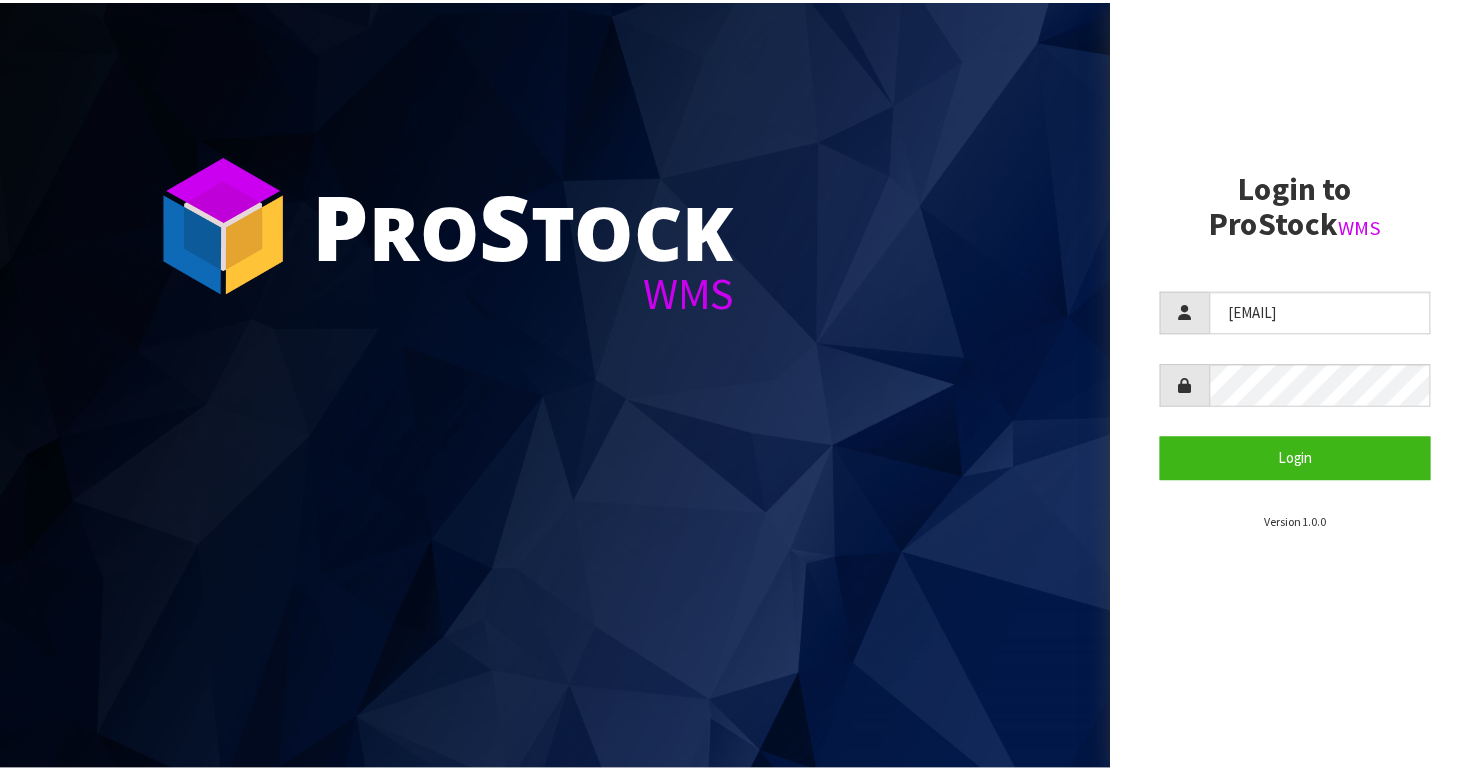 scroll, scrollTop: 0, scrollLeft: 0, axis: both 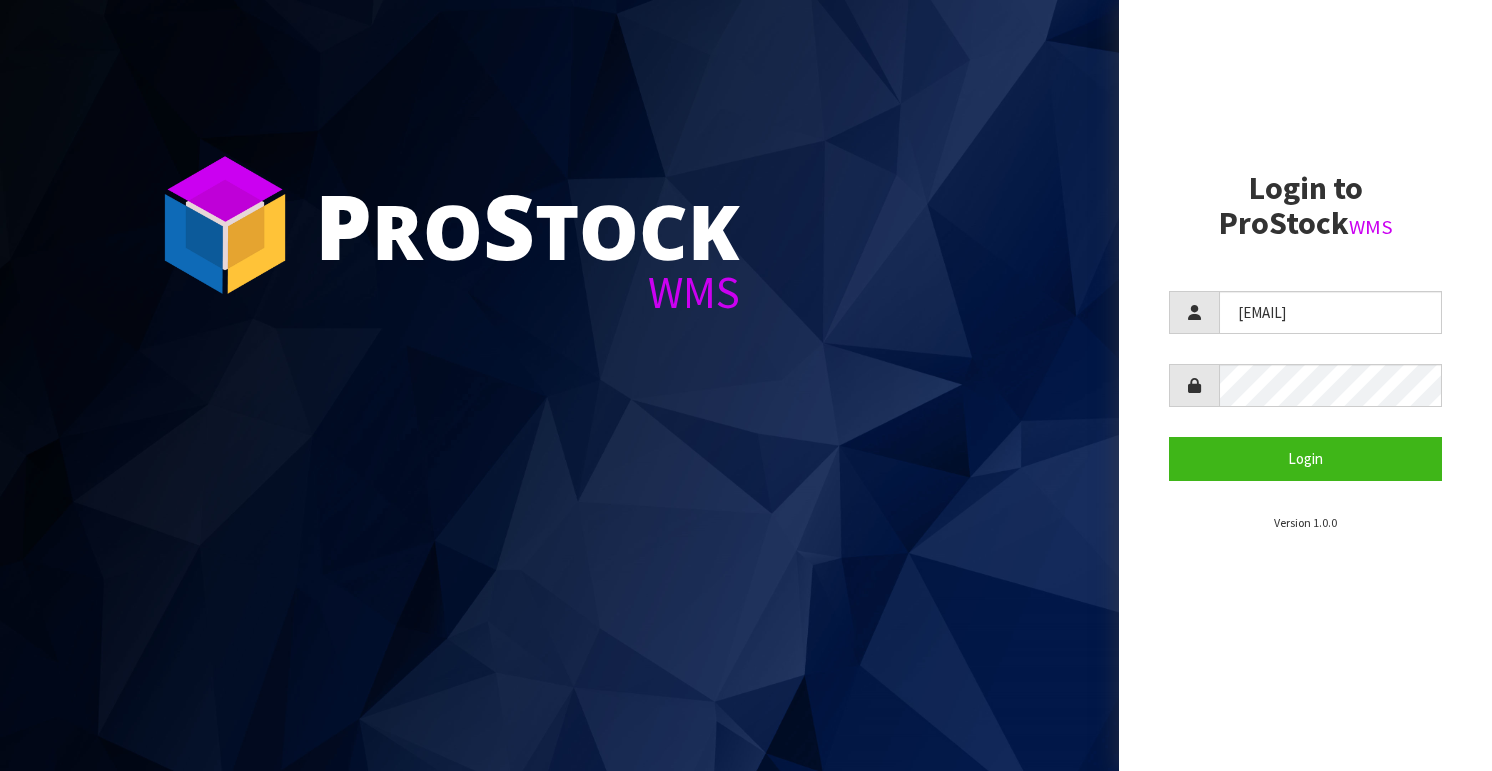click on "P ro S tock
WMS" at bounding box center (559, 385) 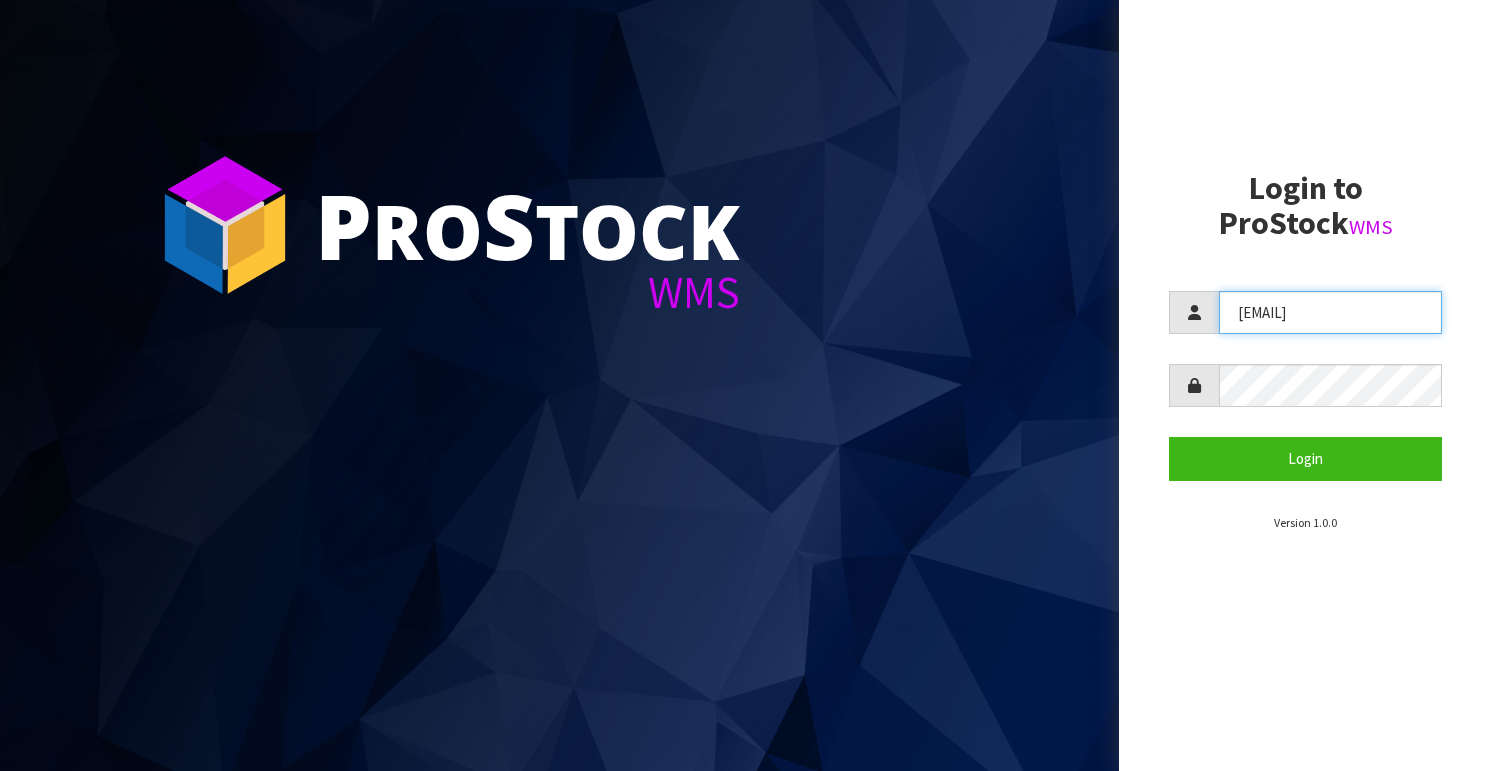 drag, startPoint x: 1364, startPoint y: 312, endPoint x: 1203, endPoint y: 353, distance: 166.1385 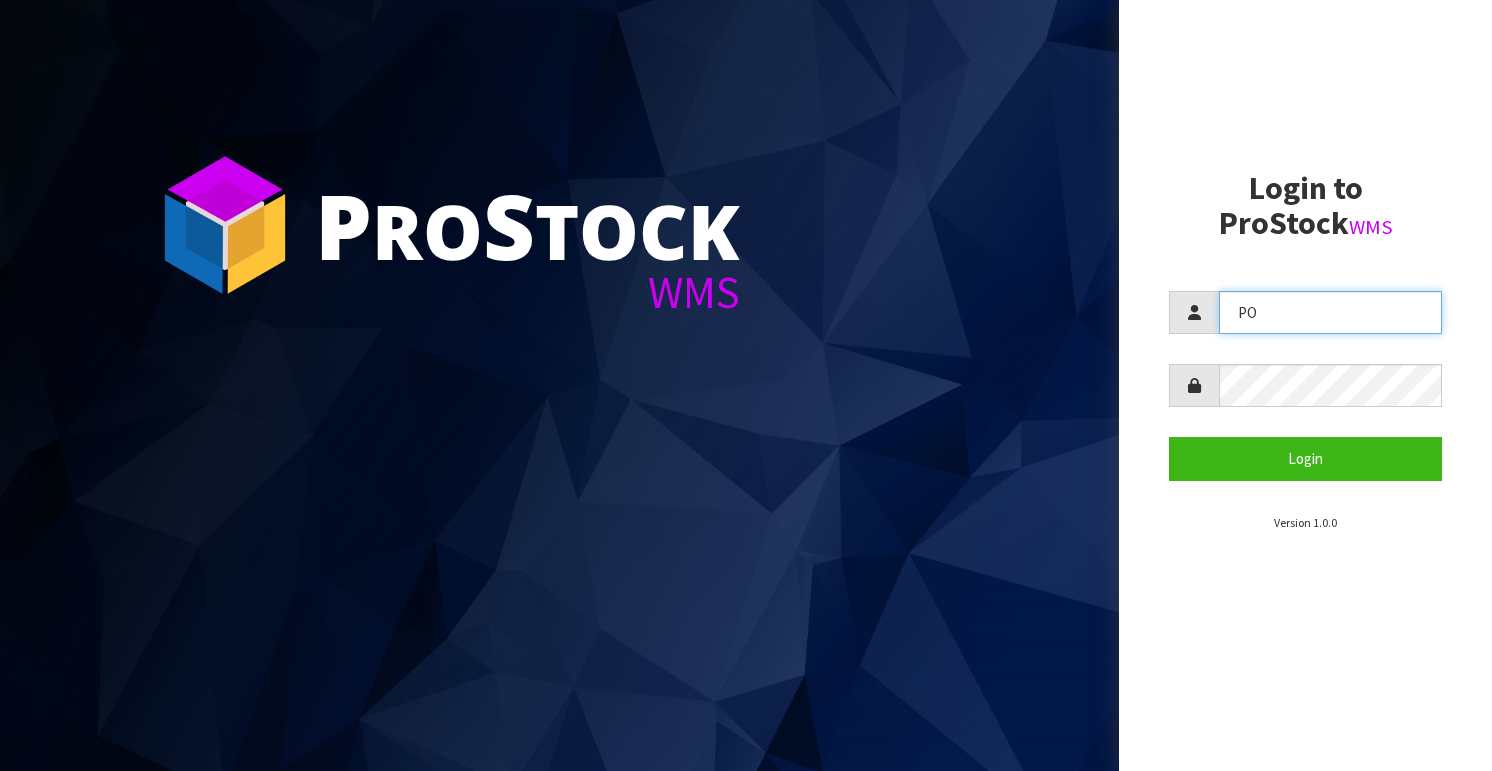 type on "POLLY" 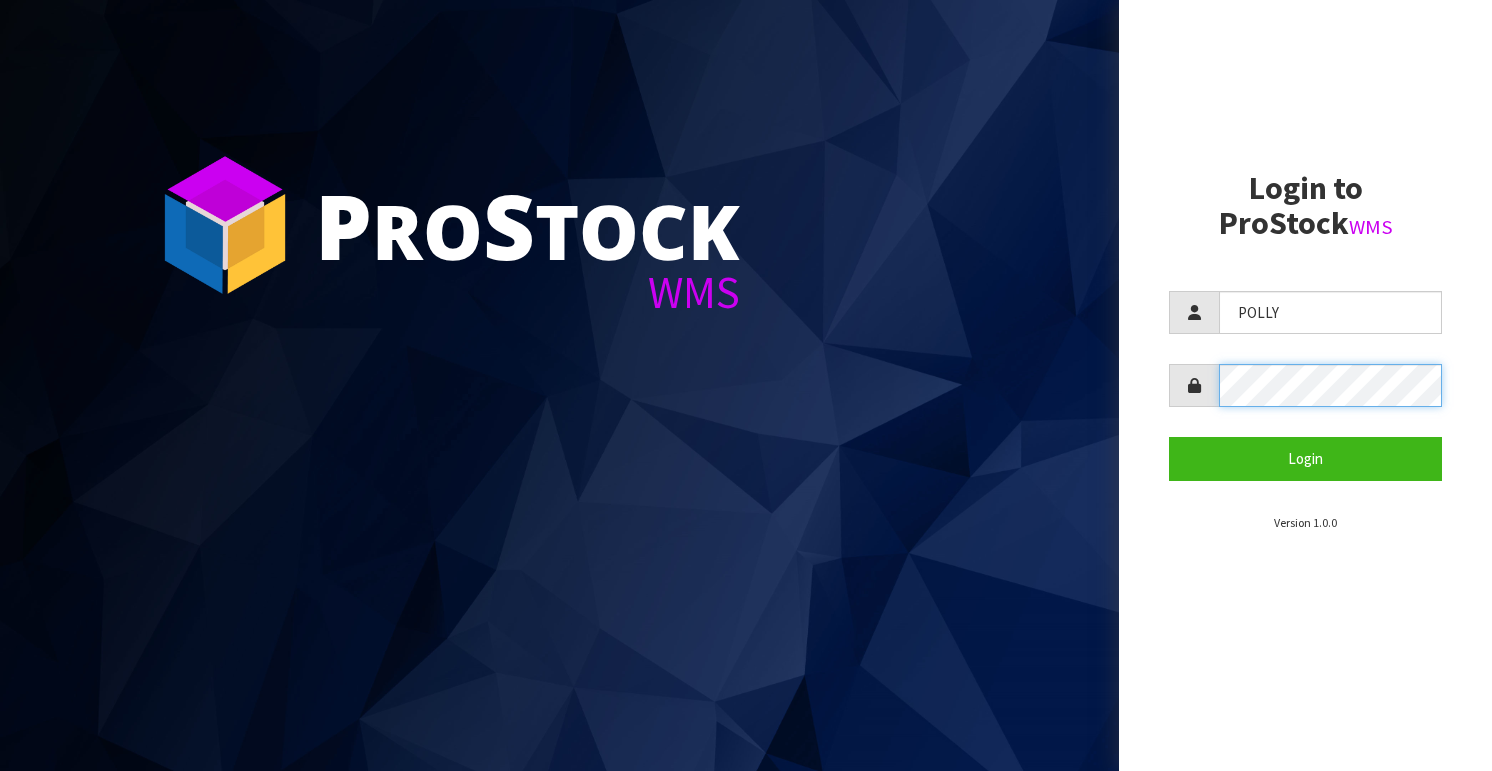 click at bounding box center (1305, 385) 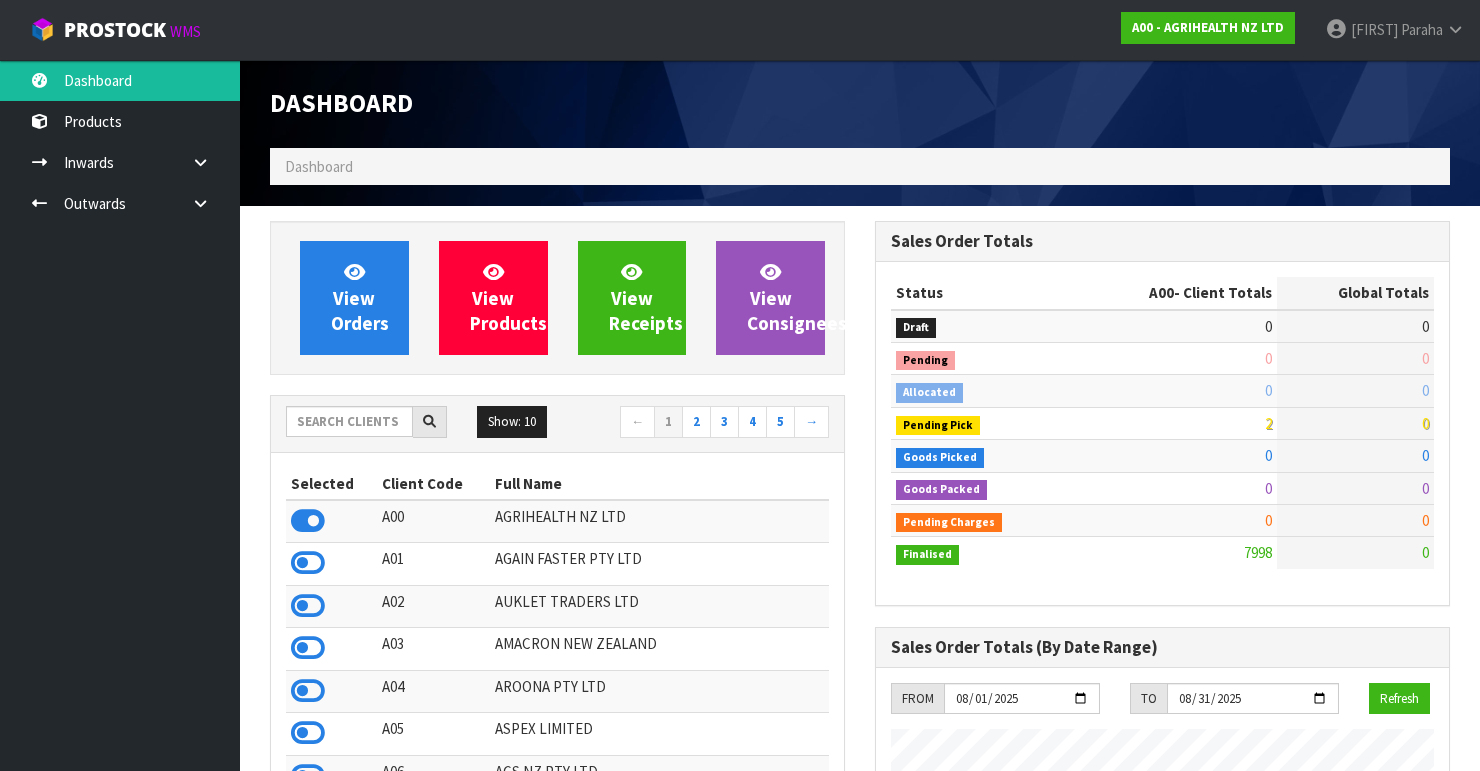 scroll, scrollTop: 998491, scrollLeft: 999395, axis: both 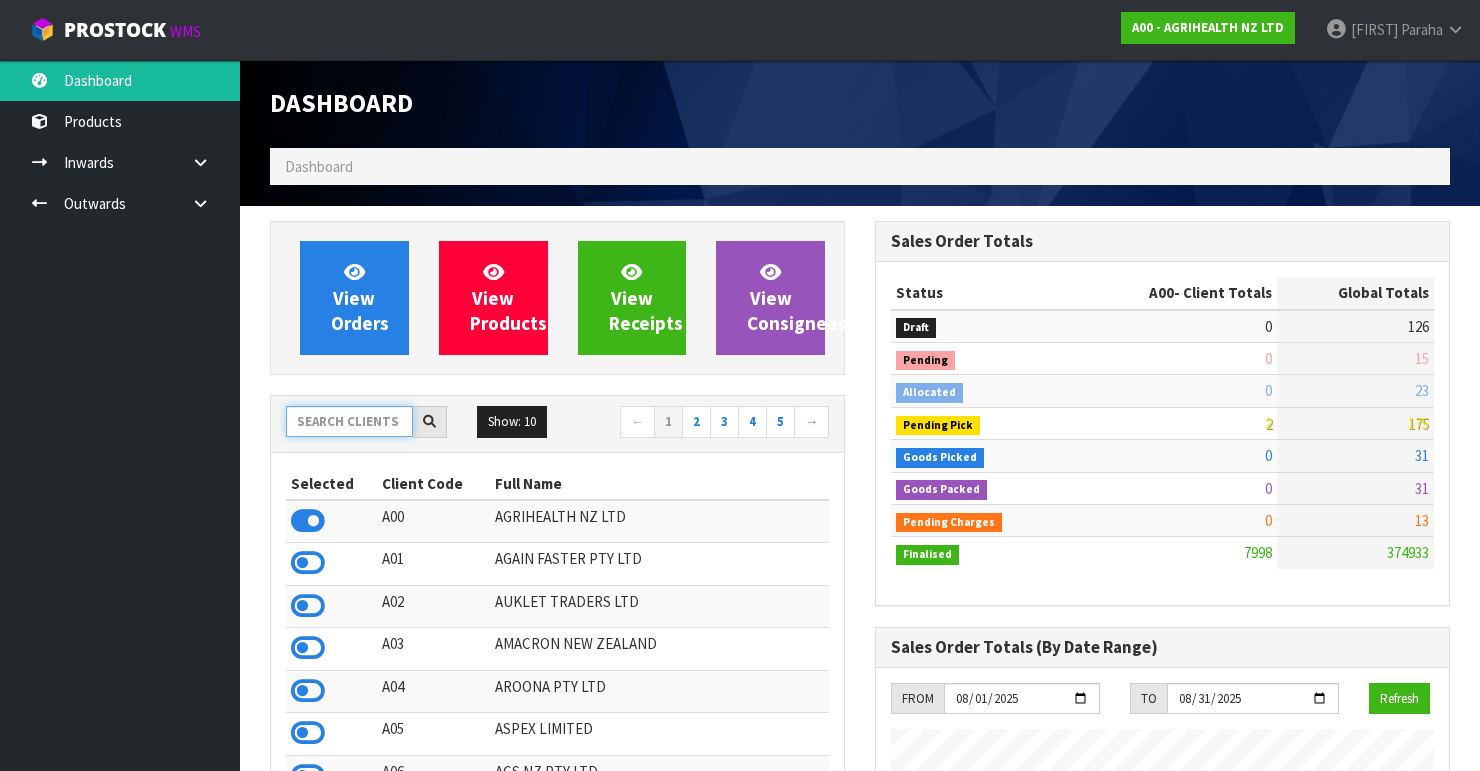 click at bounding box center (349, 421) 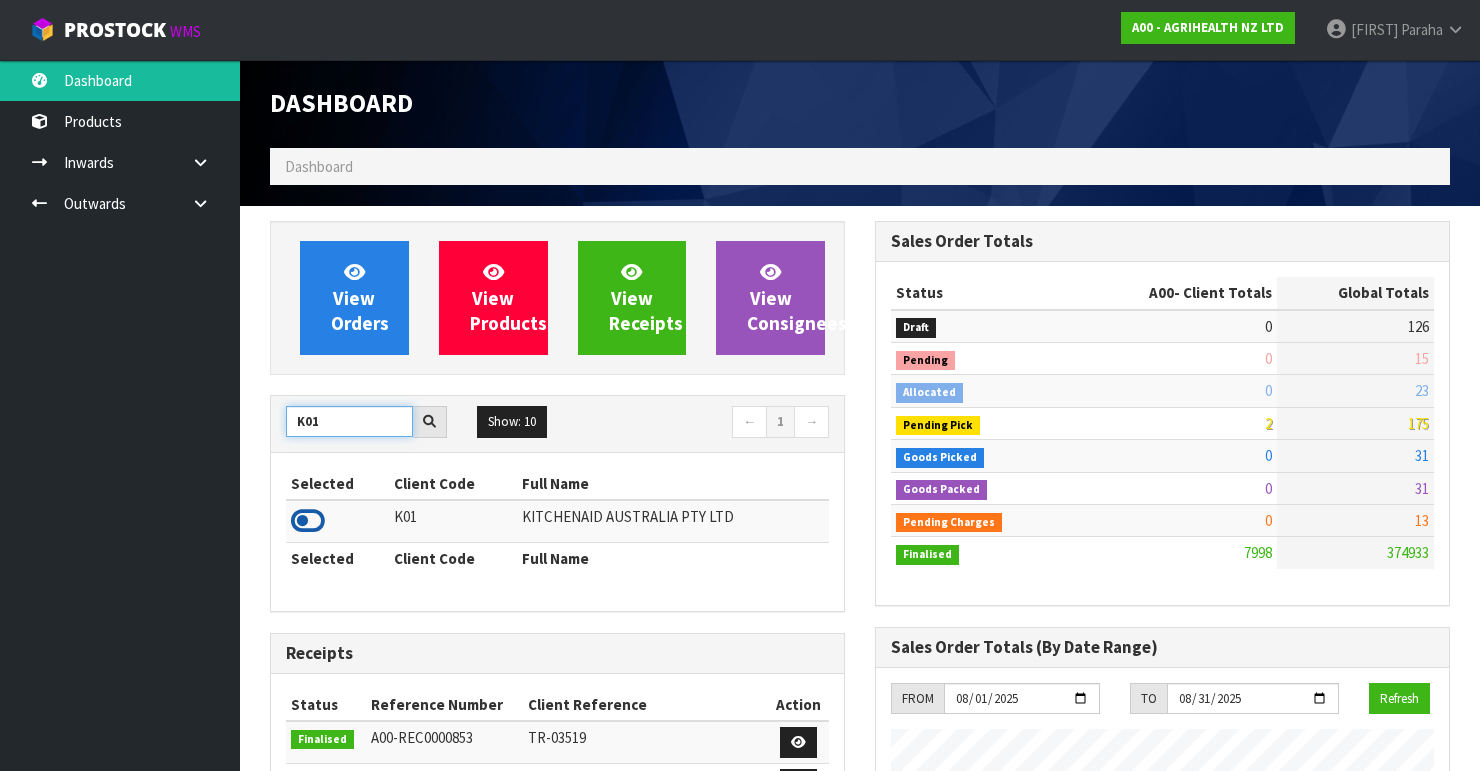 type on "K01" 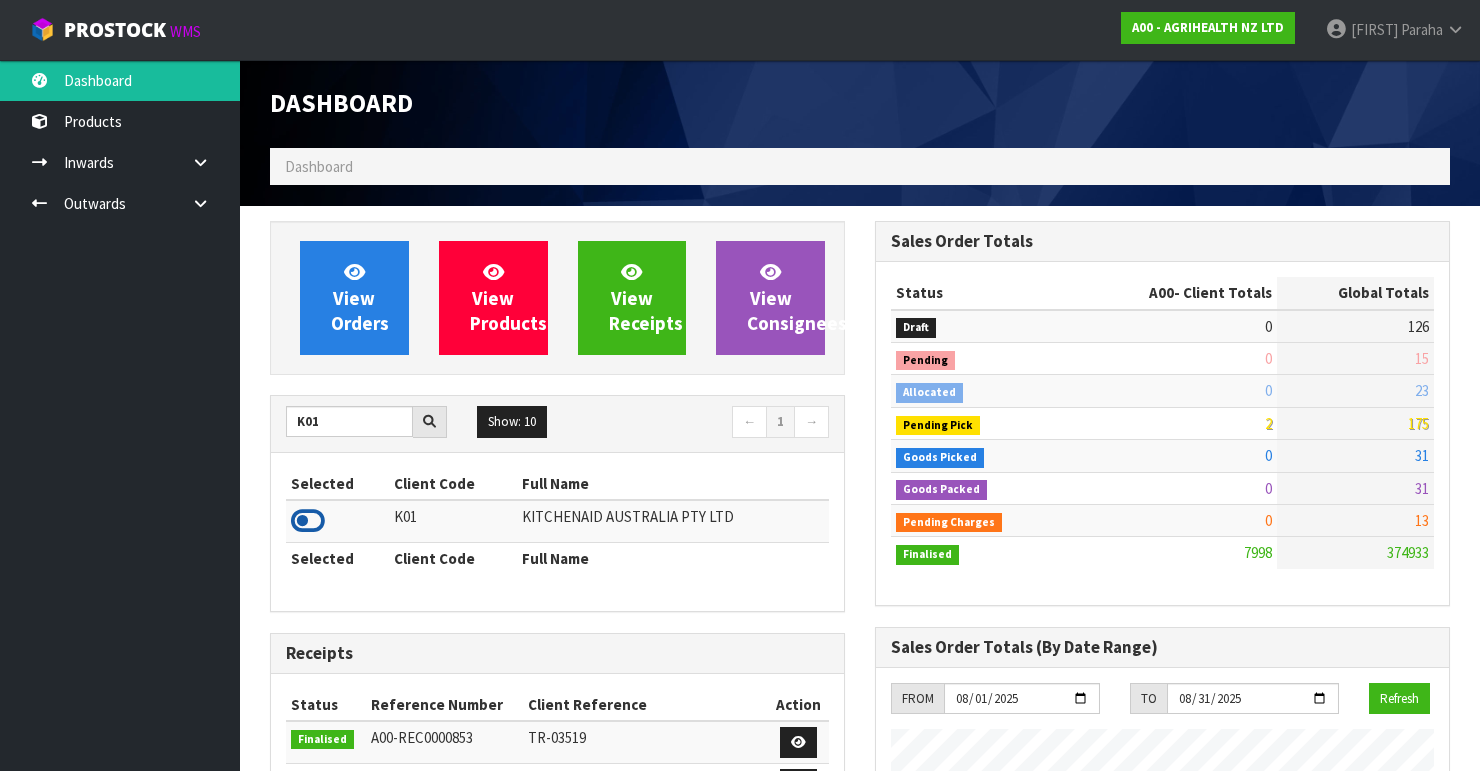 click at bounding box center (308, 521) 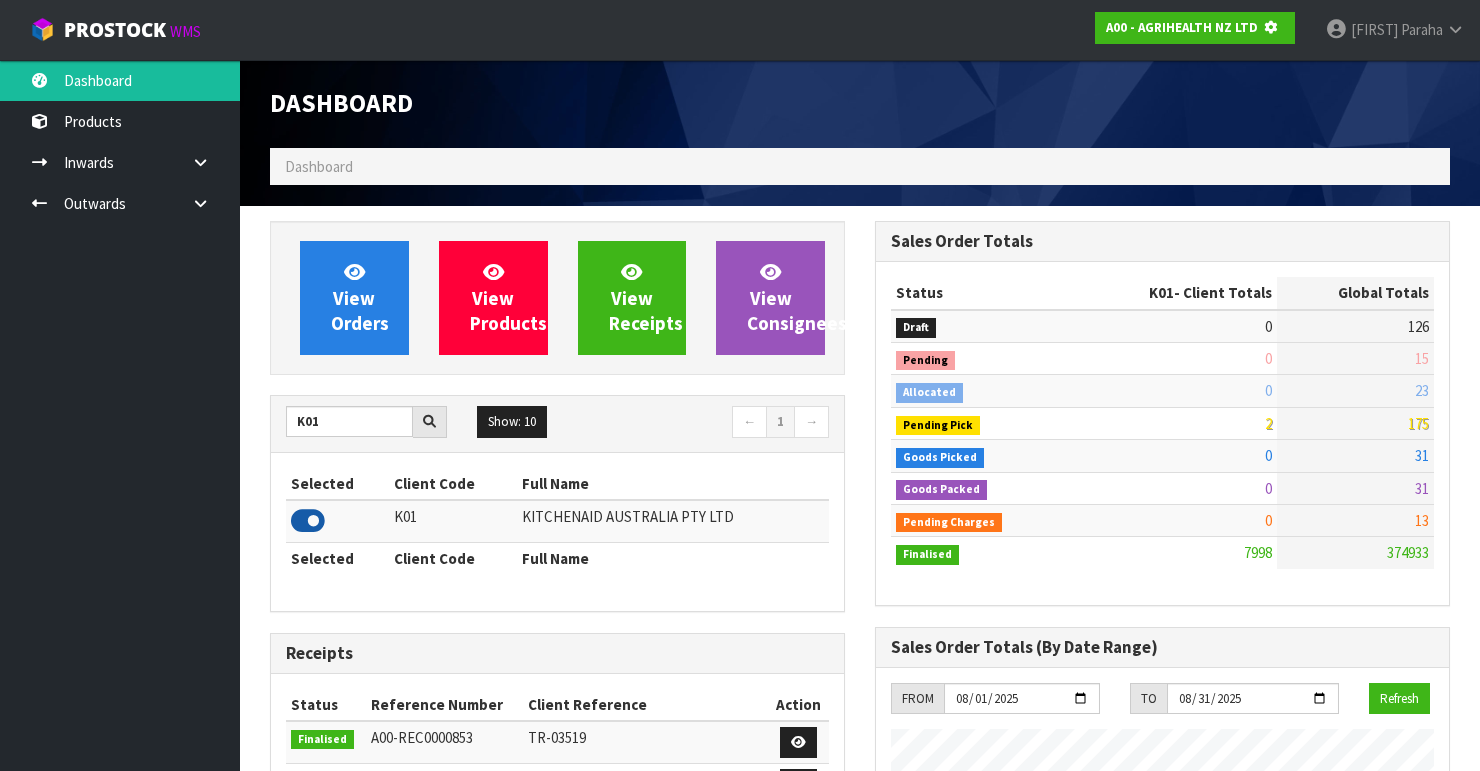 scroll, scrollTop: 1242, scrollLeft: 605, axis: both 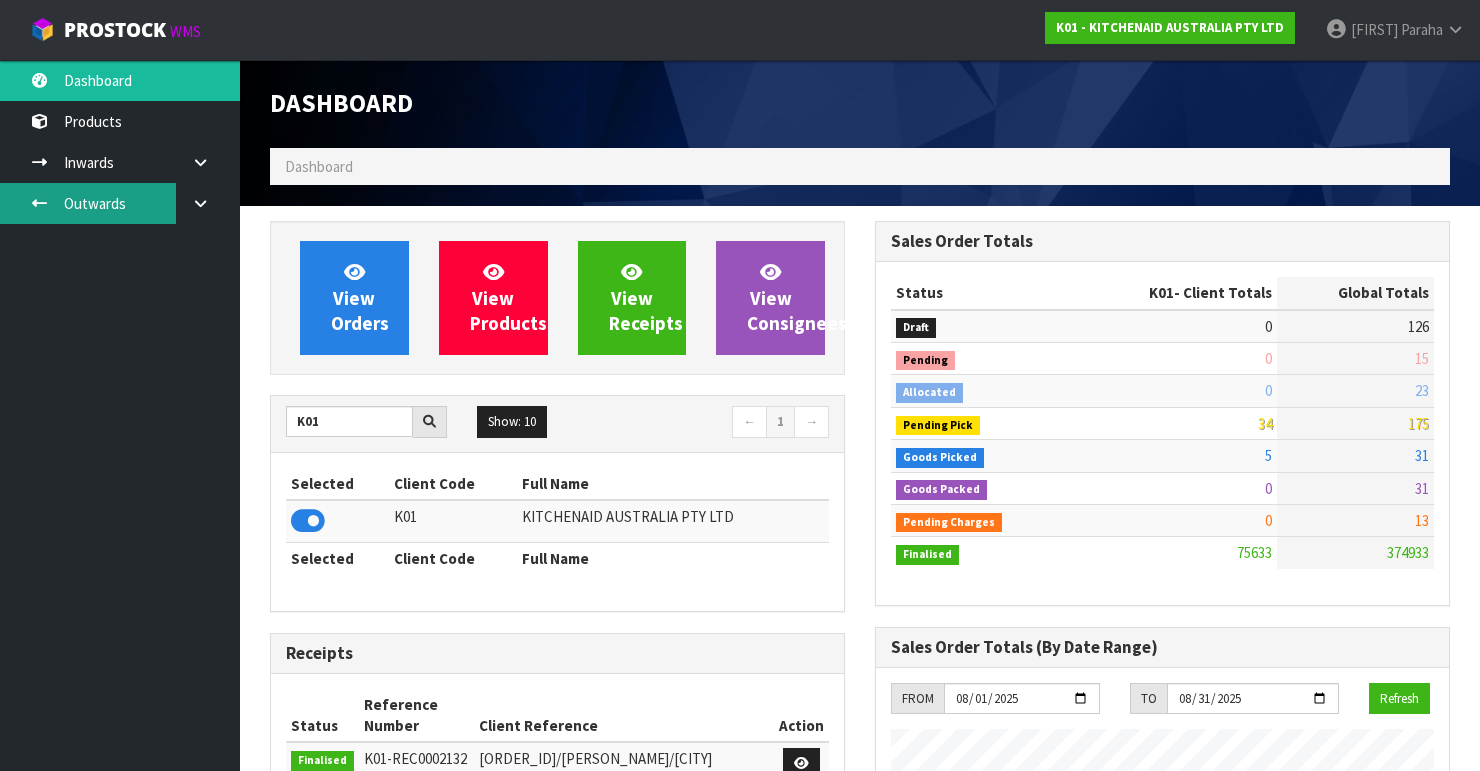 click on "Outwards" at bounding box center (120, 203) 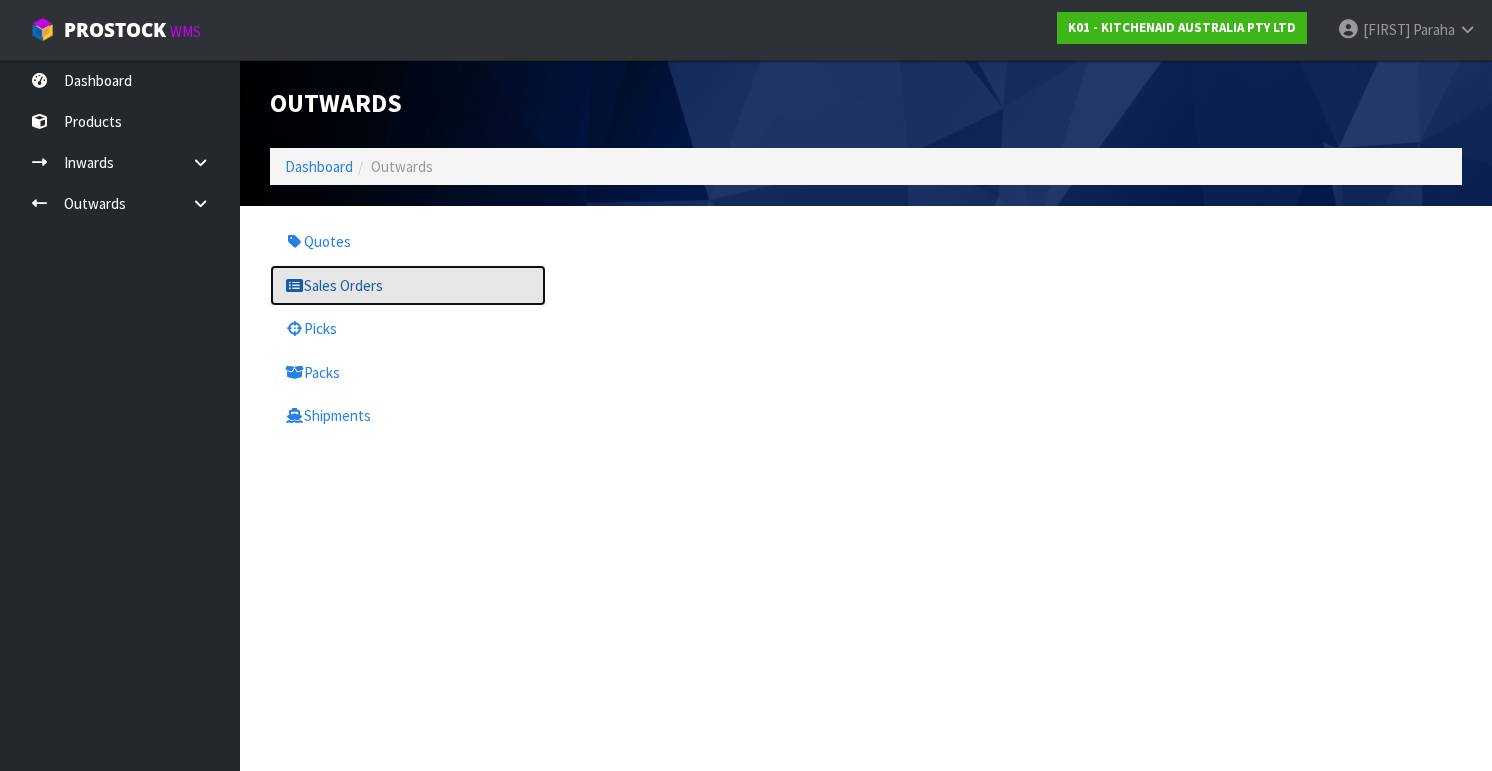 click on "Sales Orders" at bounding box center (408, 285) 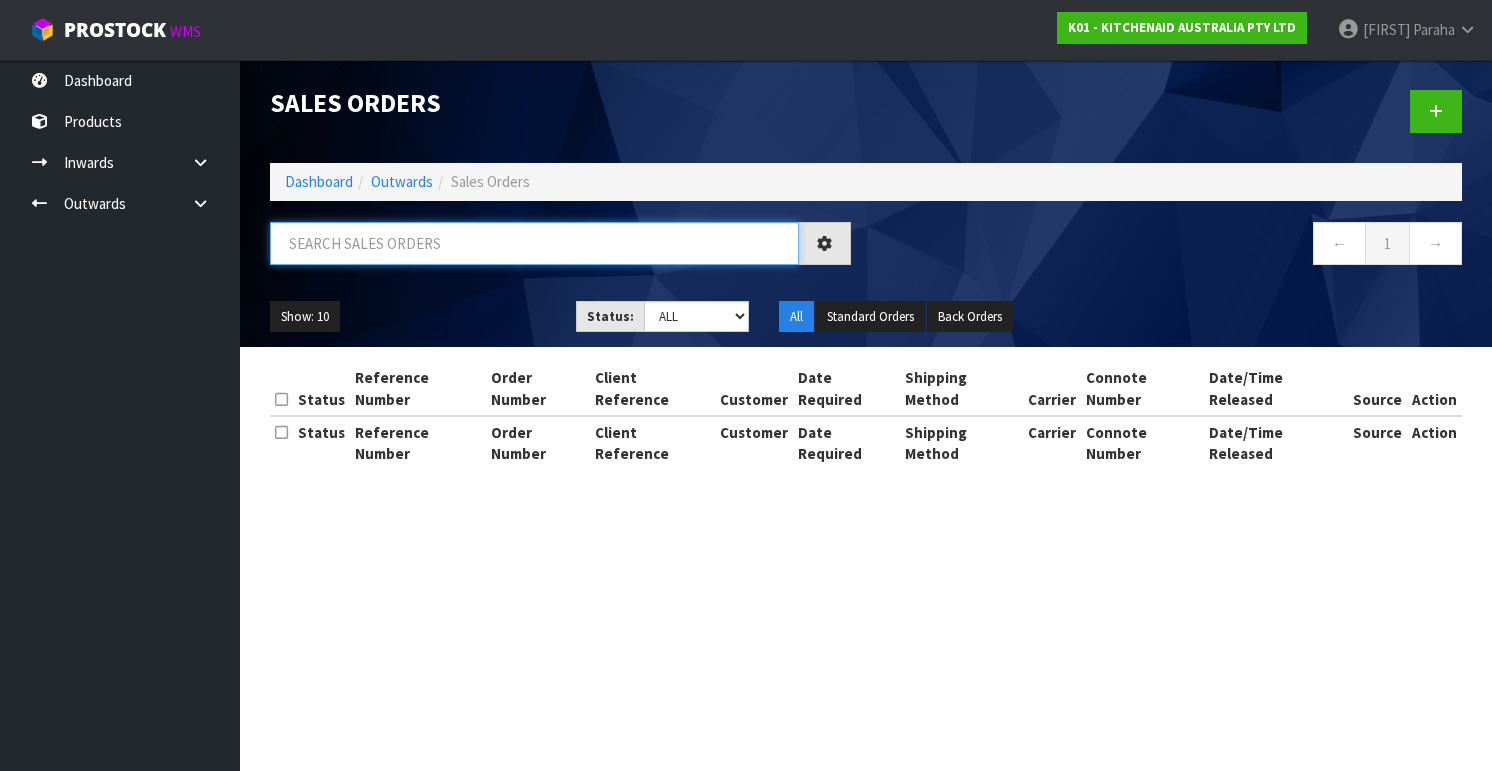 click at bounding box center [534, 243] 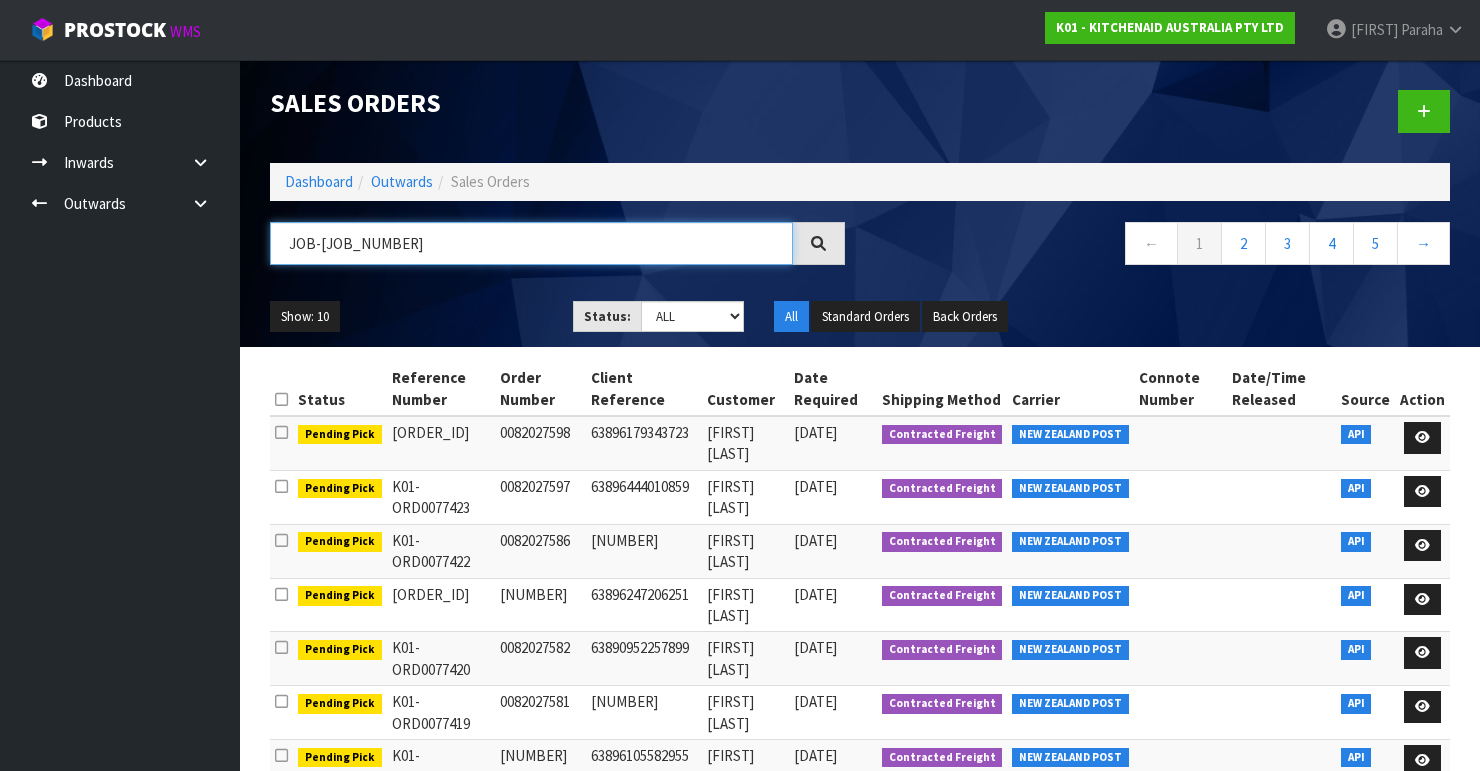 type on "JOB-0405756" 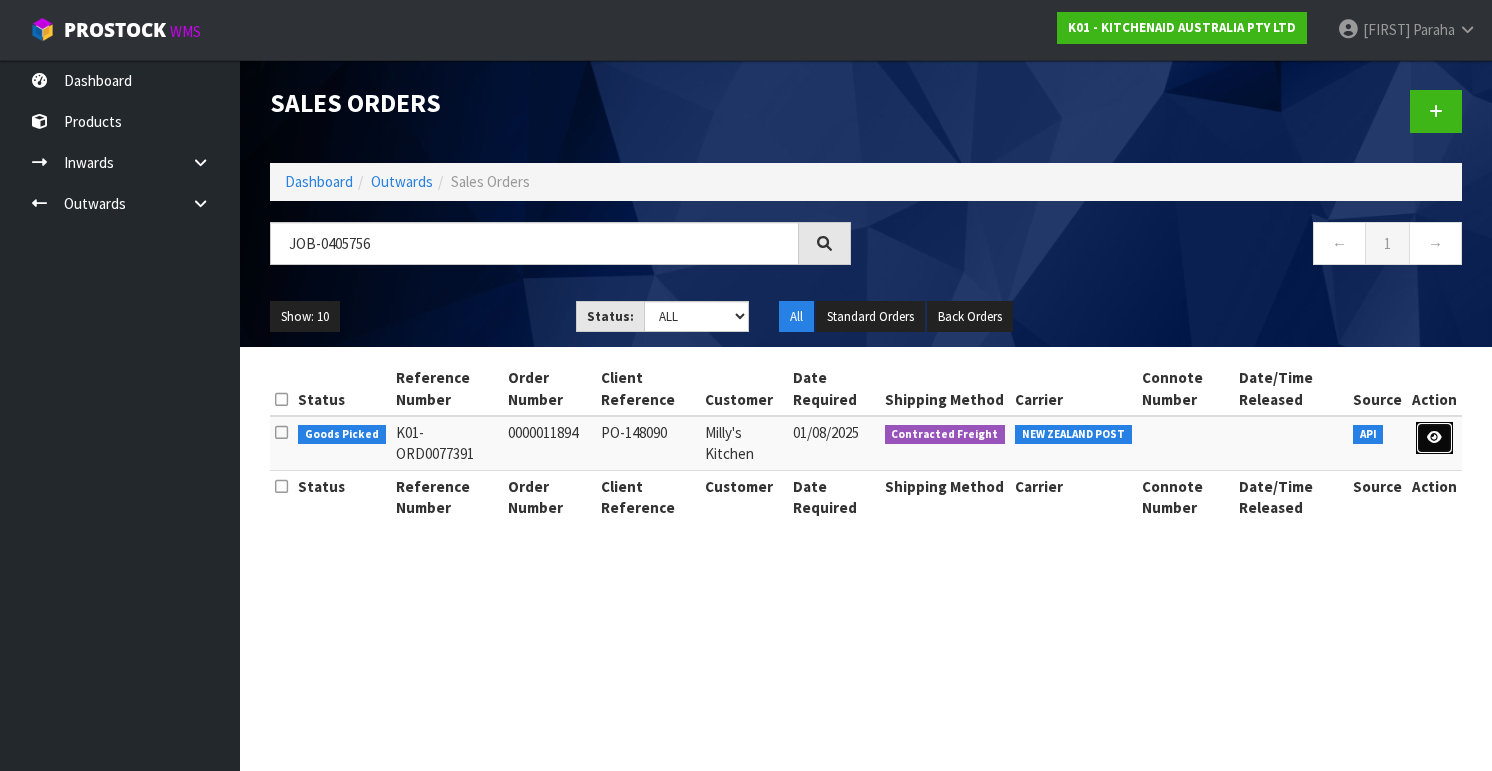 click at bounding box center (1434, 437) 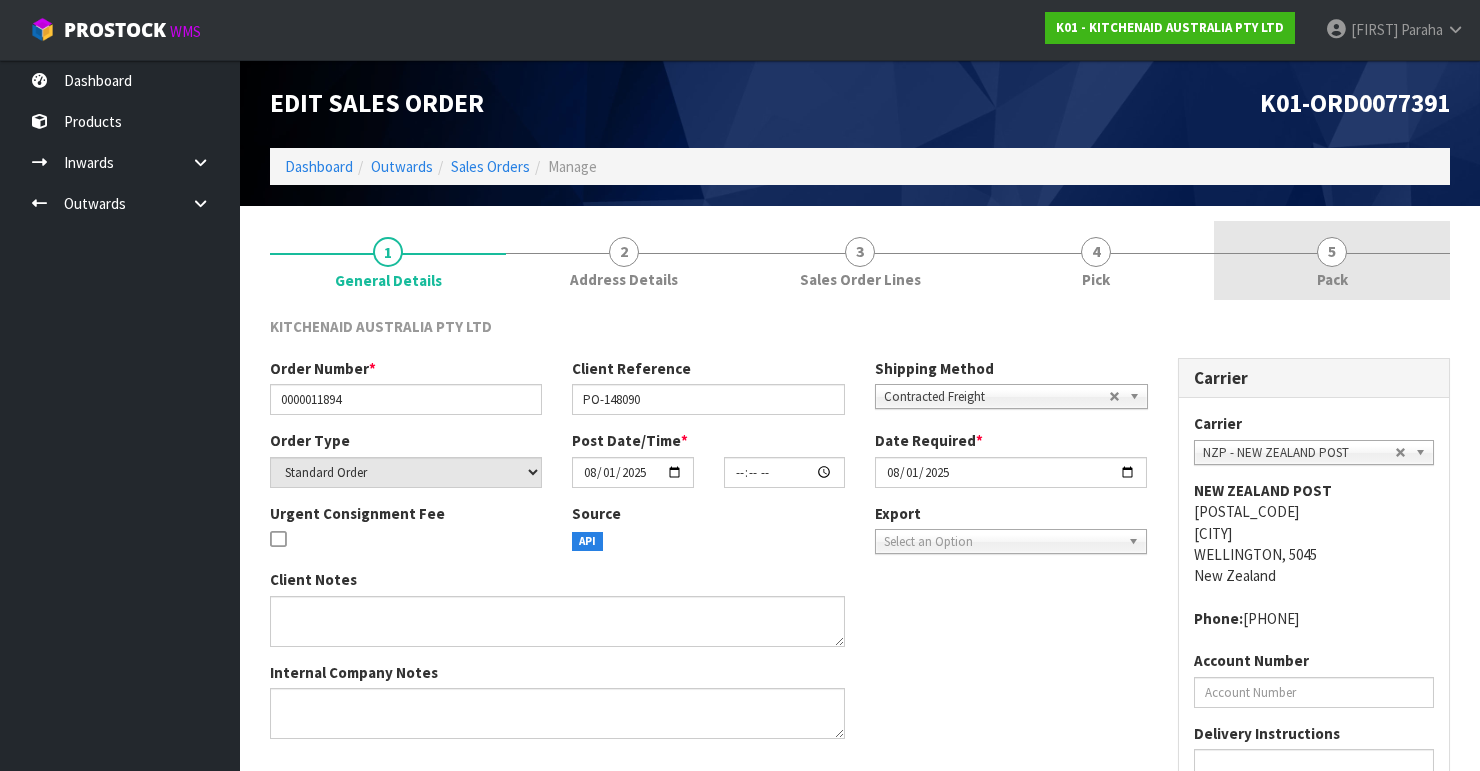 click on "5" at bounding box center [1332, 252] 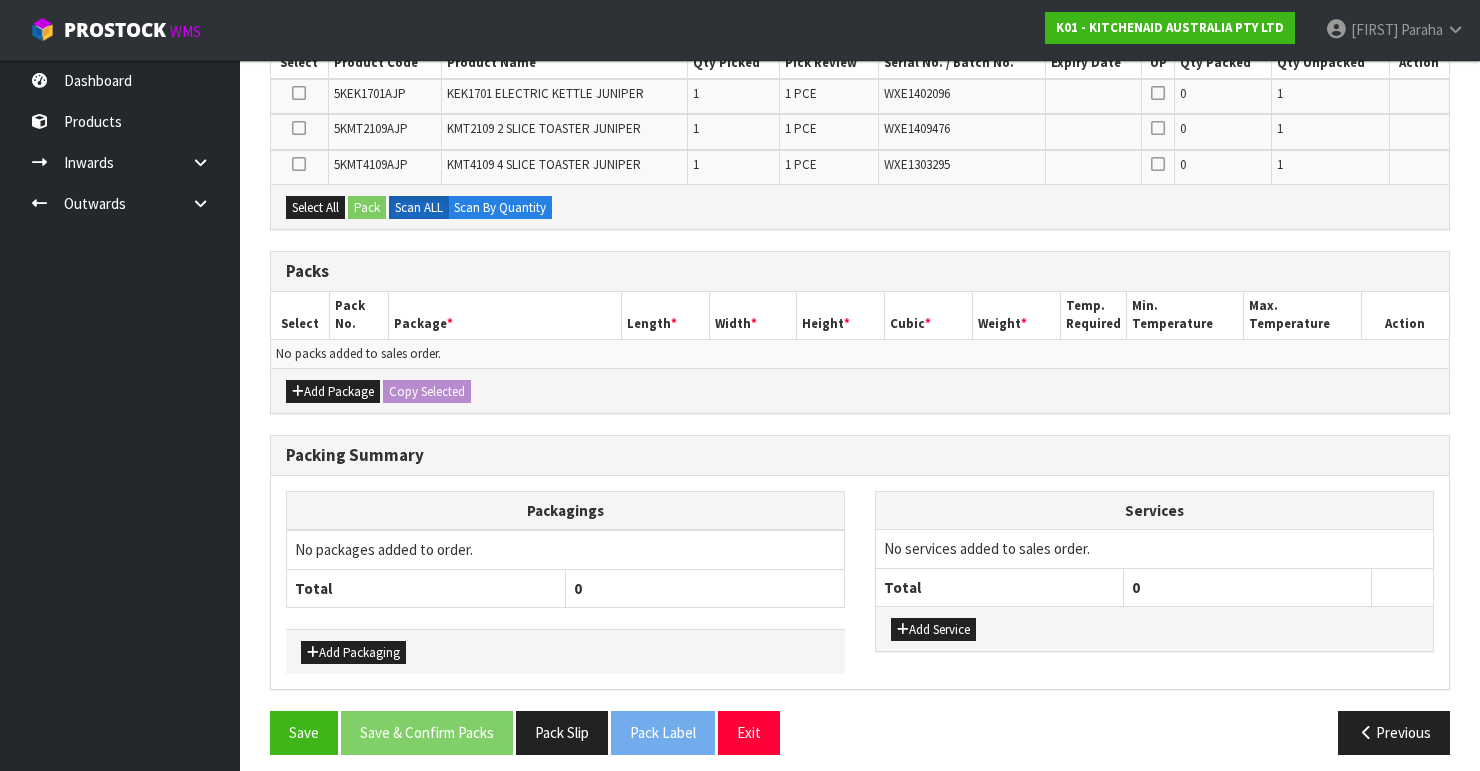 scroll, scrollTop: 384, scrollLeft: 0, axis: vertical 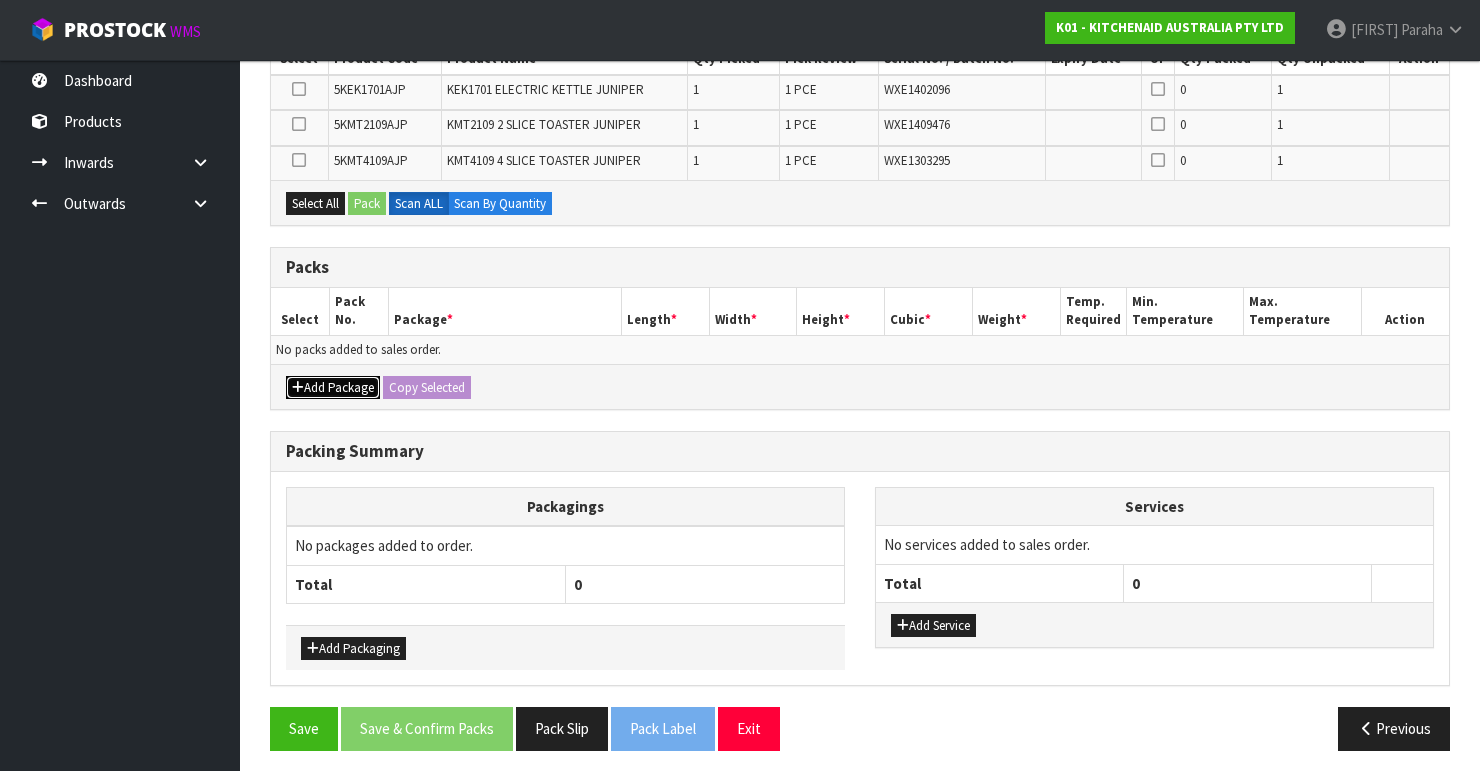 click on "Add Package" at bounding box center [333, 388] 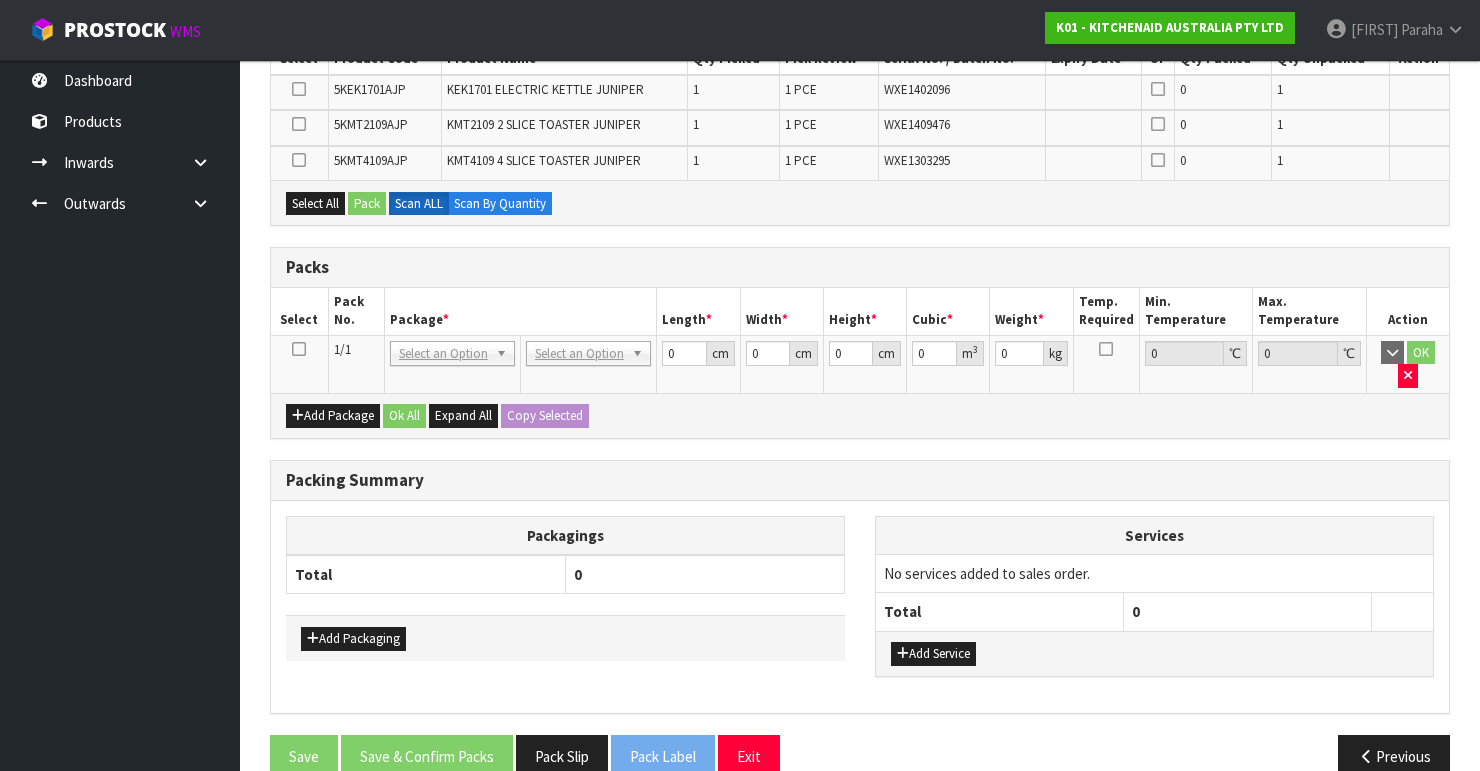 click at bounding box center (299, 349) 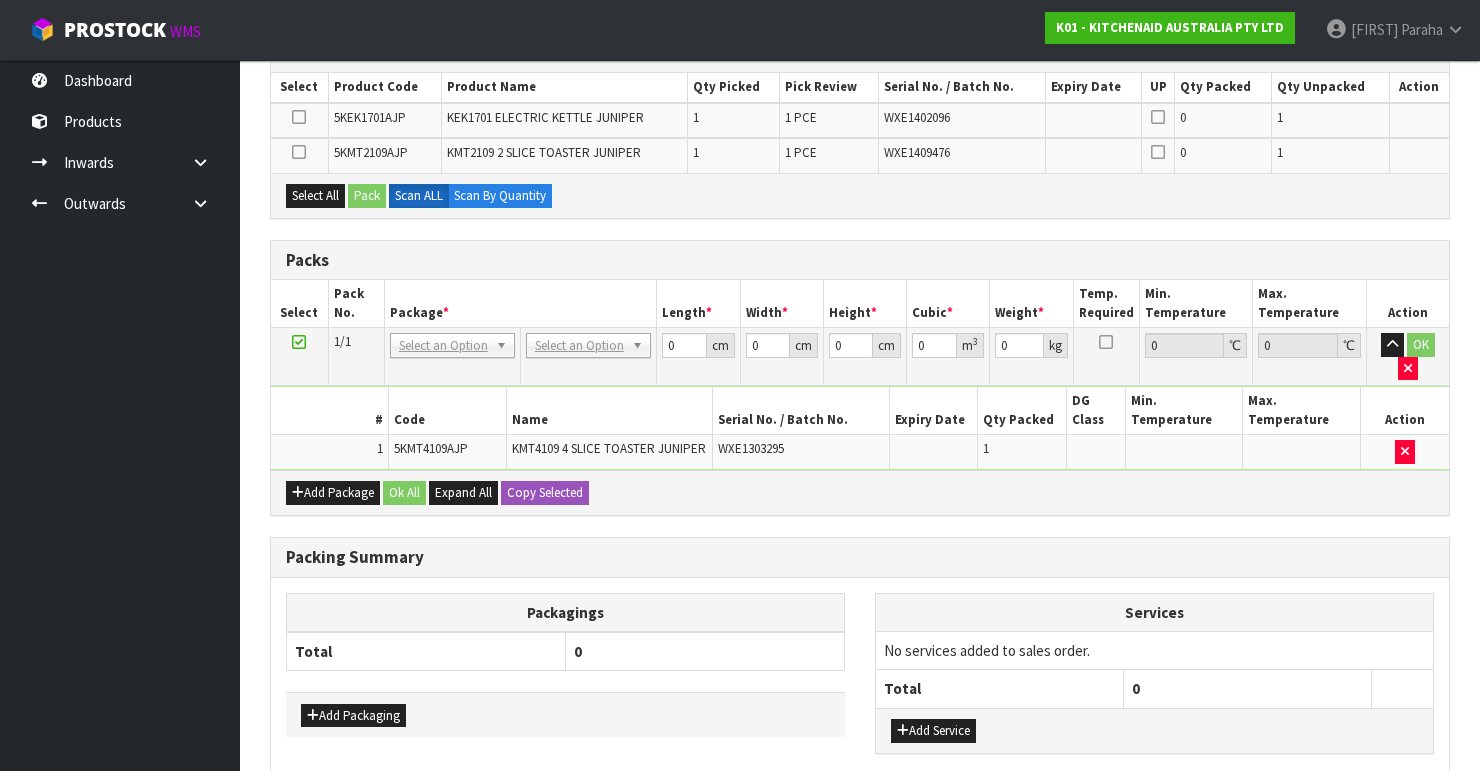scroll, scrollTop: 384, scrollLeft: 0, axis: vertical 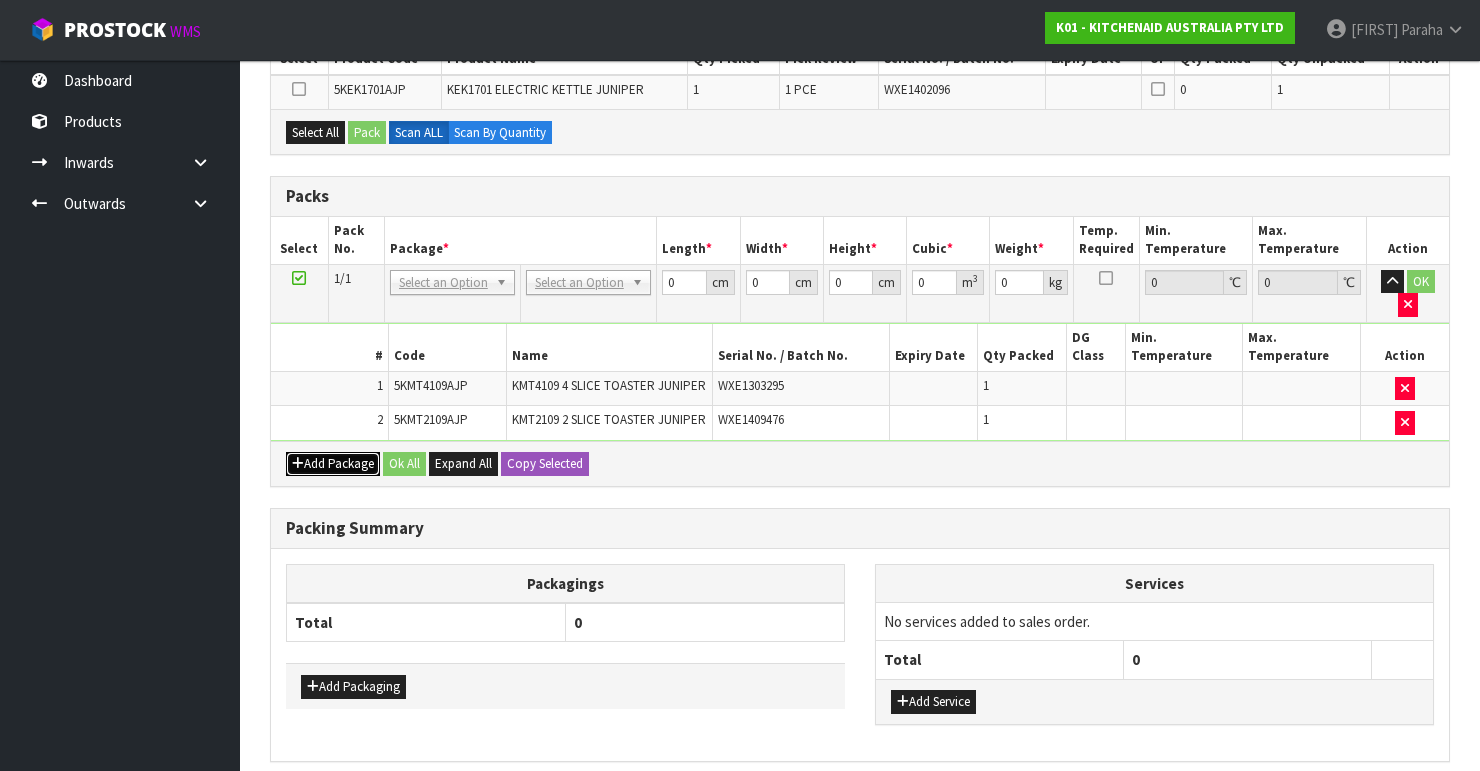 click on "Add Package" at bounding box center (333, 464) 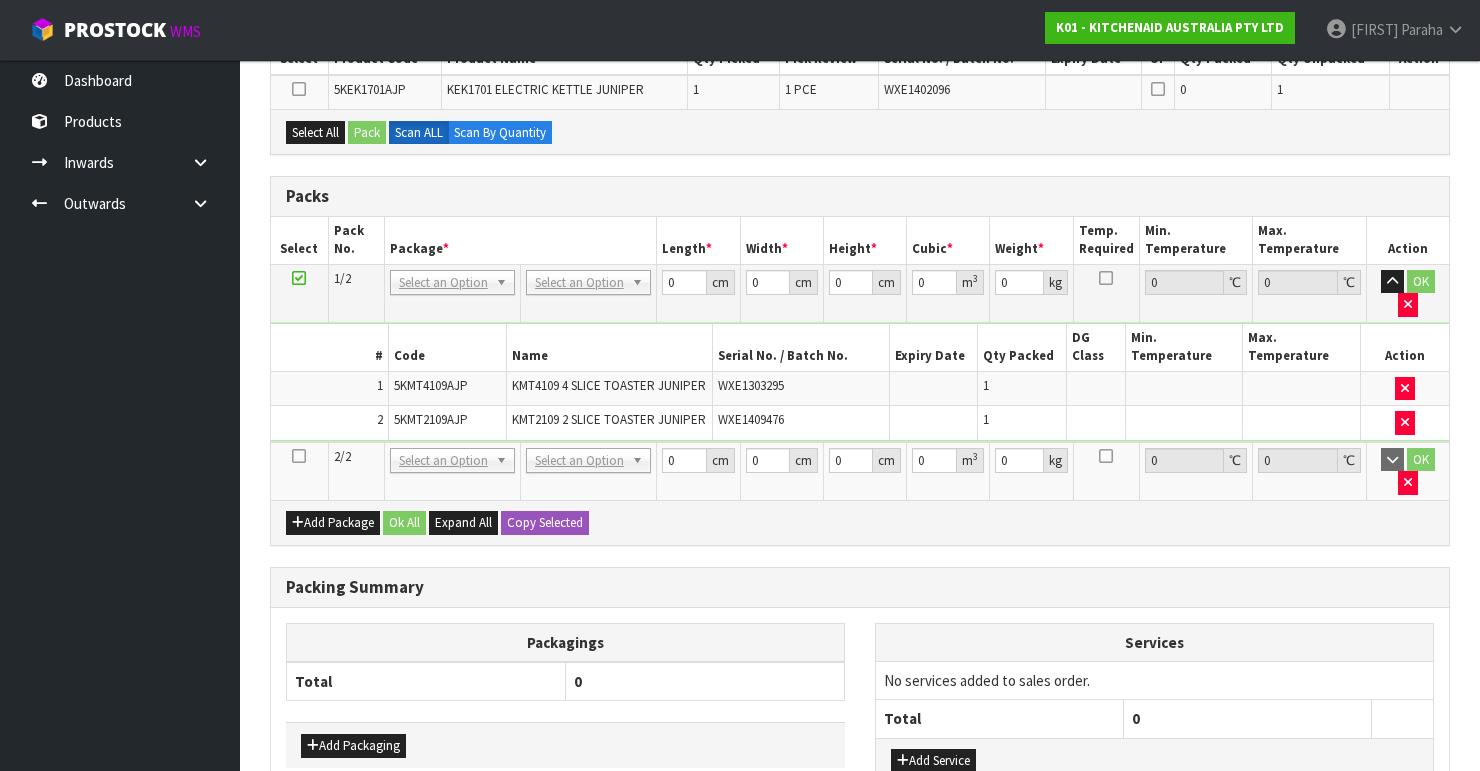 click at bounding box center [299, 456] 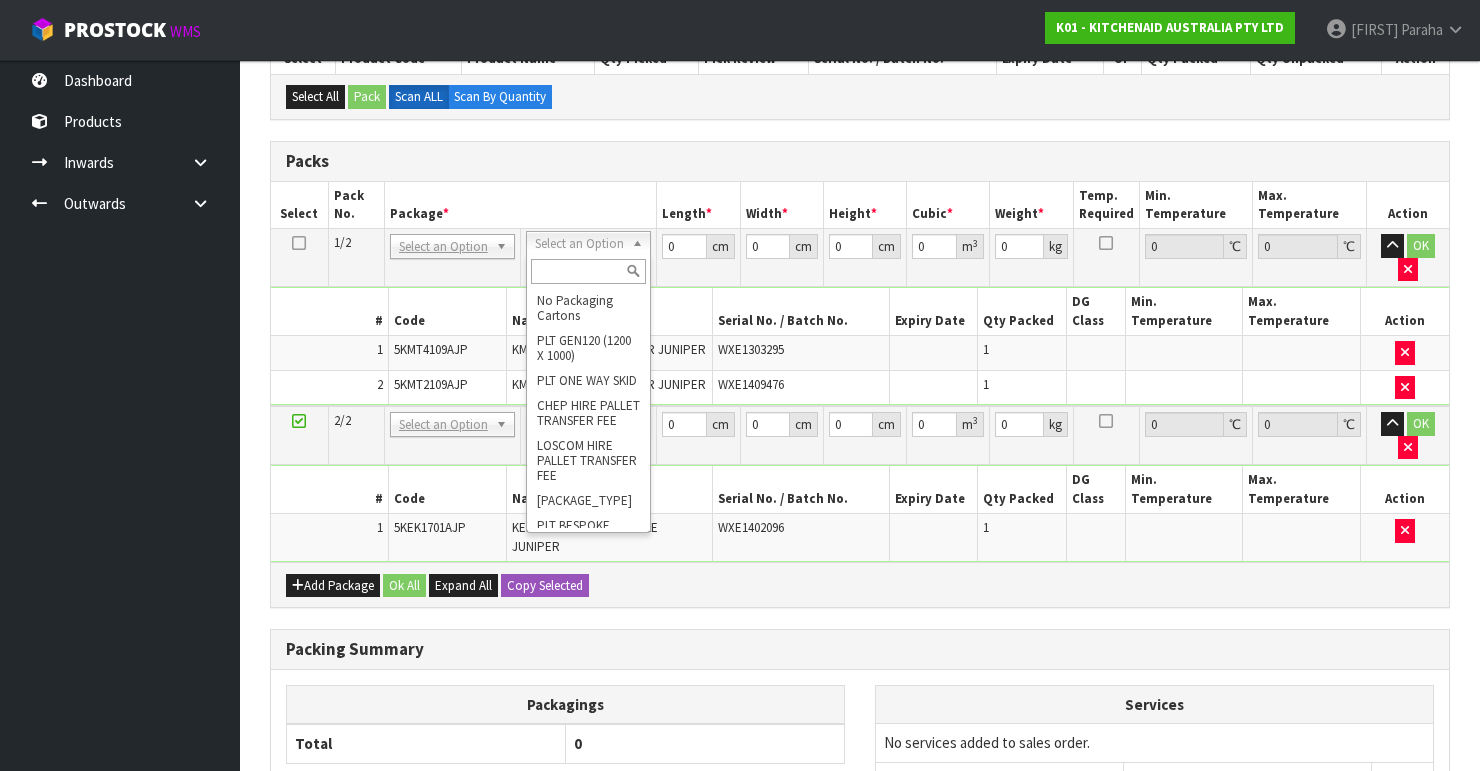 click at bounding box center (588, 271) 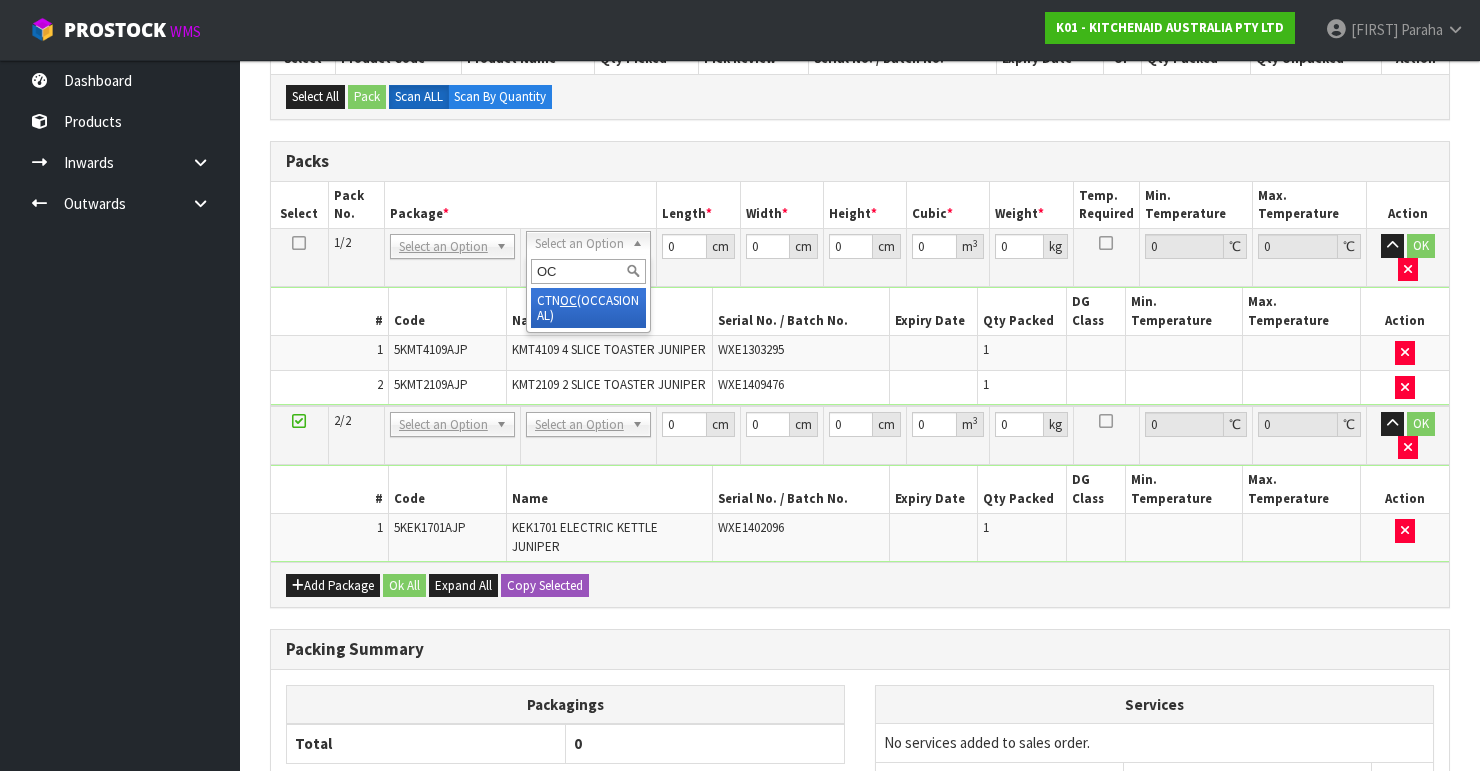 type on "OC" 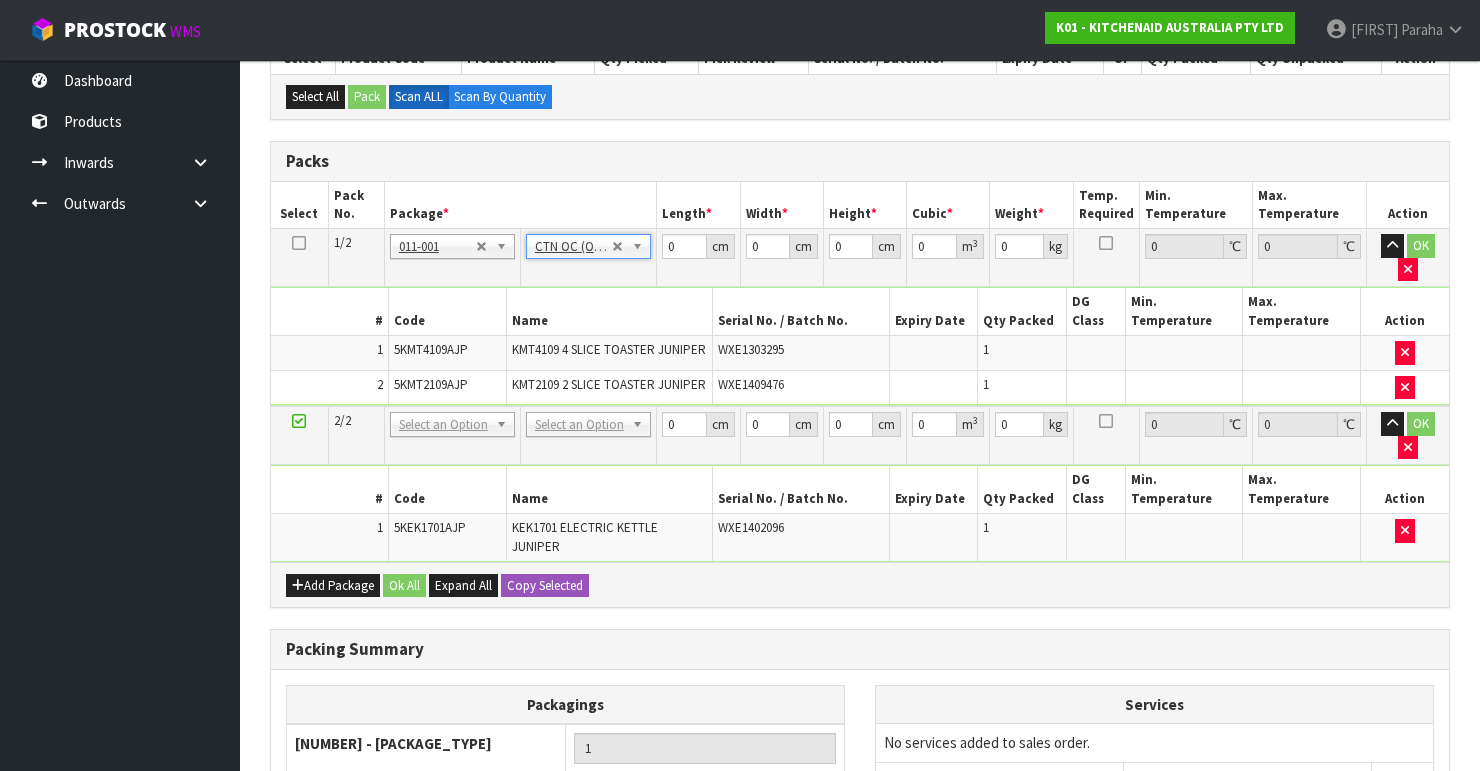 type on "7.25" 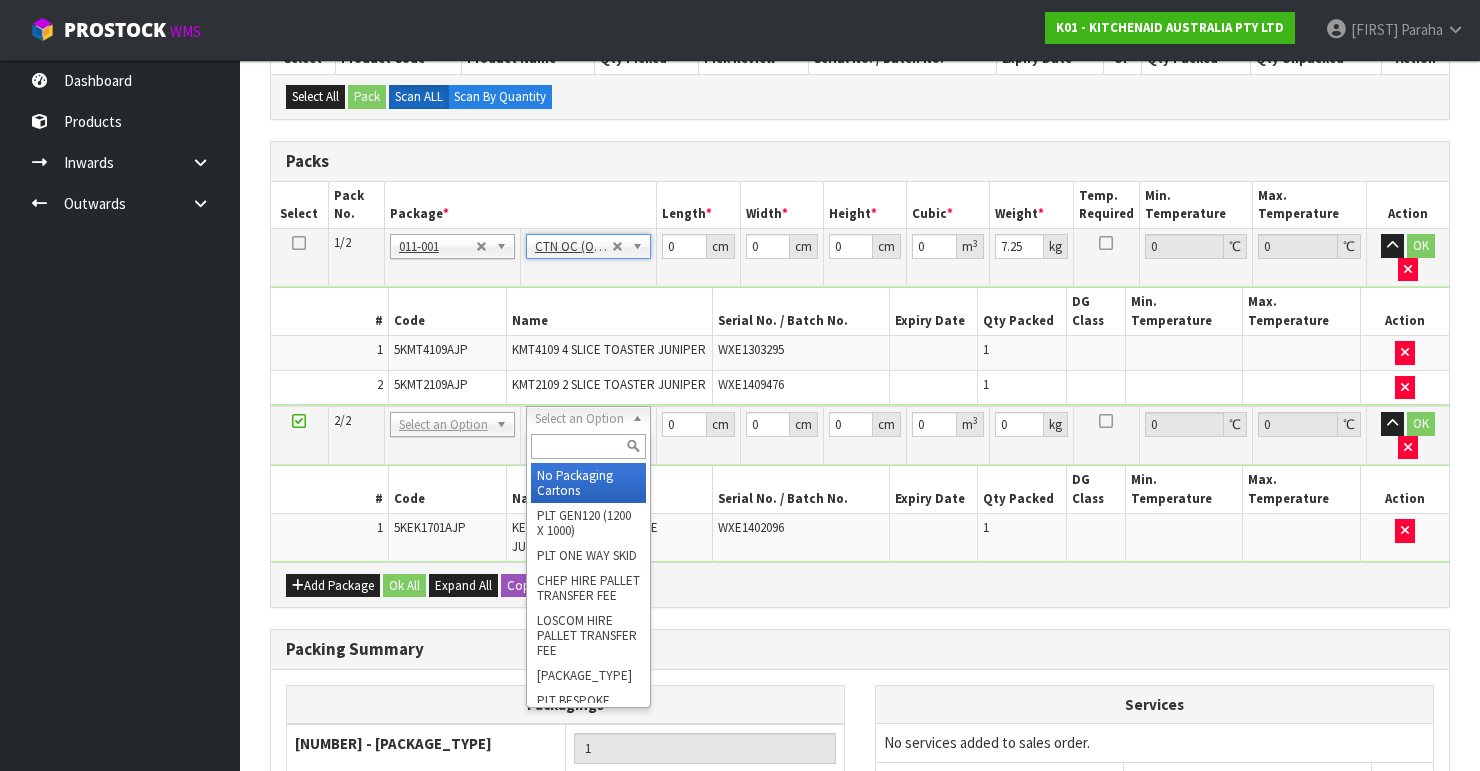 click at bounding box center [588, 446] 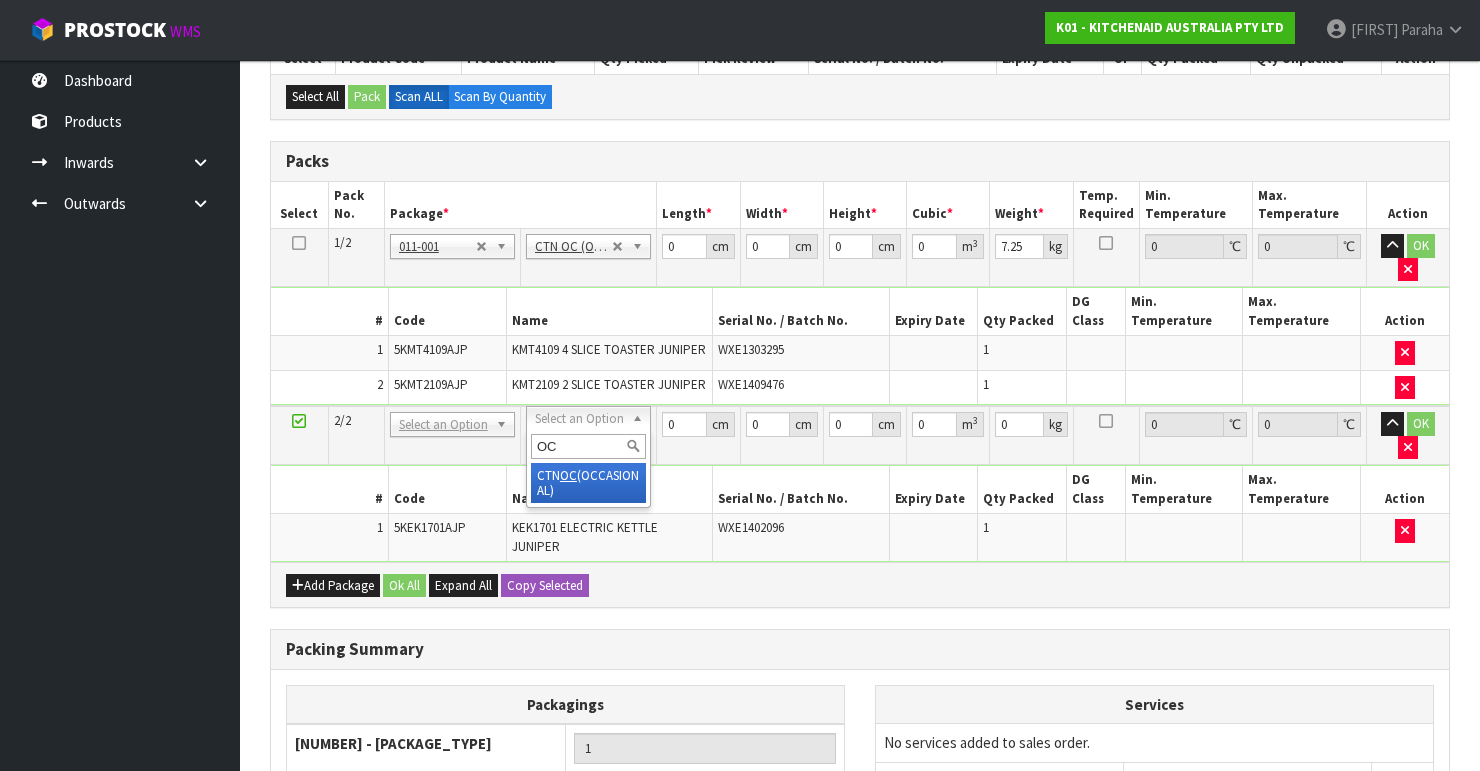 type on "OC" 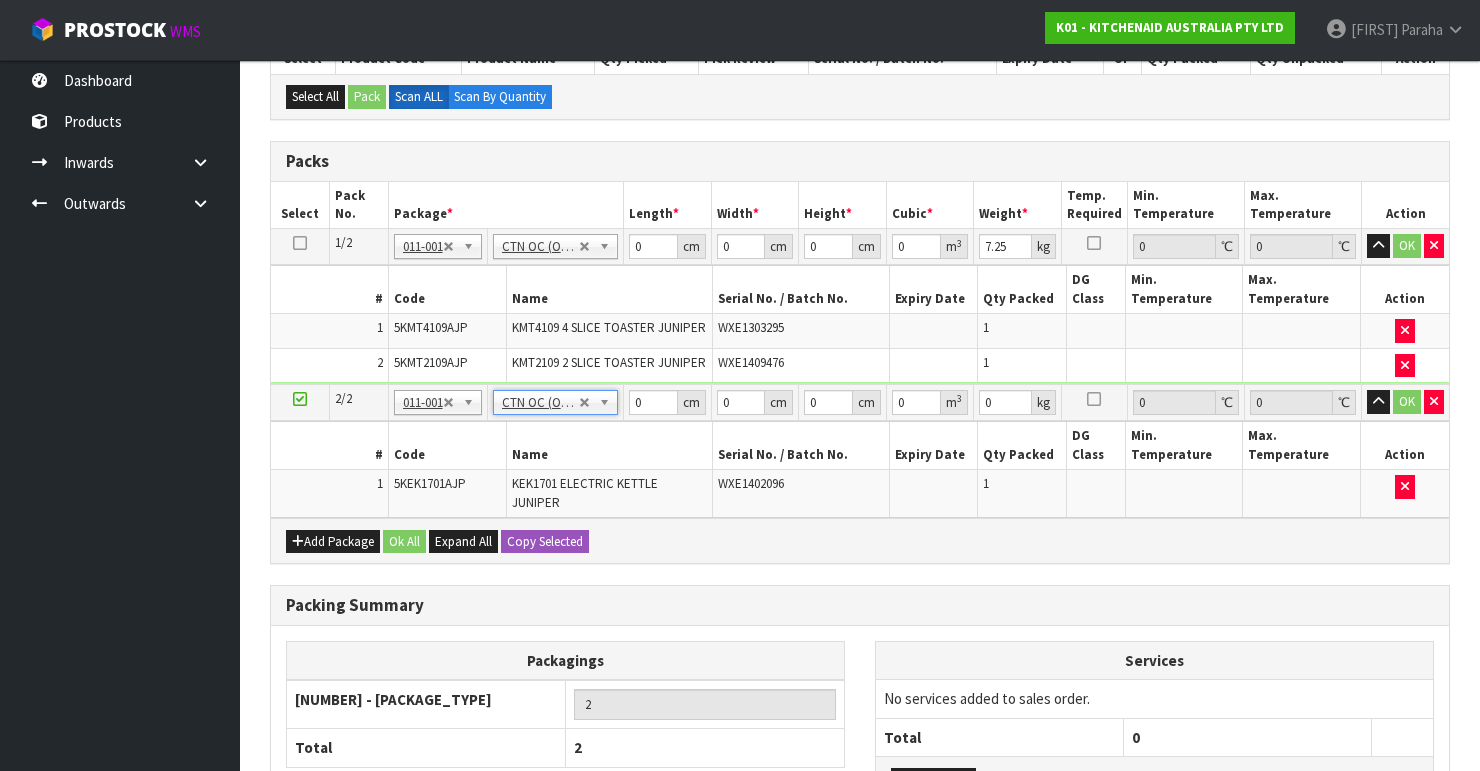 type on "2" 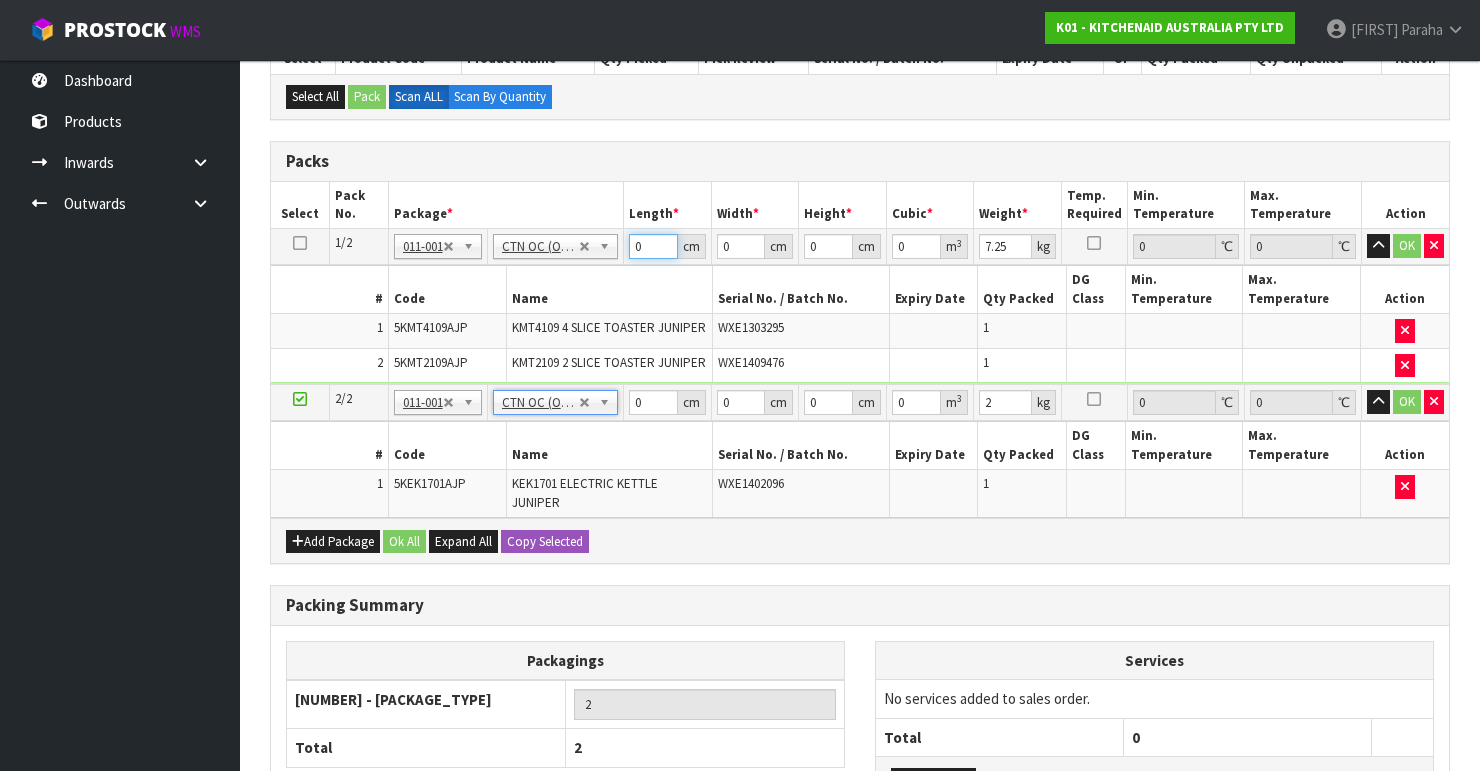drag, startPoint x: 648, startPoint y: 245, endPoint x: 600, endPoint y: 265, distance: 52 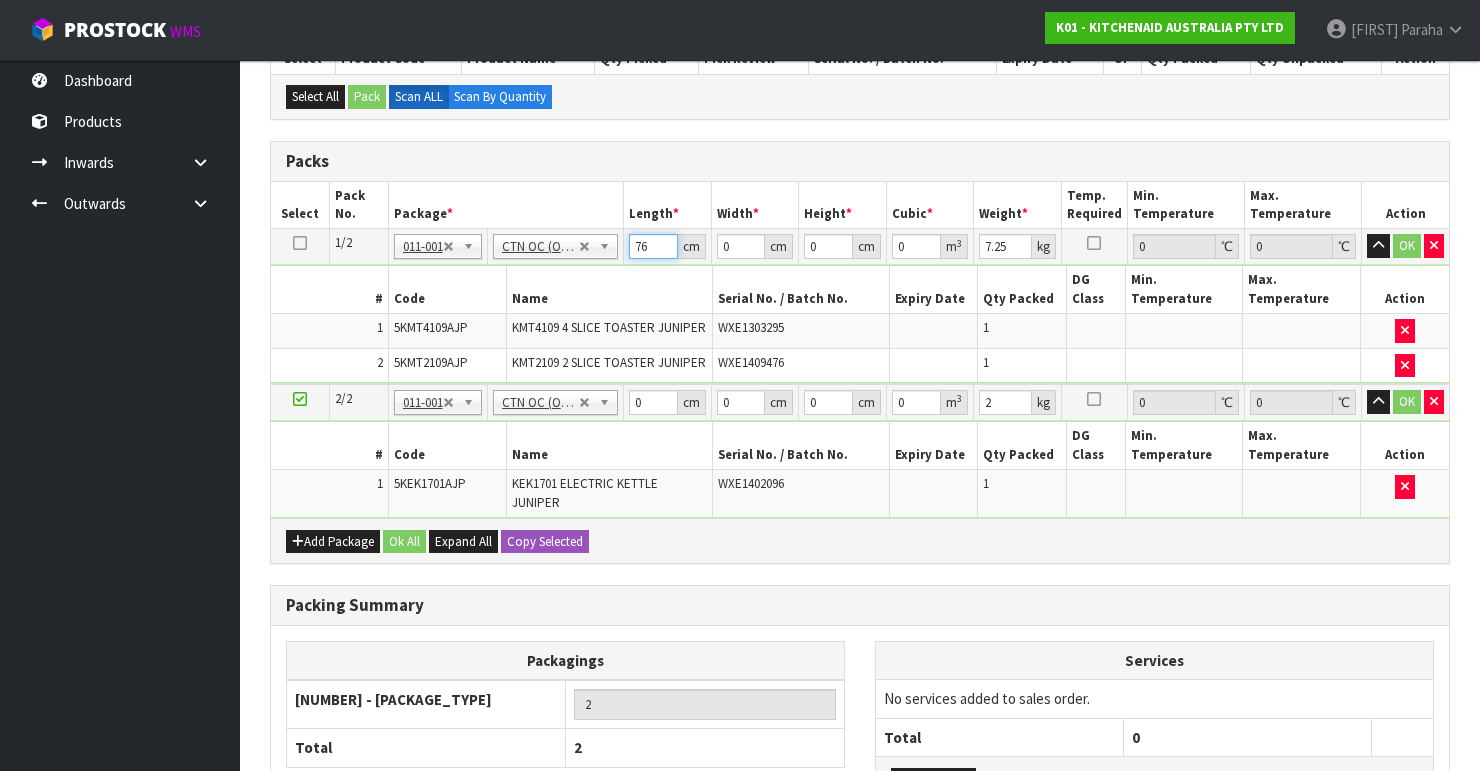 type on "76" 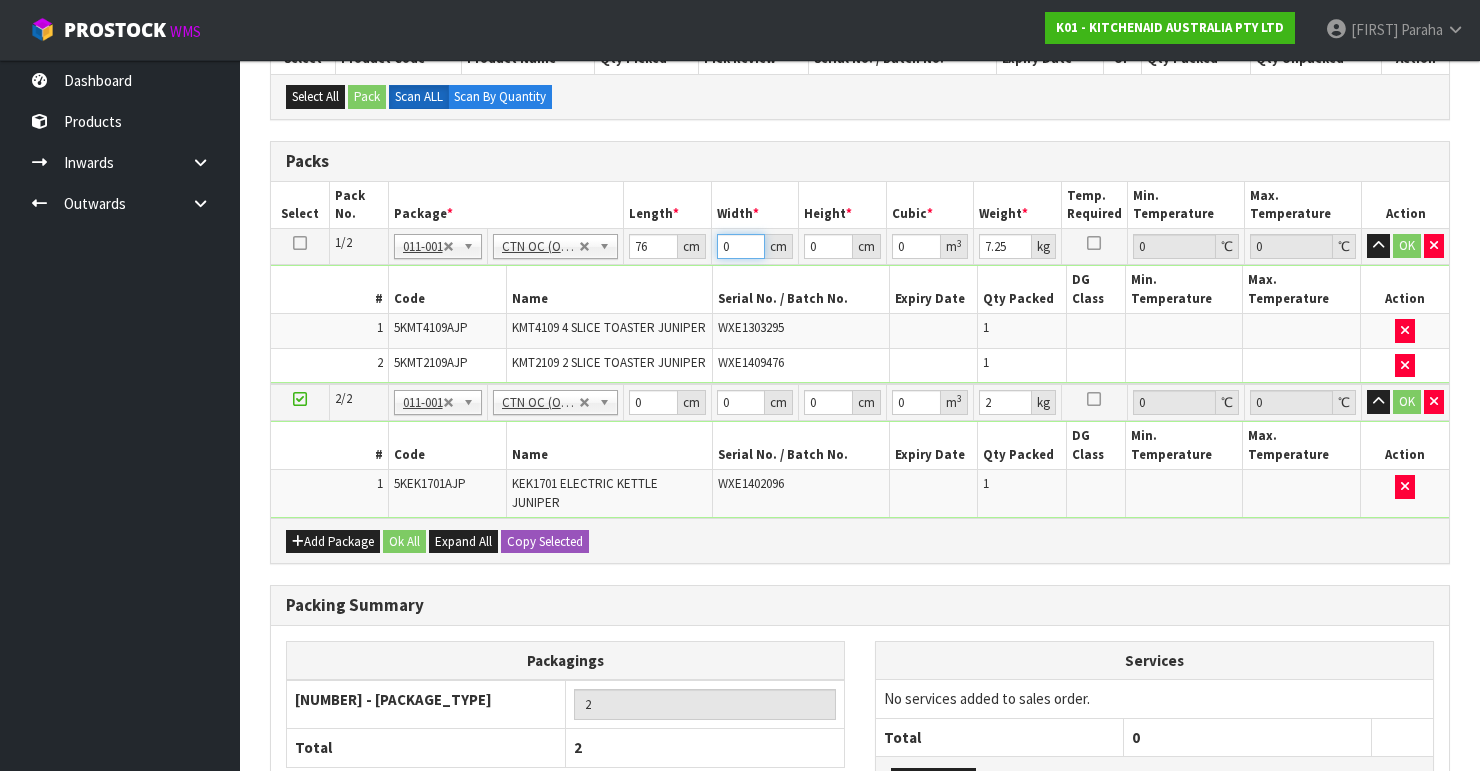 drag, startPoint x: 732, startPoint y: 244, endPoint x: 624, endPoint y: 272, distance: 111.5706 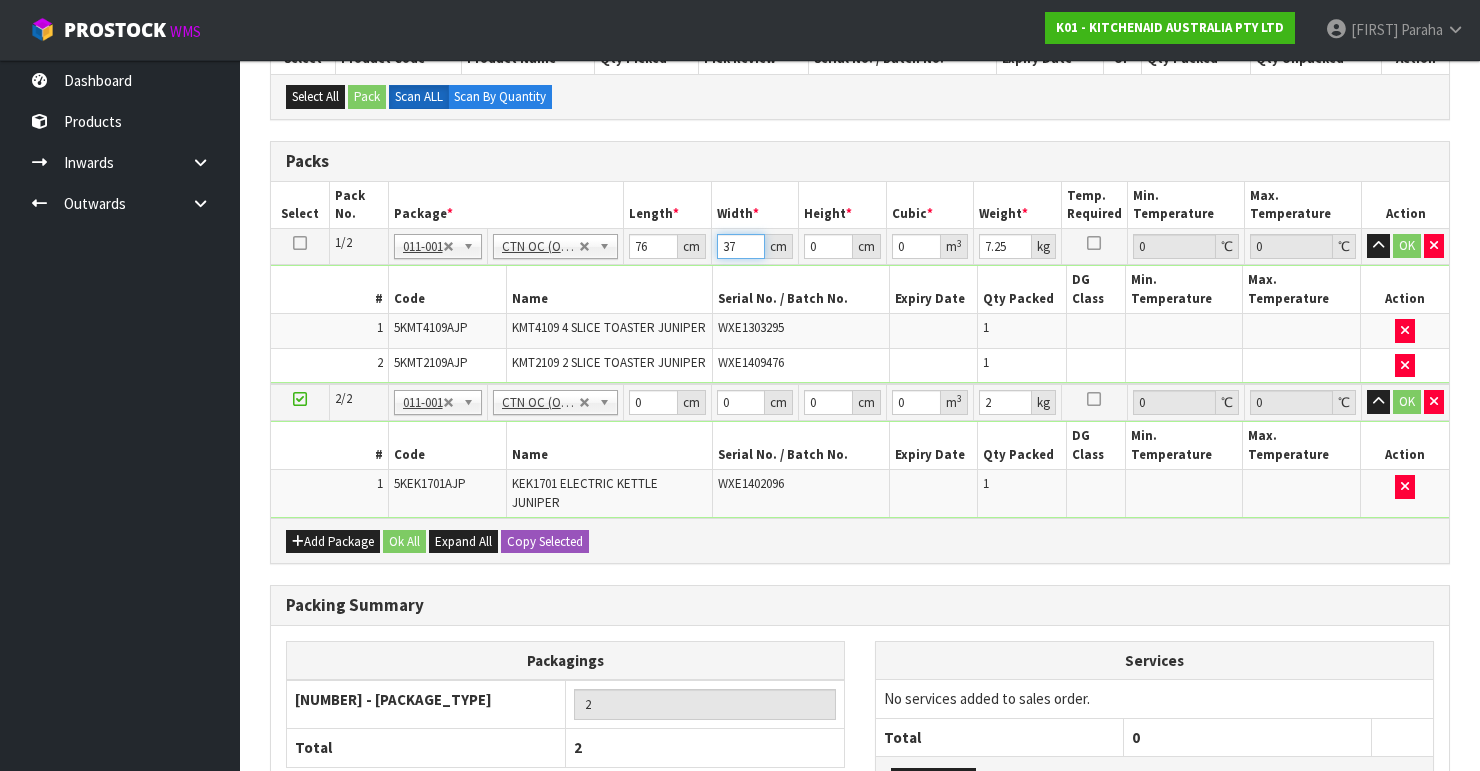 type on "37" 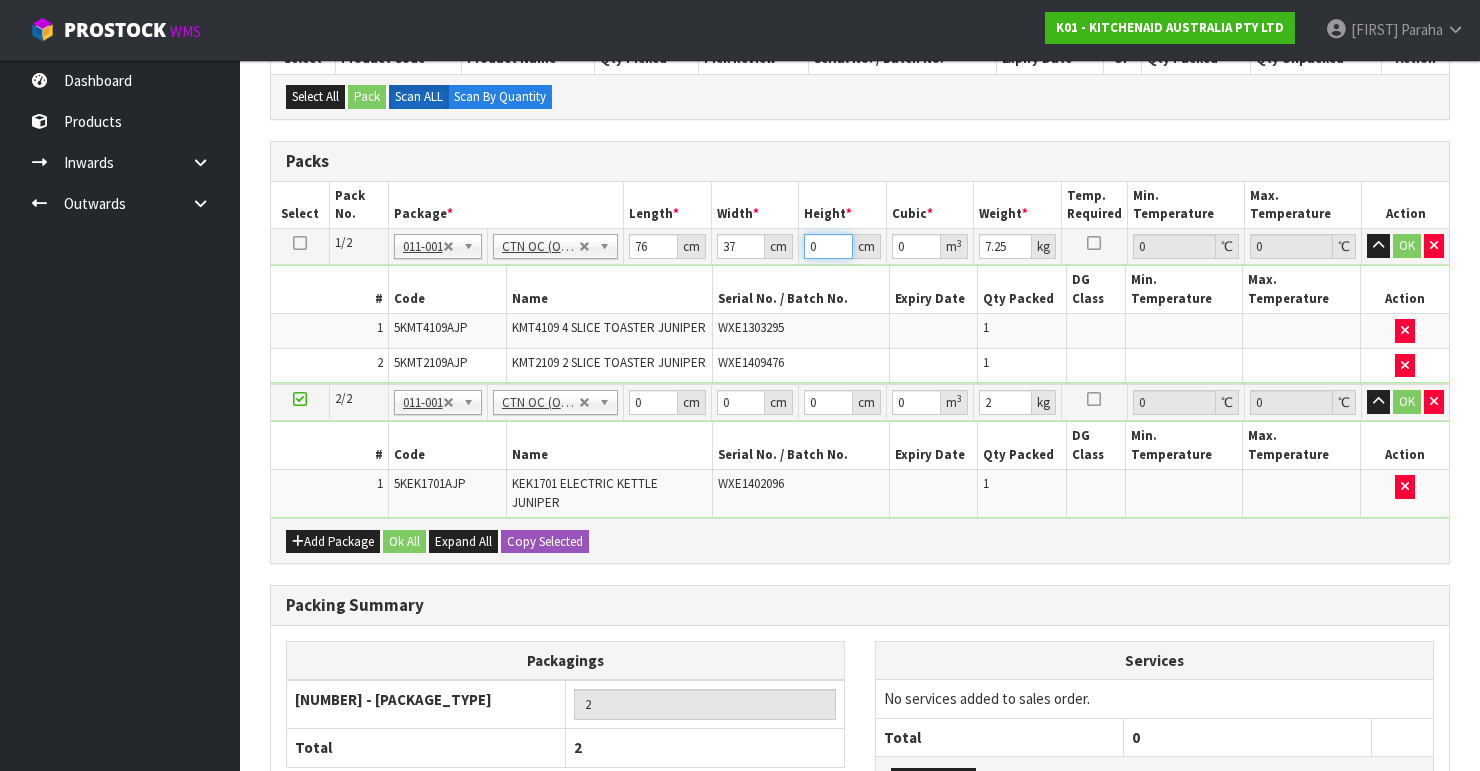 drag, startPoint x: 812, startPoint y: 242, endPoint x: 756, endPoint y: 252, distance: 56.88585 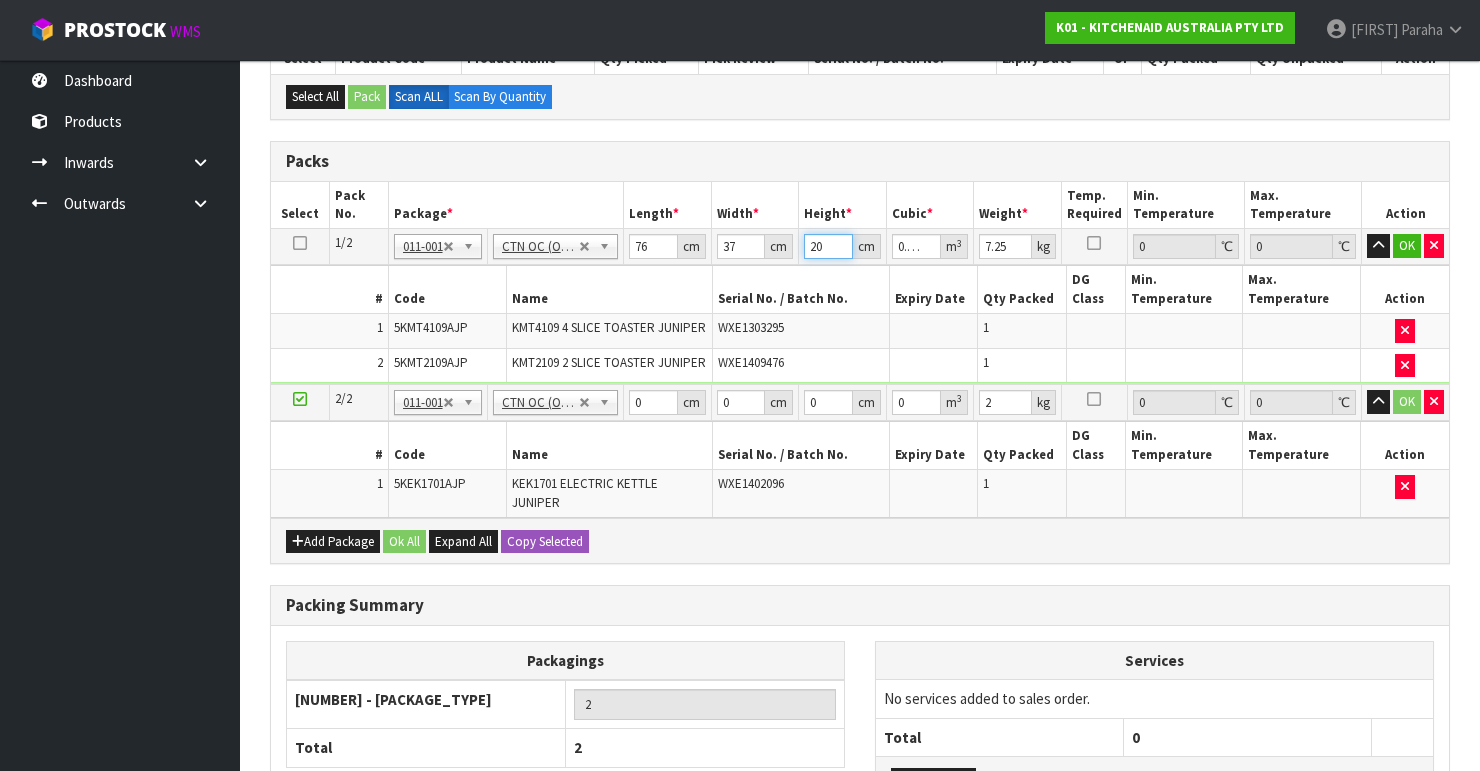 type on "290" 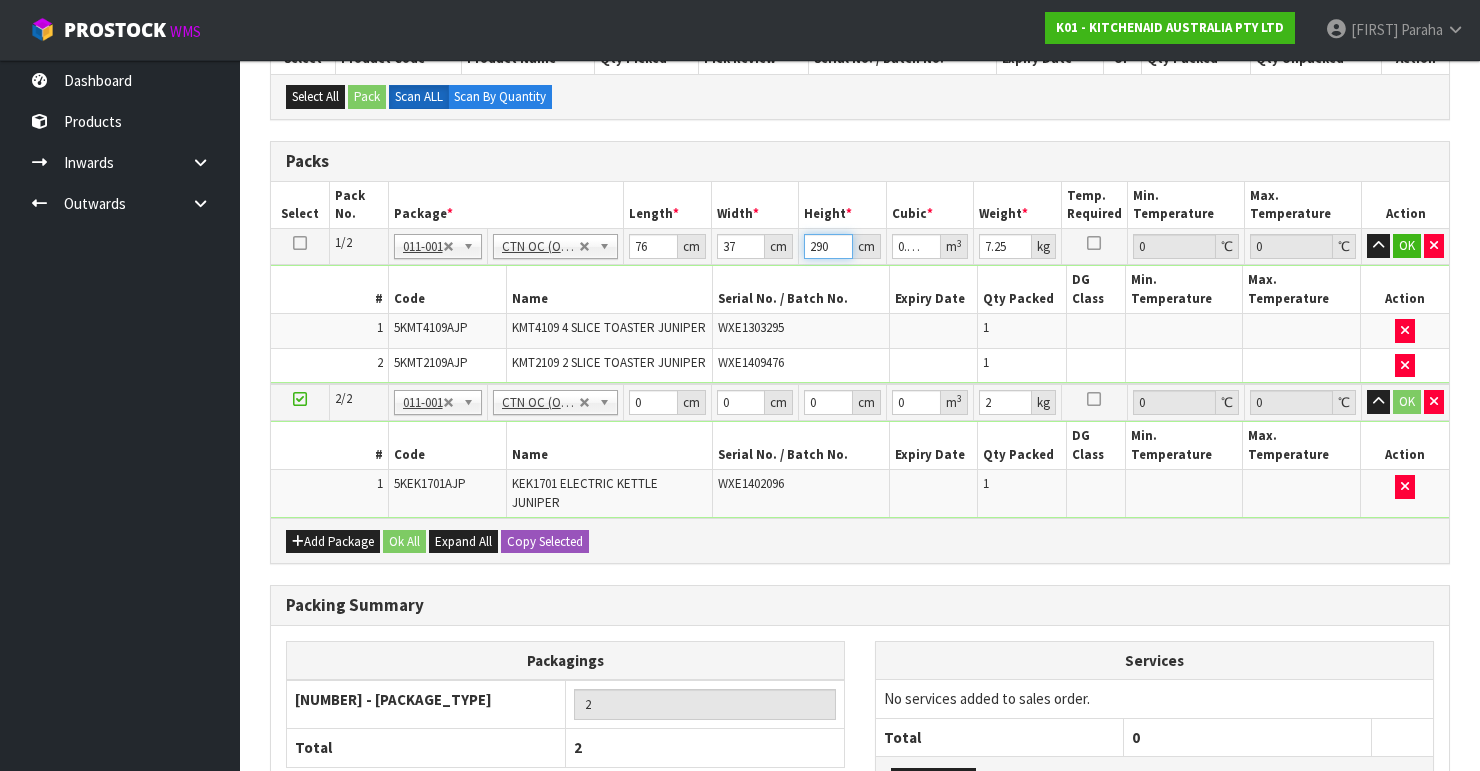 type on "290" 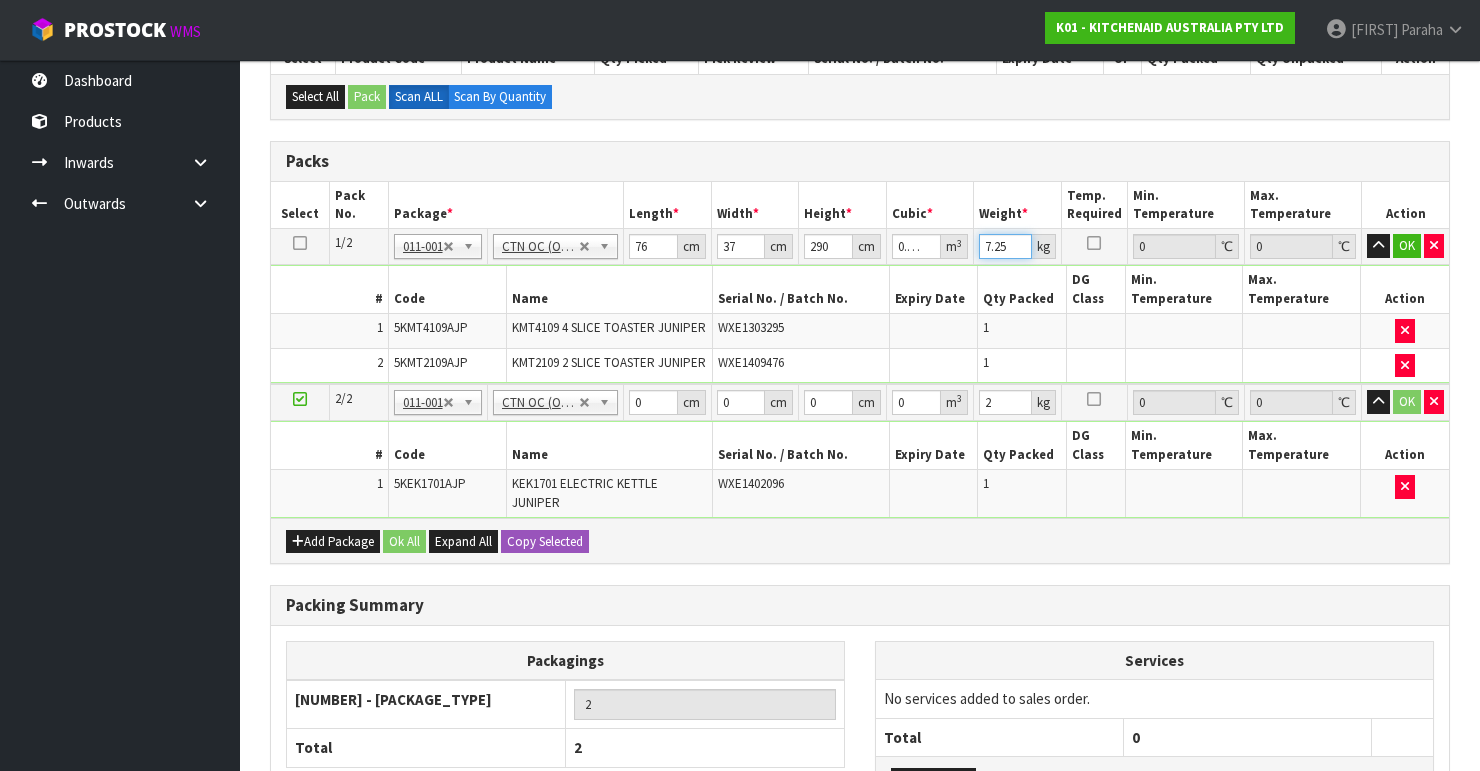 drag, startPoint x: 1011, startPoint y: 240, endPoint x: 904, endPoint y: 263, distance: 109.444046 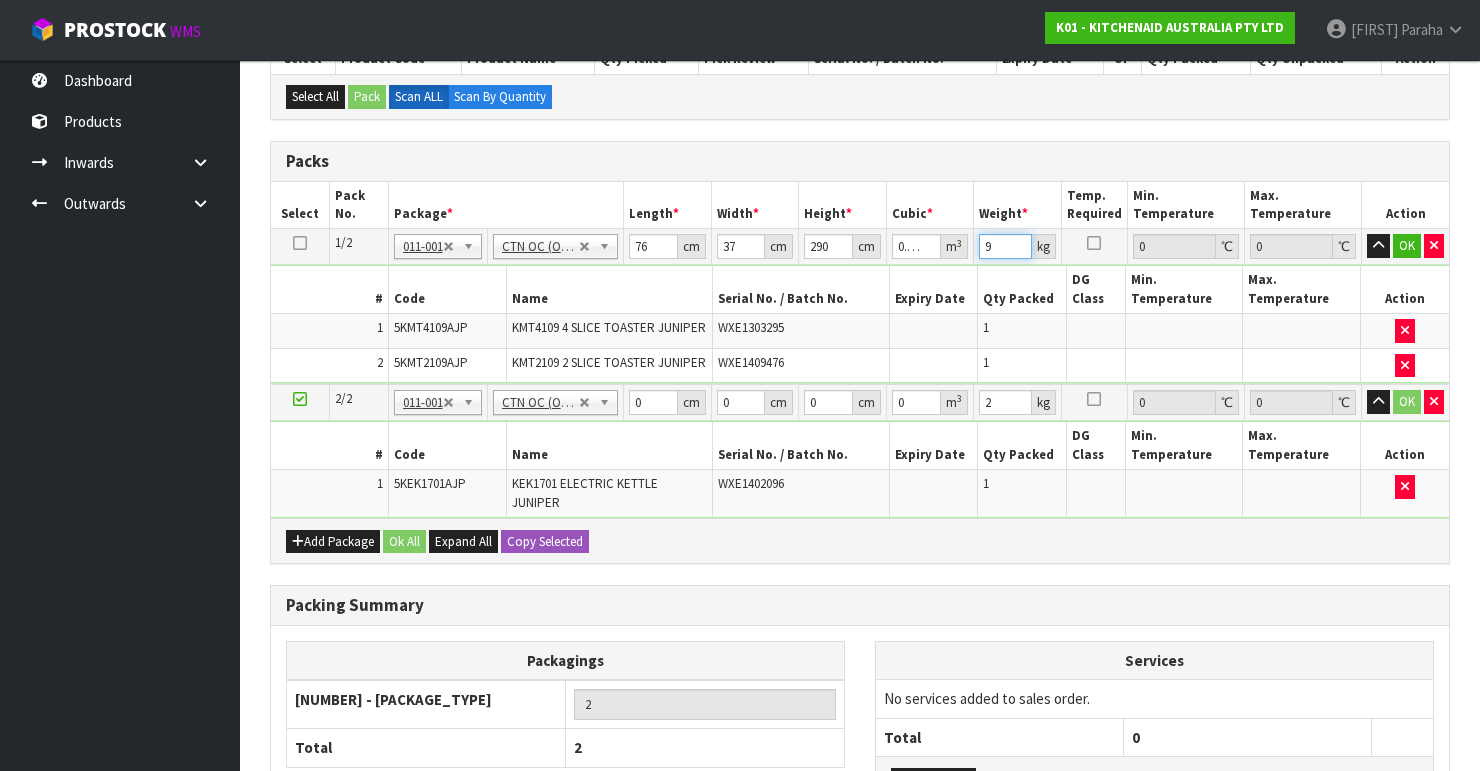 type on "9" 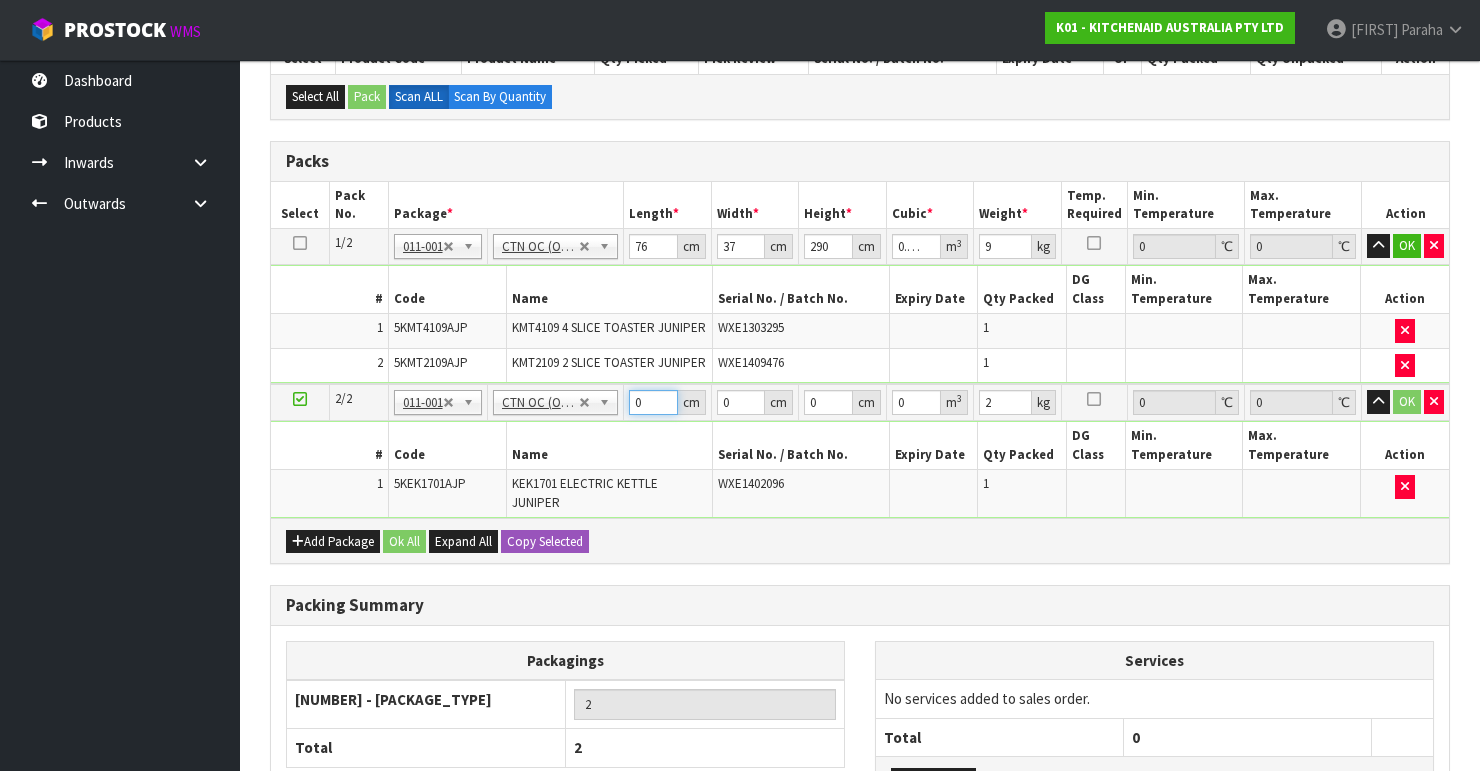 drag, startPoint x: 648, startPoint y: 396, endPoint x: 586, endPoint y: 420, distance: 66.48308 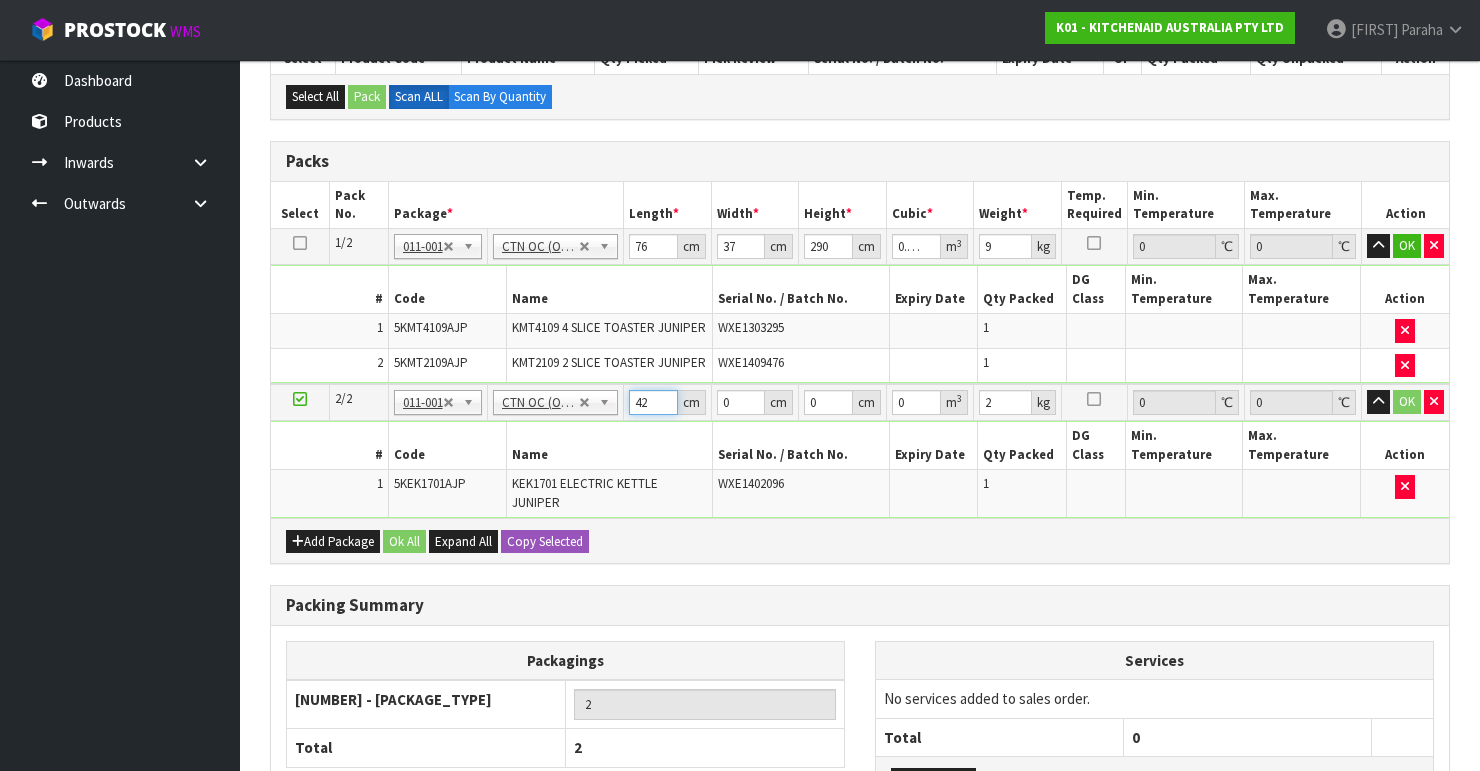type on "42" 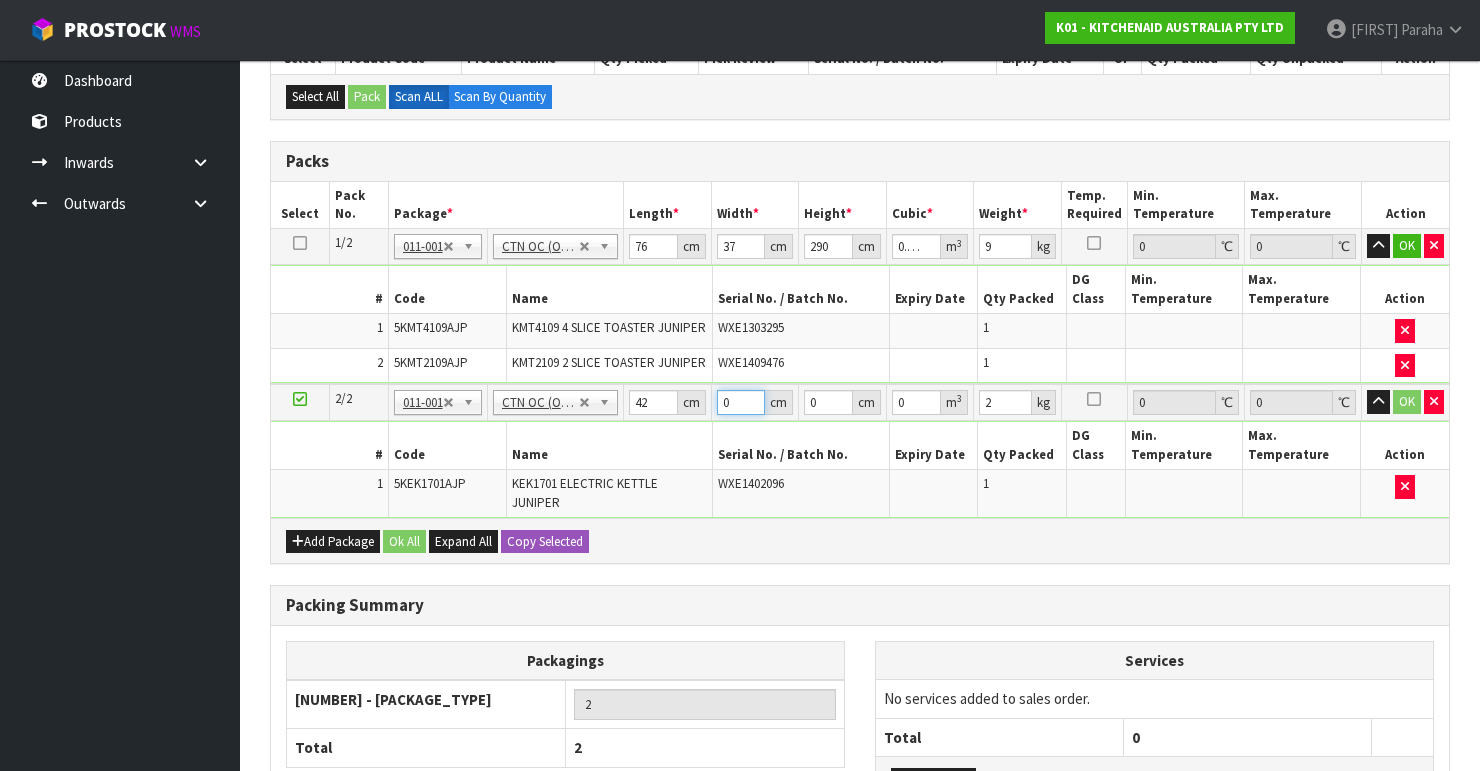 drag, startPoint x: 732, startPoint y: 396, endPoint x: 713, endPoint y: 406, distance: 21.470911 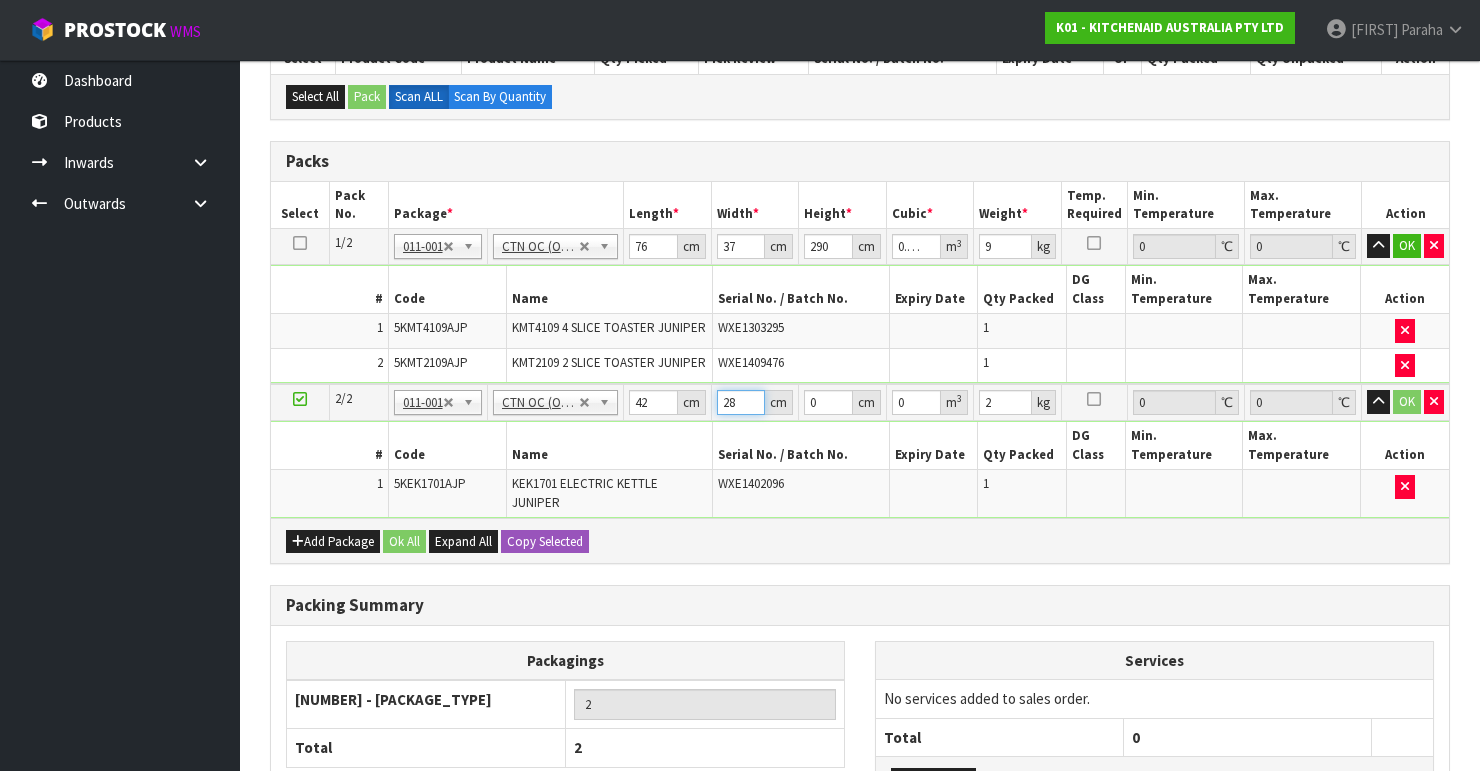 type on "28" 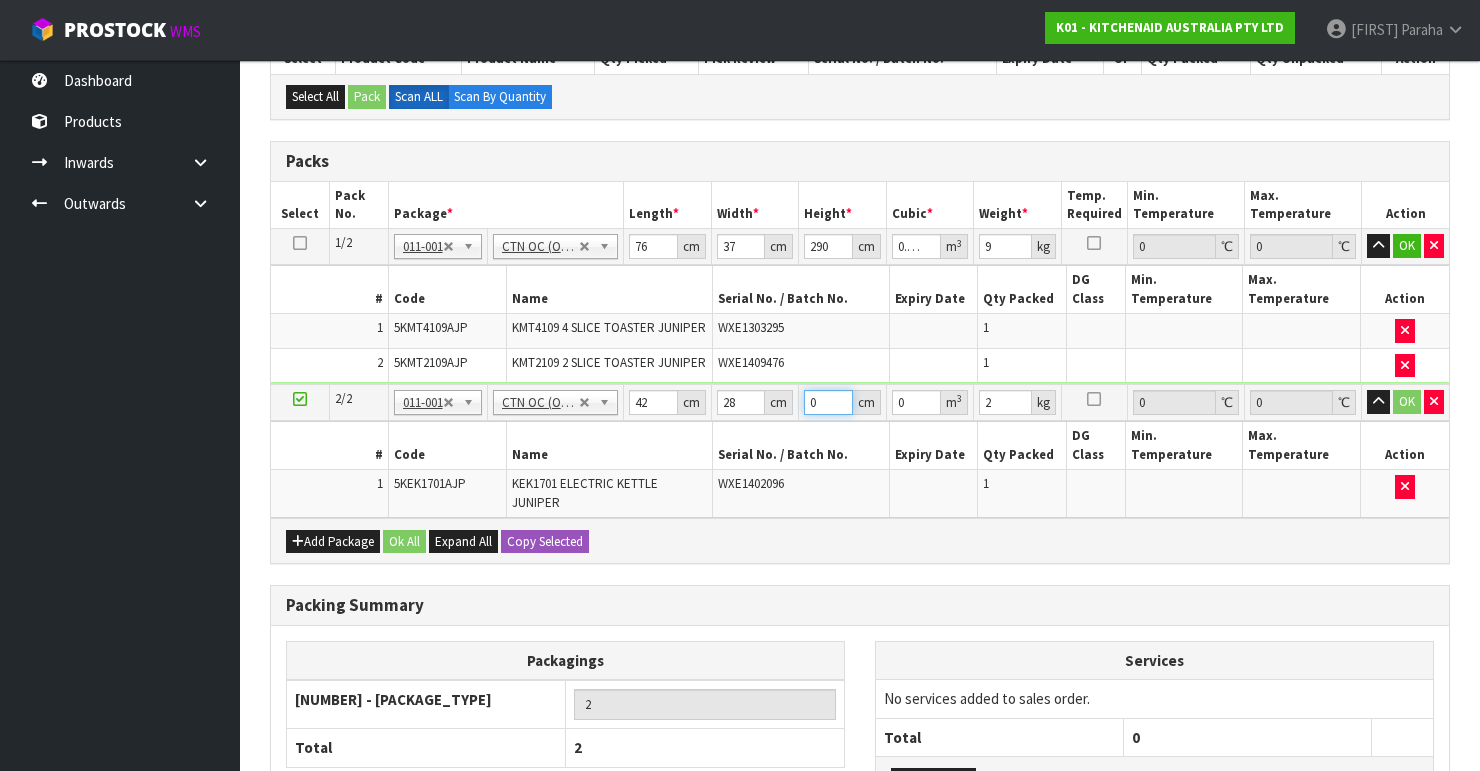drag, startPoint x: 819, startPoint y: 398, endPoint x: 786, endPoint y: 396, distance: 33.06055 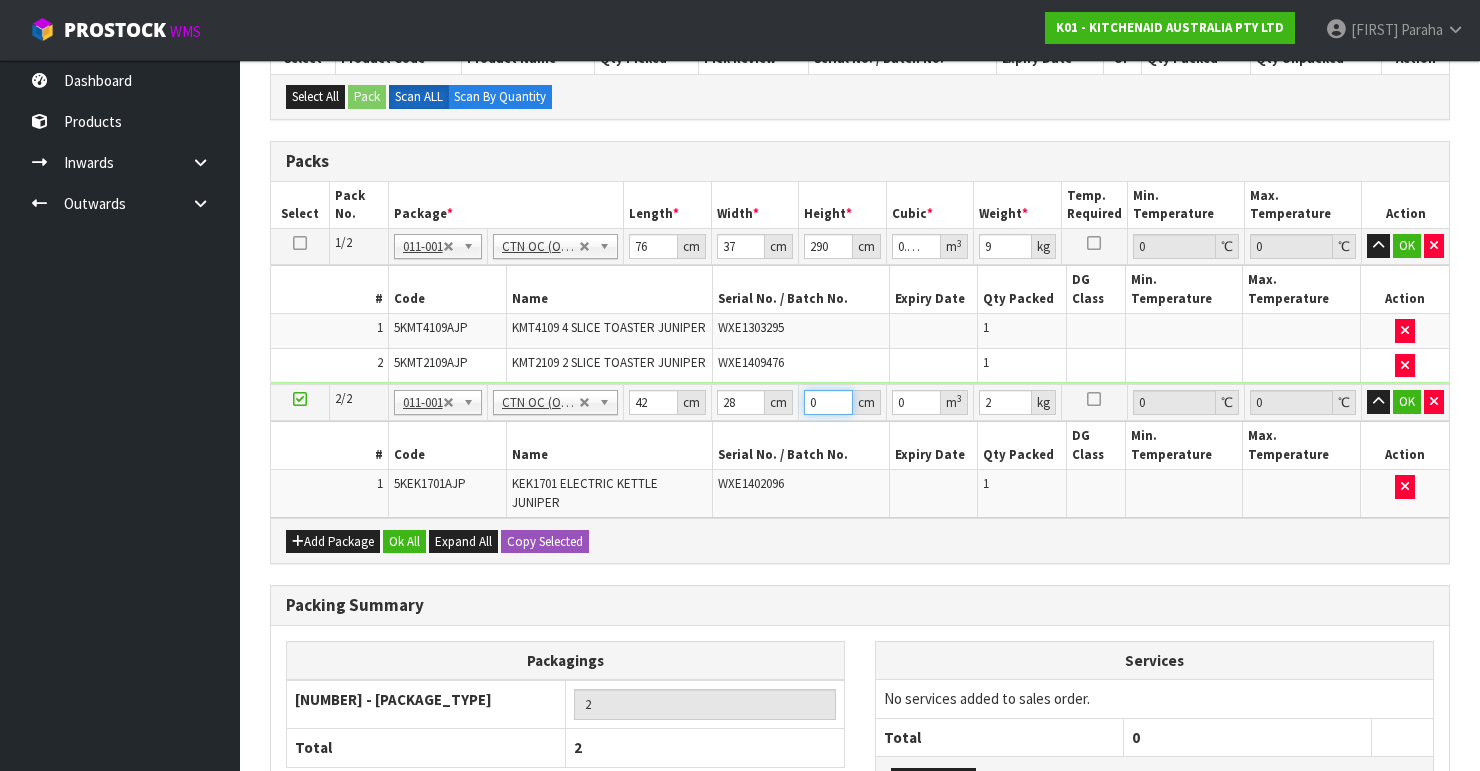 type on "2" 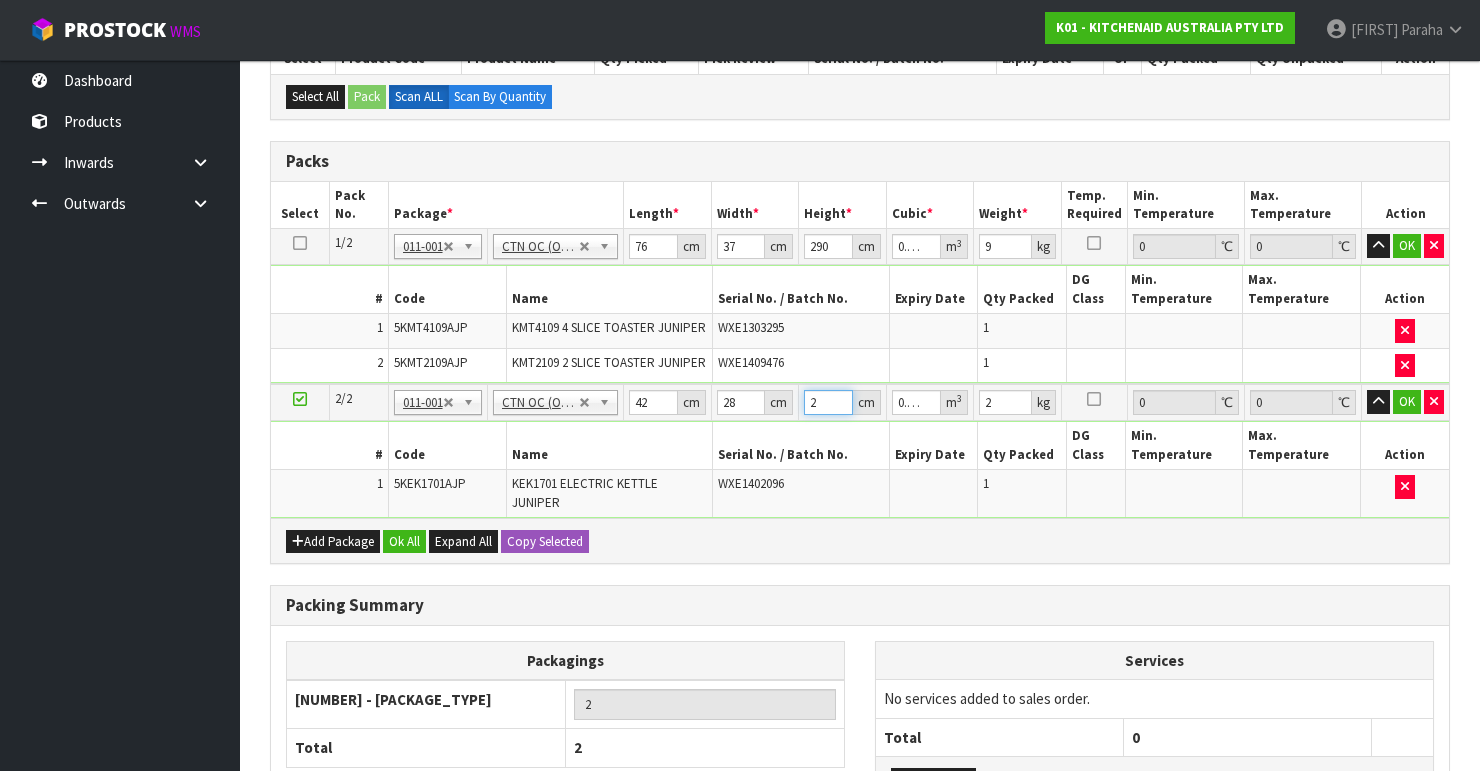 type on "24" 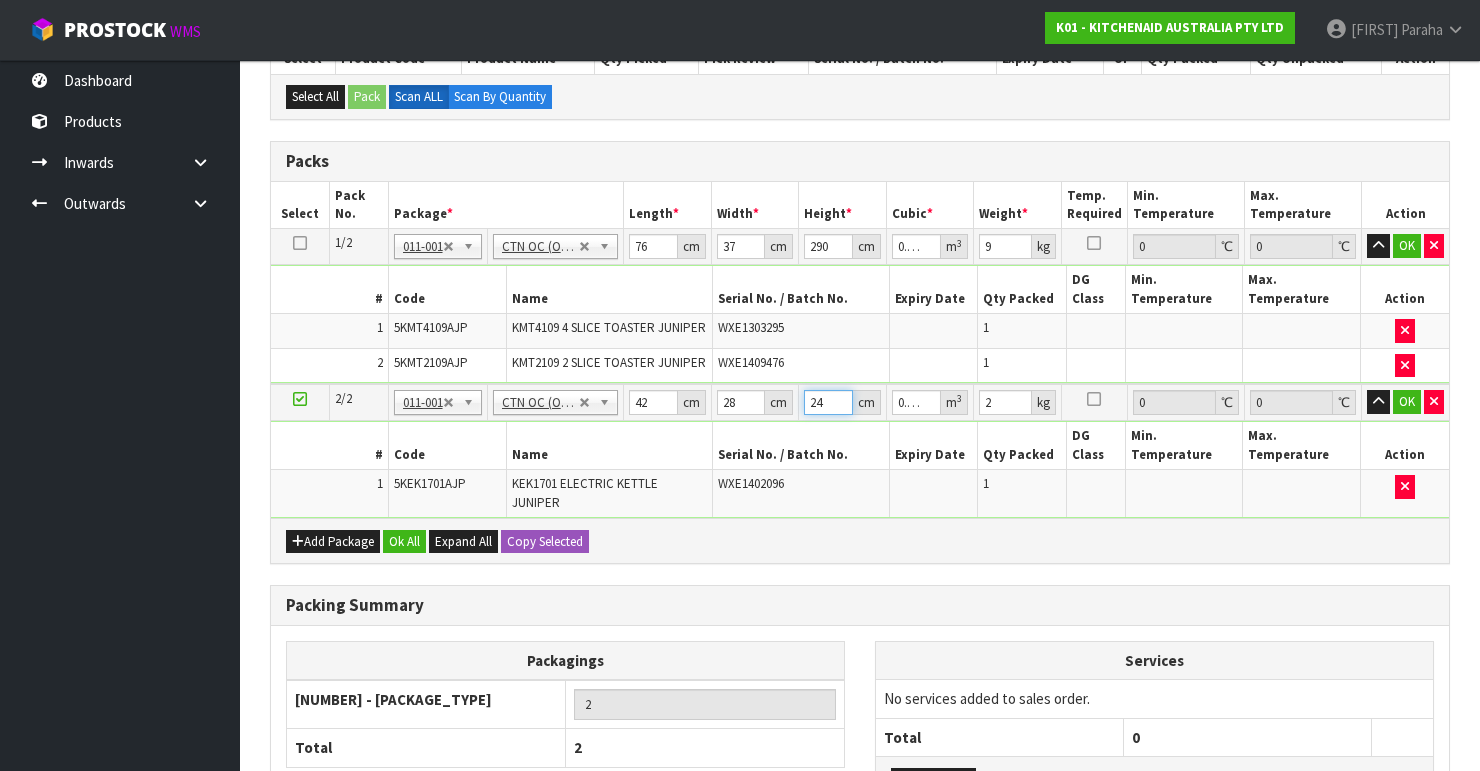 type on "24" 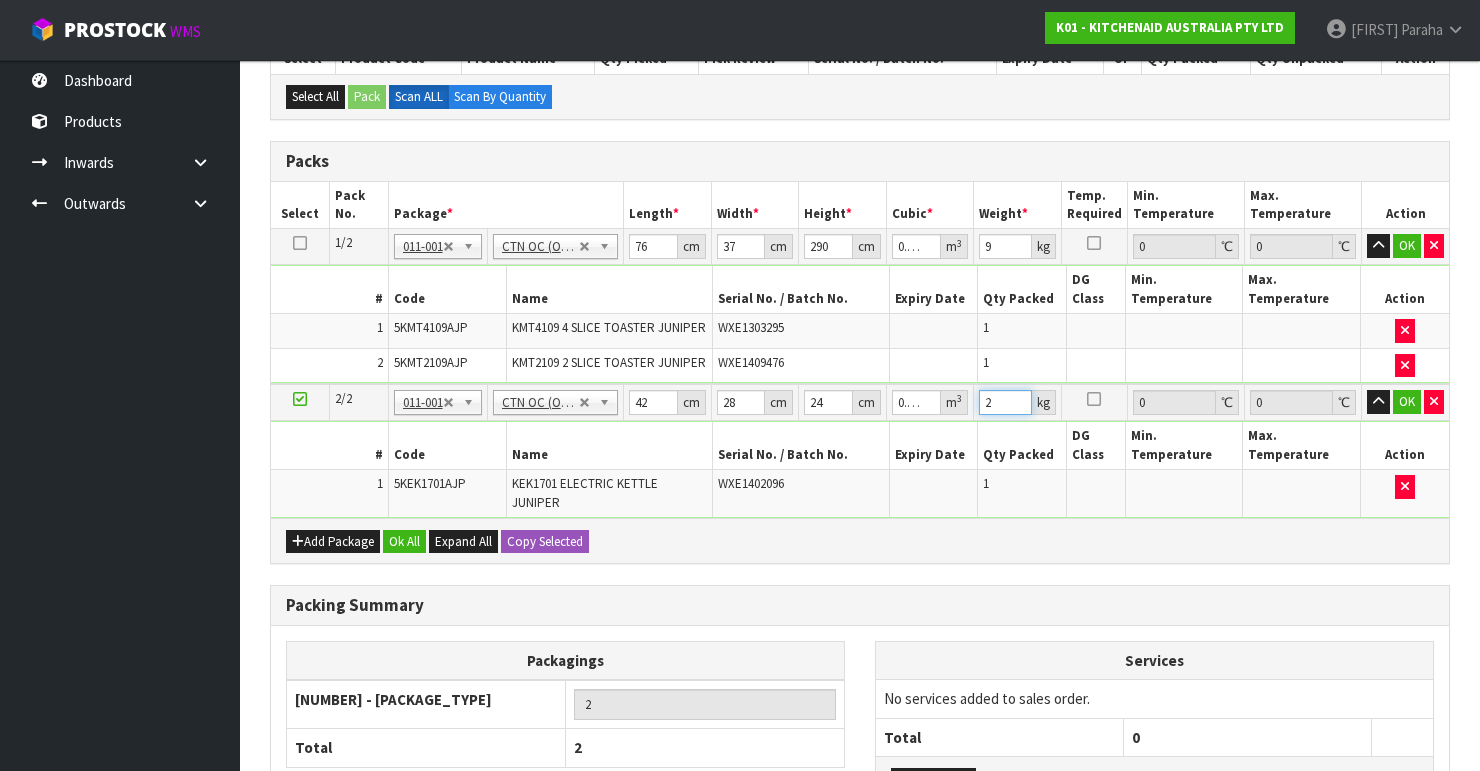 drag, startPoint x: 1006, startPoint y: 394, endPoint x: 960, endPoint y: 396, distance: 46.043457 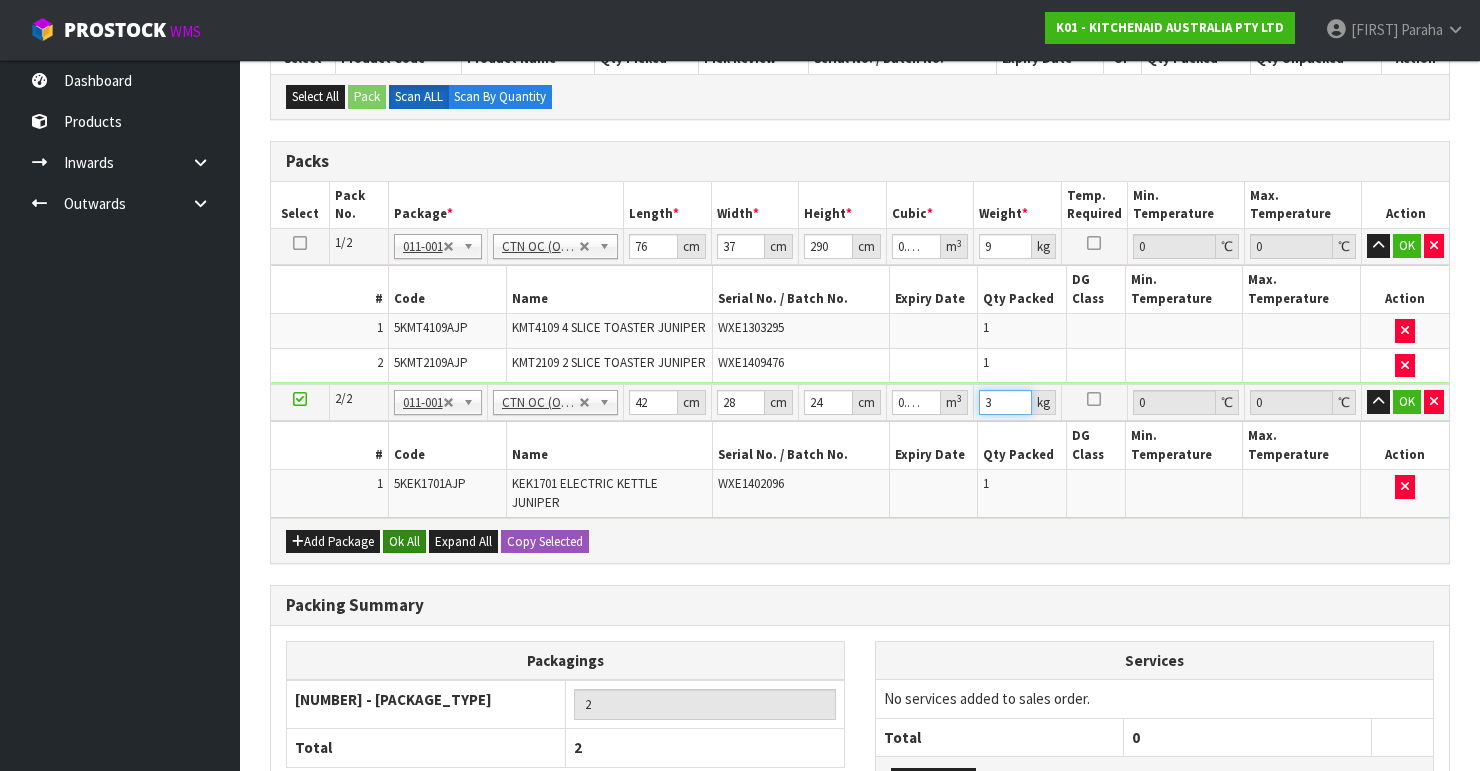 type on "3" 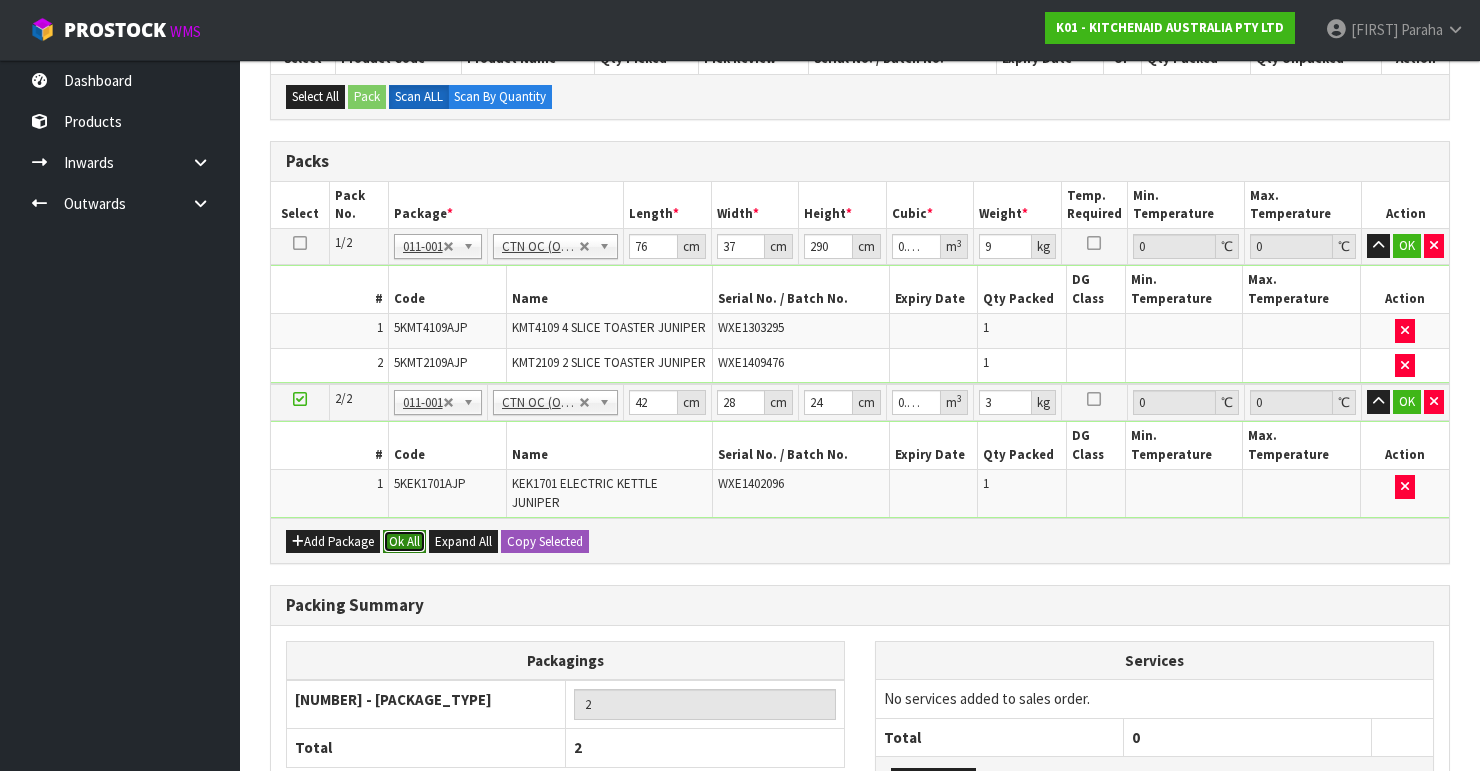 click on "Ok All" at bounding box center (404, 542) 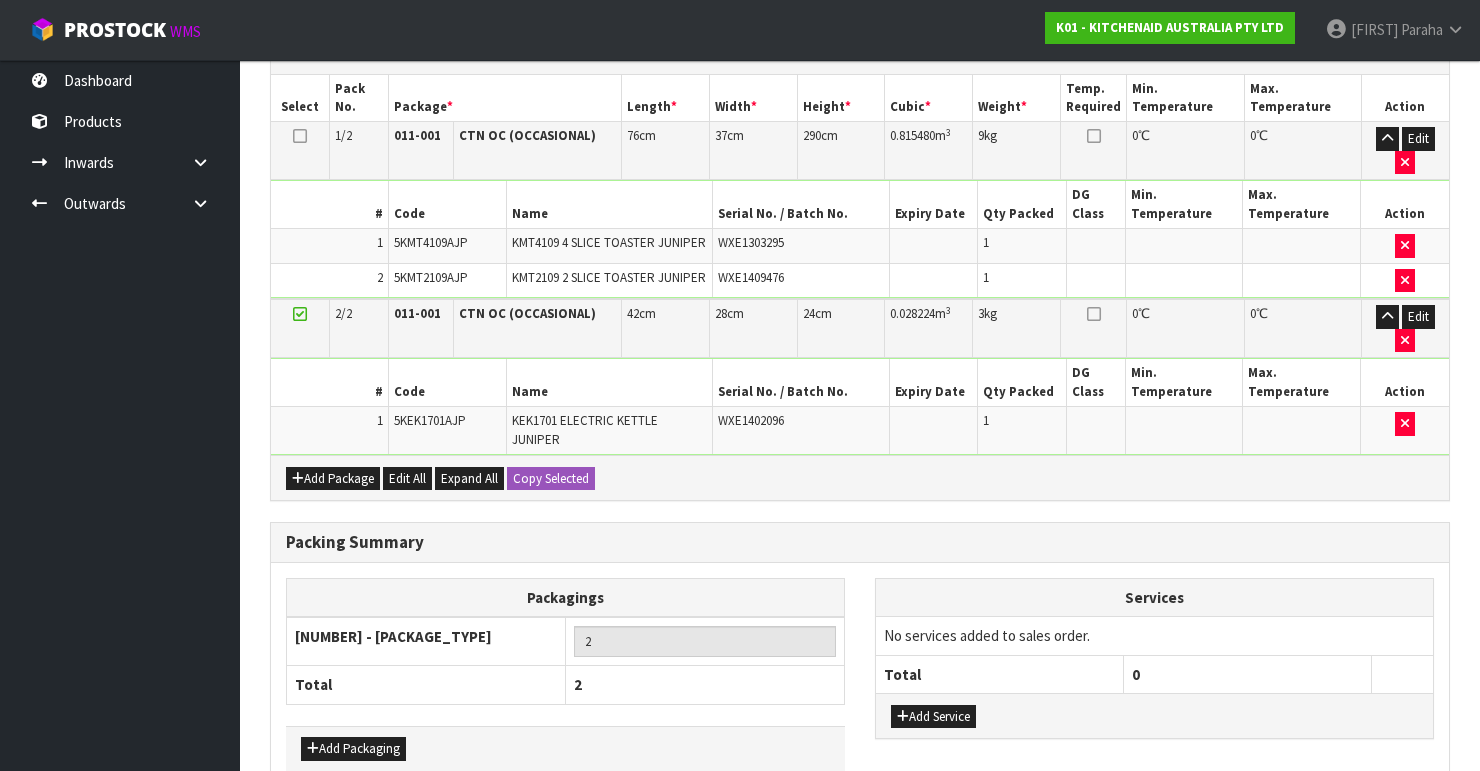 scroll, scrollTop: 588, scrollLeft: 0, axis: vertical 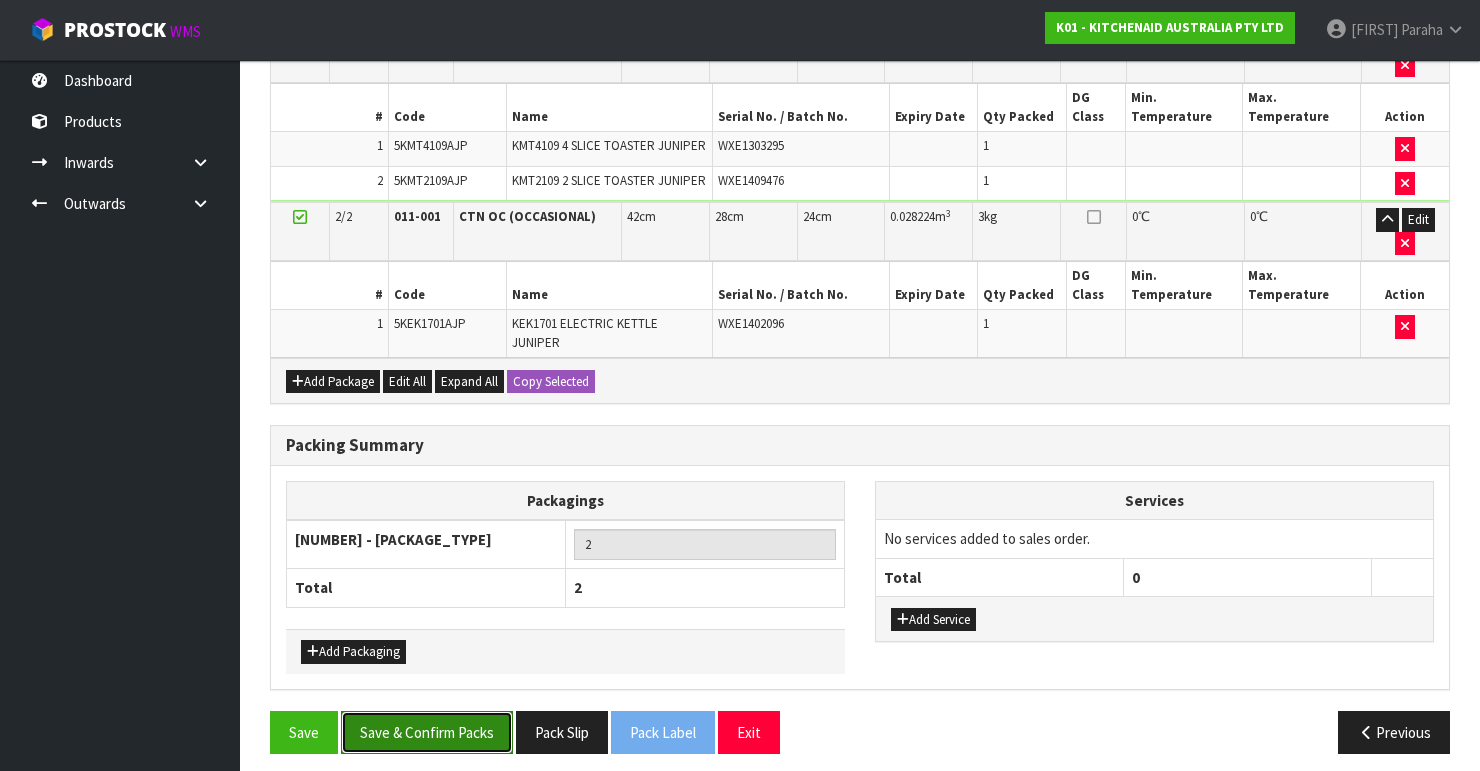 click on "Save & Confirm Packs" at bounding box center (427, 732) 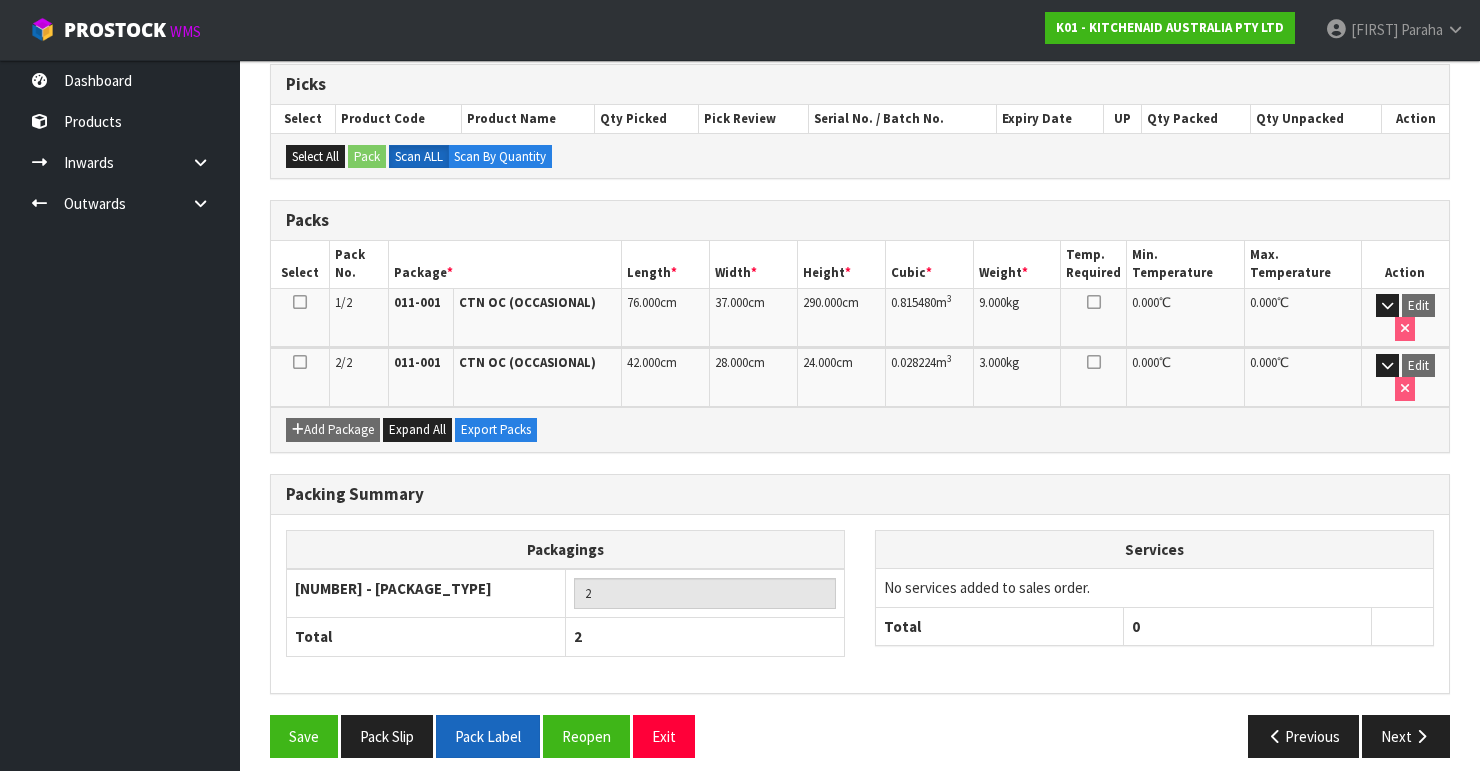 scroll, scrollTop: 400, scrollLeft: 0, axis: vertical 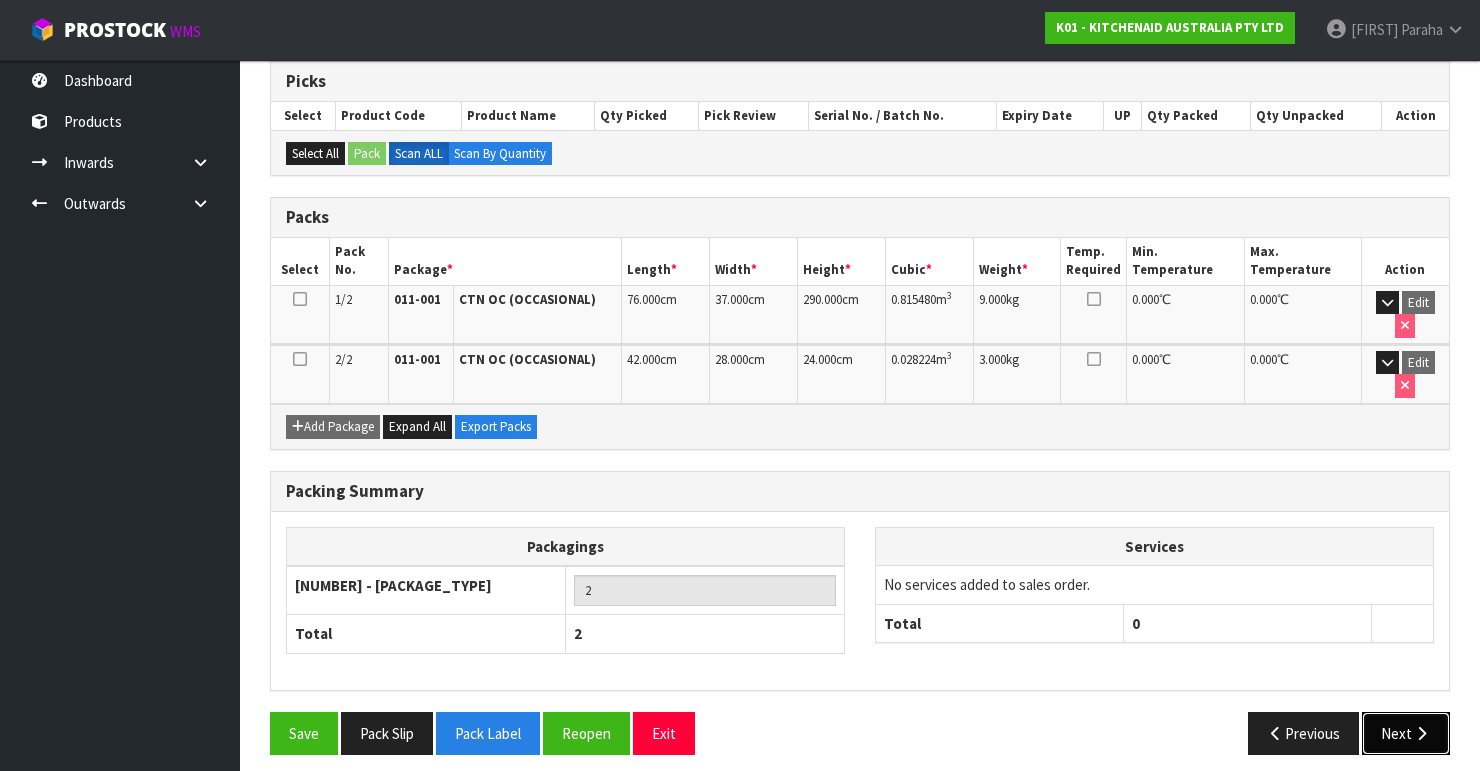 click at bounding box center (1421, 733) 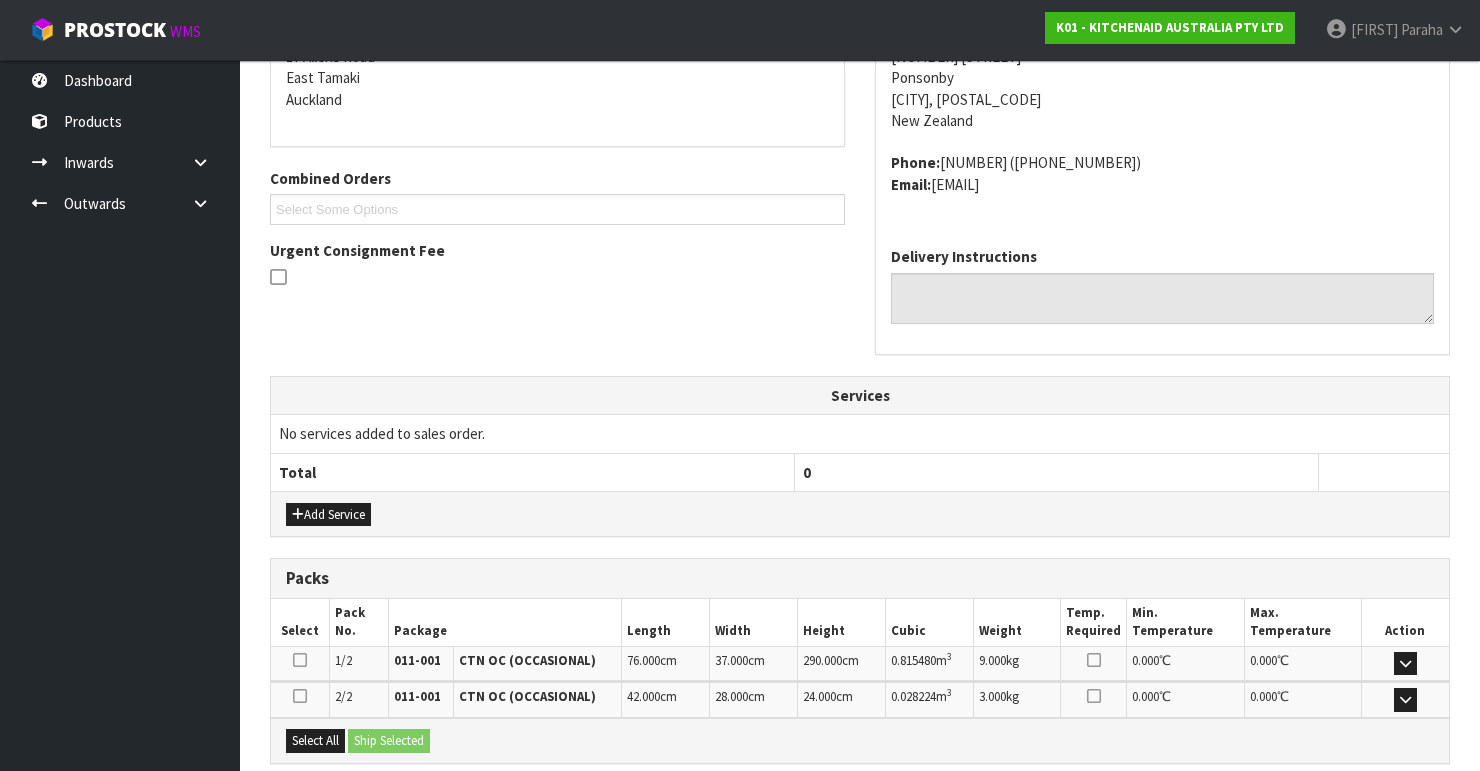 scroll, scrollTop: 620, scrollLeft: 0, axis: vertical 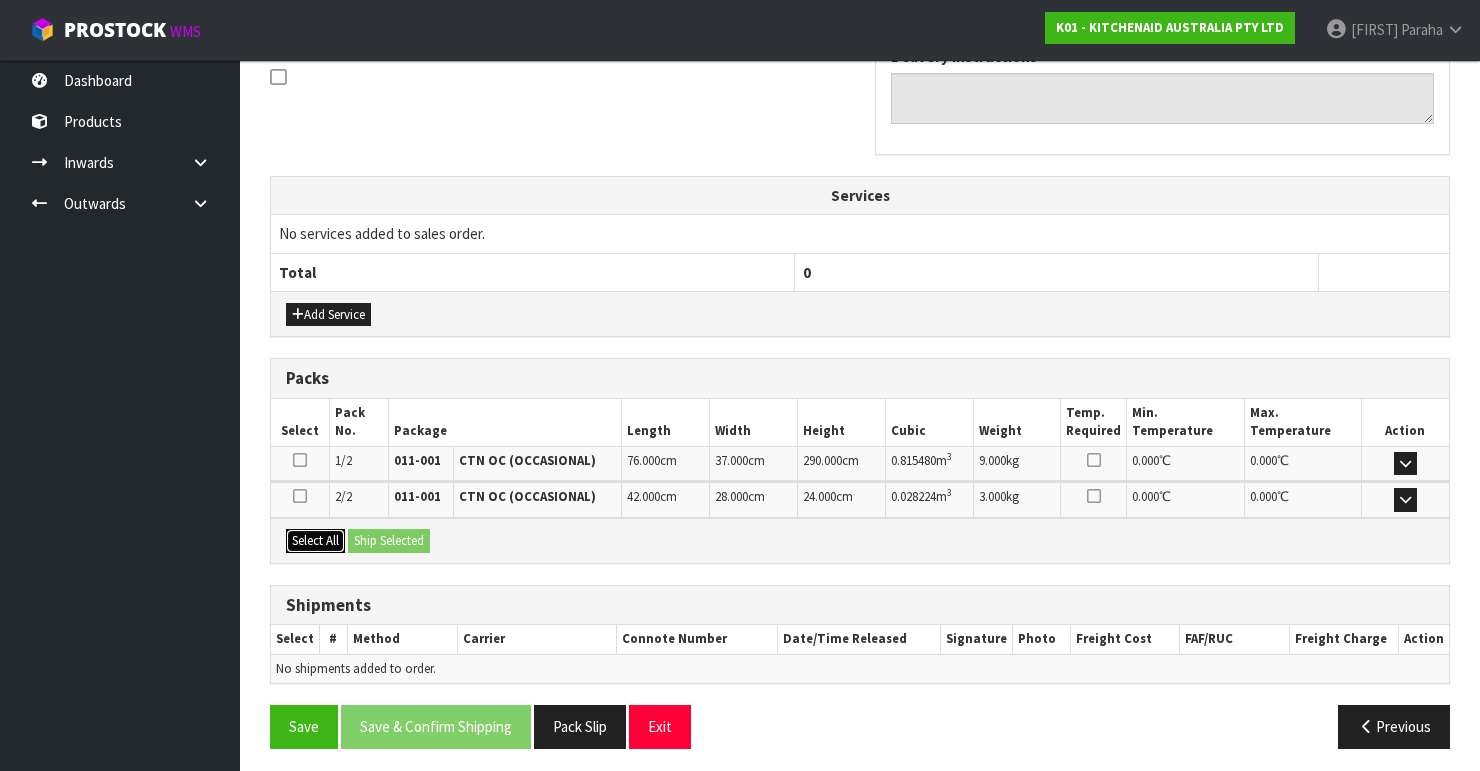 click on "Select All" at bounding box center (315, 541) 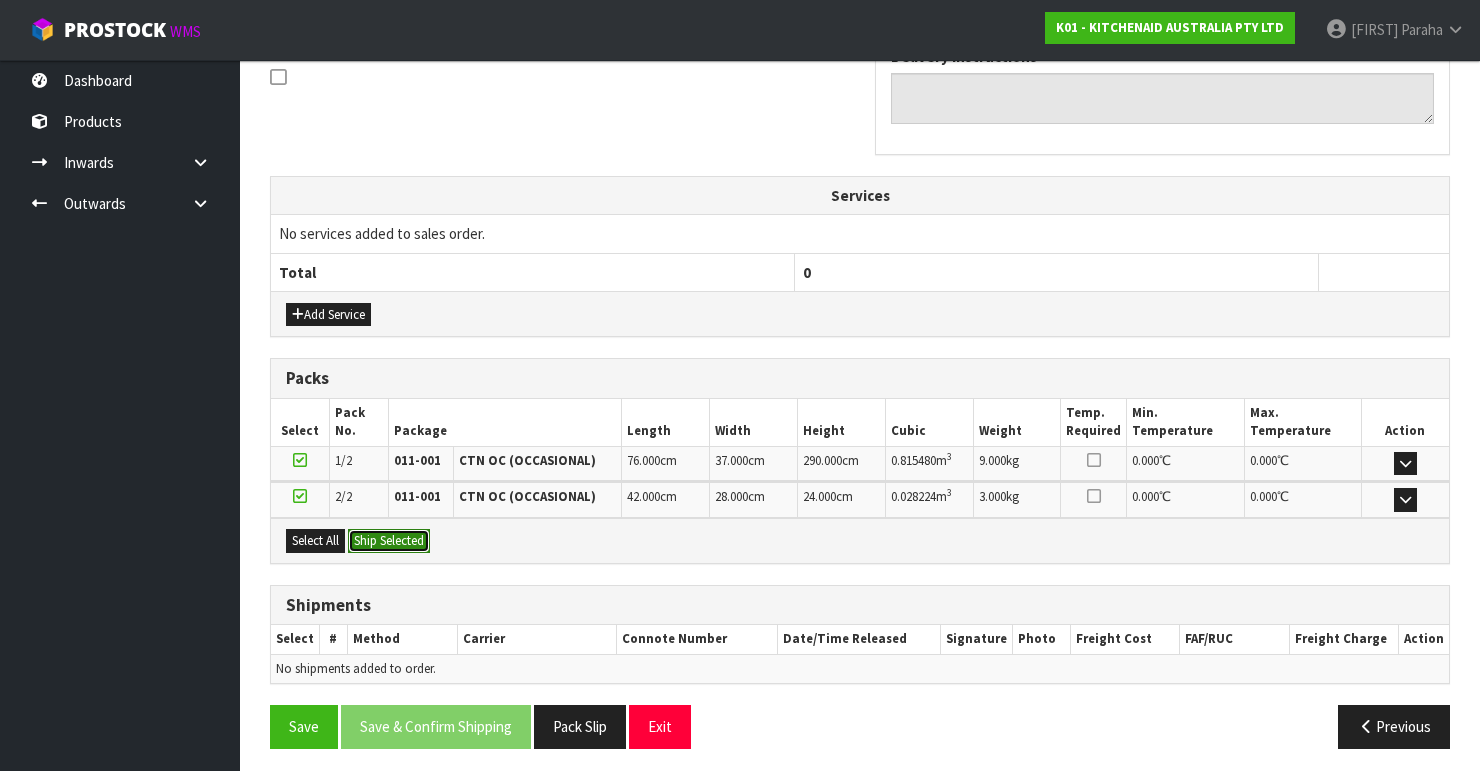 click on "Ship Selected" at bounding box center [389, 541] 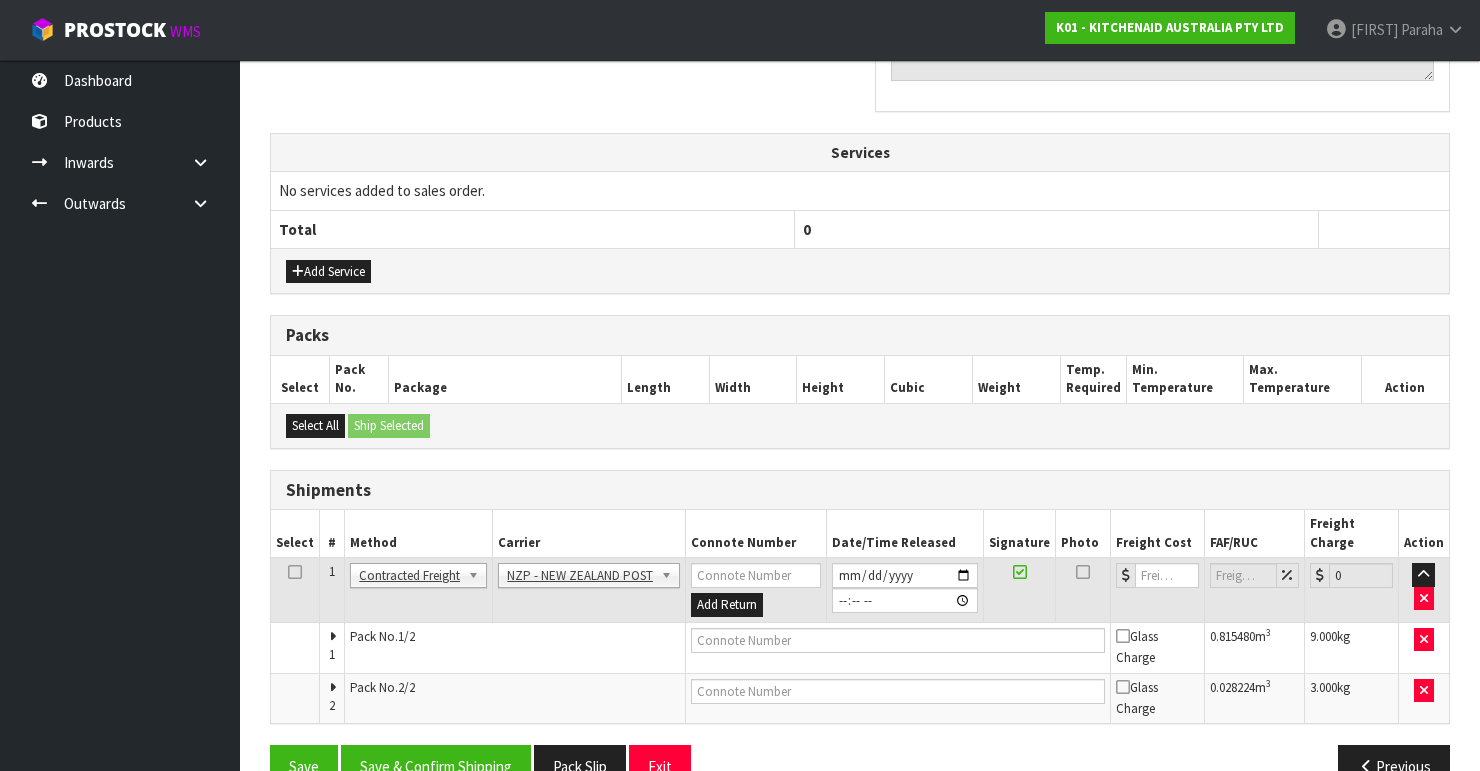 scroll, scrollTop: 687, scrollLeft: 0, axis: vertical 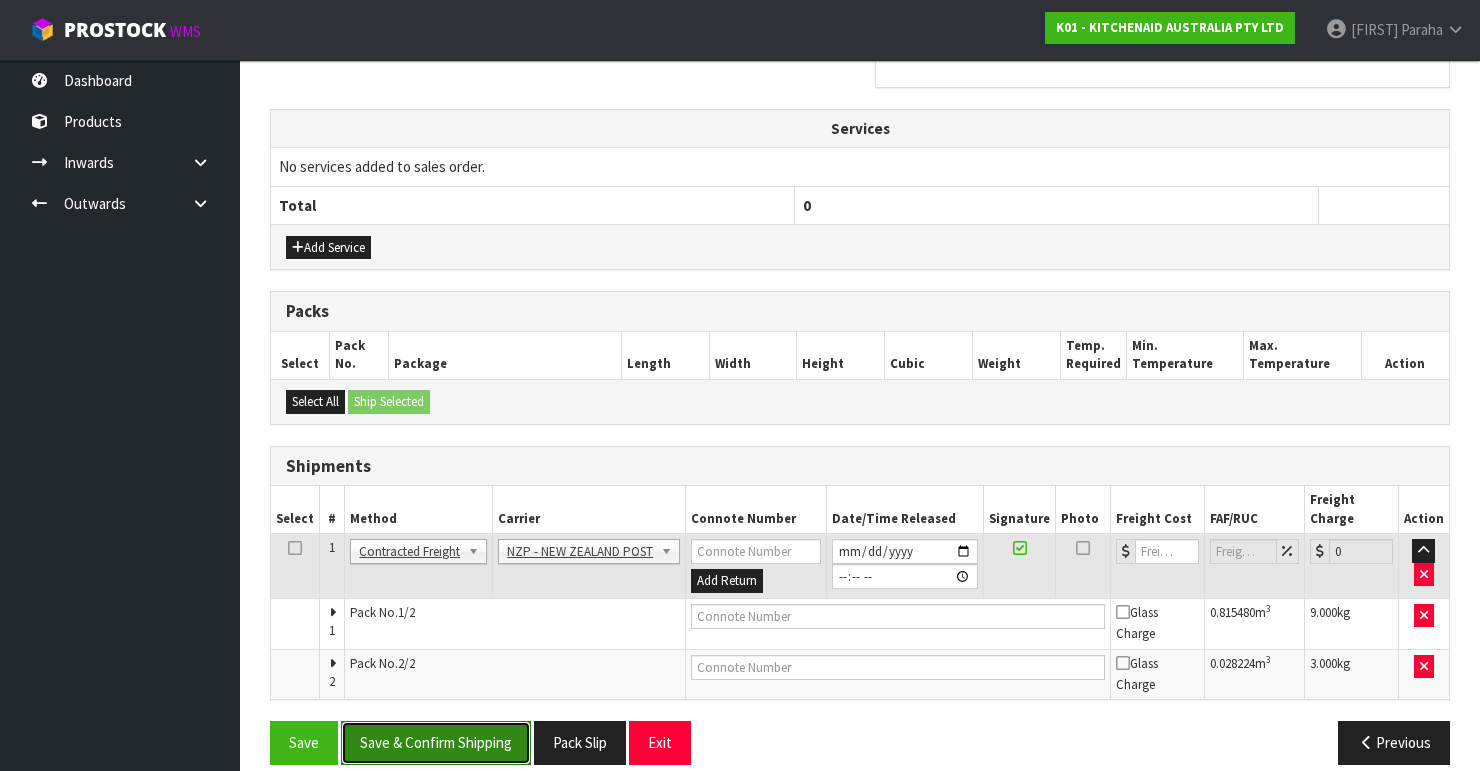 click on "Save & Confirm Shipping" at bounding box center [436, 742] 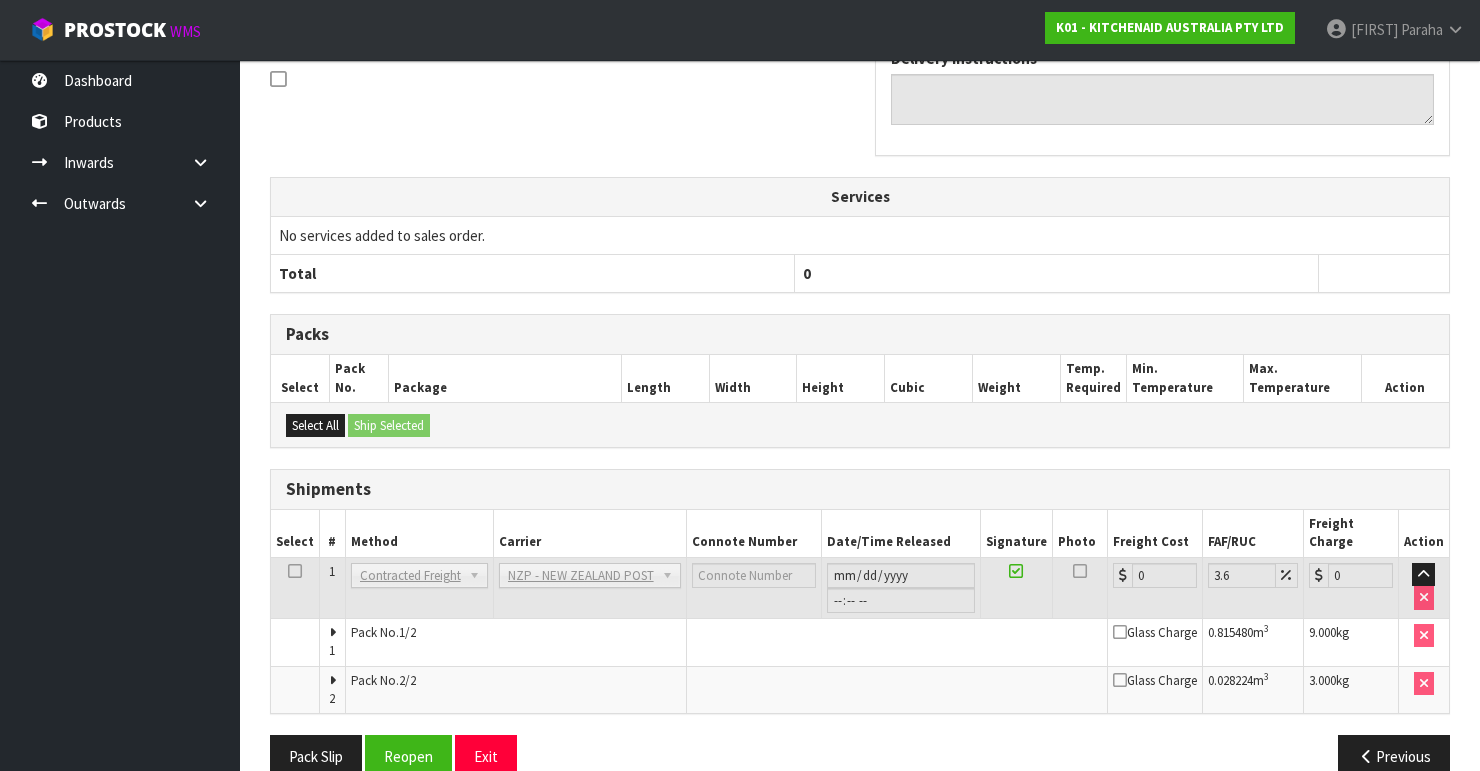 scroll, scrollTop: 653, scrollLeft: 0, axis: vertical 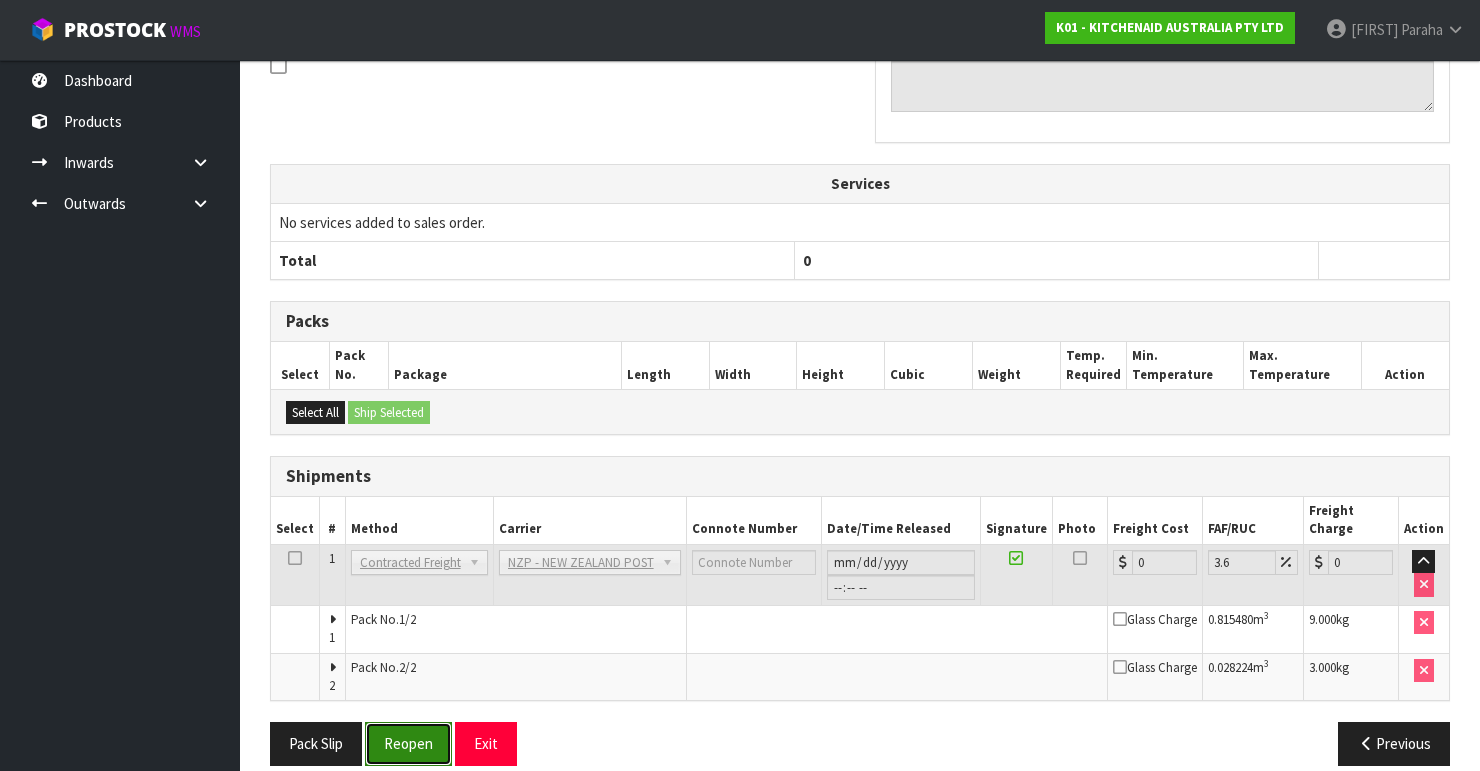 click on "Reopen" at bounding box center [408, 743] 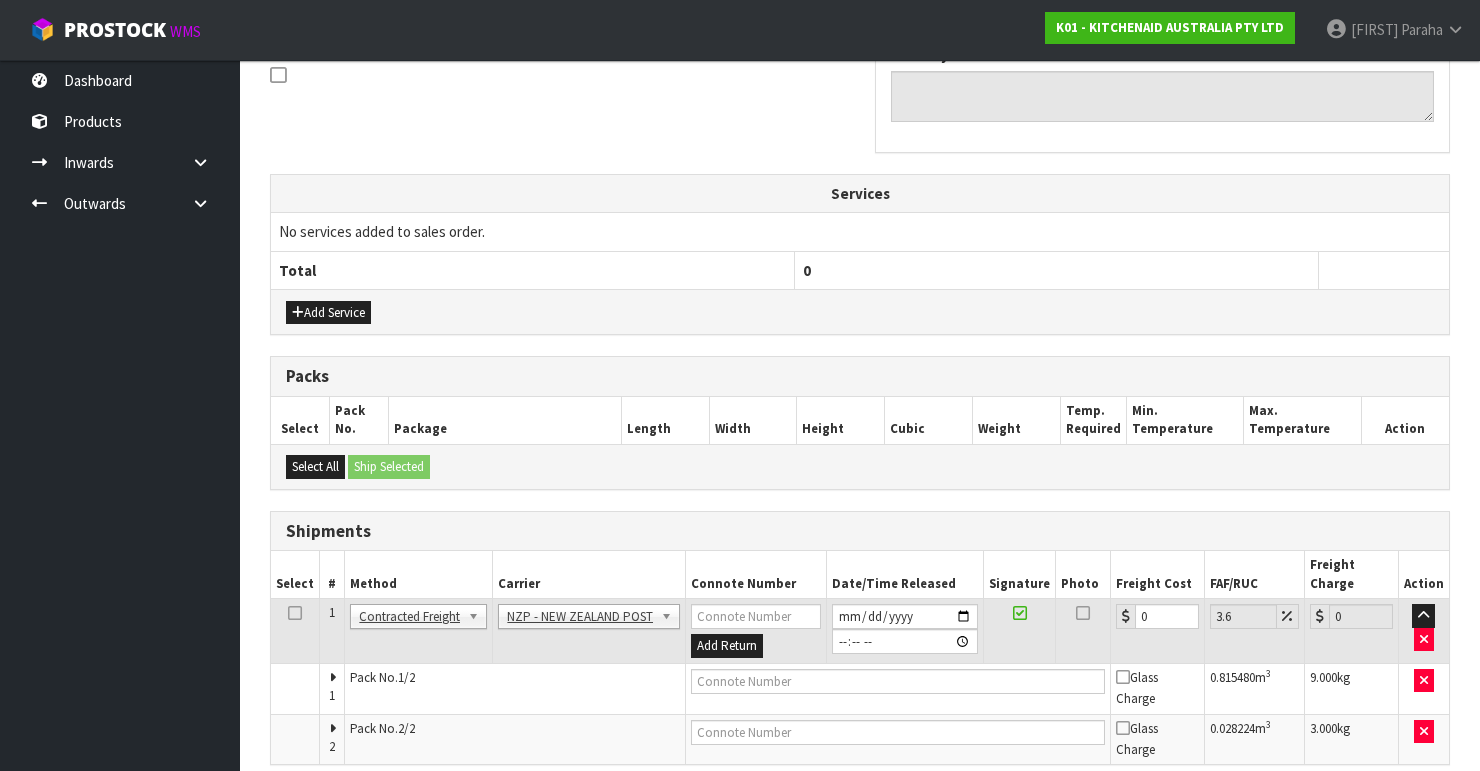 scroll, scrollTop: 687, scrollLeft: 0, axis: vertical 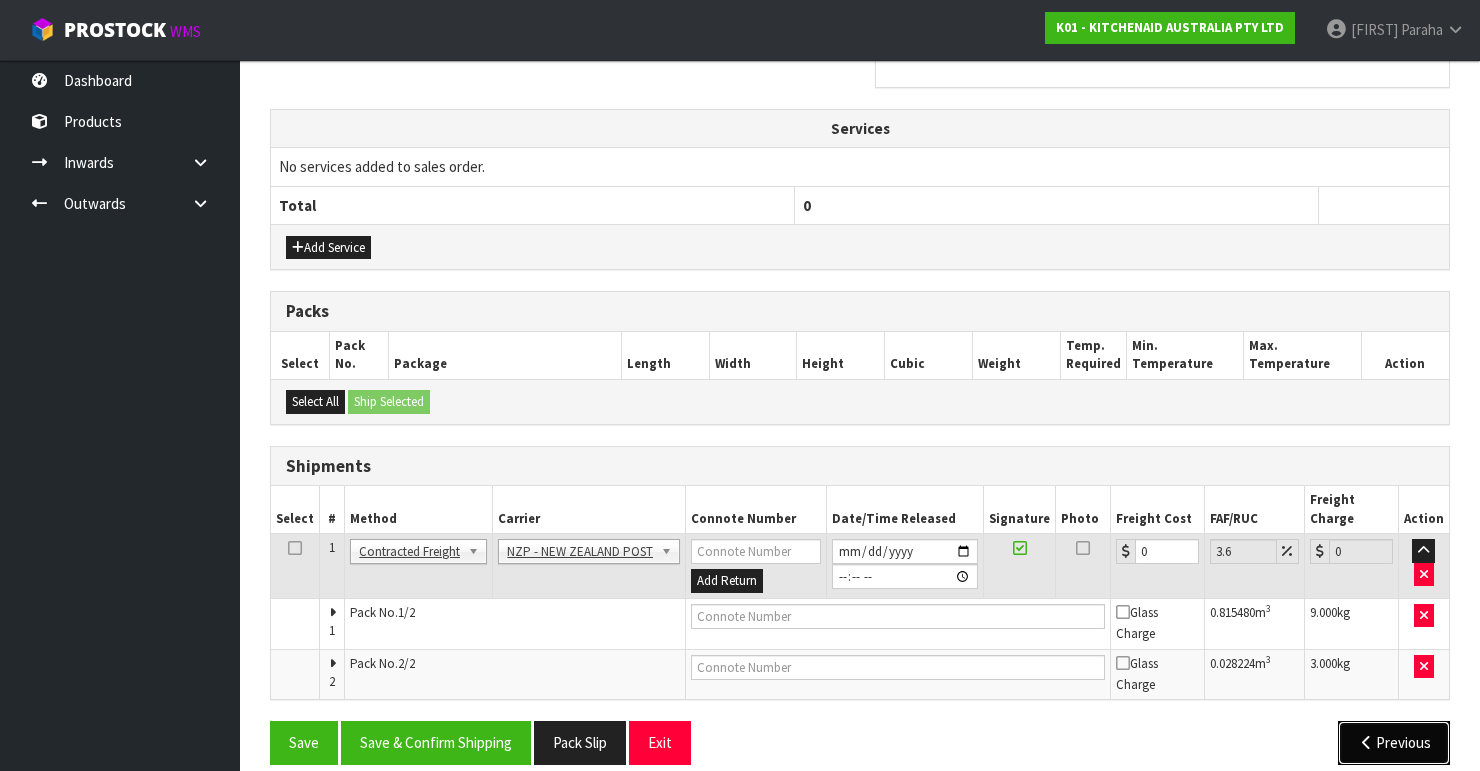 click on "Previous" at bounding box center [1394, 742] 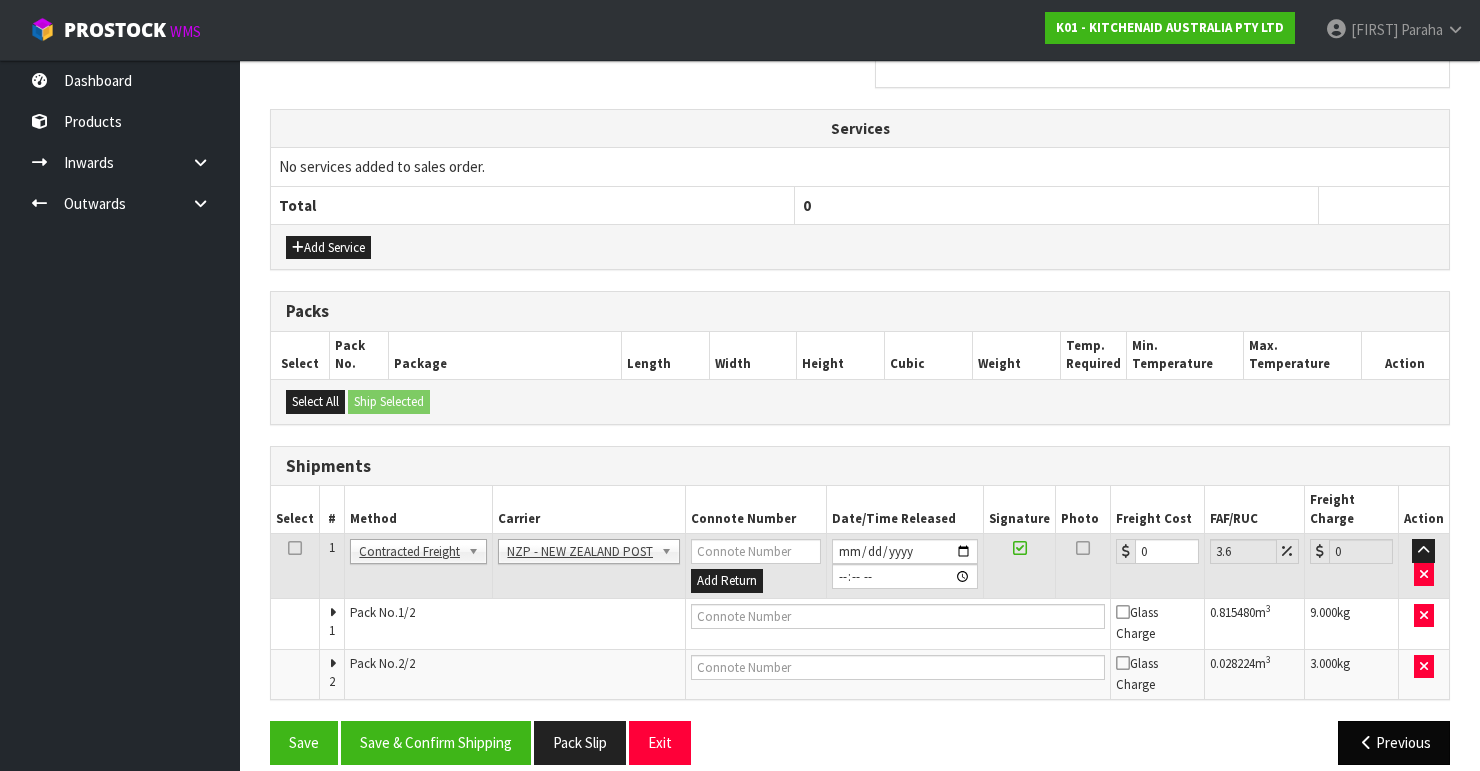 scroll, scrollTop: 404, scrollLeft: 0, axis: vertical 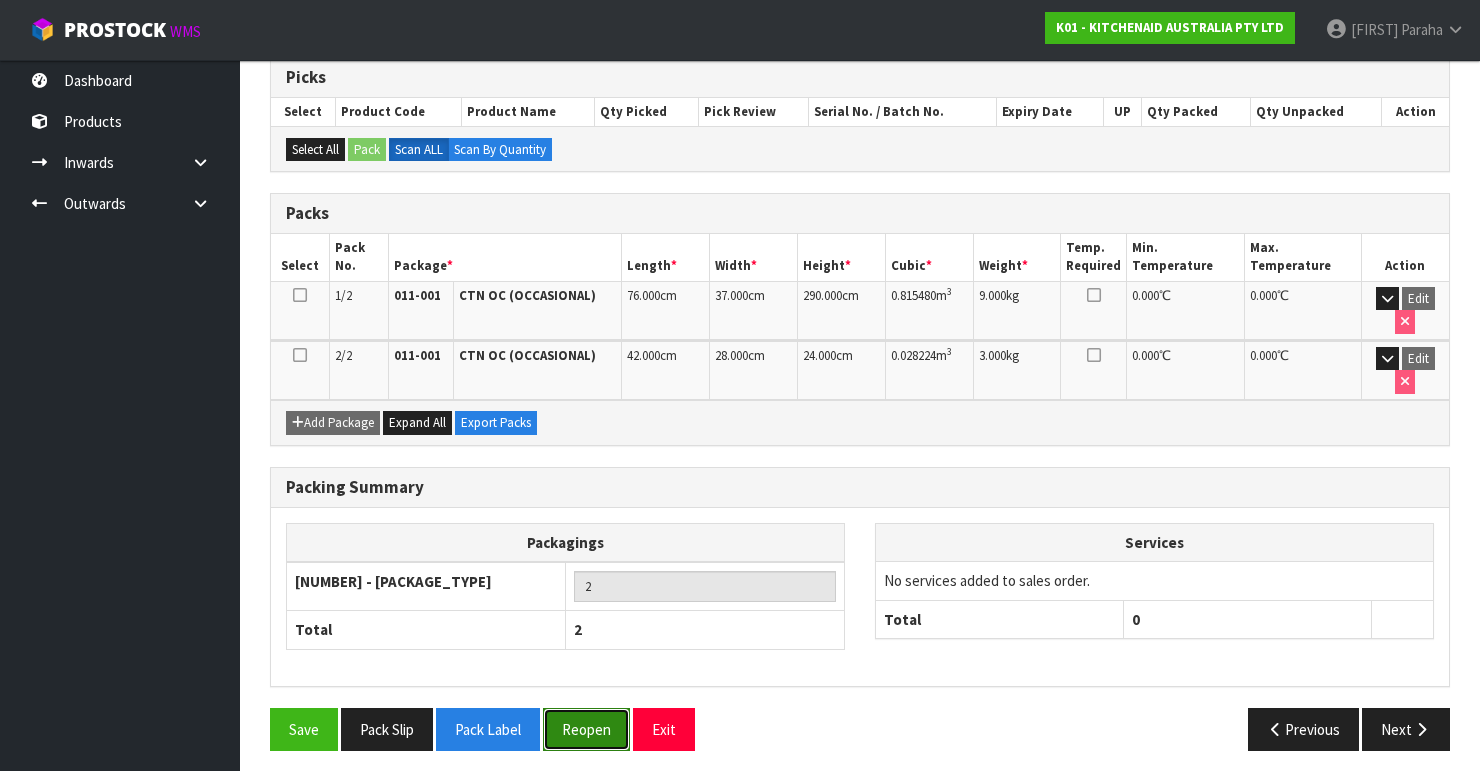 click on "Reopen" at bounding box center (586, 729) 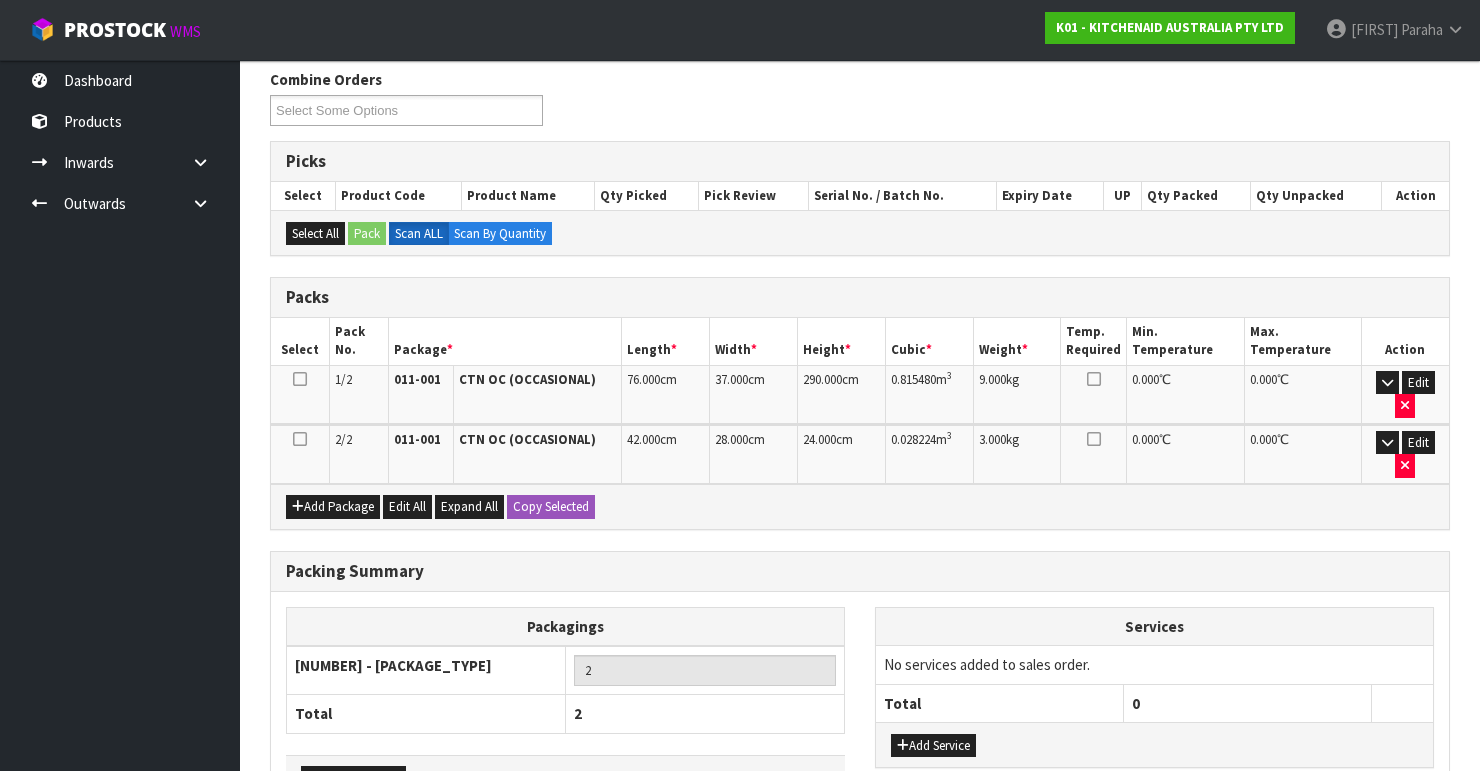 scroll, scrollTop: 400, scrollLeft: 0, axis: vertical 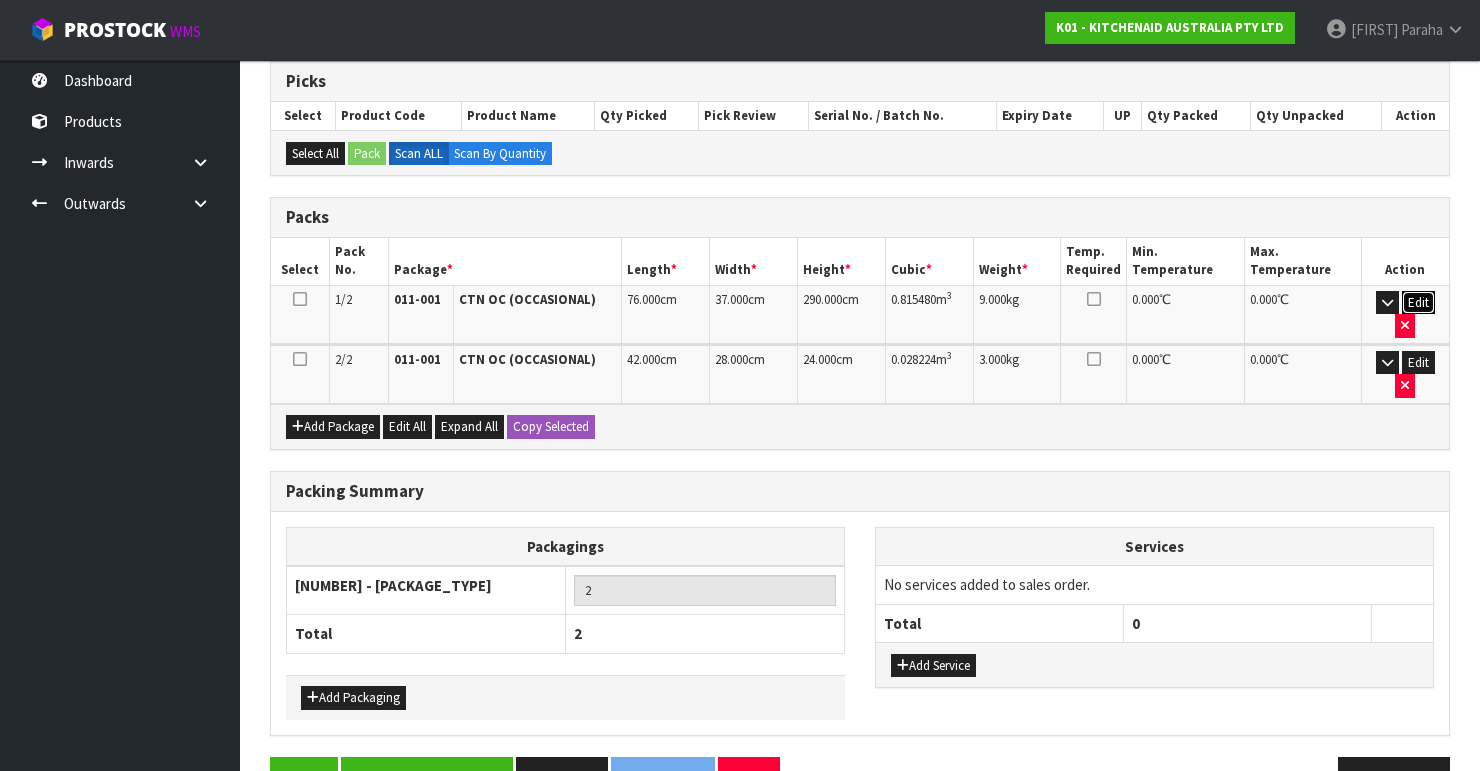 click on "Edit" at bounding box center [1418, 303] 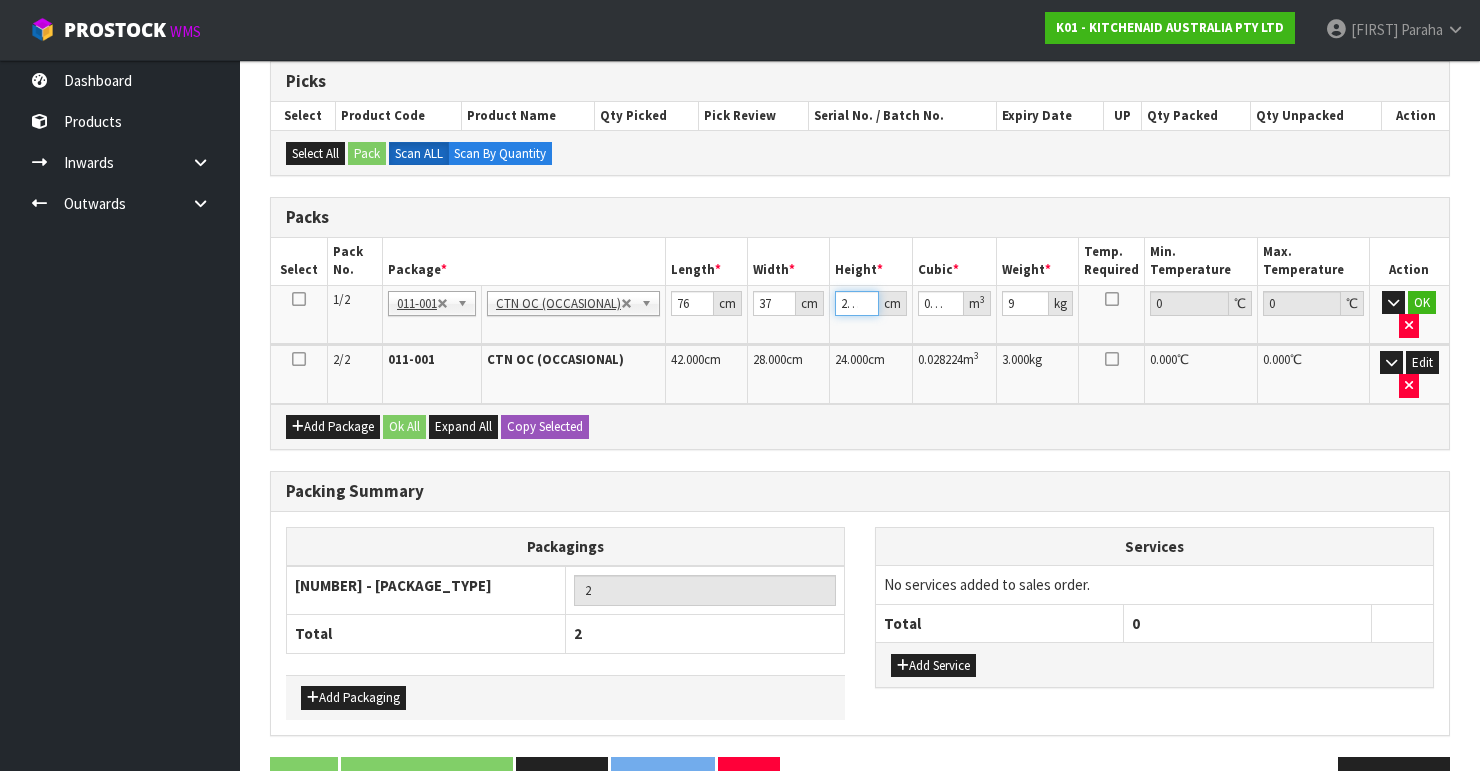 click on "290" at bounding box center (856, 303) 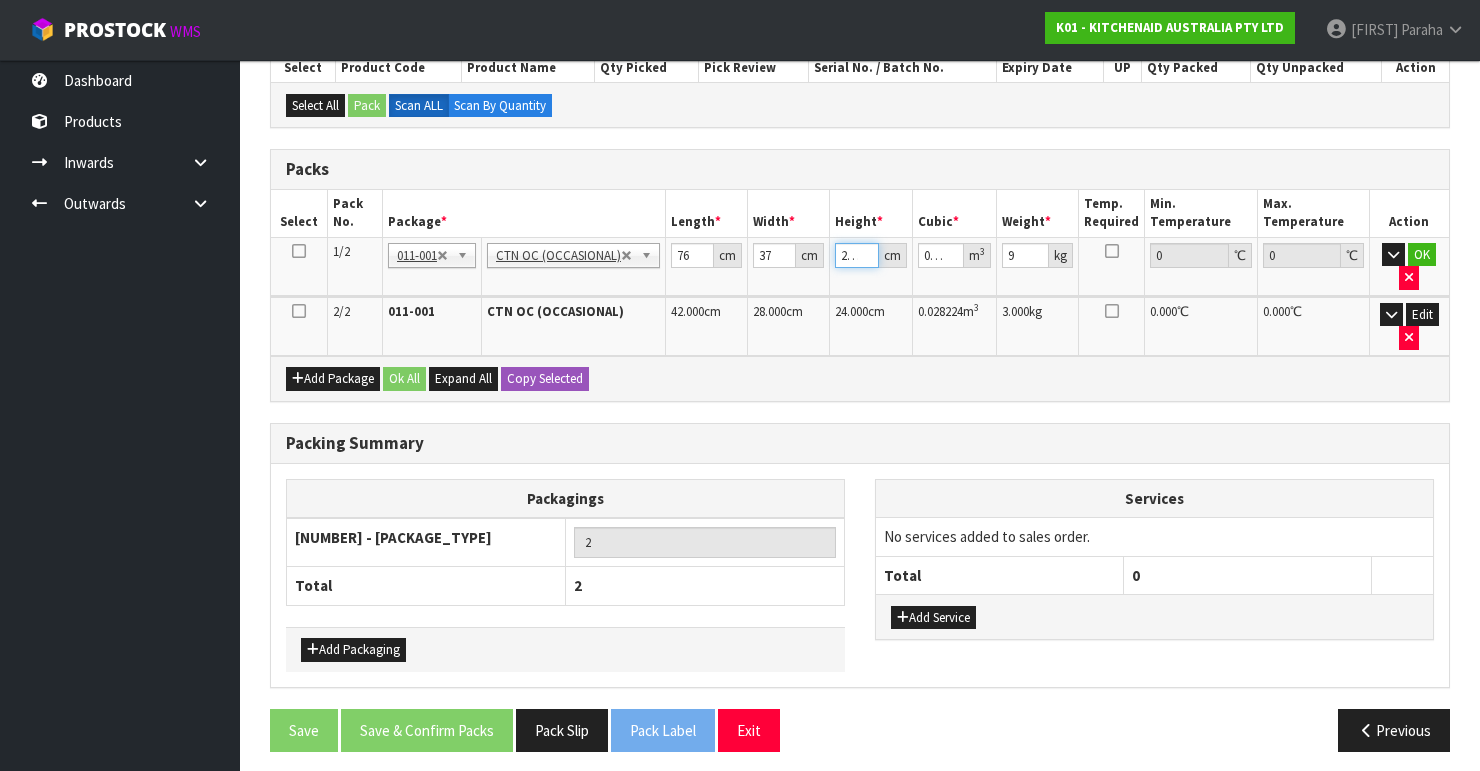 scroll, scrollTop: 448, scrollLeft: 0, axis: vertical 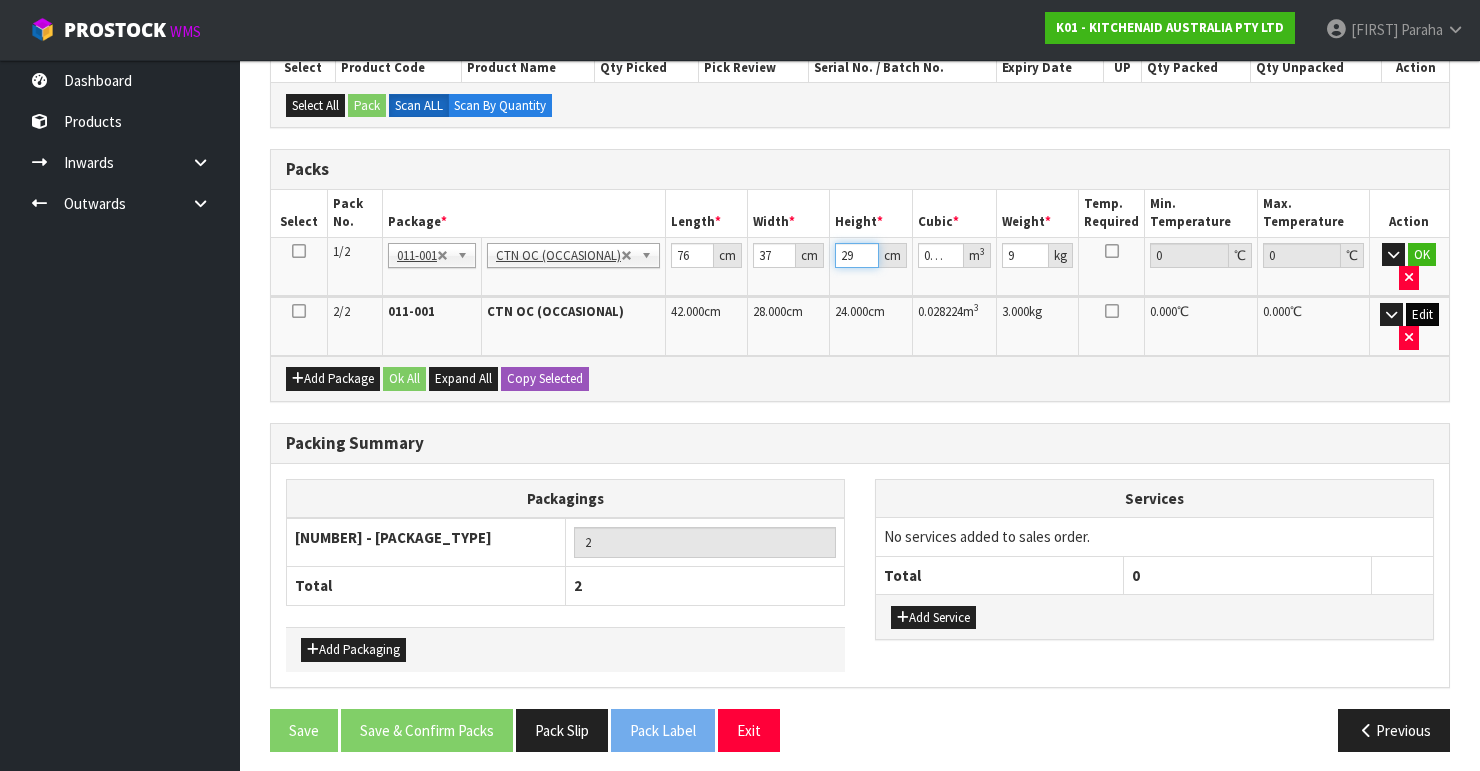 type on "29" 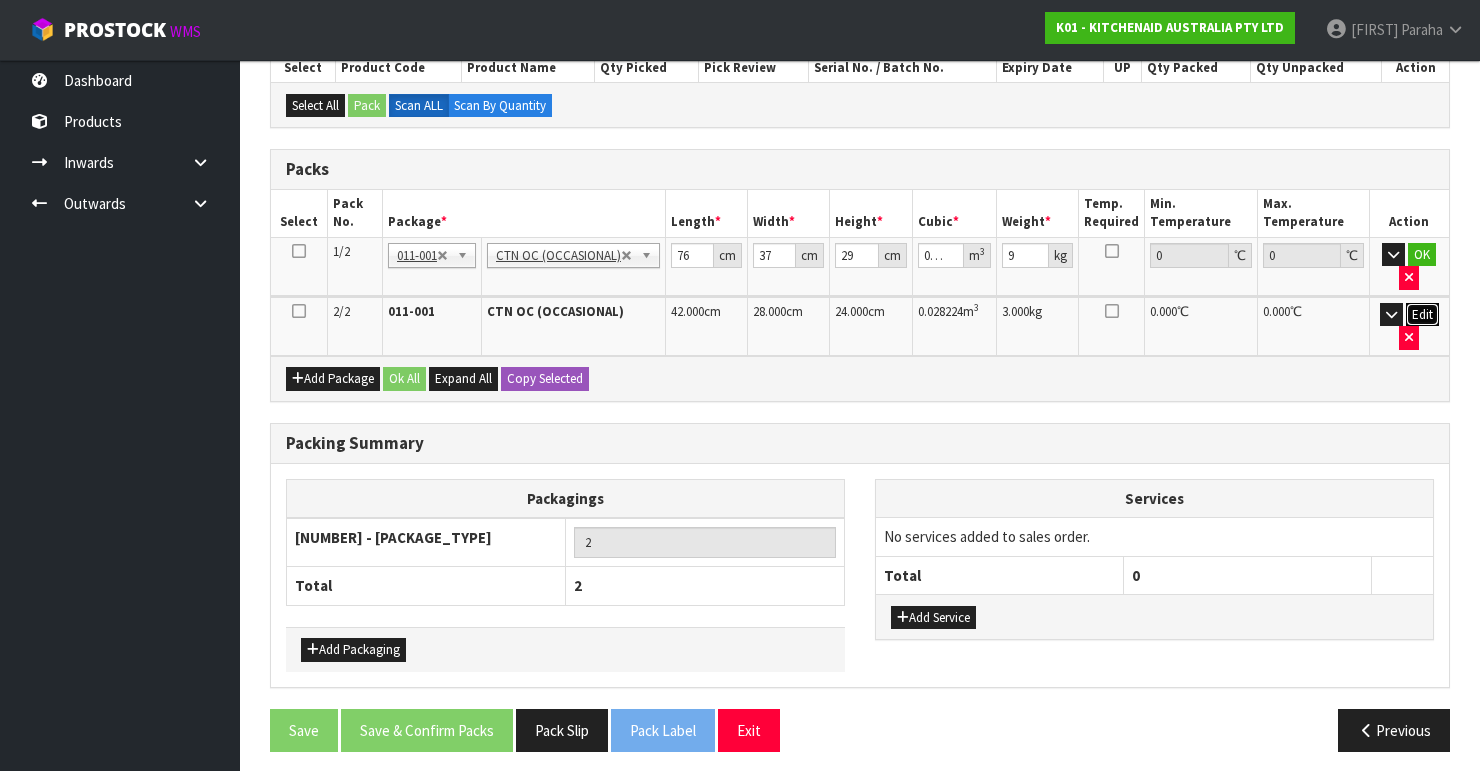 click on "Edit" at bounding box center [1422, 315] 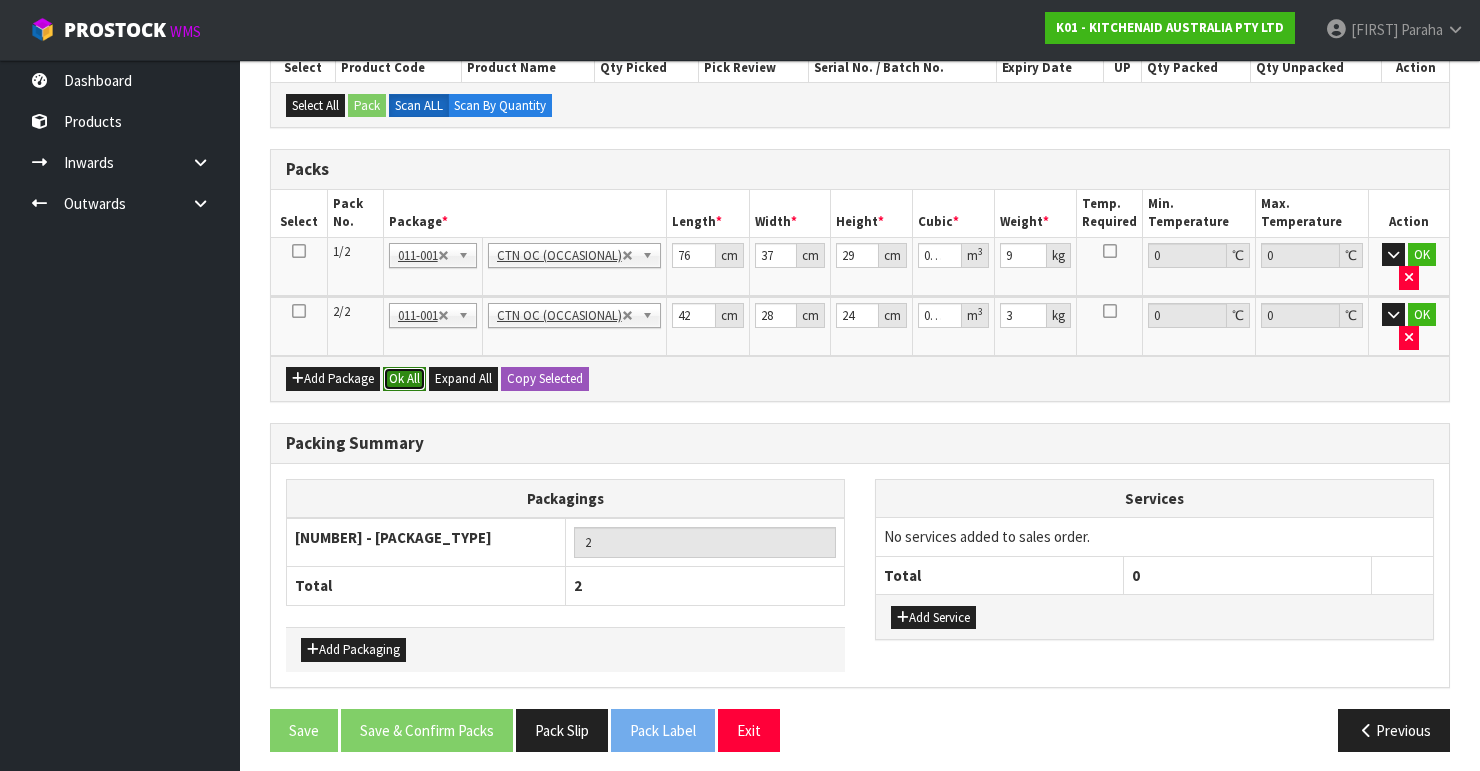 click on "Ok All" at bounding box center (404, 379) 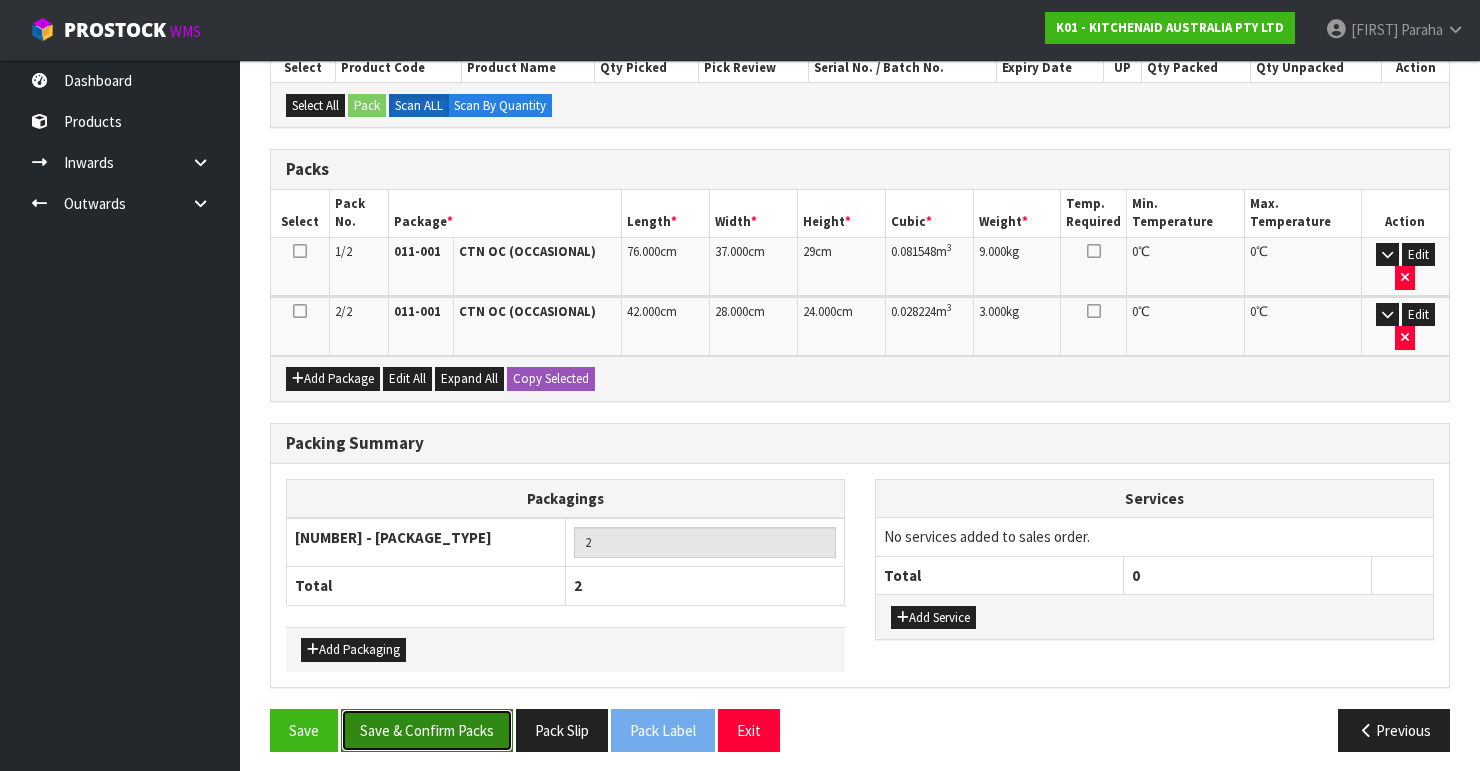 click on "Save & Confirm Packs" at bounding box center (427, 730) 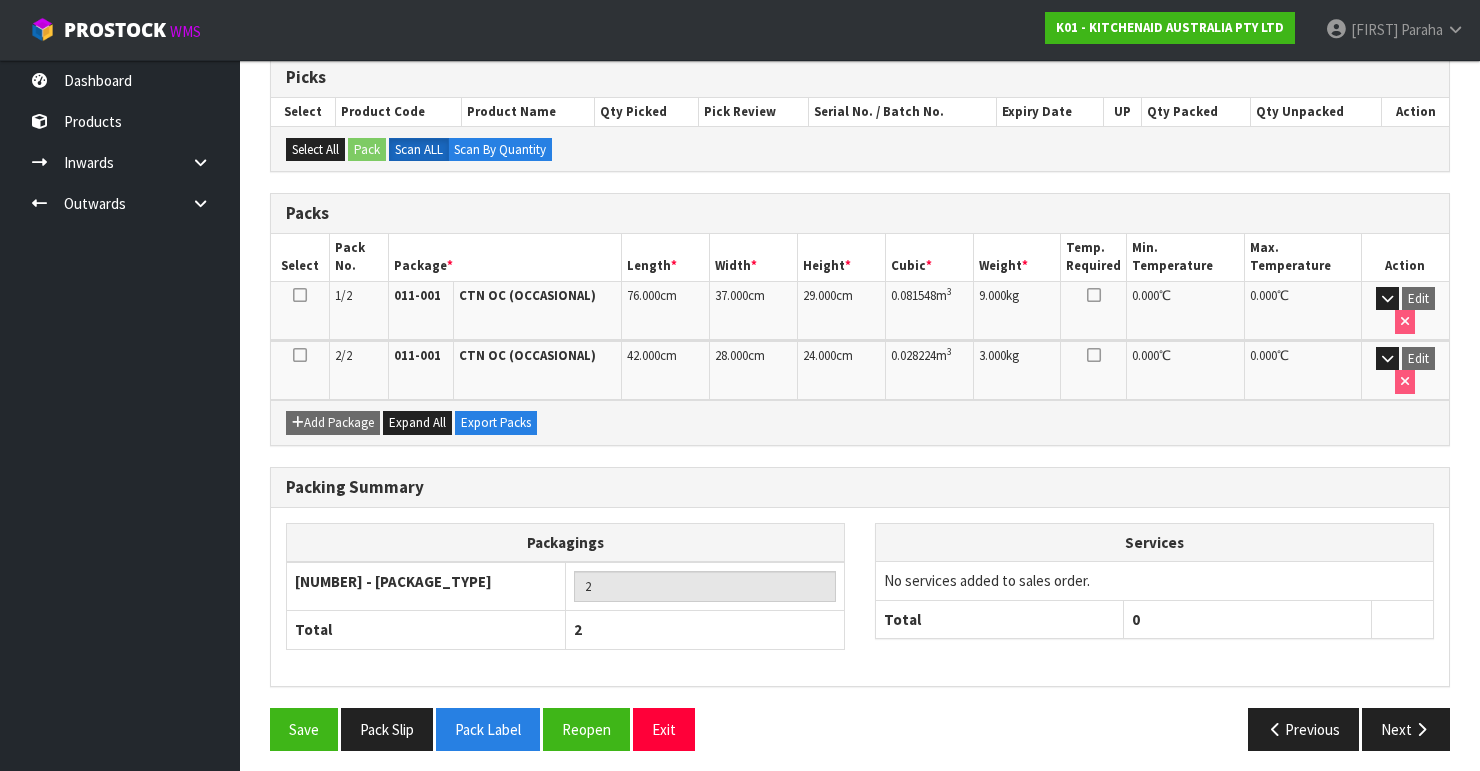 scroll, scrollTop: 404, scrollLeft: 0, axis: vertical 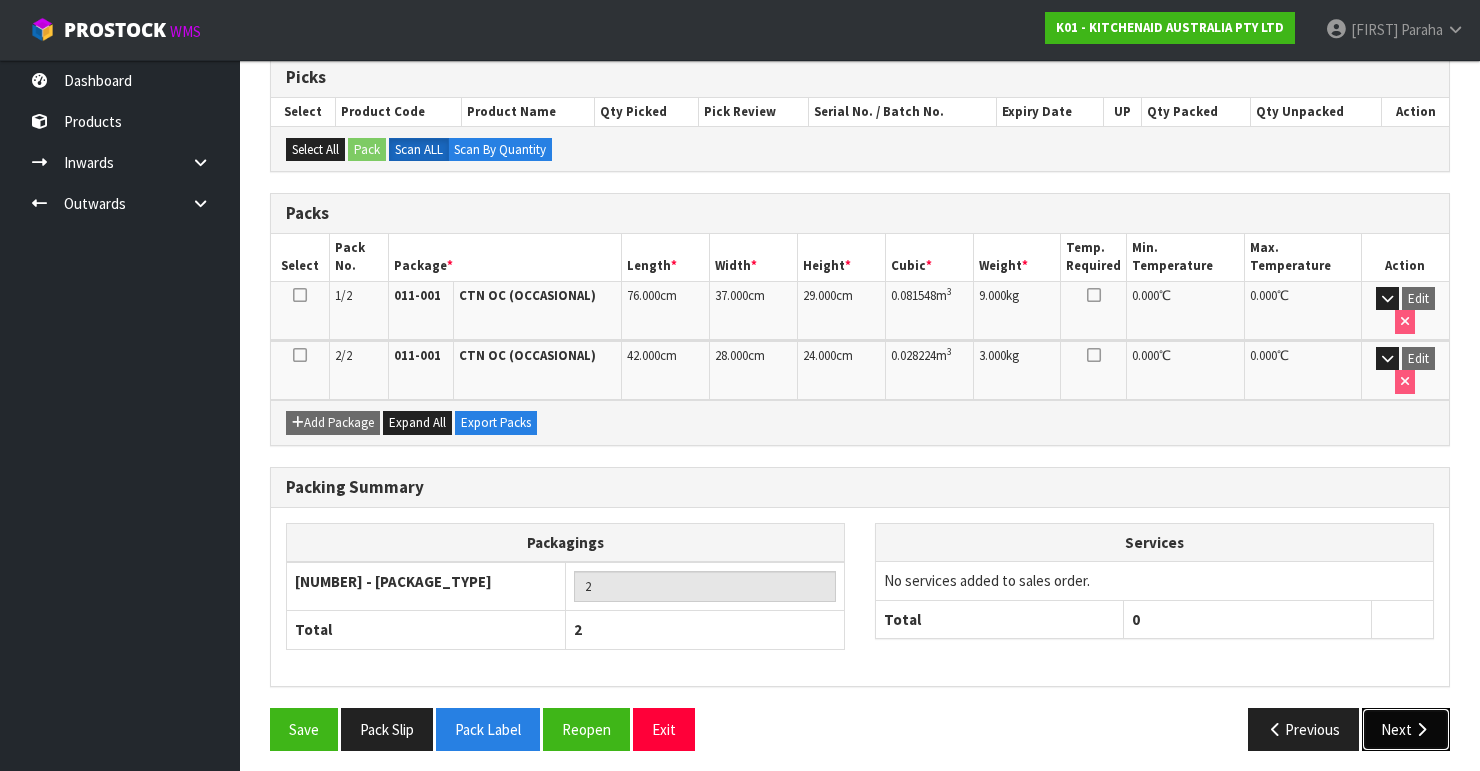 click on "Next" at bounding box center (1406, 729) 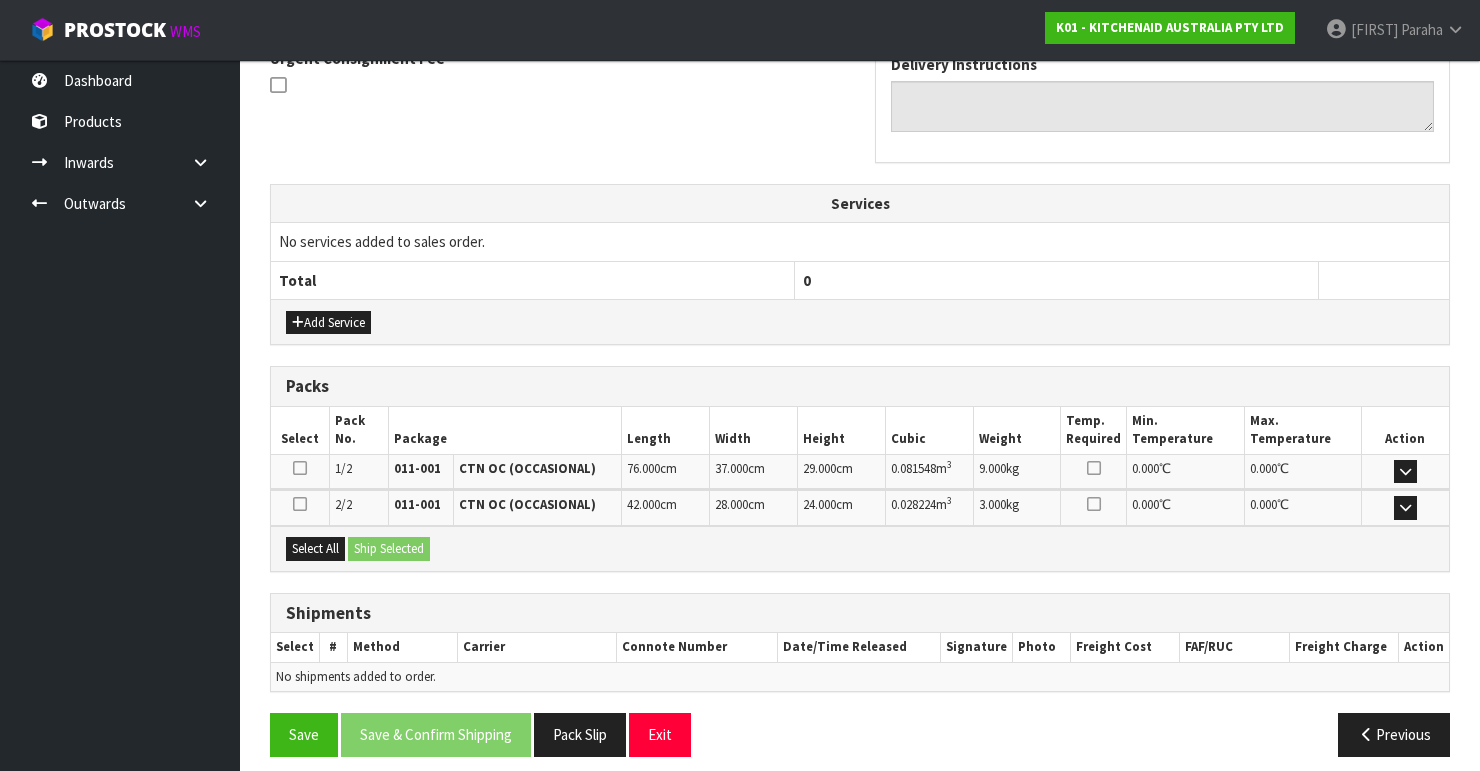 scroll, scrollTop: 620, scrollLeft: 0, axis: vertical 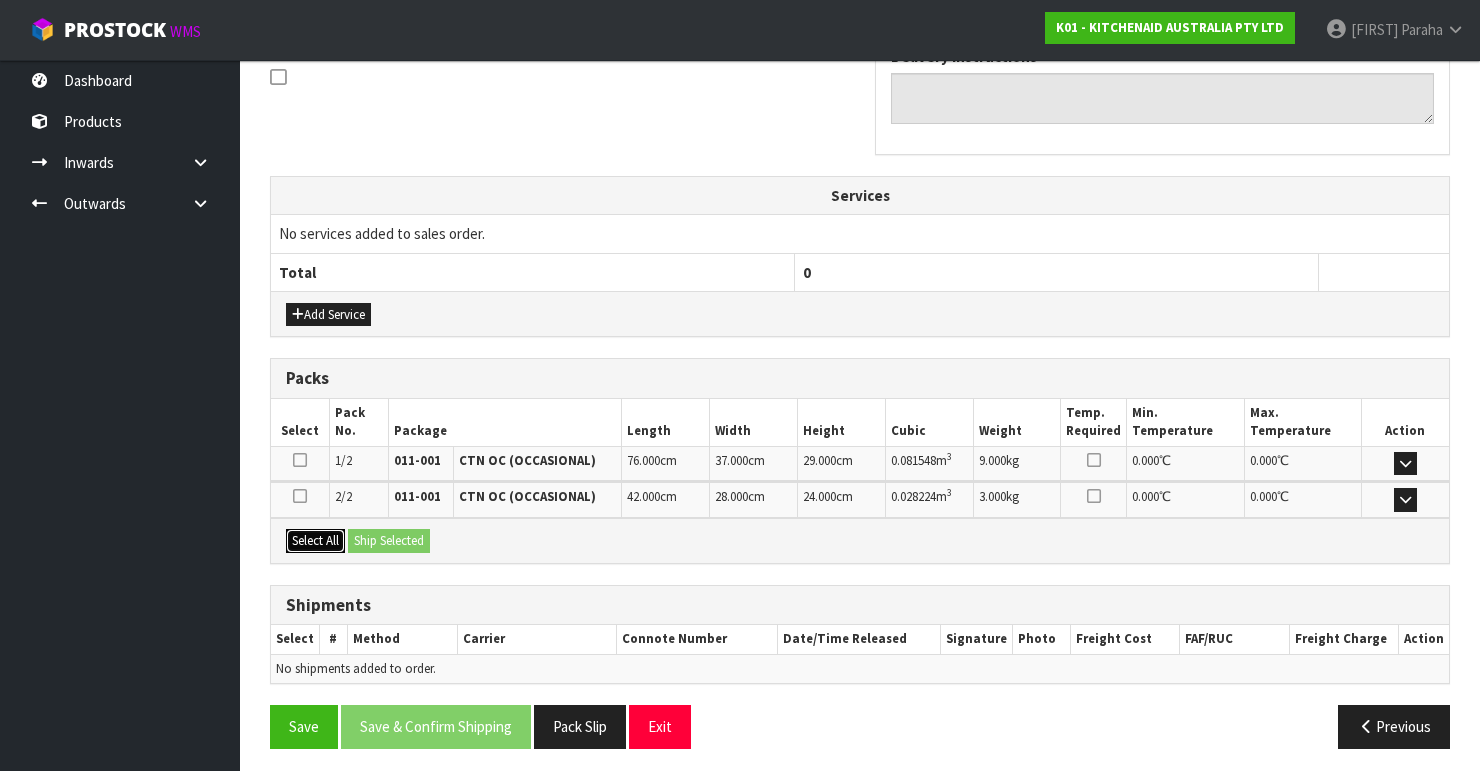 click on "Select All" at bounding box center [315, 541] 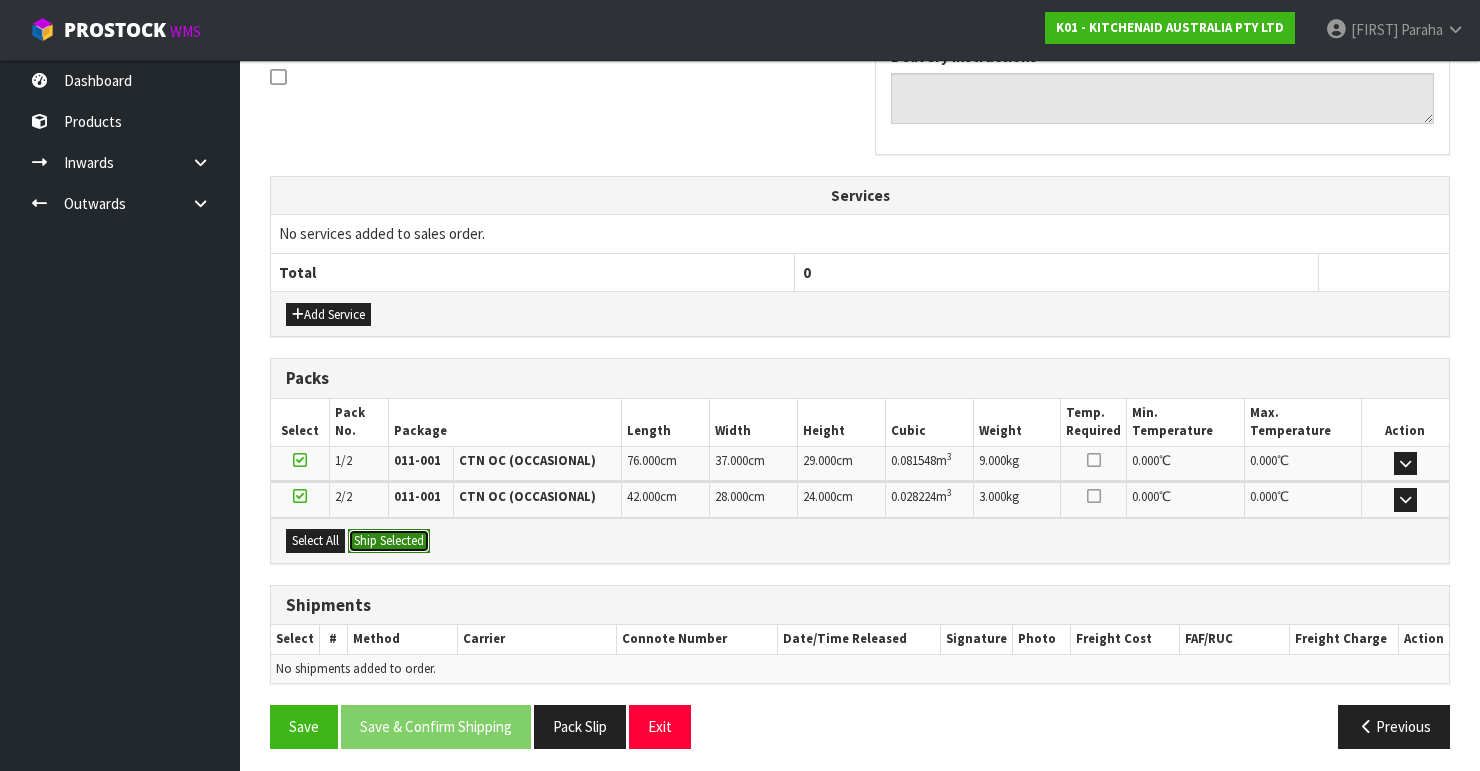click on "Ship Selected" at bounding box center [389, 541] 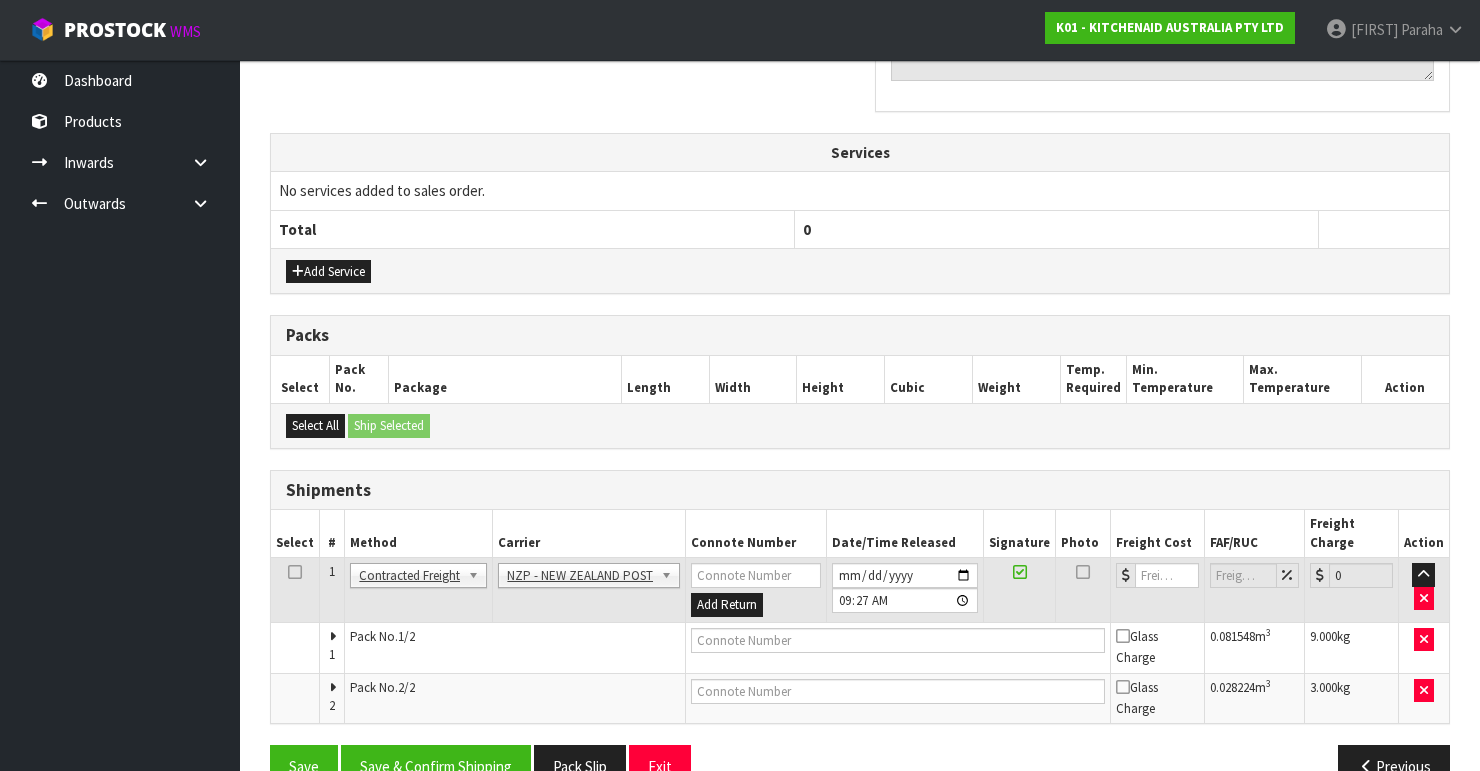 scroll, scrollTop: 687, scrollLeft: 0, axis: vertical 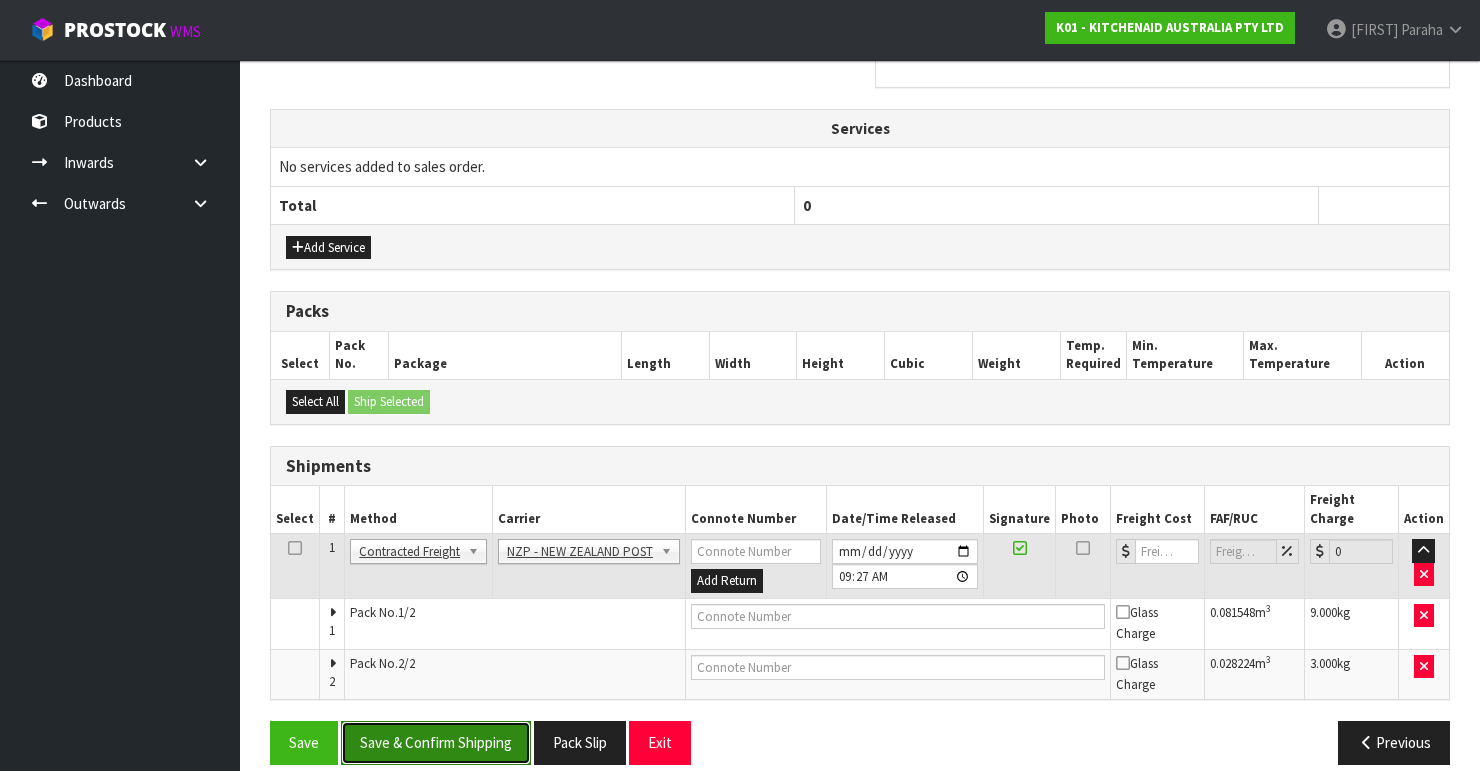 click on "Save & Confirm Shipping" at bounding box center (436, 742) 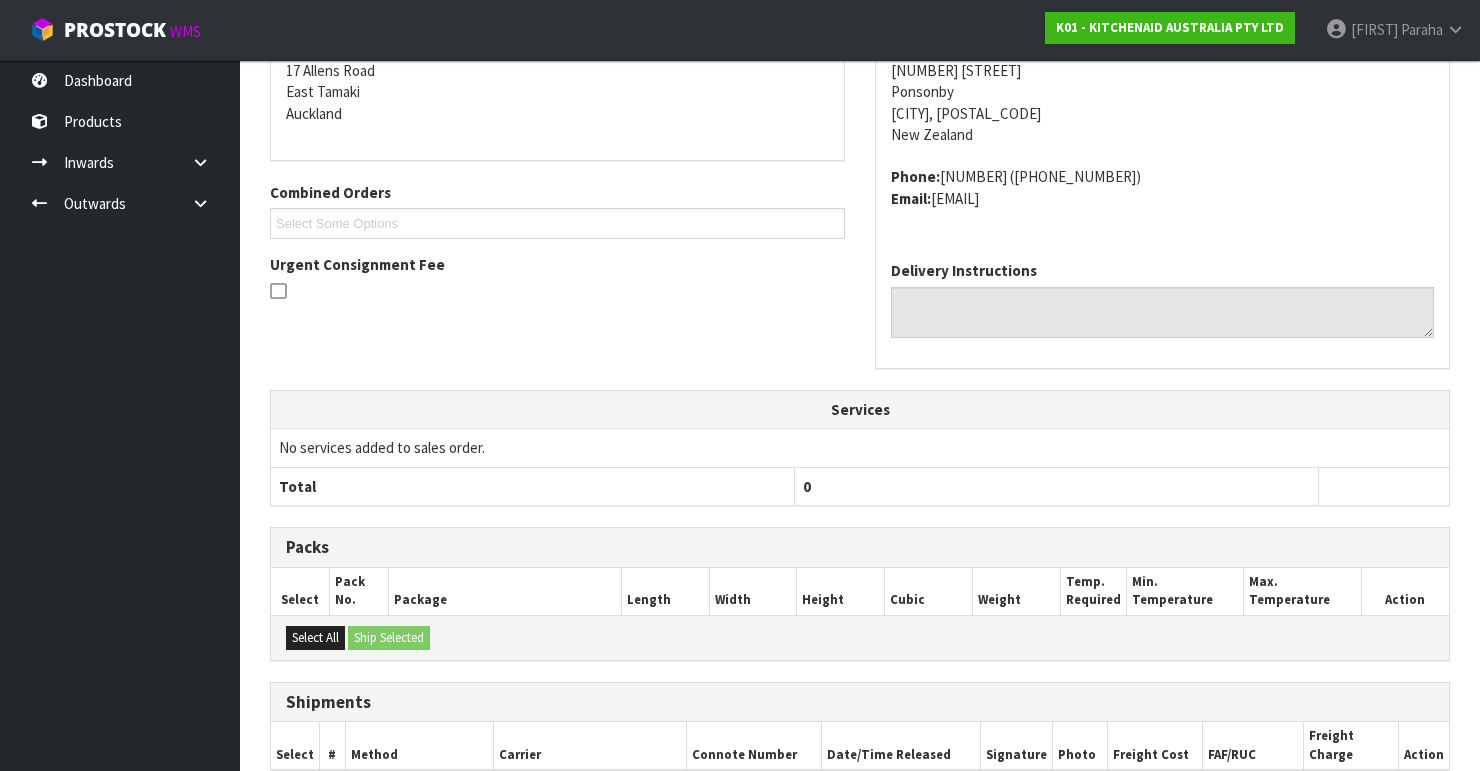 scroll, scrollTop: 632, scrollLeft: 0, axis: vertical 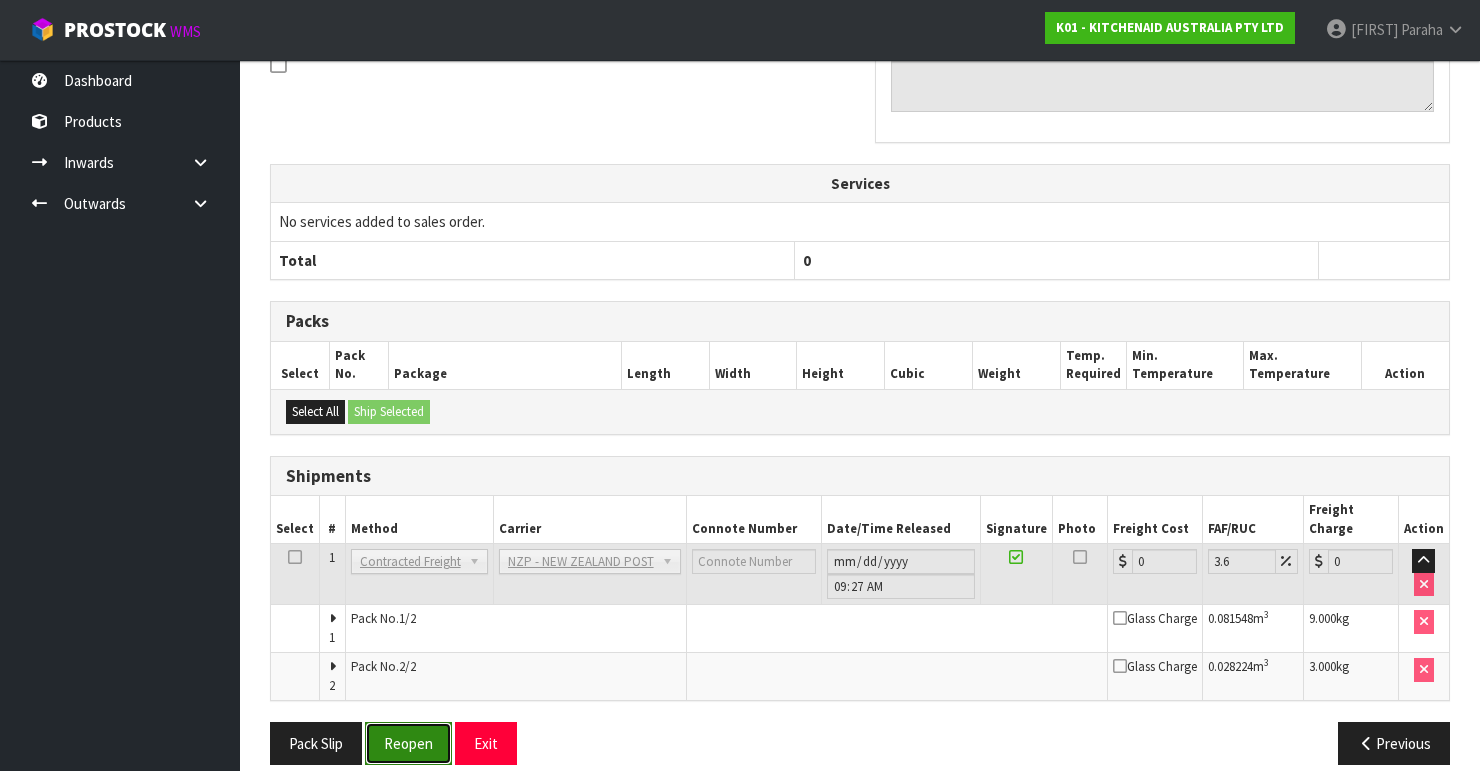 click on "Reopen" at bounding box center (408, 743) 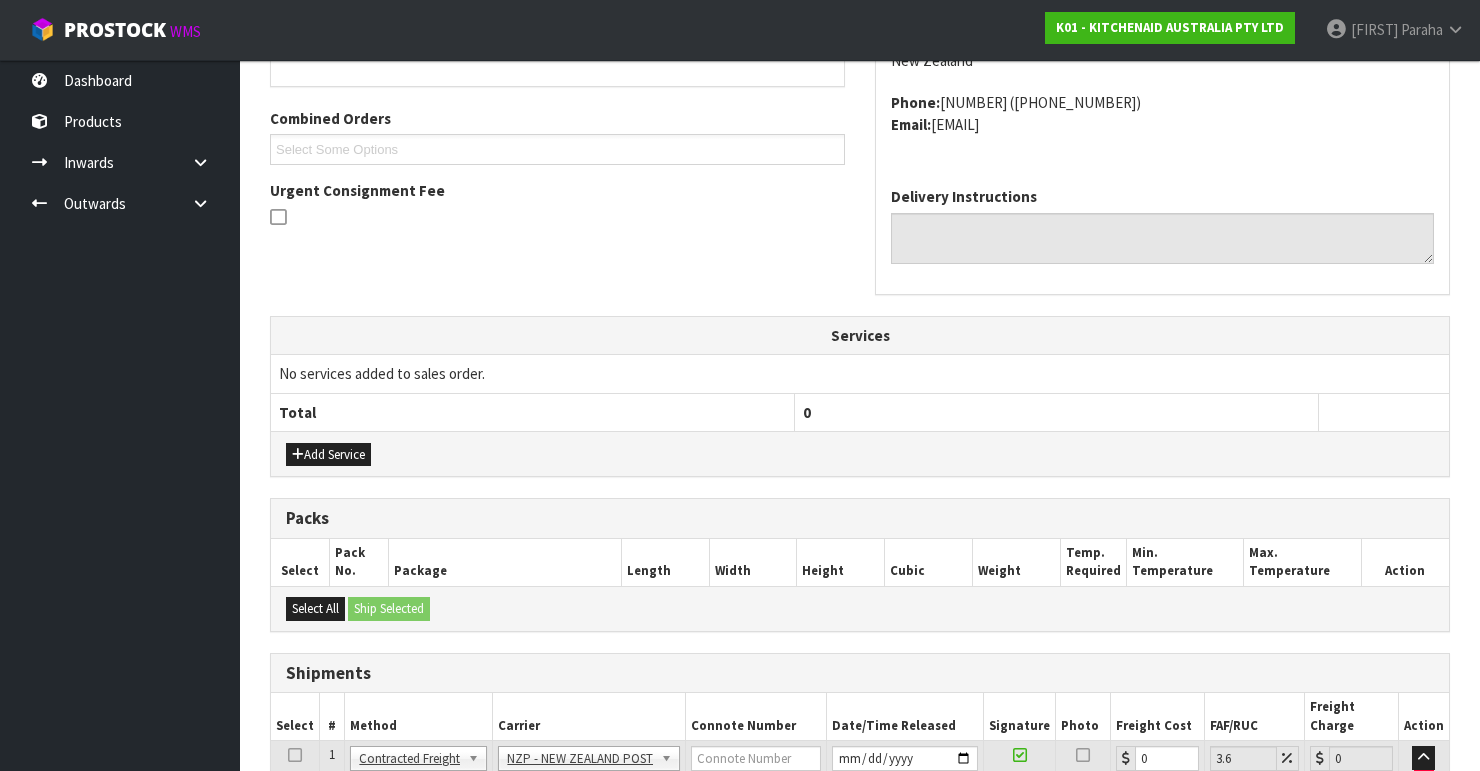 scroll, scrollTop: 689, scrollLeft: 0, axis: vertical 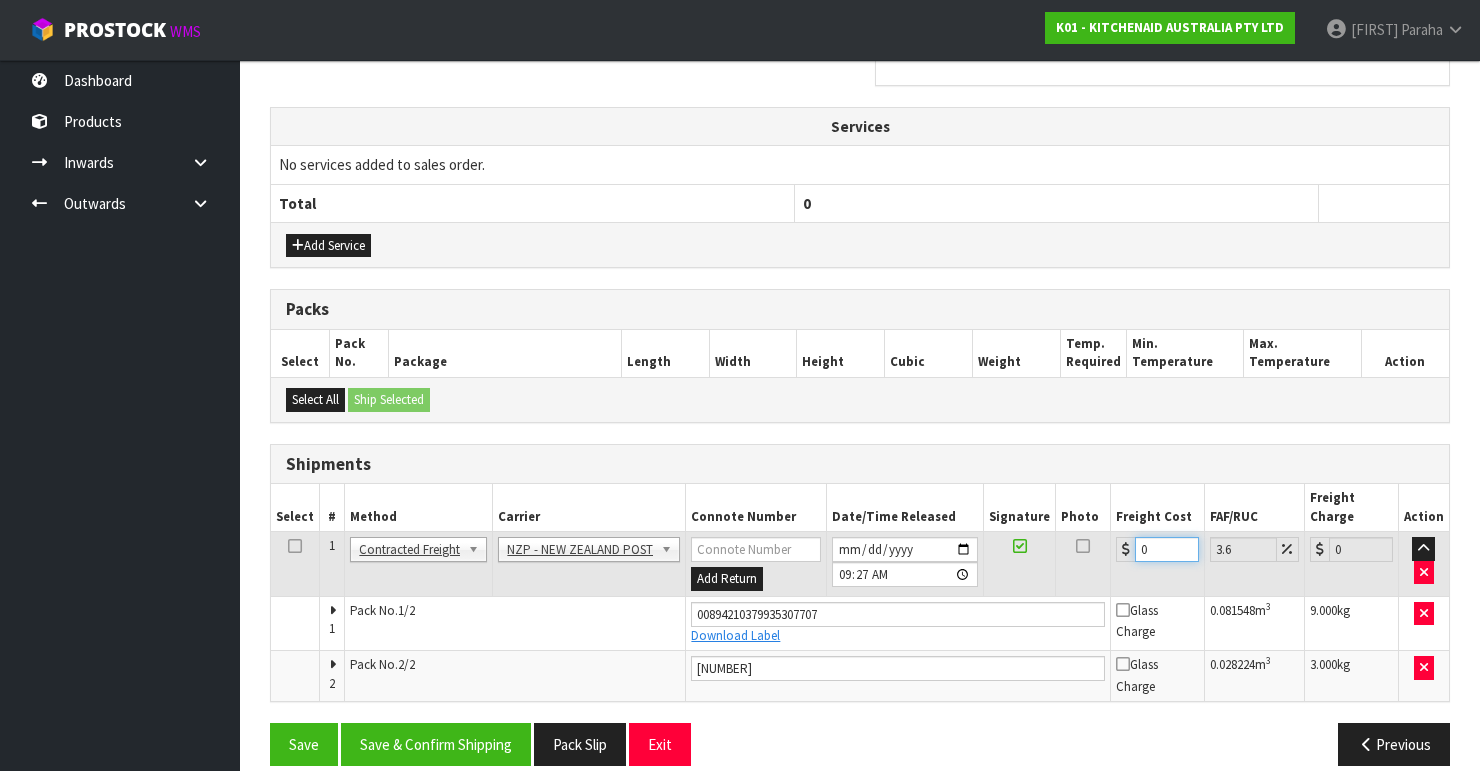 drag, startPoint x: 1148, startPoint y: 524, endPoint x: 1093, endPoint y: 513, distance: 56.089214 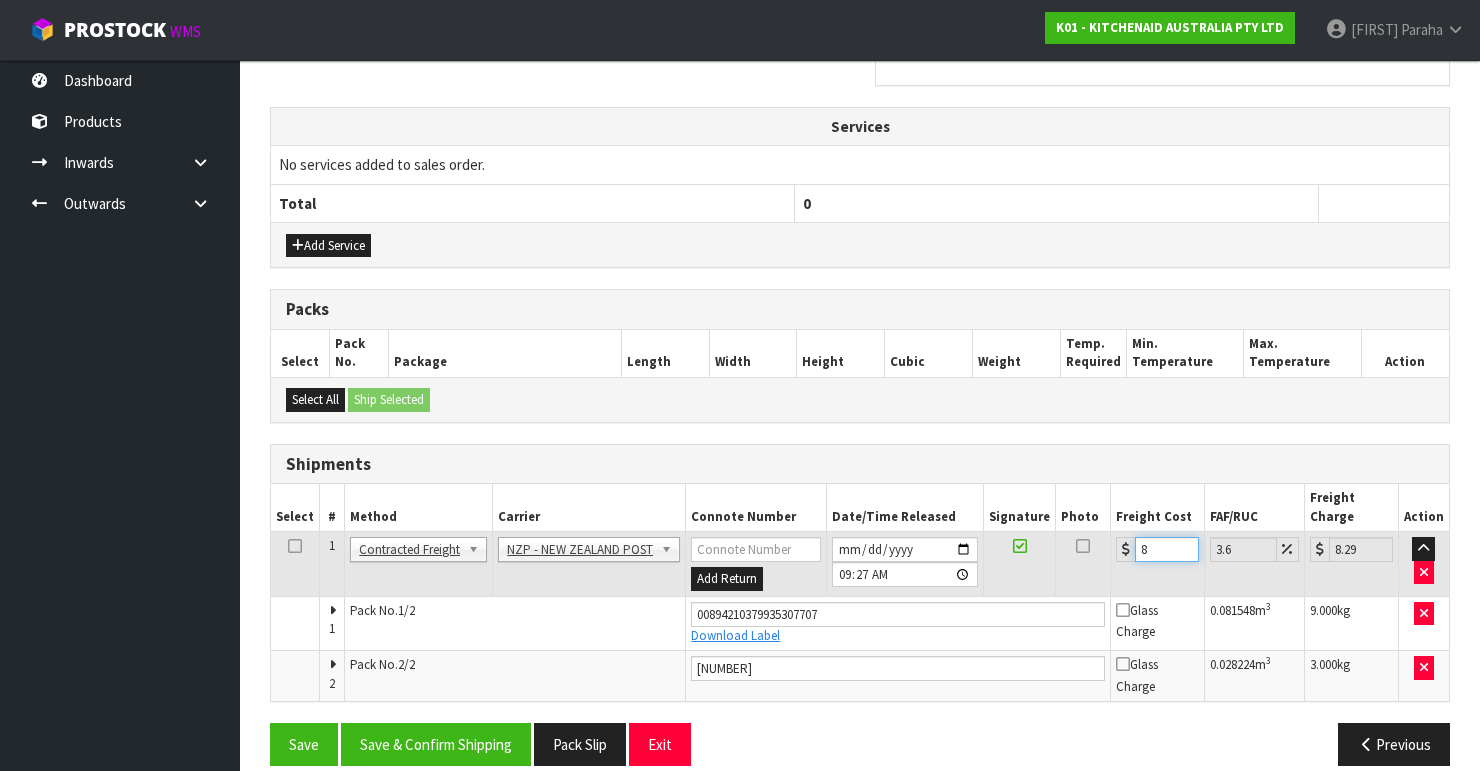 type on "8.6" 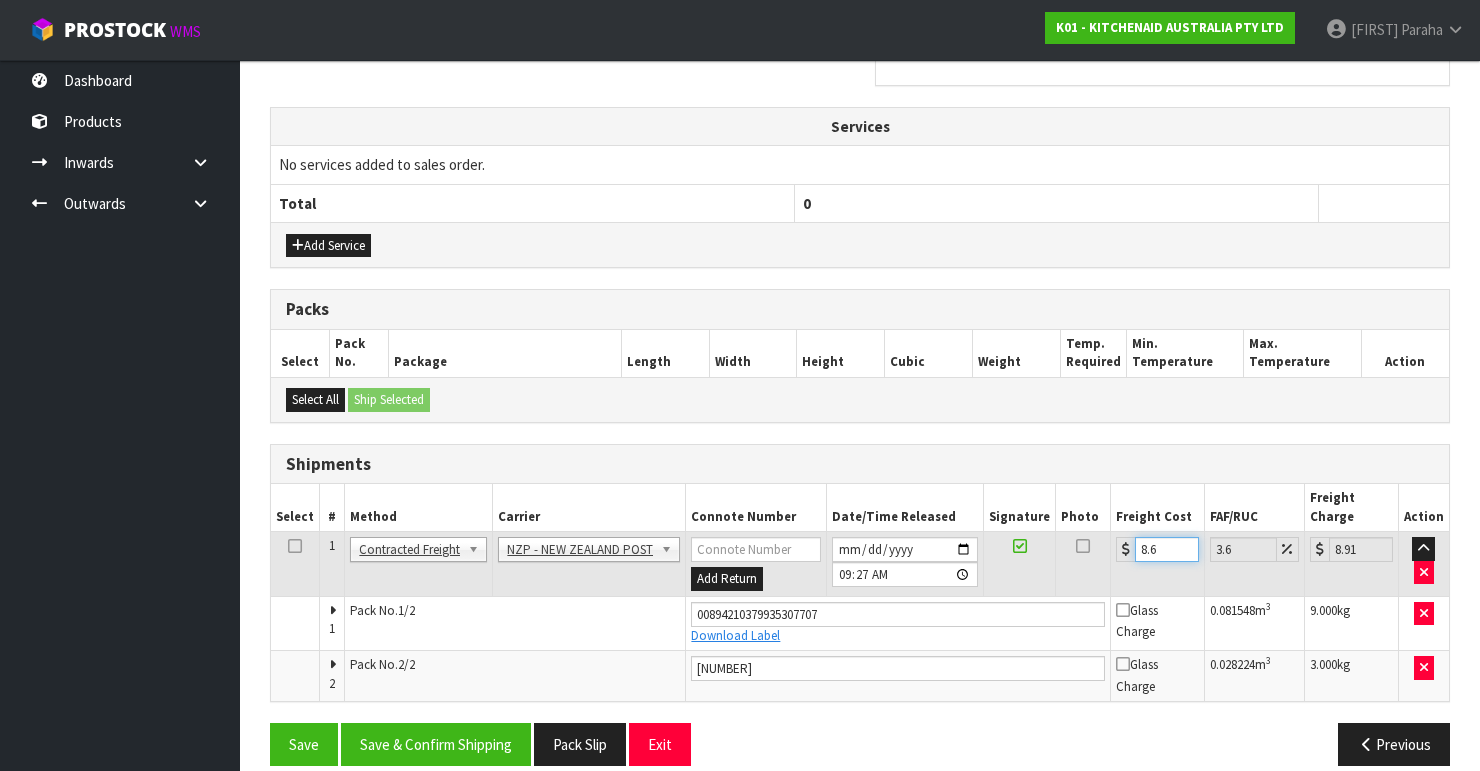 type on "8.66" 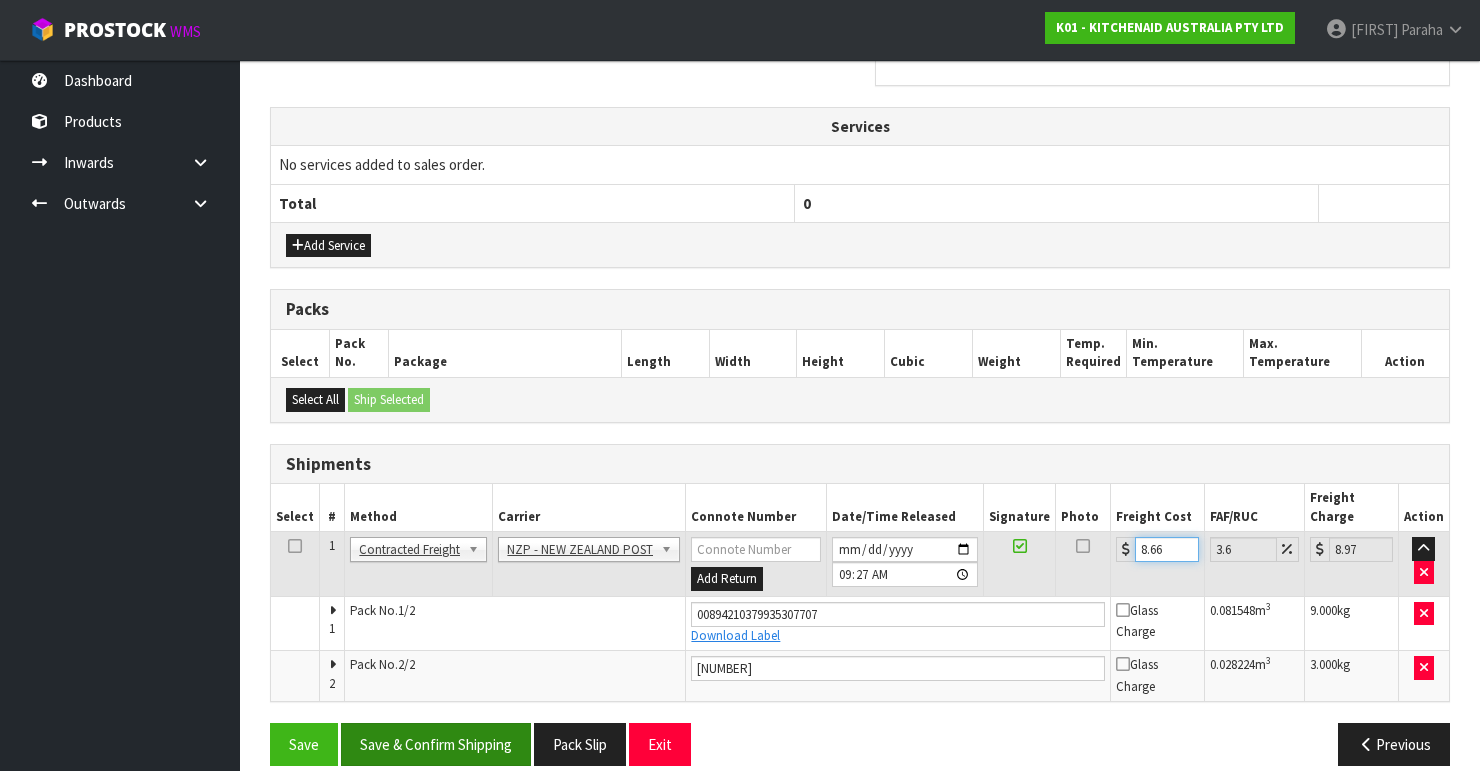 type on "8.66" 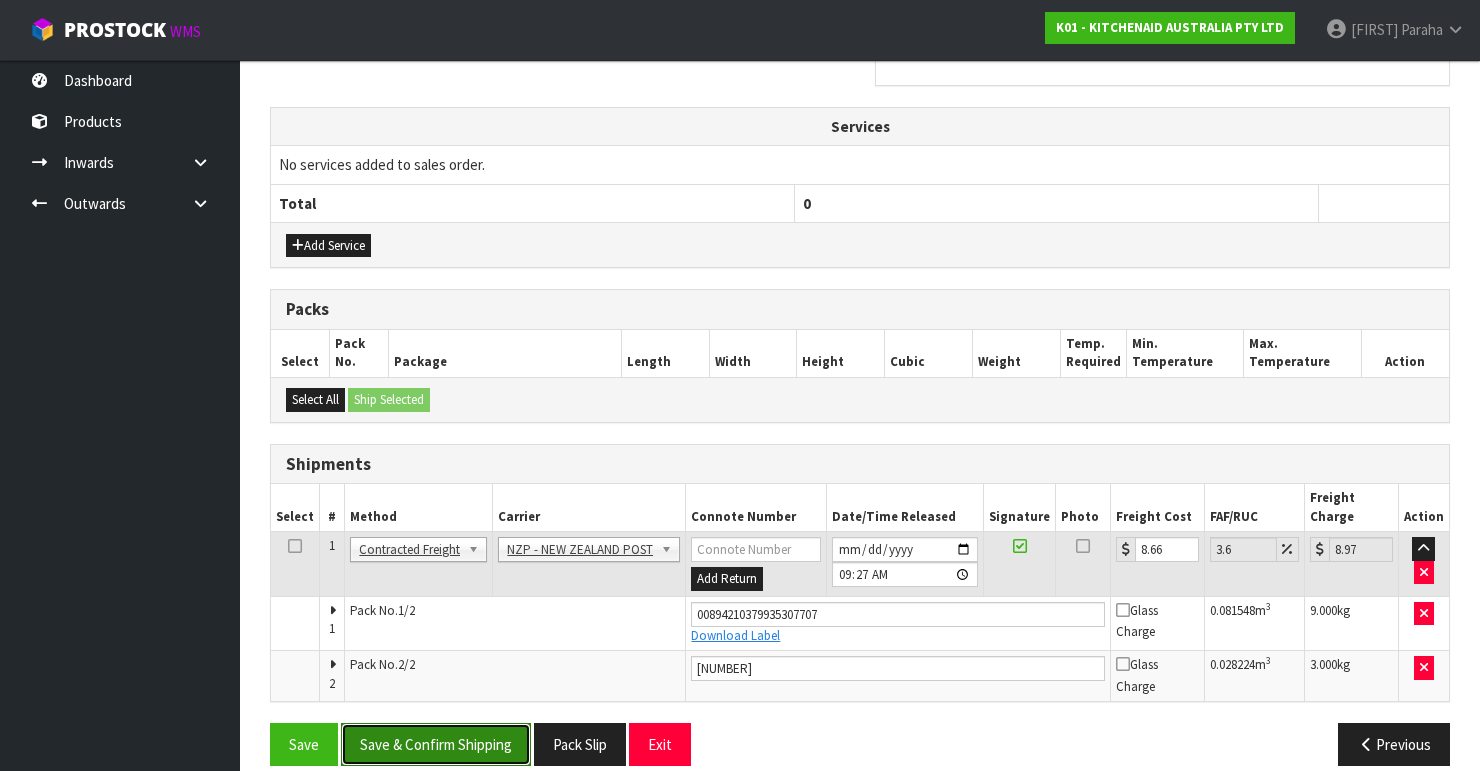 click on "Save & Confirm Shipping" at bounding box center [436, 744] 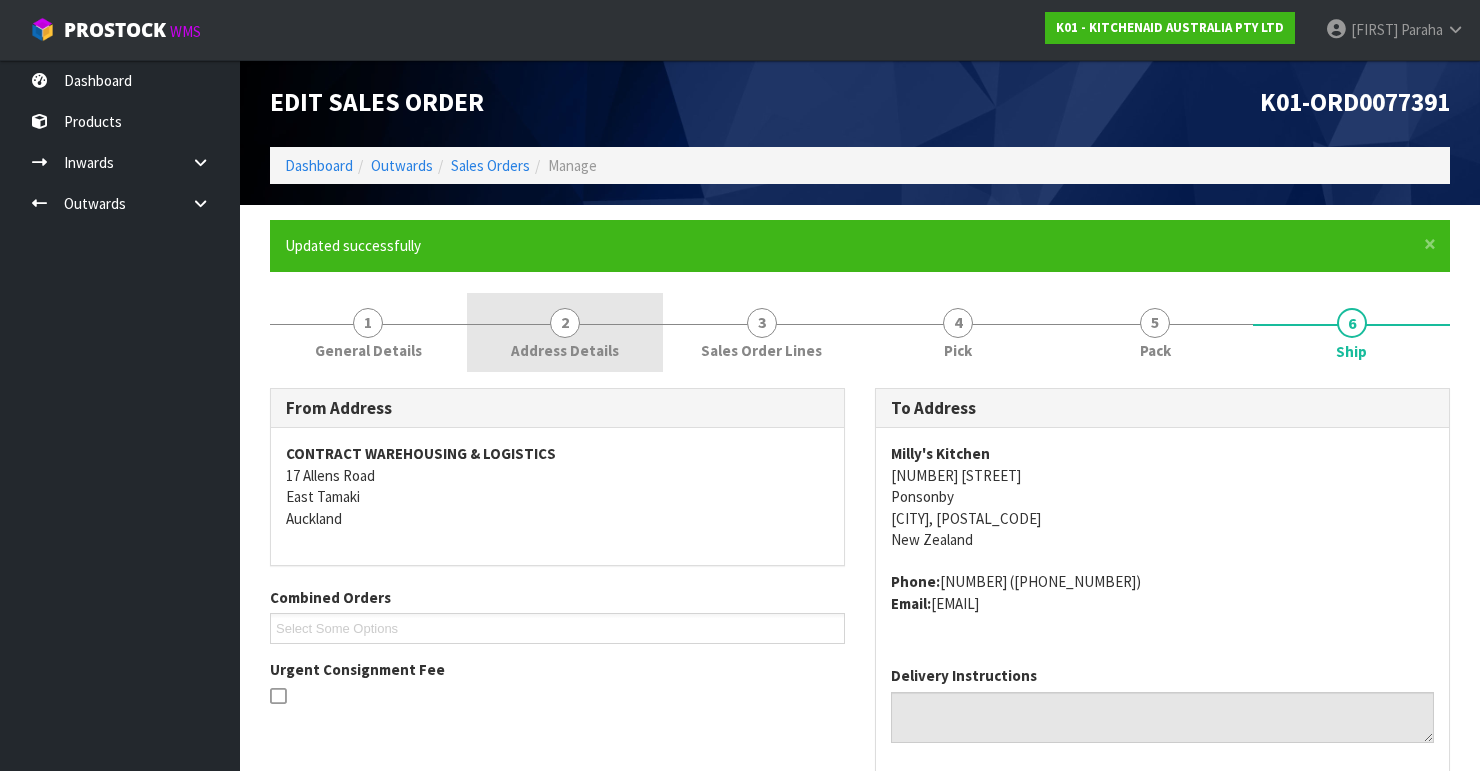 scroll, scrollTop: 0, scrollLeft: 0, axis: both 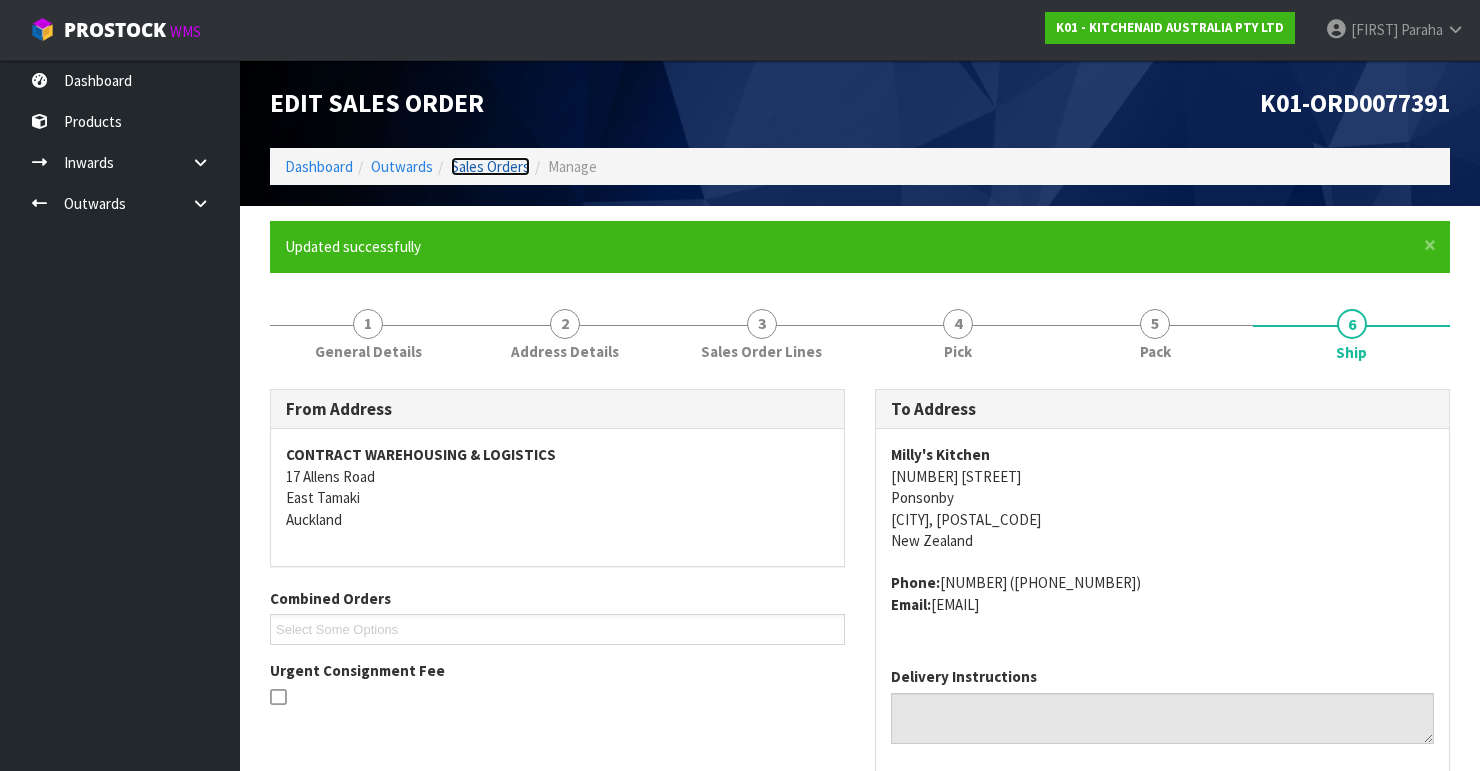 click on "Sales Orders" at bounding box center [490, 166] 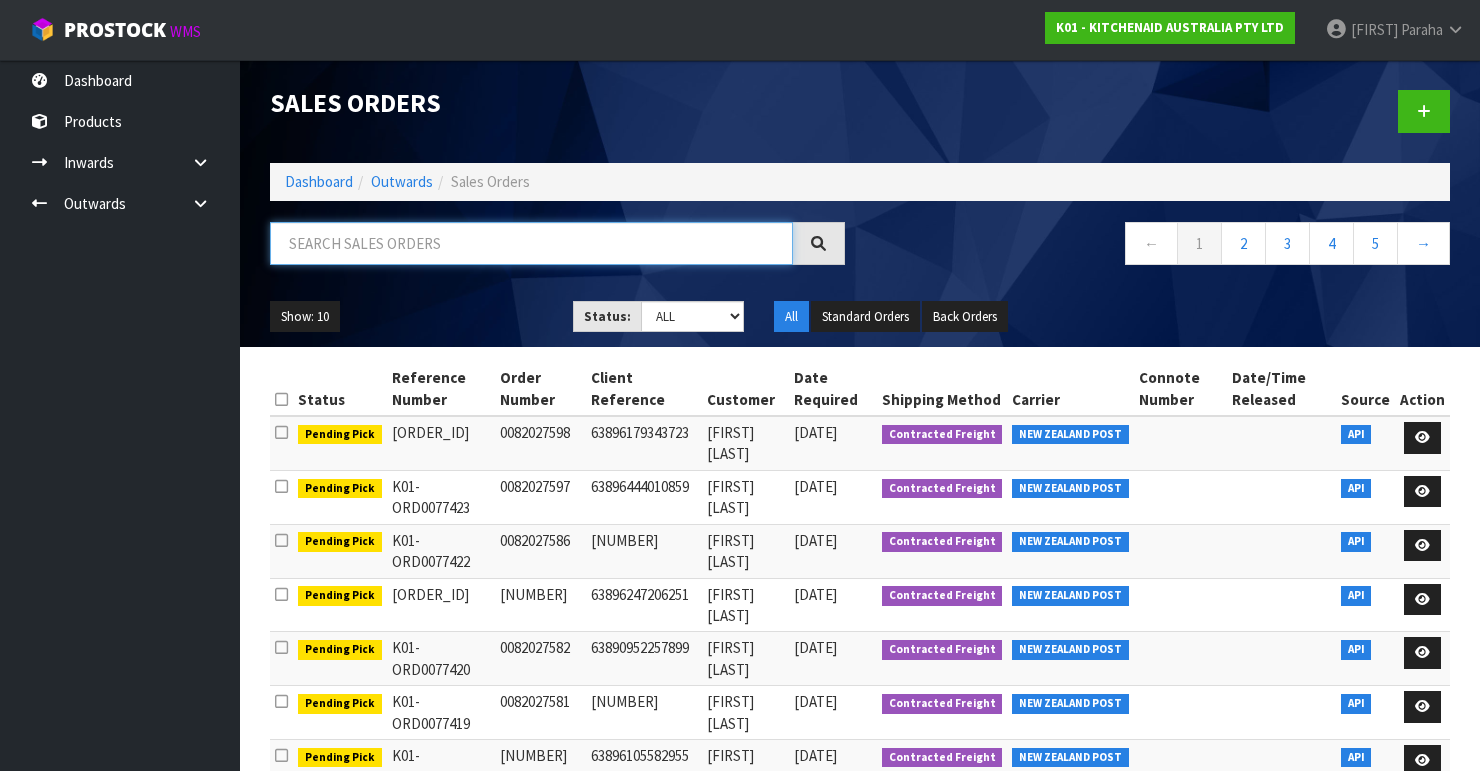 click at bounding box center [531, 243] 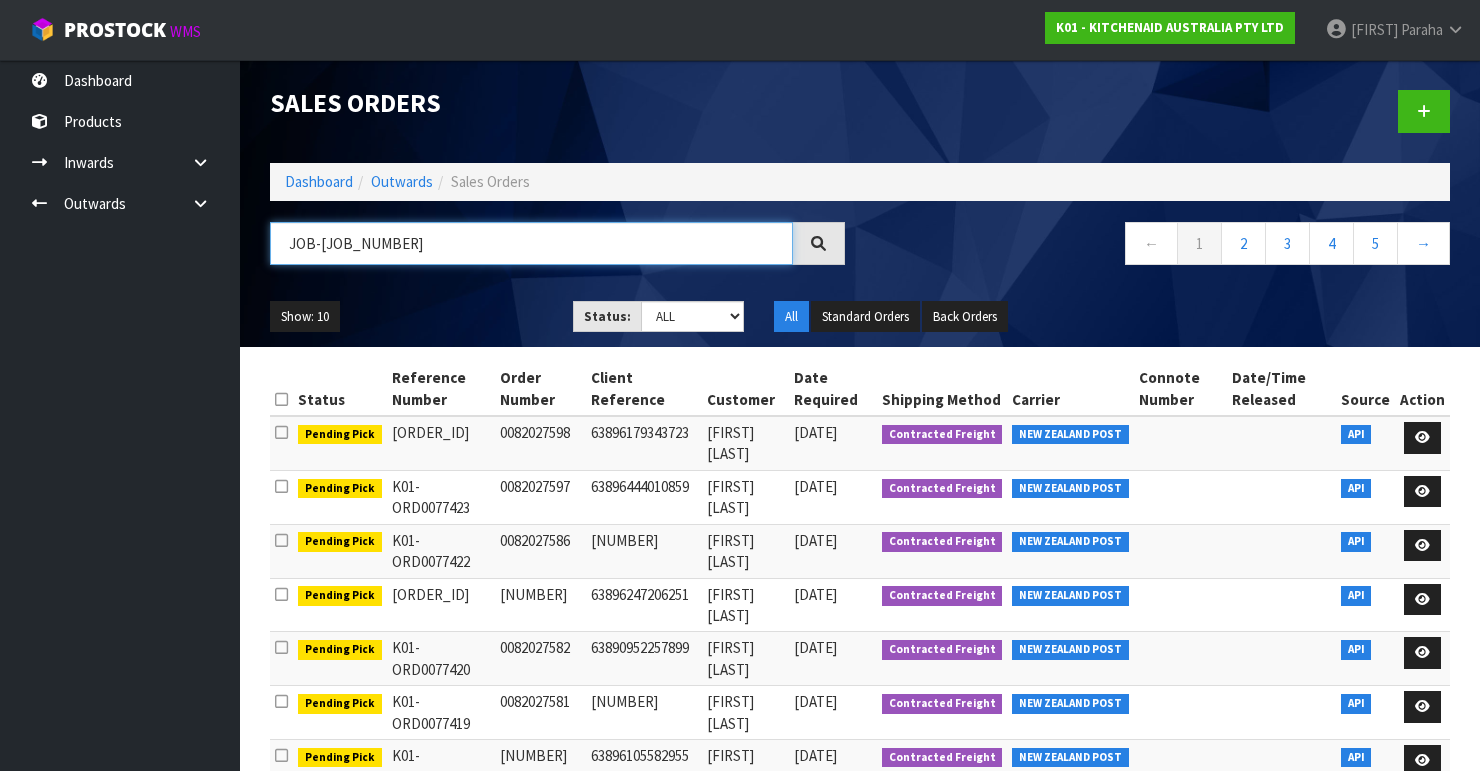 type on "JOB-0405756" 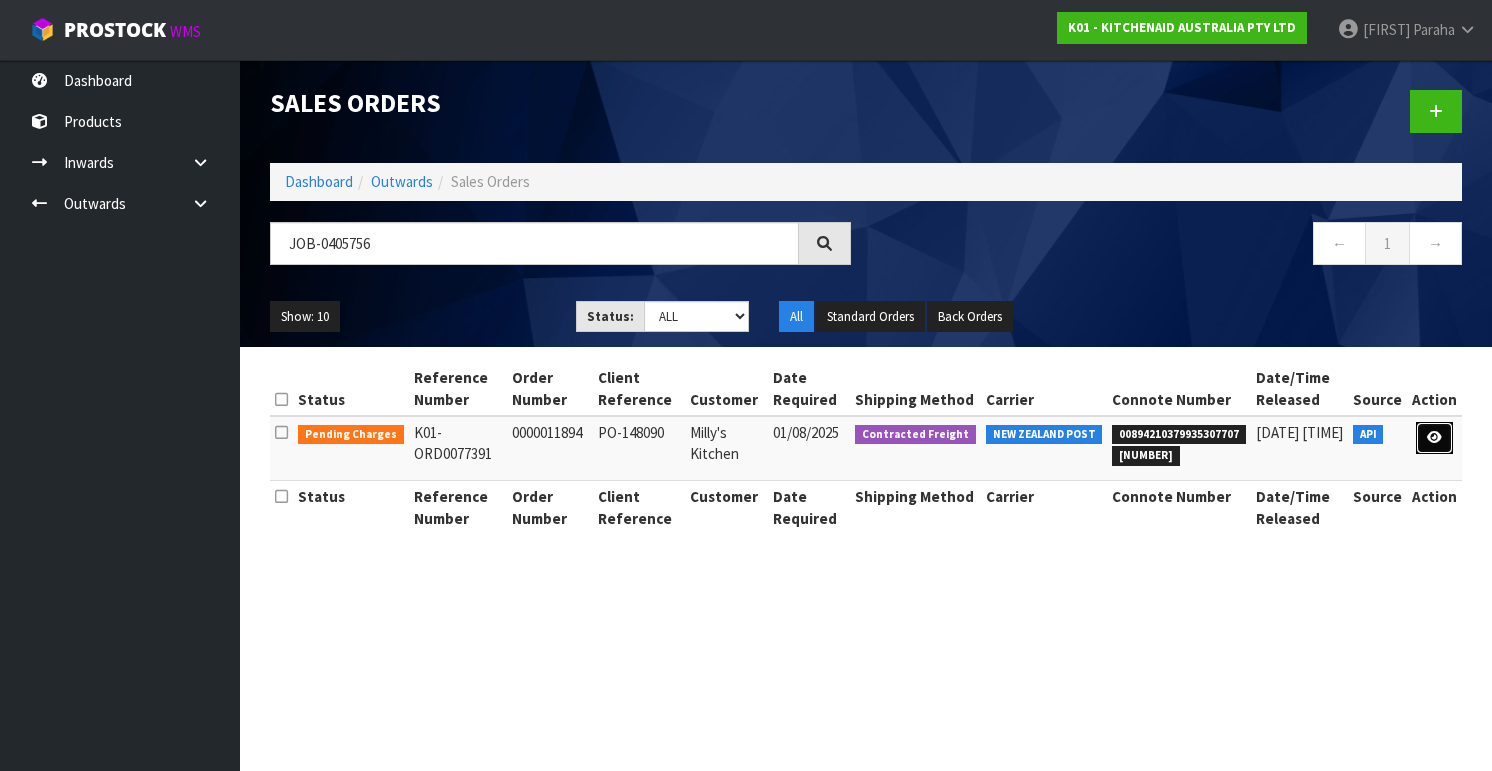 click at bounding box center [1434, 437] 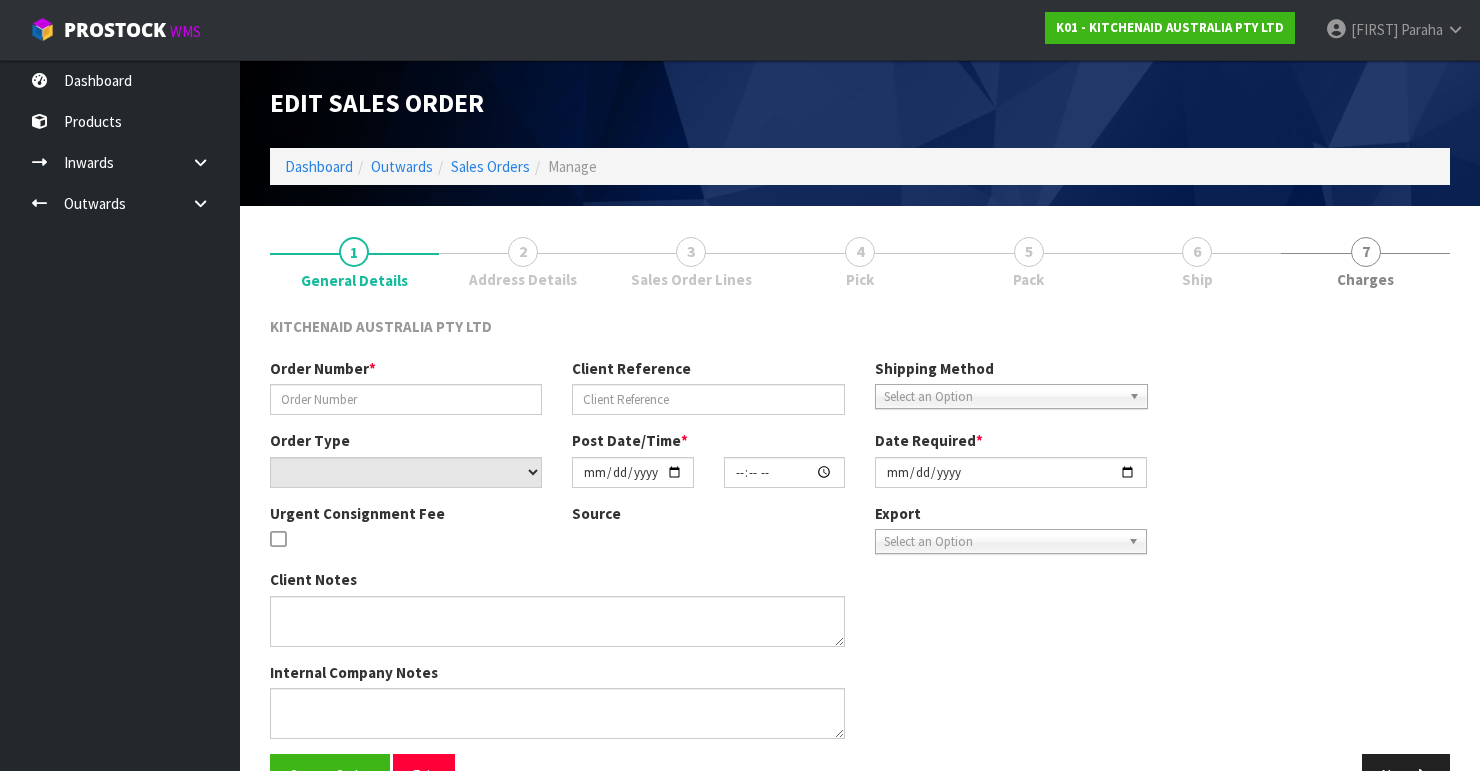 type on "0000011894" 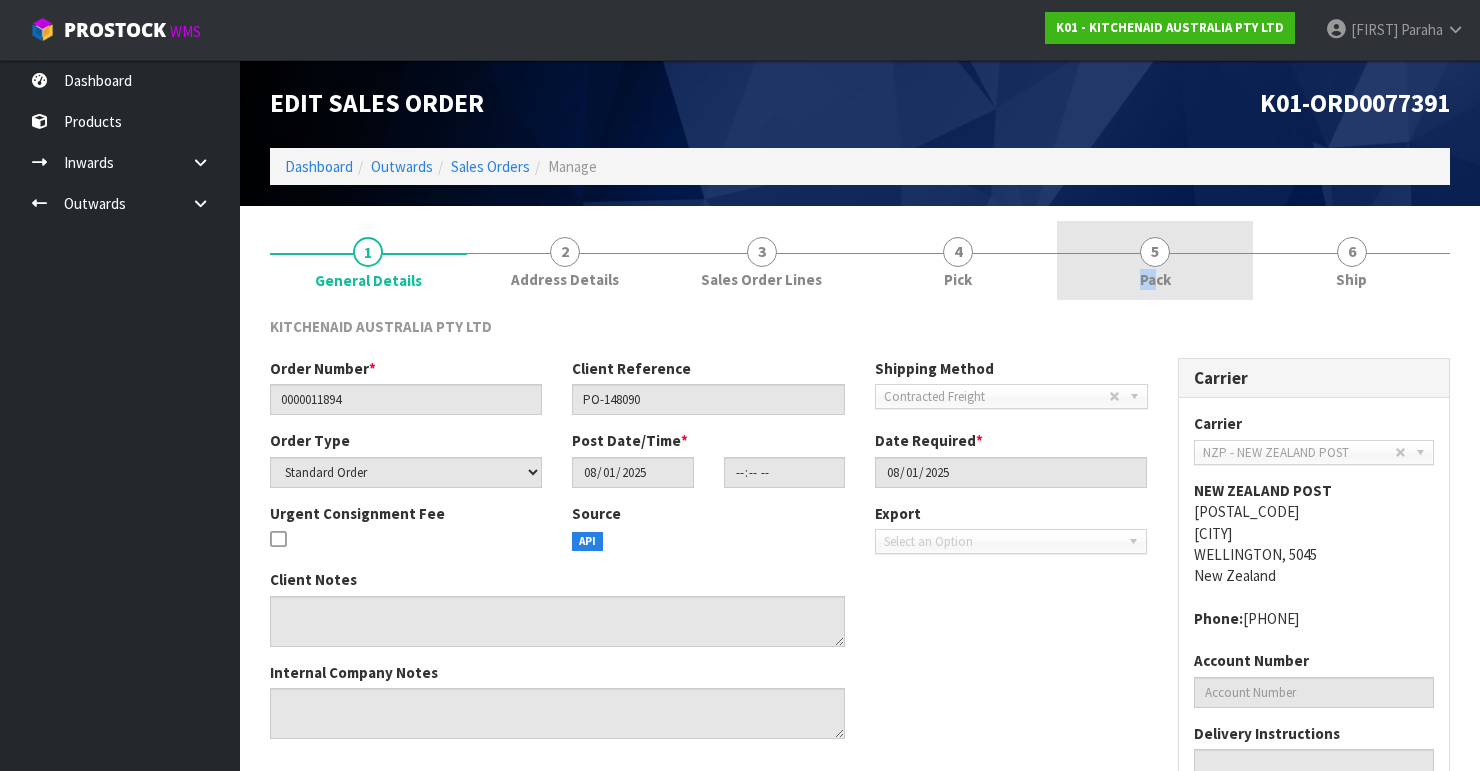 click on "Pack" at bounding box center [1155, 279] 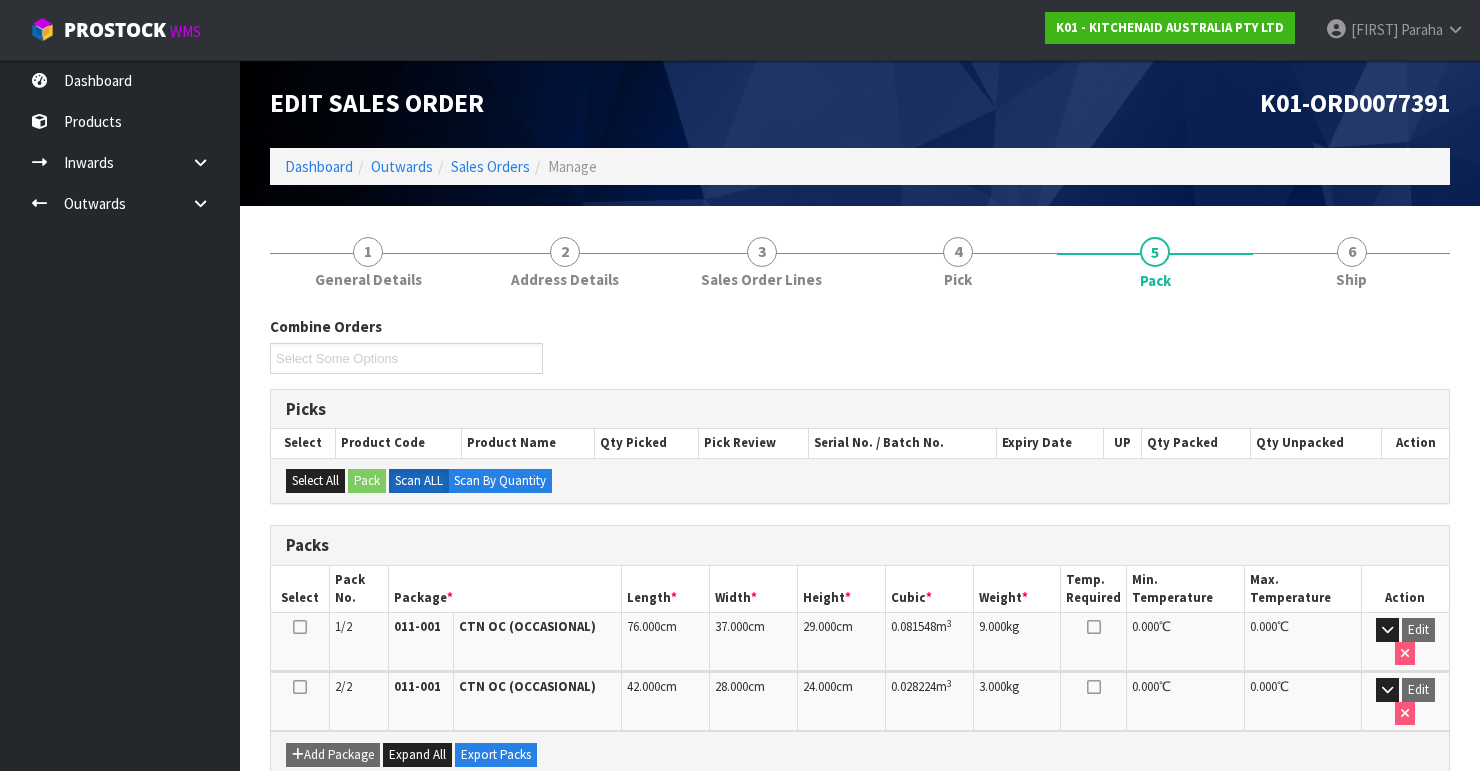 click on "Combine Orders
K01-ORD0077312 K01-ORD0077387 K01-ORD0077388 K01-ORD0077389 K01-ORD0077390 K01-ORD0077392 K01-ORD0077393 K01-ORD0077394 K01-ORD0077395 K01-ORD0077396 K01-ORD0077397 K01-ORD0077398 K01-ORD0077399 K01-ORD0077400 K01-ORD0077401 K01-ORD0077402 K01-ORD0077403 K01-ORD0077404 K01-ORD0077405 K01-ORD0077406 K01-ORD0077407 K01-ORD0077408 K01-ORD0077409 K01-ORD0077410 K01-ORD0077411 K01-ORD0077412 K01-ORD0077413 K01-ORD0077414 K01-ORD0077415 K01-ORD0077416 K01-ORD0077417 K01-ORD0077418 K01-ORD0077419 K01-ORD0077420 K01-ORD0077421 K01-ORD0077422 K01-ORD0077423 K01-ORD0077424
Select Some Options" at bounding box center [860, 352] 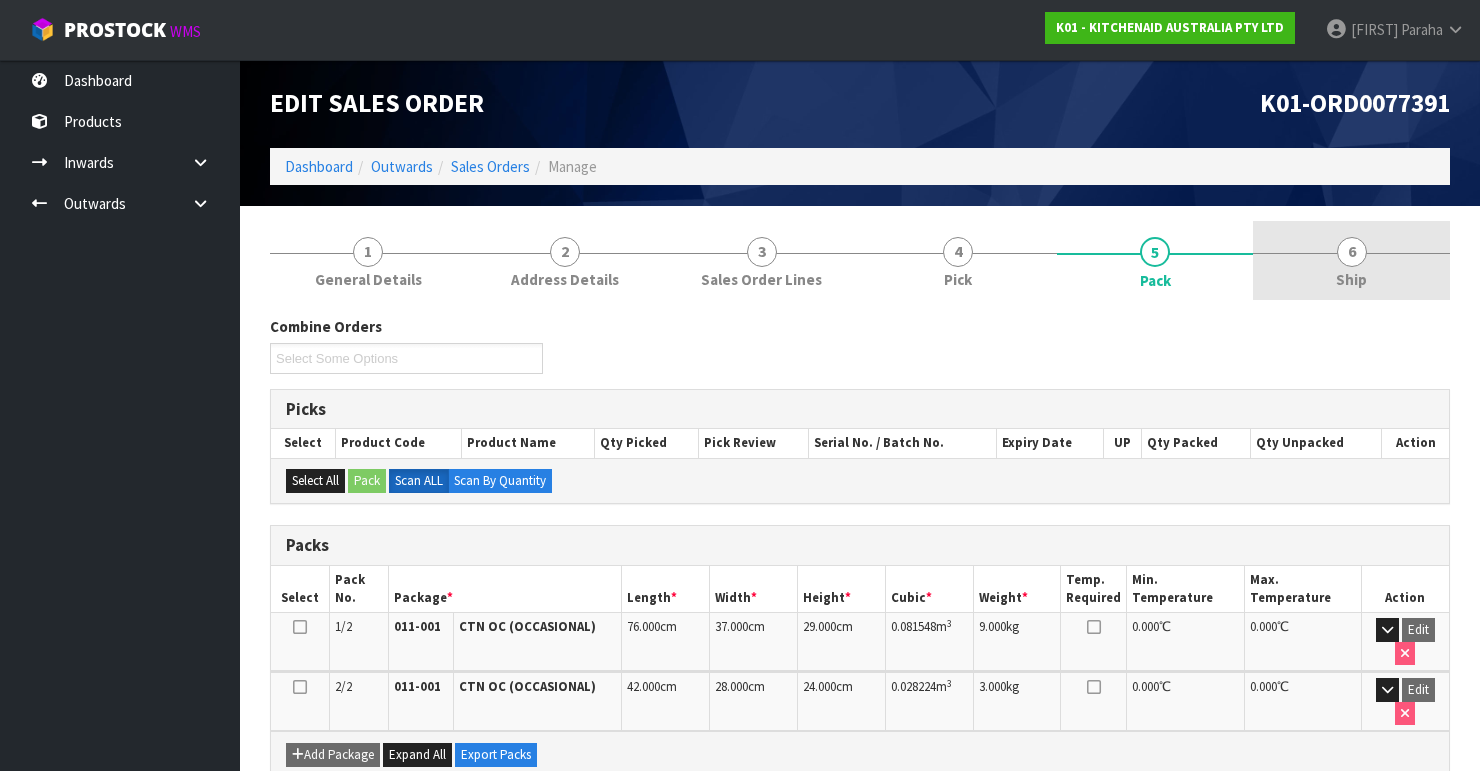 click on "6
Ship" at bounding box center (1351, 260) 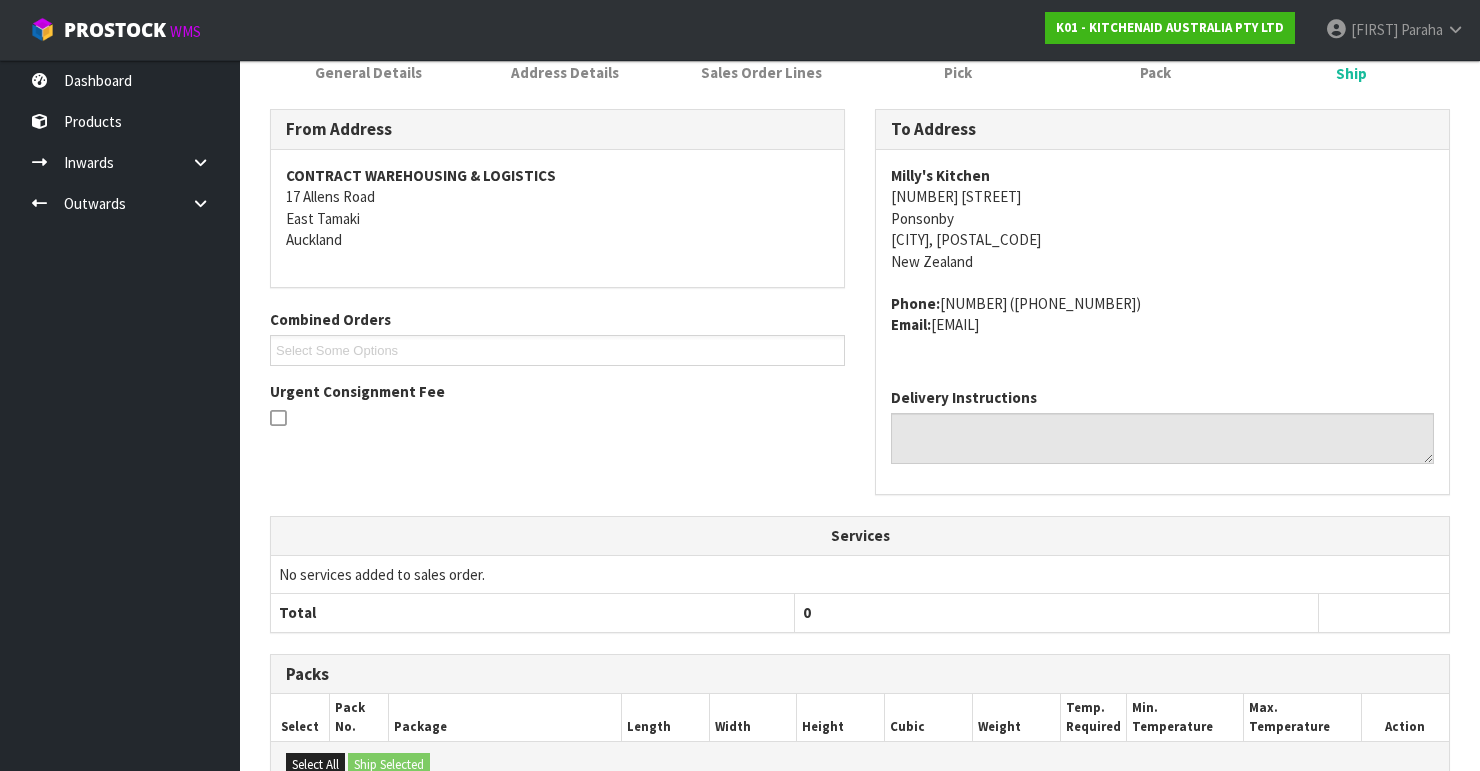scroll, scrollTop: 160, scrollLeft: 0, axis: vertical 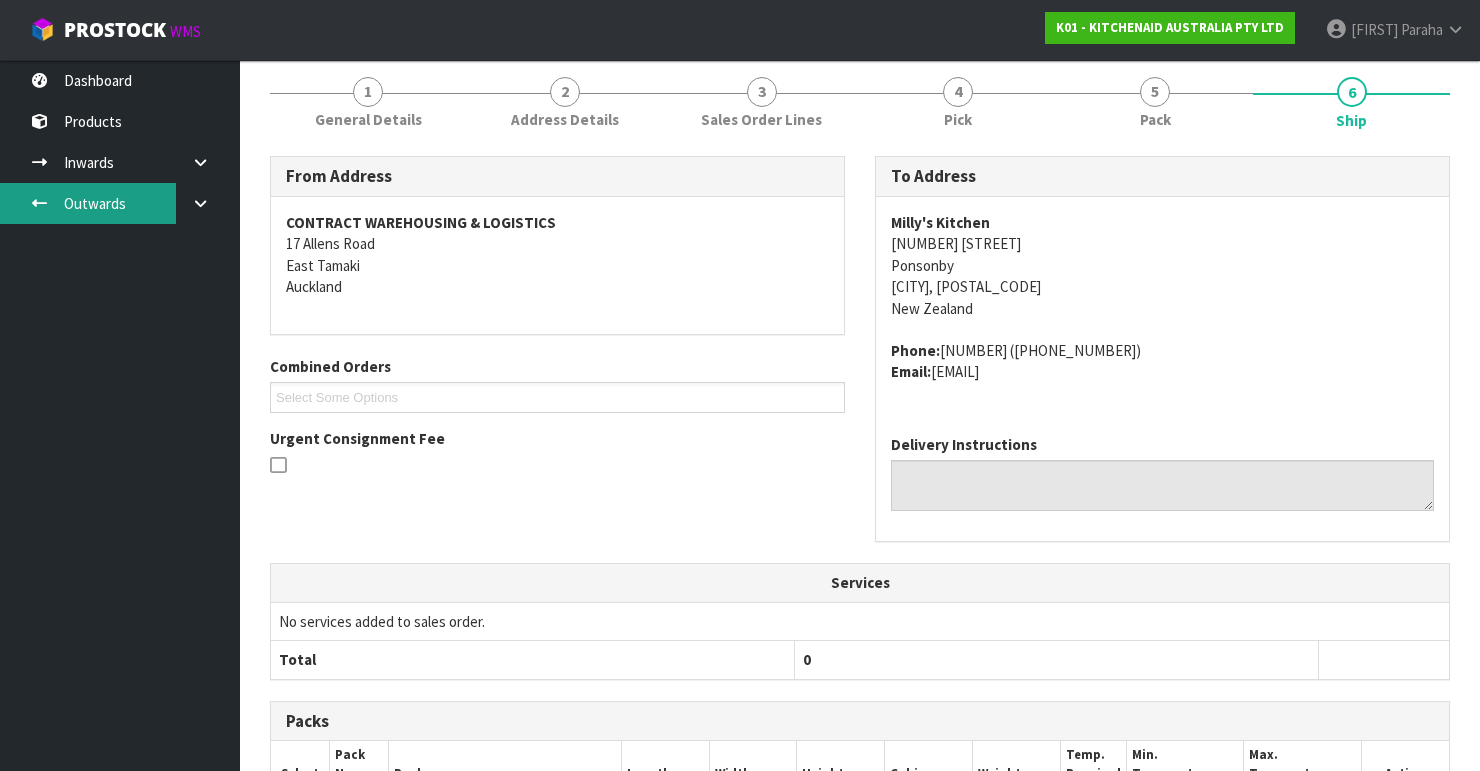 click on "Outwards" at bounding box center [120, 203] 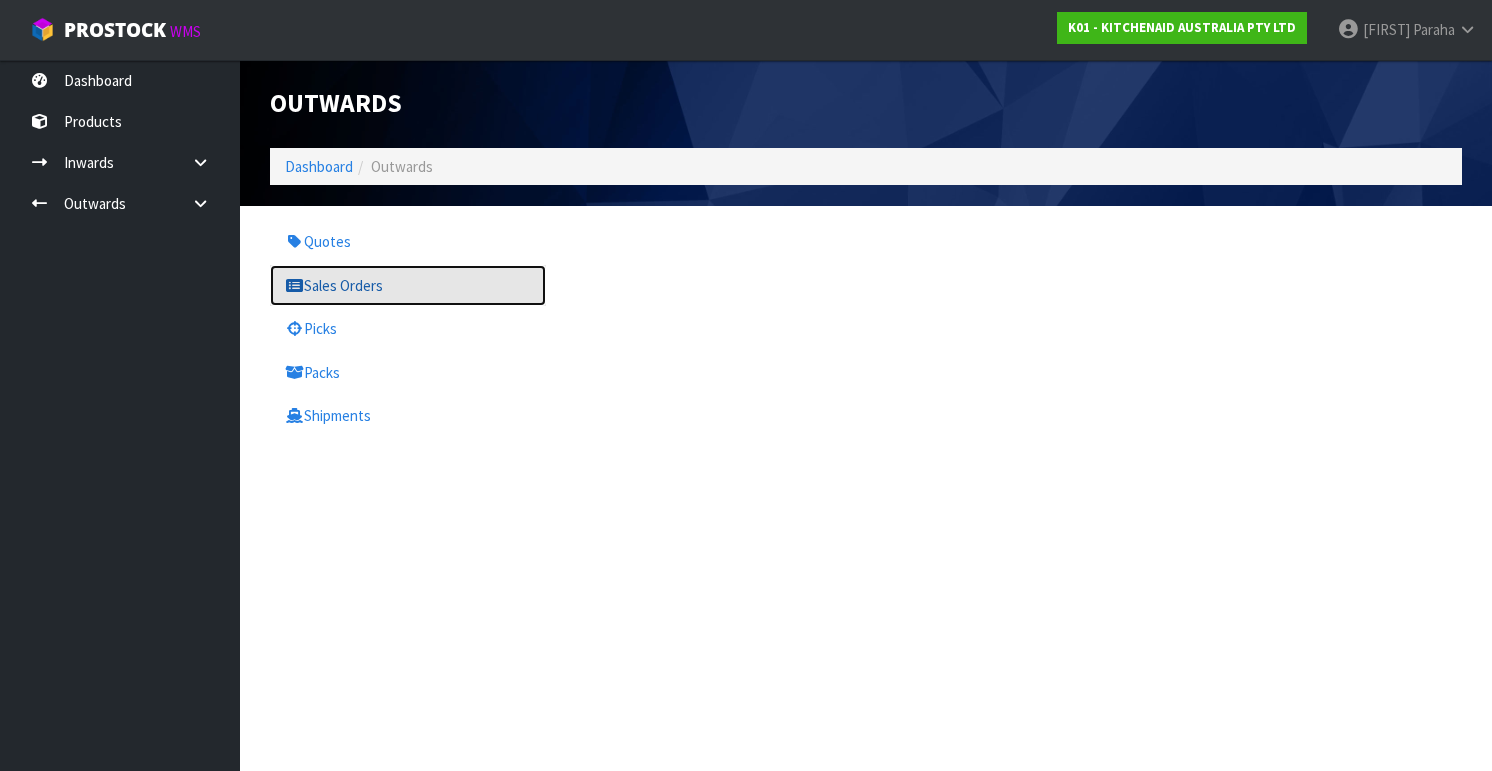 click on "Sales Orders" at bounding box center (408, 285) 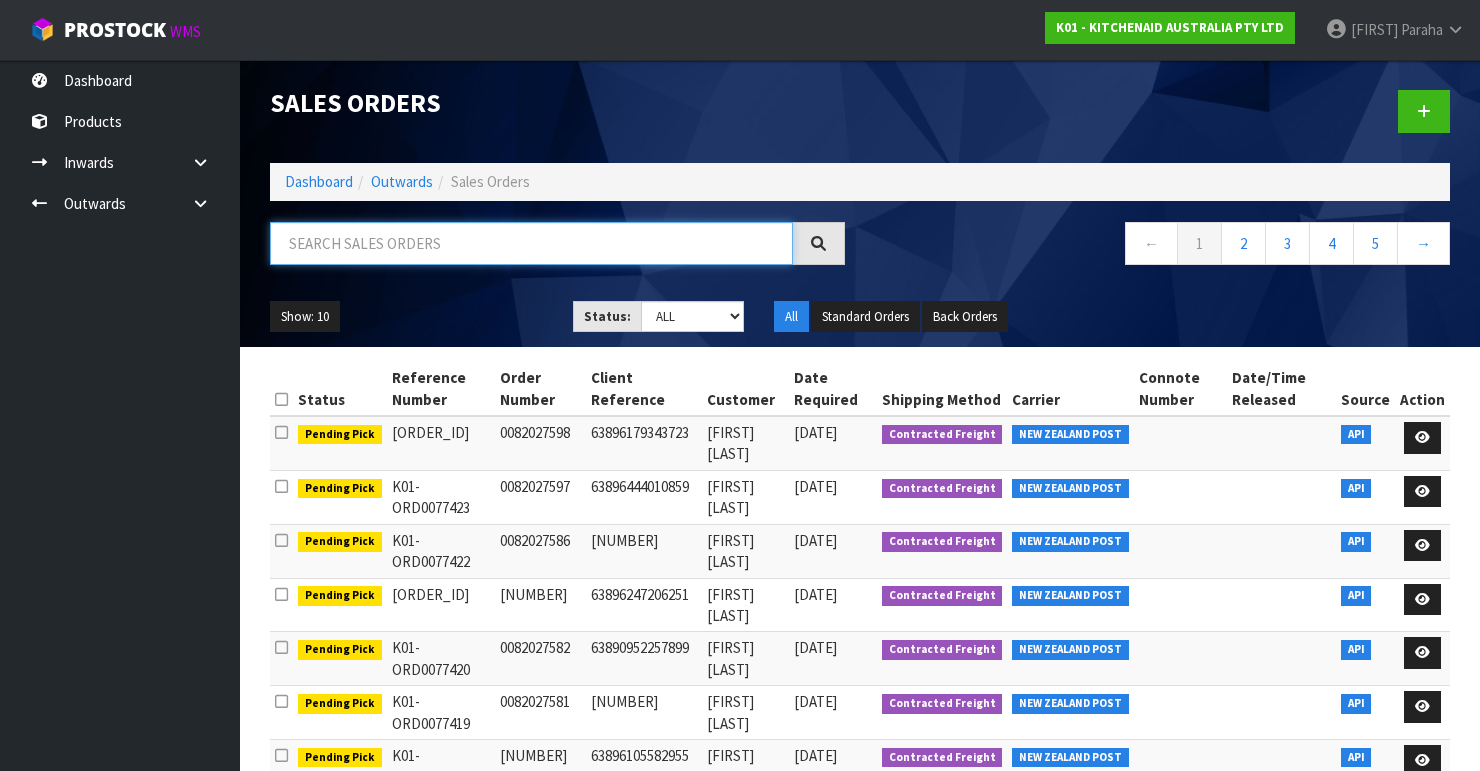 click at bounding box center (531, 243) 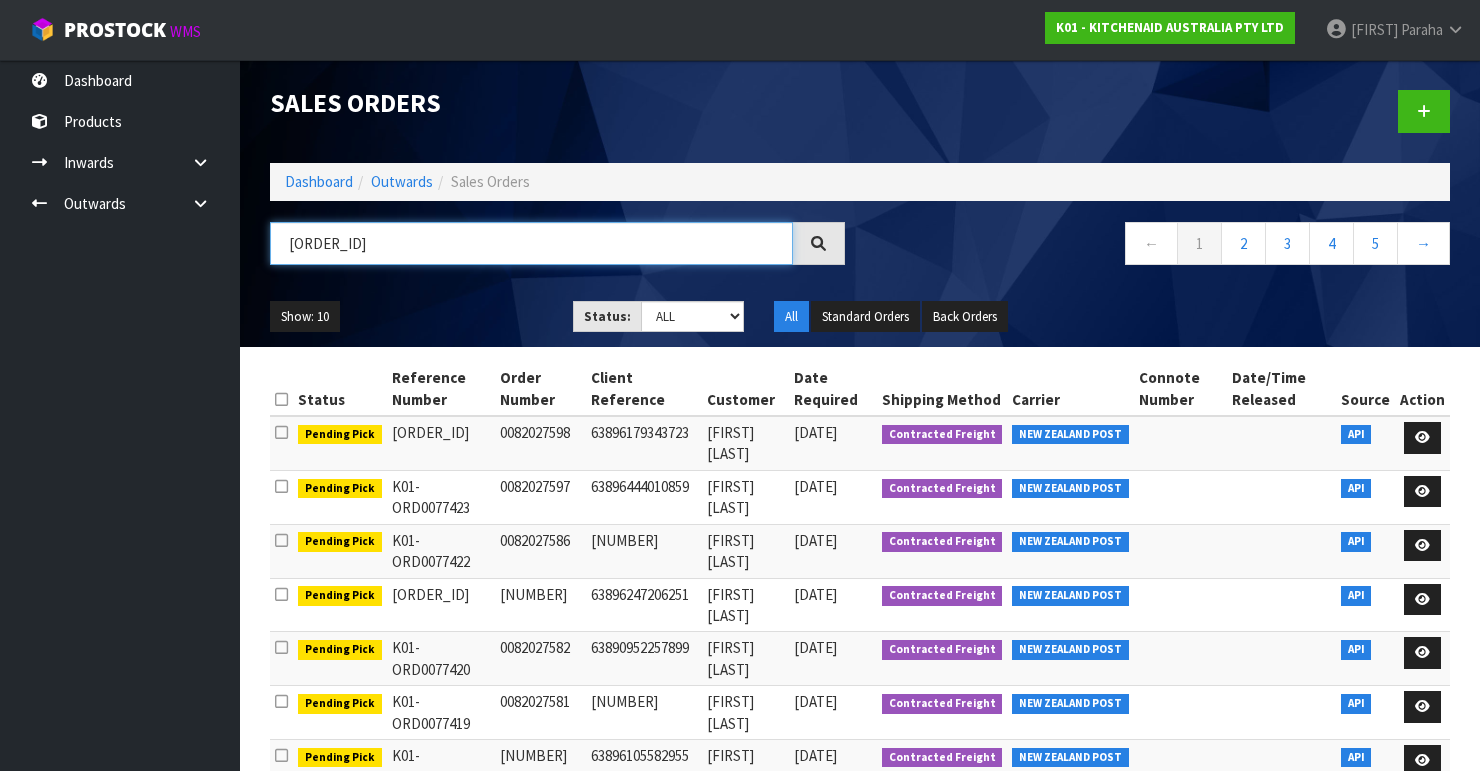 type on "JOB-0405758" 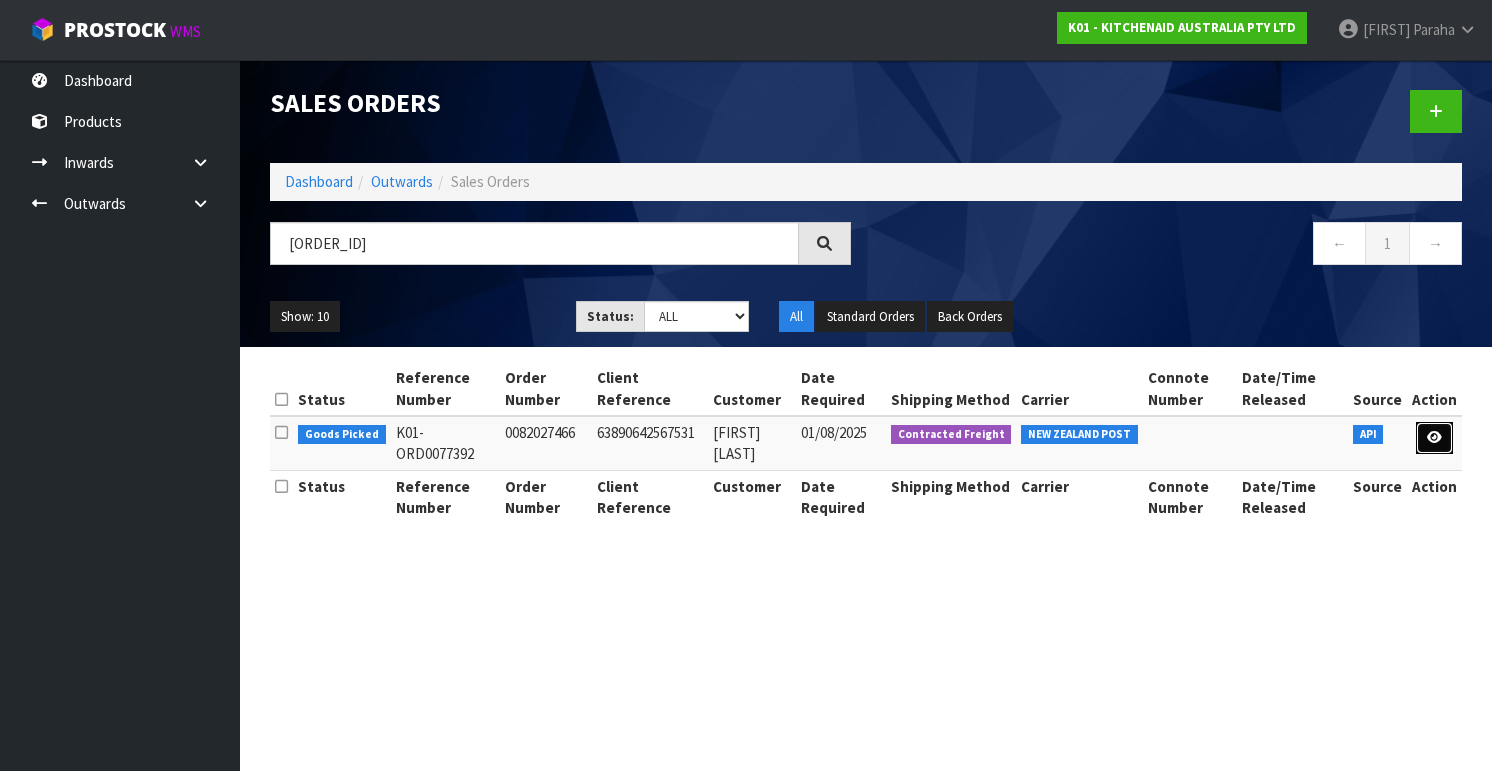click at bounding box center [1434, 437] 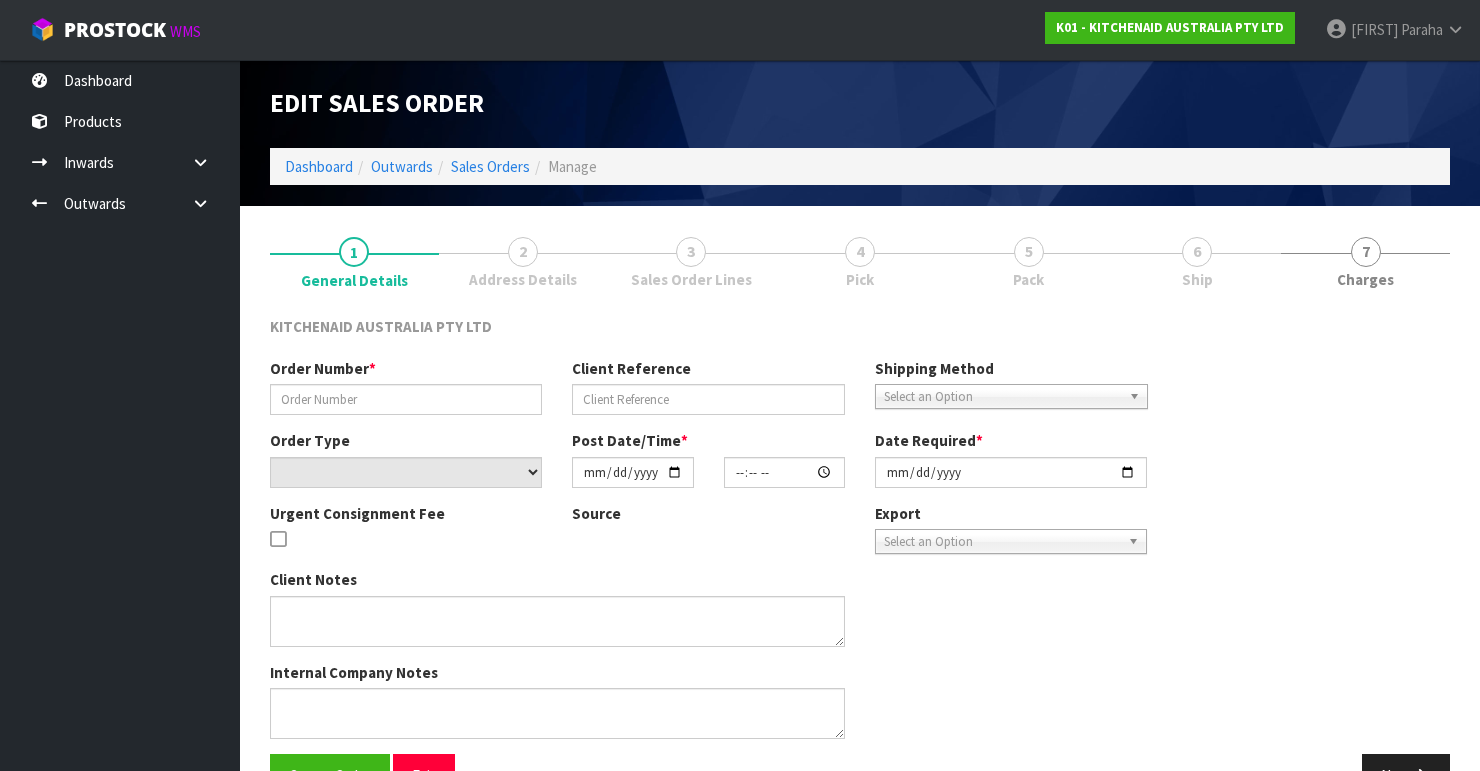 type on "0082027466" 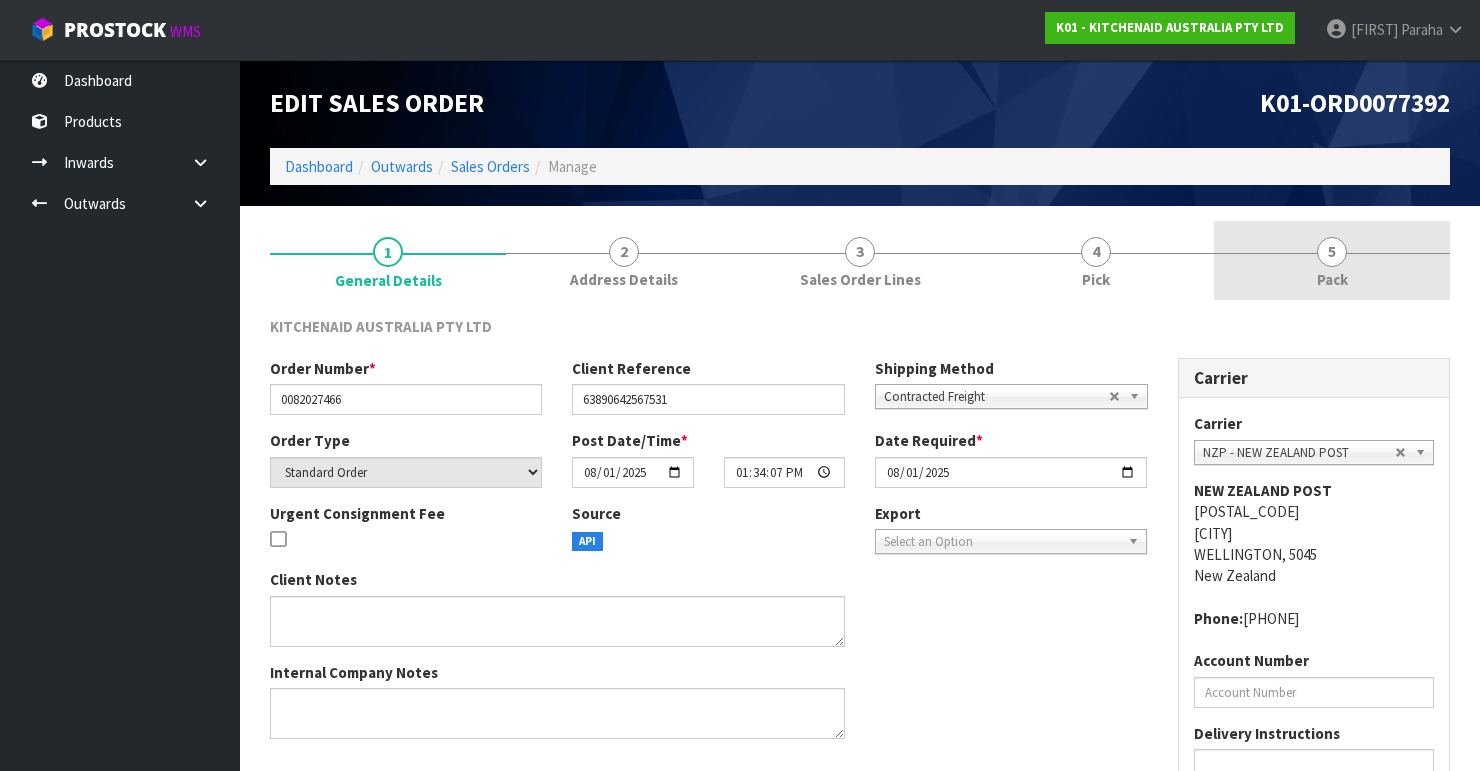 click on "5" at bounding box center [1332, 252] 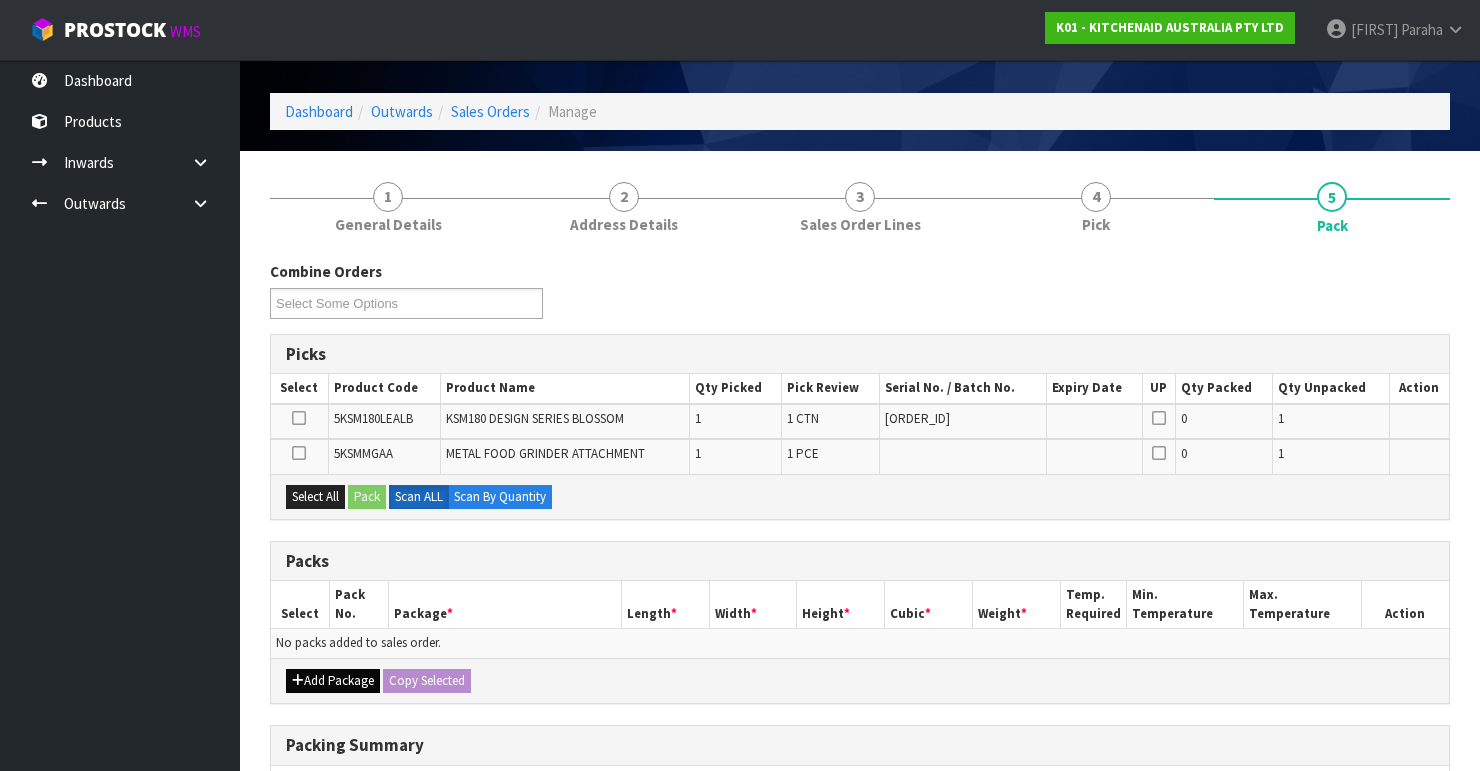 scroll, scrollTop: 80, scrollLeft: 0, axis: vertical 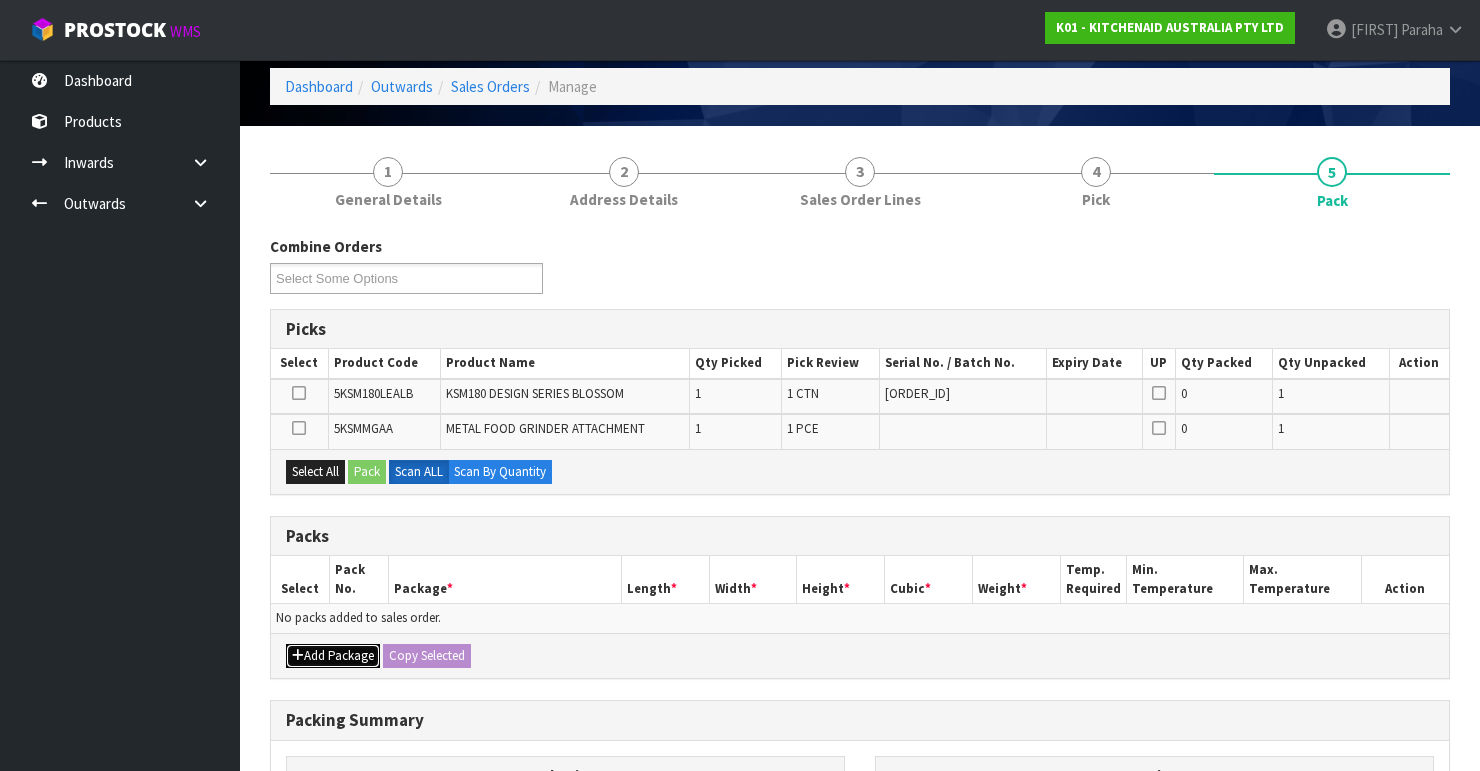 click on "Add Package" at bounding box center (333, 656) 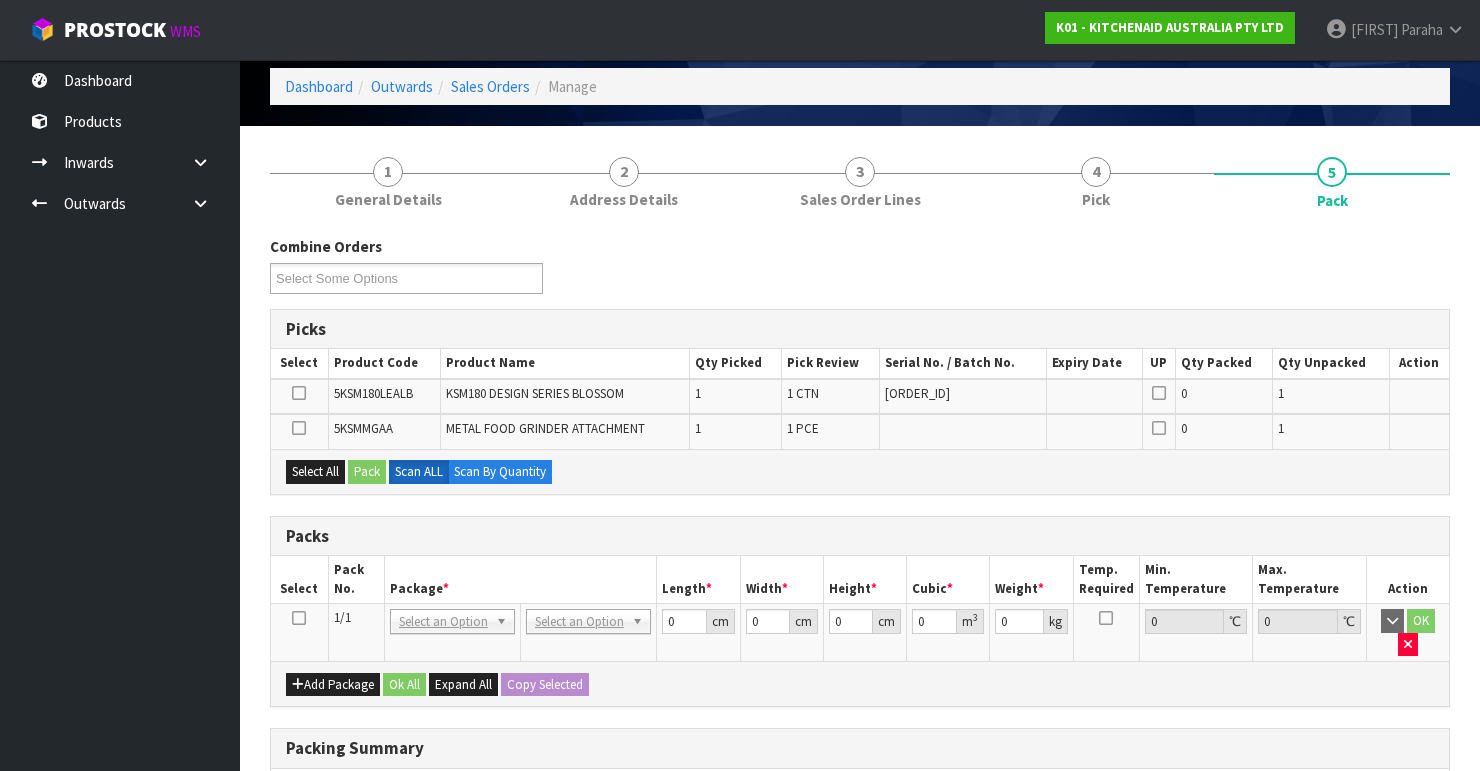 click at bounding box center [299, 618] 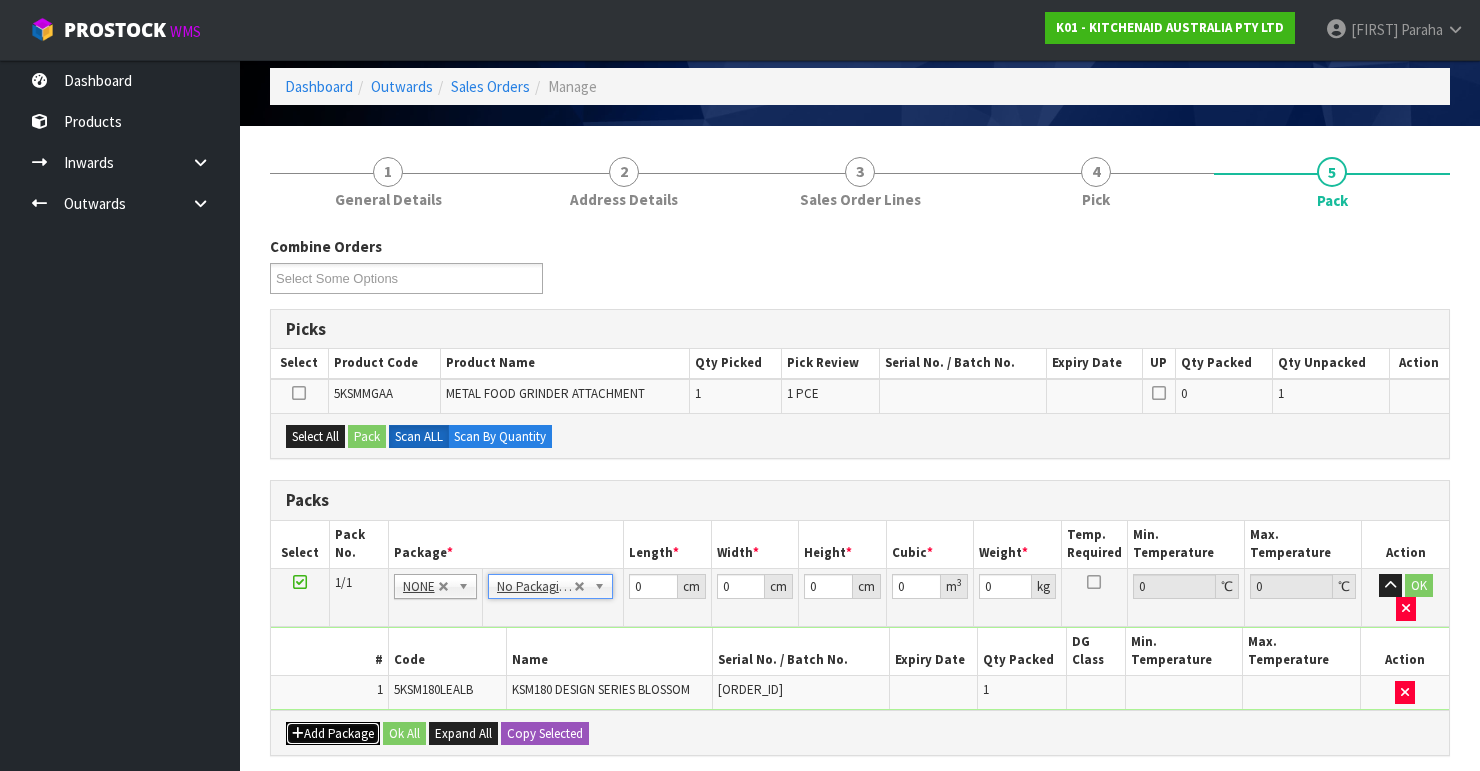 click on "Add Package" at bounding box center [333, 734] 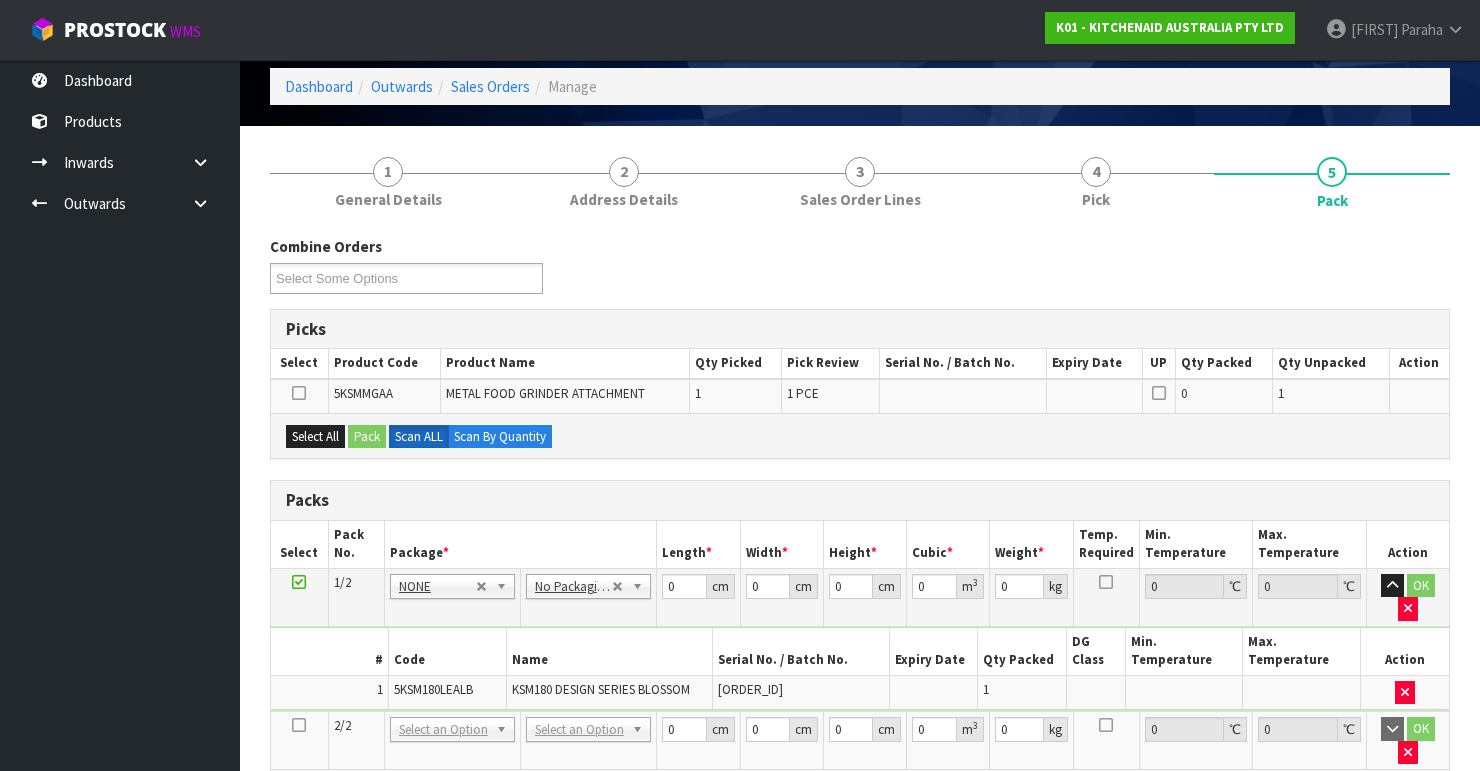 click at bounding box center [299, 725] 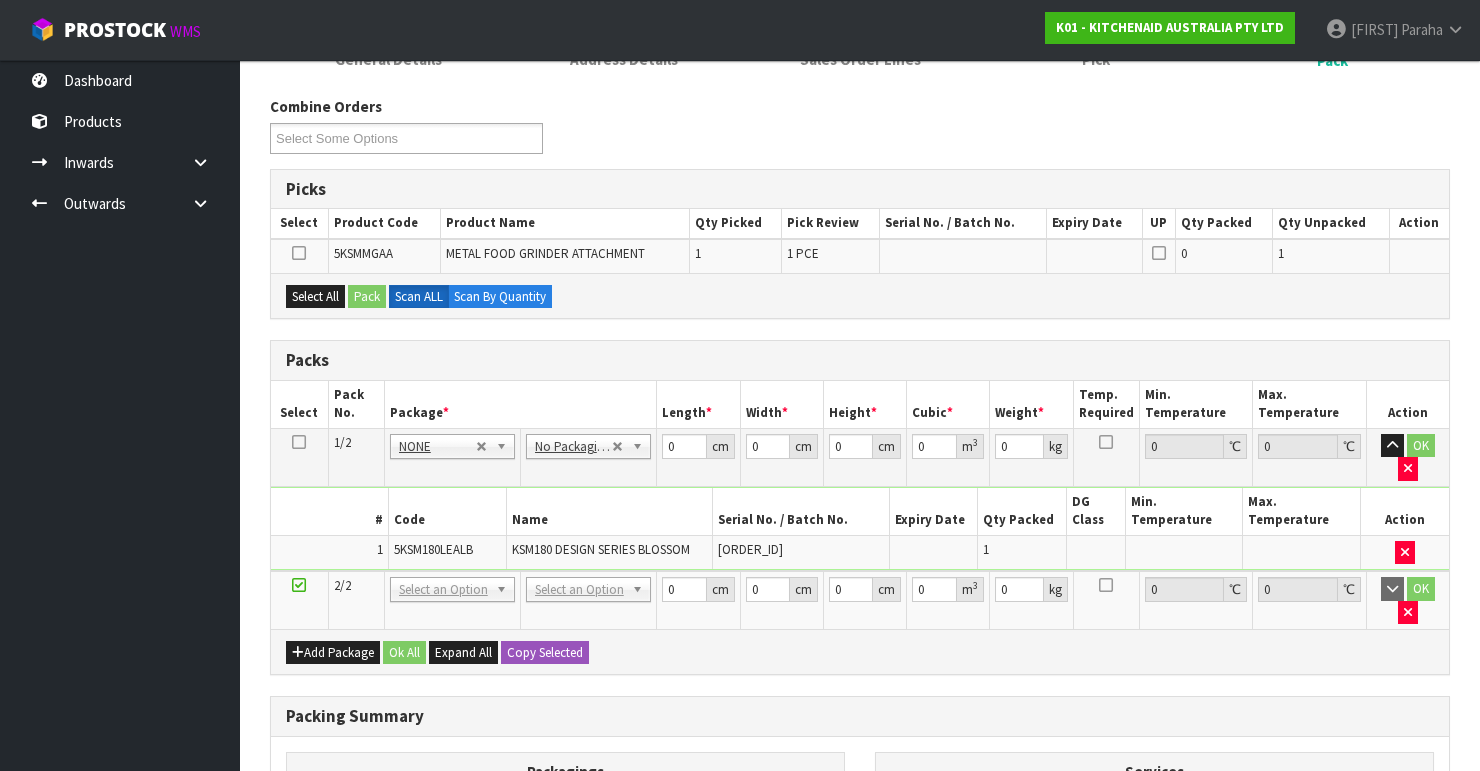 scroll, scrollTop: 480, scrollLeft: 0, axis: vertical 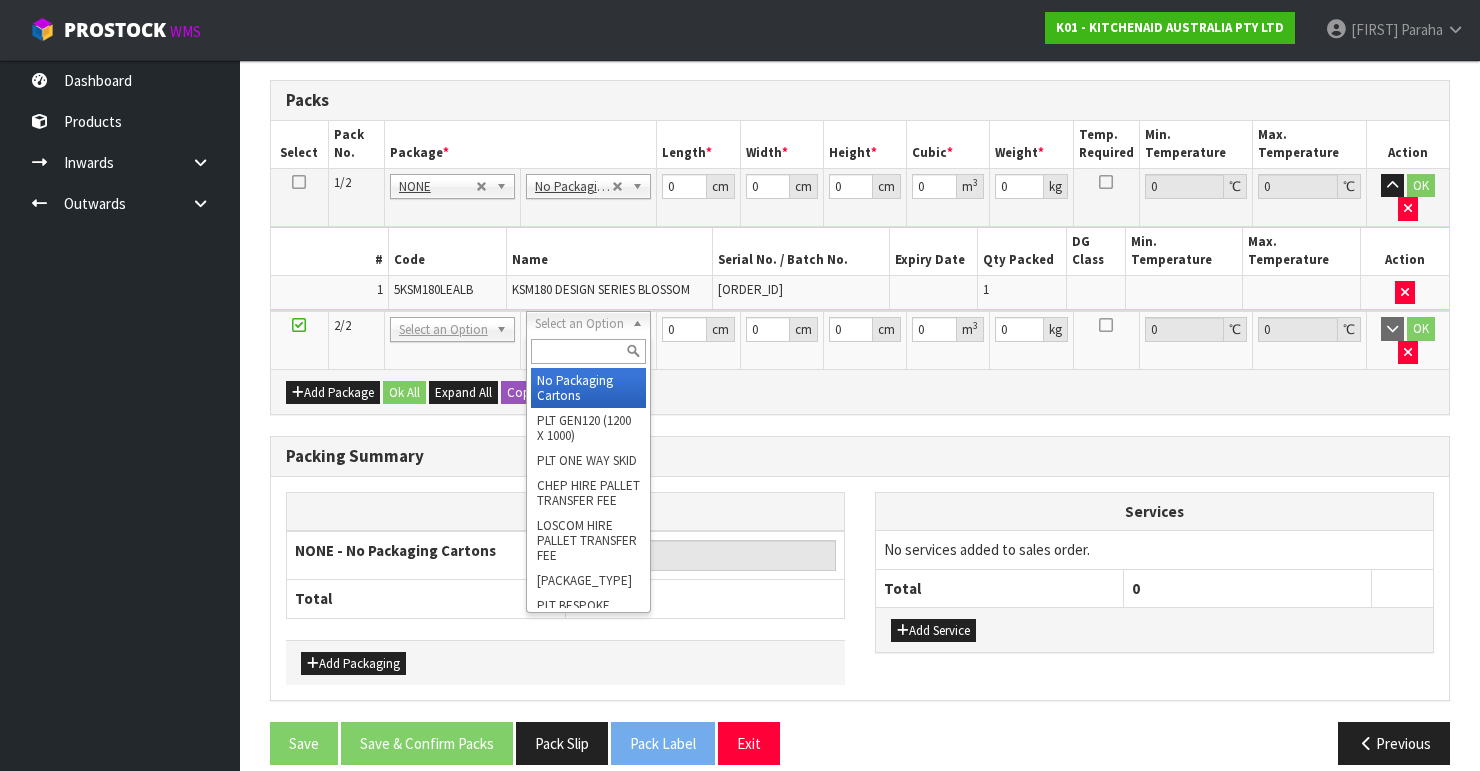 drag, startPoint x: 613, startPoint y: 348, endPoint x: 607, endPoint y: 363, distance: 16.155495 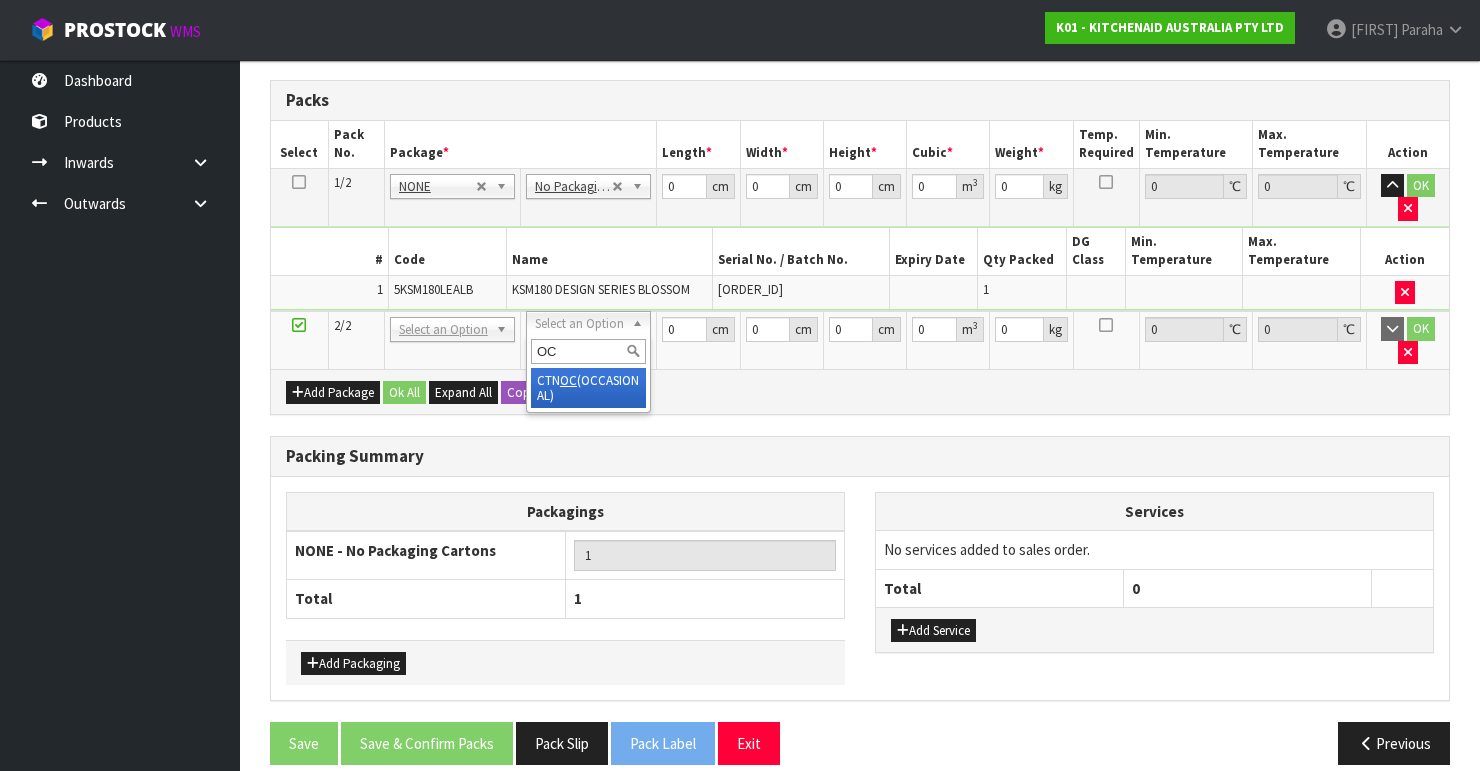 type on "OC" 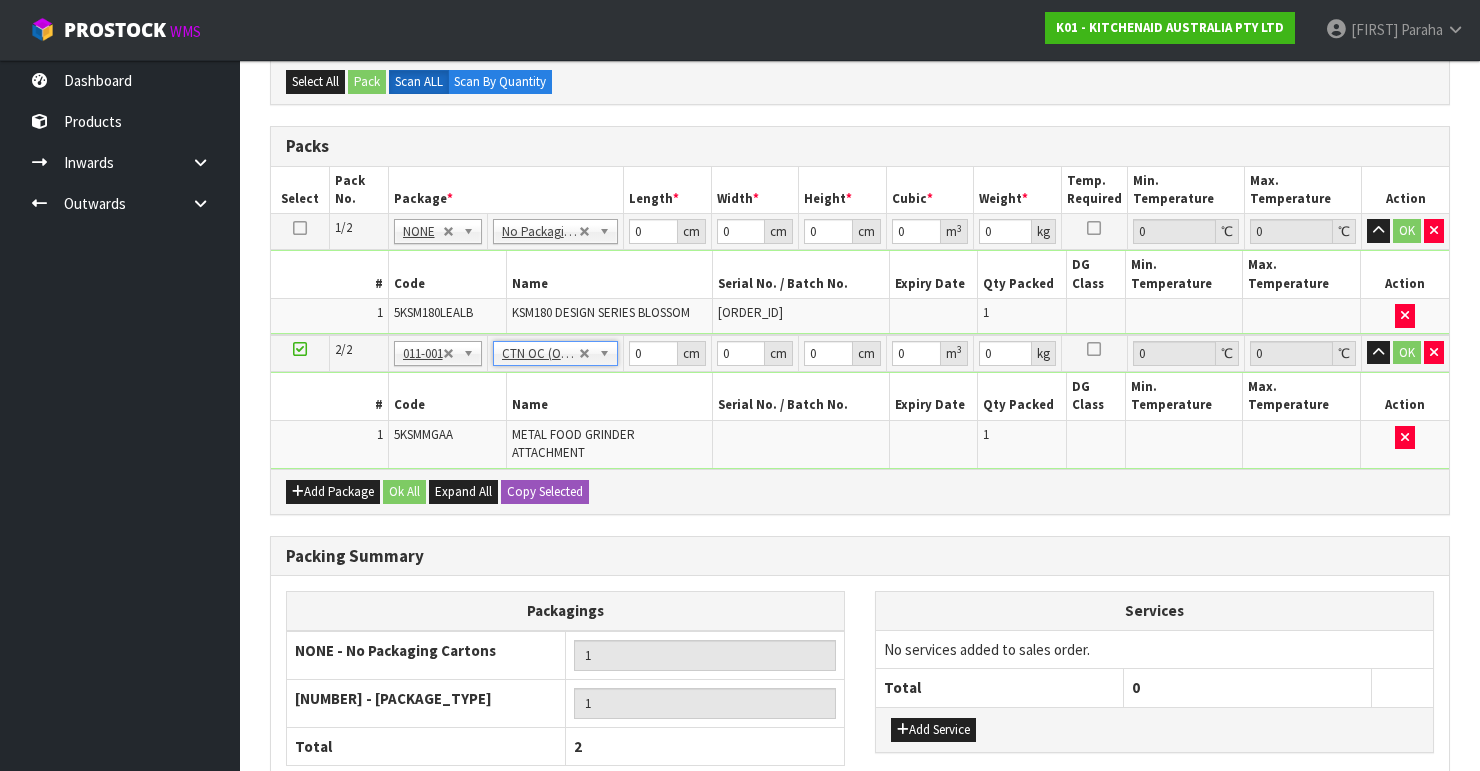 scroll, scrollTop: 400, scrollLeft: 0, axis: vertical 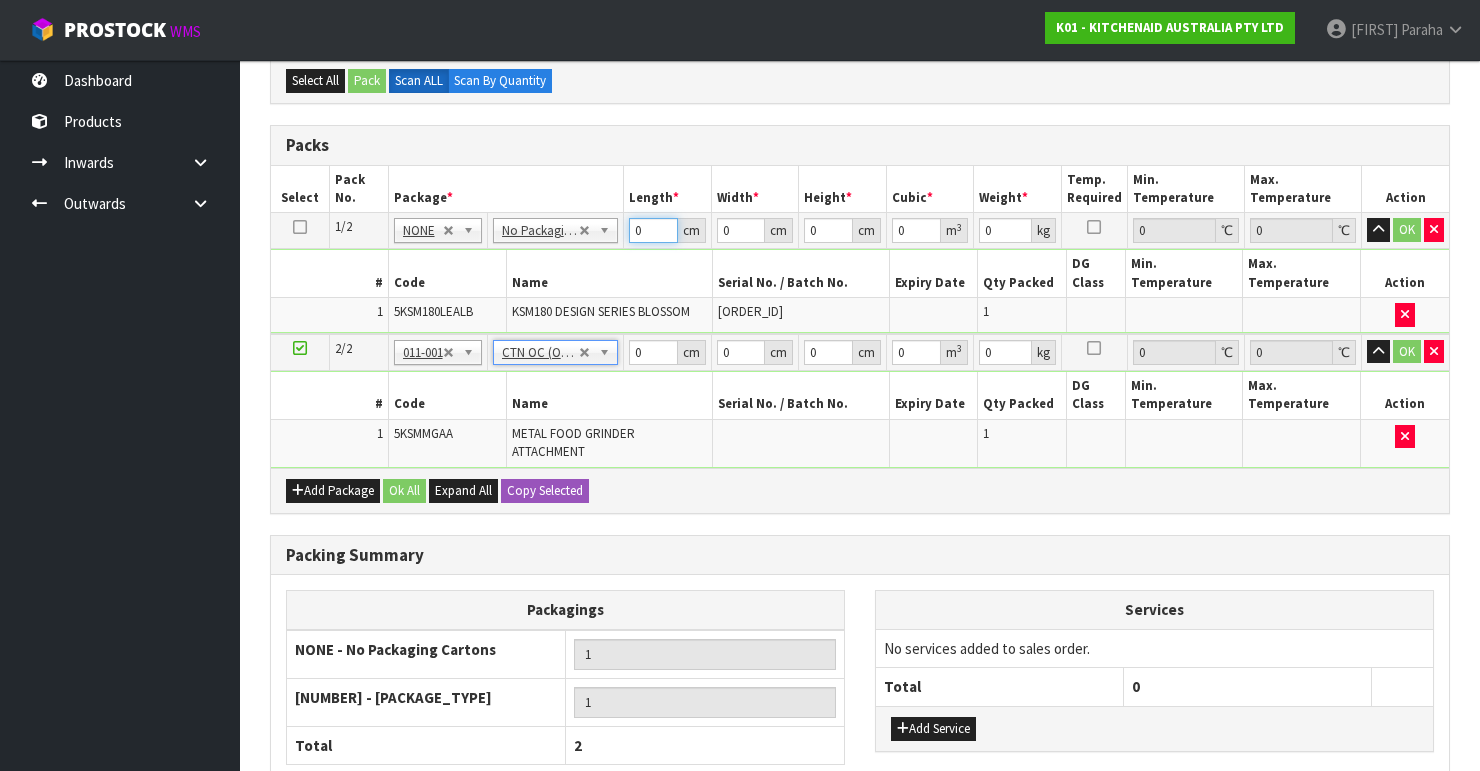 drag, startPoint x: 644, startPoint y: 232, endPoint x: 608, endPoint y: 239, distance: 36.67424 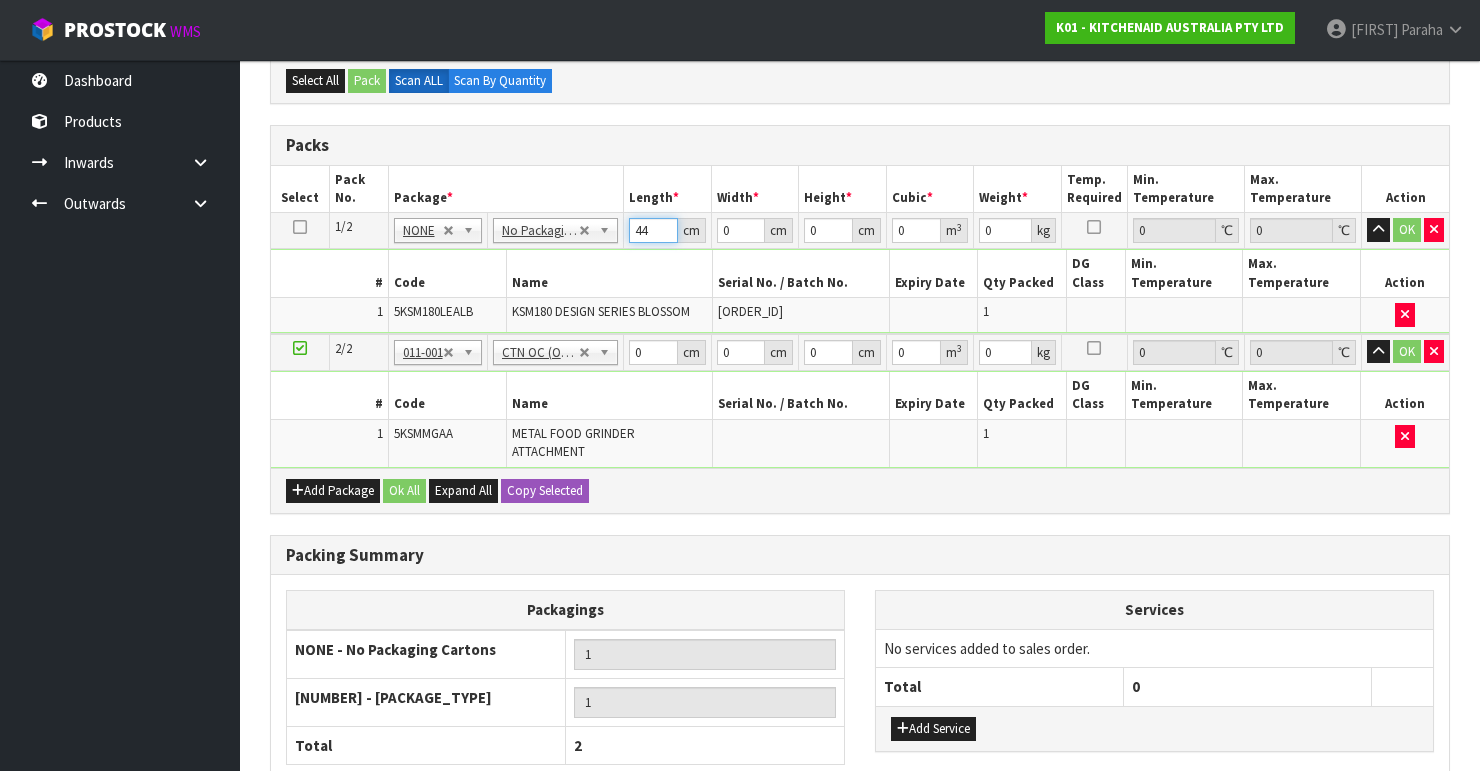 type on "44" 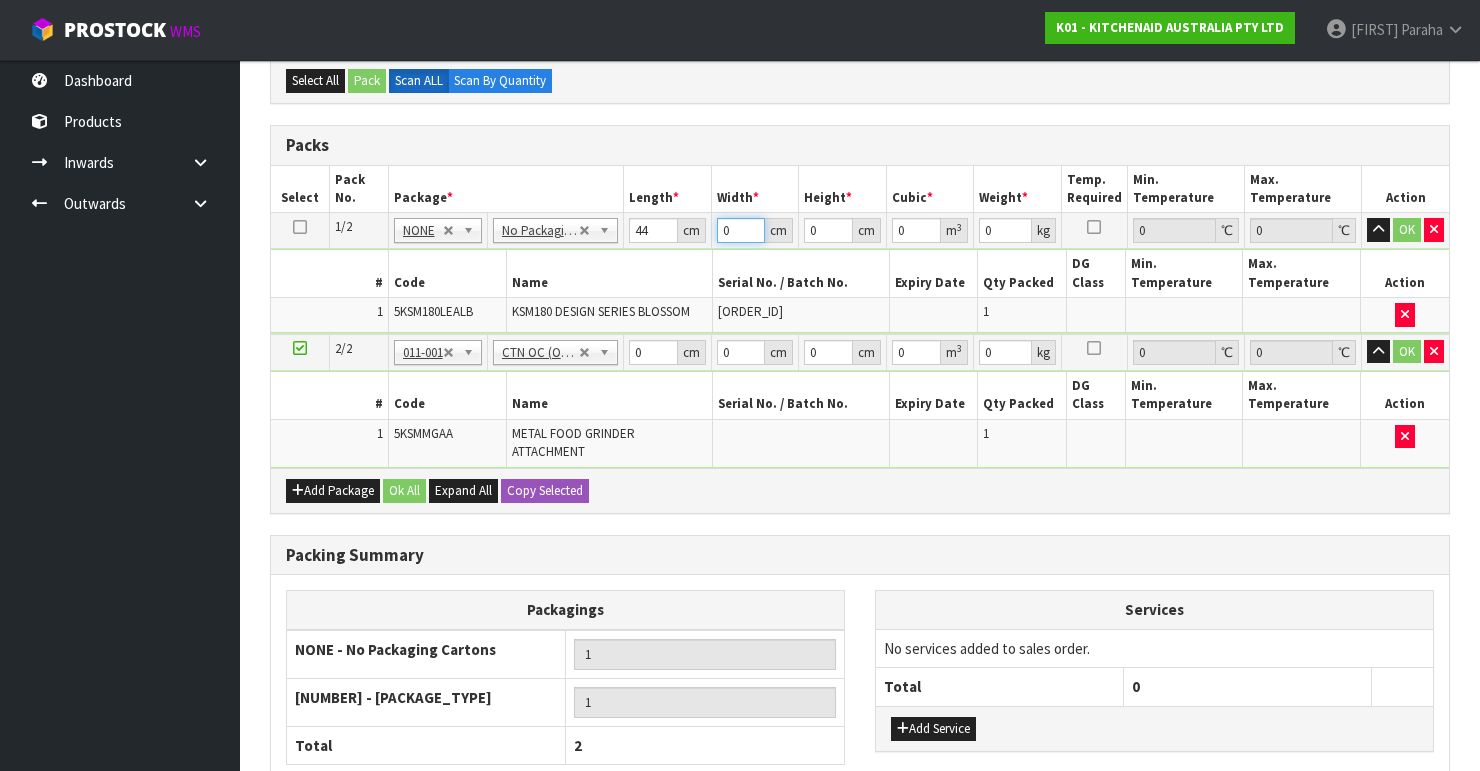 drag, startPoint x: 724, startPoint y: 235, endPoint x: 700, endPoint y: 242, distance: 25 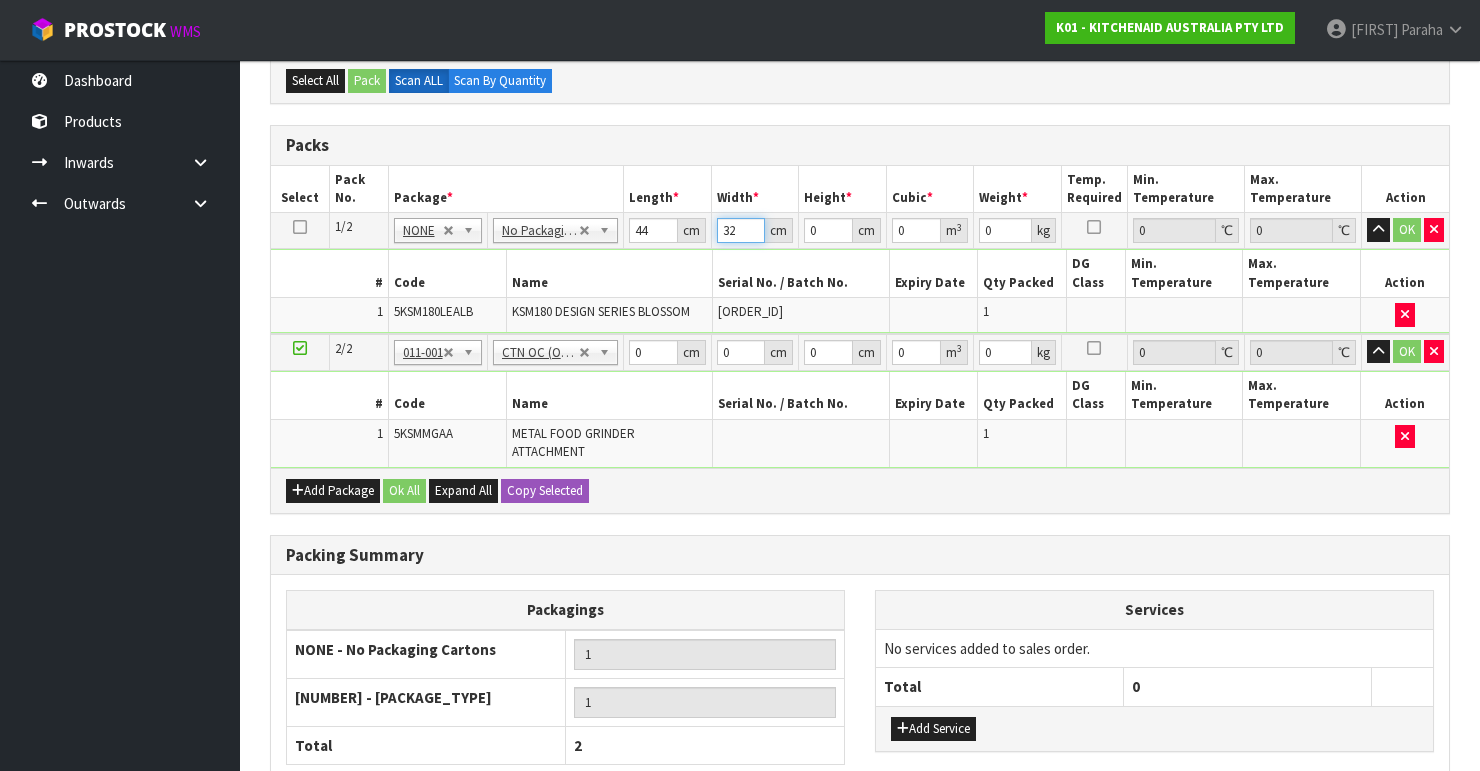 type on "32" 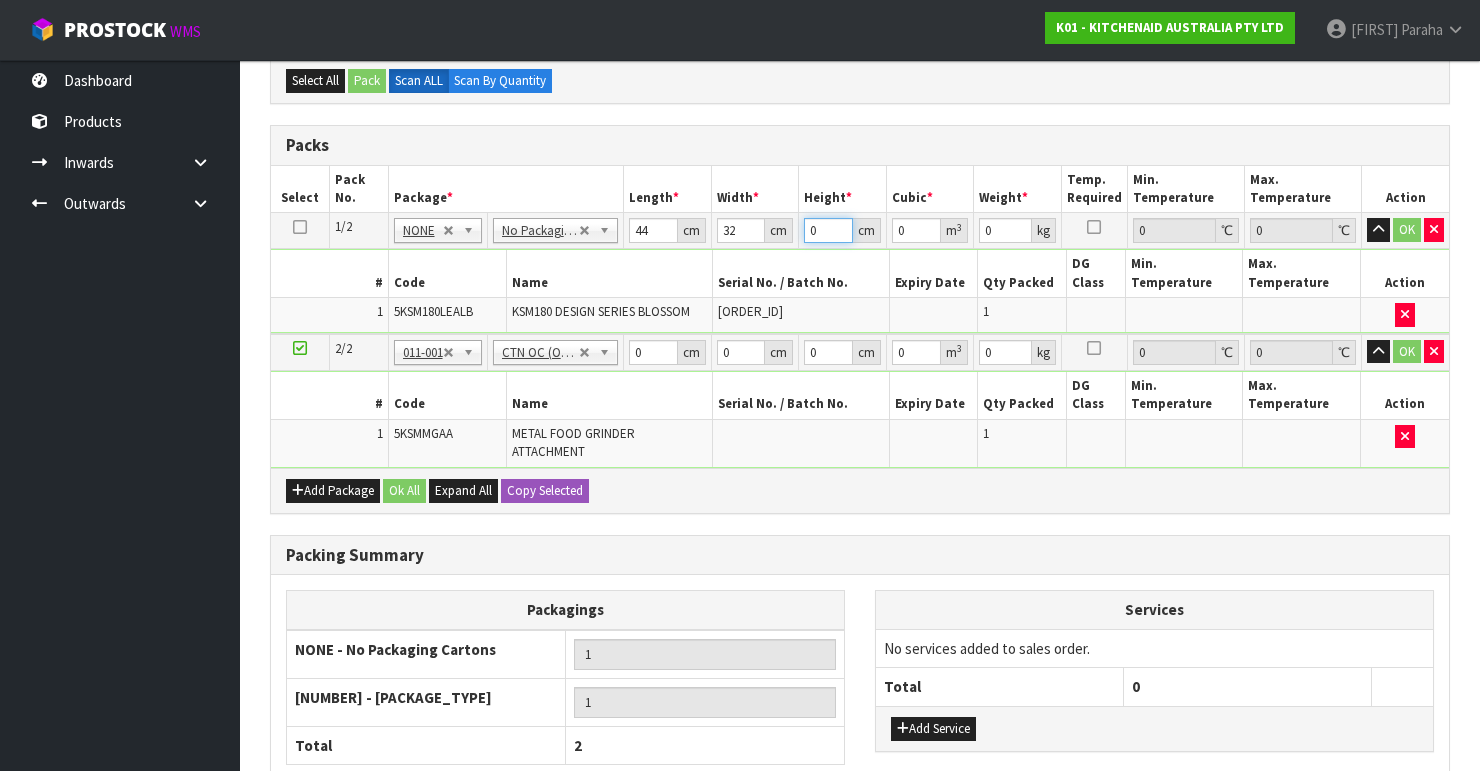 drag, startPoint x: 827, startPoint y: 224, endPoint x: 809, endPoint y: 237, distance: 22.203604 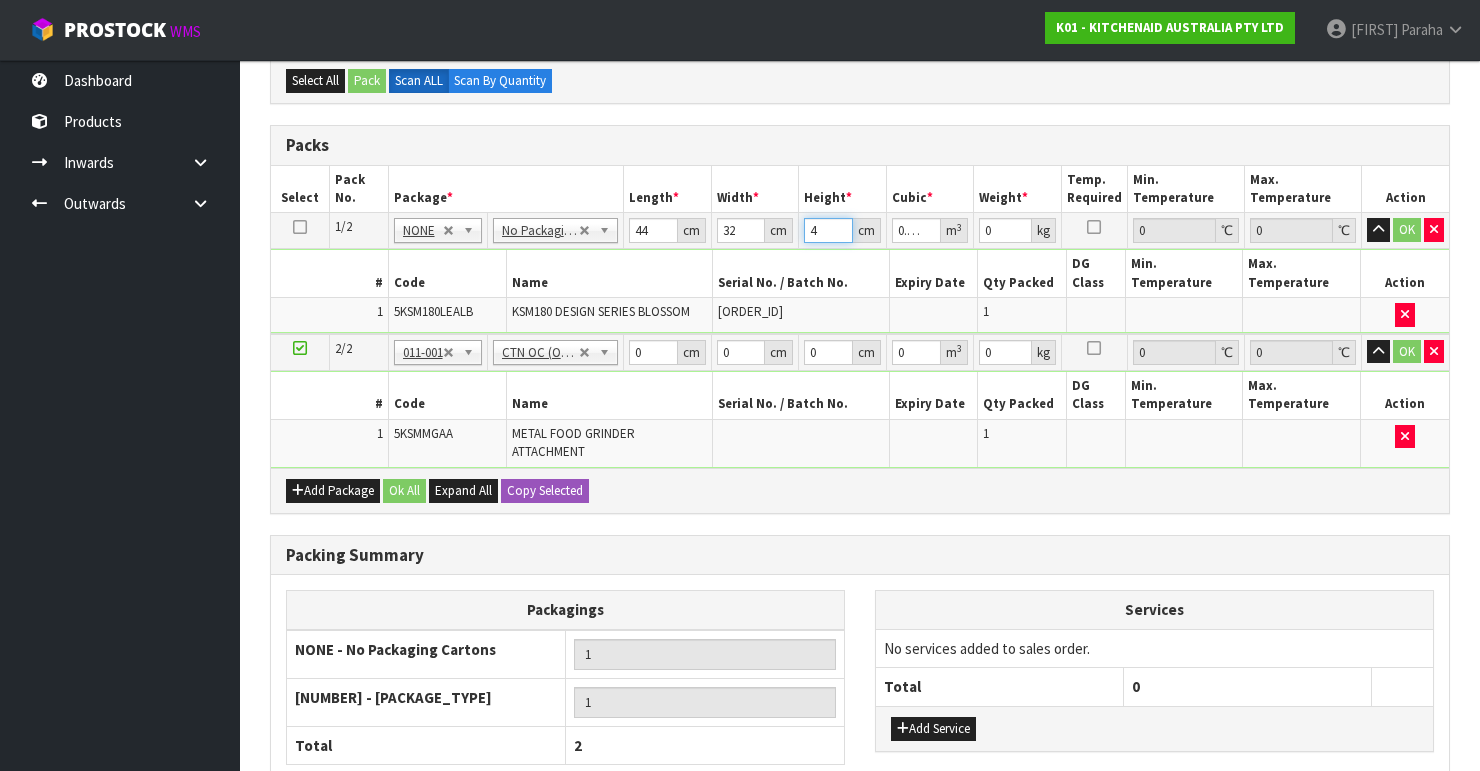 type on "44" 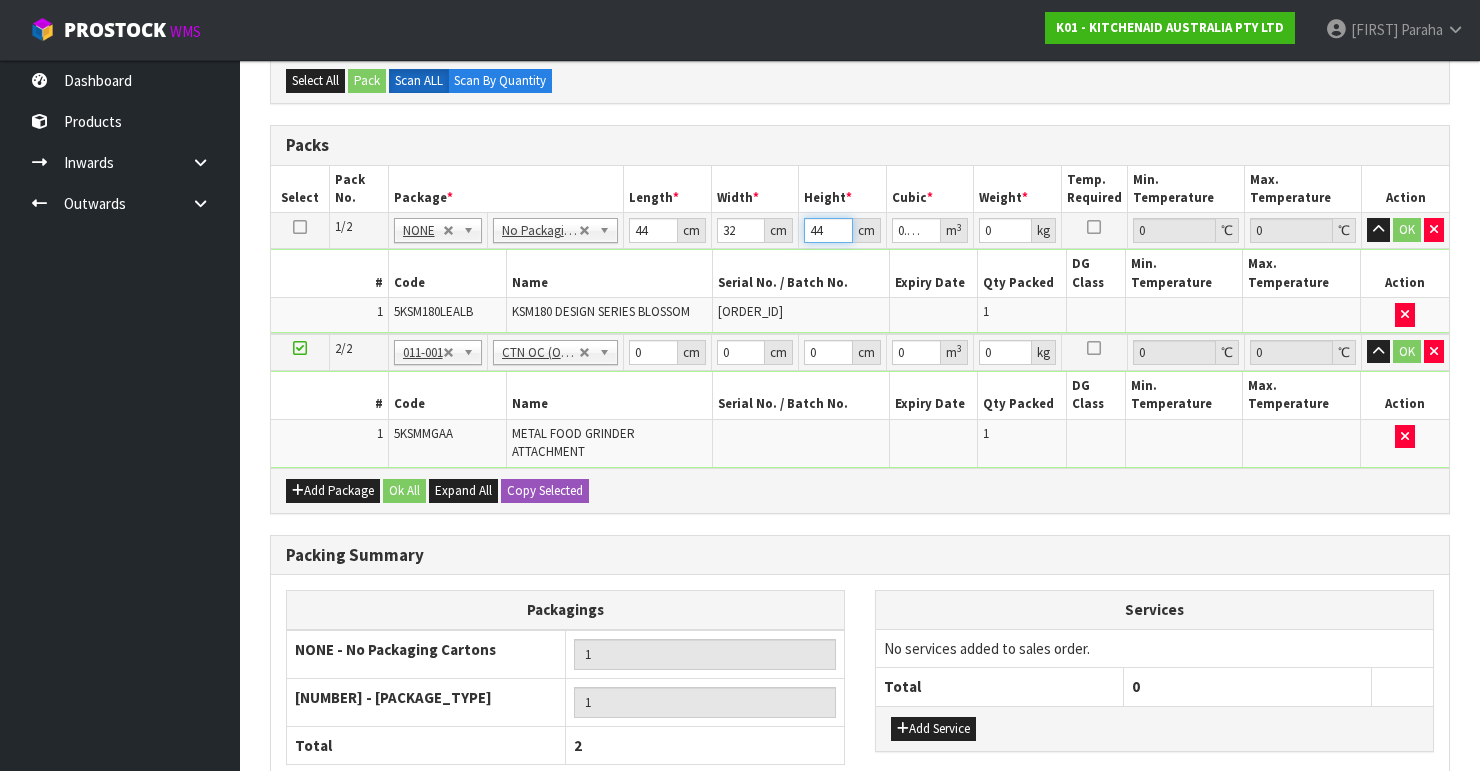type on "44" 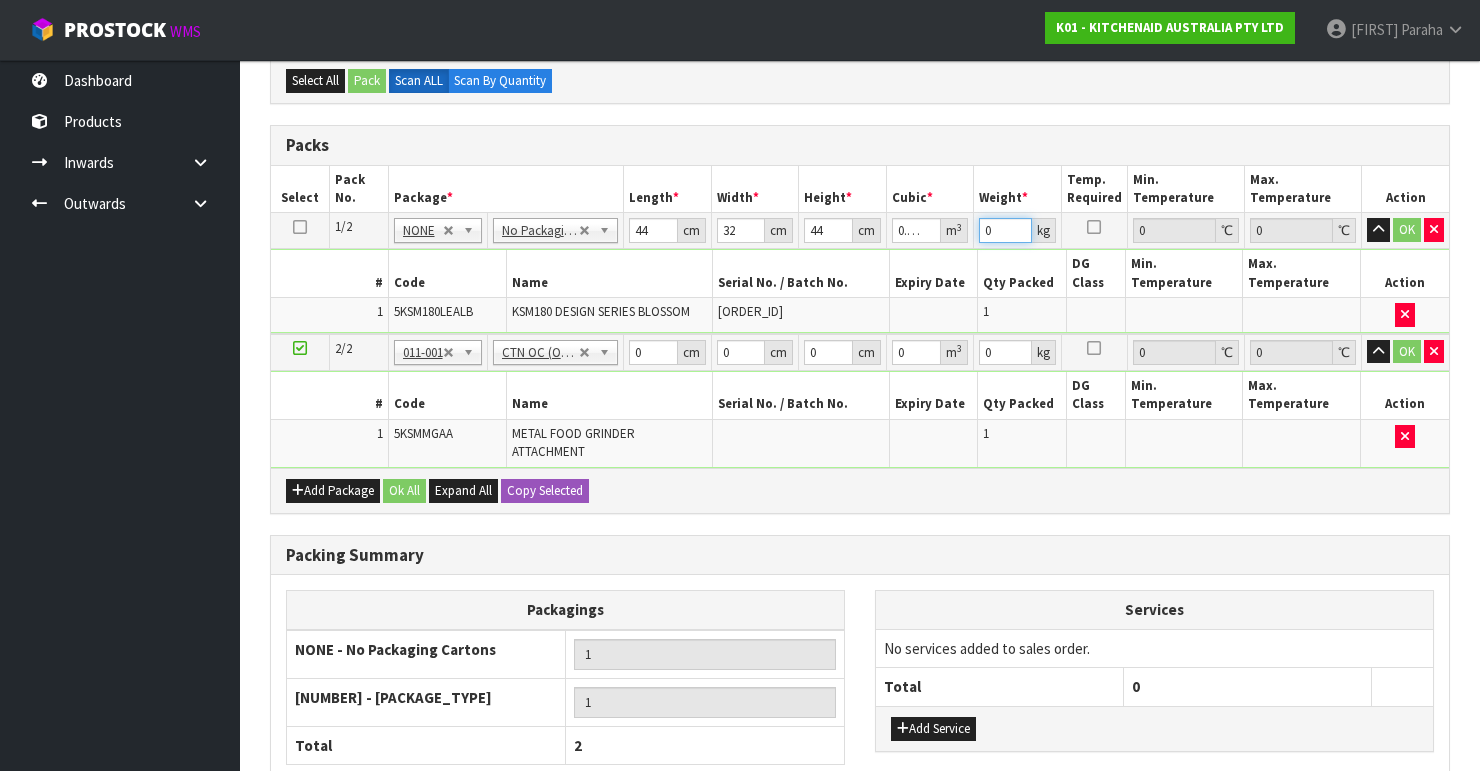 drag, startPoint x: 992, startPoint y: 226, endPoint x: 960, endPoint y: 232, distance: 32.55764 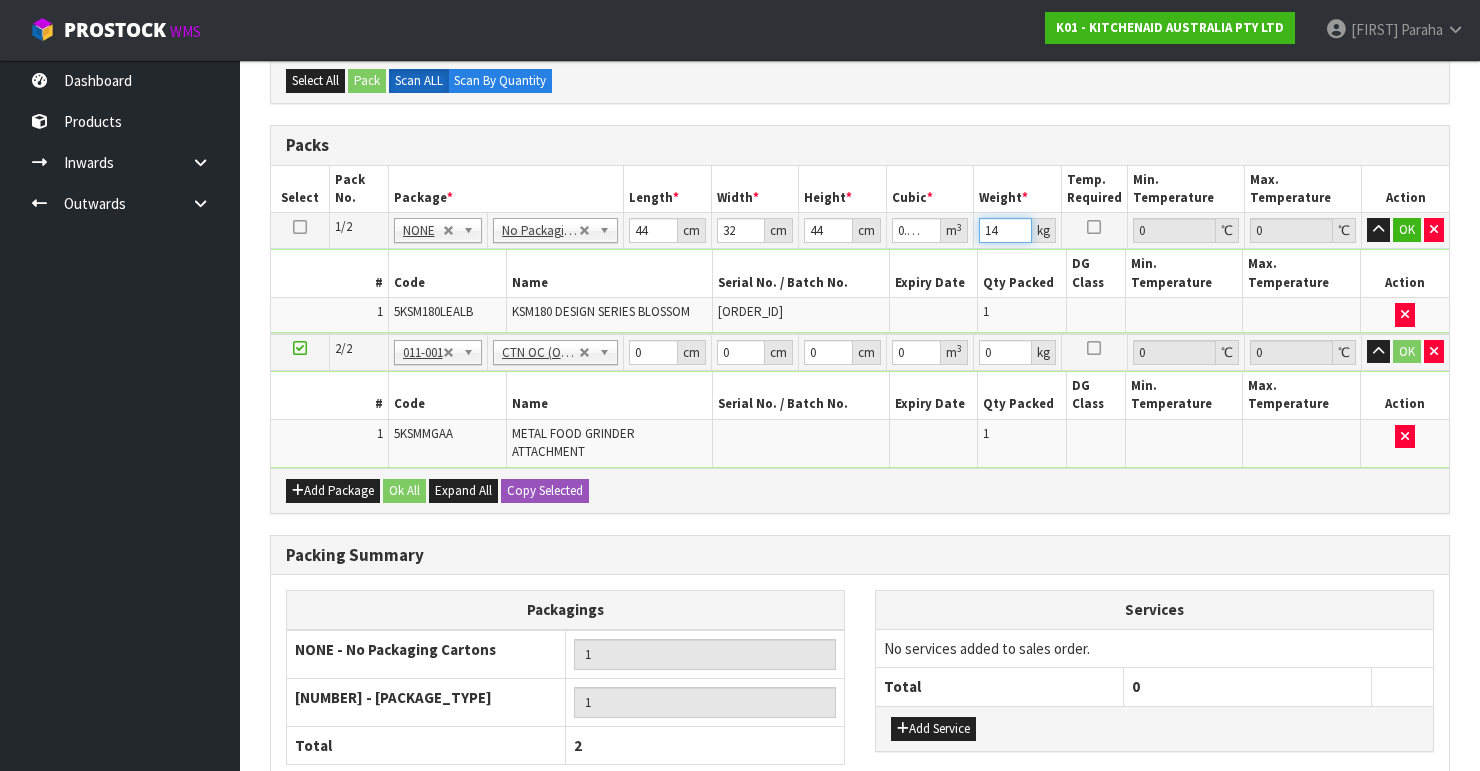 type on "14" 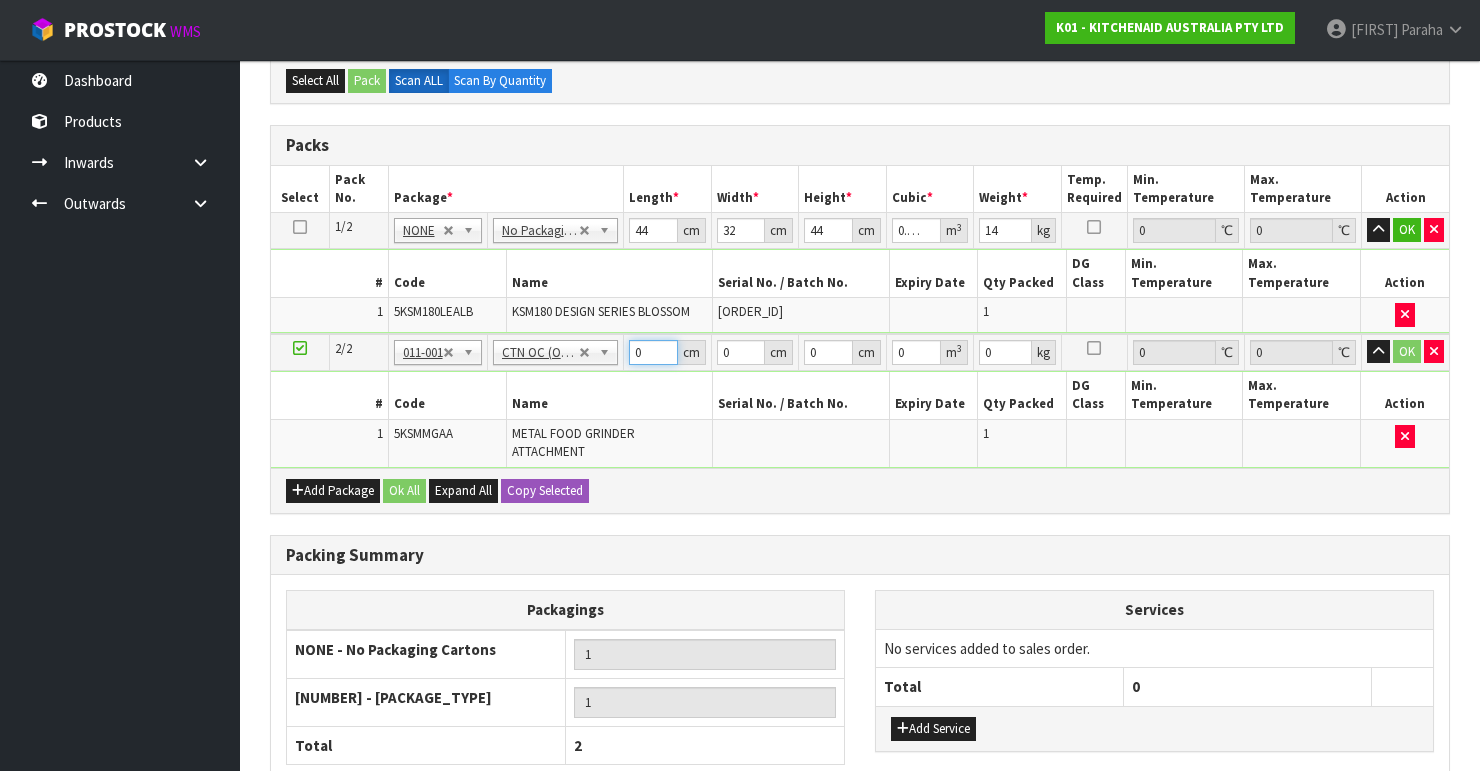 drag, startPoint x: 643, startPoint y: 349, endPoint x: 631, endPoint y: 356, distance: 13.892444 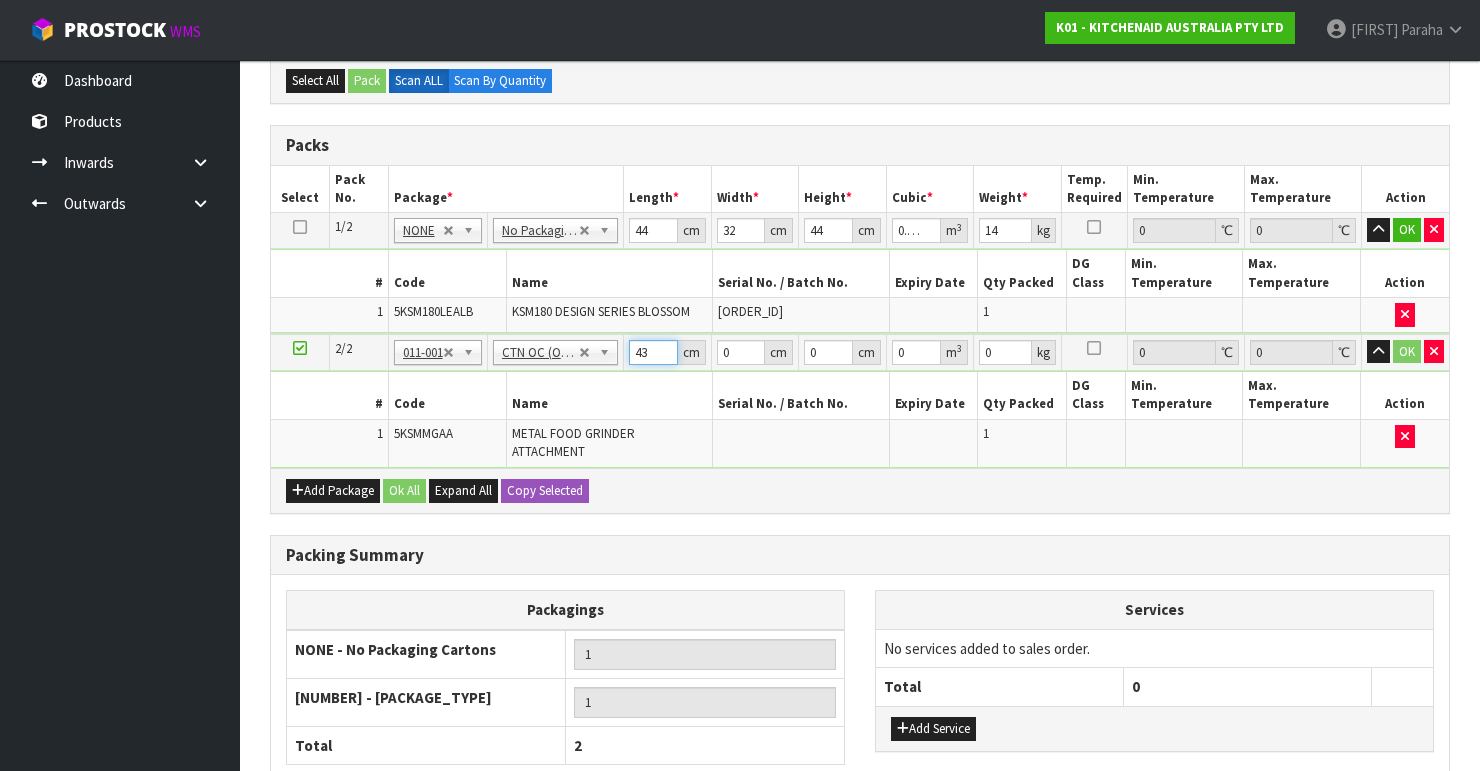 type on "43" 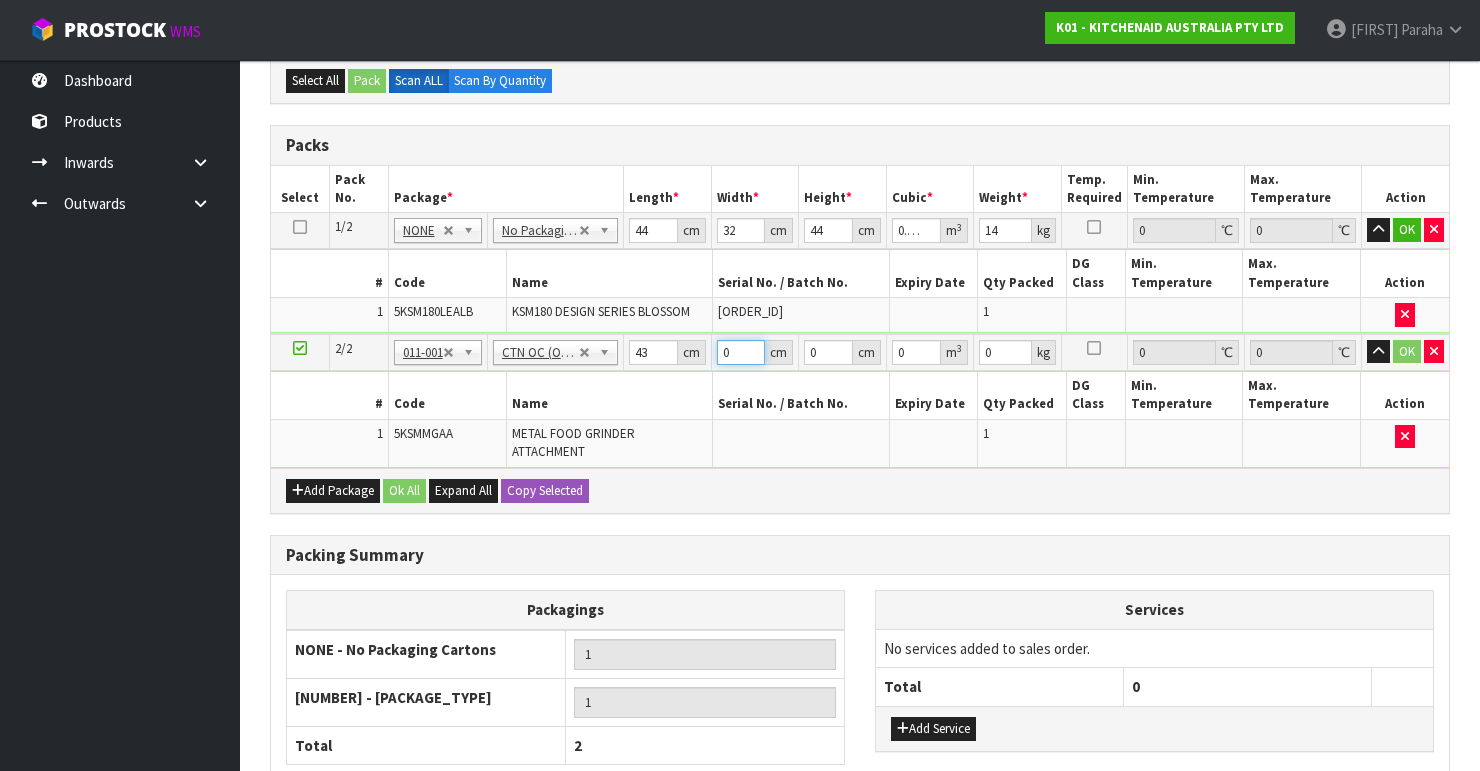 click on "0
cm" at bounding box center (754, 352) 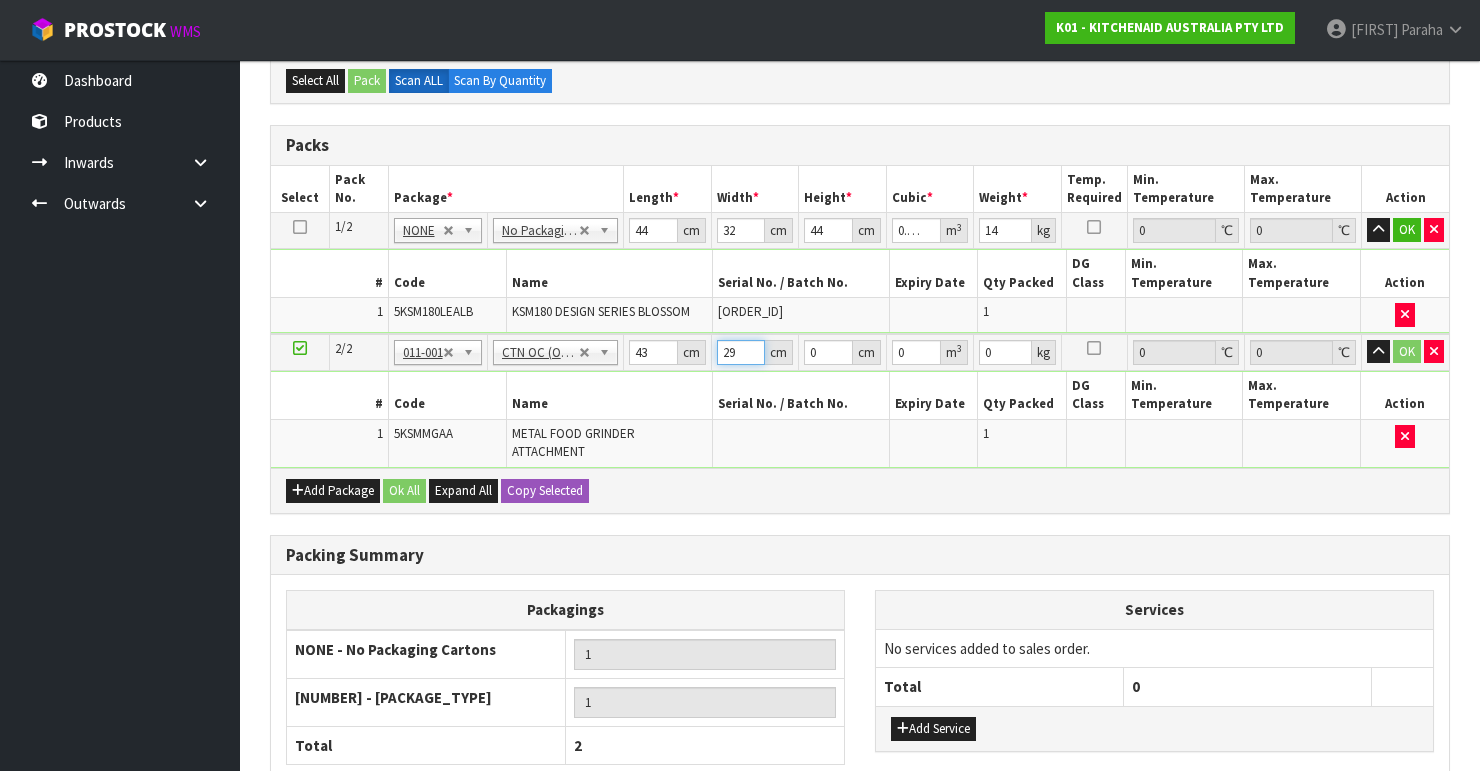 type on "29" 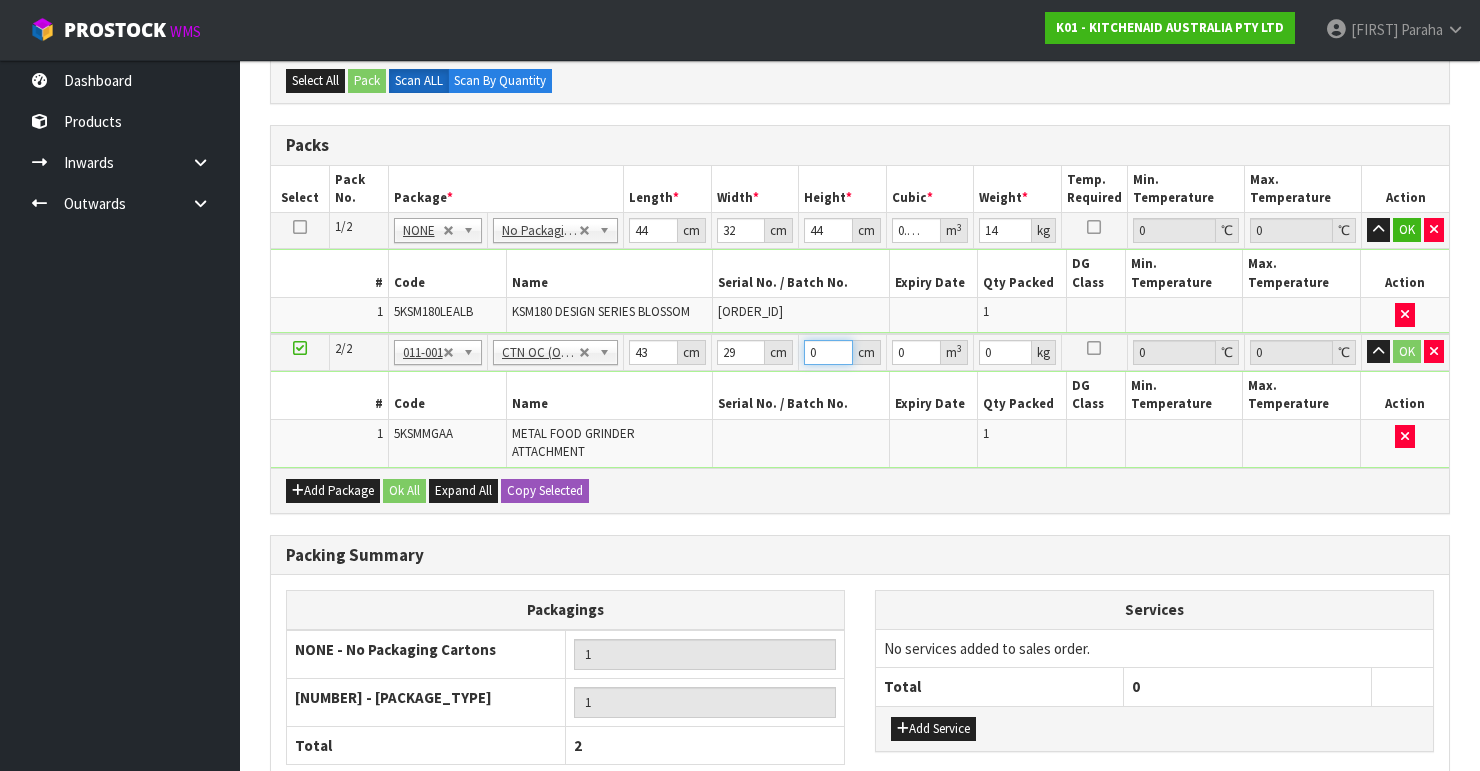 drag, startPoint x: 813, startPoint y: 348, endPoint x: 796, endPoint y: 352, distance: 17.464249 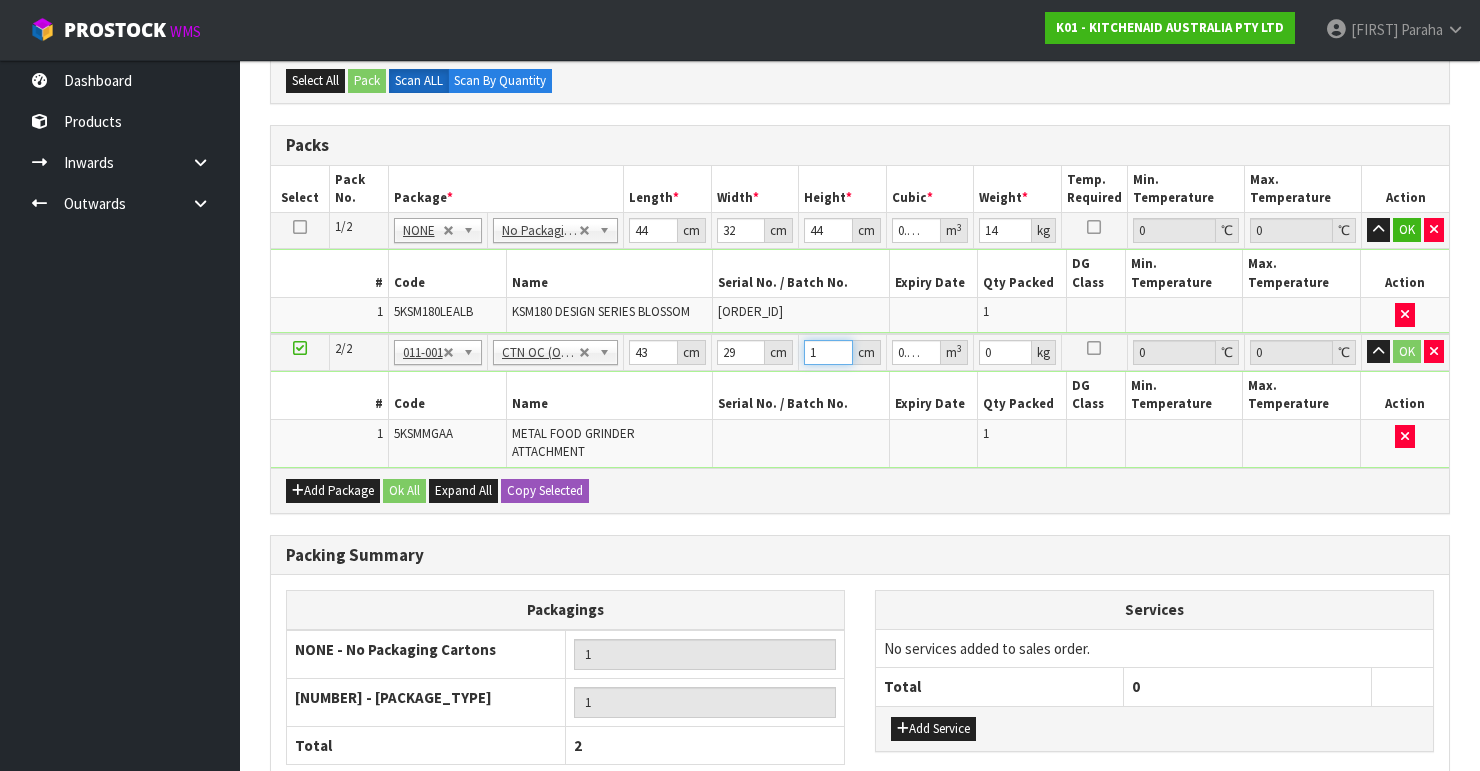 type on "19" 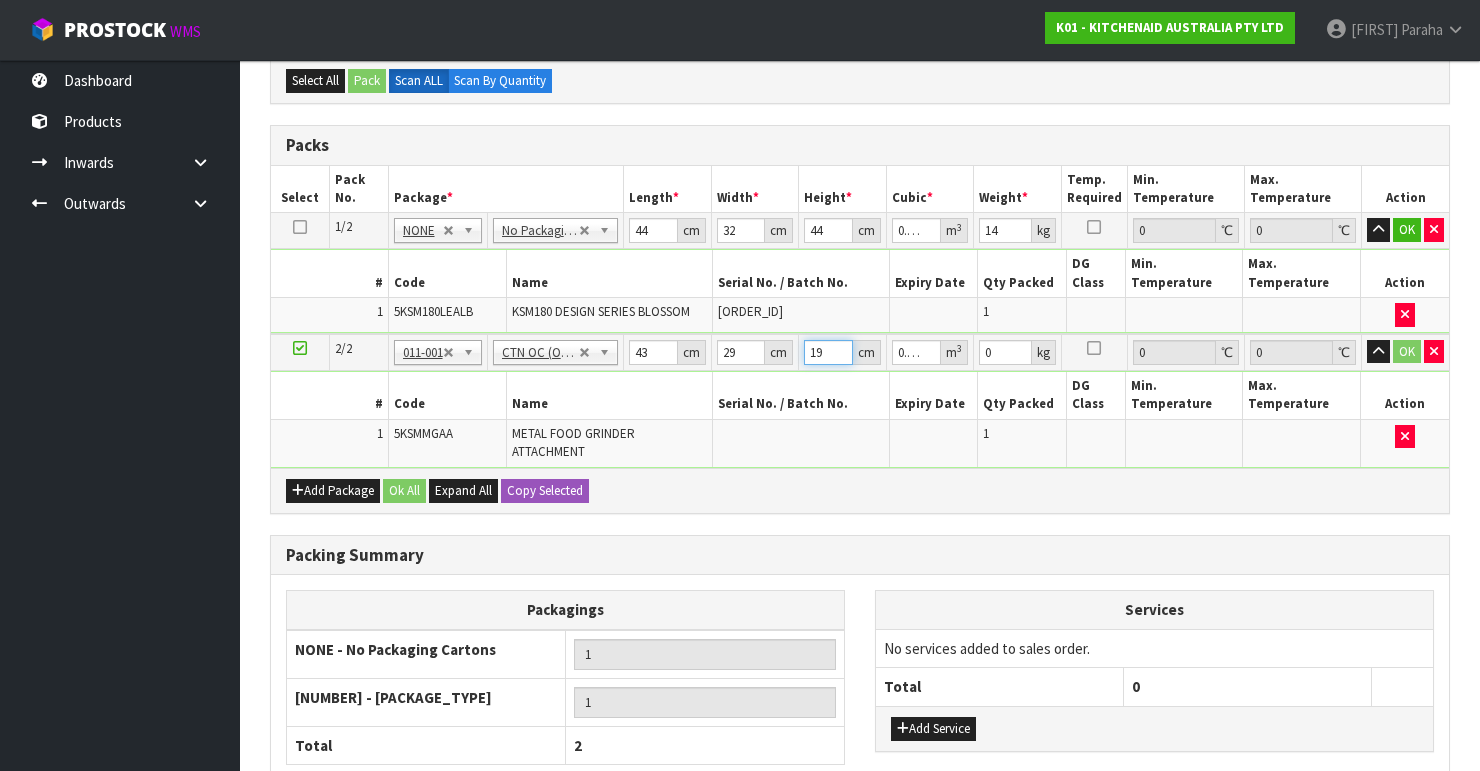 type on "19" 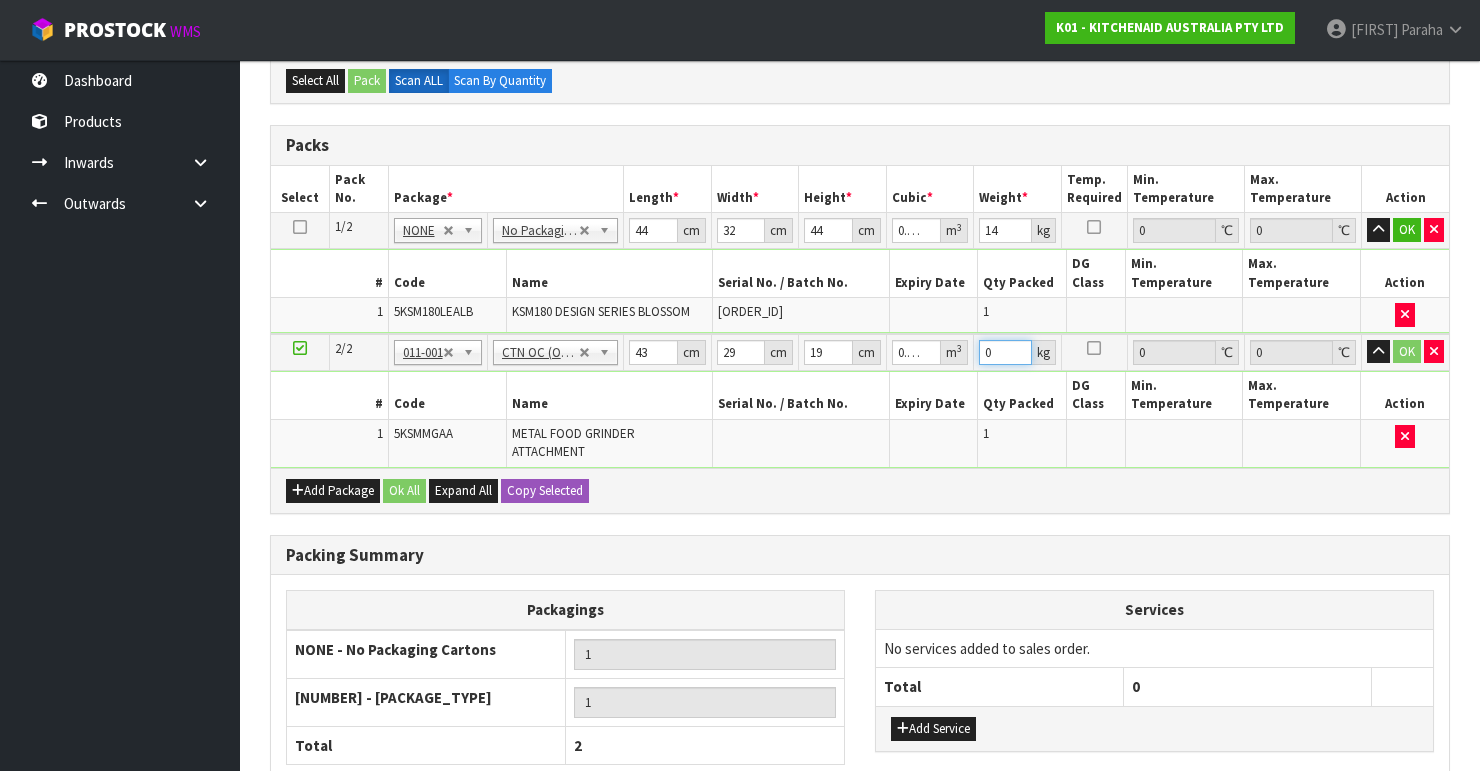 drag, startPoint x: 996, startPoint y: 344, endPoint x: 964, endPoint y: 364, distance: 37.735924 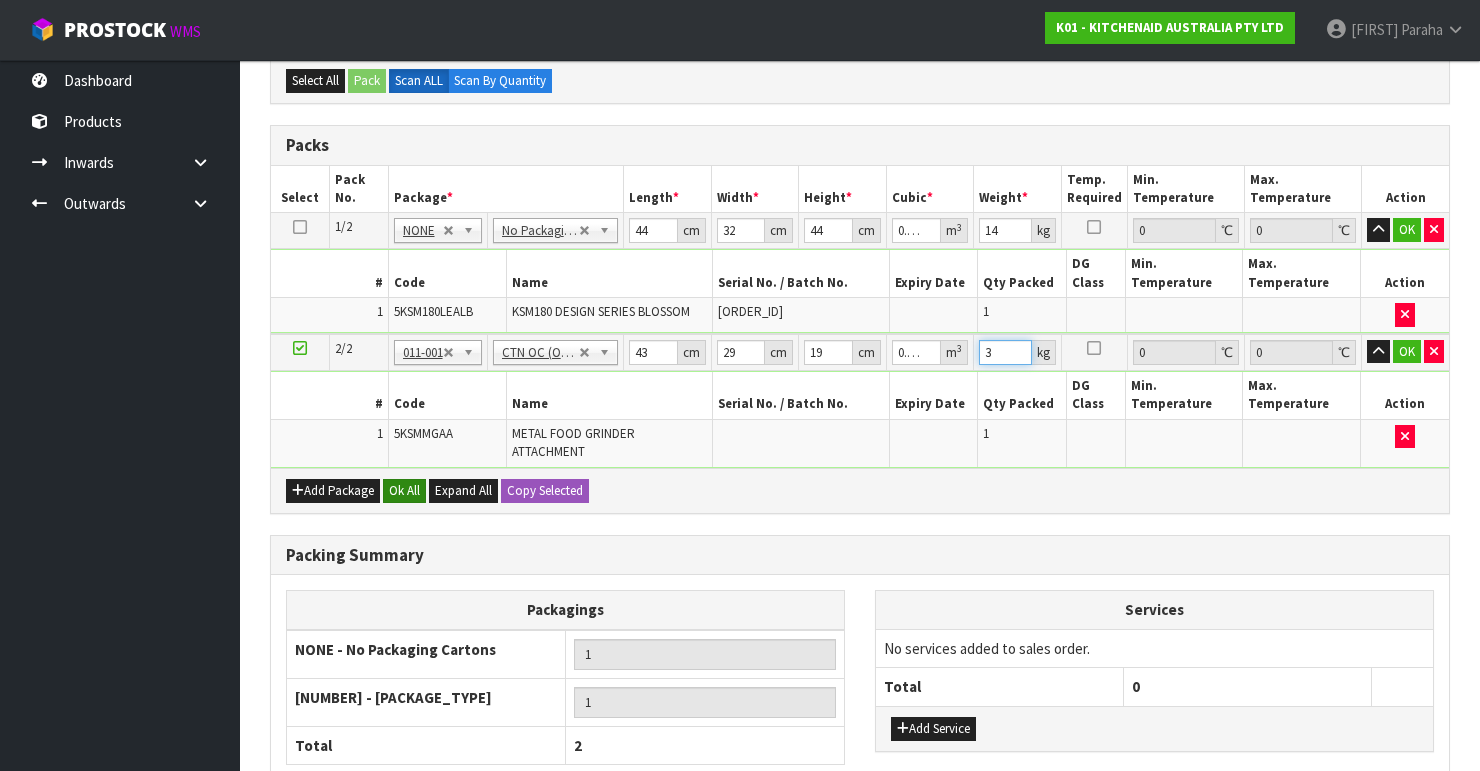 type on "3" 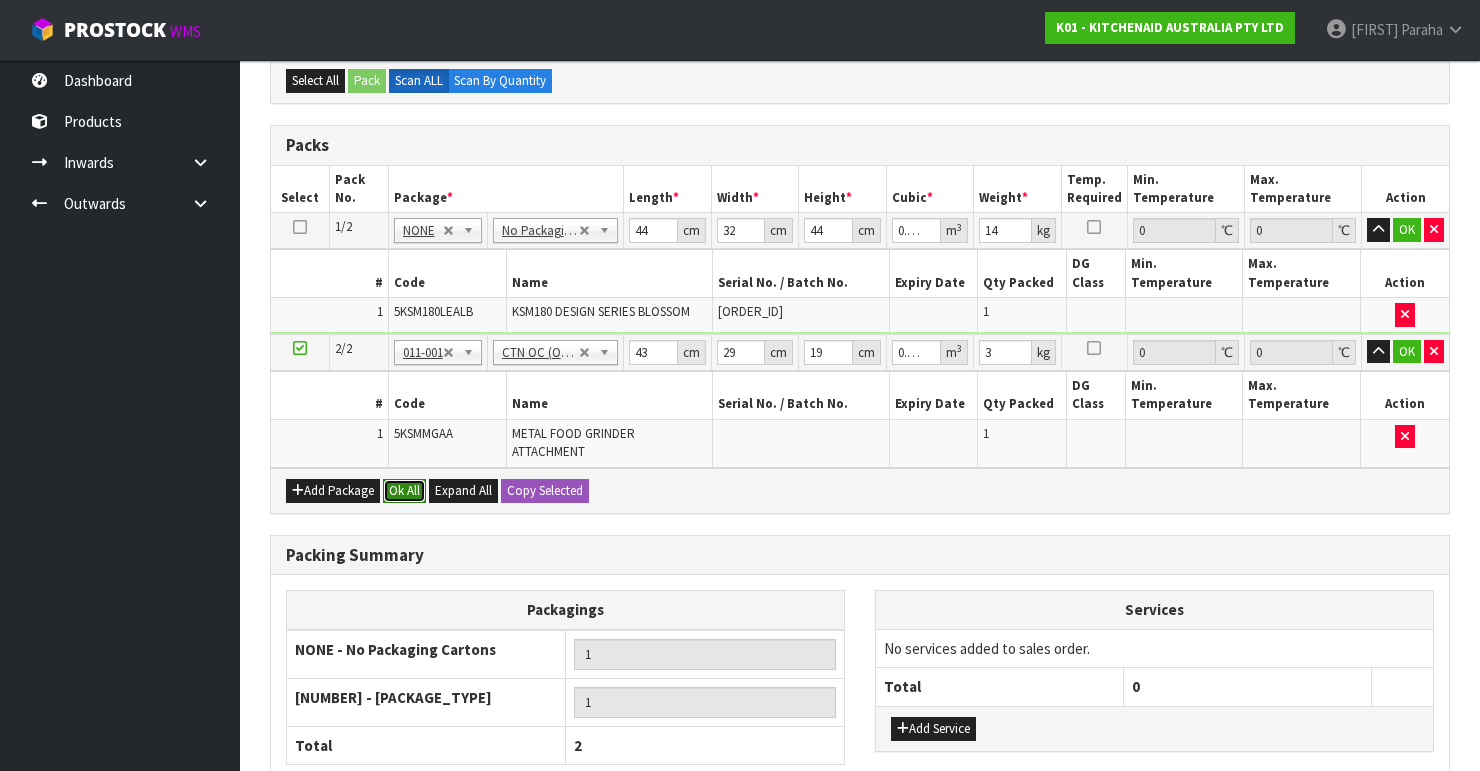 click on "Ok All" at bounding box center (404, 491) 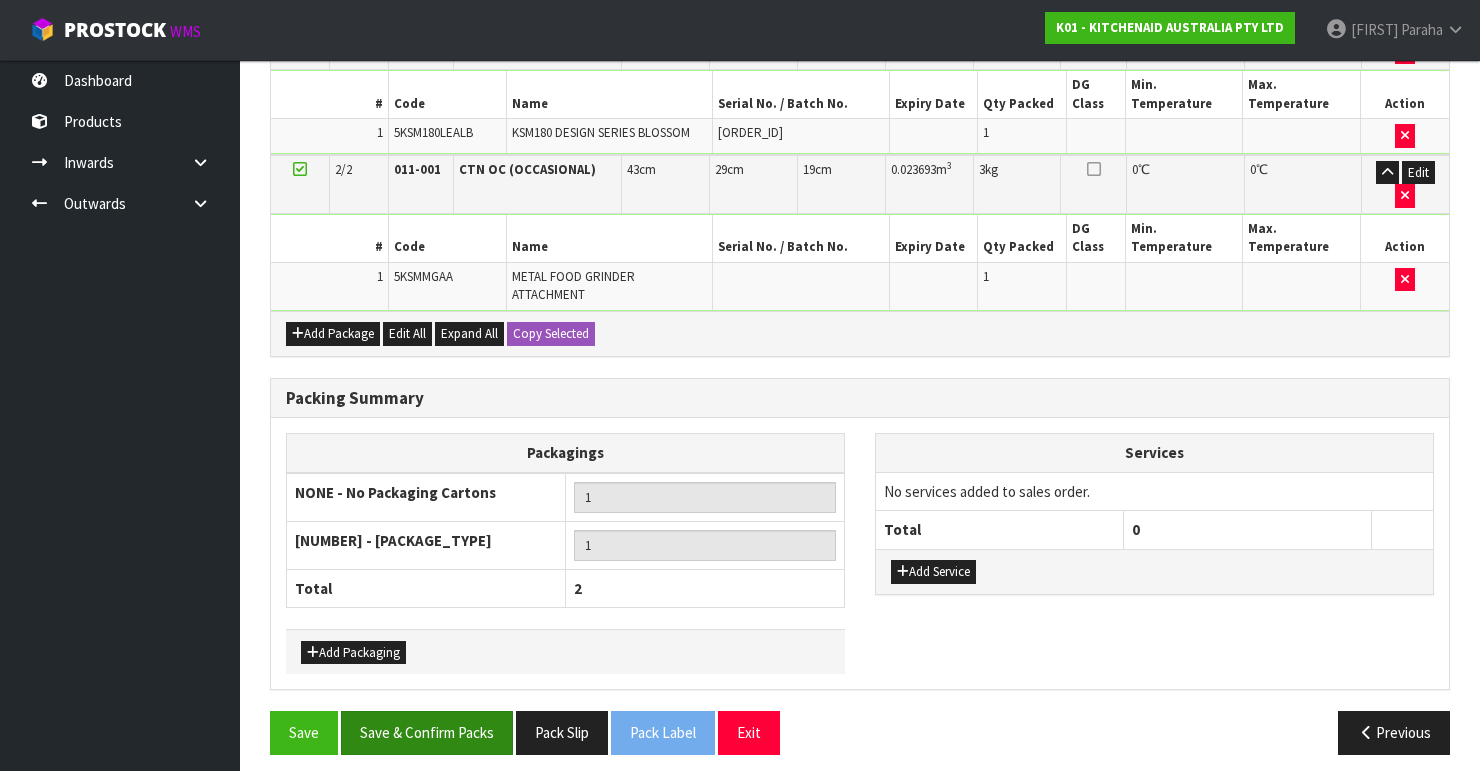 scroll, scrollTop: 602, scrollLeft: 0, axis: vertical 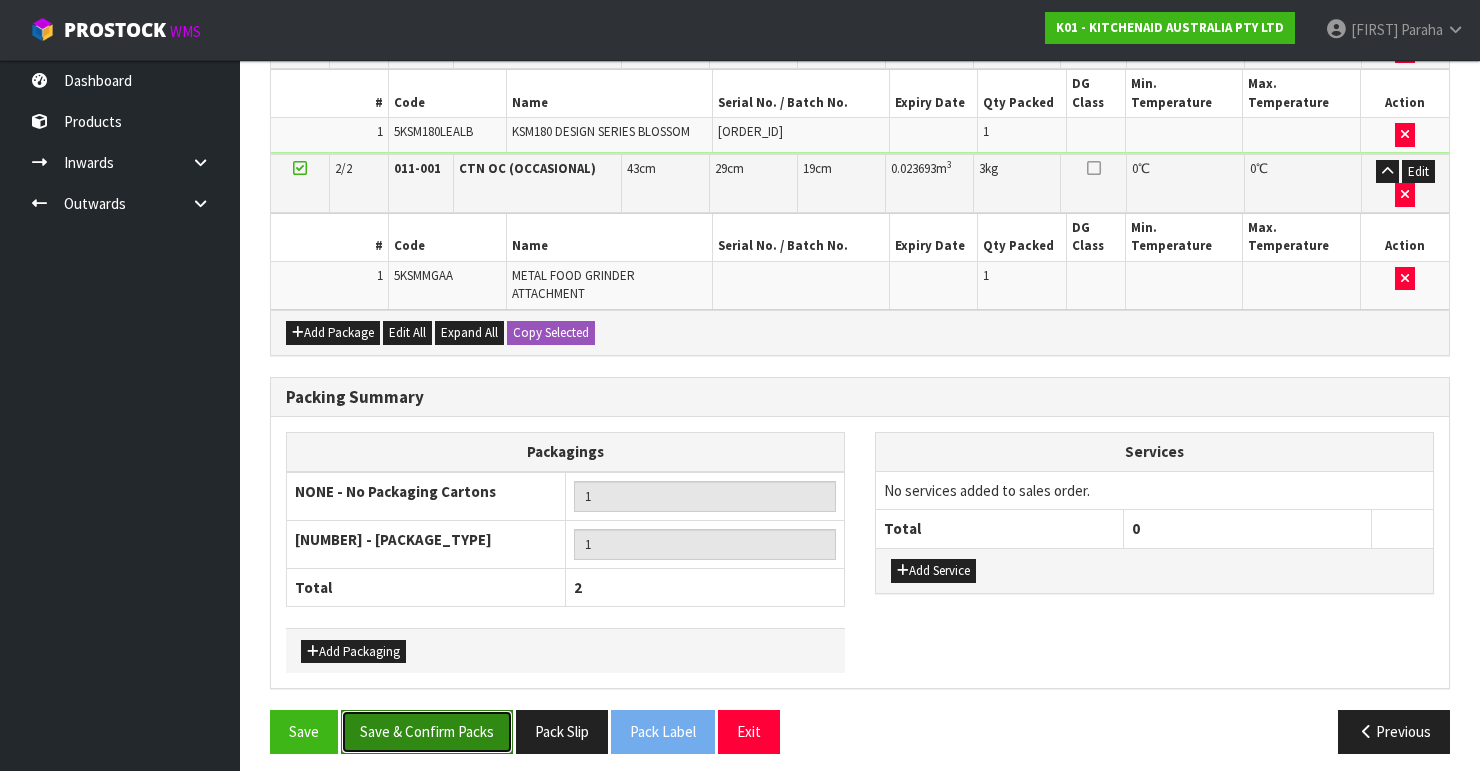 click on "Save & Confirm Packs" at bounding box center (427, 731) 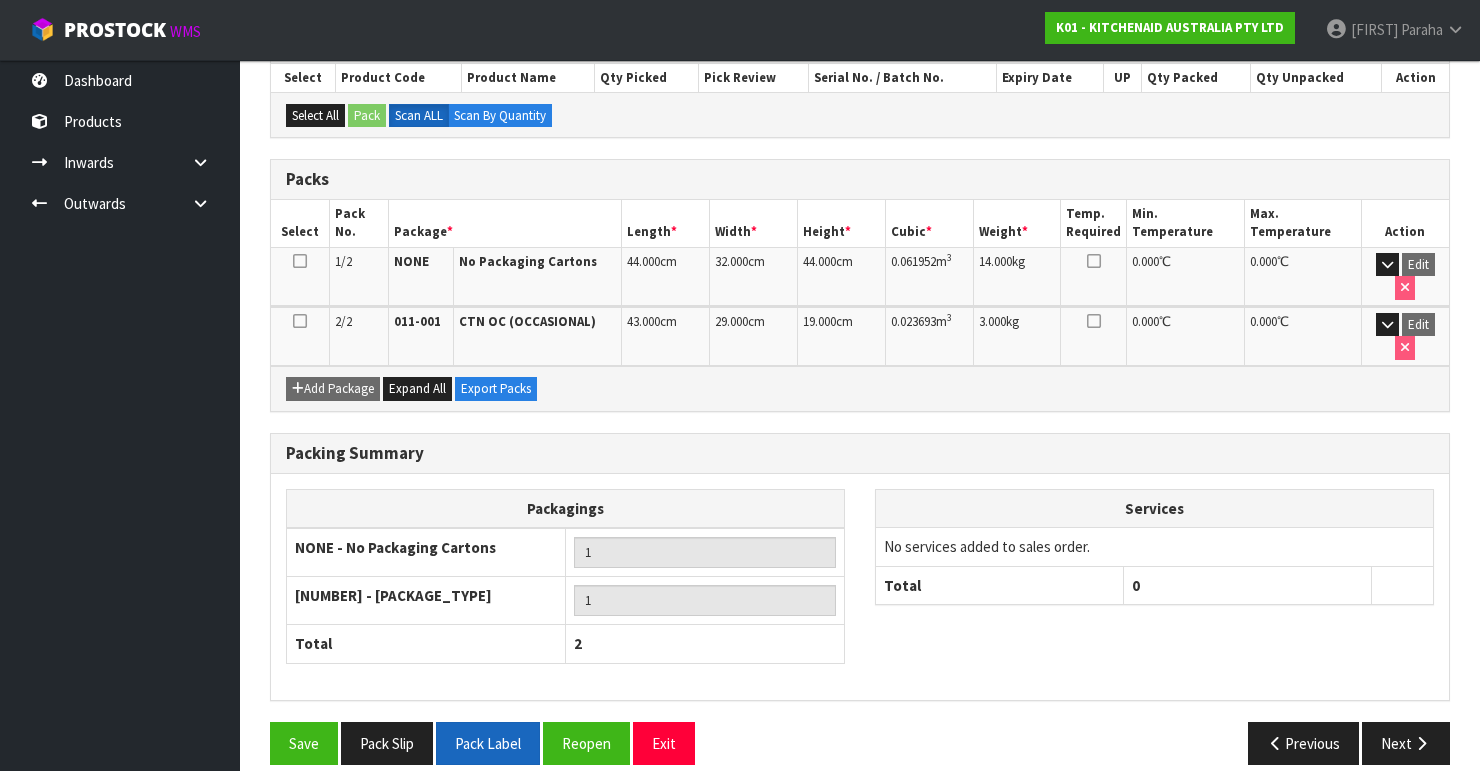 scroll, scrollTop: 452, scrollLeft: 0, axis: vertical 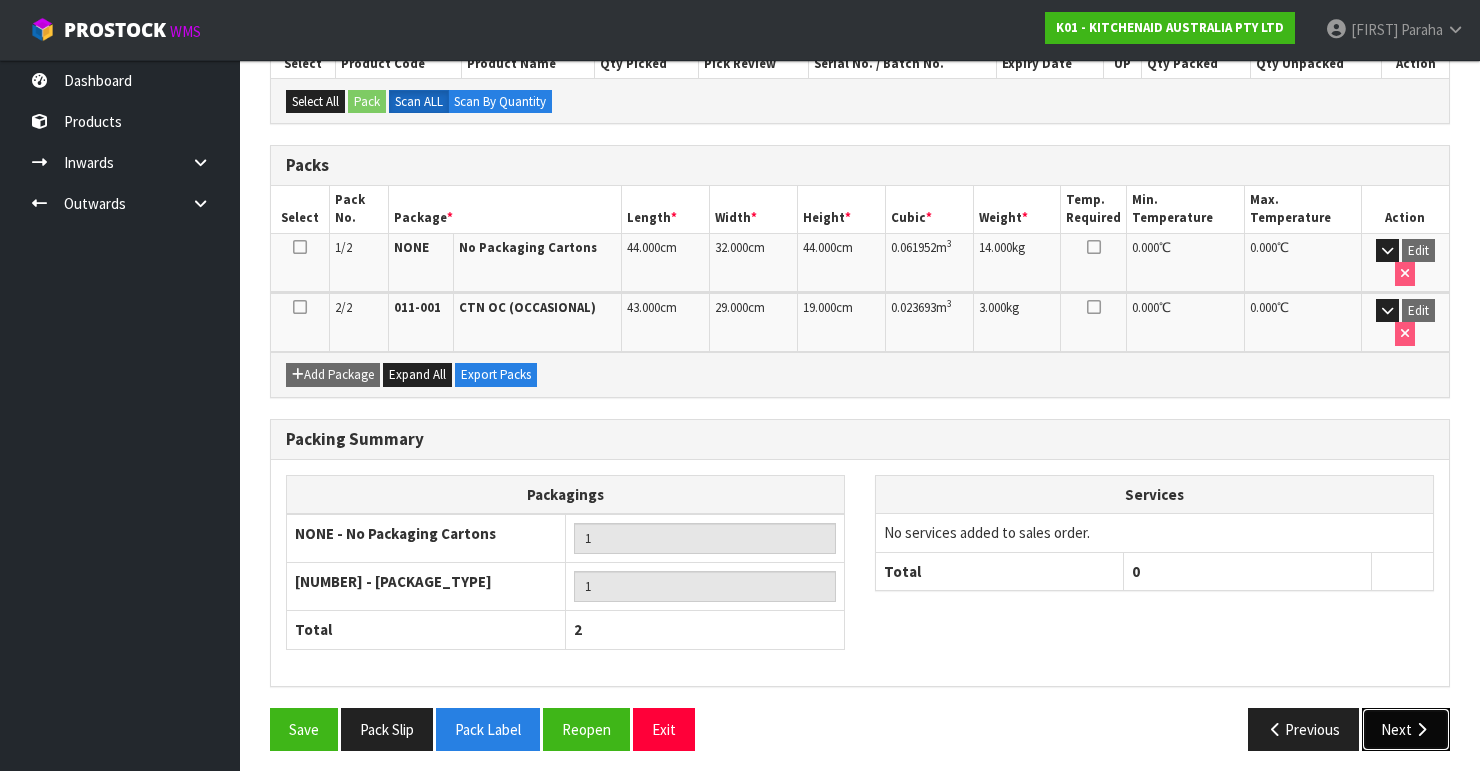 click on "Next" at bounding box center [1406, 729] 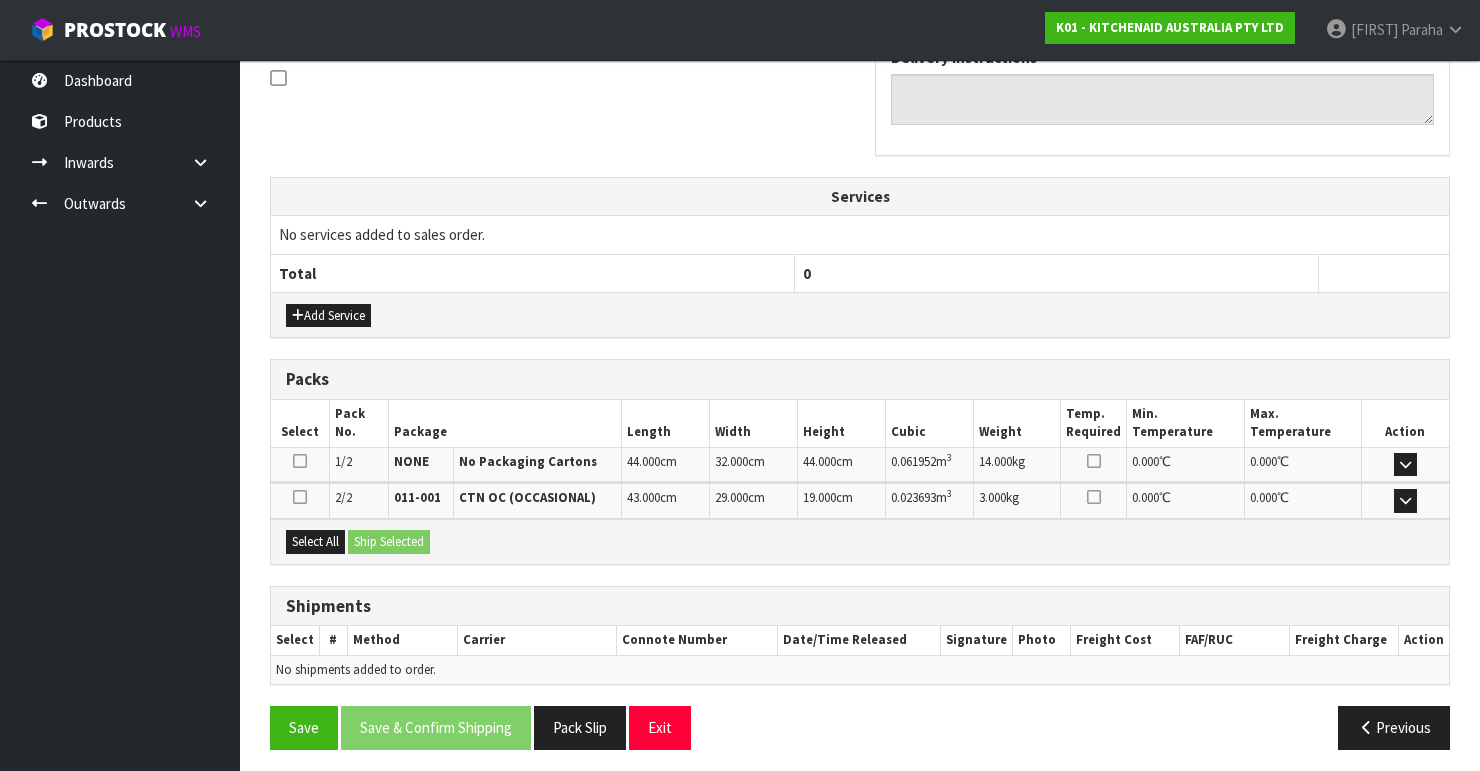 scroll, scrollTop: 620, scrollLeft: 0, axis: vertical 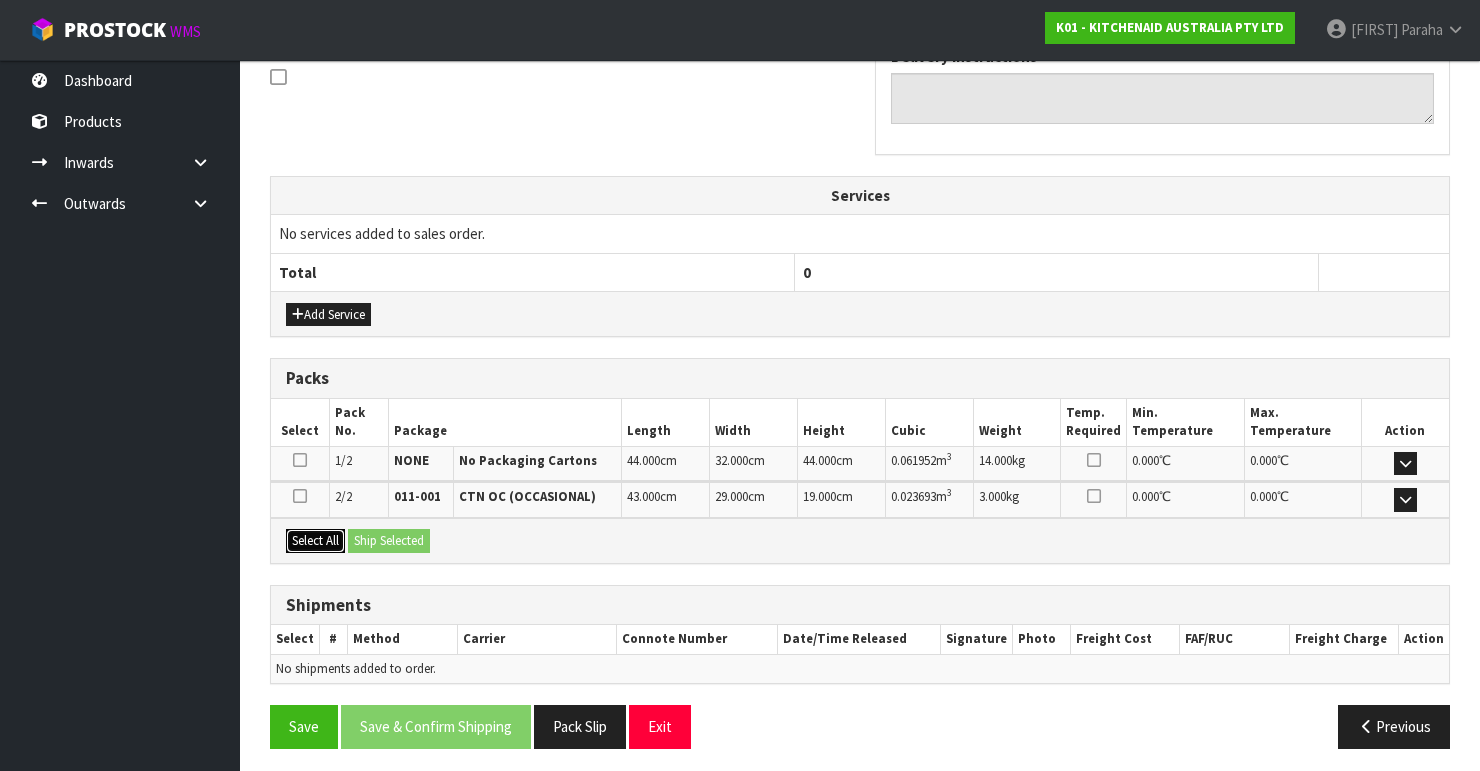 click on "Select All" at bounding box center (315, 541) 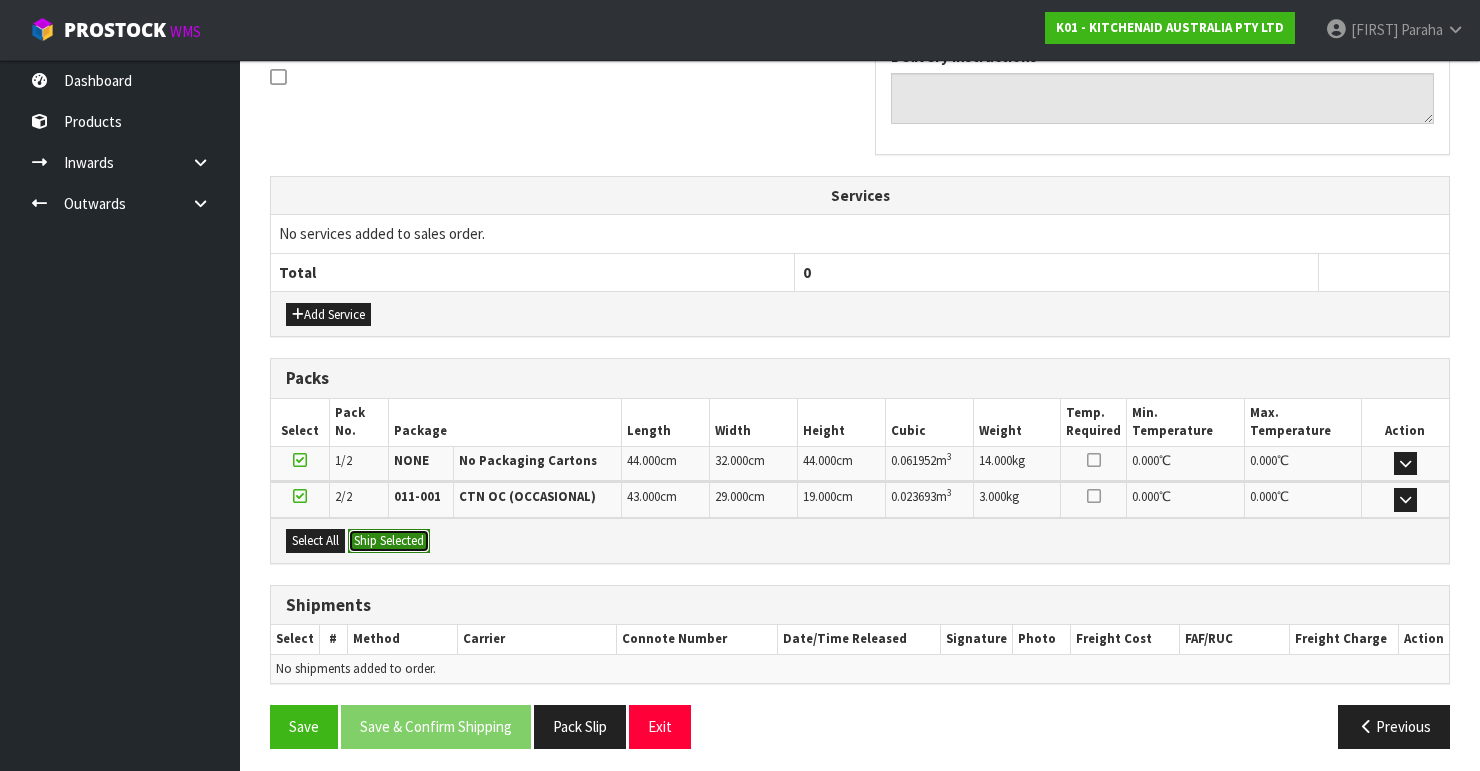 click on "Ship Selected" at bounding box center [389, 541] 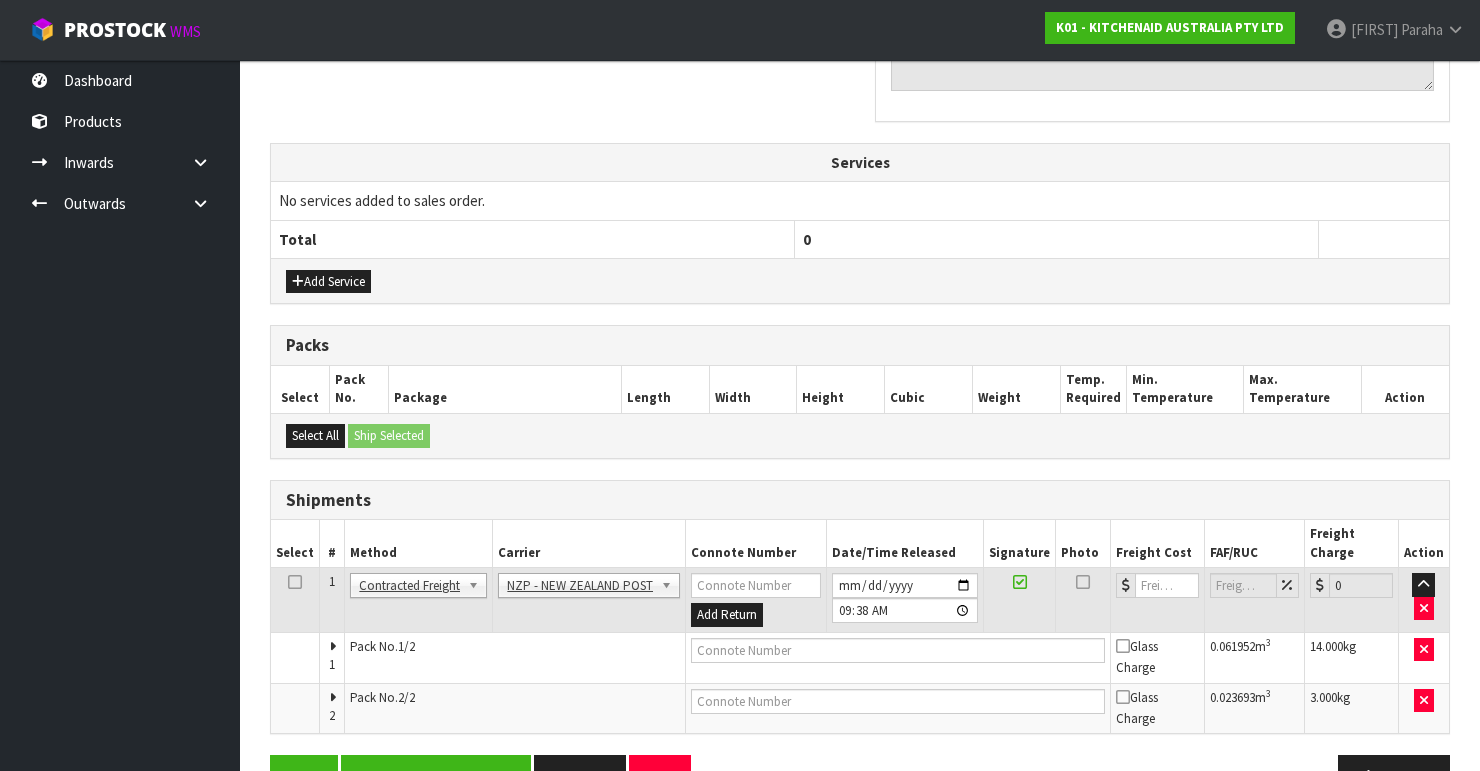 scroll, scrollTop: 687, scrollLeft: 0, axis: vertical 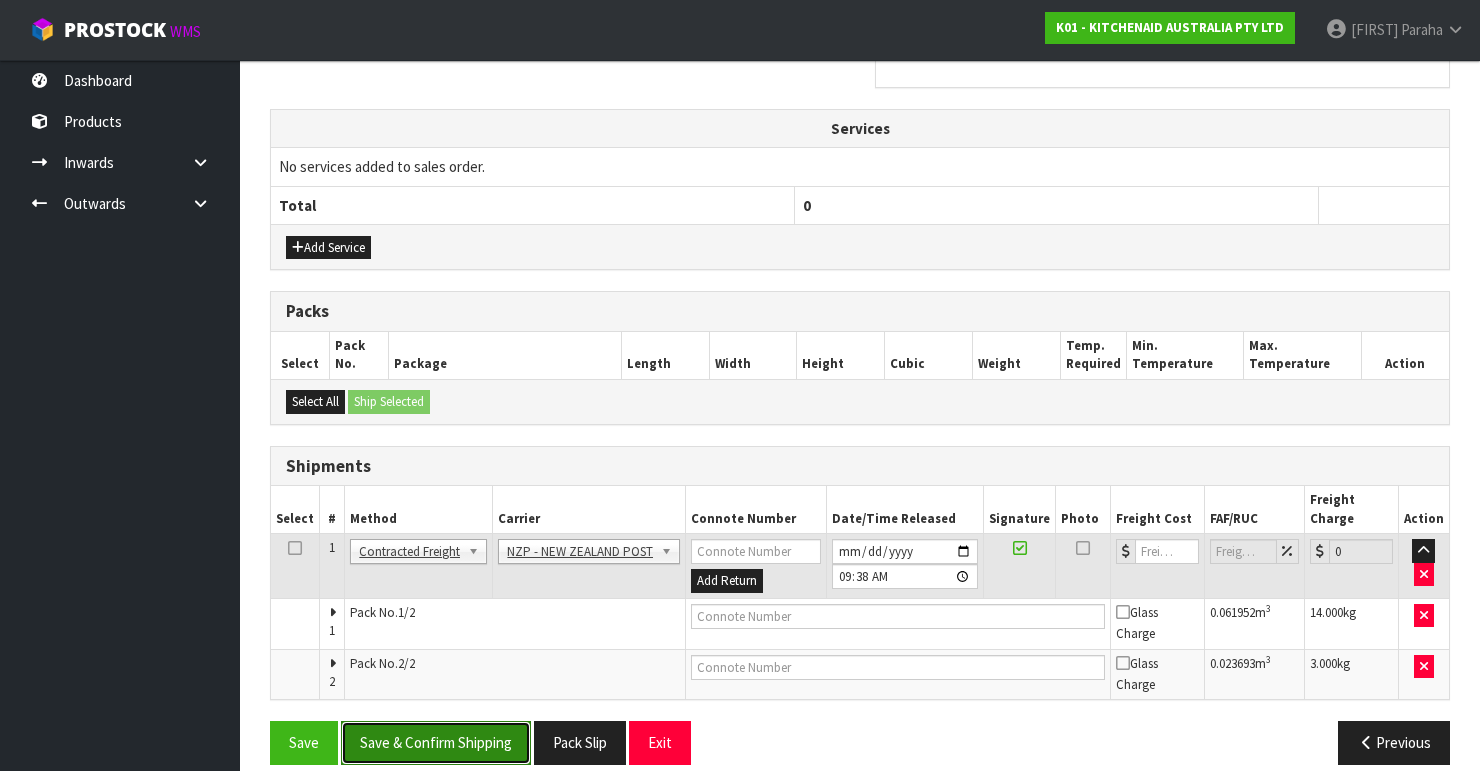 click on "Save & Confirm Shipping" at bounding box center (436, 742) 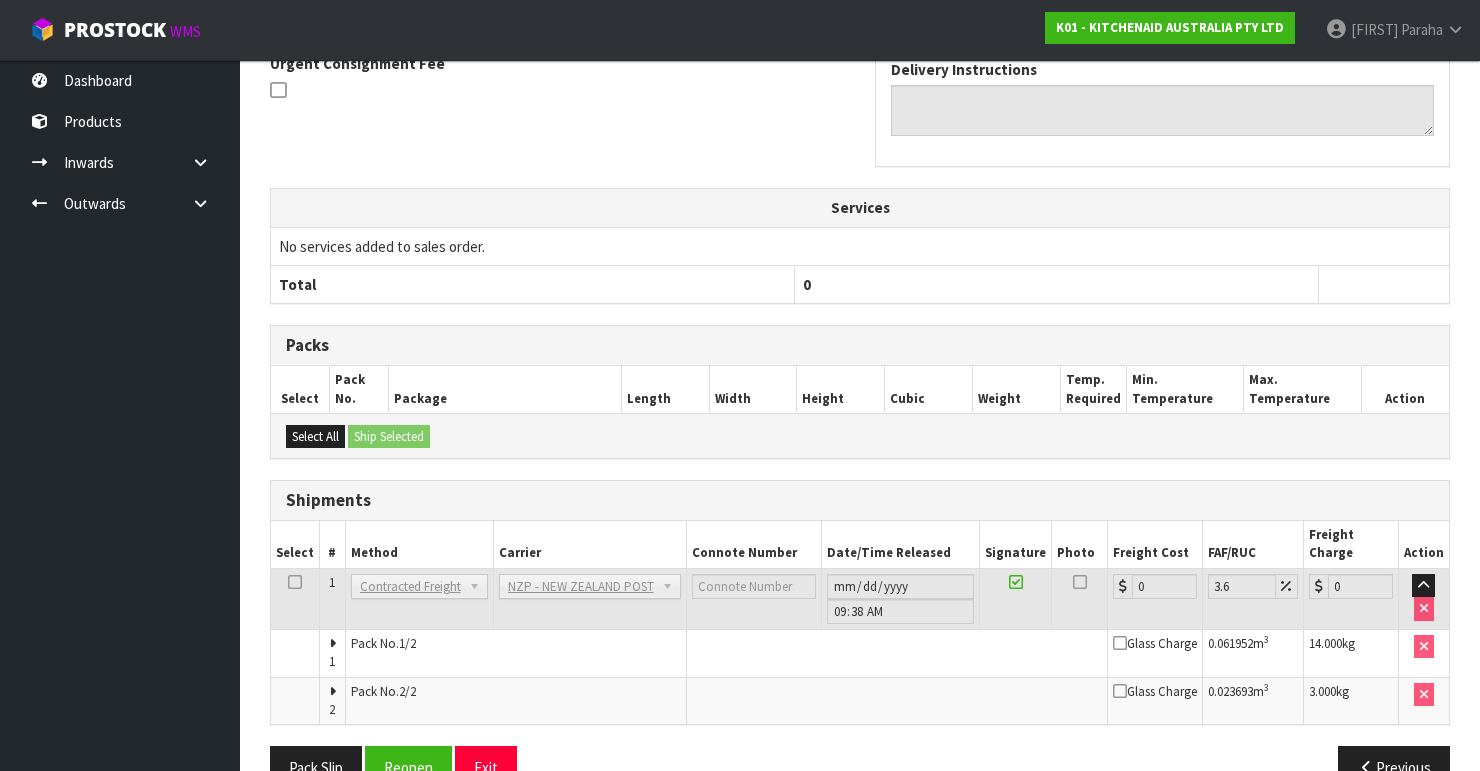 scroll, scrollTop: 653, scrollLeft: 0, axis: vertical 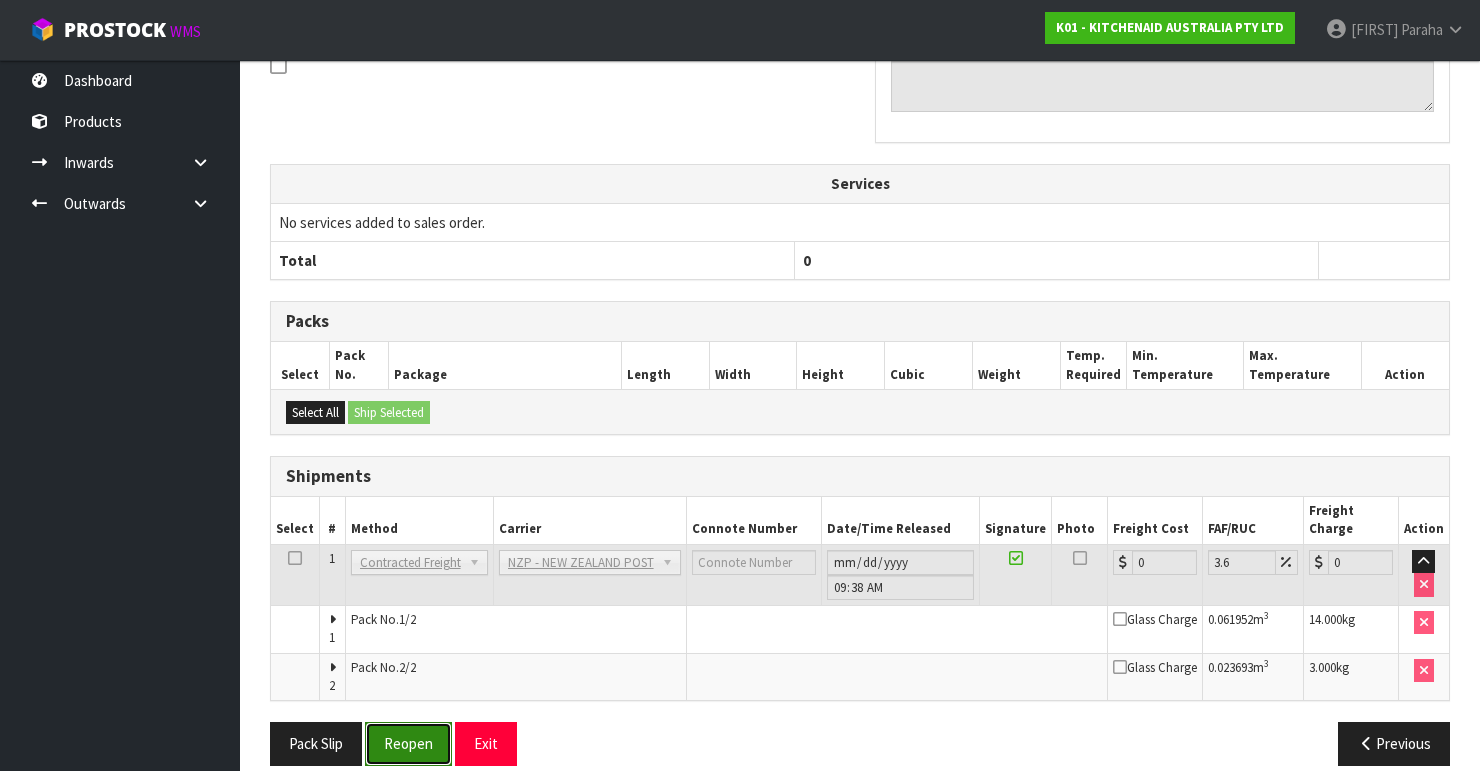 click on "Reopen" at bounding box center [408, 743] 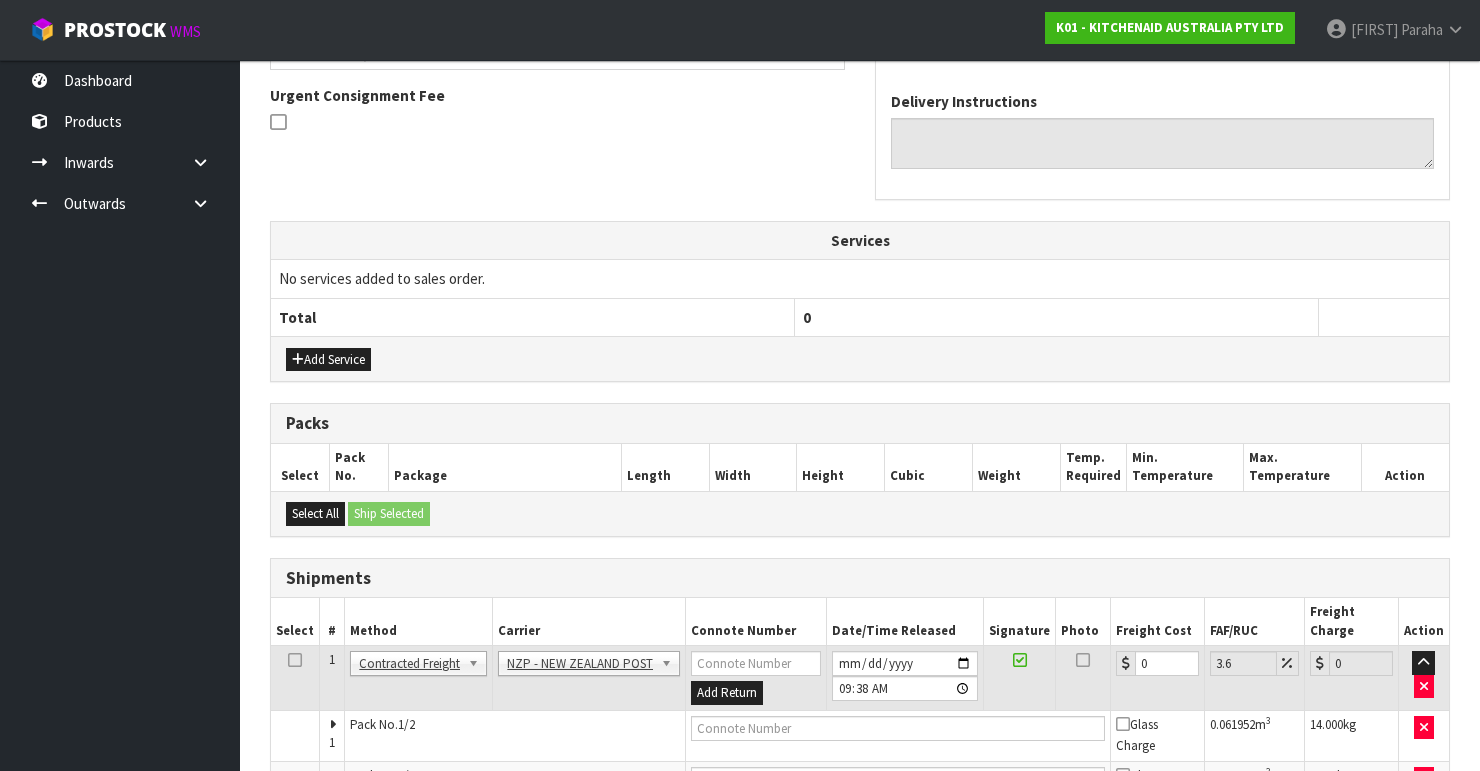 scroll, scrollTop: 687, scrollLeft: 0, axis: vertical 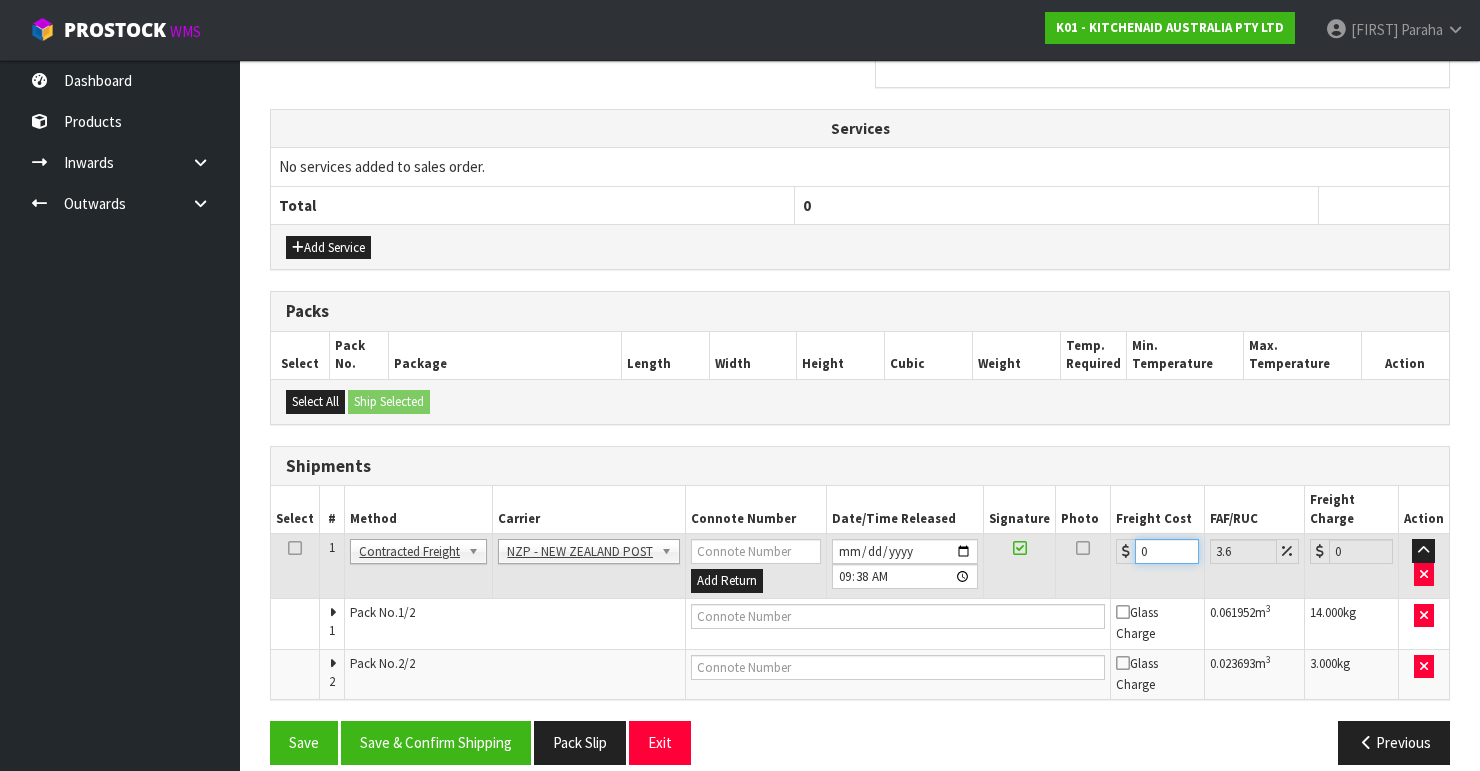 drag, startPoint x: 1144, startPoint y: 527, endPoint x: 1117, endPoint y: 538, distance: 29.15476 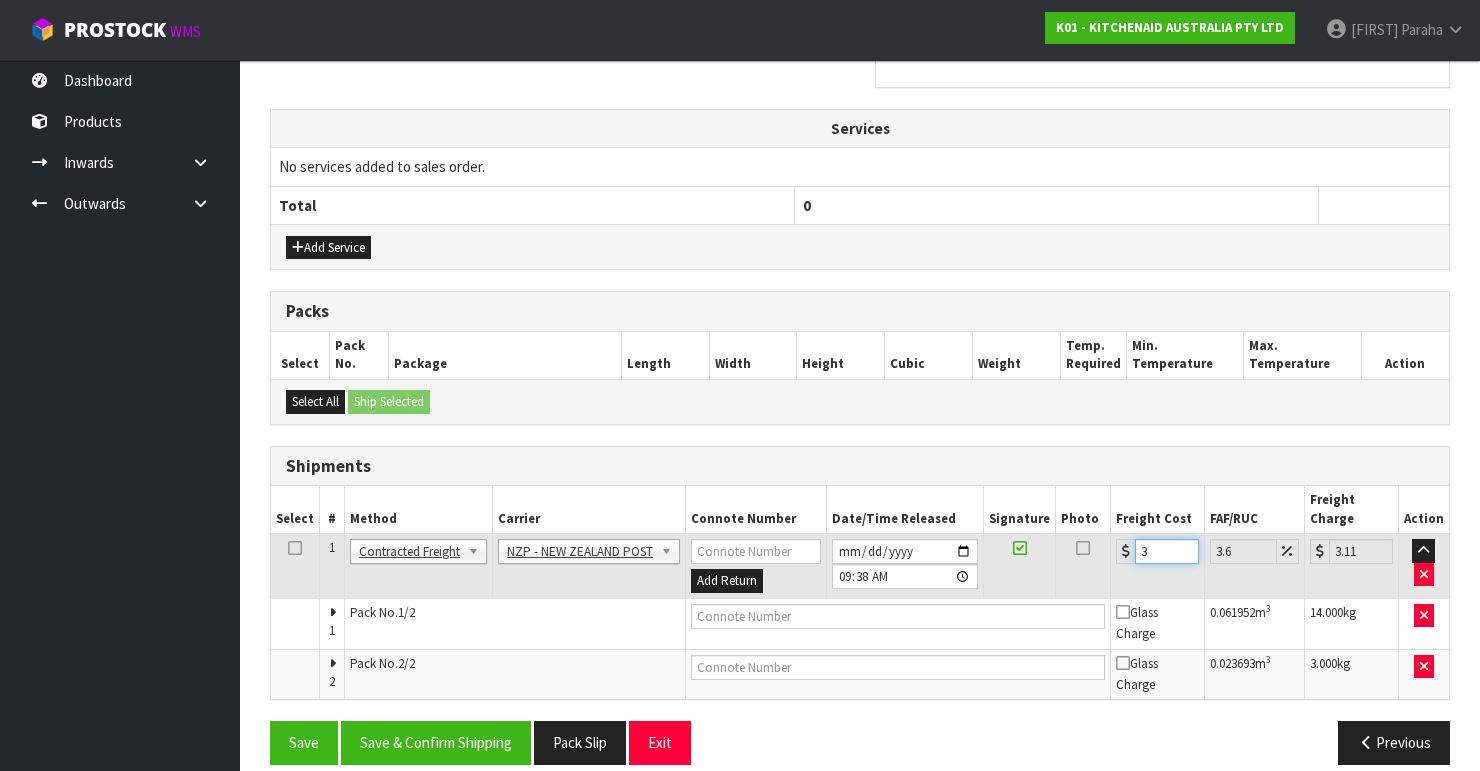 type on "39" 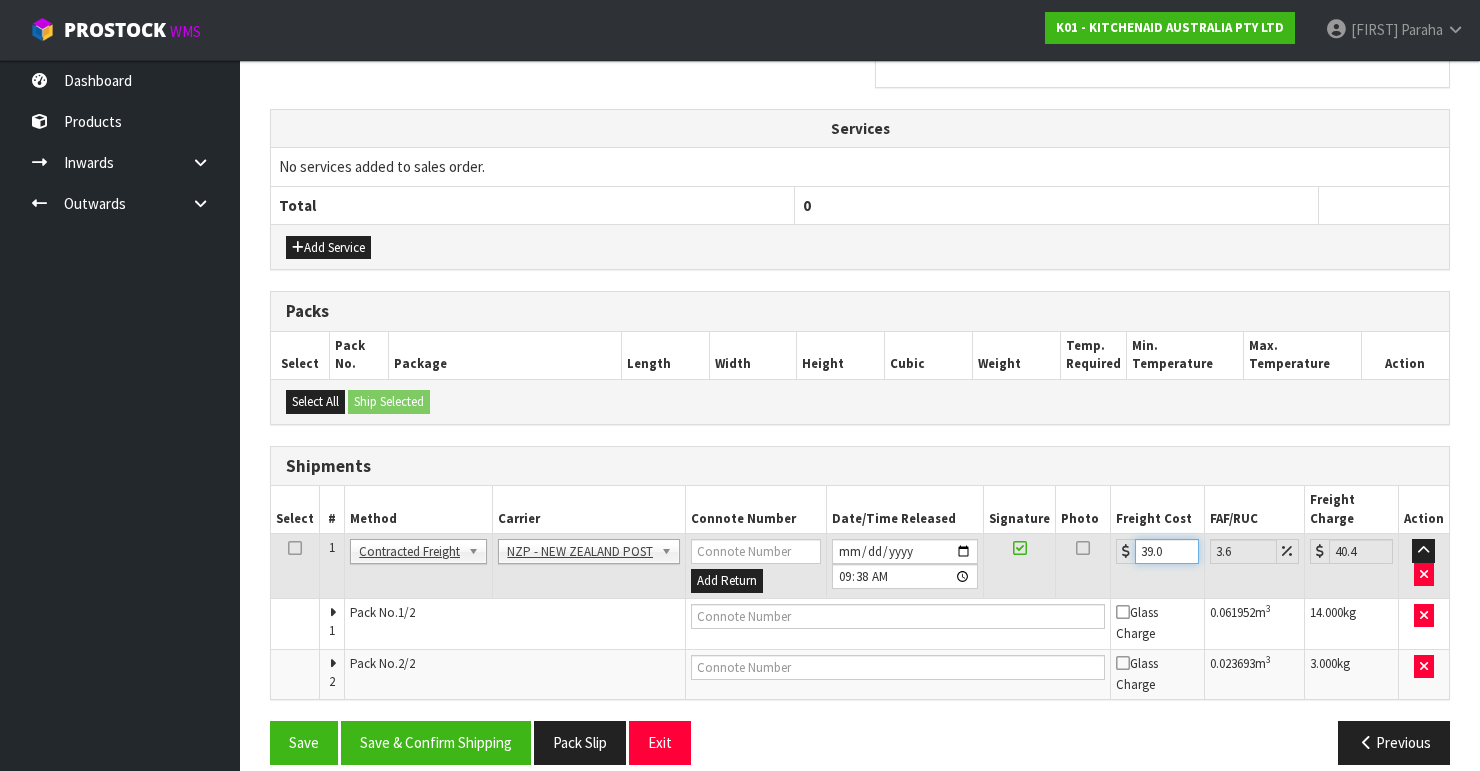 type on "39.07" 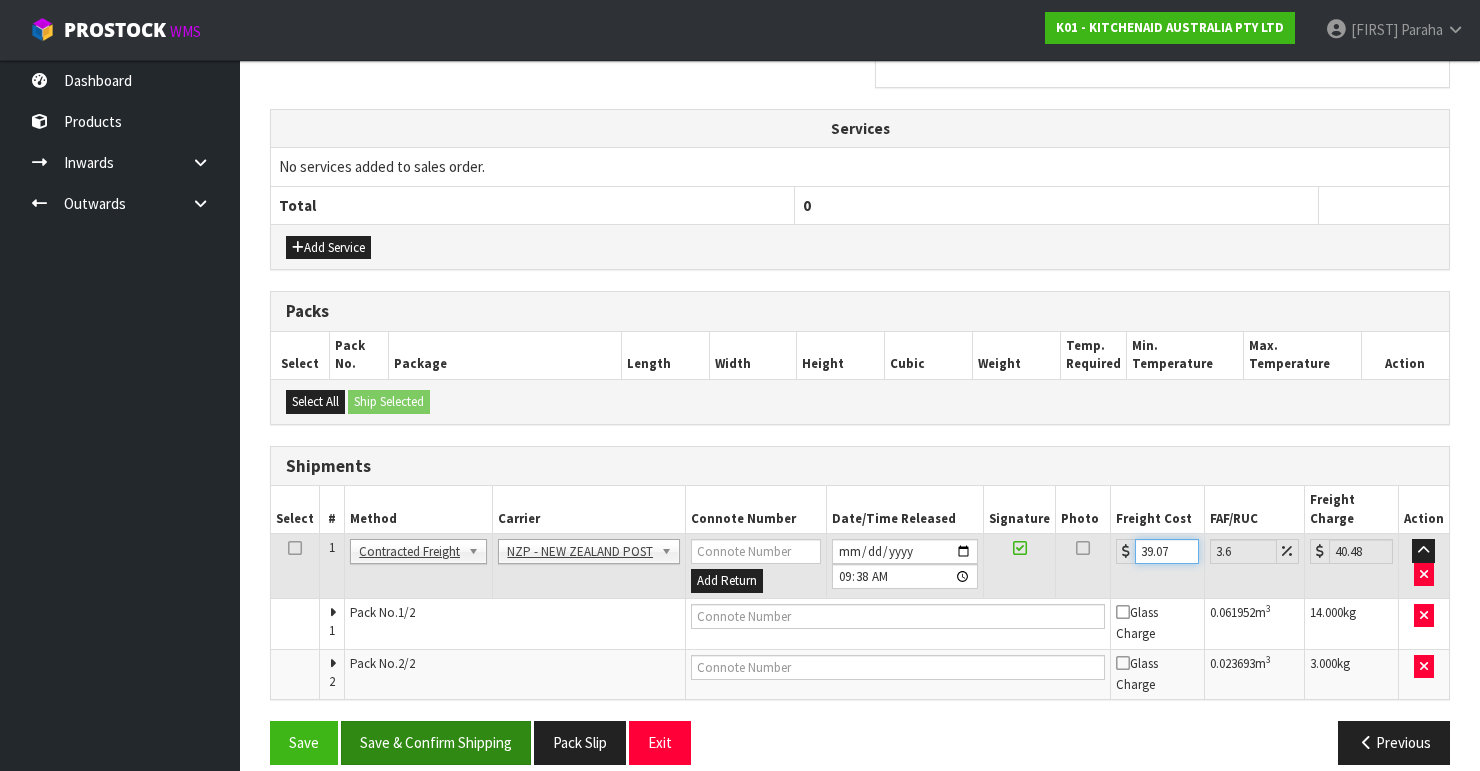 type on "39.07" 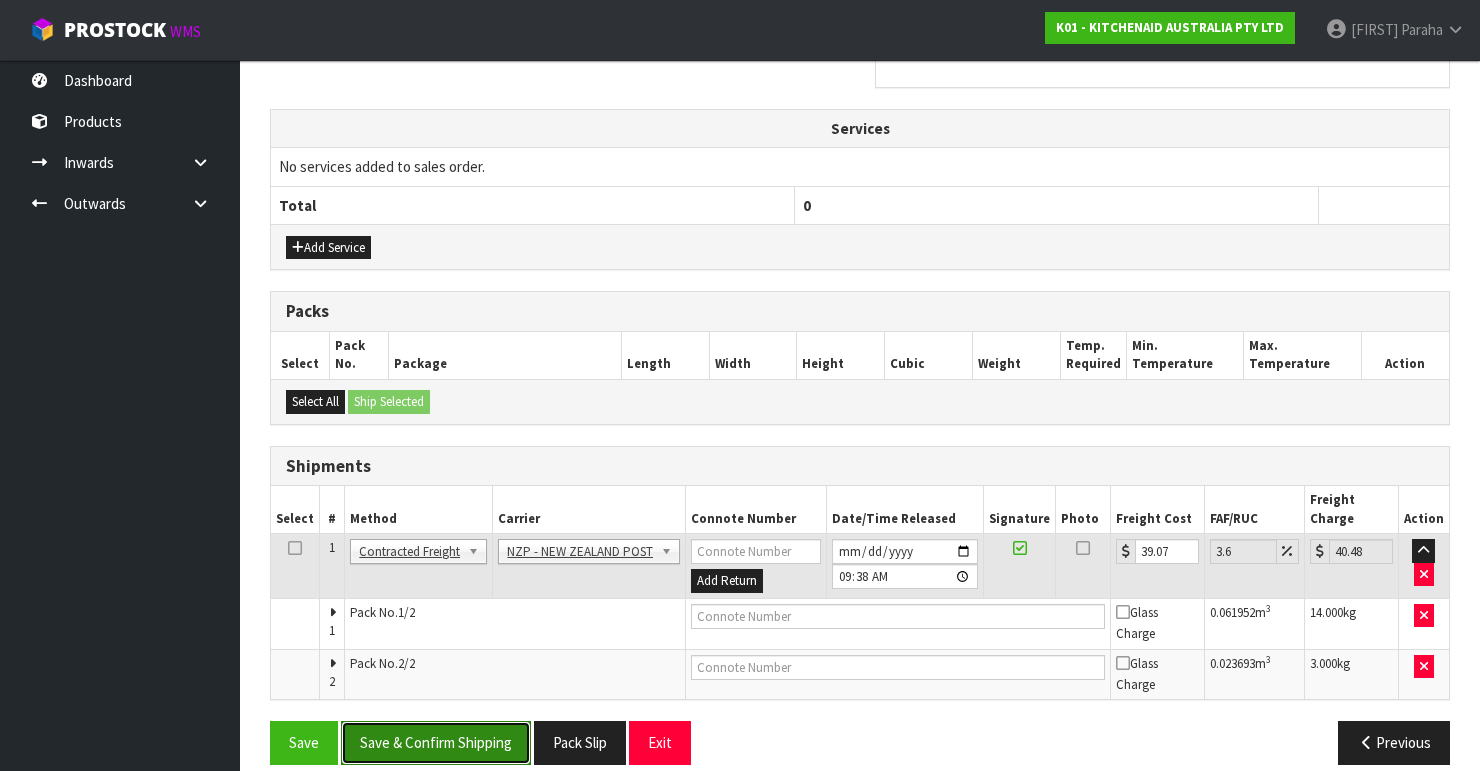 click on "Save & Confirm Shipping" at bounding box center (436, 742) 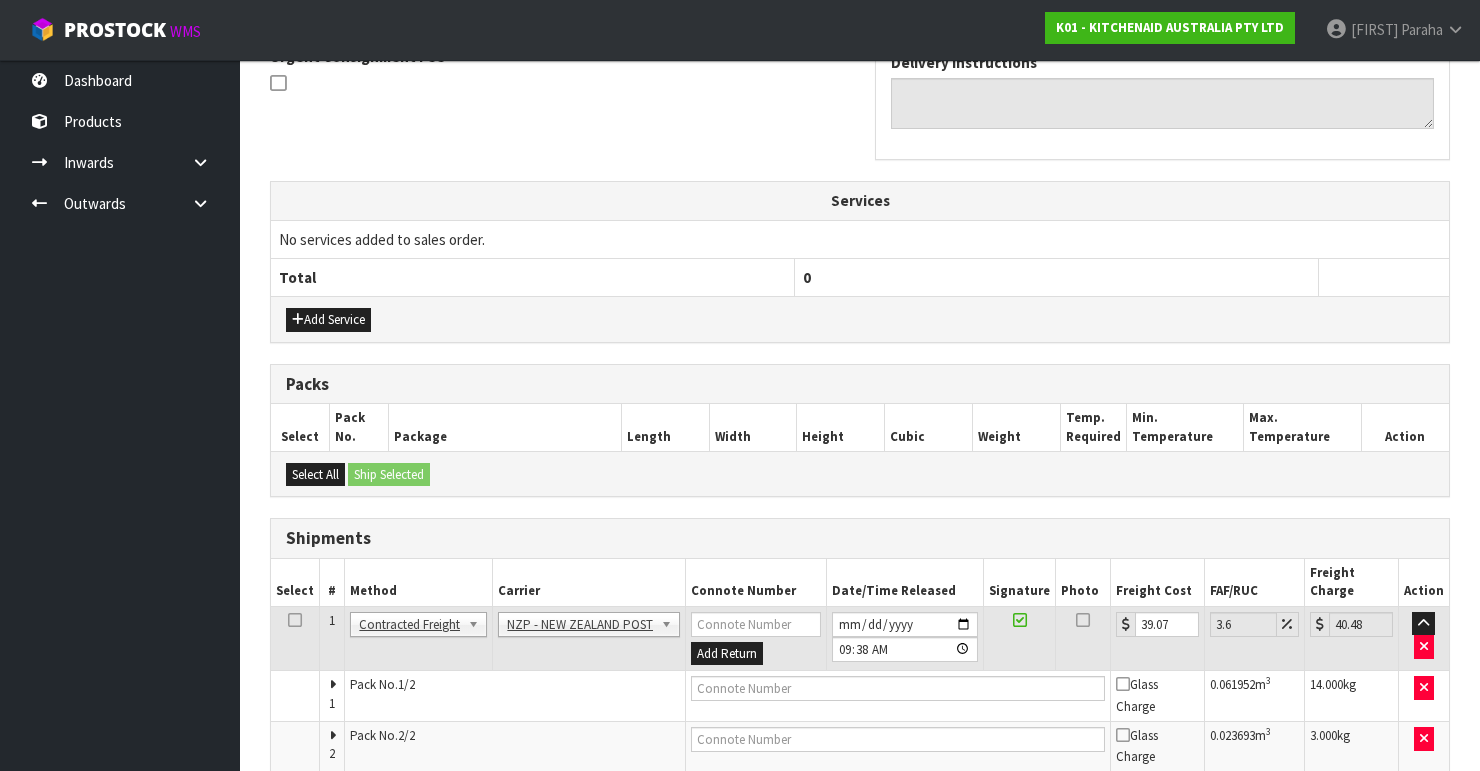 scroll, scrollTop: 0, scrollLeft: 0, axis: both 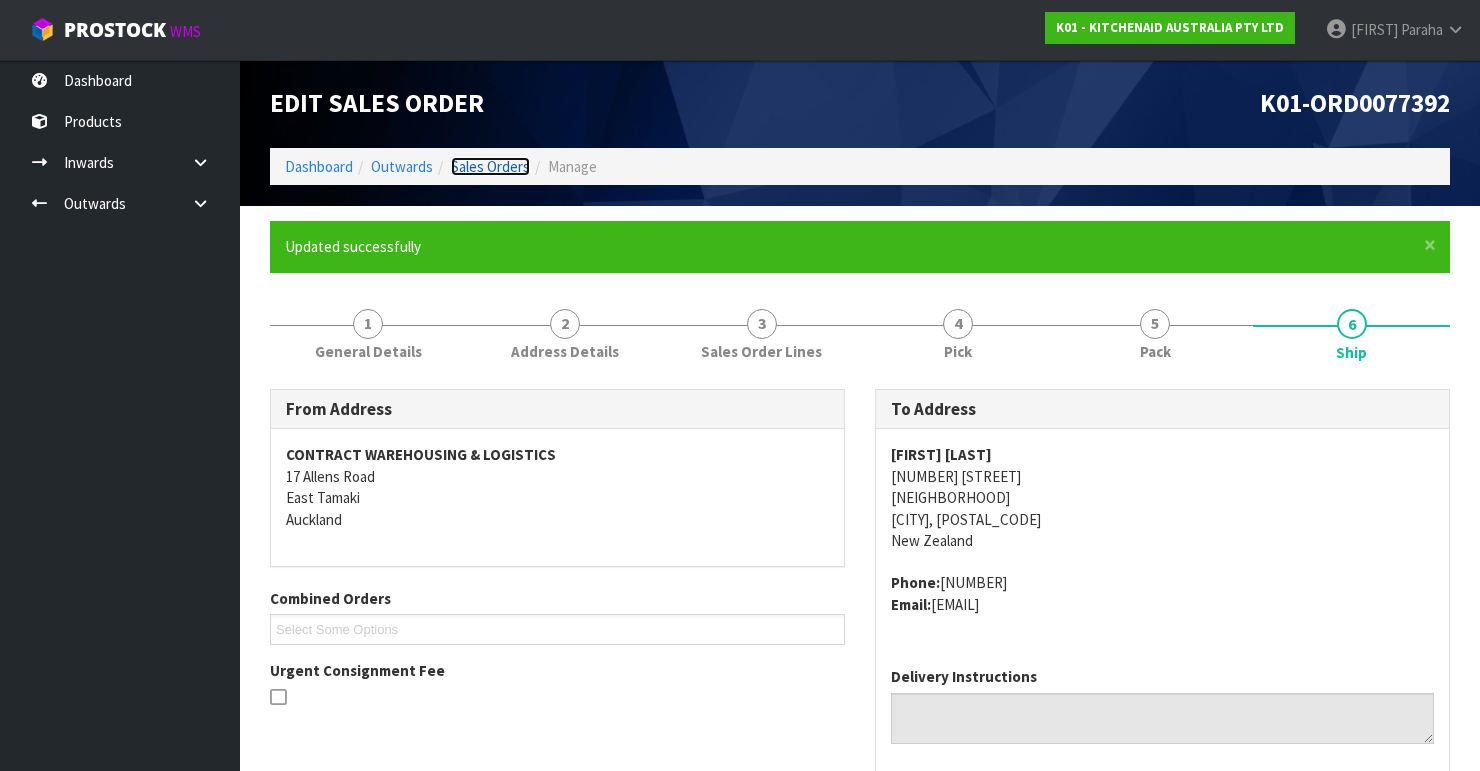 click on "Sales Orders" at bounding box center (490, 166) 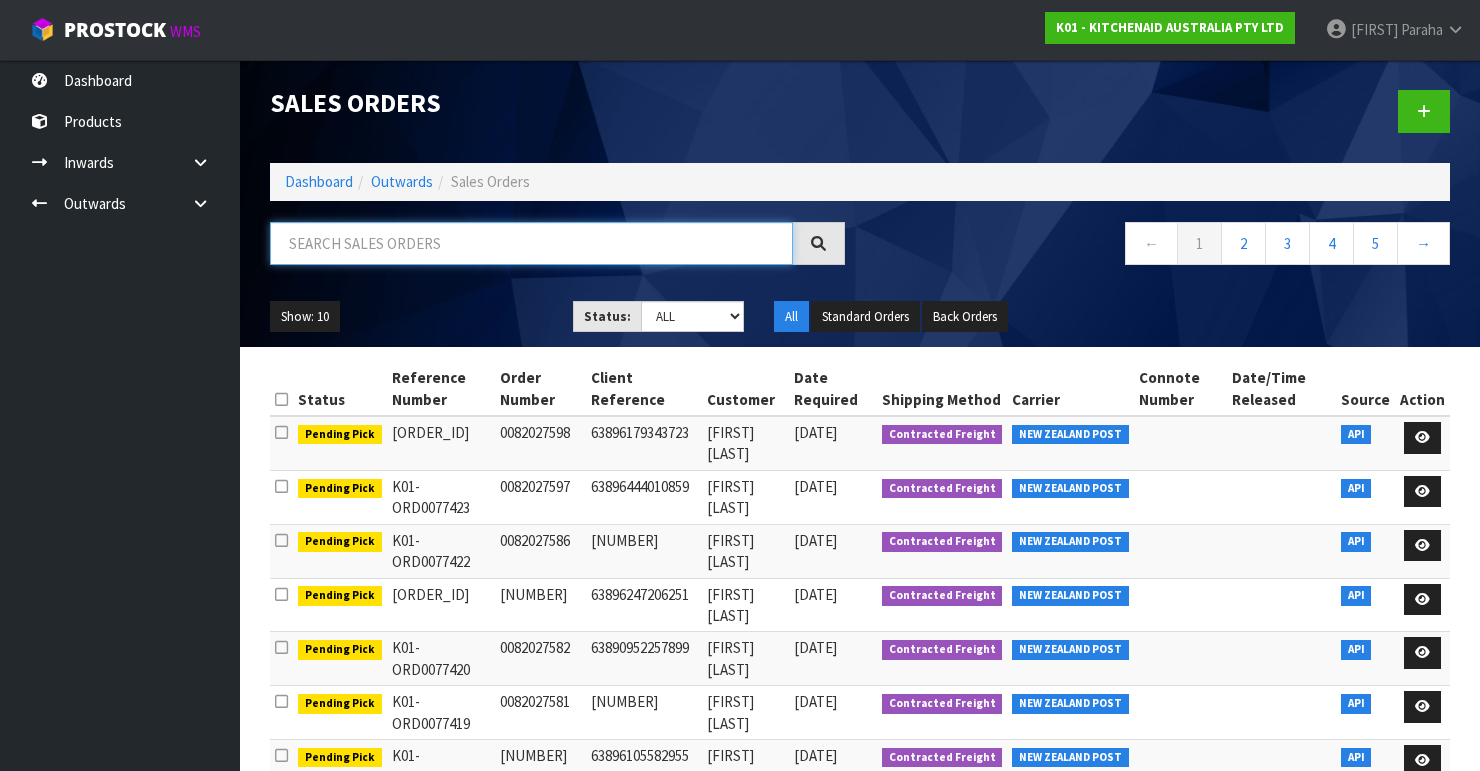 click at bounding box center [531, 243] 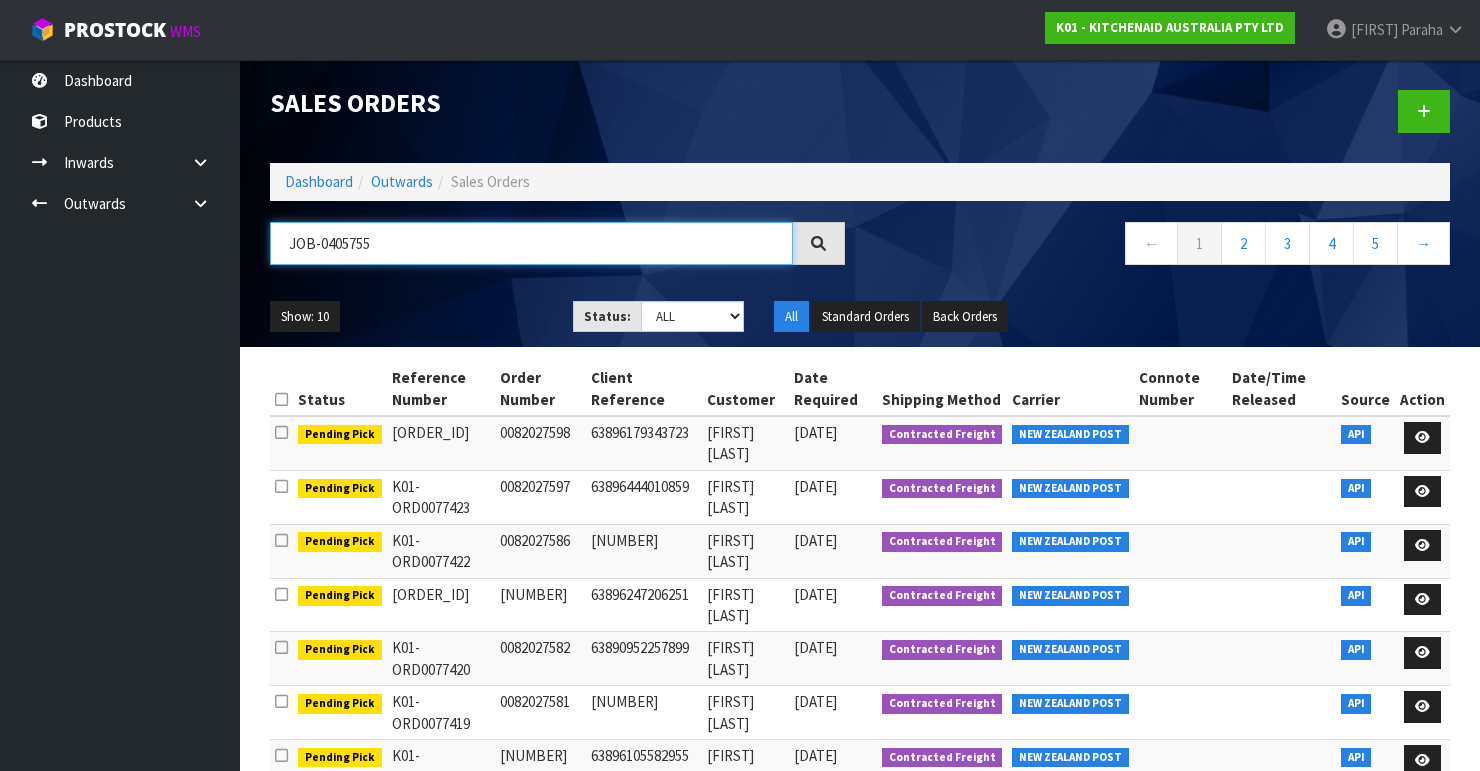 type on "[JOB_ID]" 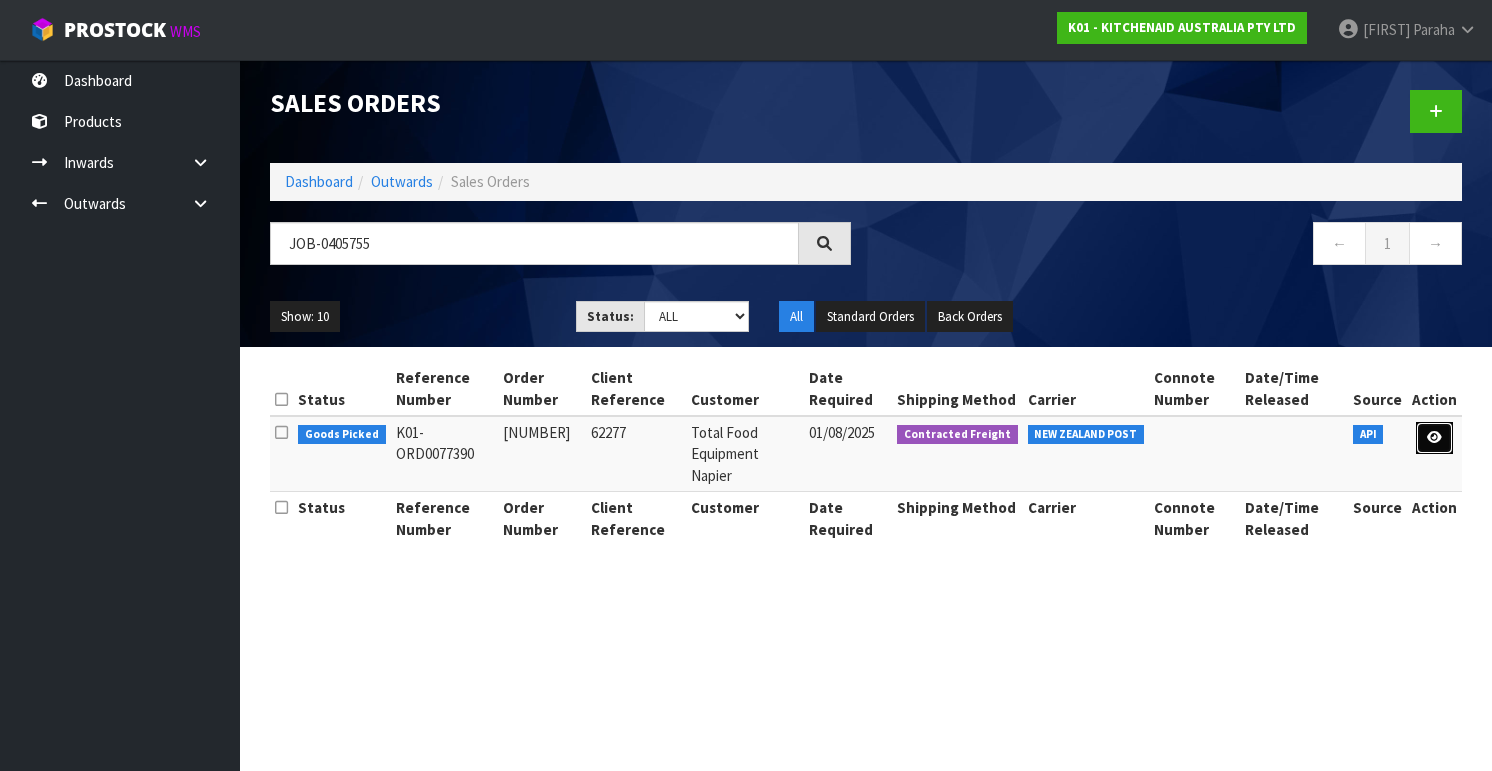click at bounding box center (1434, 437) 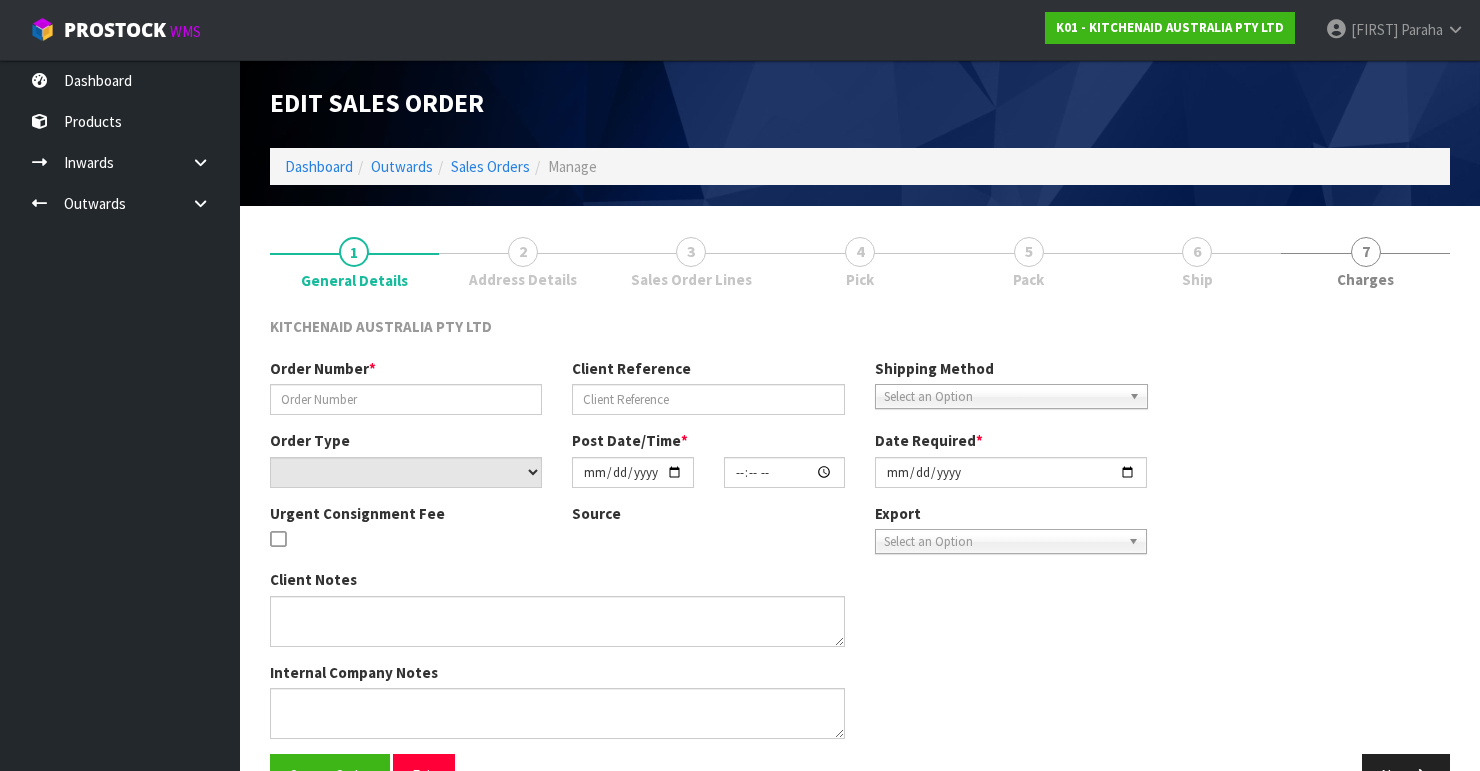 type on "[NUMBER]" 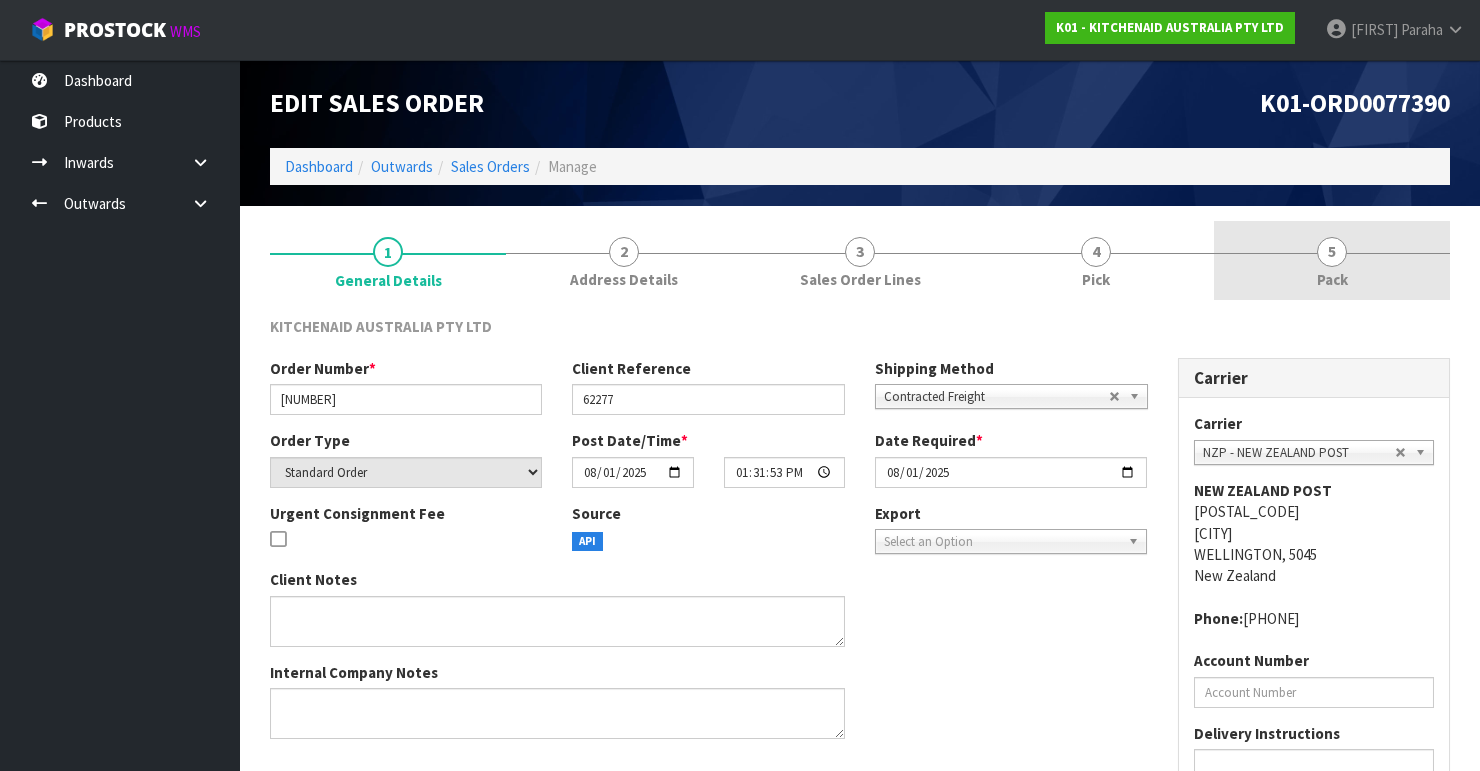 click on "5" at bounding box center (1332, 252) 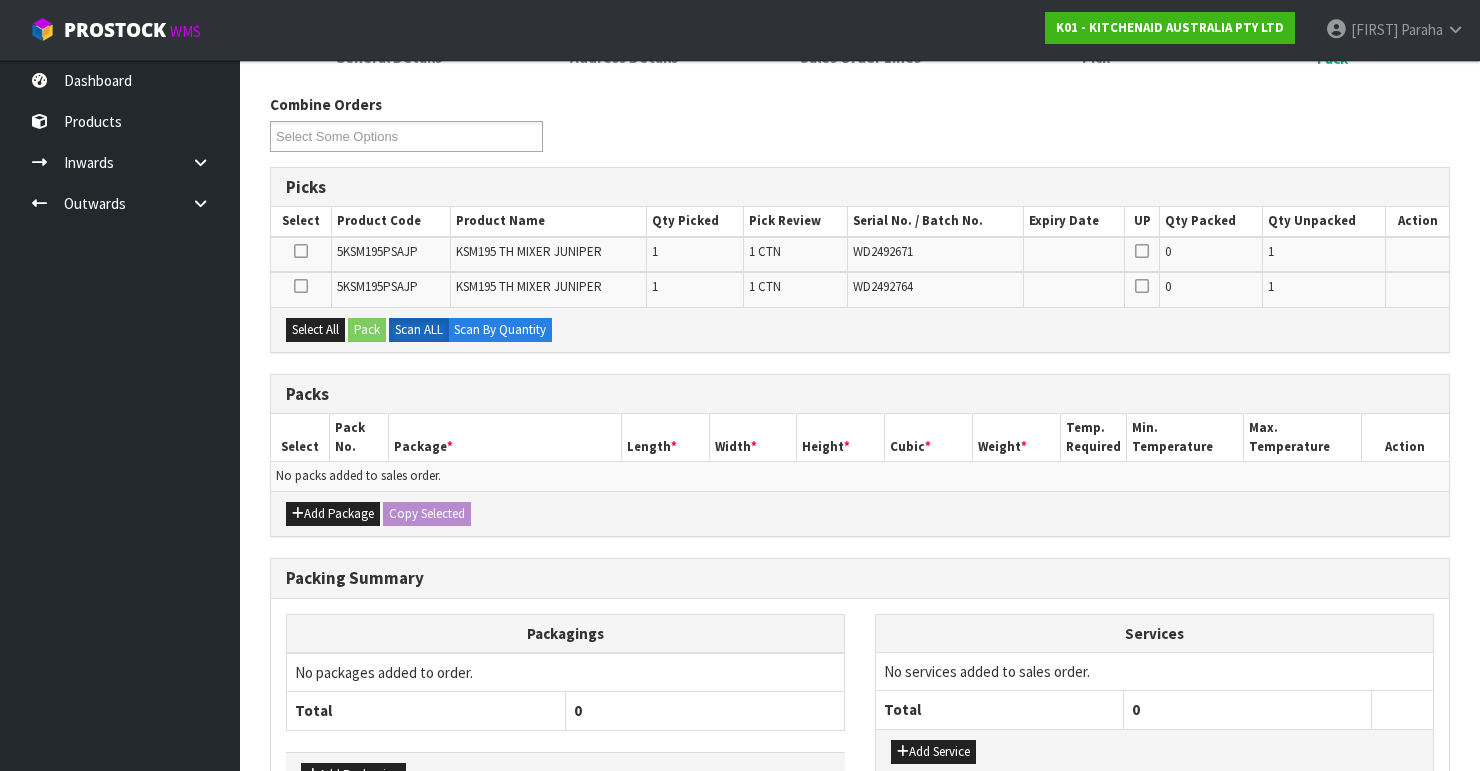 scroll, scrollTop: 240, scrollLeft: 0, axis: vertical 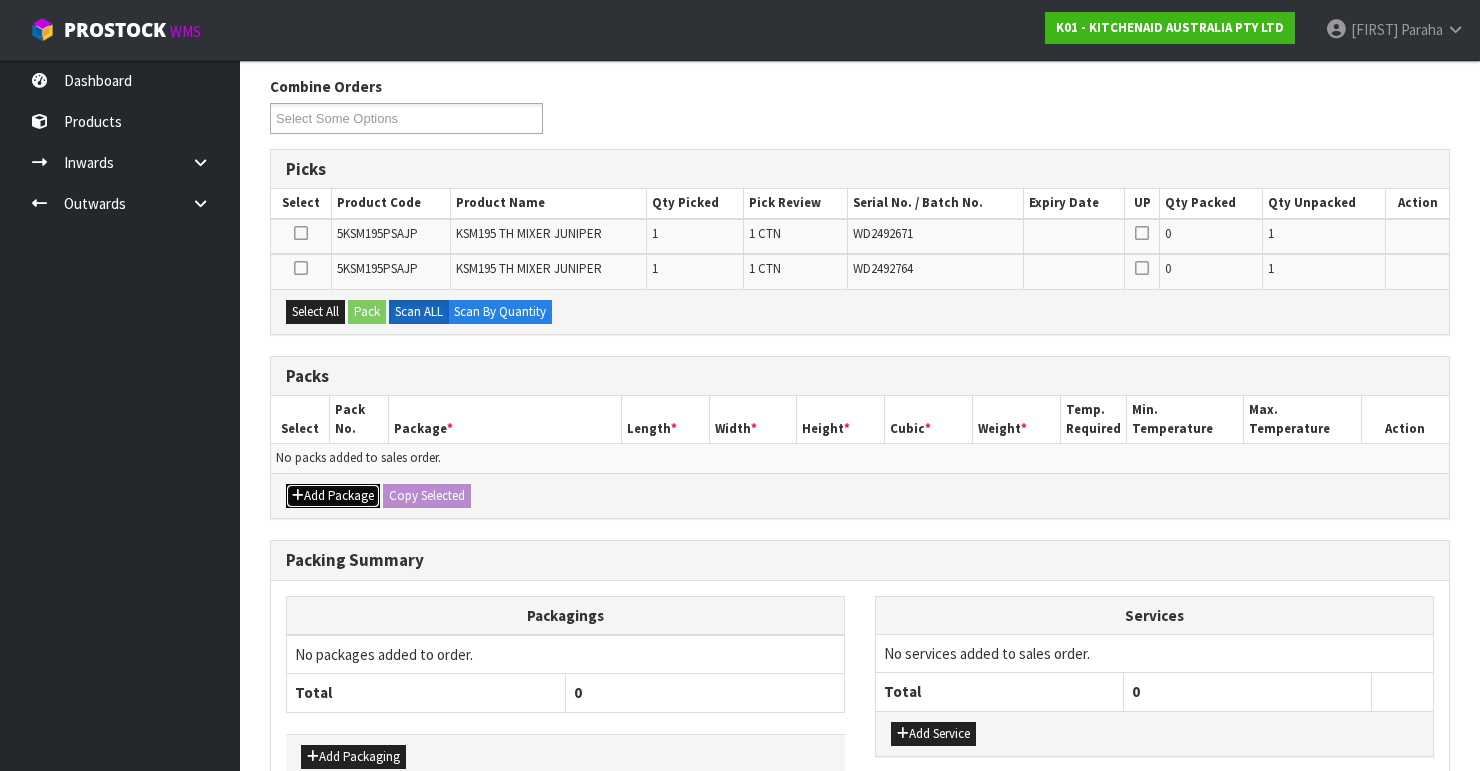 click on "Add Package" at bounding box center (333, 496) 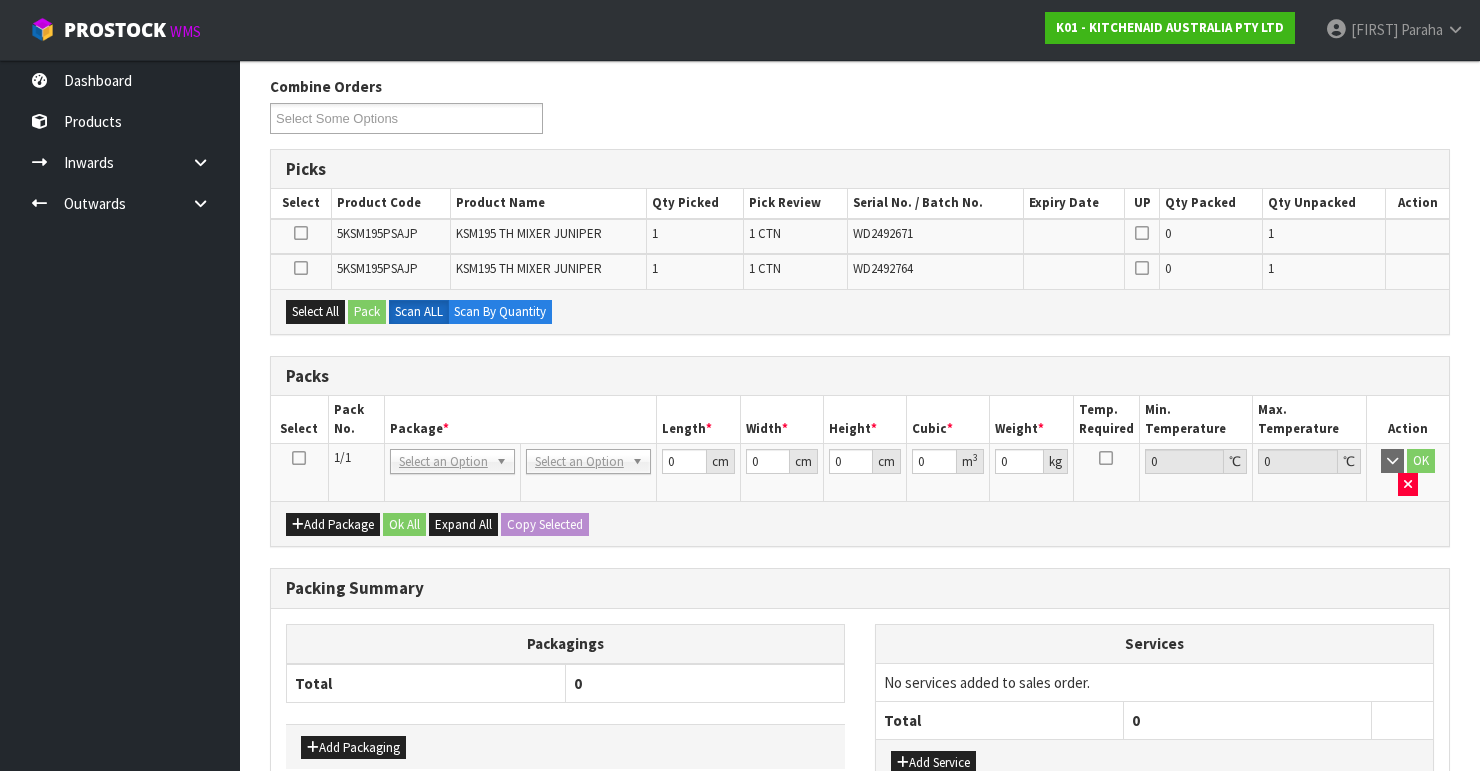click at bounding box center (299, 458) 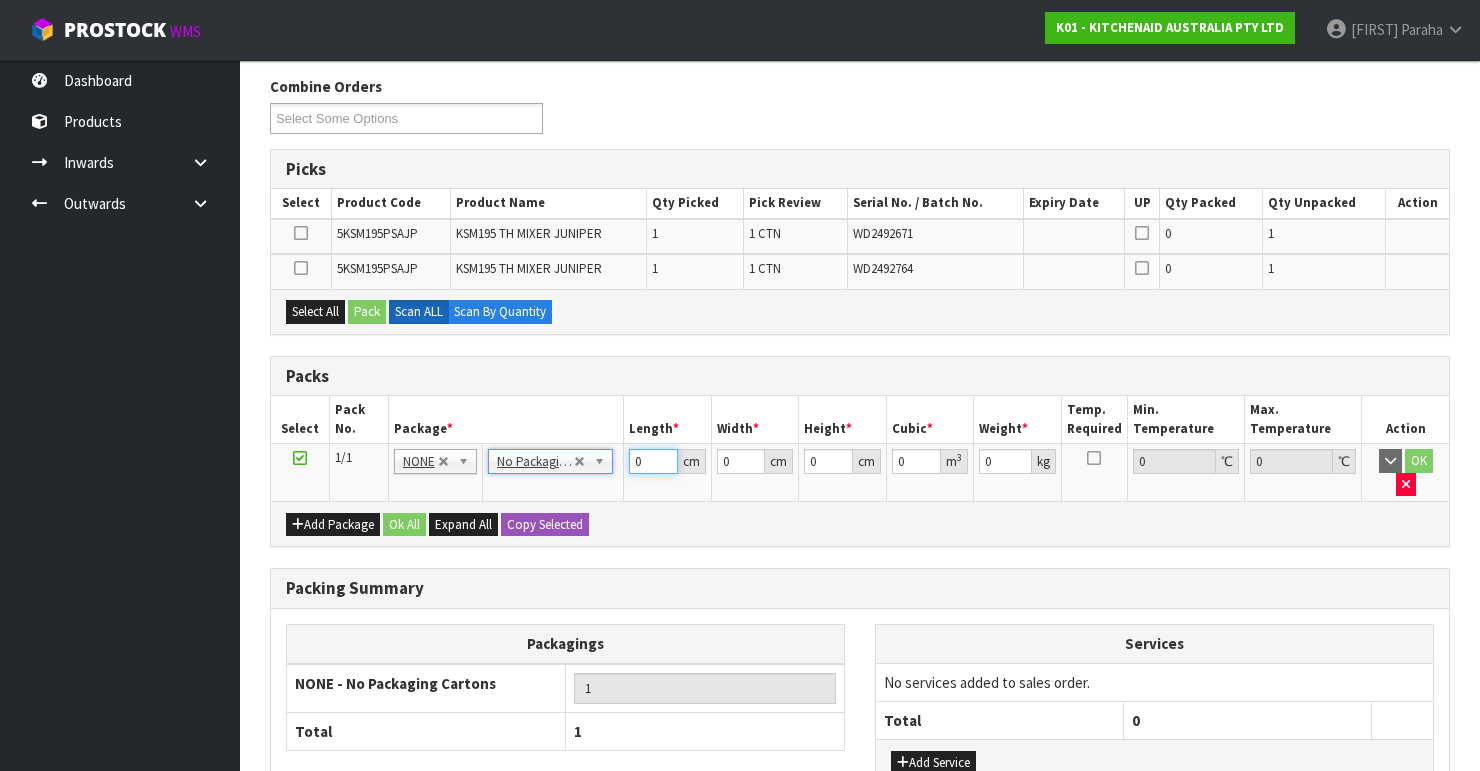 drag, startPoint x: 650, startPoint y: 456, endPoint x: 632, endPoint y: 460, distance: 18.439089 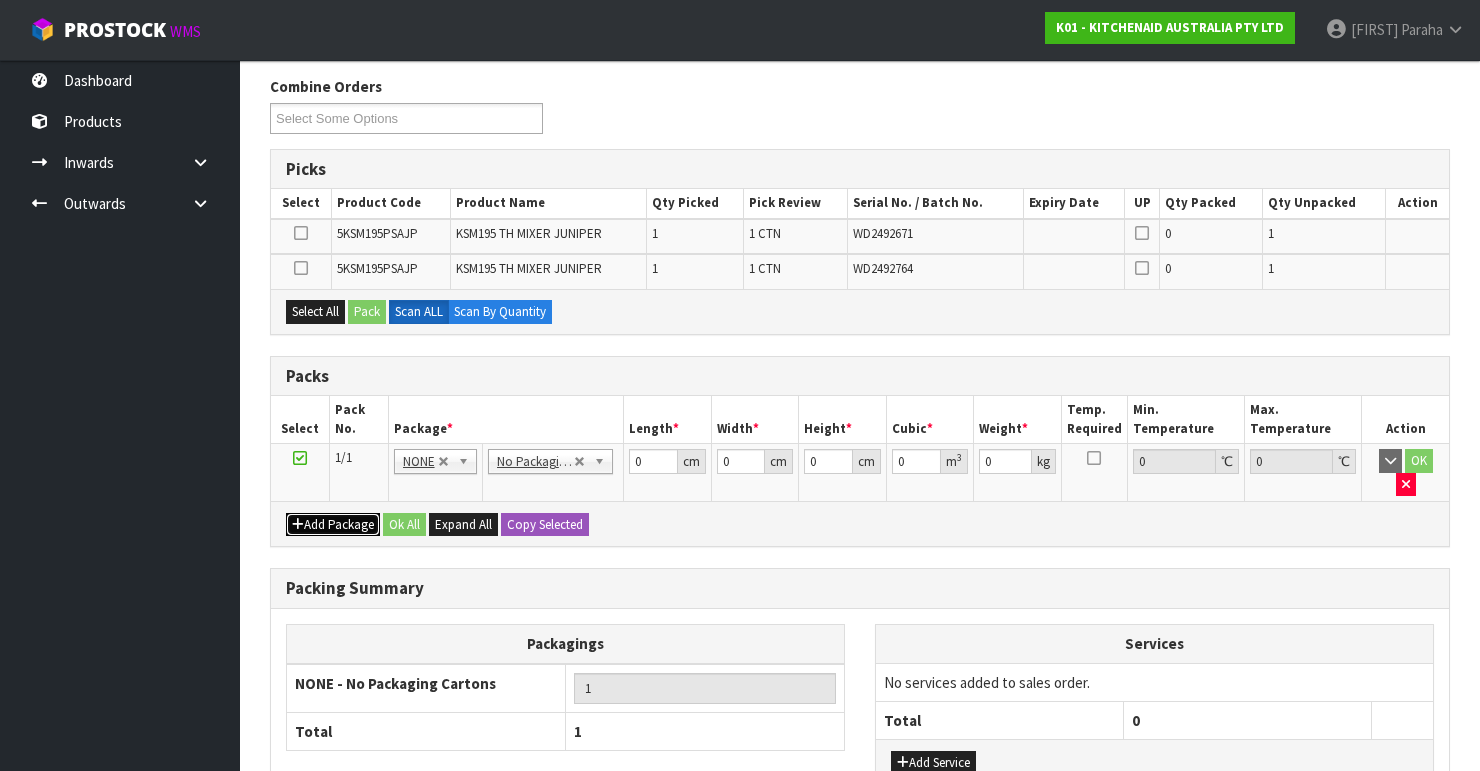 click on "Add Package" at bounding box center [333, 525] 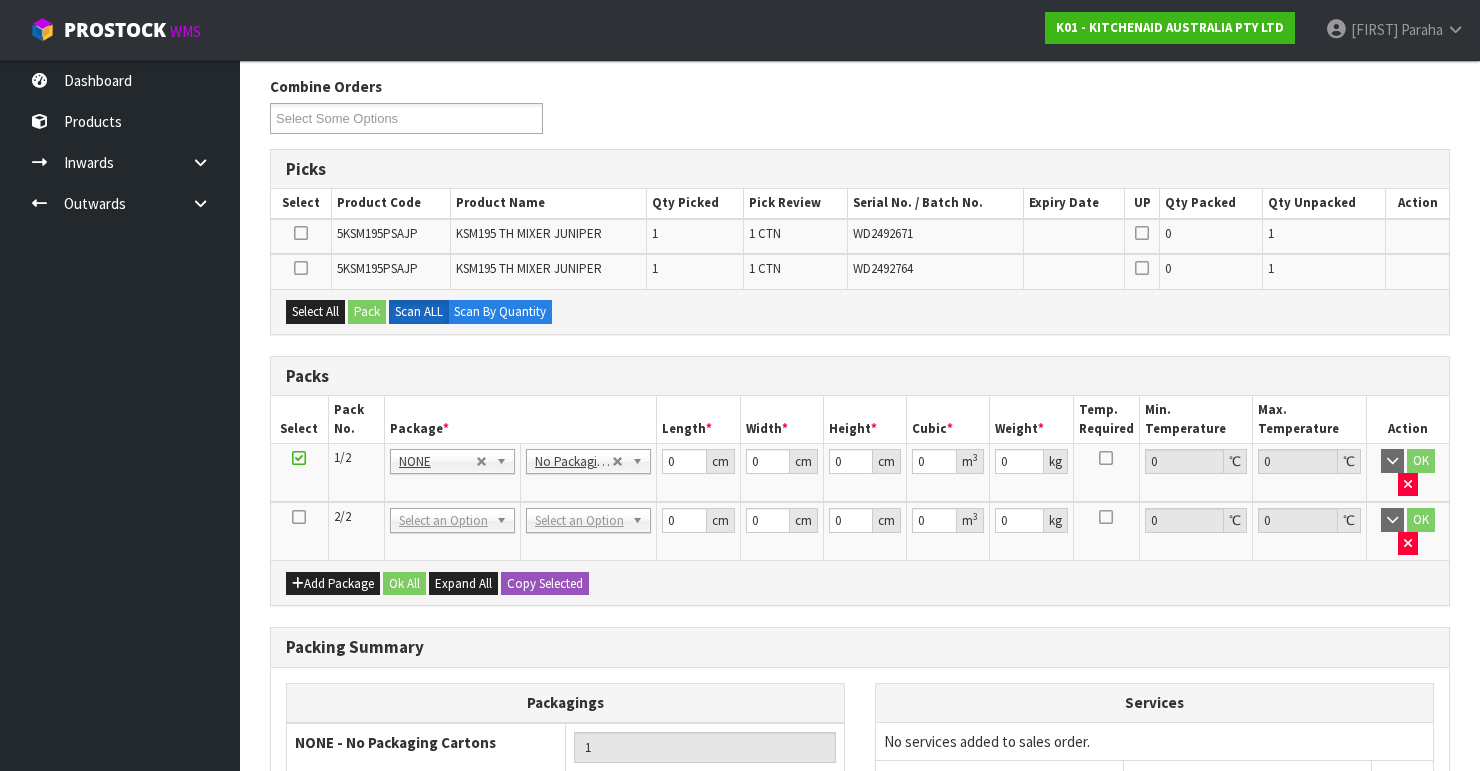 click at bounding box center (299, 517) 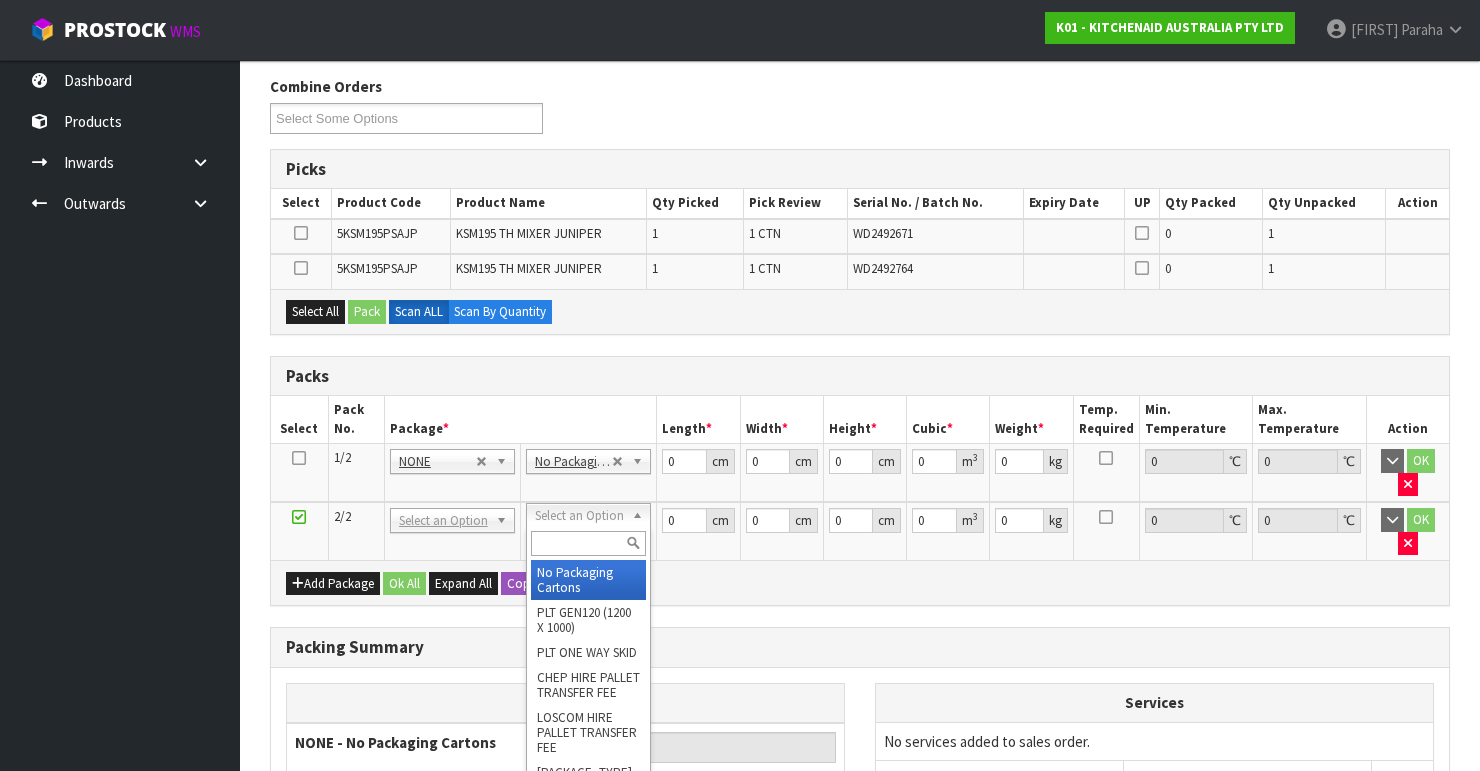 type on "2" 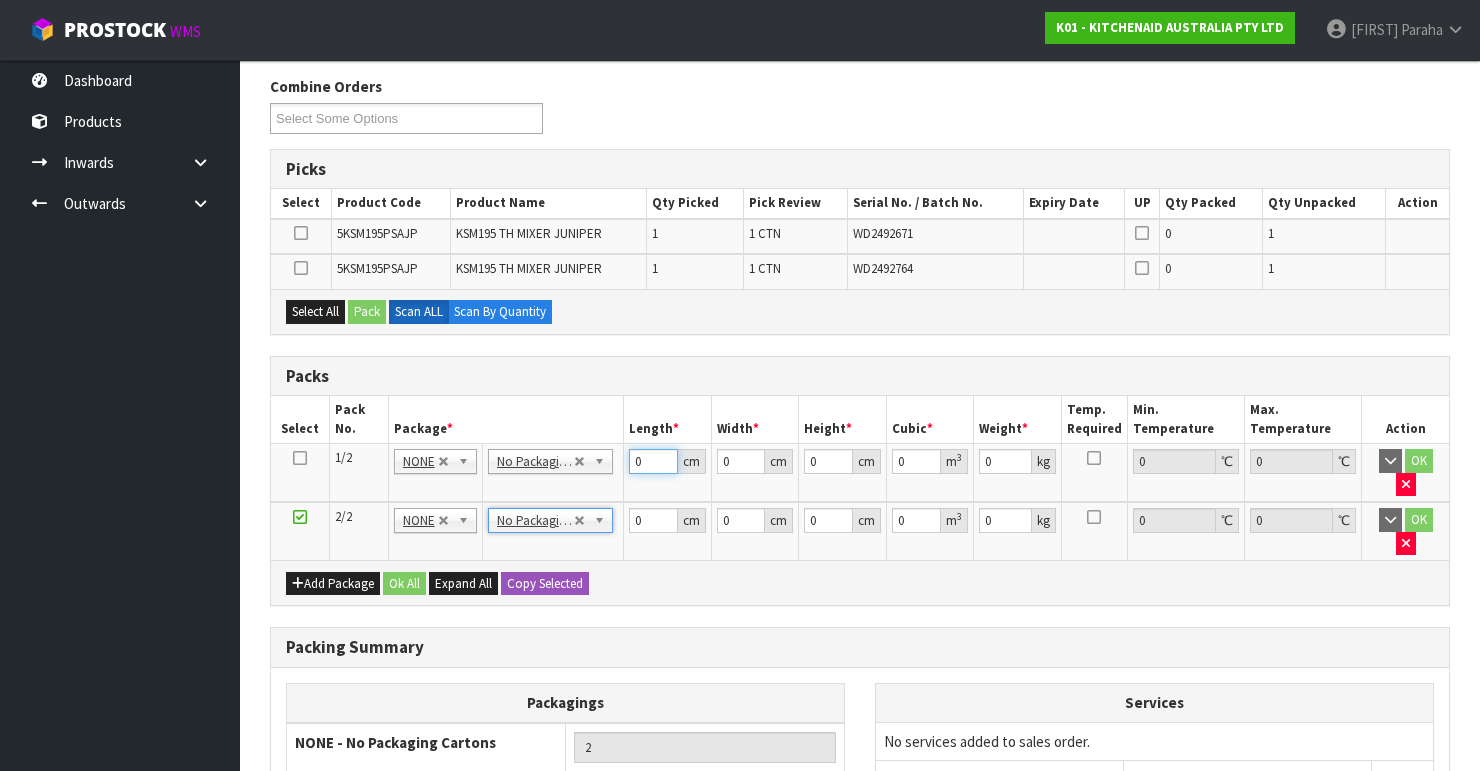 drag, startPoint x: 640, startPoint y: 464, endPoint x: 618, endPoint y: 472, distance: 23.409399 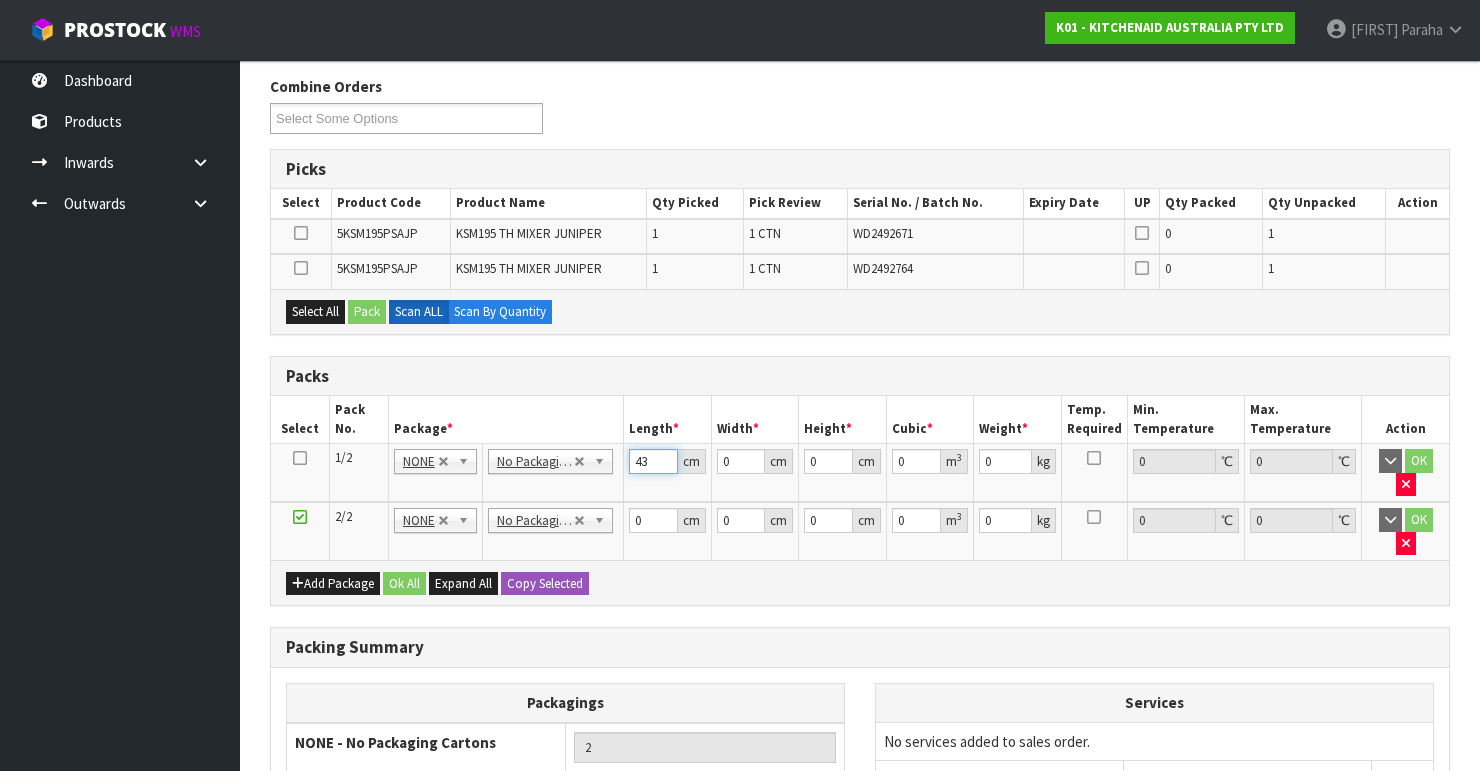 type on "43" 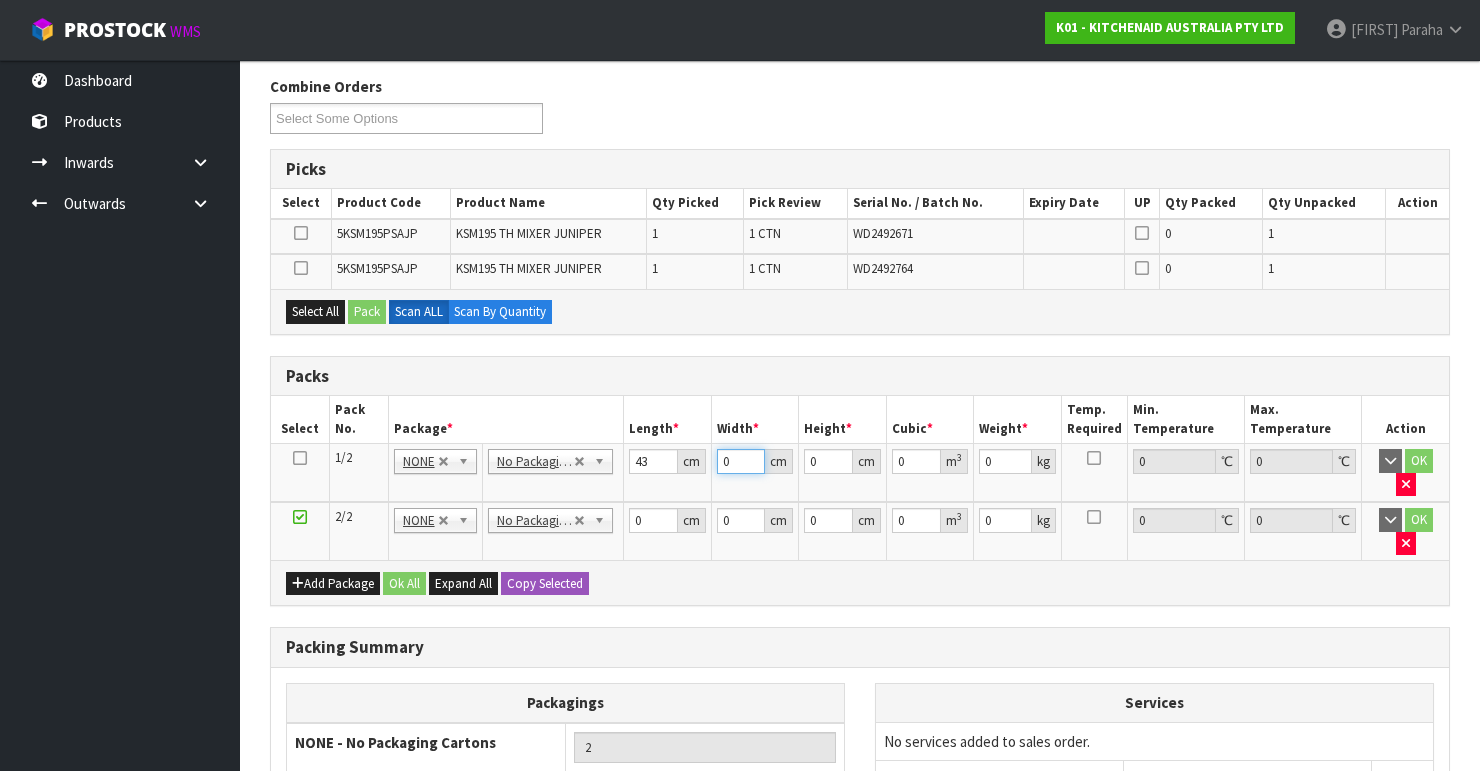 drag, startPoint x: 730, startPoint y: 456, endPoint x: 637, endPoint y: 472, distance: 94.36631 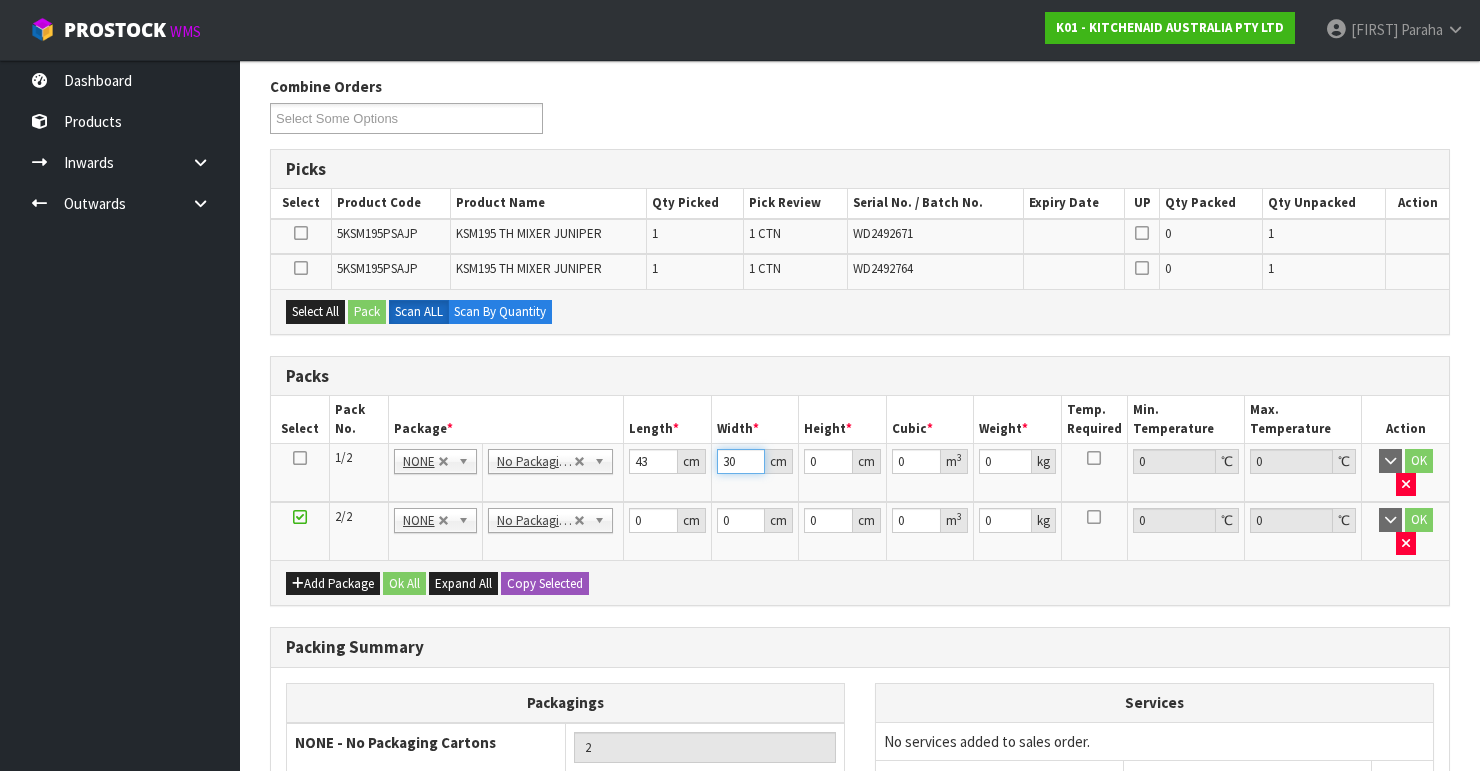 type on "30" 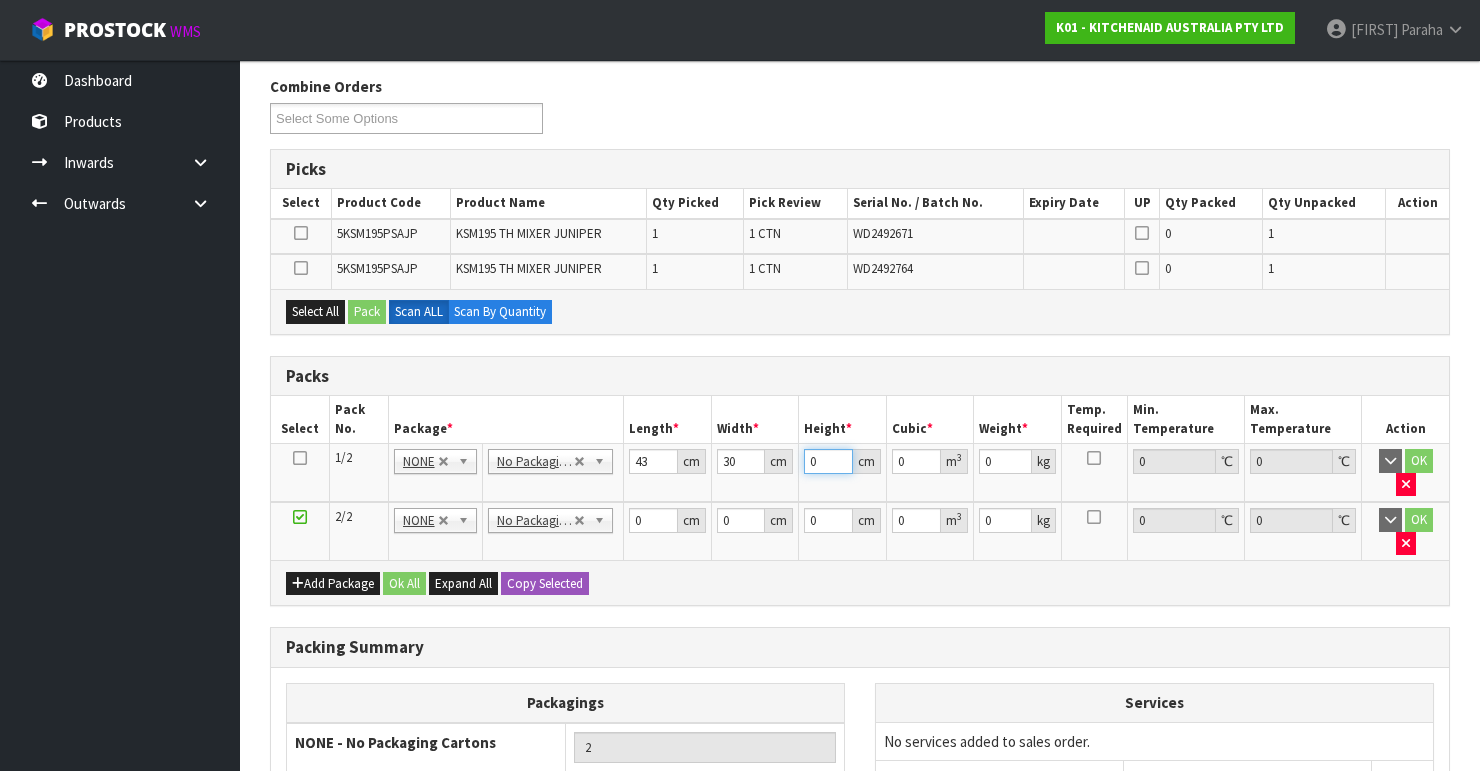 drag, startPoint x: 817, startPoint y: 458, endPoint x: 763, endPoint y: 468, distance: 54.91812 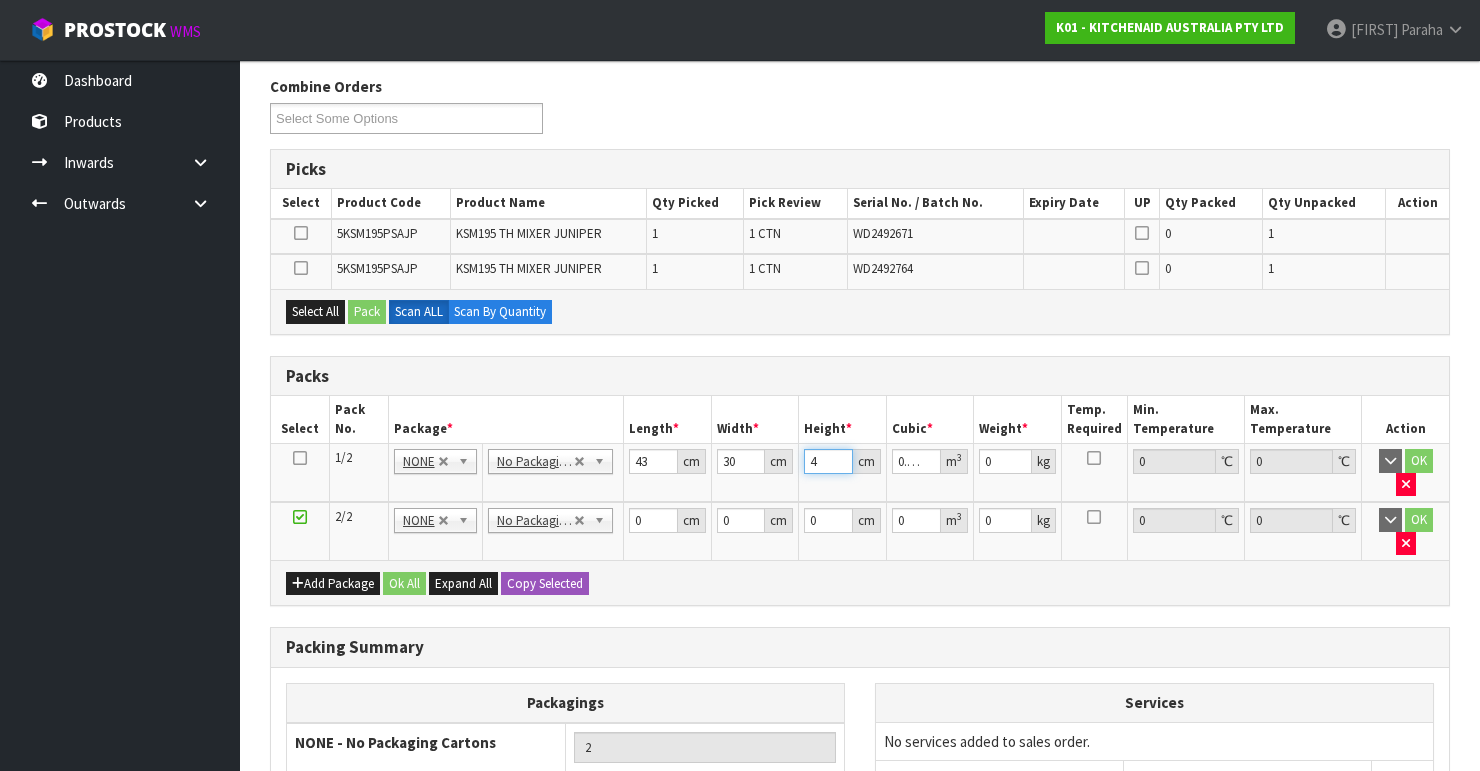 type on "43" 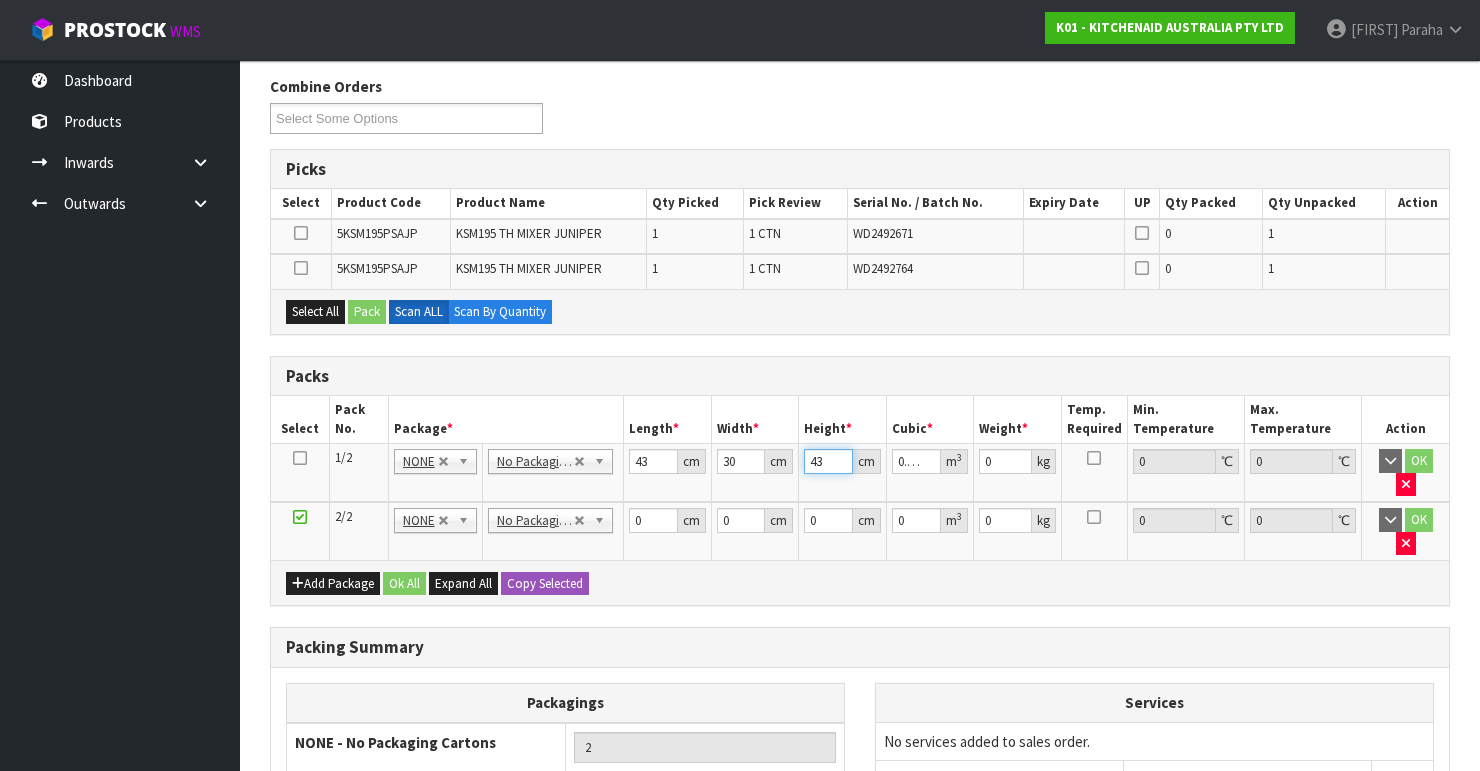 type on "43" 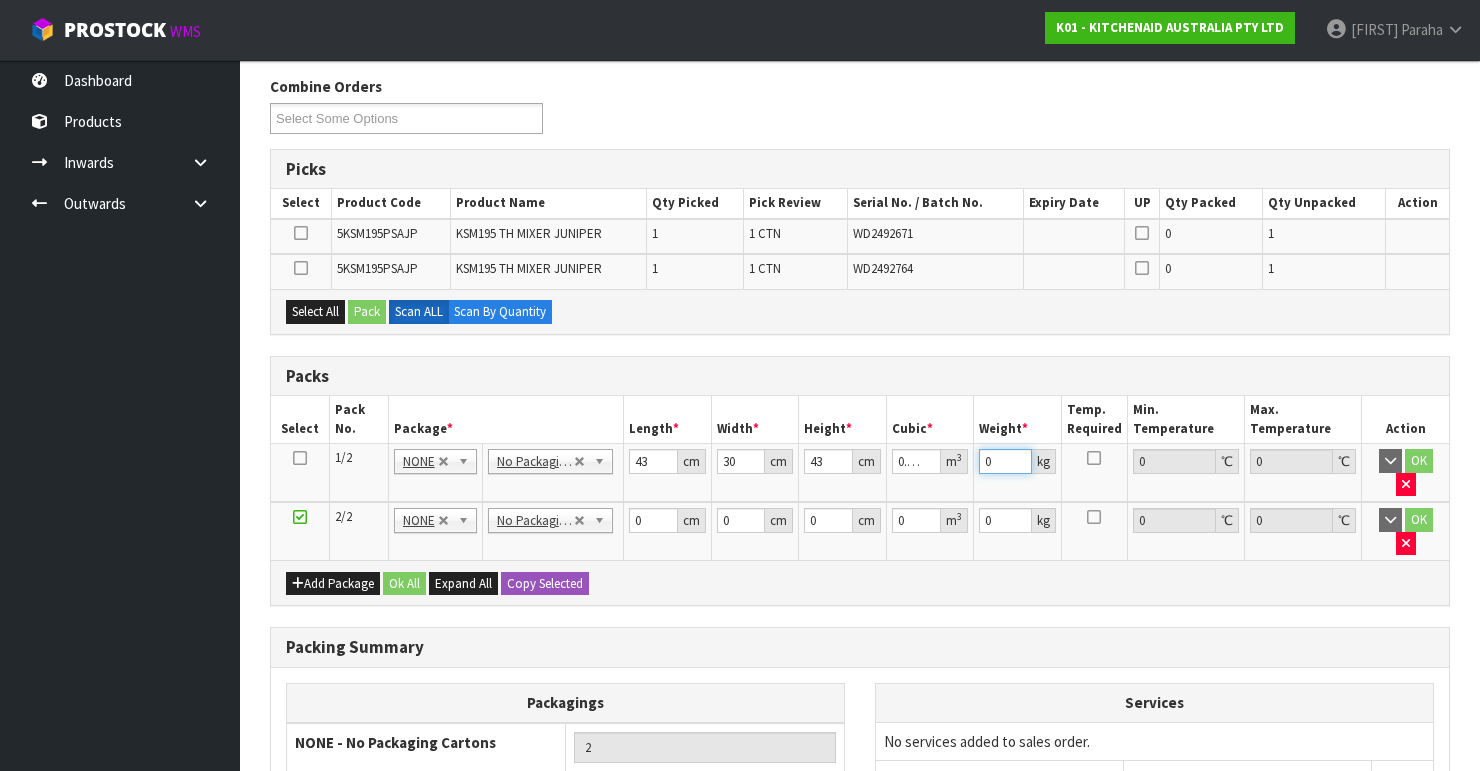 drag, startPoint x: 996, startPoint y: 455, endPoint x: 950, endPoint y: 472, distance: 49.0408 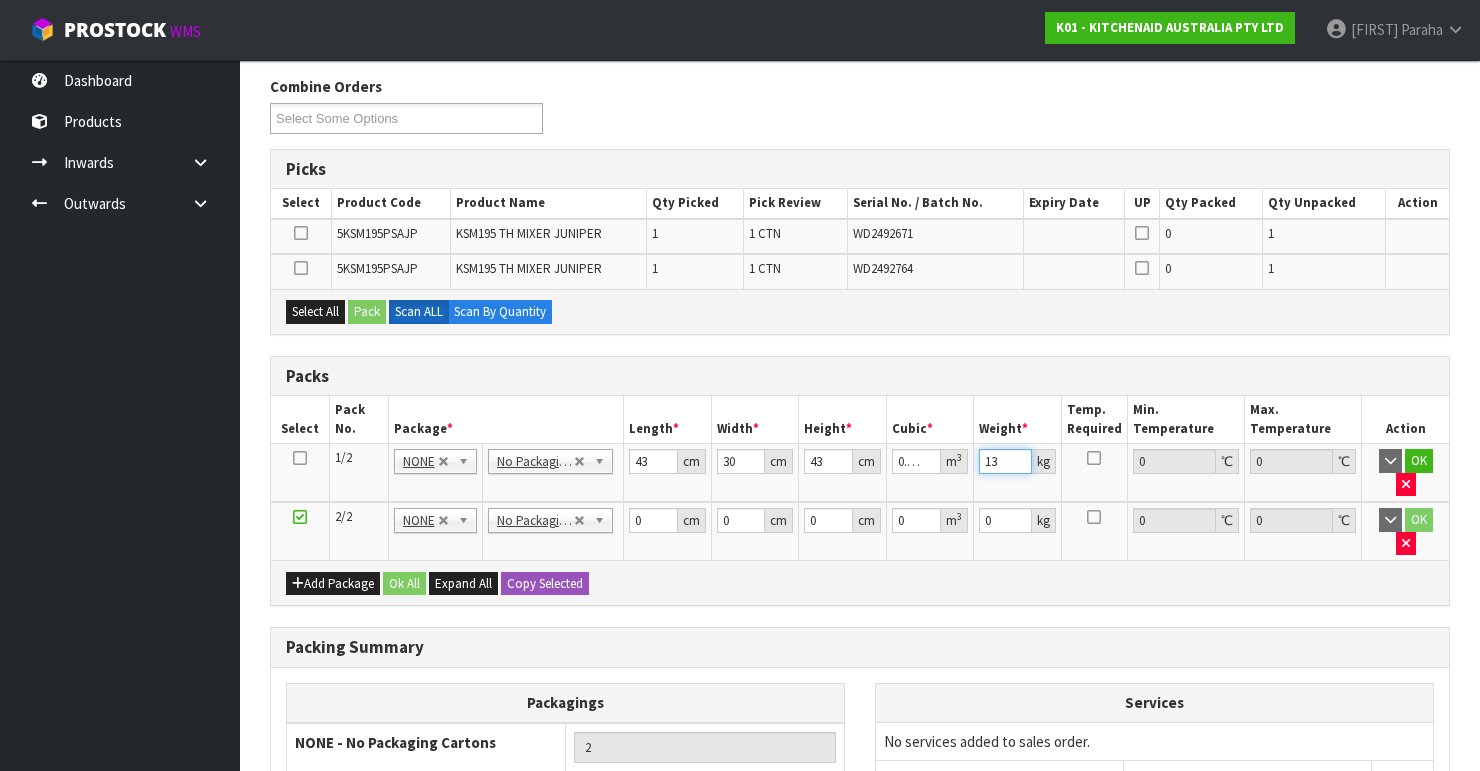 type on "13" 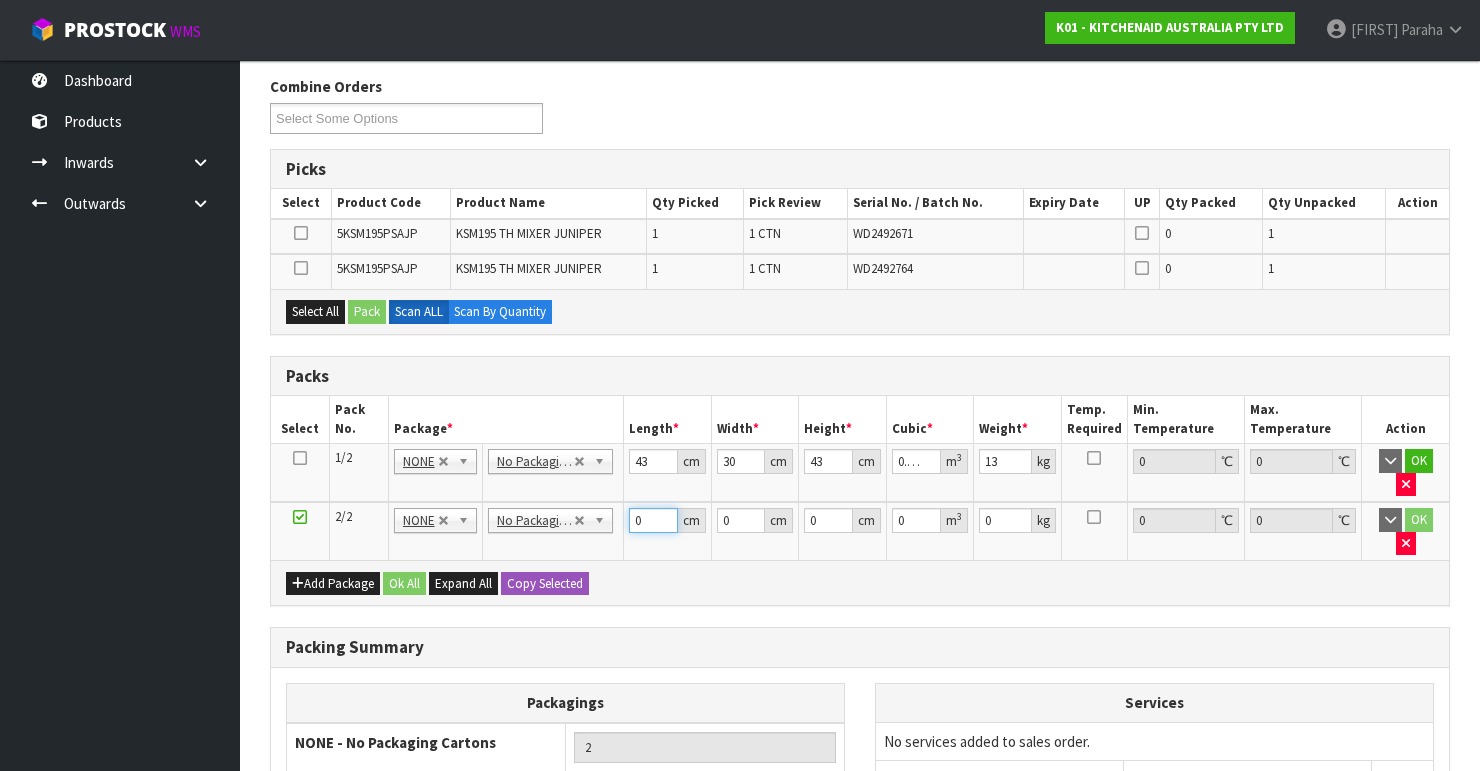 drag, startPoint x: 642, startPoint y: 499, endPoint x: 610, endPoint y: 510, distance: 33.83785 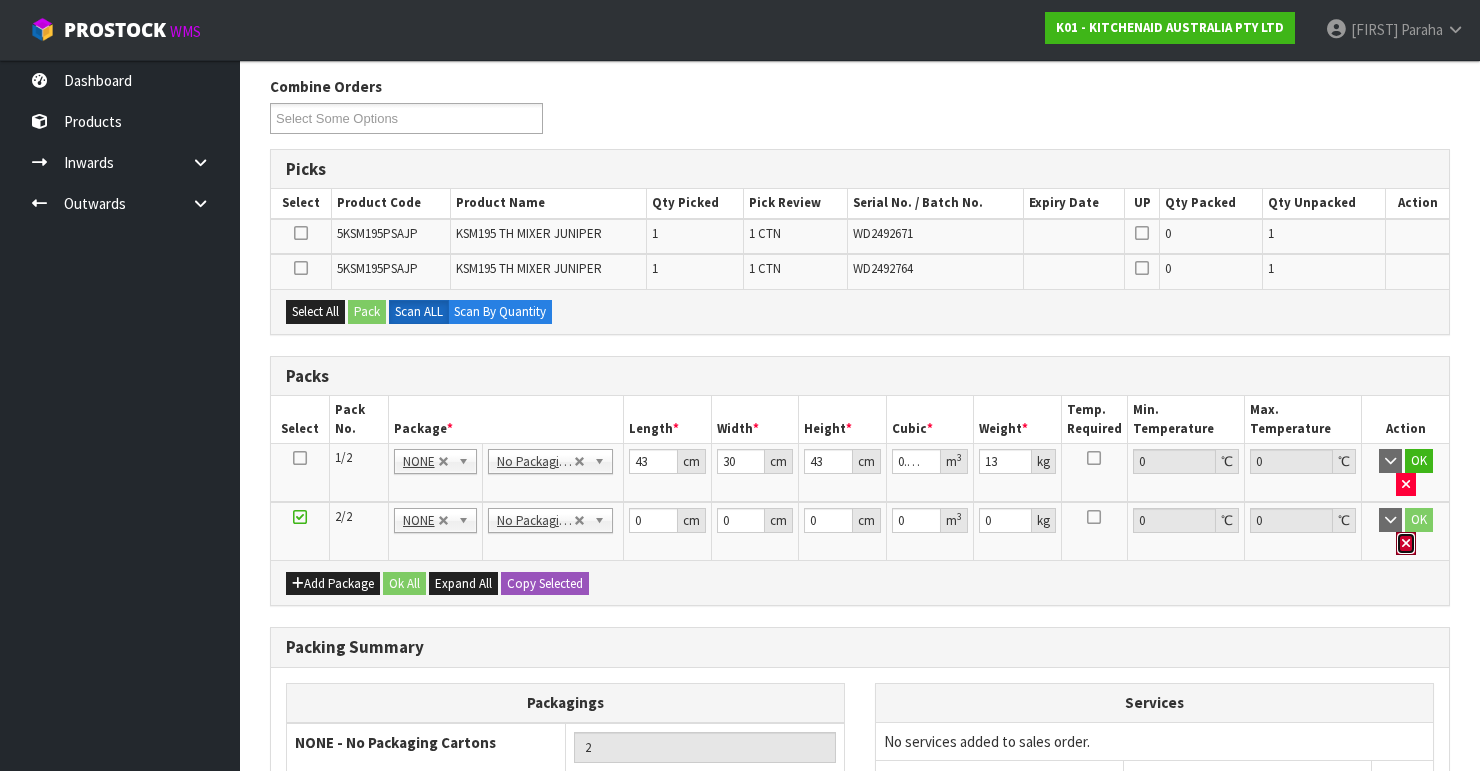 click at bounding box center (1406, 543) 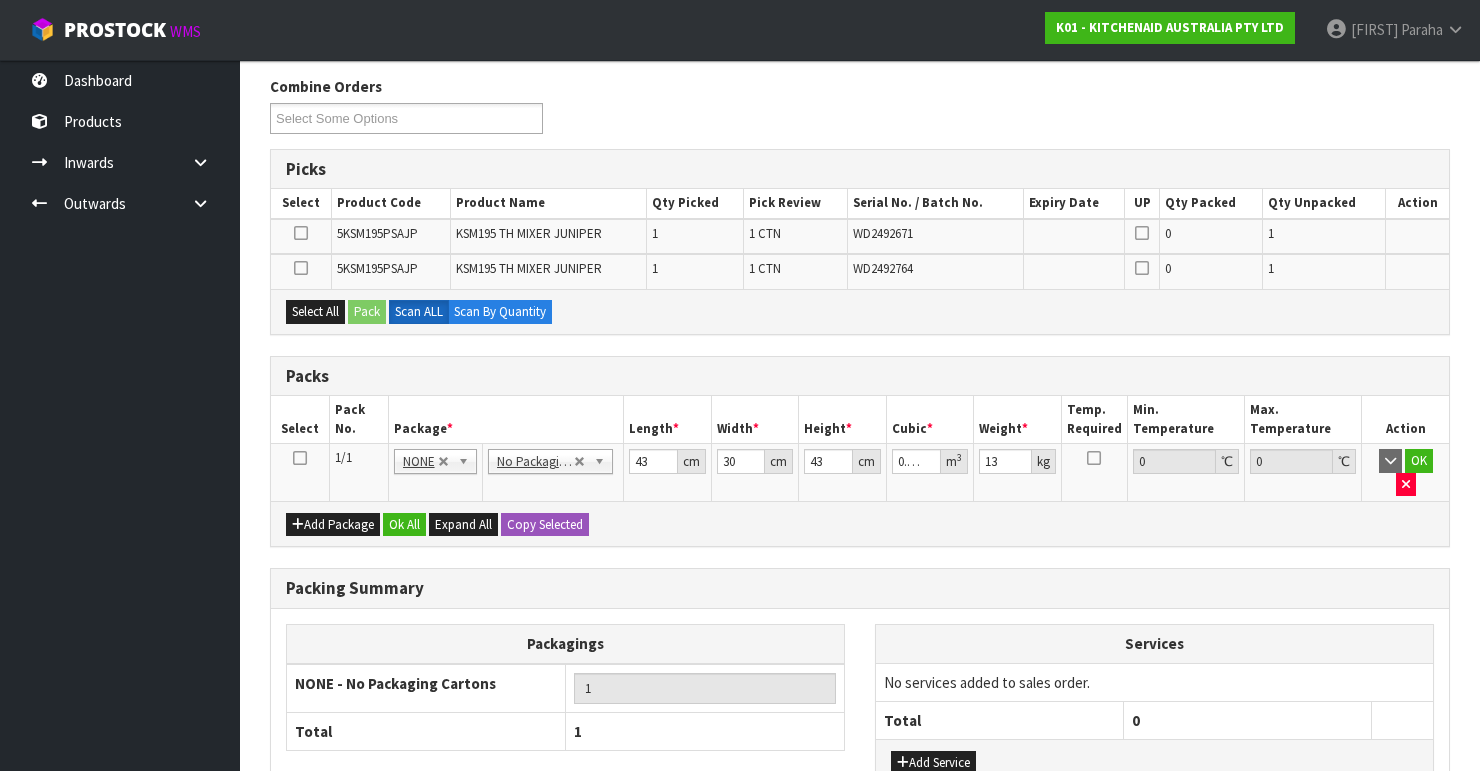 click at bounding box center [300, 458] 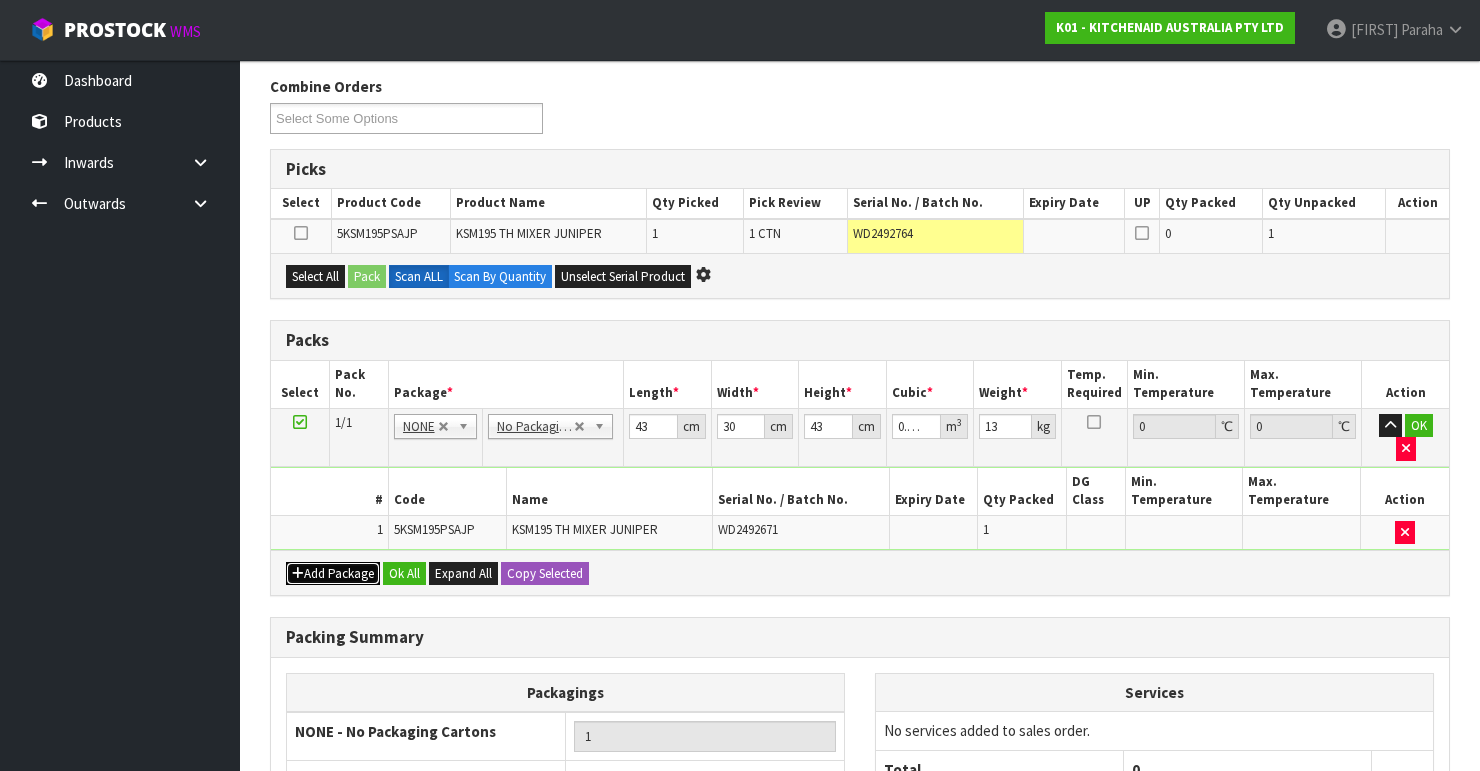 click on "Add Package" at bounding box center (333, 574) 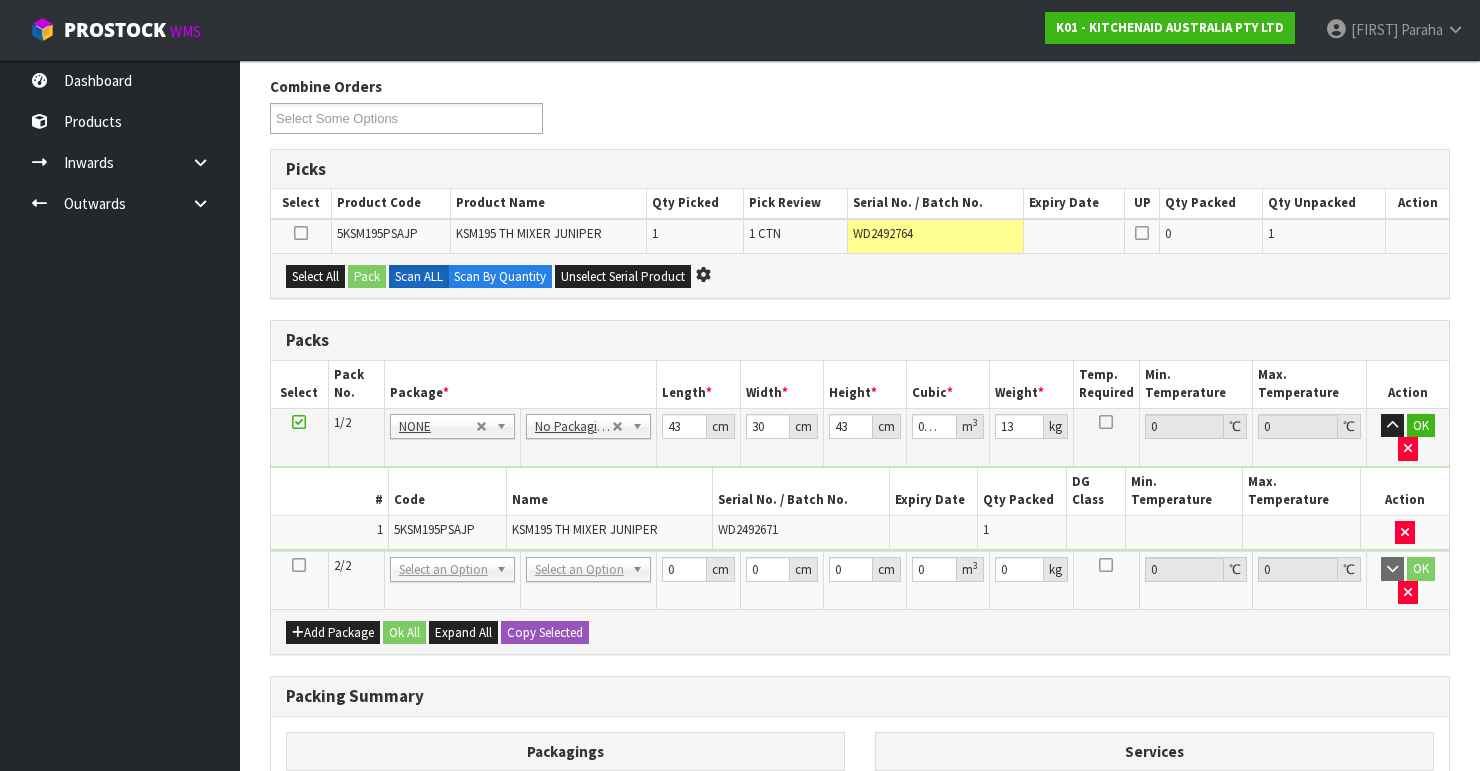 click at bounding box center [299, 565] 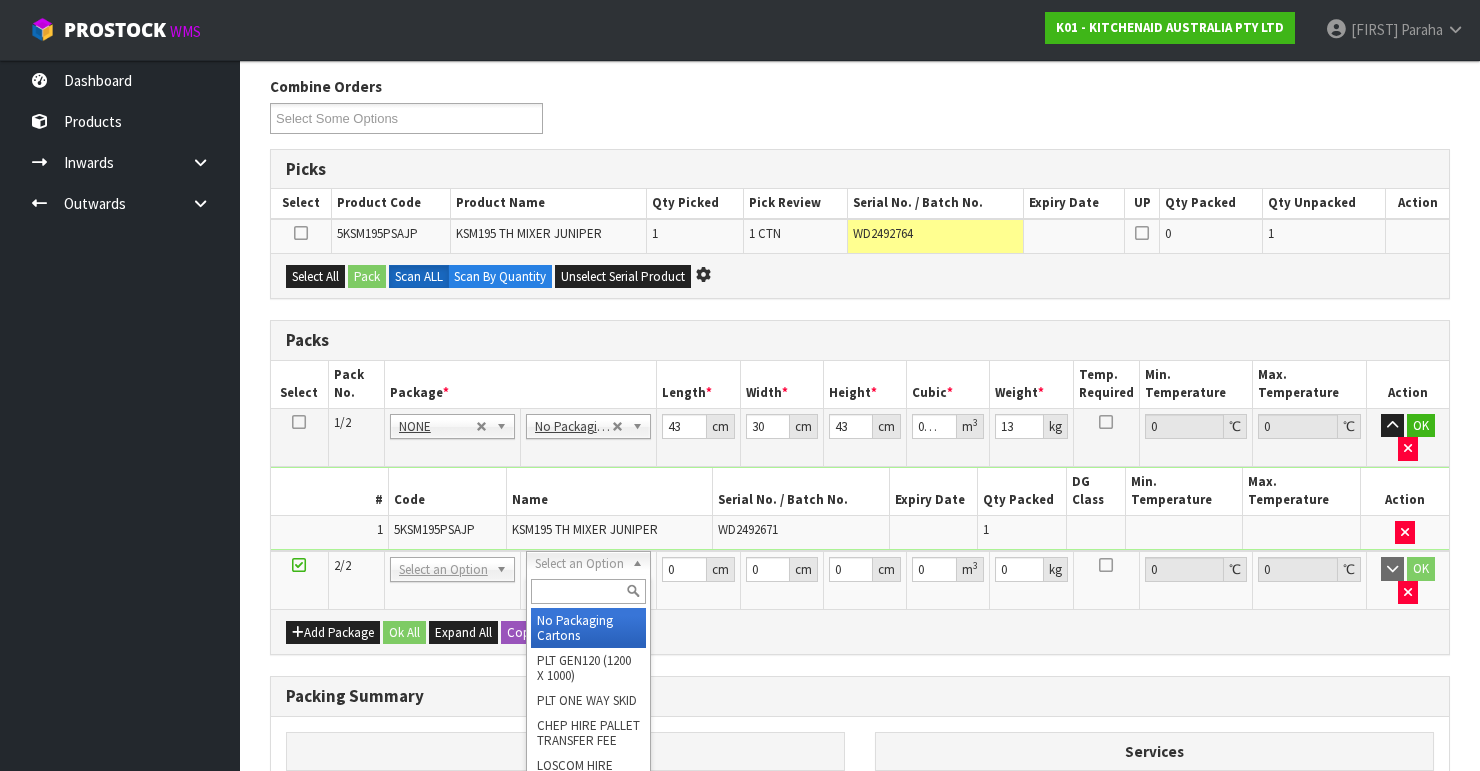 type on "2" 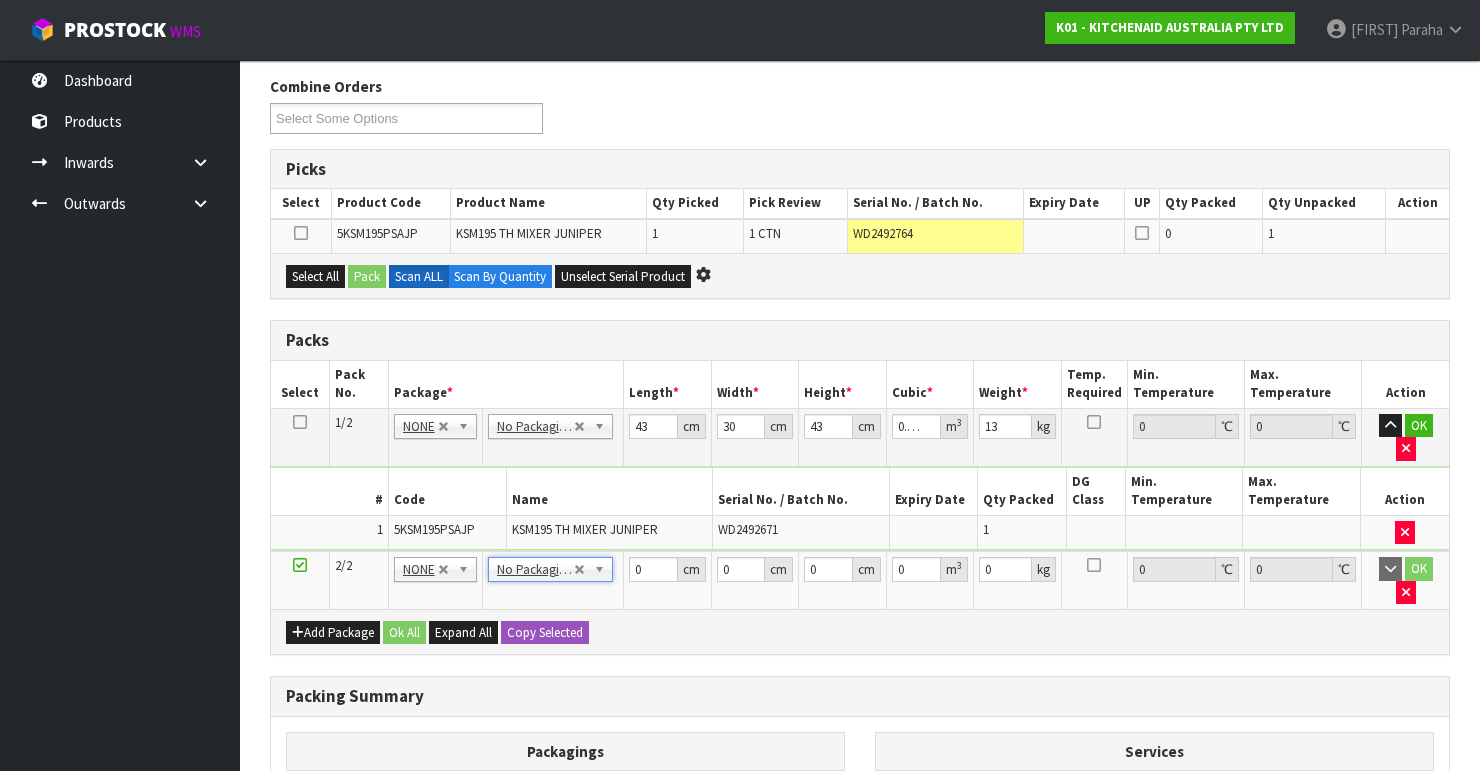 scroll, scrollTop: 0, scrollLeft: 0, axis: both 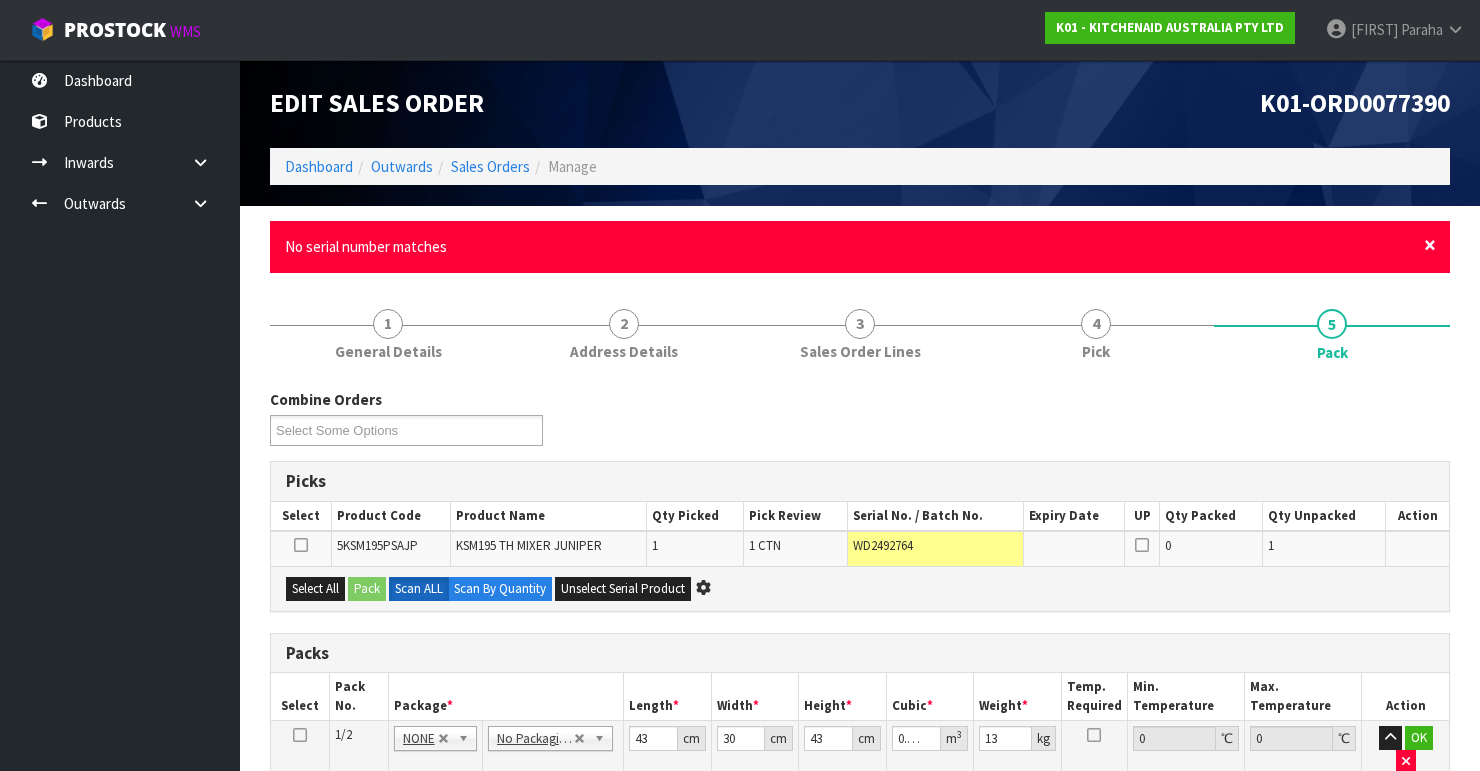 click on "×" at bounding box center (1430, 245) 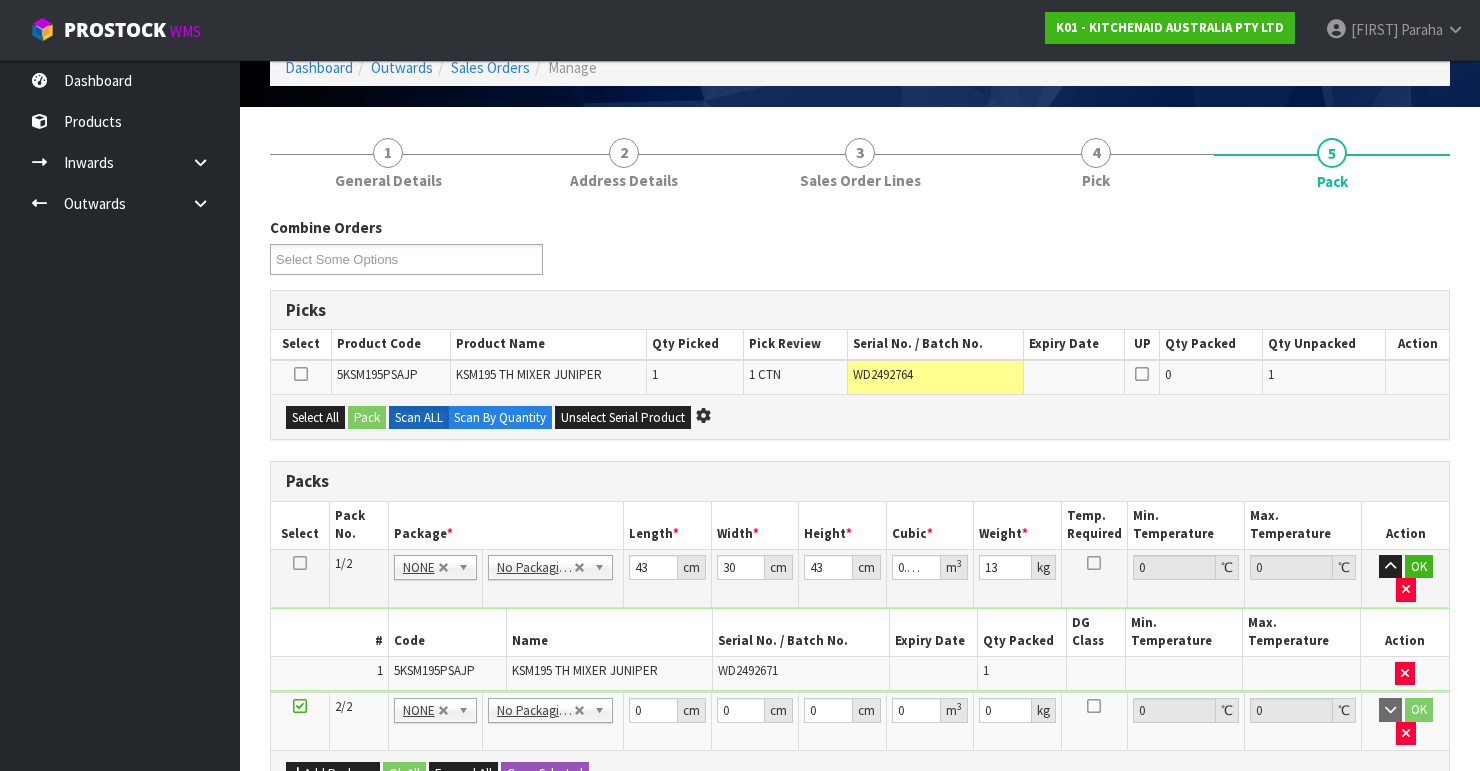 scroll, scrollTop: 240, scrollLeft: 0, axis: vertical 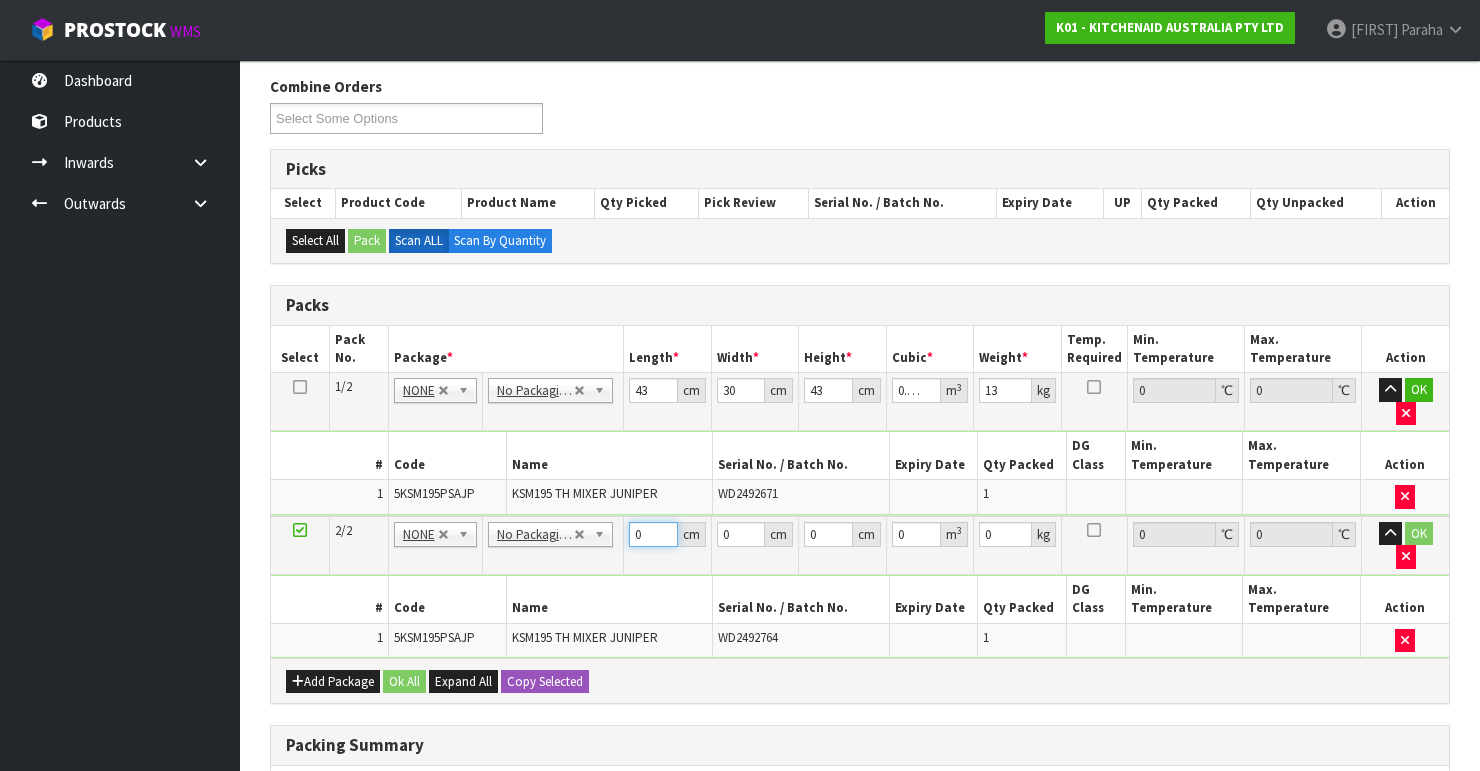 drag, startPoint x: 643, startPoint y: 507, endPoint x: 593, endPoint y: 508, distance: 50.01 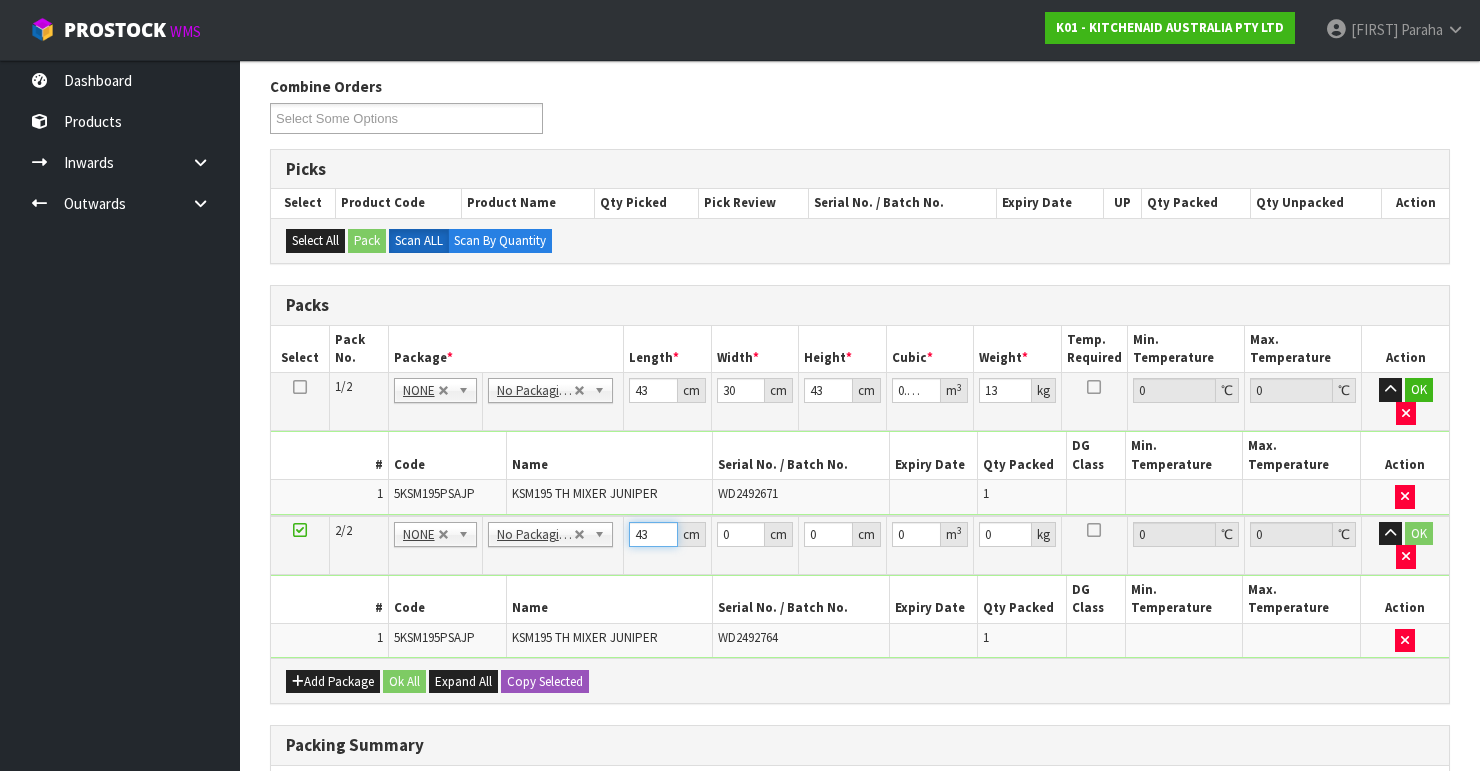 type on "43" 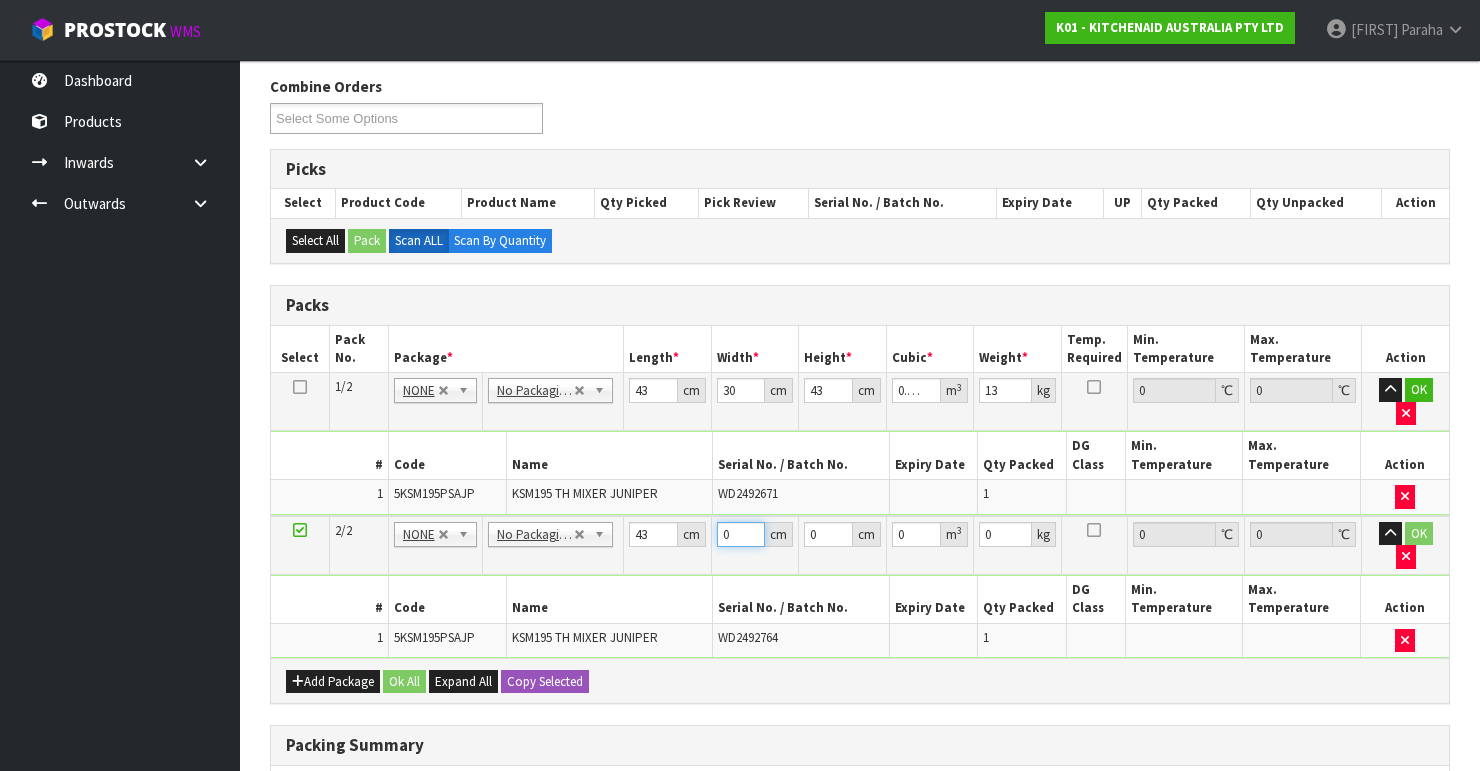 drag, startPoint x: 732, startPoint y: 507, endPoint x: 720, endPoint y: 520, distance: 17.691807 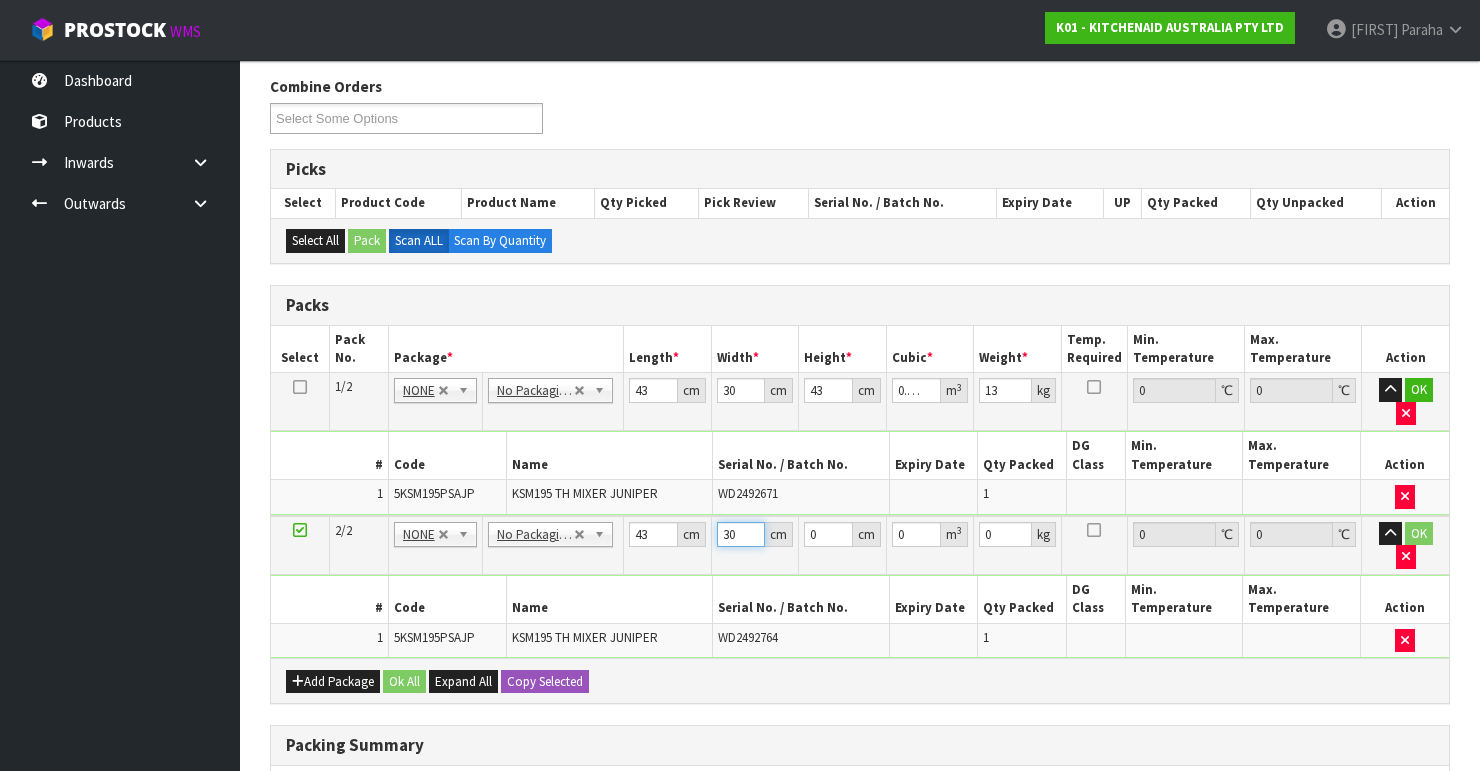 type on "30" 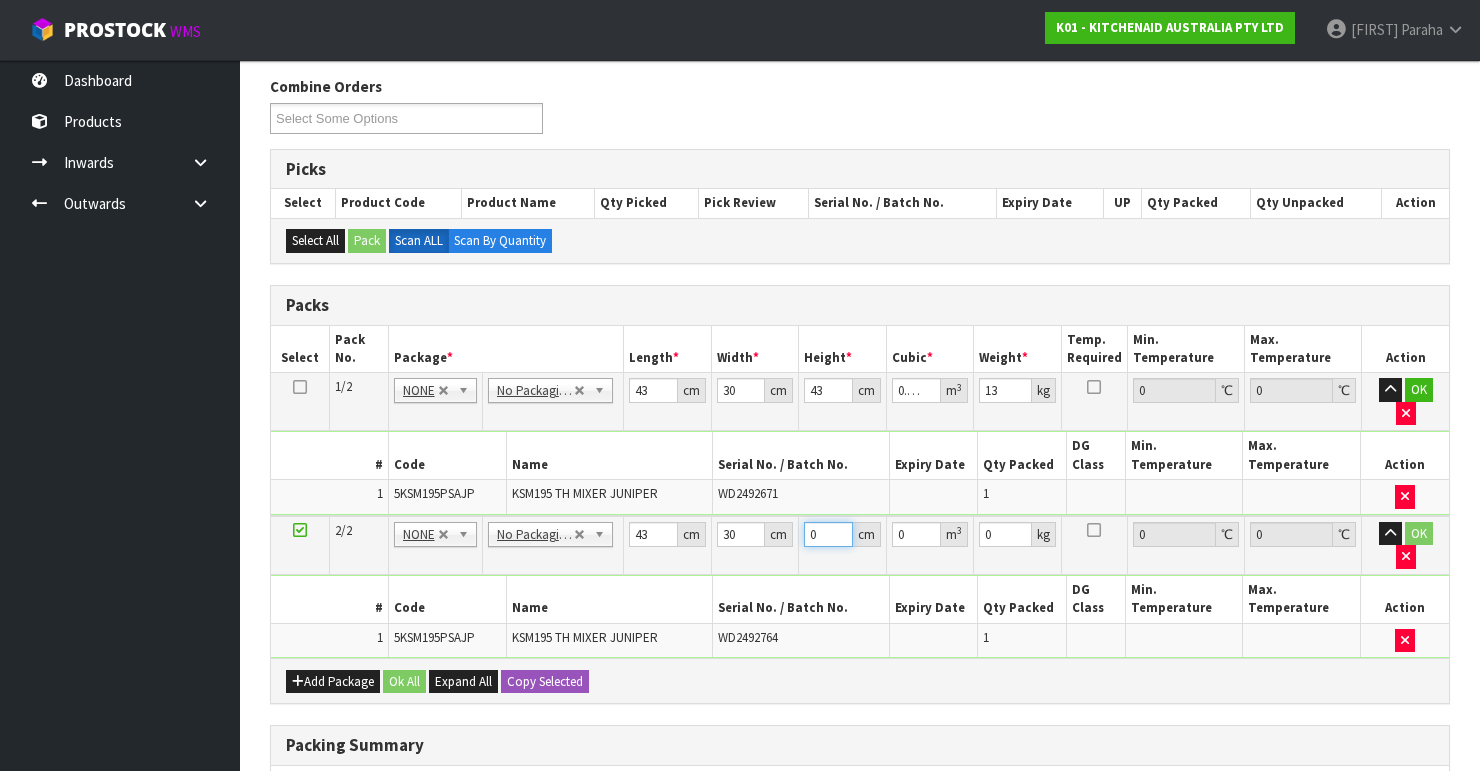 drag, startPoint x: 820, startPoint y: 512, endPoint x: 792, endPoint y: 520, distance: 29.12044 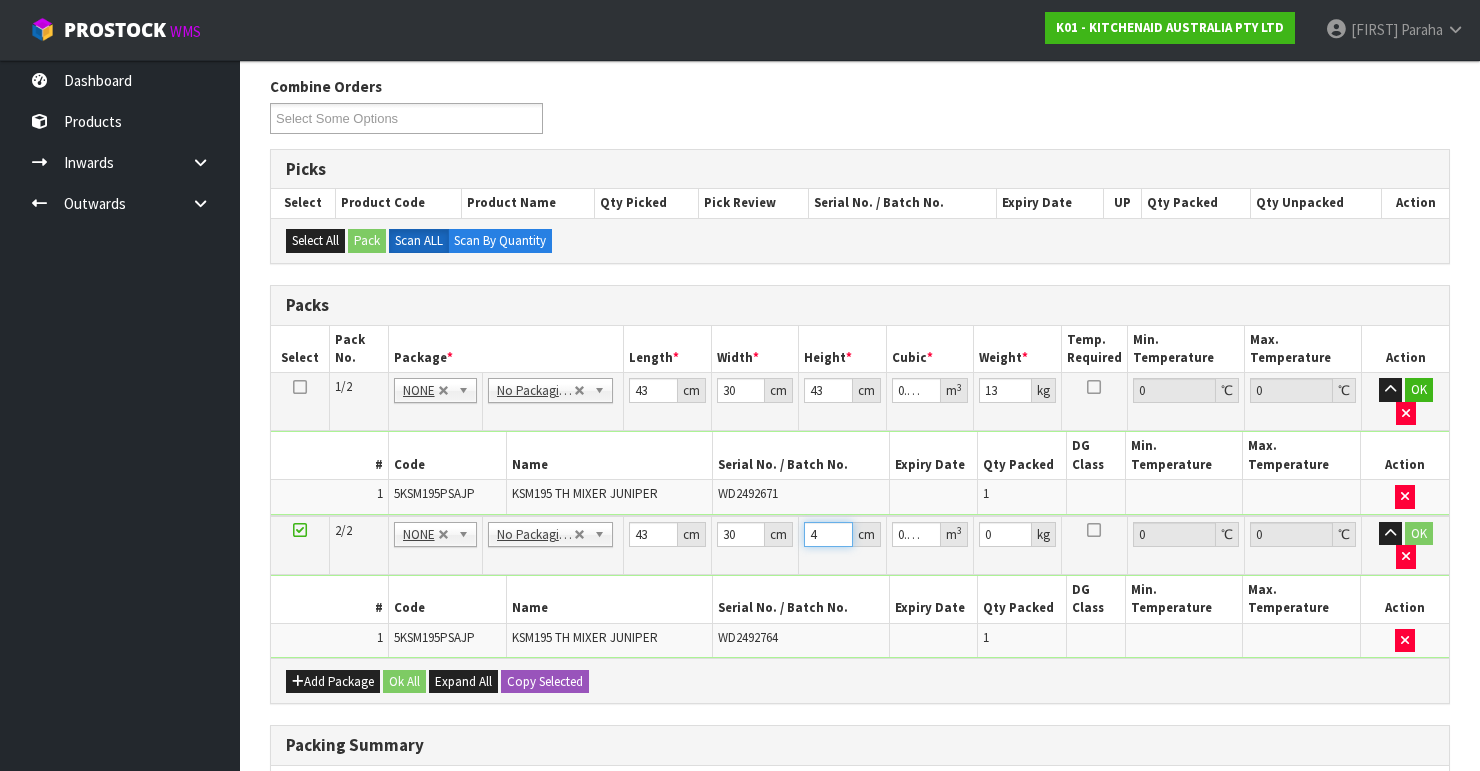 type on "43" 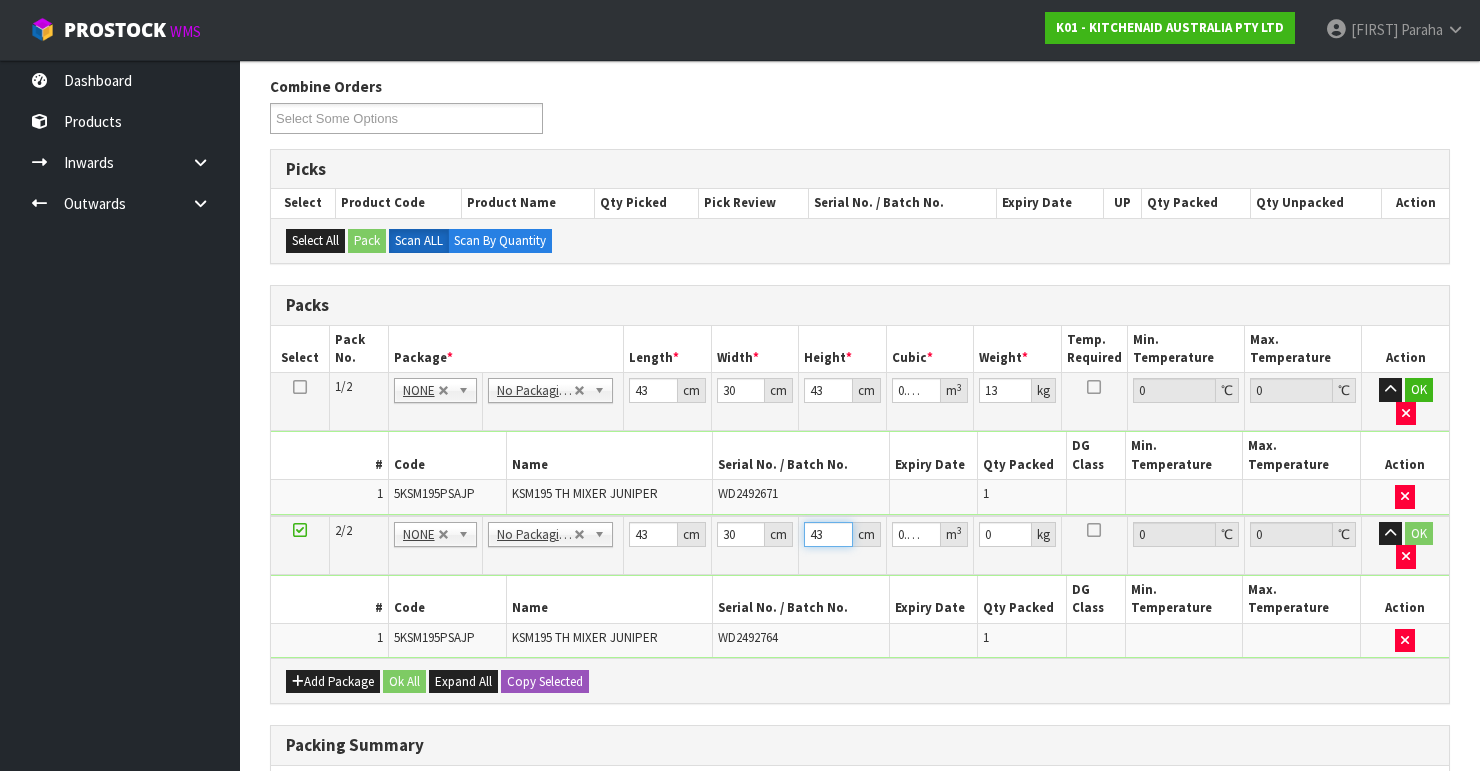 type on "43" 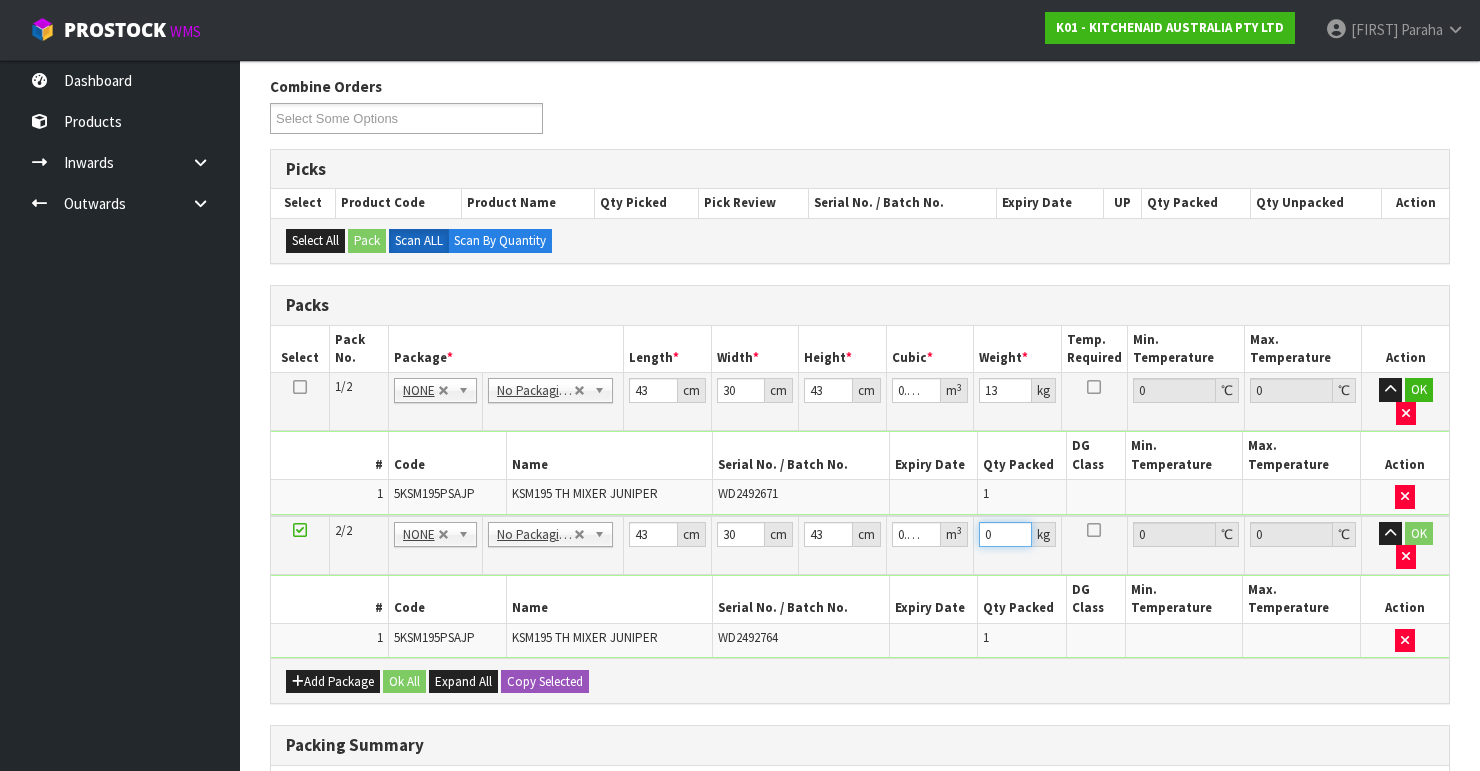 drag, startPoint x: 993, startPoint y: 508, endPoint x: 980, endPoint y: 515, distance: 14.764823 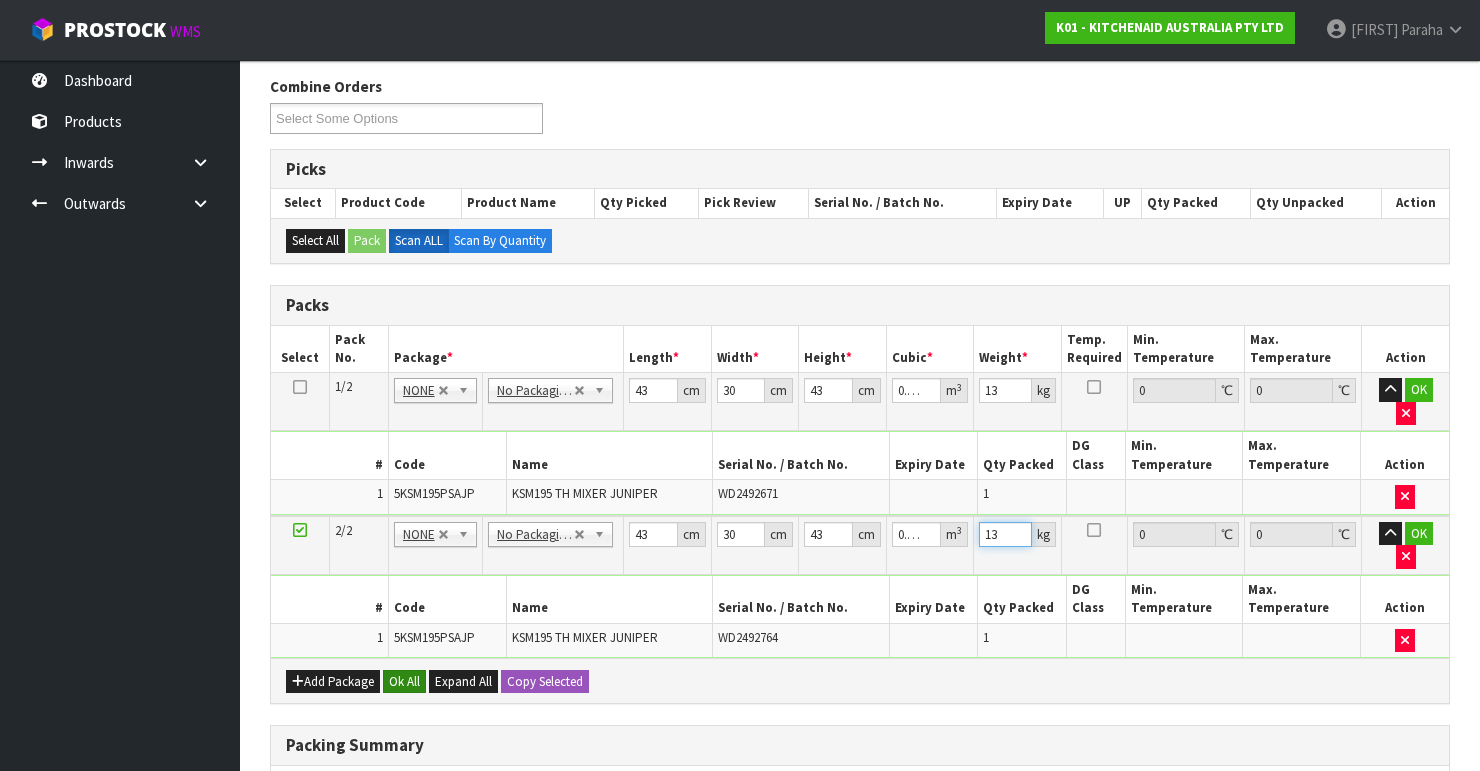 type on "13" 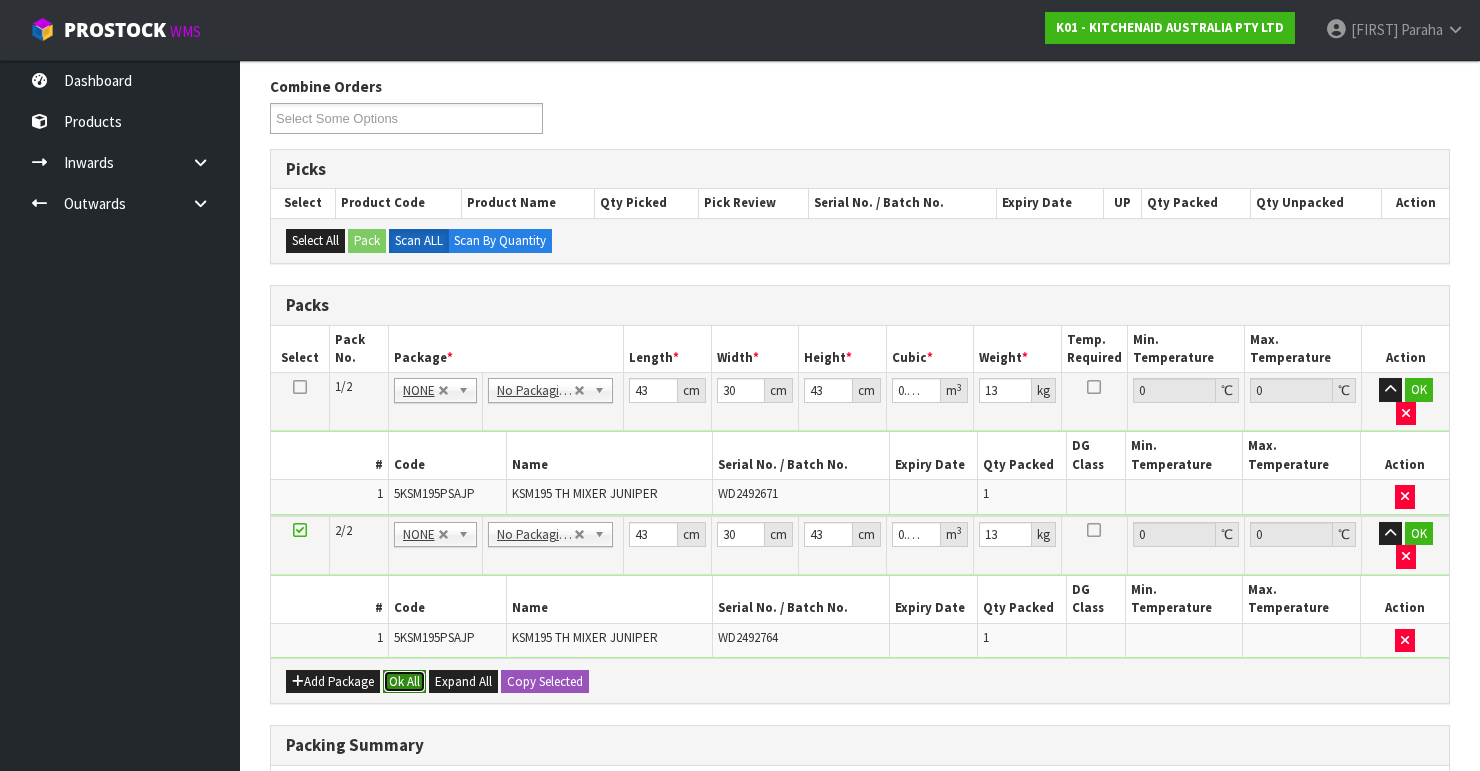 click on "Ok All" at bounding box center [404, 682] 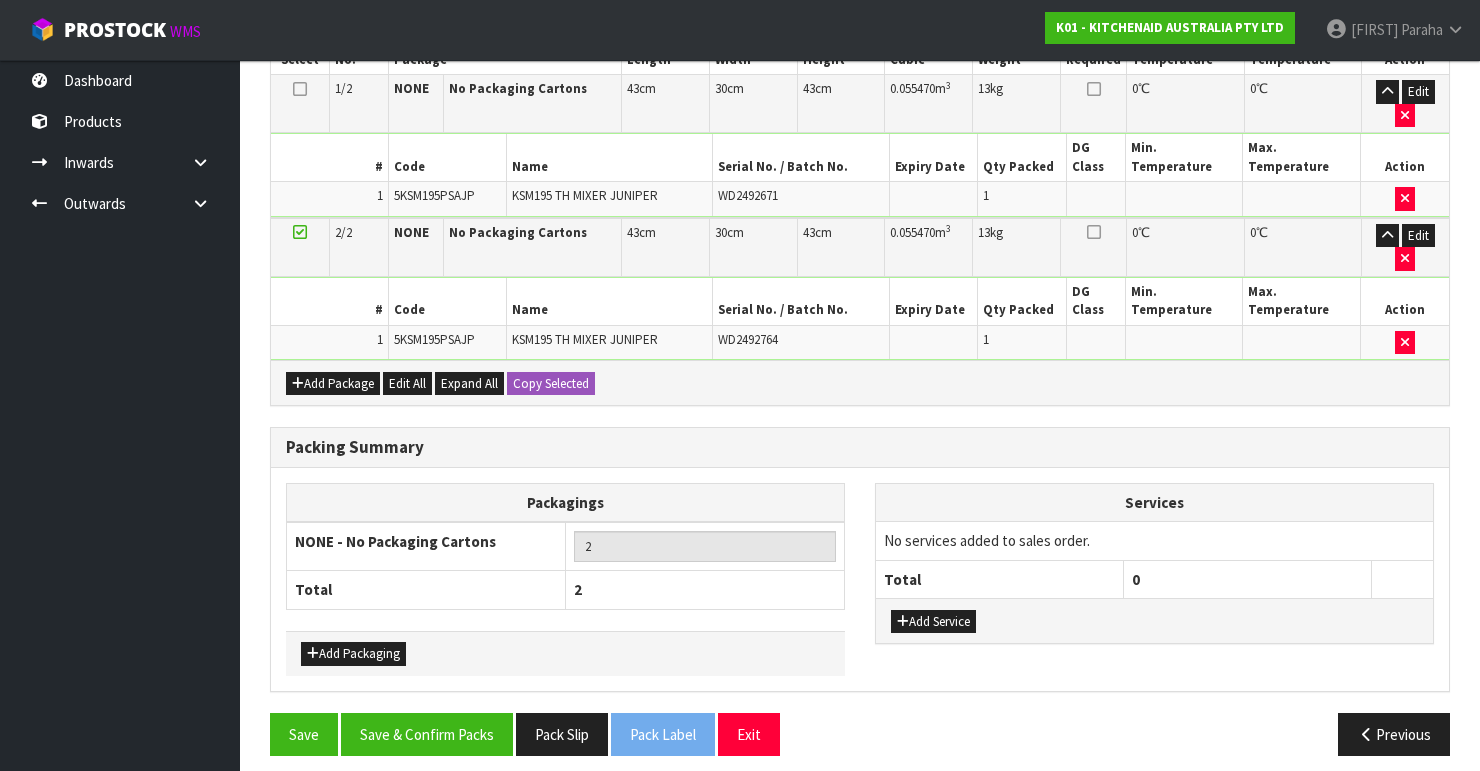scroll, scrollTop: 540, scrollLeft: 0, axis: vertical 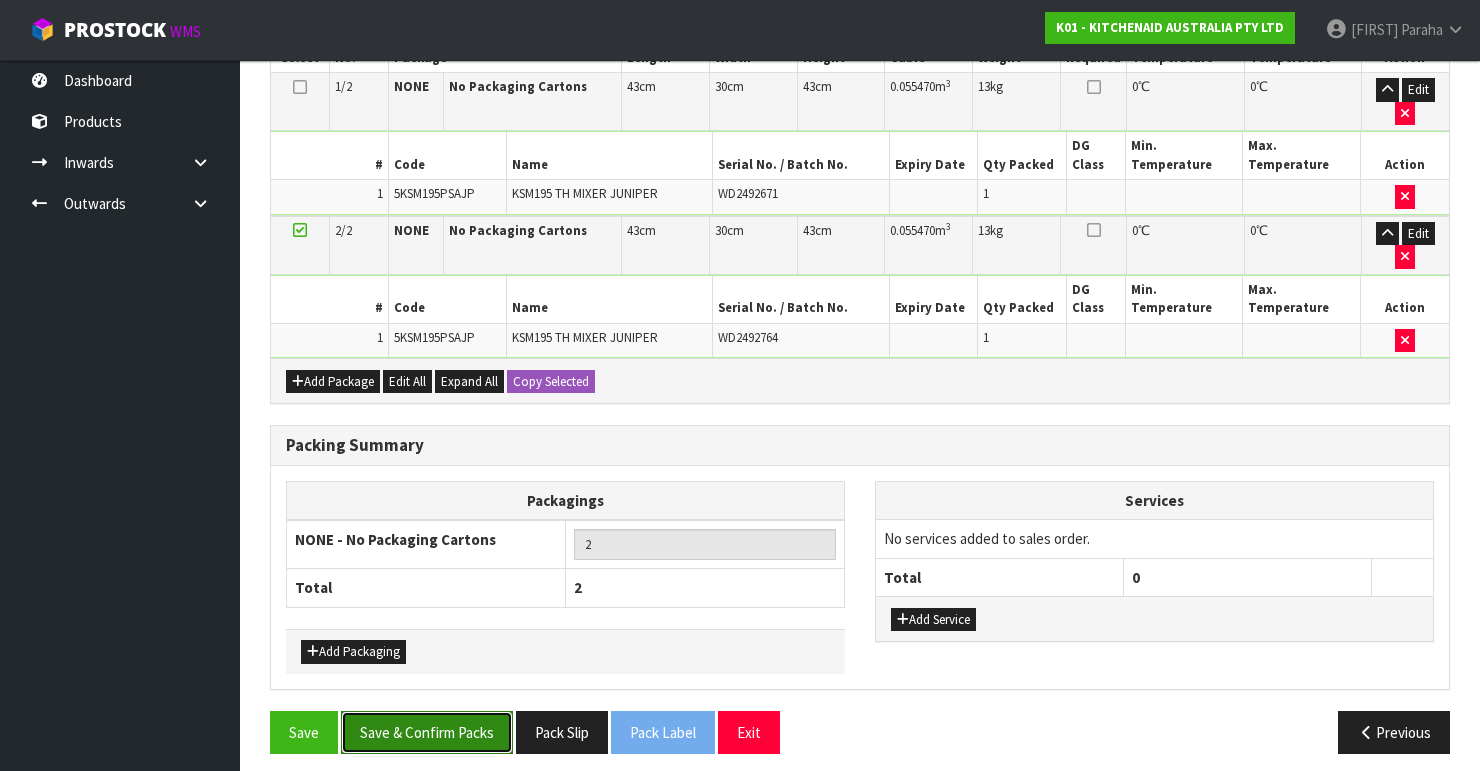 click on "Save & Confirm Packs" at bounding box center (427, 732) 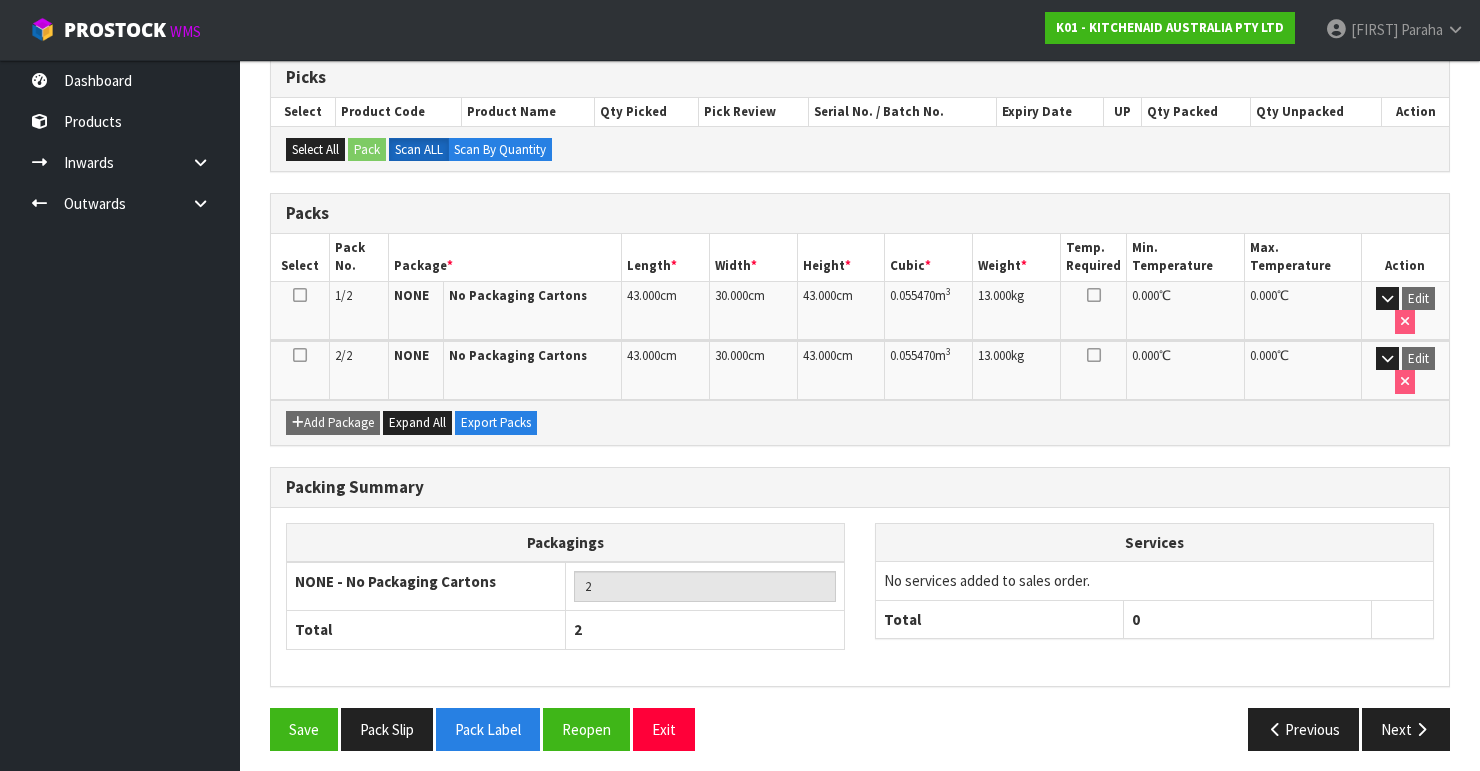 scroll, scrollTop: 404, scrollLeft: 0, axis: vertical 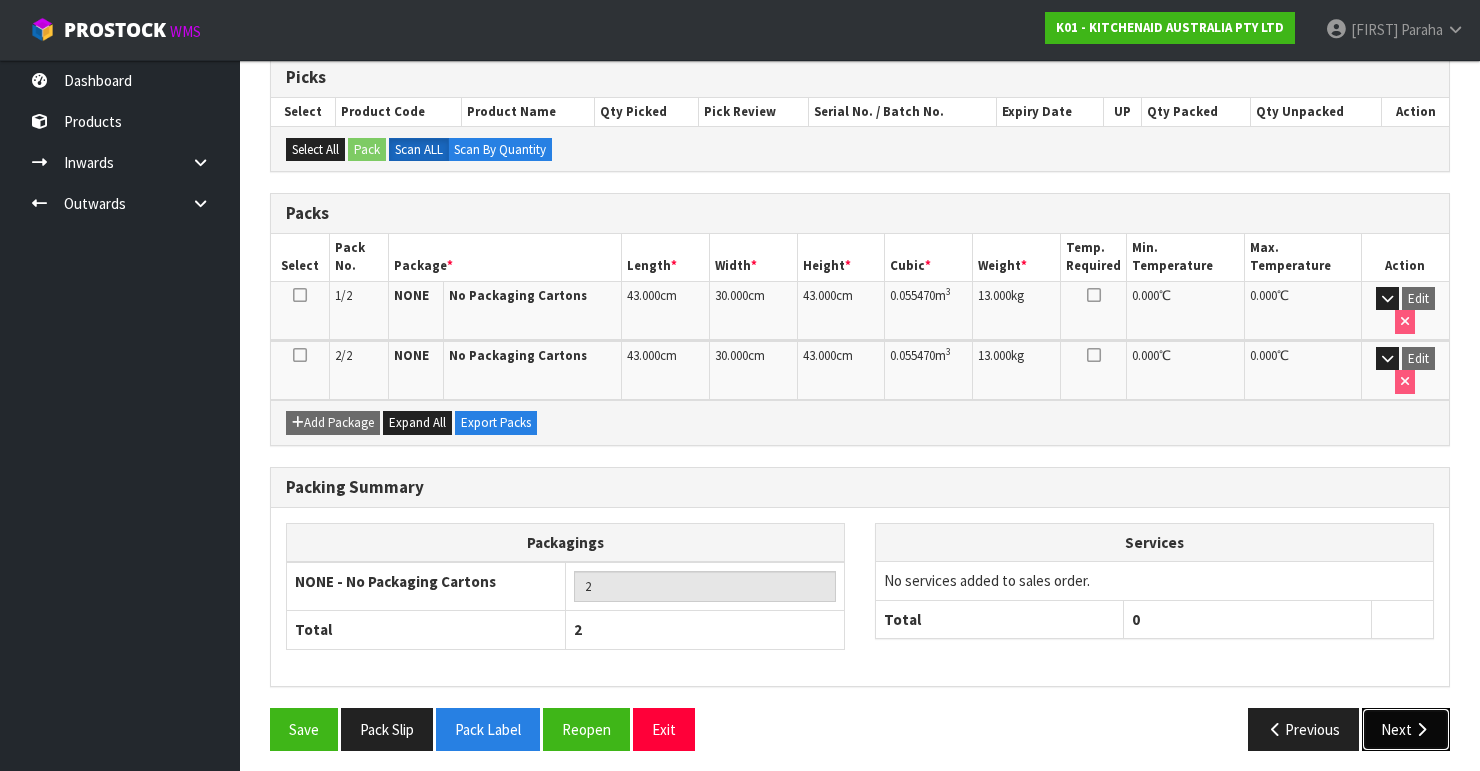 click at bounding box center [1421, 729] 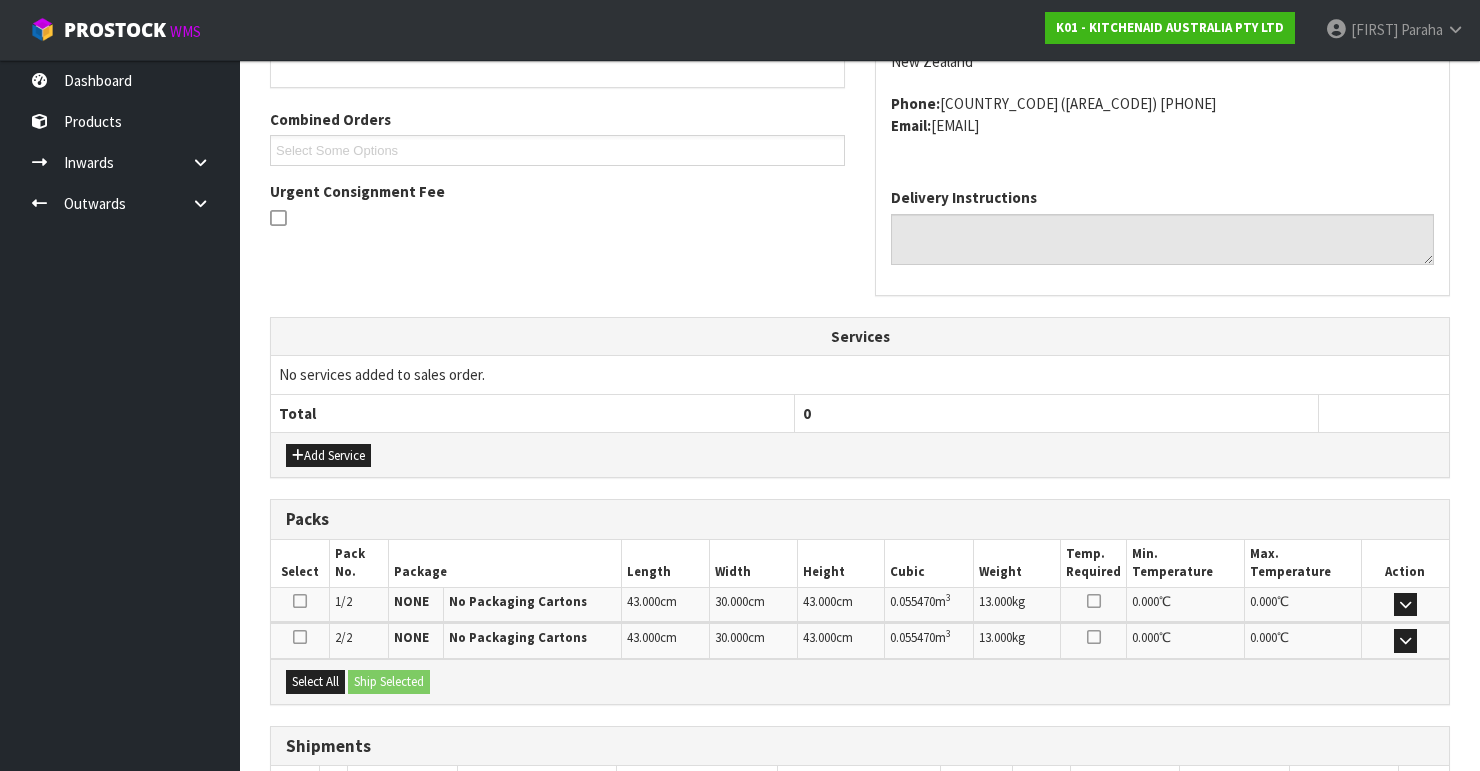 scroll, scrollTop: 620, scrollLeft: 0, axis: vertical 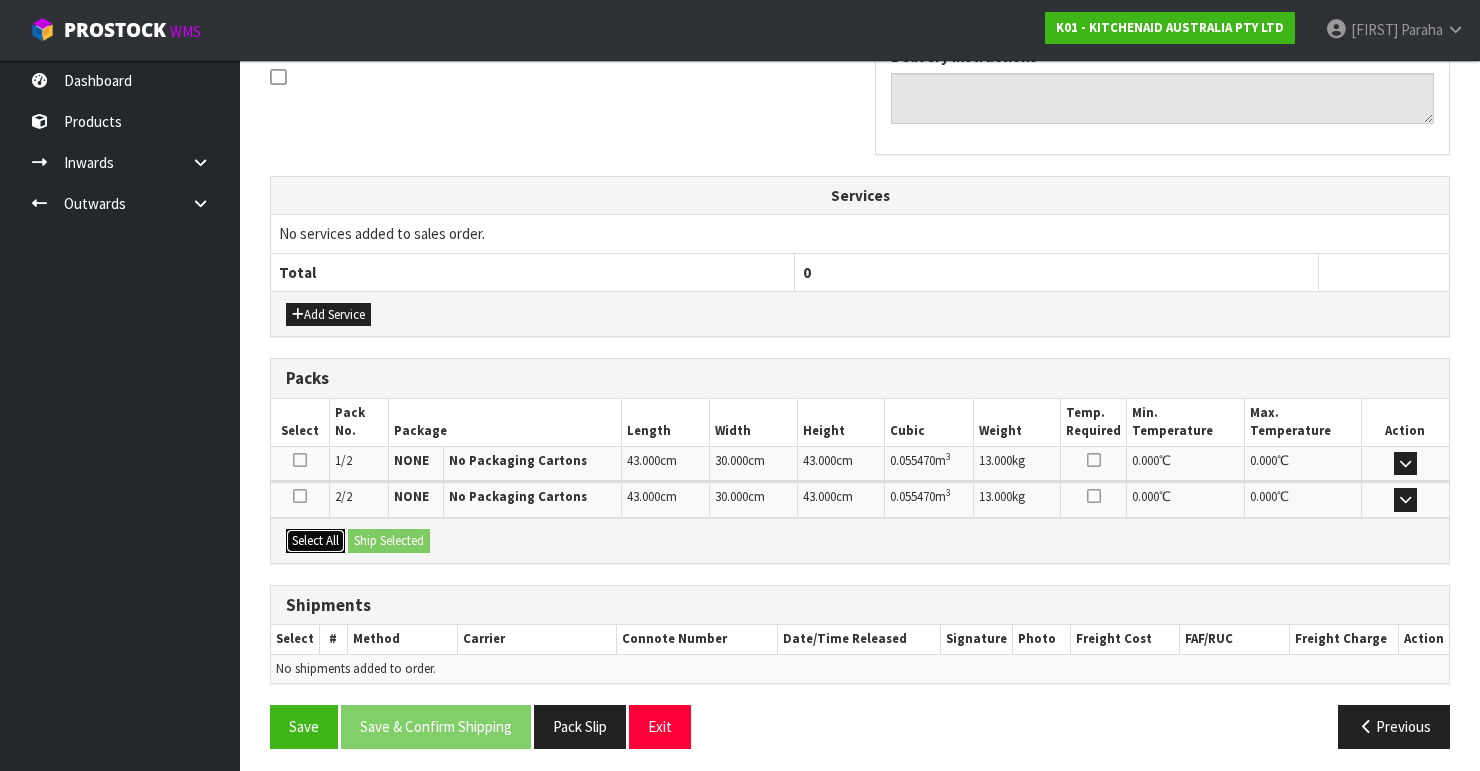 click on "Select All" at bounding box center (315, 541) 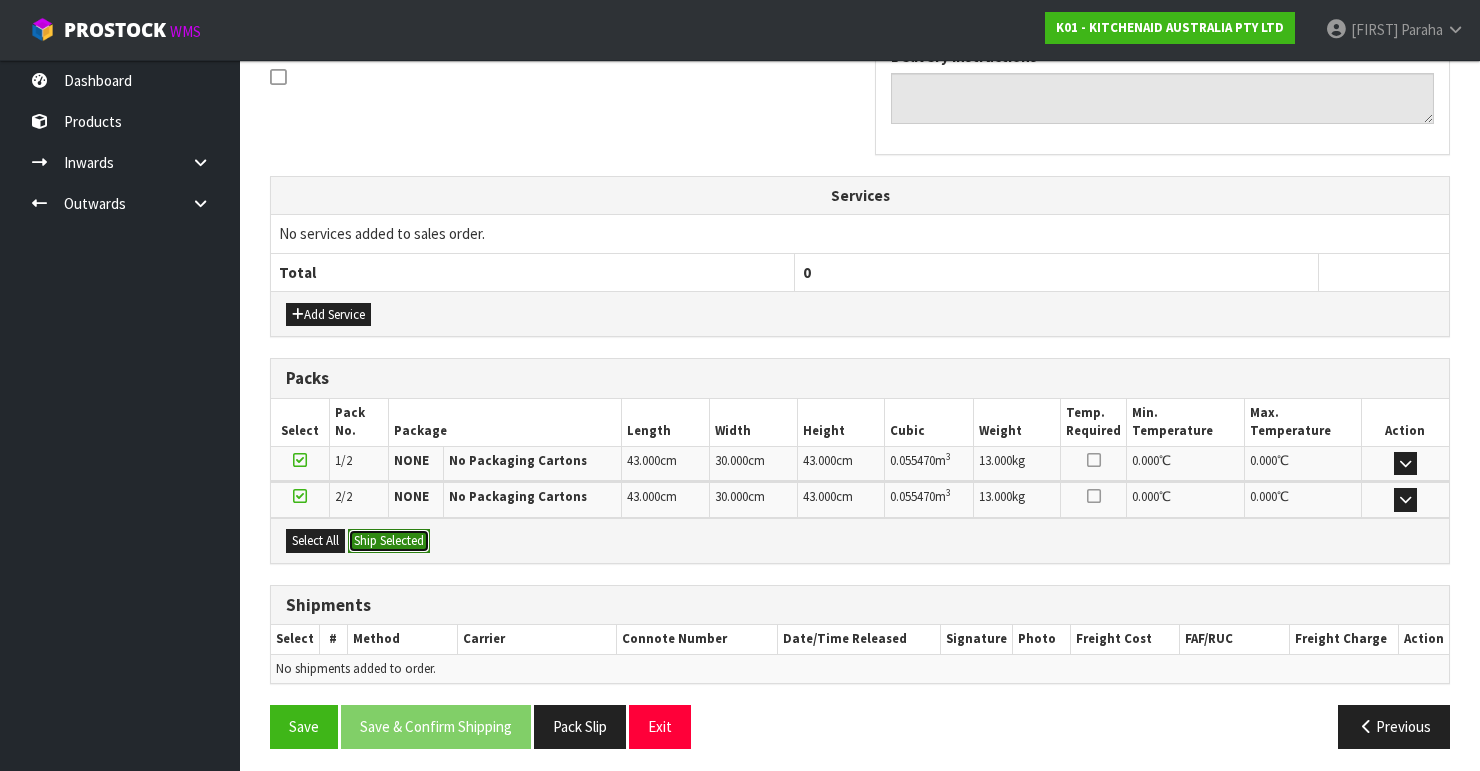 click on "Ship Selected" at bounding box center (389, 541) 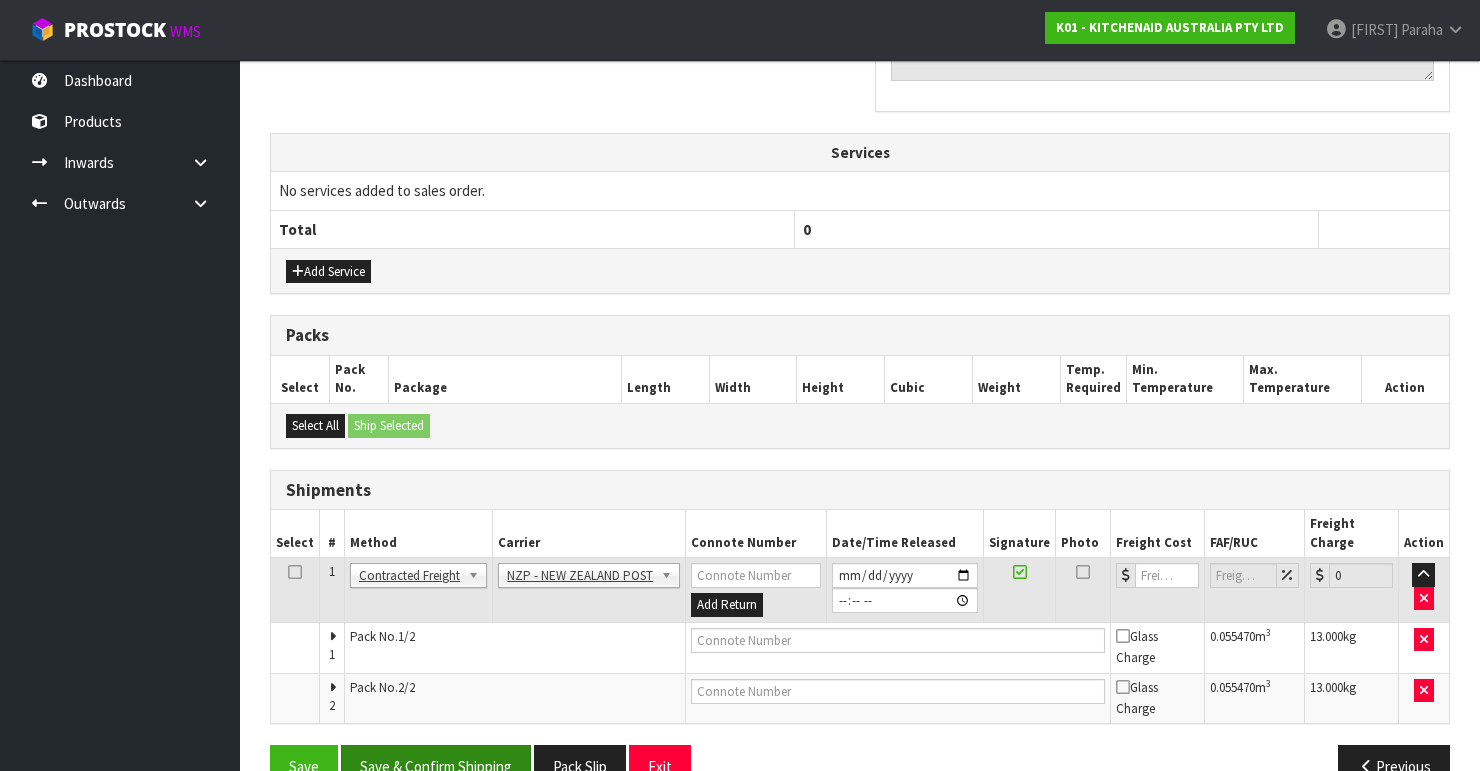 scroll, scrollTop: 687, scrollLeft: 0, axis: vertical 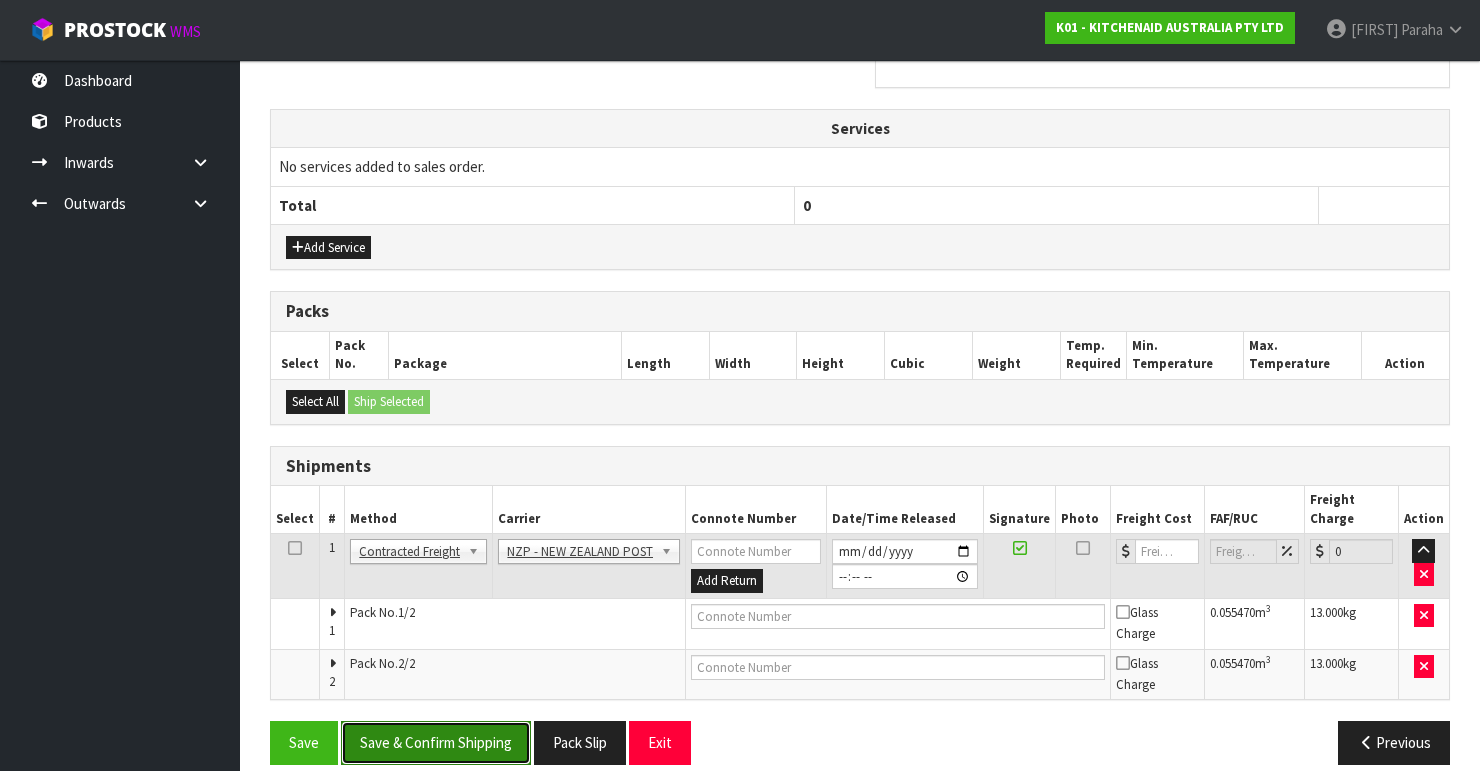 click on "Save & Confirm Shipping" at bounding box center (436, 742) 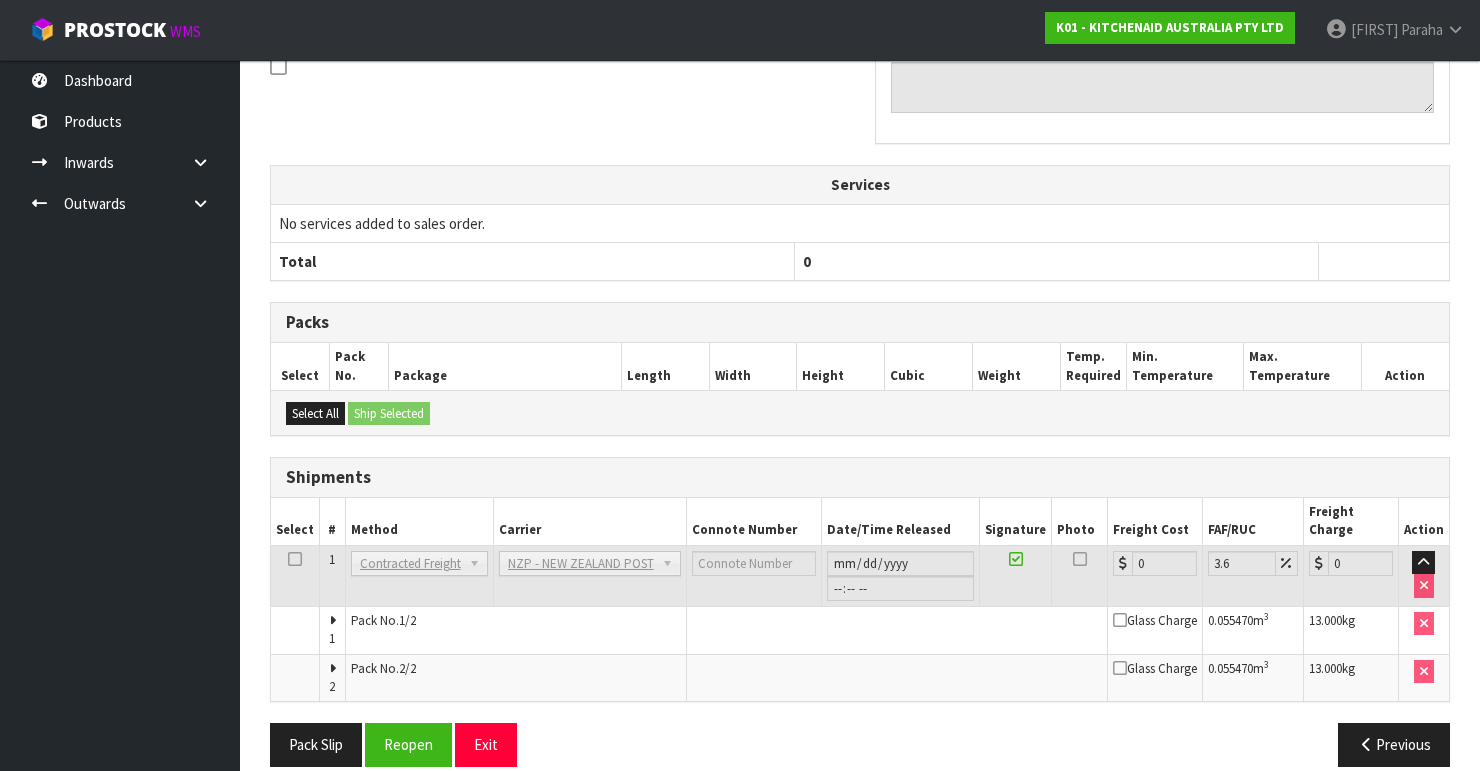 scroll, scrollTop: 653, scrollLeft: 0, axis: vertical 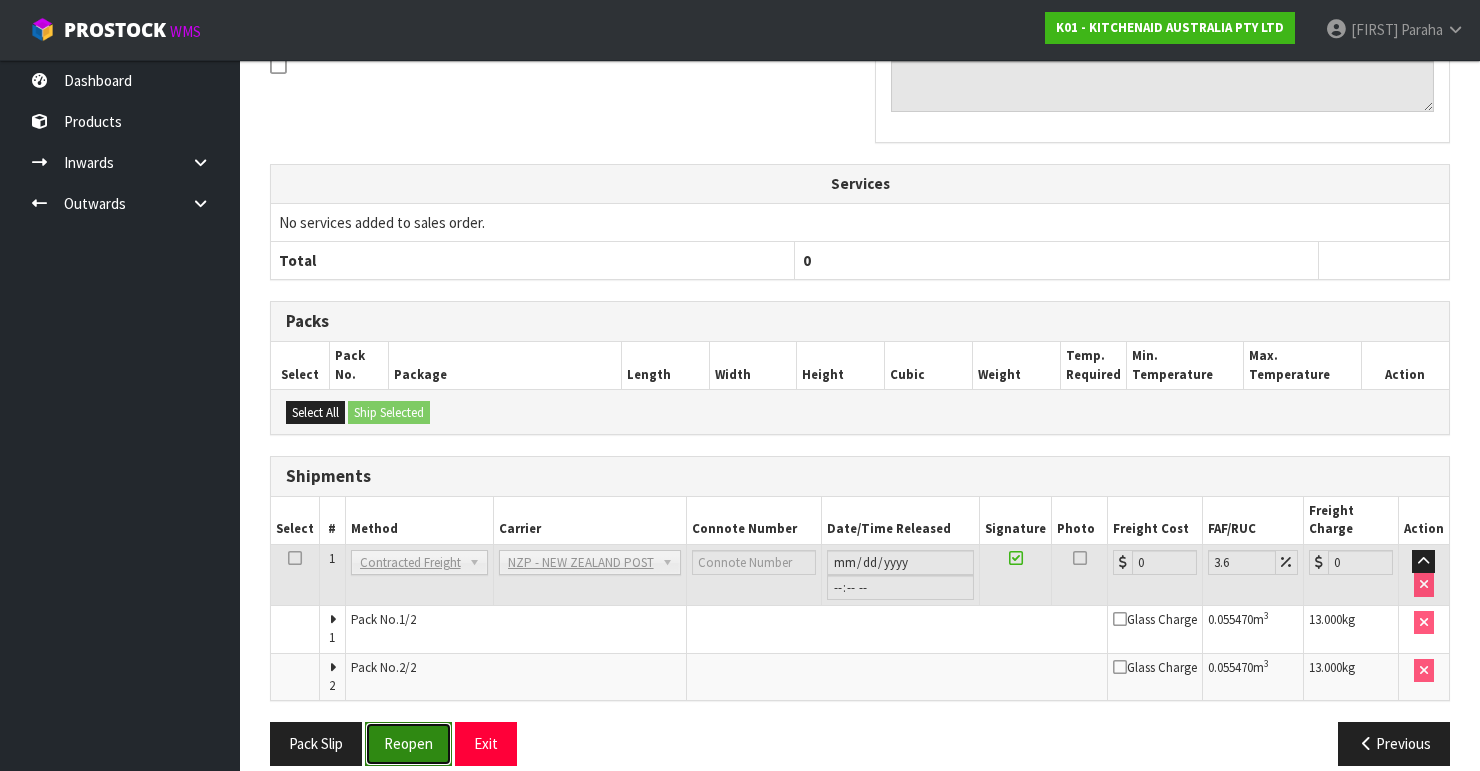 click on "Reopen" at bounding box center [408, 743] 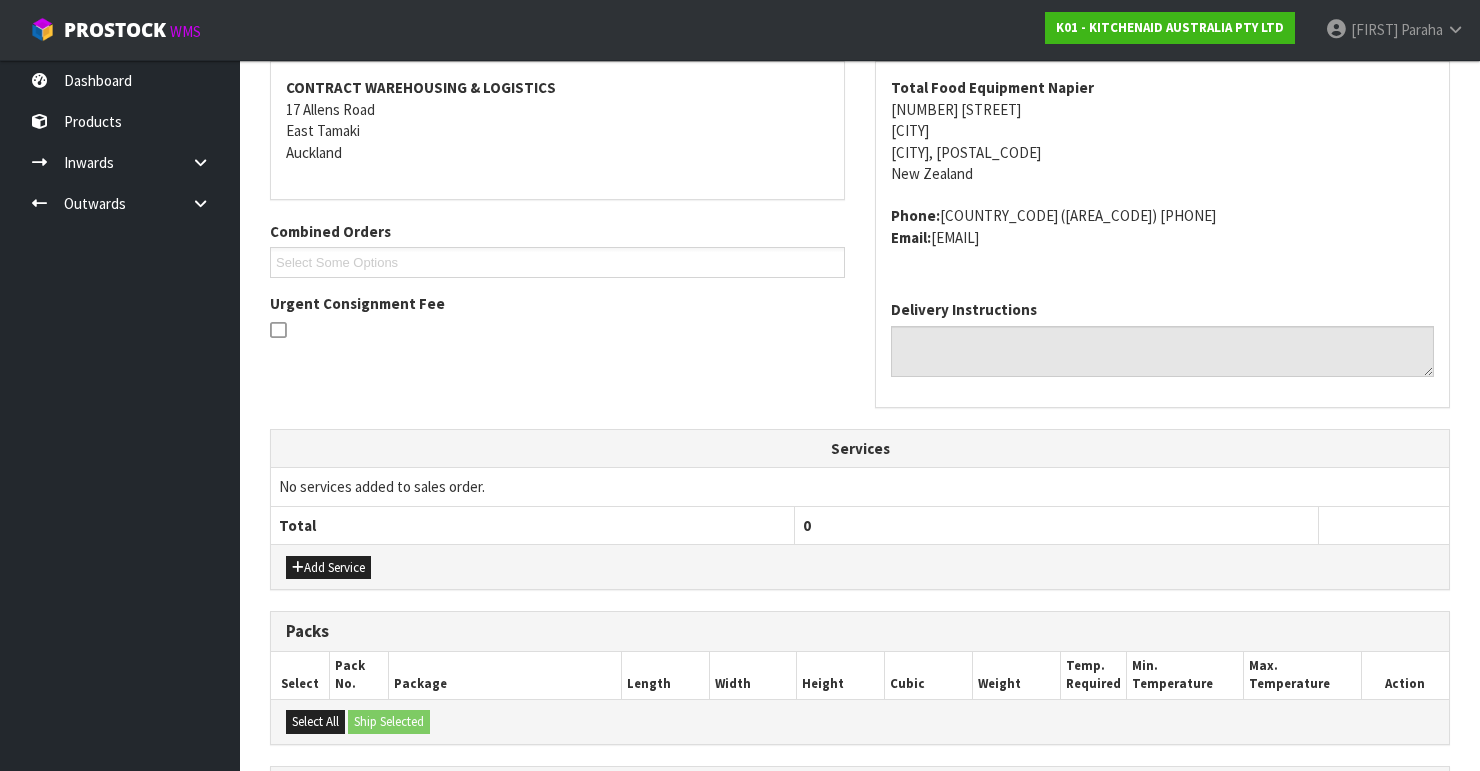 scroll, scrollTop: 560, scrollLeft: 0, axis: vertical 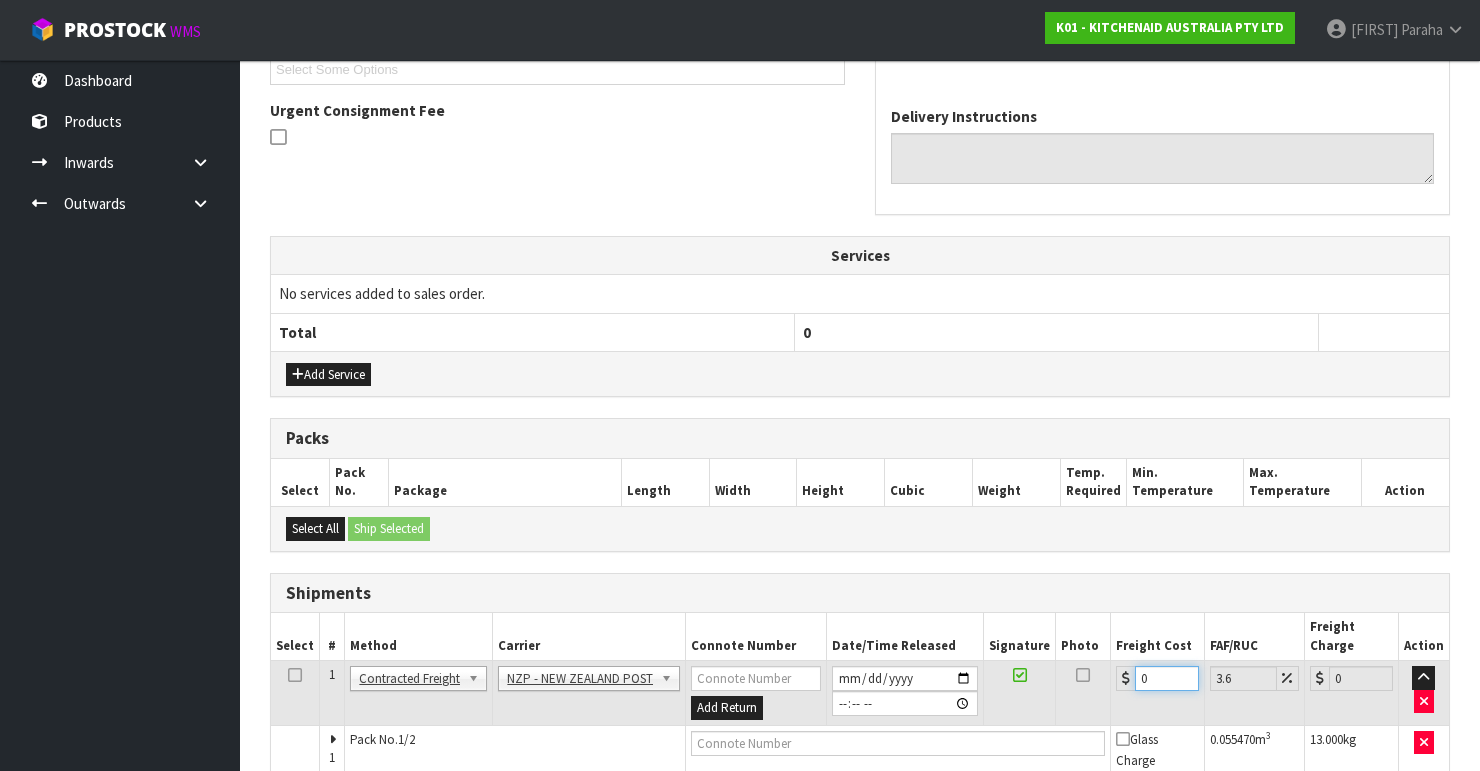 drag, startPoint x: 1156, startPoint y: 655, endPoint x: 1086, endPoint y: 649, distance: 70.256676 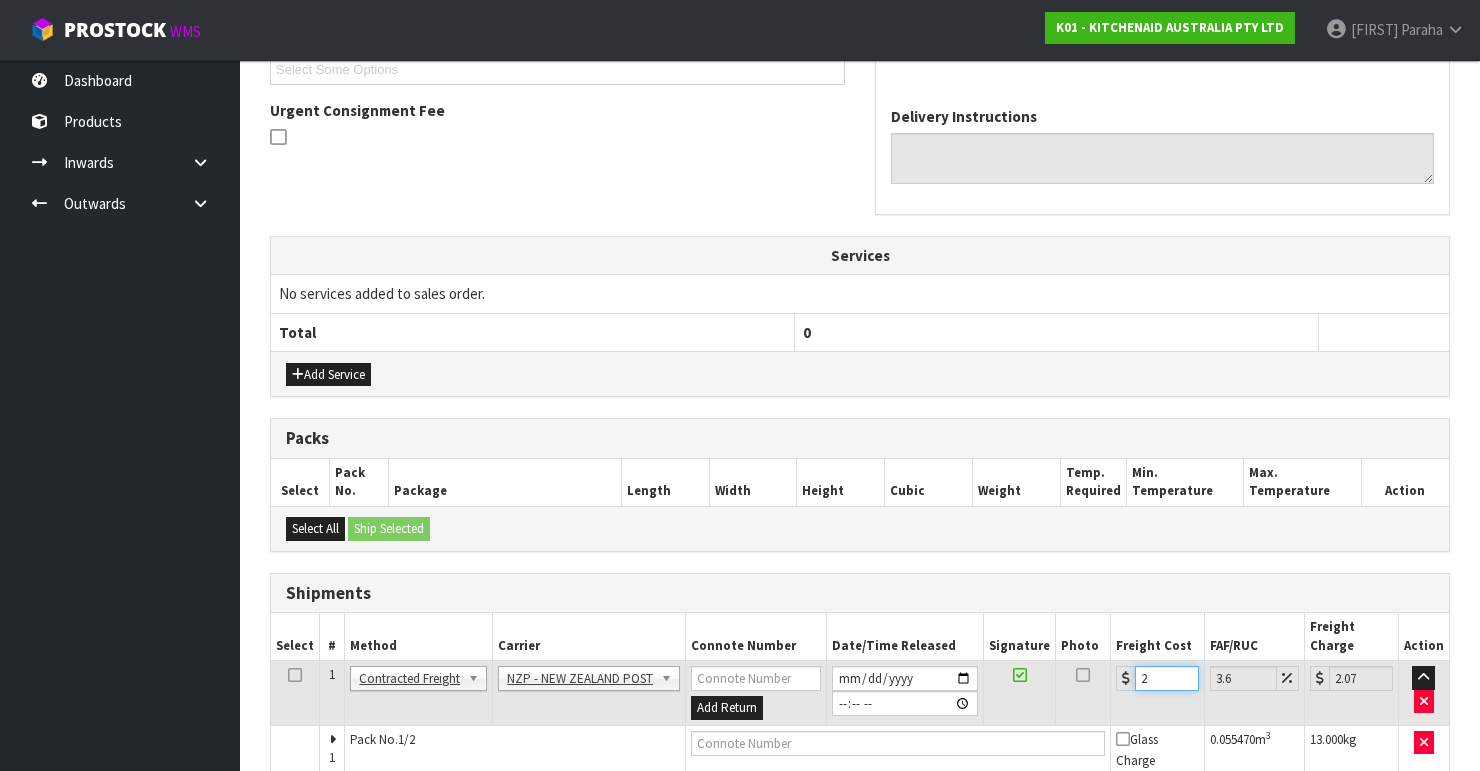 type on "21" 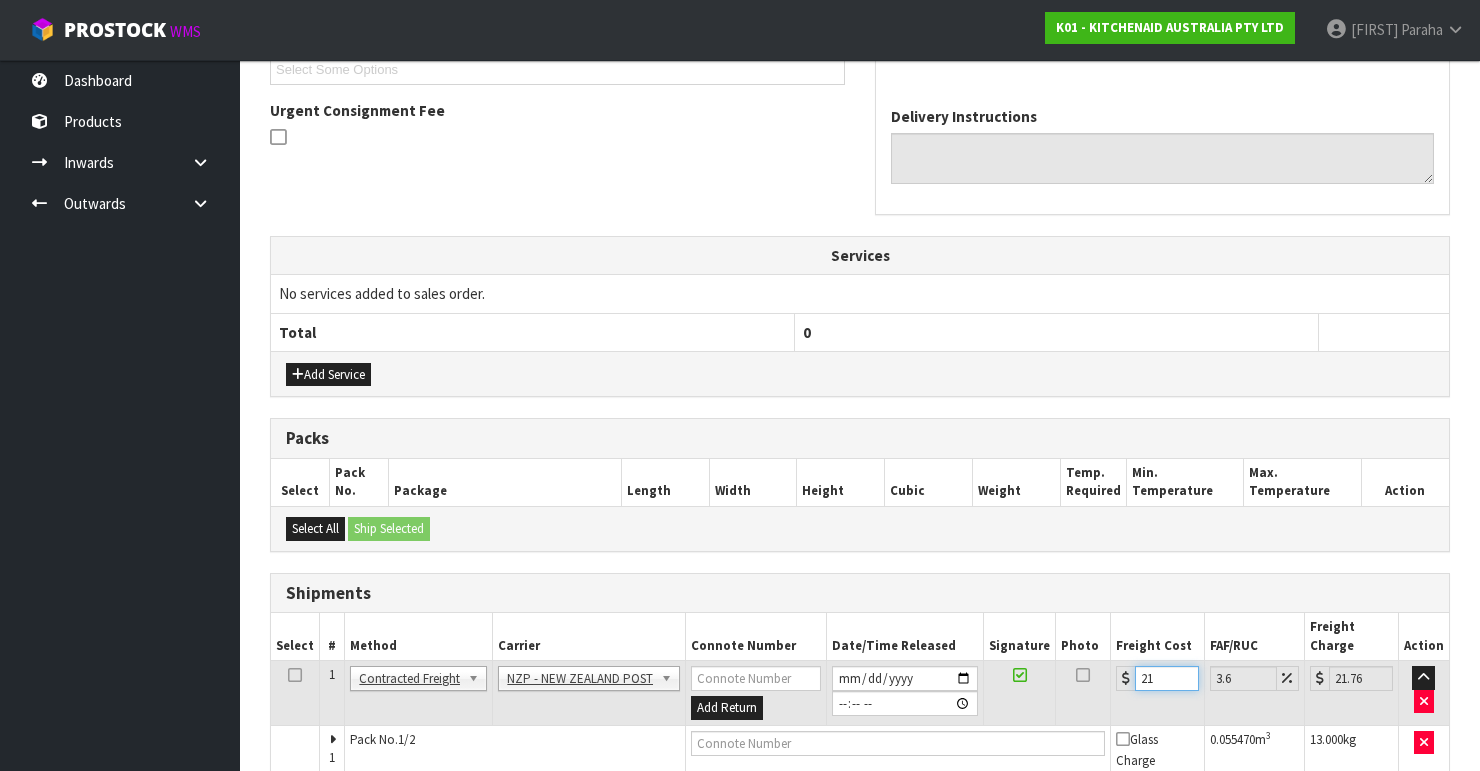 type on "21.7" 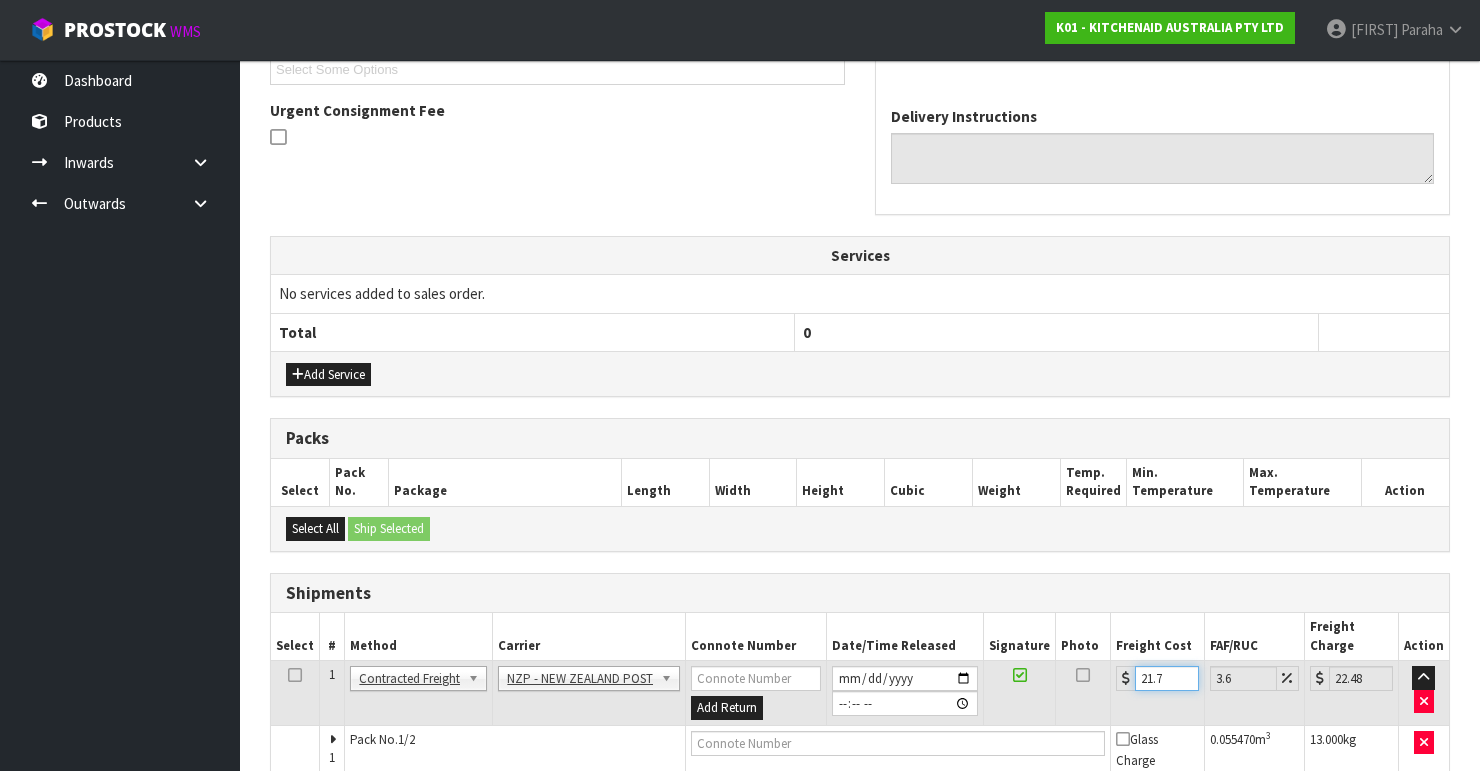 type on "21.78" 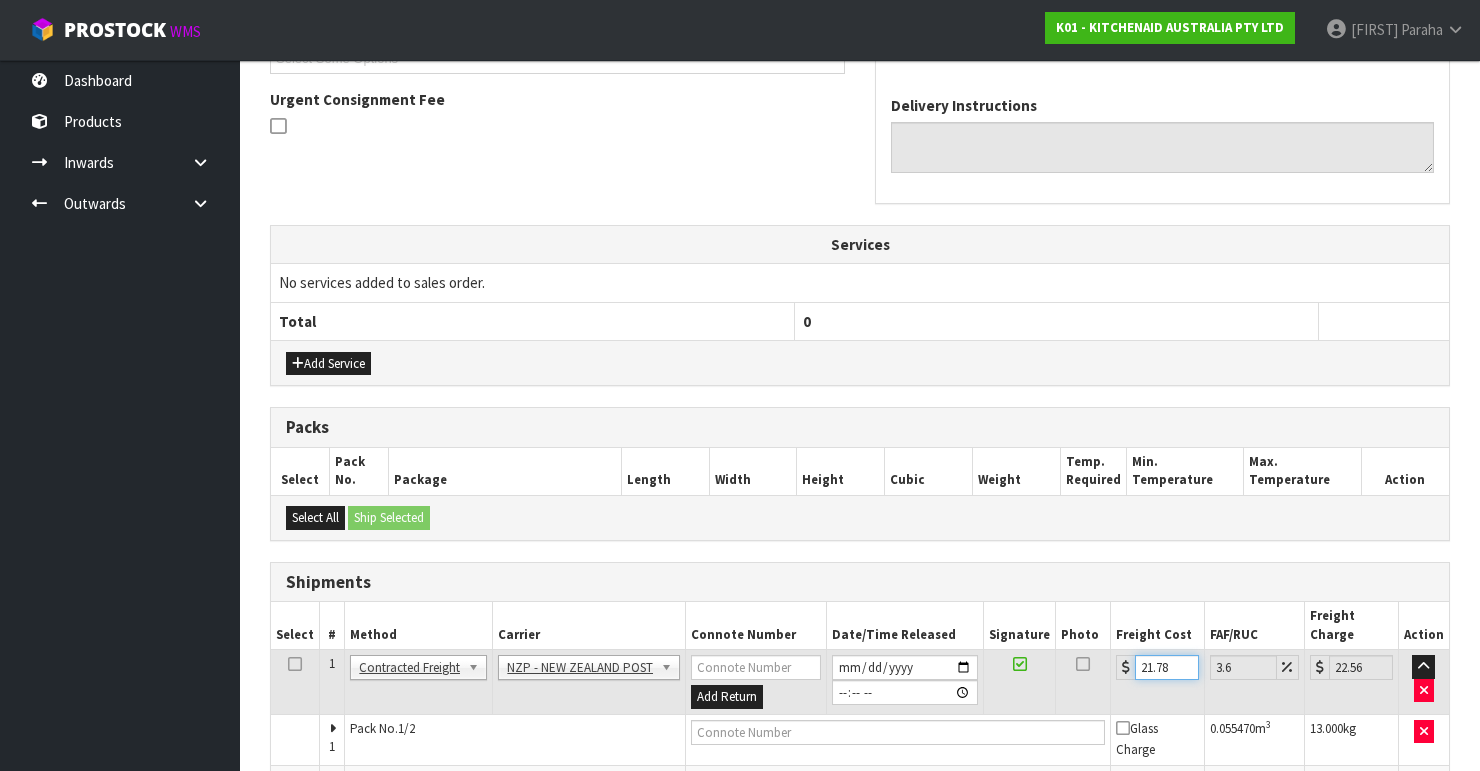 scroll, scrollTop: 687, scrollLeft: 0, axis: vertical 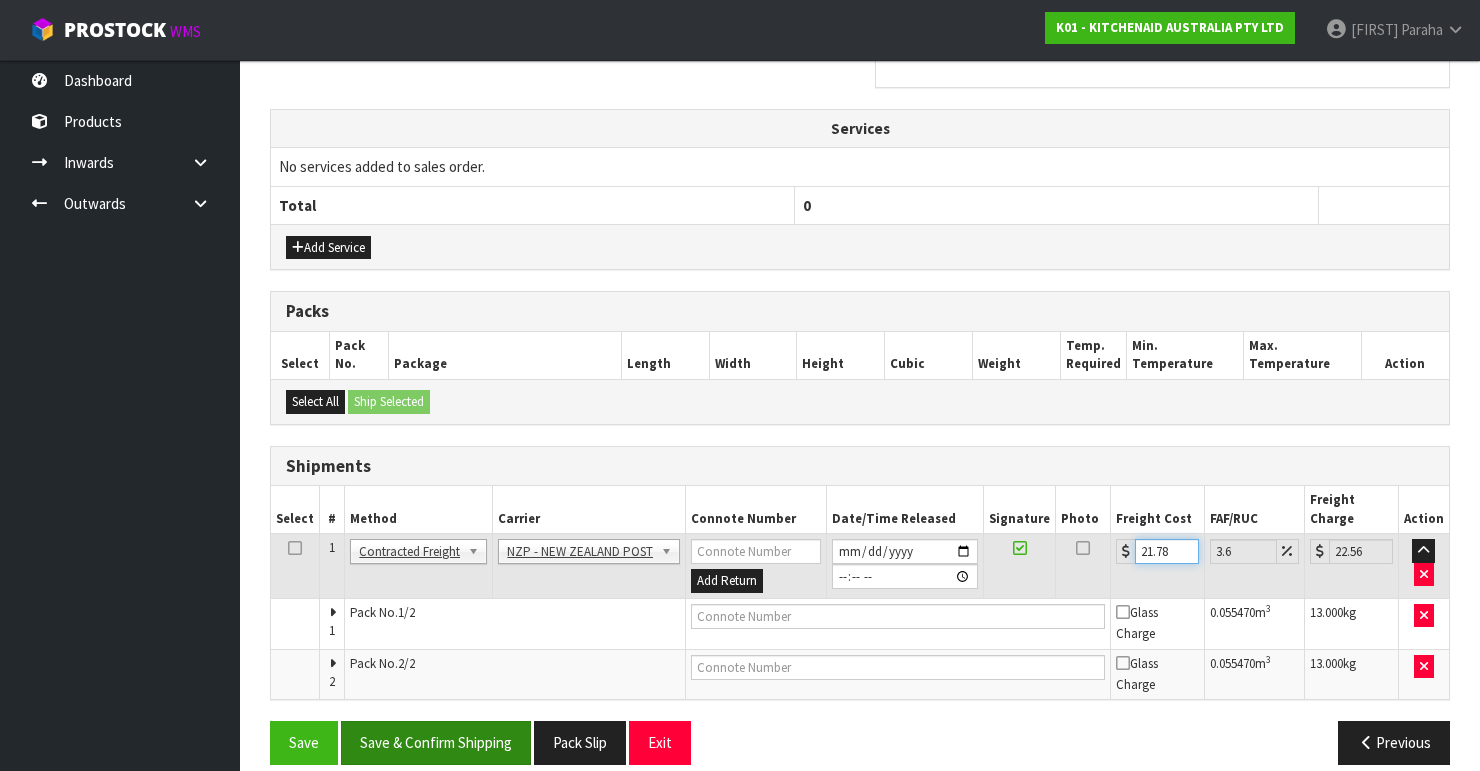 type on "21.78" 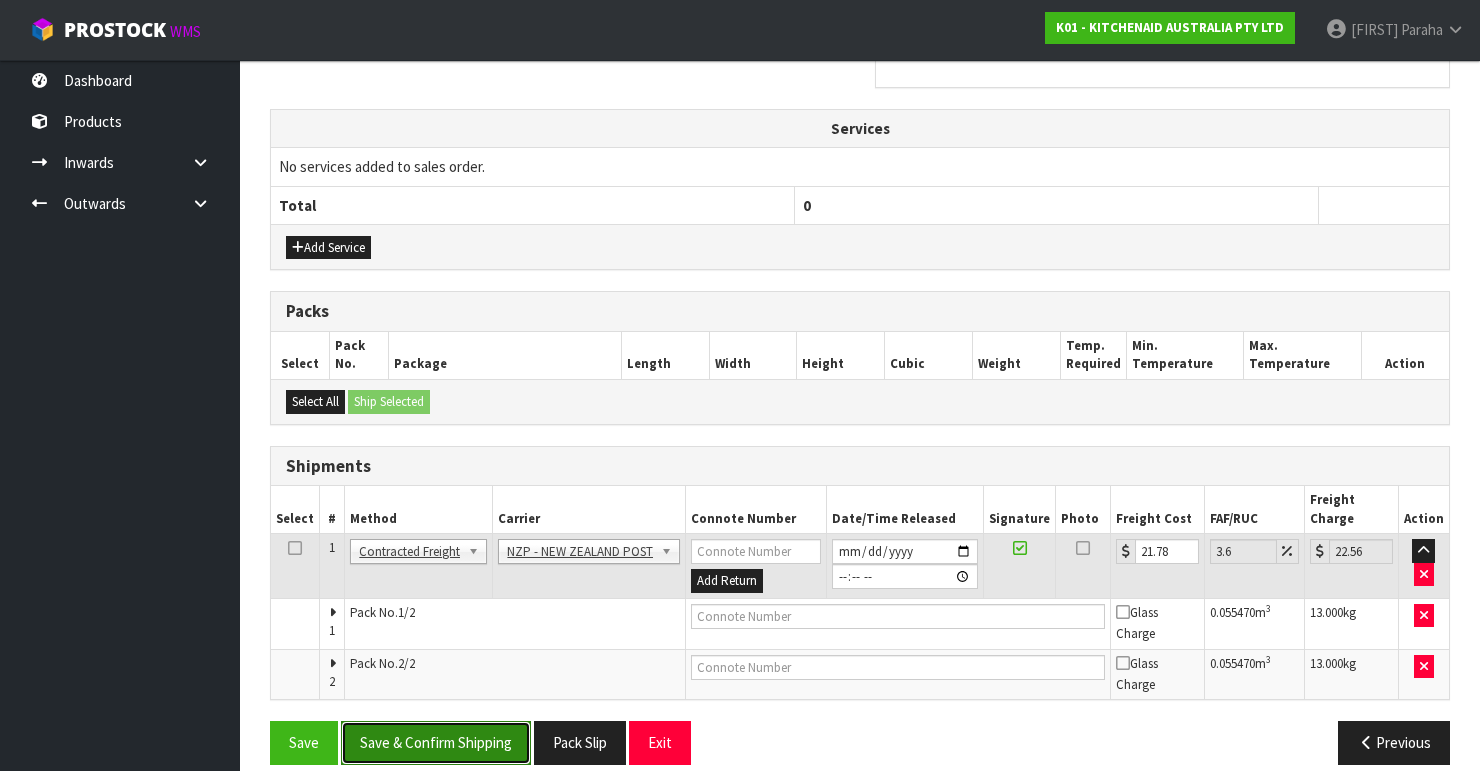 click on "Save & Confirm Shipping" at bounding box center [436, 742] 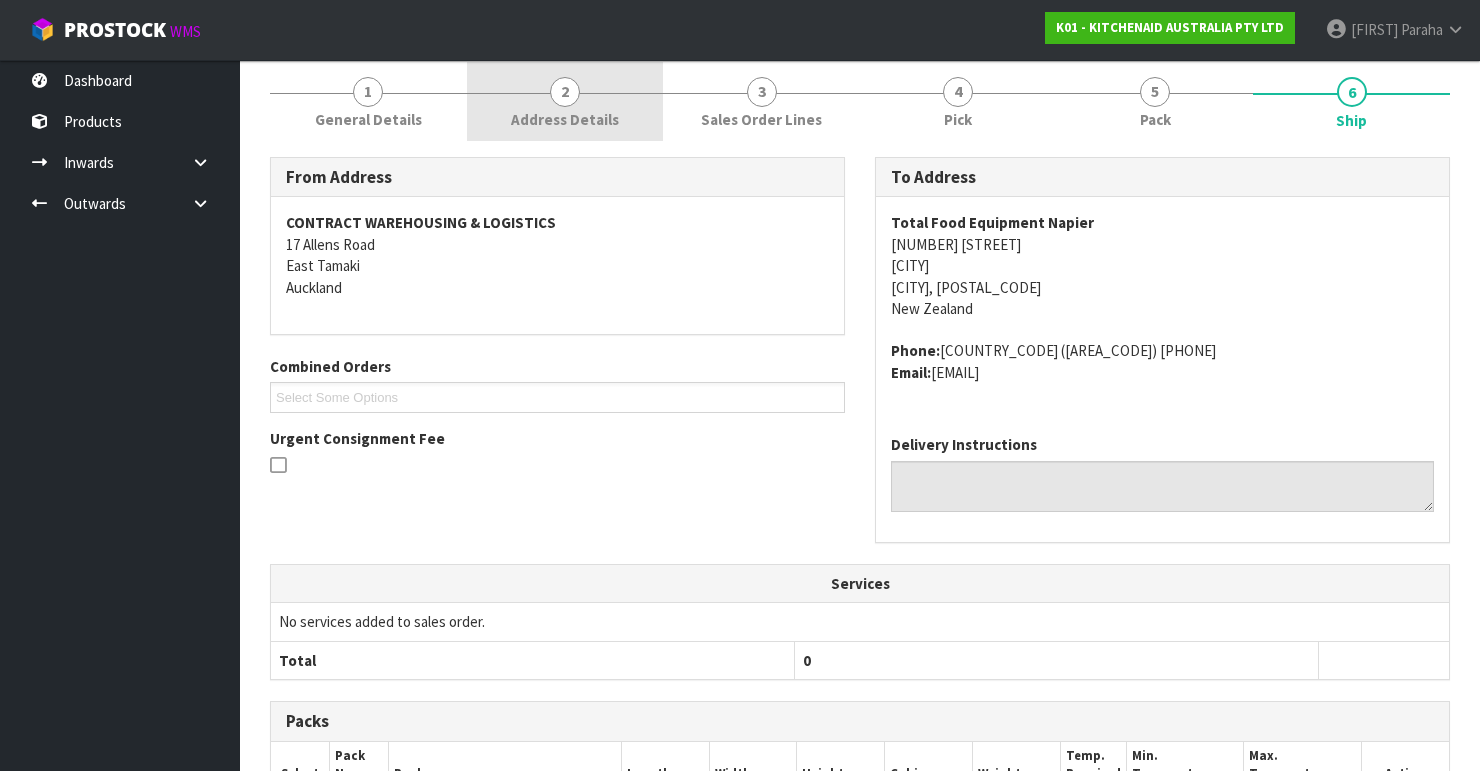 scroll, scrollTop: 0, scrollLeft: 0, axis: both 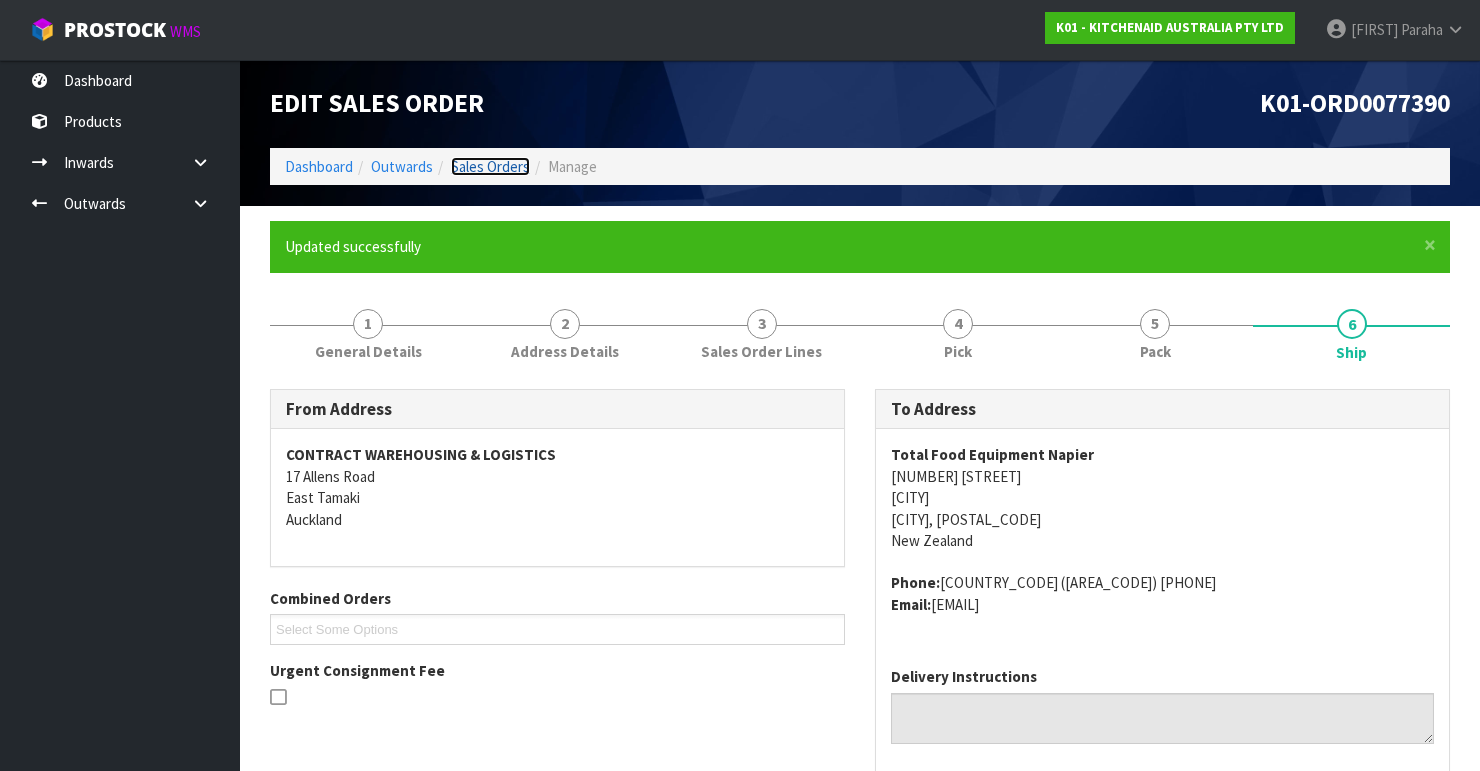 click on "Sales Orders" at bounding box center [490, 166] 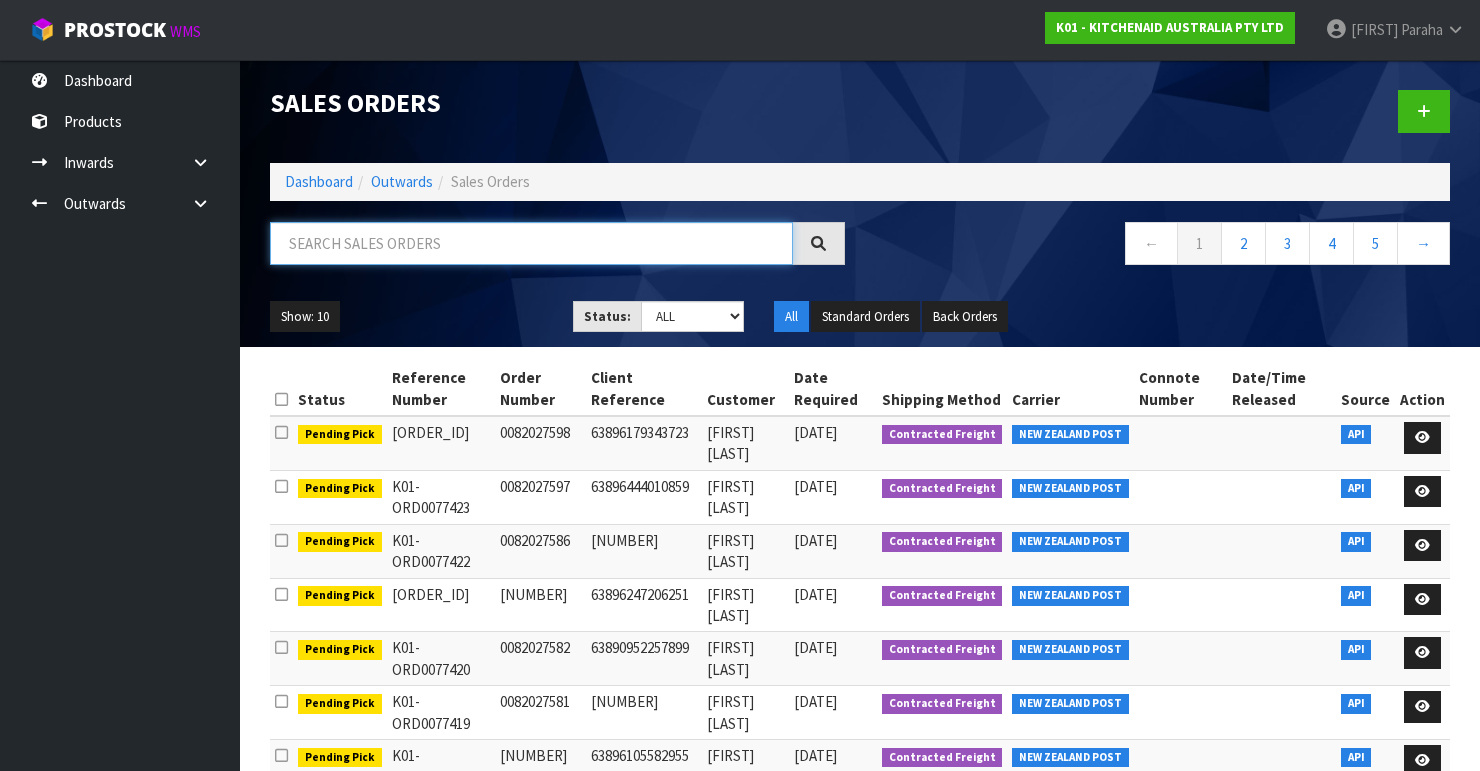 click at bounding box center (531, 243) 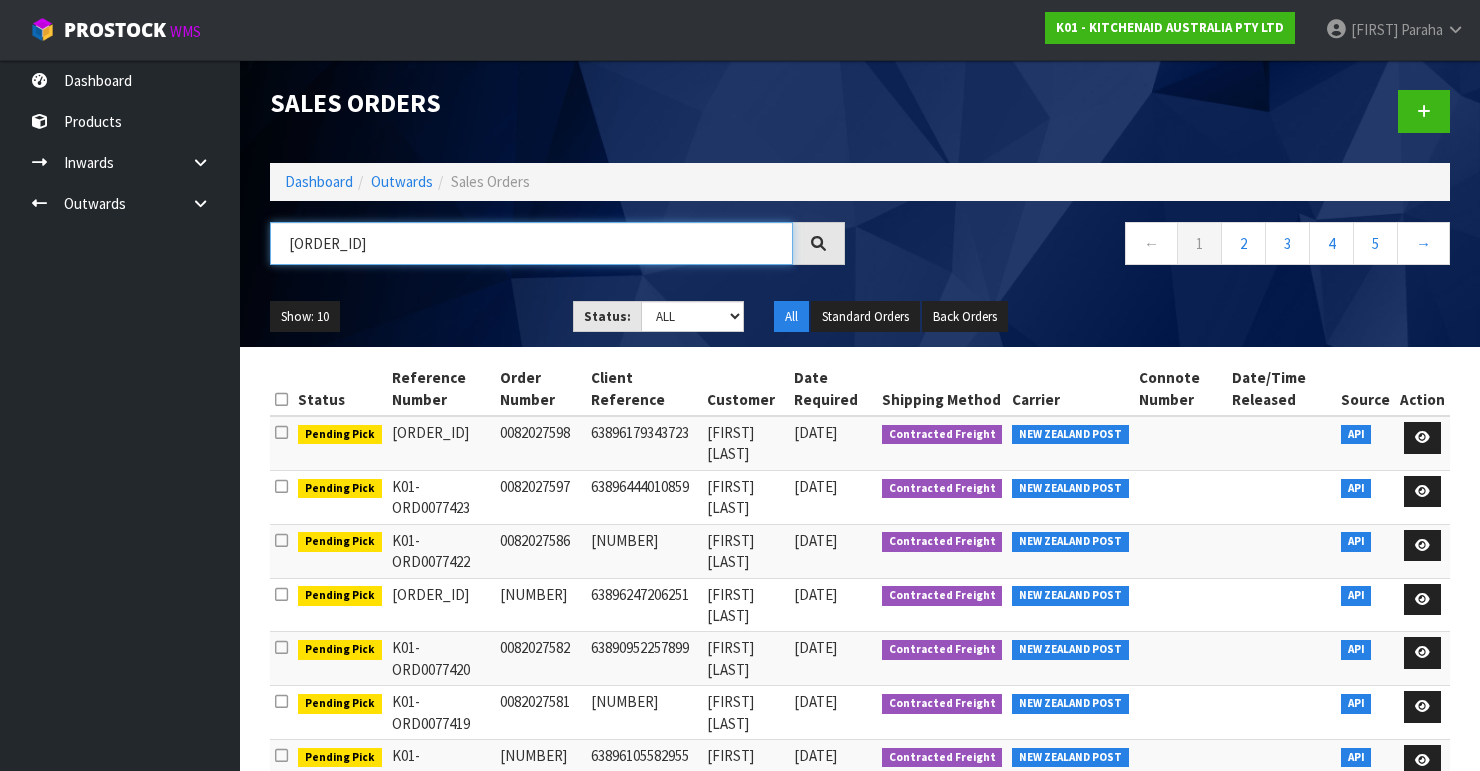 type on "JOB-[NUMBER]" 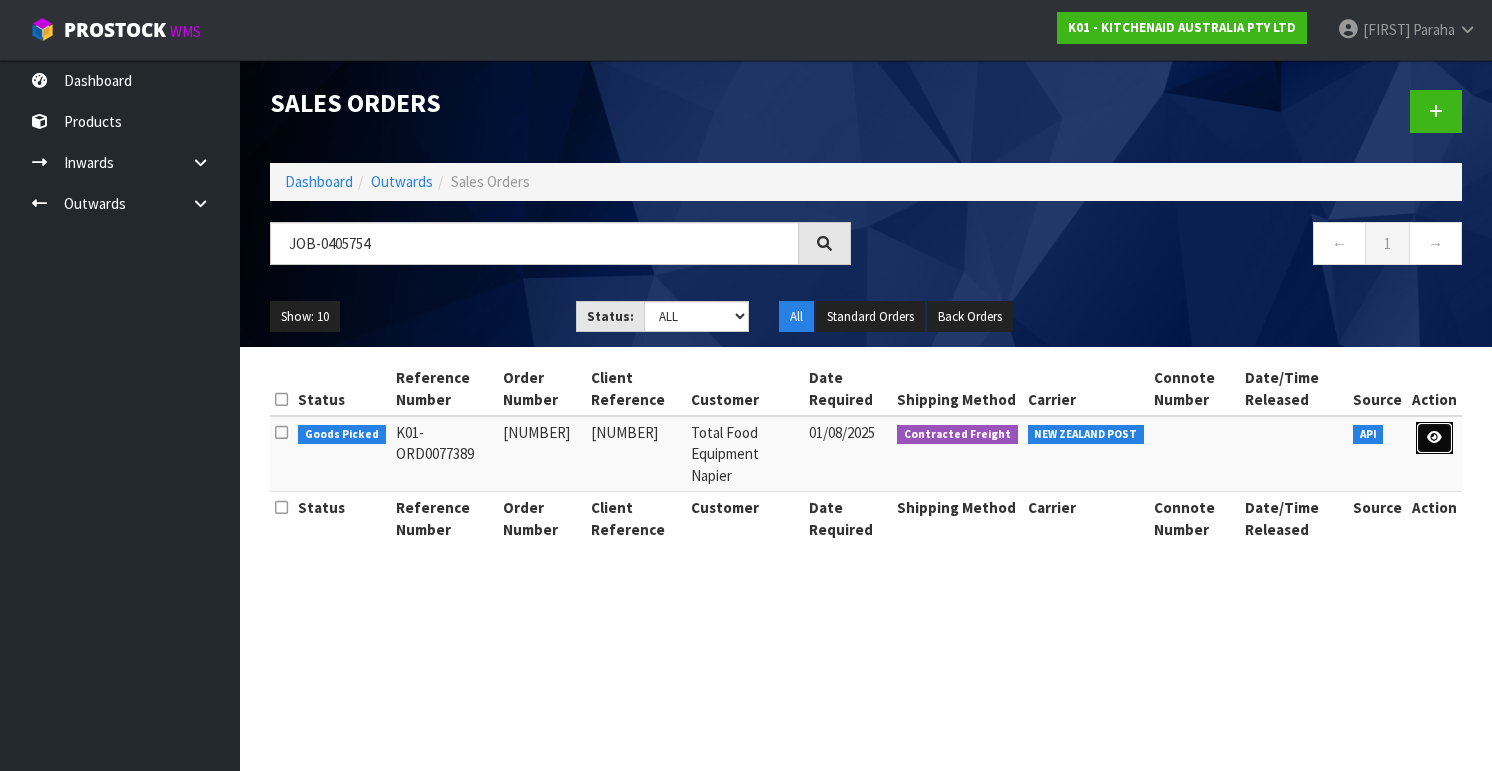 click at bounding box center [1434, 437] 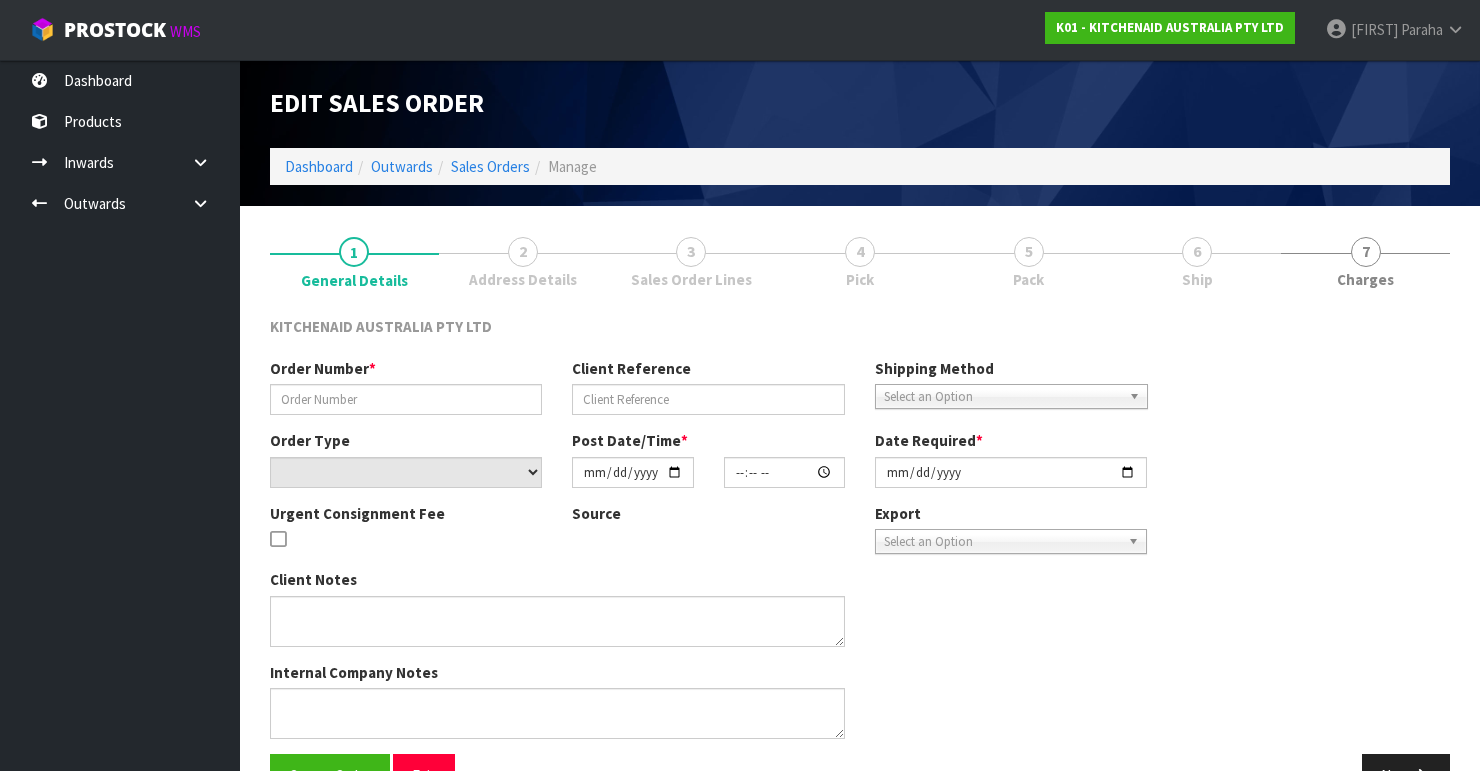 type on "[NUMBER]" 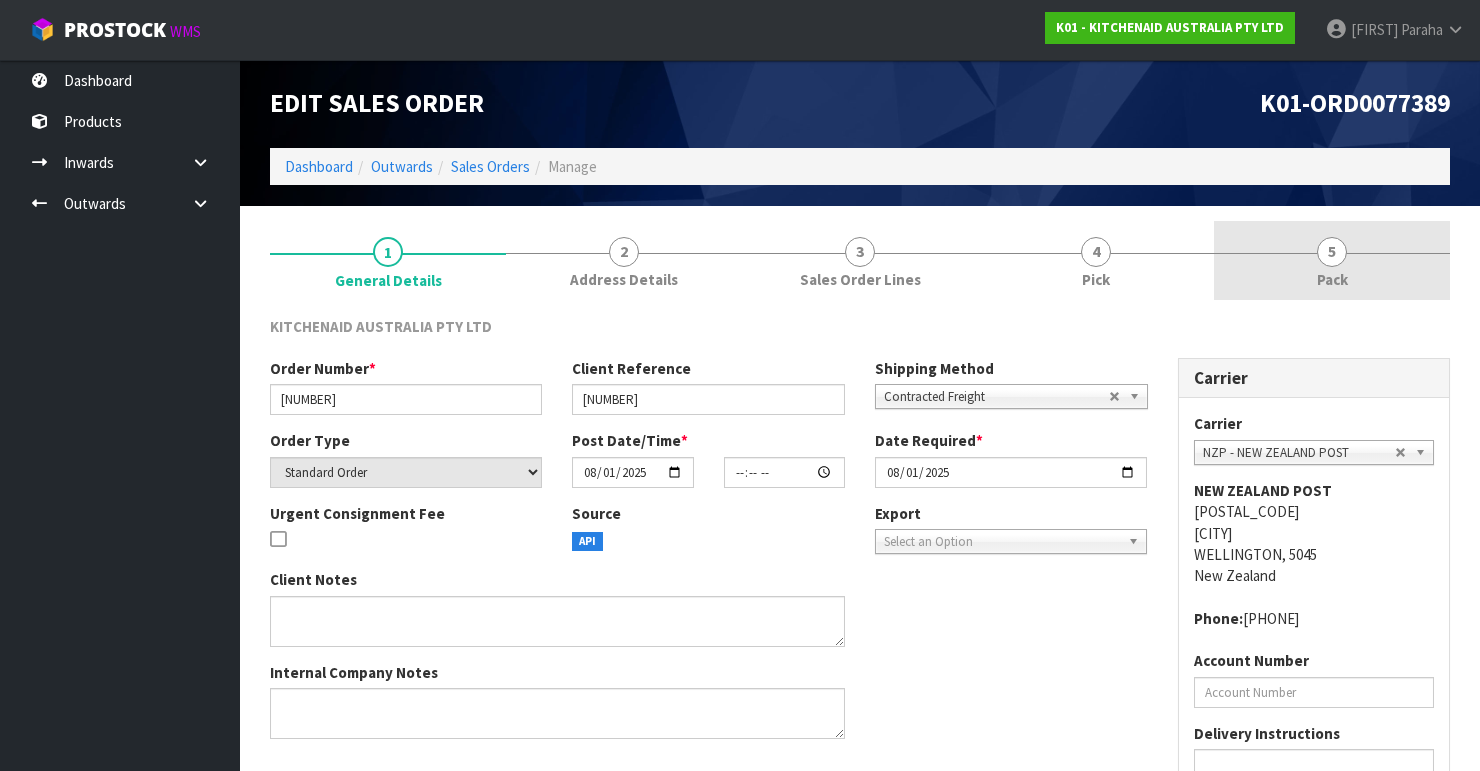 click on "5" at bounding box center [1332, 252] 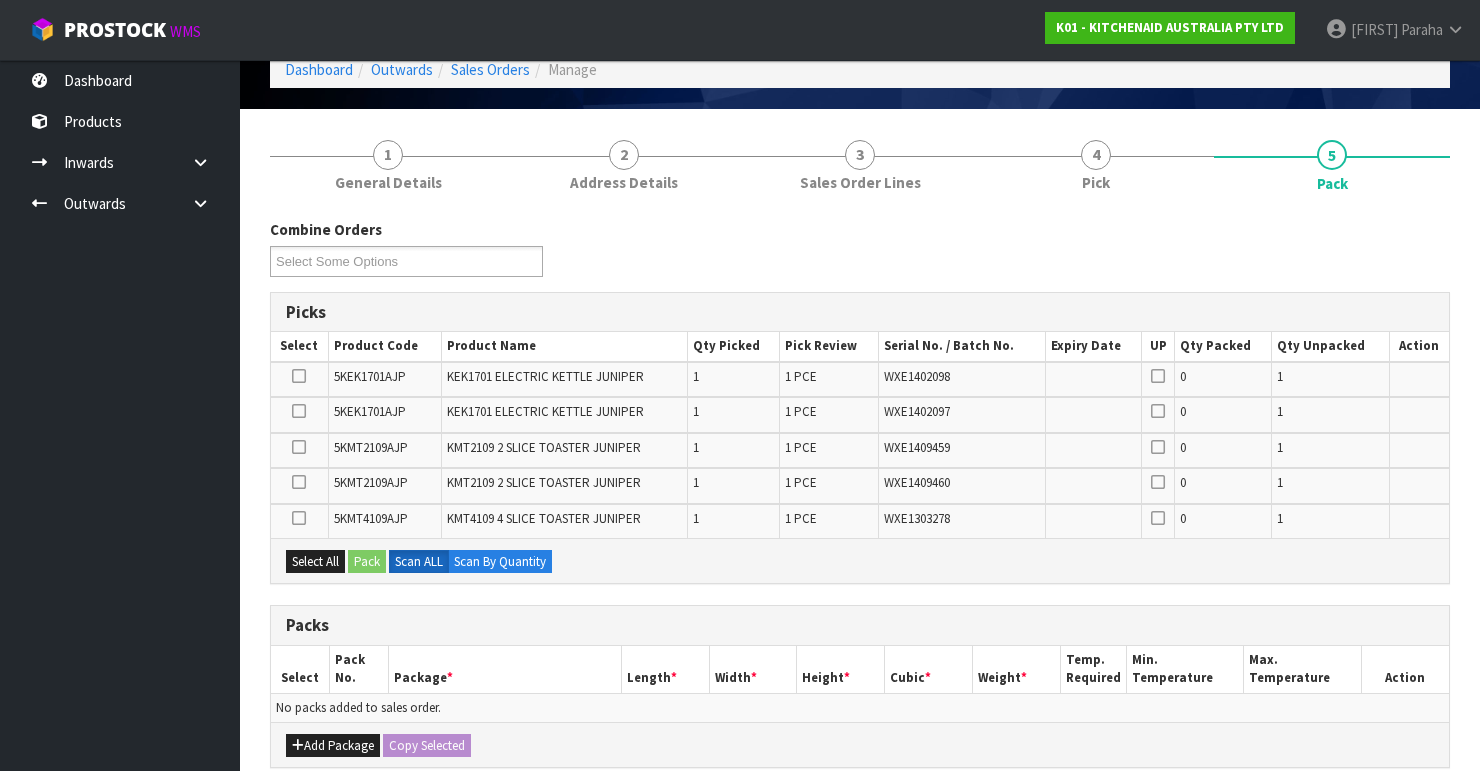 scroll, scrollTop: 240, scrollLeft: 0, axis: vertical 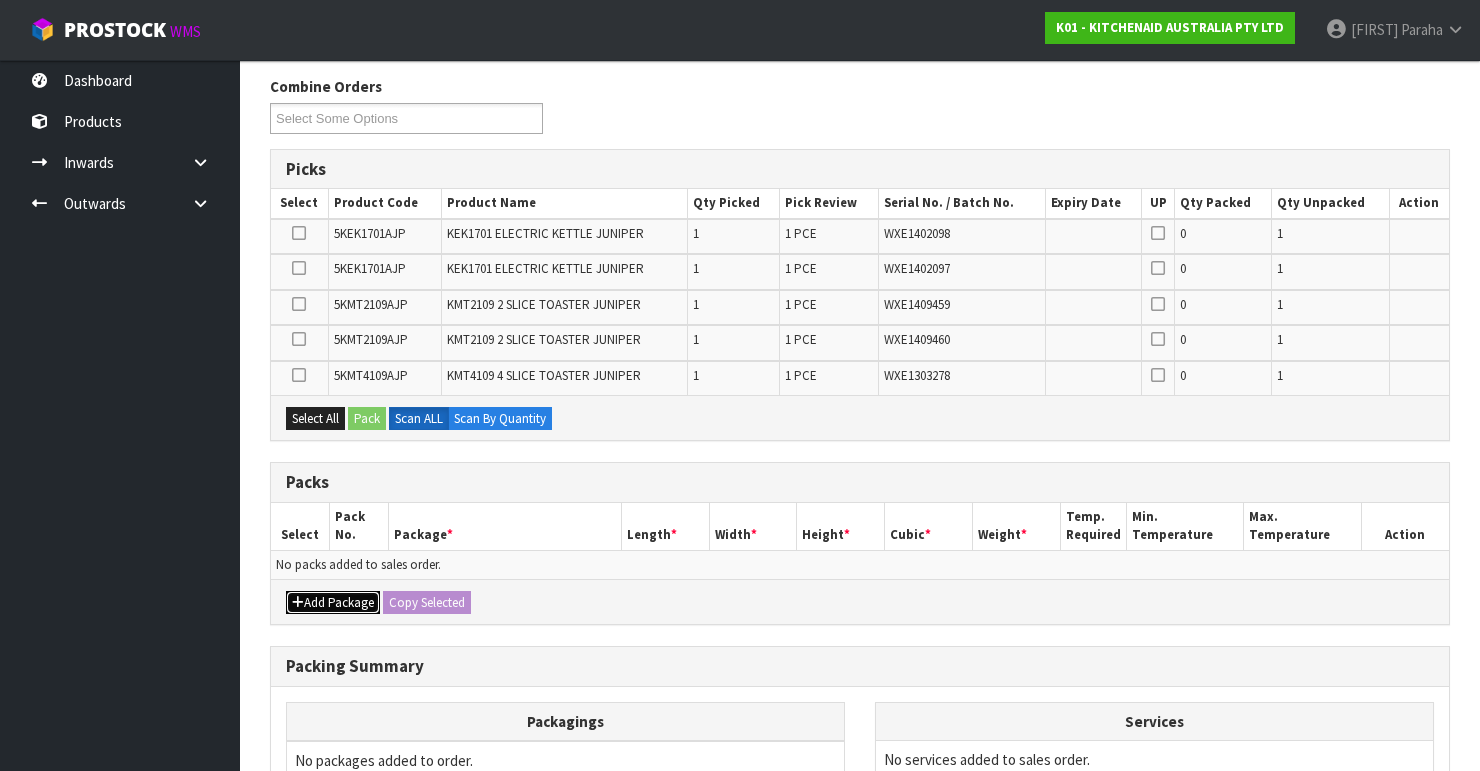 click on "Add Package" at bounding box center [333, 603] 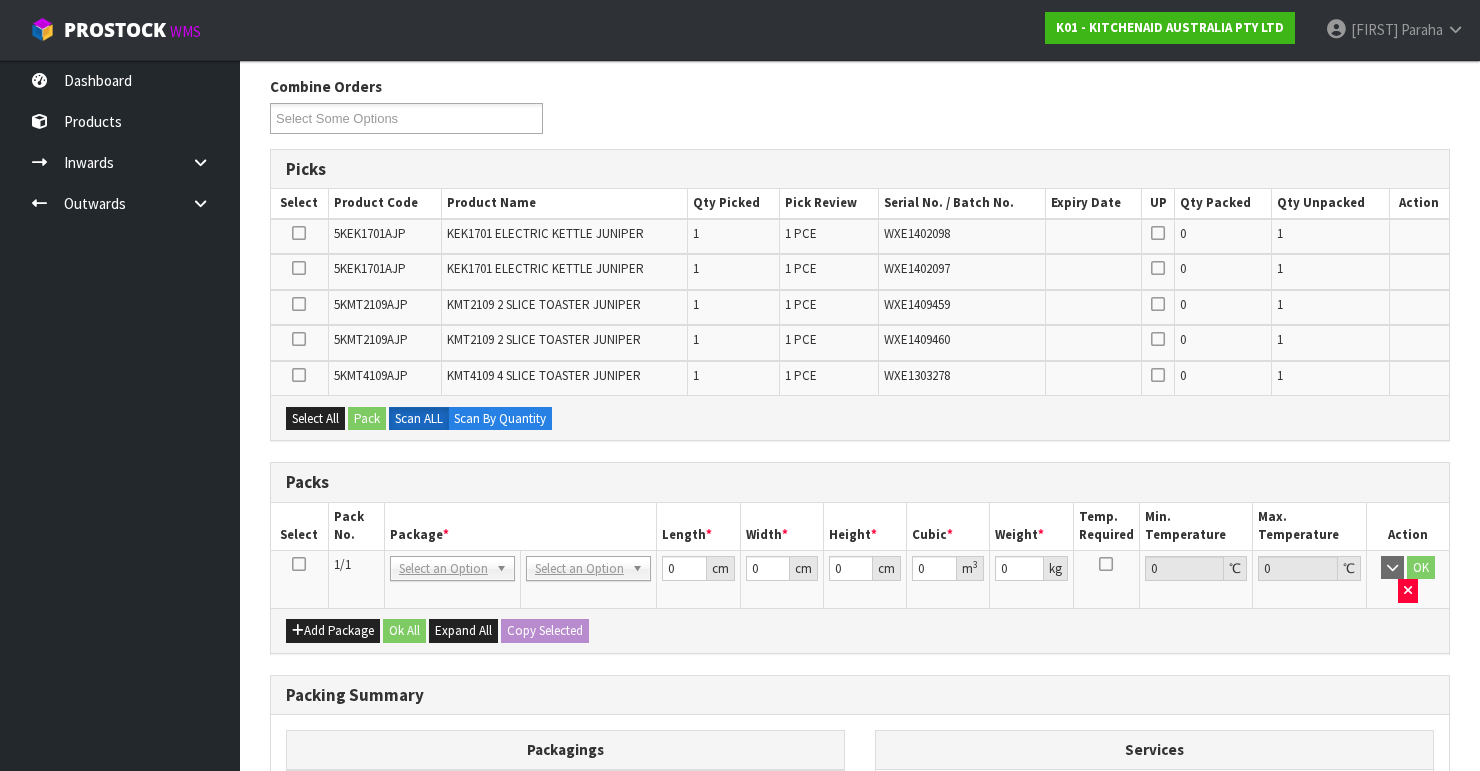 click at bounding box center (299, 564) 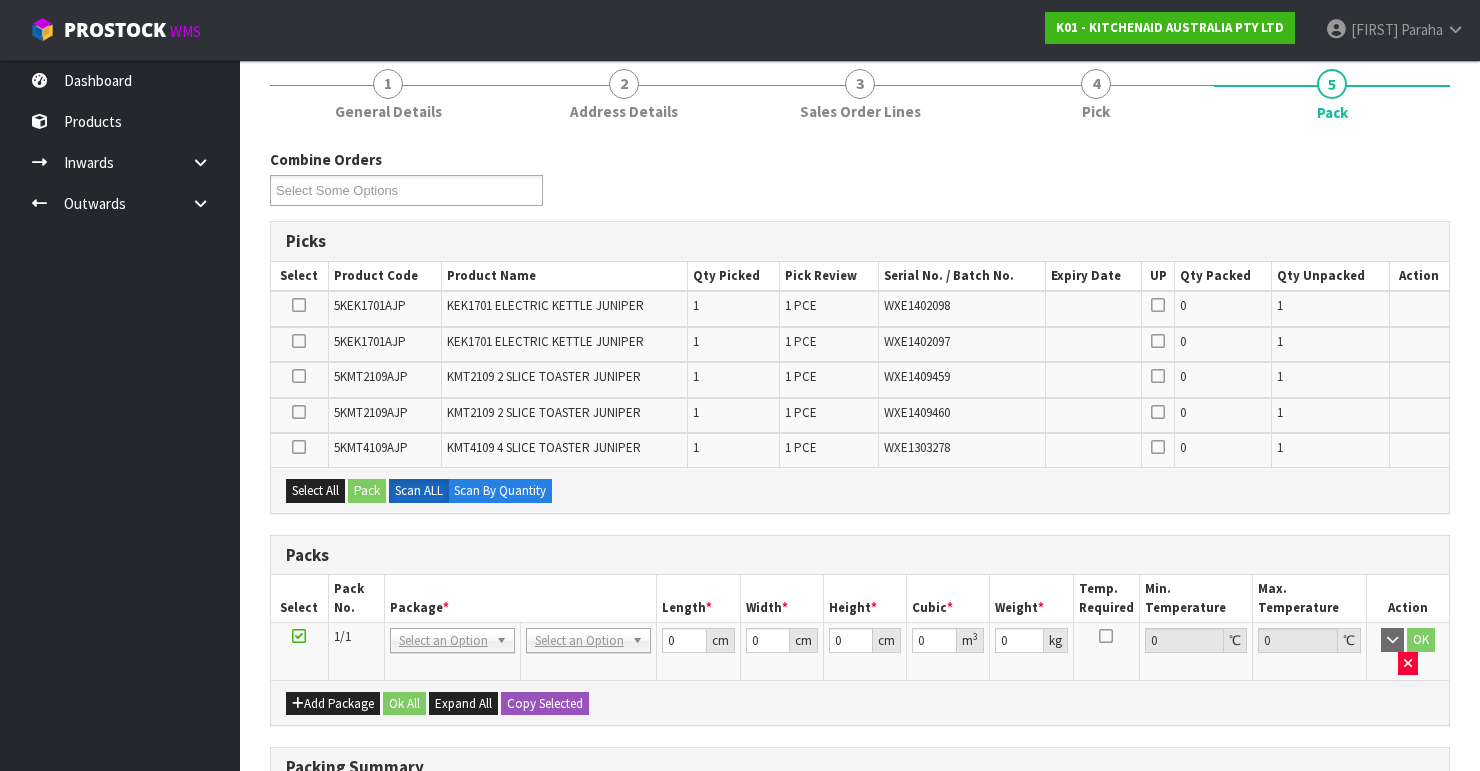 scroll, scrollTop: 0, scrollLeft: 0, axis: both 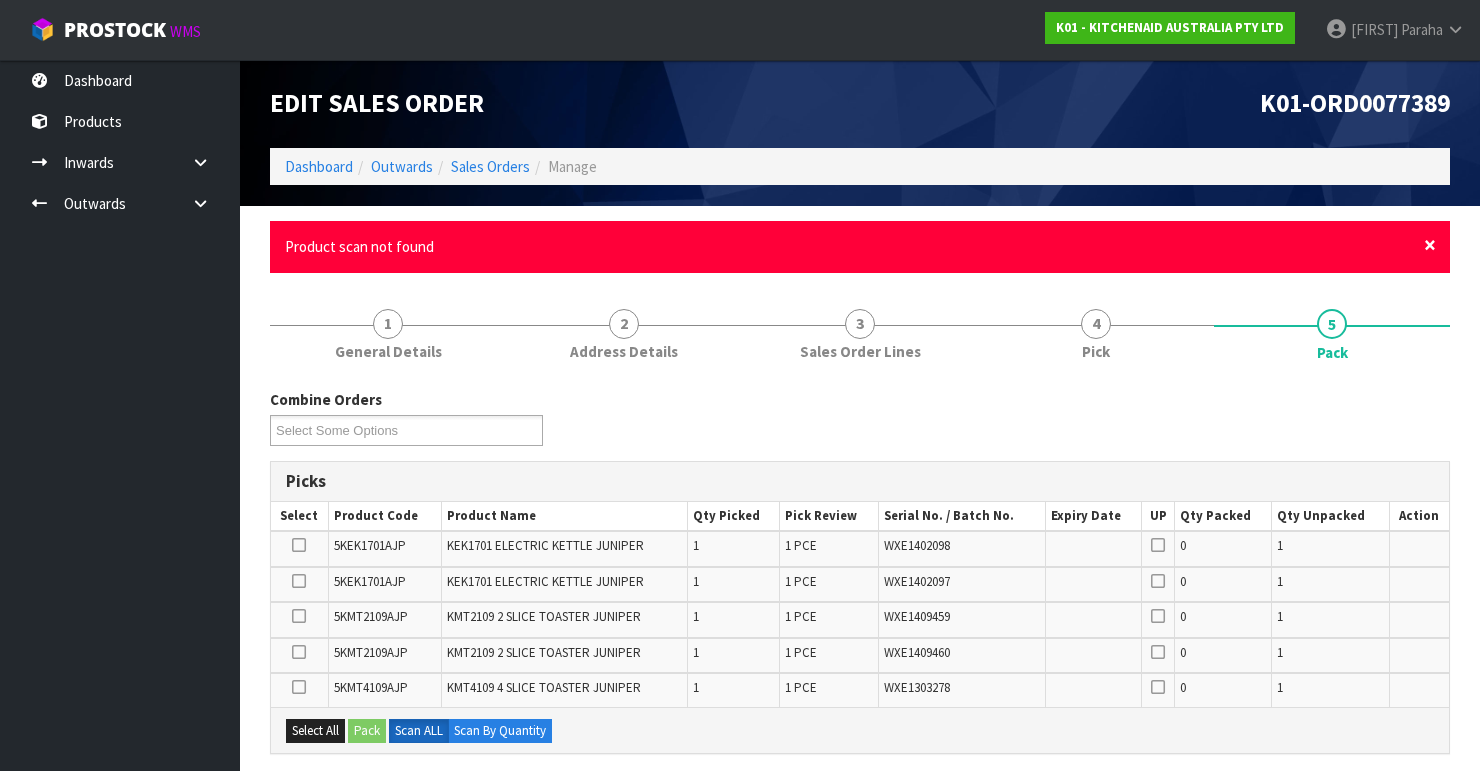 click on "×" at bounding box center (1430, 245) 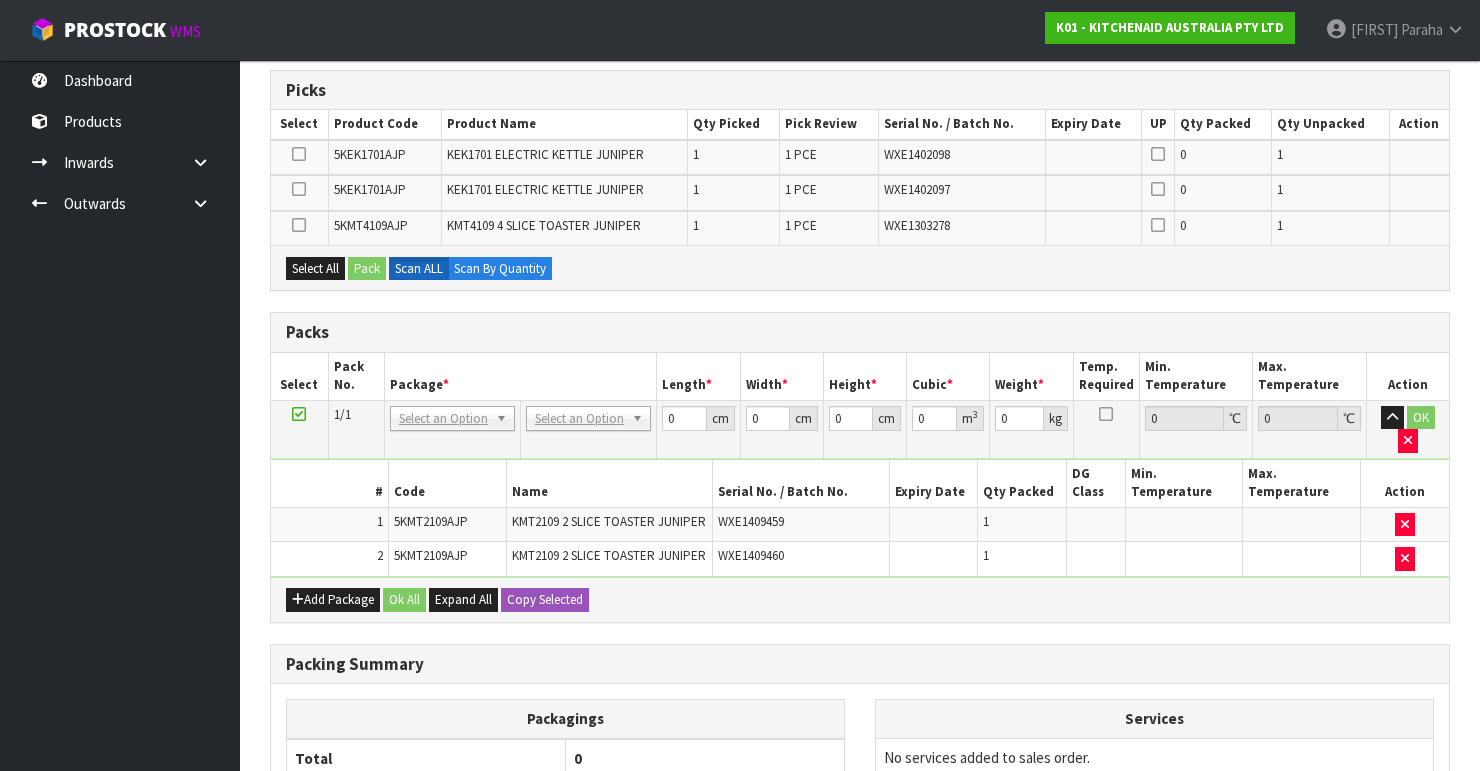 scroll, scrollTop: 320, scrollLeft: 0, axis: vertical 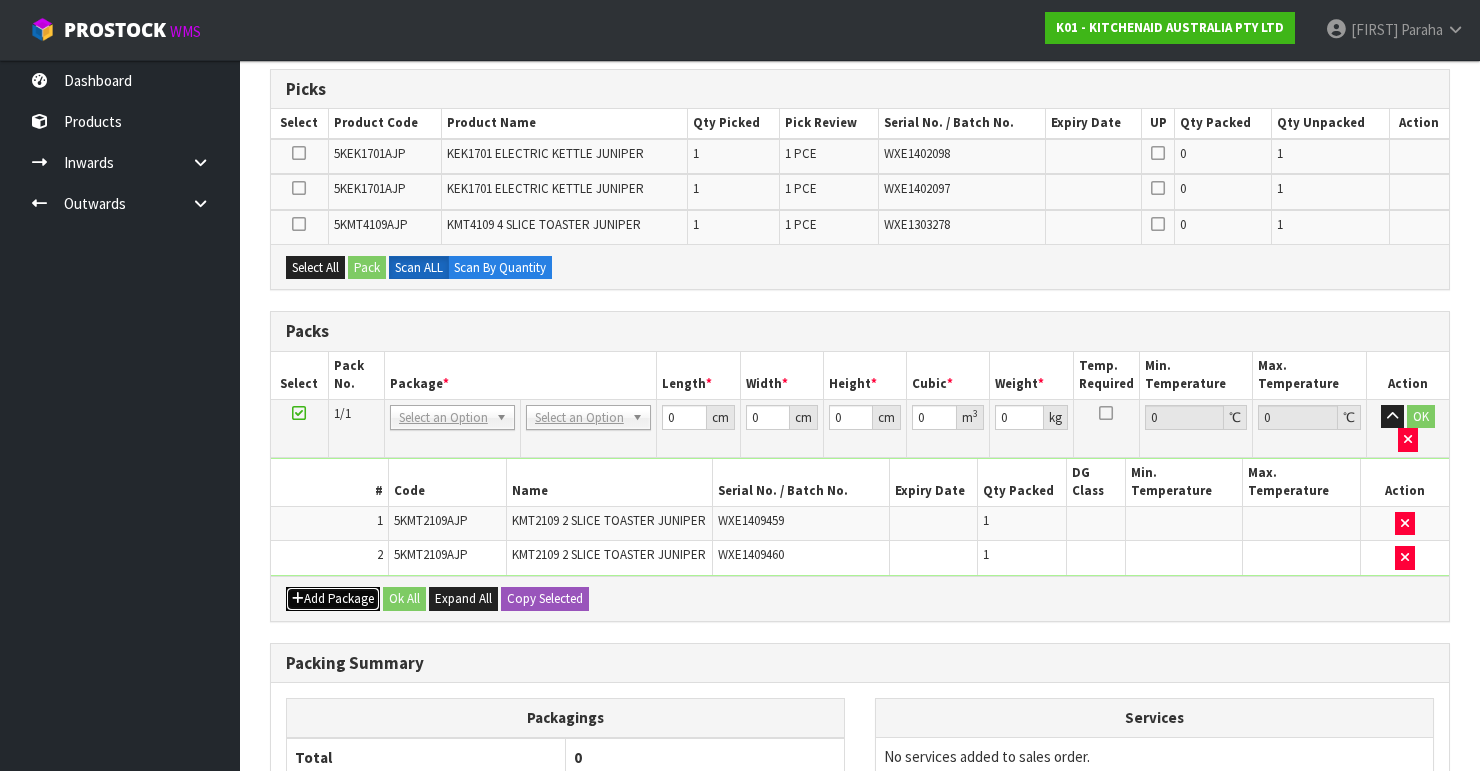 click on "Add Package" at bounding box center [333, 599] 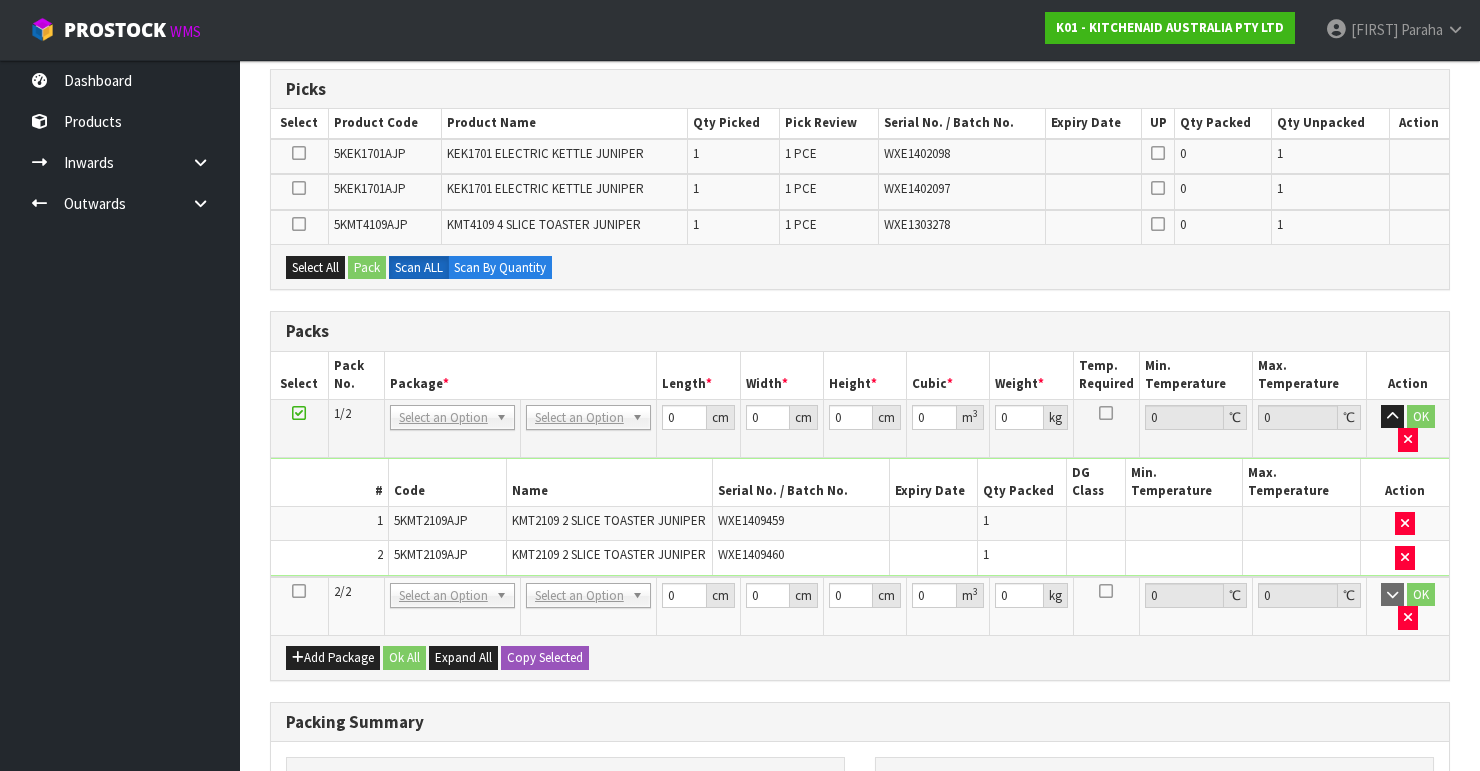 click at bounding box center (299, 591) 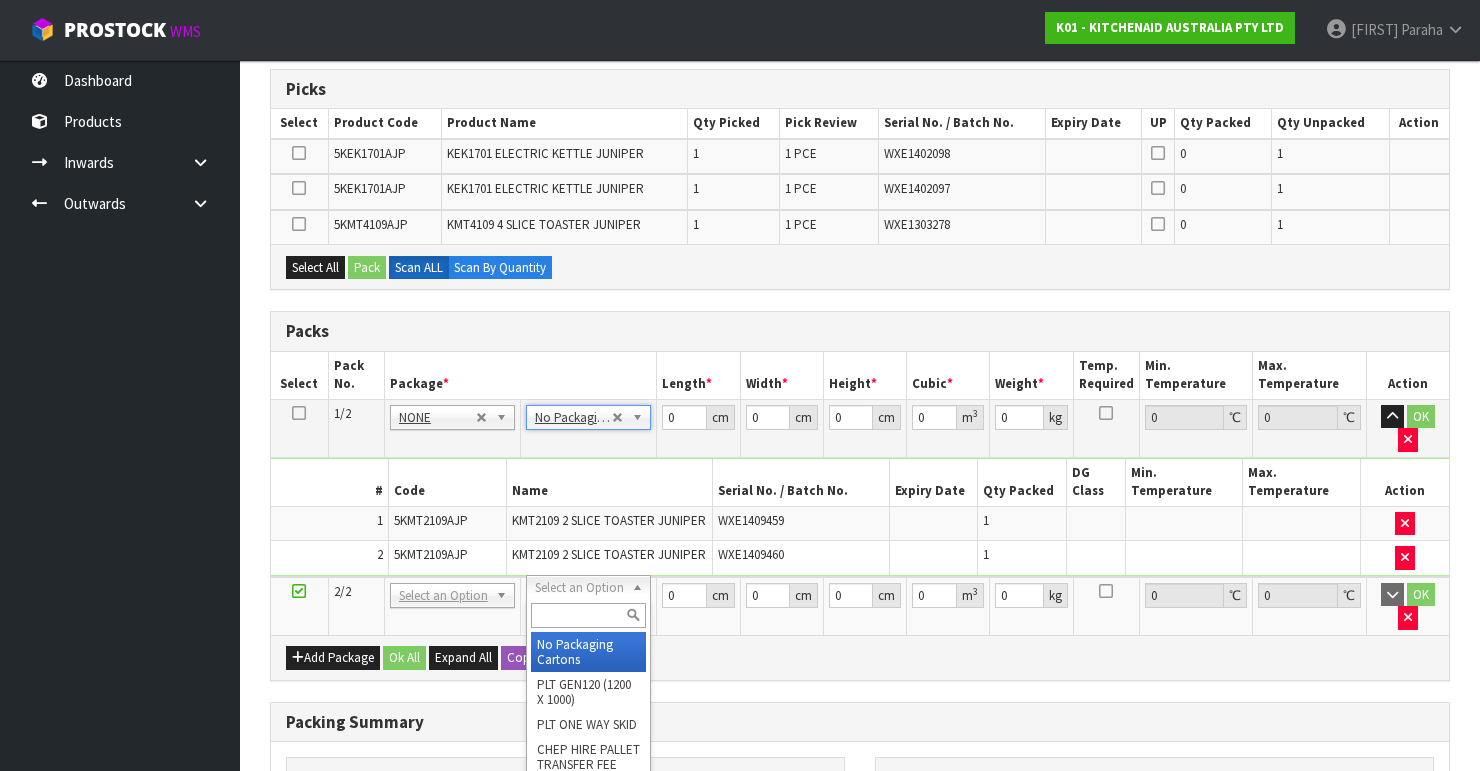 type on "2" 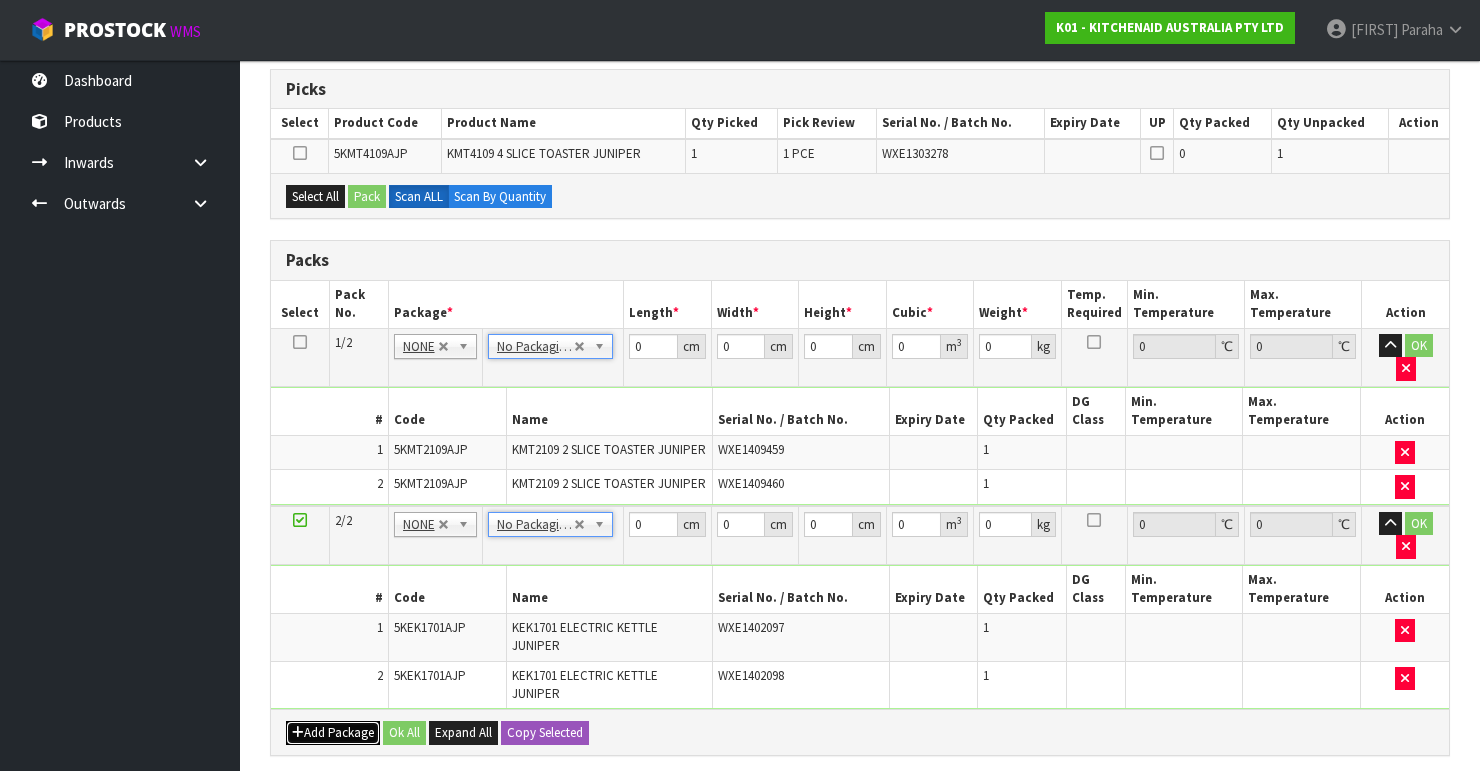 click on "Add Package" at bounding box center (333, 733) 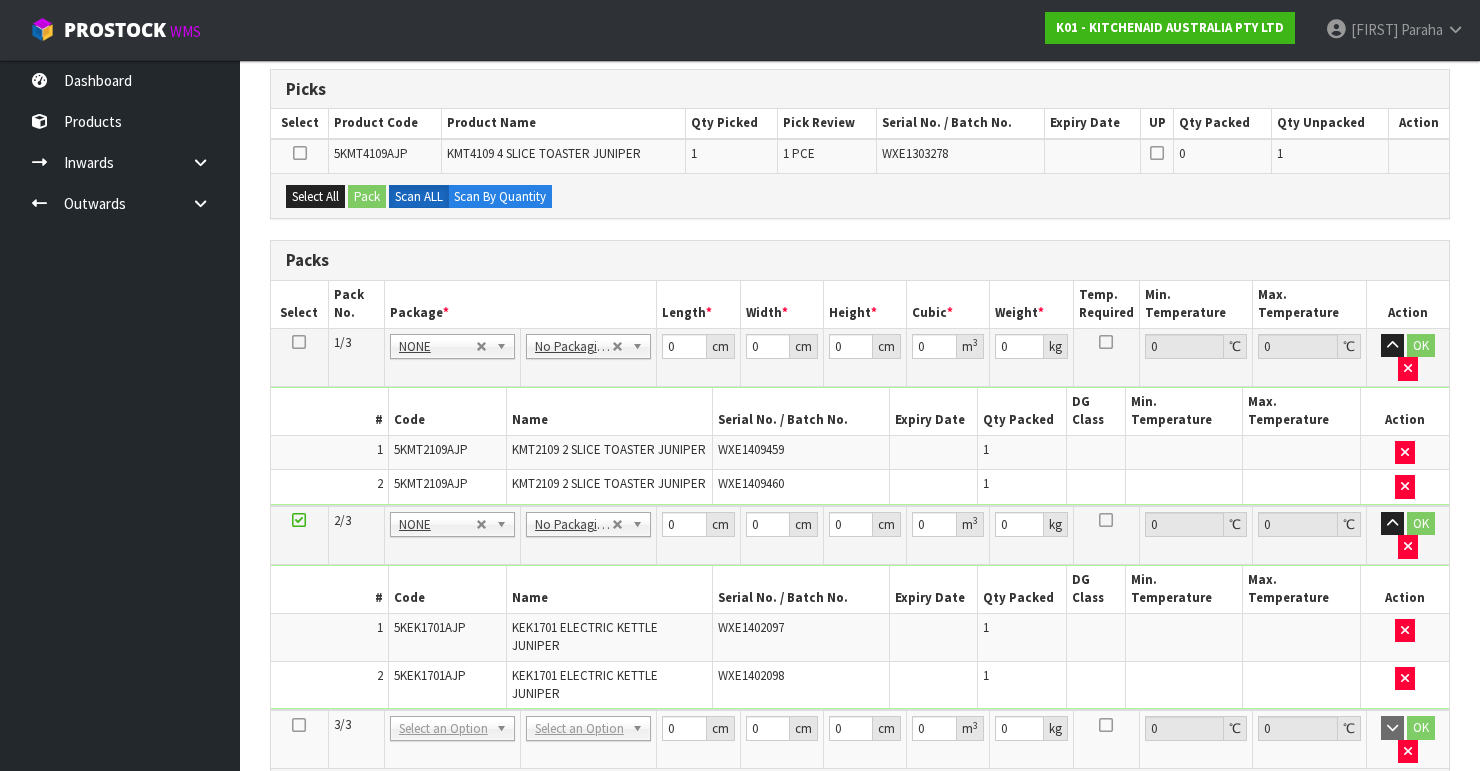 click at bounding box center [299, 725] 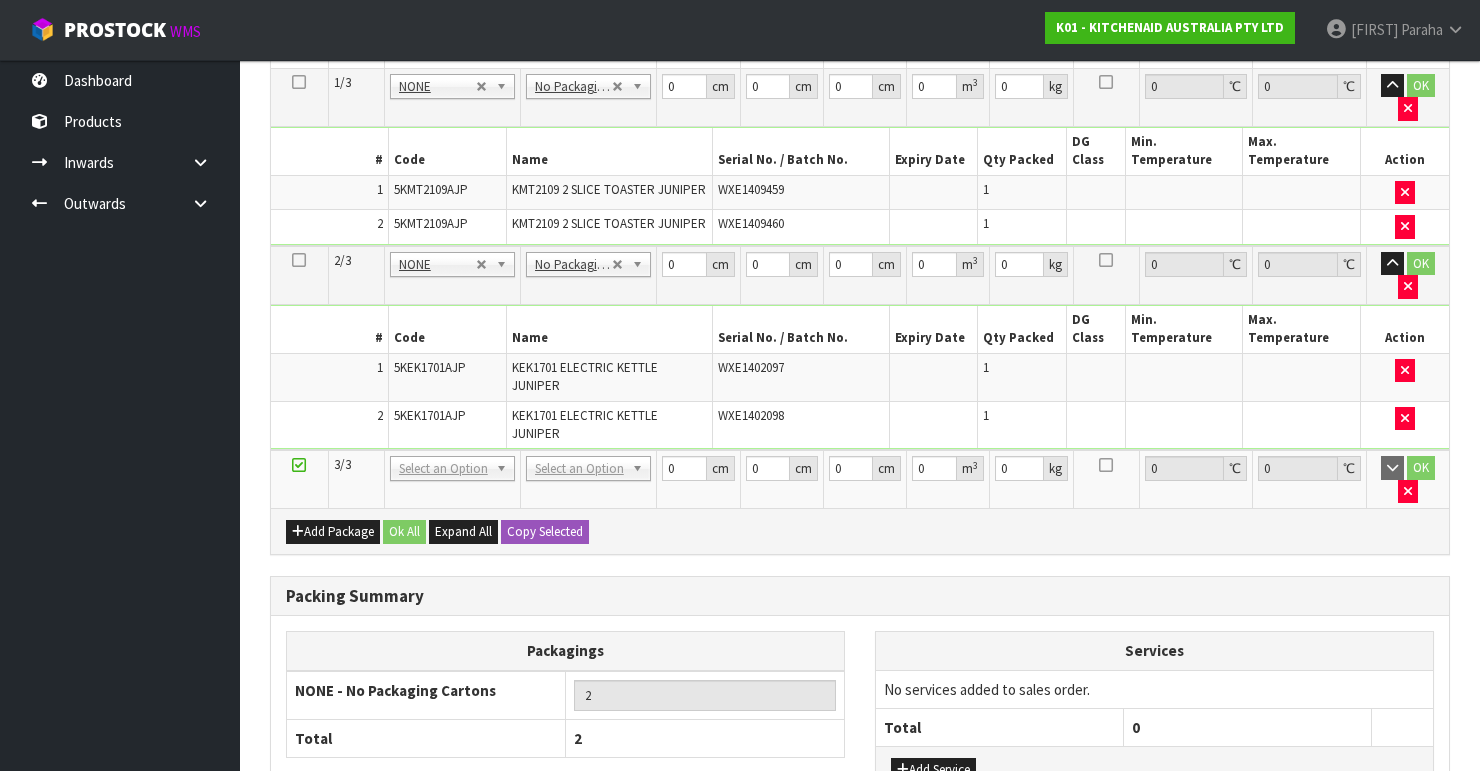 scroll, scrollTop: 640, scrollLeft: 0, axis: vertical 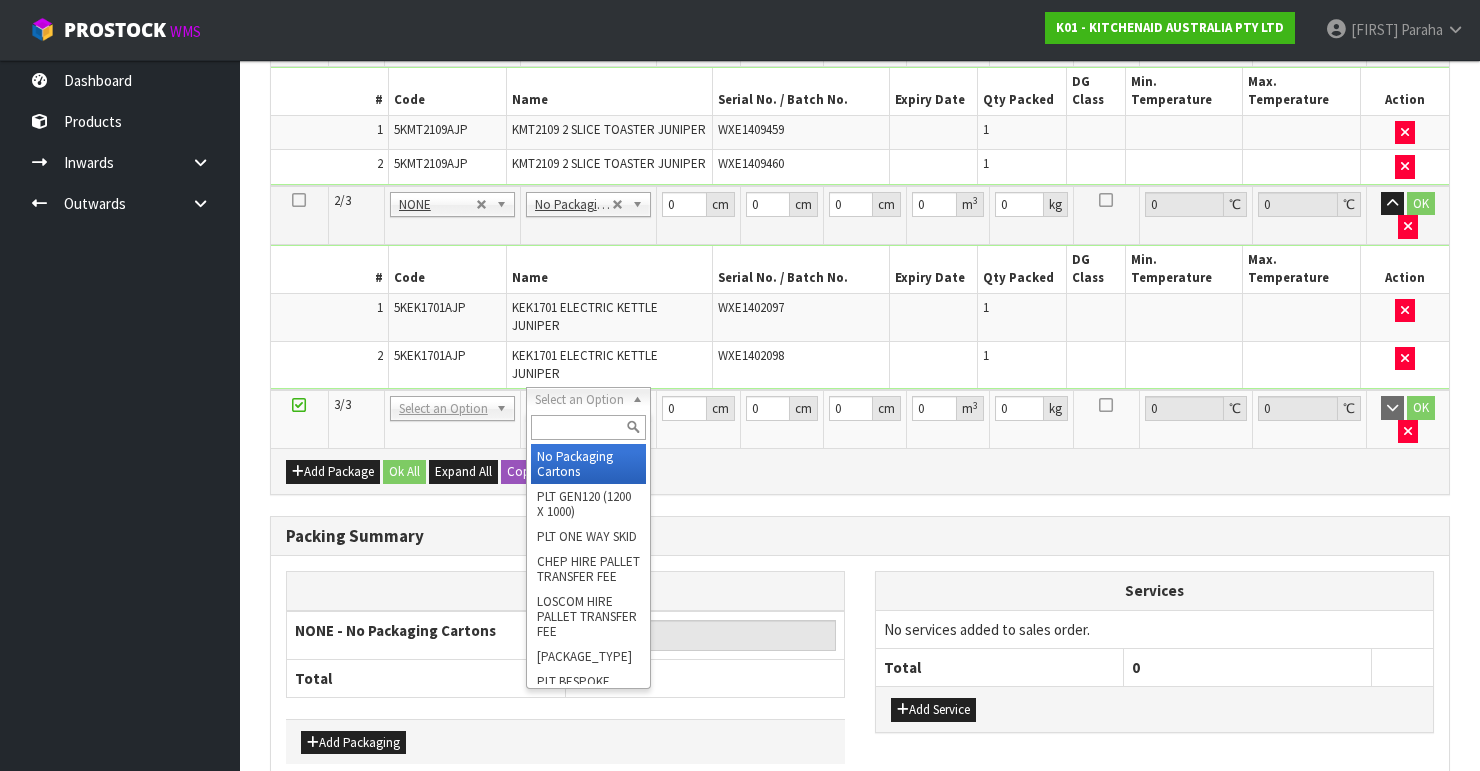 click at bounding box center (588, 427) 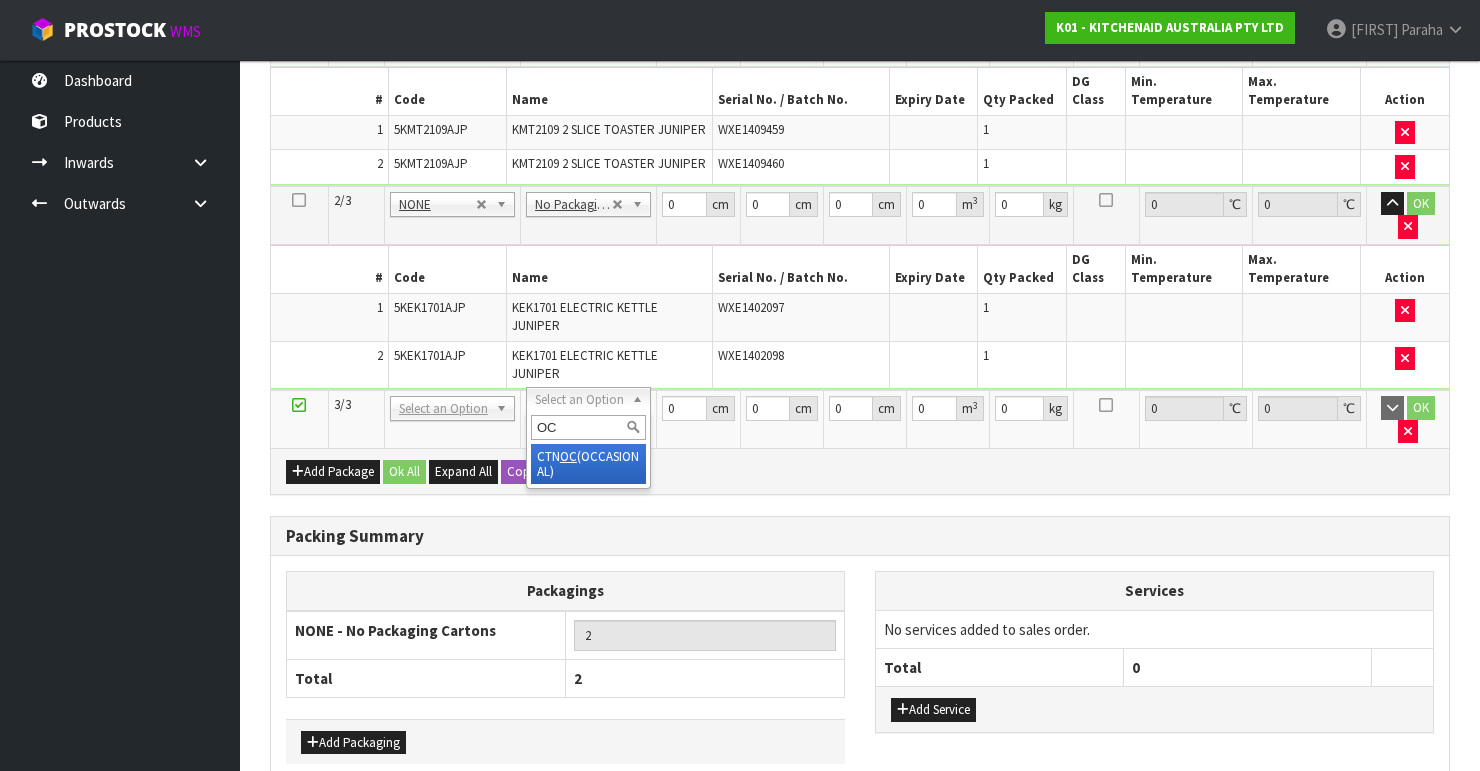 type on "OC" 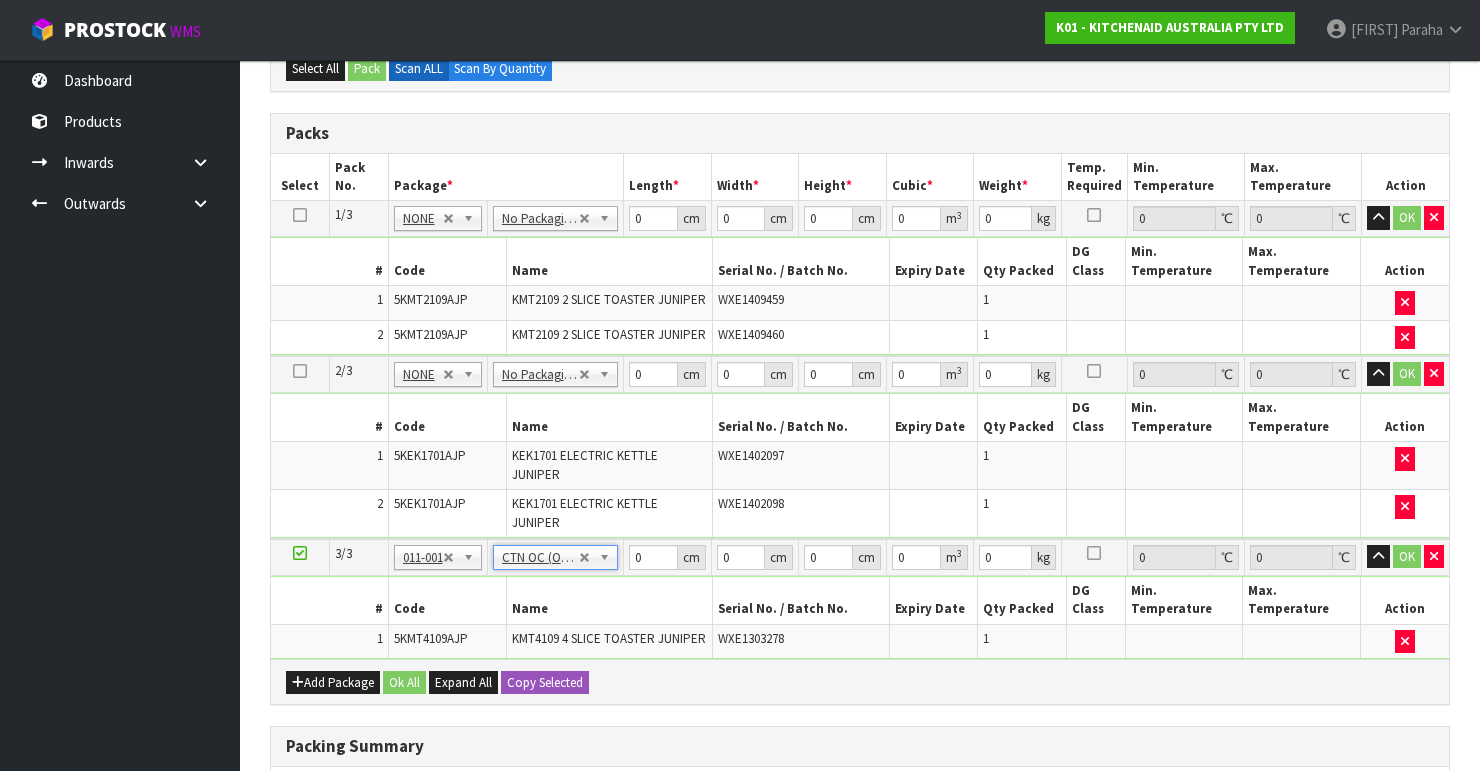scroll, scrollTop: 364, scrollLeft: 0, axis: vertical 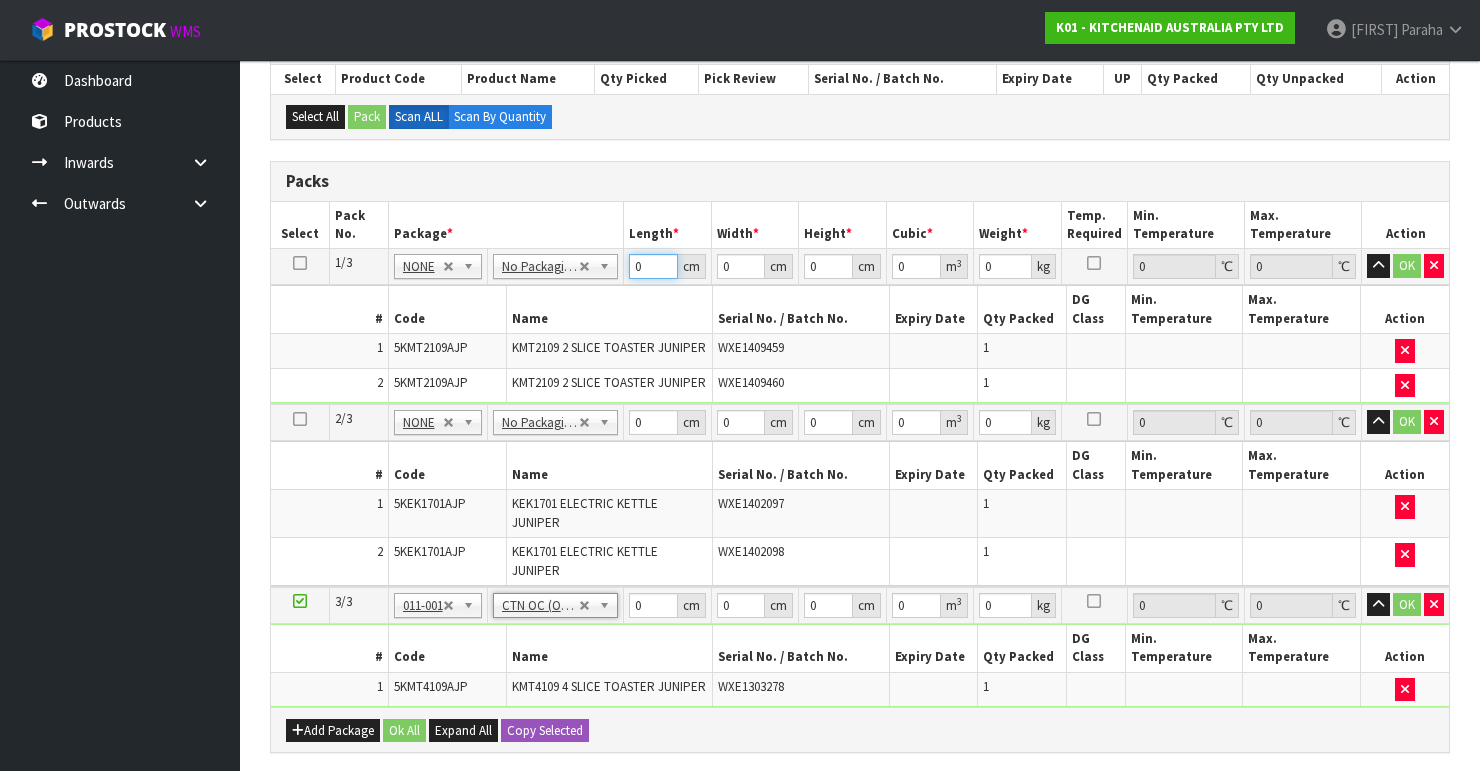 drag, startPoint x: 645, startPoint y: 264, endPoint x: 592, endPoint y: 270, distance: 53.338543 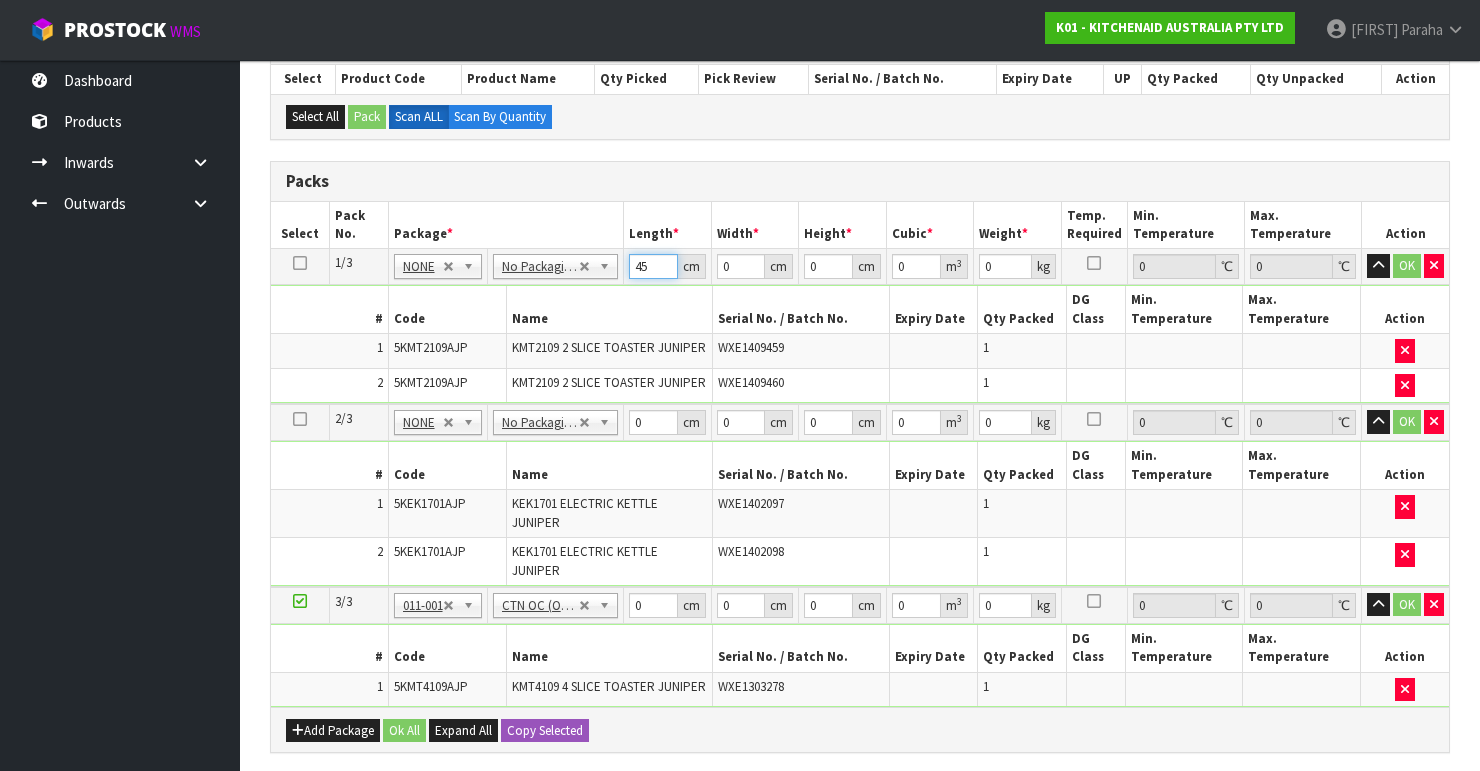 type on "45" 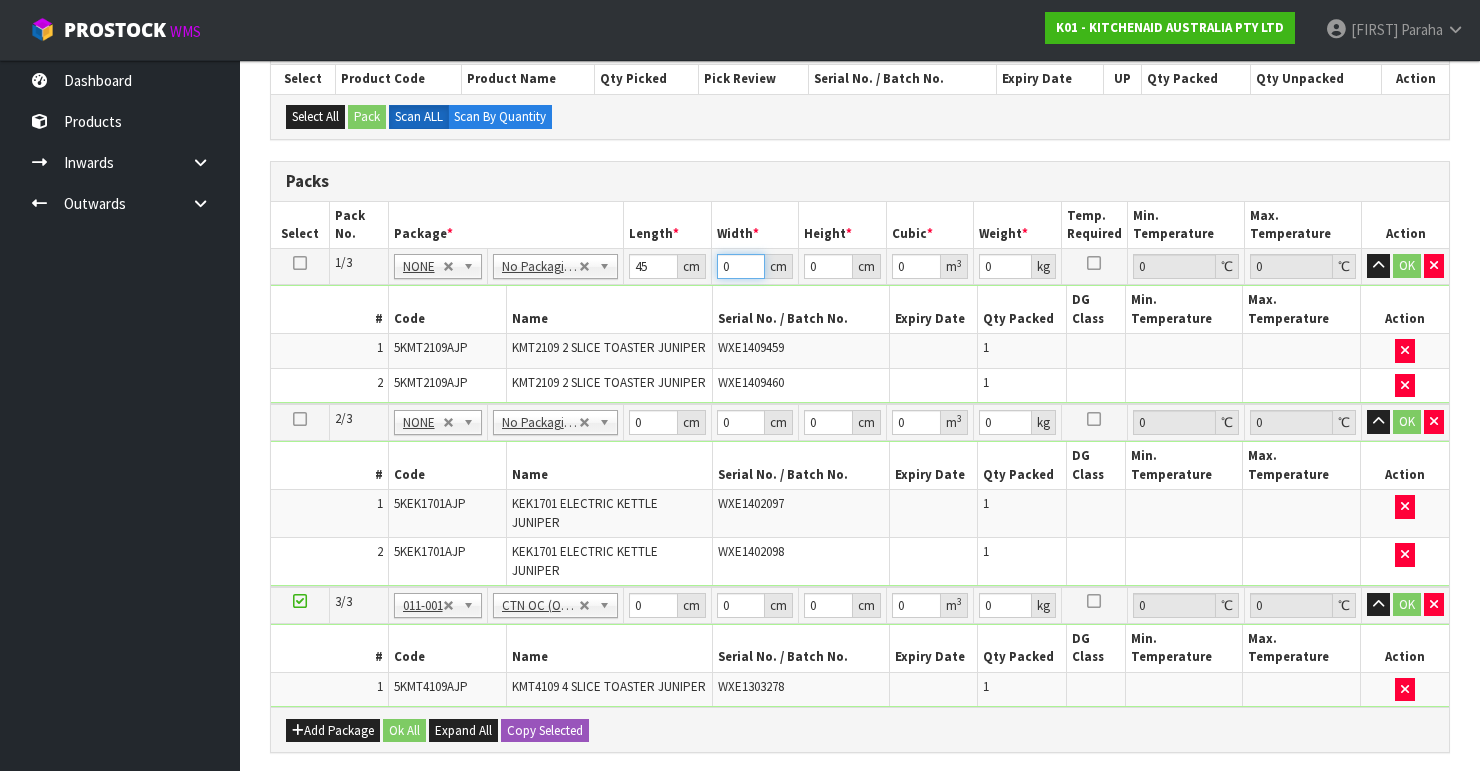 drag, startPoint x: 716, startPoint y: 268, endPoint x: 696, endPoint y: 262, distance: 20.880613 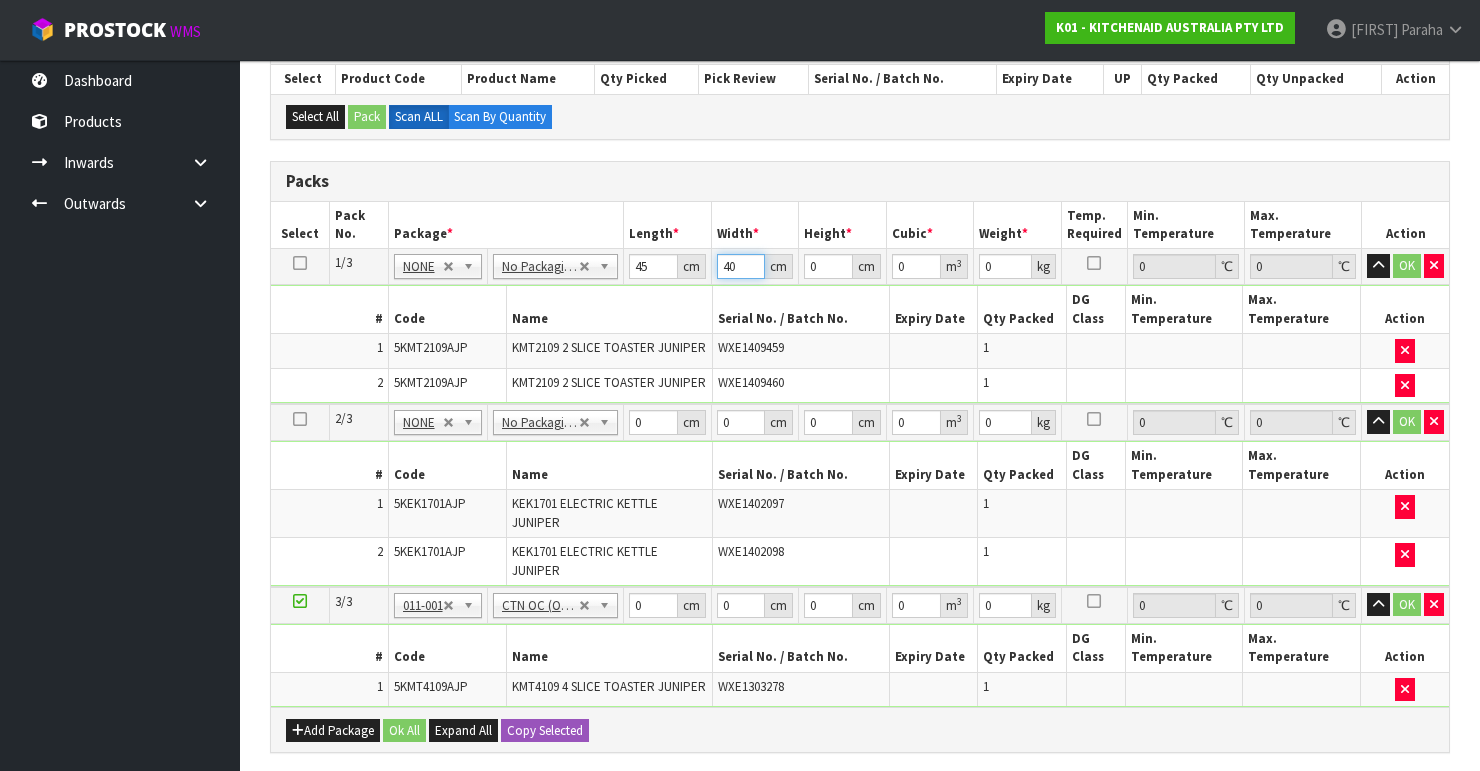 type on "40" 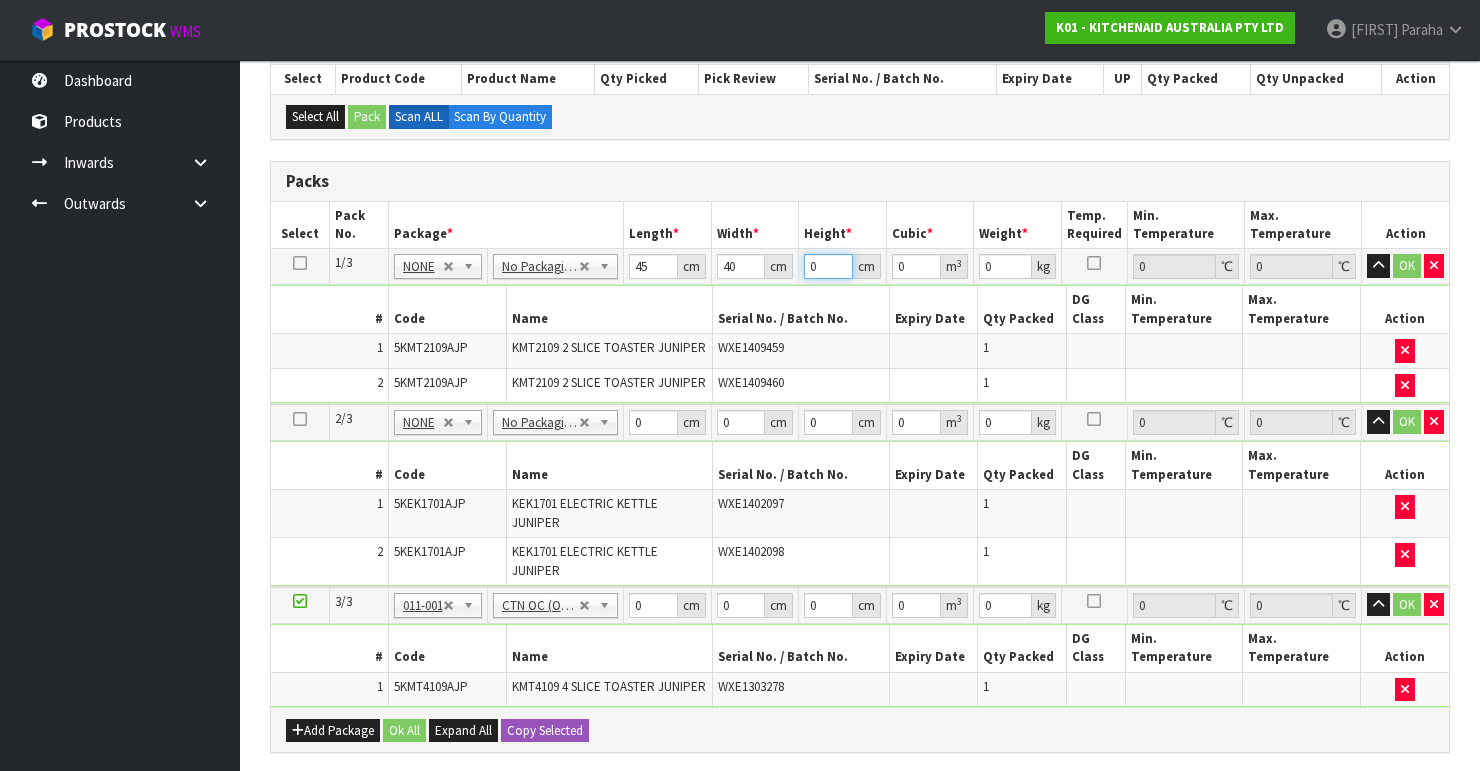 drag, startPoint x: 818, startPoint y: 264, endPoint x: 798, endPoint y: 271, distance: 21.189621 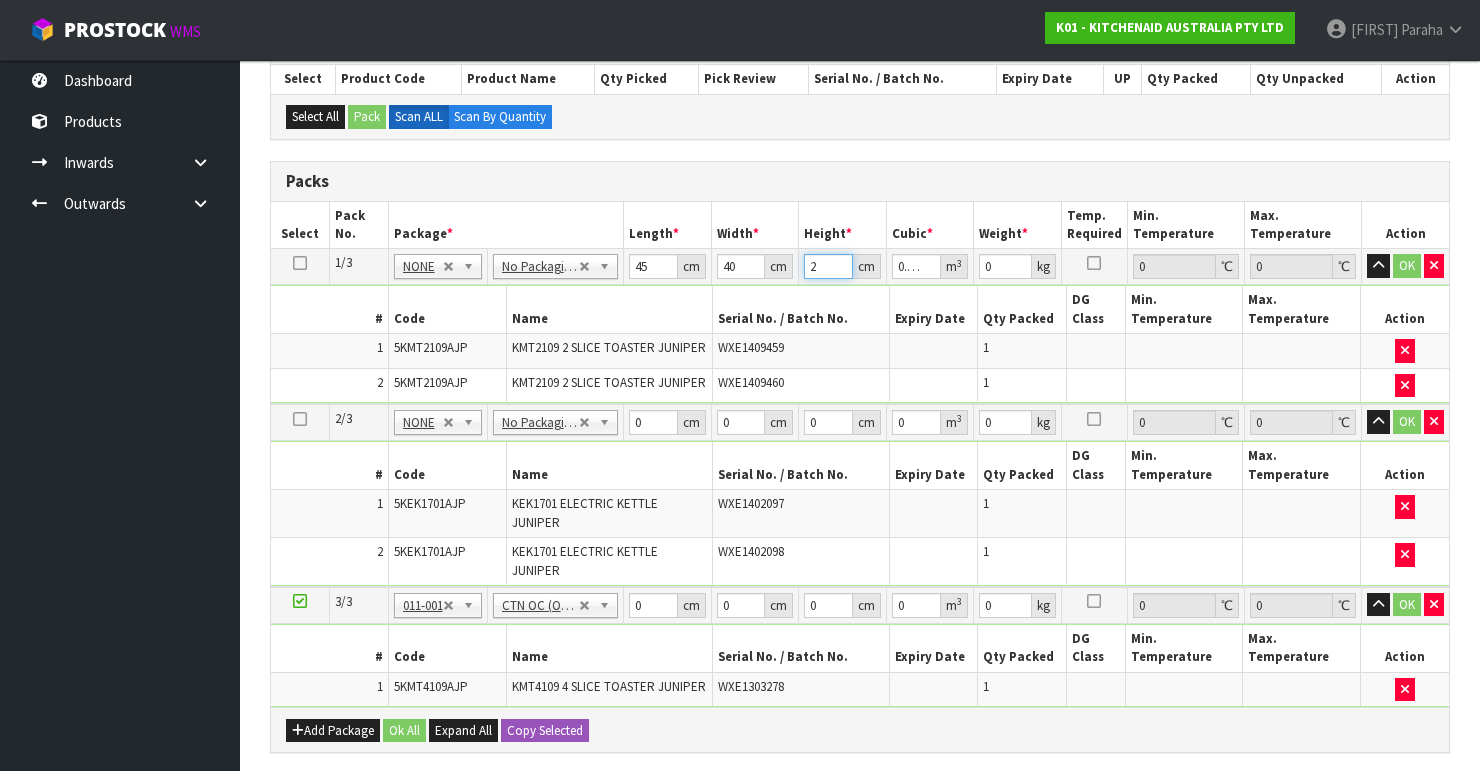 type on "29" 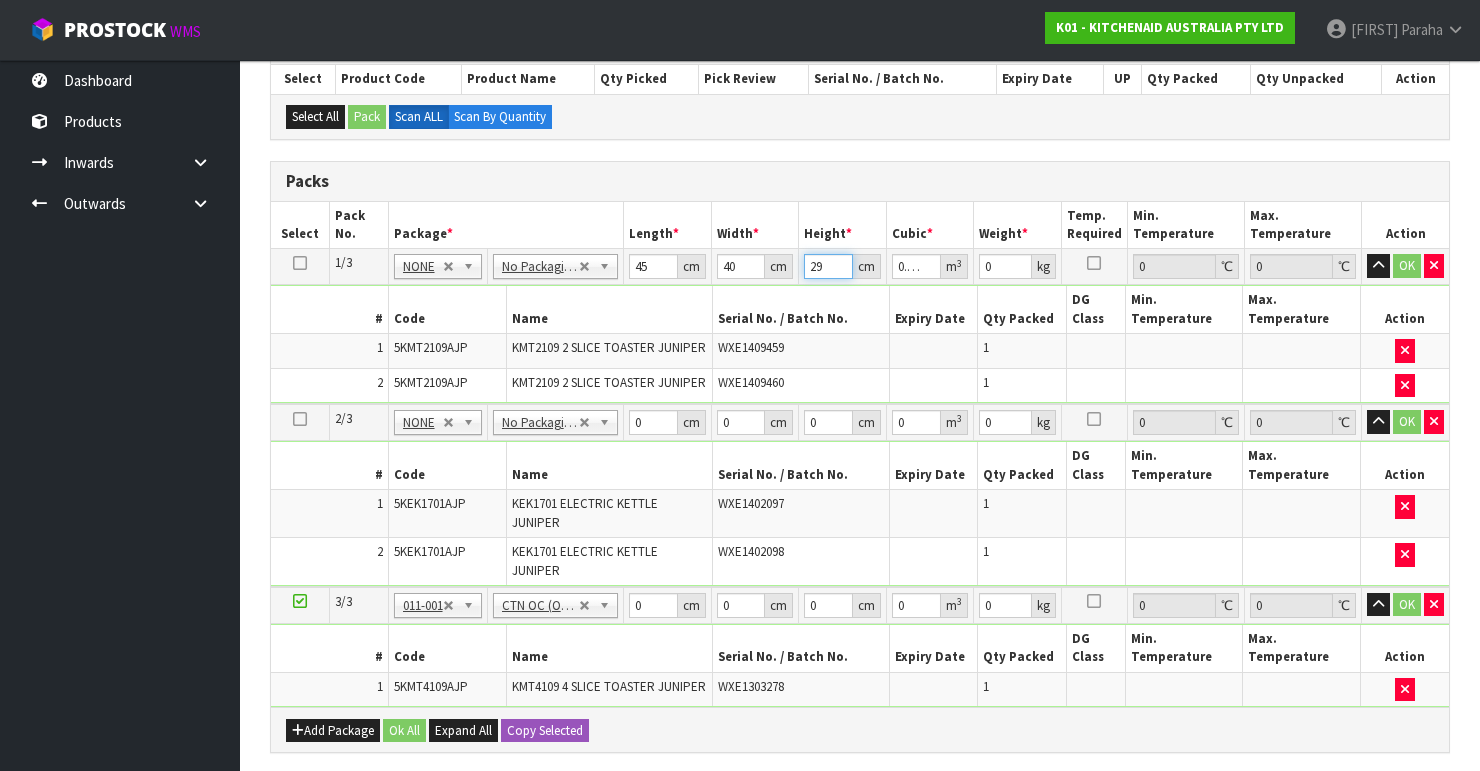 type on "29" 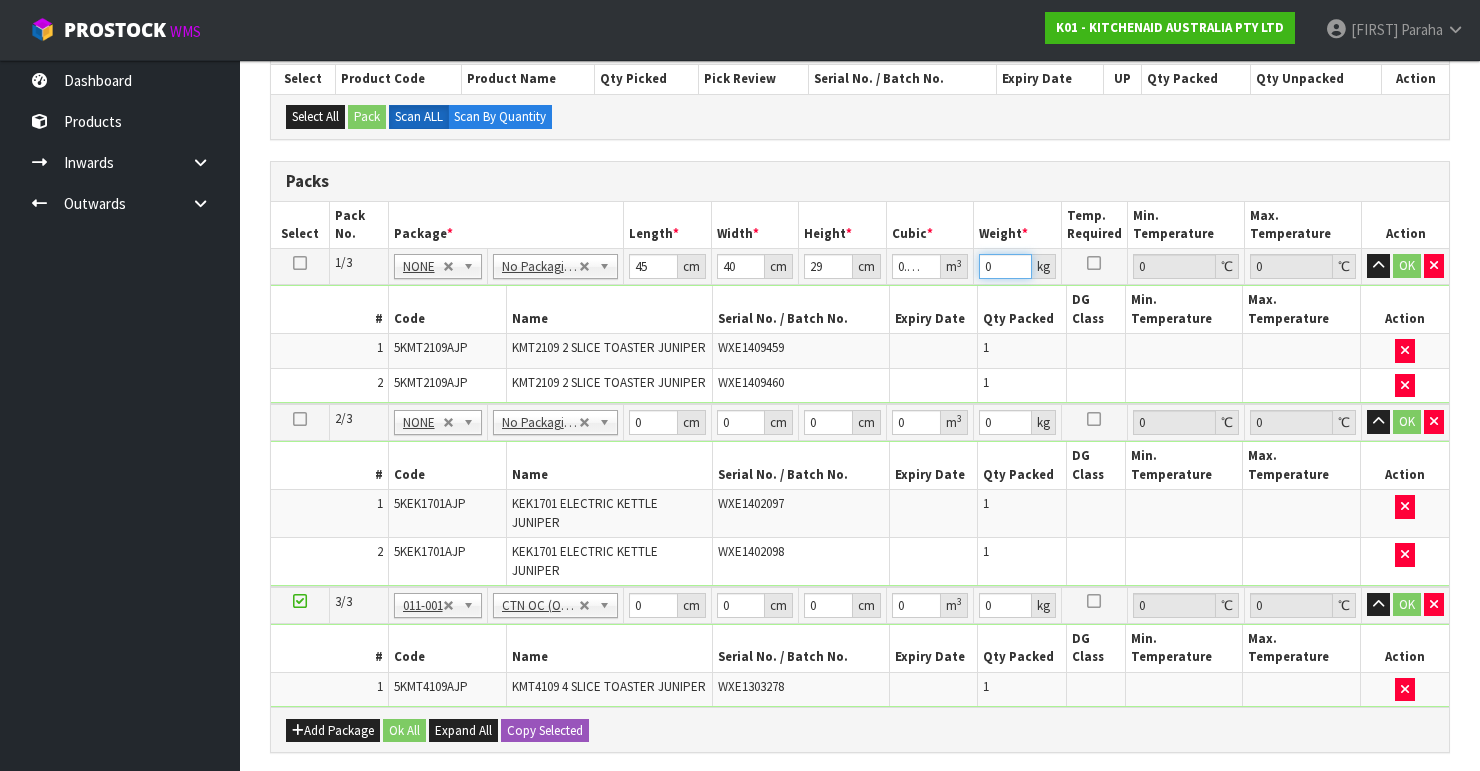 drag, startPoint x: 1000, startPoint y: 261, endPoint x: 956, endPoint y: 256, distance: 44.28318 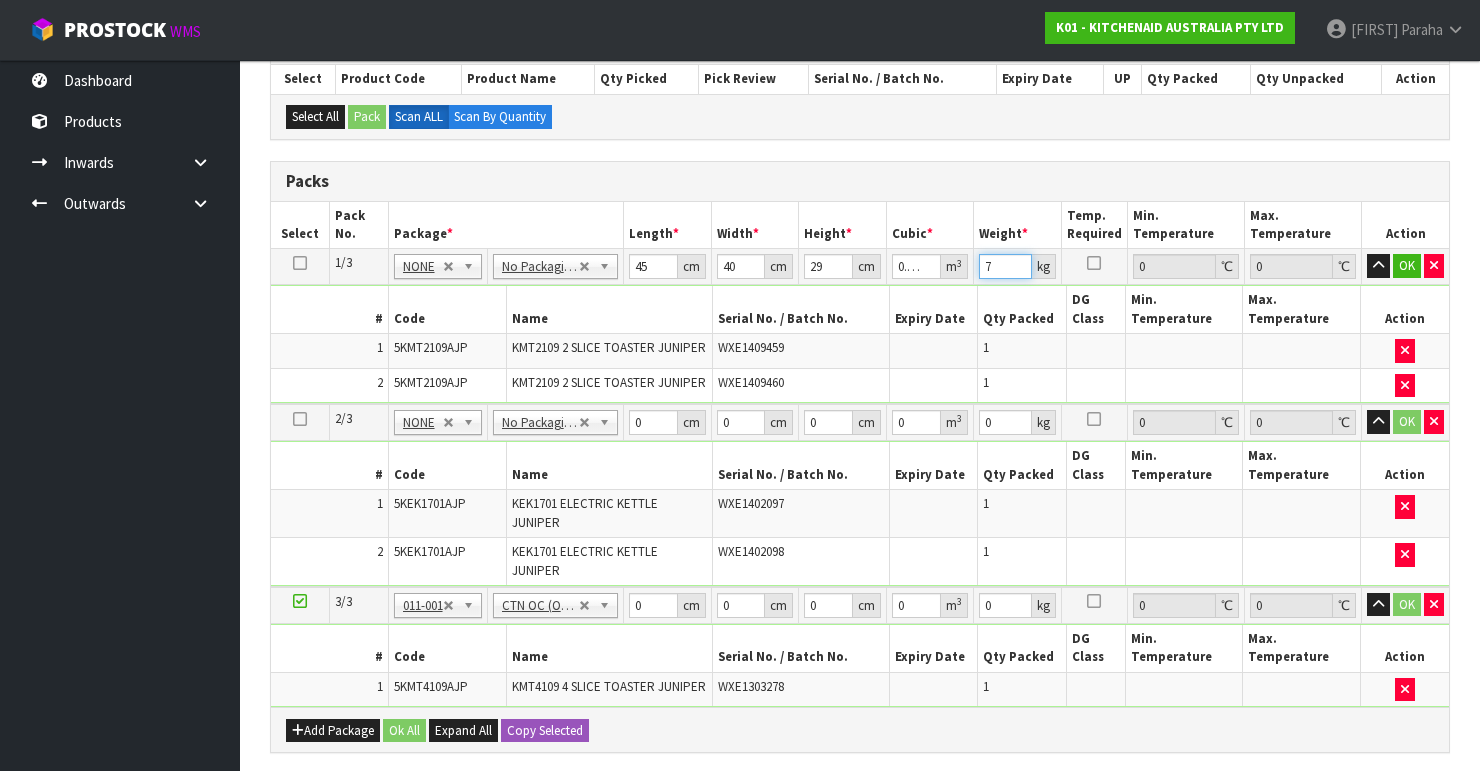 type on "7" 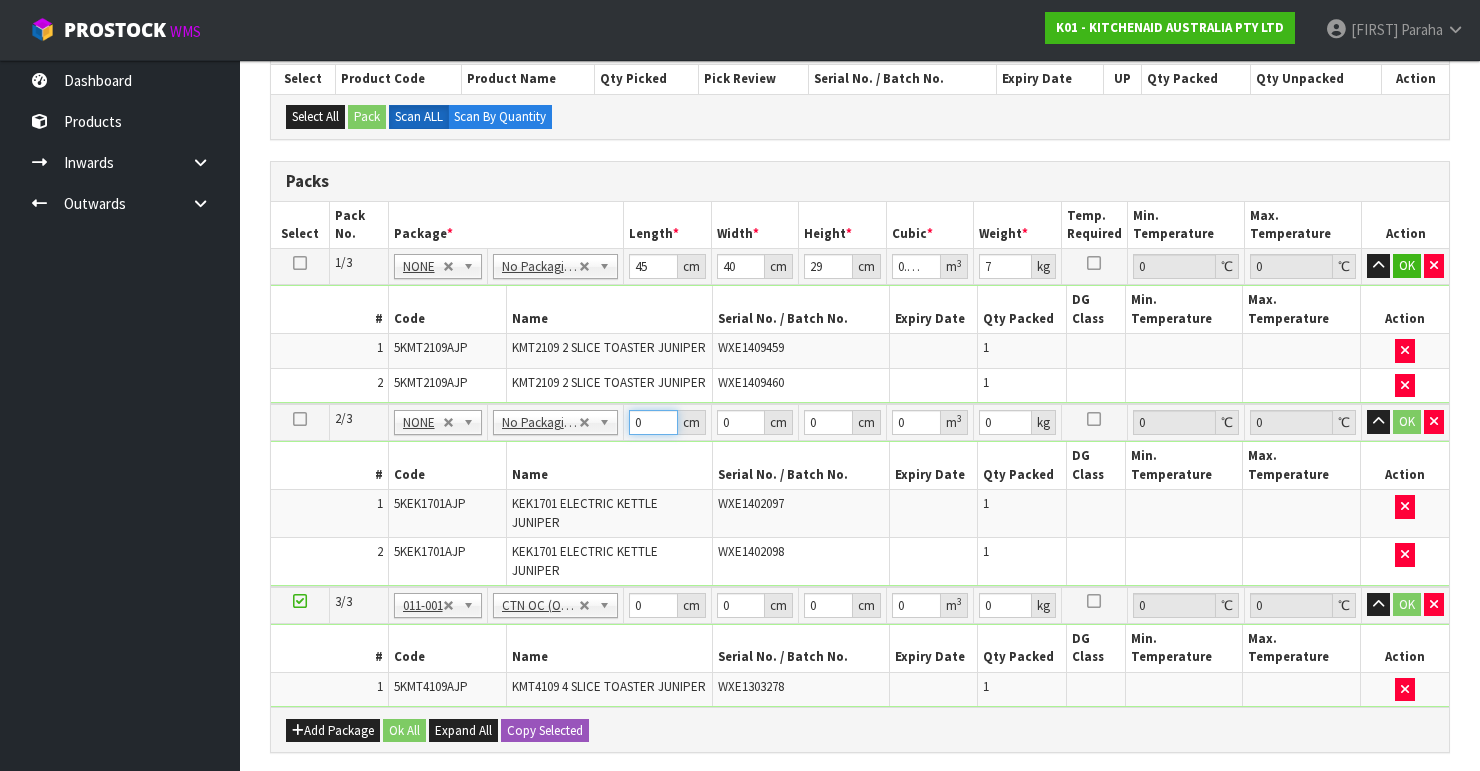 drag, startPoint x: 647, startPoint y: 413, endPoint x: 608, endPoint y: 420, distance: 39.623226 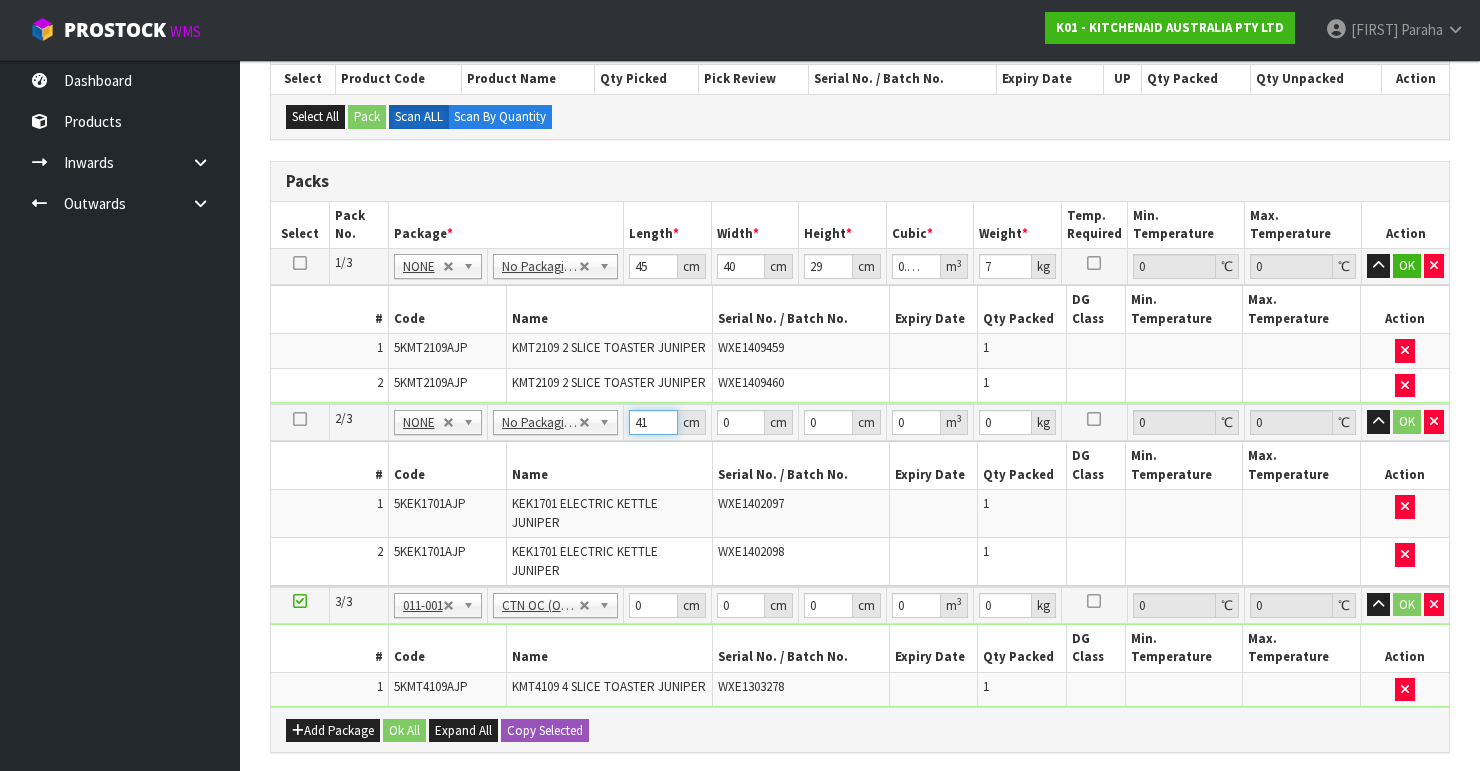 type on "41" 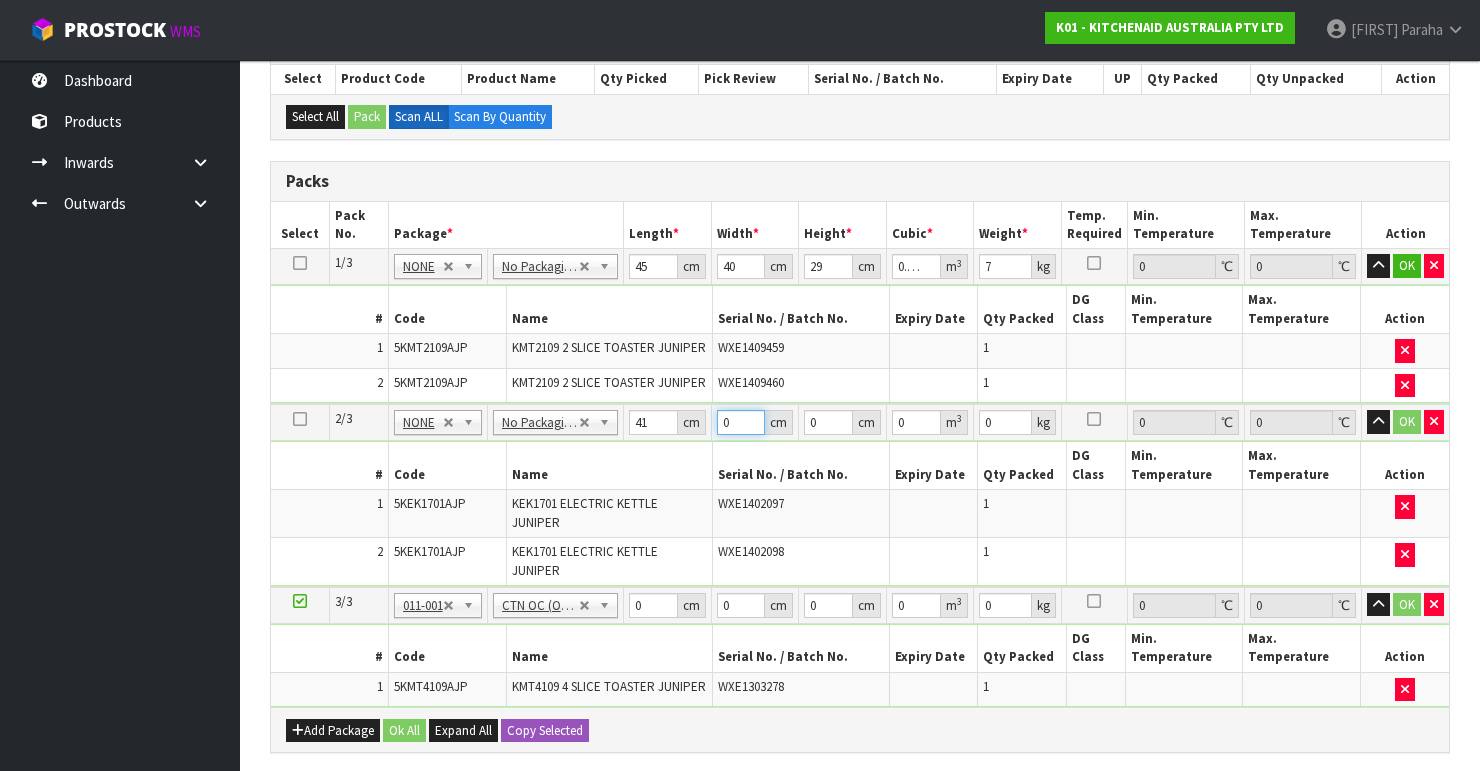 drag, startPoint x: 729, startPoint y: 420, endPoint x: 696, endPoint y: 422, distance: 33.06055 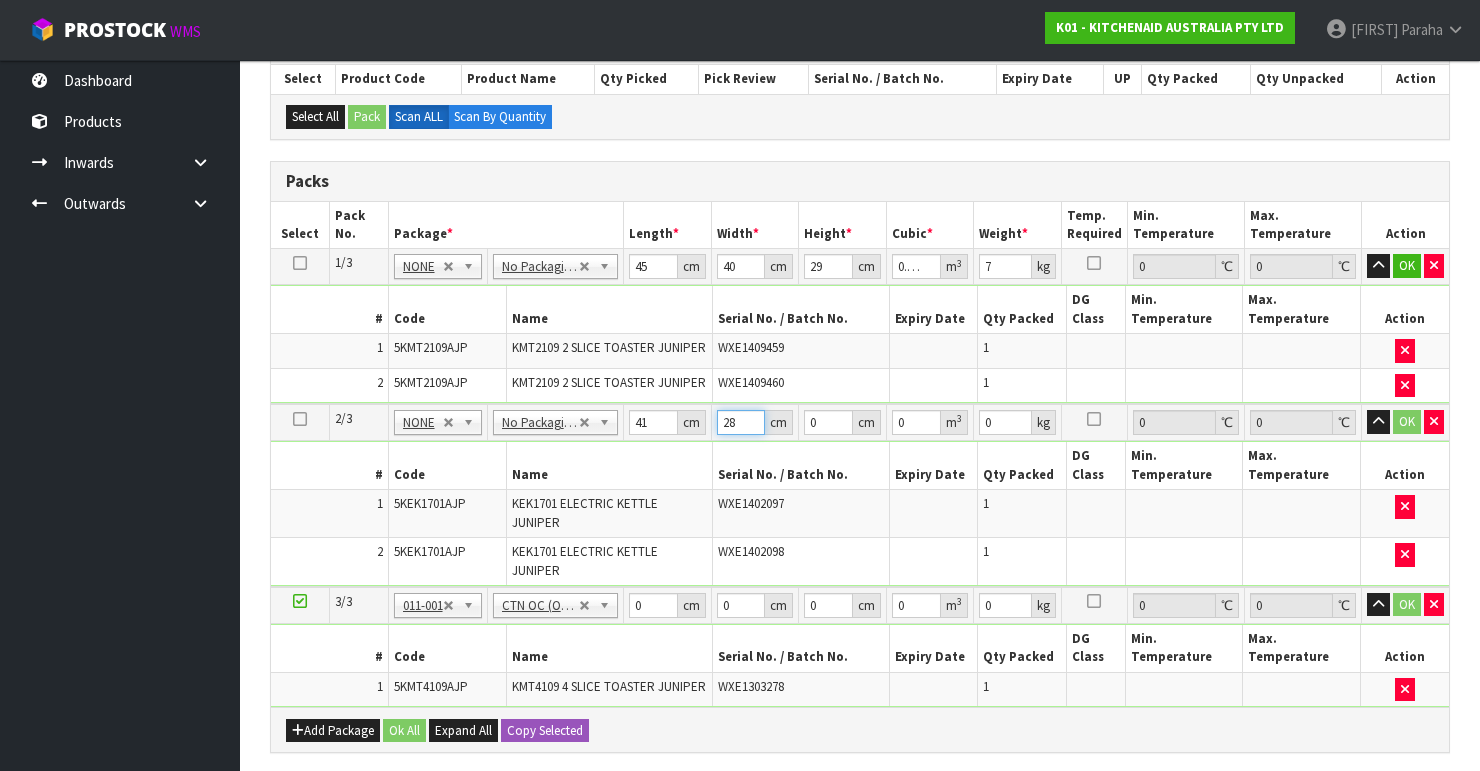 type on "28" 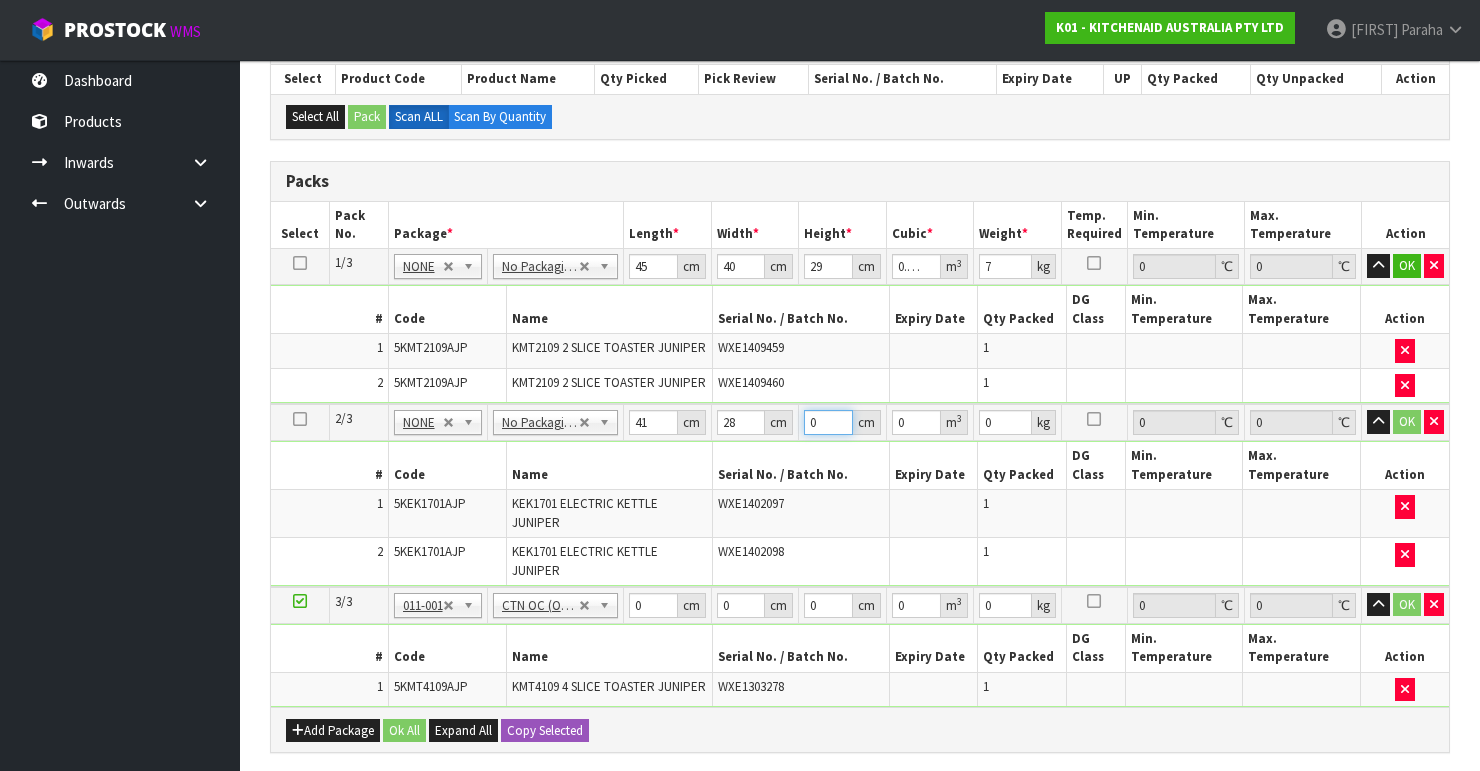 drag, startPoint x: 819, startPoint y: 419, endPoint x: 796, endPoint y: 419, distance: 23 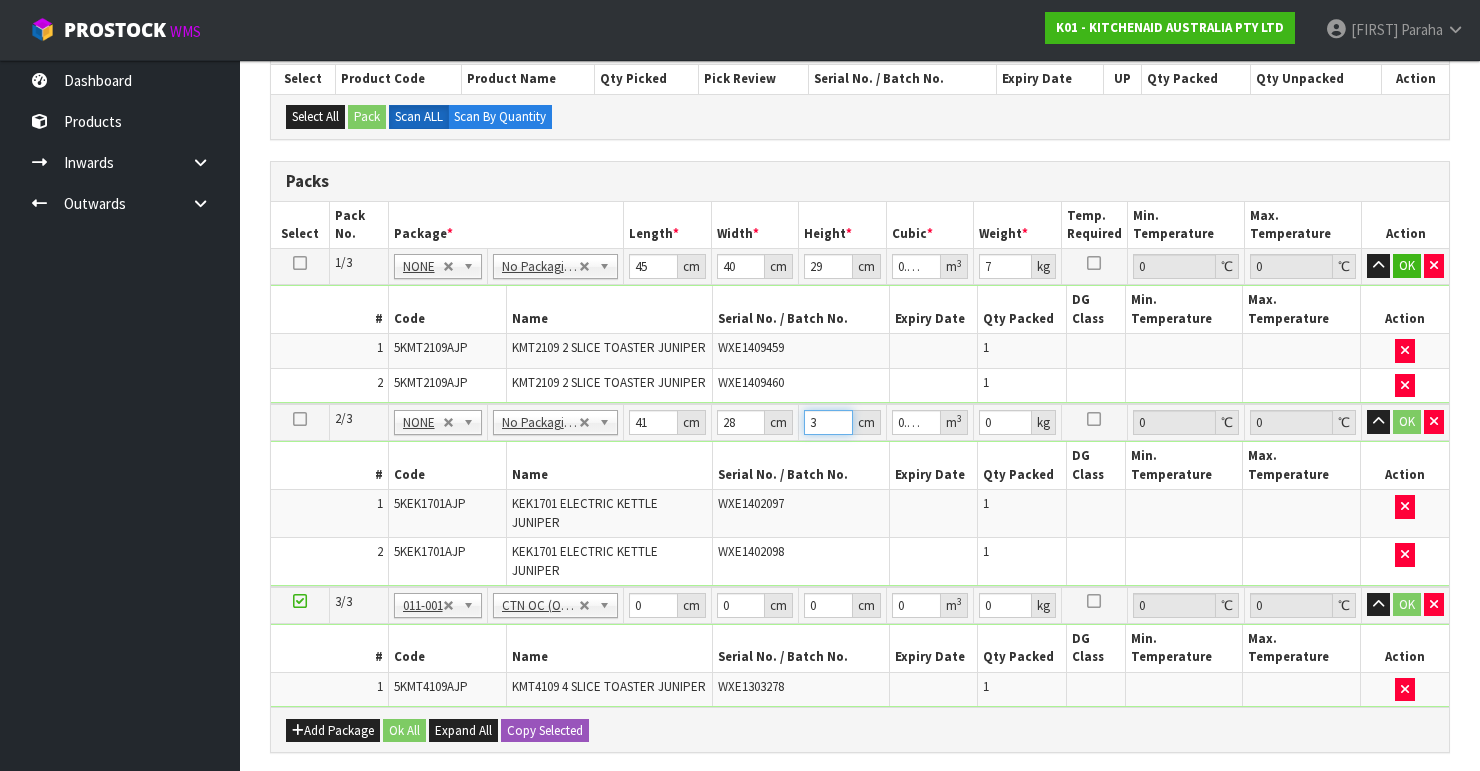 type on "36" 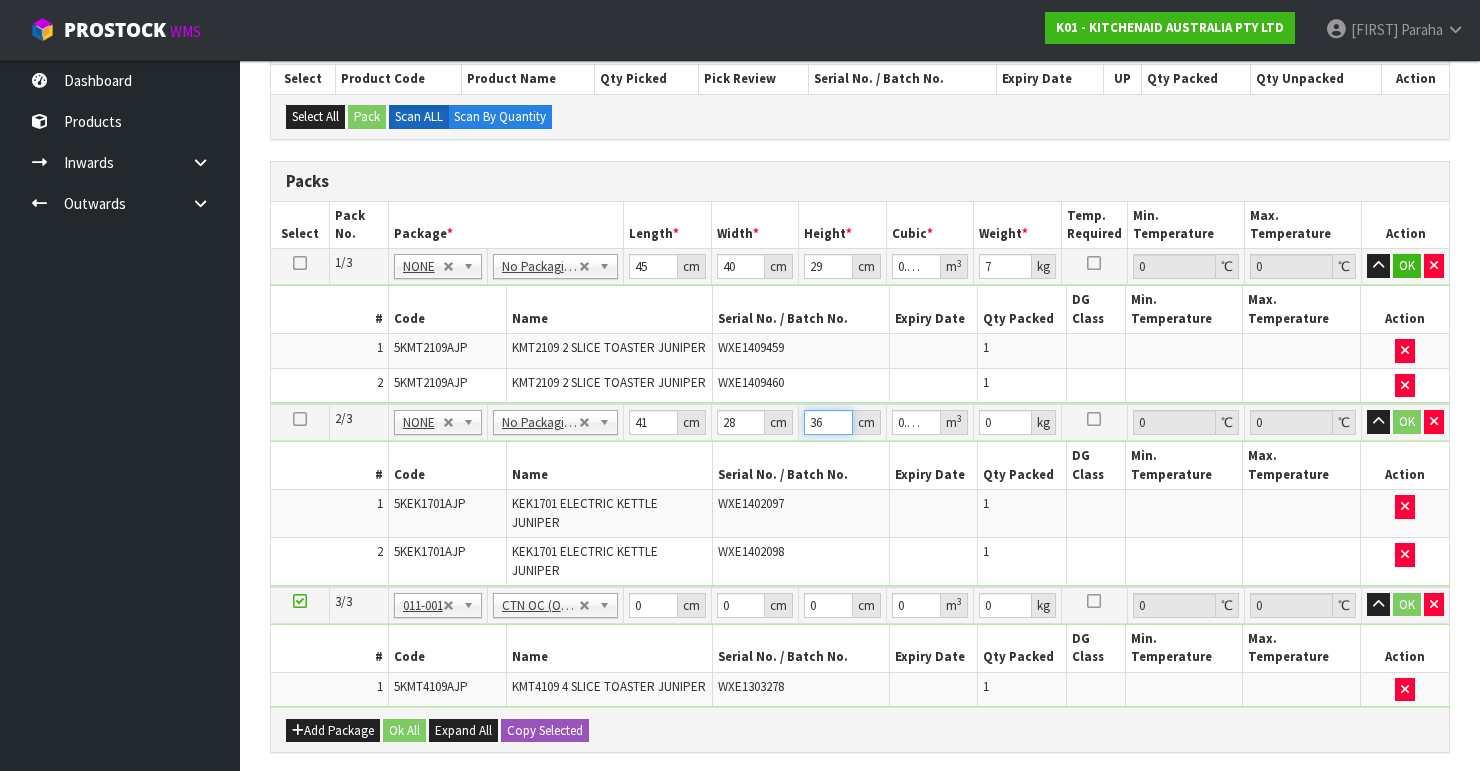 type on "36" 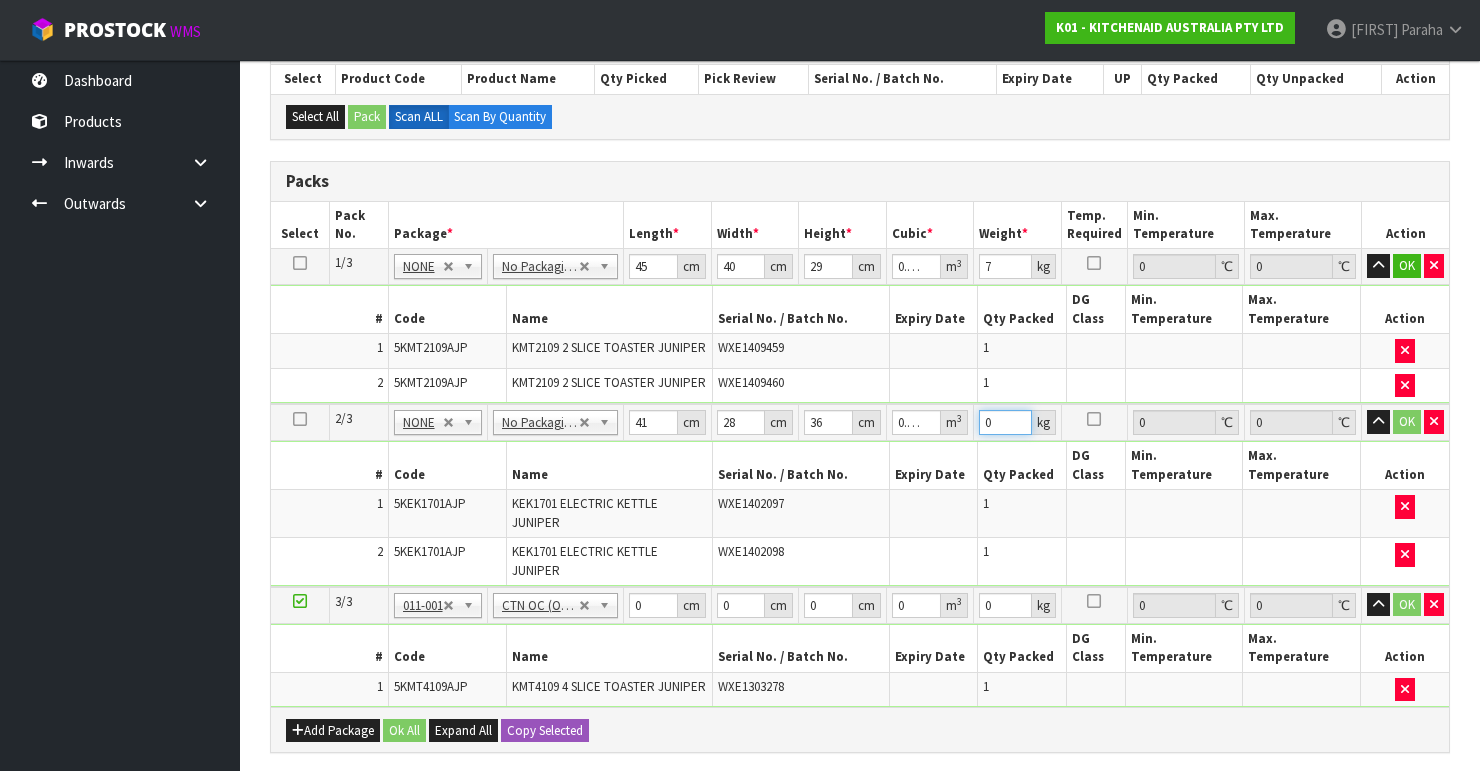 drag, startPoint x: 1000, startPoint y: 415, endPoint x: 922, endPoint y: 424, distance: 78.51752 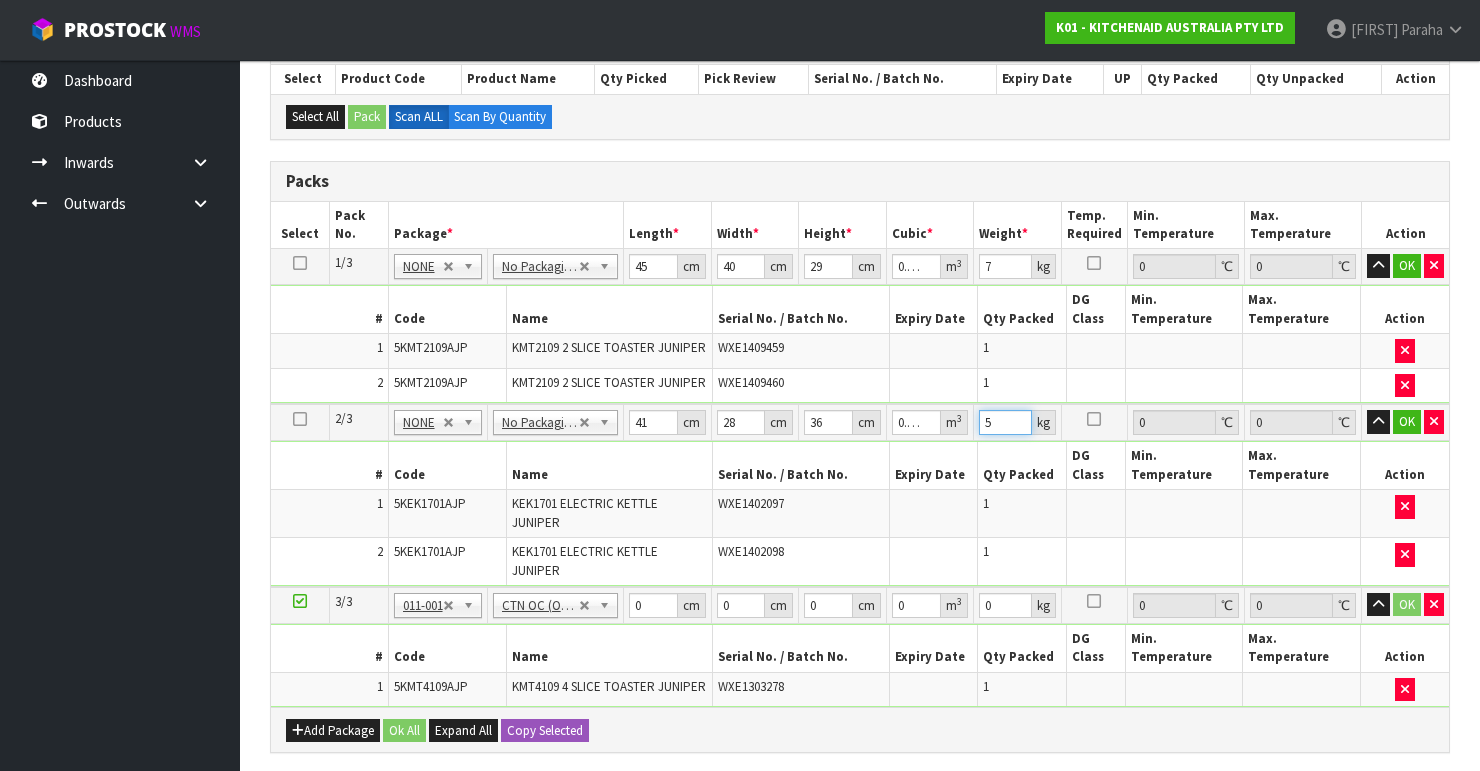 type on "5" 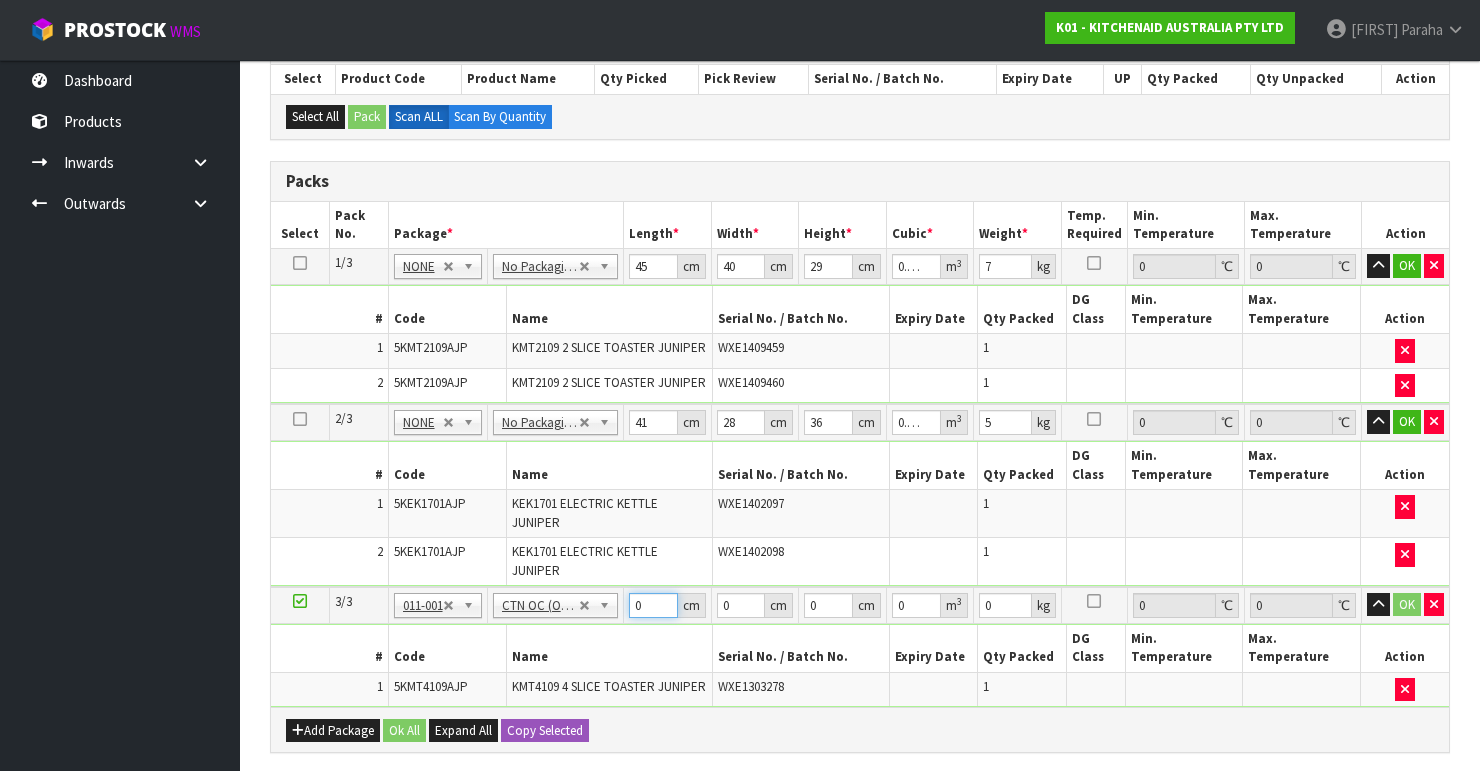 drag, startPoint x: 647, startPoint y: 599, endPoint x: 599, endPoint y: 601, distance: 48.04165 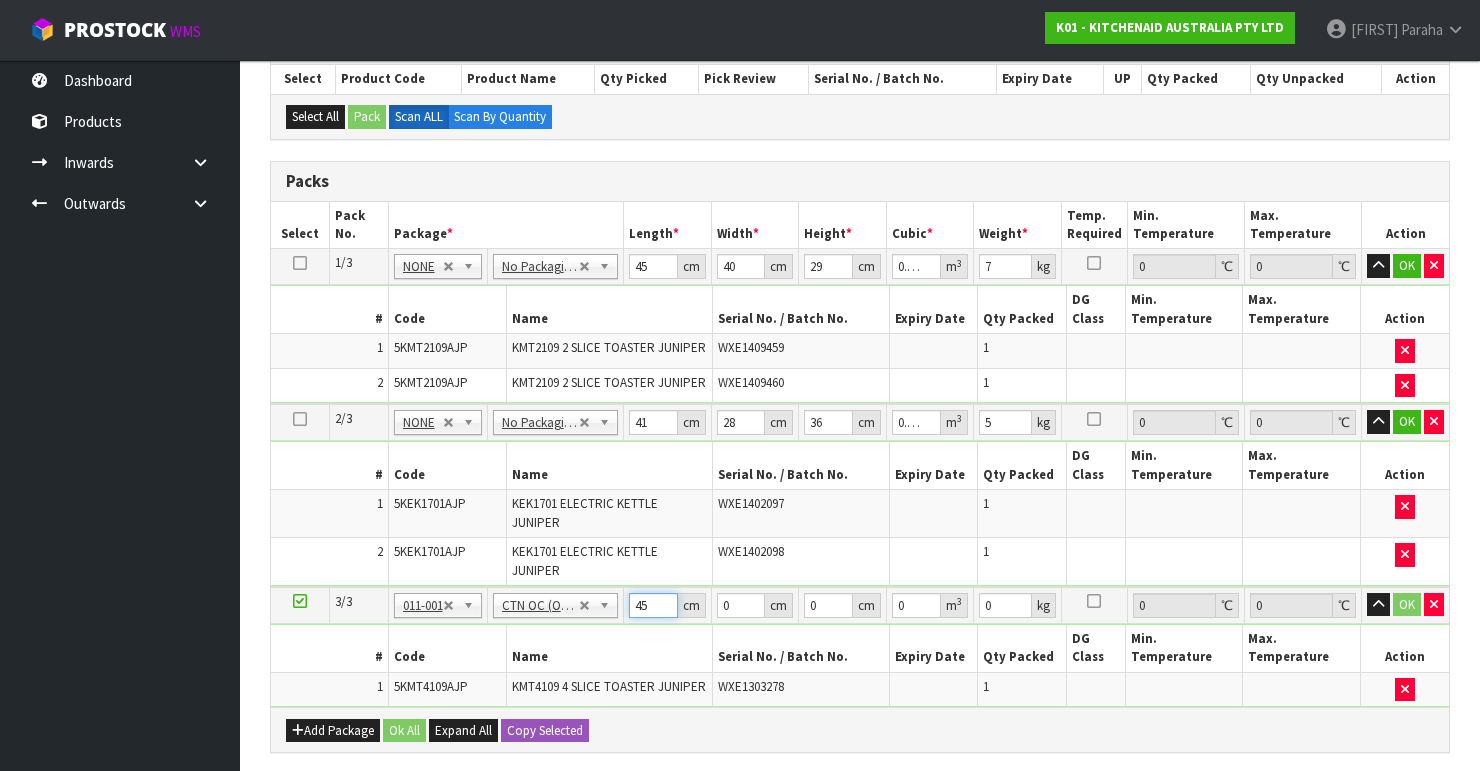 type on "45" 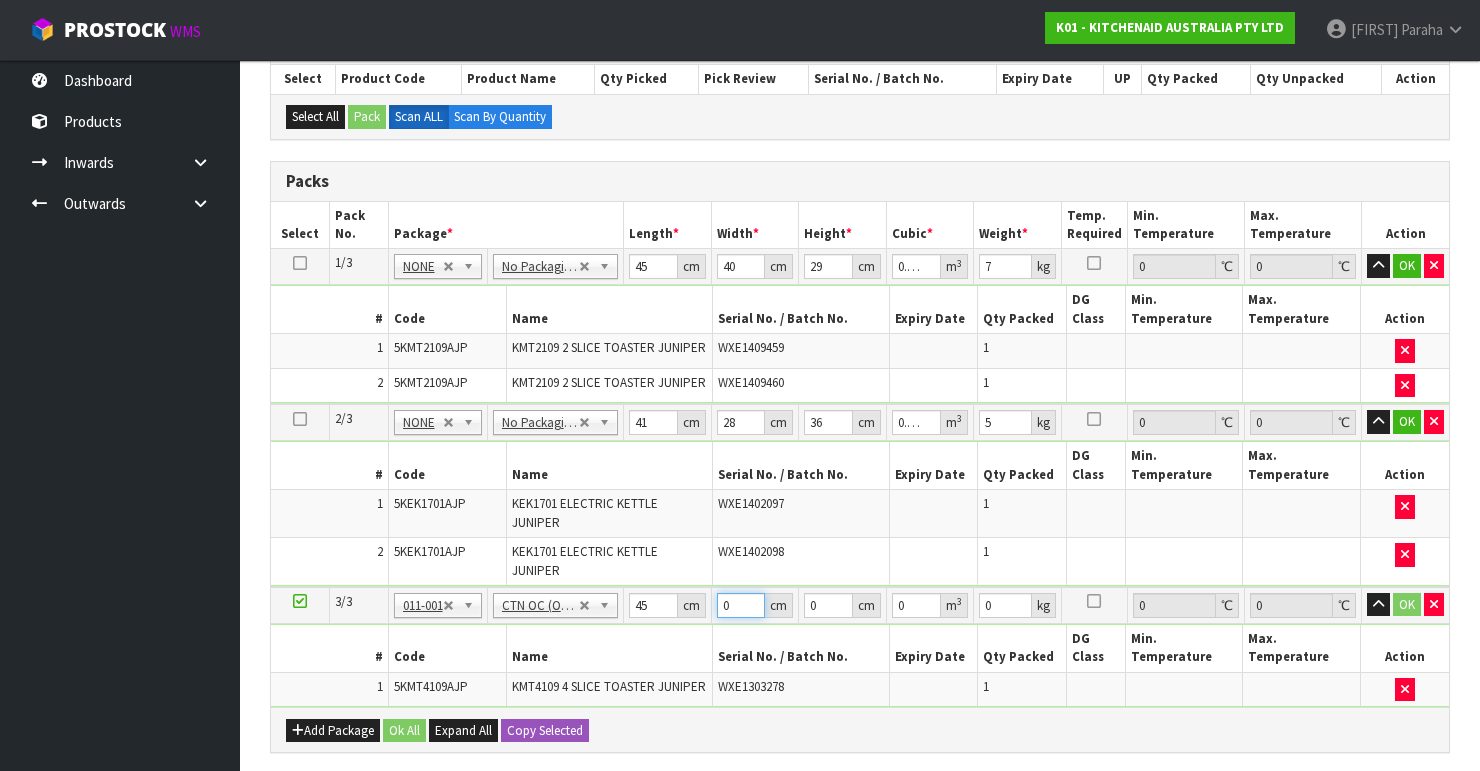 drag, startPoint x: 737, startPoint y: 597, endPoint x: 716, endPoint y: 599, distance: 21.095022 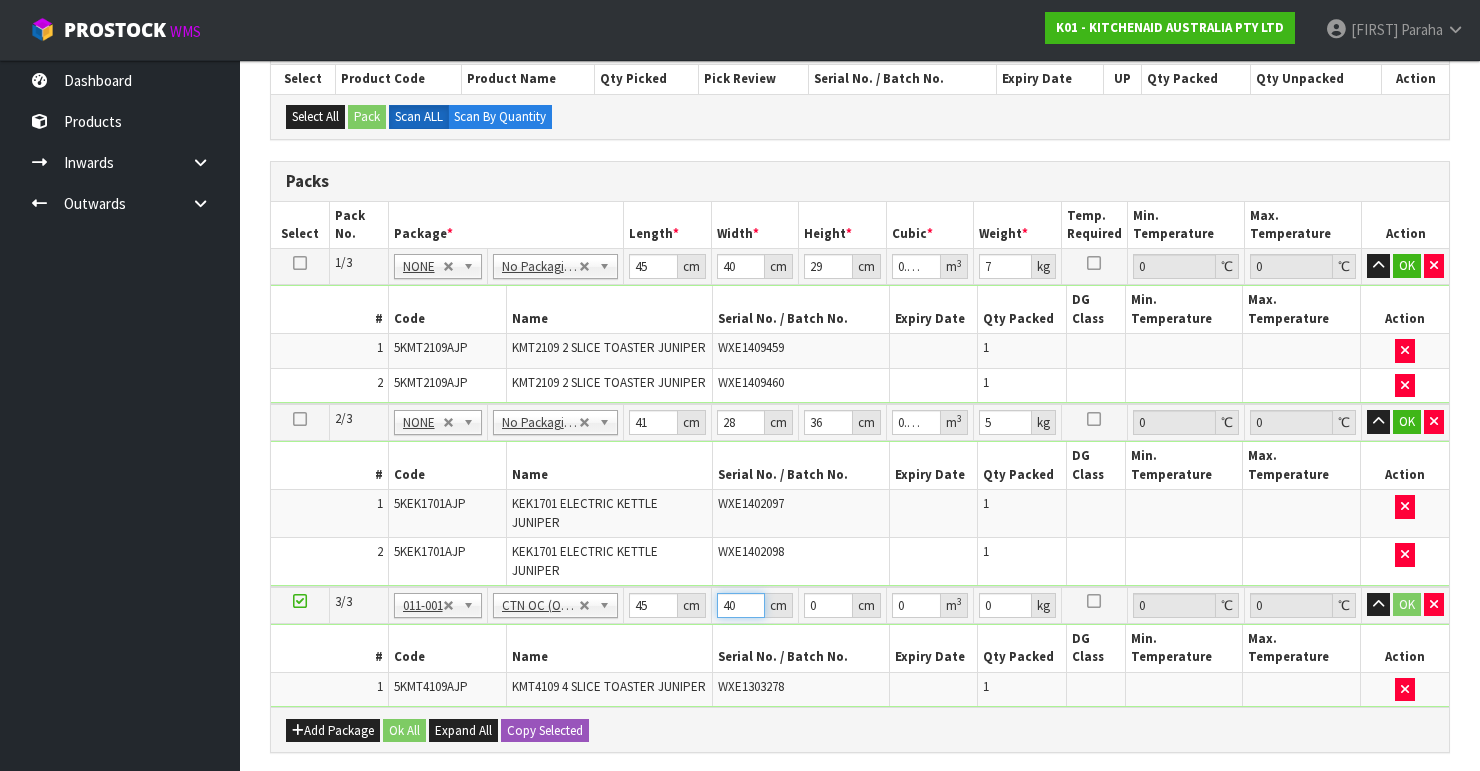 type on "40" 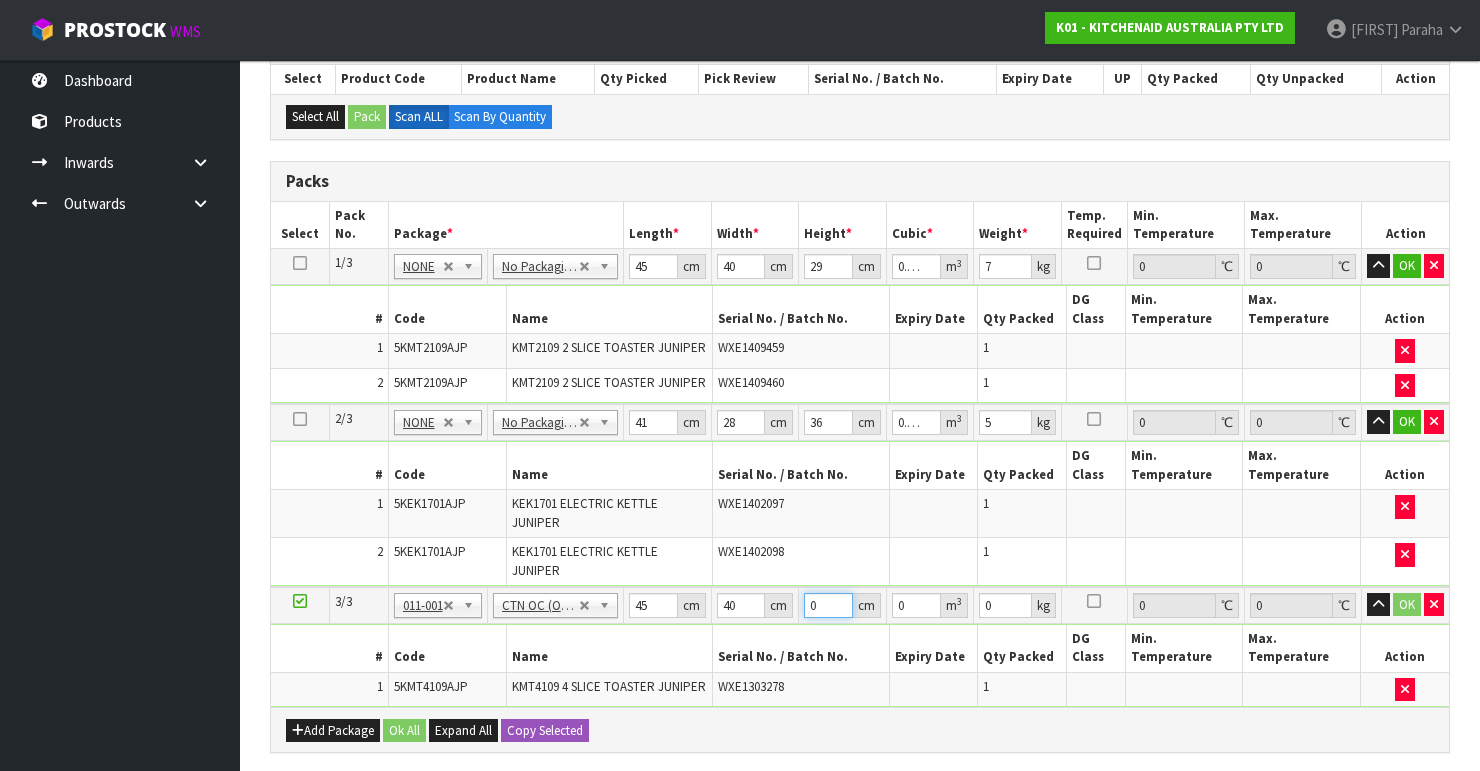 drag, startPoint x: 819, startPoint y: 597, endPoint x: 796, endPoint y: 600, distance: 23.194826 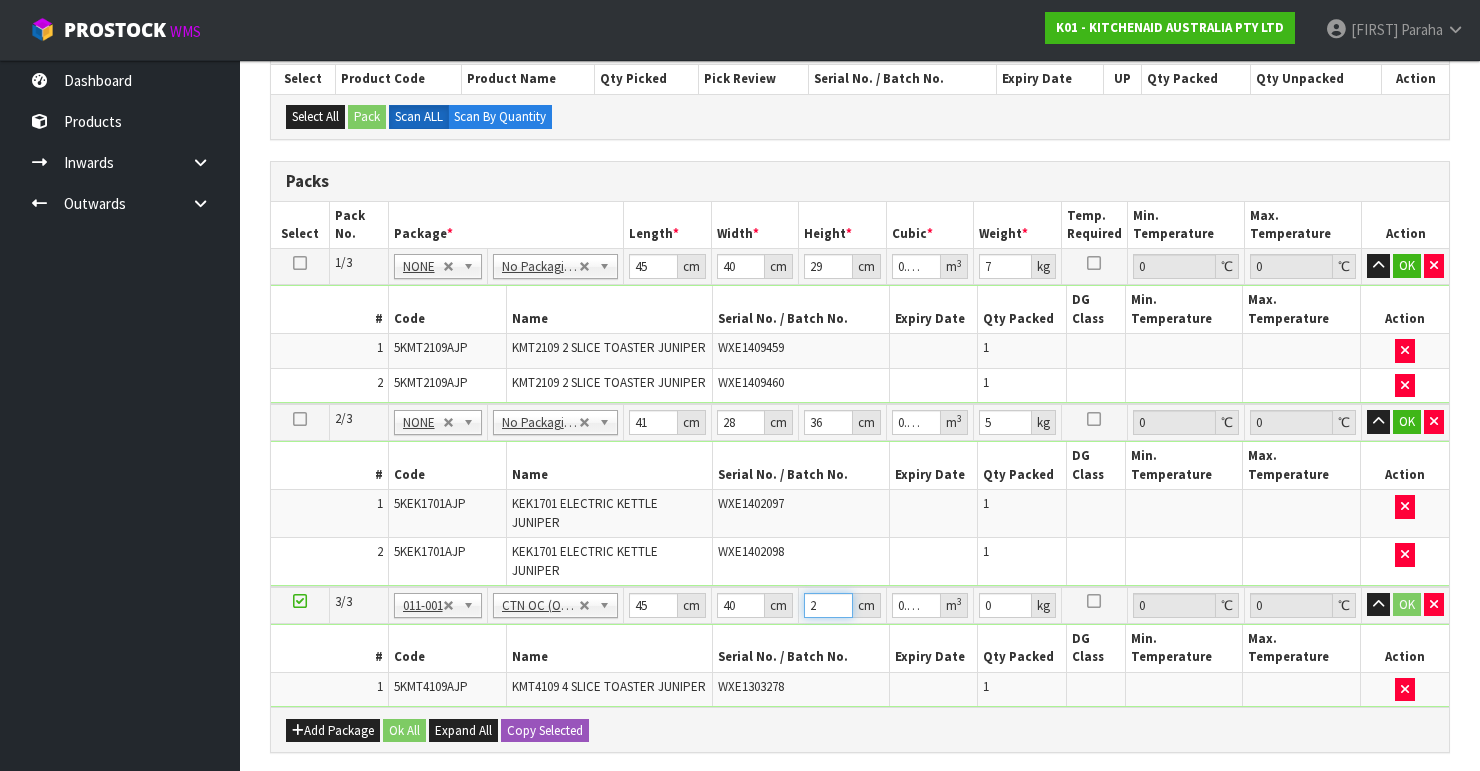 type on "29" 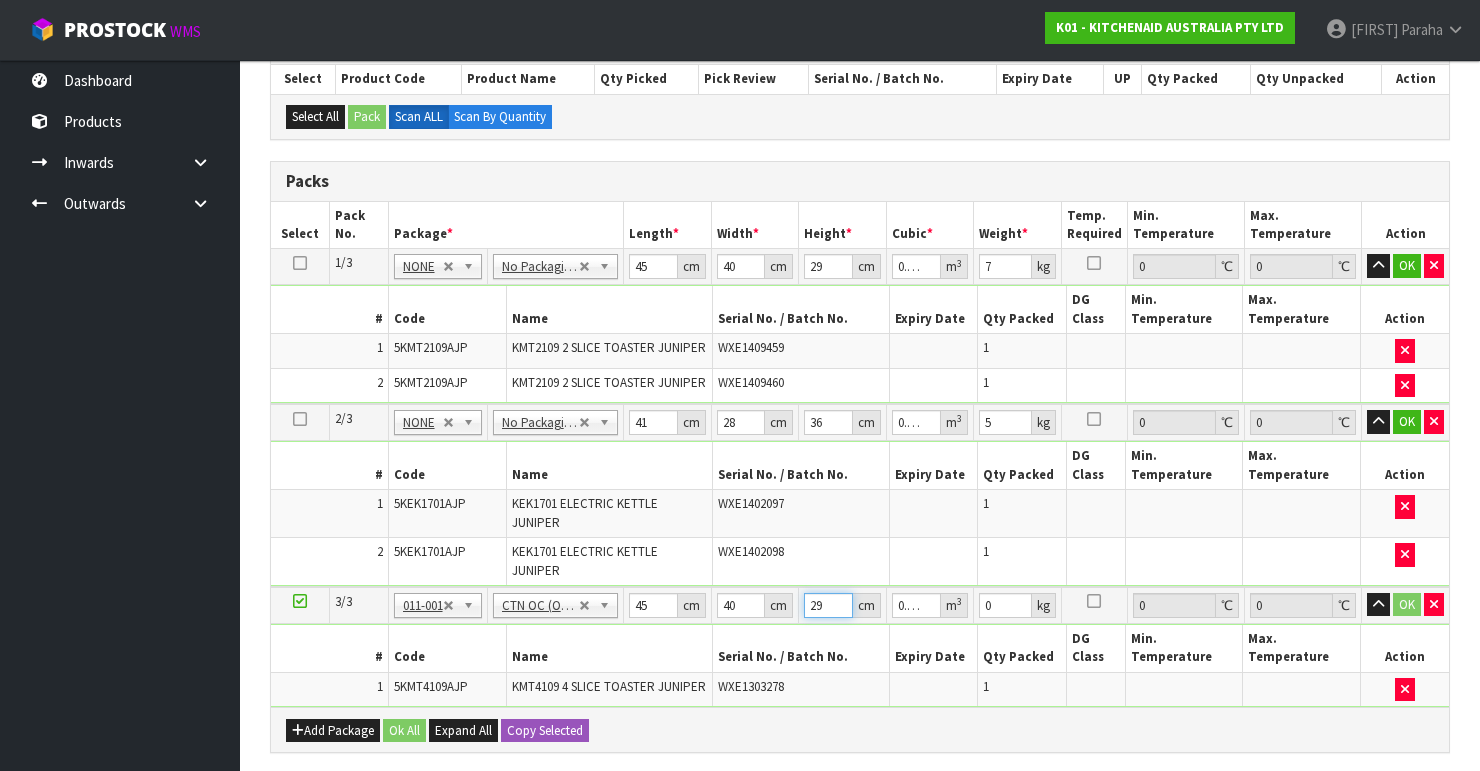 type on "29" 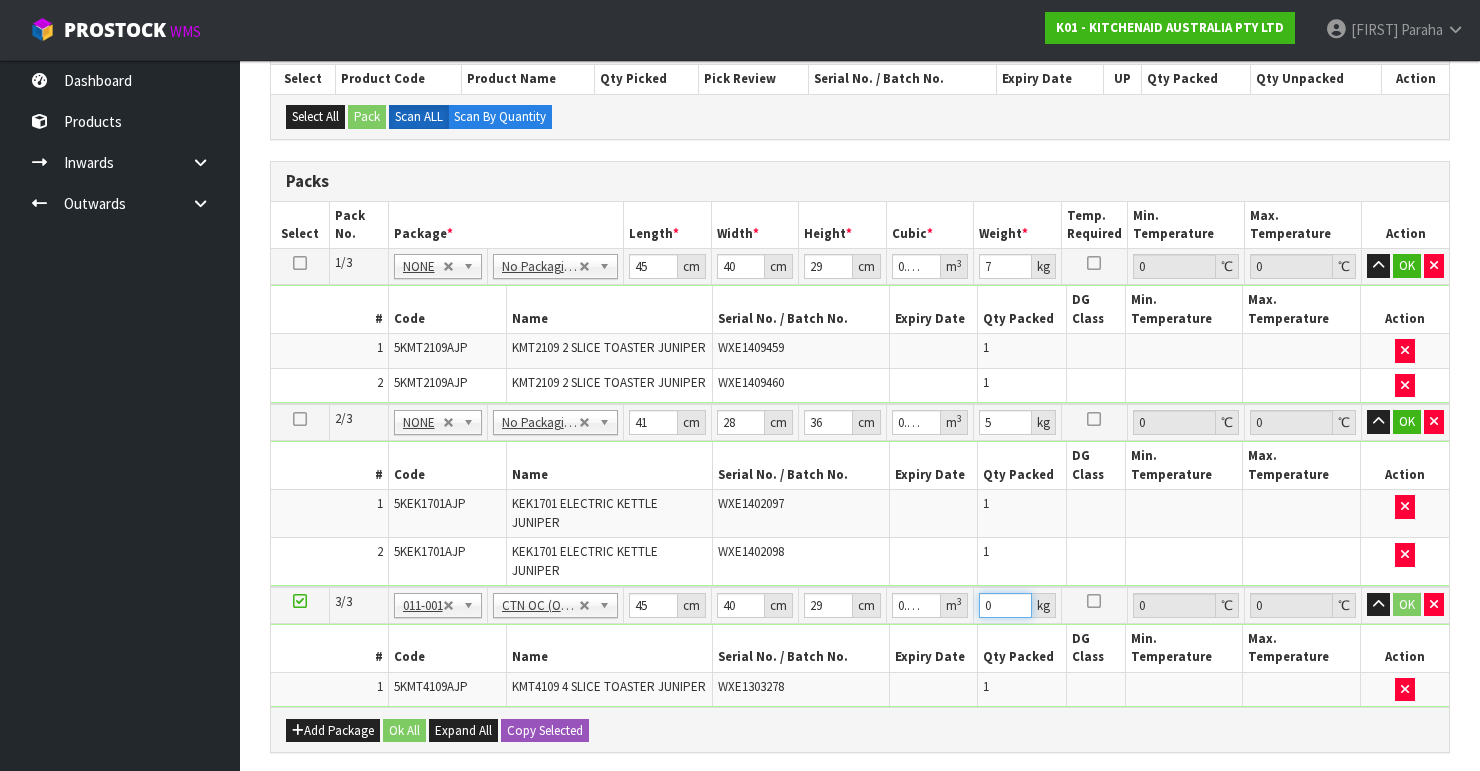 drag, startPoint x: 996, startPoint y: 598, endPoint x: 962, endPoint y: 598, distance: 34 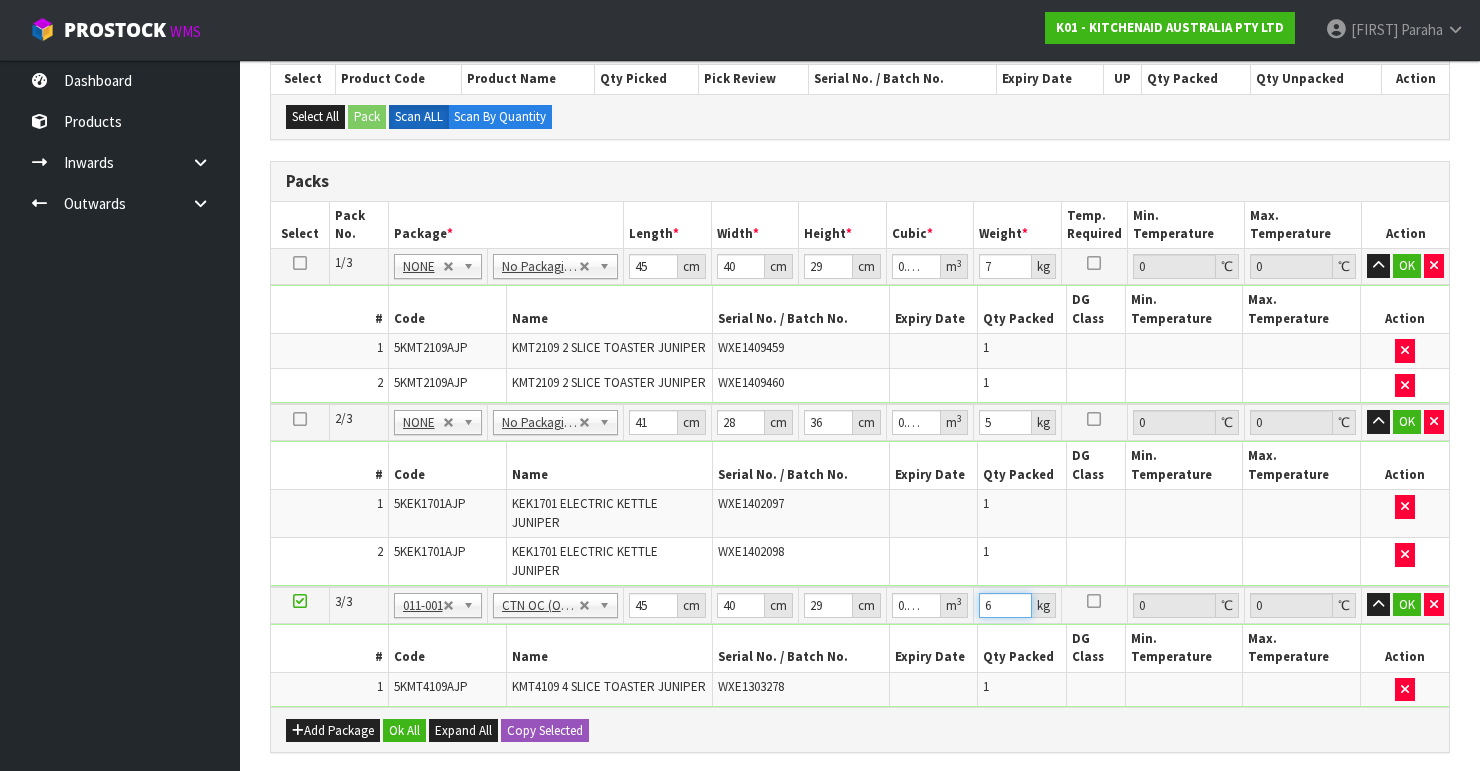 type on "6" 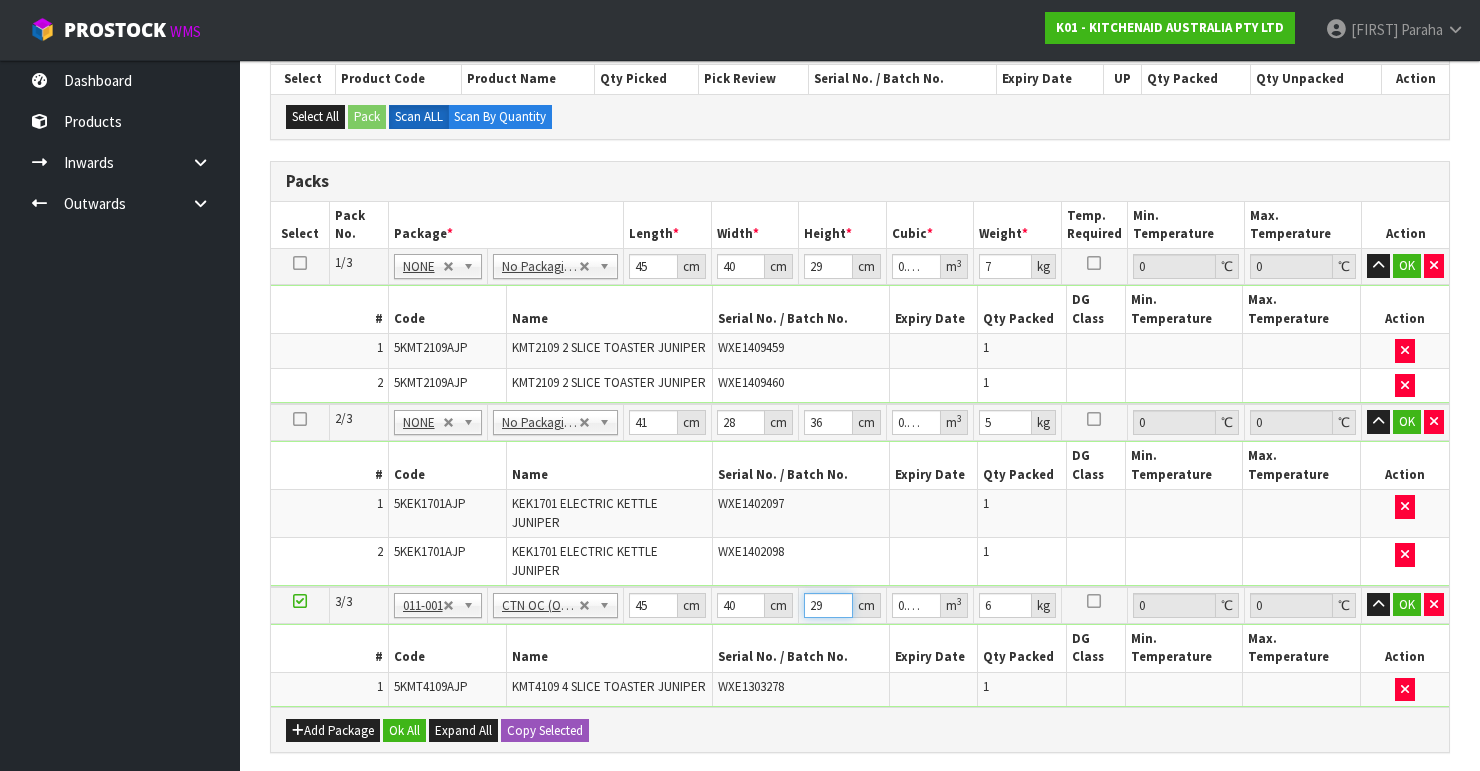 click on "29" at bounding box center [828, 605] 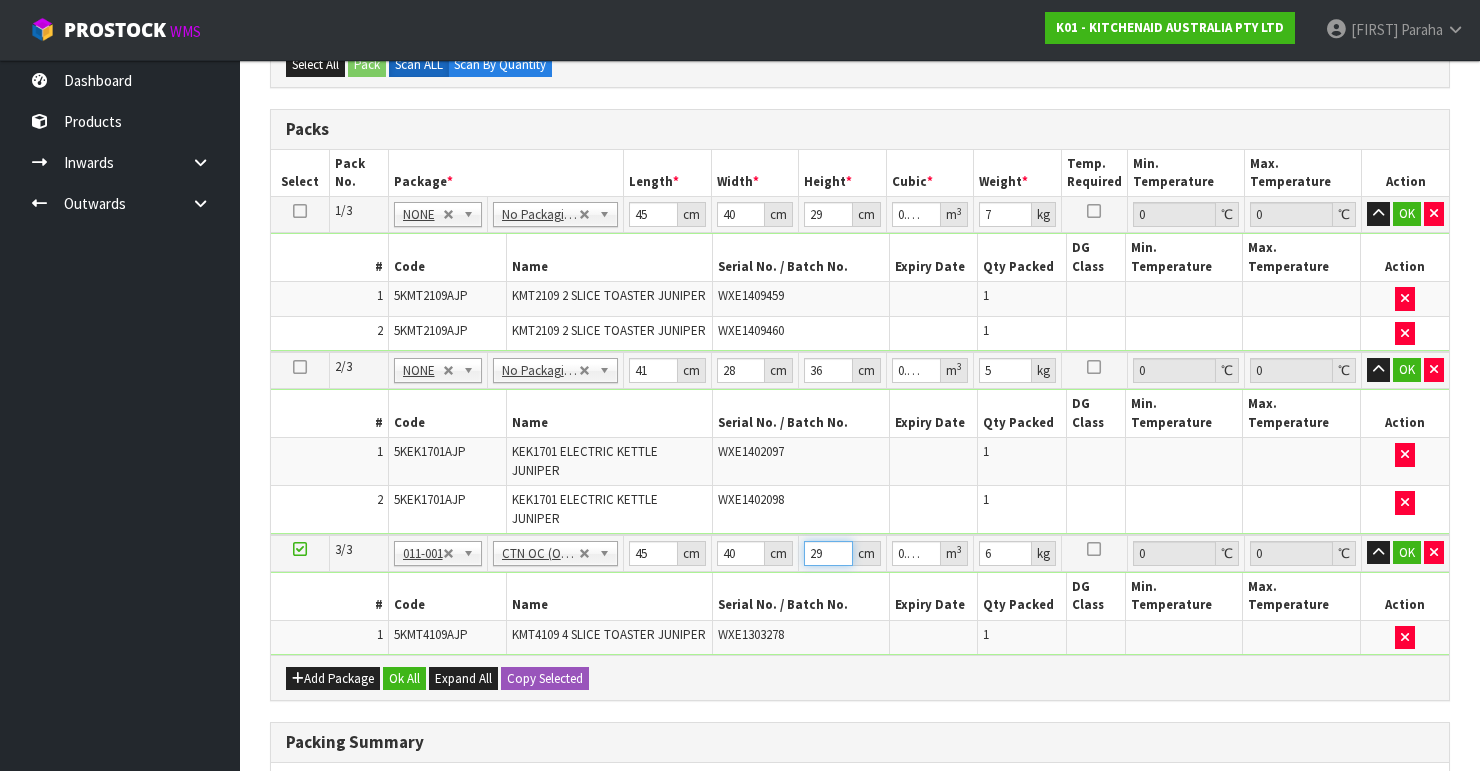 scroll, scrollTop: 444, scrollLeft: 0, axis: vertical 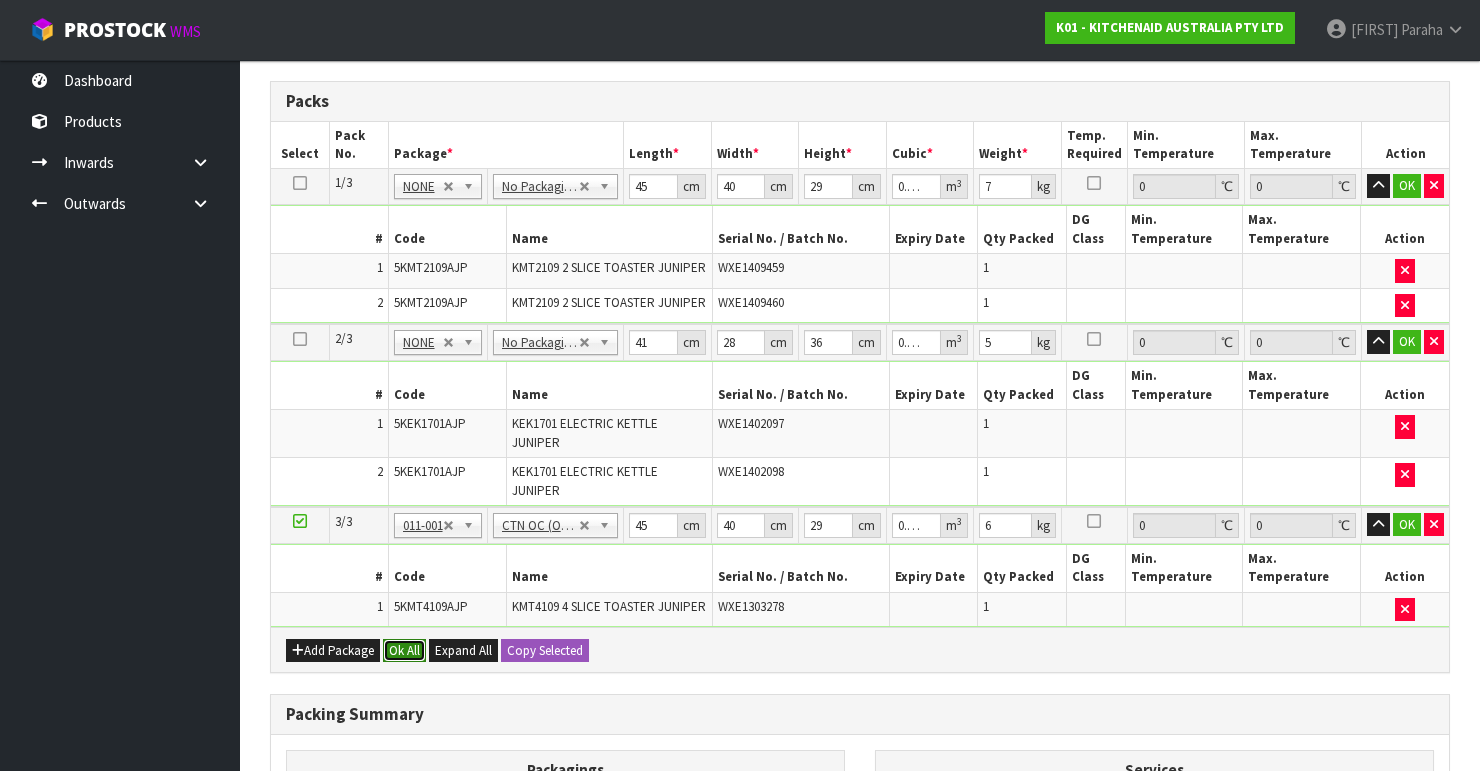 click on "Ok All" at bounding box center (404, 651) 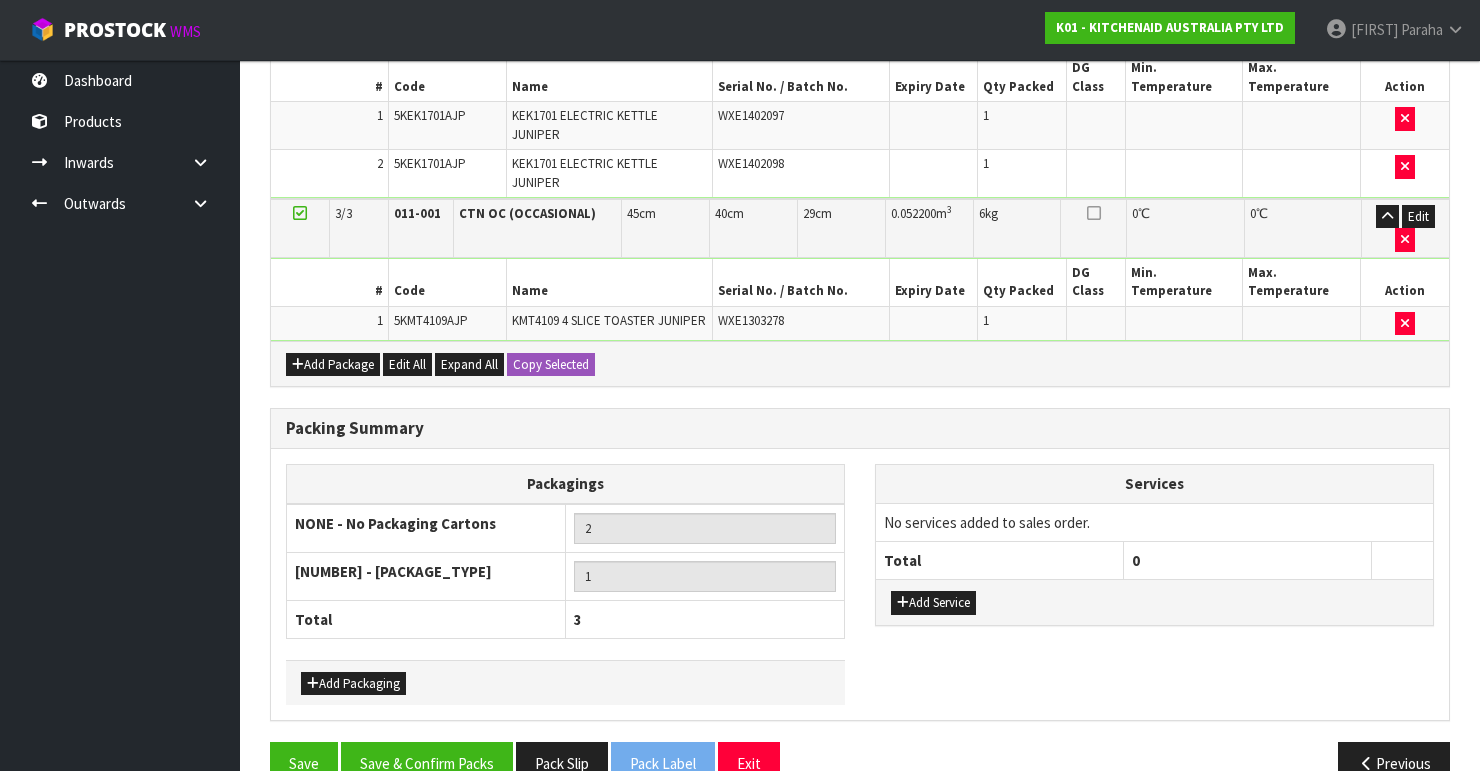 scroll, scrollTop: 824, scrollLeft: 0, axis: vertical 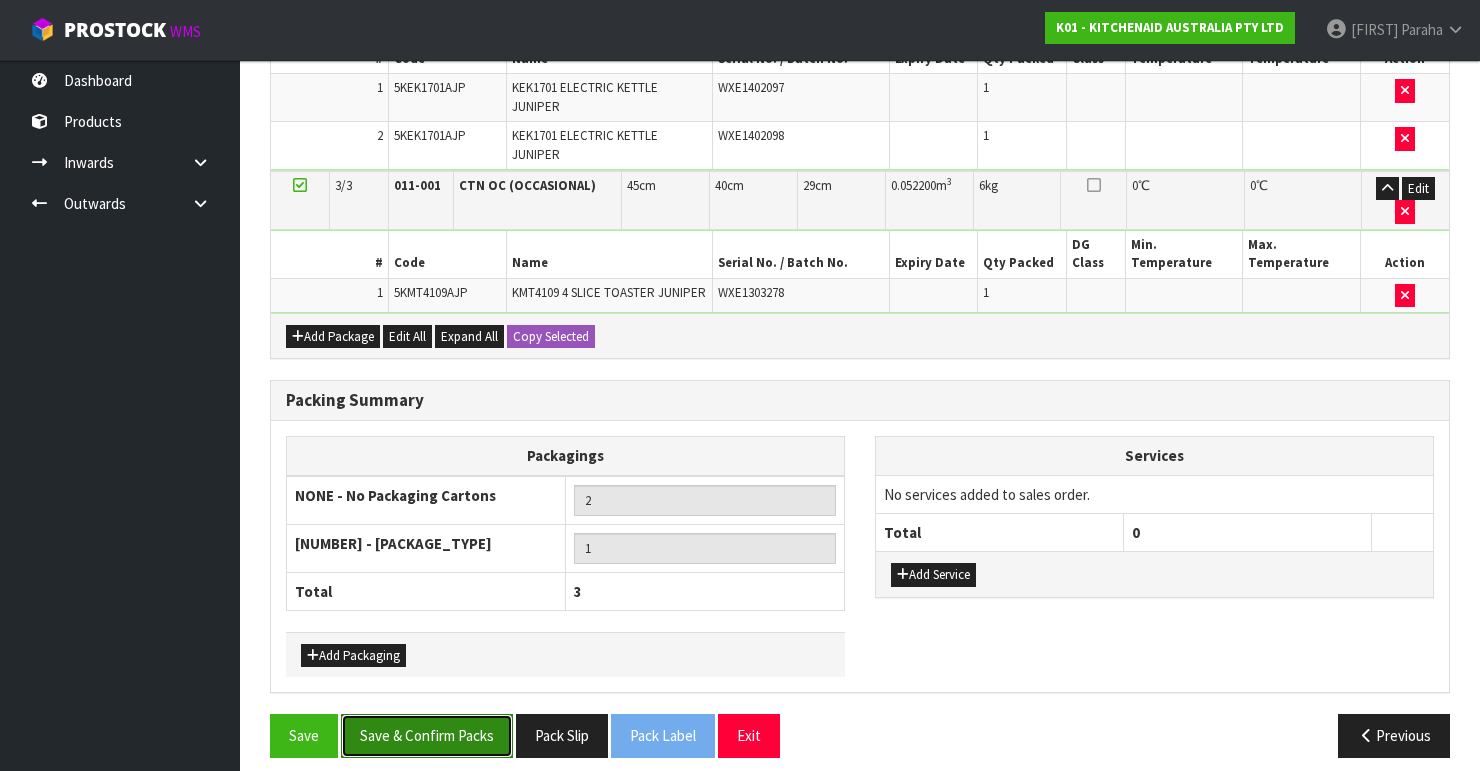 click on "Save & Confirm Packs" at bounding box center (427, 735) 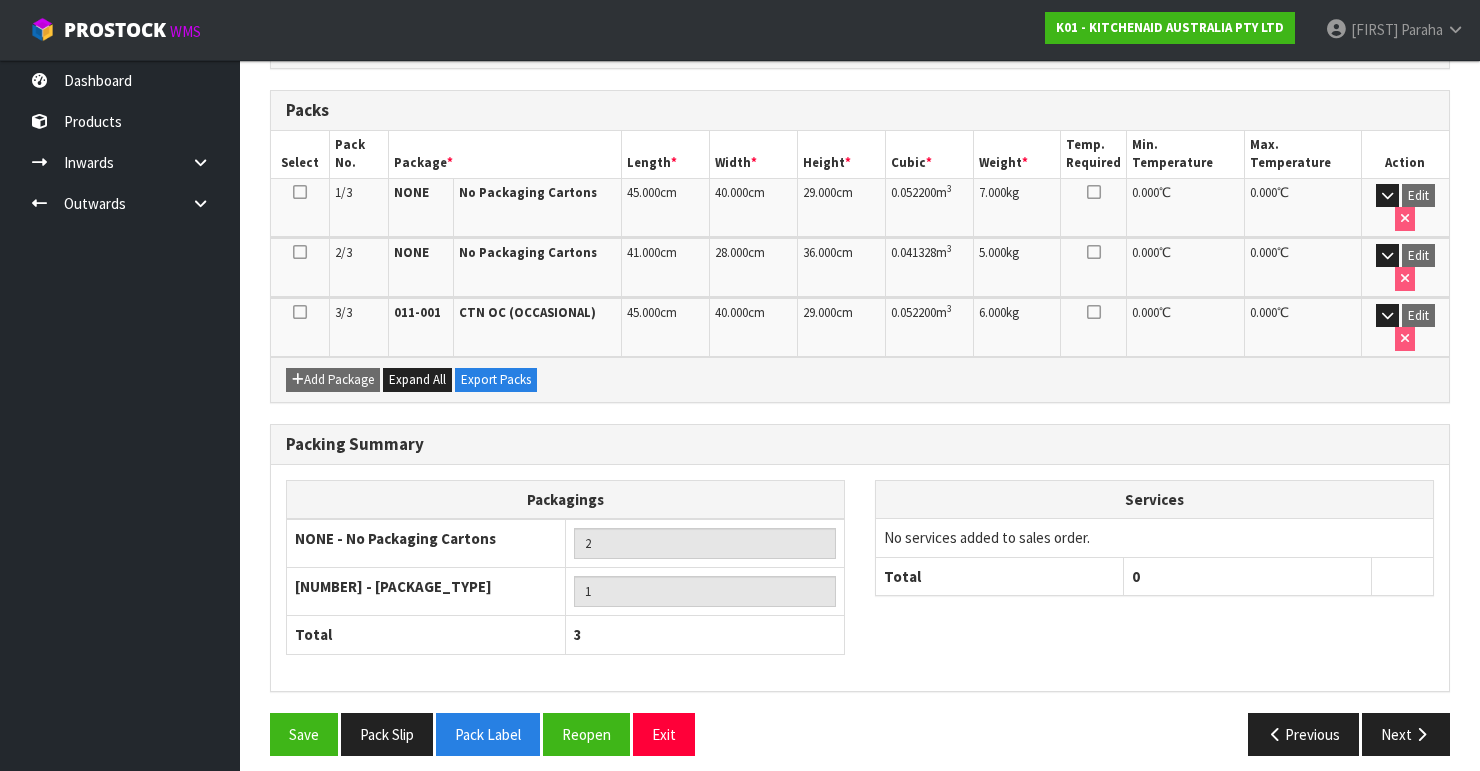 scroll, scrollTop: 511, scrollLeft: 0, axis: vertical 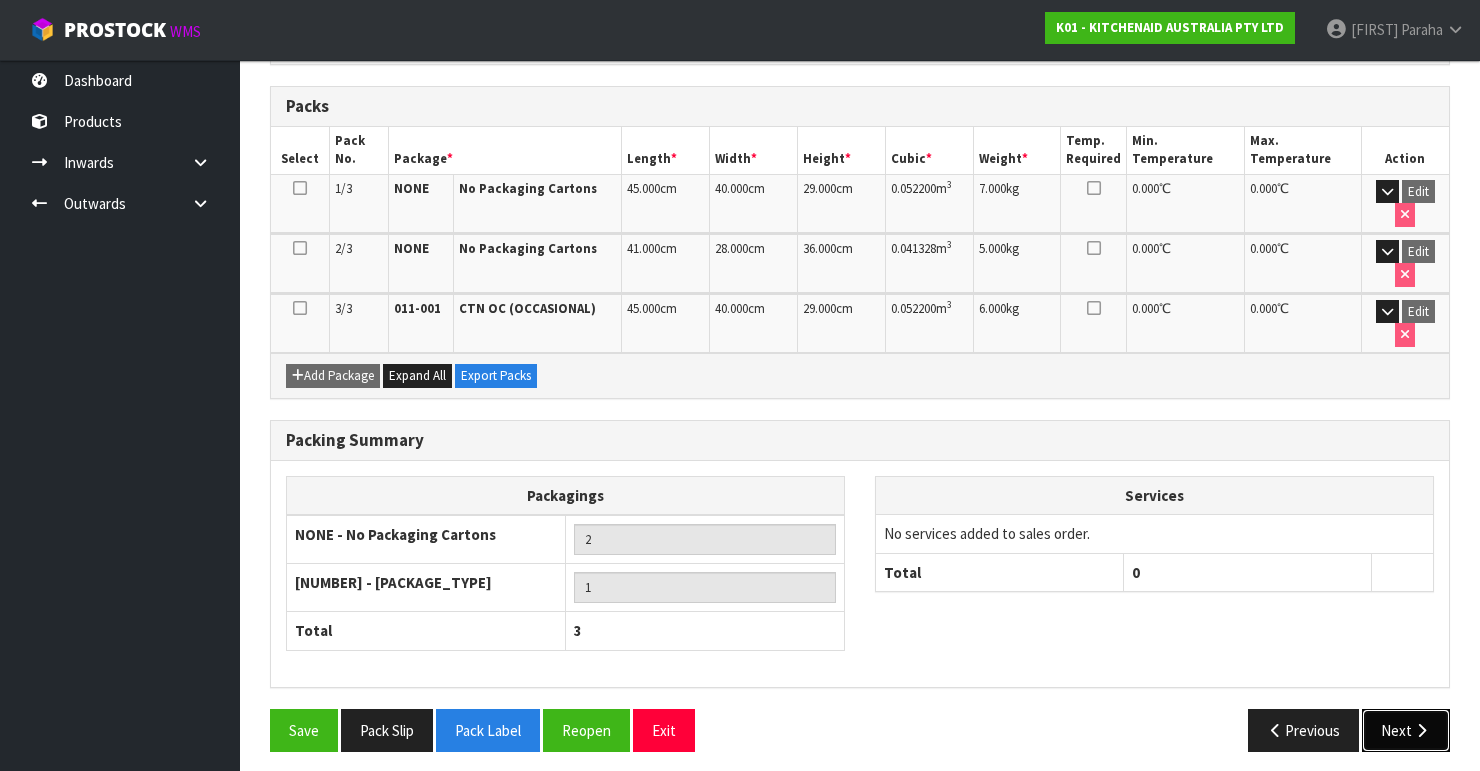 click at bounding box center [1421, 730] 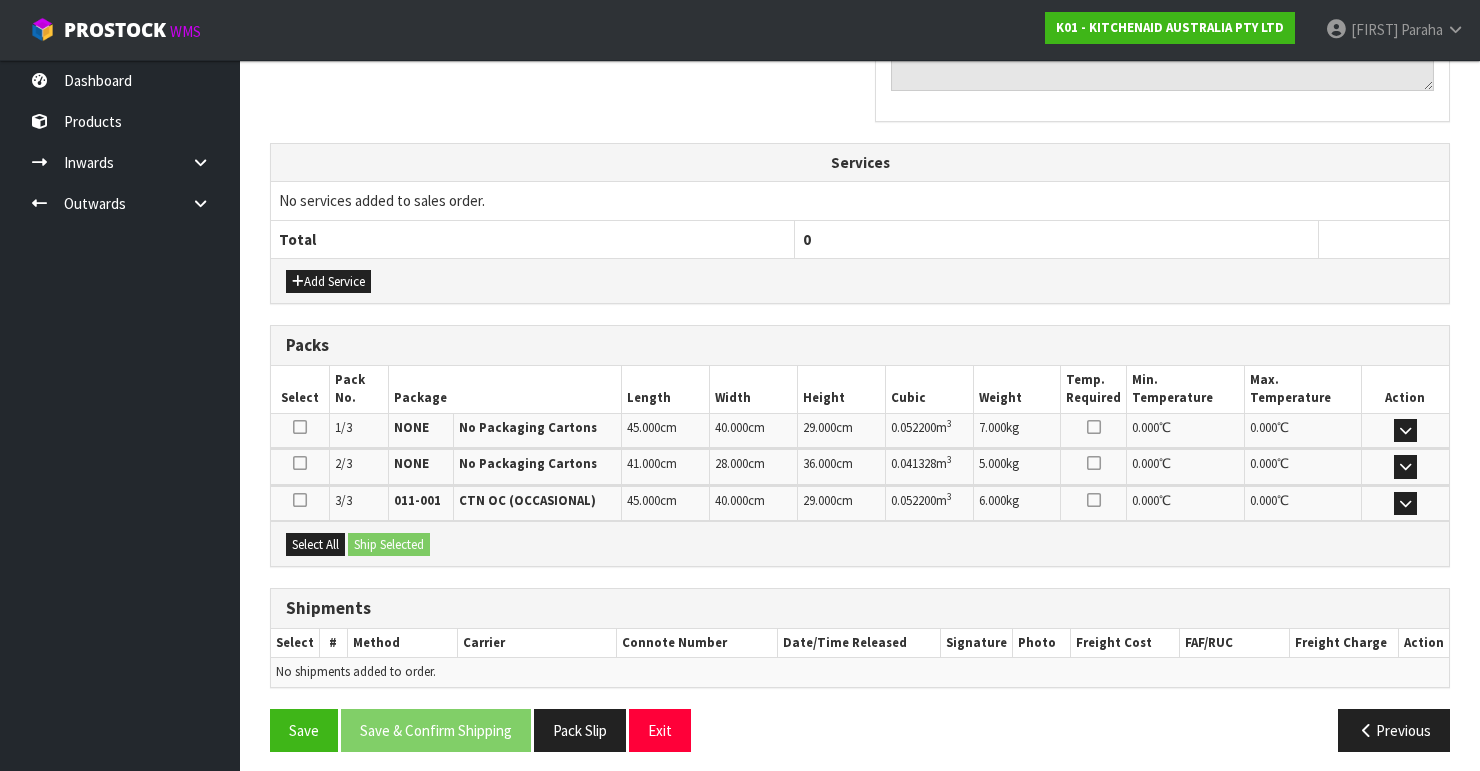 scroll, scrollTop: 656, scrollLeft: 0, axis: vertical 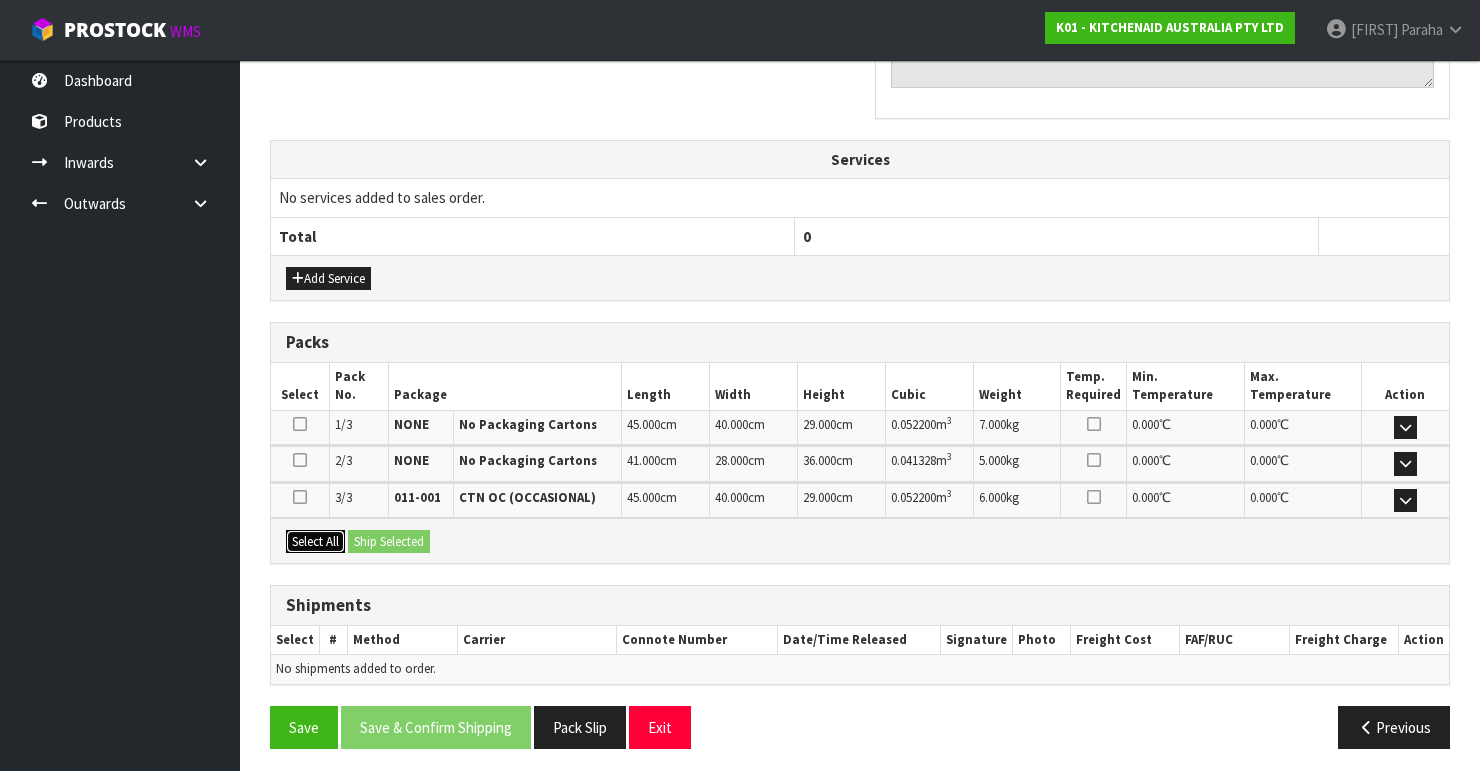 click on "Select All" at bounding box center [315, 542] 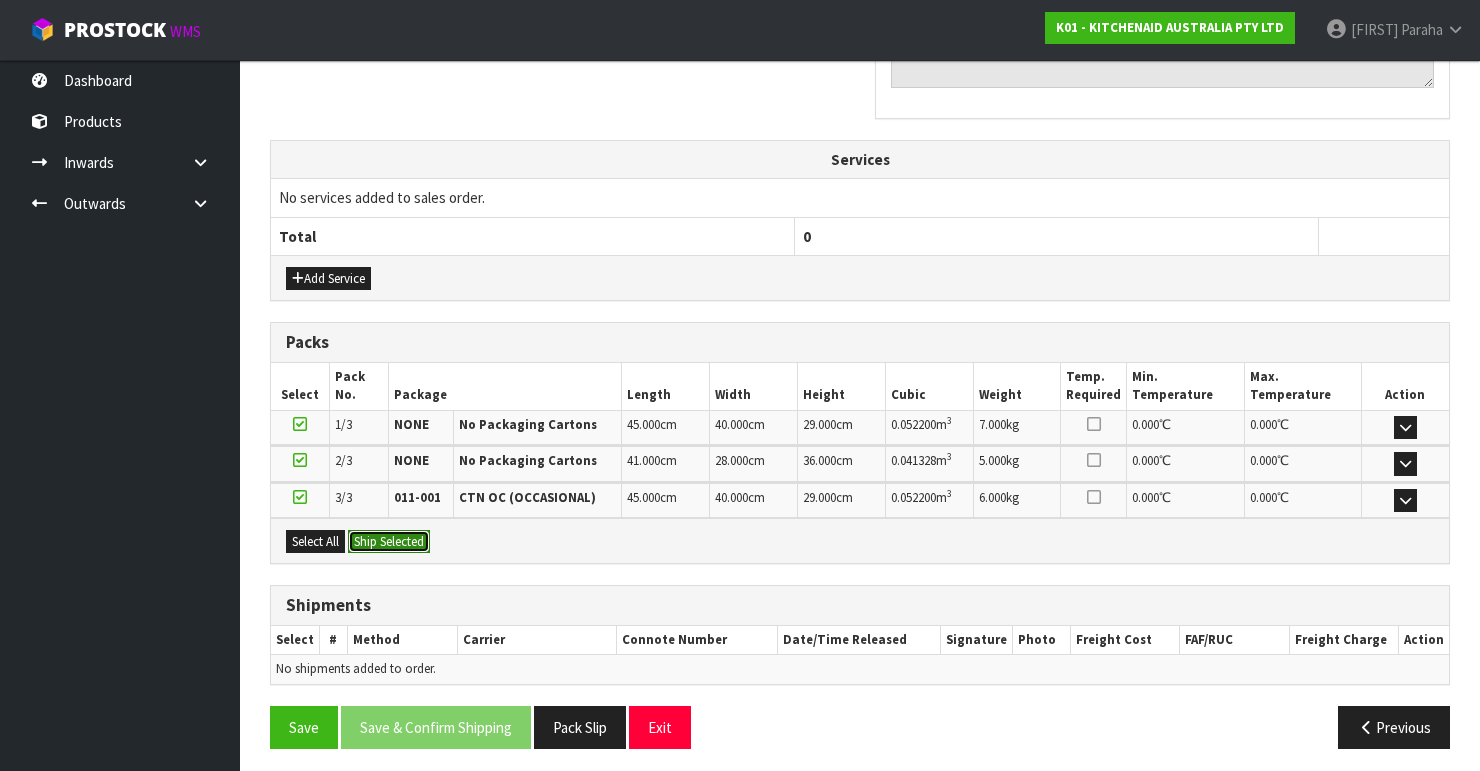 click on "Ship Selected" at bounding box center (389, 542) 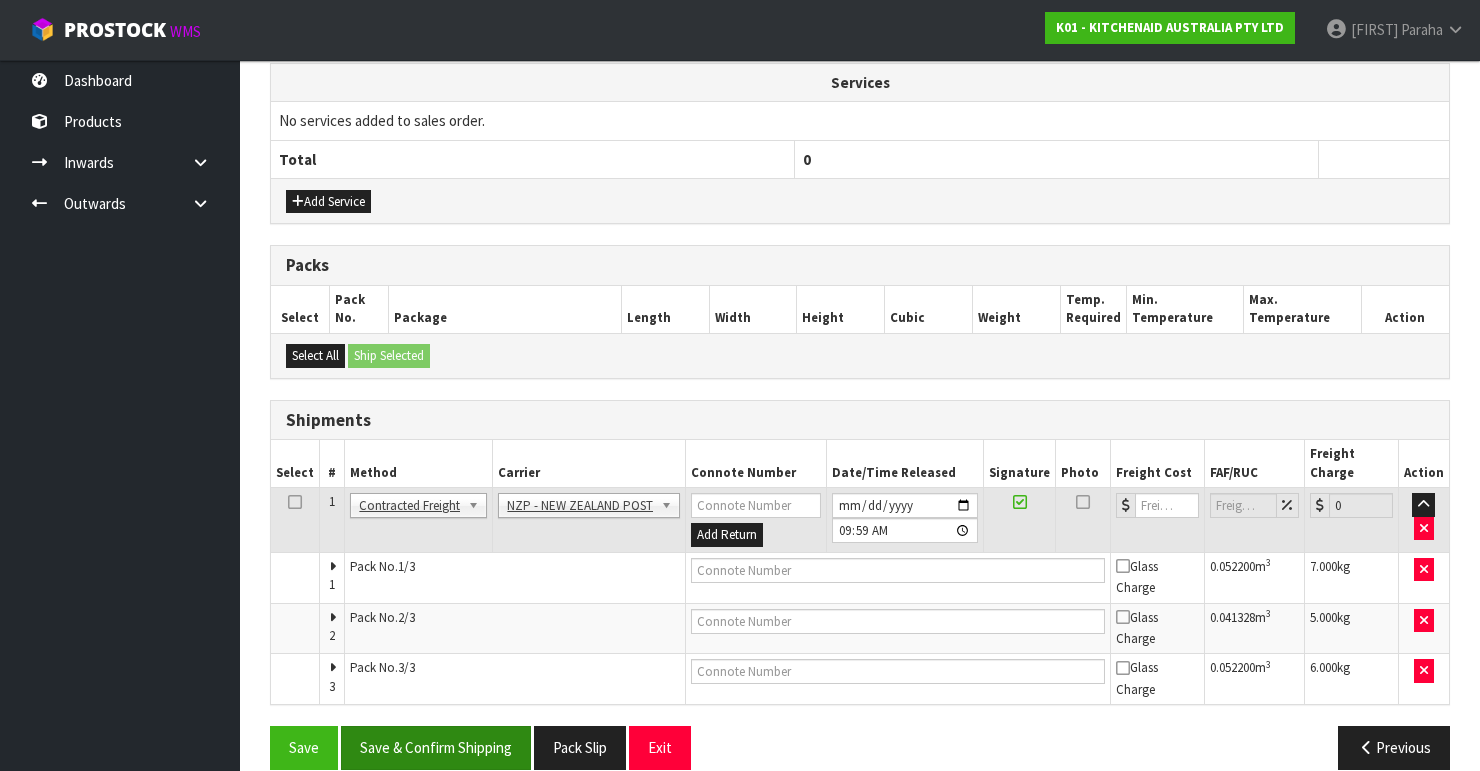 scroll, scrollTop: 738, scrollLeft: 0, axis: vertical 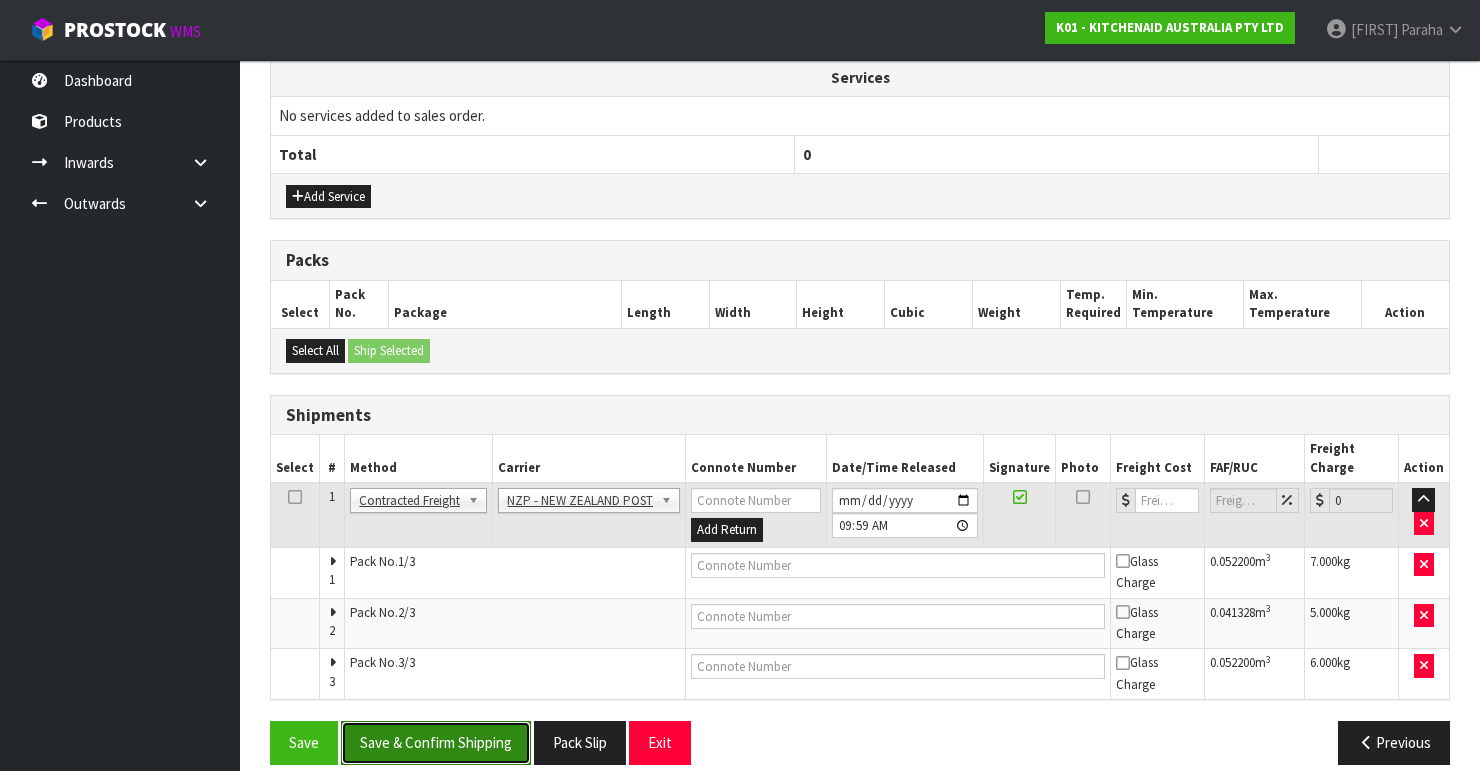 click on "Save & Confirm Shipping" at bounding box center [436, 742] 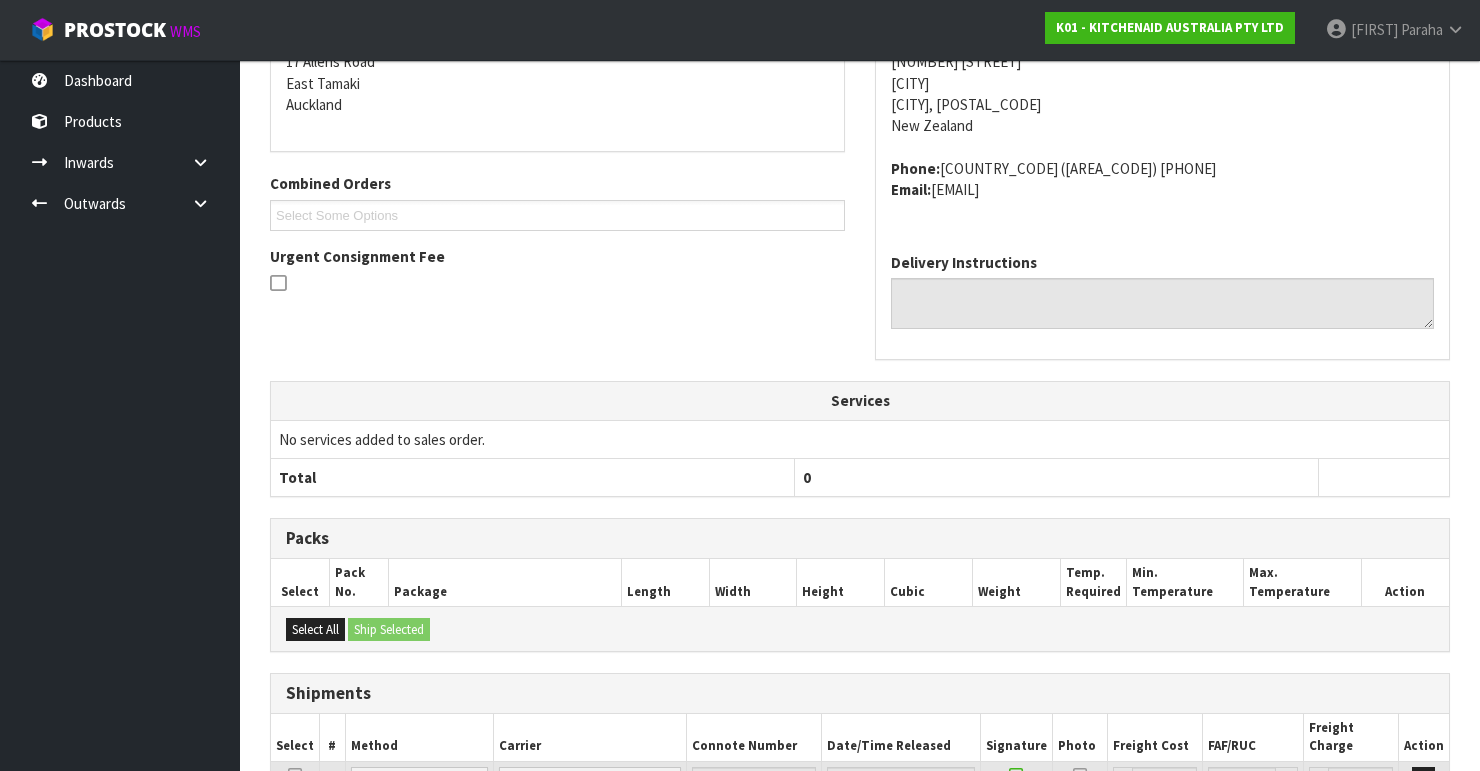 scroll, scrollTop: 701, scrollLeft: 0, axis: vertical 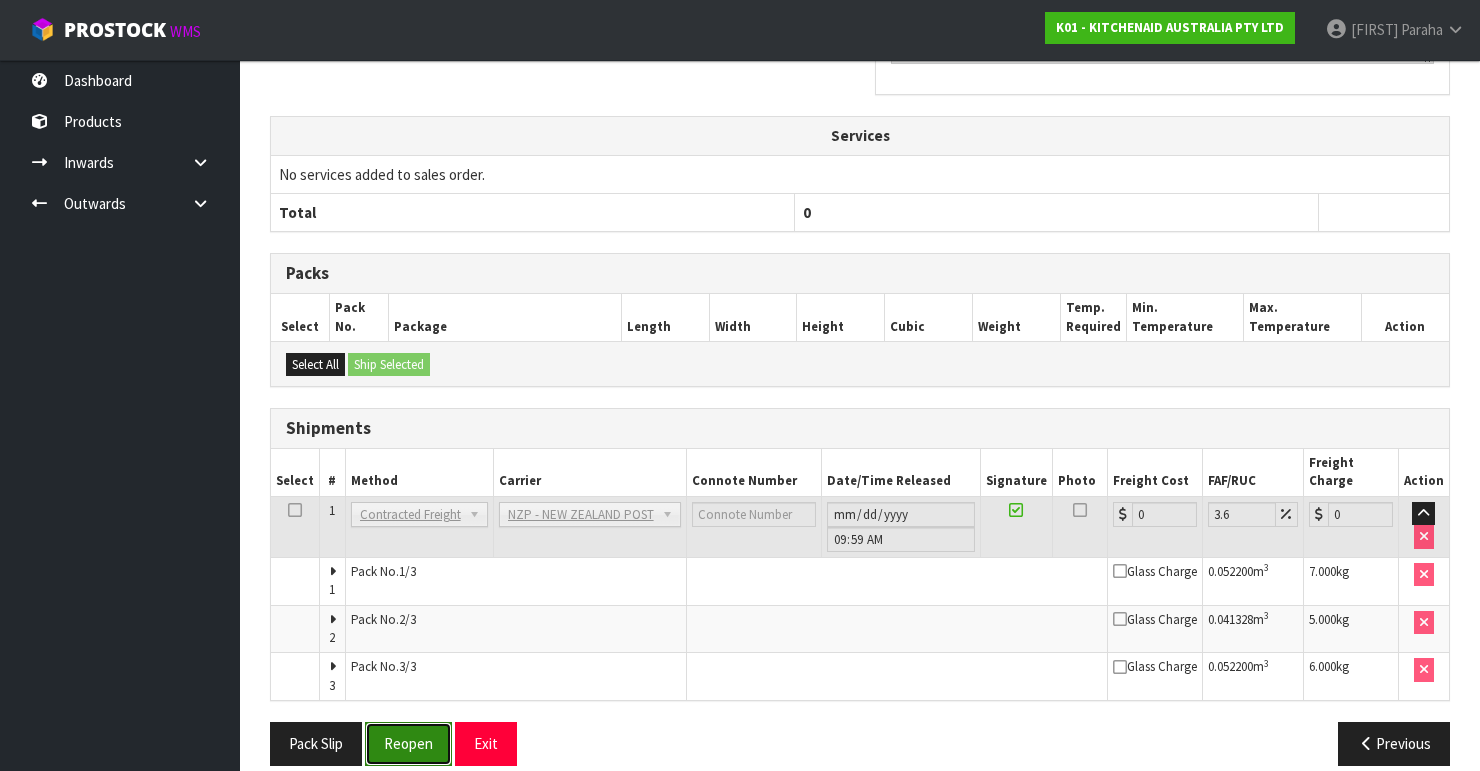 click on "Reopen" at bounding box center (408, 743) 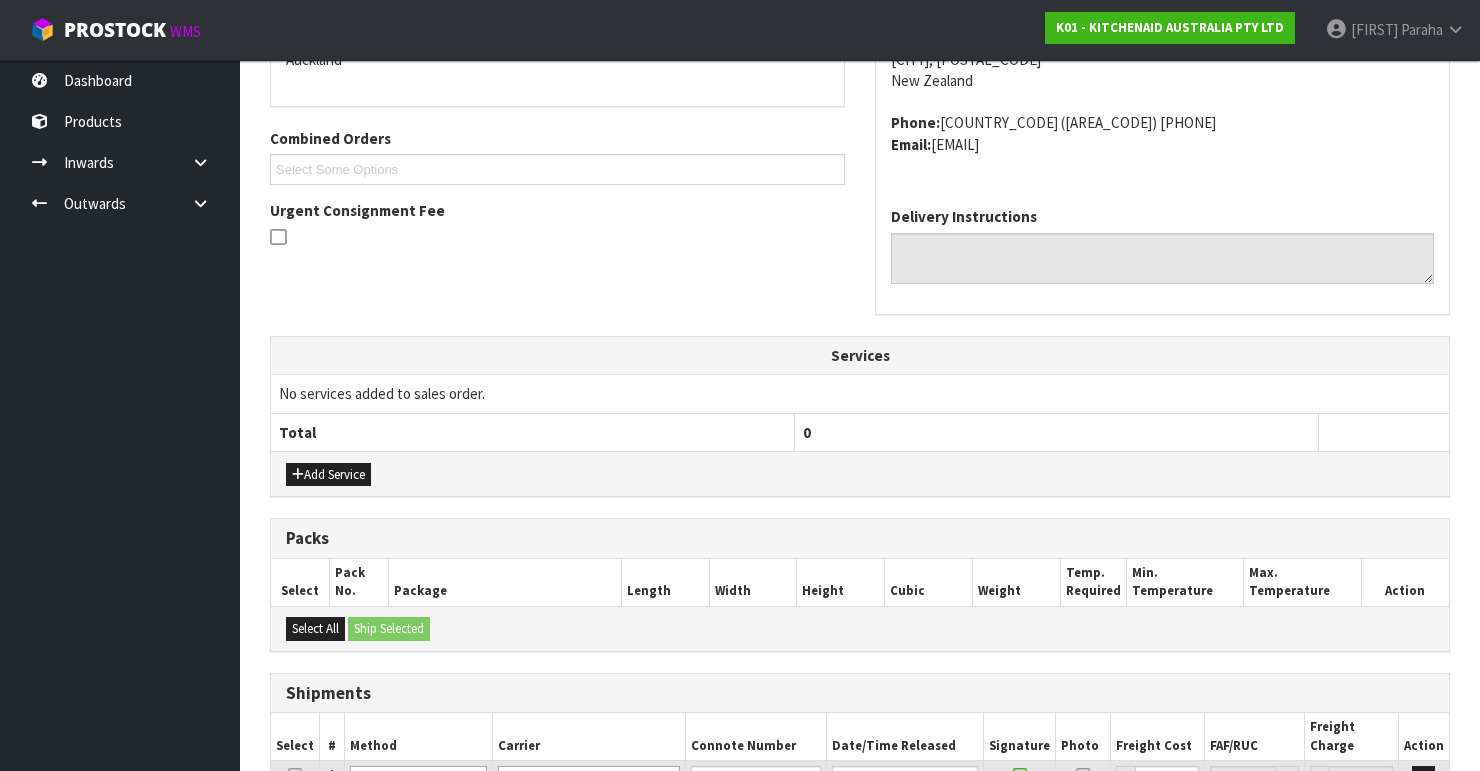 scroll, scrollTop: 738, scrollLeft: 0, axis: vertical 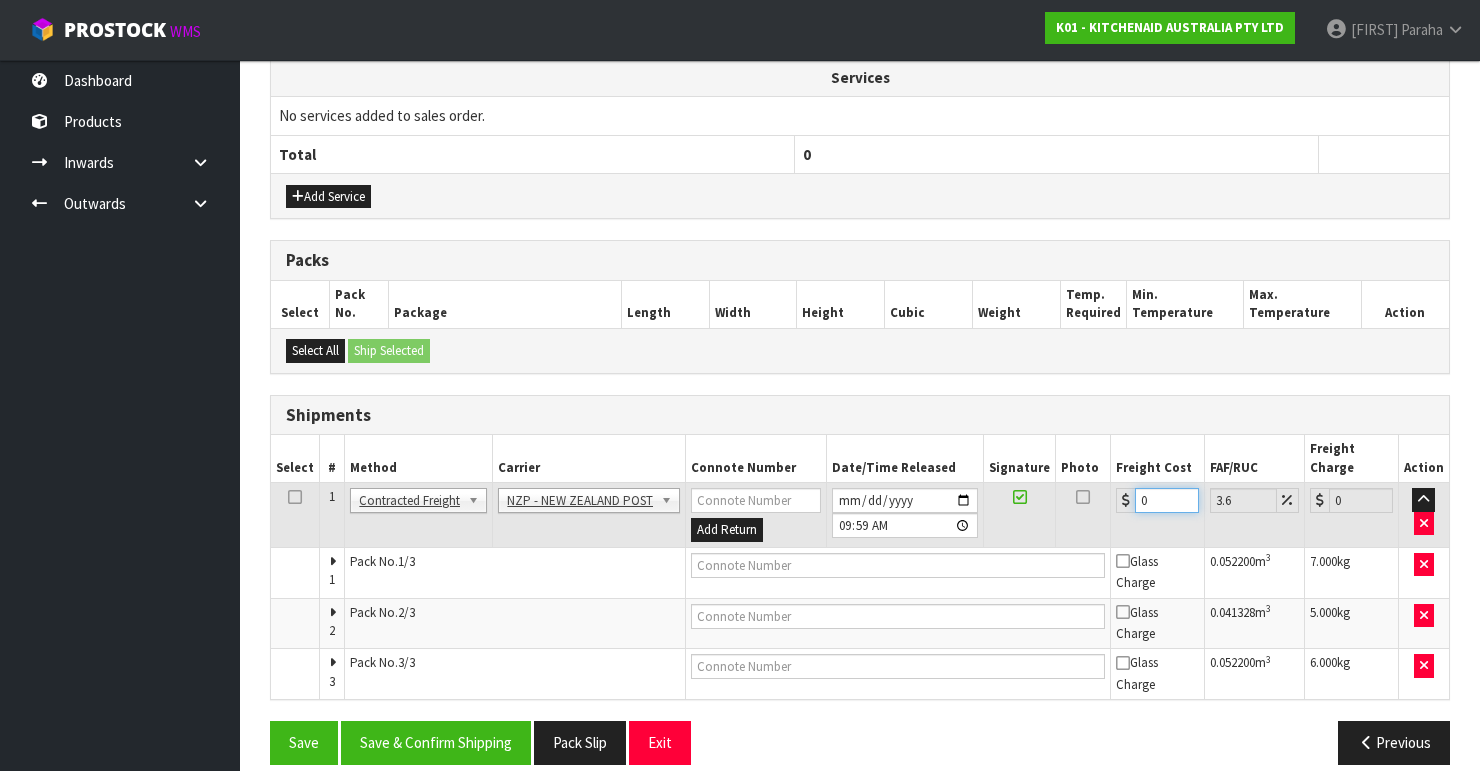 click on "0" at bounding box center (1157, 500) 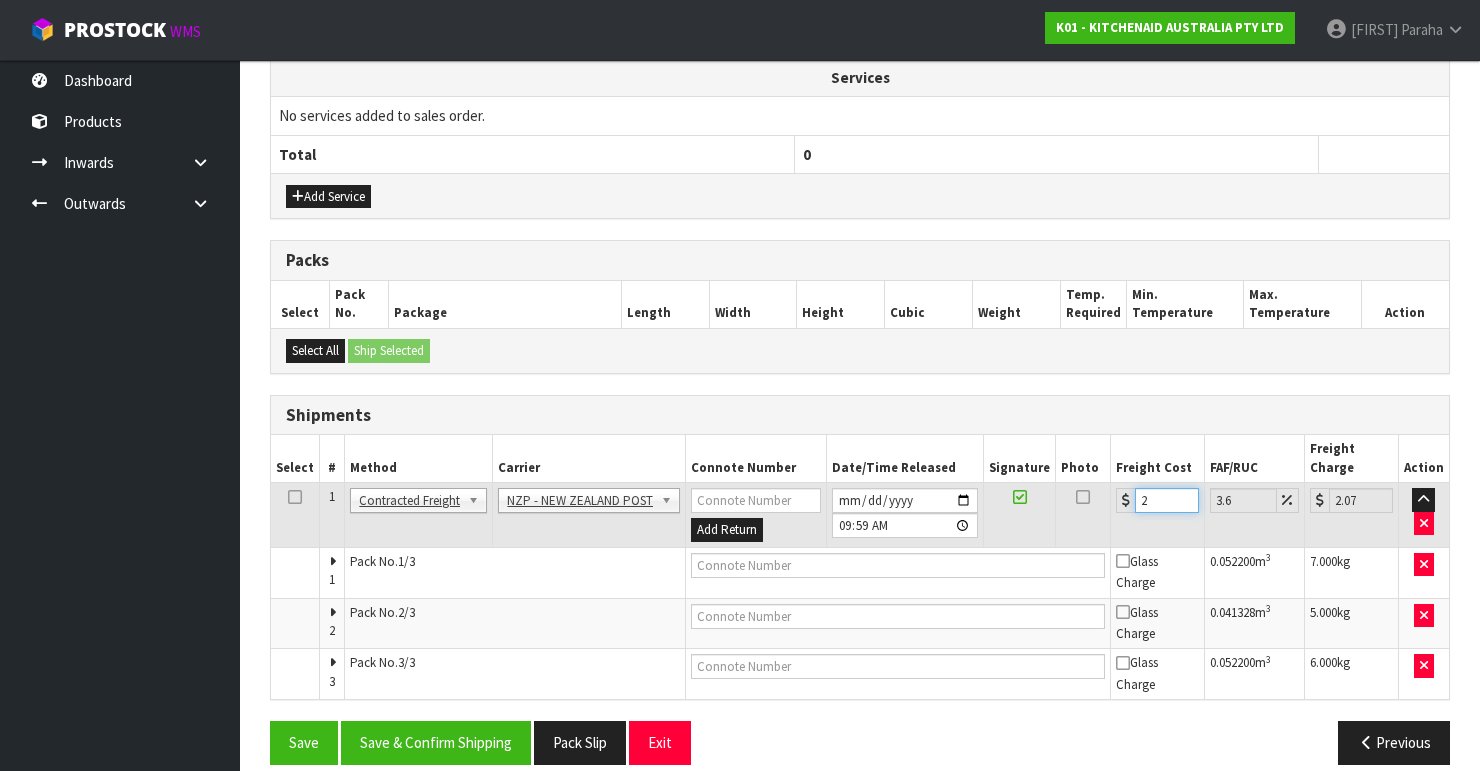 type on "26" 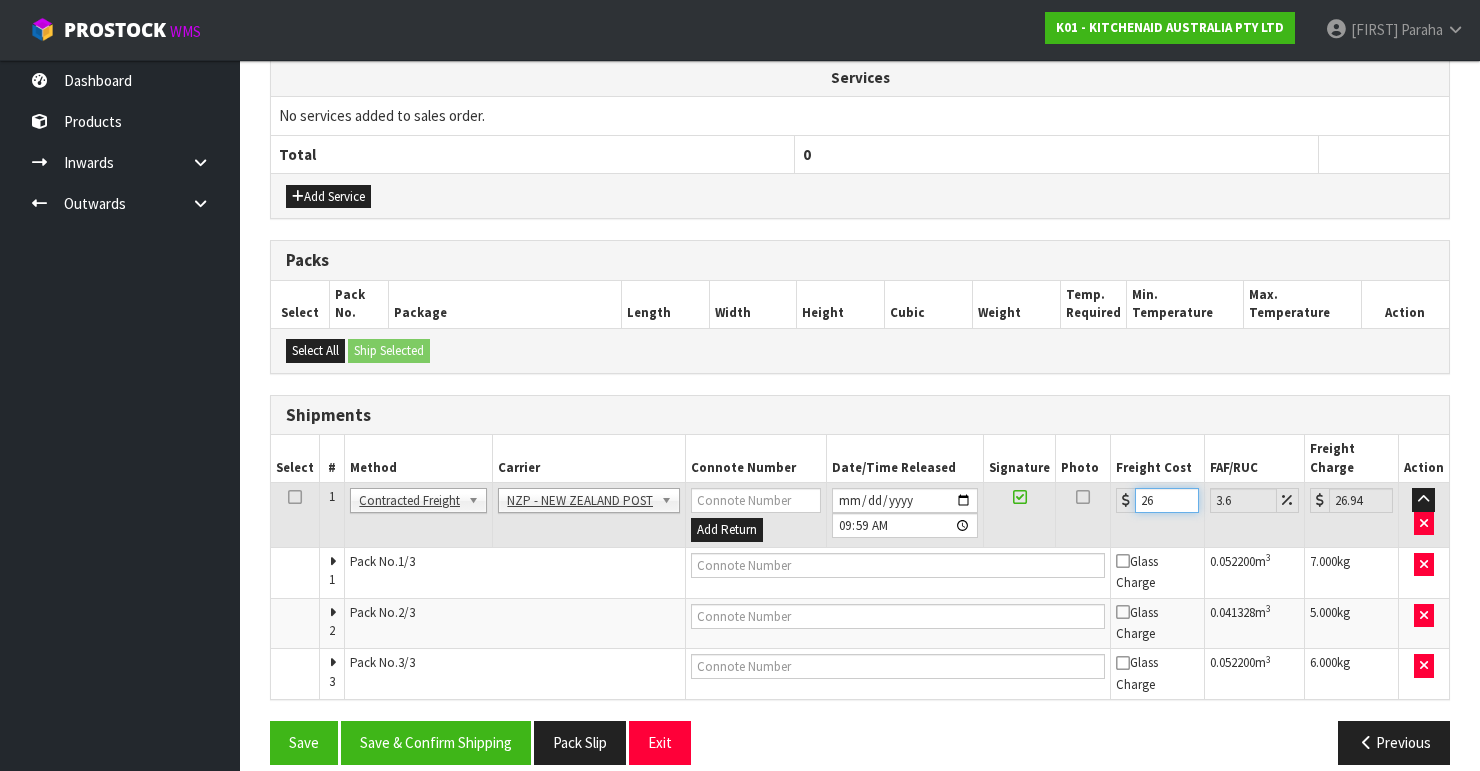 type on "26.9" 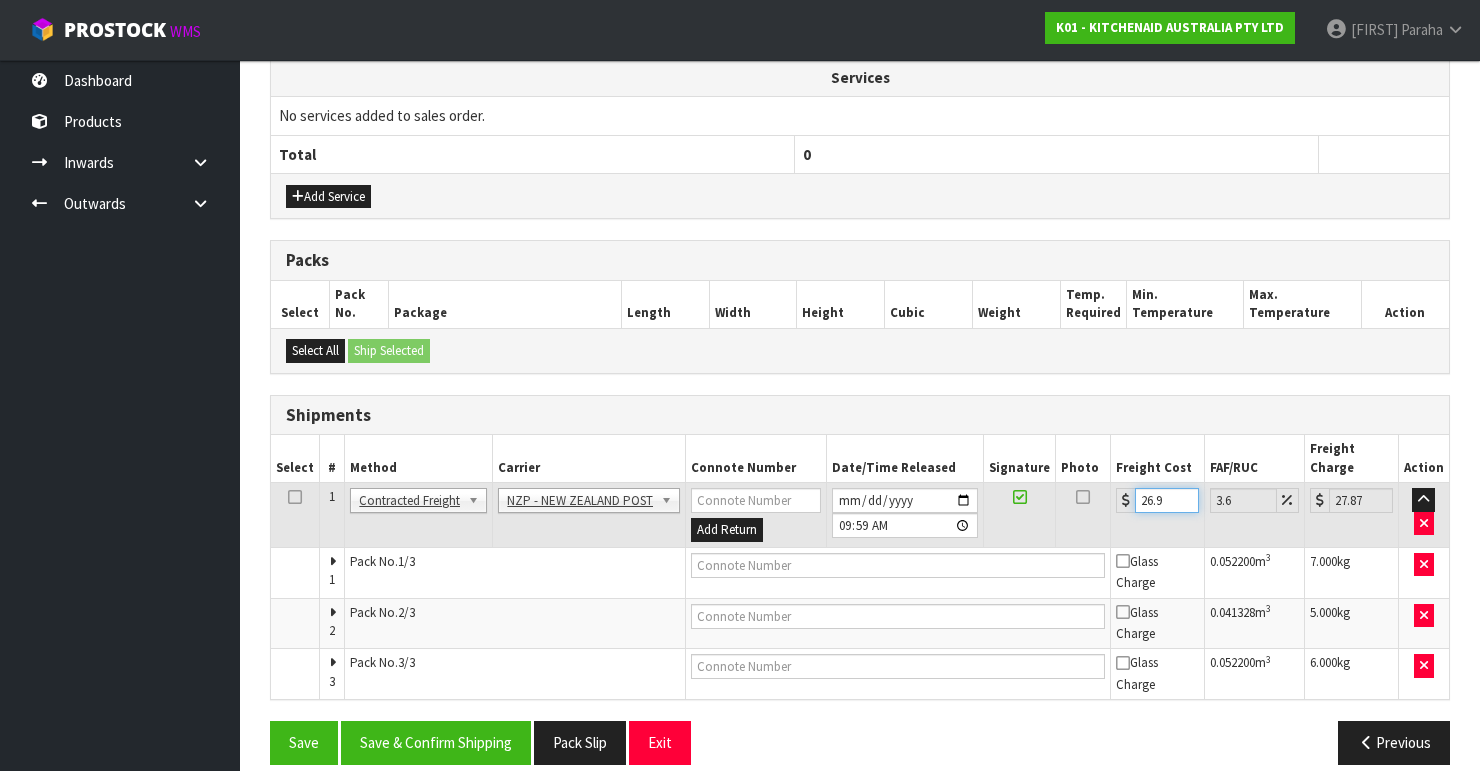 type on "26.97" 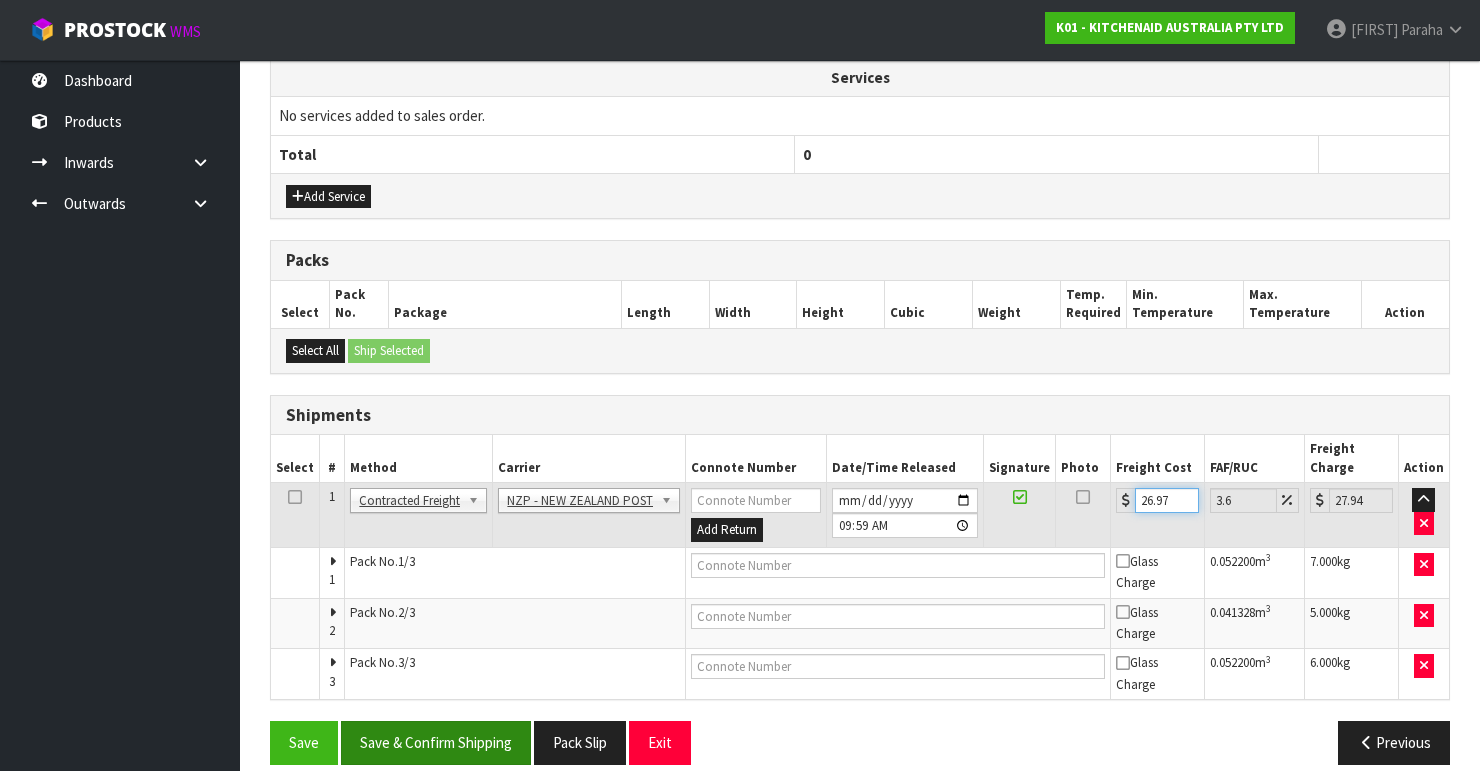 type on "26.97" 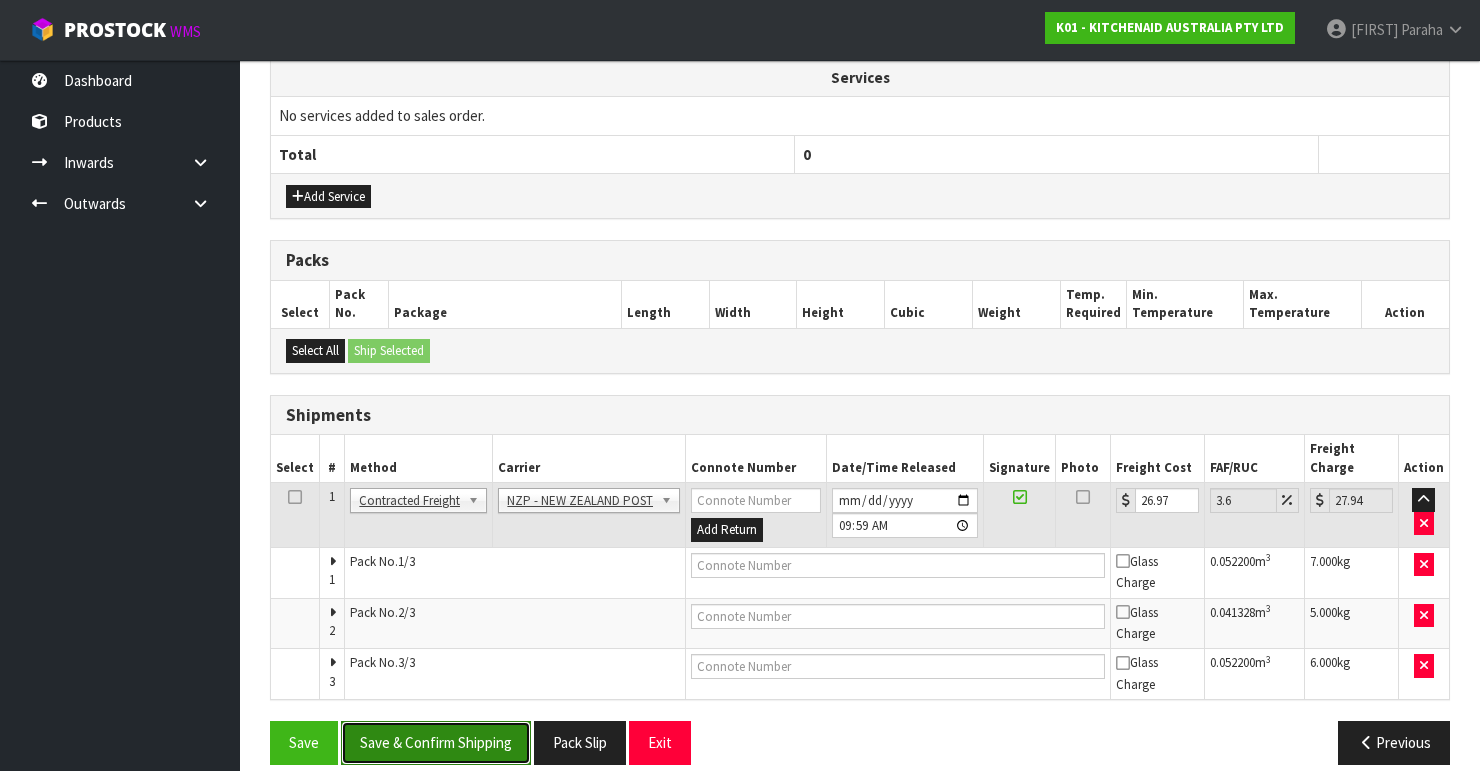 click on "Save & Confirm Shipping" at bounding box center (436, 742) 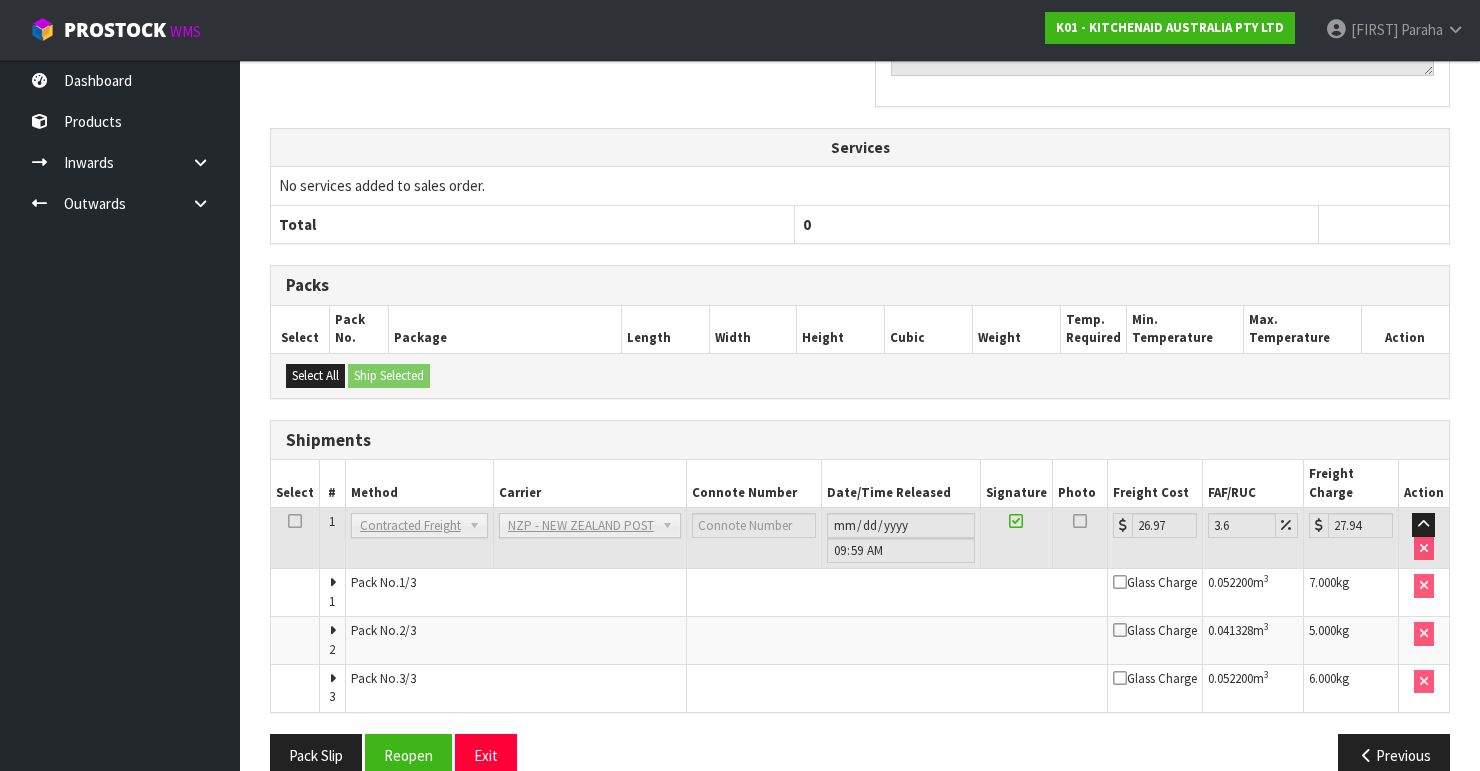 scroll, scrollTop: 680, scrollLeft: 0, axis: vertical 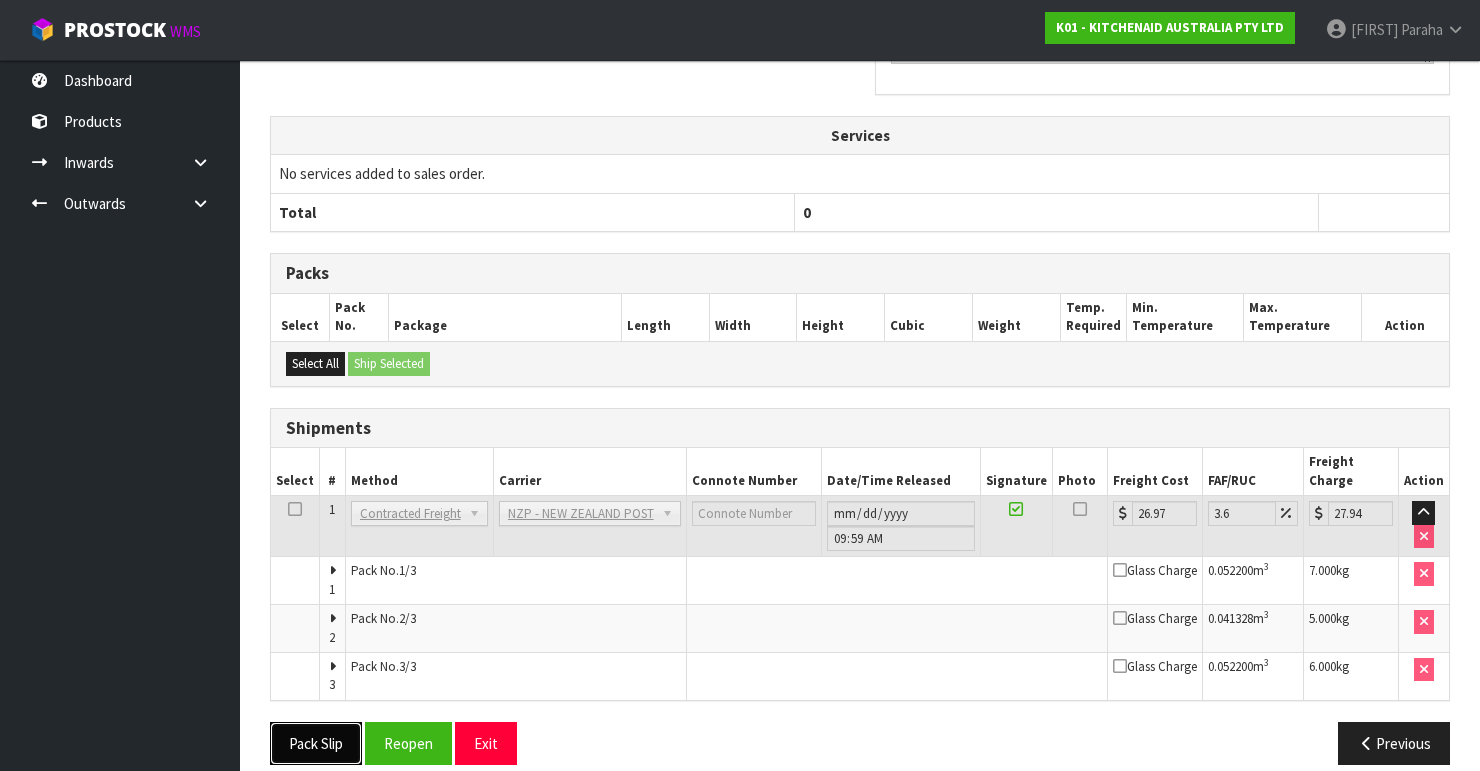 click on "Pack Slip" at bounding box center (316, 743) 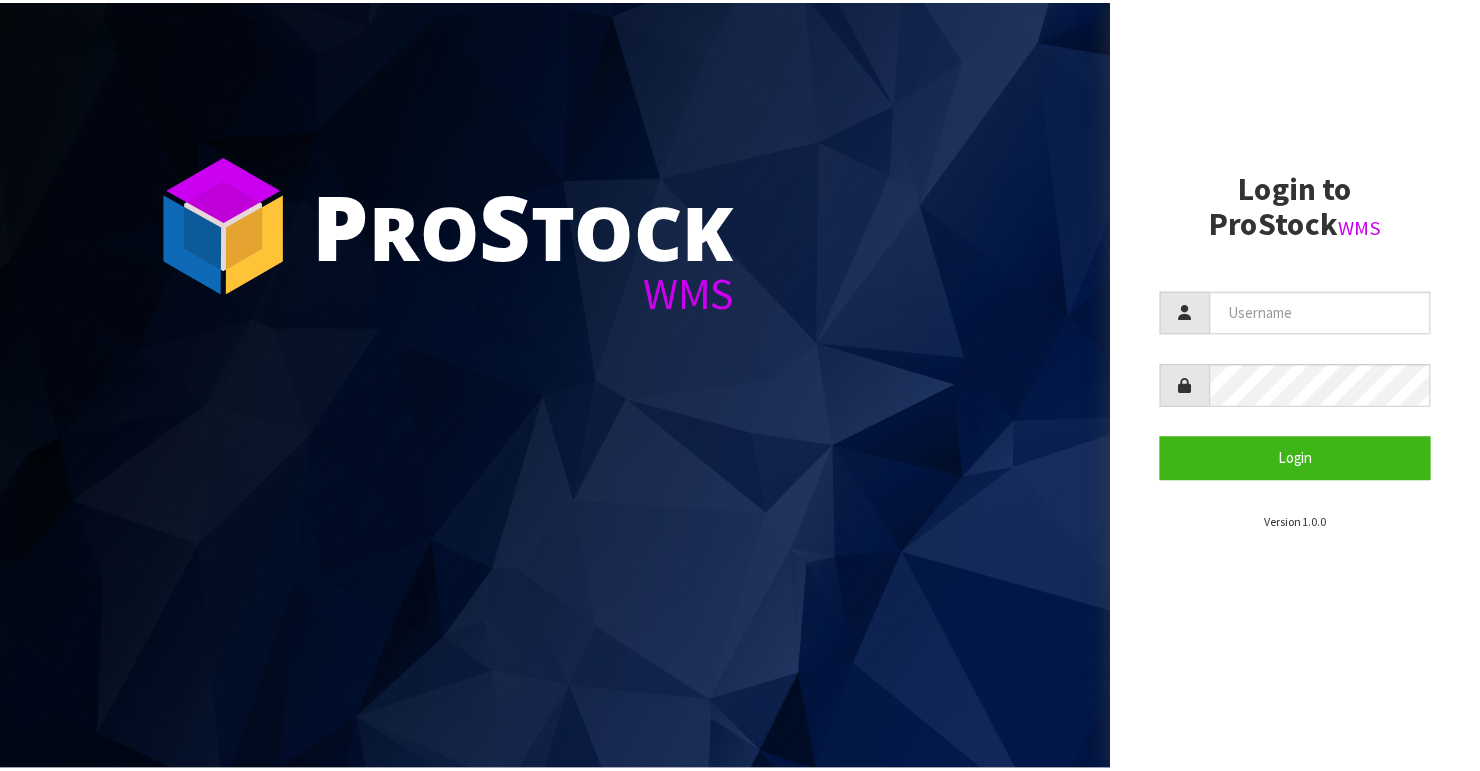 scroll, scrollTop: 0, scrollLeft: 0, axis: both 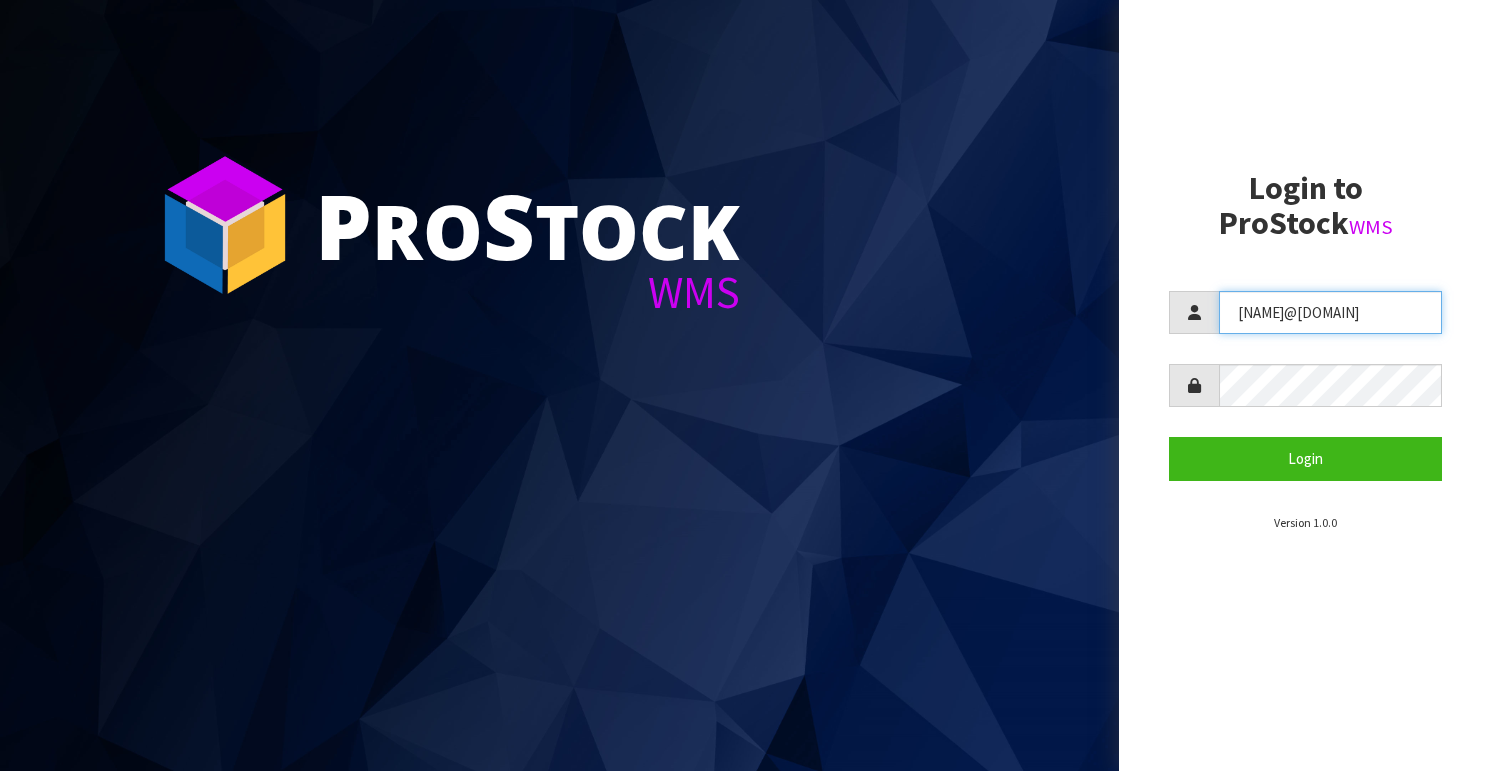 drag, startPoint x: 1360, startPoint y: 313, endPoint x: 1216, endPoint y: 320, distance: 144.17004 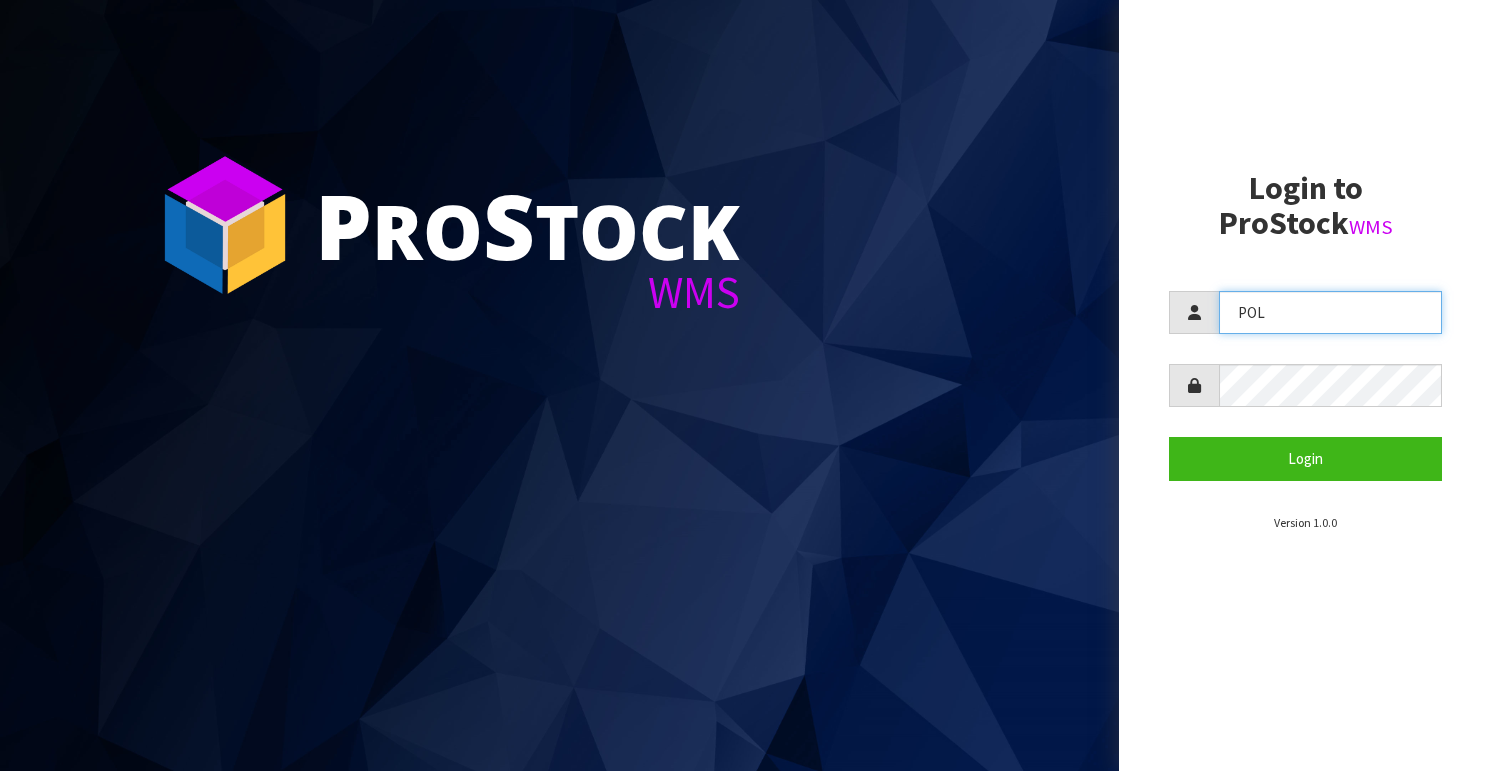 type on "[NAME]" 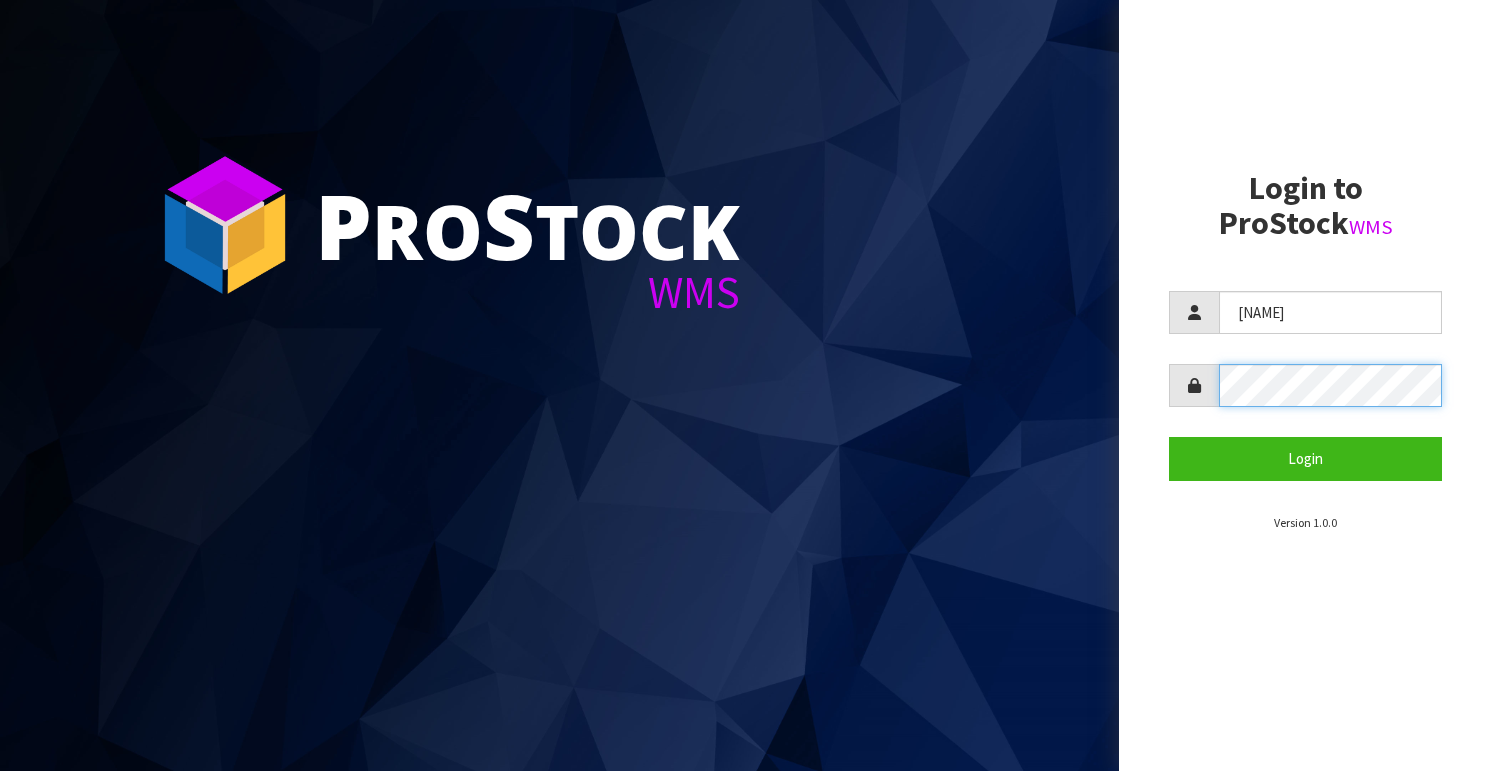 click at bounding box center [1305, 385] 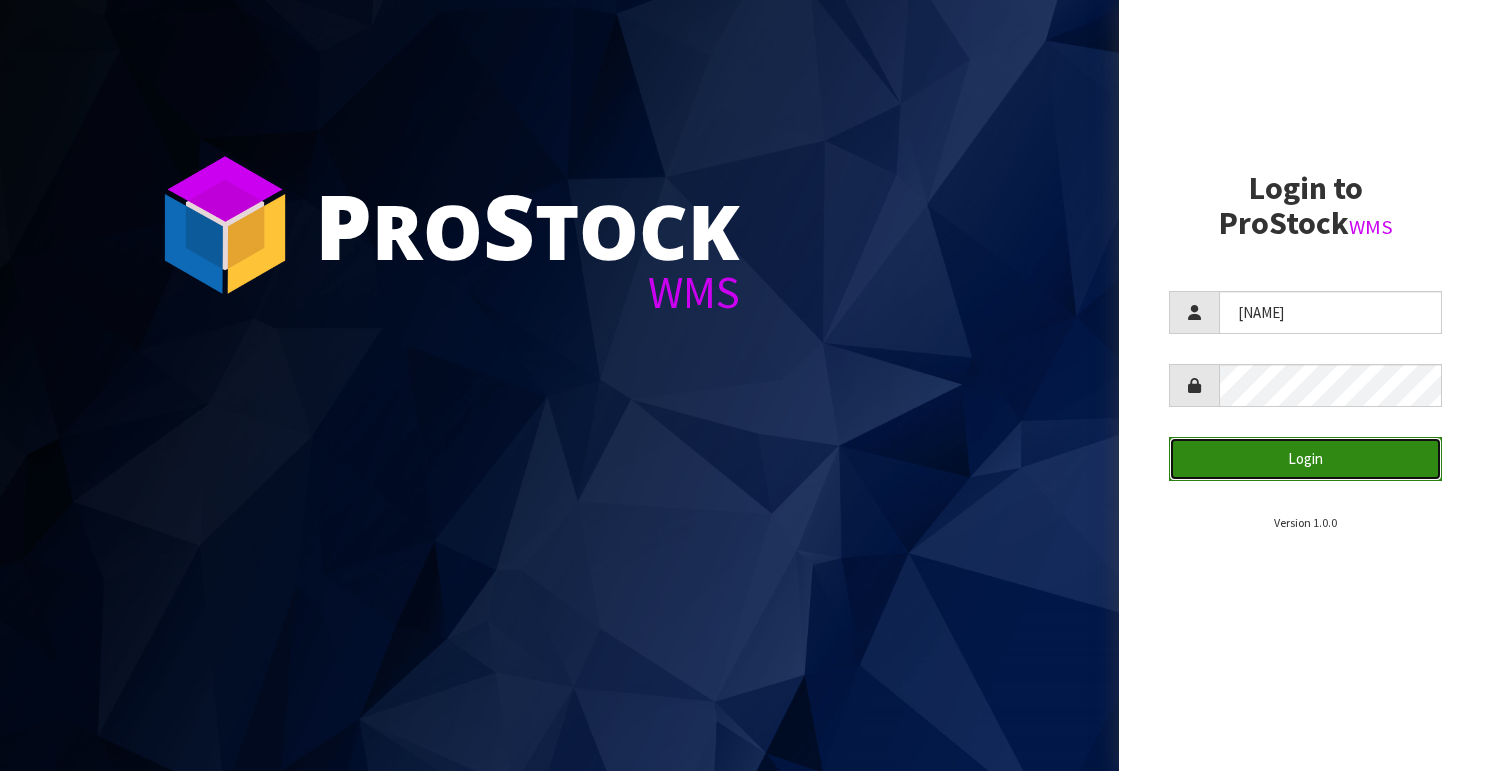 click on "Login" at bounding box center (1305, 458) 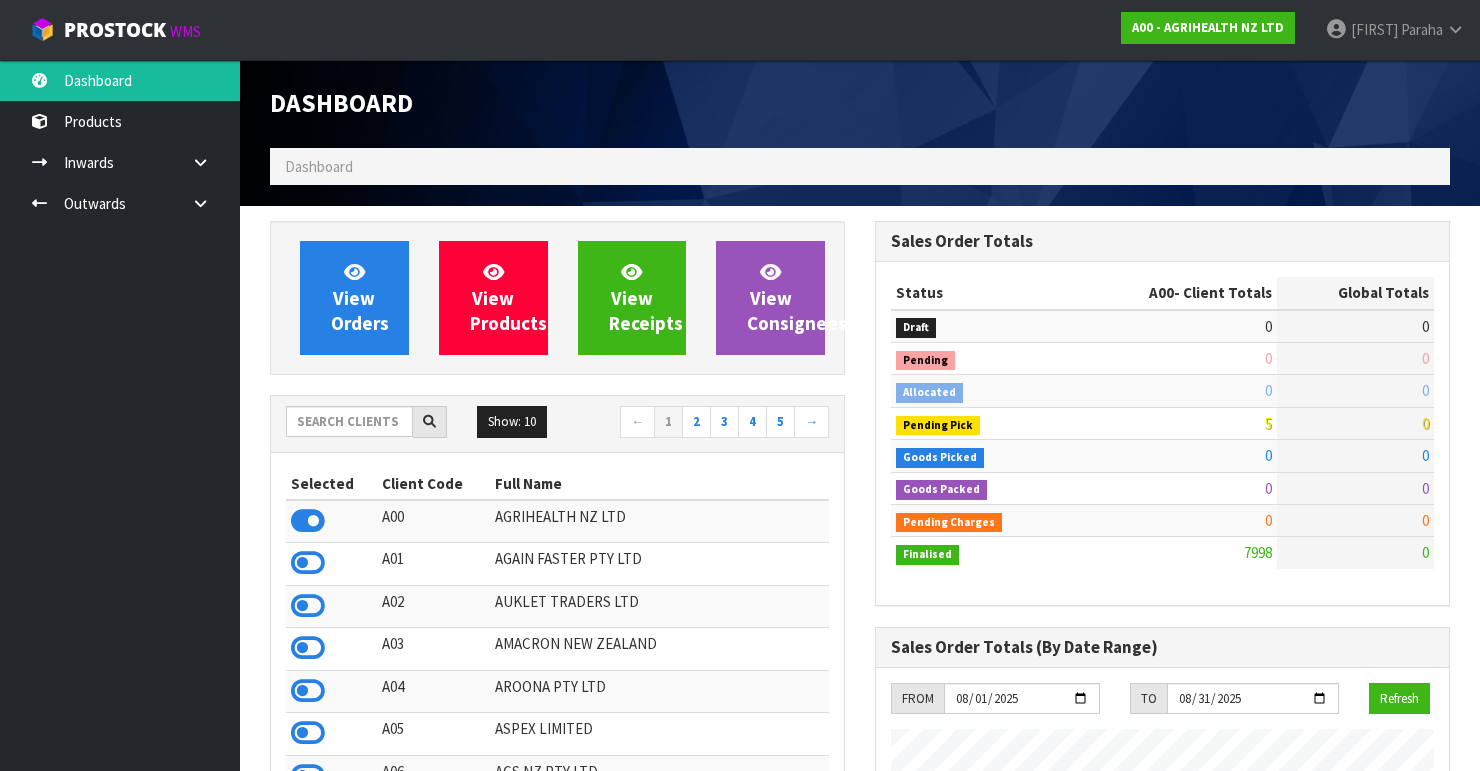 scroll, scrollTop: 998491, scrollLeft: 999395, axis: both 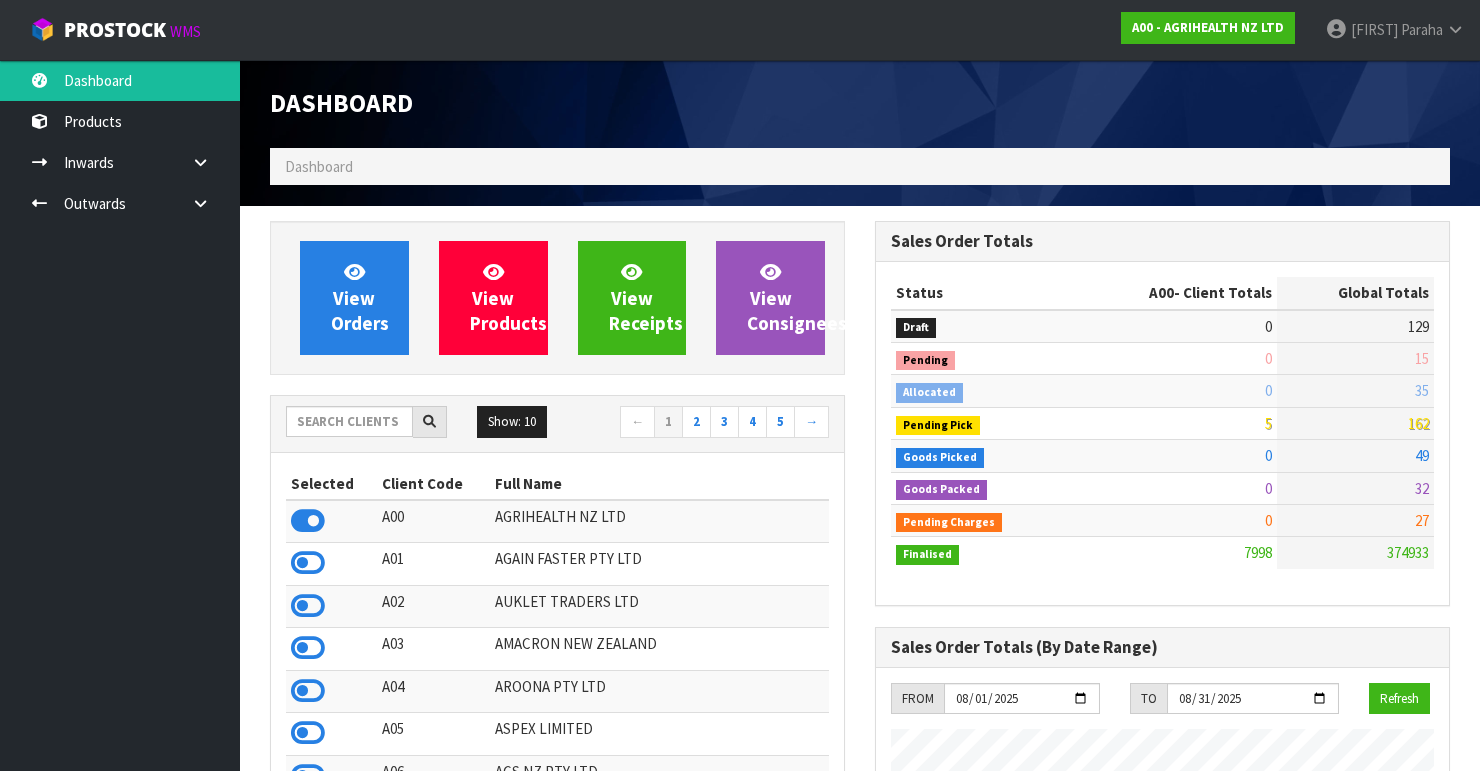 click on "Dashboard" at bounding box center (860, 166) 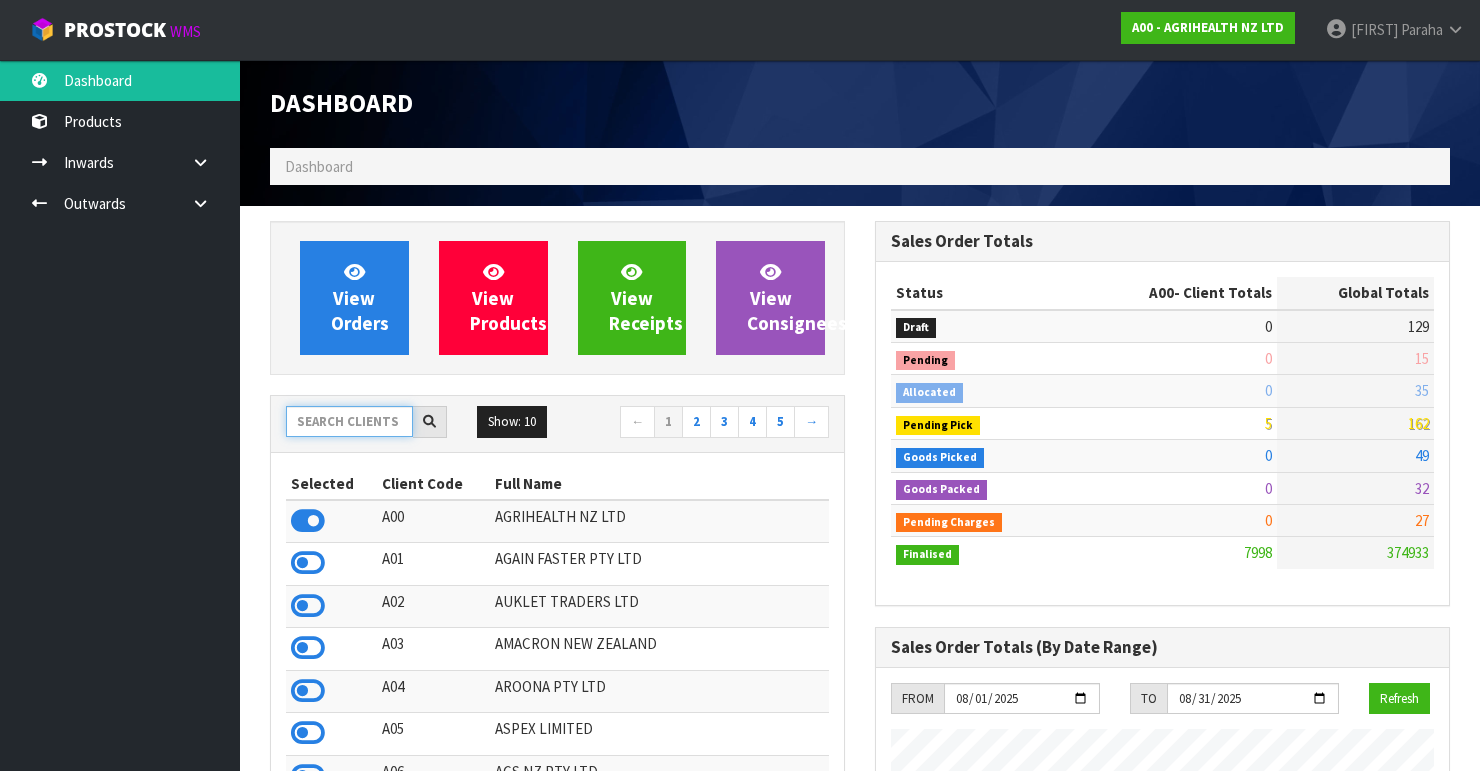 click at bounding box center (349, 421) 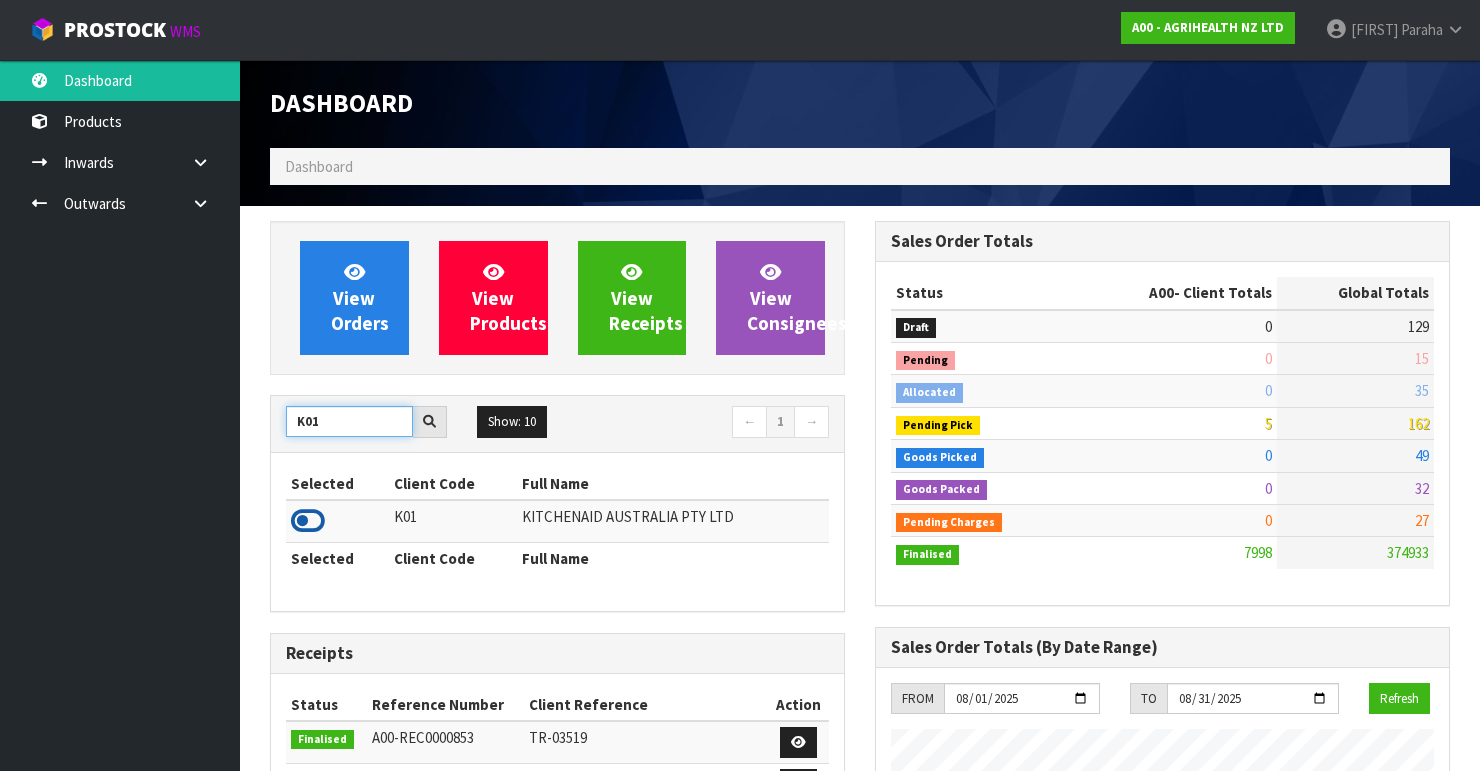 type on "K01" 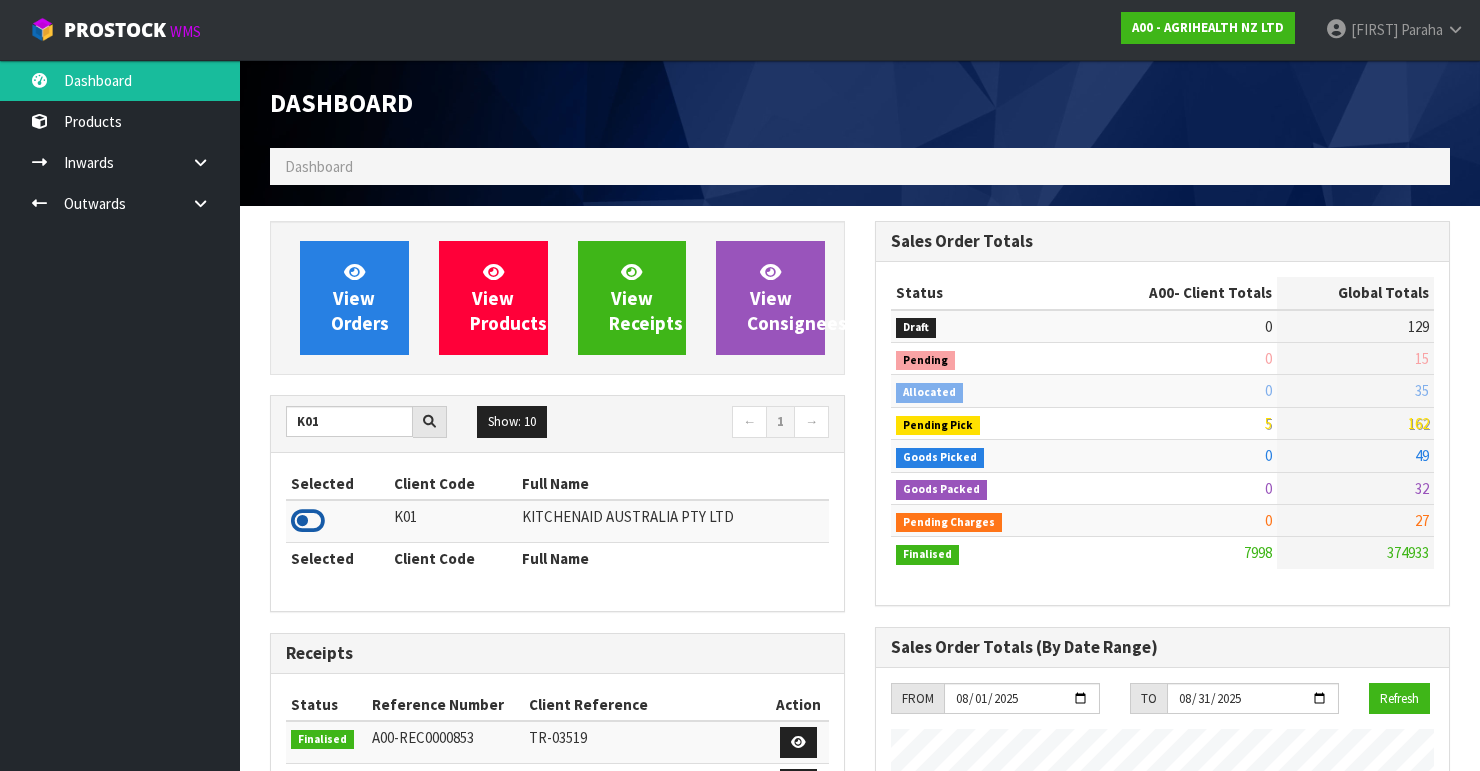 click at bounding box center (308, 521) 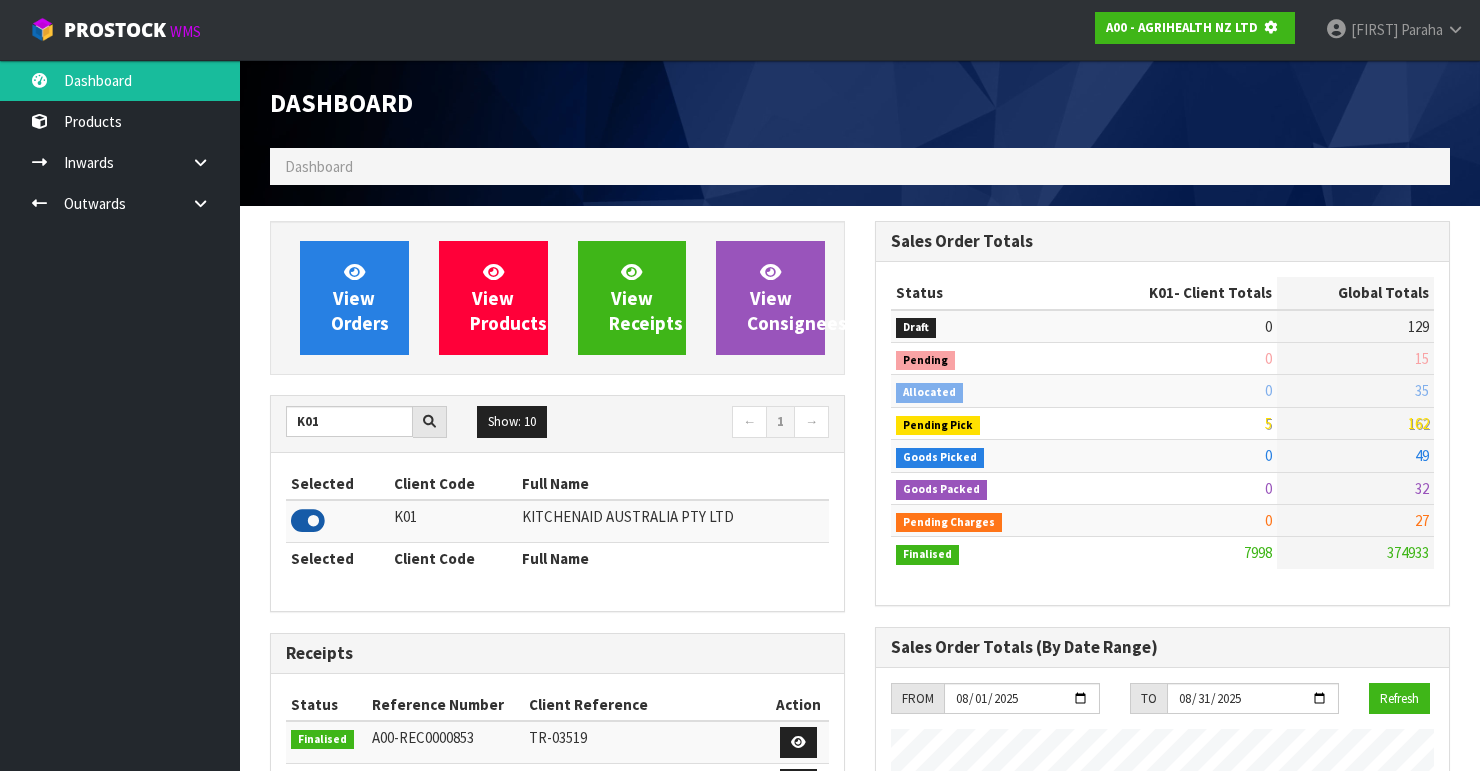 scroll, scrollTop: 1242, scrollLeft: 605, axis: both 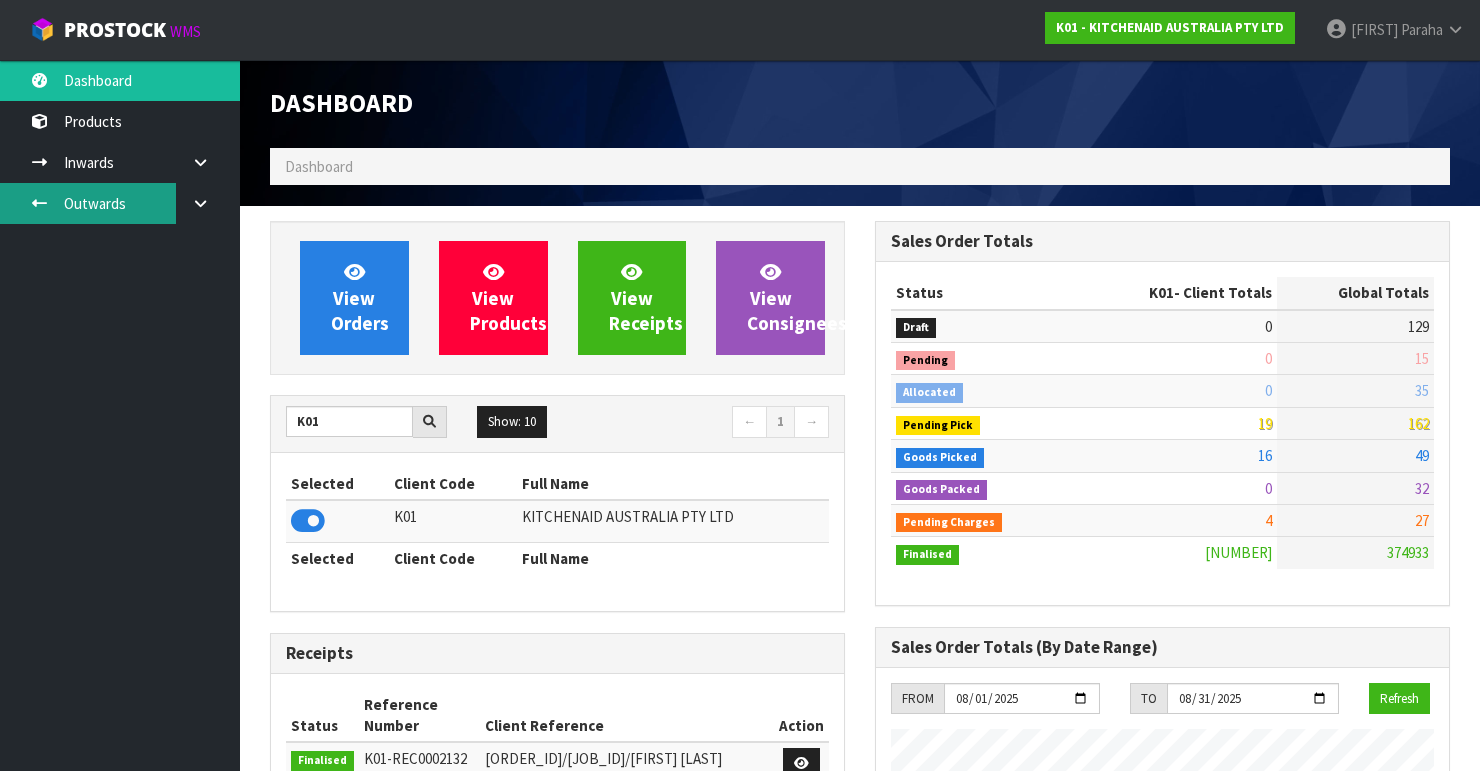 click on "Outwards" at bounding box center (120, 203) 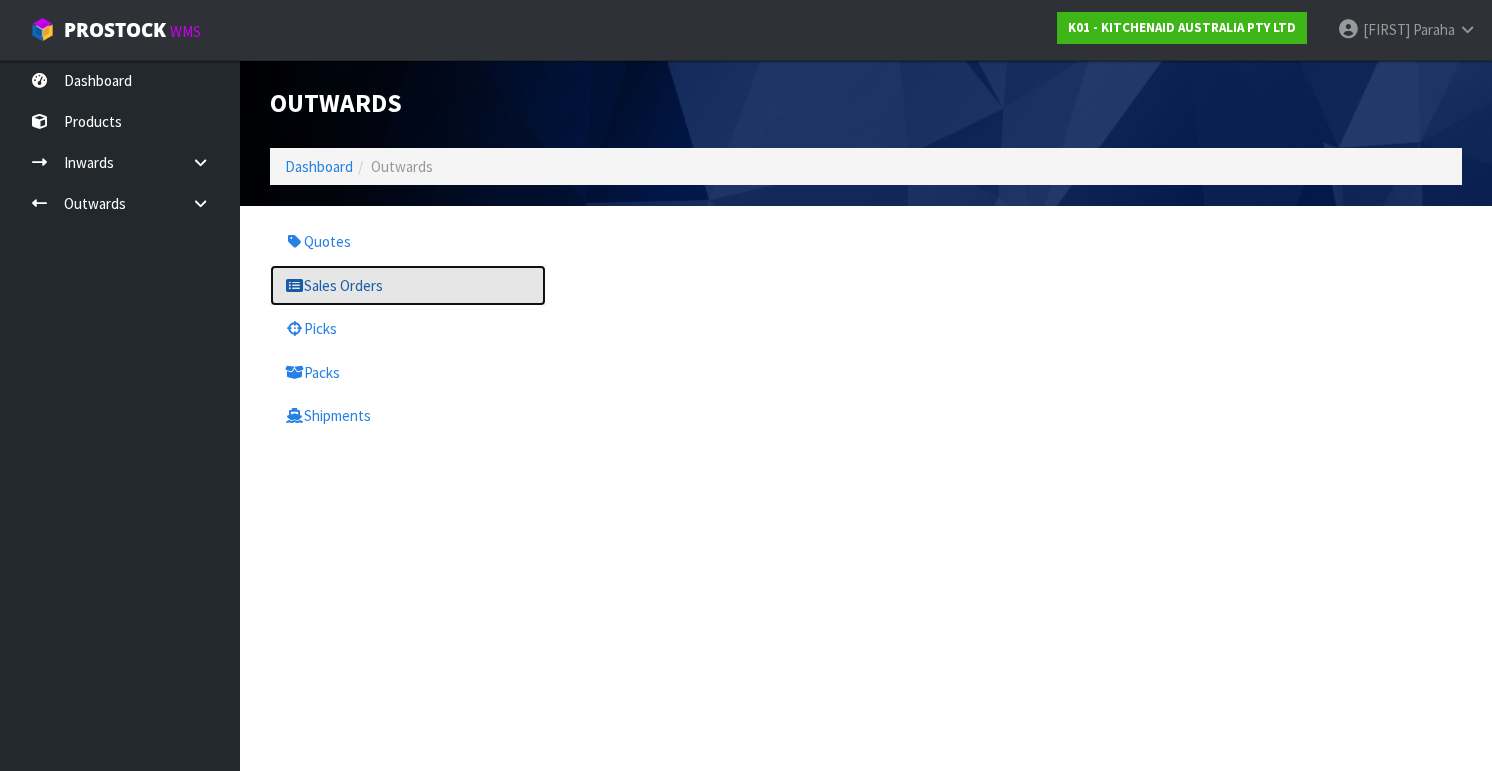 click on "Sales Orders" at bounding box center (408, 285) 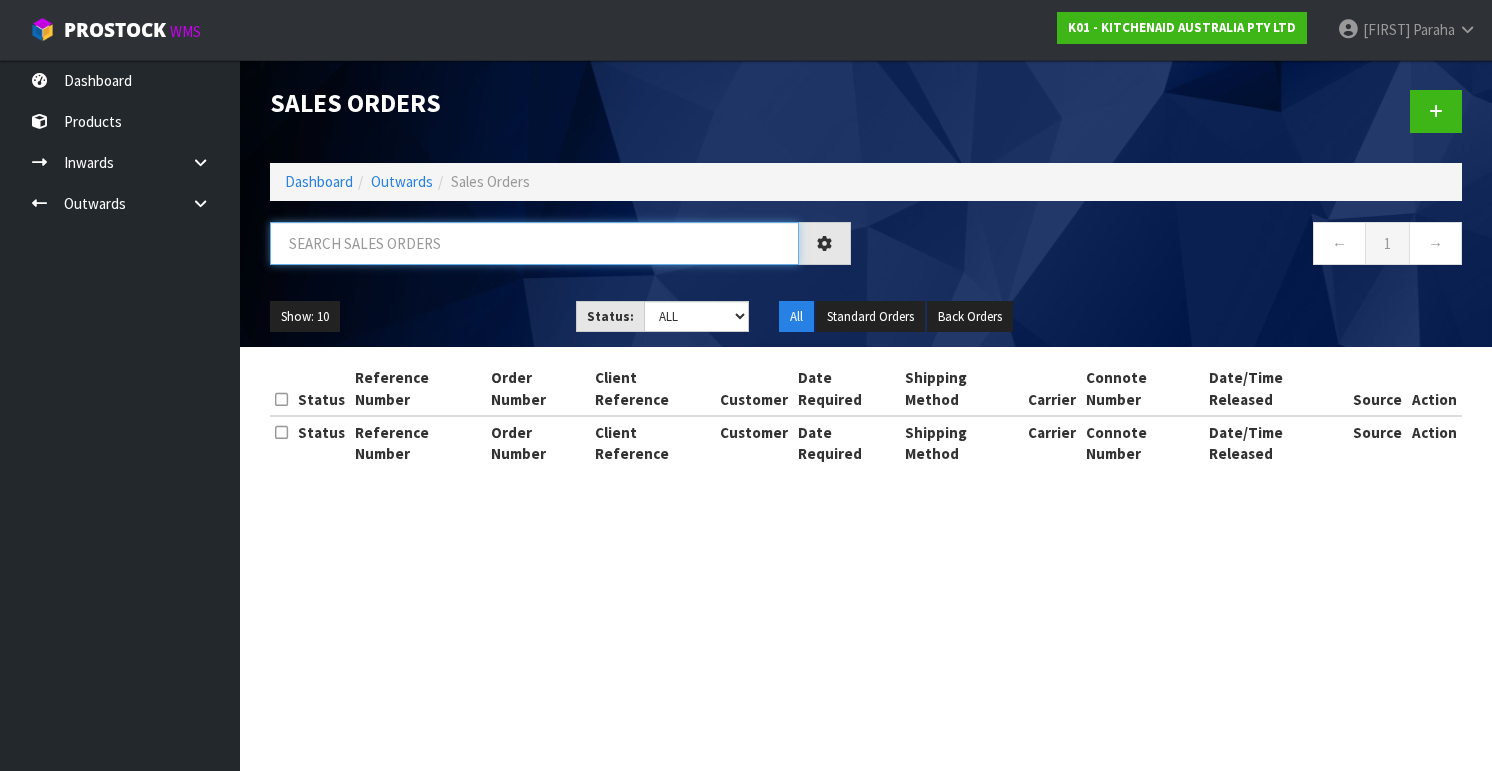 click at bounding box center (534, 243) 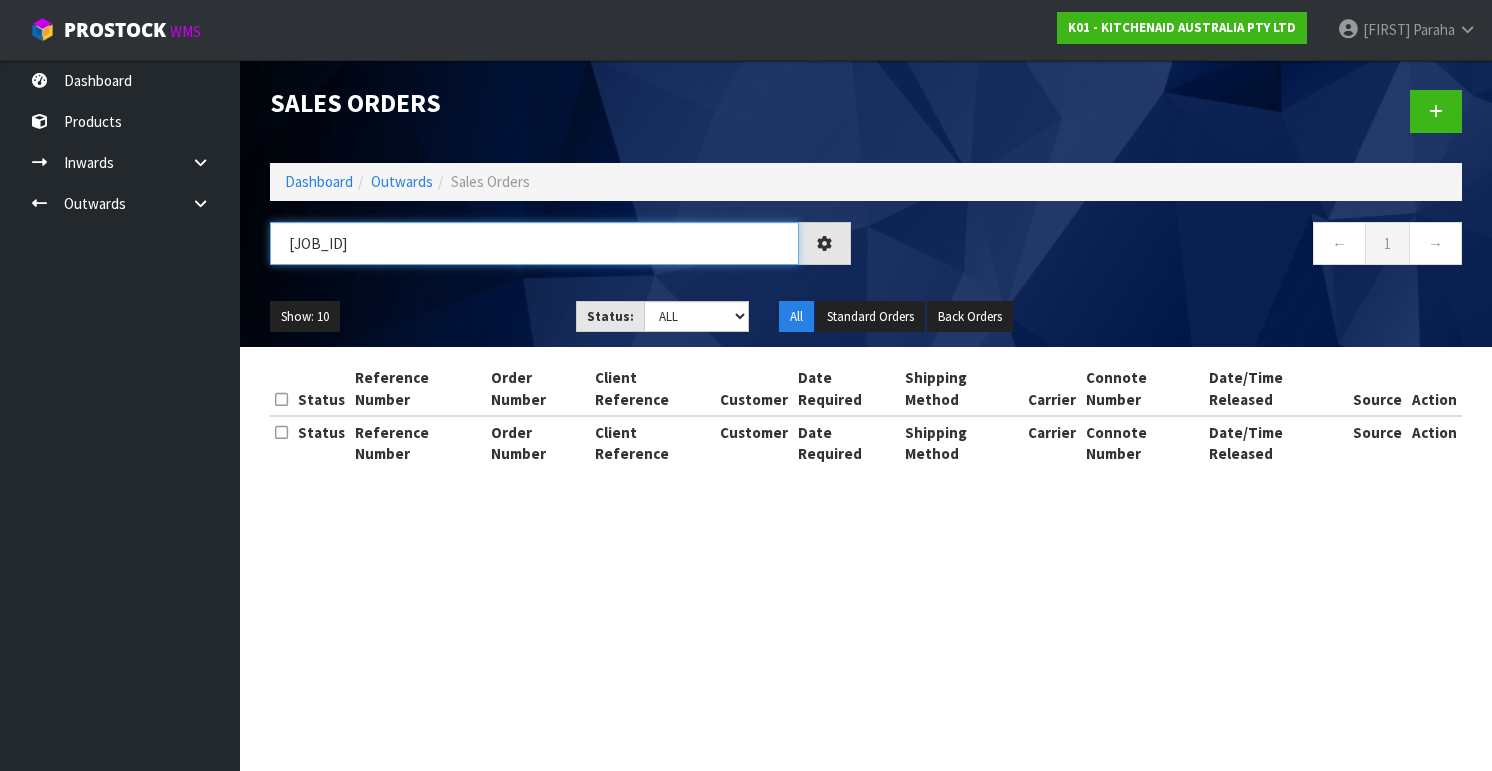 type on "JOB-[NUMBER]" 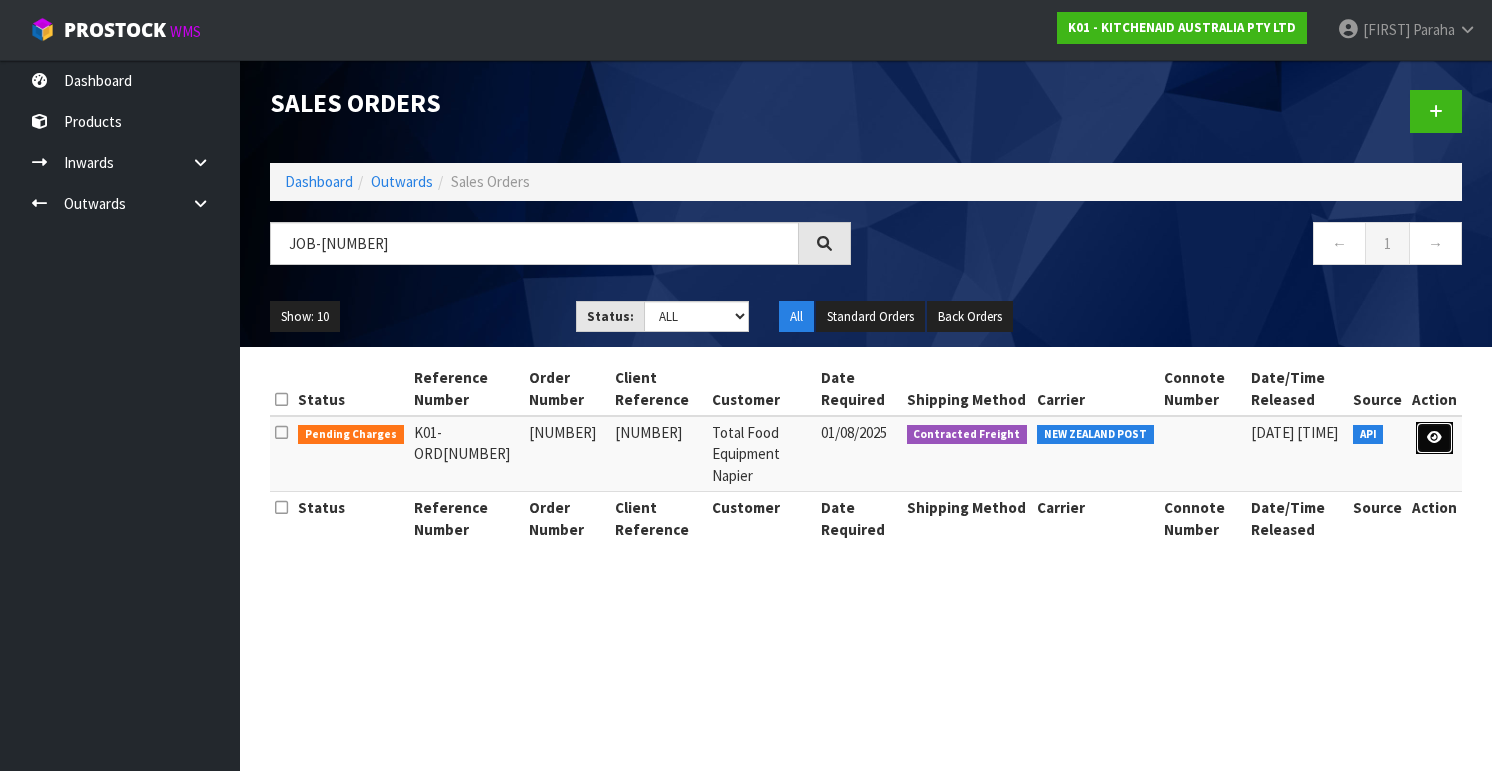 click at bounding box center (1434, 437) 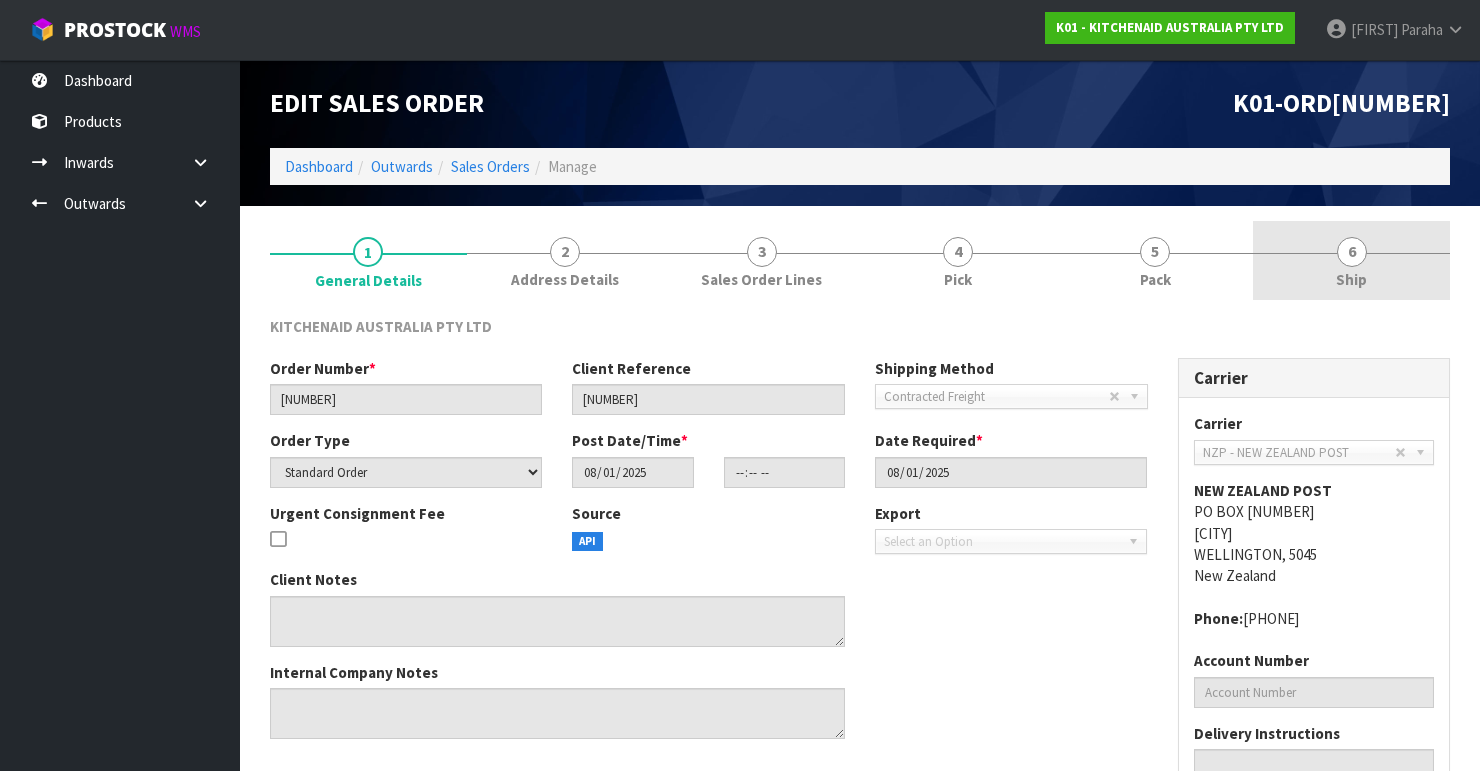 click on "6" at bounding box center (1352, 252) 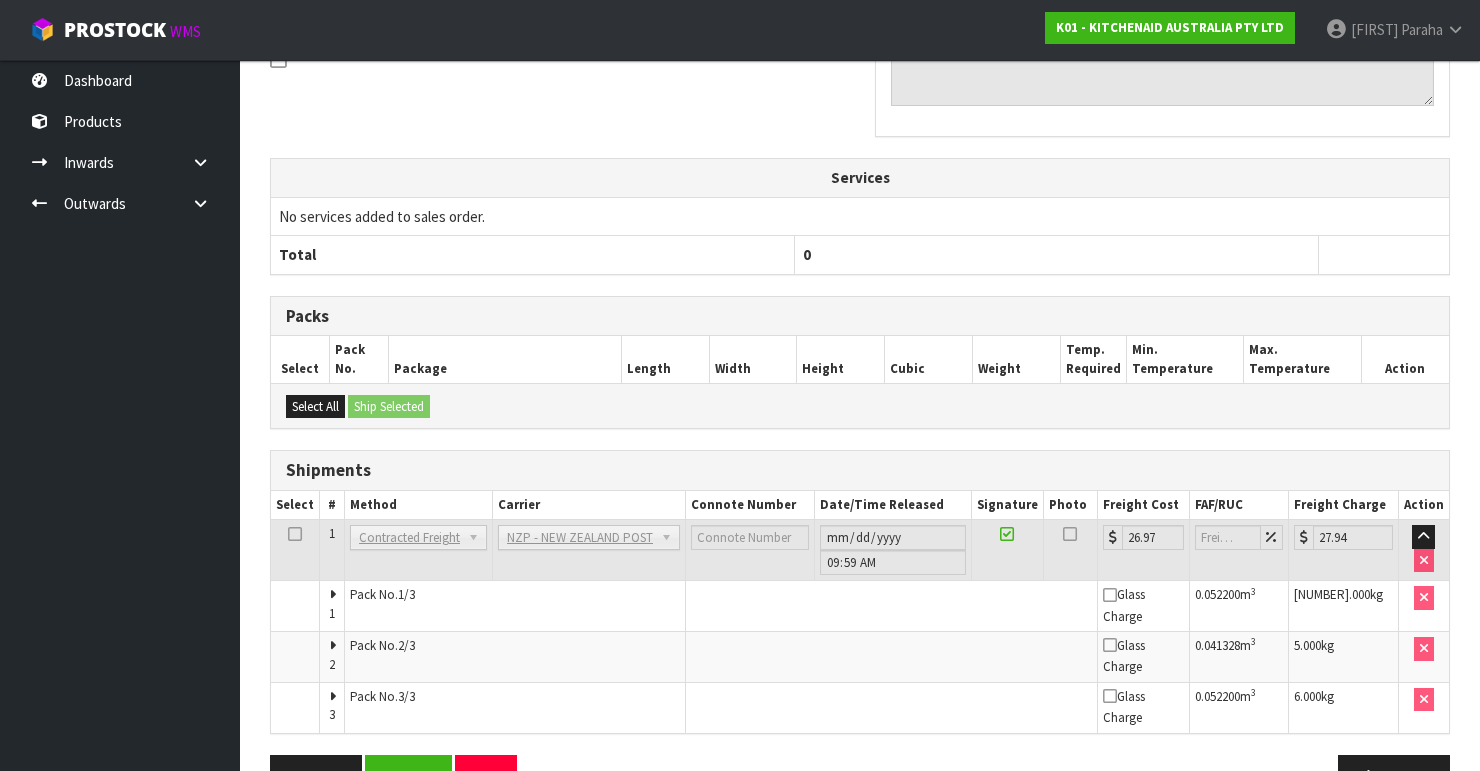 scroll, scrollTop: 607, scrollLeft: 0, axis: vertical 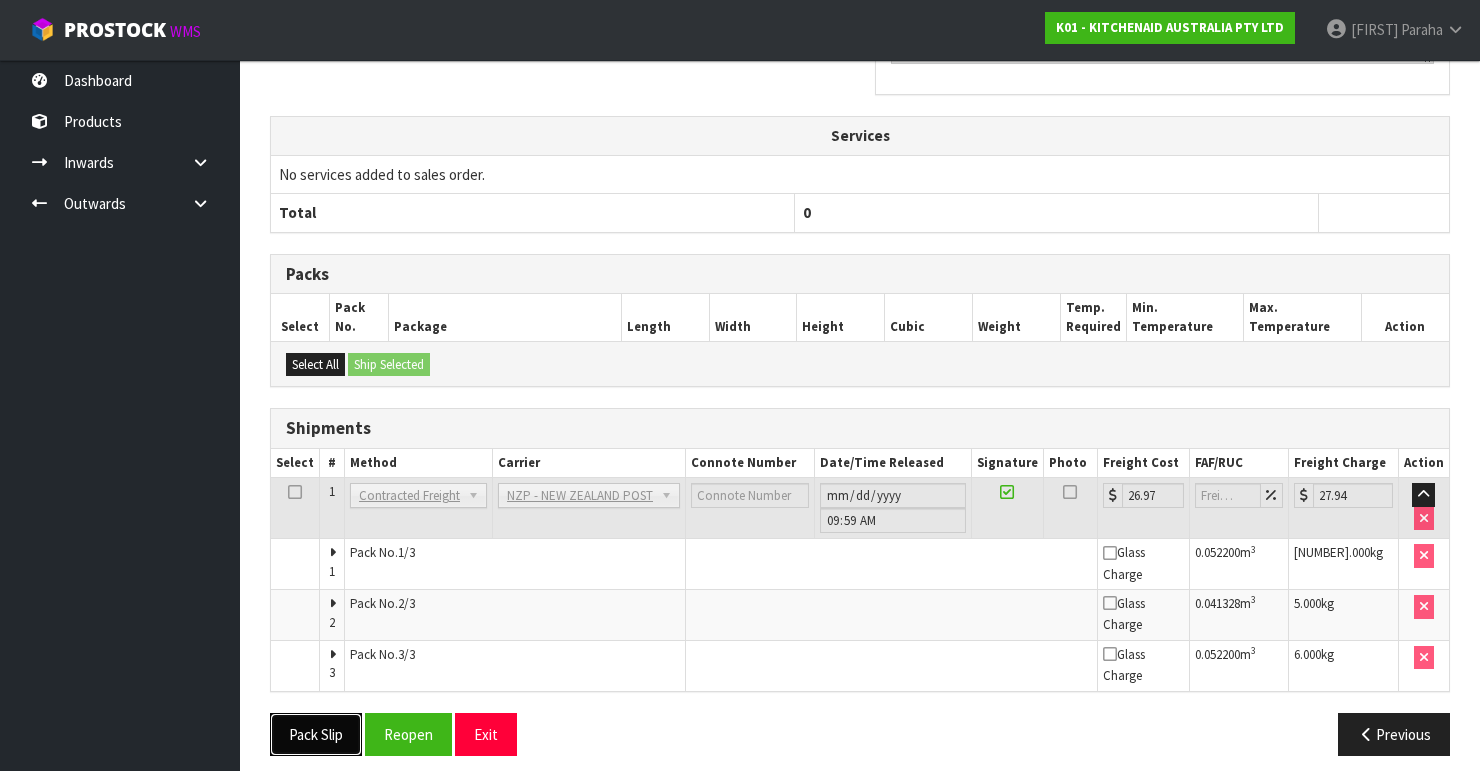 click on "Pack Slip" at bounding box center [316, 734] 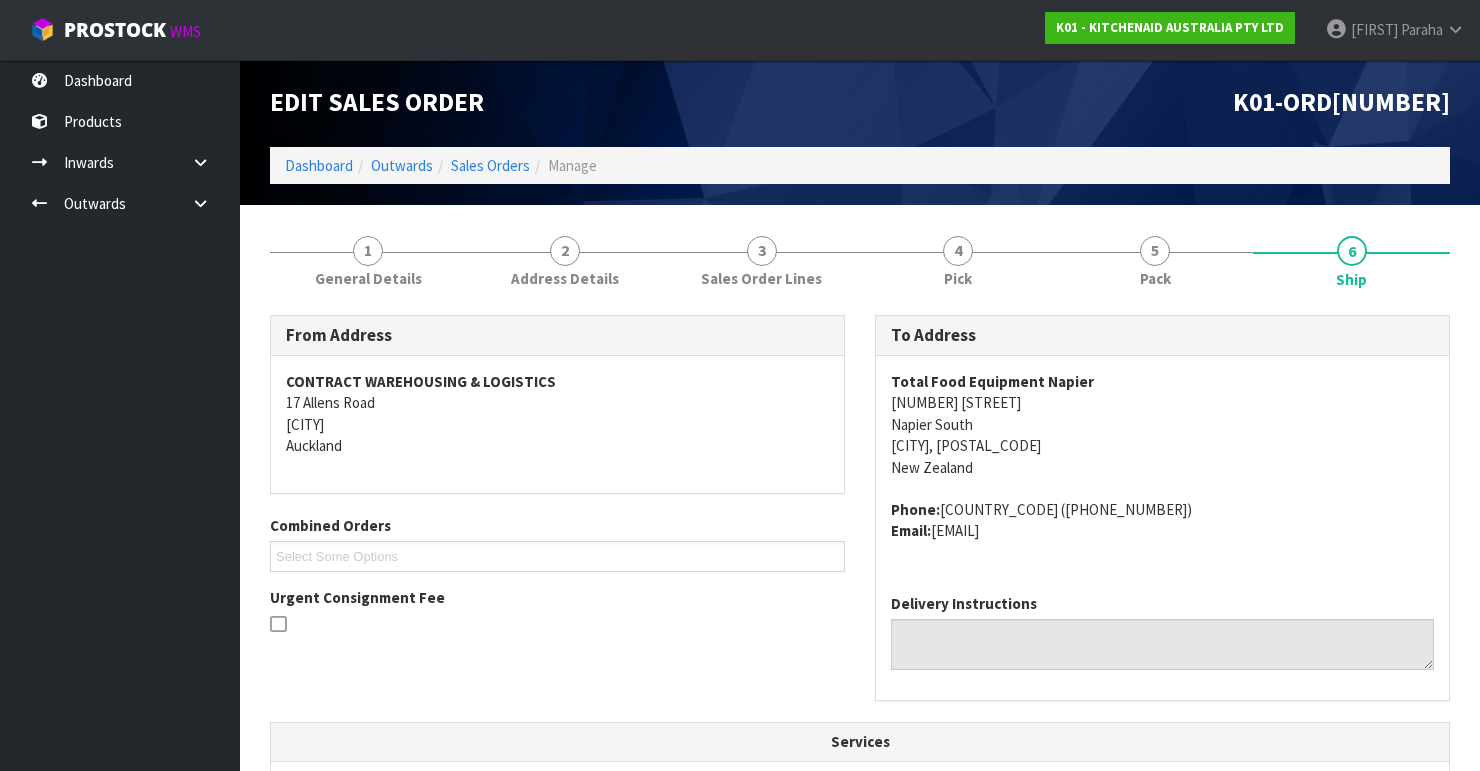 scroll, scrollTop: 0, scrollLeft: 0, axis: both 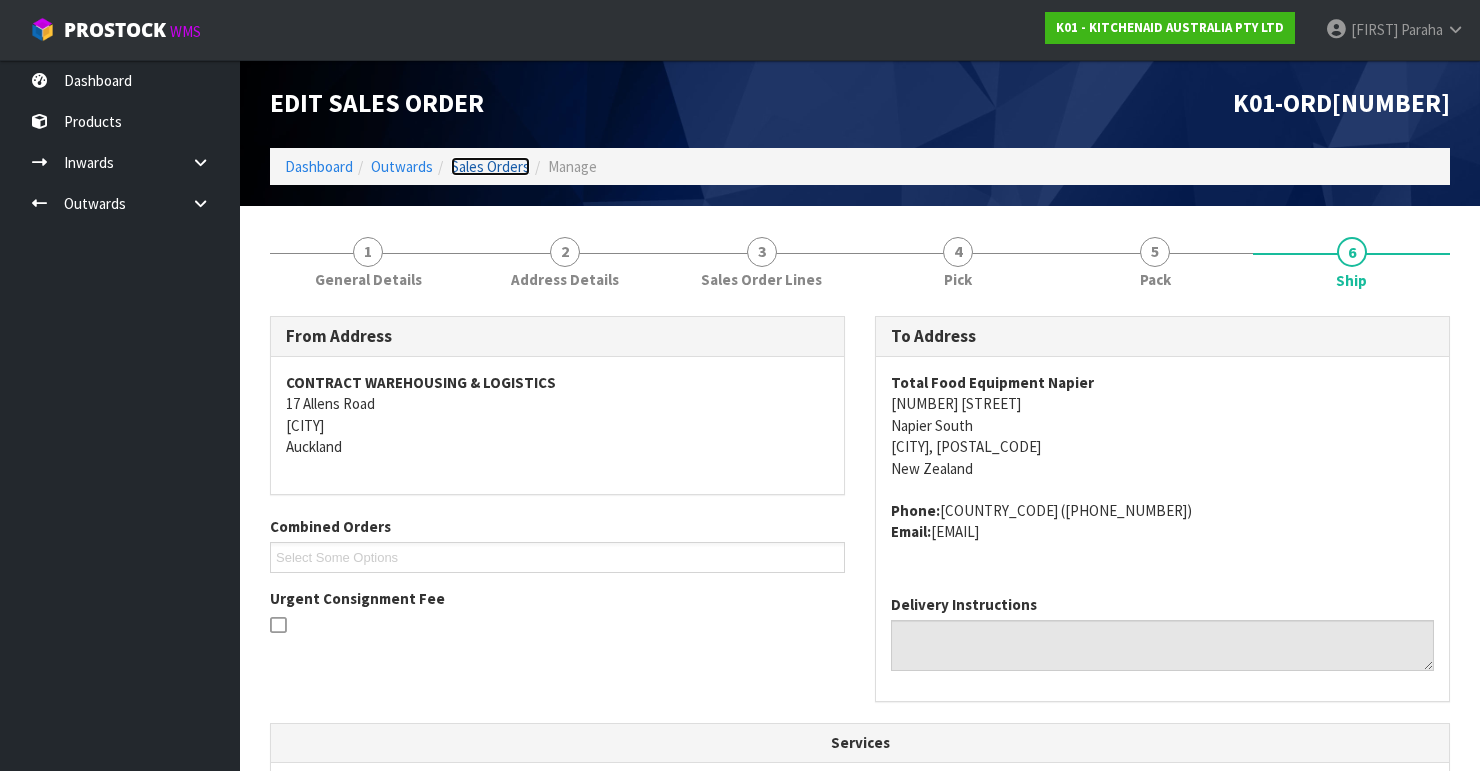 click on "Sales Orders" at bounding box center [490, 166] 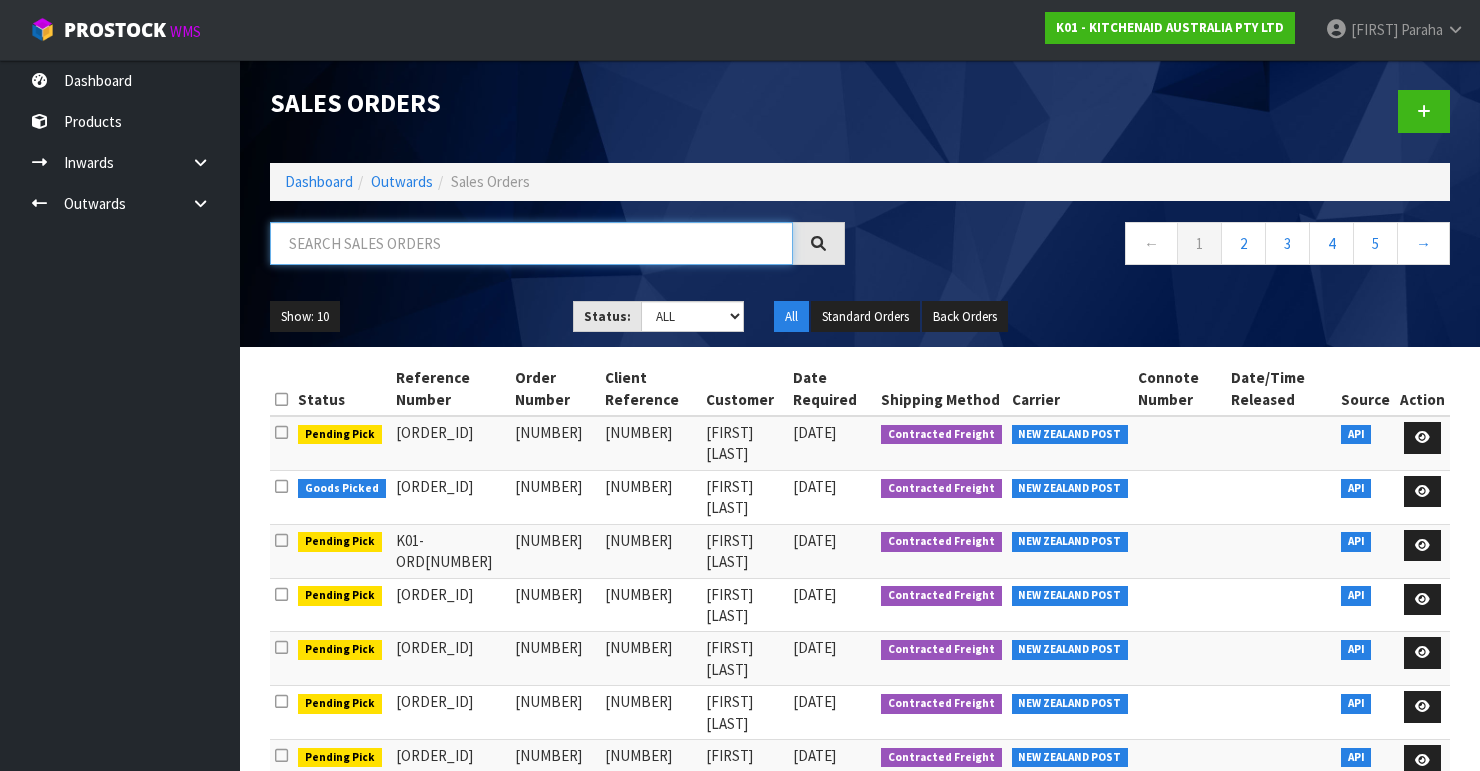 click at bounding box center [531, 243] 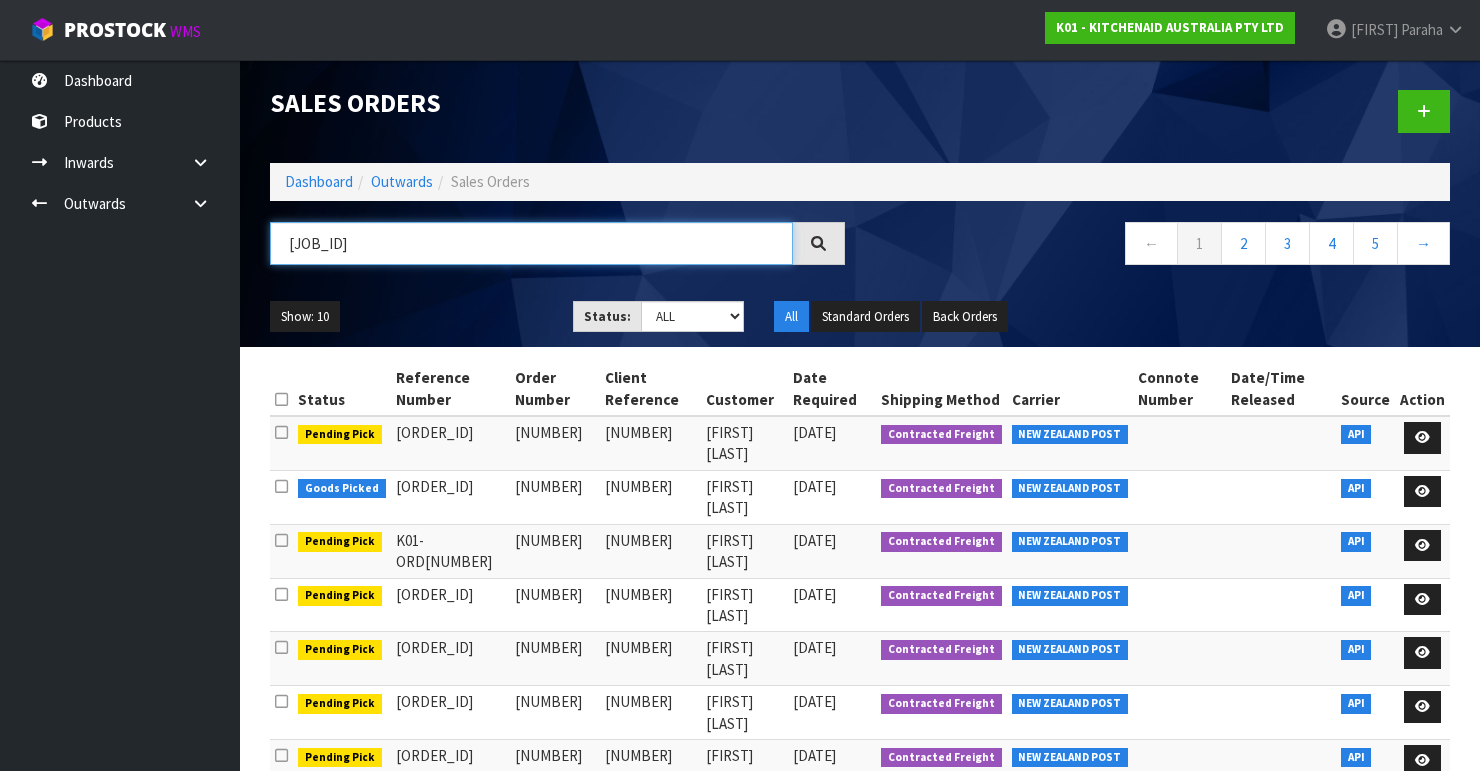 type on "[JOB_ID]" 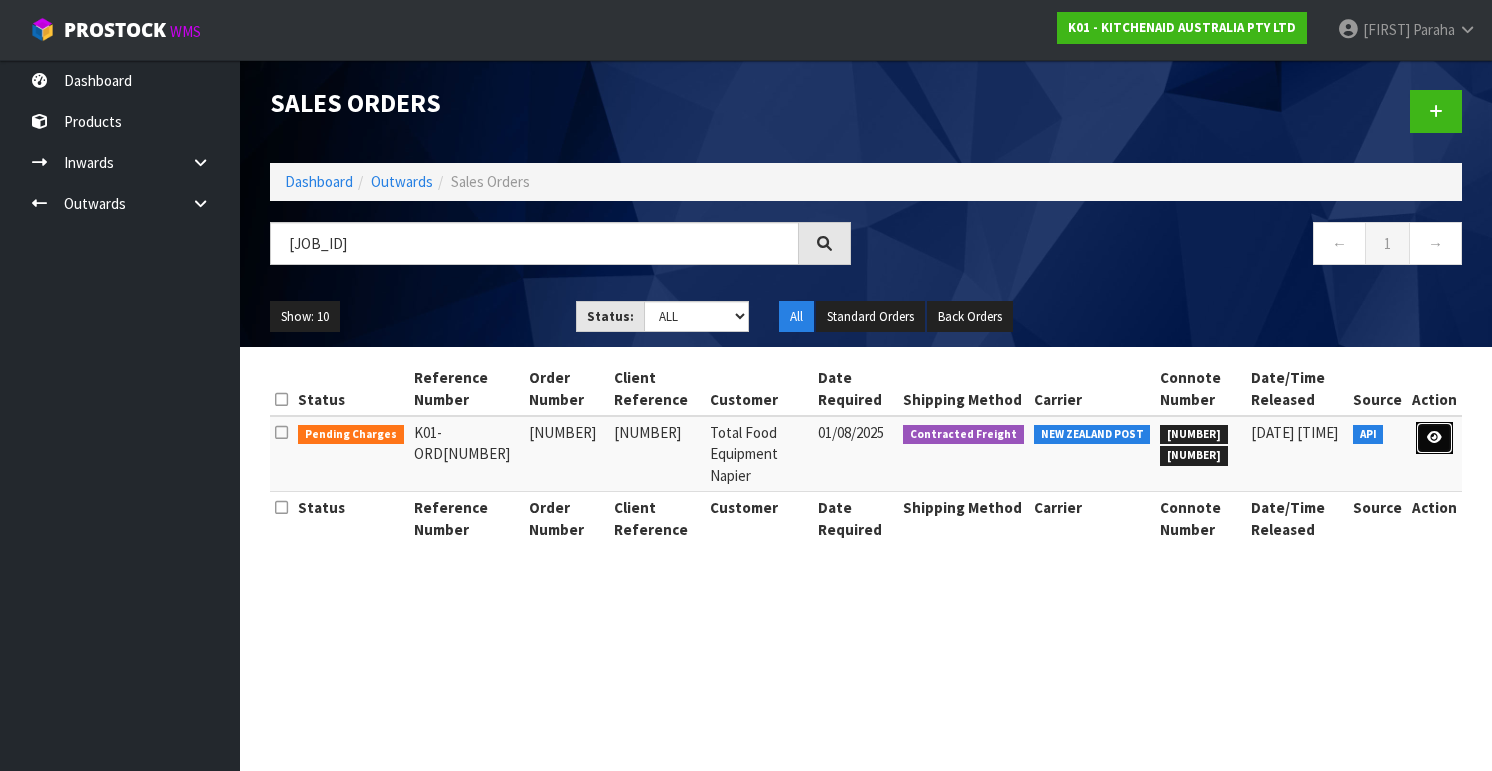 click at bounding box center [1434, 437] 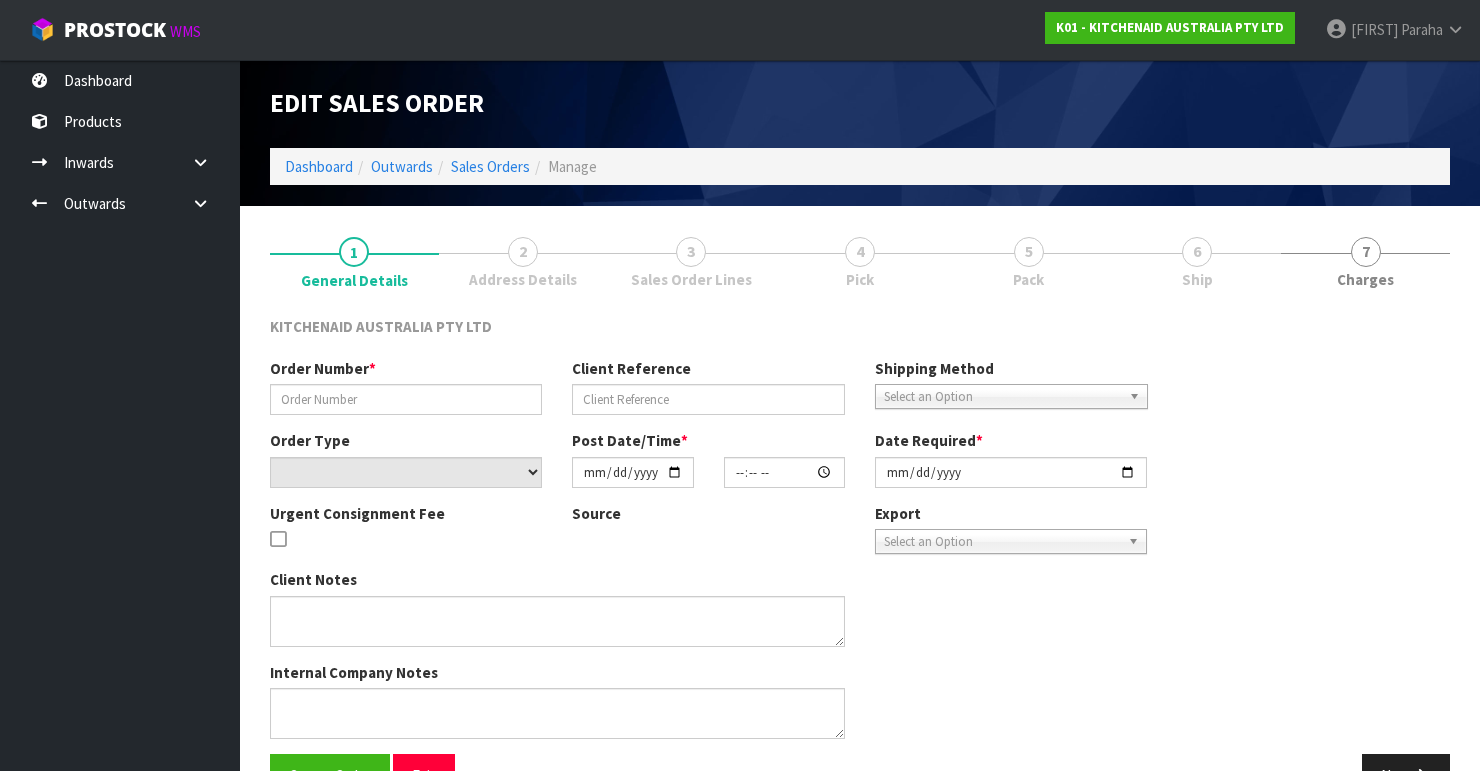 type on "[NUMBER]" 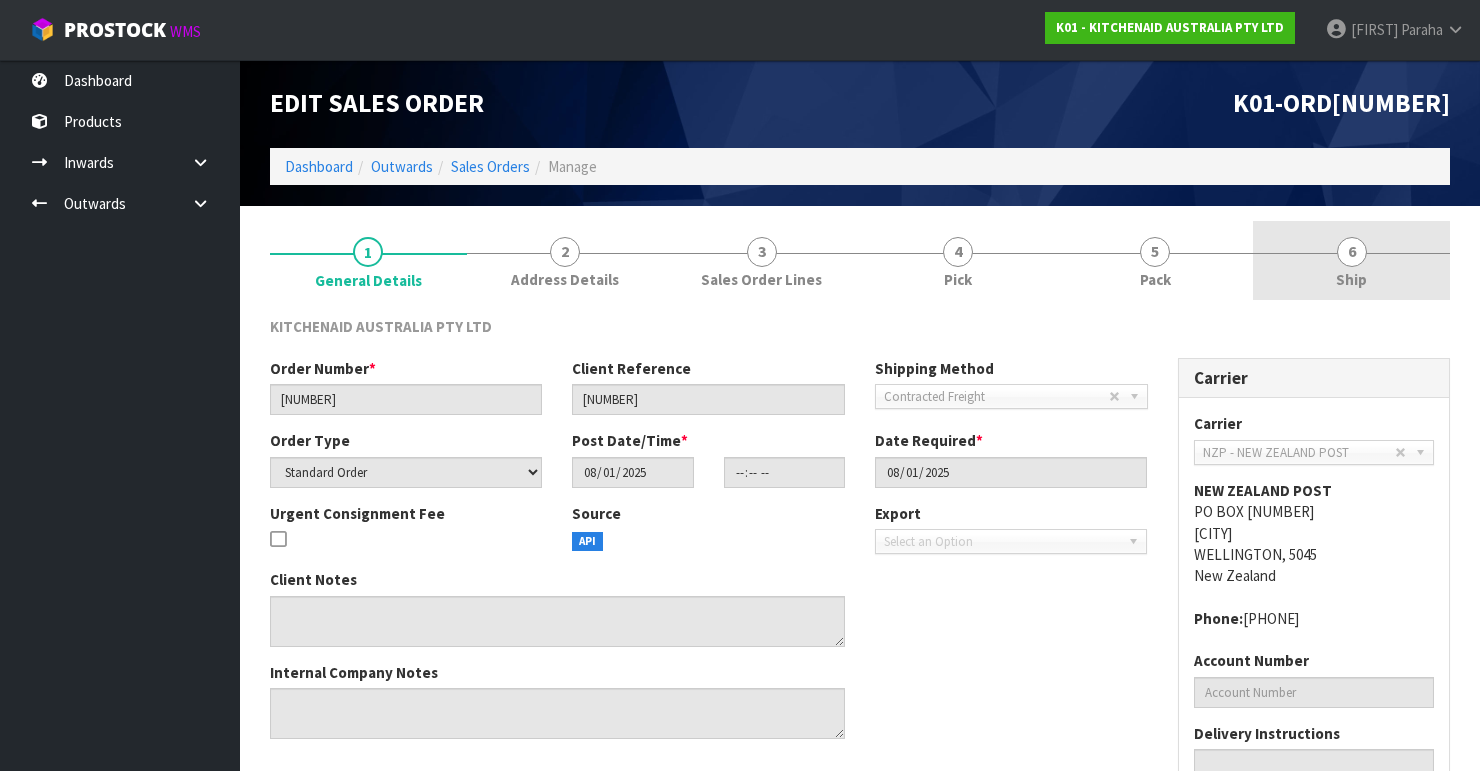 click on "6" at bounding box center [1352, 252] 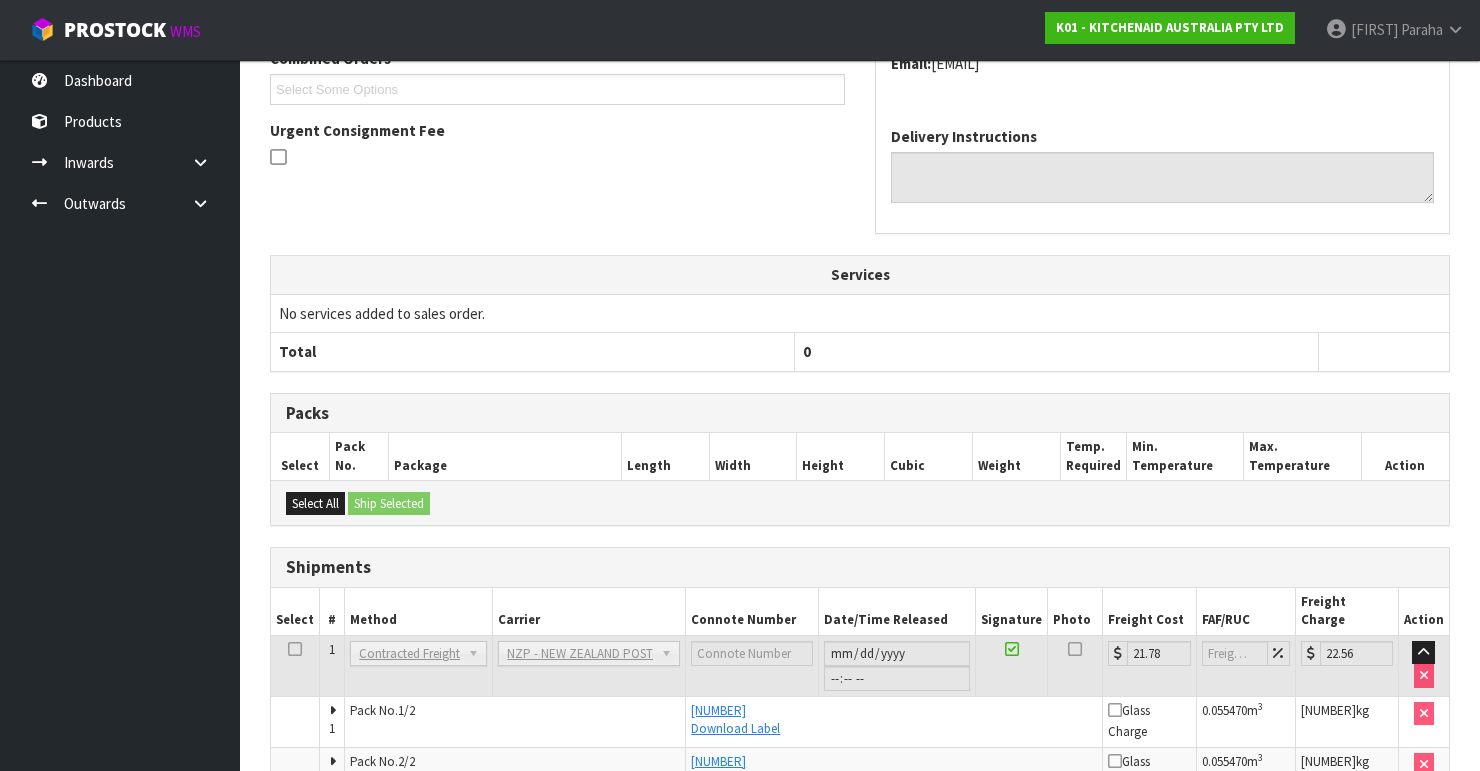 scroll, scrollTop: 560, scrollLeft: 0, axis: vertical 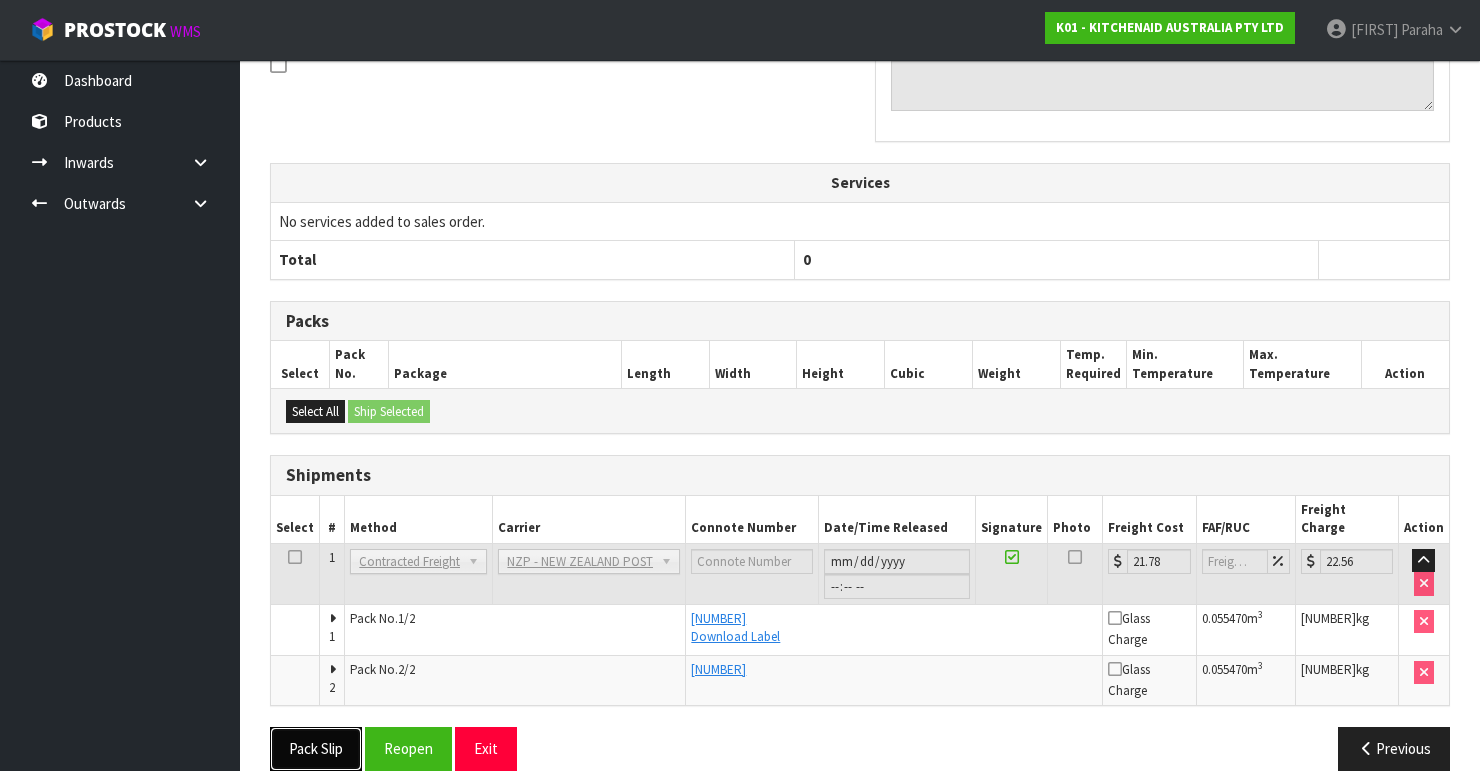 click on "Pack Slip" at bounding box center (316, 748) 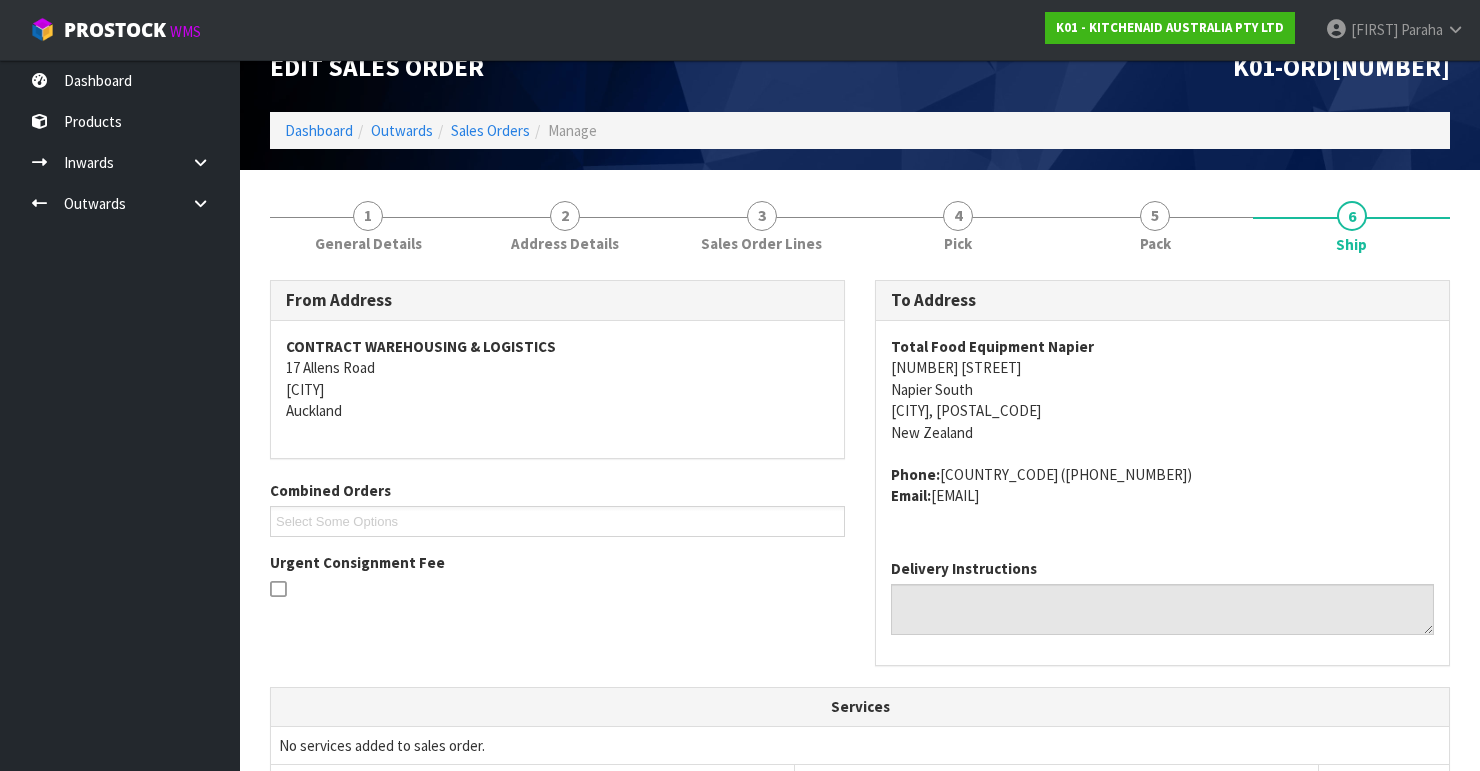 scroll, scrollTop: 0, scrollLeft: 0, axis: both 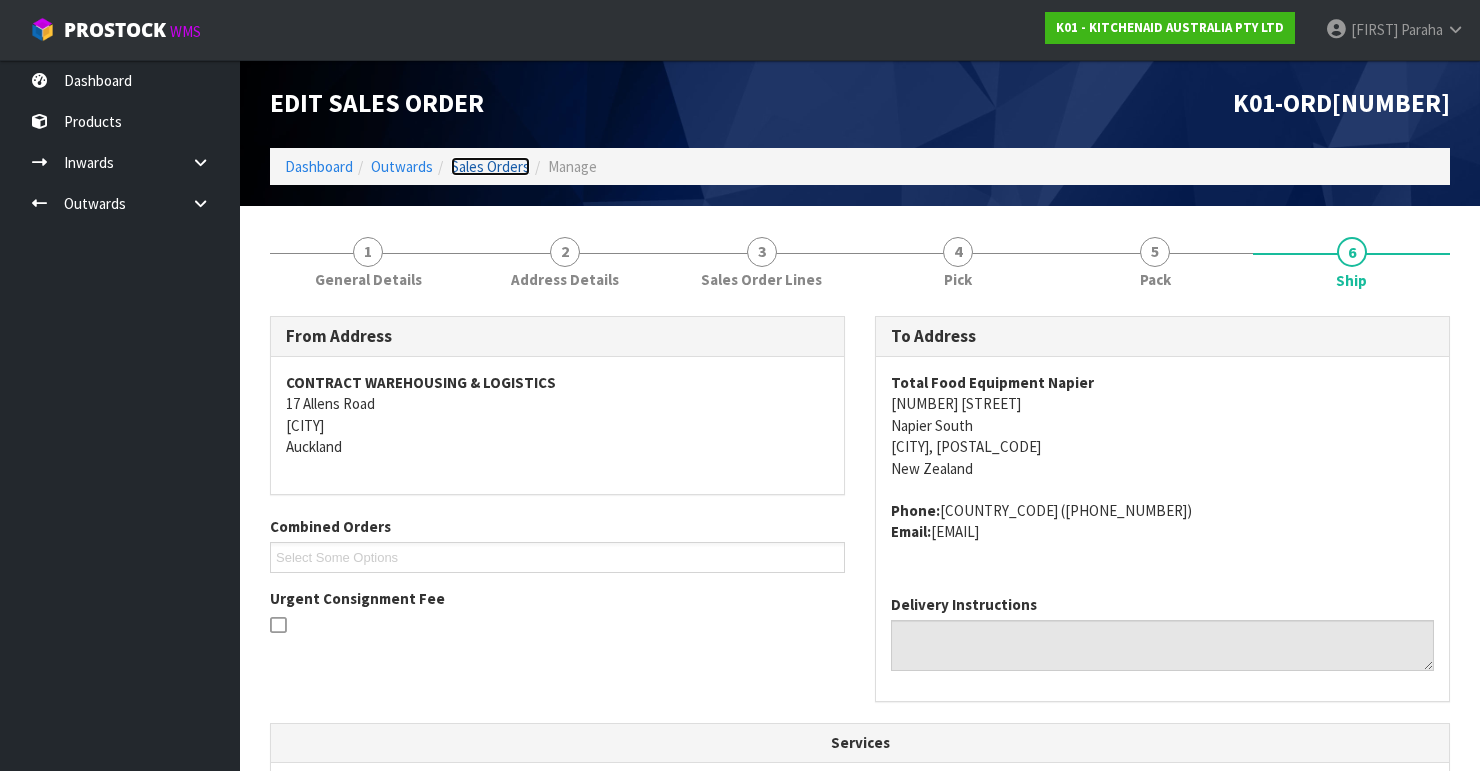 click on "Sales Orders" at bounding box center (490, 166) 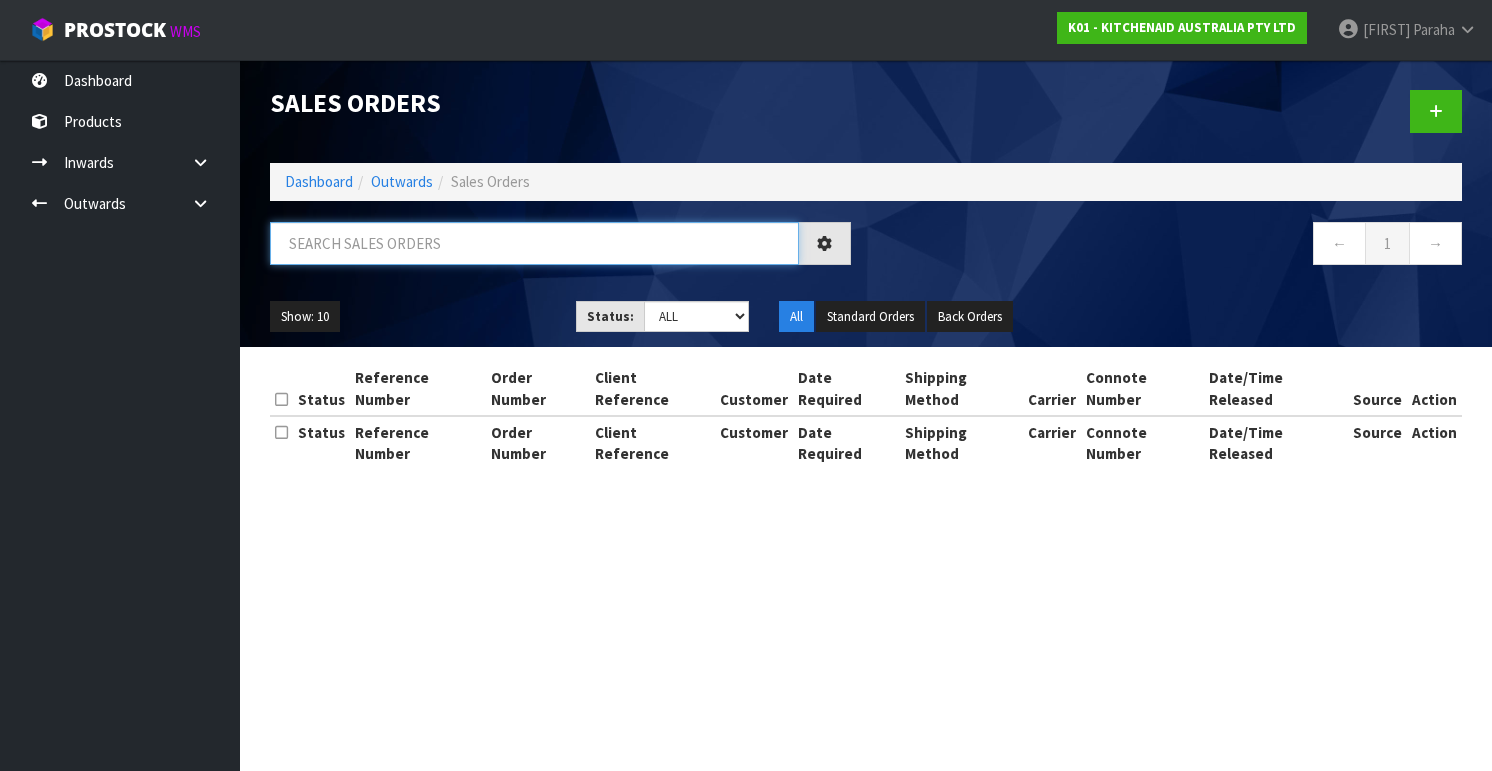click at bounding box center (534, 243) 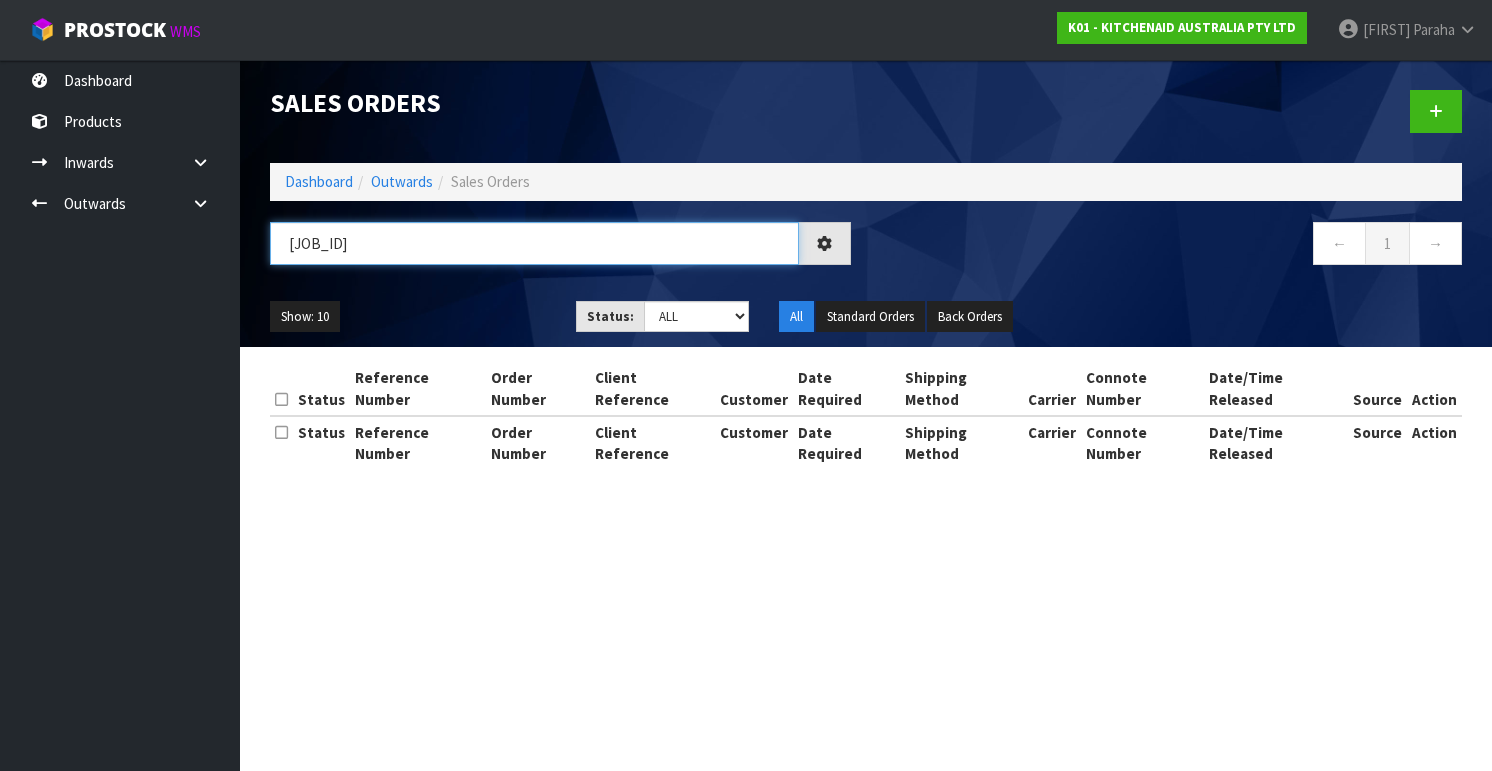 type on "[JOB_ID]" 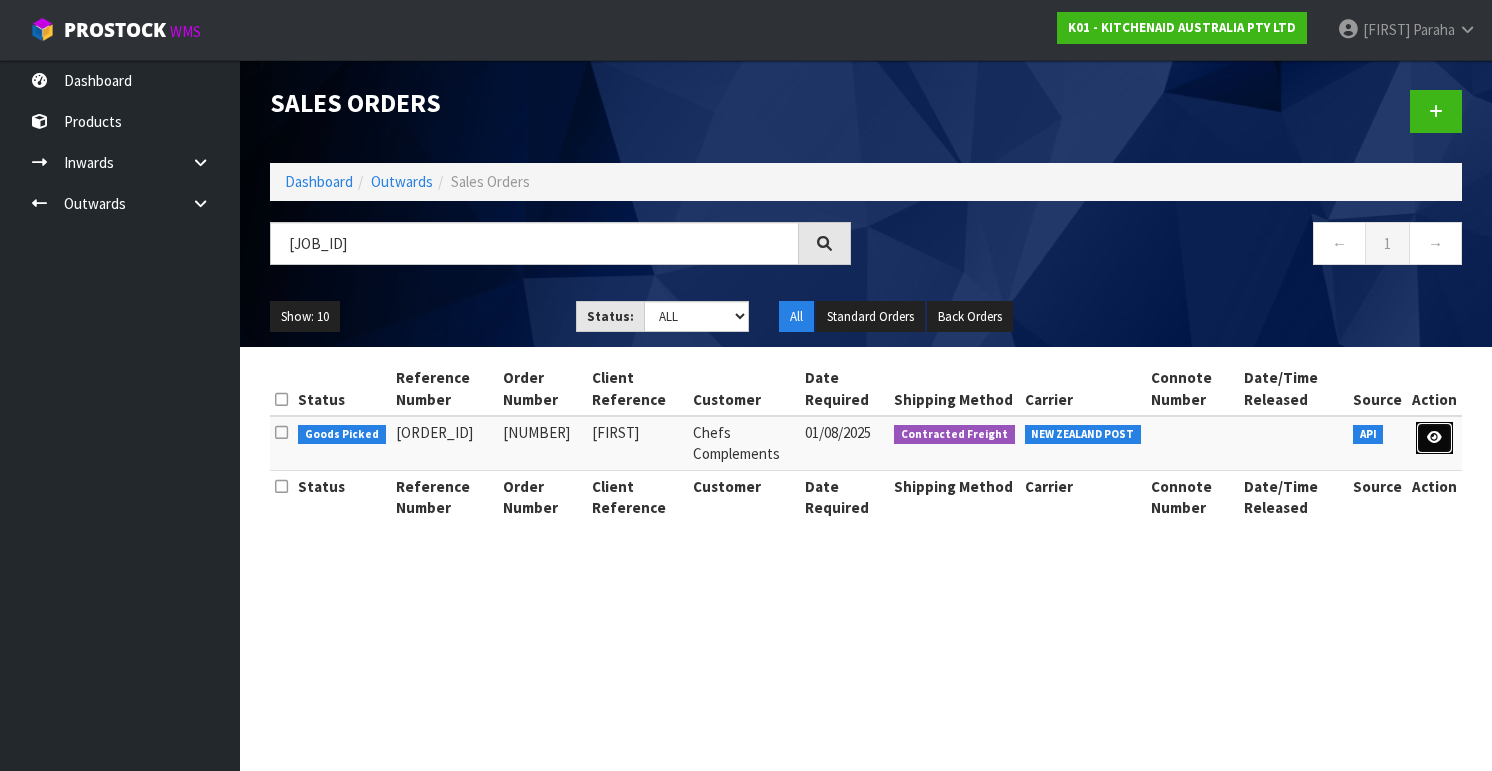 click at bounding box center (1434, 438) 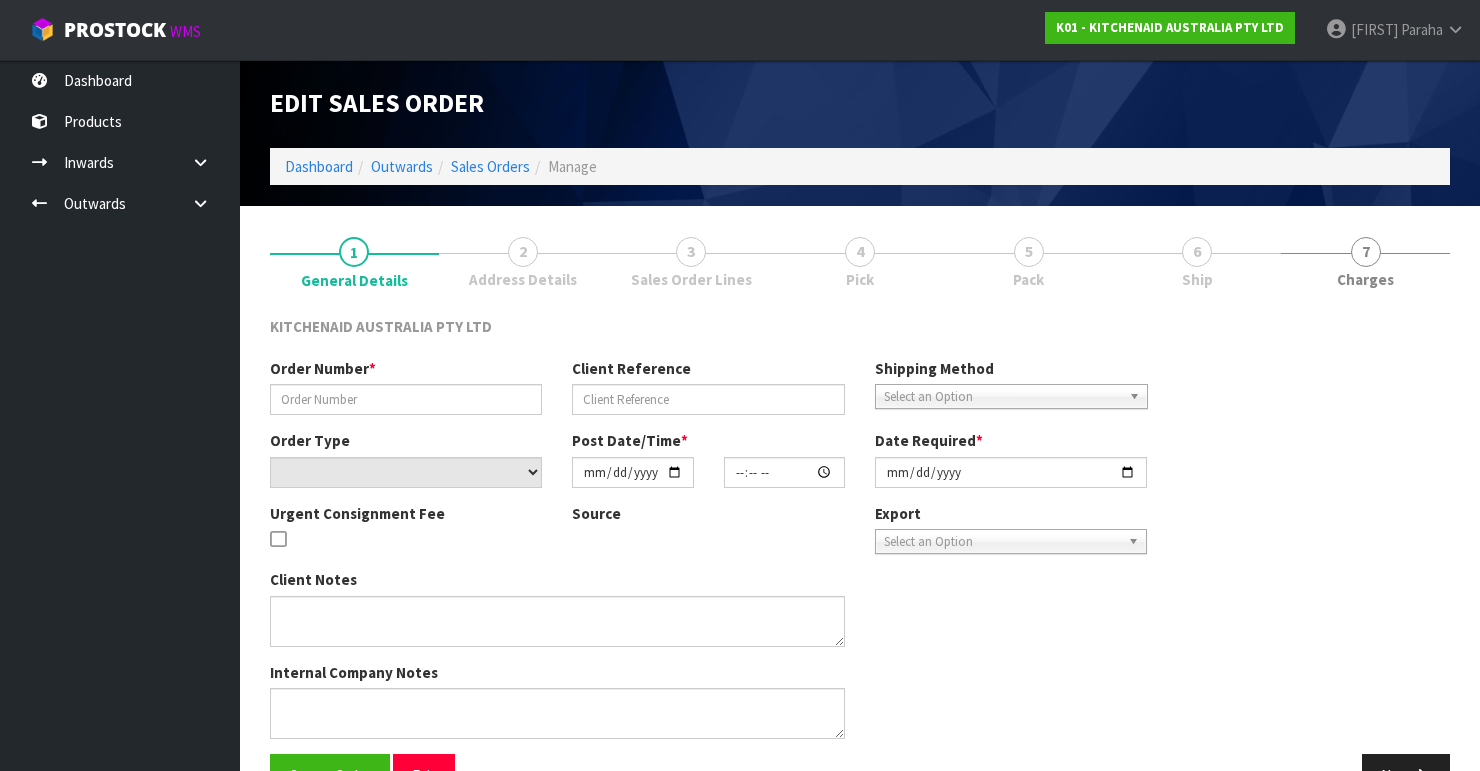 type on "[NUMBER]" 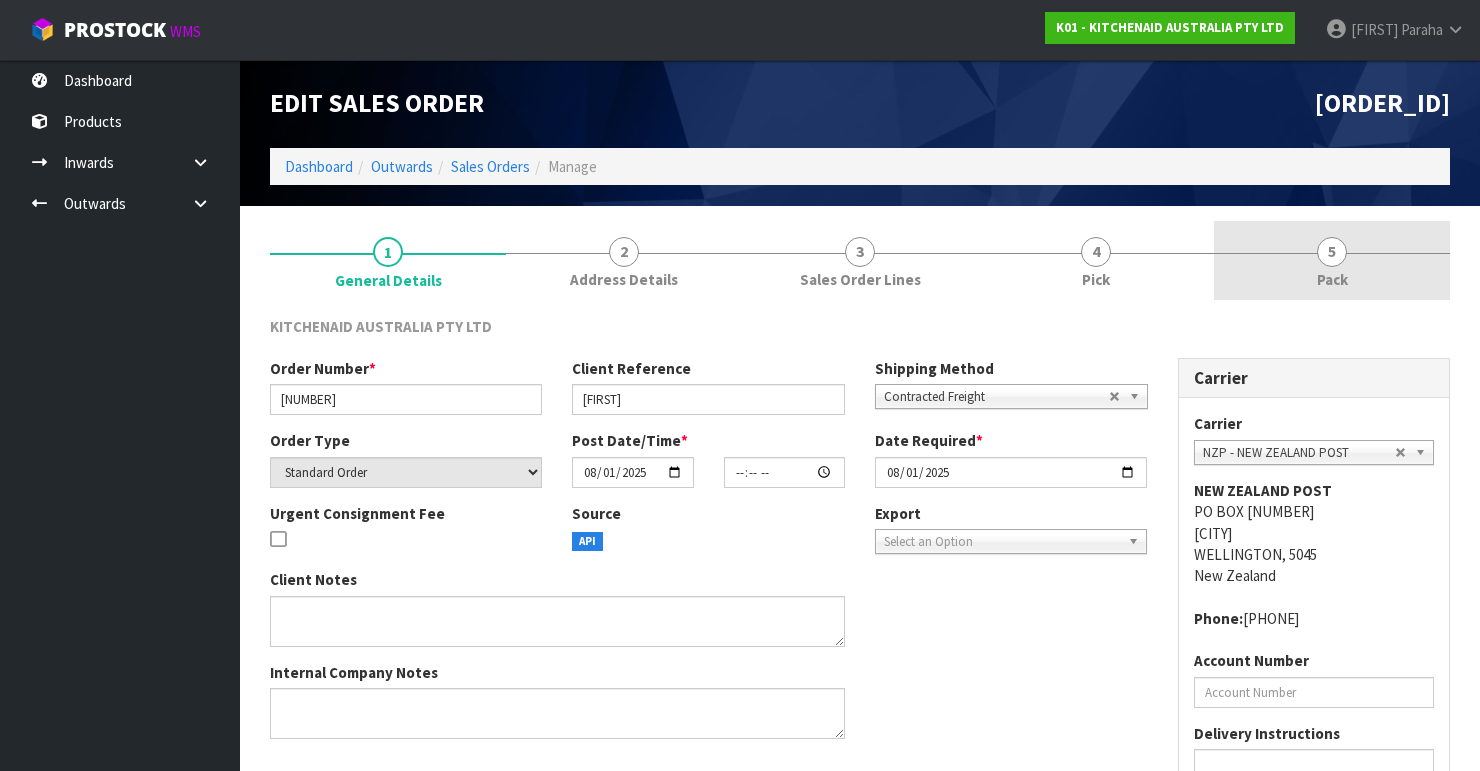 click on "5" at bounding box center (1332, 252) 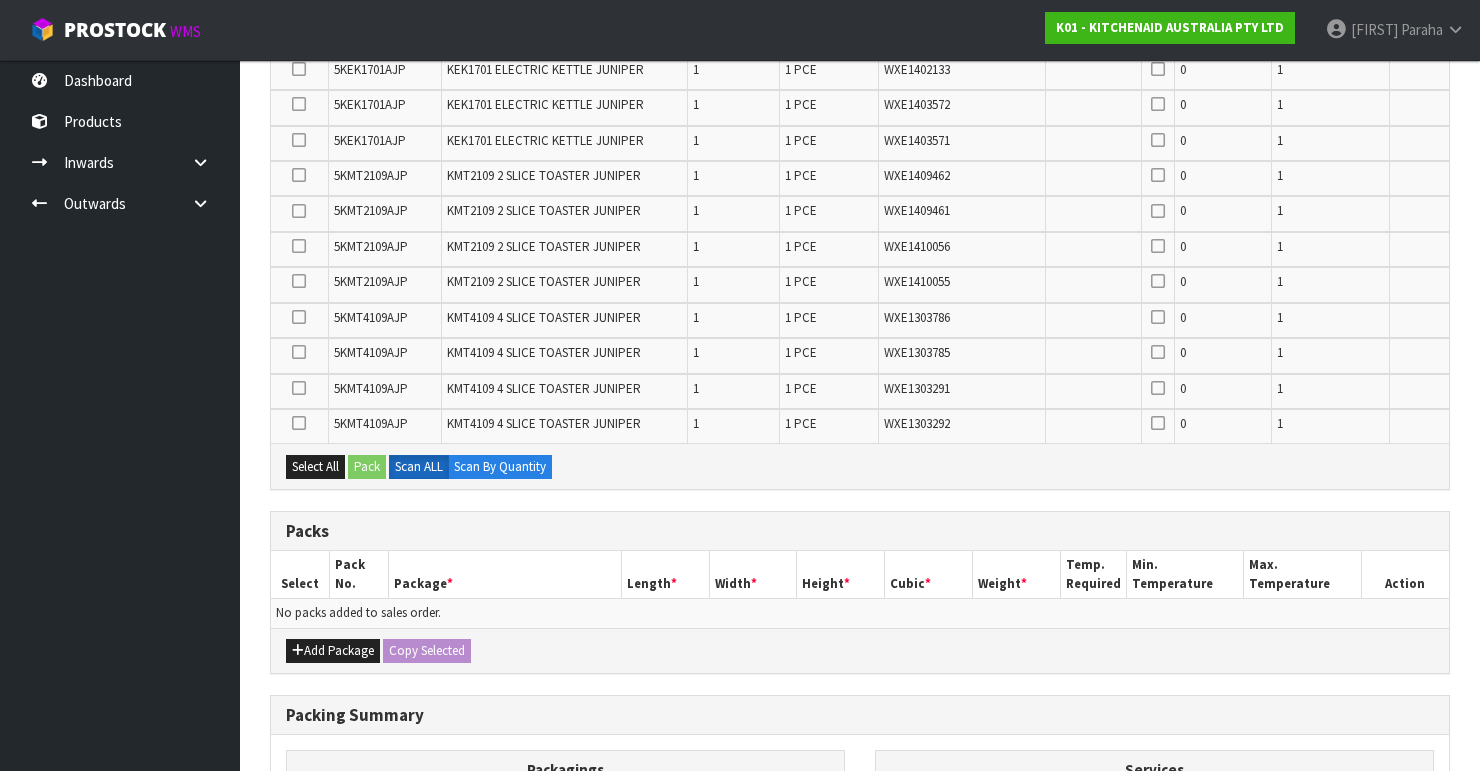 scroll, scrollTop: 480, scrollLeft: 0, axis: vertical 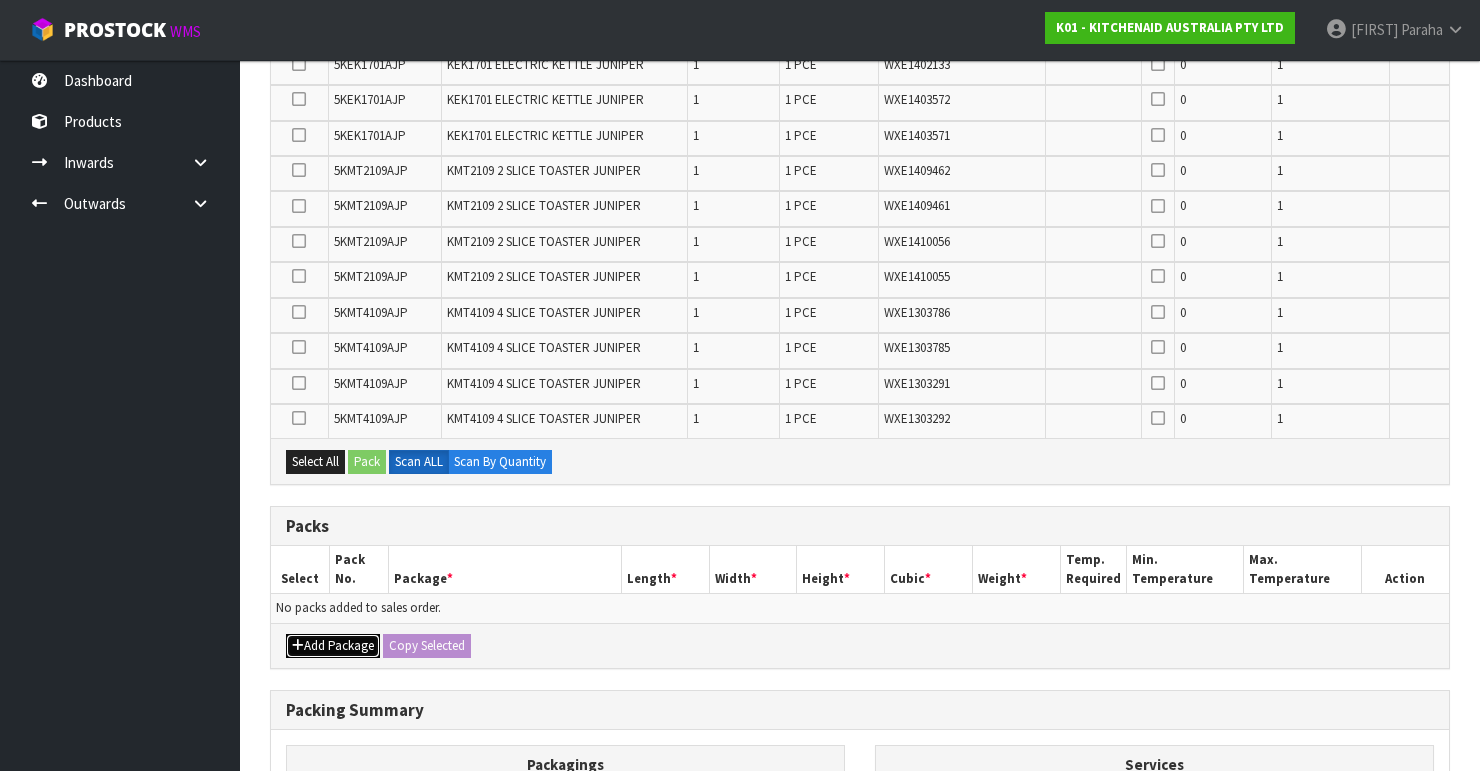 click on "Add Package" at bounding box center (333, 646) 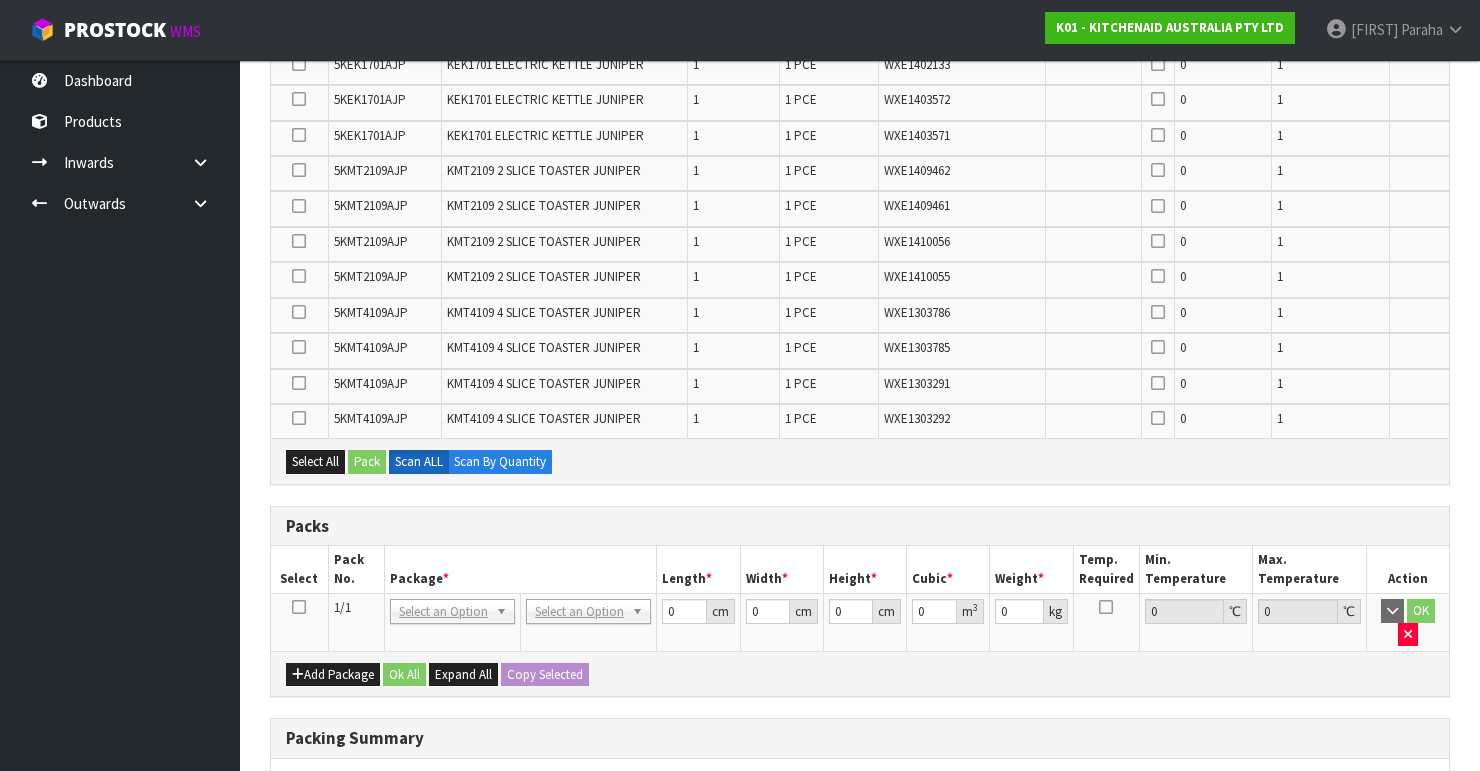 click at bounding box center [299, 607] 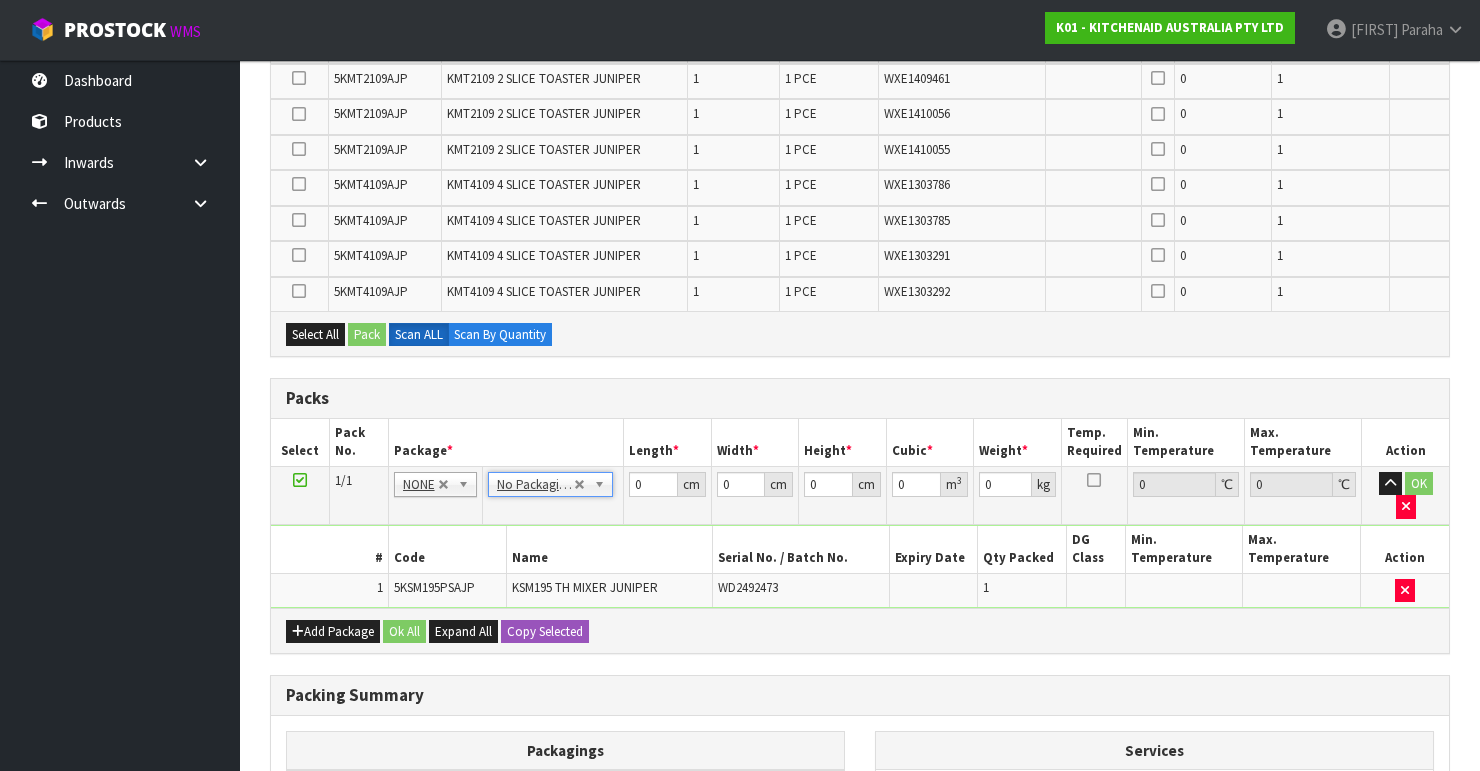 scroll, scrollTop: 604, scrollLeft: 0, axis: vertical 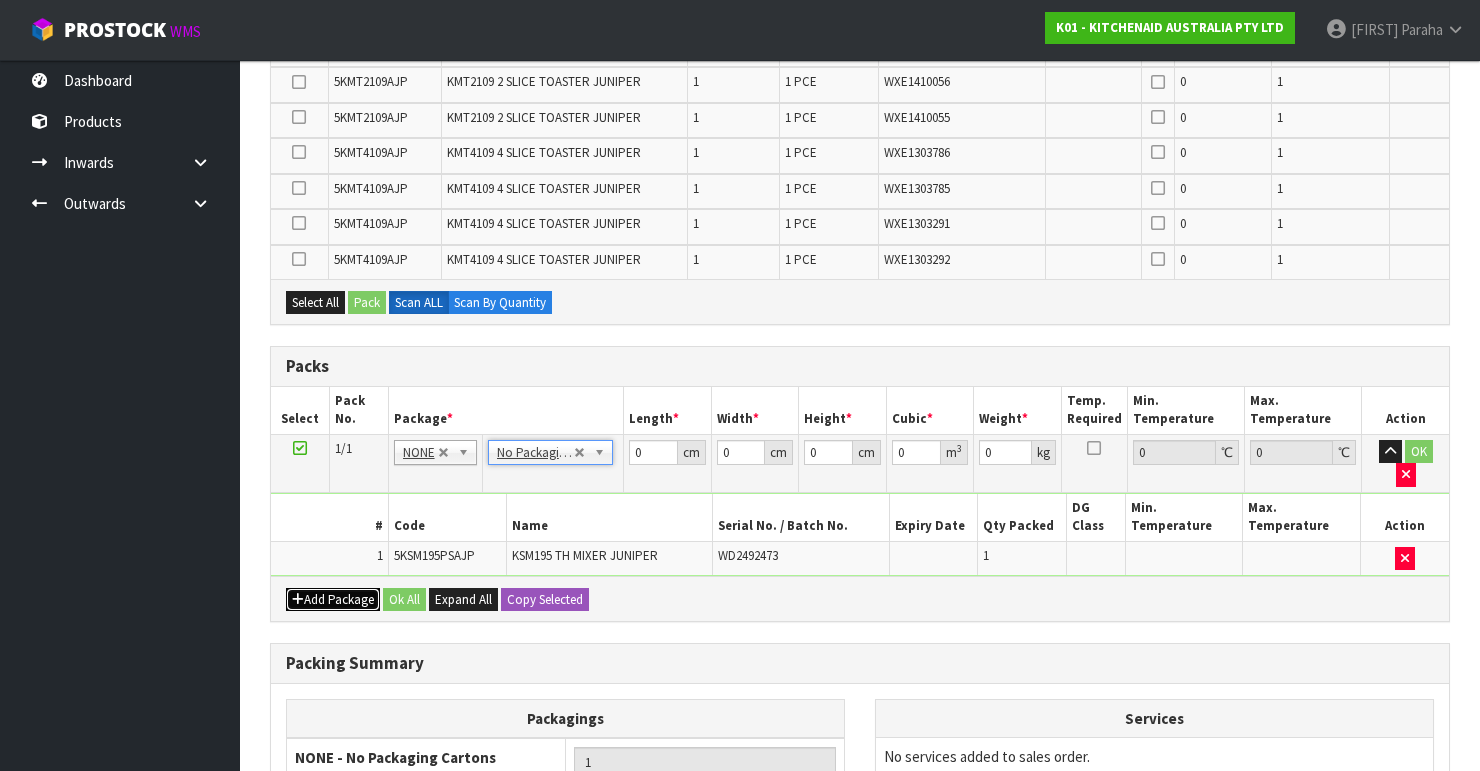 click on "Add Package" at bounding box center (333, 600) 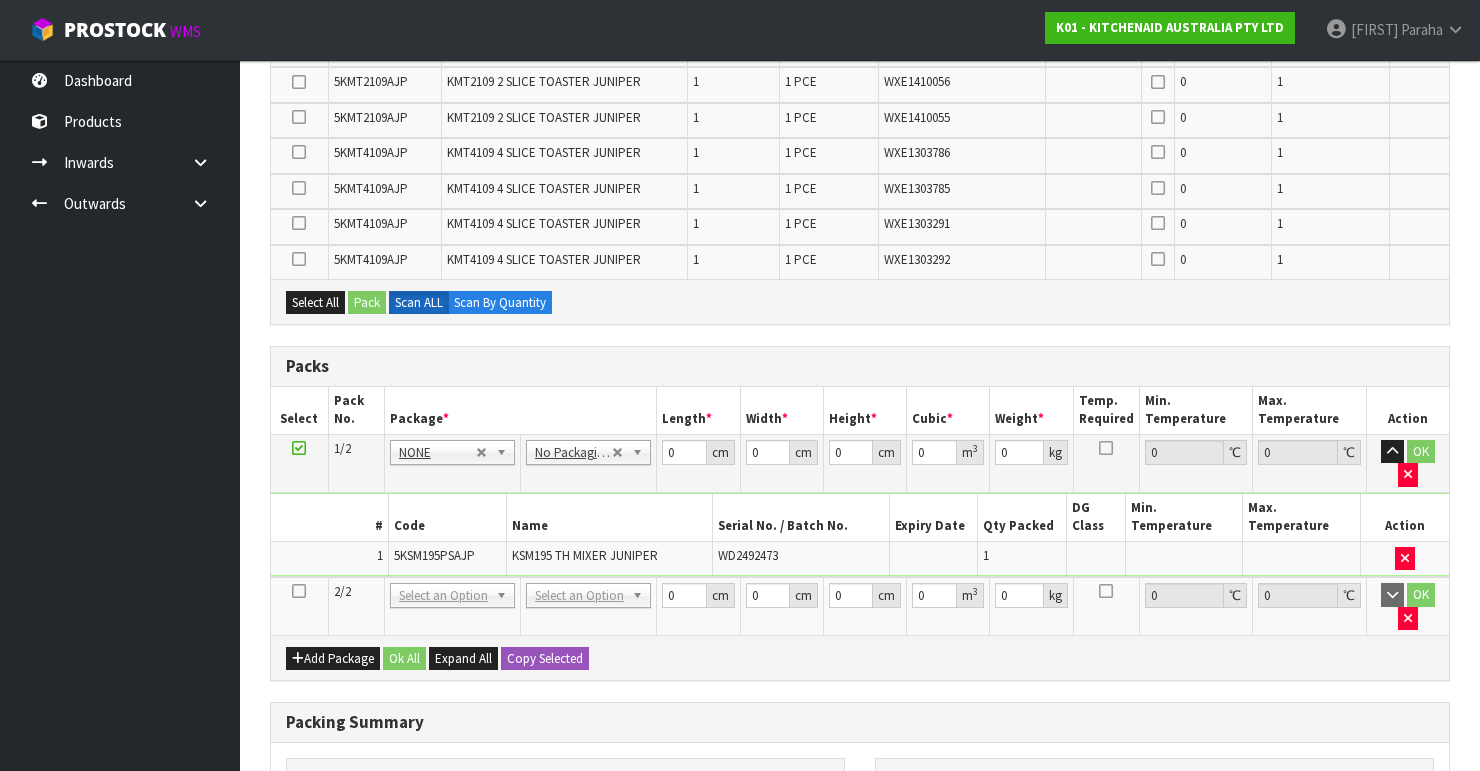 click at bounding box center (299, 606) 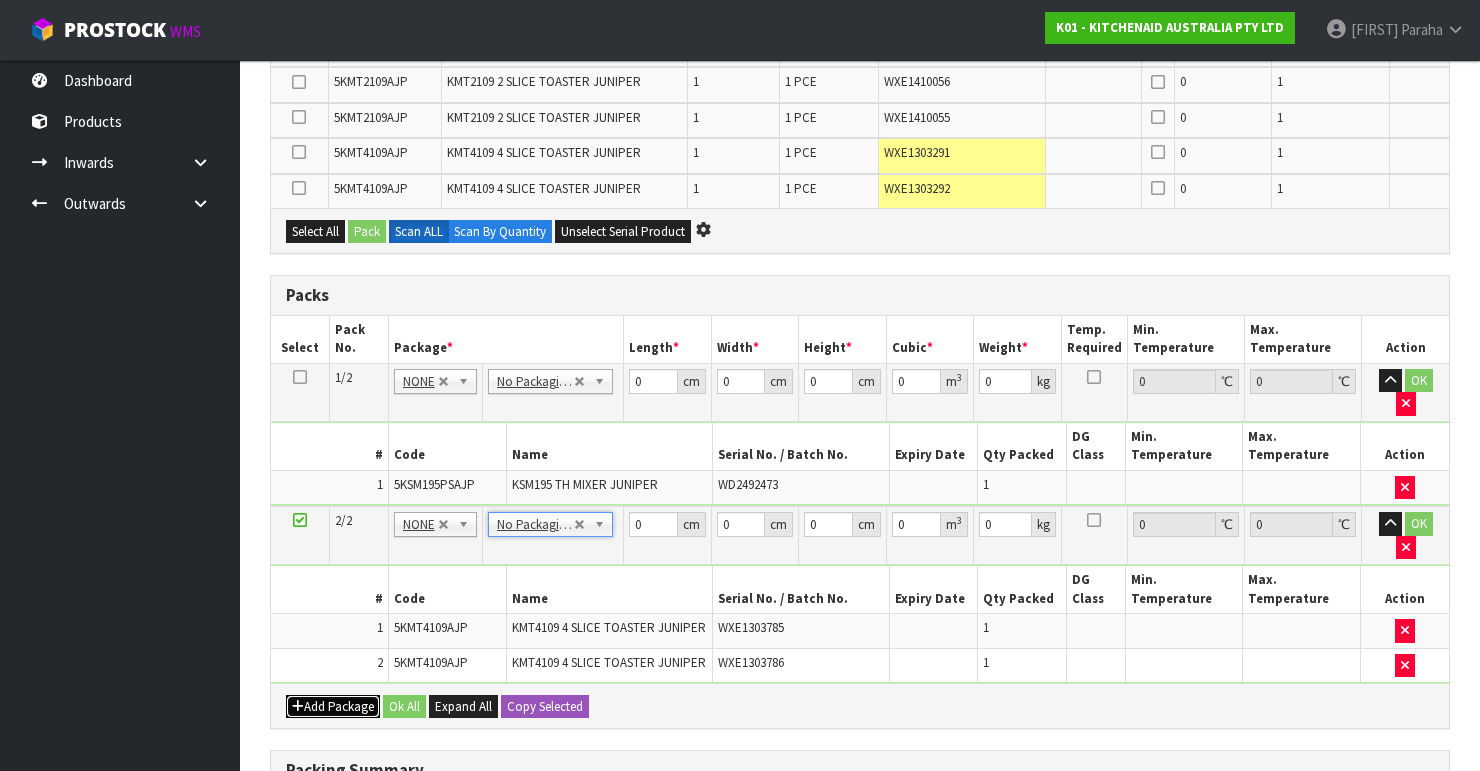 click on "Add Package" at bounding box center [333, 707] 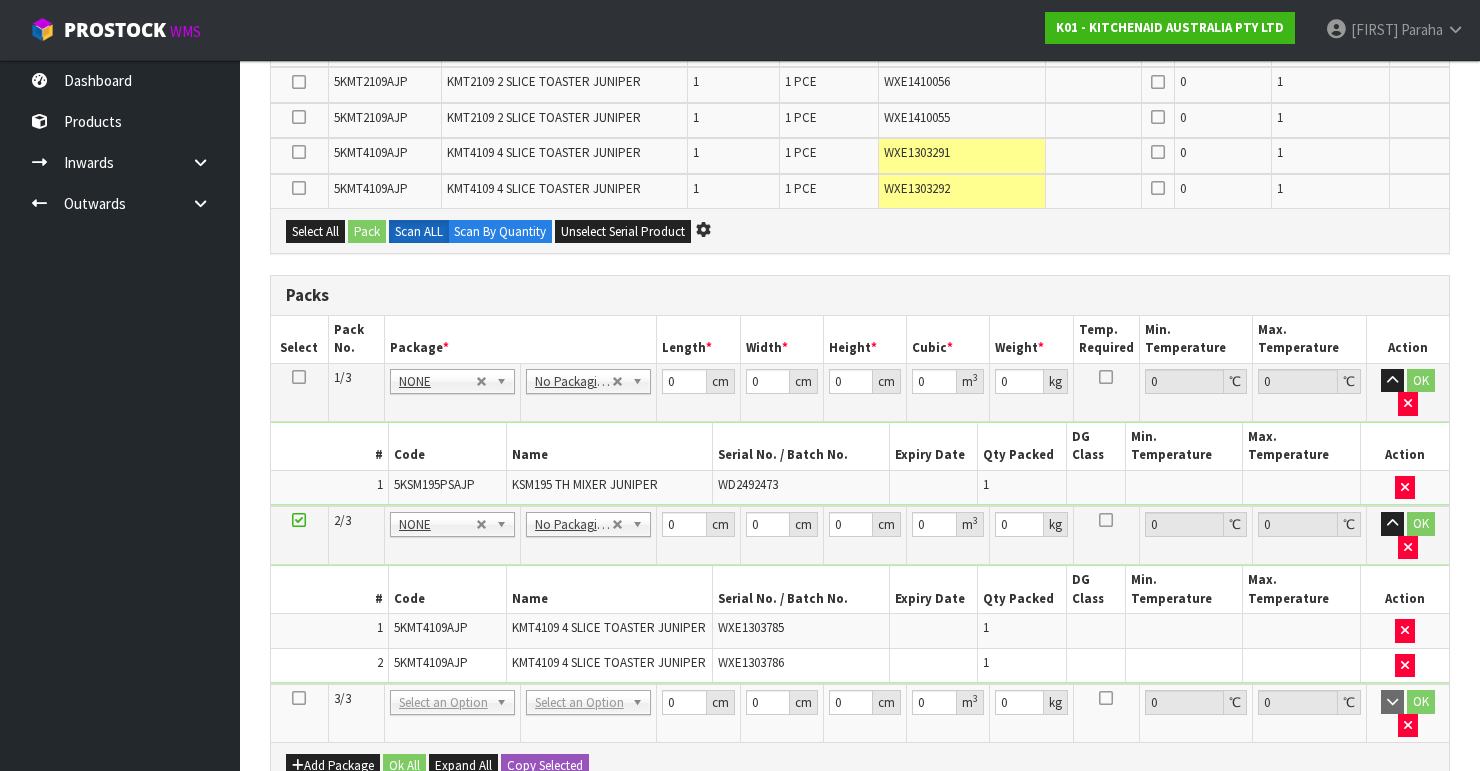 click at bounding box center (299, 698) 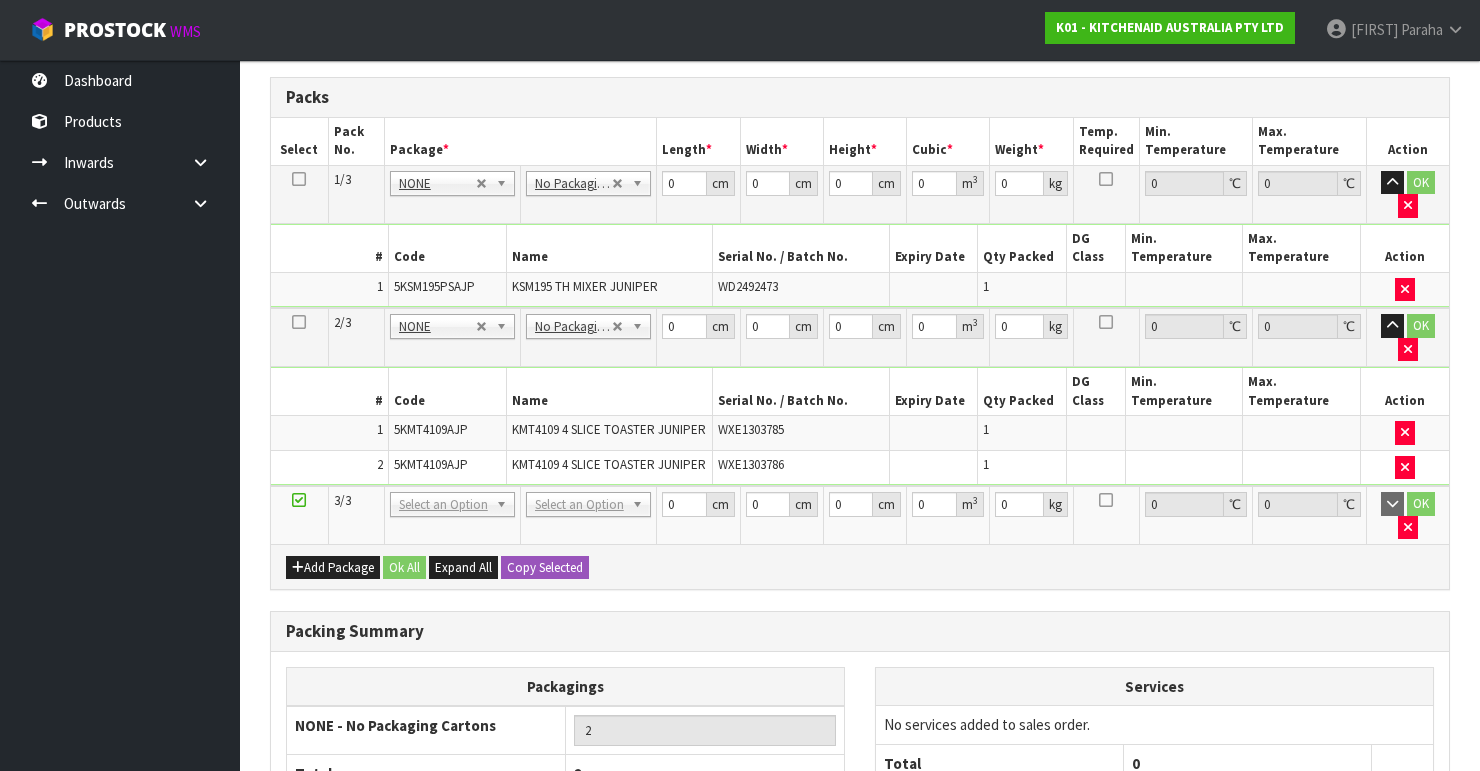 scroll, scrollTop: 844, scrollLeft: 0, axis: vertical 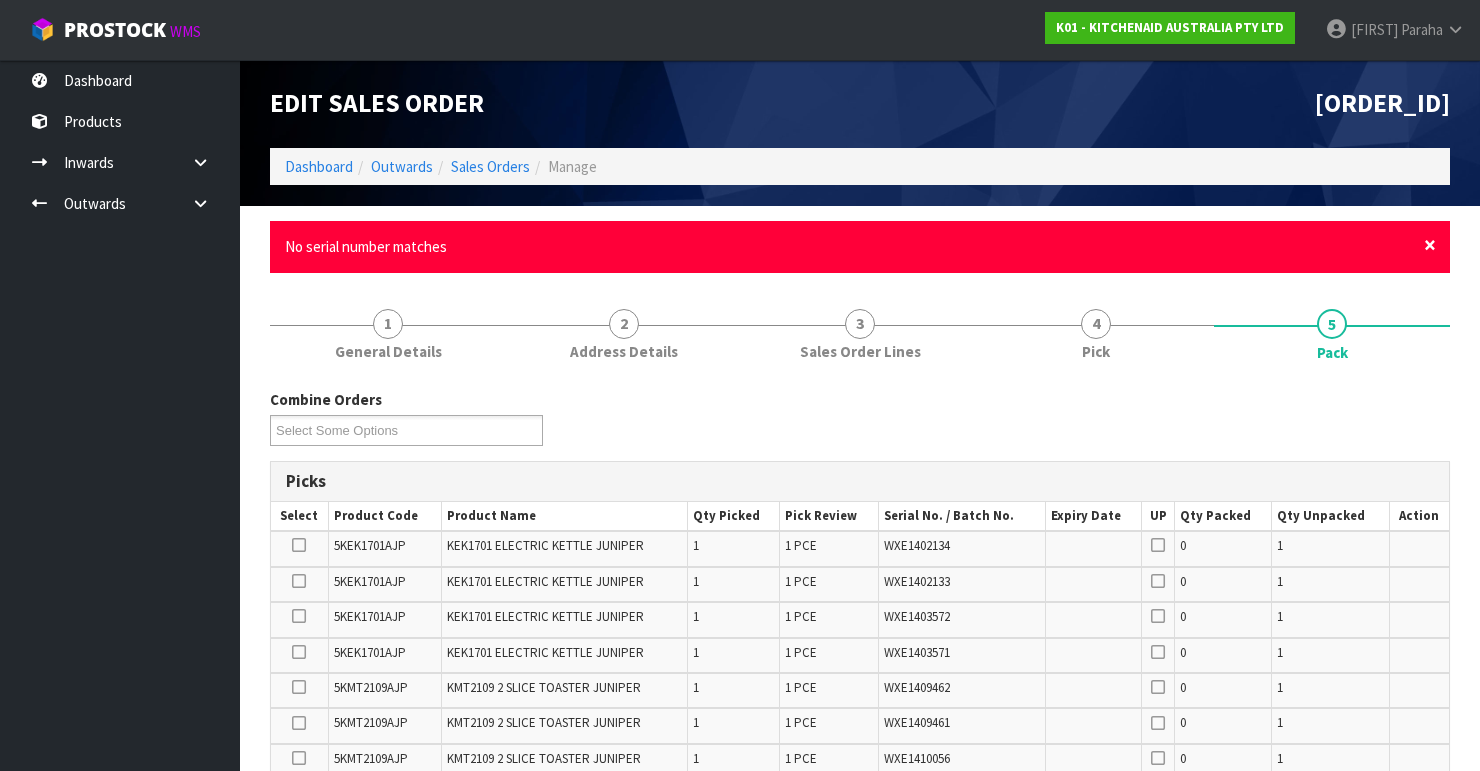 click on "×" at bounding box center (1430, 245) 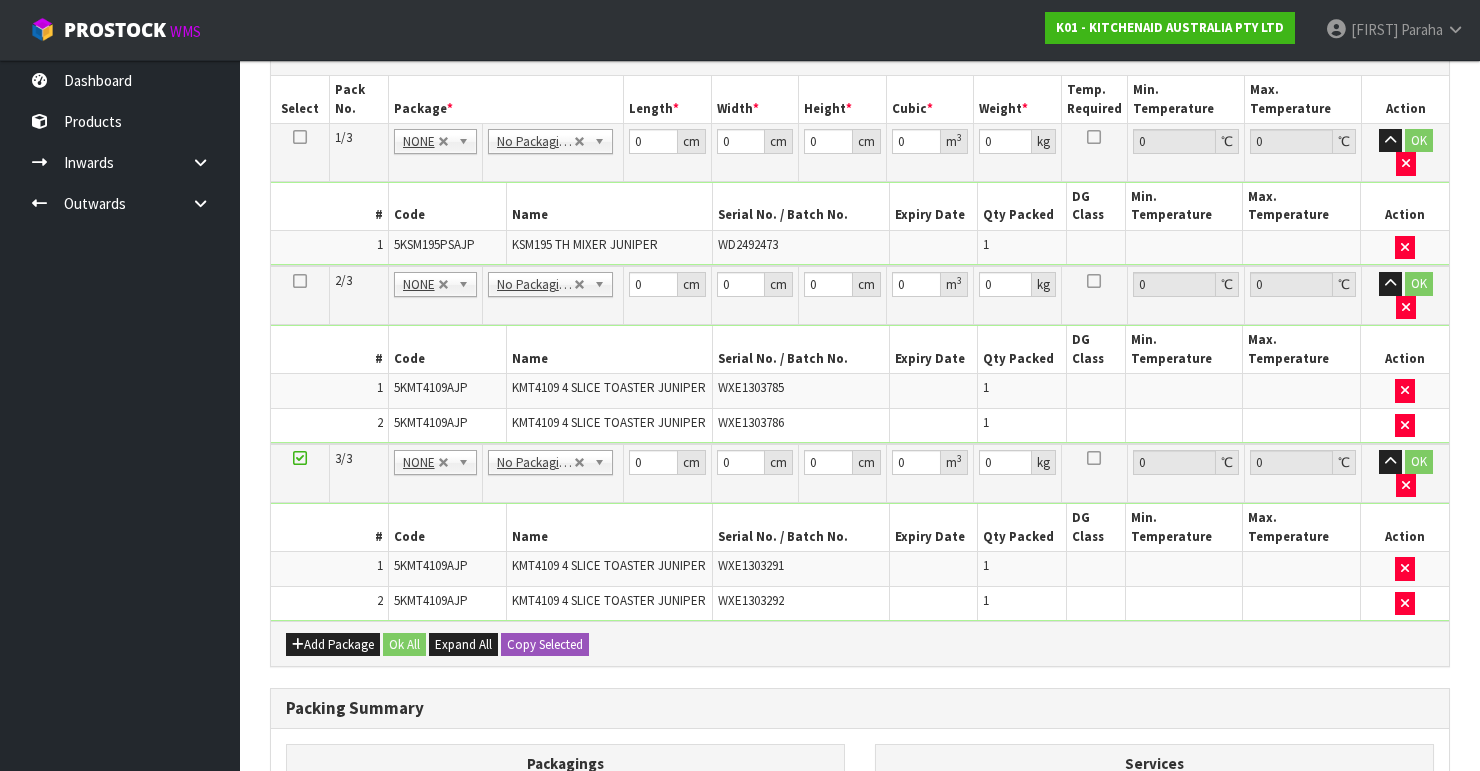 scroll, scrollTop: 800, scrollLeft: 0, axis: vertical 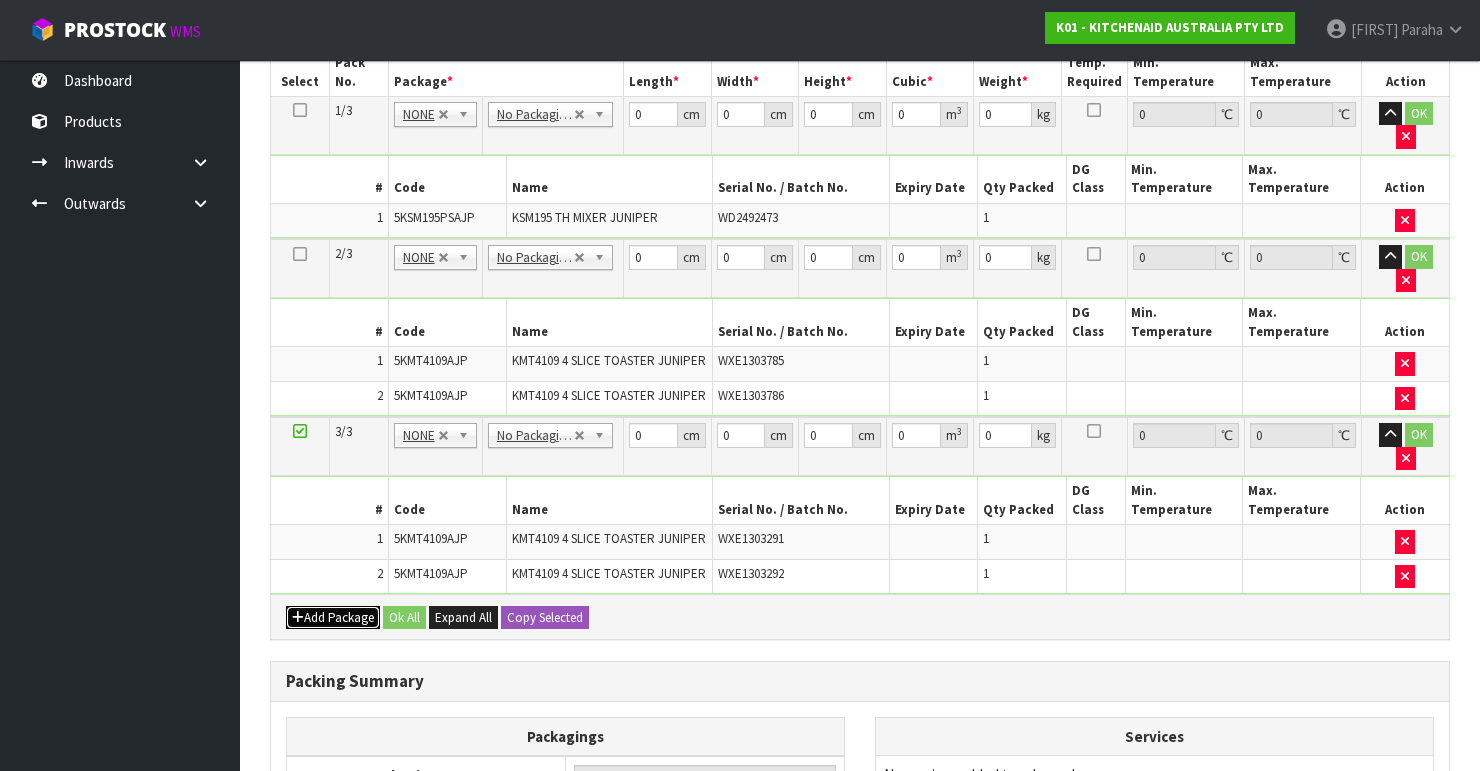 click at bounding box center (298, 617) 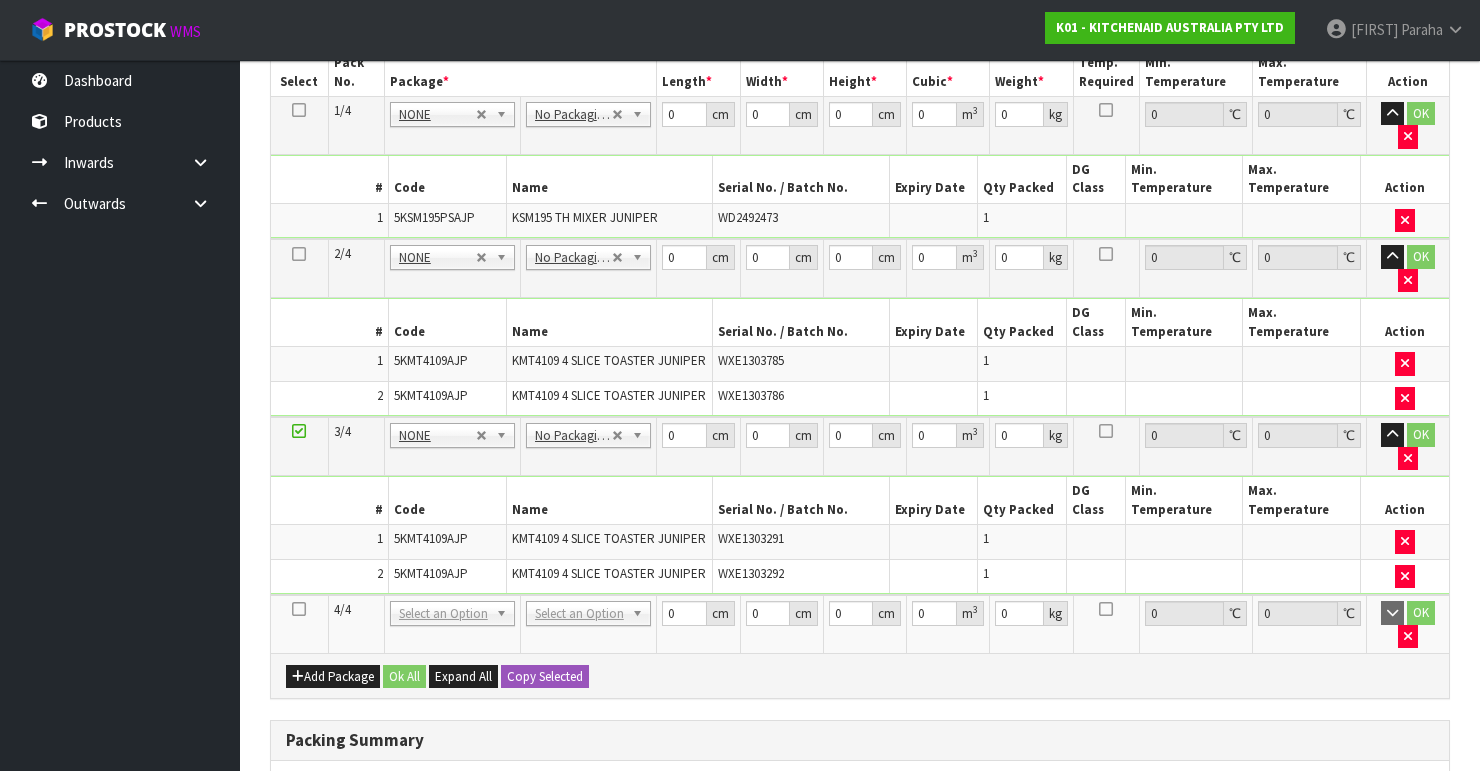 click at bounding box center [299, 609] 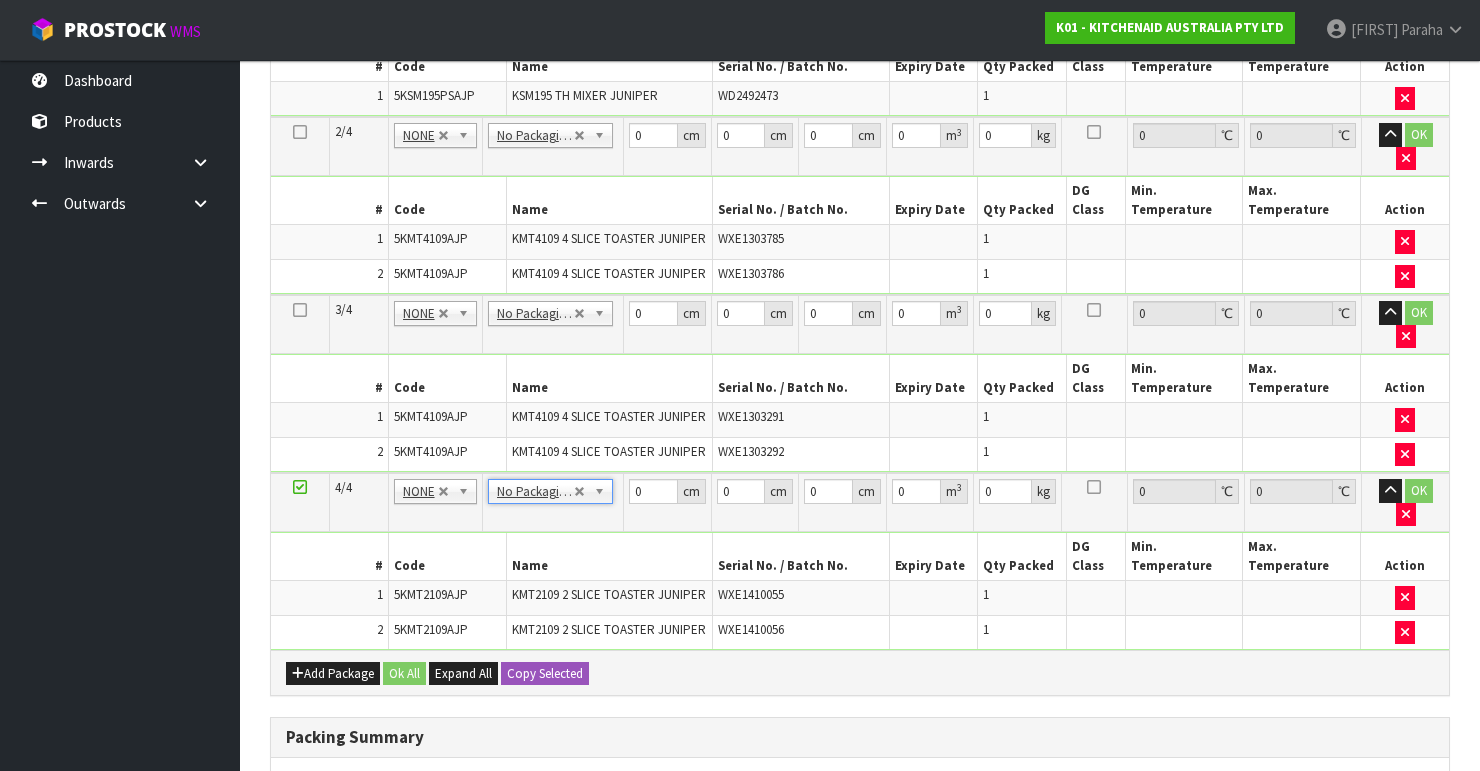 scroll, scrollTop: 970, scrollLeft: 0, axis: vertical 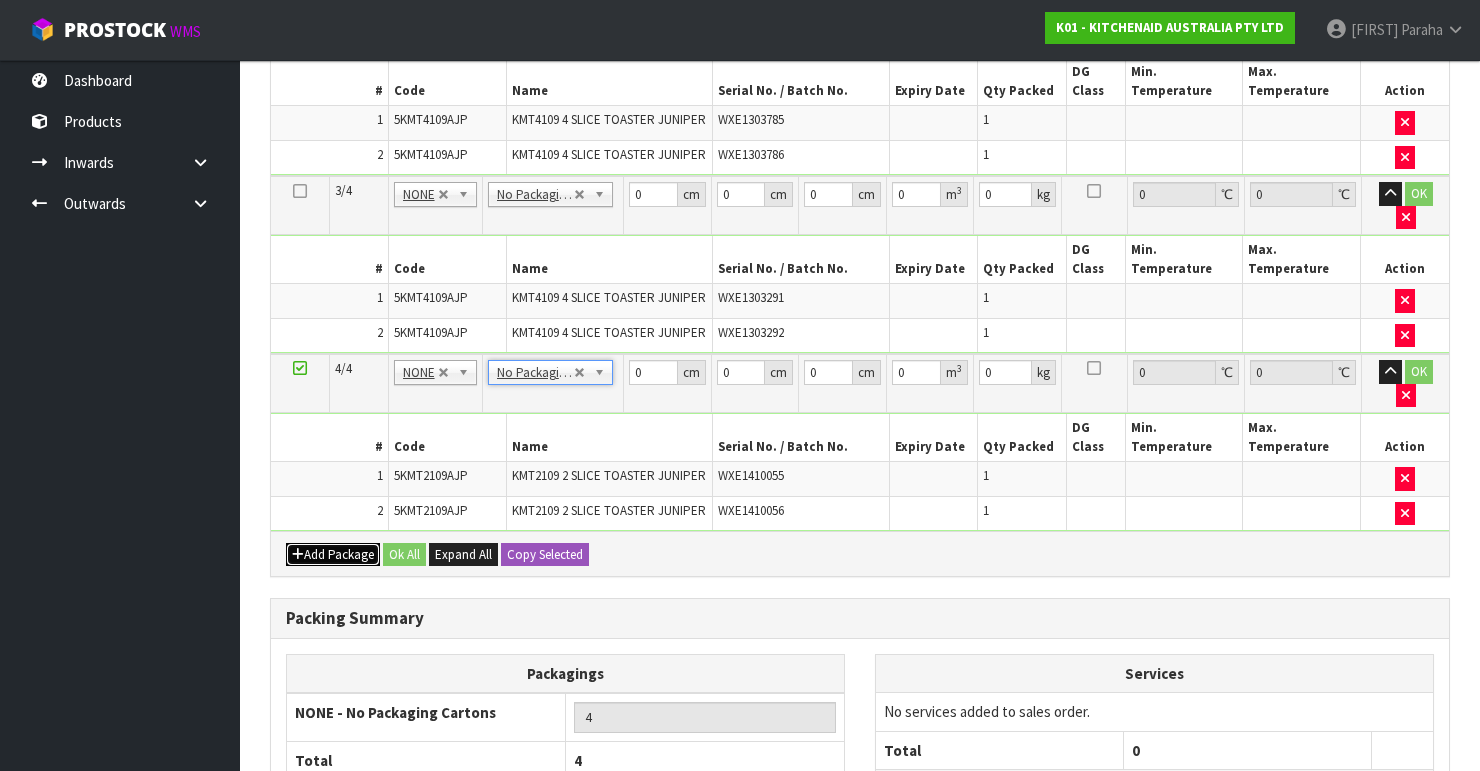 click on "Add Package" at bounding box center [333, 555] 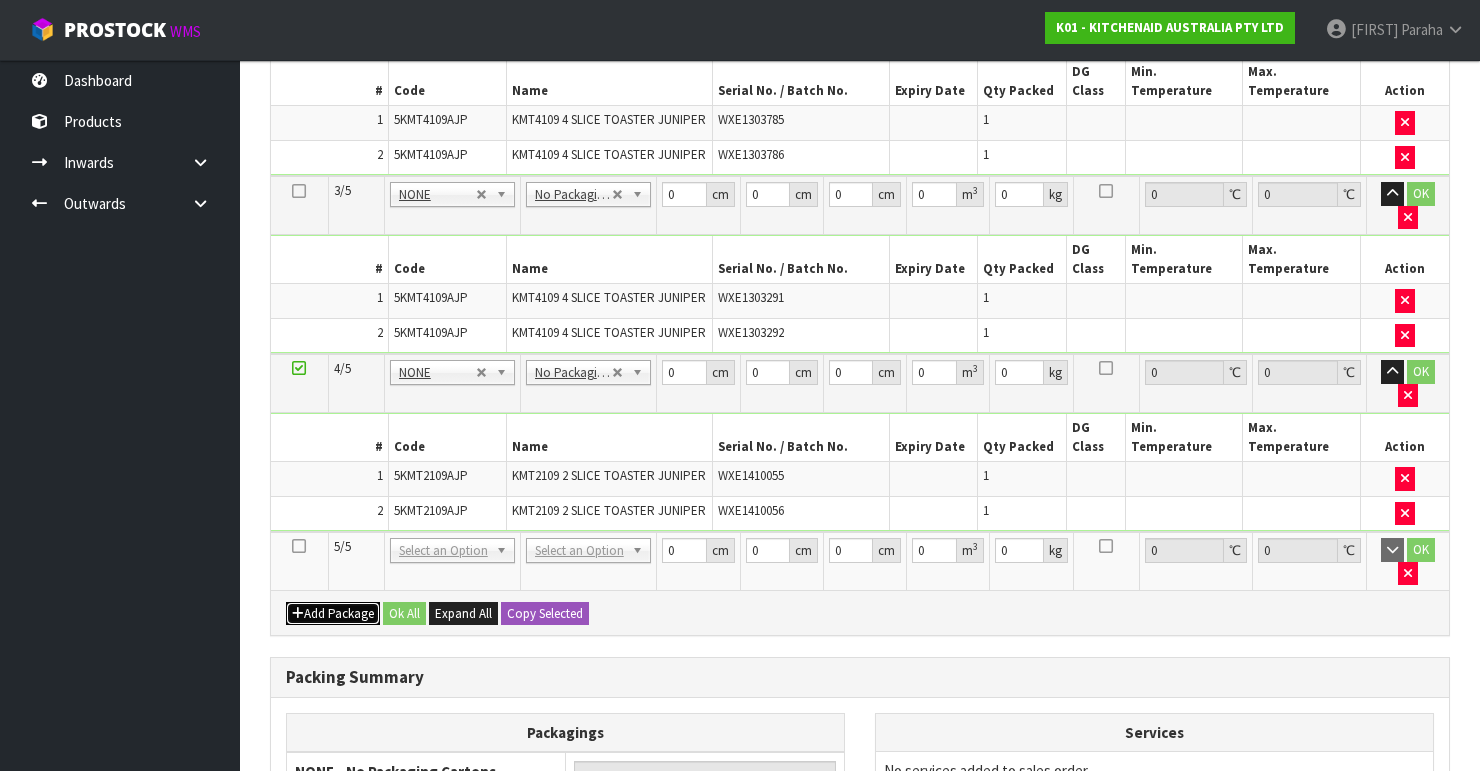 scroll, scrollTop: 992, scrollLeft: 0, axis: vertical 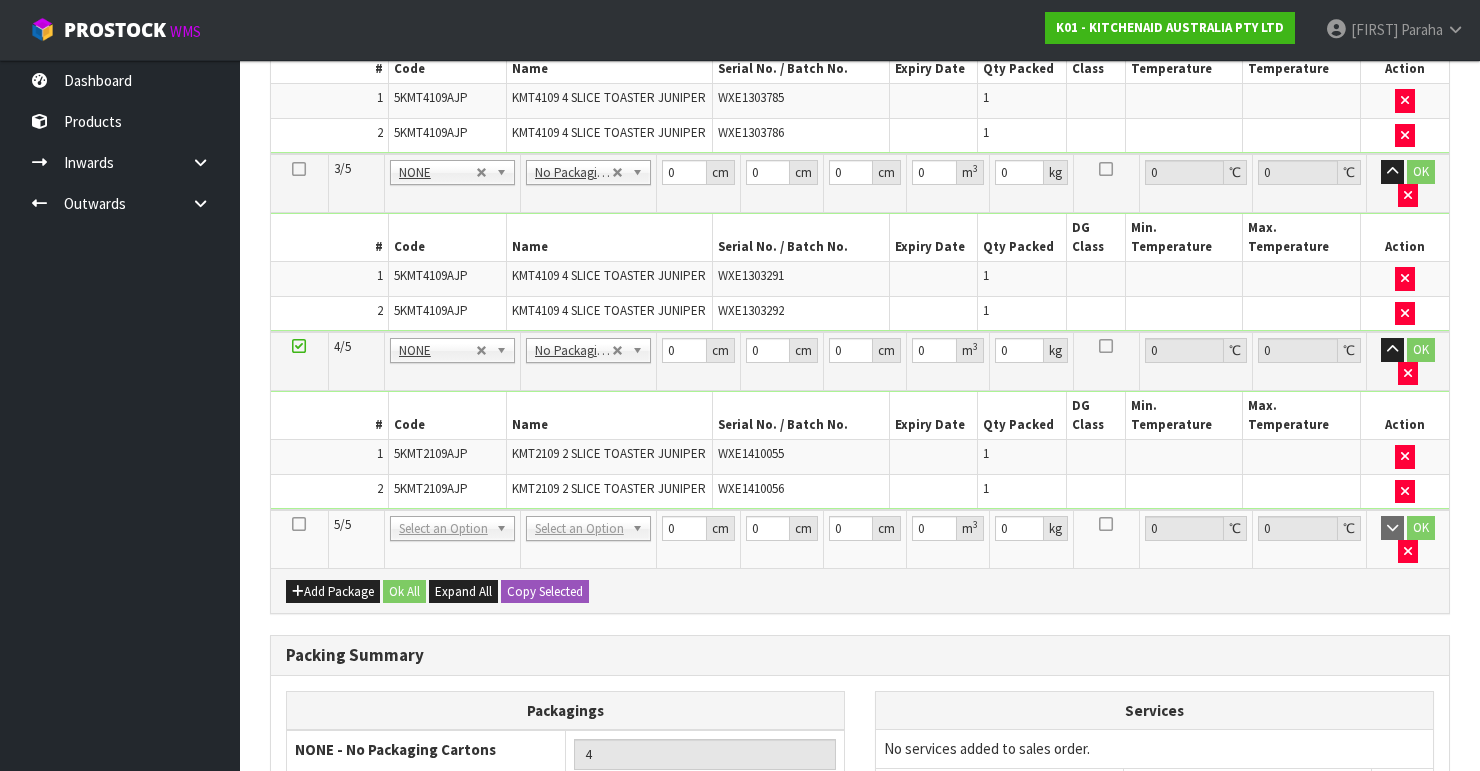 click at bounding box center (299, 524) 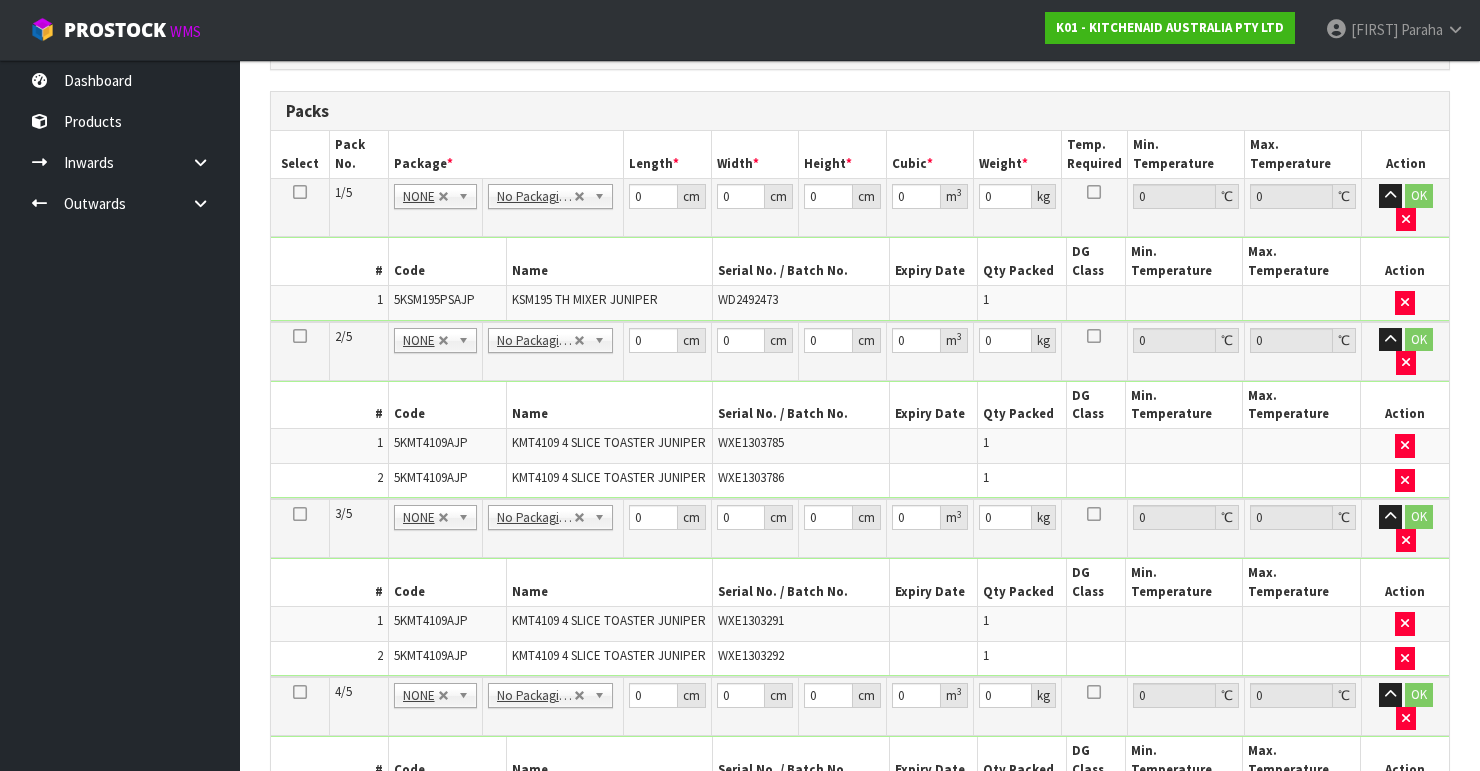 scroll, scrollTop: 820, scrollLeft: 0, axis: vertical 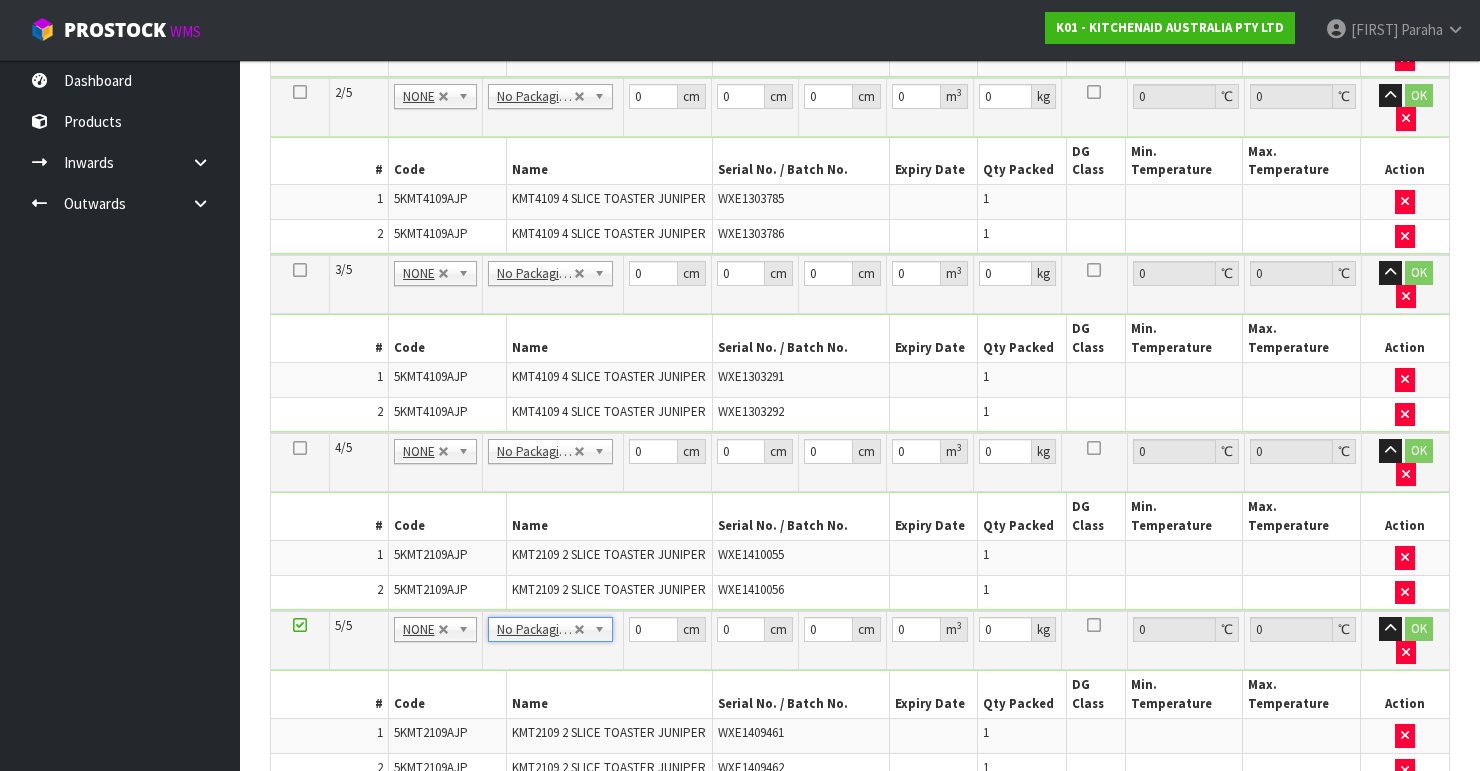 click on "Add Package" at bounding box center [333, 812] 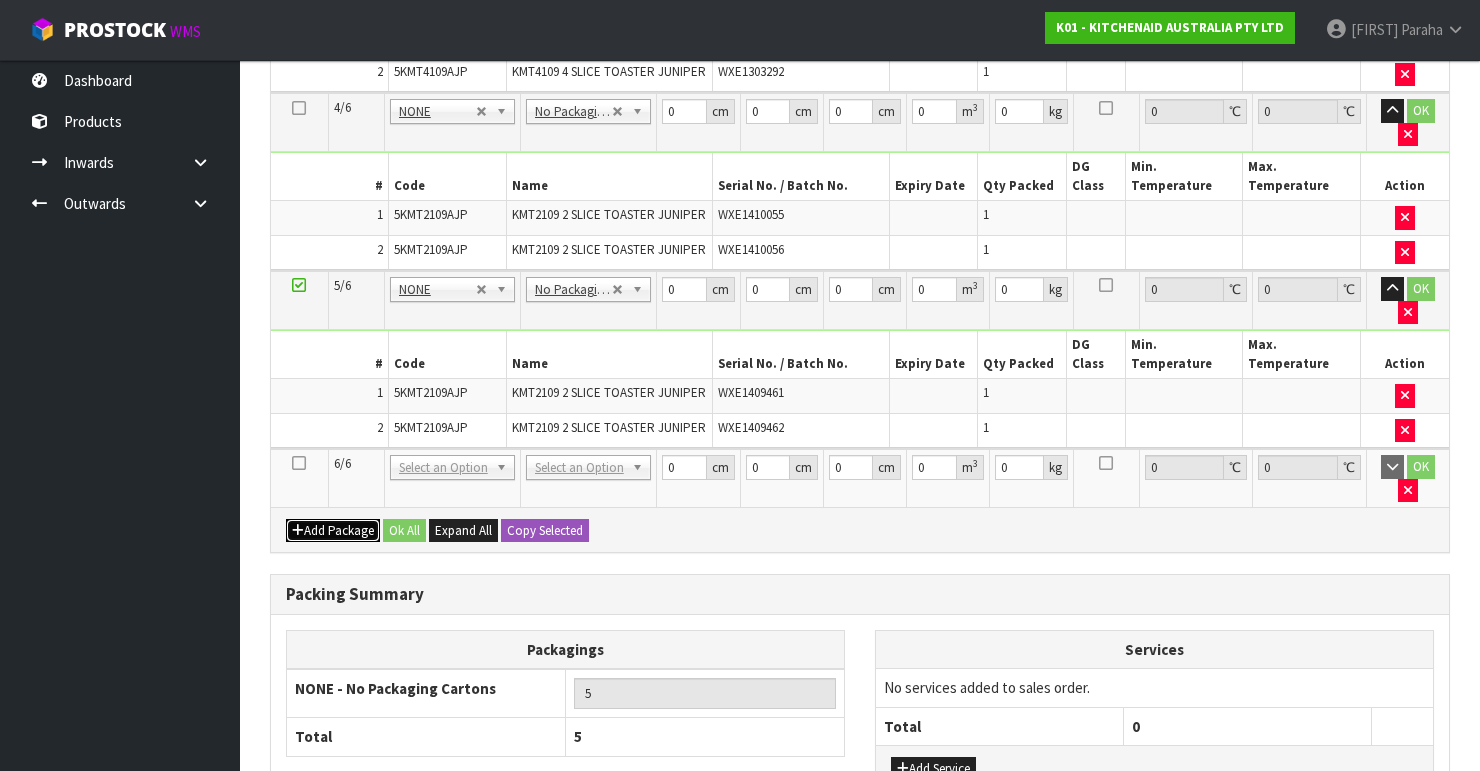 scroll, scrollTop: 1161, scrollLeft: 0, axis: vertical 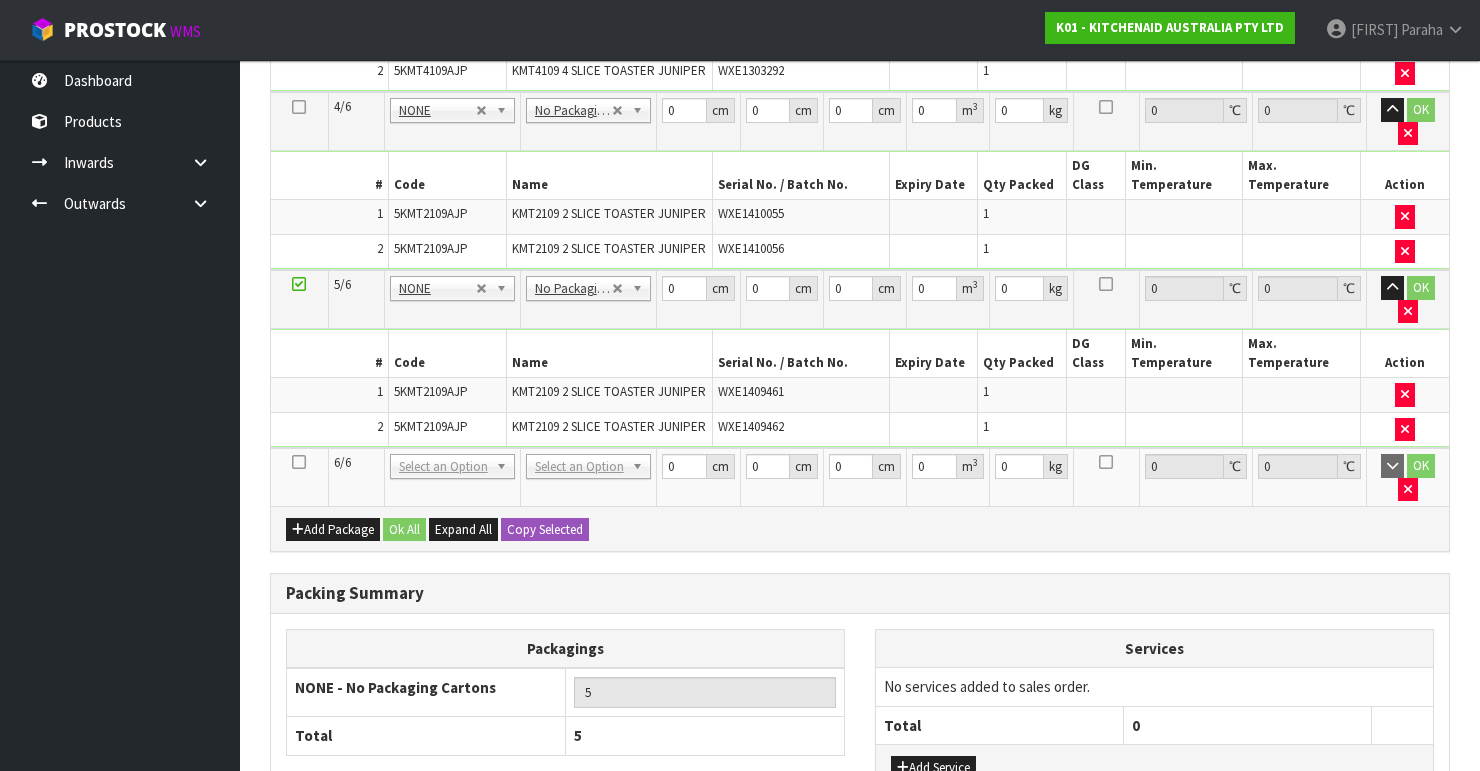 click at bounding box center [299, 462] 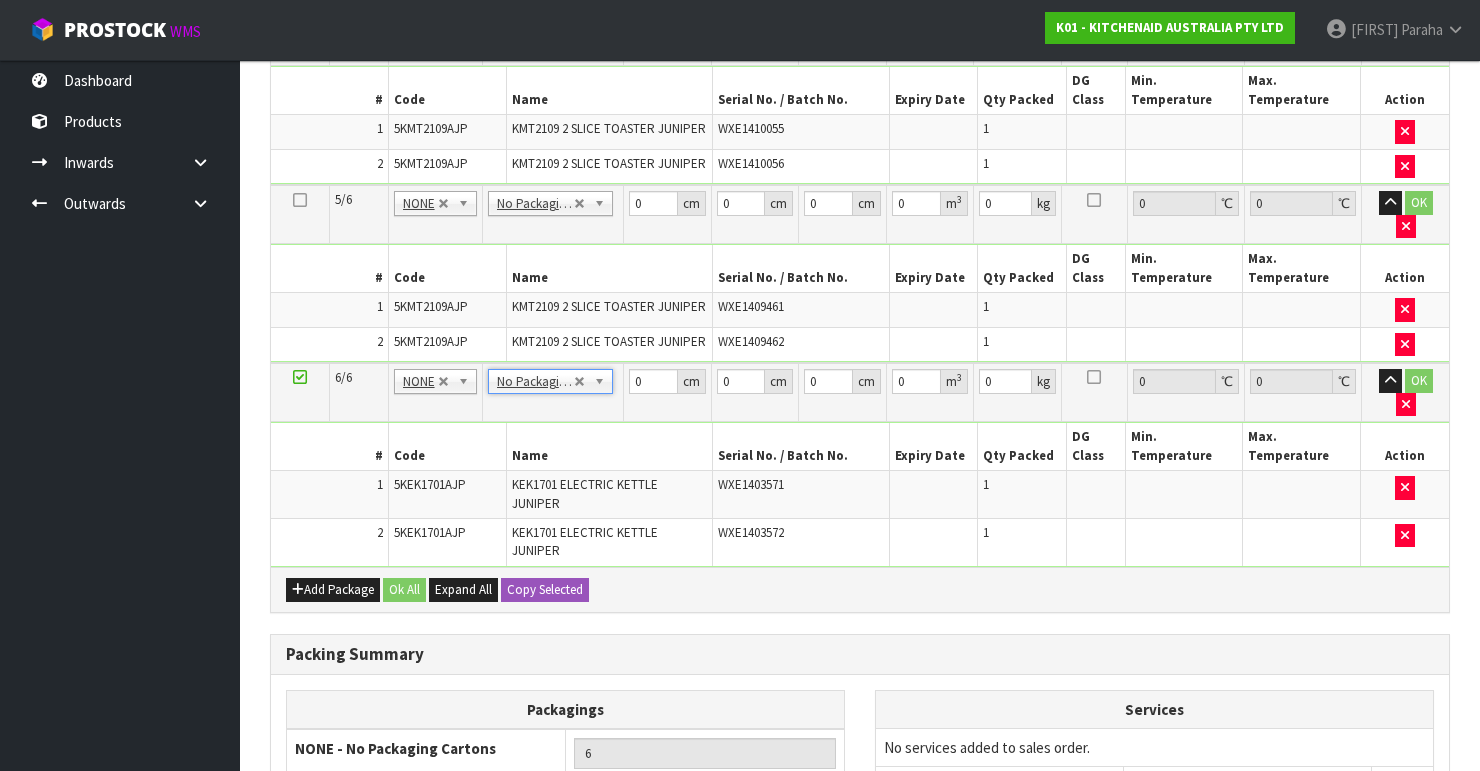 scroll, scrollTop: 1188, scrollLeft: 0, axis: vertical 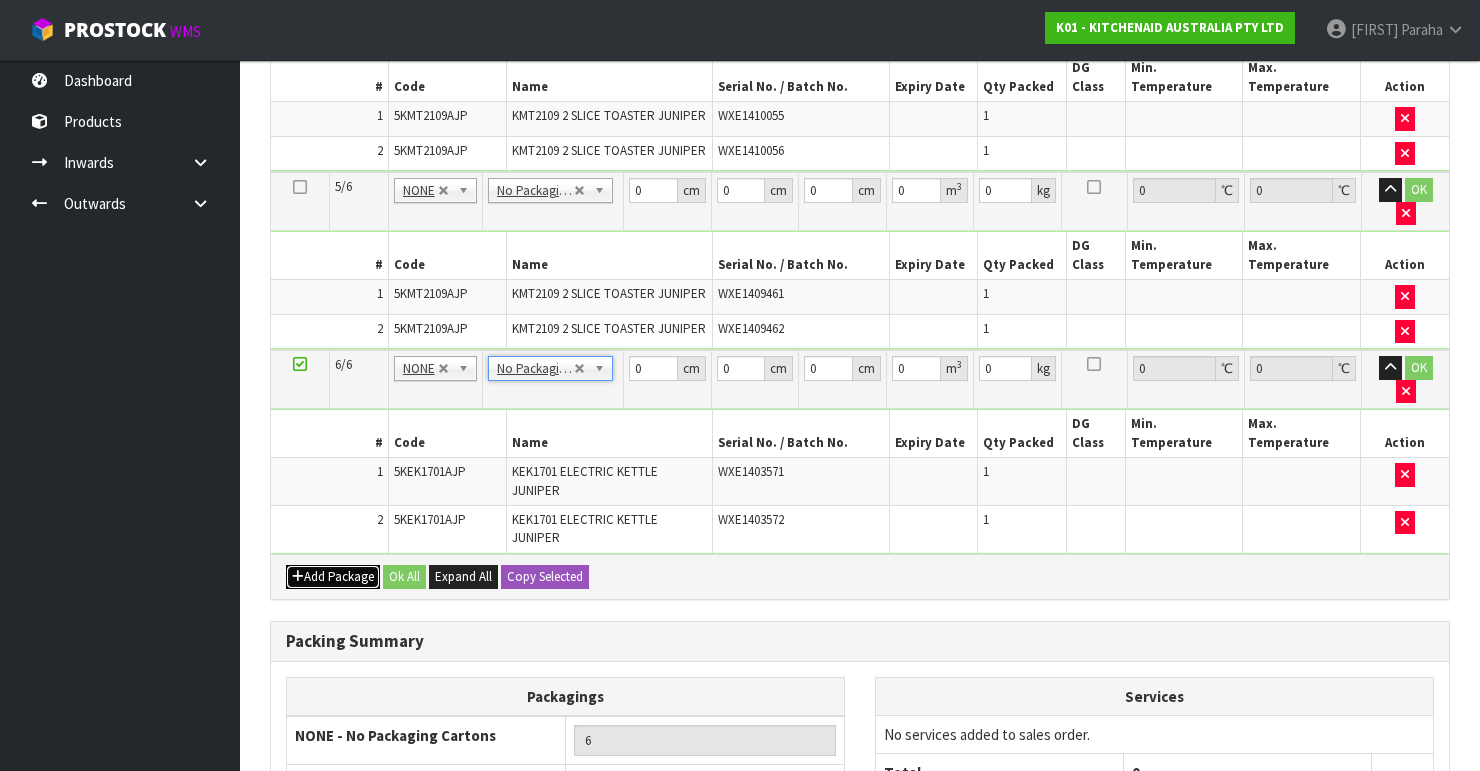 click on "Add Package" at bounding box center (333, 577) 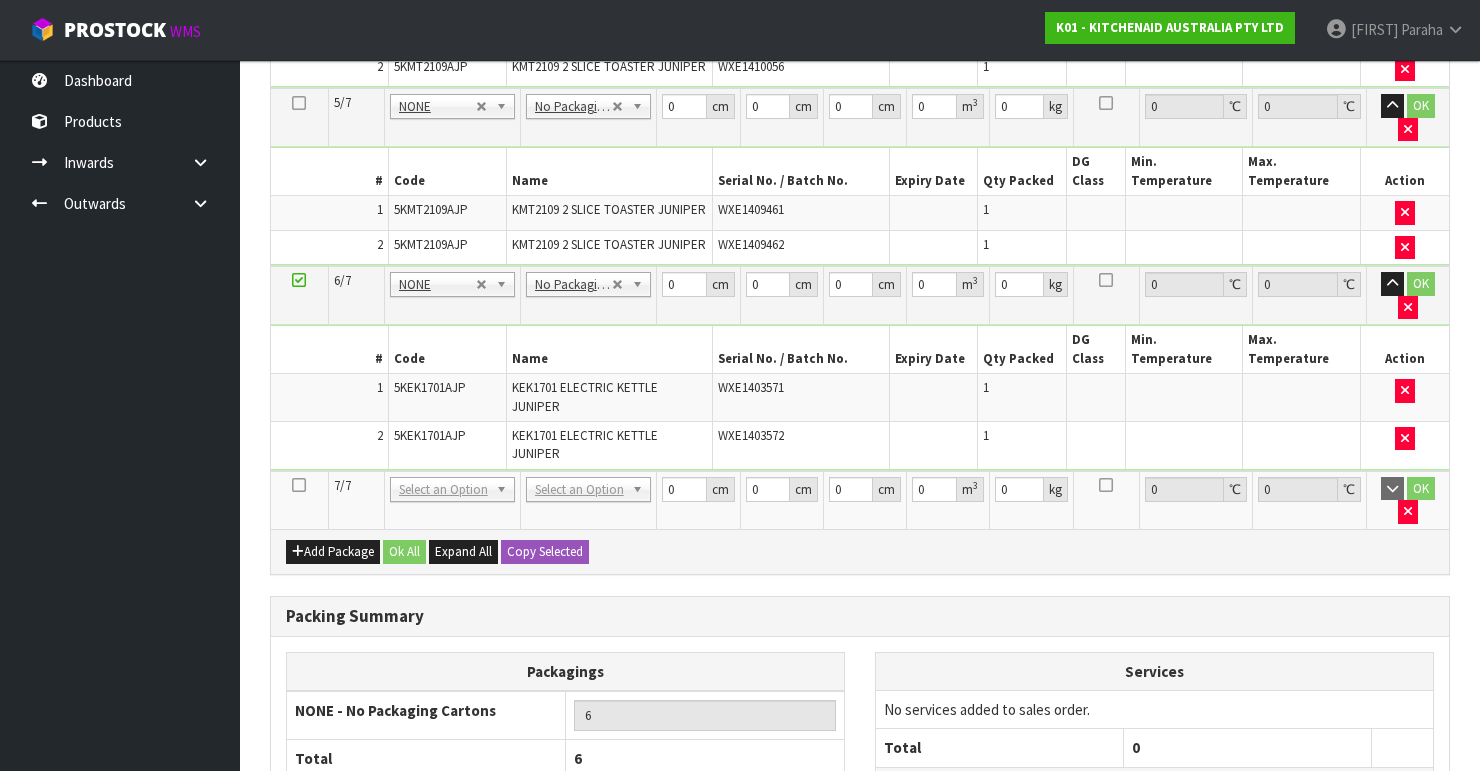 click at bounding box center [299, 485] 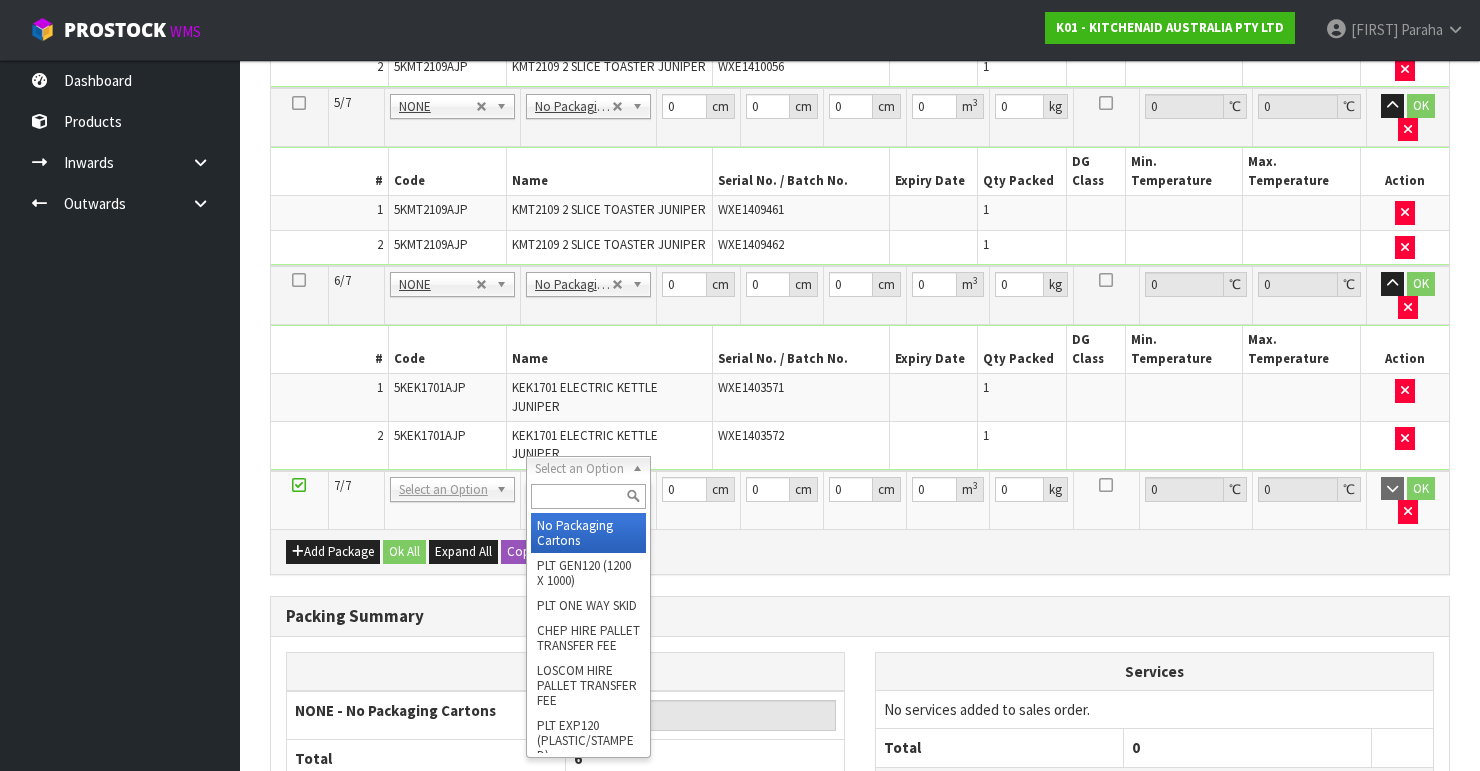 type on "7" 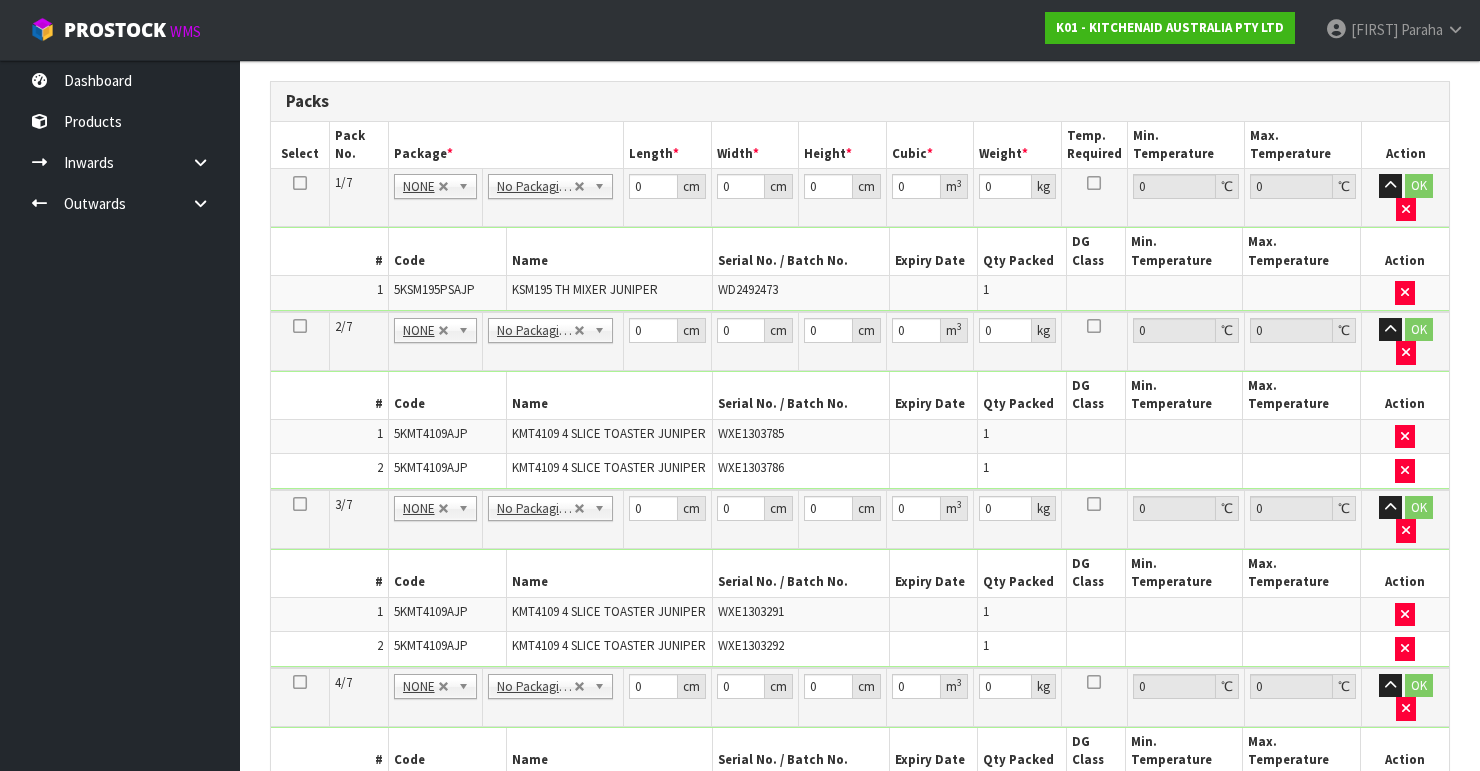 scroll, scrollTop: 397, scrollLeft: 0, axis: vertical 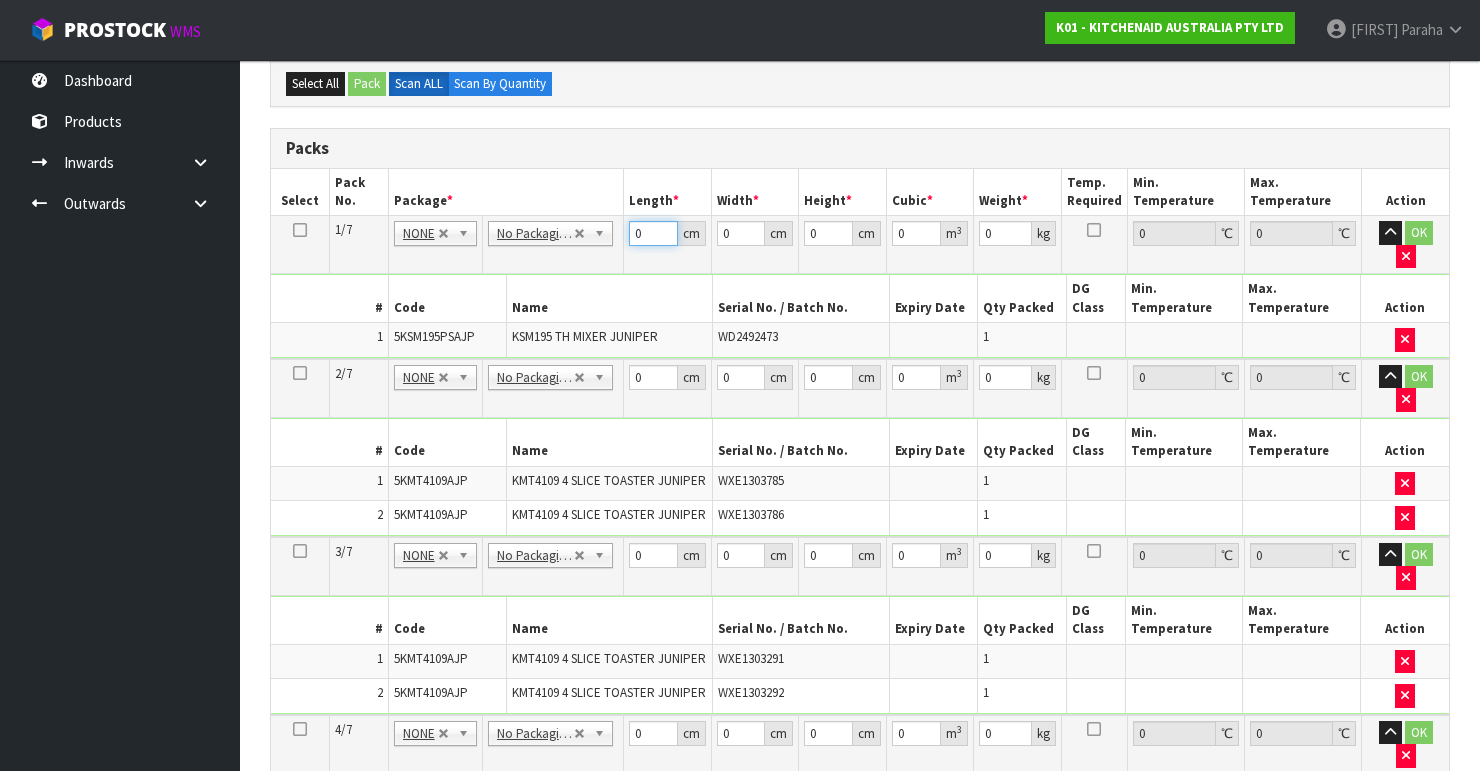 drag, startPoint x: 640, startPoint y: 232, endPoint x: 606, endPoint y: 232, distance: 34 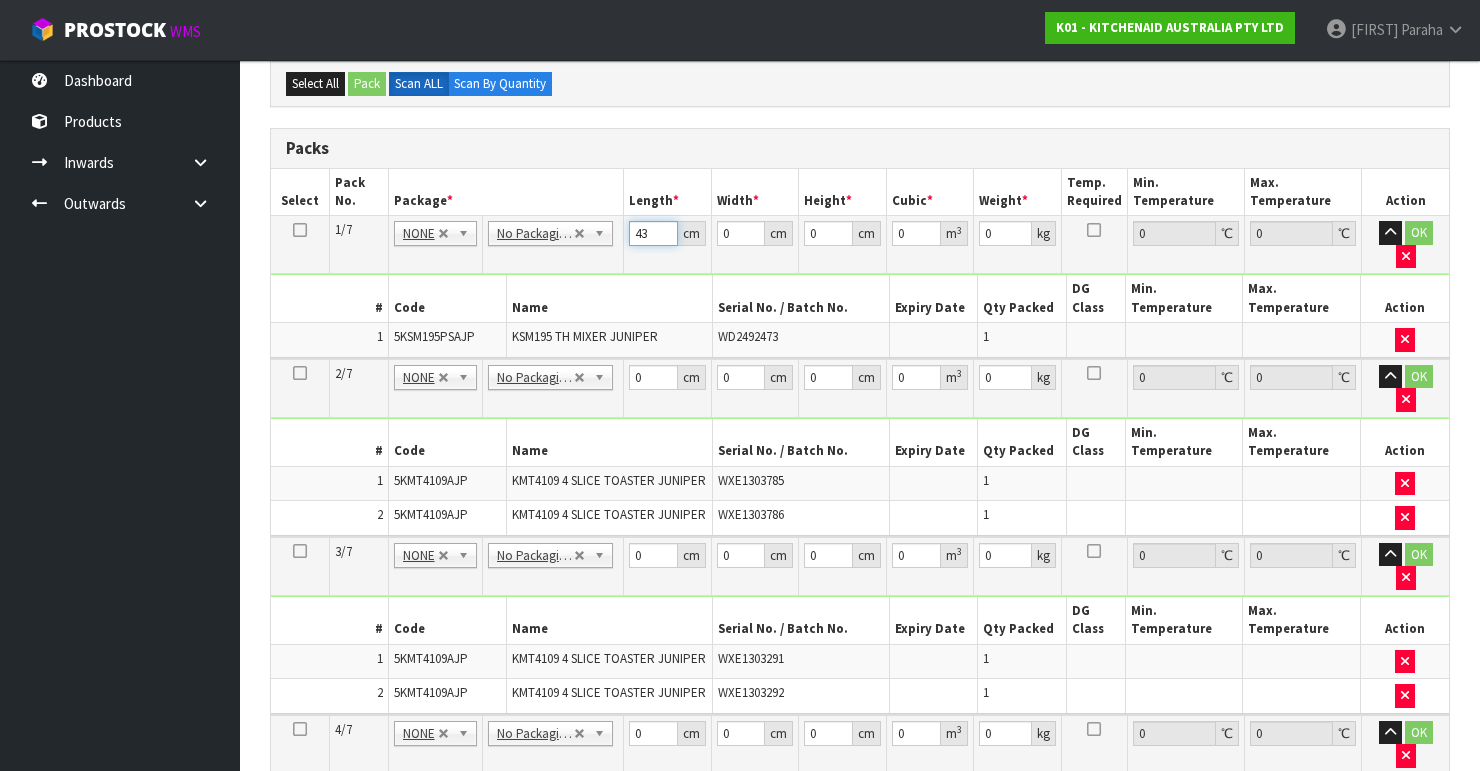 type on "43" 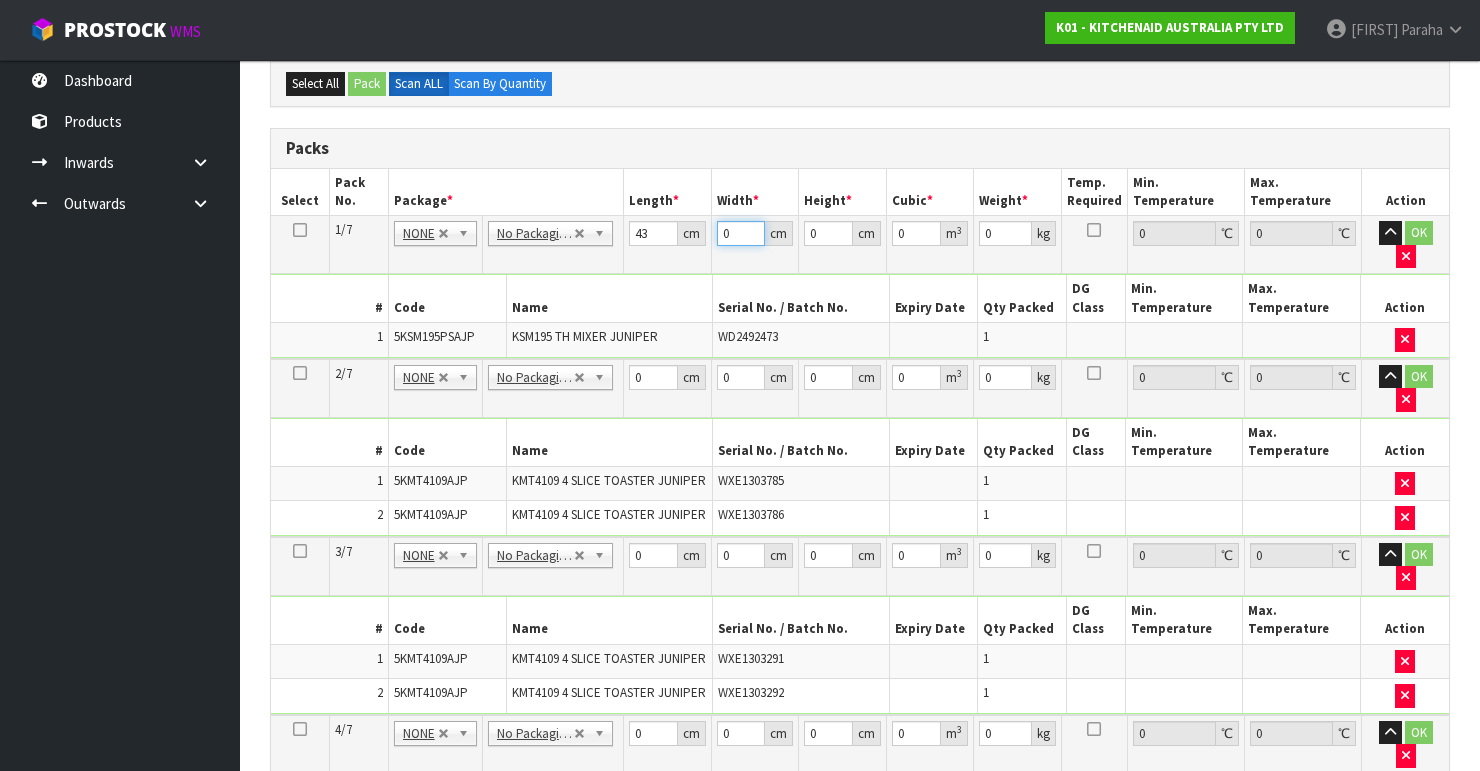 drag, startPoint x: 736, startPoint y: 224, endPoint x: 708, endPoint y: 226, distance: 28.071337 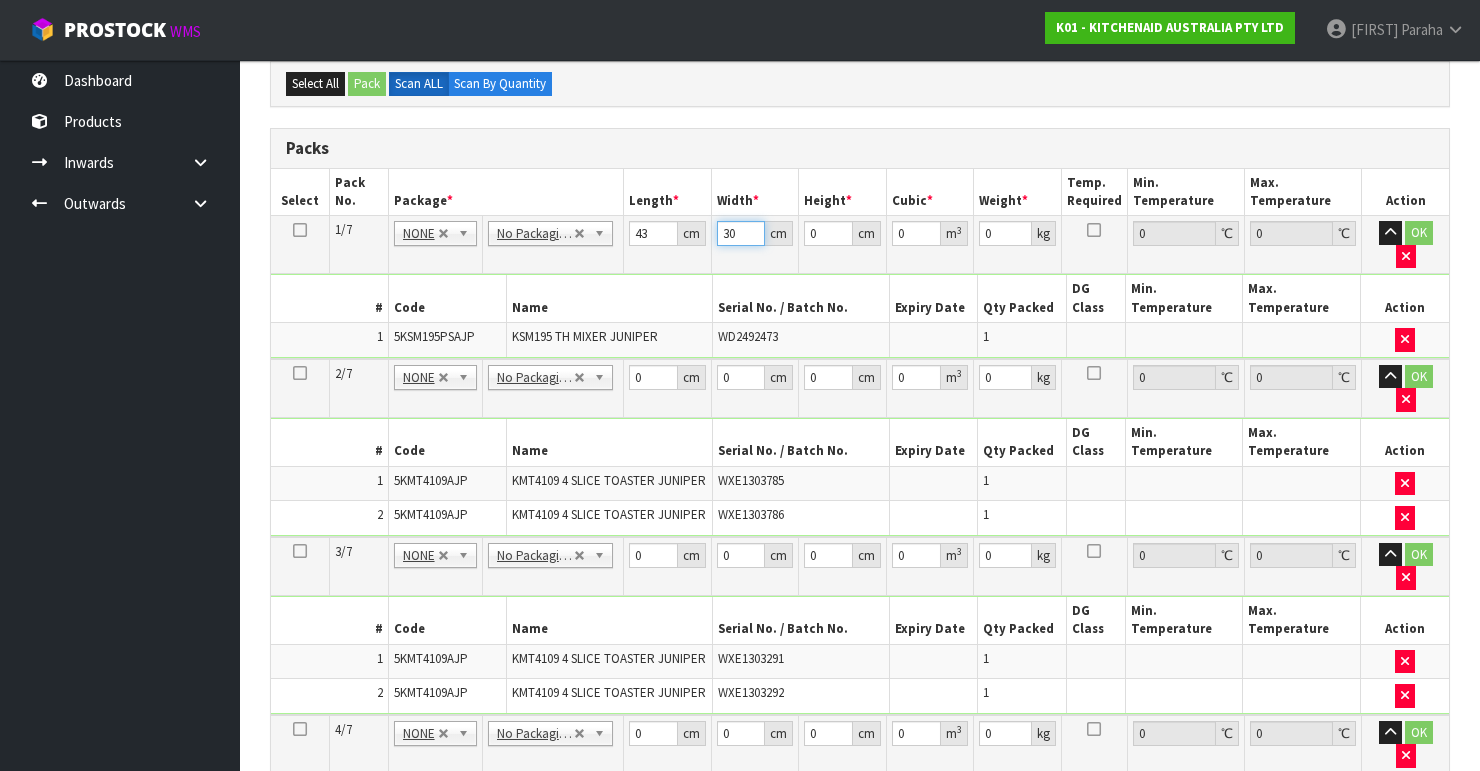 type on "30" 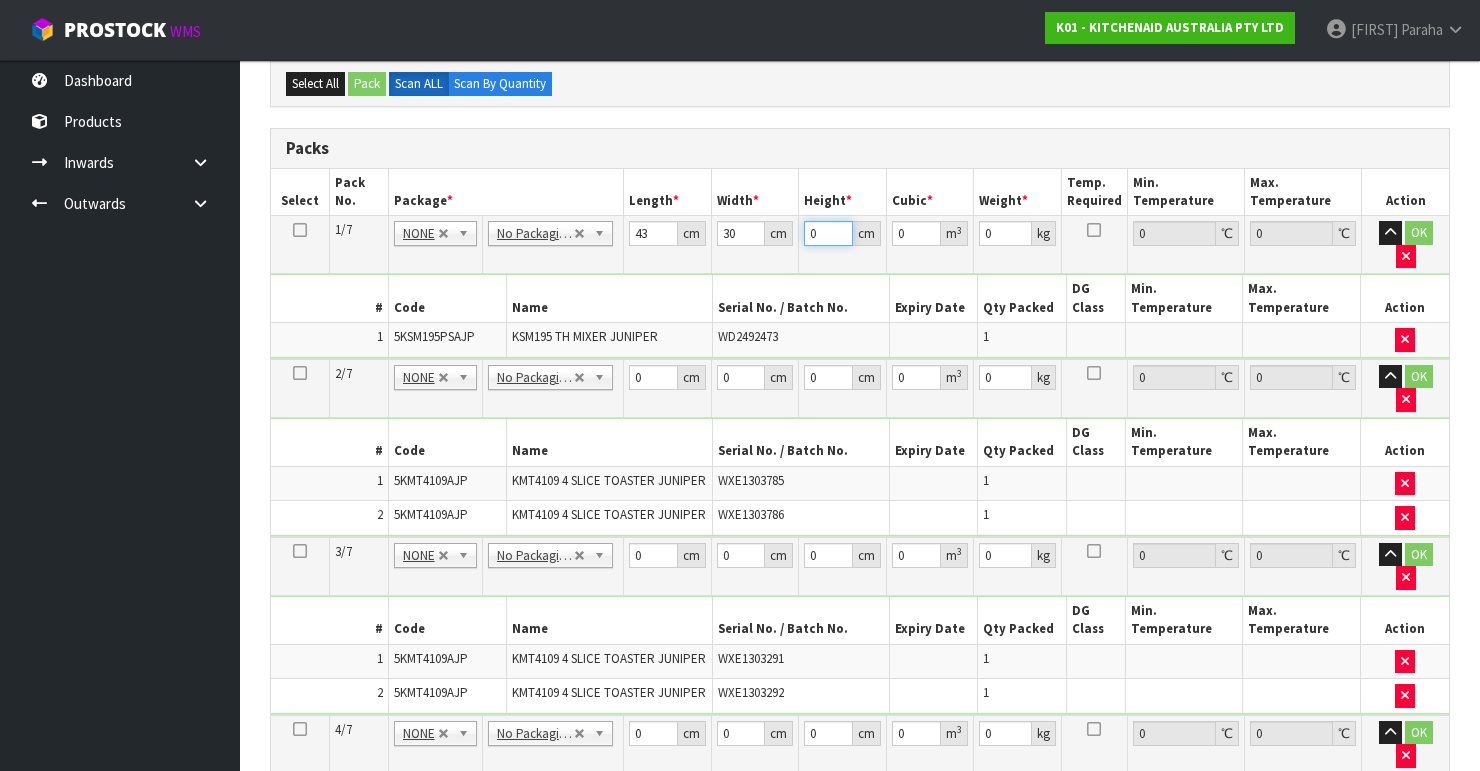 drag, startPoint x: 821, startPoint y: 230, endPoint x: 756, endPoint y: 236, distance: 65.27634 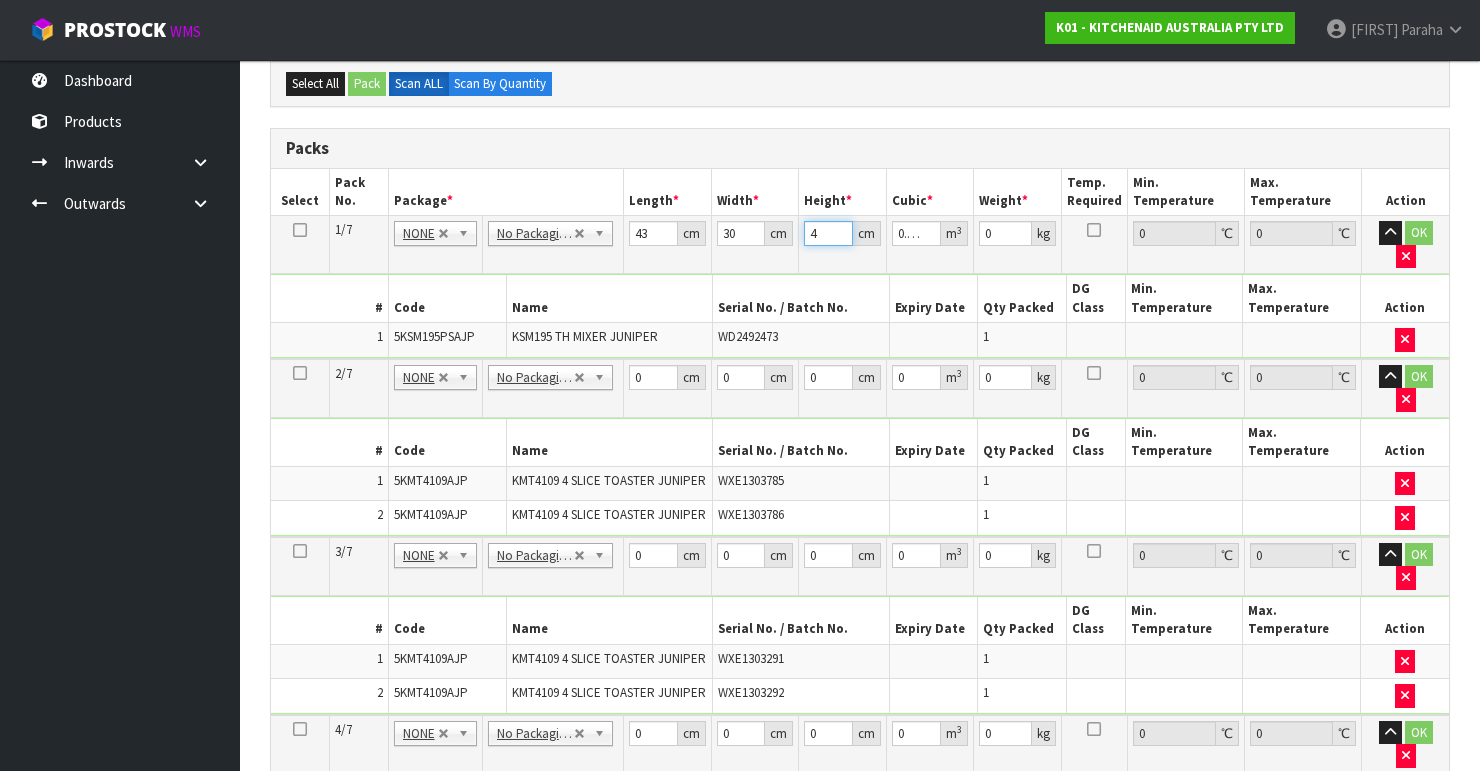 type on "43" 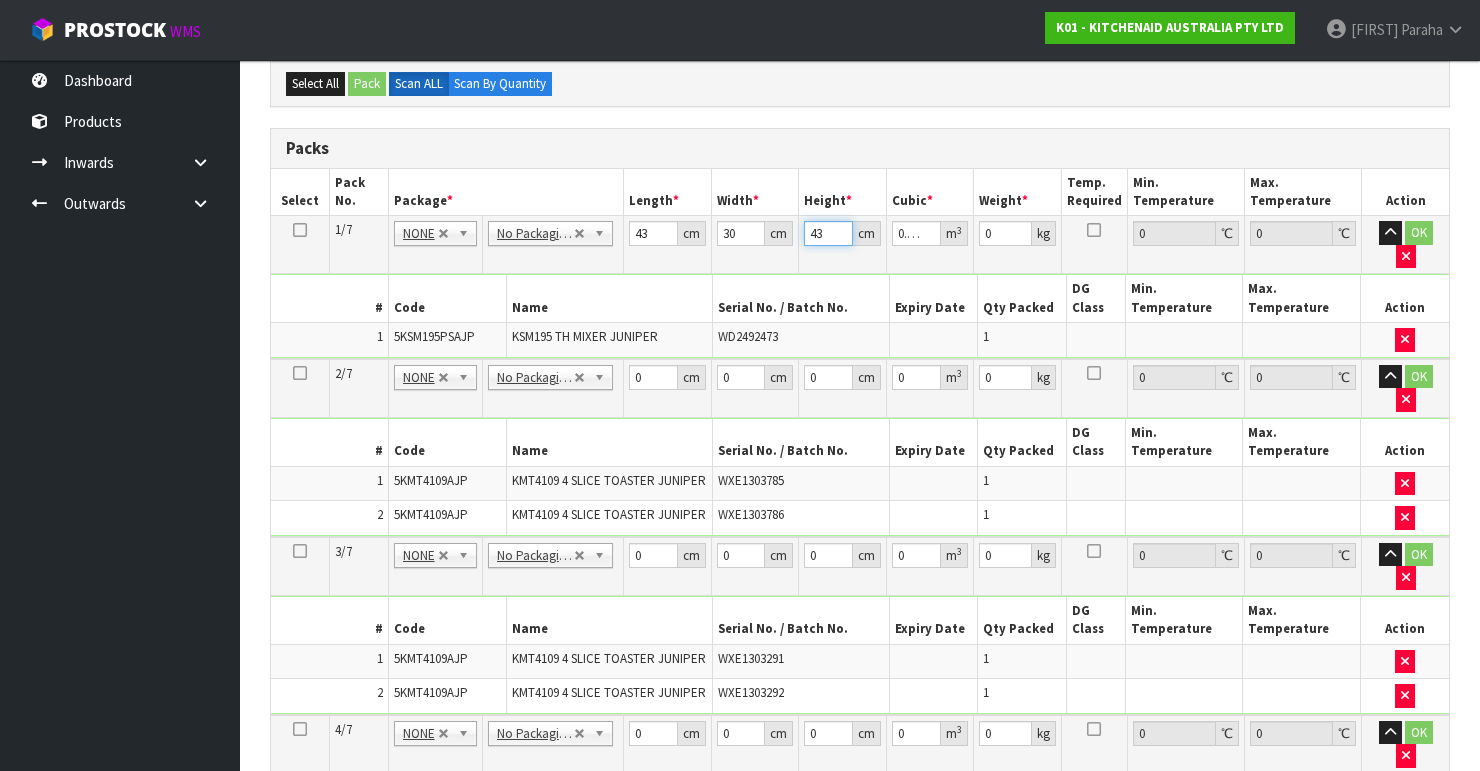 type on "43" 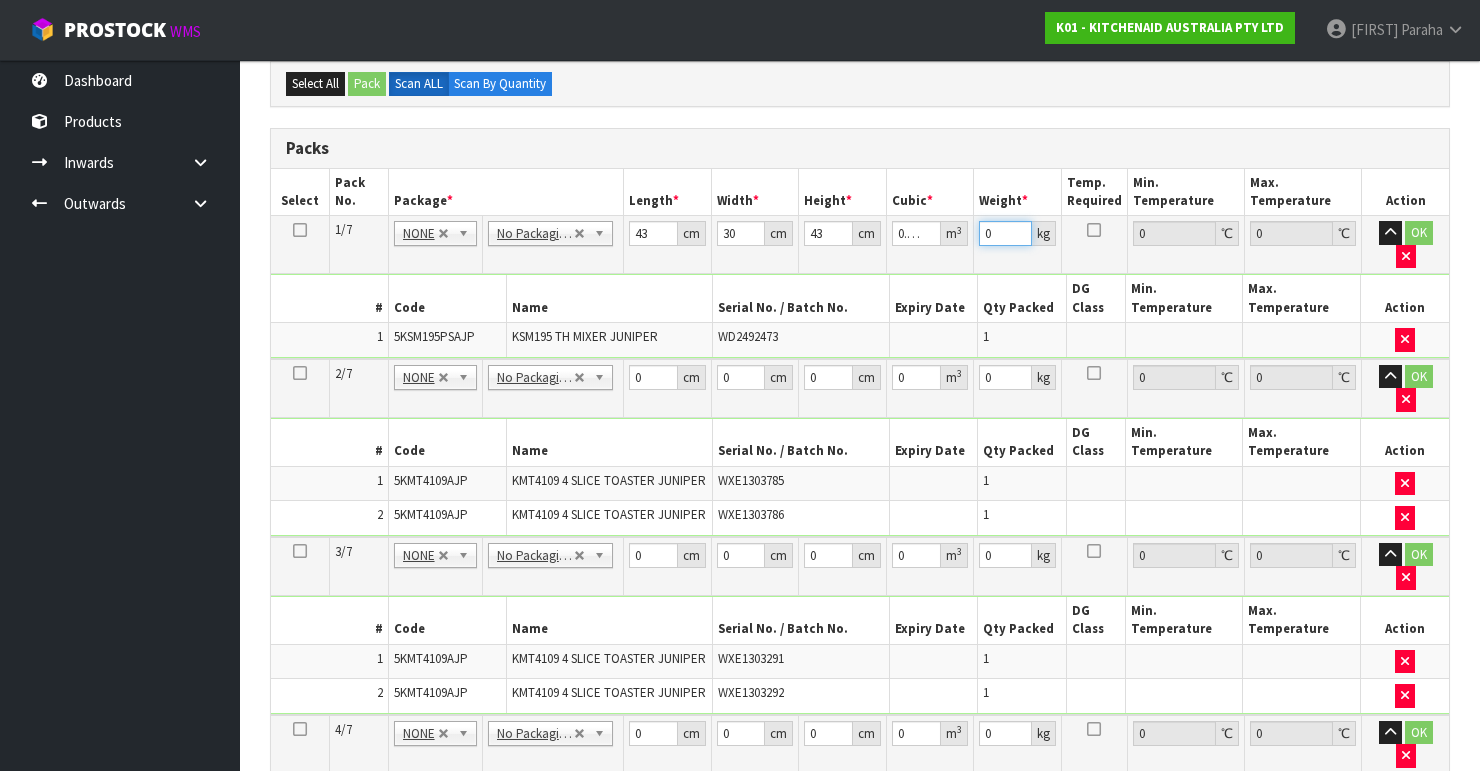 drag, startPoint x: 996, startPoint y: 231, endPoint x: 957, endPoint y: 232, distance: 39.012817 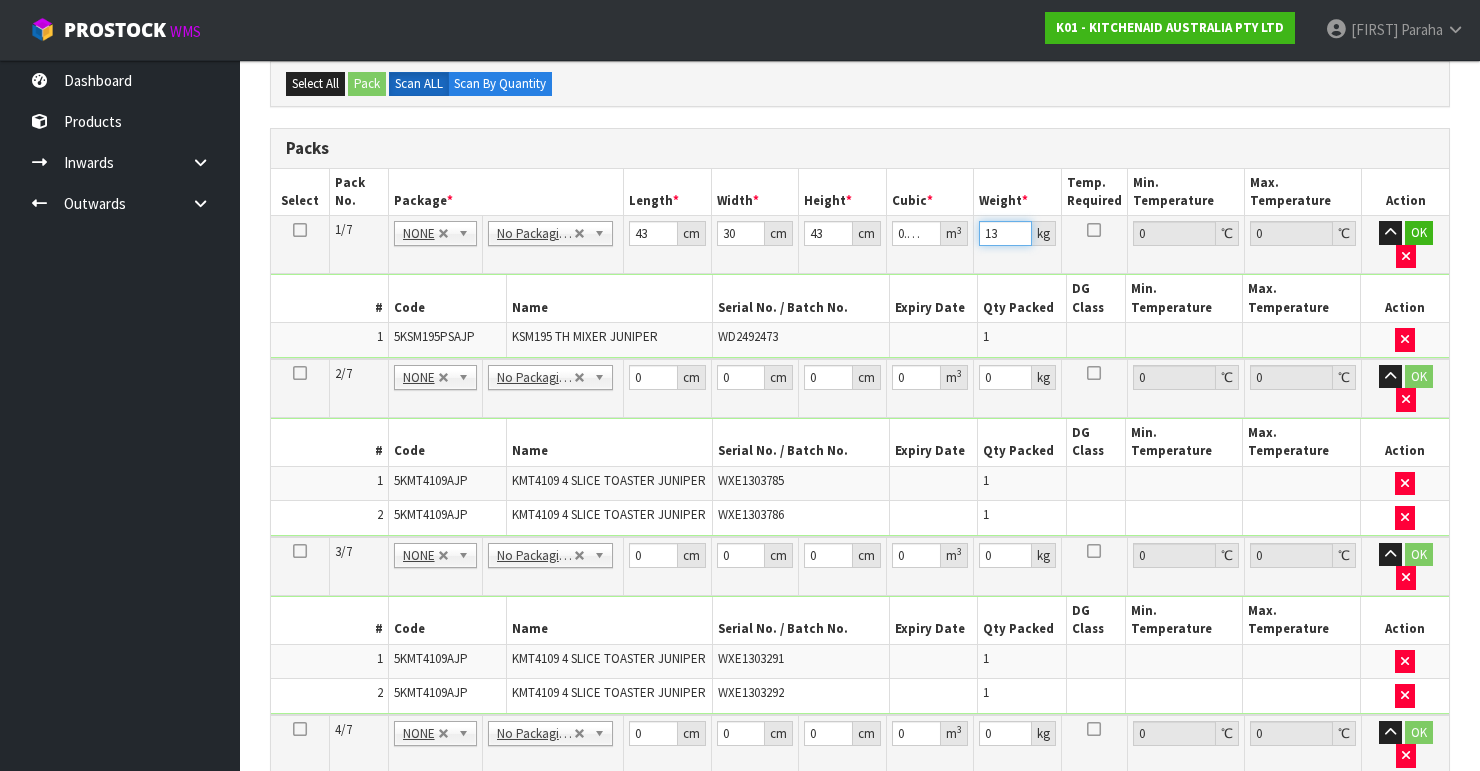type on "13" 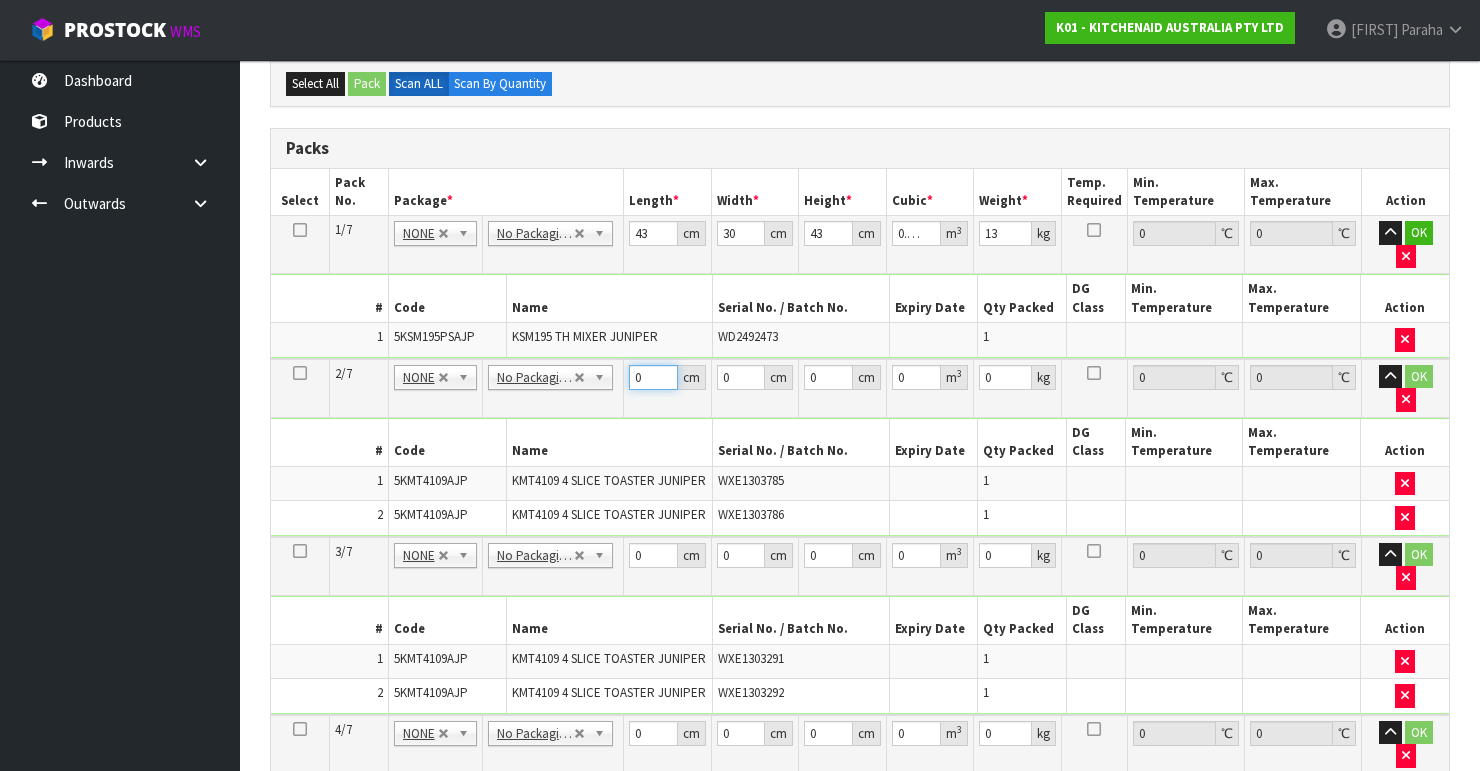 drag, startPoint x: 644, startPoint y: 351, endPoint x: 608, endPoint y: 351, distance: 36 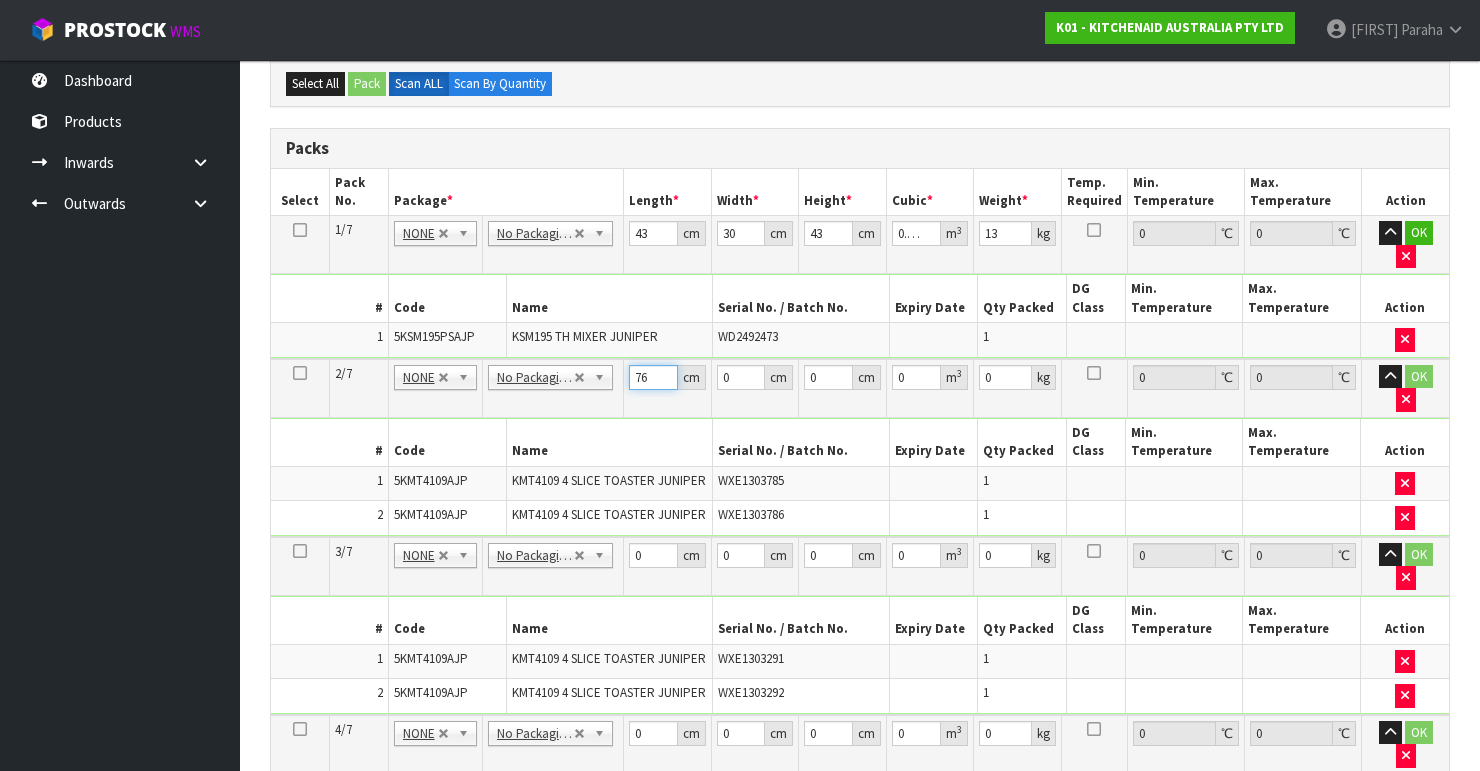 type on "76" 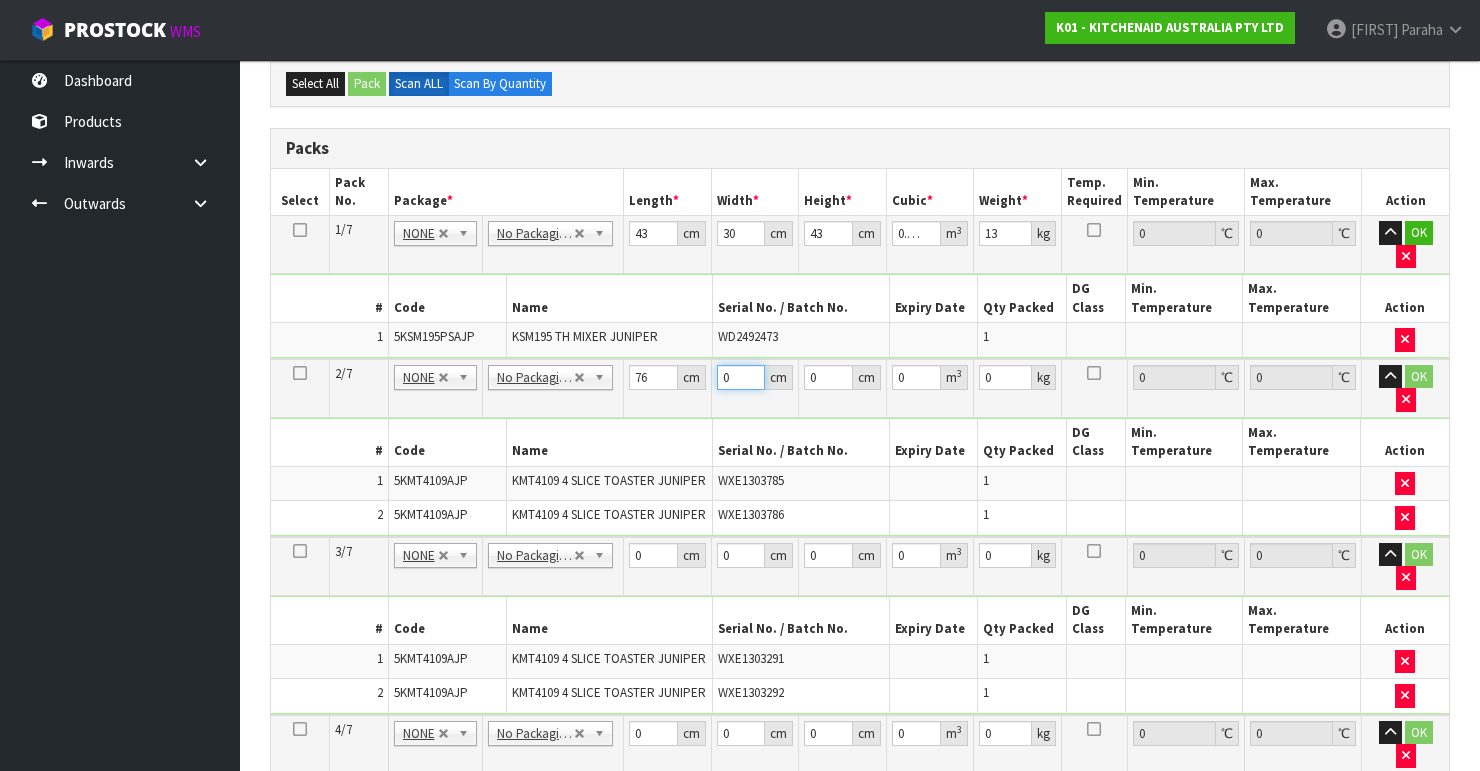 drag, startPoint x: 730, startPoint y: 349, endPoint x: 709, endPoint y: 348, distance: 21.023796 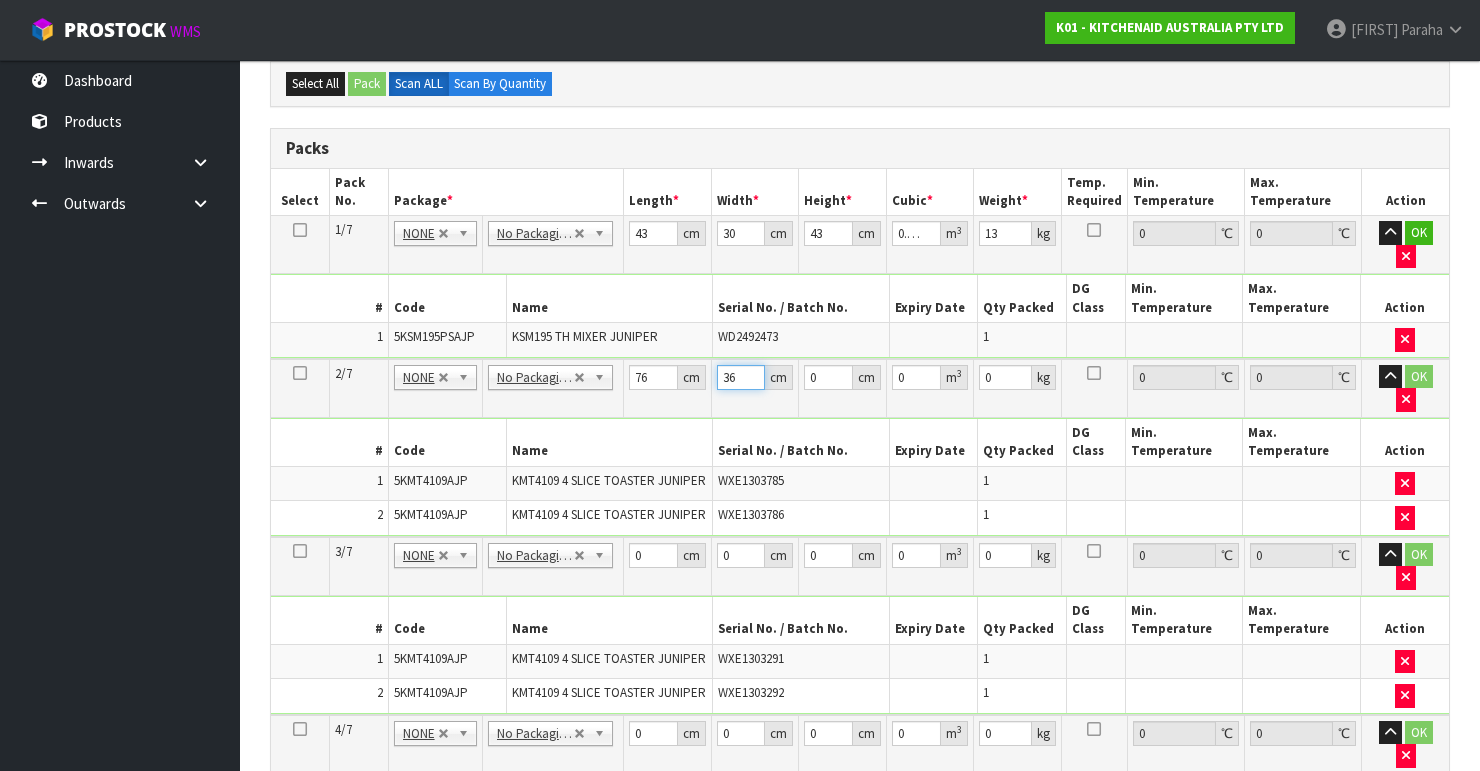 type on "36" 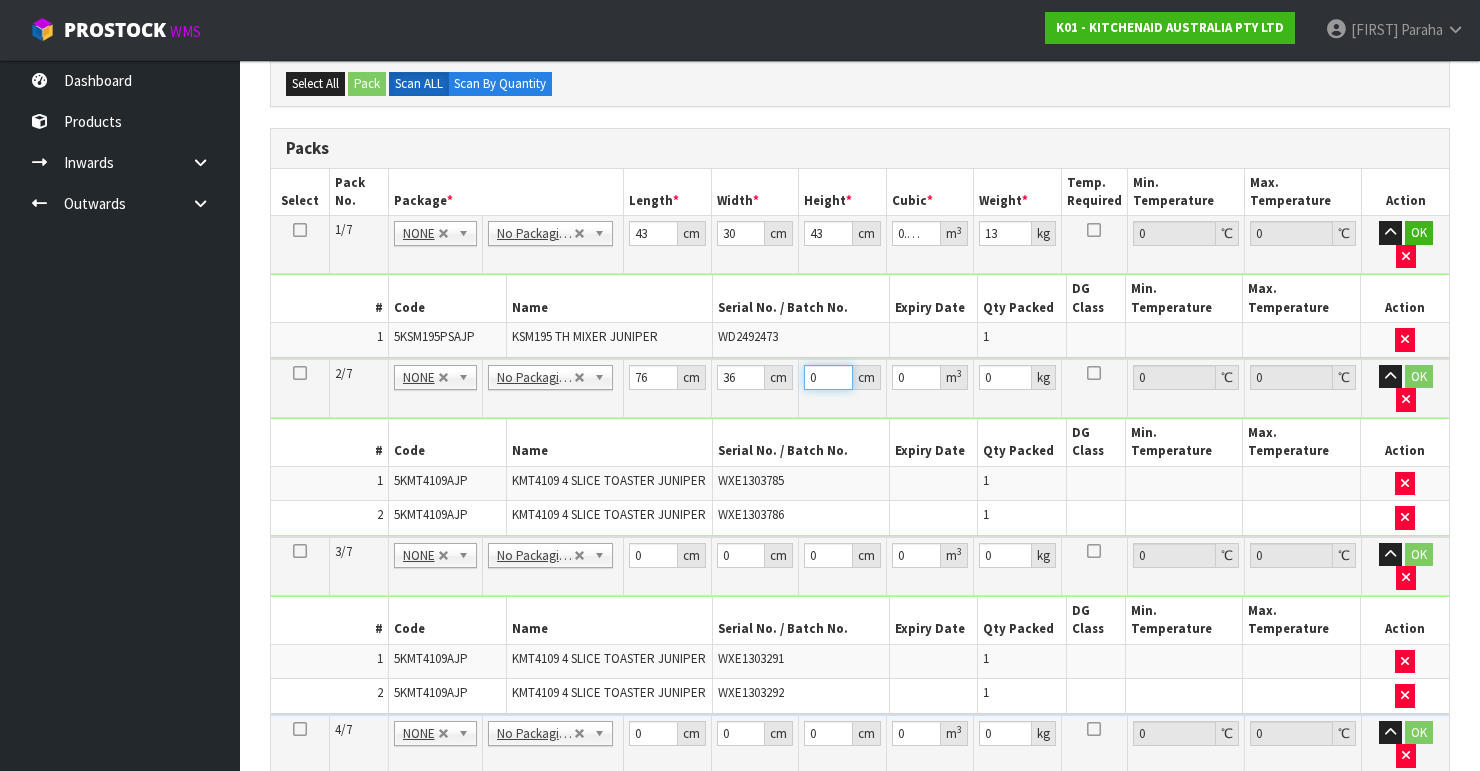 drag, startPoint x: 813, startPoint y: 350, endPoint x: 780, endPoint y: 344, distance: 33.54102 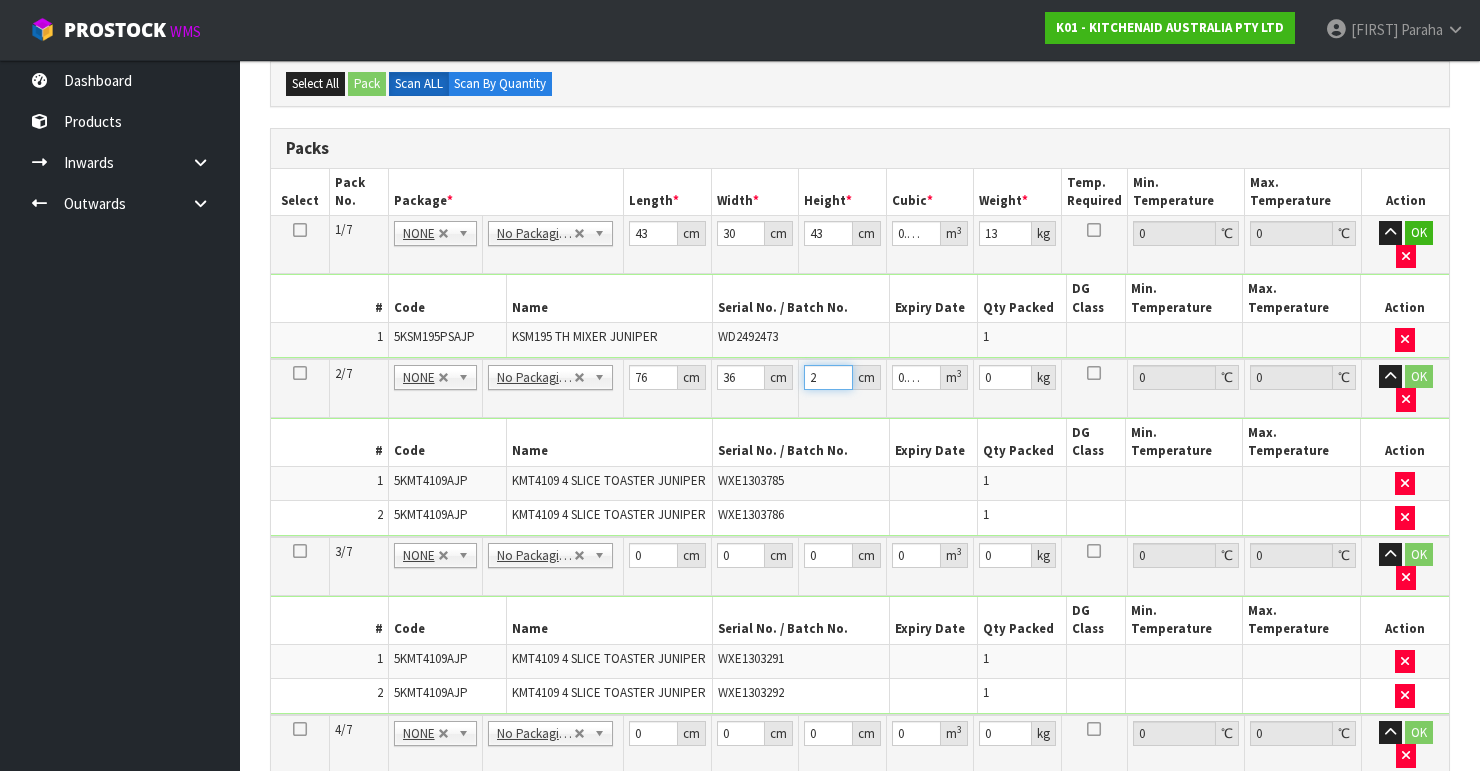 type on "29" 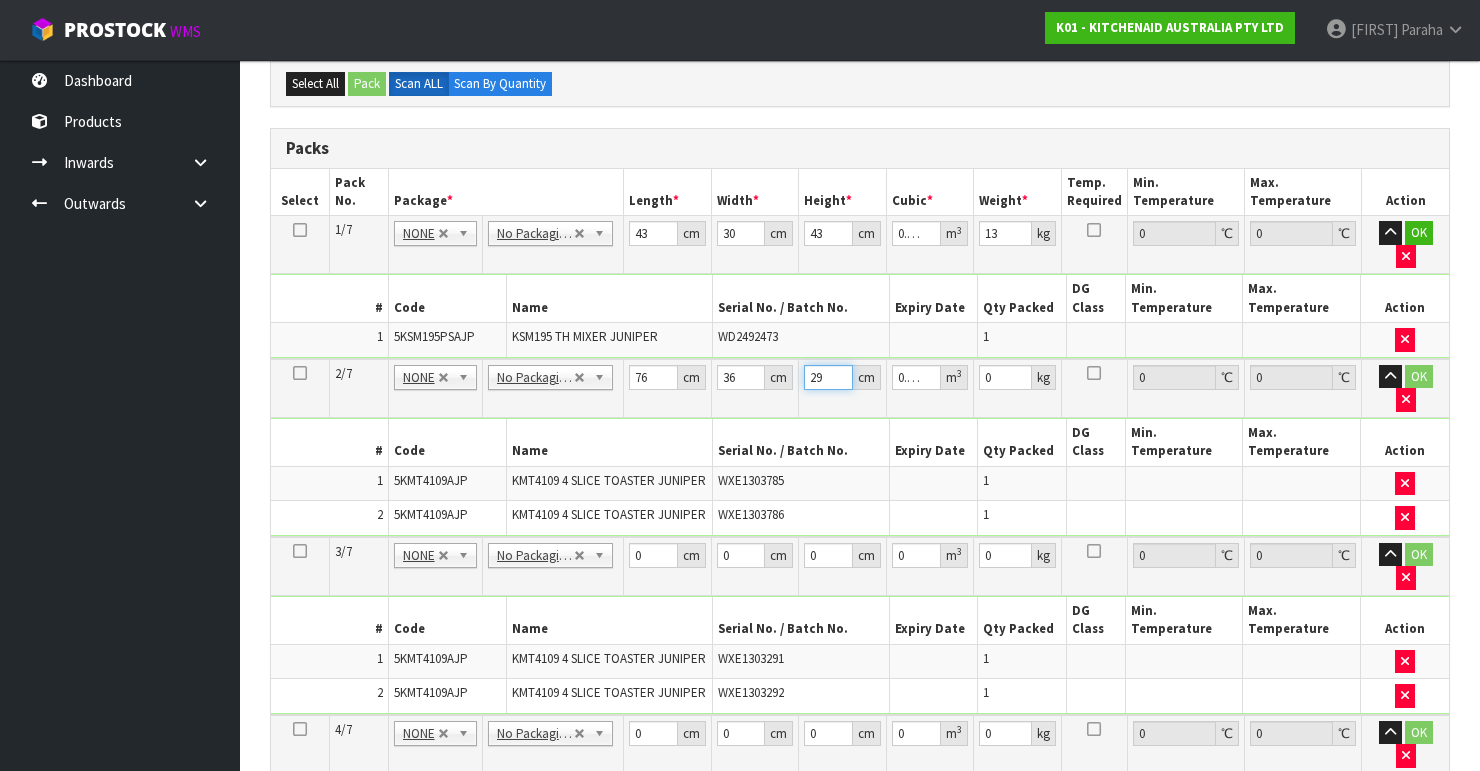 type on "29" 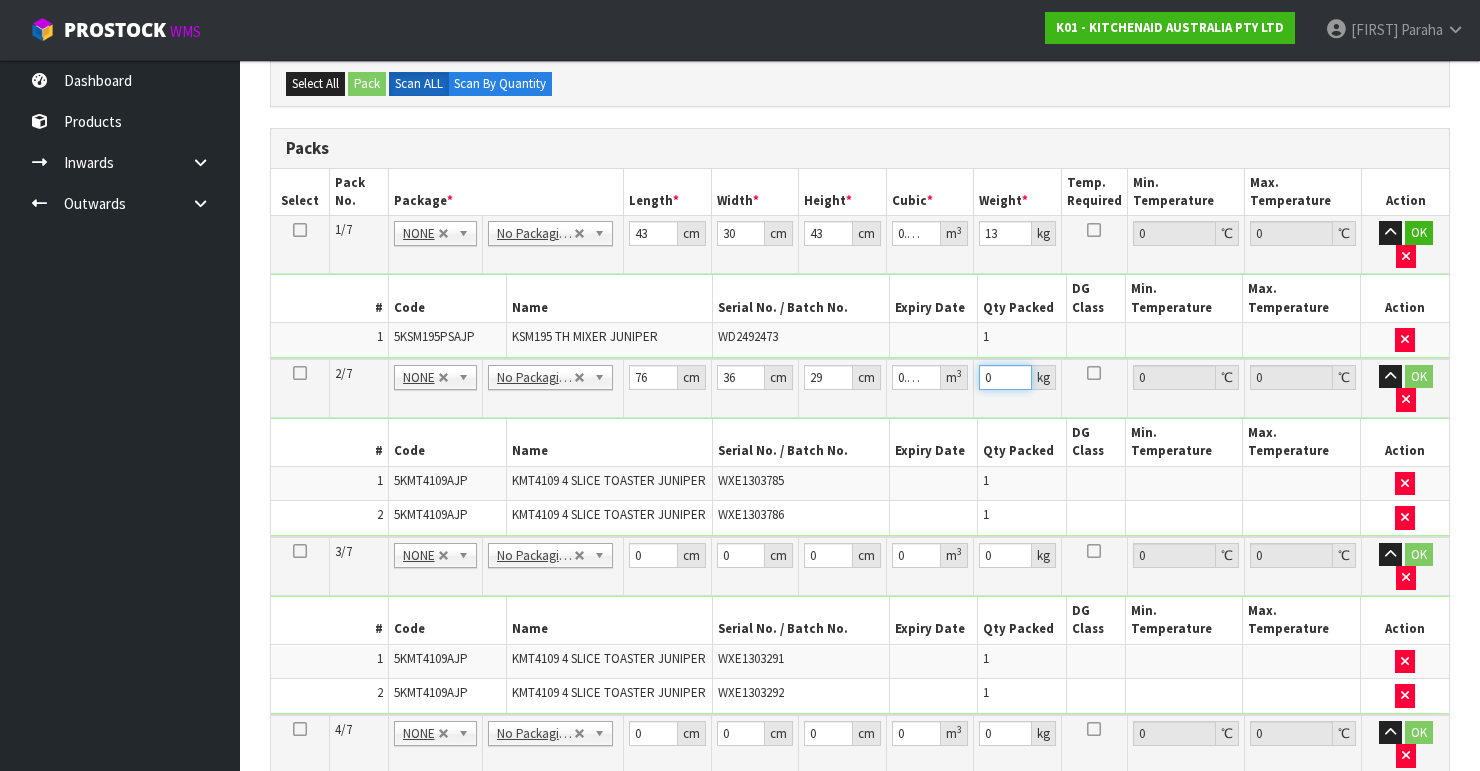 drag, startPoint x: 1003, startPoint y: 348, endPoint x: 964, endPoint y: 348, distance: 39 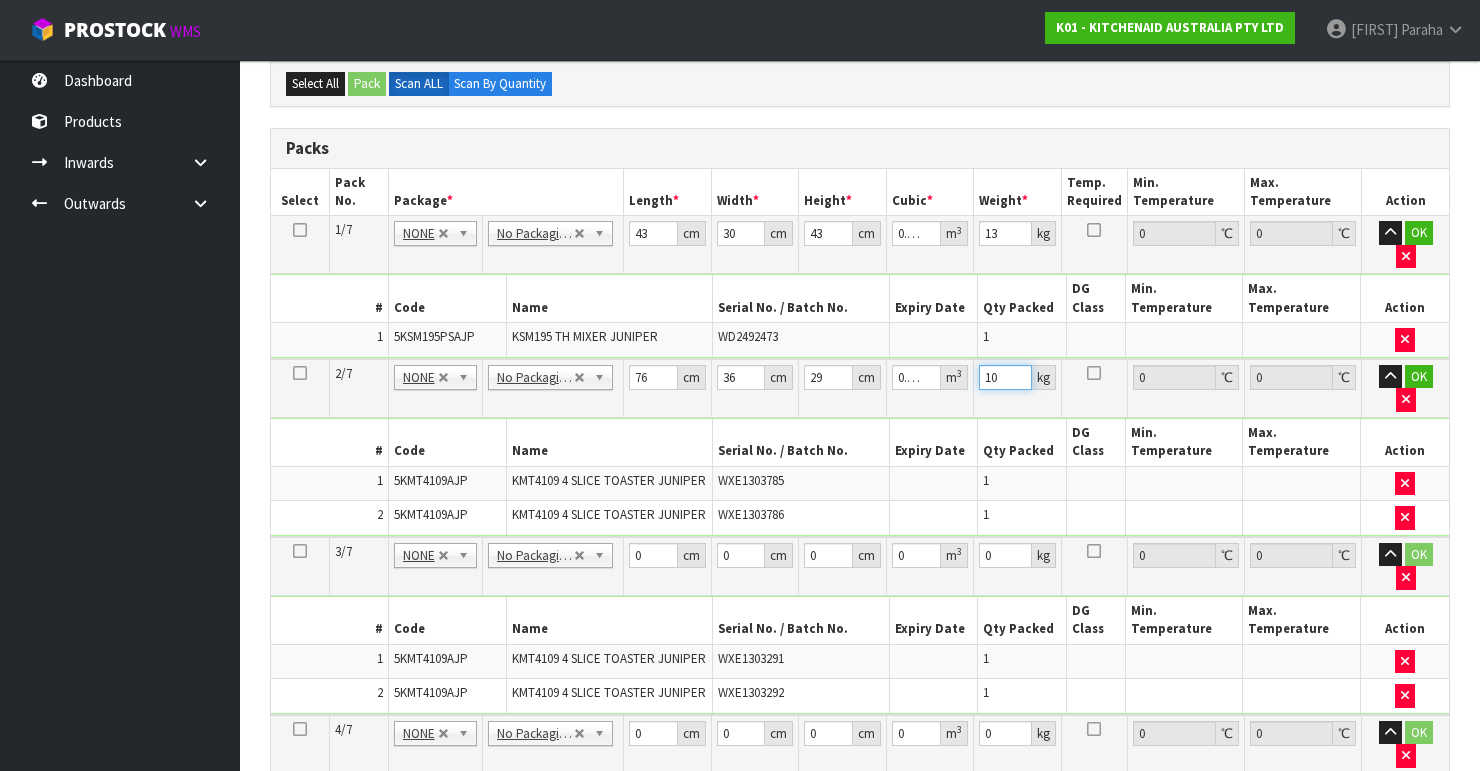 type on "10" 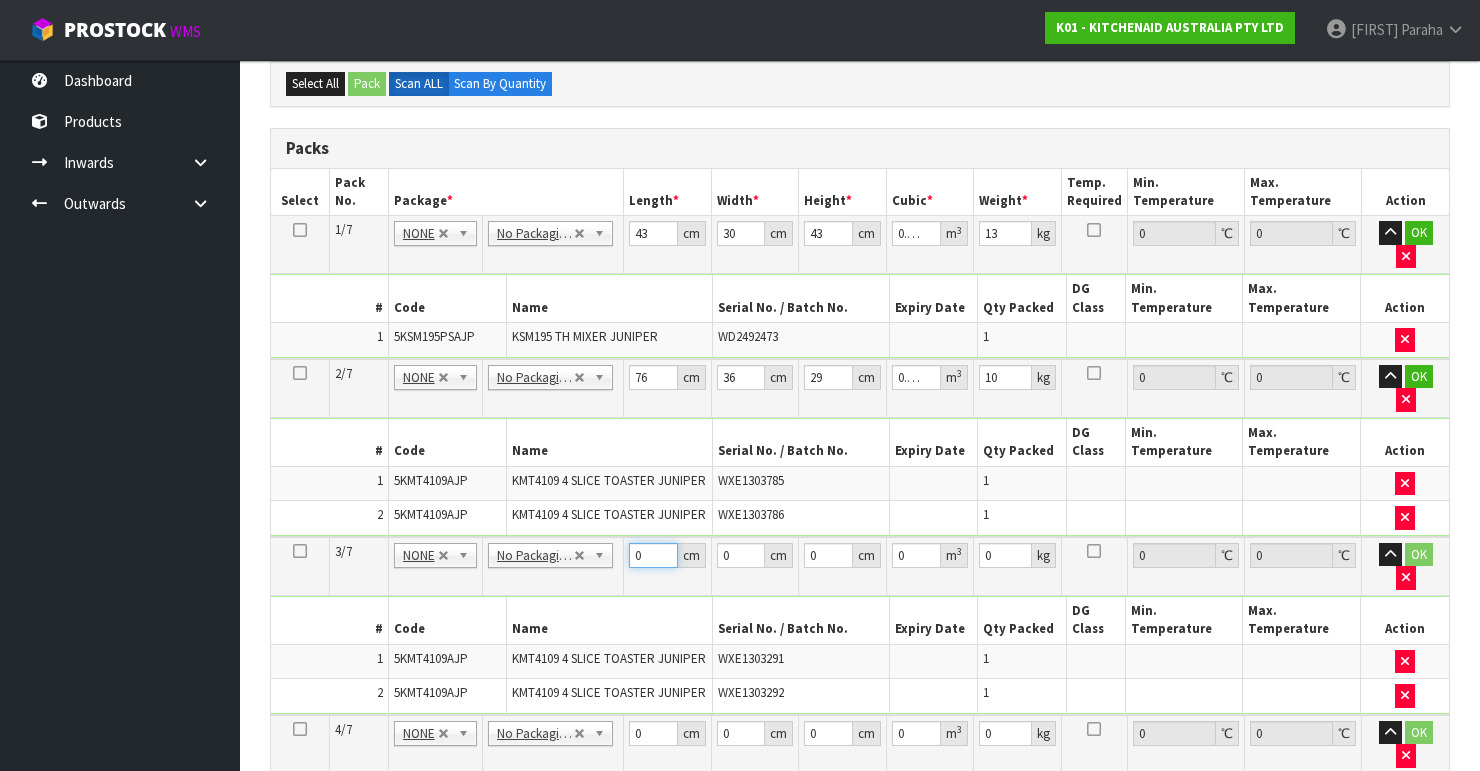 drag, startPoint x: 643, startPoint y: 504, endPoint x: 612, endPoint y: 506, distance: 31.06445 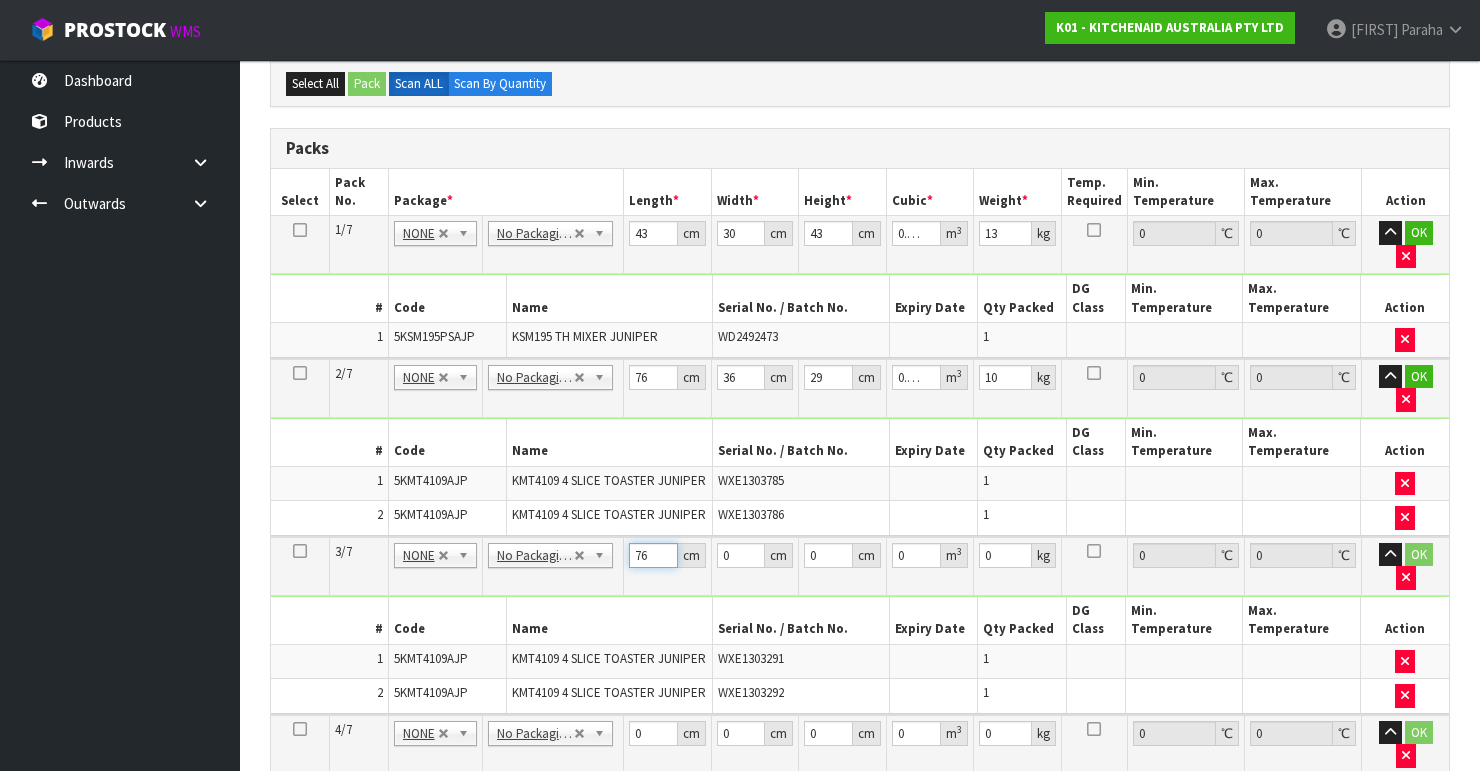 type on "76" 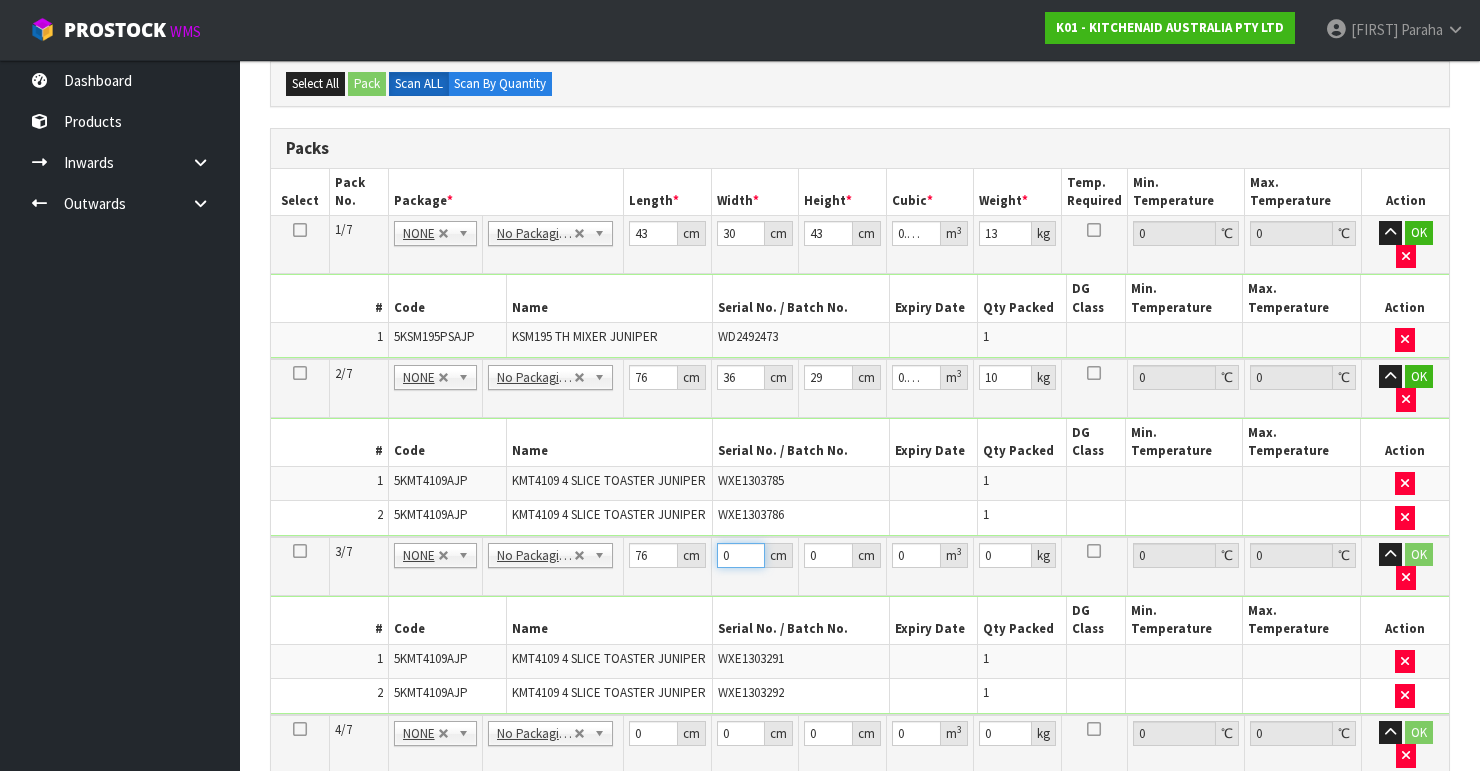drag, startPoint x: 725, startPoint y: 506, endPoint x: 682, endPoint y: 507, distance: 43.011627 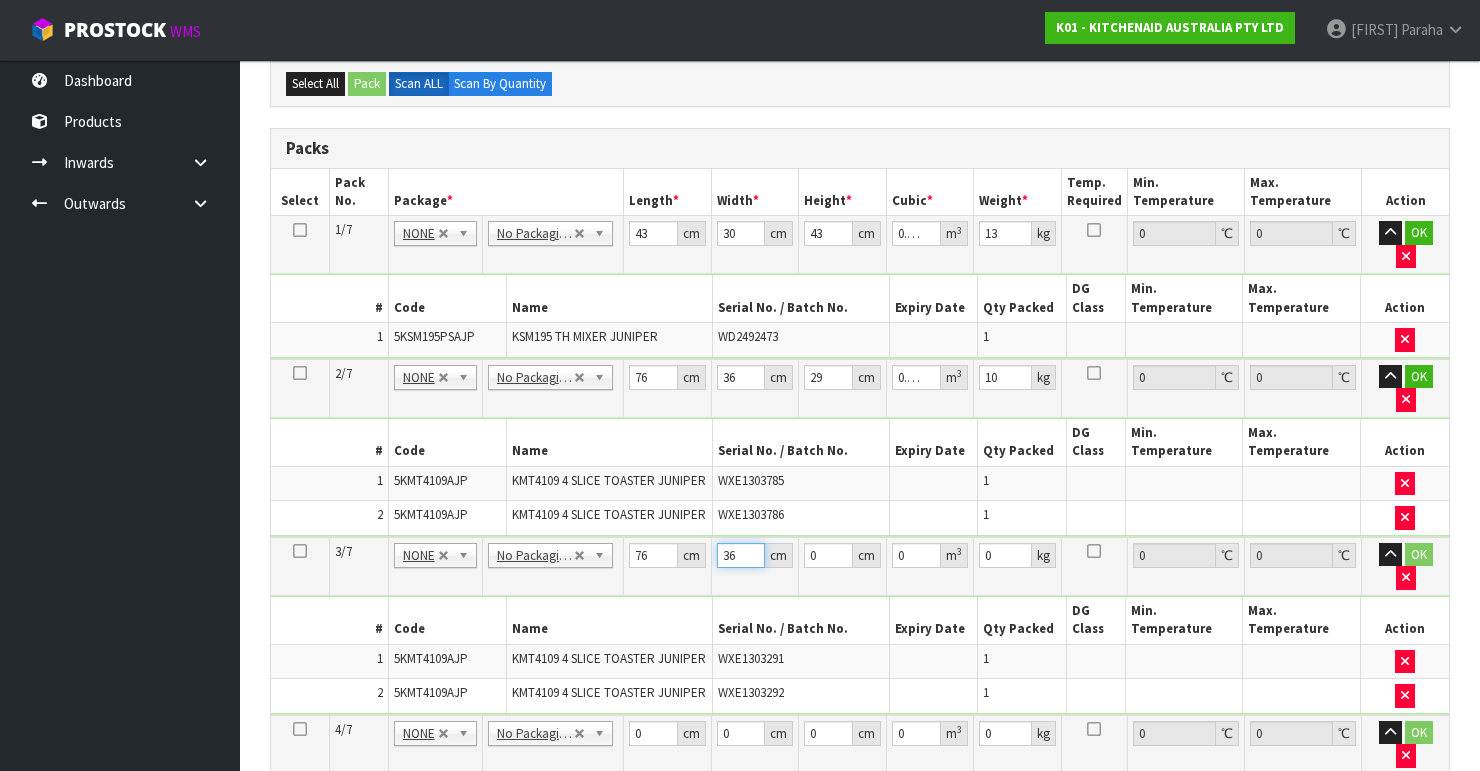 type on "36" 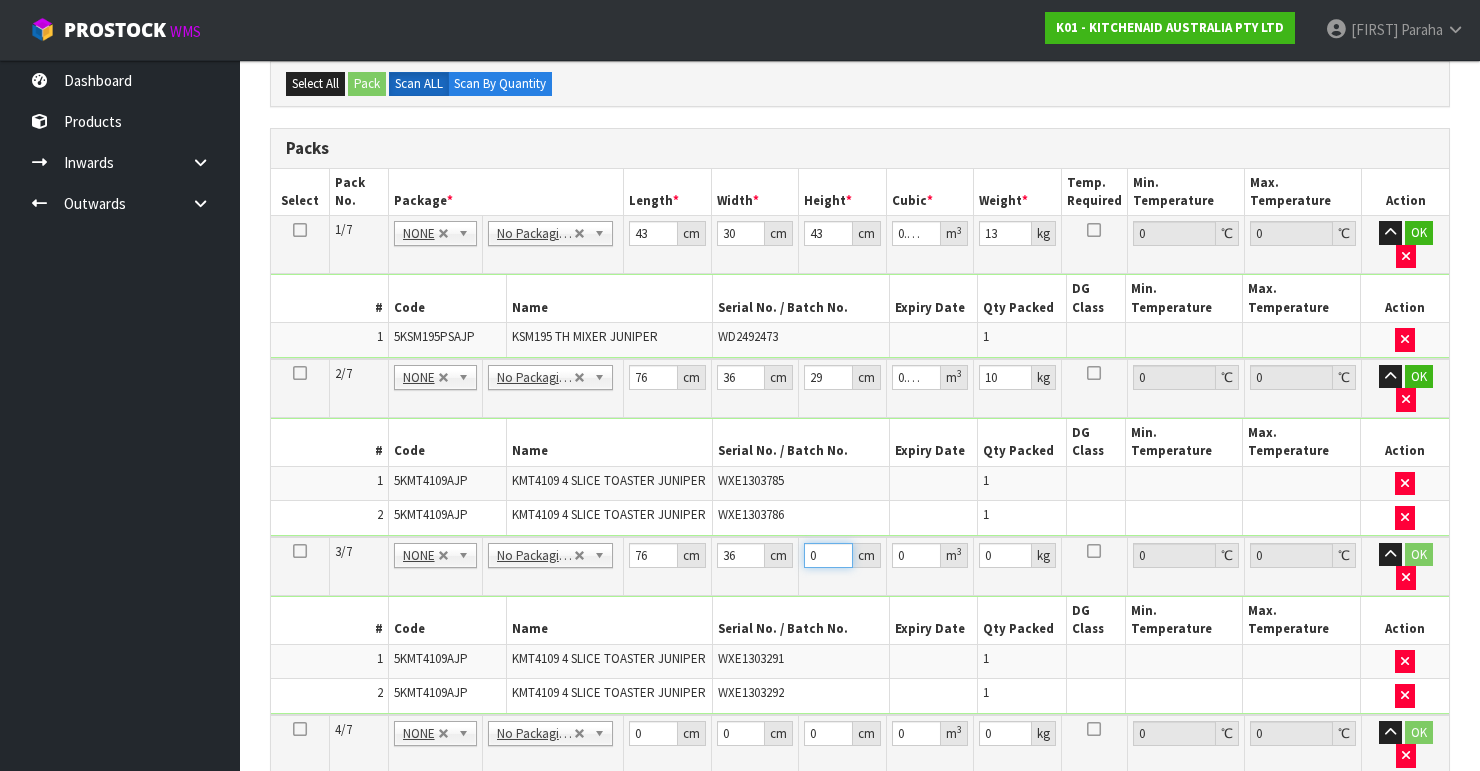 drag, startPoint x: 823, startPoint y: 501, endPoint x: 782, endPoint y: 508, distance: 41.59327 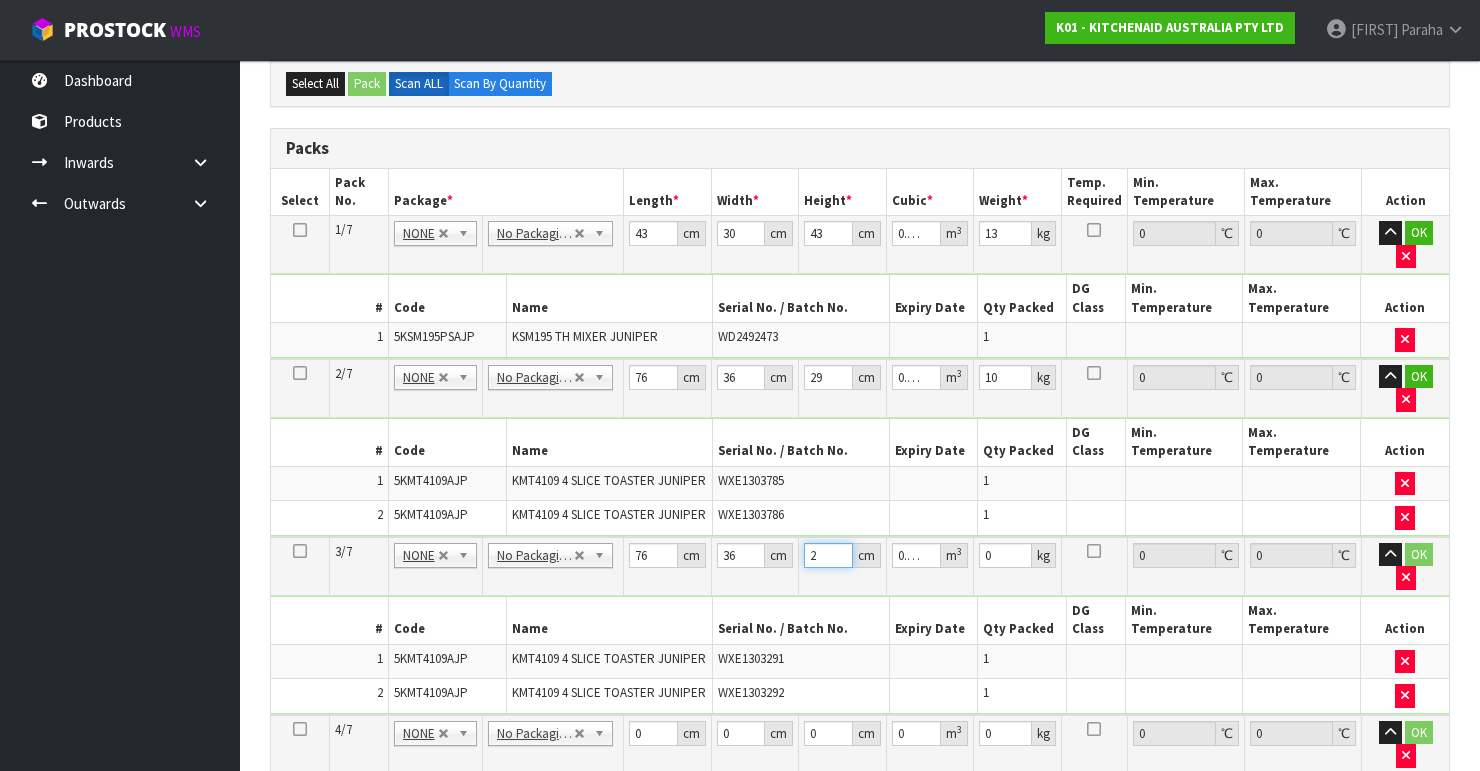 type on "29" 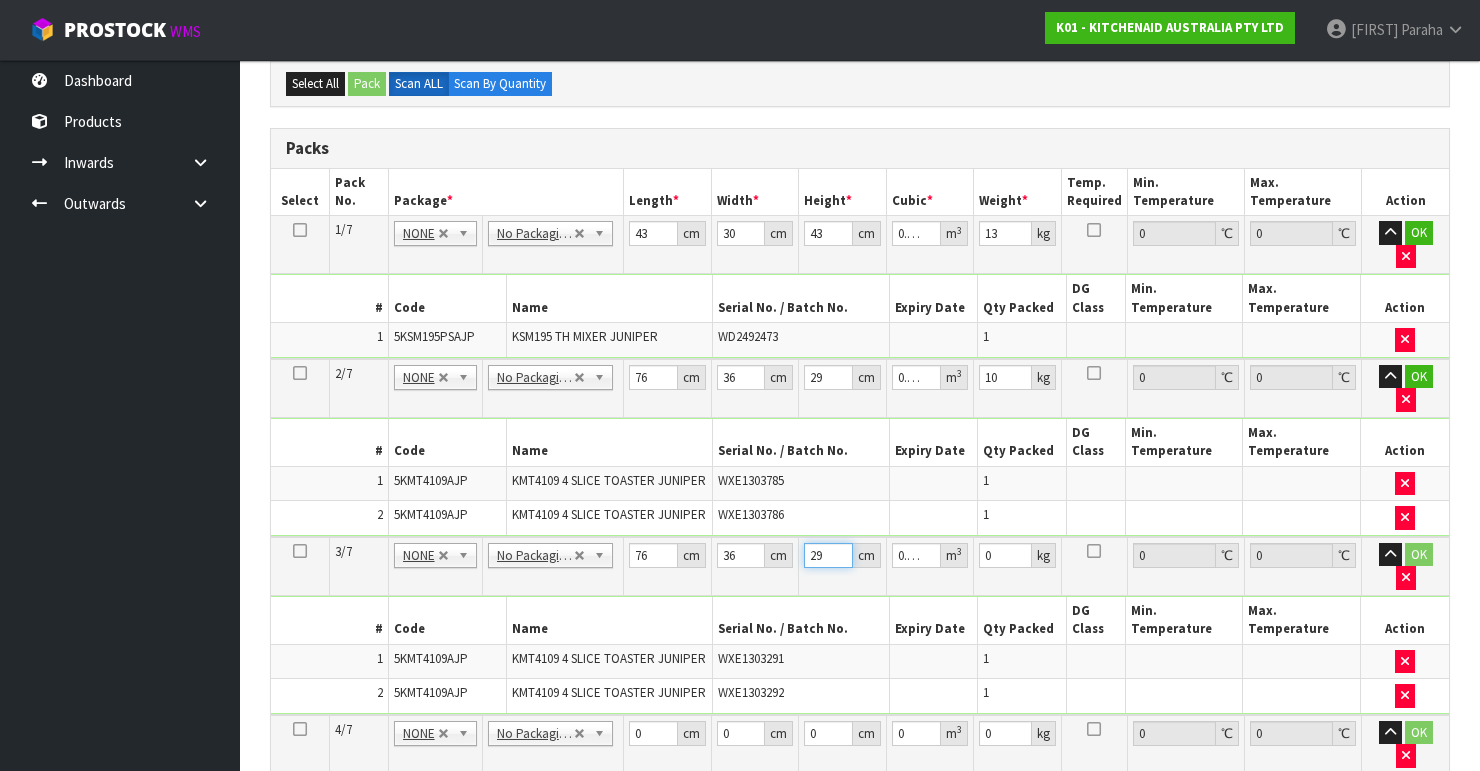 type on "29" 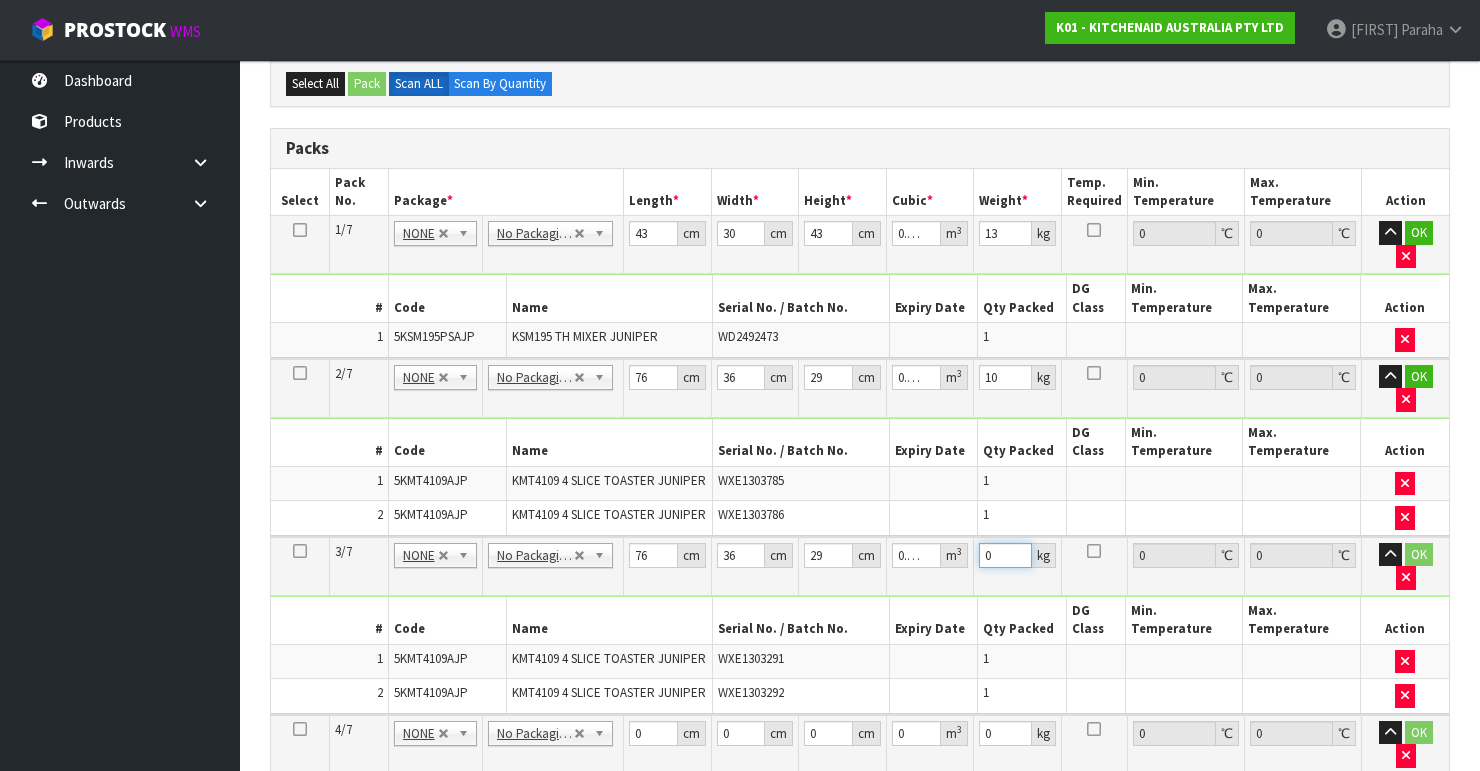 drag, startPoint x: 998, startPoint y: 504, endPoint x: 963, endPoint y: 508, distance: 35.22783 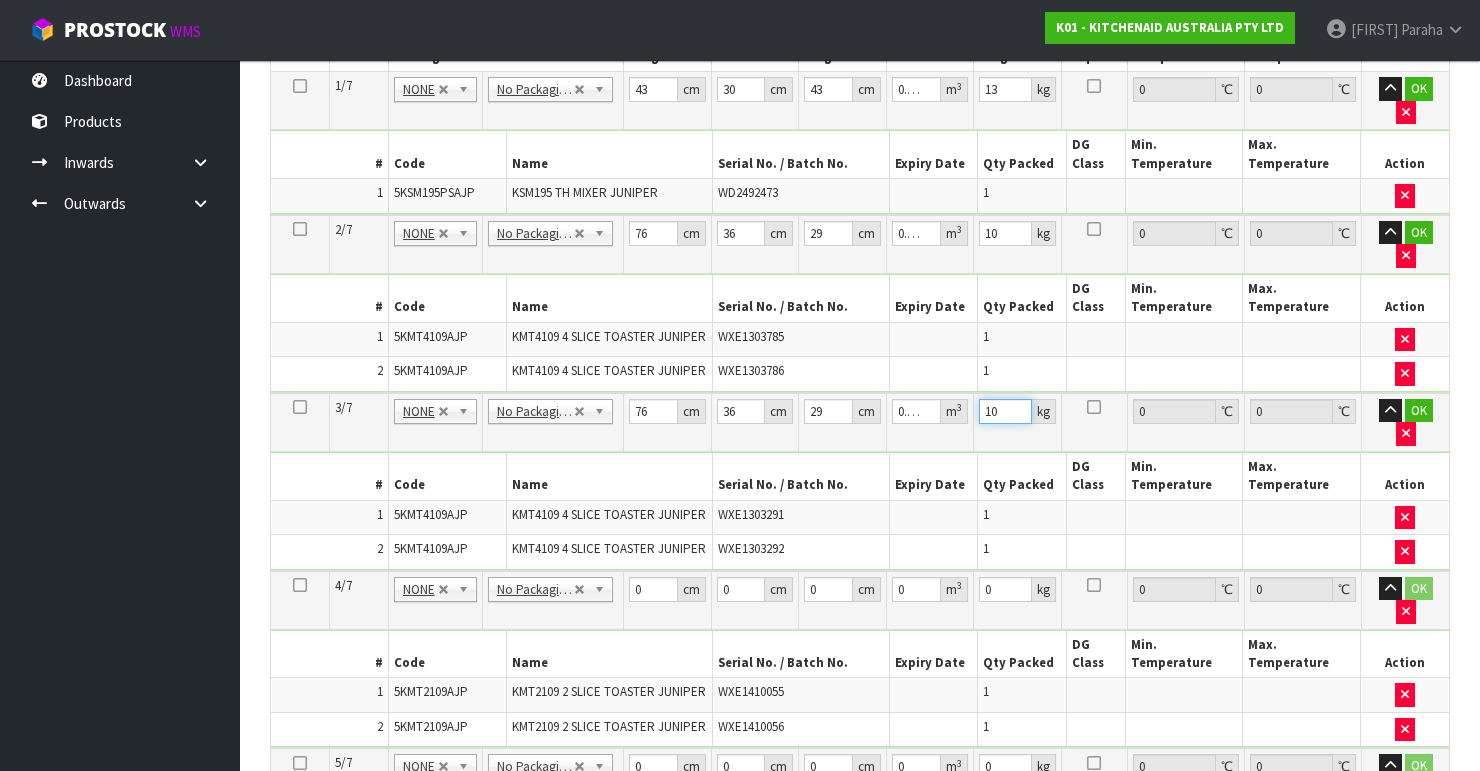 scroll, scrollTop: 557, scrollLeft: 0, axis: vertical 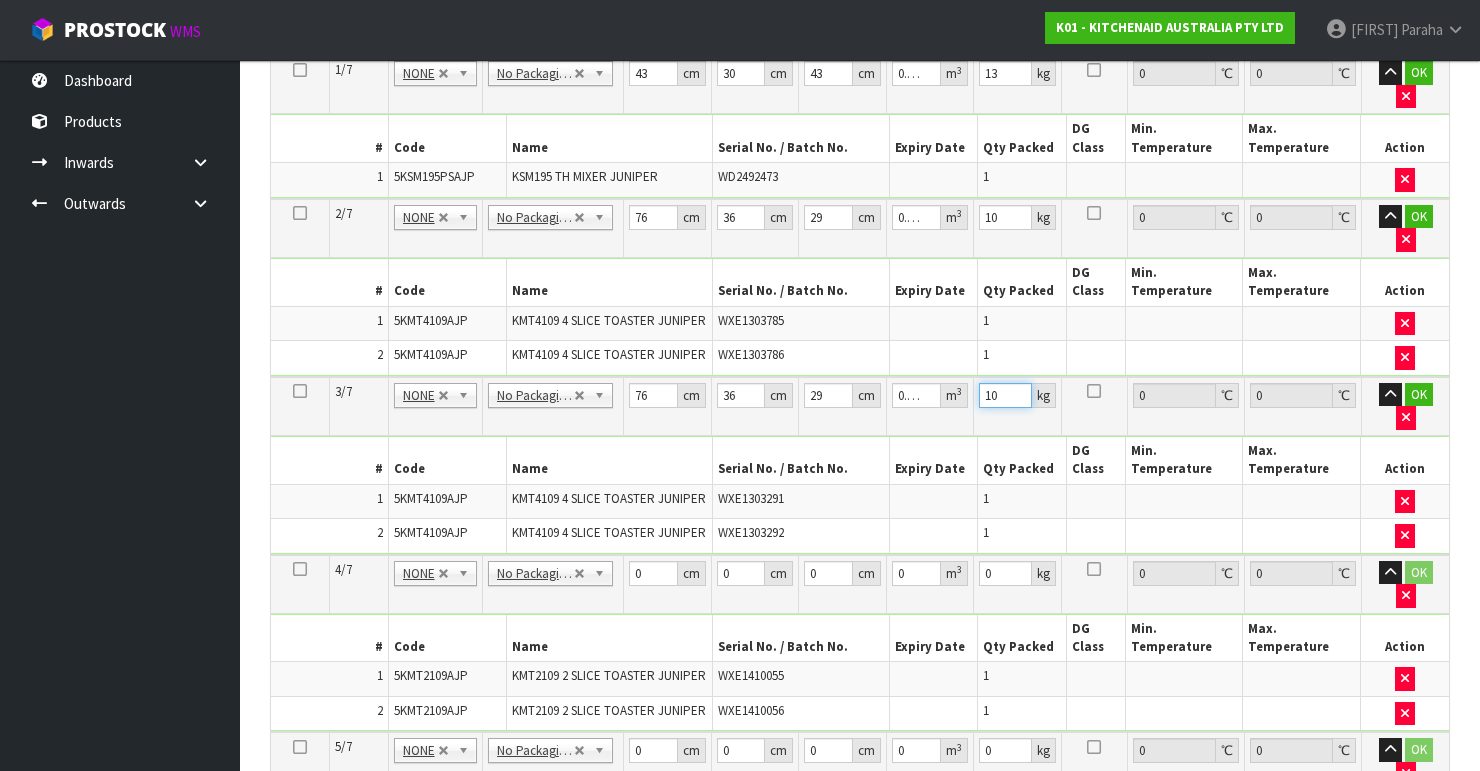 type on "10" 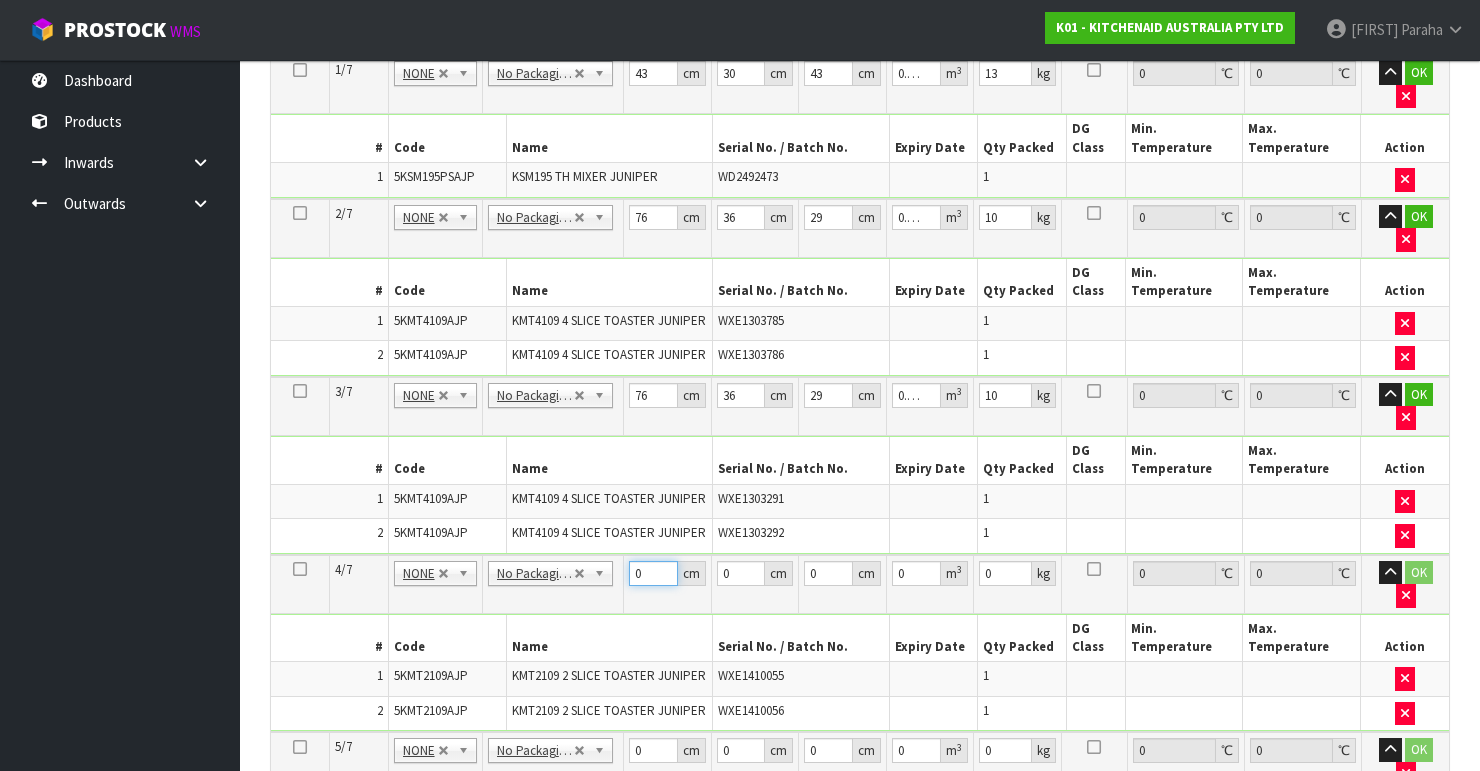drag, startPoint x: 641, startPoint y: 496, endPoint x: 610, endPoint y: 503, distance: 31.780497 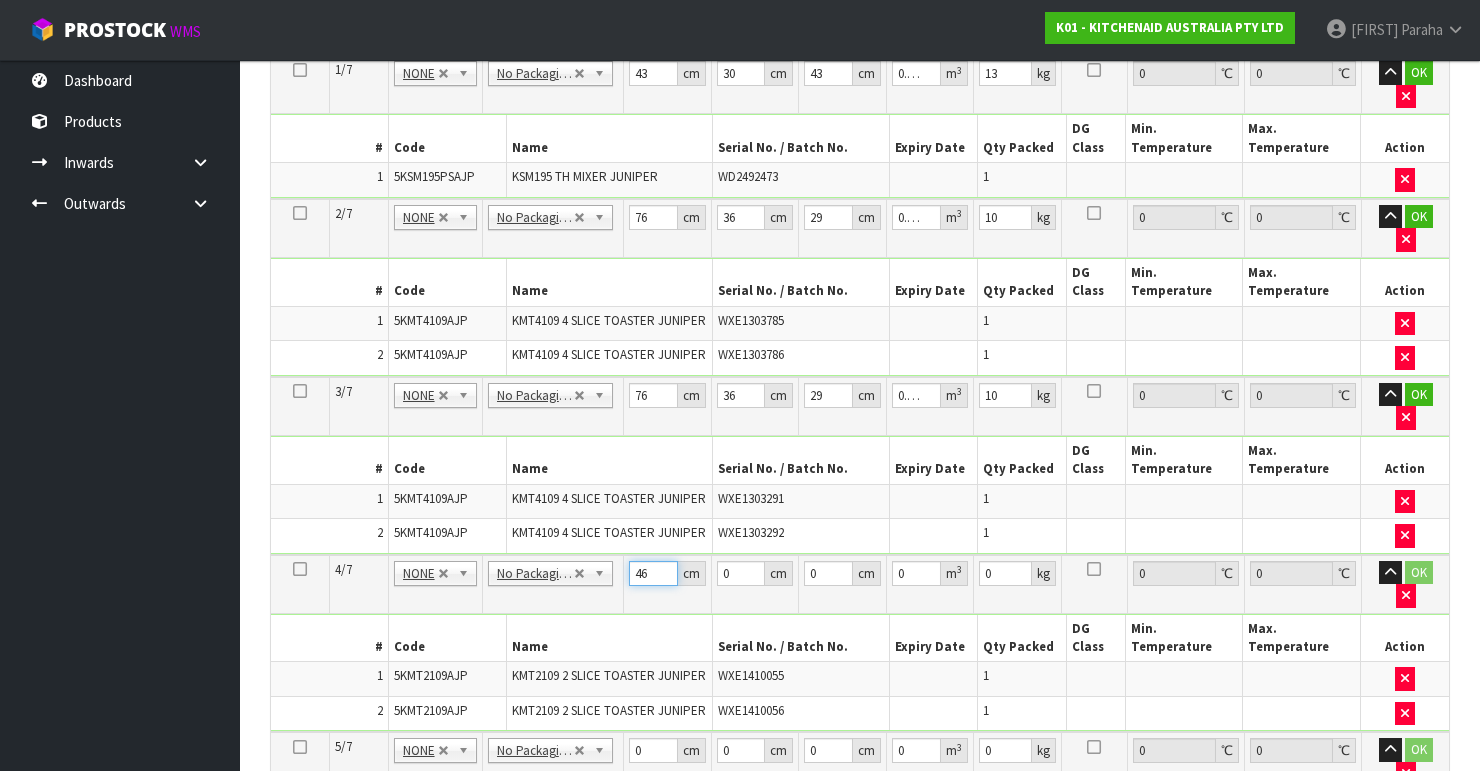 type on "46" 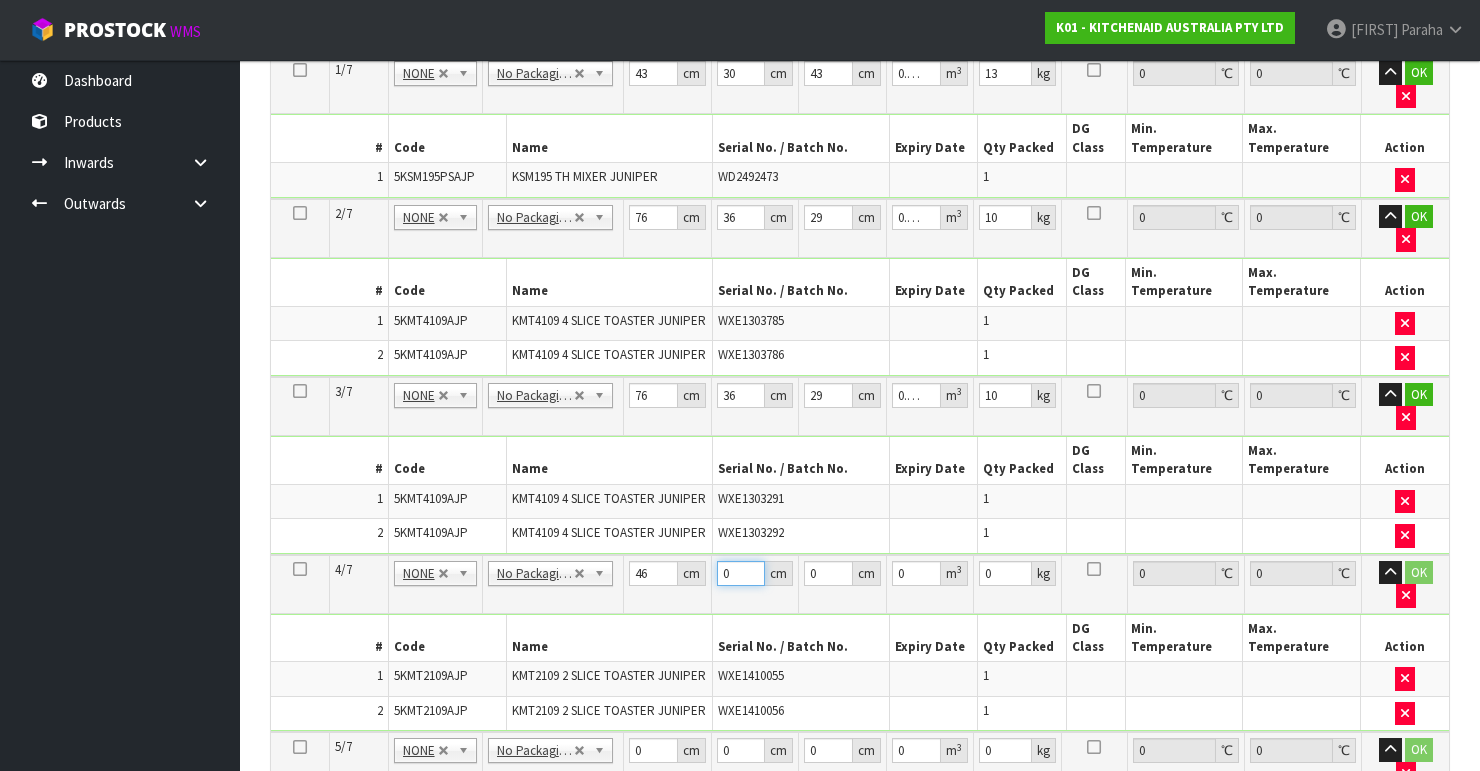 drag, startPoint x: 735, startPoint y: 497, endPoint x: 700, endPoint y: 501, distance: 35.22783 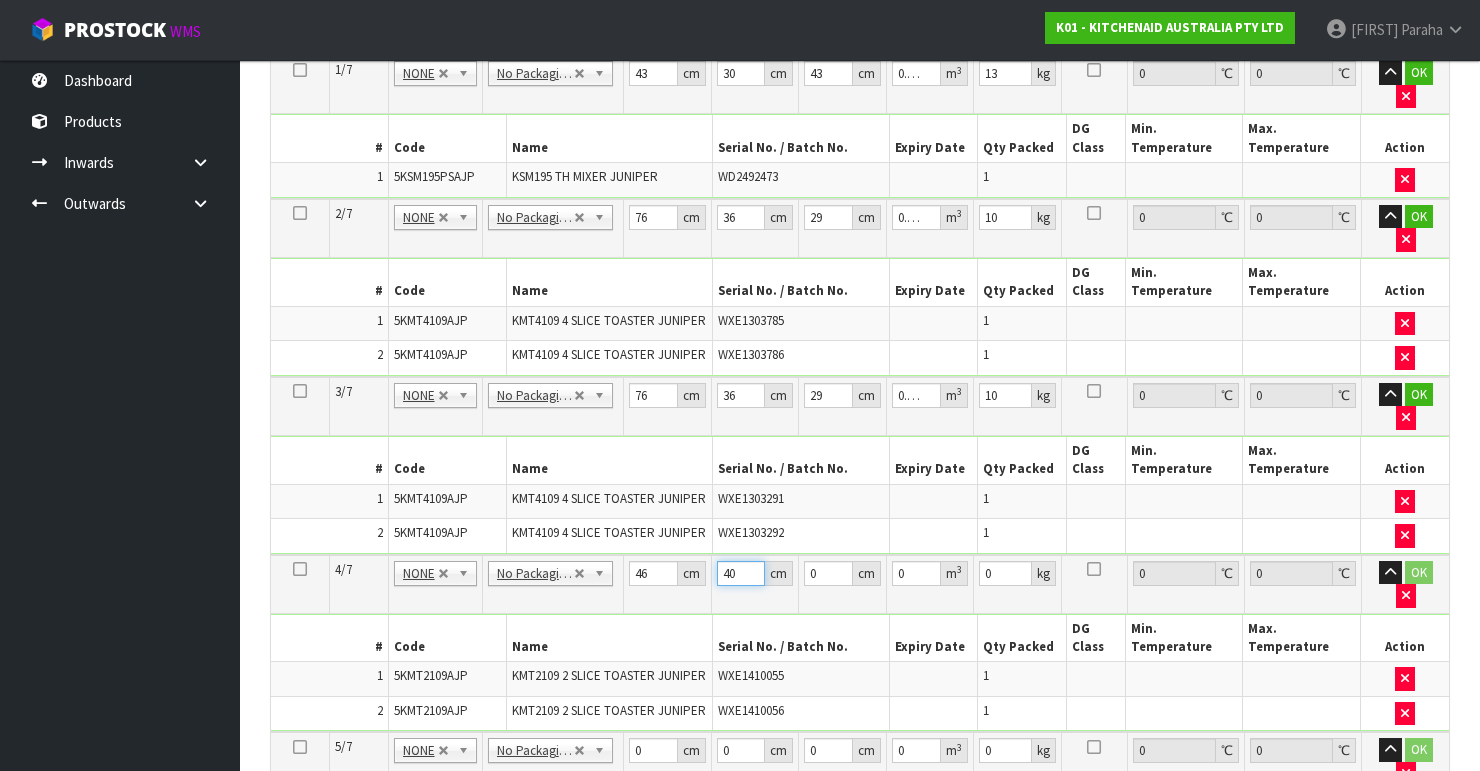 type on "40" 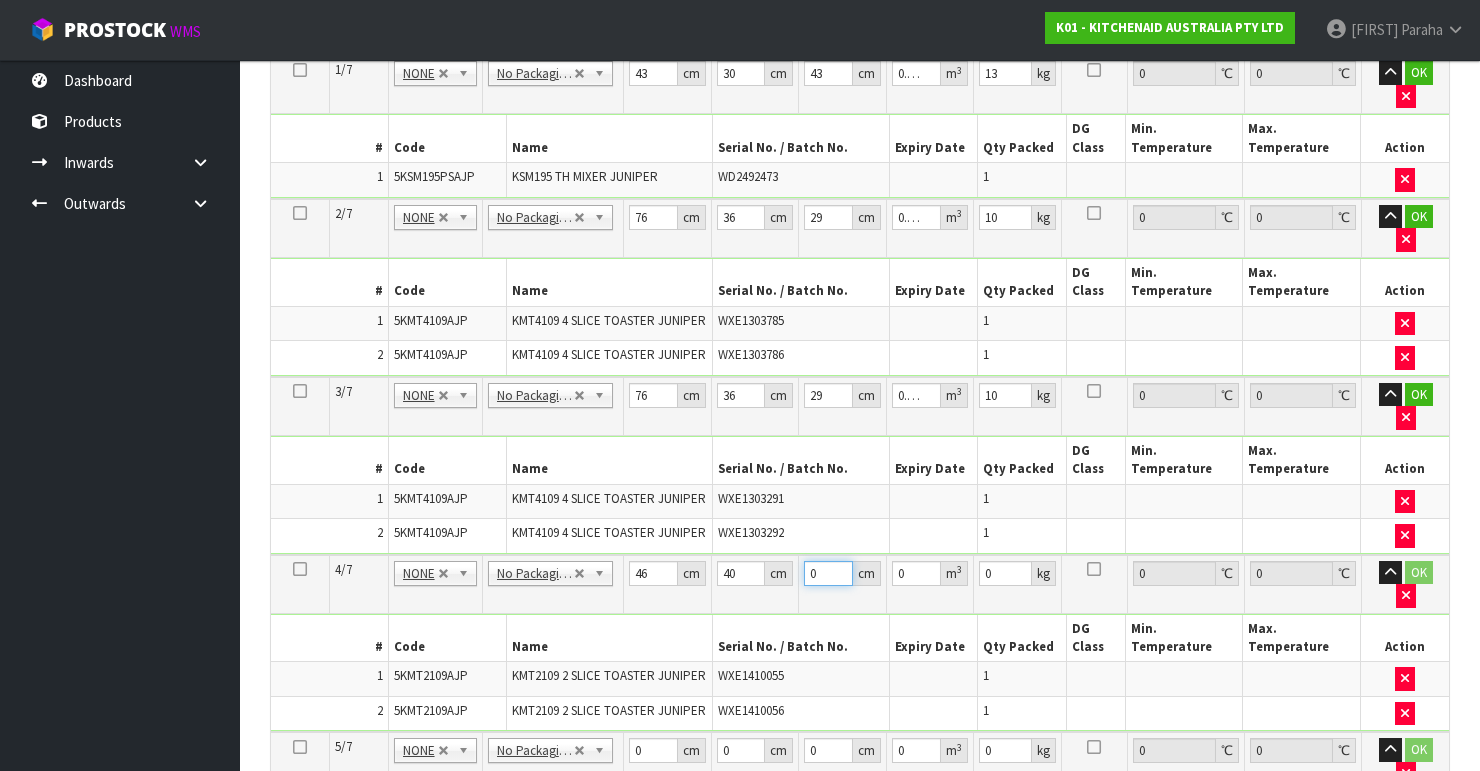 drag, startPoint x: 821, startPoint y: 502, endPoint x: 803, endPoint y: 504, distance: 18.110771 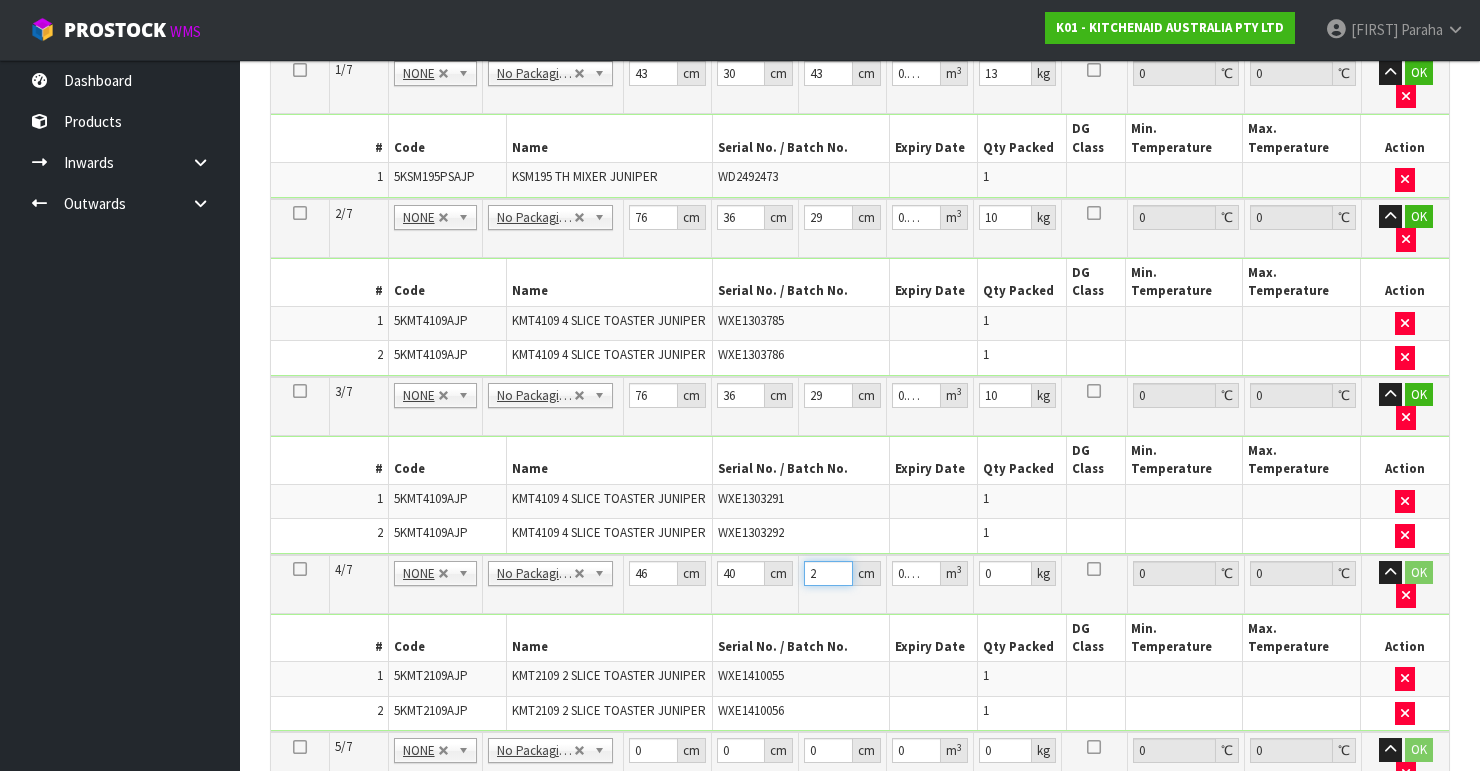 type on "29" 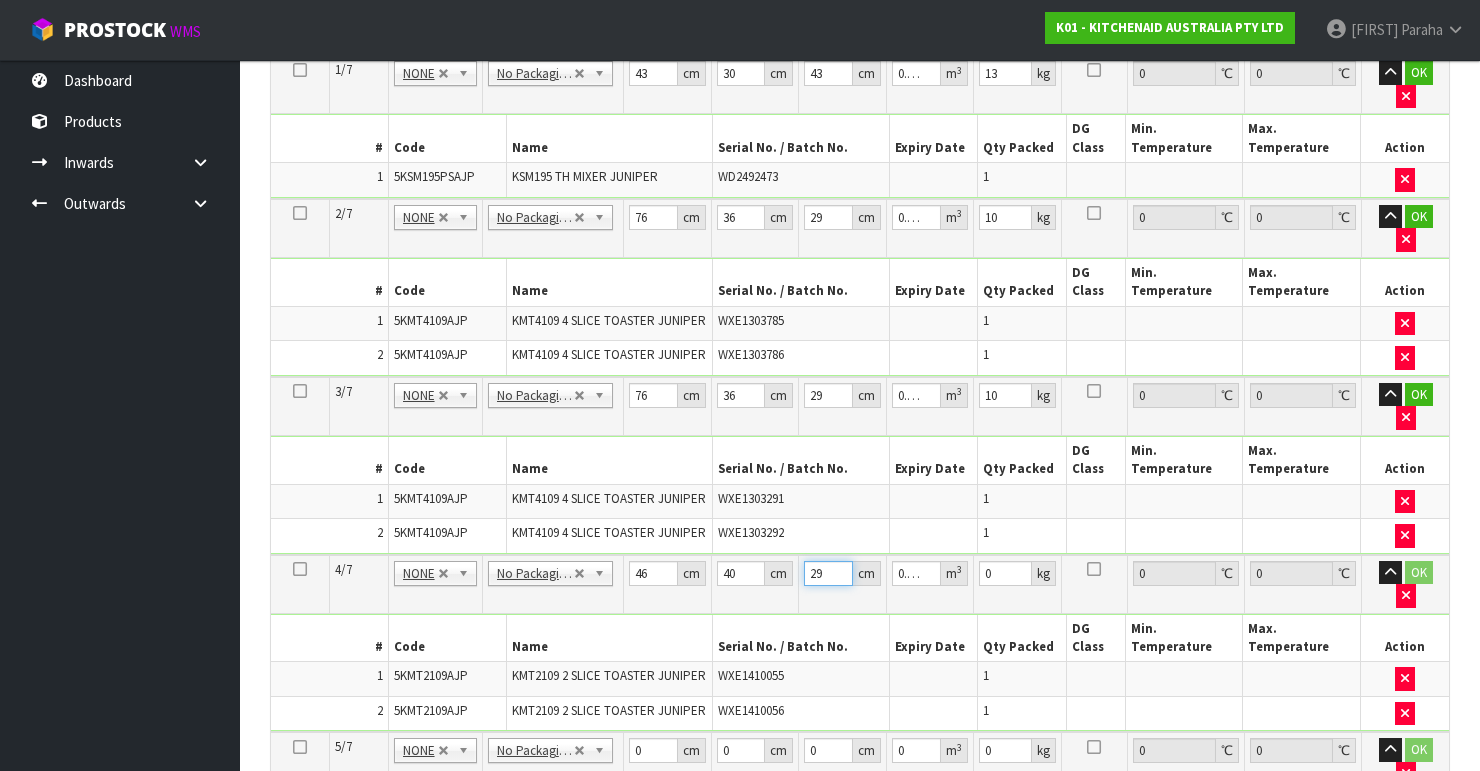 type on "29" 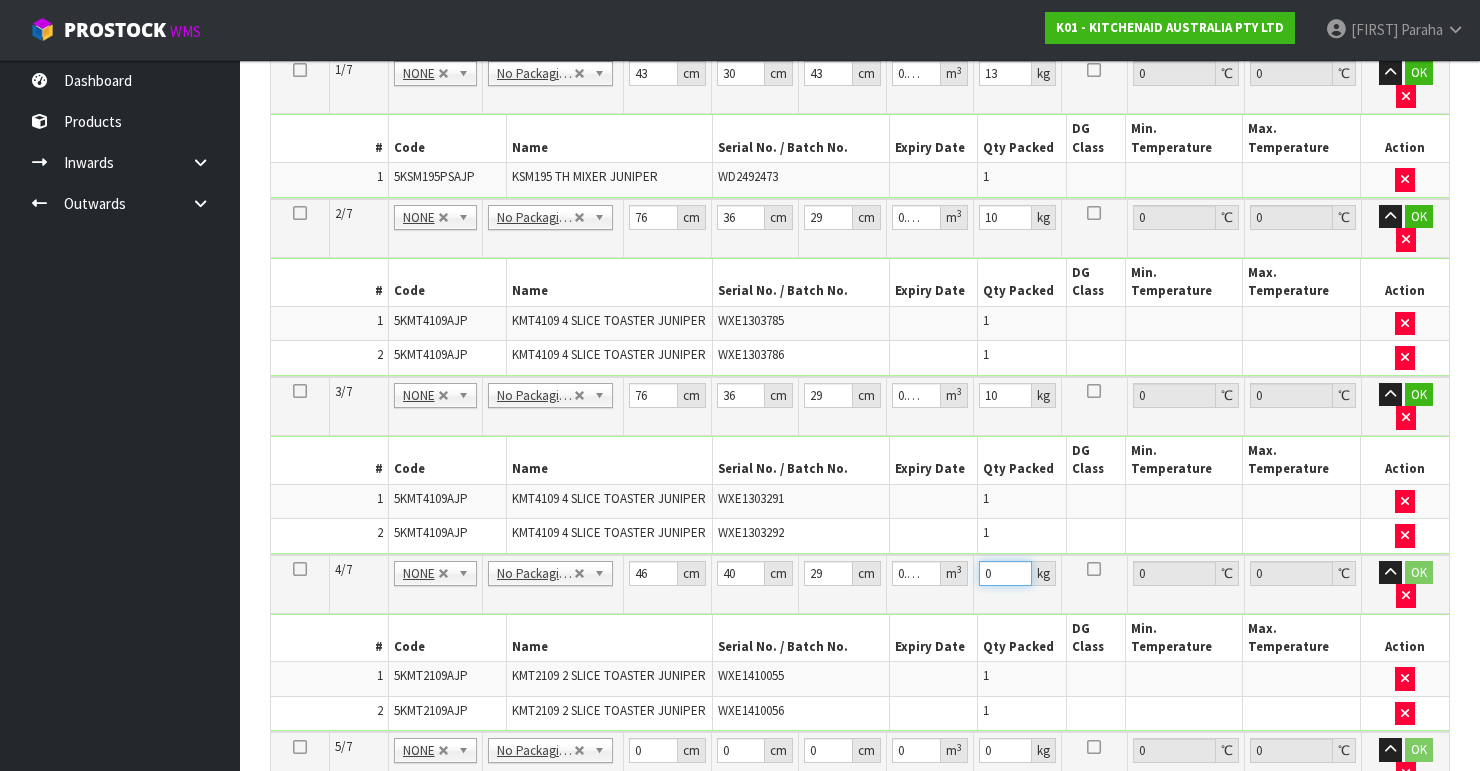 drag, startPoint x: 992, startPoint y: 497, endPoint x: 976, endPoint y: 501, distance: 16.492422 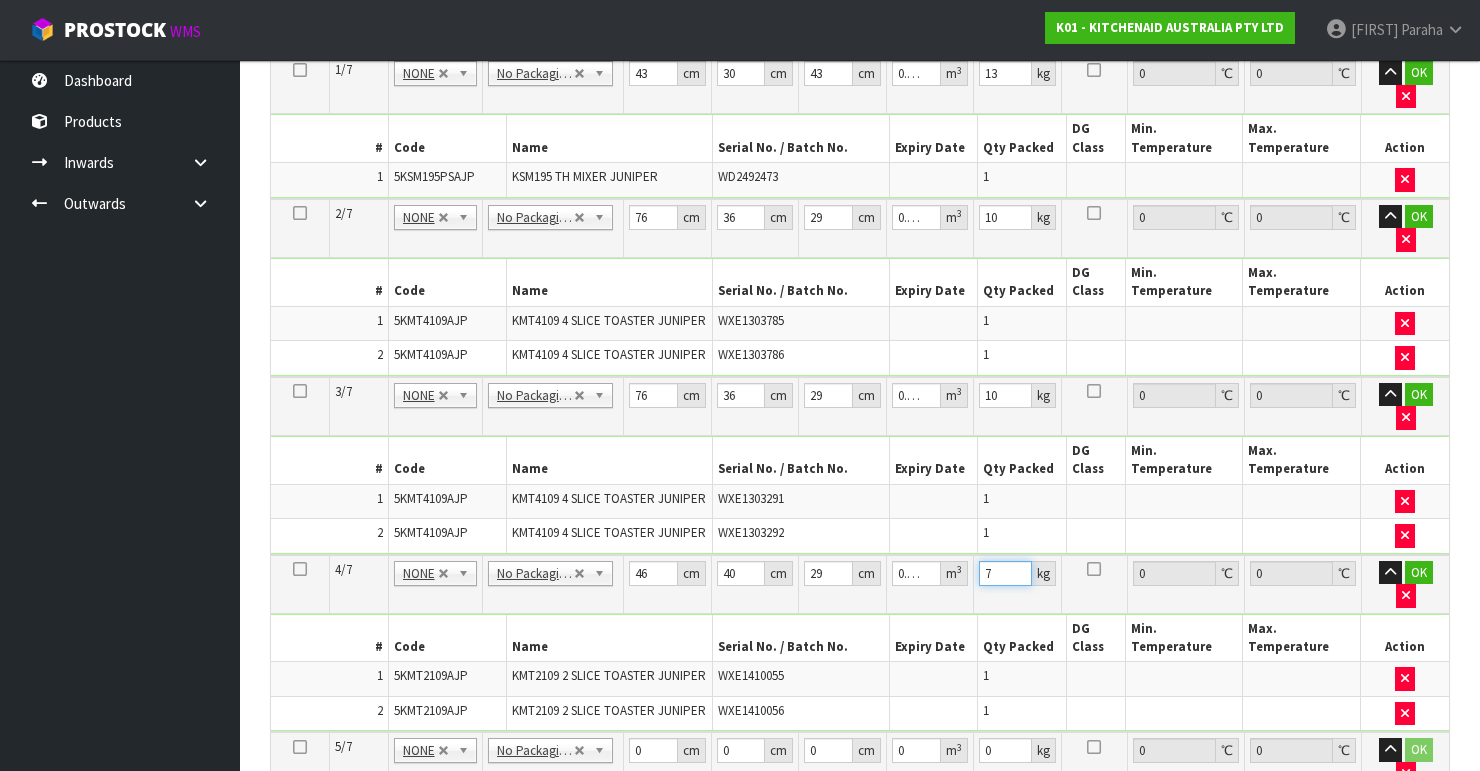type on "7" 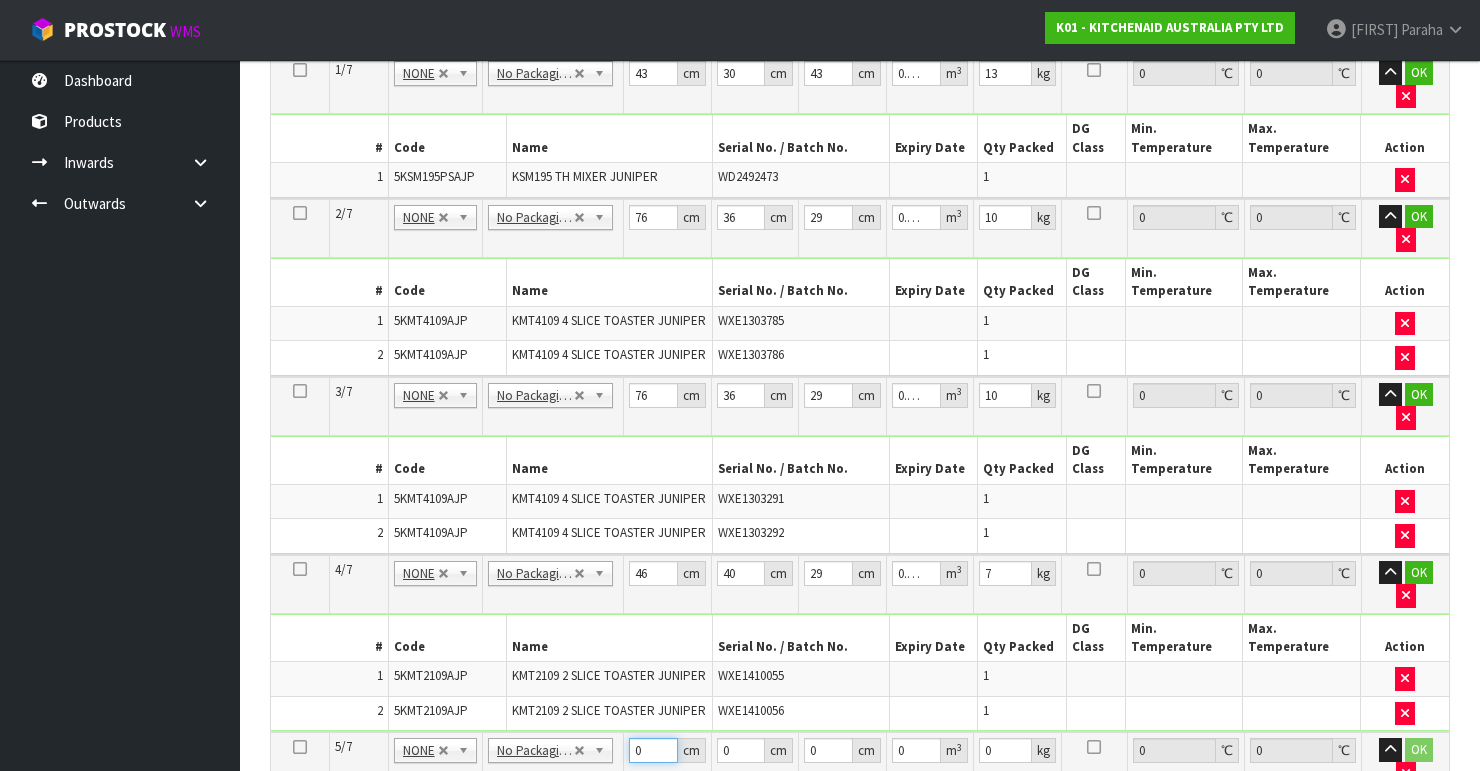 drag, startPoint x: 639, startPoint y: 656, endPoint x: 616, endPoint y: 658, distance: 23.086792 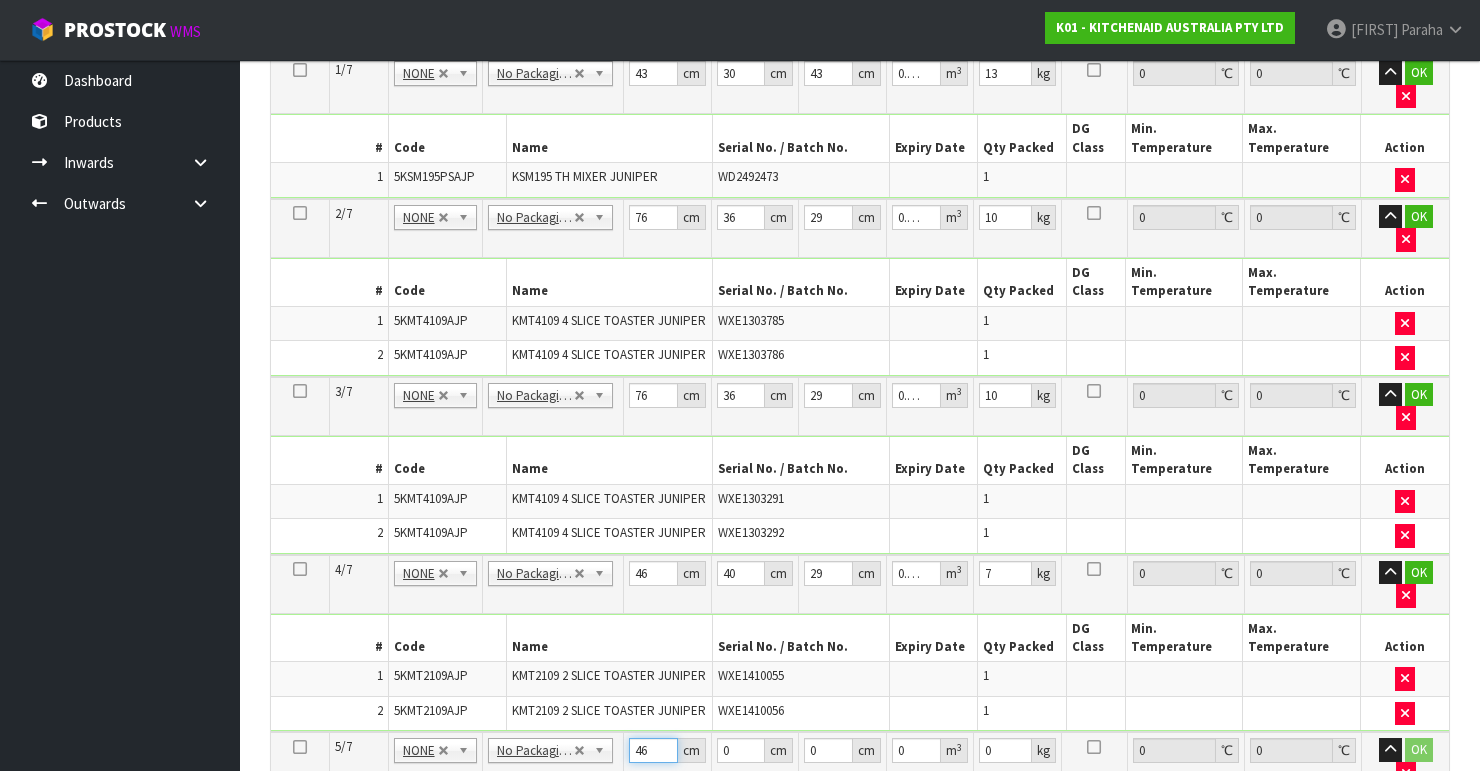 type on "46" 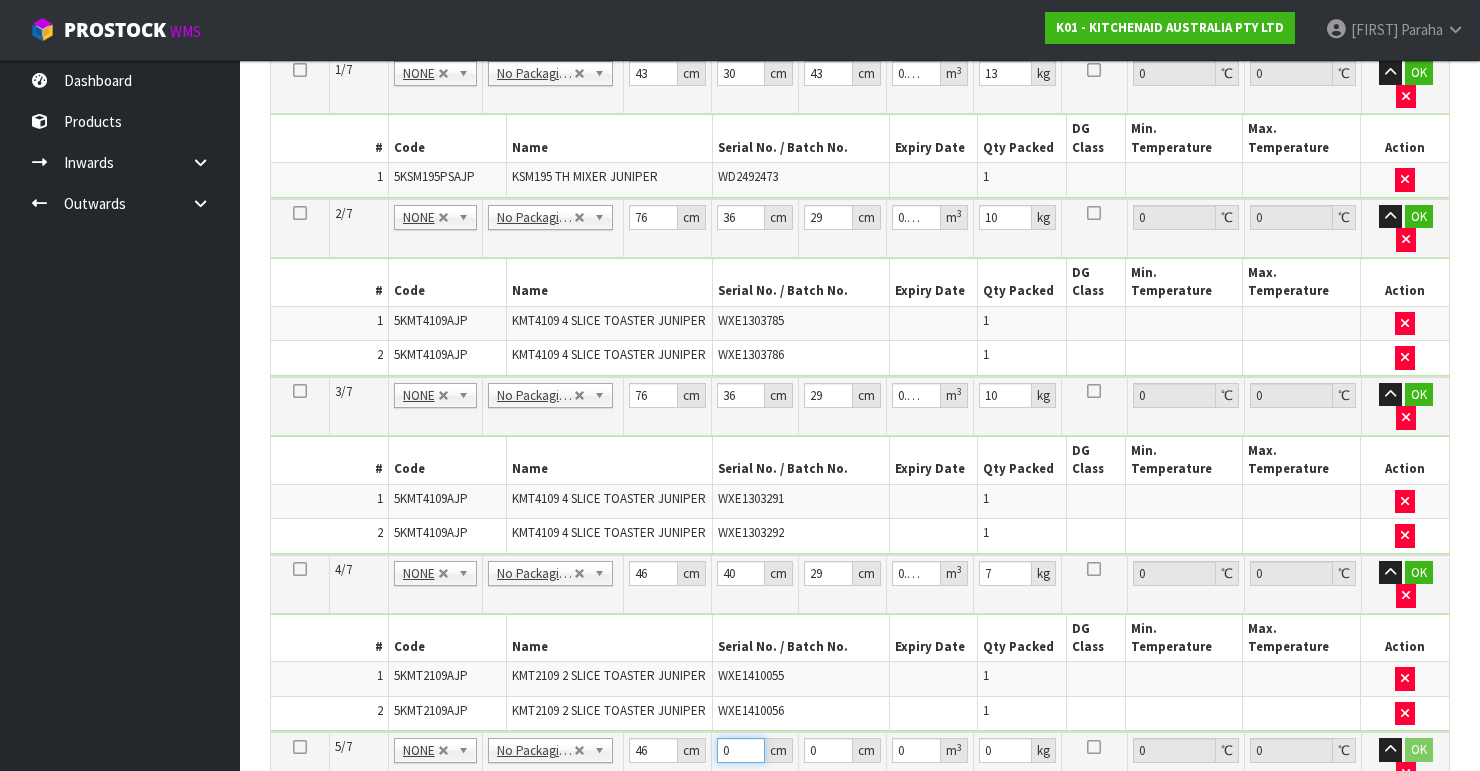 drag, startPoint x: 728, startPoint y: 652, endPoint x: 700, endPoint y: 658, distance: 28.635643 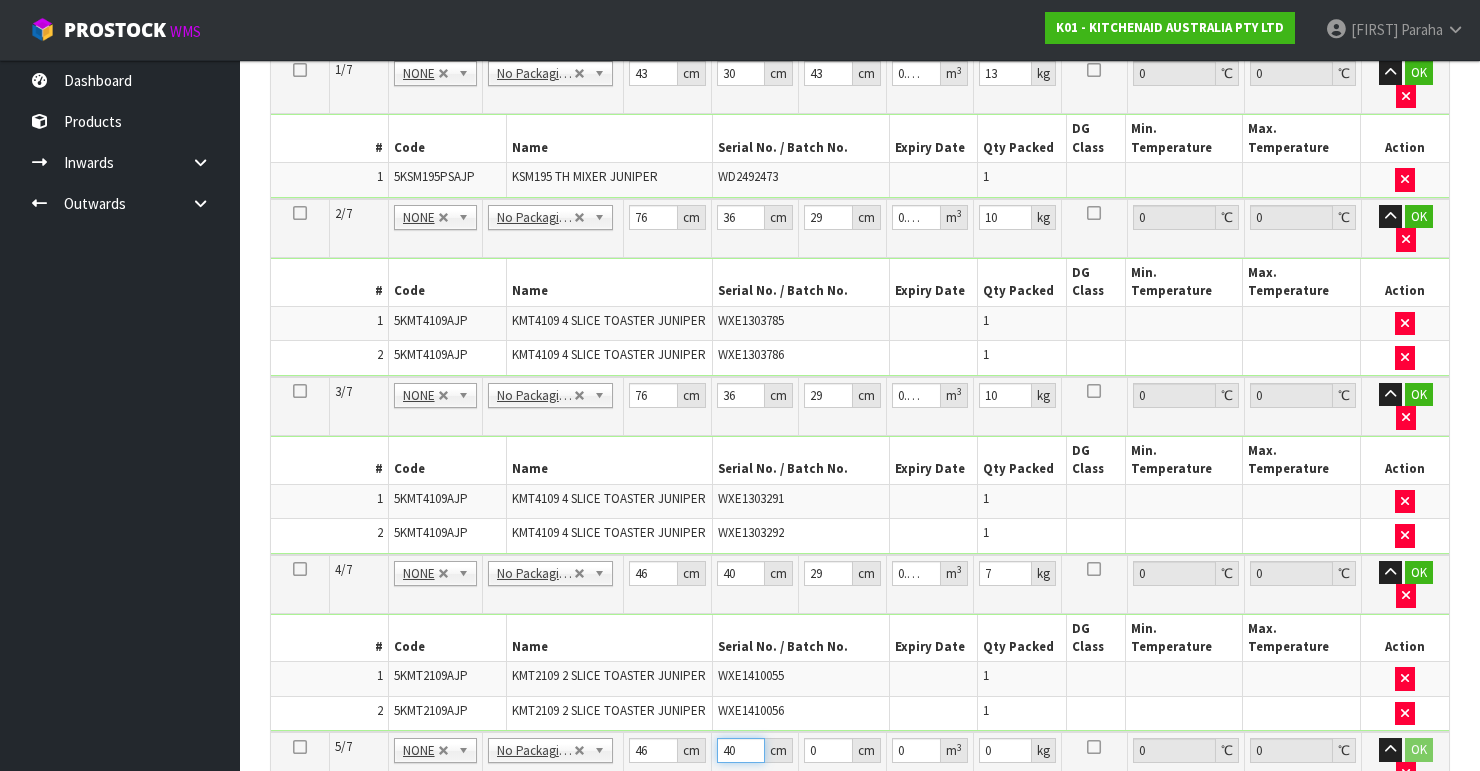 type on "40" 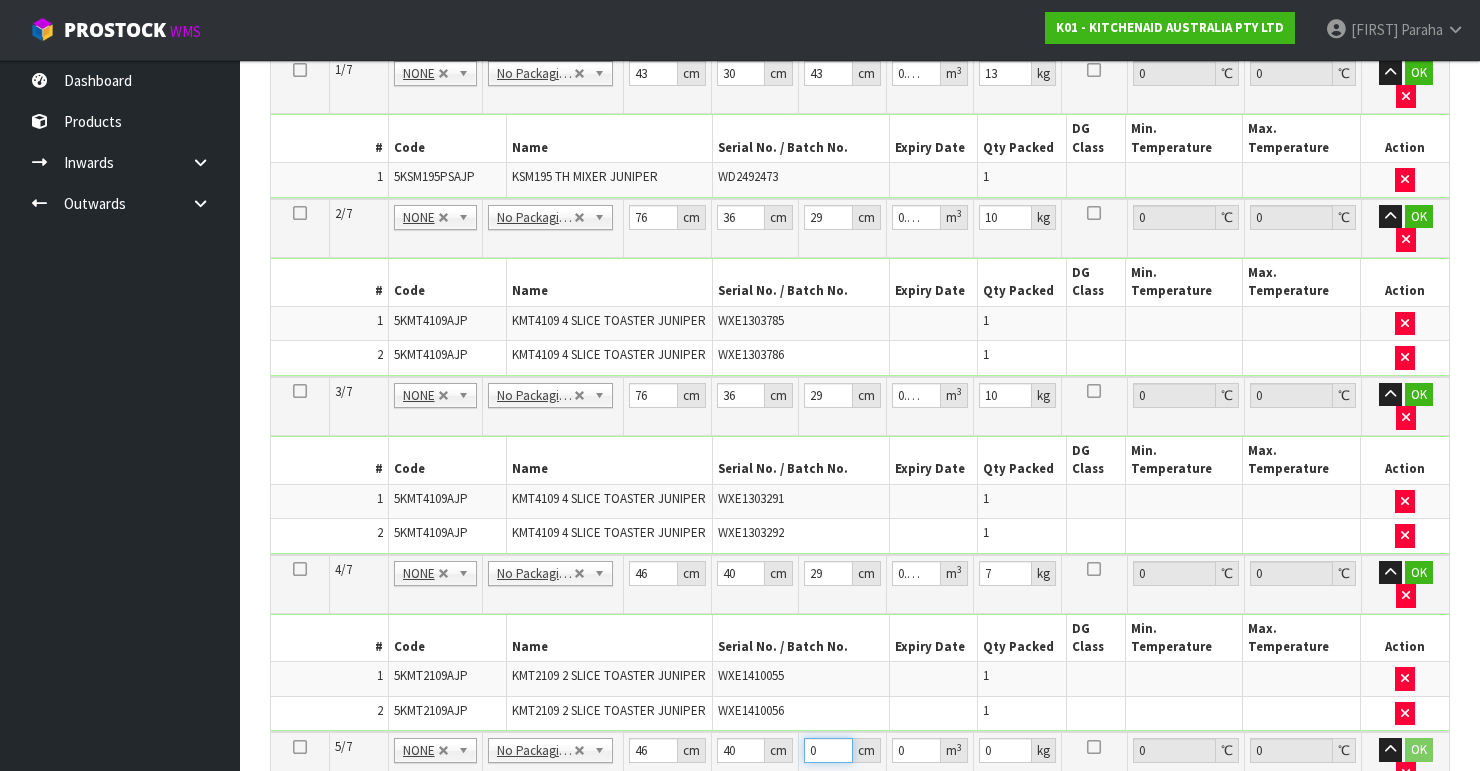 drag, startPoint x: 819, startPoint y: 654, endPoint x: 781, endPoint y: 661, distance: 38.63936 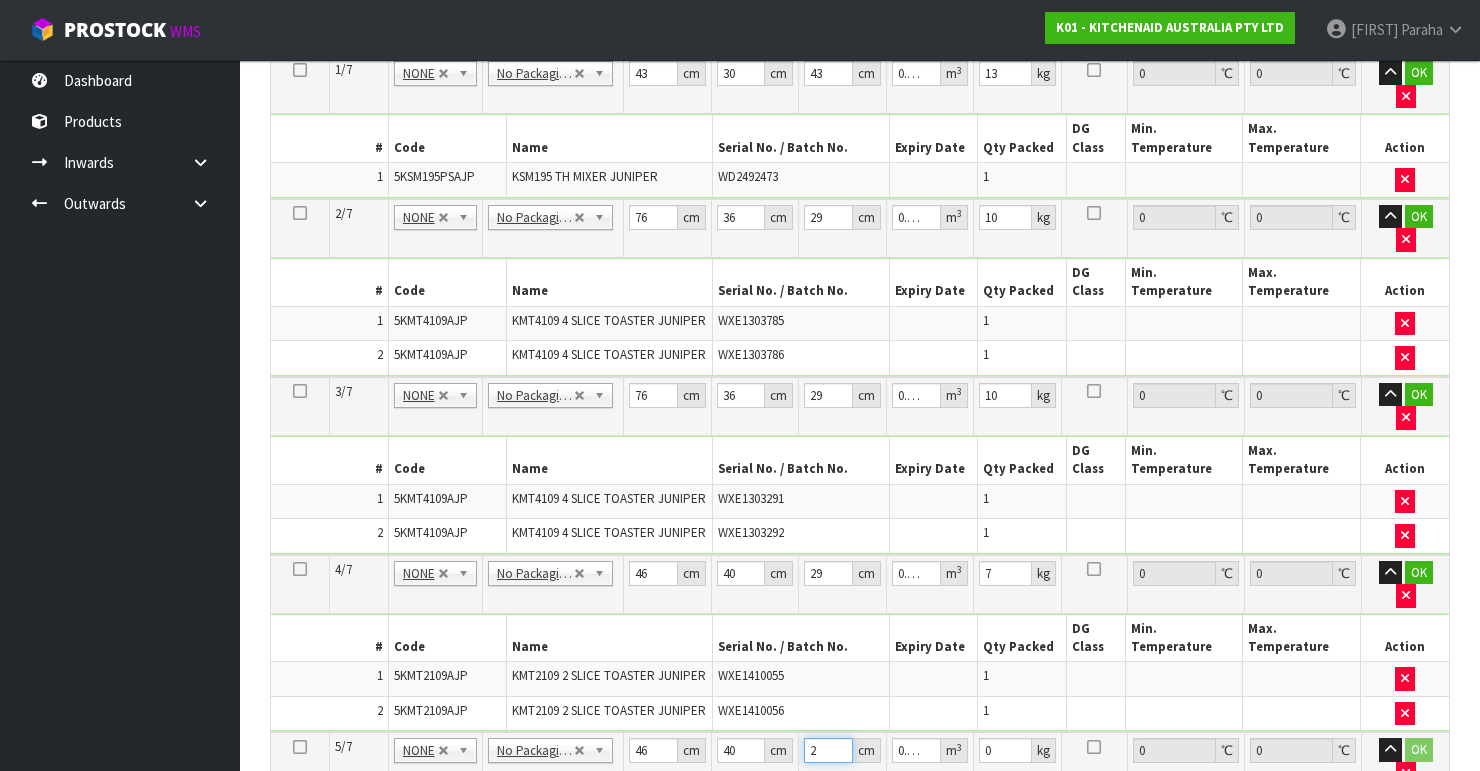 type on "29" 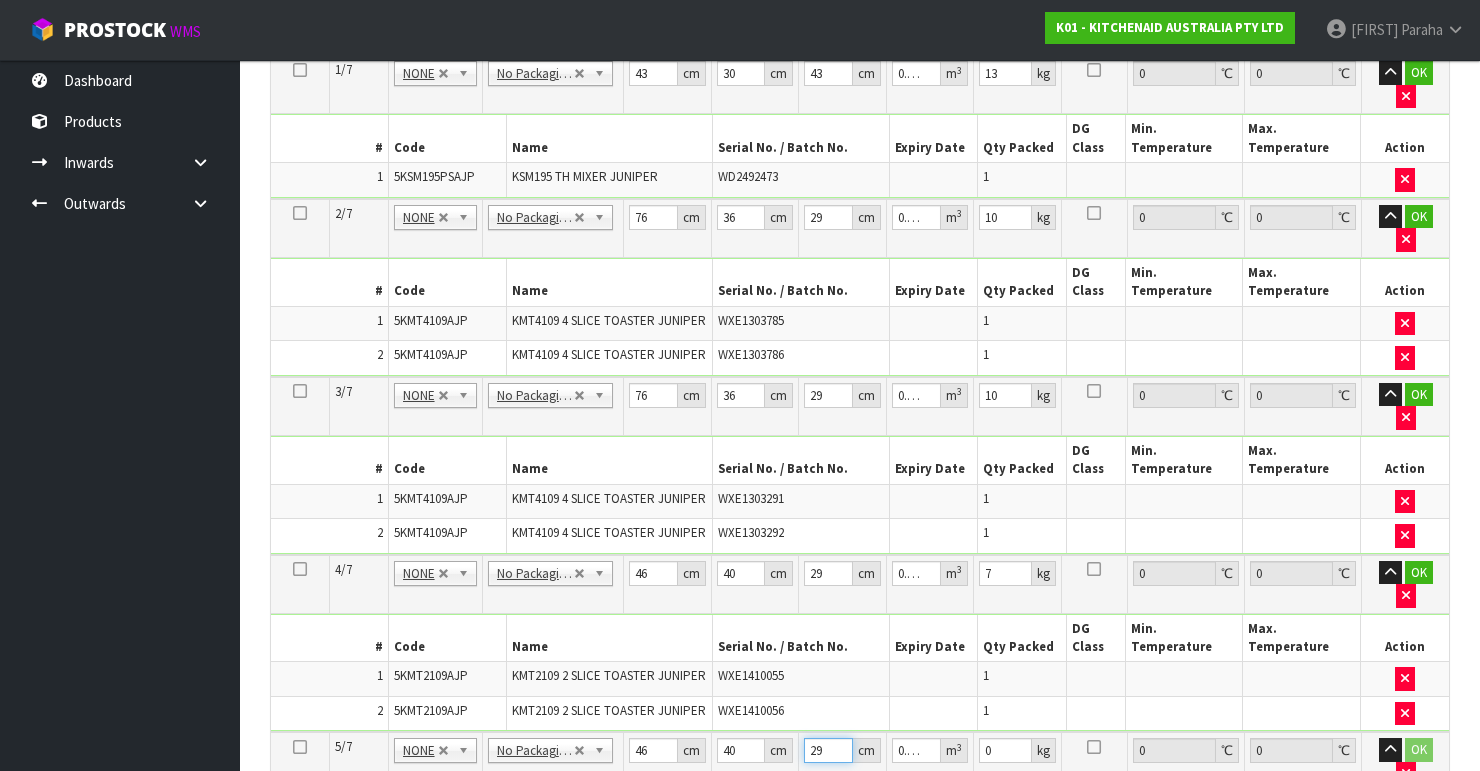 type on "29" 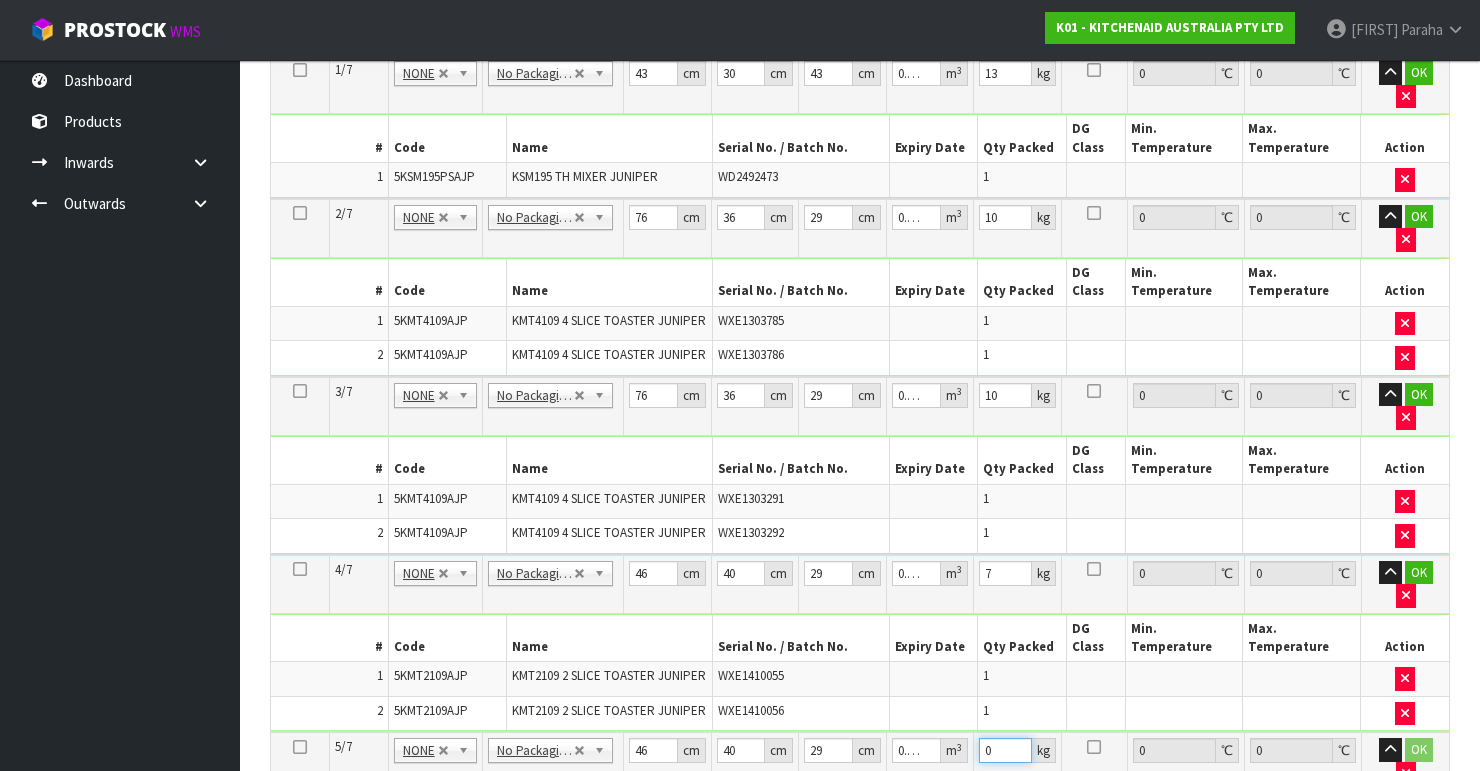 drag, startPoint x: 992, startPoint y: 652, endPoint x: 973, endPoint y: 660, distance: 20.615528 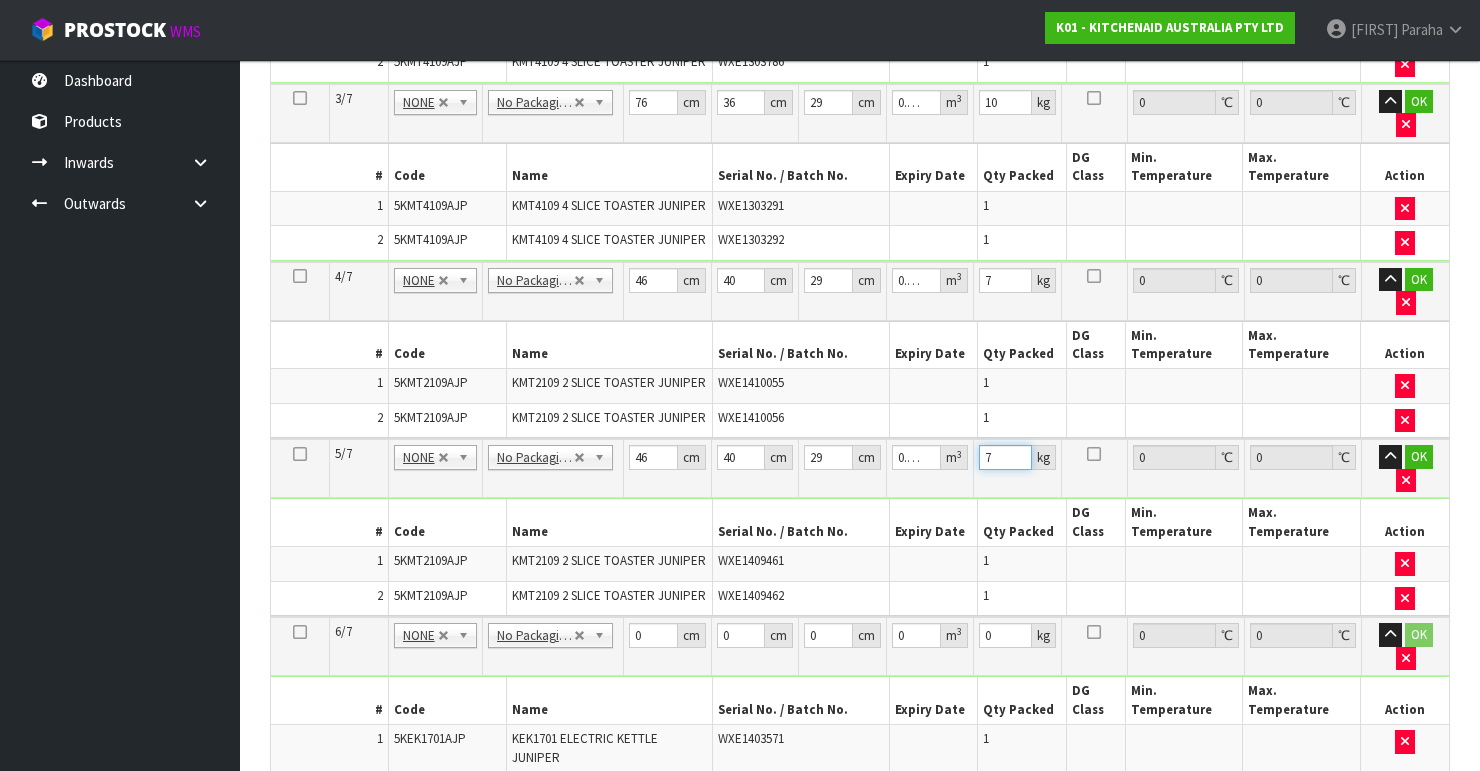 scroll, scrollTop: 877, scrollLeft: 0, axis: vertical 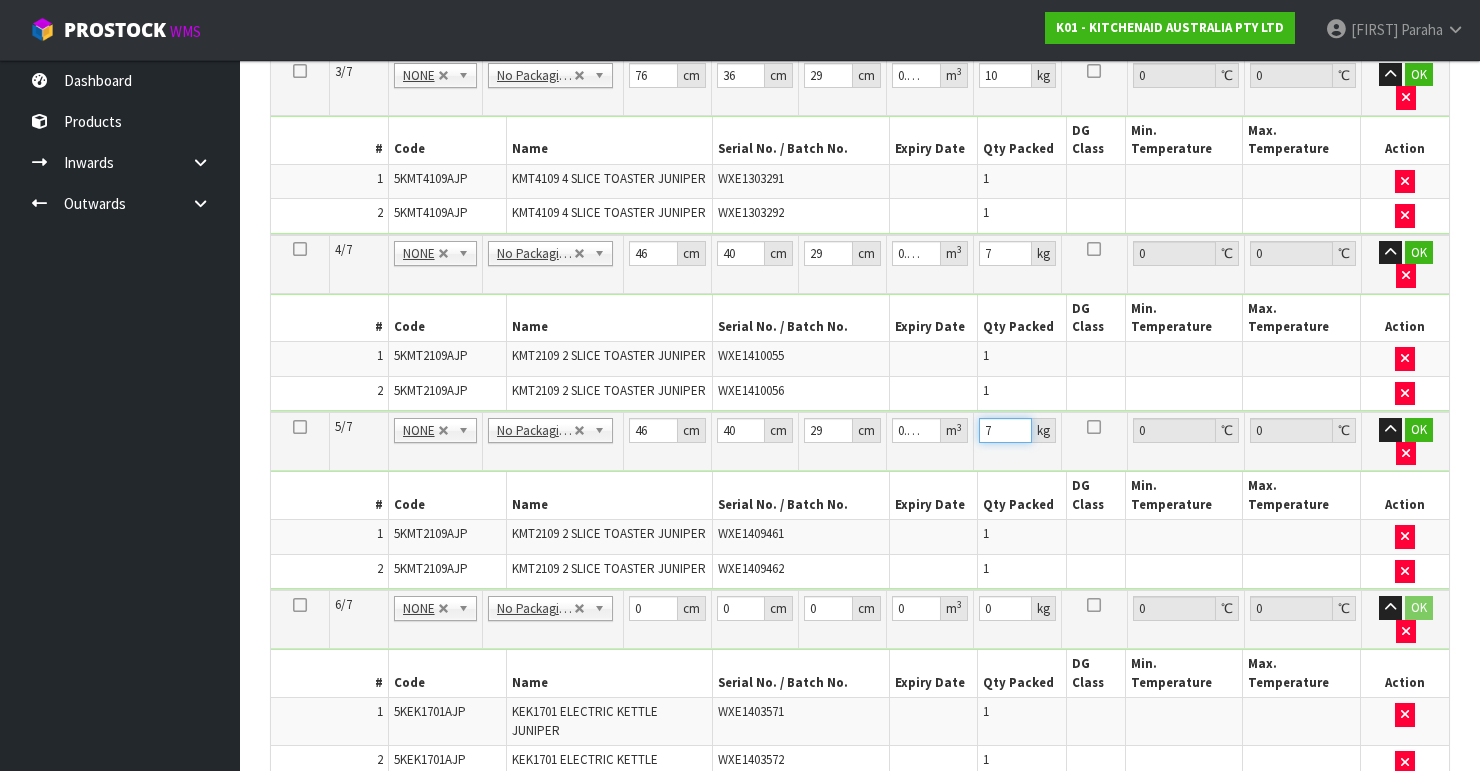 type on "7" 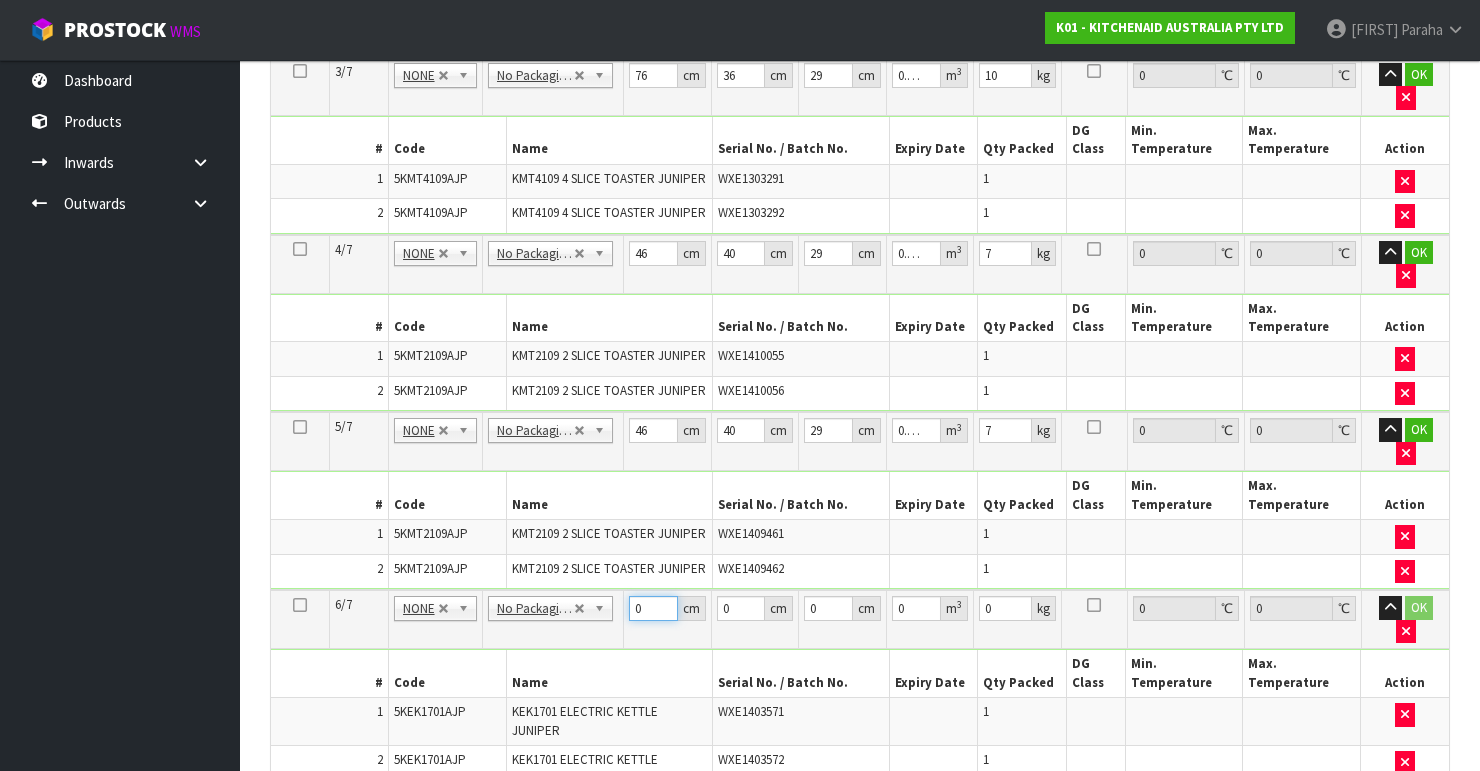 drag, startPoint x: 643, startPoint y: 486, endPoint x: 622, endPoint y: 495, distance: 22.847319 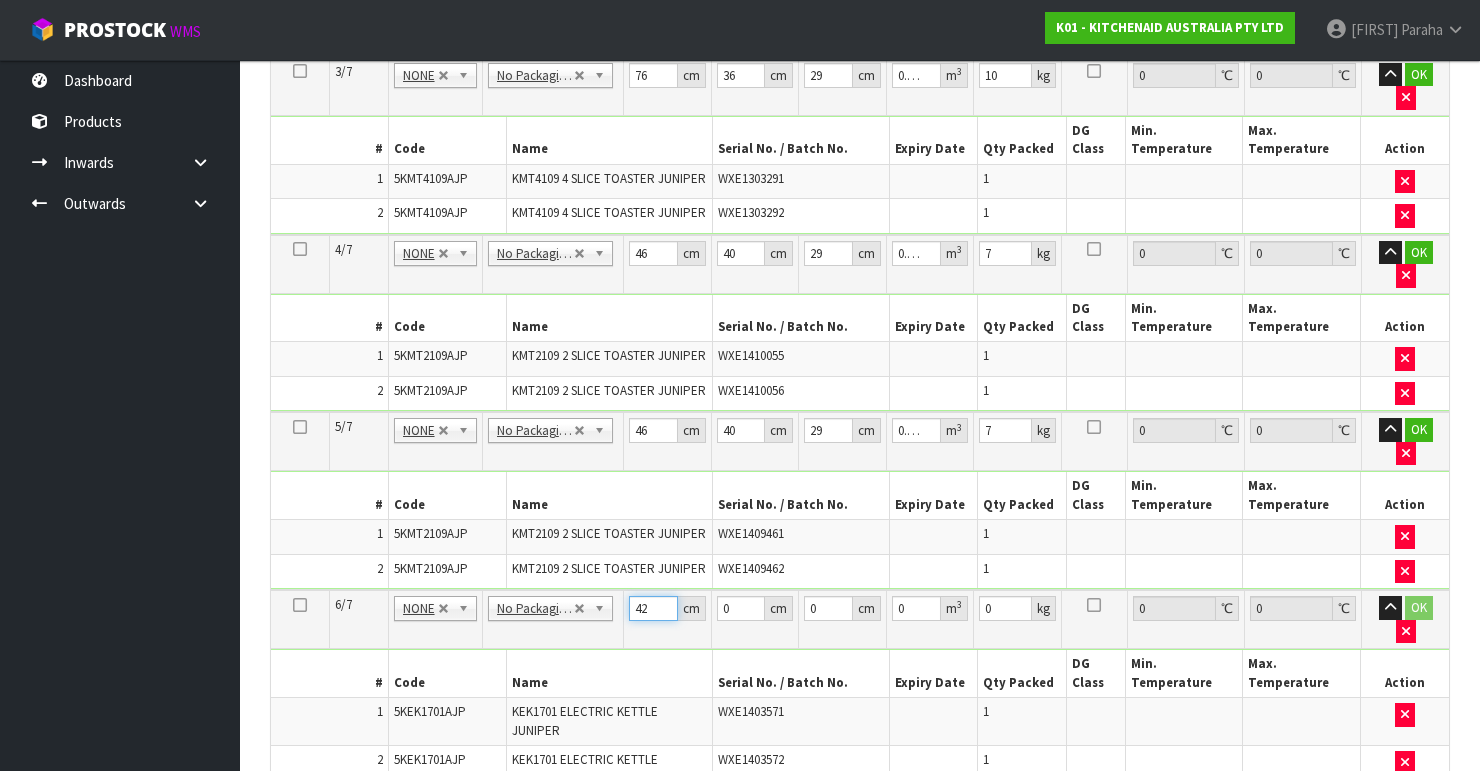 type on "42" 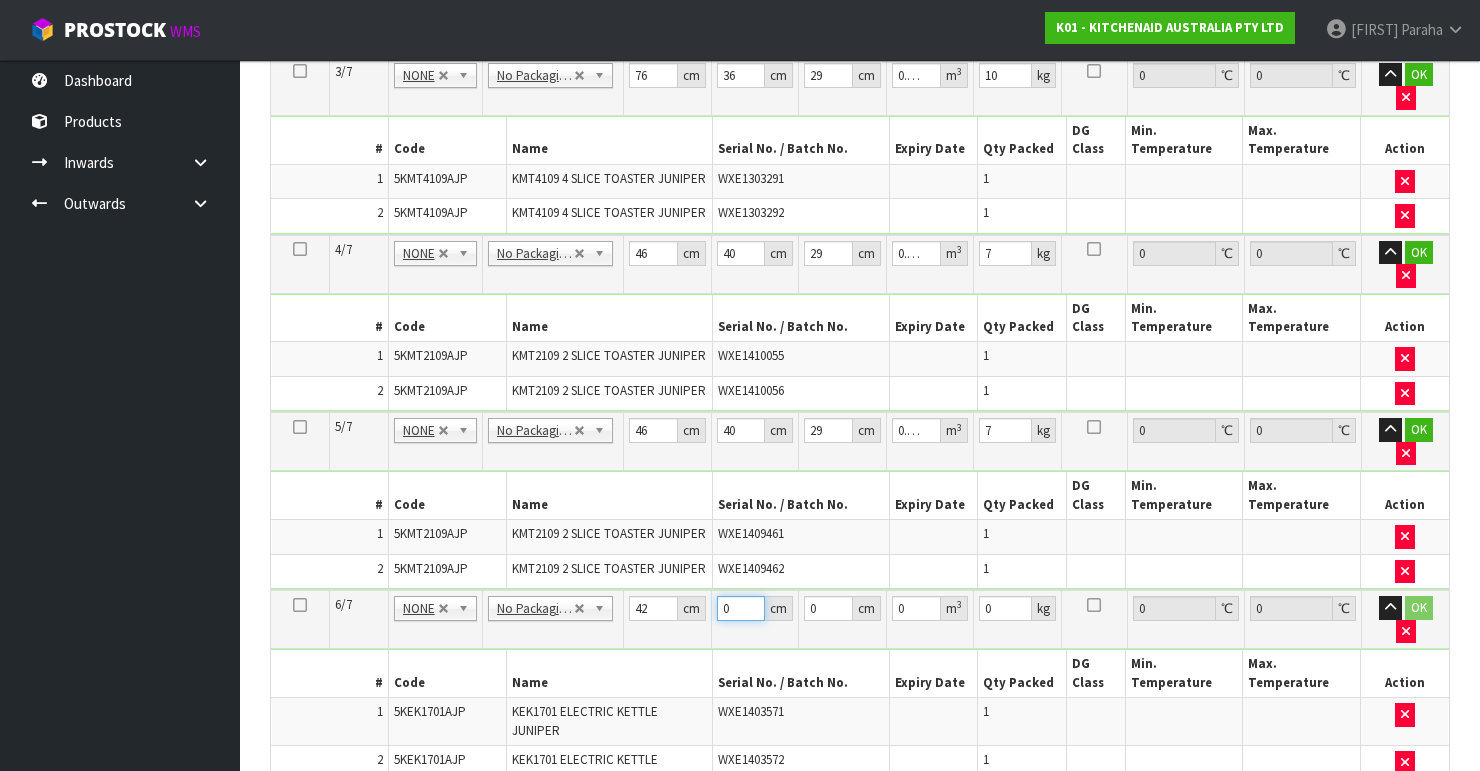 drag, startPoint x: 725, startPoint y: 488, endPoint x: 704, endPoint y: 498, distance: 23.259407 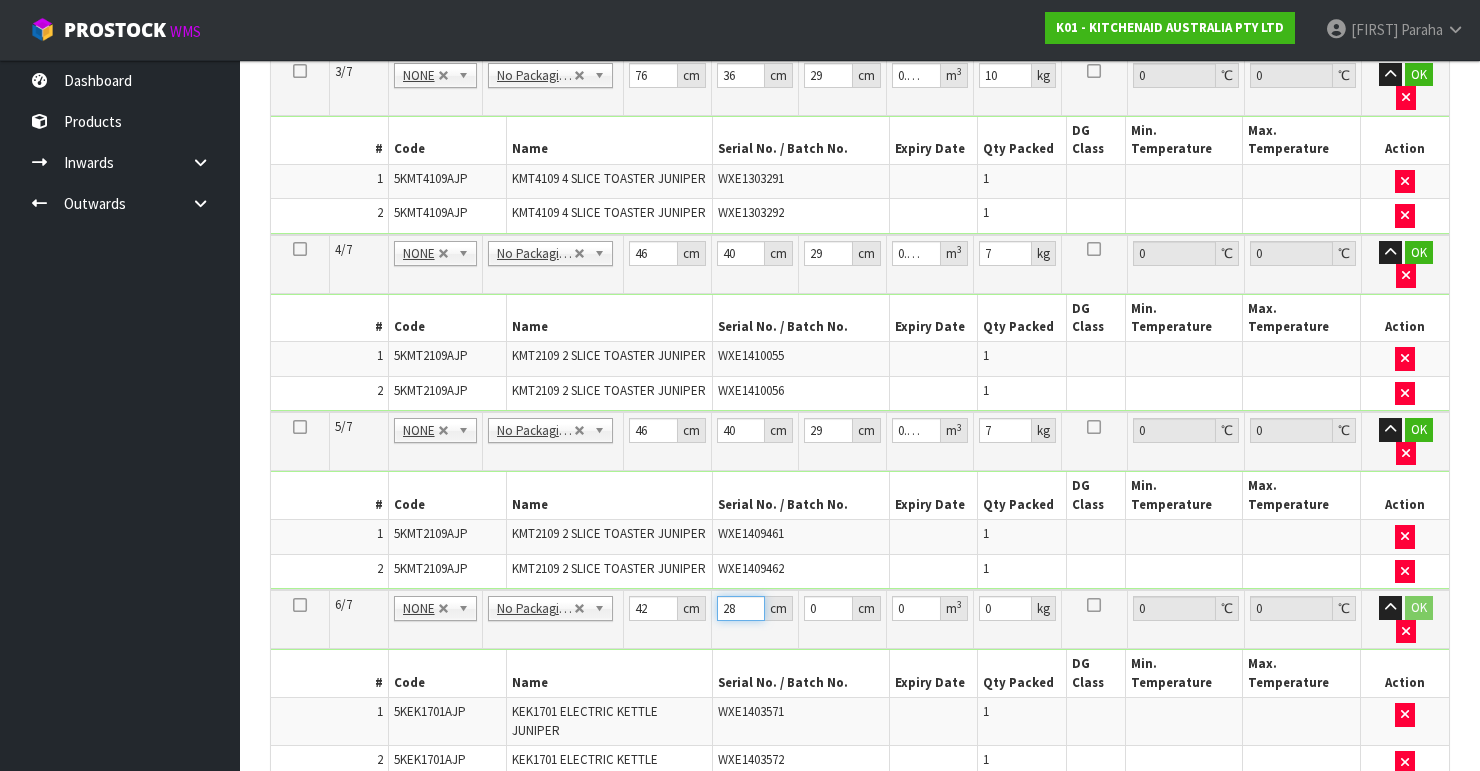 type on "28" 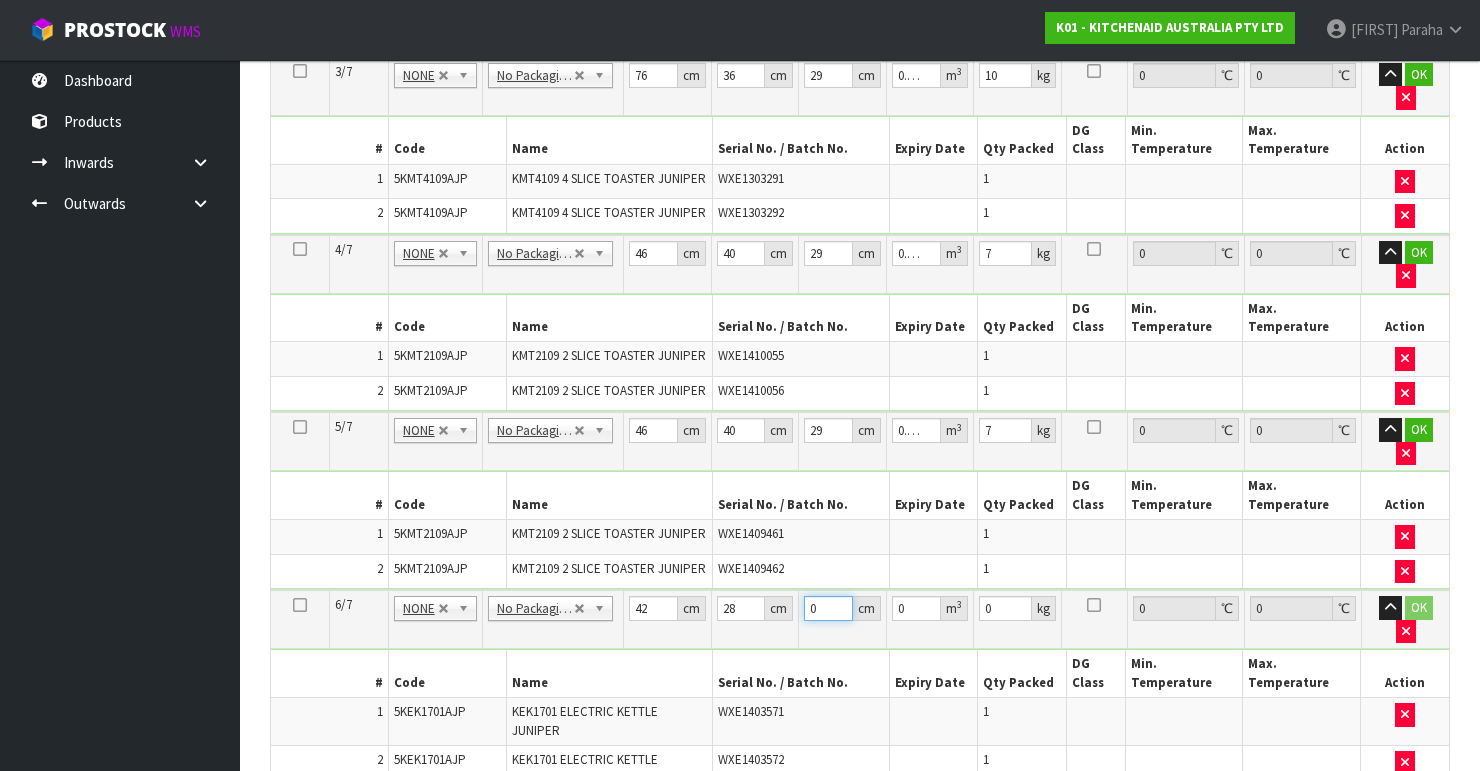 drag, startPoint x: 818, startPoint y: 487, endPoint x: 772, endPoint y: 502, distance: 48.38388 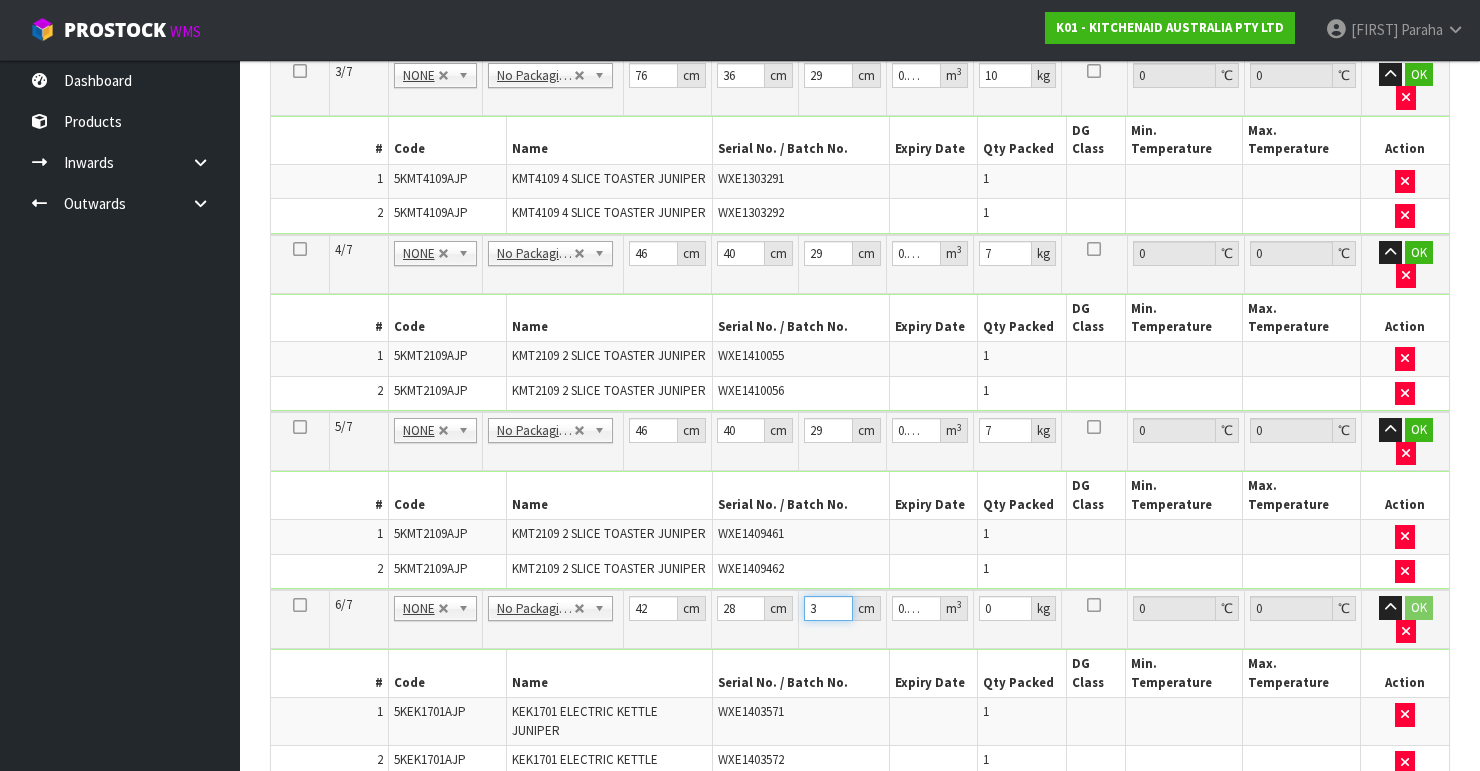 type on "35" 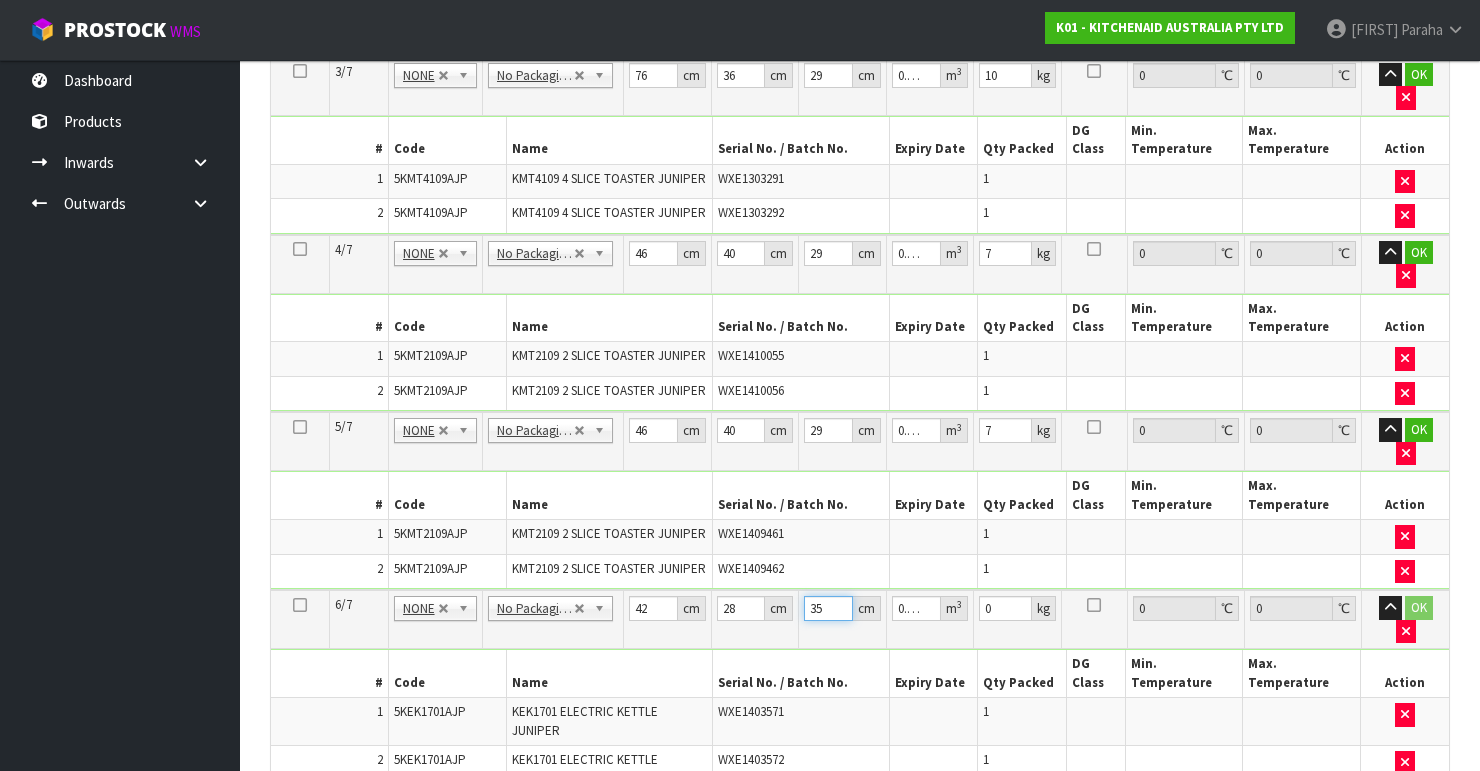 type on "35" 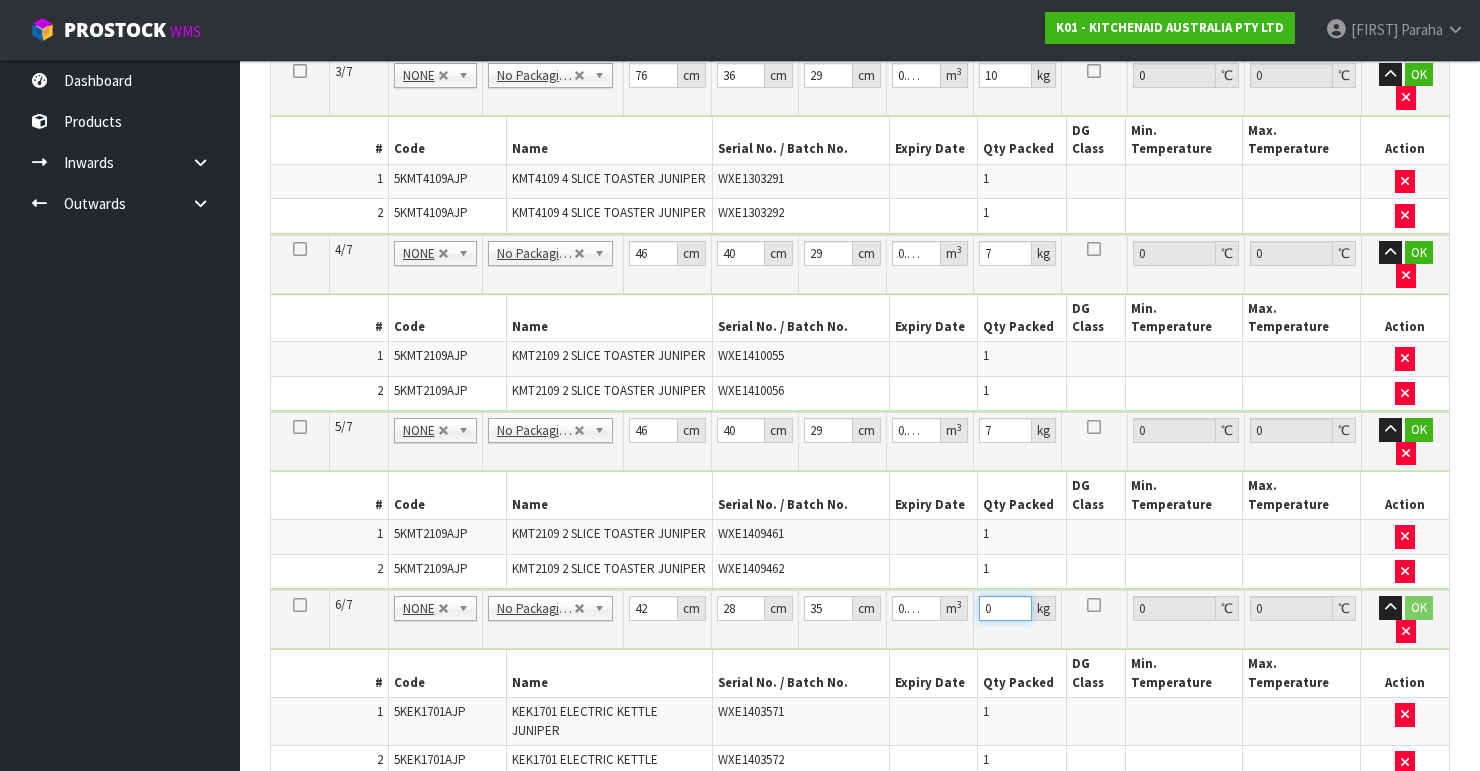 drag, startPoint x: 996, startPoint y: 480, endPoint x: 947, endPoint y: 504, distance: 54.56189 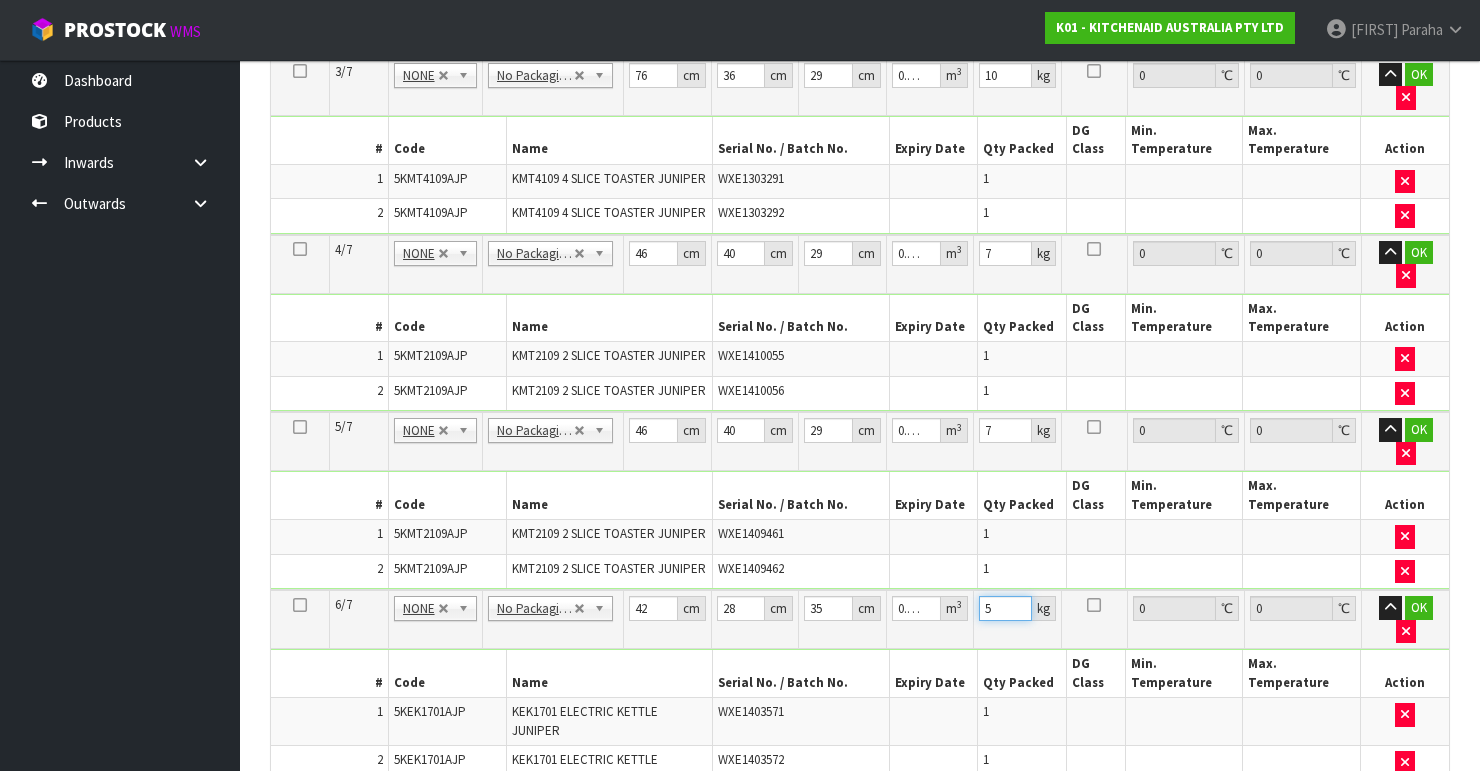 type on "5" 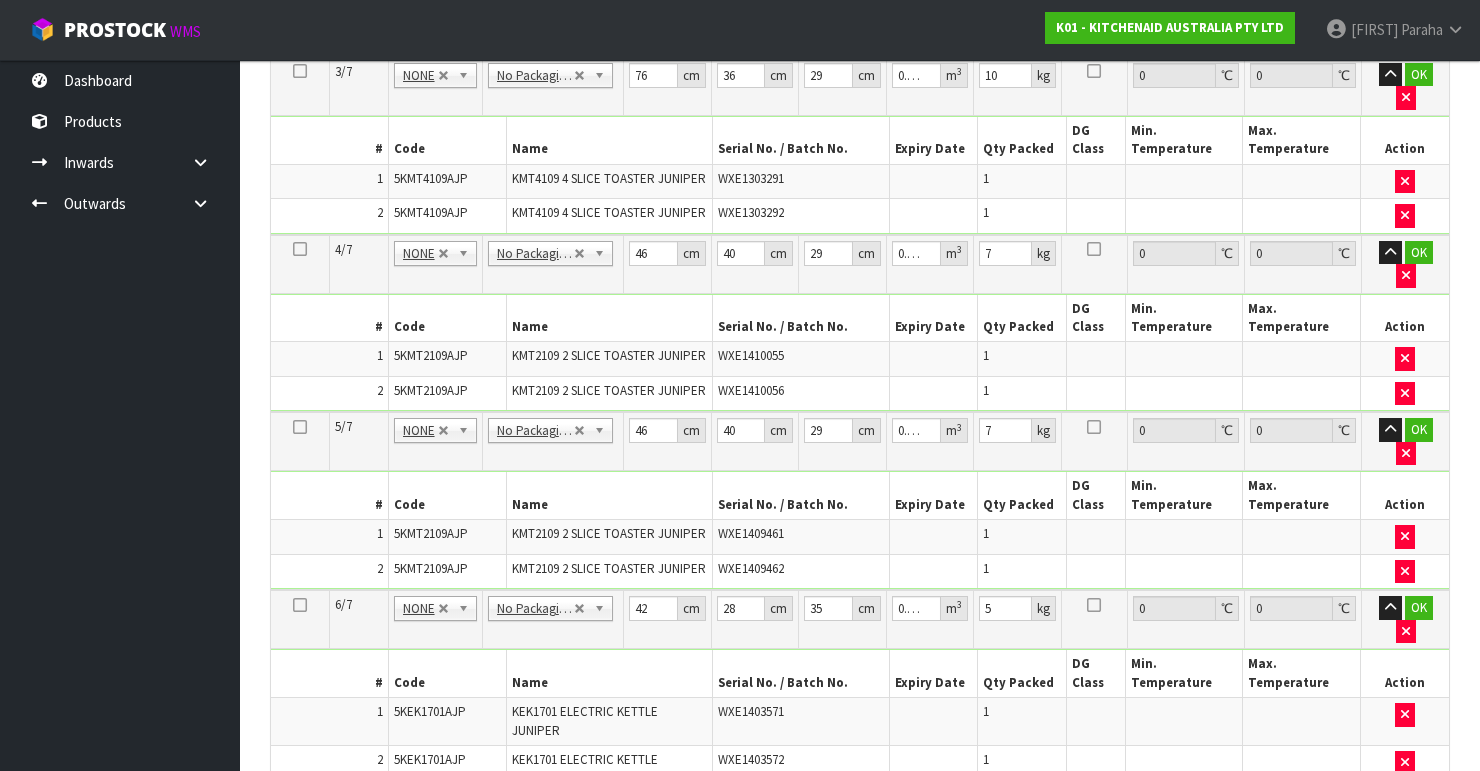 drag, startPoint x: 626, startPoint y: 669, endPoint x: 616, endPoint y: 672, distance: 10.440307 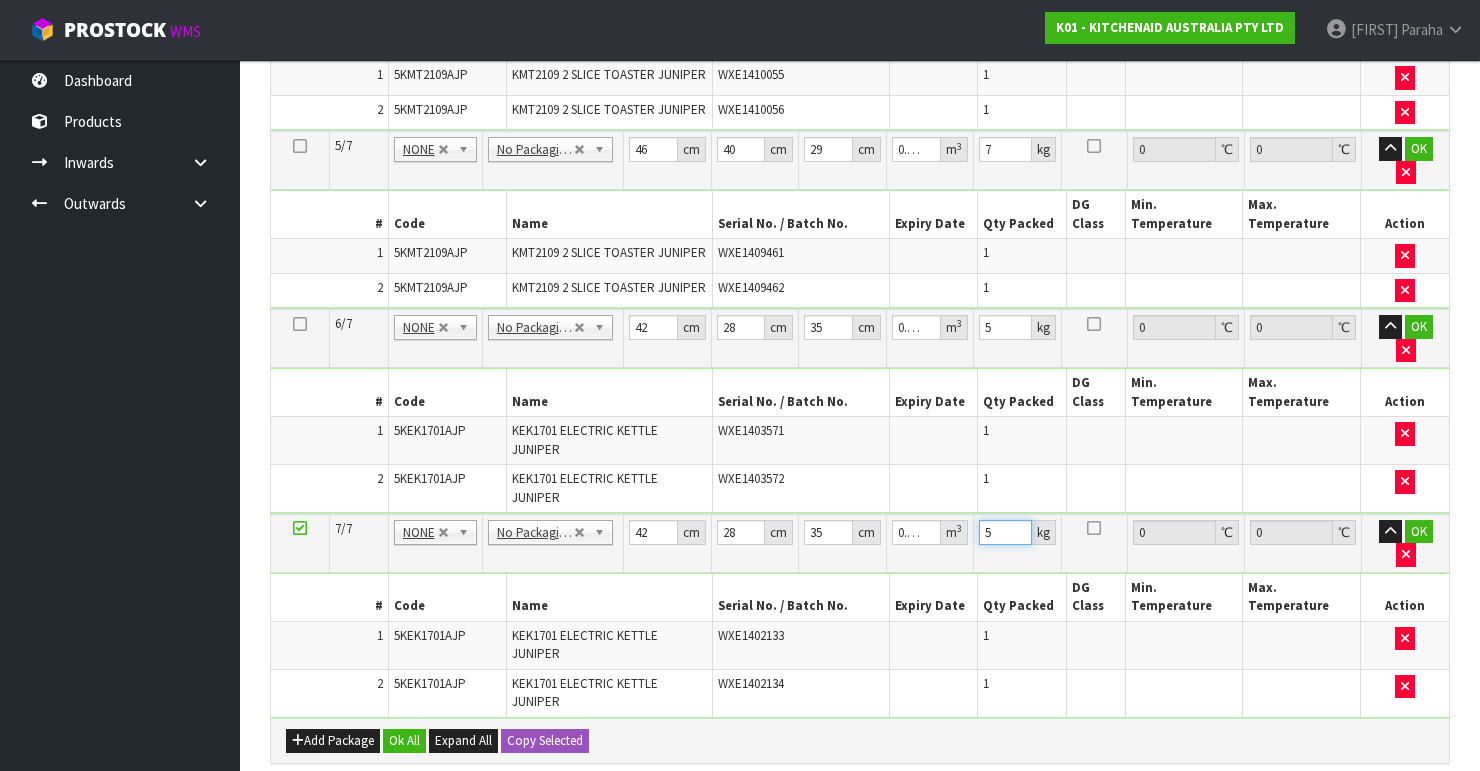 scroll, scrollTop: 1197, scrollLeft: 0, axis: vertical 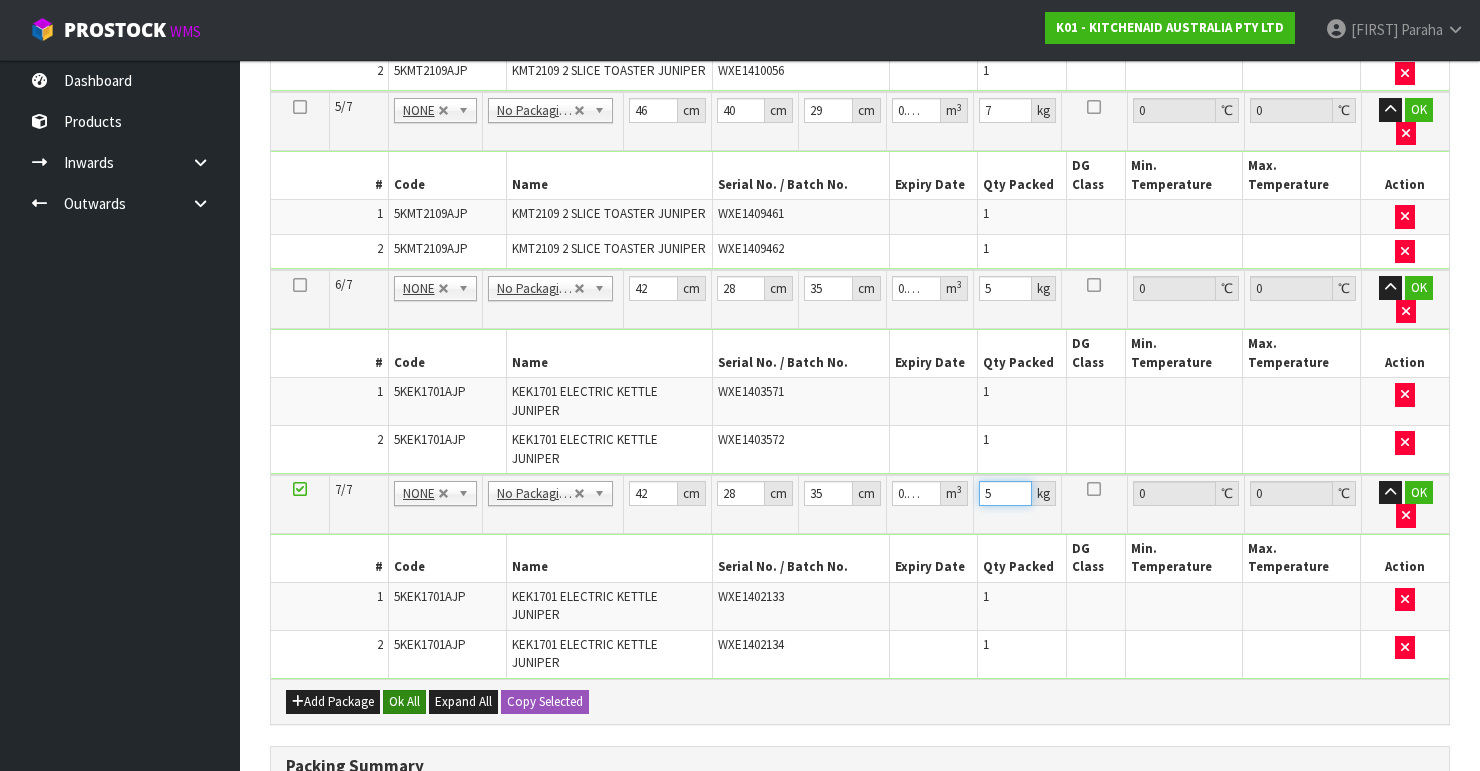 type on "5" 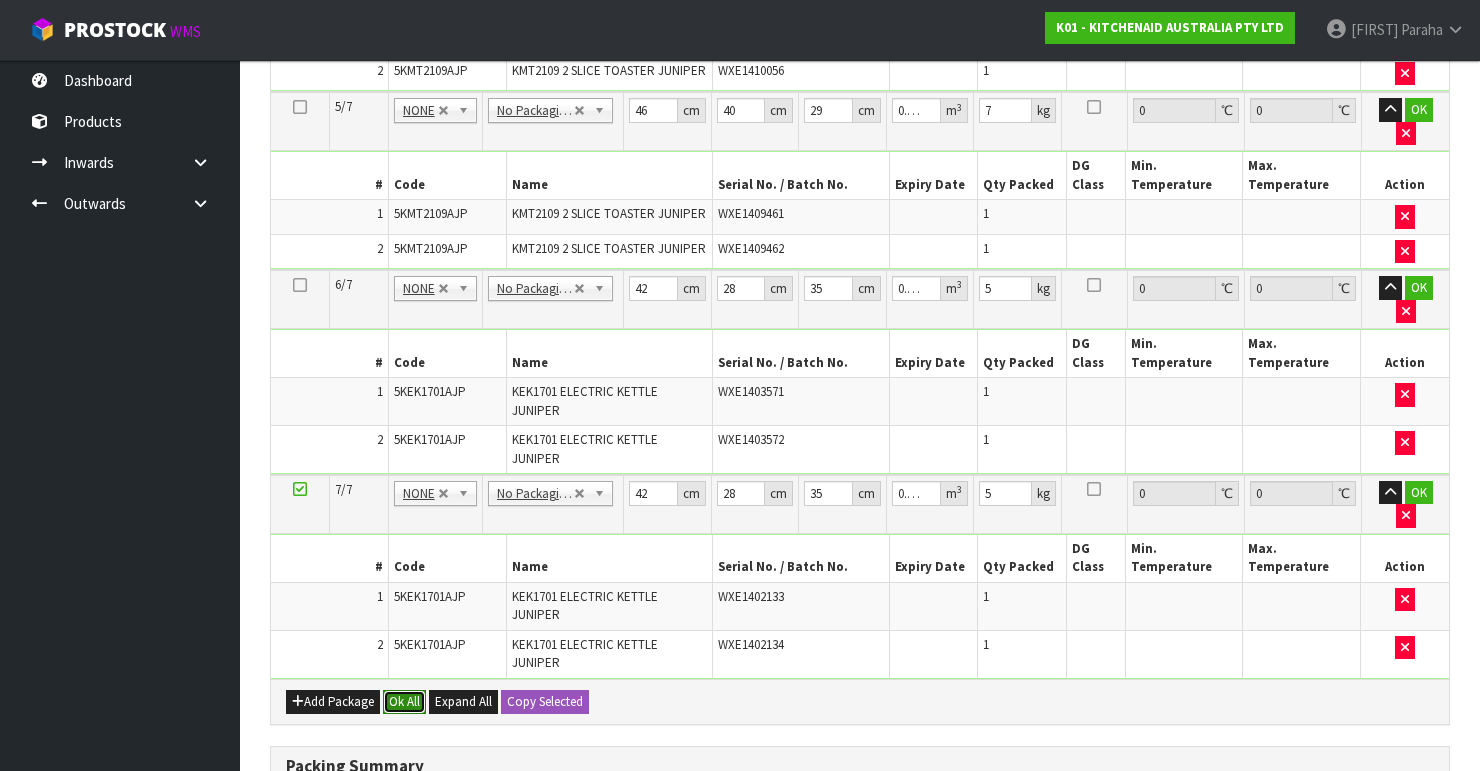 click on "Ok All" at bounding box center (404, 702) 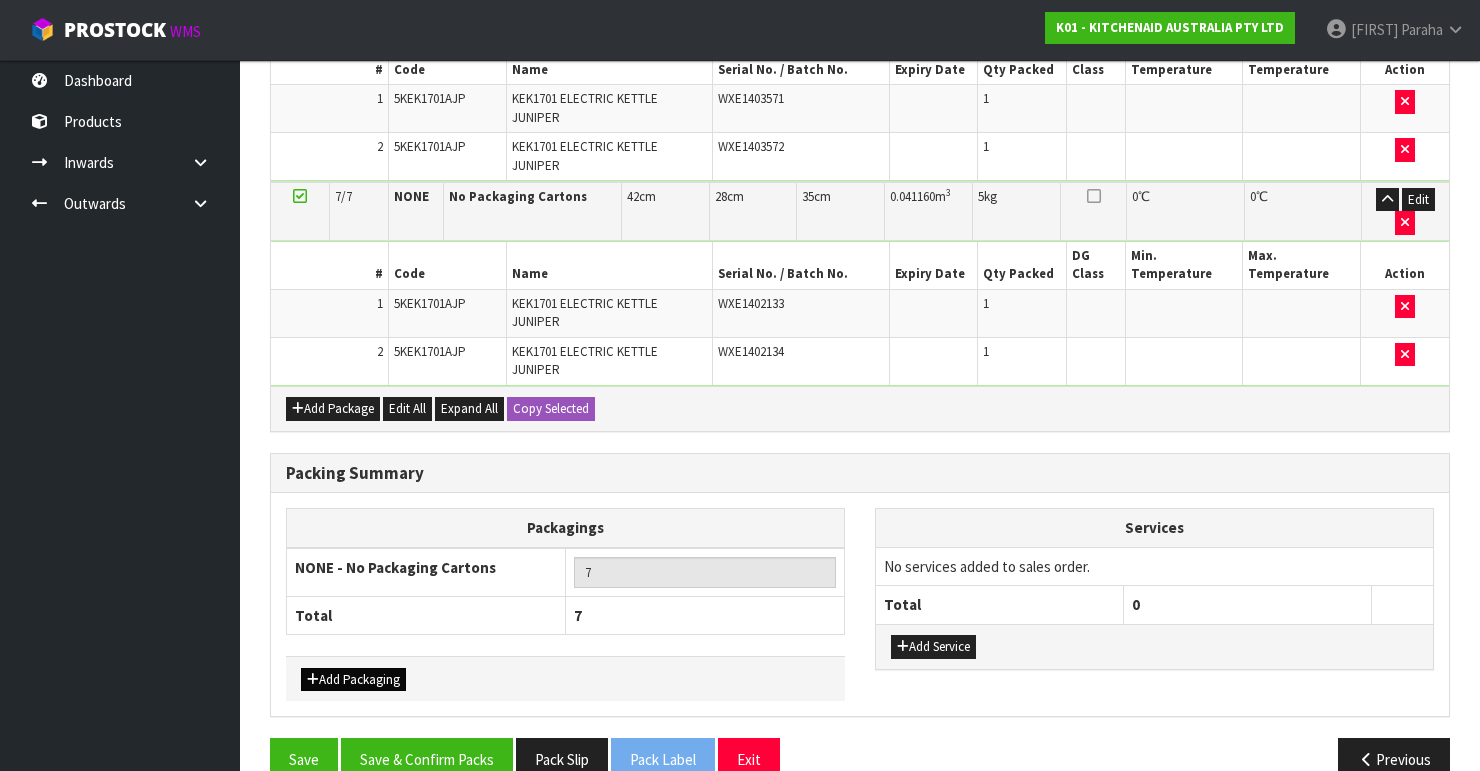 scroll, scrollTop: 1504, scrollLeft: 0, axis: vertical 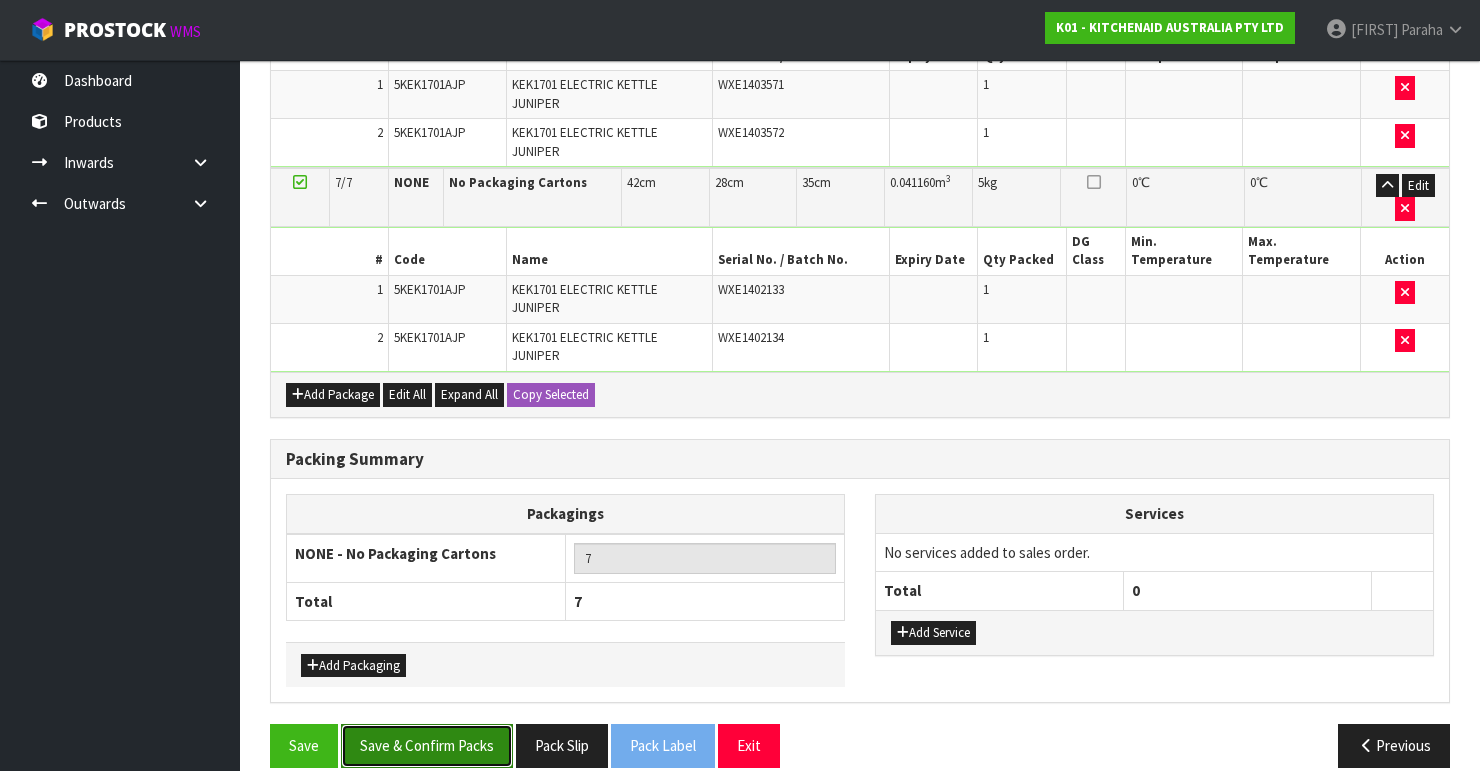 click on "Save & Confirm Packs" at bounding box center (427, 745) 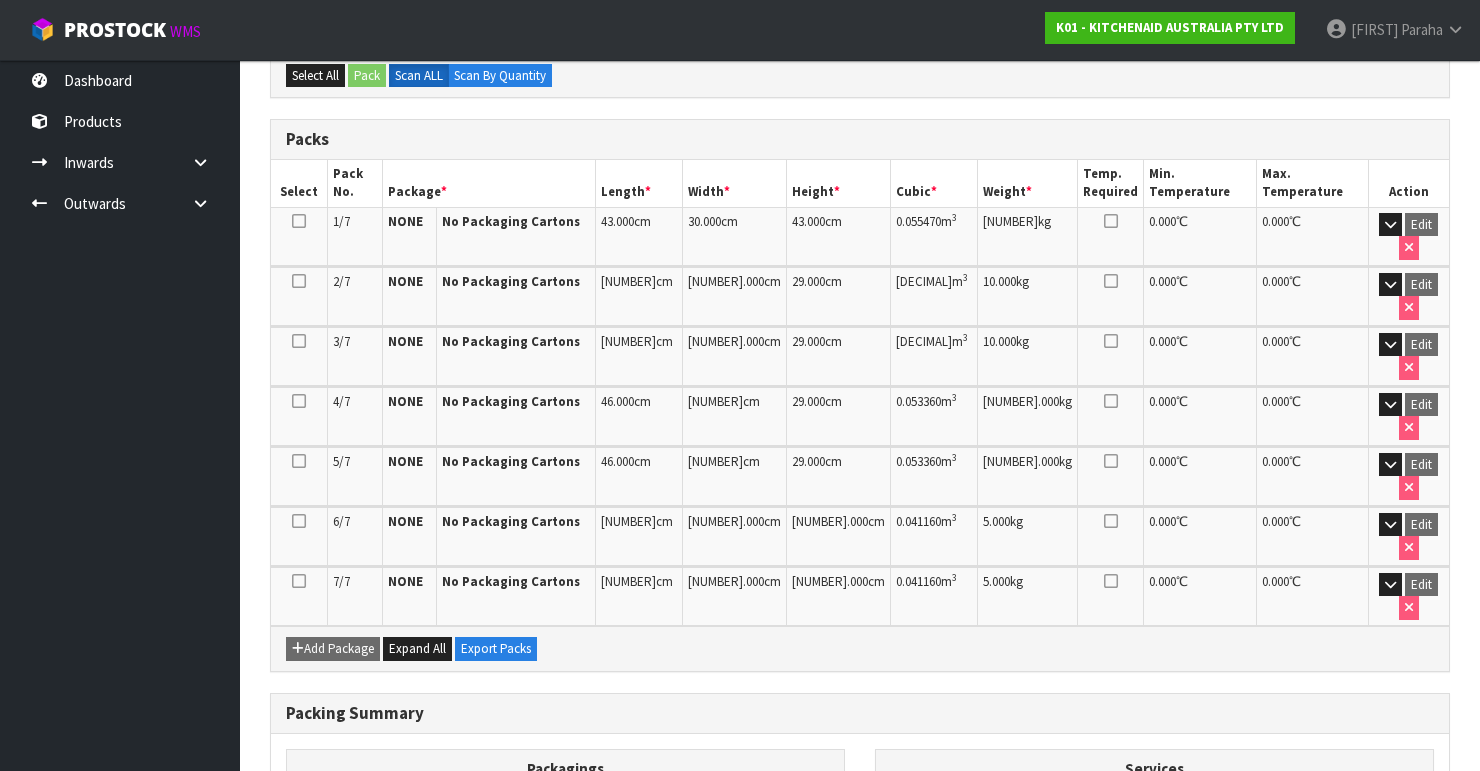 scroll, scrollTop: 697, scrollLeft: 0, axis: vertical 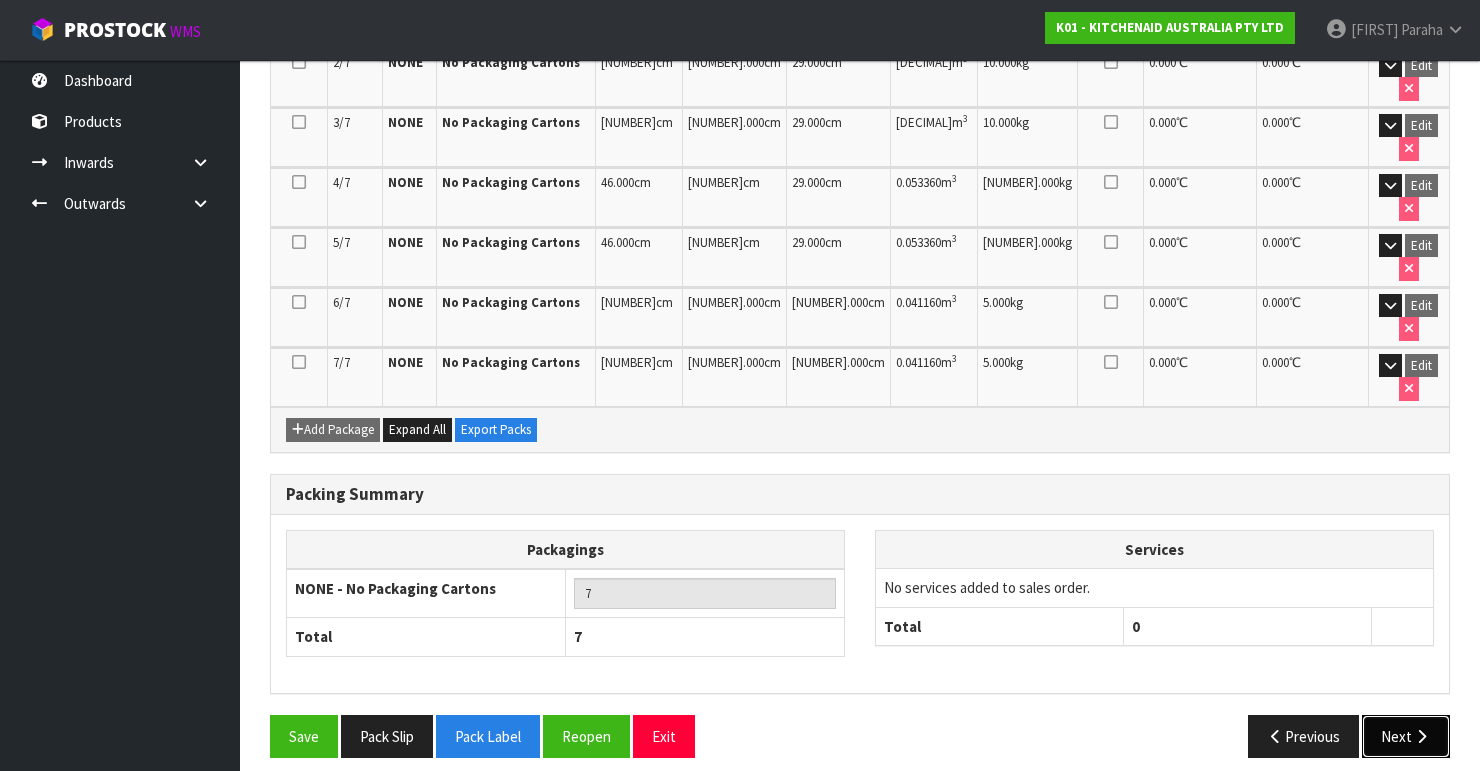 click on "Next" at bounding box center (1406, 736) 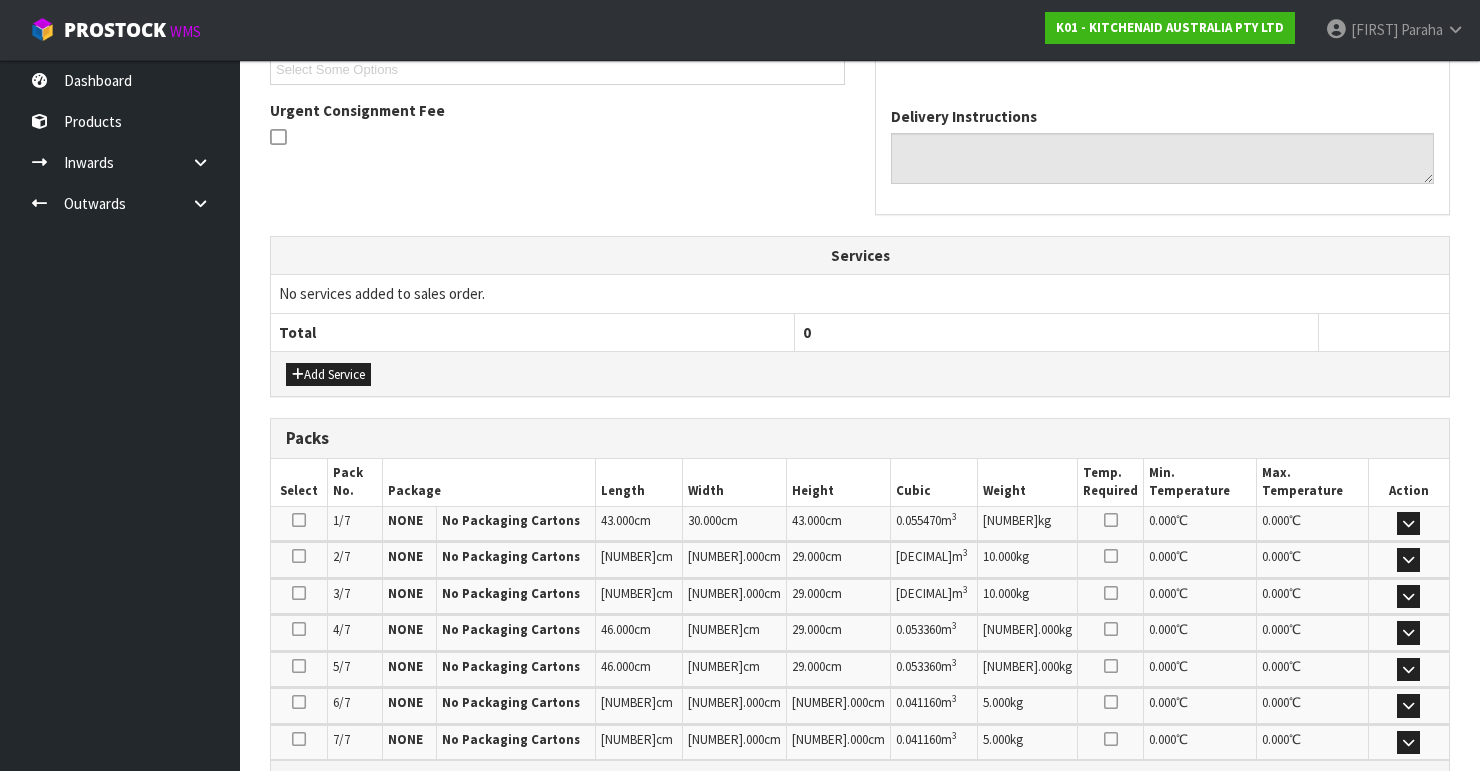 scroll, scrollTop: 799, scrollLeft: 0, axis: vertical 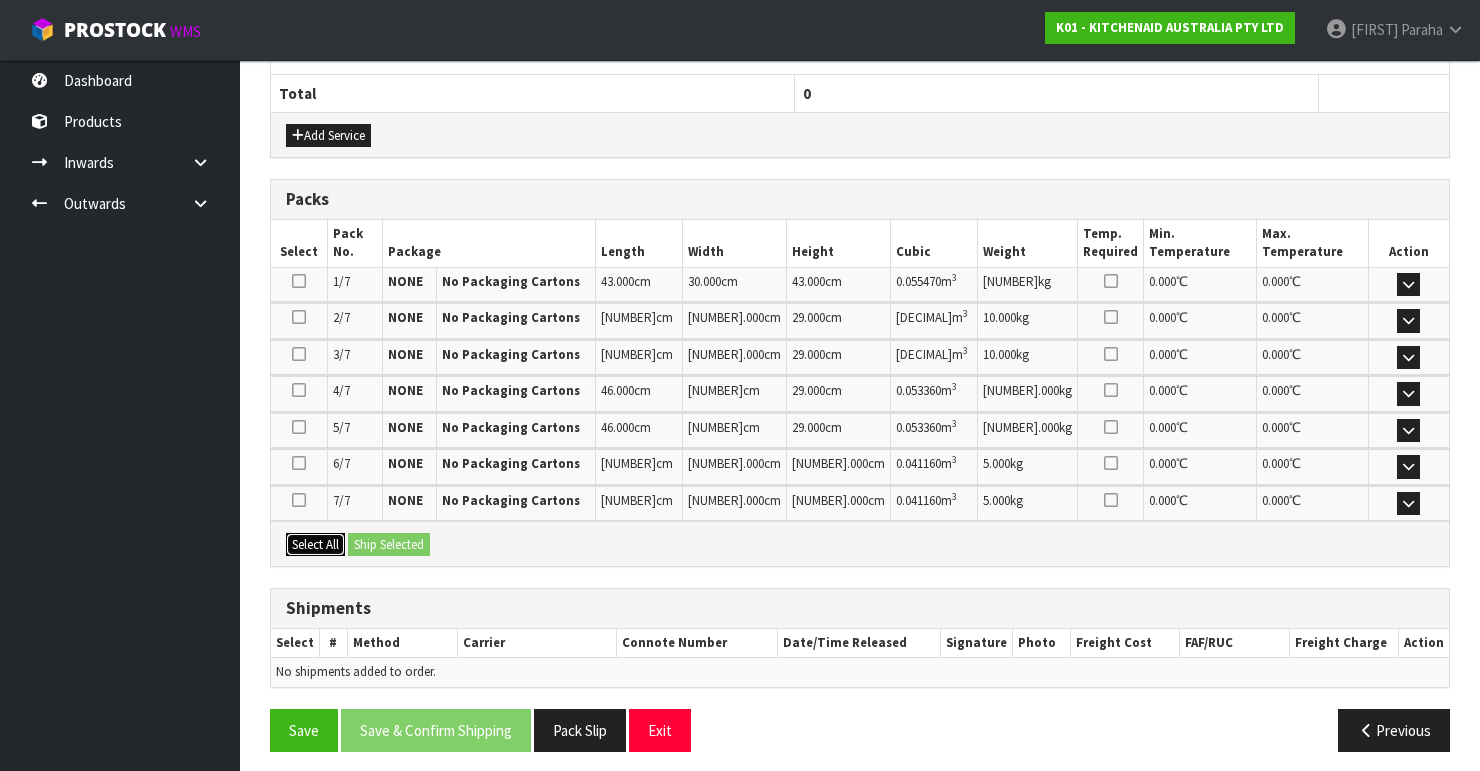 click on "Select All" at bounding box center [315, 545] 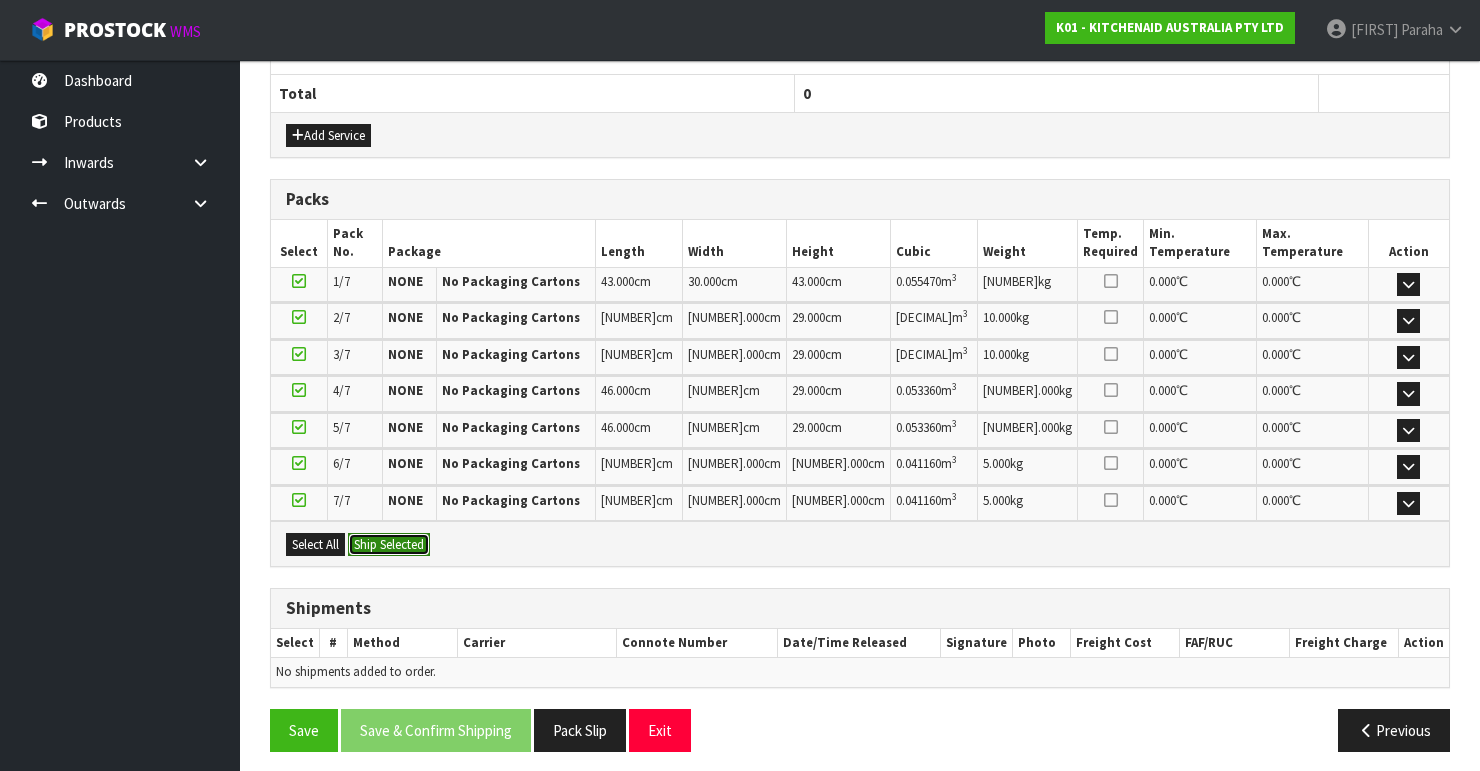 click on "Ship Selected" at bounding box center [389, 545] 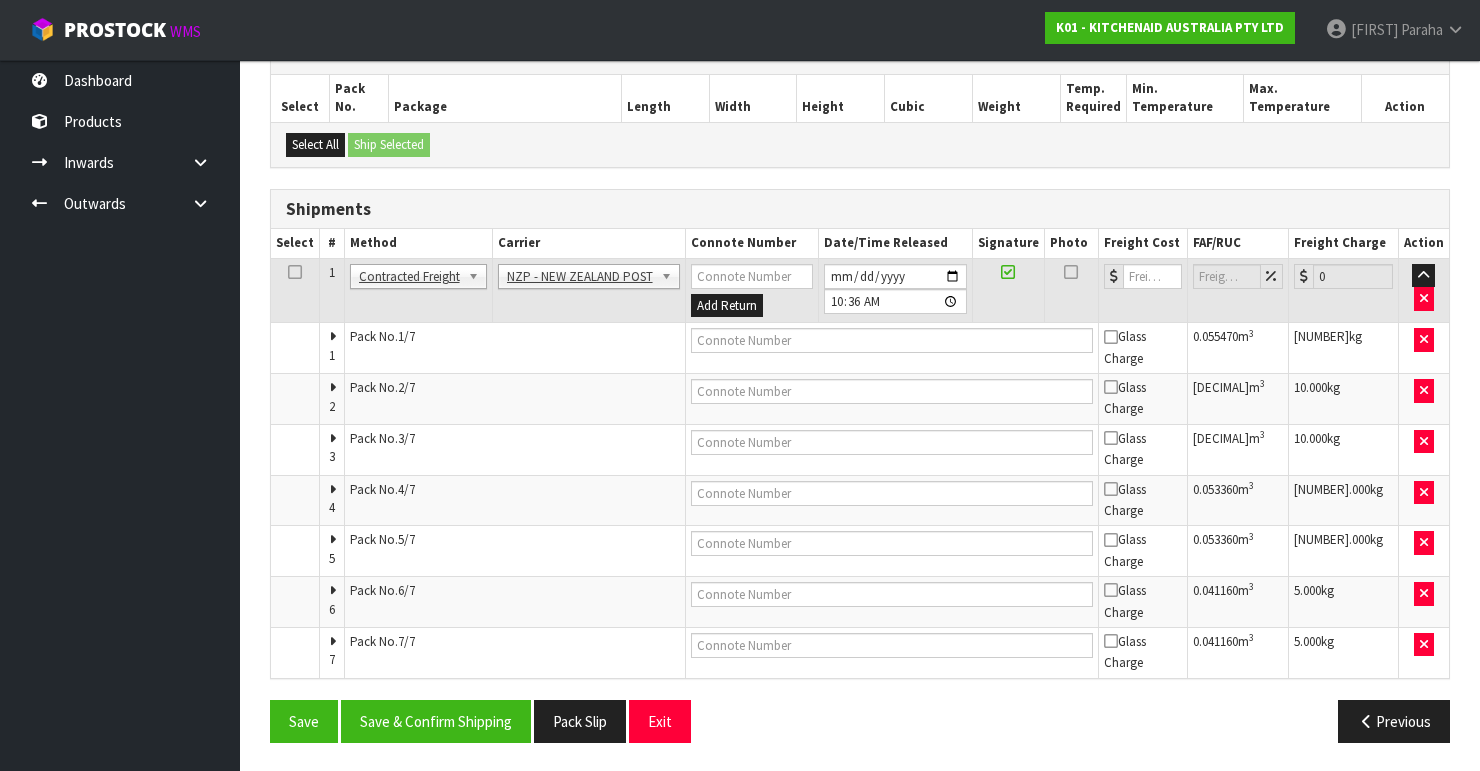 scroll, scrollTop: 944, scrollLeft: 0, axis: vertical 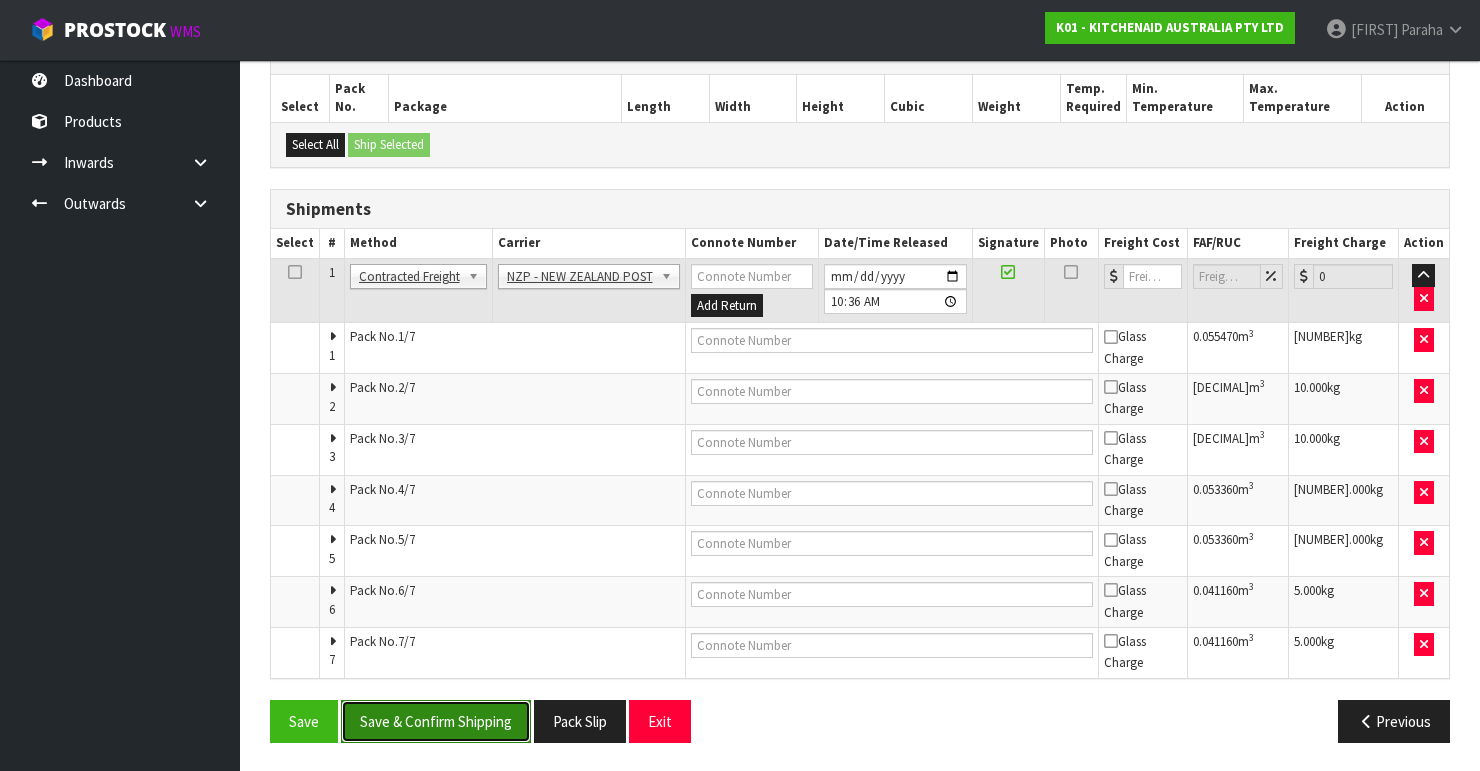click on "Save & Confirm Shipping" at bounding box center [436, 721] 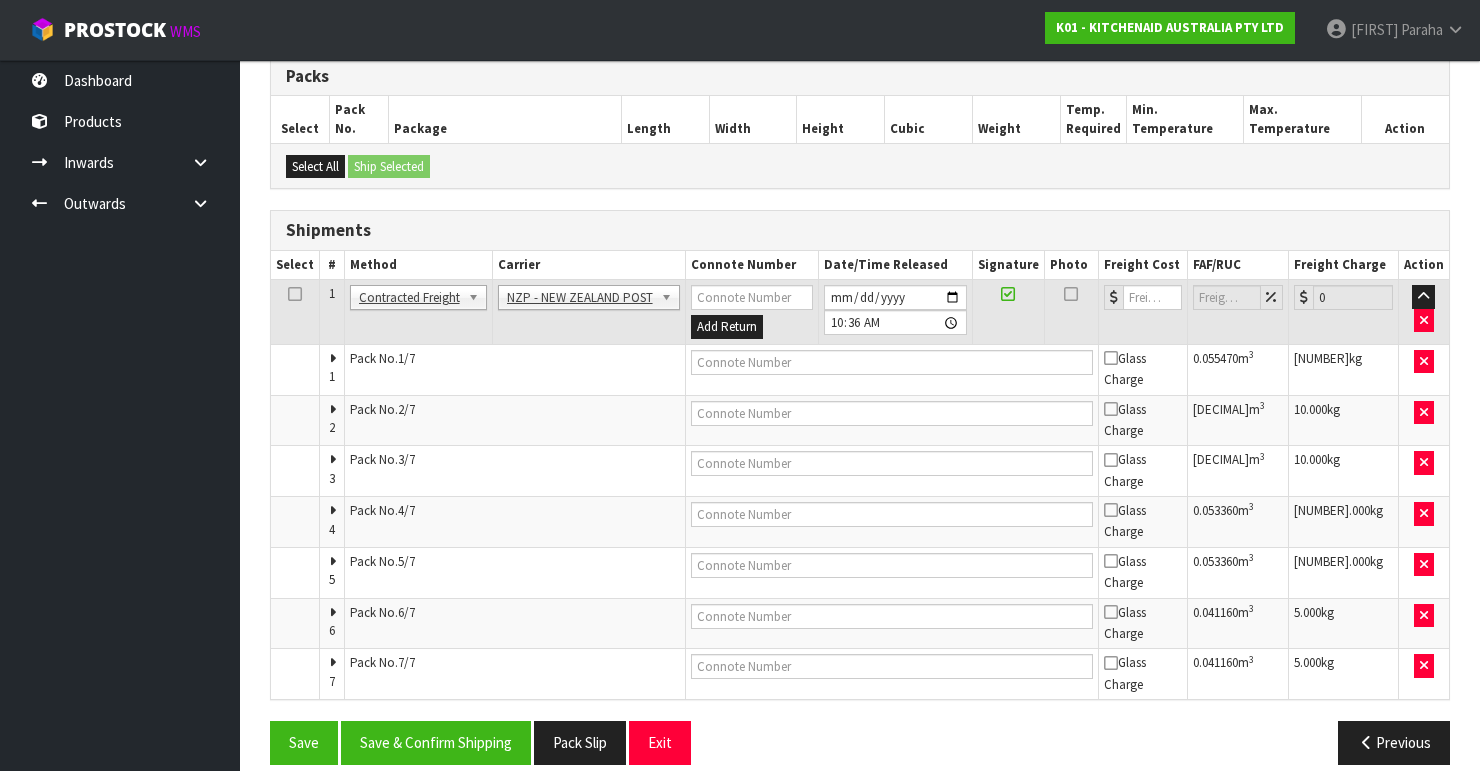 scroll, scrollTop: 0, scrollLeft: 0, axis: both 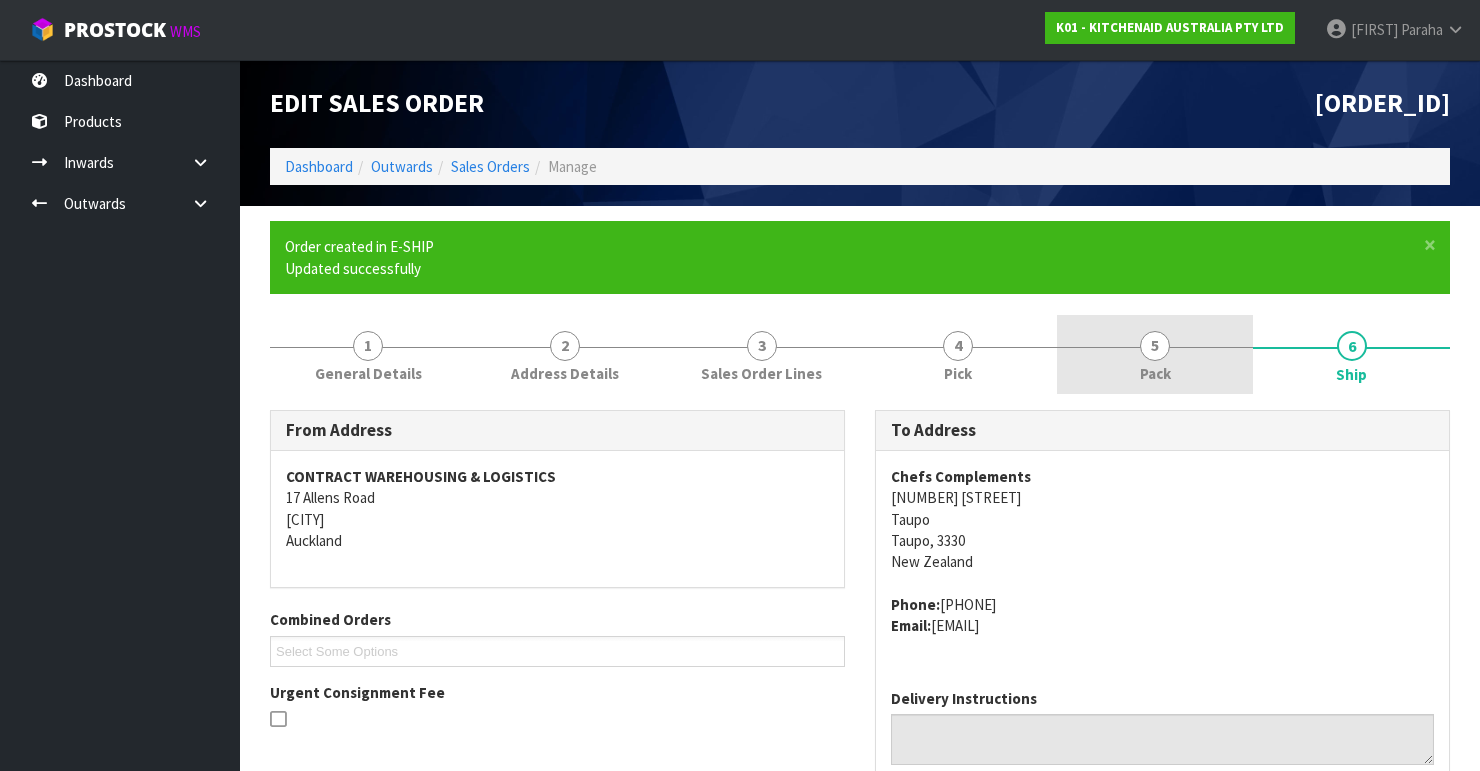 click on "5" at bounding box center [1155, 346] 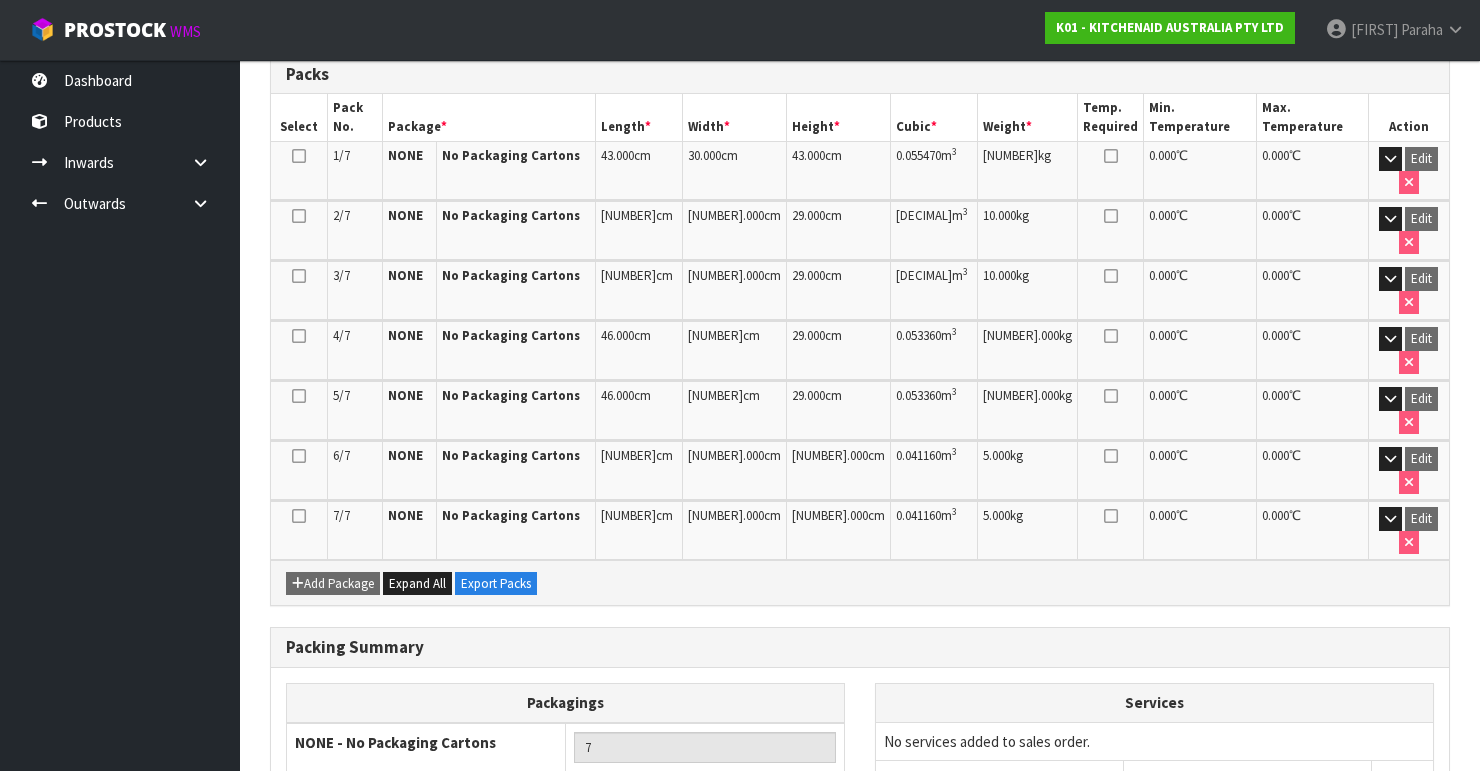 scroll, scrollTop: 719, scrollLeft: 0, axis: vertical 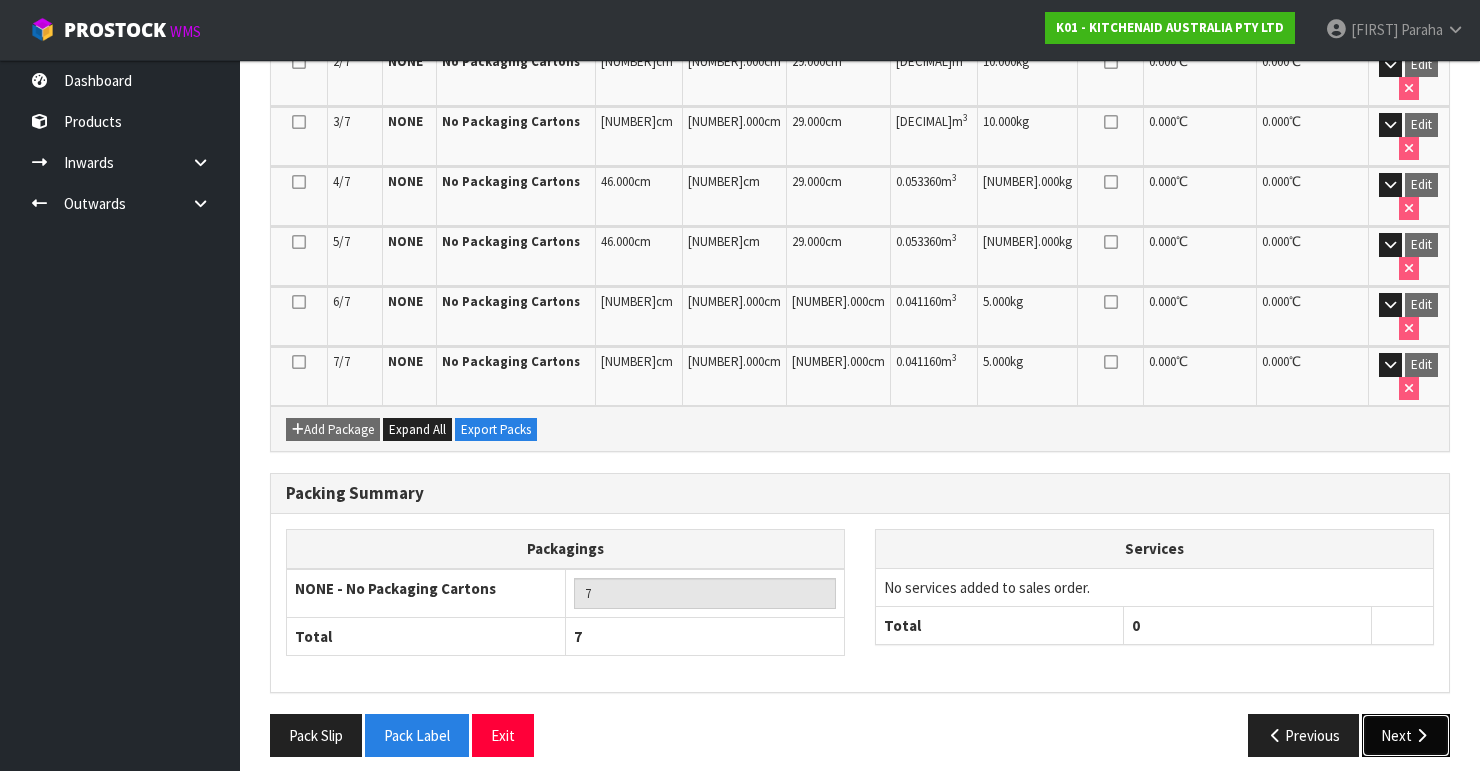 click on "Next" at bounding box center [1406, 735] 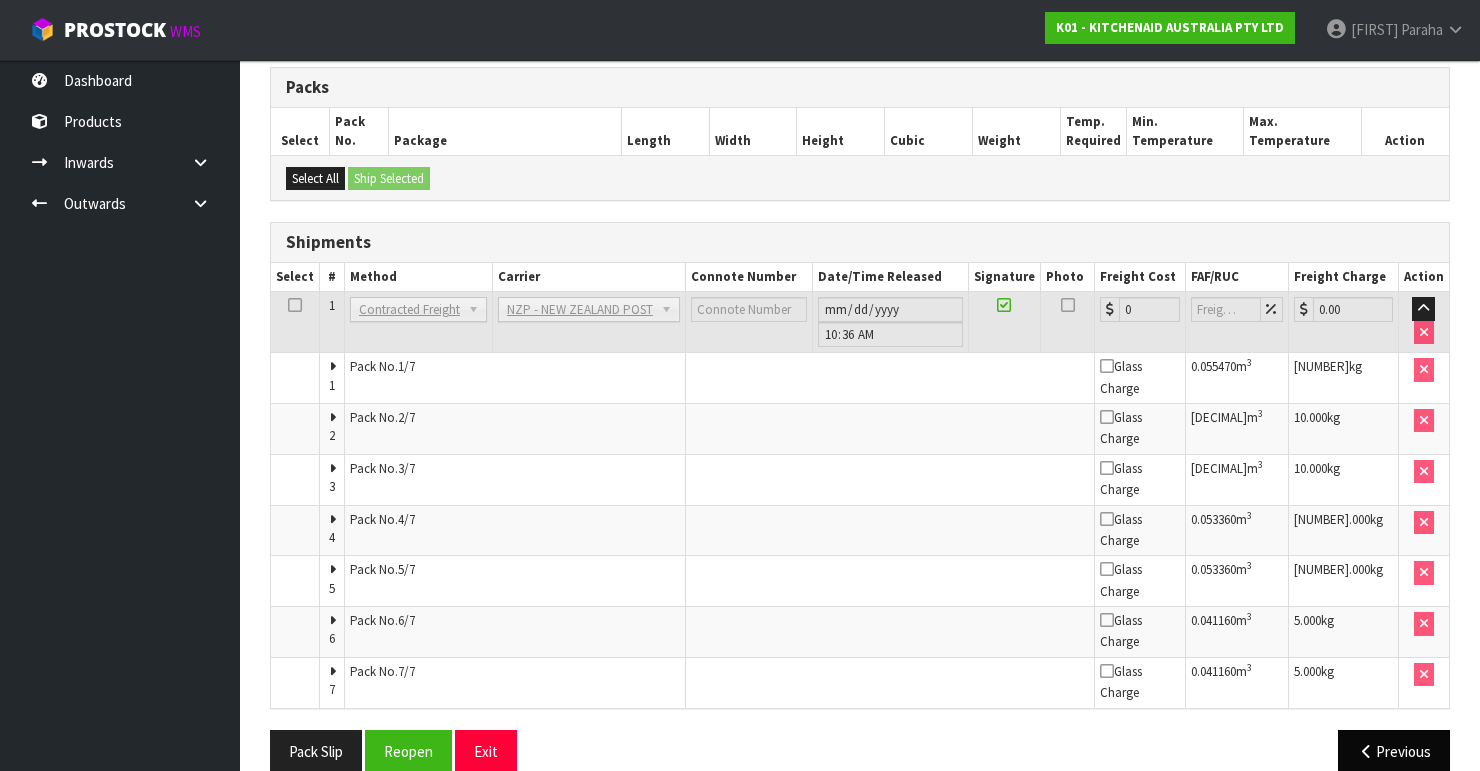 scroll, scrollTop: 892, scrollLeft: 0, axis: vertical 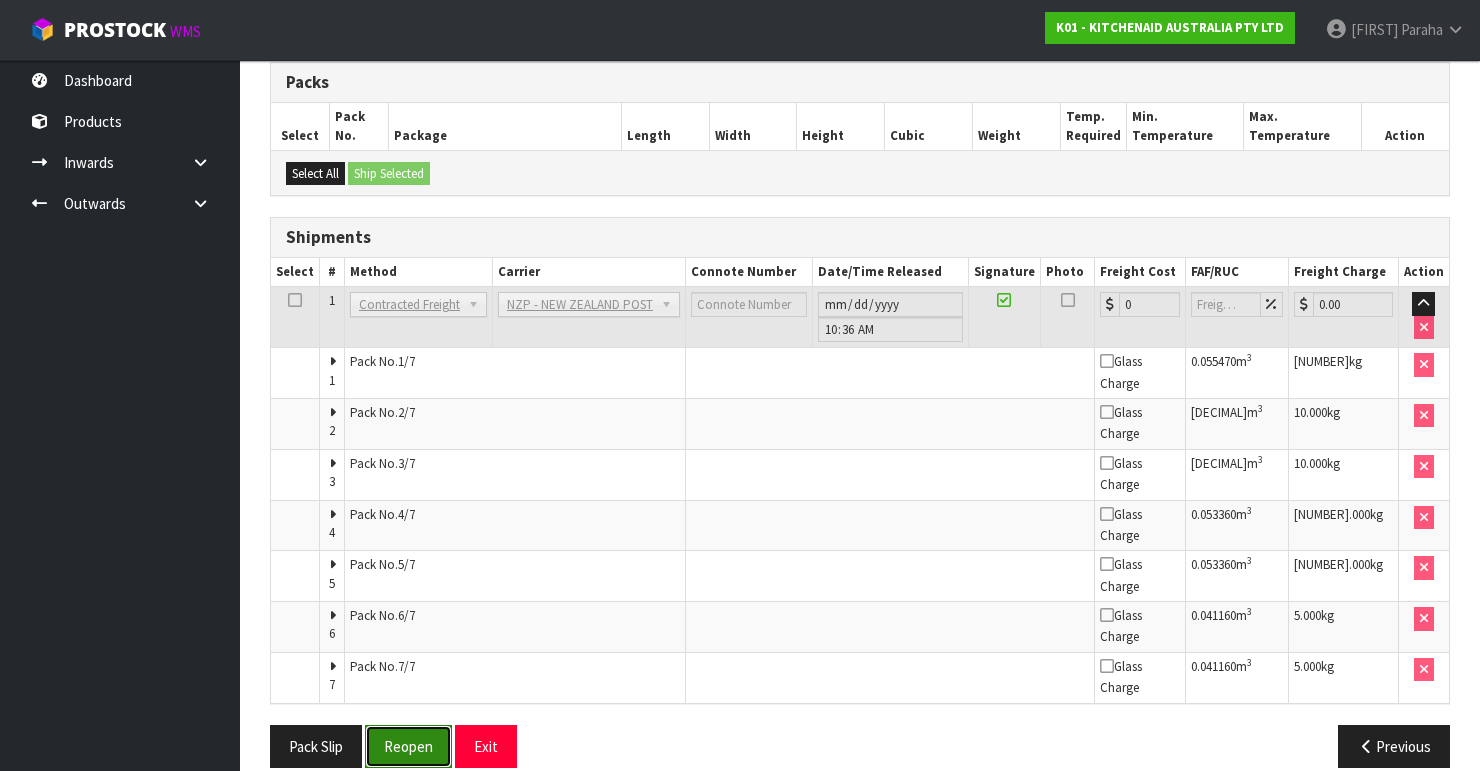 click on "Reopen" at bounding box center [408, 746] 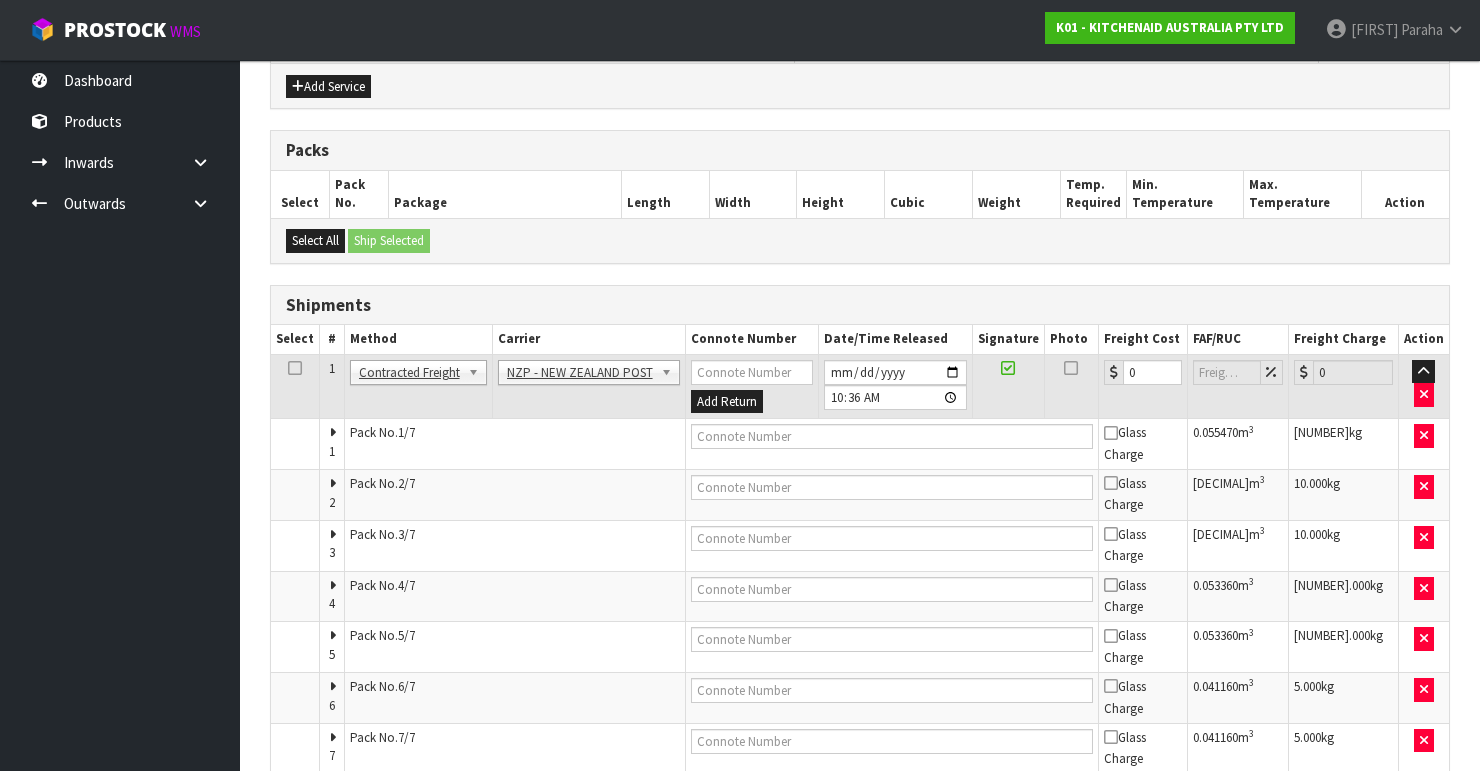 scroll, scrollTop: 944, scrollLeft: 0, axis: vertical 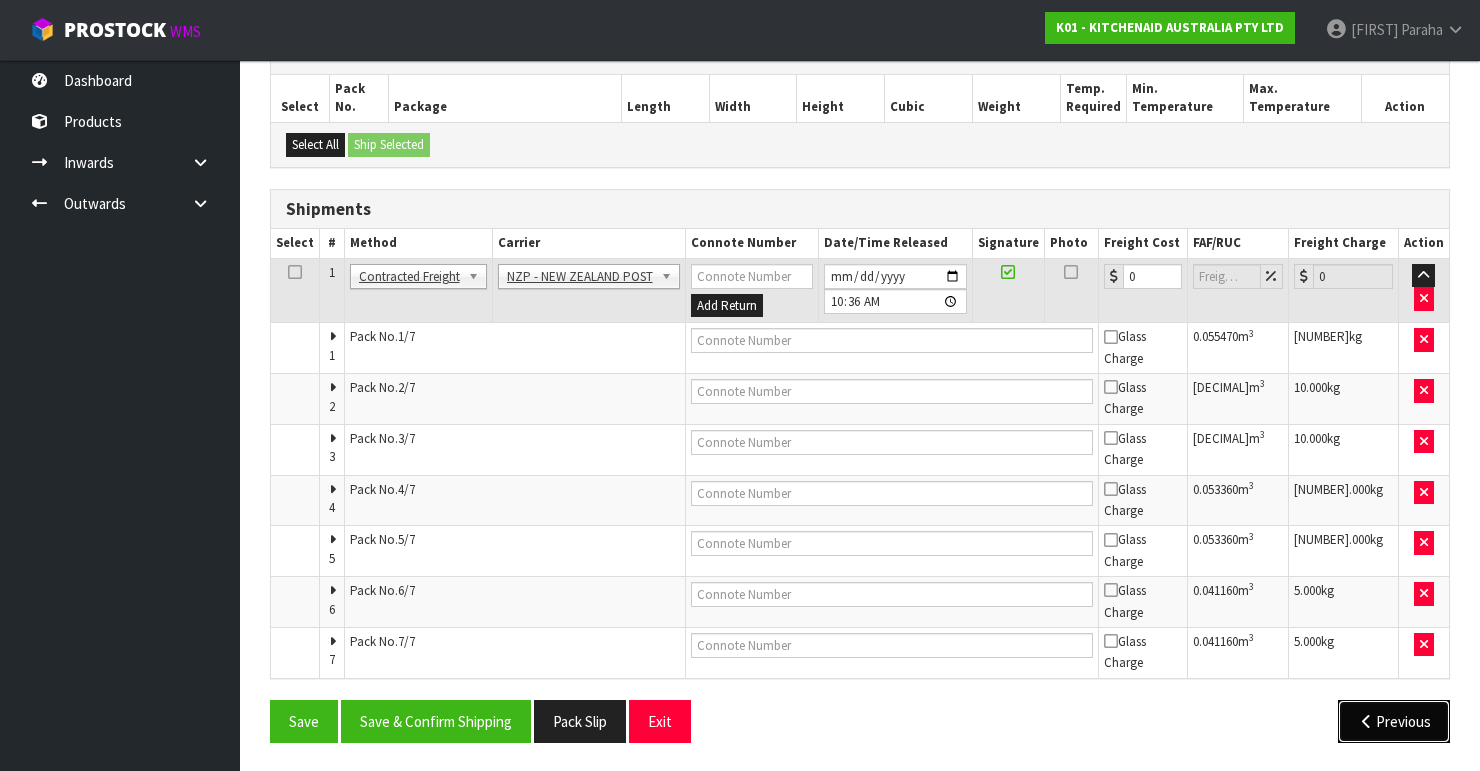 click on "Previous" at bounding box center (1394, 721) 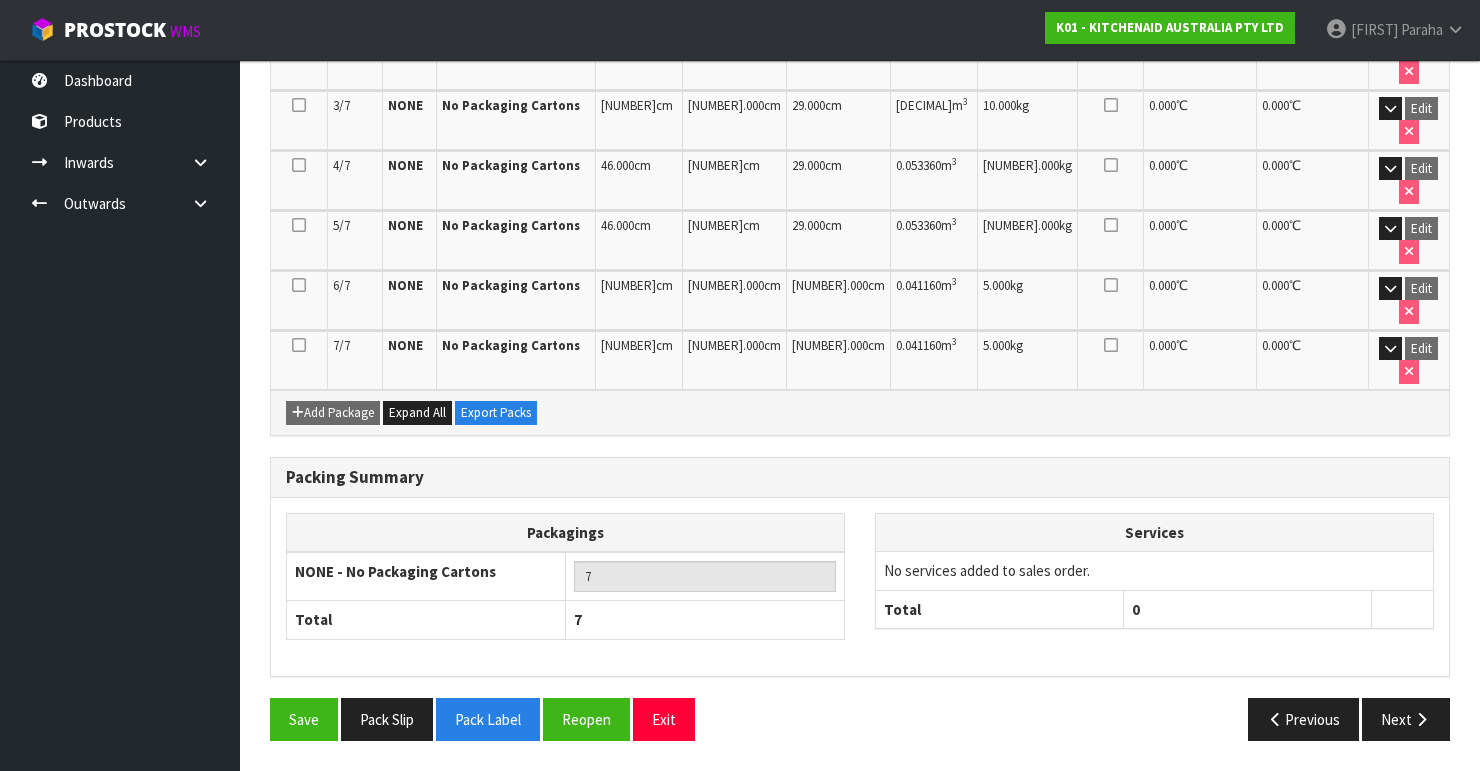 scroll, scrollTop: 697, scrollLeft: 0, axis: vertical 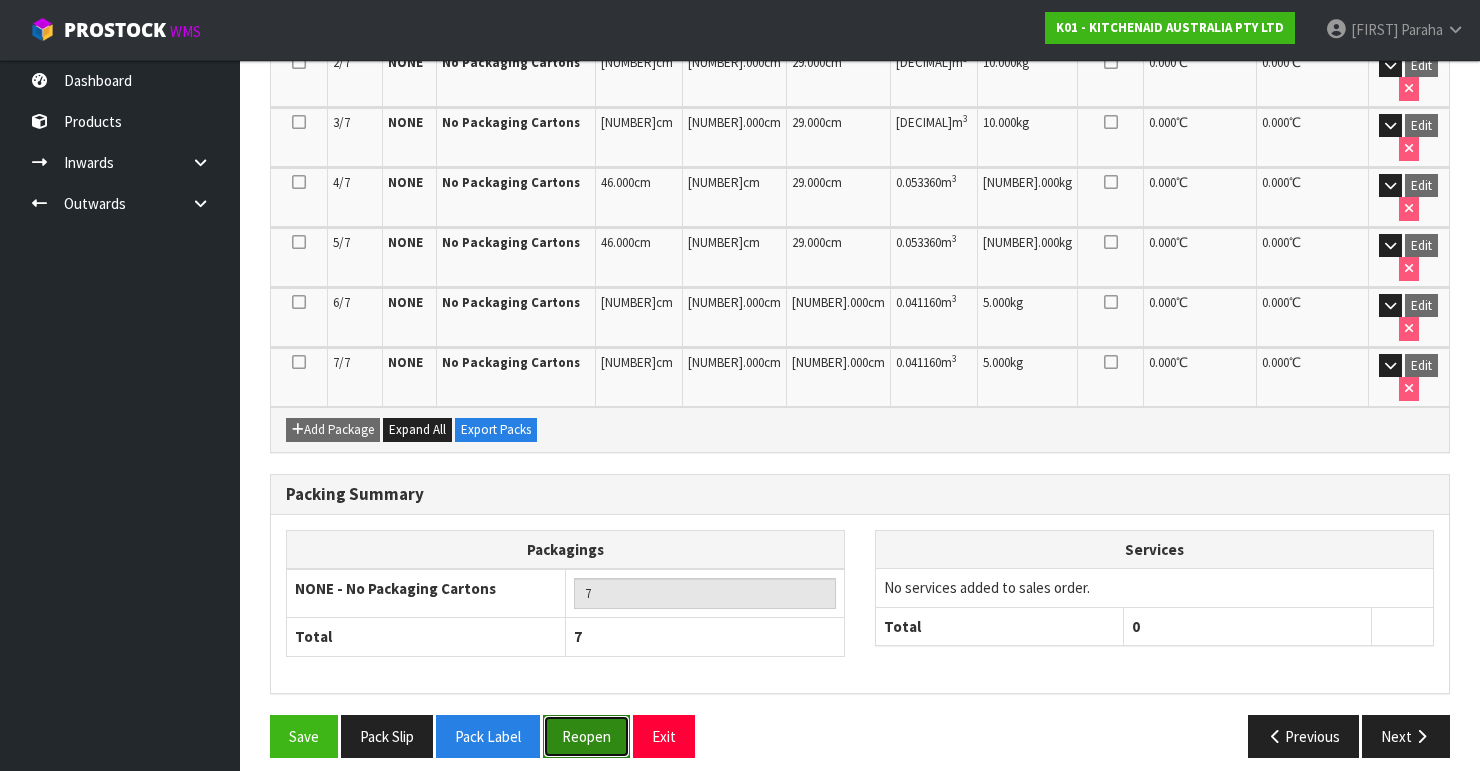click on "Reopen" at bounding box center [586, 736] 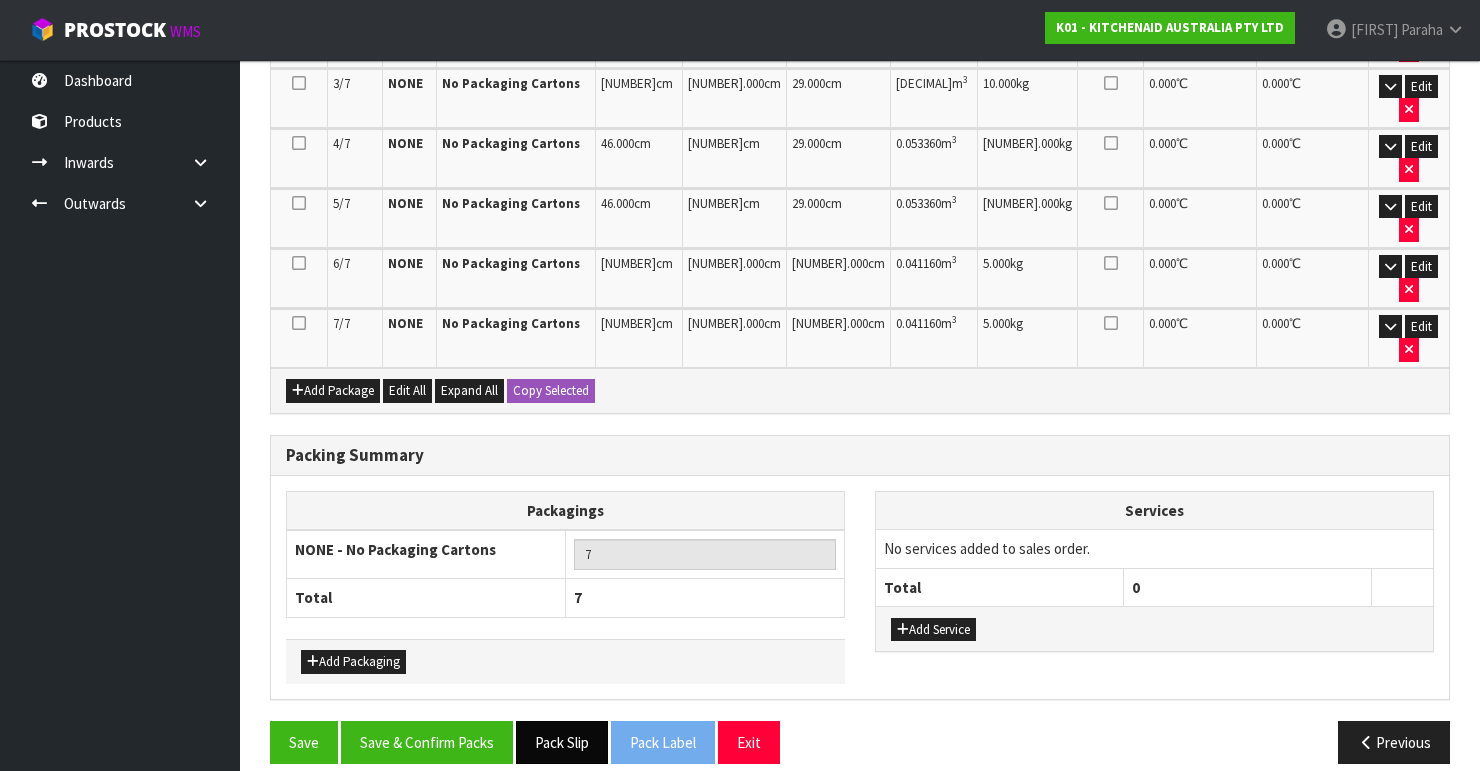 scroll, scrollTop: 741, scrollLeft: 0, axis: vertical 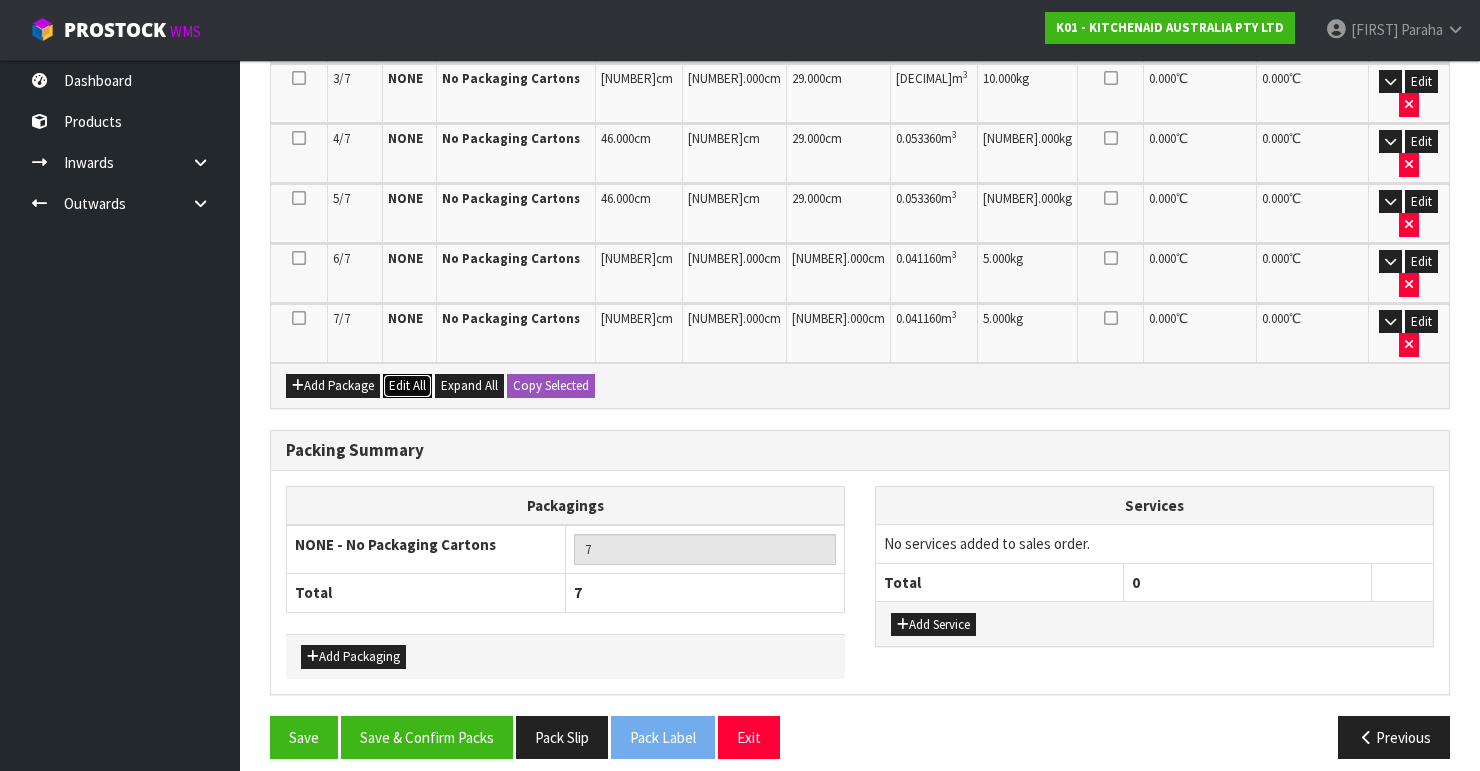 click on "Edit All" at bounding box center [407, 386] 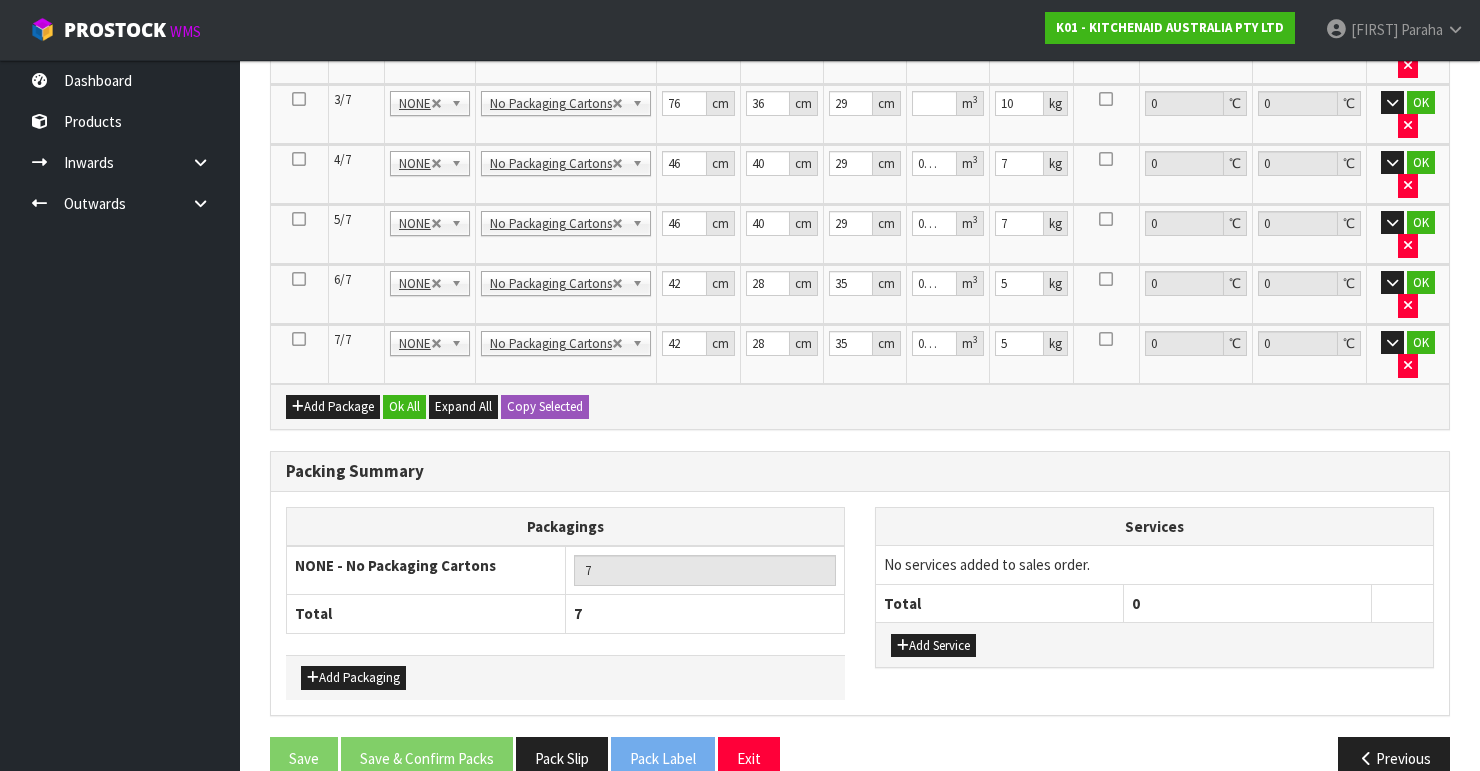scroll, scrollTop: 741, scrollLeft: 0, axis: vertical 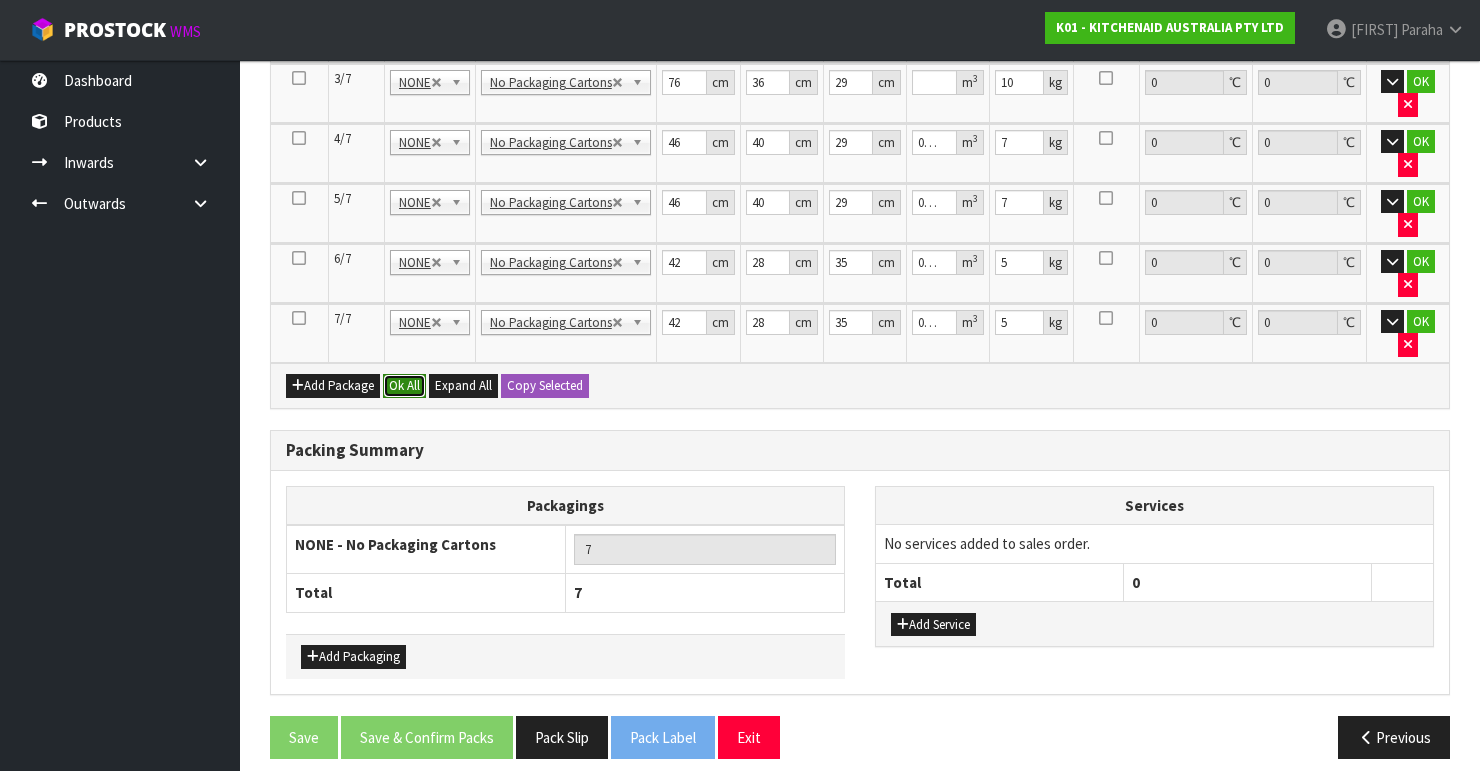click on "Ok All" at bounding box center (404, 386) 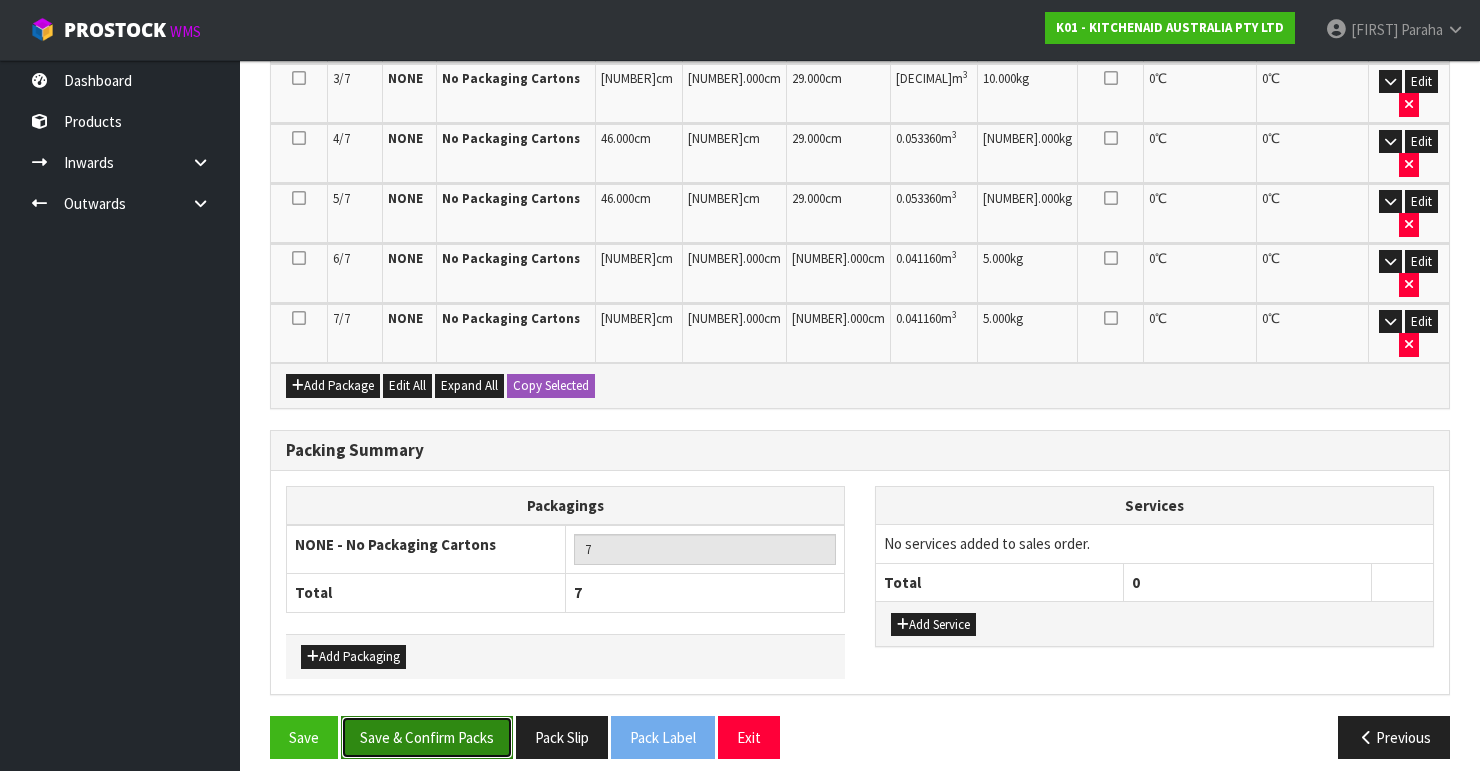 click on "Save & Confirm Packs" at bounding box center (427, 737) 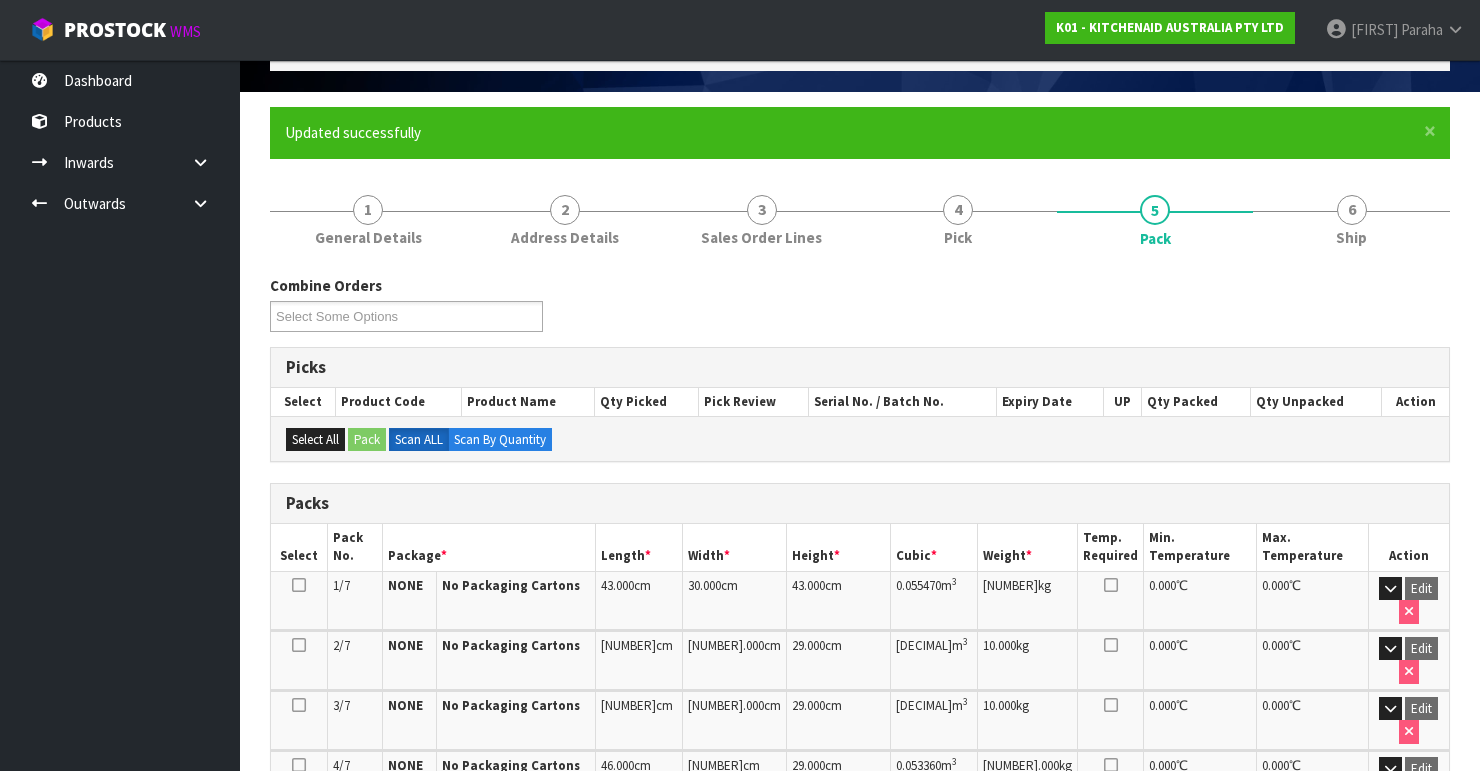 scroll, scrollTop: 57, scrollLeft: 0, axis: vertical 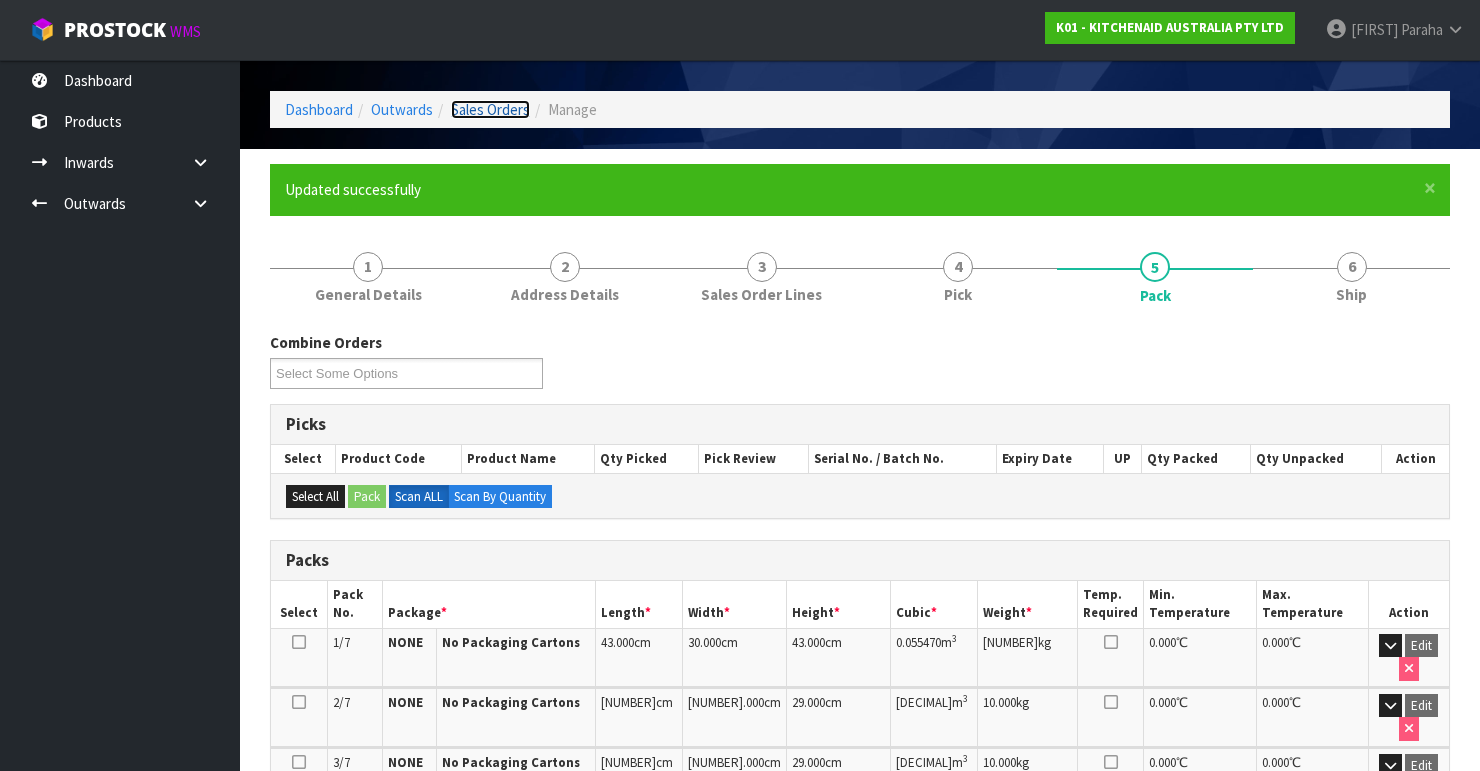 click on "Sales Orders" at bounding box center (490, 109) 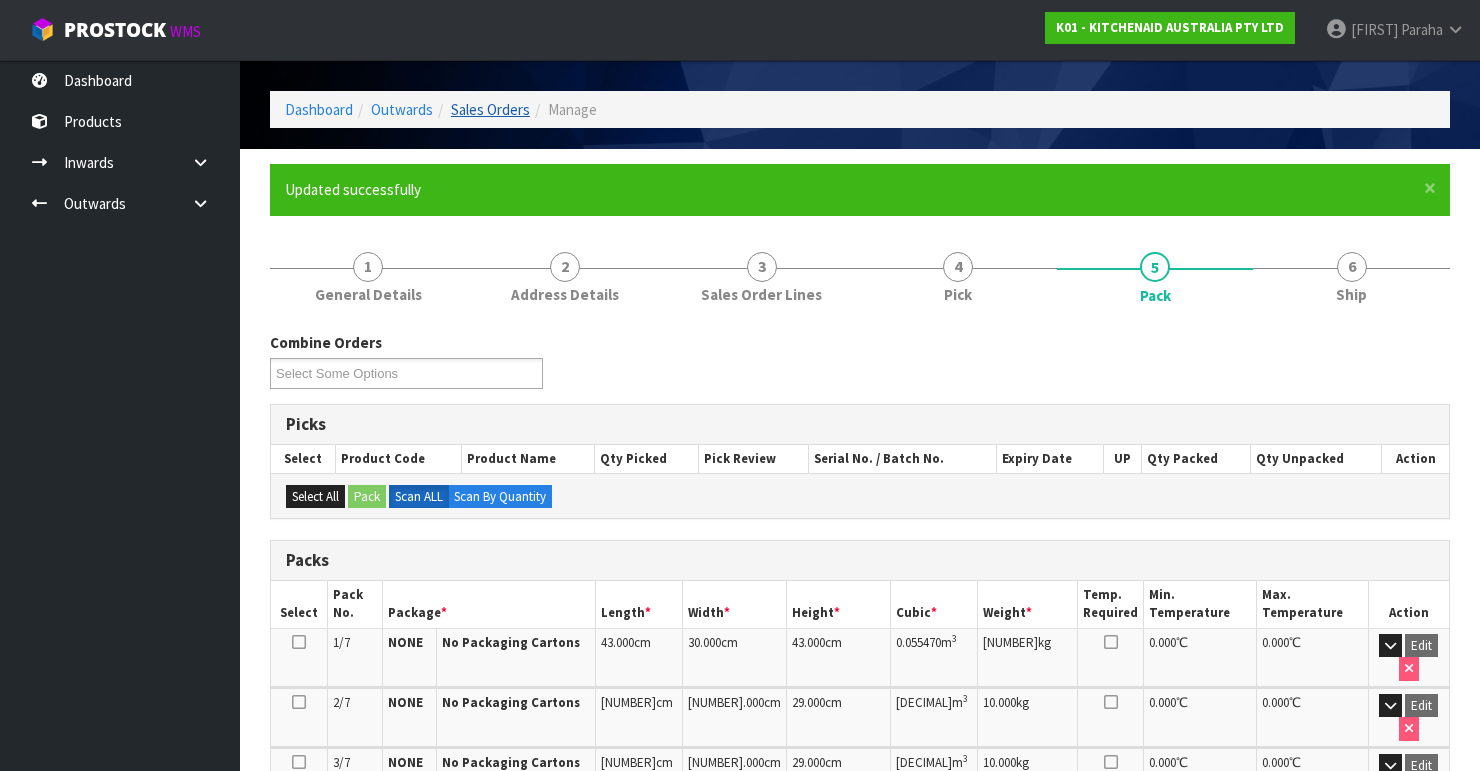 scroll, scrollTop: 0, scrollLeft: 0, axis: both 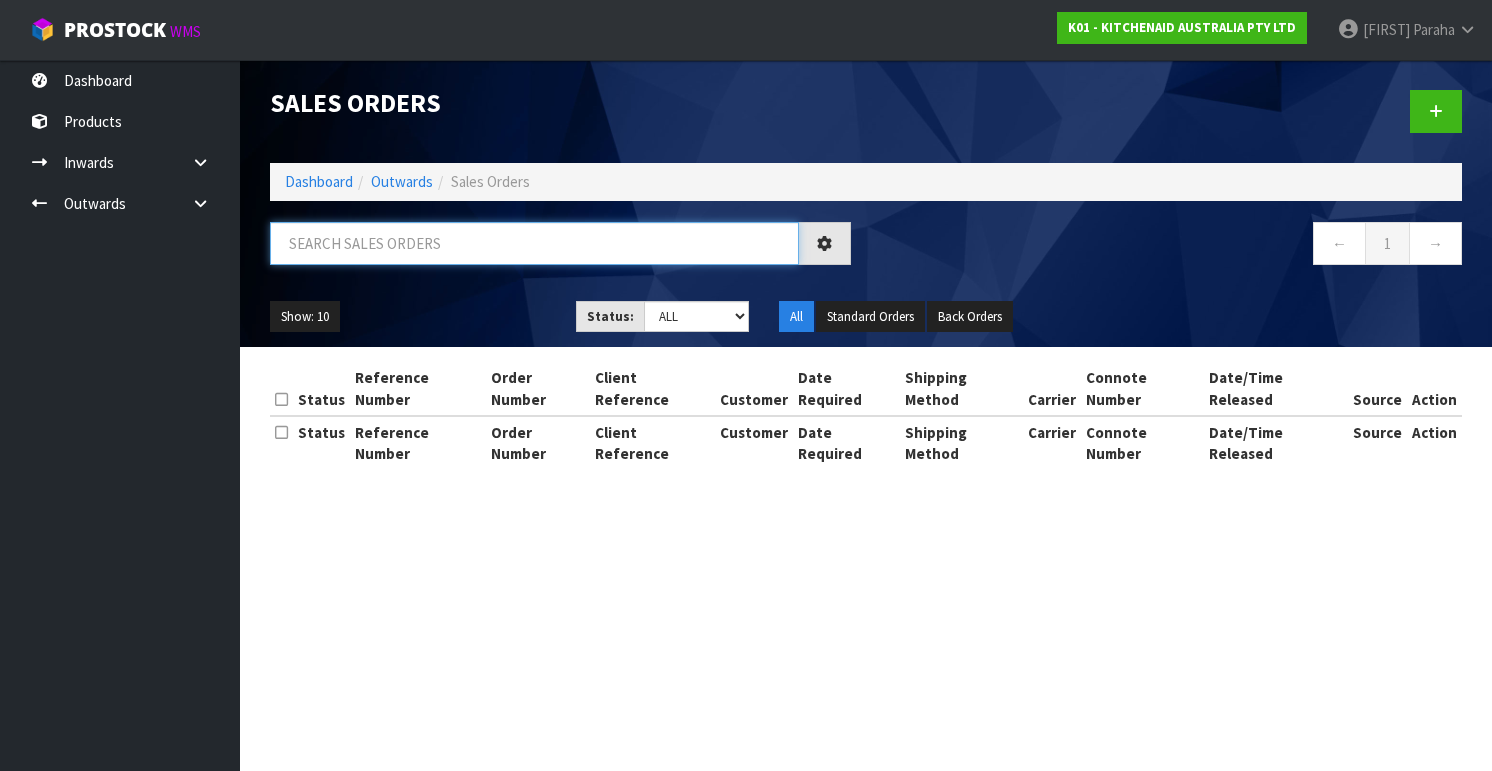 click at bounding box center (534, 243) 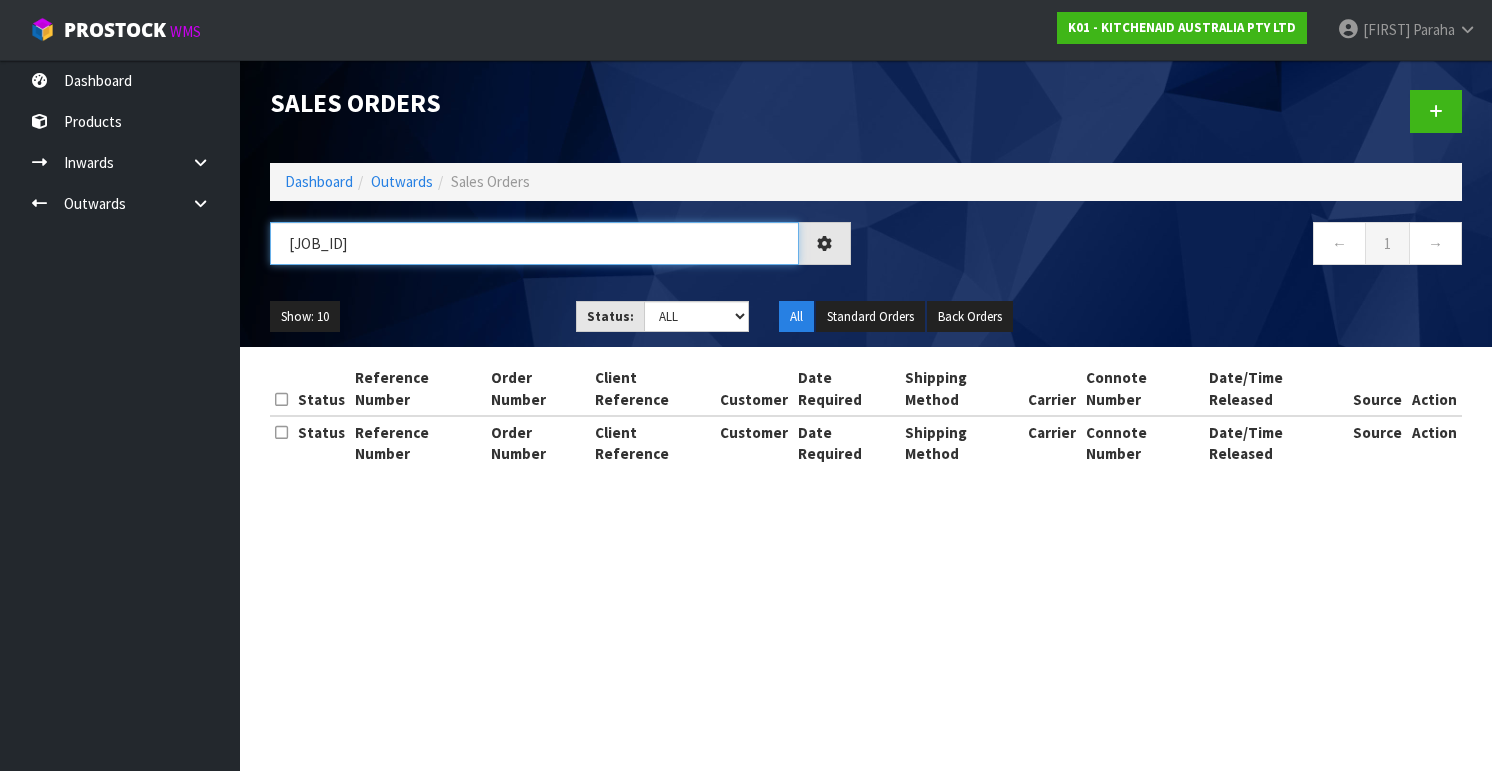 type on "[JOB_ID]" 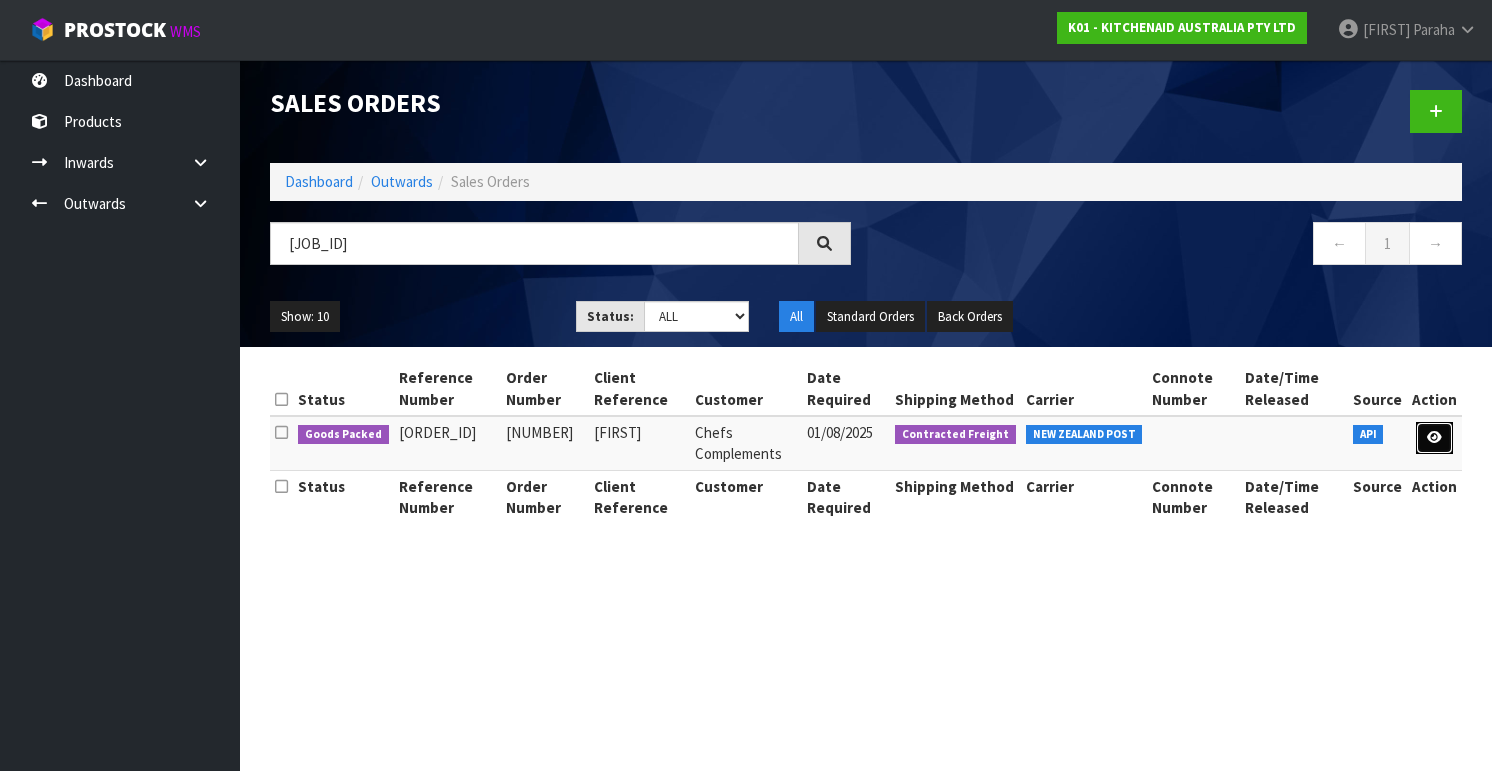click at bounding box center [1434, 438] 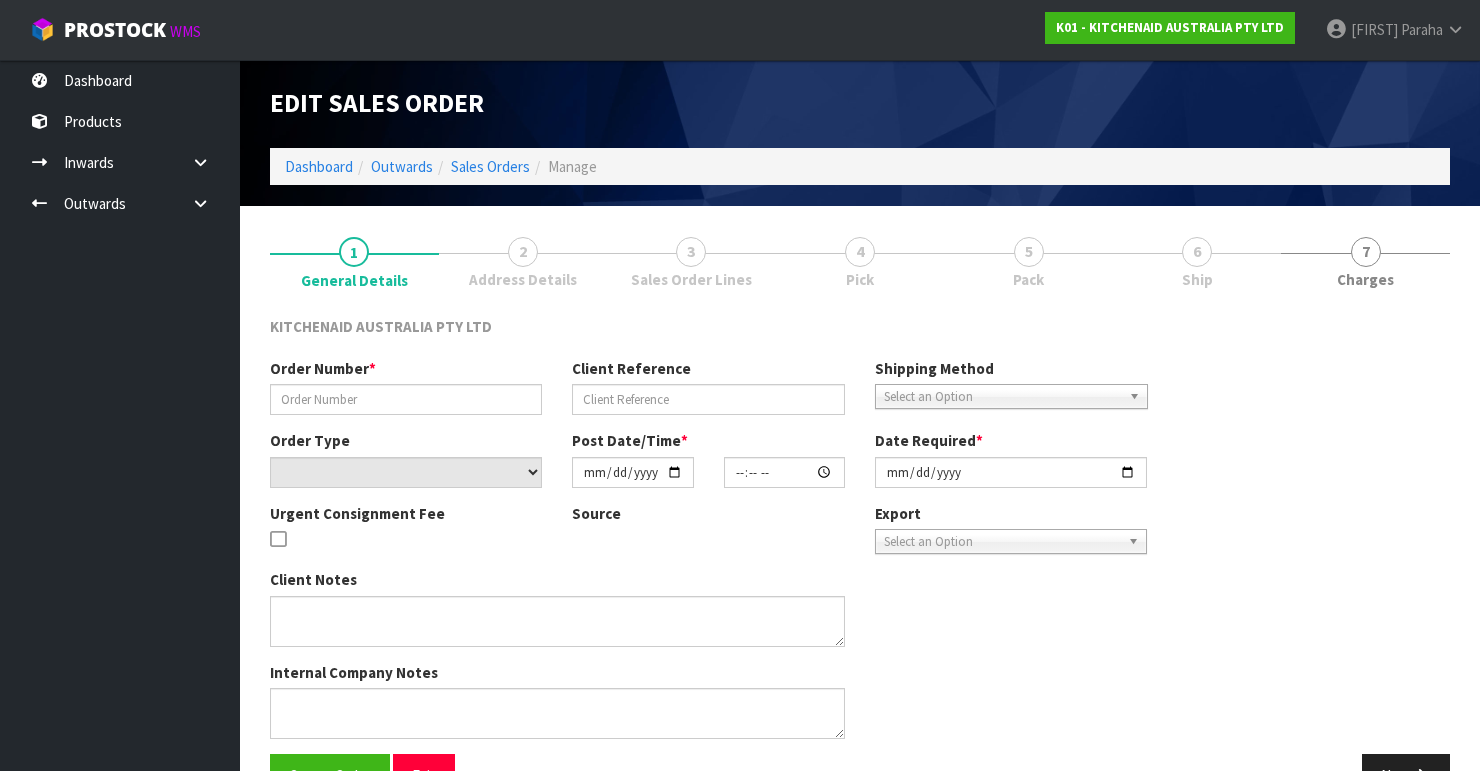 type on "[NUMBER]" 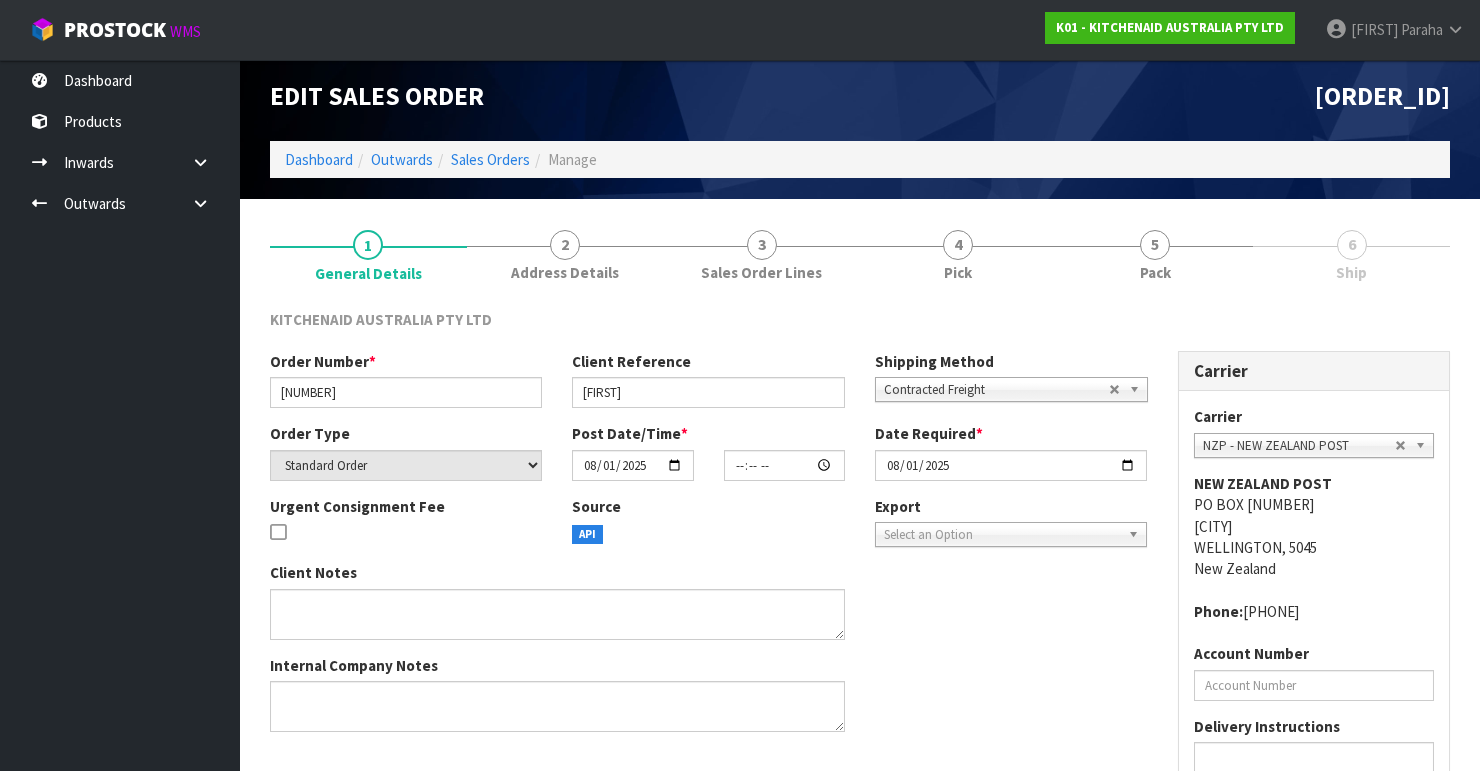 scroll, scrollTop: 0, scrollLeft: 0, axis: both 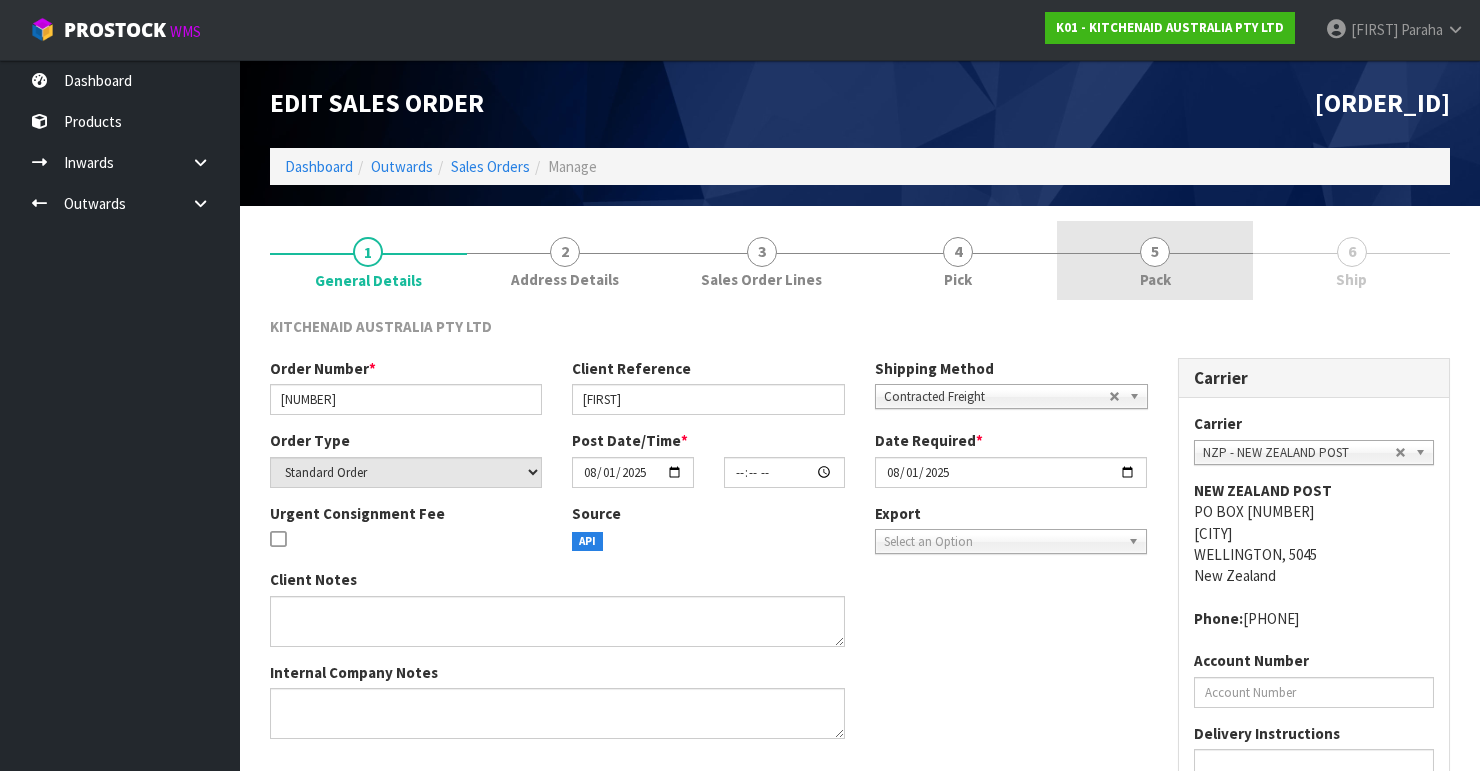click on "5" at bounding box center (1155, 252) 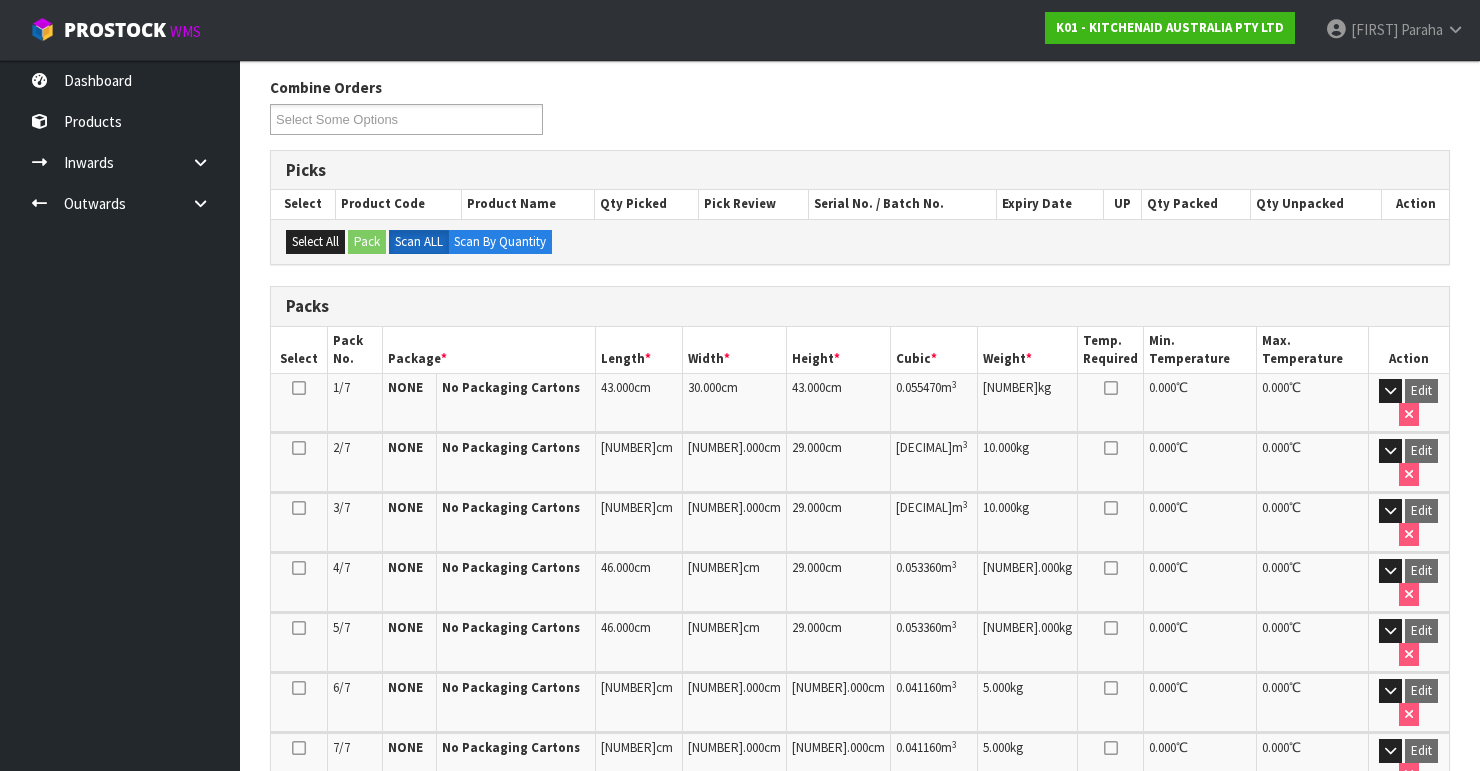 scroll, scrollTop: 0, scrollLeft: 0, axis: both 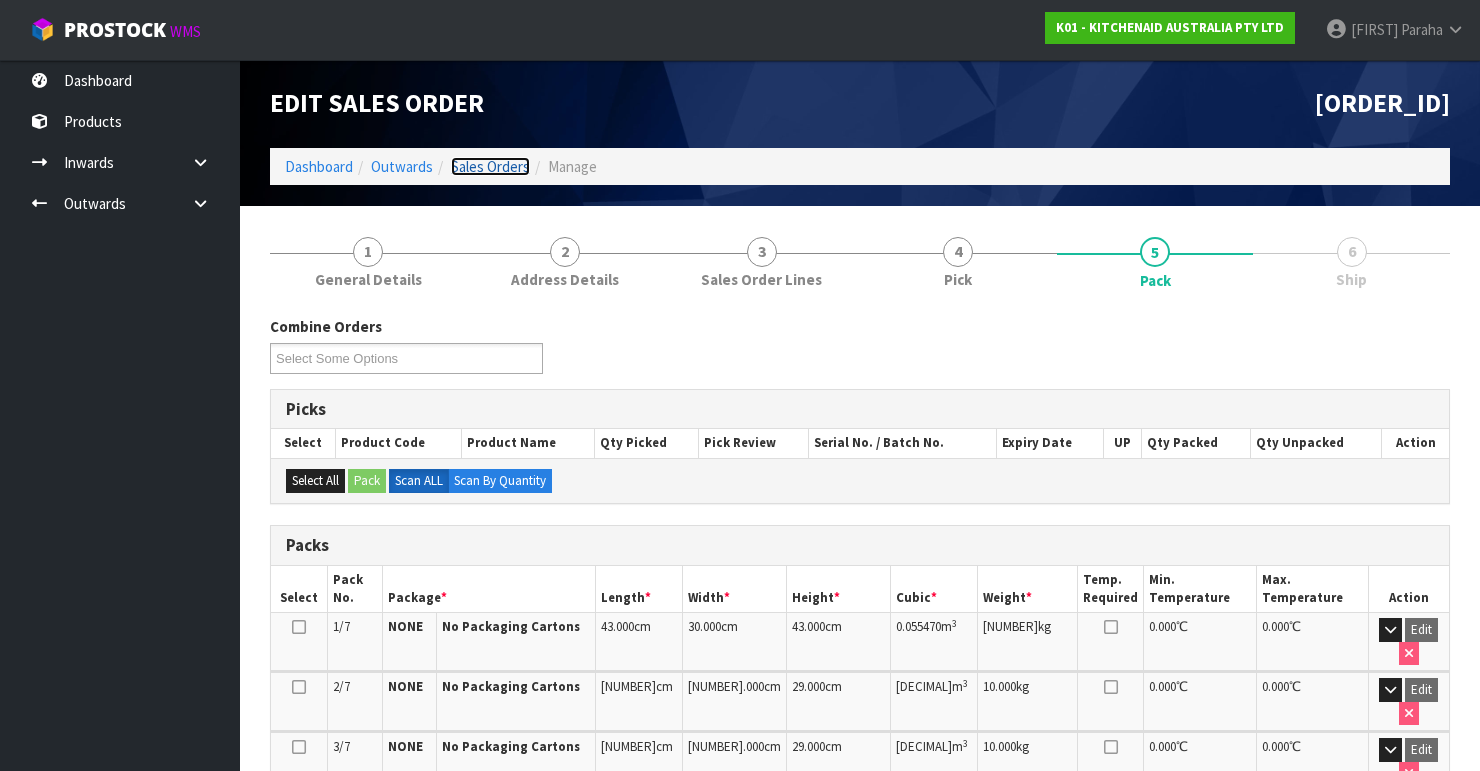 click on "Sales Orders" at bounding box center [490, 166] 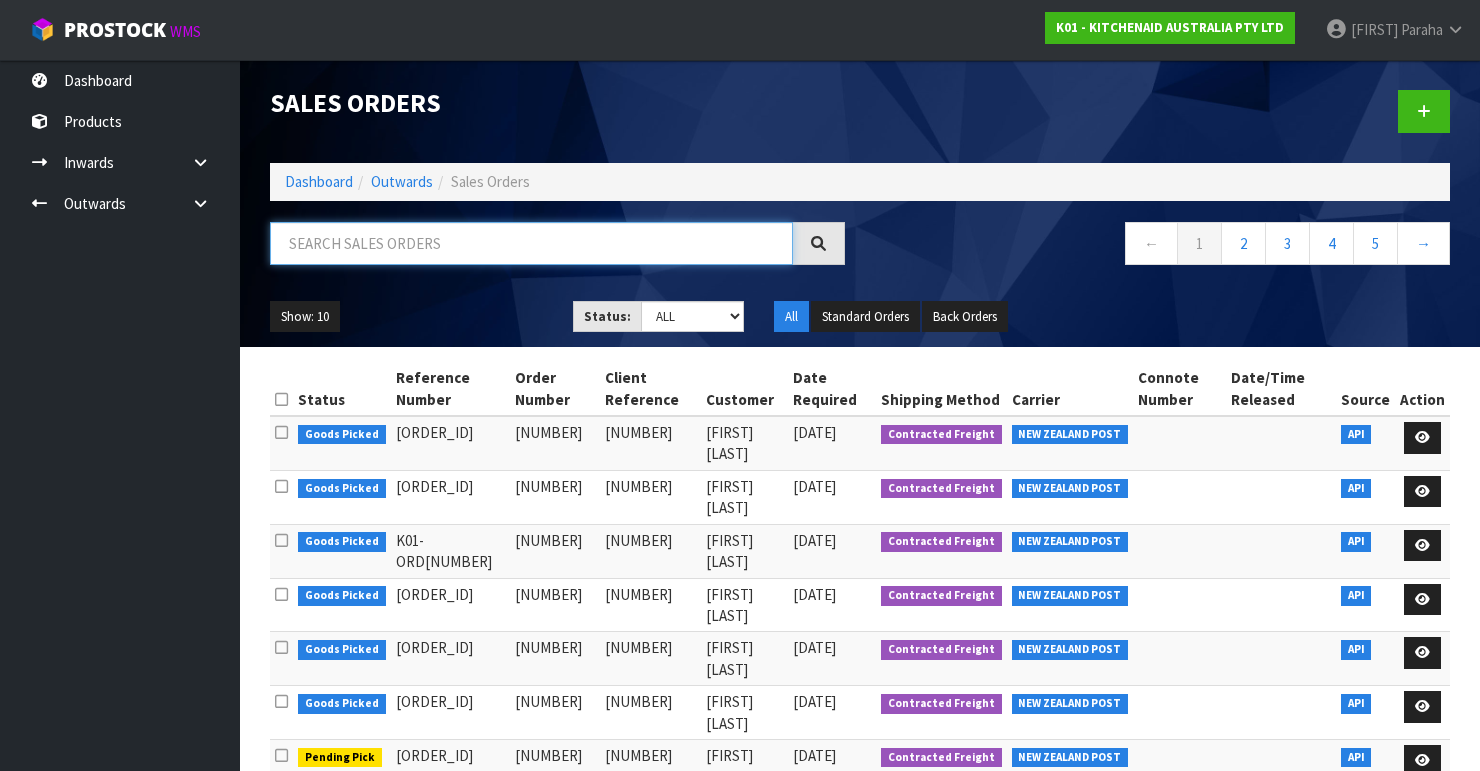 click at bounding box center (531, 243) 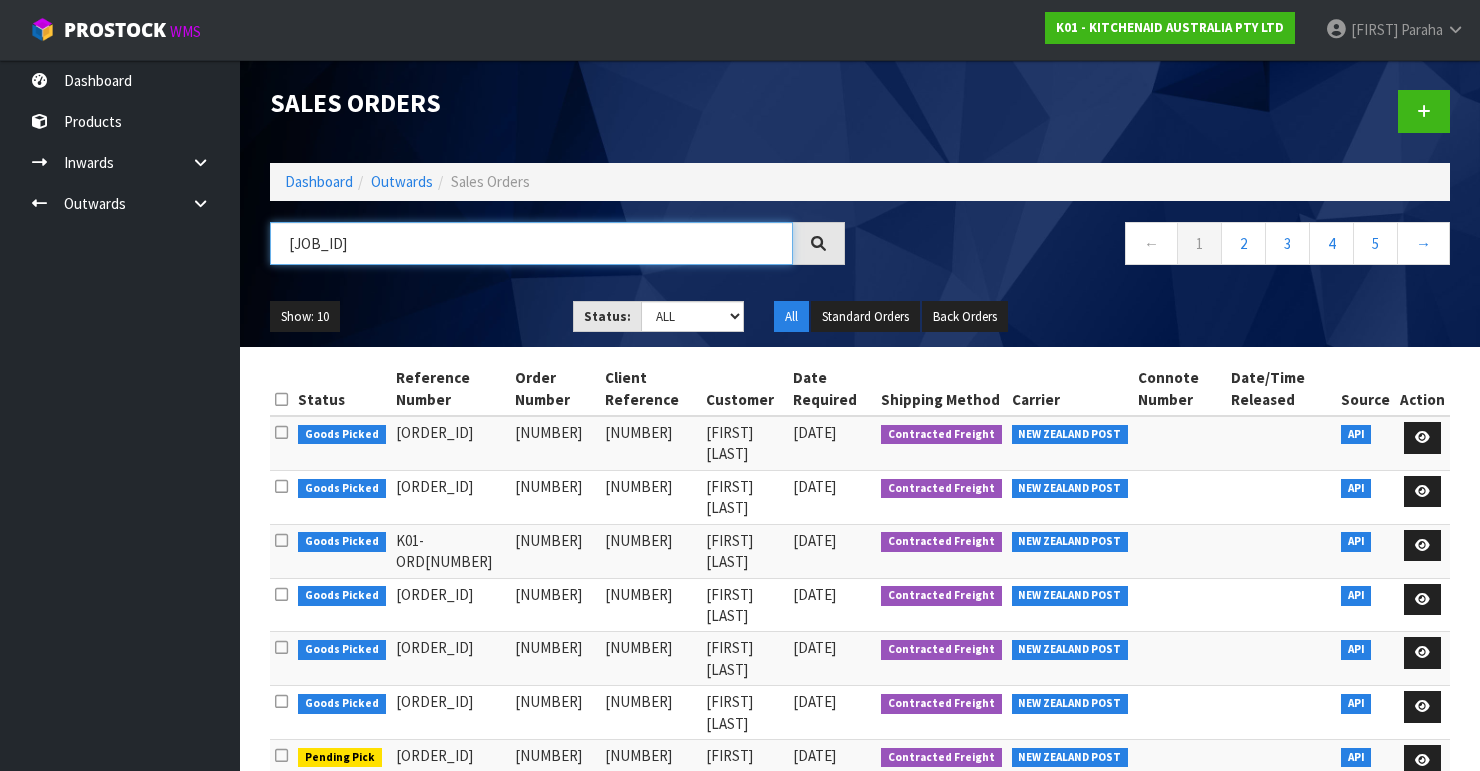 type on "[JOB_ID]" 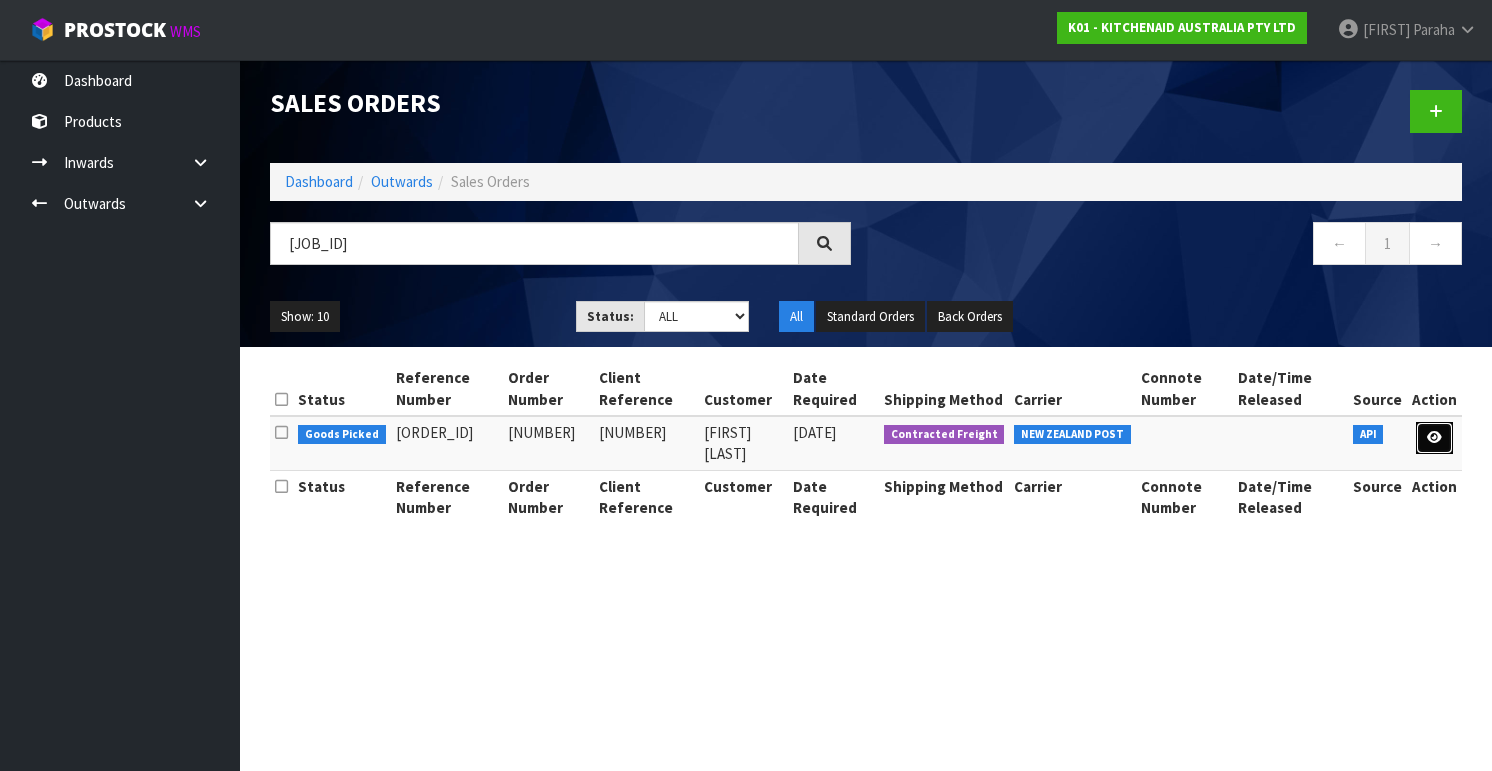 click at bounding box center [1434, 437] 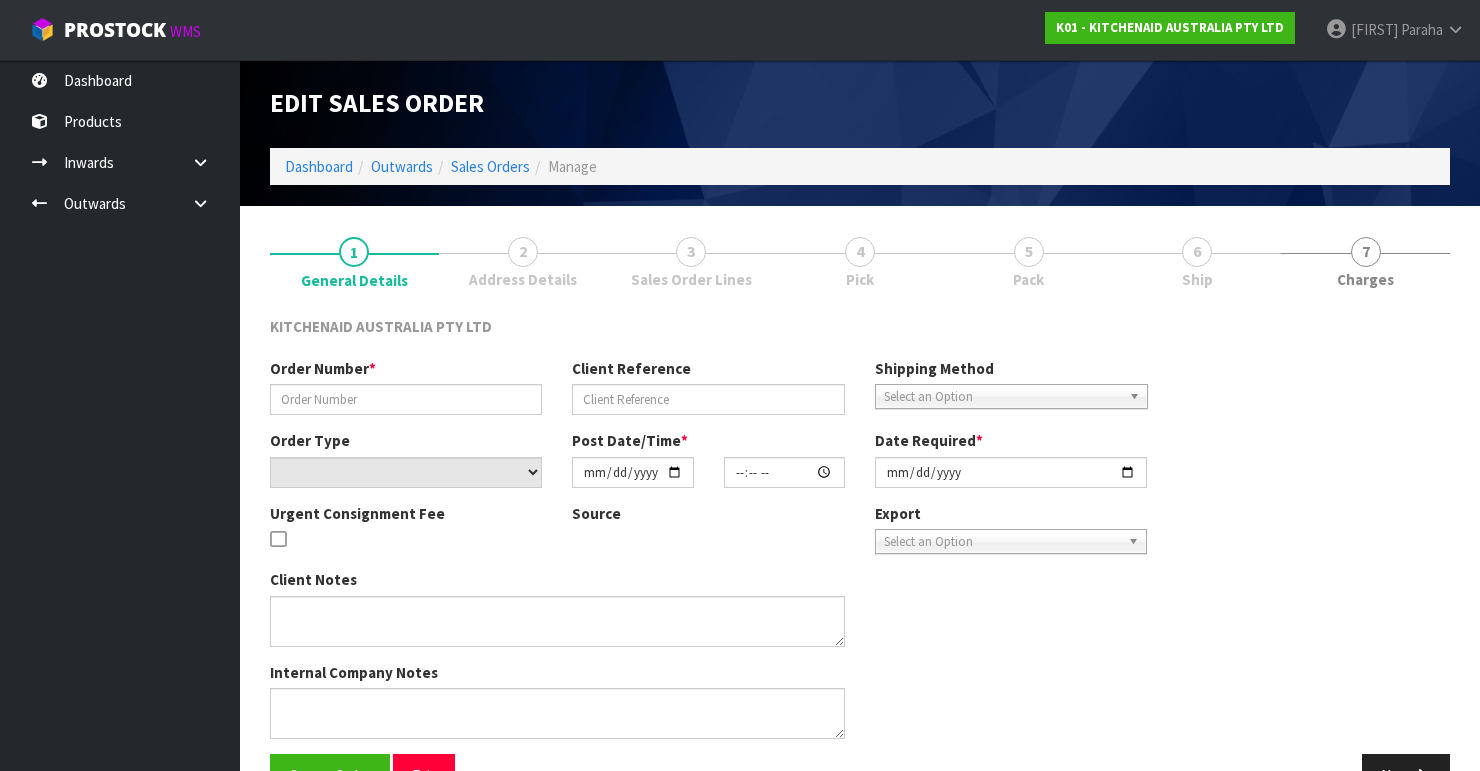 type on "[NUMBER]" 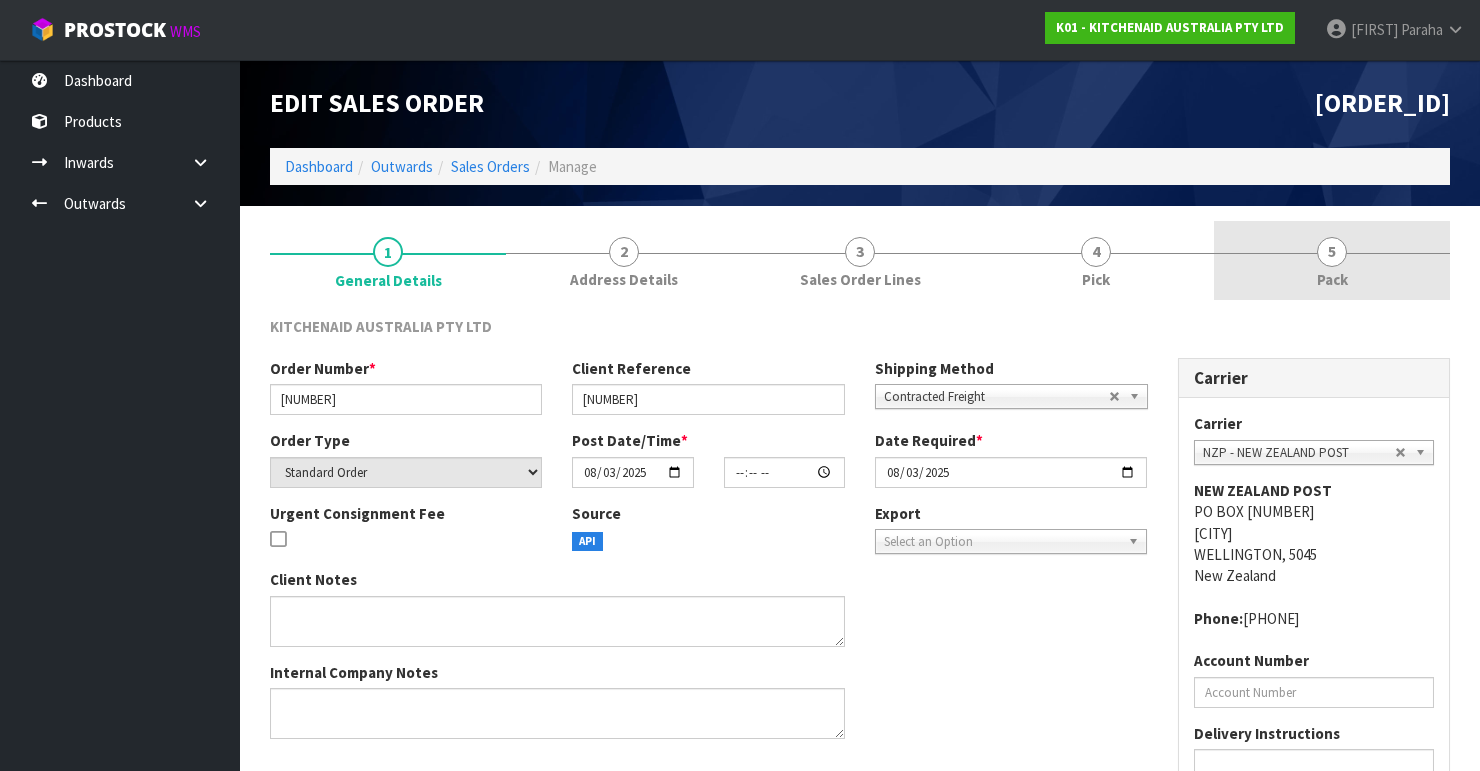 click on "5" at bounding box center (1332, 252) 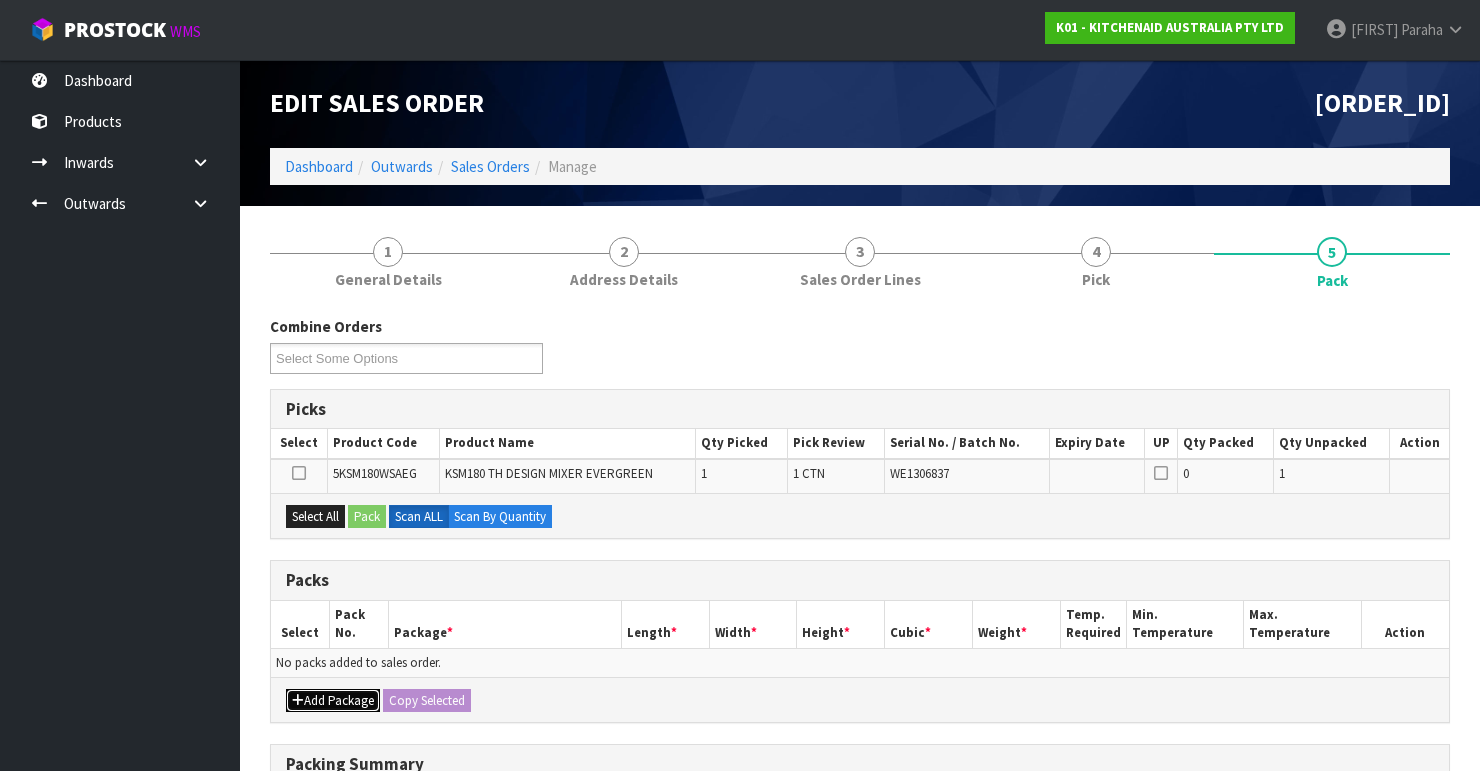 click on "Add Package" at bounding box center (333, 701) 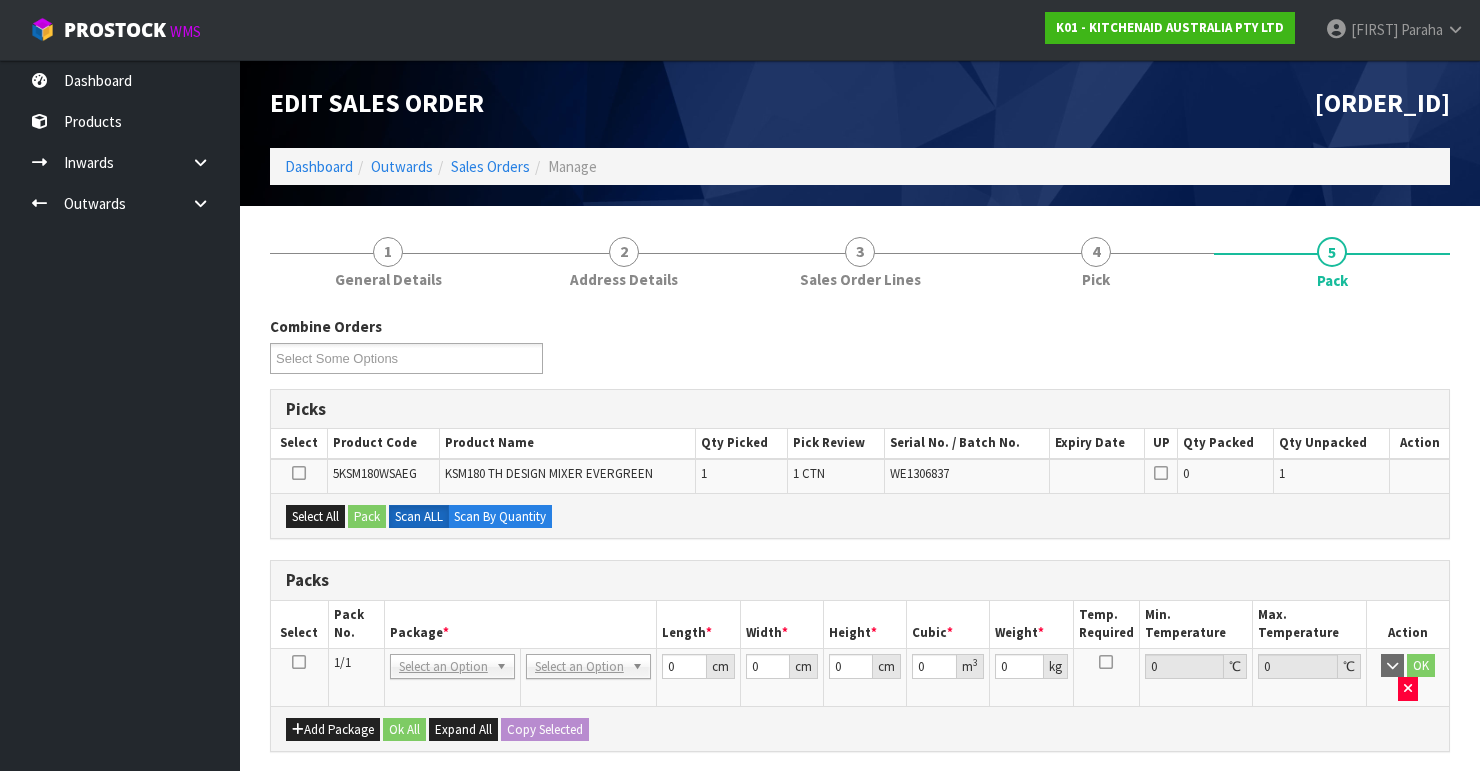click at bounding box center (299, 662) 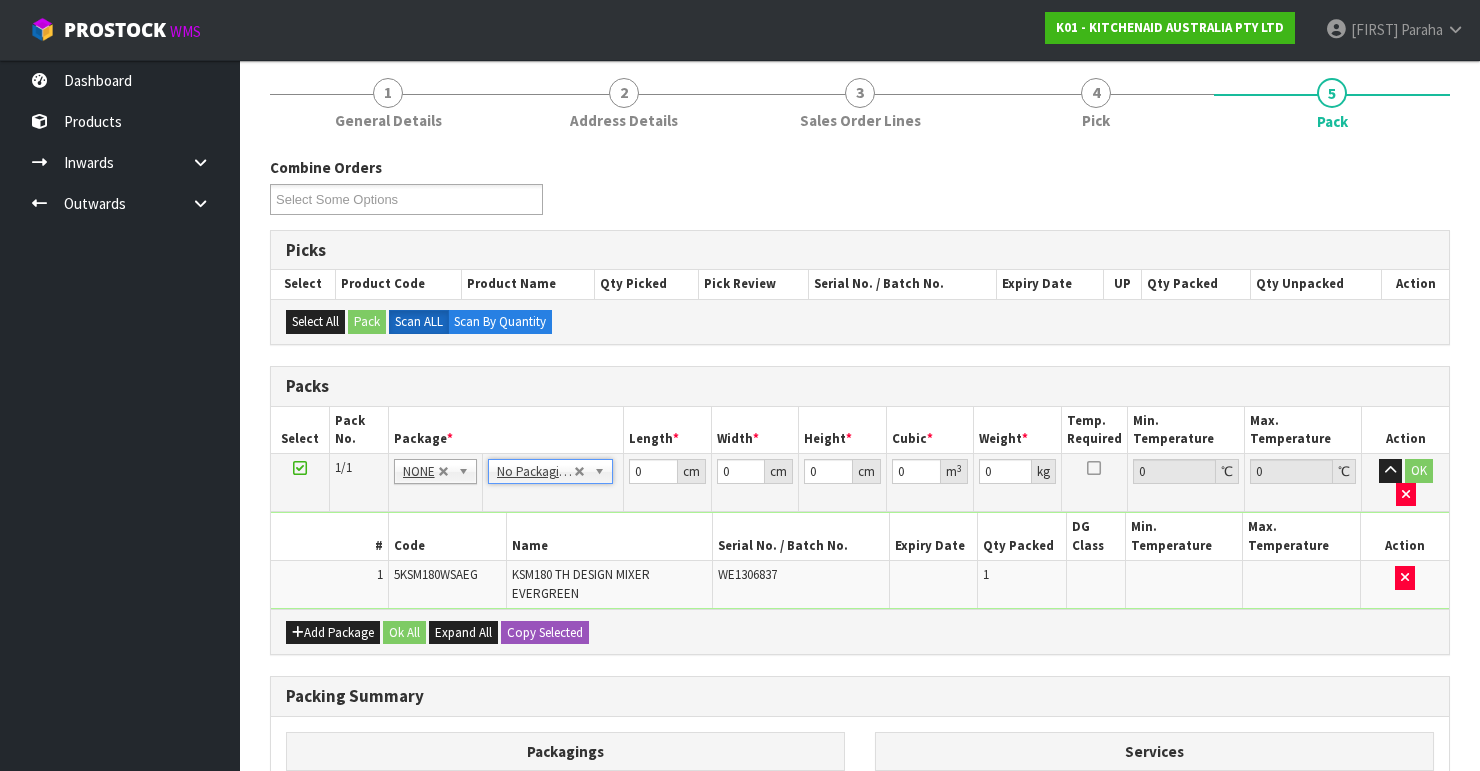 scroll, scrollTop: 160, scrollLeft: 0, axis: vertical 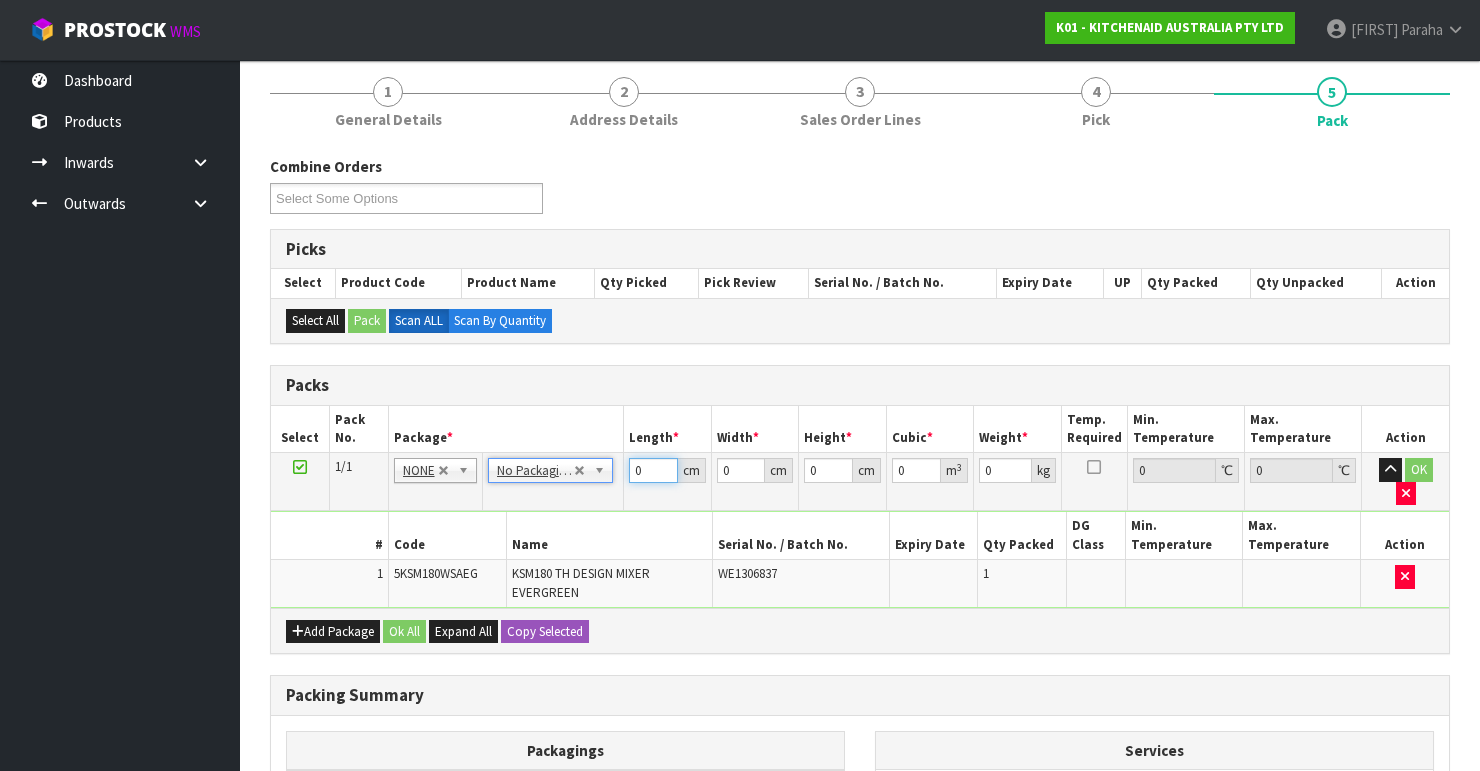 click on "0" at bounding box center [653, 470] 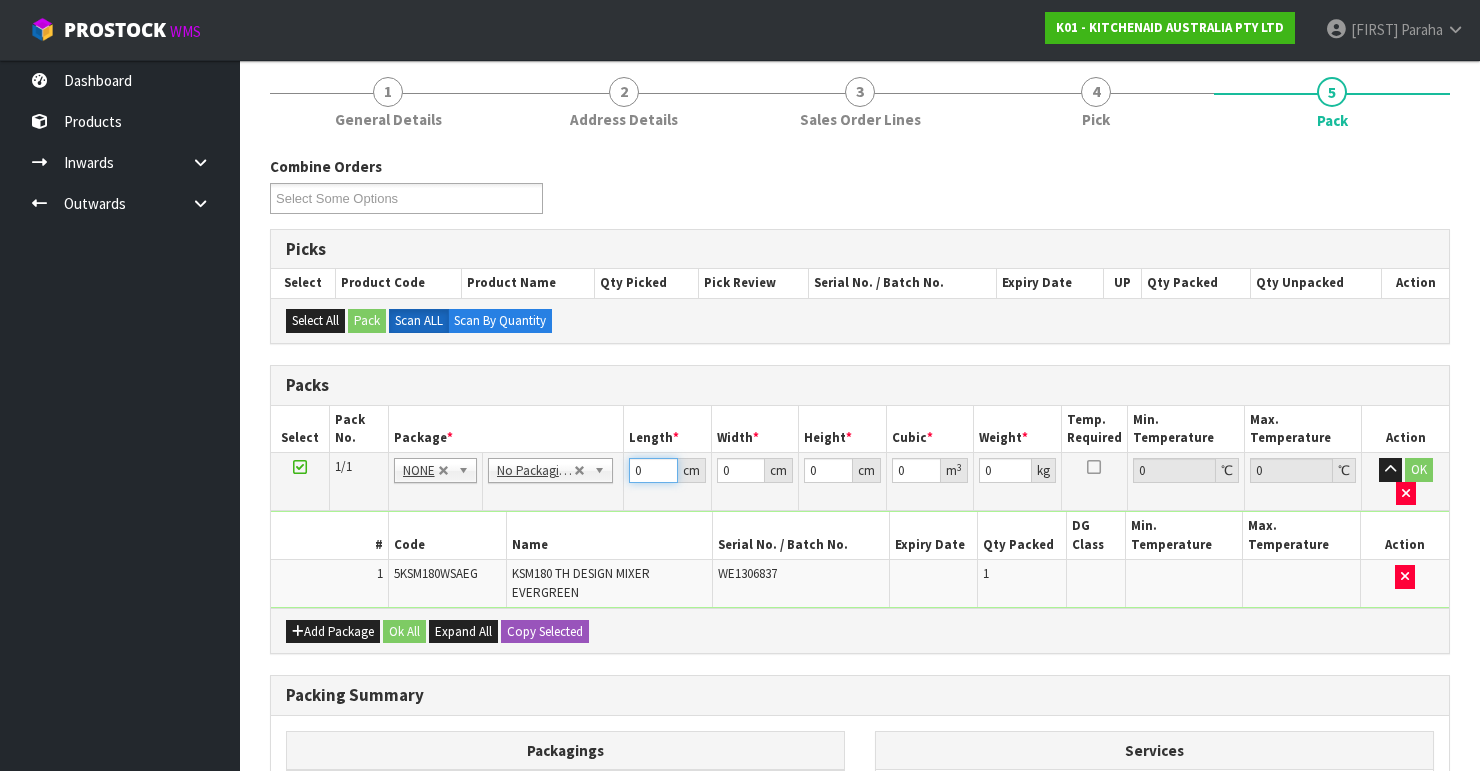 drag, startPoint x: 642, startPoint y: 467, endPoint x: 601, endPoint y: 463, distance: 41.19466 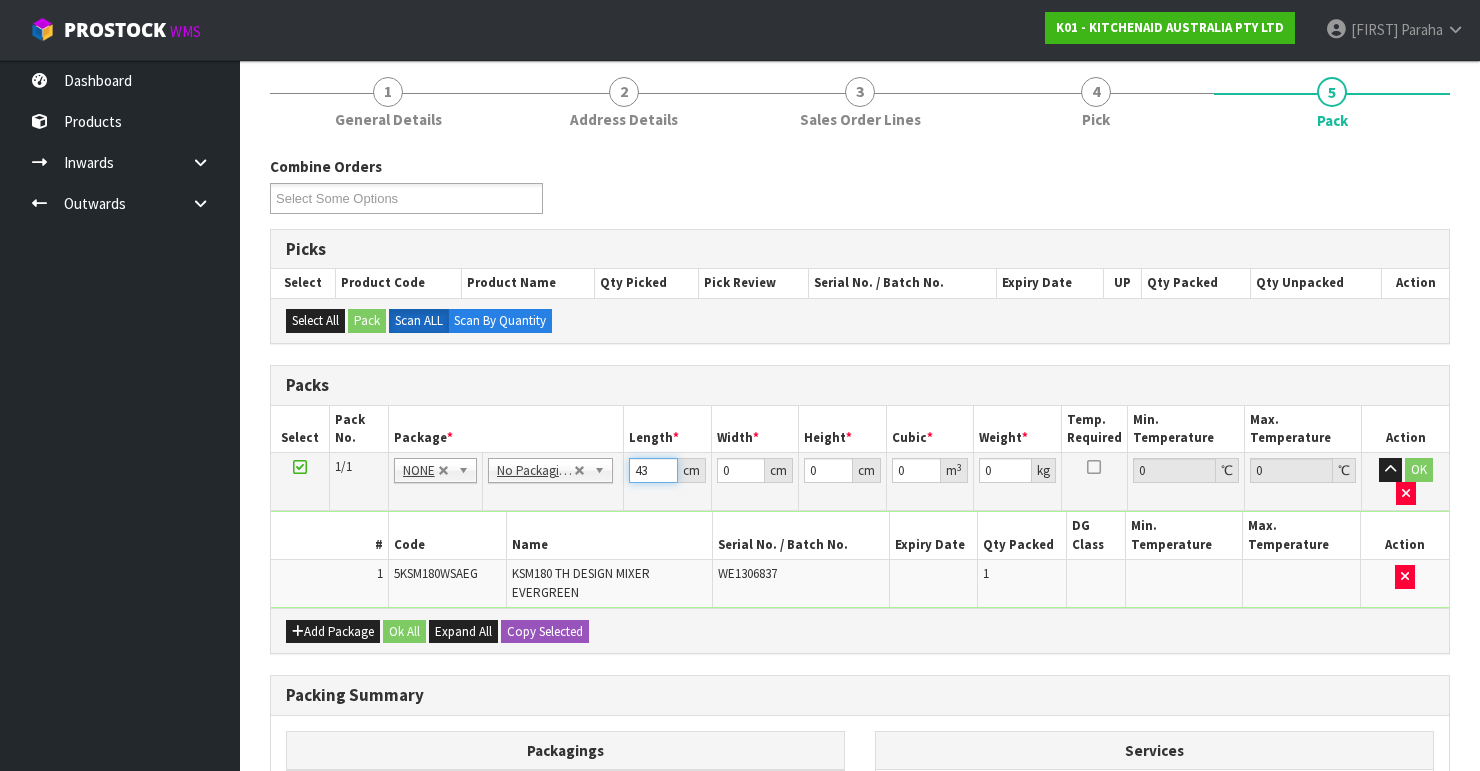 type on "43" 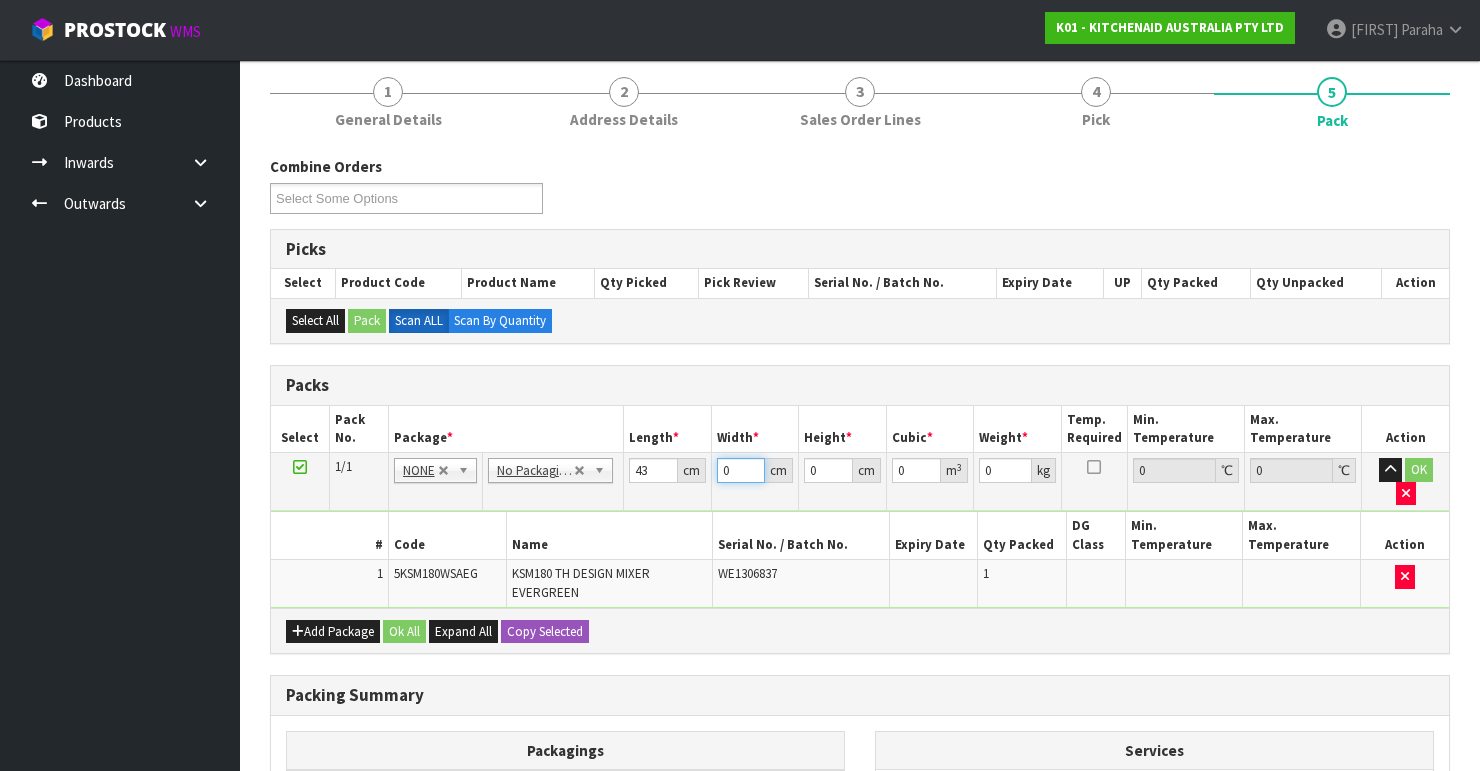 drag, startPoint x: 721, startPoint y: 472, endPoint x: 679, endPoint y: 472, distance: 42 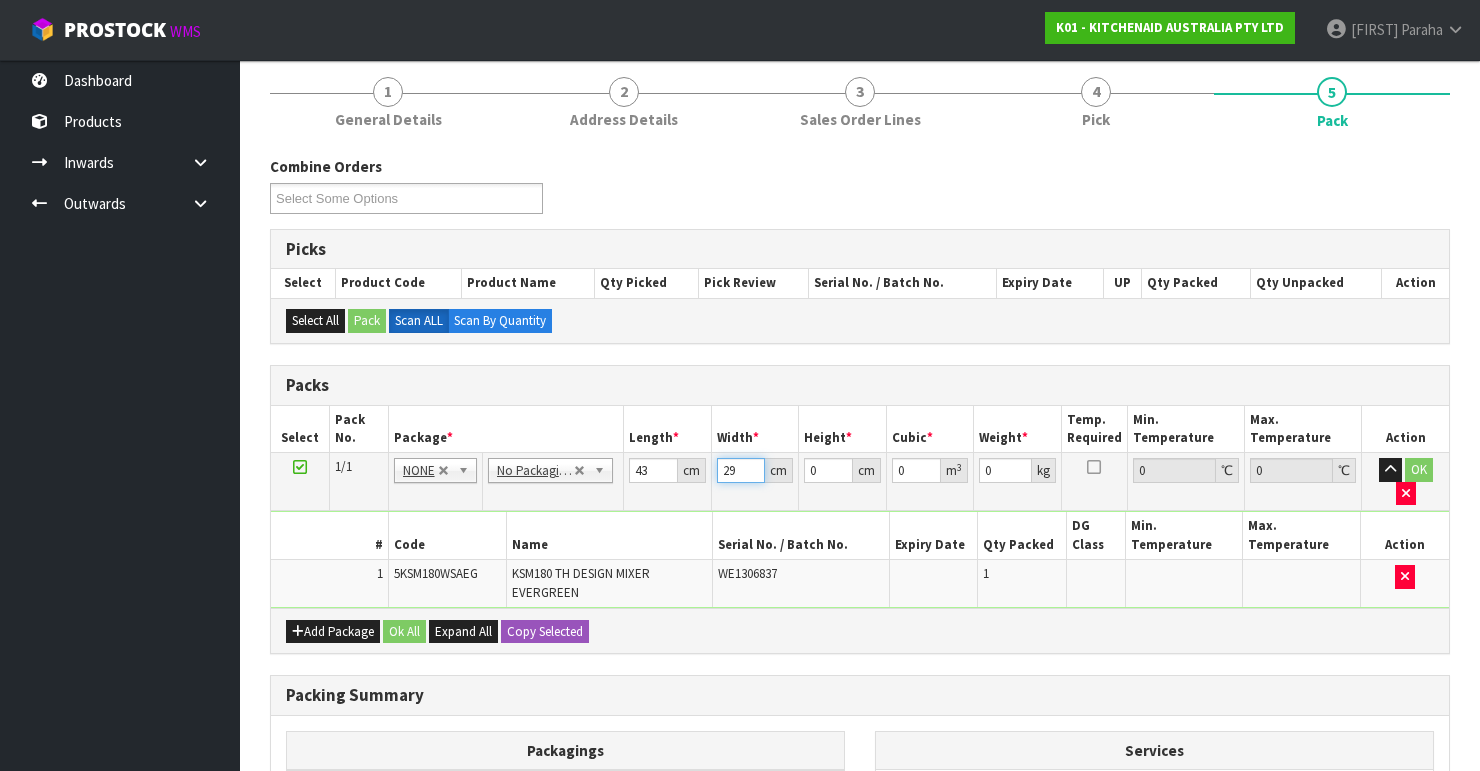 type on "29" 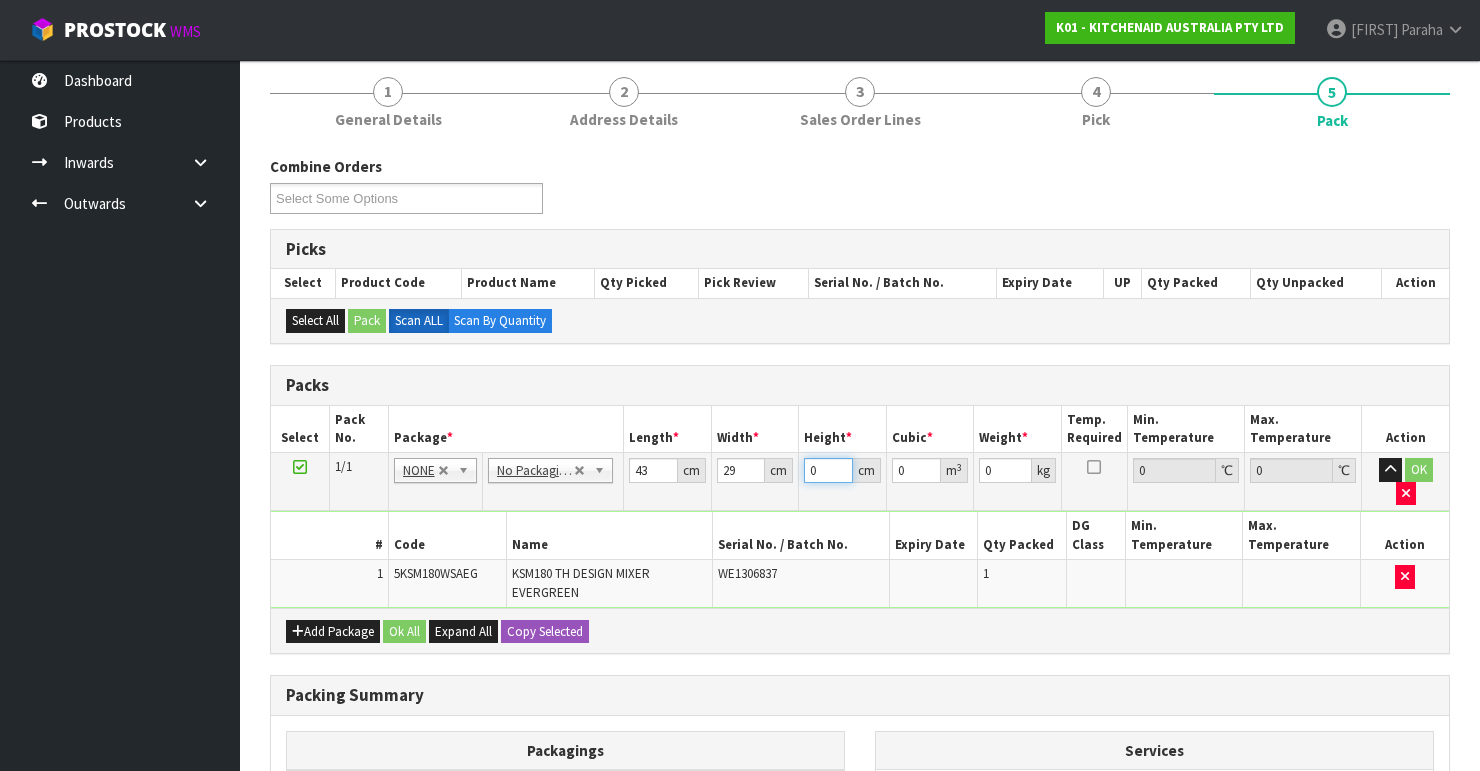 drag, startPoint x: 814, startPoint y: 475, endPoint x: 756, endPoint y: 467, distance: 58.549126 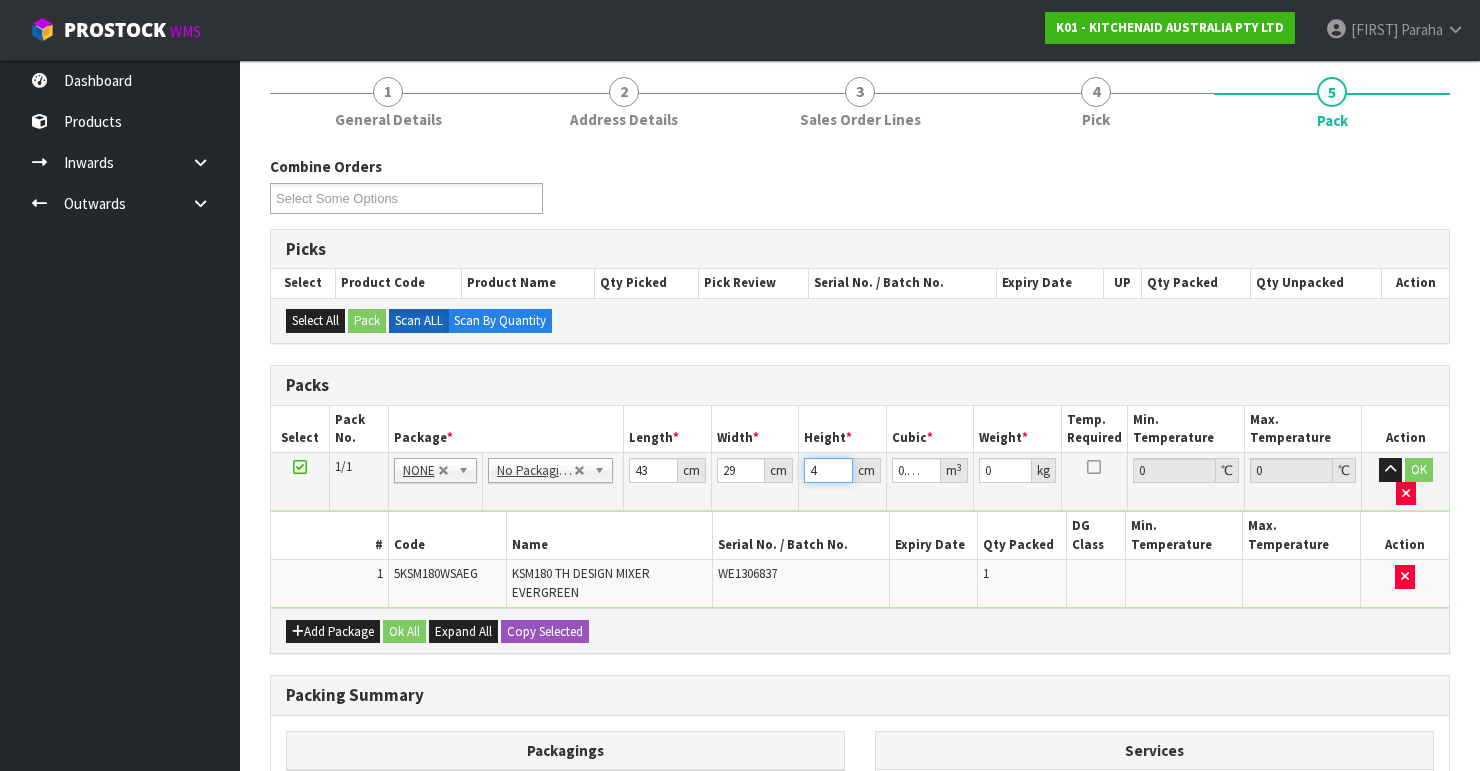 type on "43" 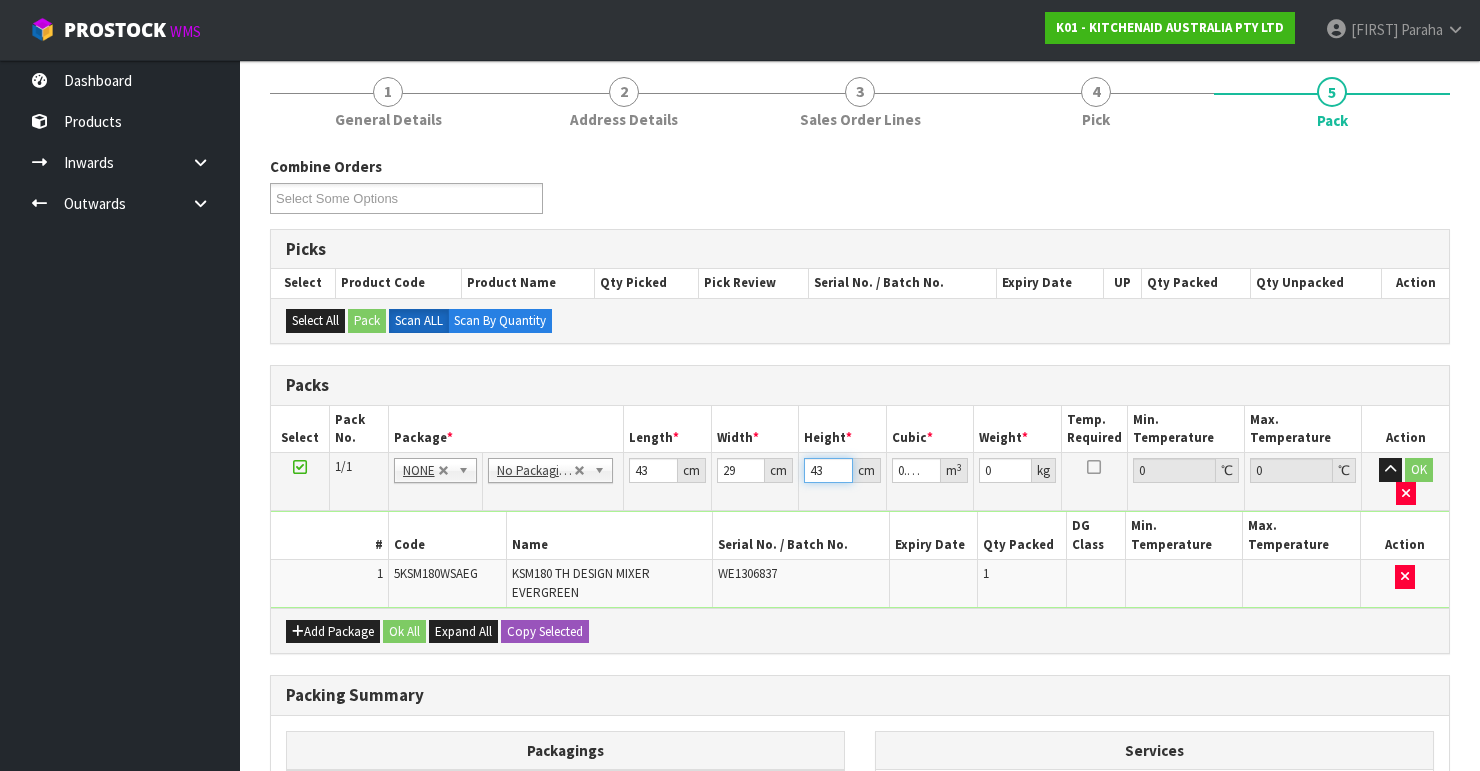 type on "43" 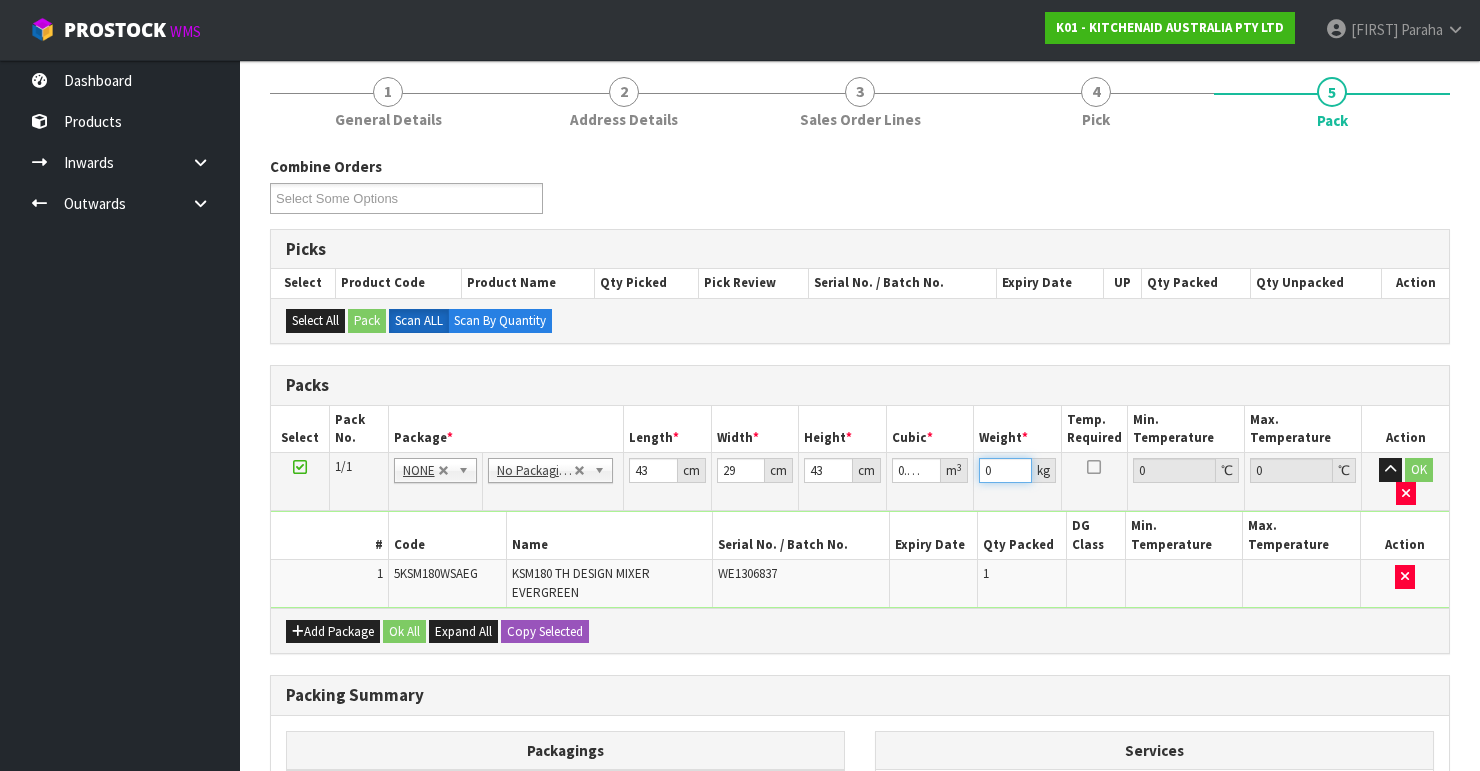 drag, startPoint x: 981, startPoint y: 468, endPoint x: 895, endPoint y: 472, distance: 86.09297 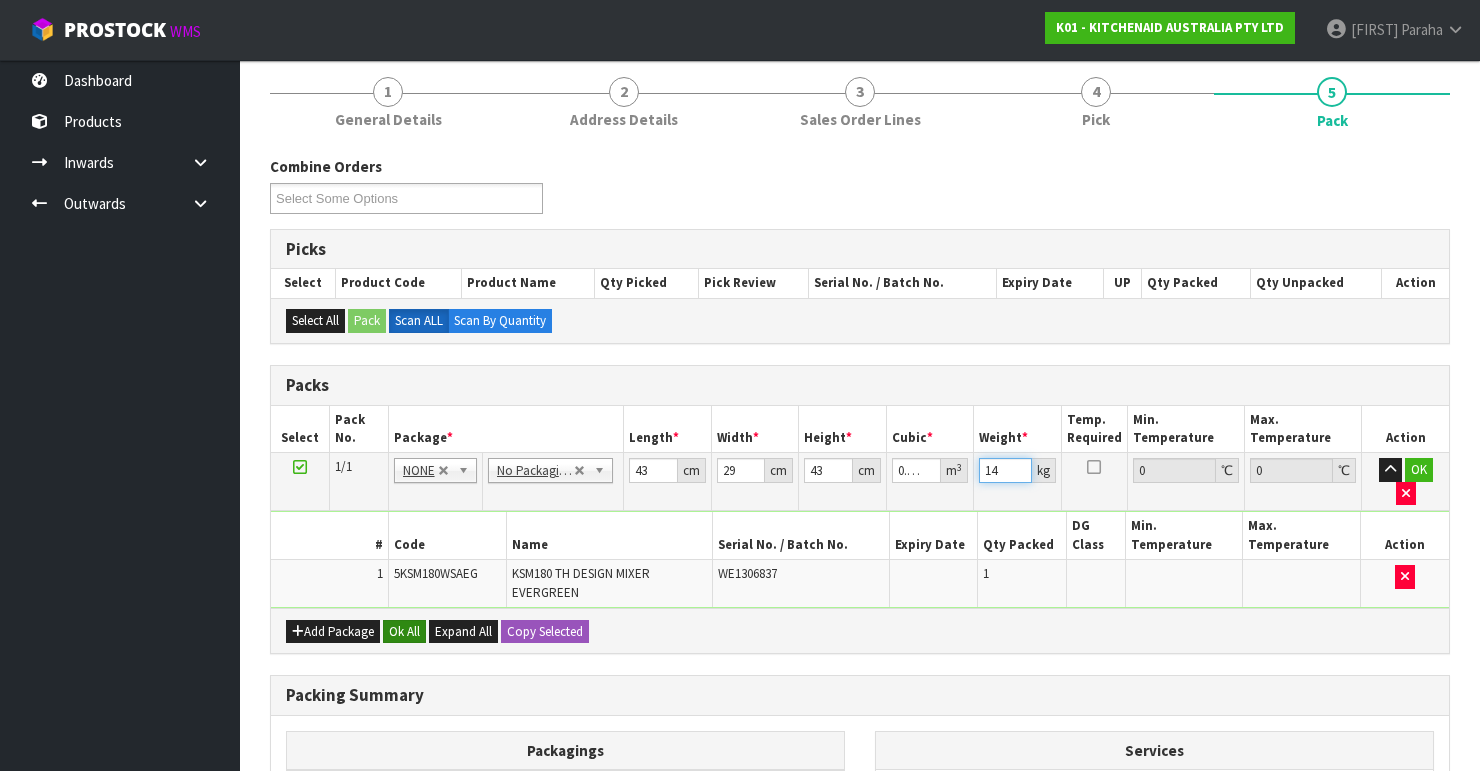 type on "14" 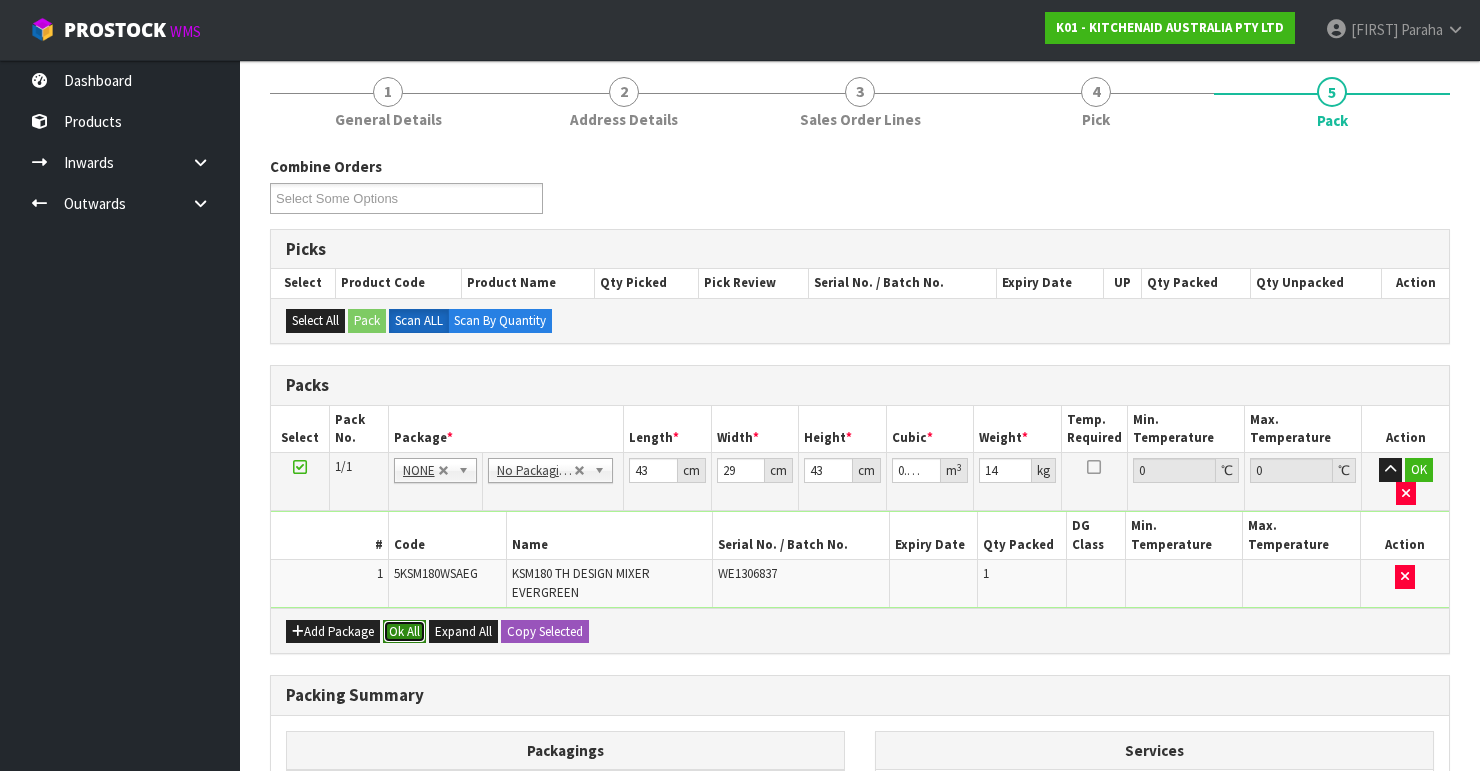 click on "Ok All" at bounding box center [404, 632] 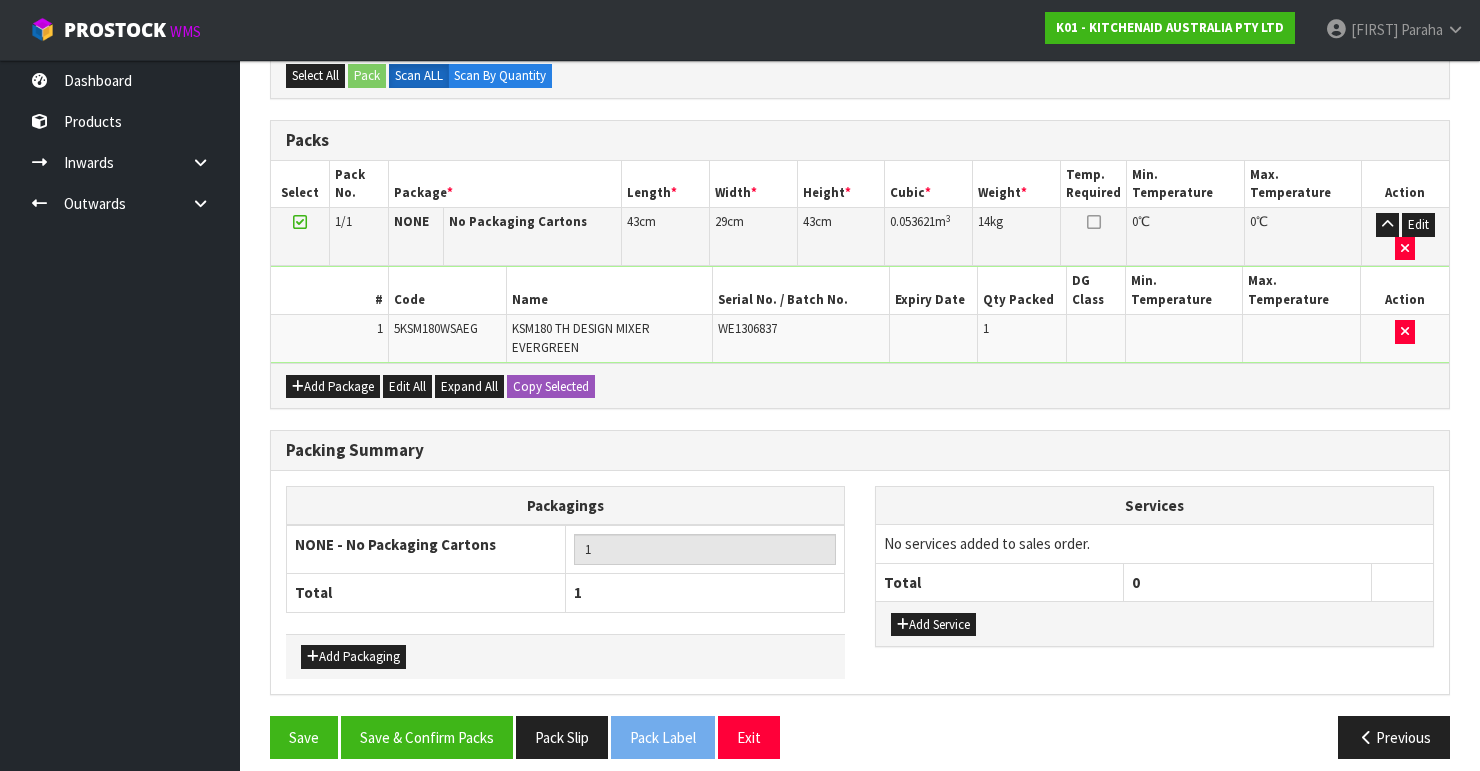 scroll, scrollTop: 413, scrollLeft: 0, axis: vertical 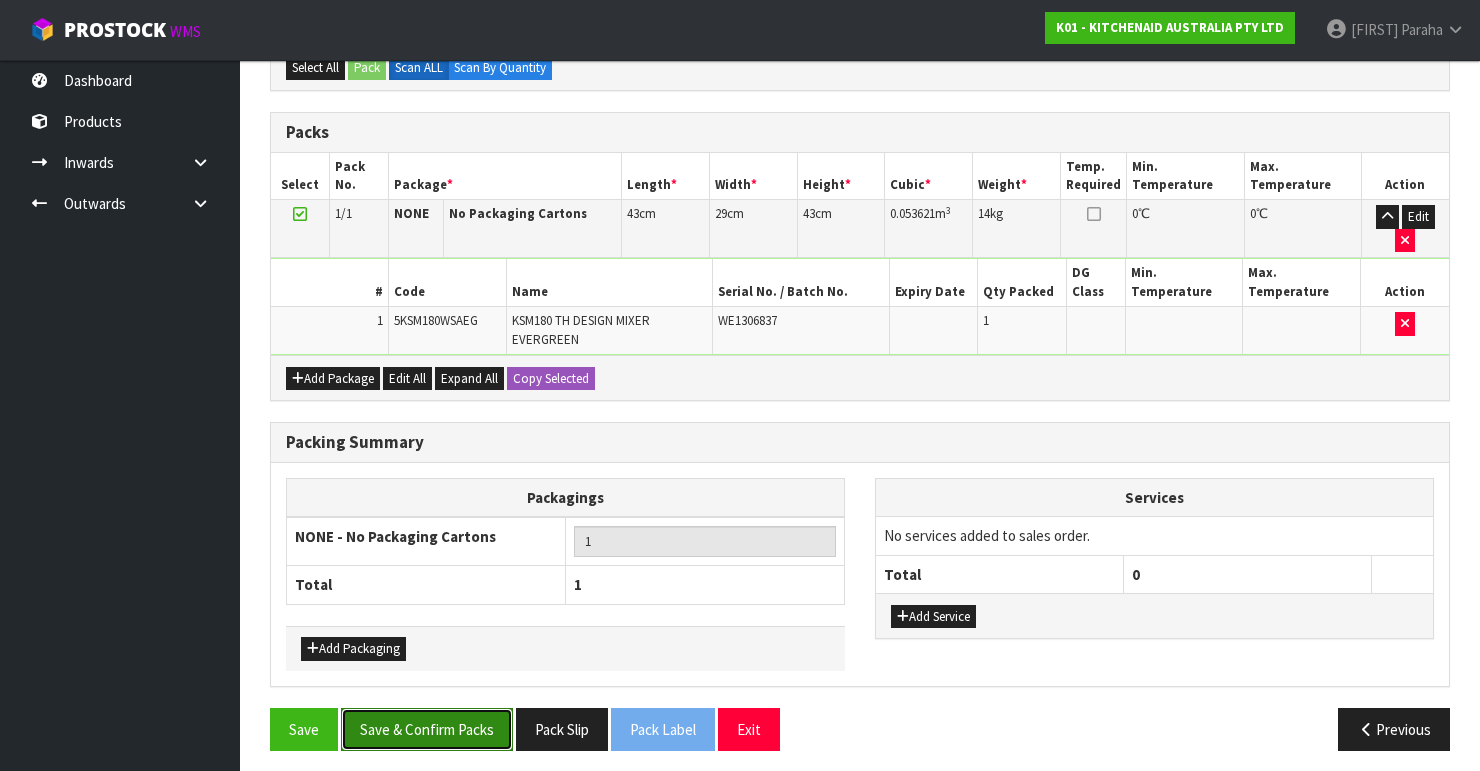 click on "Save & Confirm Packs" at bounding box center (427, 729) 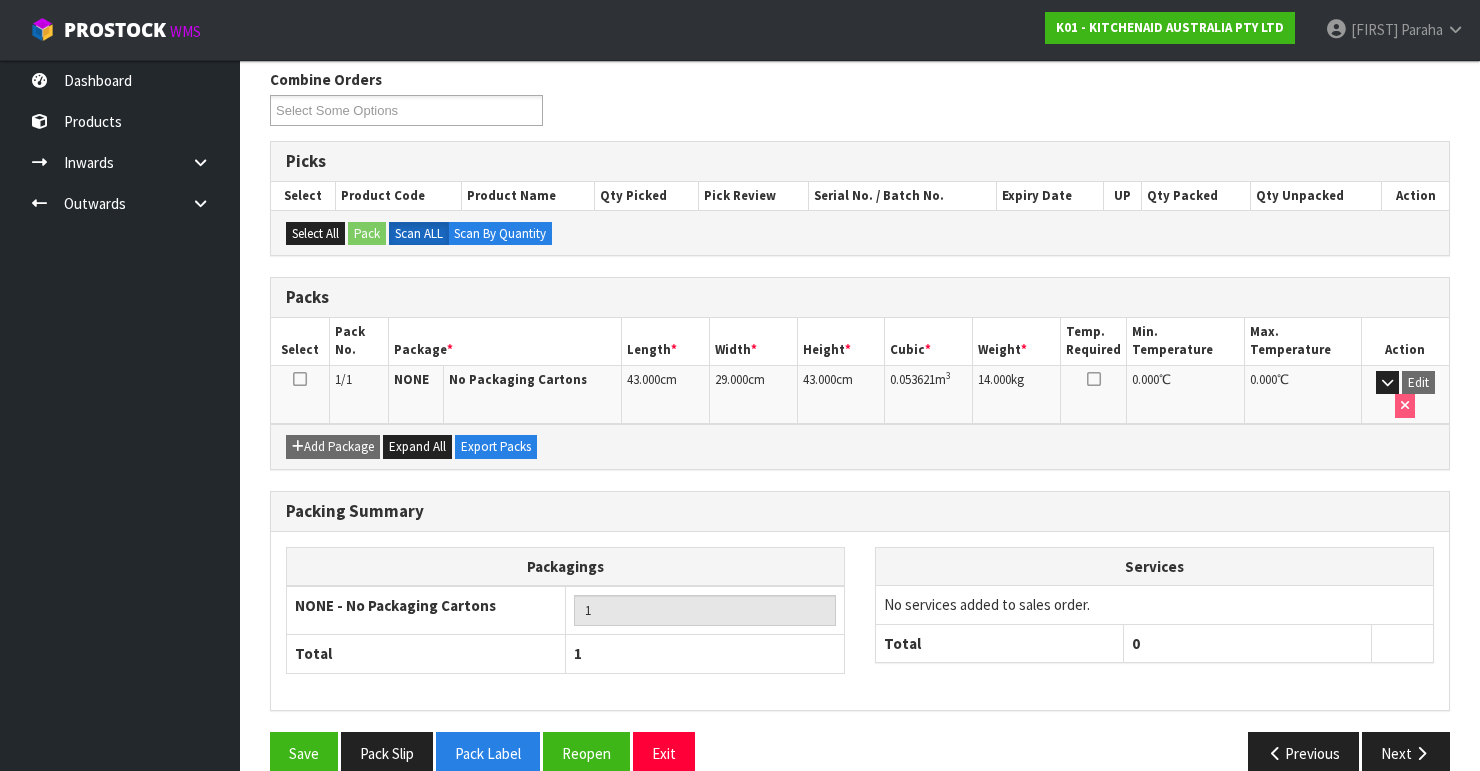 scroll, scrollTop: 346, scrollLeft: 0, axis: vertical 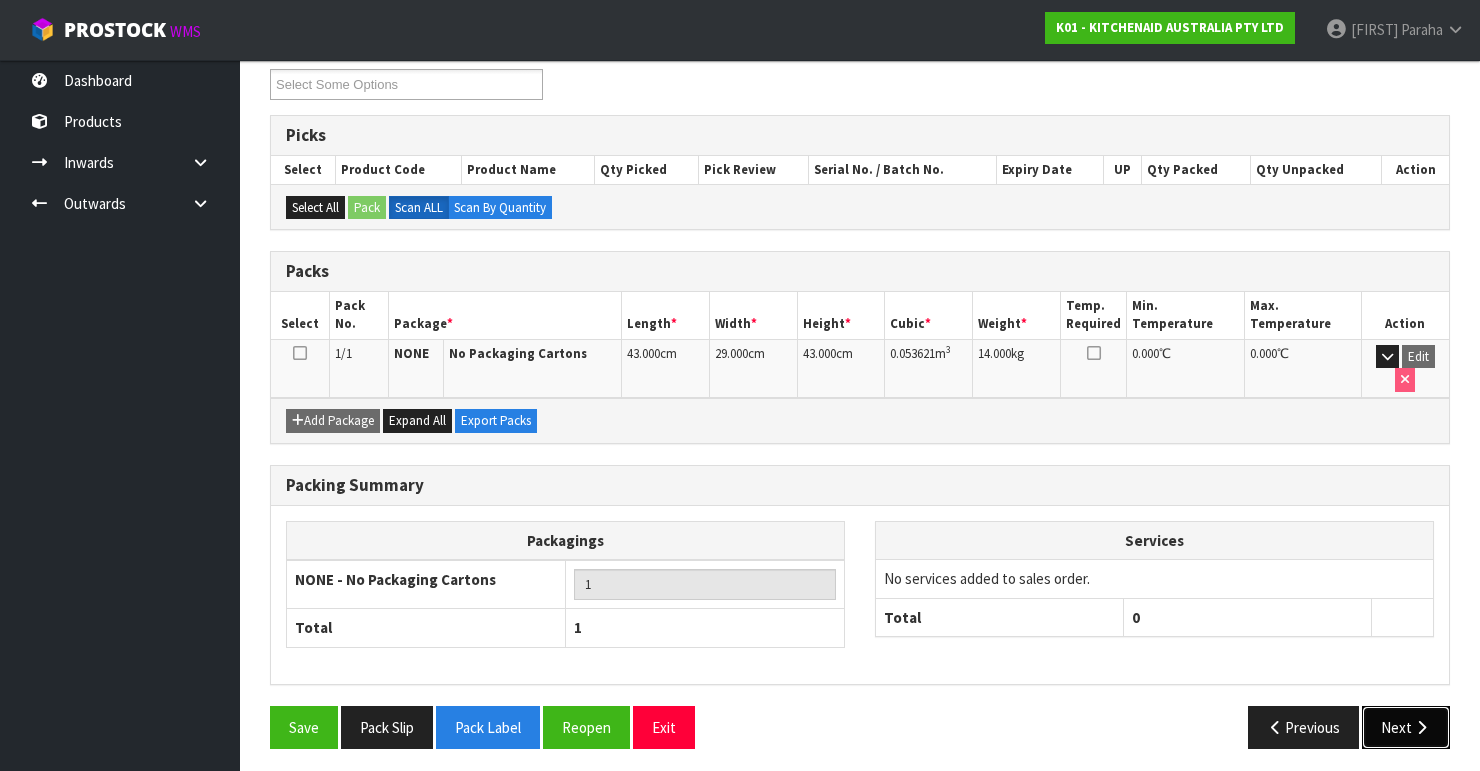 click on "Next" at bounding box center (1406, 727) 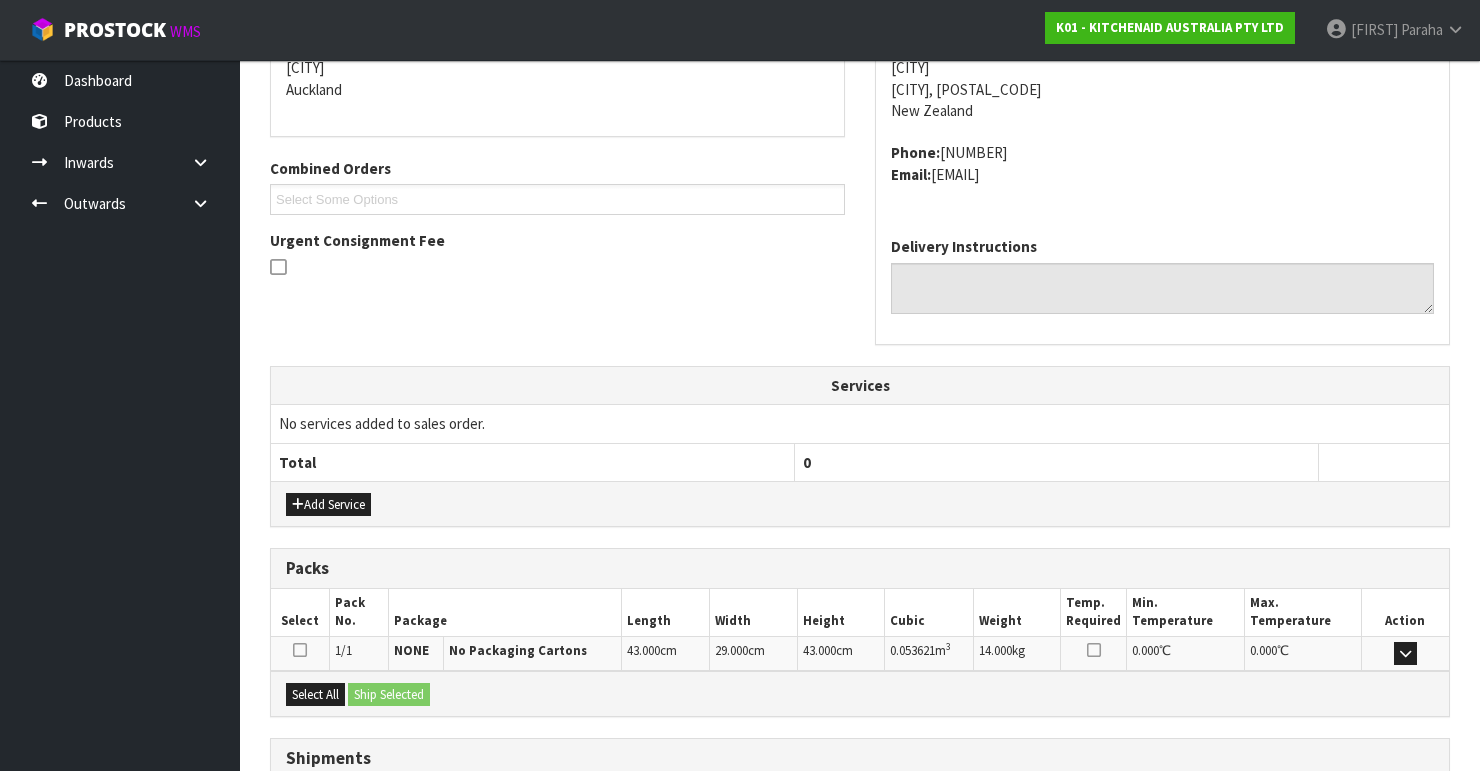 scroll, scrollTop: 584, scrollLeft: 0, axis: vertical 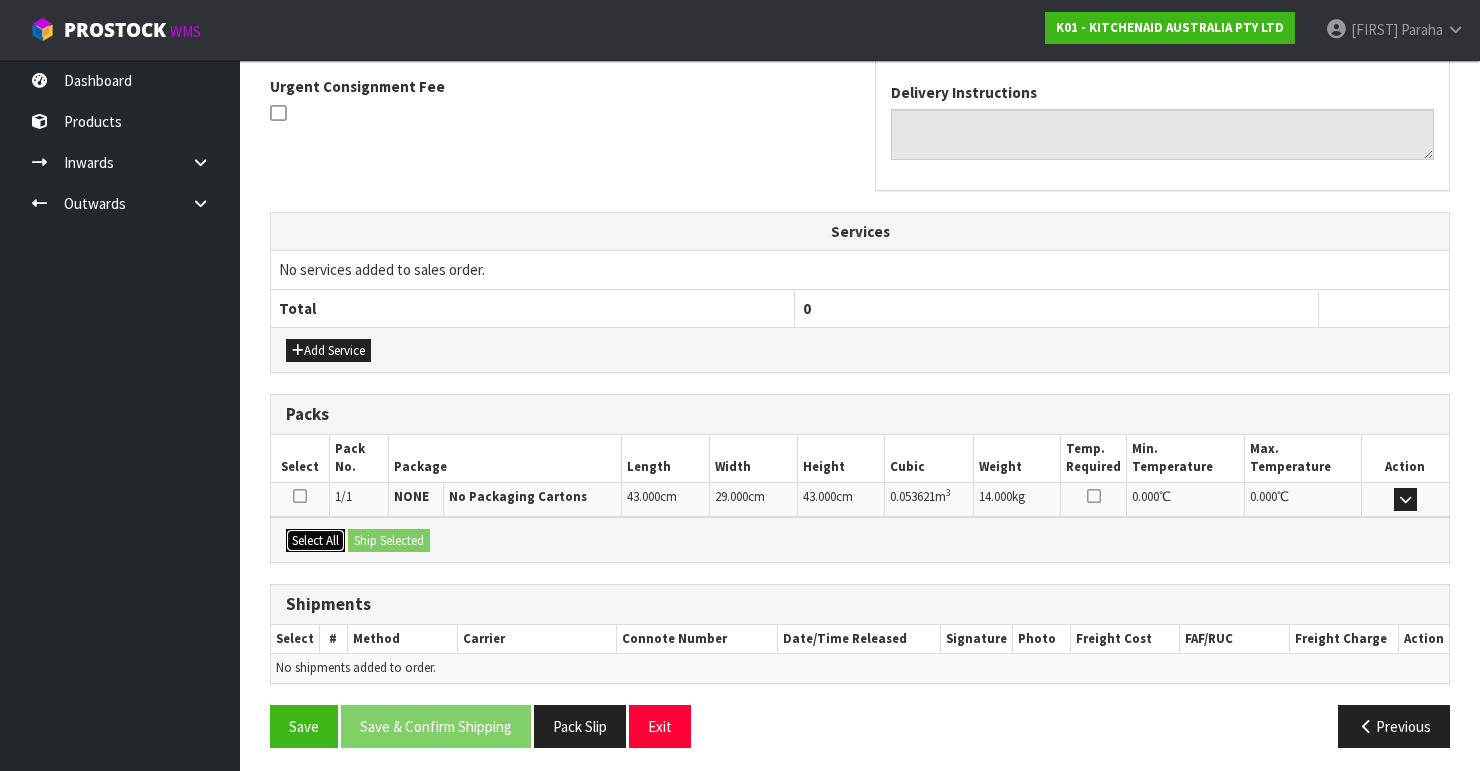 click on "Select All" at bounding box center [315, 541] 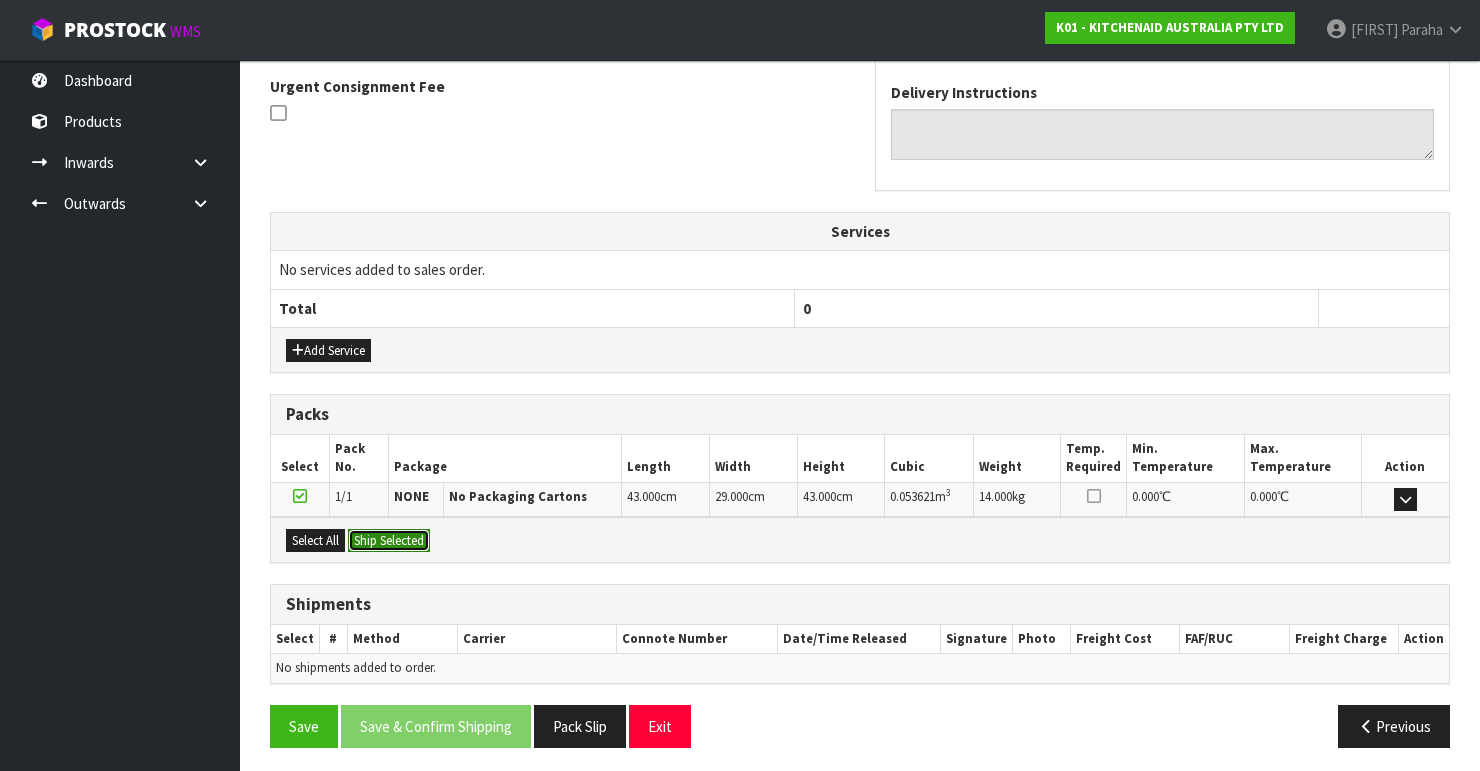 click on "Ship Selected" at bounding box center [389, 541] 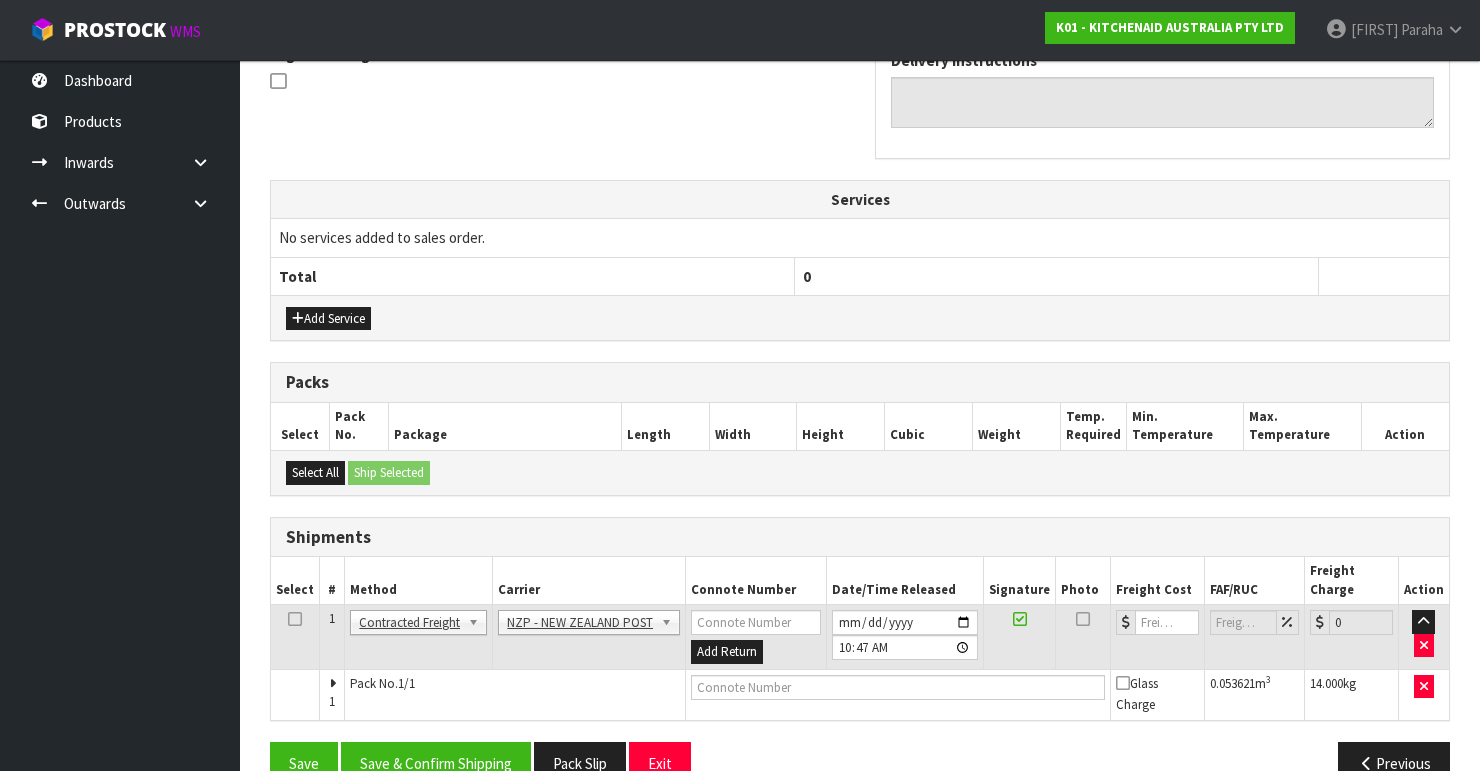 scroll, scrollTop: 635, scrollLeft: 0, axis: vertical 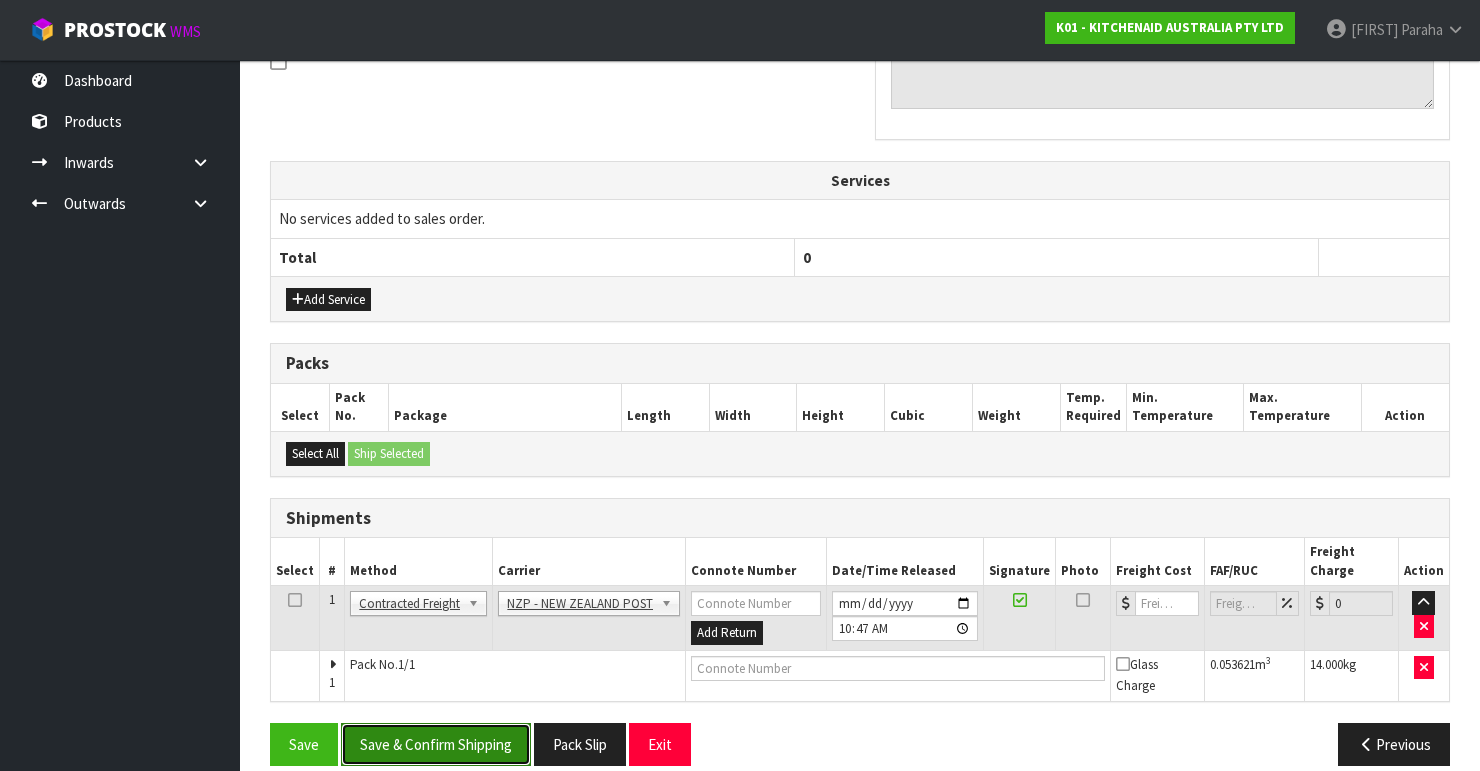 click on "Save & Confirm Shipping" at bounding box center [436, 744] 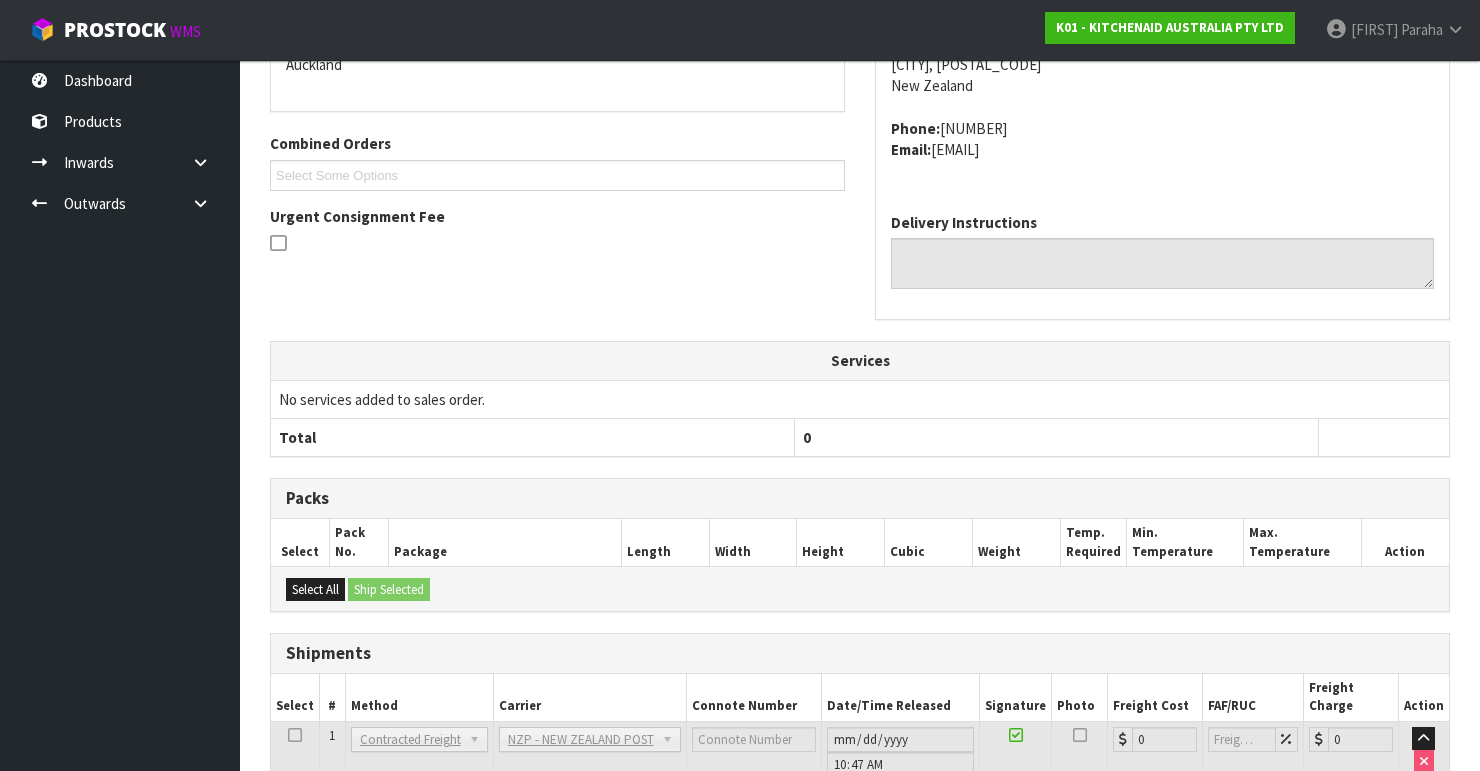 scroll, scrollTop: 605, scrollLeft: 0, axis: vertical 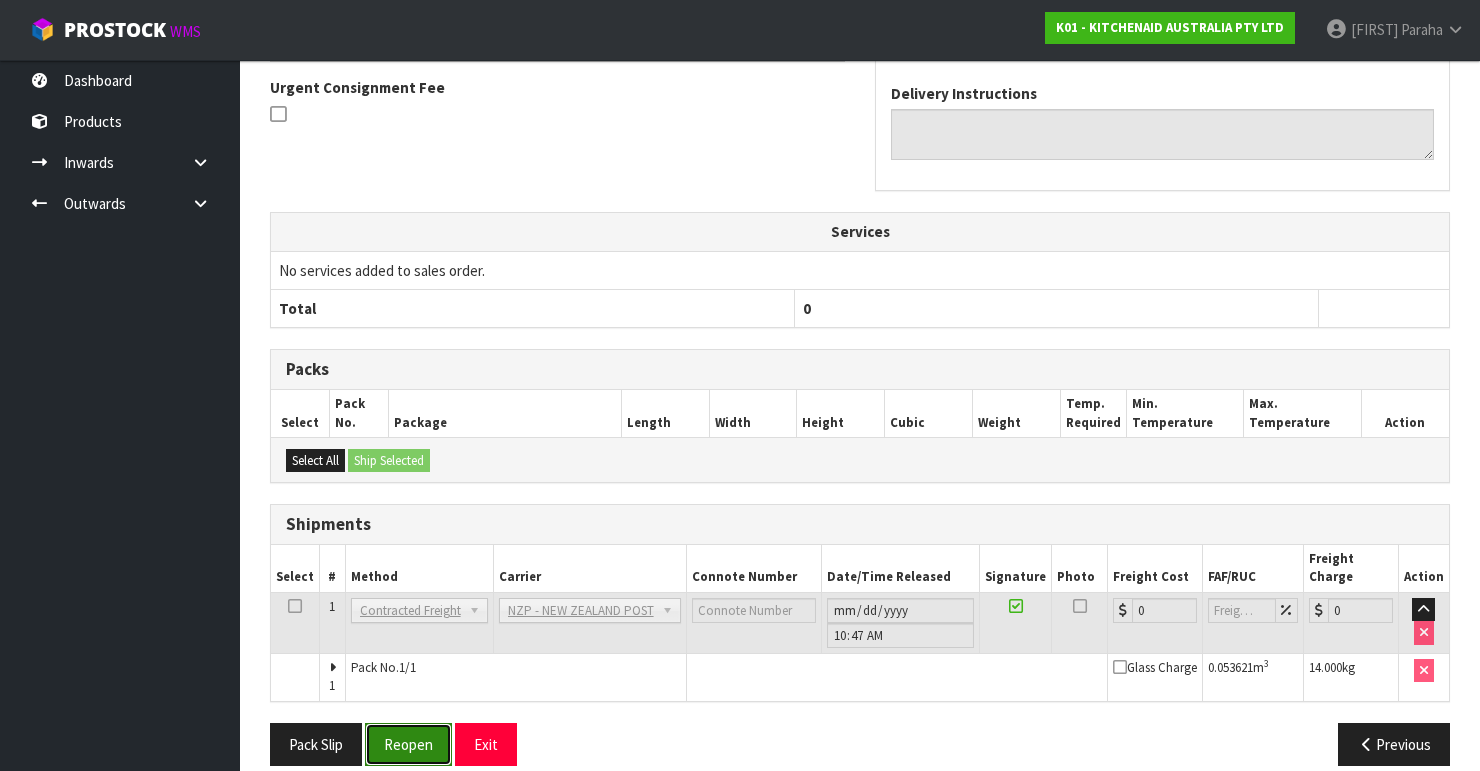 click on "Reopen" at bounding box center (408, 744) 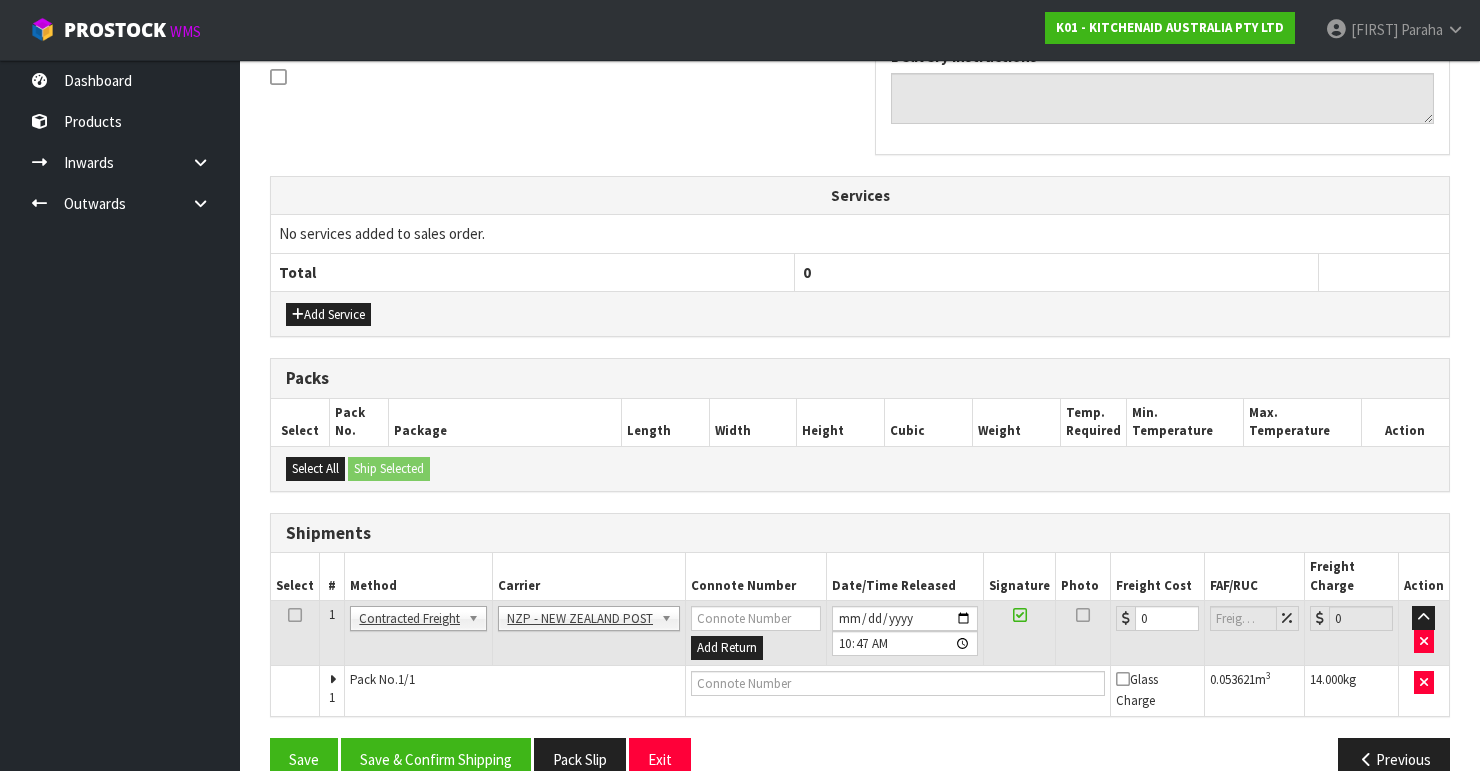 scroll, scrollTop: 635, scrollLeft: 0, axis: vertical 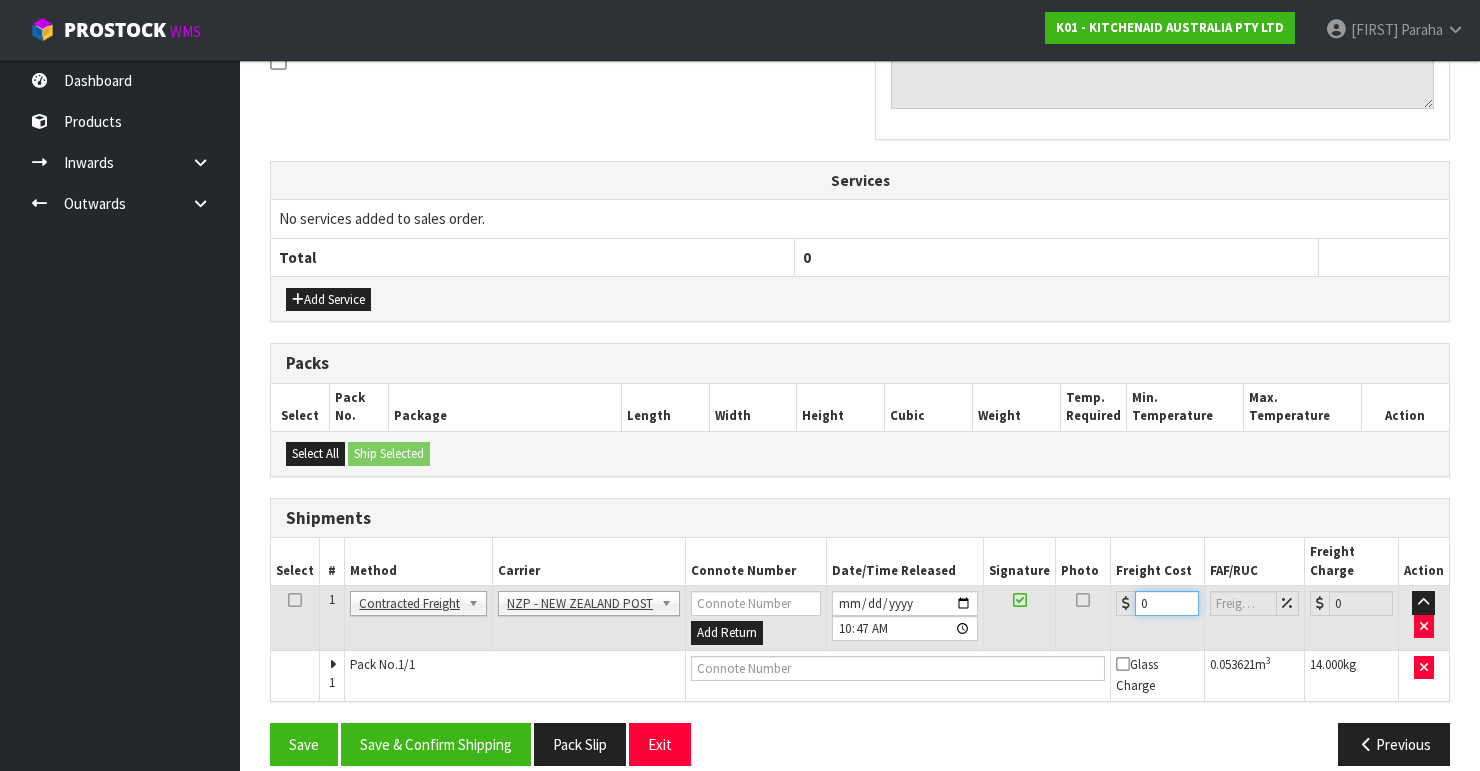 drag, startPoint x: 1154, startPoint y: 580, endPoint x: 1104, endPoint y: 576, distance: 50.159744 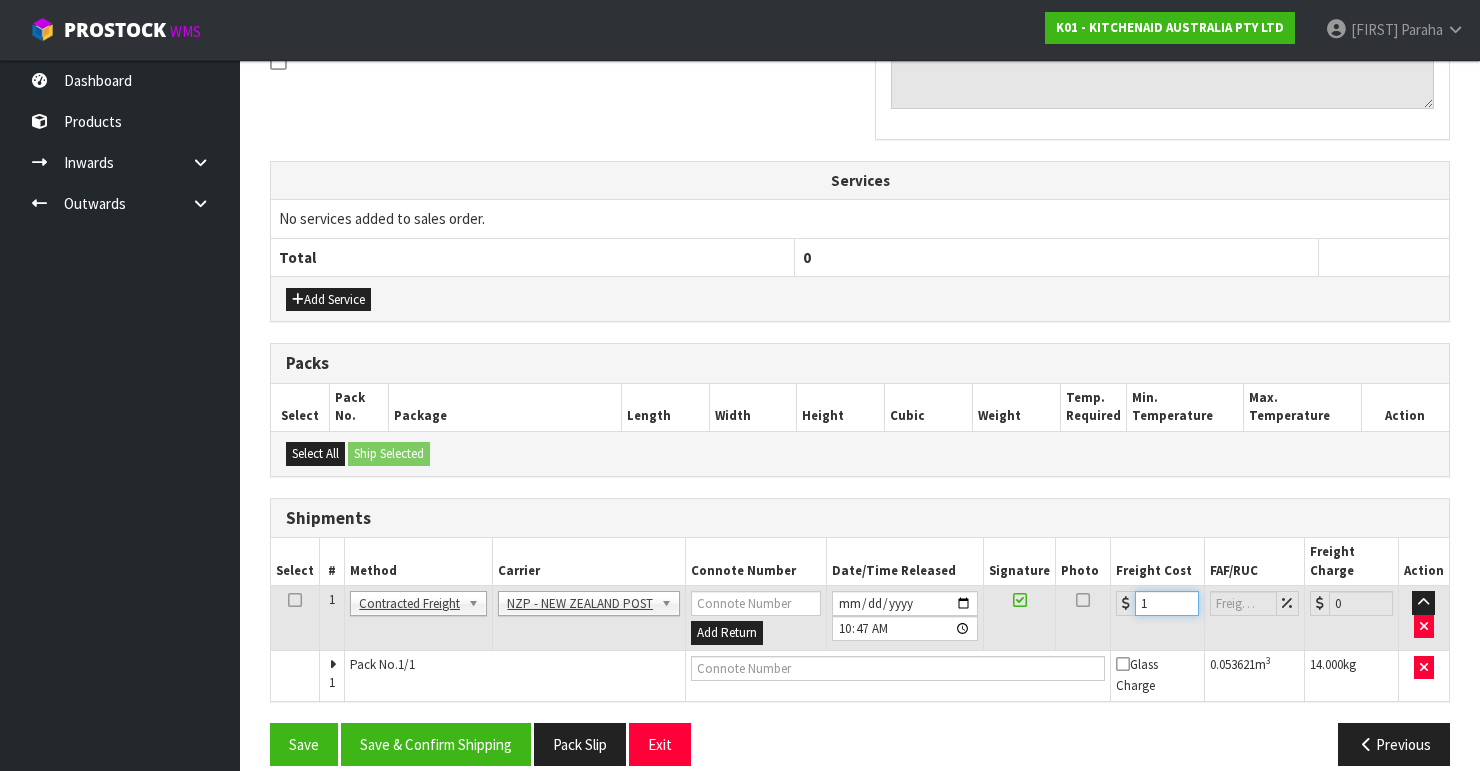 type on "11" 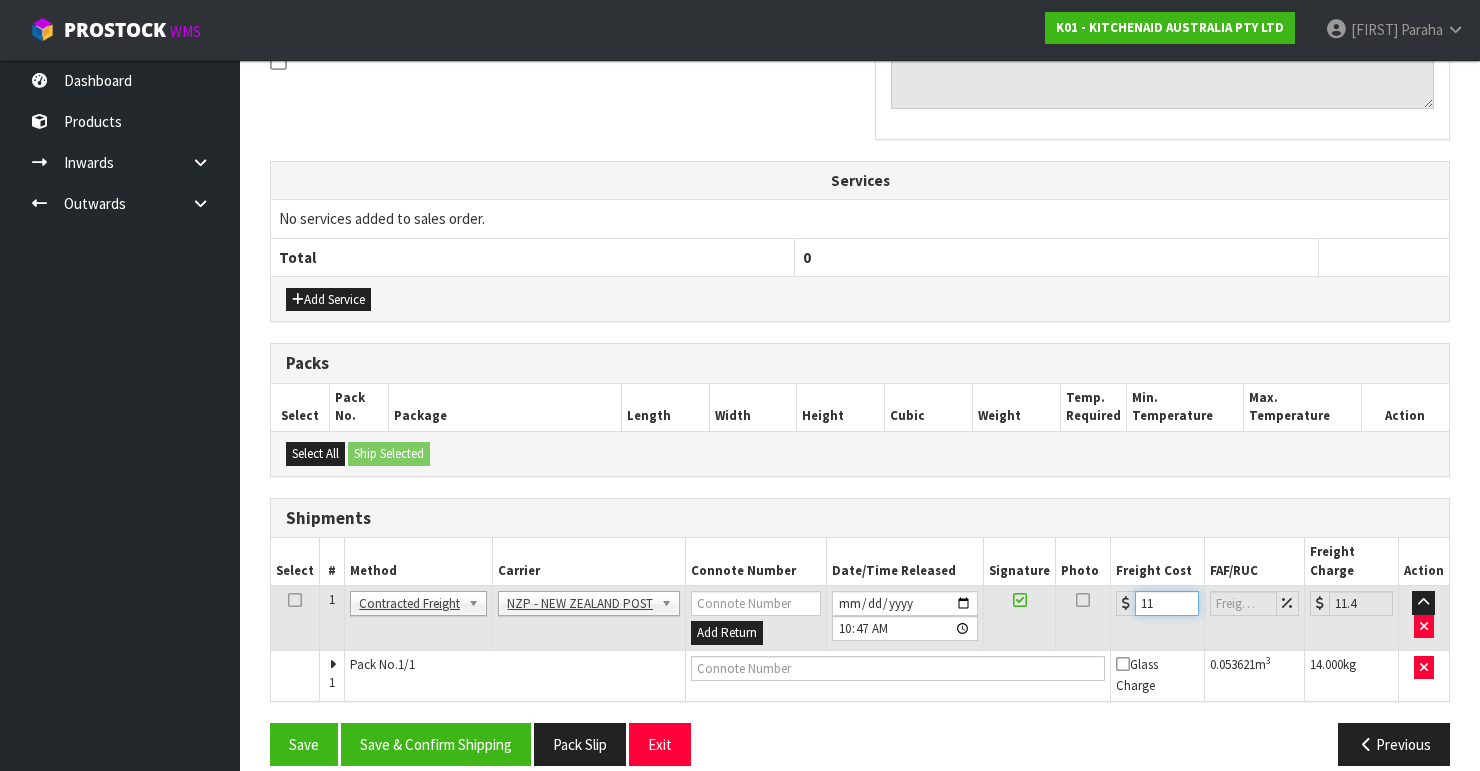 type on "11.7" 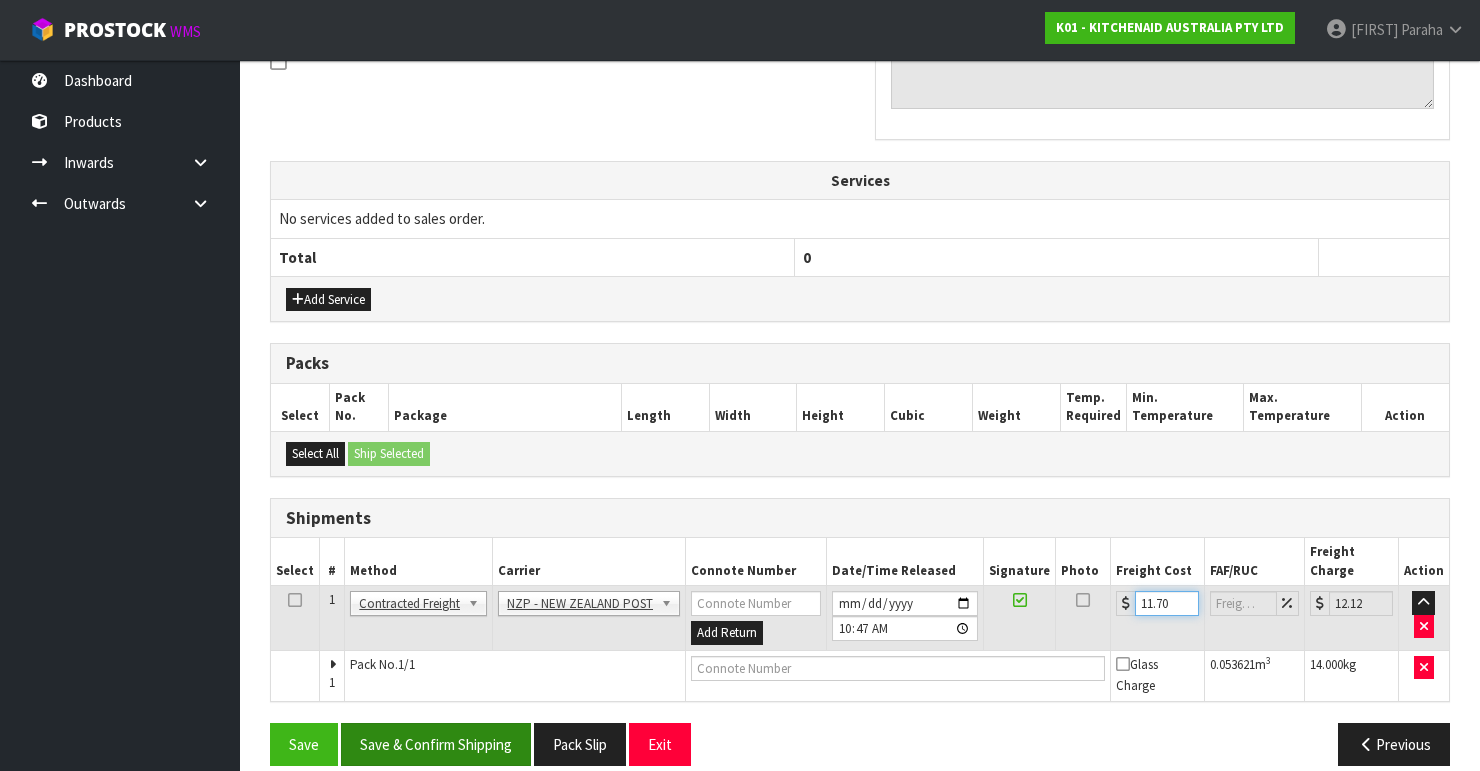 type on "11.70" 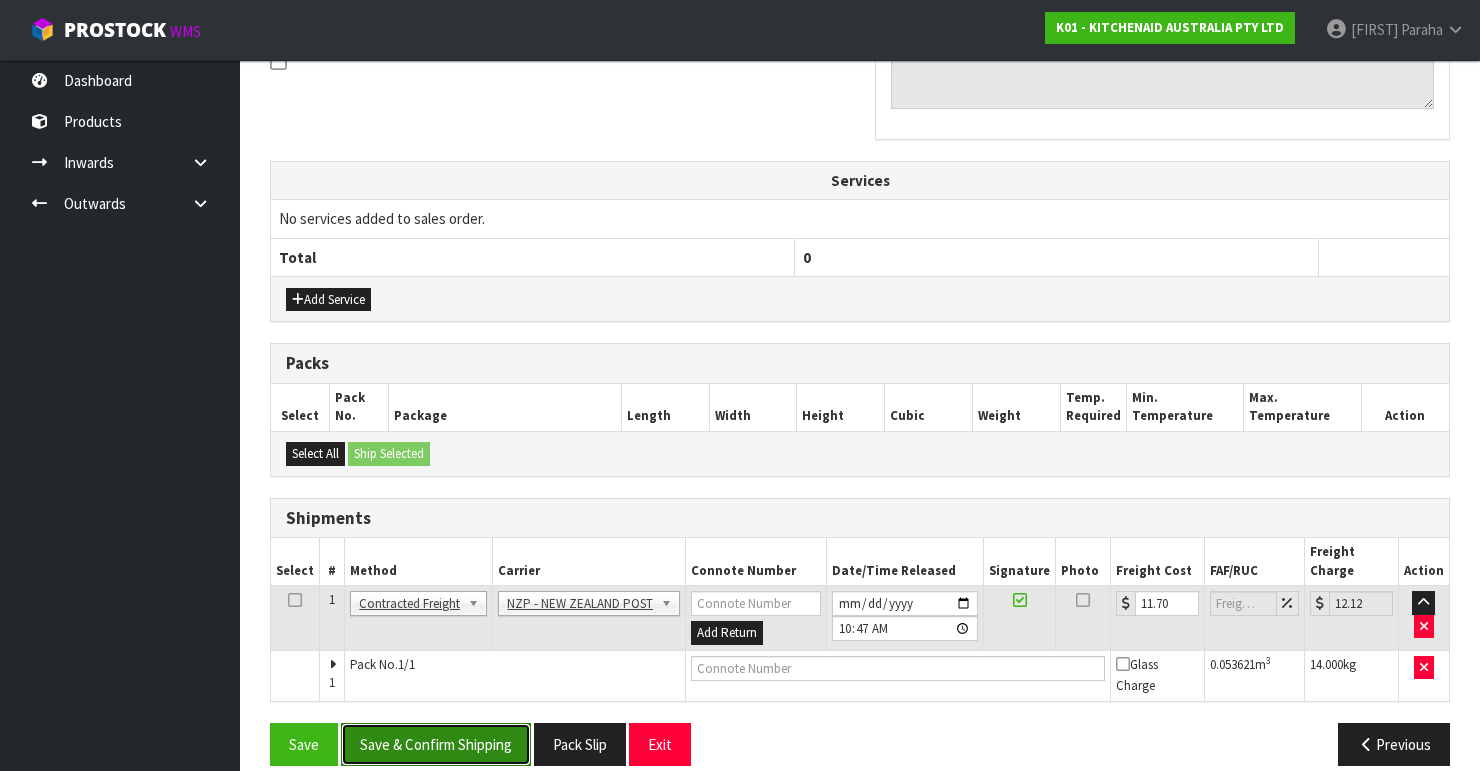 click on "Save & Confirm Shipping" at bounding box center (436, 744) 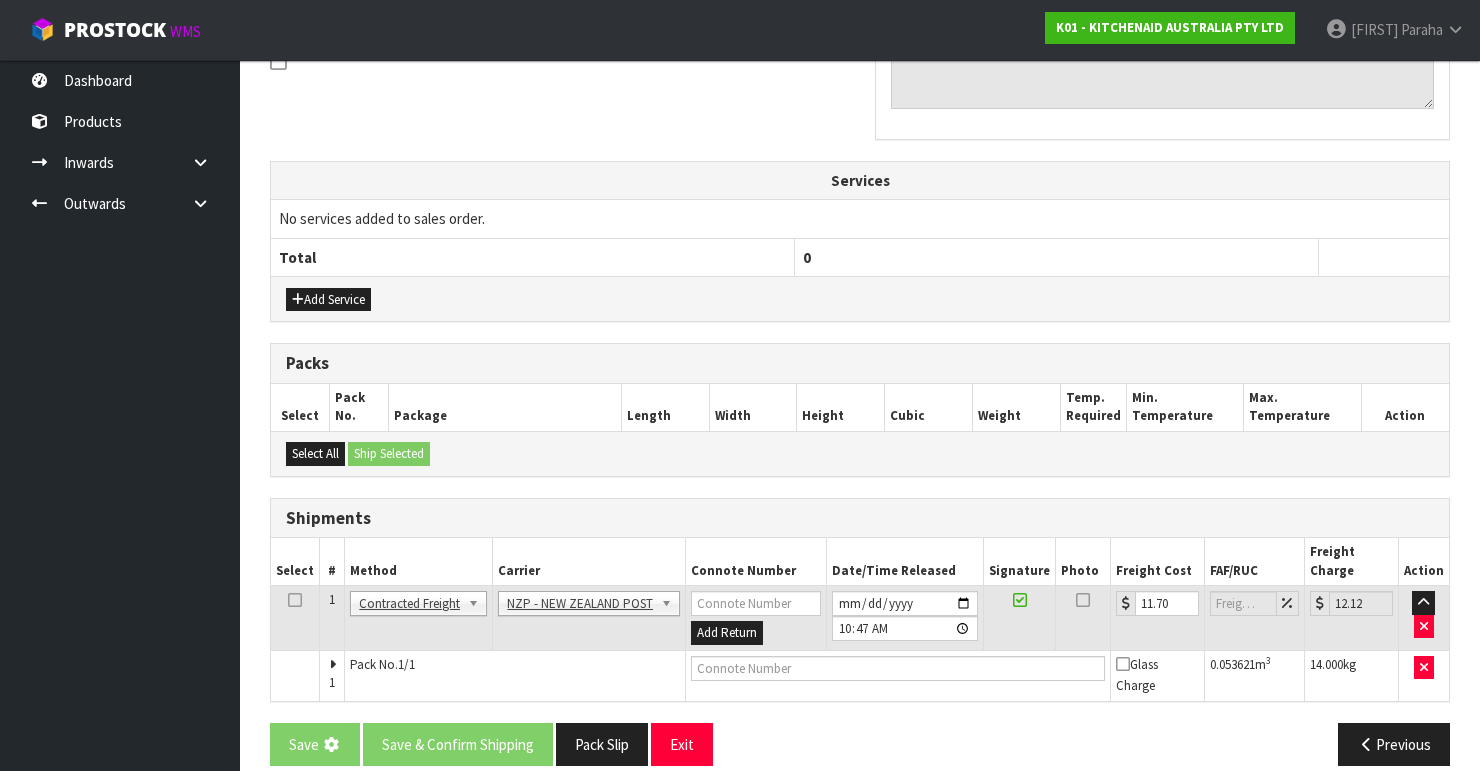 scroll, scrollTop: 0, scrollLeft: 0, axis: both 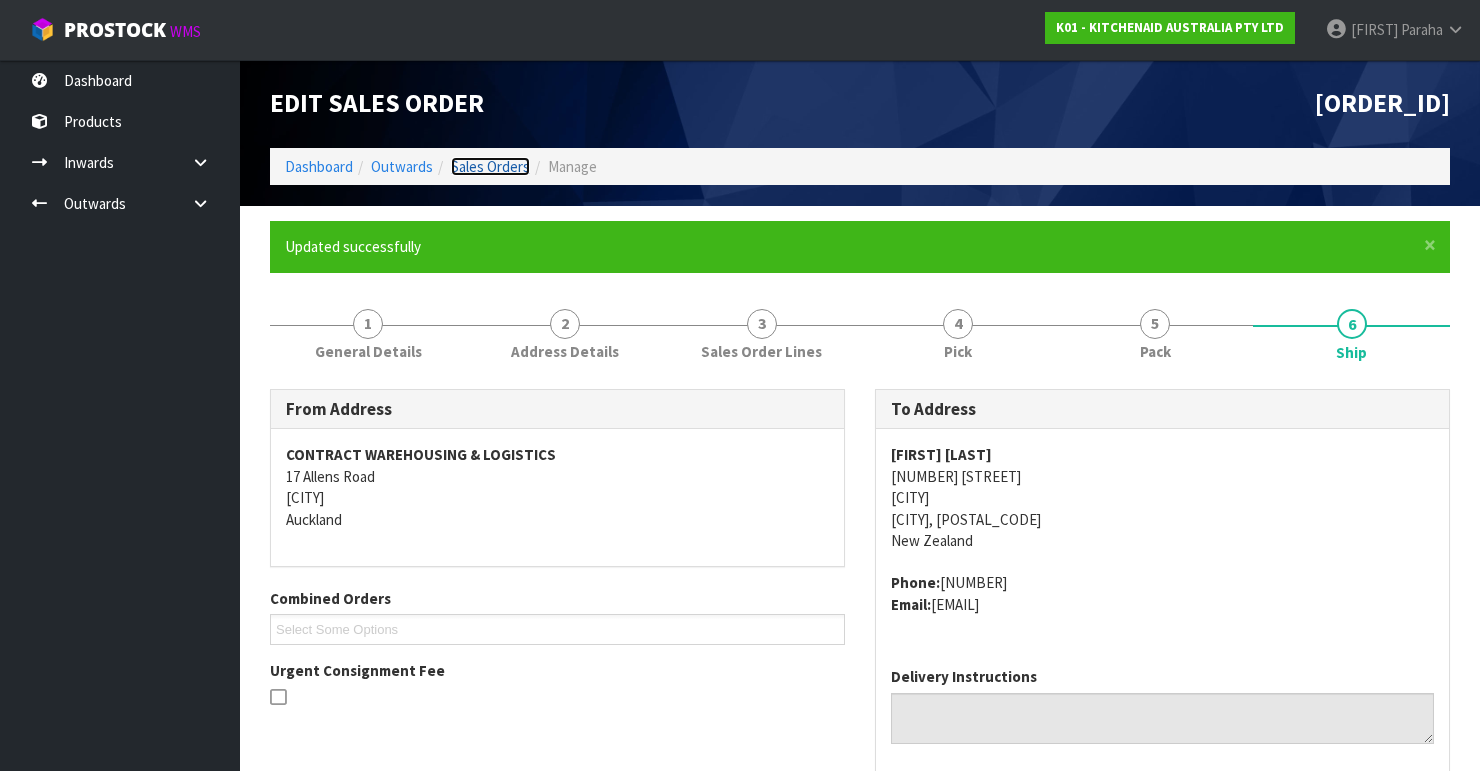 click on "Sales Orders" at bounding box center (490, 166) 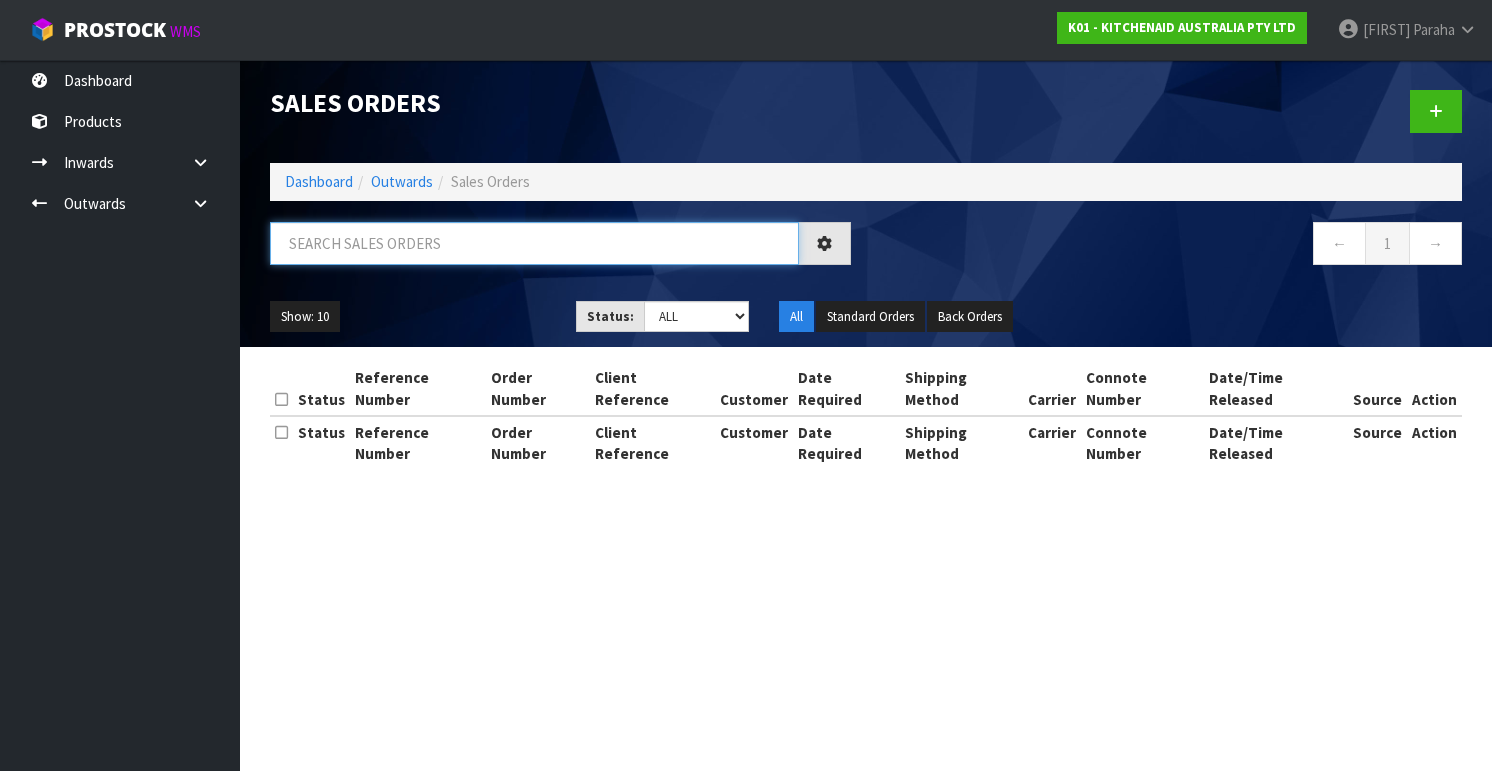 click at bounding box center (534, 243) 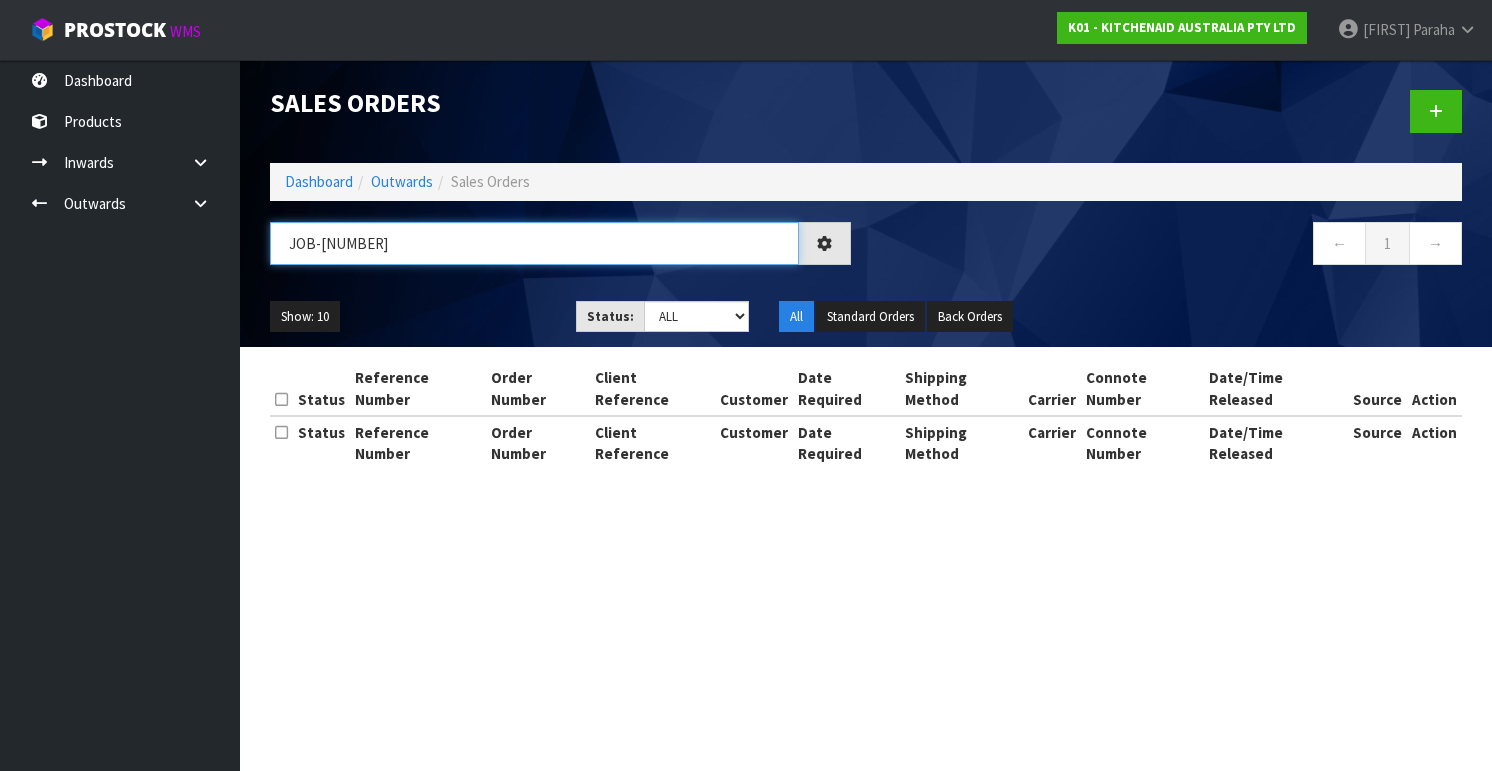 type on "[JOB_ID]" 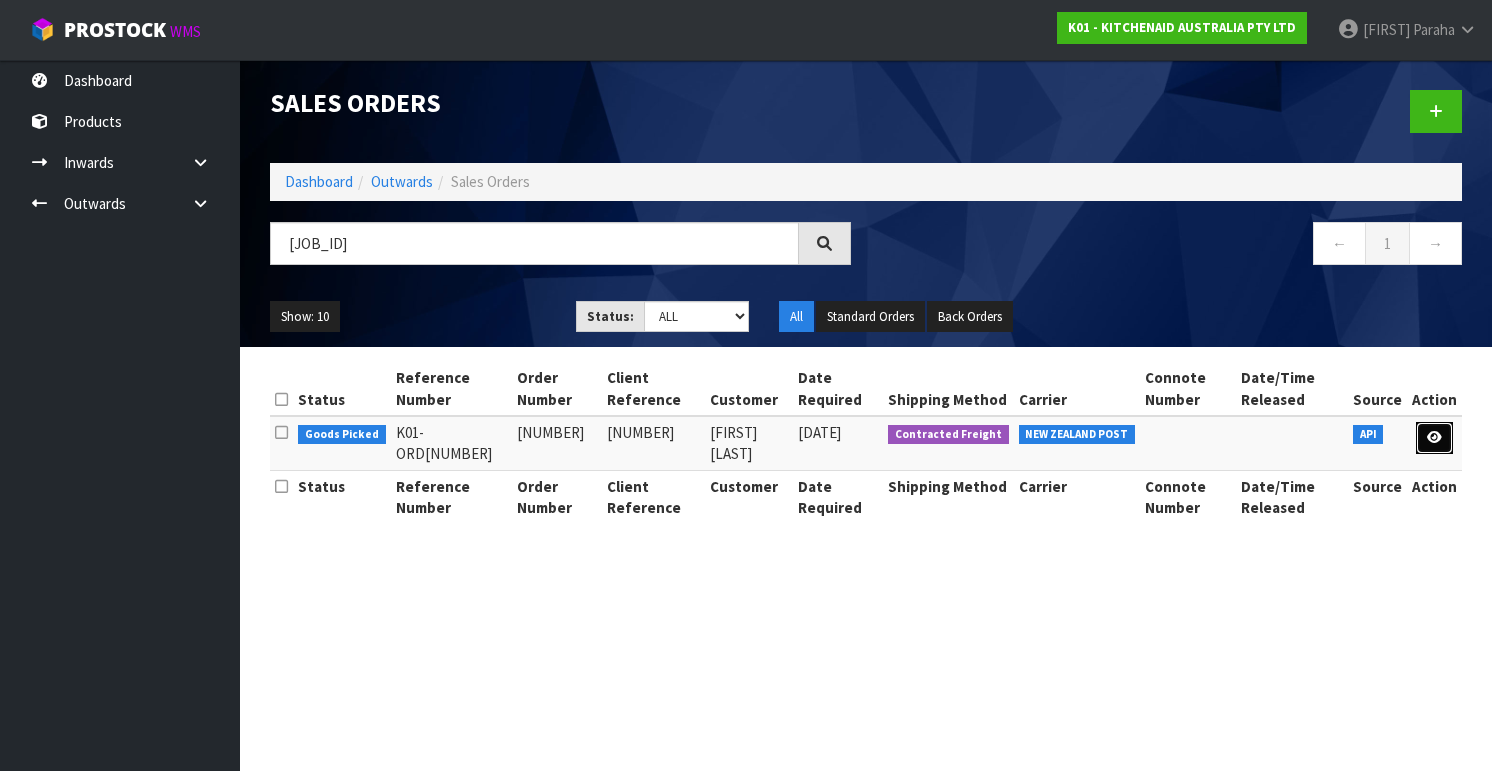 click at bounding box center (1434, 437) 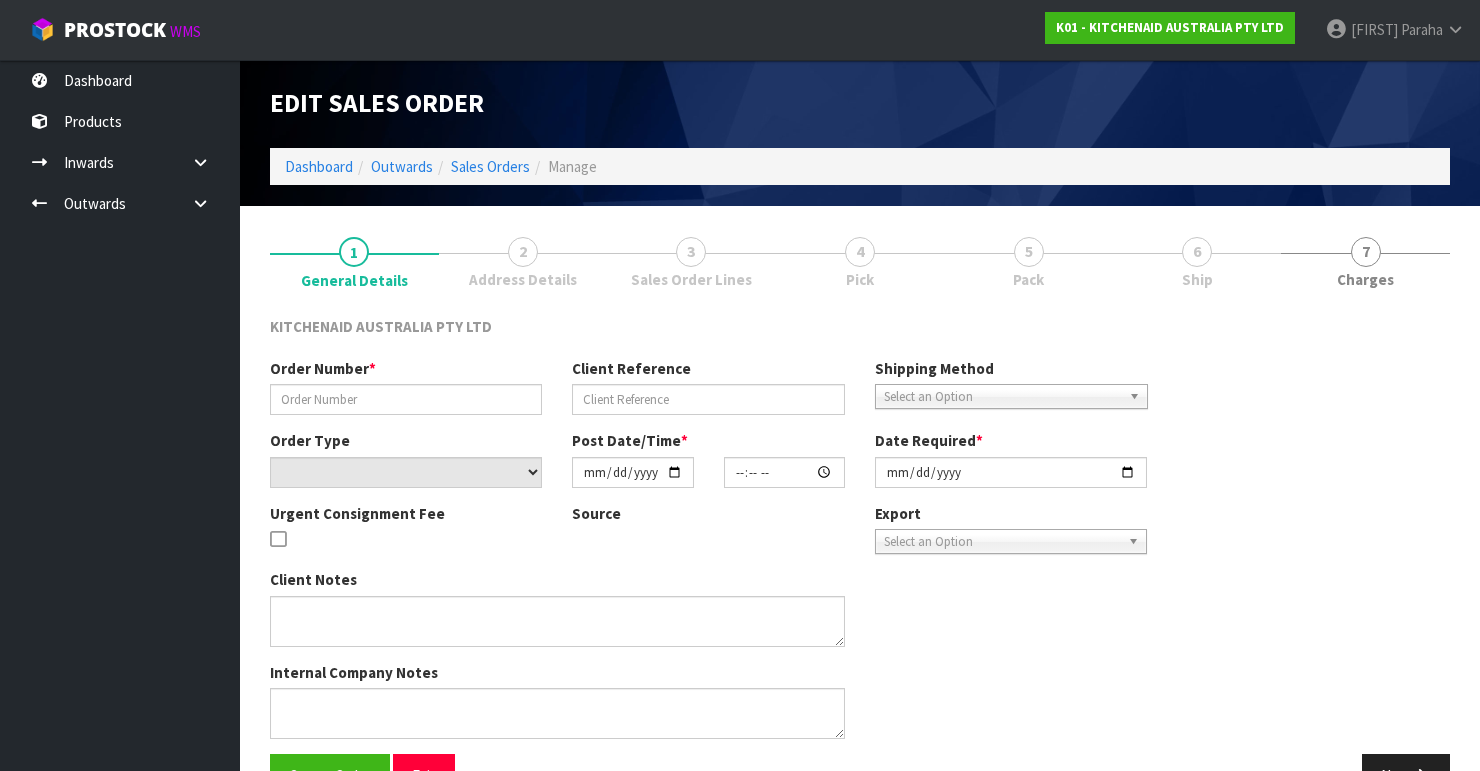 type on "[NUMBER]" 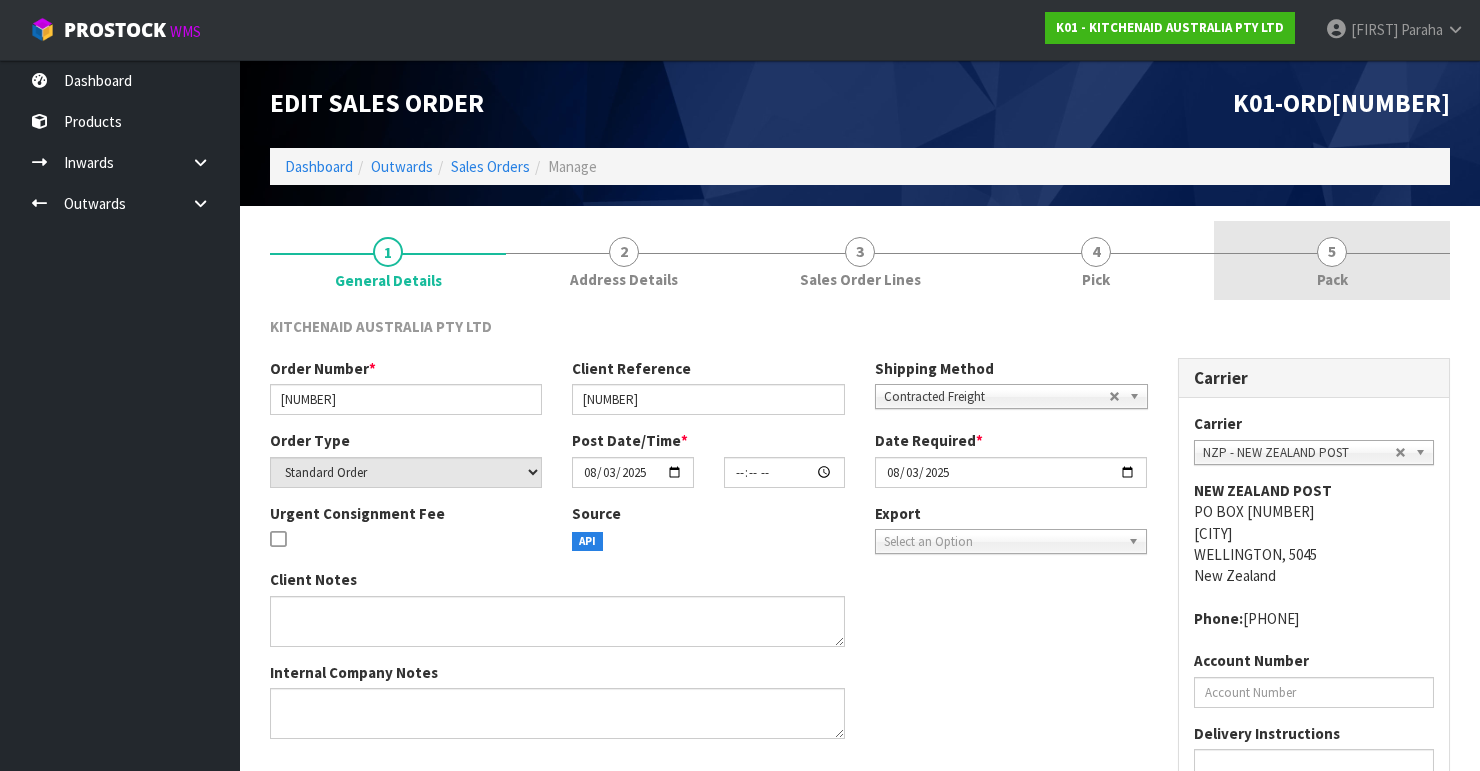 click on "5" at bounding box center (1332, 252) 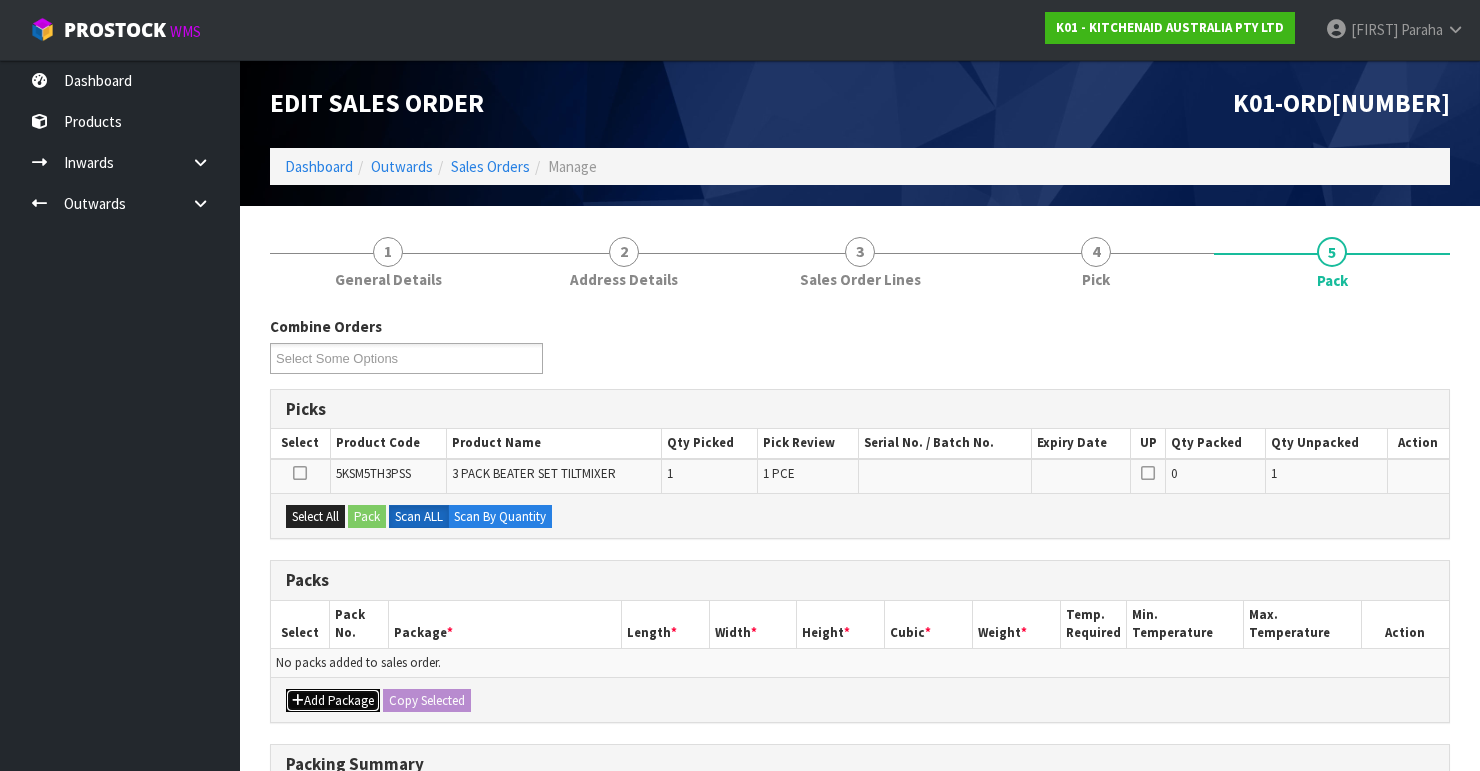 click on "Add Package" at bounding box center [333, 701] 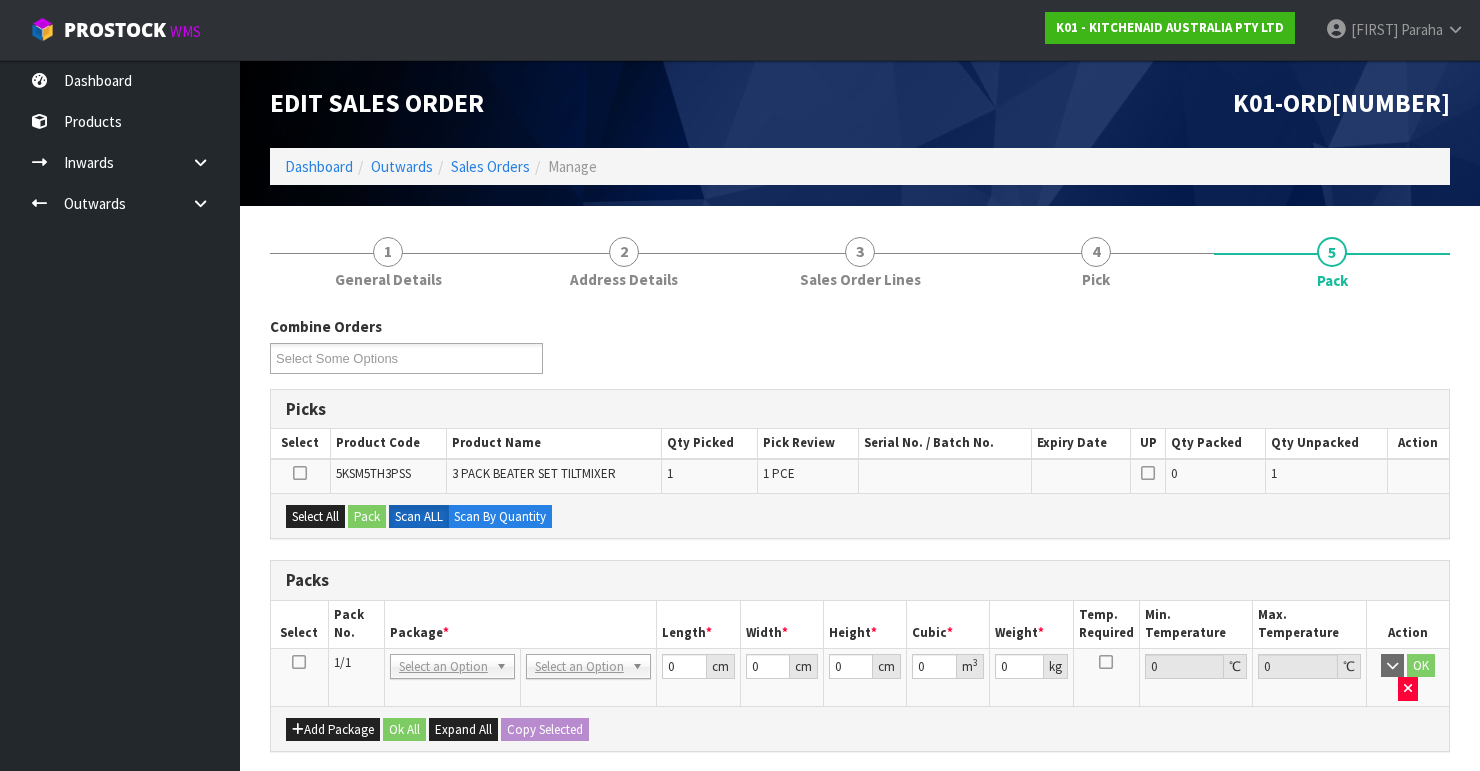 click at bounding box center [299, 662] 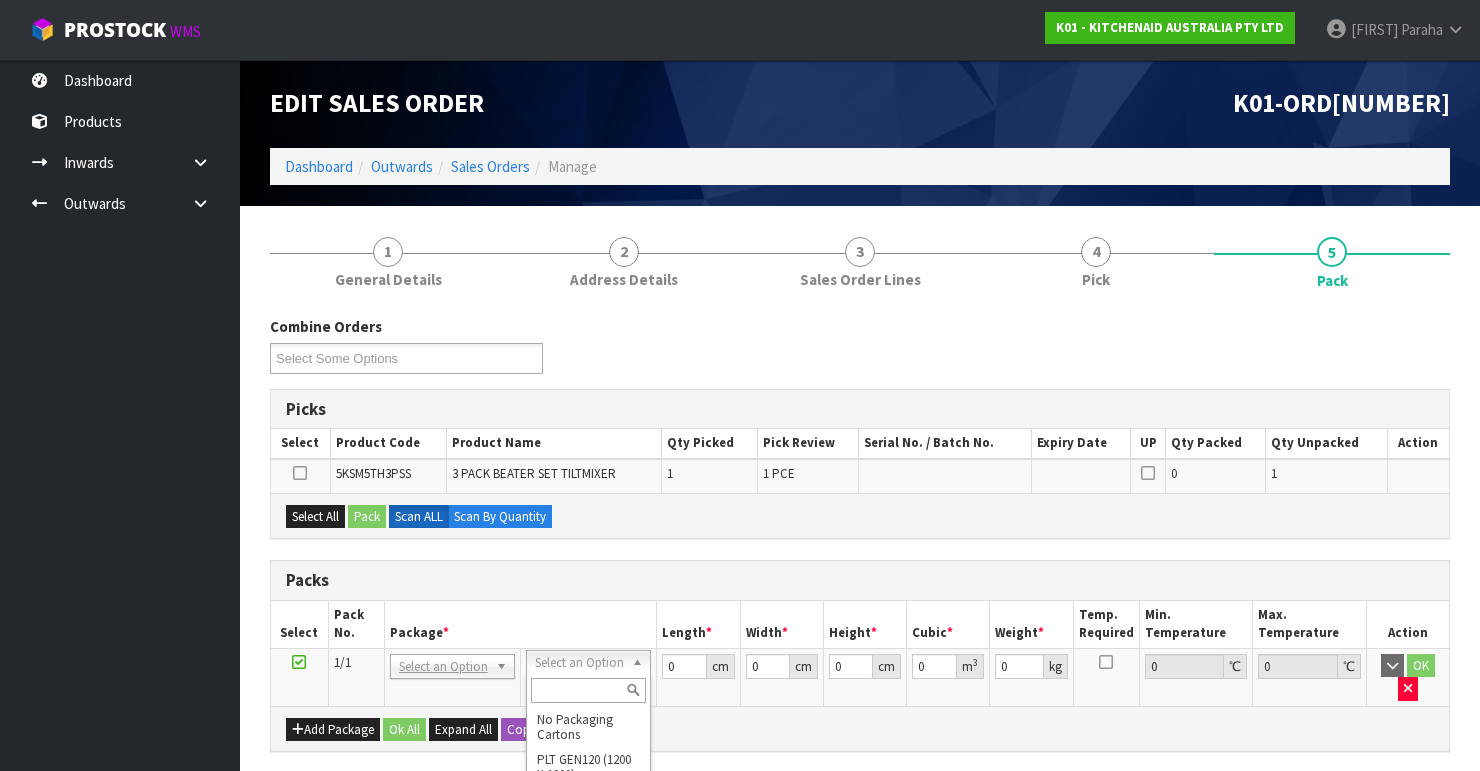 click at bounding box center (588, 690) 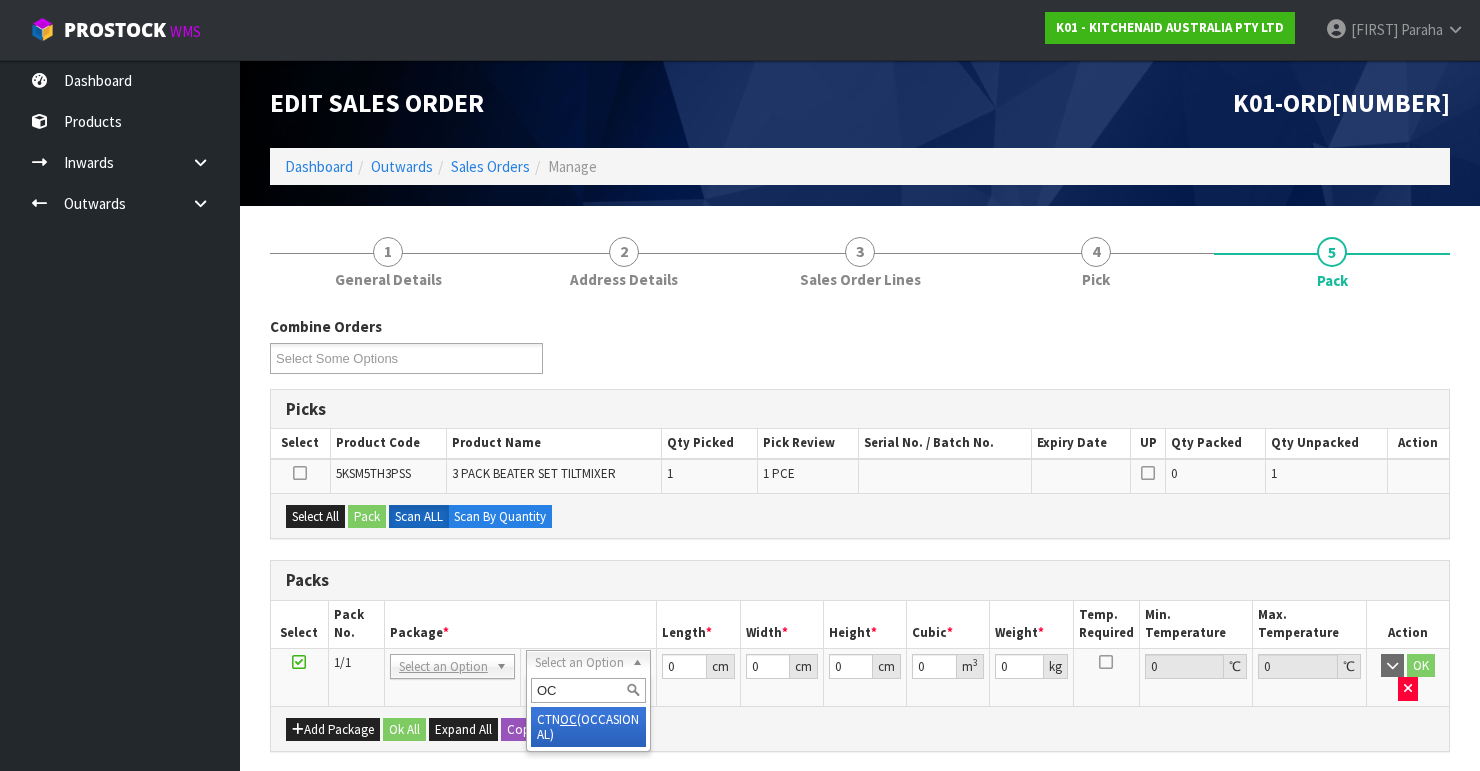 type on "OC" 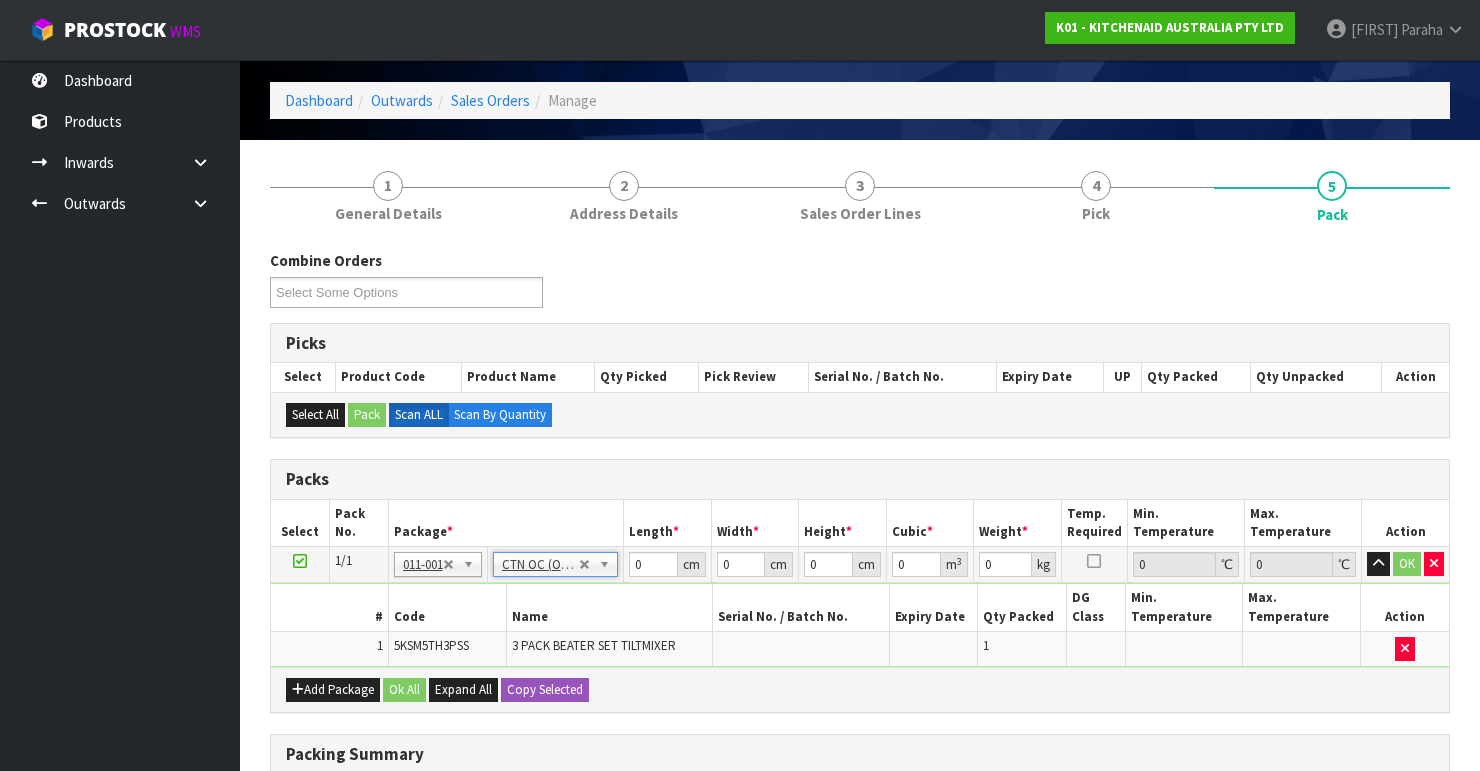 scroll, scrollTop: 160, scrollLeft: 0, axis: vertical 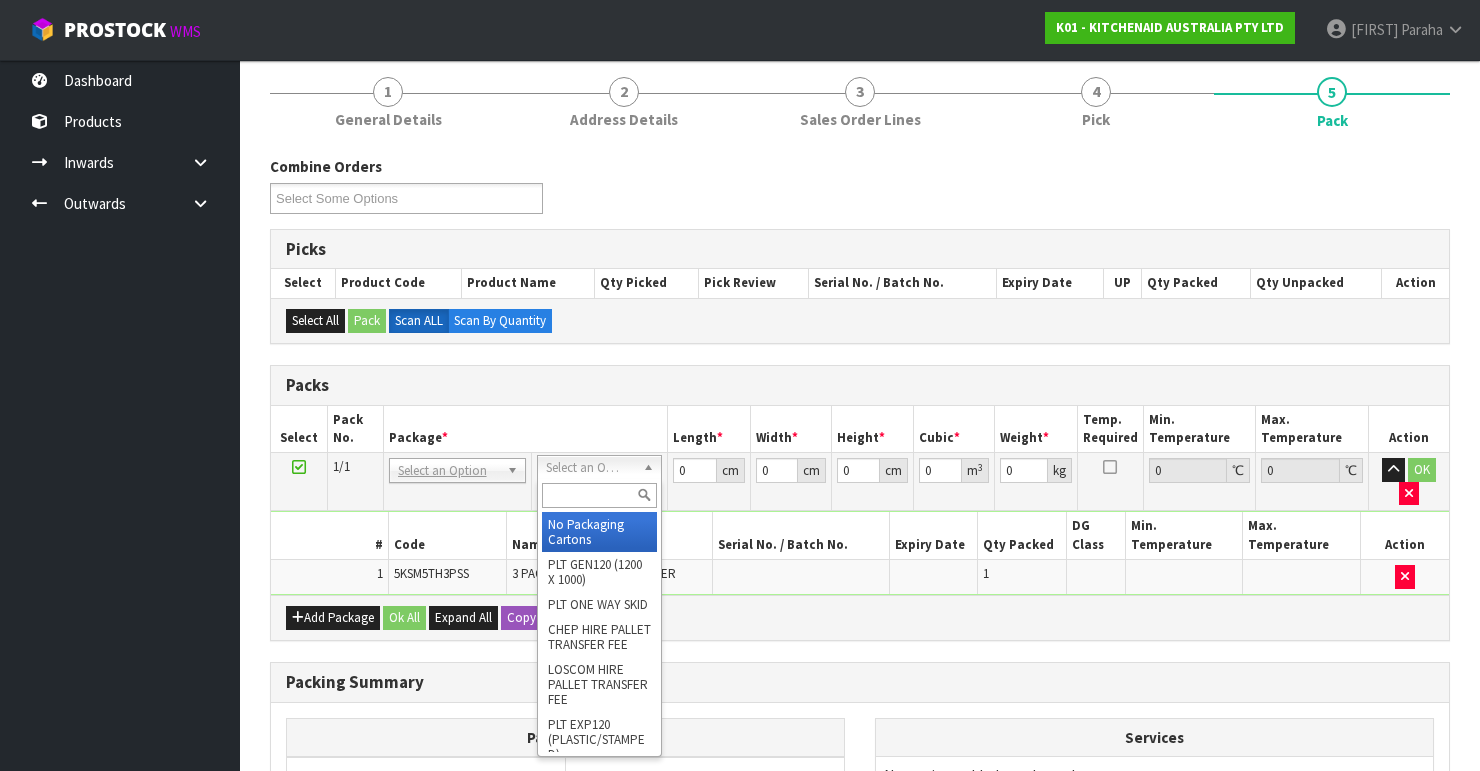 click at bounding box center (599, 495) 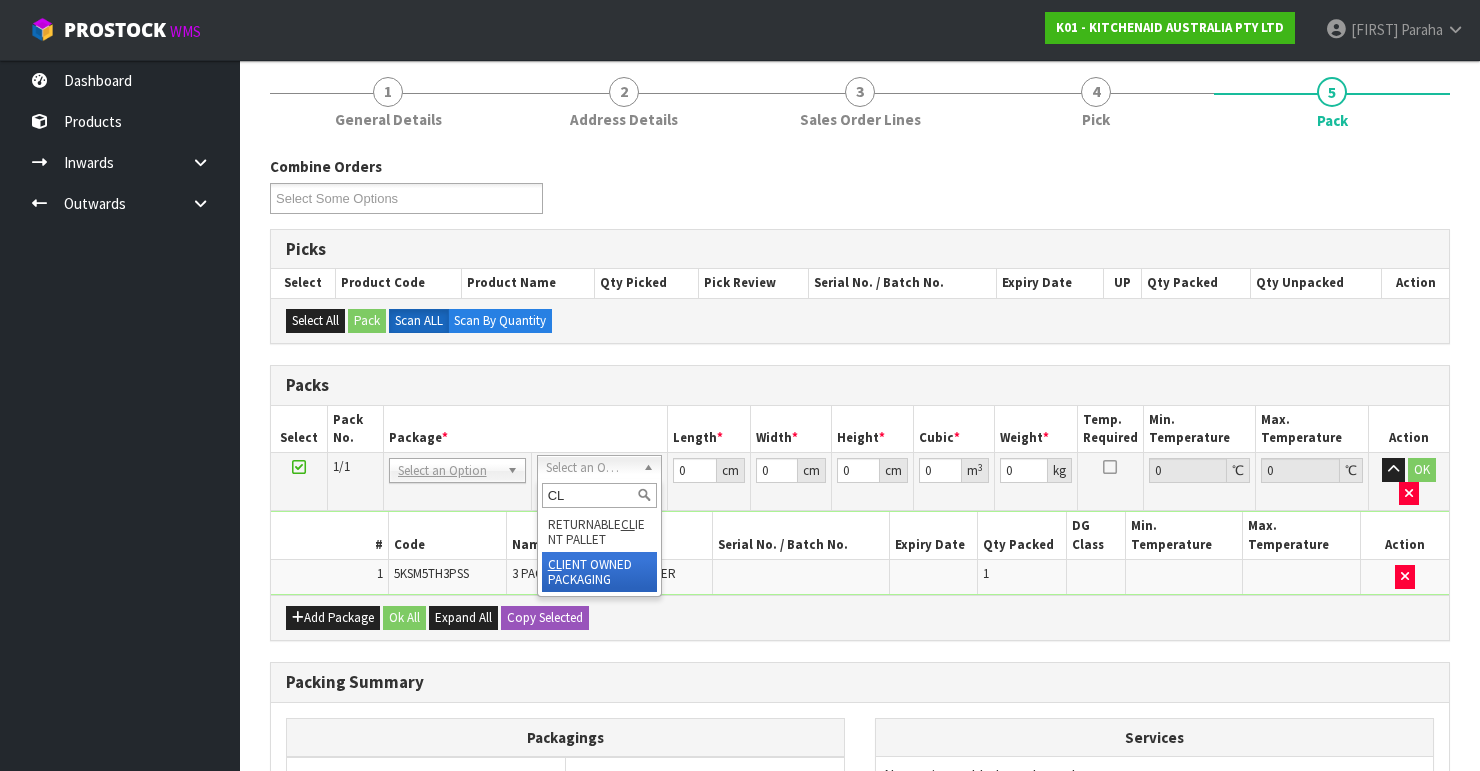 type on "CL" 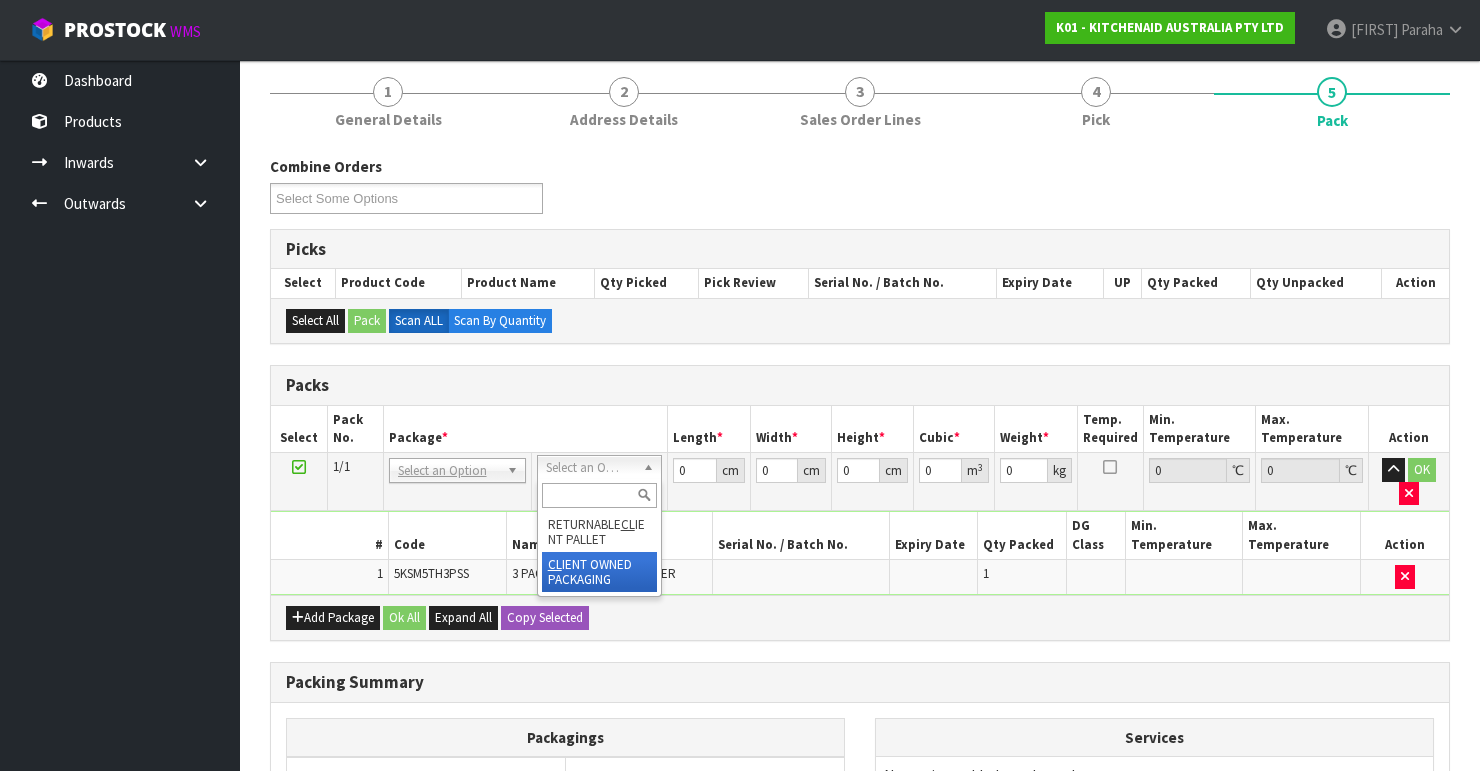 type on "1.24" 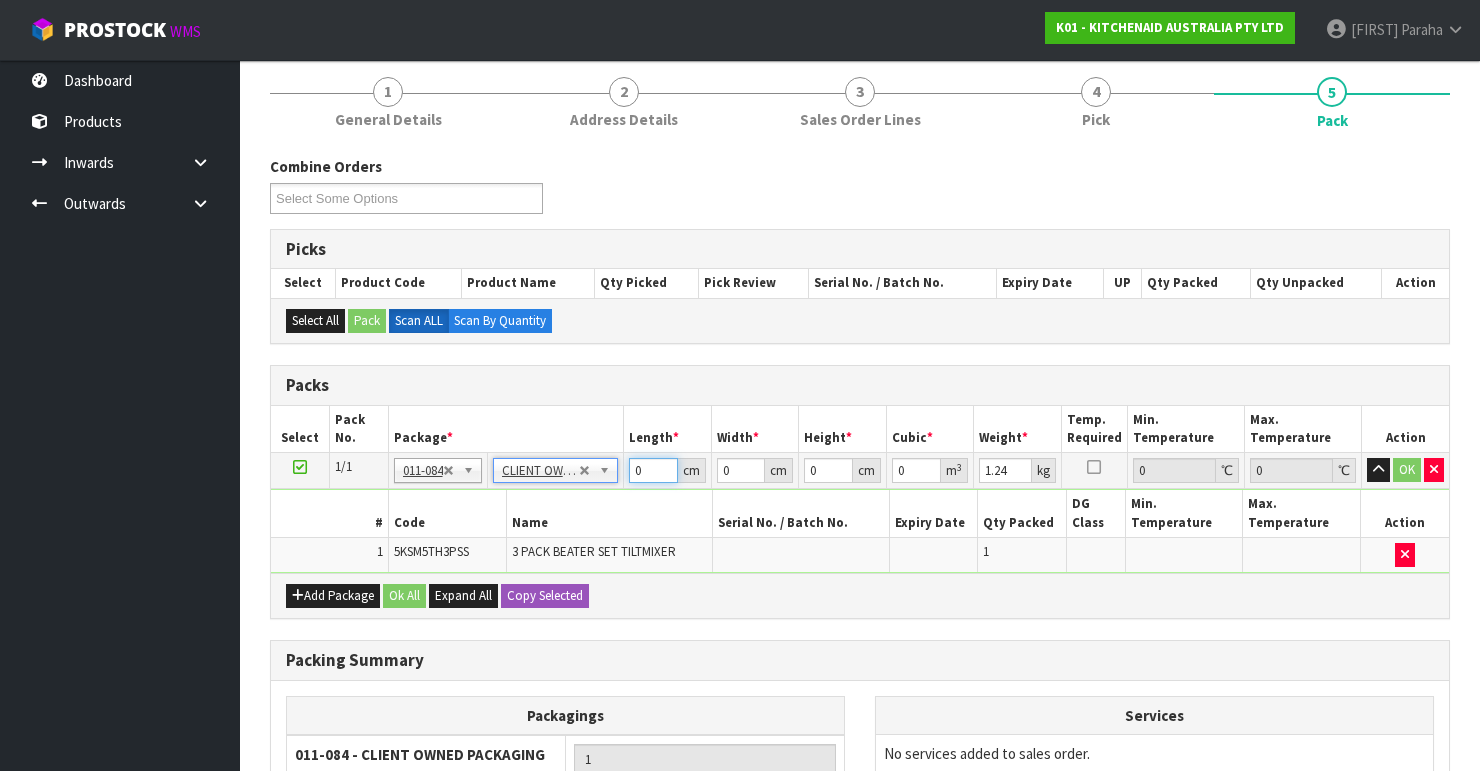 drag, startPoint x: 650, startPoint y: 468, endPoint x: 607, endPoint y: 473, distance: 43.289722 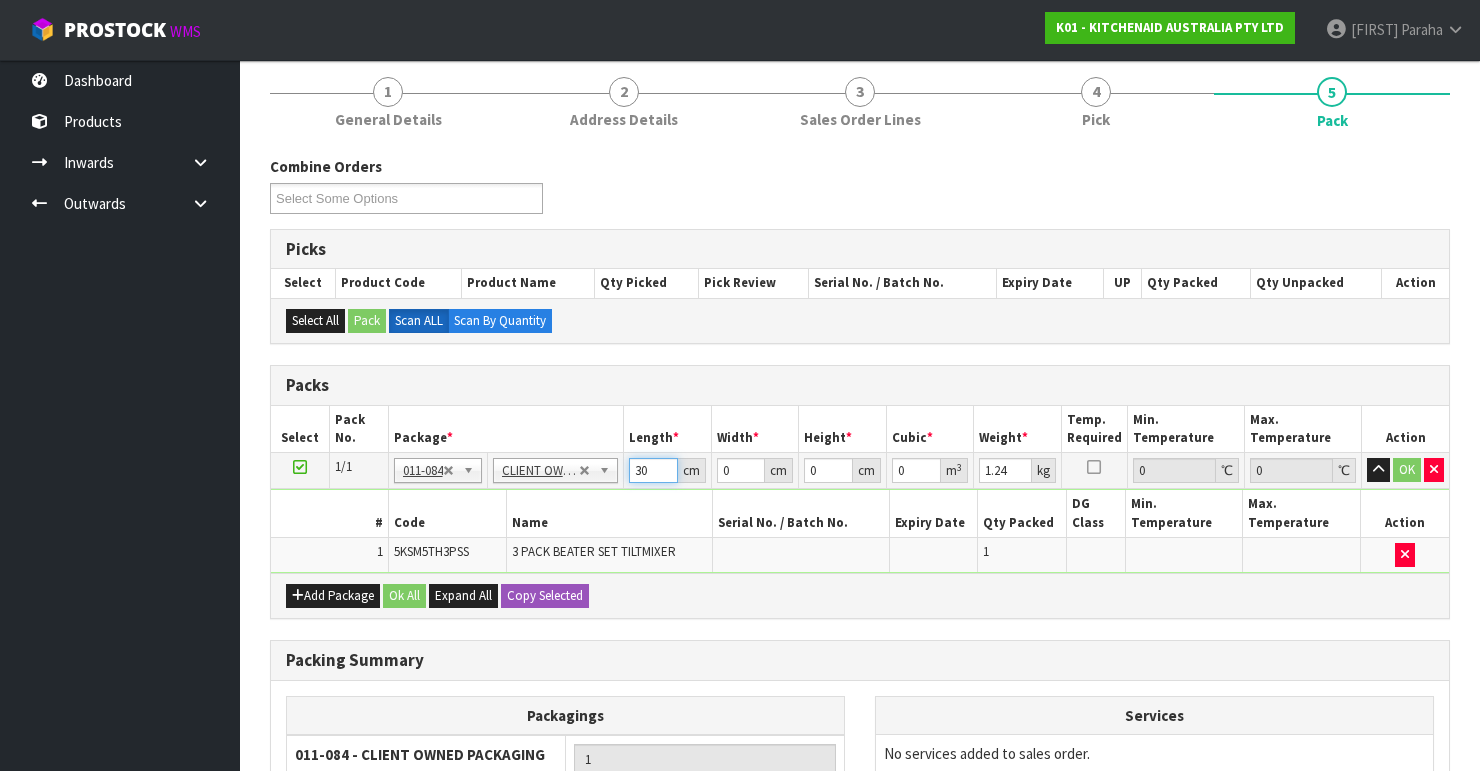 type on "30" 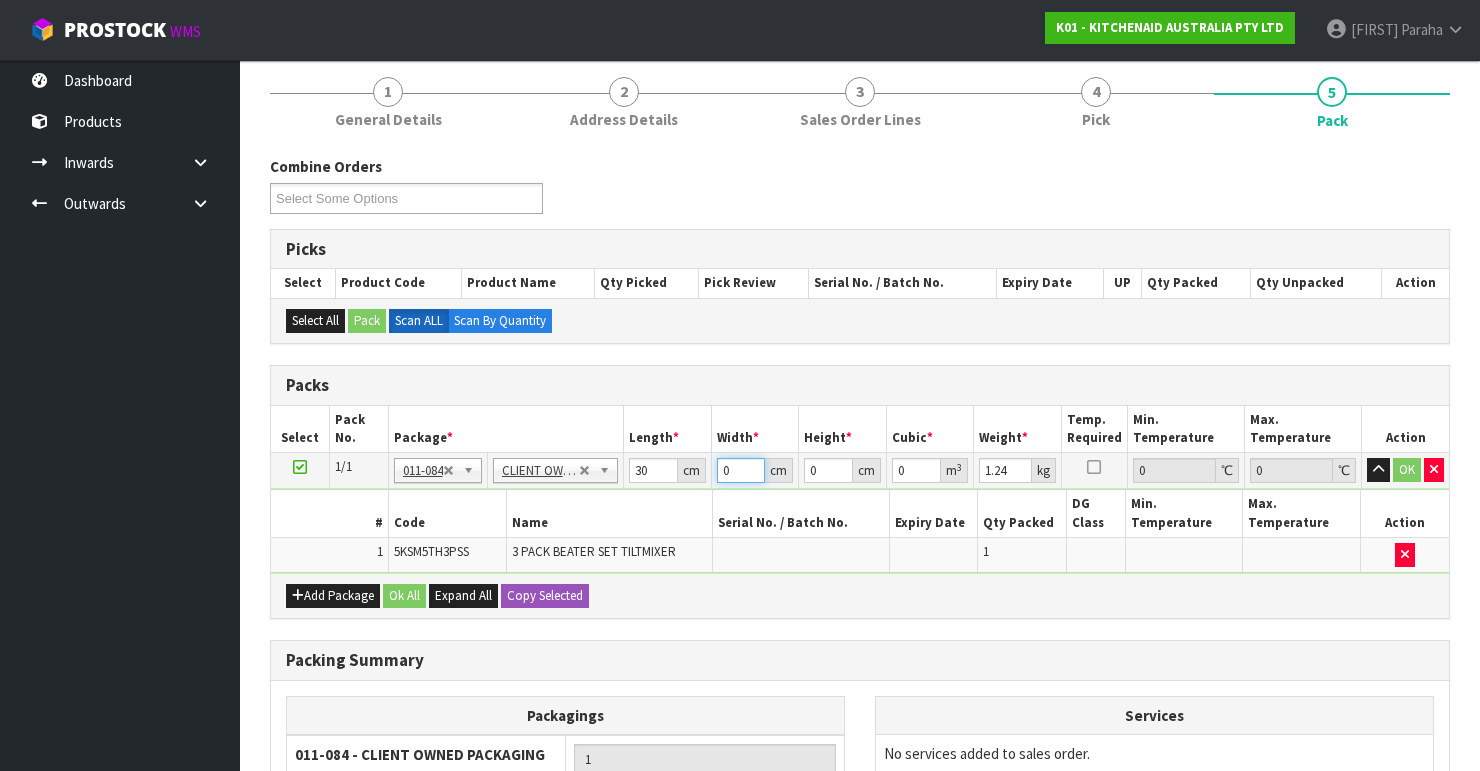 drag, startPoint x: 734, startPoint y: 472, endPoint x: 642, endPoint y: 483, distance: 92.65527 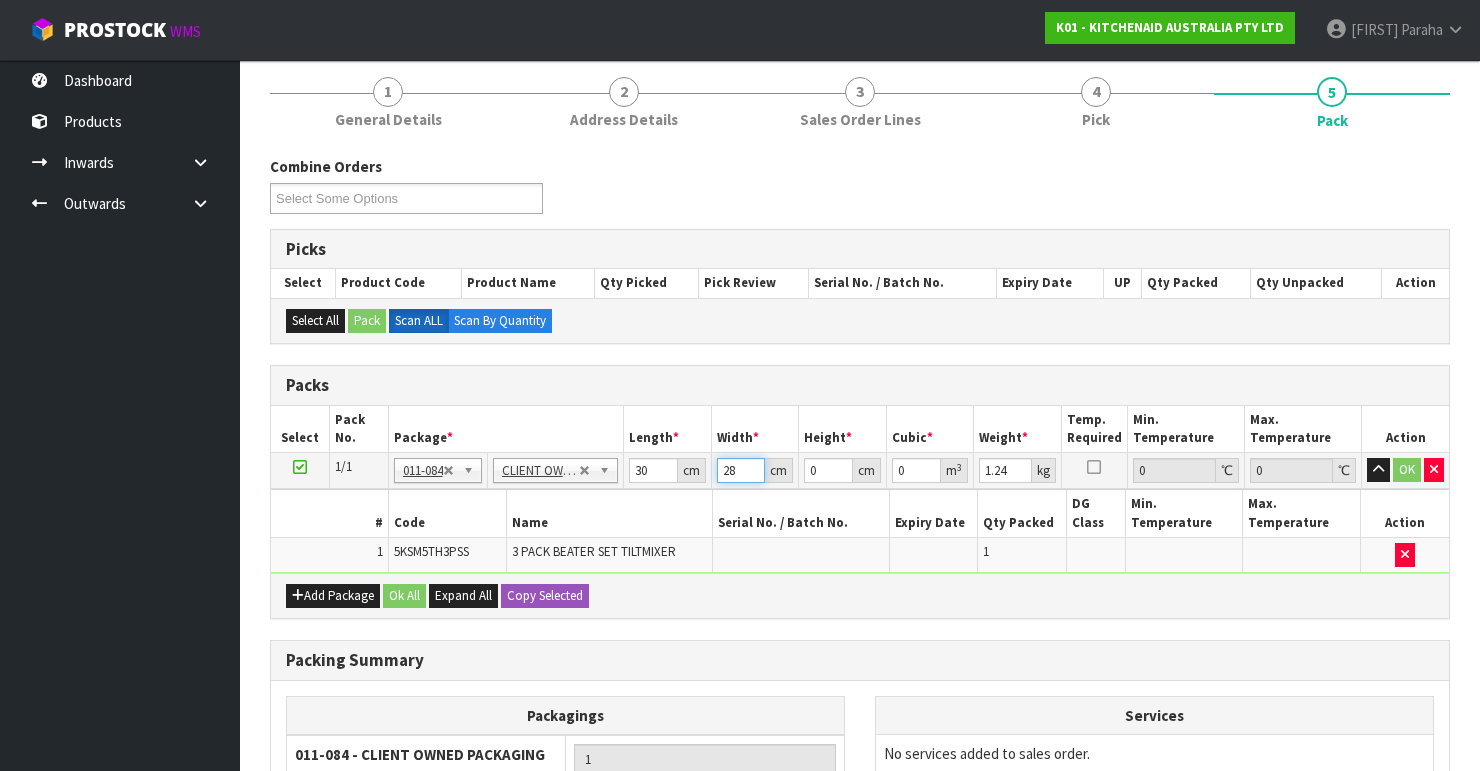 type on "28" 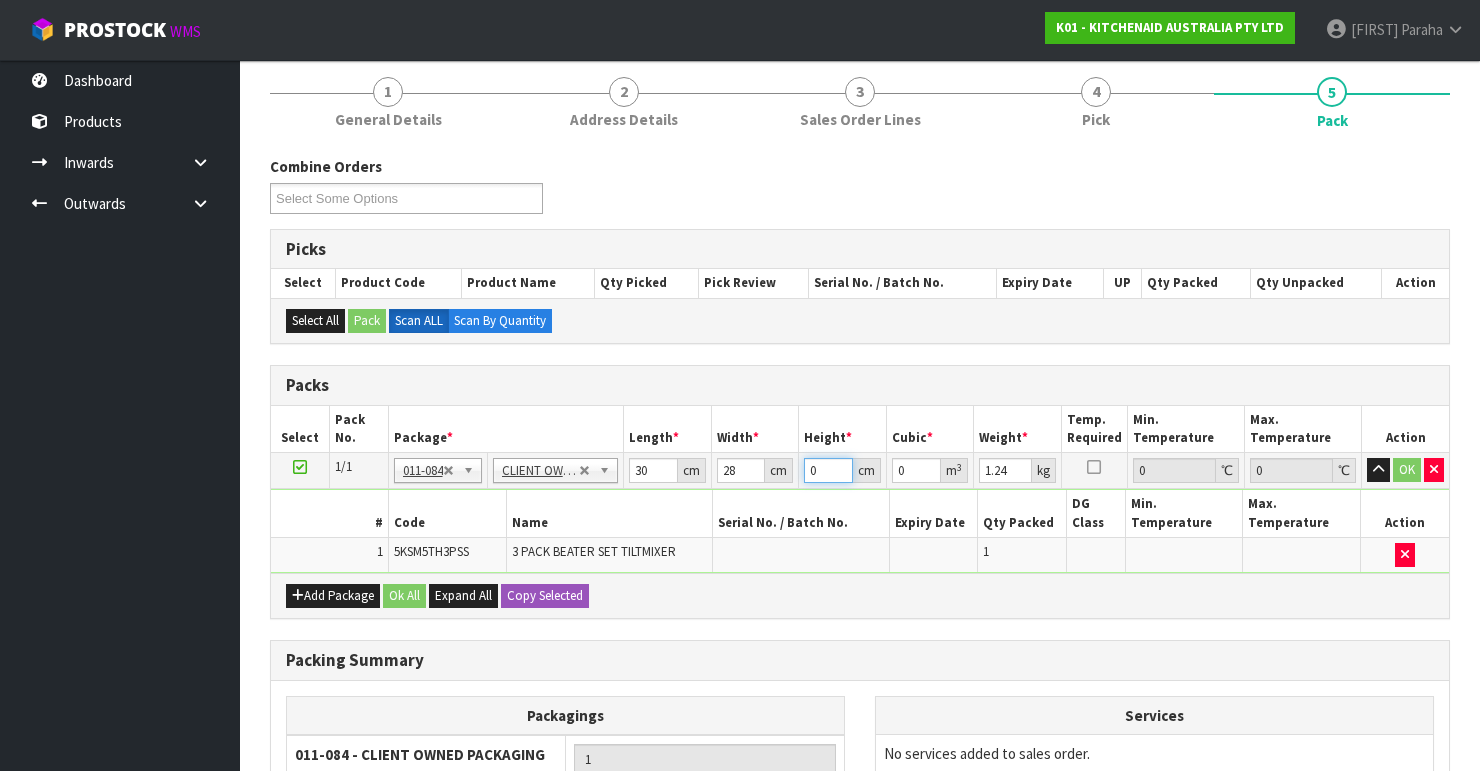 drag, startPoint x: 819, startPoint y: 468, endPoint x: 759, endPoint y: 479, distance: 61 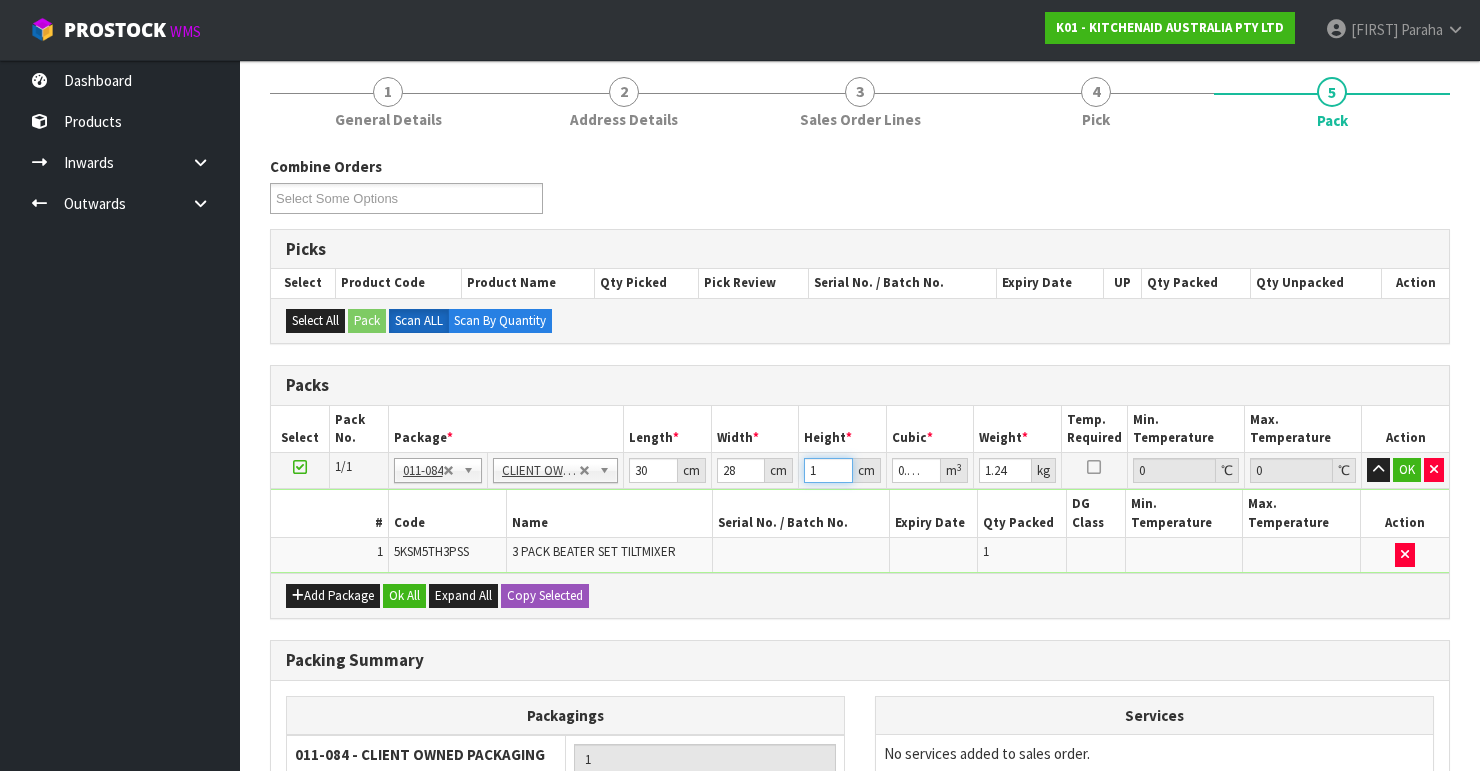 type on "15" 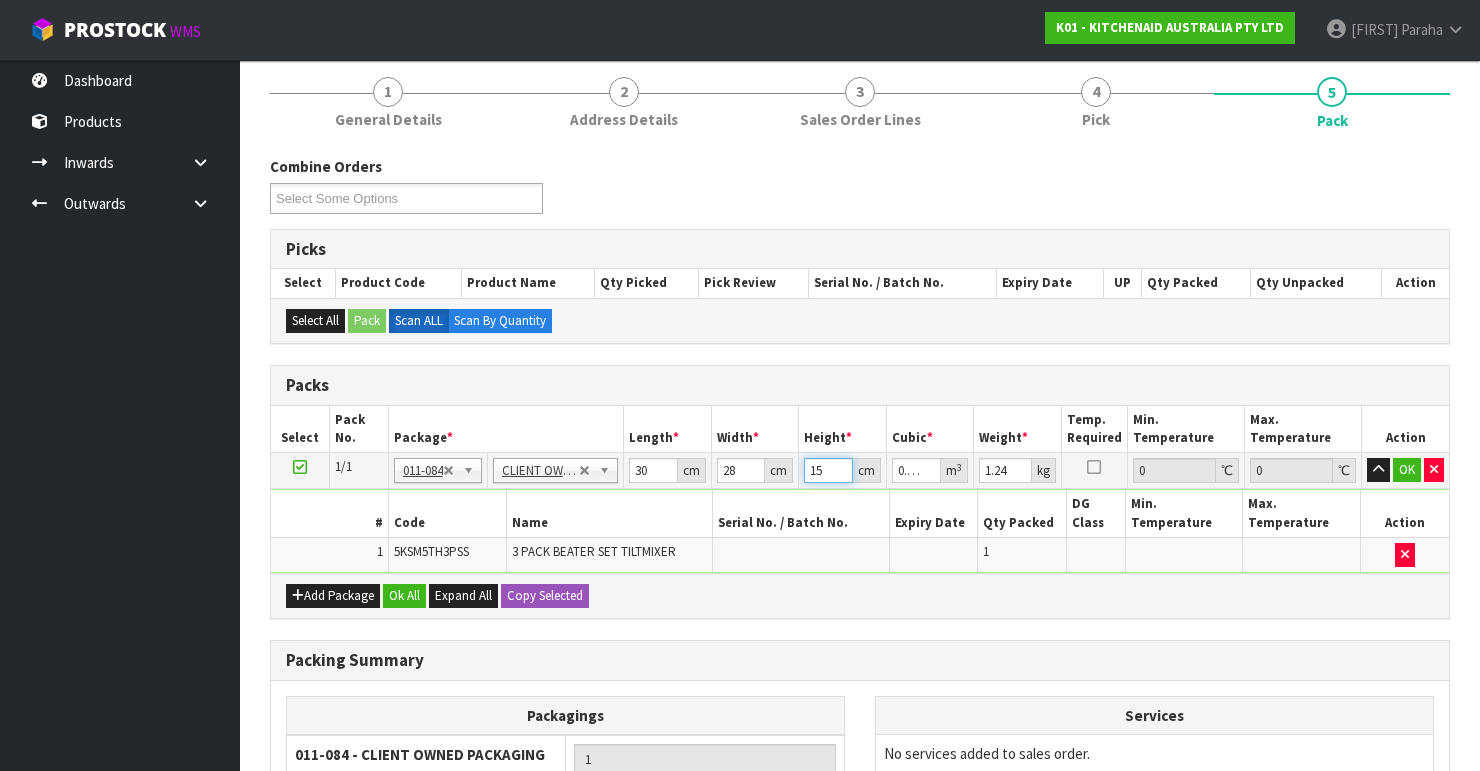 type on "15" 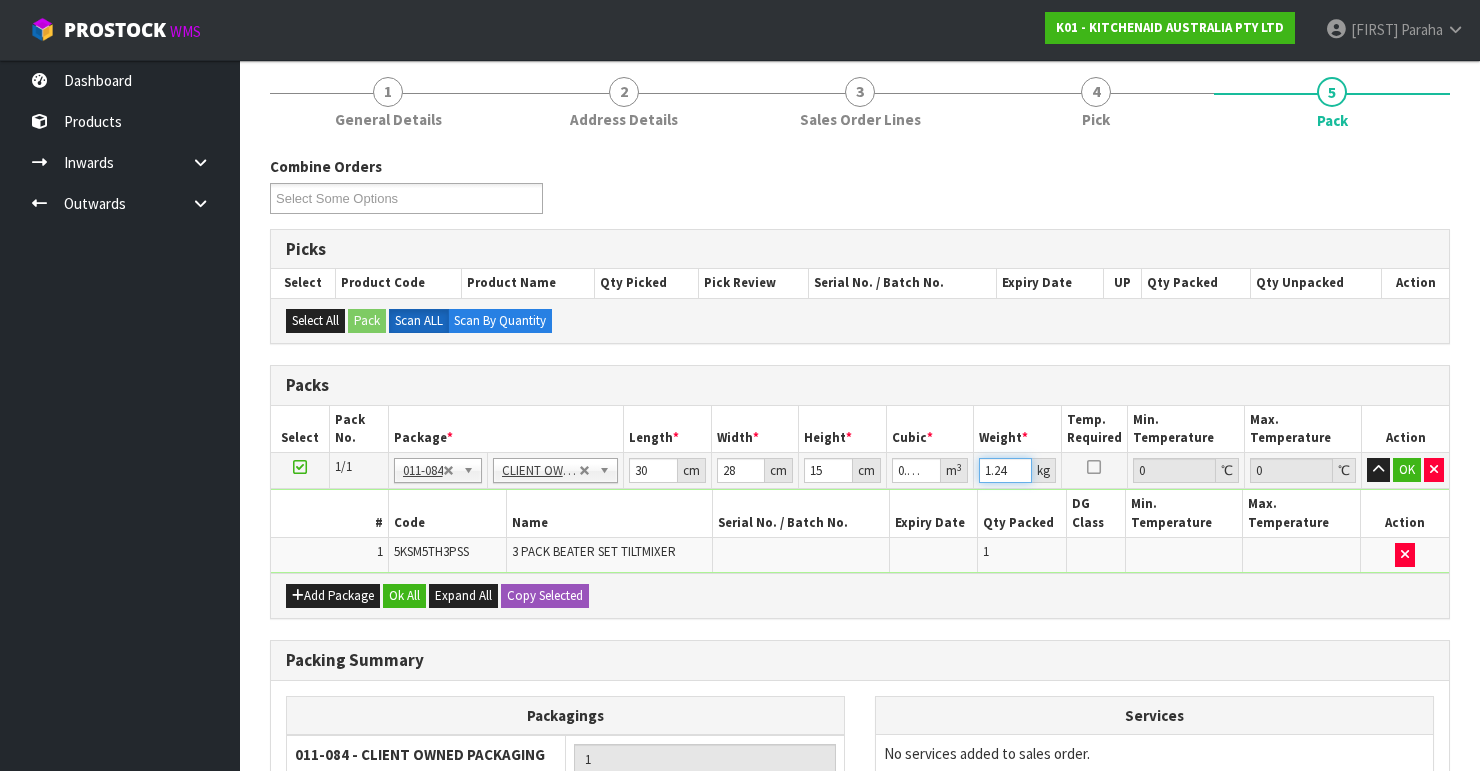 drag, startPoint x: 1011, startPoint y: 467, endPoint x: 948, endPoint y: 475, distance: 63.505905 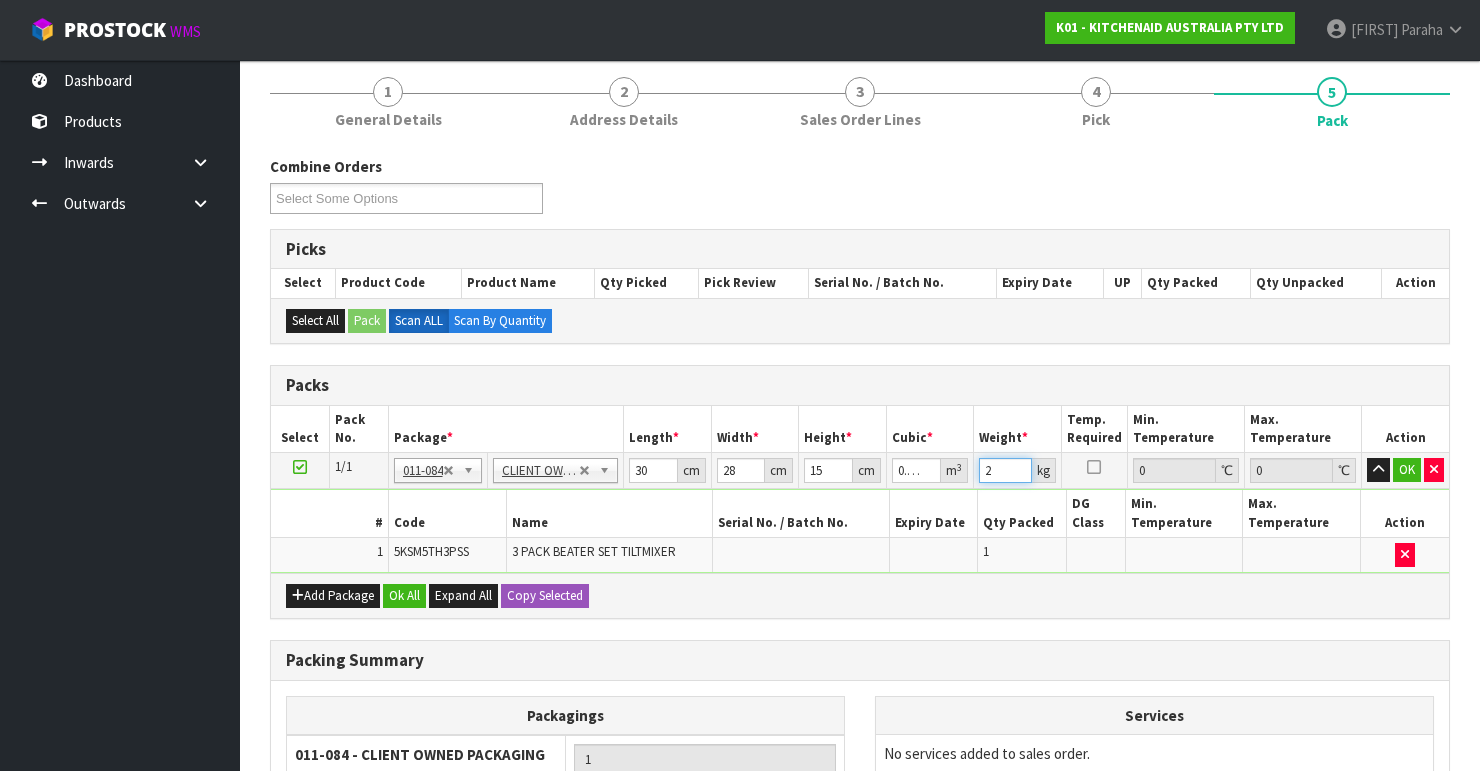 scroll, scrollTop: 240, scrollLeft: 0, axis: vertical 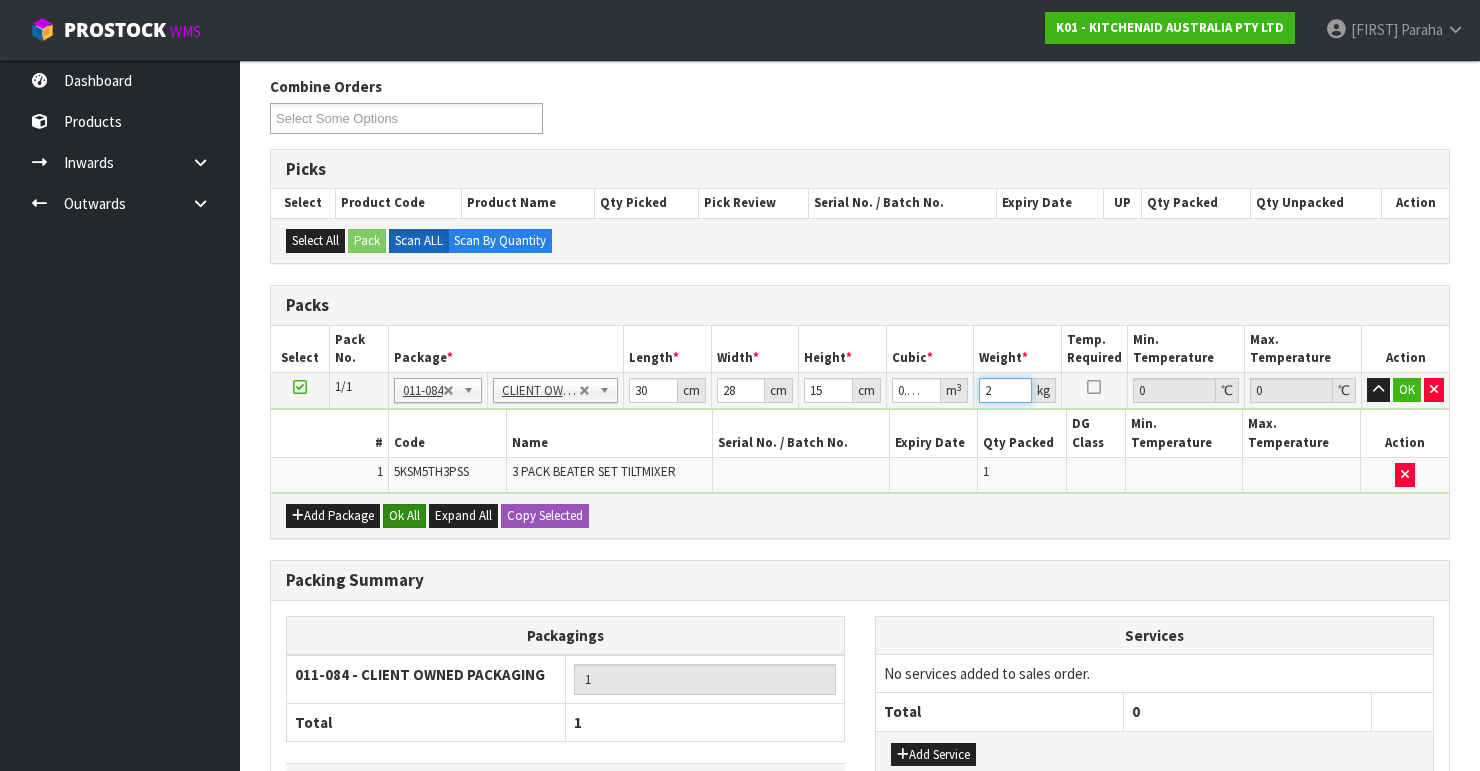 type on "2" 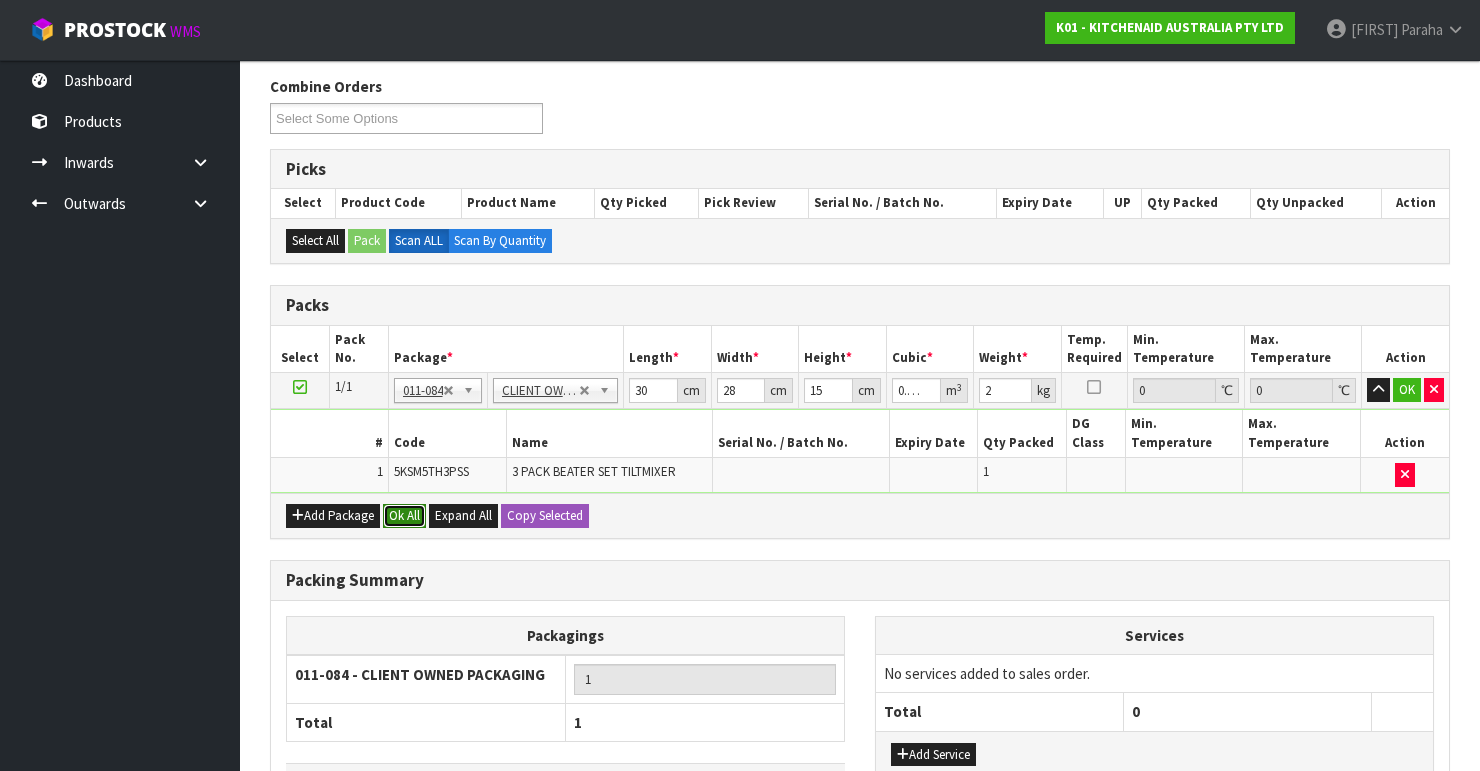 click on "Ok All" at bounding box center (404, 516) 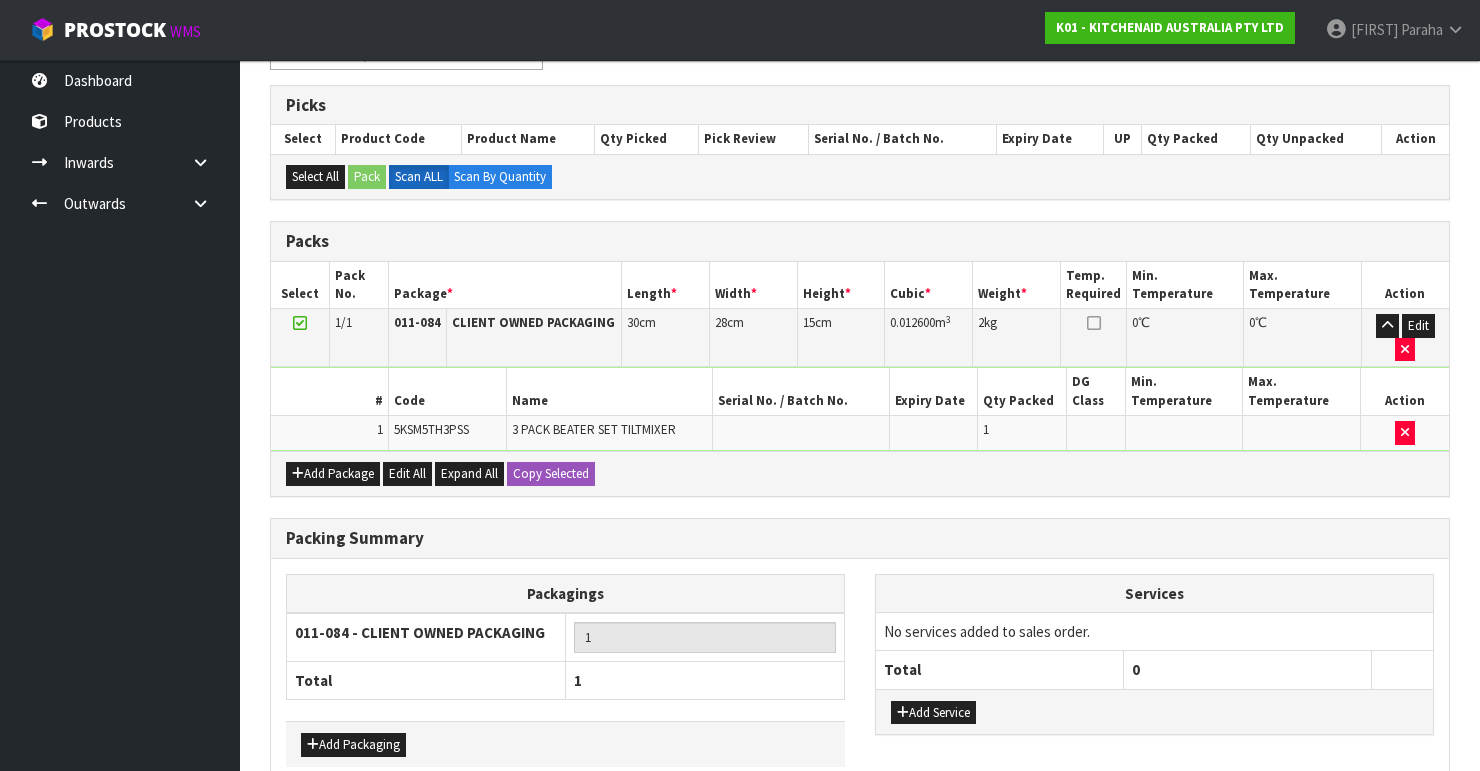 scroll, scrollTop: 400, scrollLeft: 0, axis: vertical 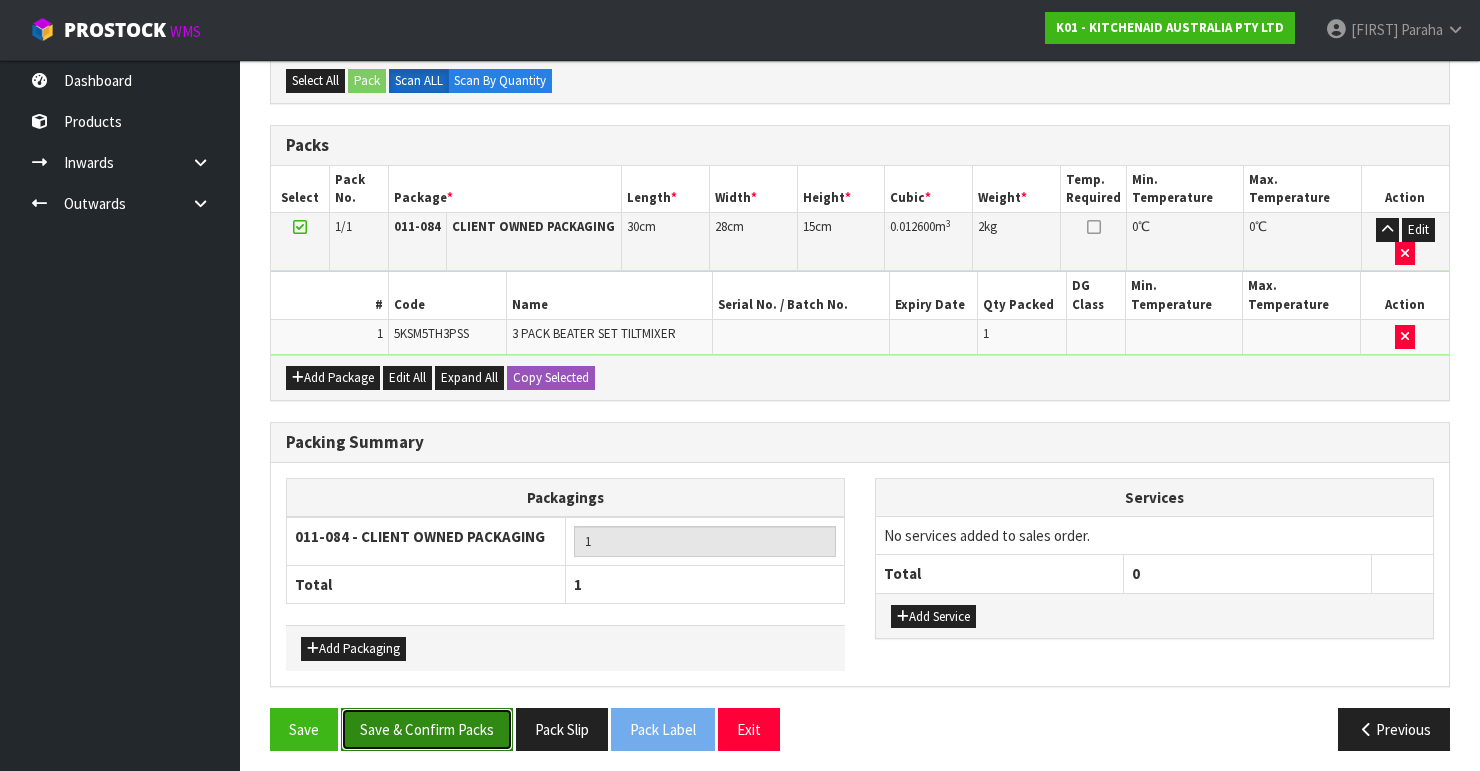 click on "Save & Confirm Packs" at bounding box center (427, 729) 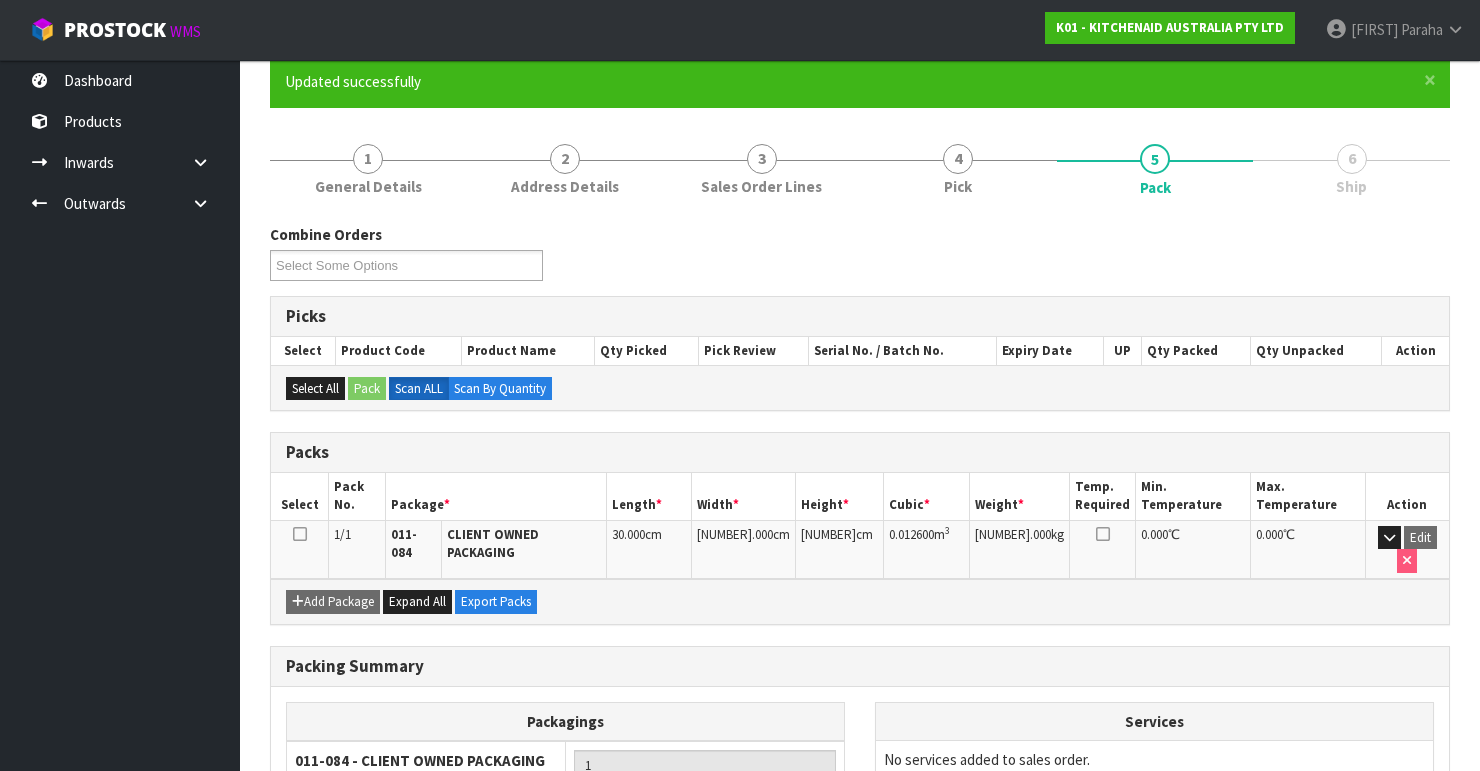 scroll, scrollTop: 346, scrollLeft: 0, axis: vertical 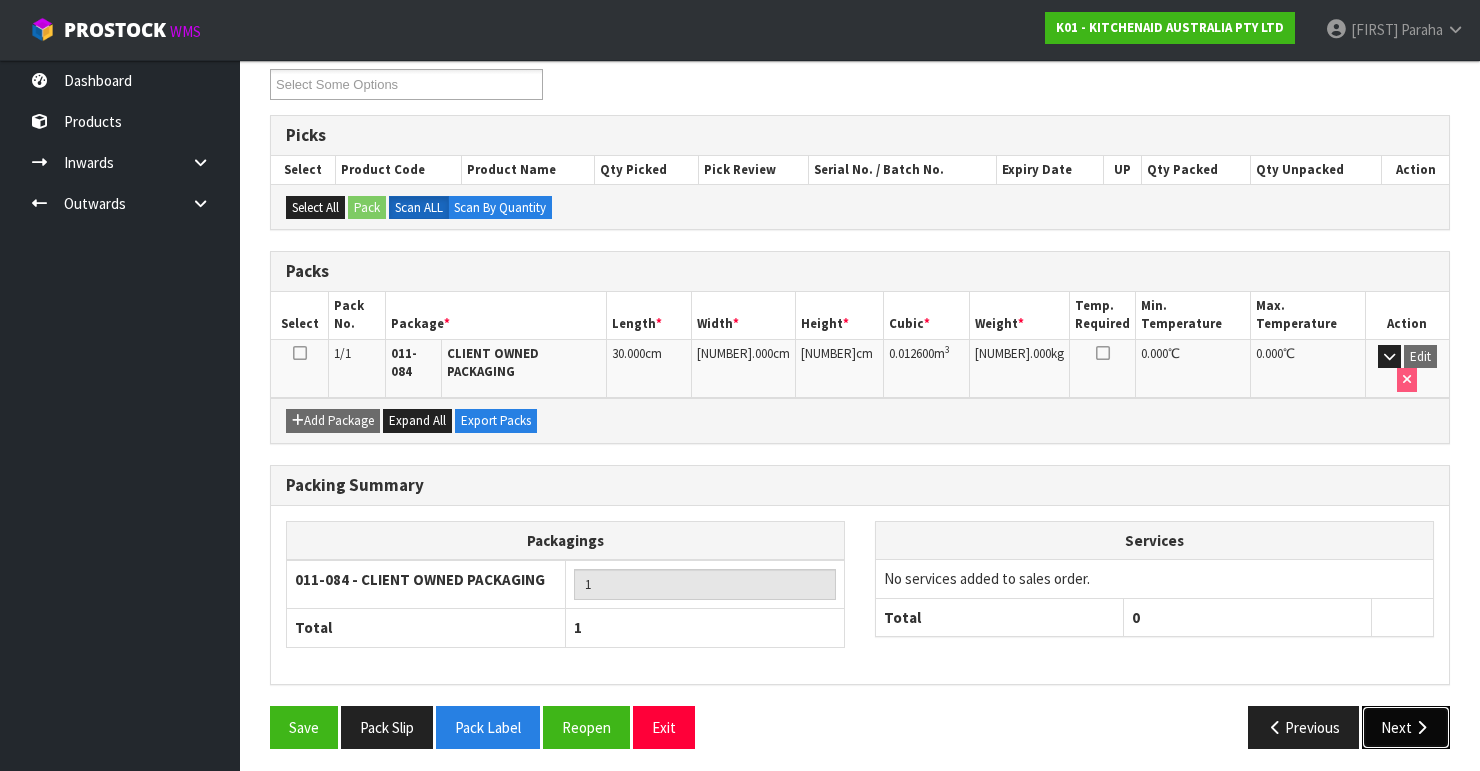 click at bounding box center [1421, 727] 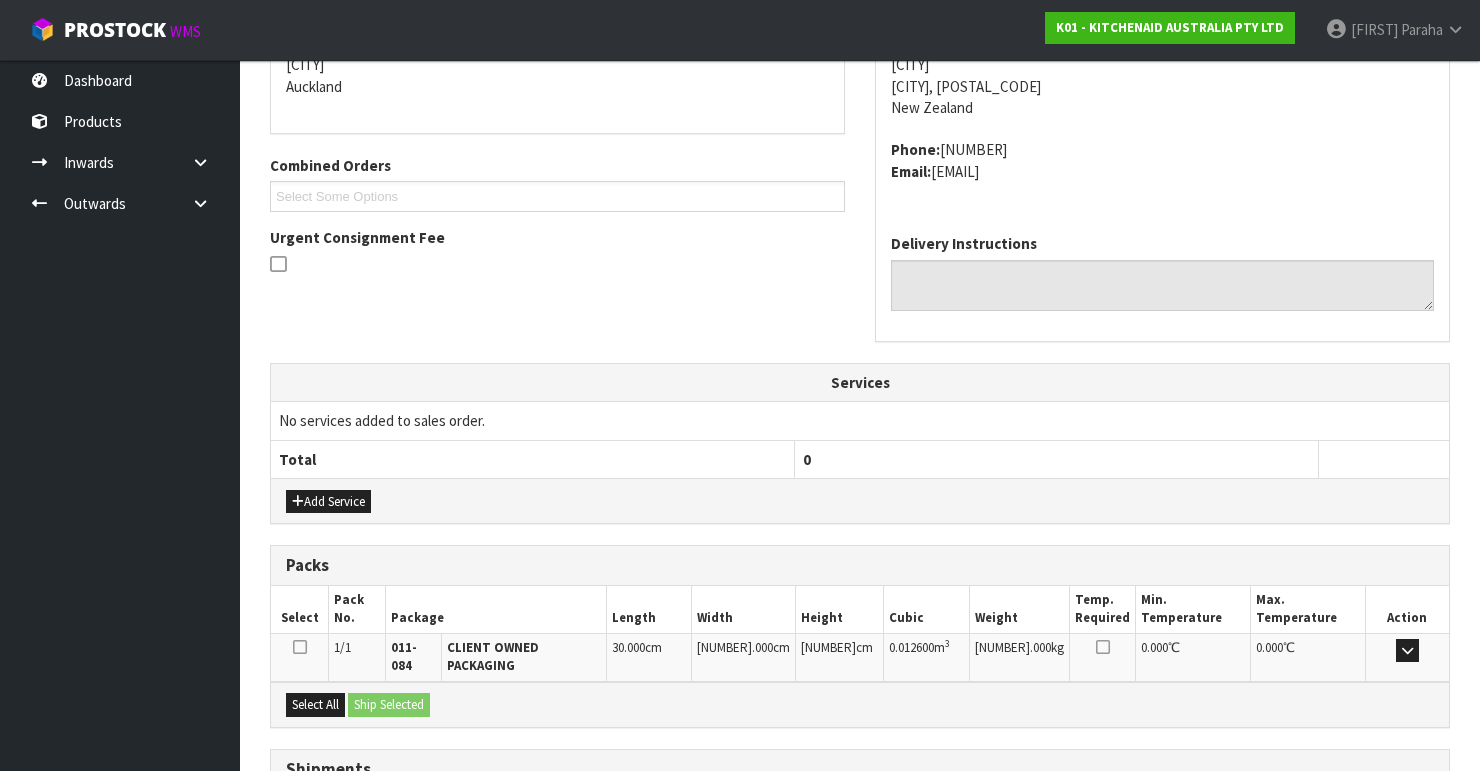 scroll, scrollTop: 584, scrollLeft: 0, axis: vertical 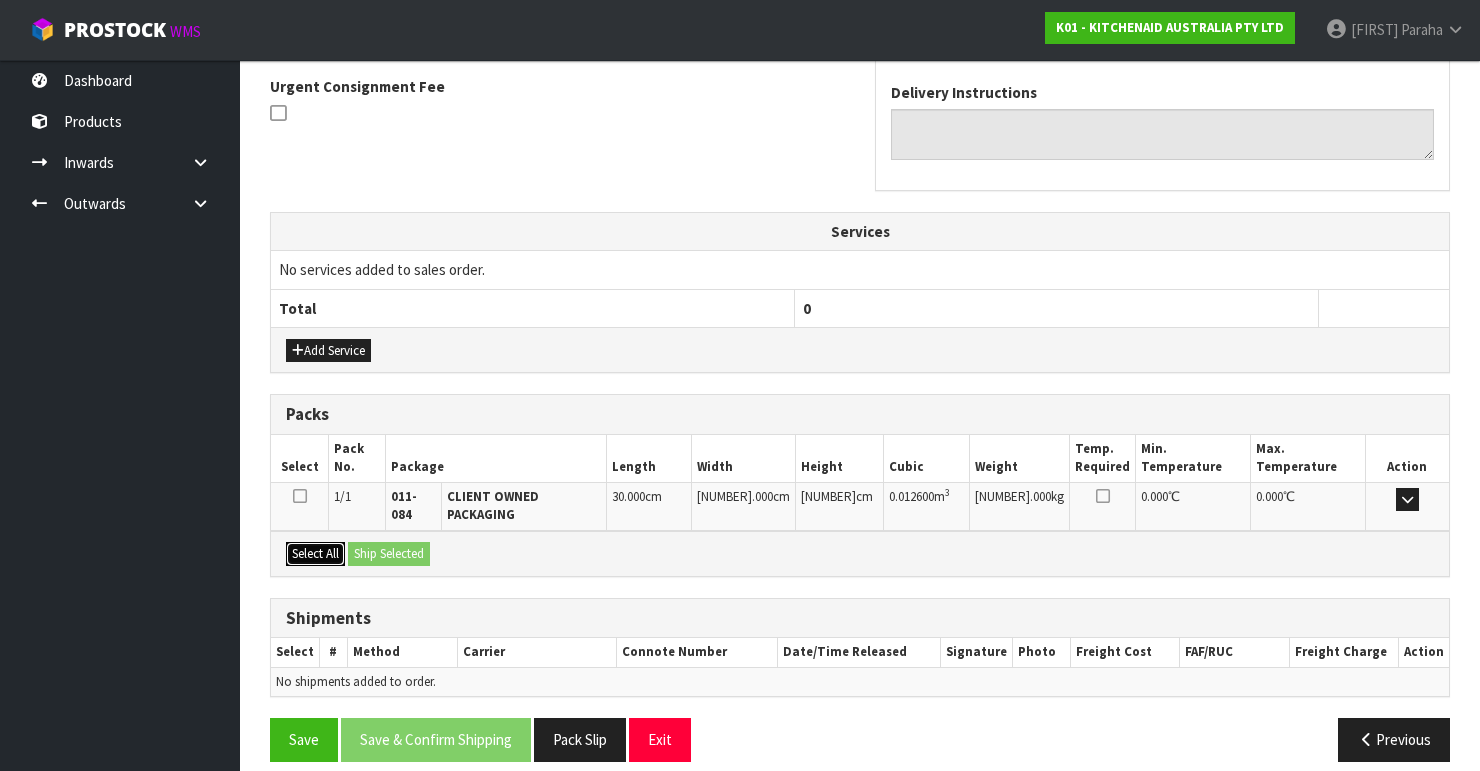 click on "Select All" at bounding box center [315, 554] 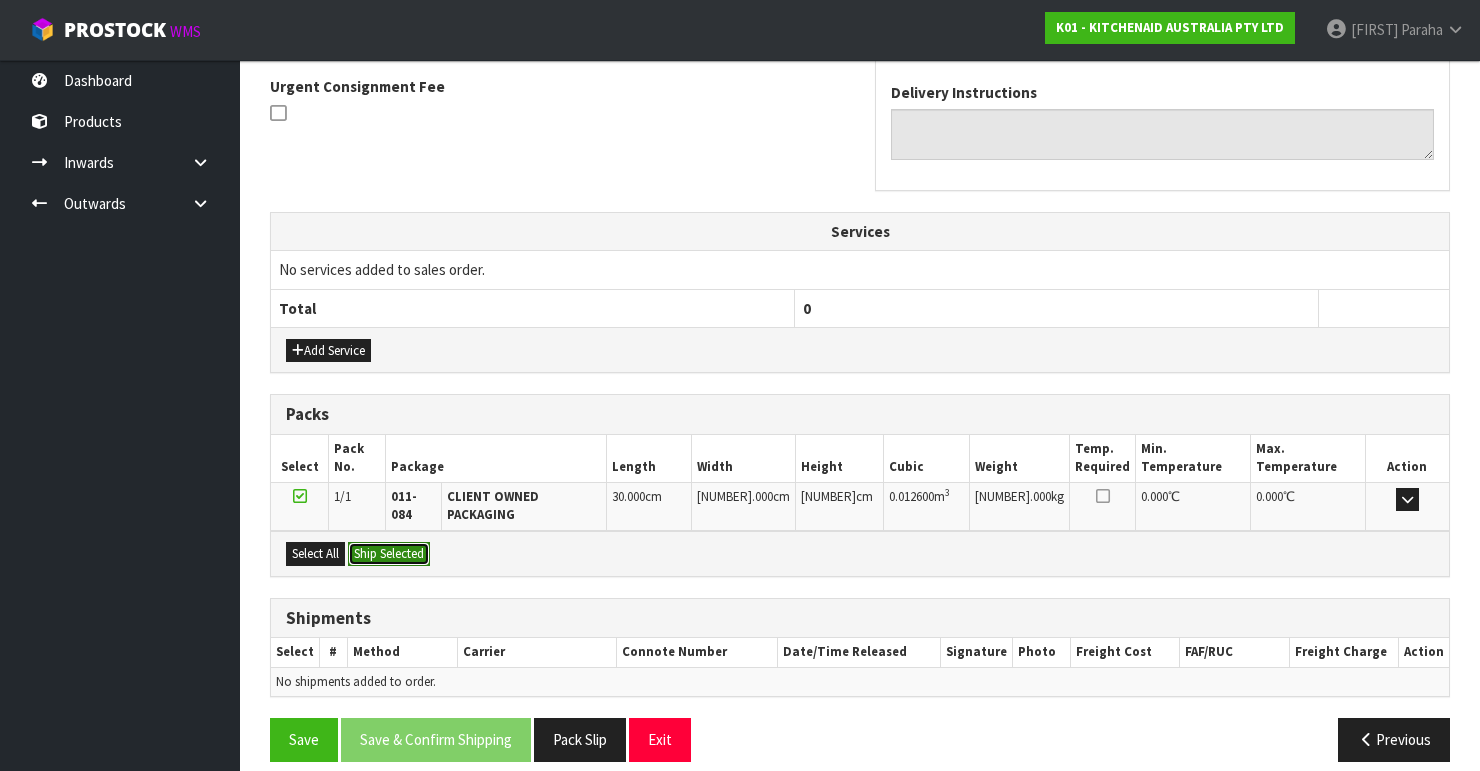 click on "Ship Selected" at bounding box center (389, 554) 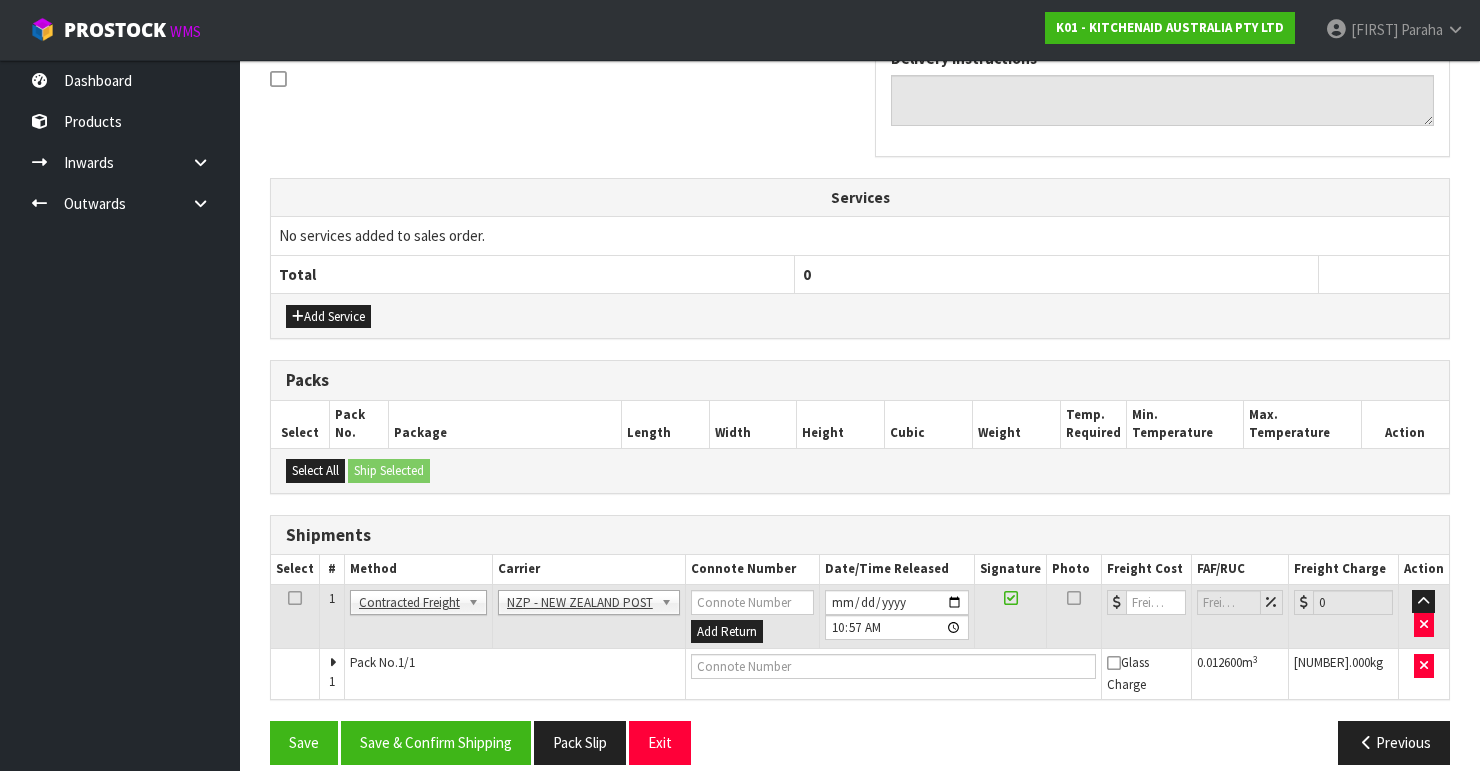 scroll, scrollTop: 635, scrollLeft: 0, axis: vertical 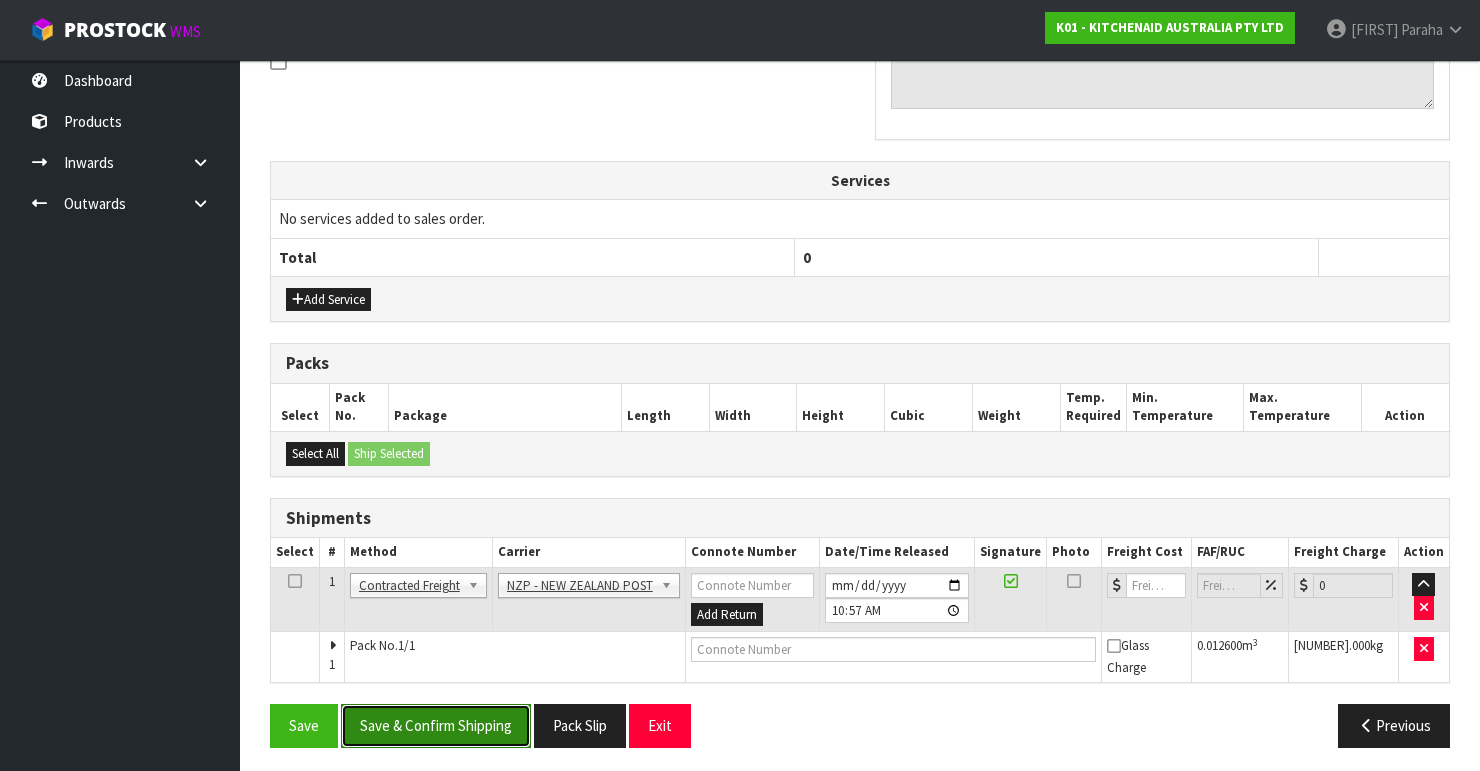 click on "Save & Confirm Shipping" at bounding box center [436, 725] 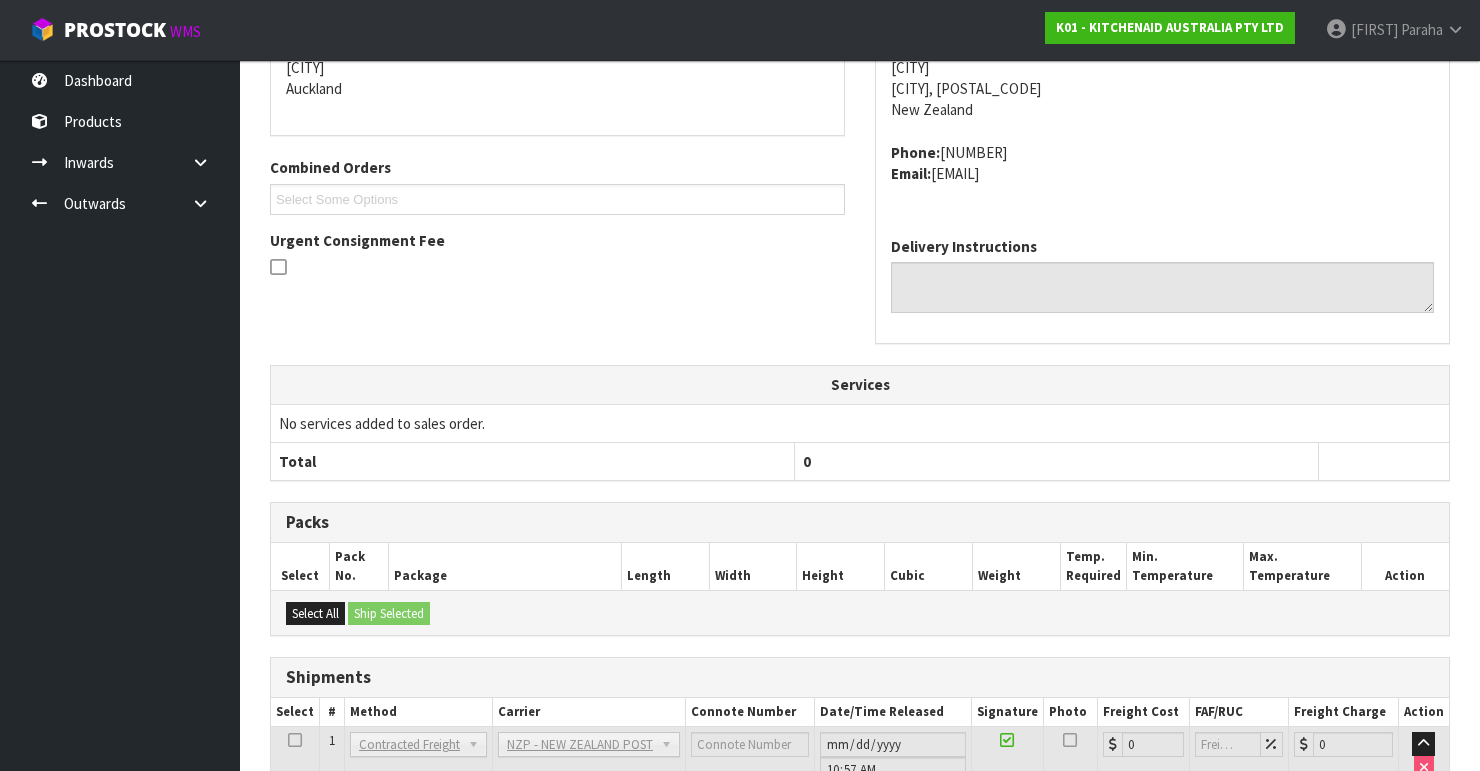 scroll, scrollTop: 605, scrollLeft: 0, axis: vertical 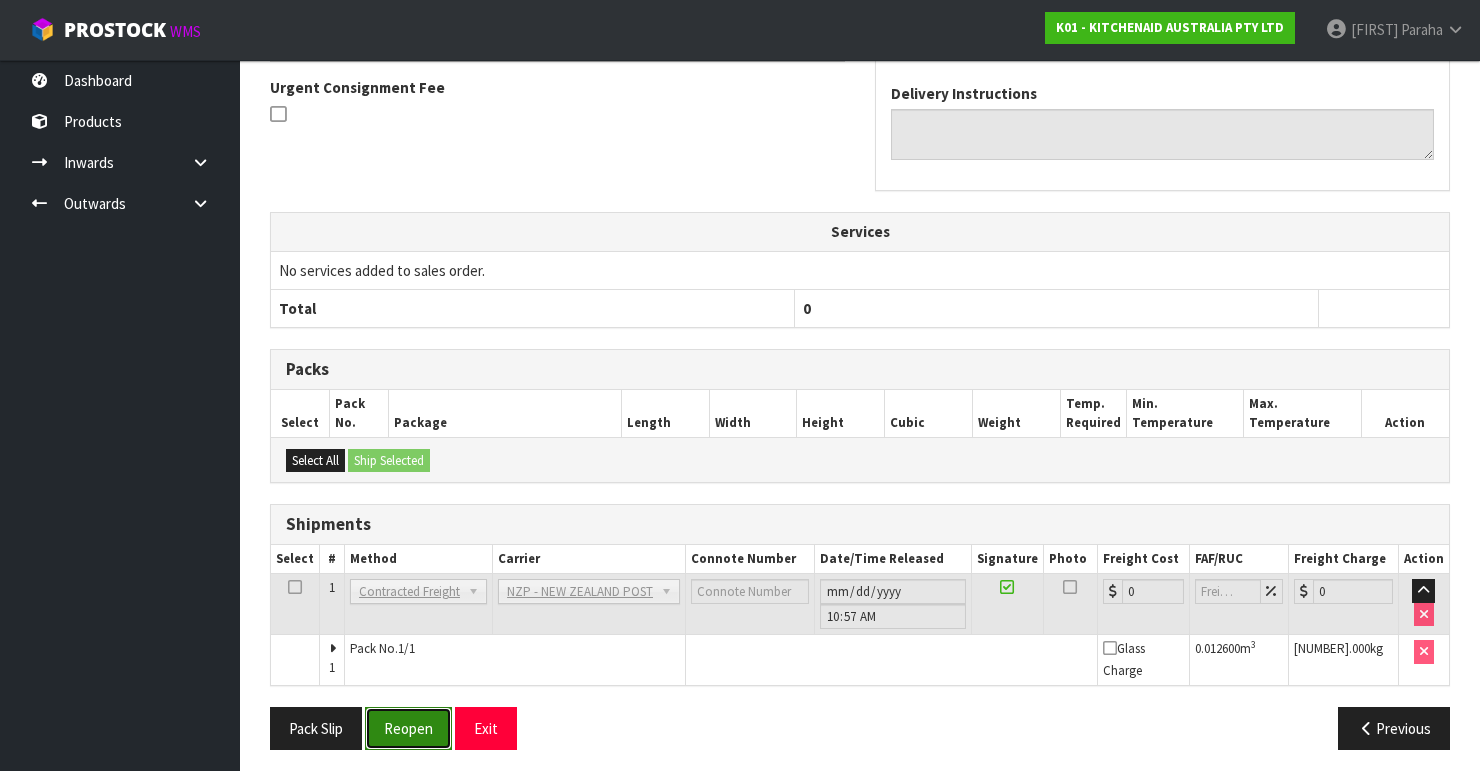 click on "Reopen" at bounding box center [408, 728] 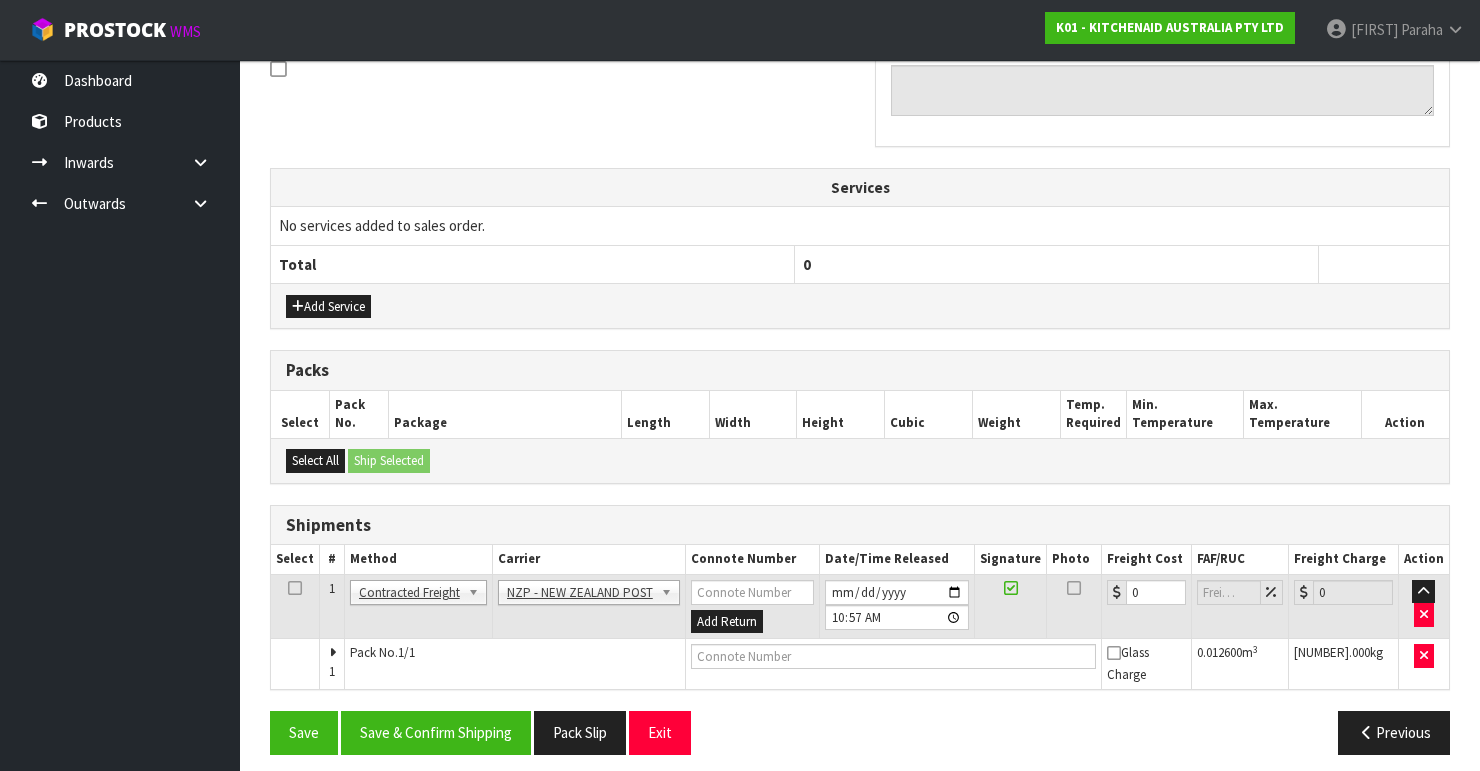 scroll, scrollTop: 635, scrollLeft: 0, axis: vertical 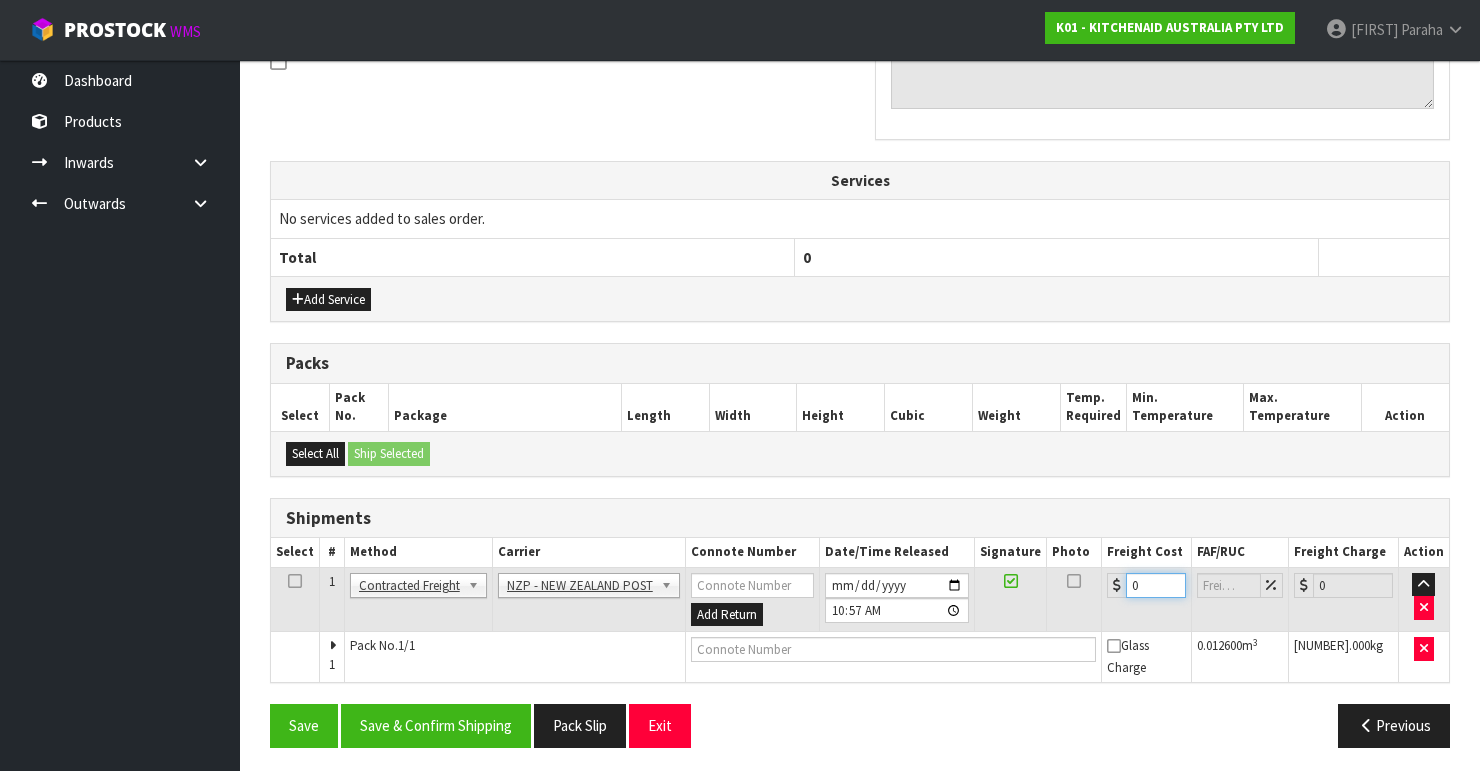 drag, startPoint x: 1148, startPoint y: 576, endPoint x: 1084, endPoint y: 590, distance: 65.51336 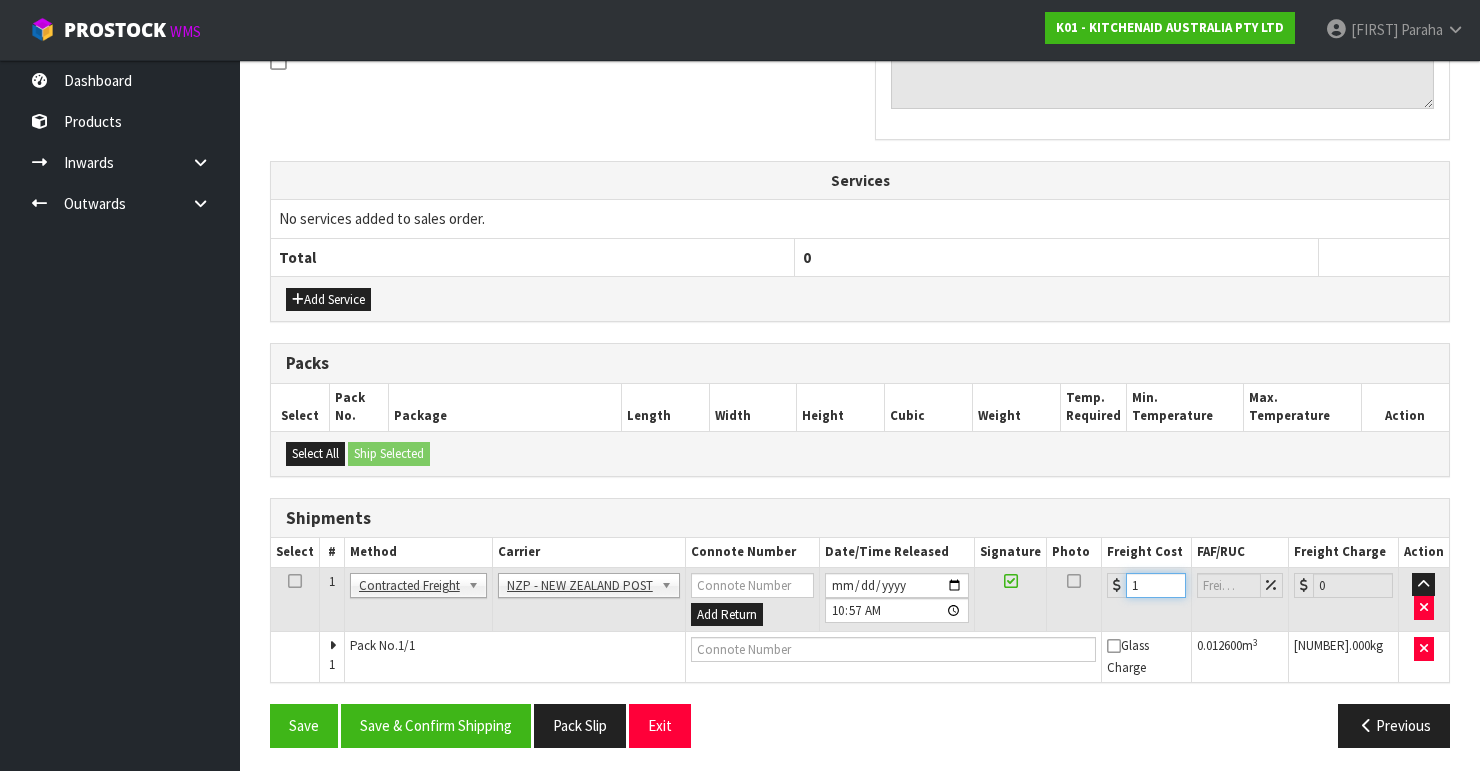 type on "16" 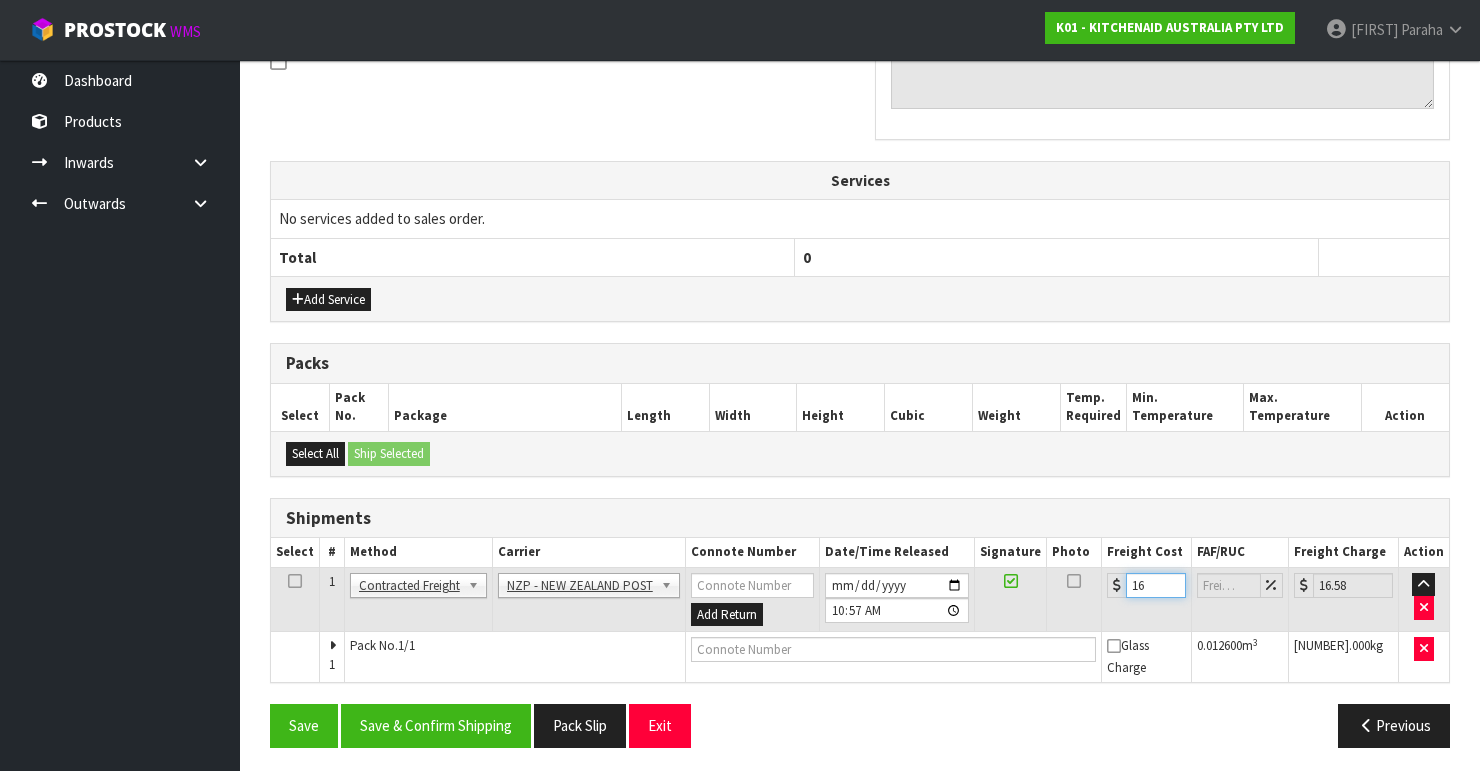 type on "16.2" 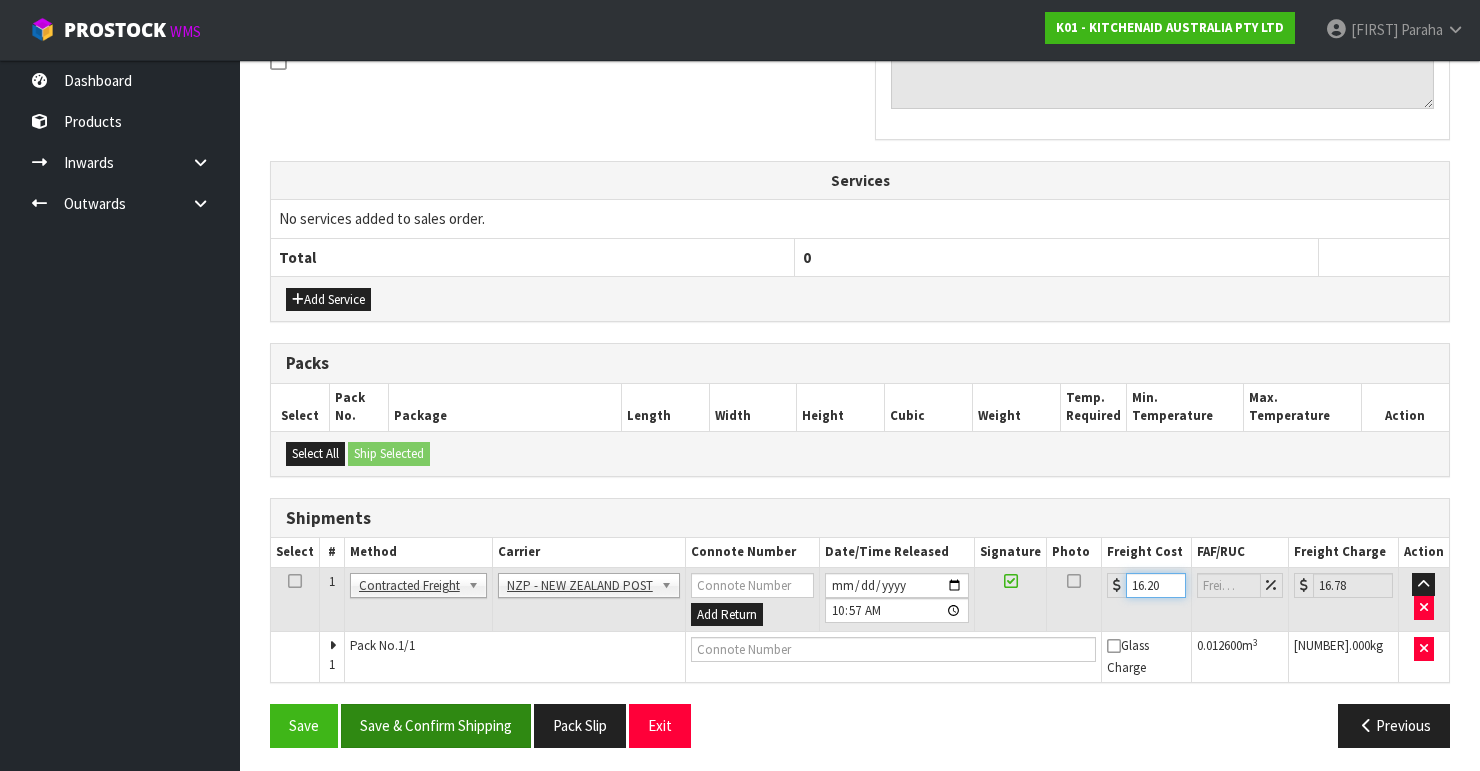 type on "16.20" 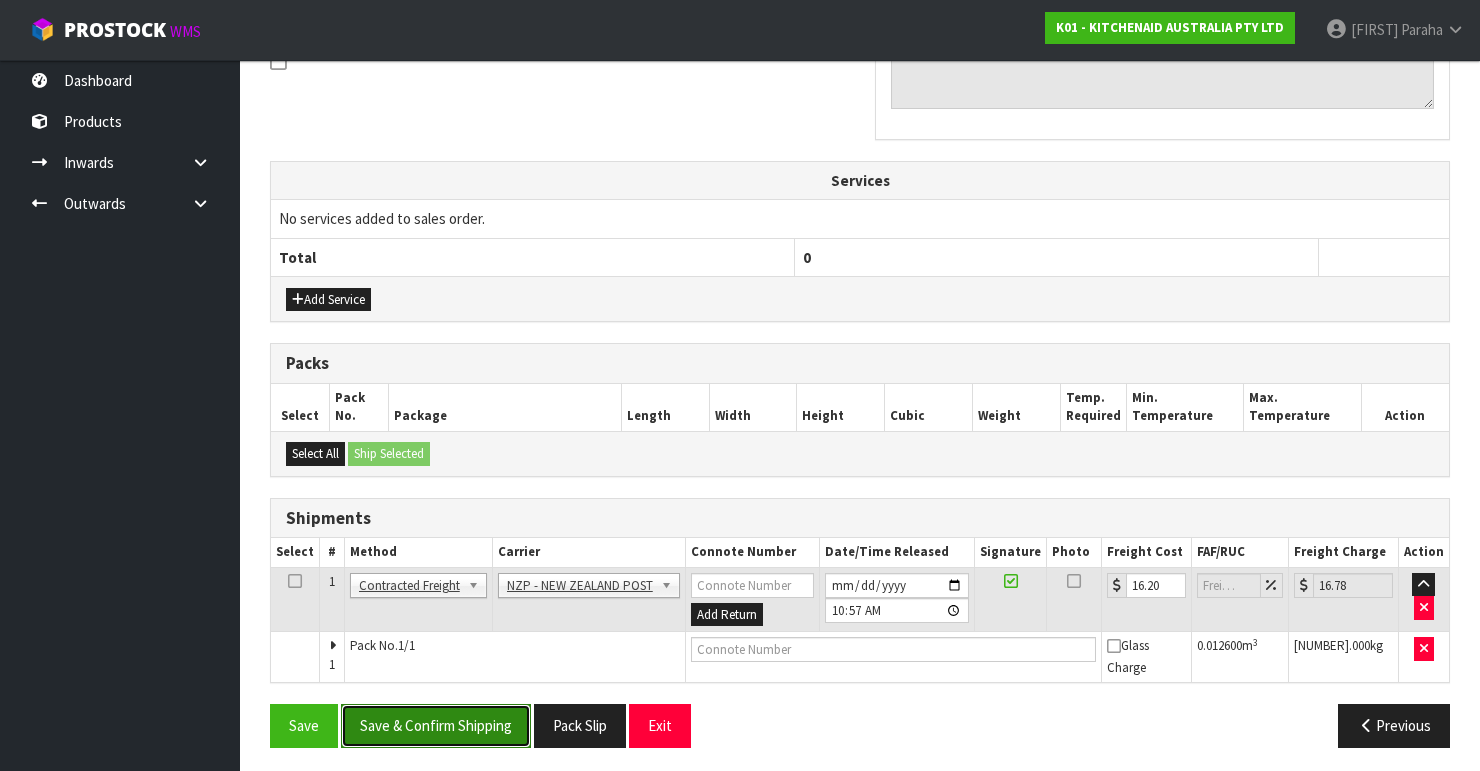 click on "Save & Confirm Shipping" at bounding box center [436, 725] 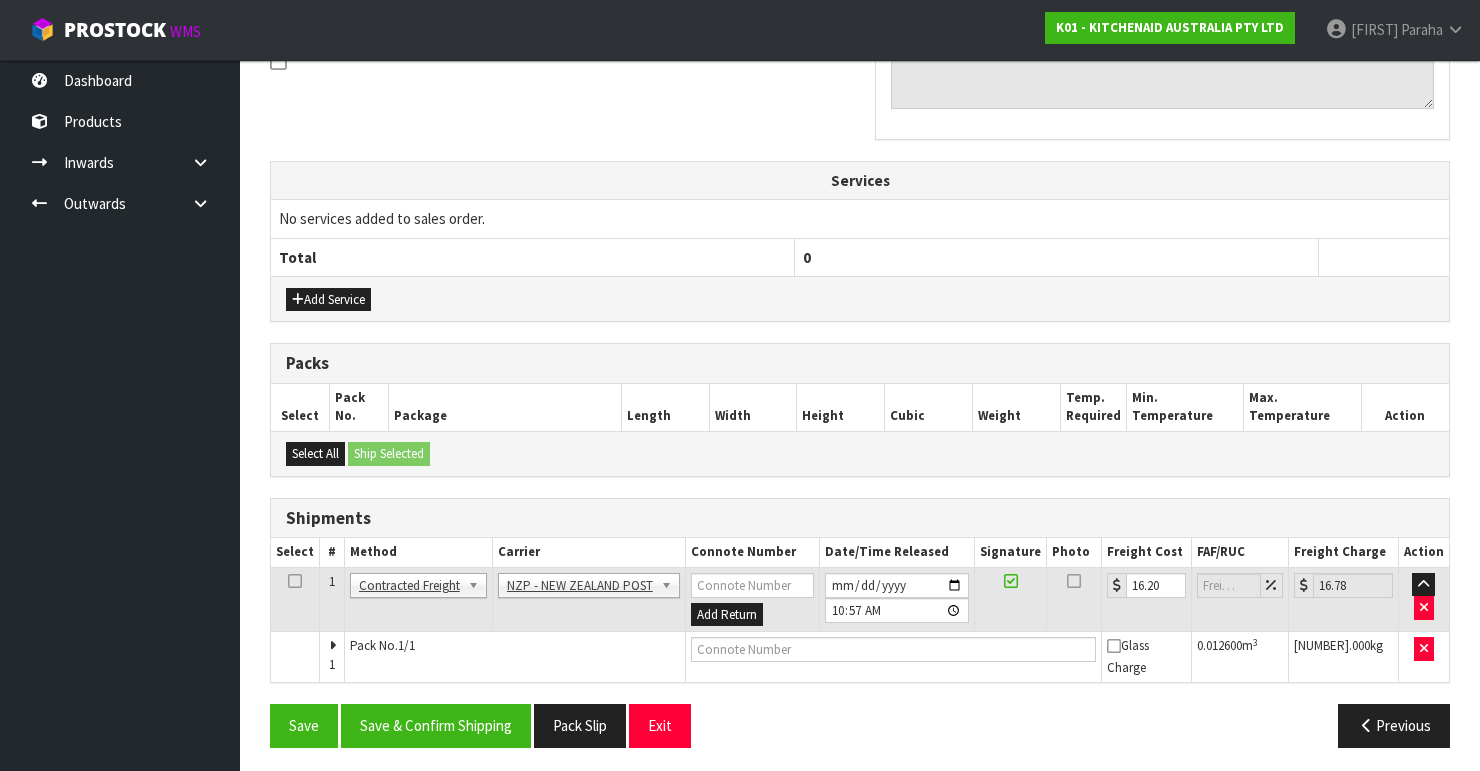scroll, scrollTop: 0, scrollLeft: 0, axis: both 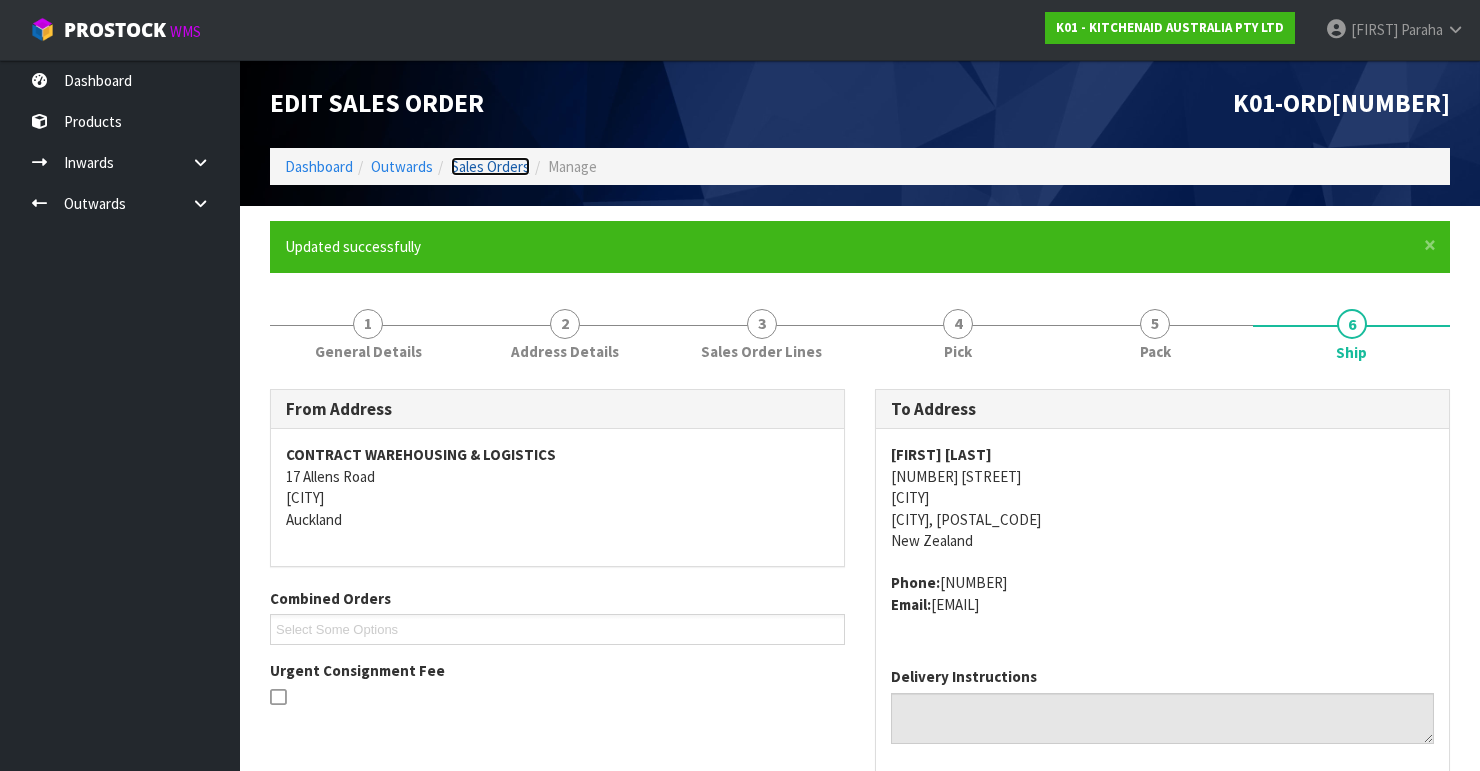 click on "Sales Orders" at bounding box center [490, 166] 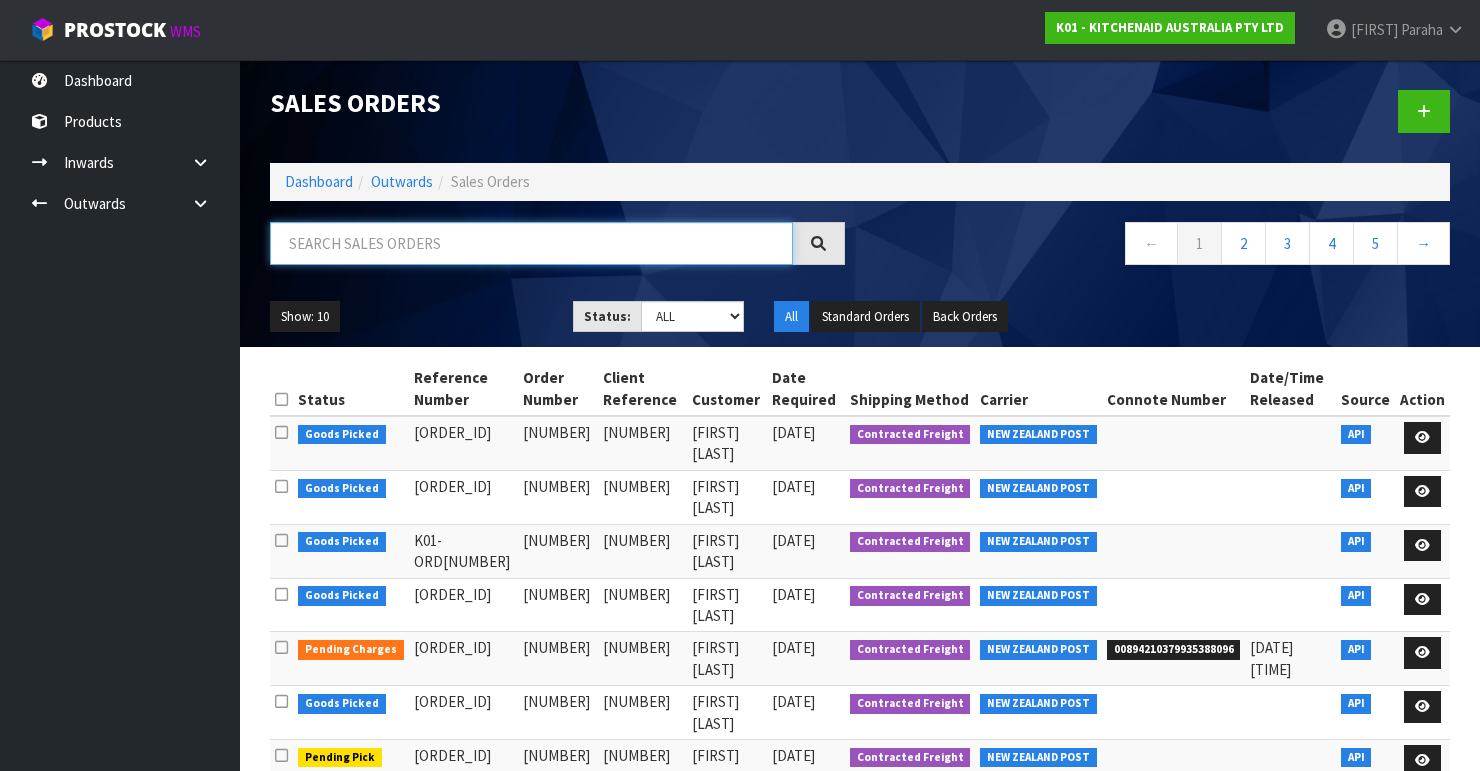 click at bounding box center [531, 243] 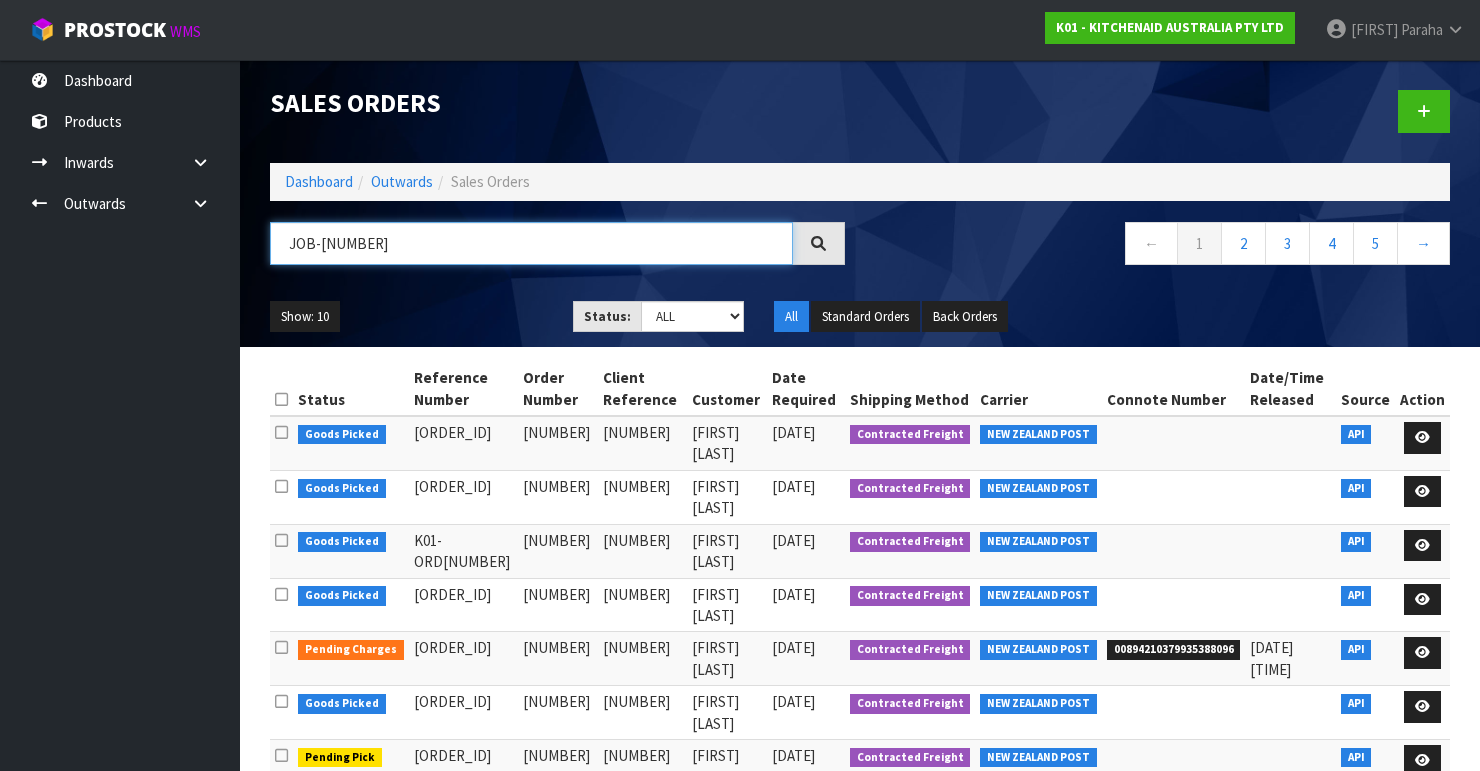 type on "[JOB_ID]" 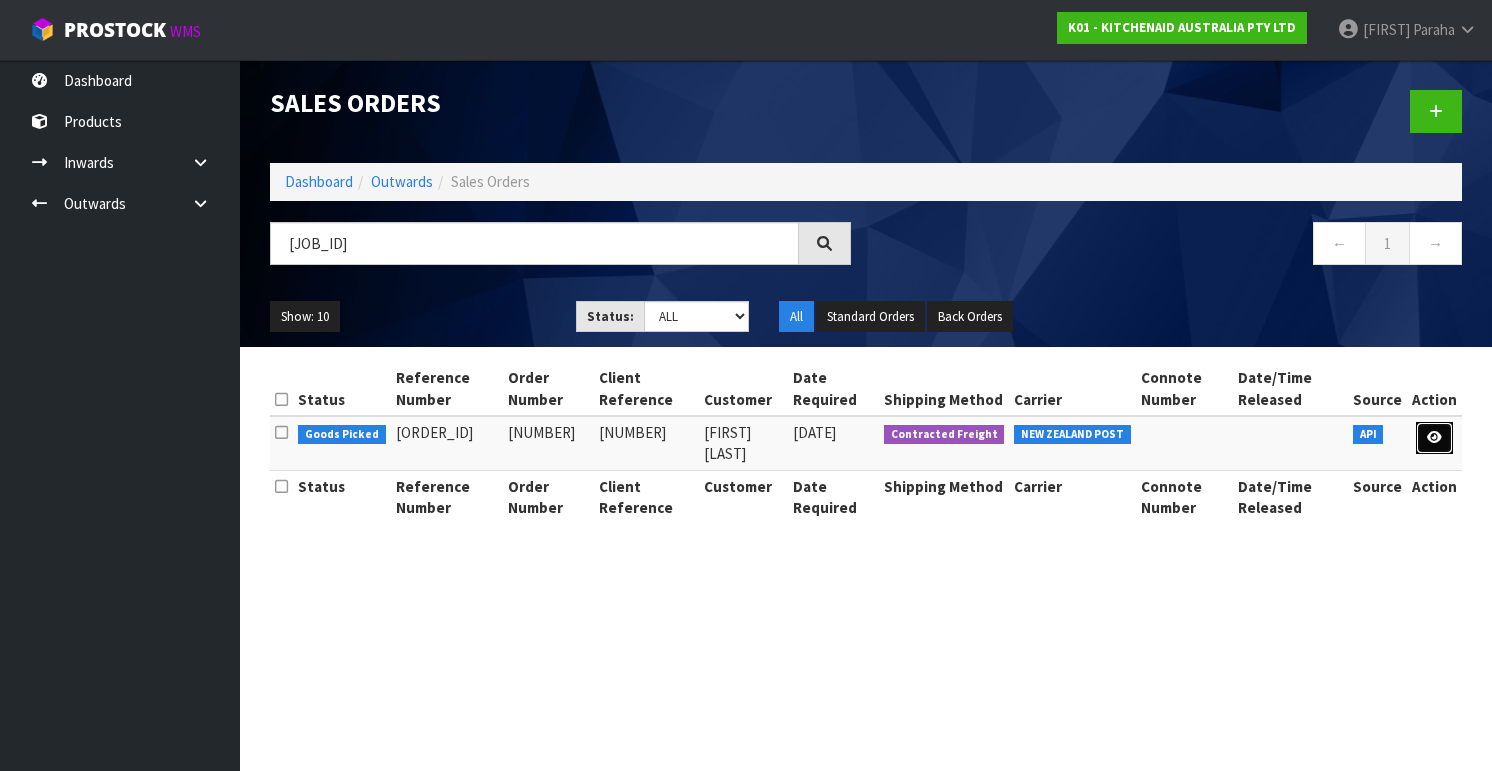 click at bounding box center (1434, 438) 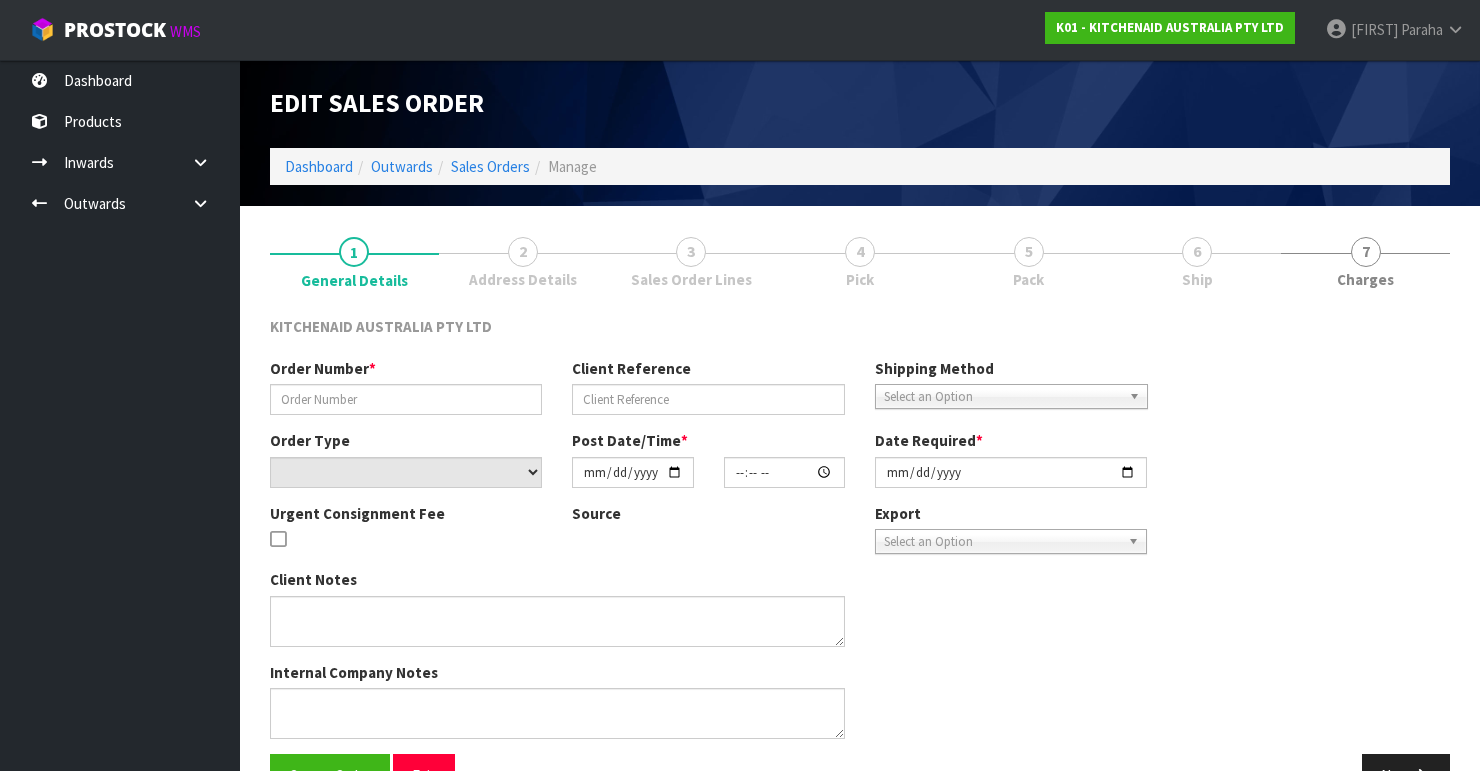 type on "[NUMBER]" 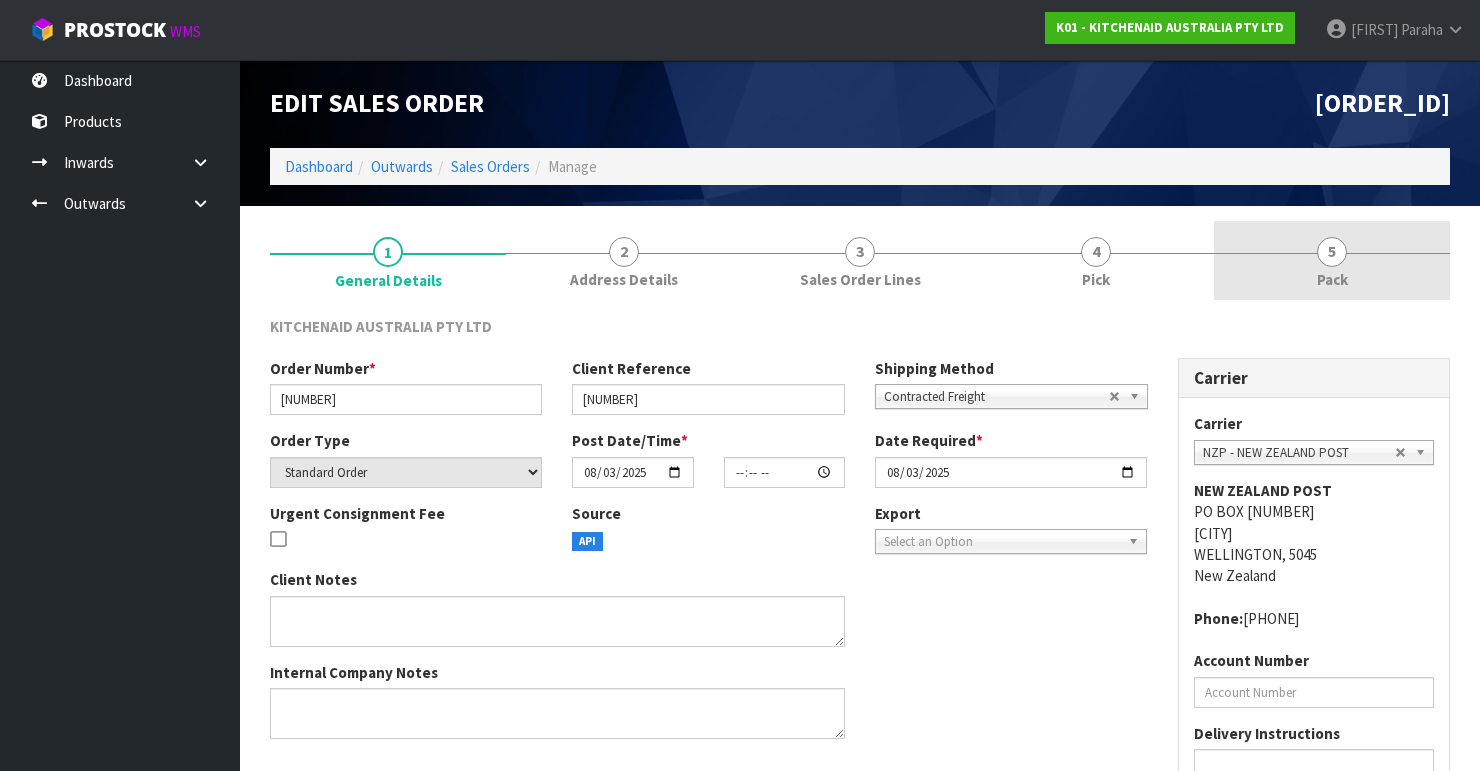 click on "5" at bounding box center (1332, 252) 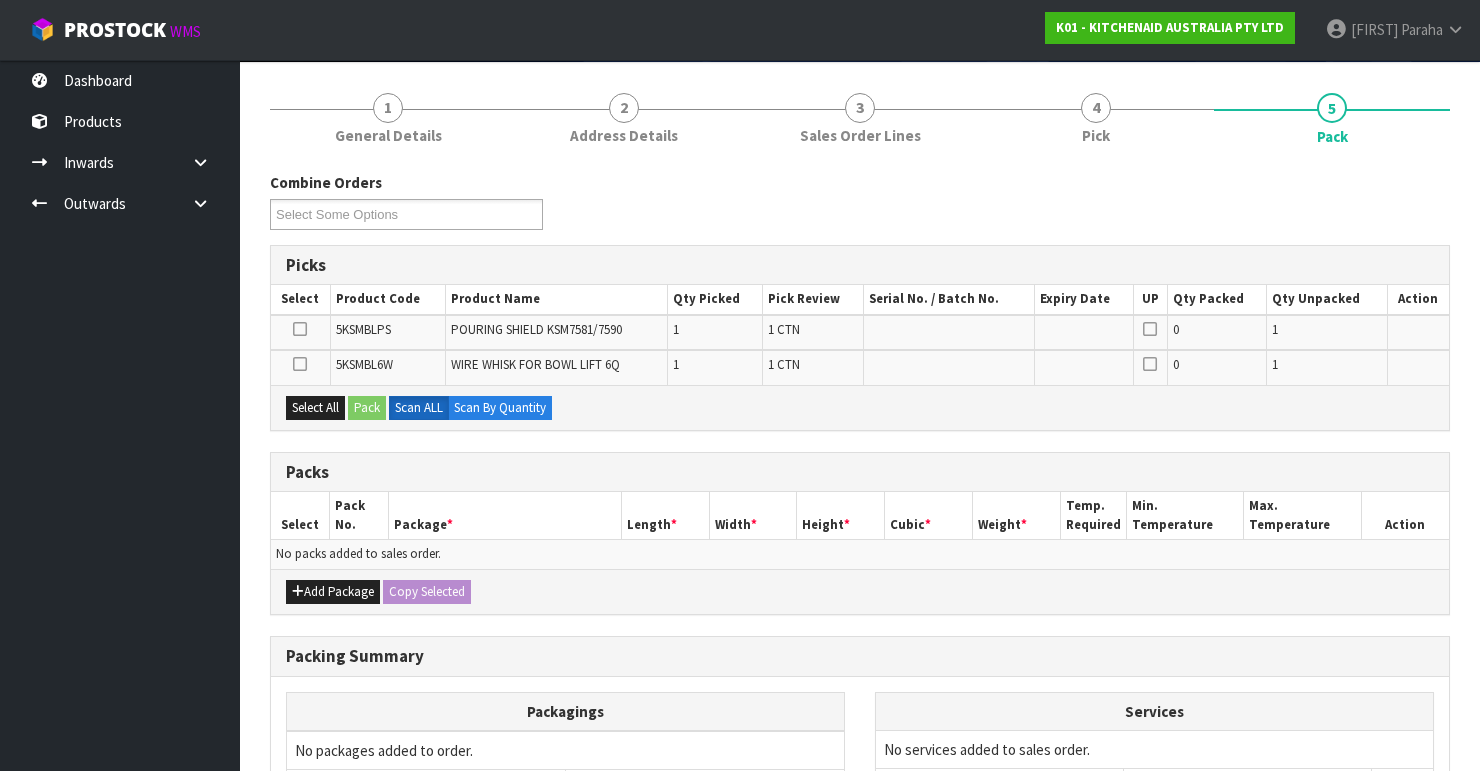 scroll, scrollTop: 160, scrollLeft: 0, axis: vertical 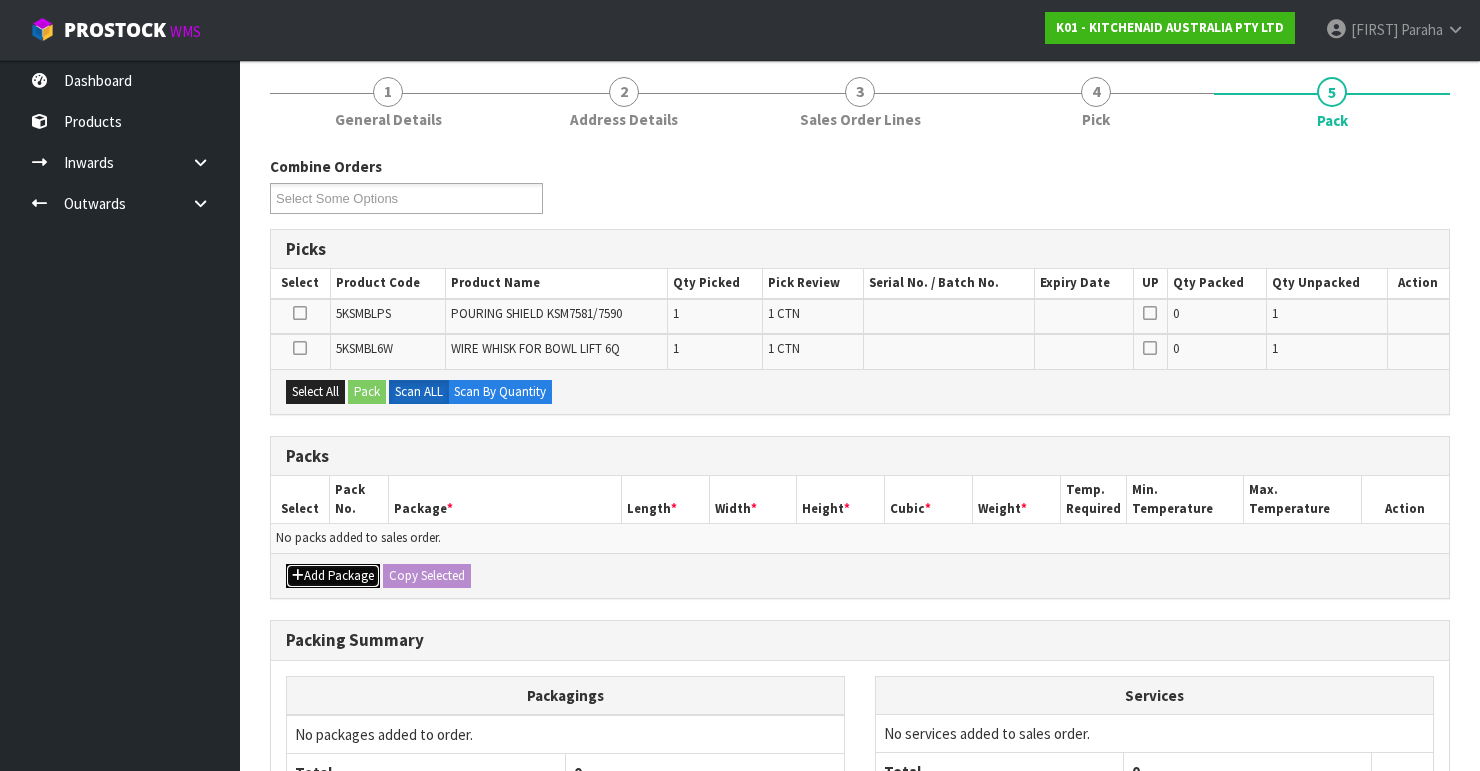 click on "Add Package" at bounding box center (333, 576) 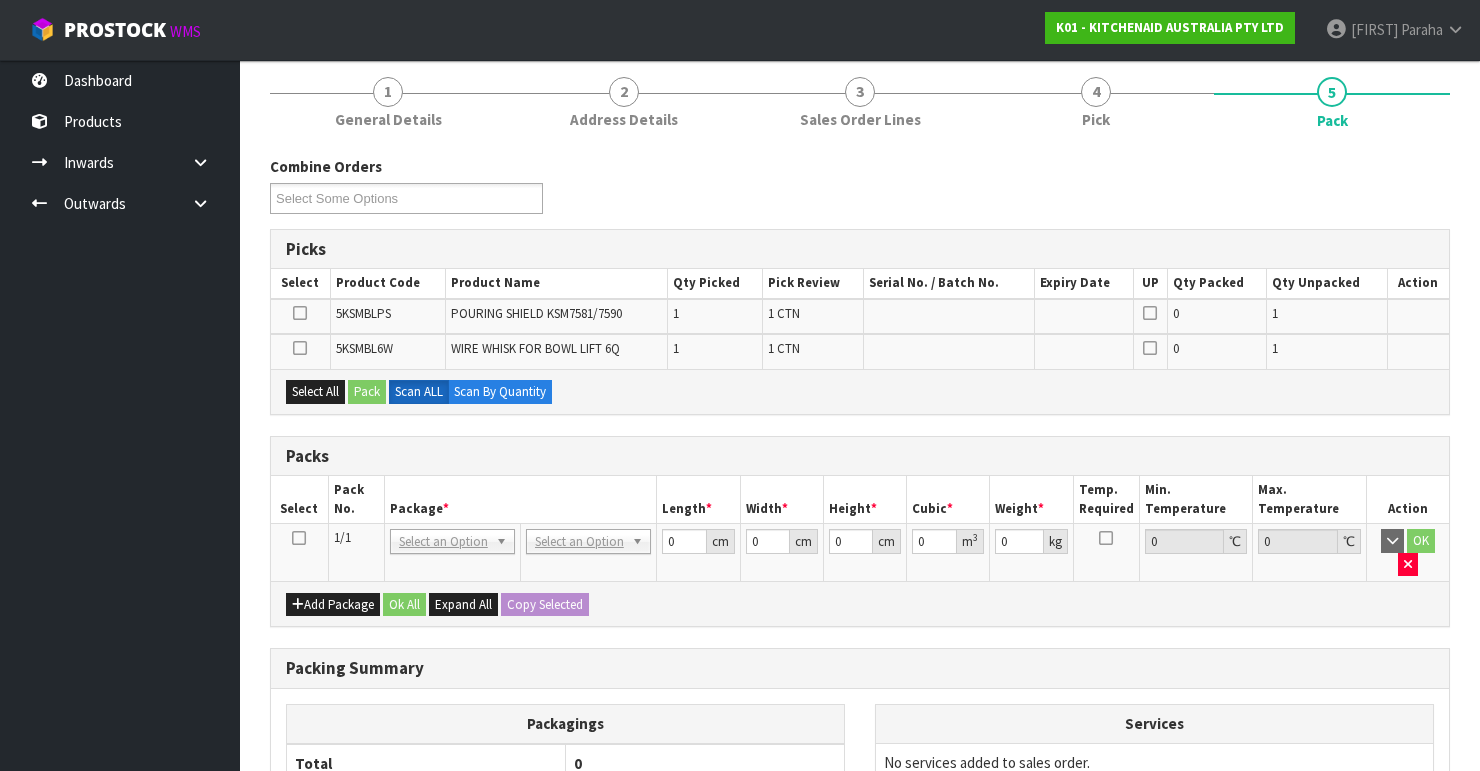 click at bounding box center (299, 538) 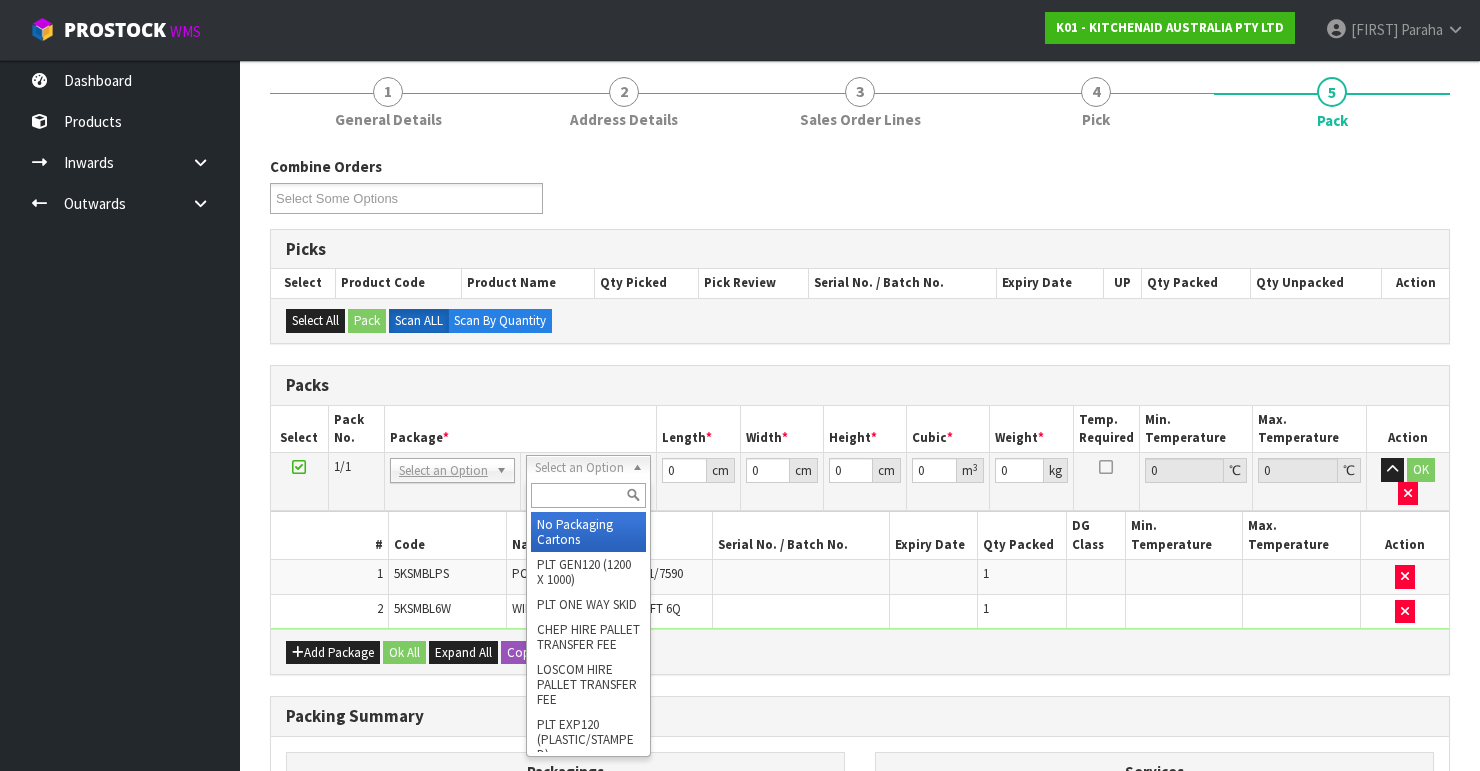 click at bounding box center [588, 495] 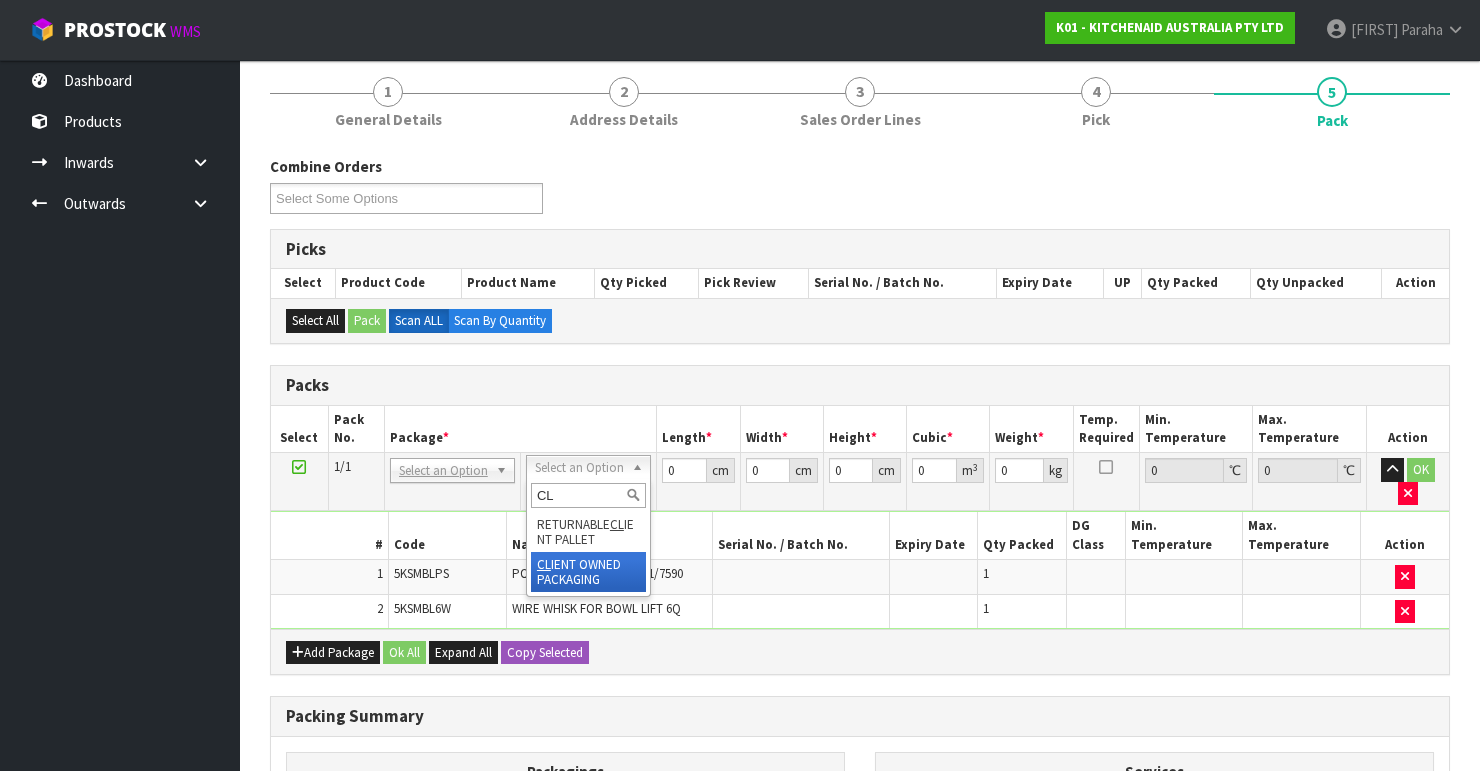 type on "CL" 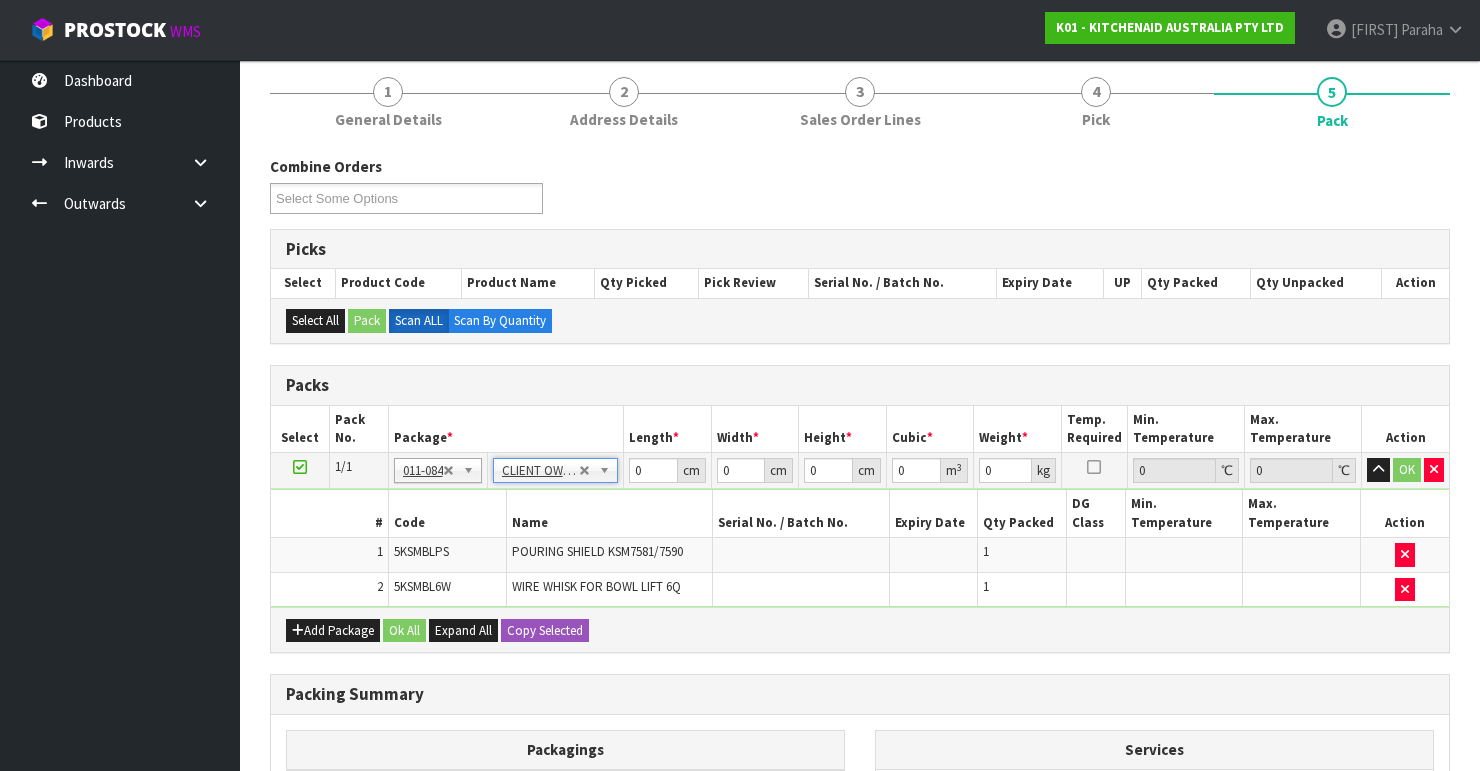 type on "1.2" 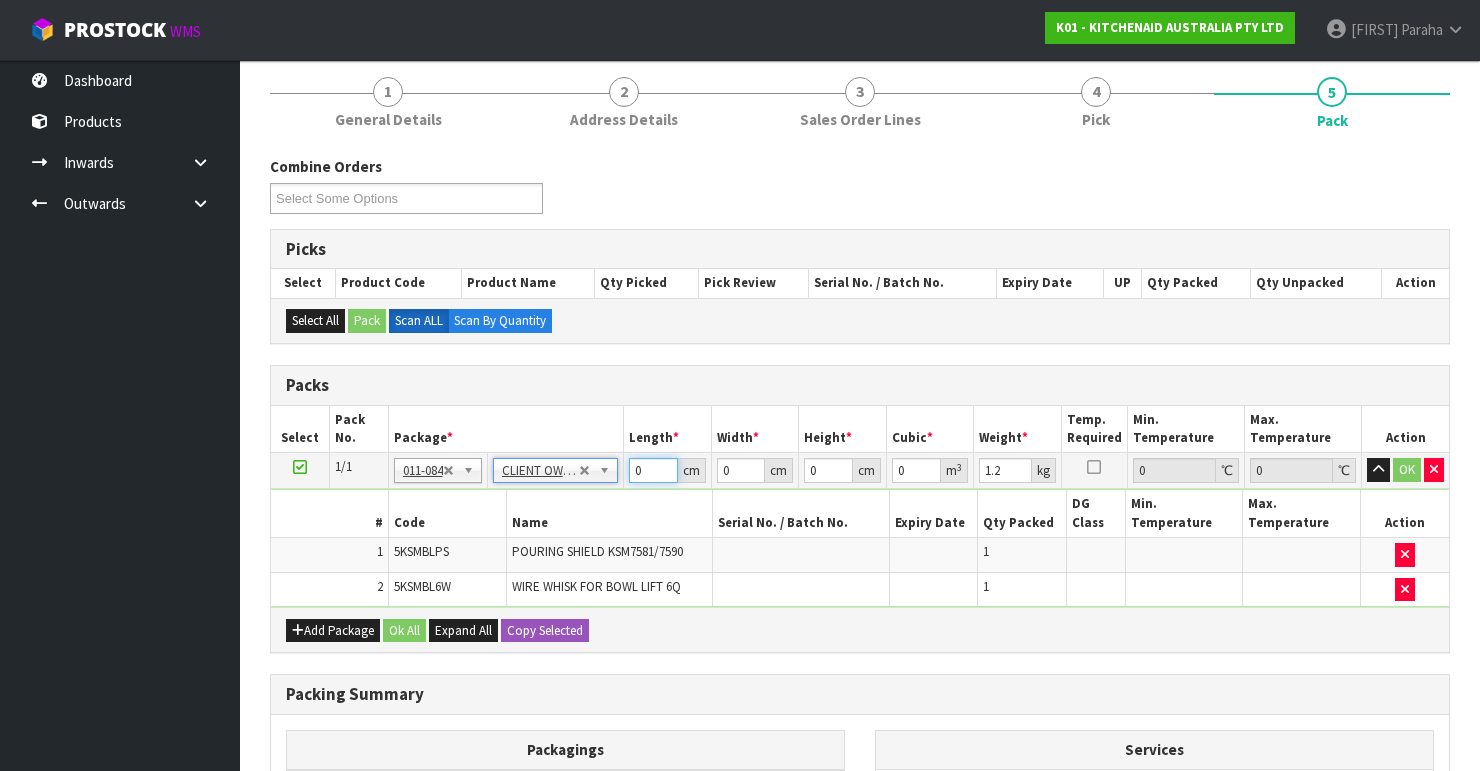 drag, startPoint x: 654, startPoint y: 464, endPoint x: 611, endPoint y: 465, distance: 43.011627 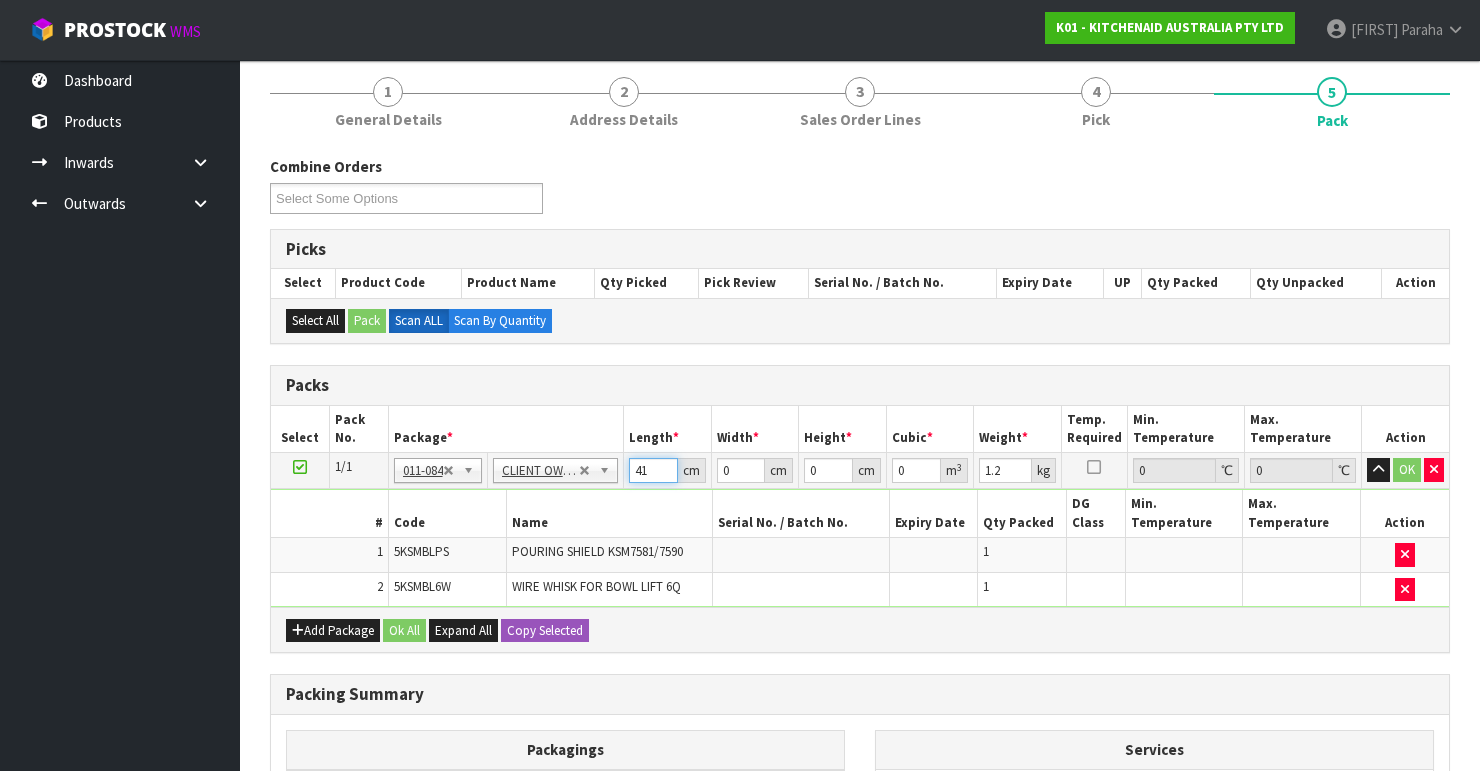 type on "41" 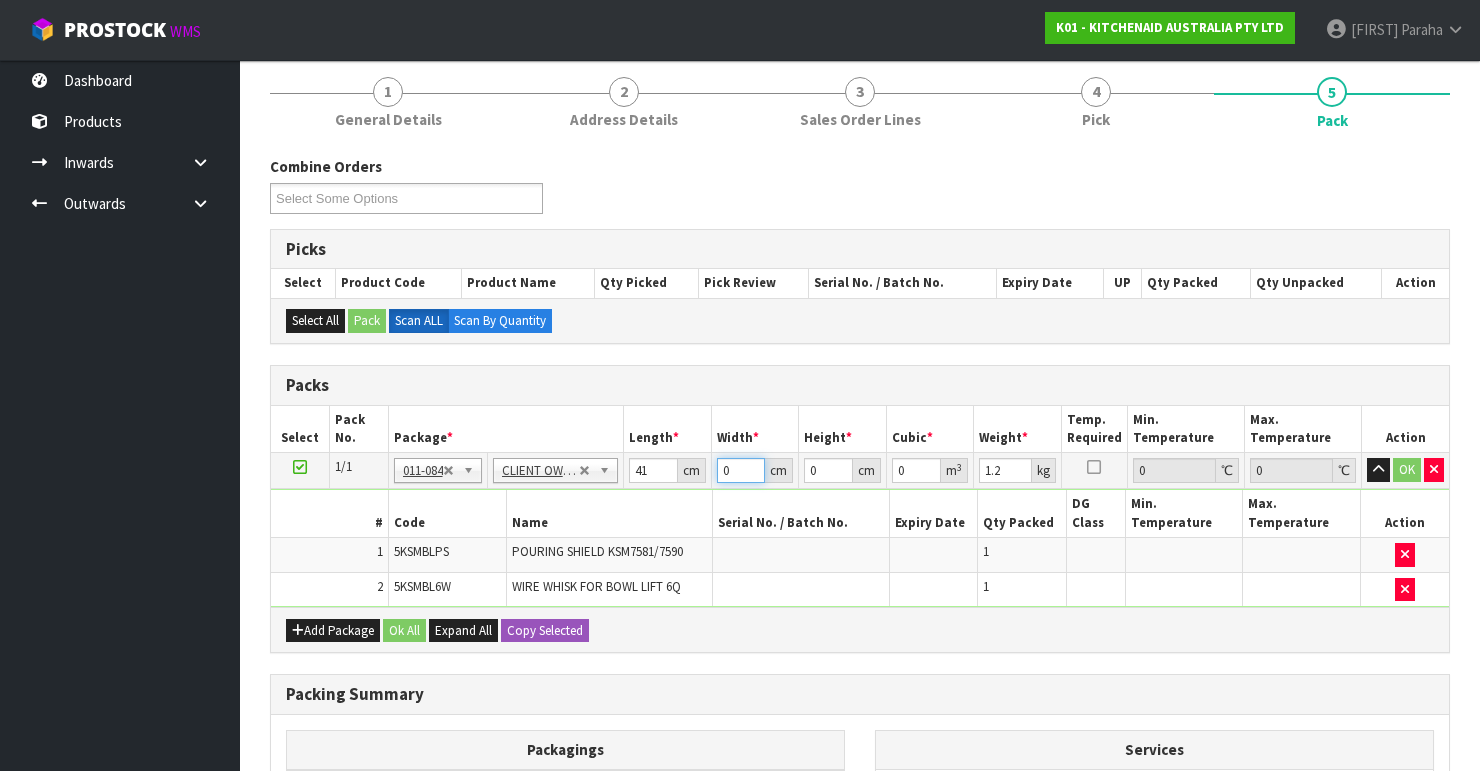 drag, startPoint x: 732, startPoint y: 473, endPoint x: 708, endPoint y: 468, distance: 24.5153 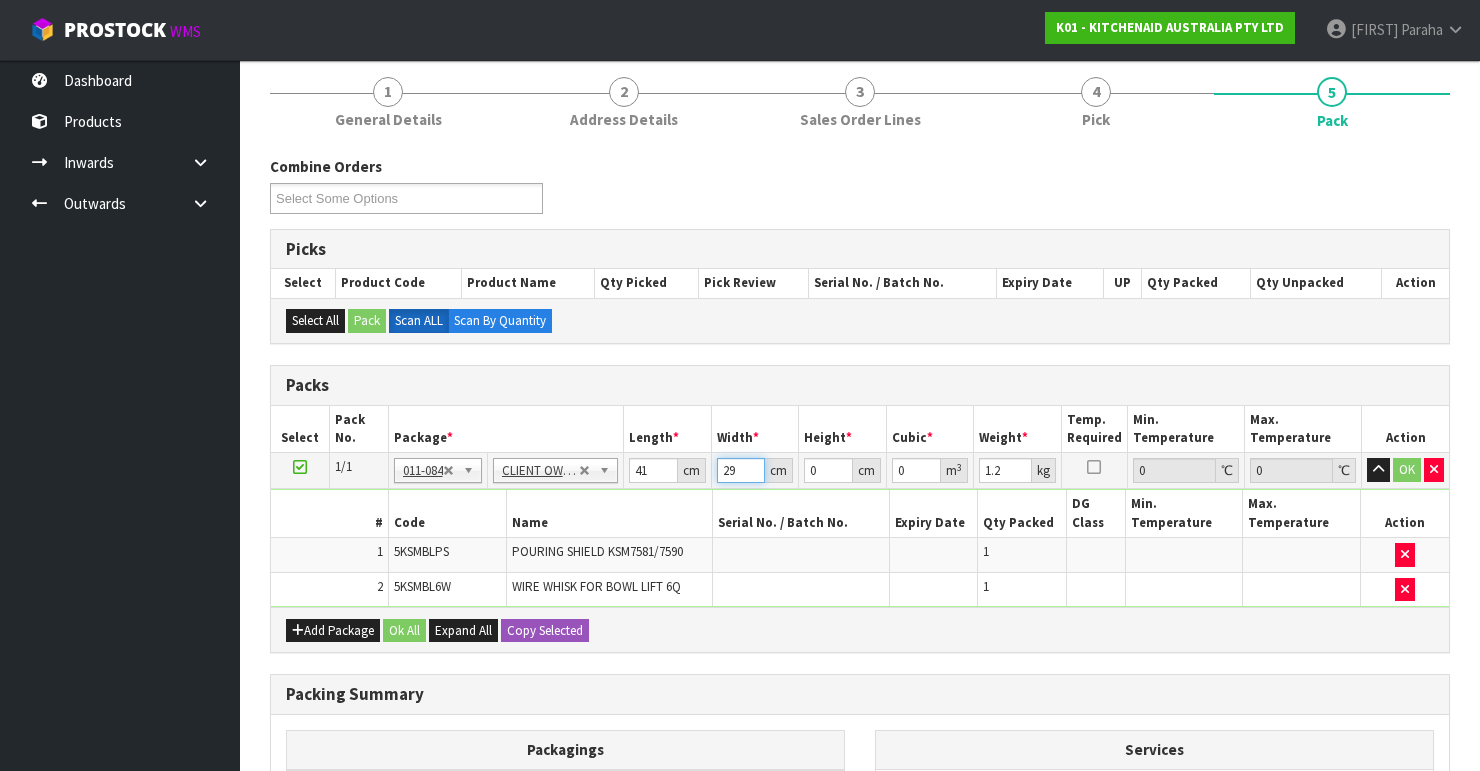 type on "29" 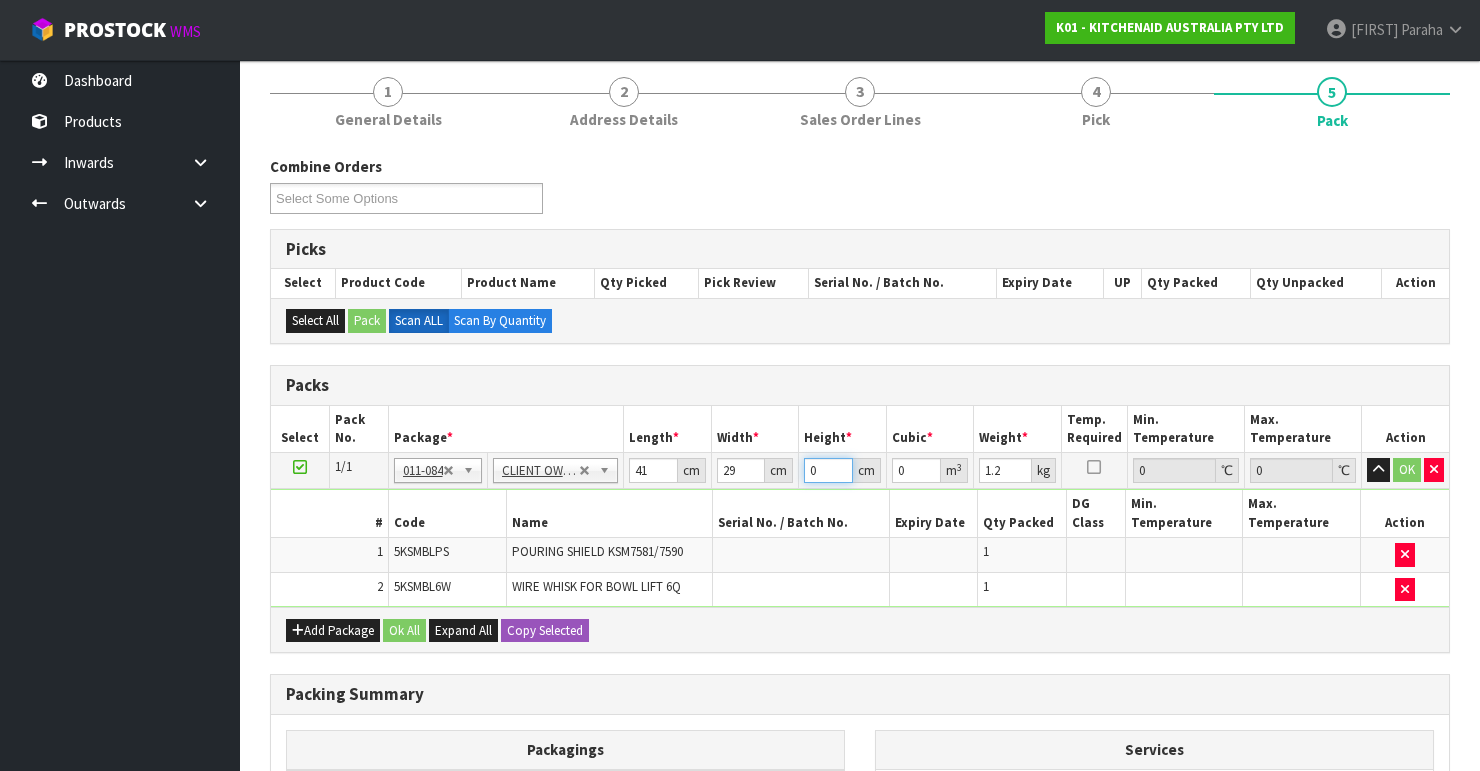 drag, startPoint x: 823, startPoint y: 472, endPoint x: 757, endPoint y: 468, distance: 66.1211 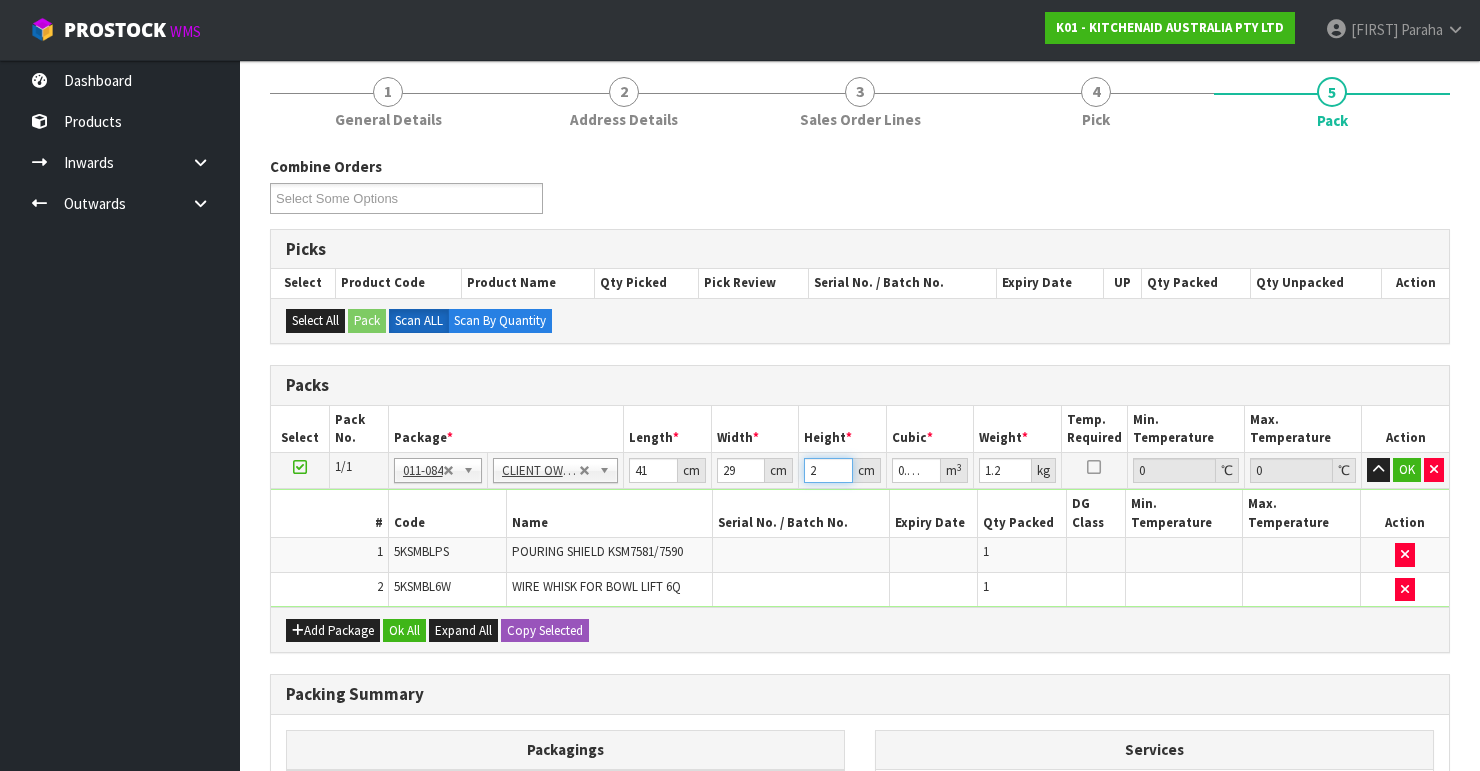 type on "27" 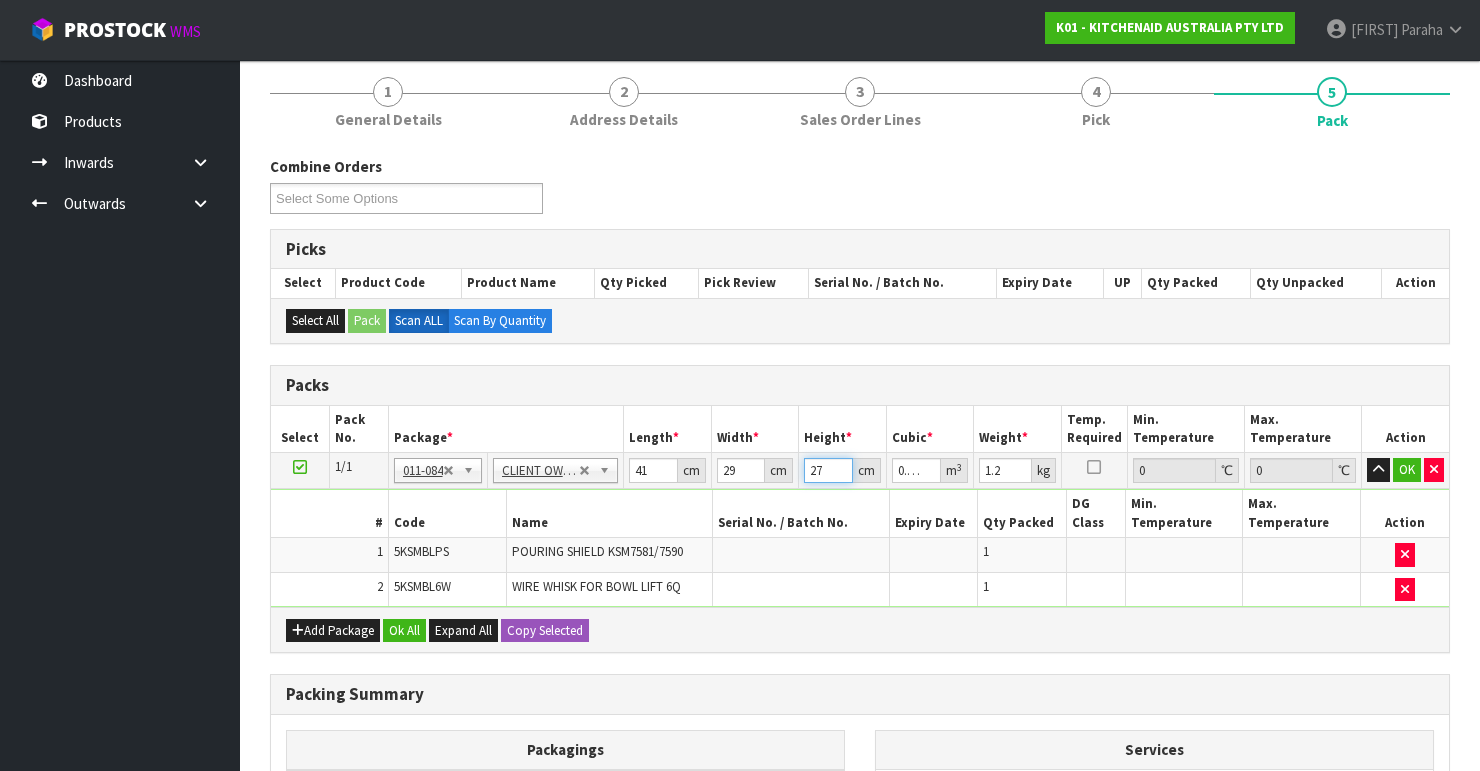 type on "27" 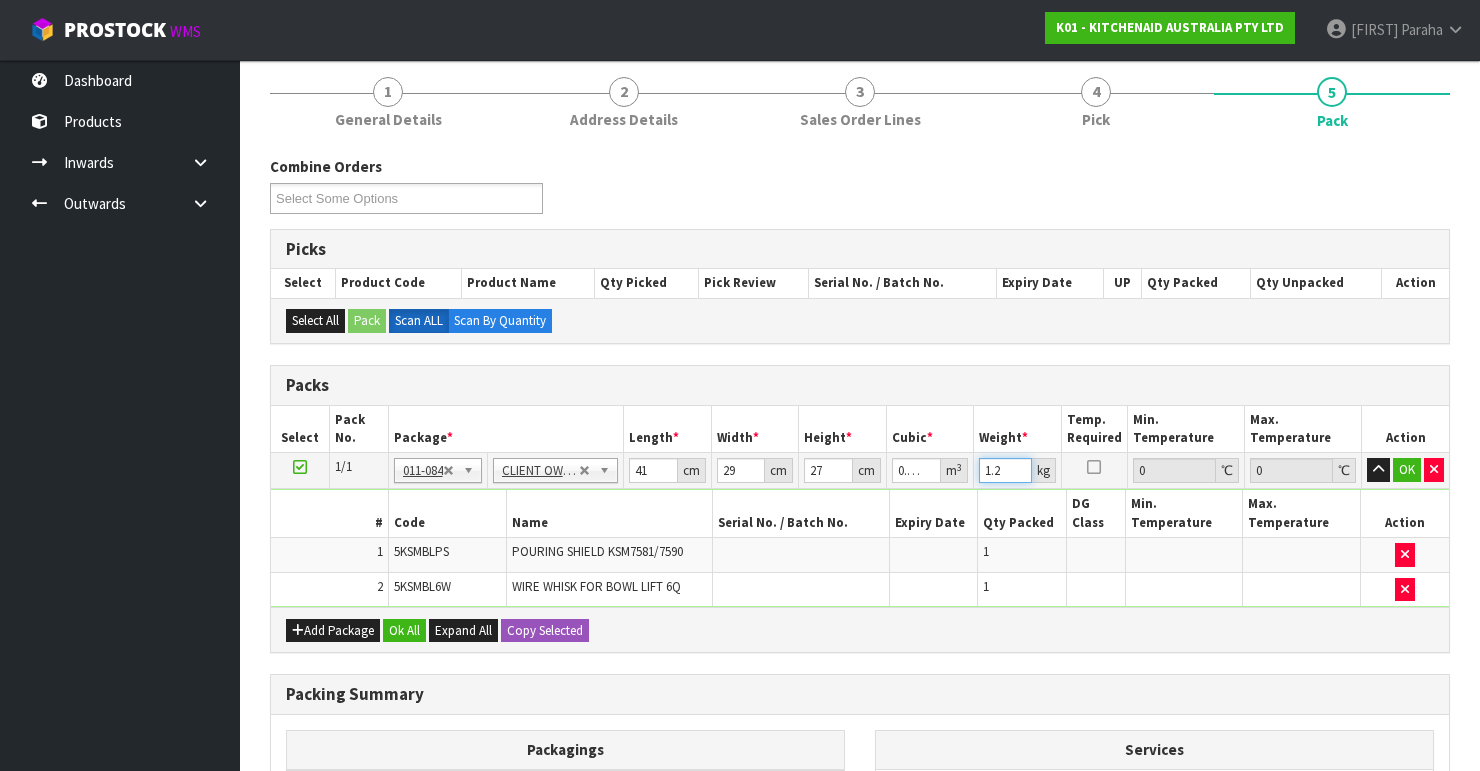 drag, startPoint x: 1008, startPoint y: 466, endPoint x: 883, endPoint y: 484, distance: 126.28935 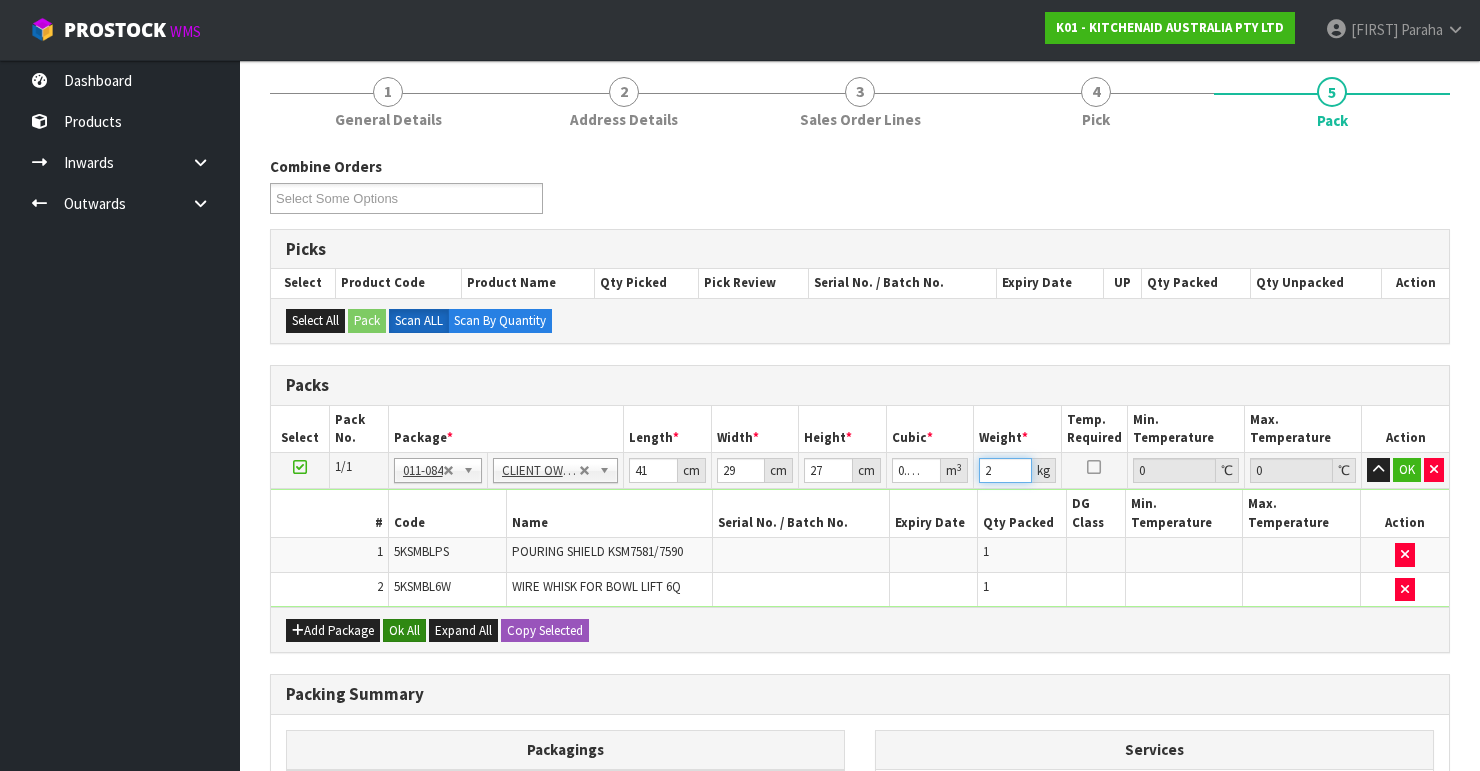 type on "2" 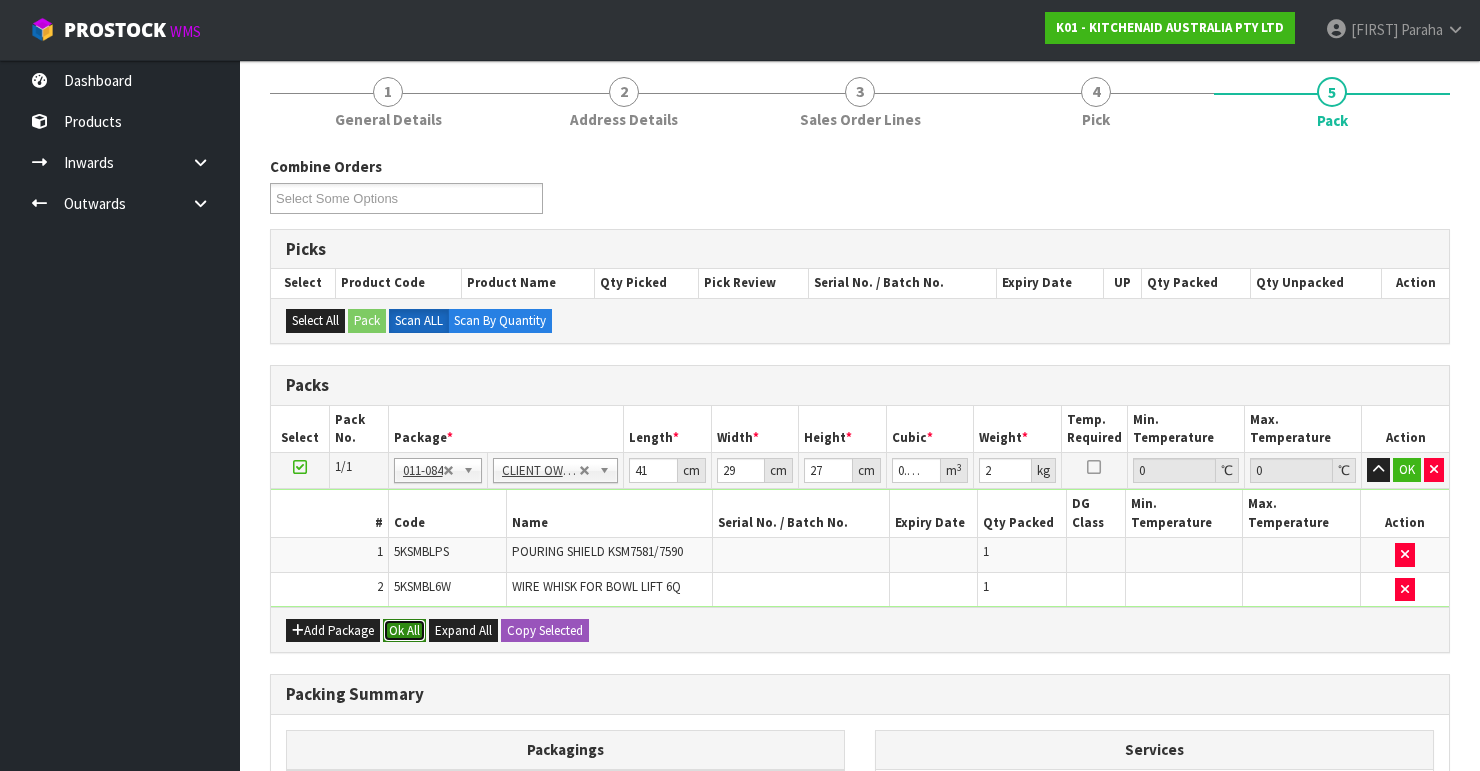 click on "Ok All" at bounding box center (404, 631) 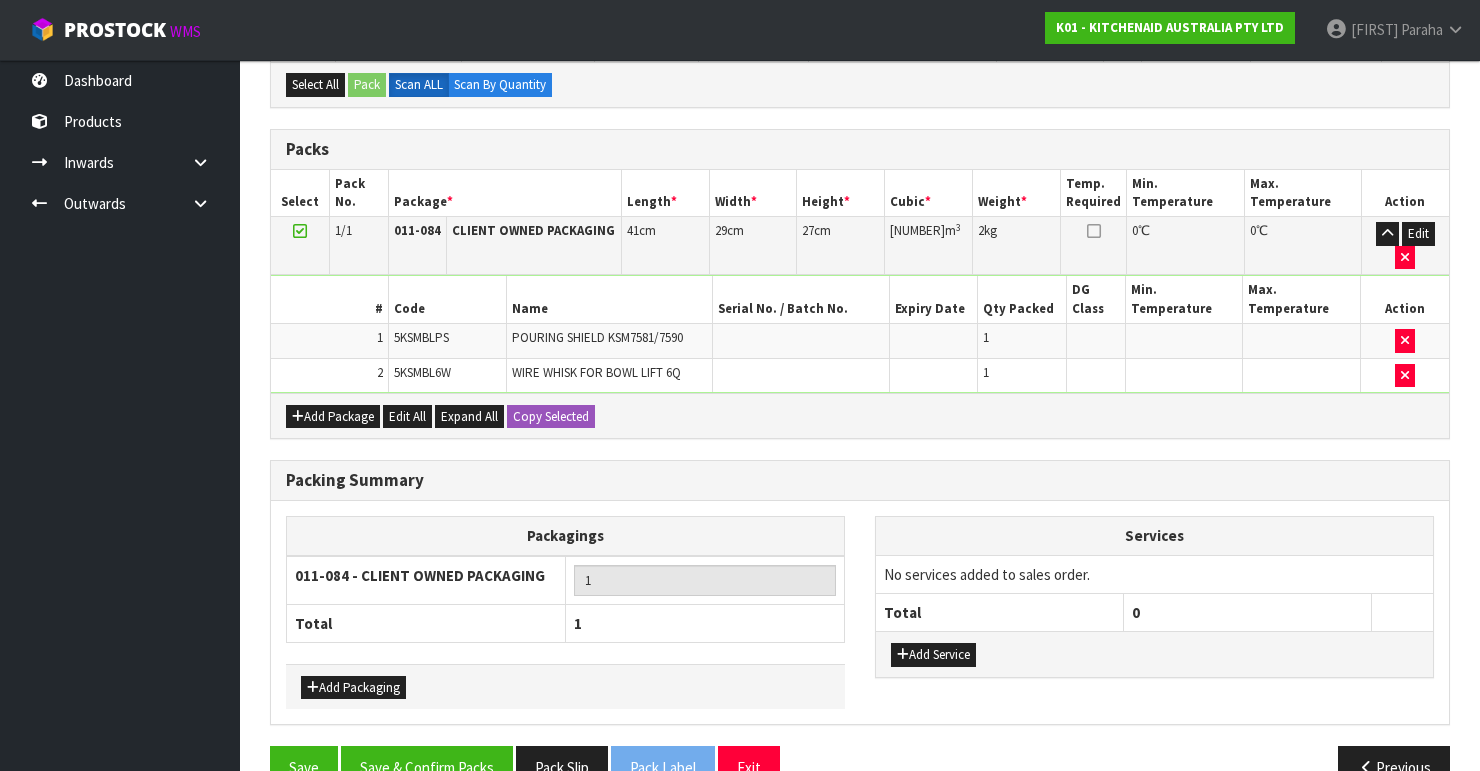 scroll, scrollTop: 433, scrollLeft: 0, axis: vertical 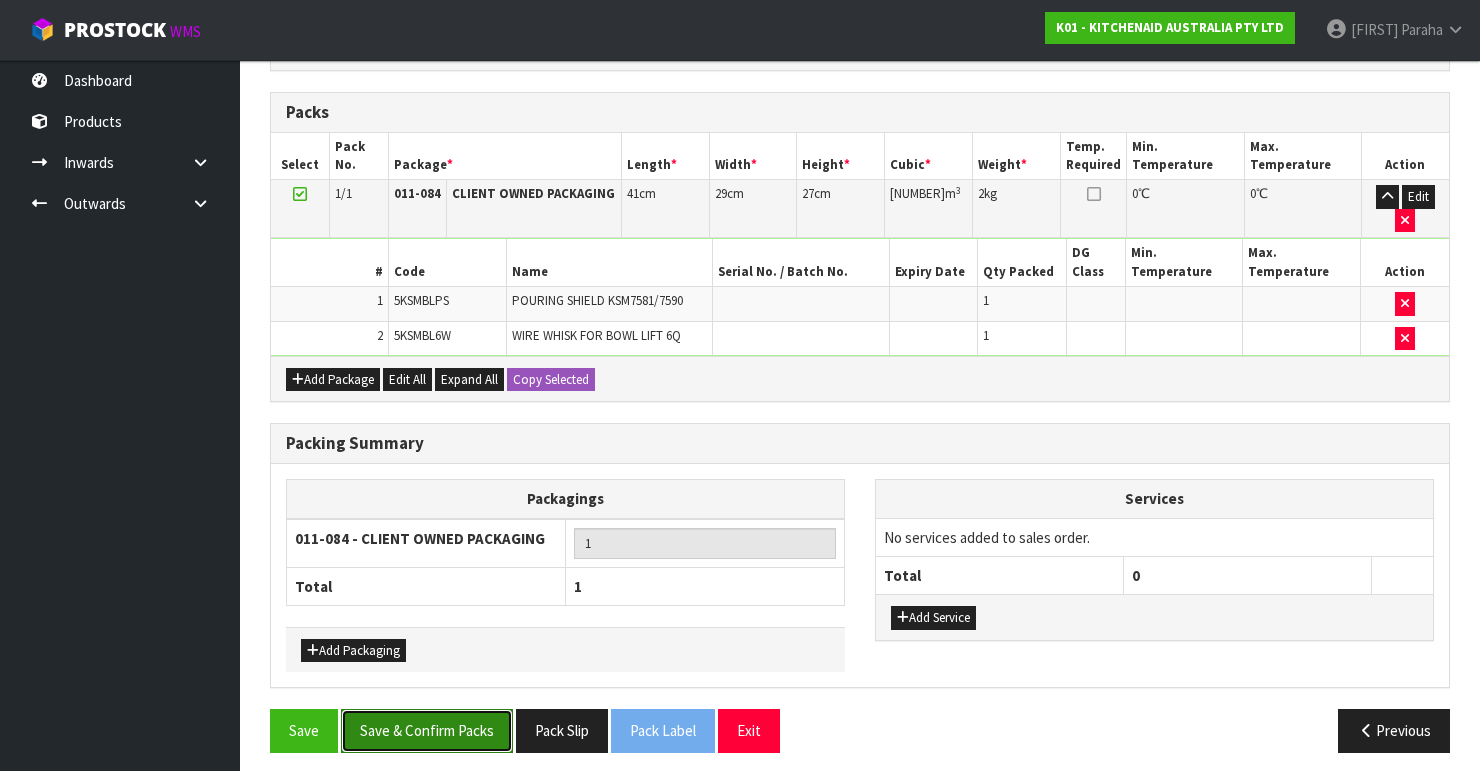 click on "Save & Confirm Packs" at bounding box center (427, 730) 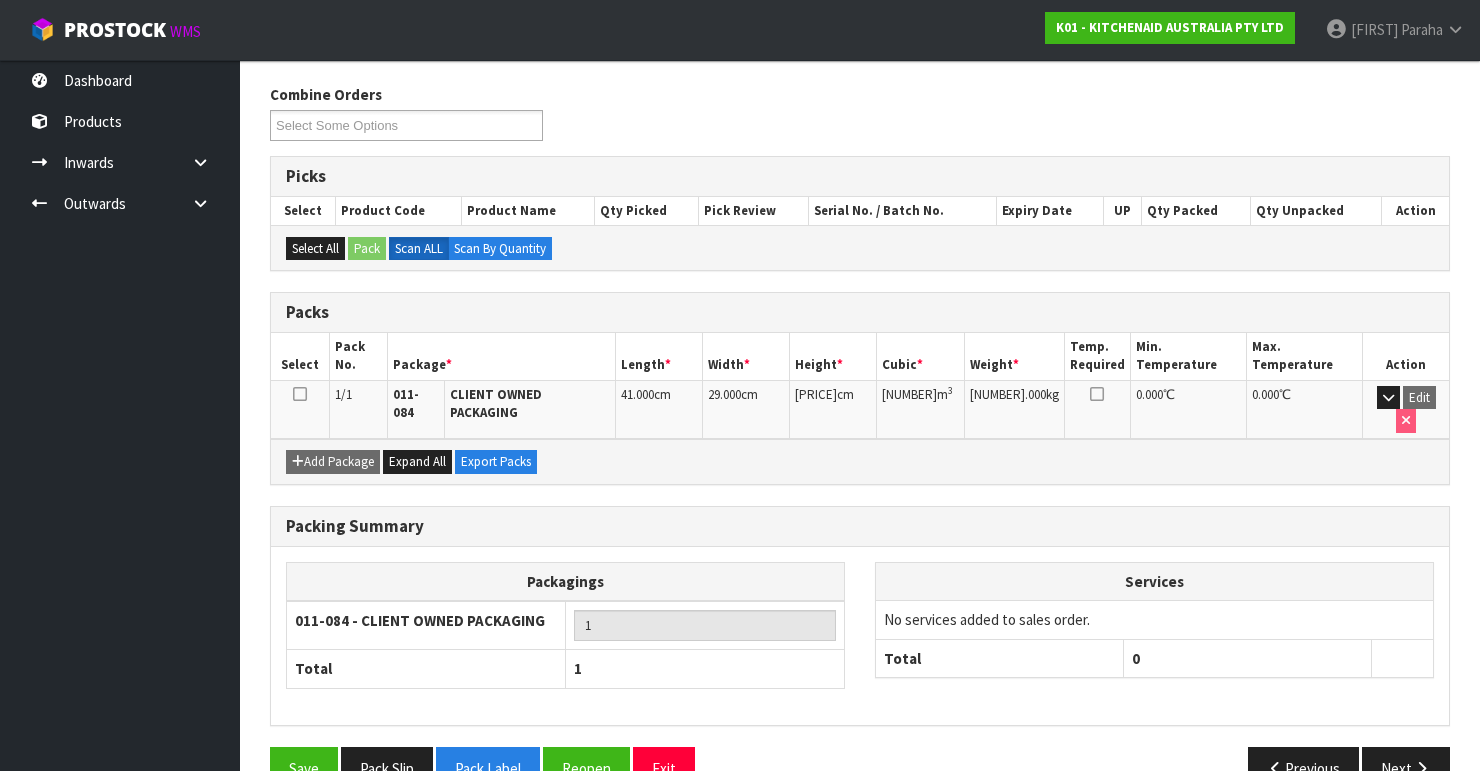 scroll, scrollTop: 346, scrollLeft: 0, axis: vertical 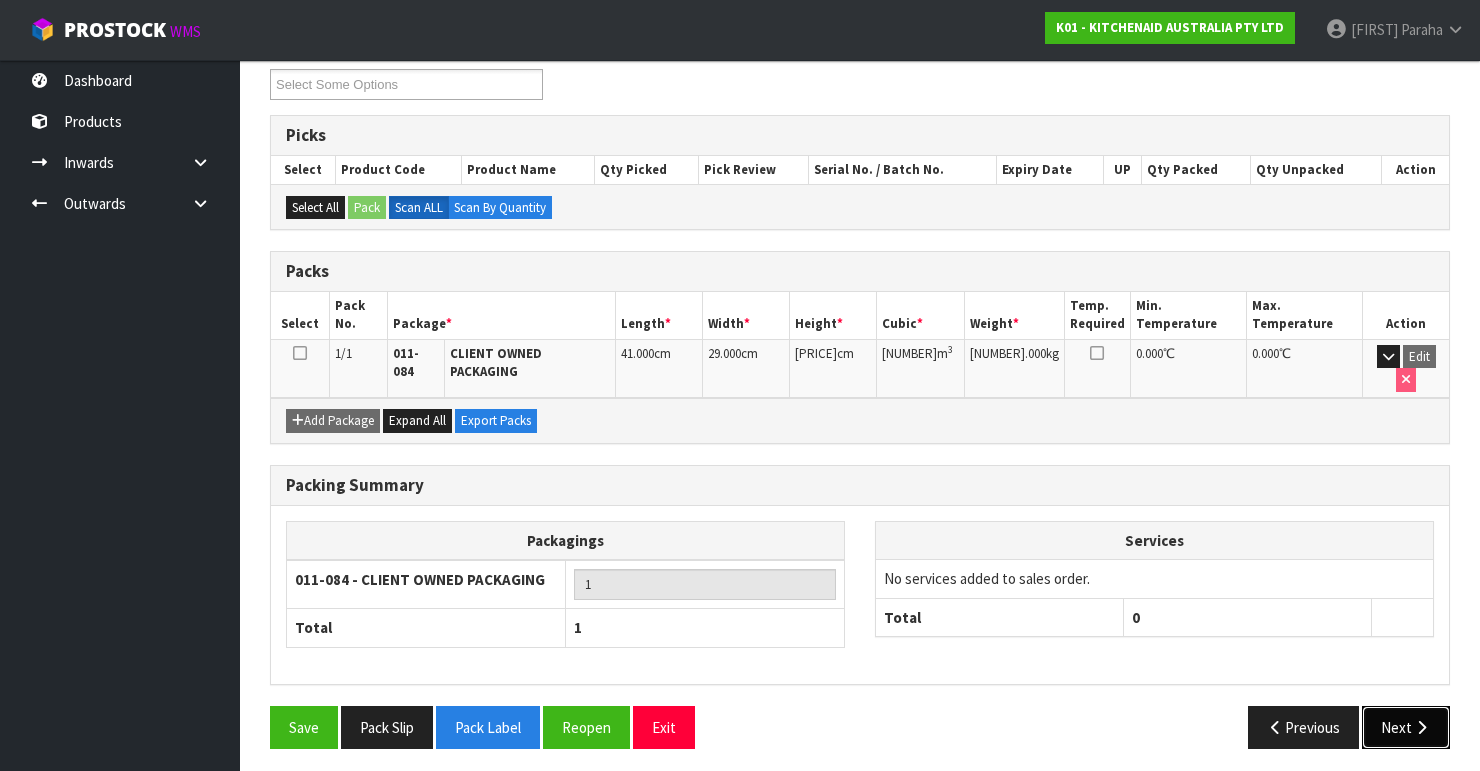 click on "Next" at bounding box center (1406, 727) 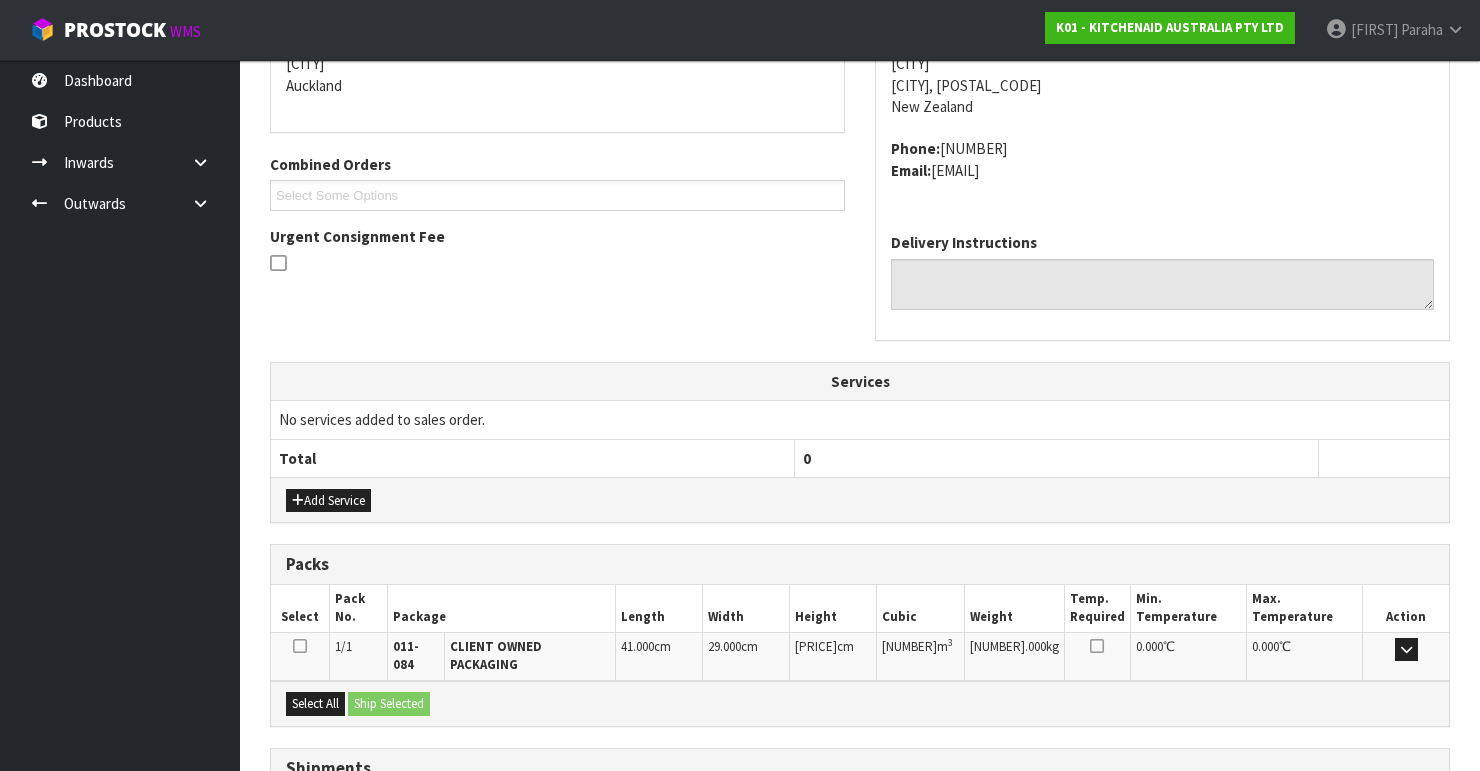 scroll, scrollTop: 584, scrollLeft: 0, axis: vertical 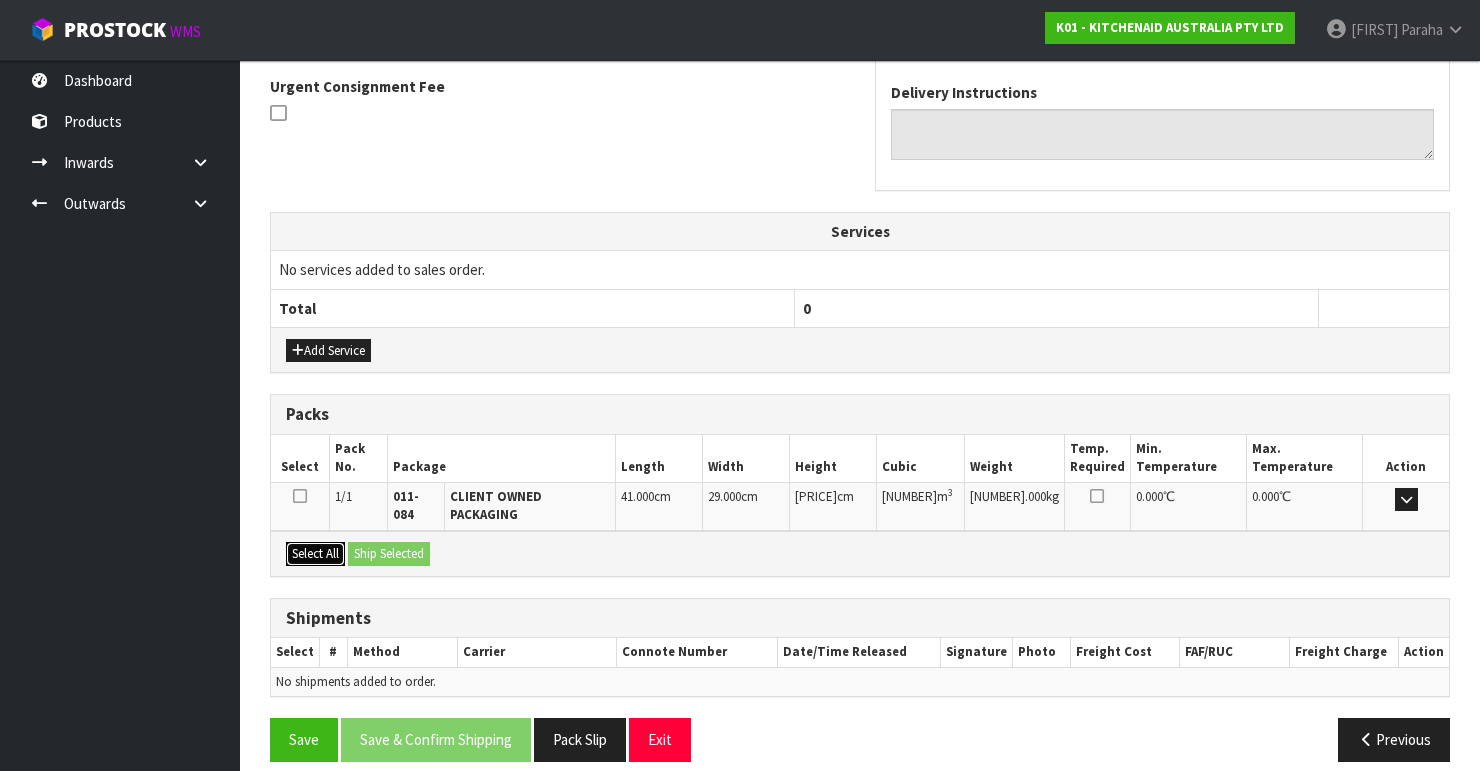 drag, startPoint x: 311, startPoint y: 532, endPoint x: 337, endPoint y: 533, distance: 26.019224 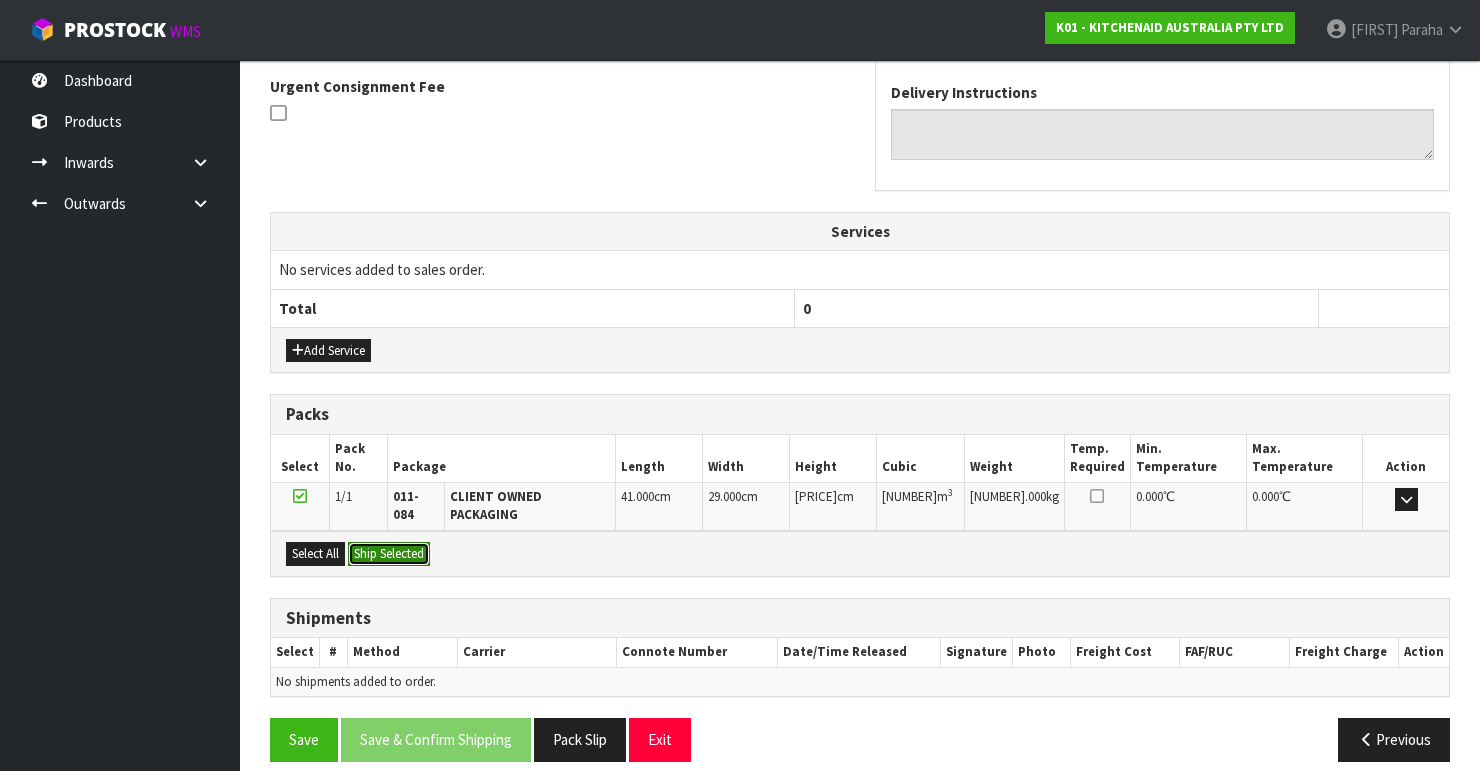 click on "Ship Selected" at bounding box center [389, 554] 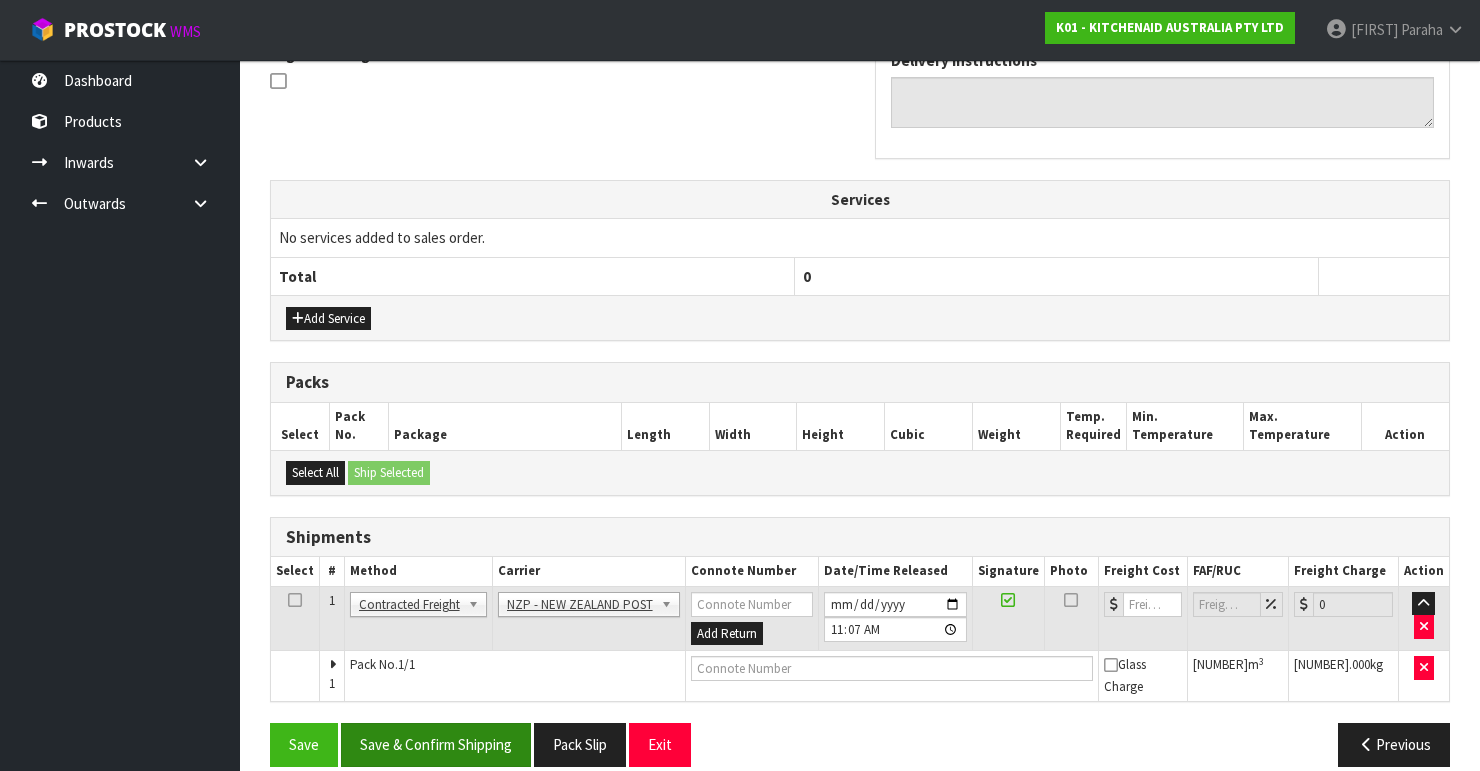 scroll, scrollTop: 635, scrollLeft: 0, axis: vertical 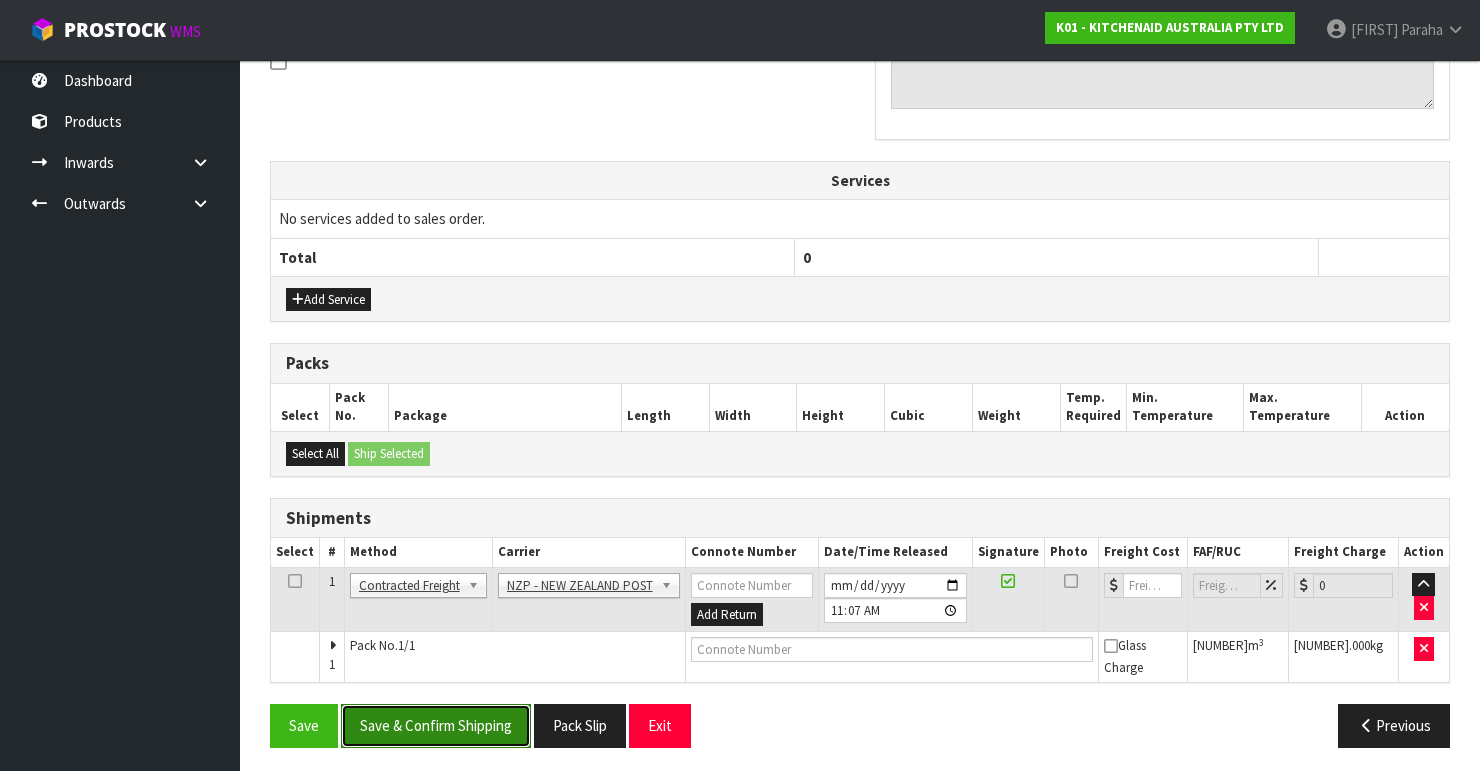 click on "Save & Confirm Shipping" at bounding box center [436, 725] 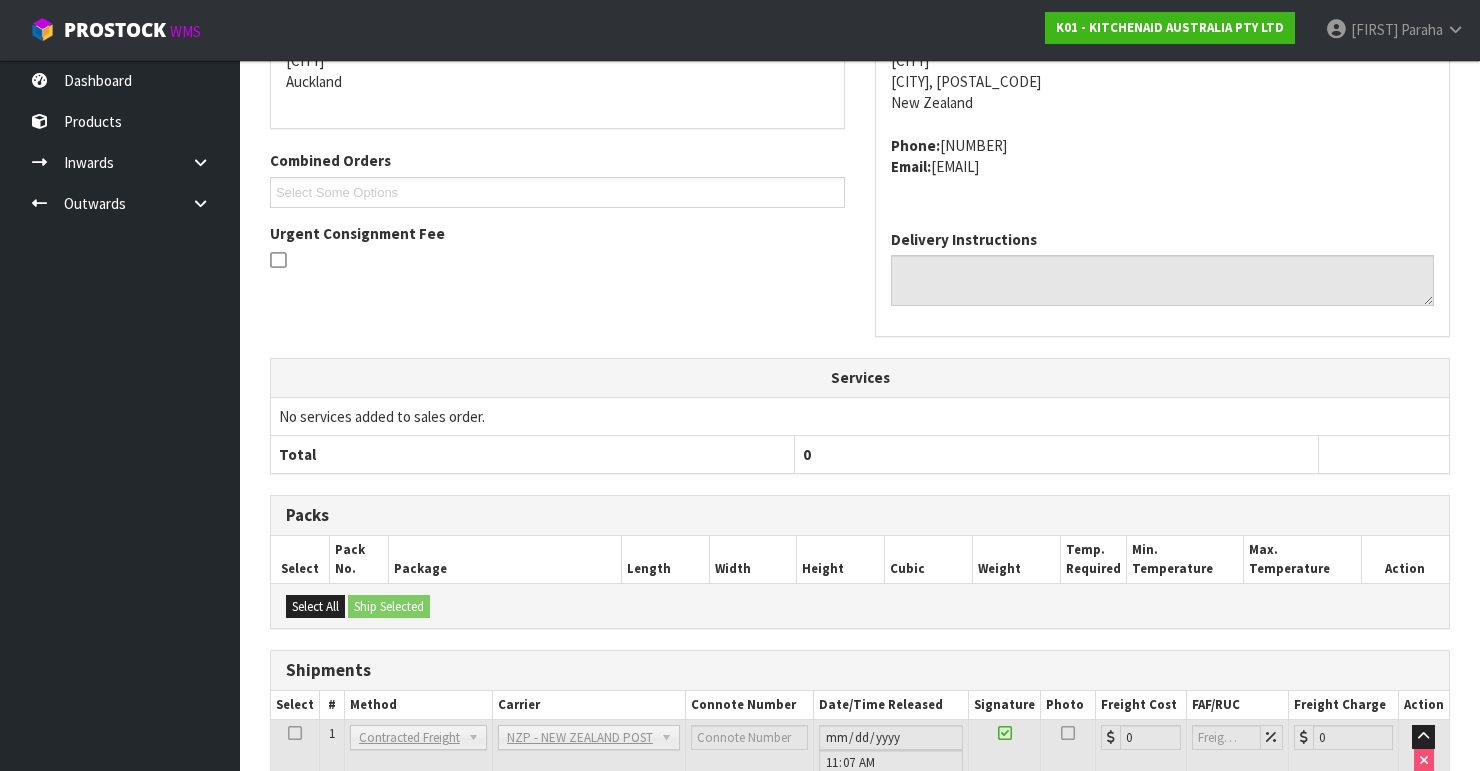 scroll, scrollTop: 605, scrollLeft: 0, axis: vertical 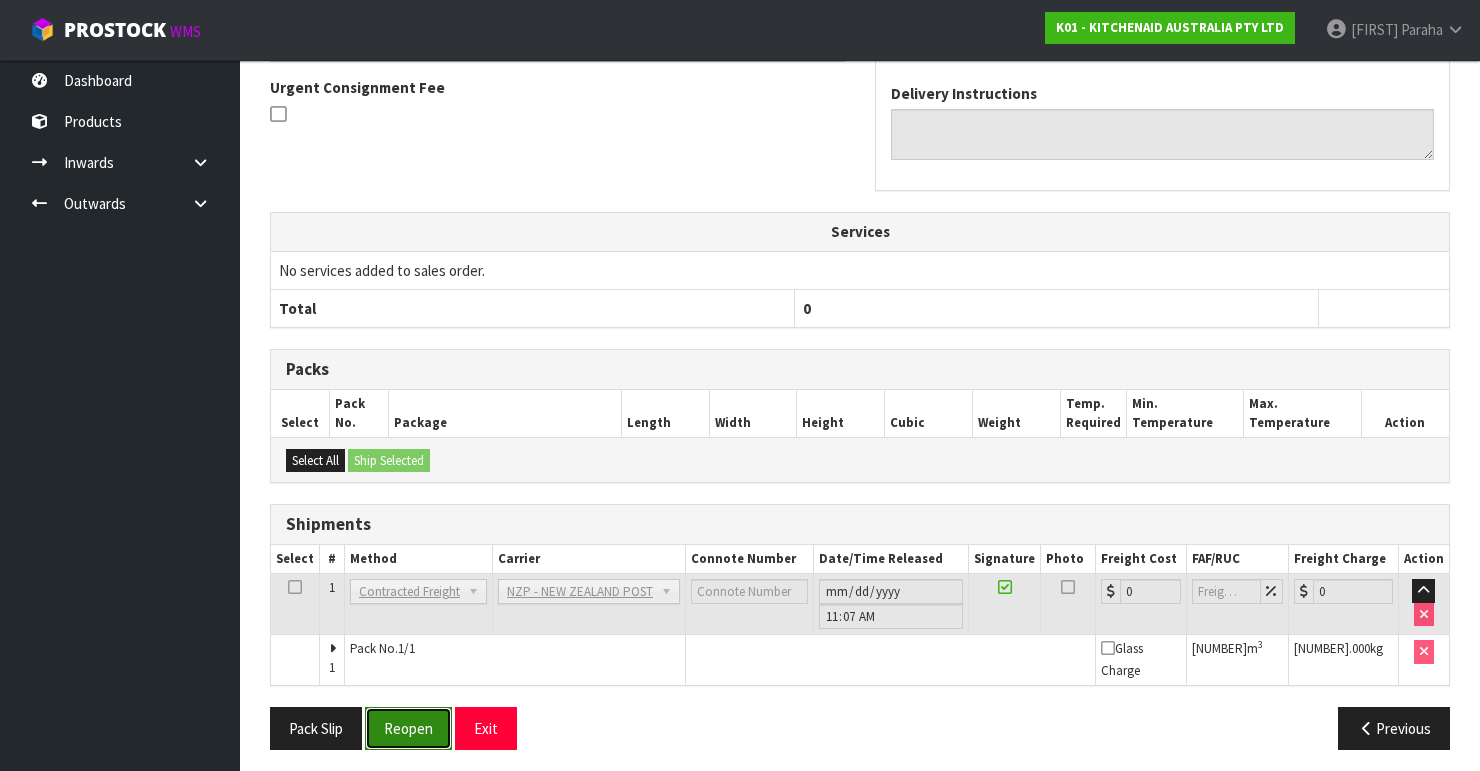 click on "Reopen" at bounding box center (408, 728) 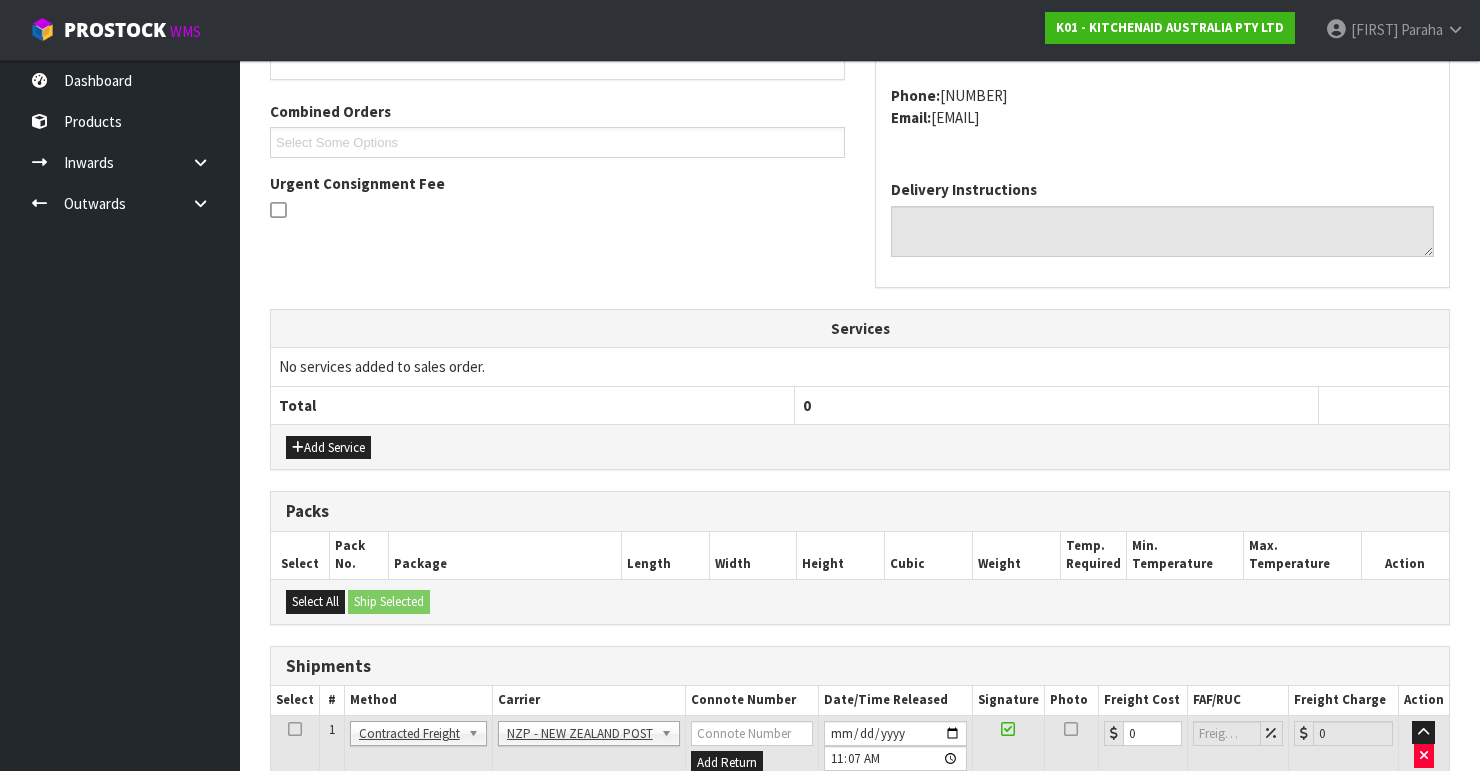 scroll, scrollTop: 635, scrollLeft: 0, axis: vertical 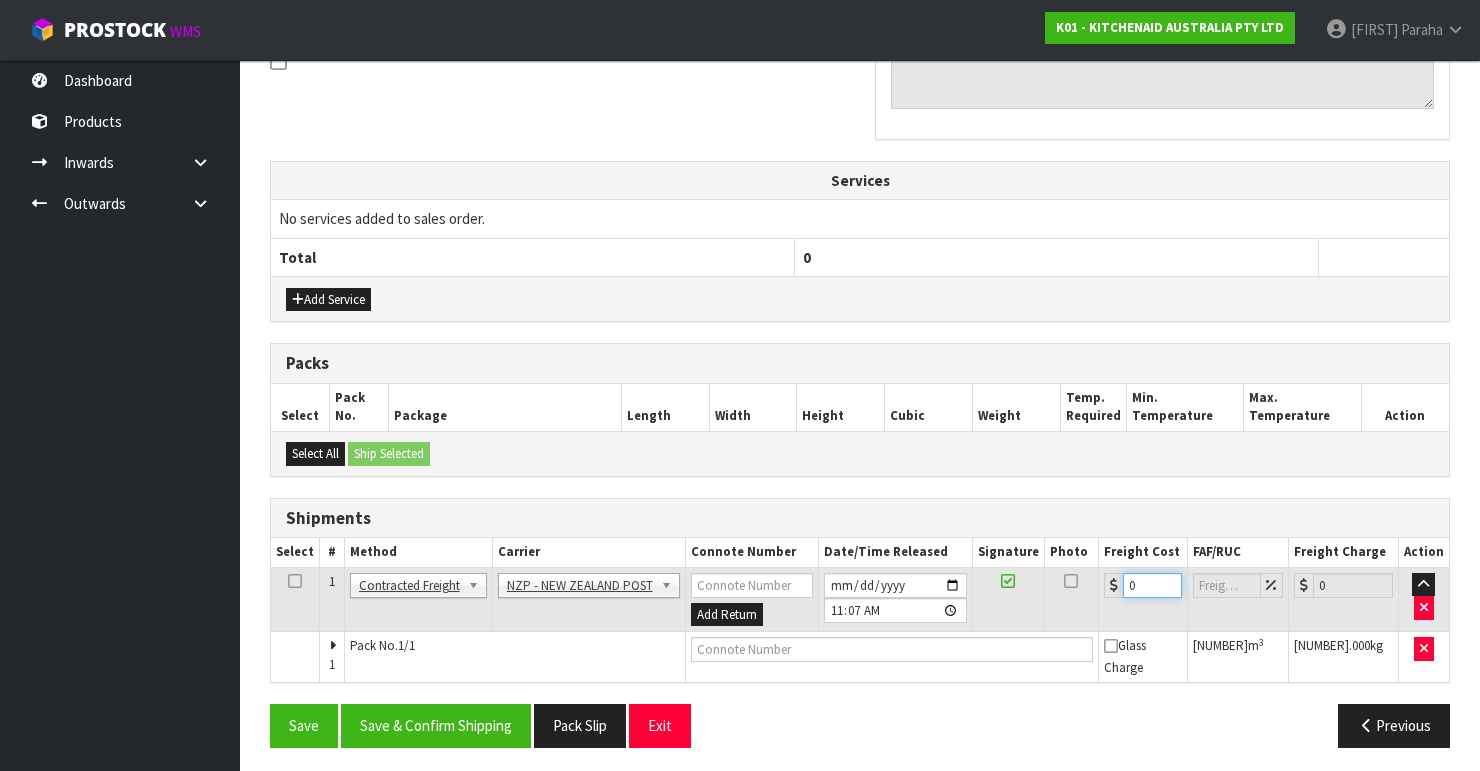 drag, startPoint x: 1154, startPoint y: 584, endPoint x: 1118, endPoint y: 576, distance: 36.878178 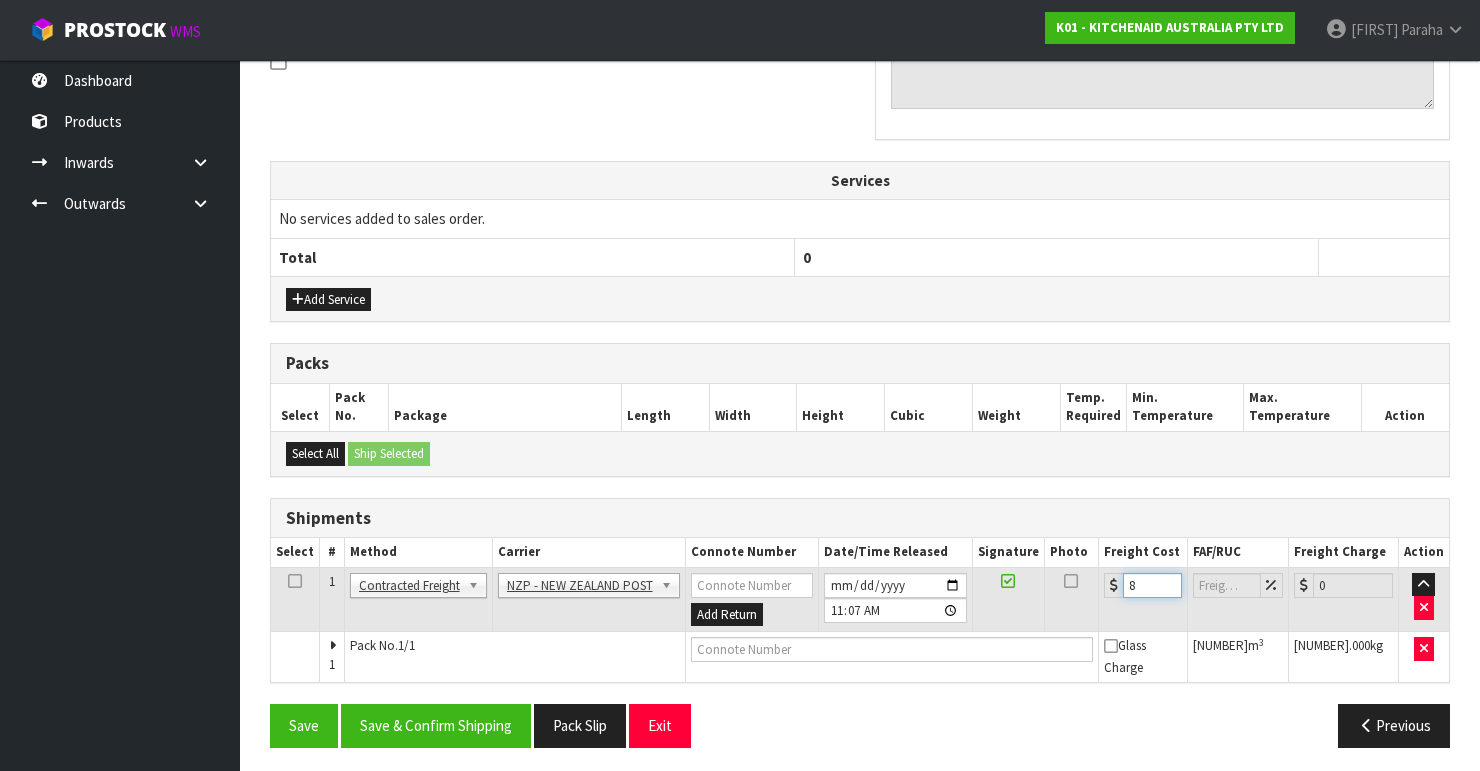 type on "[NUMBER]" 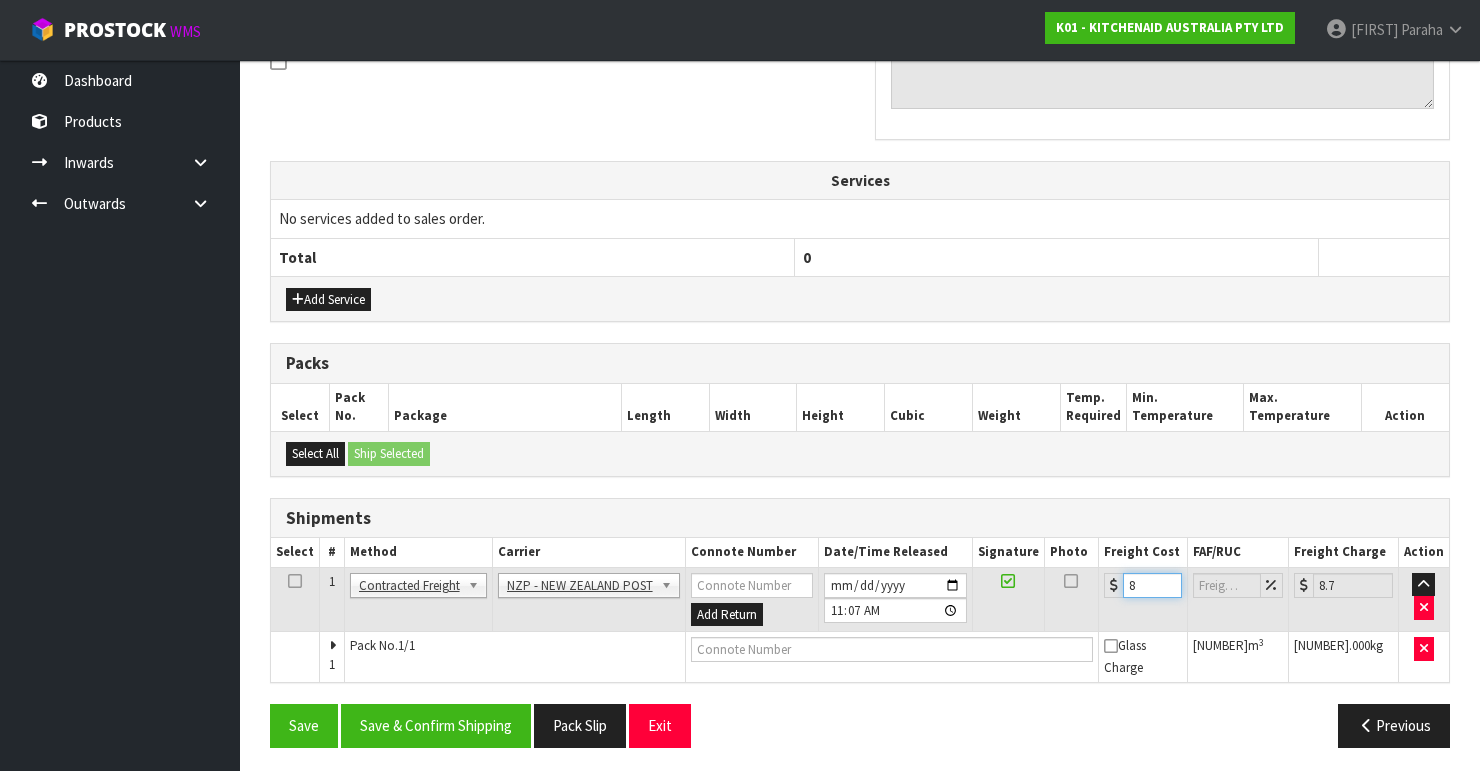 type on "[PRICE]" 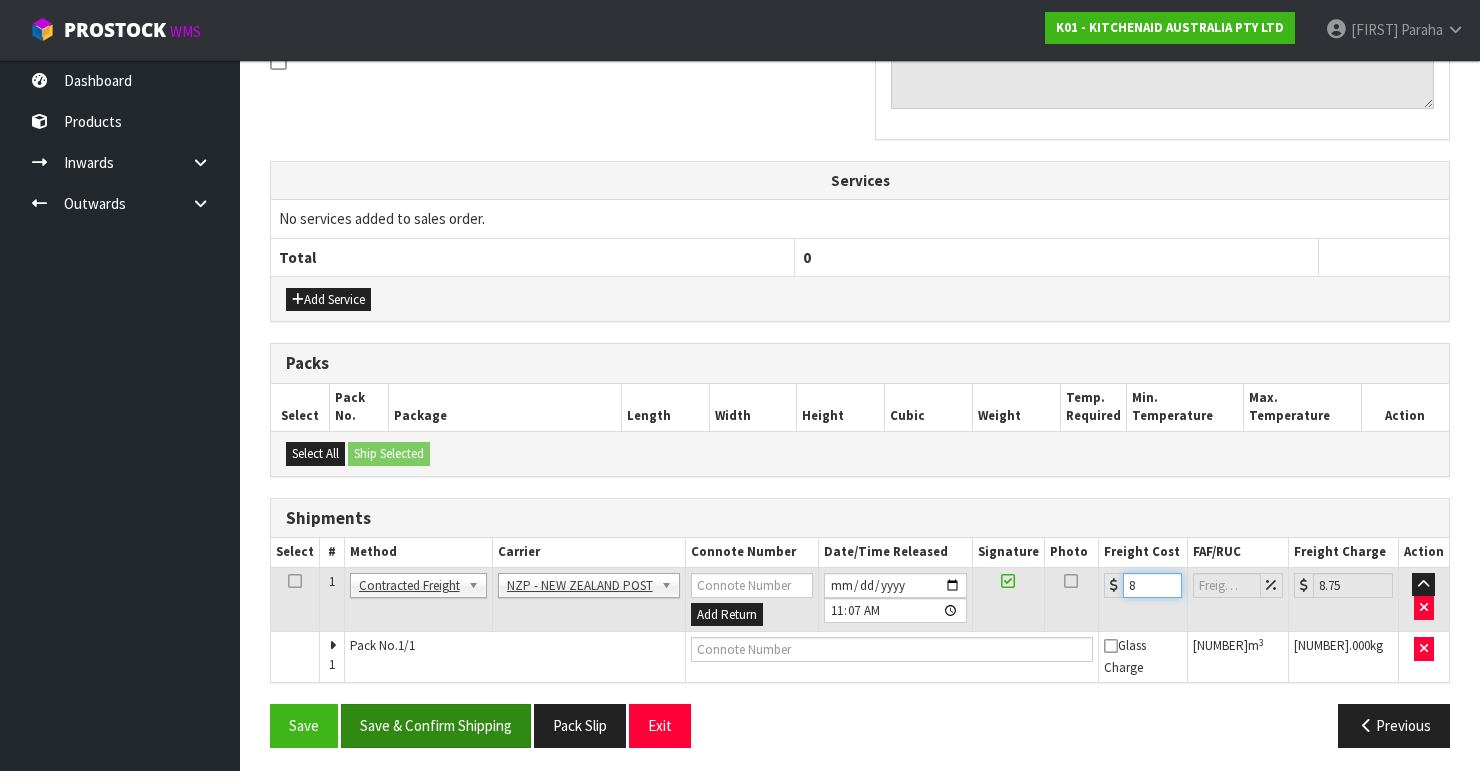 type on "[PRICE]" 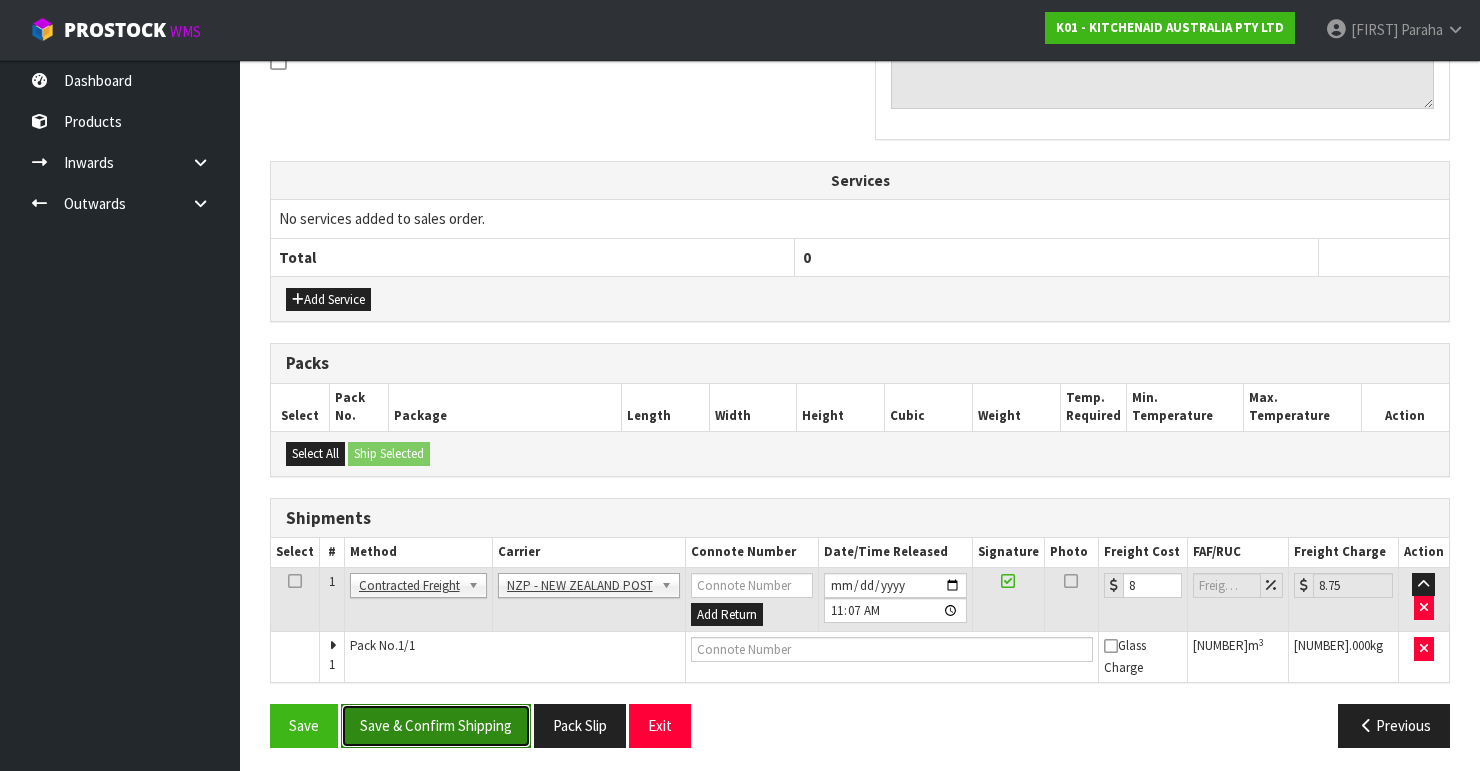 click on "Save & Confirm Shipping" at bounding box center [436, 725] 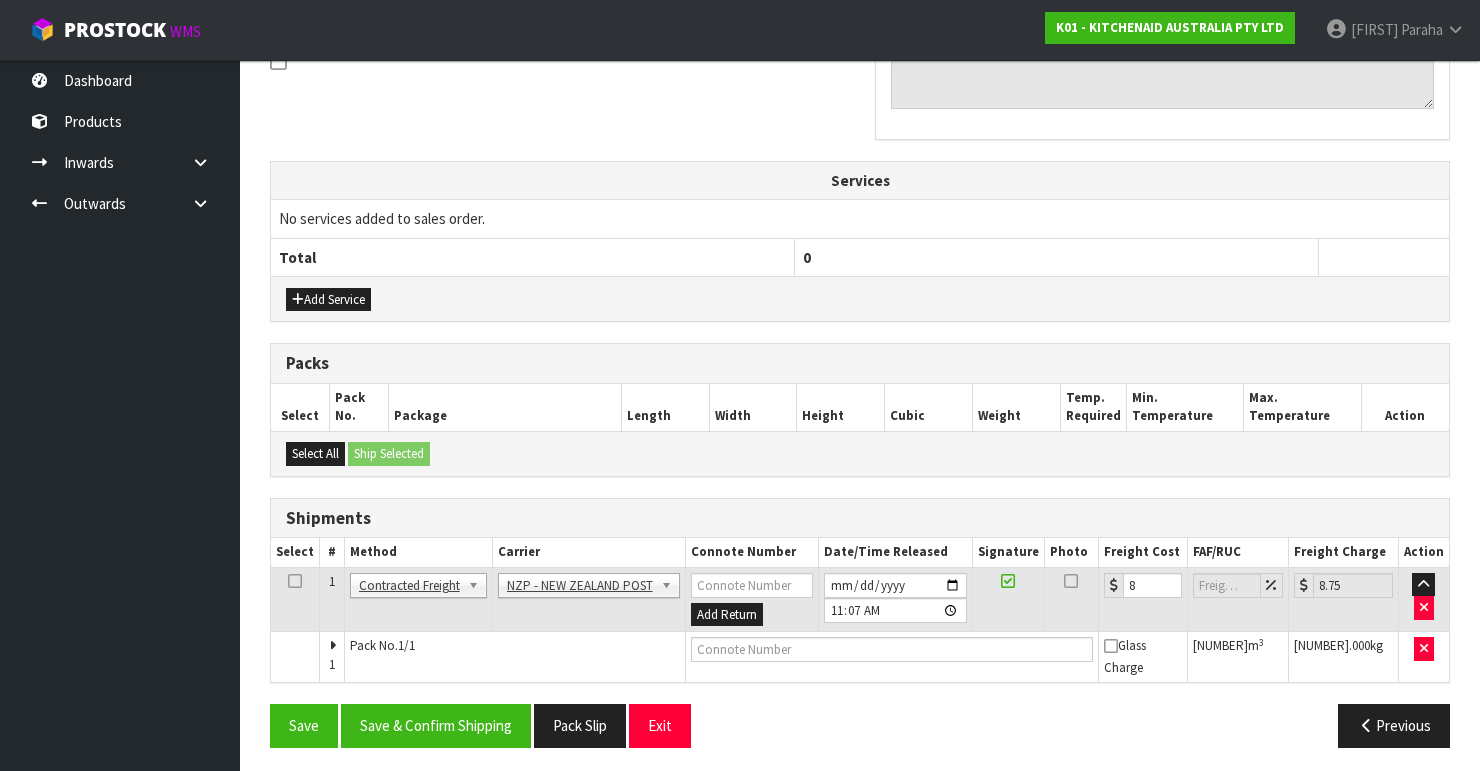 scroll, scrollTop: 0, scrollLeft: 0, axis: both 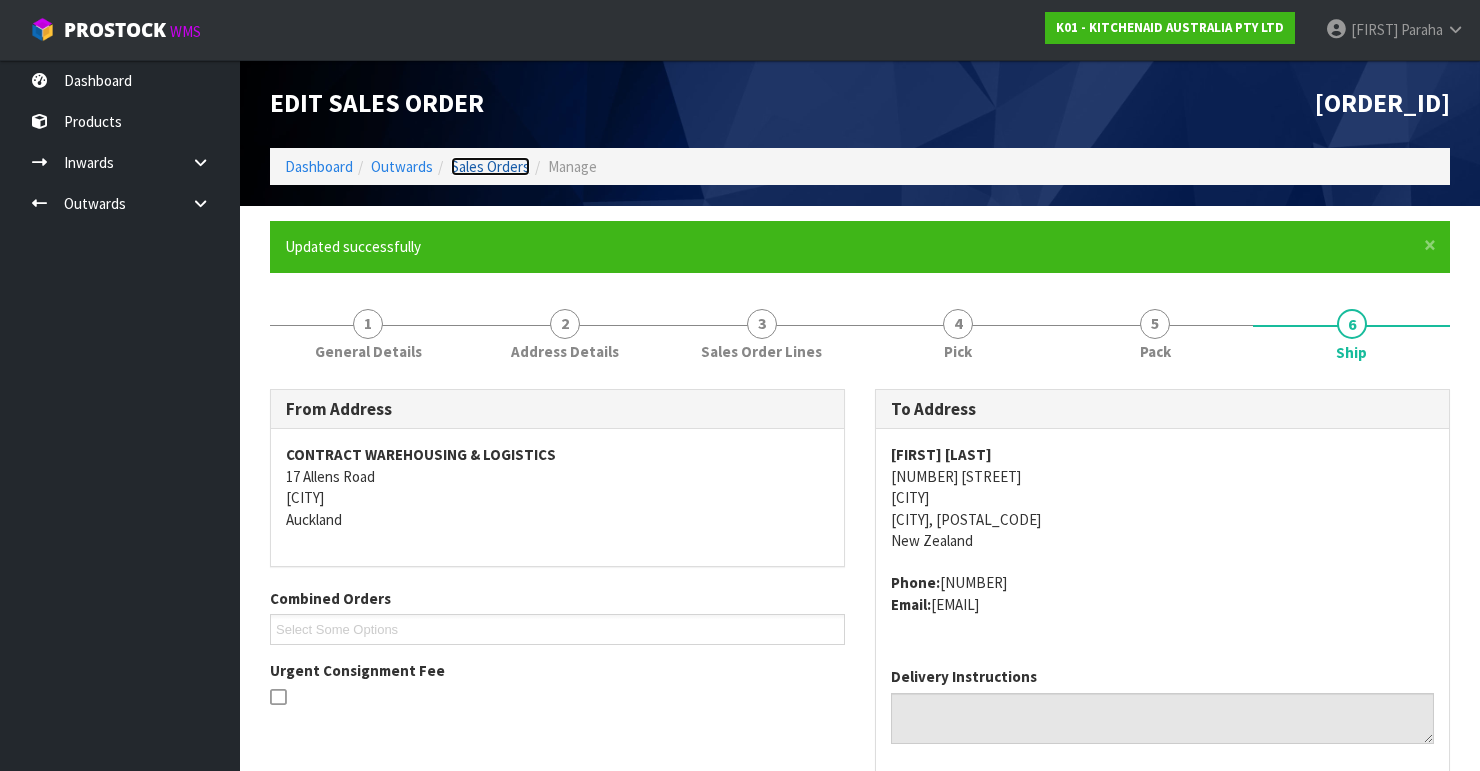click on "Sales Orders" at bounding box center [490, 166] 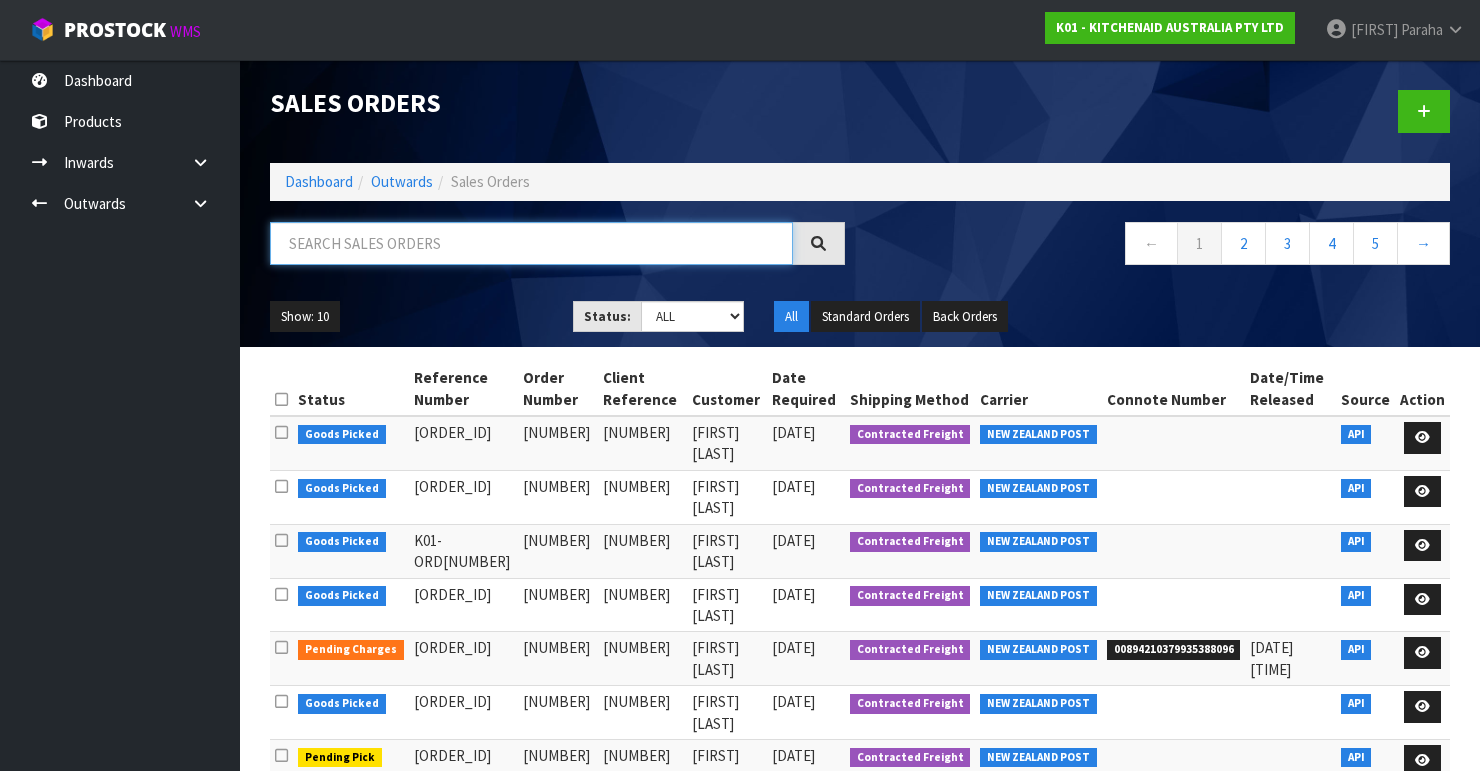 click at bounding box center (531, 243) 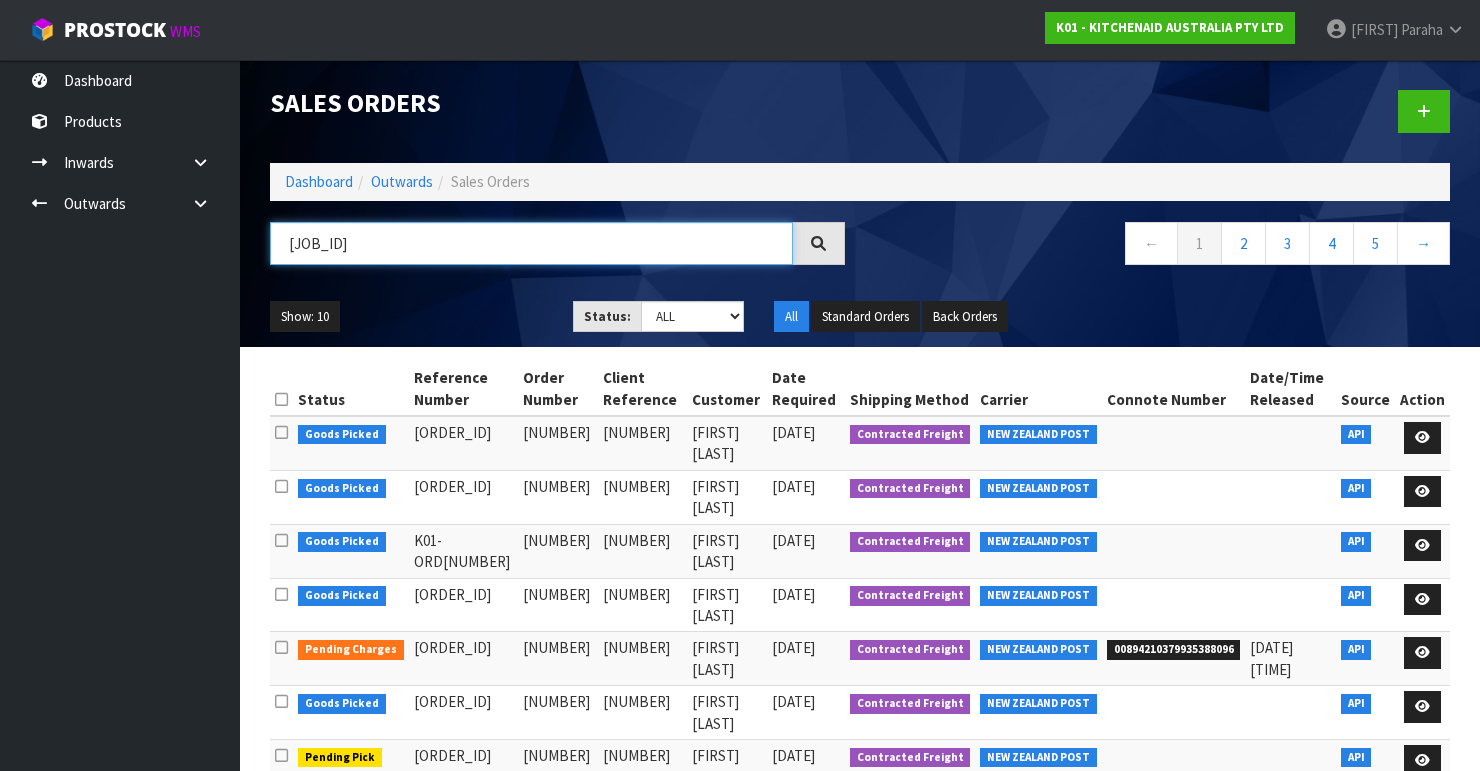 type on "[JOB_ID]" 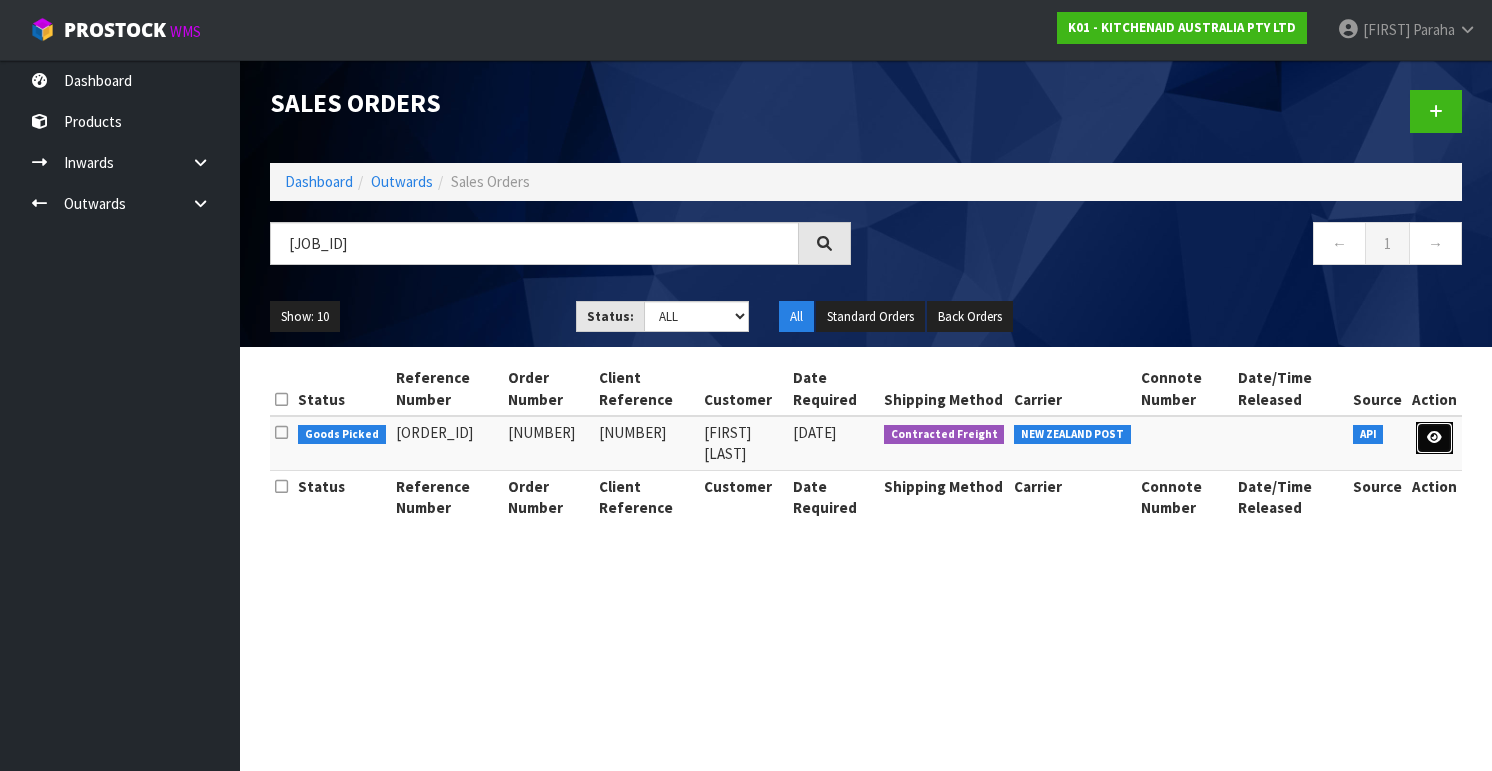 click at bounding box center (1434, 438) 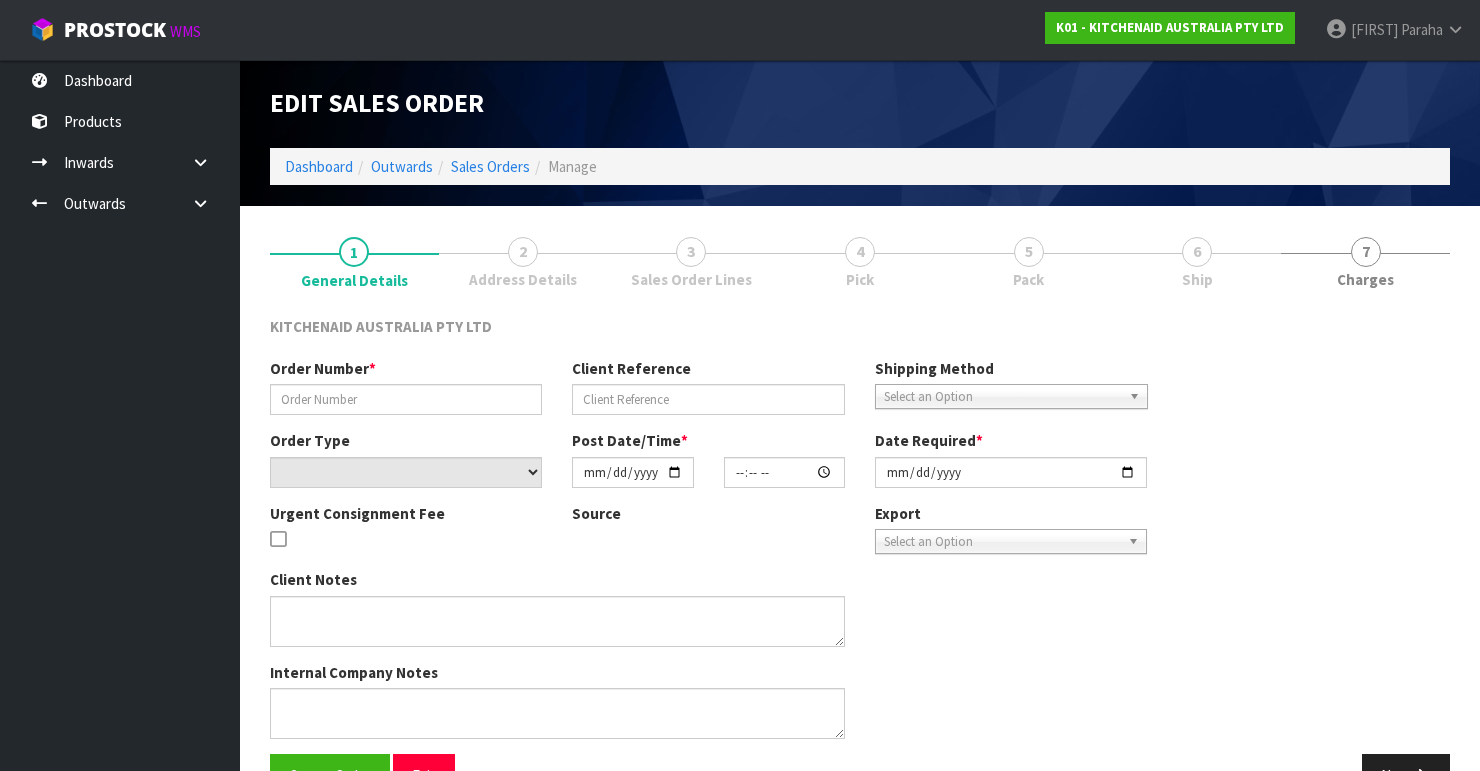 type on "[NUMBER]" 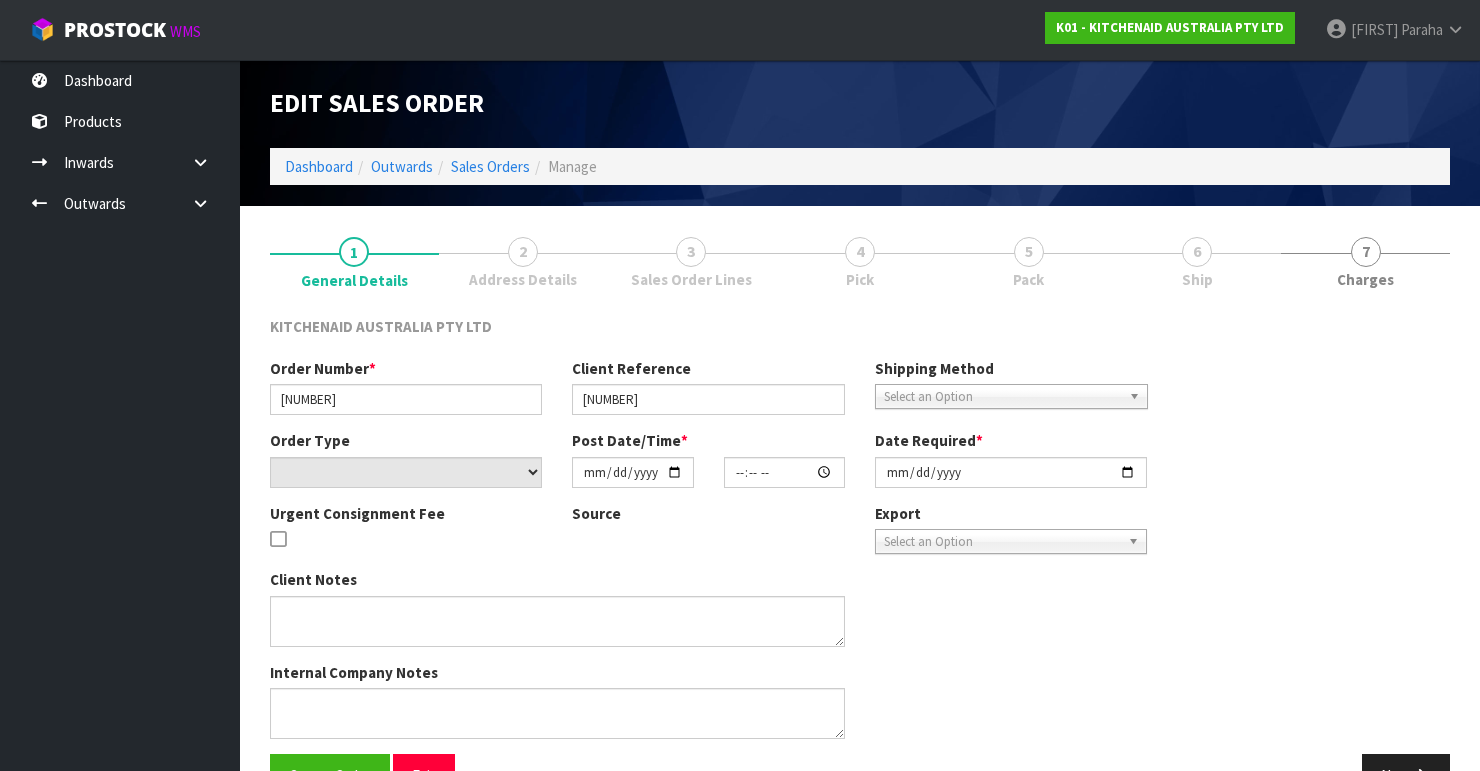 select on "number:0" 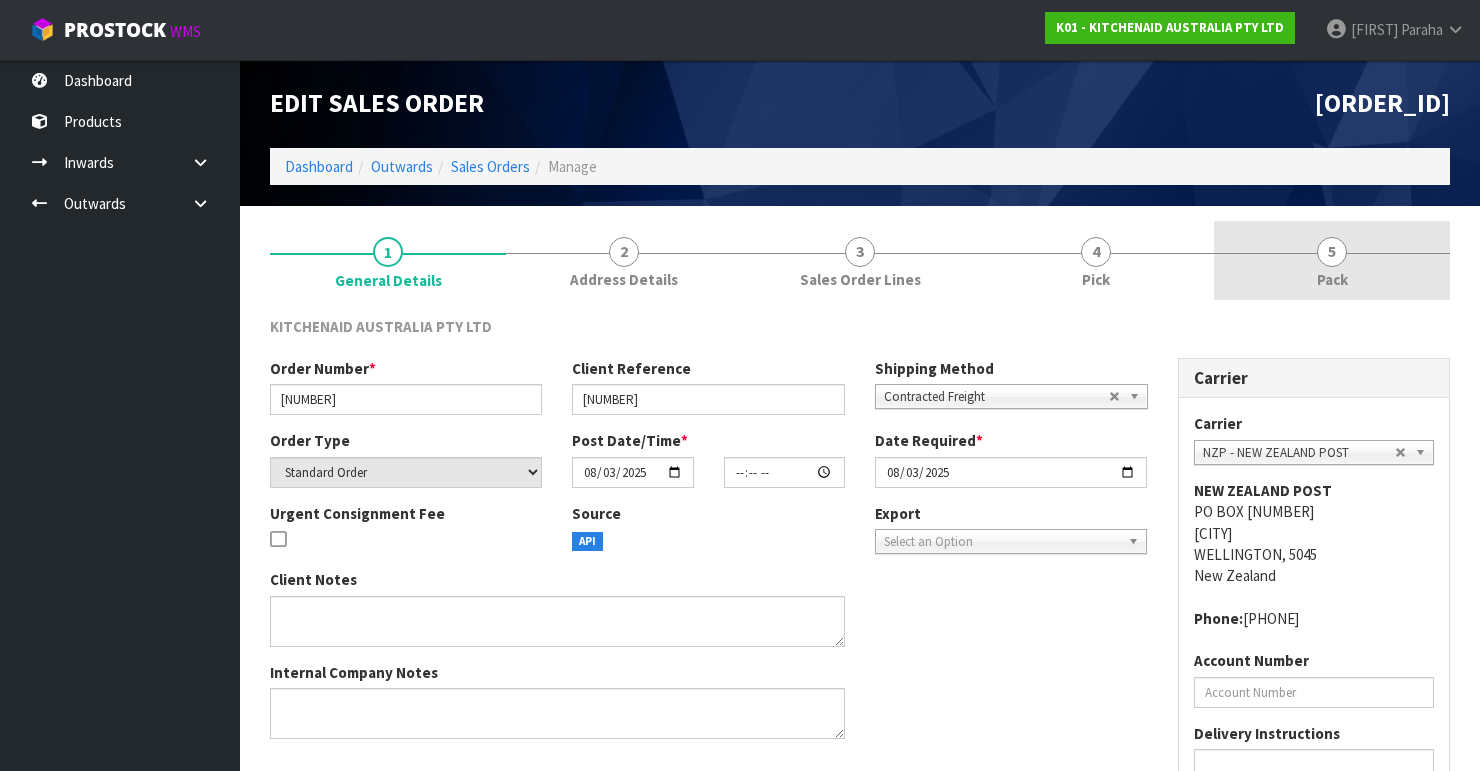 click on "5" at bounding box center [1332, 252] 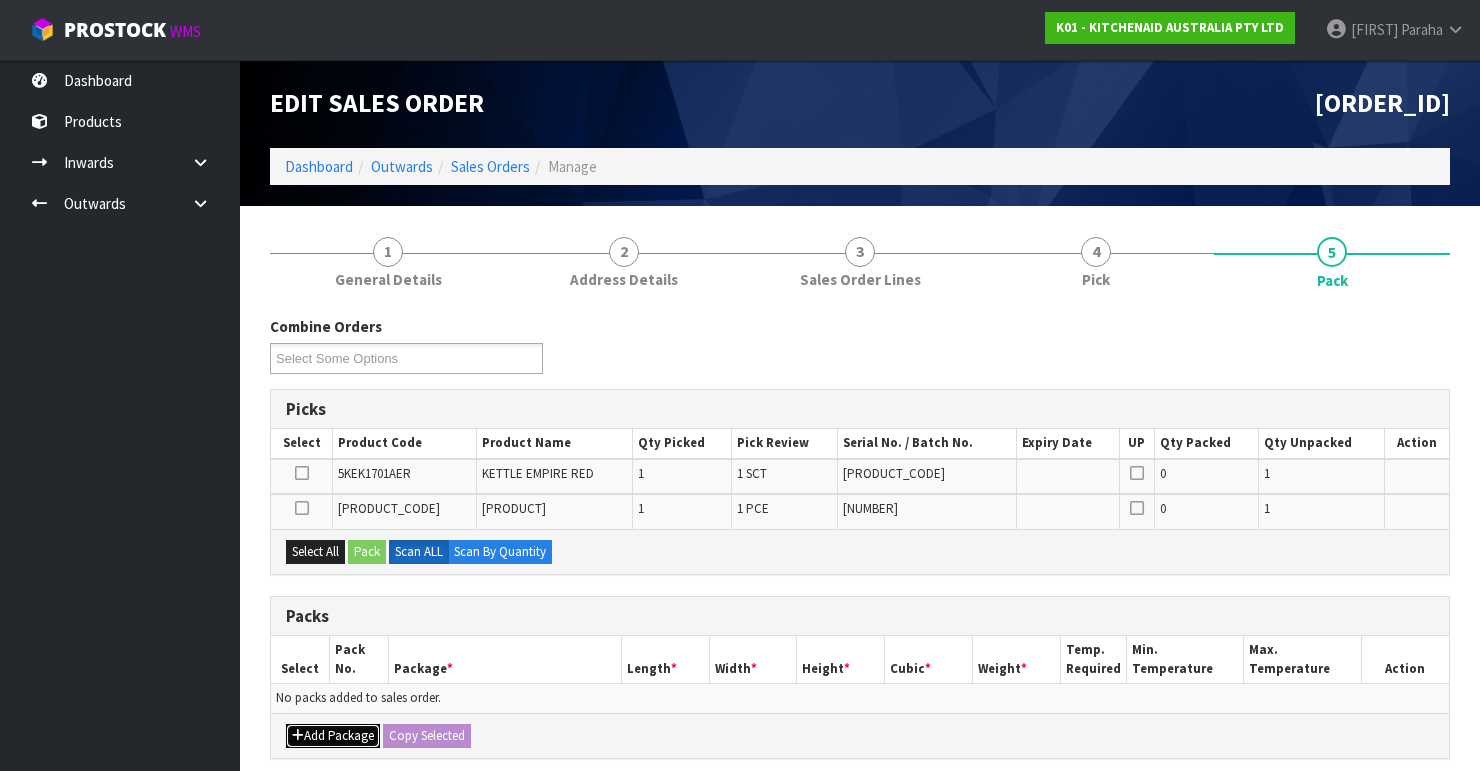 click on "Add Package" at bounding box center (333, 736) 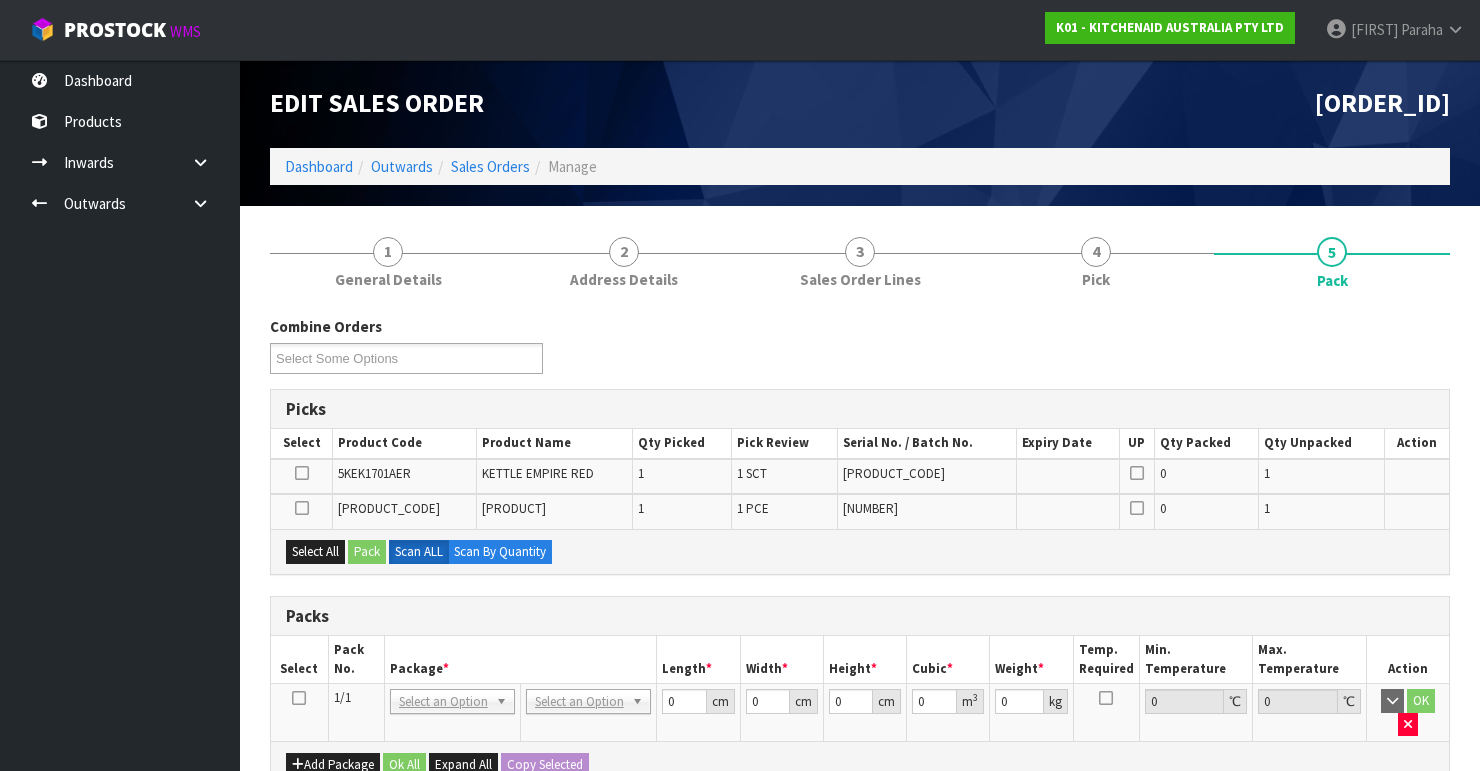 click at bounding box center (299, 698) 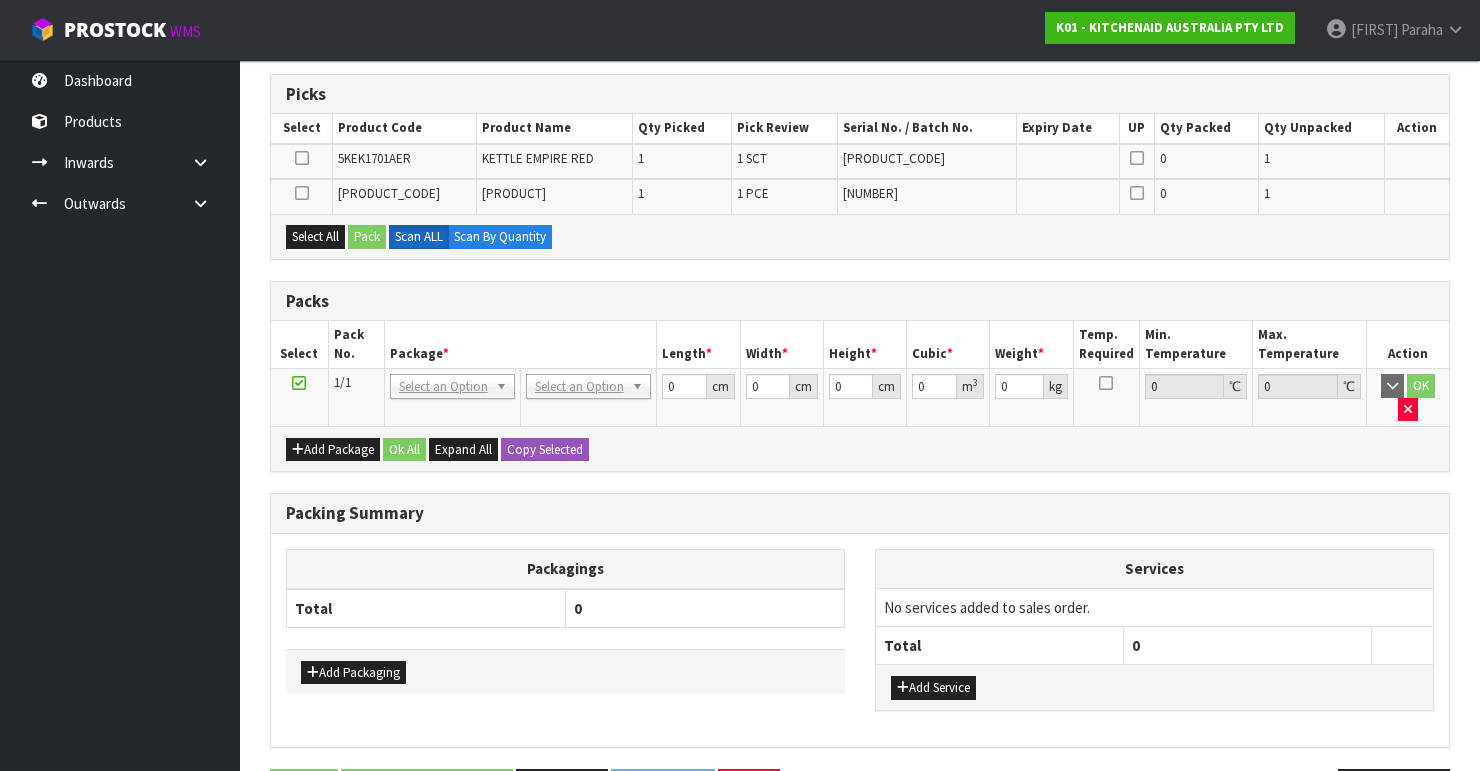 scroll, scrollTop: 320, scrollLeft: 0, axis: vertical 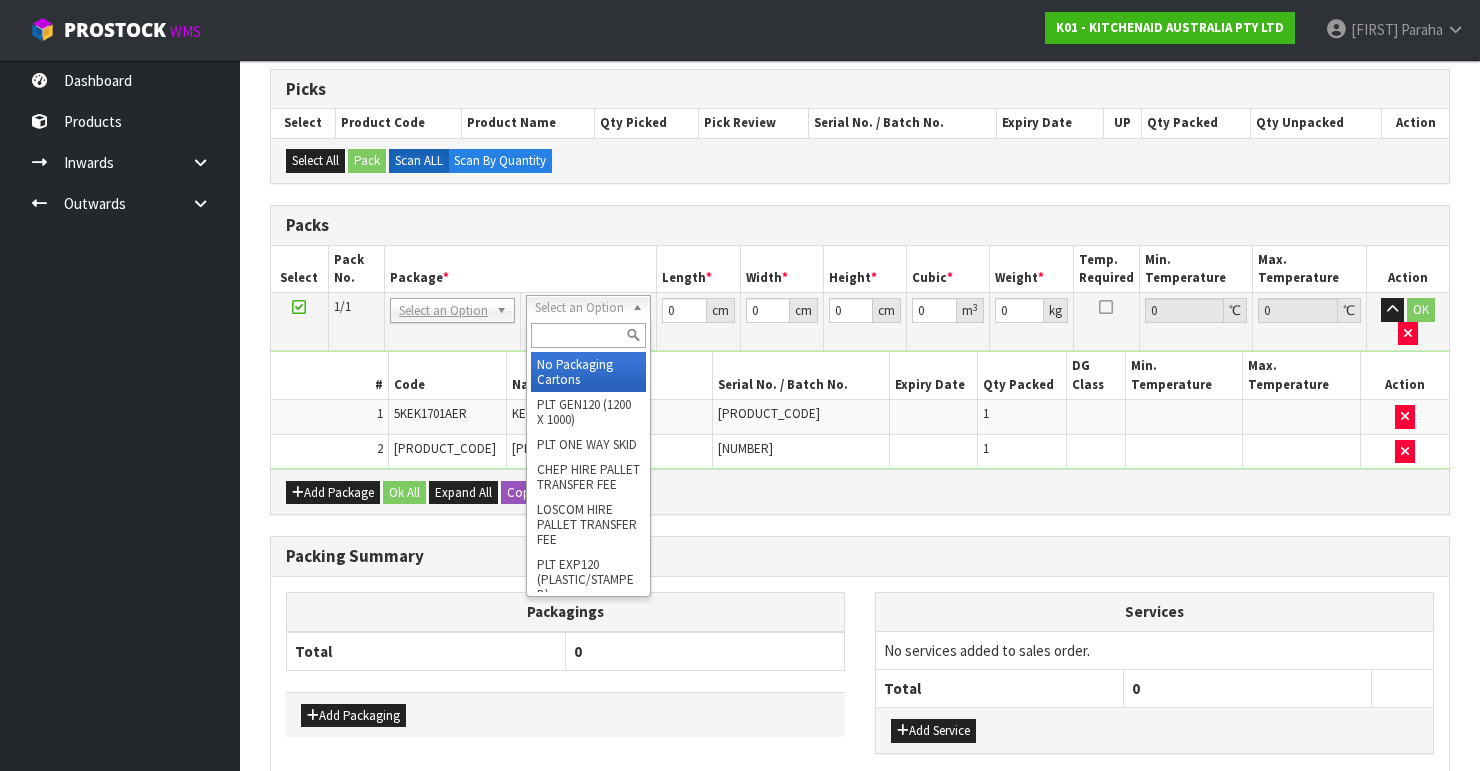 click at bounding box center [588, 335] 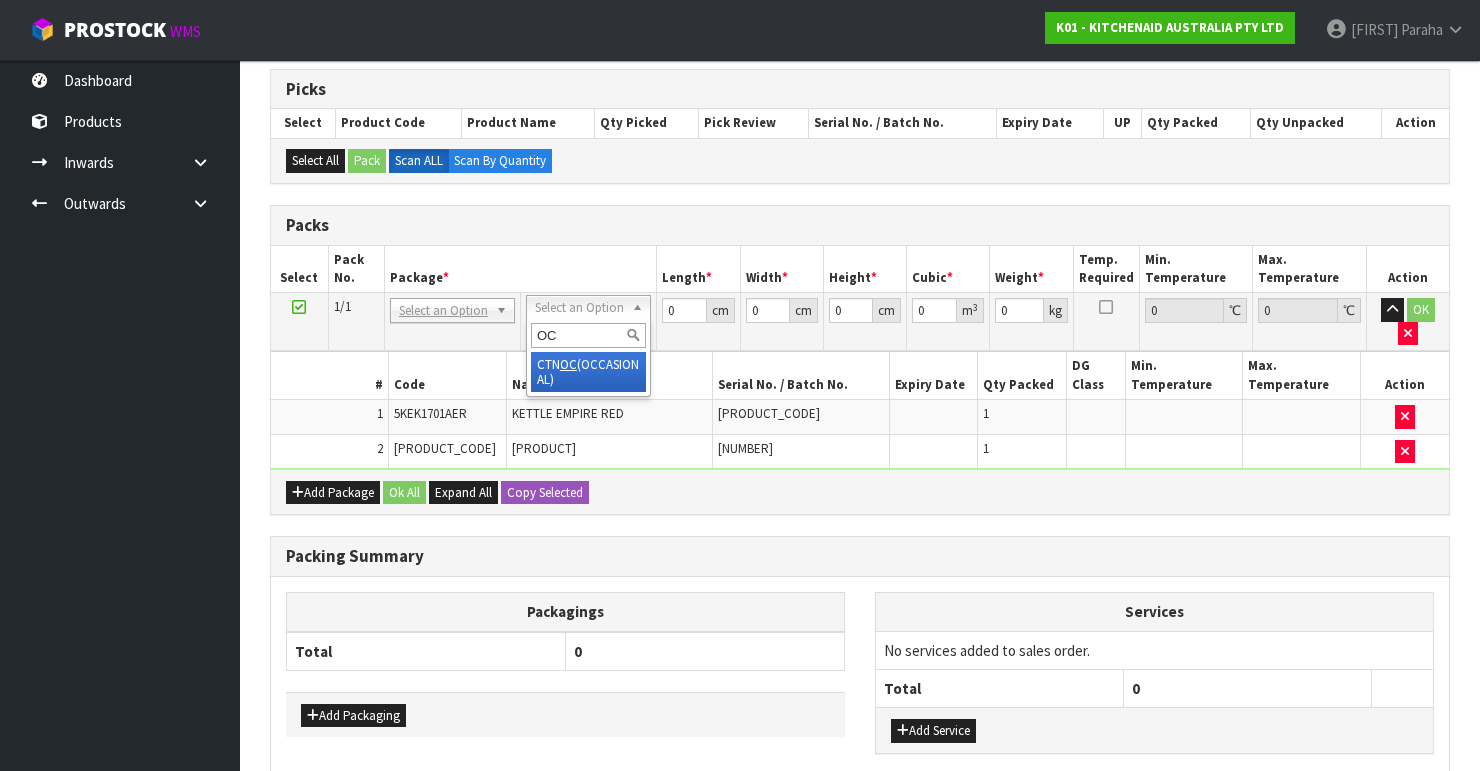 type on "OC" 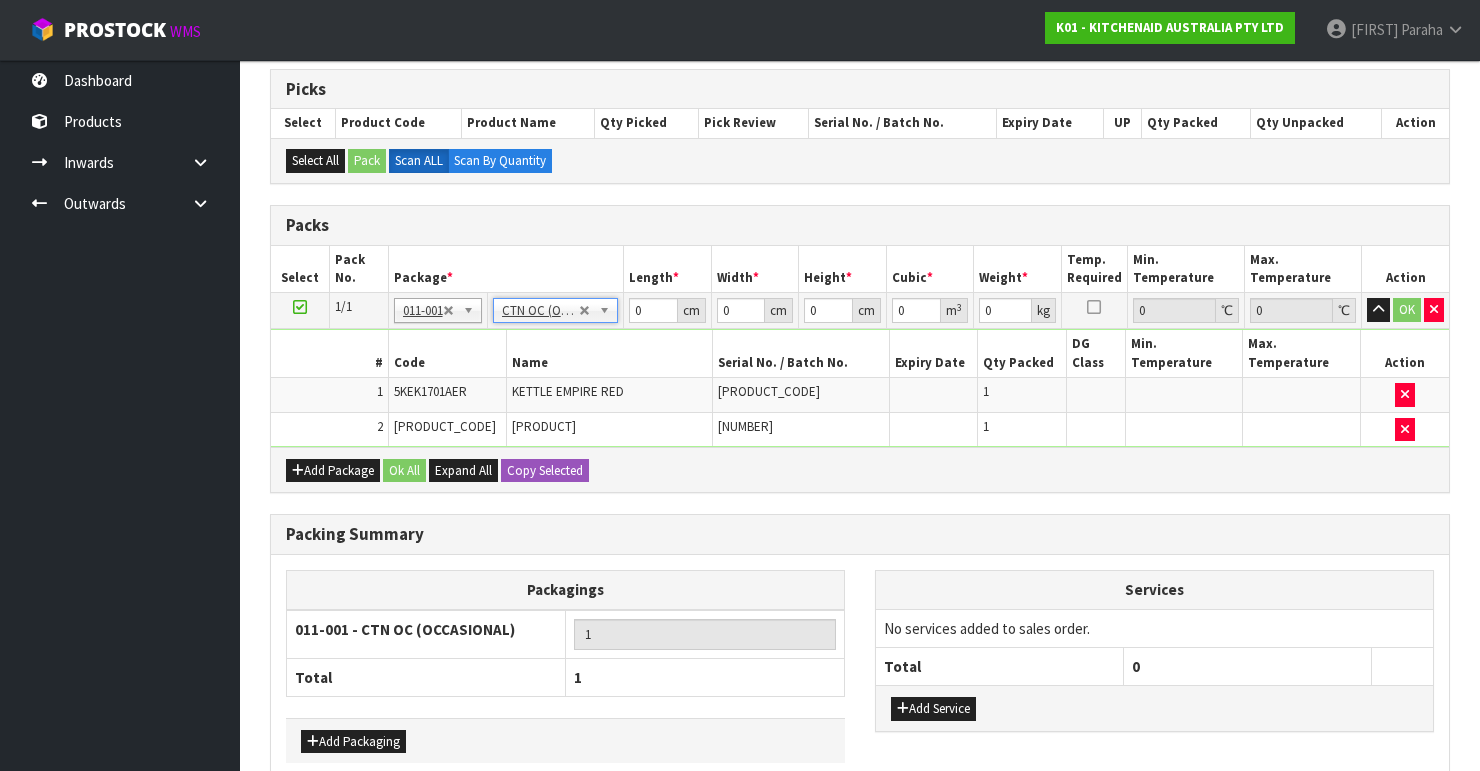 type on "6.55" 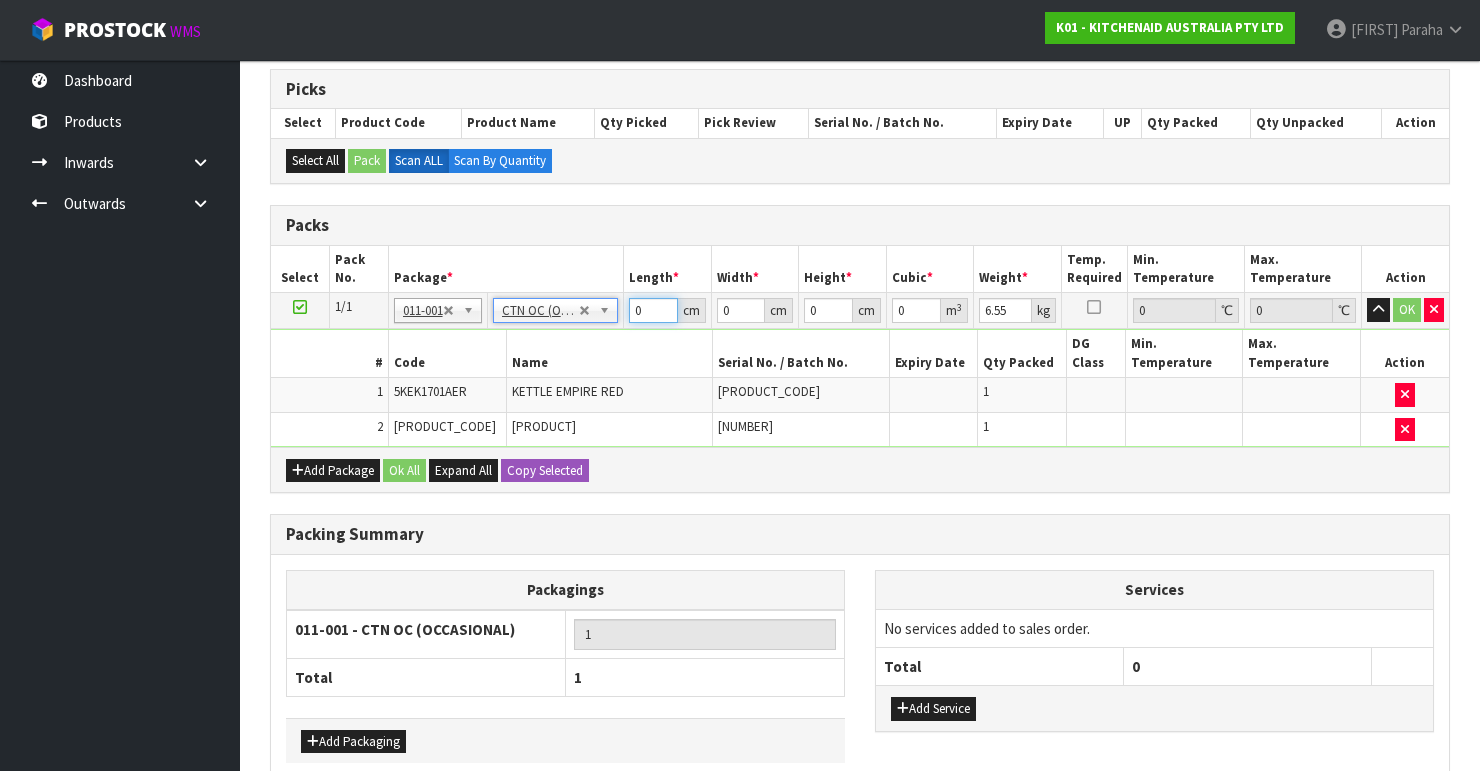 drag, startPoint x: 643, startPoint y: 311, endPoint x: 576, endPoint y: 308, distance: 67.06713 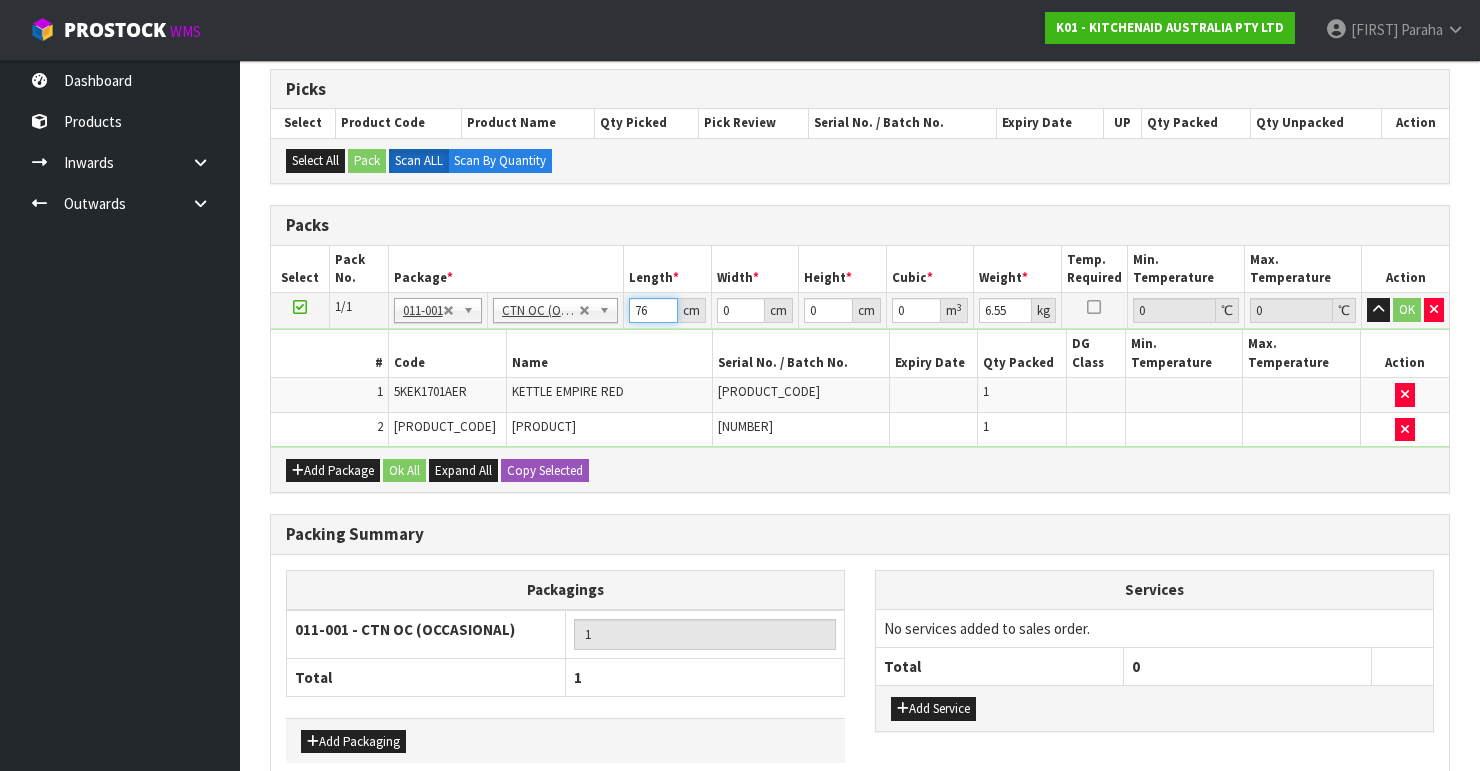 type on "76" 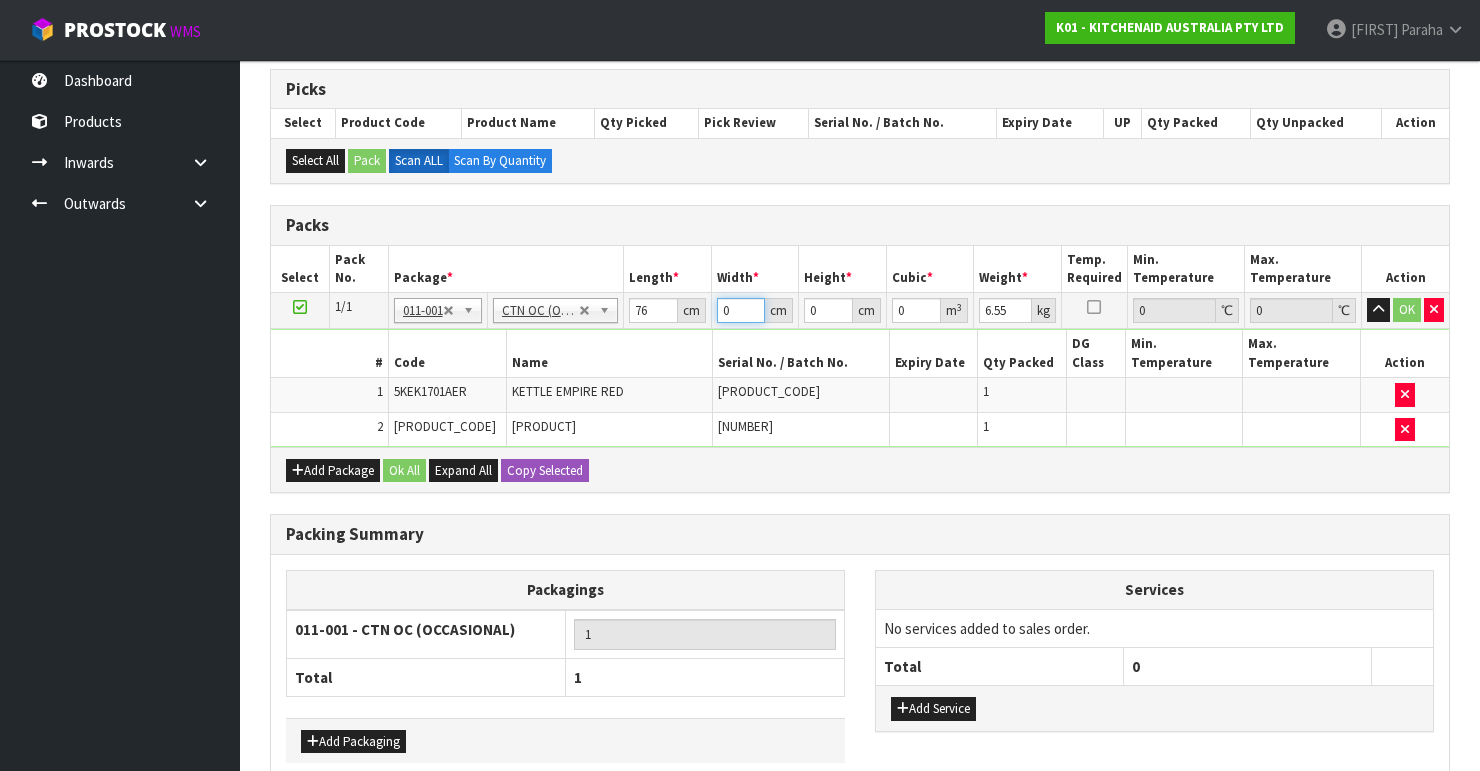 drag, startPoint x: 736, startPoint y: 311, endPoint x: 689, endPoint y: 310, distance: 47.010635 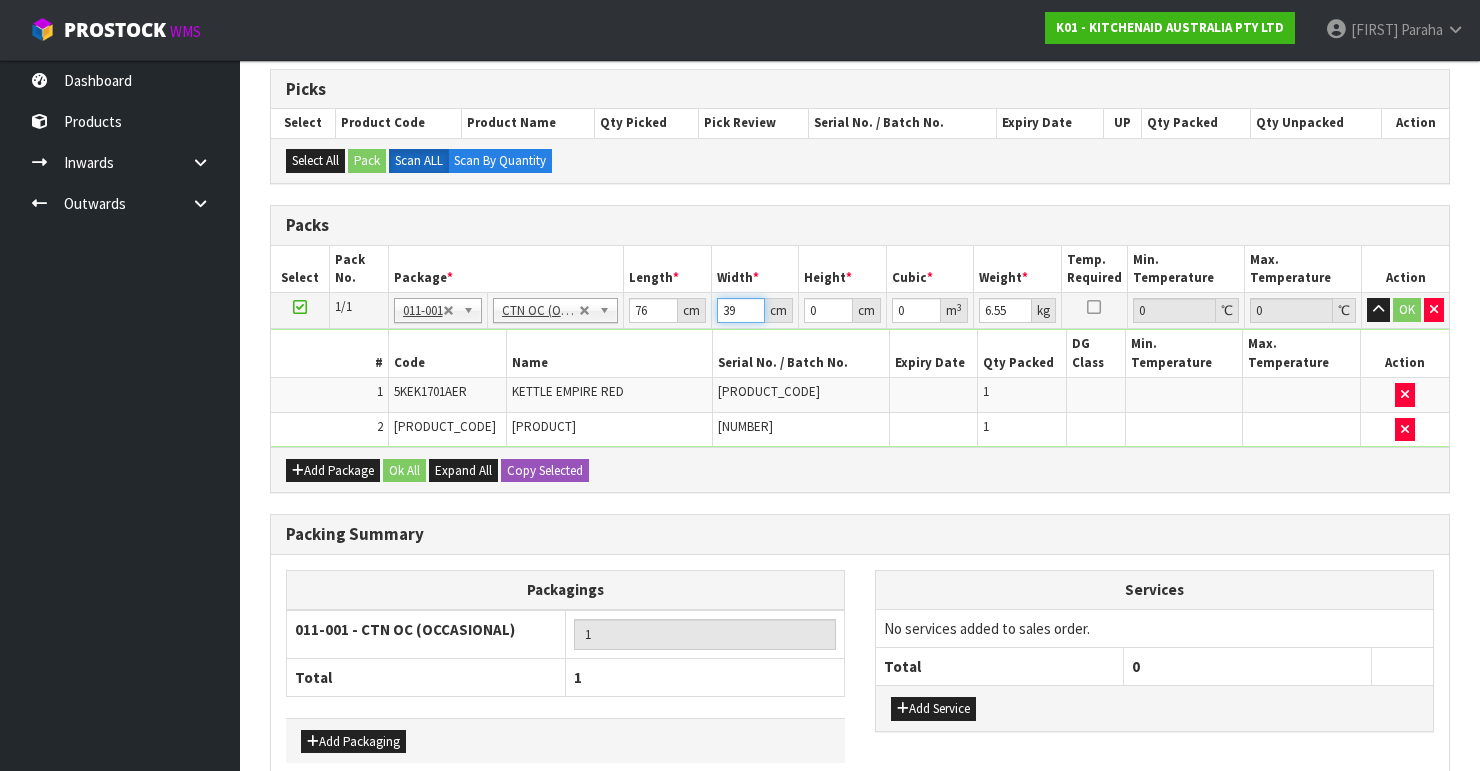 type on "39" 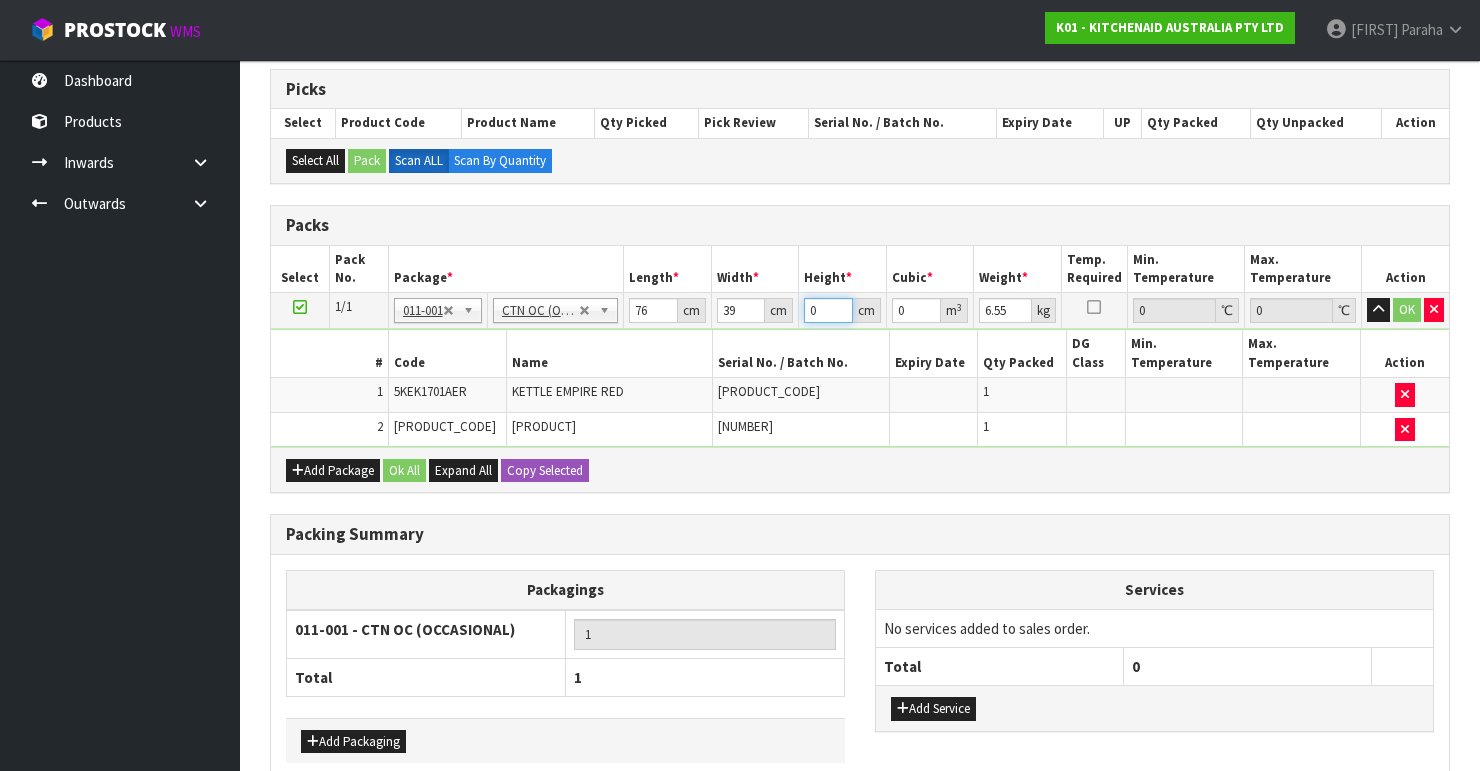 drag, startPoint x: 820, startPoint y: 312, endPoint x: 798, endPoint y: 315, distance: 22.203604 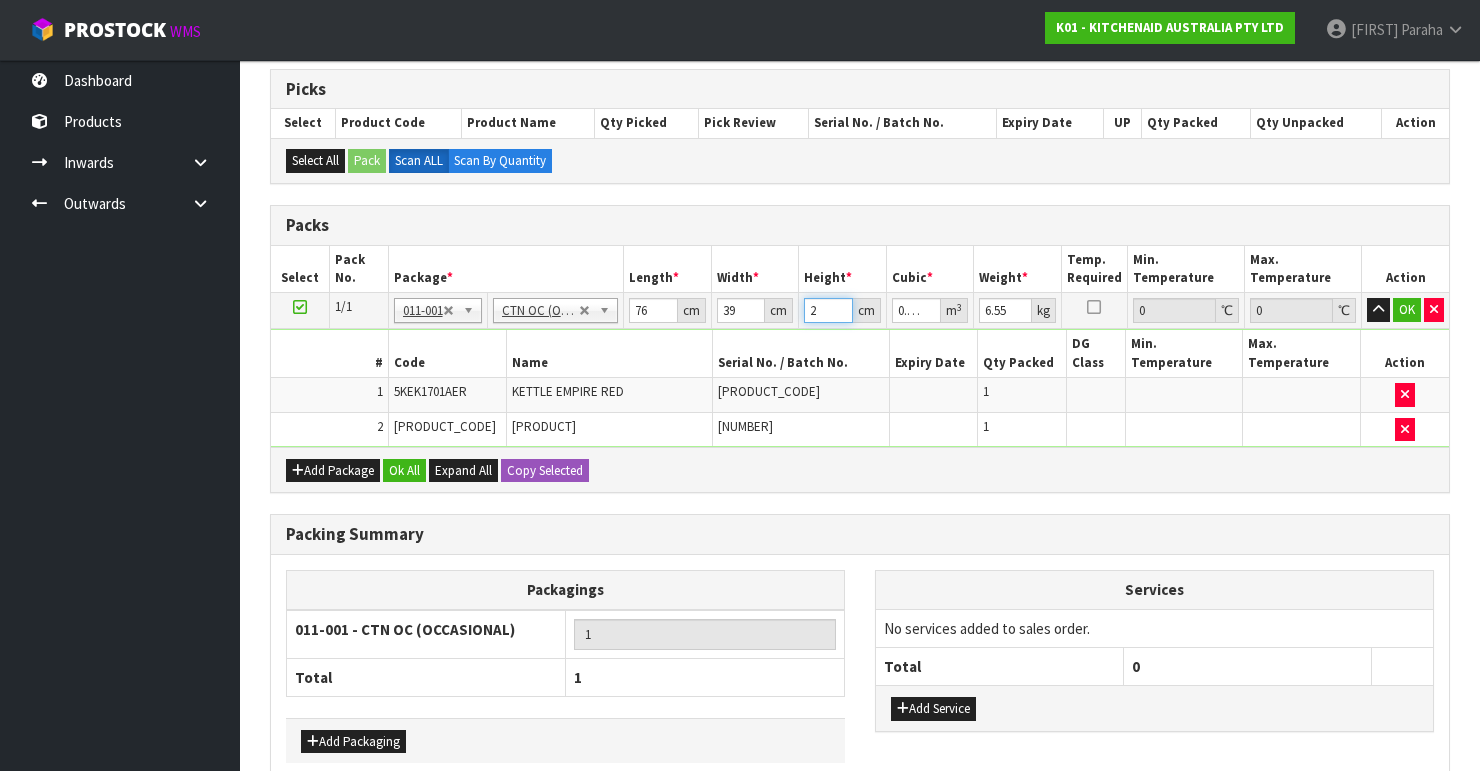 type on "29" 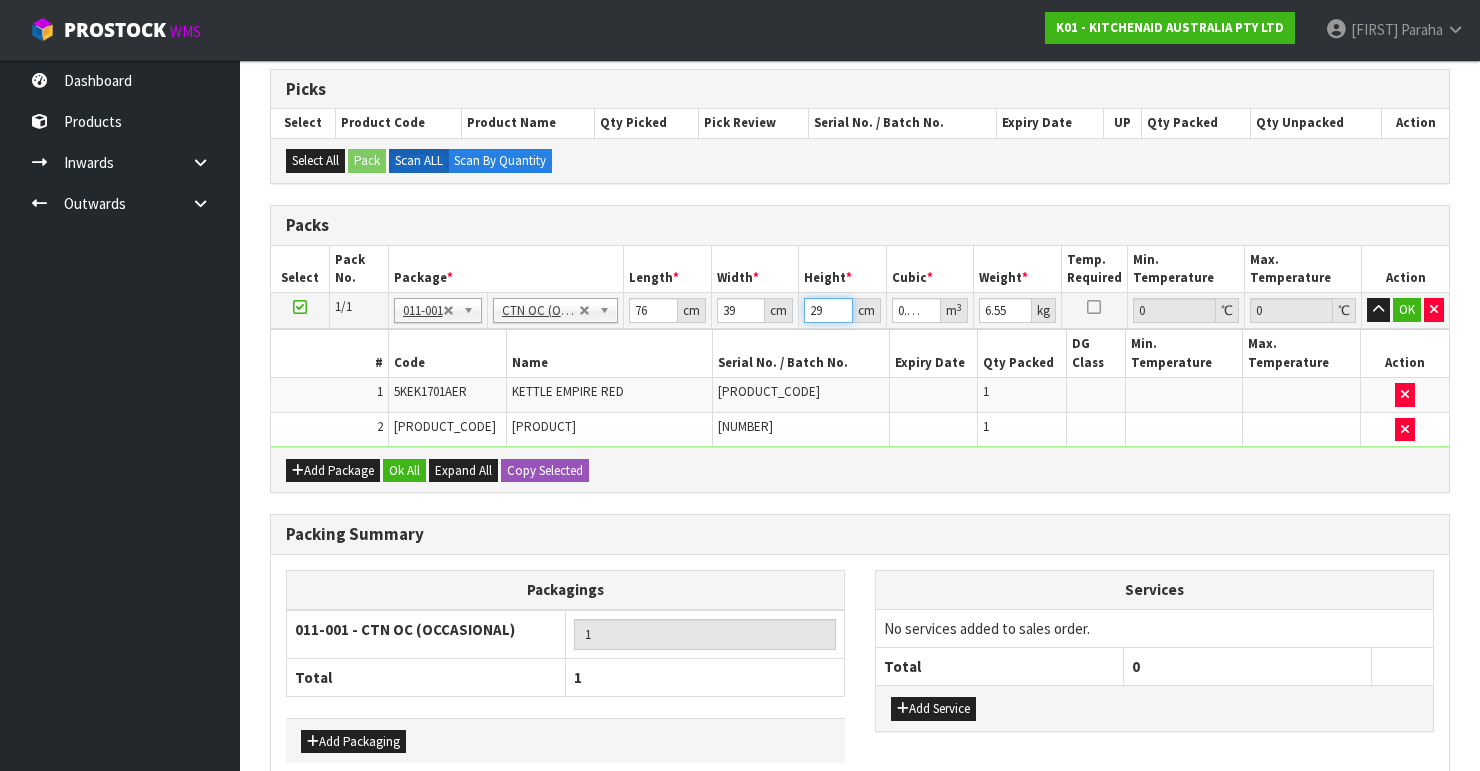 type on "29" 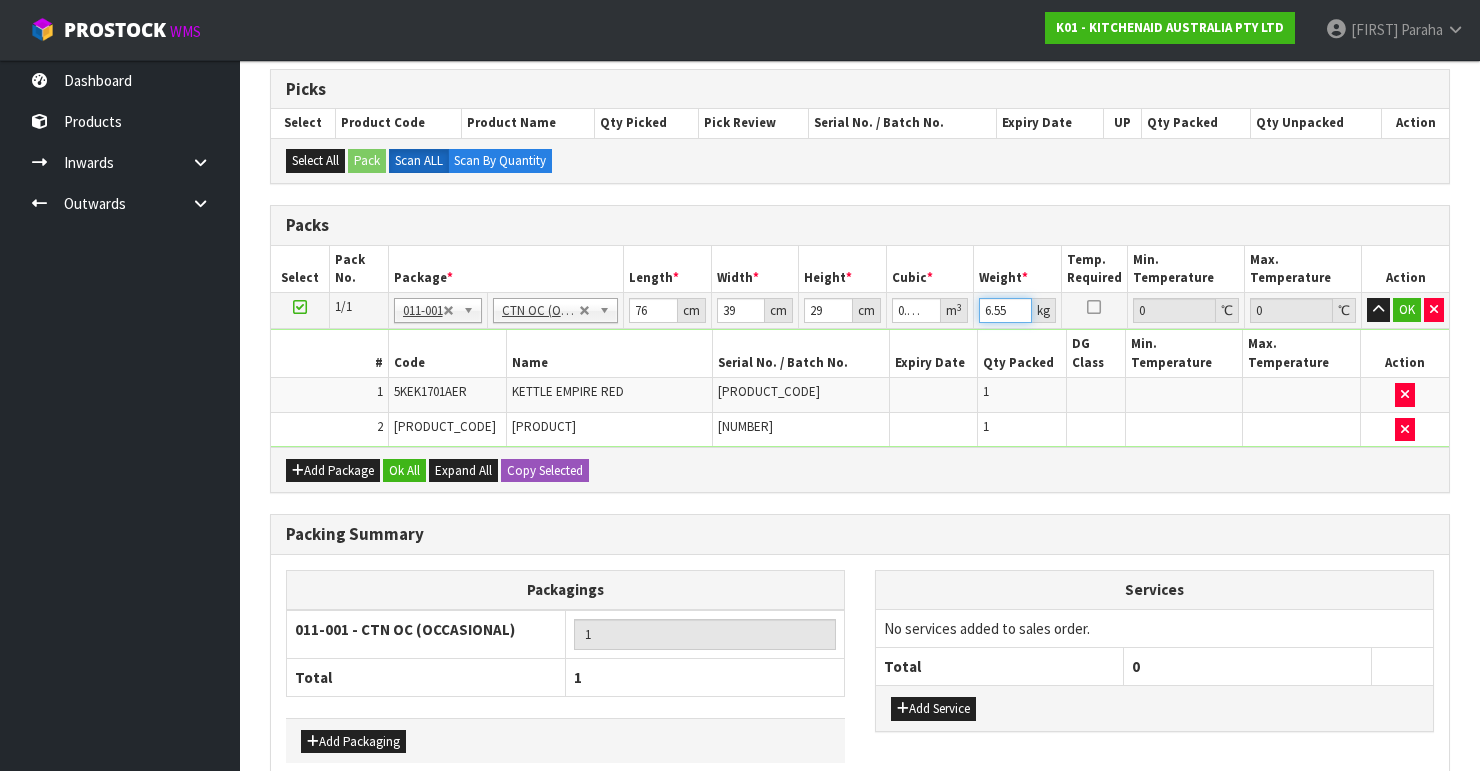drag, startPoint x: 1011, startPoint y: 309, endPoint x: 957, endPoint y: 312, distance: 54.08327 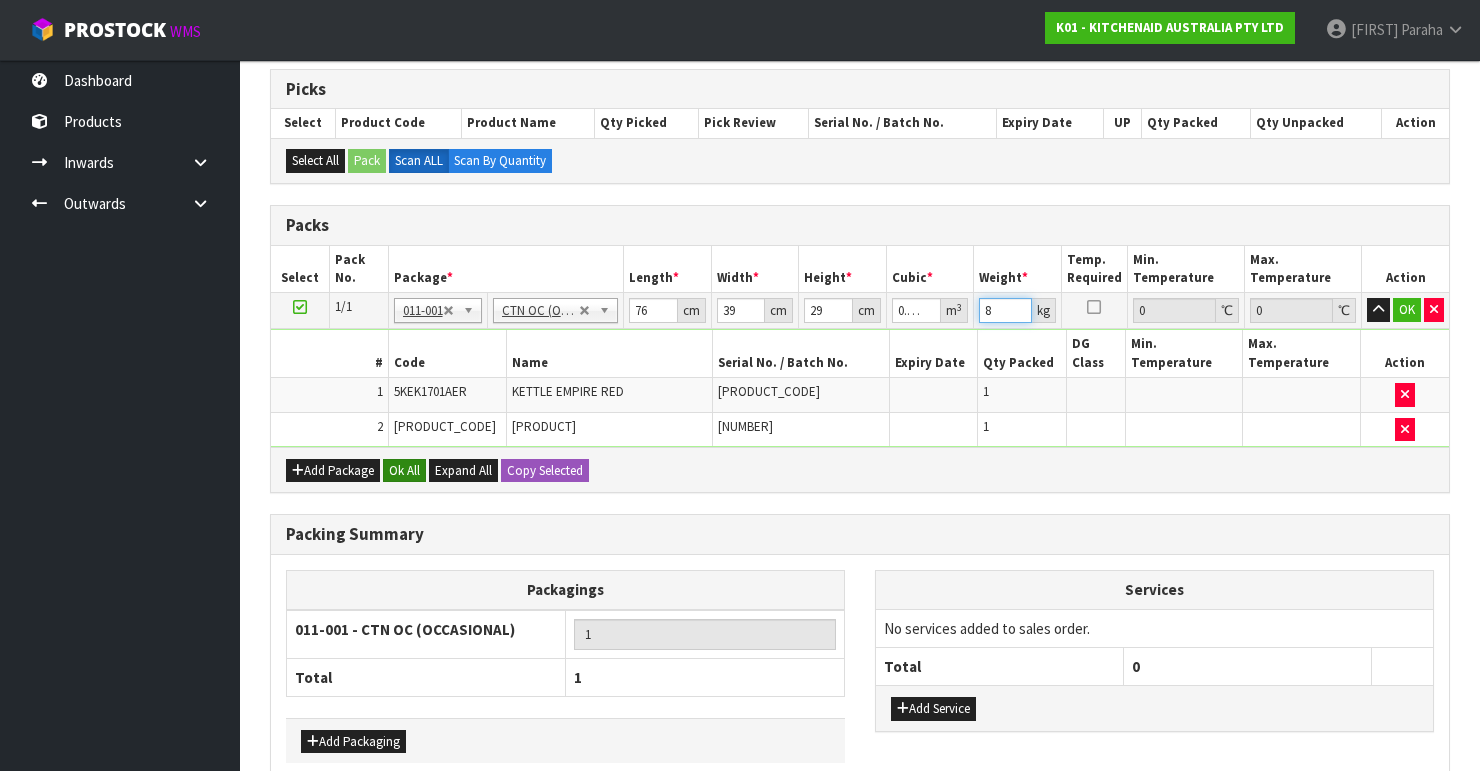 type on "8" 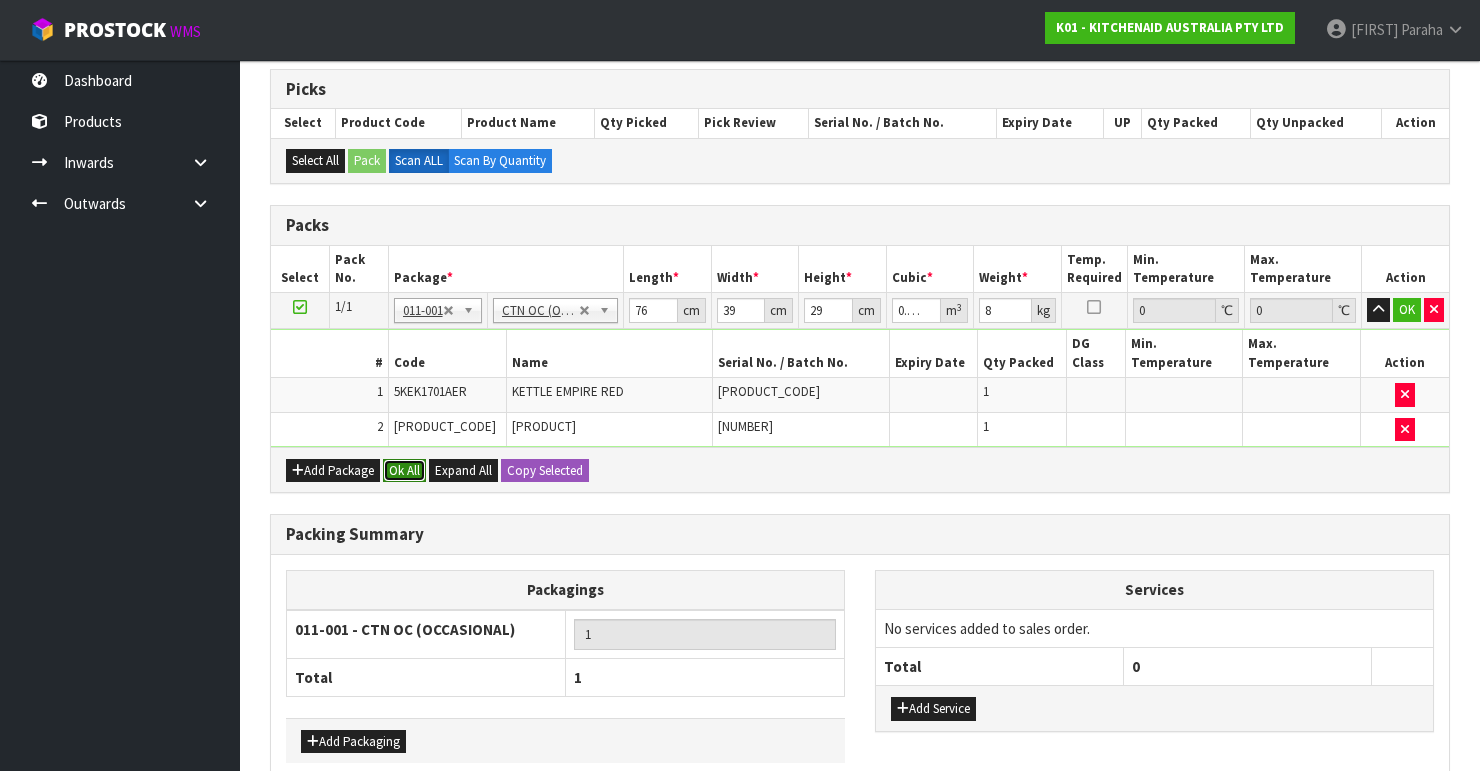 click on "Ok All" at bounding box center [404, 471] 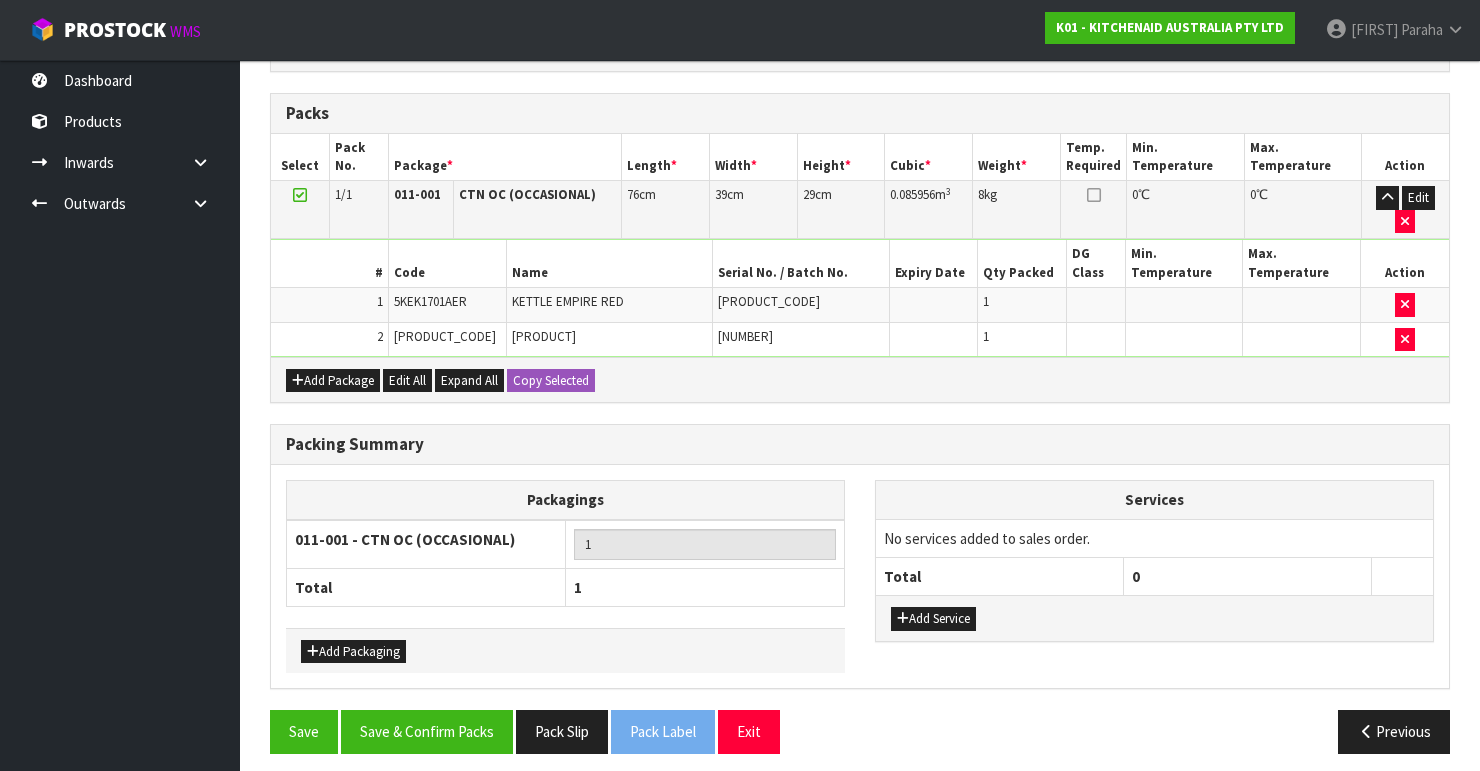 scroll, scrollTop: 433, scrollLeft: 0, axis: vertical 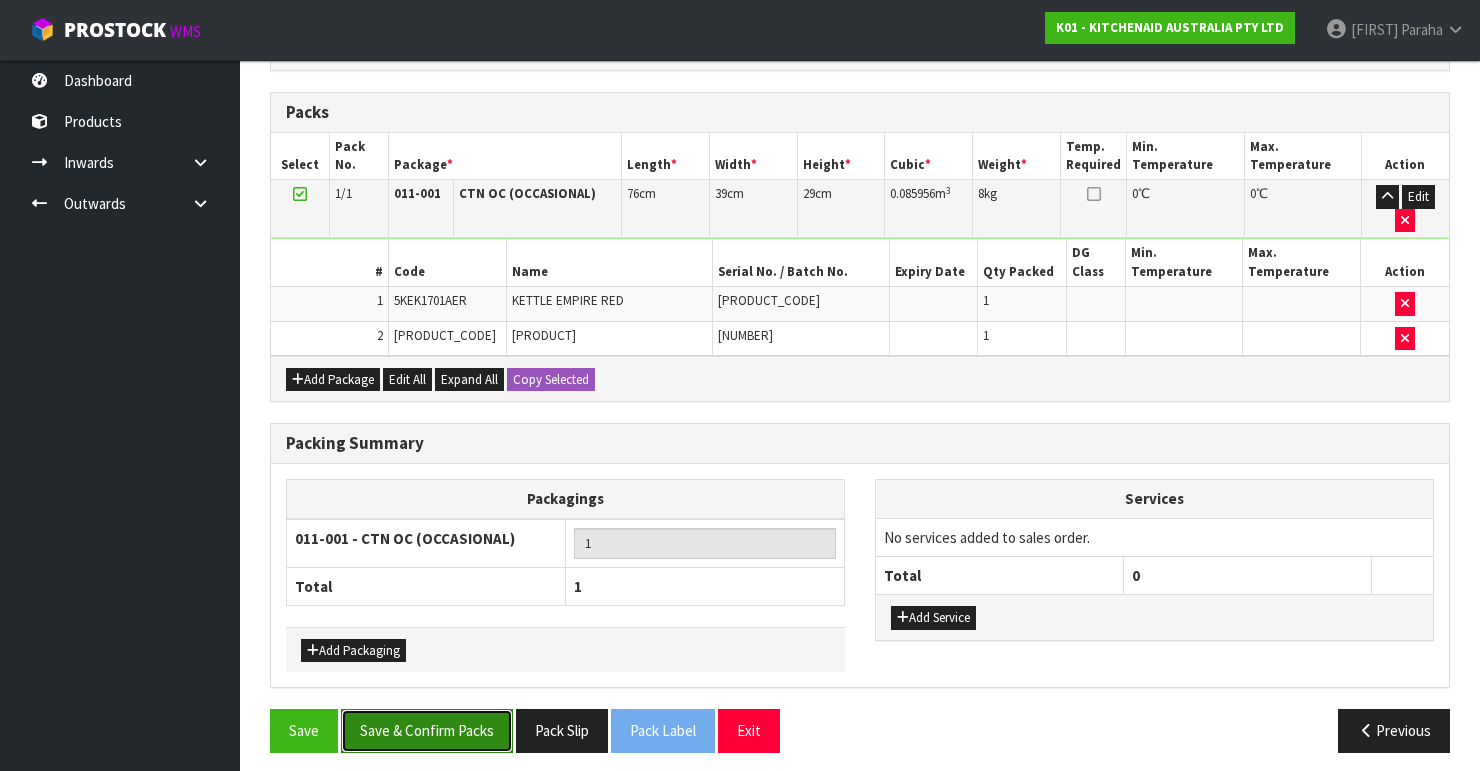 click on "Save & Confirm Packs" at bounding box center (427, 730) 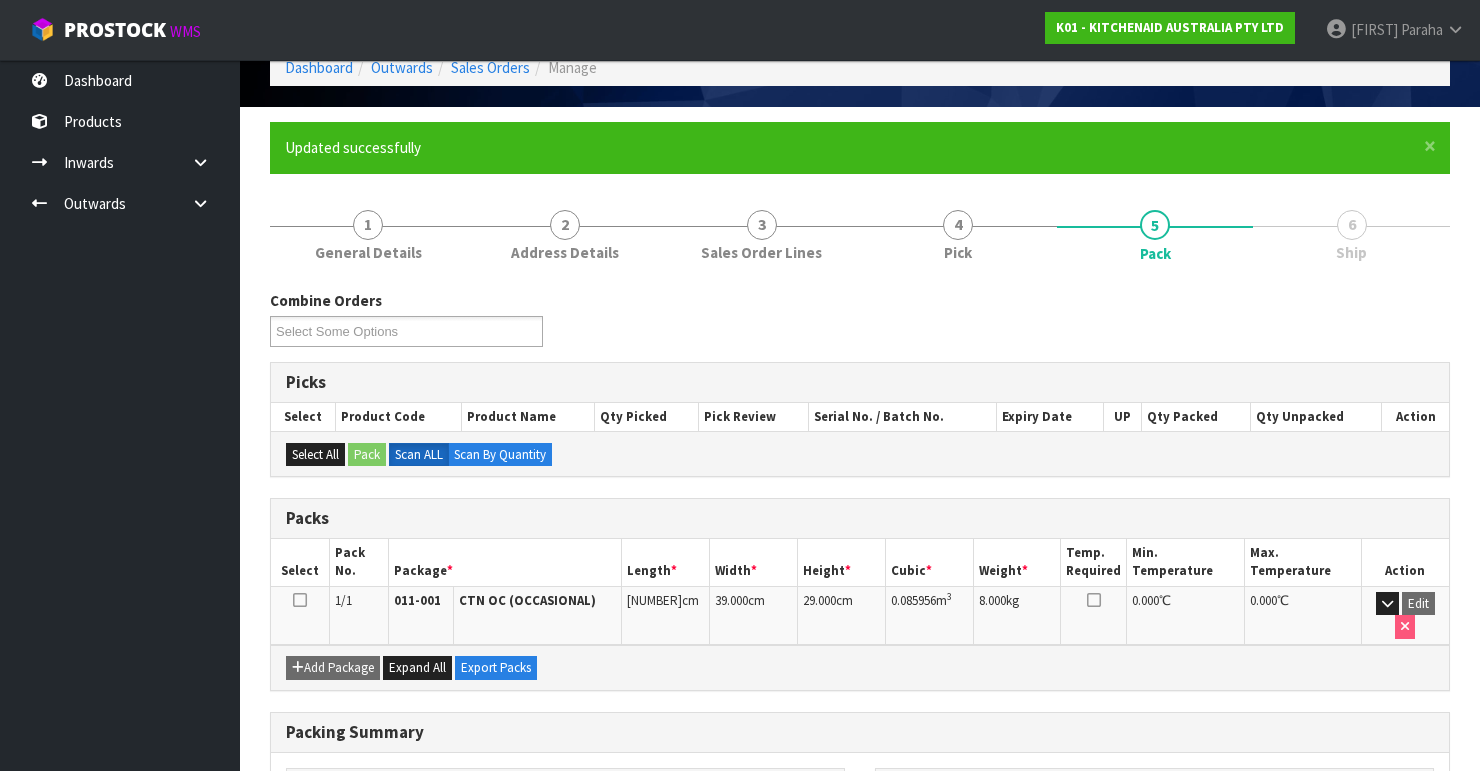 scroll, scrollTop: 346, scrollLeft: 0, axis: vertical 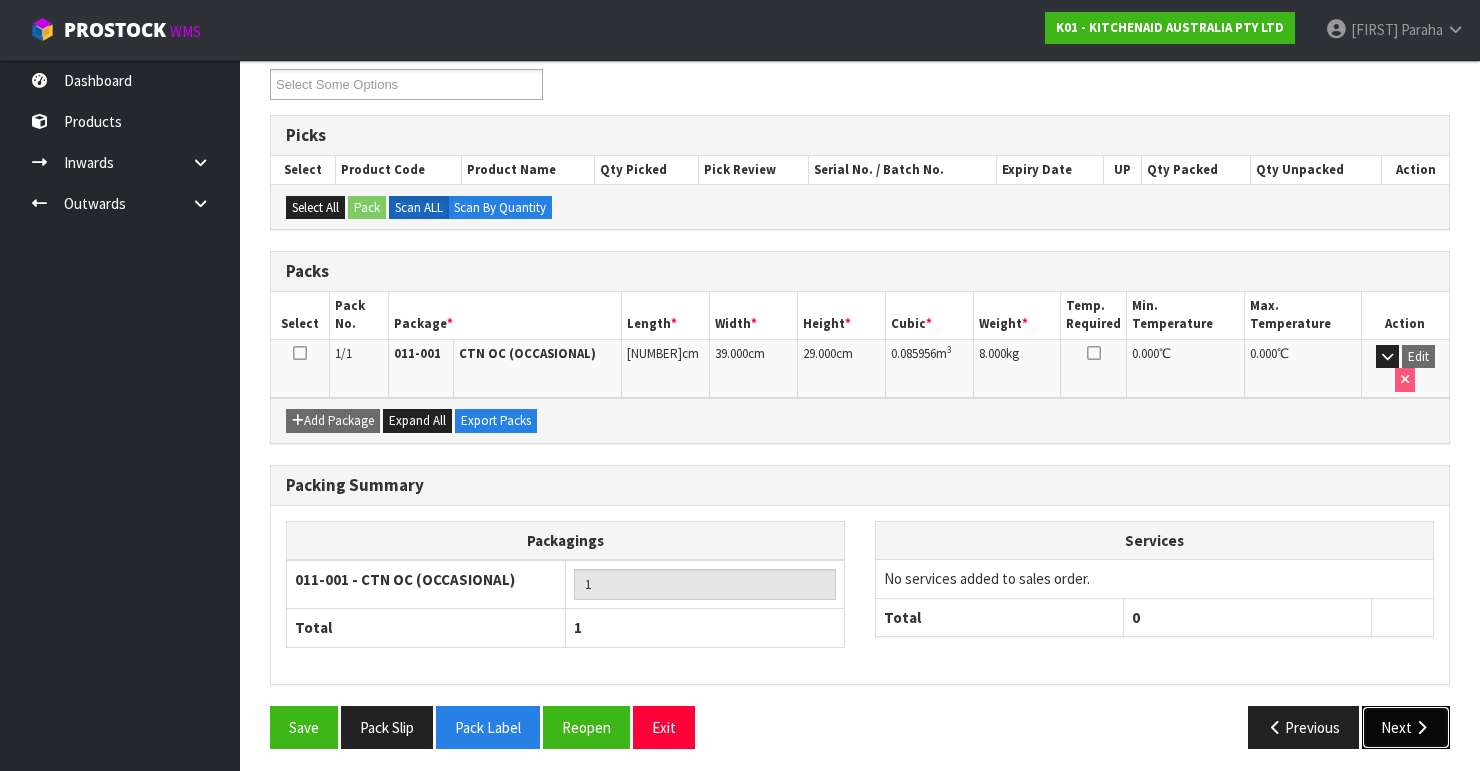click on "Next" at bounding box center [1406, 727] 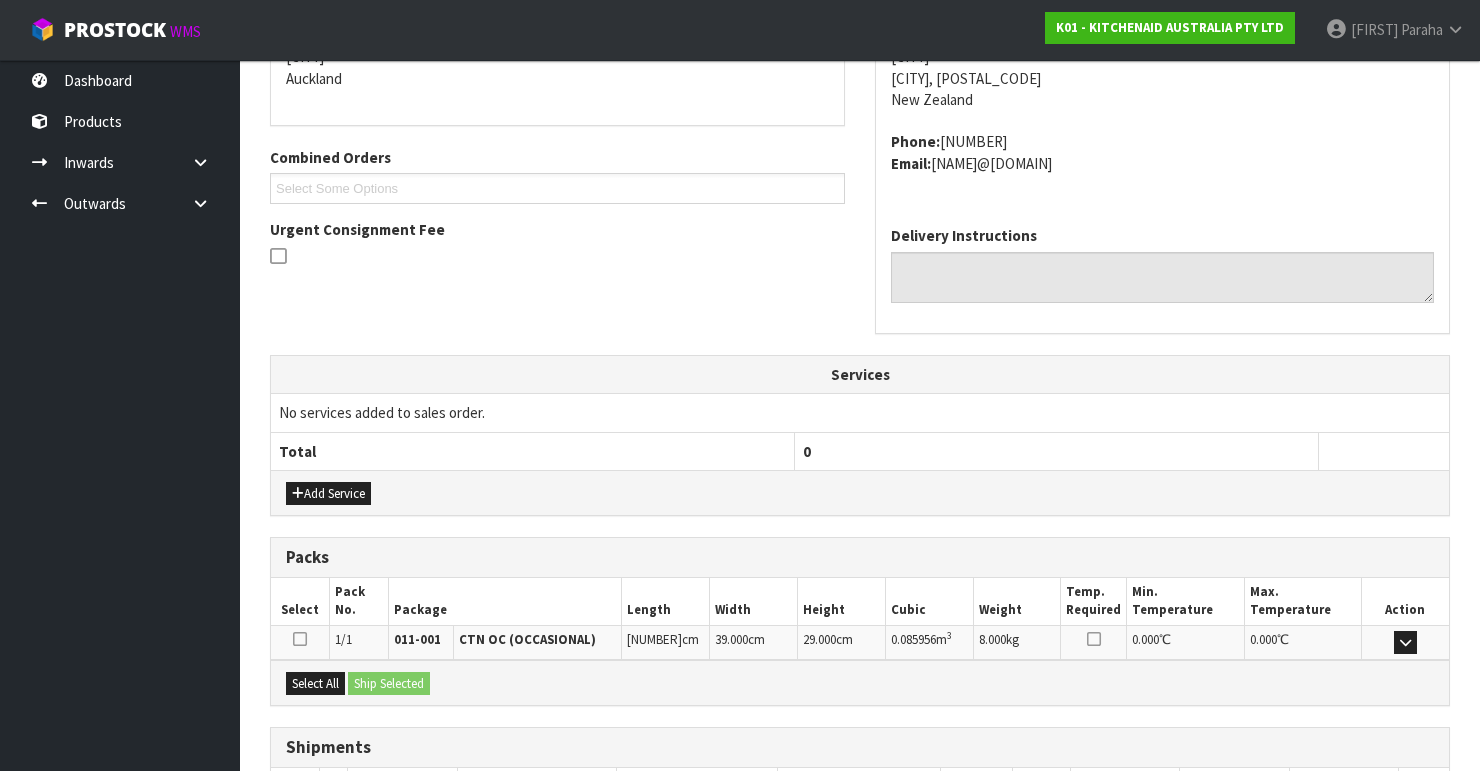 scroll, scrollTop: 584, scrollLeft: 0, axis: vertical 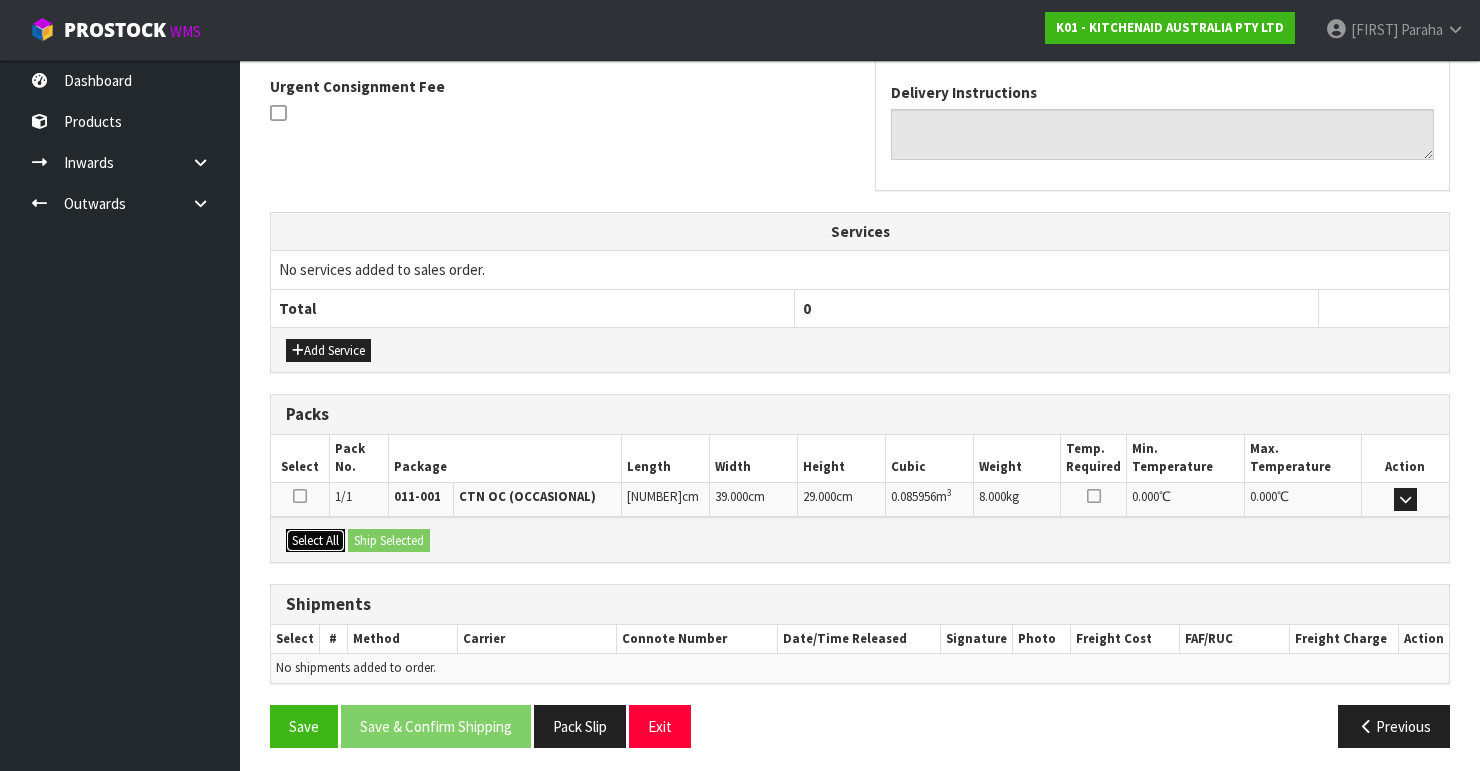 click on "Select All" at bounding box center (315, 541) 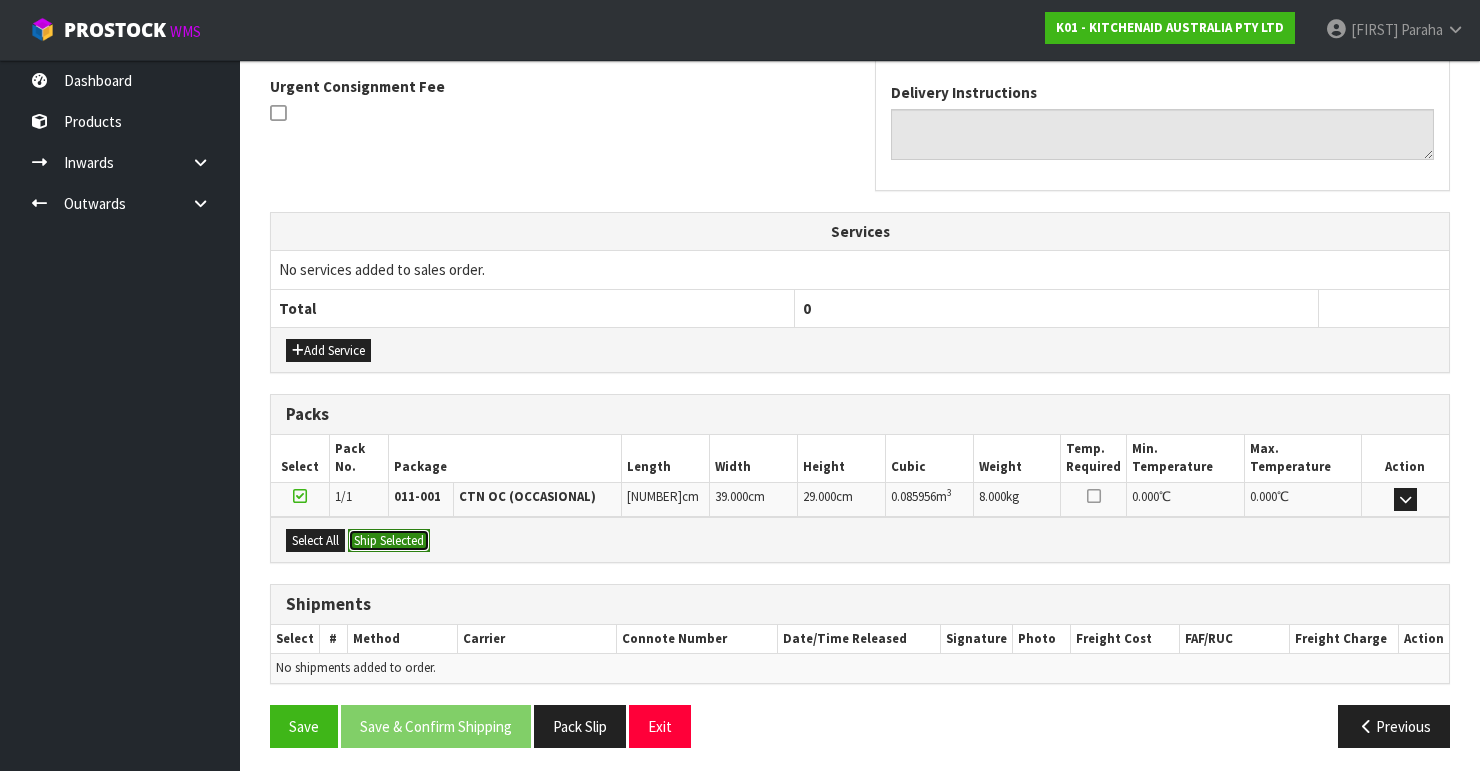 click on "Ship Selected" at bounding box center [389, 541] 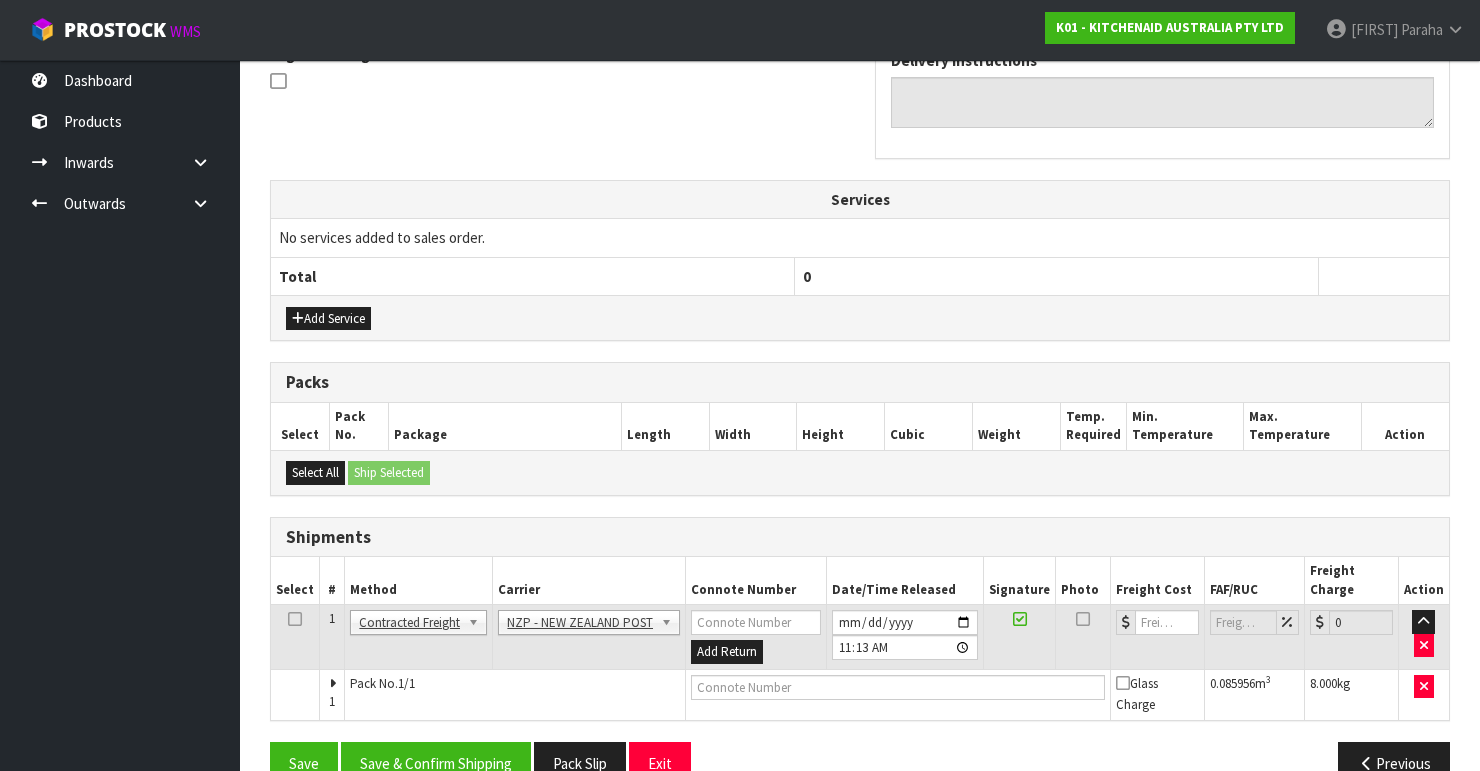 scroll, scrollTop: 635, scrollLeft: 0, axis: vertical 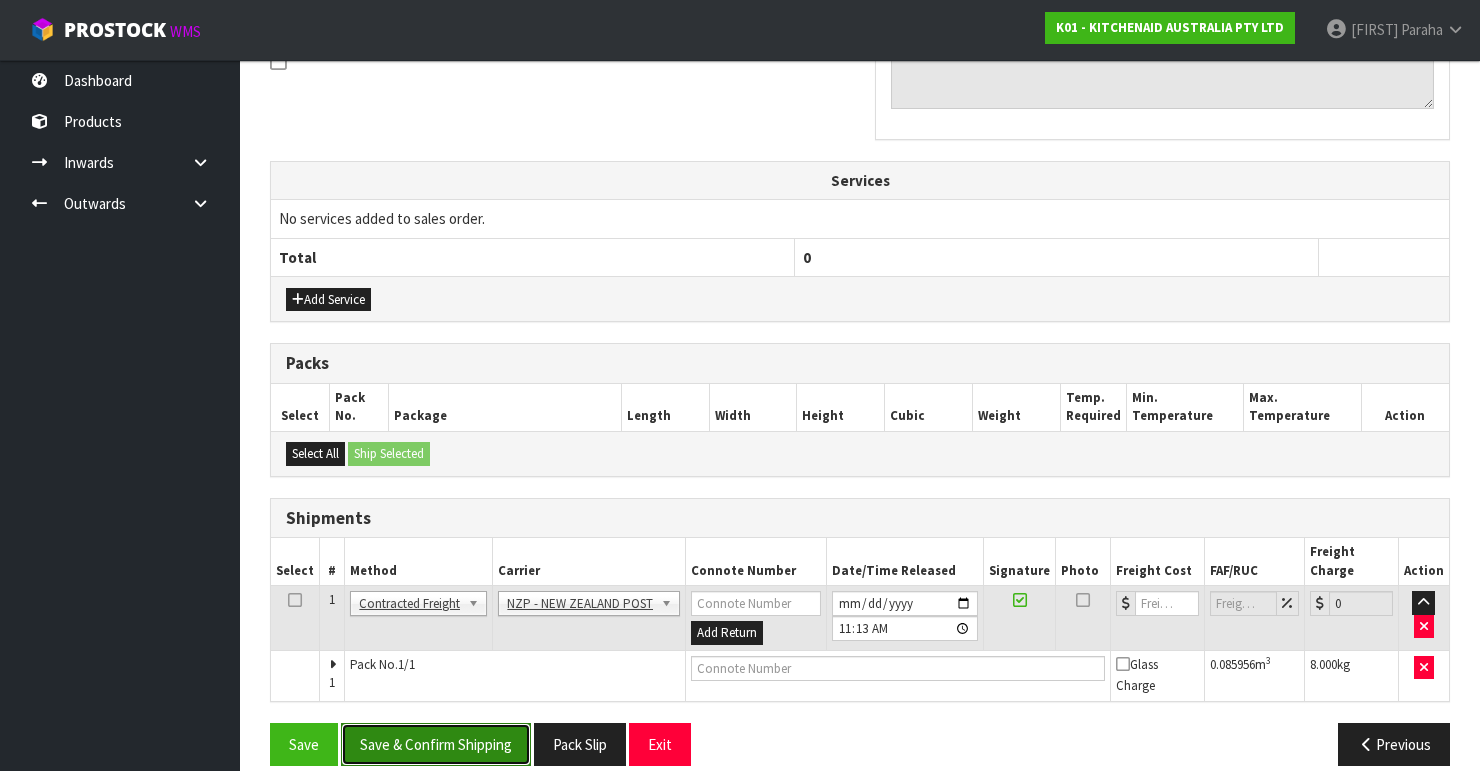 click on "Save & Confirm Shipping" at bounding box center [436, 744] 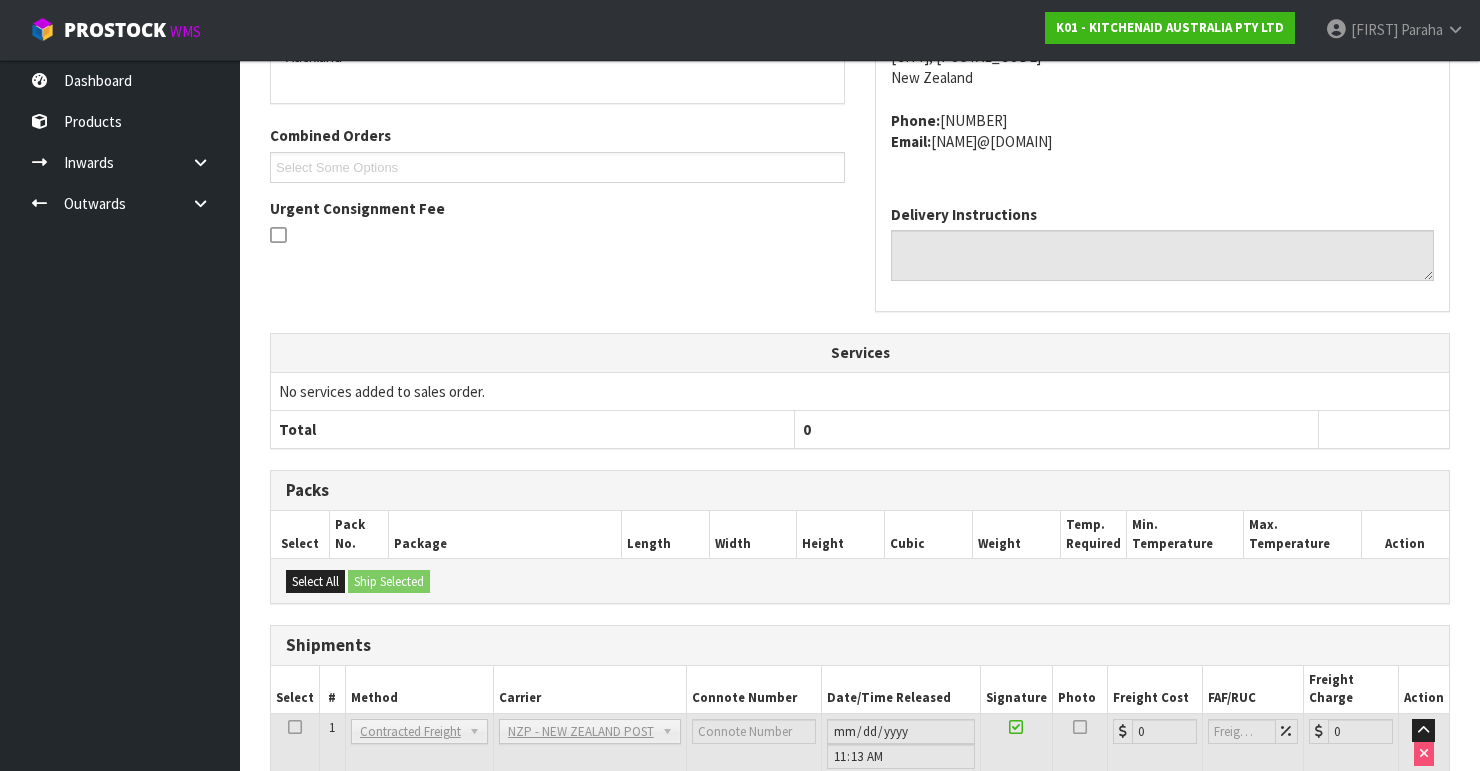 scroll, scrollTop: 605, scrollLeft: 0, axis: vertical 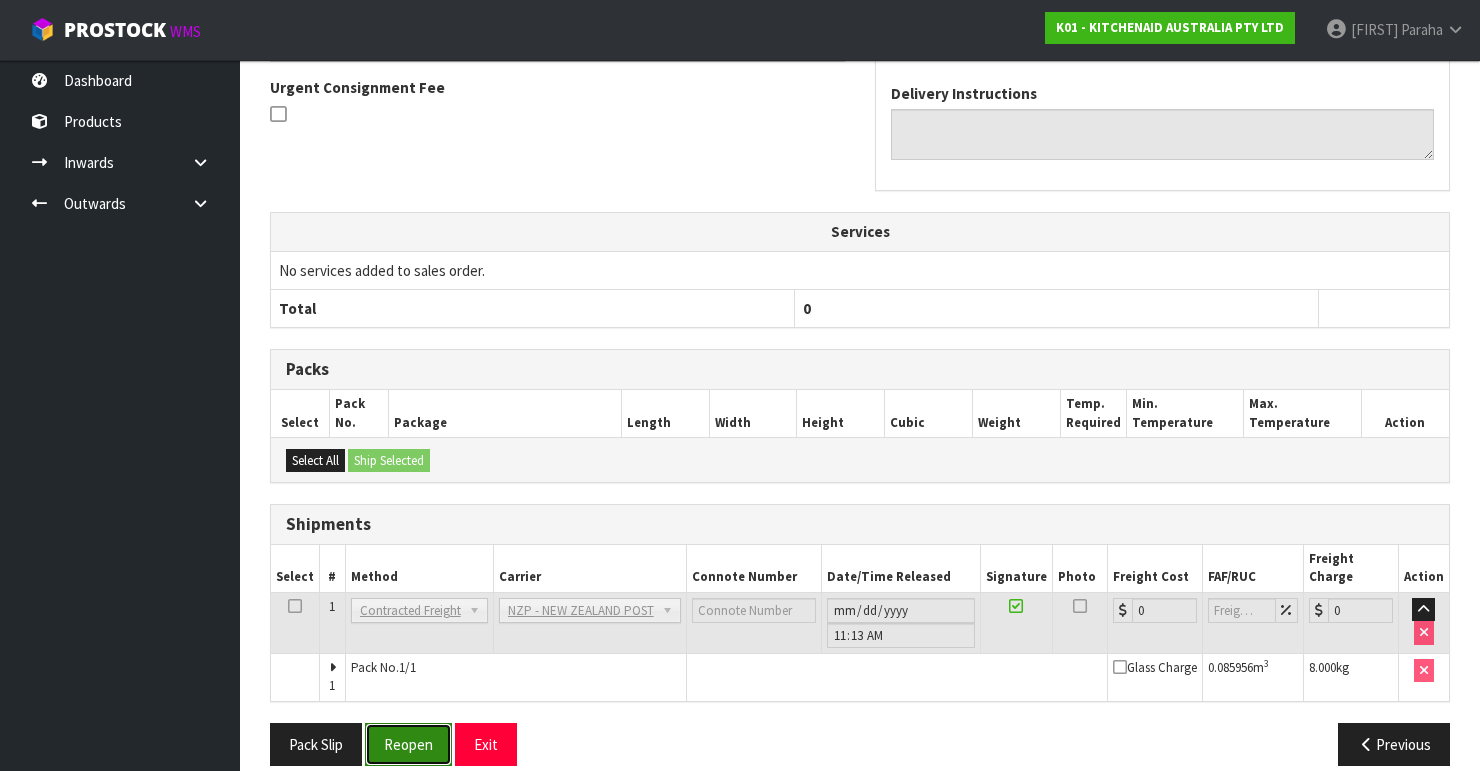 click on "Reopen" at bounding box center [408, 744] 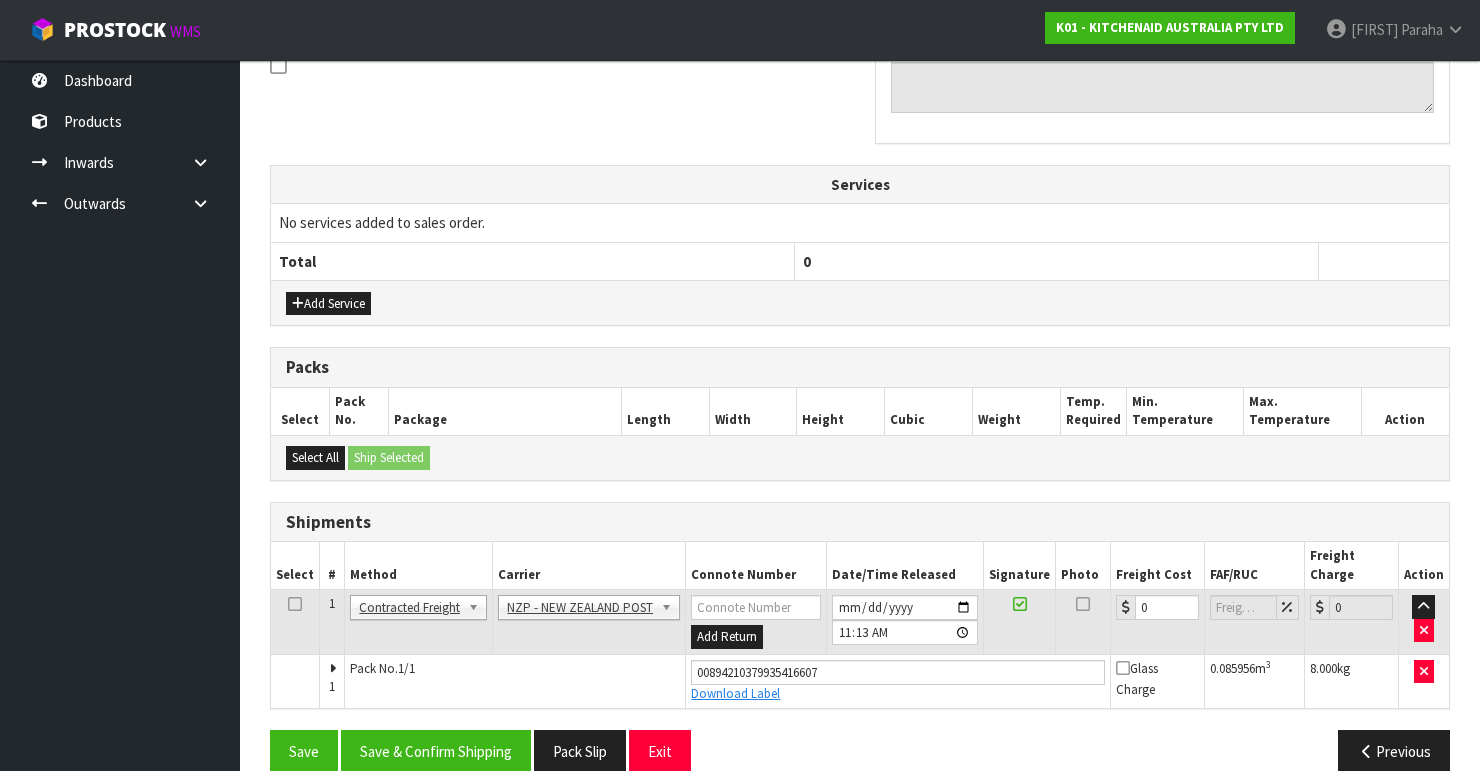 scroll, scrollTop: 638, scrollLeft: 0, axis: vertical 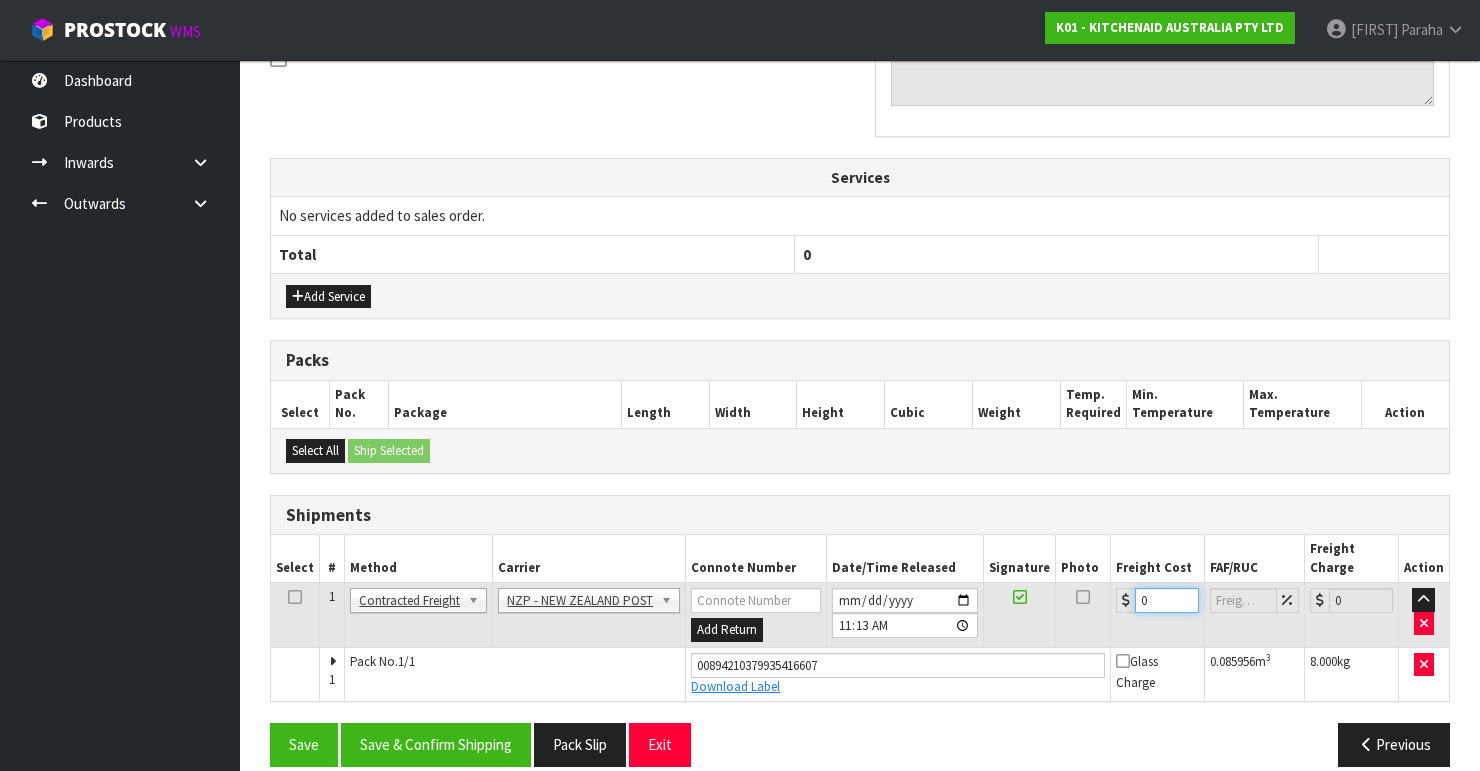 drag, startPoint x: 1152, startPoint y: 577, endPoint x: 1112, endPoint y: 580, distance: 40.112343 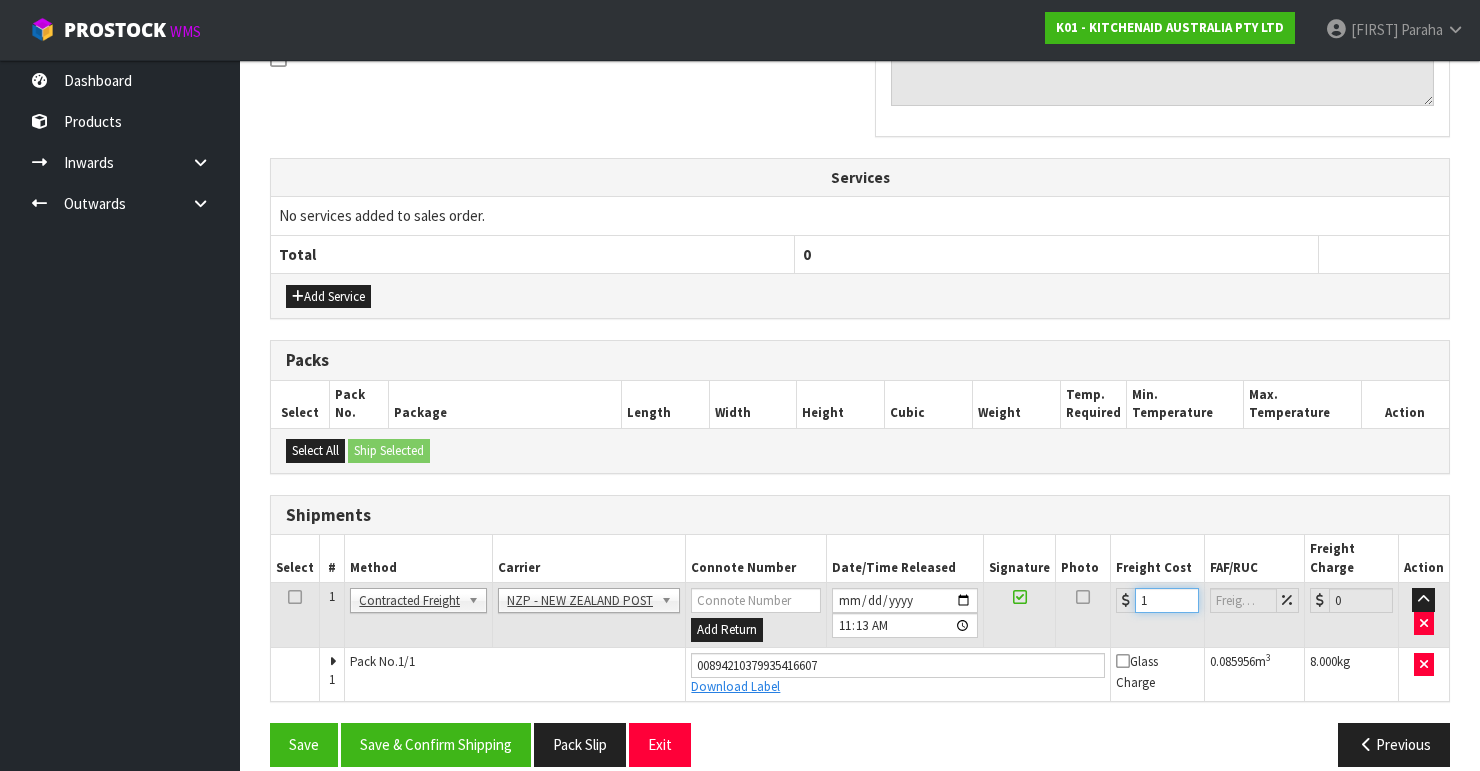type on "14" 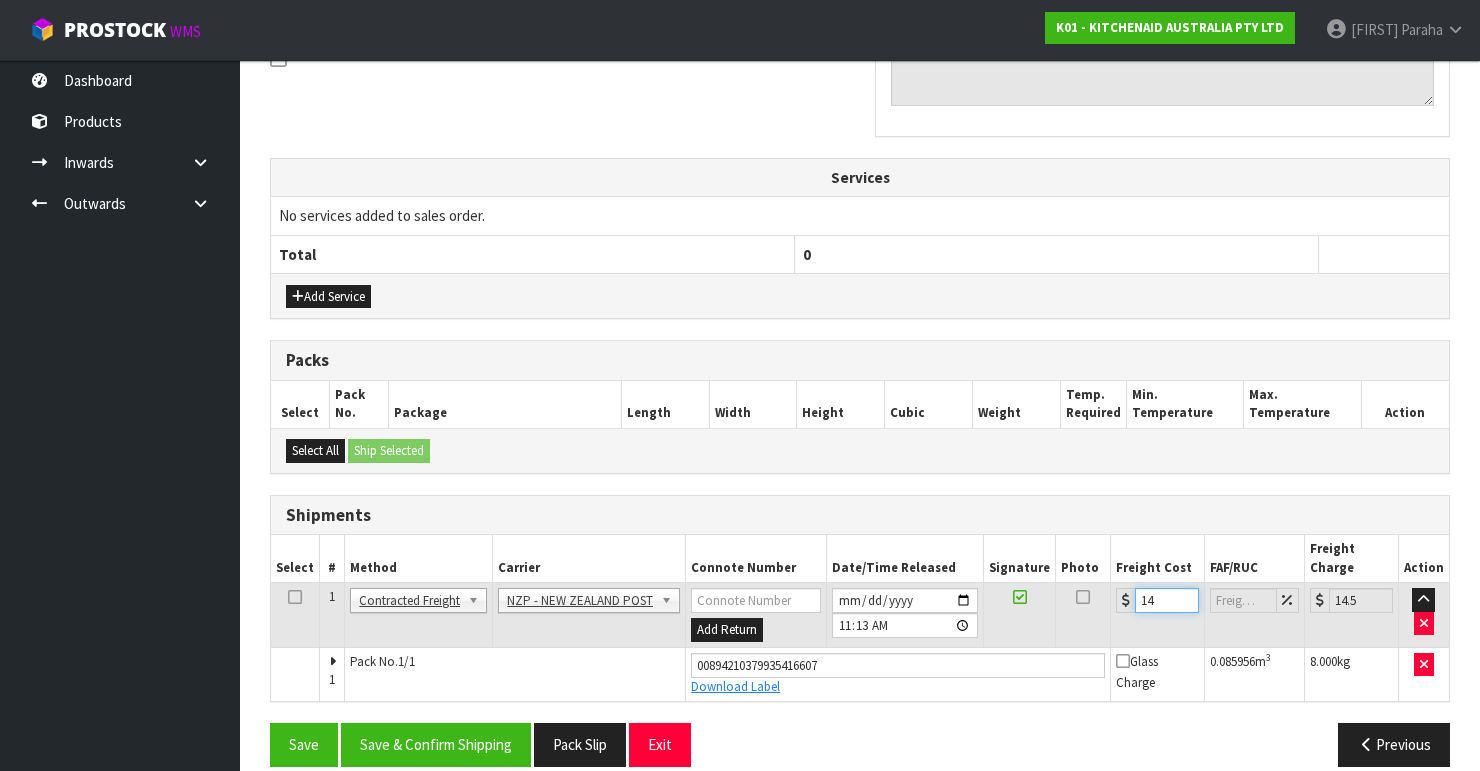 type on "14.9" 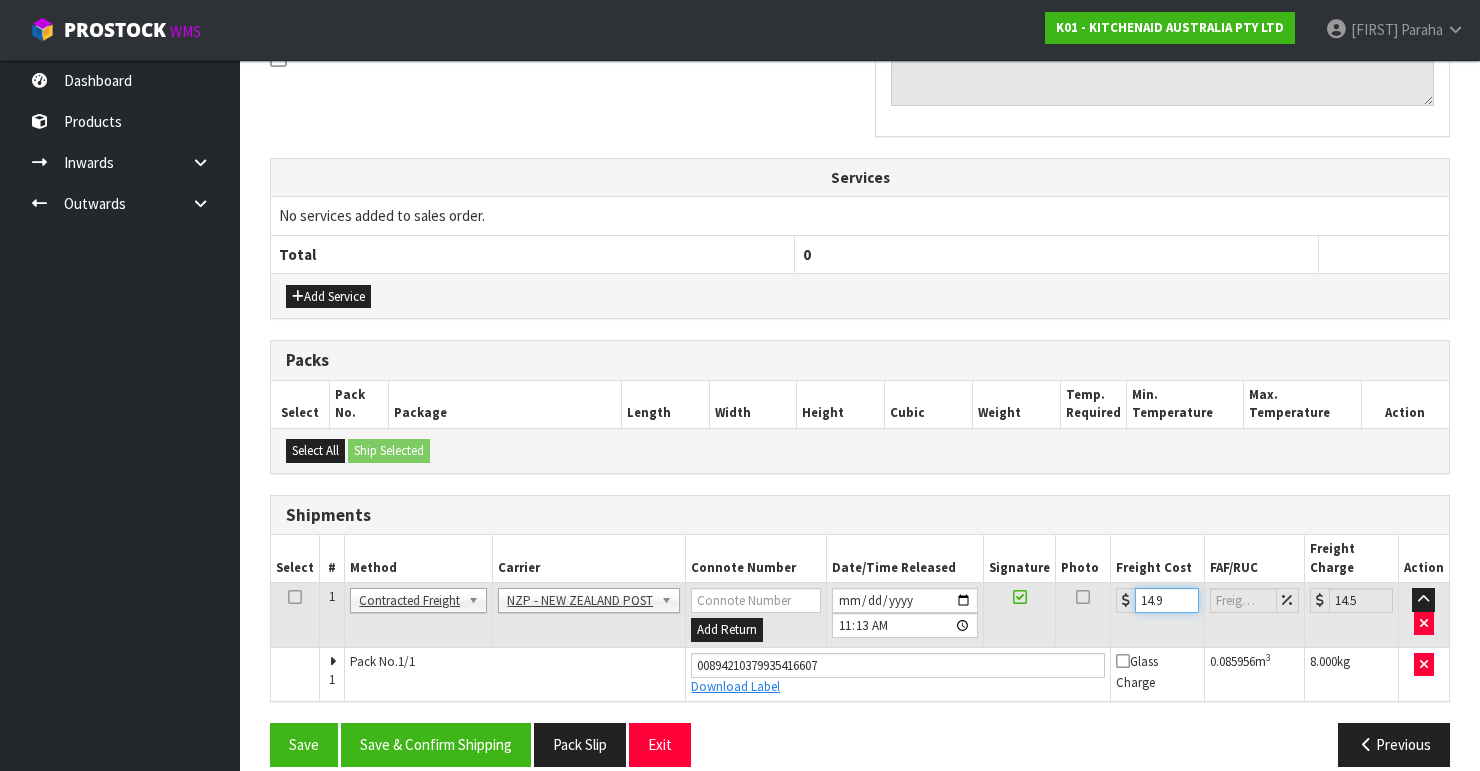 type on "14.95" 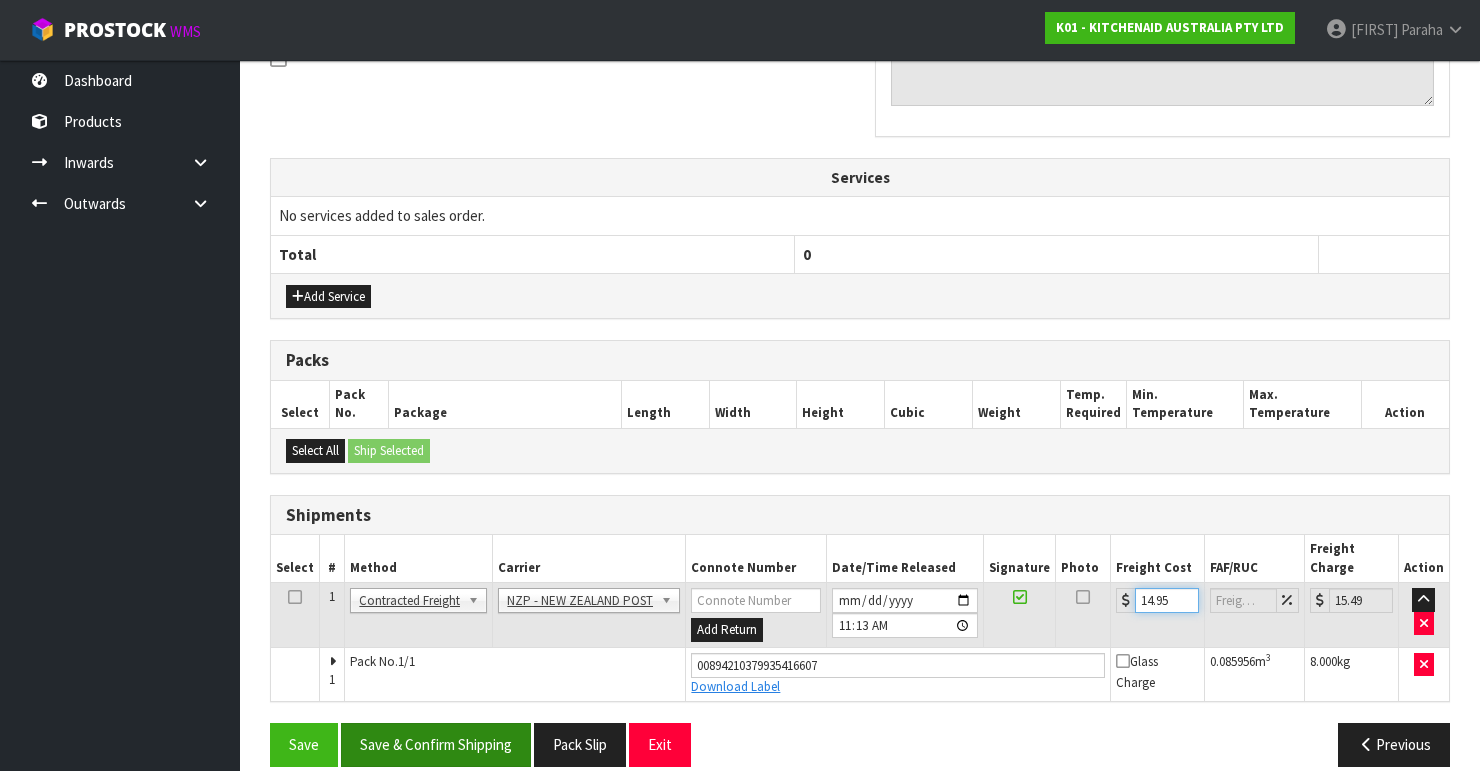 type on "14.95" 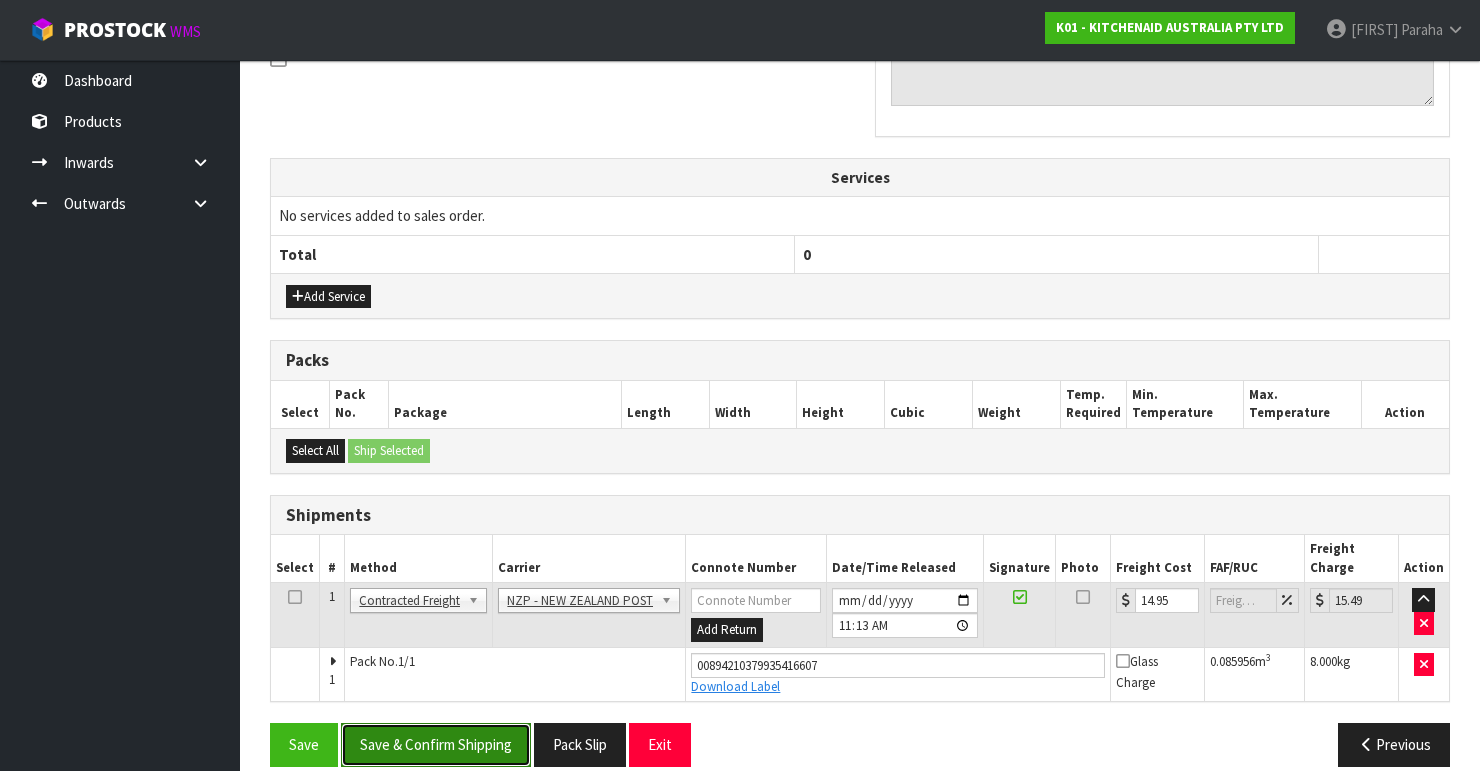 click on "Save & Confirm Shipping" at bounding box center (436, 744) 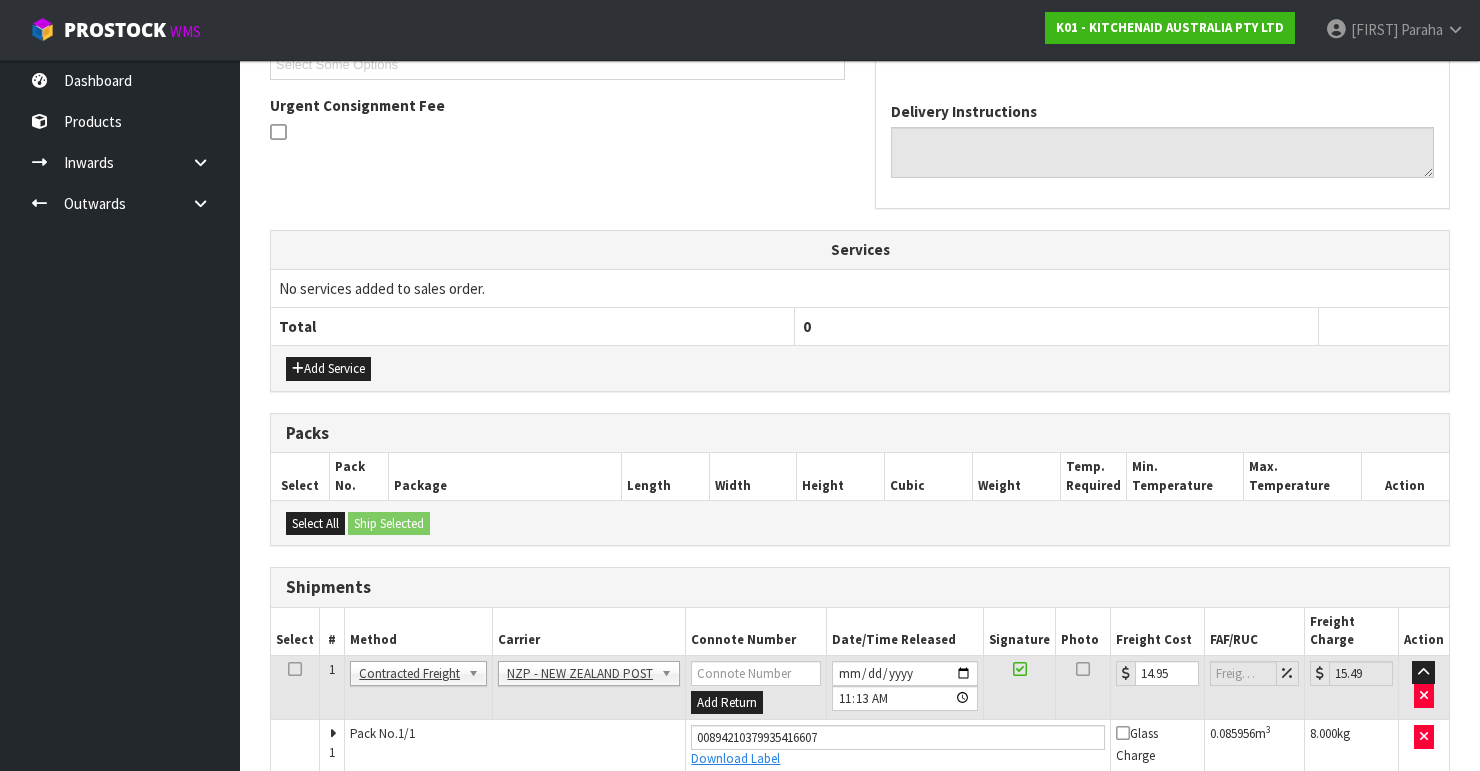 scroll, scrollTop: 0, scrollLeft: 0, axis: both 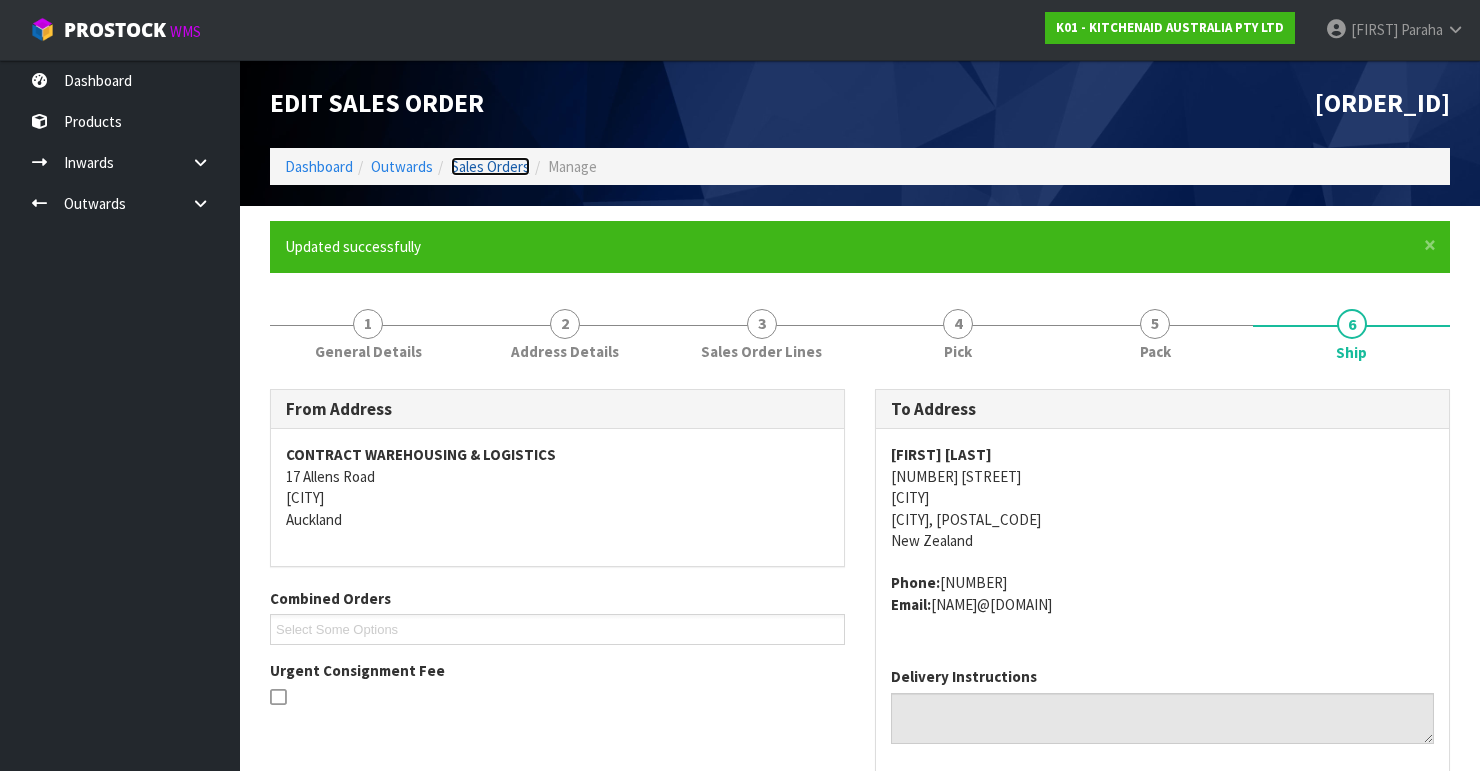 click on "Sales Orders" at bounding box center [490, 166] 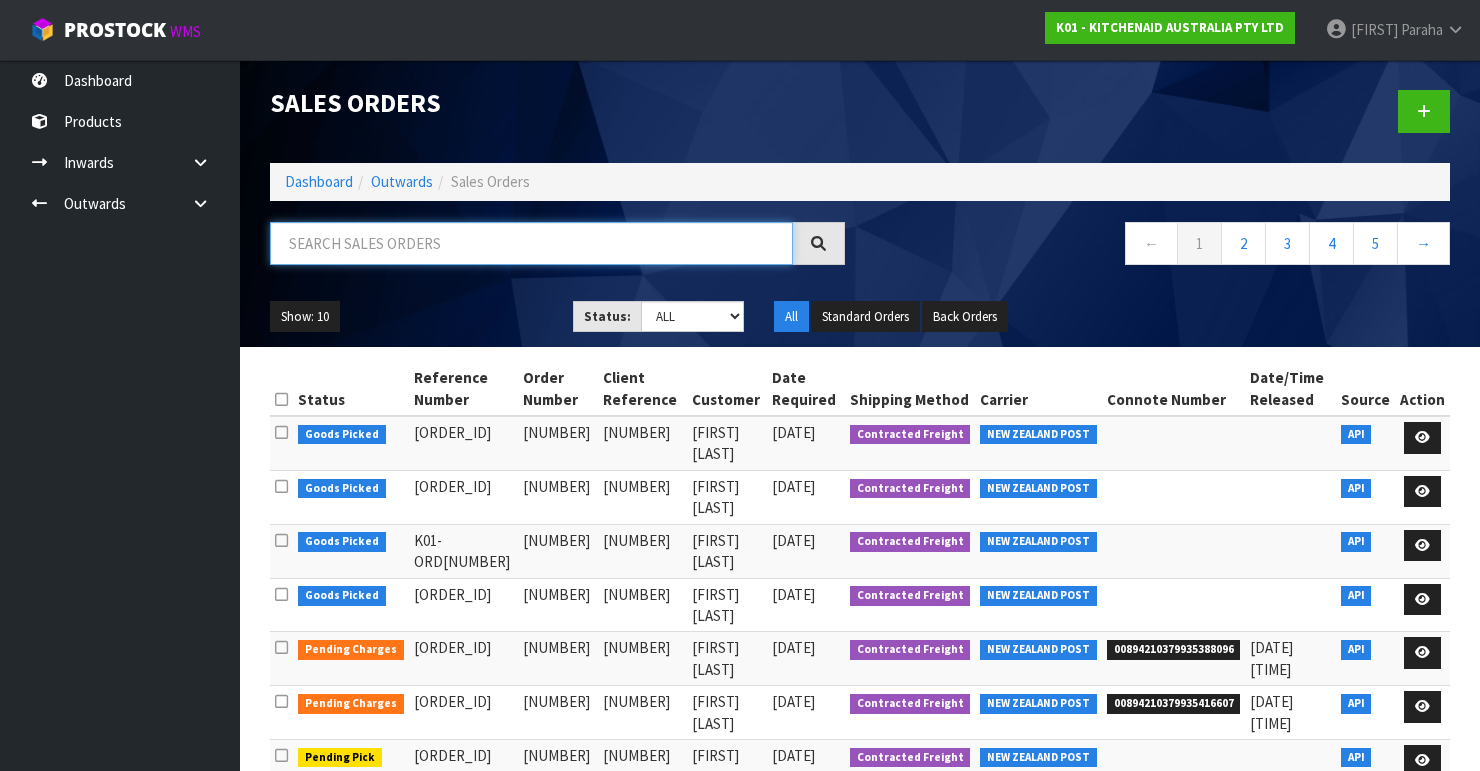 click at bounding box center [531, 243] 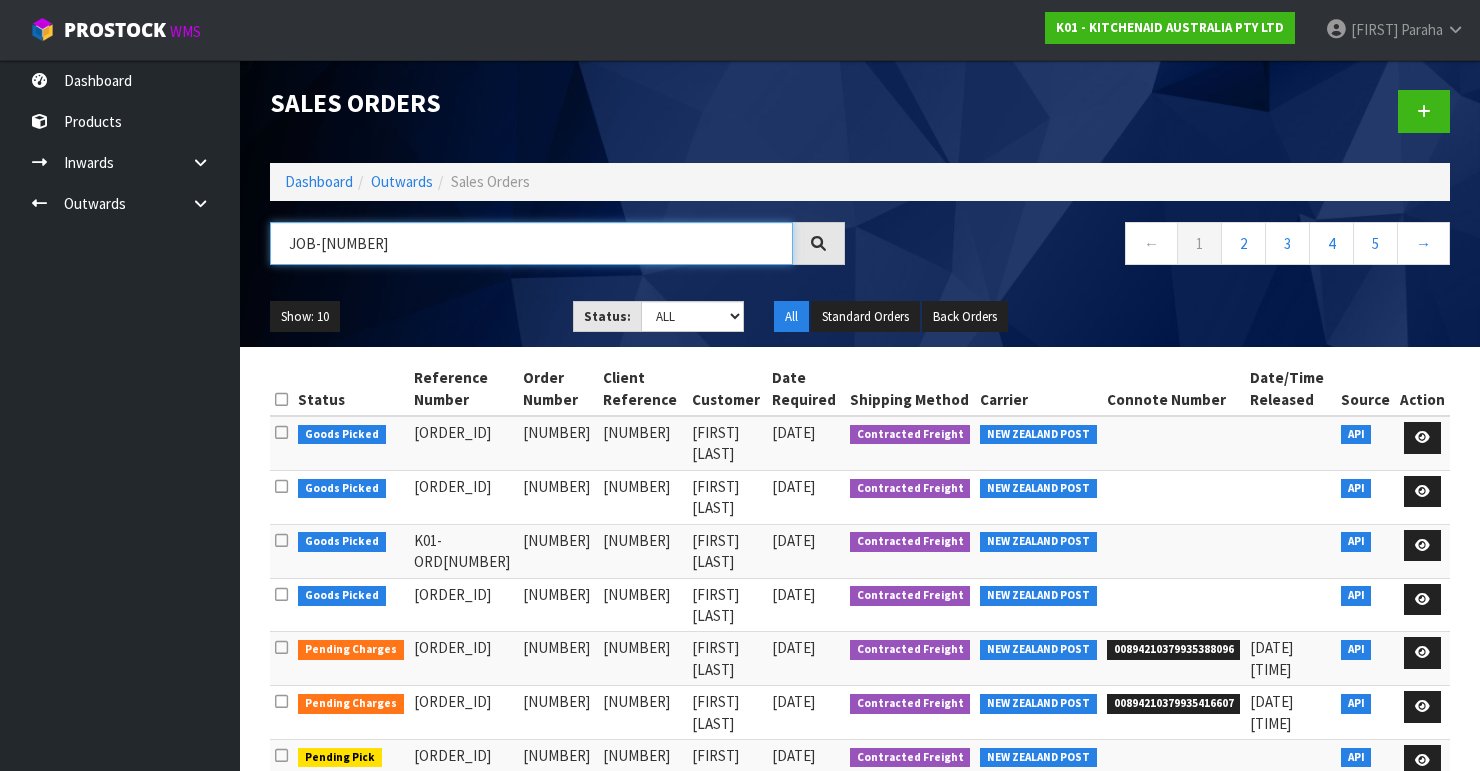 type on "JOB-[NUMBER]" 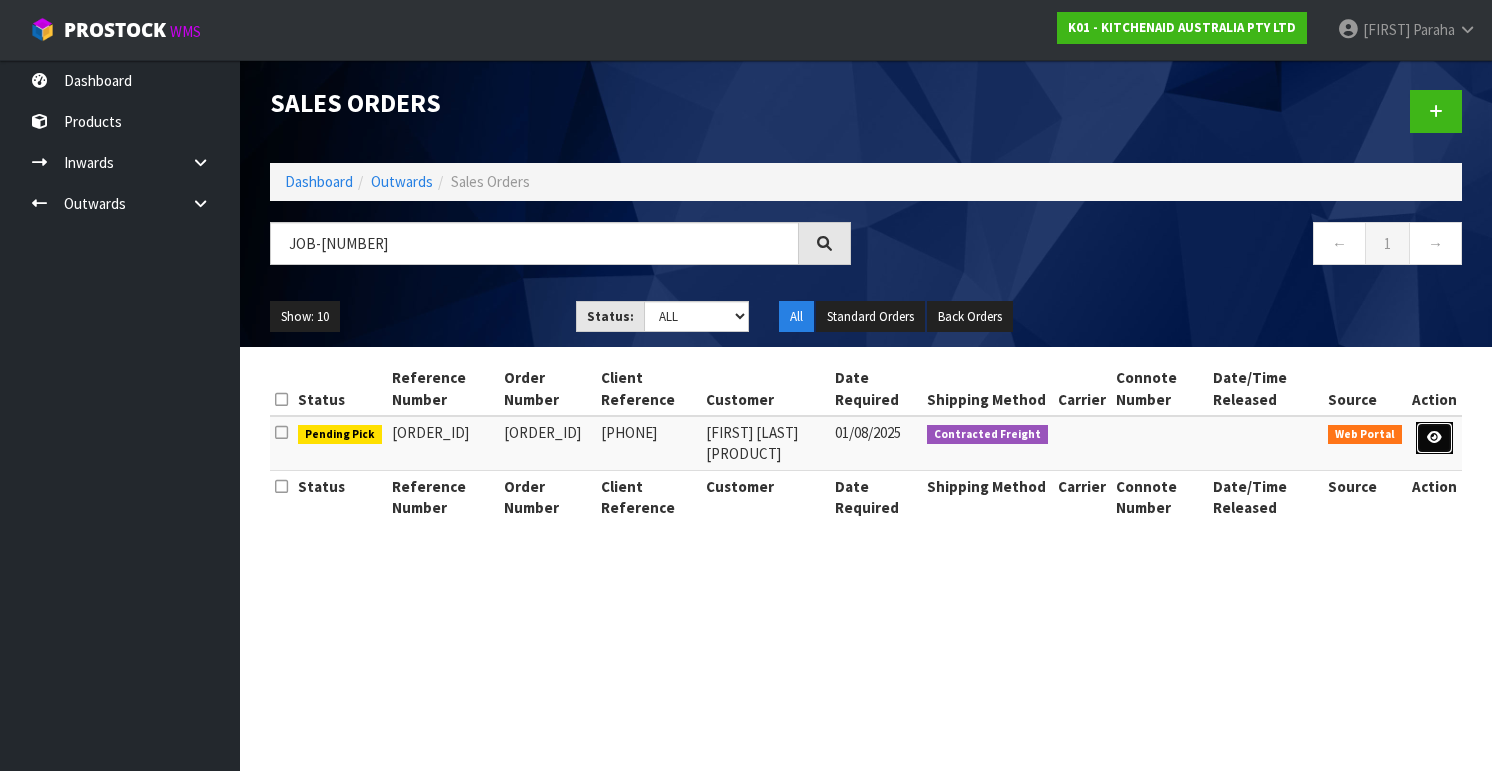 click at bounding box center [1434, 438] 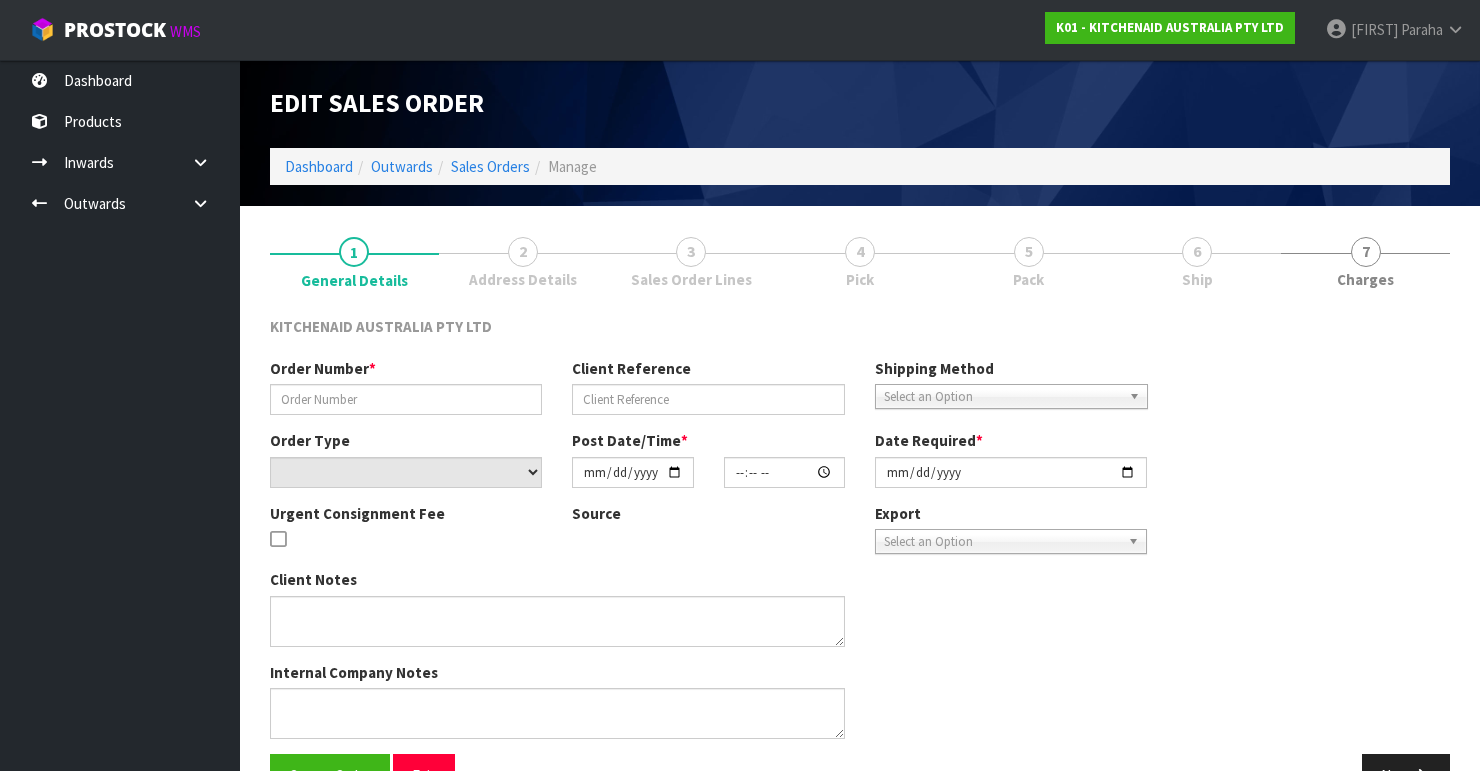 type on "[ORDER_ID]" 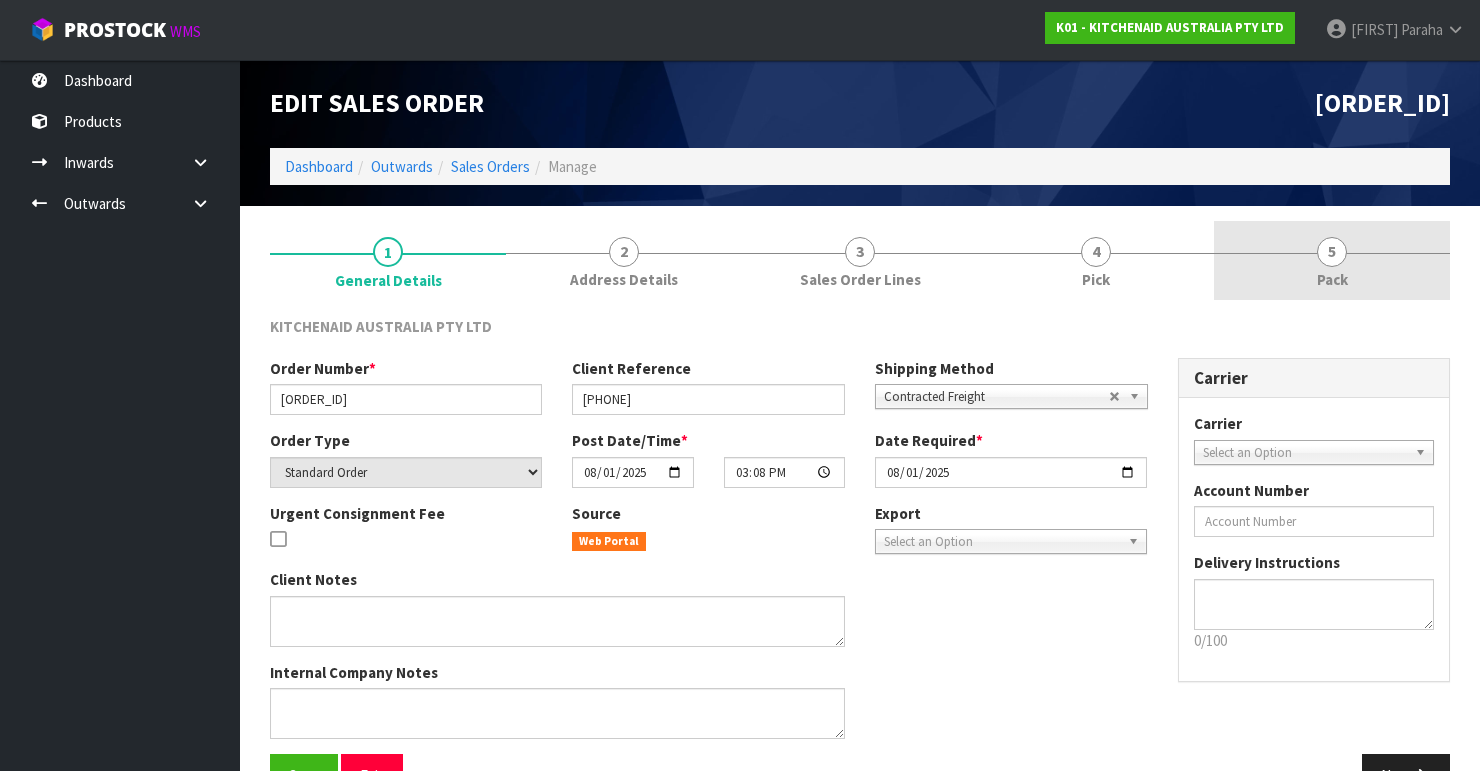 click on "5" at bounding box center (1332, 252) 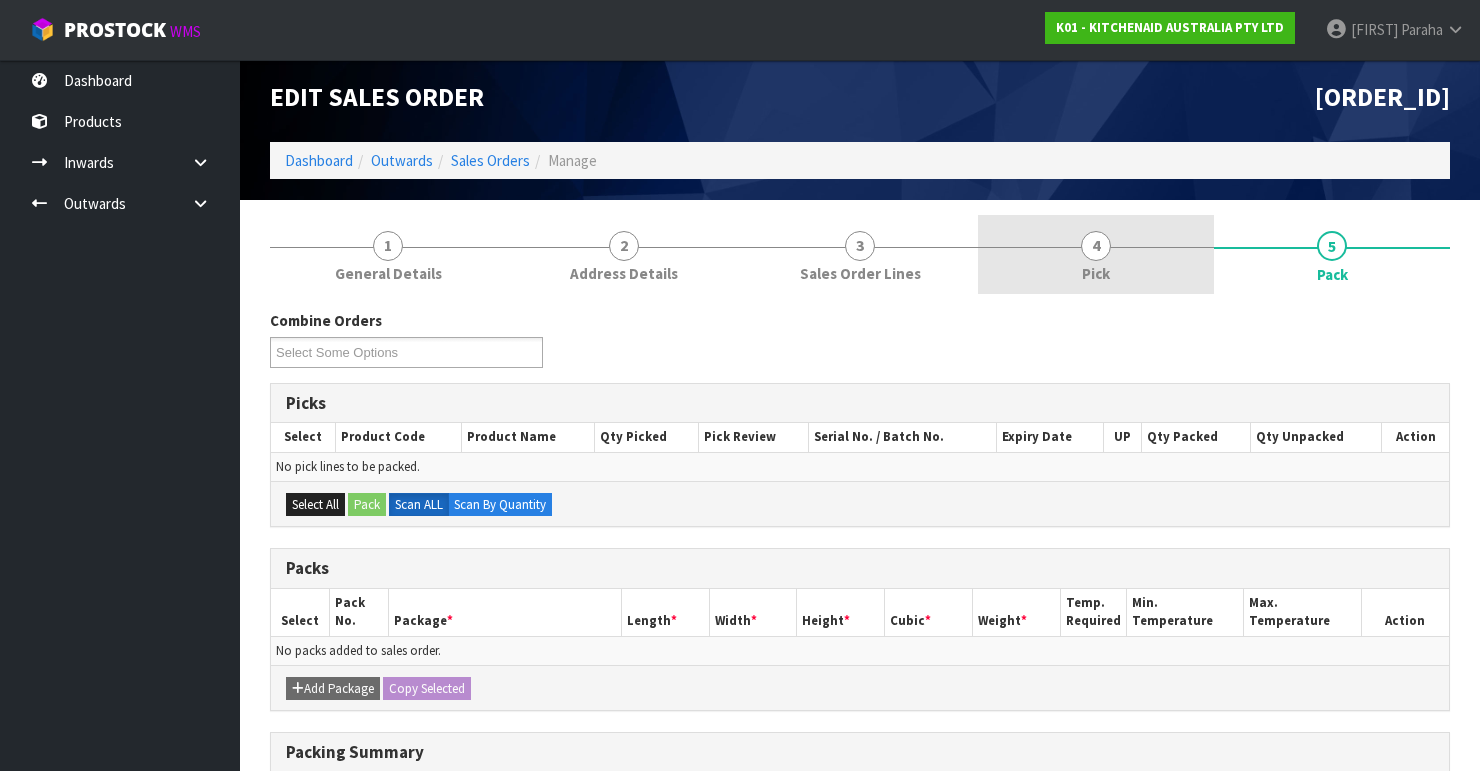 scroll, scrollTop: 0, scrollLeft: 0, axis: both 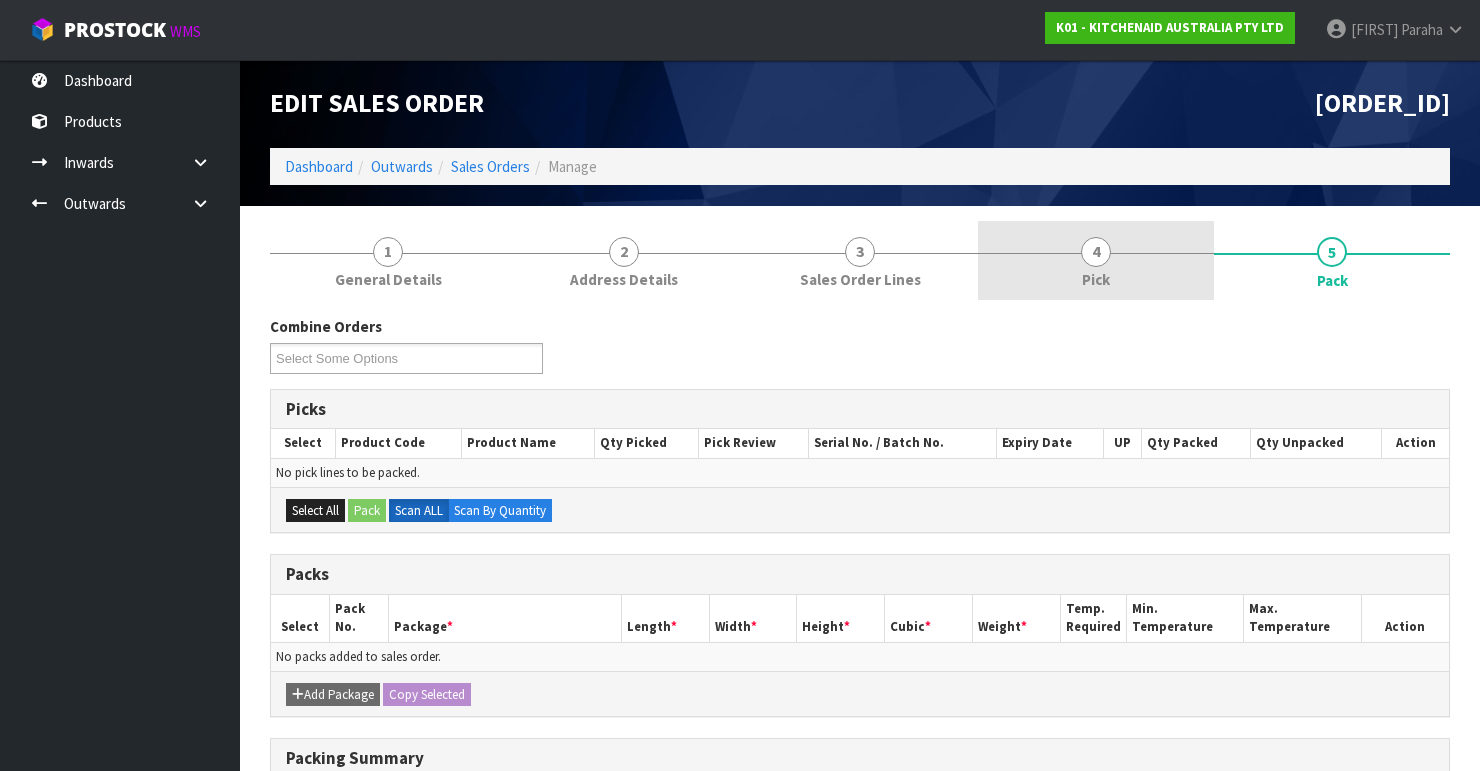 click on "4" at bounding box center [1096, 252] 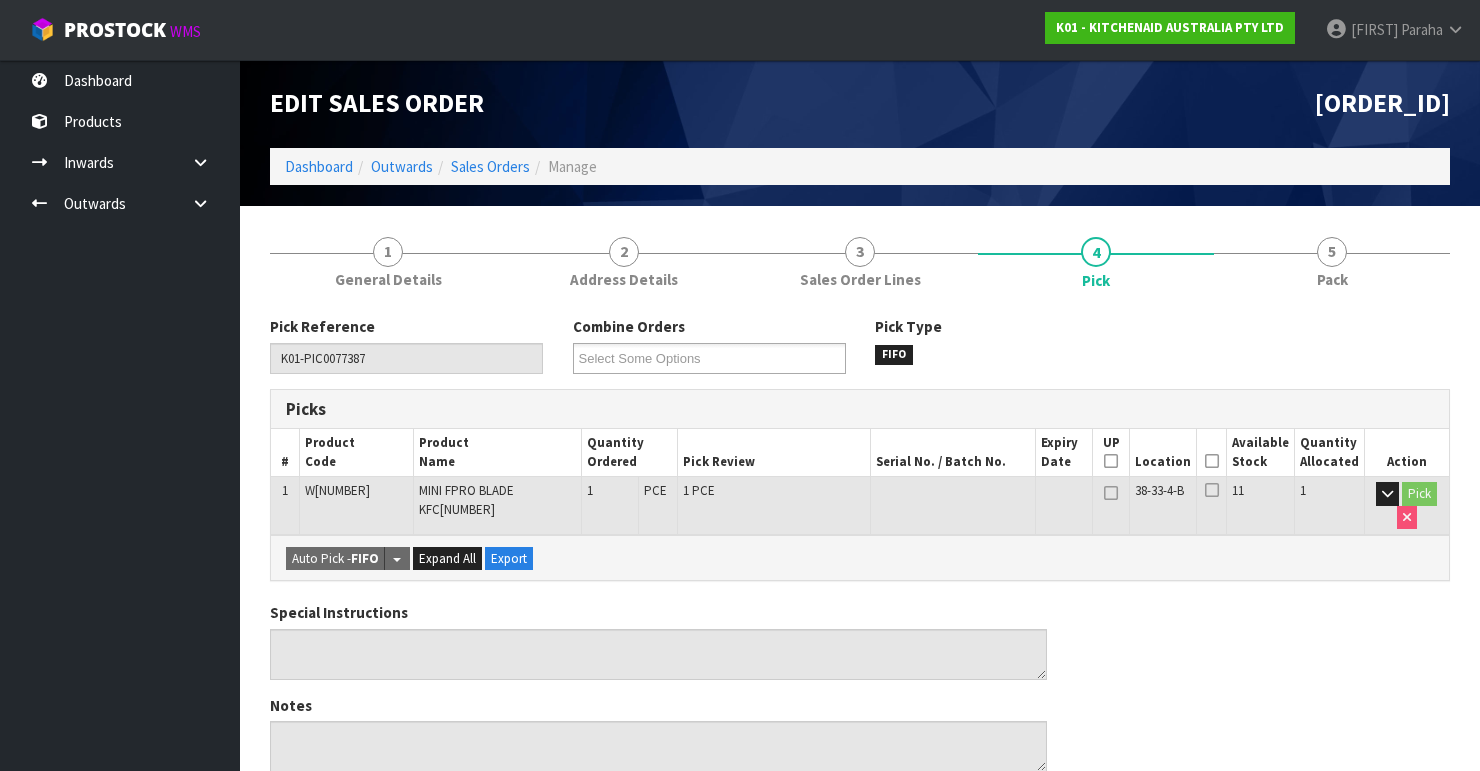click at bounding box center [1212, 461] 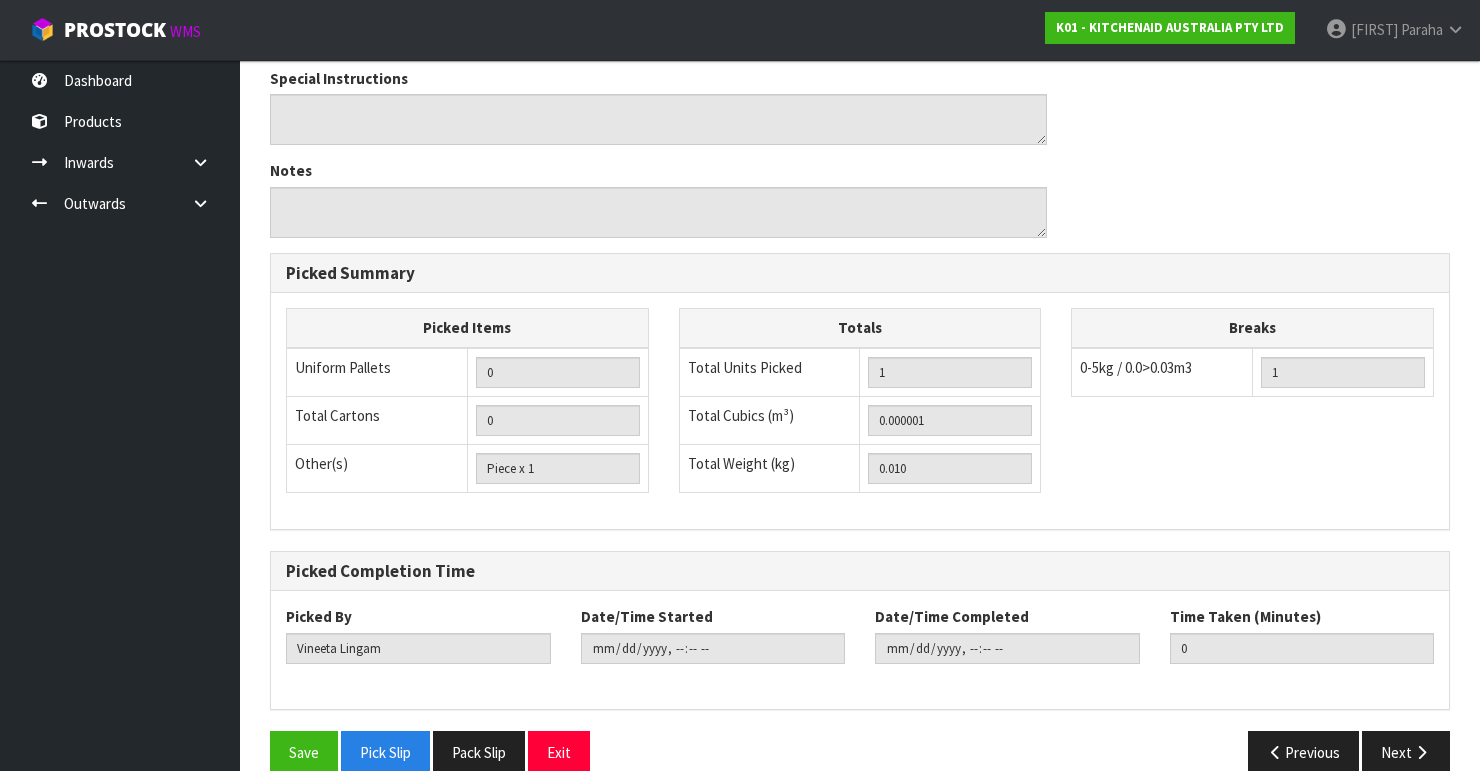 scroll, scrollTop: 633, scrollLeft: 0, axis: vertical 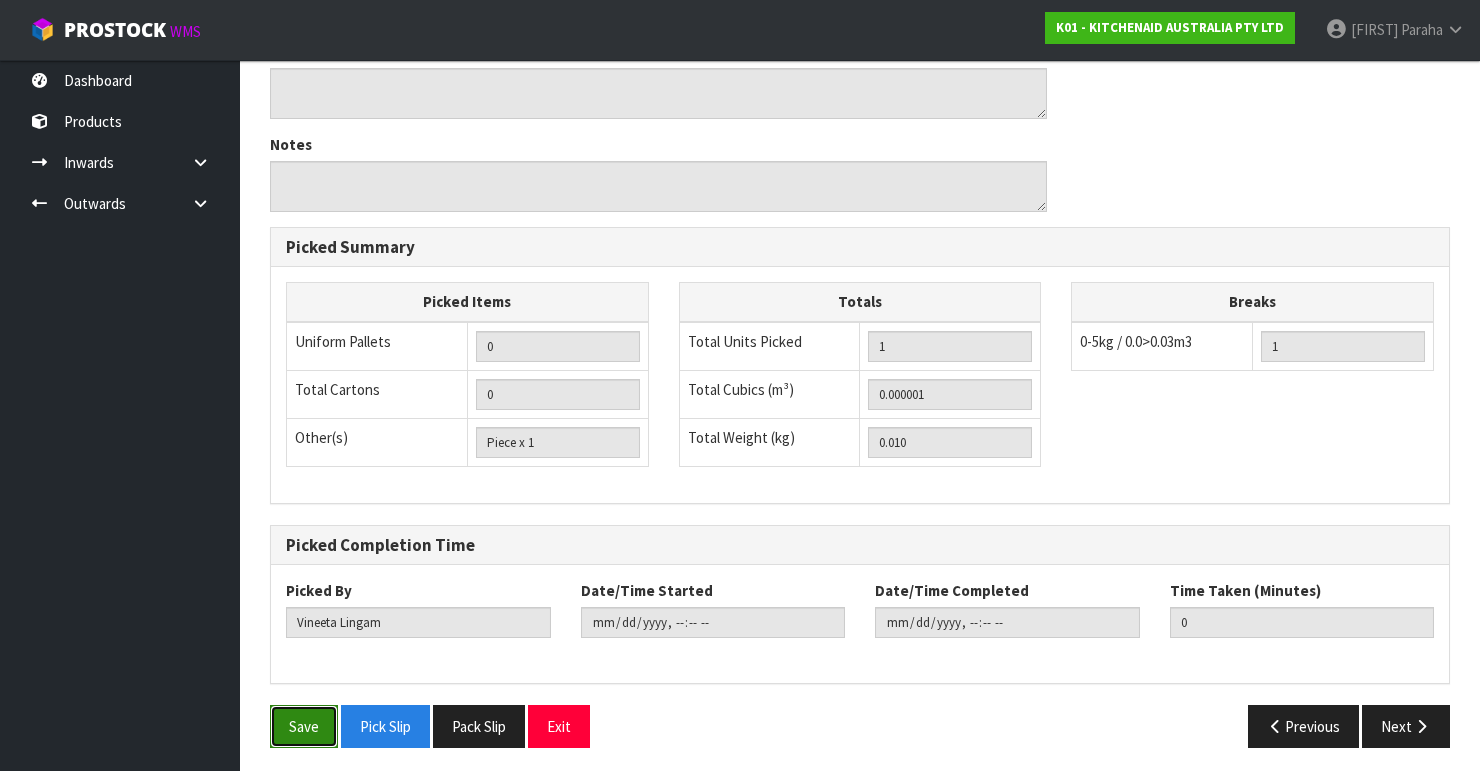 click on "Save" at bounding box center (304, 726) 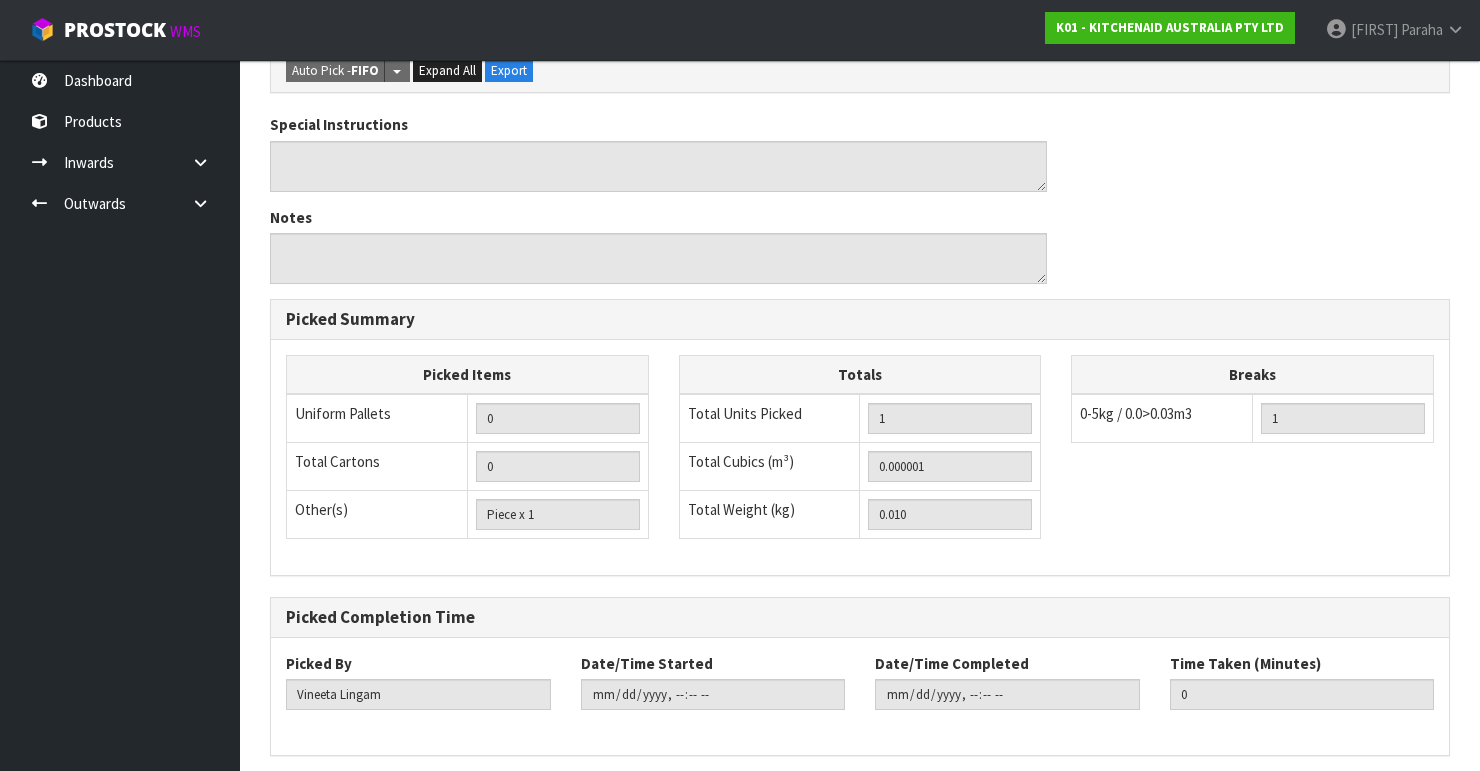 scroll, scrollTop: 0, scrollLeft: 0, axis: both 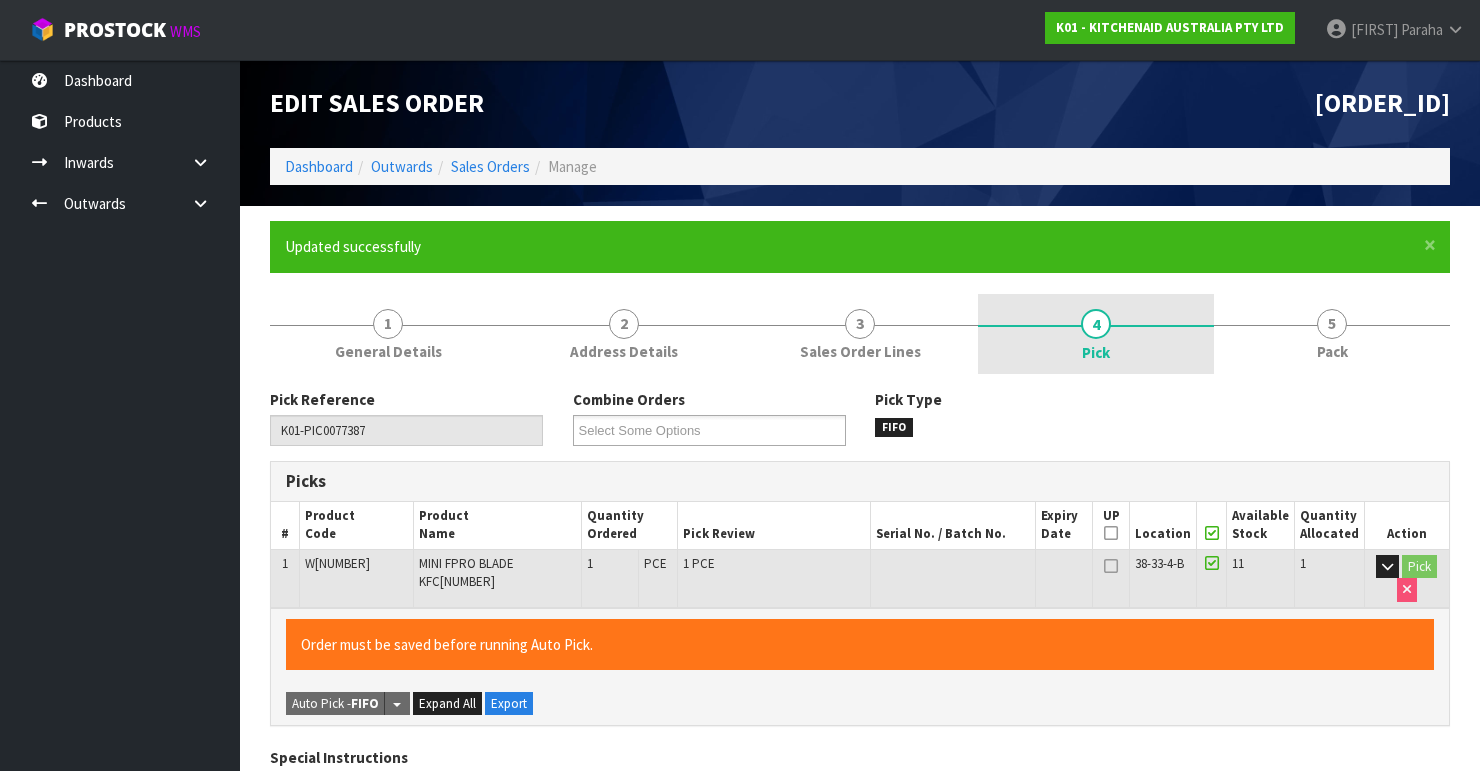 type on "Polly Paraha" 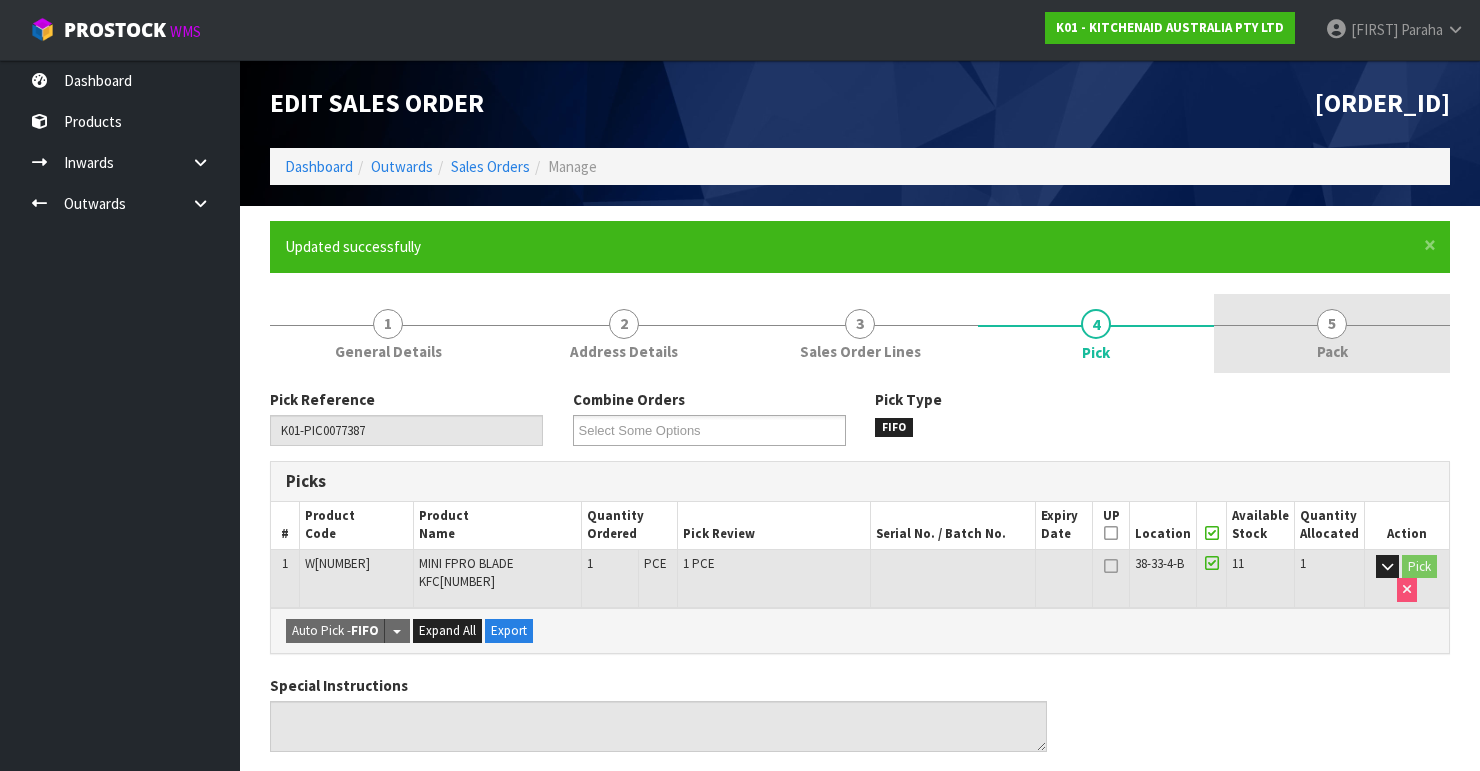 click on "5" at bounding box center [1332, 324] 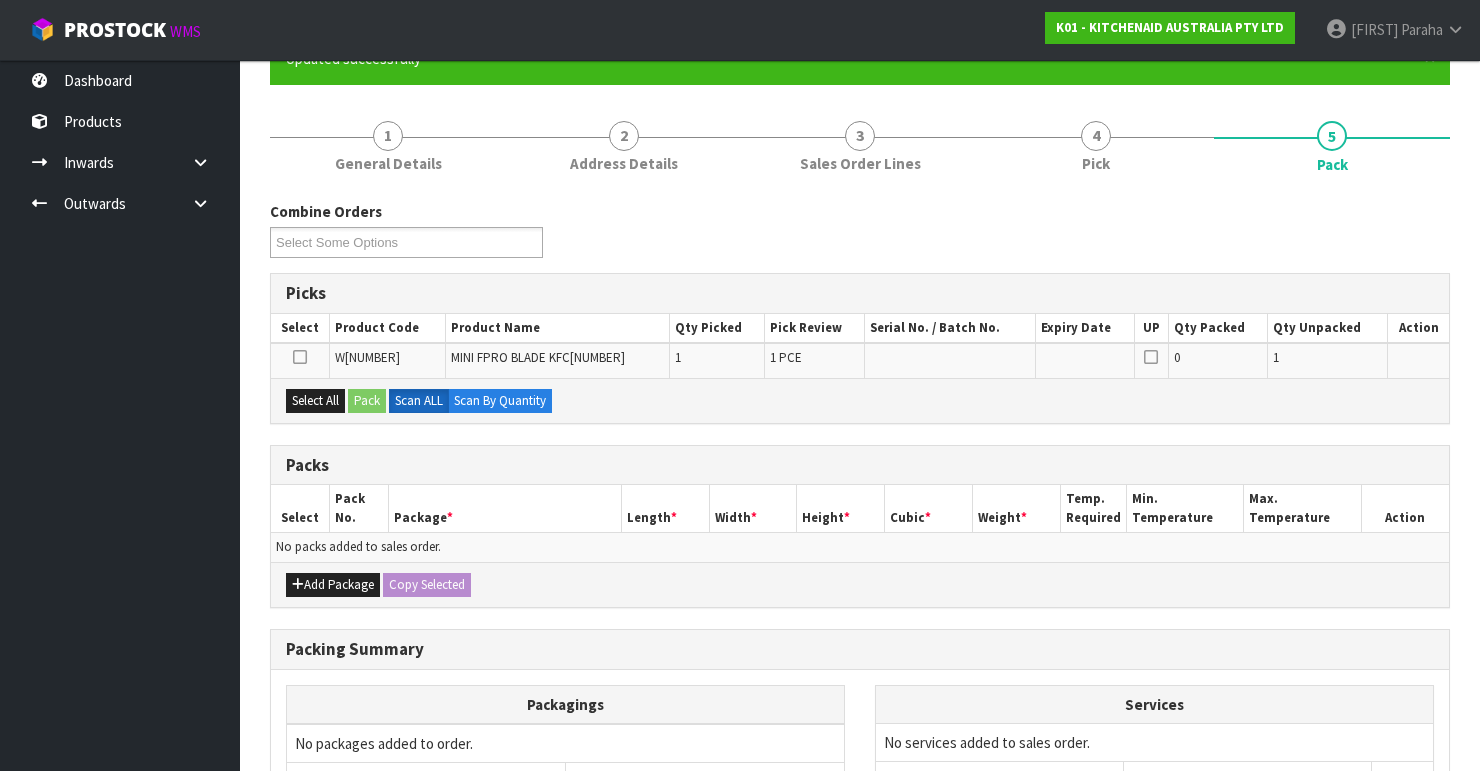 scroll, scrollTop: 240, scrollLeft: 0, axis: vertical 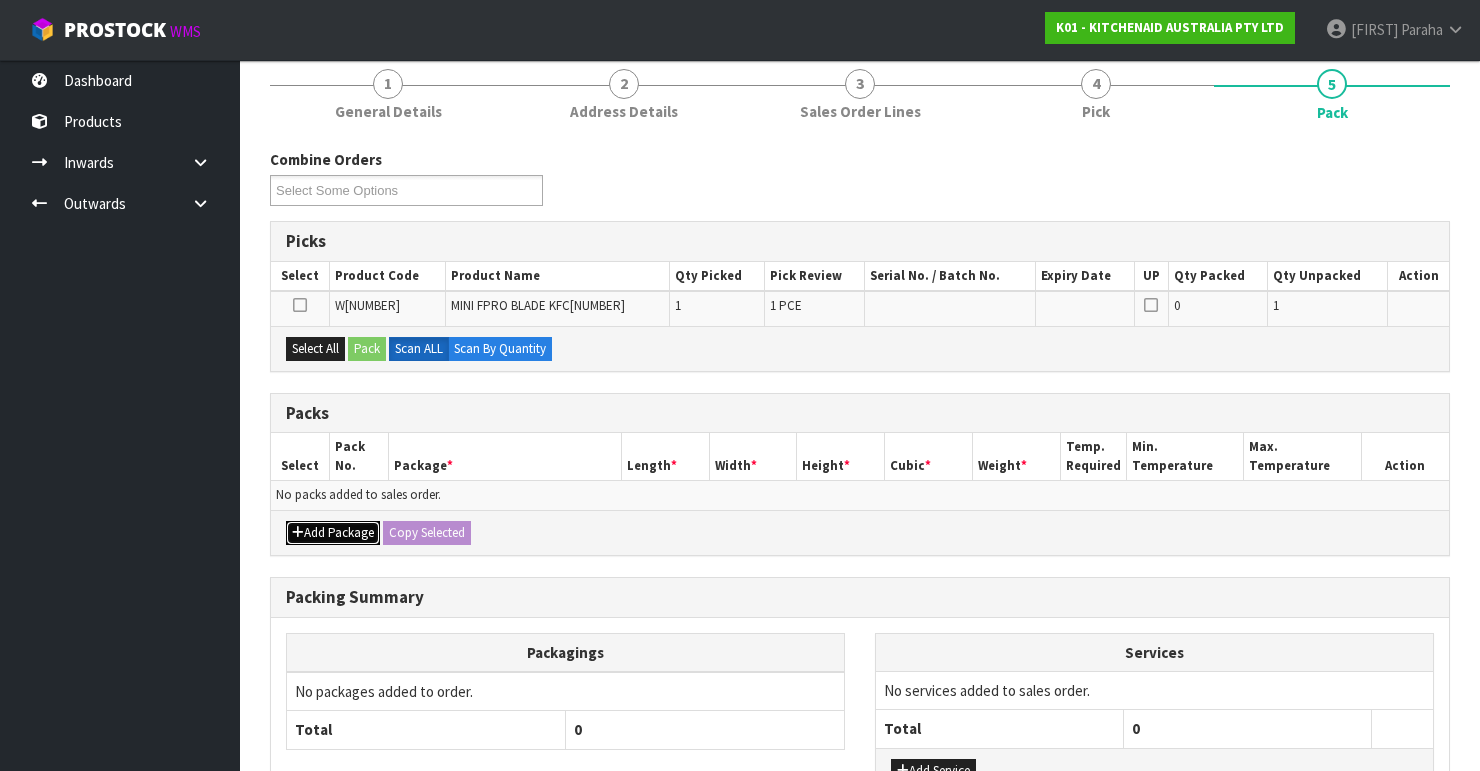 click on "Add Package" at bounding box center (333, 533) 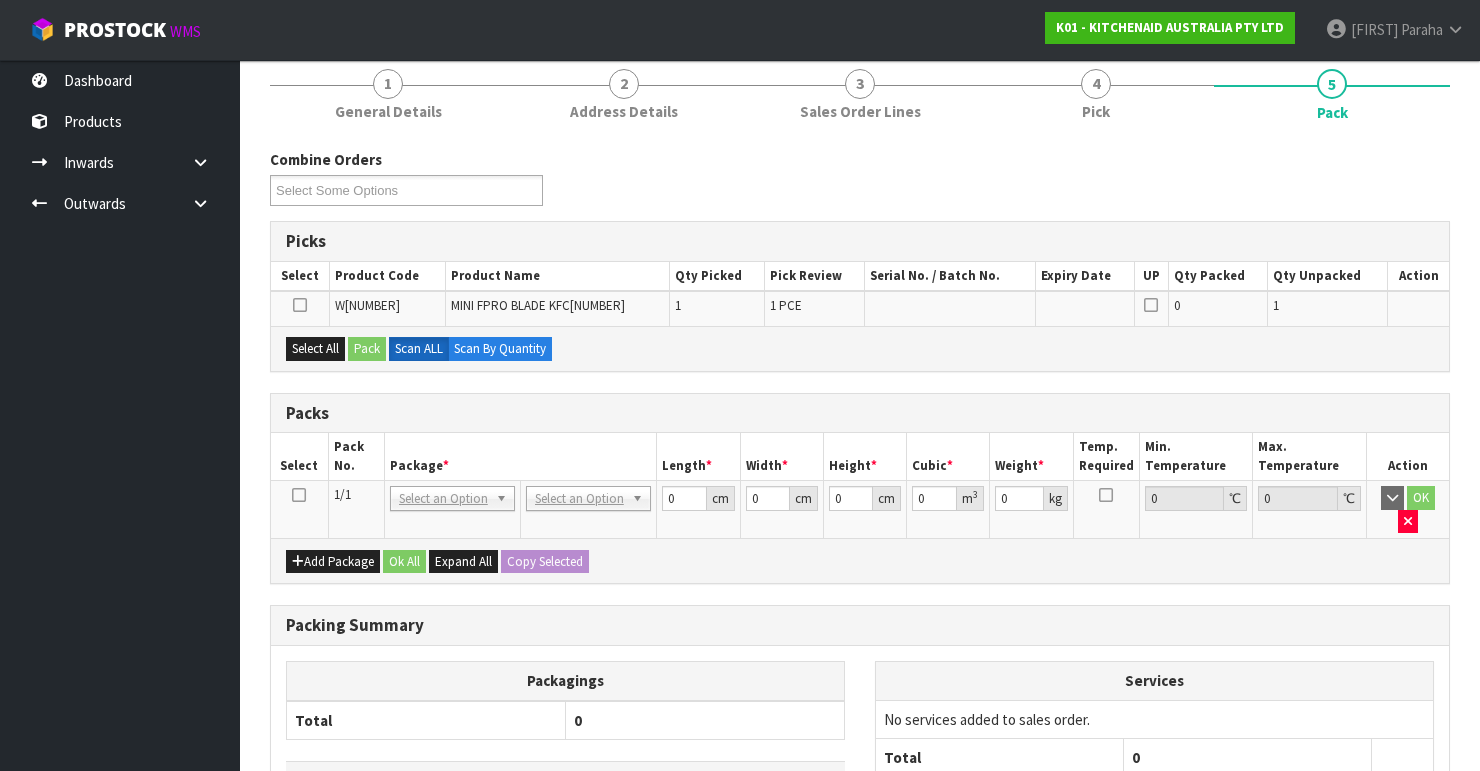 click at bounding box center [299, 495] 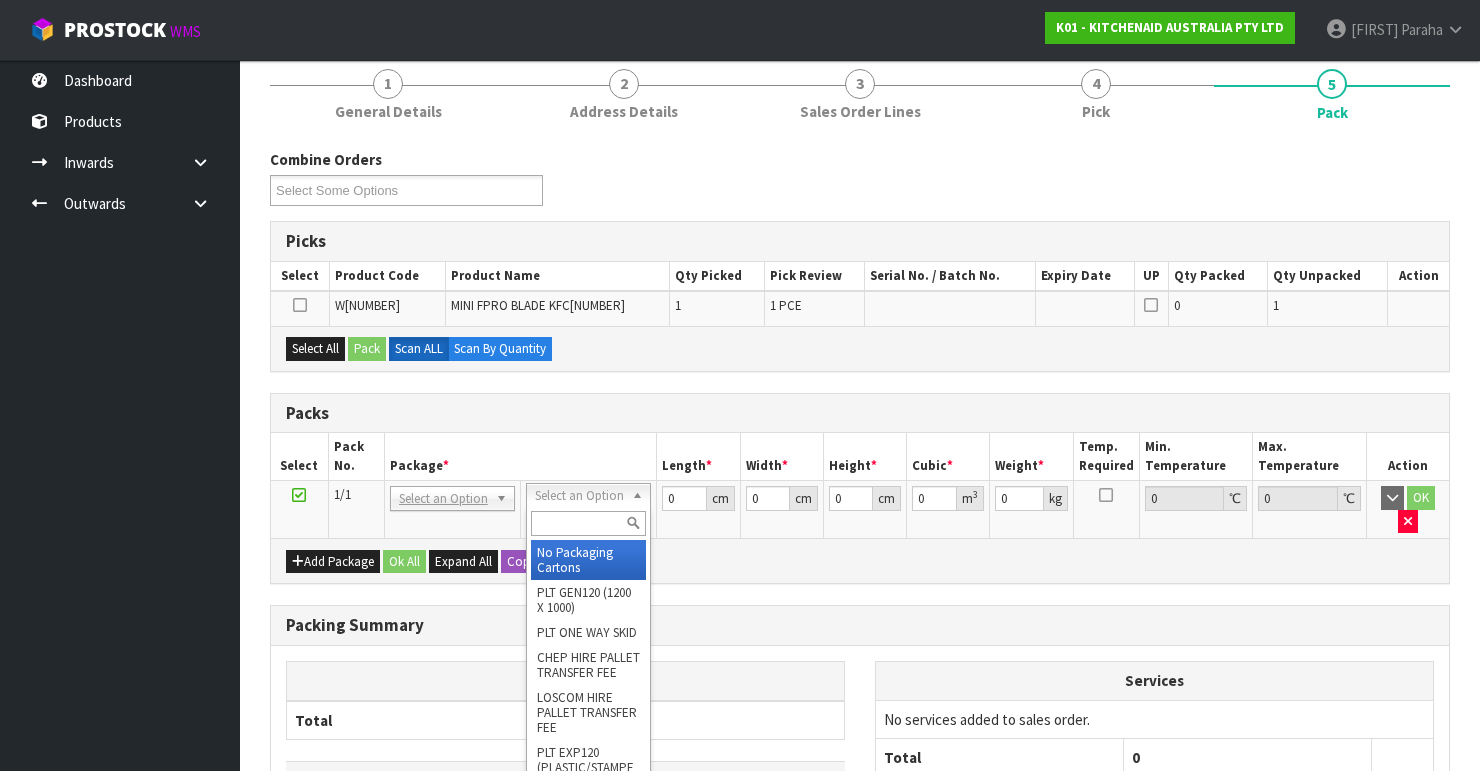 click at bounding box center [588, 523] 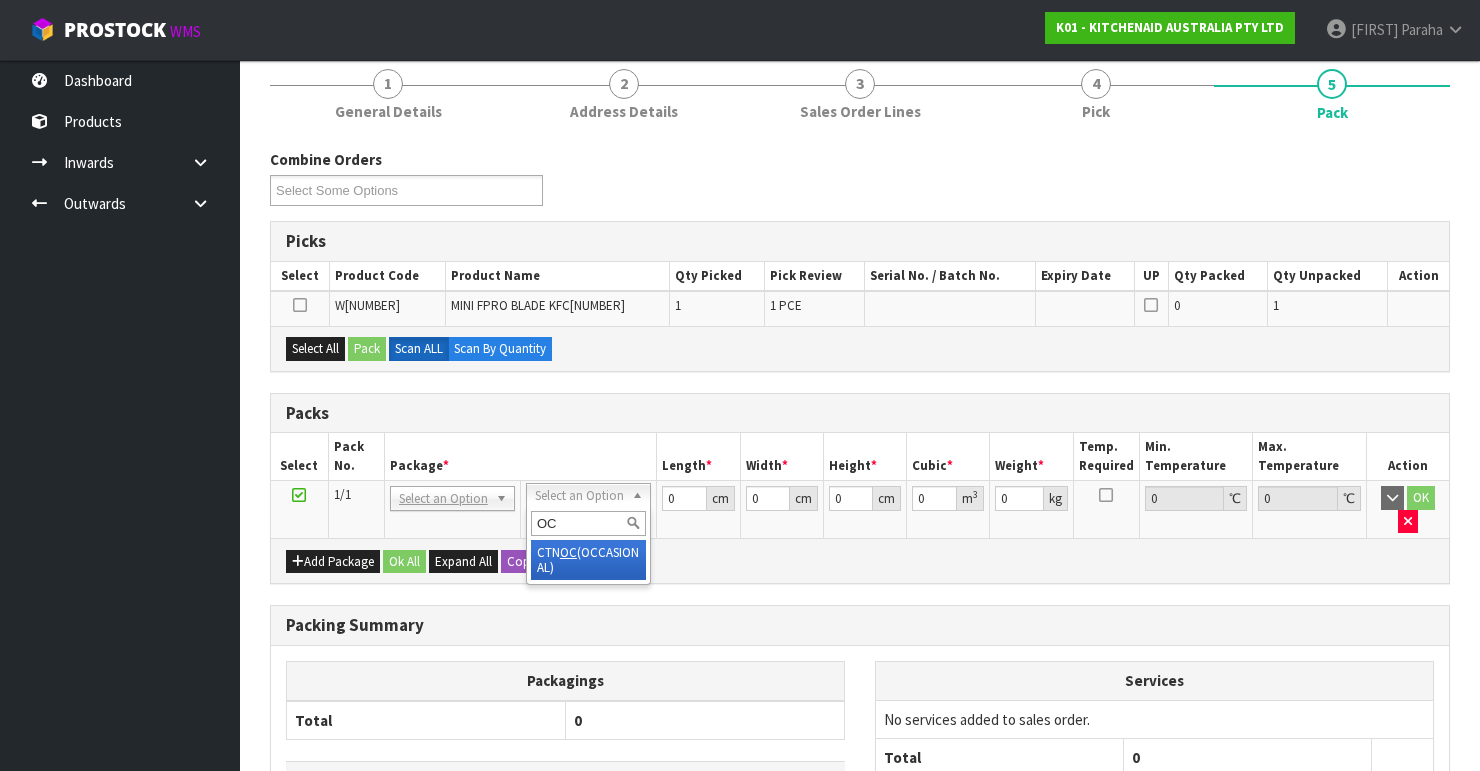type on "OC" 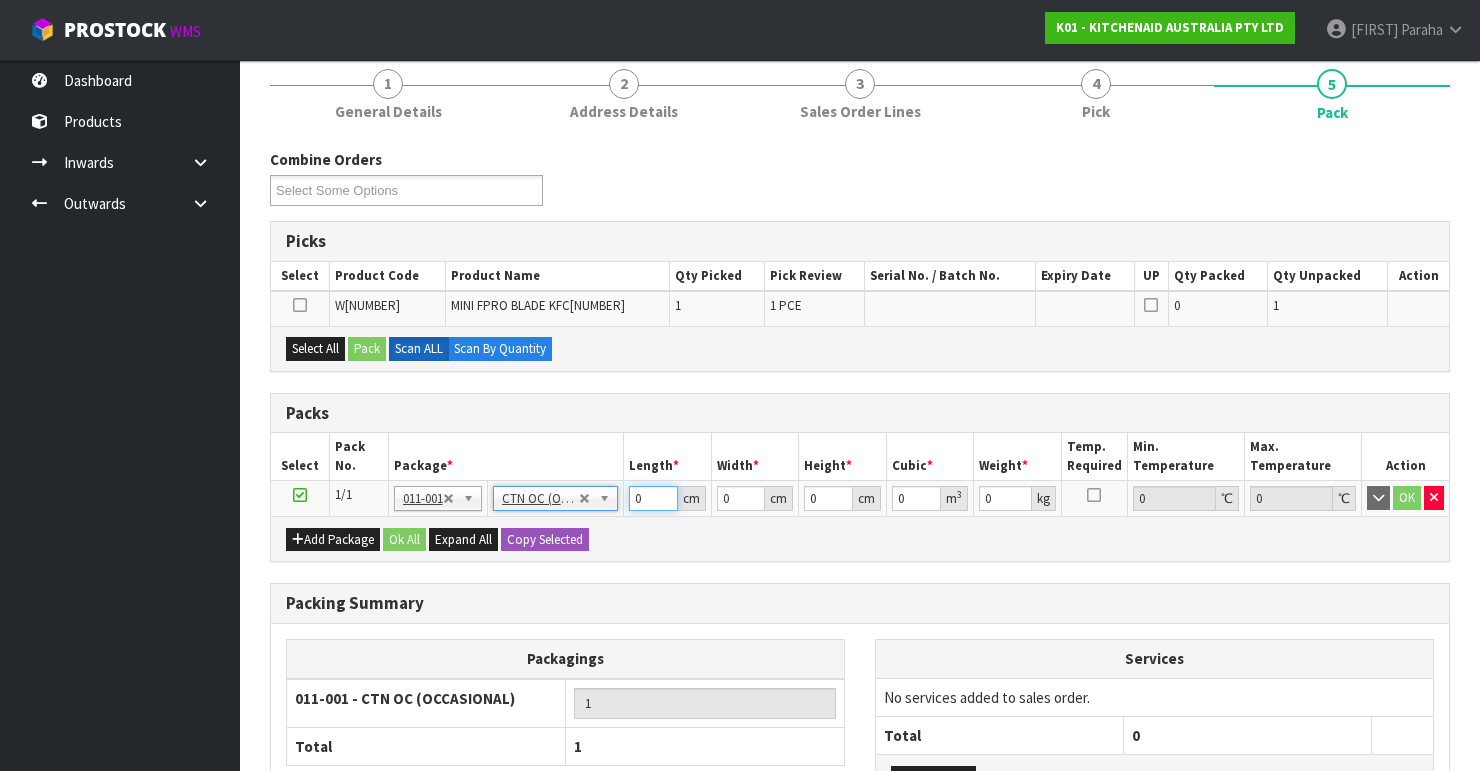 drag, startPoint x: 646, startPoint y: 501, endPoint x: 582, endPoint y: 503, distance: 64.03124 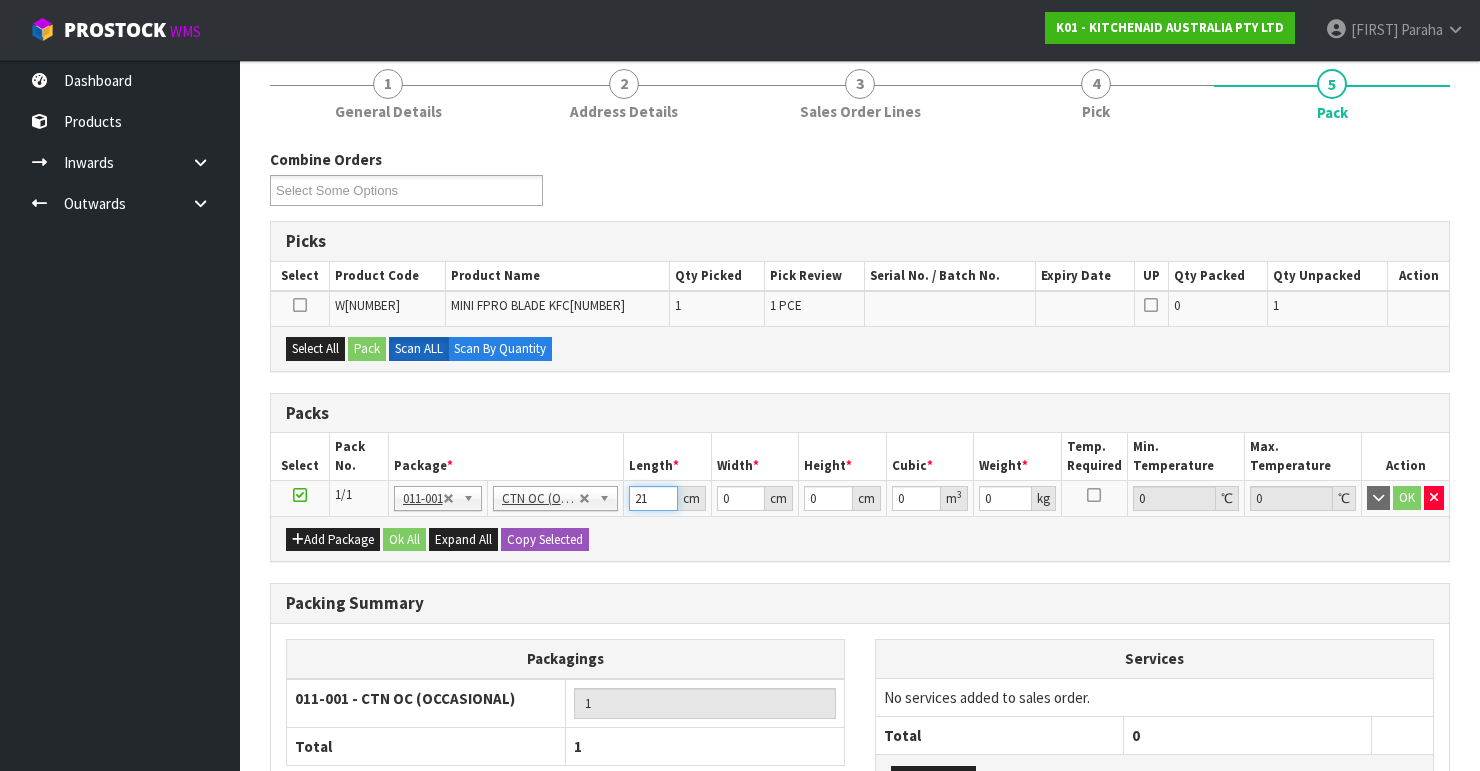 type on "21" 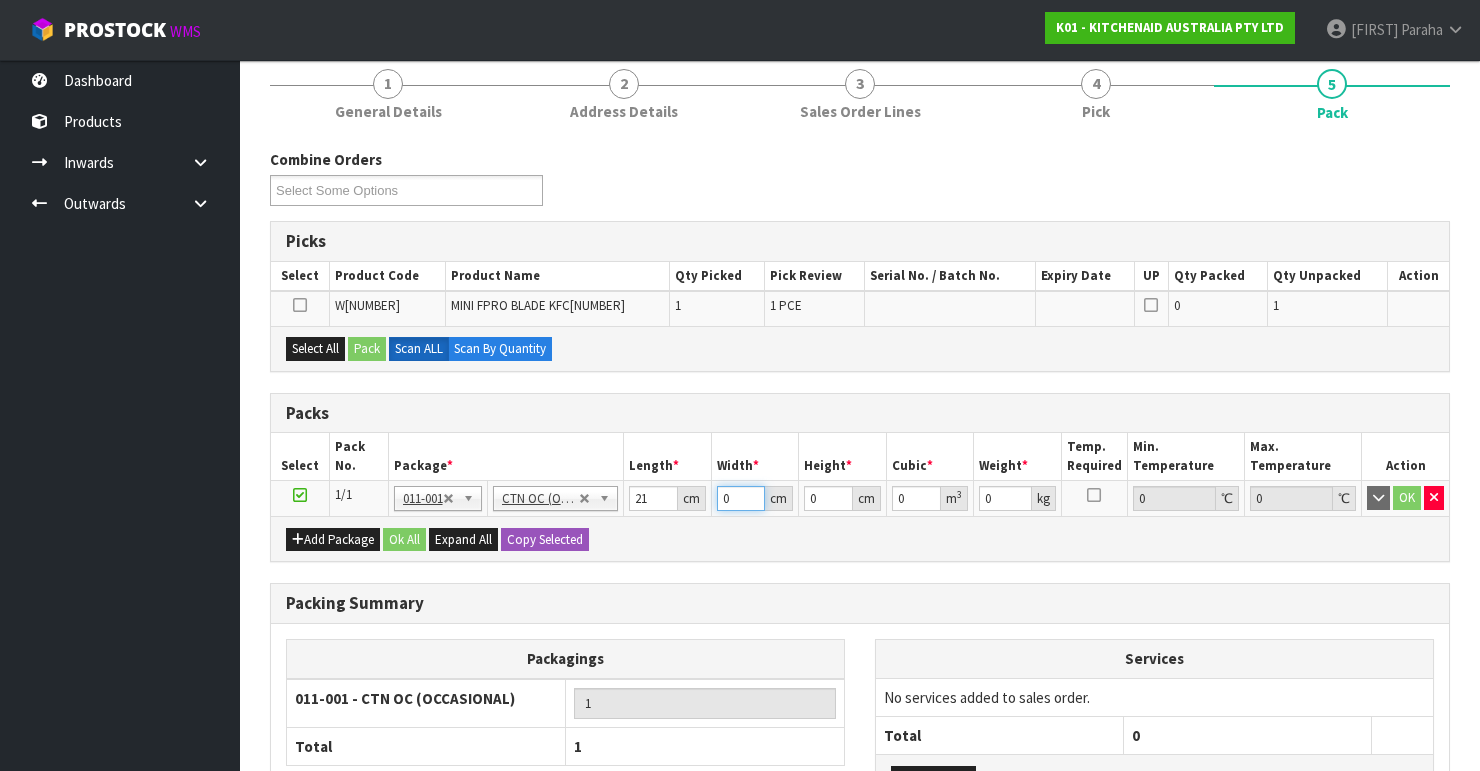 drag, startPoint x: 735, startPoint y: 496, endPoint x: 711, endPoint y: 500, distance: 24.33105 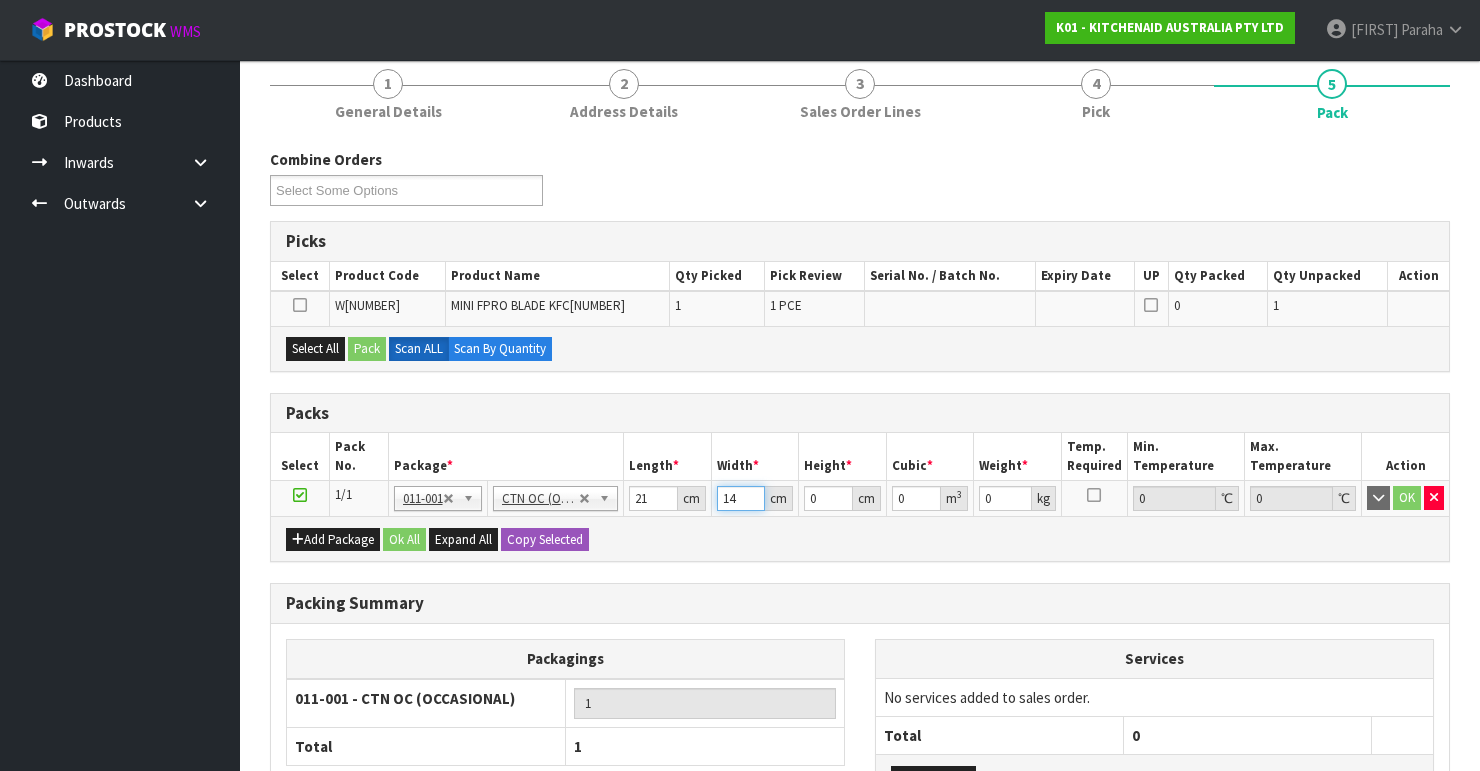 type on "14" 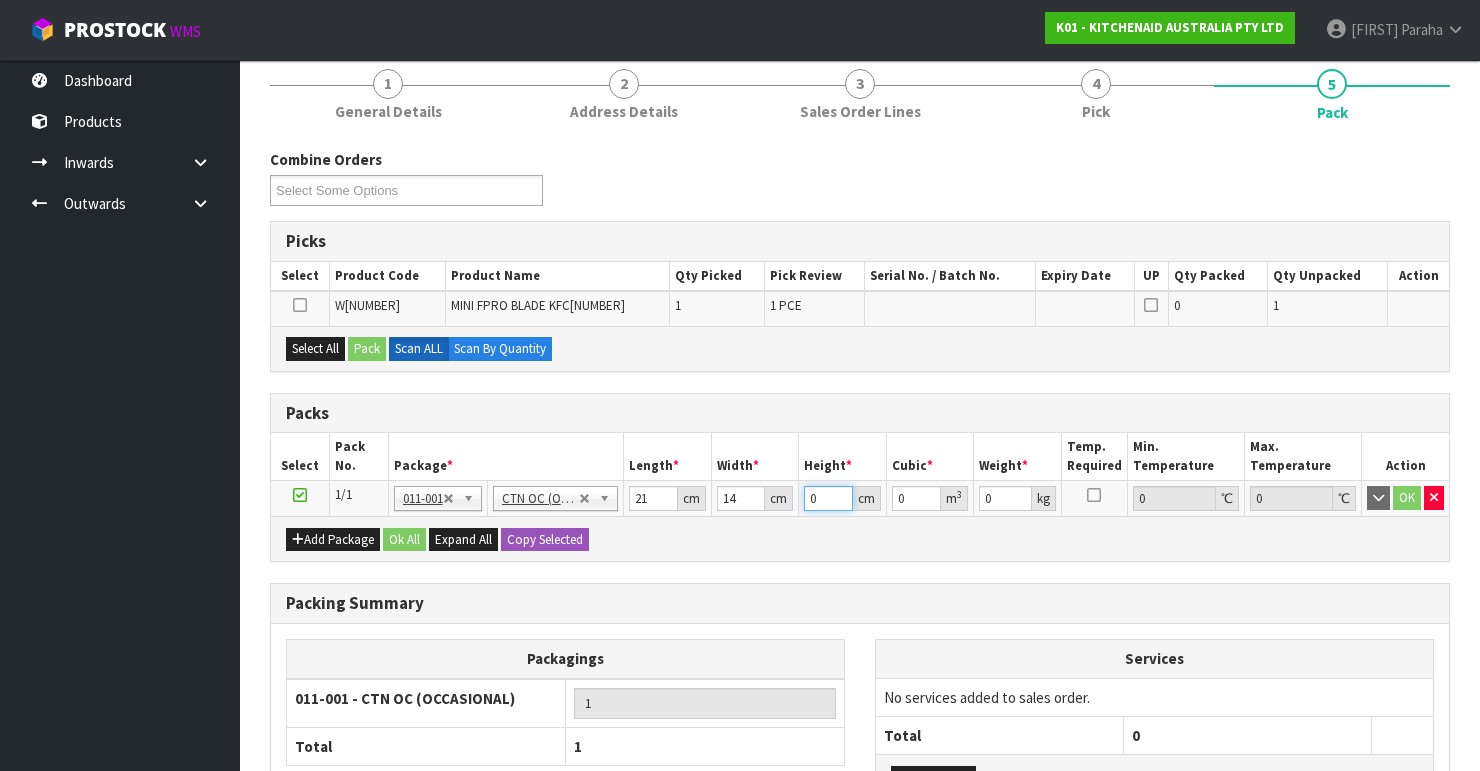 drag, startPoint x: 829, startPoint y: 495, endPoint x: 804, endPoint y: 494, distance: 25.019993 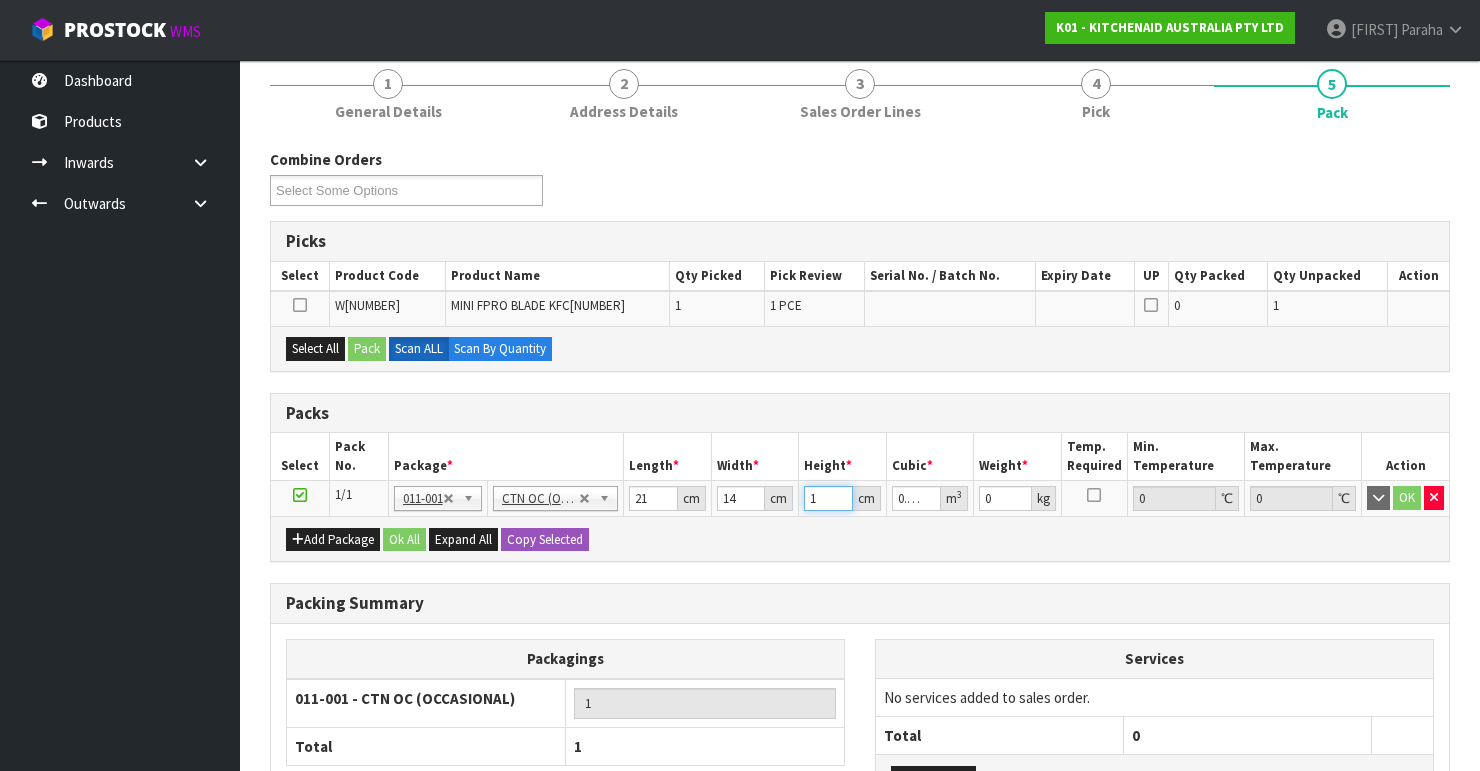 type on "17" 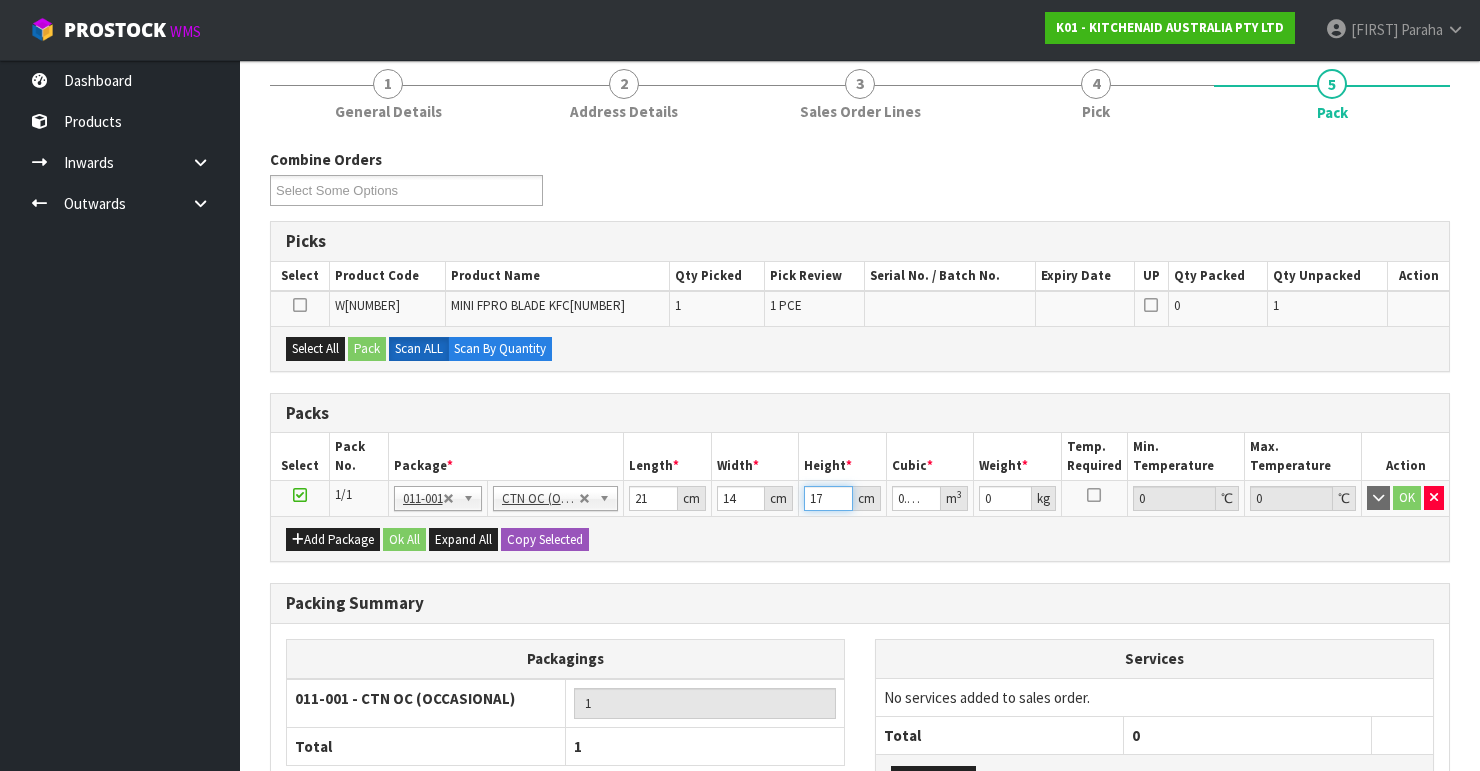 type on "17" 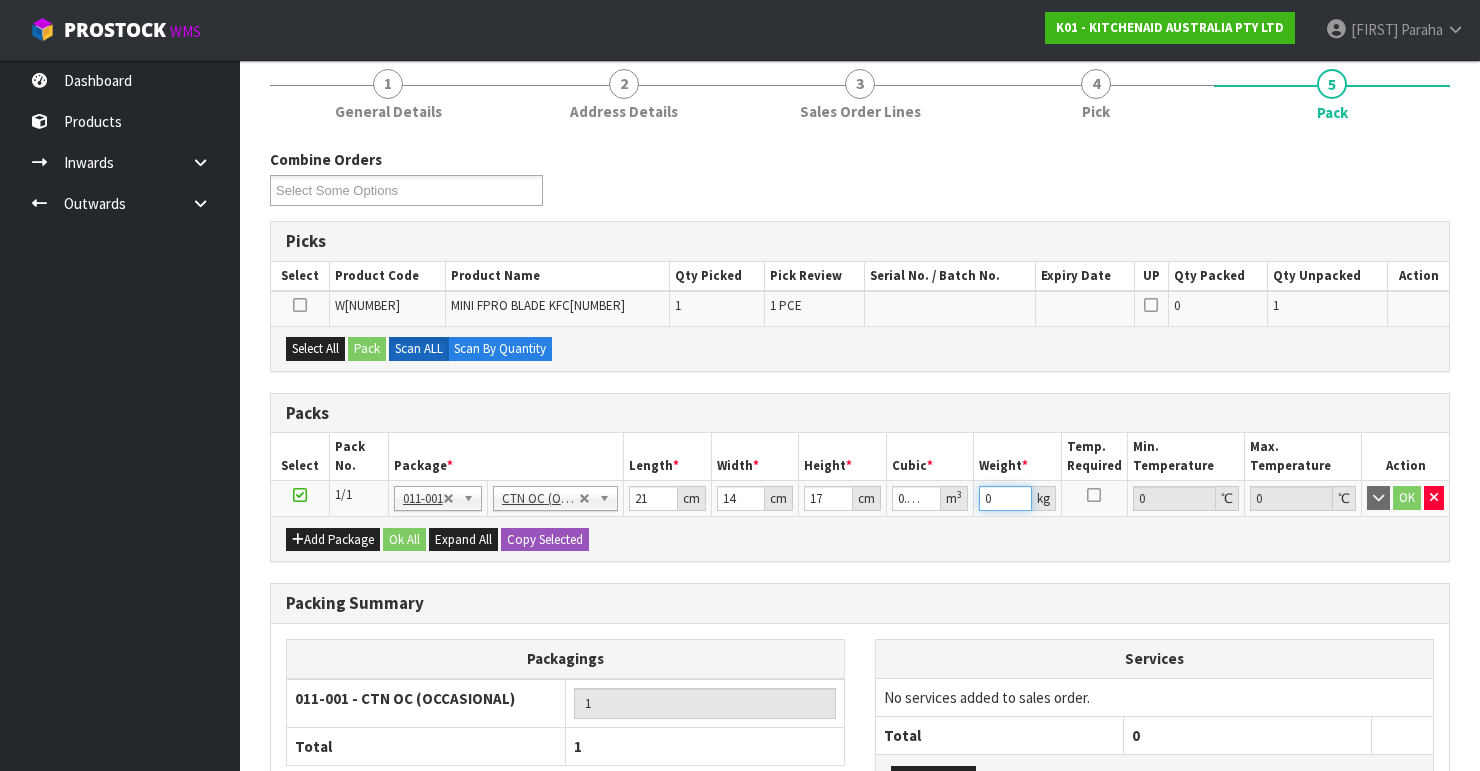 drag, startPoint x: 999, startPoint y: 499, endPoint x: 971, endPoint y: 499, distance: 28 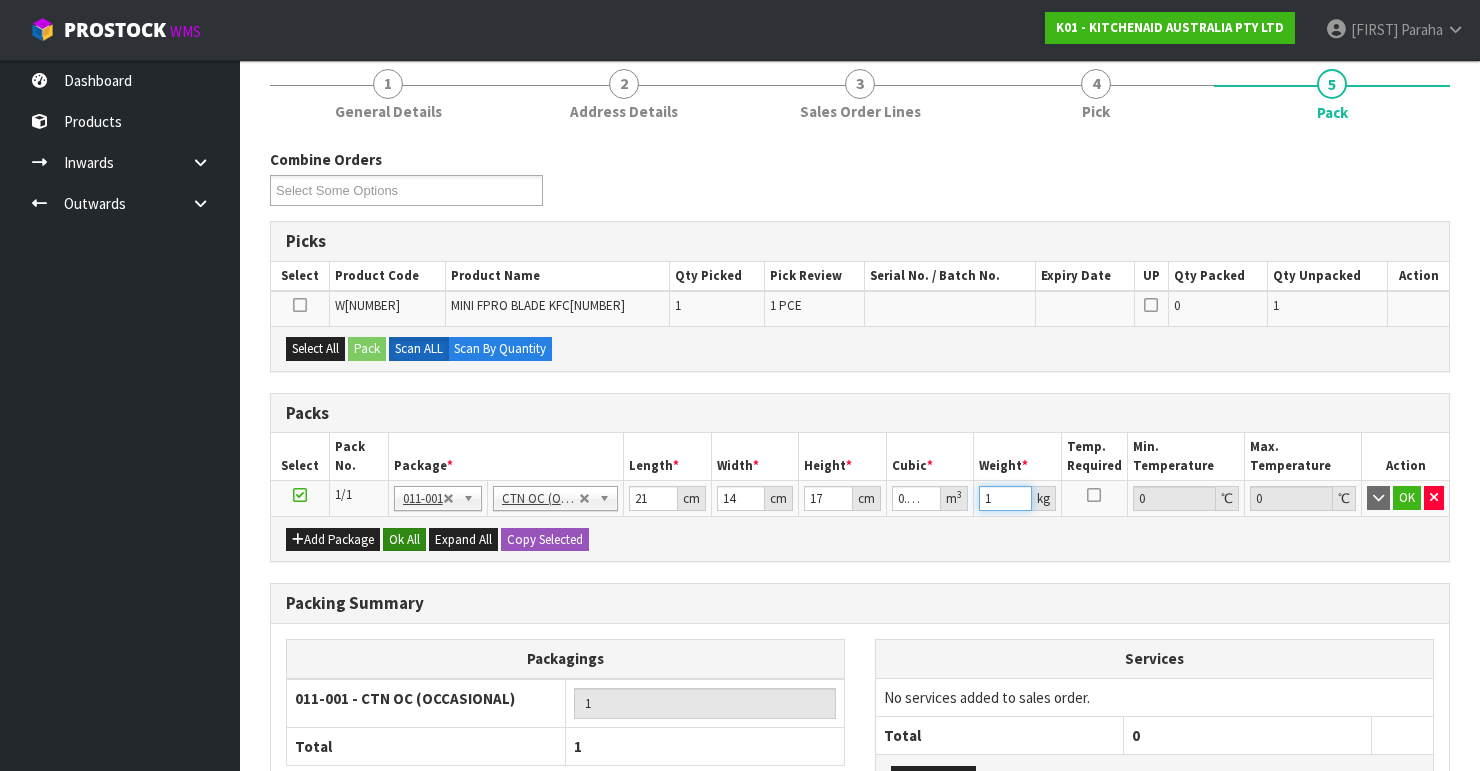 type on "1" 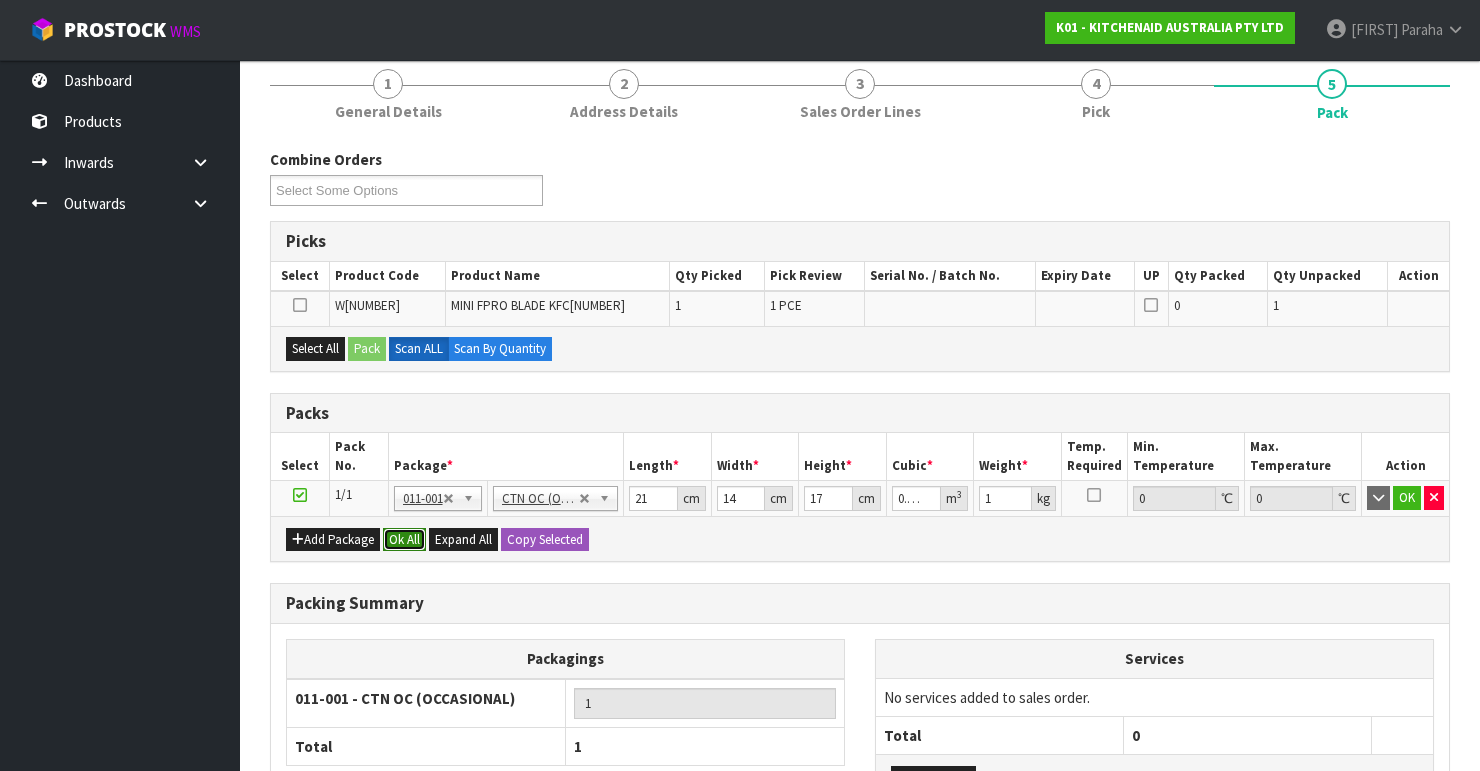 click on "Ok All" at bounding box center [404, 540] 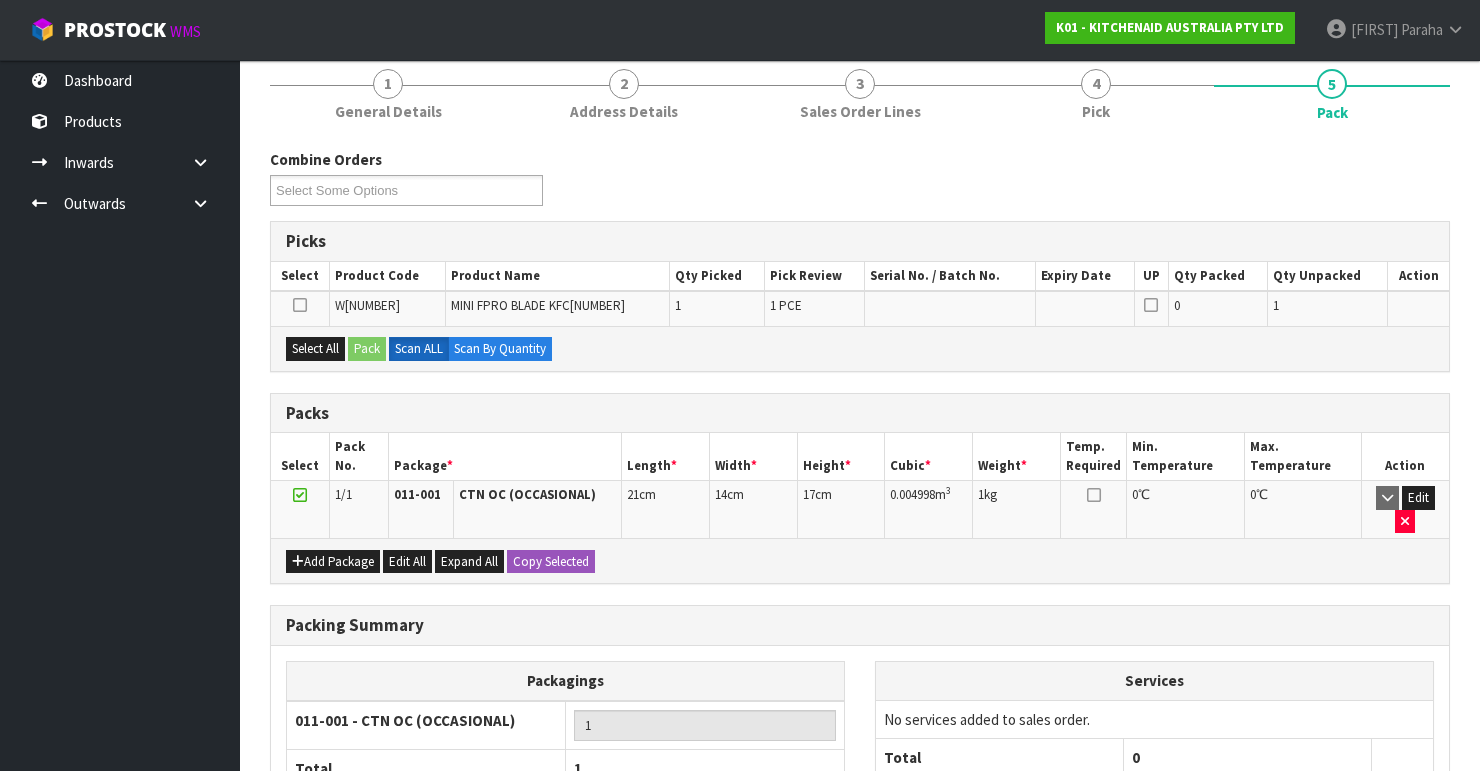 scroll, scrollTop: 424, scrollLeft: 0, axis: vertical 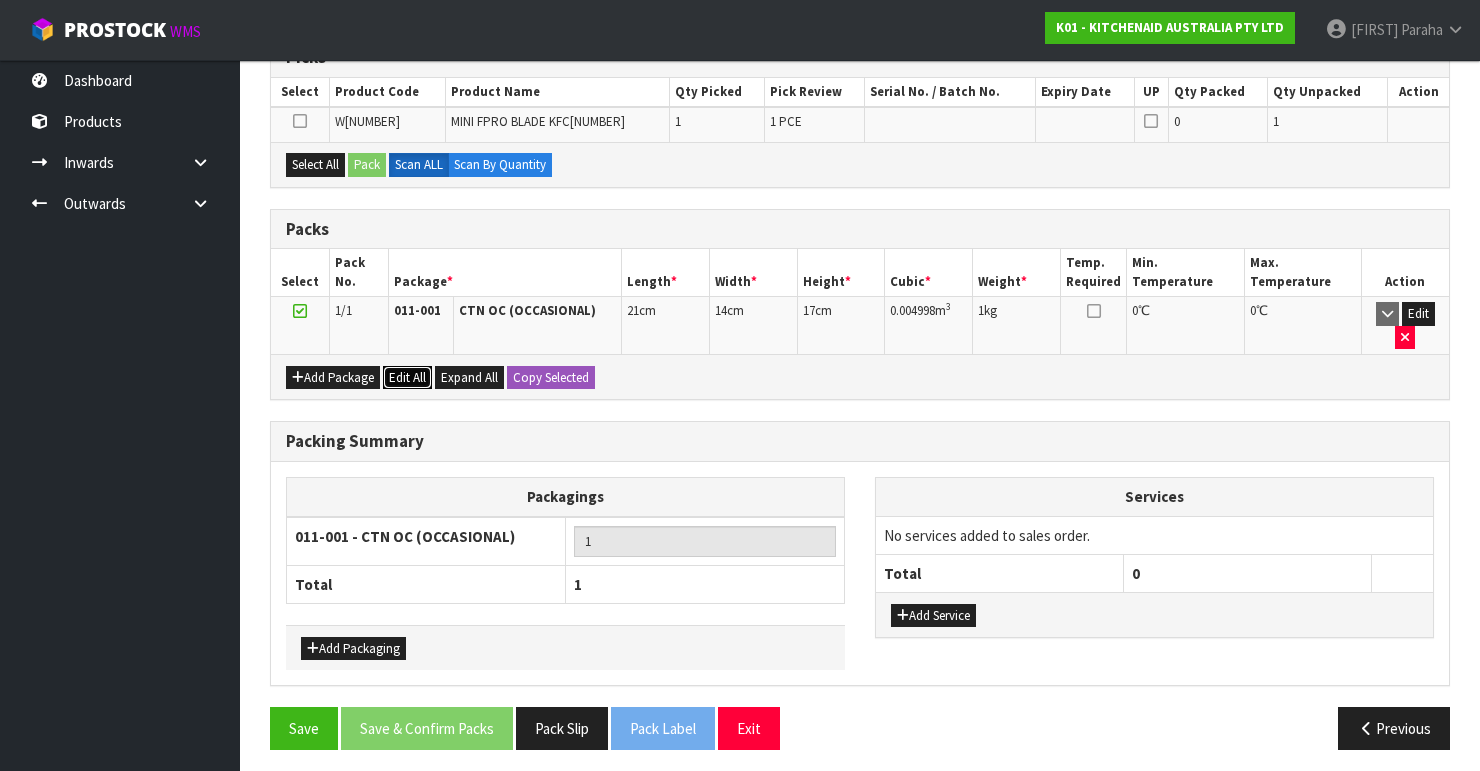 click on "Edit All" at bounding box center (407, 378) 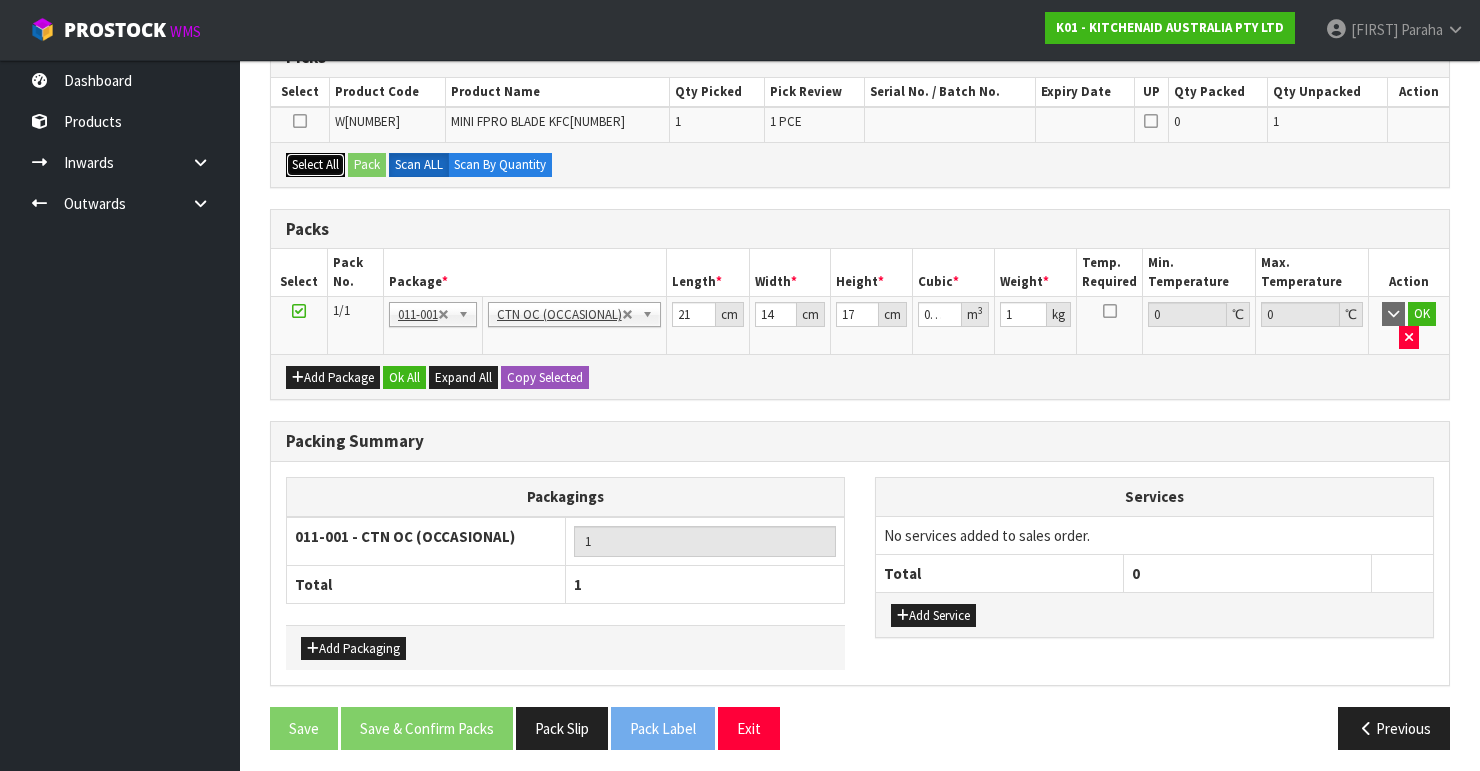 click on "Select All" at bounding box center (315, 165) 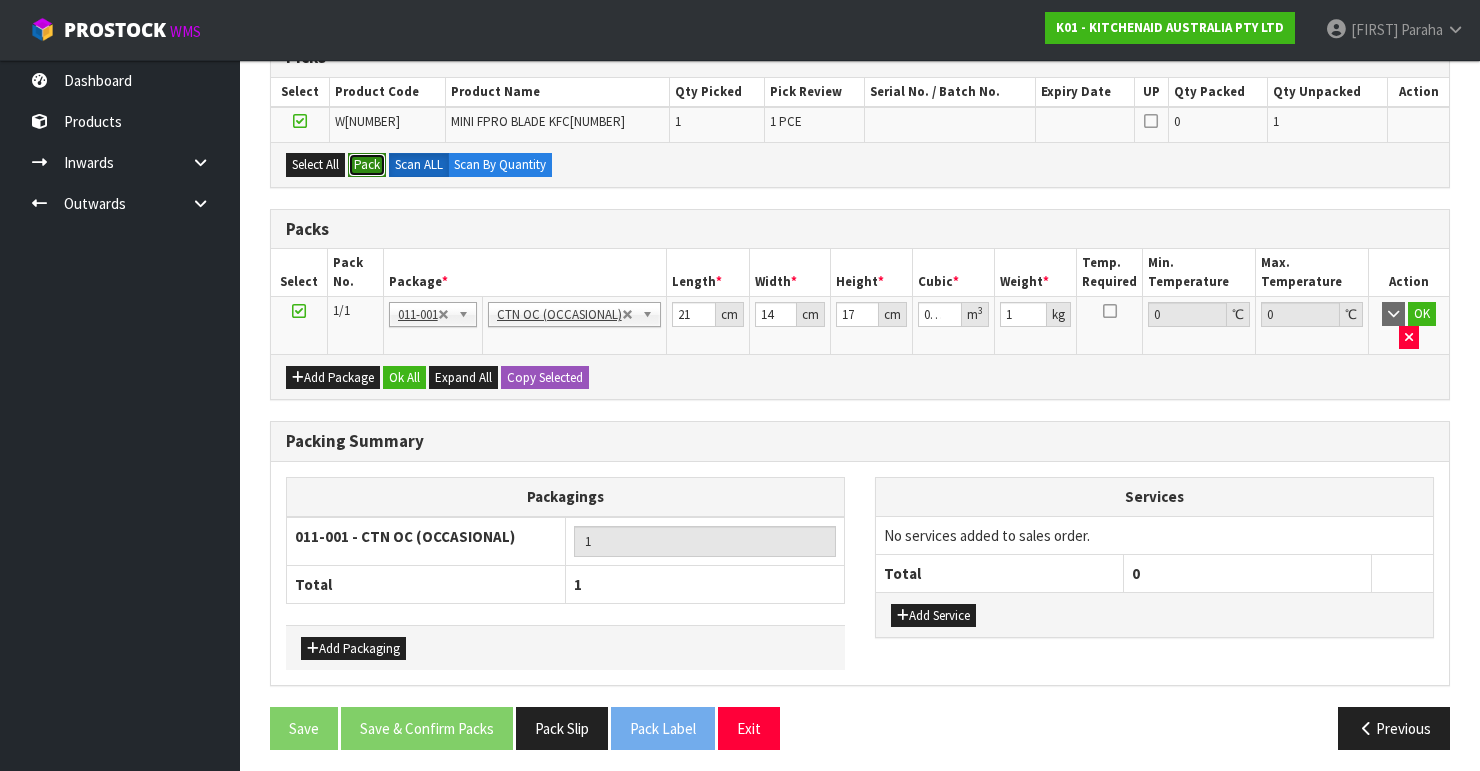 click on "Pack" at bounding box center [367, 165] 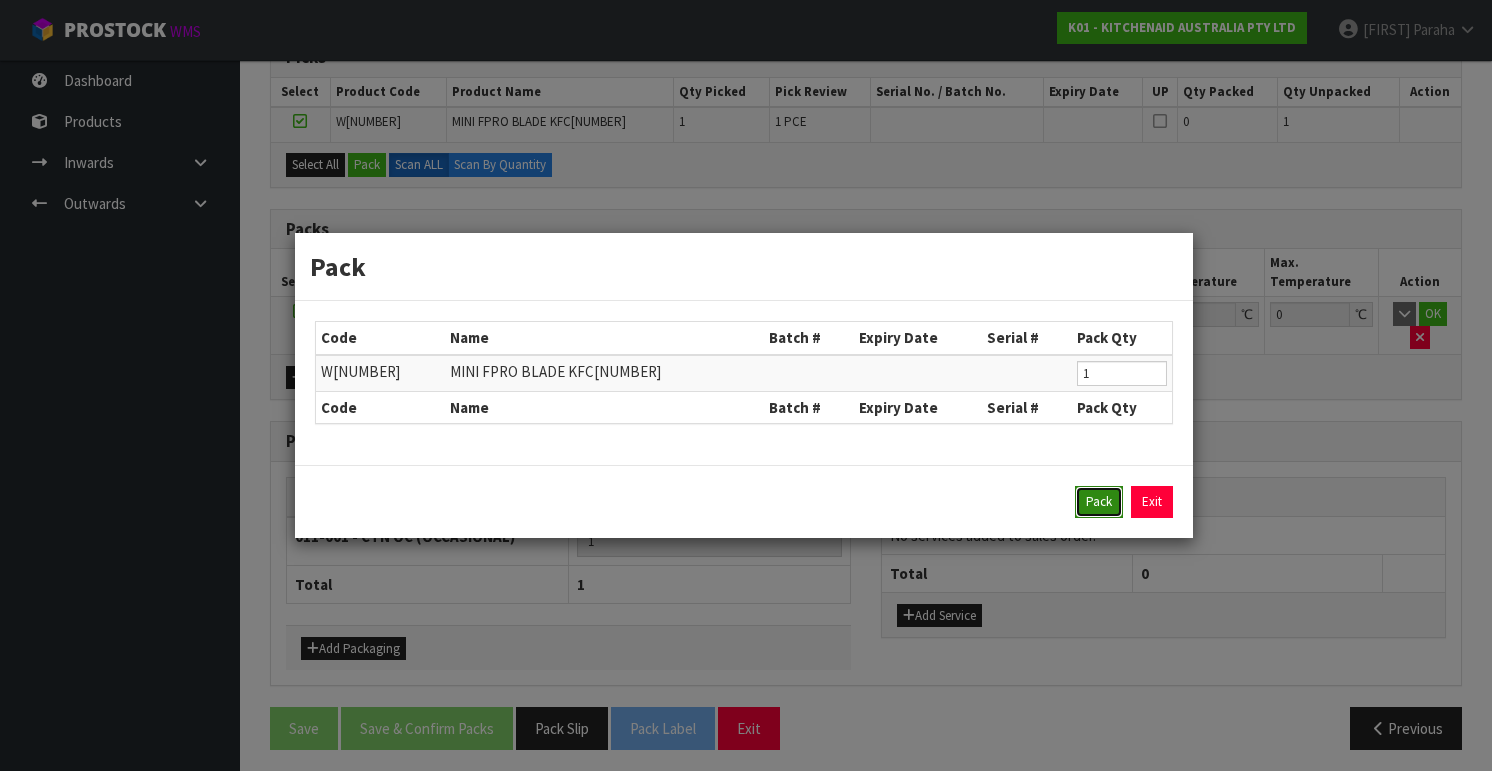 click on "Pack" at bounding box center [1099, 502] 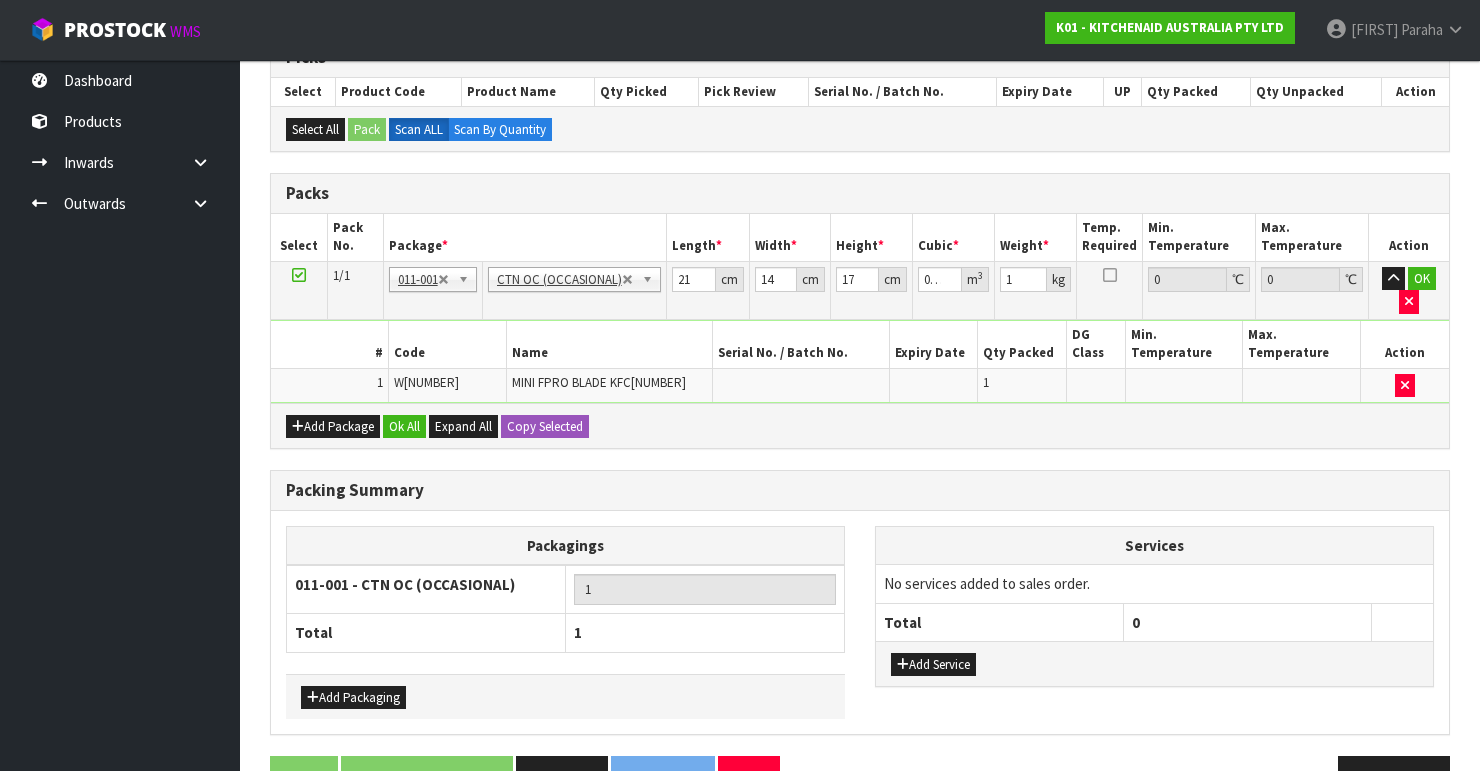 type on "0" 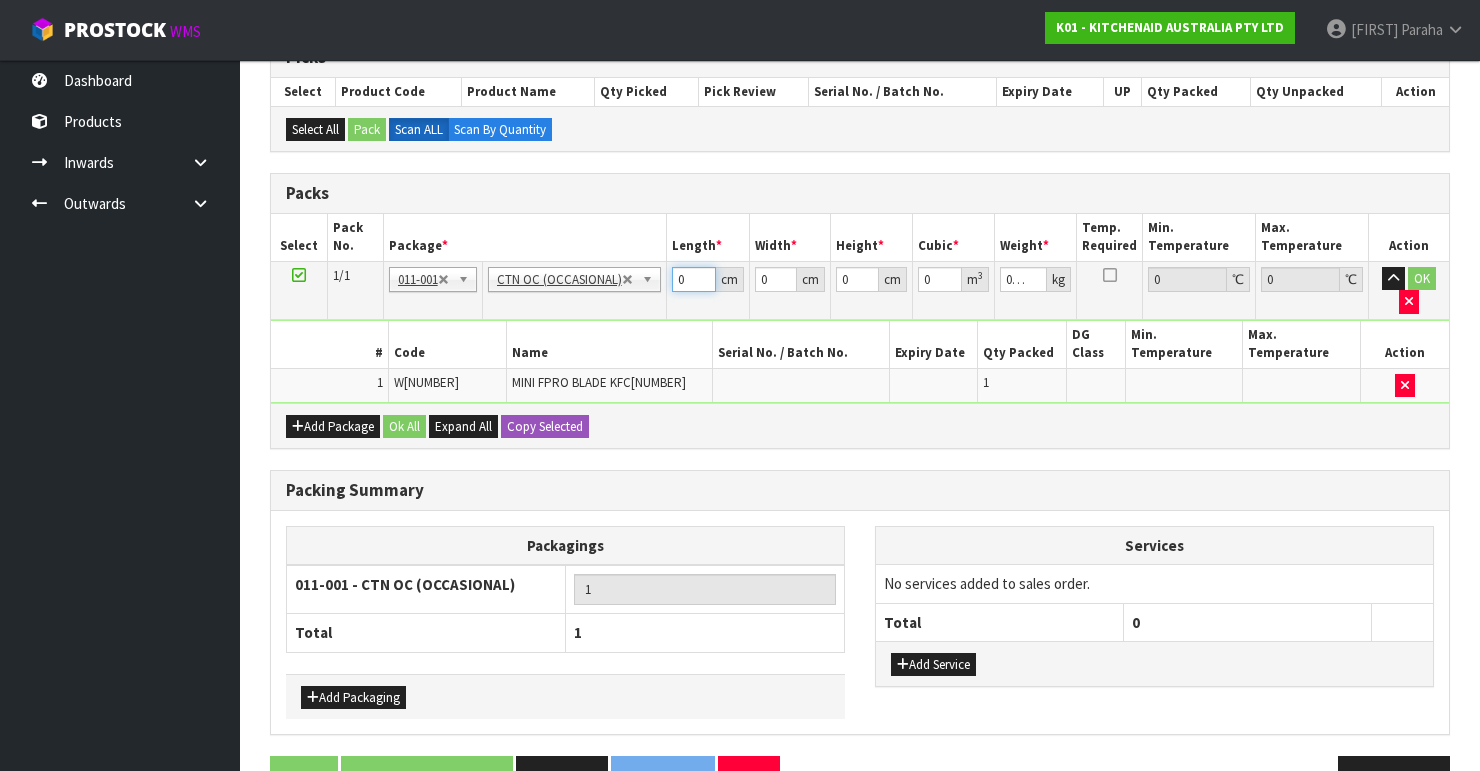drag, startPoint x: 689, startPoint y: 281, endPoint x: 670, endPoint y: 280, distance: 19.026299 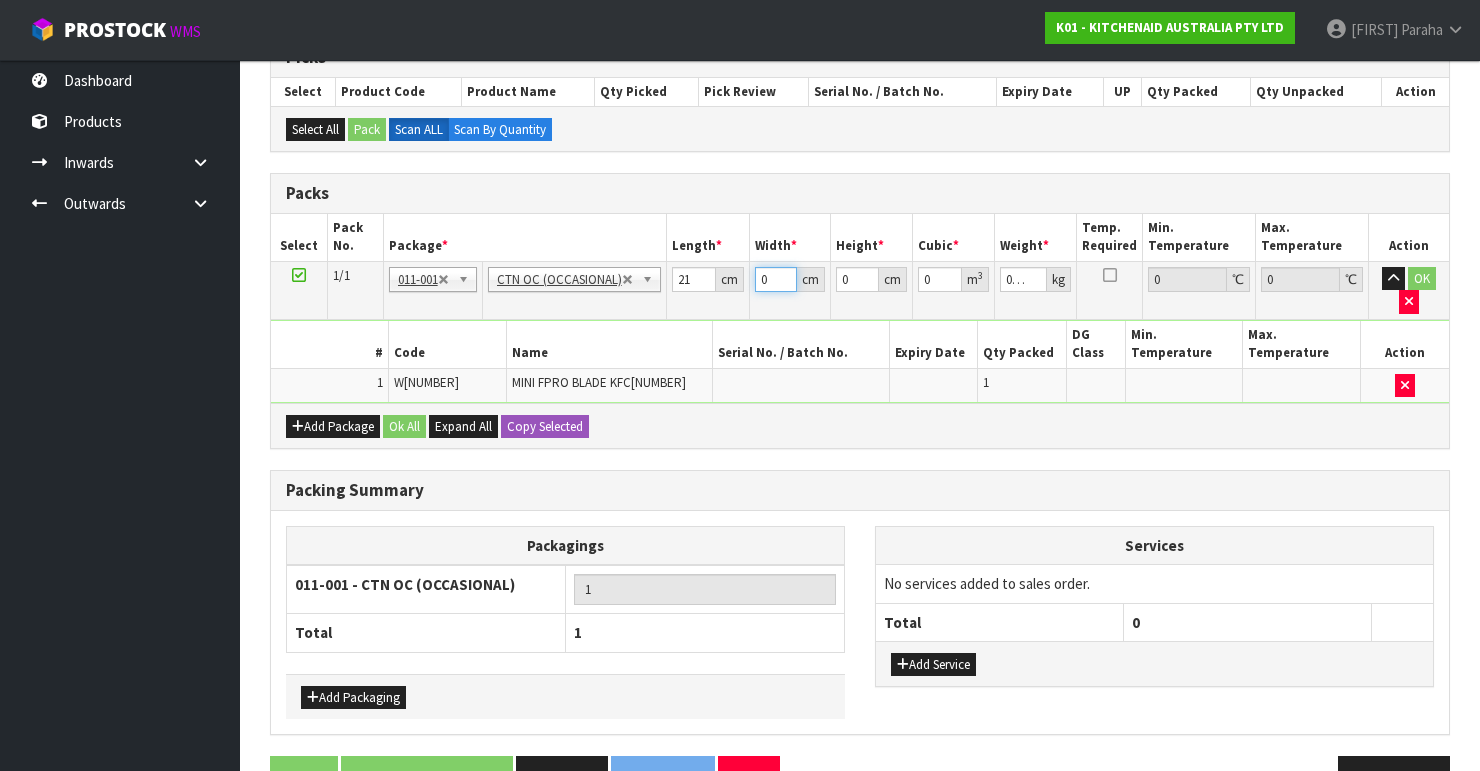 drag, startPoint x: 770, startPoint y: 281, endPoint x: 727, endPoint y: 284, distance: 43.104523 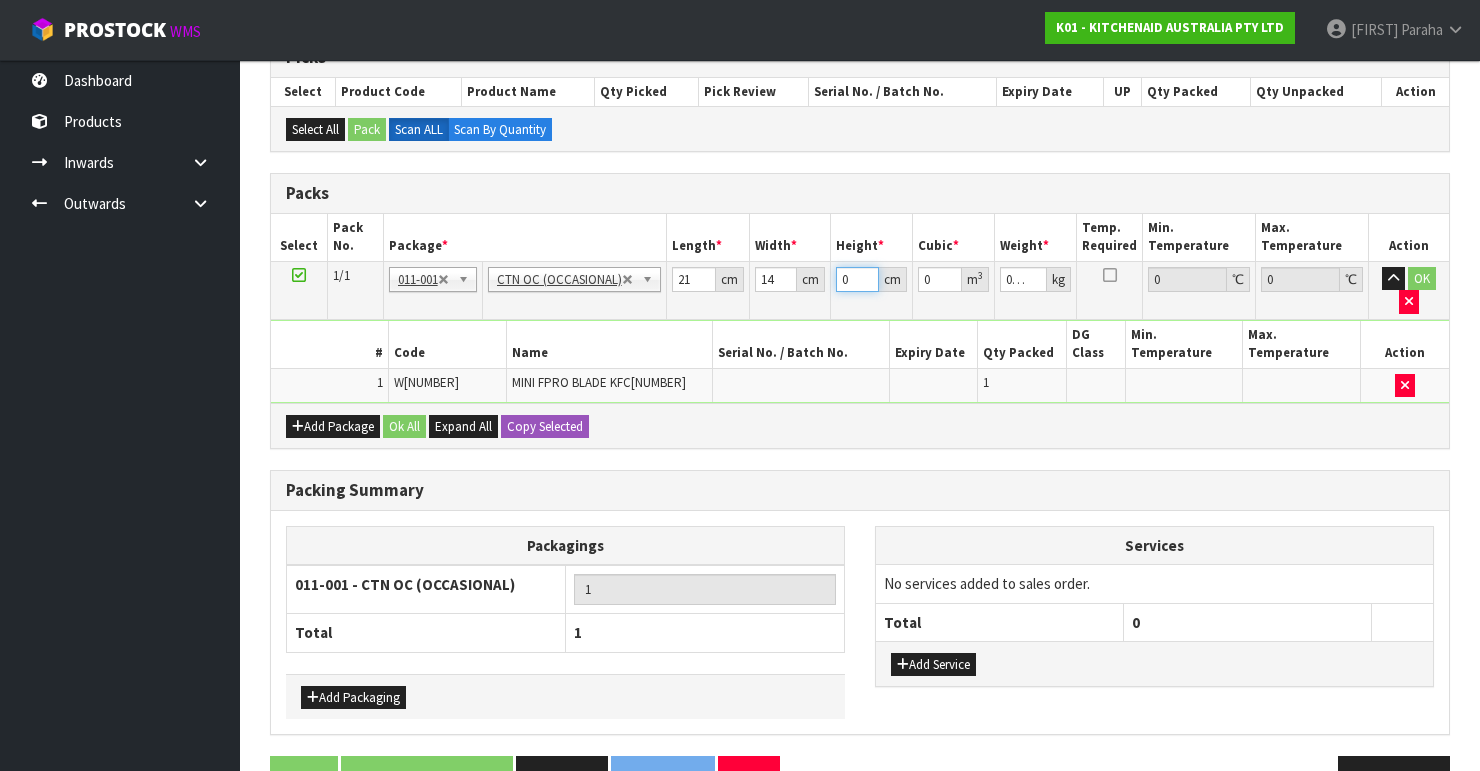 drag, startPoint x: 852, startPoint y: 280, endPoint x: 838, endPoint y: 280, distance: 14 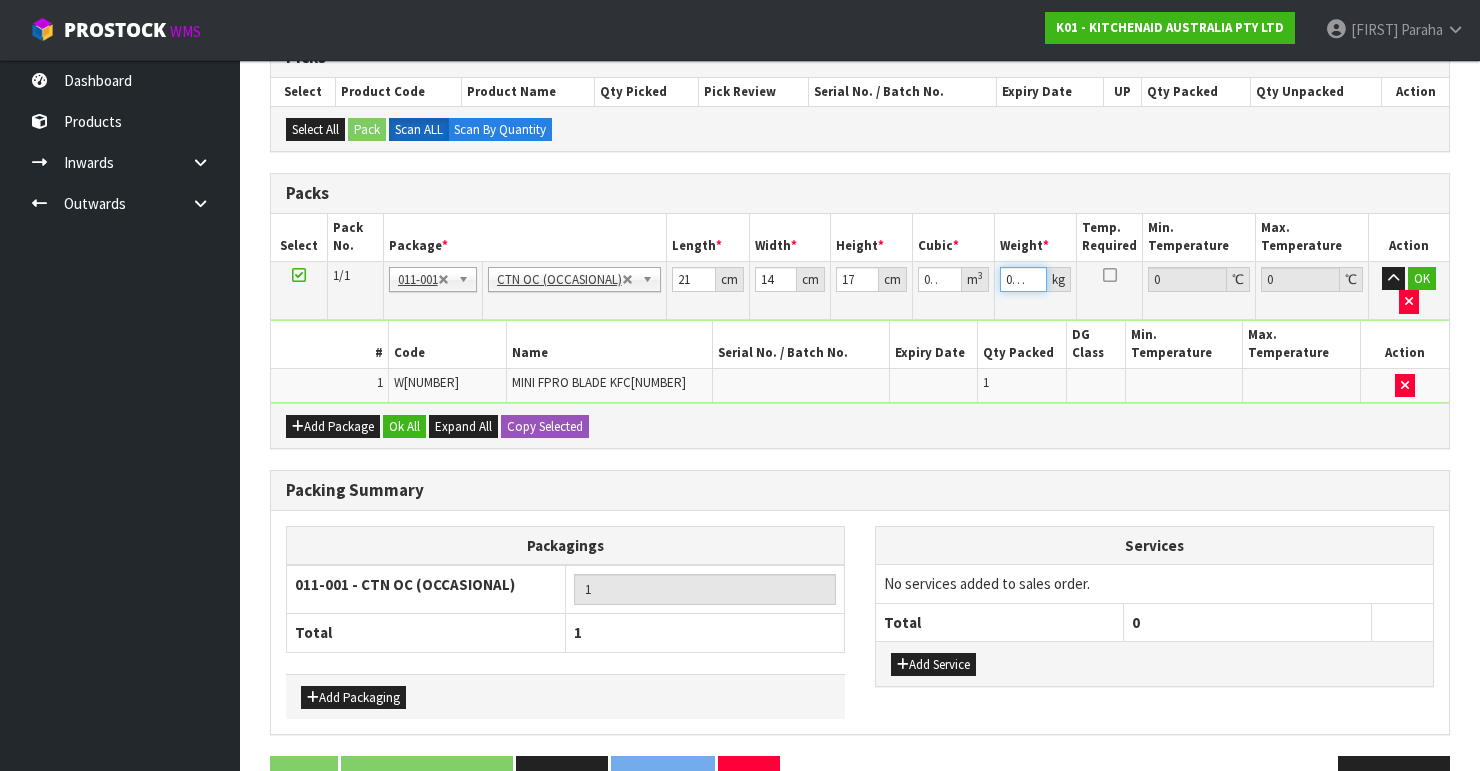 scroll, scrollTop: 0, scrollLeft: 0, axis: both 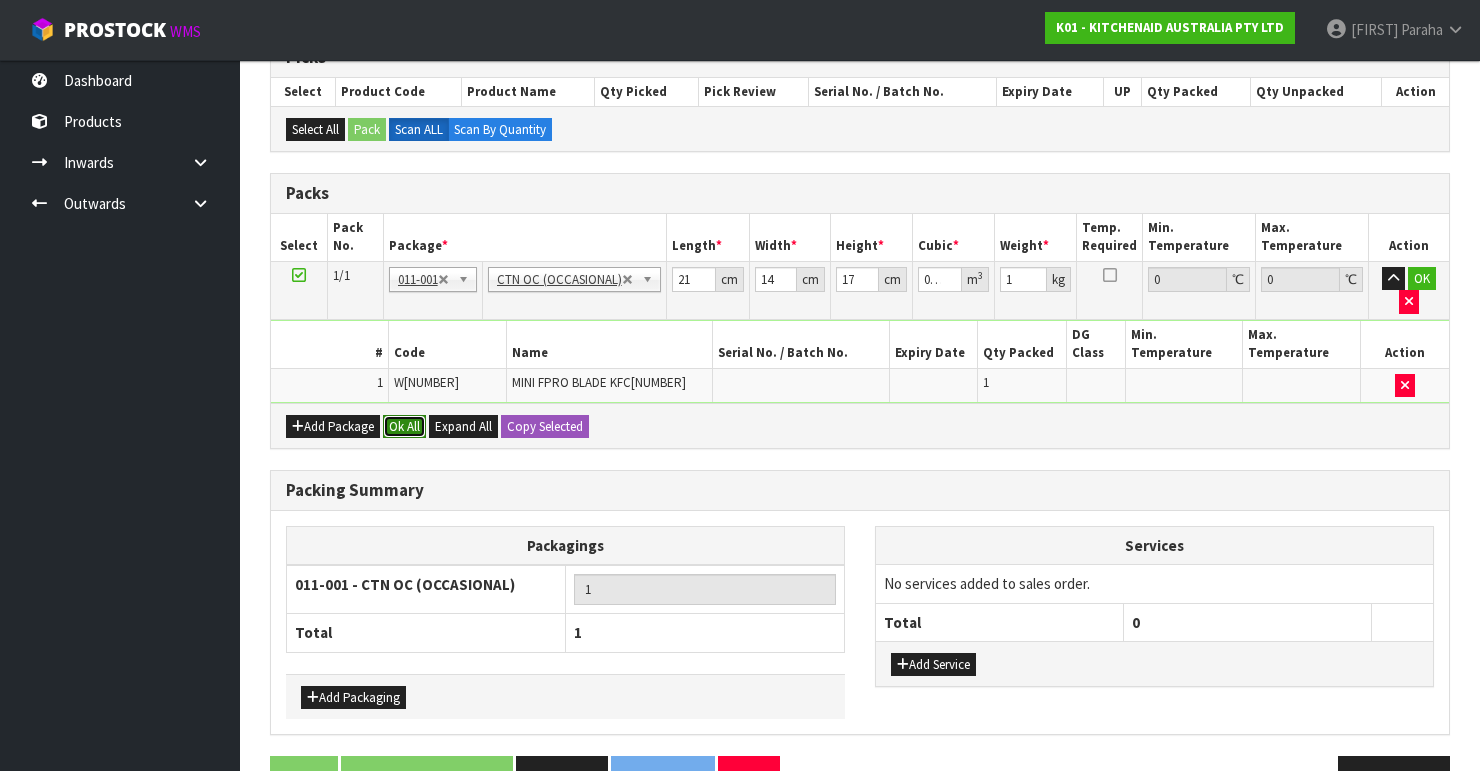 click on "Ok All" at bounding box center (404, 427) 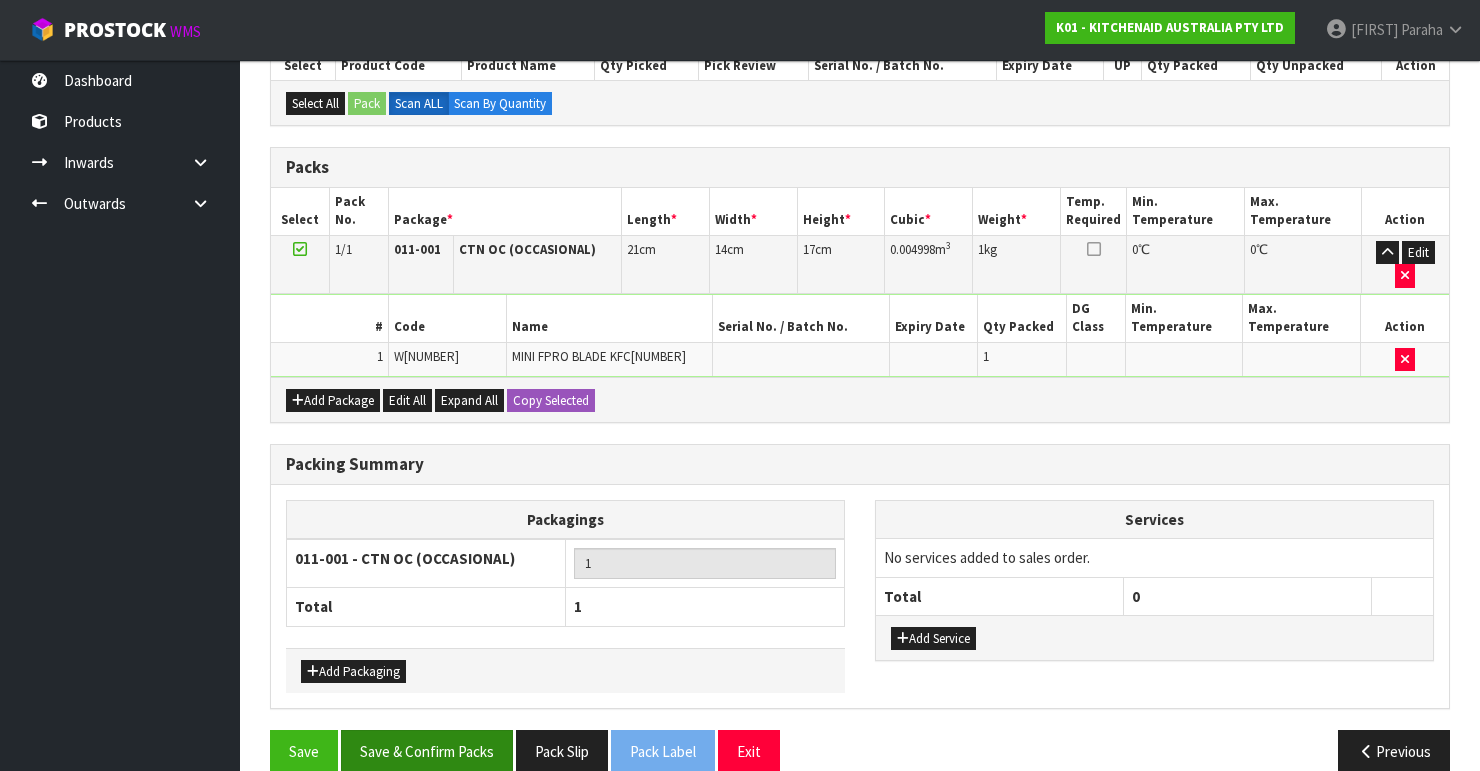 scroll, scrollTop: 472, scrollLeft: 0, axis: vertical 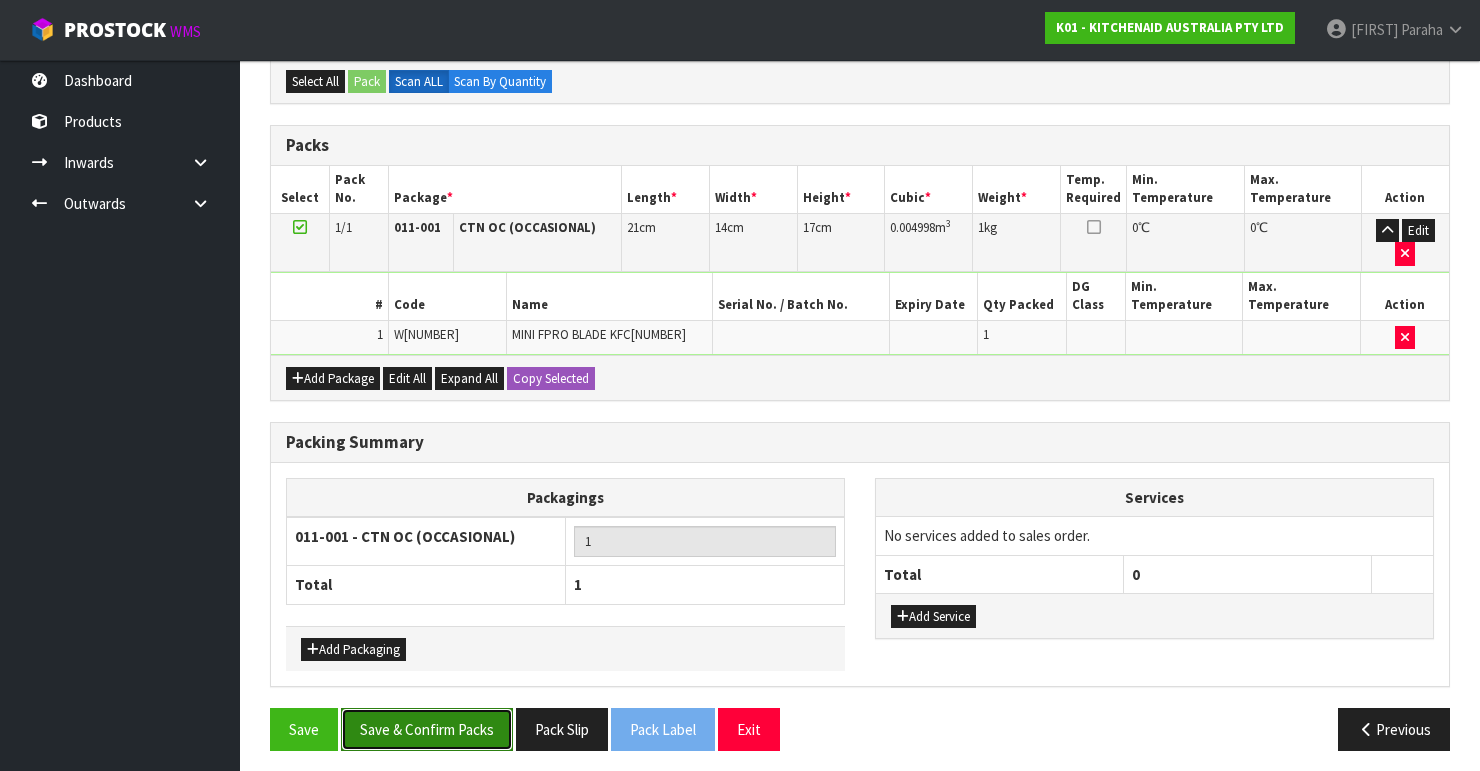click on "Save & Confirm Packs" at bounding box center (427, 729) 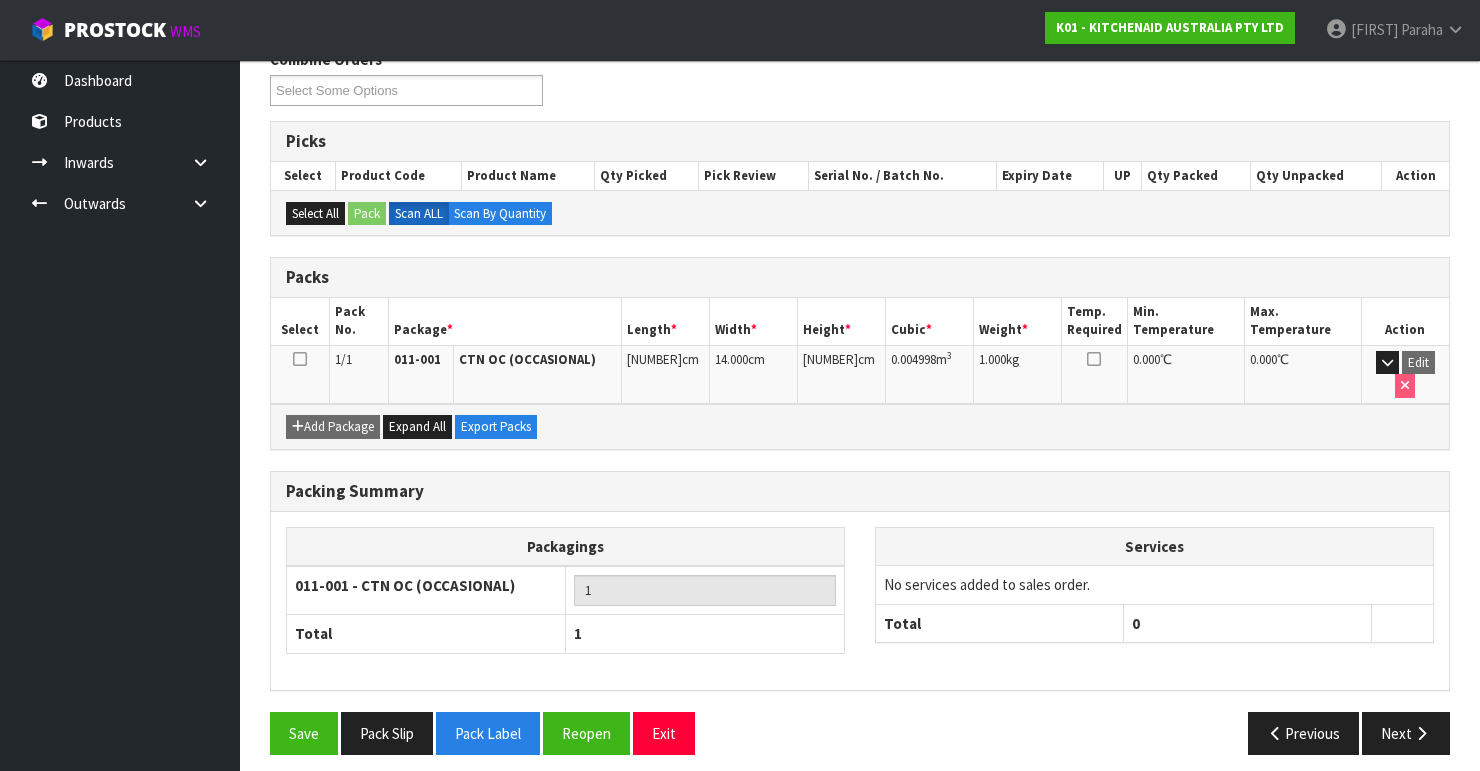 scroll, scrollTop: 346, scrollLeft: 0, axis: vertical 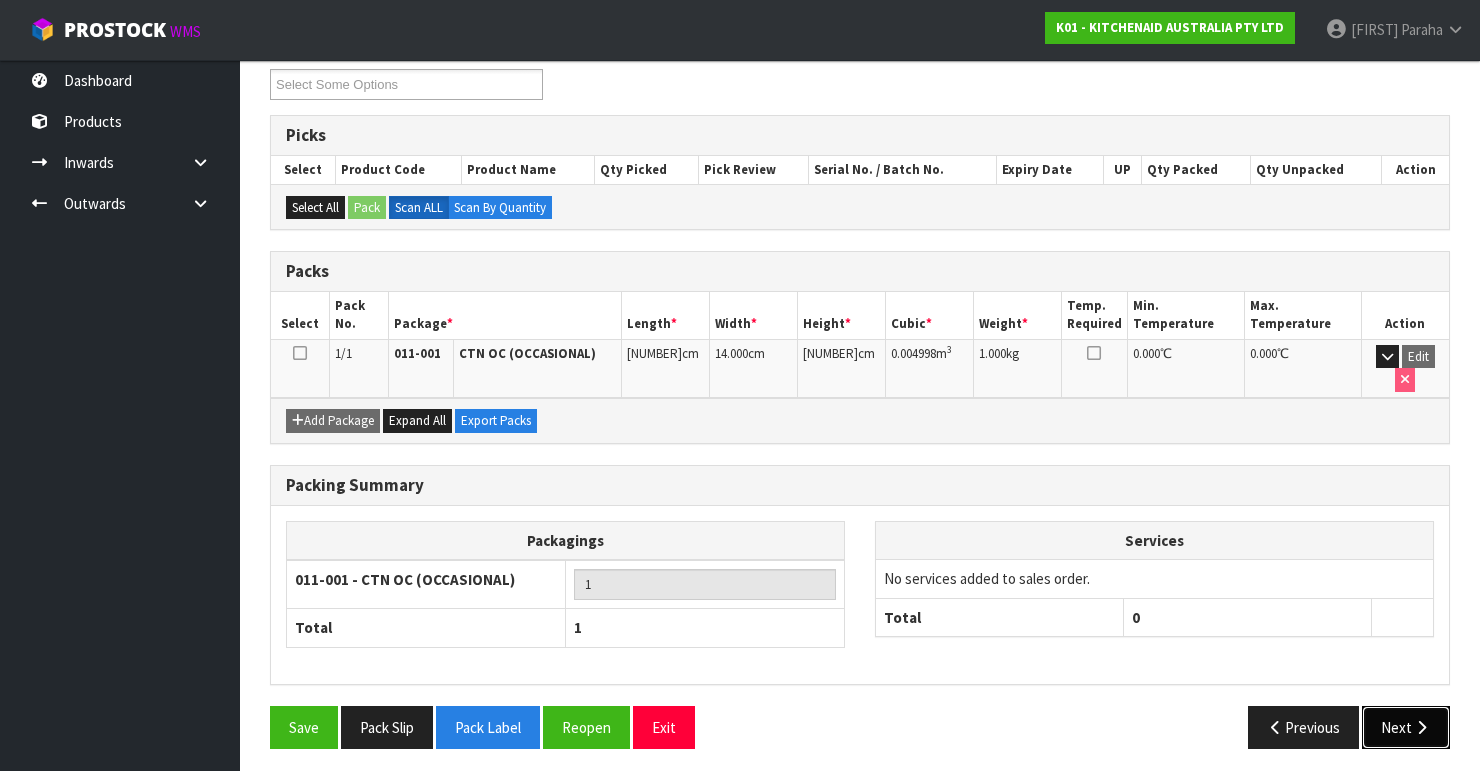 click at bounding box center (1421, 727) 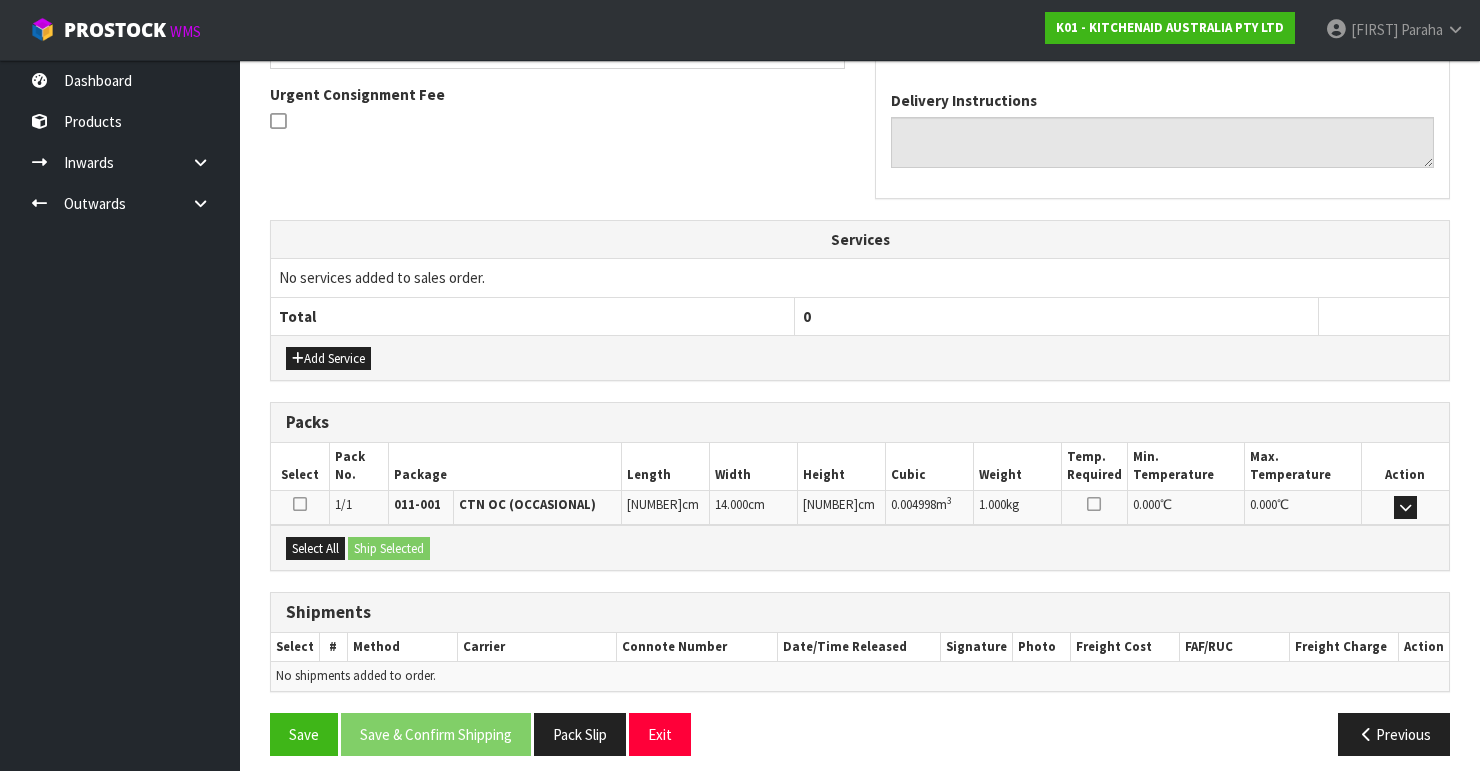 scroll, scrollTop: 584, scrollLeft: 0, axis: vertical 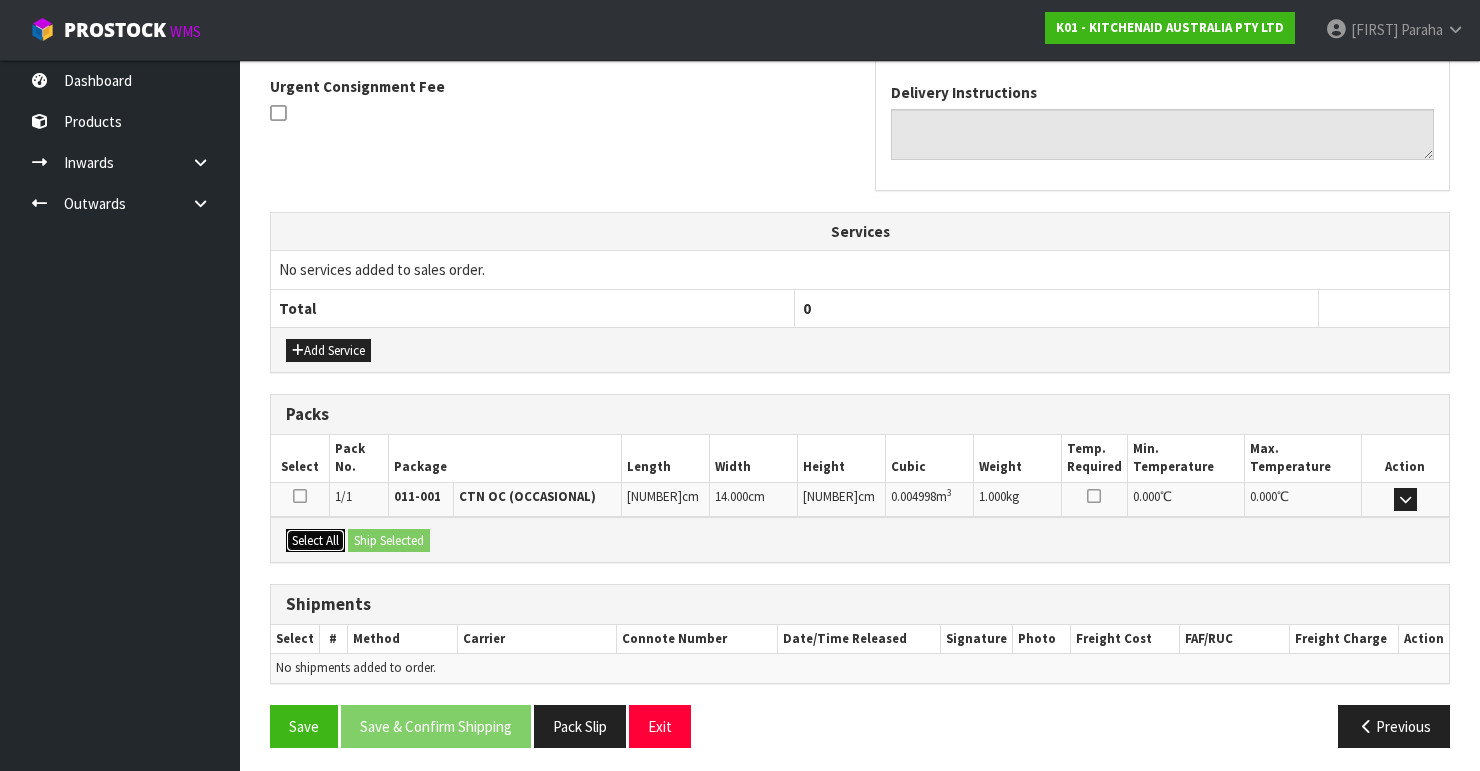 click on "Select All" at bounding box center [315, 541] 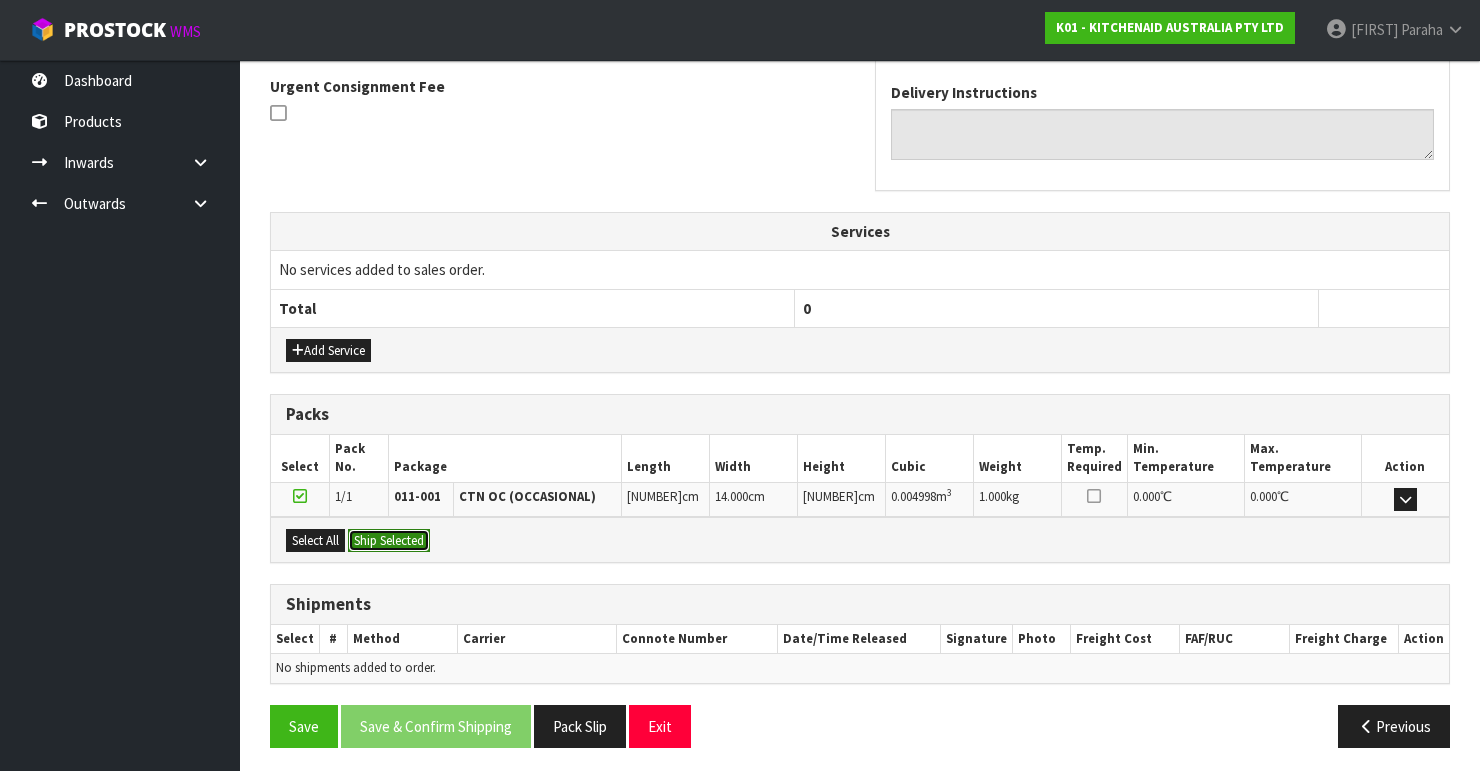 click on "Ship Selected" at bounding box center (389, 541) 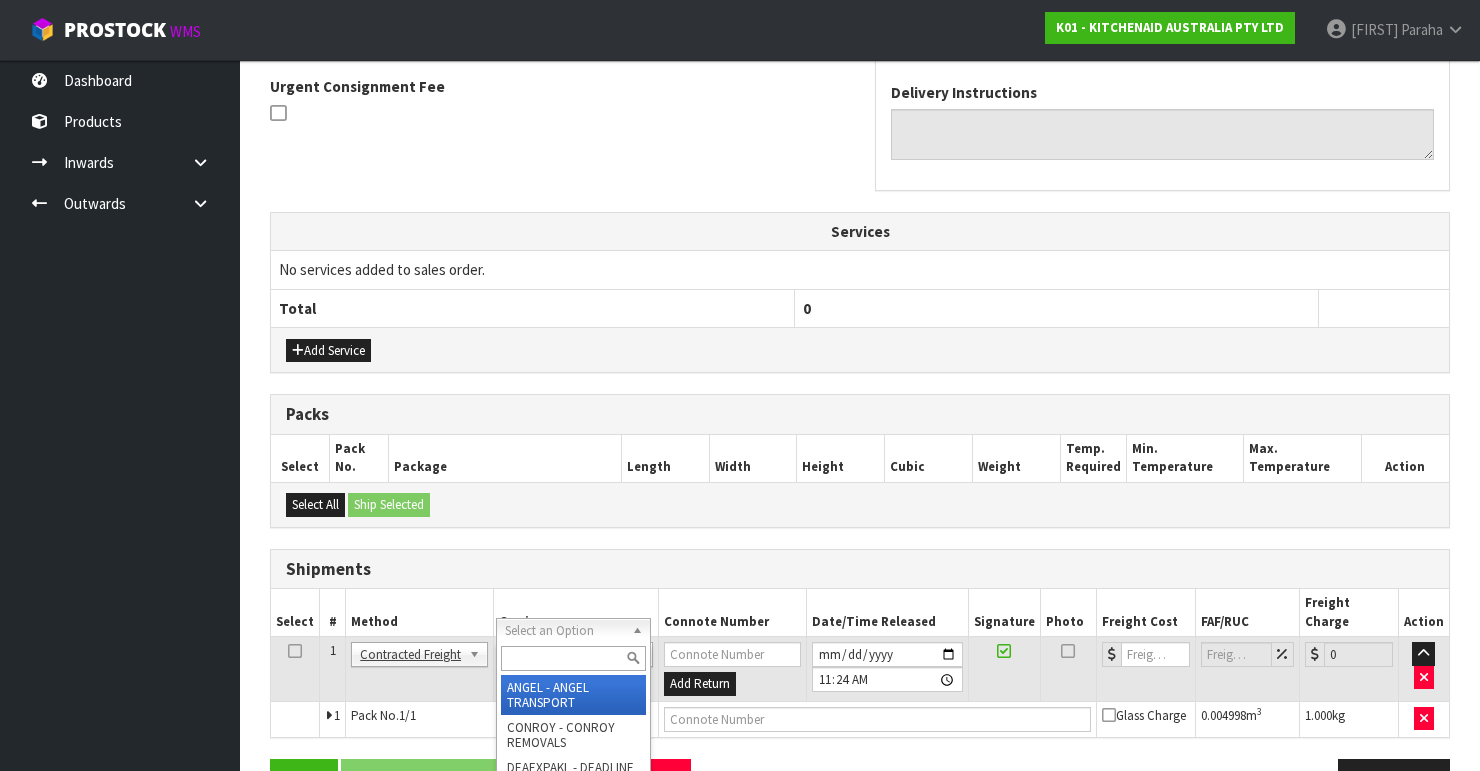 click at bounding box center (573, 658) 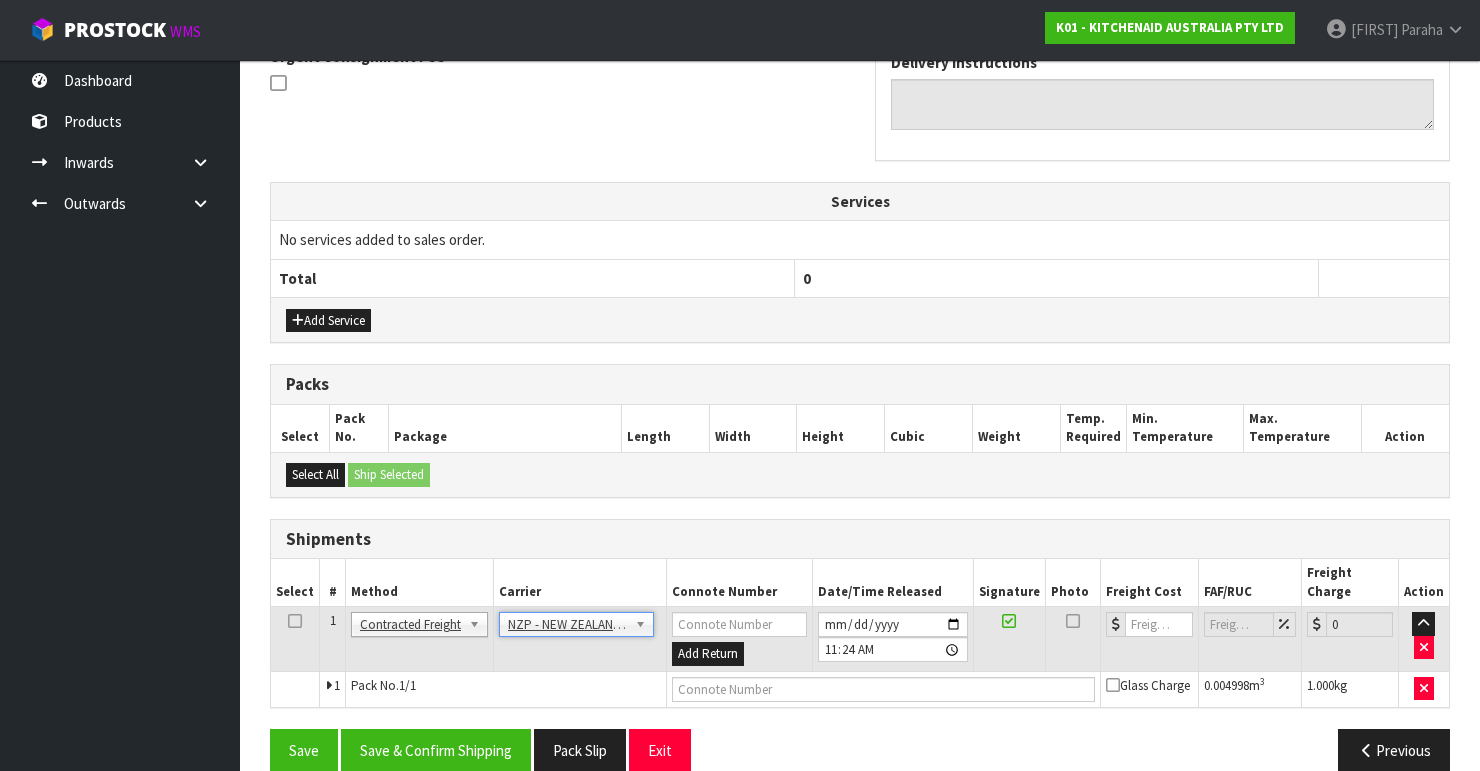 scroll, scrollTop: 631, scrollLeft: 0, axis: vertical 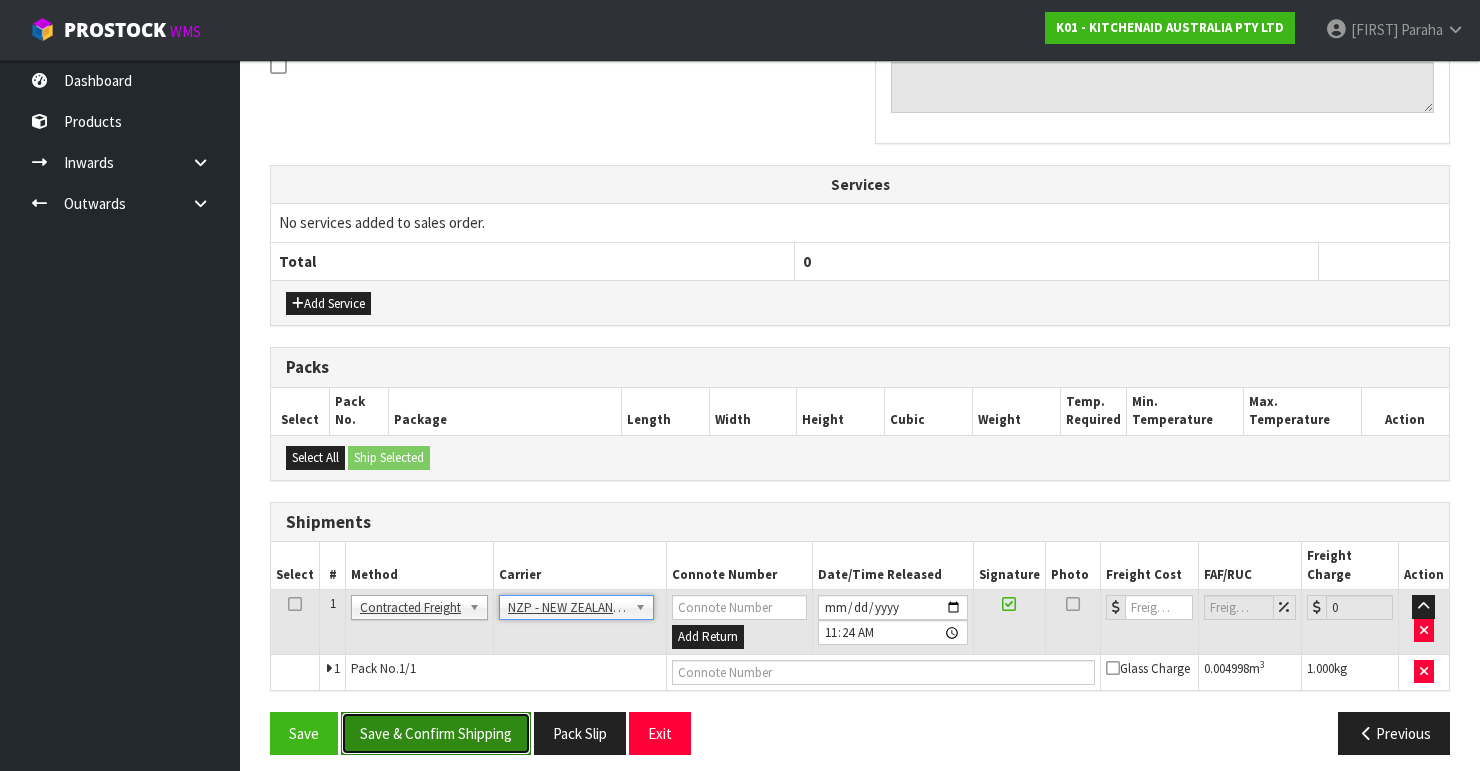 click on "Save & Confirm Shipping" at bounding box center [436, 733] 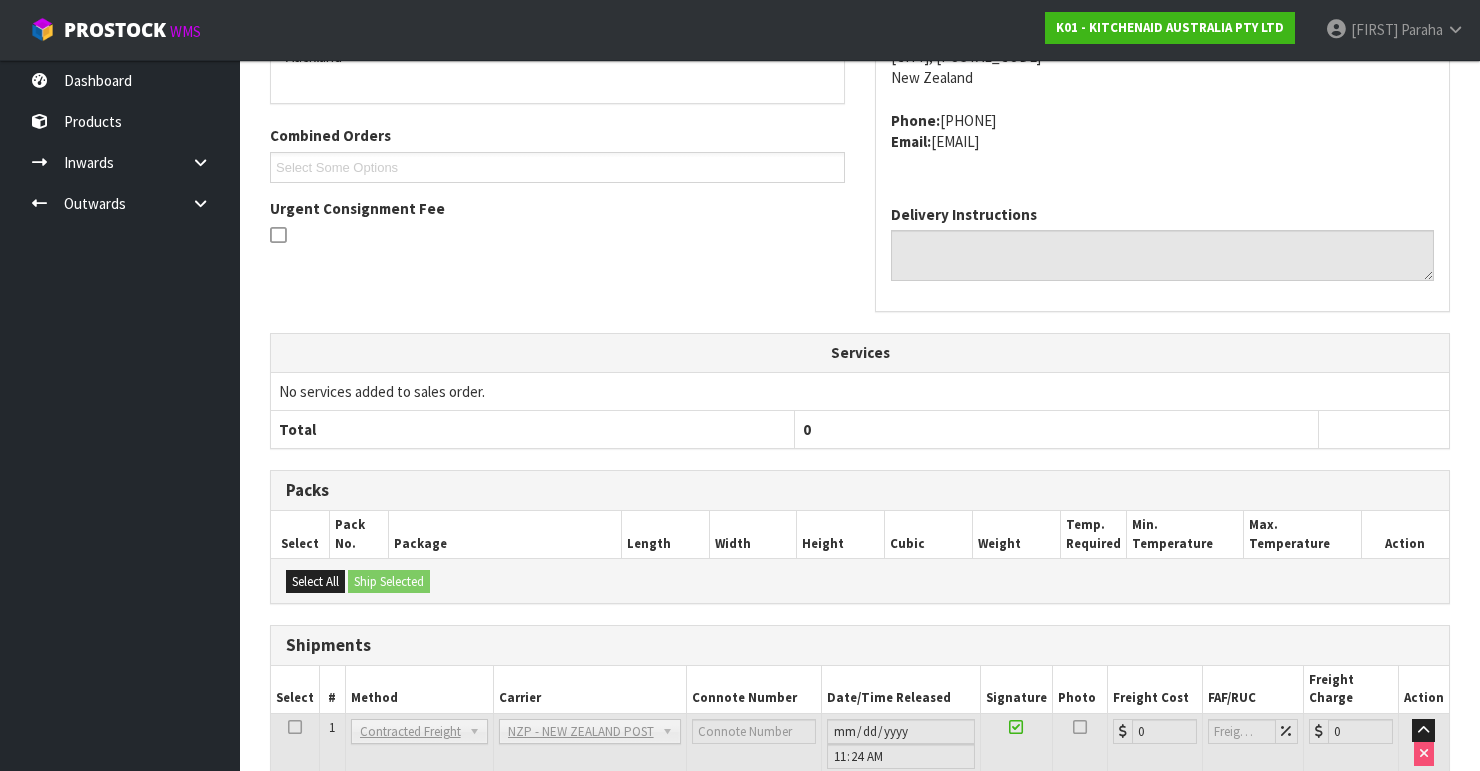 scroll, scrollTop: 605, scrollLeft: 0, axis: vertical 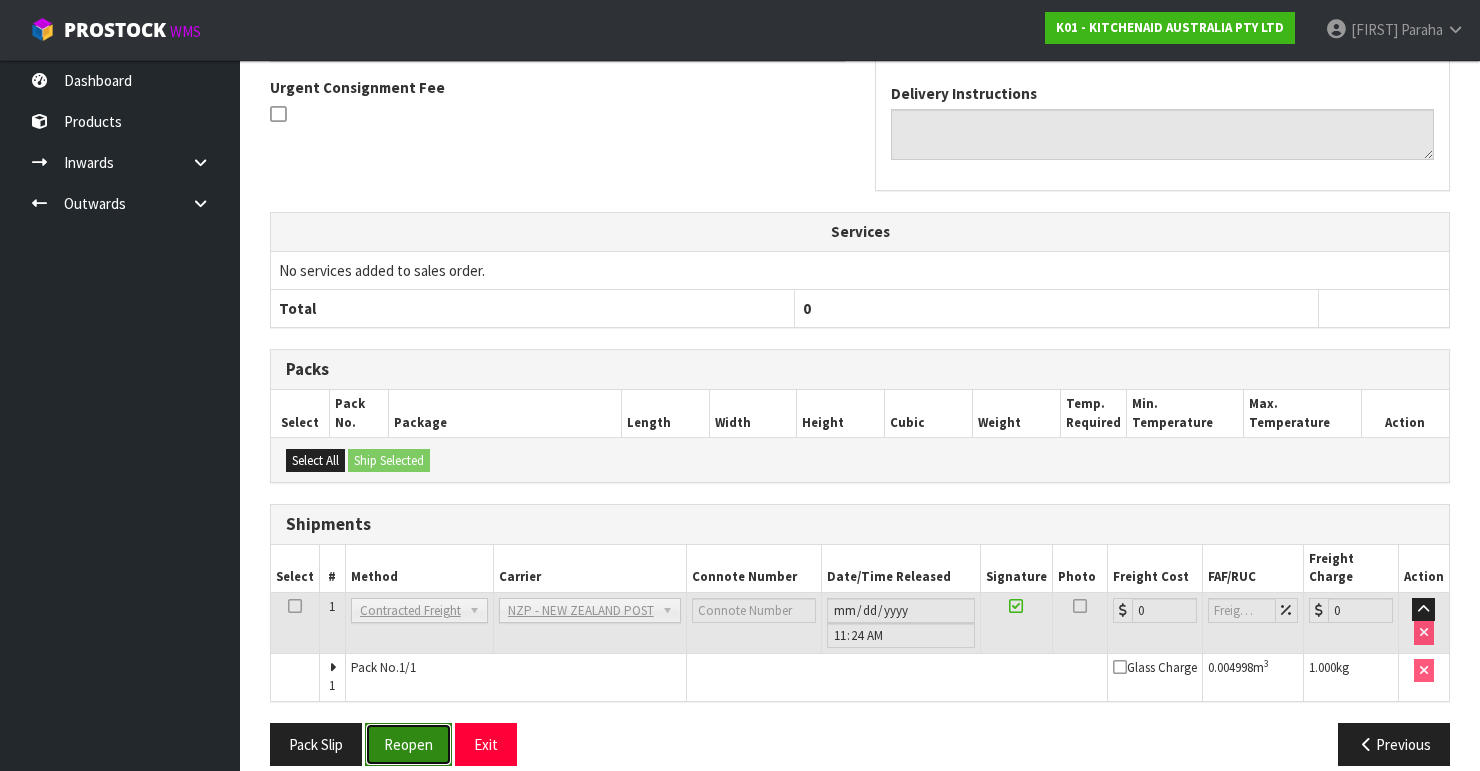 click on "Reopen" at bounding box center (408, 744) 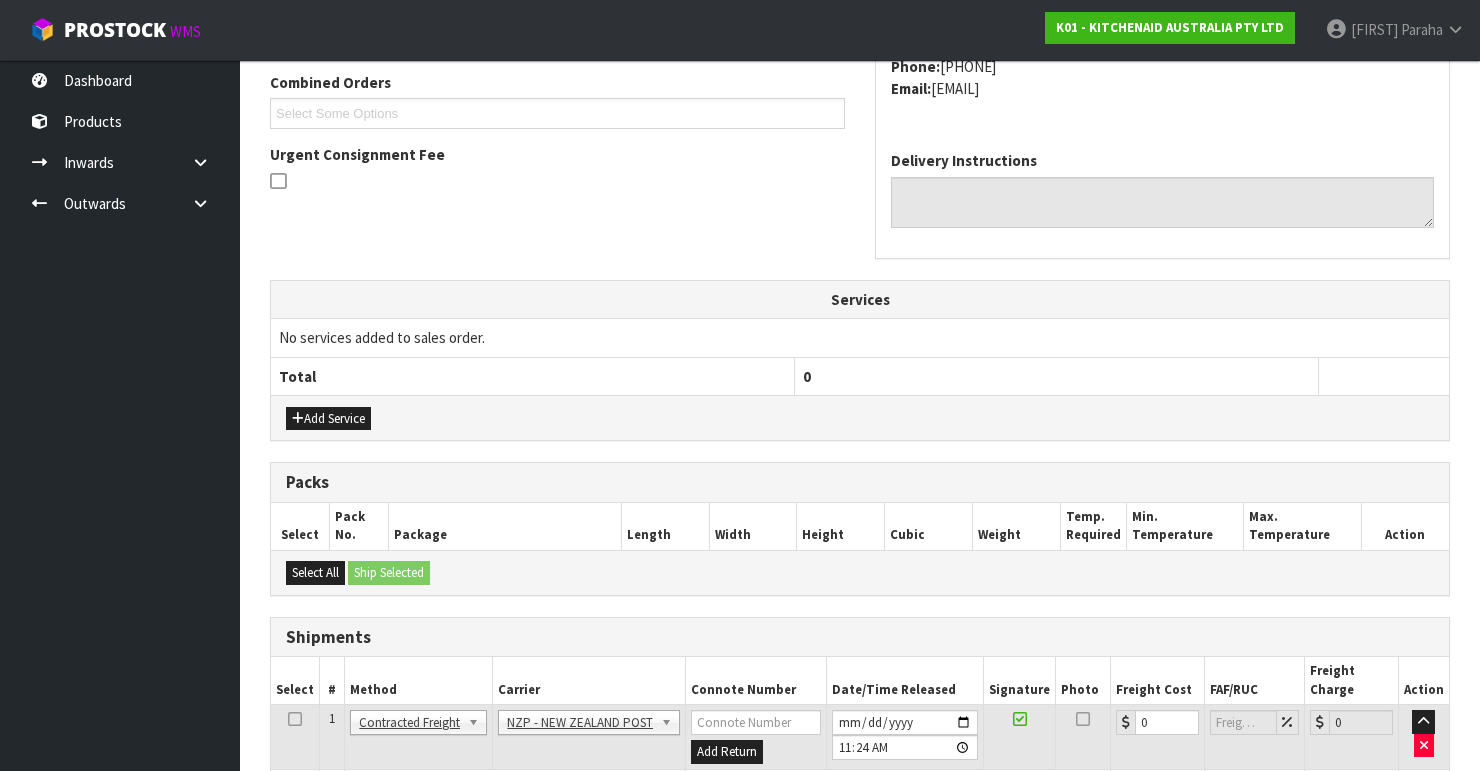 scroll, scrollTop: 638, scrollLeft: 0, axis: vertical 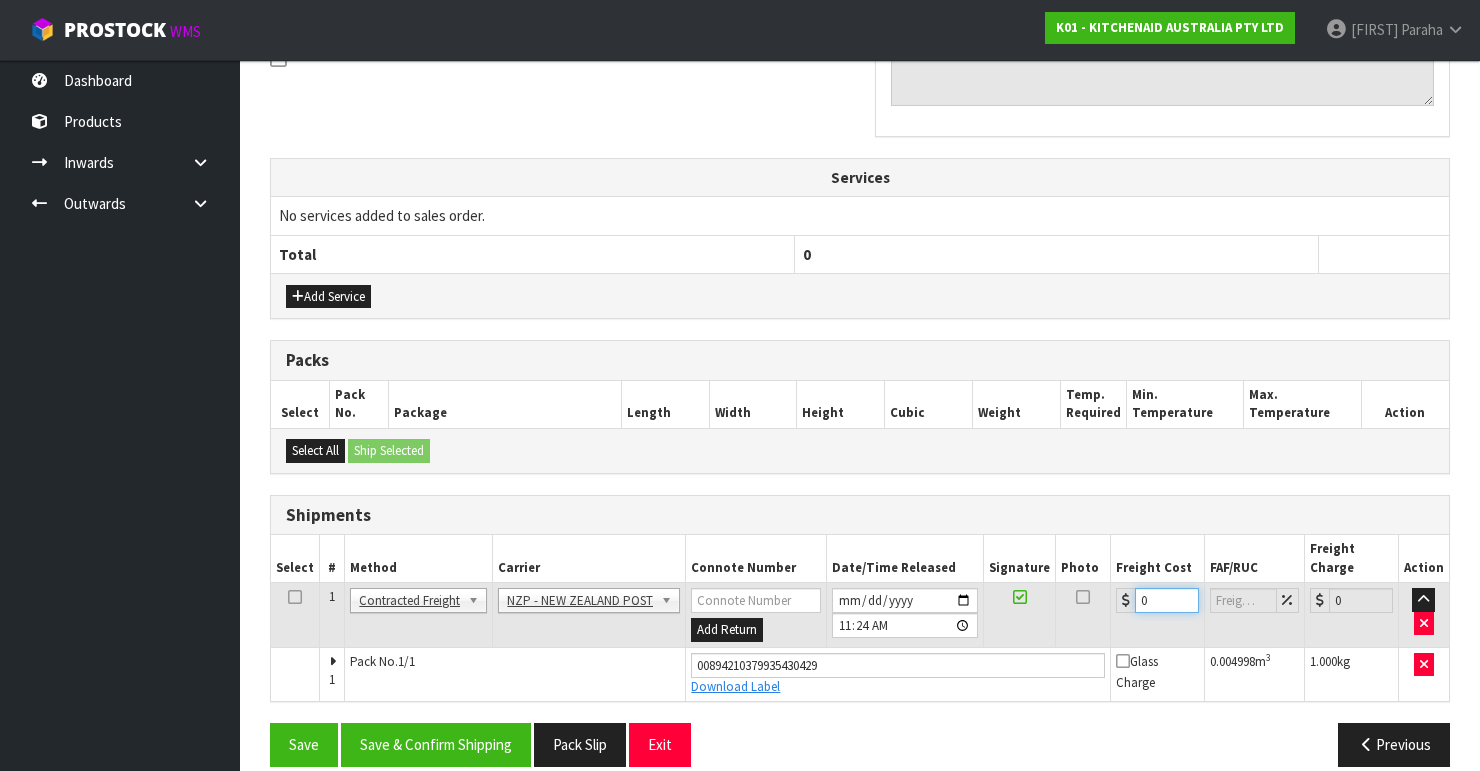 drag, startPoint x: 1158, startPoint y: 575, endPoint x: 1128, endPoint y: 577, distance: 30.066593 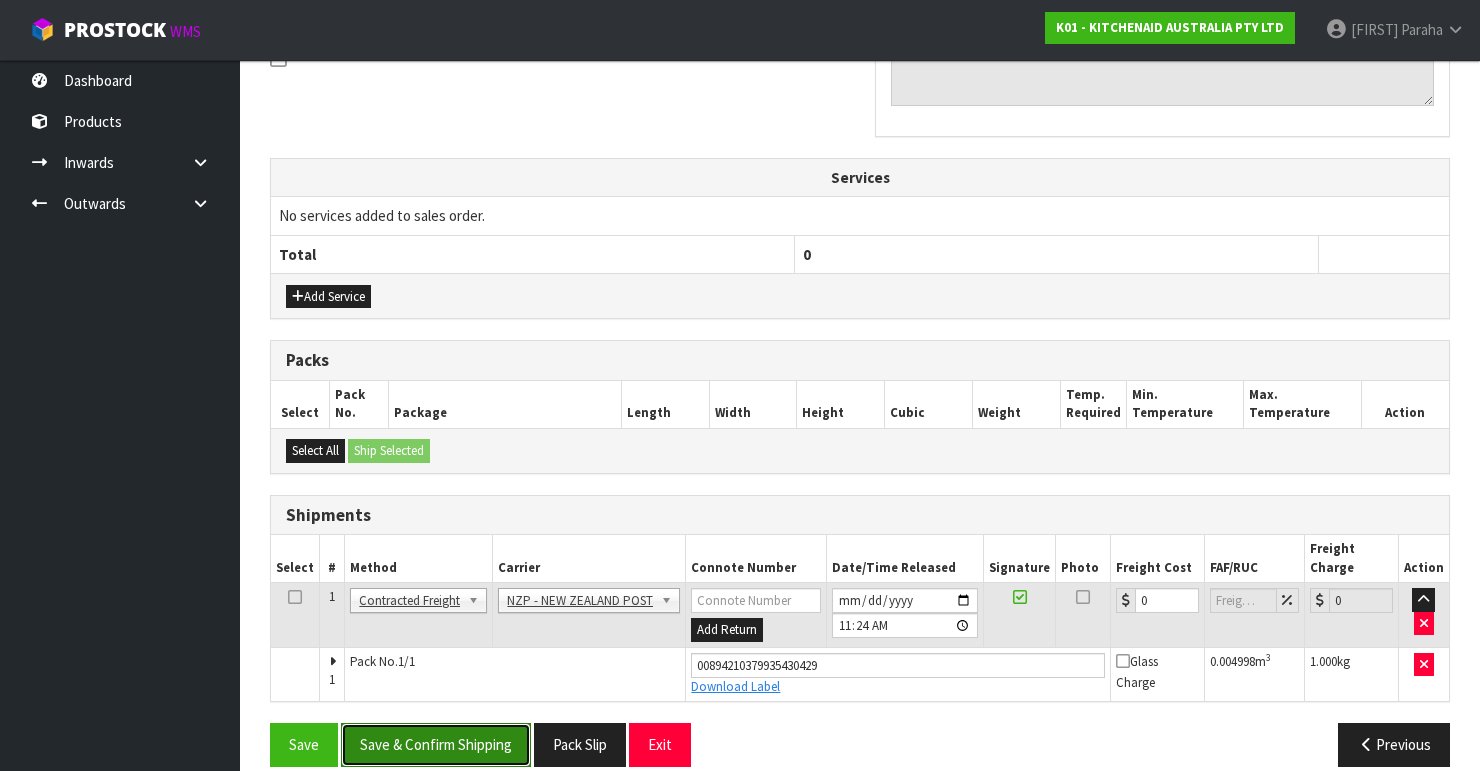 click on "Save & Confirm Shipping" at bounding box center (436, 744) 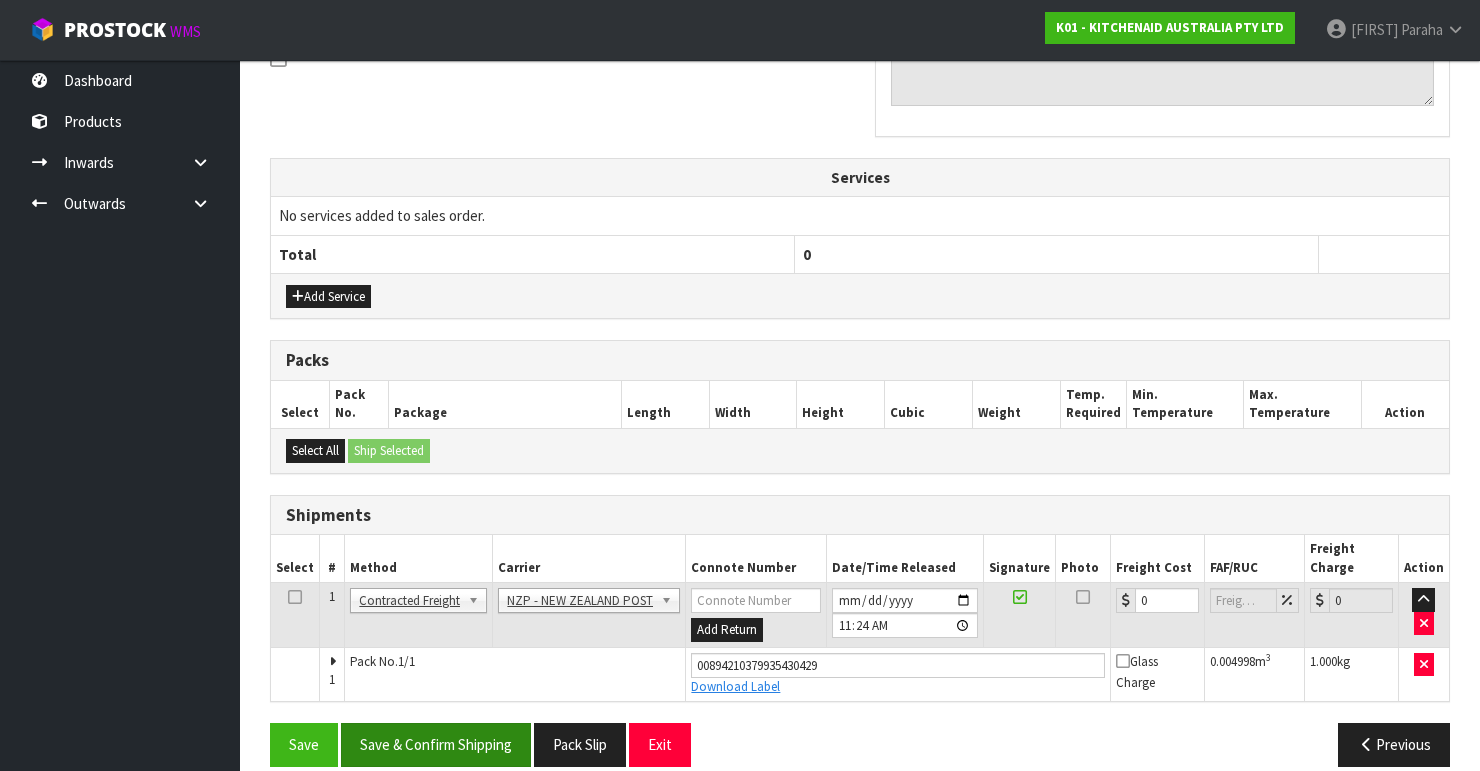 scroll, scrollTop: 0, scrollLeft: 0, axis: both 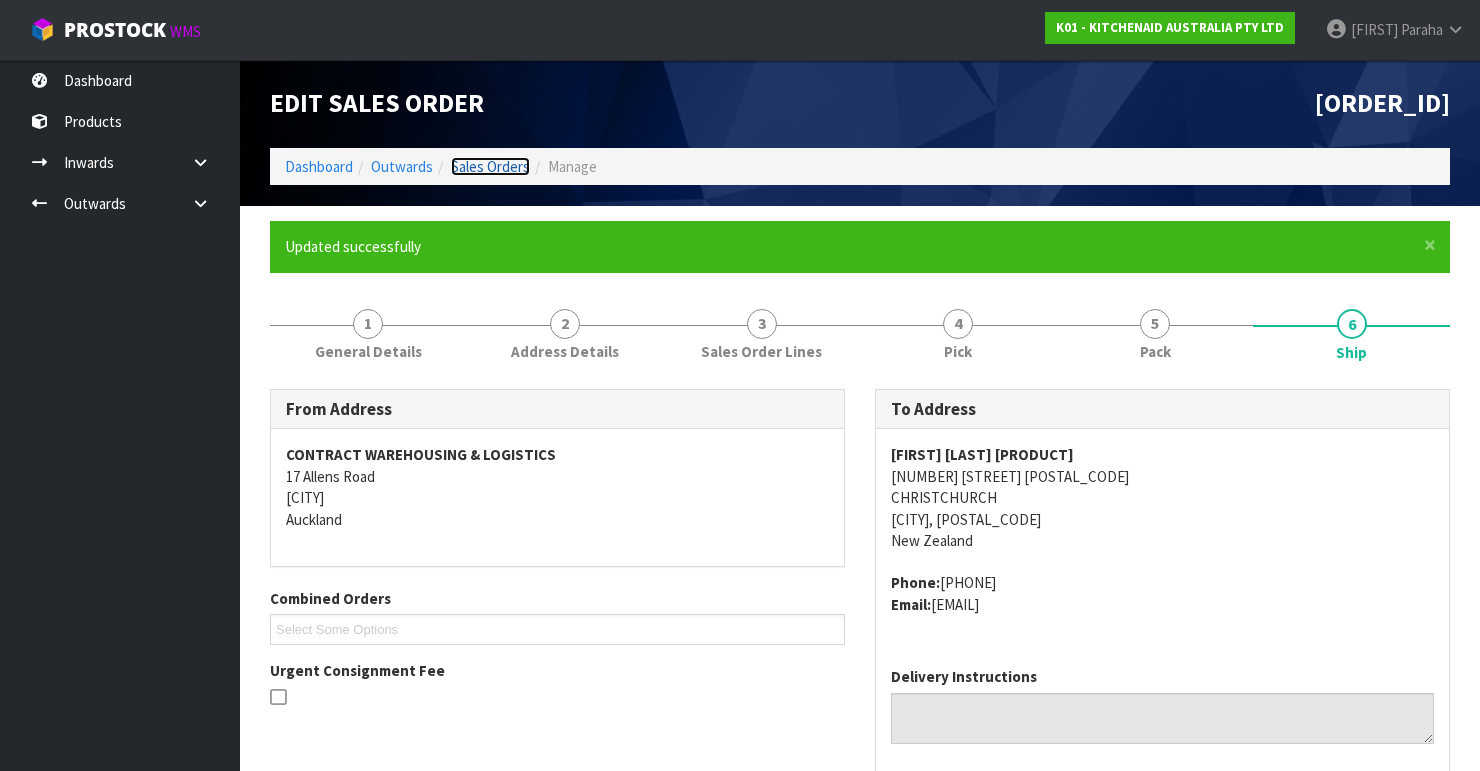 click on "Sales Orders" at bounding box center [490, 166] 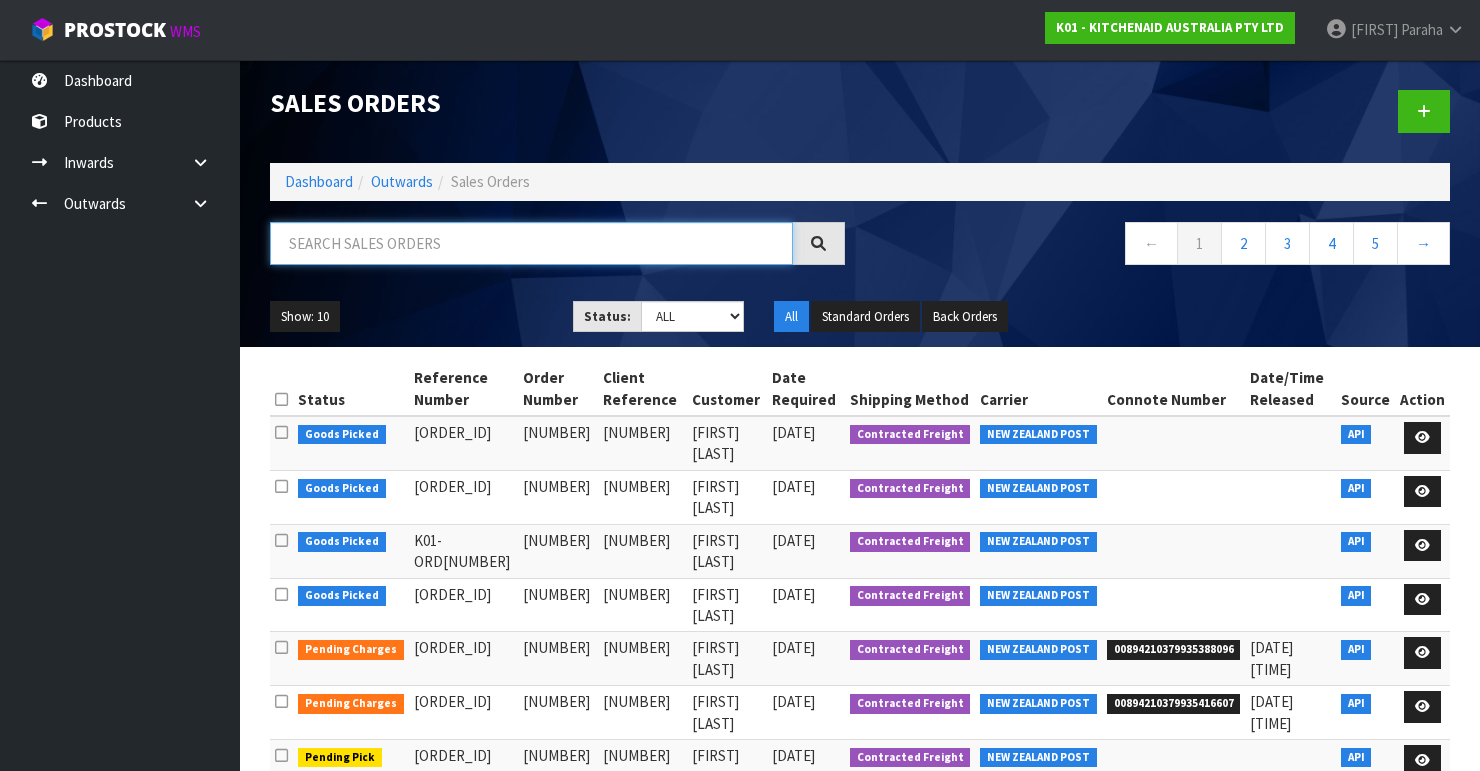 click at bounding box center (531, 243) 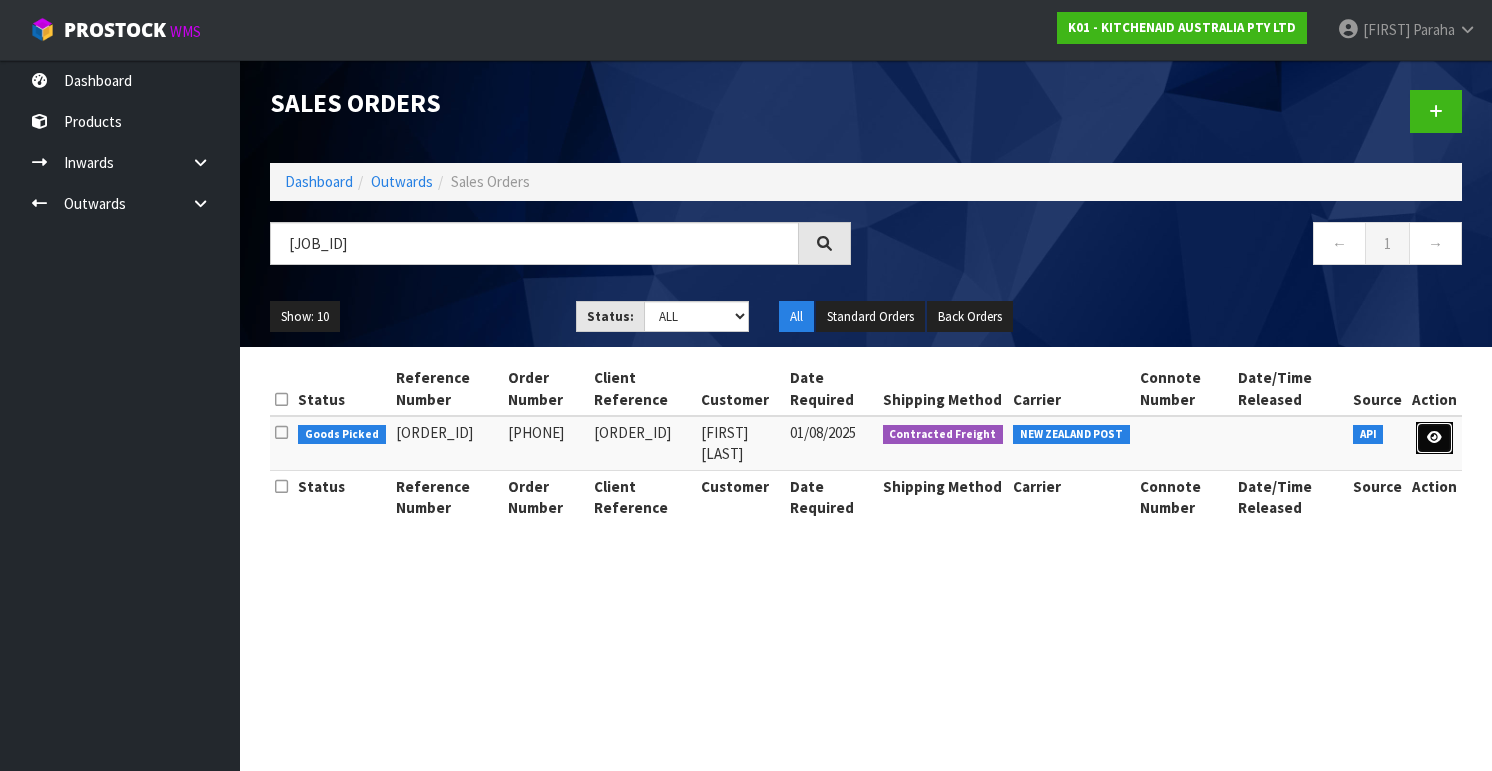click at bounding box center [1434, 437] 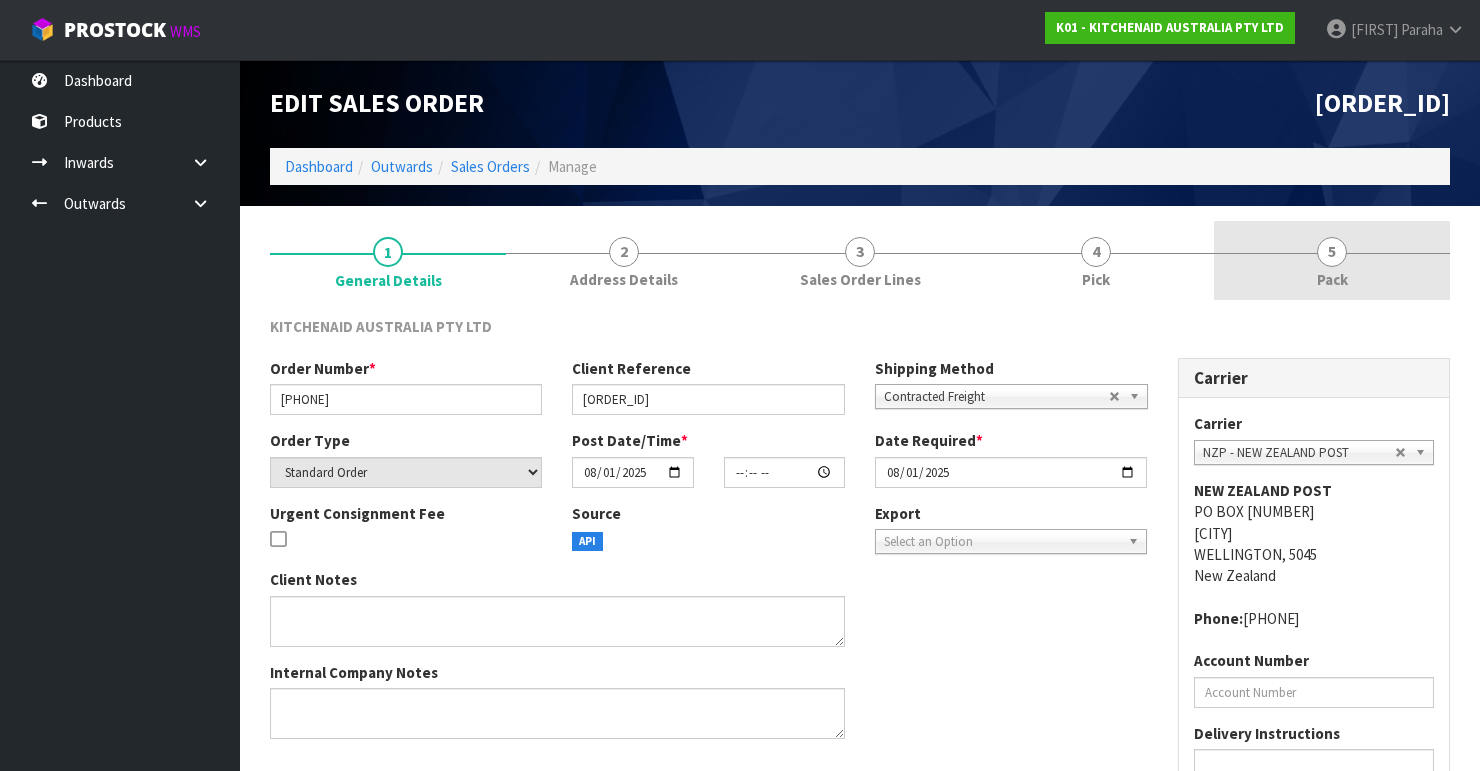 click on "5" at bounding box center (1332, 252) 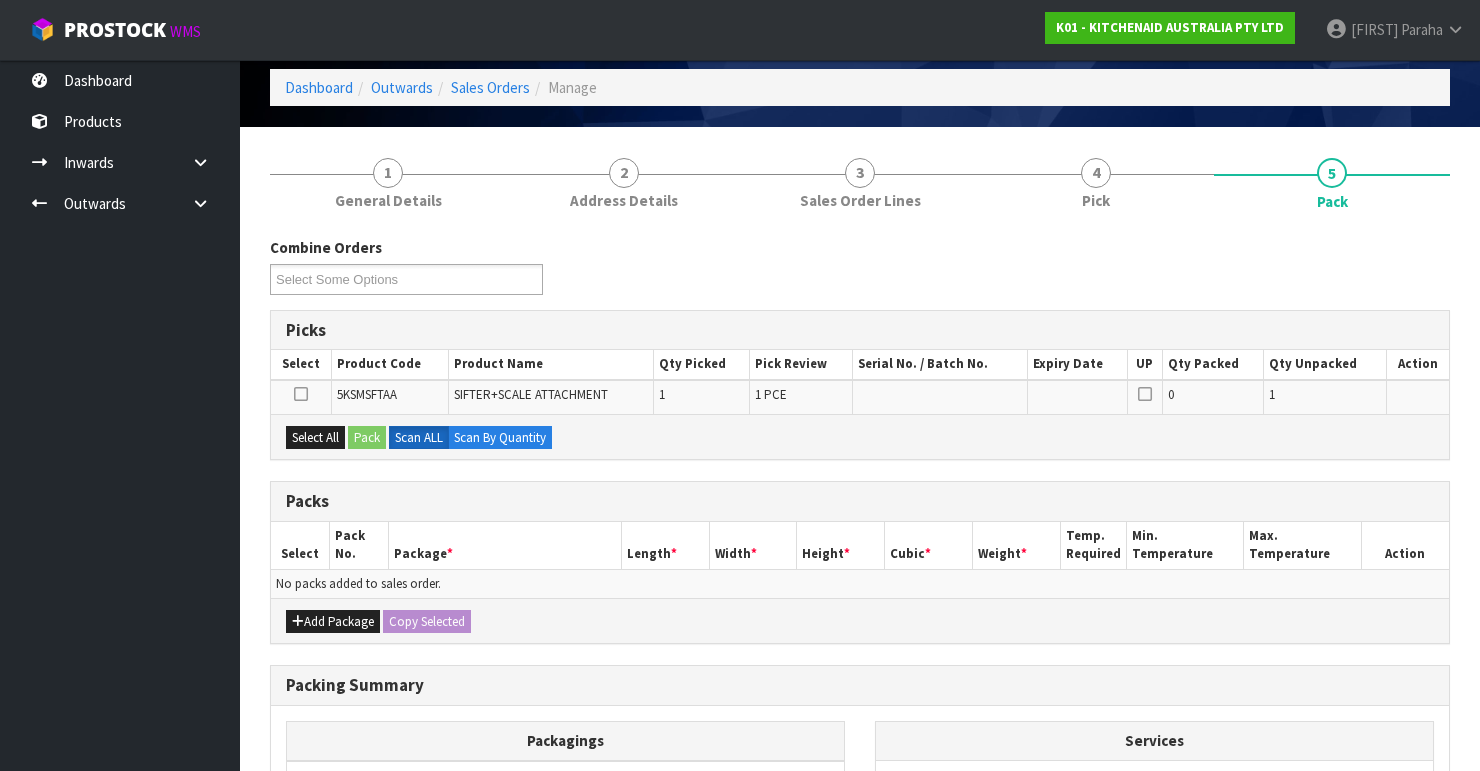 scroll, scrollTop: 80, scrollLeft: 0, axis: vertical 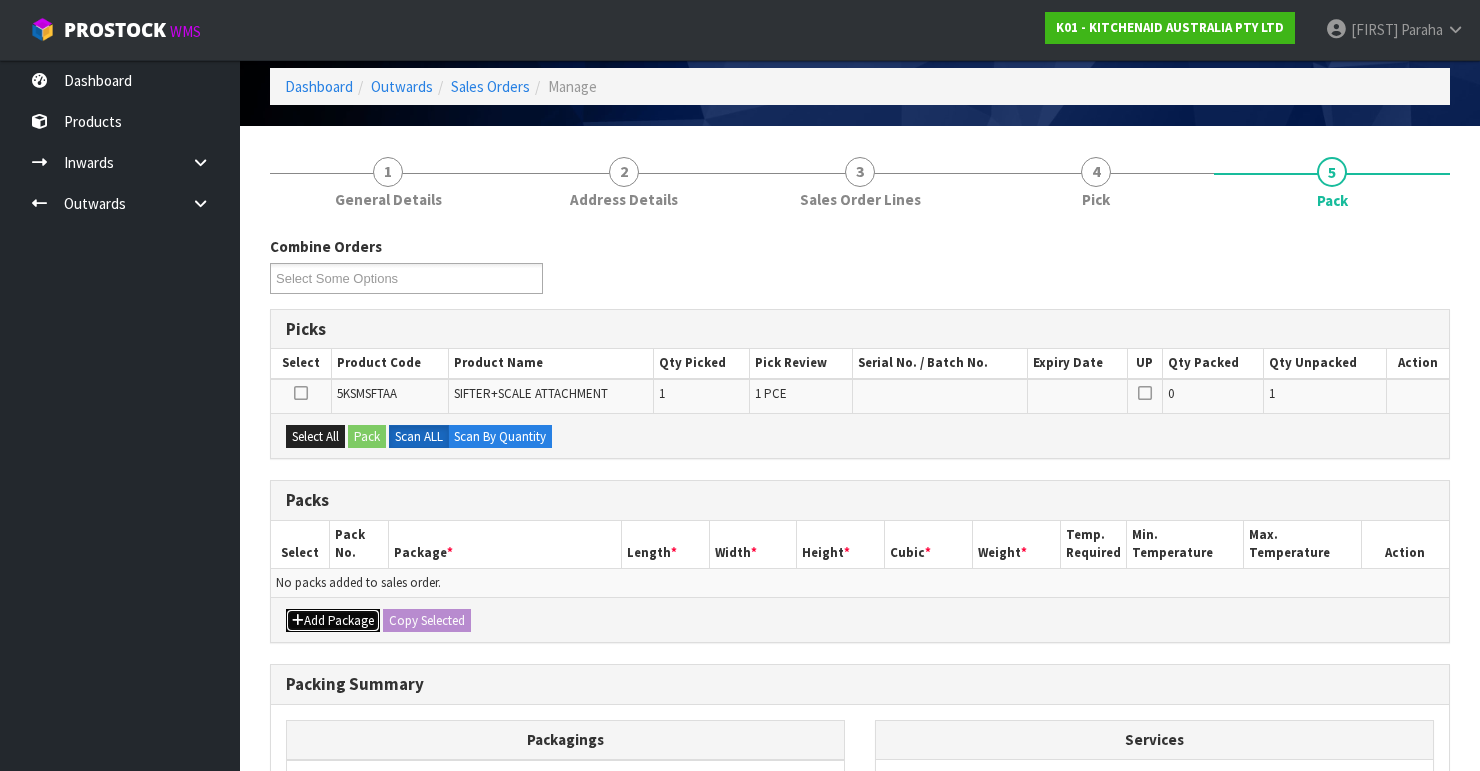 click on "Add Package" at bounding box center [333, 621] 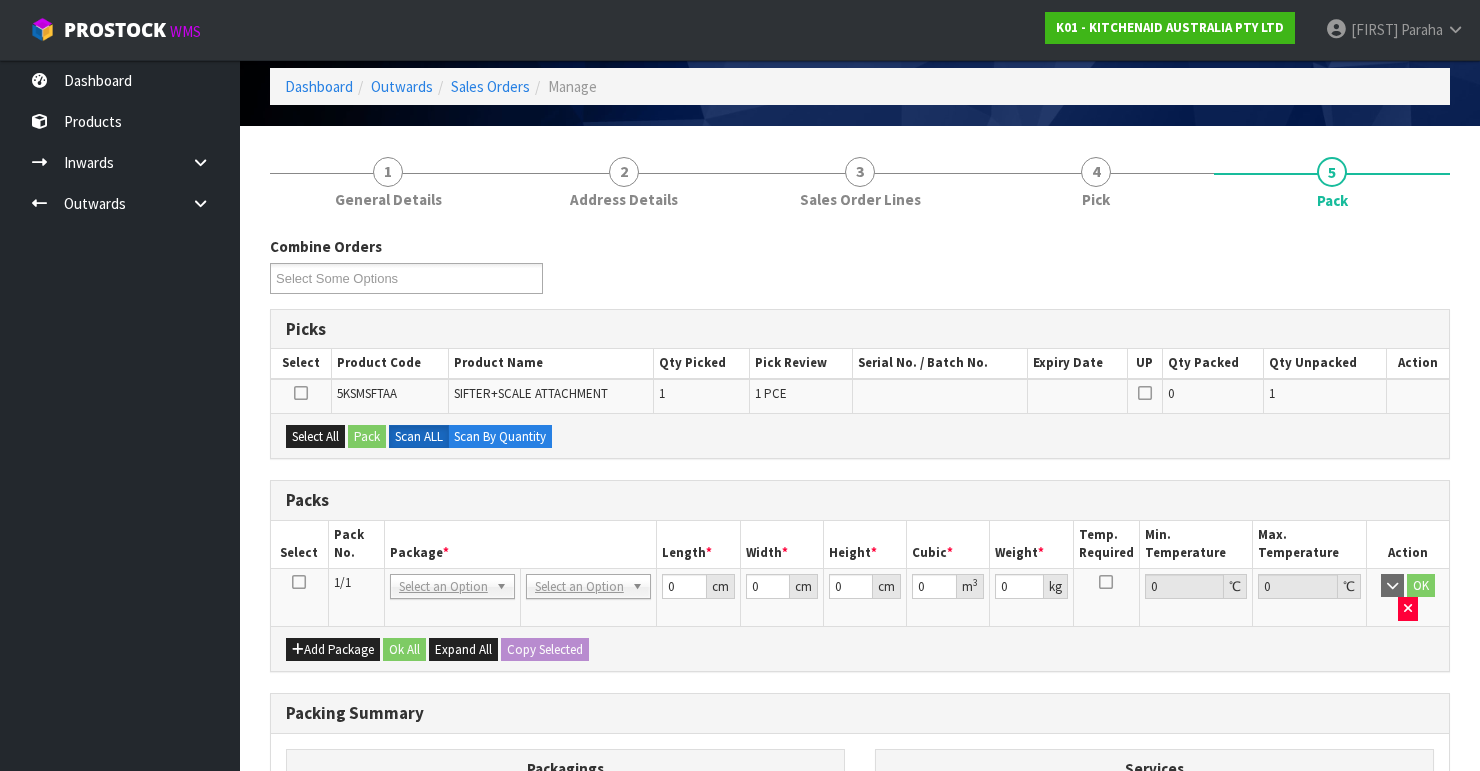 click at bounding box center (299, 582) 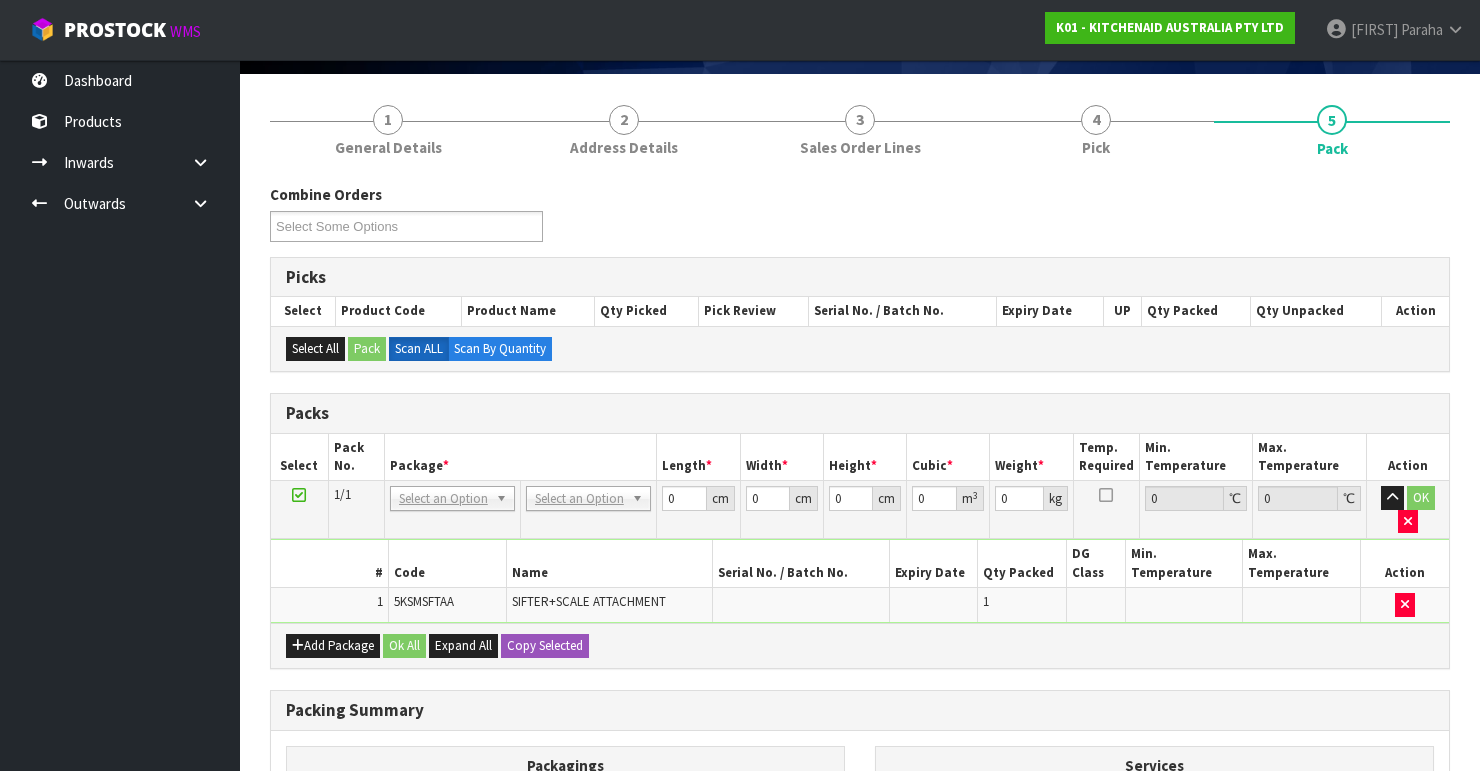 scroll, scrollTop: 160, scrollLeft: 0, axis: vertical 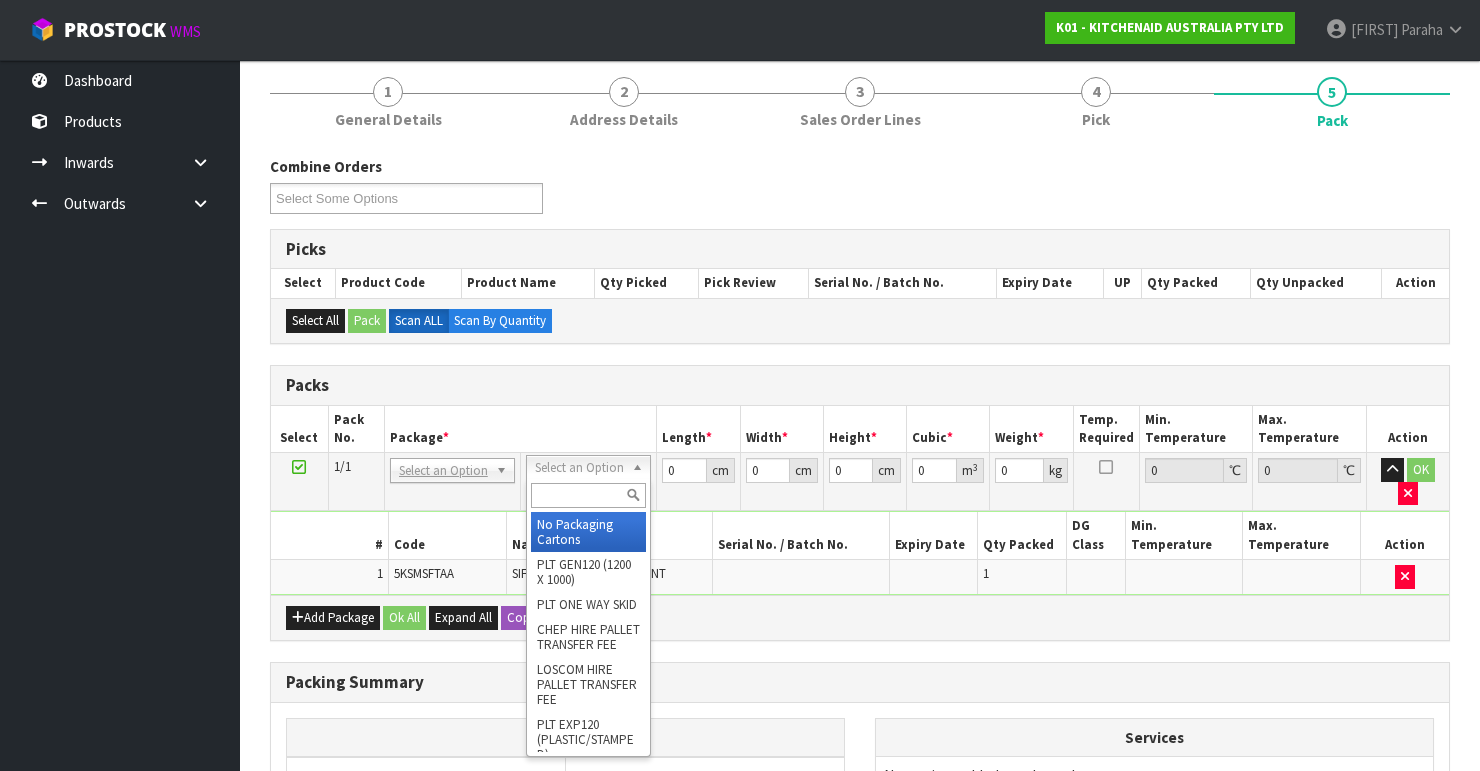 click at bounding box center (588, 495) 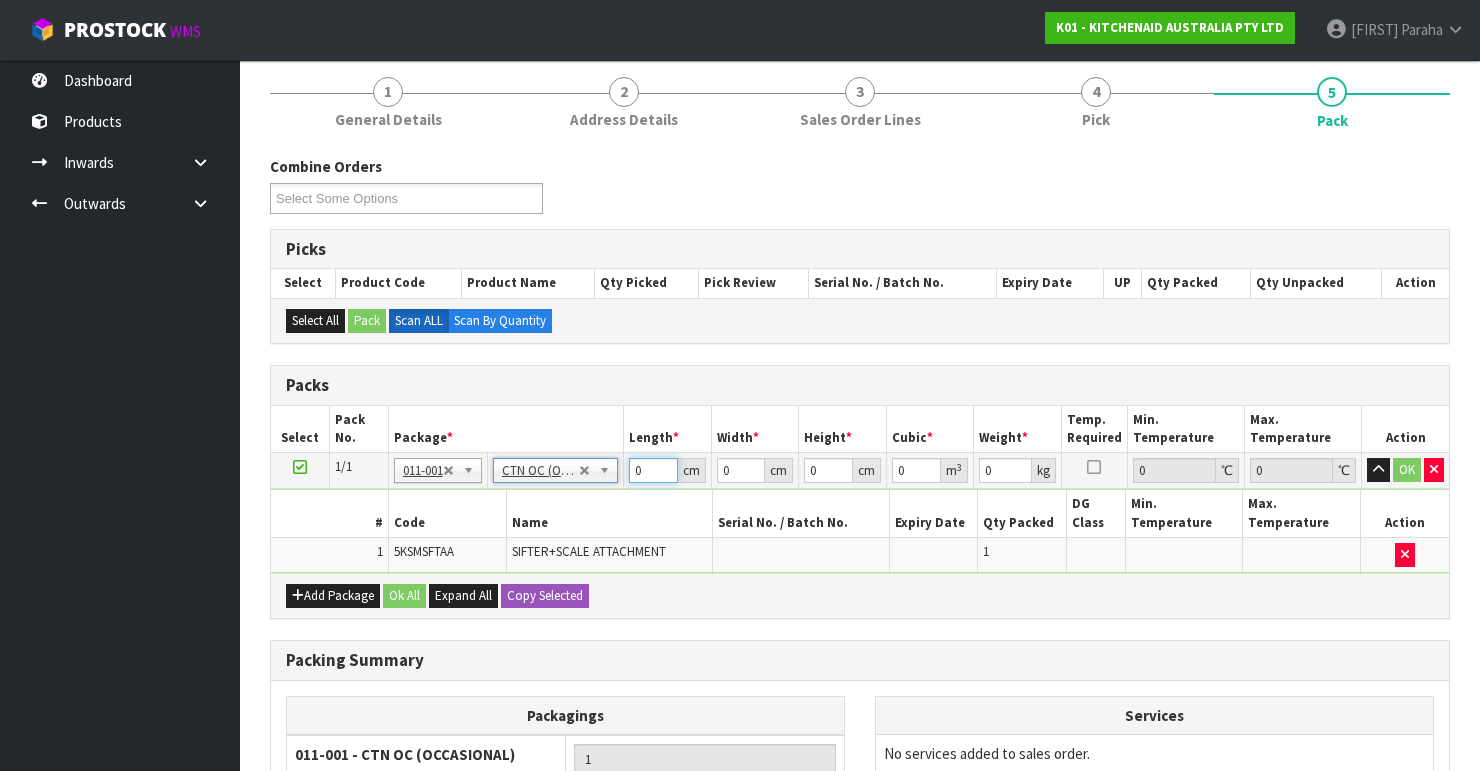 click on "0" at bounding box center [653, 470] 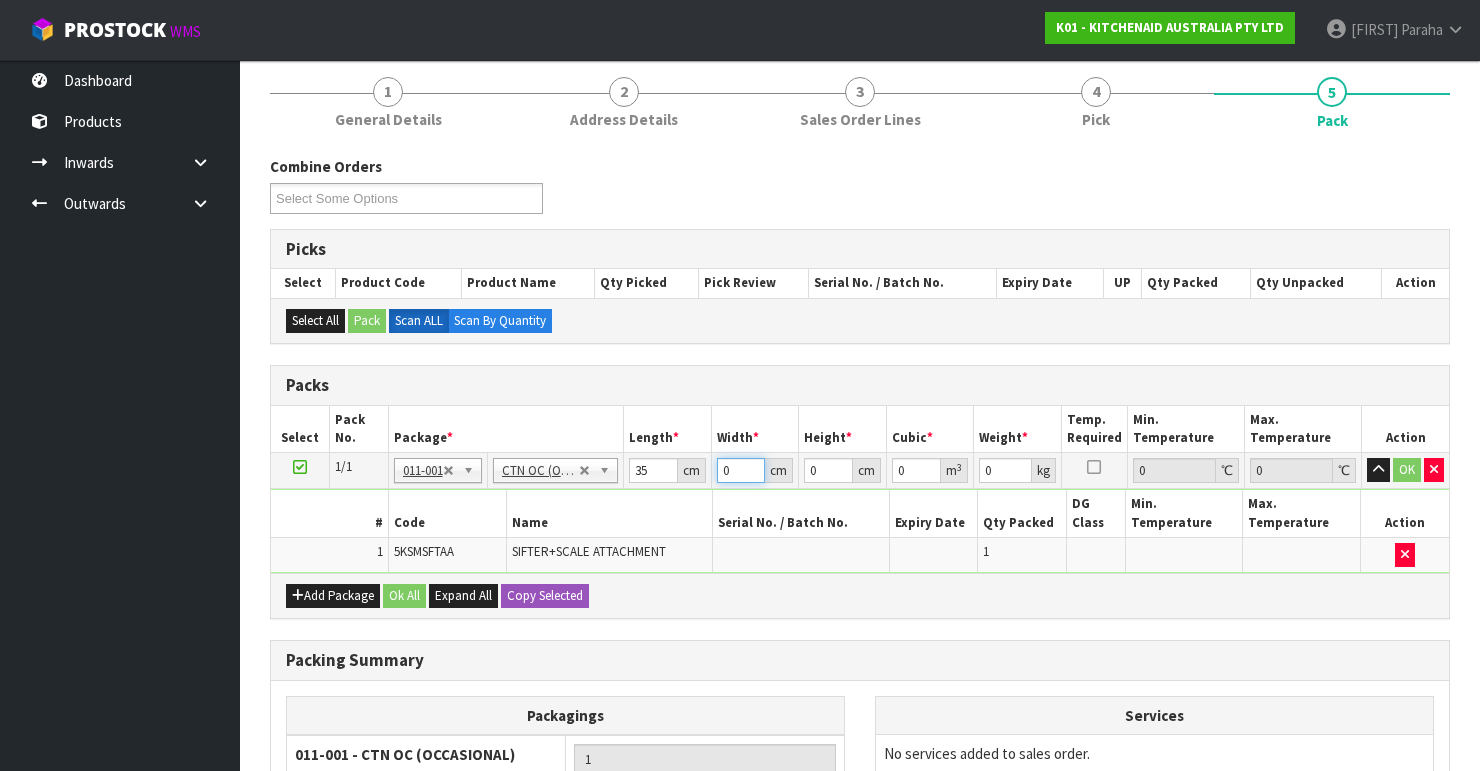 drag, startPoint x: 731, startPoint y: 467, endPoint x: 704, endPoint y: 463, distance: 27.294687 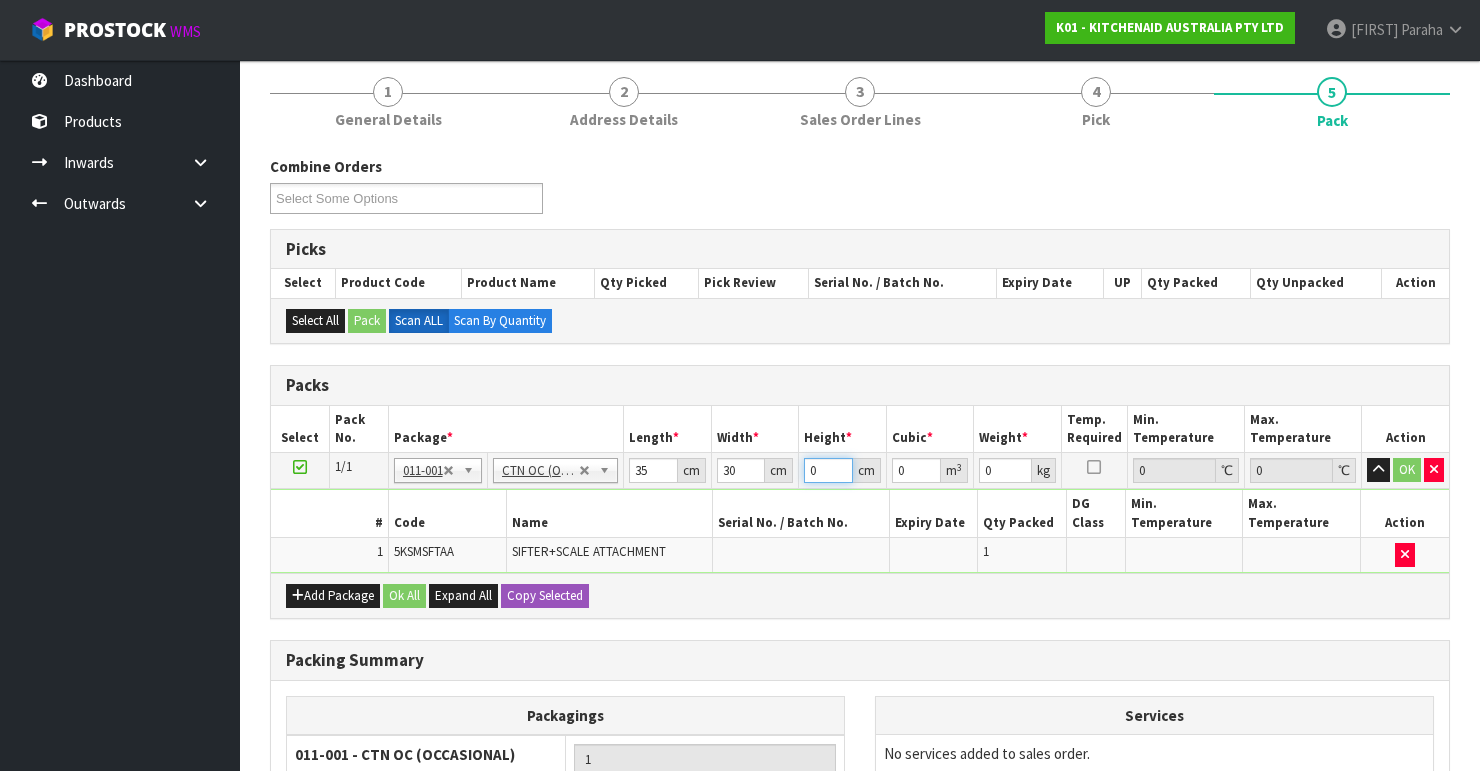 drag, startPoint x: 820, startPoint y: 465, endPoint x: 766, endPoint y: 473, distance: 54.589375 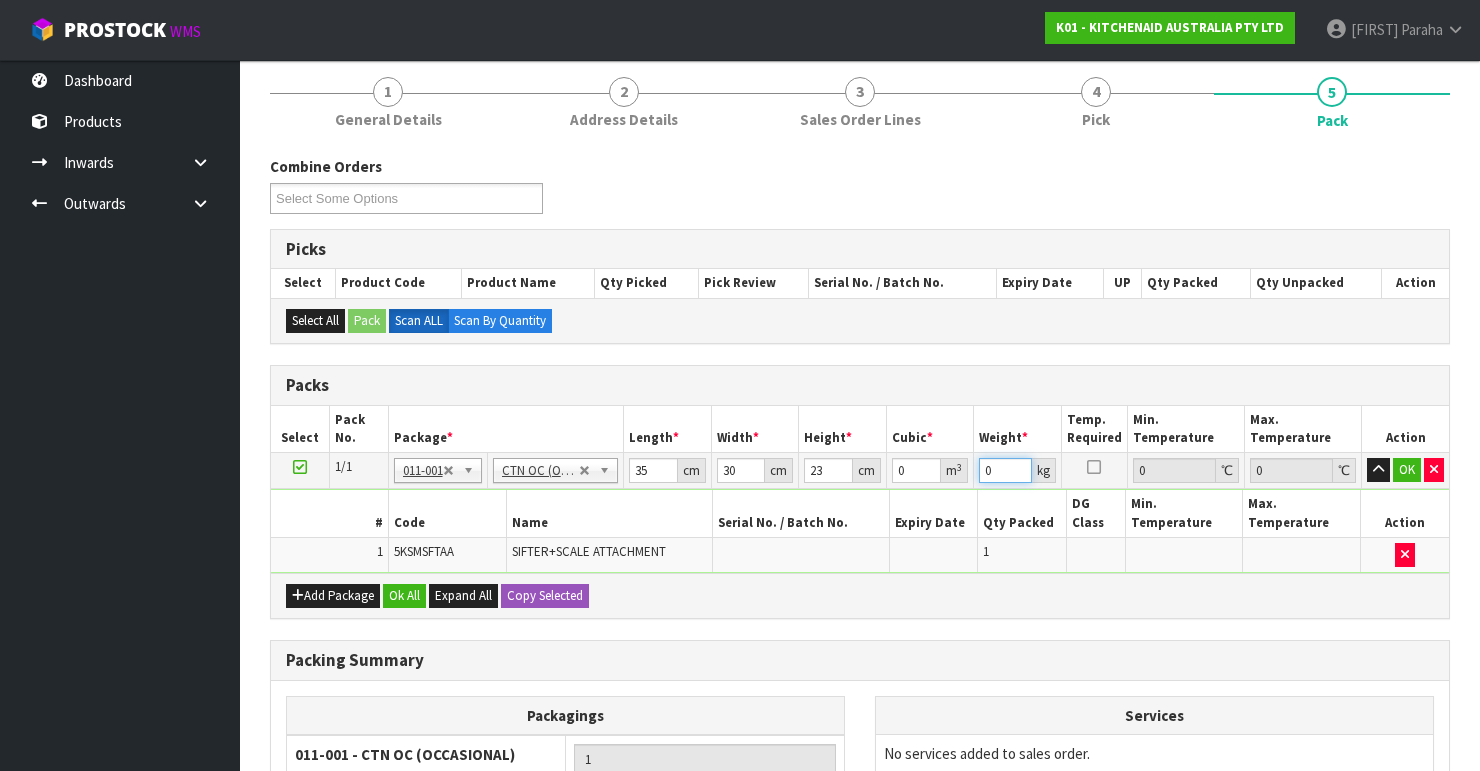 drag, startPoint x: 1006, startPoint y: 467, endPoint x: 957, endPoint y: 478, distance: 50.219517 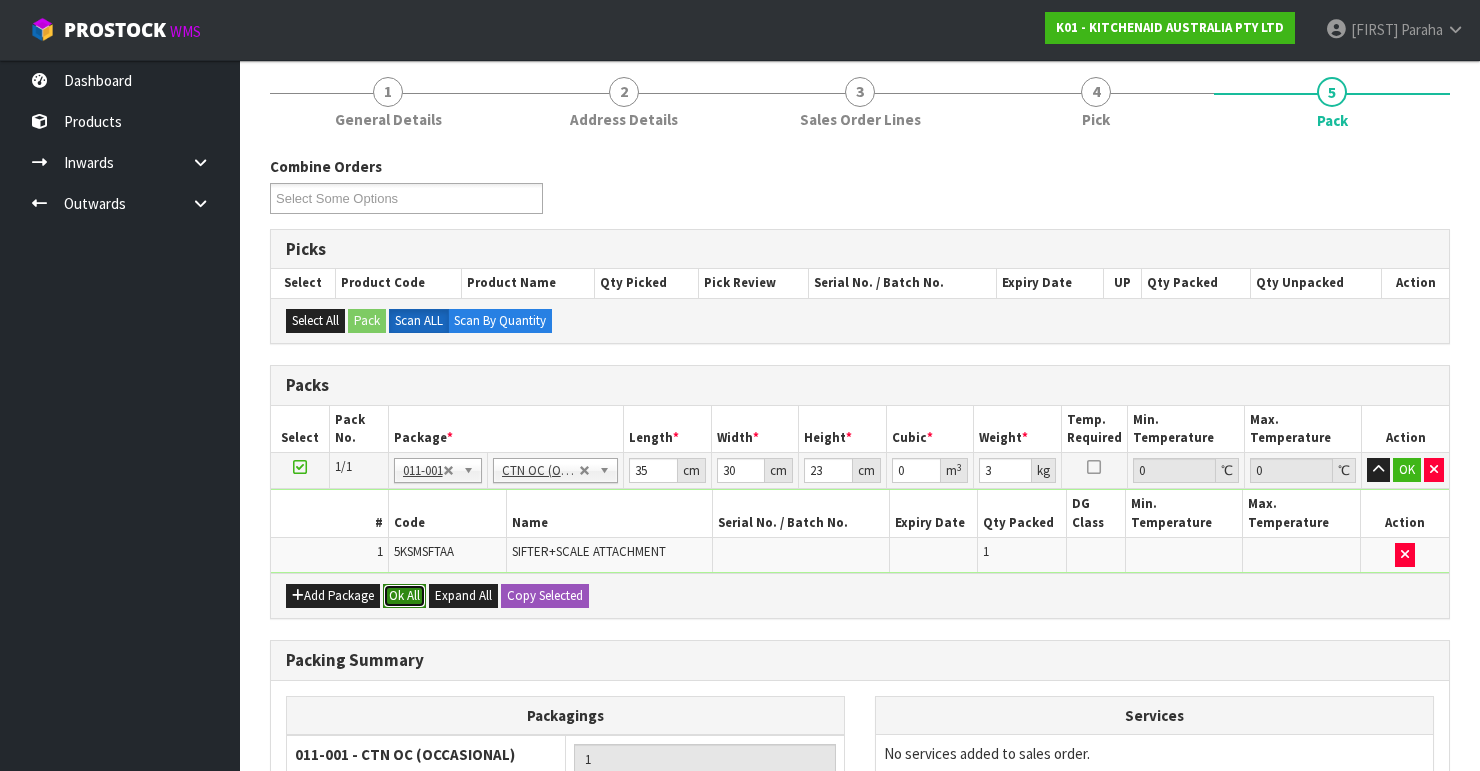 click on "Ok All" at bounding box center (404, 596) 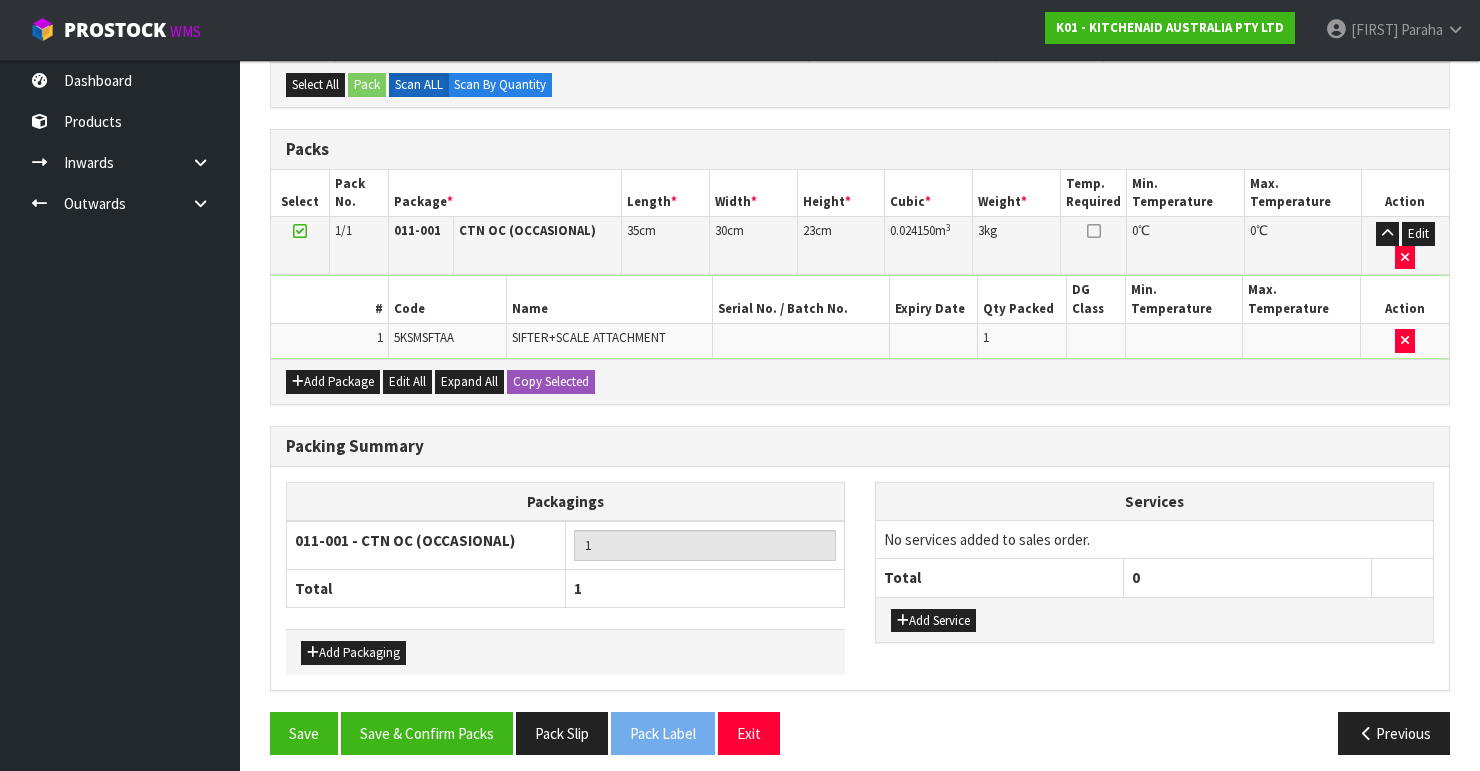 scroll, scrollTop: 400, scrollLeft: 0, axis: vertical 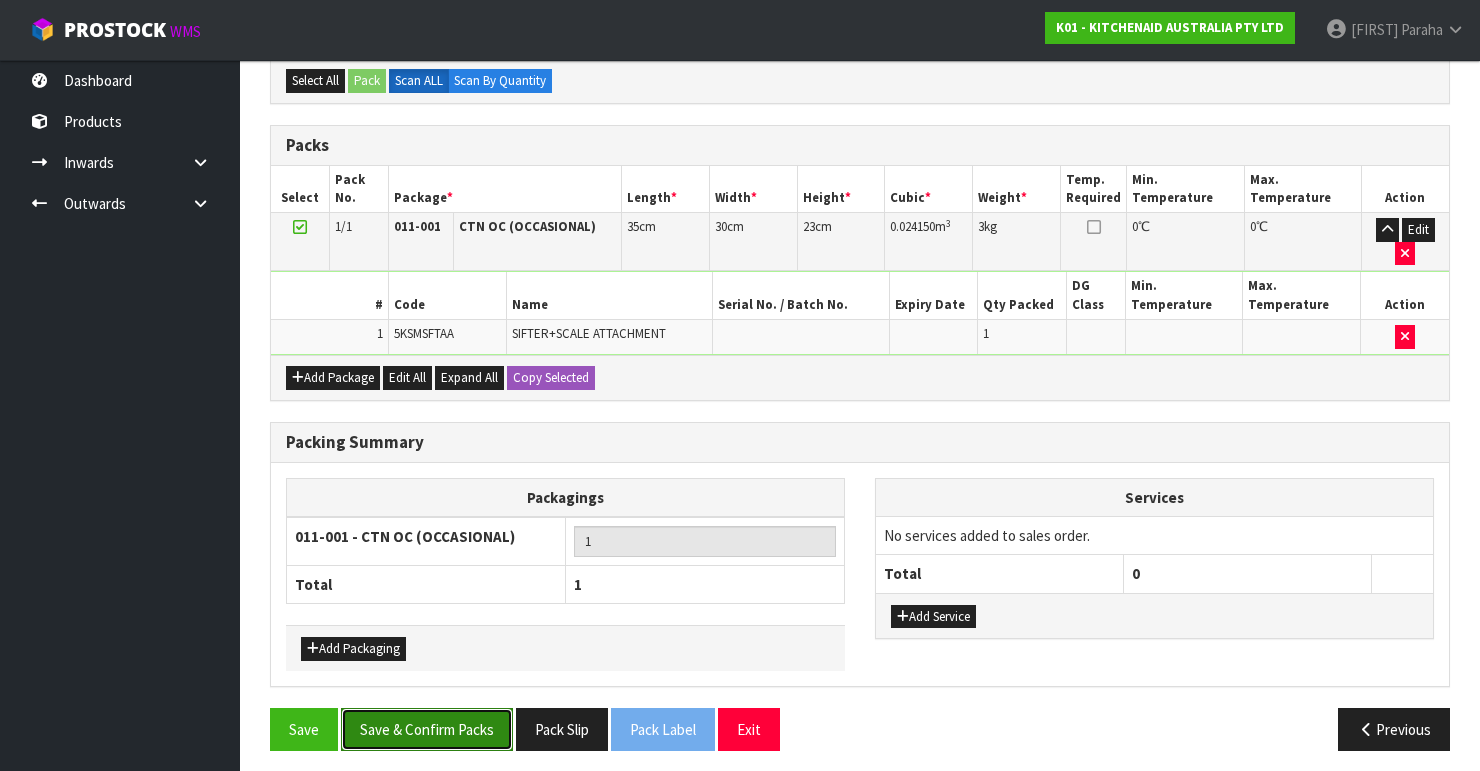 click on "Save & Confirm Packs" at bounding box center (427, 729) 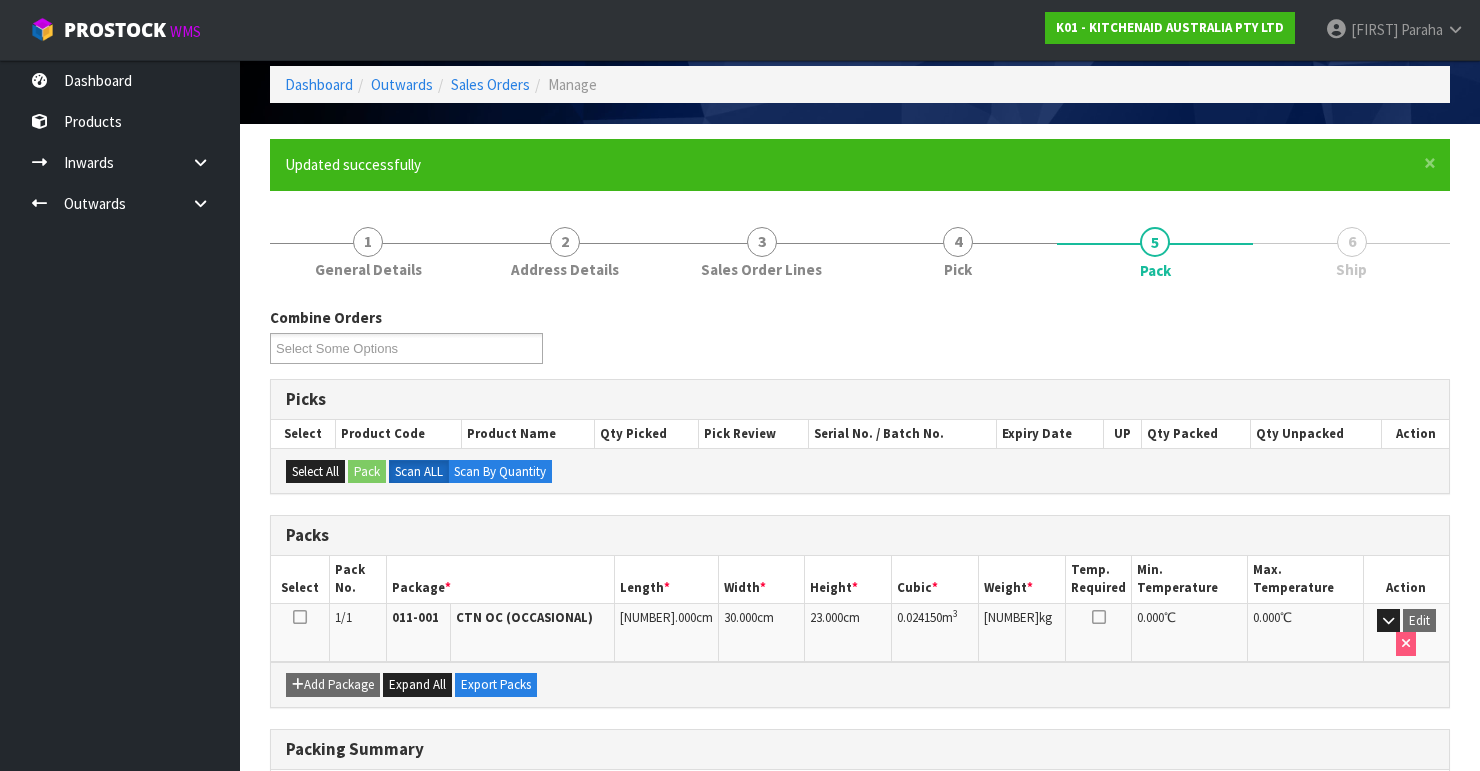 scroll, scrollTop: 346, scrollLeft: 0, axis: vertical 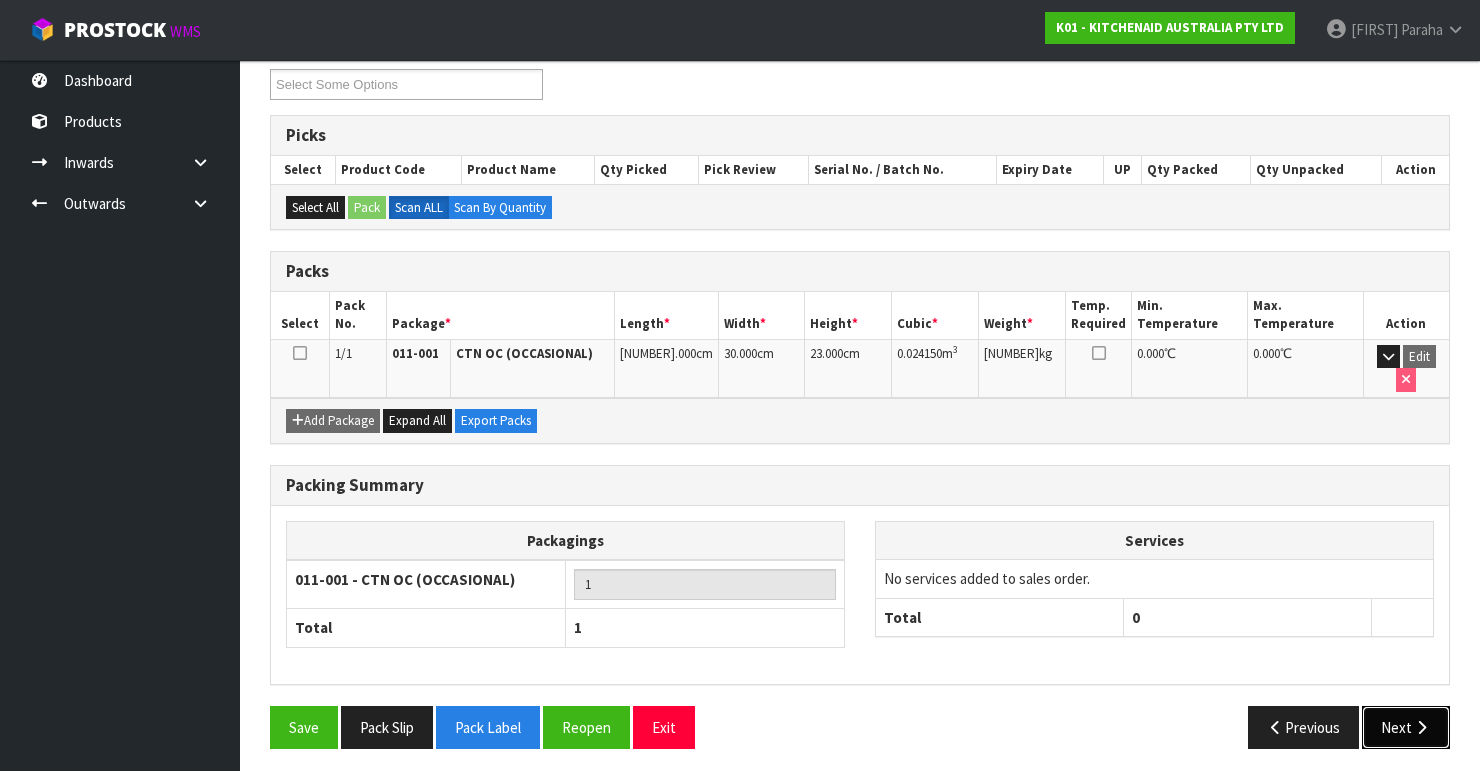 click on "Next" at bounding box center [1406, 727] 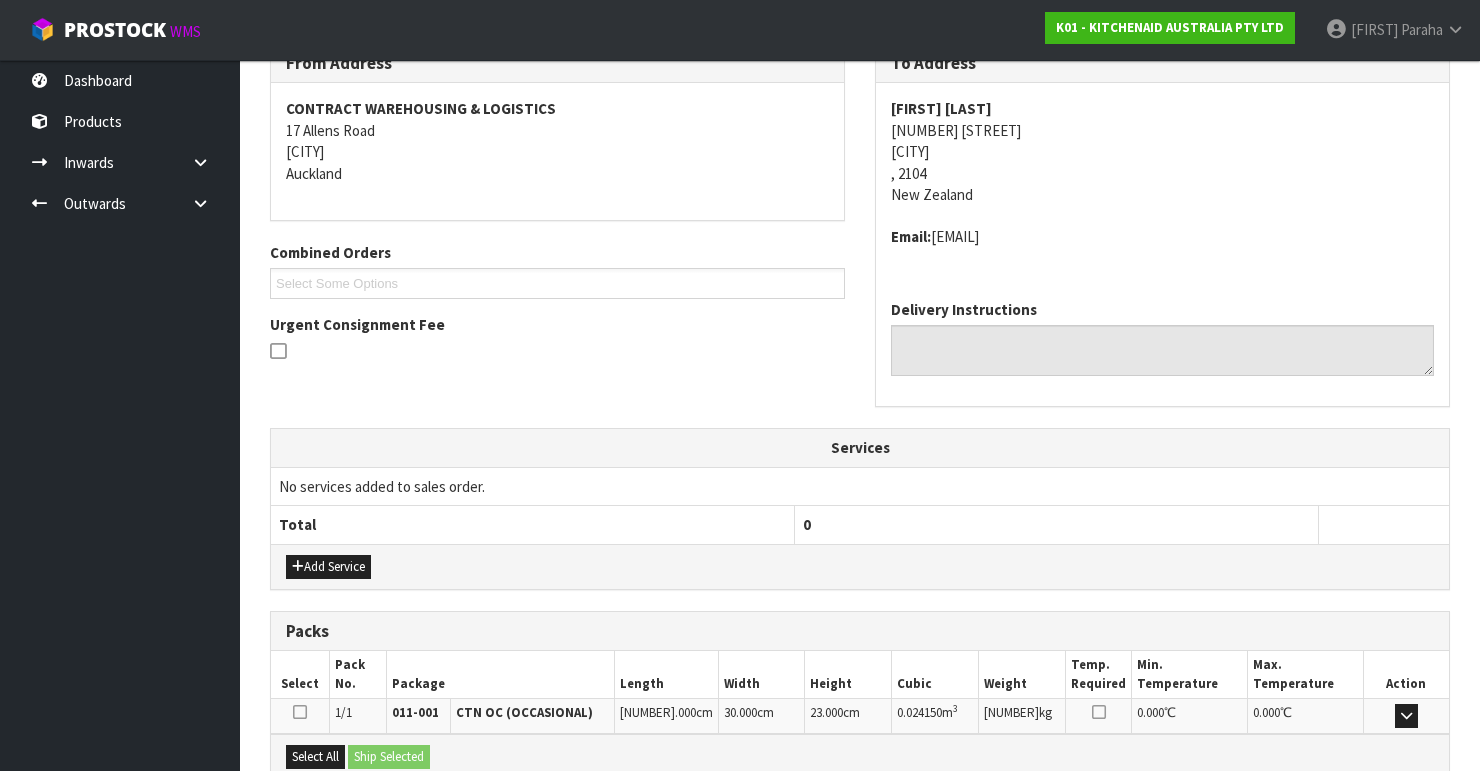 scroll, scrollTop: 562, scrollLeft: 0, axis: vertical 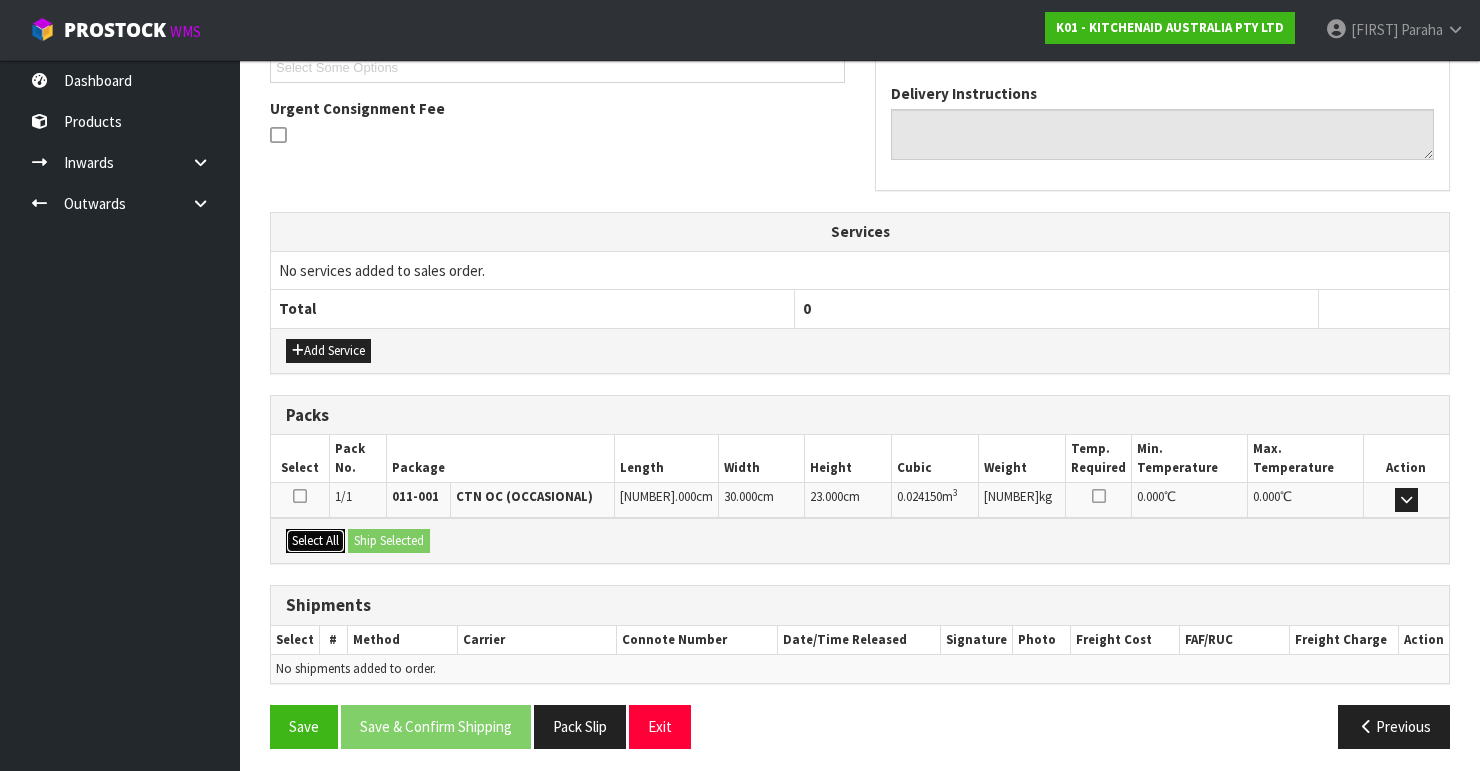 click on "Select All" at bounding box center (315, 541) 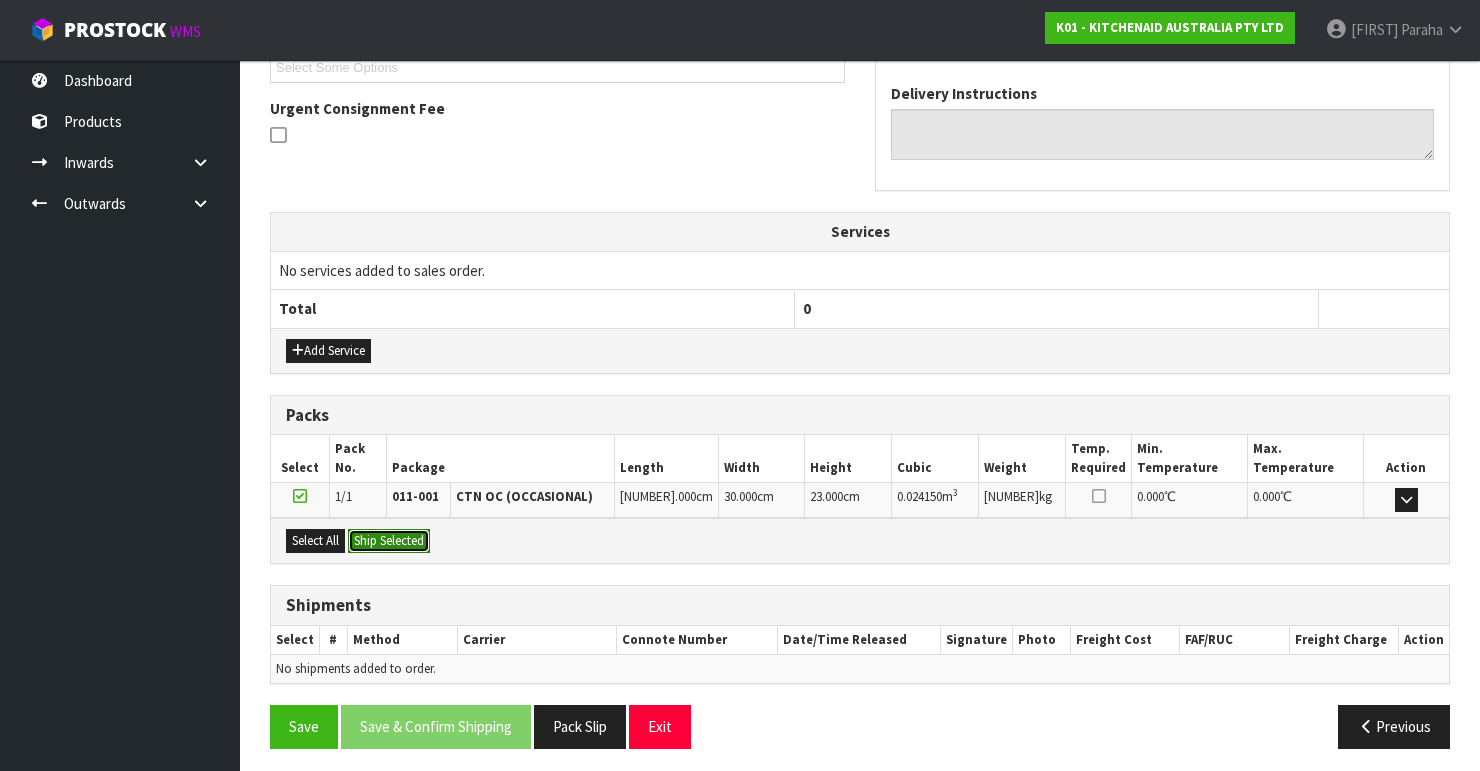 click on "Ship Selected" at bounding box center [389, 541] 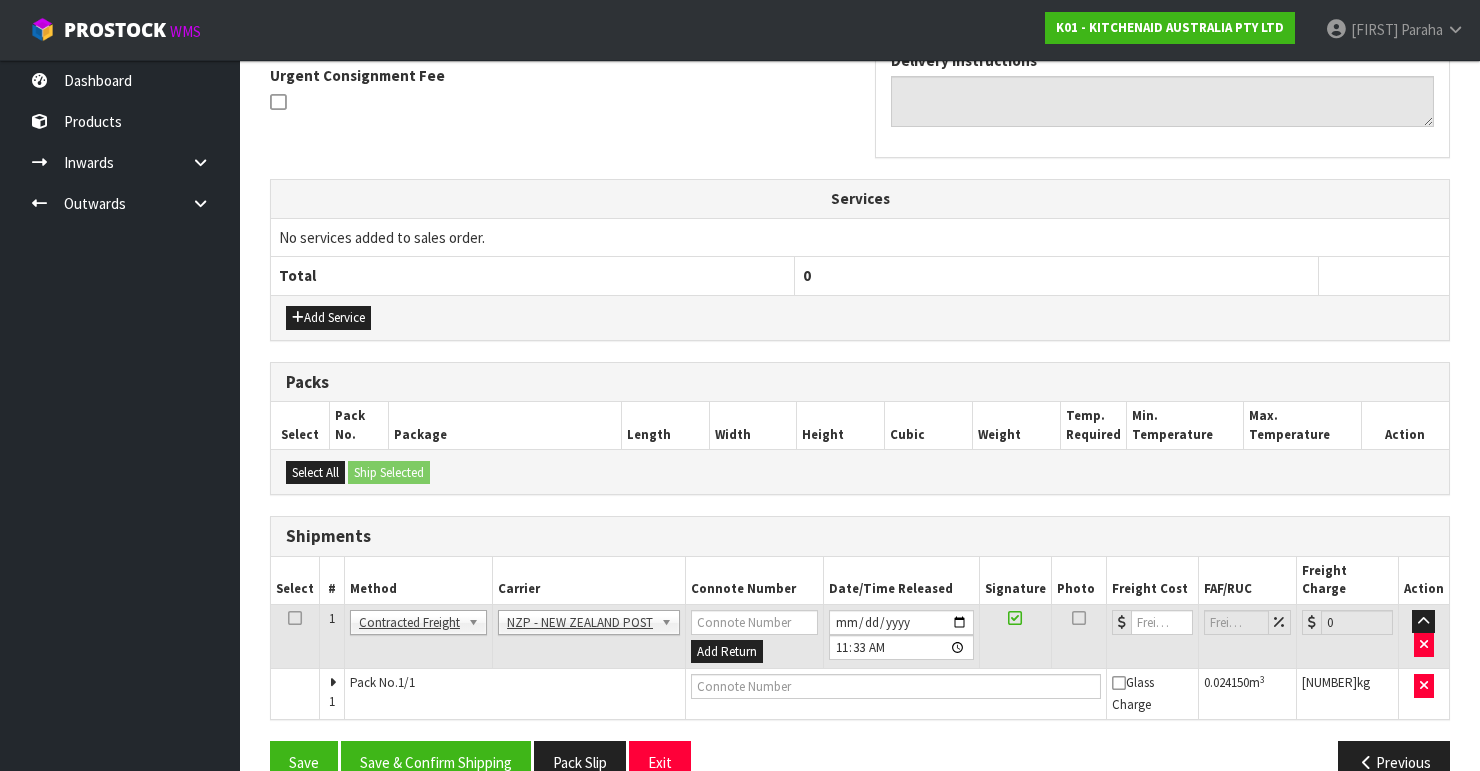 scroll, scrollTop: 613, scrollLeft: 0, axis: vertical 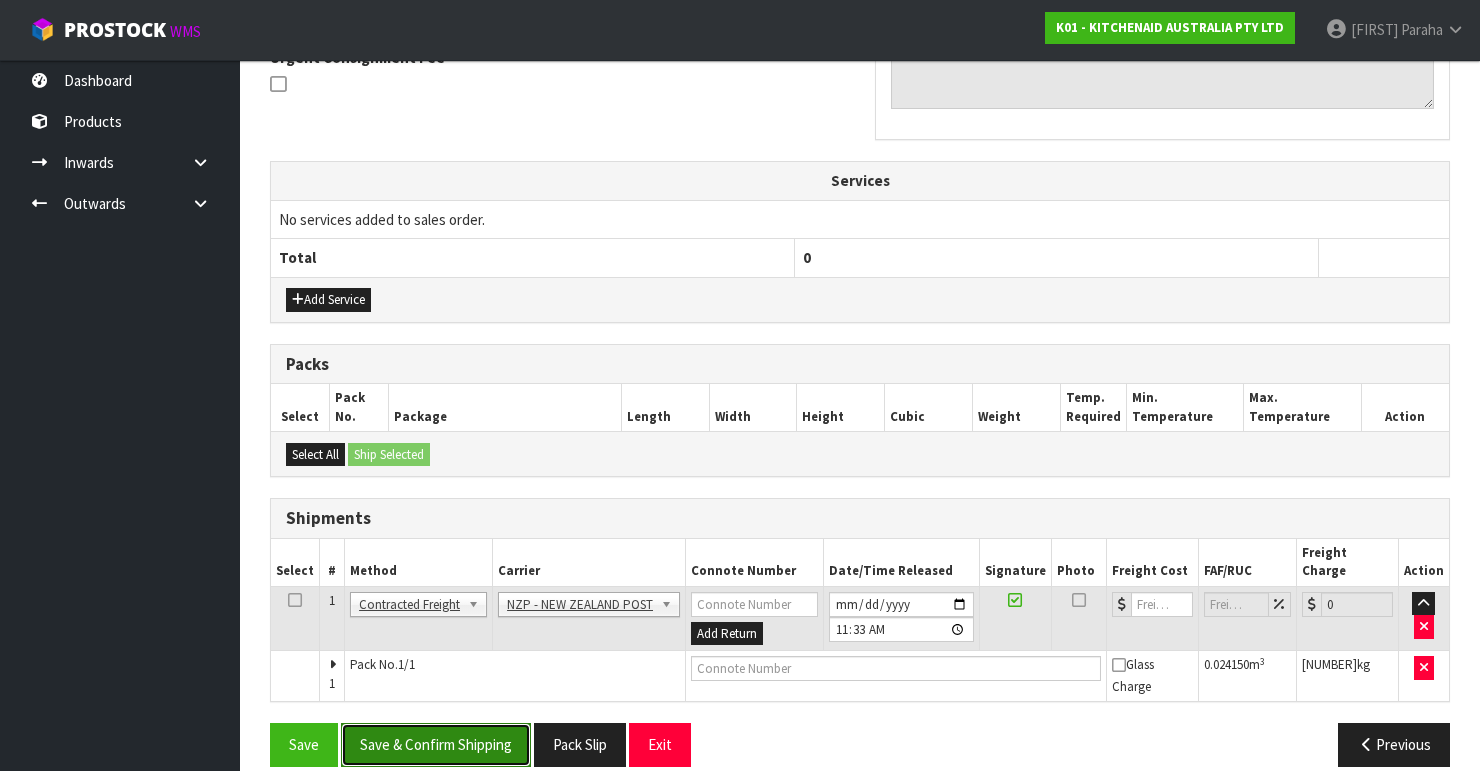 click on "Save & Confirm Shipping" at bounding box center (436, 744) 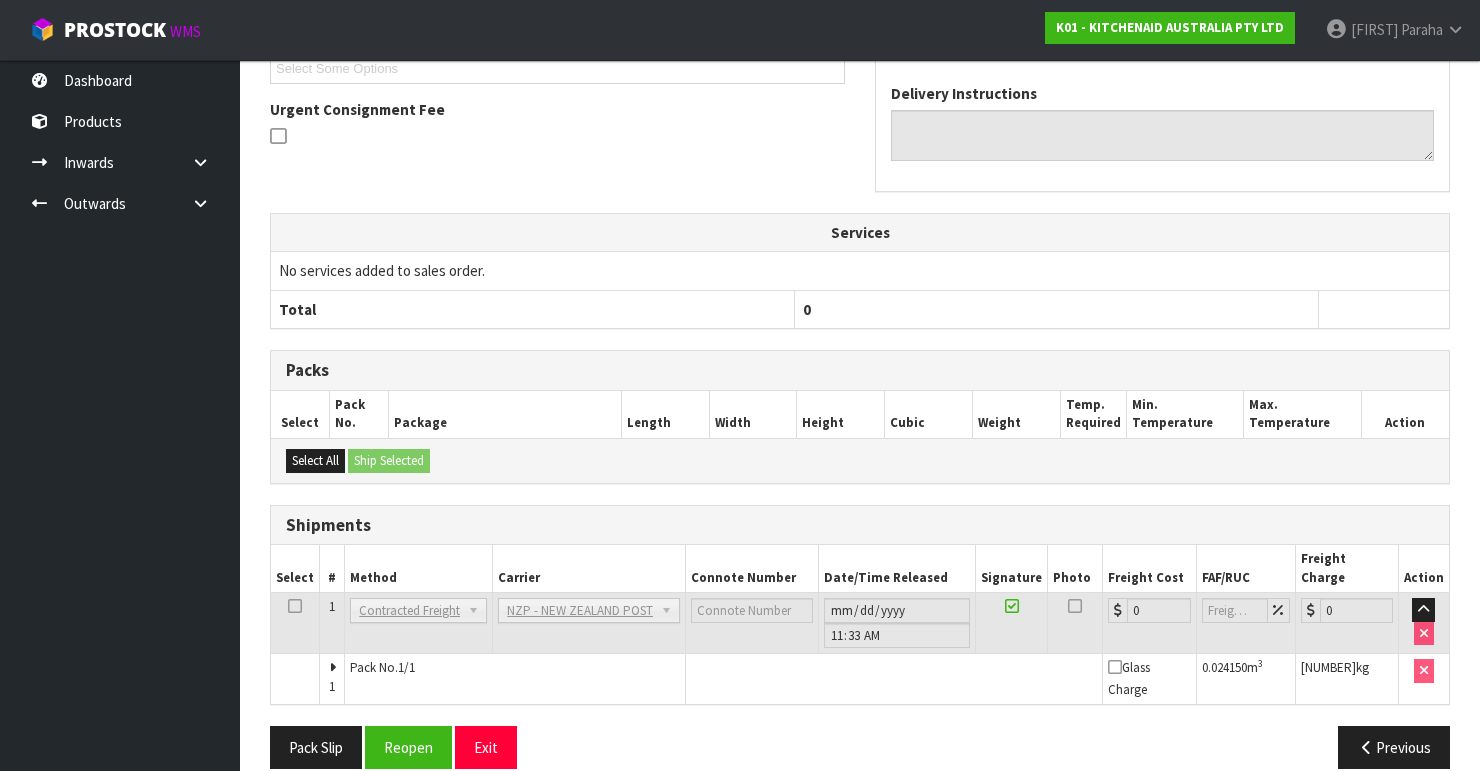 scroll, scrollTop: 584, scrollLeft: 0, axis: vertical 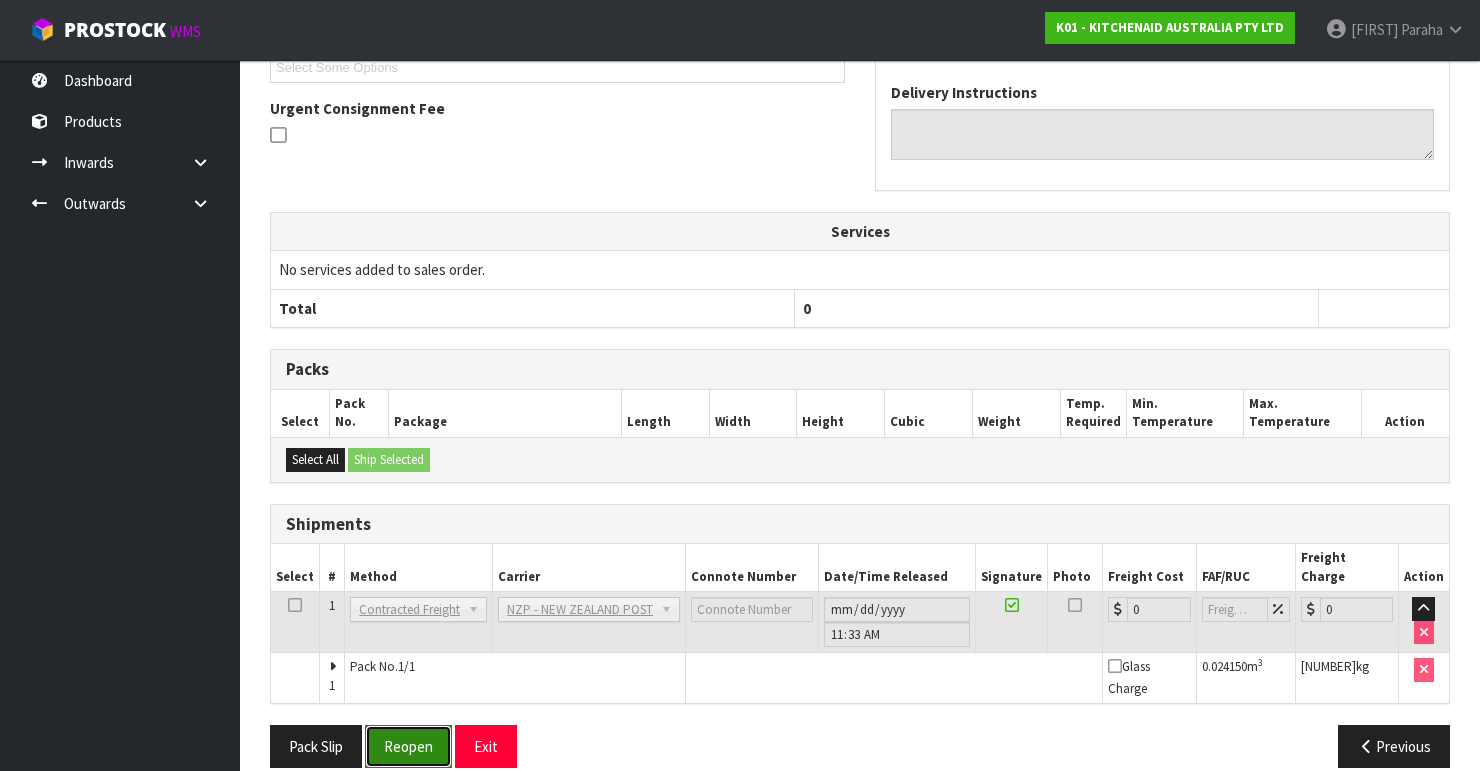 click on "Reopen" at bounding box center (408, 746) 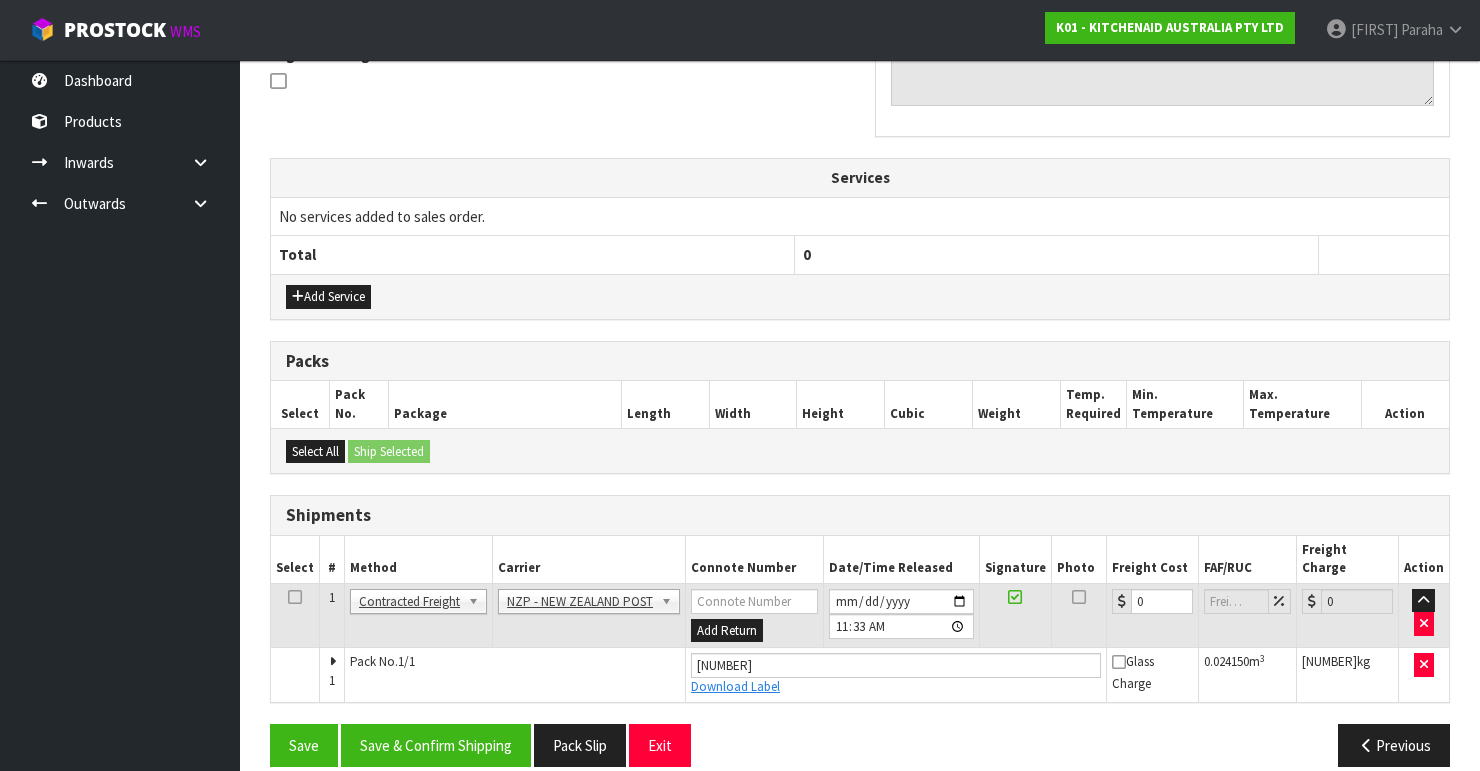 scroll, scrollTop: 616, scrollLeft: 0, axis: vertical 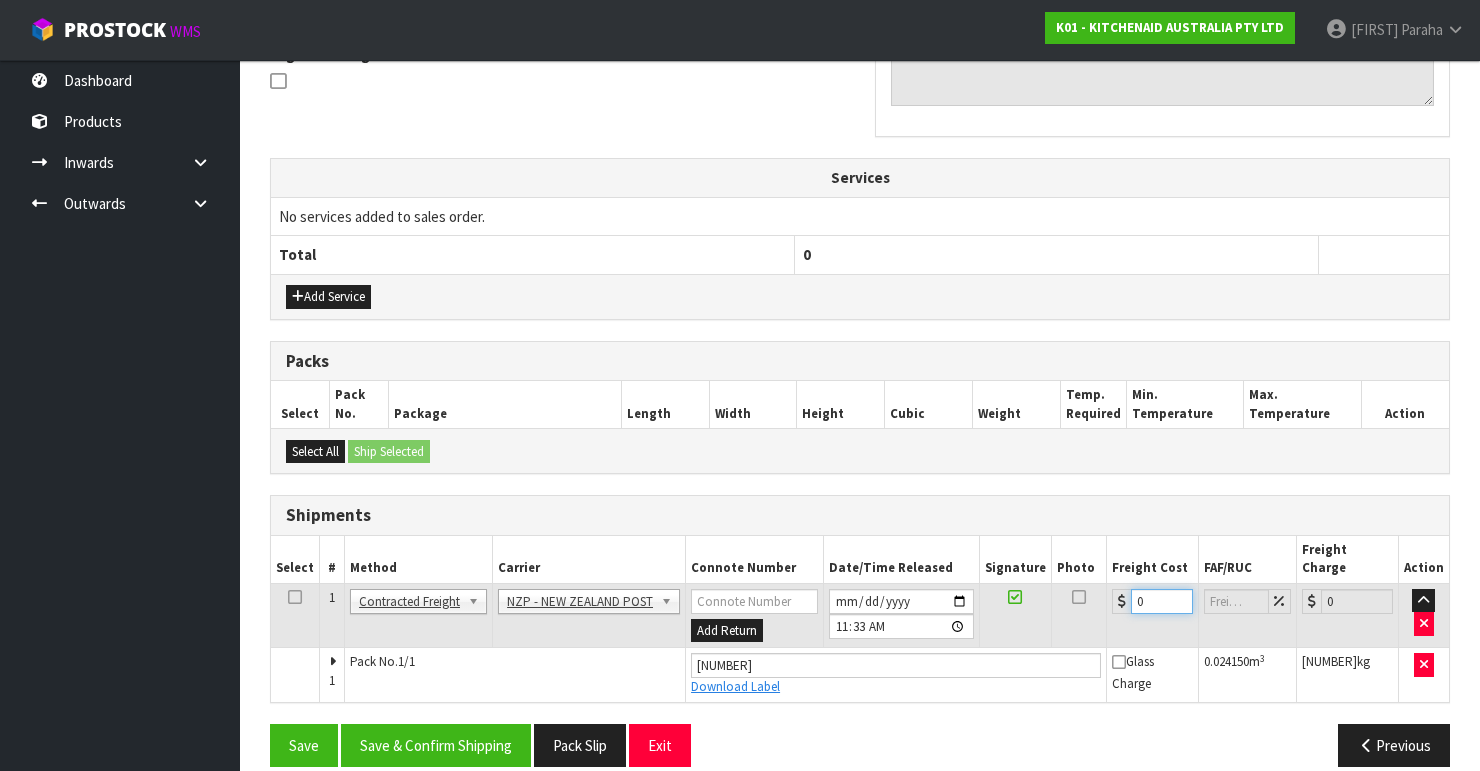 drag, startPoint x: 1153, startPoint y: 574, endPoint x: 1115, endPoint y: 593, distance: 42.48529 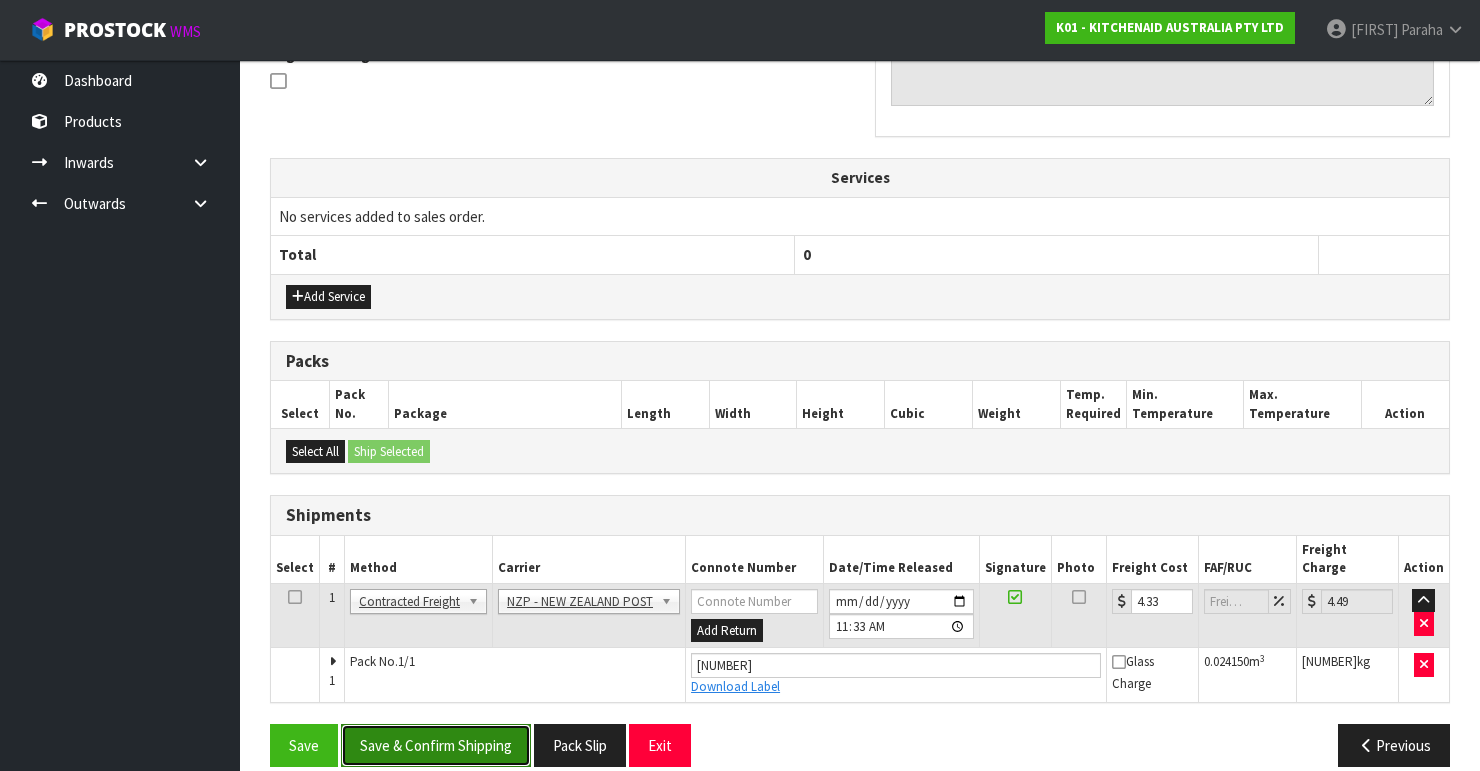 click on "Save & Confirm Shipping" at bounding box center [436, 745] 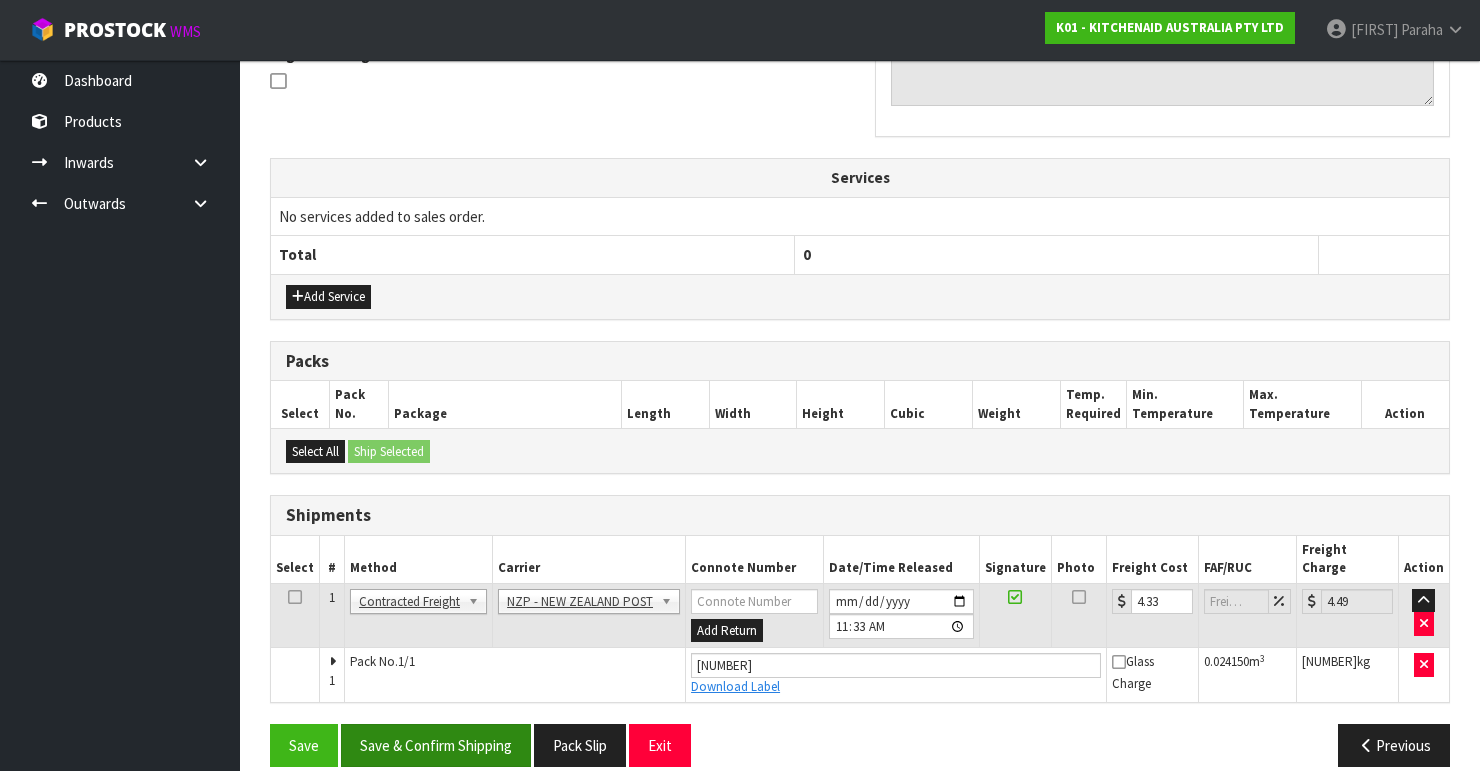 scroll, scrollTop: 0, scrollLeft: 0, axis: both 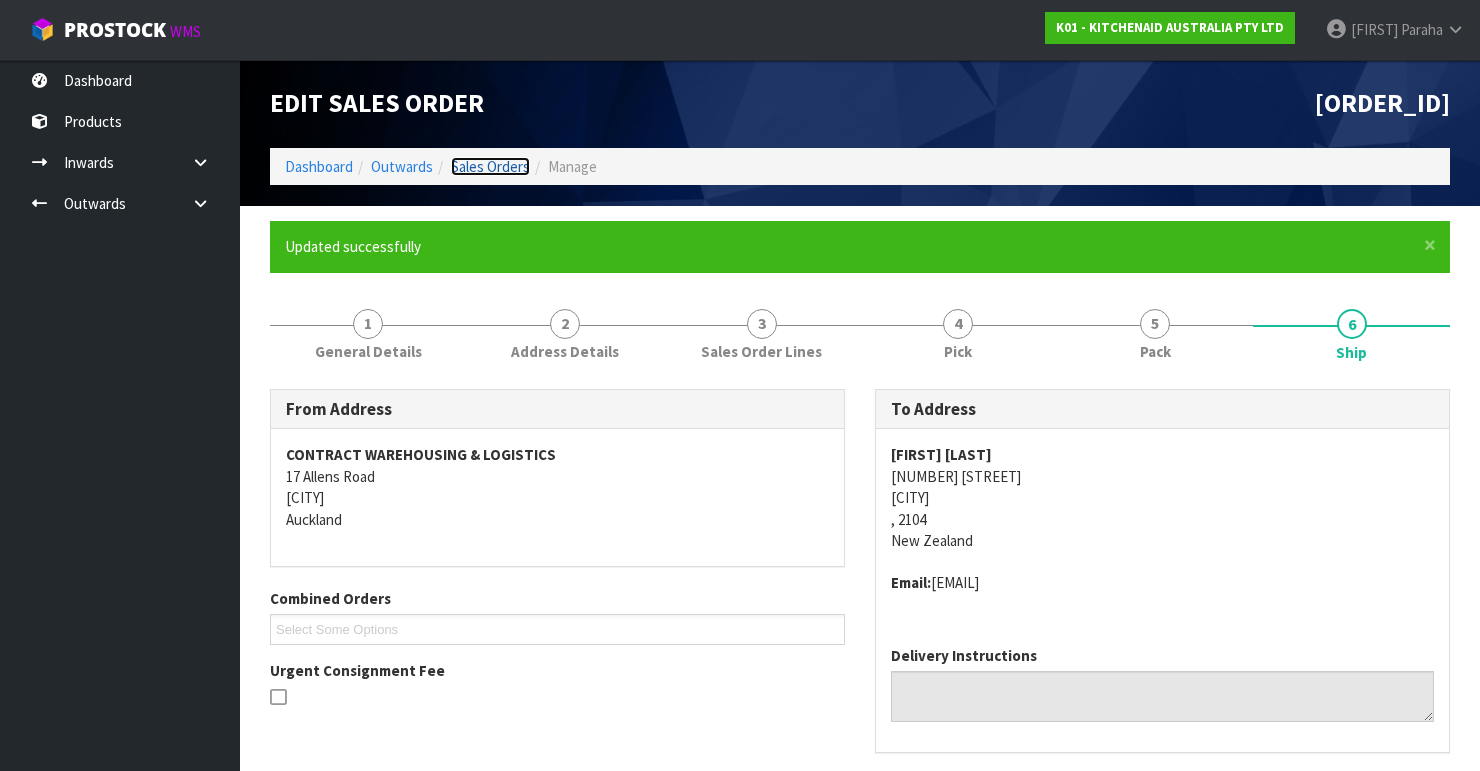 click on "Sales Orders" at bounding box center [490, 166] 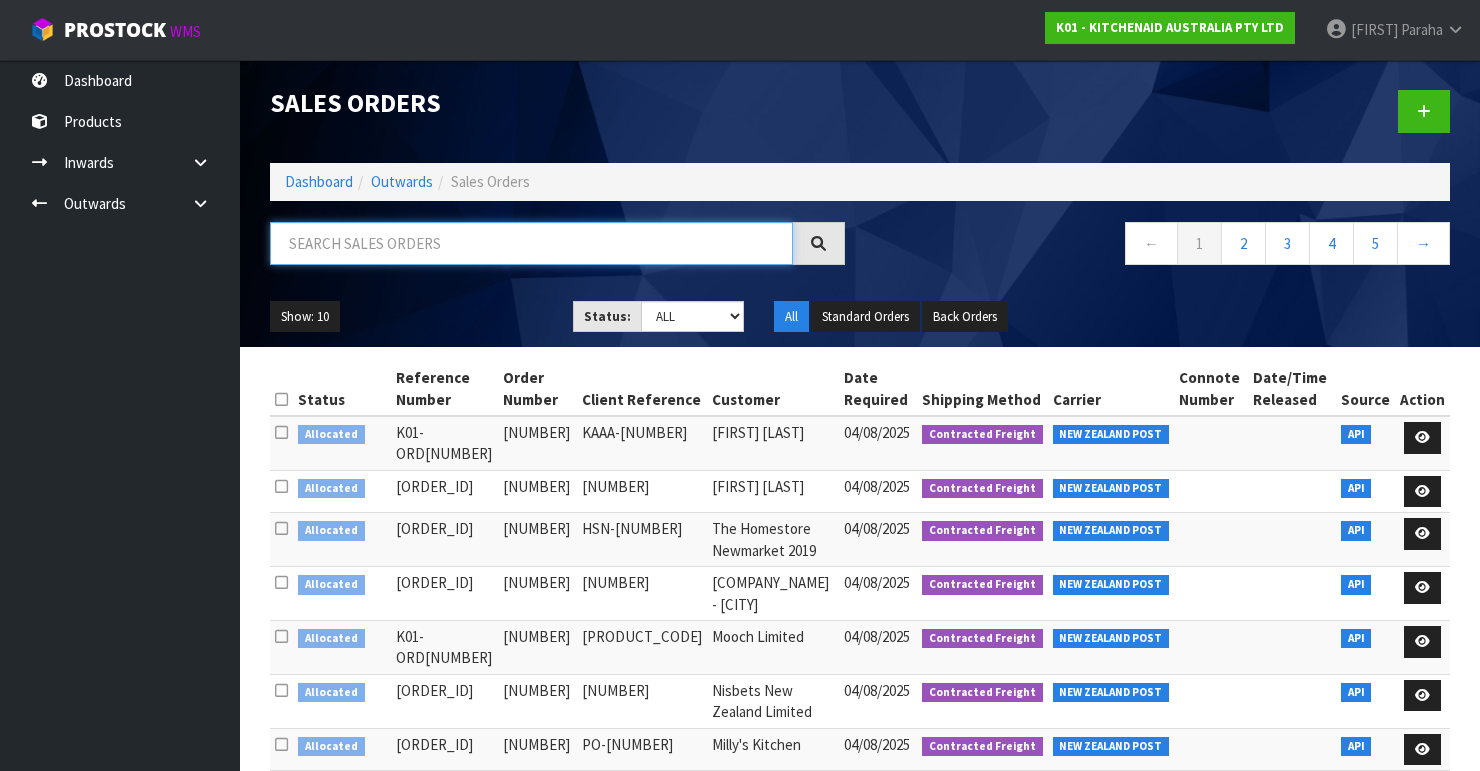 click at bounding box center [531, 243] 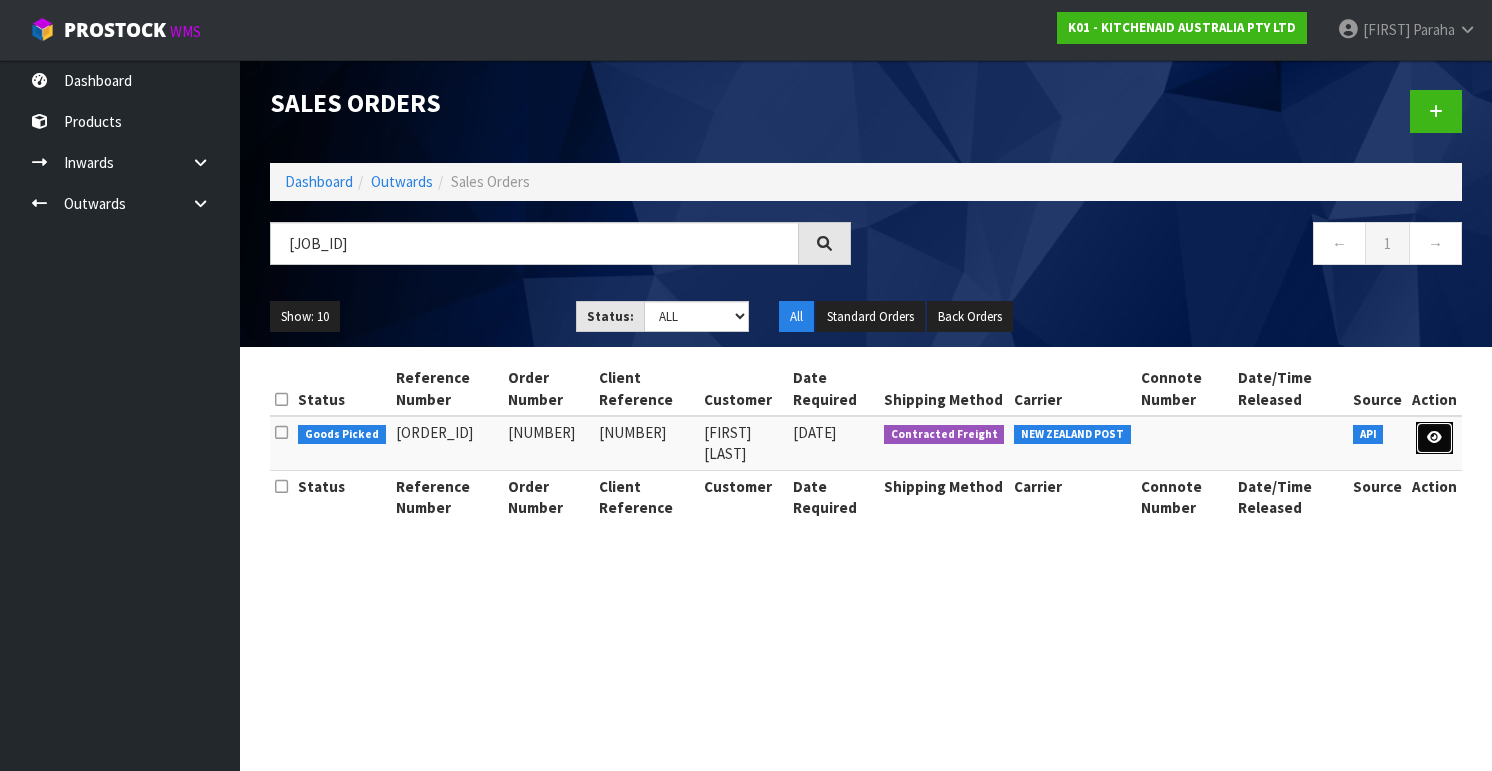 click at bounding box center (1434, 437) 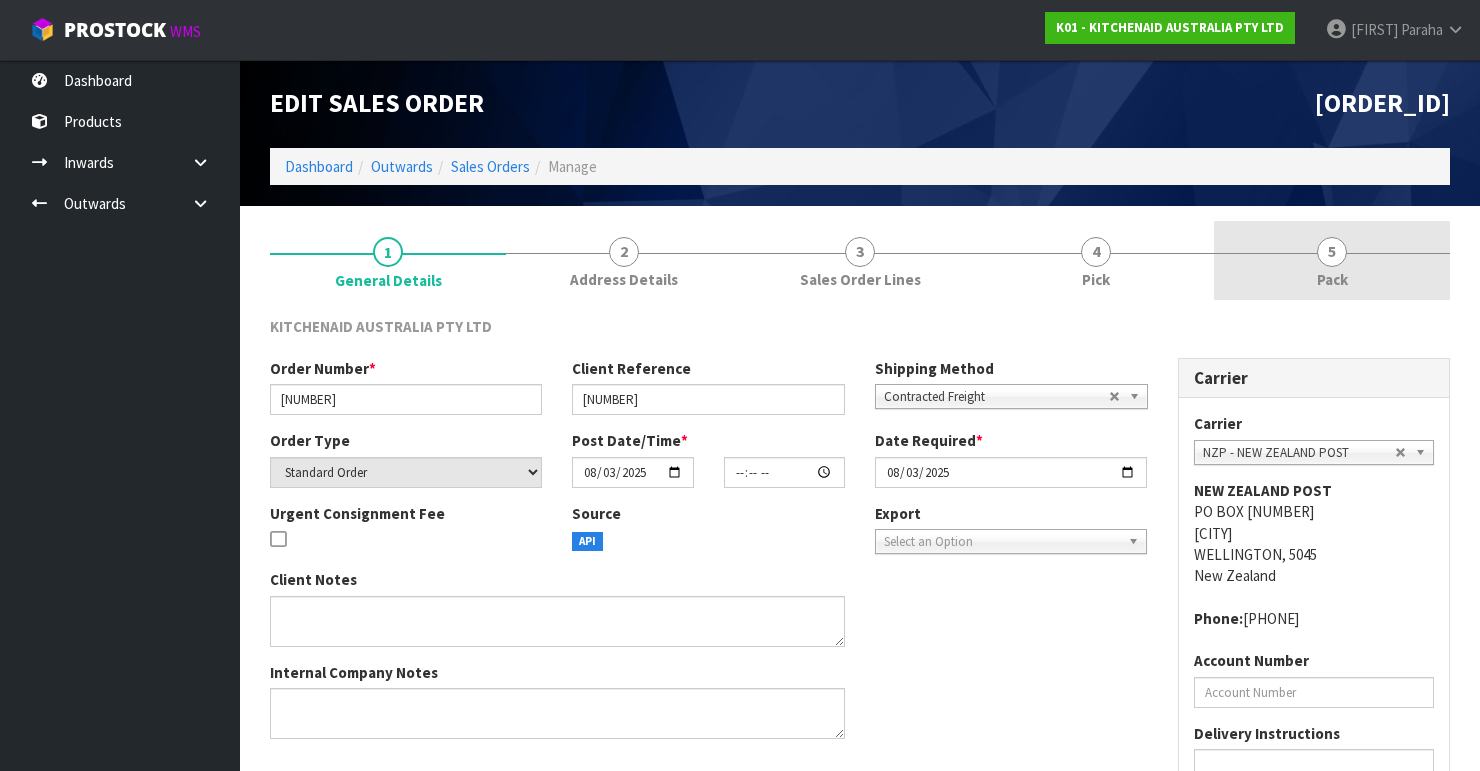 click on "5" at bounding box center (1332, 252) 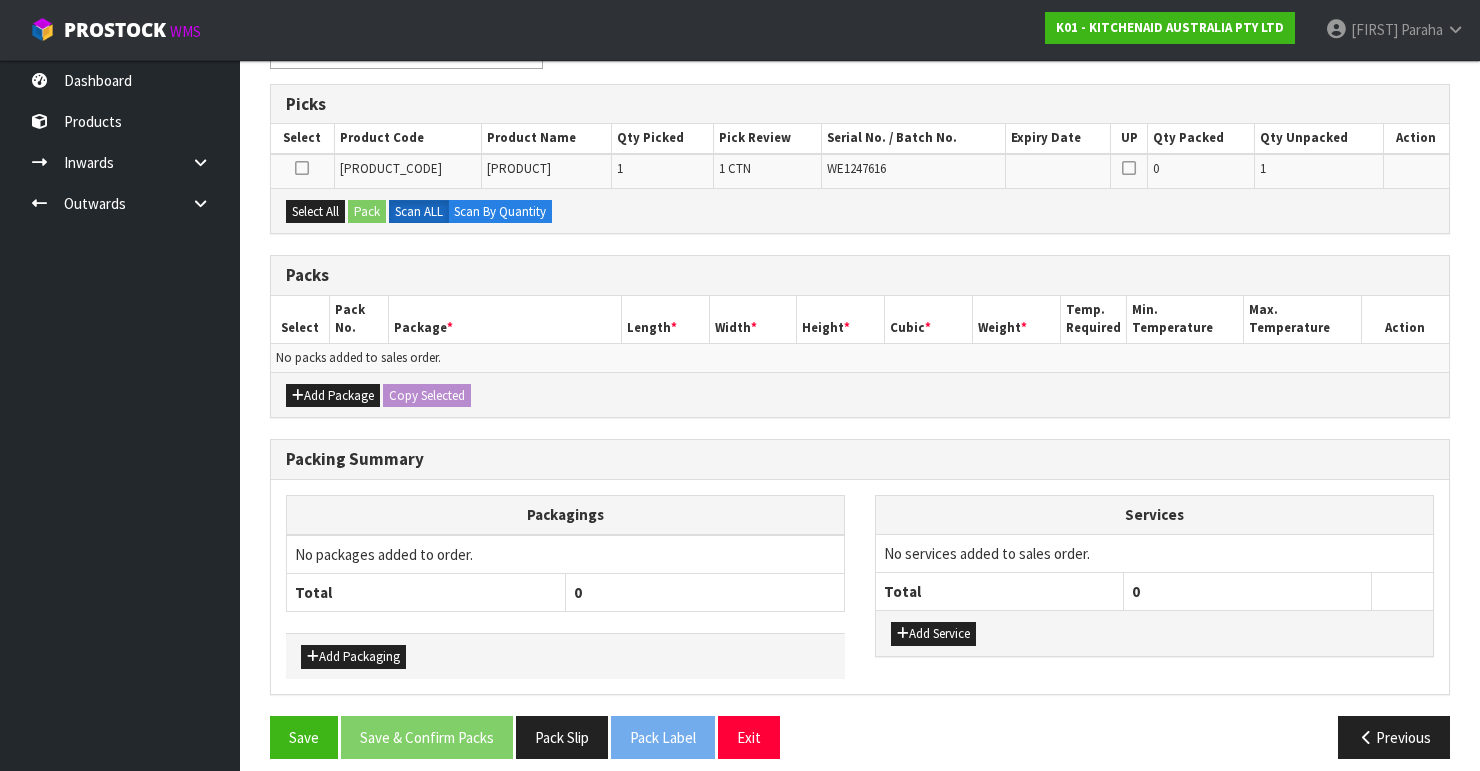 scroll, scrollTop: 314, scrollLeft: 0, axis: vertical 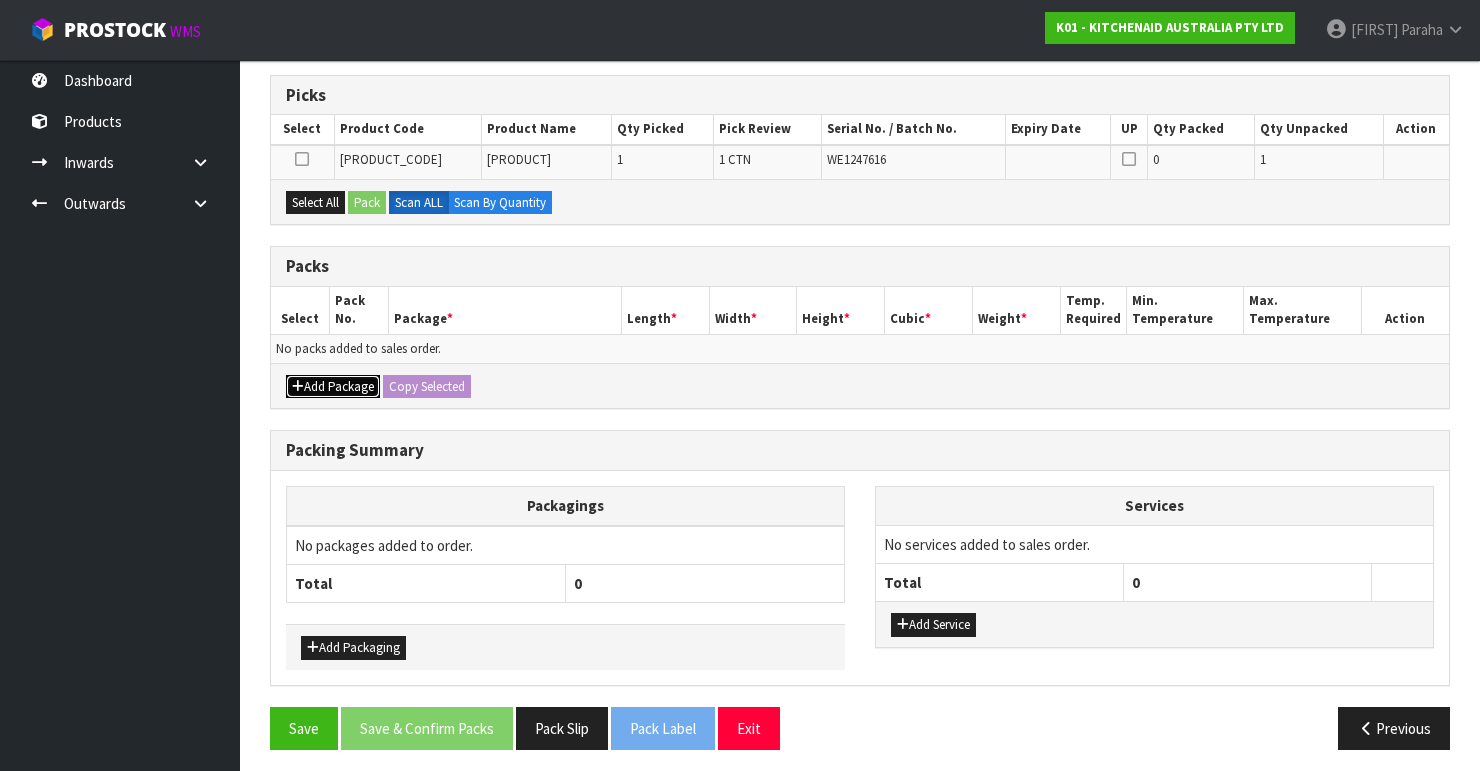 click at bounding box center (298, 386) 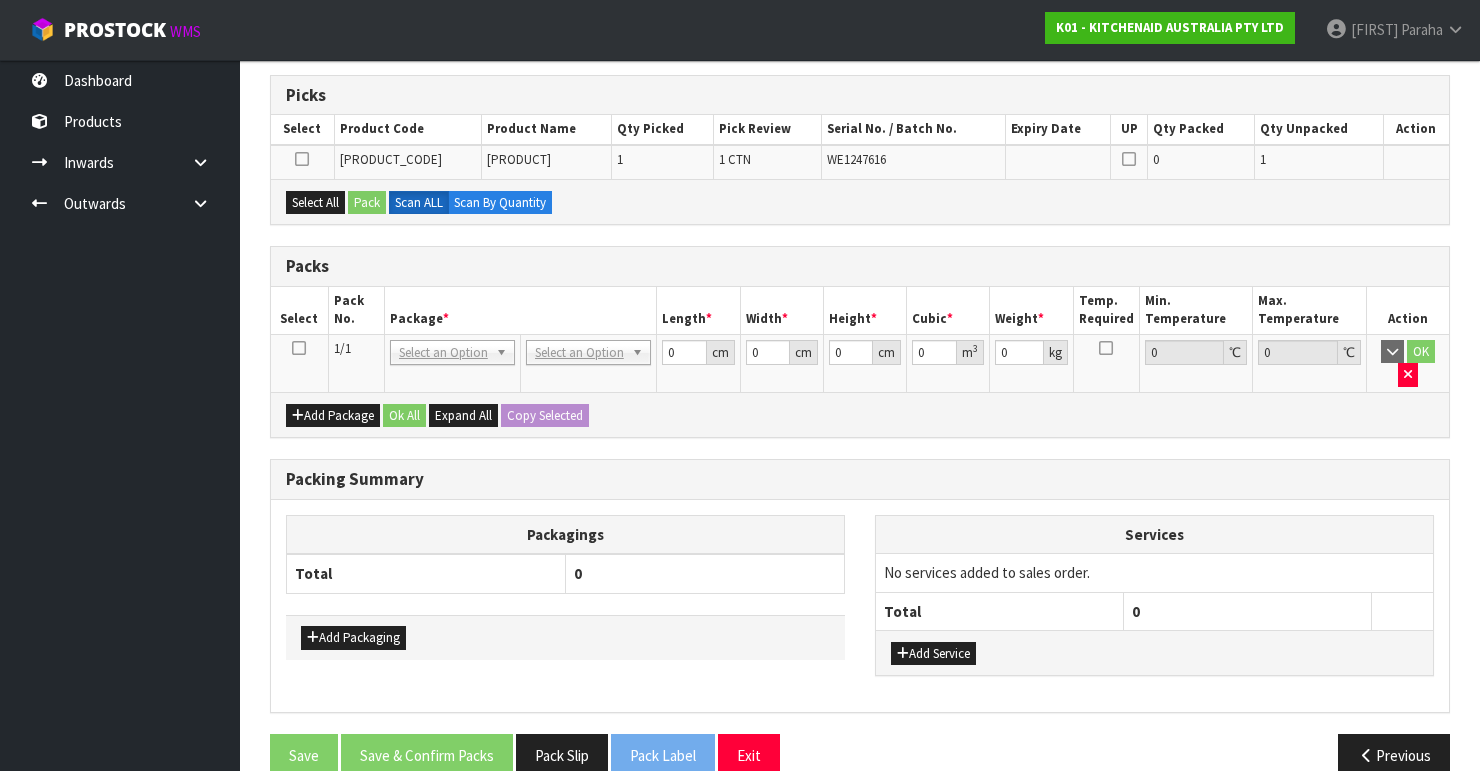 click at bounding box center (299, 348) 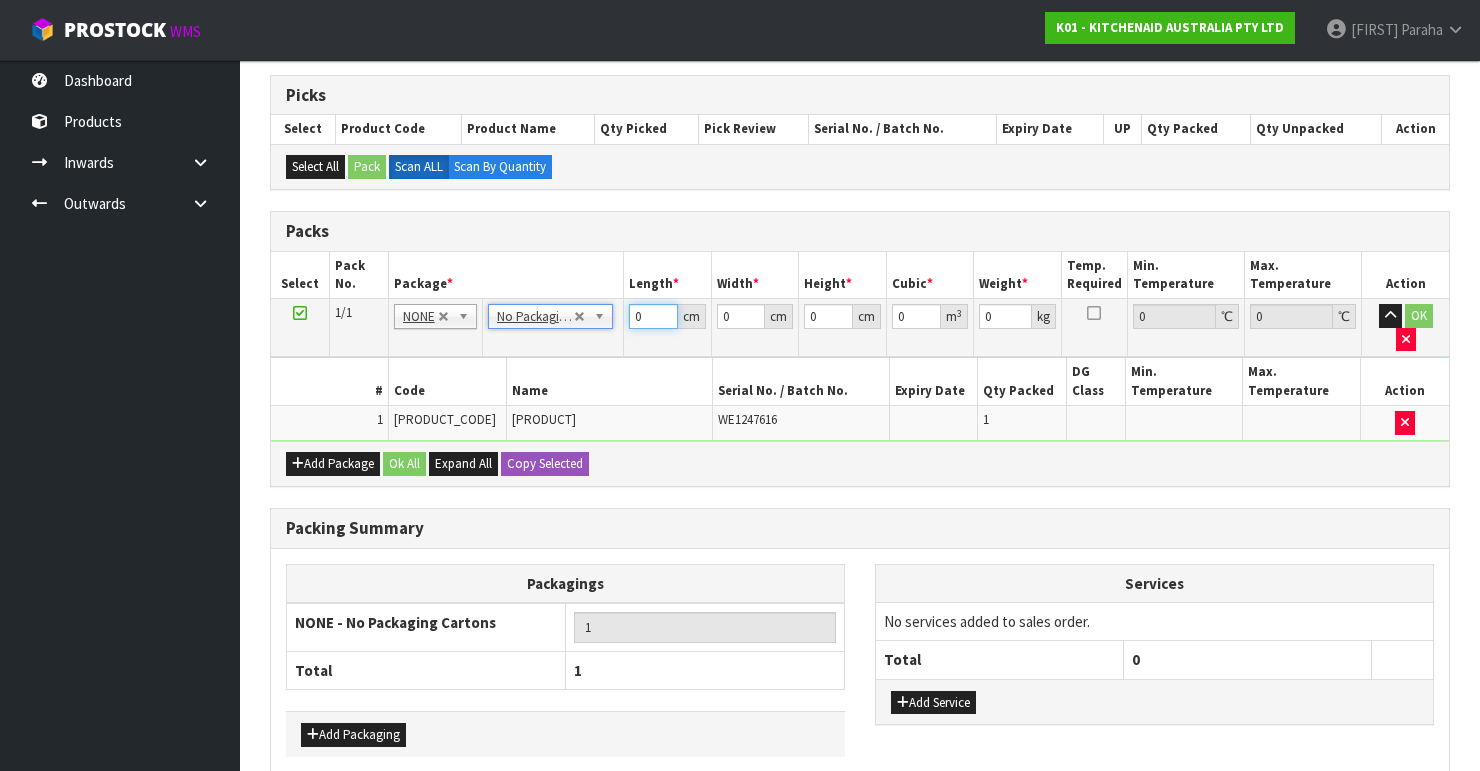 drag, startPoint x: 645, startPoint y: 313, endPoint x: 600, endPoint y: 313, distance: 45 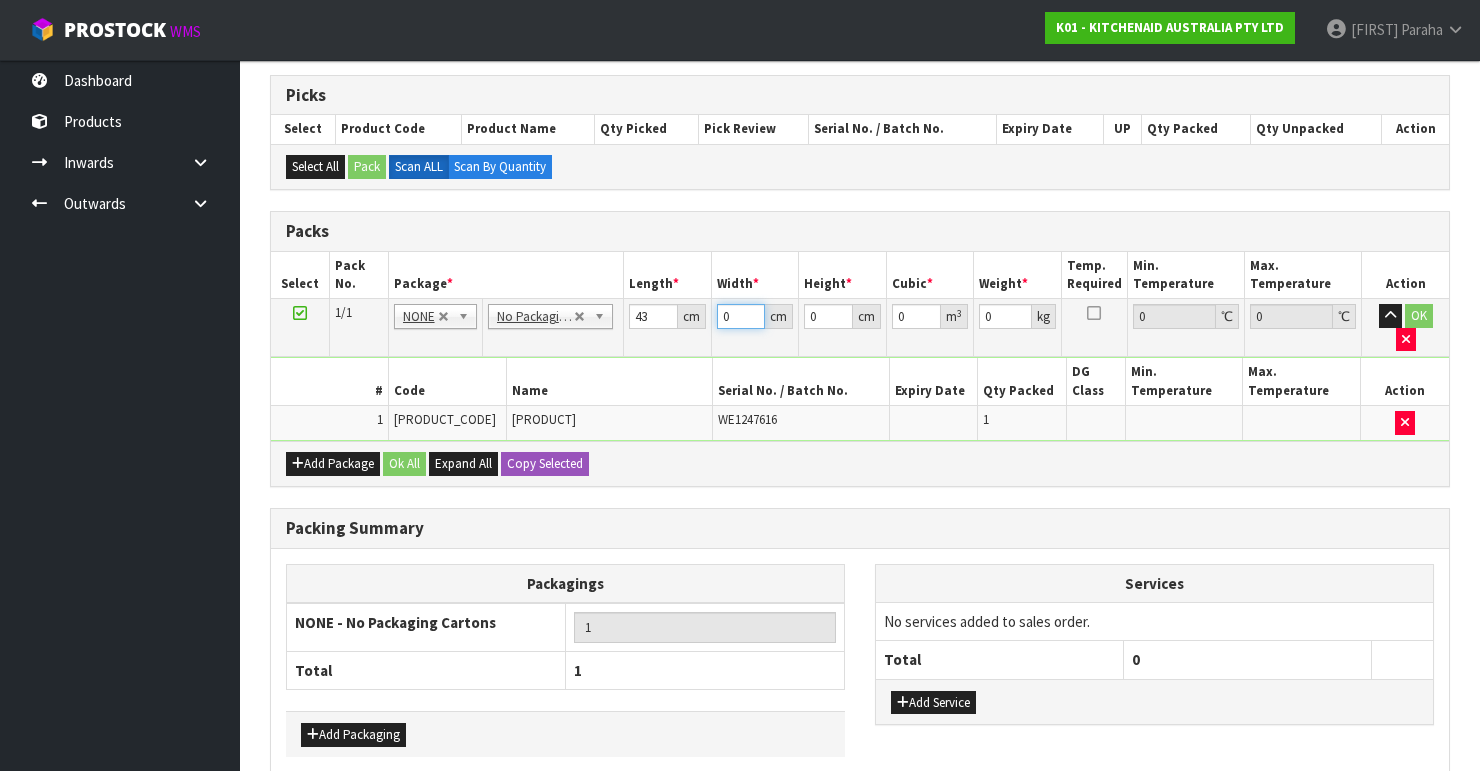 drag, startPoint x: 728, startPoint y: 311, endPoint x: 676, endPoint y: 314, distance: 52.086468 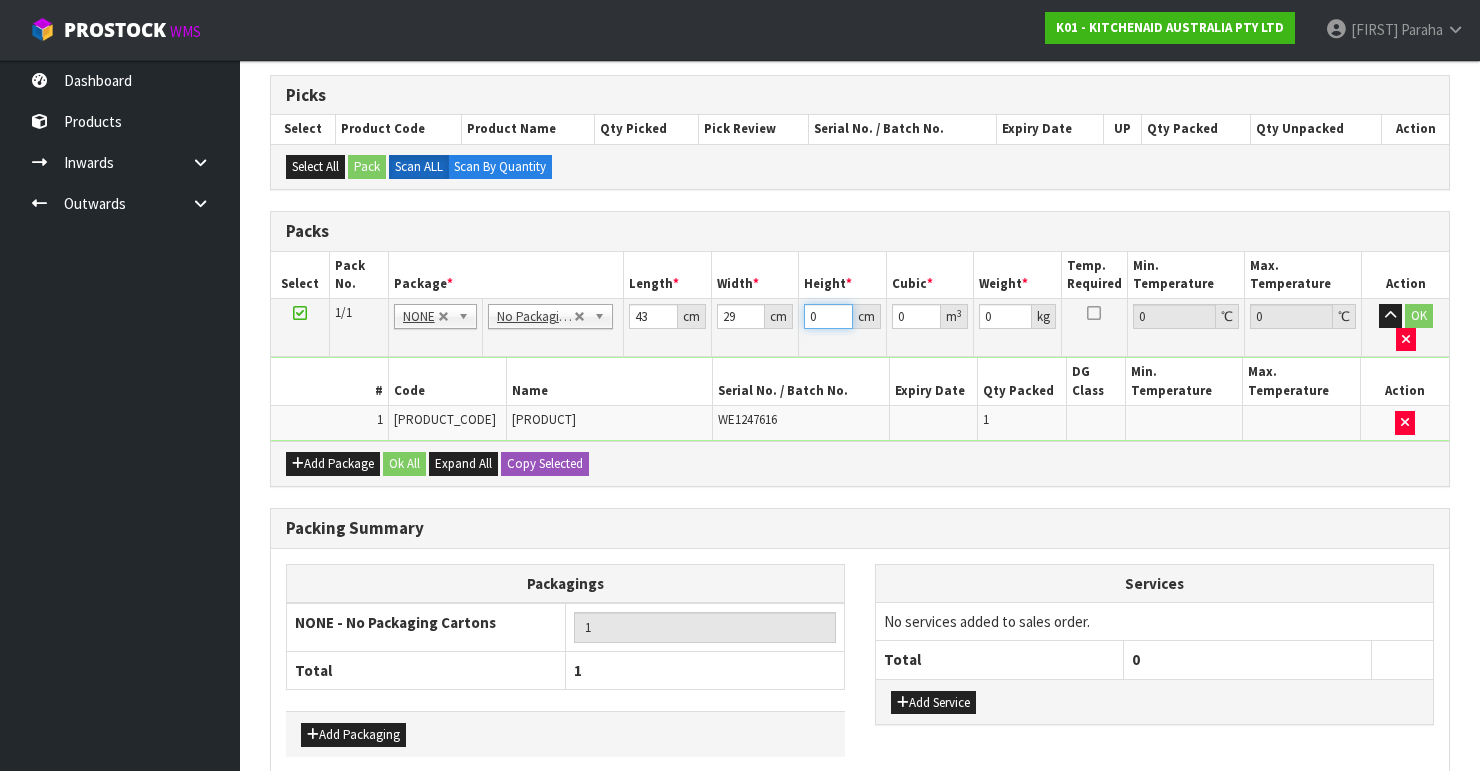 drag, startPoint x: 816, startPoint y: 314, endPoint x: 780, endPoint y: 325, distance: 37.64306 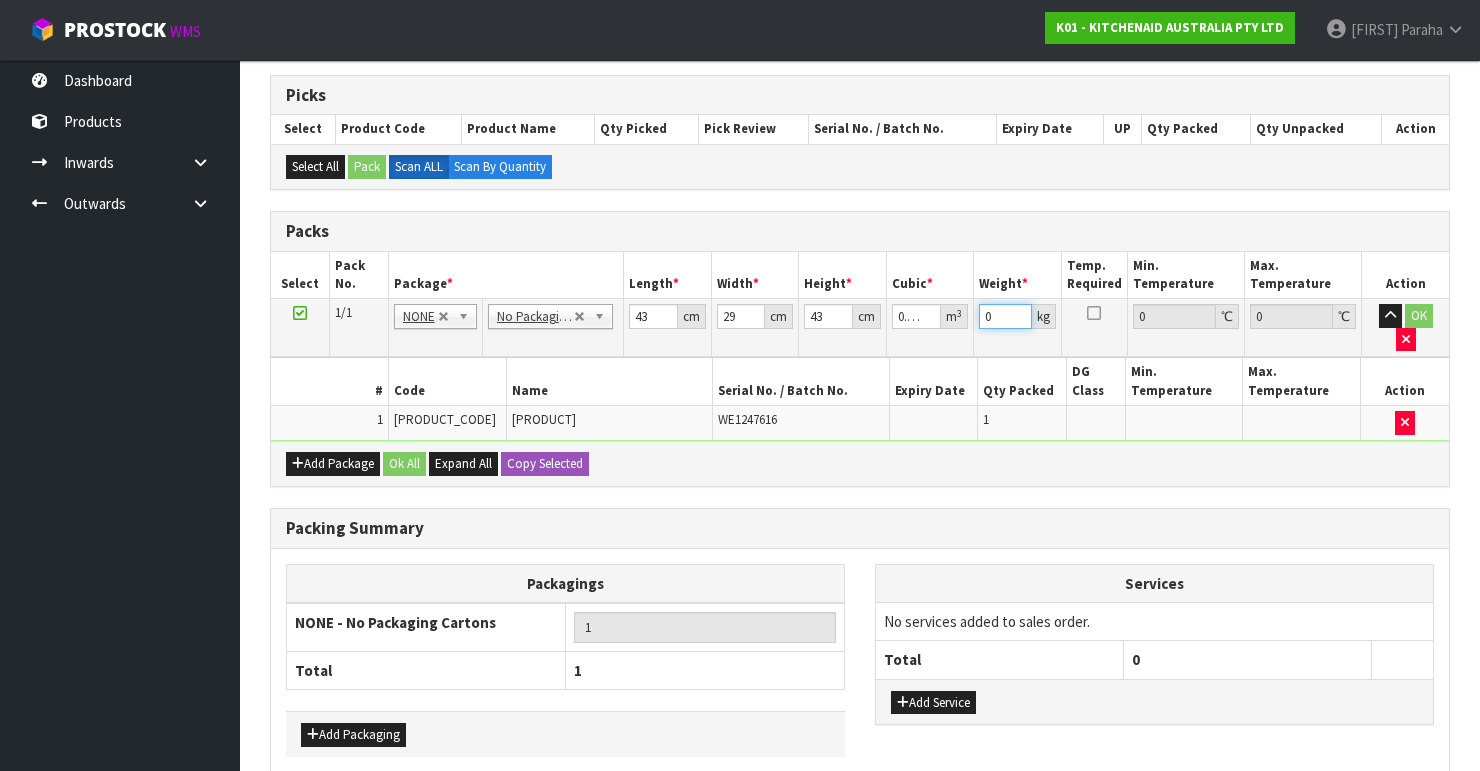 drag, startPoint x: 992, startPoint y: 318, endPoint x: 967, endPoint y: 320, distance: 25.079872 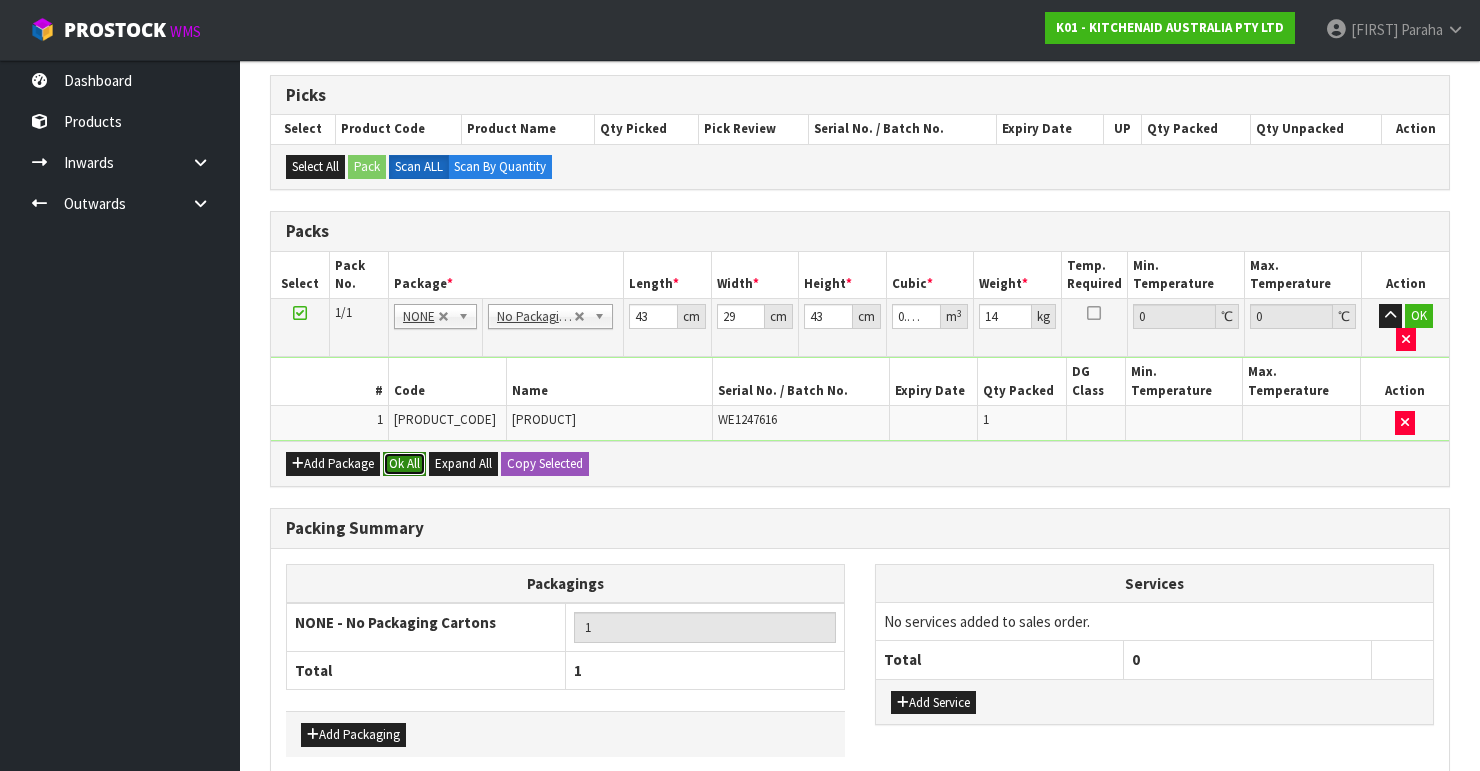 click on "Ok All" at bounding box center [404, 464] 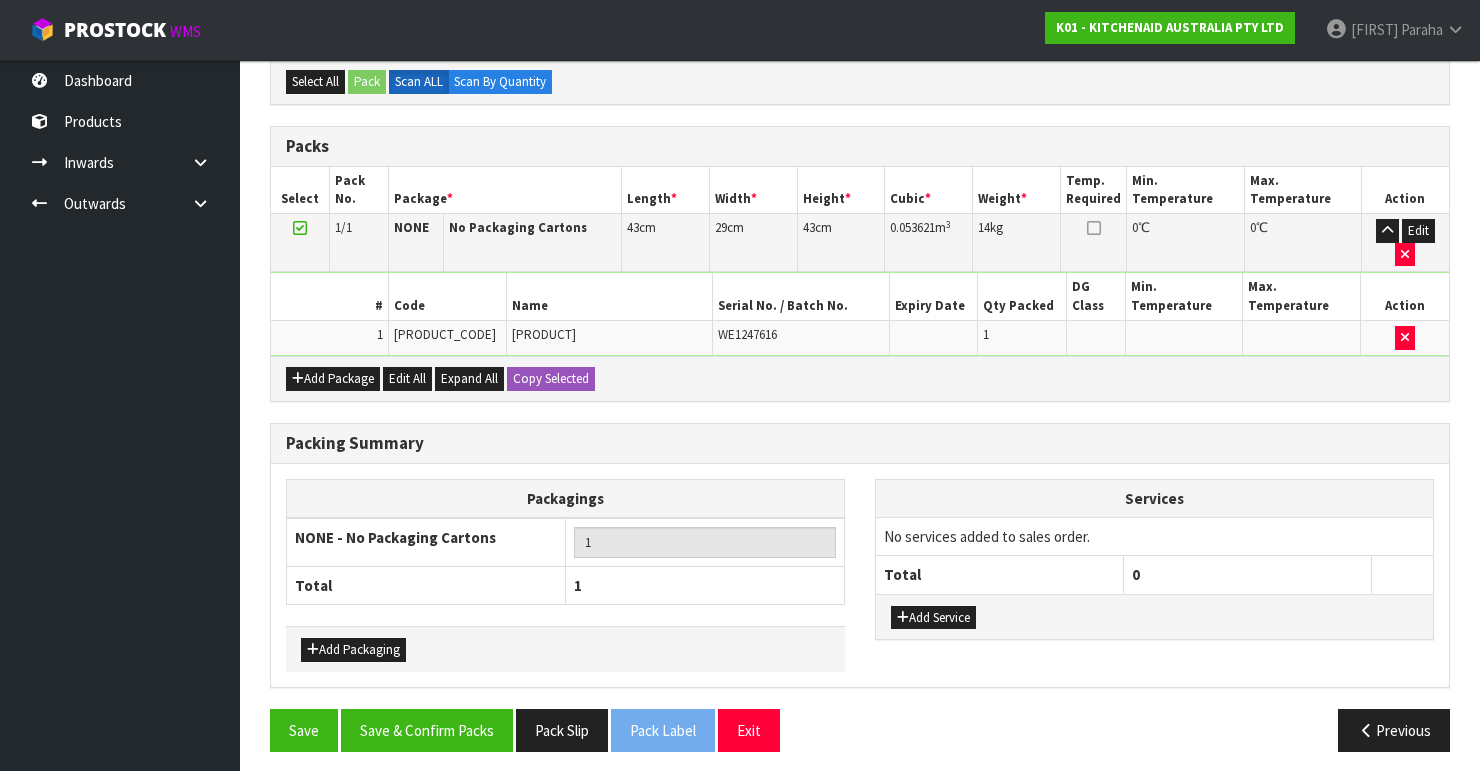 scroll, scrollTop: 400, scrollLeft: 0, axis: vertical 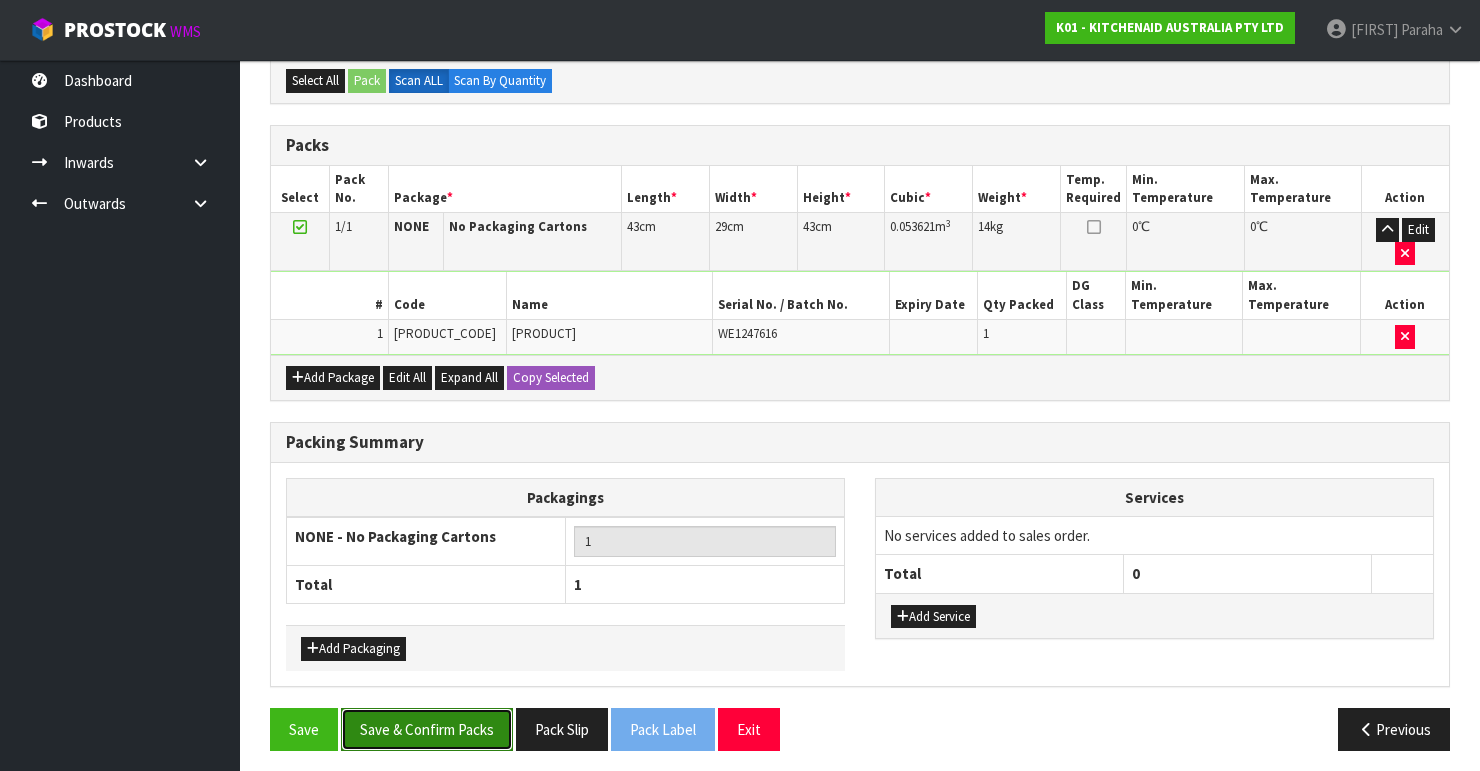 click on "Save & Confirm Packs" at bounding box center (427, 729) 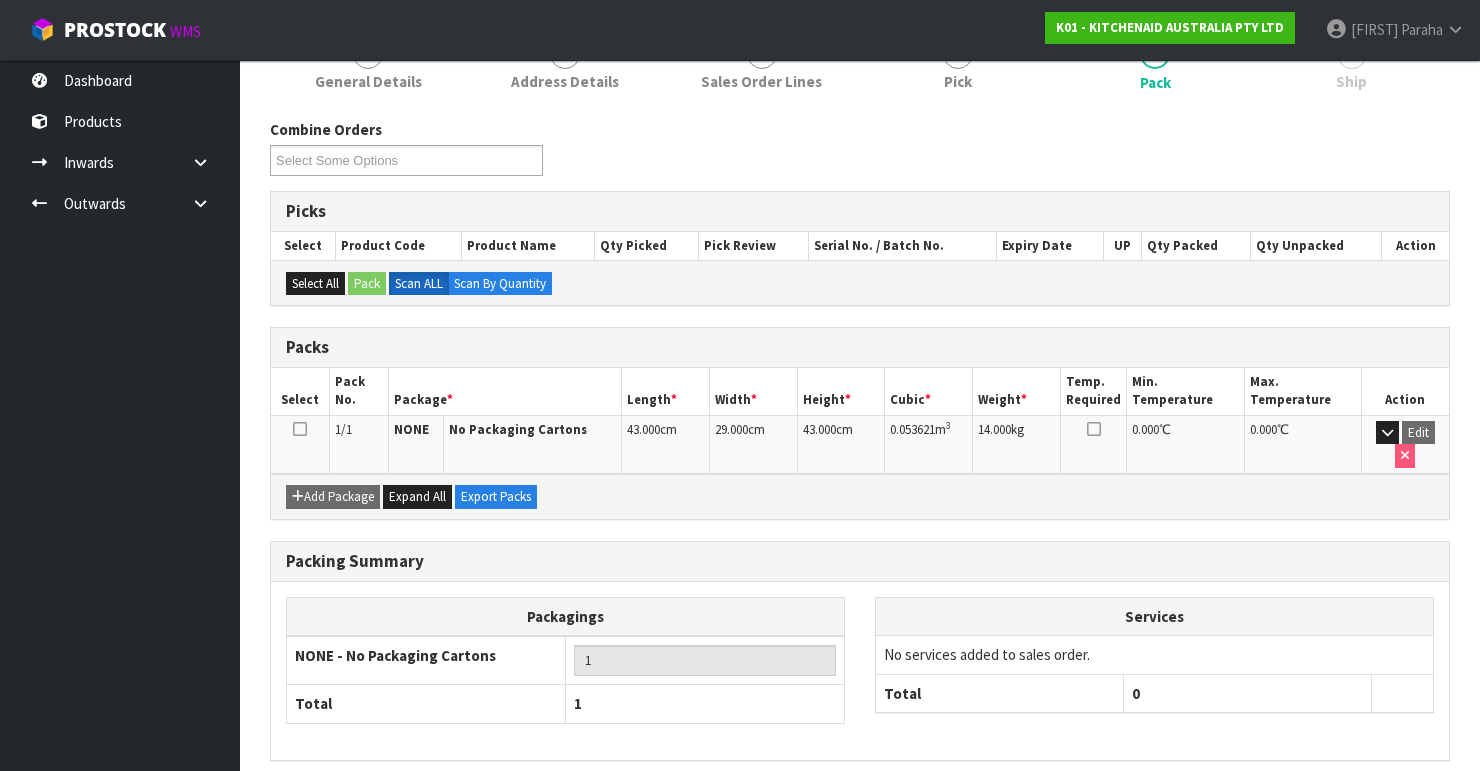 scroll, scrollTop: 346, scrollLeft: 0, axis: vertical 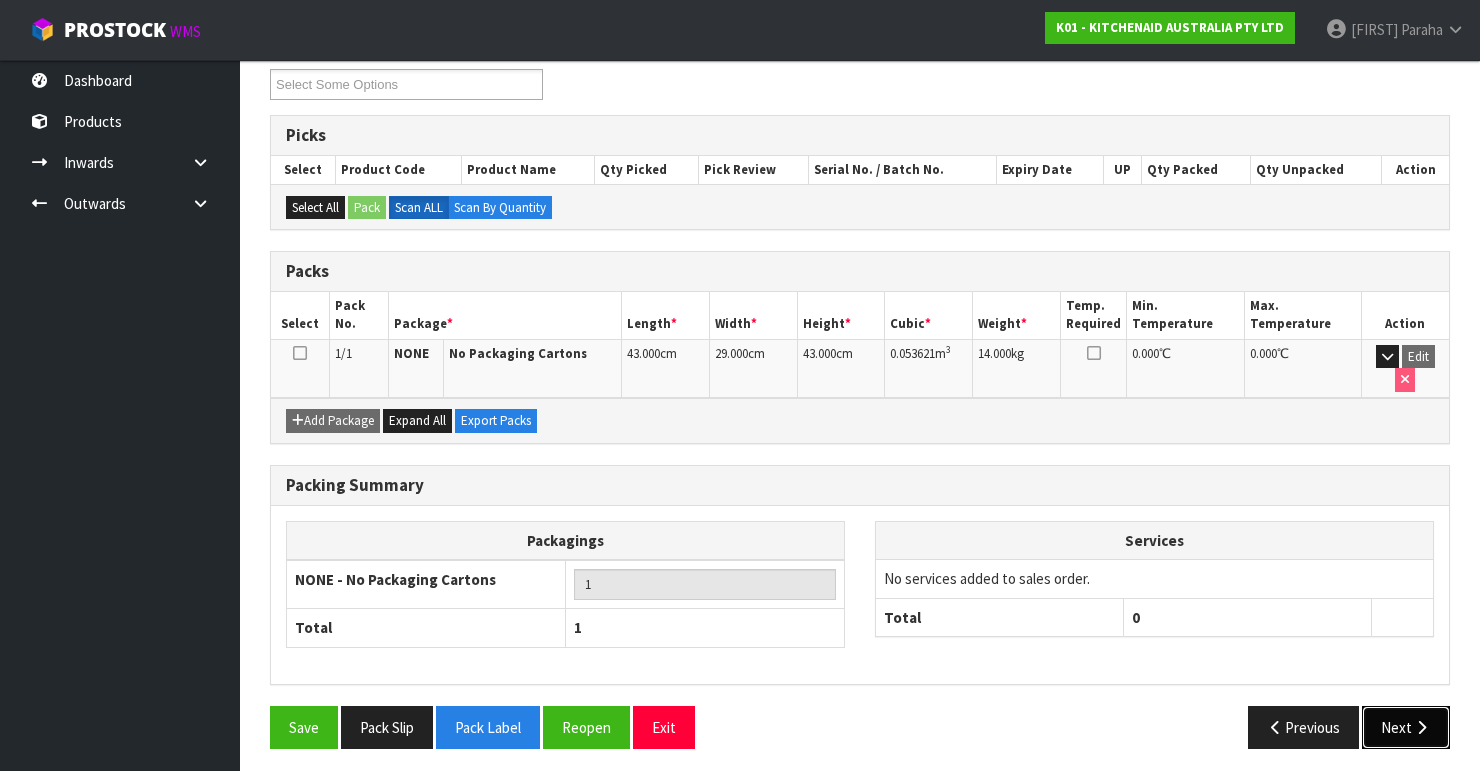 click on "Next" at bounding box center [1406, 727] 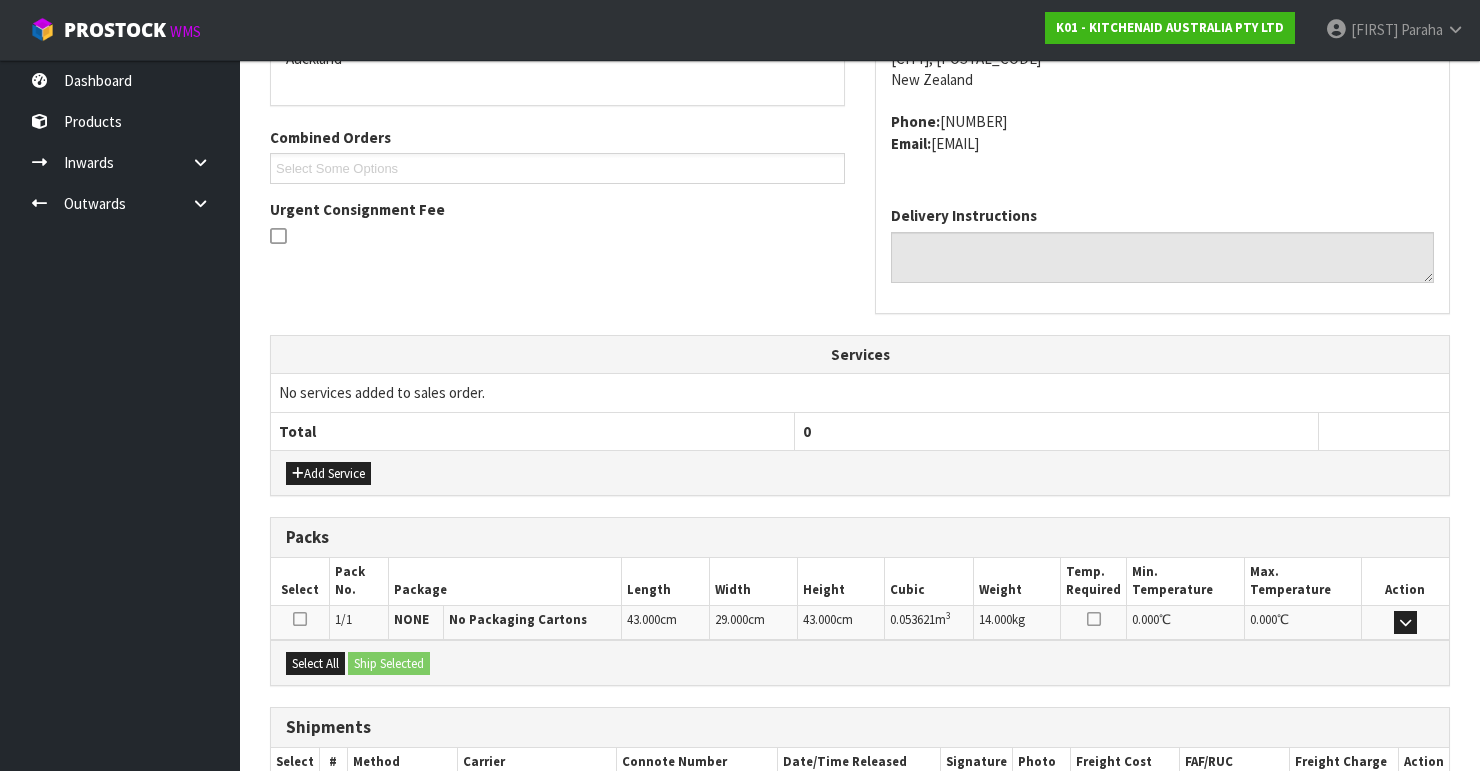 scroll, scrollTop: 584, scrollLeft: 0, axis: vertical 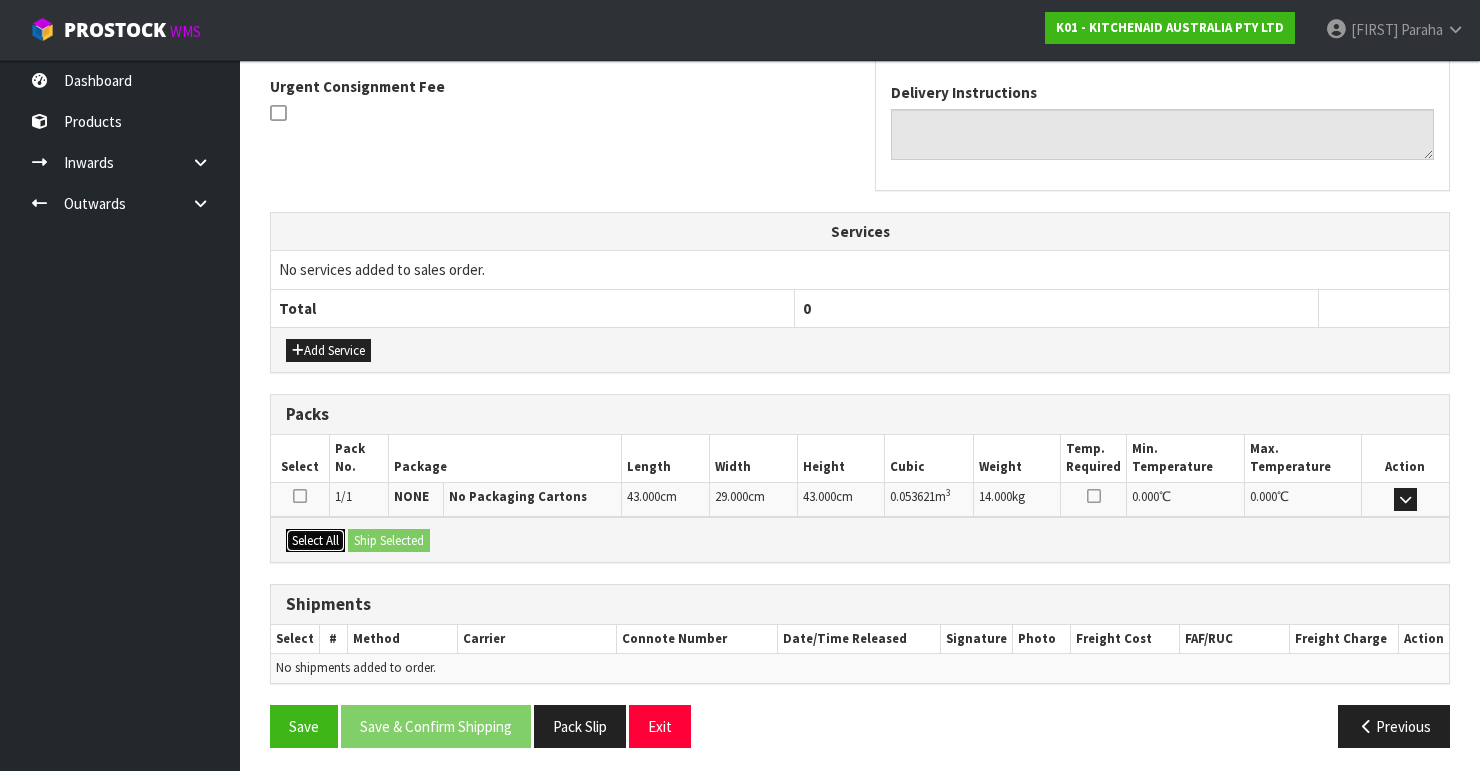 click on "Select All" at bounding box center (315, 541) 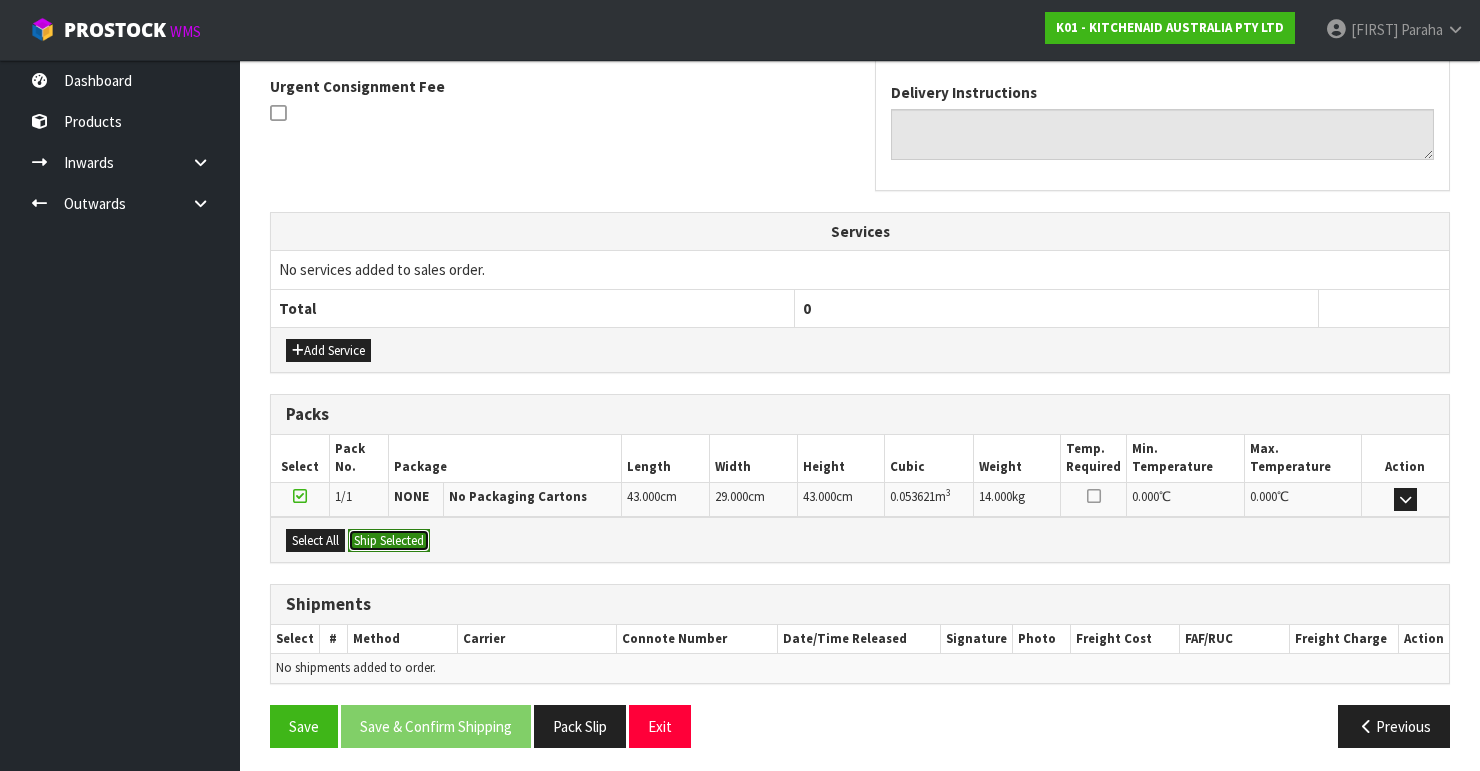 click on "Ship Selected" at bounding box center (389, 541) 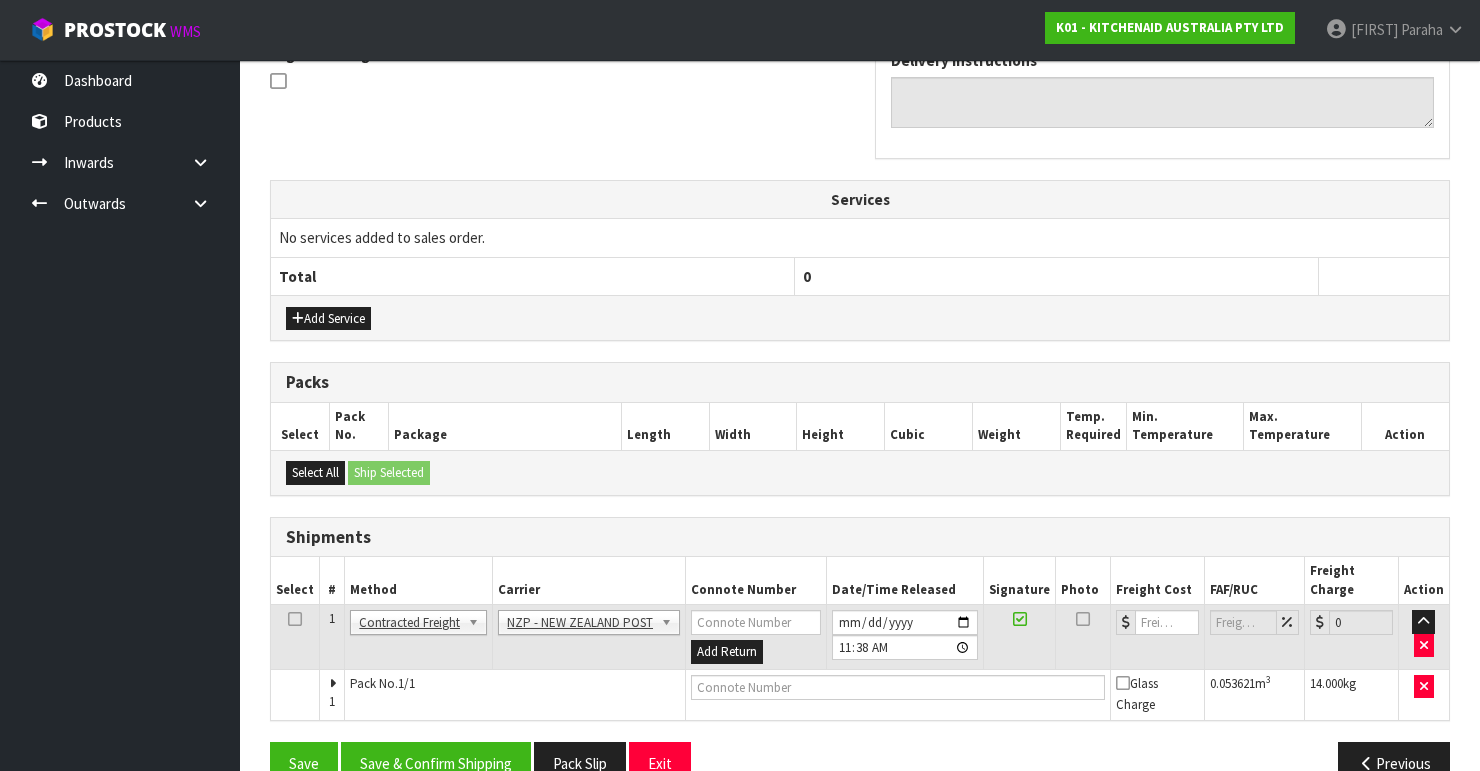 scroll, scrollTop: 635, scrollLeft: 0, axis: vertical 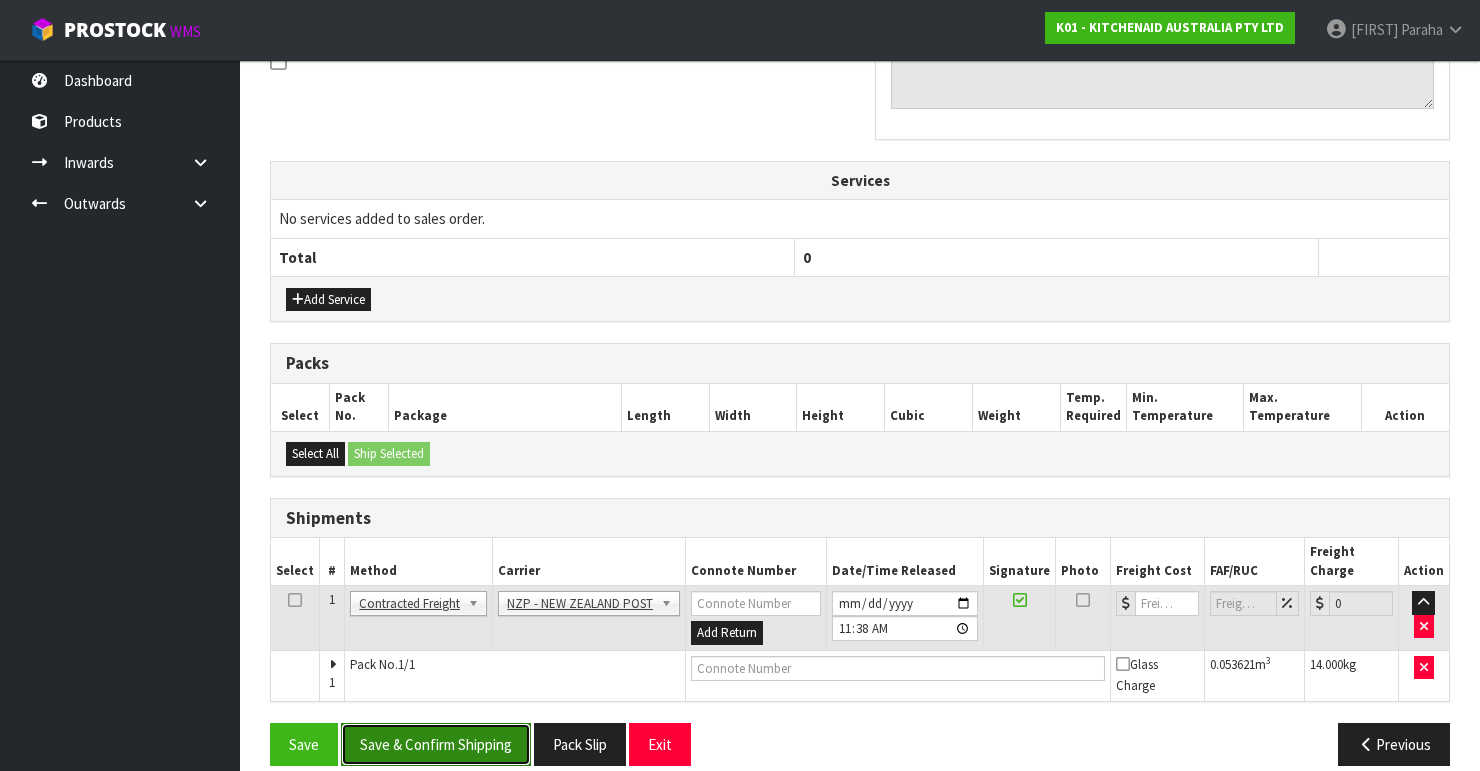 click on "Save & Confirm Shipping" at bounding box center (436, 744) 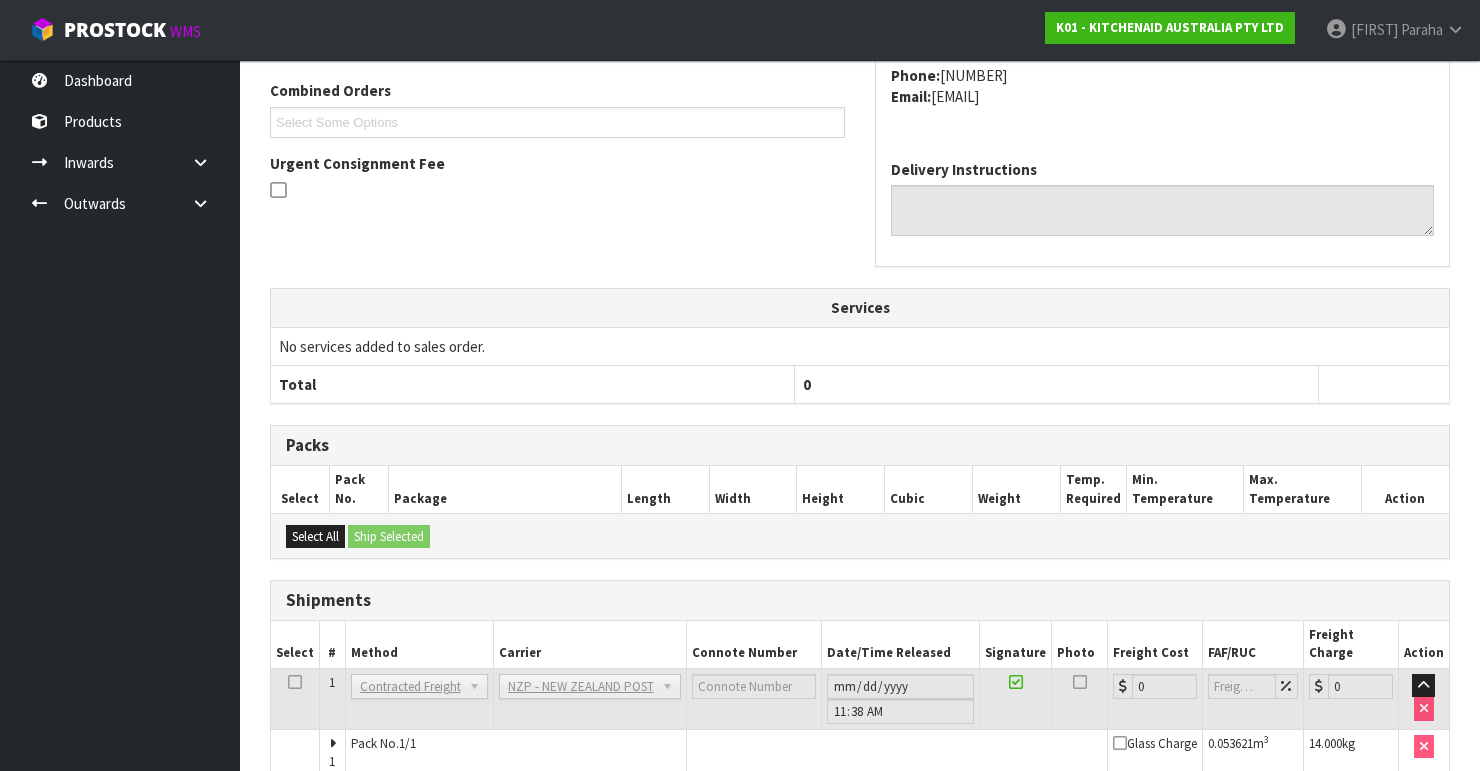 scroll, scrollTop: 605, scrollLeft: 0, axis: vertical 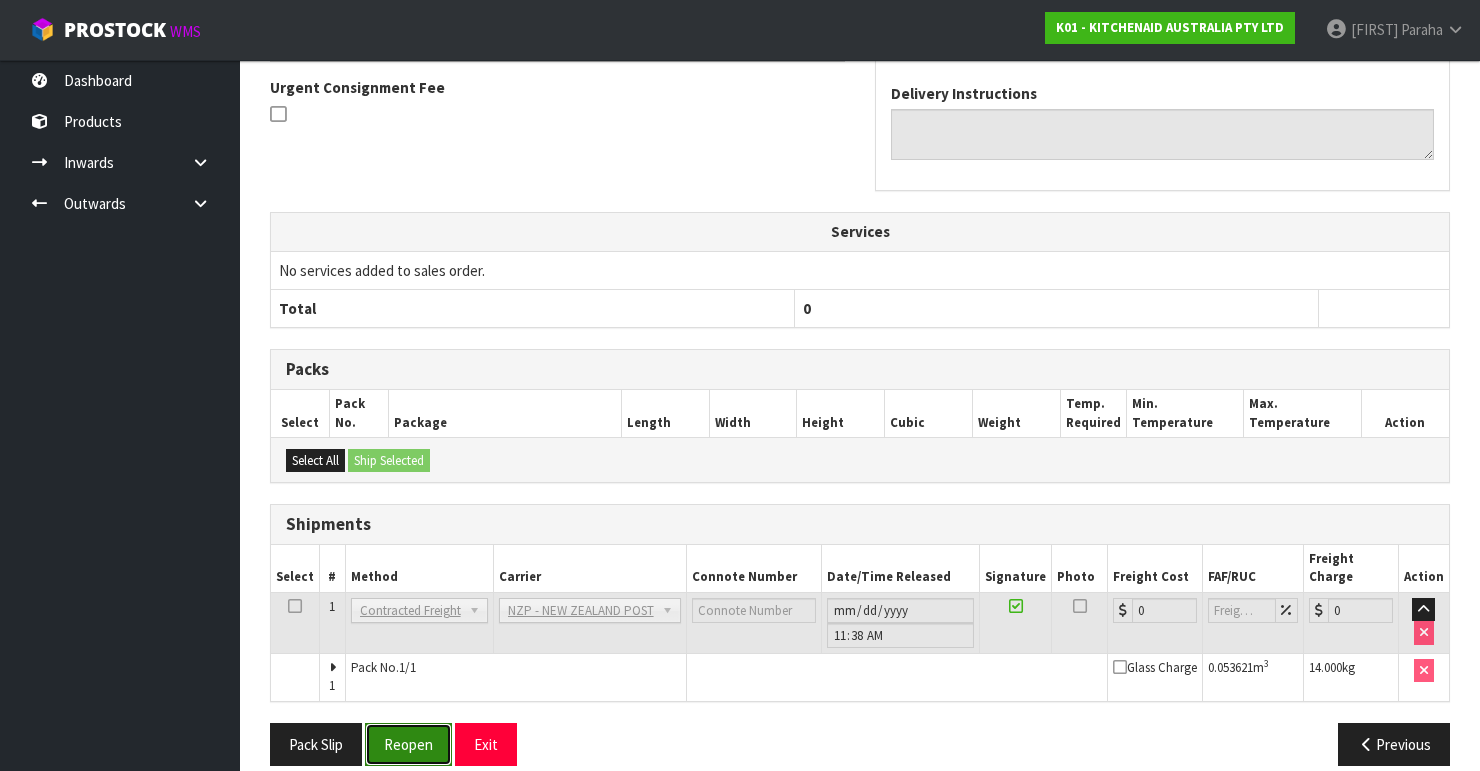 click on "Reopen" at bounding box center (408, 744) 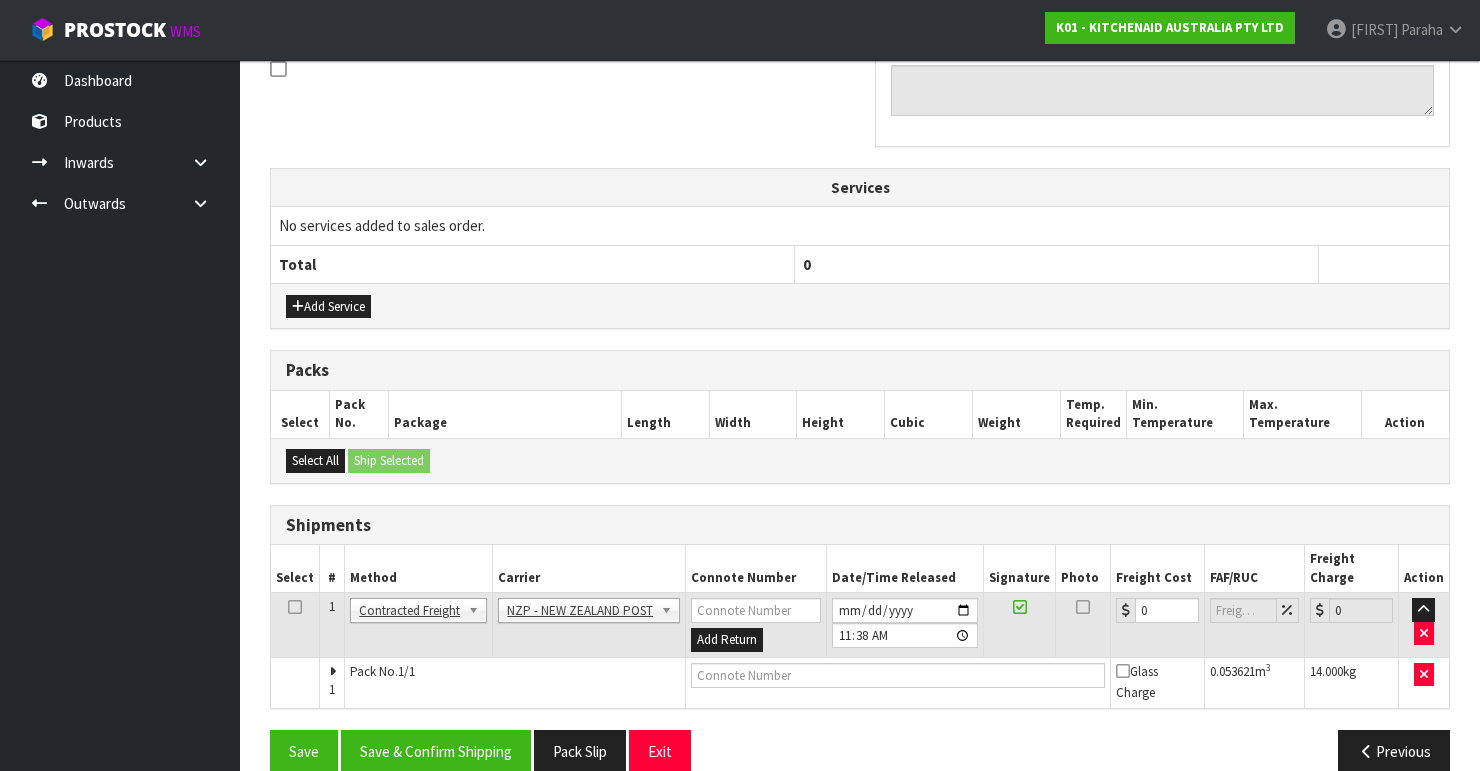 scroll, scrollTop: 635, scrollLeft: 0, axis: vertical 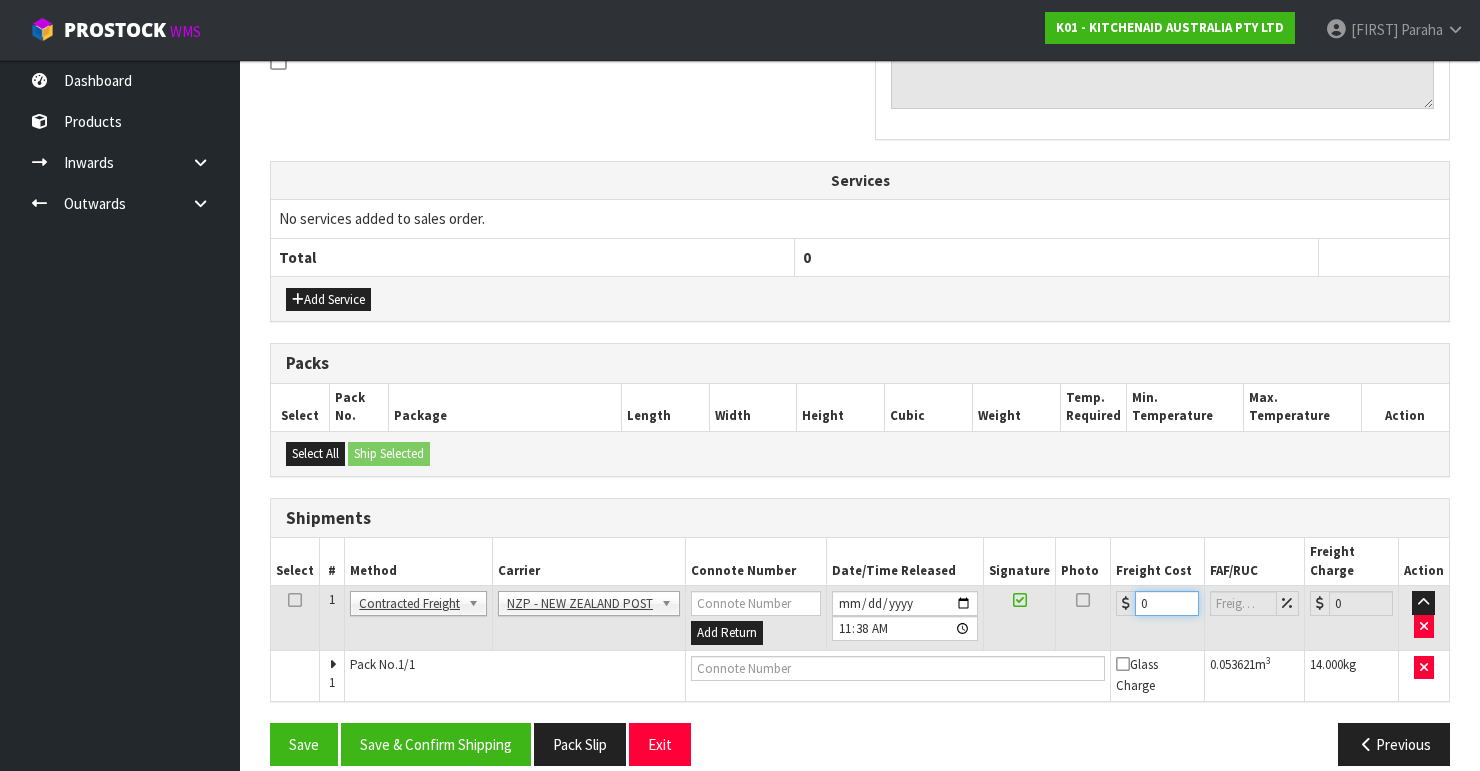 drag, startPoint x: 1152, startPoint y: 586, endPoint x: 1104, endPoint y: 588, distance: 48.04165 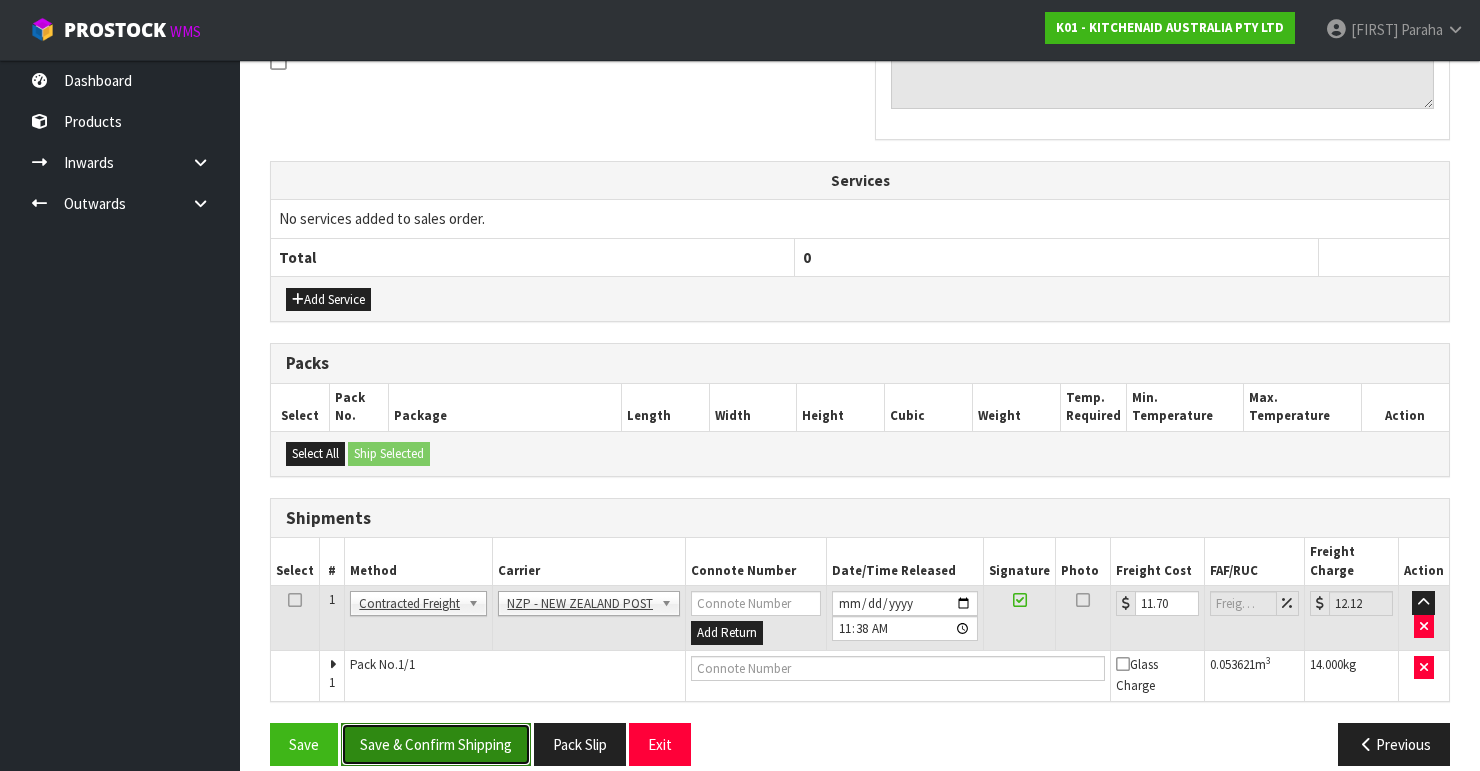 click on "Save & Confirm Shipping" at bounding box center [436, 744] 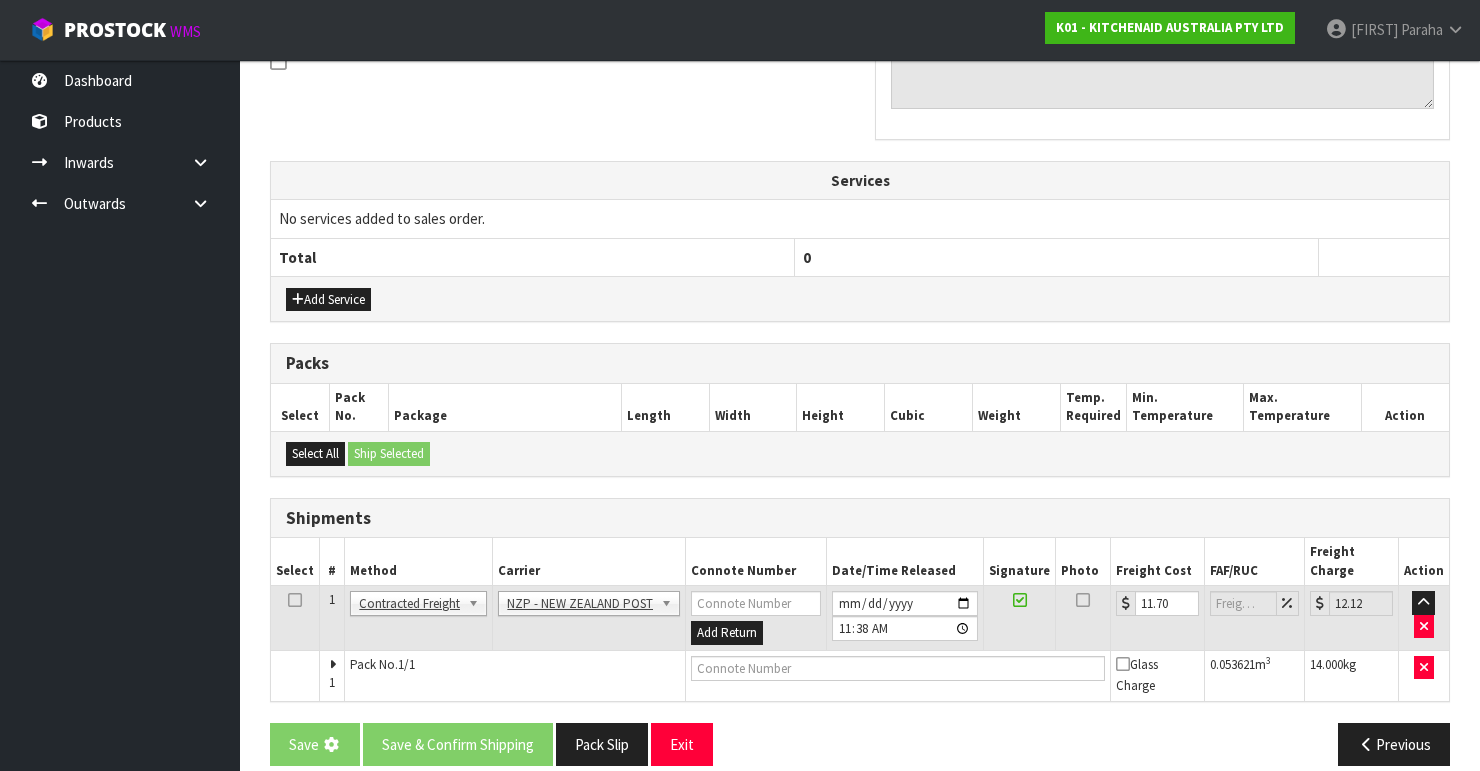 scroll, scrollTop: 0, scrollLeft: 0, axis: both 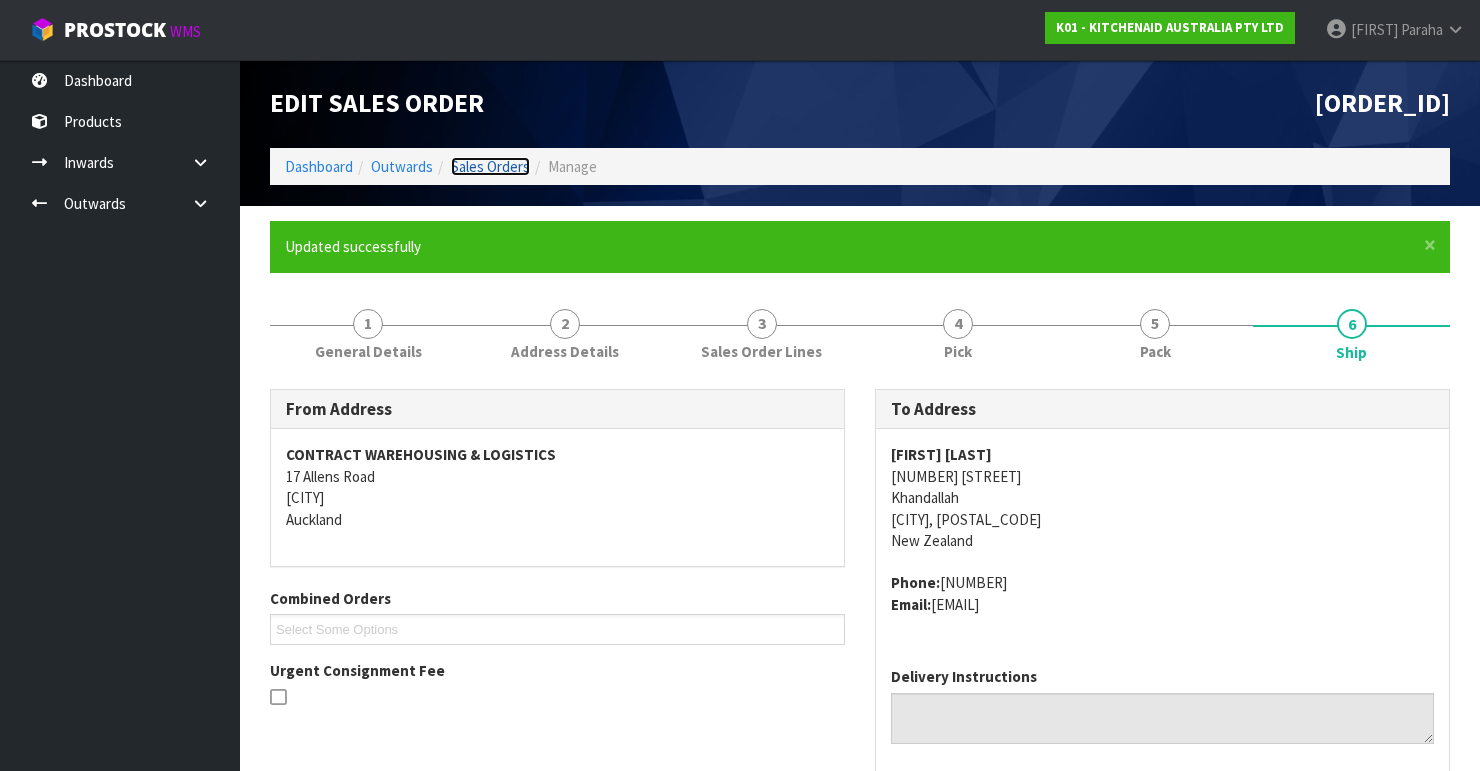 click on "Sales Orders" at bounding box center [490, 166] 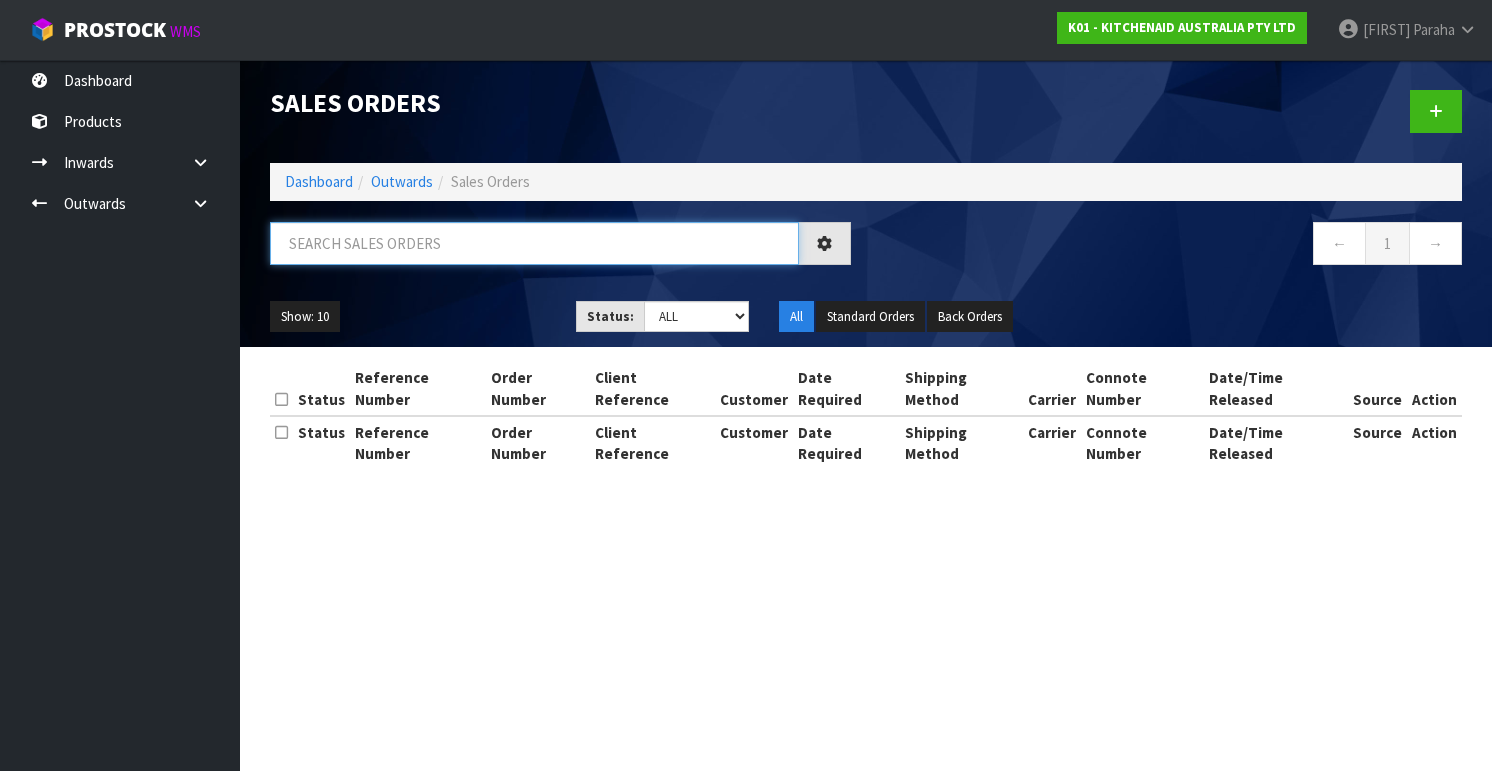 drag, startPoint x: 488, startPoint y: 236, endPoint x: 493, endPoint y: 246, distance: 11.18034 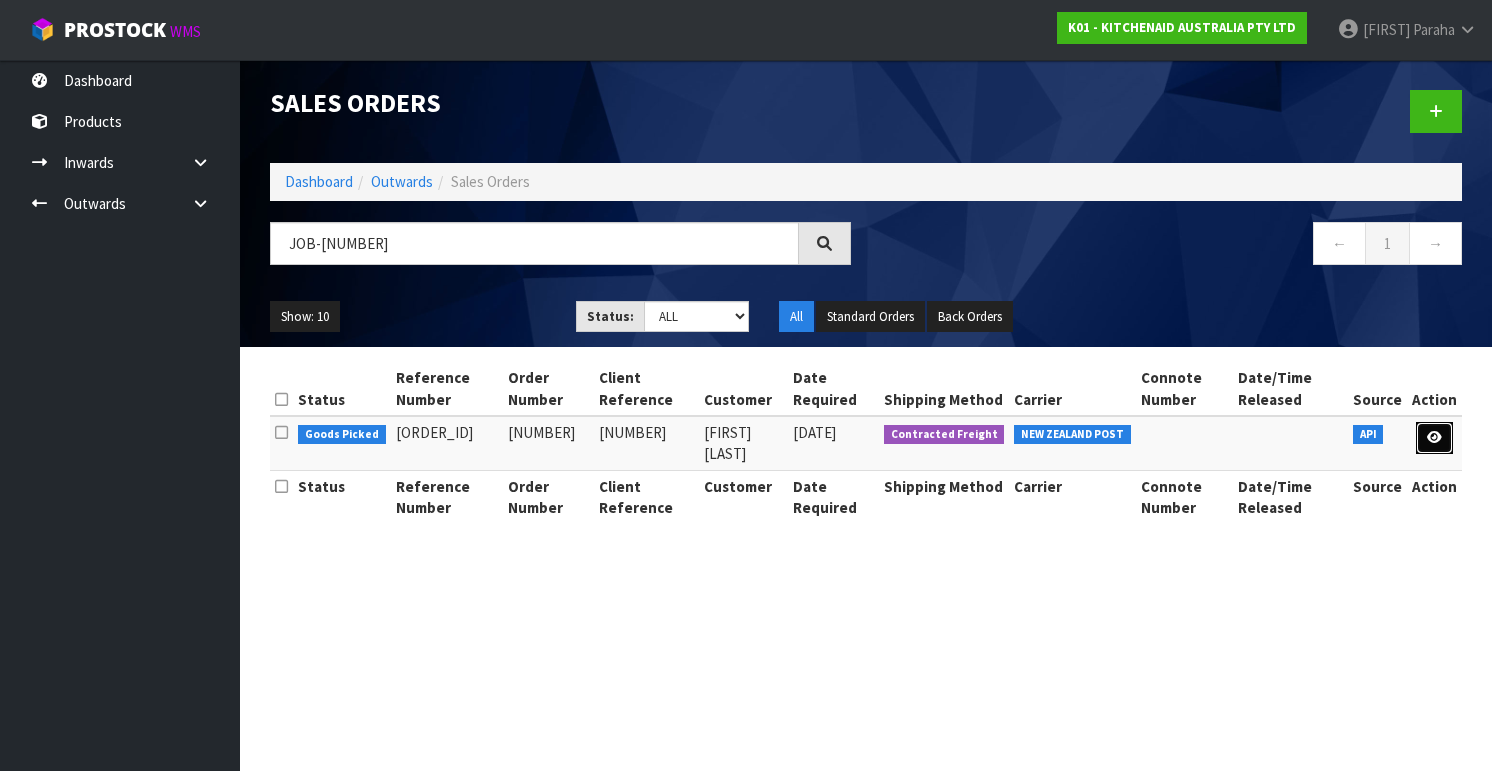click at bounding box center (1434, 437) 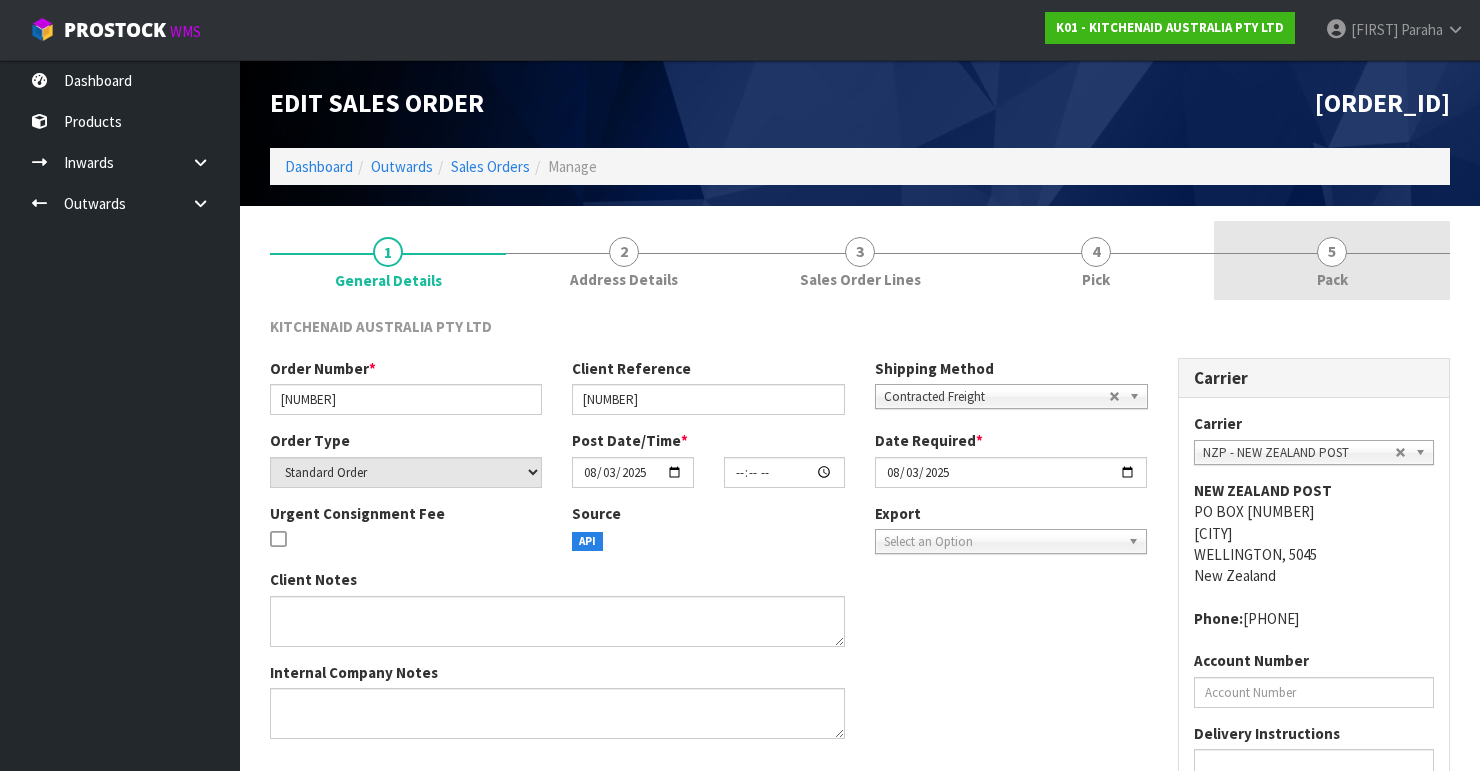 click on "5" at bounding box center (1332, 252) 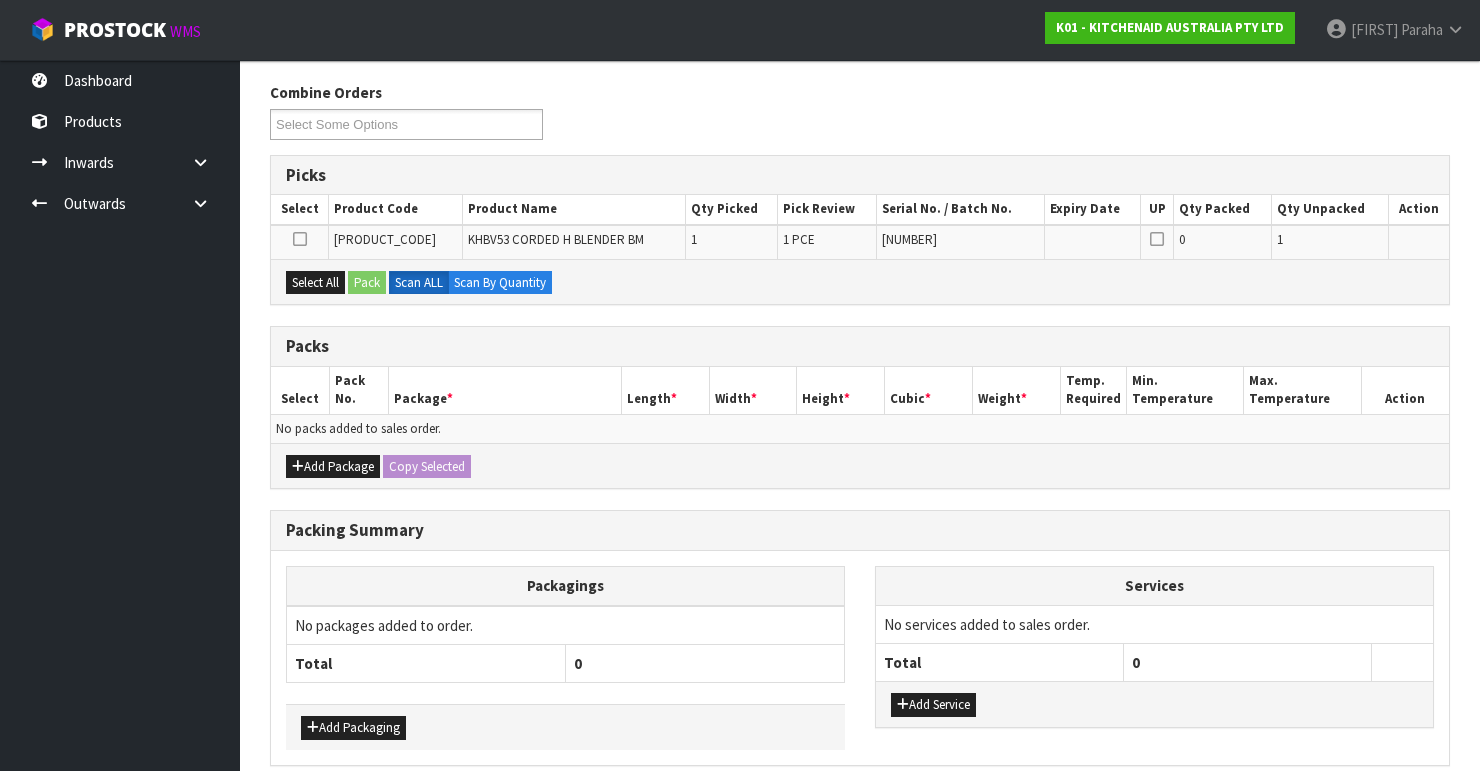 scroll, scrollTop: 240, scrollLeft: 0, axis: vertical 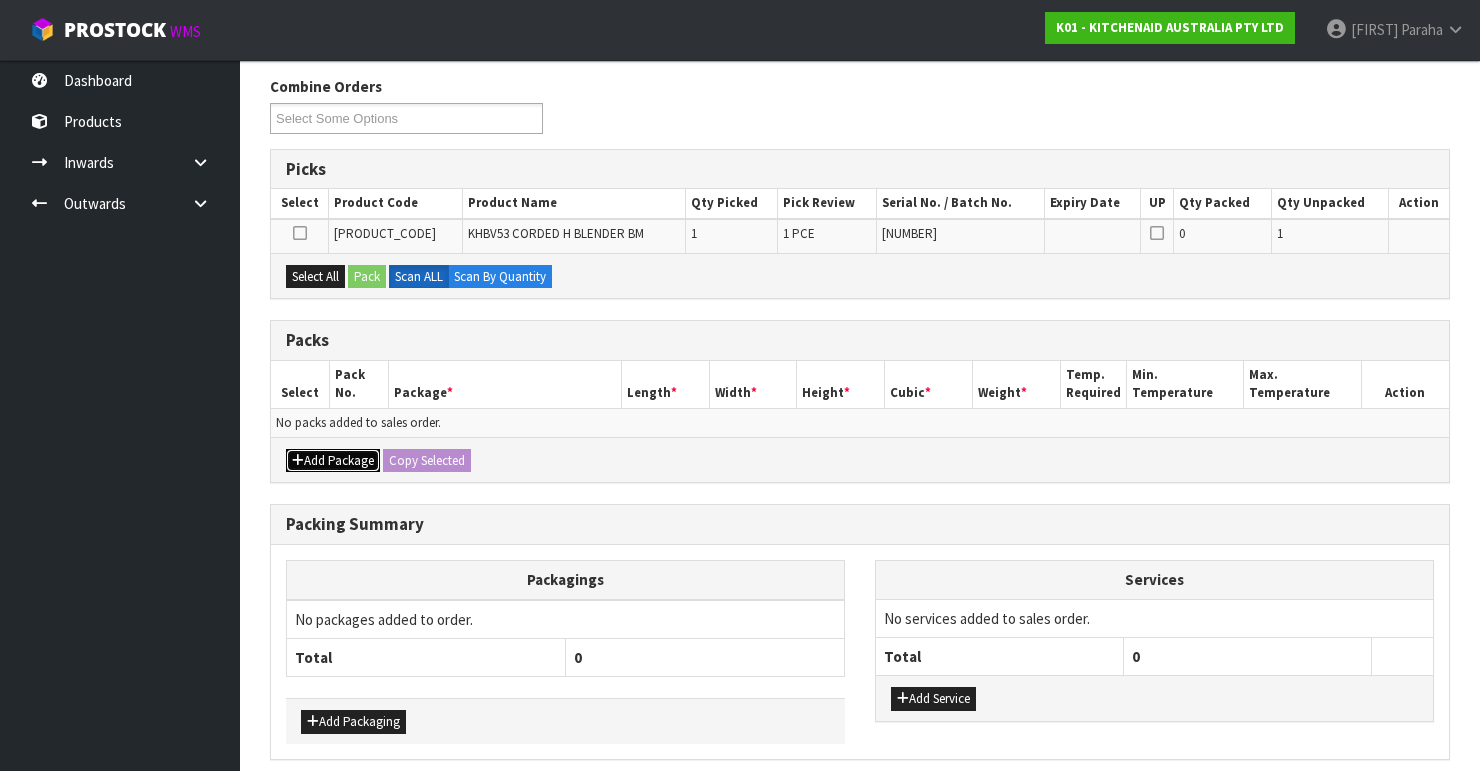 click on "Add Package" at bounding box center (333, 461) 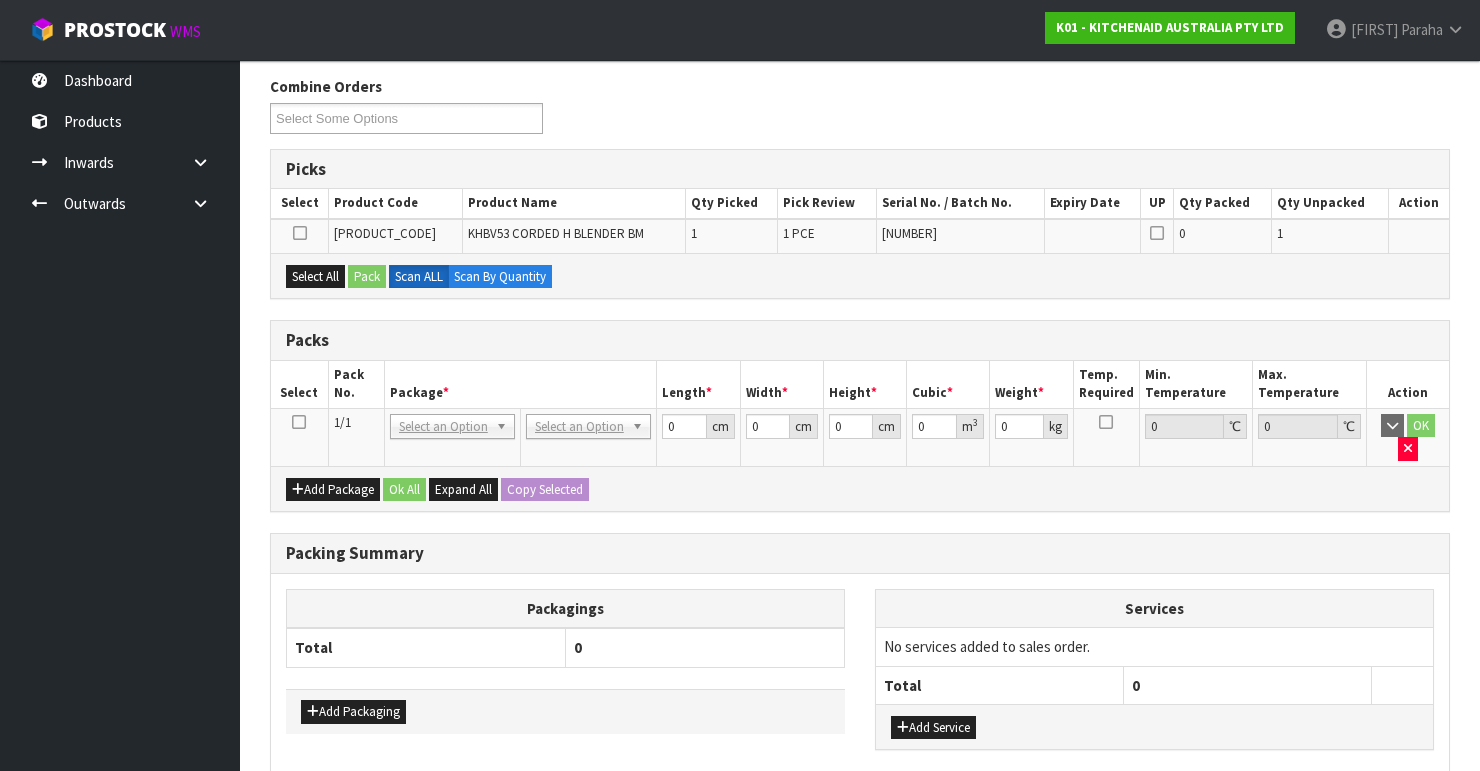 click at bounding box center [299, 422] 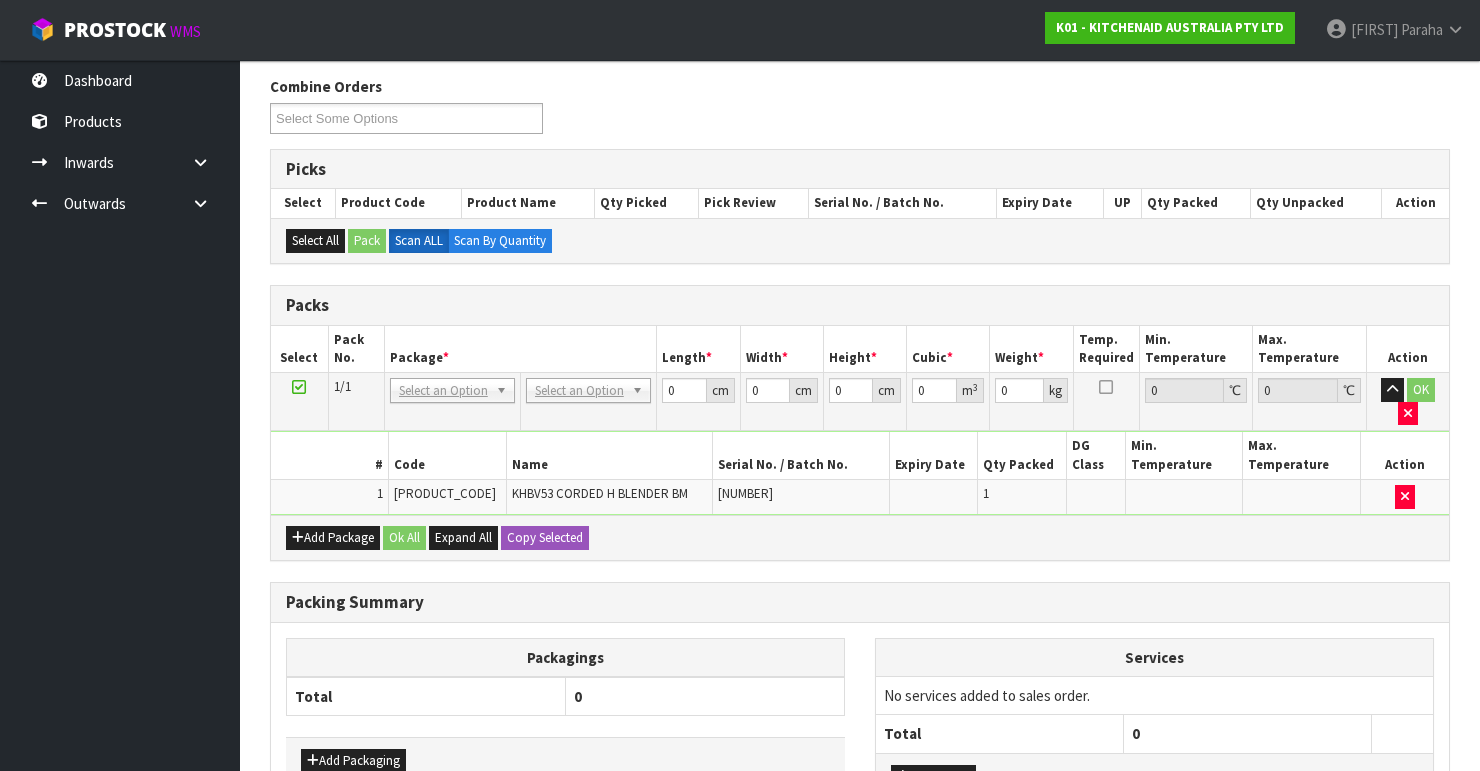 drag, startPoint x: 551, startPoint y: 381, endPoint x: 544, endPoint y: 400, distance: 20.248457 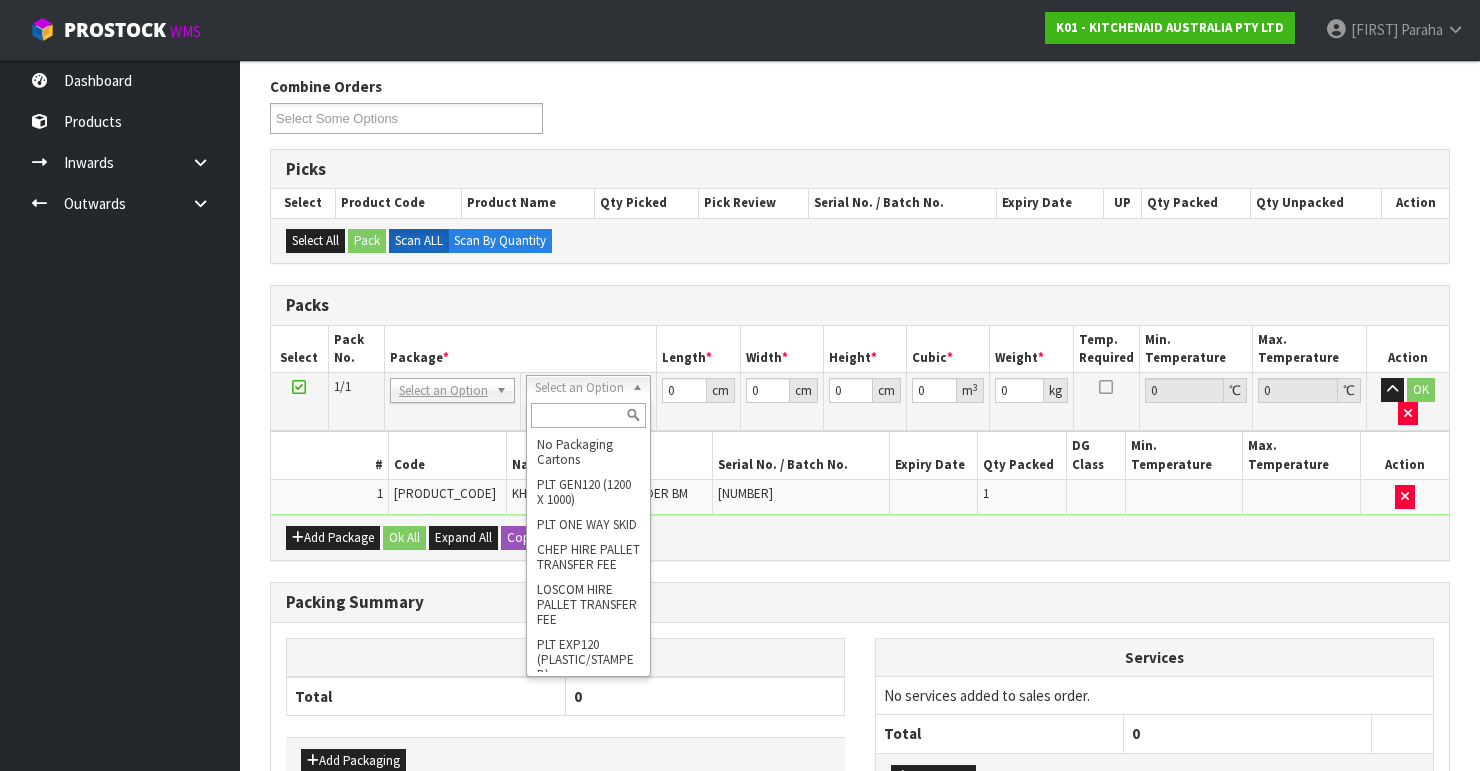 click at bounding box center (588, 415) 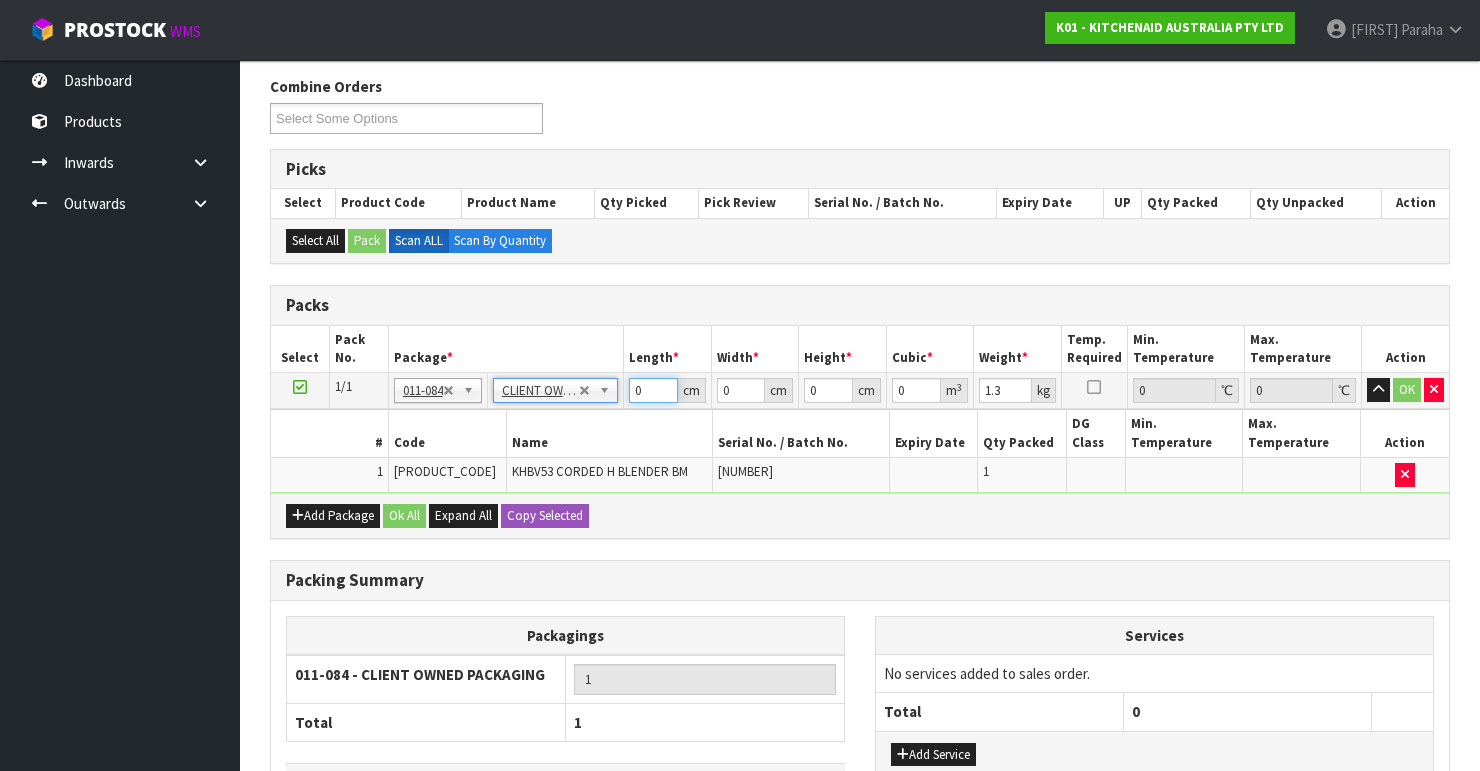 drag, startPoint x: 653, startPoint y: 388, endPoint x: 557, endPoint y: 376, distance: 96.74709 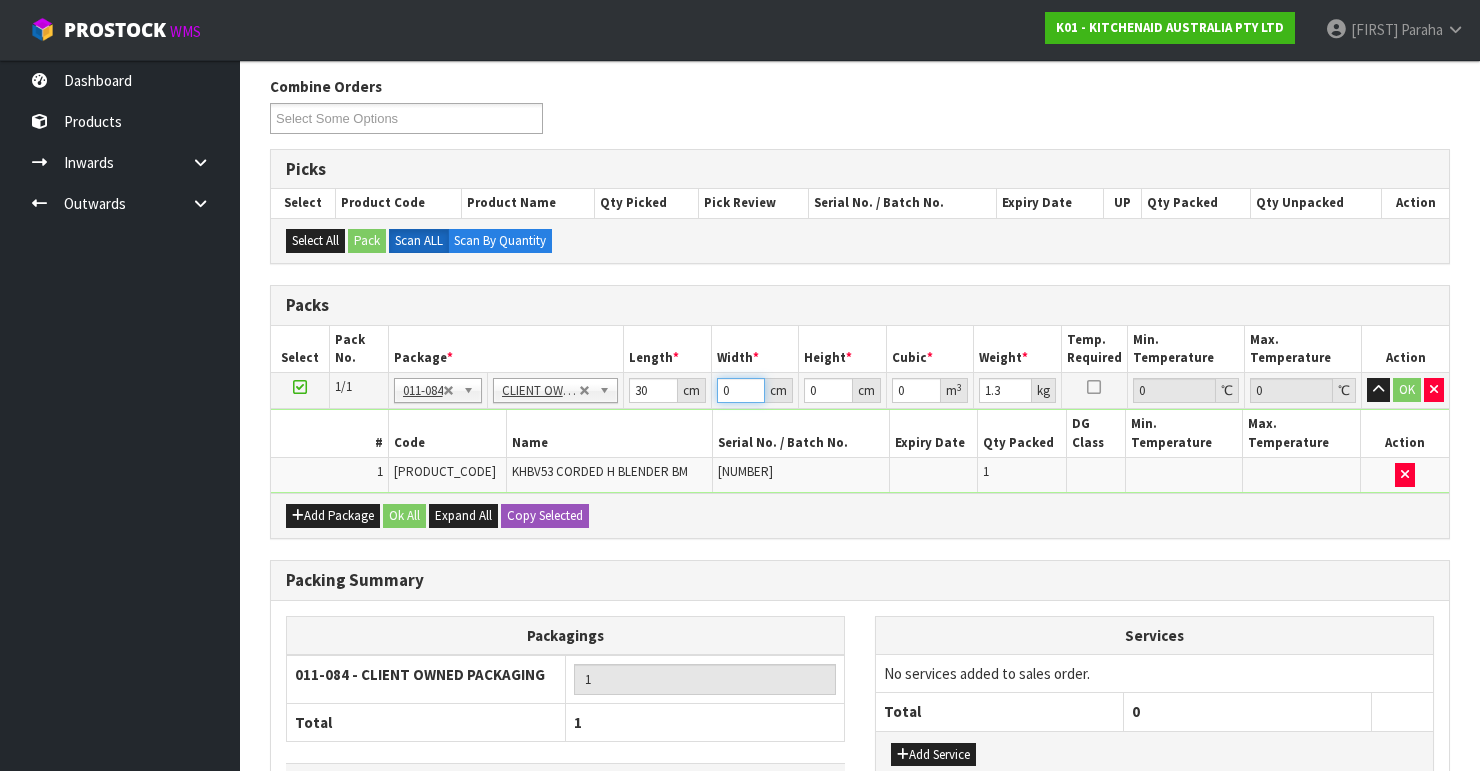 drag, startPoint x: 691, startPoint y: 396, endPoint x: 650, endPoint y: 401, distance: 41.303753 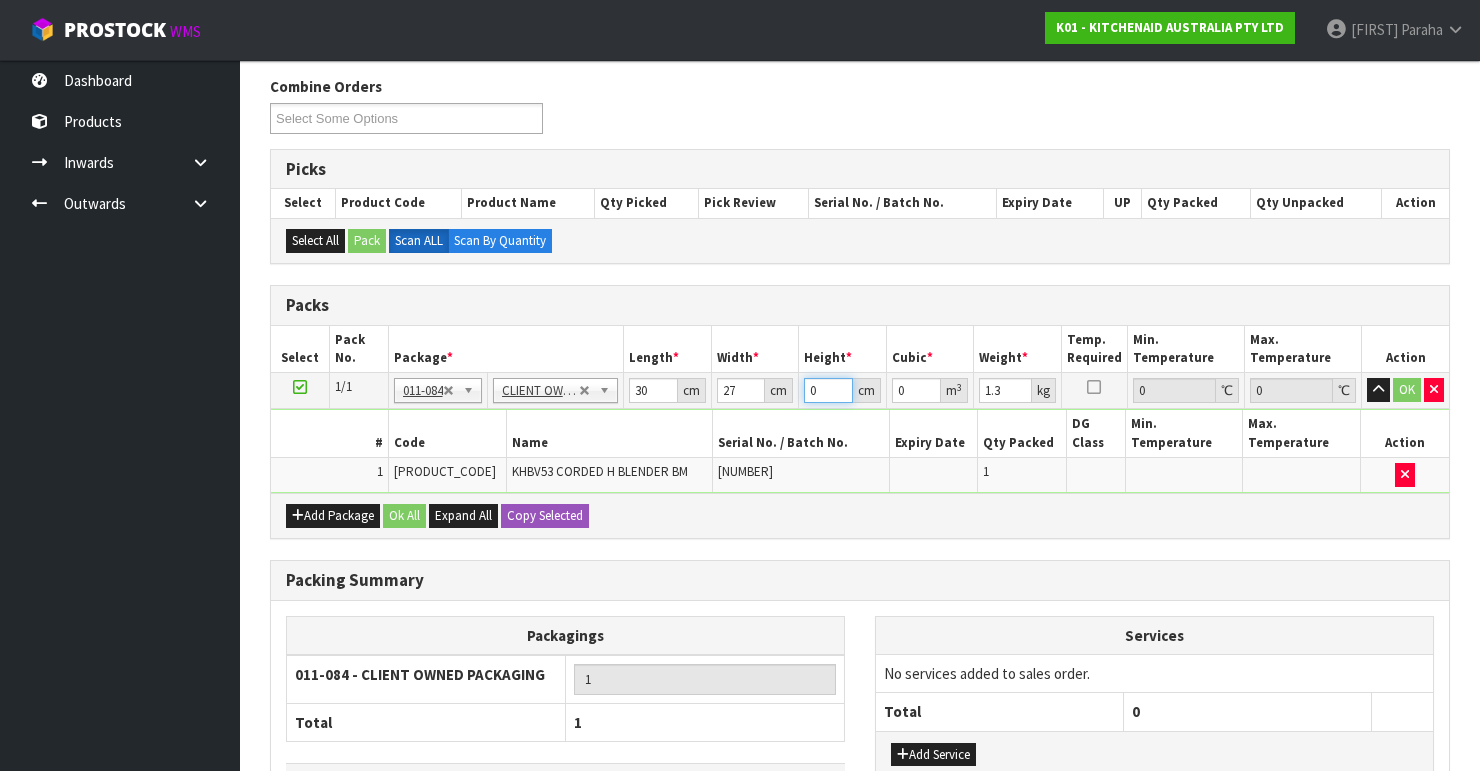 drag, startPoint x: 818, startPoint y: 388, endPoint x: 737, endPoint y: 397, distance: 81.49847 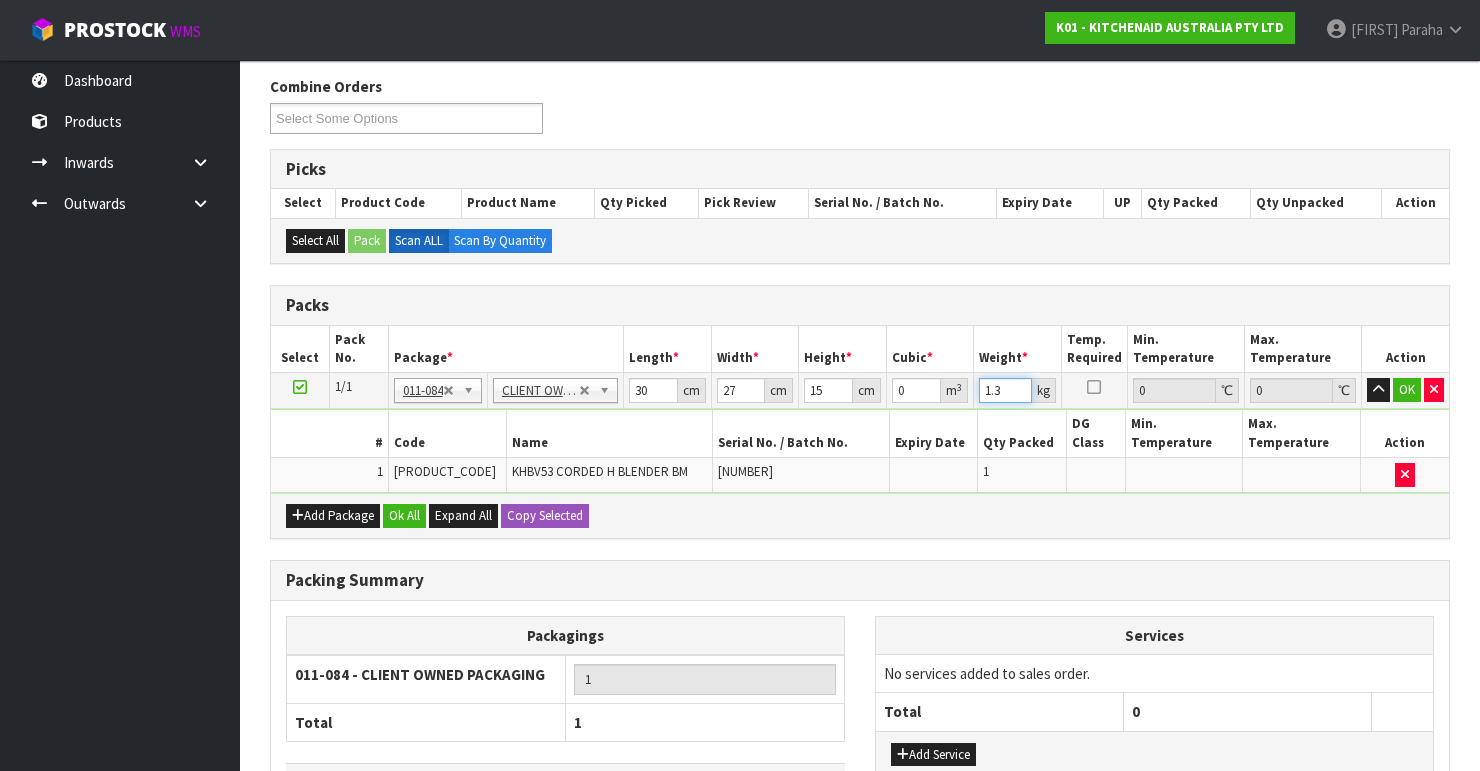drag, startPoint x: 1008, startPoint y: 385, endPoint x: 923, endPoint y: 403, distance: 86.88498 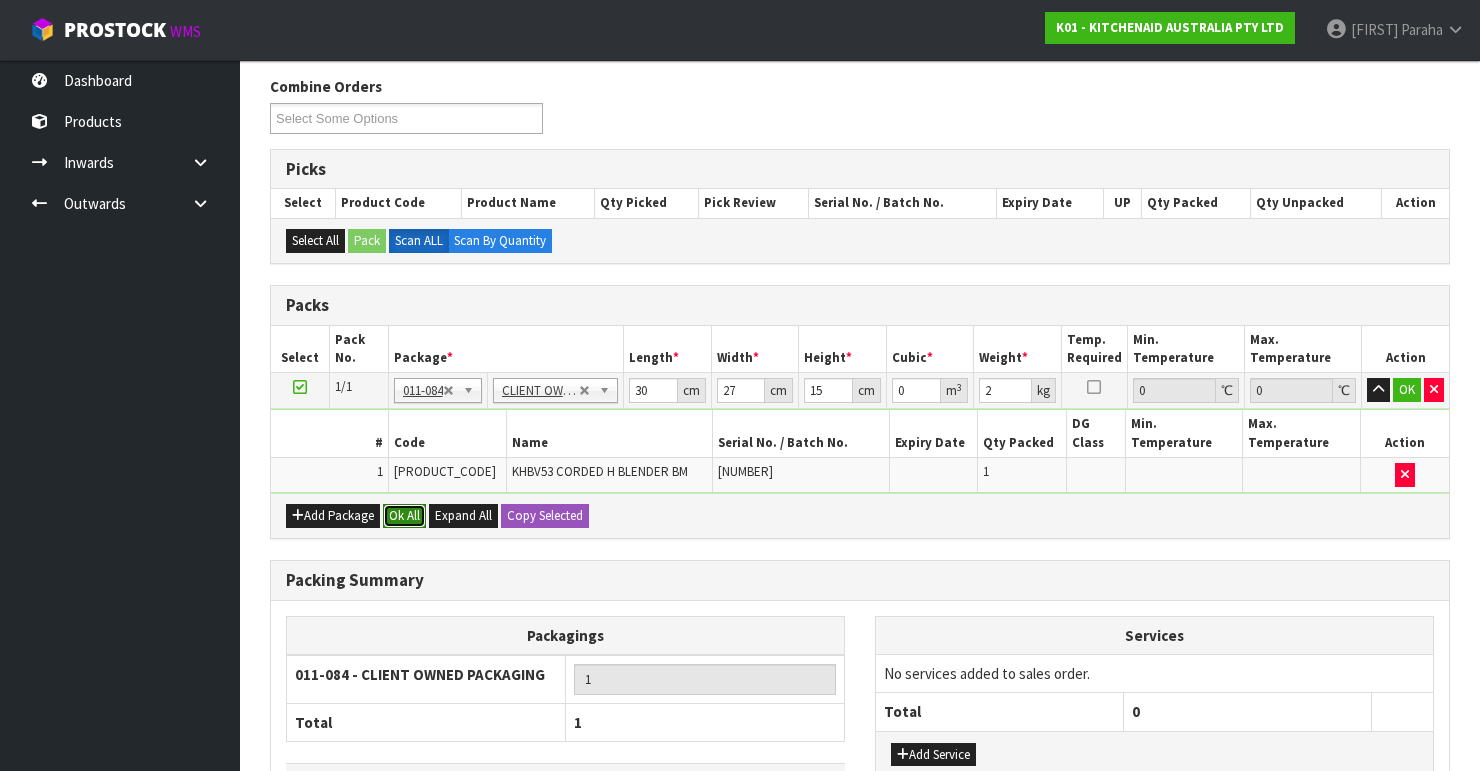 click on "Ok All" at bounding box center [404, 516] 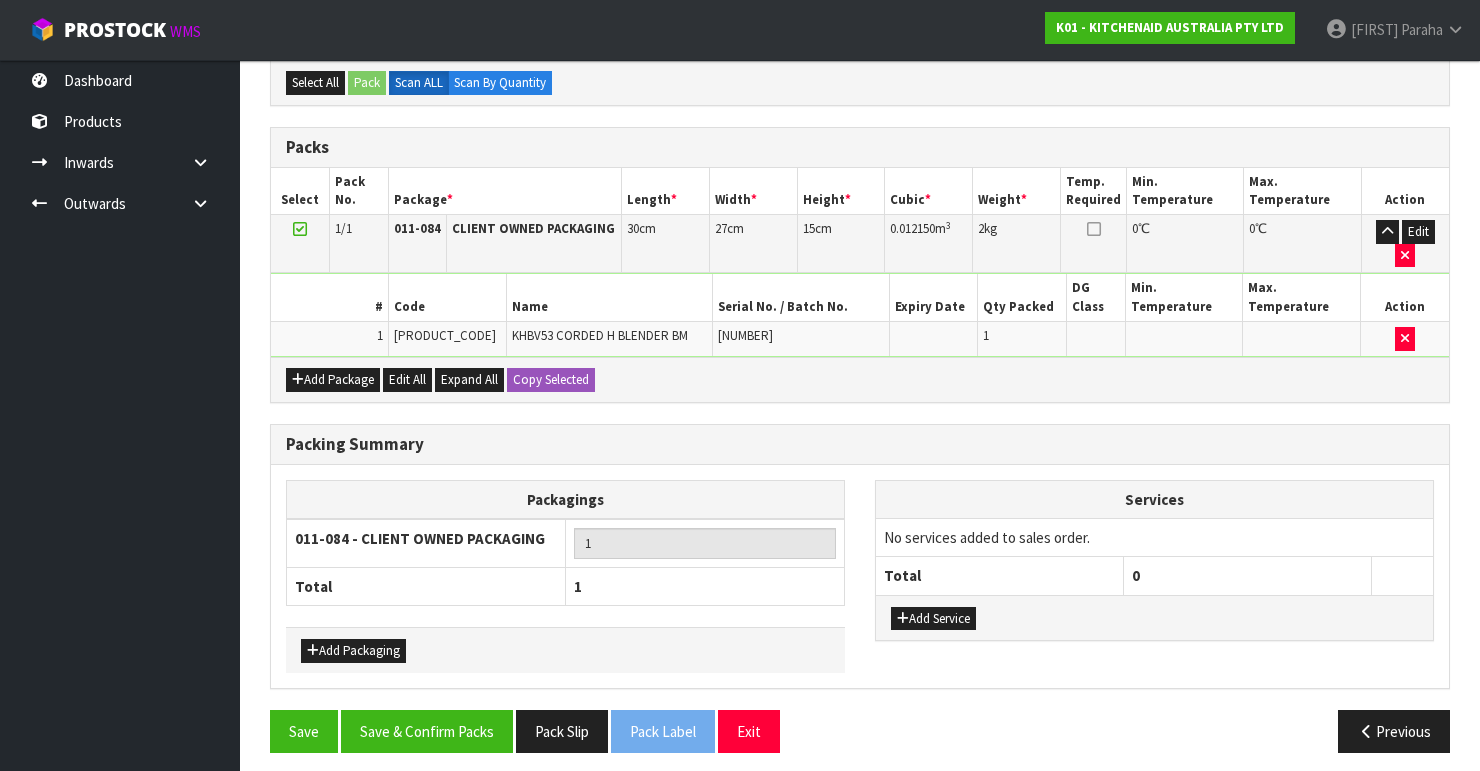 scroll, scrollTop: 400, scrollLeft: 0, axis: vertical 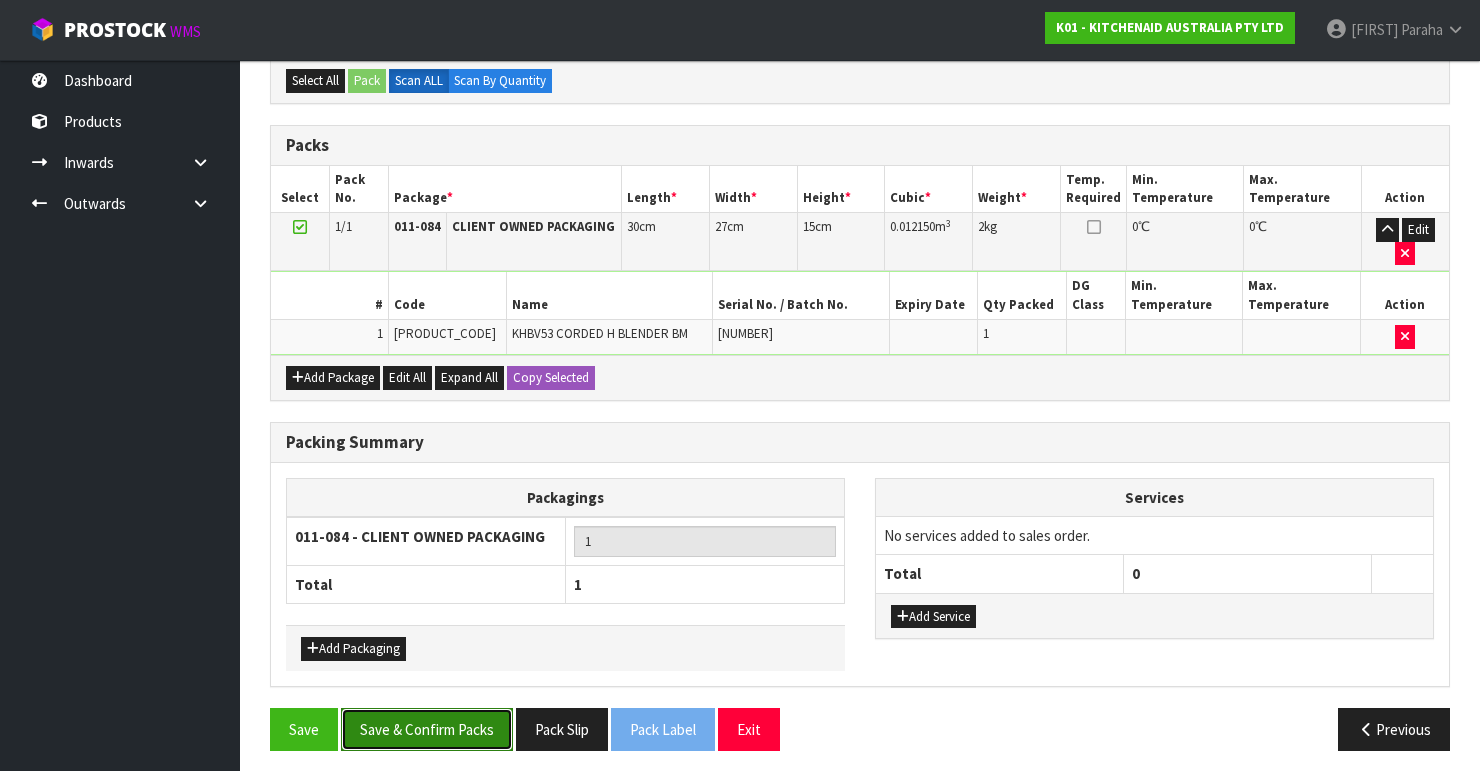 click on "Save & Confirm Packs" at bounding box center (427, 729) 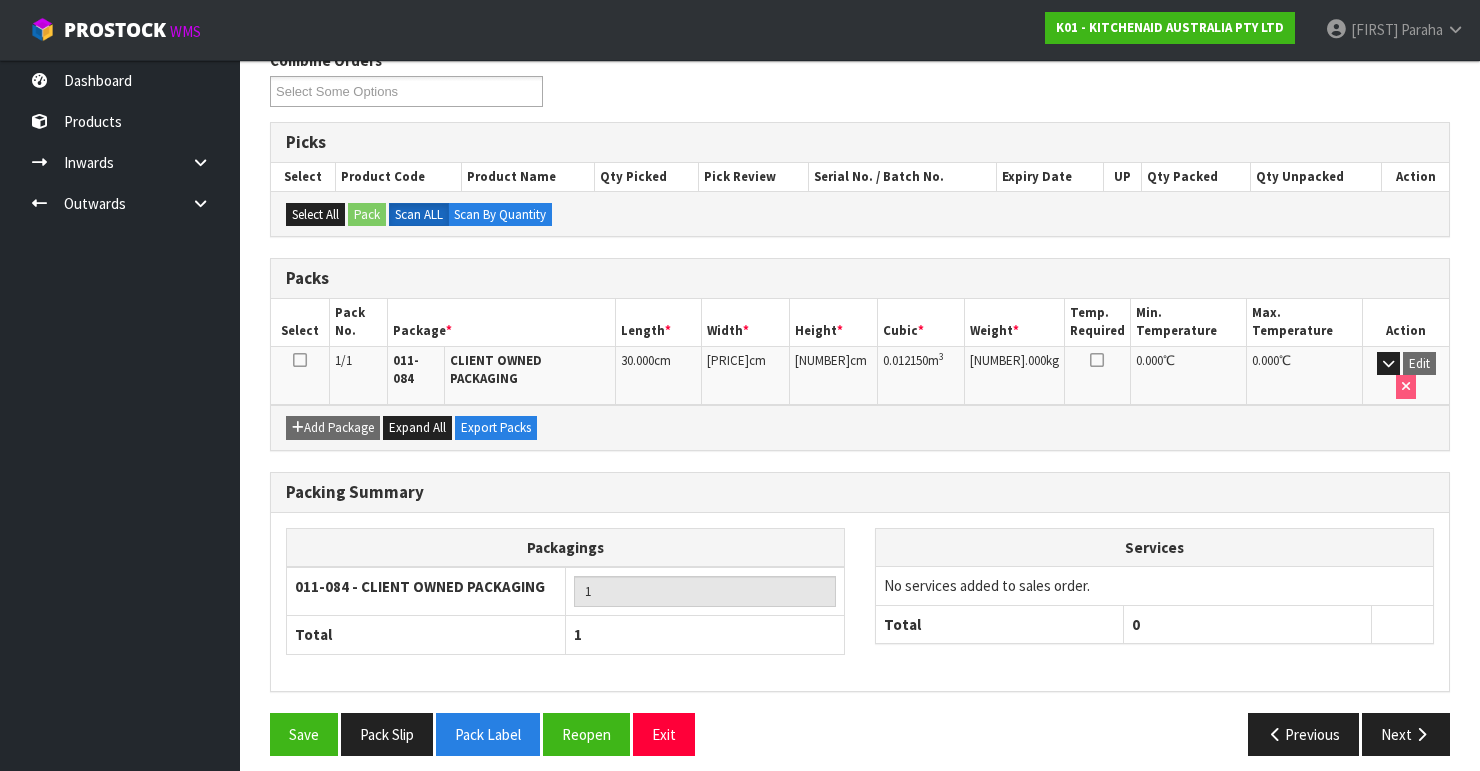 scroll, scrollTop: 346, scrollLeft: 0, axis: vertical 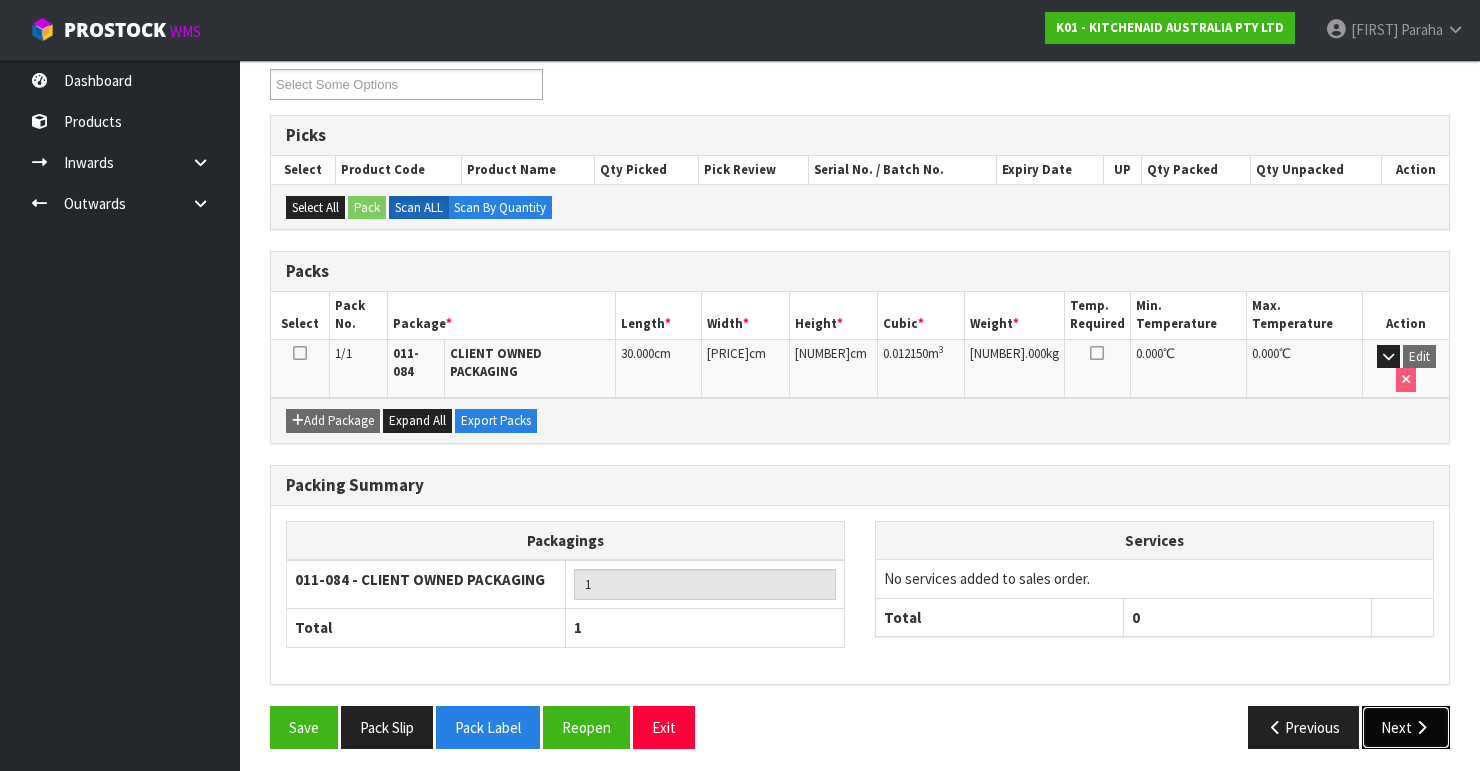 click at bounding box center [1421, 727] 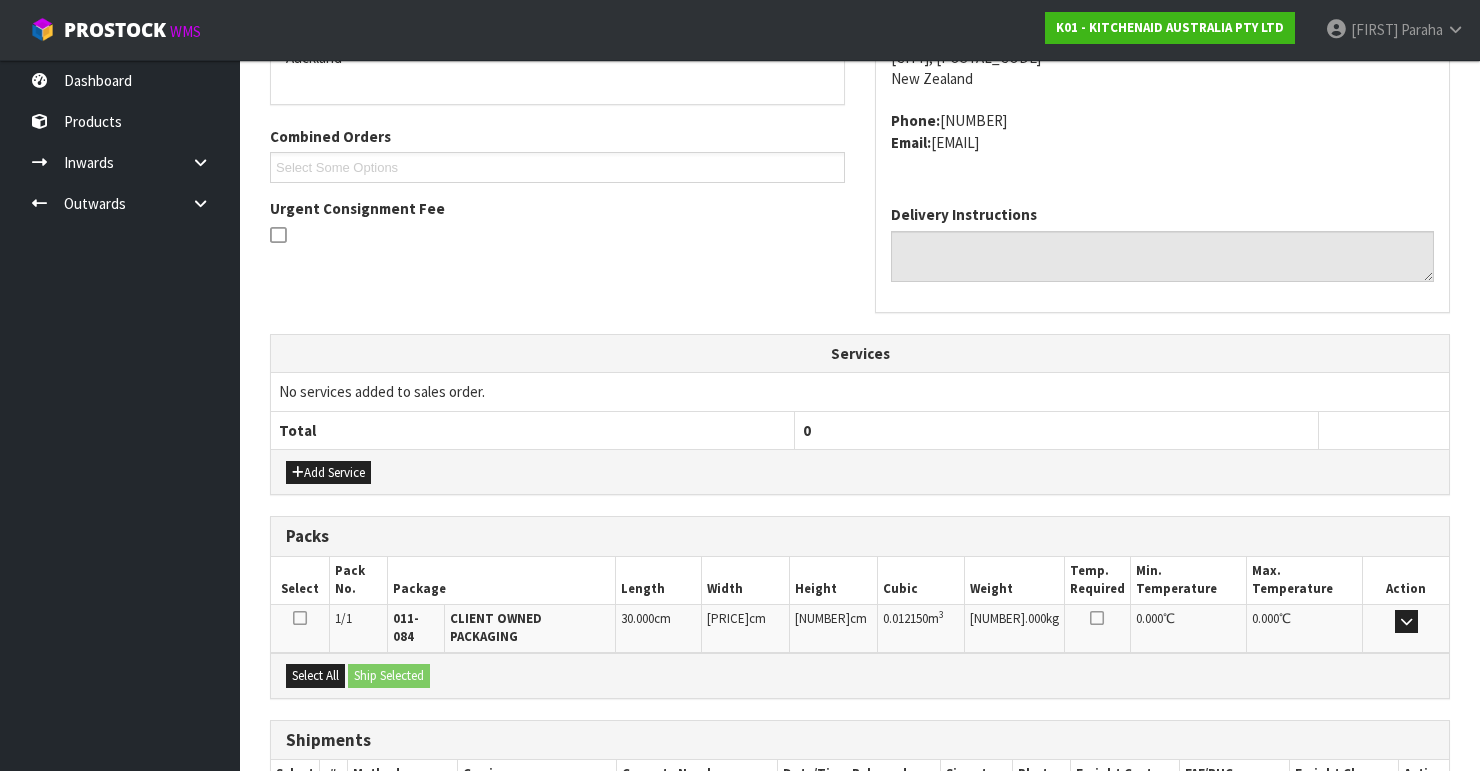scroll, scrollTop: 584, scrollLeft: 0, axis: vertical 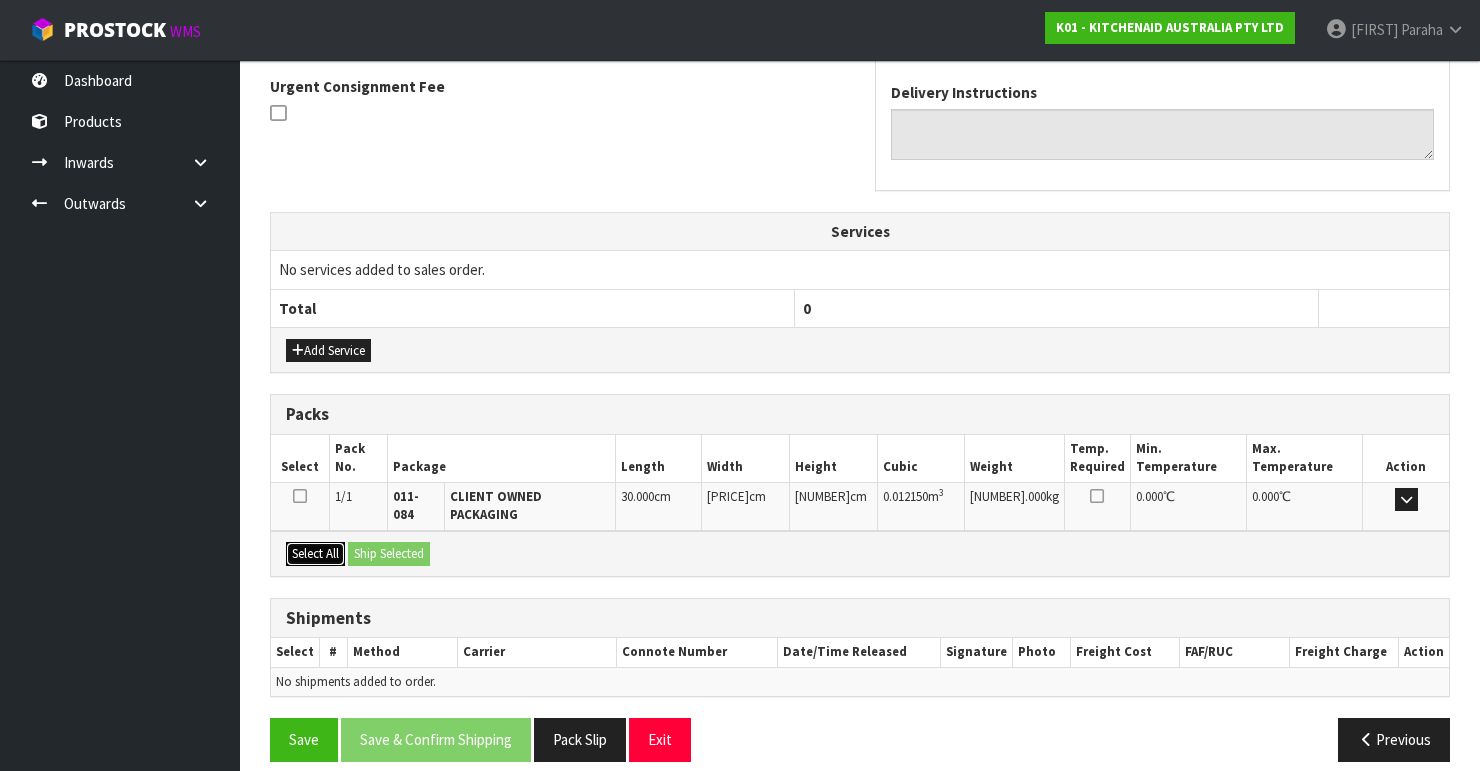 click on "Select All" at bounding box center [315, 554] 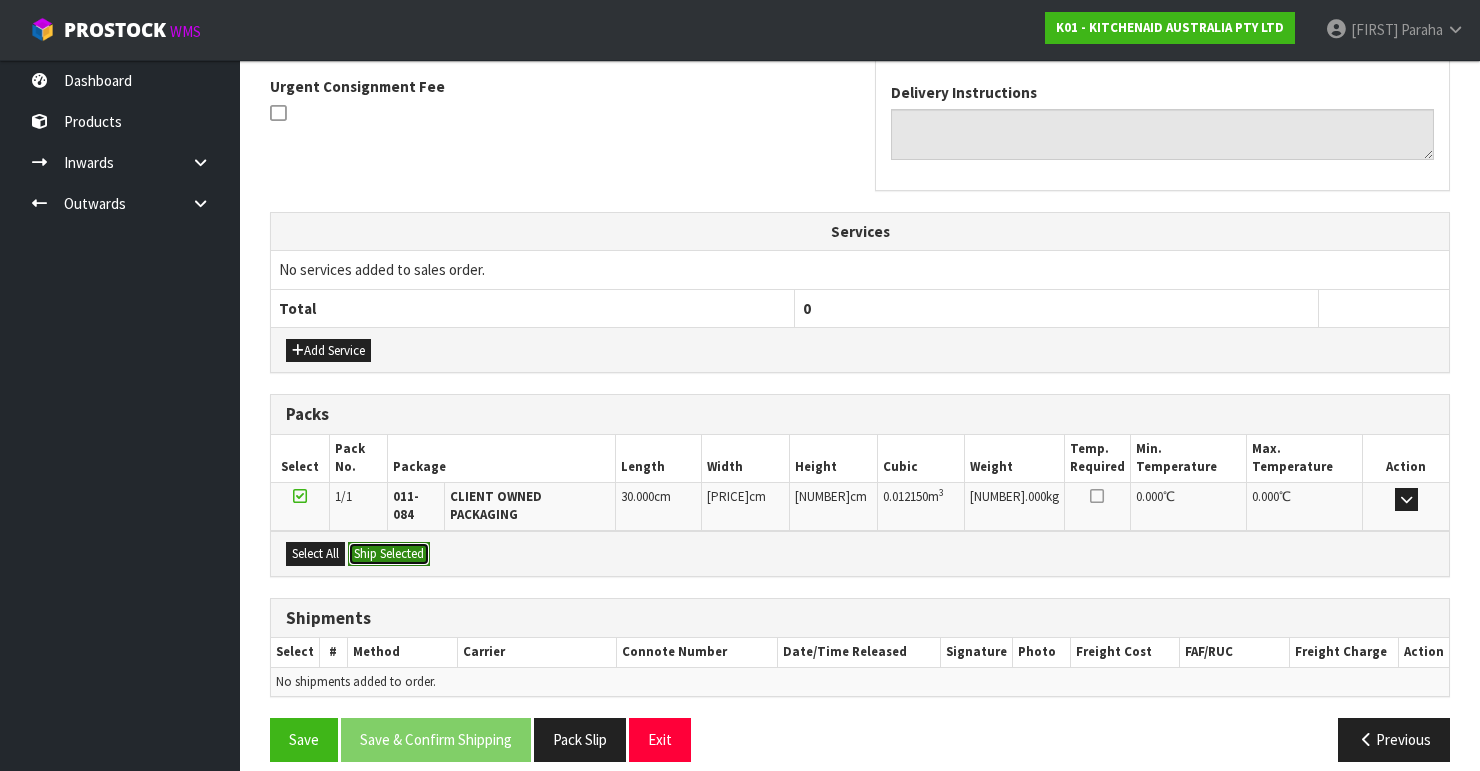 click on "Ship Selected" at bounding box center [389, 554] 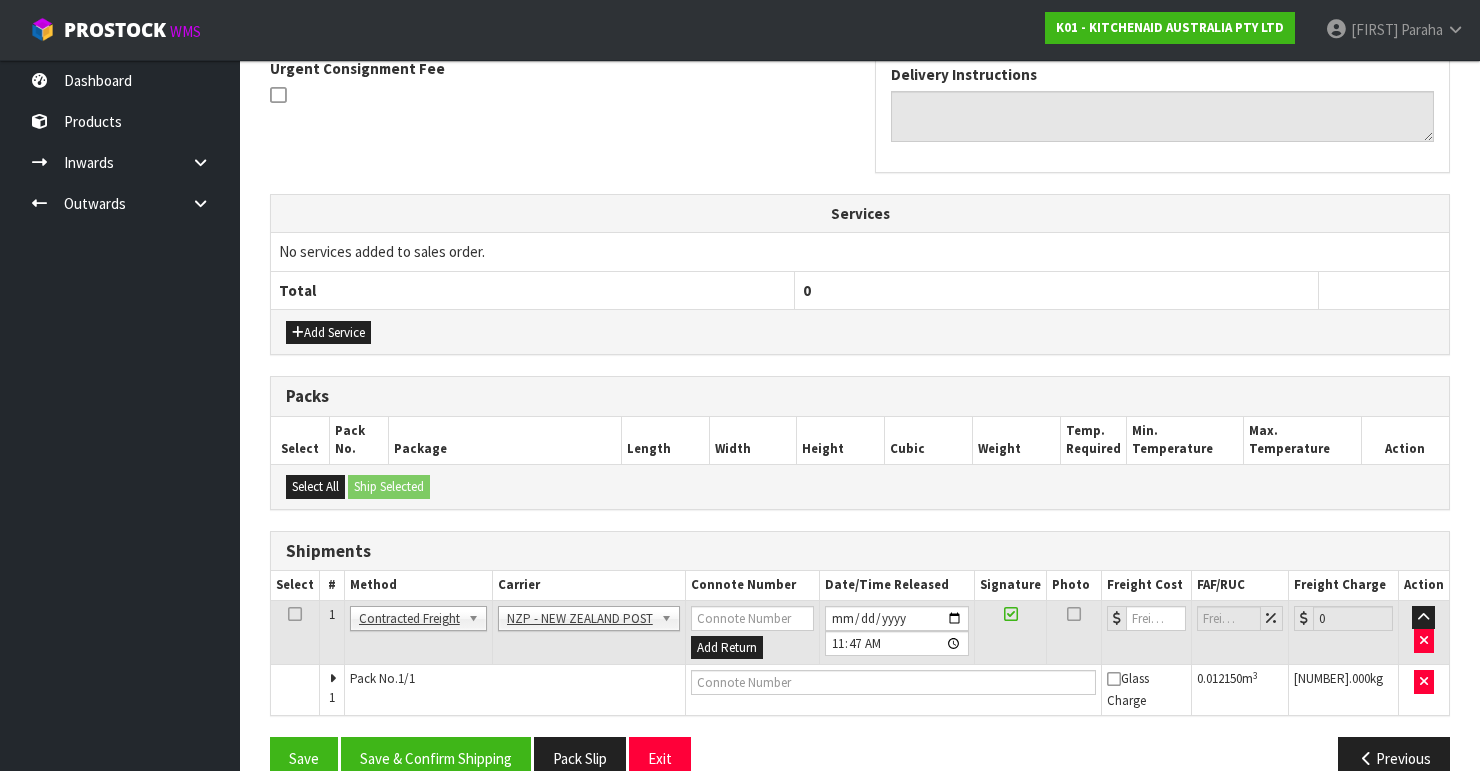 scroll, scrollTop: 635, scrollLeft: 0, axis: vertical 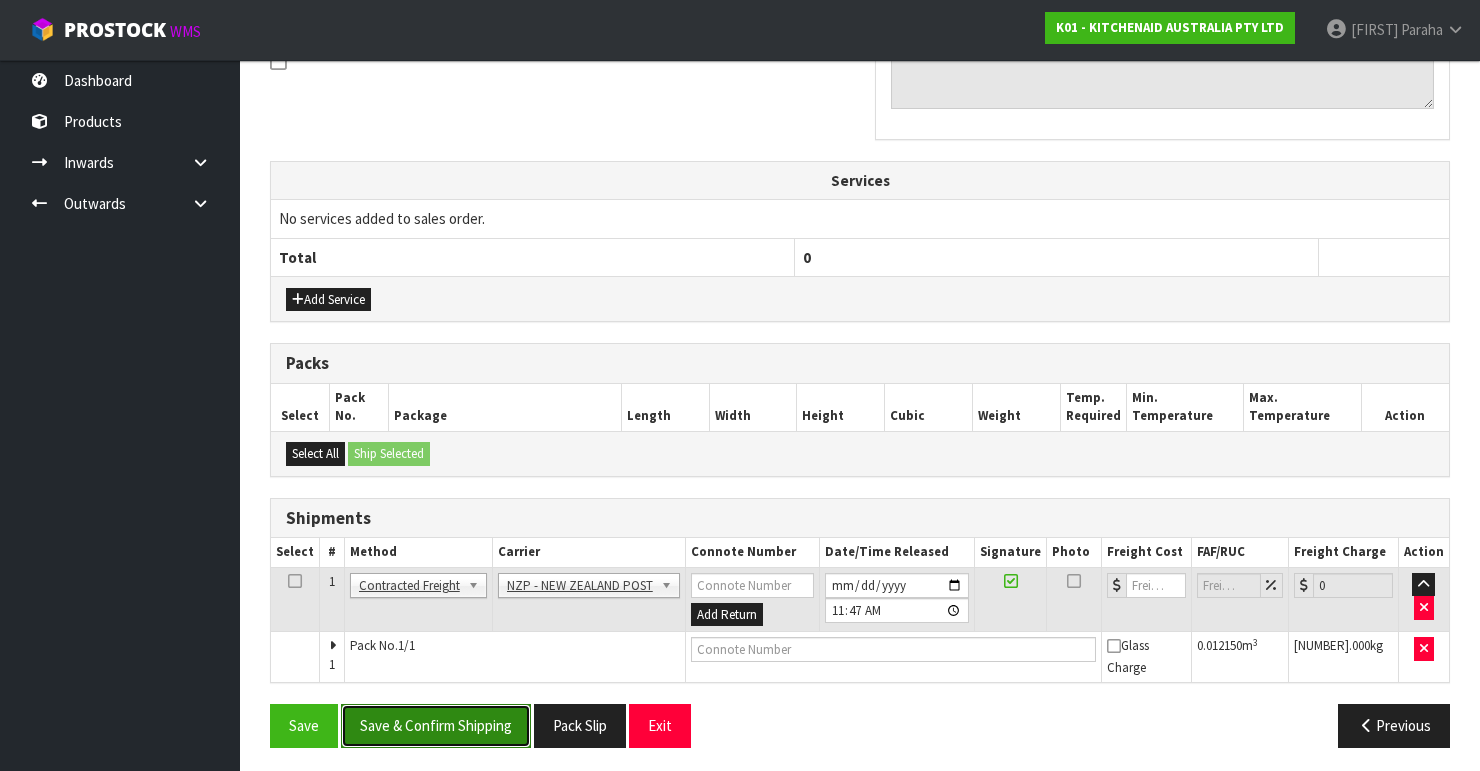 click on "Save & Confirm Shipping" at bounding box center (436, 725) 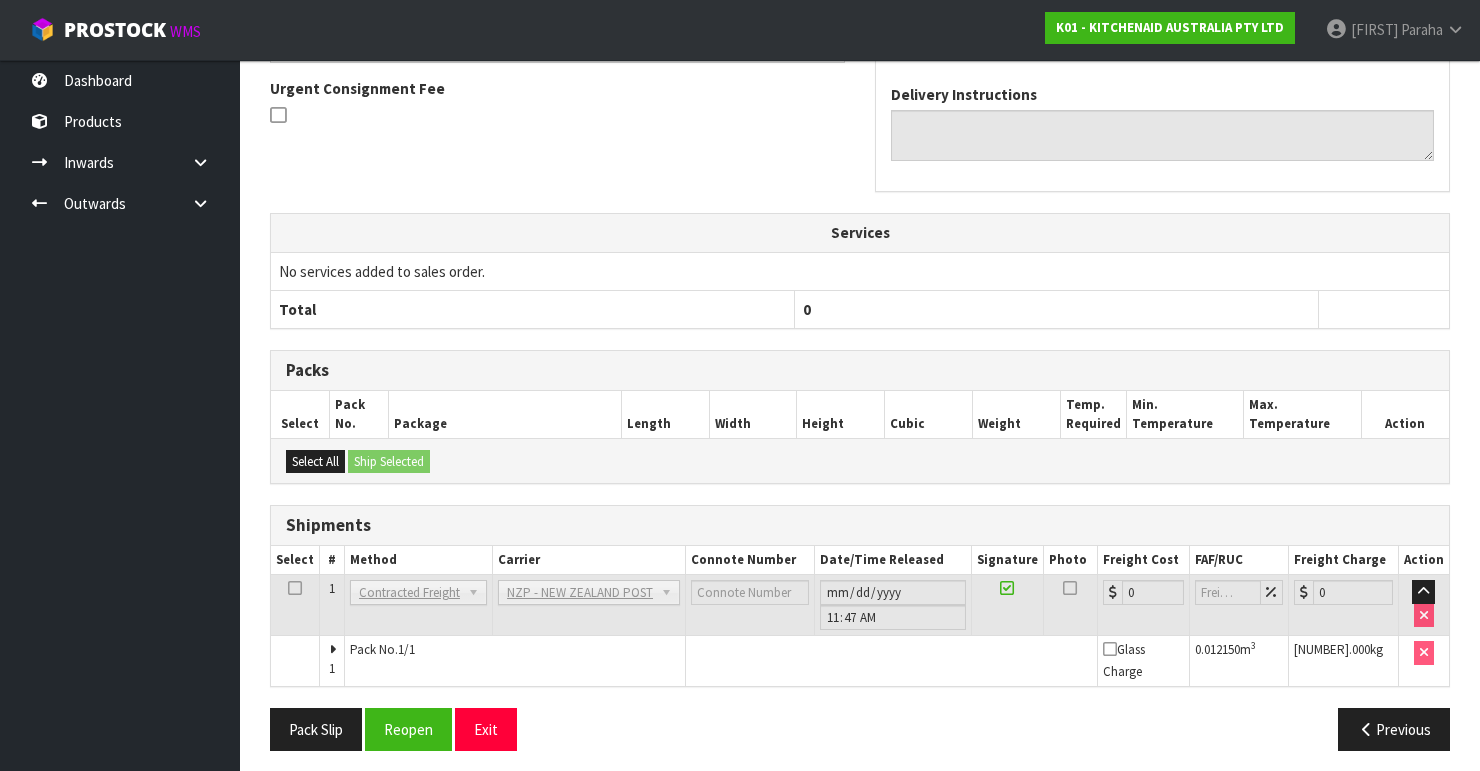 scroll, scrollTop: 605, scrollLeft: 0, axis: vertical 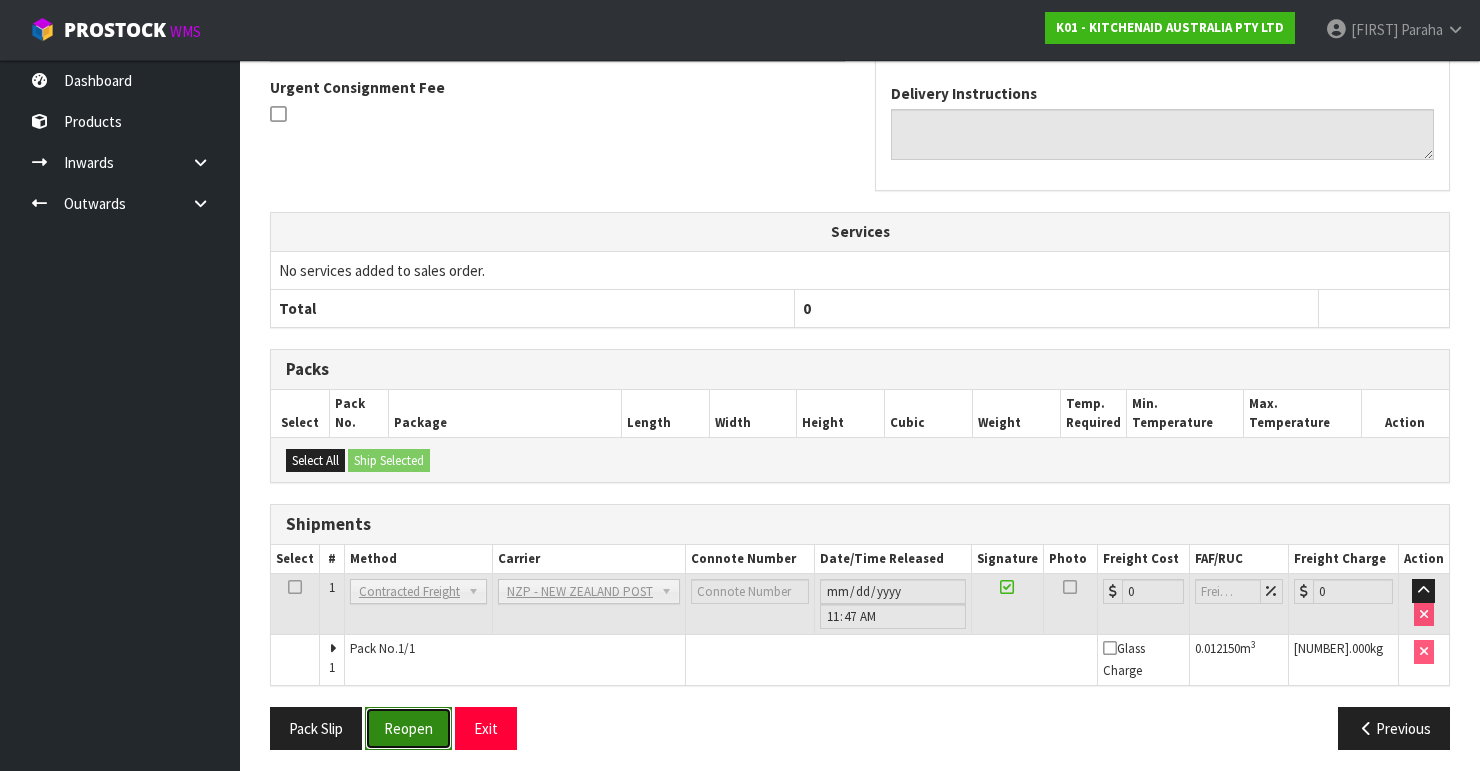 click on "Reopen" at bounding box center (408, 728) 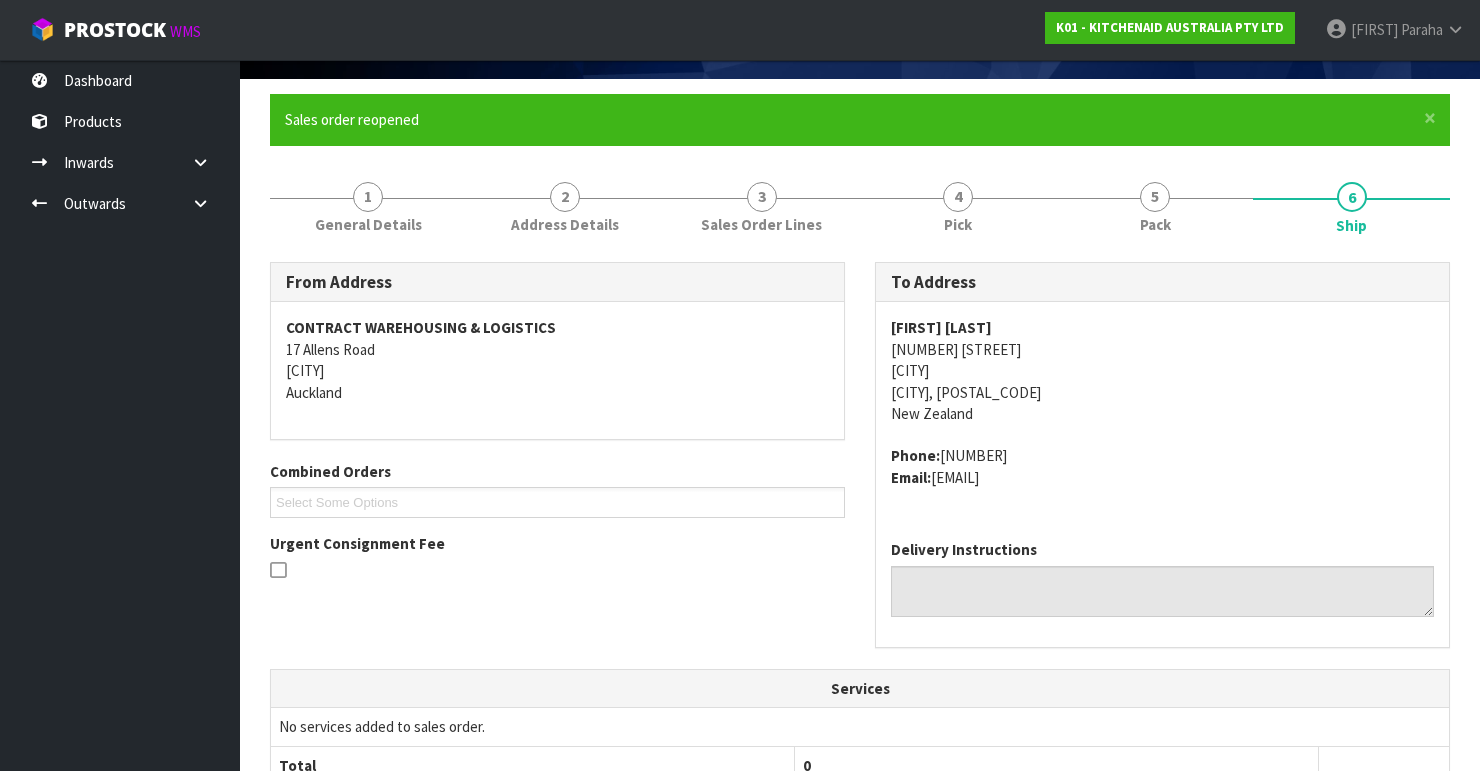 scroll, scrollTop: 638, scrollLeft: 0, axis: vertical 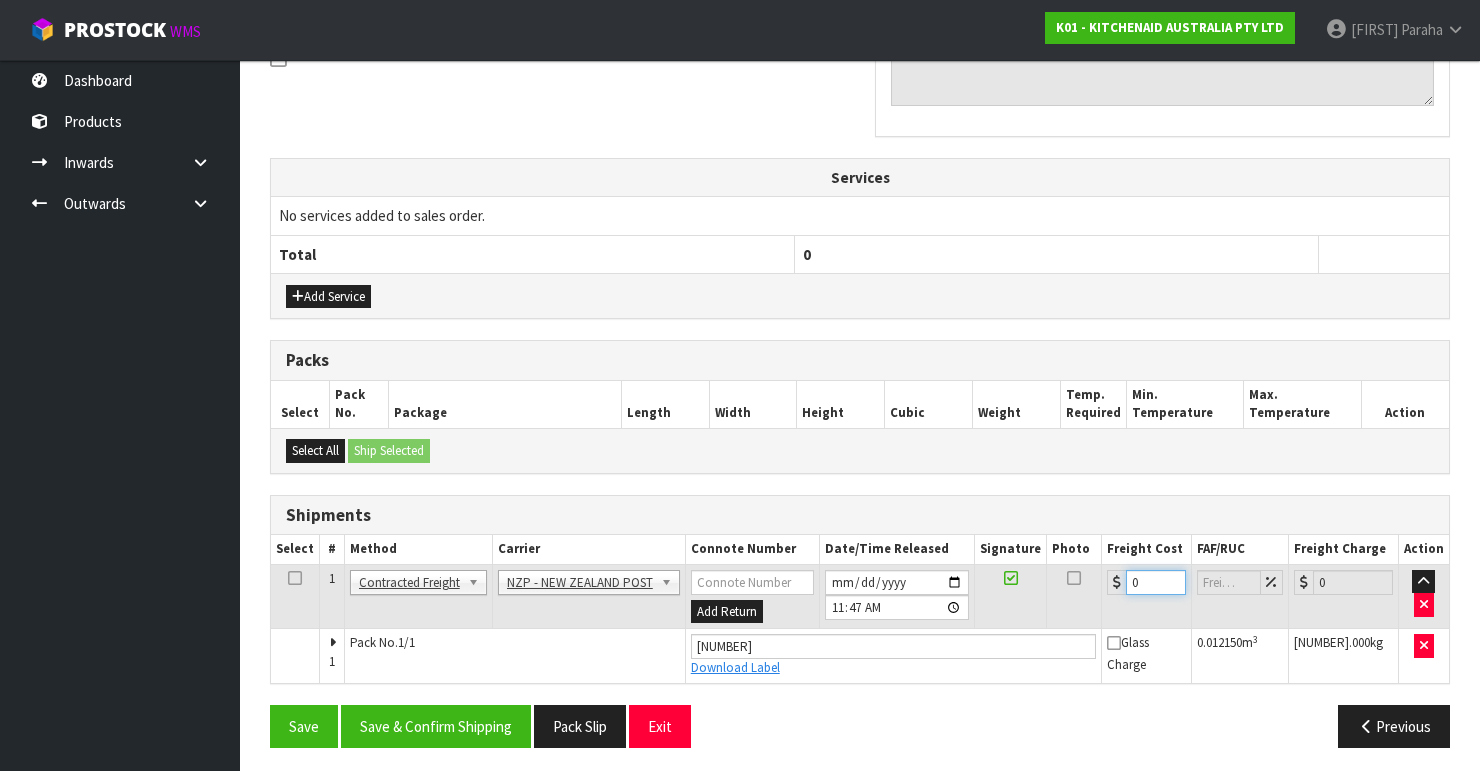 drag, startPoint x: 1167, startPoint y: 576, endPoint x: 1088, endPoint y: 582, distance: 79.22752 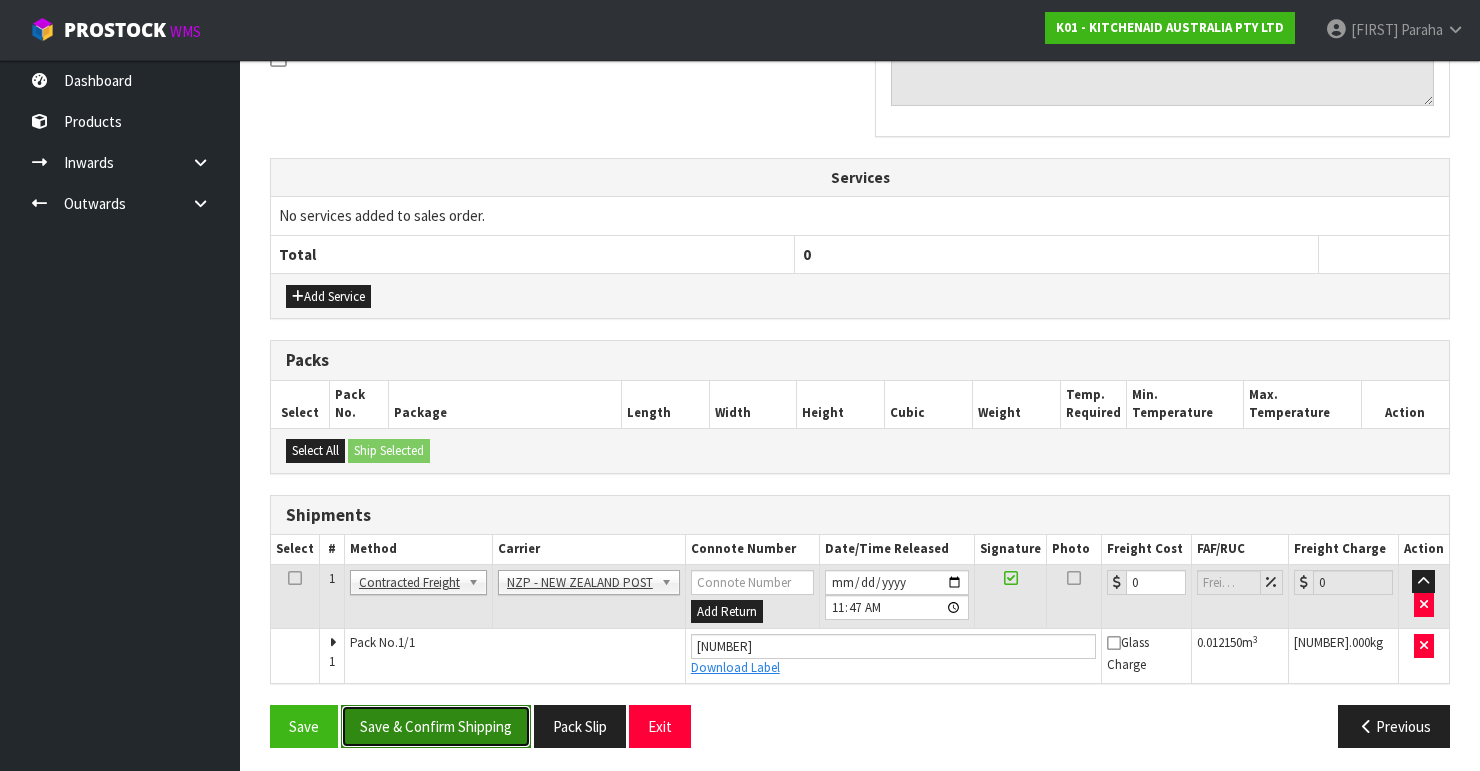 click on "Save & Confirm Shipping" at bounding box center (436, 726) 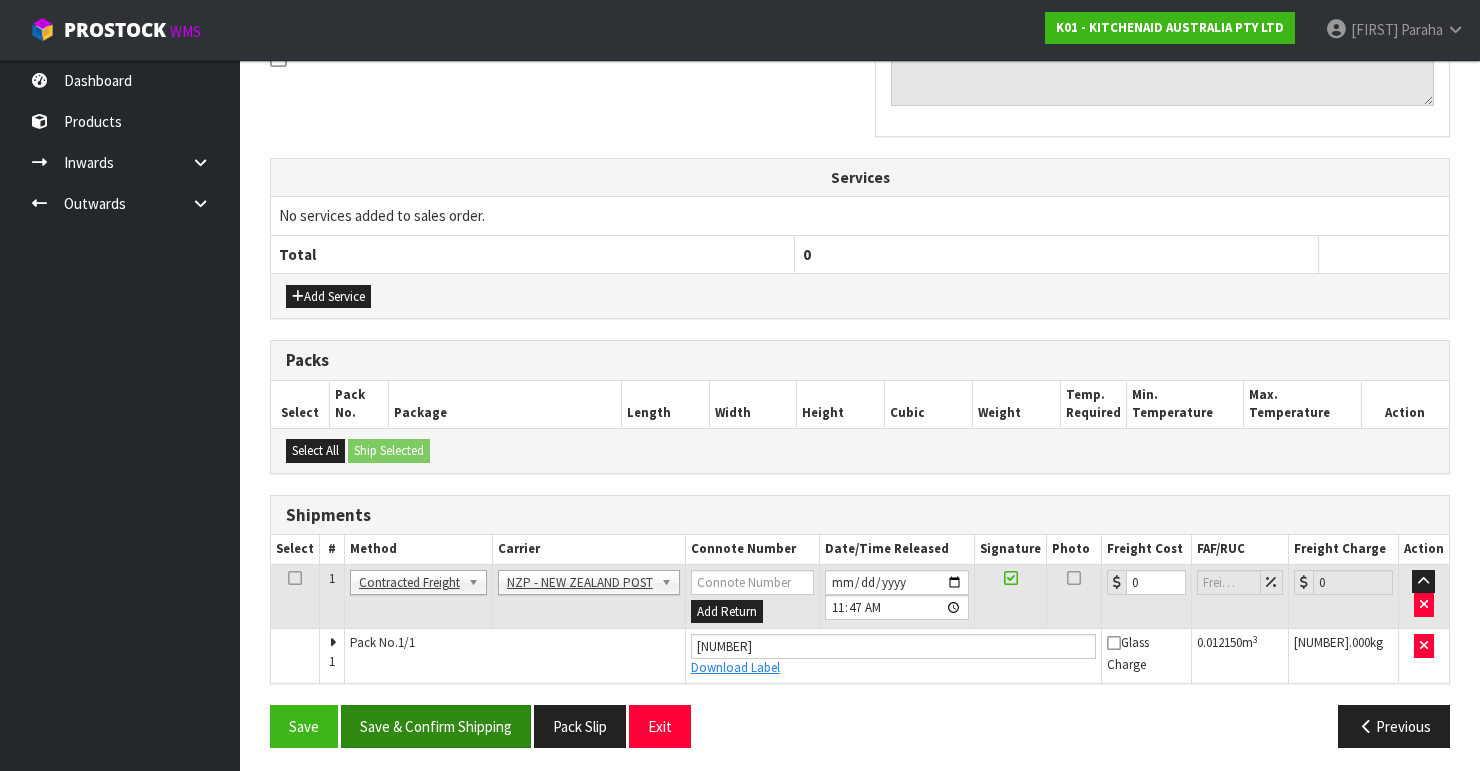 scroll, scrollTop: 0, scrollLeft: 0, axis: both 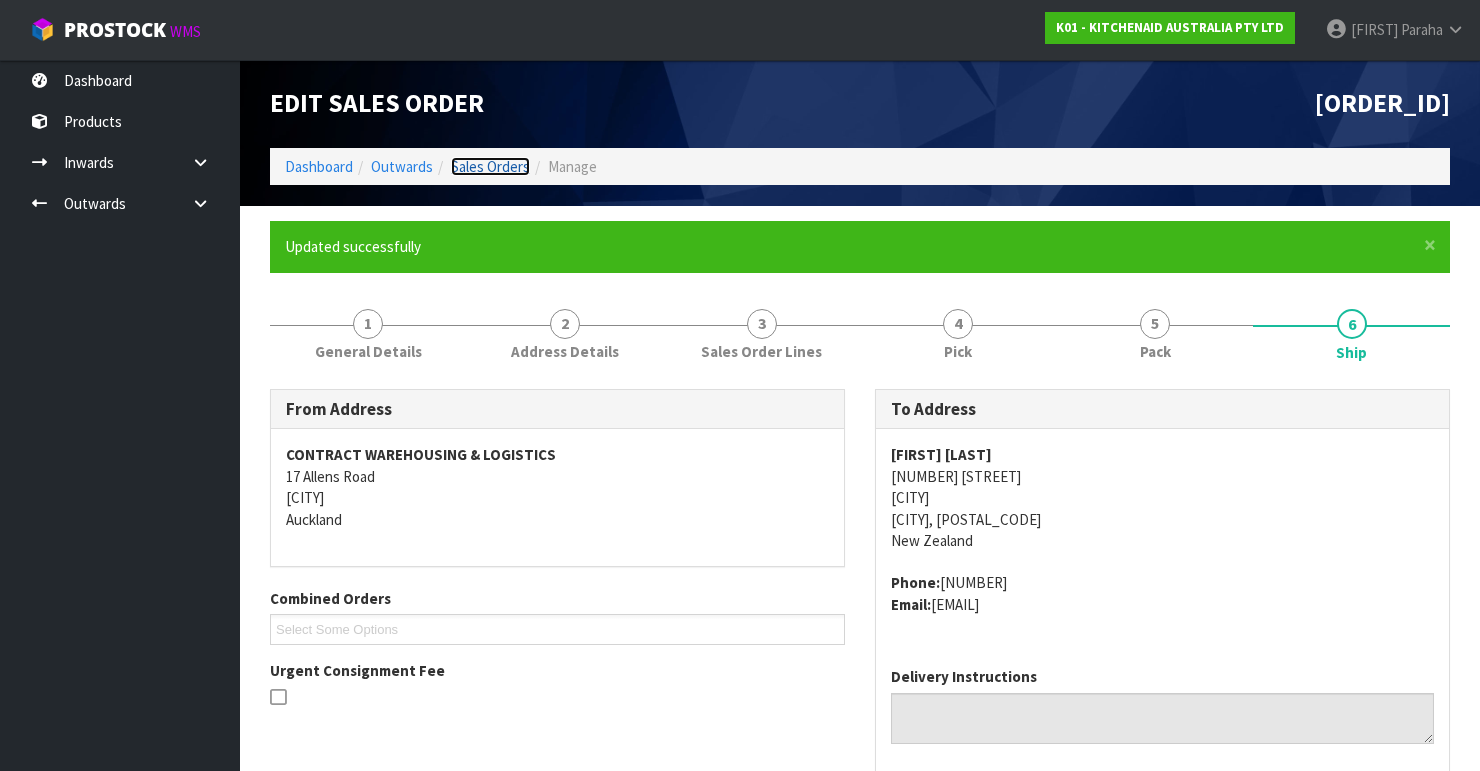 click on "Sales Orders" at bounding box center [490, 166] 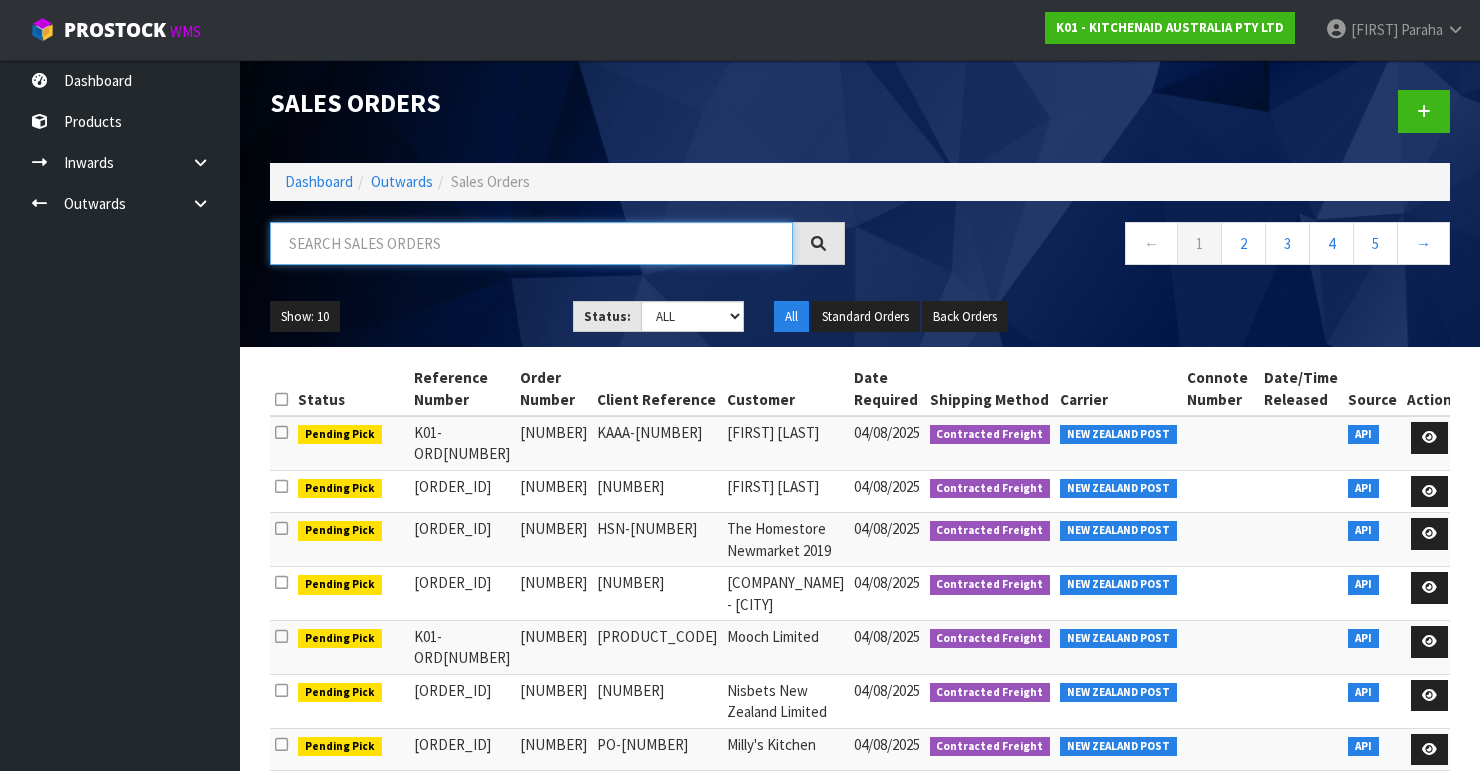 click at bounding box center (531, 243) 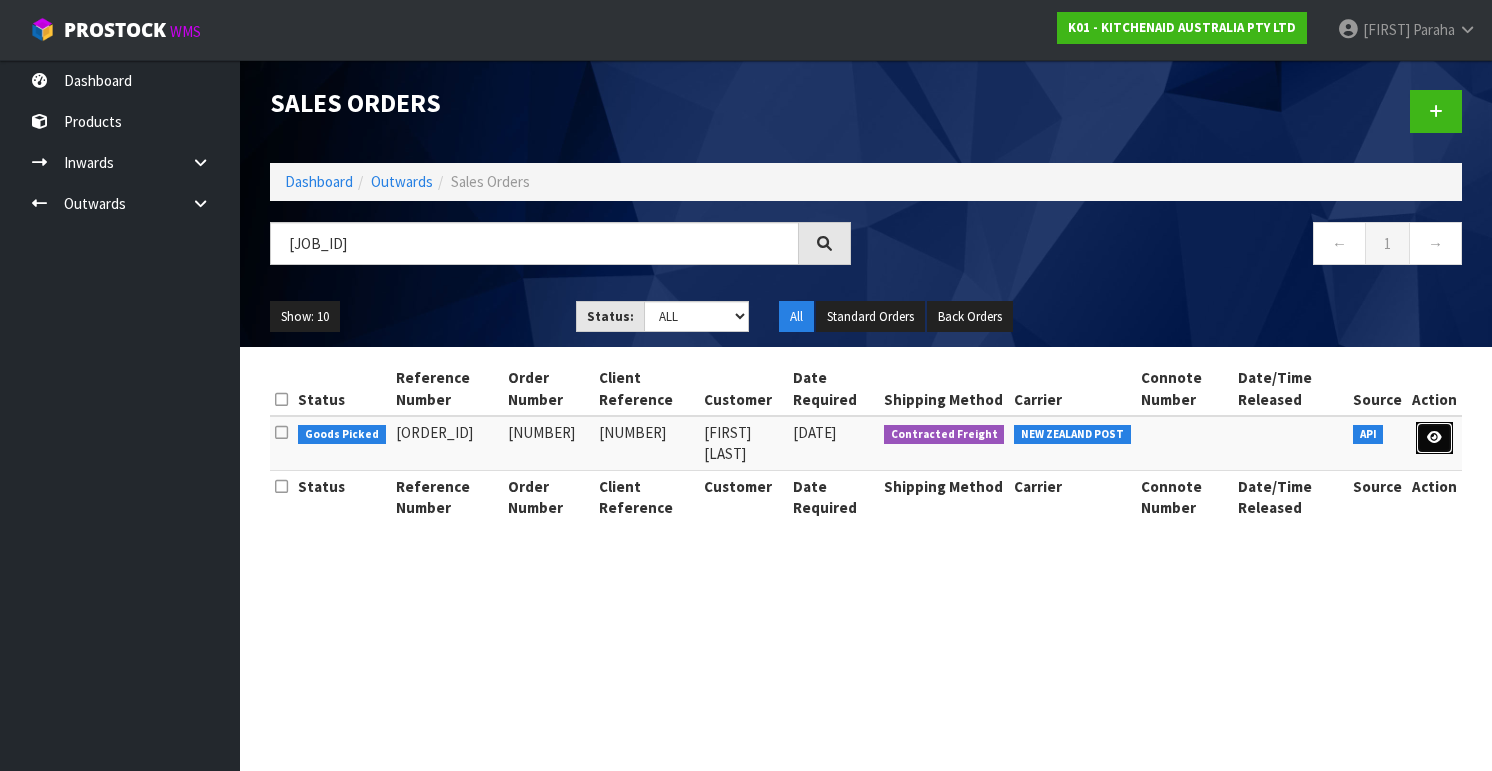 click at bounding box center (1434, 437) 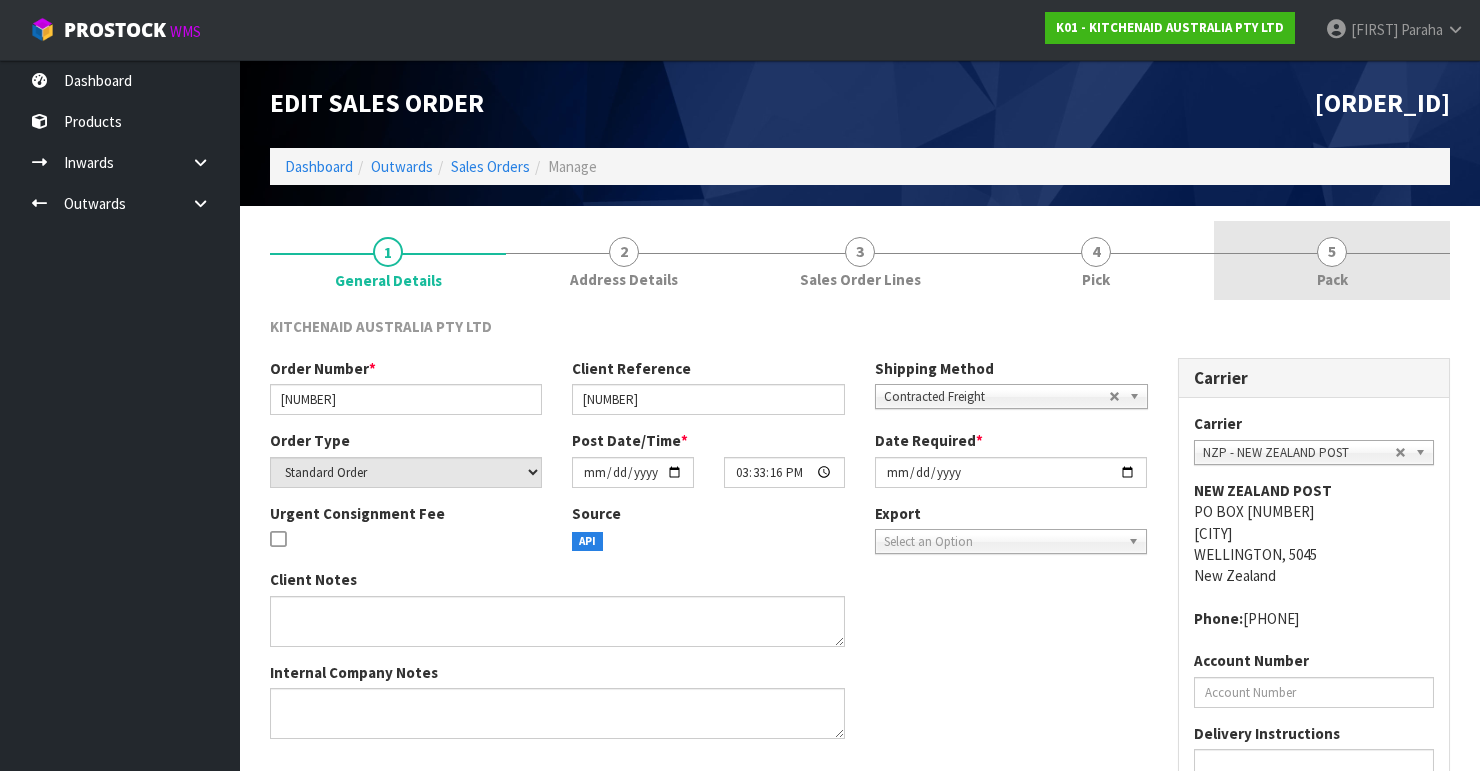 click on "5
Pack" at bounding box center (1332, 260) 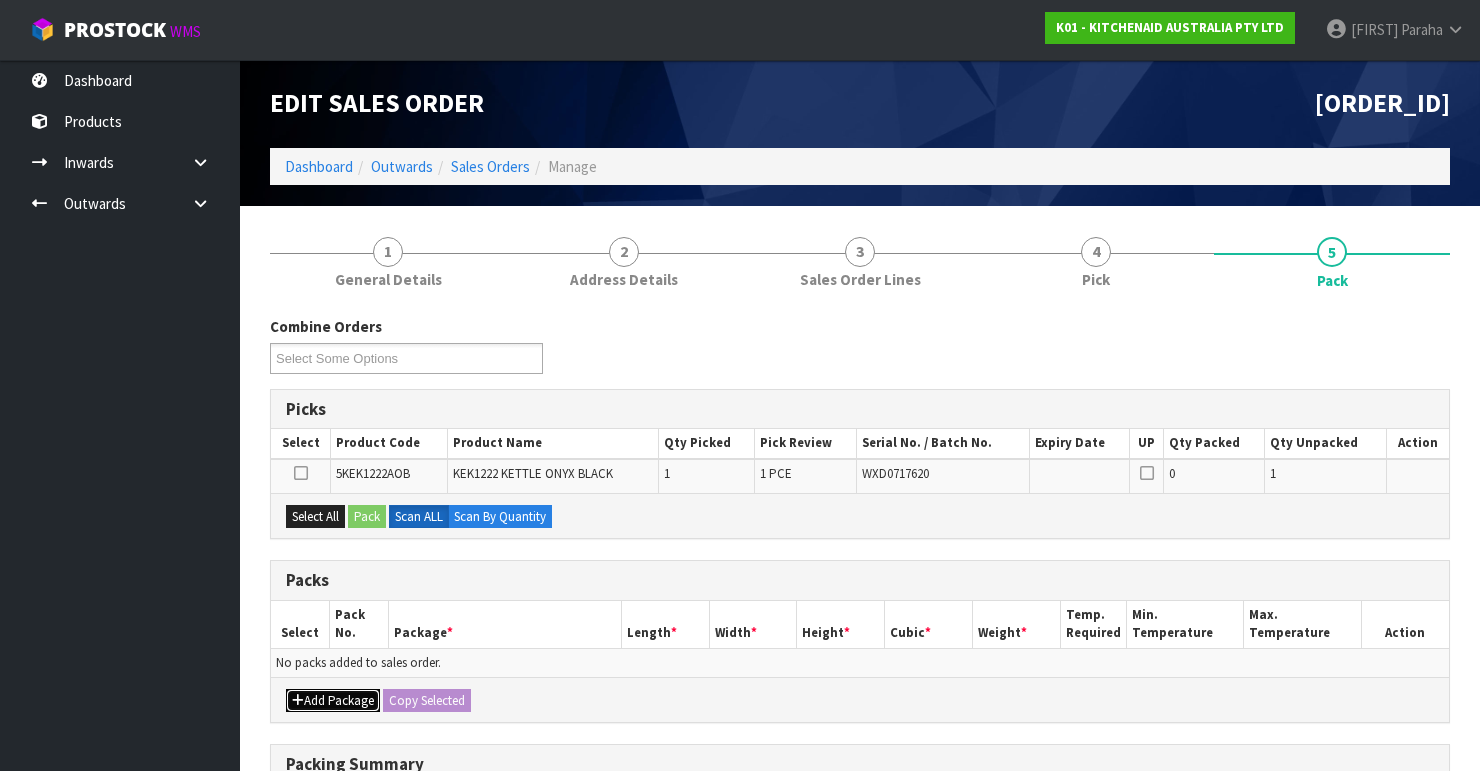 click on "Add Package" at bounding box center [333, 701] 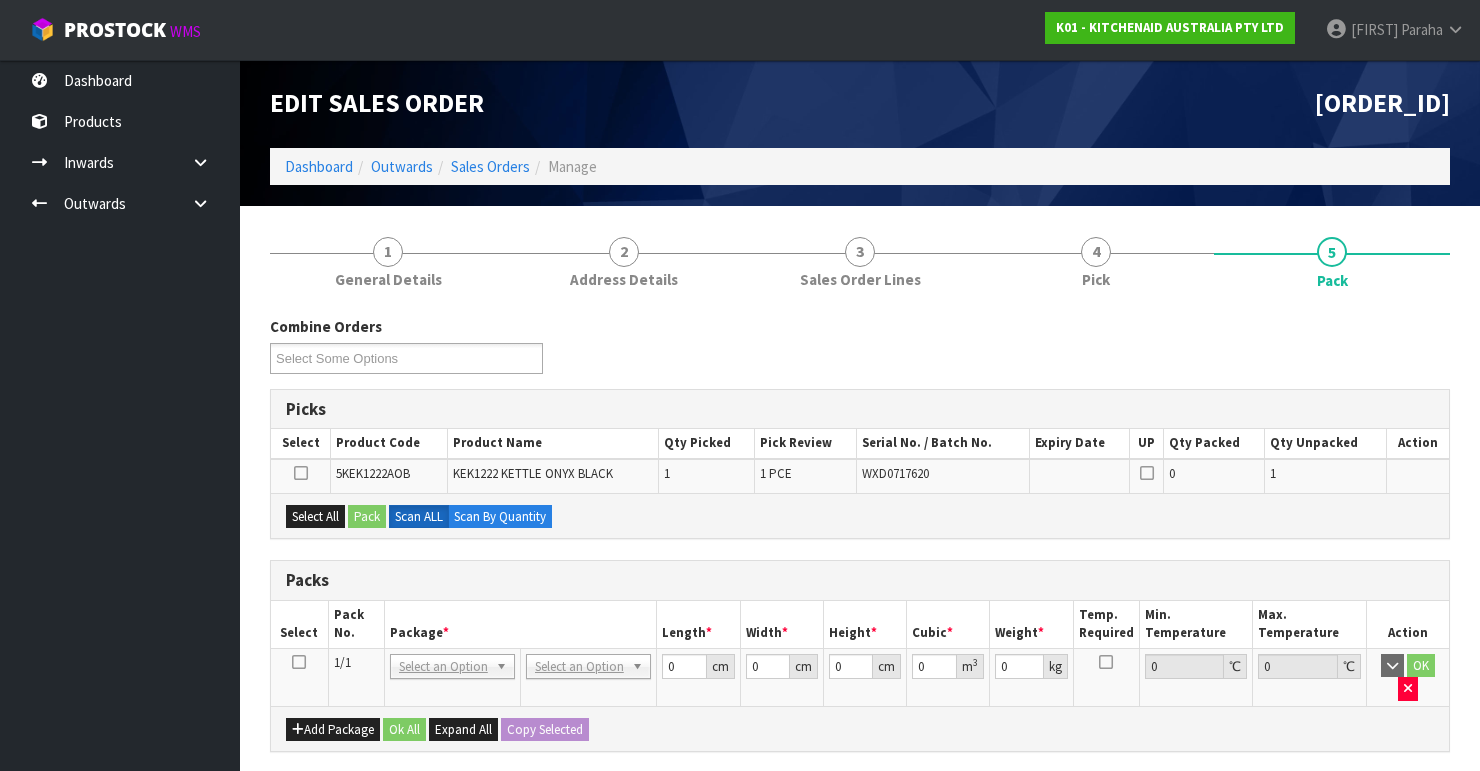 click at bounding box center [299, 662] 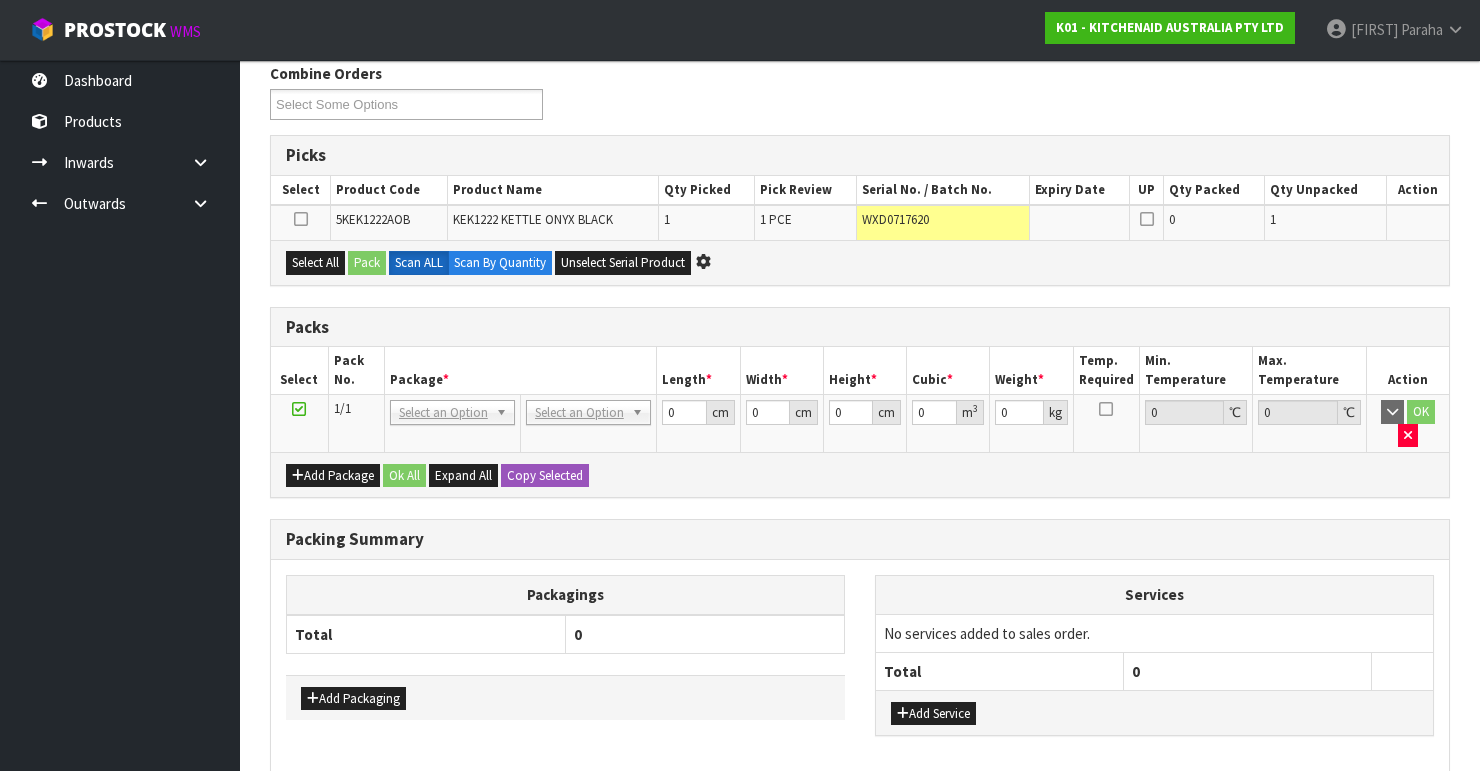scroll, scrollTop: 86, scrollLeft: 0, axis: vertical 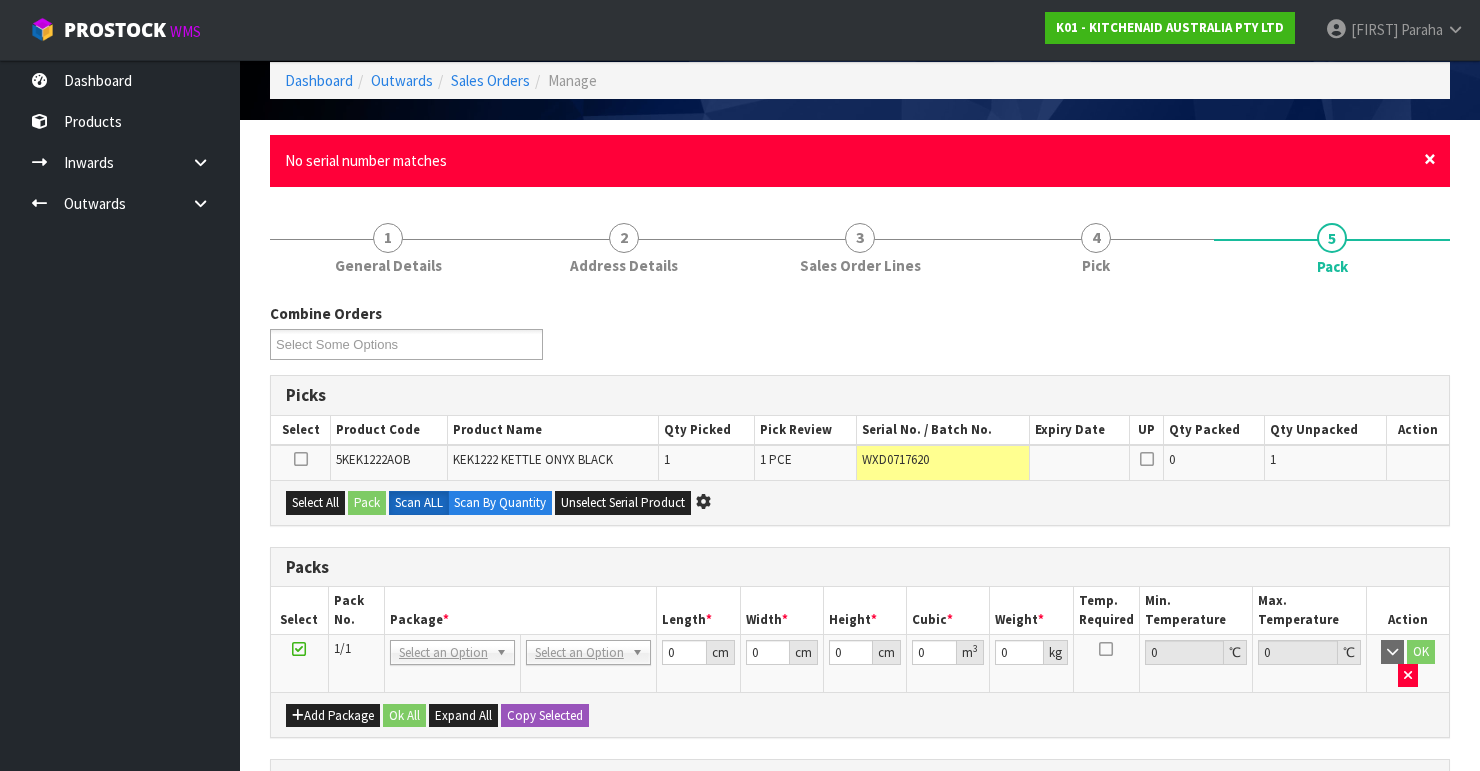 click on "×" at bounding box center (1430, 159) 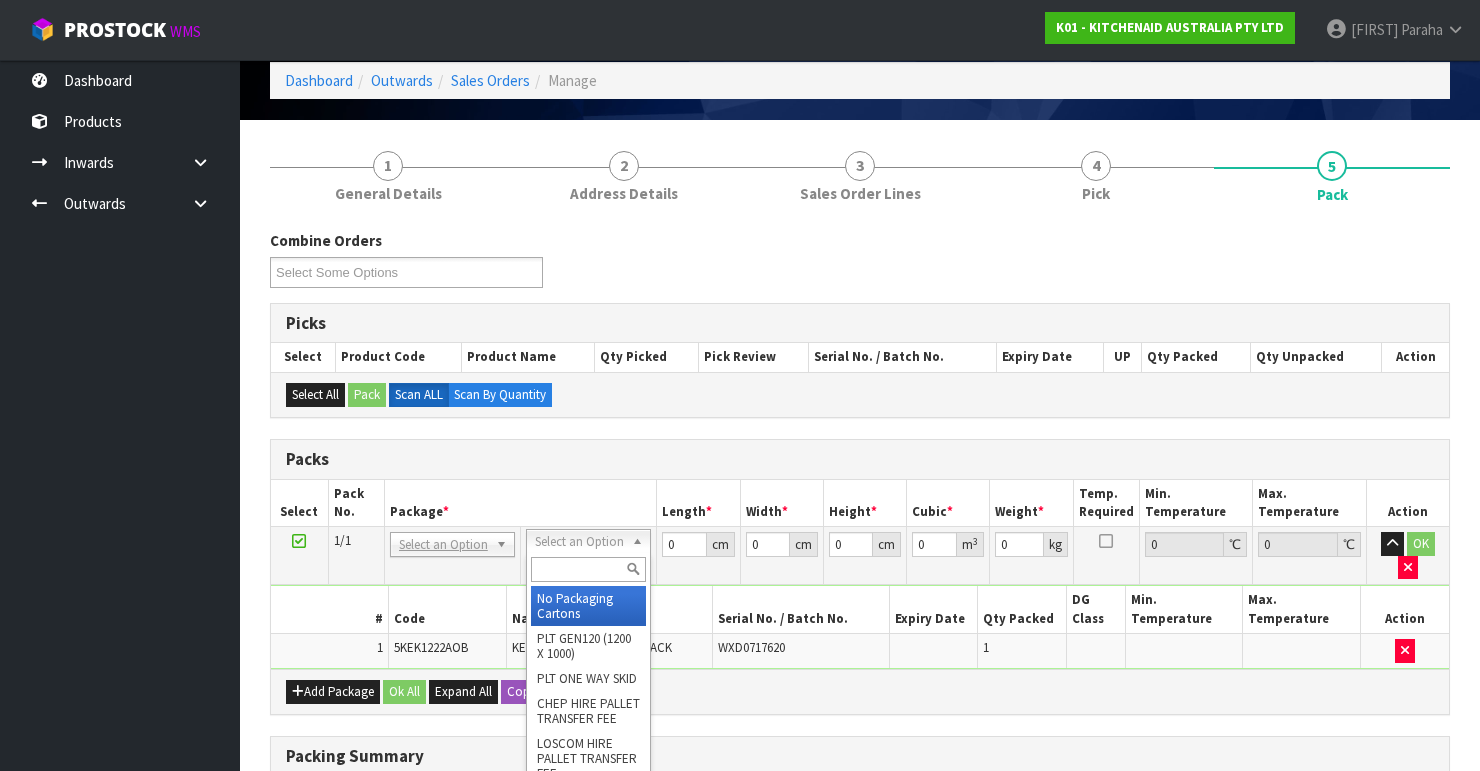 click at bounding box center (588, 569) 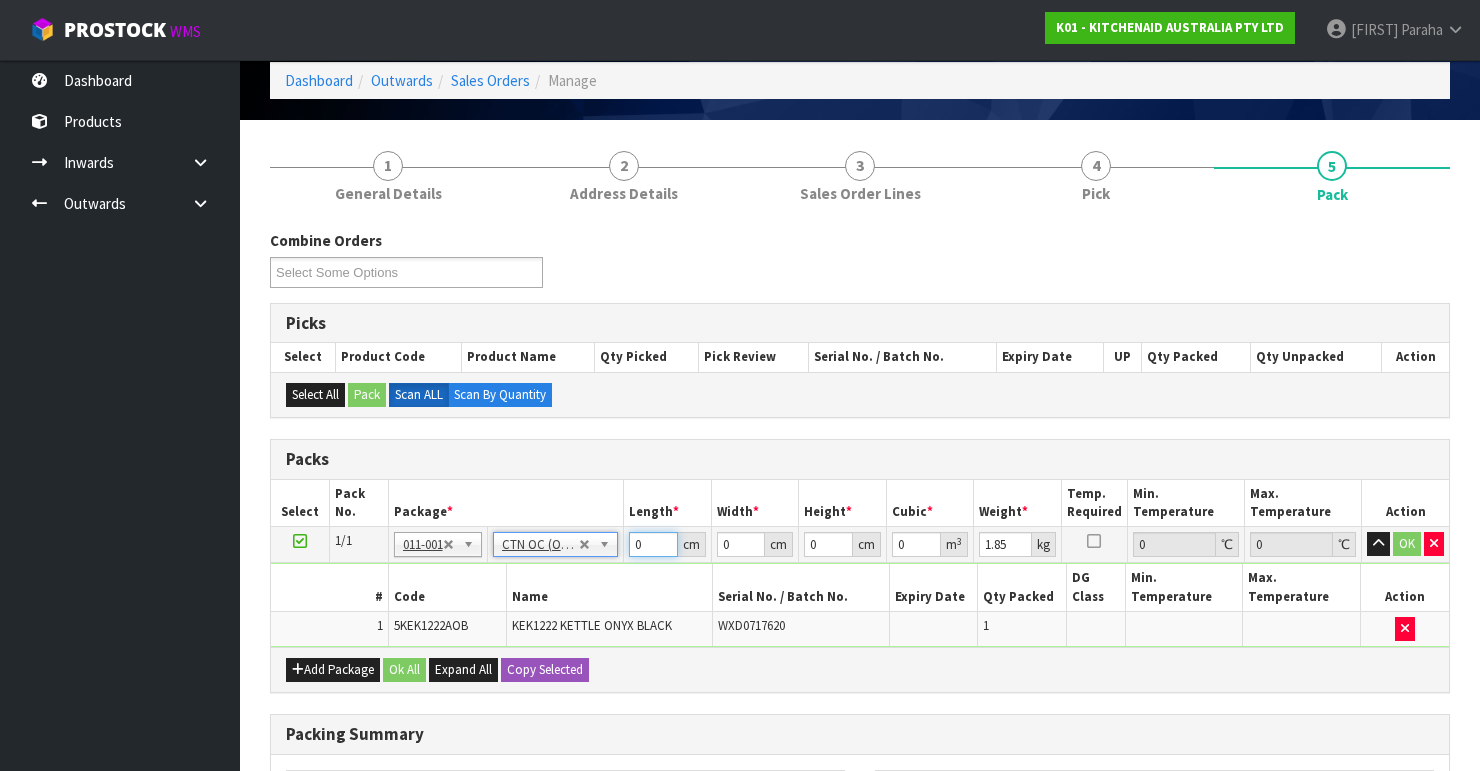 drag, startPoint x: 644, startPoint y: 540, endPoint x: 578, endPoint y: 534, distance: 66.27216 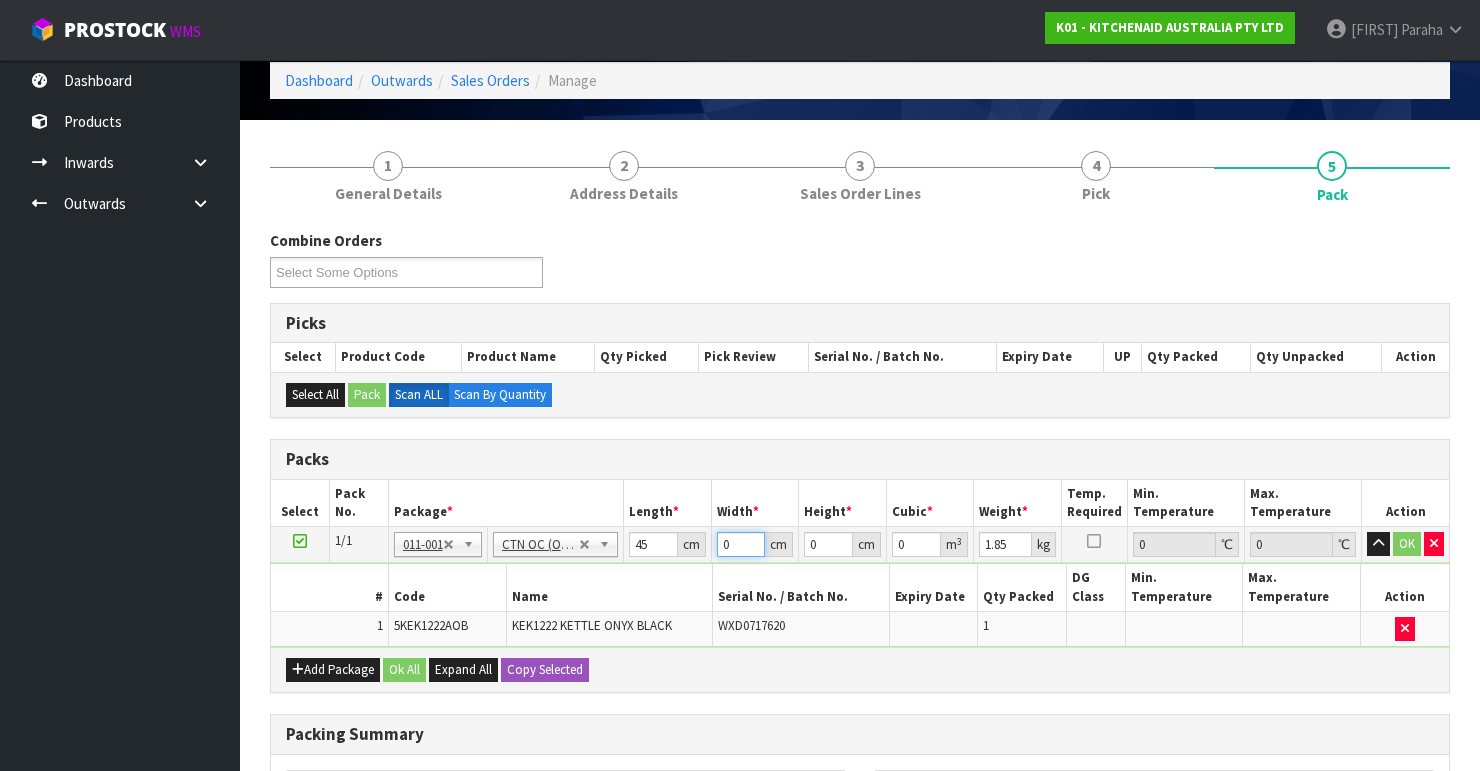 drag, startPoint x: 734, startPoint y: 543, endPoint x: 686, endPoint y: 533, distance: 49.0306 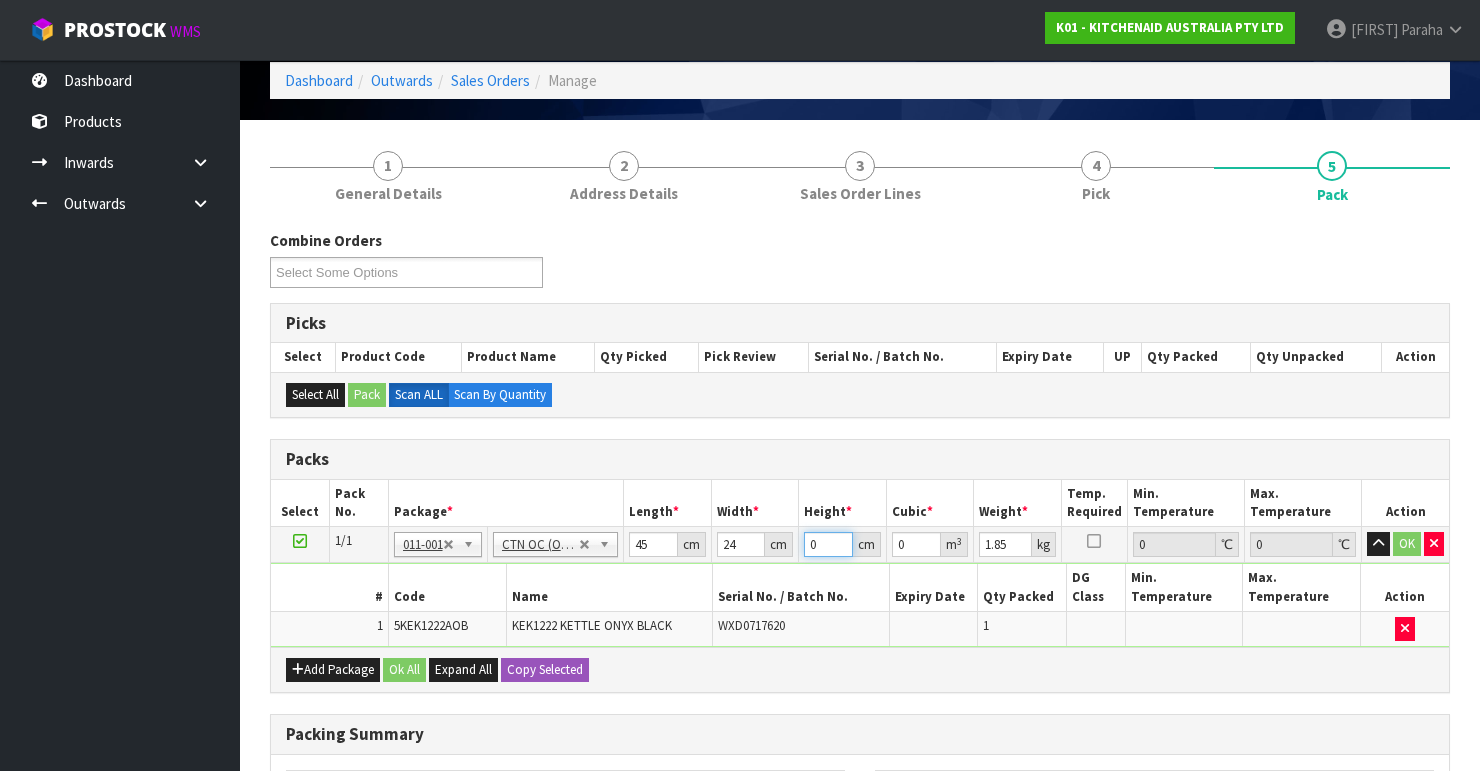 drag, startPoint x: 822, startPoint y: 545, endPoint x: 758, endPoint y: 532, distance: 65.30697 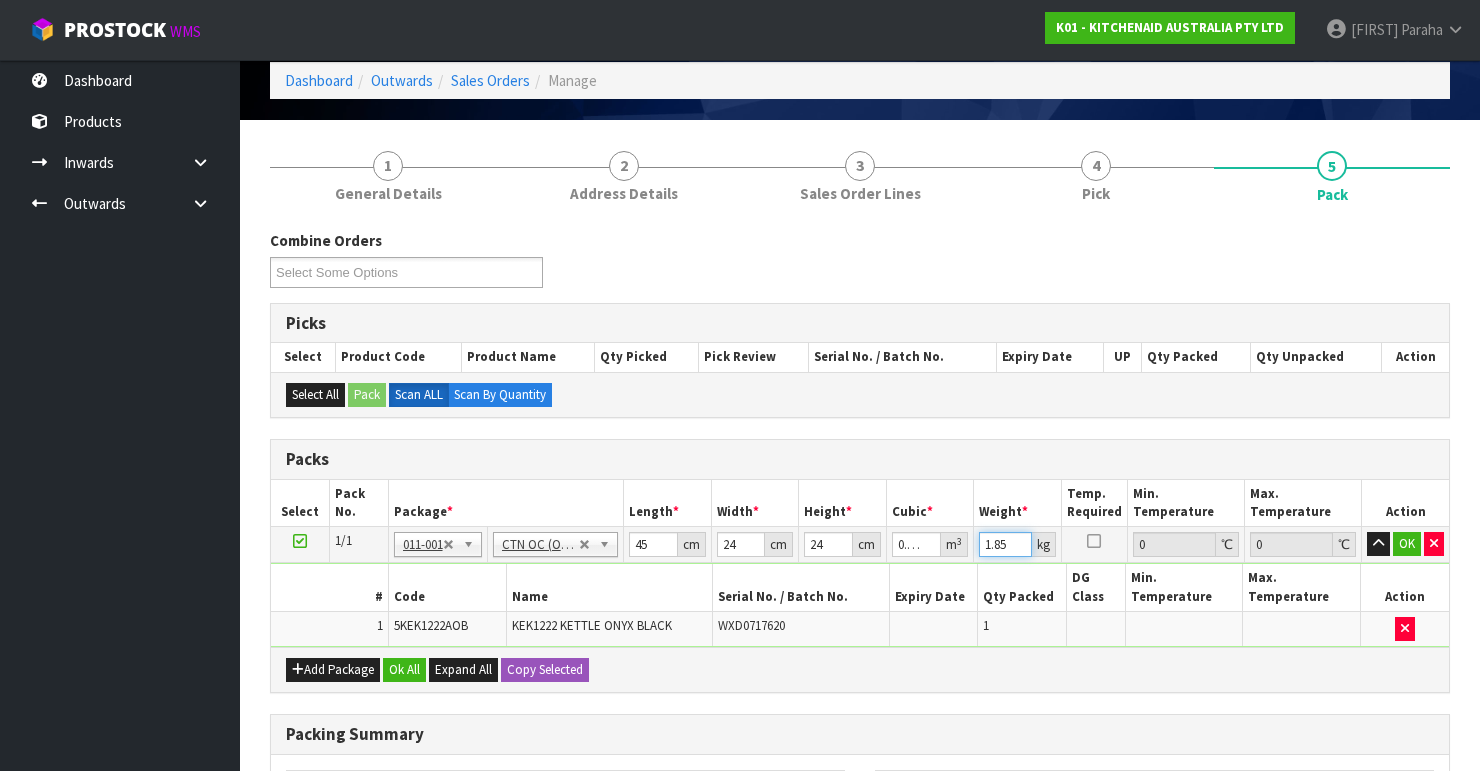 drag, startPoint x: 1012, startPoint y: 539, endPoint x: 949, endPoint y: 546, distance: 63.387695 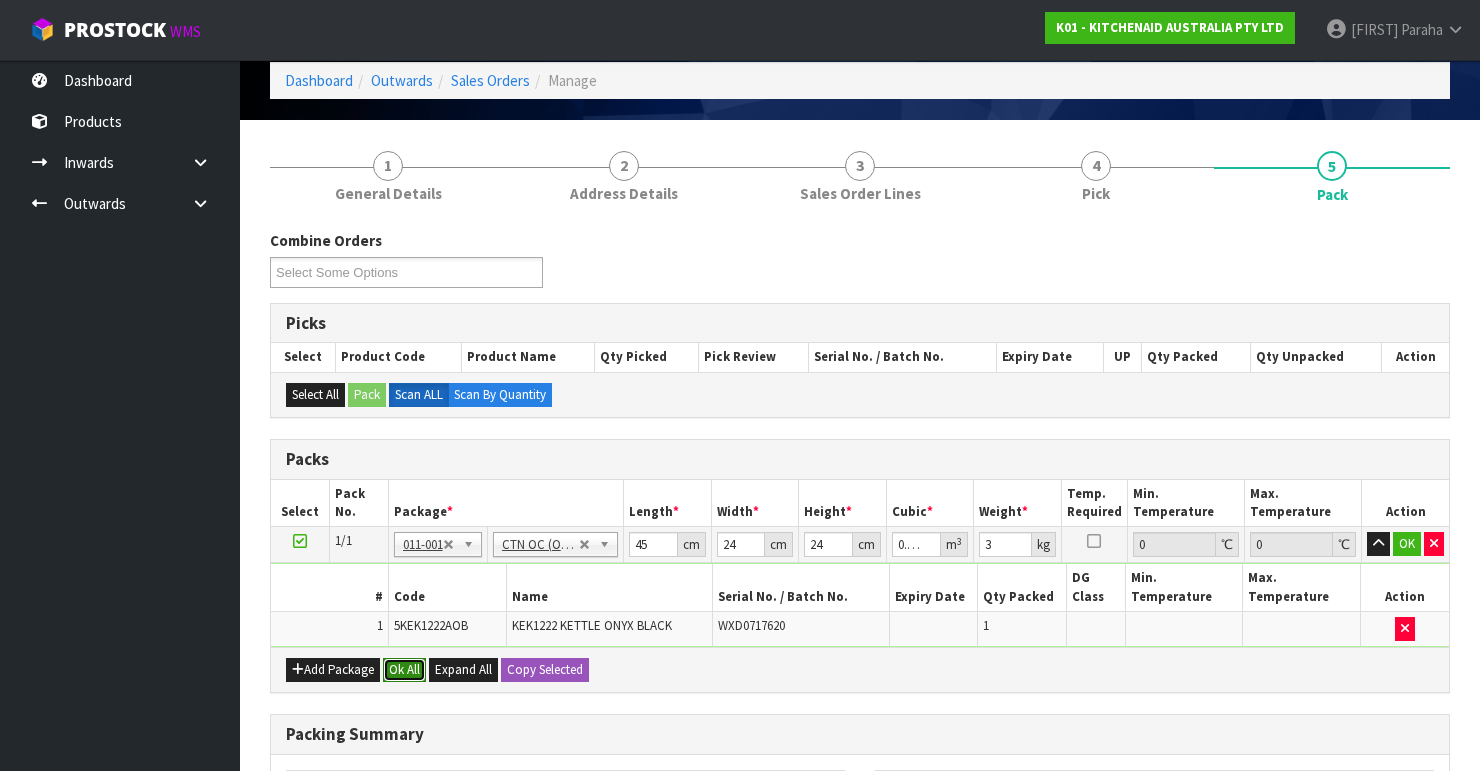click on "Ok All" at bounding box center [404, 670] 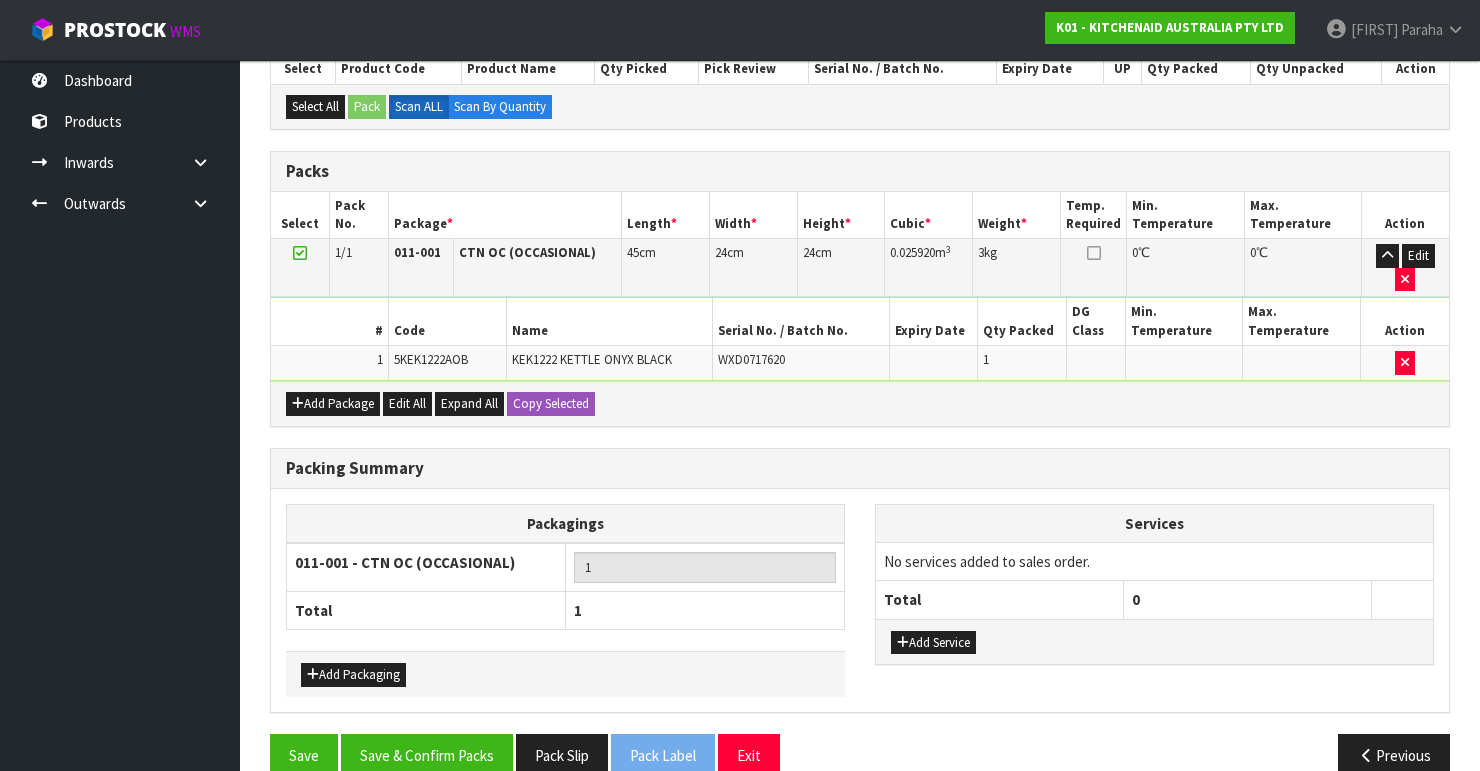 scroll, scrollTop: 400, scrollLeft: 0, axis: vertical 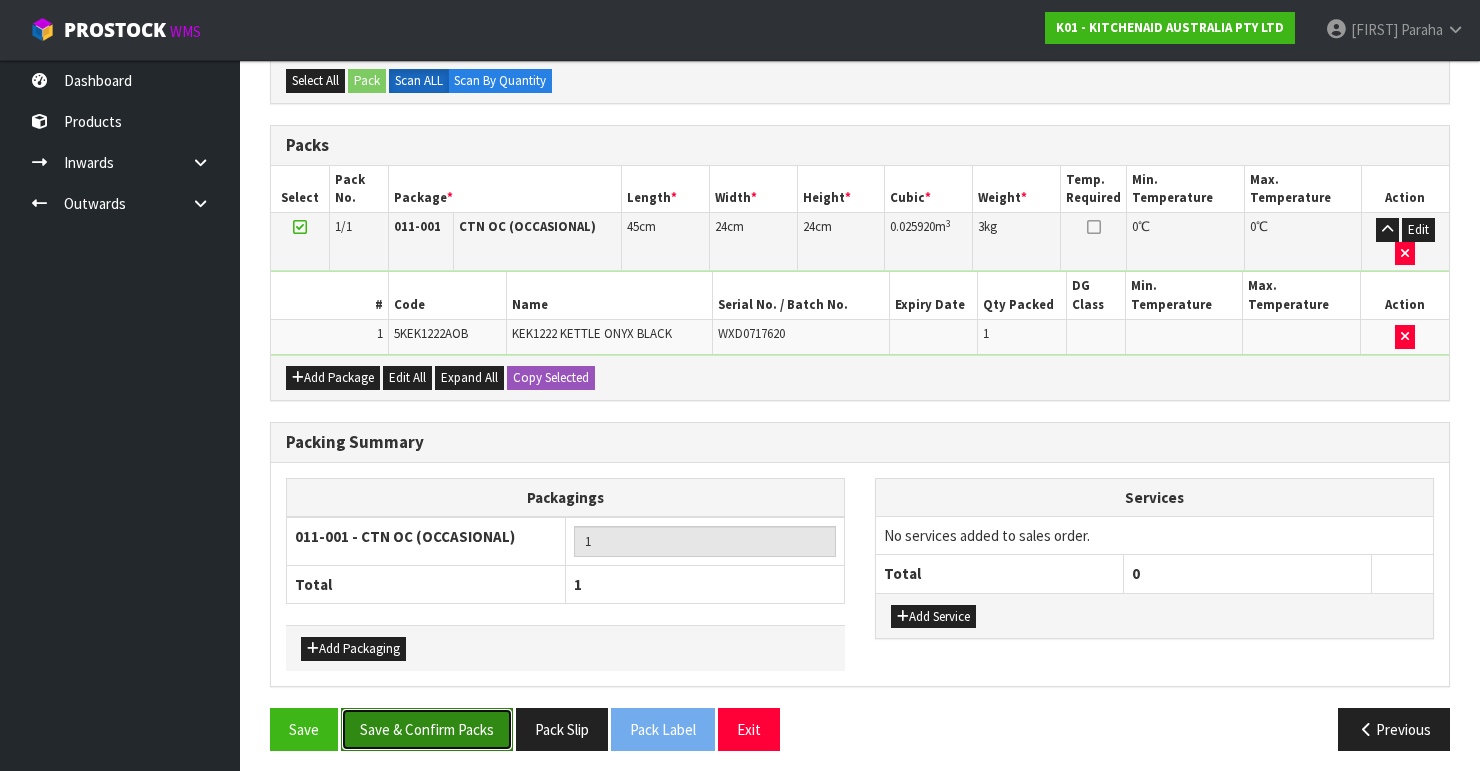 click on "Save & Confirm Packs" at bounding box center [427, 729] 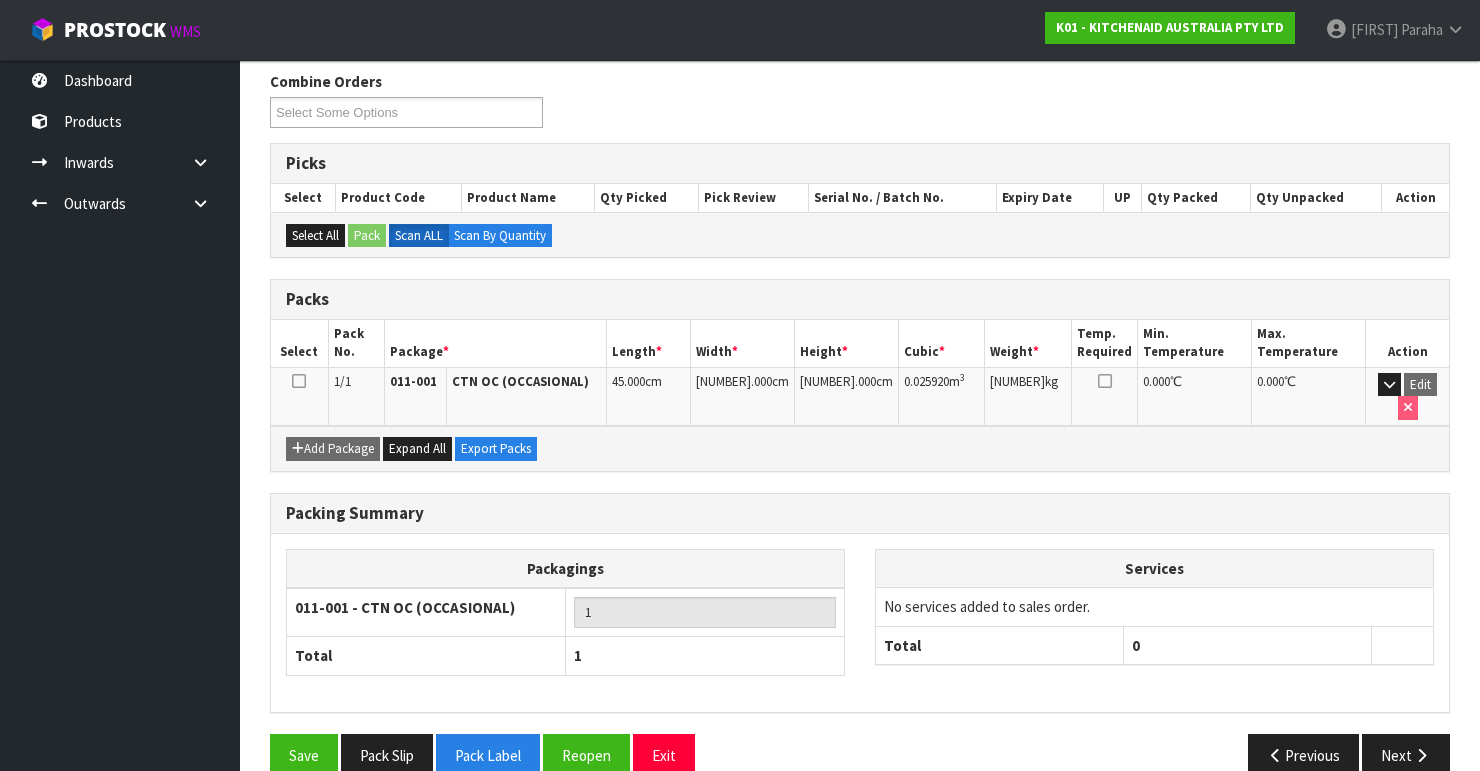scroll, scrollTop: 346, scrollLeft: 0, axis: vertical 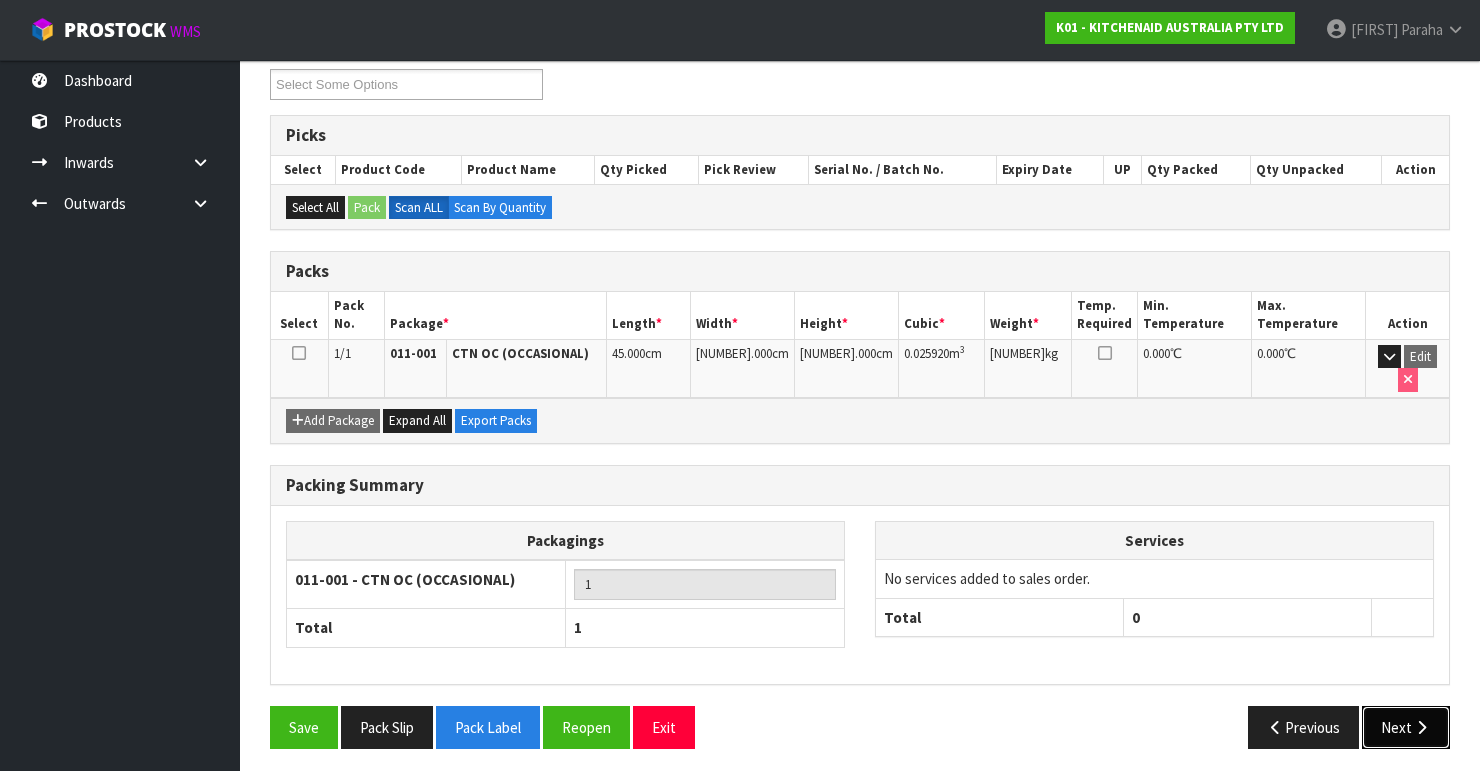 click at bounding box center (1421, 727) 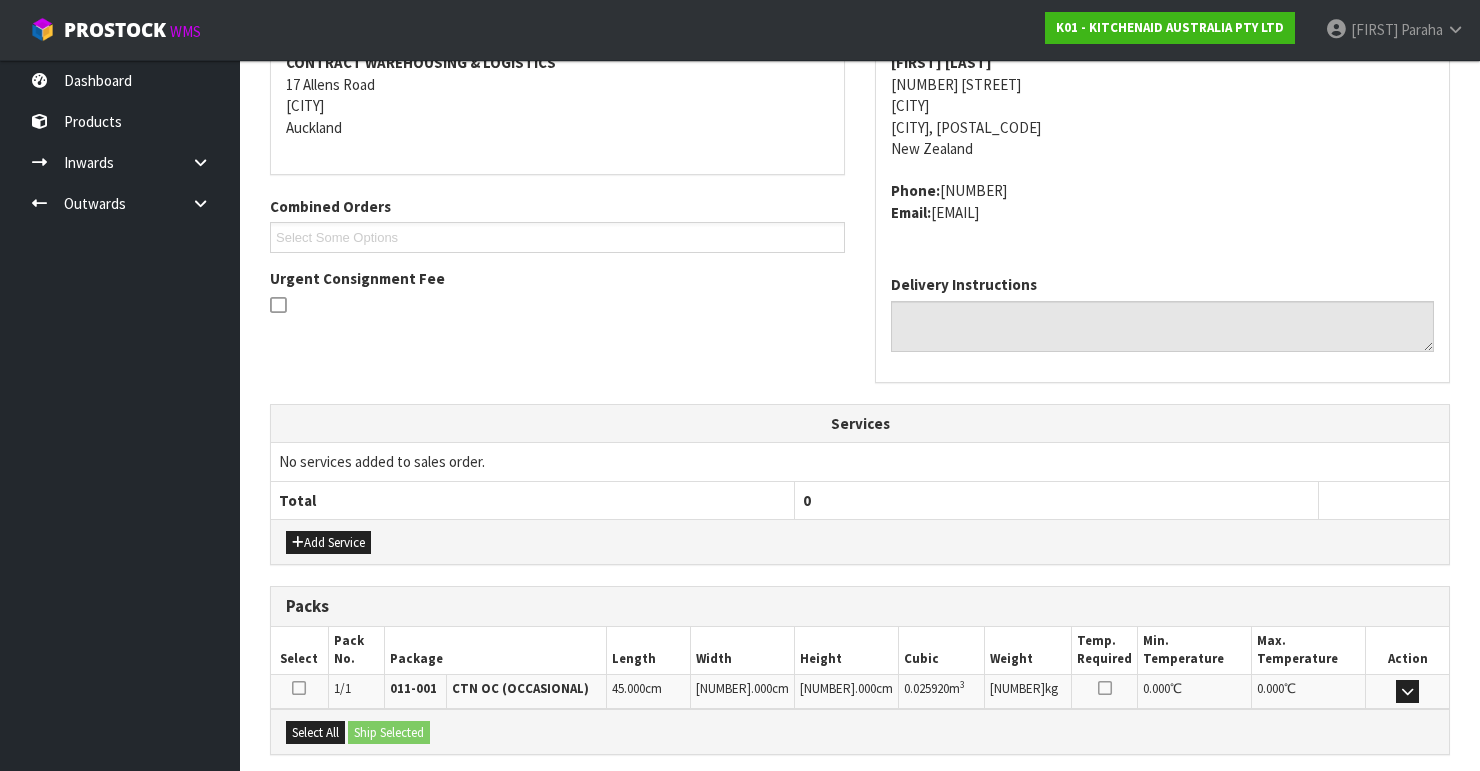 scroll, scrollTop: 584, scrollLeft: 0, axis: vertical 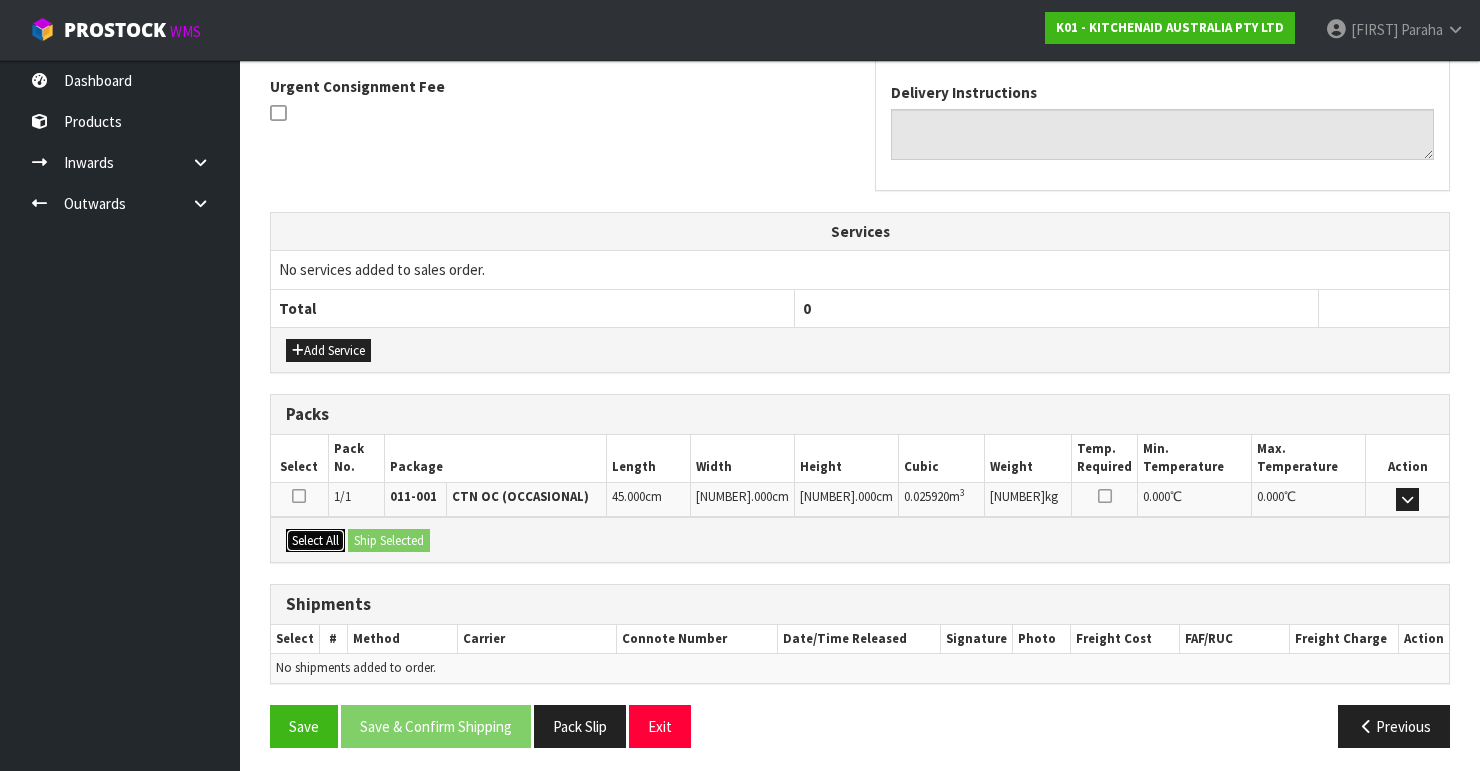 click on "Select All" at bounding box center (315, 541) 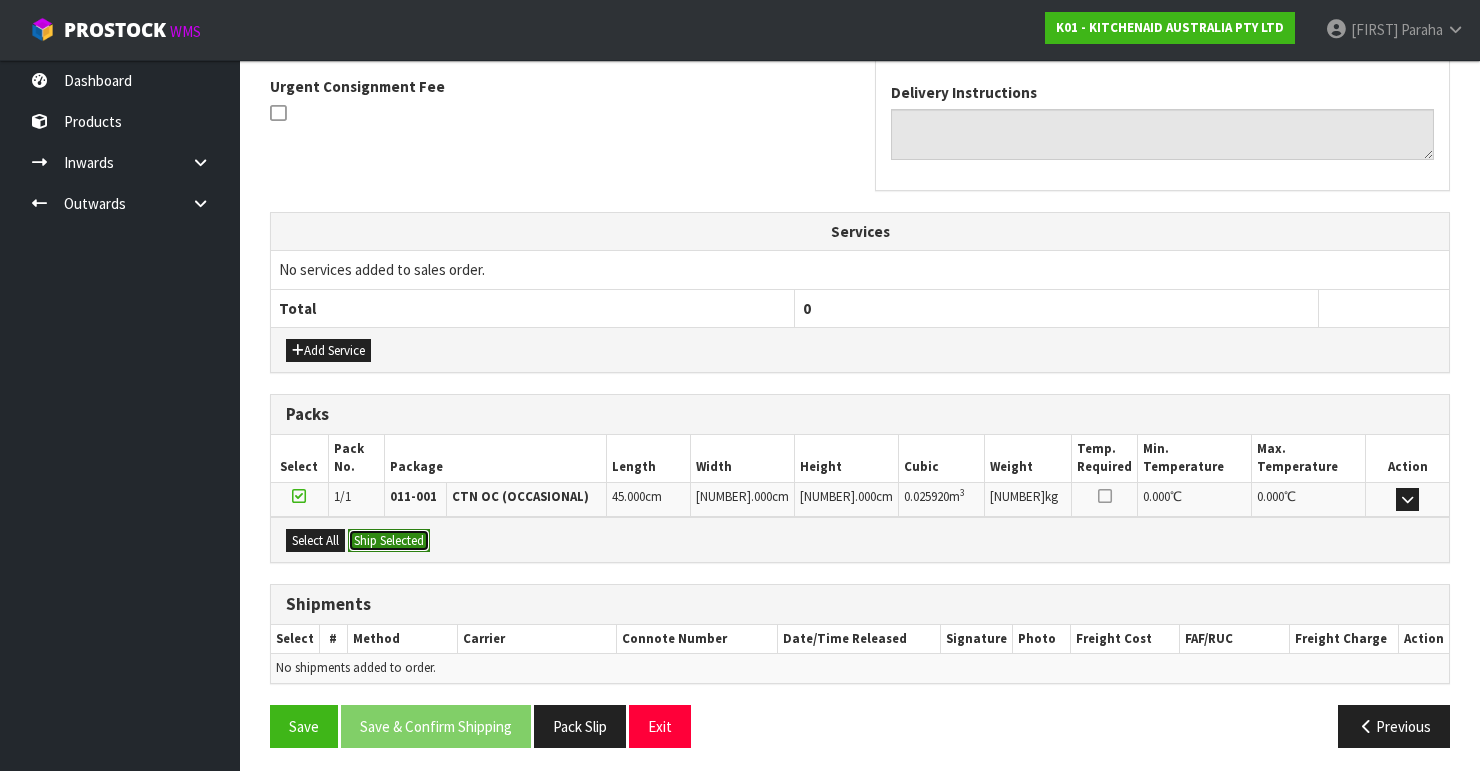 click on "Ship Selected" at bounding box center (389, 541) 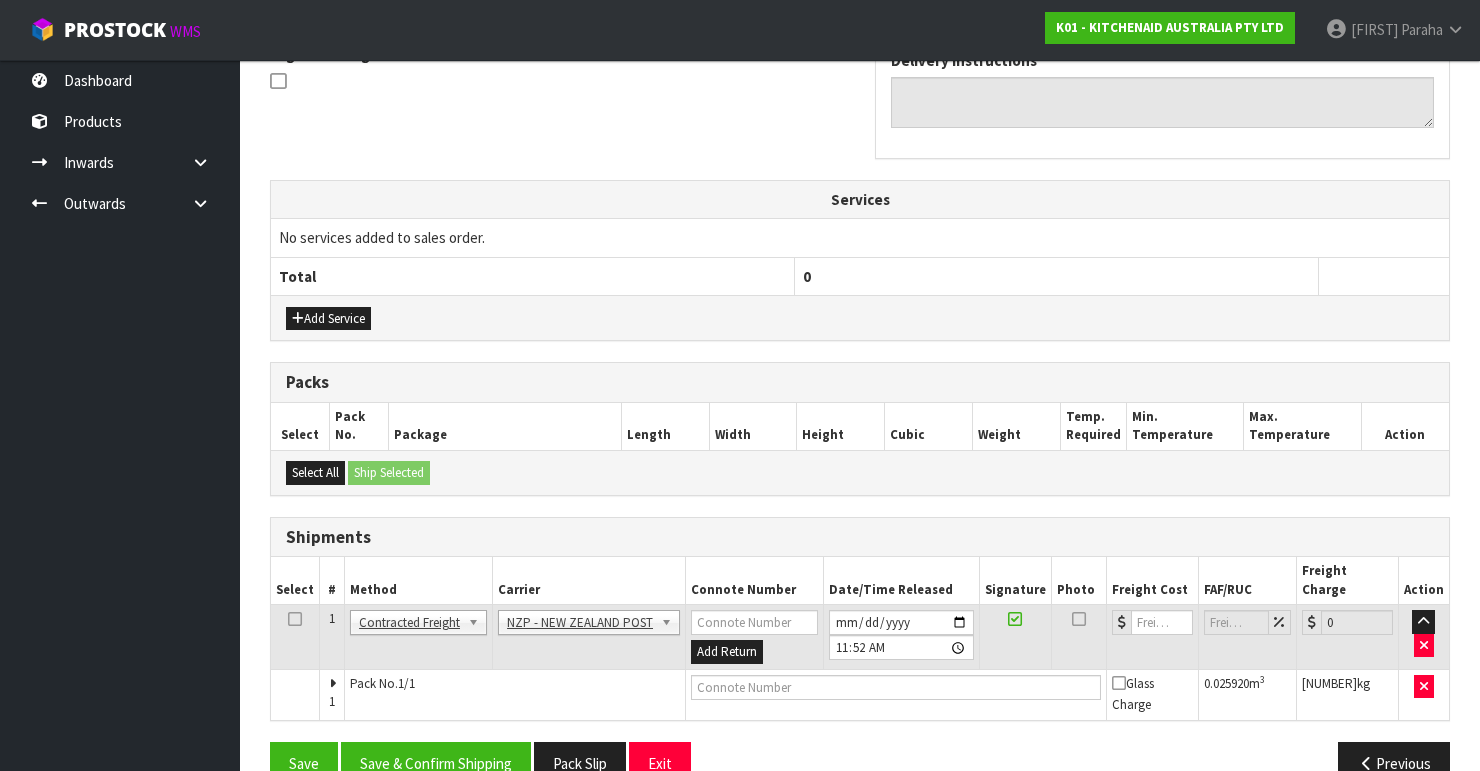 scroll, scrollTop: 635, scrollLeft: 0, axis: vertical 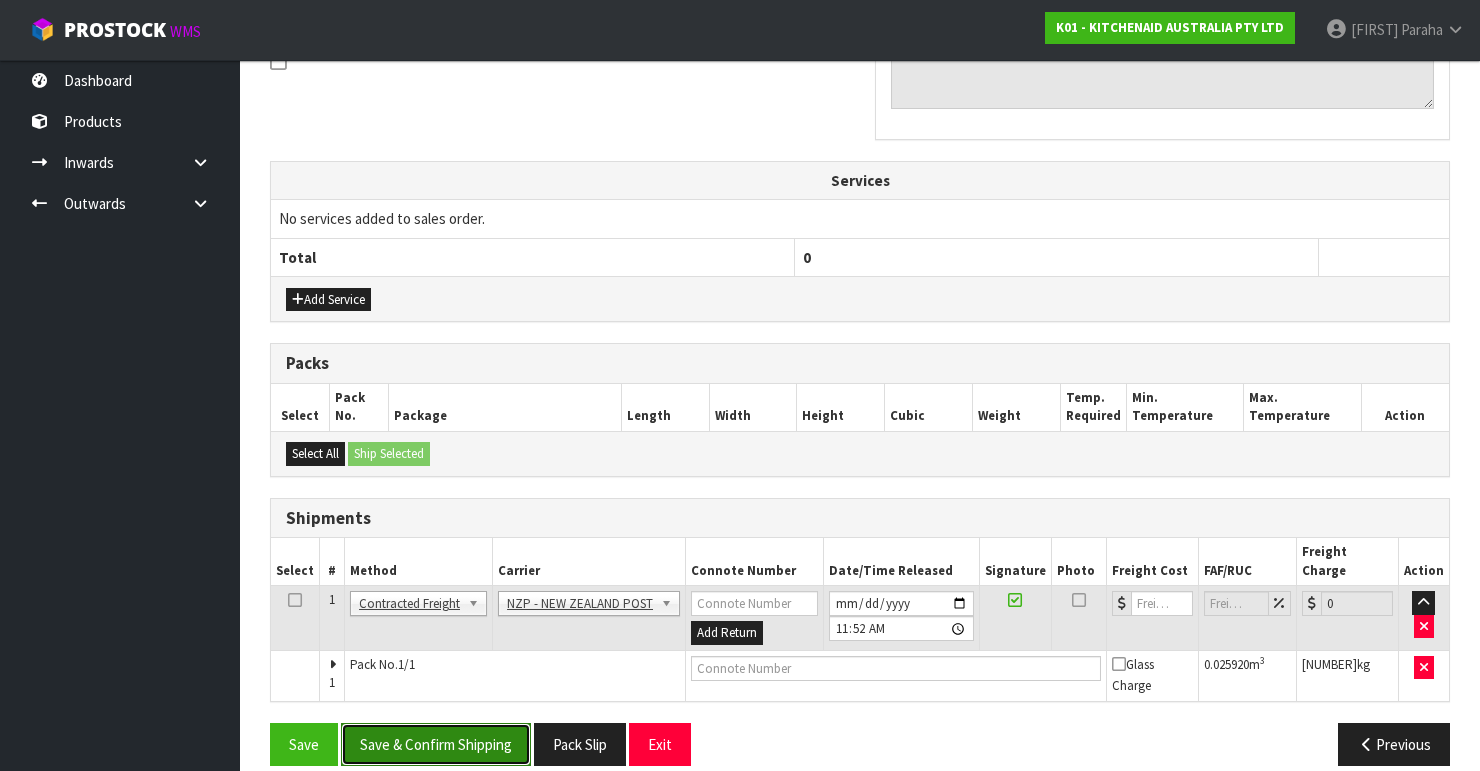click on "Save & Confirm Shipping" at bounding box center [436, 744] 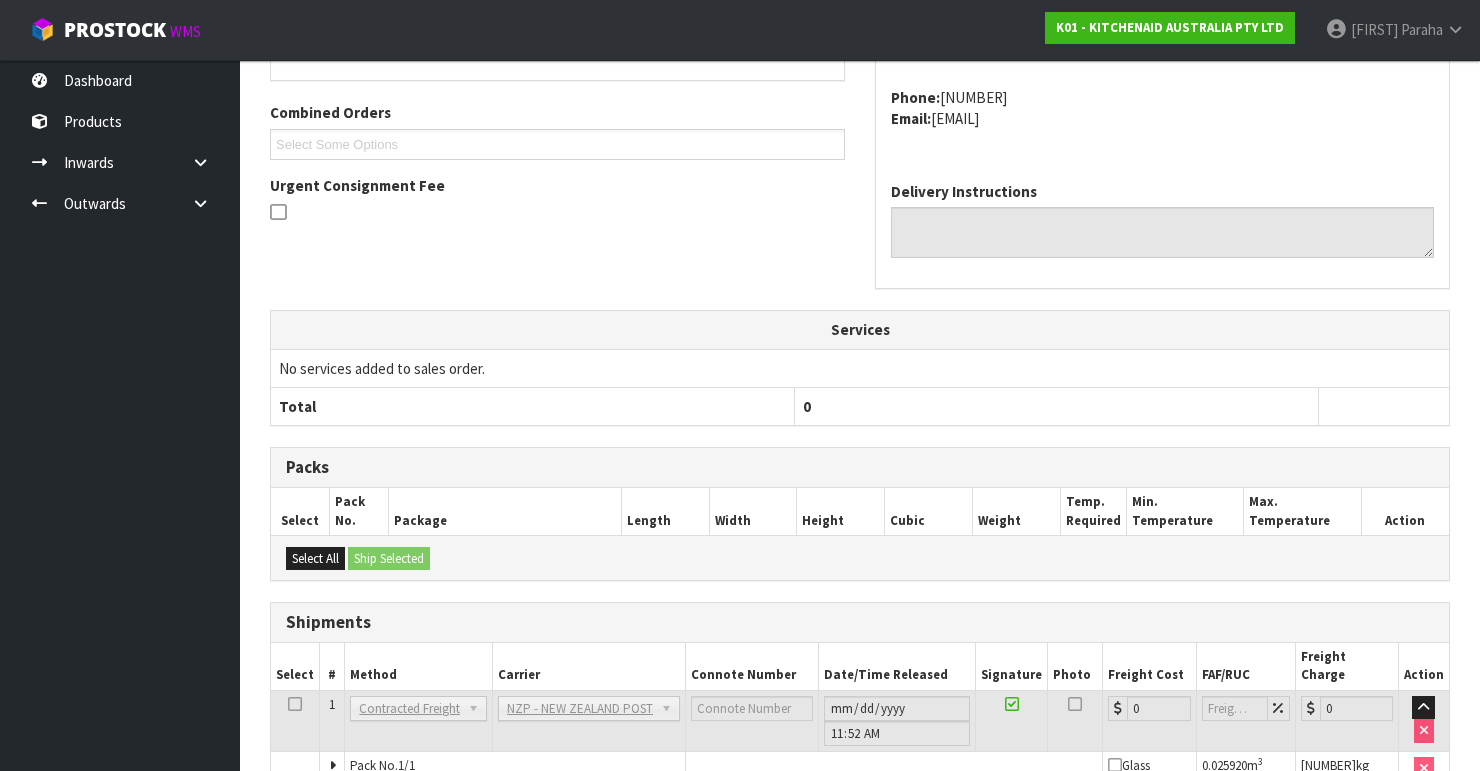 scroll, scrollTop: 605, scrollLeft: 0, axis: vertical 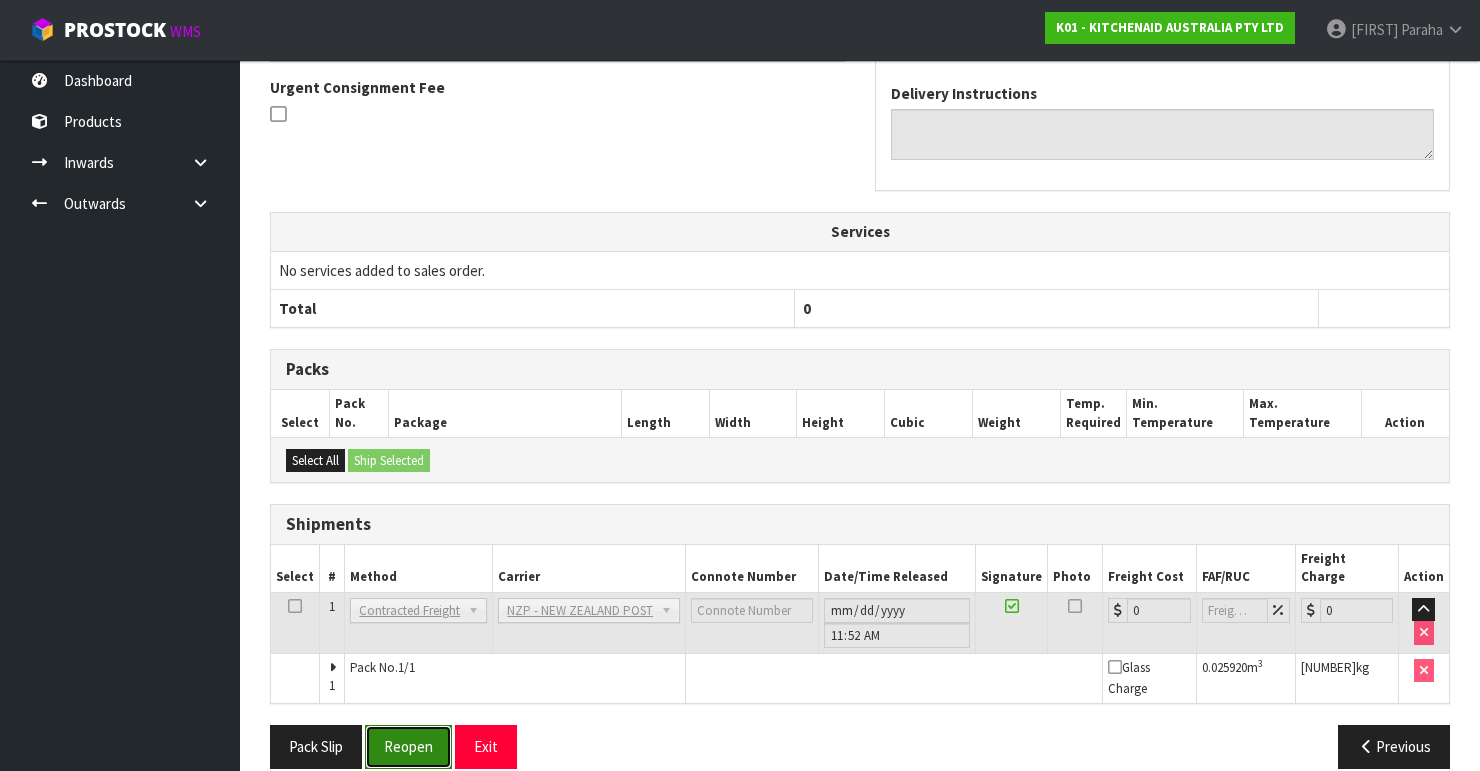click on "Reopen" at bounding box center (408, 746) 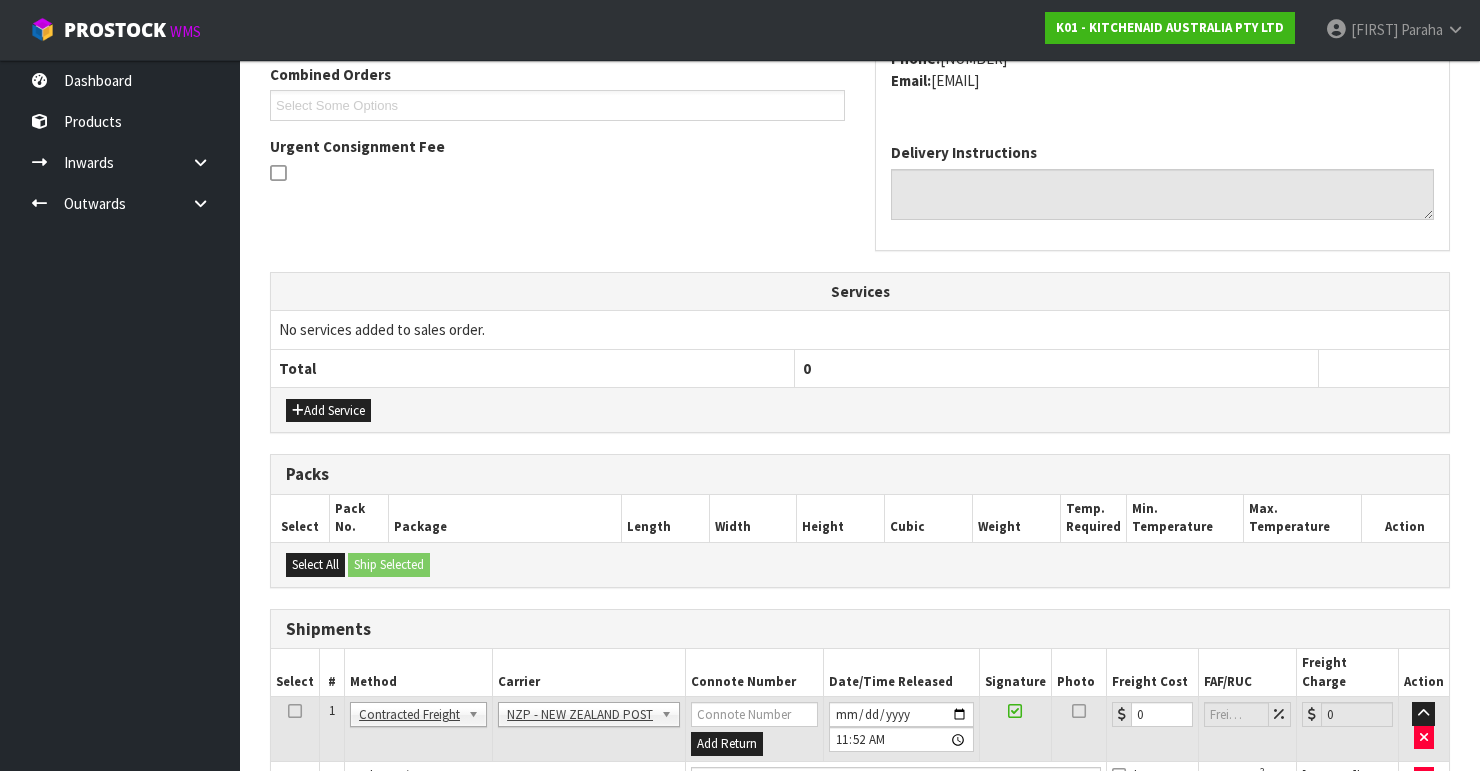 scroll, scrollTop: 638, scrollLeft: 0, axis: vertical 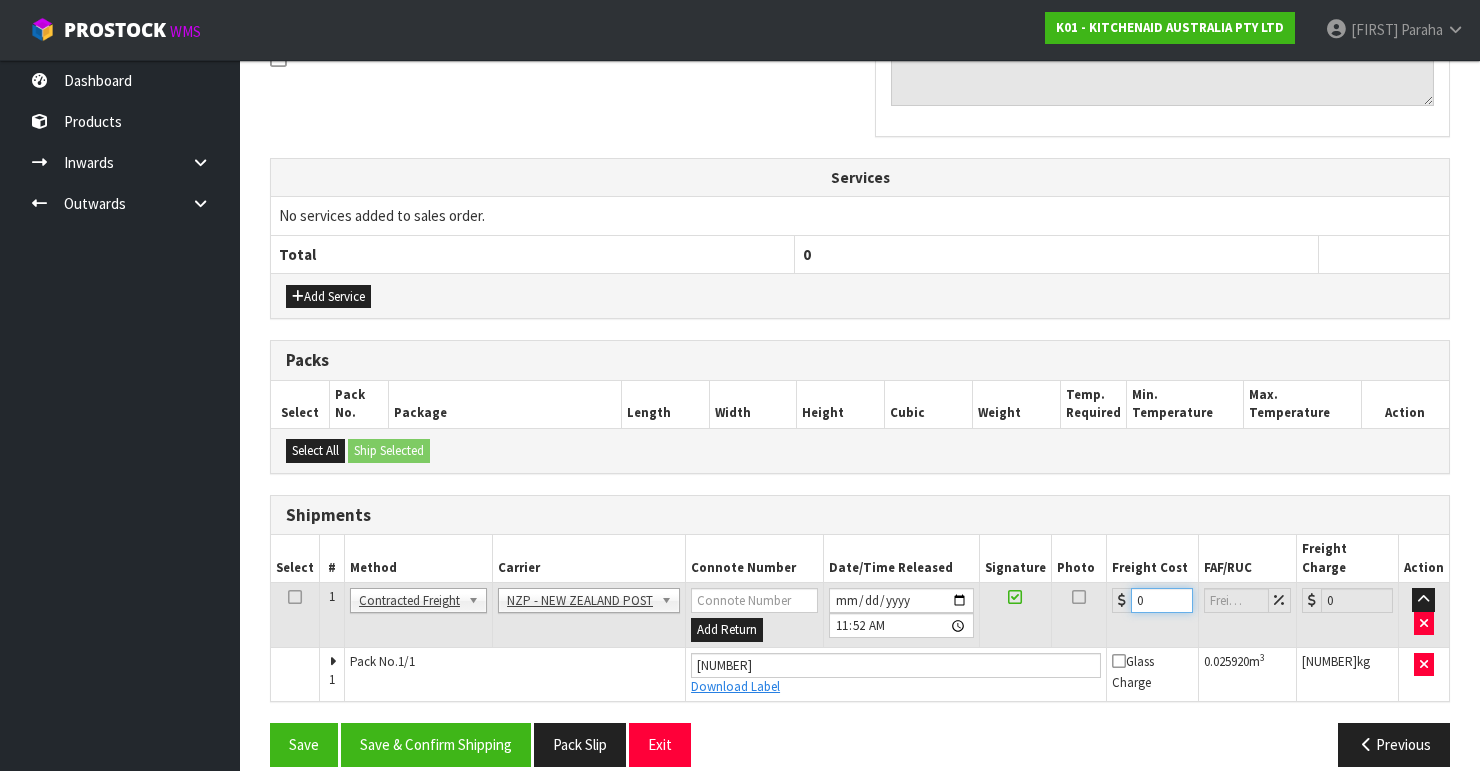 drag, startPoint x: 1158, startPoint y: 570, endPoint x: 1107, endPoint y: 582, distance: 52.392746 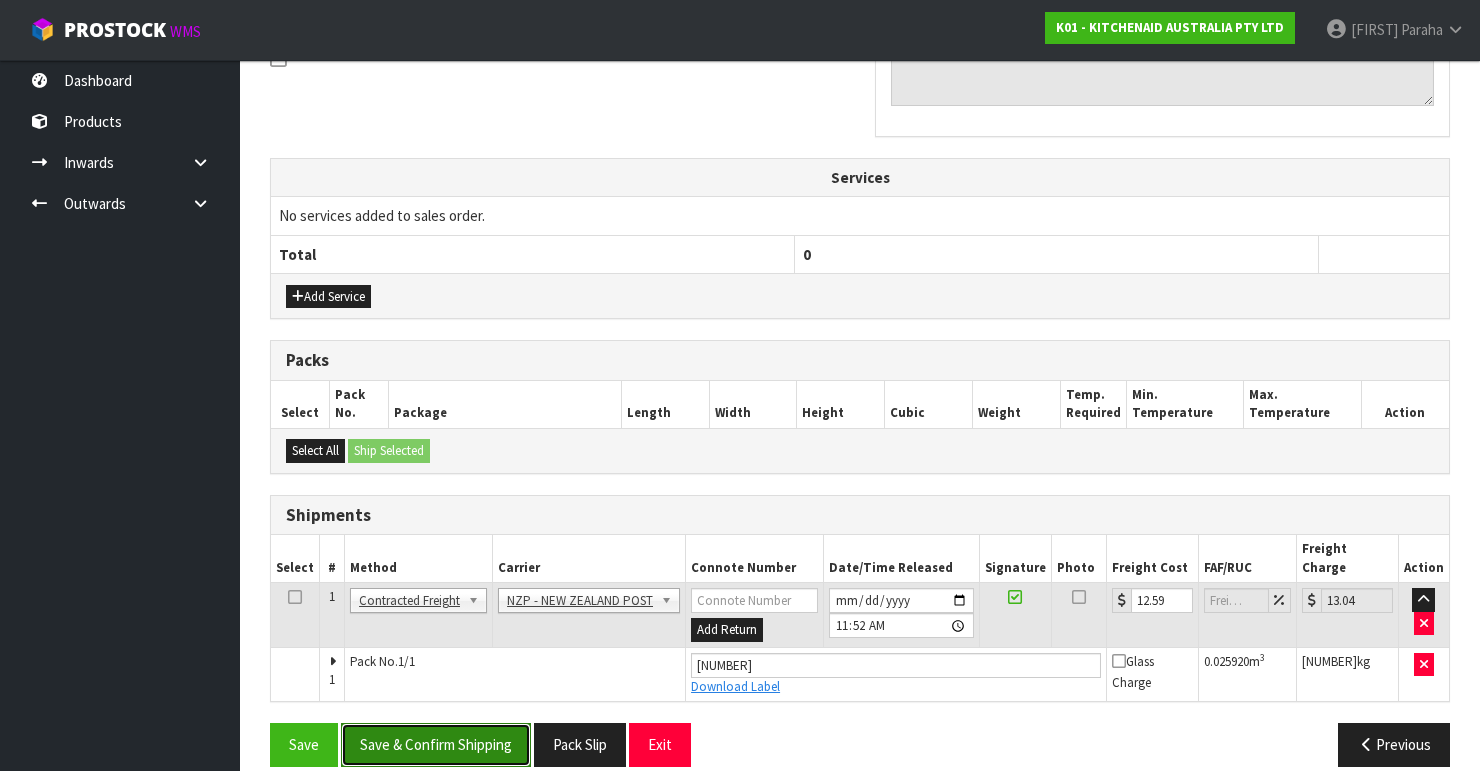click on "Save & Confirm Shipping" at bounding box center (436, 744) 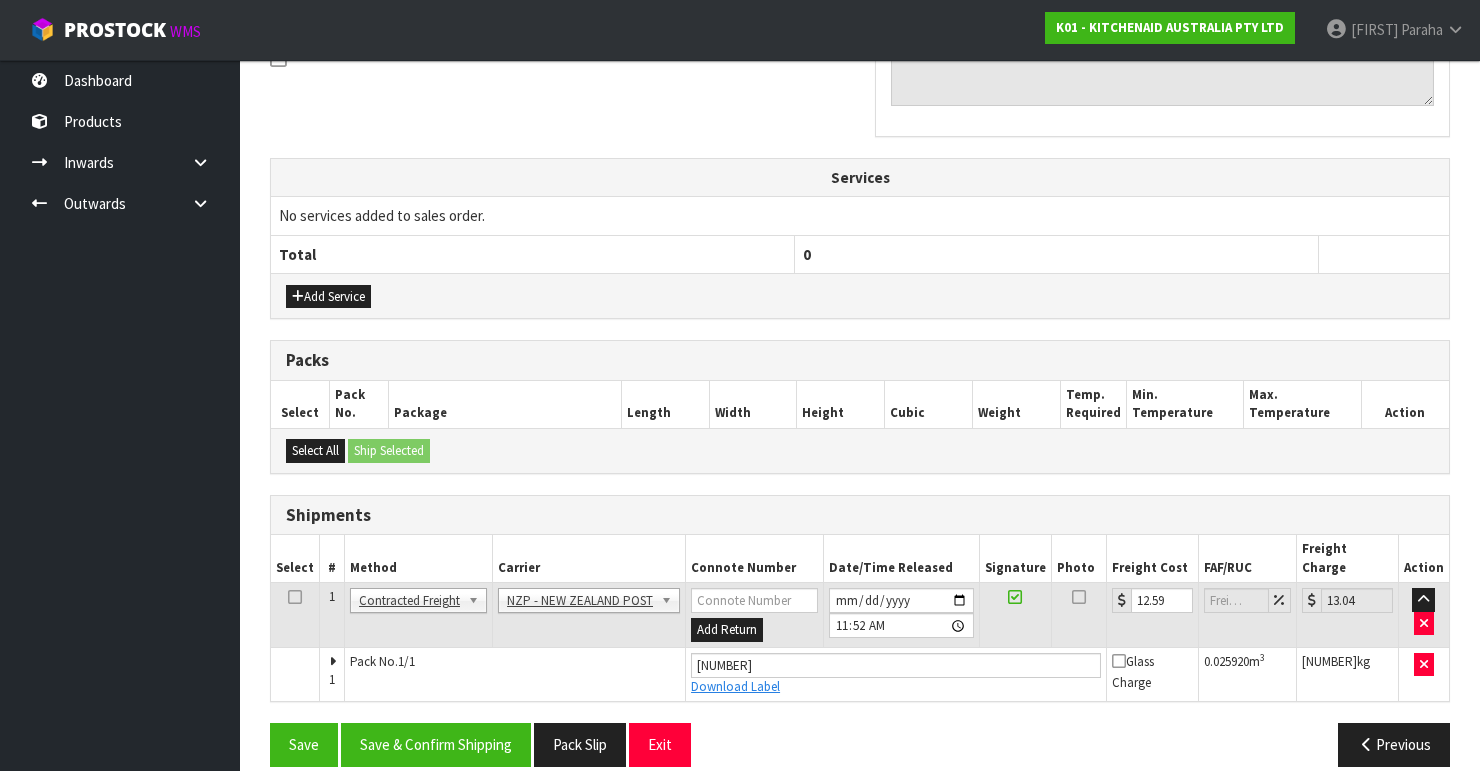 scroll, scrollTop: 0, scrollLeft: 0, axis: both 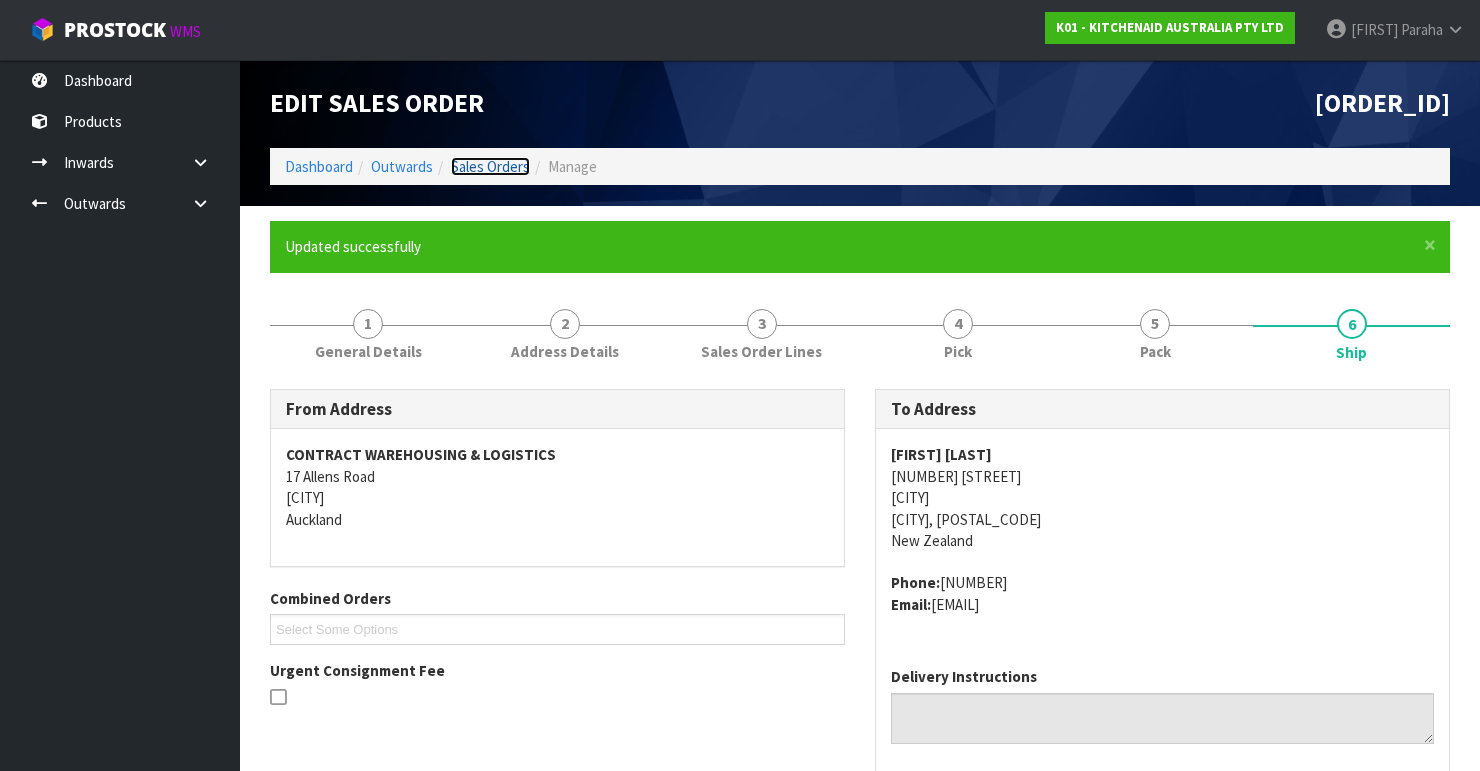 click on "Sales Orders" at bounding box center (490, 166) 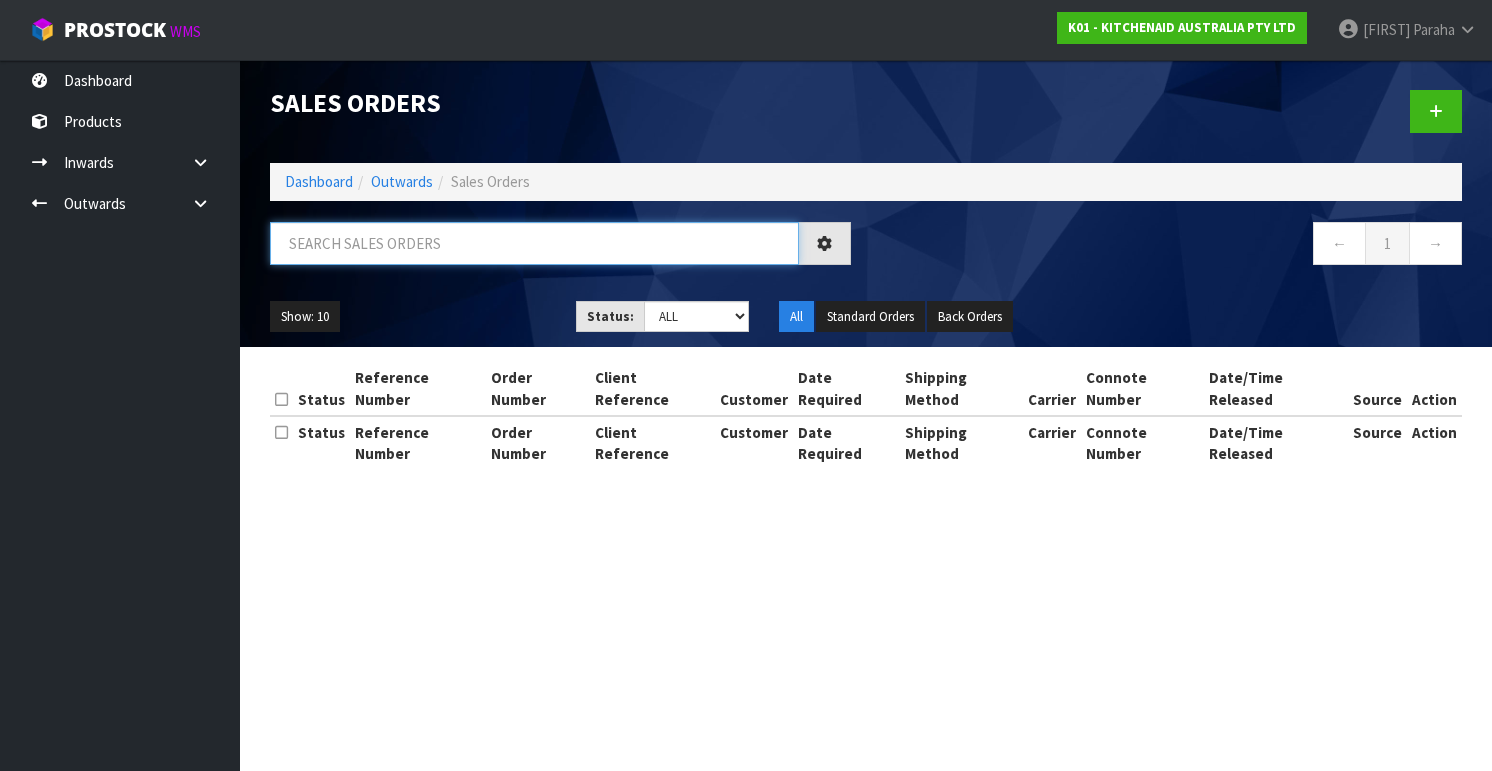 click at bounding box center (534, 243) 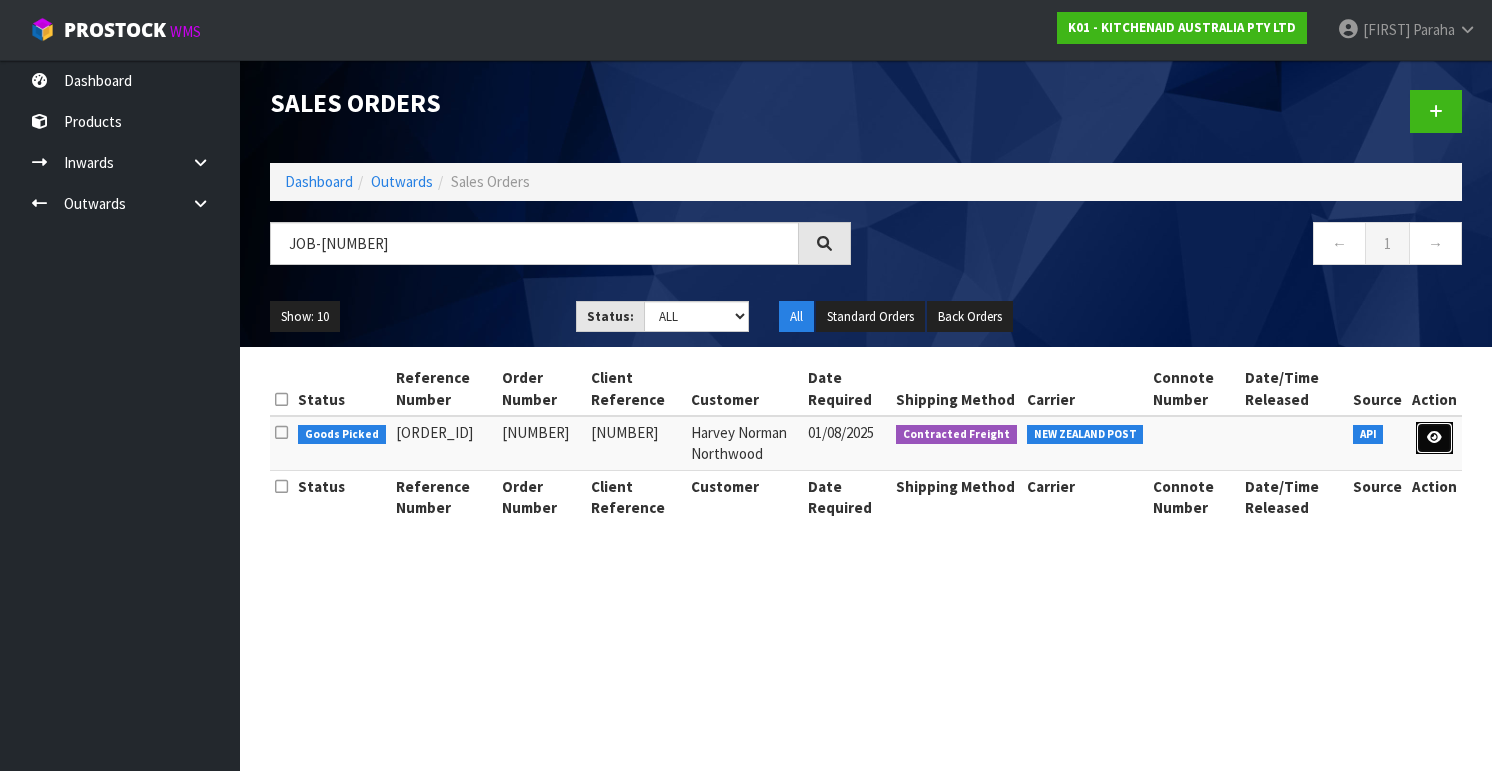 click at bounding box center [1434, 437] 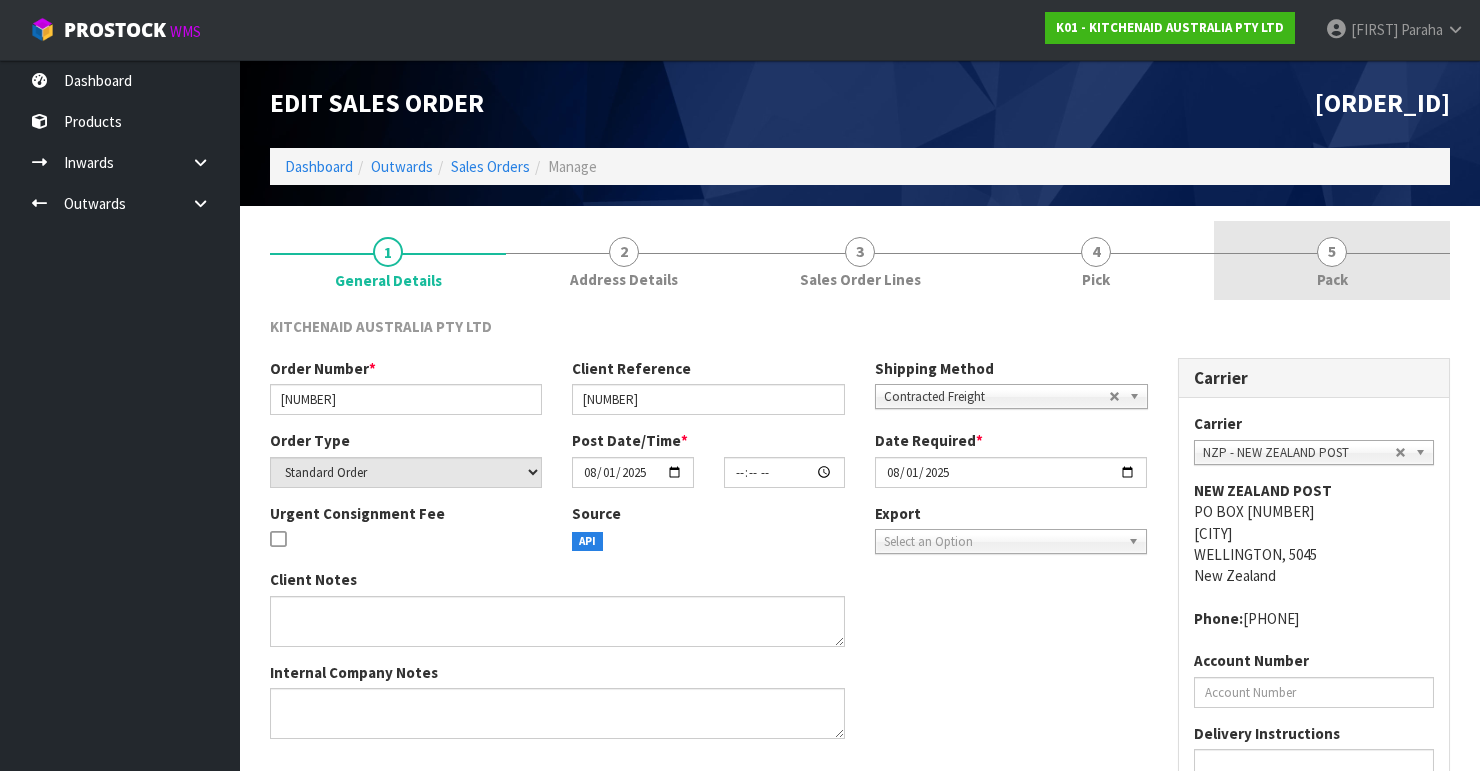 click on "5" at bounding box center (1332, 252) 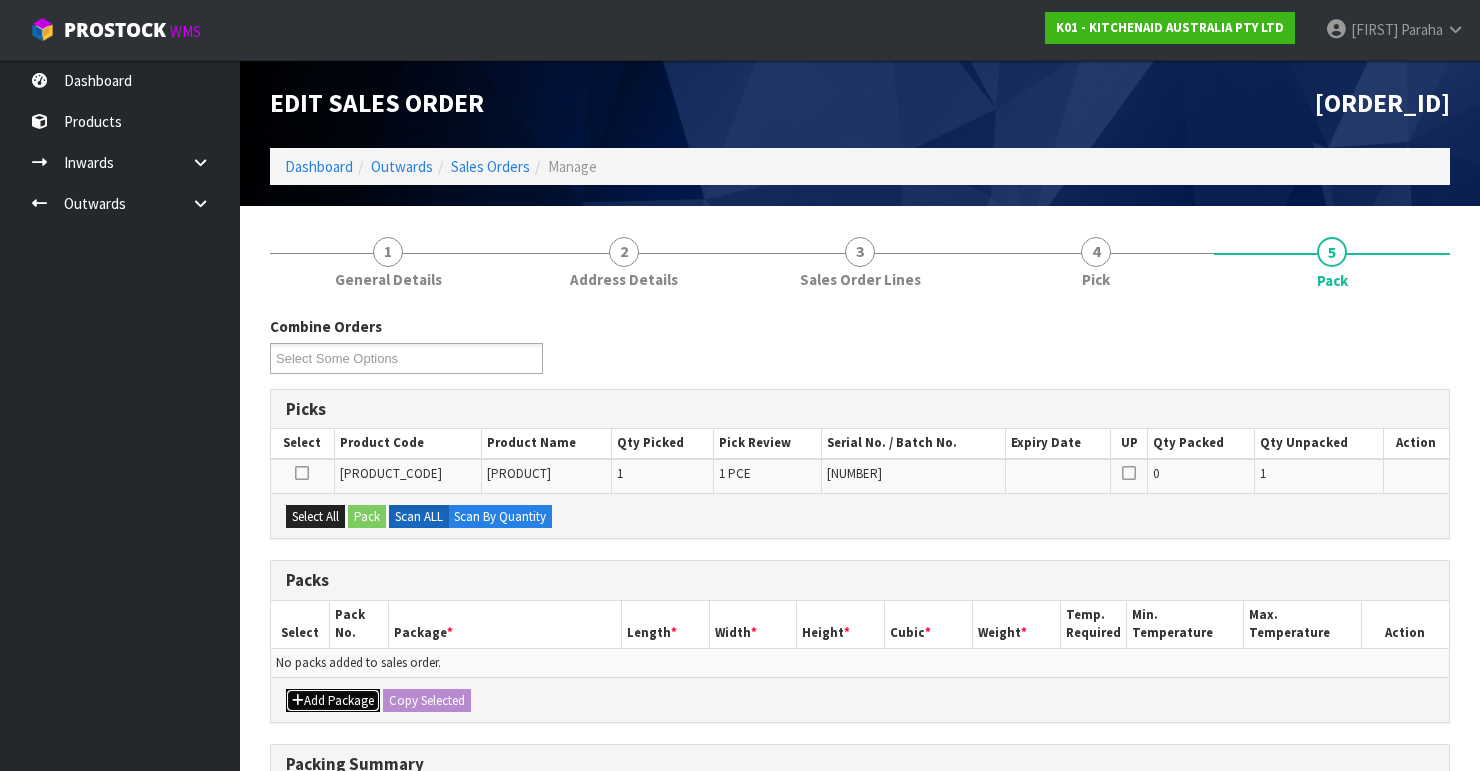 click on "Add Package" at bounding box center (333, 701) 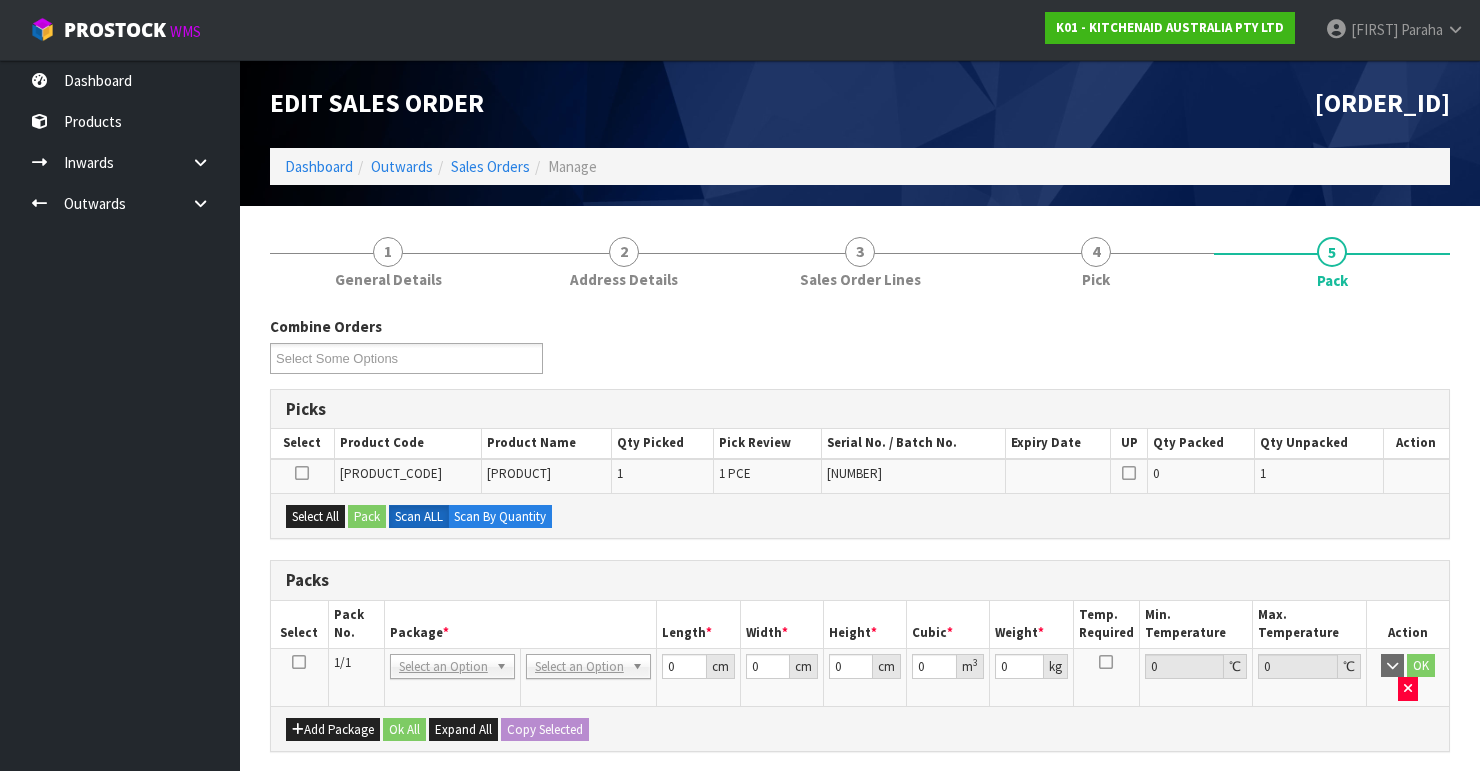 click at bounding box center (299, 662) 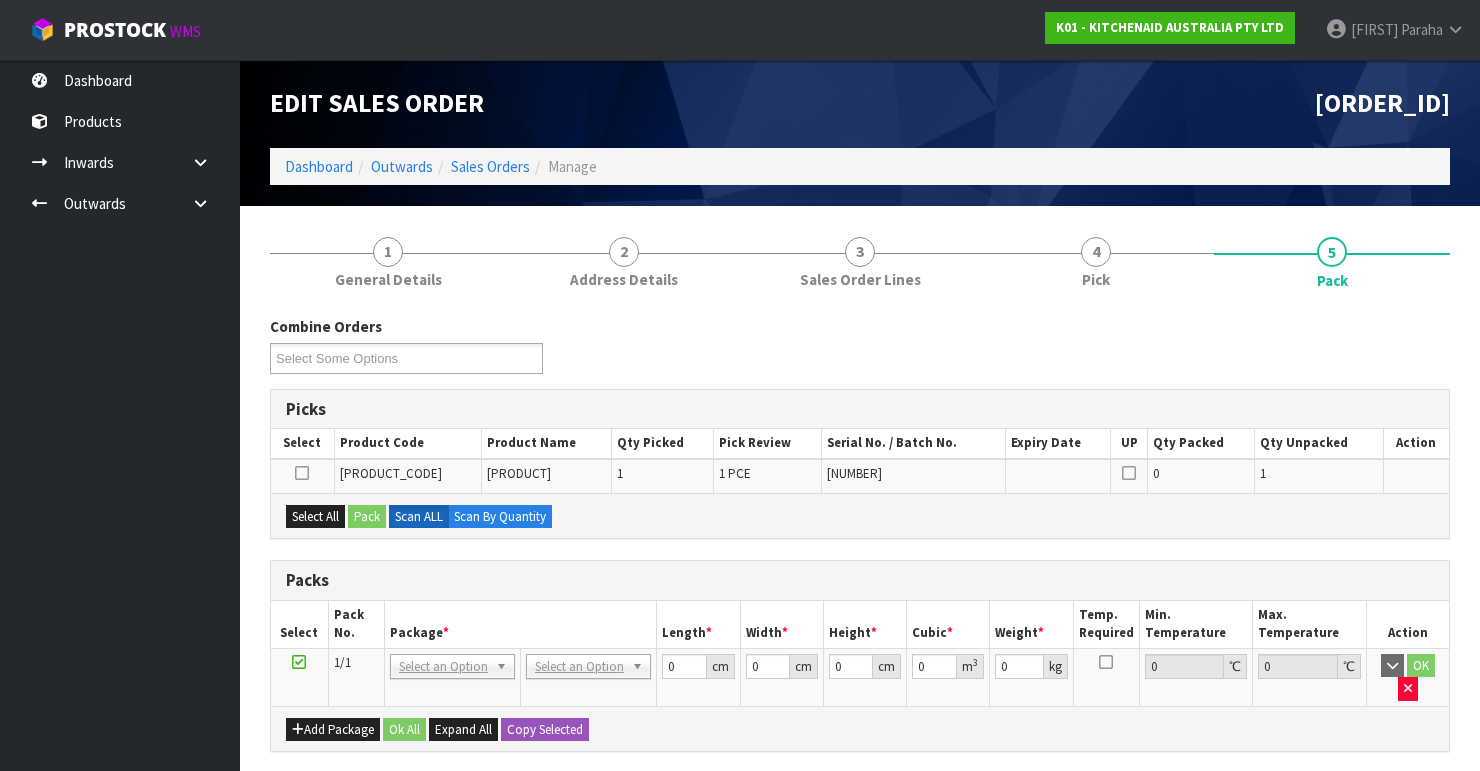 click at bounding box center (299, 662) 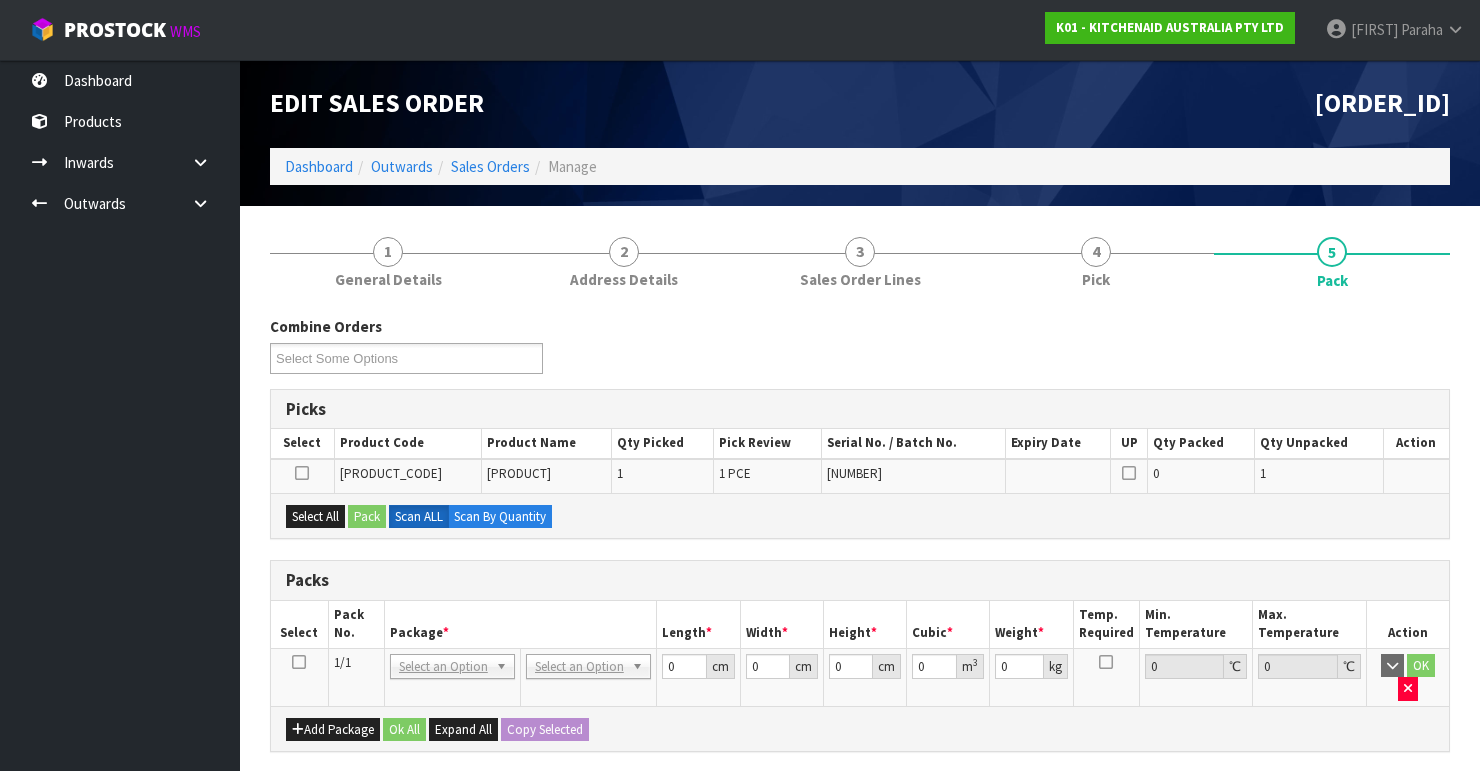 click at bounding box center [299, 662] 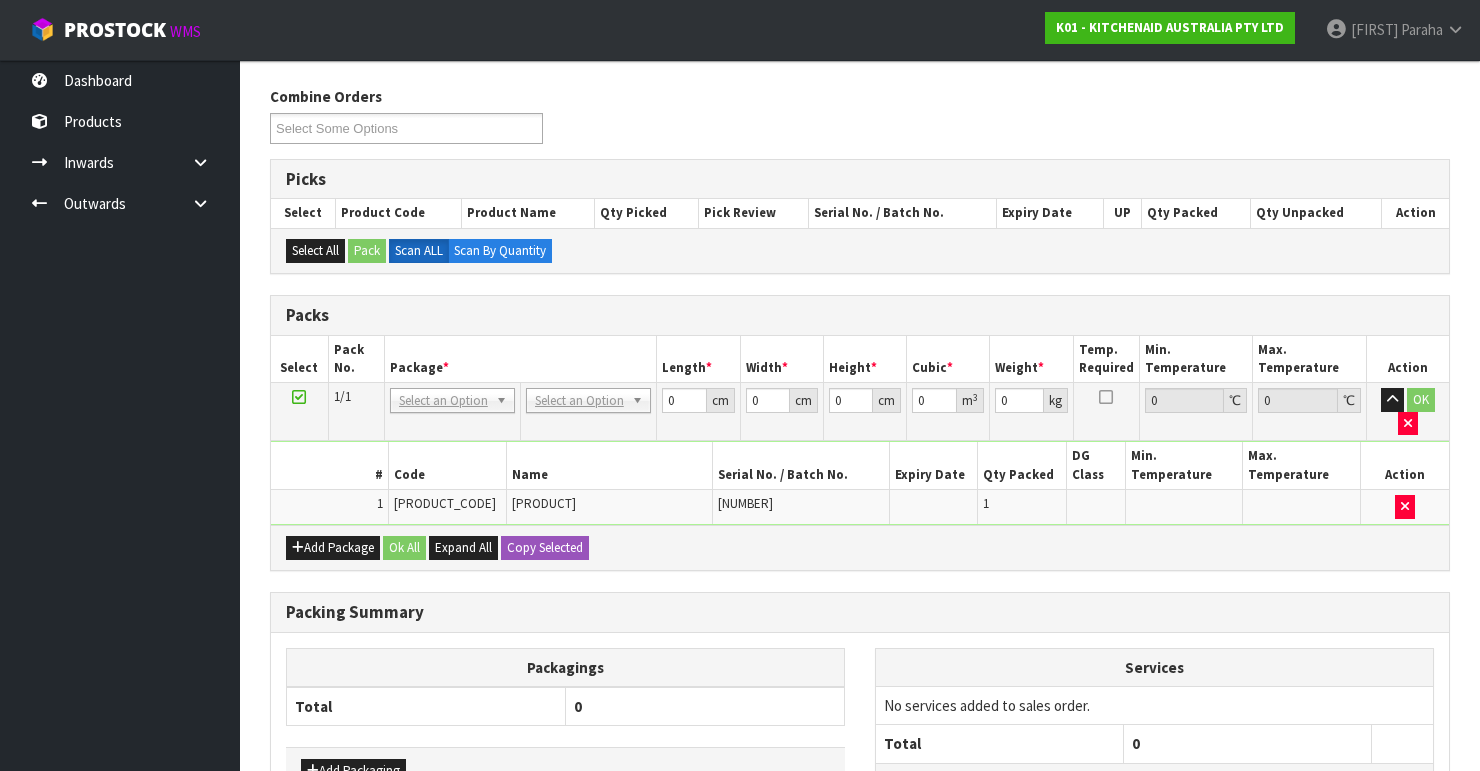 scroll, scrollTop: 240, scrollLeft: 0, axis: vertical 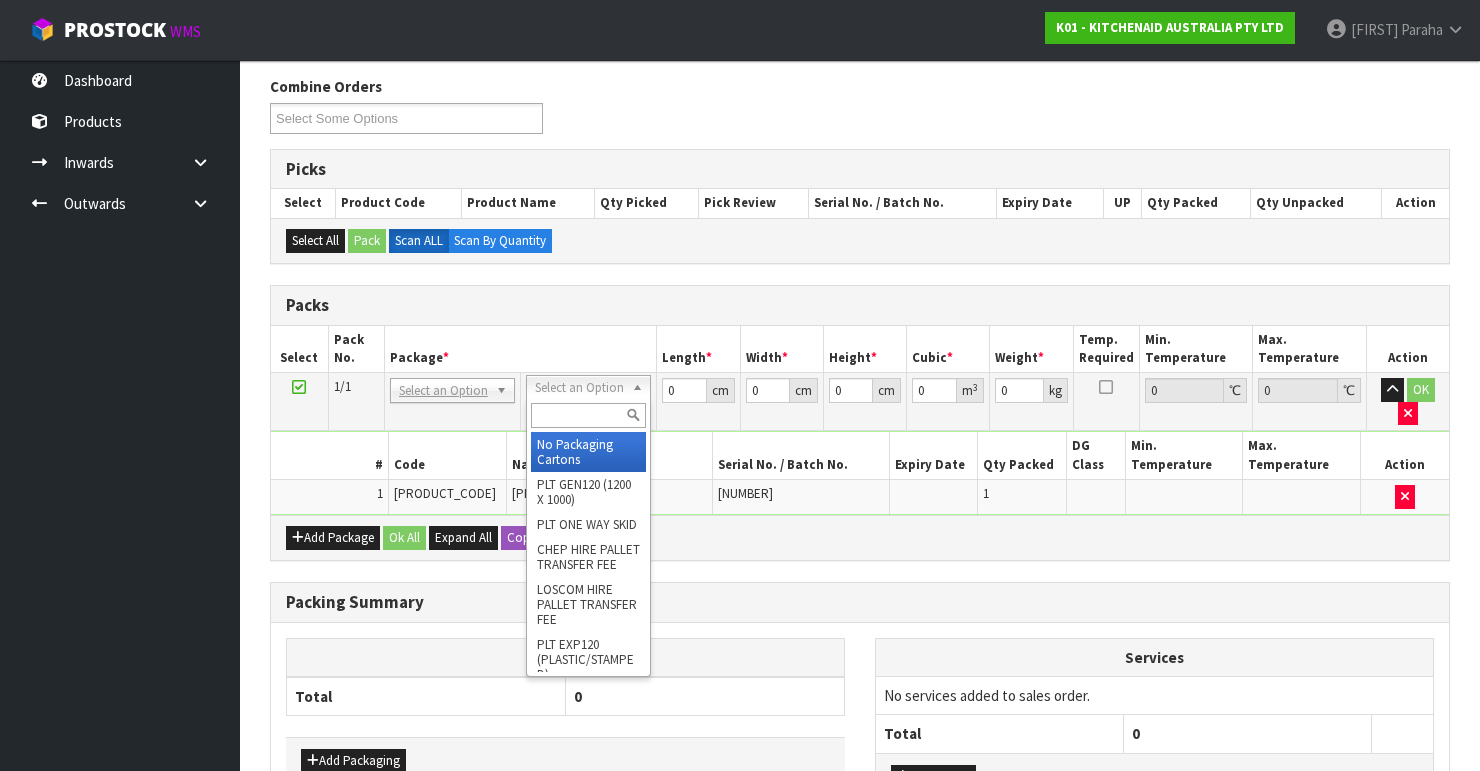 click at bounding box center [588, 415] 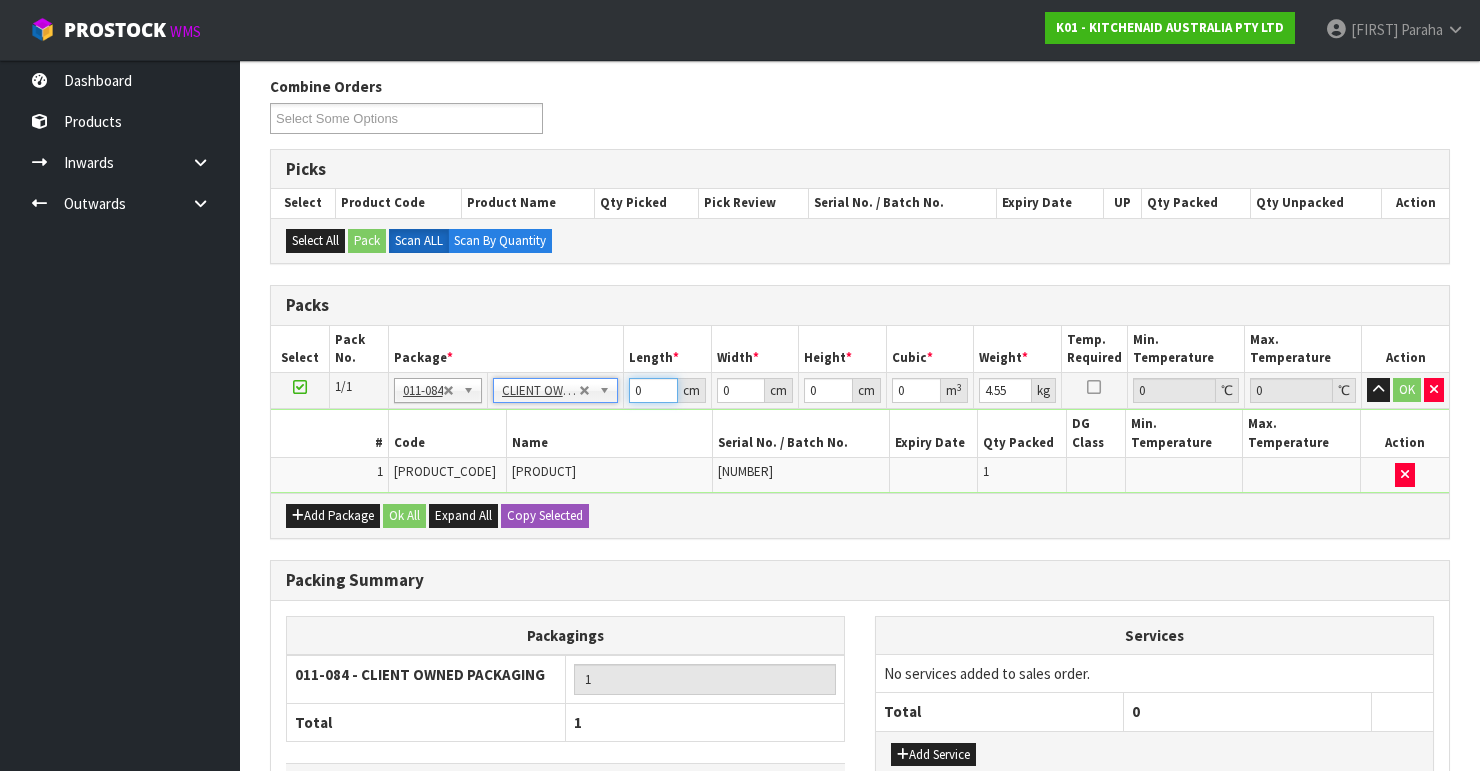 drag, startPoint x: 647, startPoint y: 387, endPoint x: 605, endPoint y: 393, distance: 42.426407 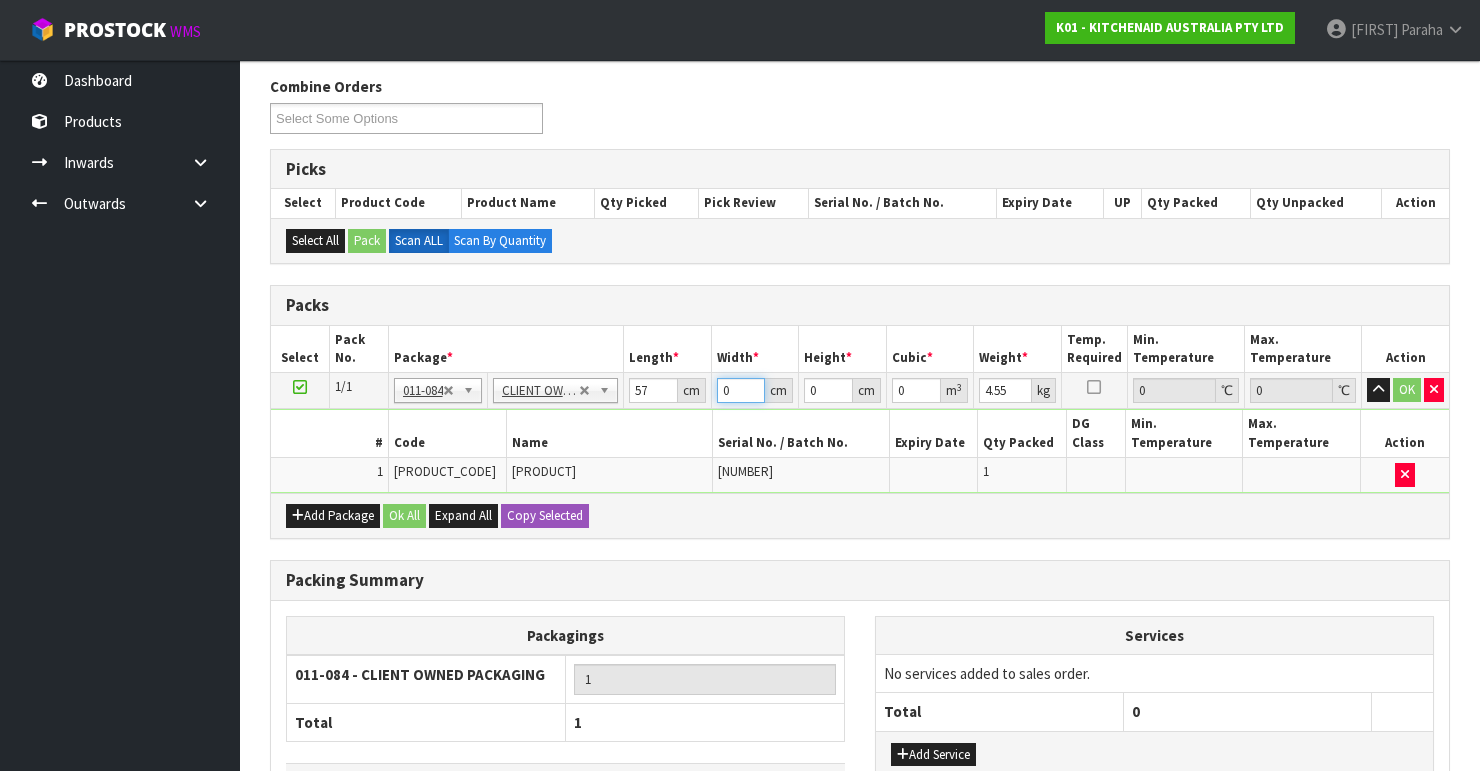 drag, startPoint x: 729, startPoint y: 387, endPoint x: 648, endPoint y: 384, distance: 81.055534 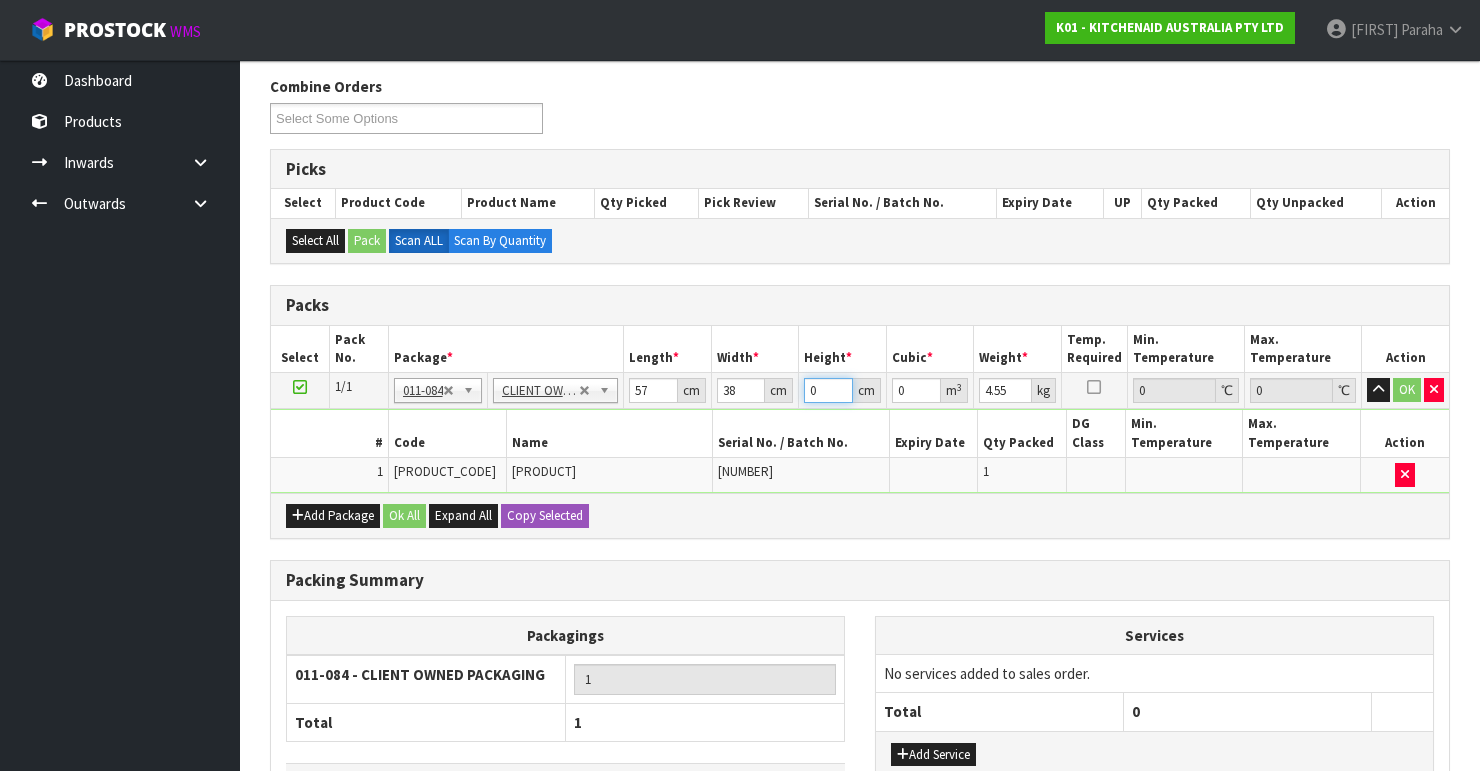 drag, startPoint x: 818, startPoint y: 388, endPoint x: 741, endPoint y: 404, distance: 78.64477 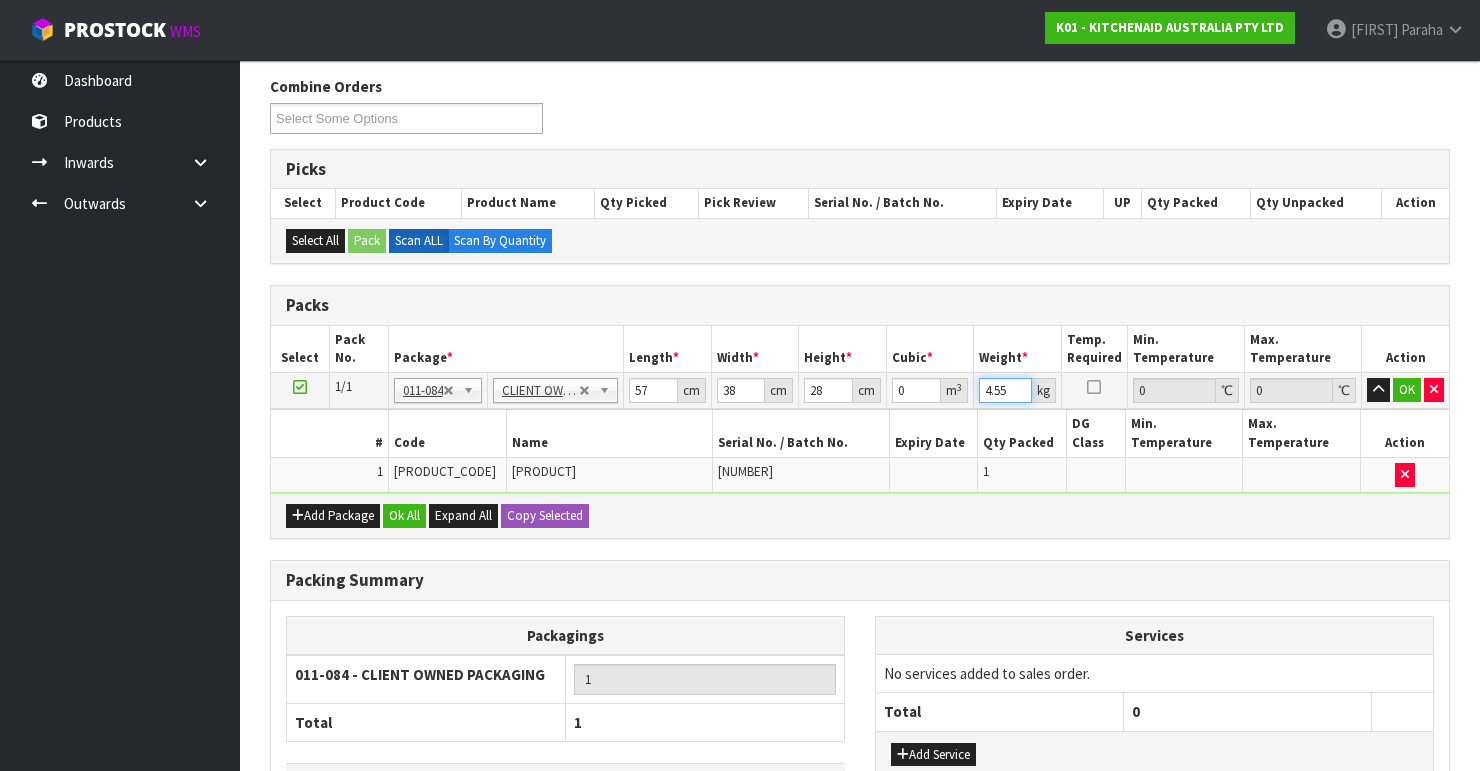 drag, startPoint x: 1009, startPoint y: 386, endPoint x: 856, endPoint y: 423, distance: 157.4103 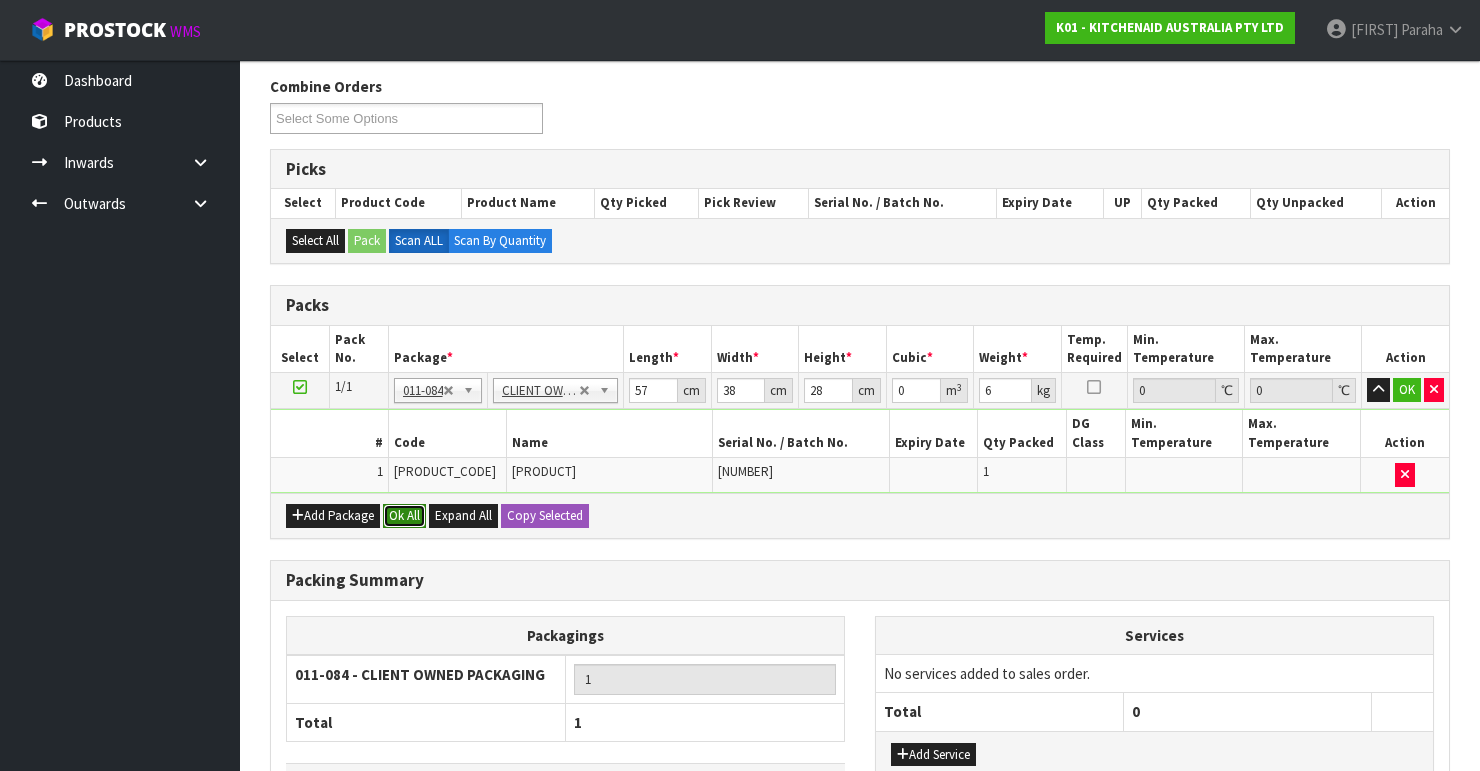 click on "Ok All" at bounding box center (404, 516) 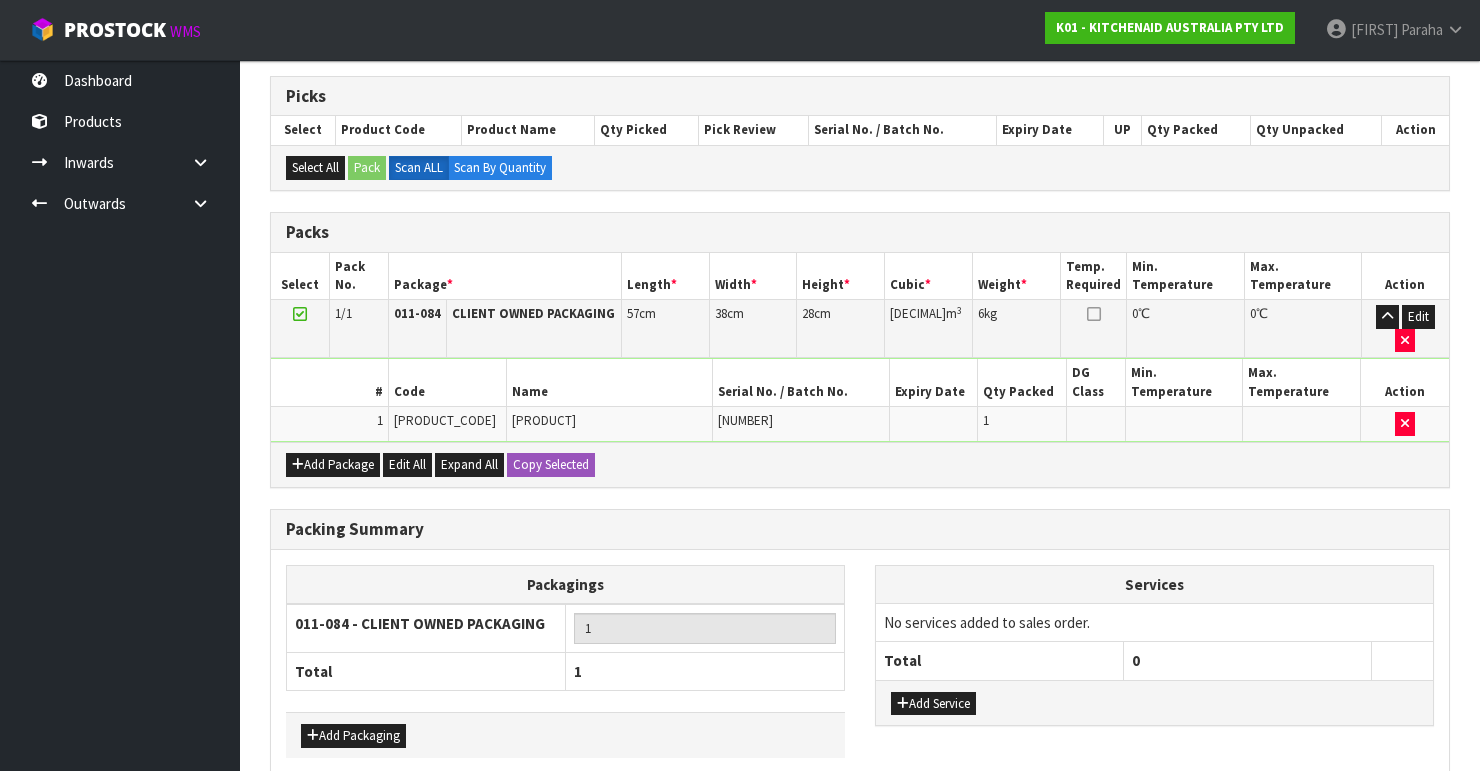 scroll, scrollTop: 400, scrollLeft: 0, axis: vertical 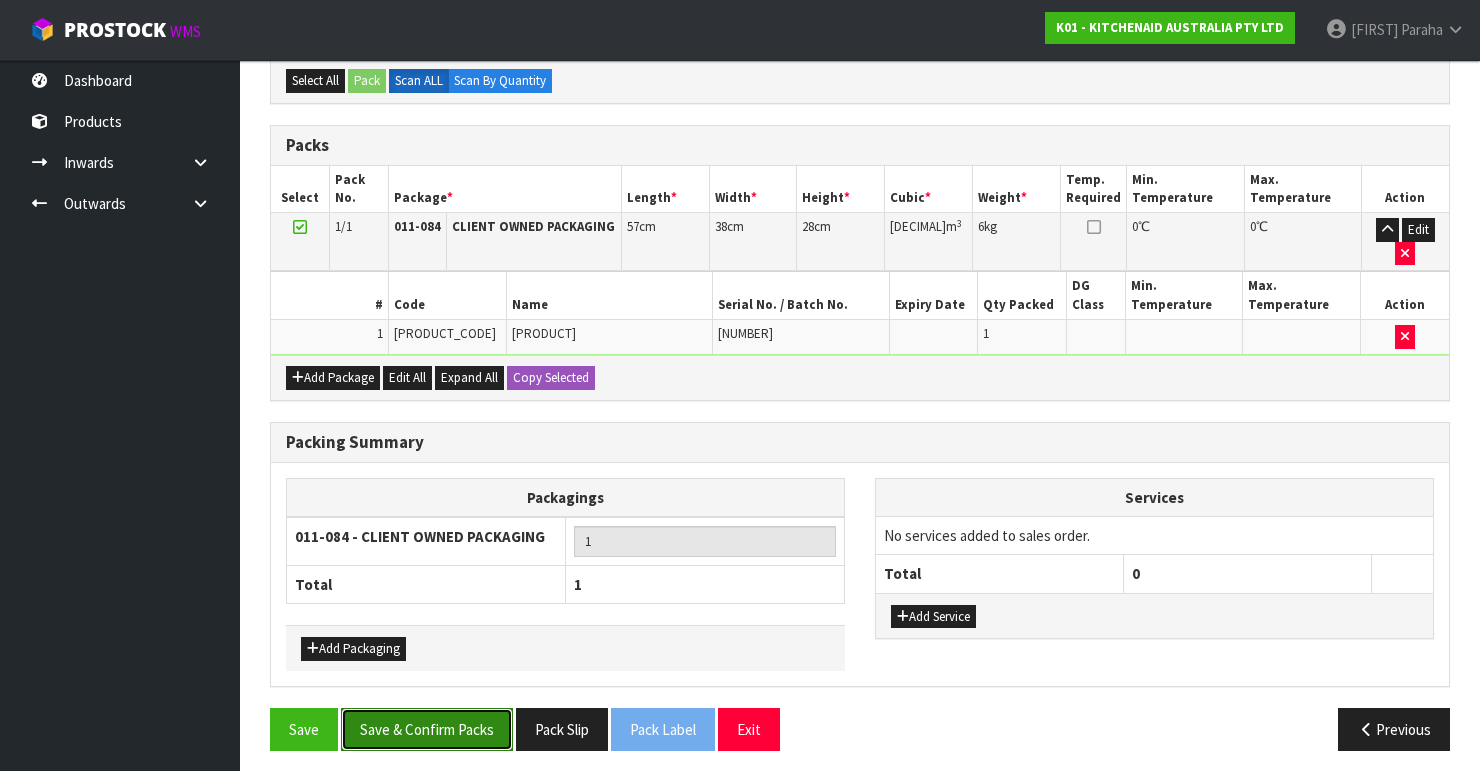 click on "Save & Confirm Packs" at bounding box center (427, 729) 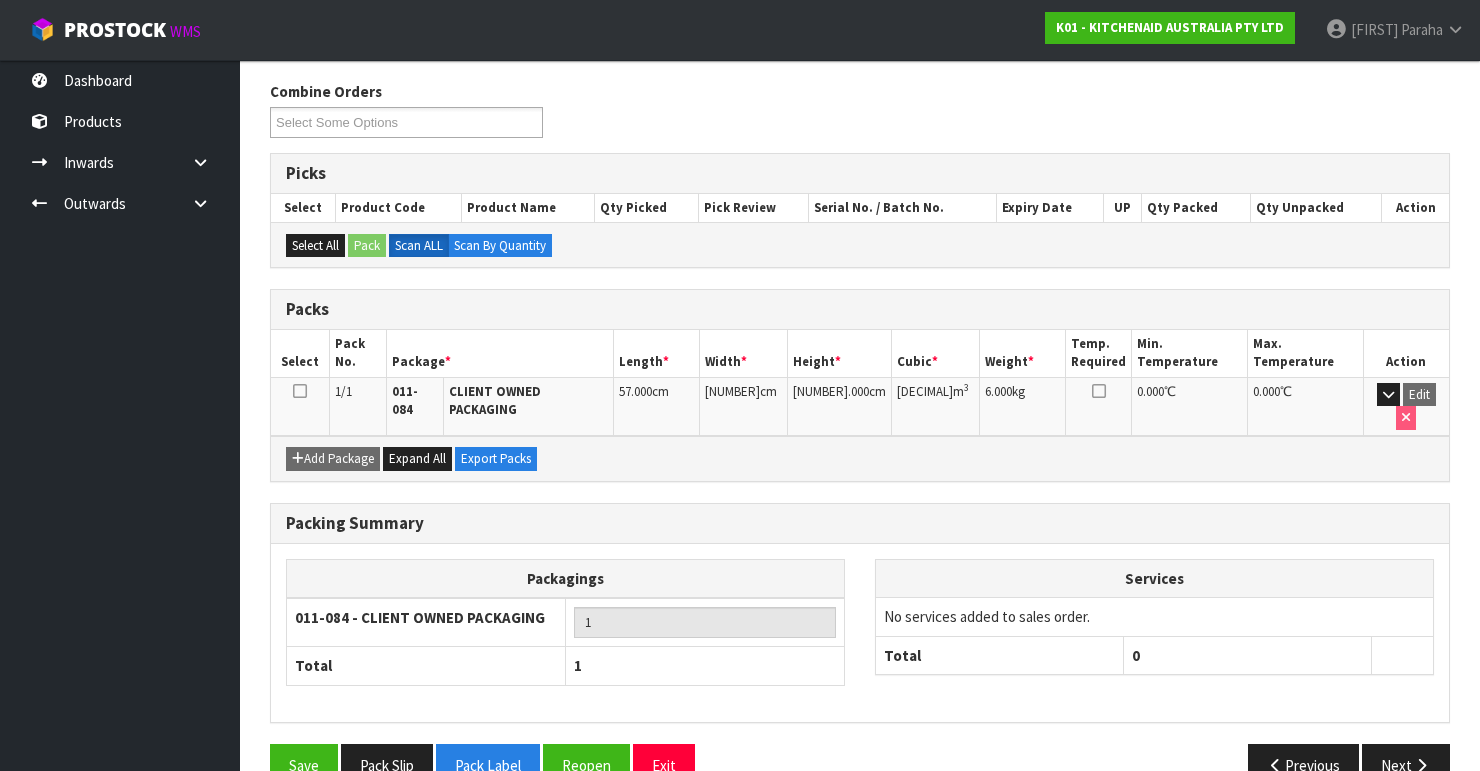 scroll, scrollTop: 346, scrollLeft: 0, axis: vertical 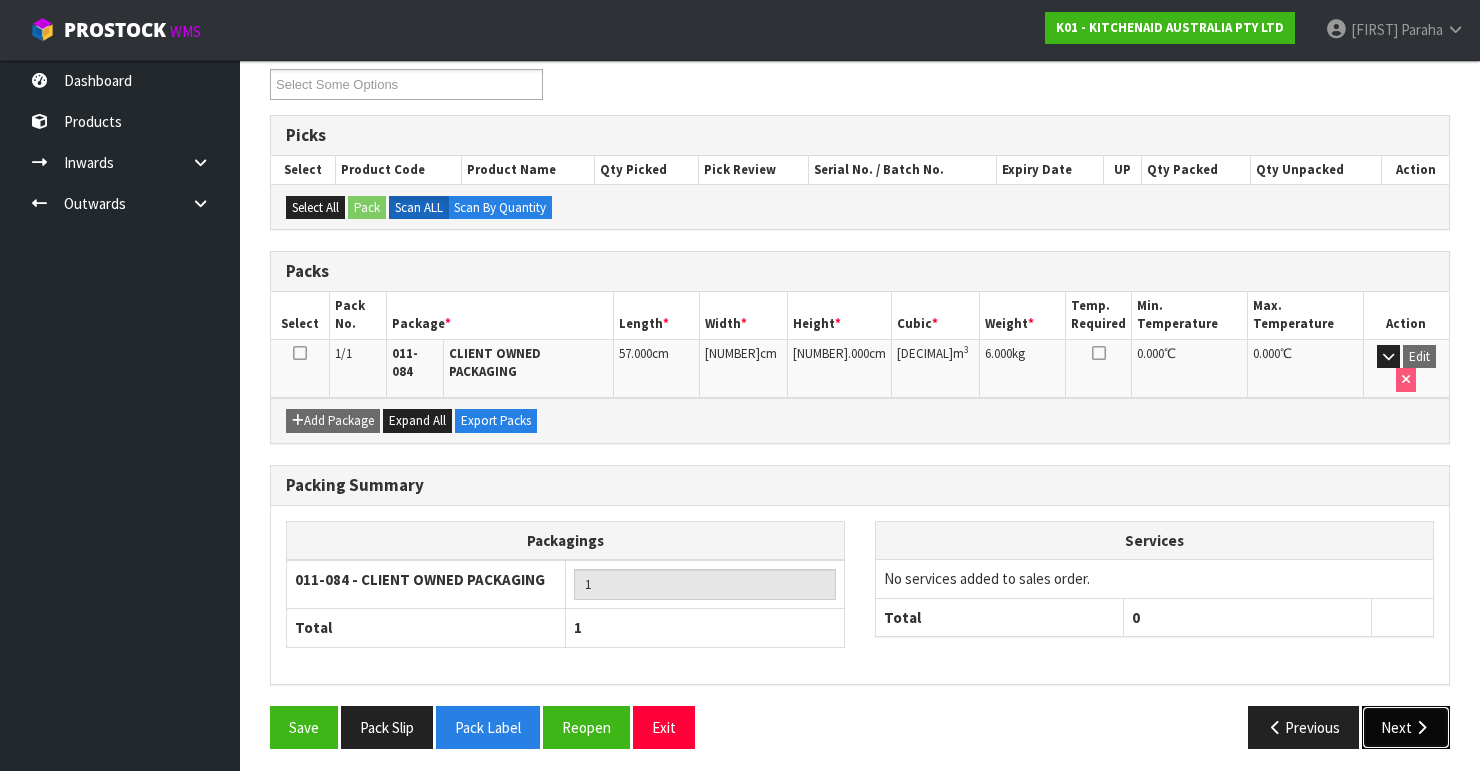 click on "Next" at bounding box center (1406, 727) 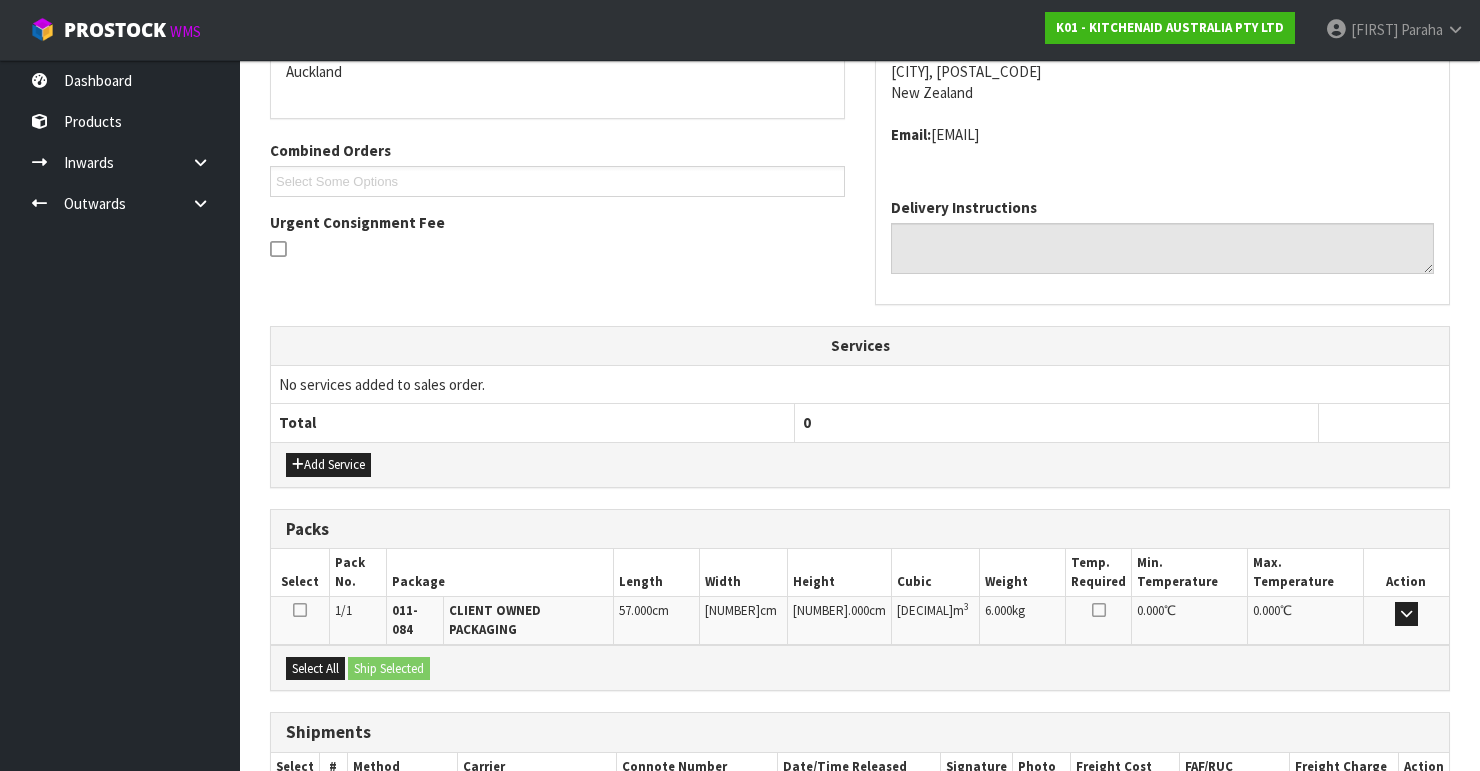 scroll, scrollTop: 562, scrollLeft: 0, axis: vertical 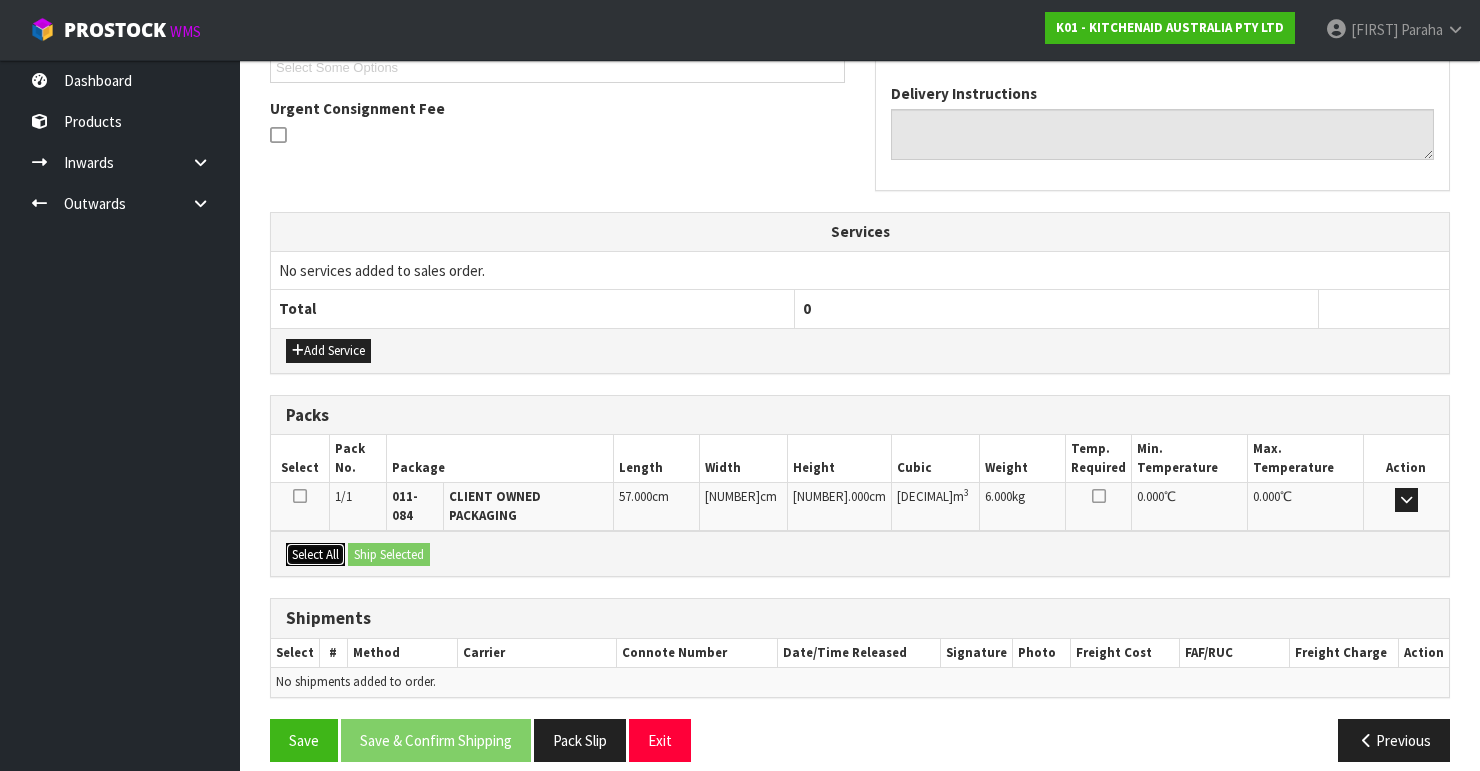 click on "Select All" at bounding box center (315, 555) 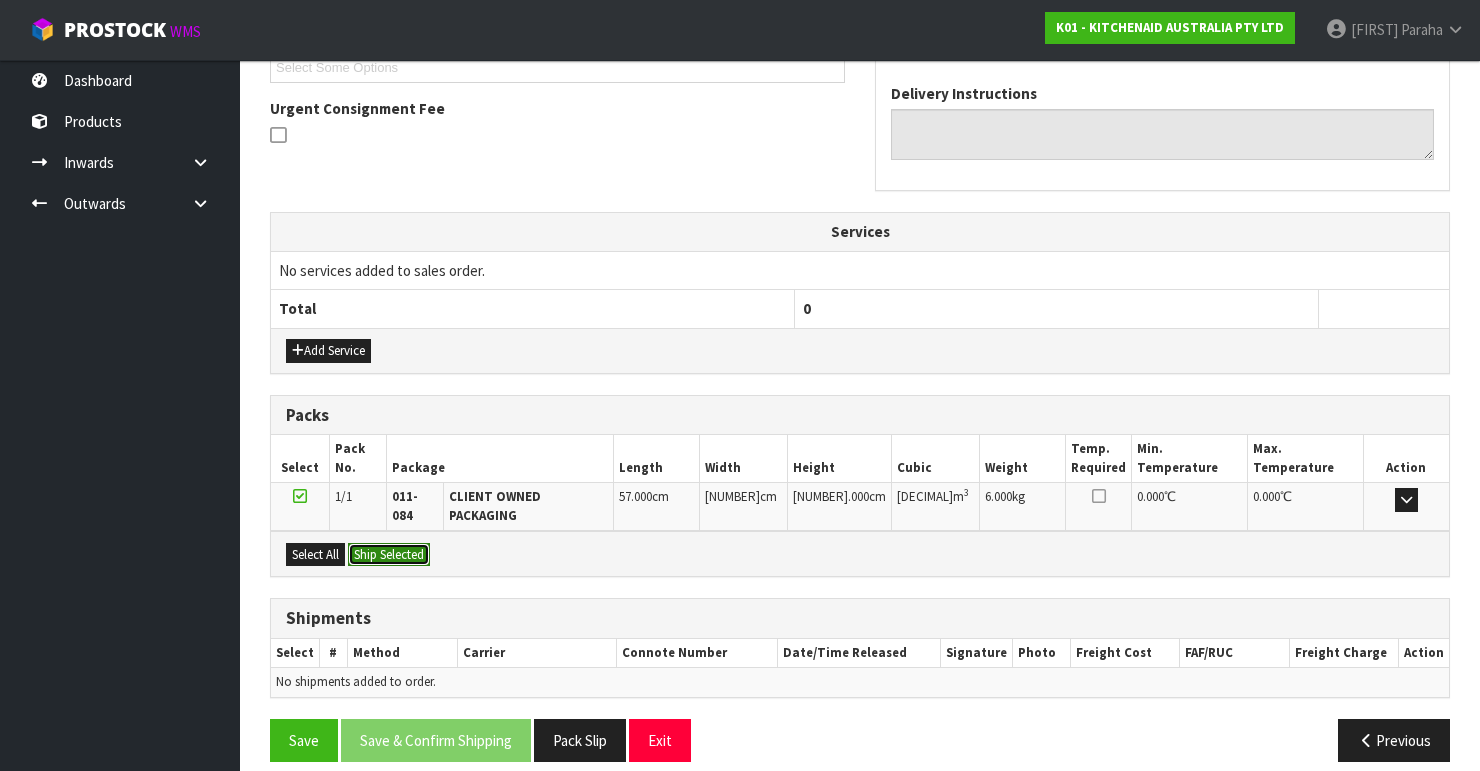 click on "Ship Selected" at bounding box center (389, 555) 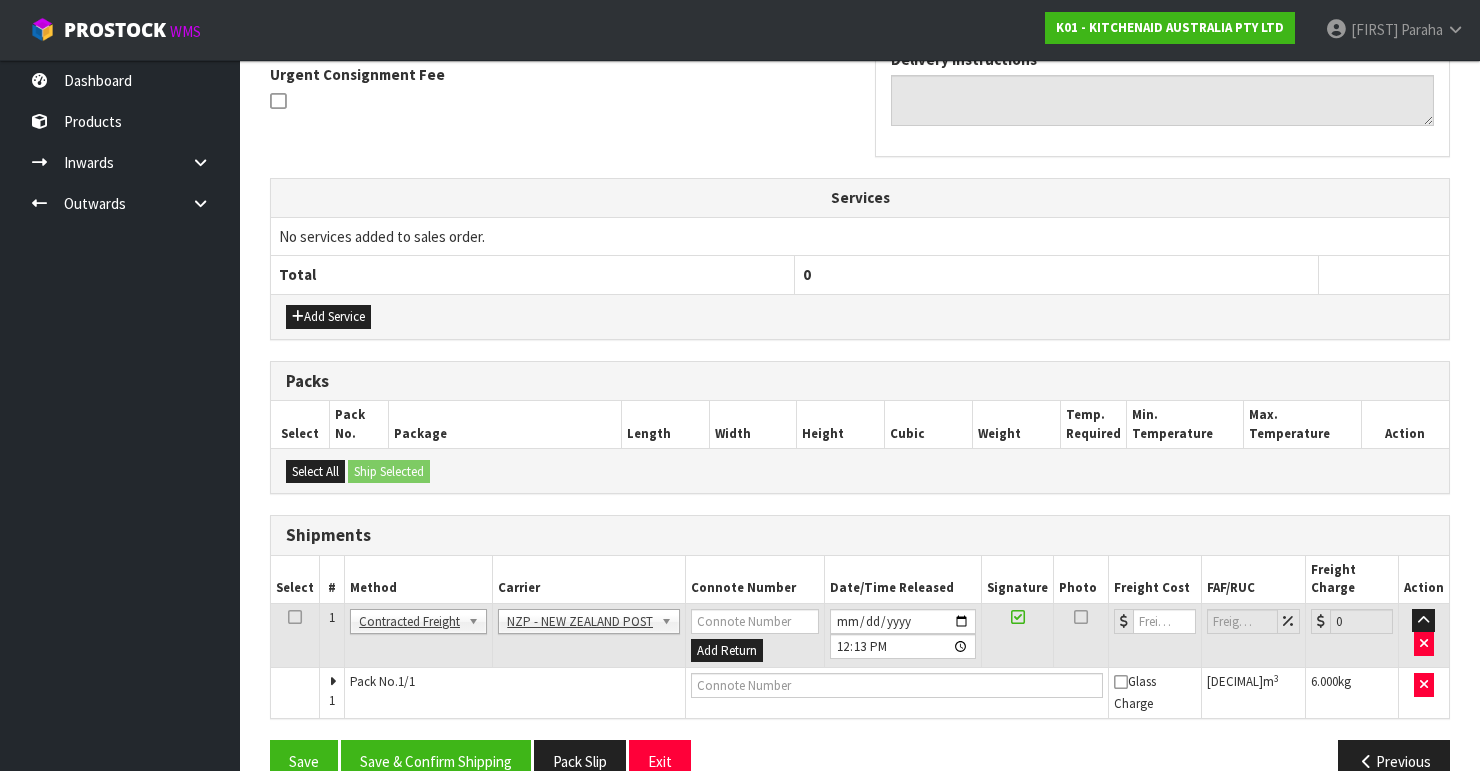scroll, scrollTop: 613, scrollLeft: 0, axis: vertical 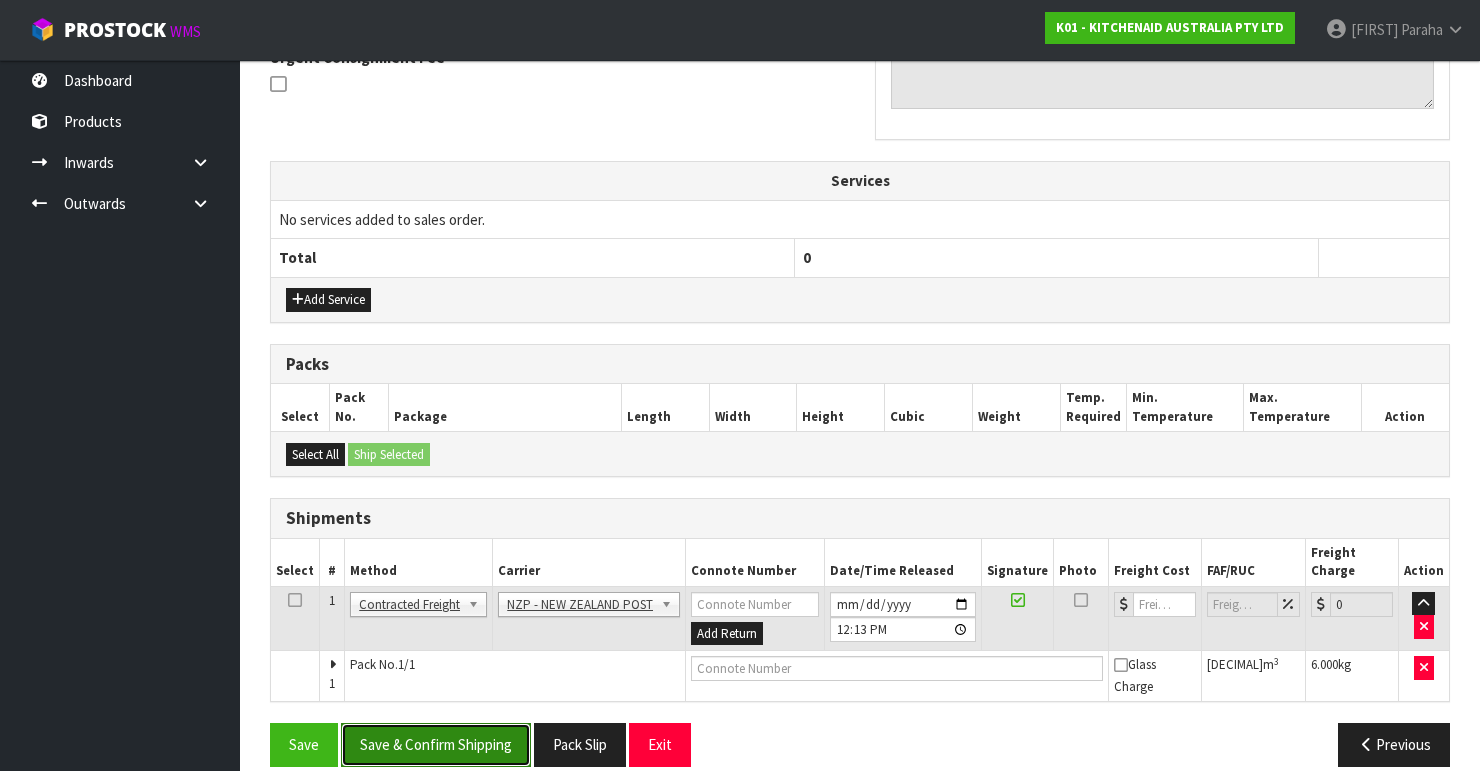 click on "Save & Confirm Shipping" at bounding box center [436, 744] 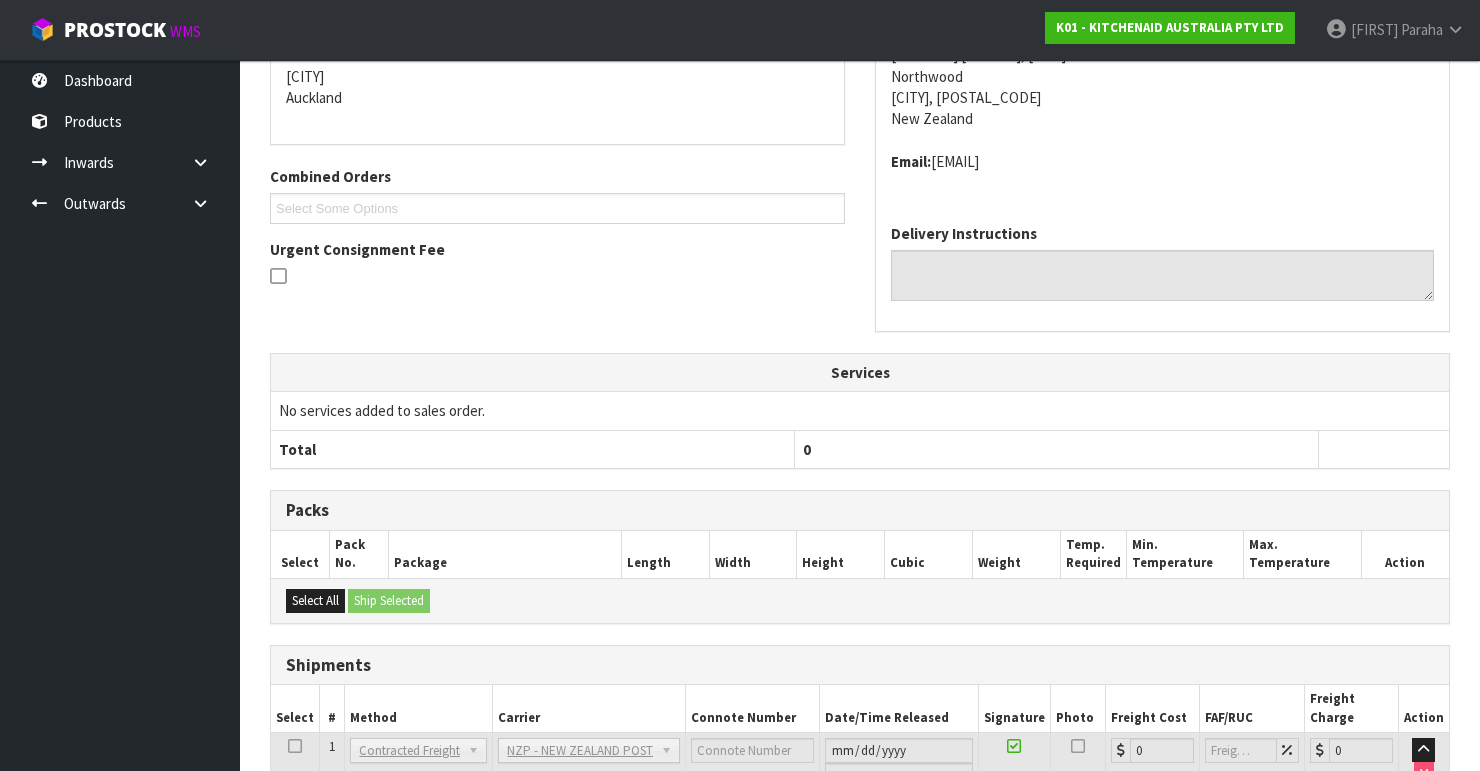 scroll, scrollTop: 584, scrollLeft: 0, axis: vertical 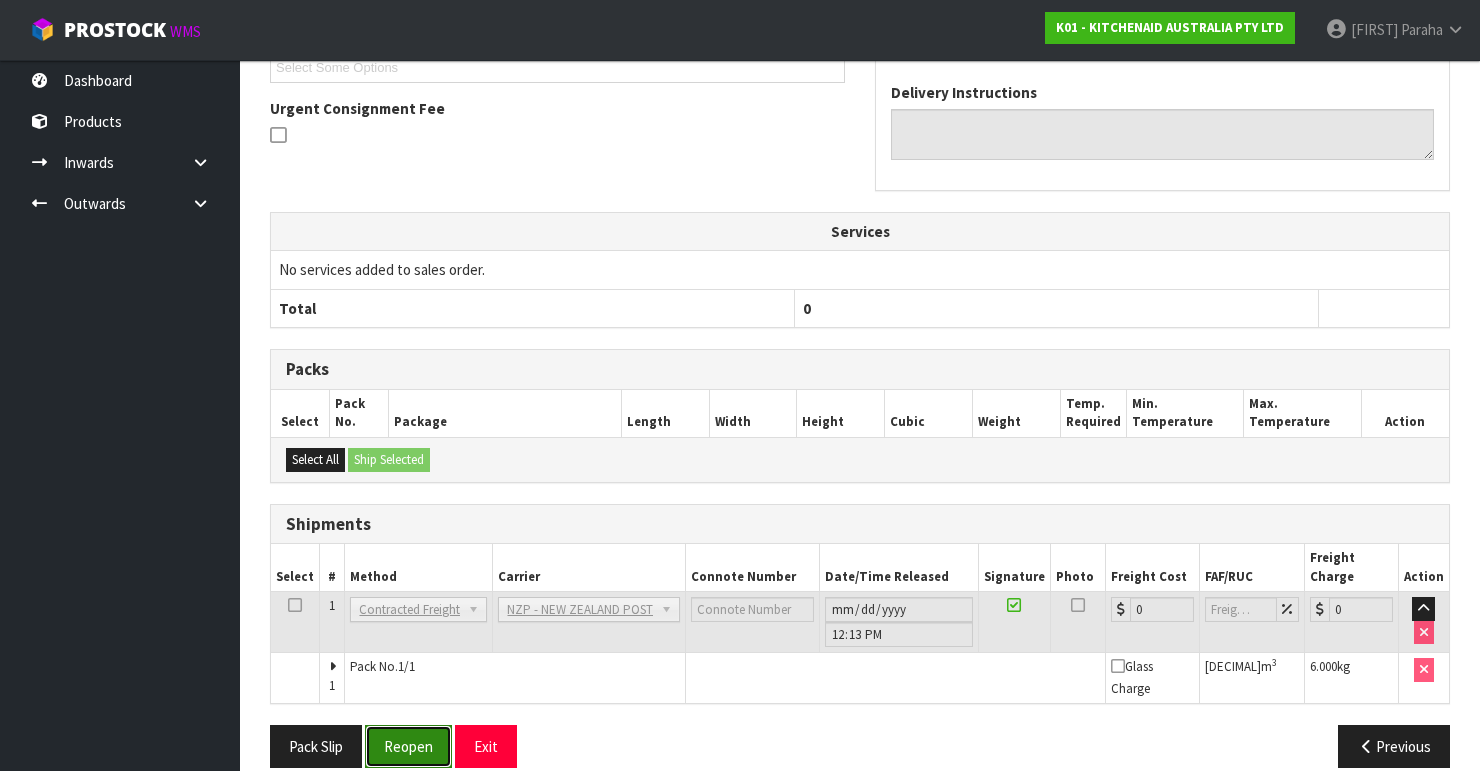 click on "Reopen" at bounding box center [408, 746] 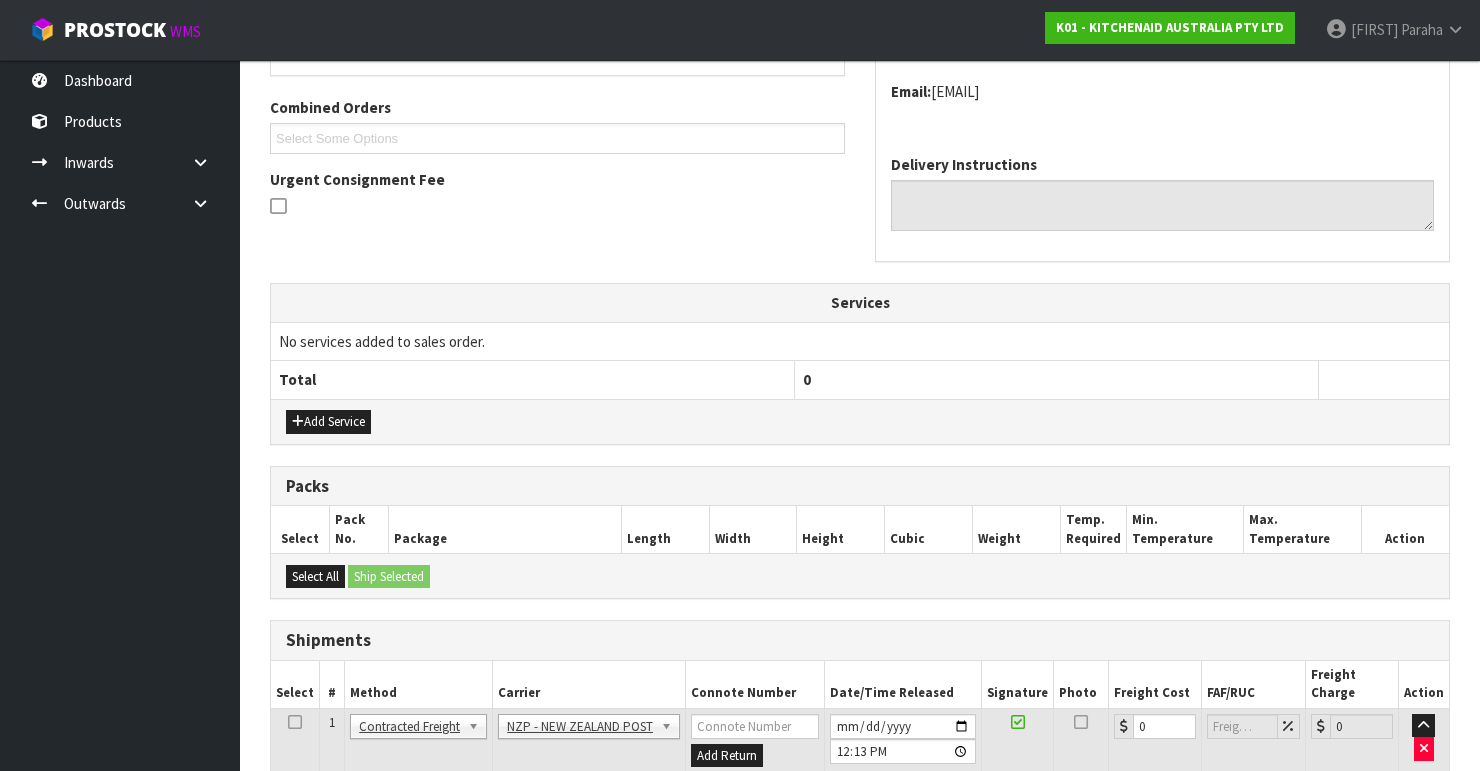scroll, scrollTop: 616, scrollLeft: 0, axis: vertical 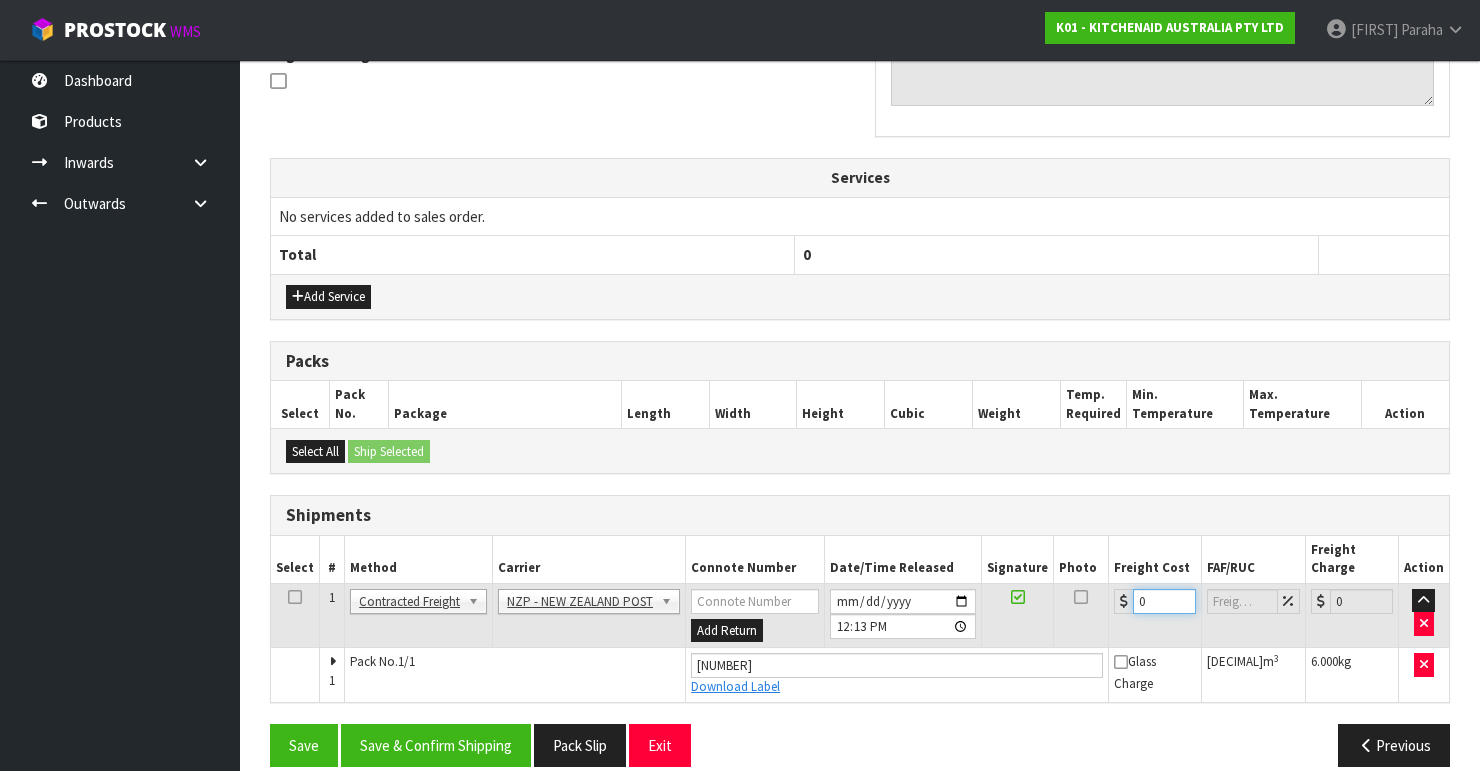drag, startPoint x: 1153, startPoint y: 578, endPoint x: 1127, endPoint y: 581, distance: 26.172504 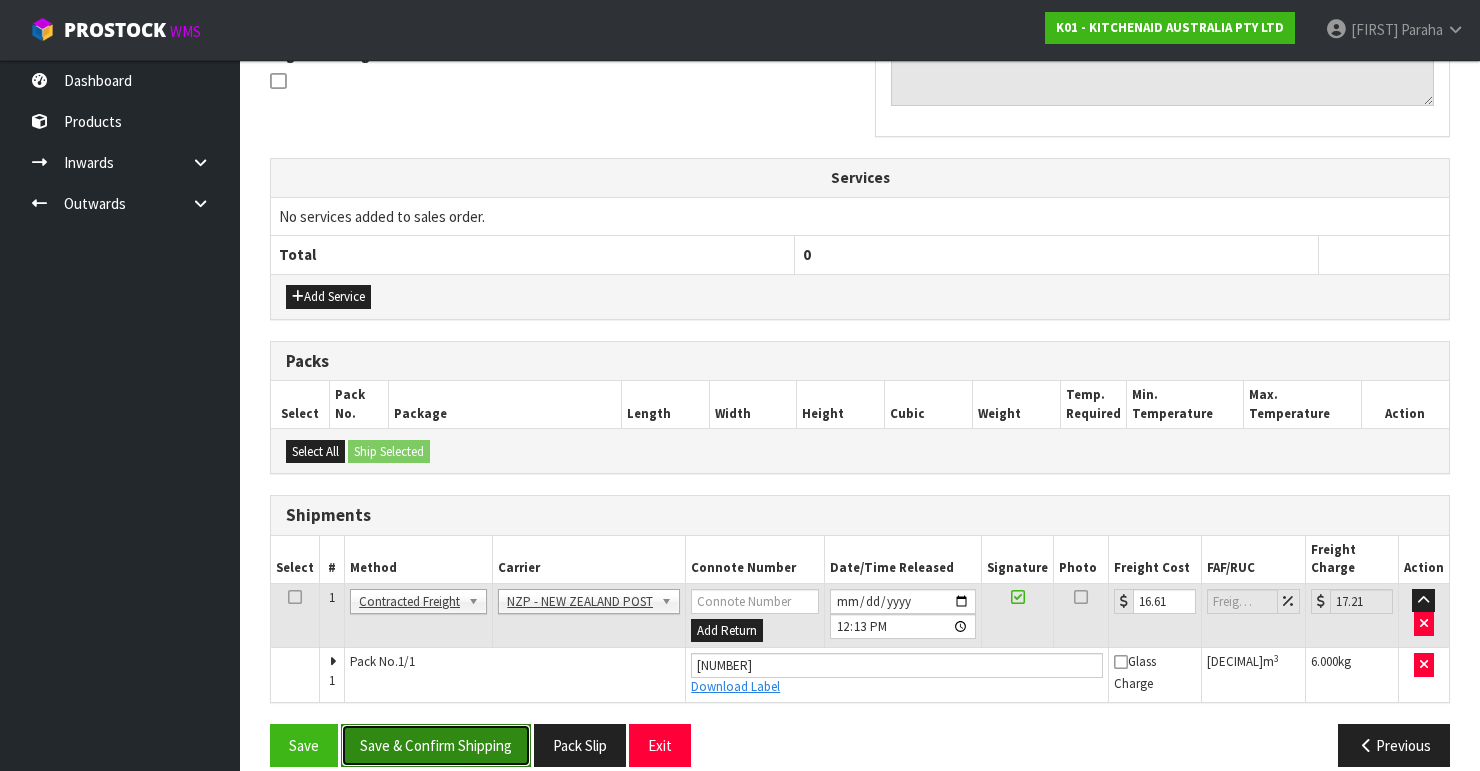 click on "Save & Confirm Shipping" at bounding box center [436, 745] 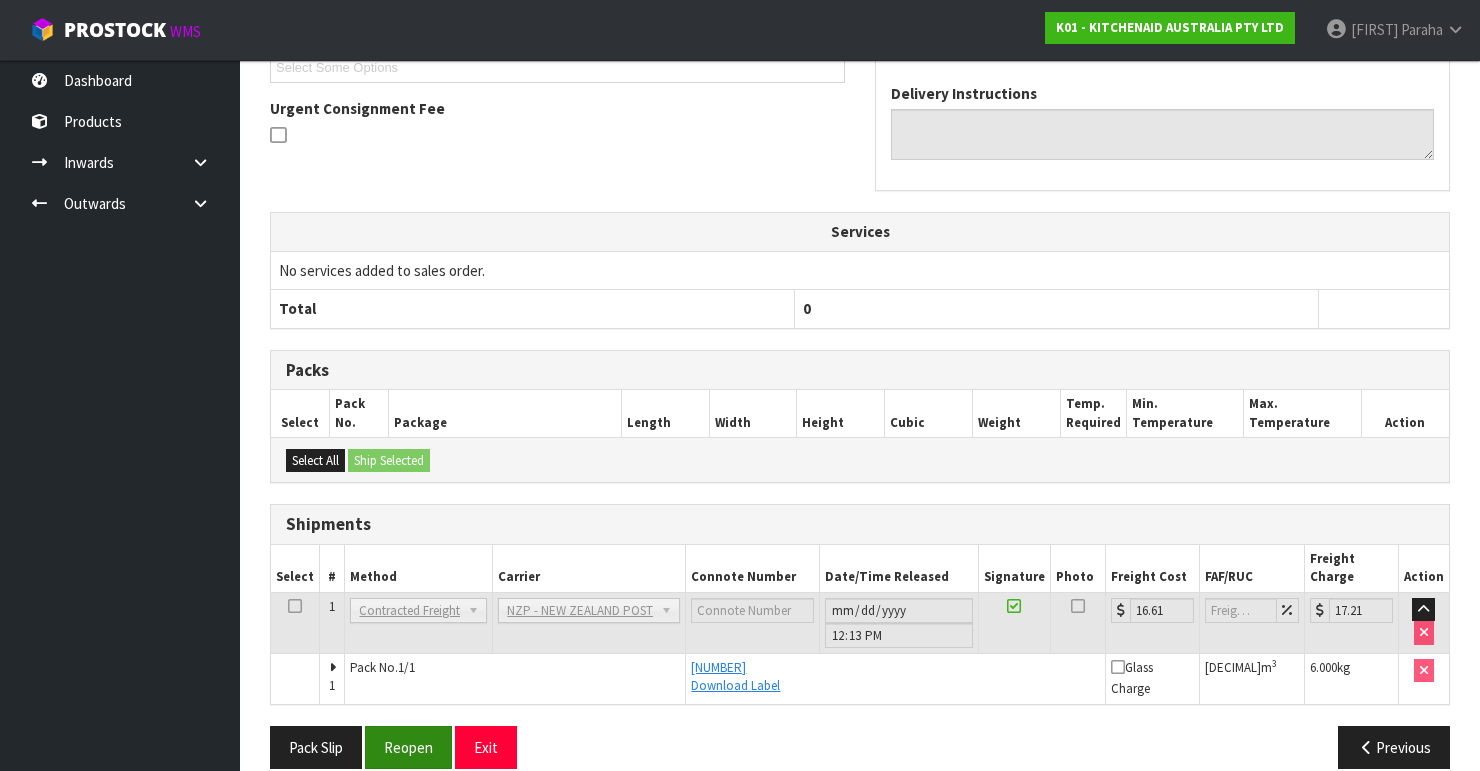 scroll, scrollTop: 563, scrollLeft: 0, axis: vertical 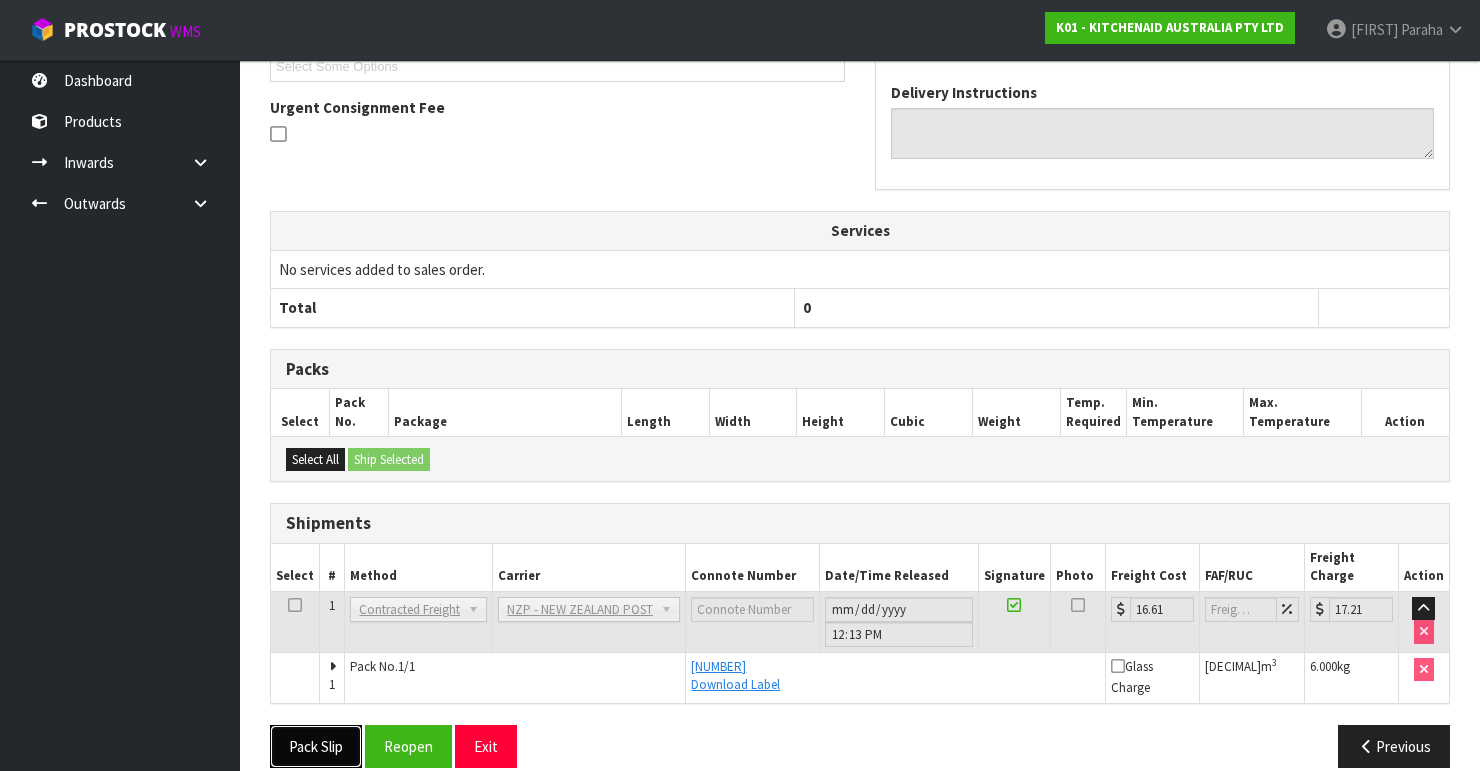click on "Pack Slip" at bounding box center (316, 746) 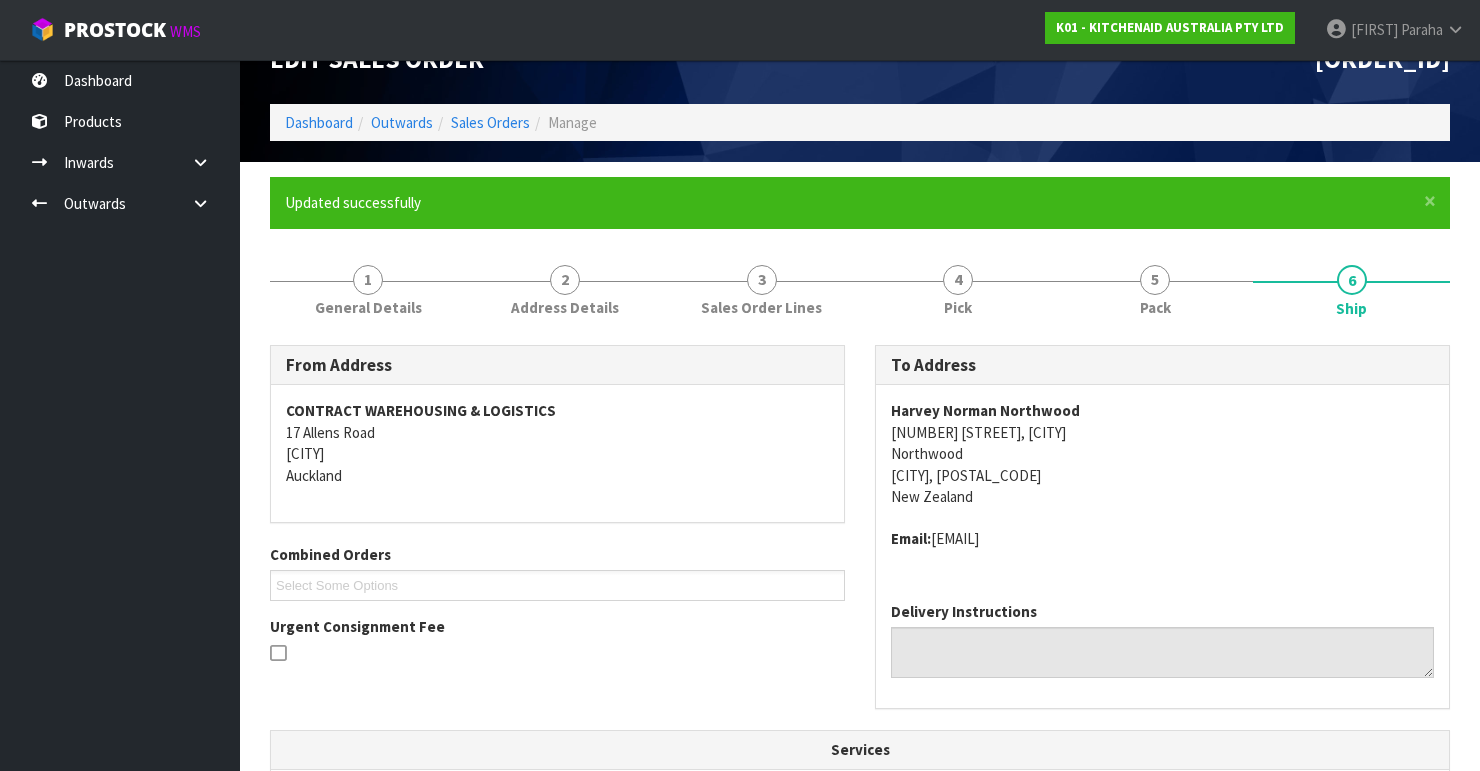 scroll, scrollTop: 0, scrollLeft: 0, axis: both 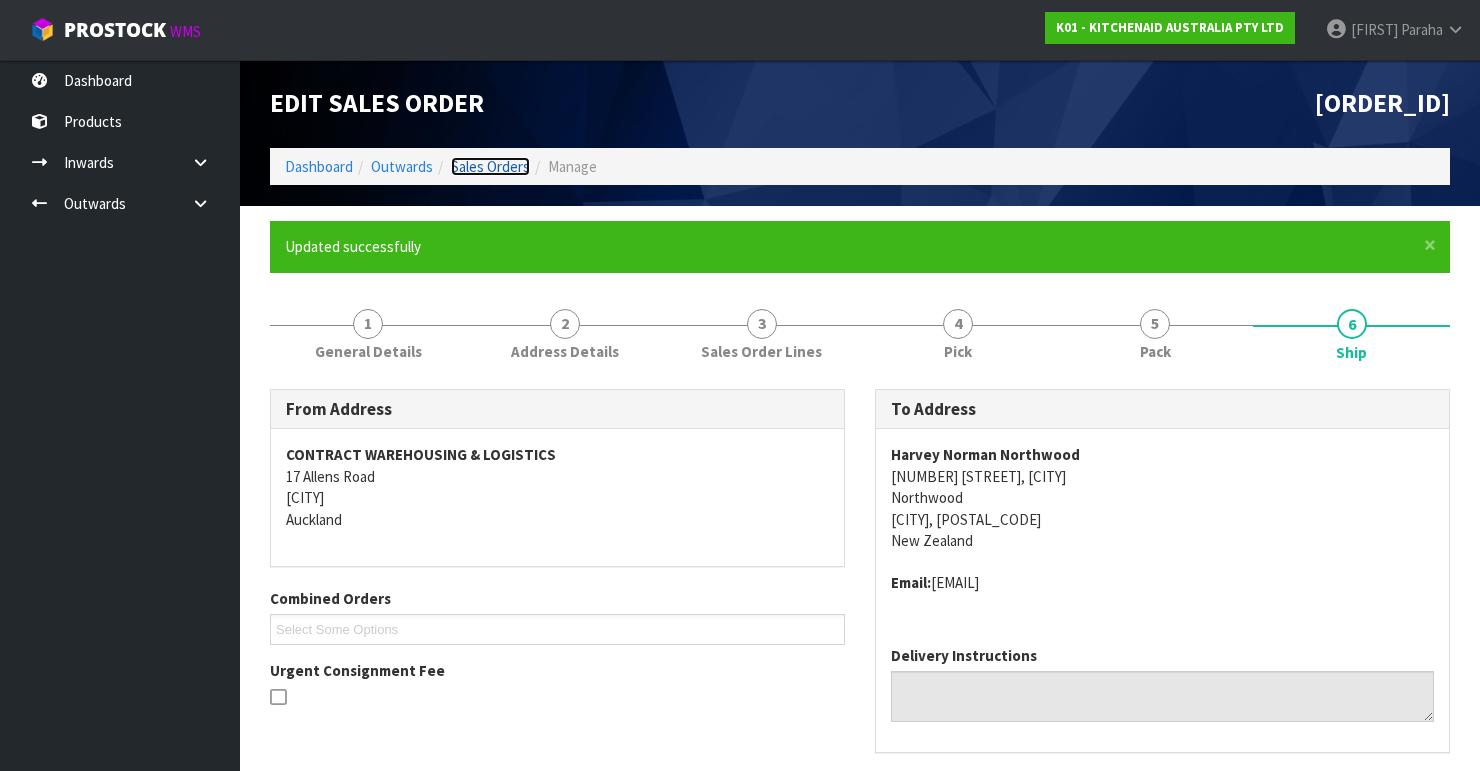 click on "Sales Orders" at bounding box center (490, 166) 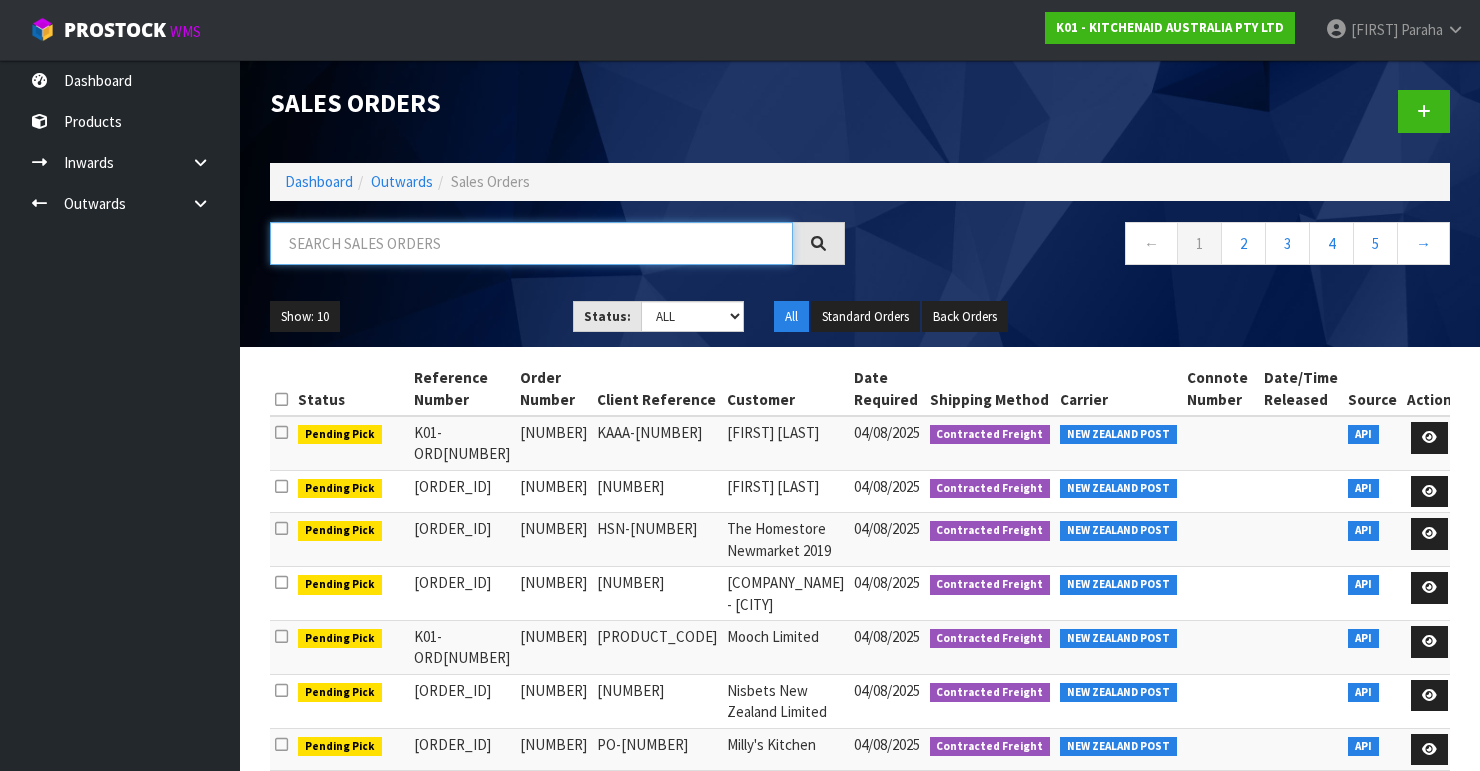 click at bounding box center (531, 243) 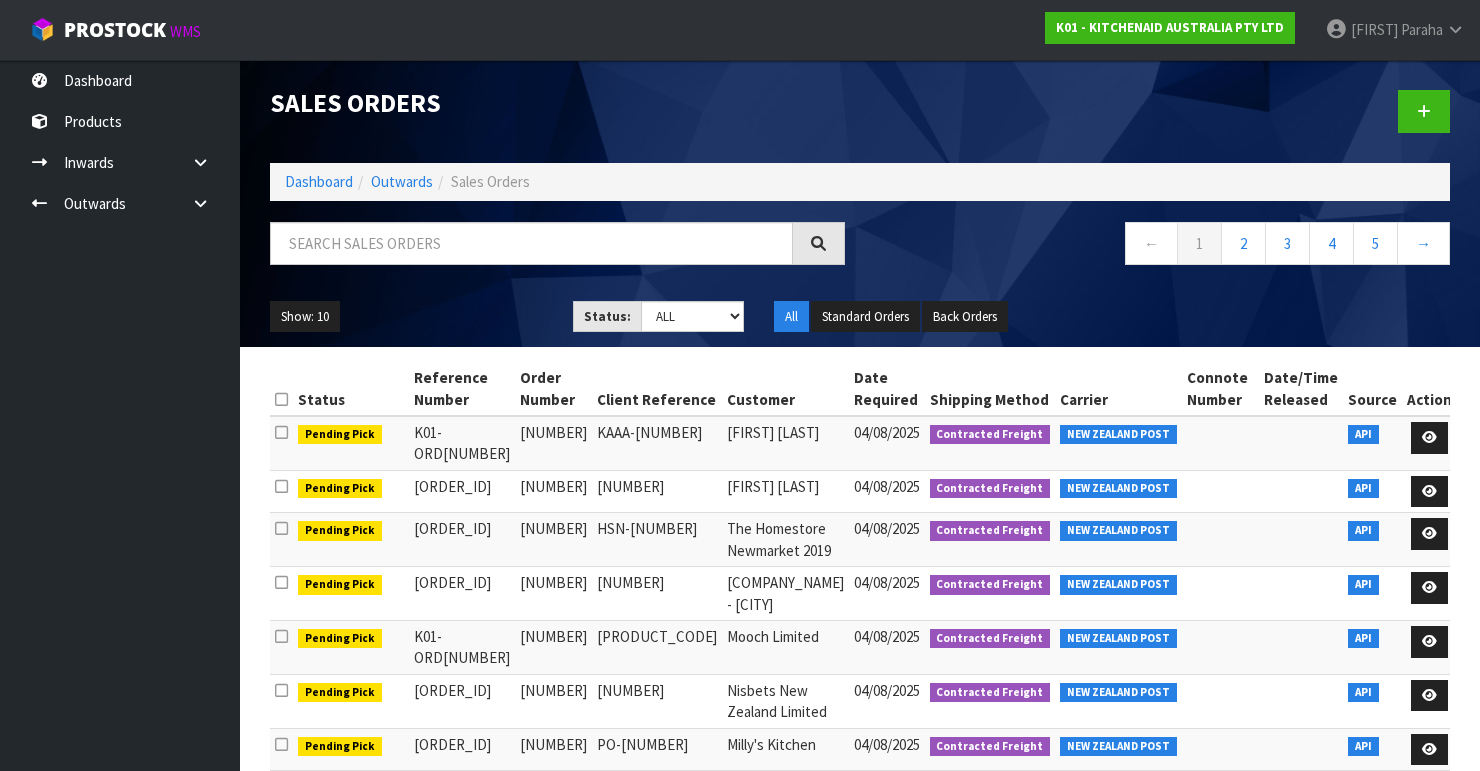 click on "Sales Orders" at bounding box center [860, 111] 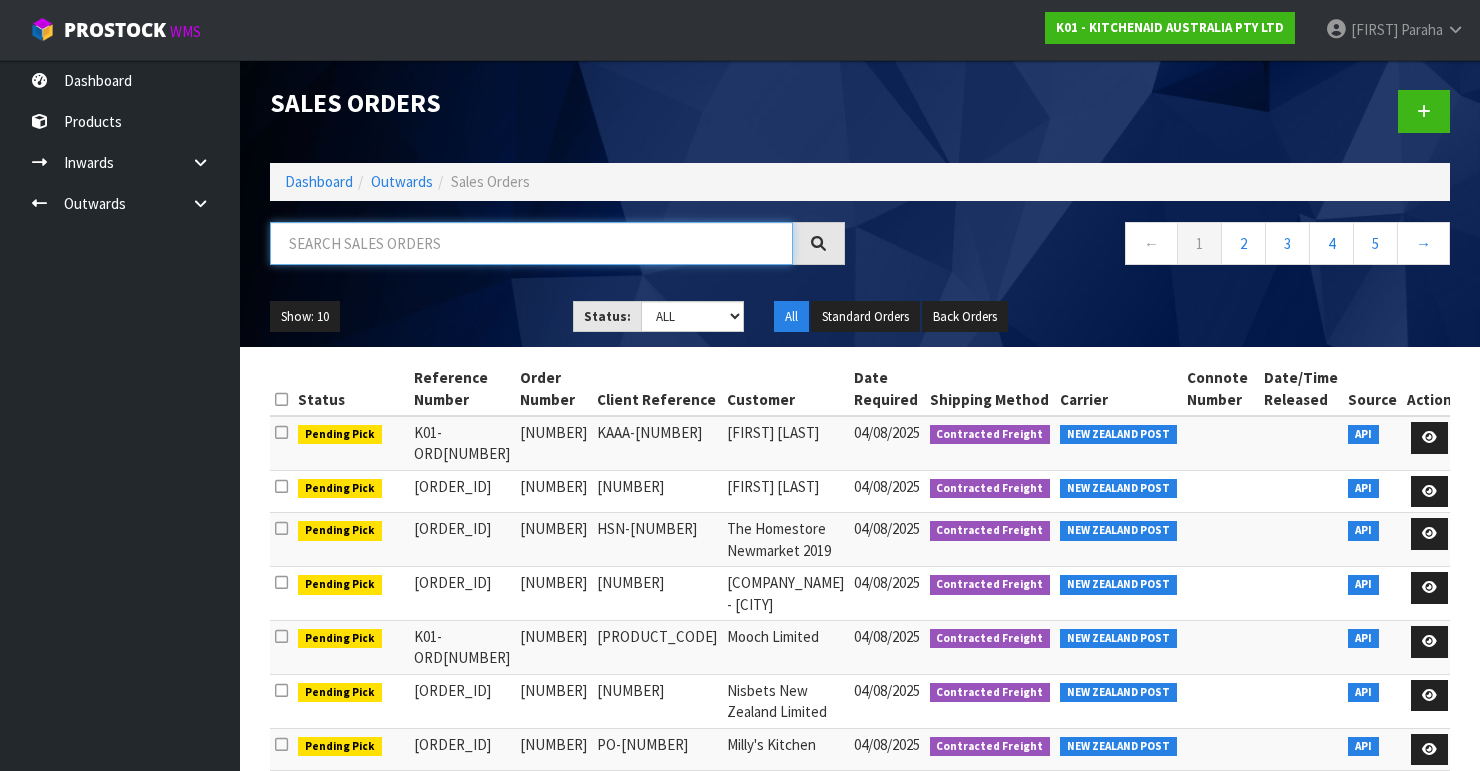 click at bounding box center [531, 243] 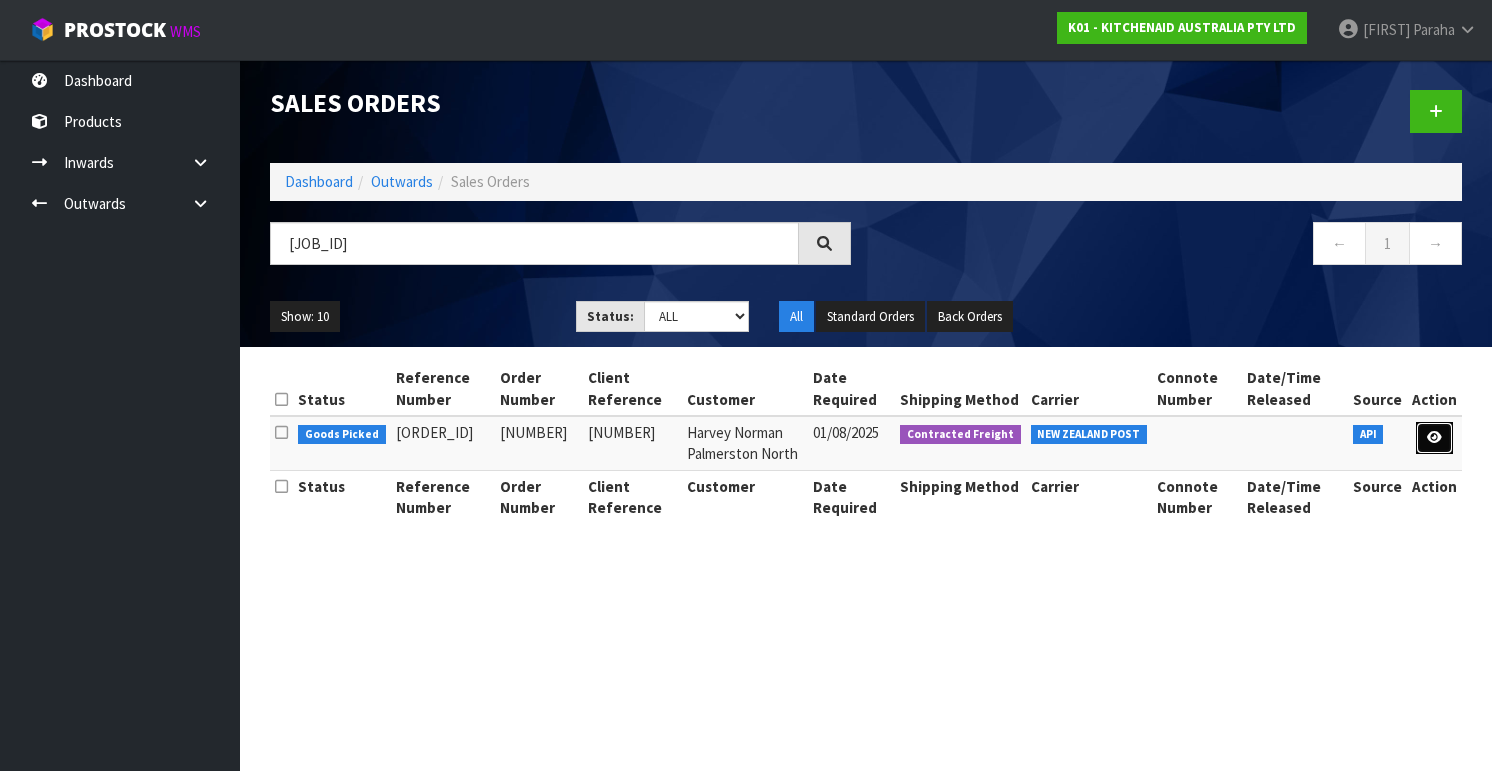 click at bounding box center [1434, 437] 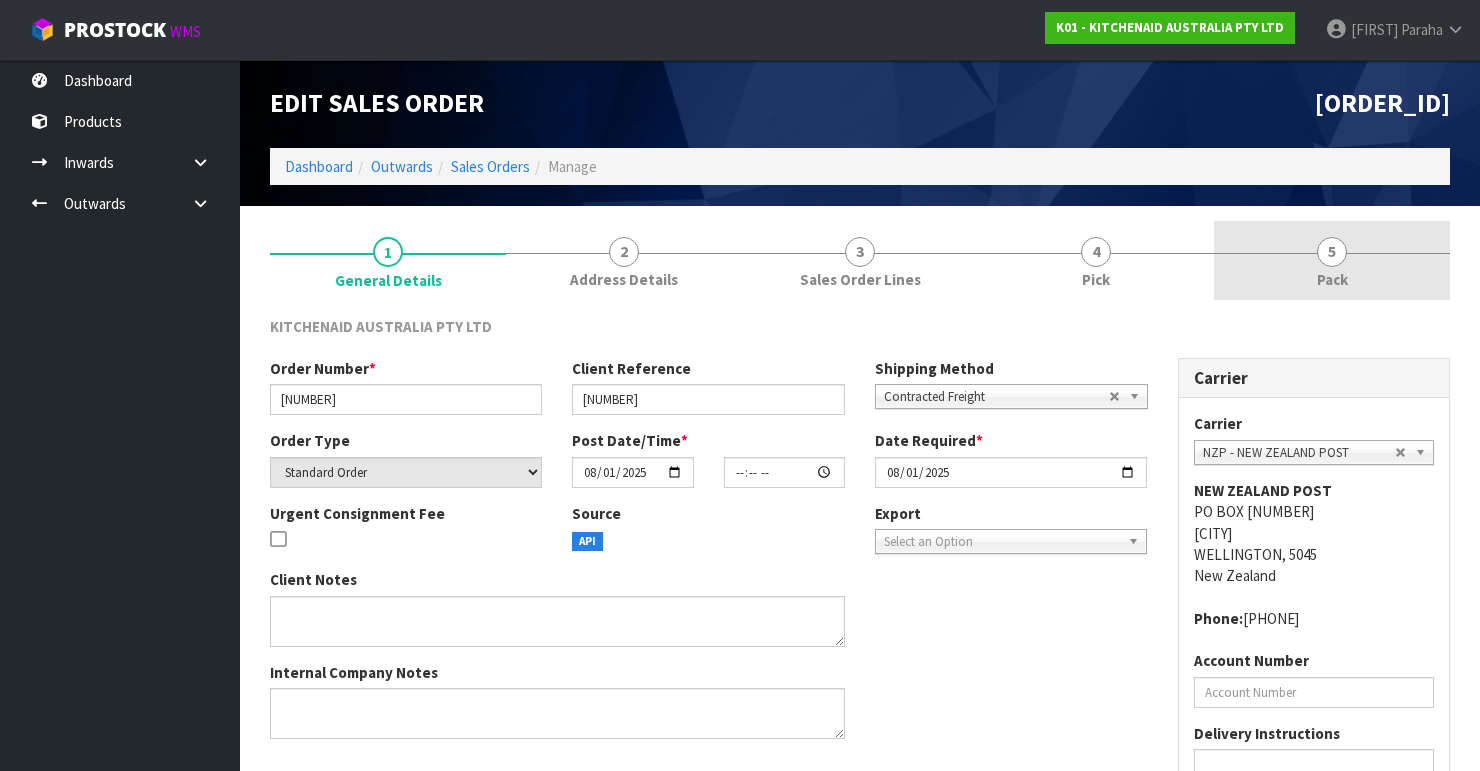 click on "5" at bounding box center (1332, 252) 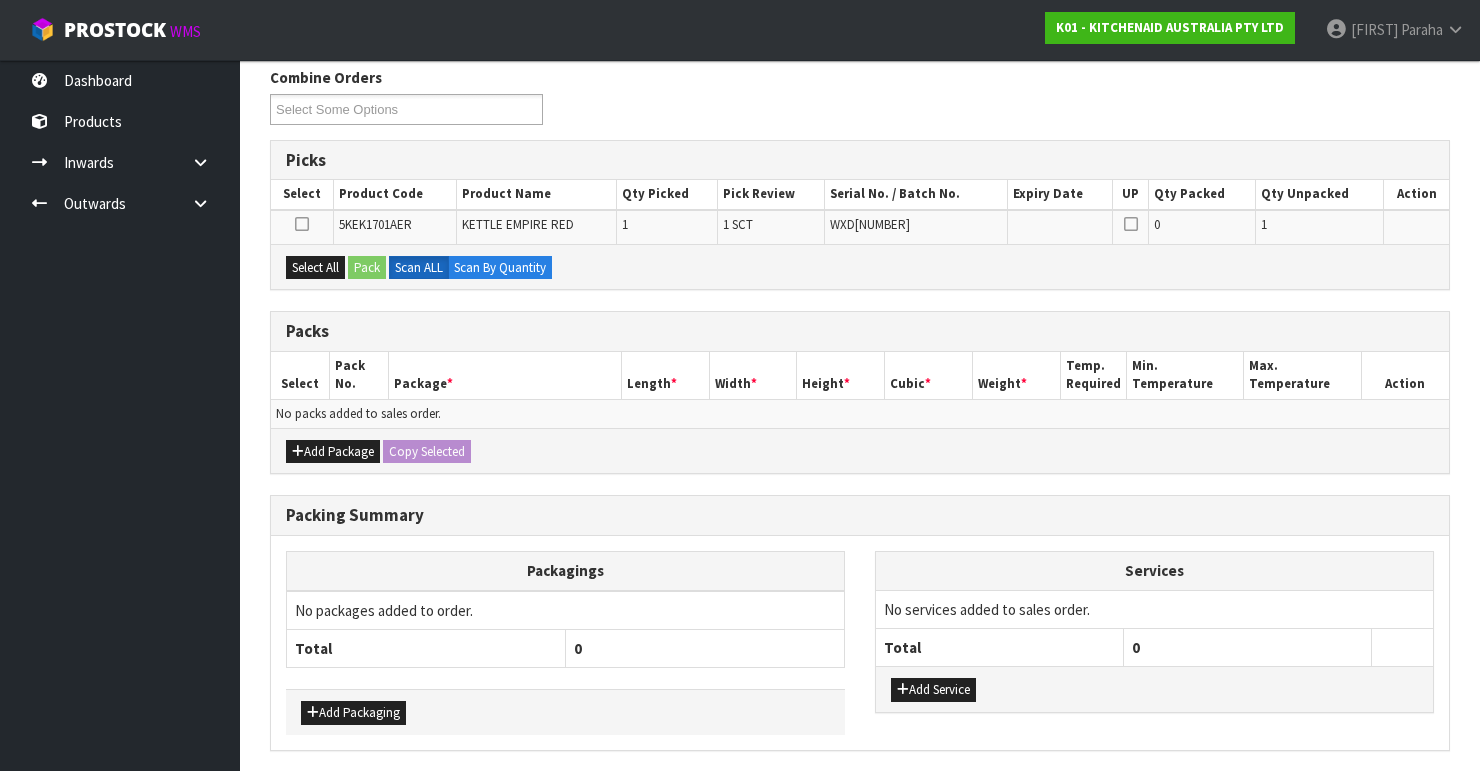 scroll, scrollTop: 314, scrollLeft: 0, axis: vertical 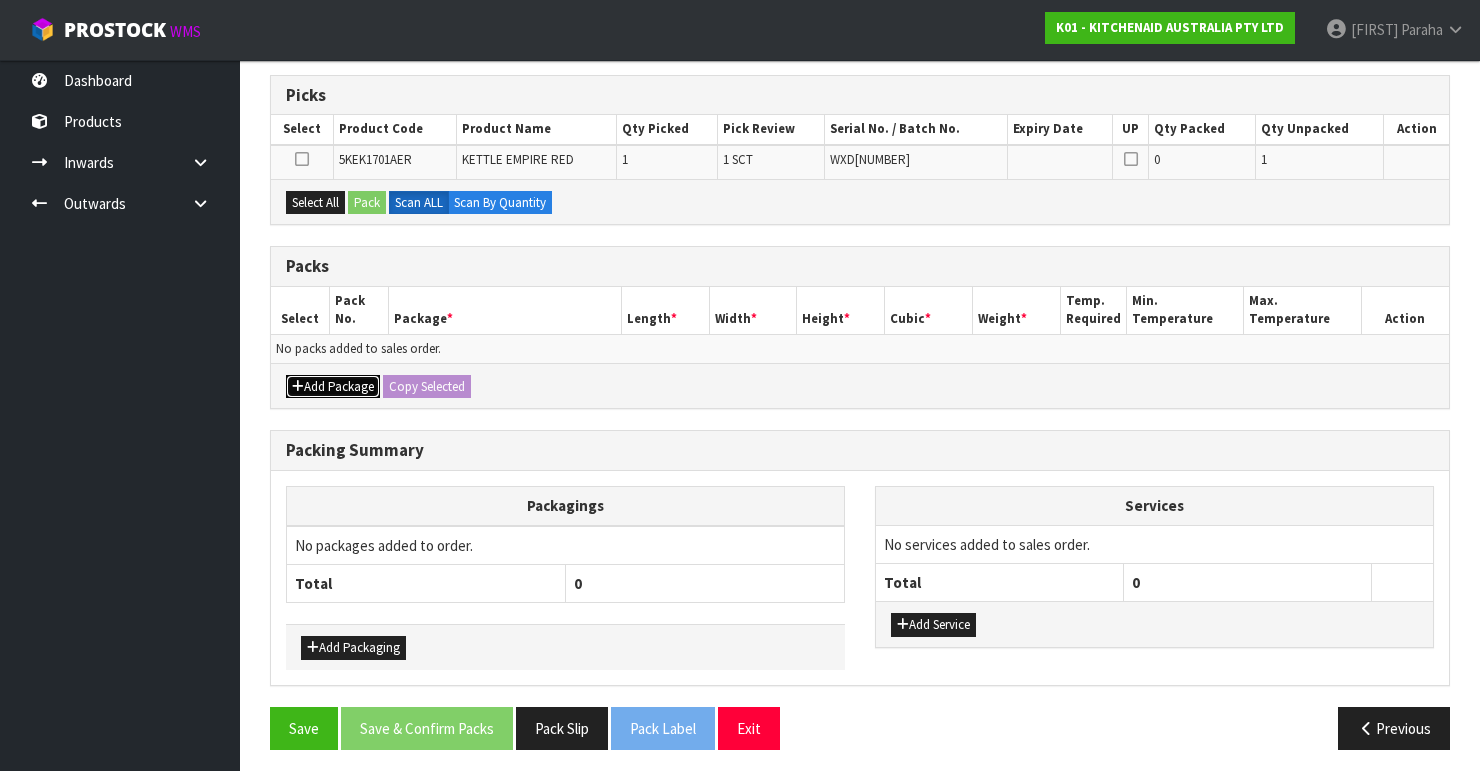 click on "Add Package" at bounding box center [333, 387] 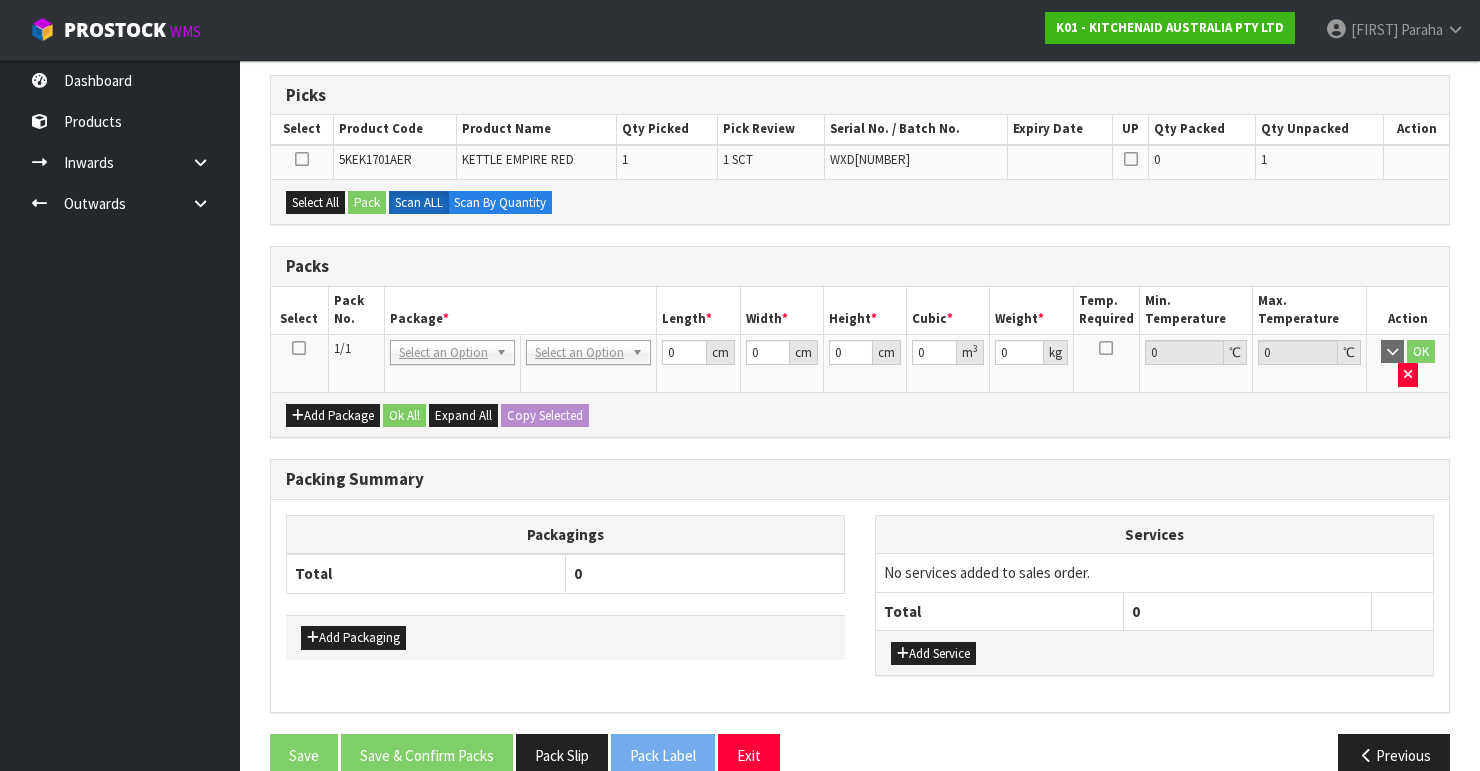 click at bounding box center [299, 348] 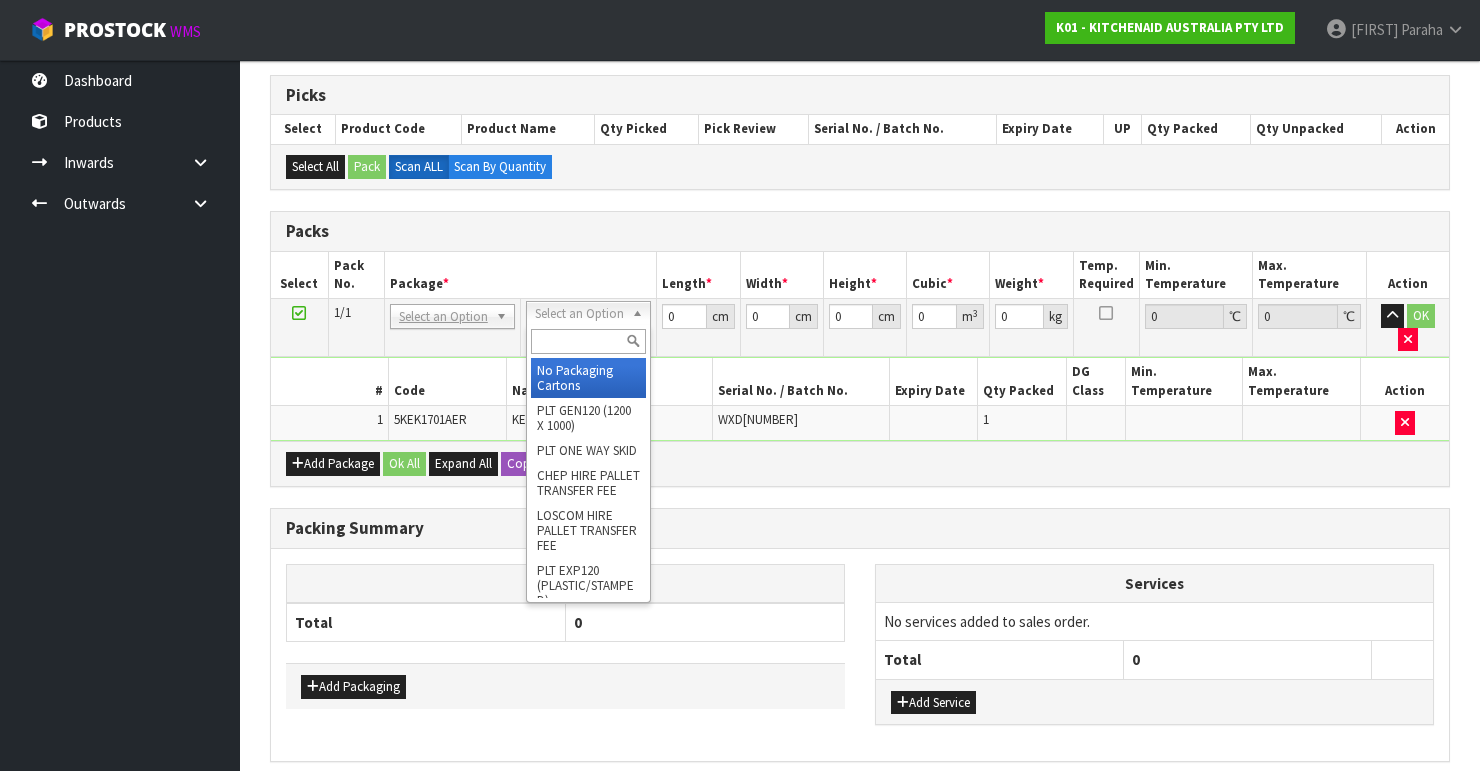 click at bounding box center [588, 341] 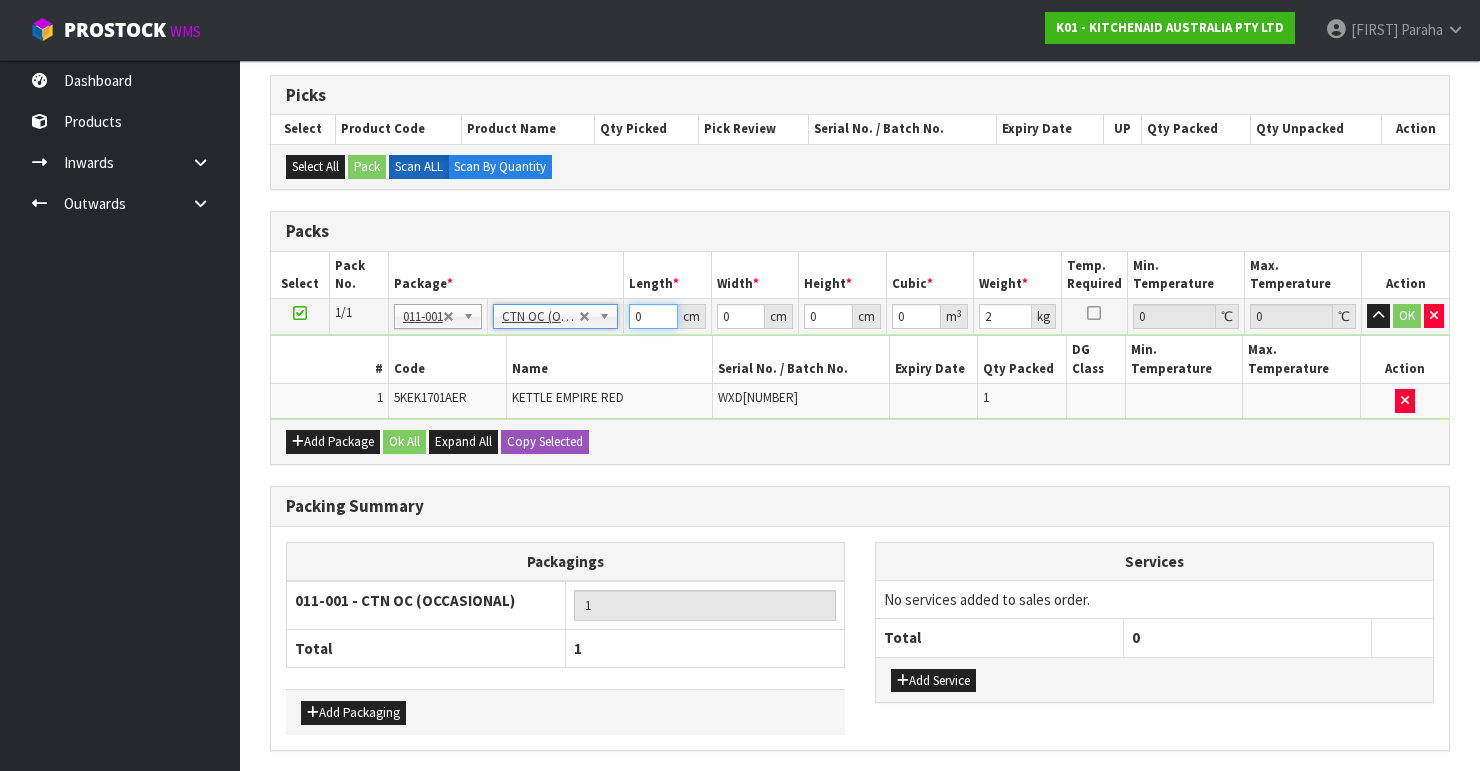 click on "1/1
NONE 007-001 007-002 007-004 007-009 007-013 007-014 007-015 007-017 007-018 007-019 007-021 007-022 007-023 007-024 010-016 010-017 010-018 010-019 011-001 011-002 011-003 011-004 011-005 011-006 011-007 011-008 011-009 011-010 011-011 011-012 011-013 011-014 011-015 011-016 011-017 011-018 011-019 011-020 011-021 011-022 011-023 011-025 011-026 011-027 011-028 011-029 011-030 011-031 011-032 011-033 011-034 011-035 011-036 011-037 011-038 011-039 011-040 011-041 011-042 011-043 011-044 011-045 011-046 011-047 011-048 011-049 011-050 011-051 011-052 011-053 011-054 011-055 011-056 011-057 011-058 011-059 011-060 011-061 011-062 011-063 011-064 011-065 011-066 011-067 011-068 011-070 011-072 011-073 011-074 011-075 011-076 011-077 011-078 011-079 011-080 011-081 011-082 011-083 011-084
011-001
No Packaging Cartons PLT GEN120 (1200 X 1000) PLT ONE WAY SKID CHEP HIRE PALLET TRANSFER FEE LOSCOM HIRE PALLET TRANSFER FEE" at bounding box center [860, 317] 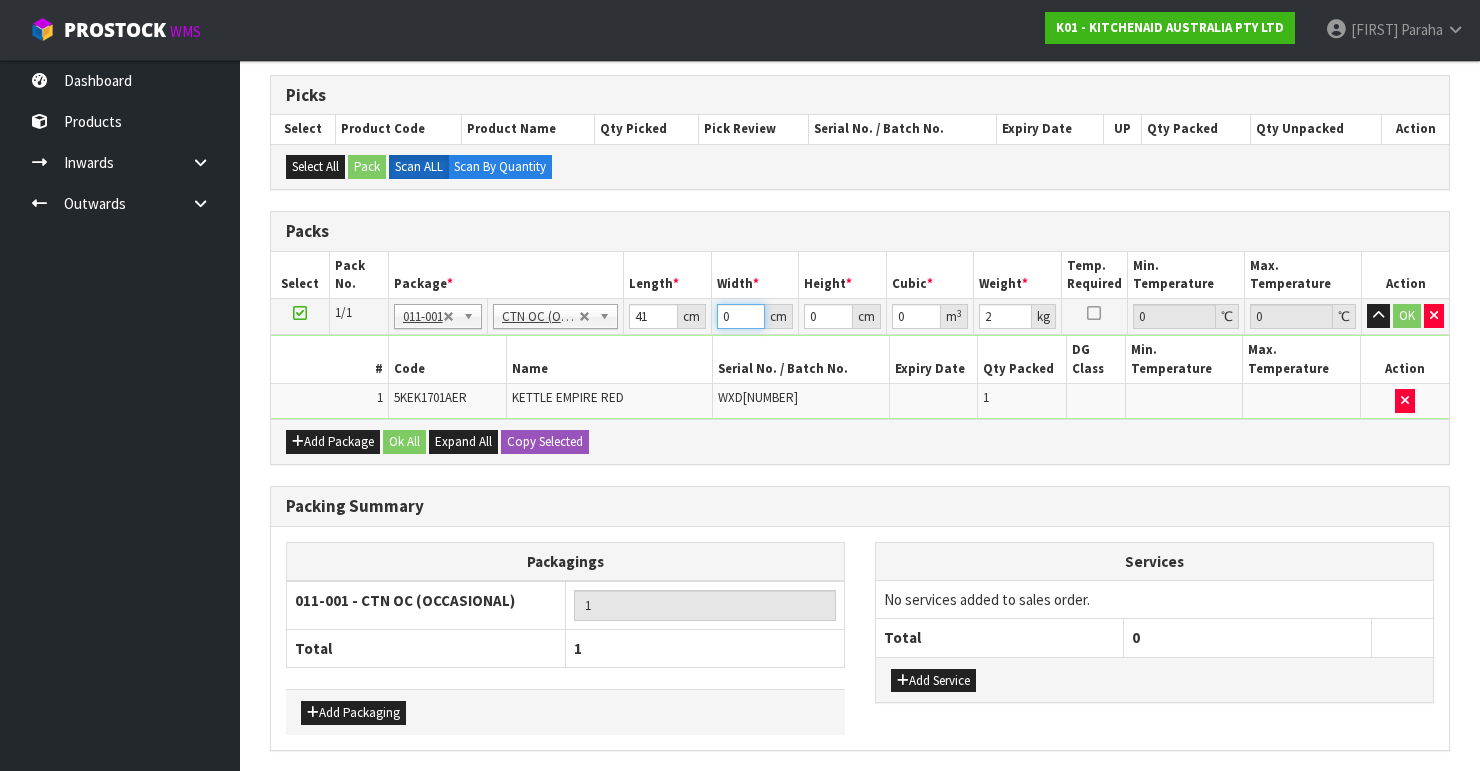 drag, startPoint x: 732, startPoint y: 312, endPoint x: 610, endPoint y: 322, distance: 122.40915 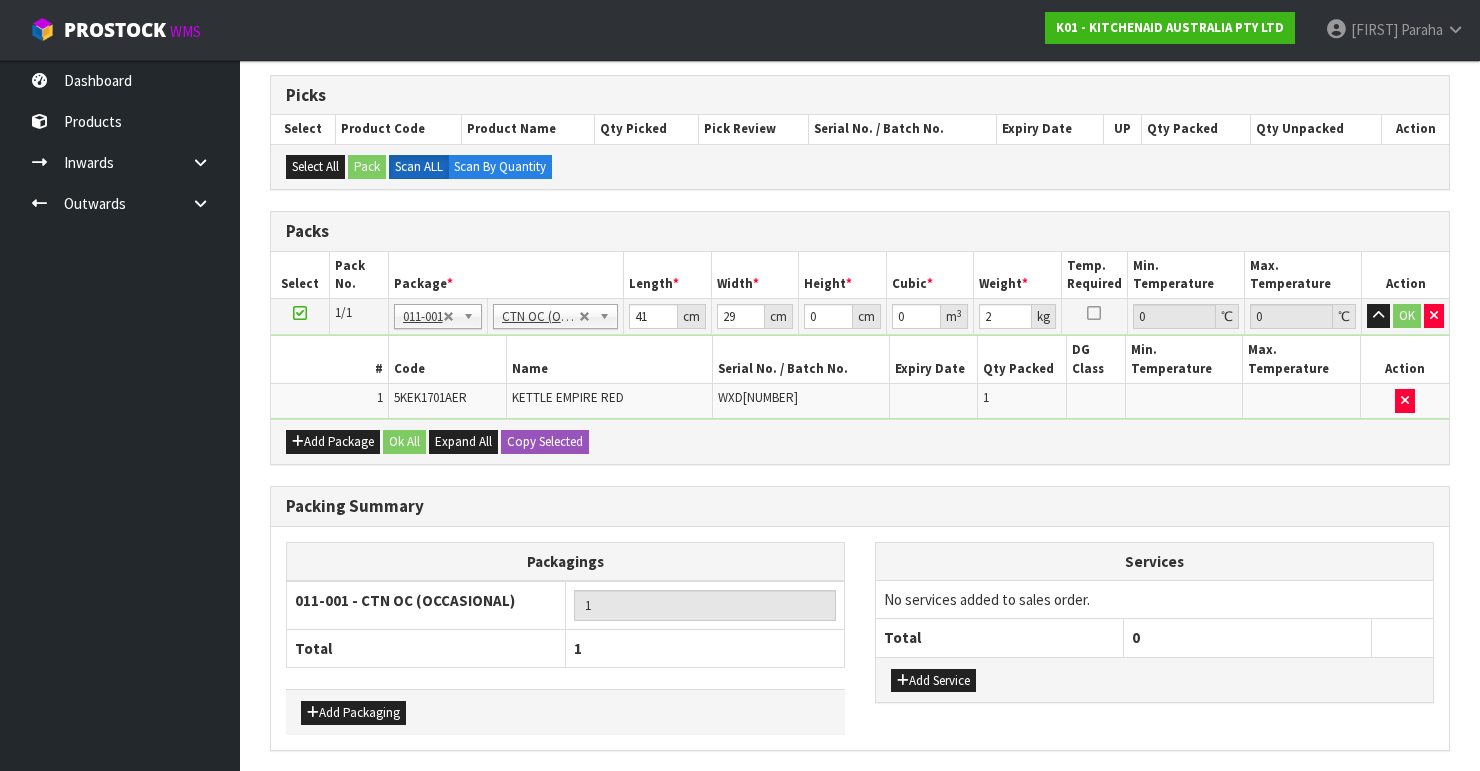 drag, startPoint x: 778, startPoint y: 321, endPoint x: 695, endPoint y: 328, distance: 83.294655 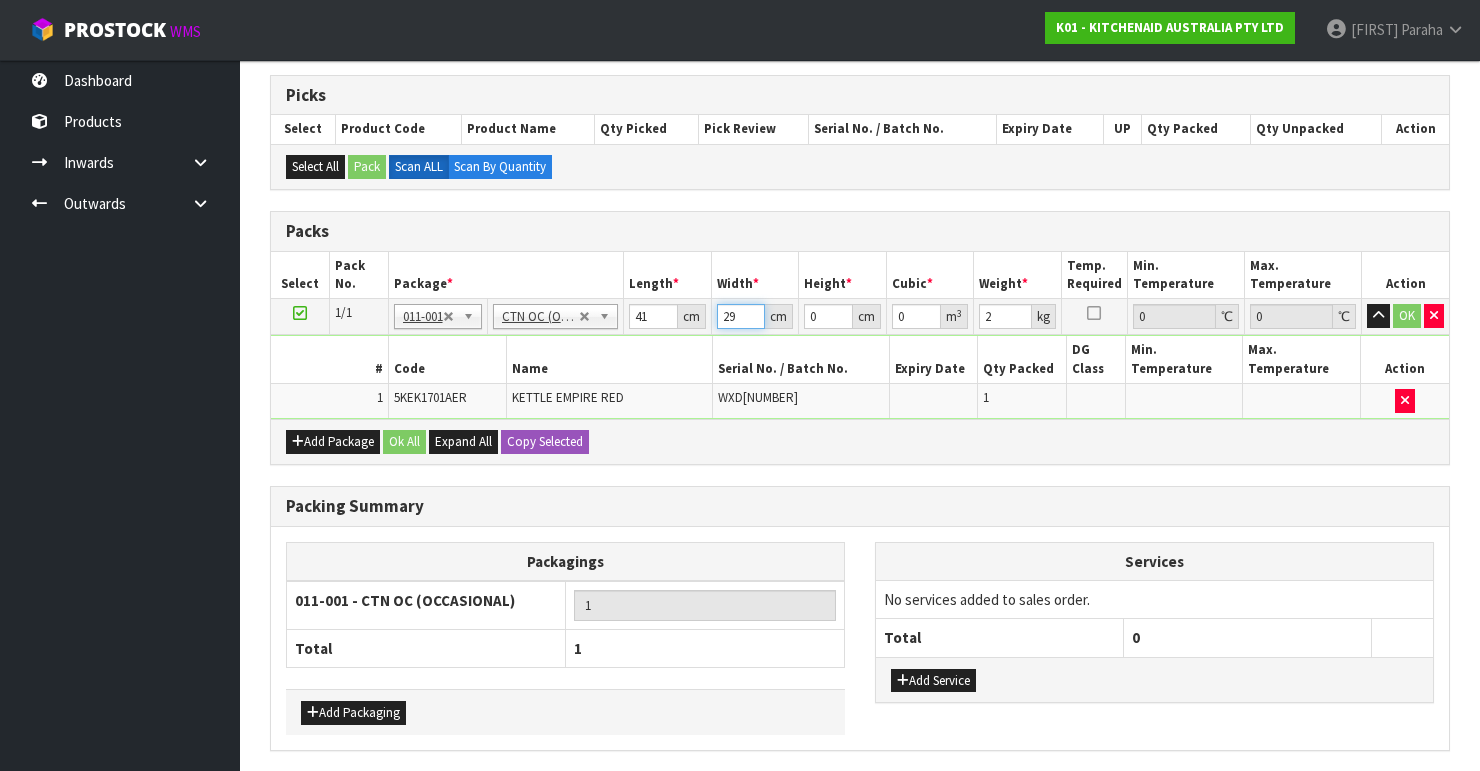 click on "29" at bounding box center [741, 316] 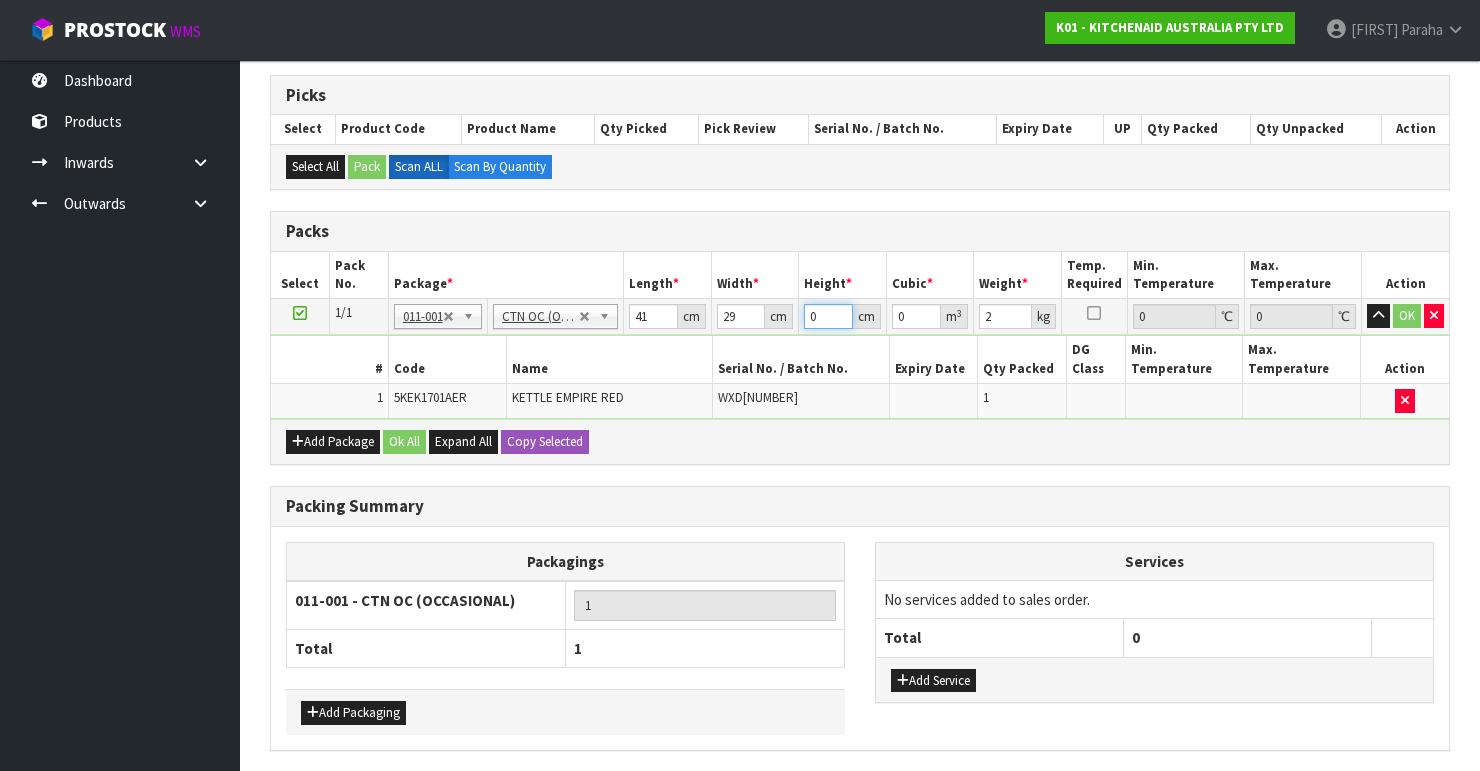 drag, startPoint x: 823, startPoint y: 316, endPoint x: 764, endPoint y: 321, distance: 59.211487 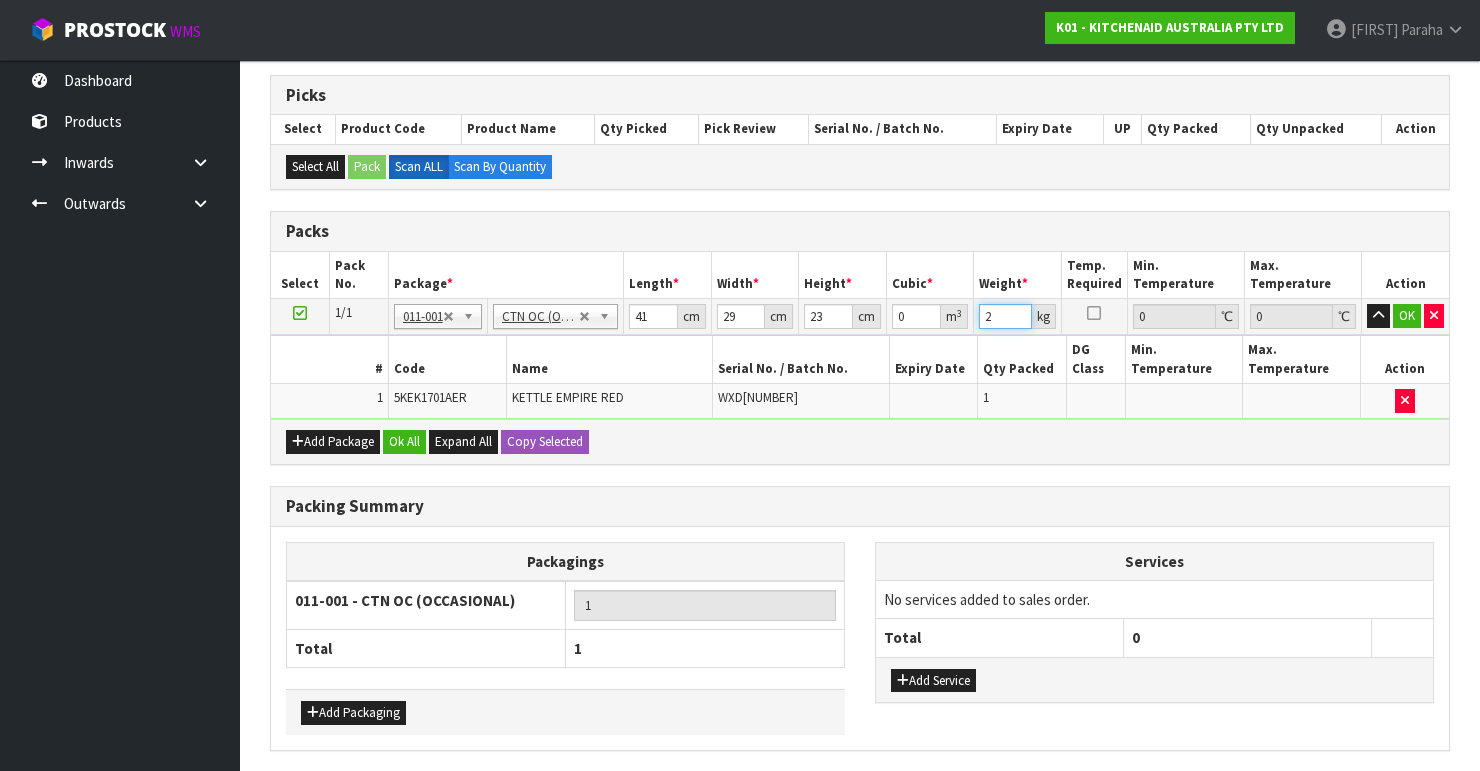 drag, startPoint x: 999, startPoint y: 316, endPoint x: 951, endPoint y: 316, distance: 48 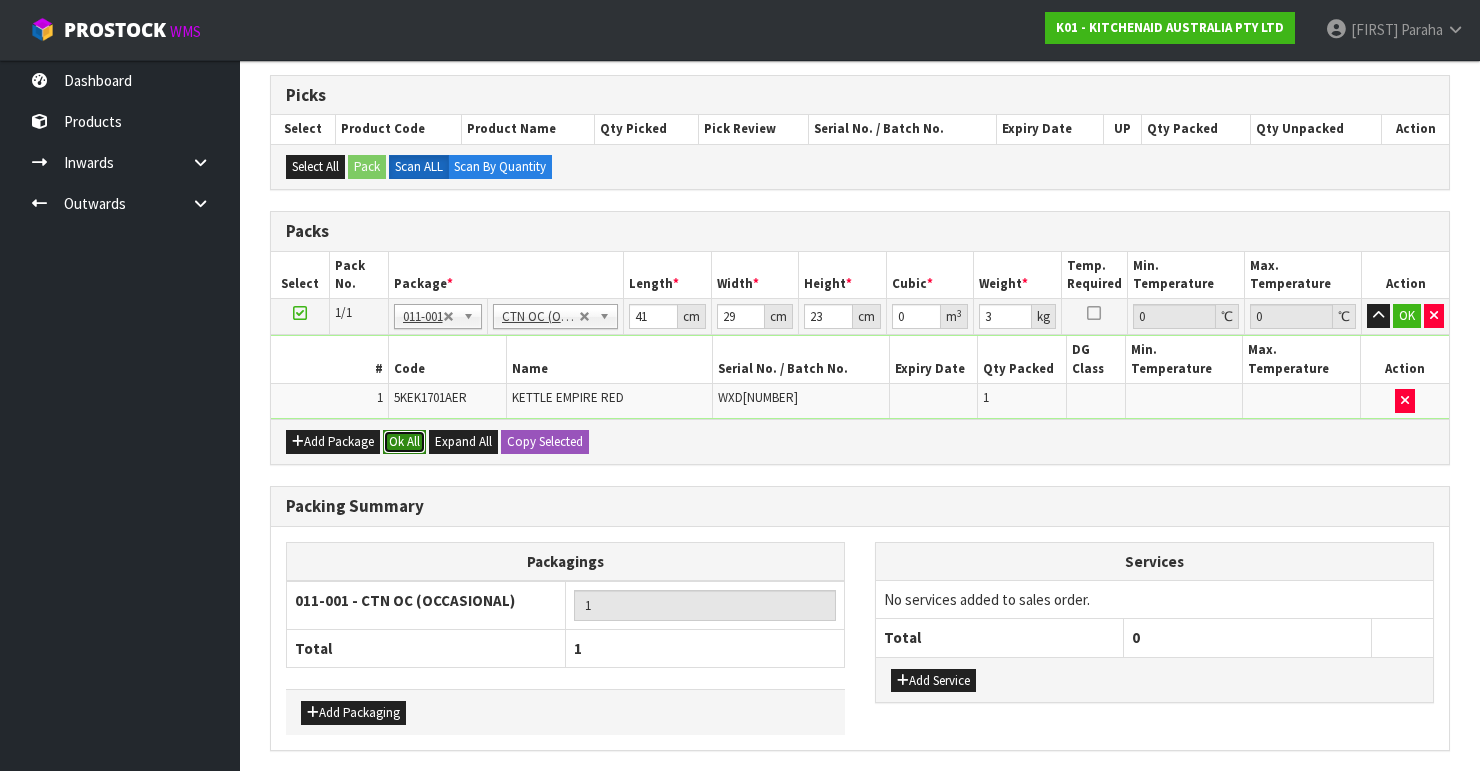 click on "Ok All" at bounding box center (404, 442) 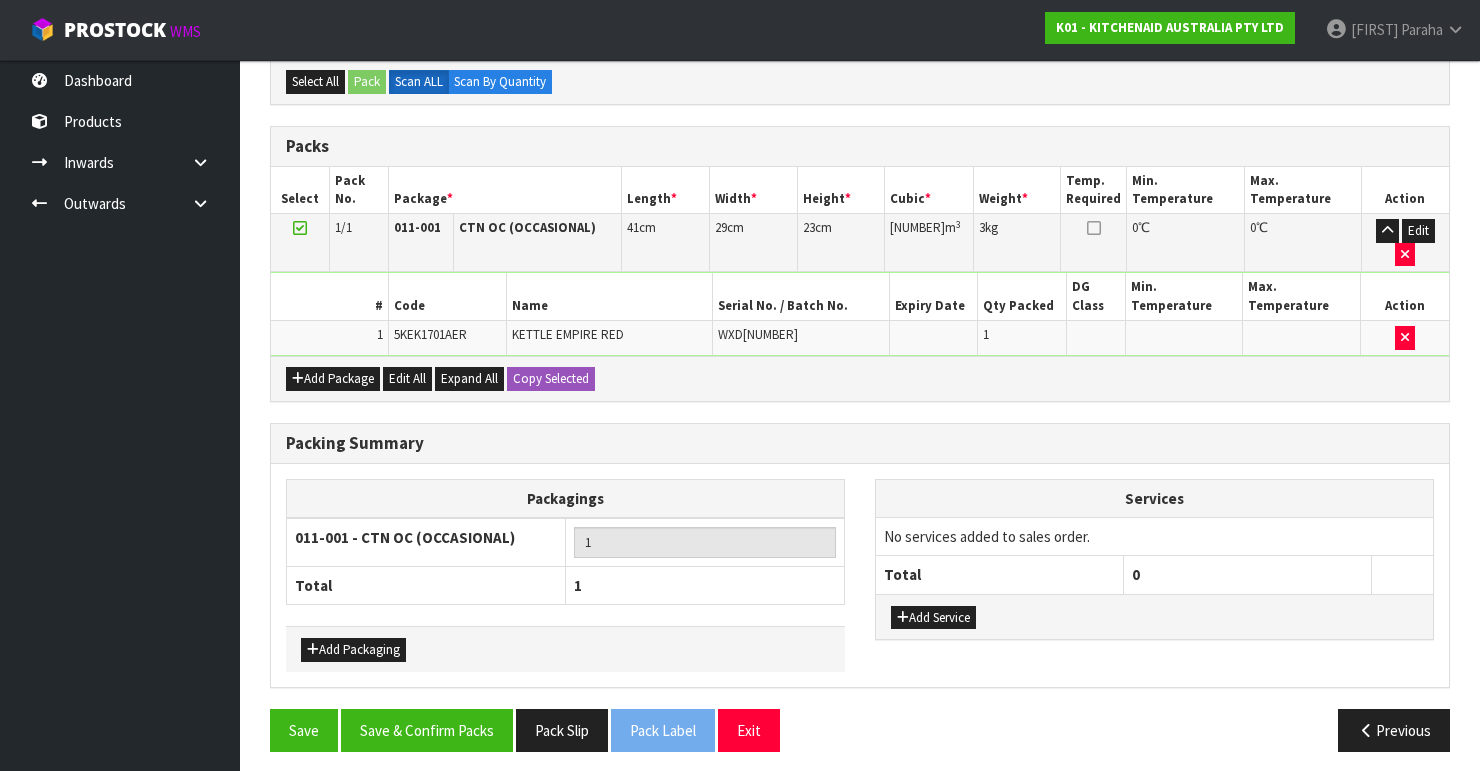 scroll, scrollTop: 400, scrollLeft: 0, axis: vertical 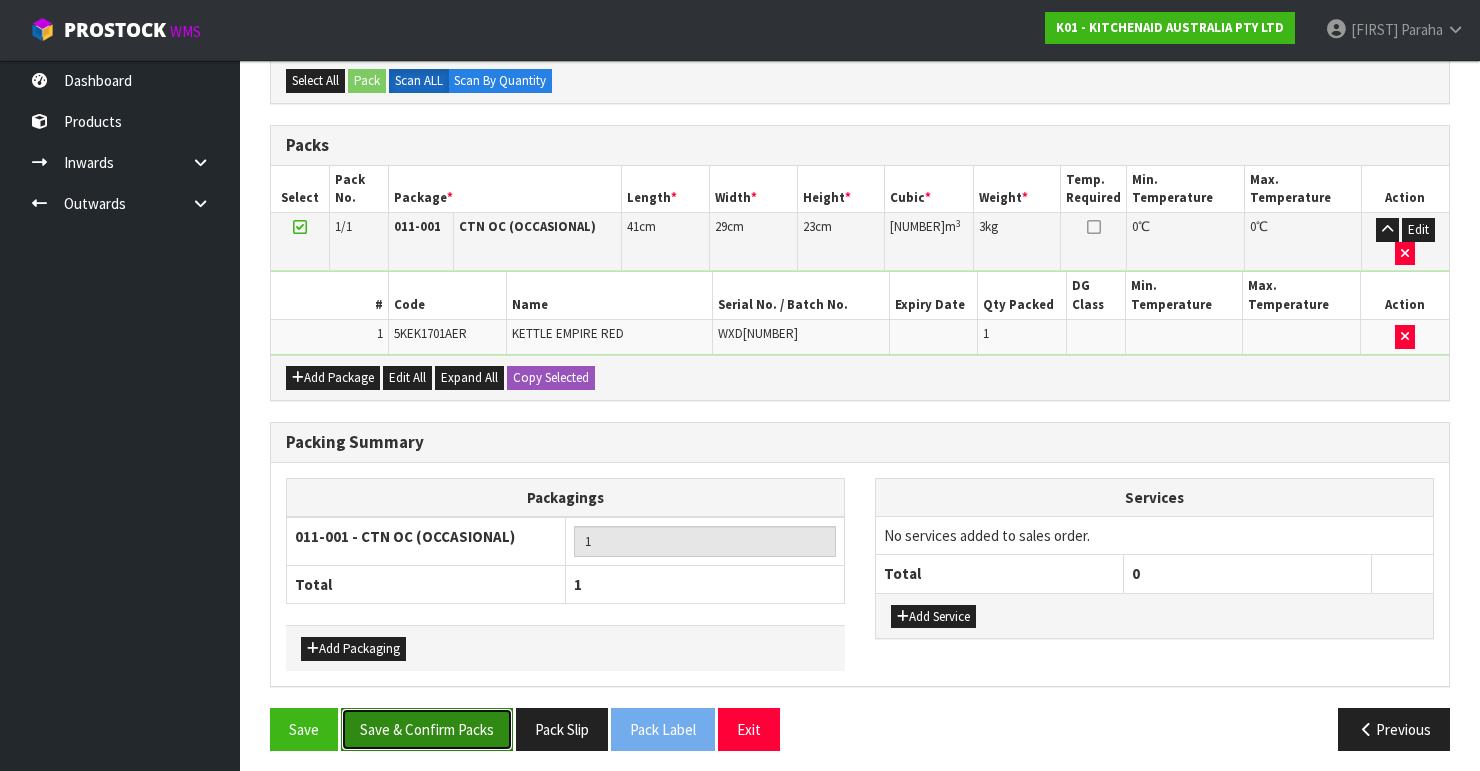 click on "Save & Confirm Packs" at bounding box center (427, 729) 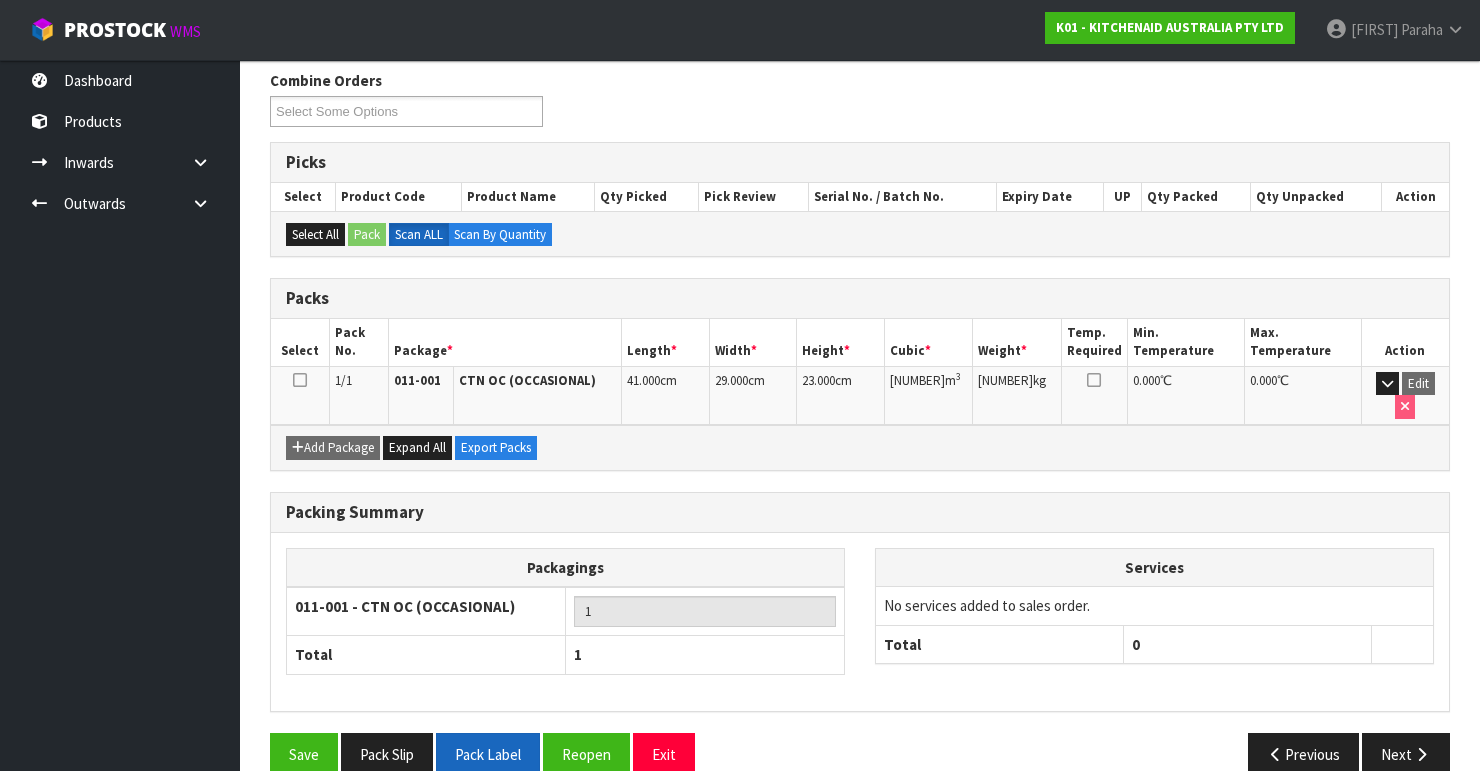 scroll, scrollTop: 346, scrollLeft: 0, axis: vertical 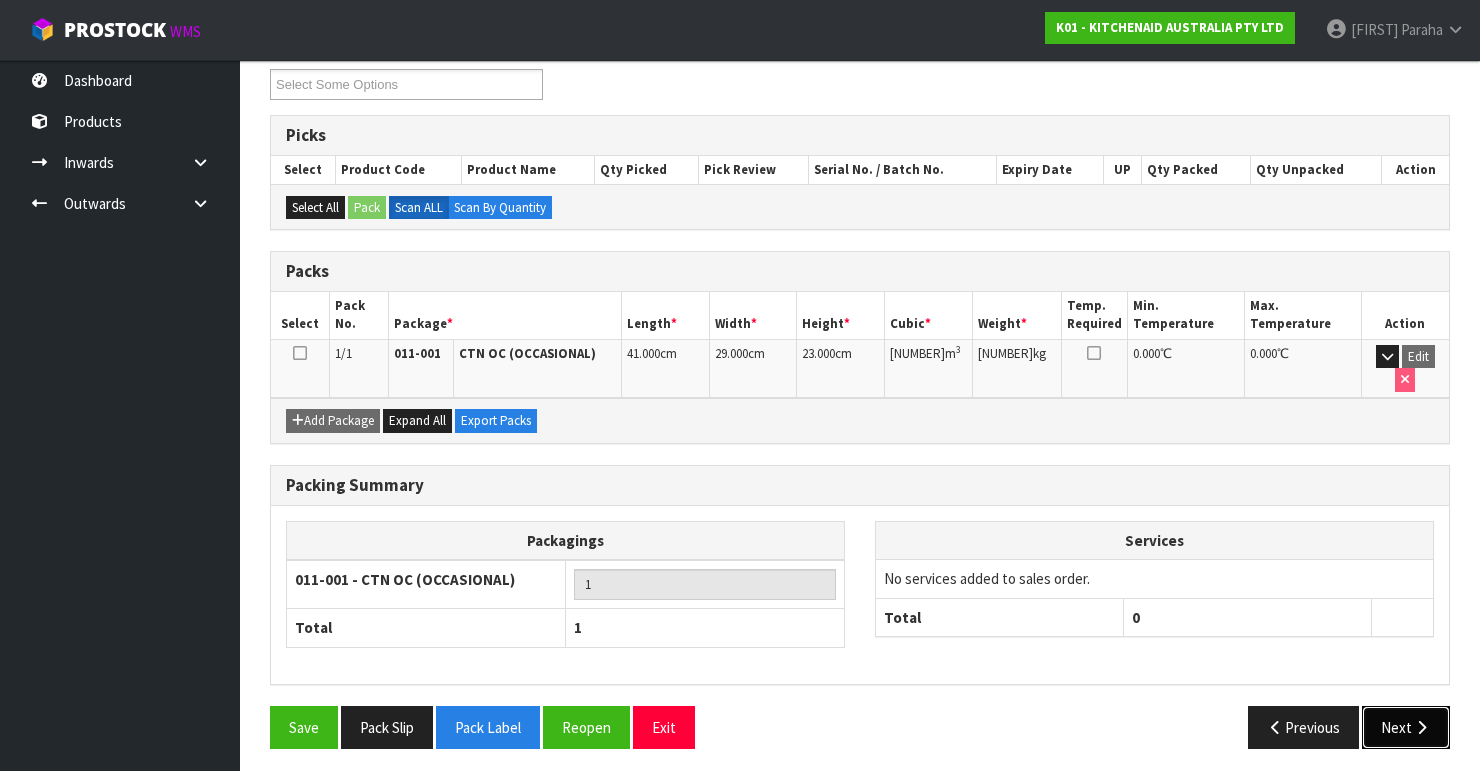 click at bounding box center [1421, 727] 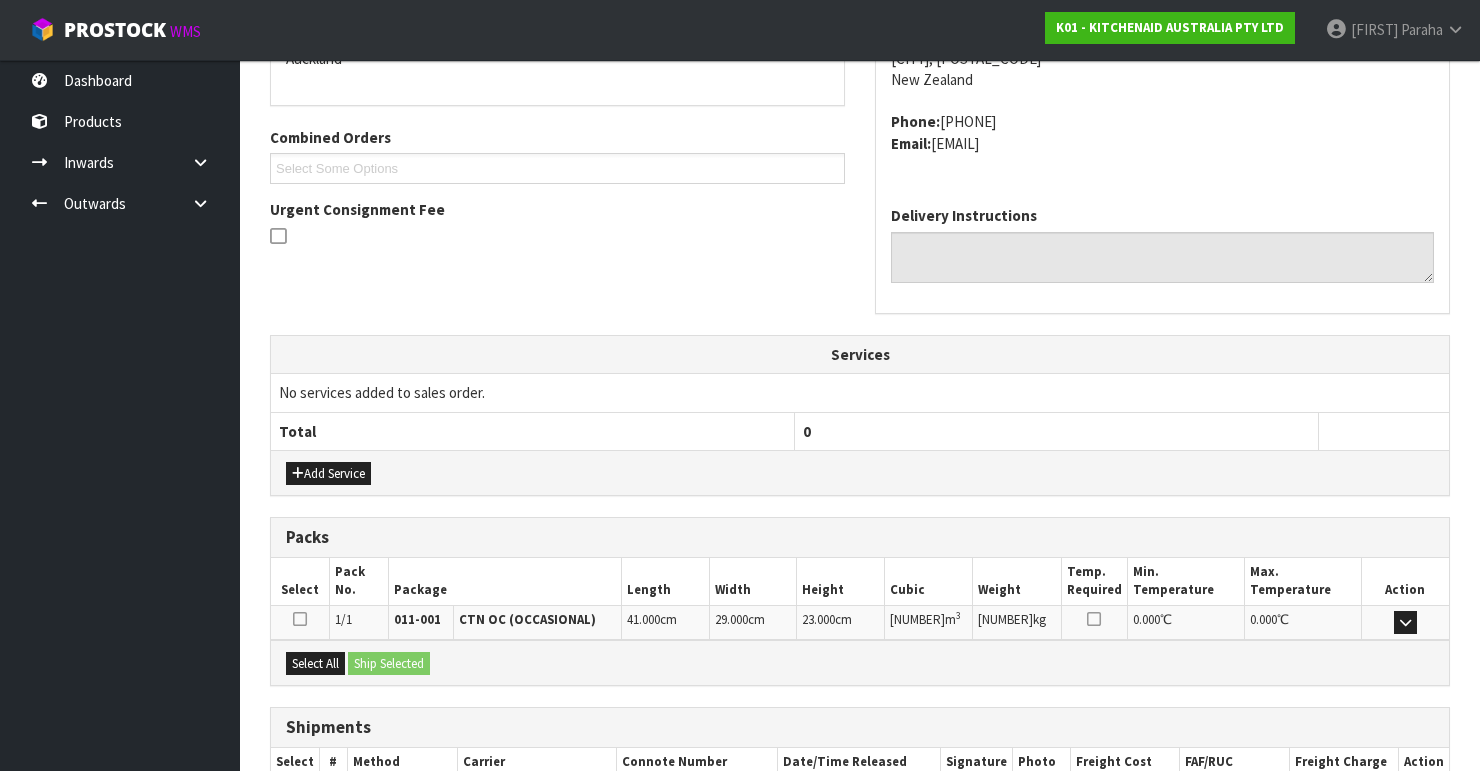 scroll, scrollTop: 584, scrollLeft: 0, axis: vertical 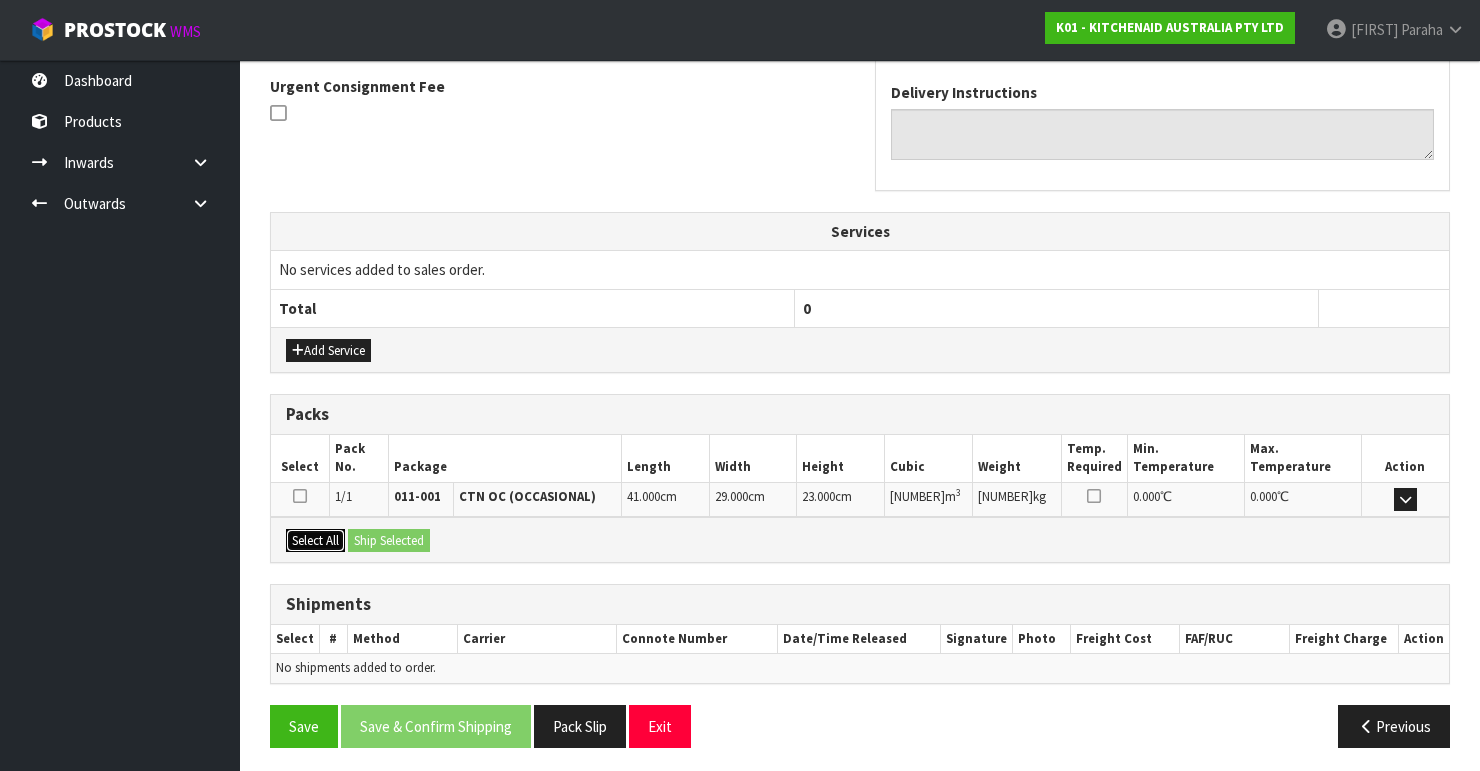 click on "Select All" at bounding box center (315, 541) 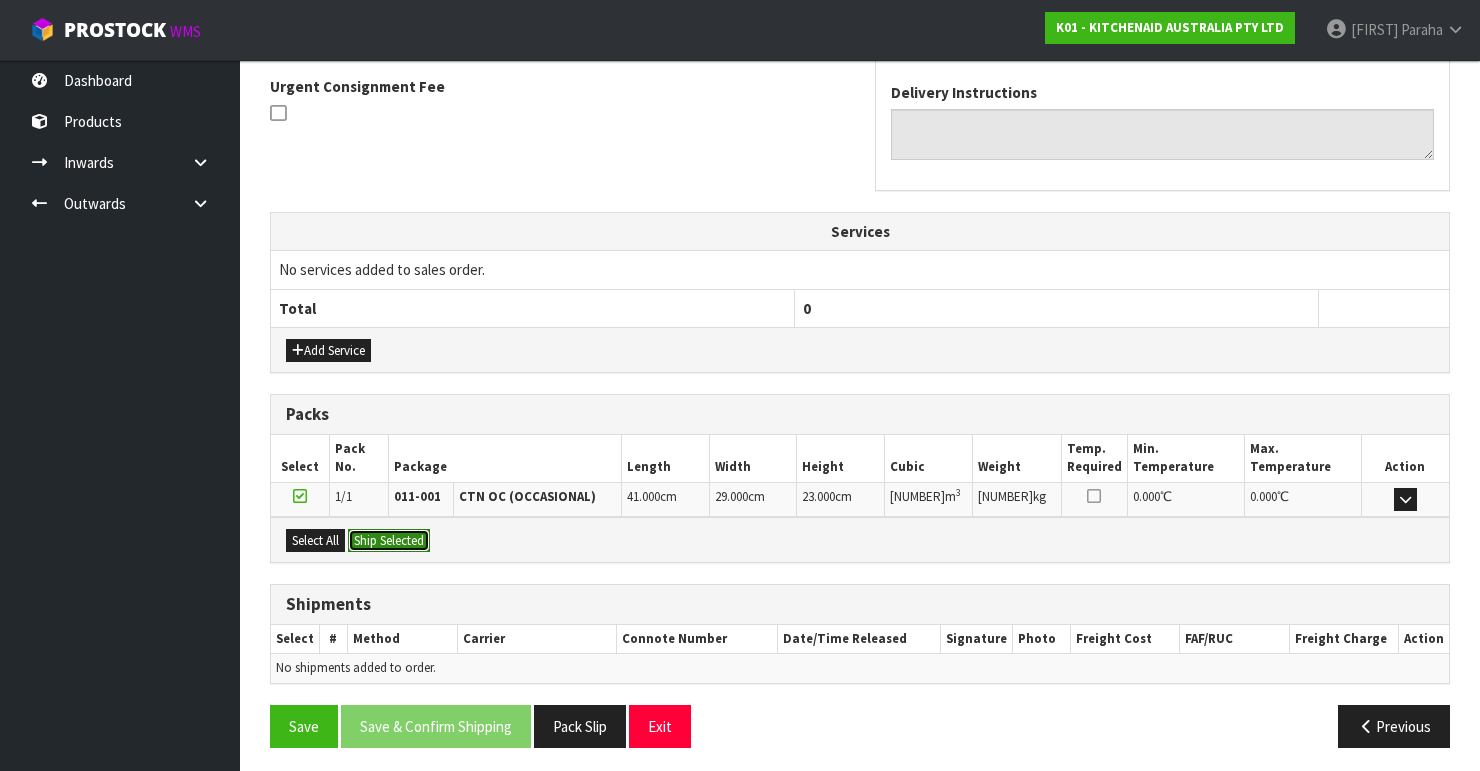 click on "Ship Selected" at bounding box center [389, 541] 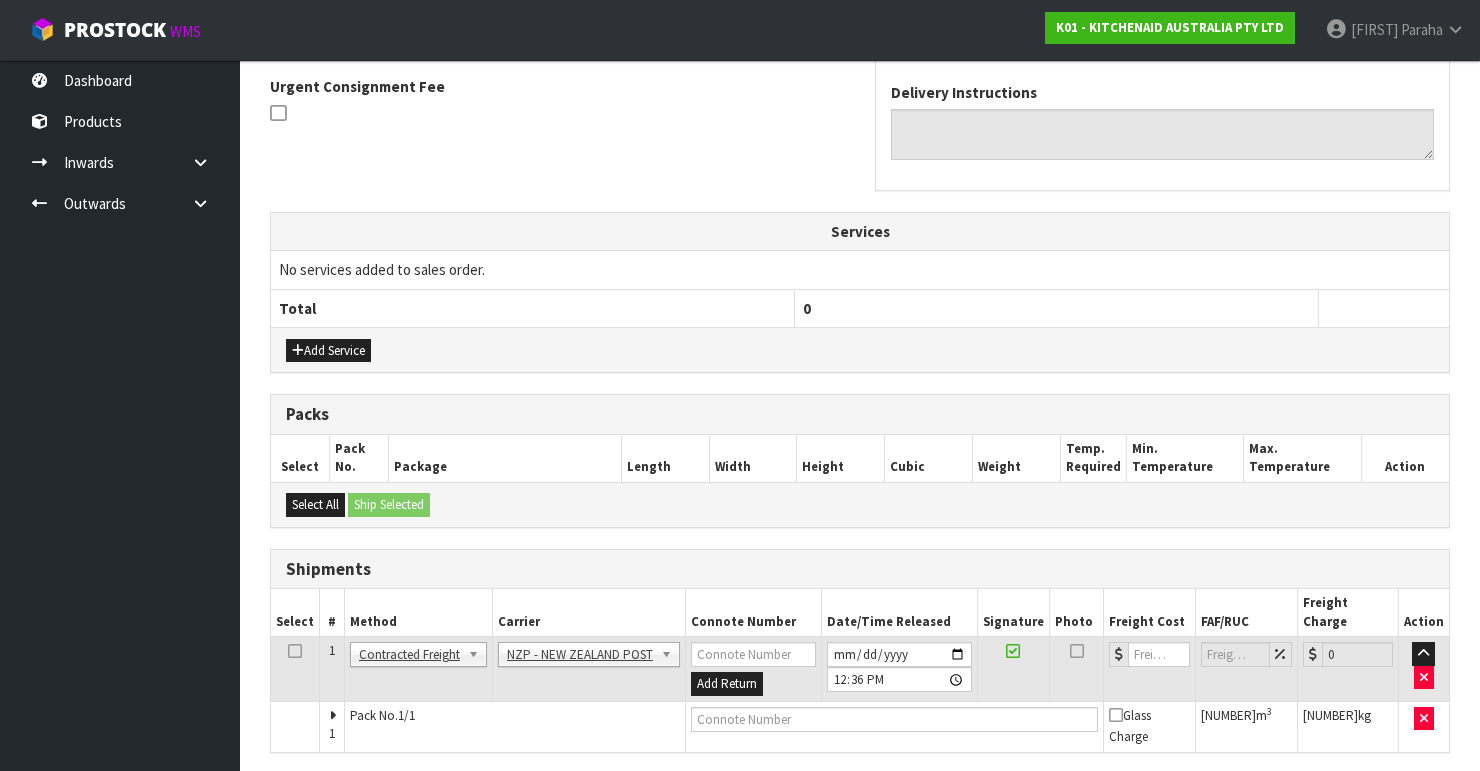 scroll, scrollTop: 635, scrollLeft: 0, axis: vertical 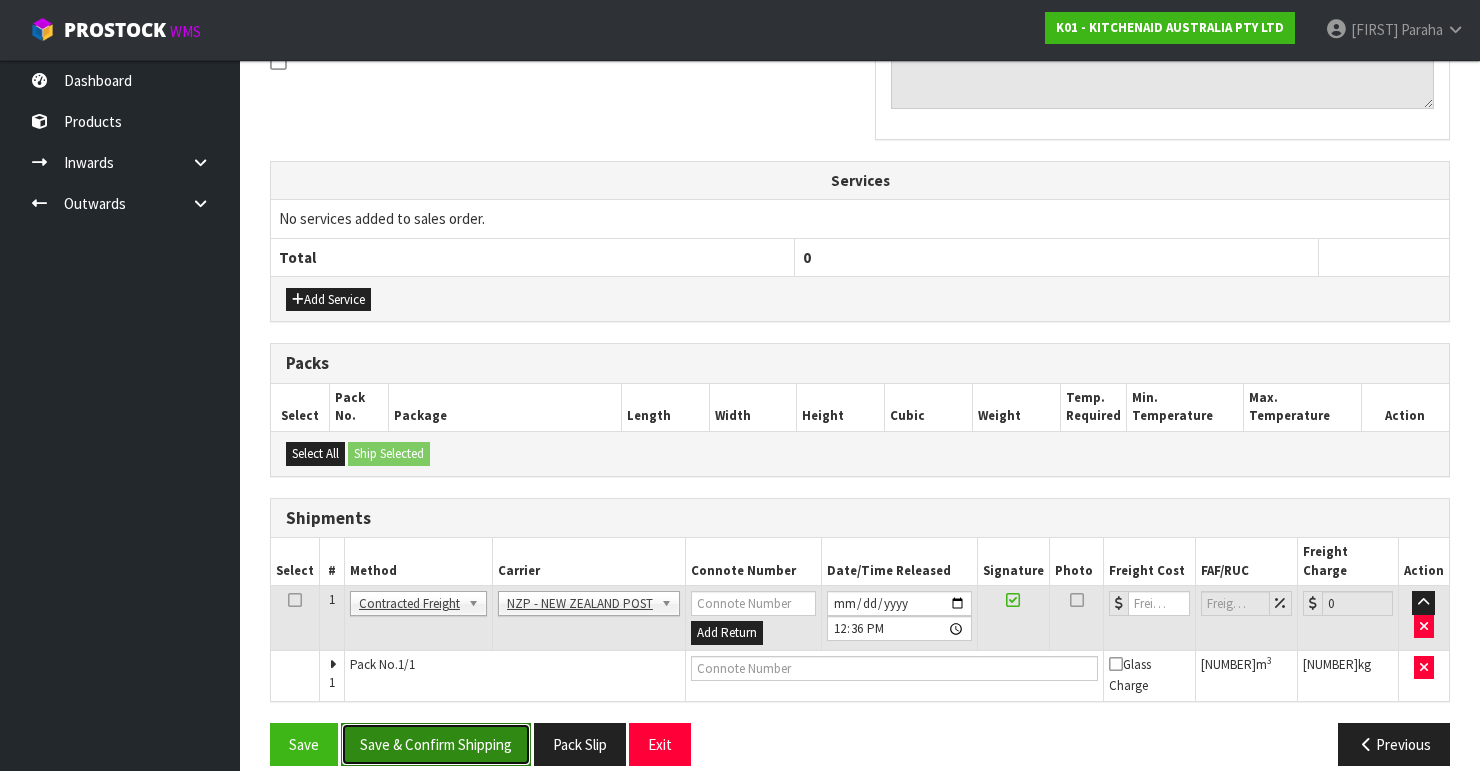 click on "Save & Confirm Shipping" at bounding box center [436, 744] 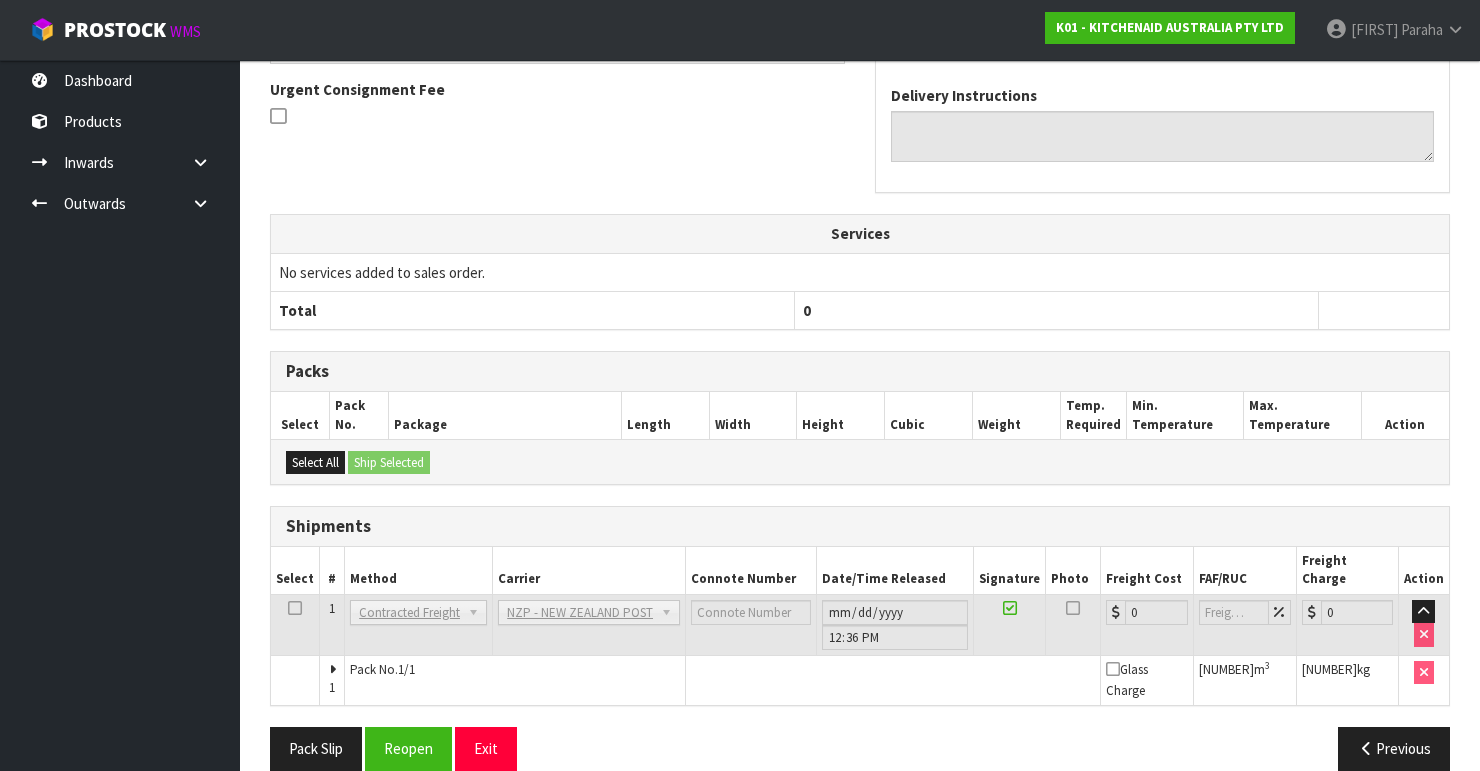 scroll, scrollTop: 605, scrollLeft: 0, axis: vertical 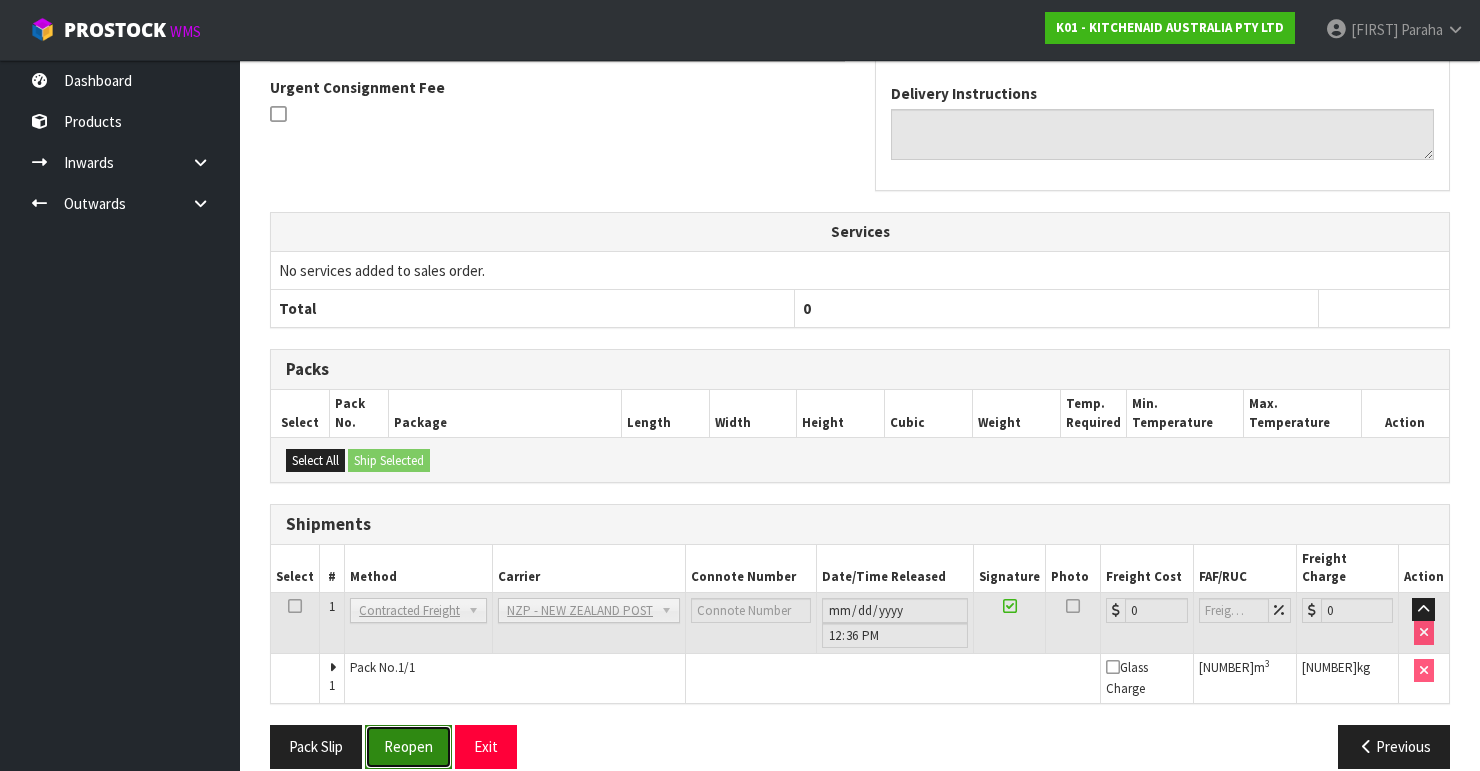 click on "Reopen" at bounding box center (408, 746) 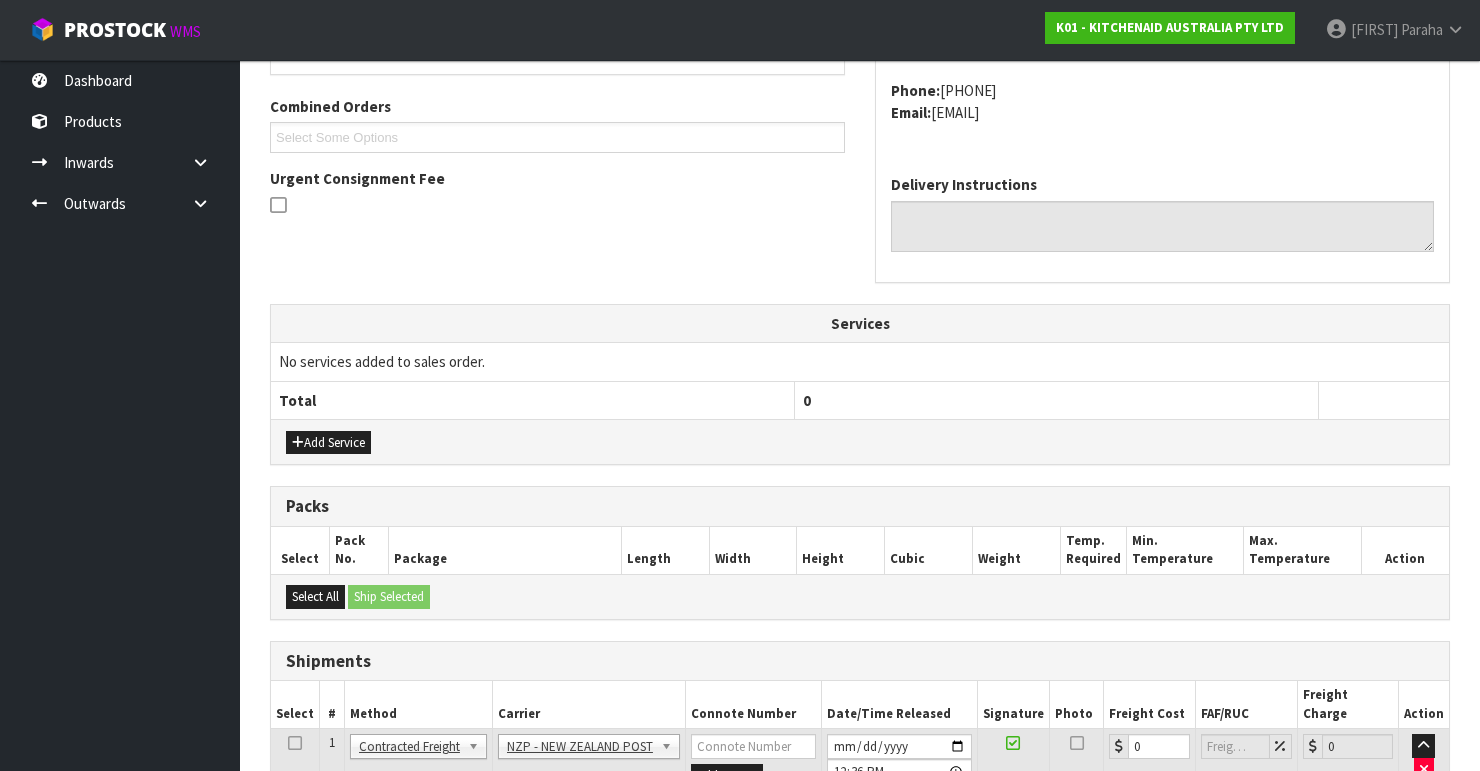 scroll, scrollTop: 638, scrollLeft: 0, axis: vertical 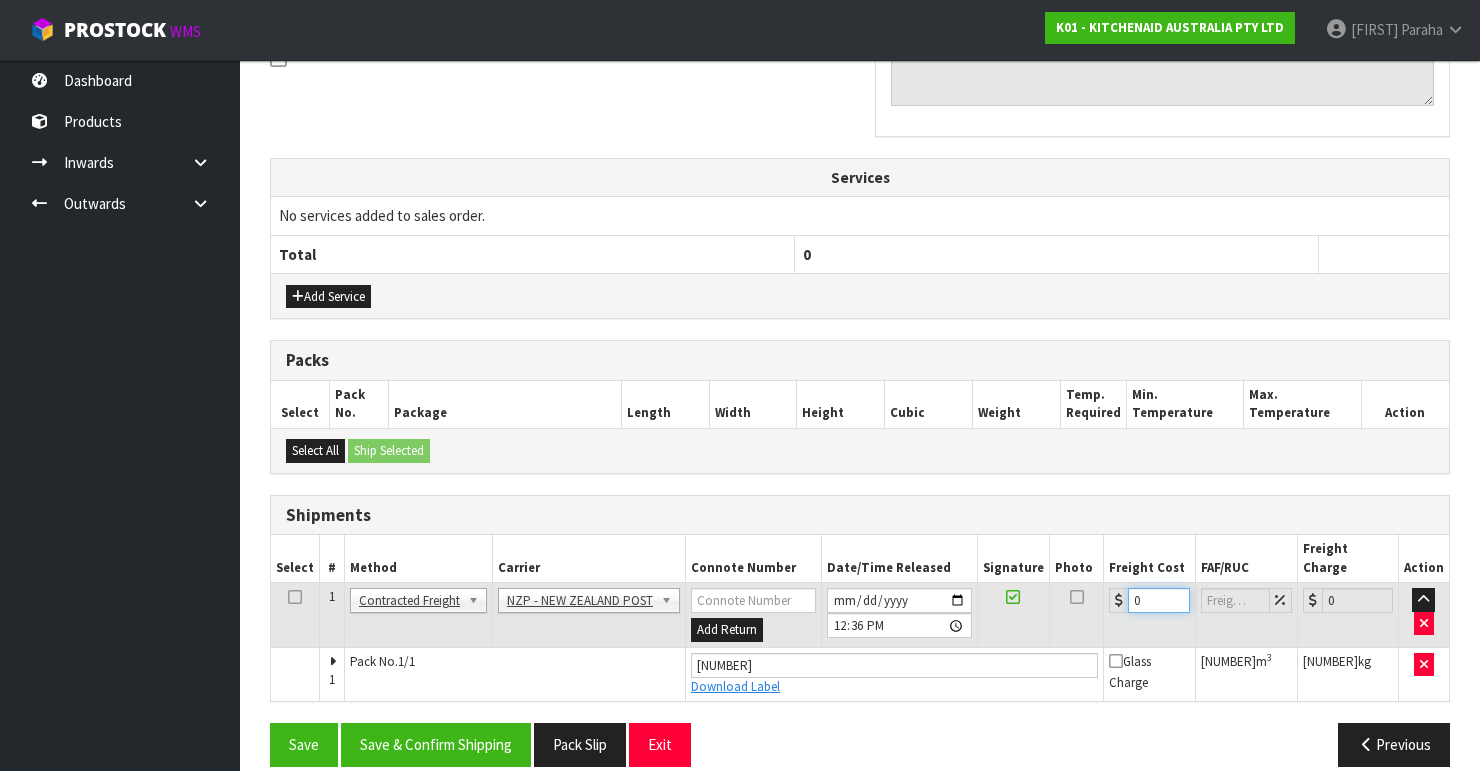 drag, startPoint x: 1147, startPoint y: 576, endPoint x: 1110, endPoint y: 575, distance: 37.01351 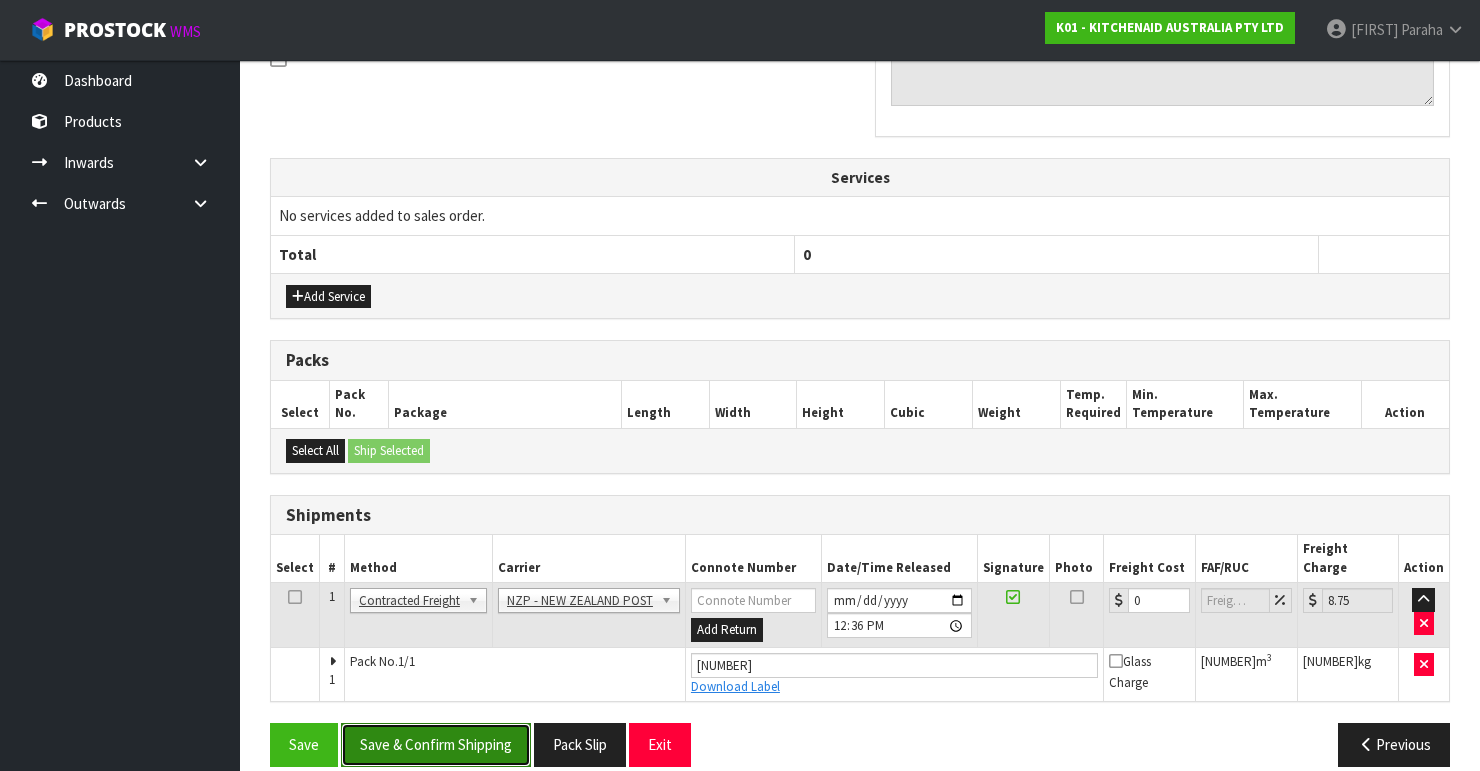 click on "Save & Confirm Shipping" at bounding box center [436, 744] 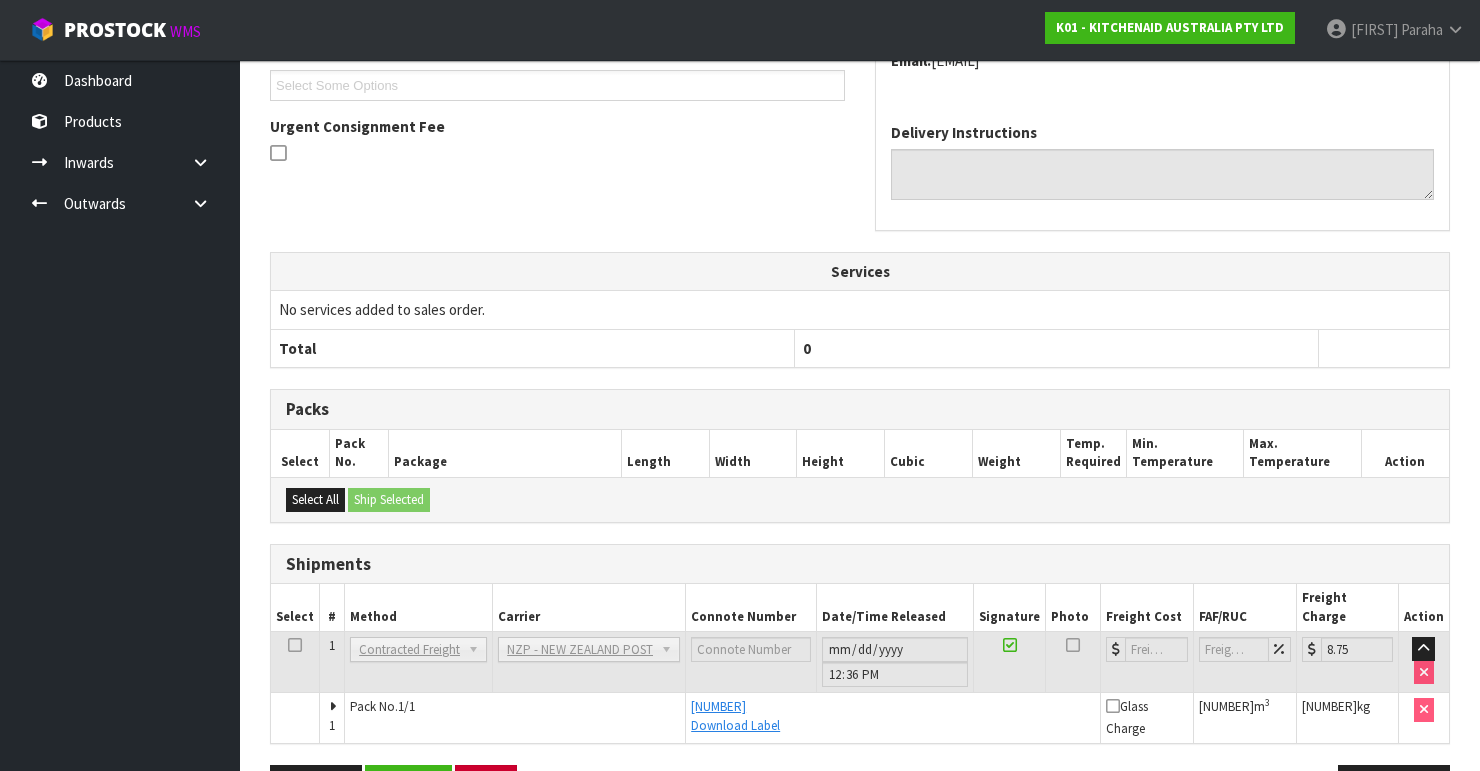 scroll, scrollTop: 584, scrollLeft: 0, axis: vertical 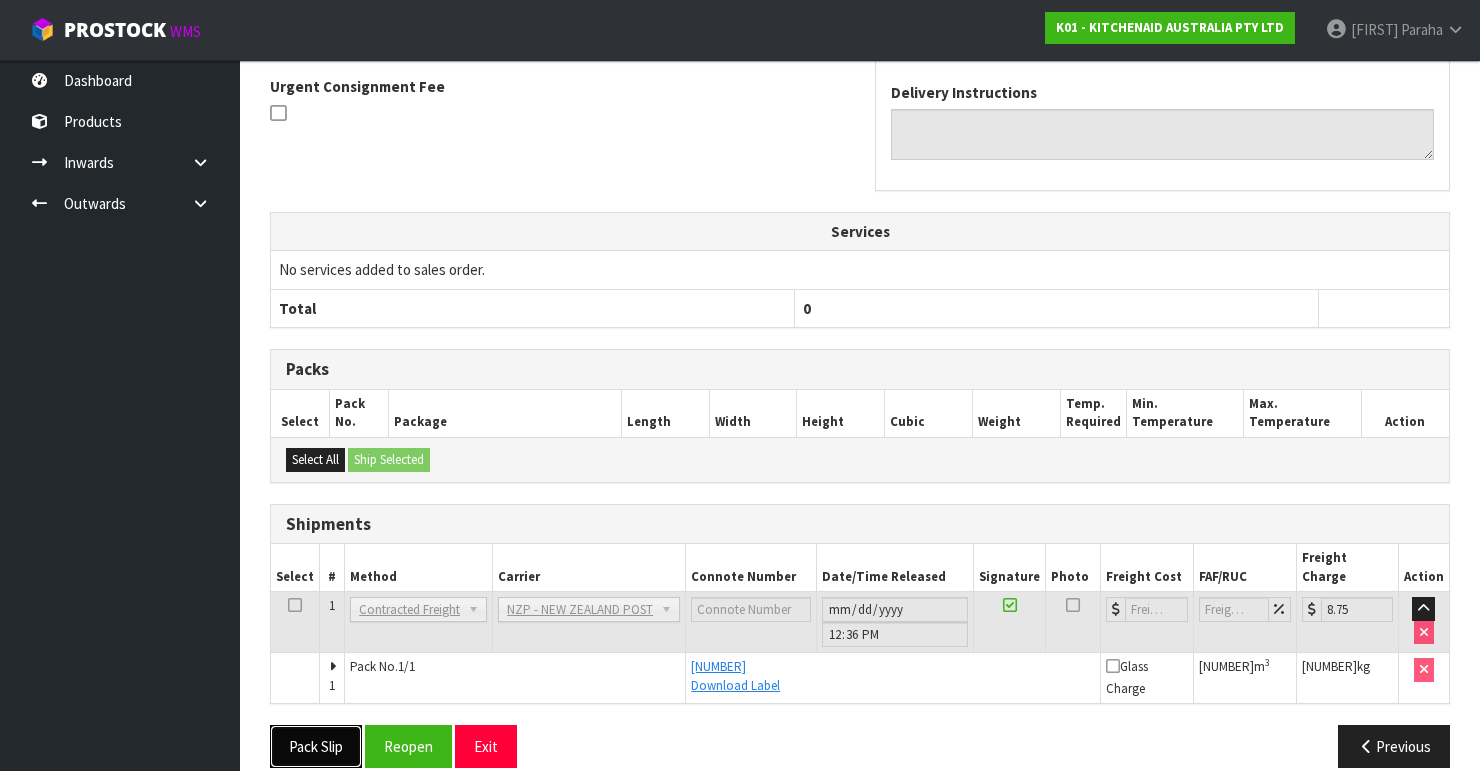 click on "Pack Slip" at bounding box center [316, 746] 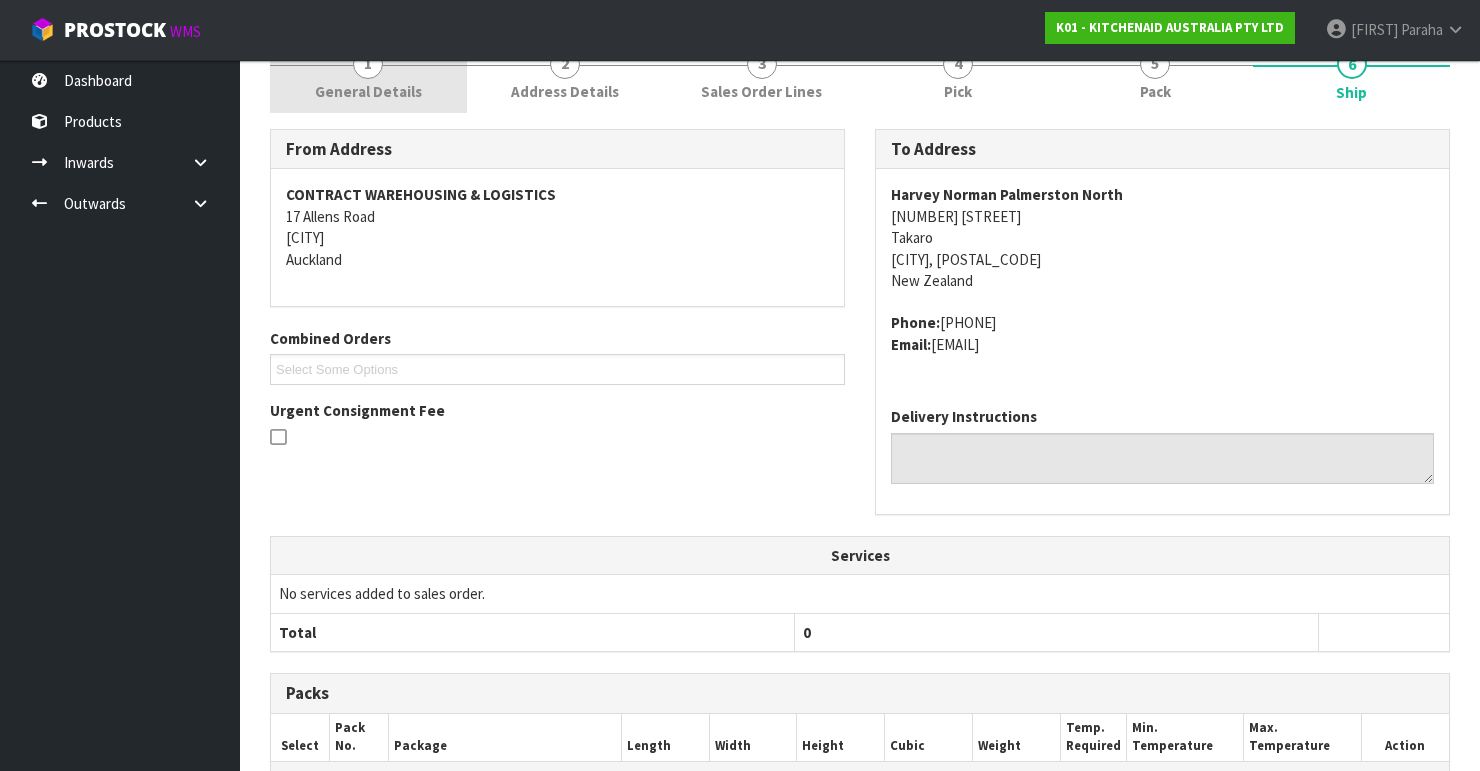 scroll, scrollTop: 24, scrollLeft: 0, axis: vertical 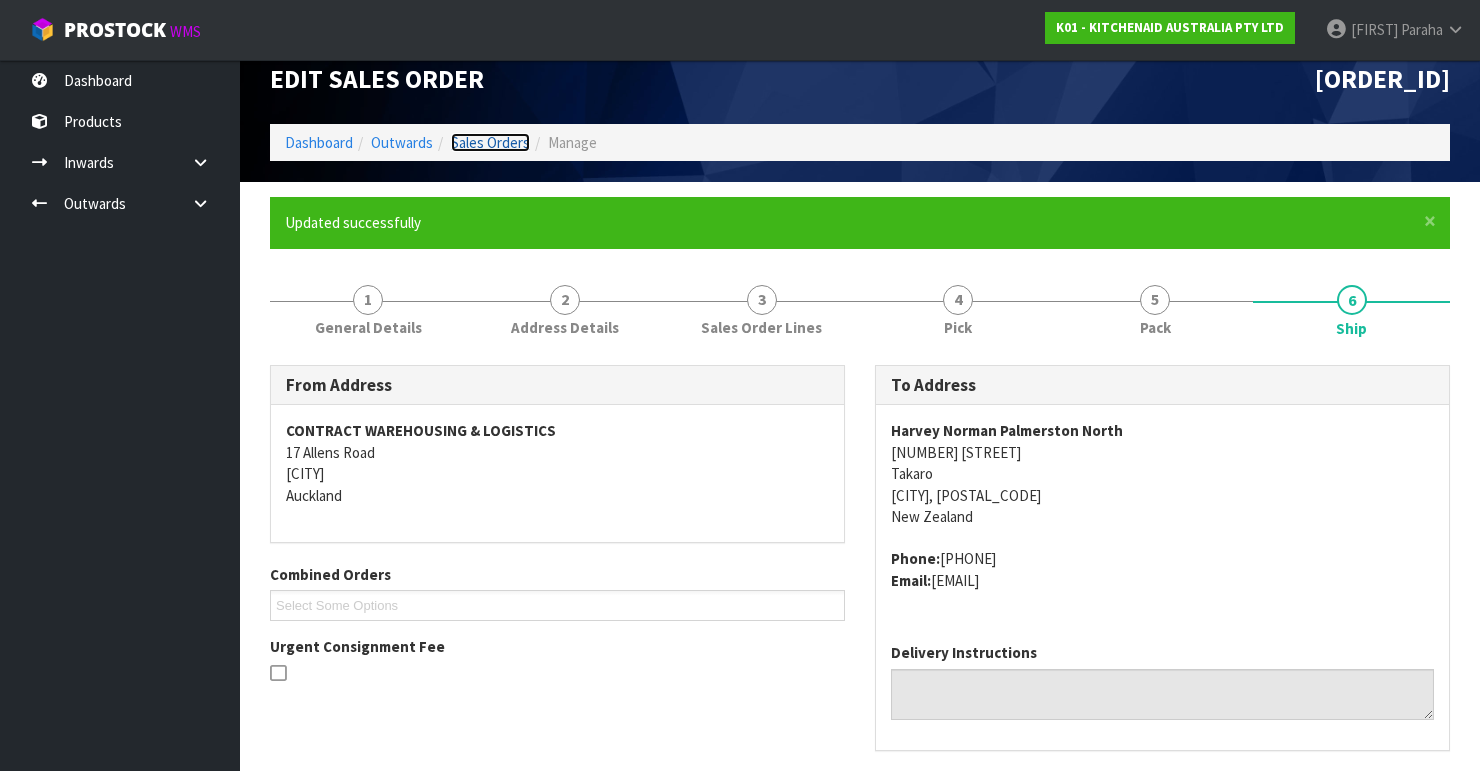 click on "Sales Orders" at bounding box center [490, 142] 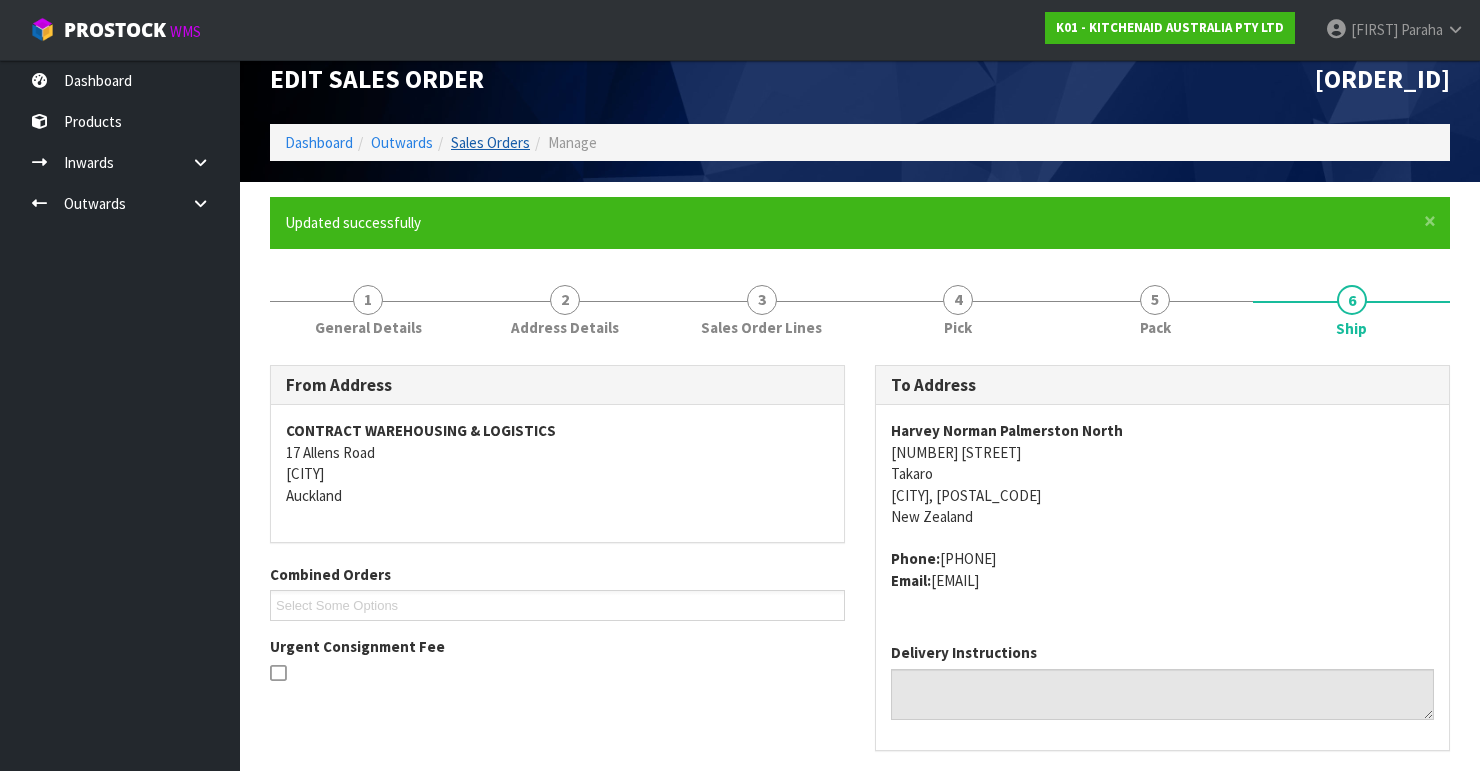scroll, scrollTop: 0, scrollLeft: 0, axis: both 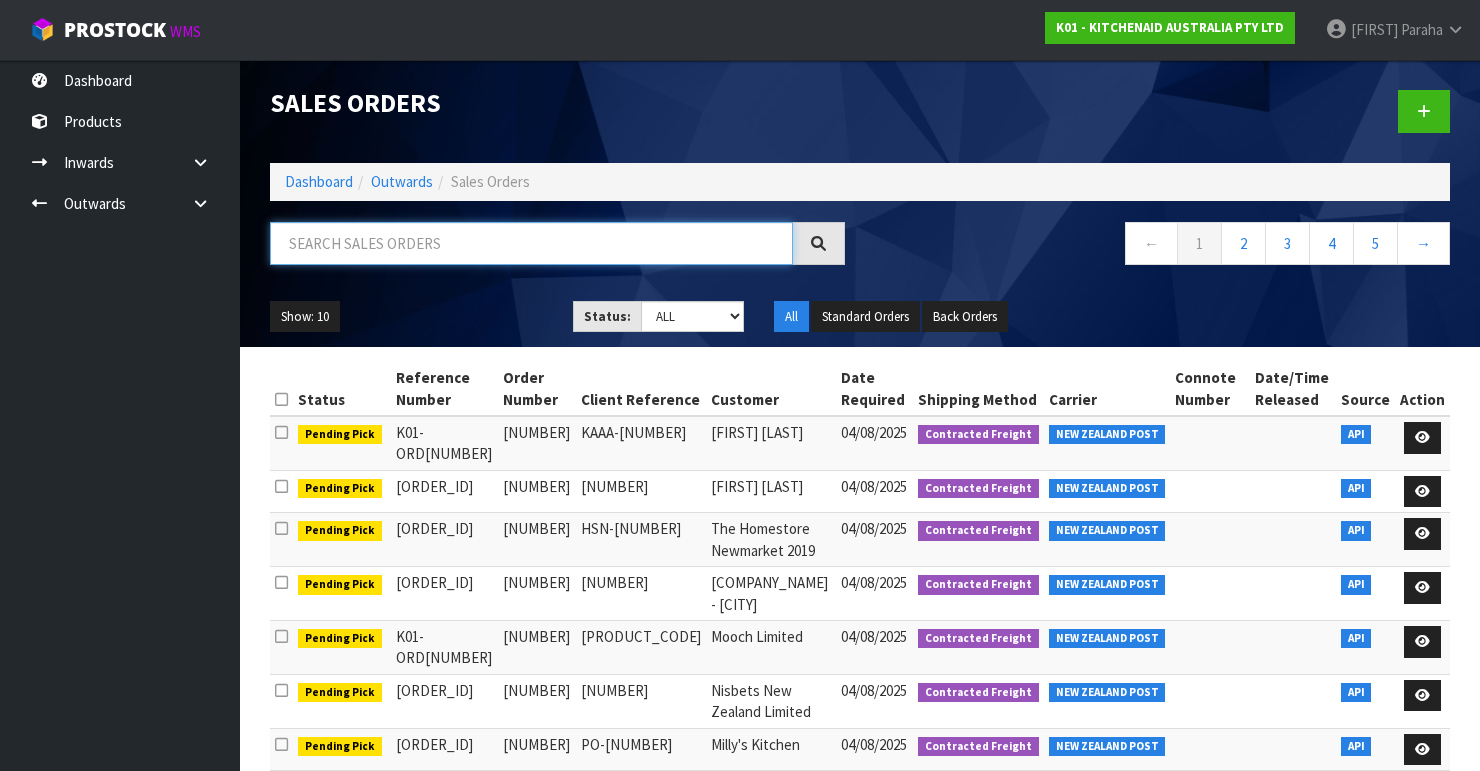 click at bounding box center [531, 243] 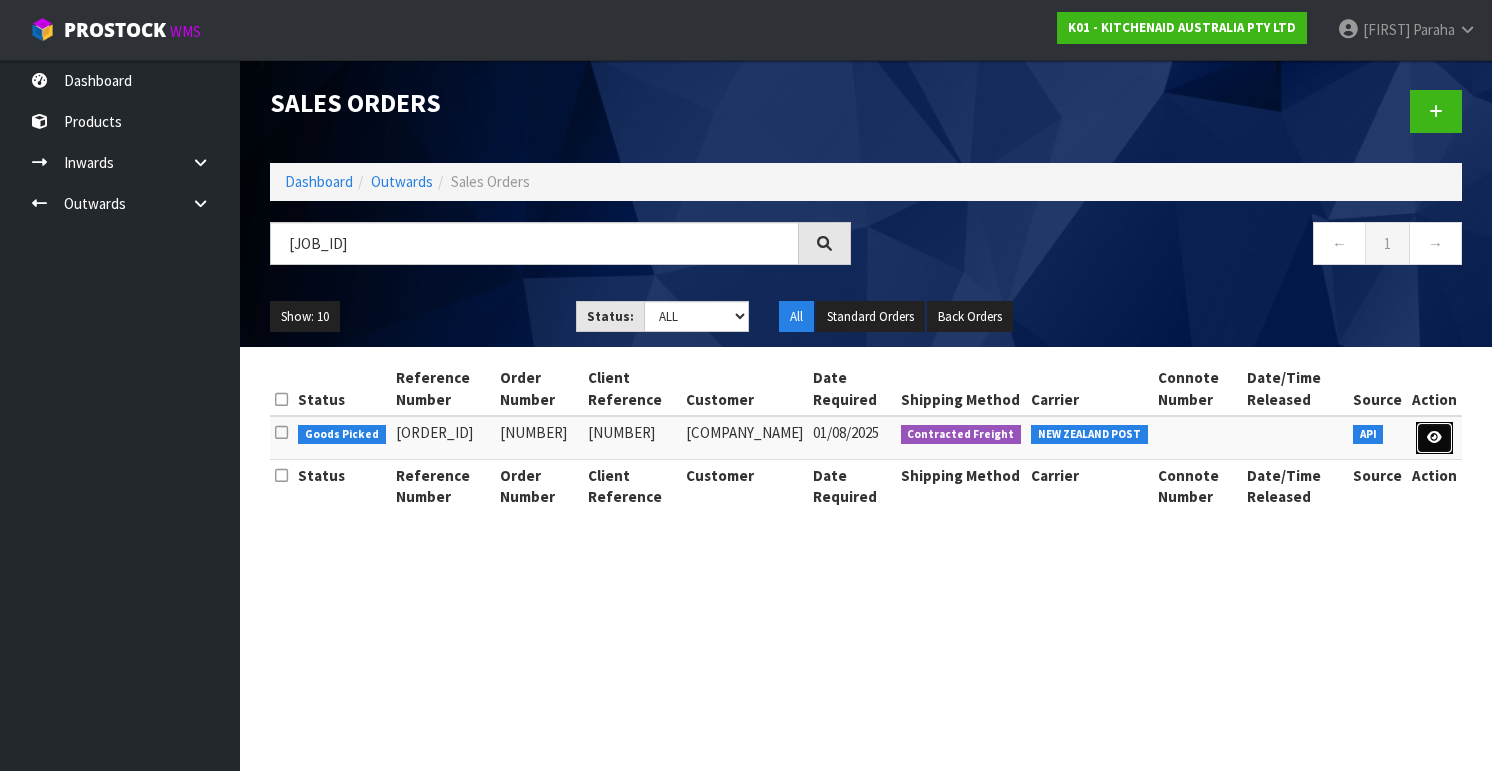 click at bounding box center (1434, 437) 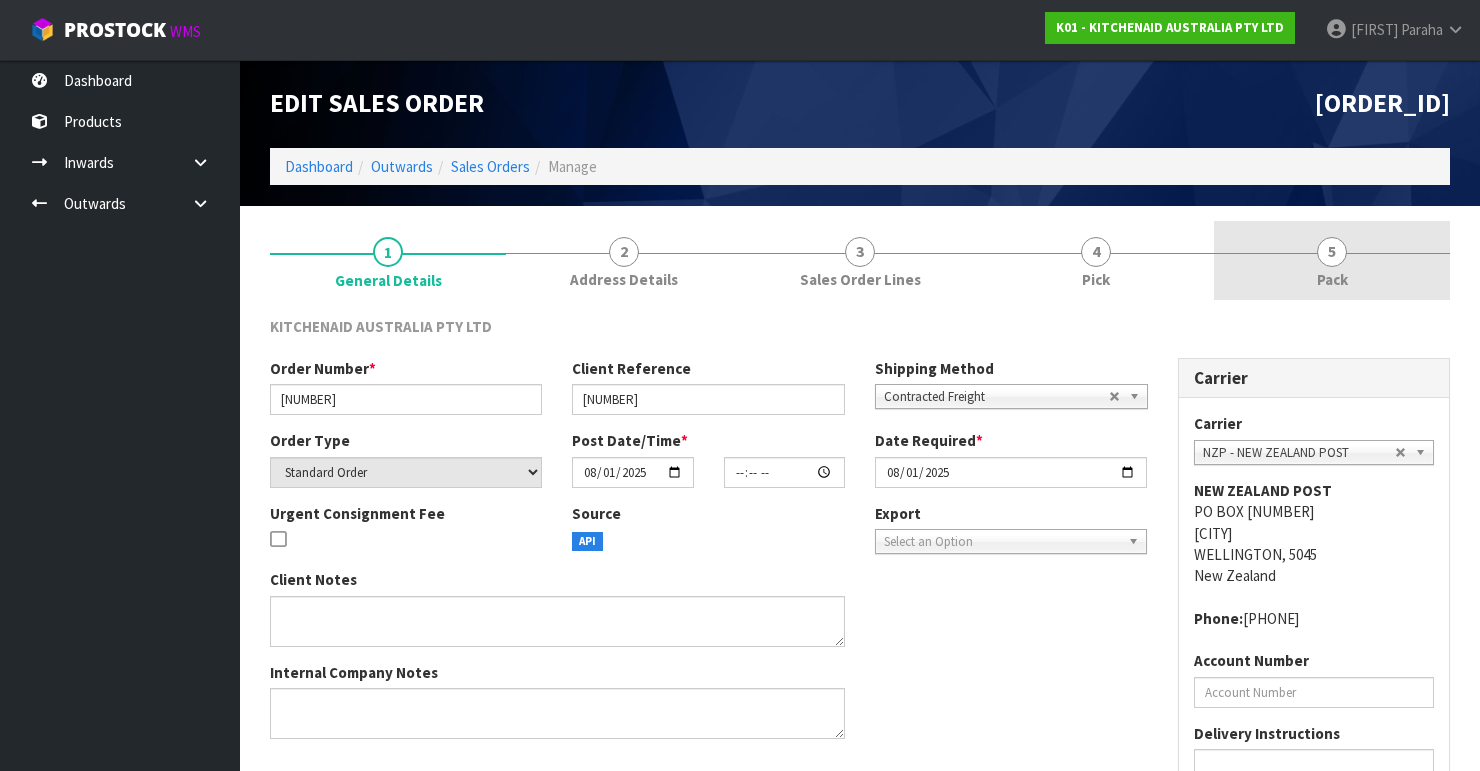 click on "5" at bounding box center (1332, 252) 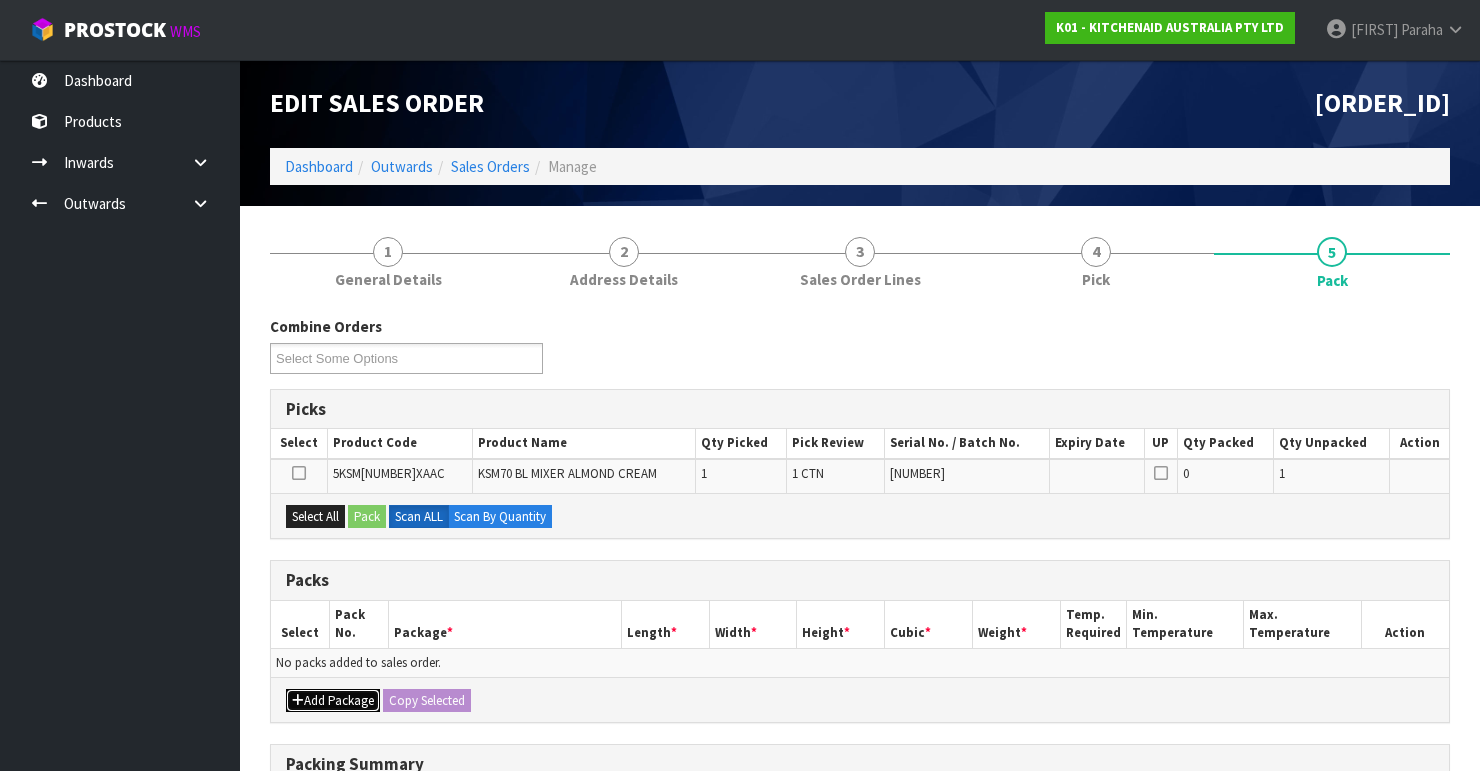 click on "Add Package" at bounding box center [333, 701] 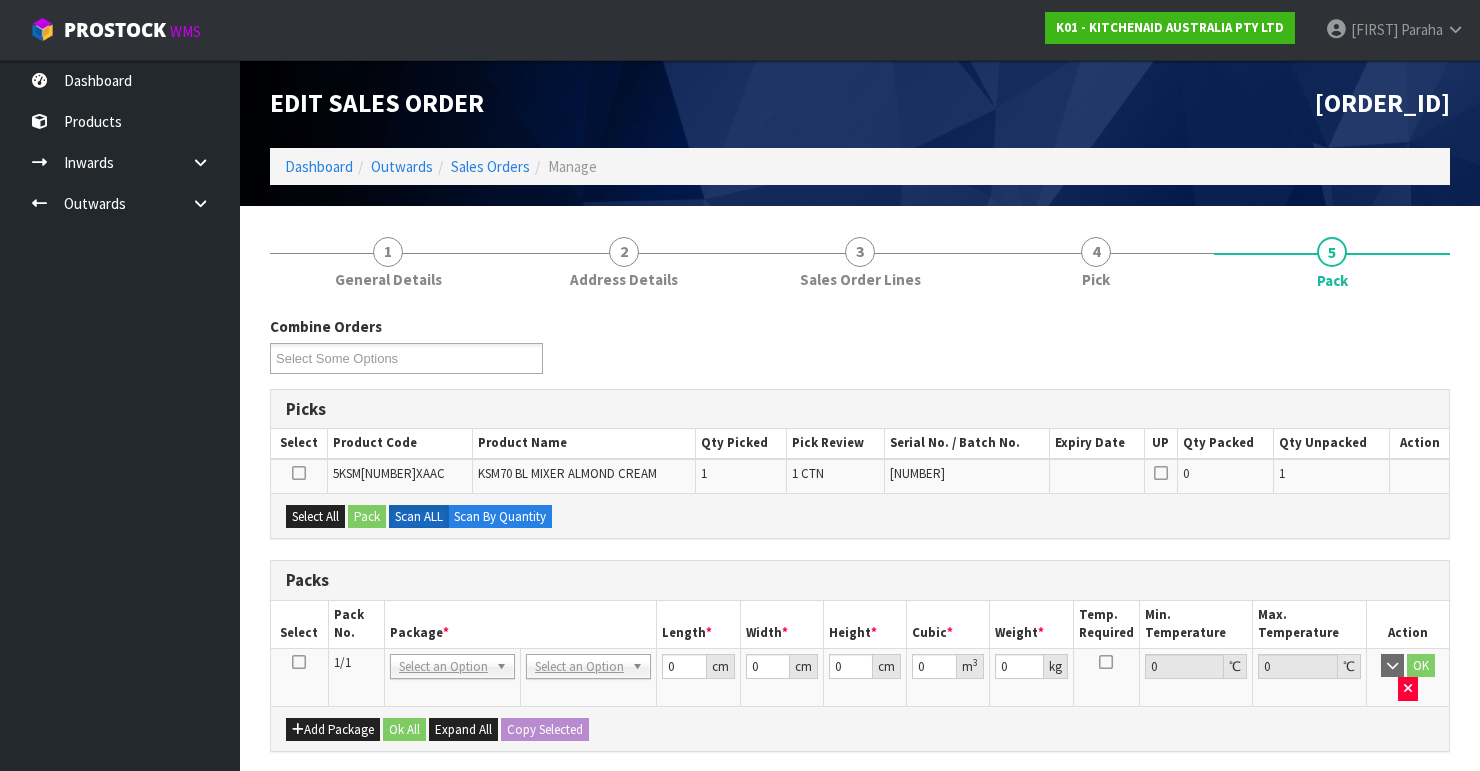 click at bounding box center (299, 662) 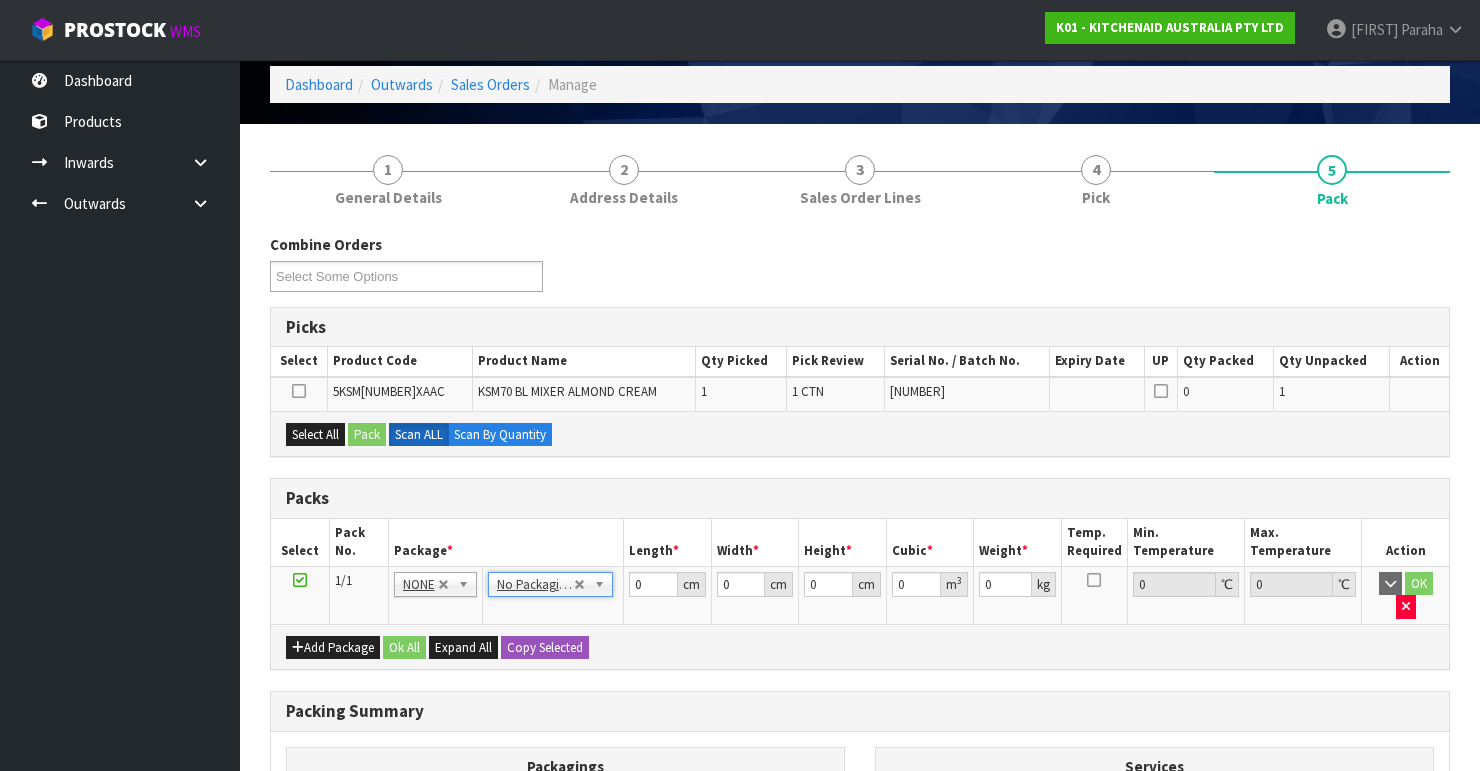 scroll, scrollTop: 160, scrollLeft: 0, axis: vertical 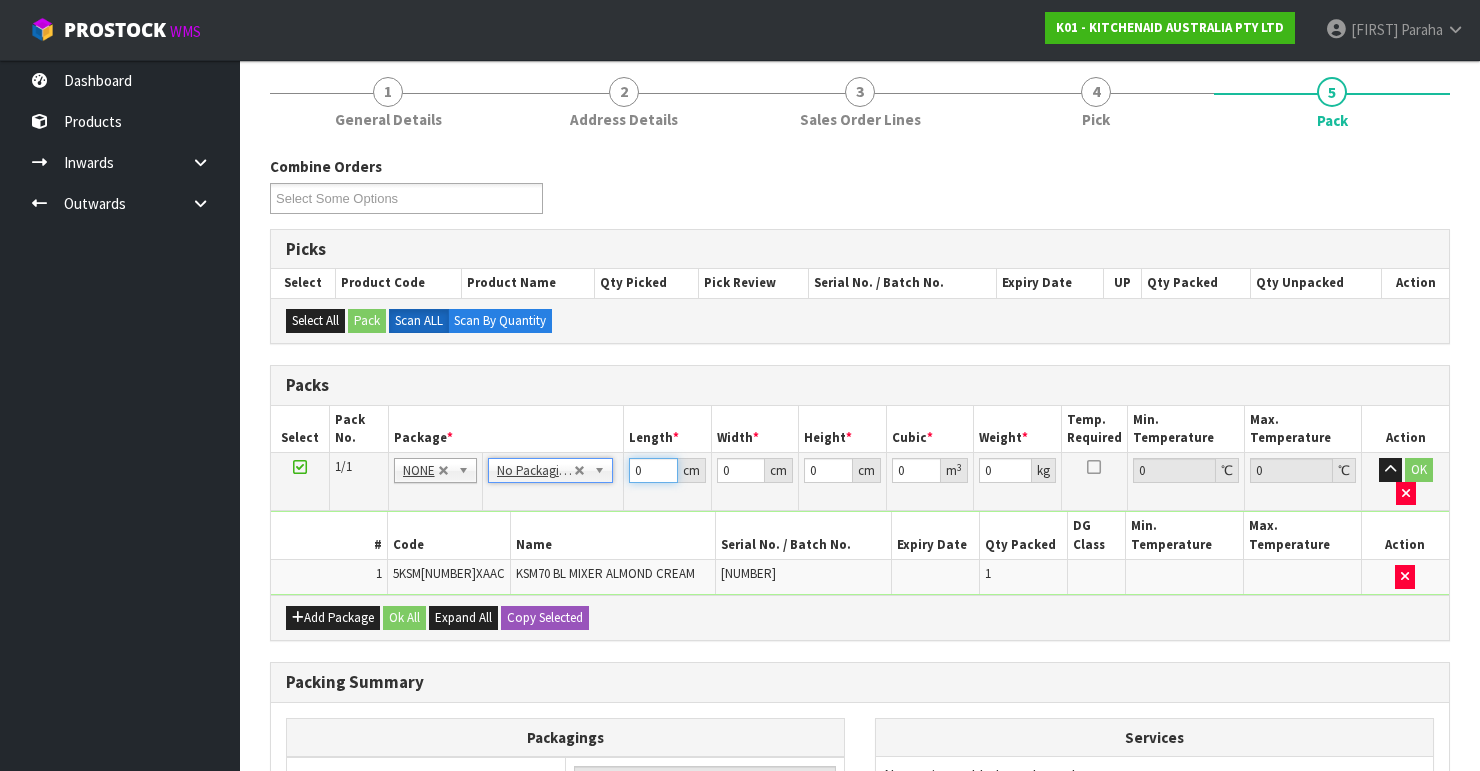 drag, startPoint x: 651, startPoint y: 468, endPoint x: 585, endPoint y: 468, distance: 66 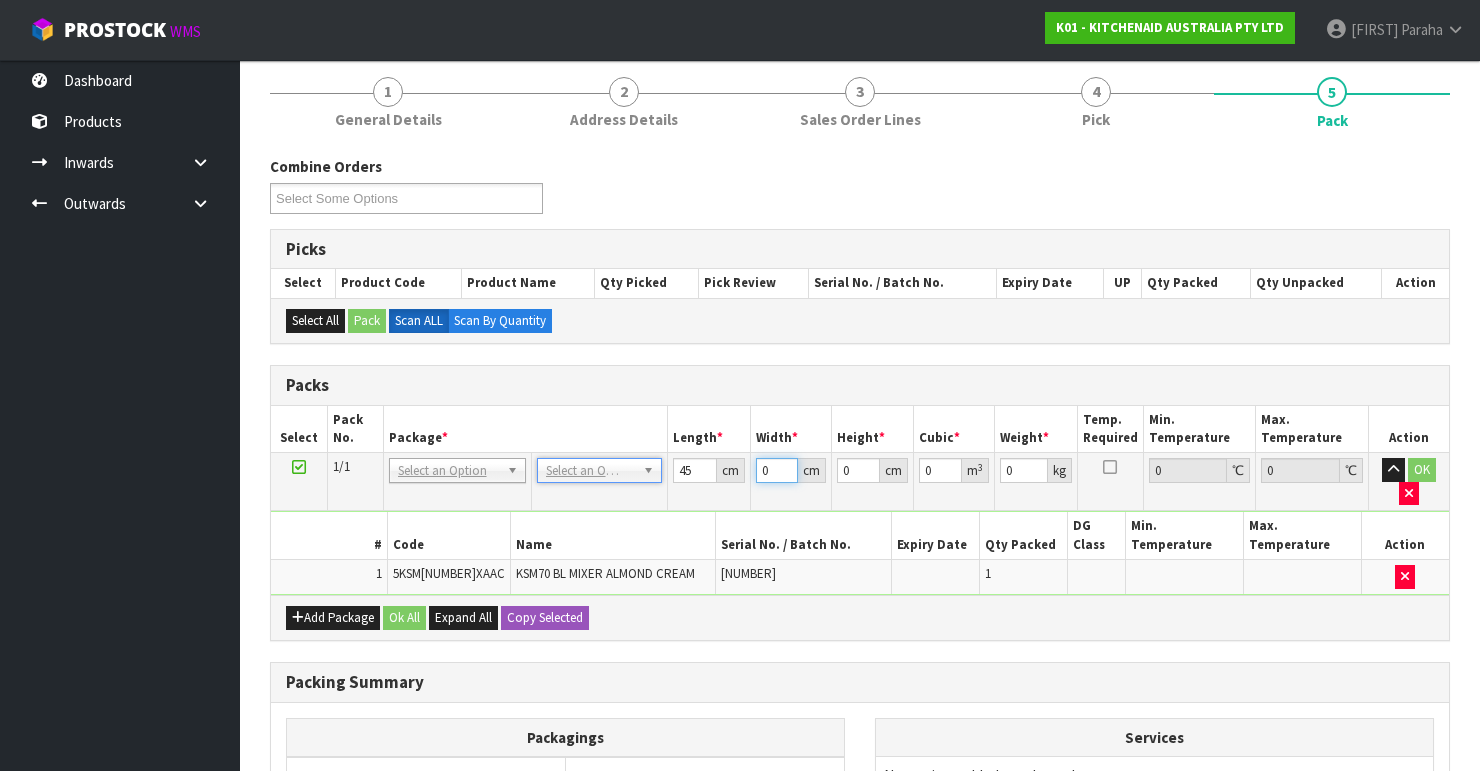 drag, startPoint x: 770, startPoint y: 468, endPoint x: 661, endPoint y: 478, distance: 109.457756 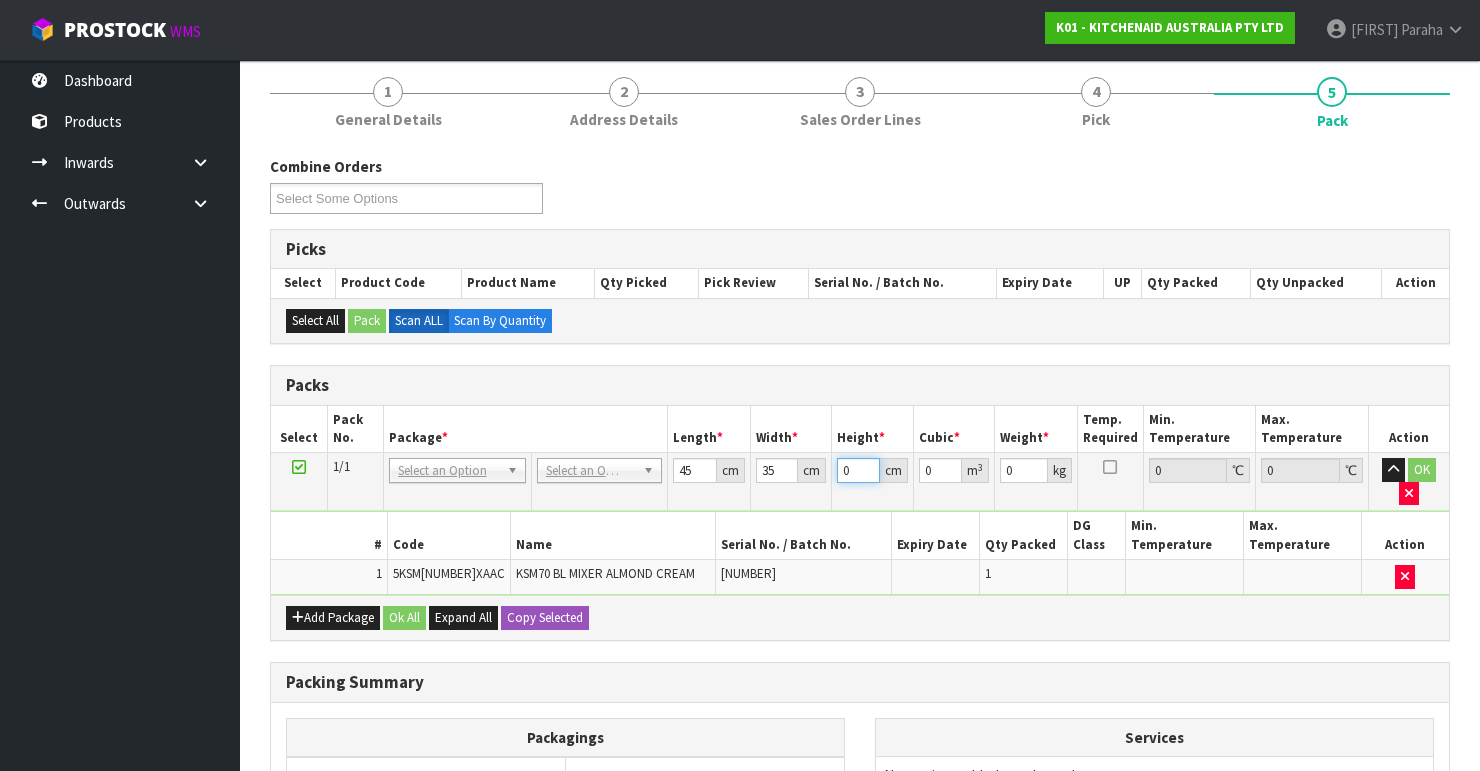 drag, startPoint x: 818, startPoint y: 480, endPoint x: 784, endPoint y: 492, distance: 36.05551 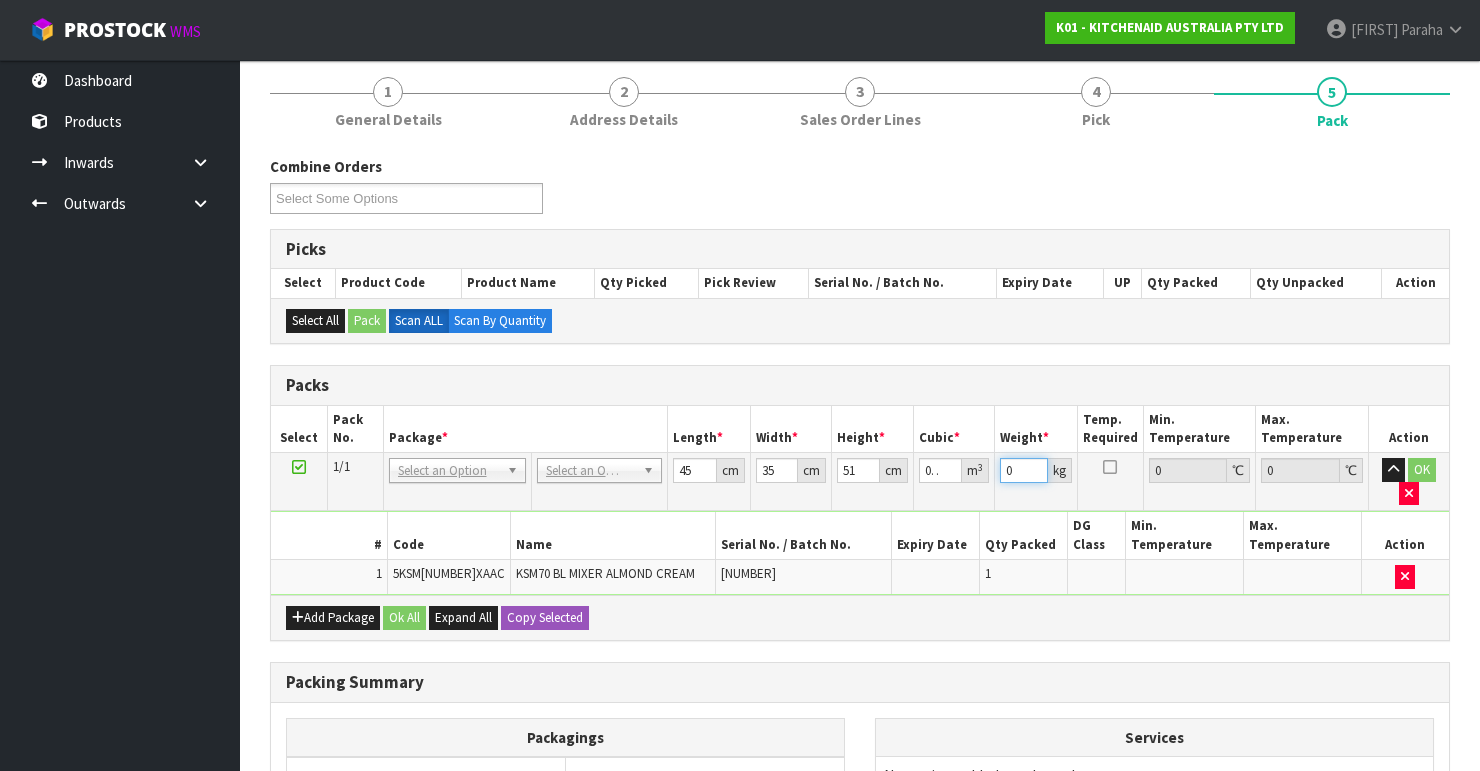 click on "[NUMBER]/[NUMBER]
NONE [CODES]
Select an Option
No Packaging Cartons PLT GEN120 (1200 X 1000) PLT ONE WAY SKID CHEP HIRE PALLET TRANSFER FEE PLT EXP120 (PLASTIC/STAMPED)" at bounding box center [860, 482] 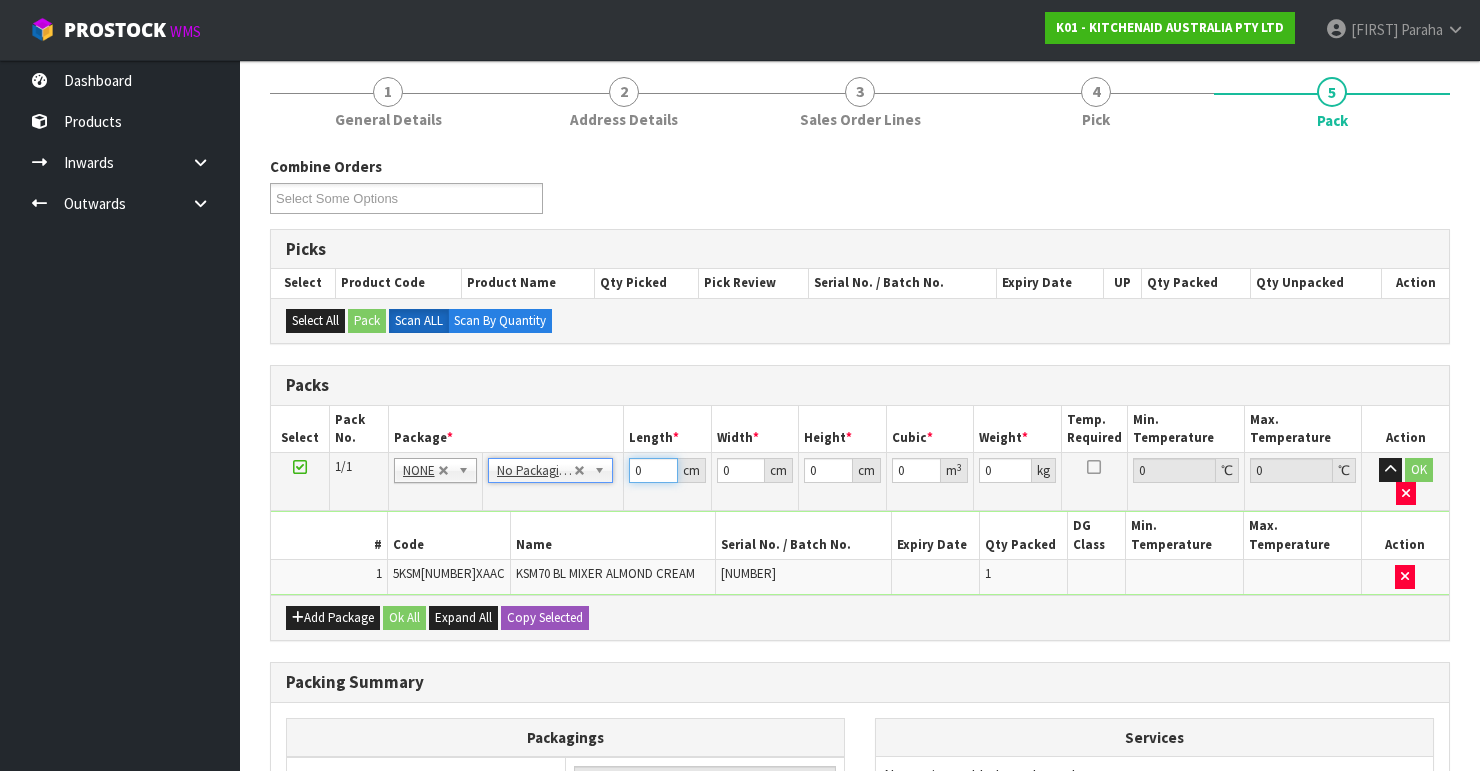 drag, startPoint x: 640, startPoint y: 469, endPoint x: 561, endPoint y: 480, distance: 79.762146 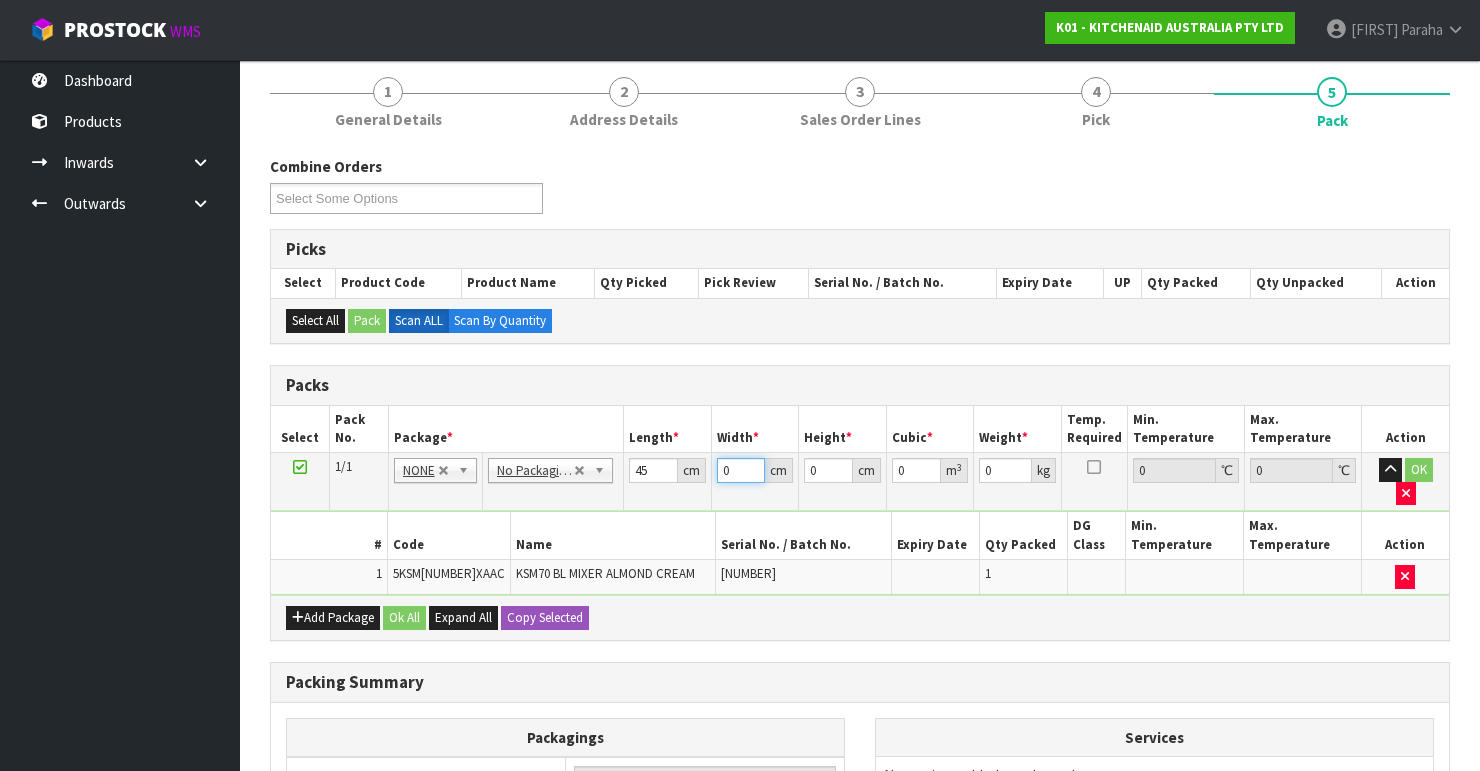 drag, startPoint x: 735, startPoint y: 472, endPoint x: 708, endPoint y: 476, distance: 27.294687 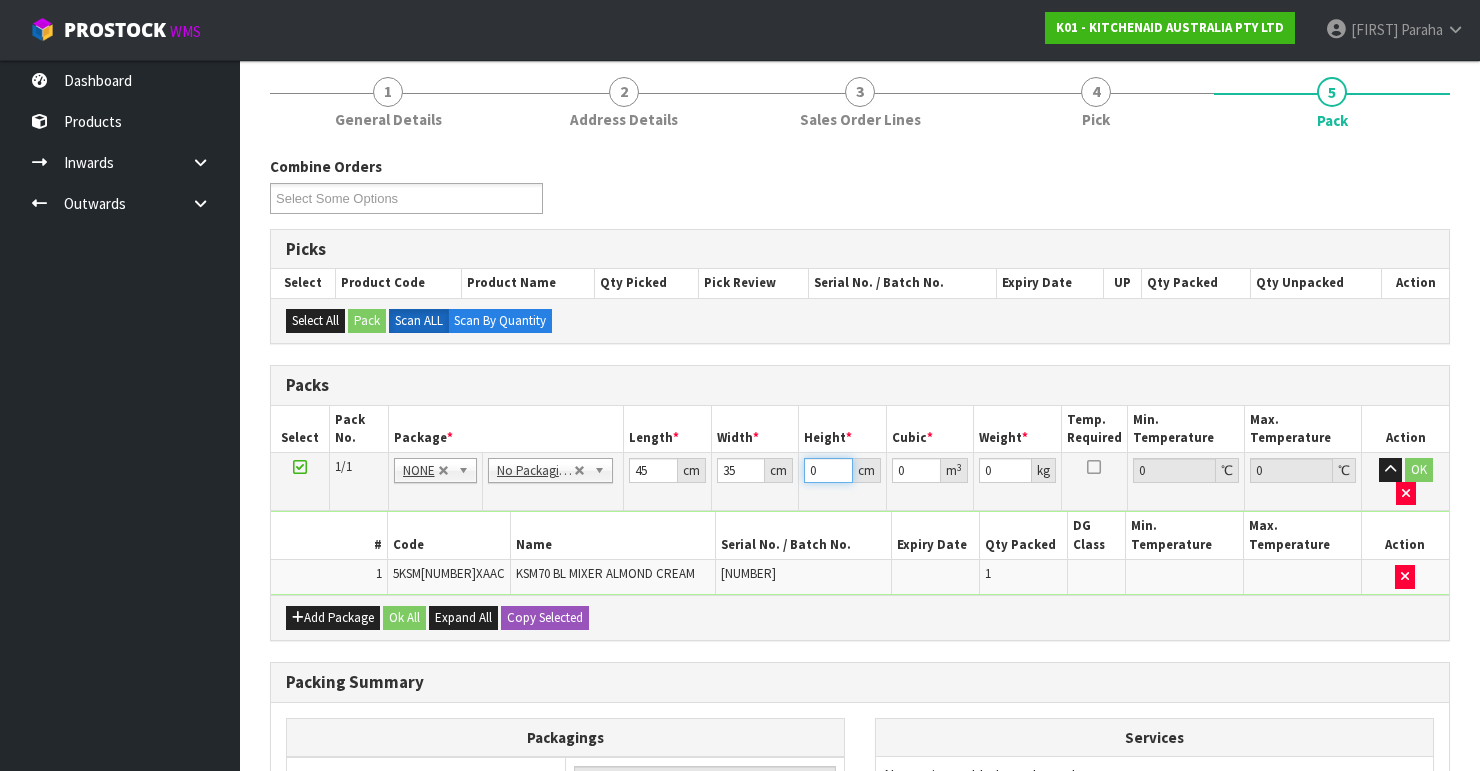 drag, startPoint x: 797, startPoint y: 469, endPoint x: 731, endPoint y: 488, distance: 68.68042 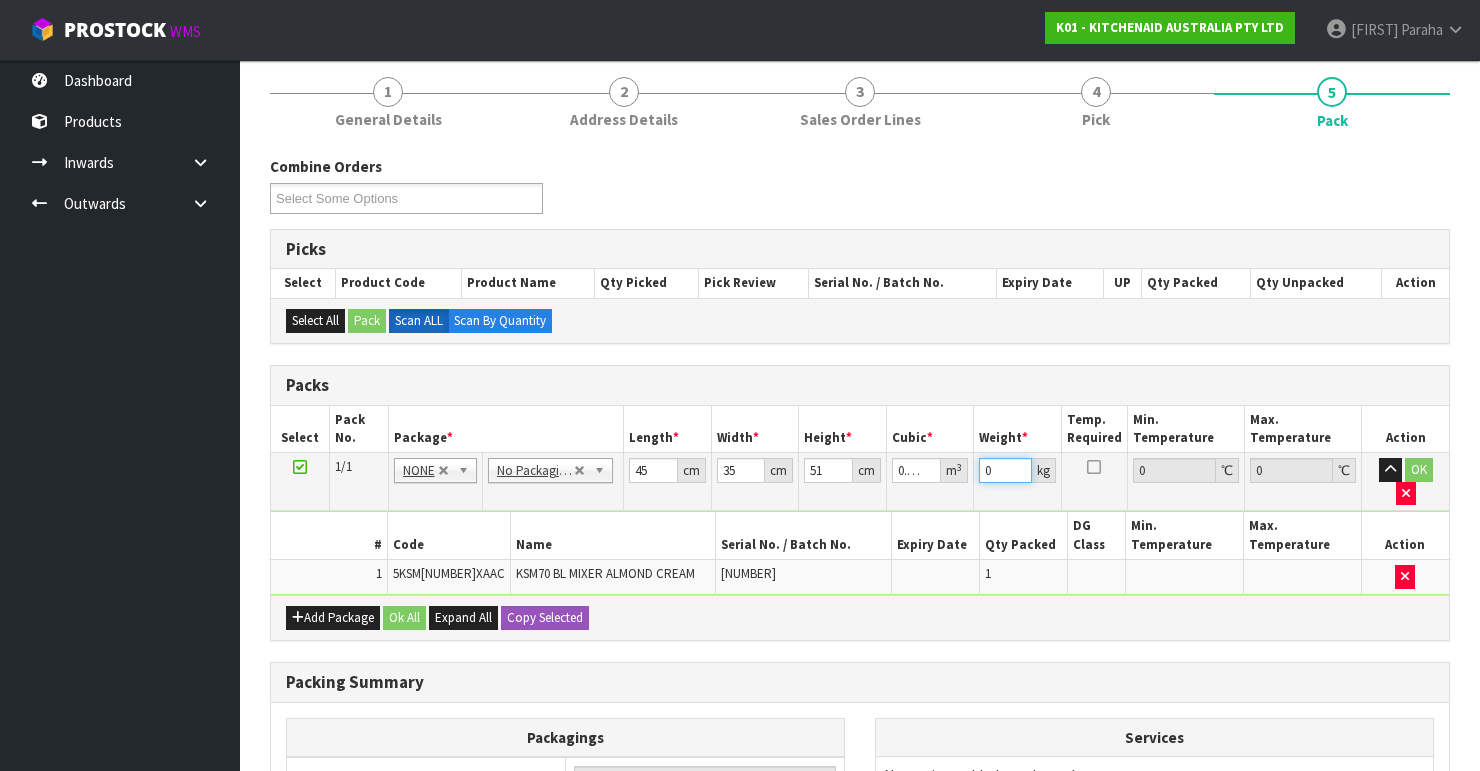 drag, startPoint x: 996, startPoint y: 468, endPoint x: 877, endPoint y: 485, distance: 120.20815 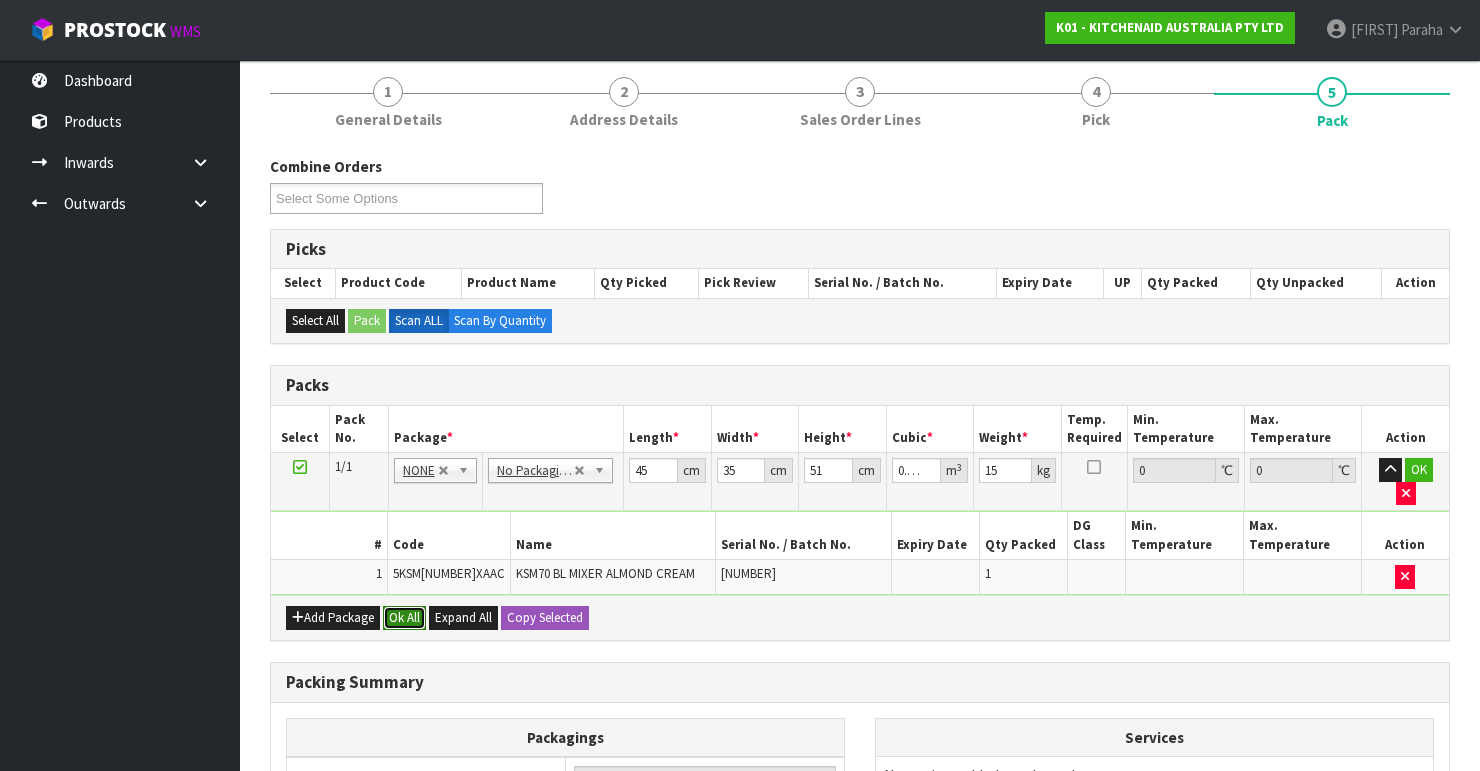 click on "Ok All" at bounding box center [404, 618] 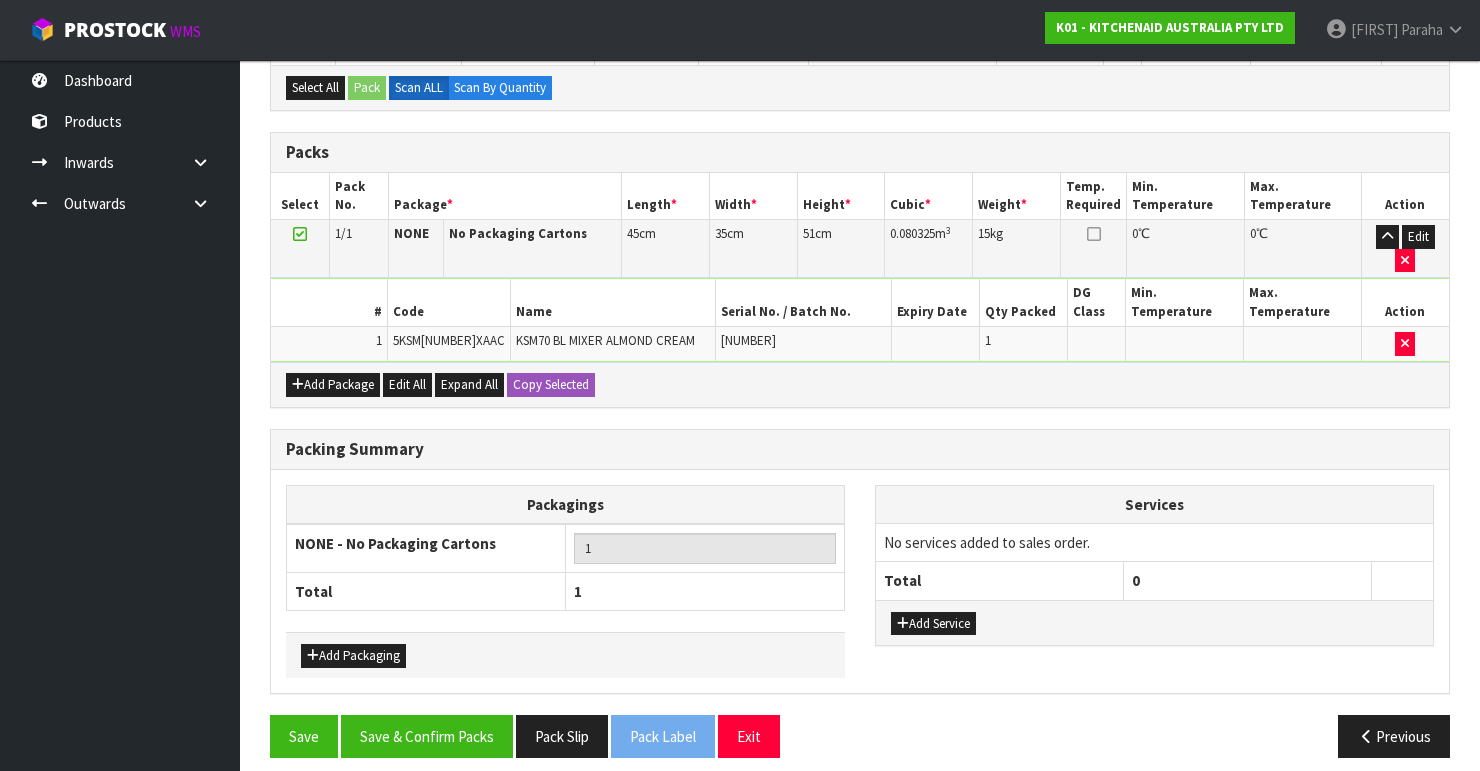 scroll, scrollTop: 400, scrollLeft: 0, axis: vertical 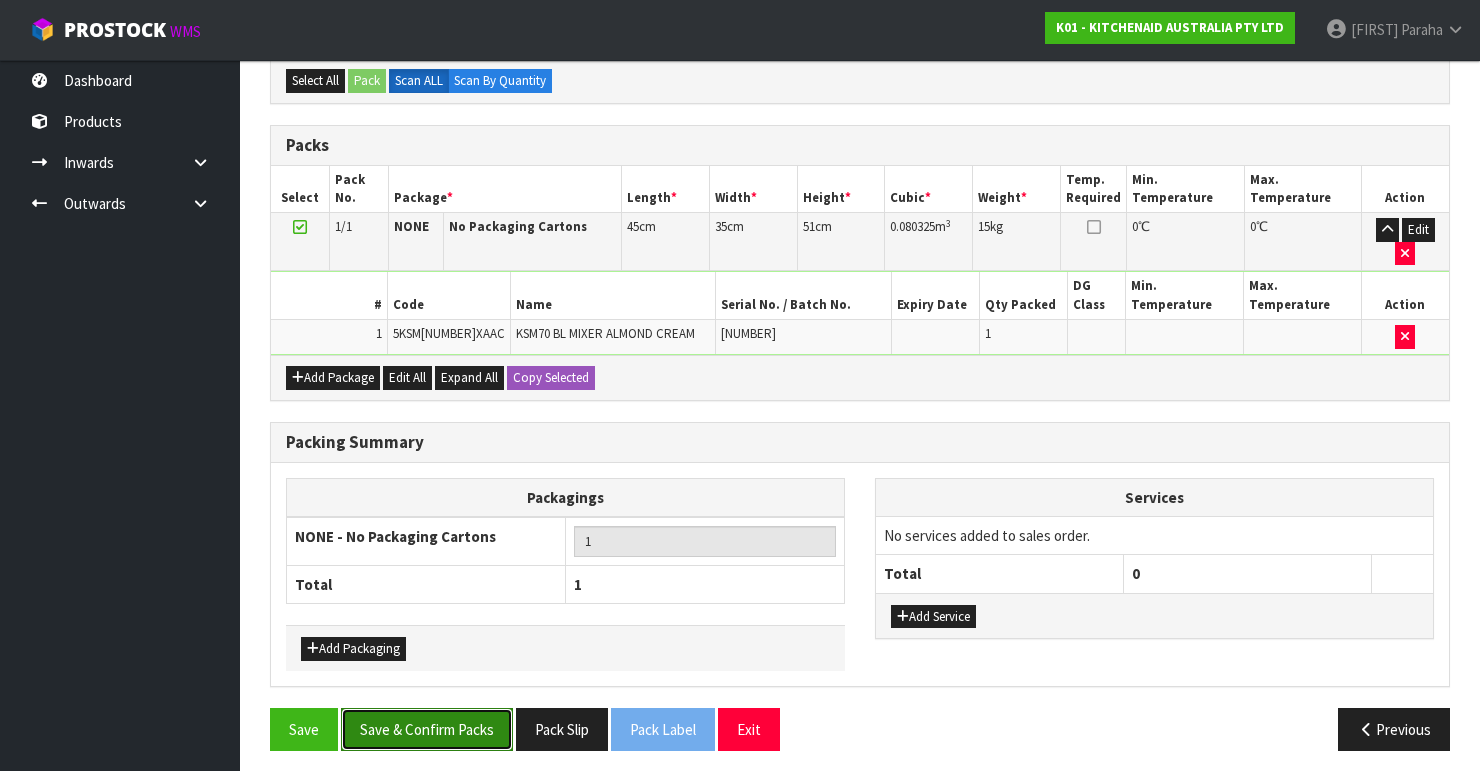 click on "Save & Confirm Packs" at bounding box center (427, 729) 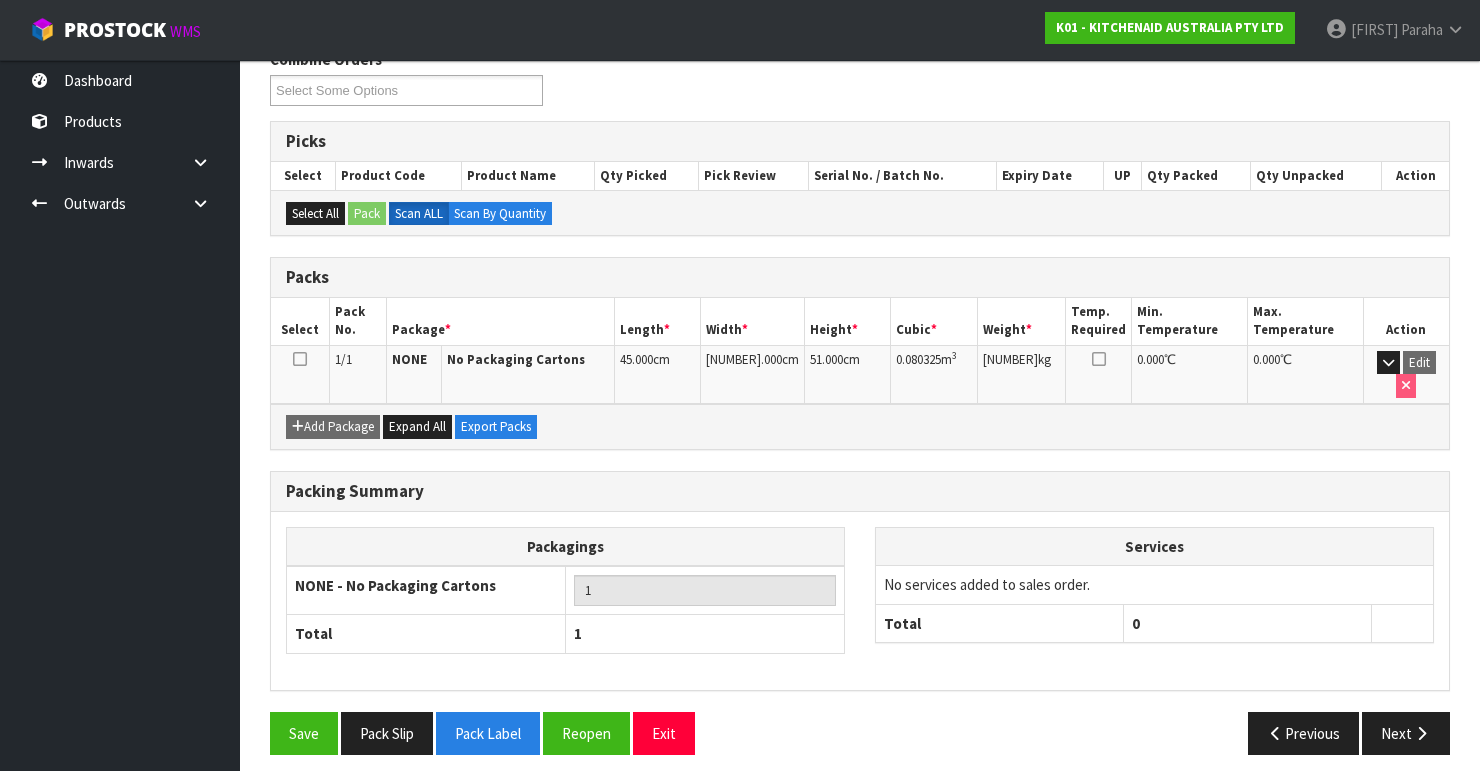 scroll, scrollTop: 346, scrollLeft: 0, axis: vertical 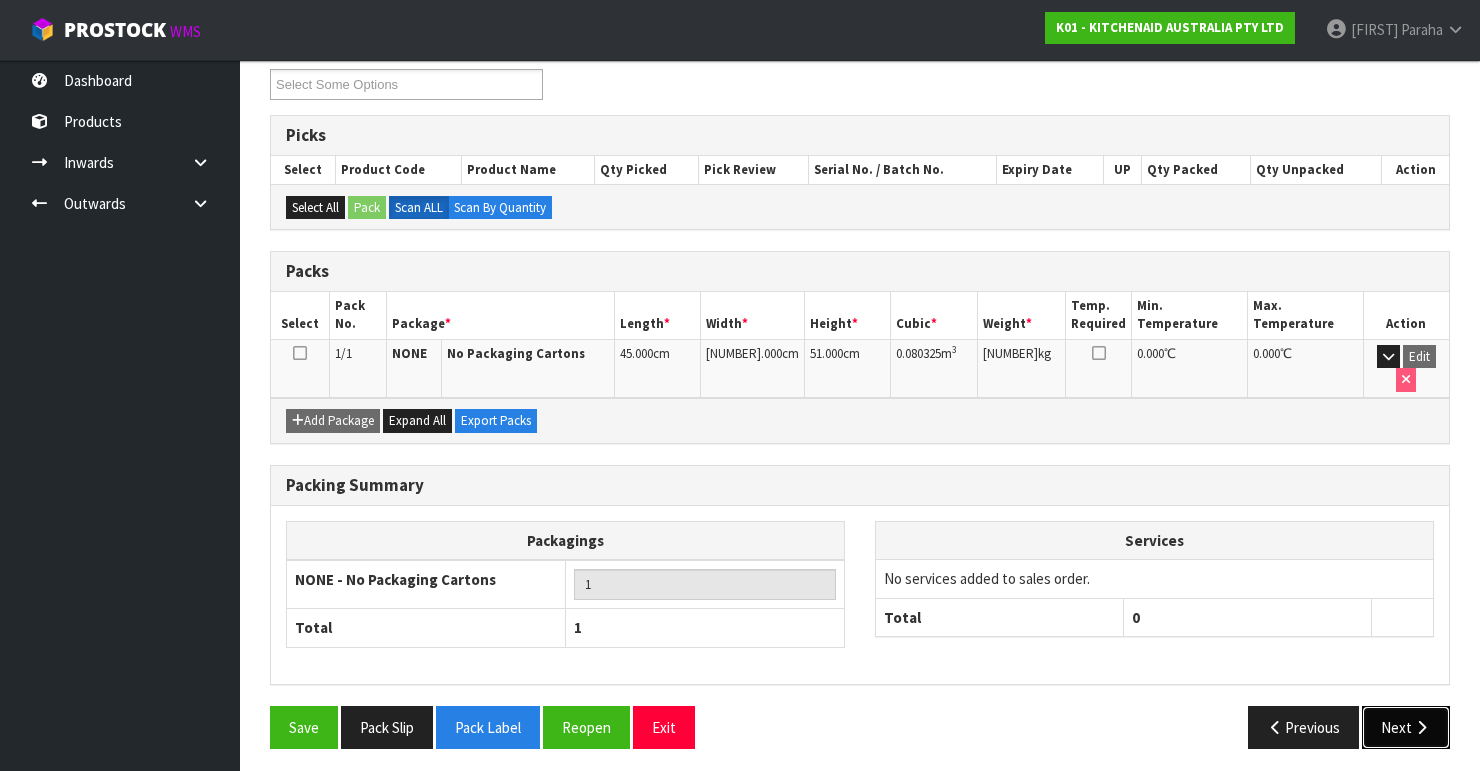 click on "Next" at bounding box center (1406, 727) 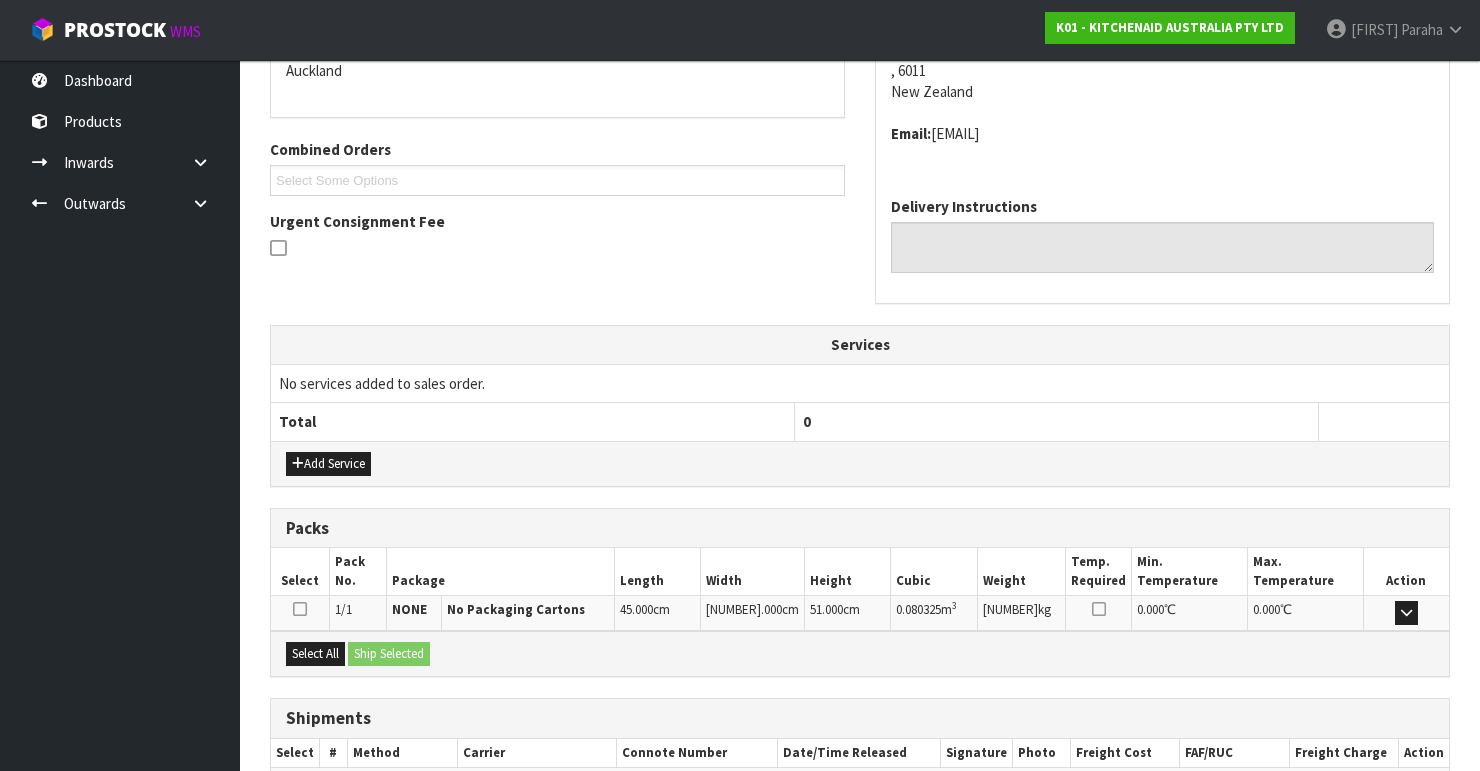 scroll, scrollTop: 562, scrollLeft: 0, axis: vertical 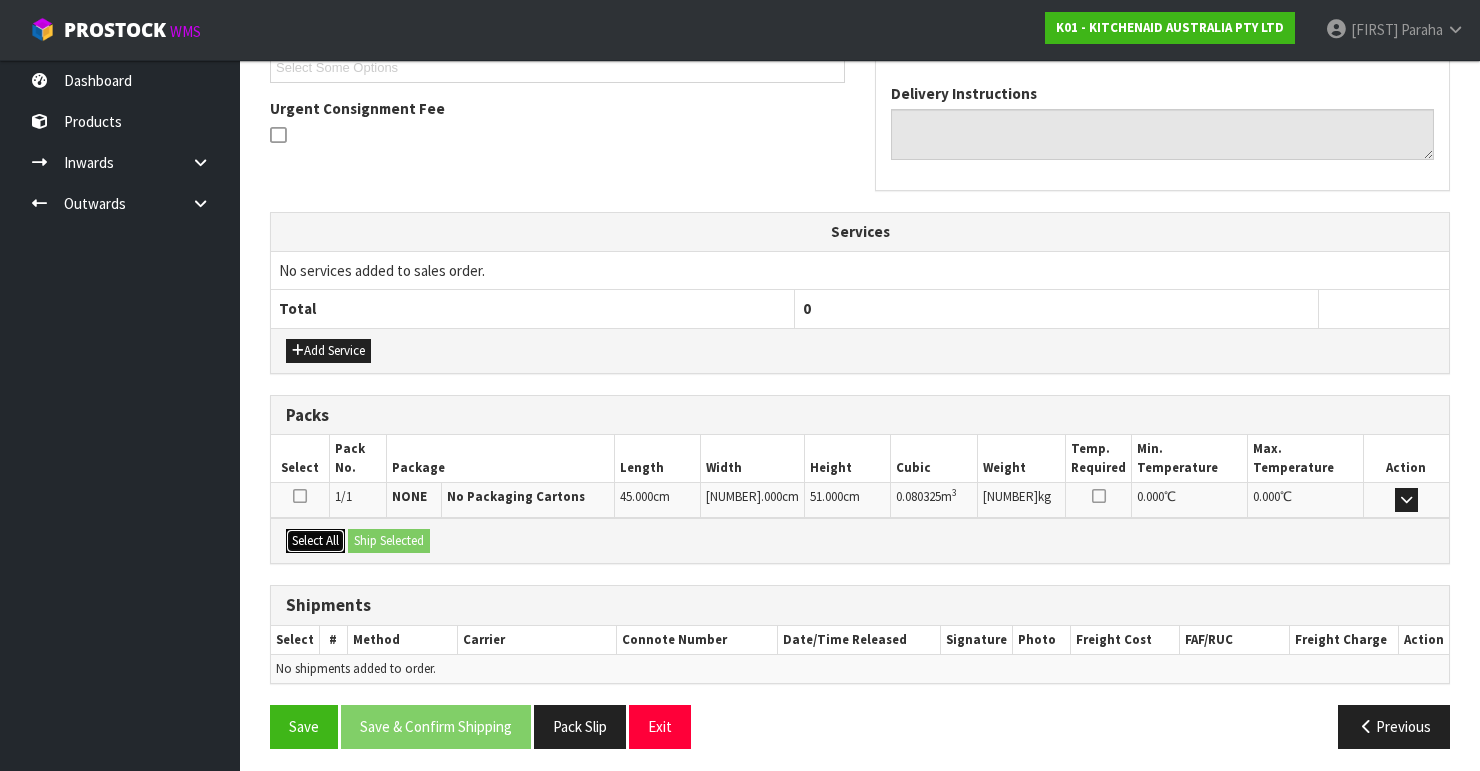click on "Select All" at bounding box center (315, 541) 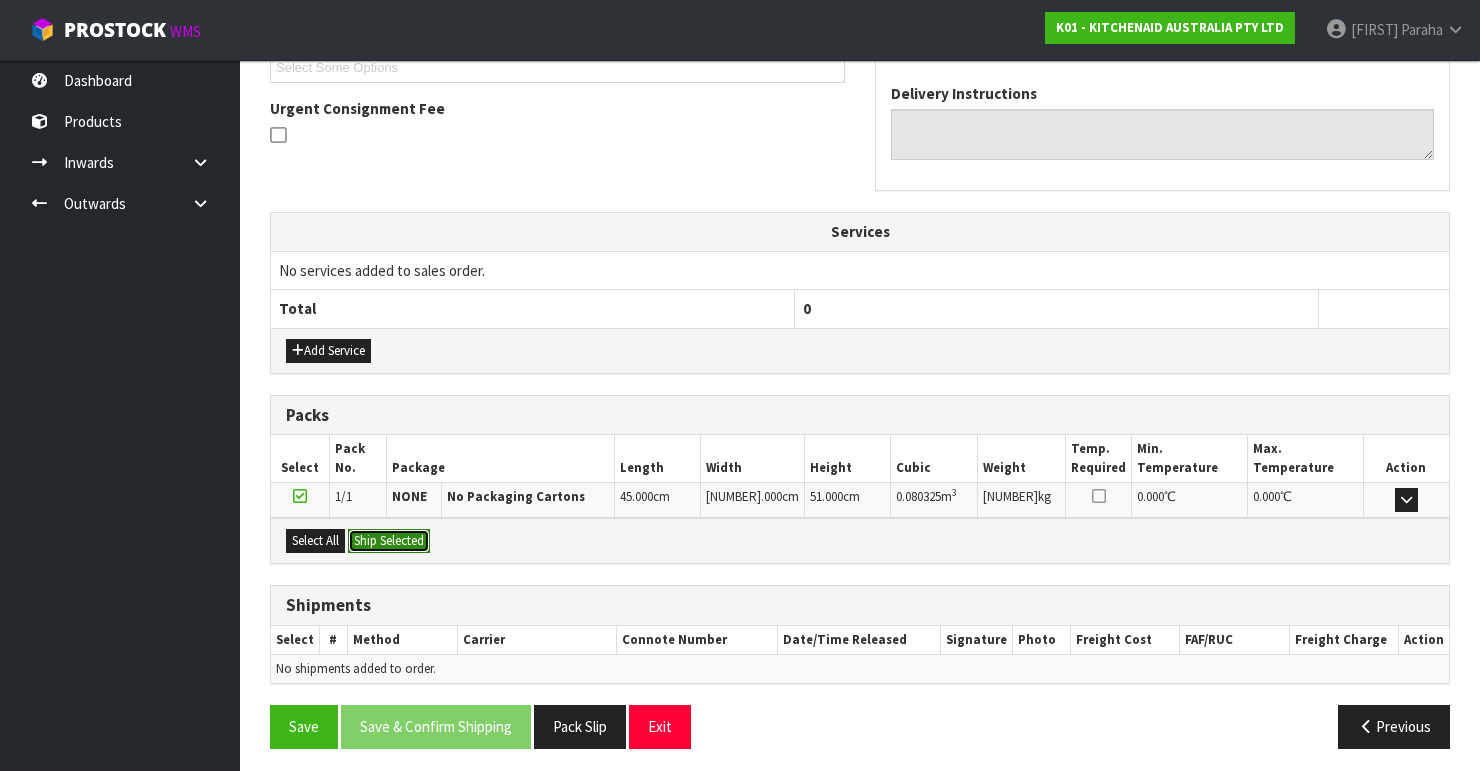 click on "Ship Selected" at bounding box center [389, 541] 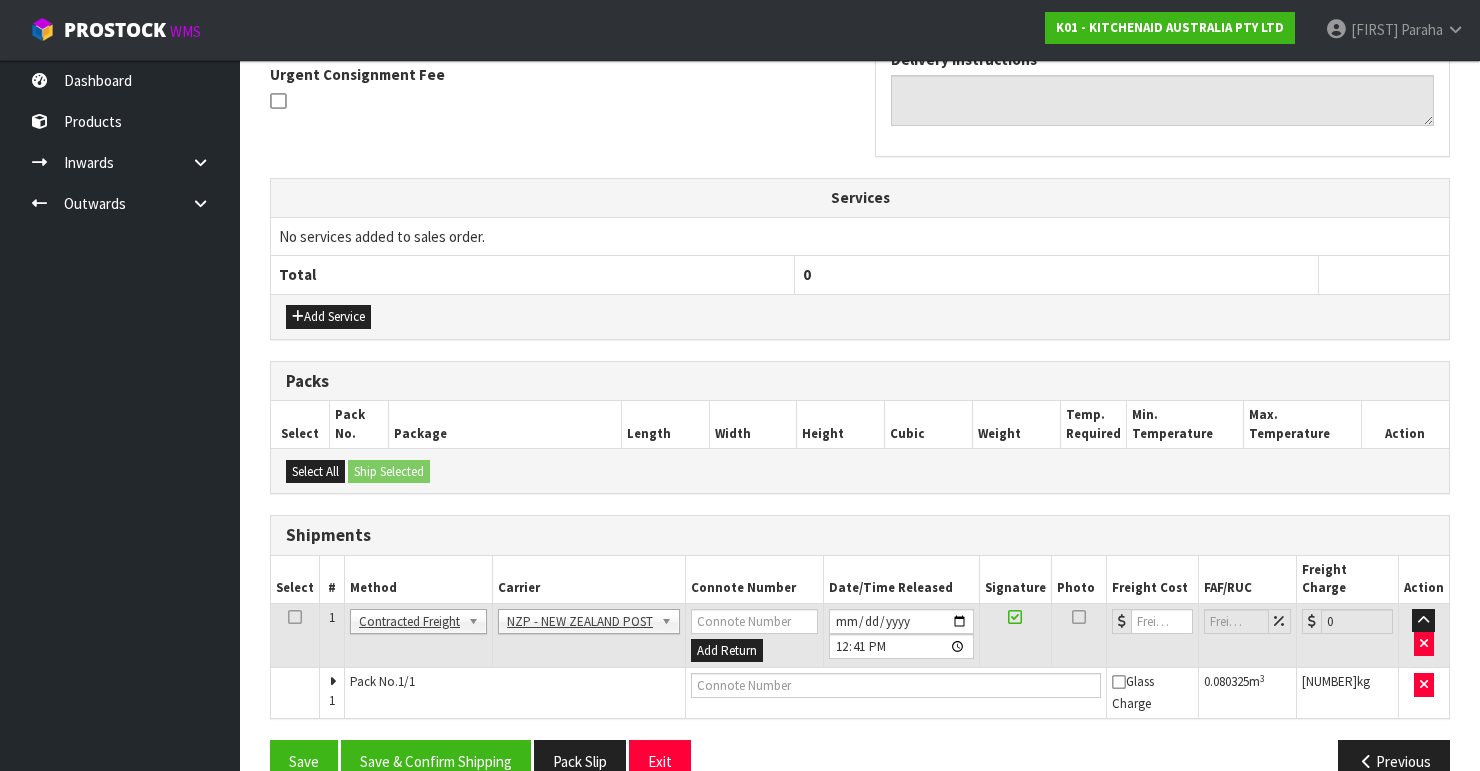 scroll, scrollTop: 613, scrollLeft: 0, axis: vertical 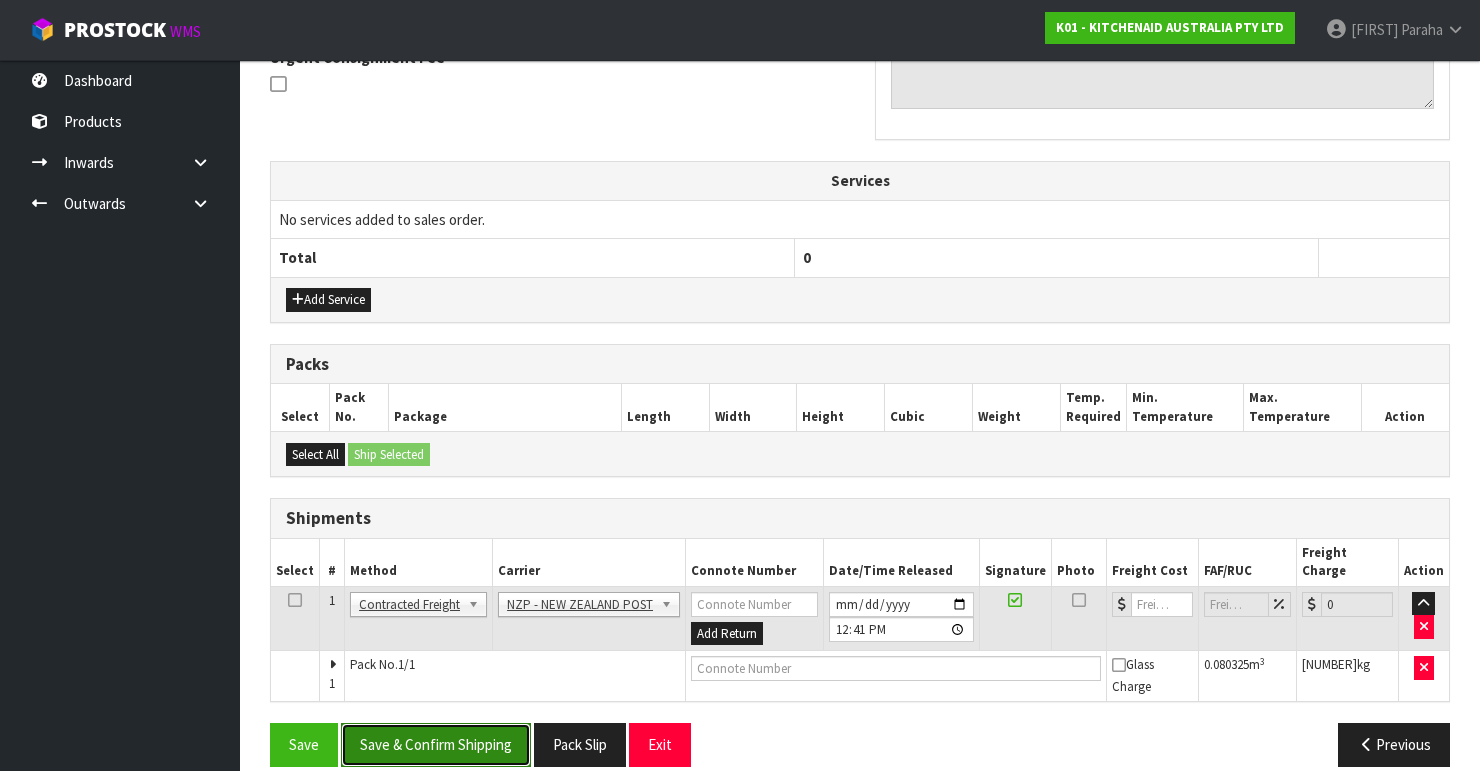 click on "Save & Confirm Shipping" at bounding box center (436, 744) 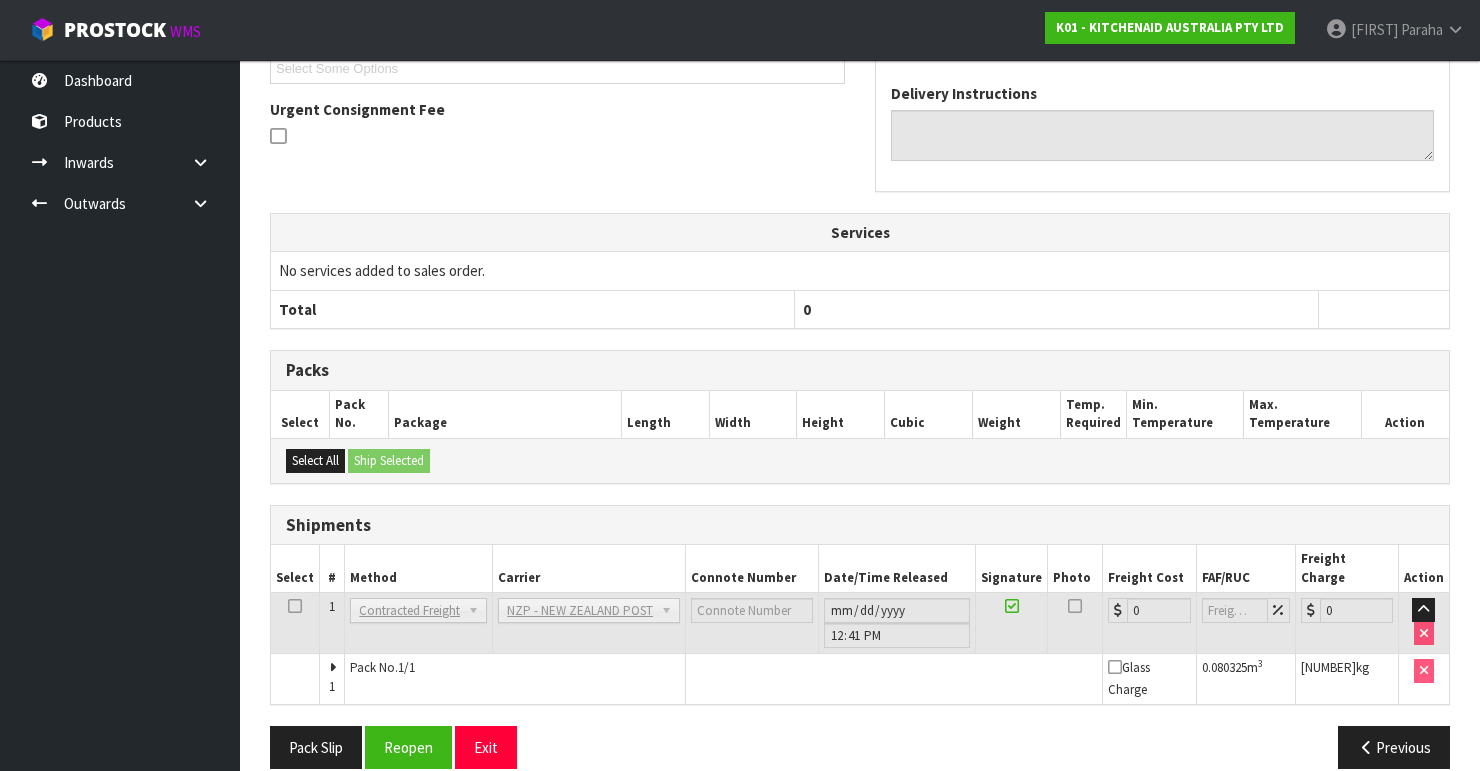 scroll, scrollTop: 584, scrollLeft: 0, axis: vertical 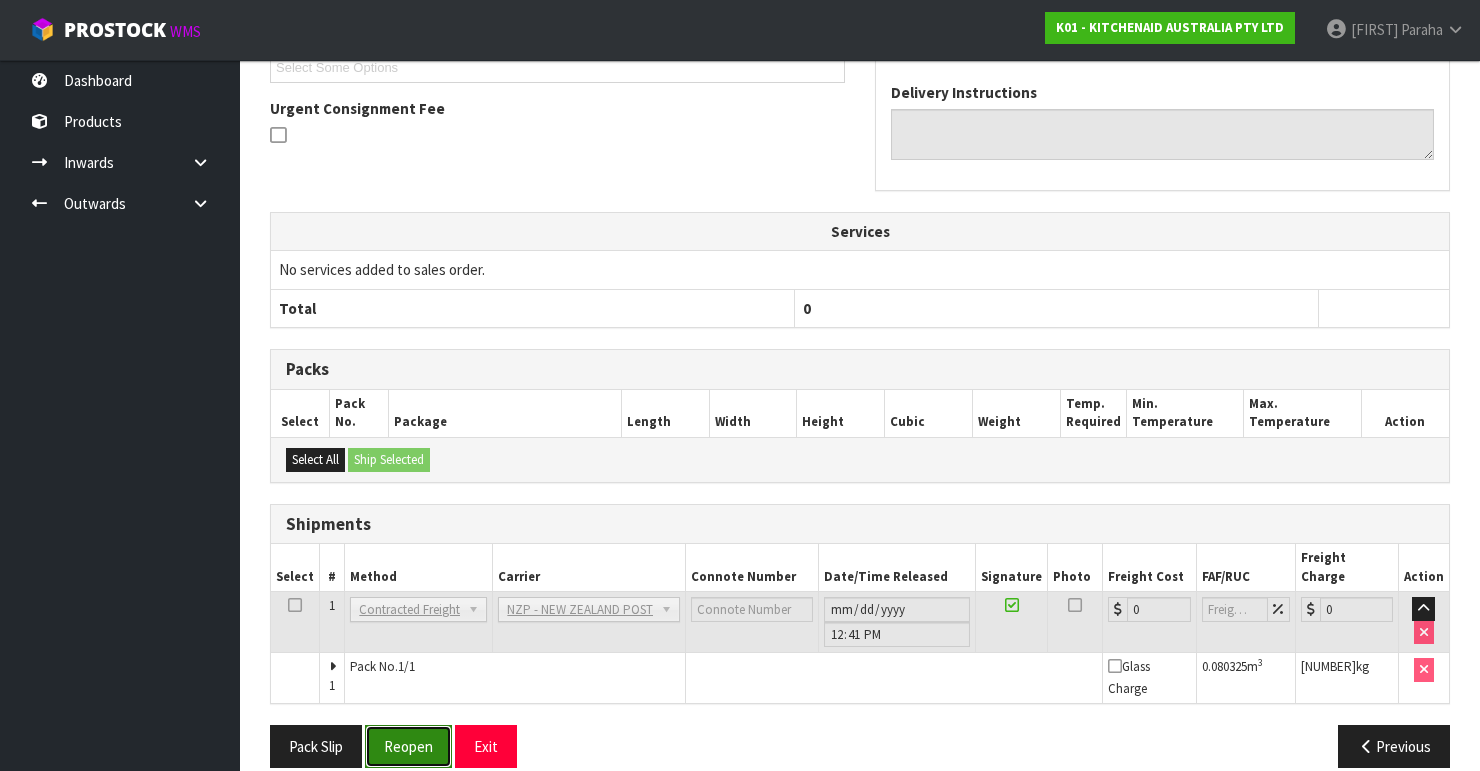 click on "Reopen" at bounding box center (408, 746) 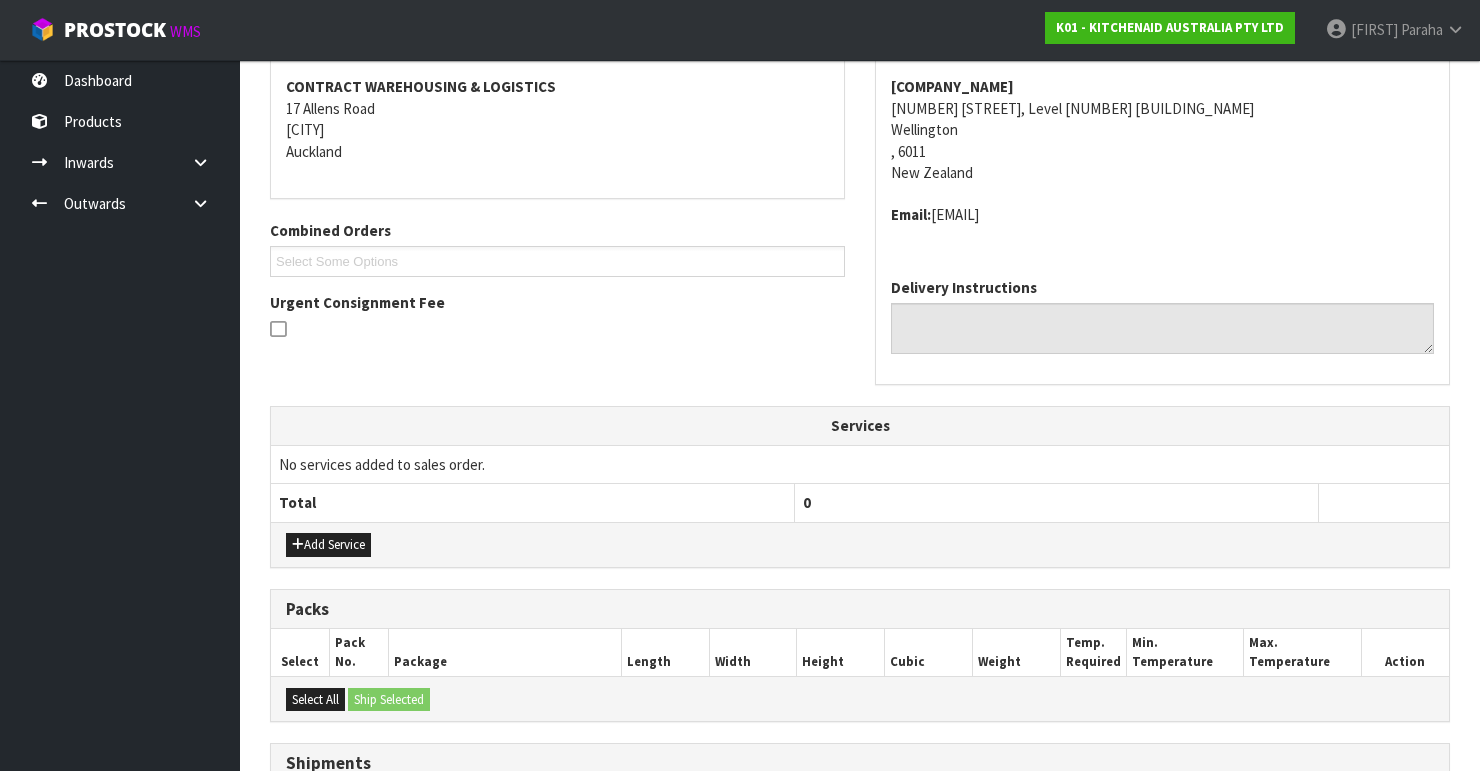 scroll, scrollTop: 616, scrollLeft: 0, axis: vertical 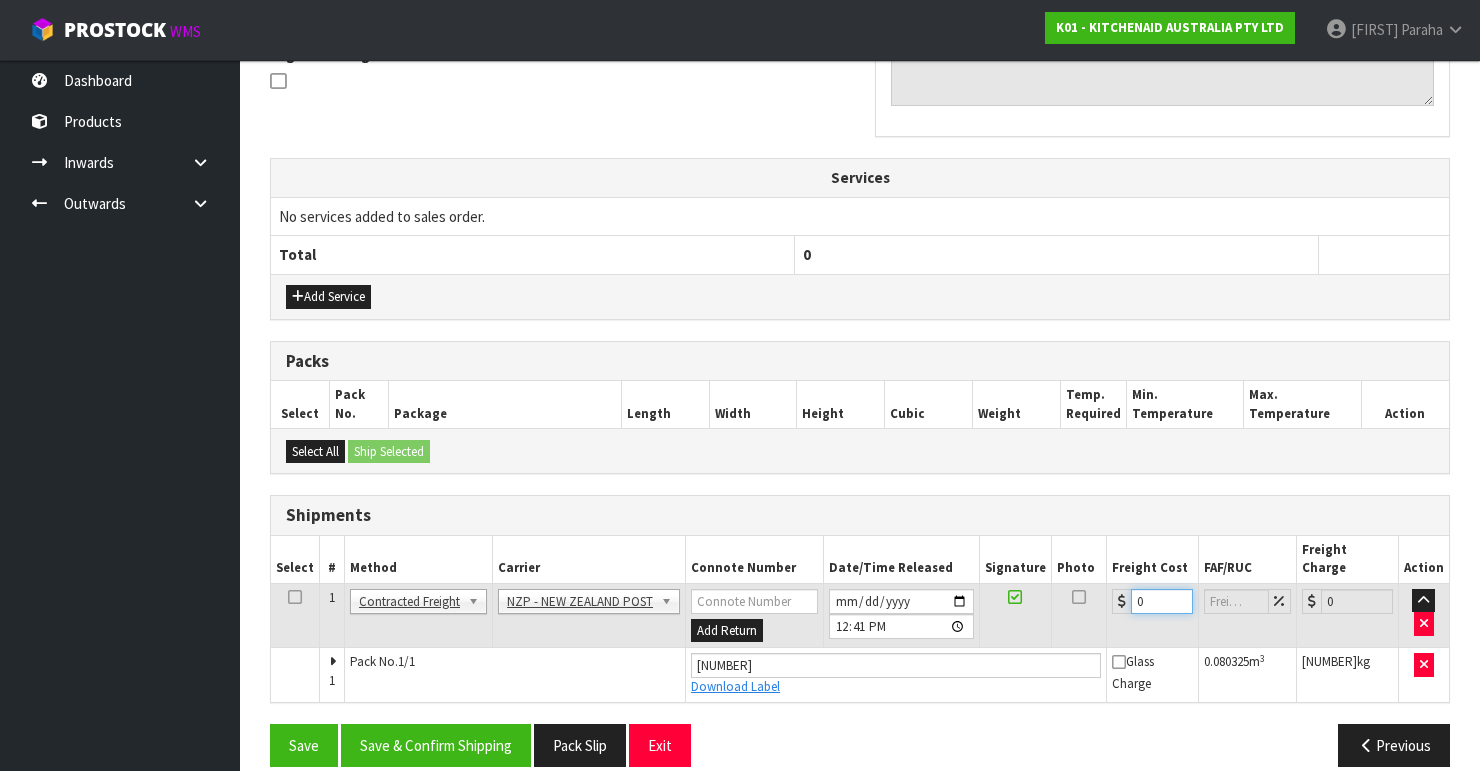 drag, startPoint x: 1144, startPoint y: 577, endPoint x: 1082, endPoint y: 569, distance: 62.514 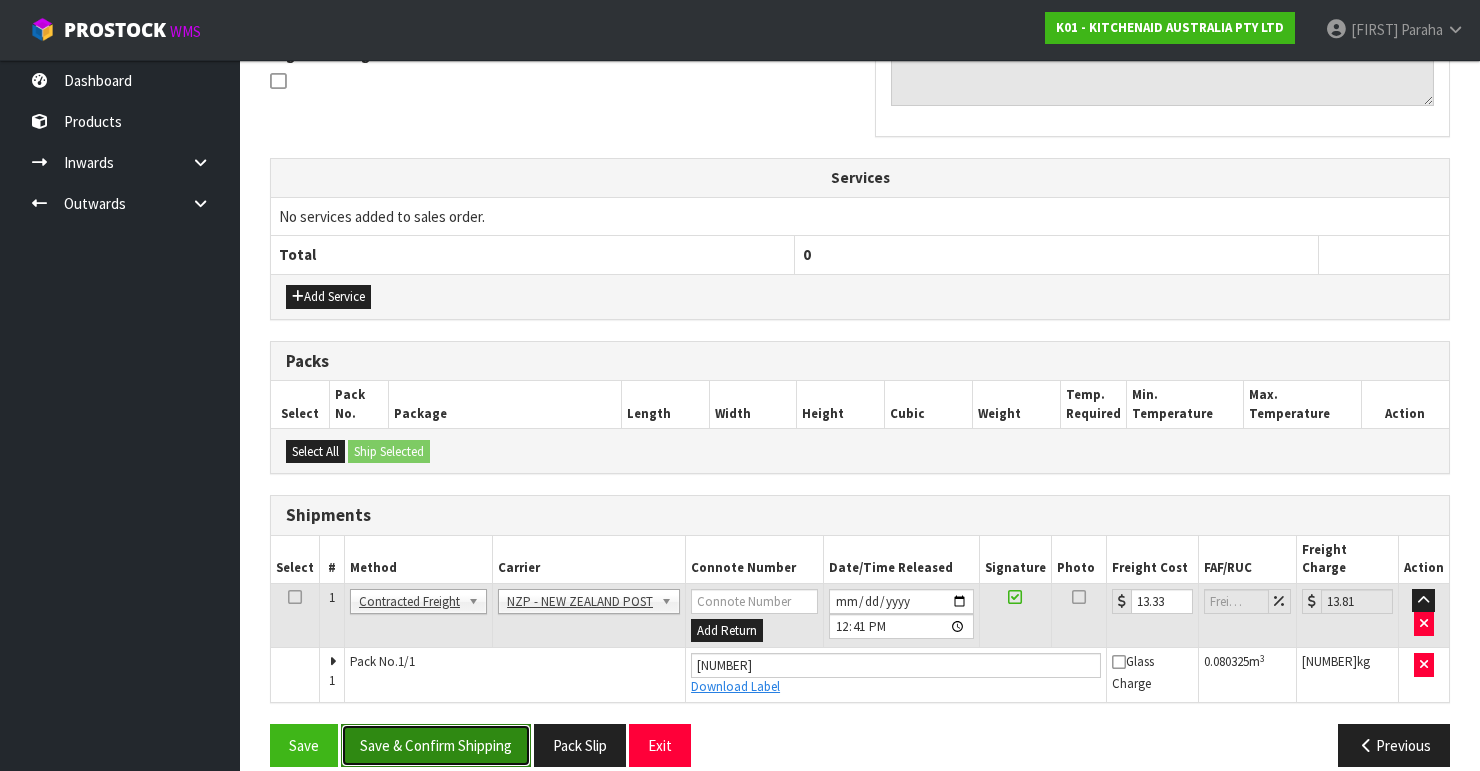 click on "Save & Confirm Shipping" at bounding box center [436, 745] 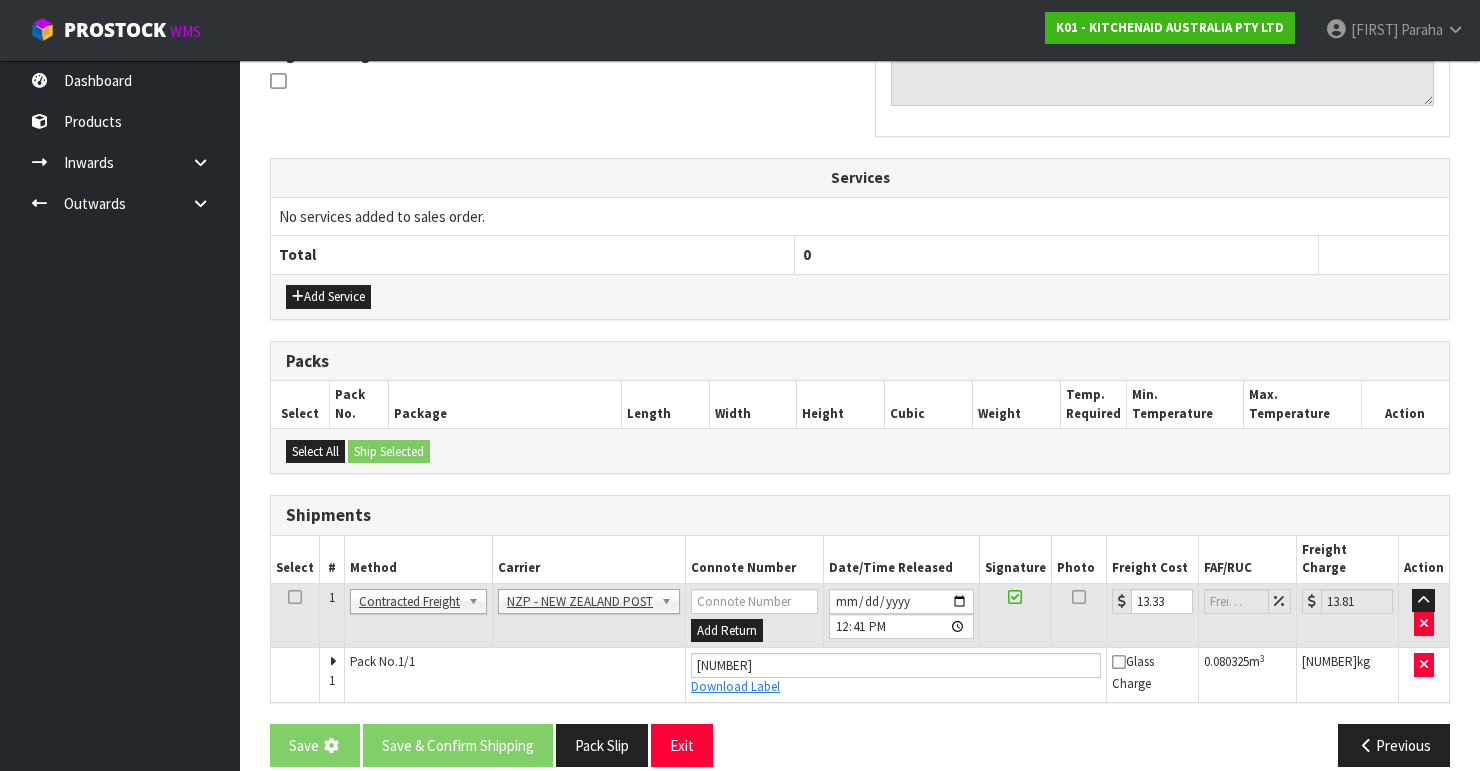 scroll, scrollTop: 0, scrollLeft: 0, axis: both 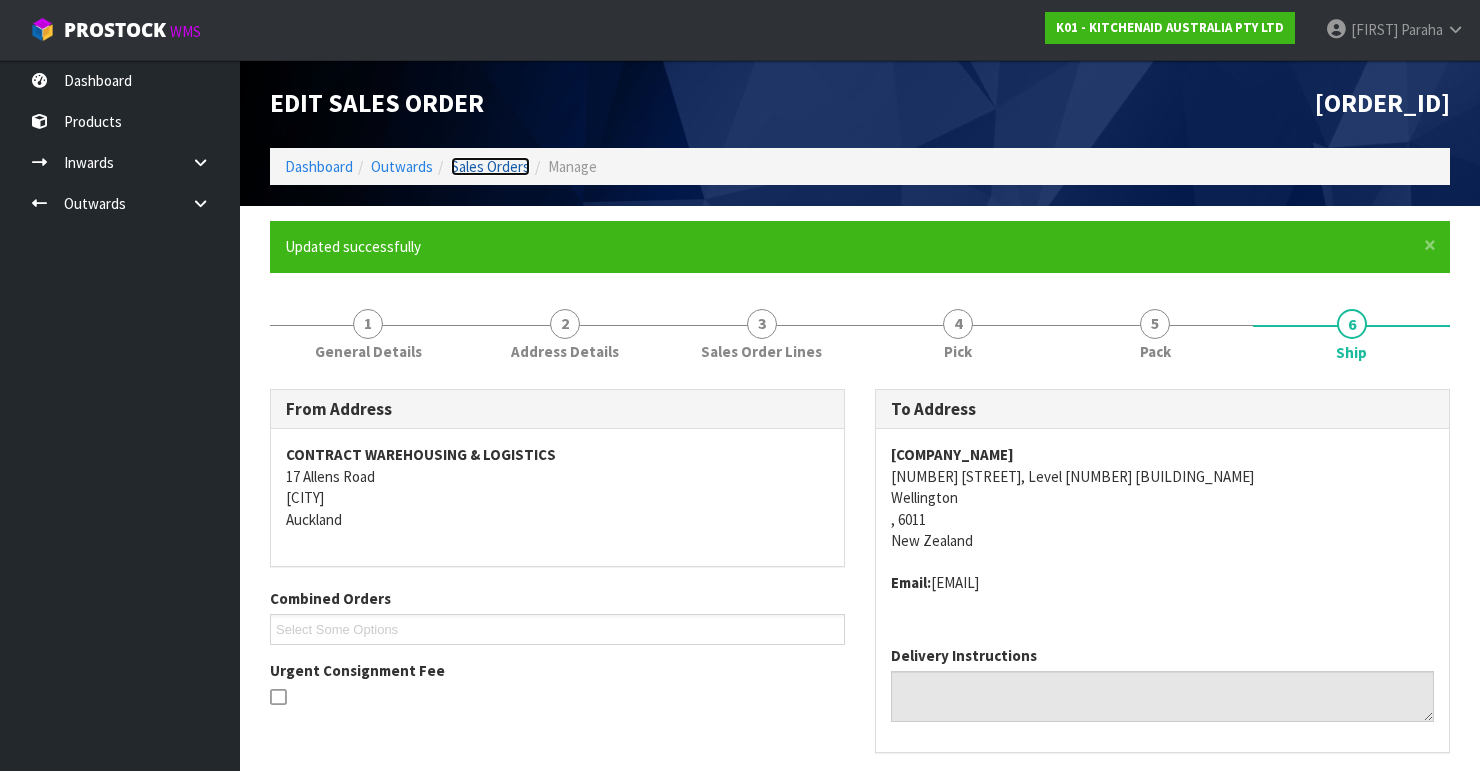 click on "Sales Orders" at bounding box center [490, 166] 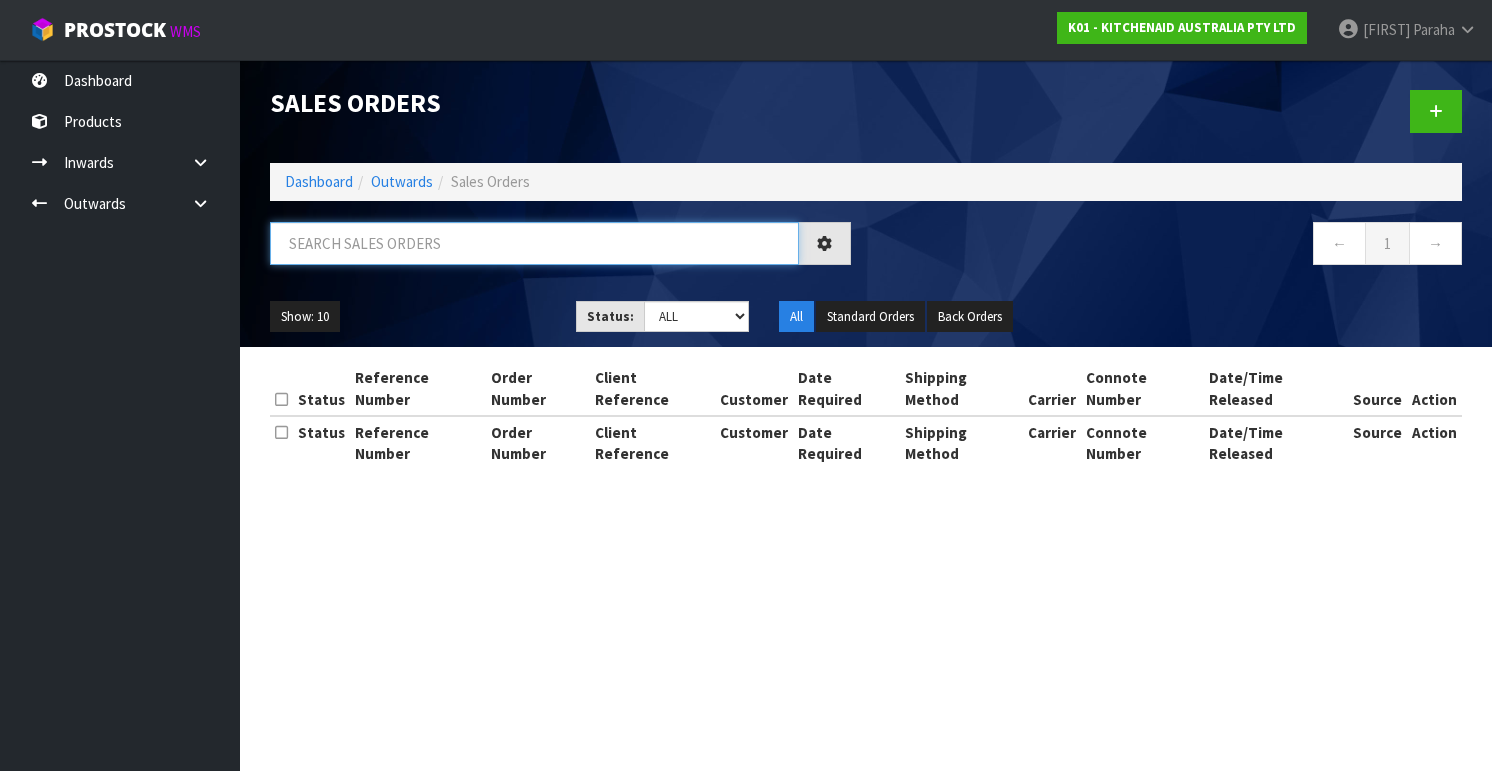 click at bounding box center (534, 243) 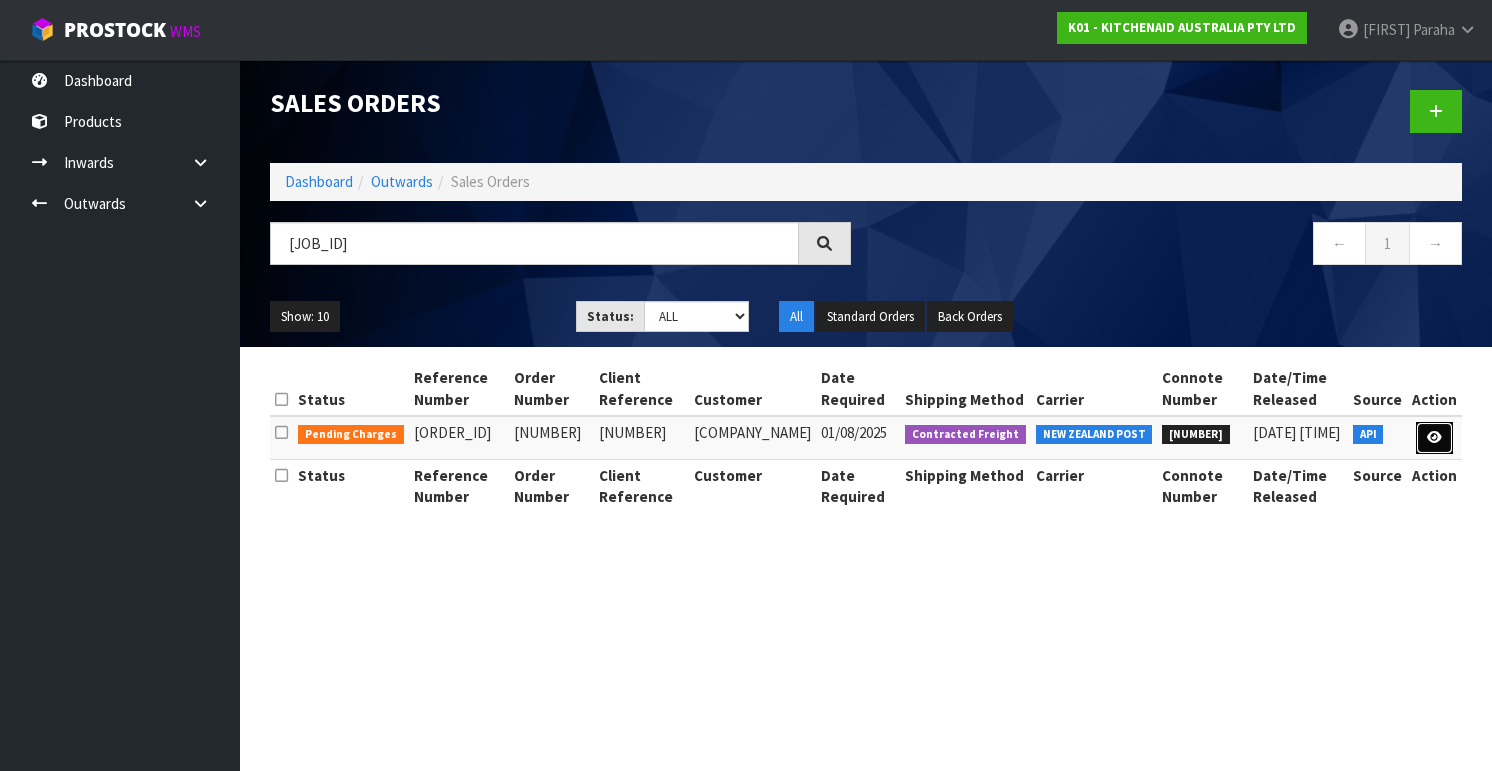 click at bounding box center [1434, 438] 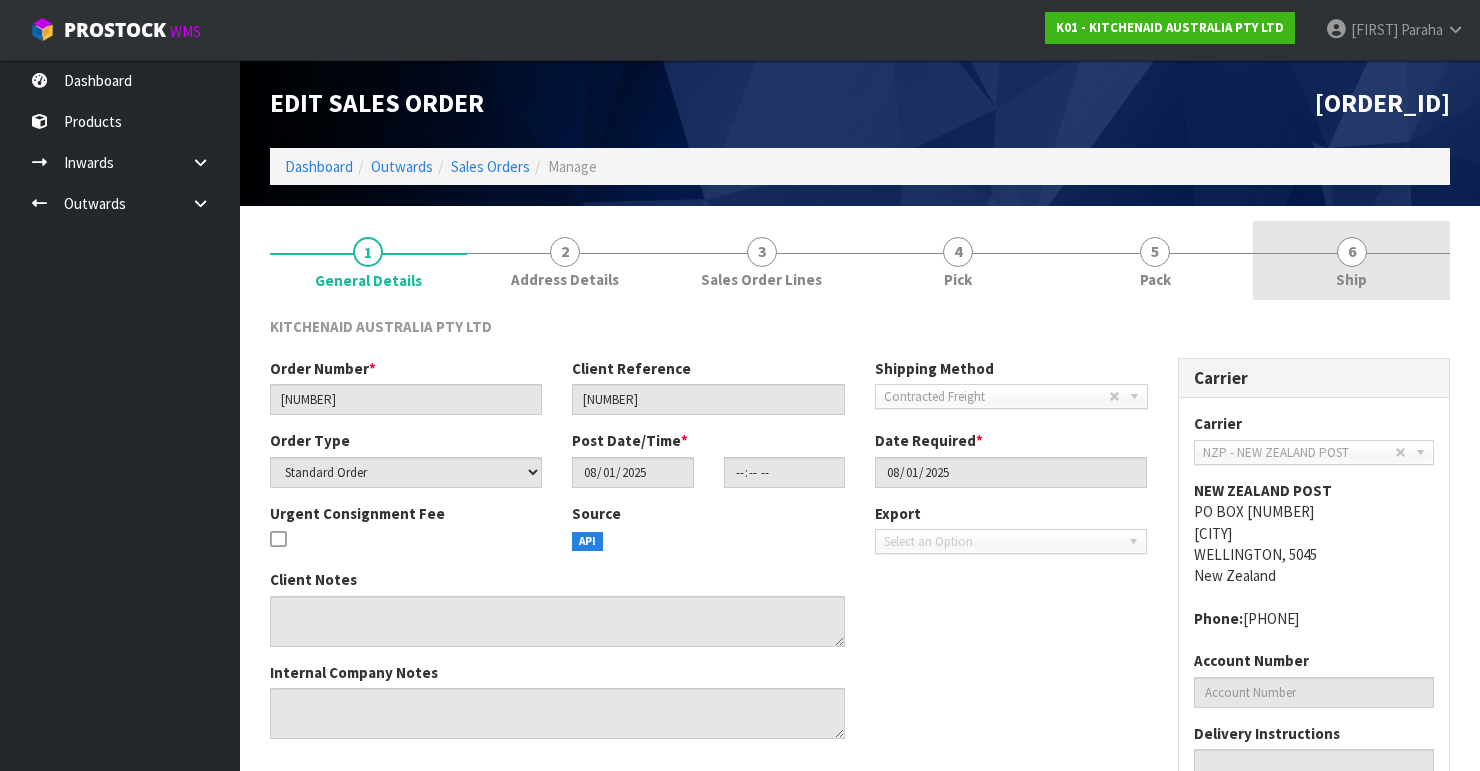 click on "6" at bounding box center [1352, 252] 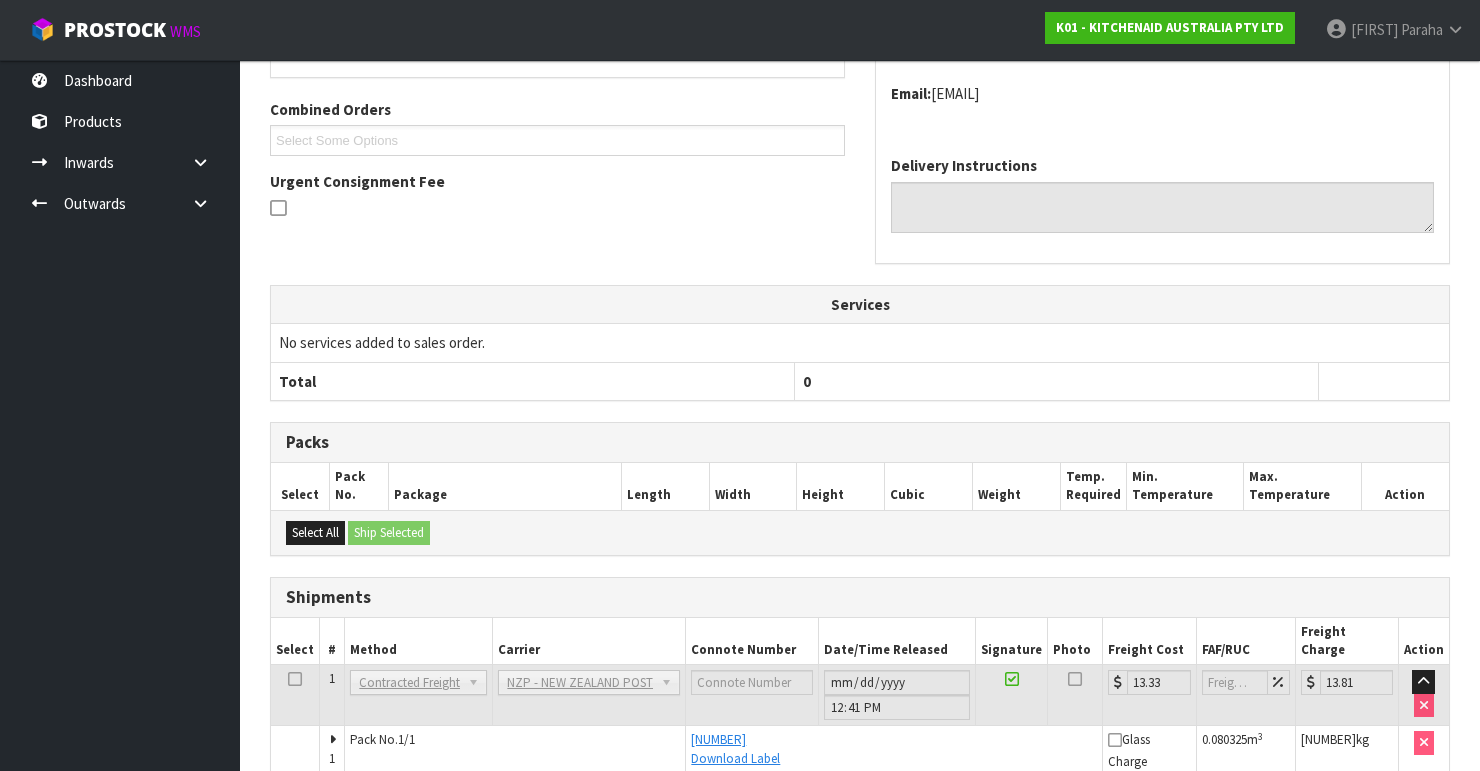 scroll, scrollTop: 490, scrollLeft: 0, axis: vertical 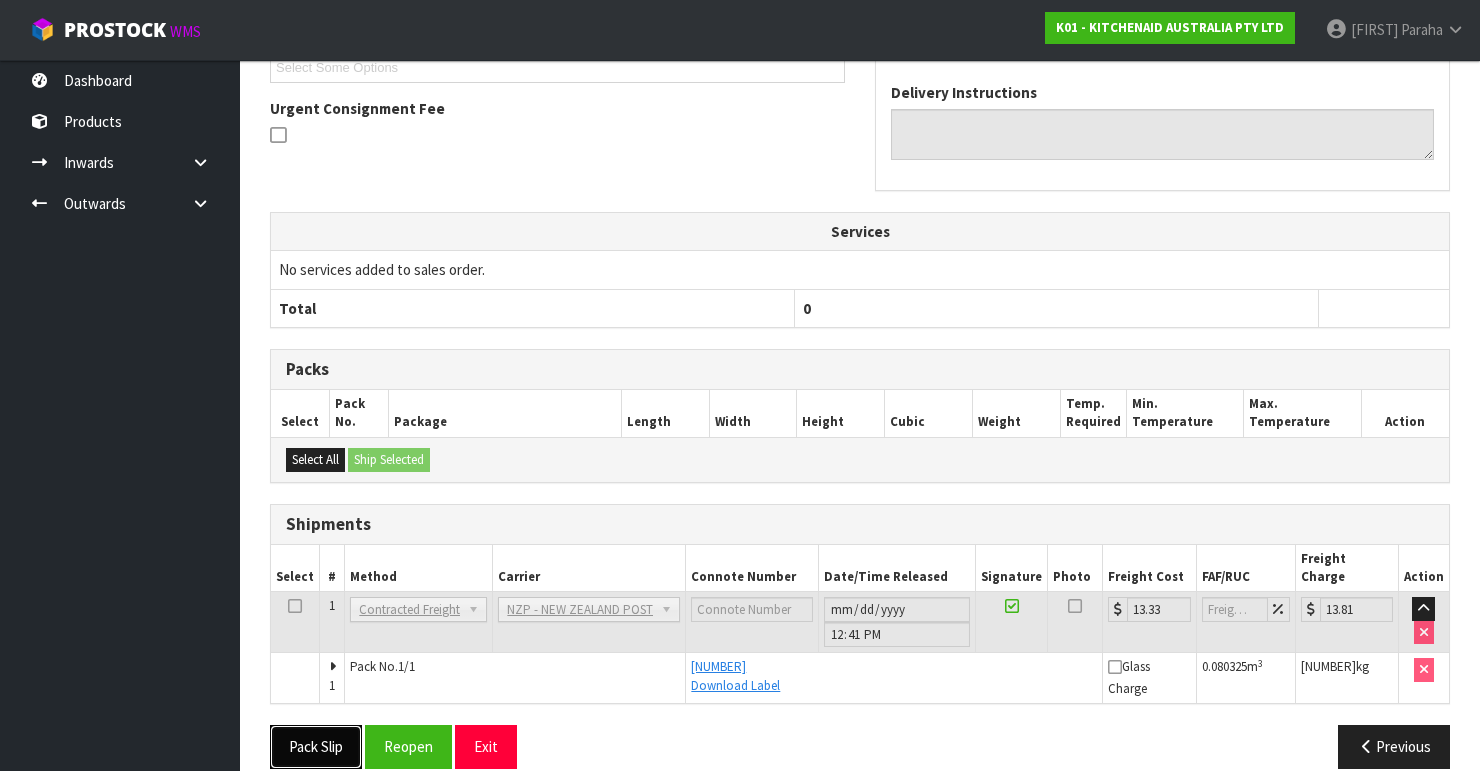 click on "Pack Slip" at bounding box center (316, 746) 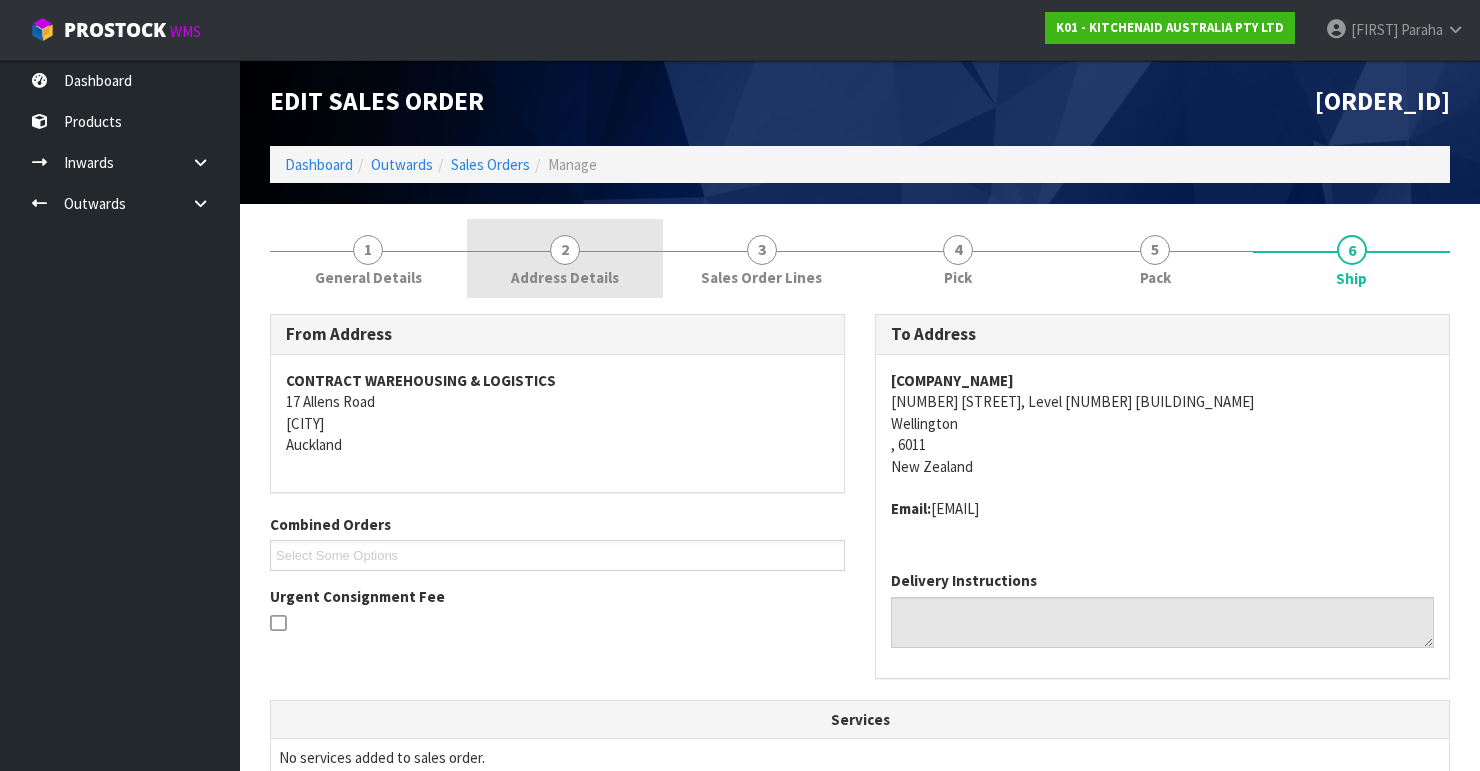 scroll, scrollTop: 0, scrollLeft: 0, axis: both 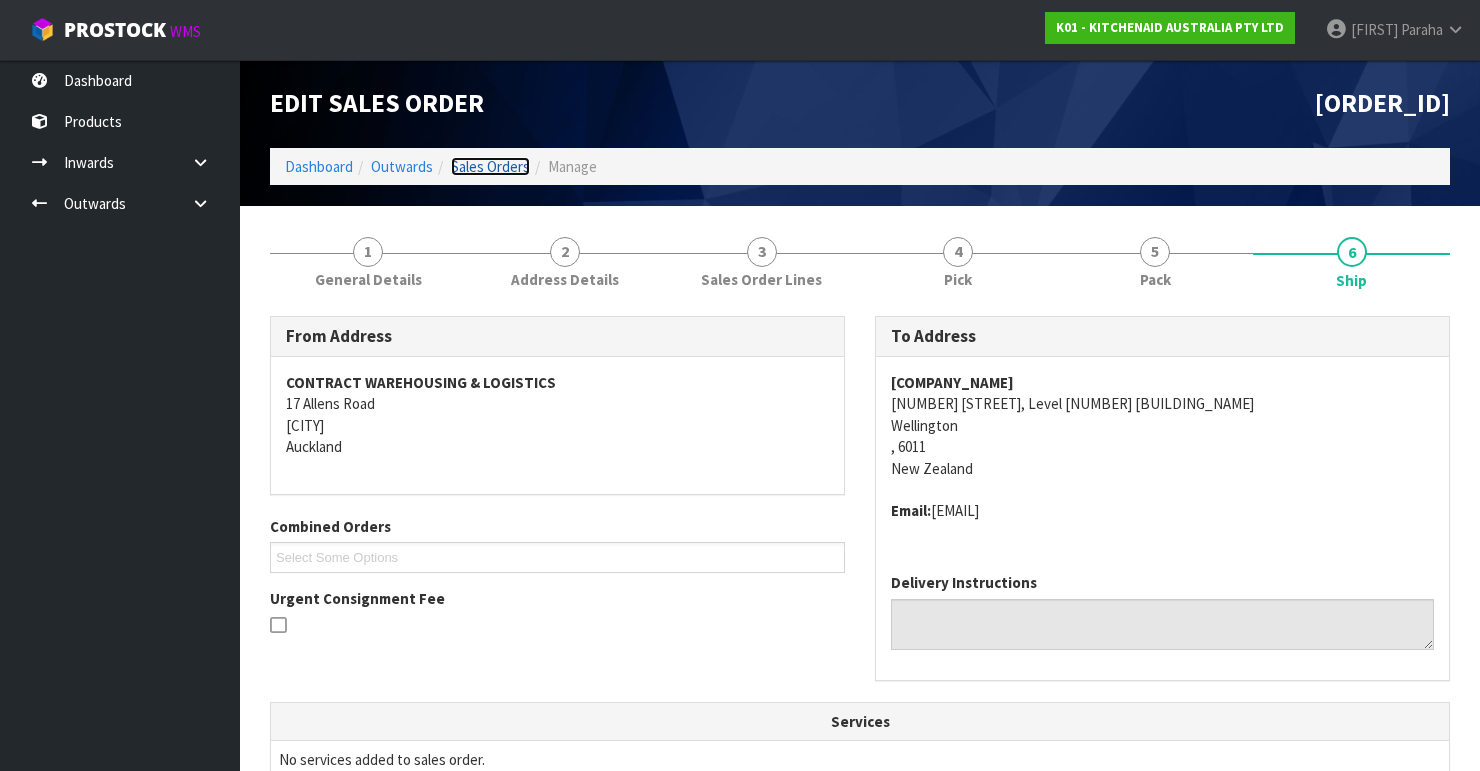 click on "Sales Orders" at bounding box center (490, 166) 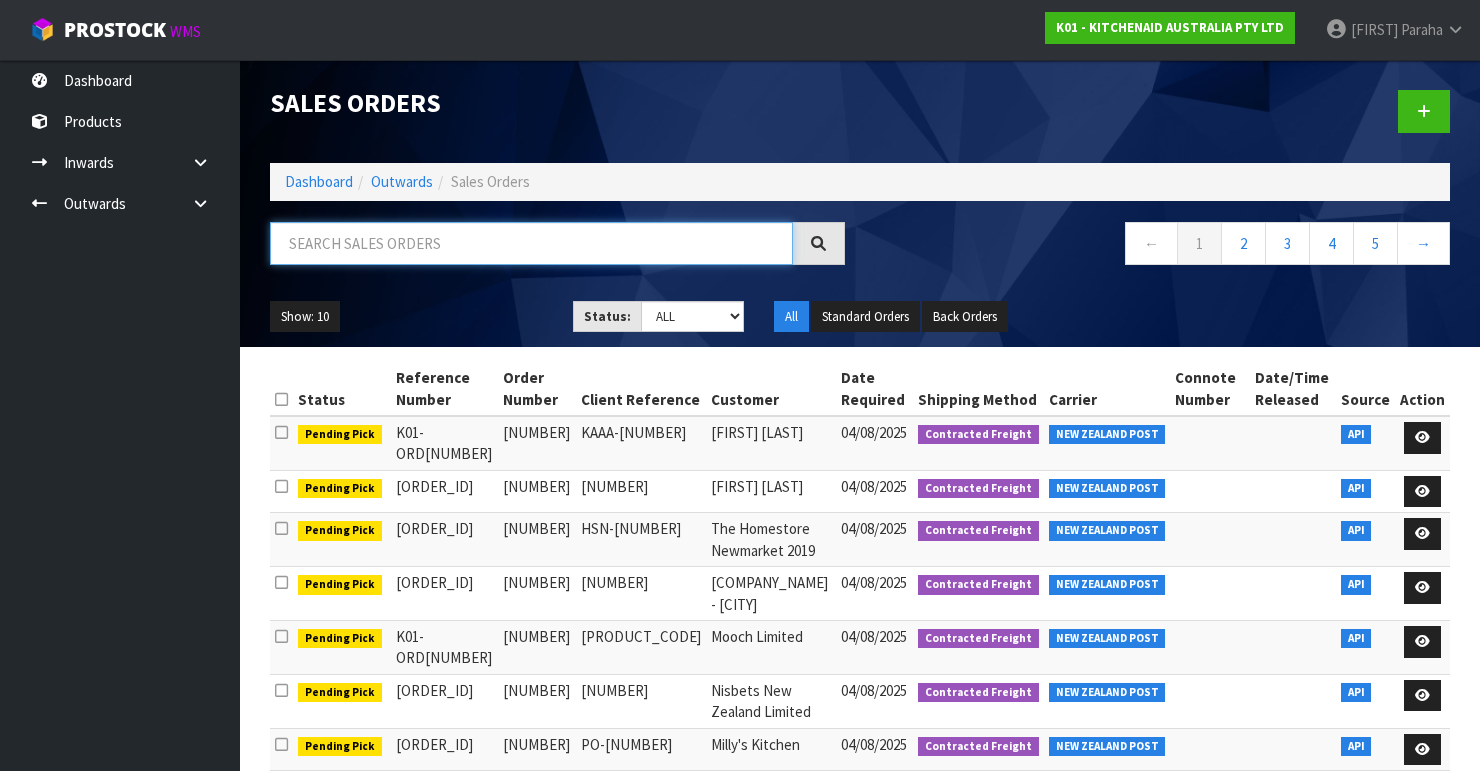 click at bounding box center (531, 243) 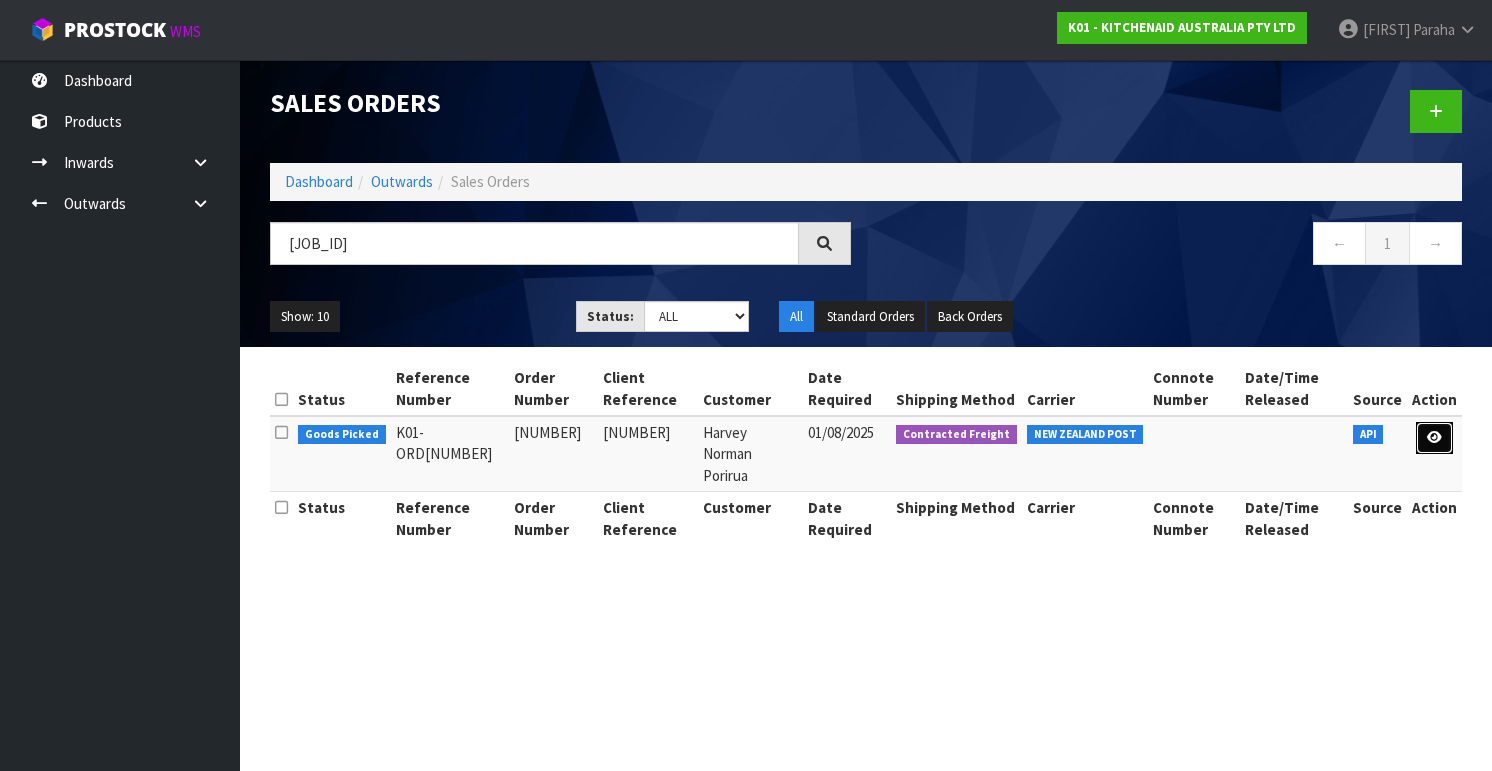 click at bounding box center [1434, 437] 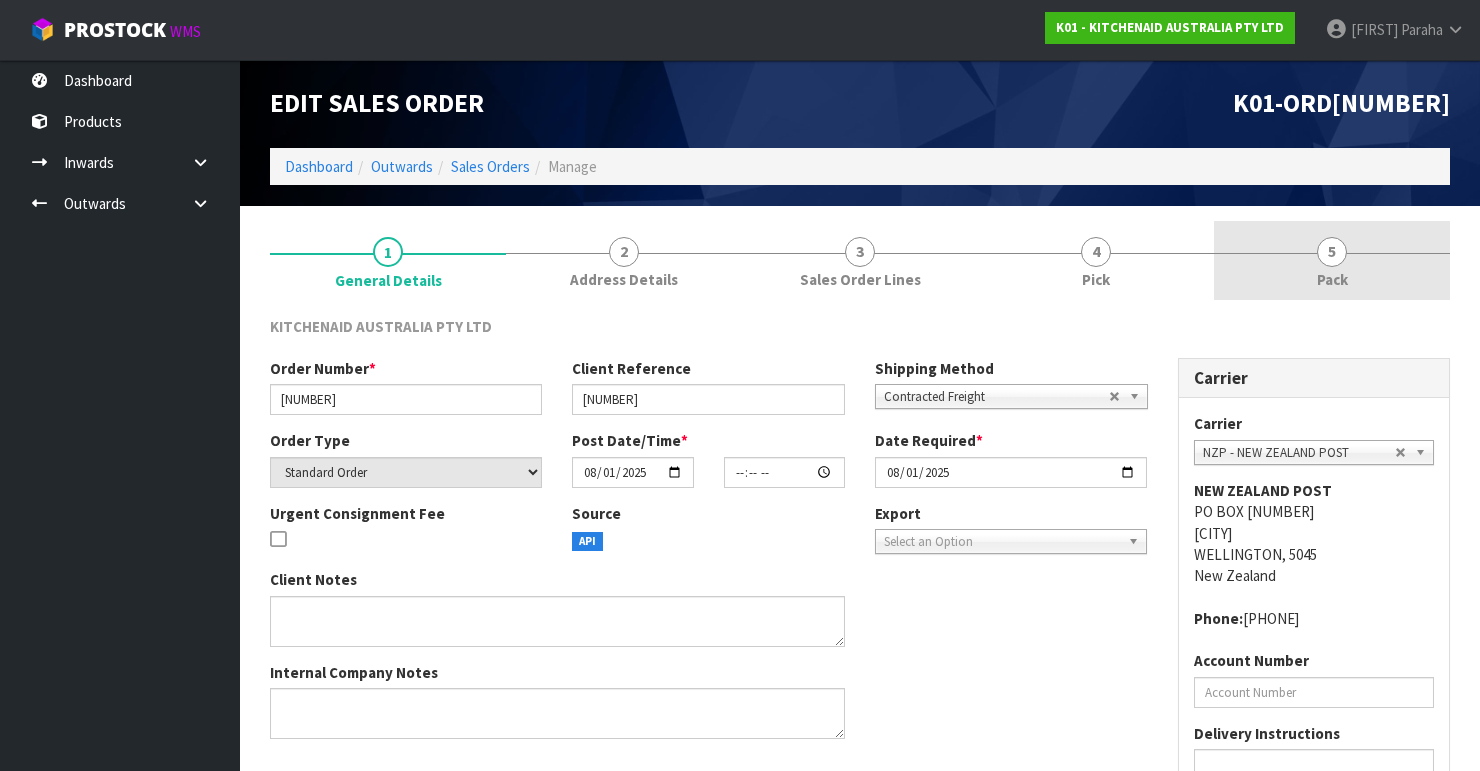click on "5" at bounding box center [1332, 252] 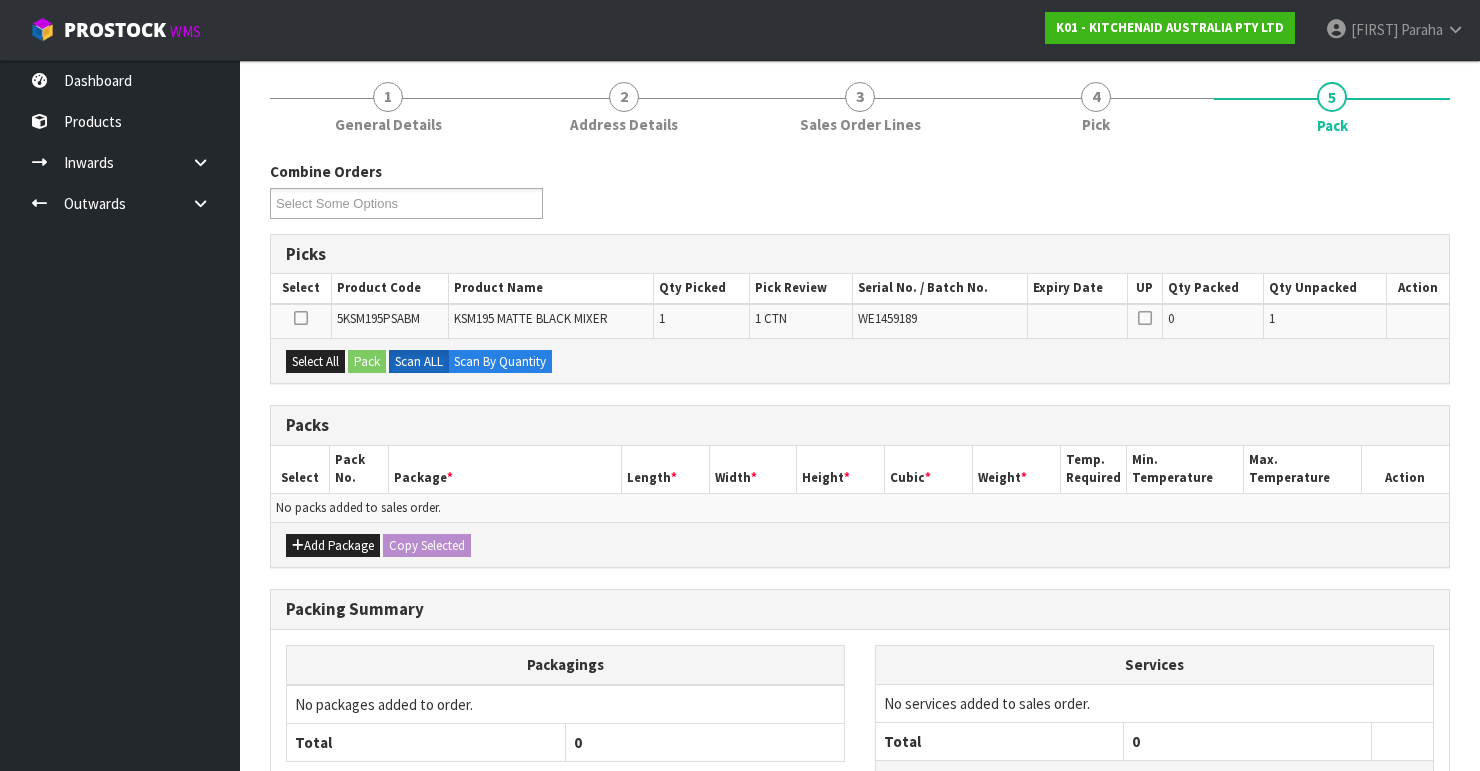 scroll, scrollTop: 160, scrollLeft: 0, axis: vertical 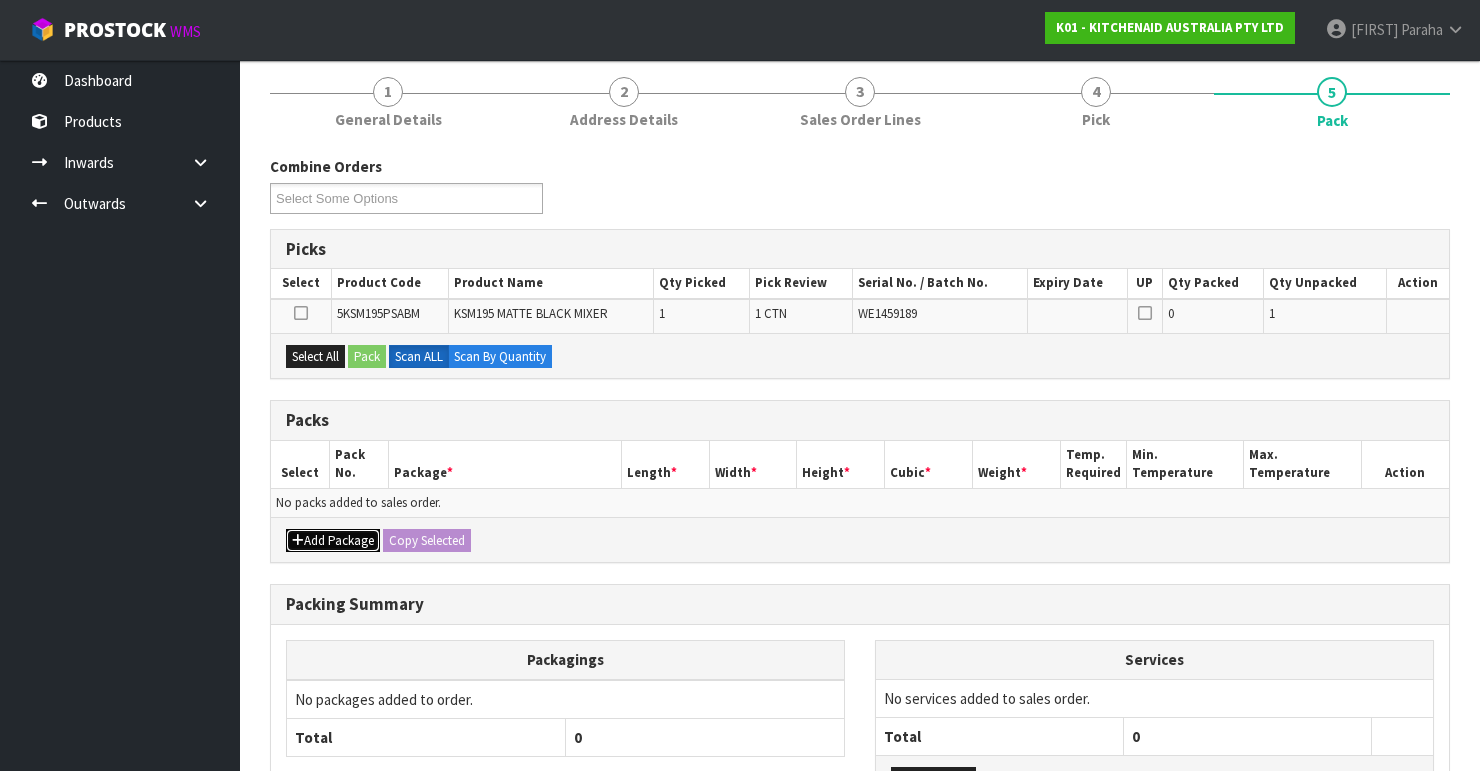 click on "Add Package" at bounding box center [333, 541] 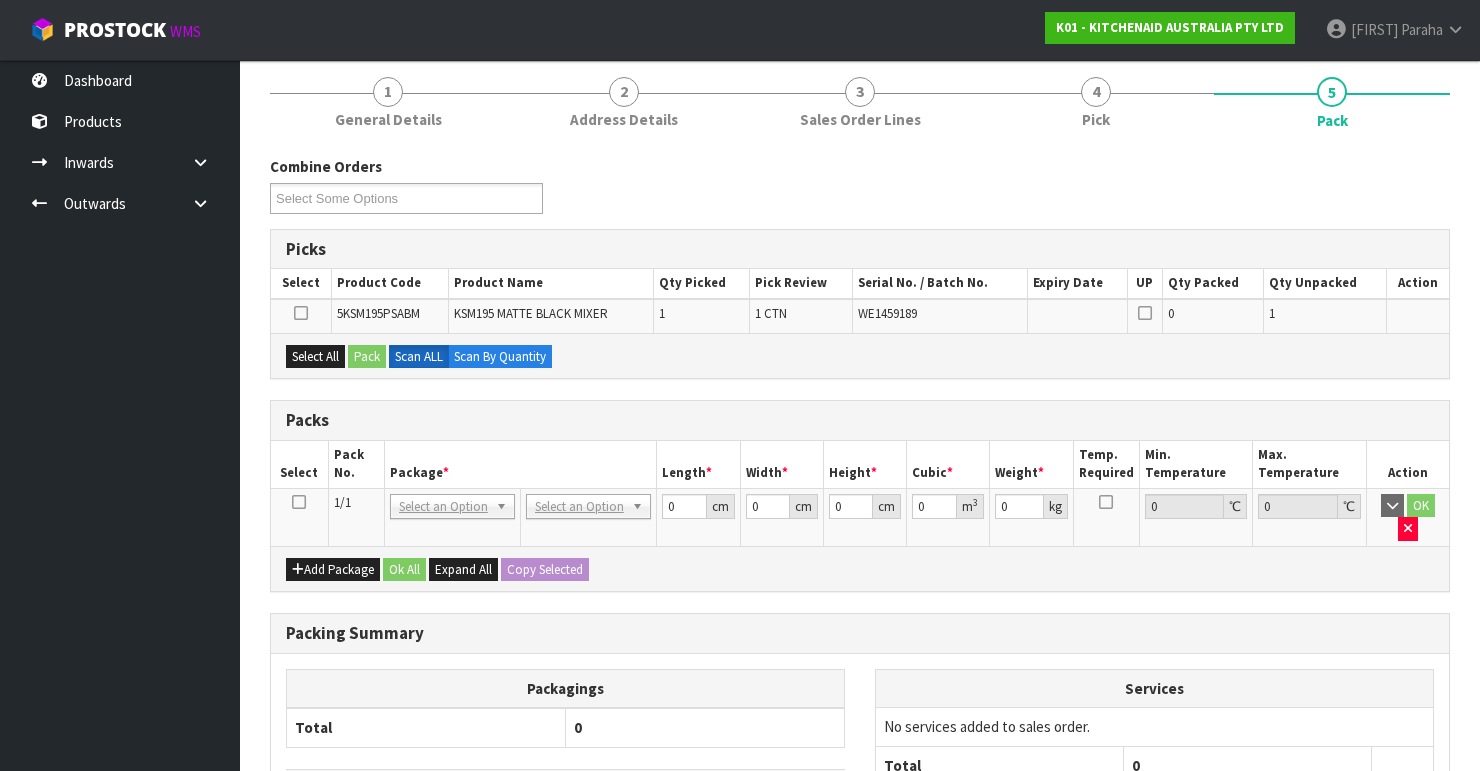 click at bounding box center (299, 502) 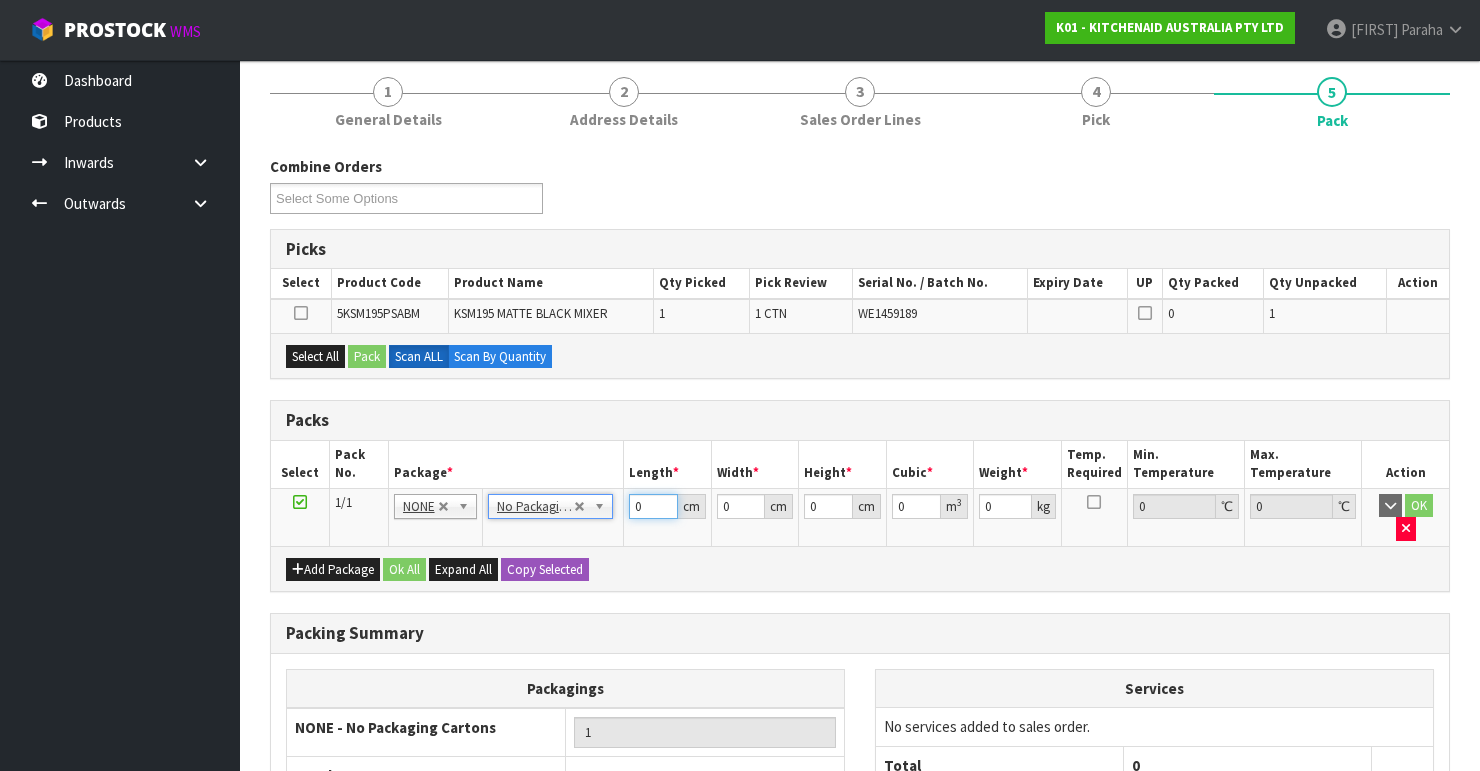 drag, startPoint x: 646, startPoint y: 502, endPoint x: 621, endPoint y: 511, distance: 26.57066 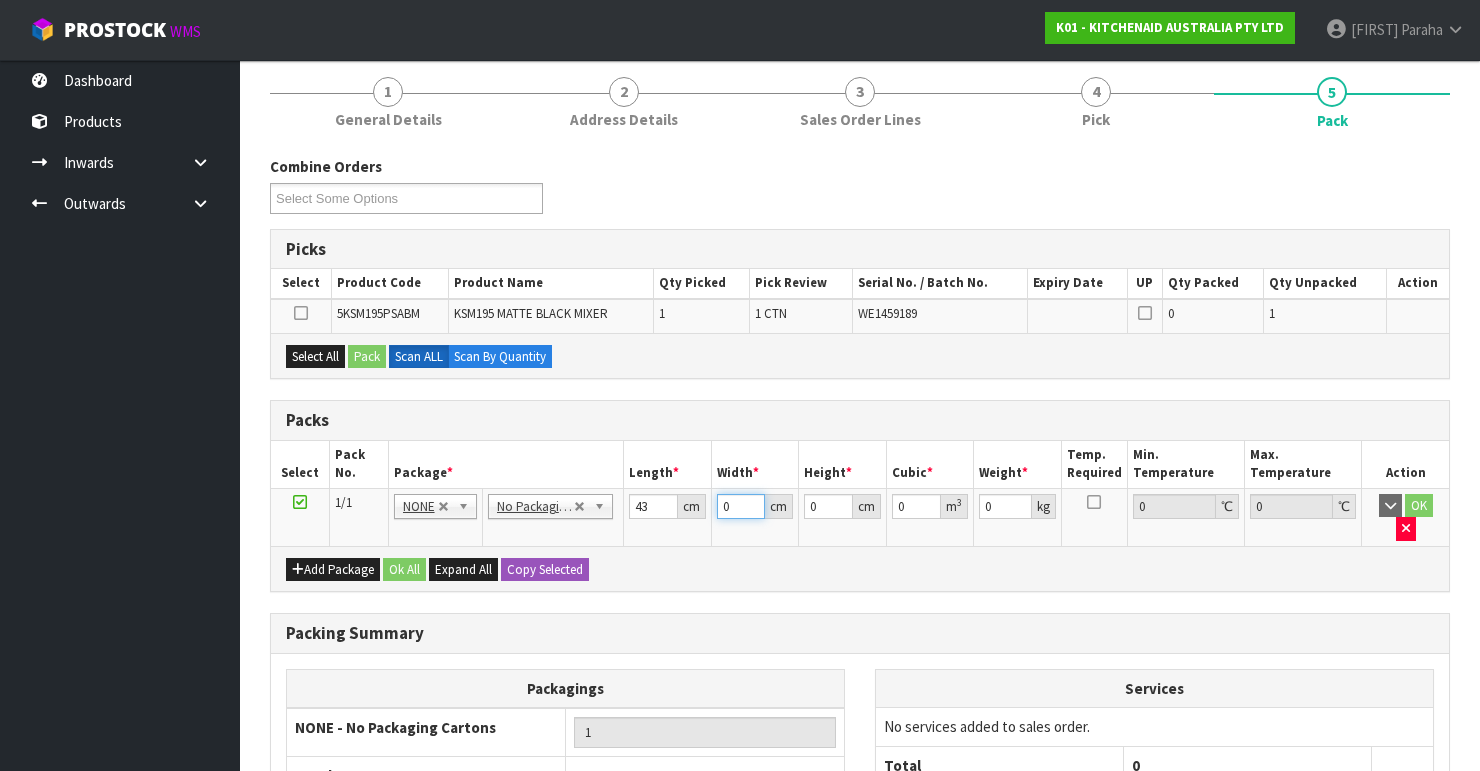 drag, startPoint x: 728, startPoint y: 504, endPoint x: 703, endPoint y: 504, distance: 25 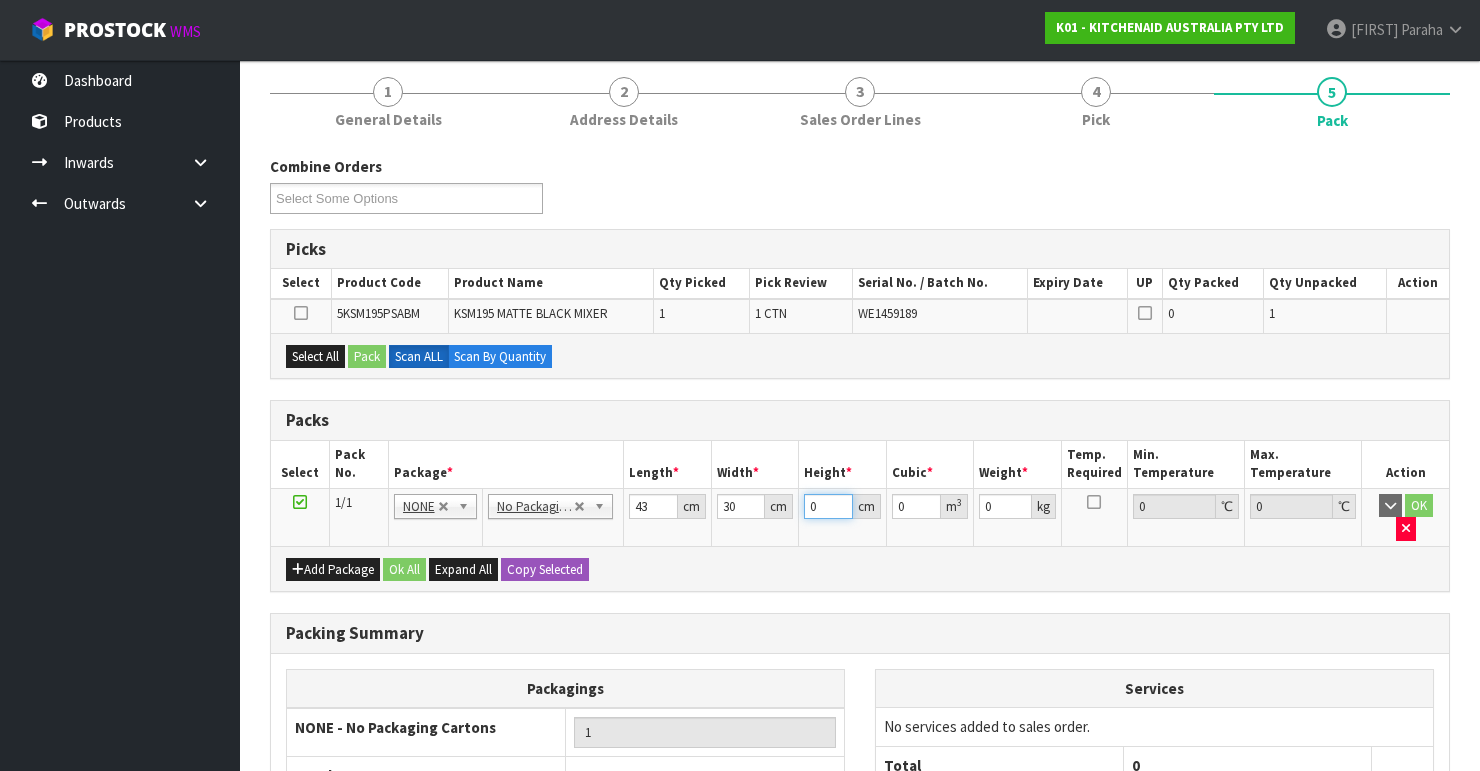 drag, startPoint x: 818, startPoint y: 504, endPoint x: 769, endPoint y: 519, distance: 51.24451 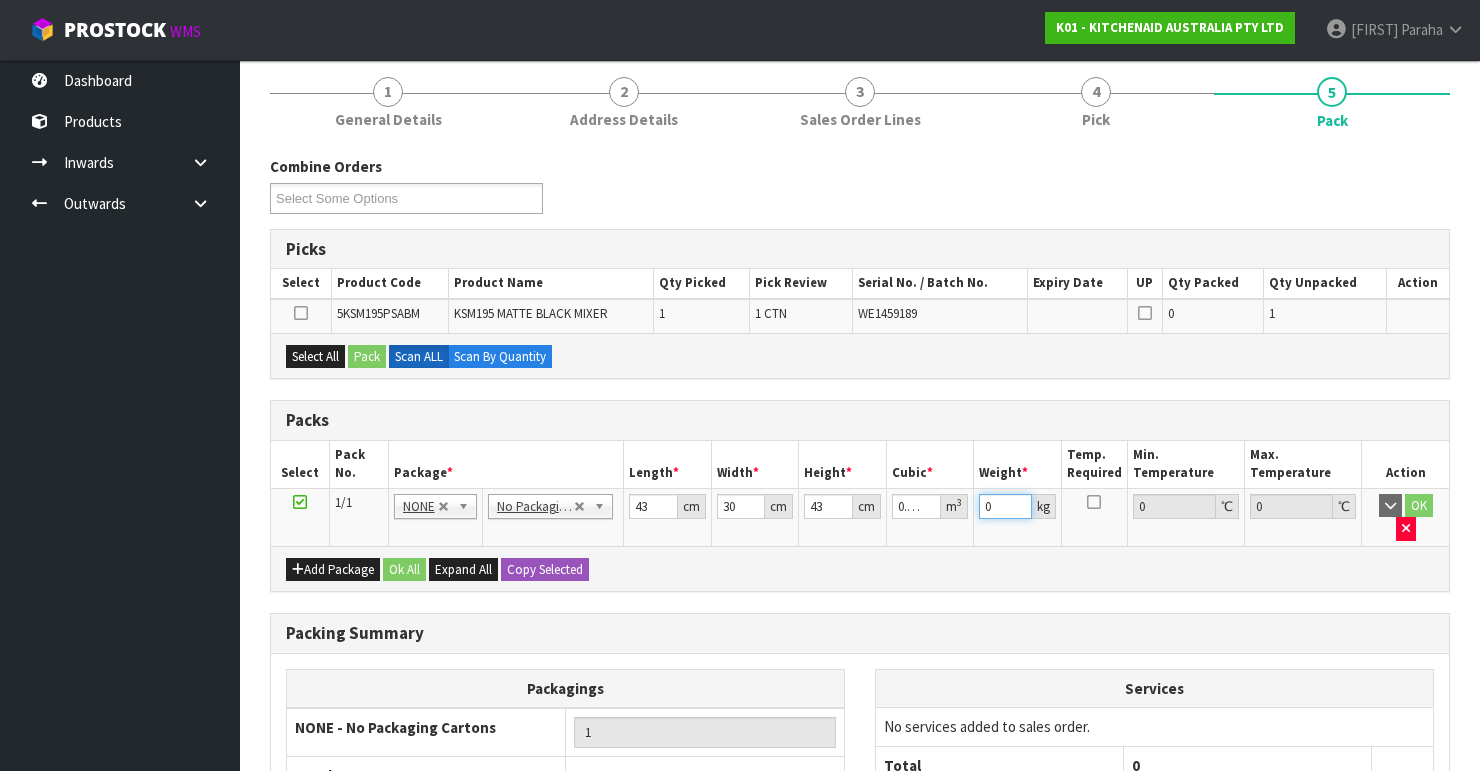 click on "1/1
NONE 007-001 007-002 007-004 007-009 007-013 007-014 007-015 007-017 007-018 007-019 007-021 007-022 007-023 007-024 010-016 010-017 010-018 010-019 011-001 011-002 011-003 011-004 011-005 011-006 011-007 011-008 011-009 011-010 011-011 011-012 011-013 011-014 011-015 011-016 011-017 011-018 011-019 011-020 011-021 011-022 011-023 011-025 011-026 011-027 011-028 011-029 011-030 011-031 011-032 011-033 011-034 011-035 011-036 011-037 011-038 011-039 011-040 011-041 011-042 011-043 011-044 011-045 011-046 011-047 011-048 011-049 011-050 011-051 011-052 011-053 011-054 011-055 011-056 011-057 011-058 011-059 011-060 011-061 011-062 011-063 011-064 011-065 011-066 011-067 011-068 011-070 011-072 011-073 011-074 011-075 011-076 011-077 011-078 011-079 011-080 011-081 011-082 011-083 011-084
NONE
No Packaging Cartons PLT GEN120 (1200 X 1000) PLT ONE WAY SKID CHEP HIRE PALLET TRANSFER FEE LOSCOM HIRE PALLET TRANSFER FEE PLYBOARD" at bounding box center [860, 517] 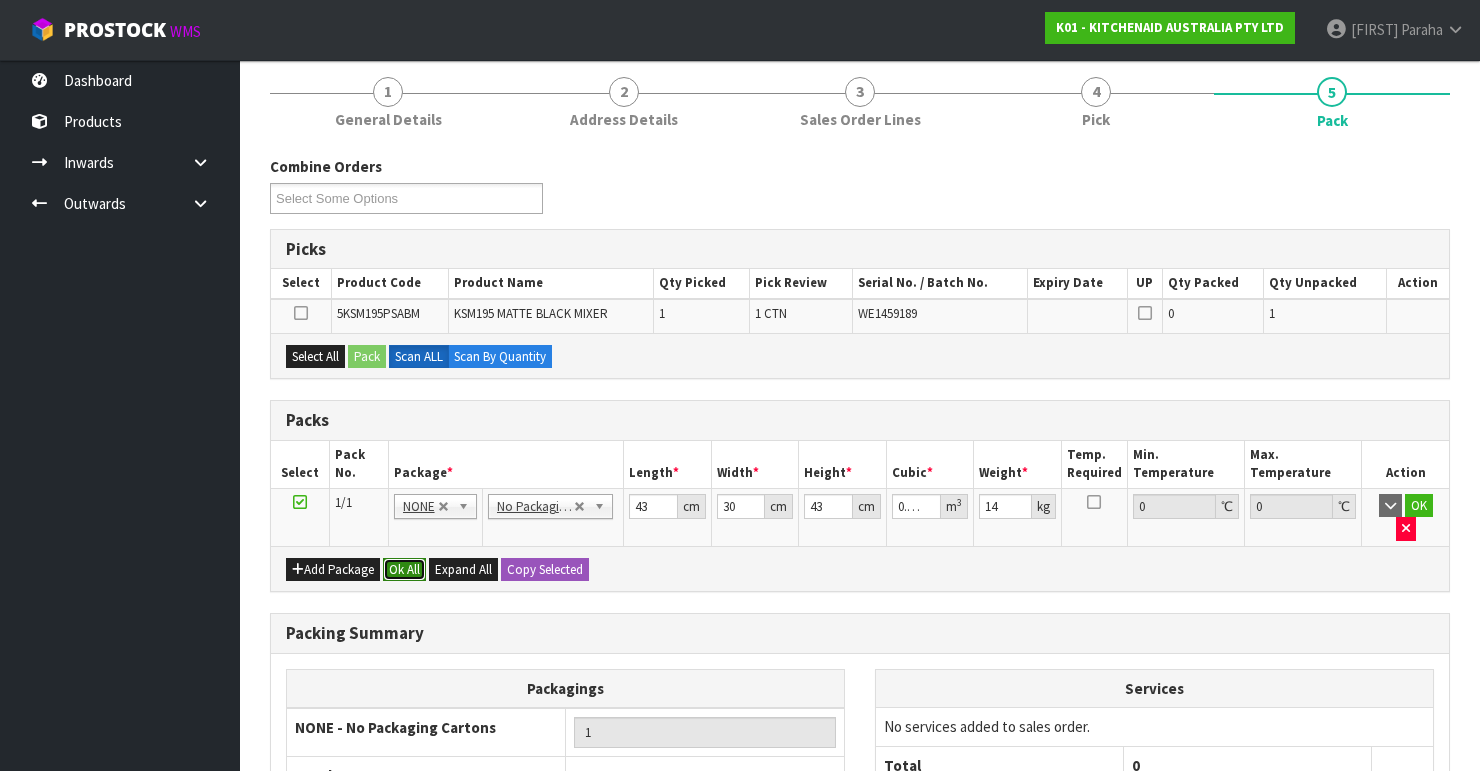 click on "Ok All" at bounding box center (404, 570) 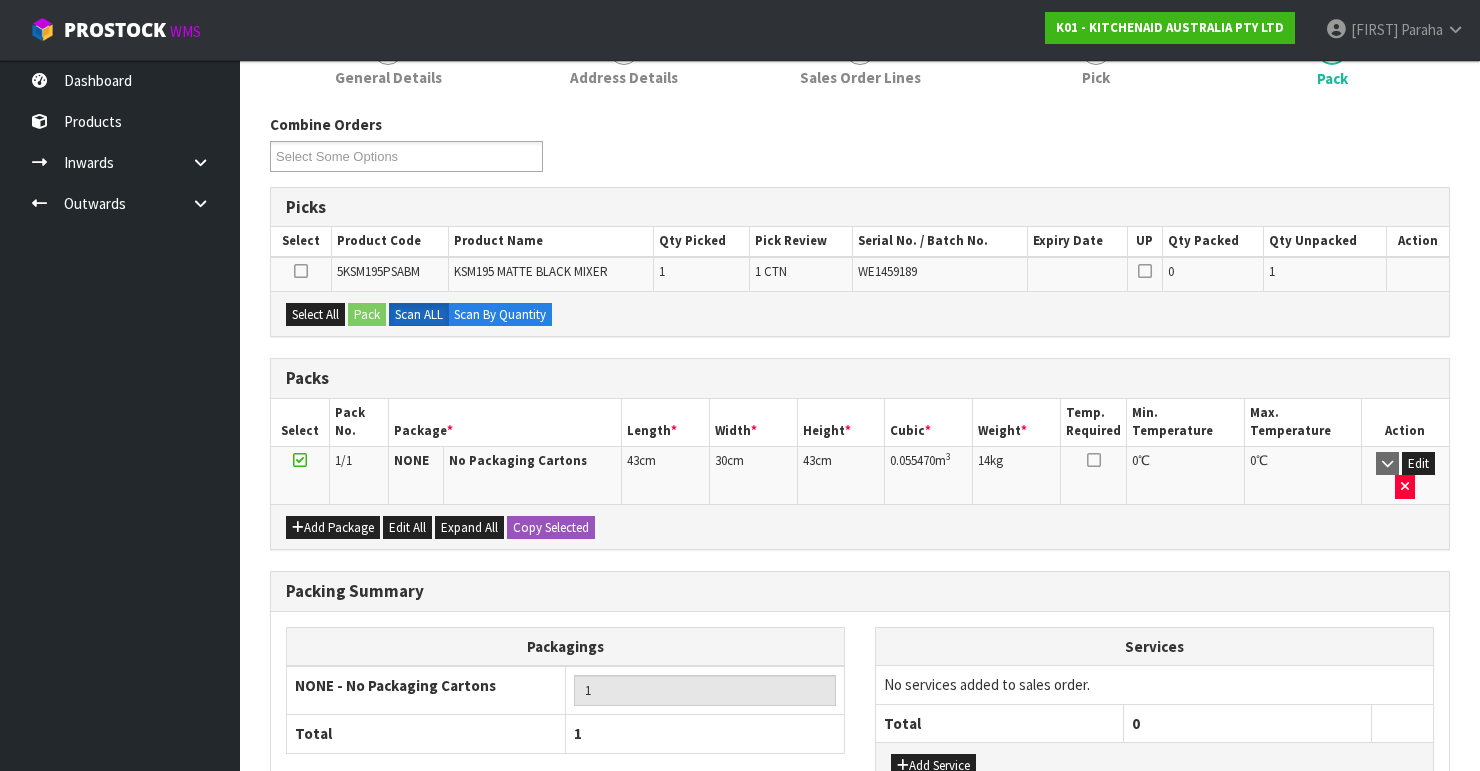 scroll, scrollTop: 192, scrollLeft: 0, axis: vertical 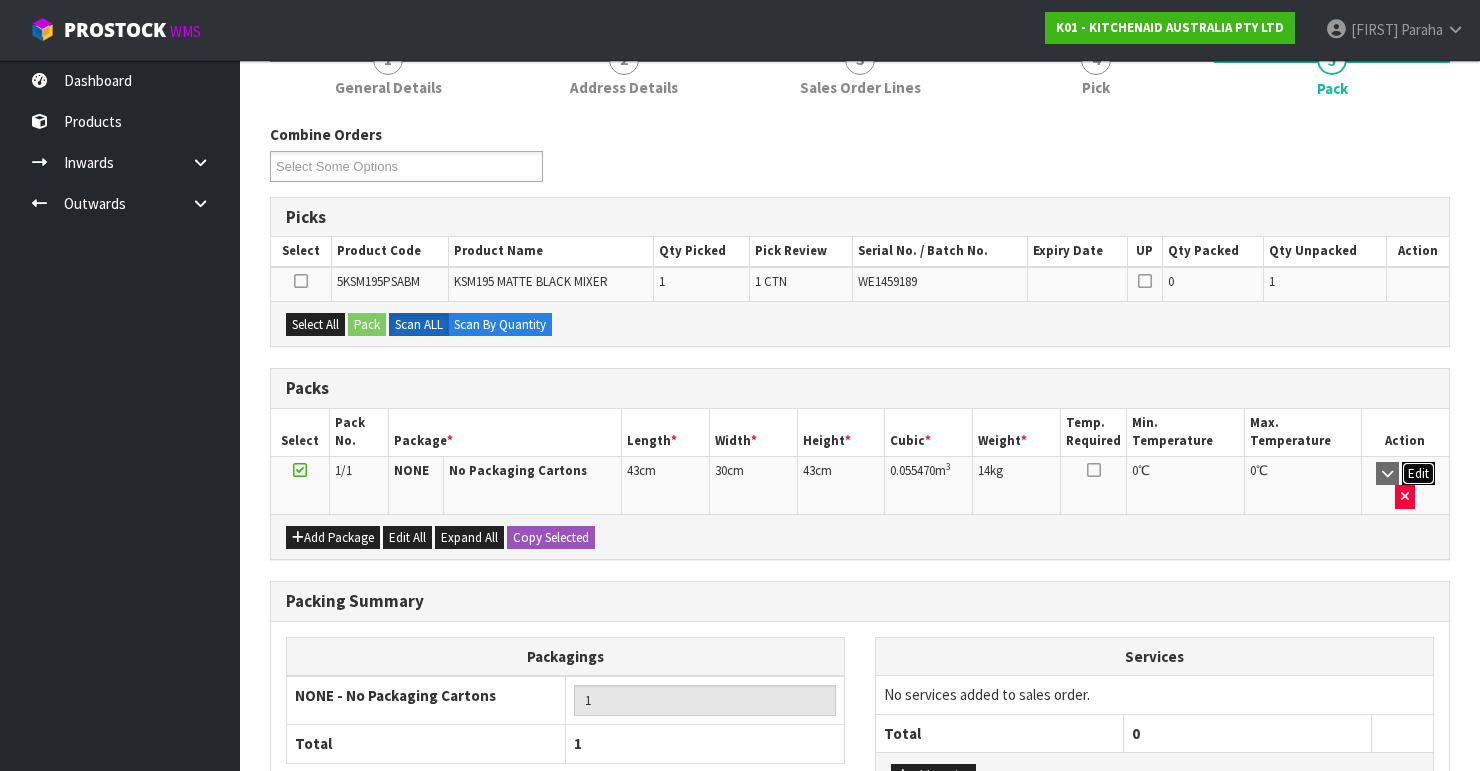 click on "Edit" at bounding box center (1418, 474) 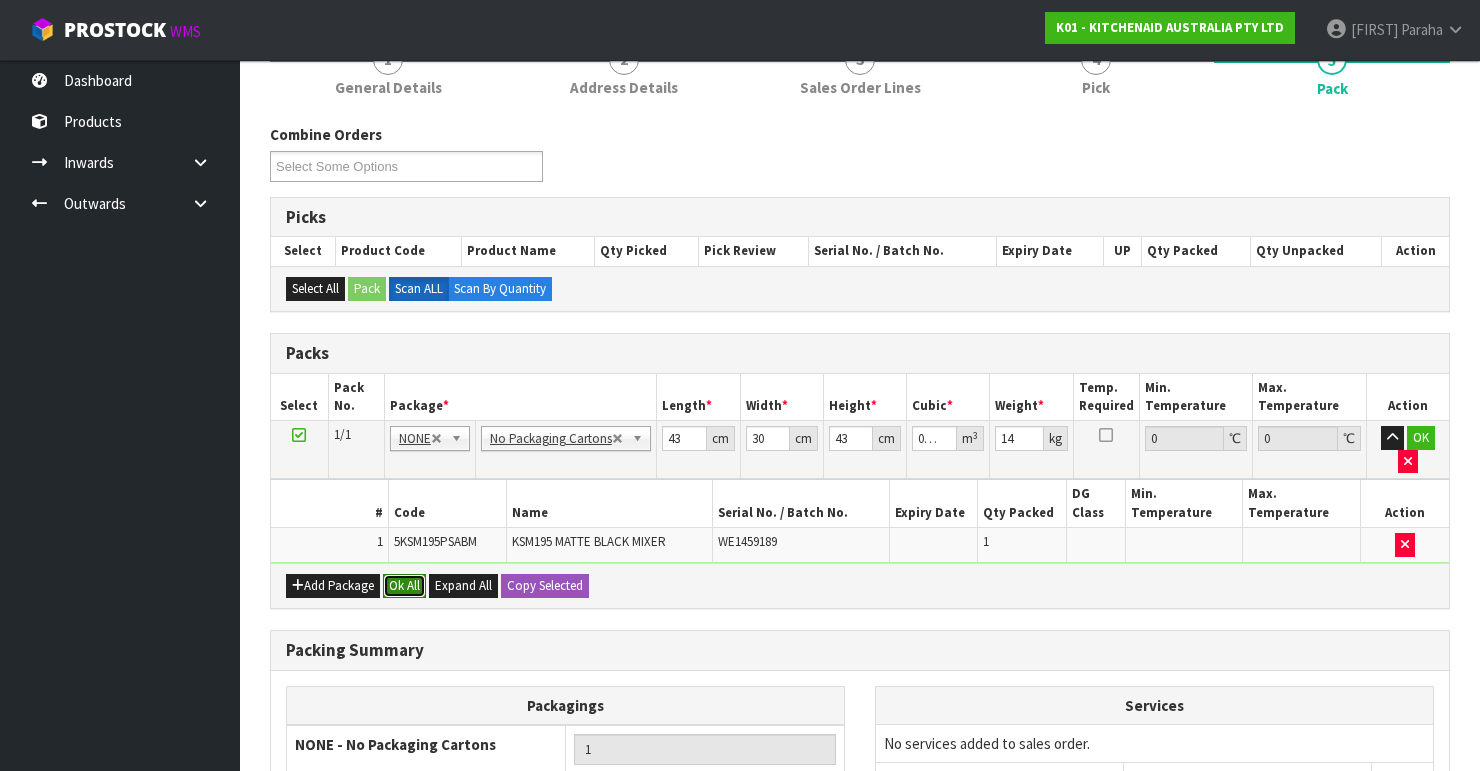 click on "Ok All" at bounding box center [404, 586] 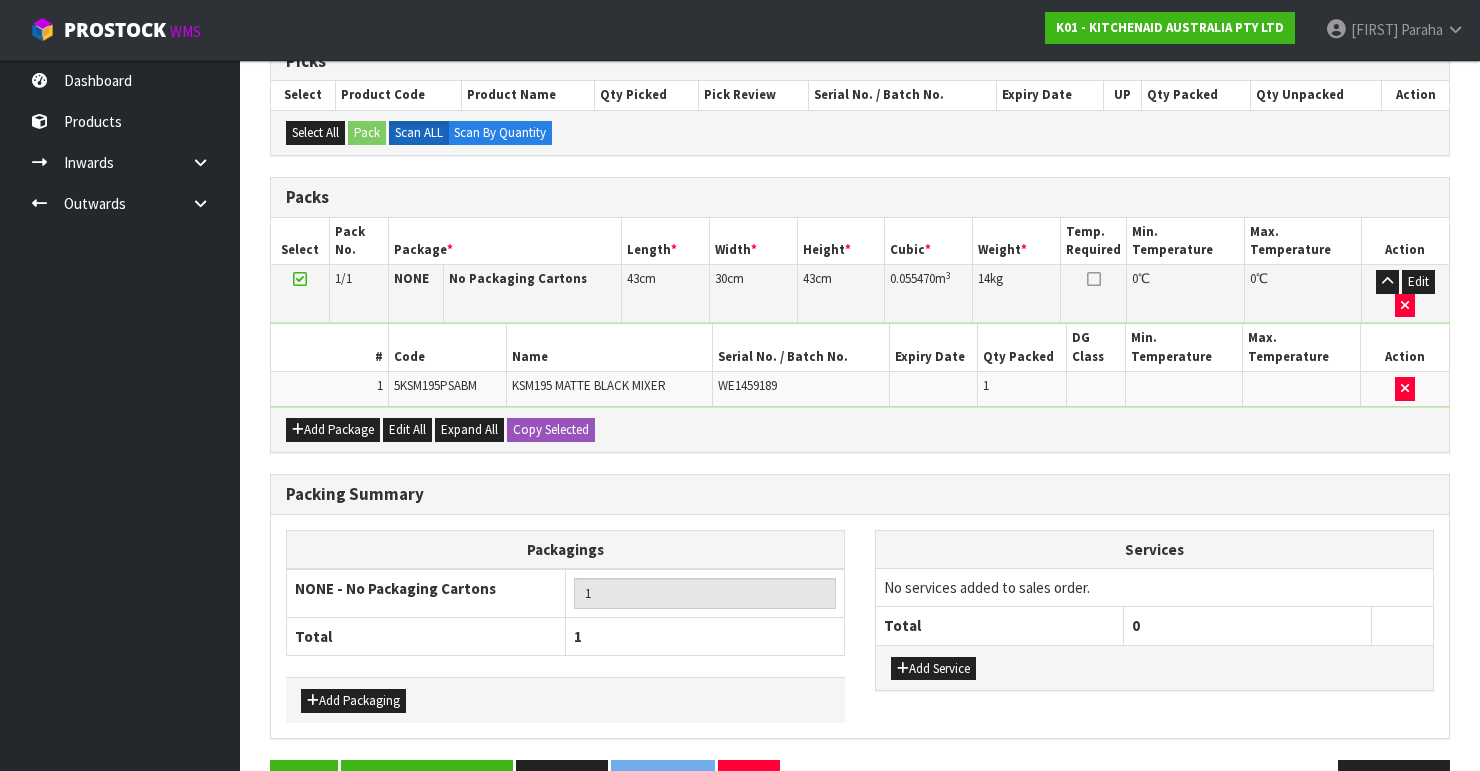 scroll, scrollTop: 400, scrollLeft: 0, axis: vertical 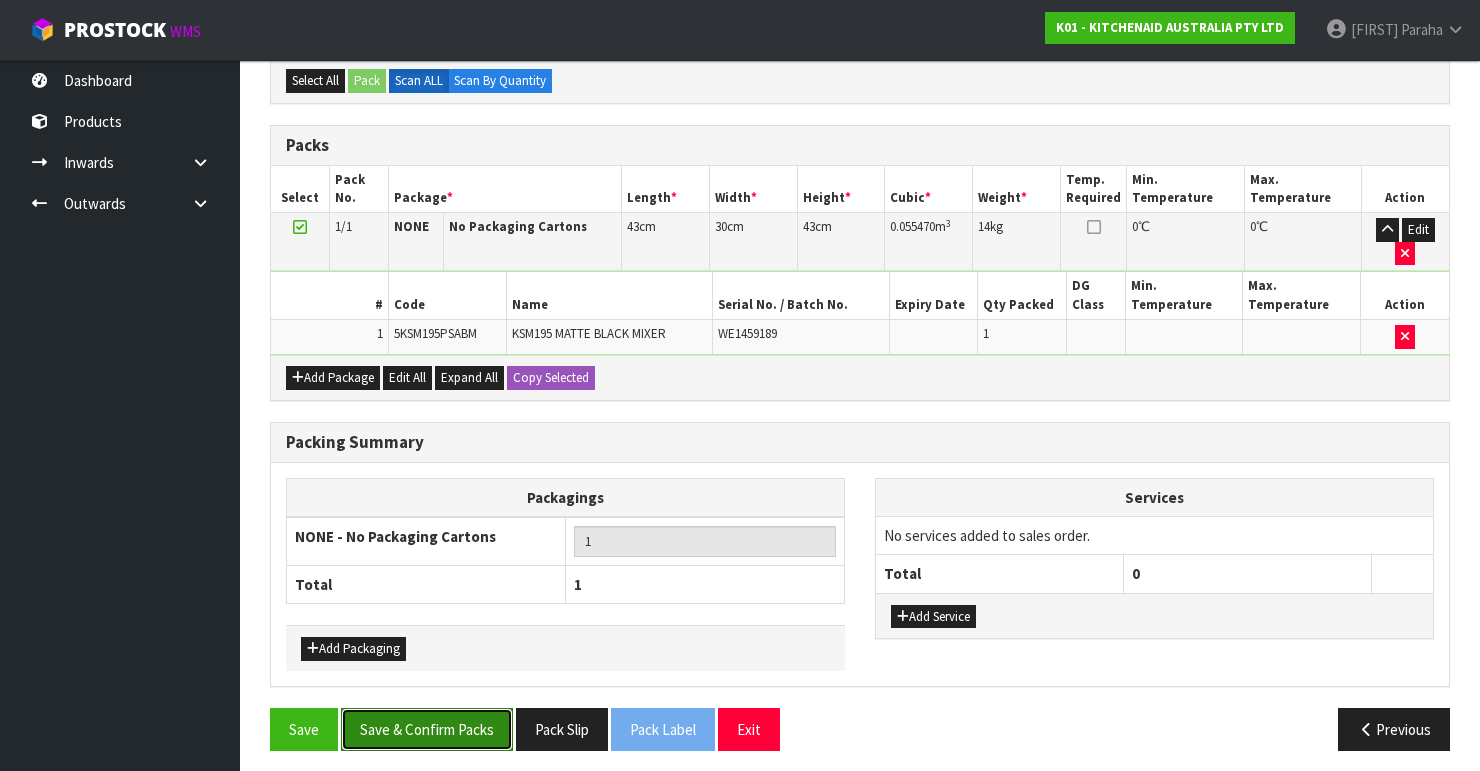 click on "Save & Confirm Packs" at bounding box center (427, 729) 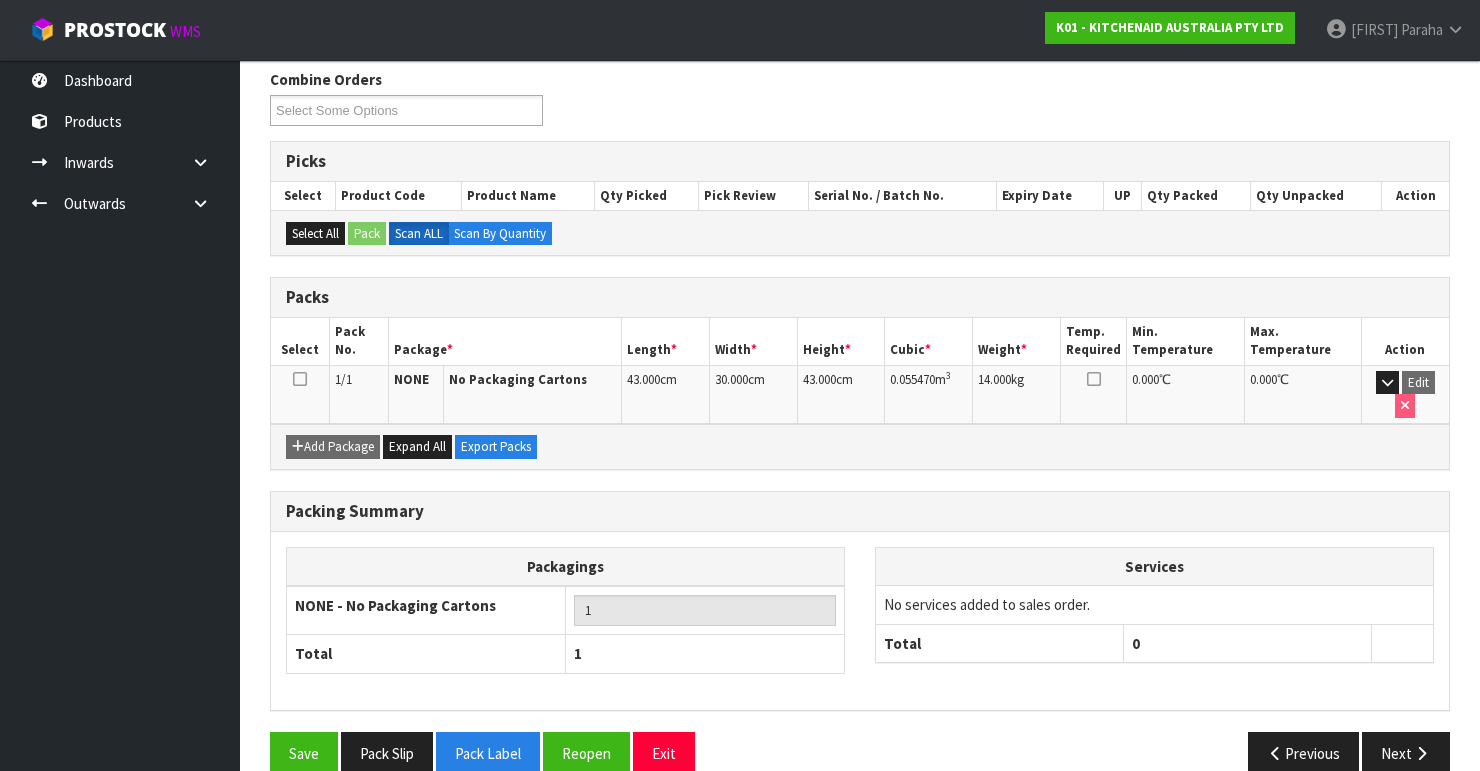 scroll, scrollTop: 346, scrollLeft: 0, axis: vertical 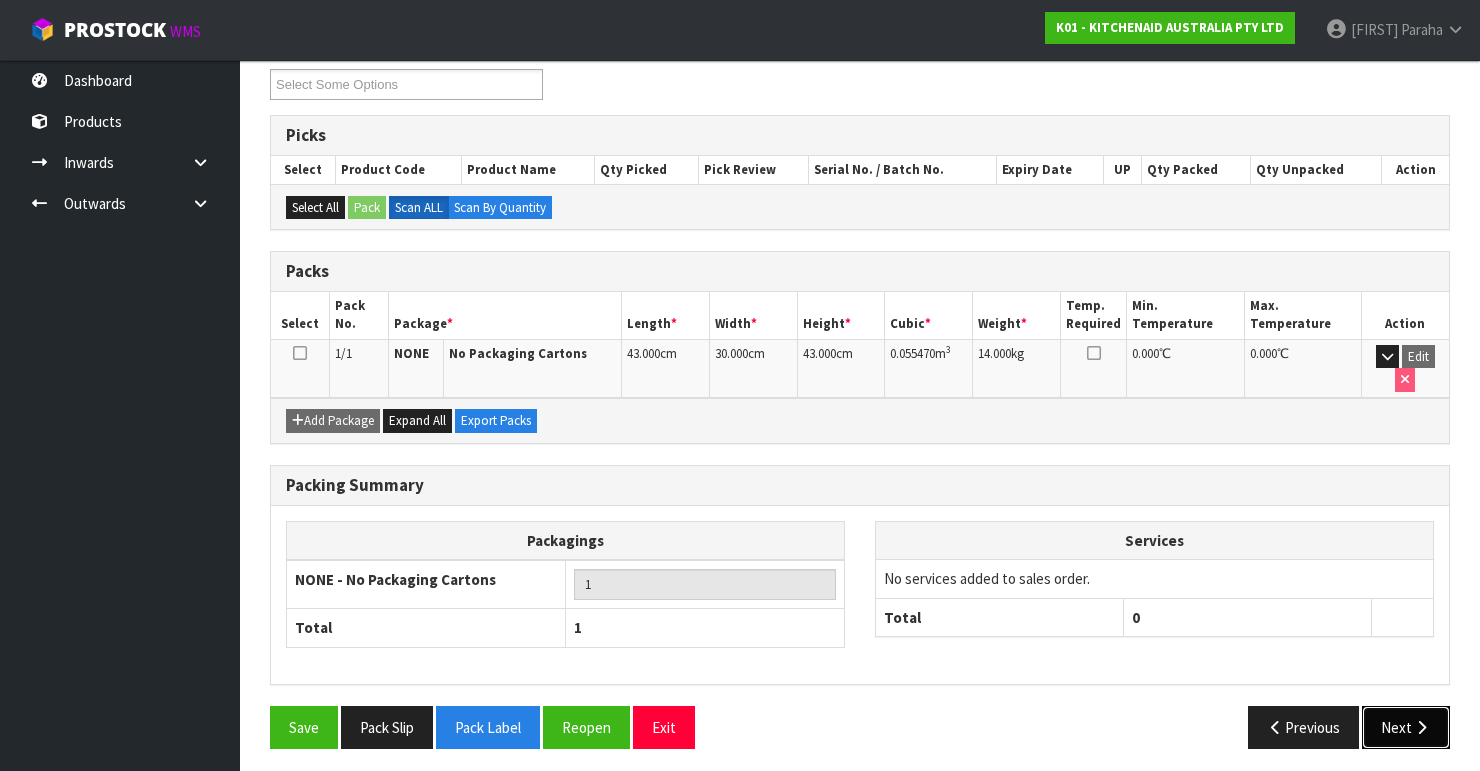 click at bounding box center (1421, 727) 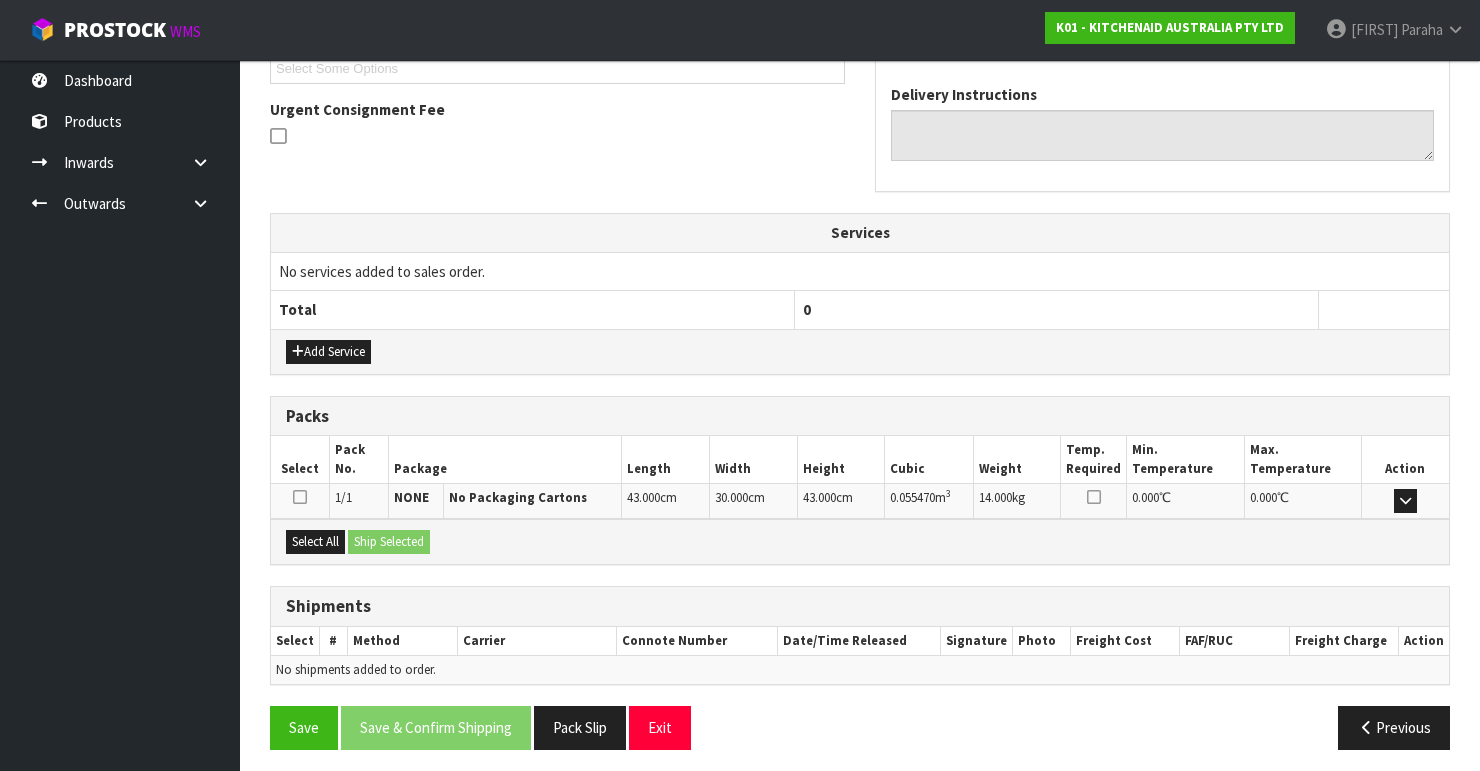 scroll, scrollTop: 562, scrollLeft: 0, axis: vertical 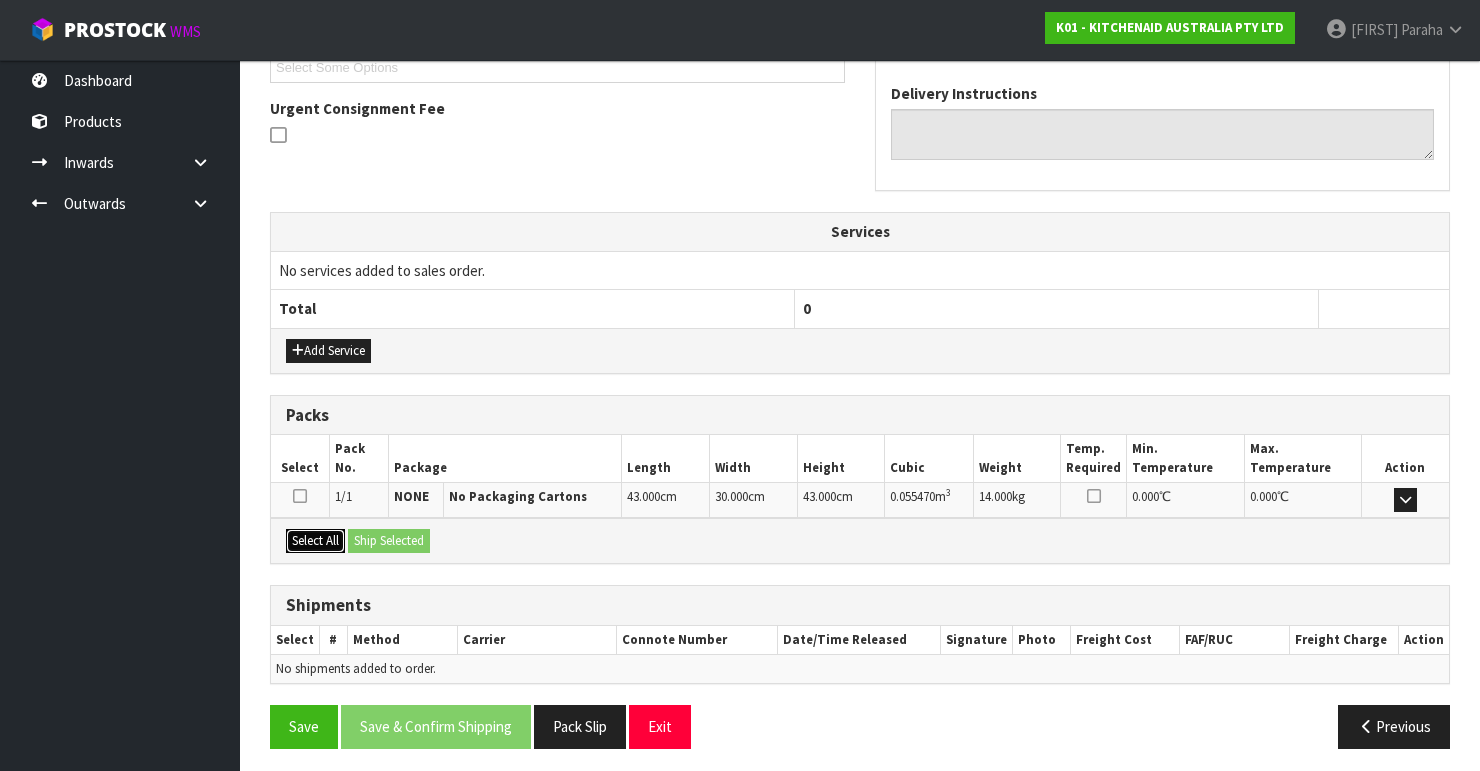 click on "Select All" at bounding box center [315, 541] 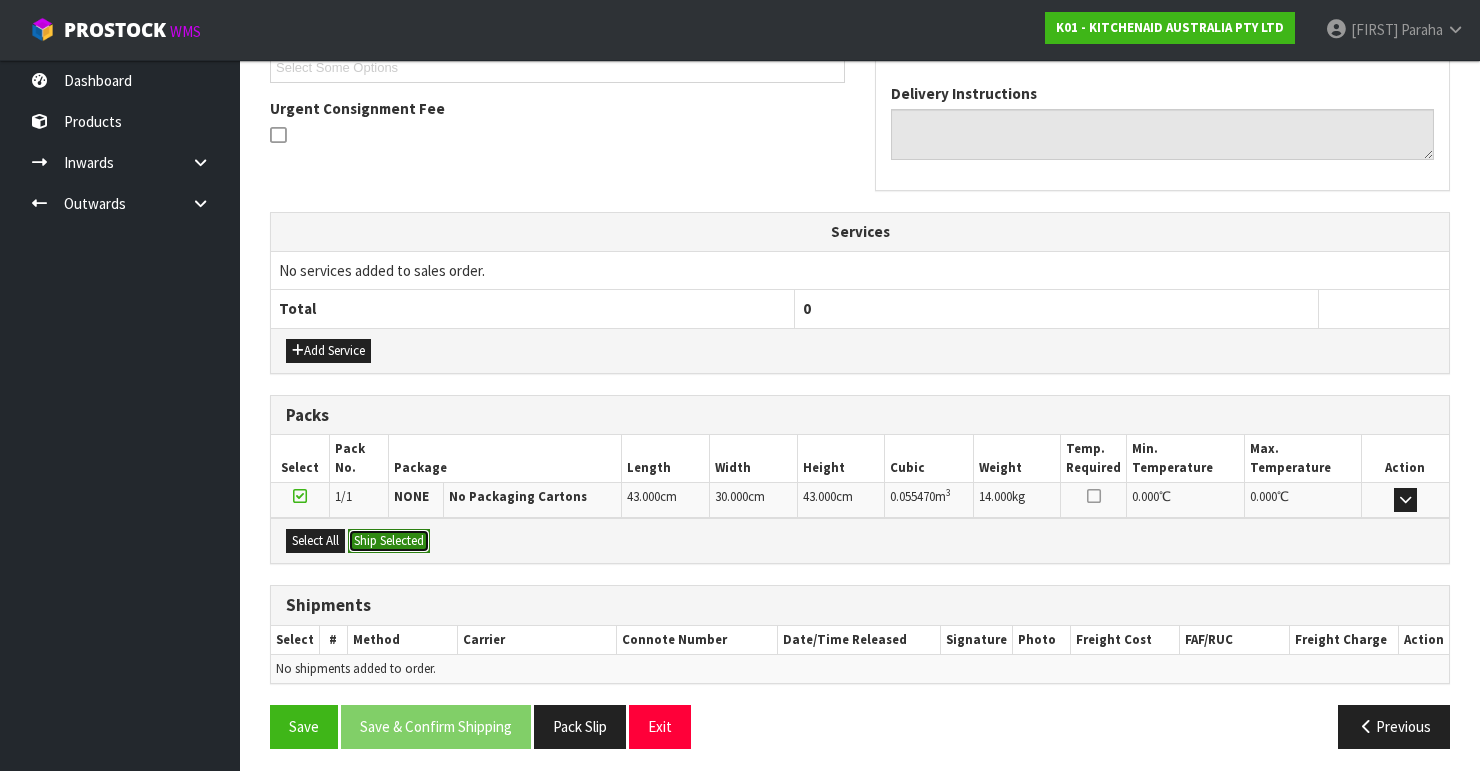 click on "Ship Selected" at bounding box center (389, 541) 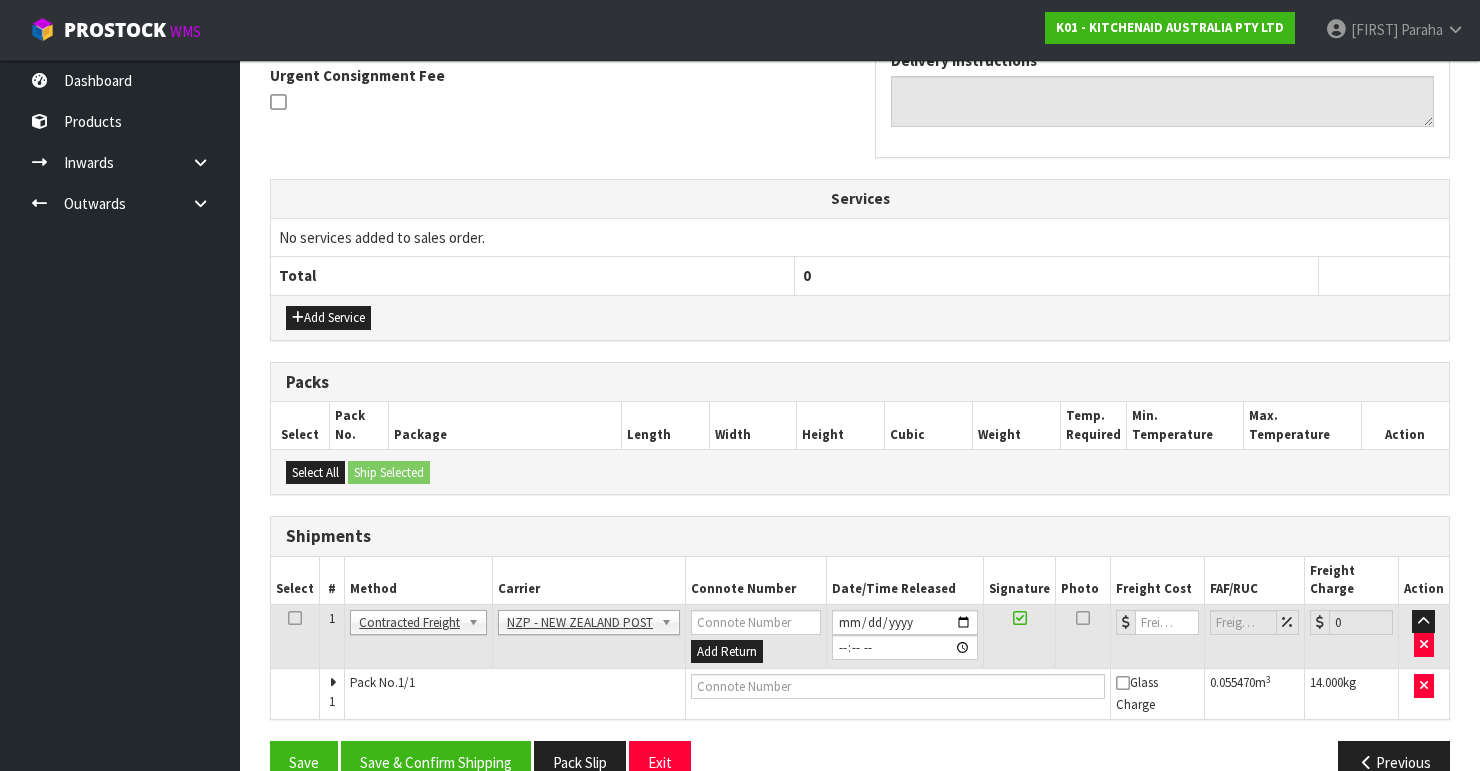 scroll, scrollTop: 613, scrollLeft: 0, axis: vertical 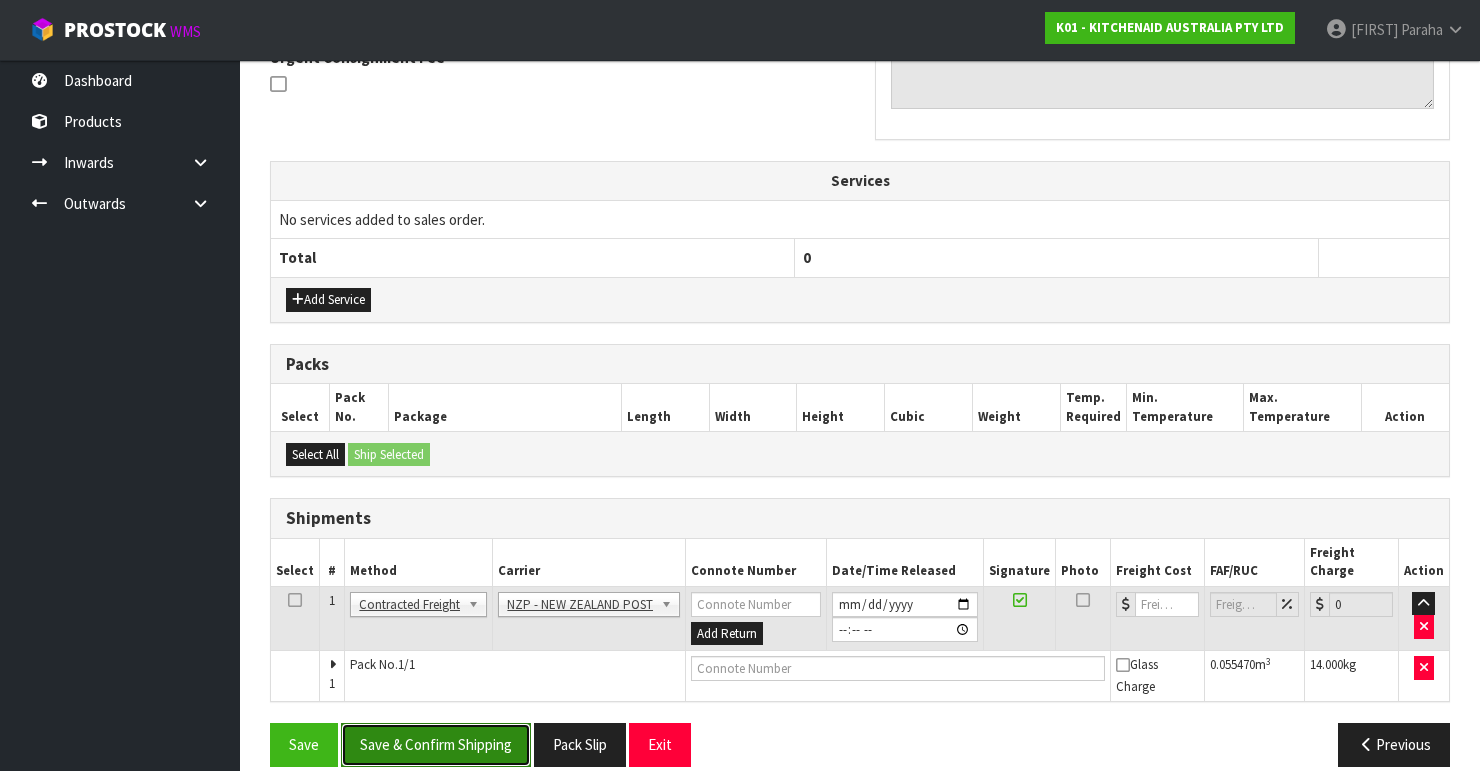 click on "Save & Confirm Shipping" at bounding box center (436, 744) 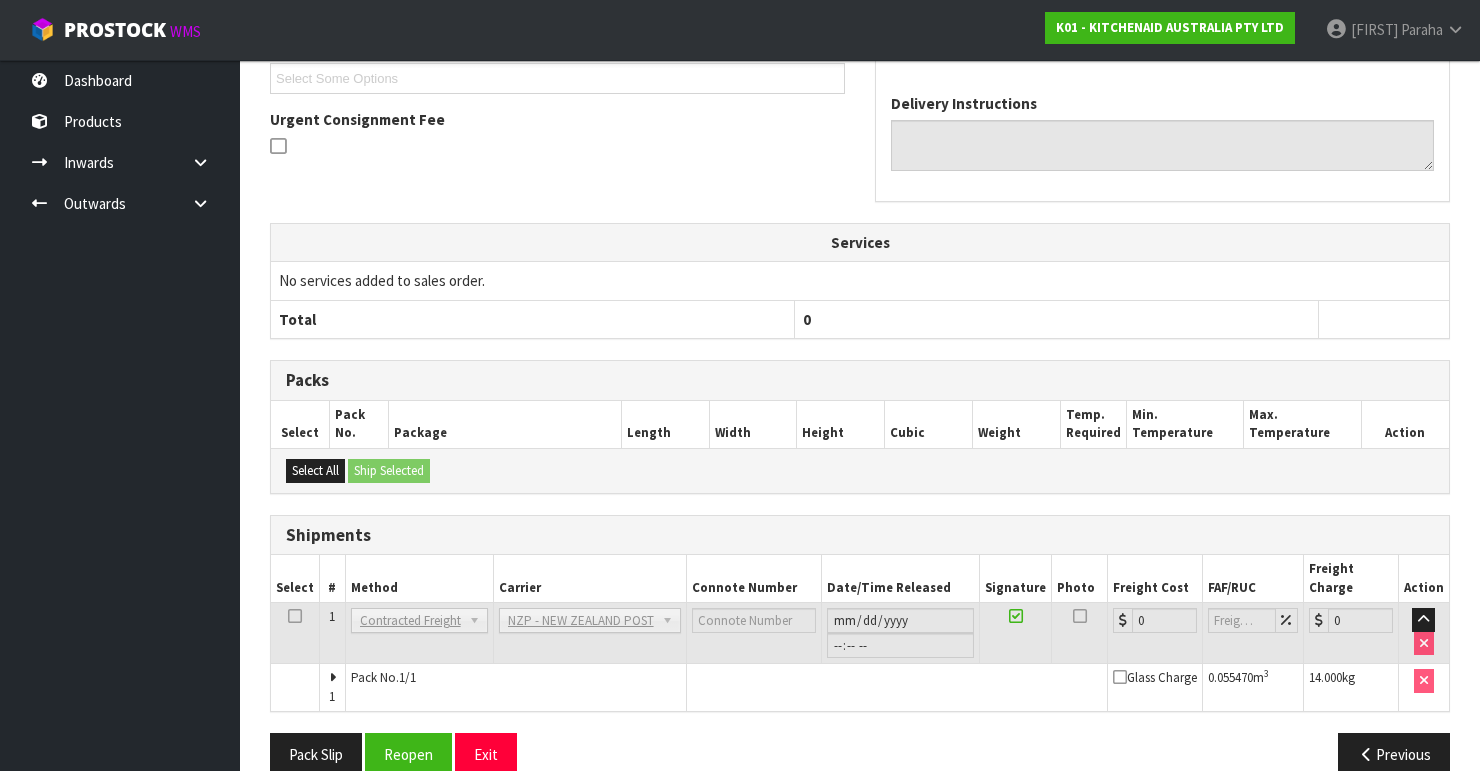scroll, scrollTop: 584, scrollLeft: 0, axis: vertical 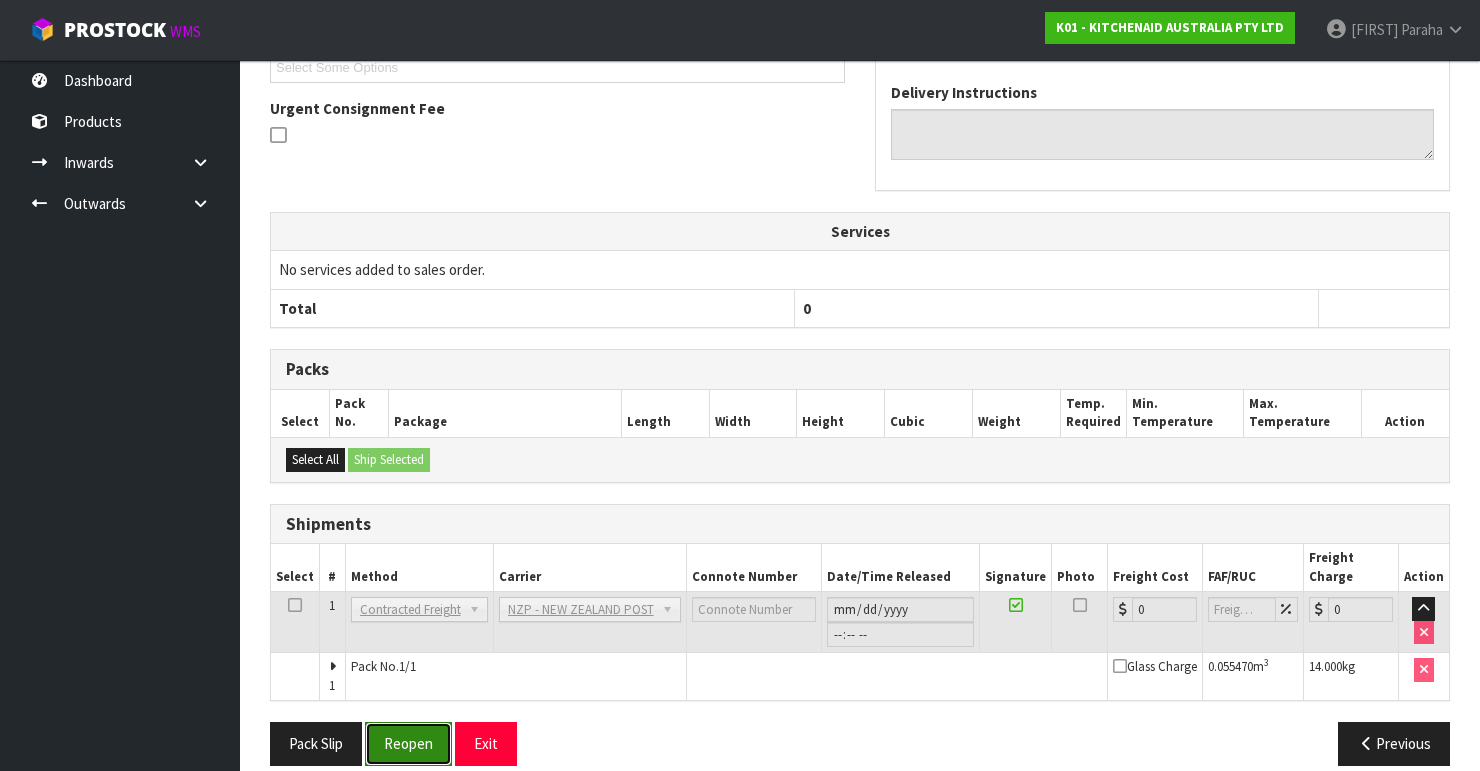 click on "Reopen" at bounding box center [408, 743] 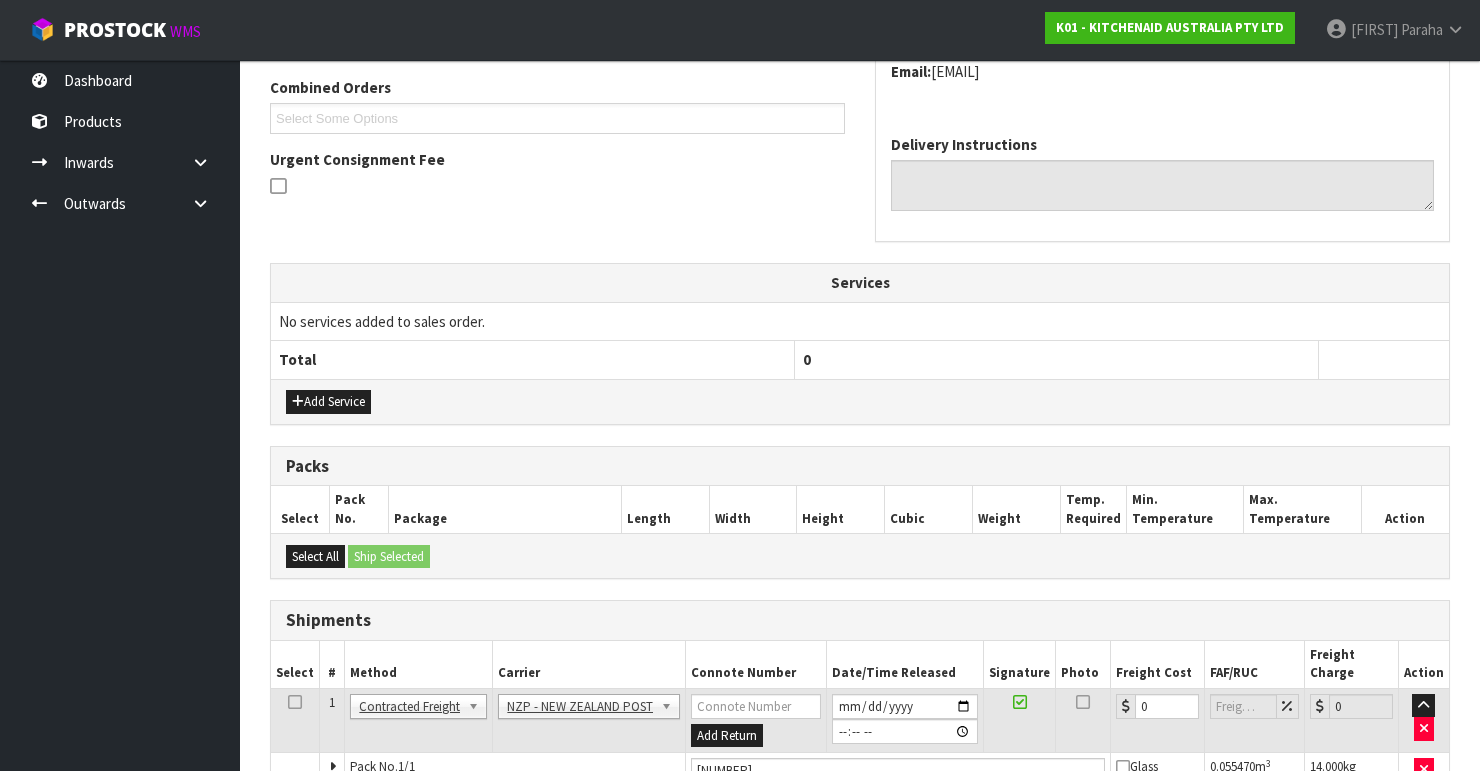 scroll, scrollTop: 616, scrollLeft: 0, axis: vertical 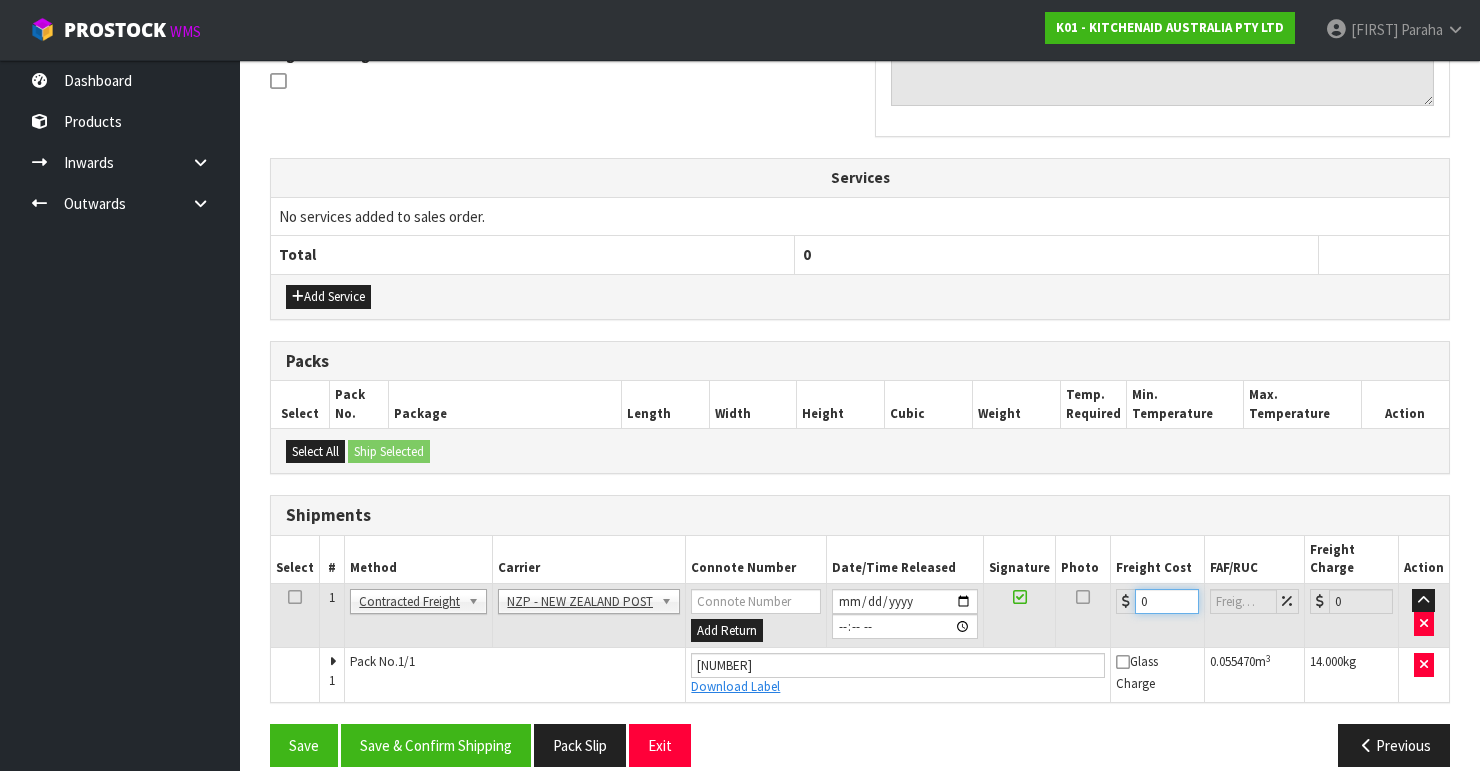 drag, startPoint x: 1152, startPoint y: 576, endPoint x: 1118, endPoint y: 574, distance: 34.058773 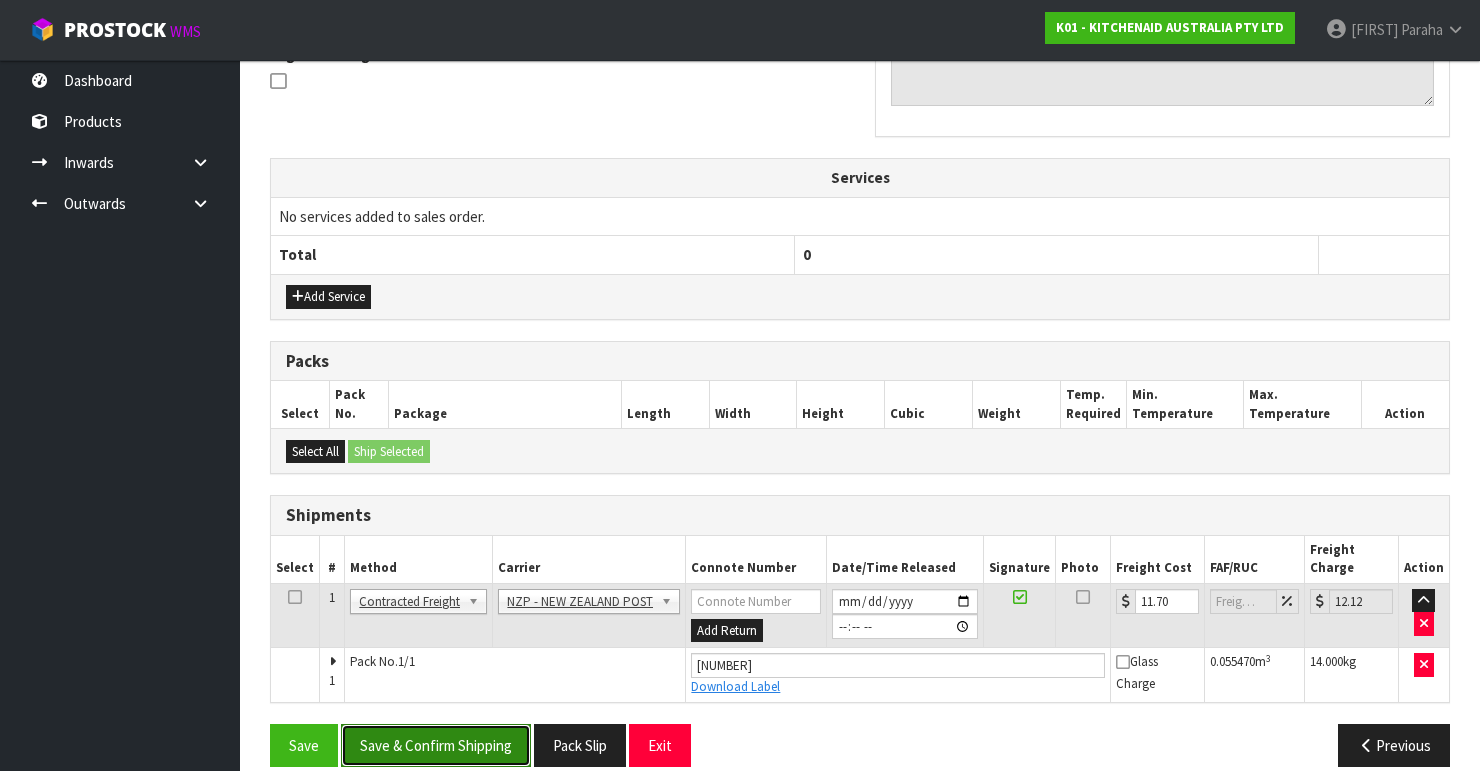 click on "Save & Confirm Shipping" at bounding box center (436, 745) 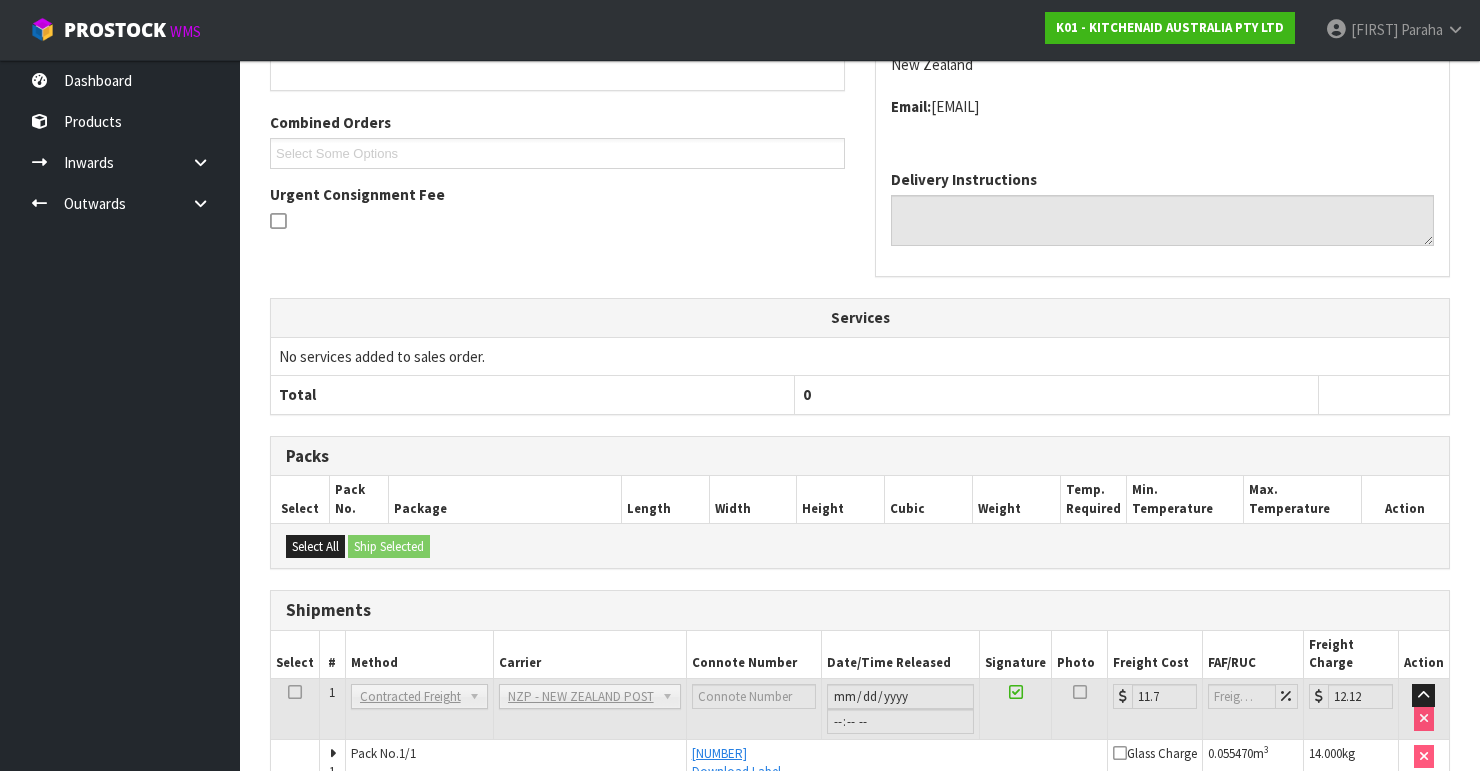 scroll, scrollTop: 563, scrollLeft: 0, axis: vertical 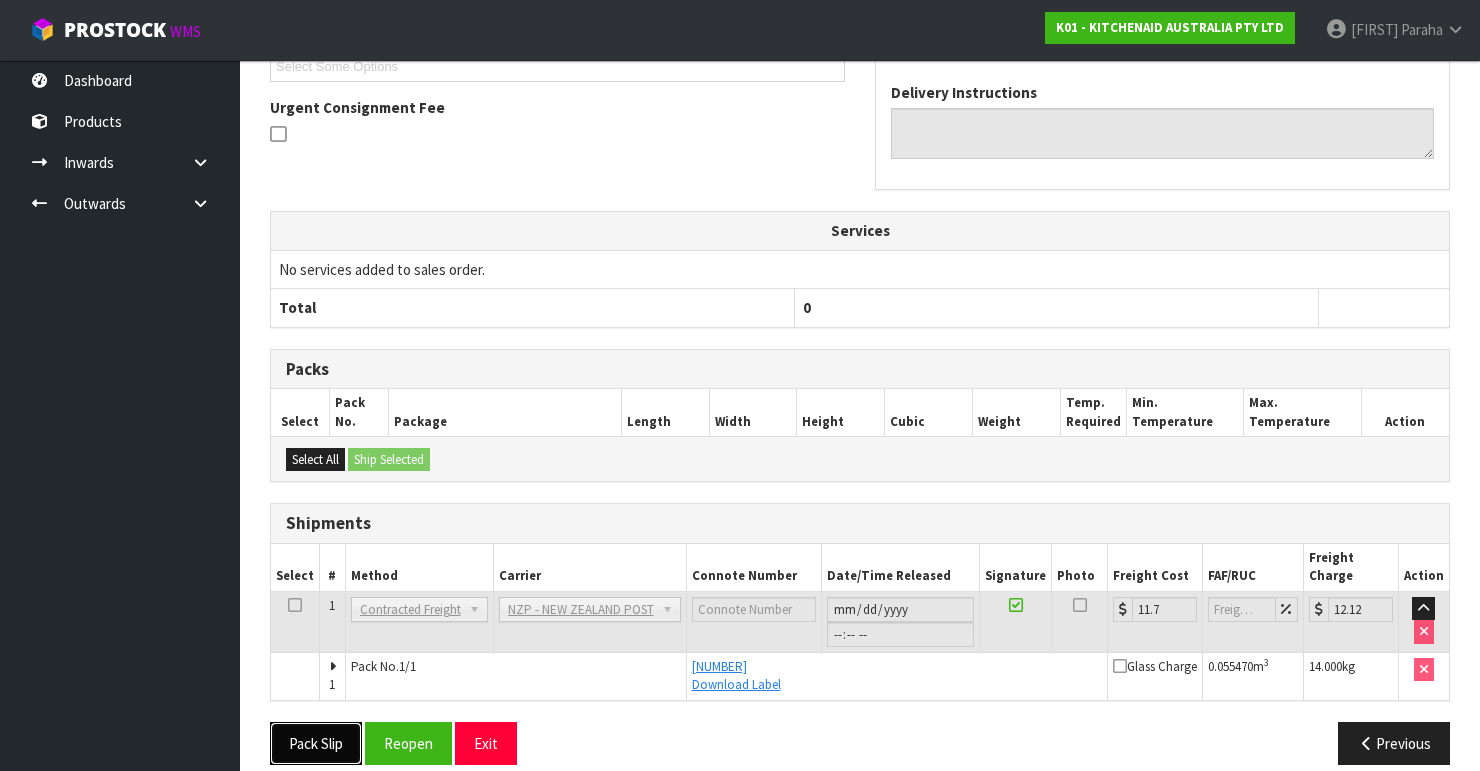 click on "Pack Slip" at bounding box center (316, 743) 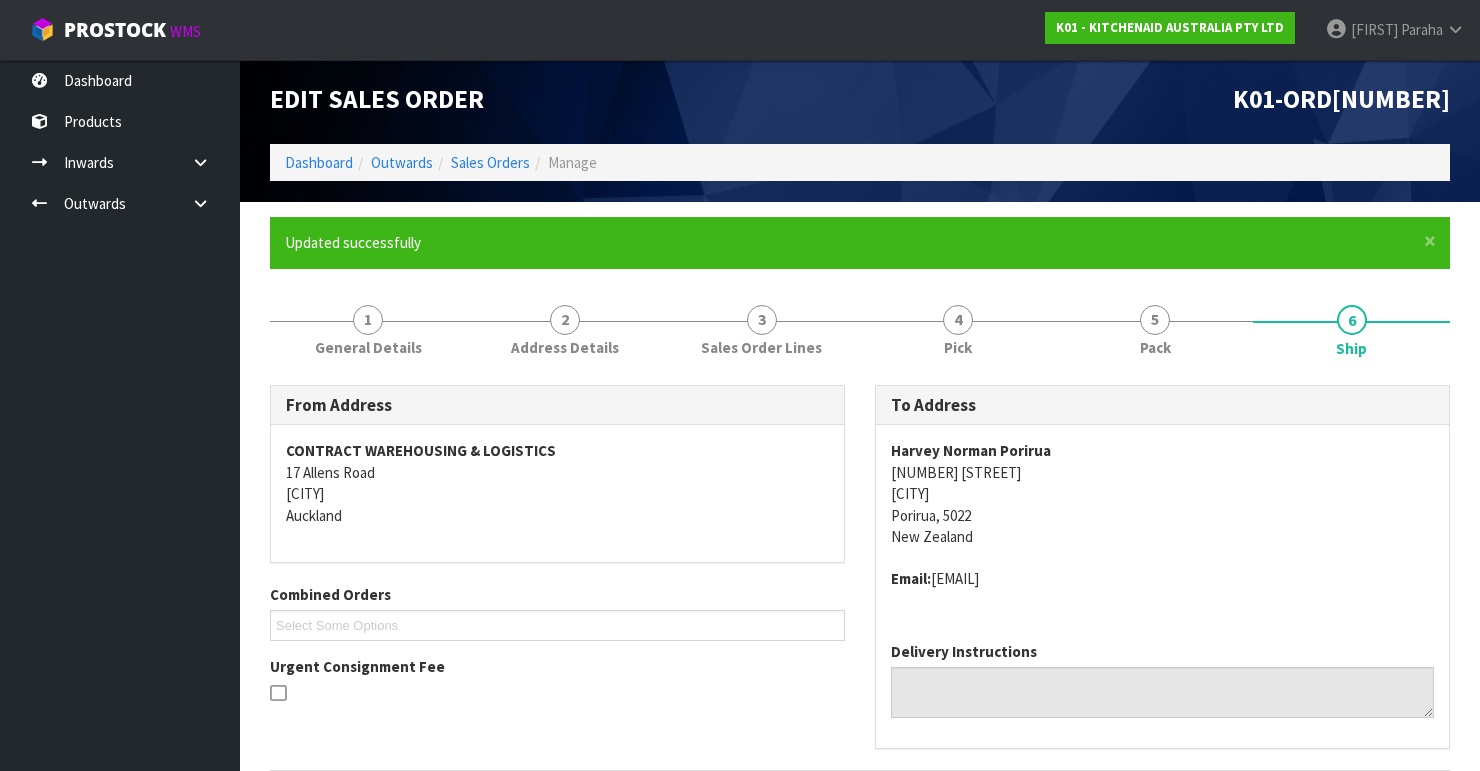 scroll, scrollTop: 0, scrollLeft: 0, axis: both 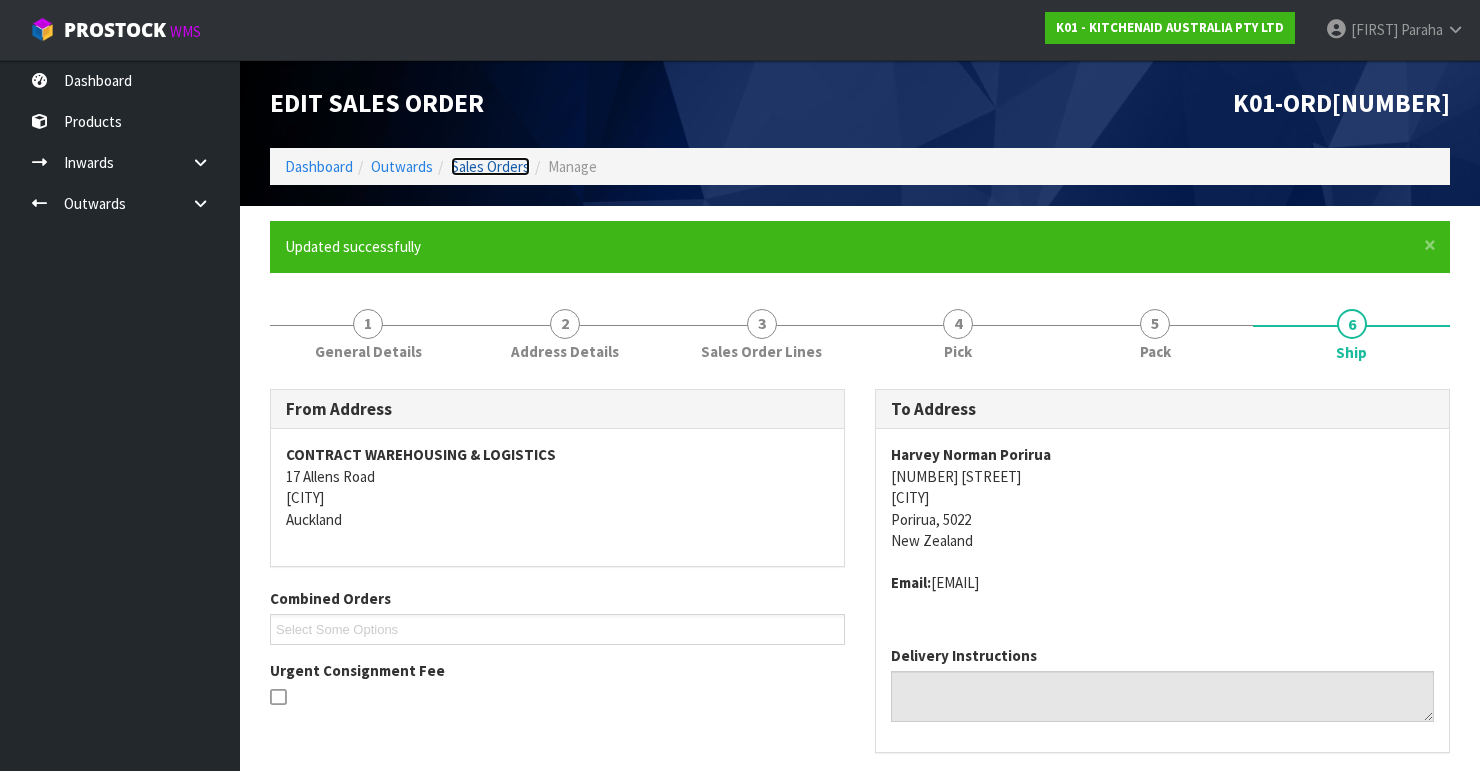 click on "Sales Orders" at bounding box center [490, 166] 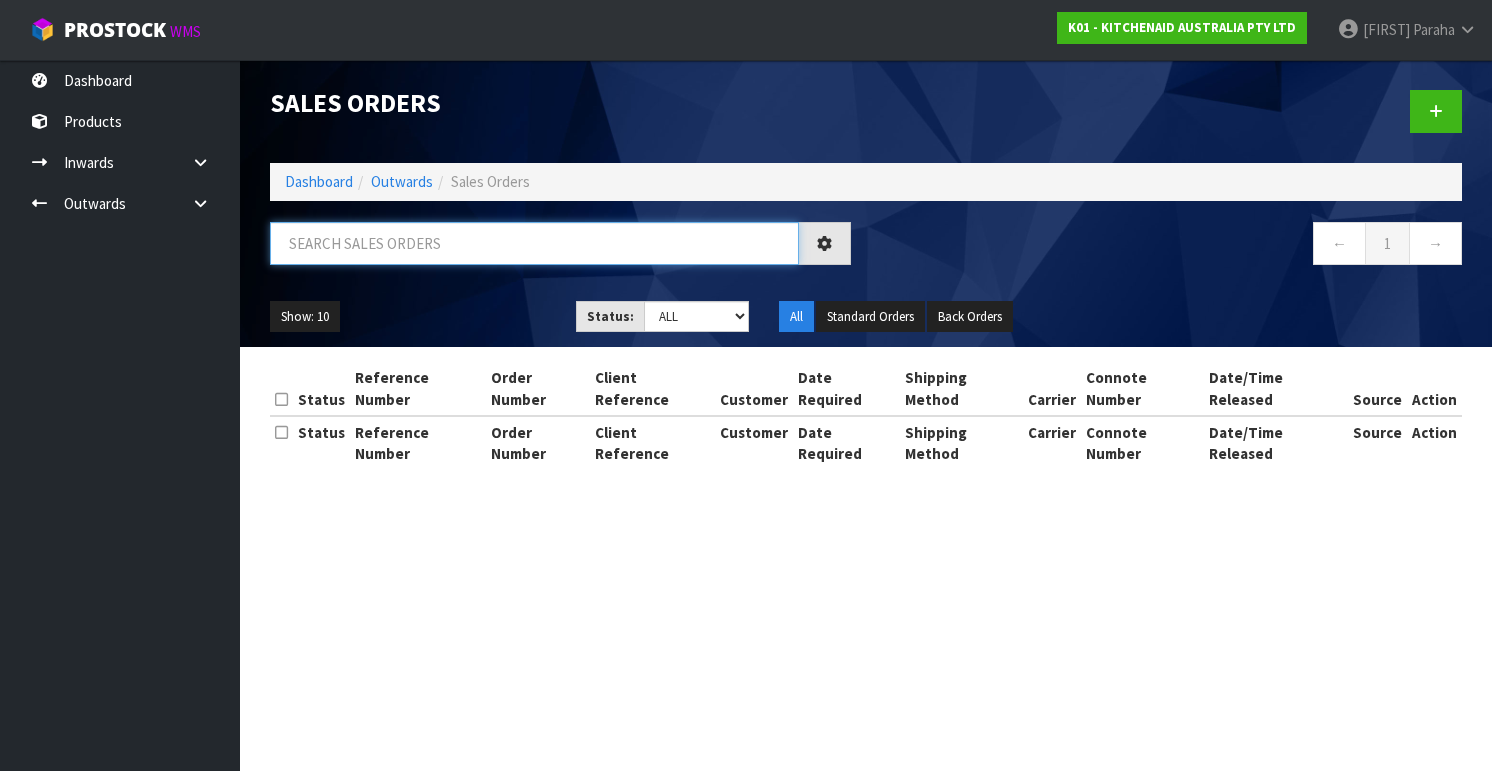 click at bounding box center [534, 243] 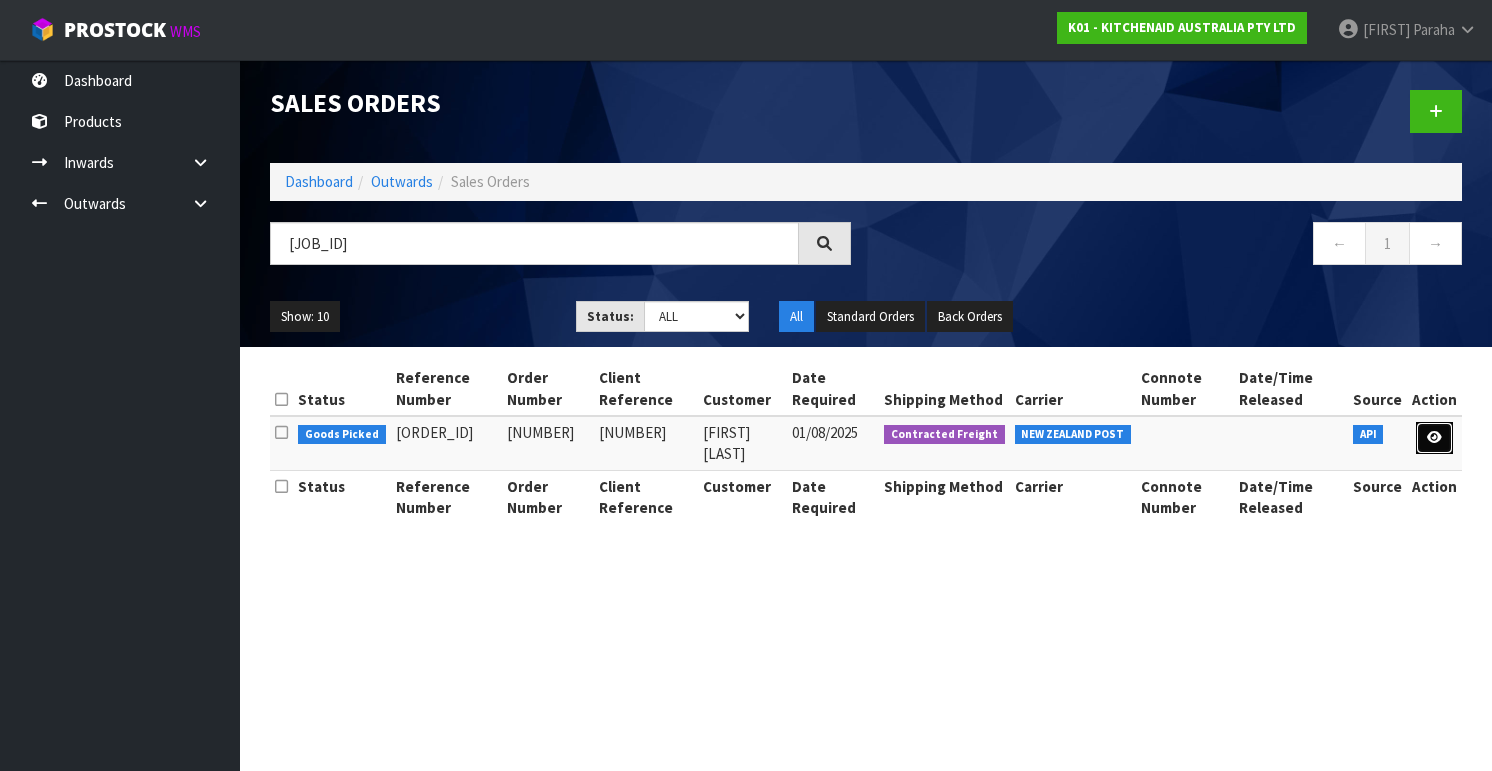 click at bounding box center [1434, 438] 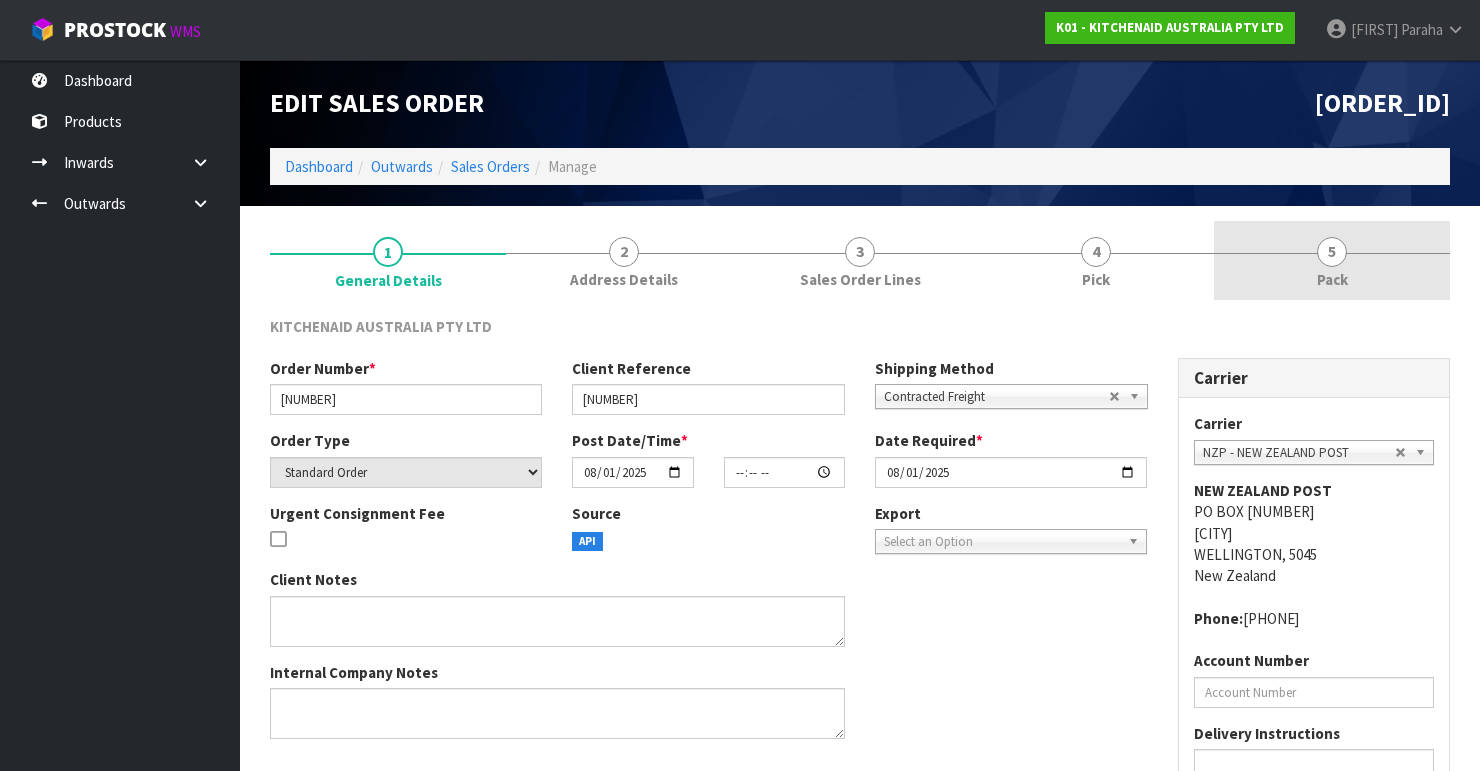 click on "5" at bounding box center (1332, 252) 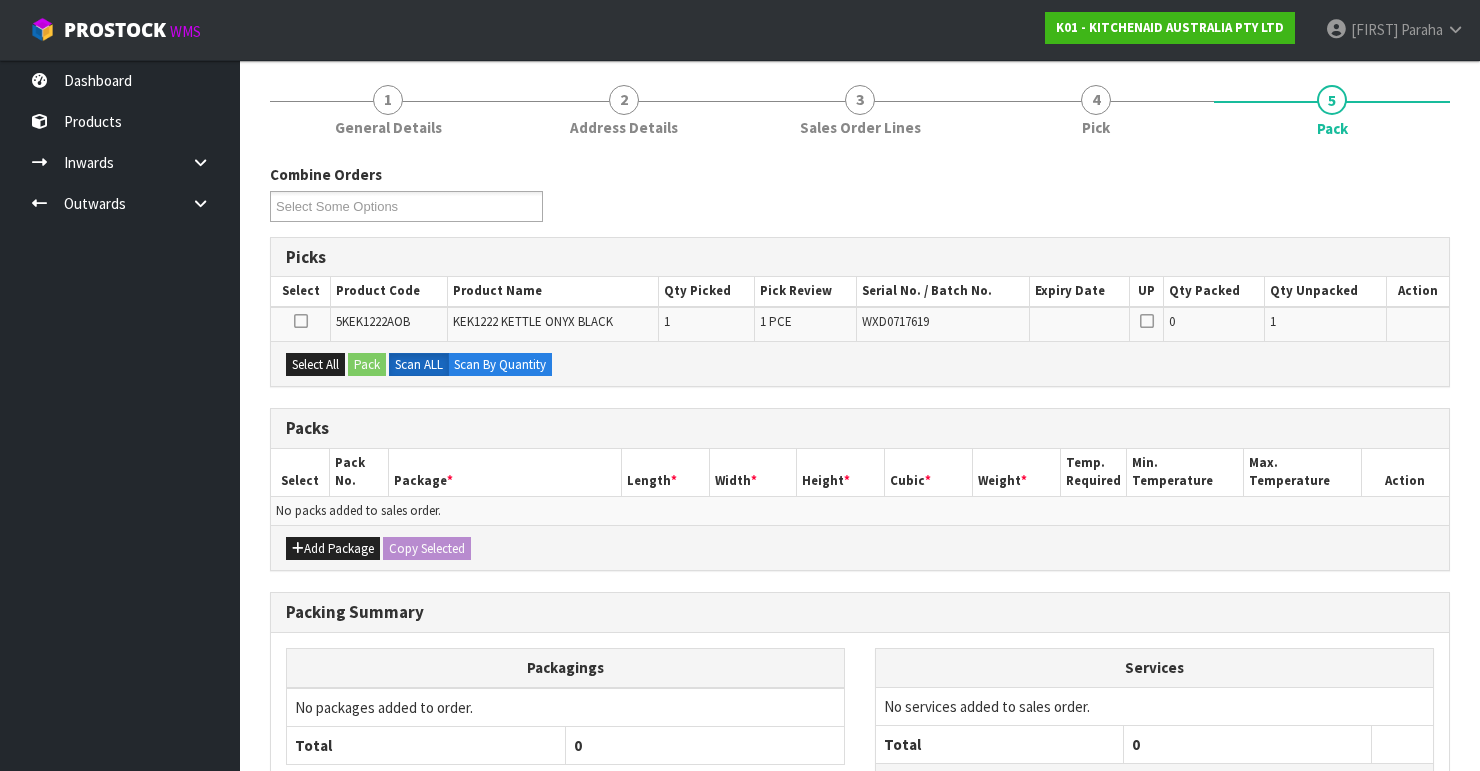scroll, scrollTop: 160, scrollLeft: 0, axis: vertical 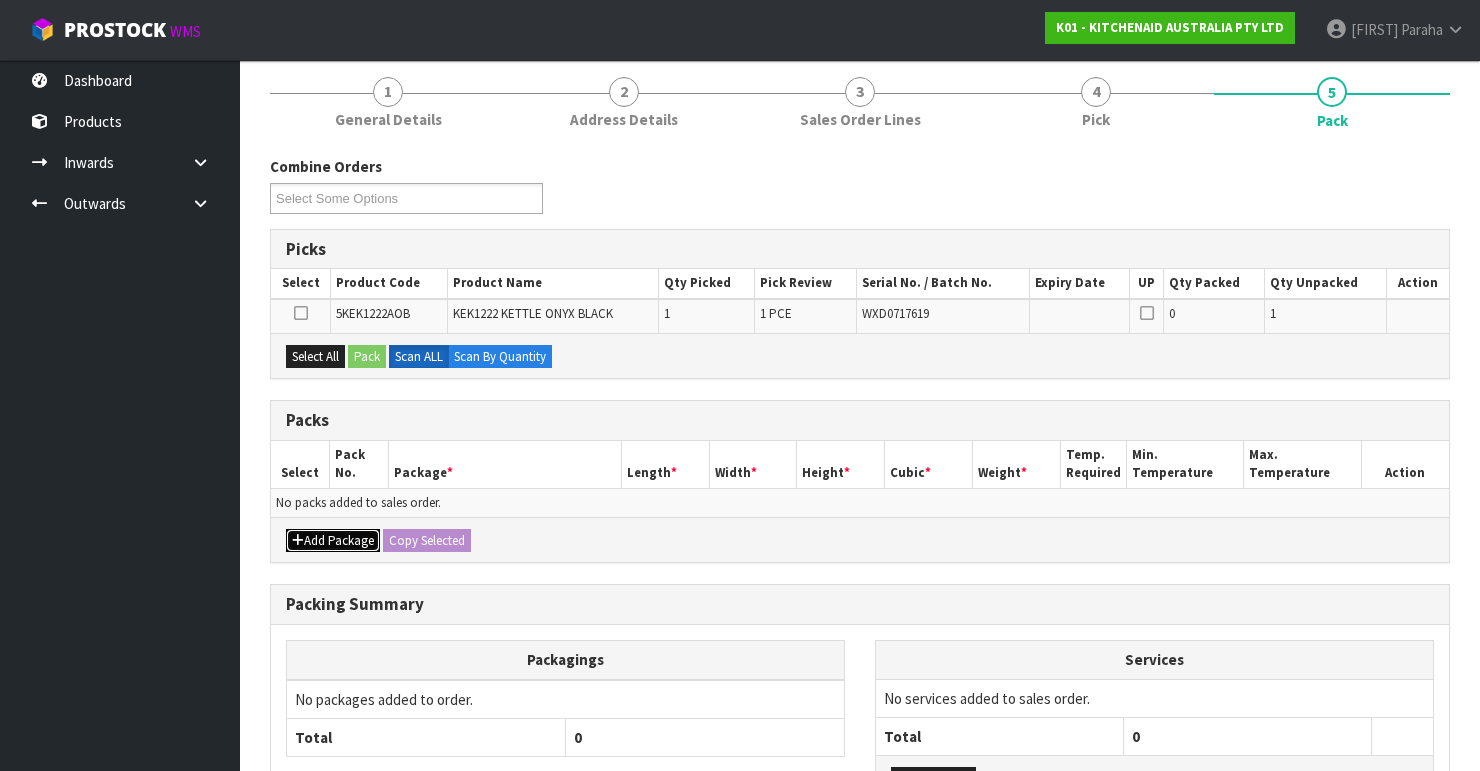 click on "Add Package" at bounding box center [333, 541] 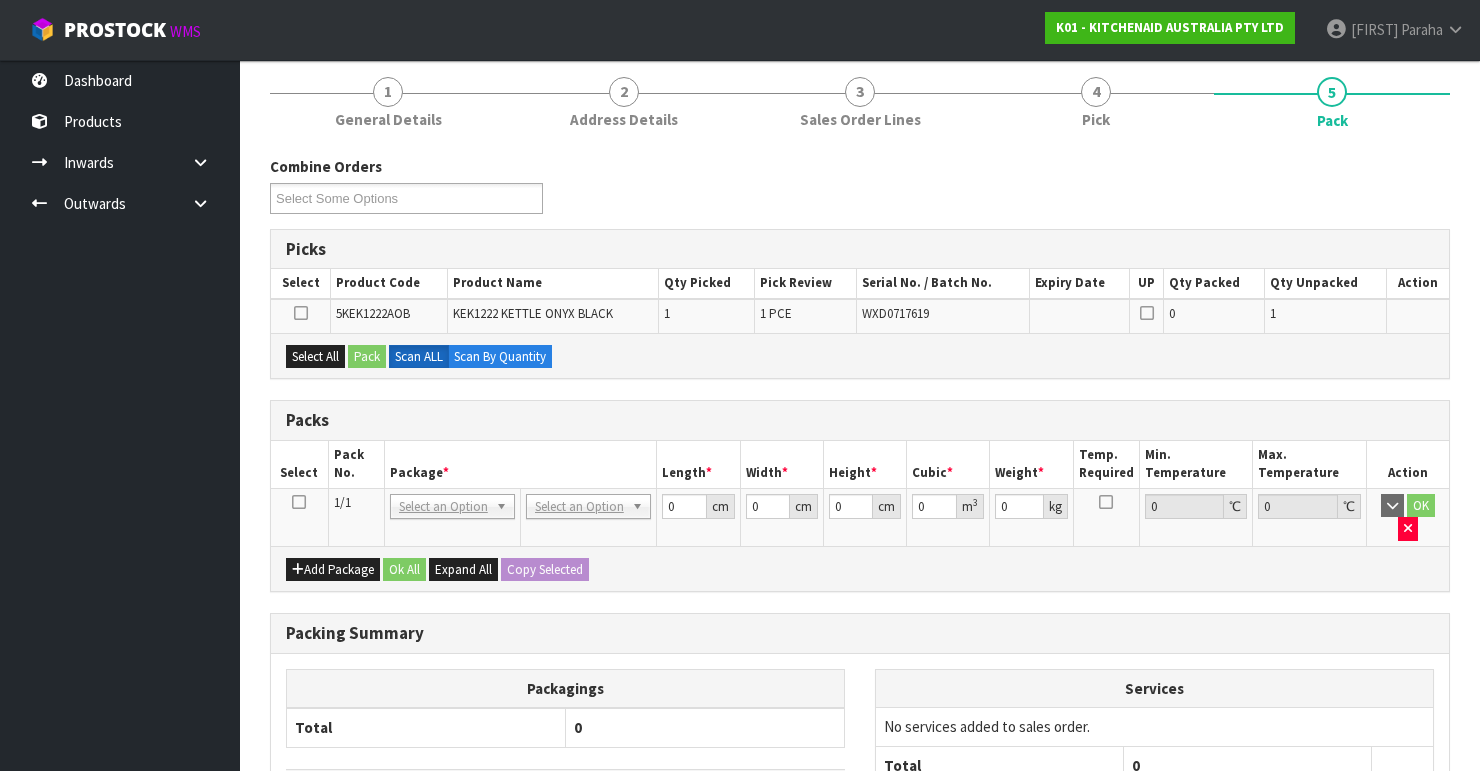click at bounding box center (299, 502) 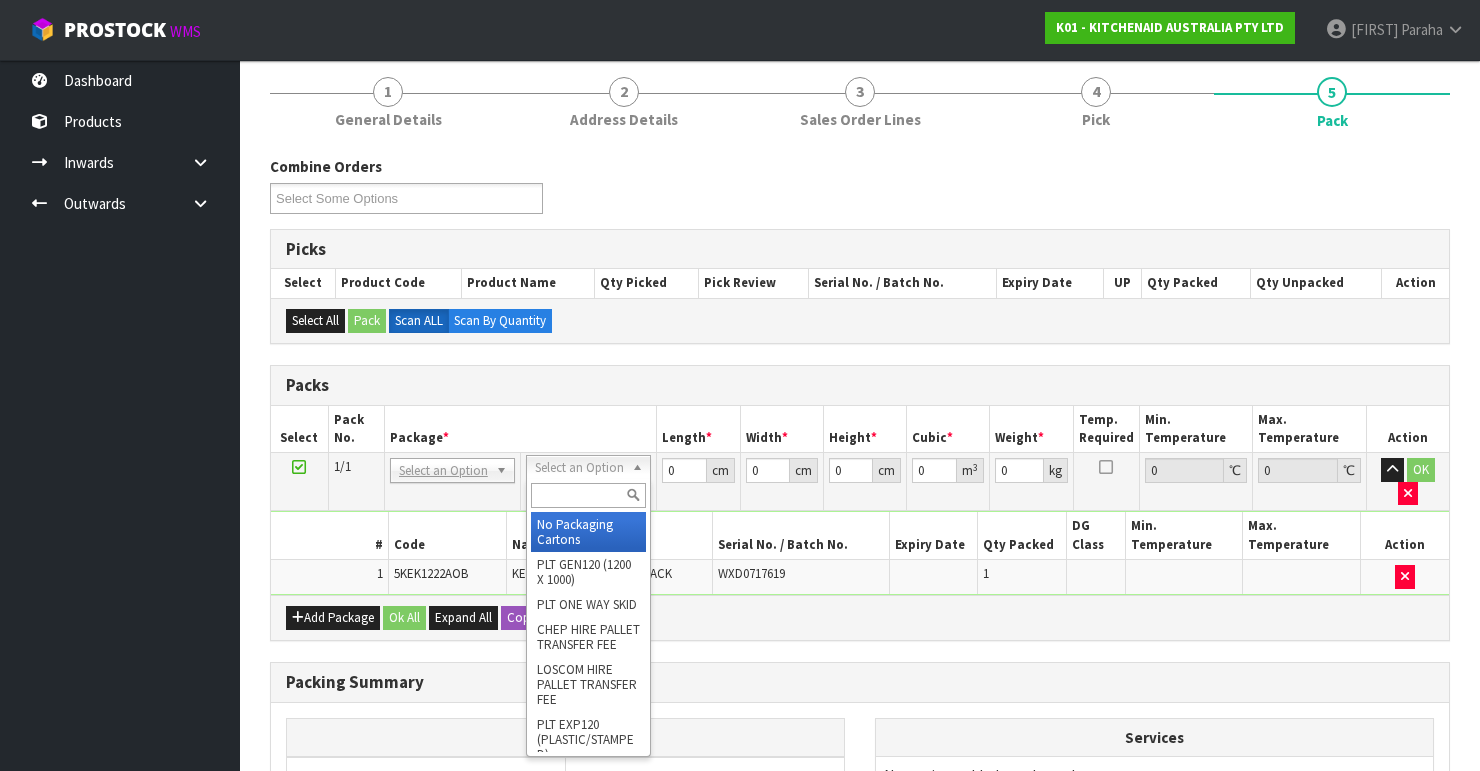 click at bounding box center (588, 495) 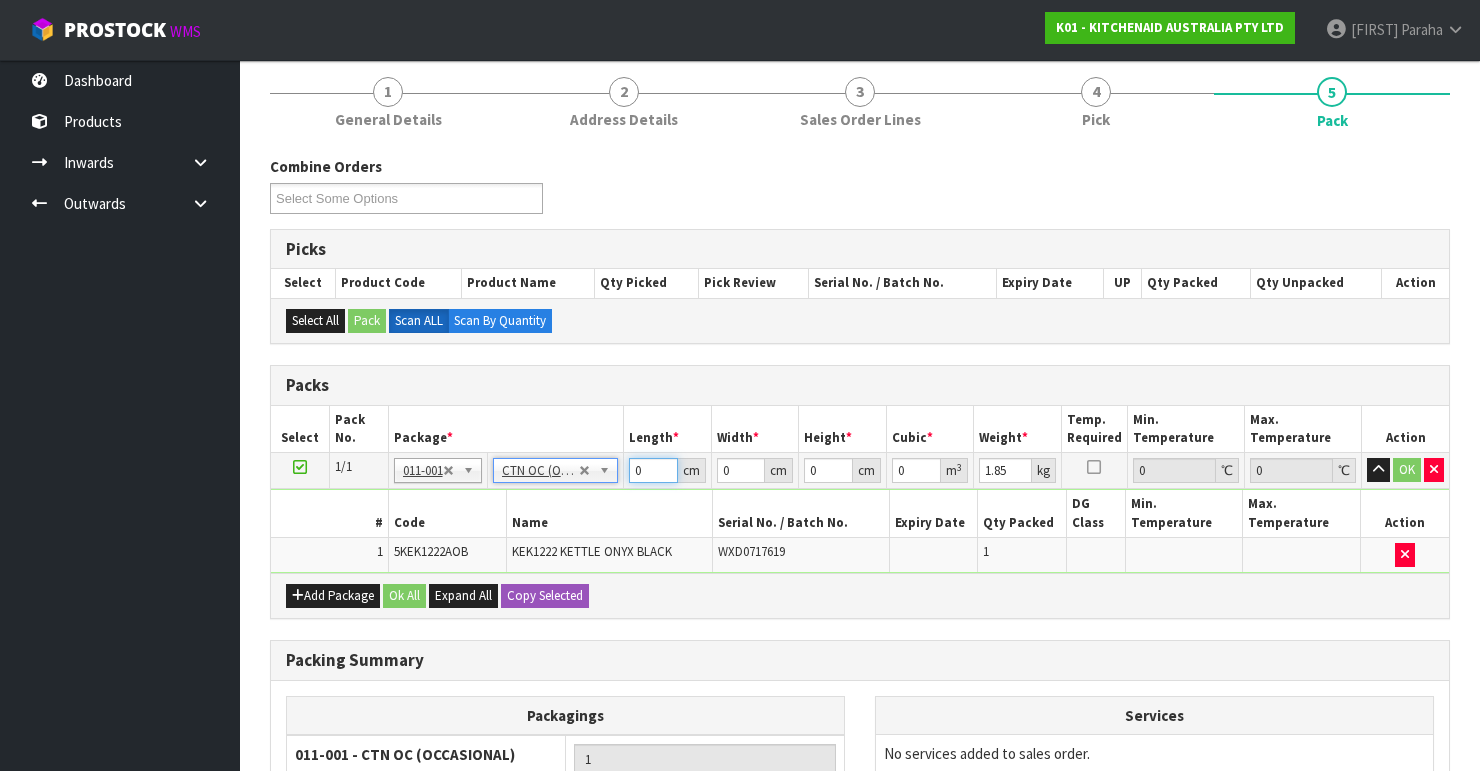 drag, startPoint x: 624, startPoint y: 487, endPoint x: 605, endPoint y: 494, distance: 20.248457 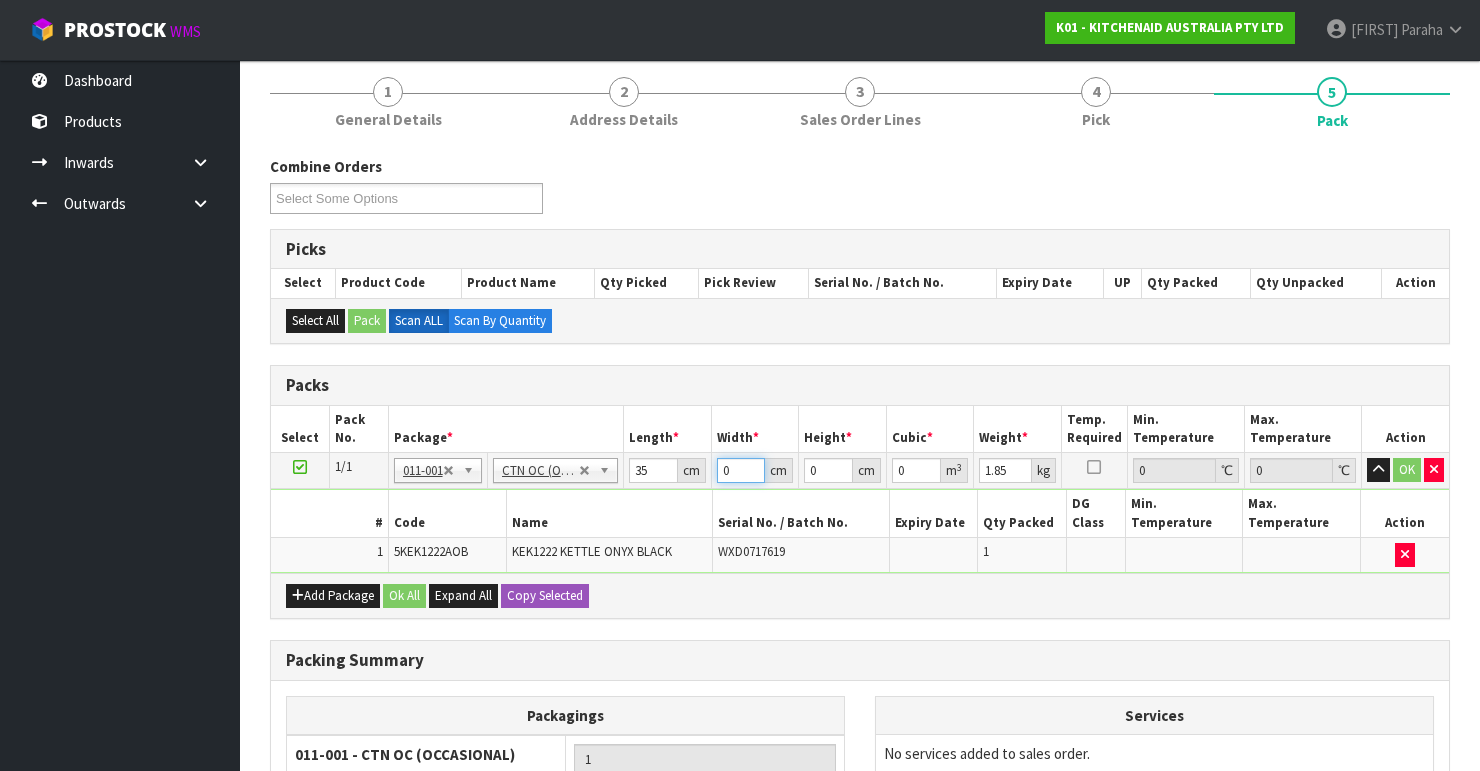 drag, startPoint x: 711, startPoint y: 464, endPoint x: 691, endPoint y: 460, distance: 20.396078 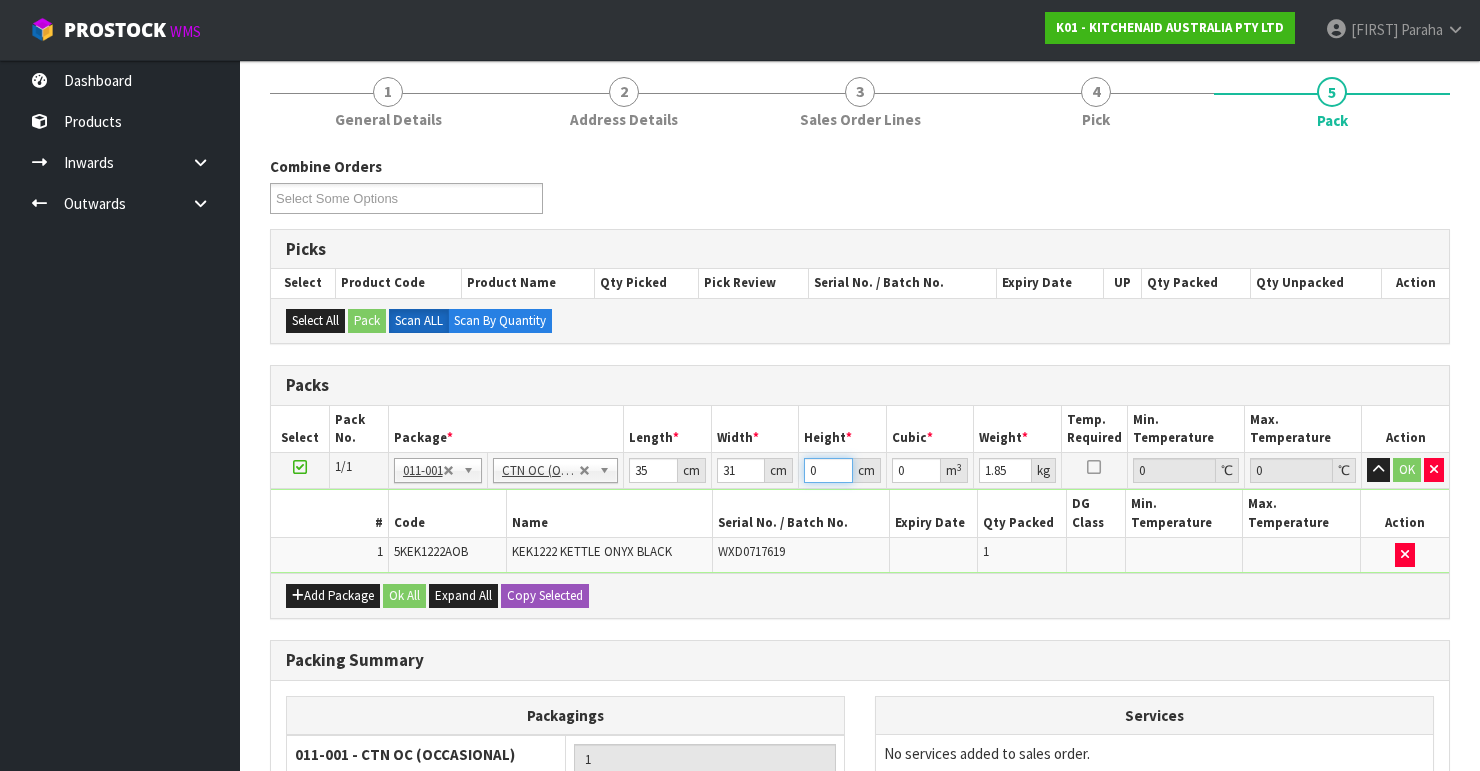 drag, startPoint x: 820, startPoint y: 468, endPoint x: 754, endPoint y: 455, distance: 67.26812 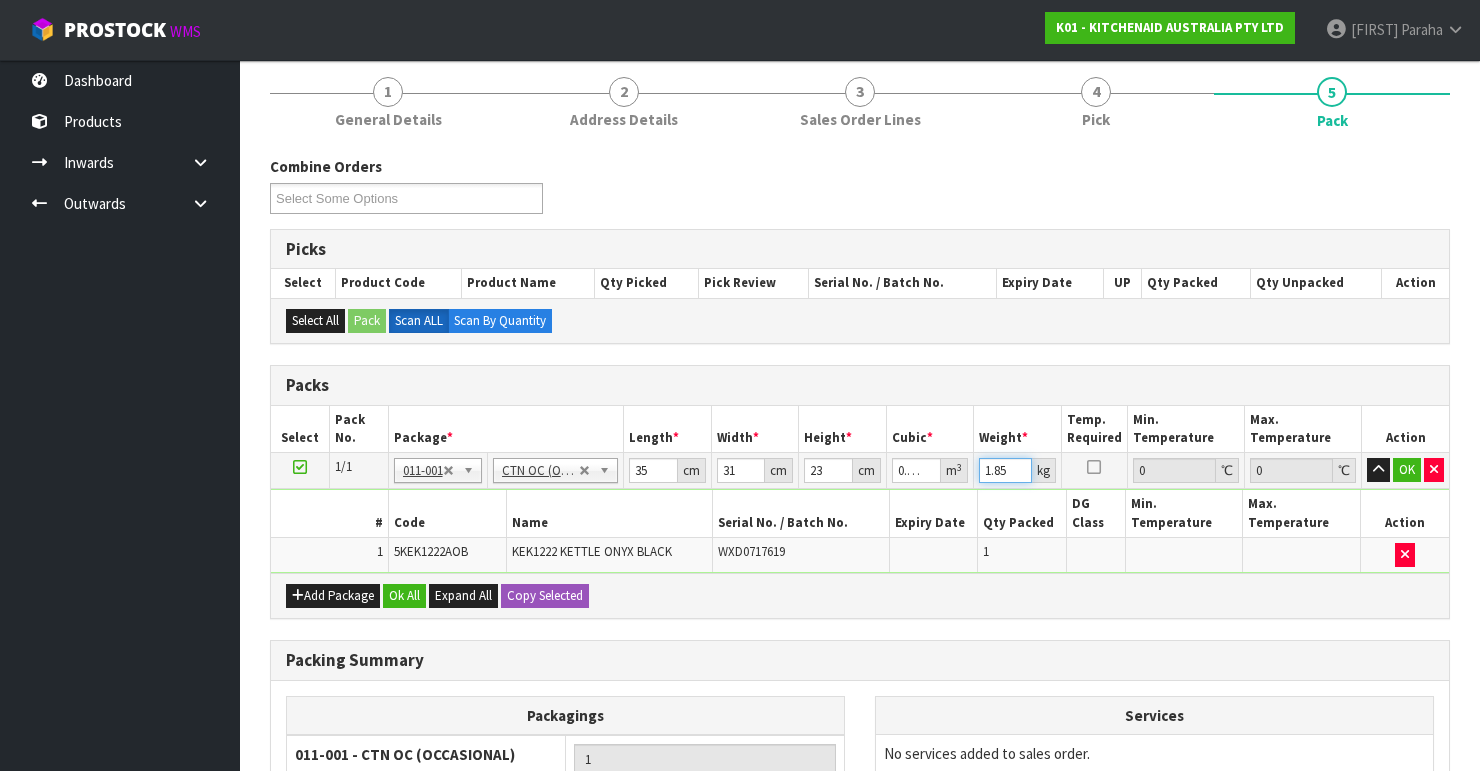 drag, startPoint x: 1010, startPoint y: 468, endPoint x: 948, endPoint y: 461, distance: 62.39391 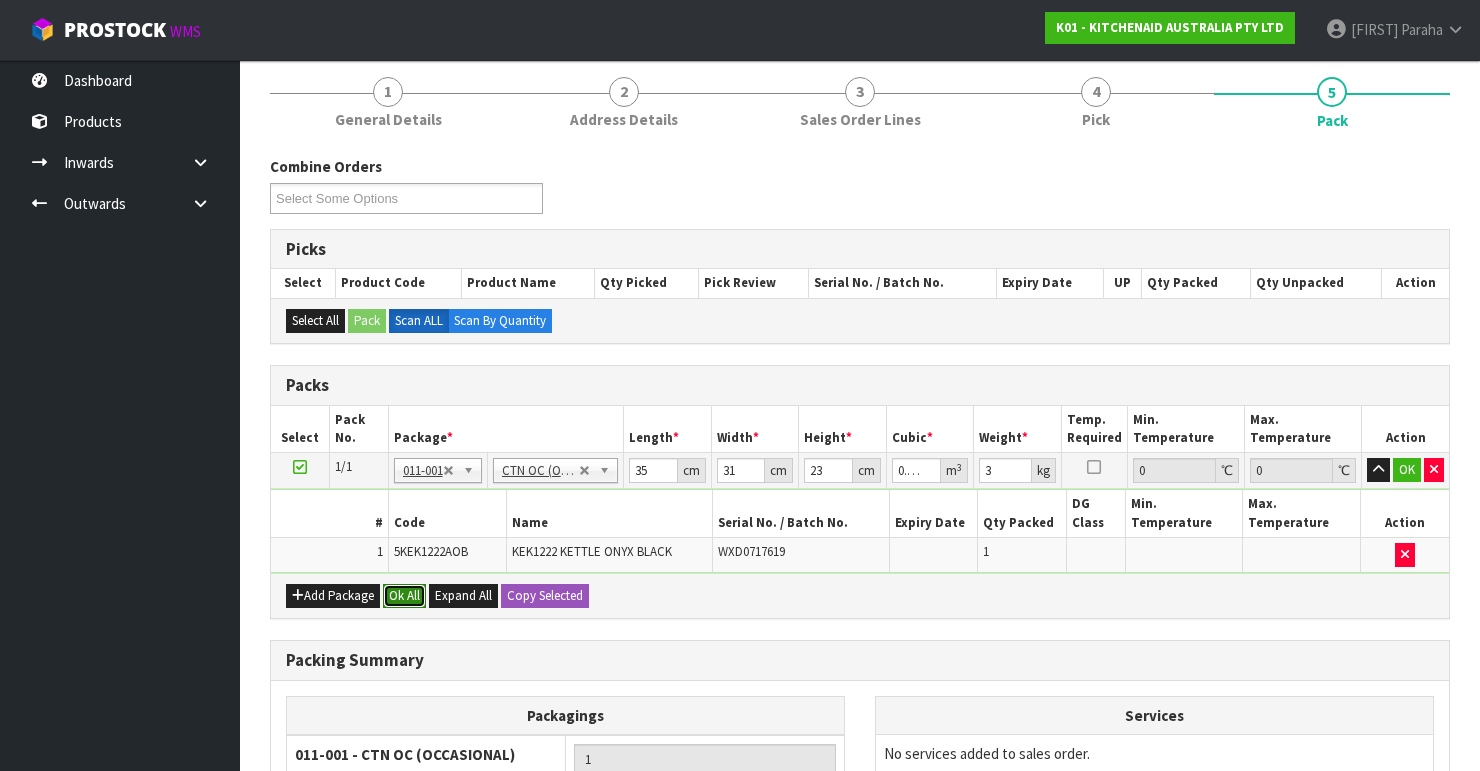 click on "Ok All" at bounding box center [404, 596] 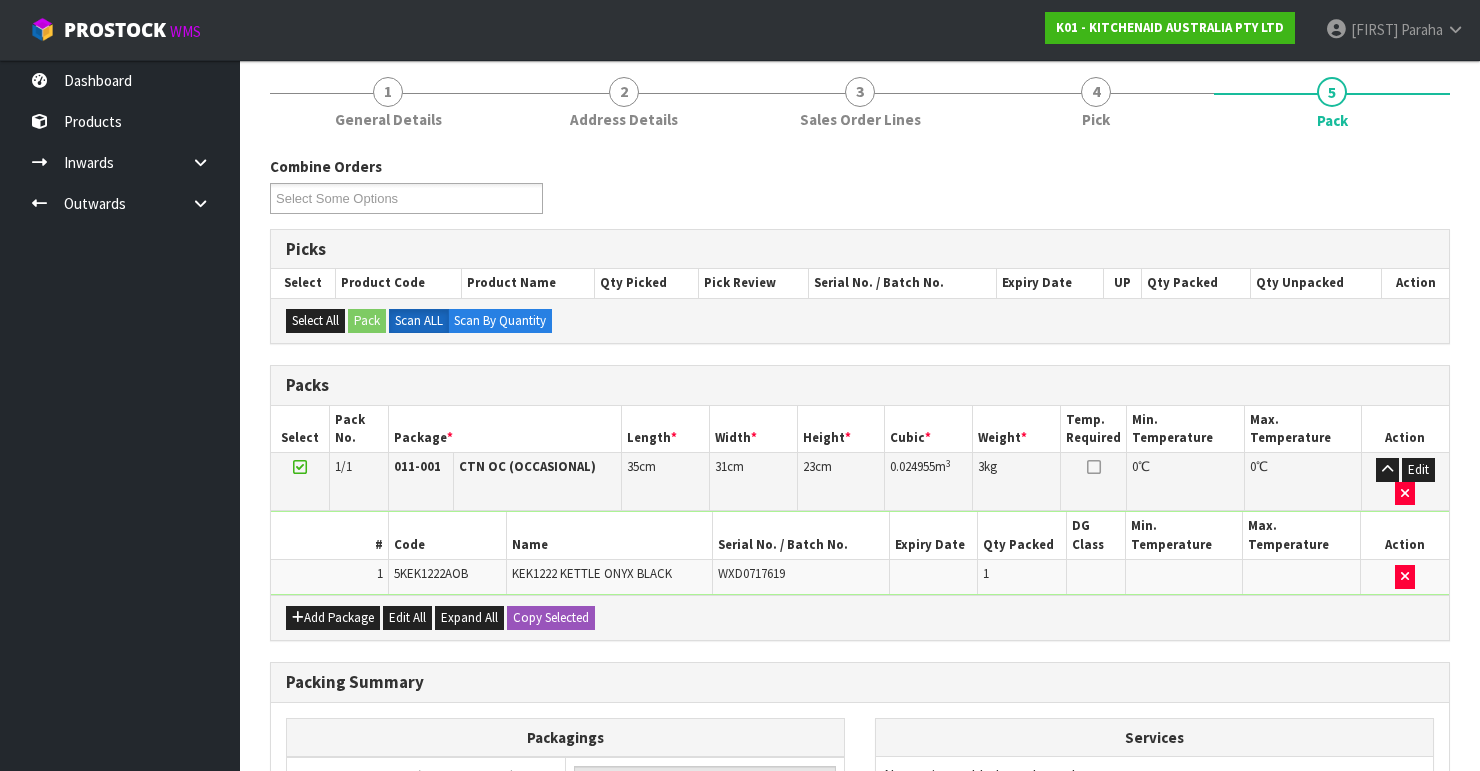 scroll, scrollTop: 400, scrollLeft: 0, axis: vertical 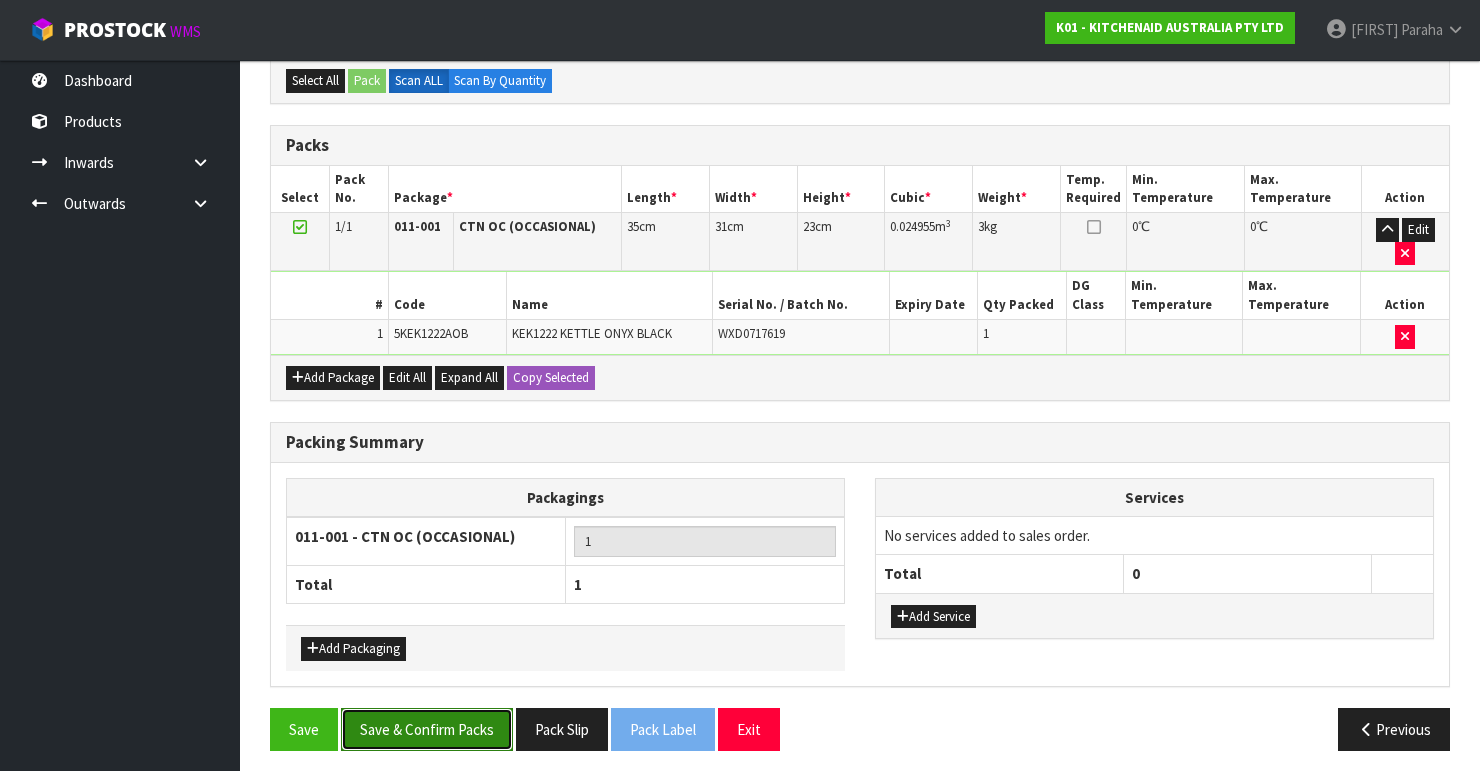 click on "Save & Confirm Packs" at bounding box center (427, 729) 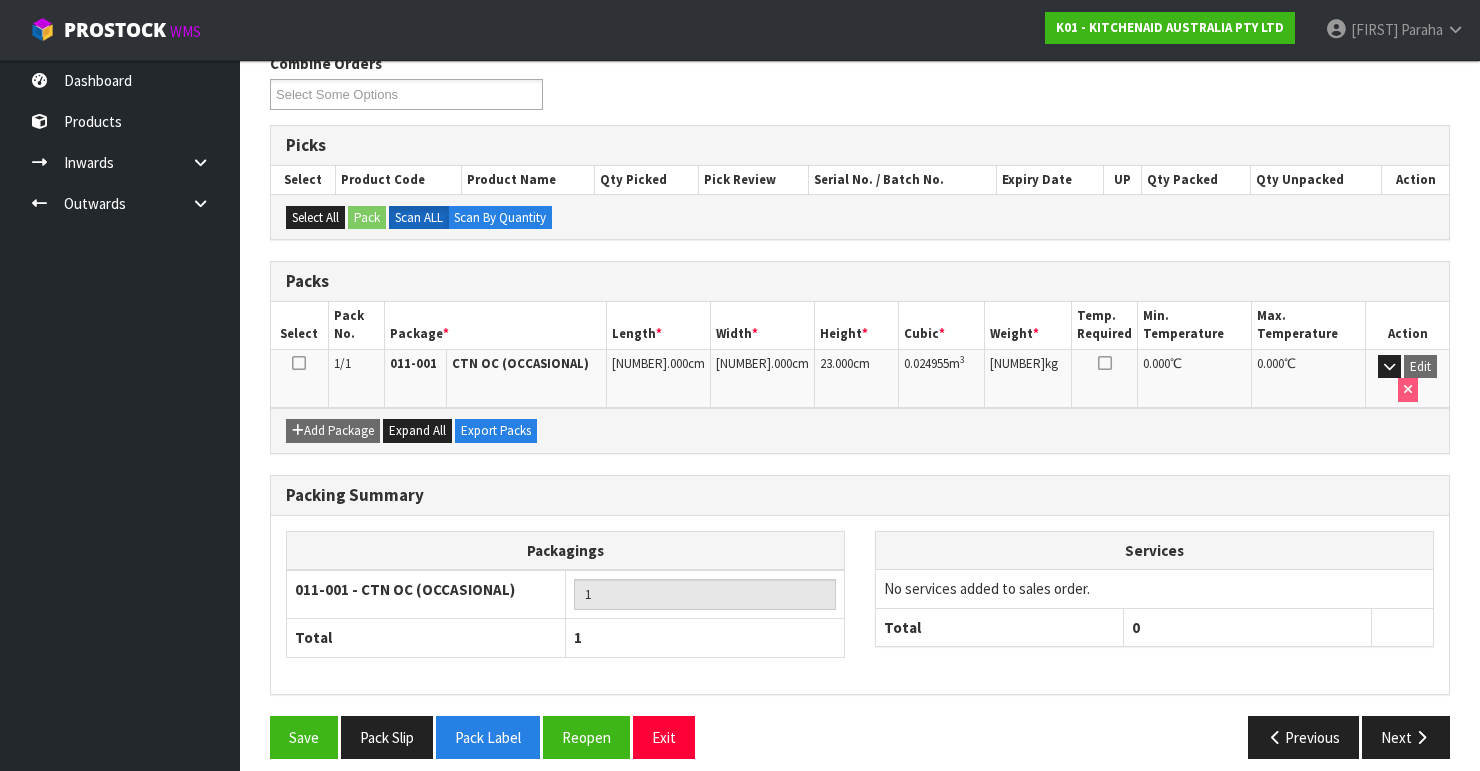 scroll, scrollTop: 346, scrollLeft: 0, axis: vertical 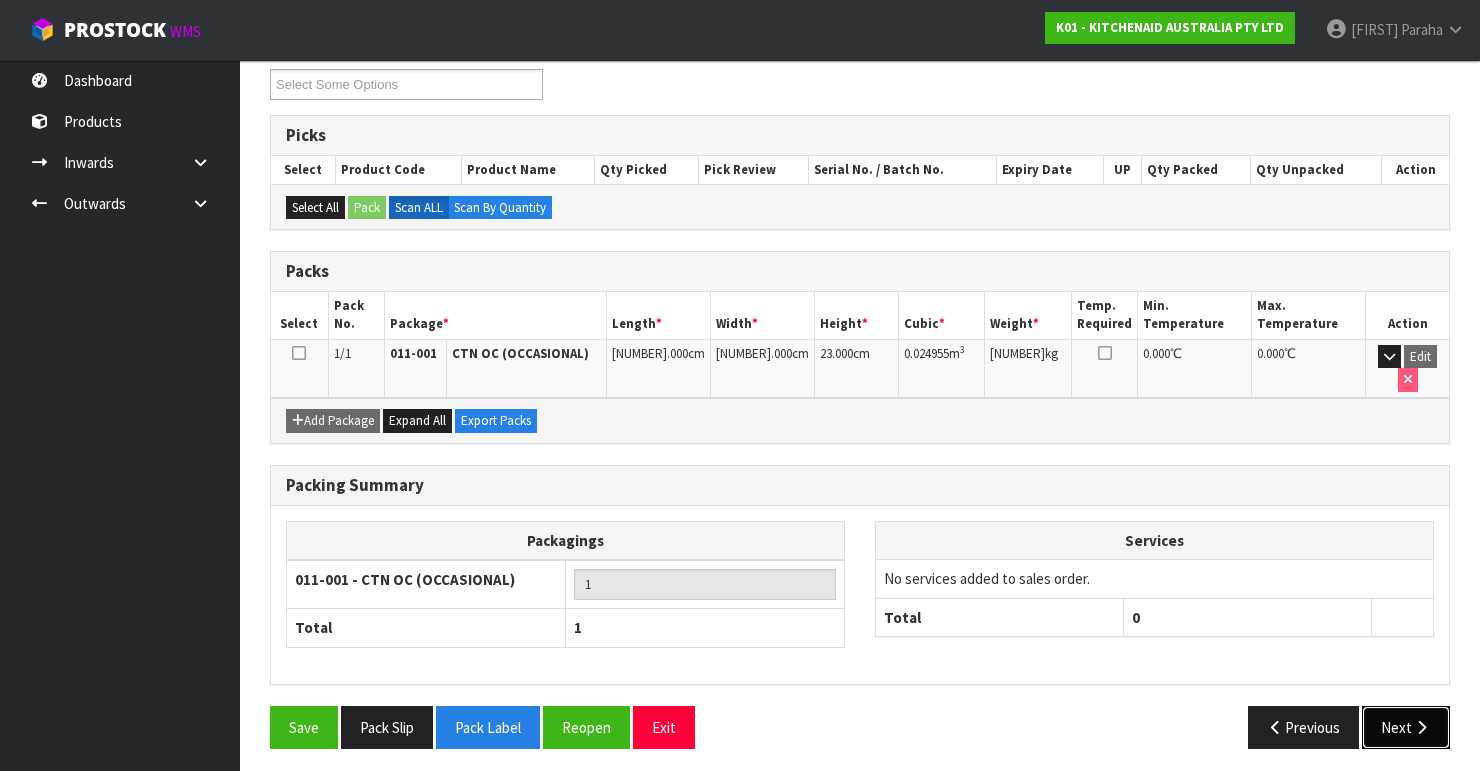 click at bounding box center (1421, 727) 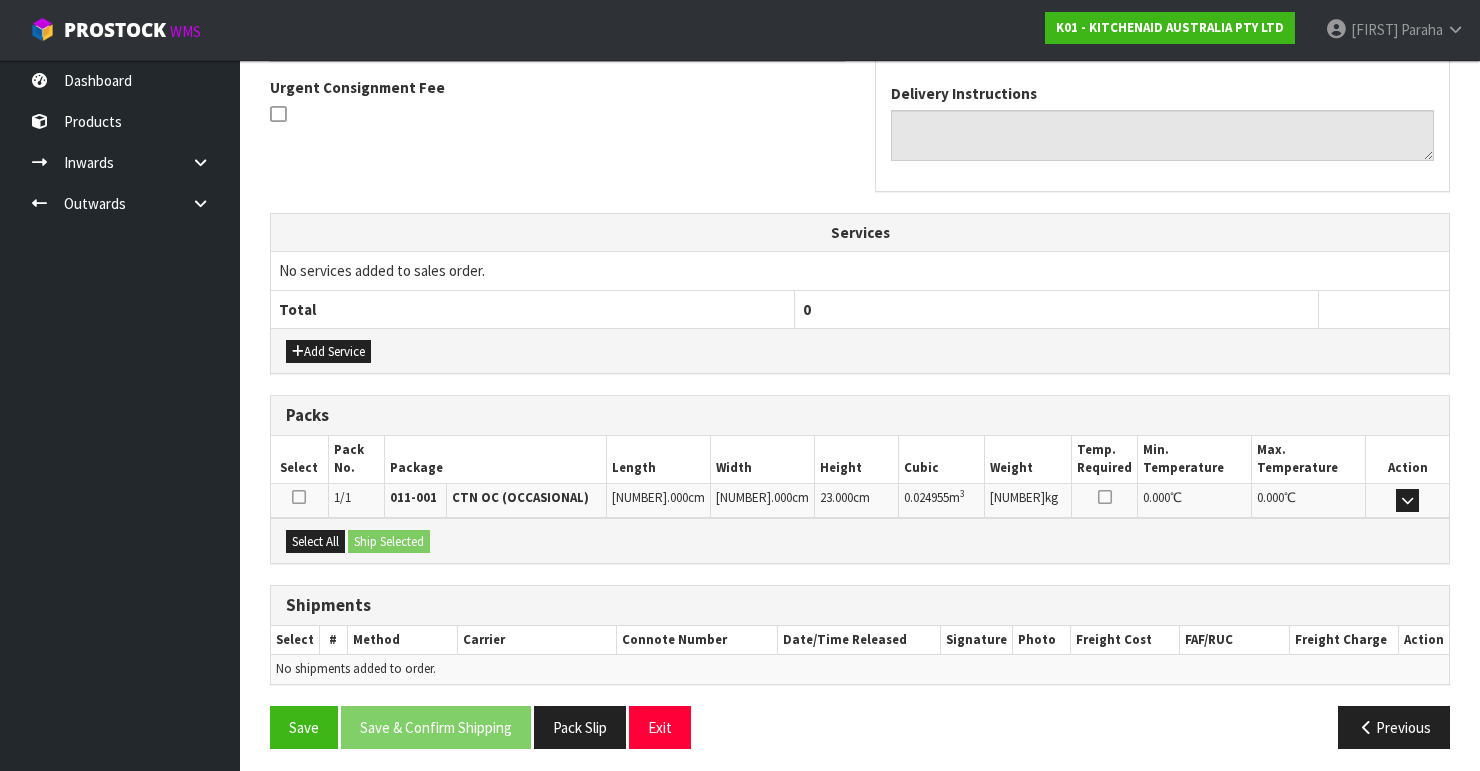 scroll, scrollTop: 584, scrollLeft: 0, axis: vertical 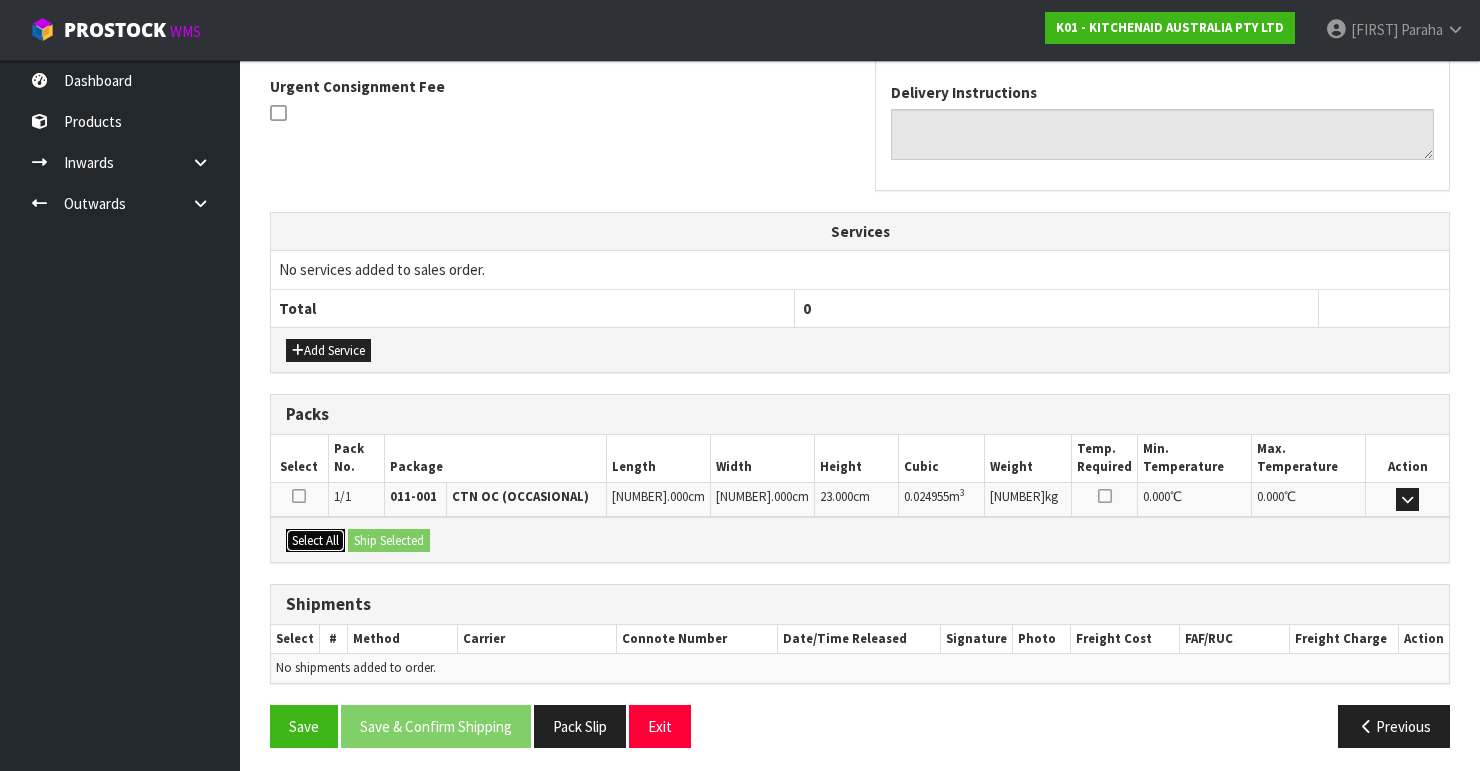 click on "Select All" at bounding box center (315, 541) 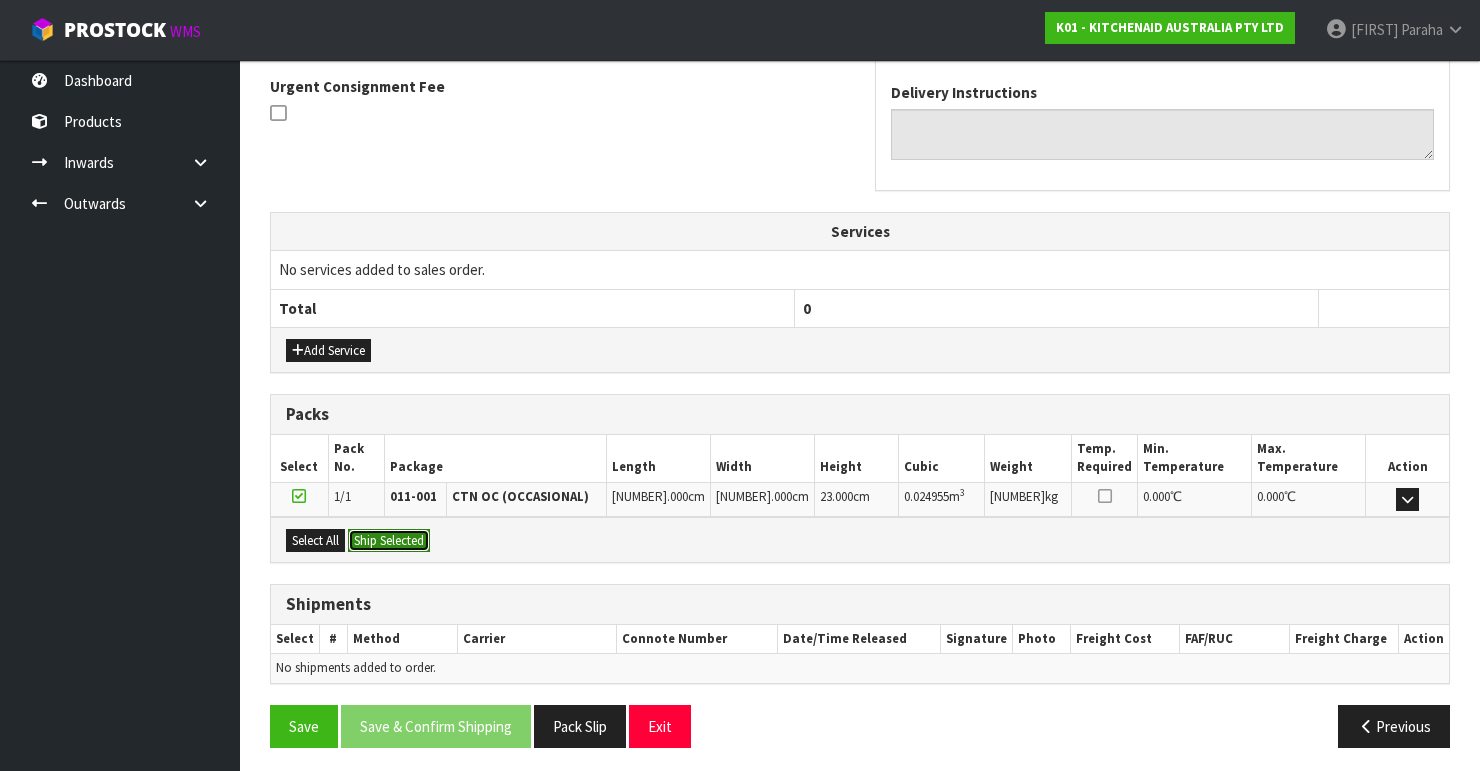 click on "Ship Selected" at bounding box center (389, 541) 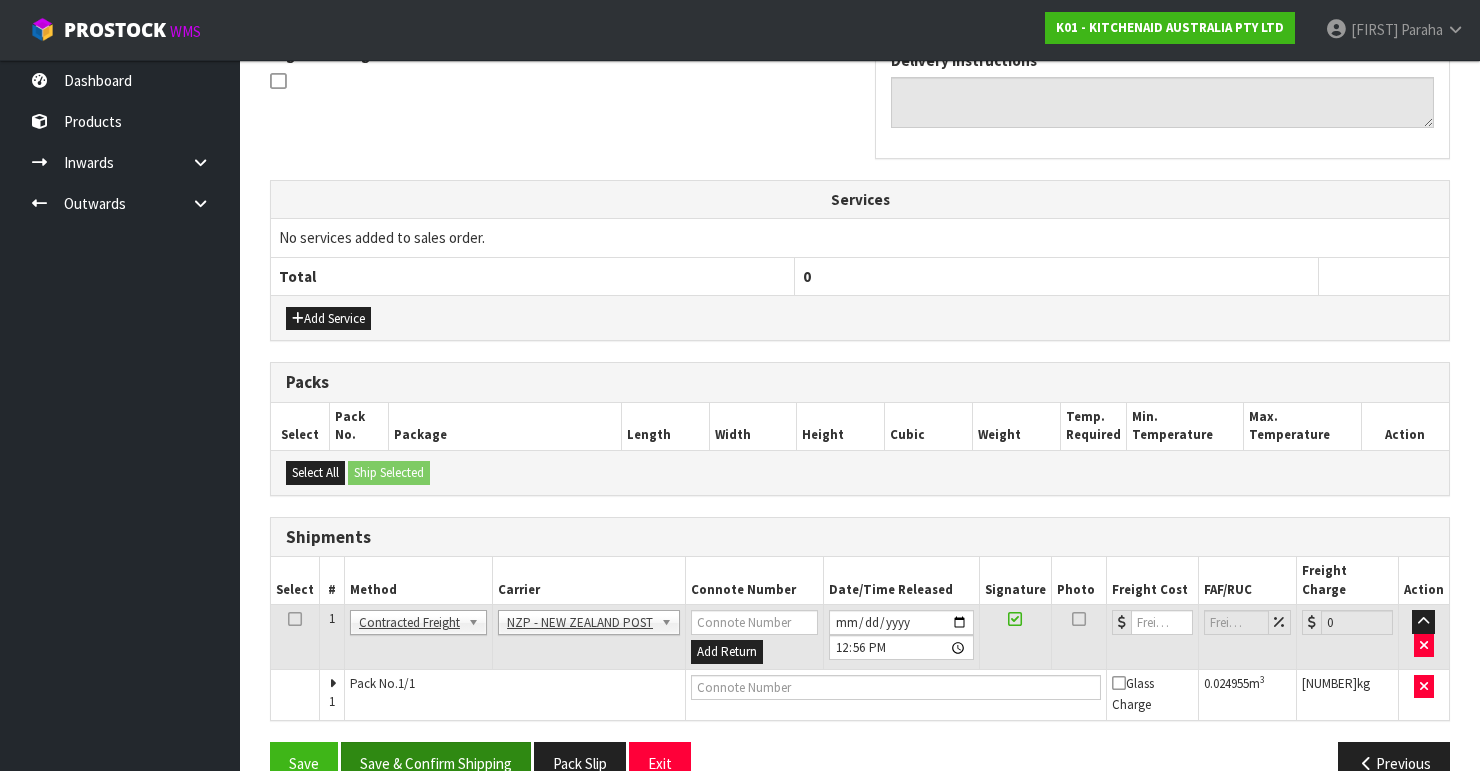 scroll, scrollTop: 635, scrollLeft: 0, axis: vertical 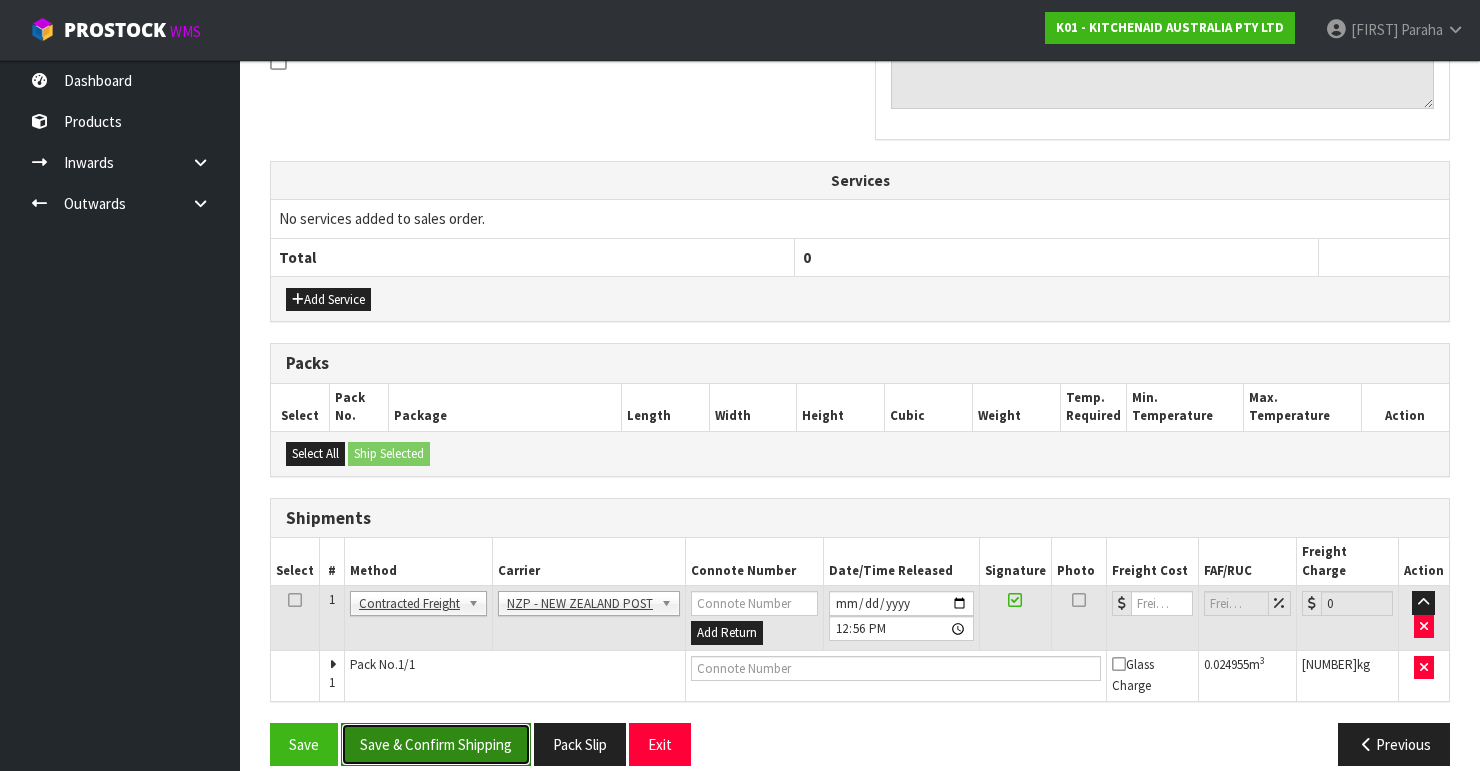 click on "Save & Confirm Shipping" at bounding box center [436, 744] 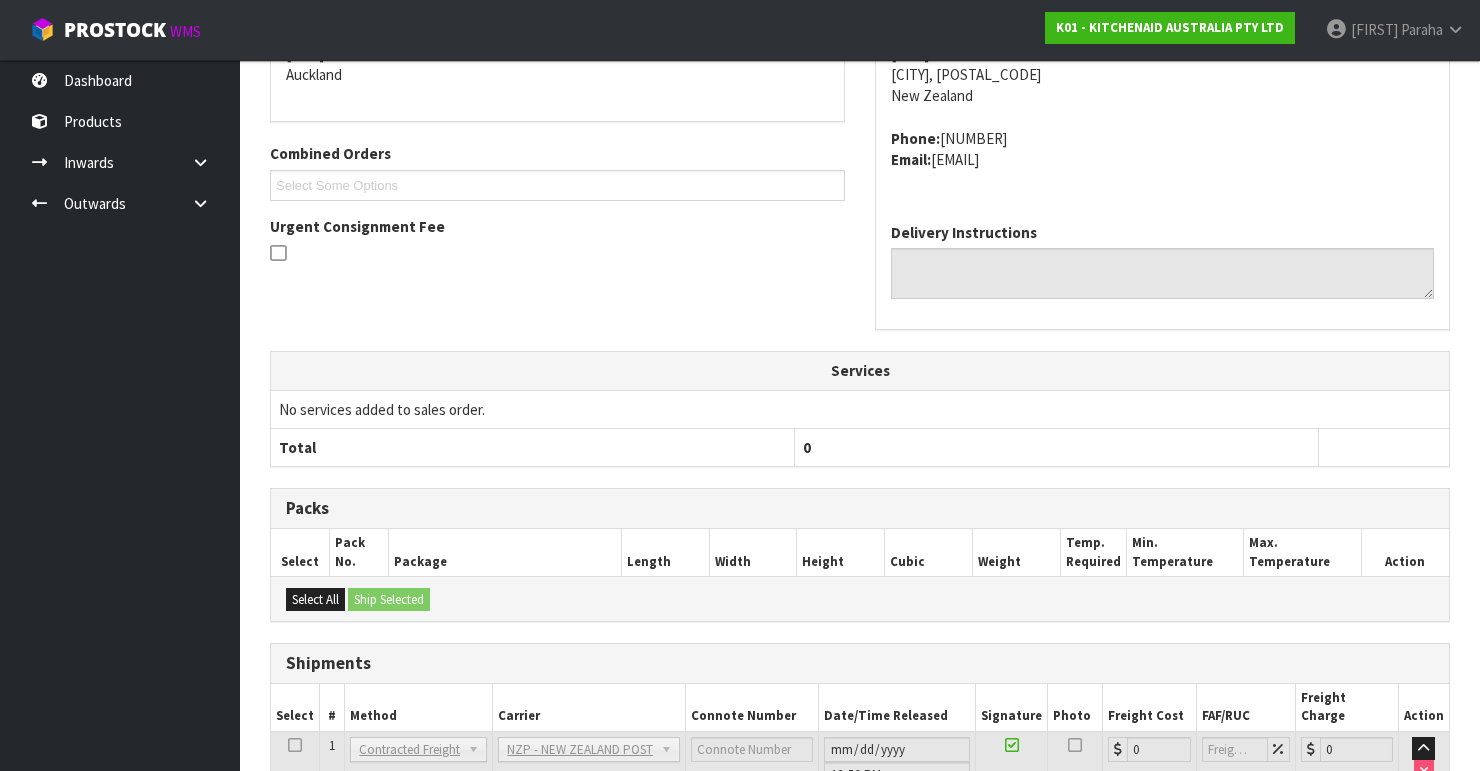 scroll, scrollTop: 605, scrollLeft: 0, axis: vertical 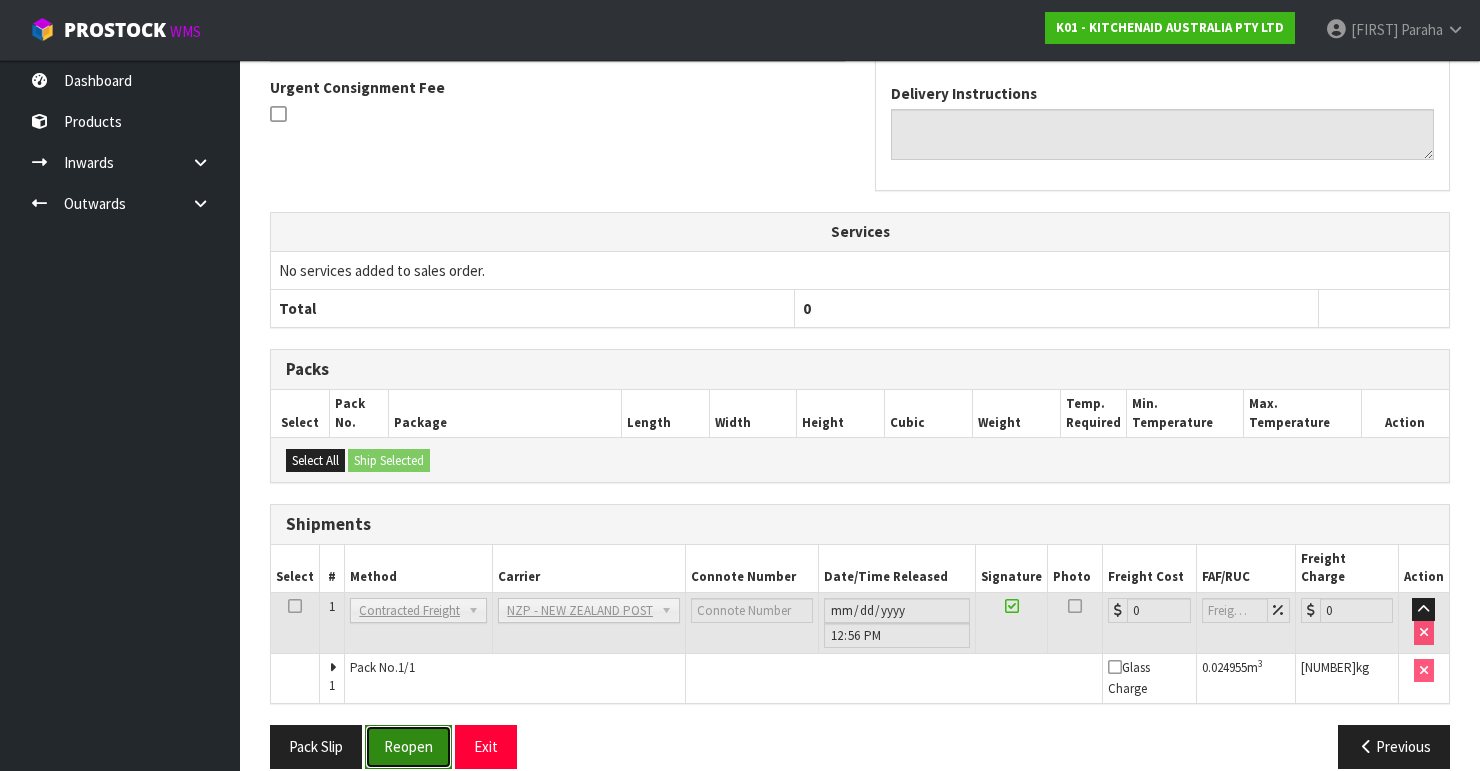 click on "Reopen" at bounding box center (408, 746) 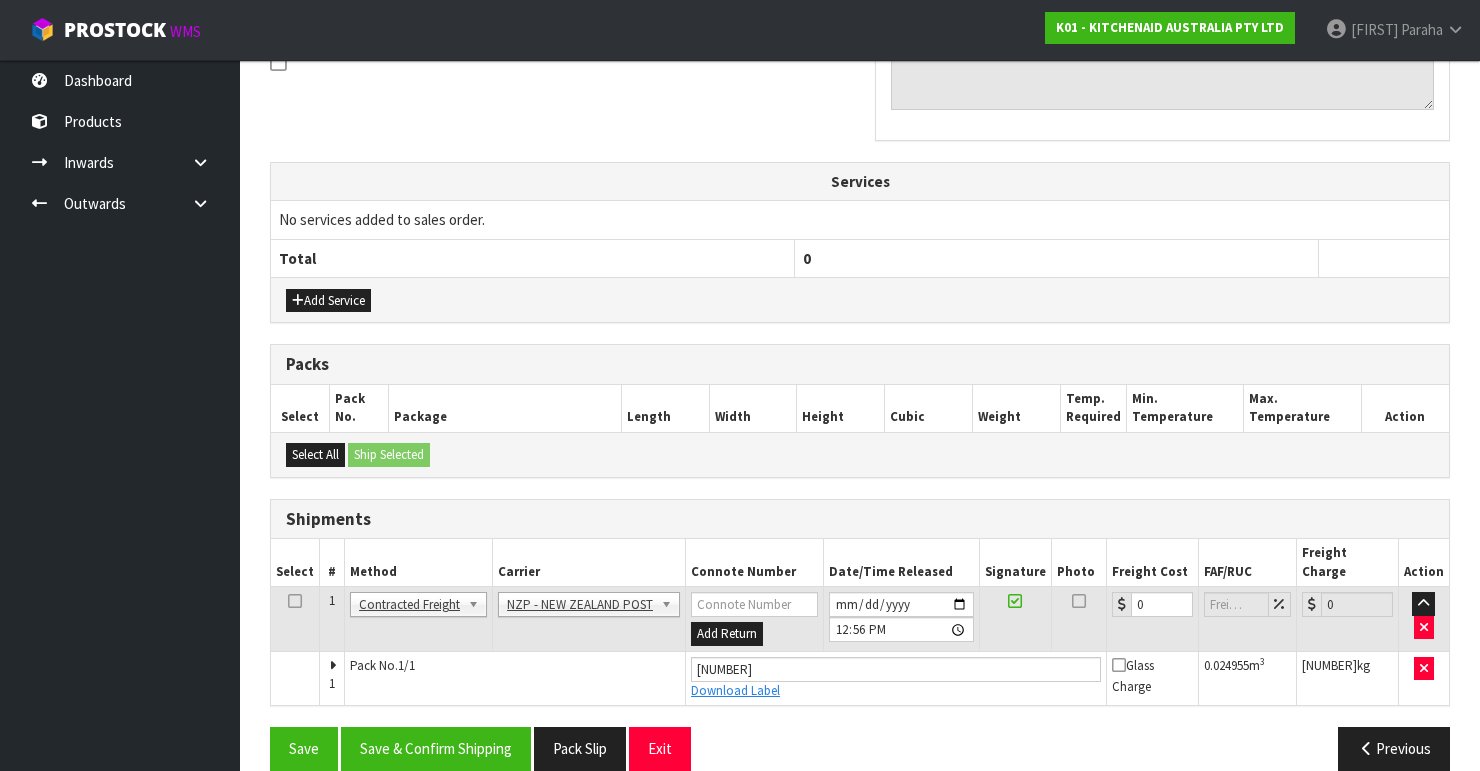 scroll, scrollTop: 638, scrollLeft: 0, axis: vertical 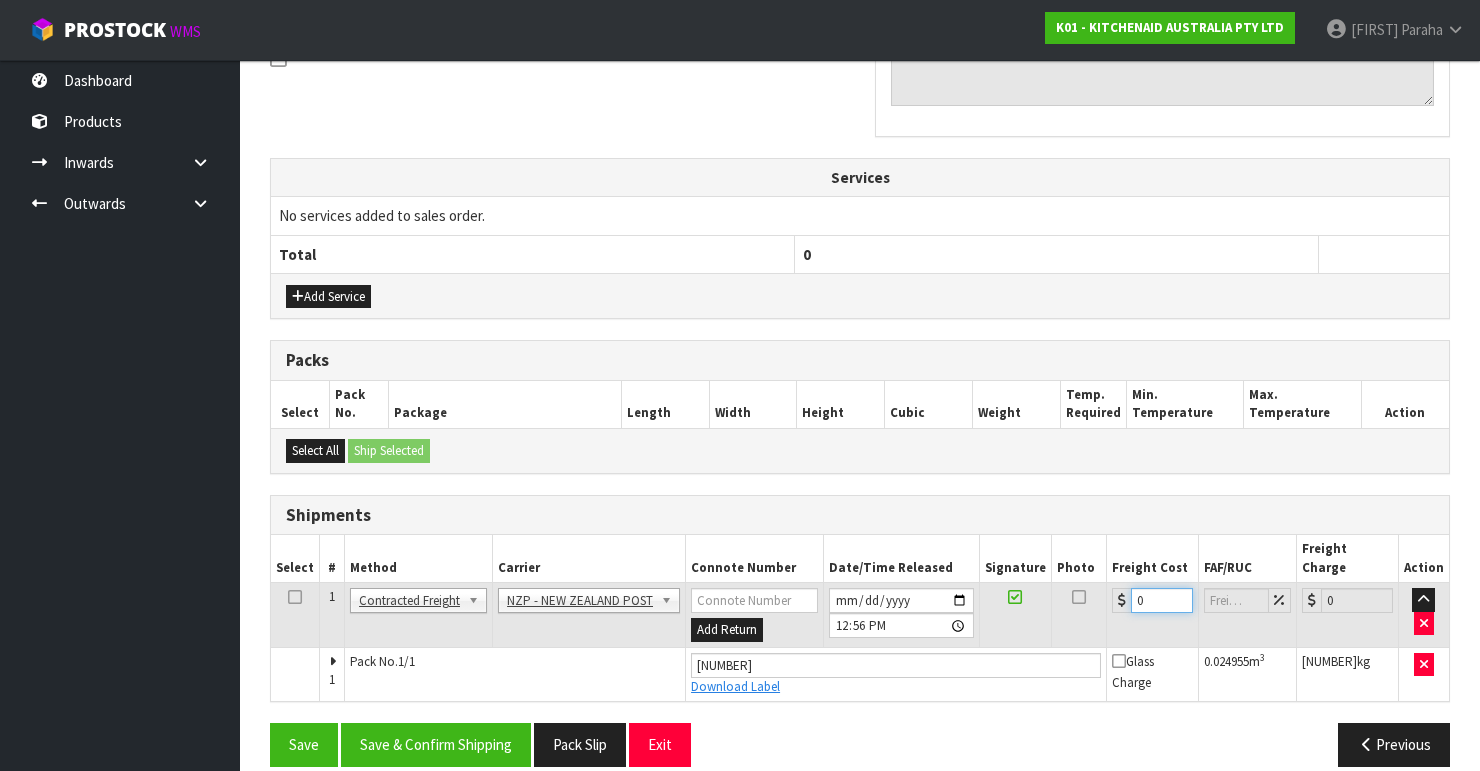 drag, startPoint x: 1128, startPoint y: 580, endPoint x: 1111, endPoint y: 583, distance: 17.262676 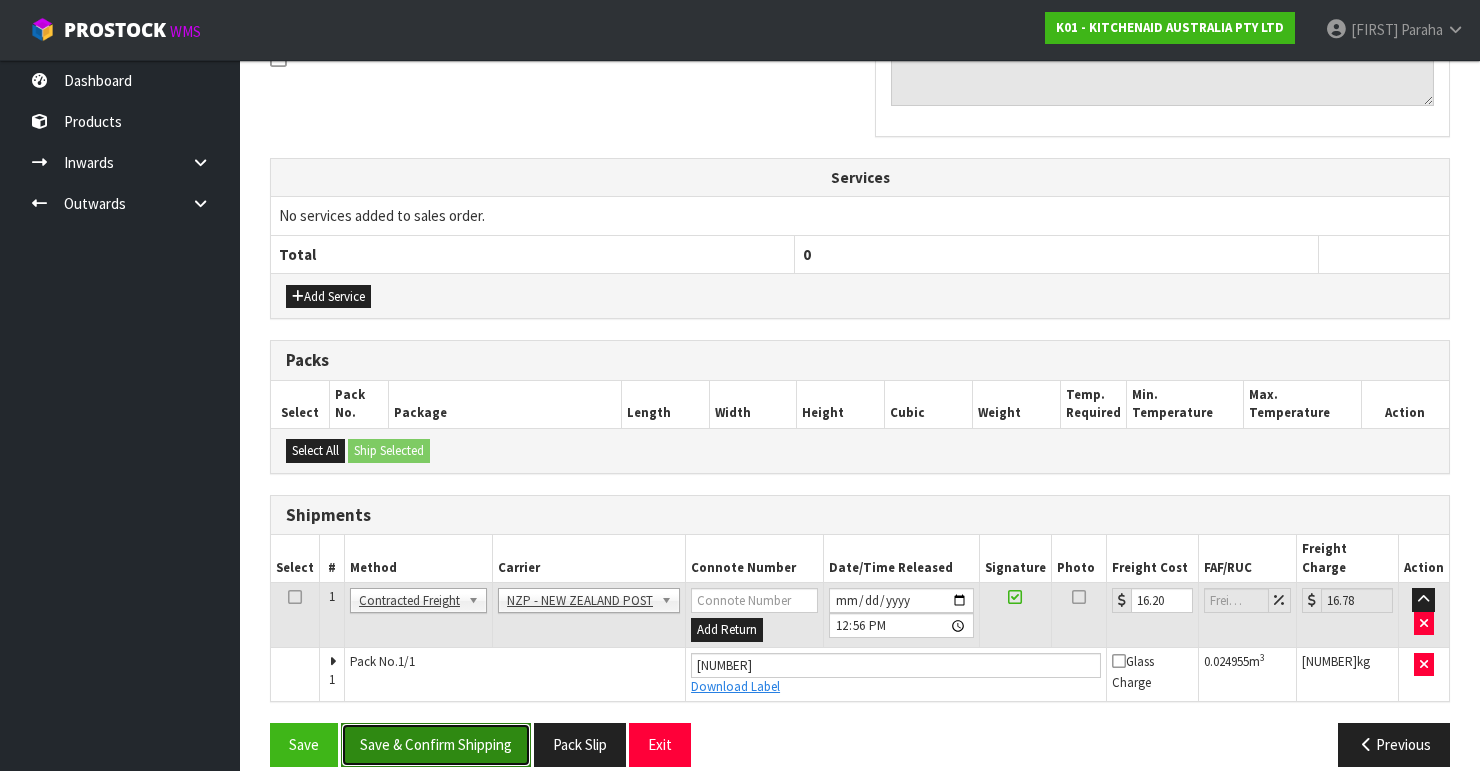click on "Save & Confirm Shipping" at bounding box center [436, 744] 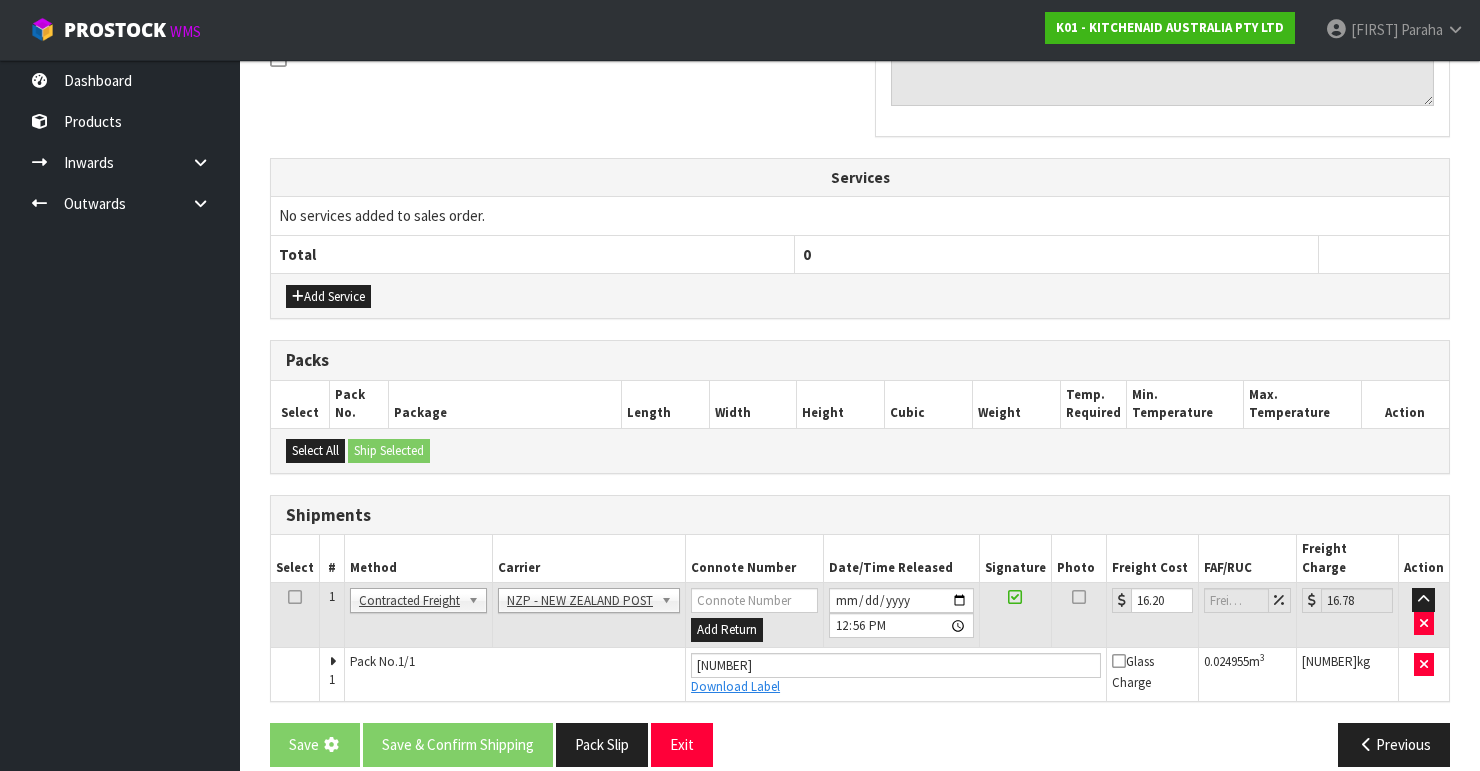 scroll, scrollTop: 0, scrollLeft: 0, axis: both 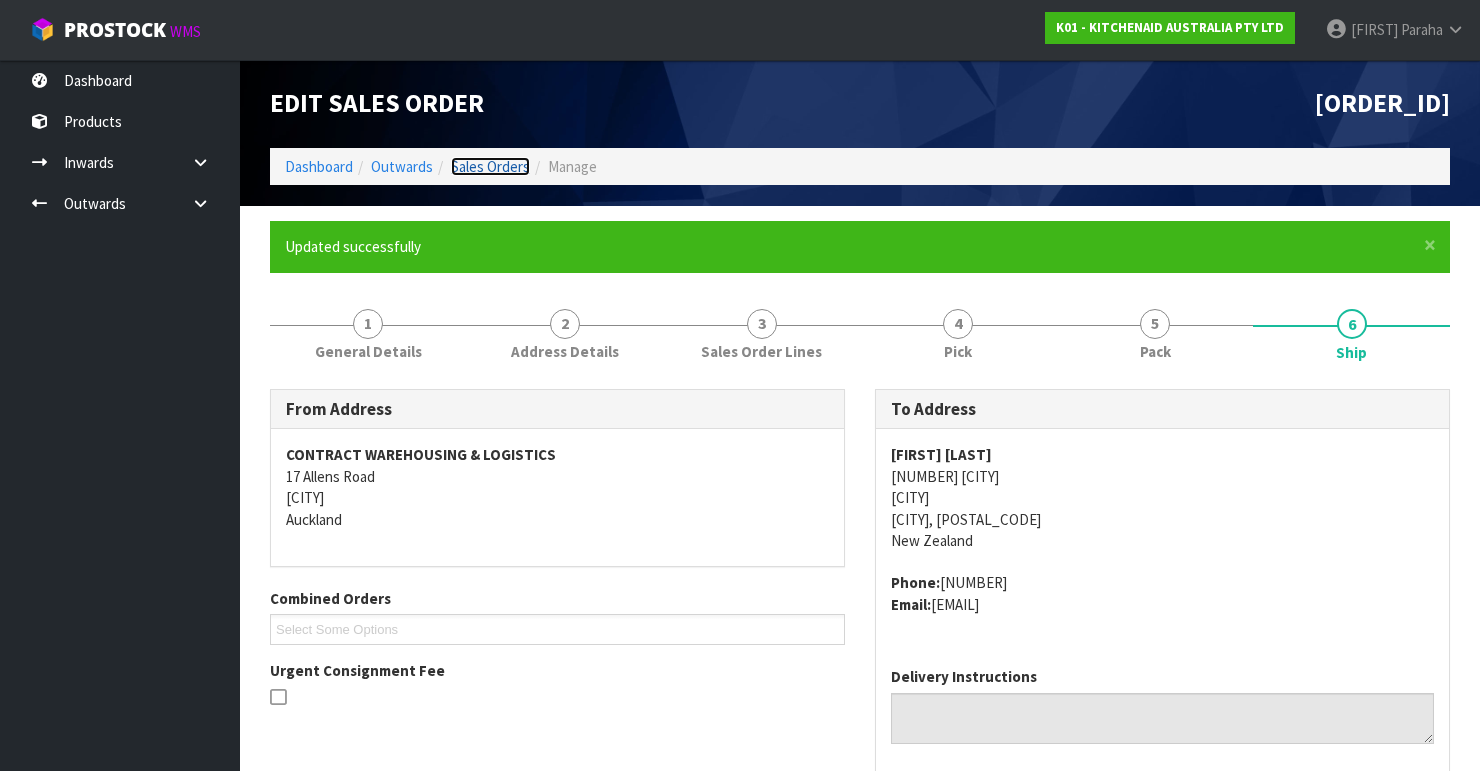 click on "Sales Orders" at bounding box center [490, 166] 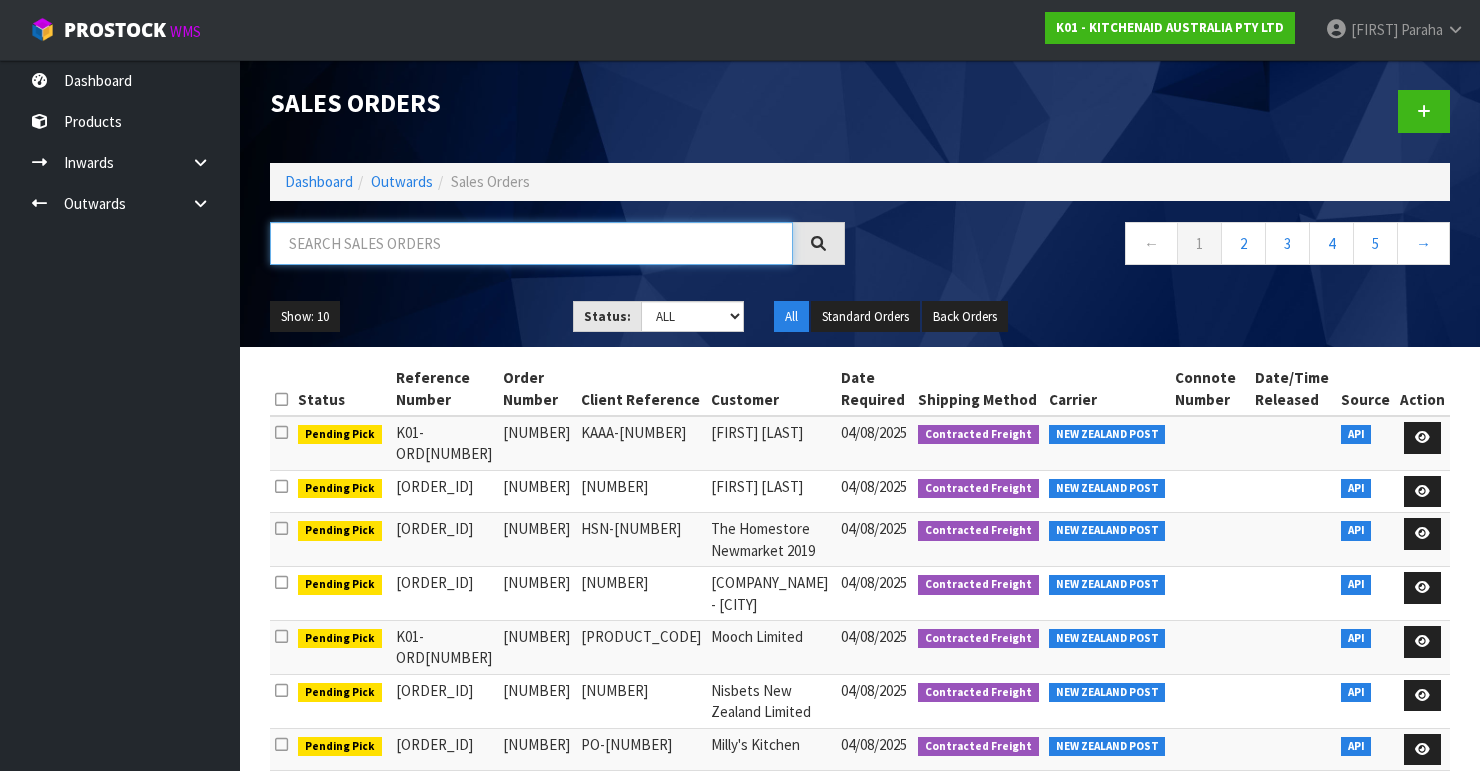 click at bounding box center (531, 243) 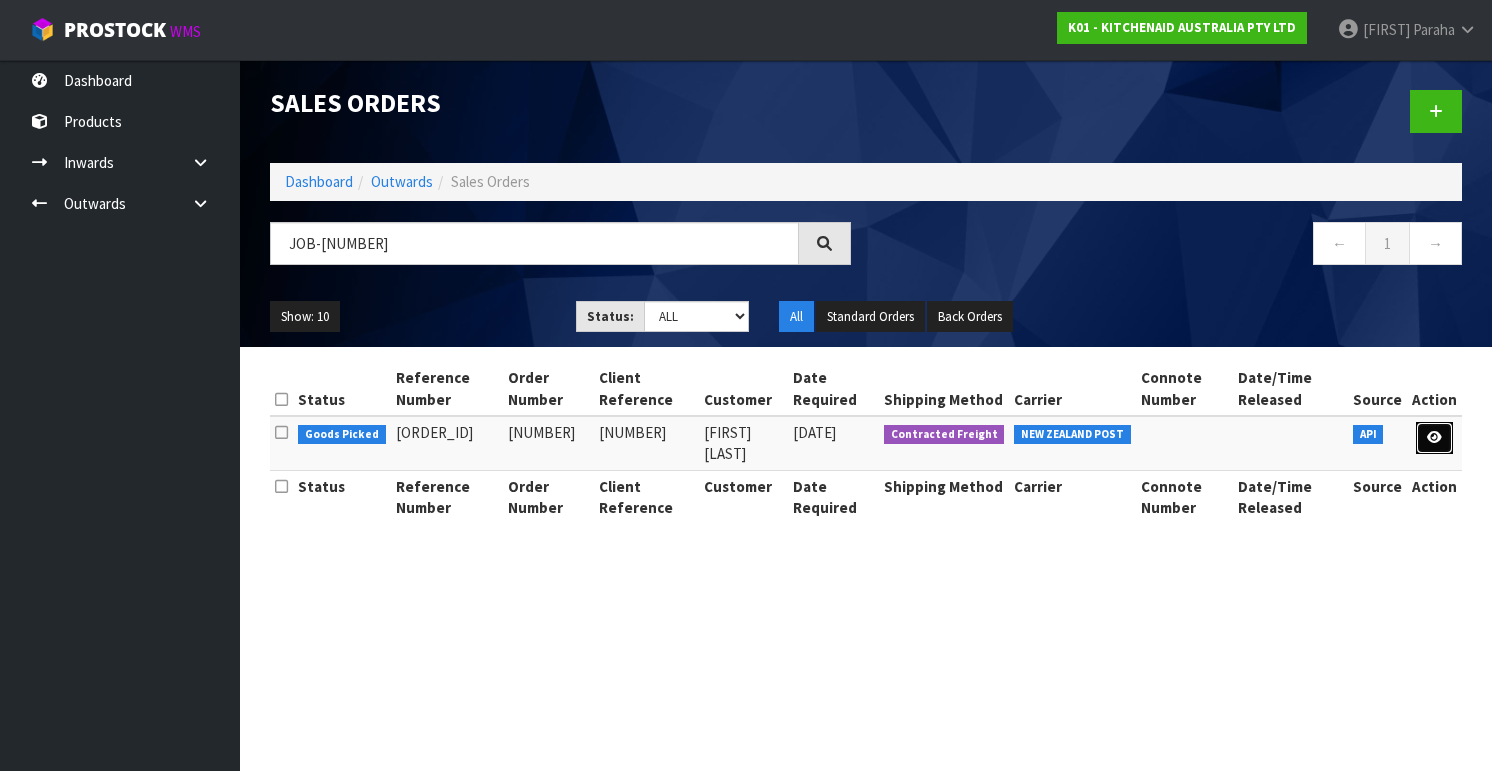 click at bounding box center (1434, 437) 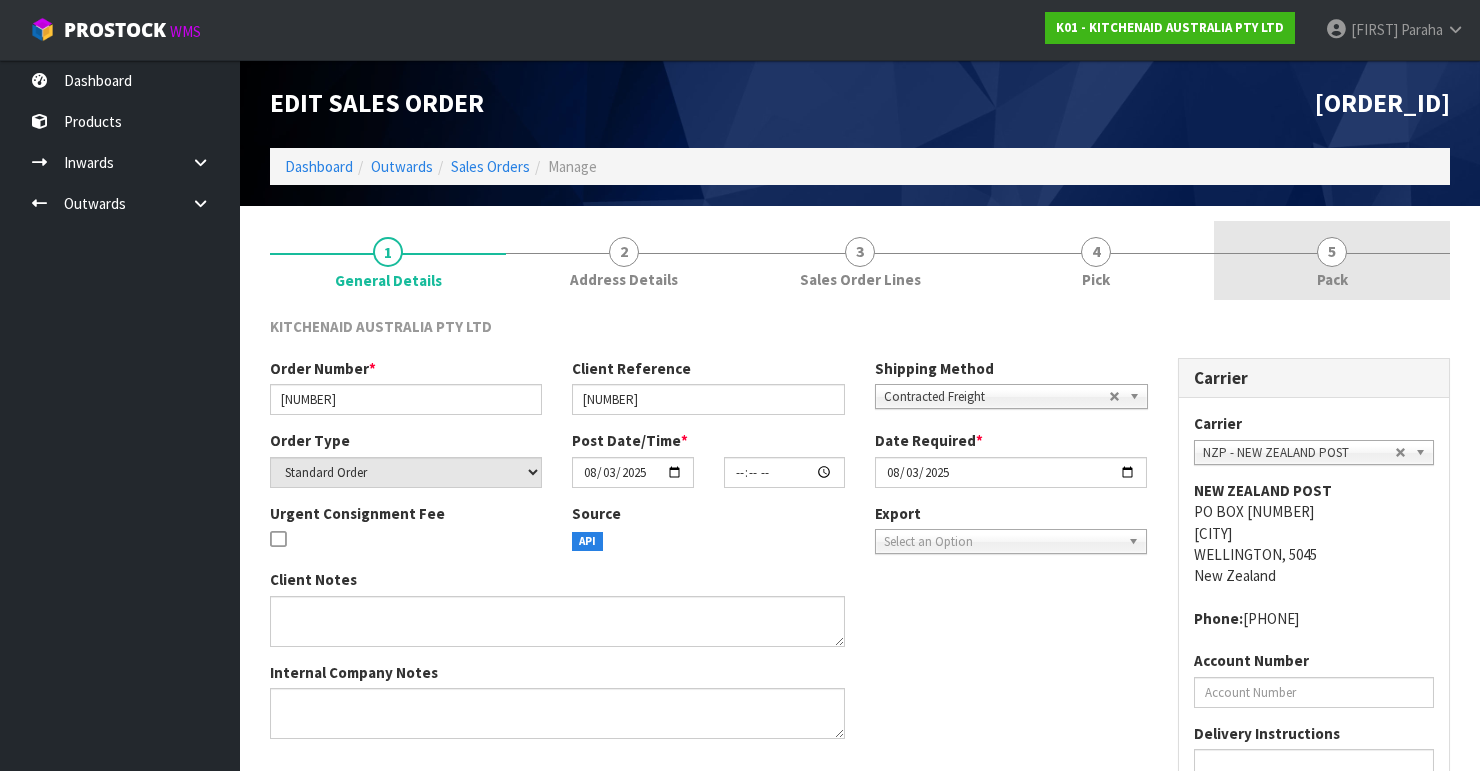 click on "5" at bounding box center [1332, 252] 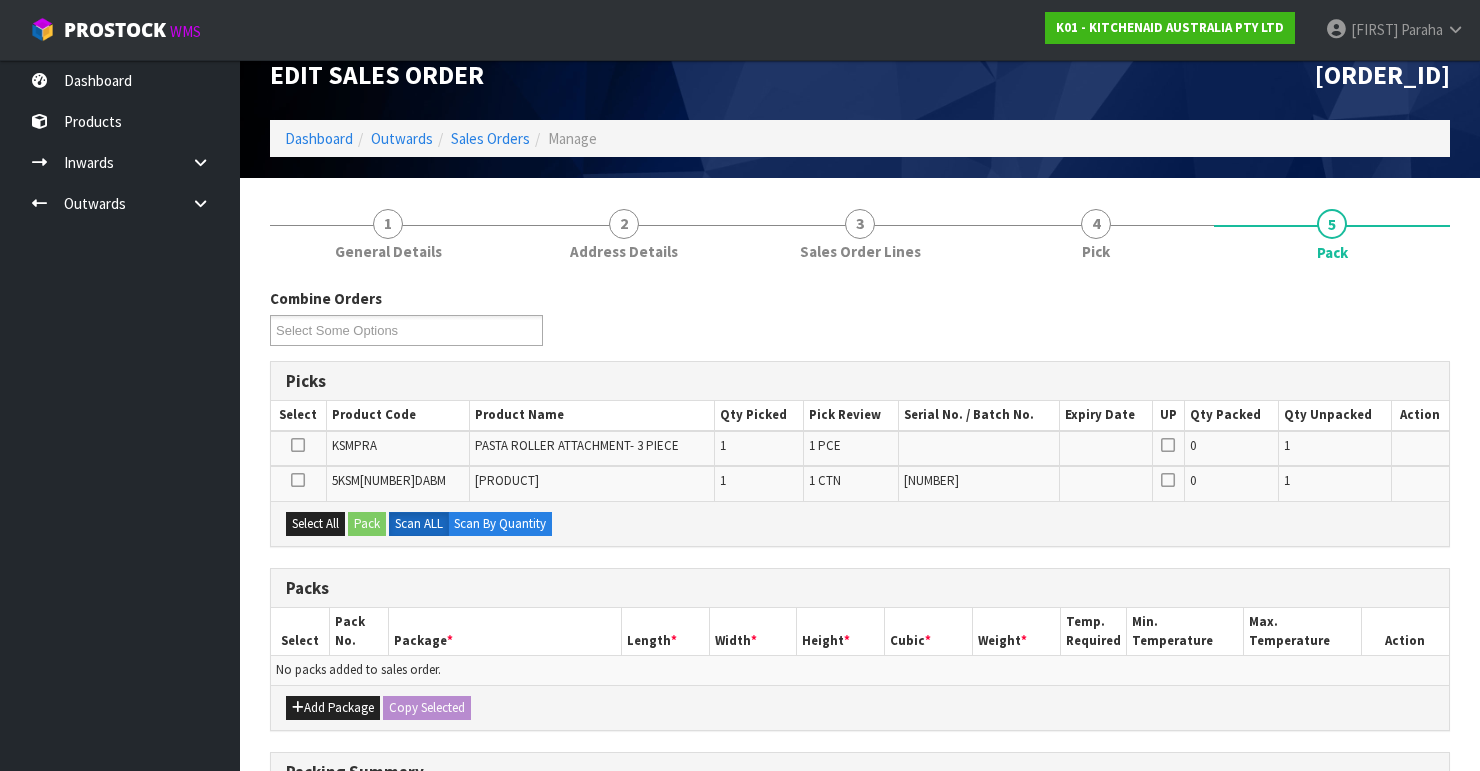 scroll, scrollTop: 80, scrollLeft: 0, axis: vertical 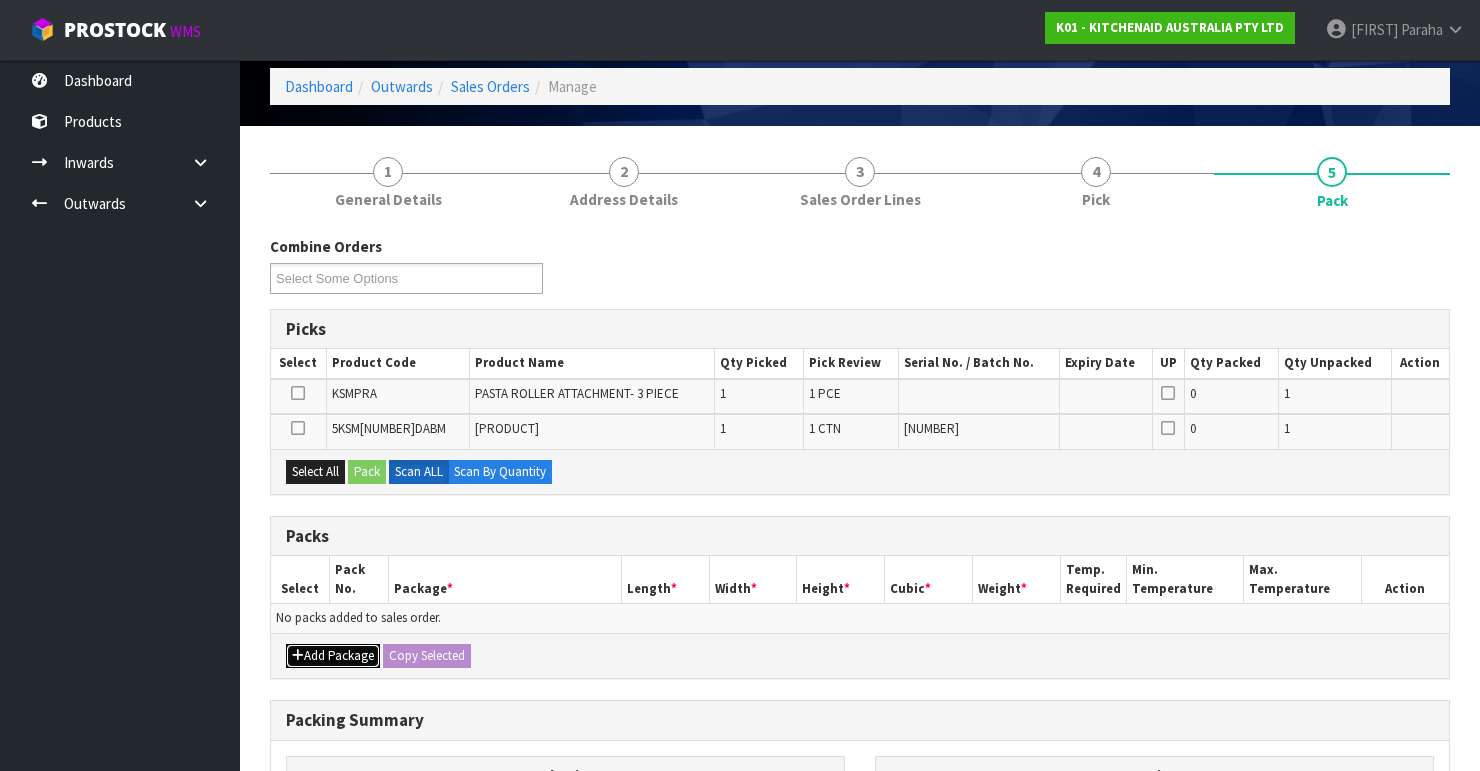 click on "Add Package" at bounding box center (333, 656) 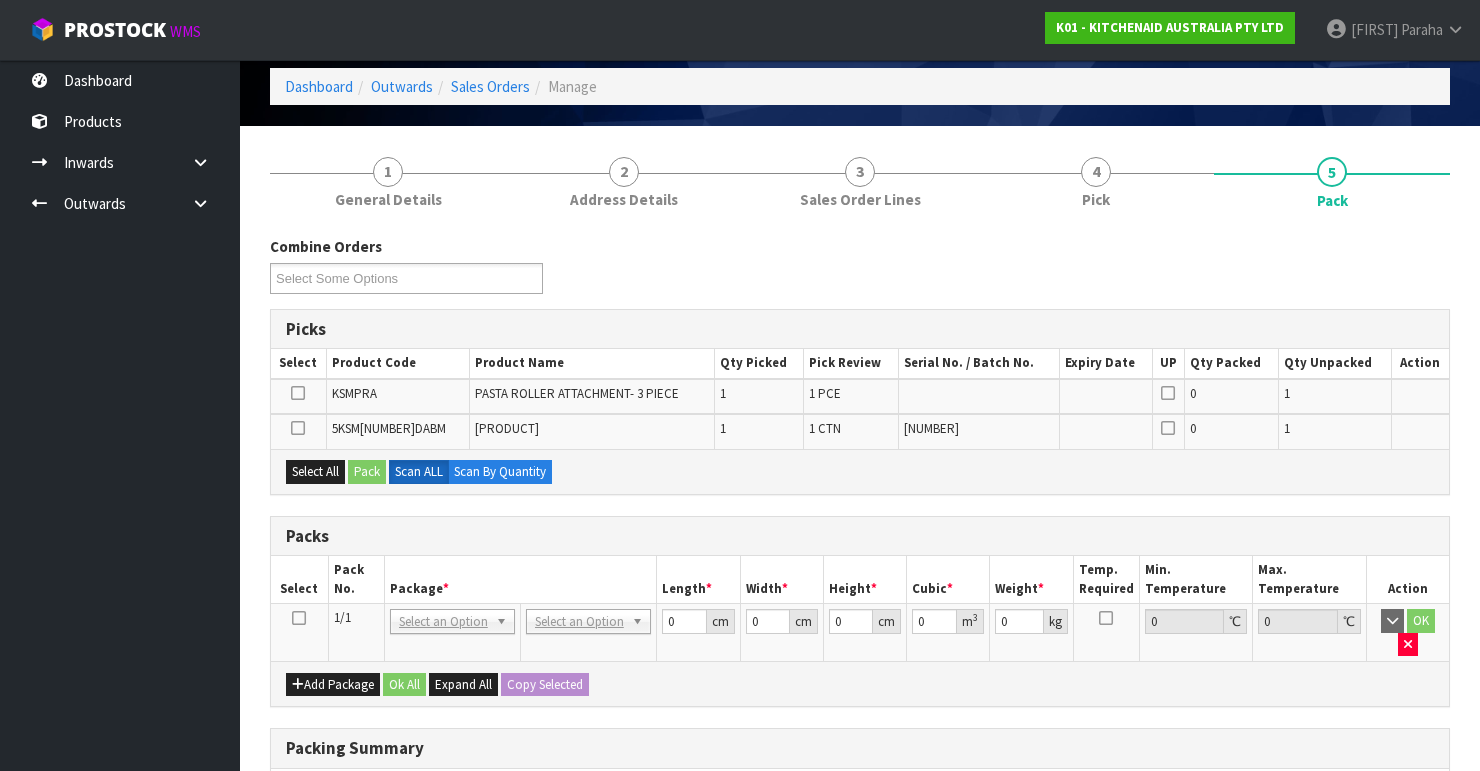 click at bounding box center [299, 618] 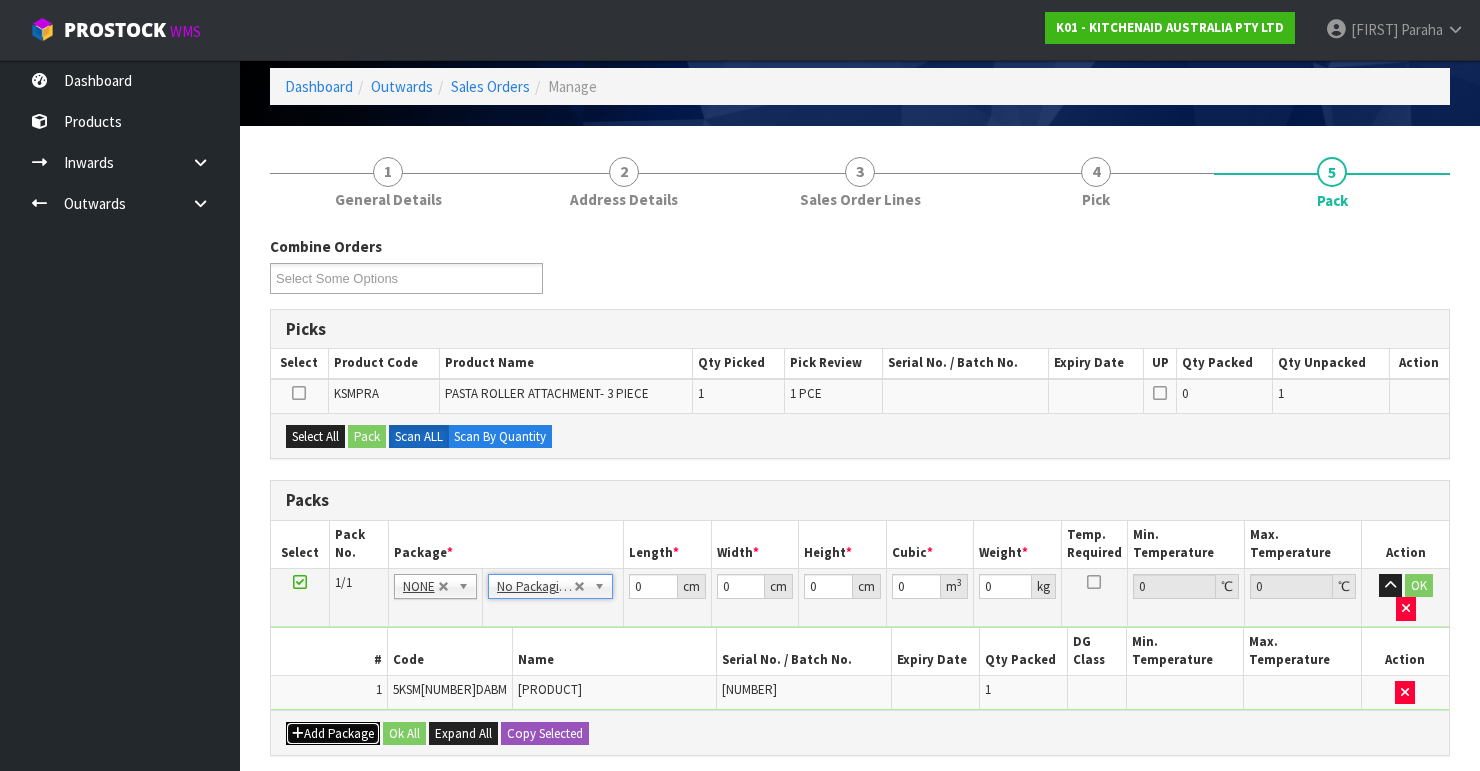 click on "Add Package" at bounding box center (333, 734) 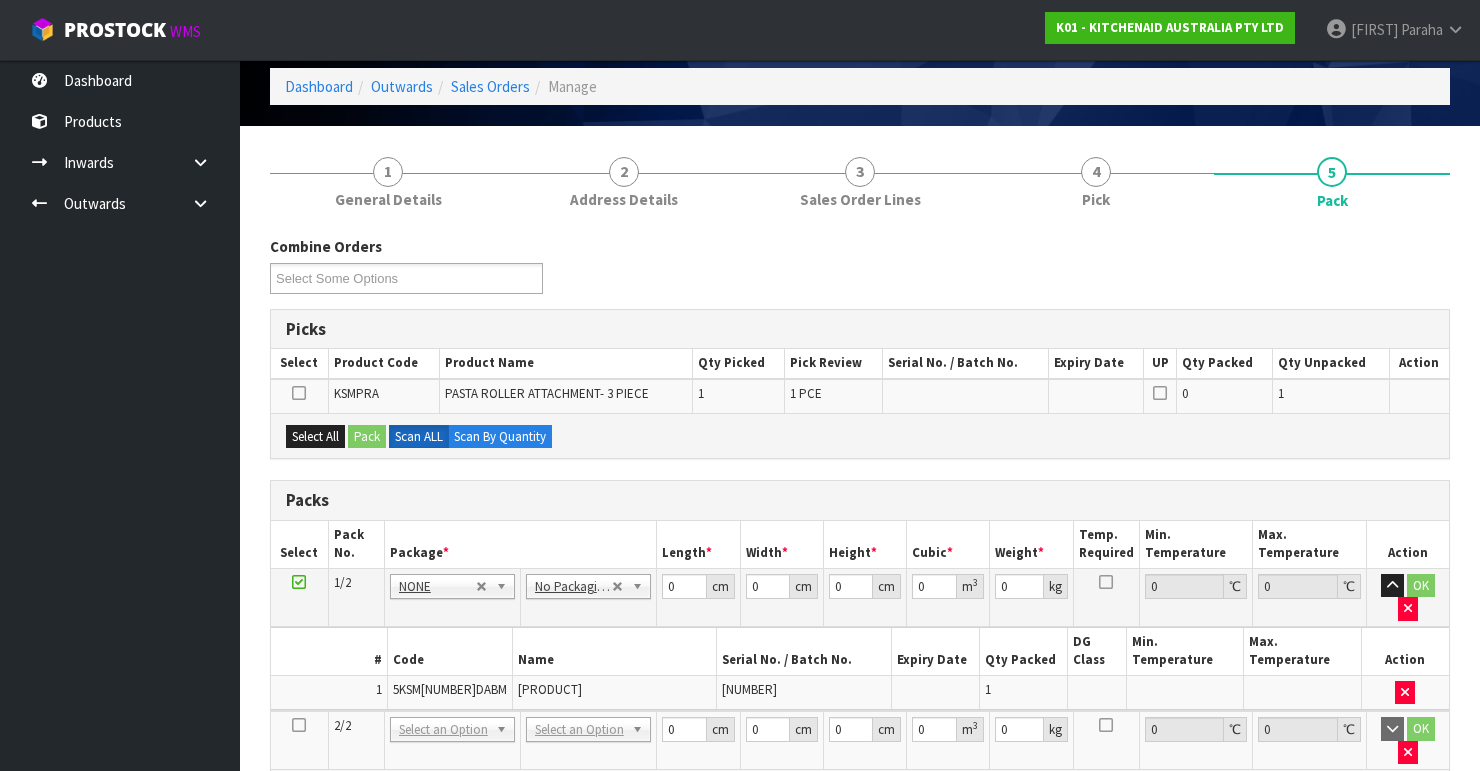 click at bounding box center (299, 725) 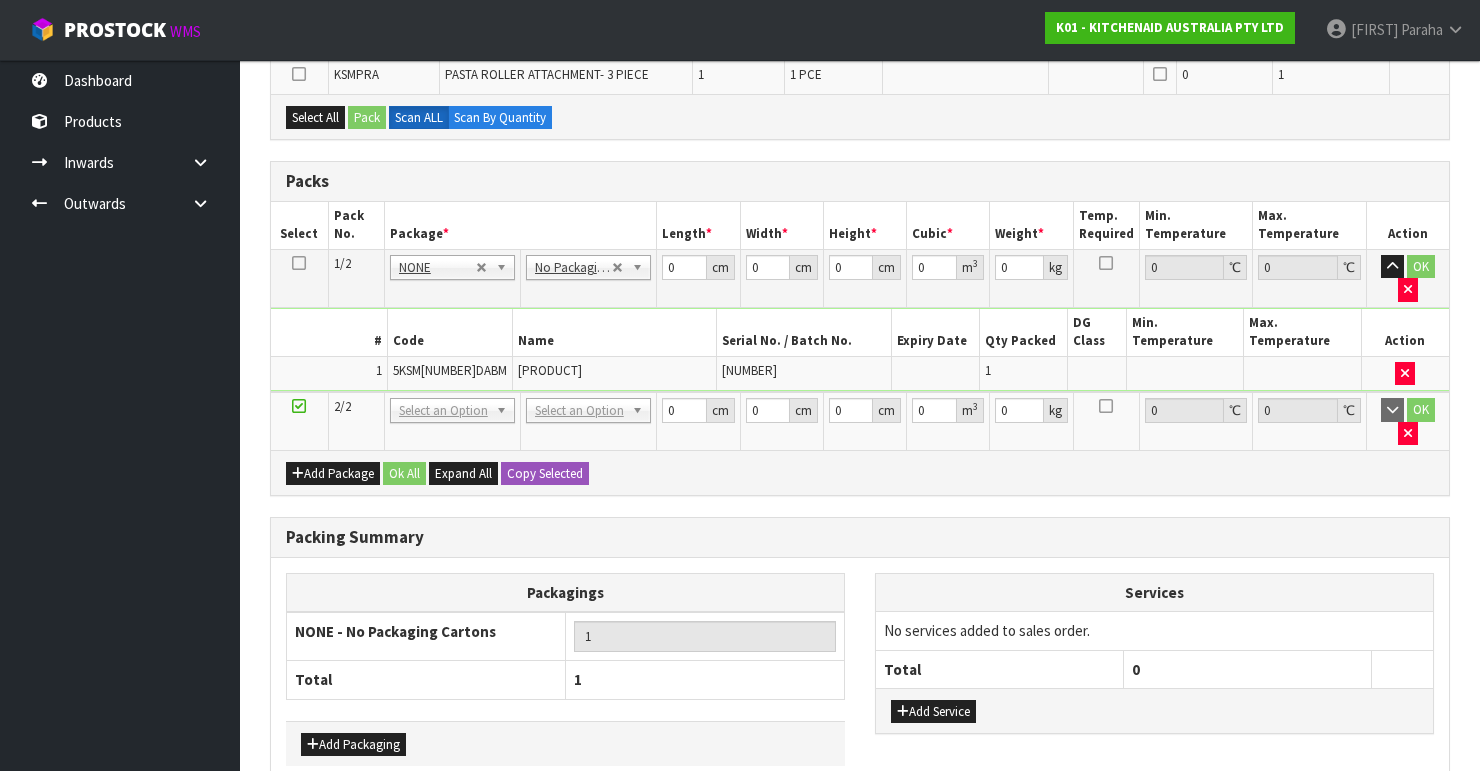 scroll, scrollTop: 400, scrollLeft: 0, axis: vertical 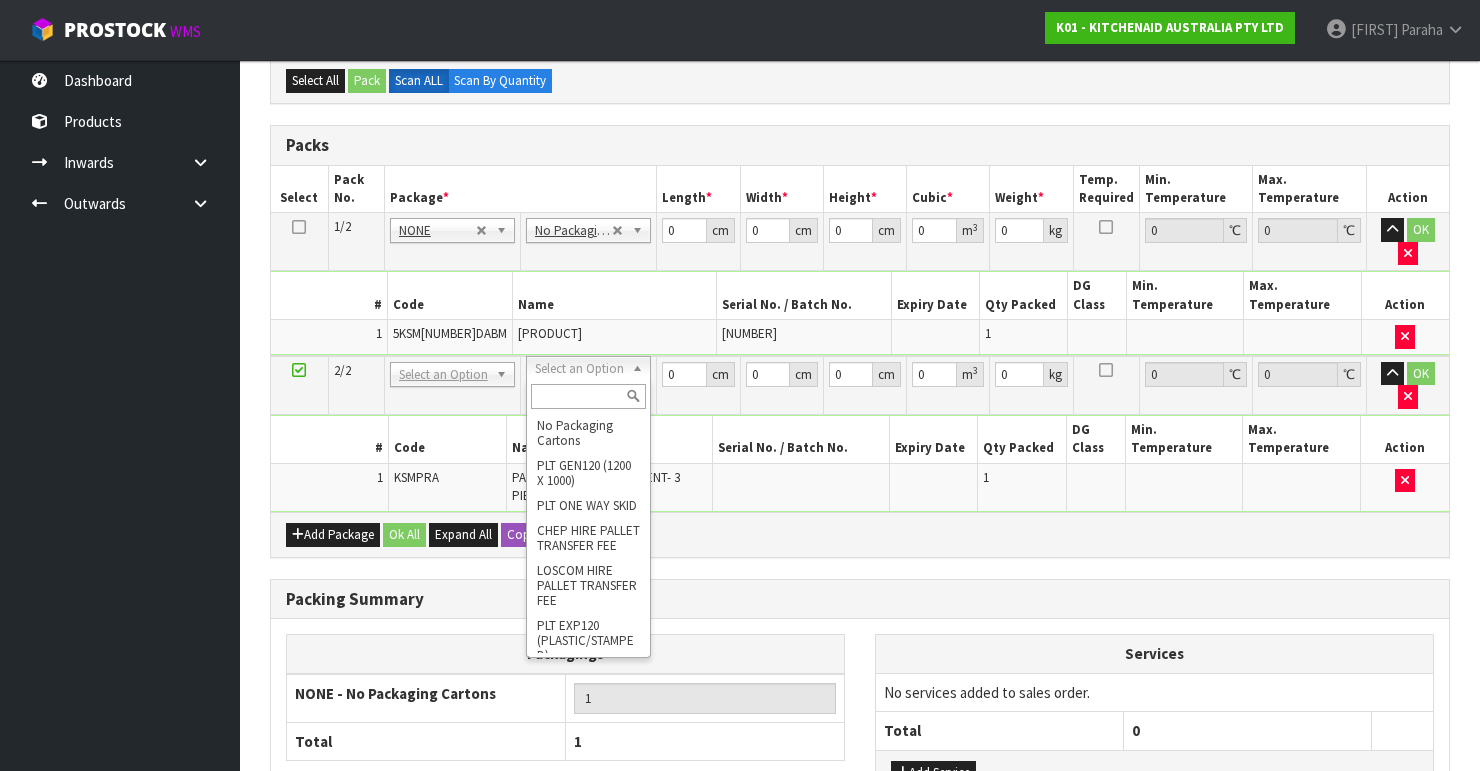 click at bounding box center [588, 396] 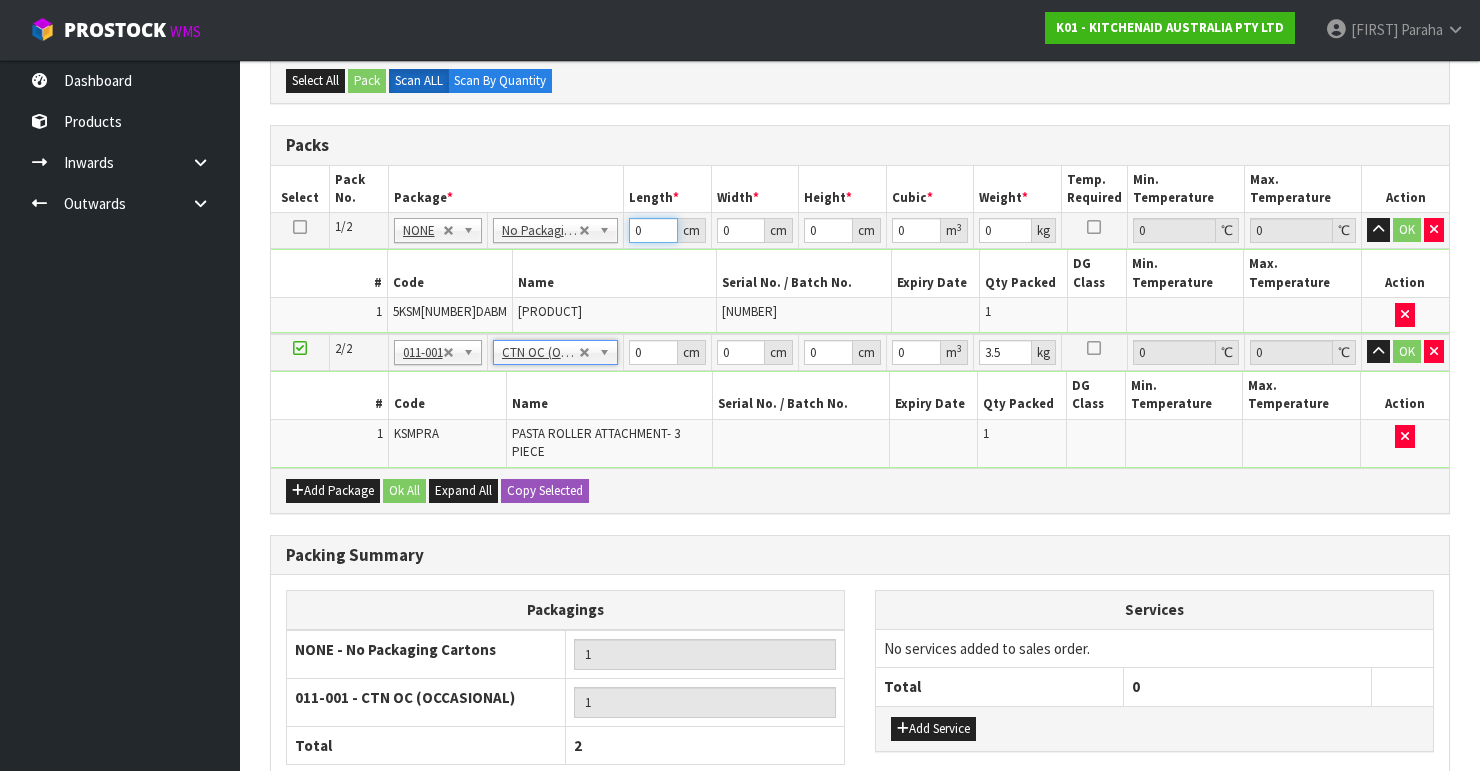 drag, startPoint x: 646, startPoint y: 229, endPoint x: 602, endPoint y: 235, distance: 44.407207 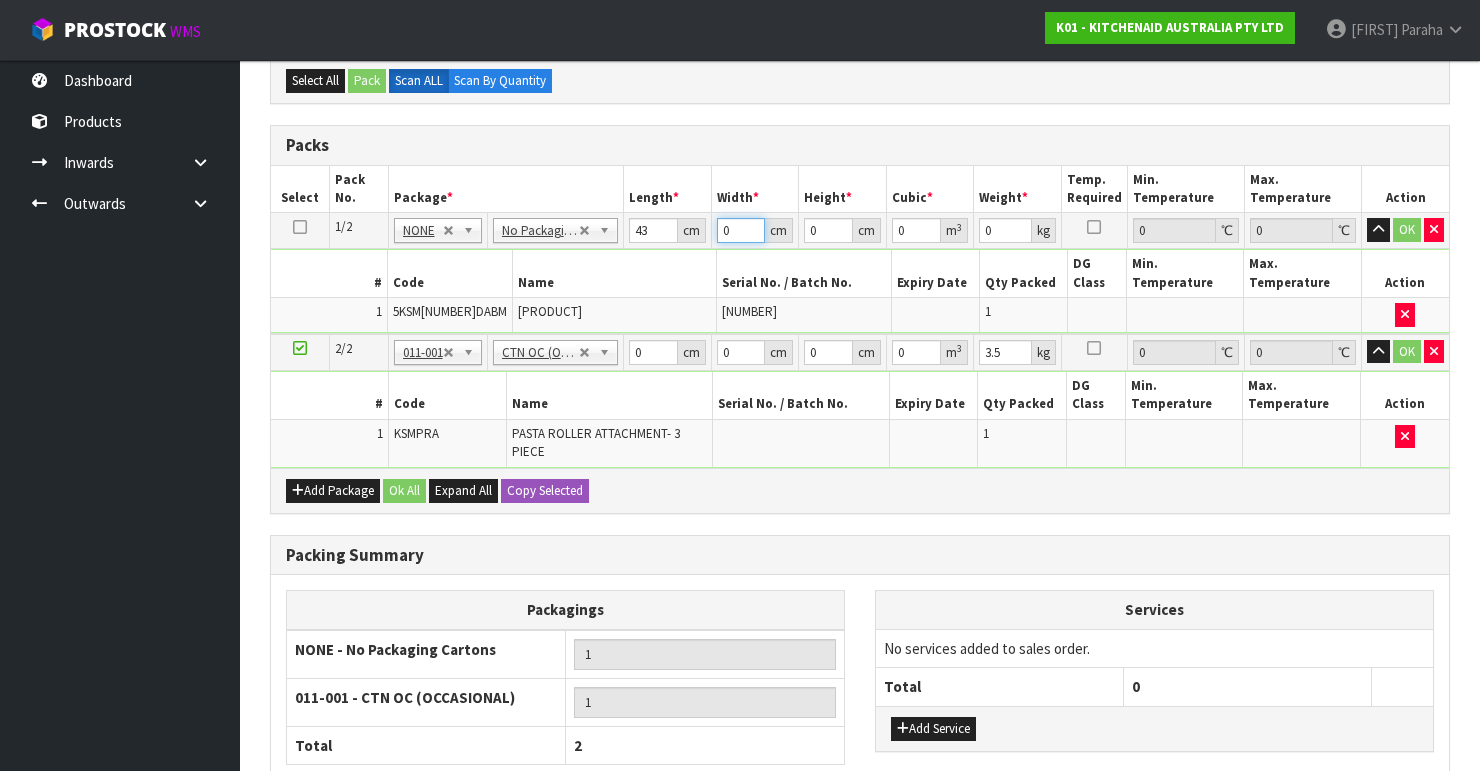 drag, startPoint x: 734, startPoint y: 226, endPoint x: 700, endPoint y: 236, distance: 35.44009 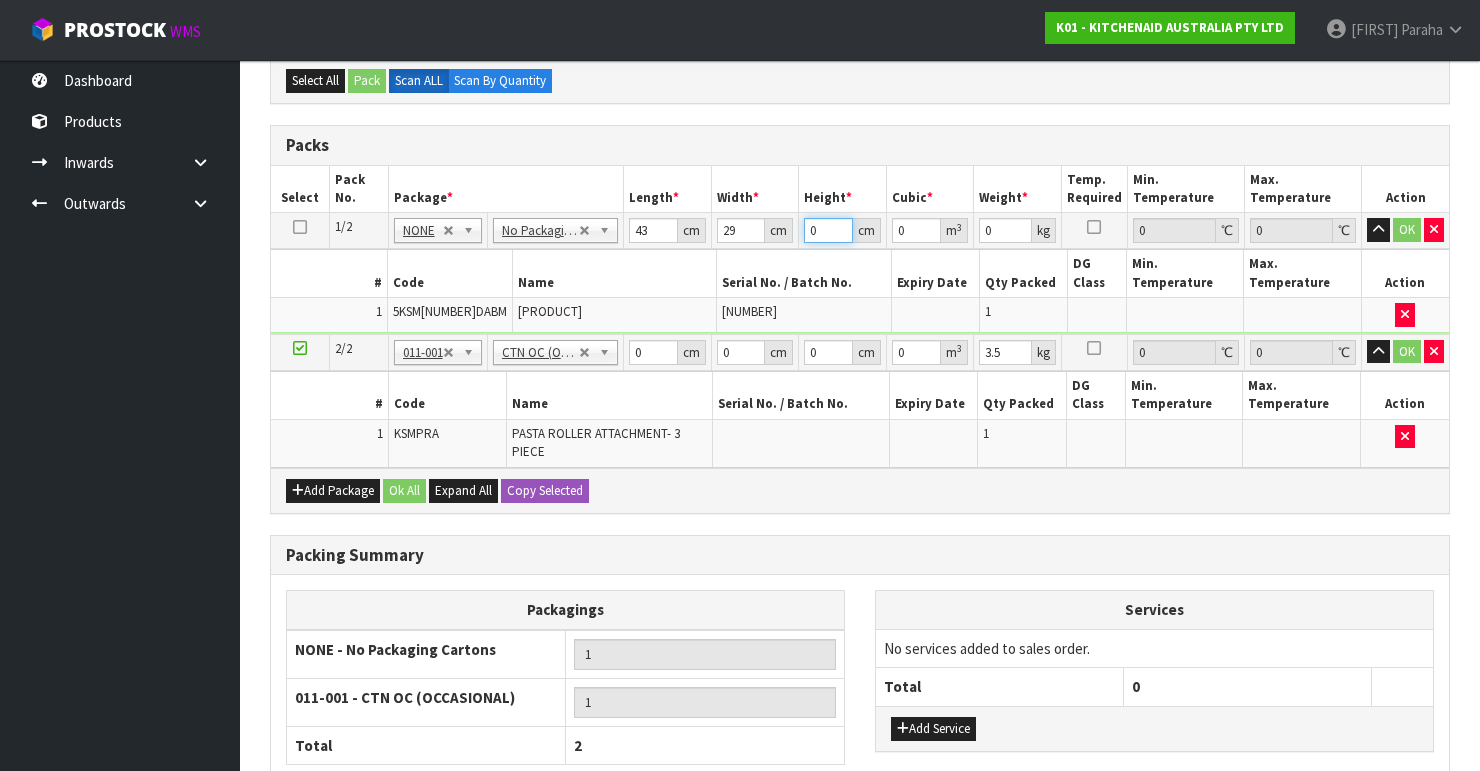 drag, startPoint x: 832, startPoint y: 224, endPoint x: 799, endPoint y: 233, distance: 34.20526 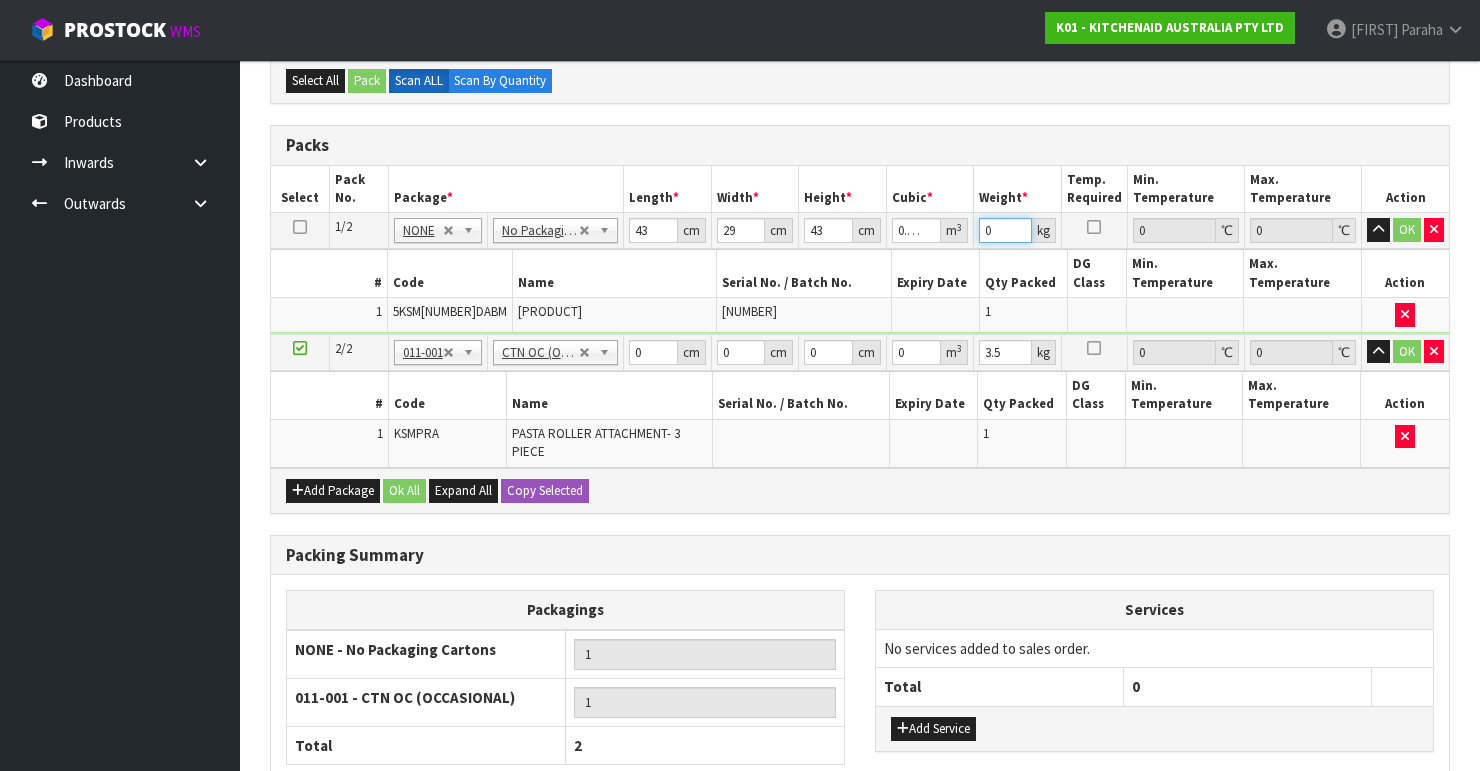 drag, startPoint x: 1002, startPoint y: 227, endPoint x: 920, endPoint y: 230, distance: 82.05486 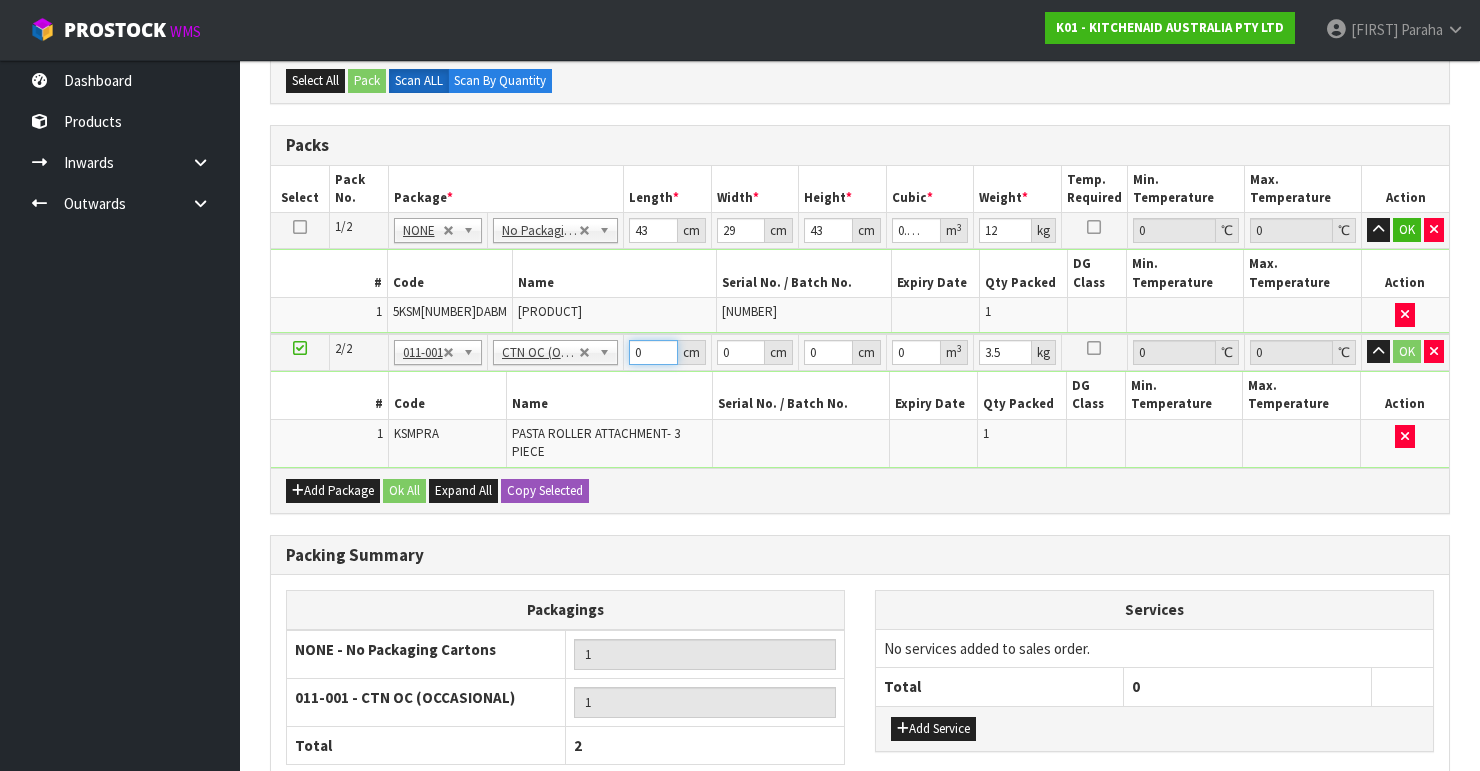 drag, startPoint x: 647, startPoint y: 349, endPoint x: 627, endPoint y: 352, distance: 20.22375 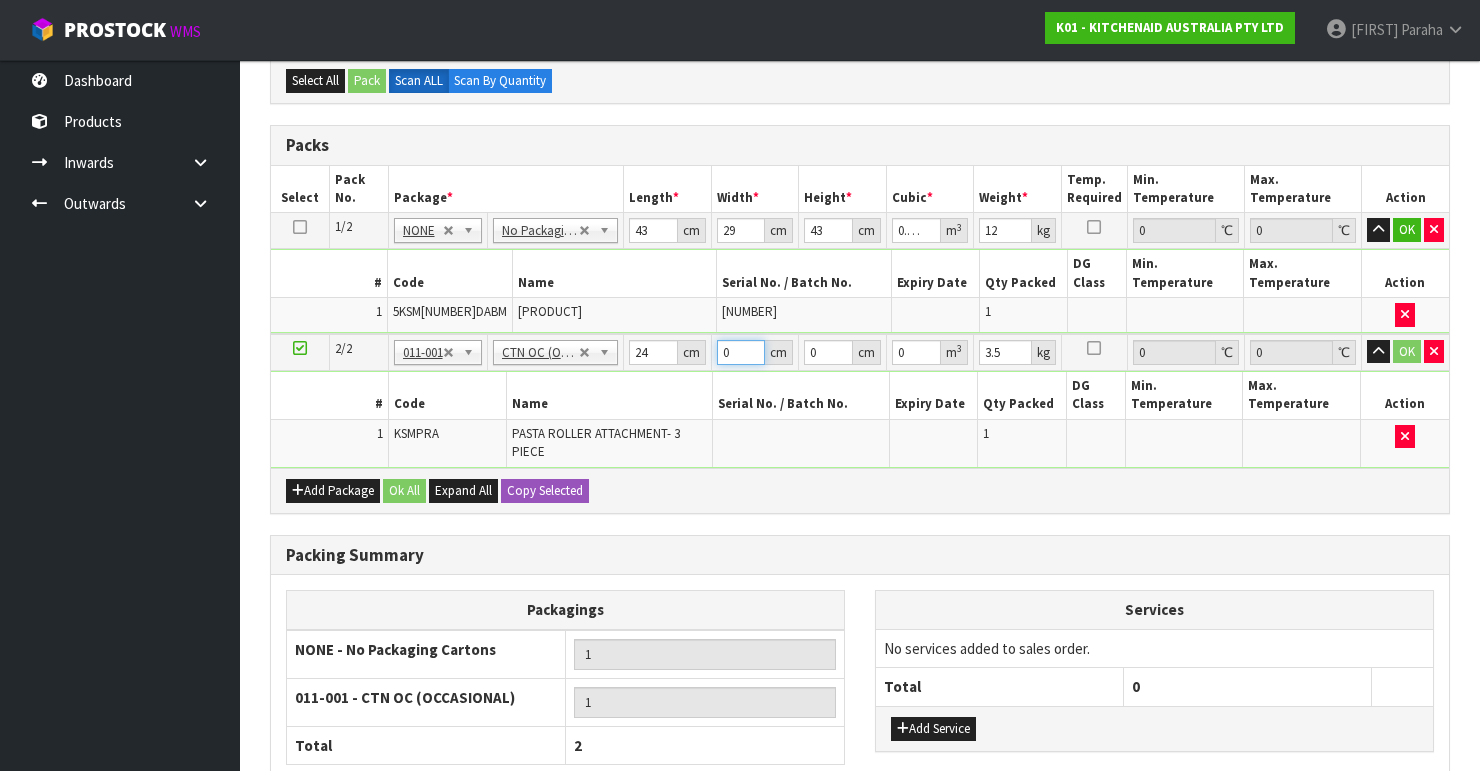 drag, startPoint x: 728, startPoint y: 349, endPoint x: 707, endPoint y: 355, distance: 21.84033 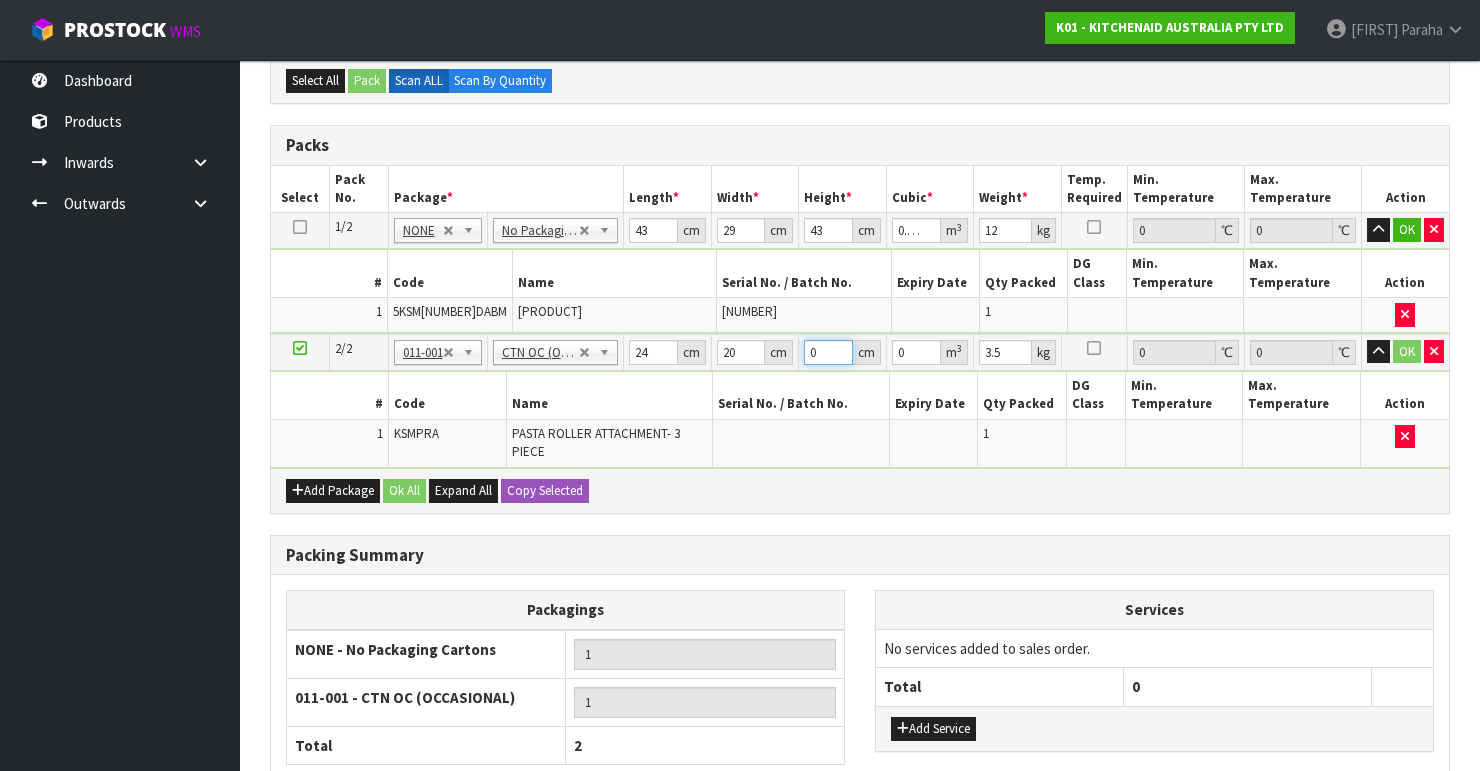 drag, startPoint x: 820, startPoint y: 352, endPoint x: 796, endPoint y: 361, distance: 25.632011 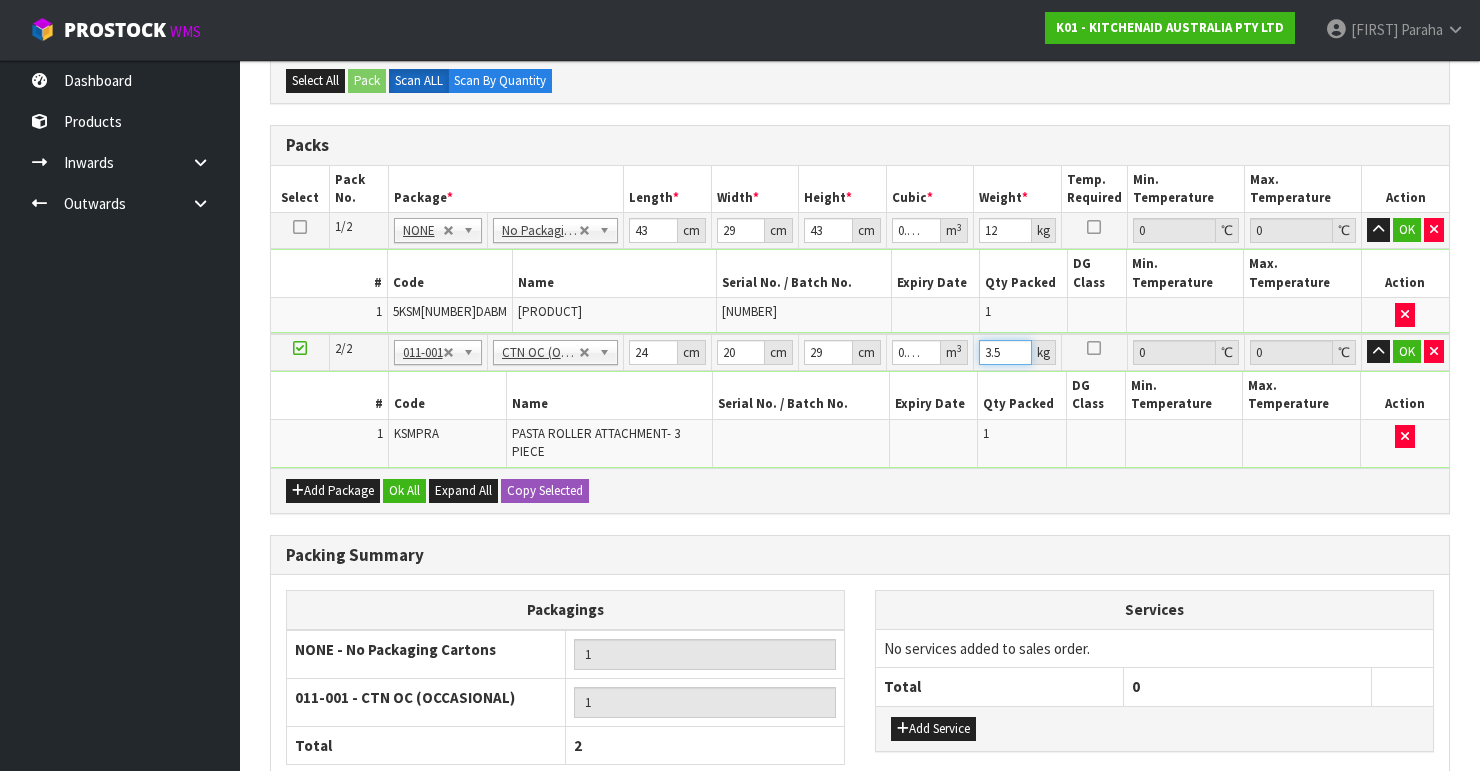 drag, startPoint x: 1008, startPoint y: 350, endPoint x: 944, endPoint y: 357, distance: 64.381676 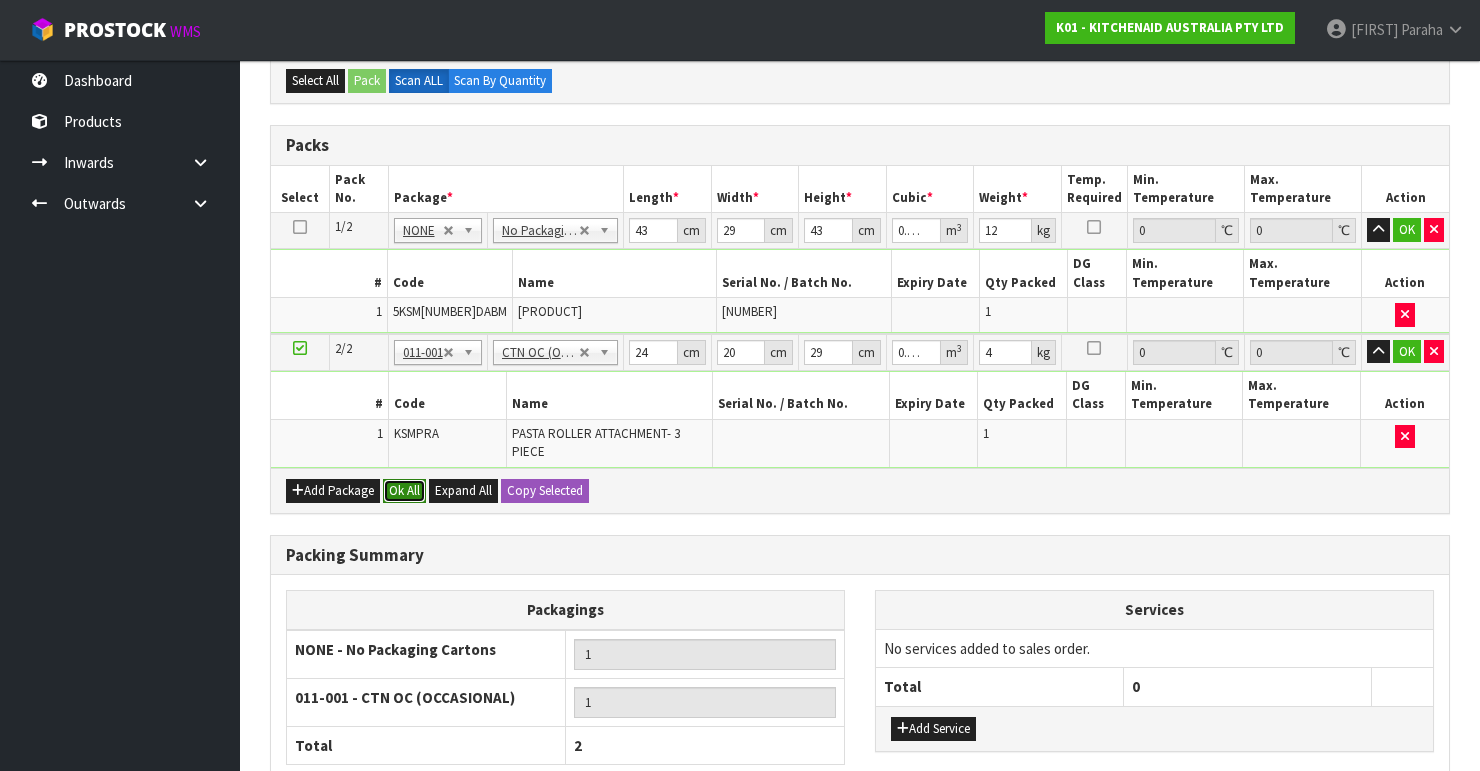 click on "Ok All" at bounding box center [404, 491] 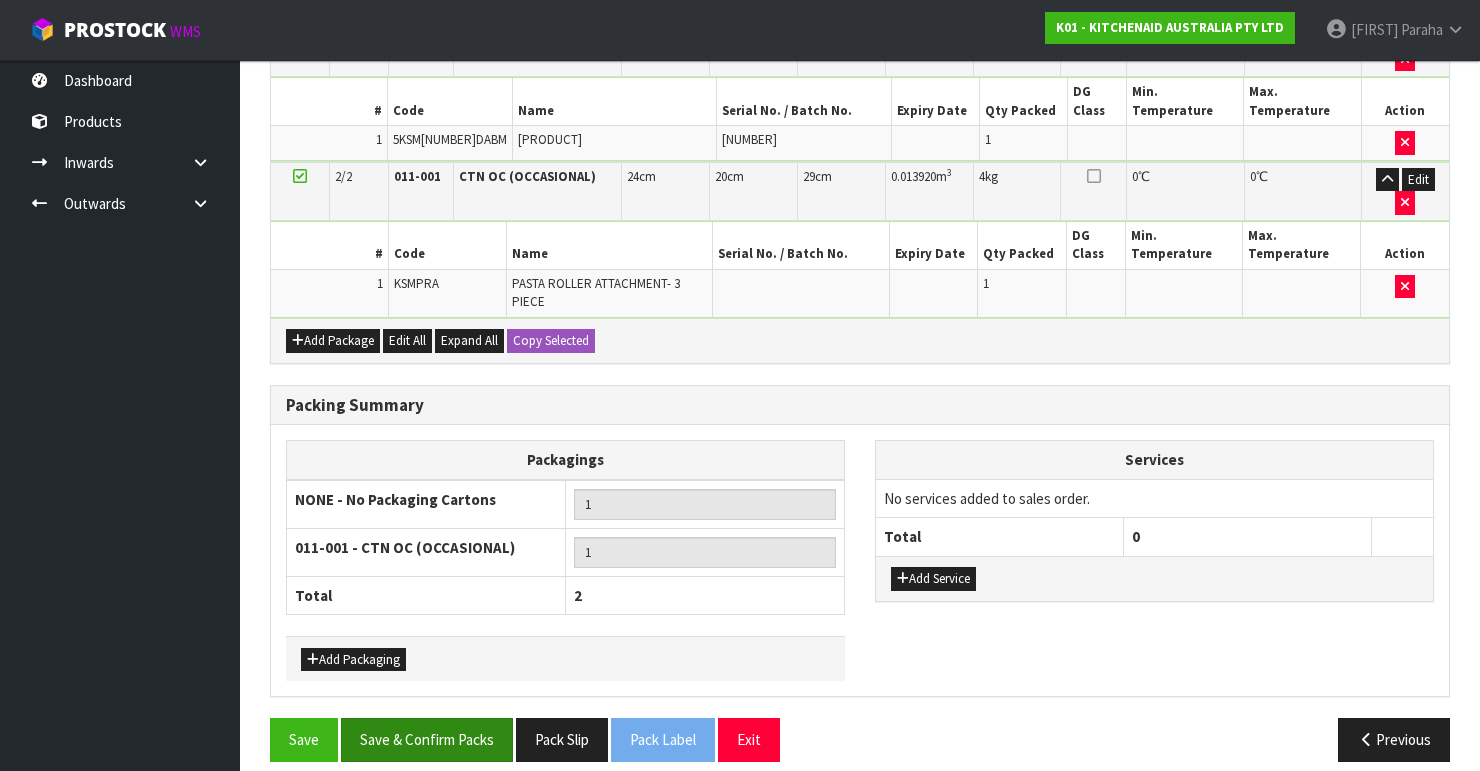 scroll, scrollTop: 602, scrollLeft: 0, axis: vertical 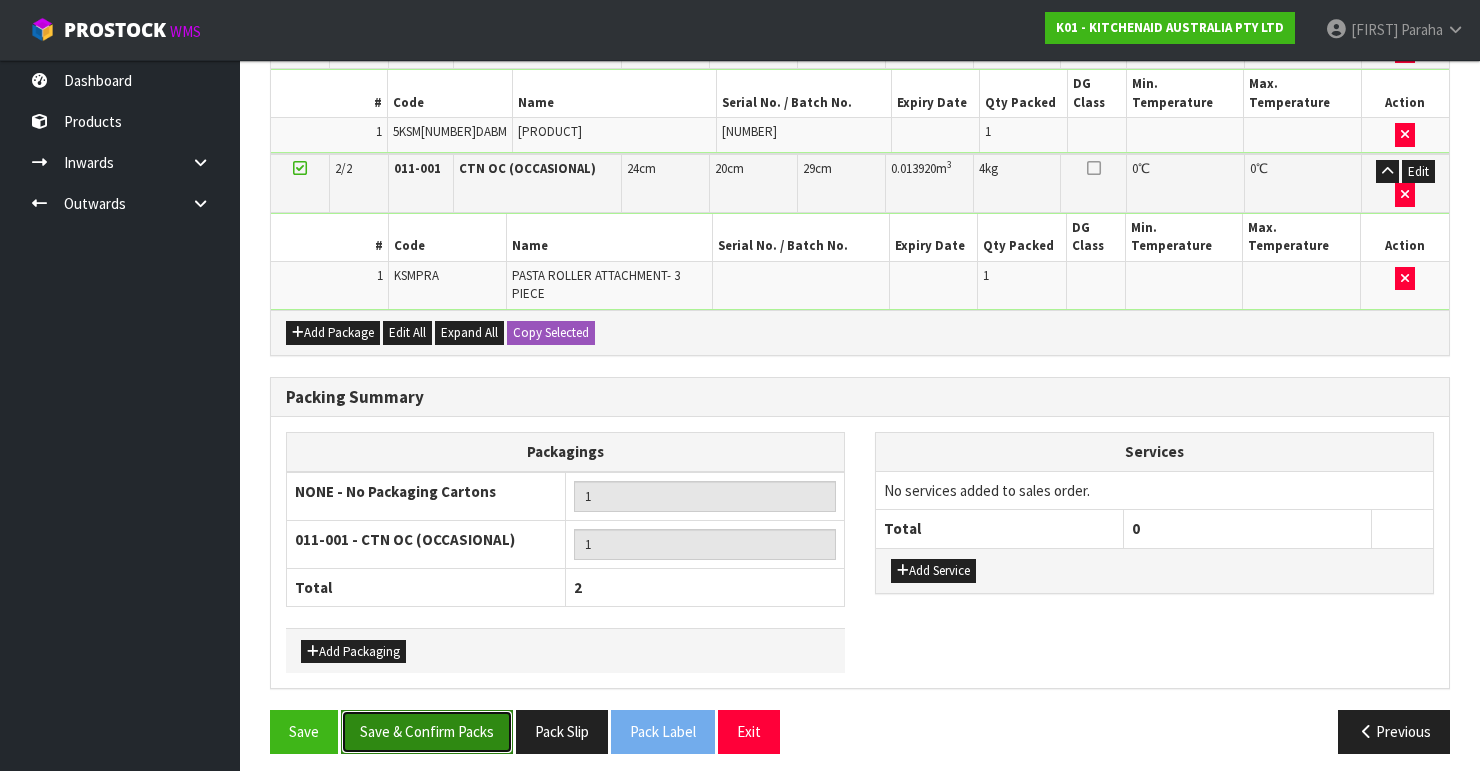 click on "Save & Confirm Packs" at bounding box center [427, 731] 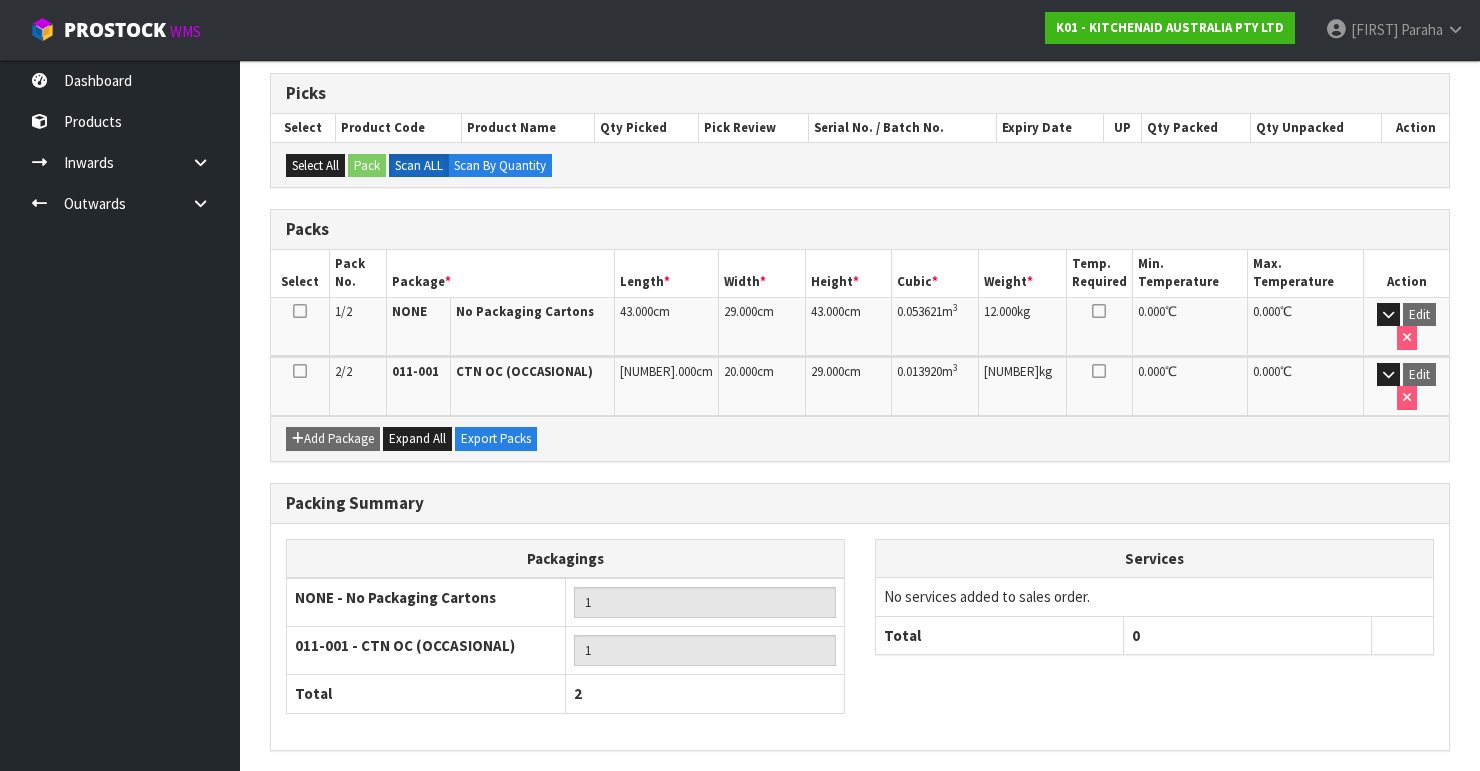 scroll, scrollTop: 452, scrollLeft: 0, axis: vertical 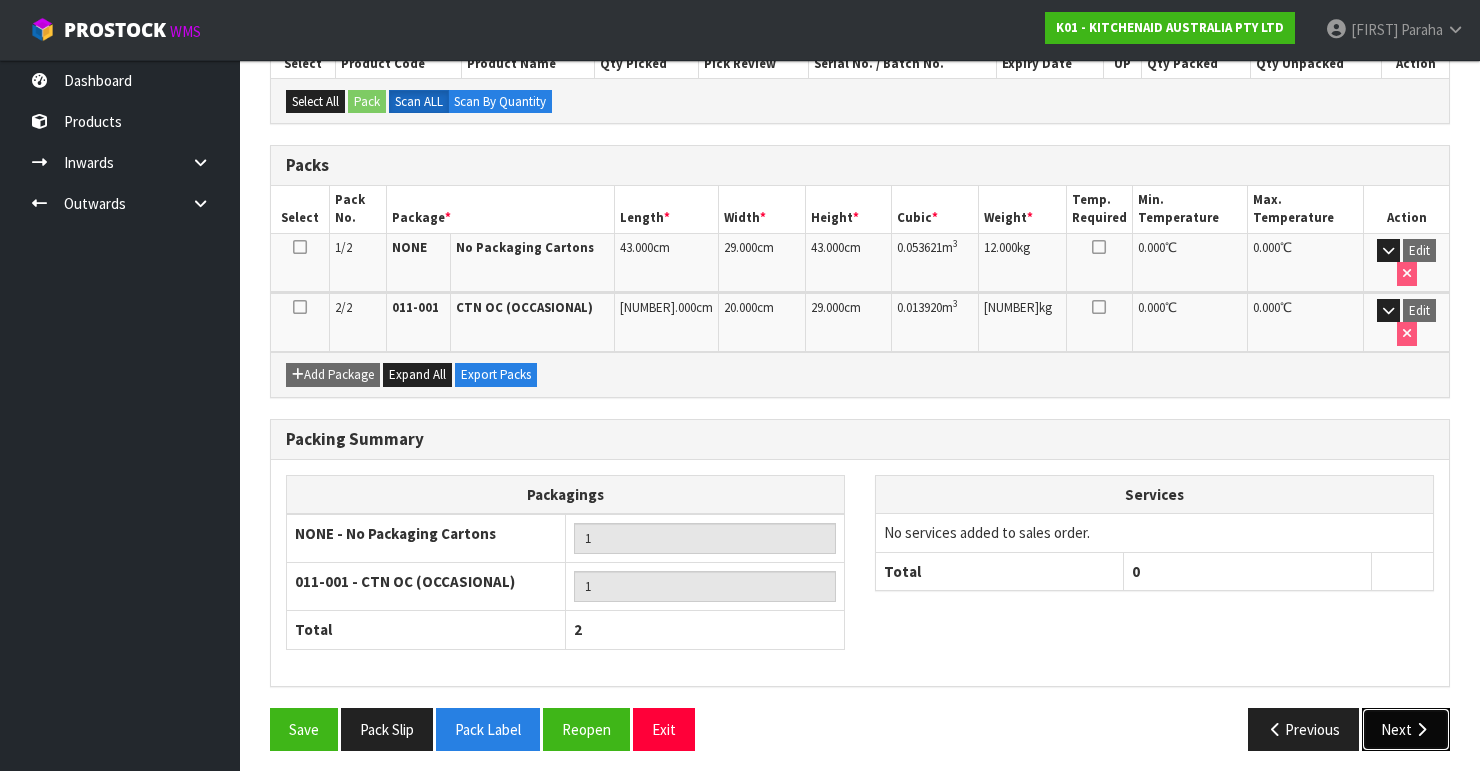 click on "Next" at bounding box center (1406, 729) 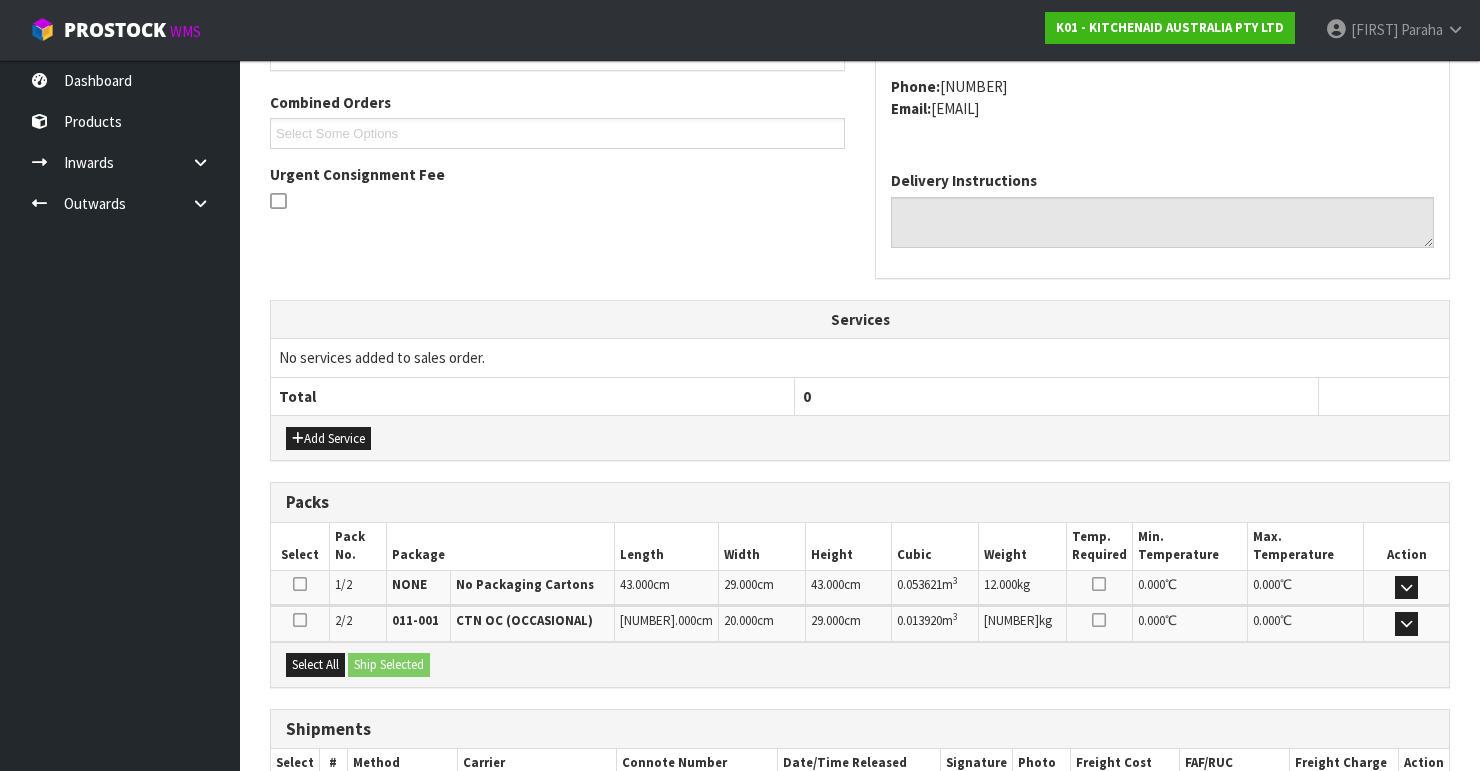 scroll, scrollTop: 620, scrollLeft: 0, axis: vertical 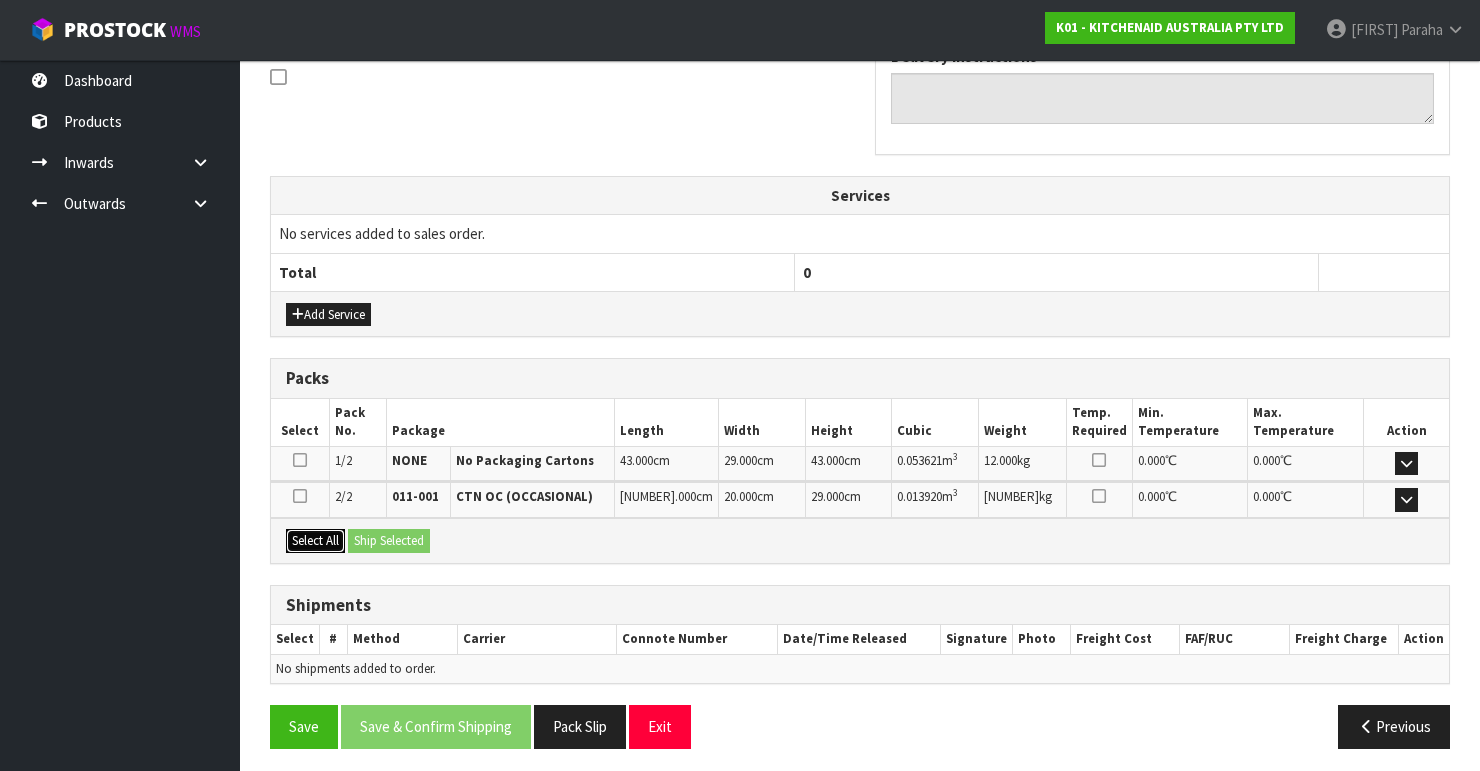 click on "Select All" at bounding box center [315, 541] 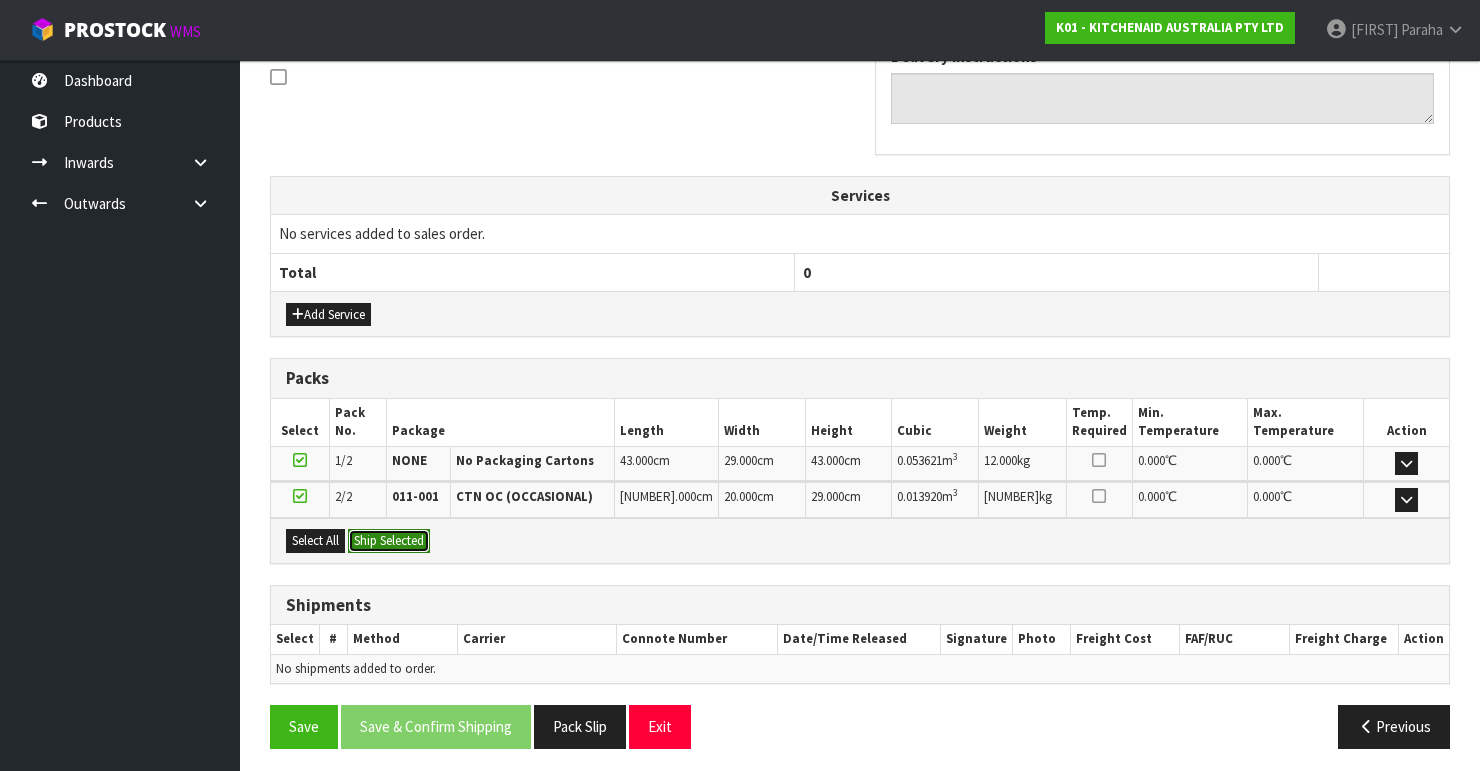click on "Ship Selected" at bounding box center (389, 541) 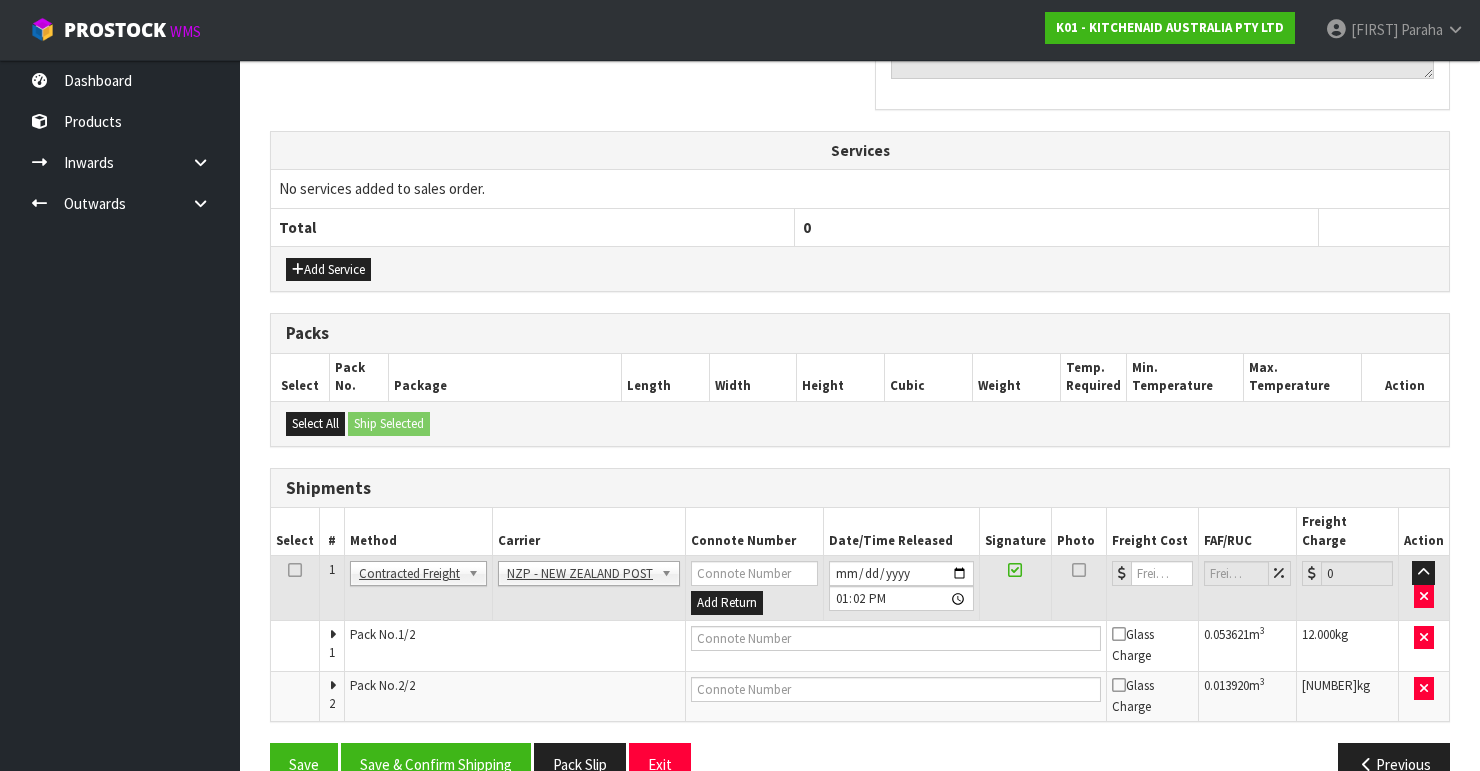 scroll, scrollTop: 687, scrollLeft: 0, axis: vertical 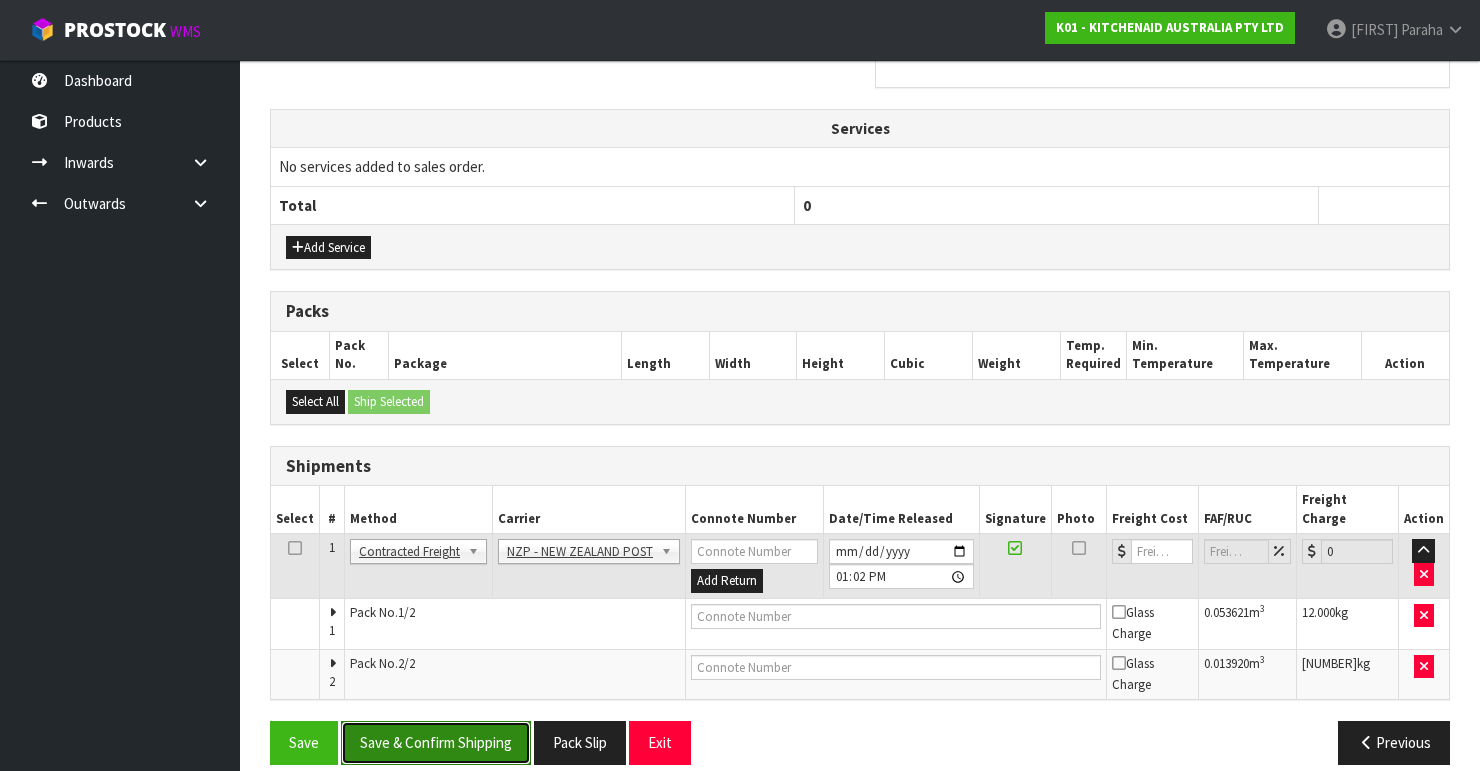 click on "Save & Confirm Shipping" at bounding box center [436, 742] 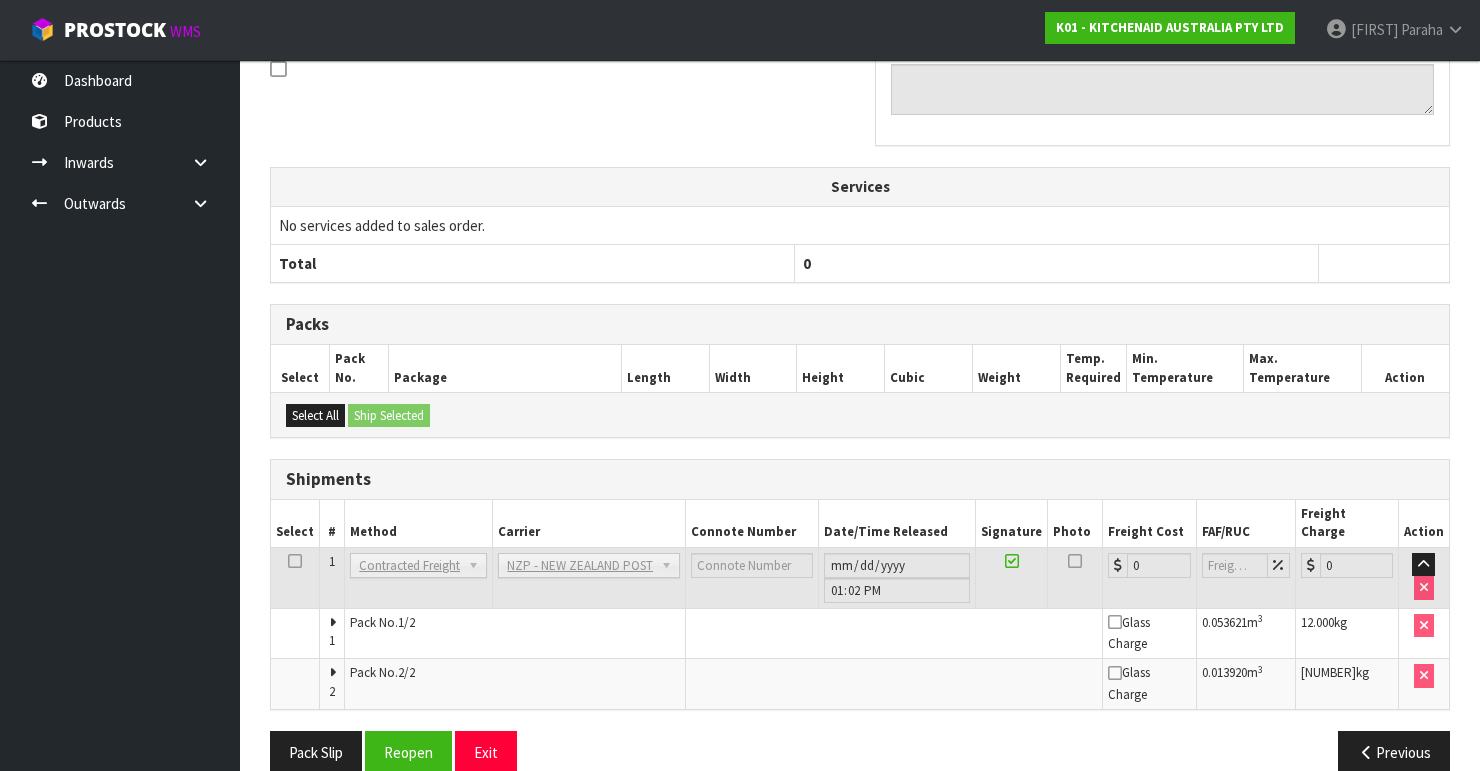 scroll, scrollTop: 653, scrollLeft: 0, axis: vertical 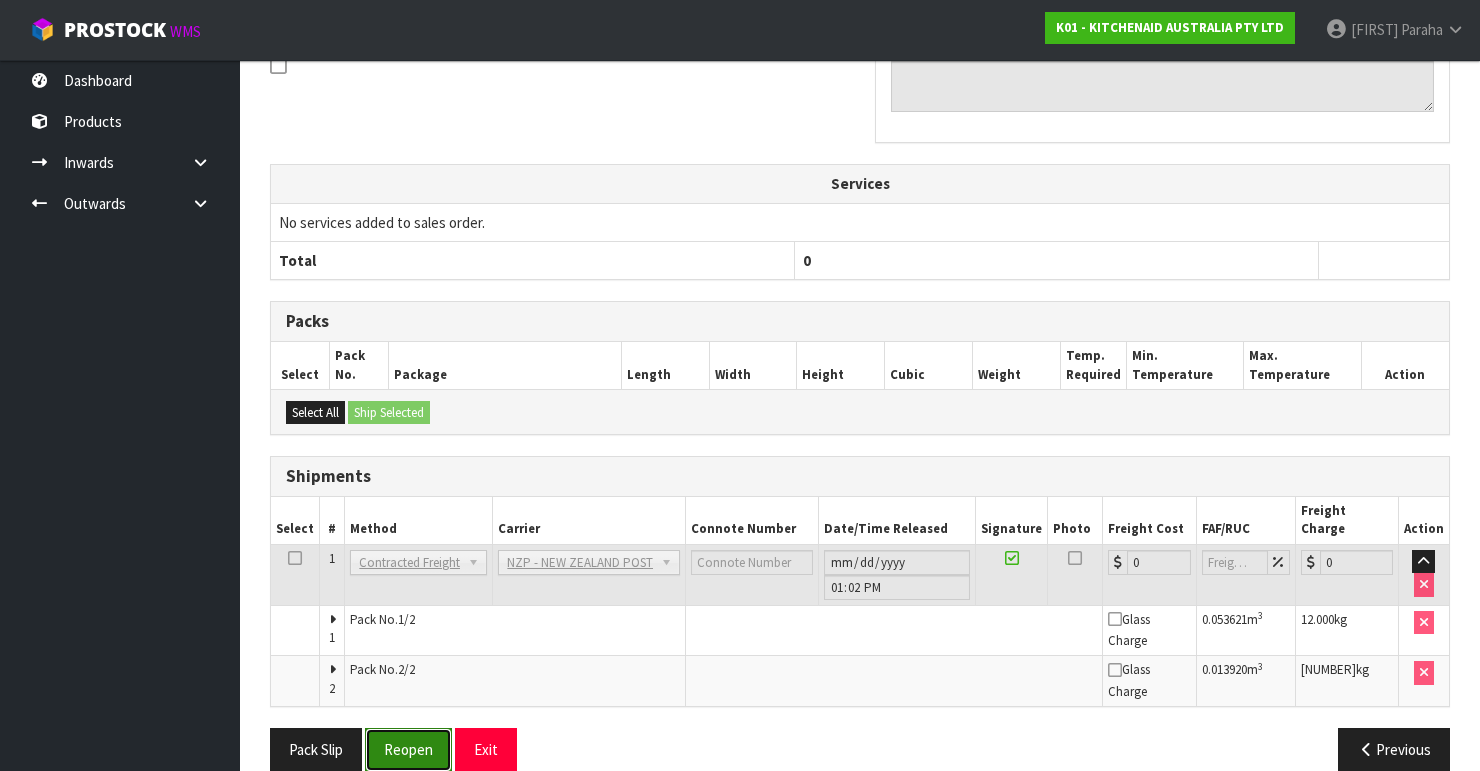 click on "Reopen" at bounding box center [408, 749] 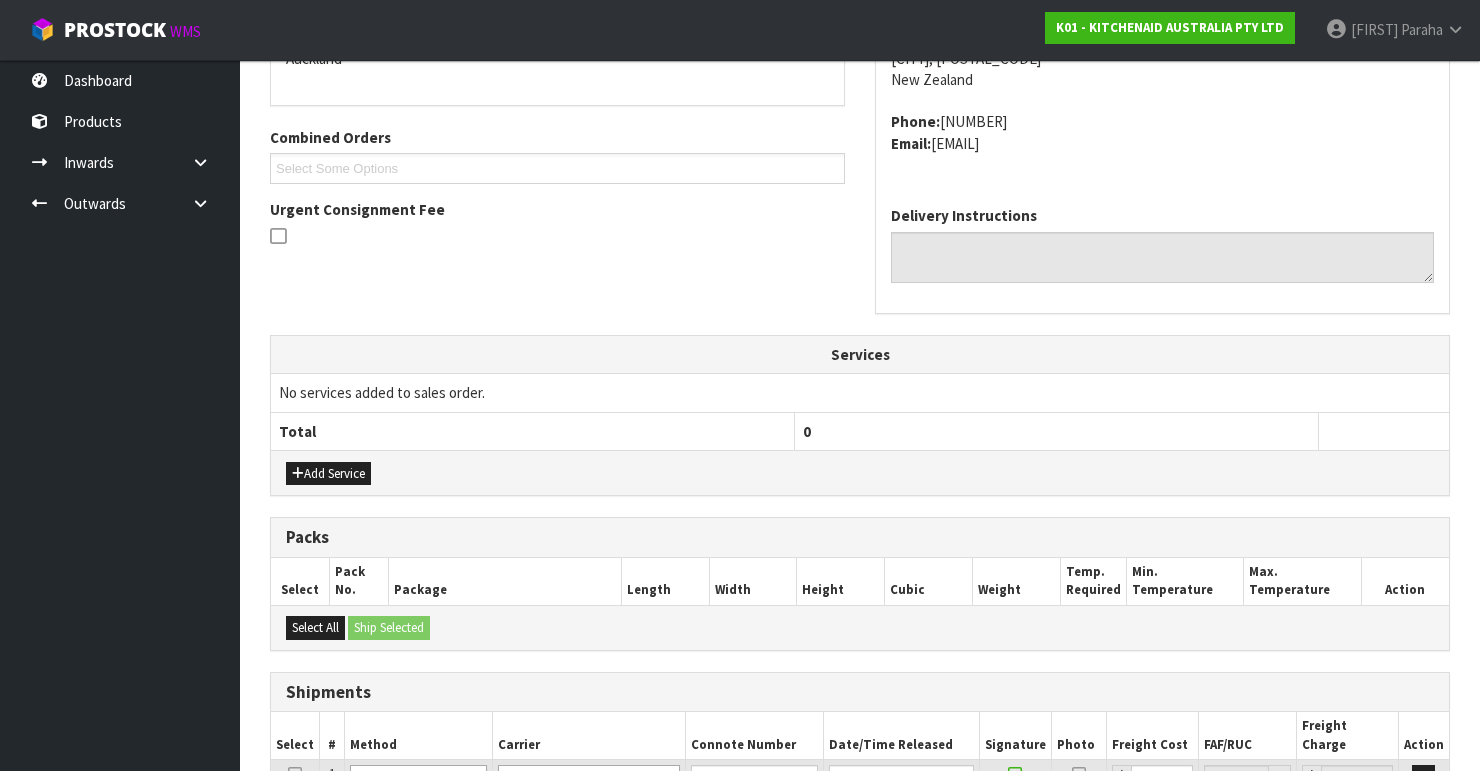 scroll, scrollTop: 689, scrollLeft: 0, axis: vertical 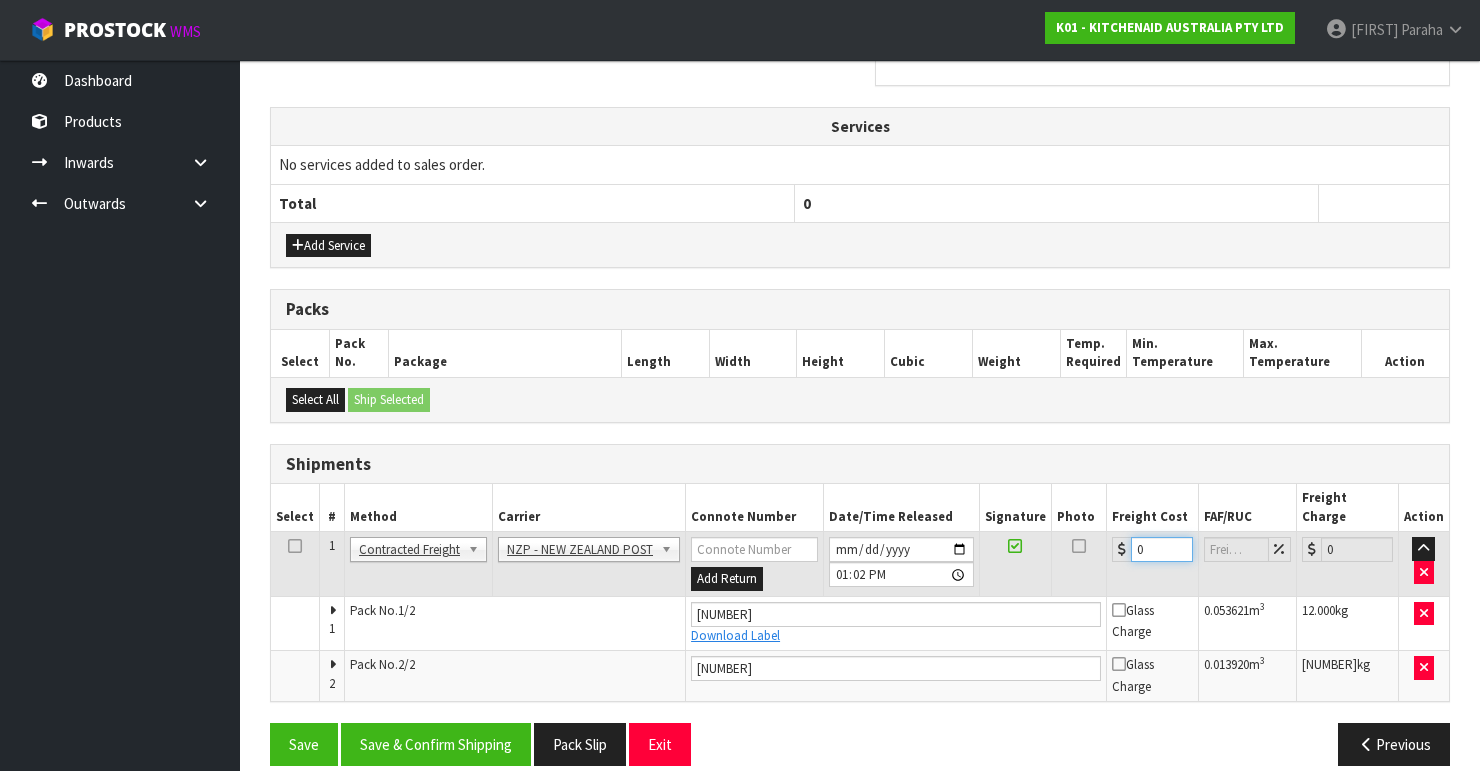 drag, startPoint x: 1169, startPoint y: 528, endPoint x: 1123, endPoint y: 527, distance: 46.010868 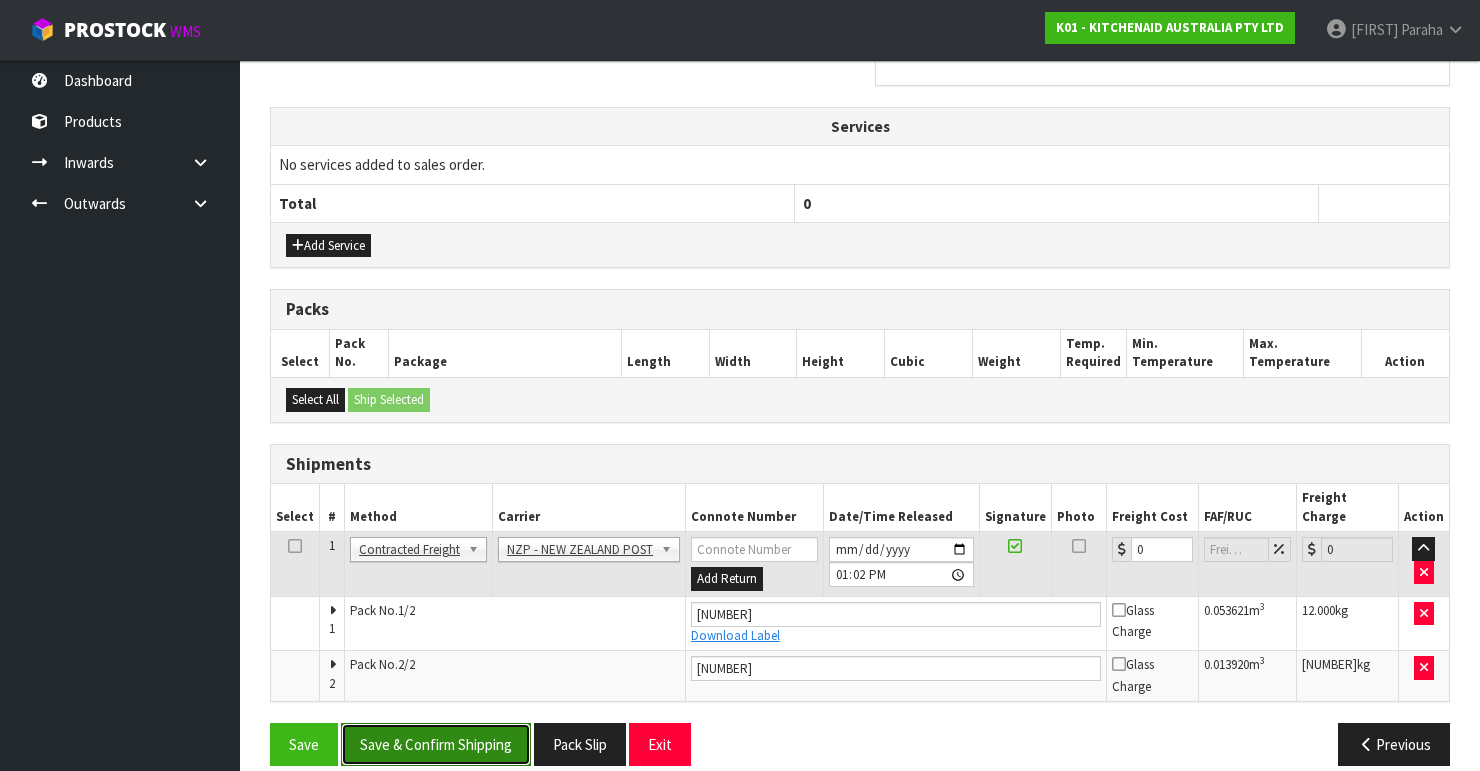 click on "Save & Confirm Shipping" at bounding box center (436, 744) 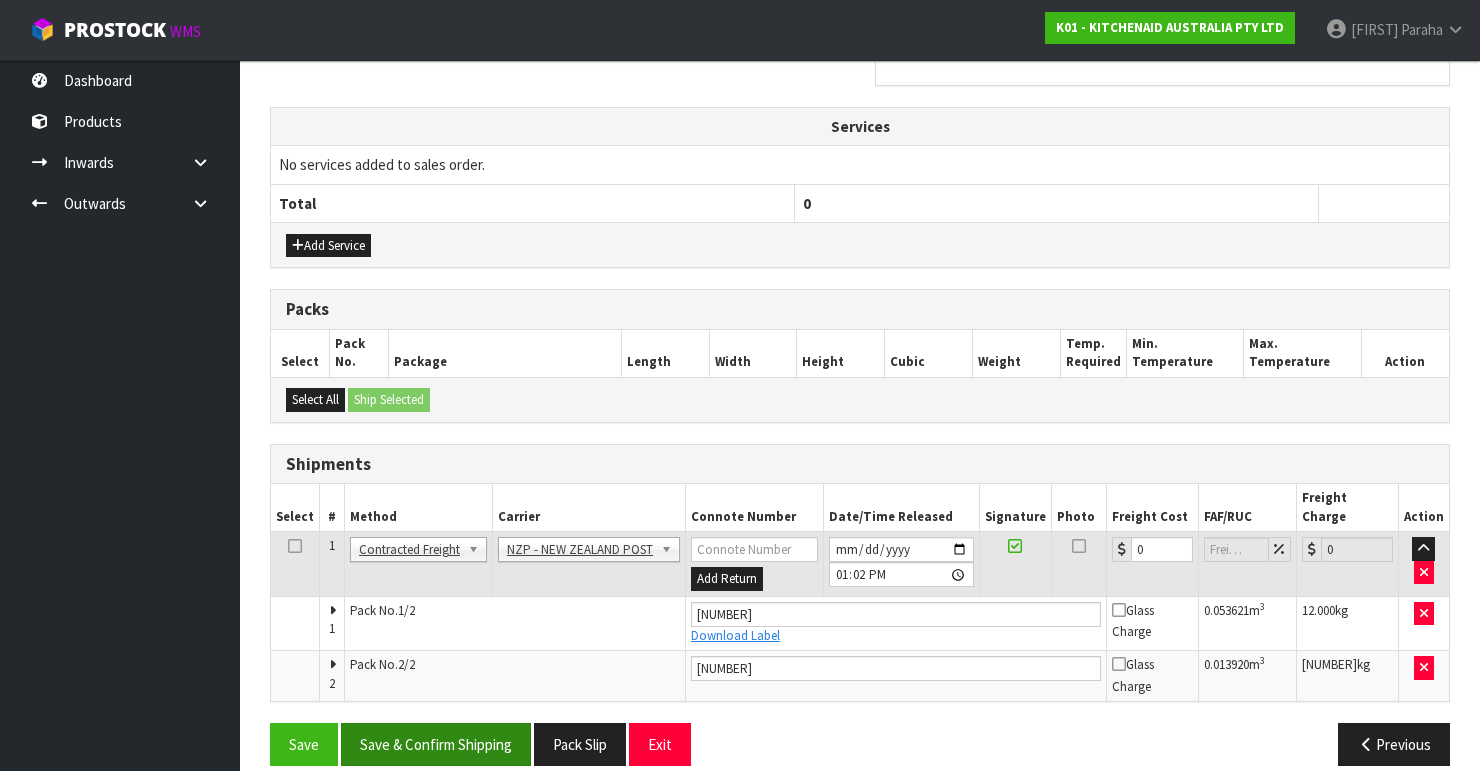 scroll, scrollTop: 0, scrollLeft: 0, axis: both 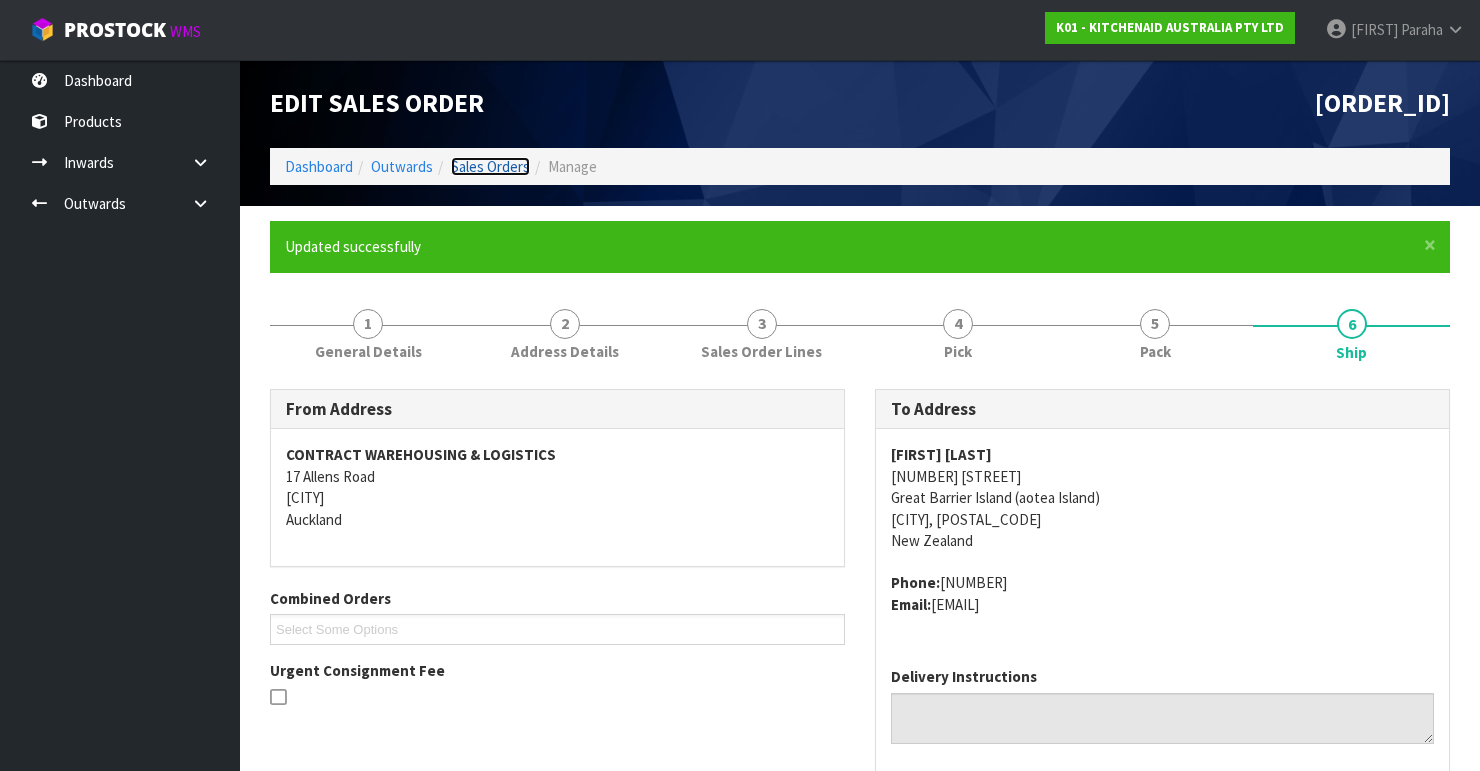click on "Sales Orders" at bounding box center [490, 166] 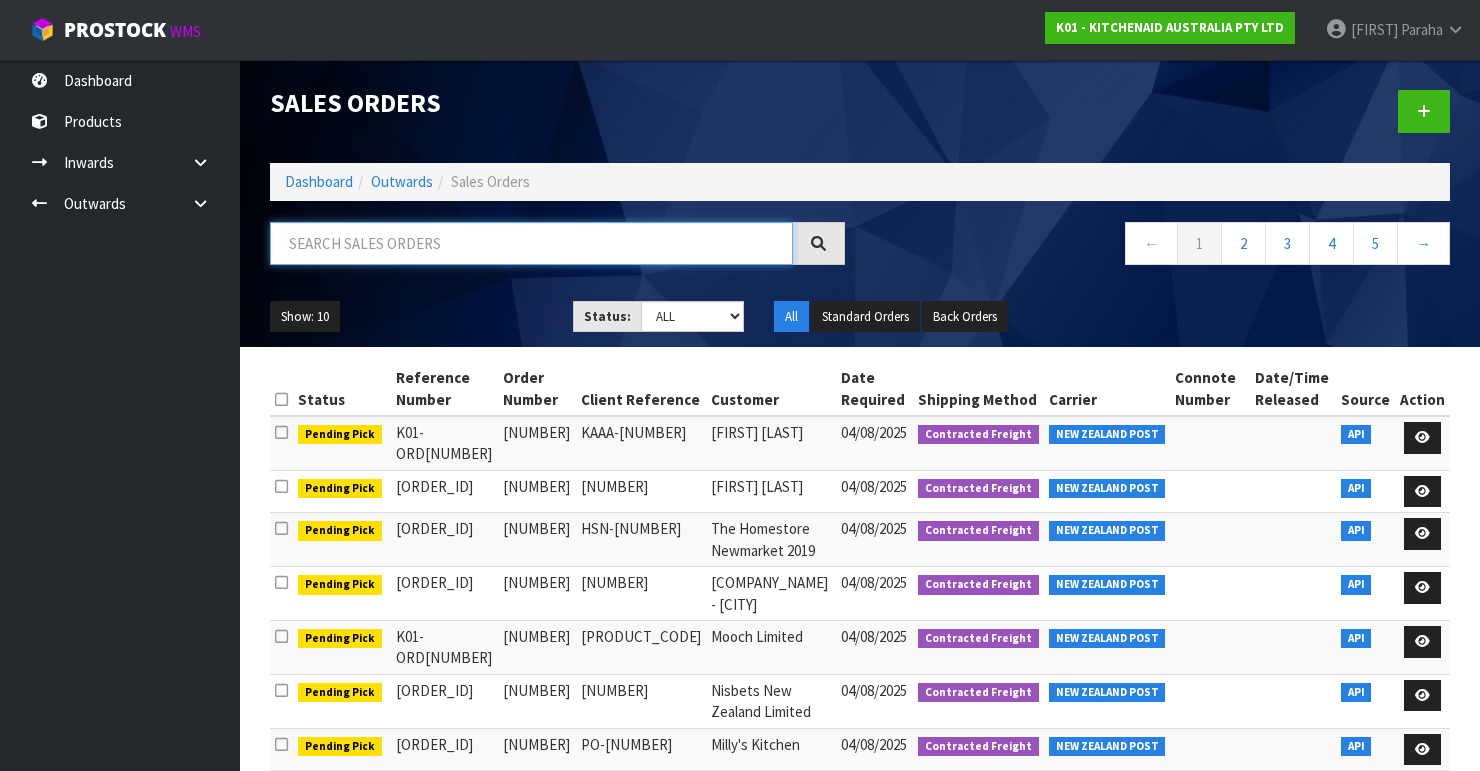 click at bounding box center [531, 243] 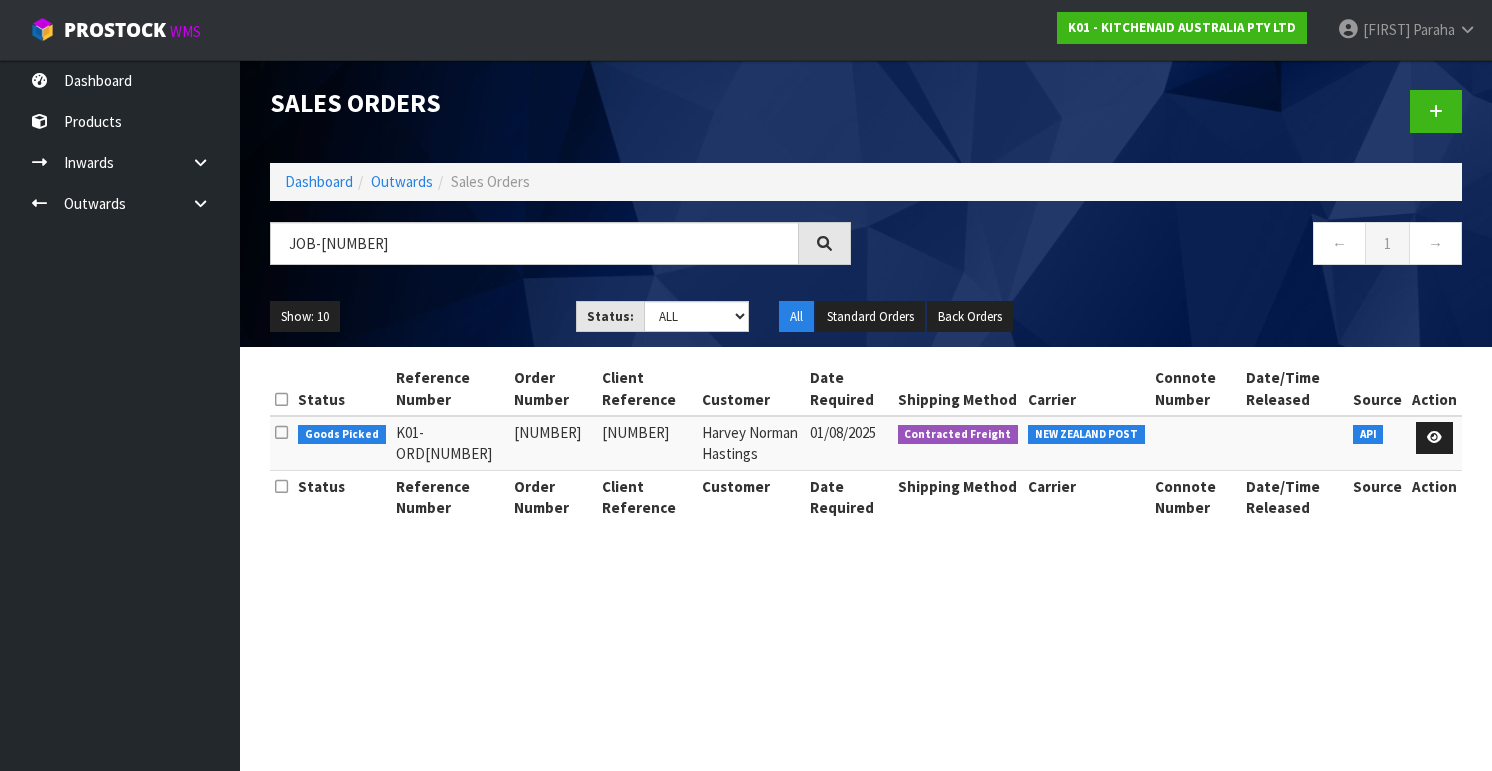 click at bounding box center (1434, 443) 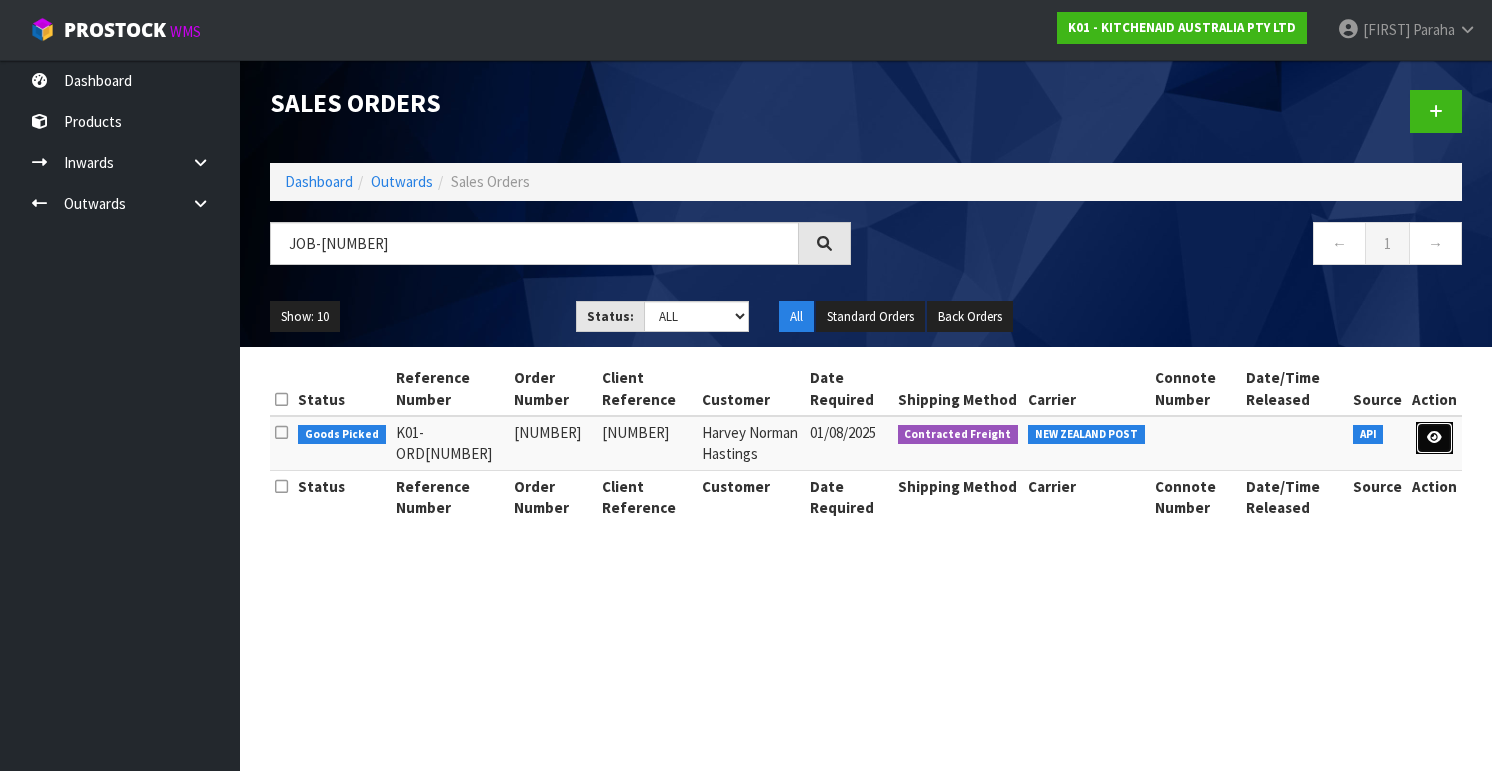 click at bounding box center (1434, 438) 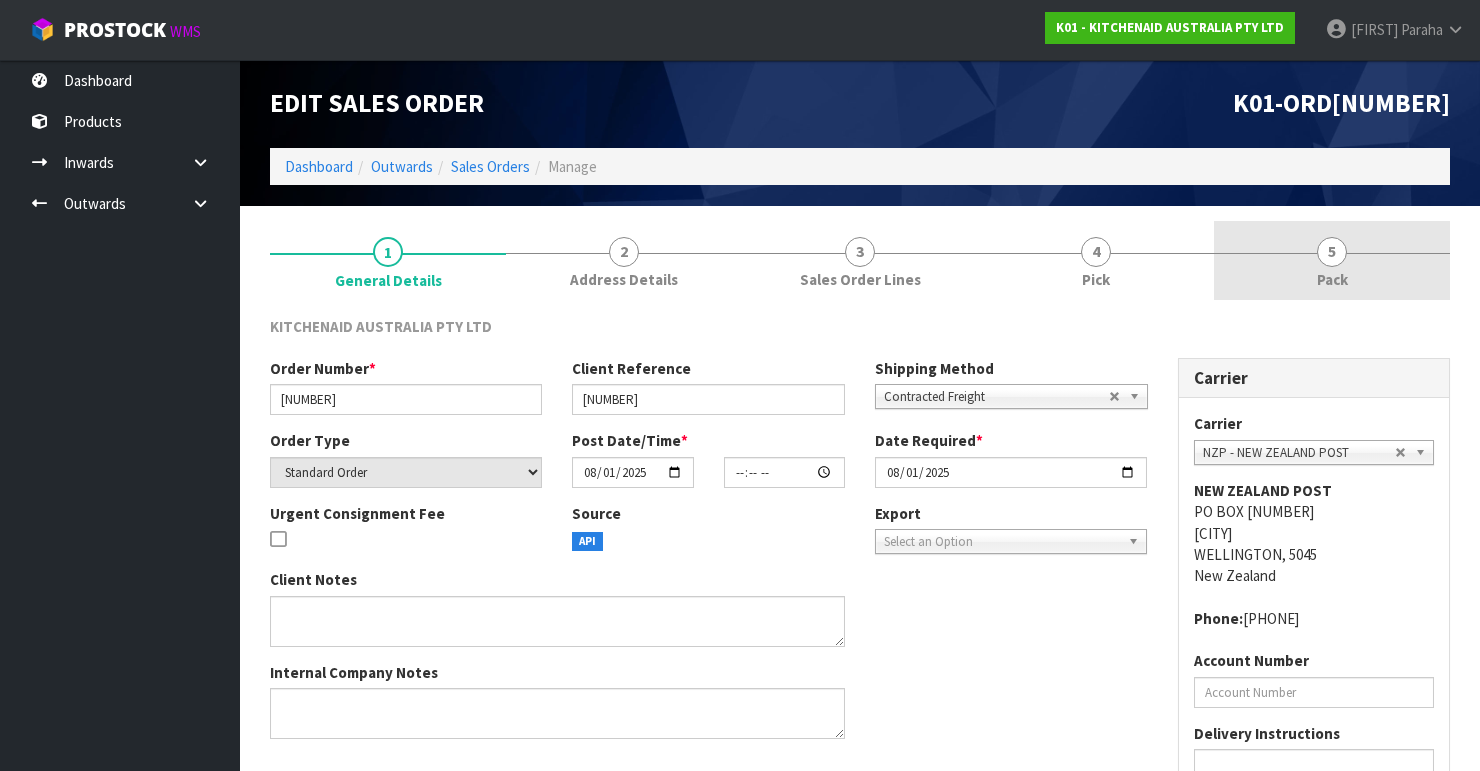 click on "5" at bounding box center (1332, 252) 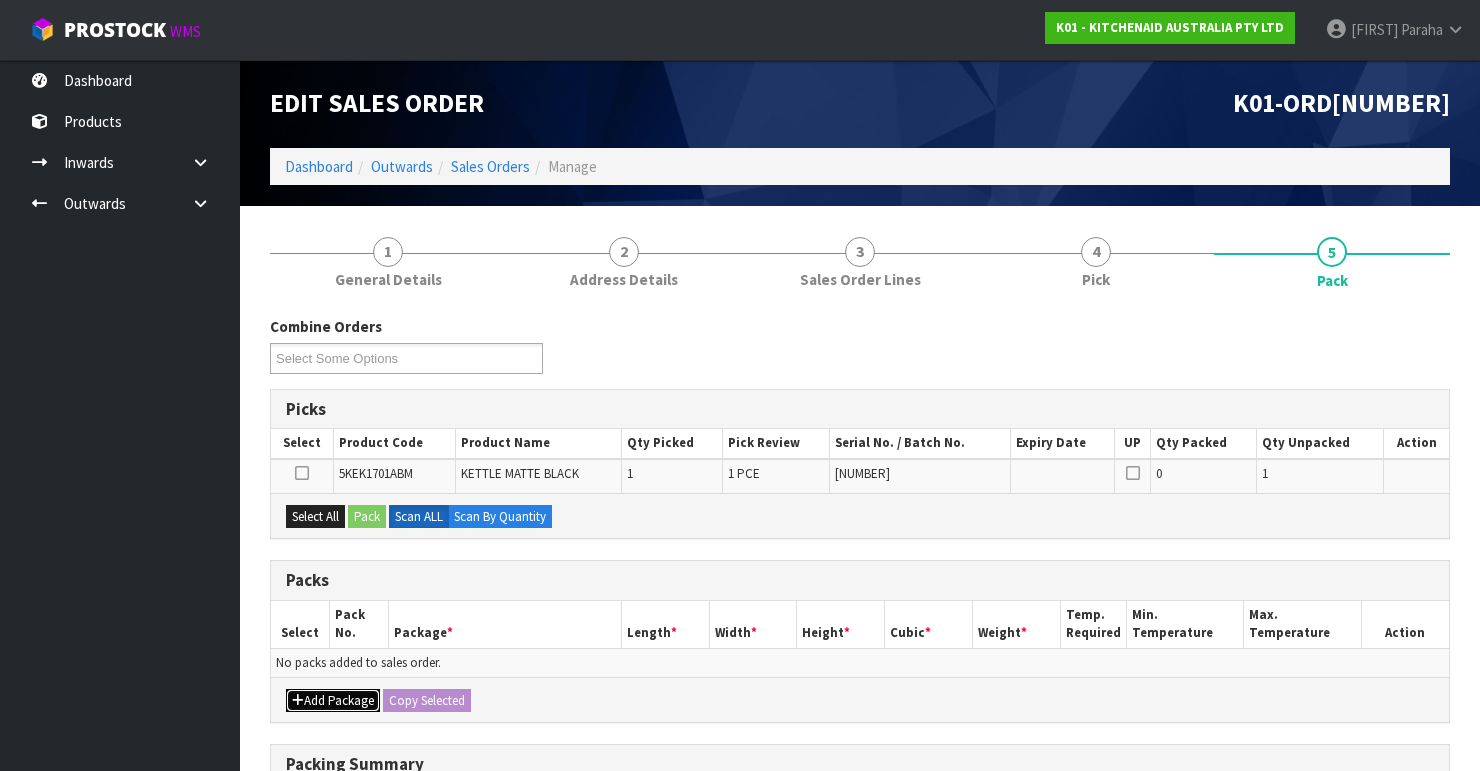 click on "Add Package" at bounding box center [333, 701] 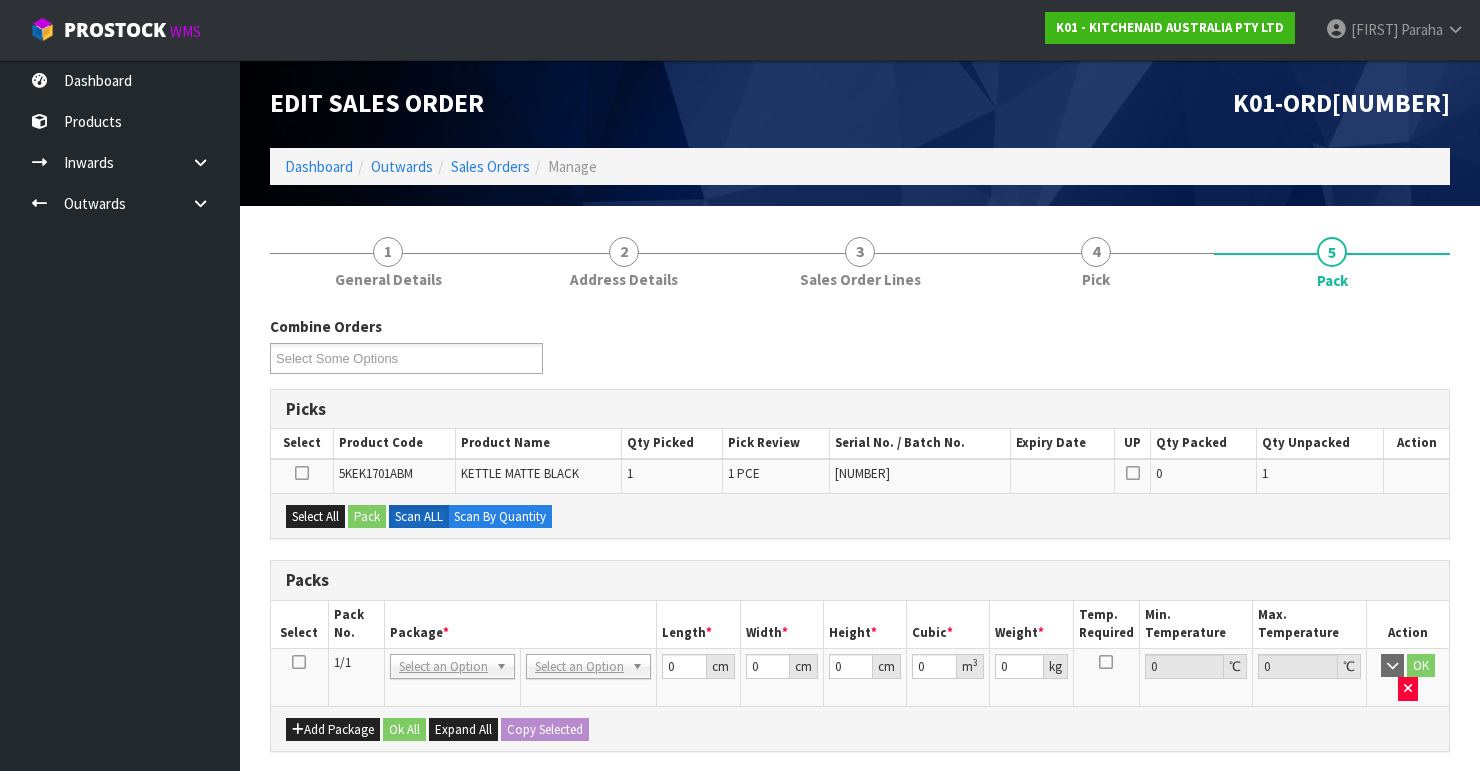 click at bounding box center (299, 662) 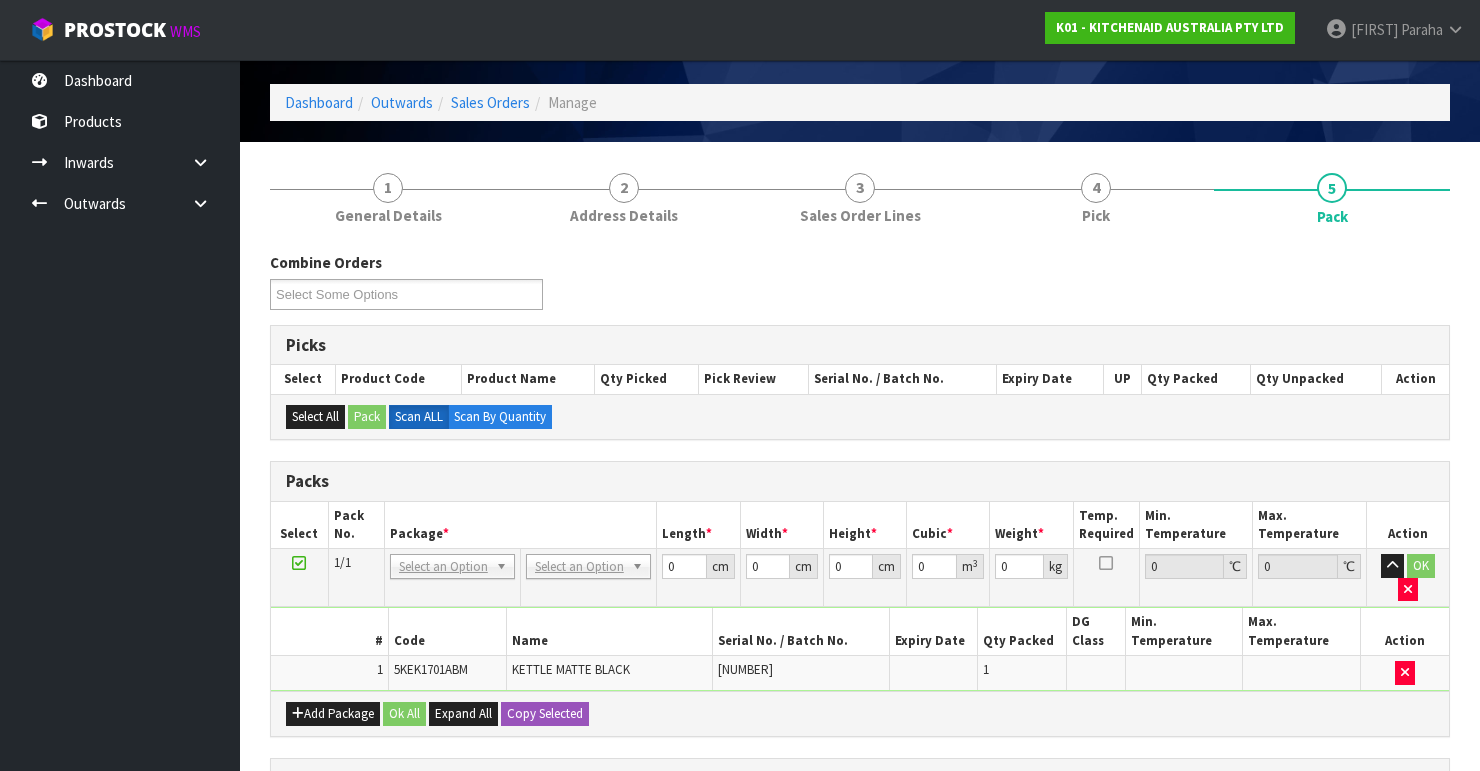 scroll, scrollTop: 160, scrollLeft: 0, axis: vertical 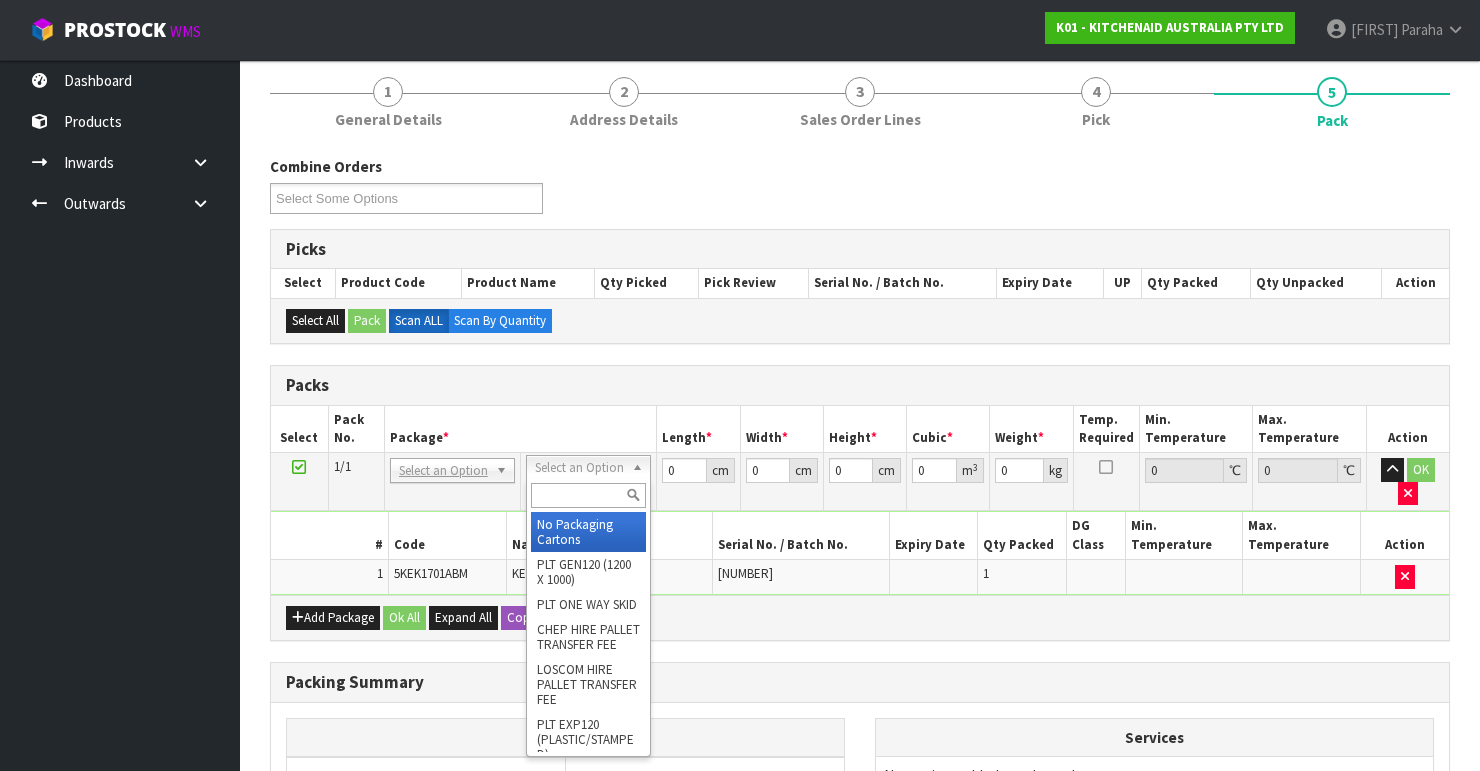 click at bounding box center [588, 495] 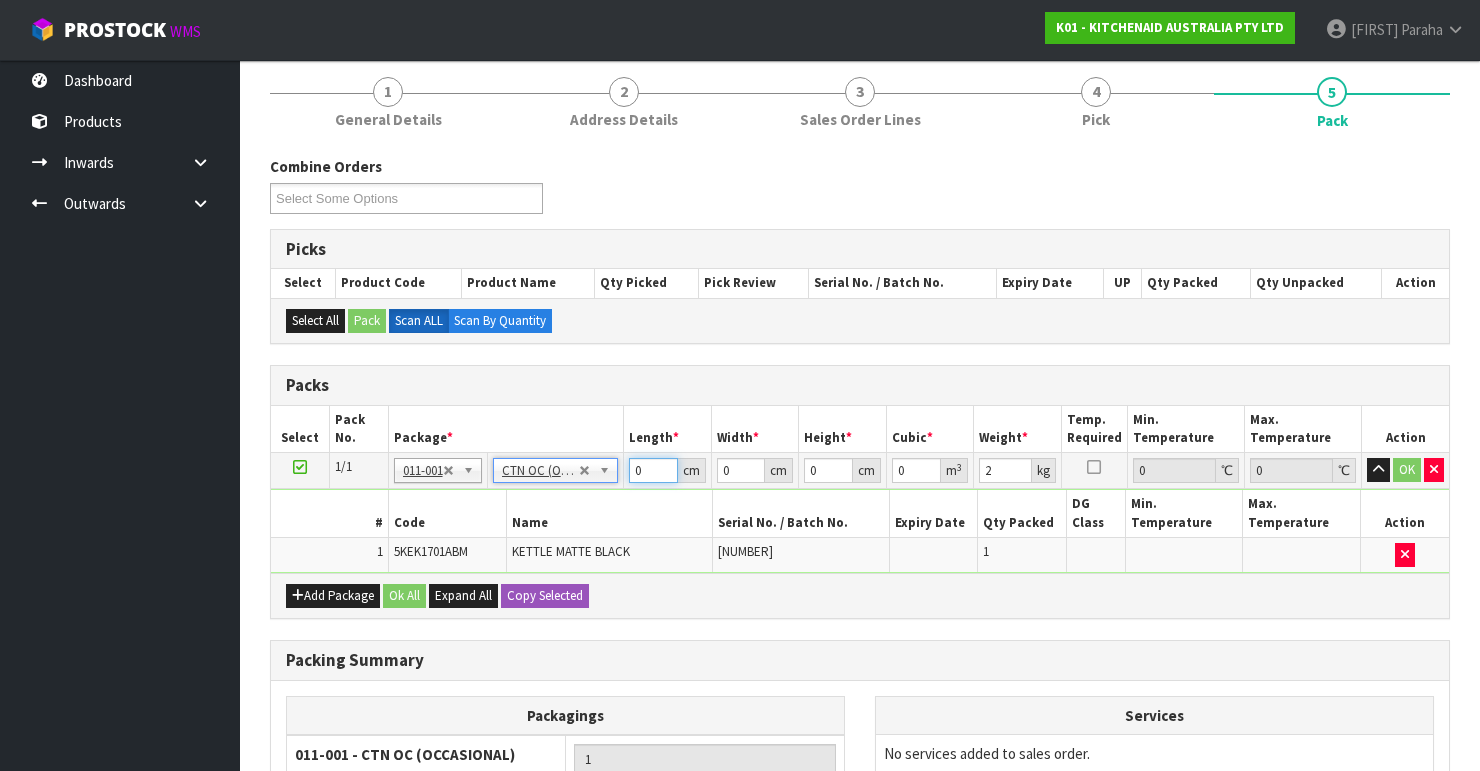 drag, startPoint x: 651, startPoint y: 475, endPoint x: 595, endPoint y: 480, distance: 56.22277 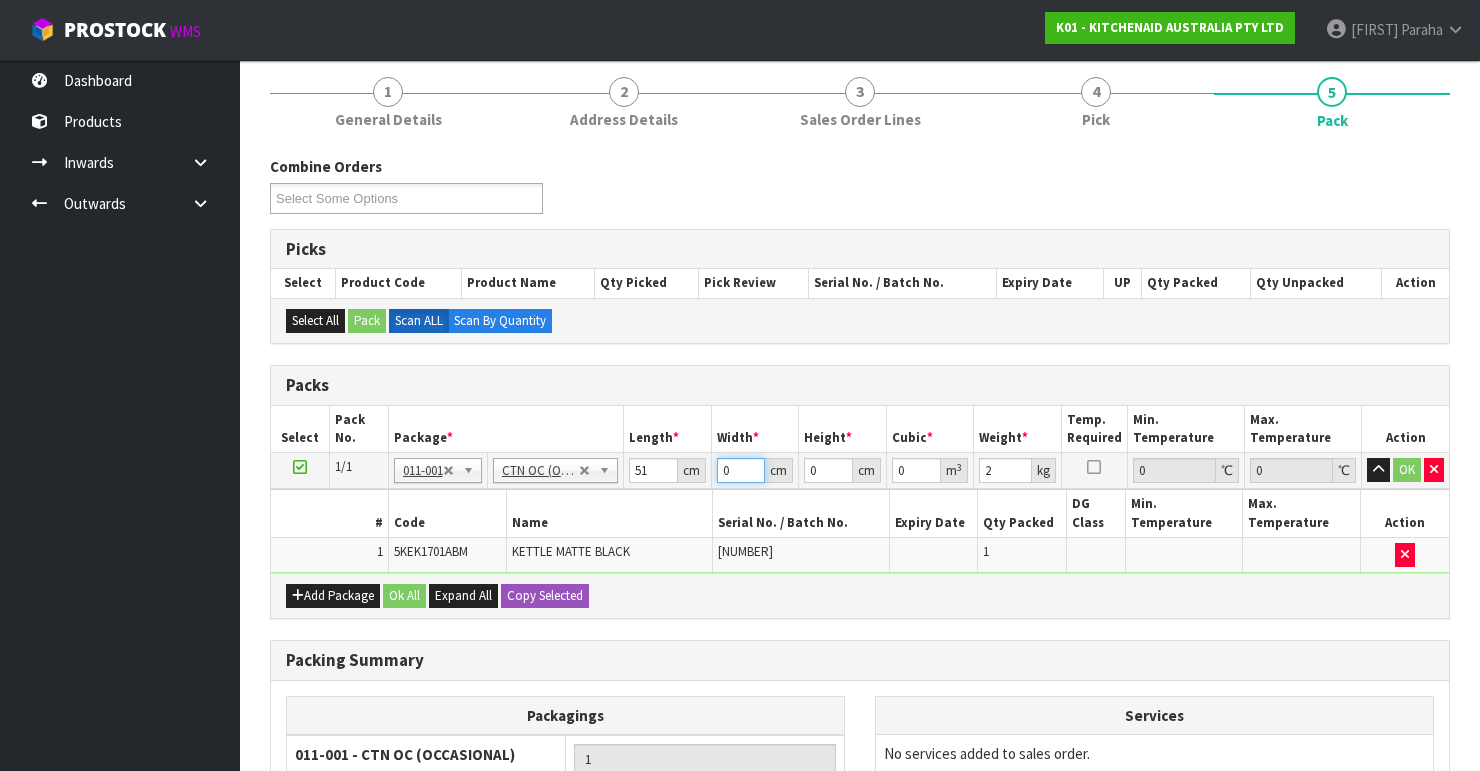 drag, startPoint x: 728, startPoint y: 468, endPoint x: 695, endPoint y: 478, distance: 34.48188 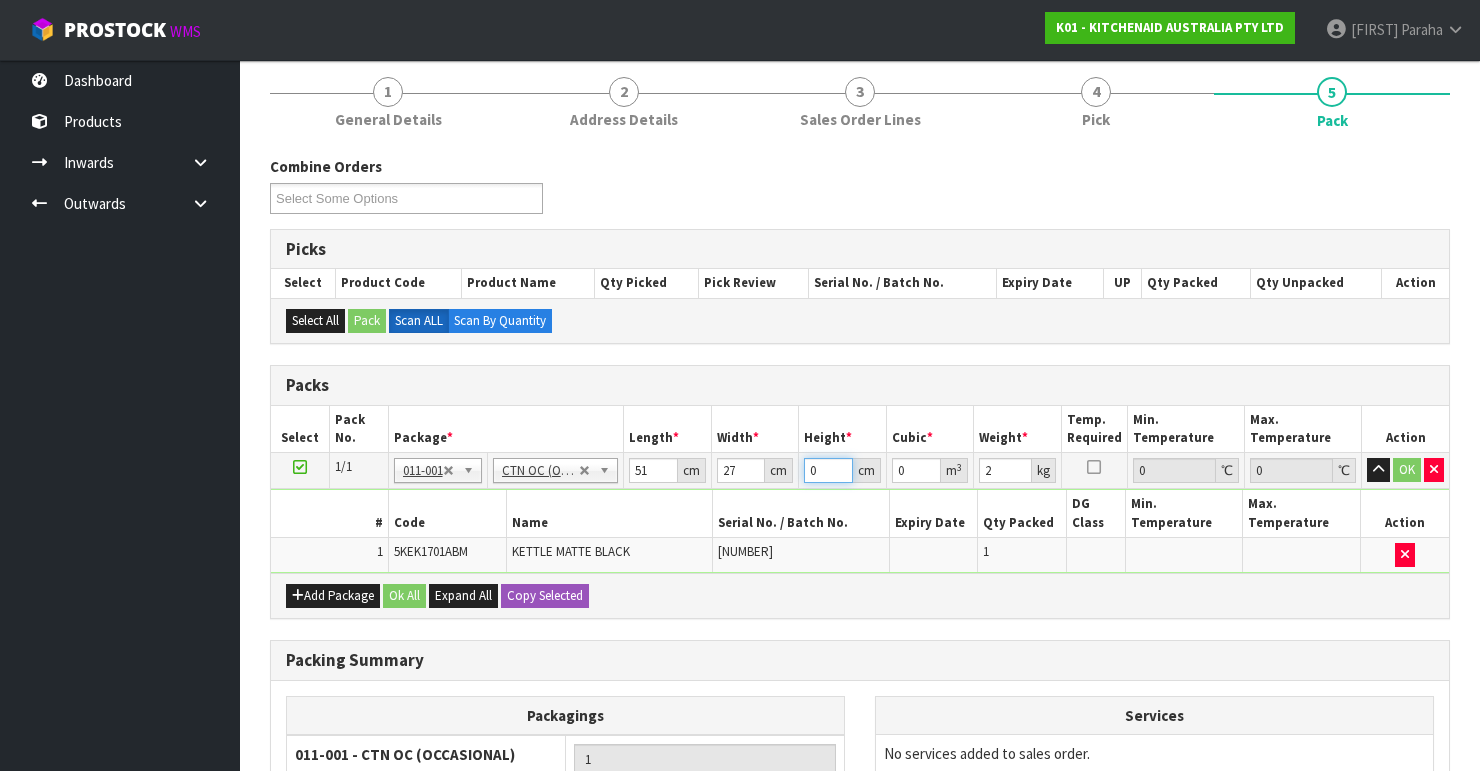 drag, startPoint x: 820, startPoint y: 468, endPoint x: 793, endPoint y: 480, distance: 29.546574 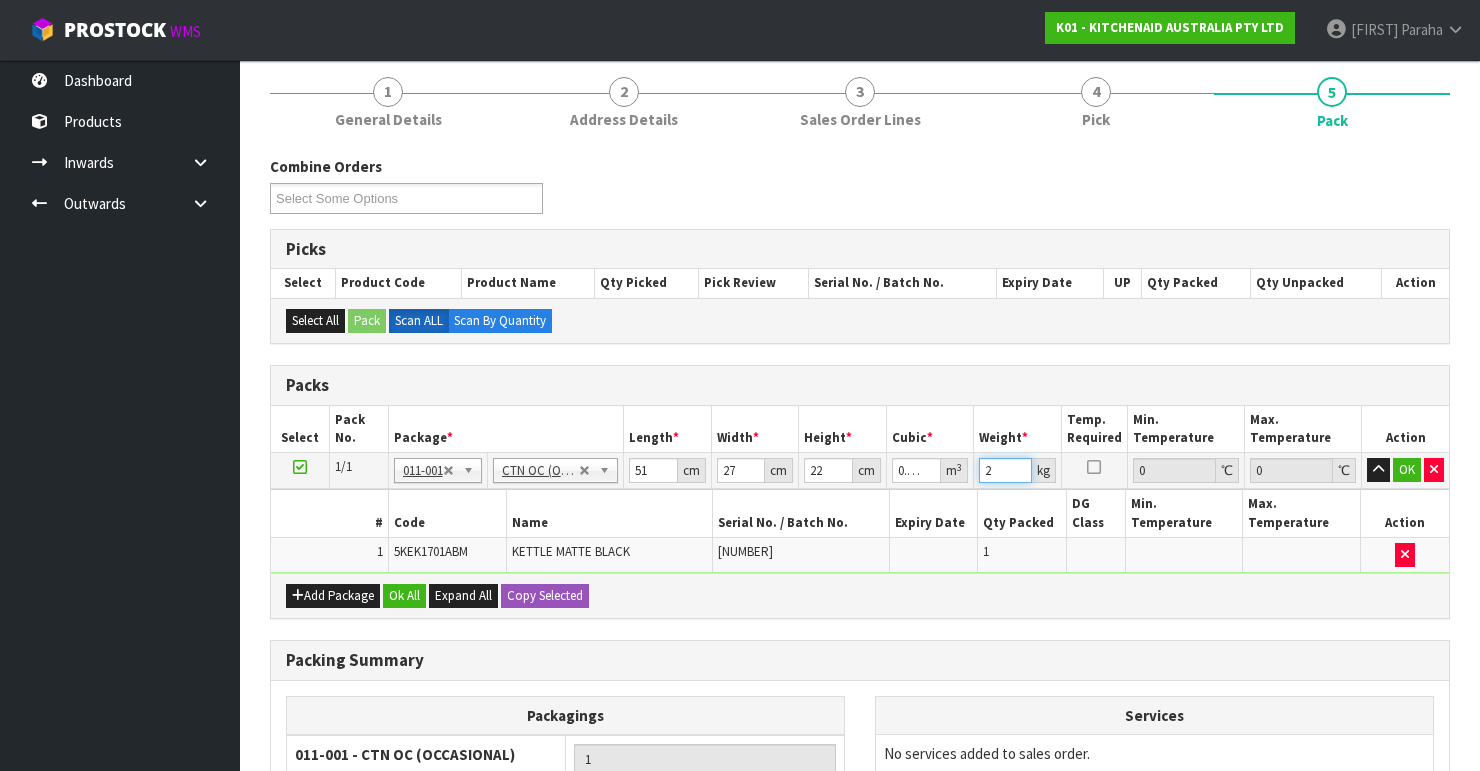 drag, startPoint x: 975, startPoint y: 478, endPoint x: 952, endPoint y: 492, distance: 26.925823 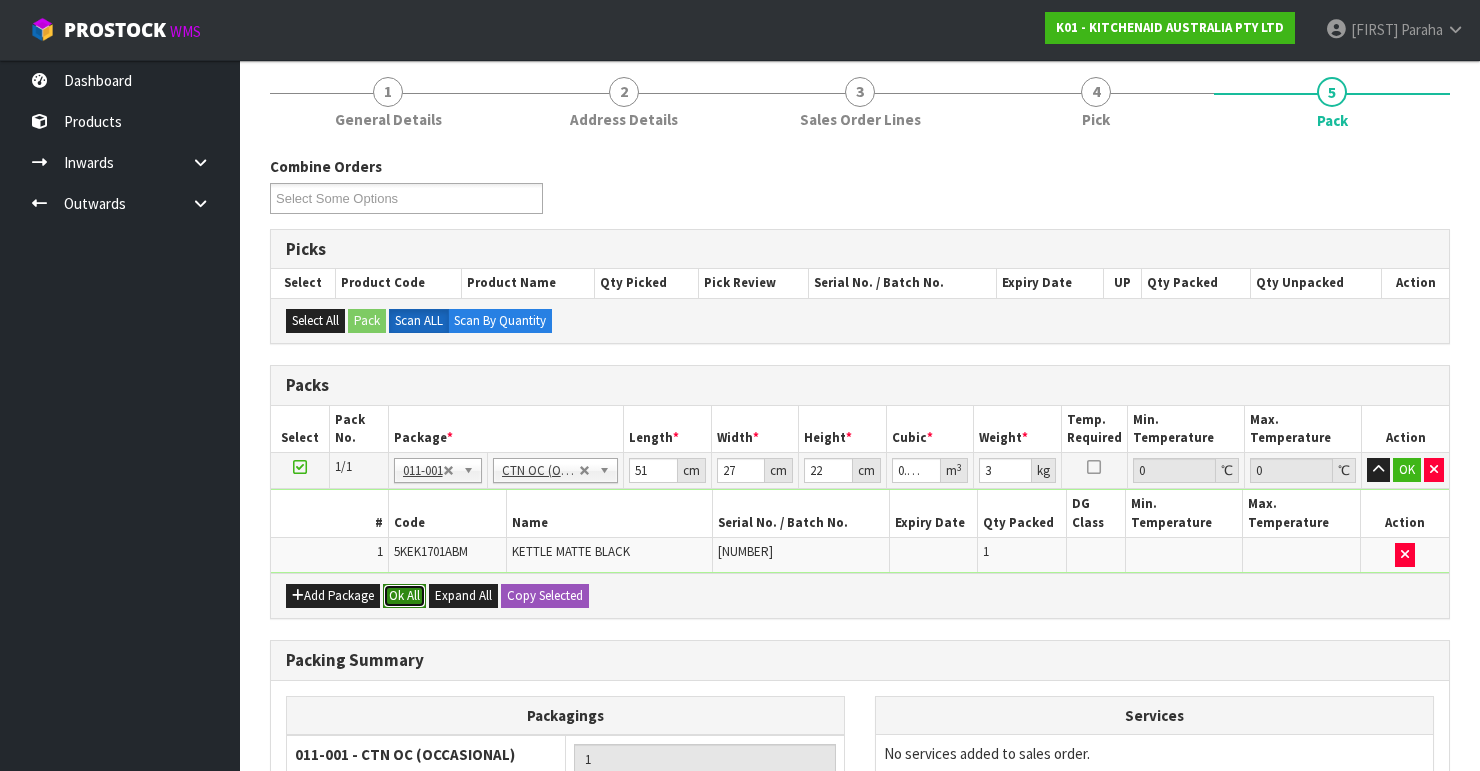 click on "Ok All" at bounding box center [404, 596] 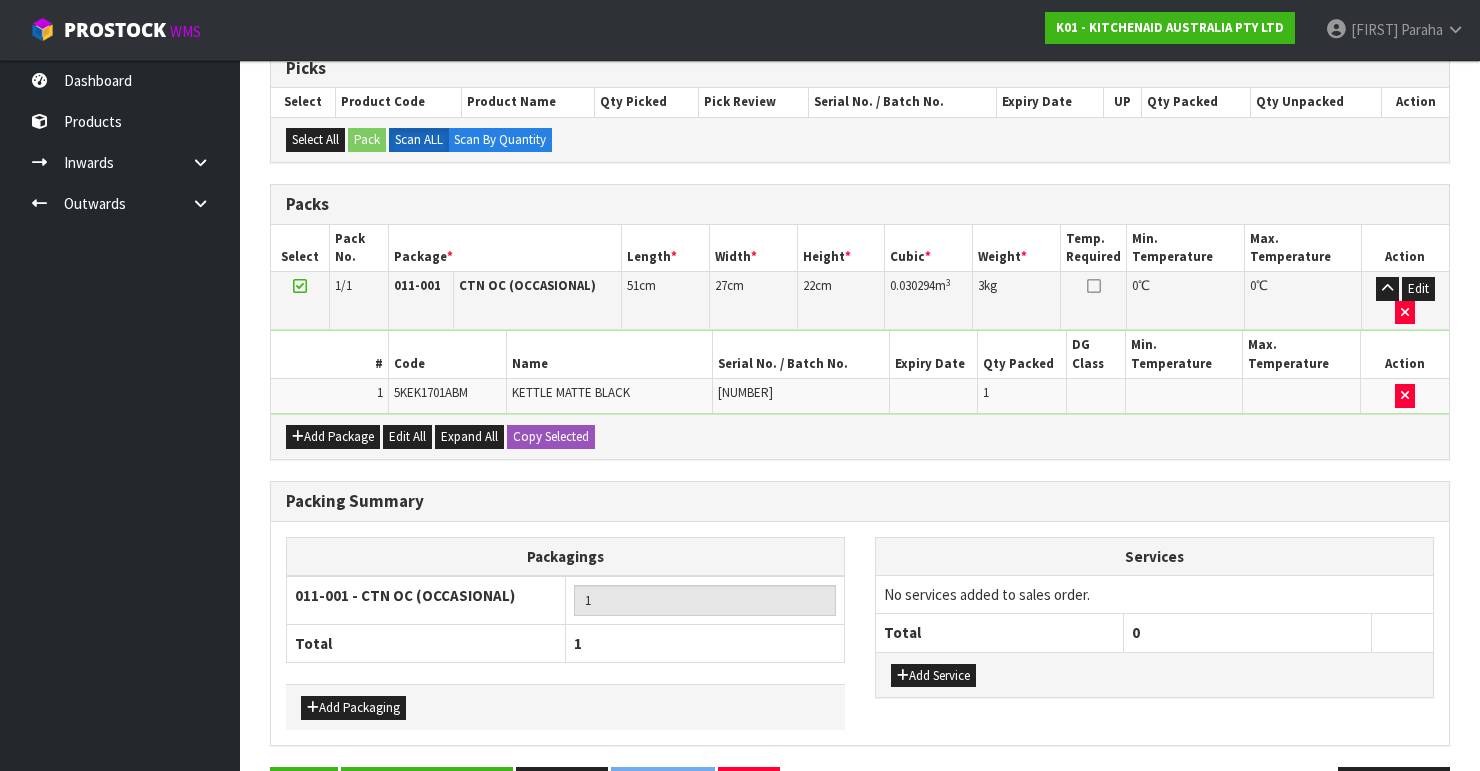 scroll, scrollTop: 400, scrollLeft: 0, axis: vertical 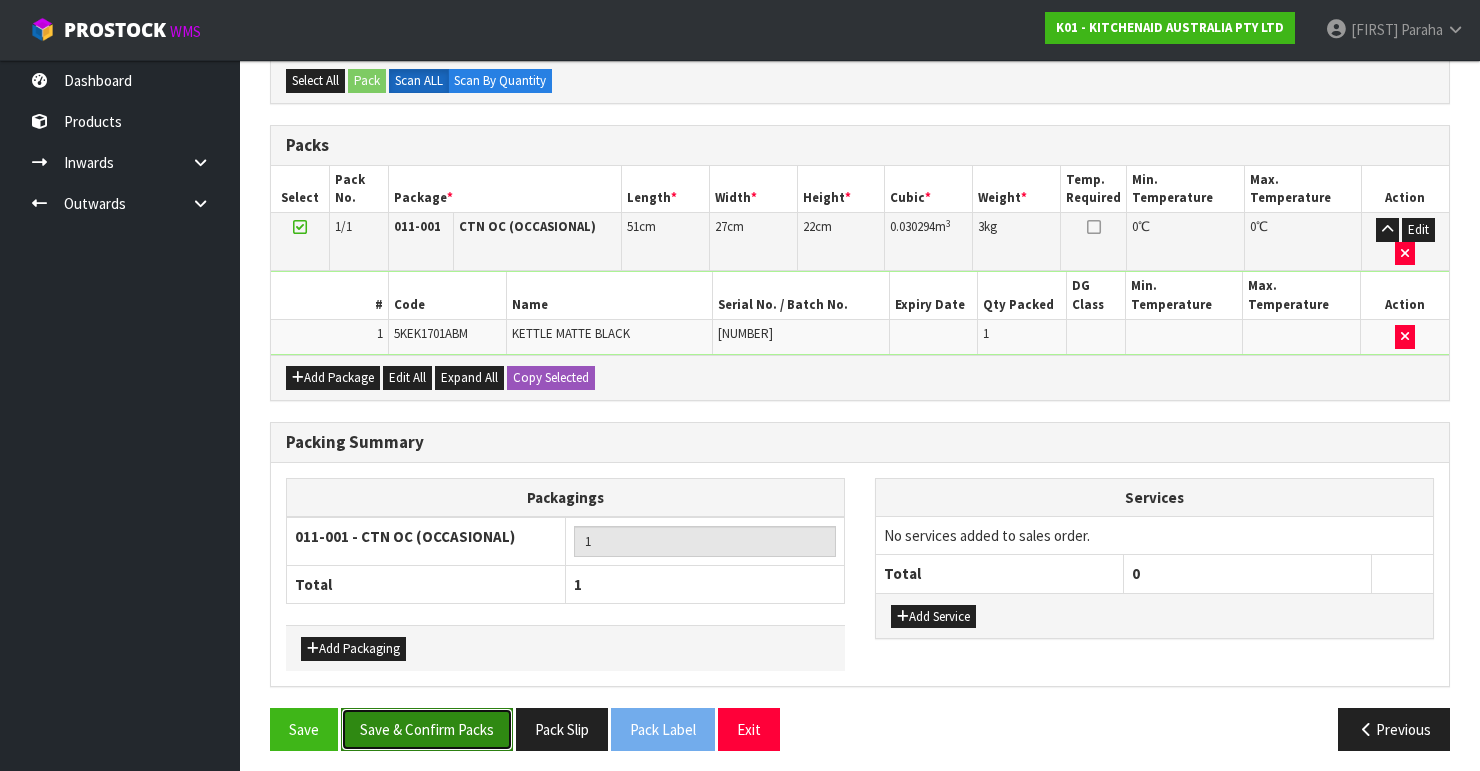 click on "Save & Confirm Packs" at bounding box center [427, 729] 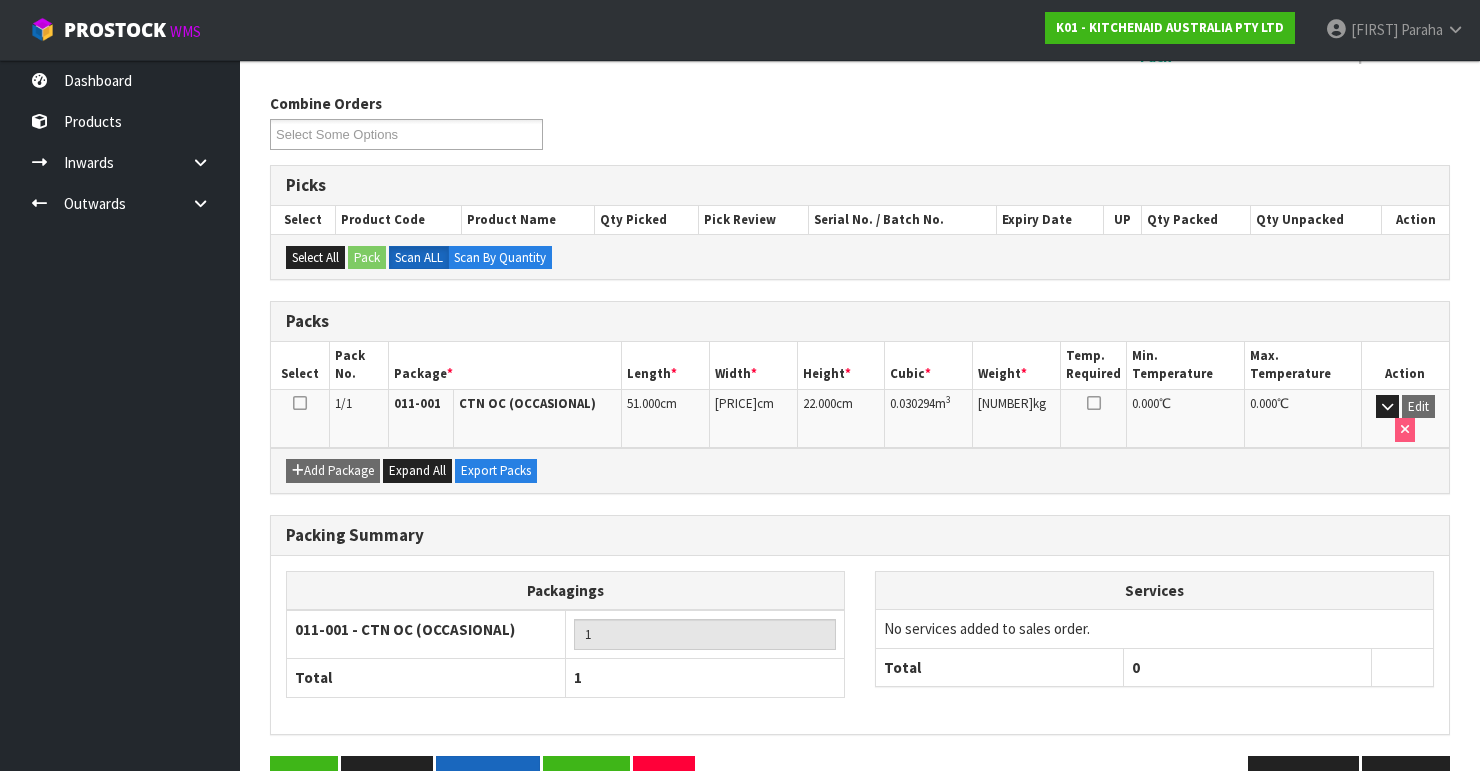 scroll, scrollTop: 346, scrollLeft: 0, axis: vertical 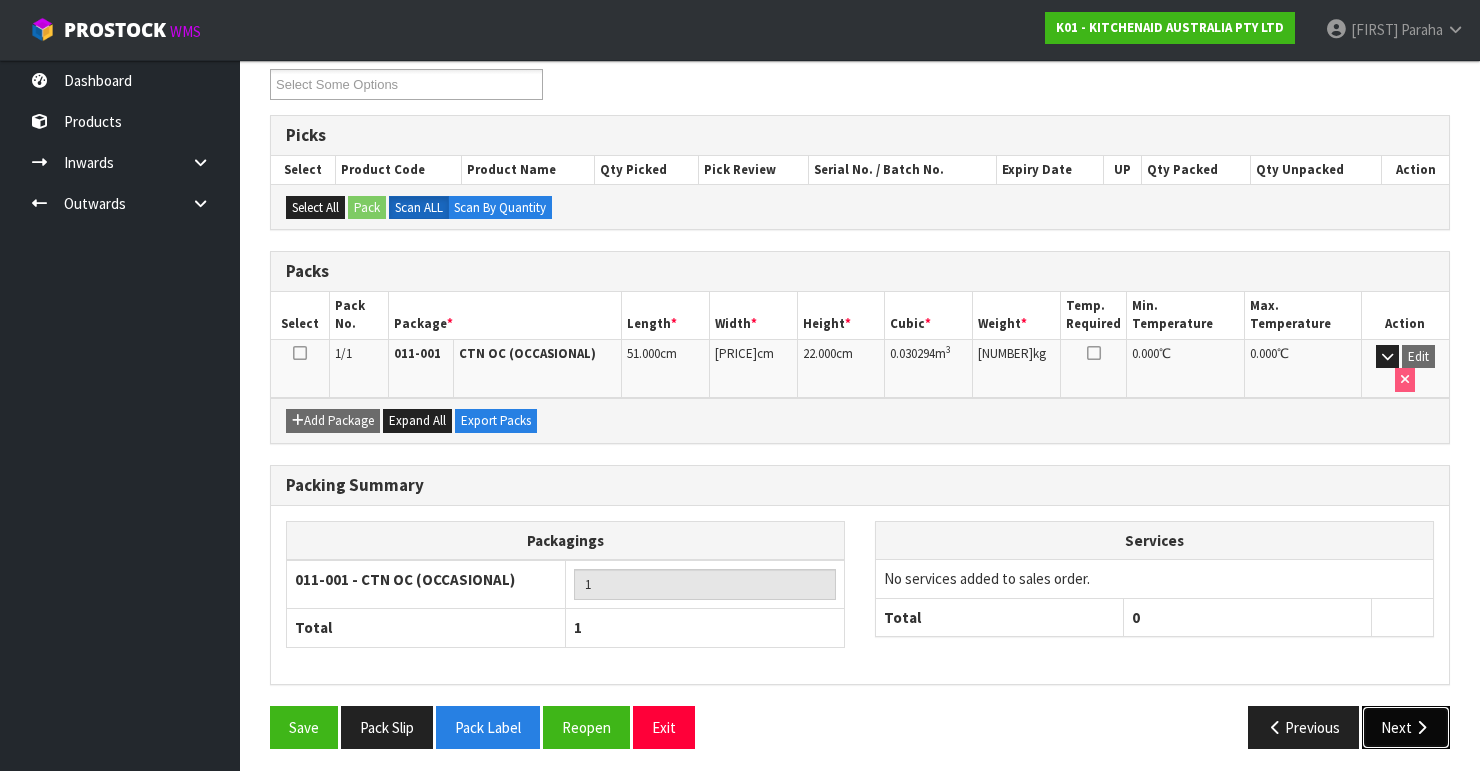click at bounding box center (1421, 727) 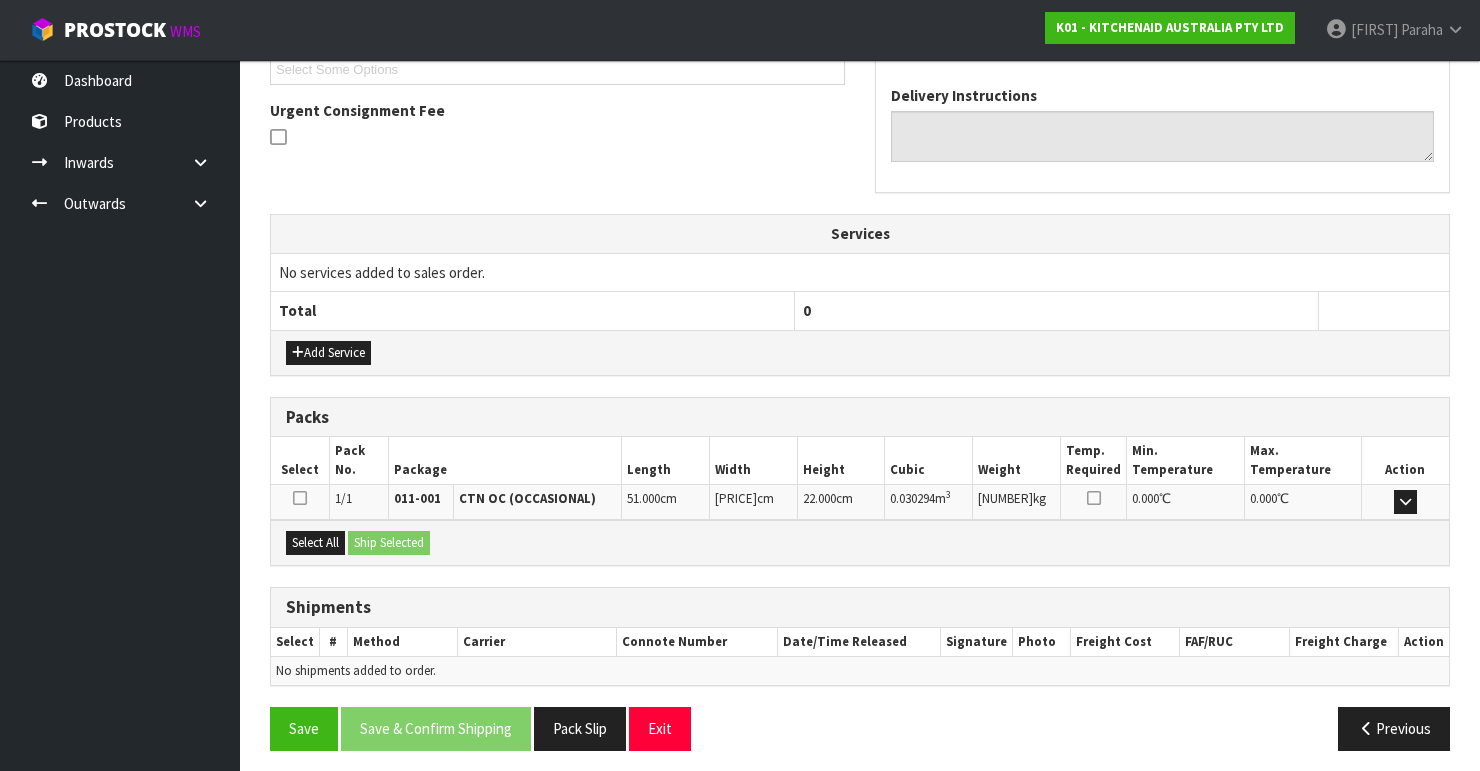 scroll, scrollTop: 562, scrollLeft: 0, axis: vertical 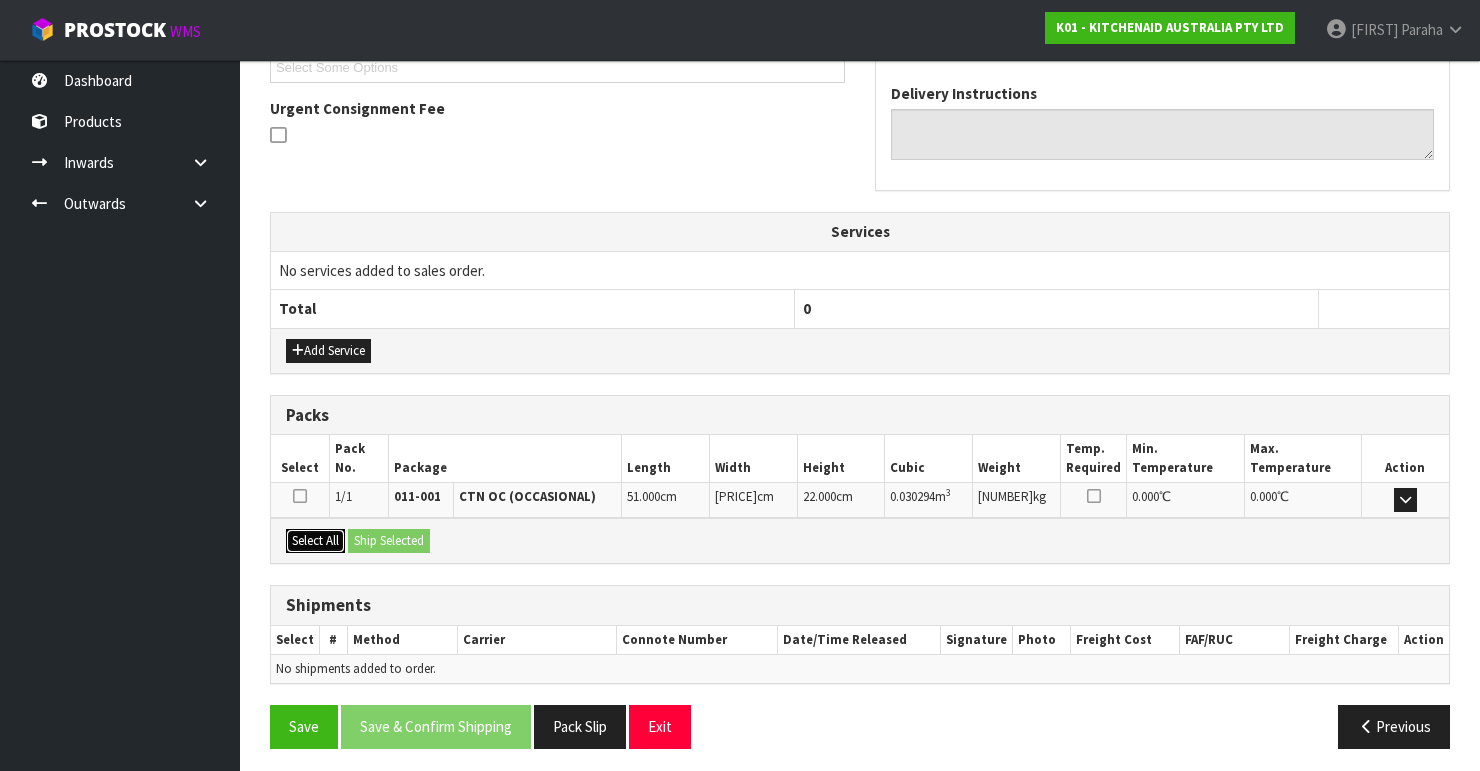 click on "Select All" at bounding box center (315, 541) 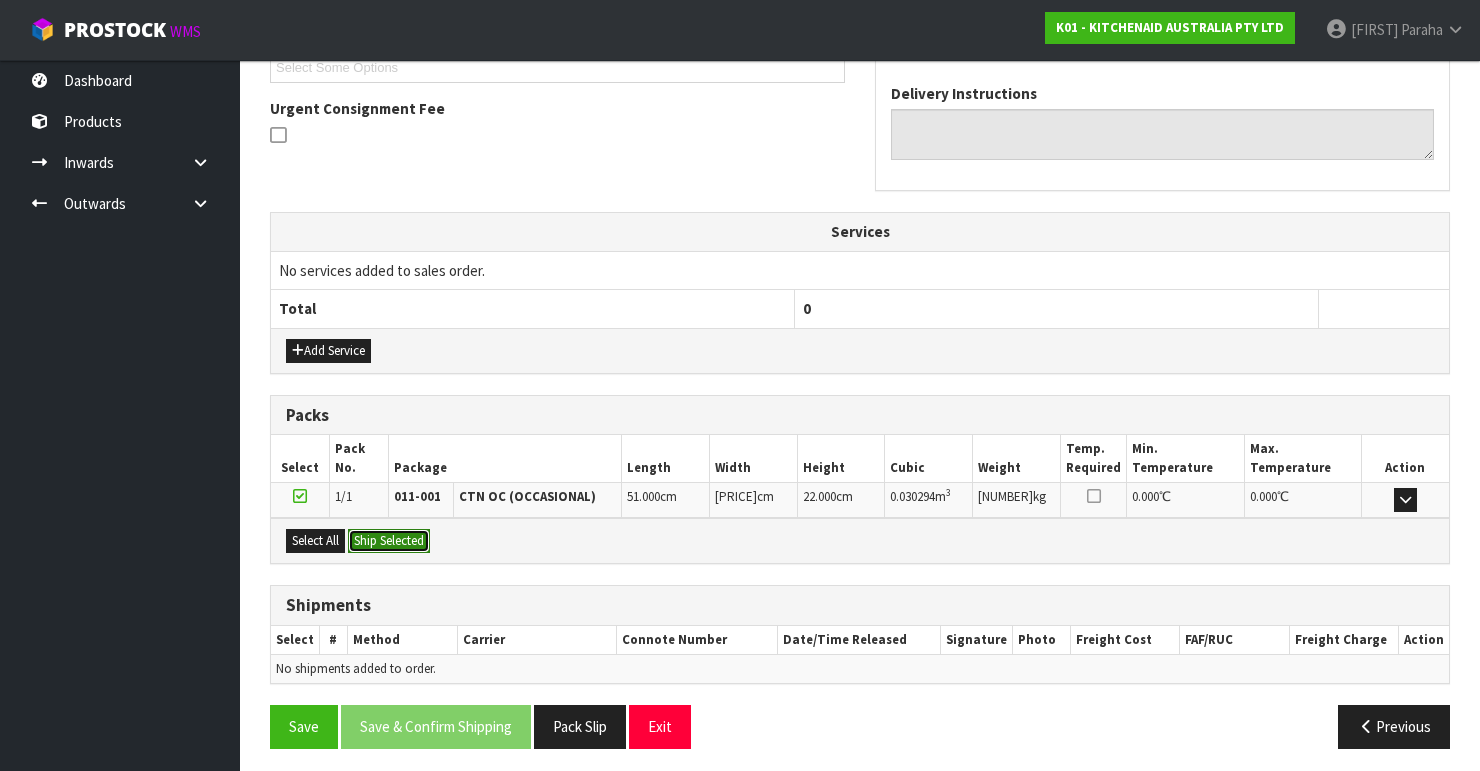click on "Ship Selected" at bounding box center (389, 541) 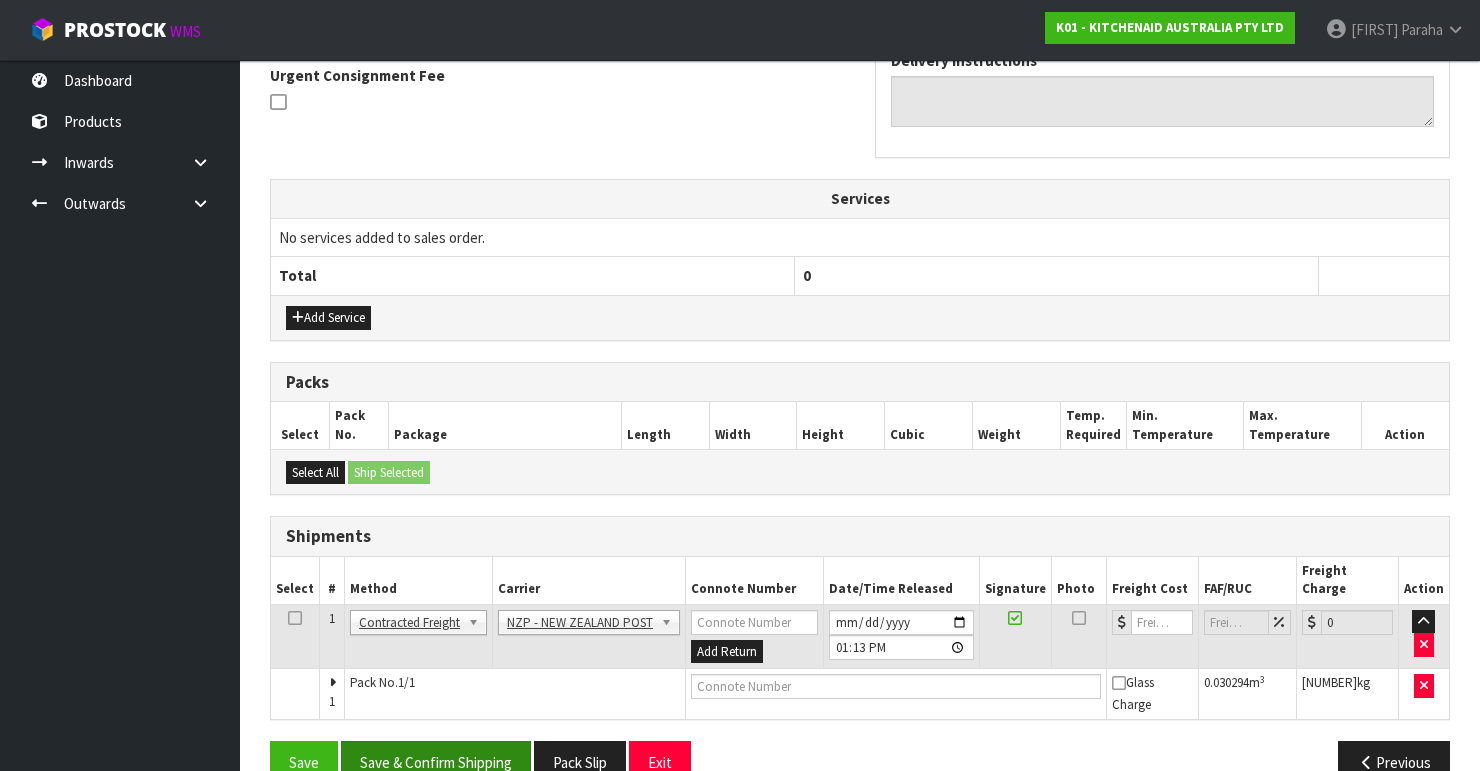 scroll, scrollTop: 613, scrollLeft: 0, axis: vertical 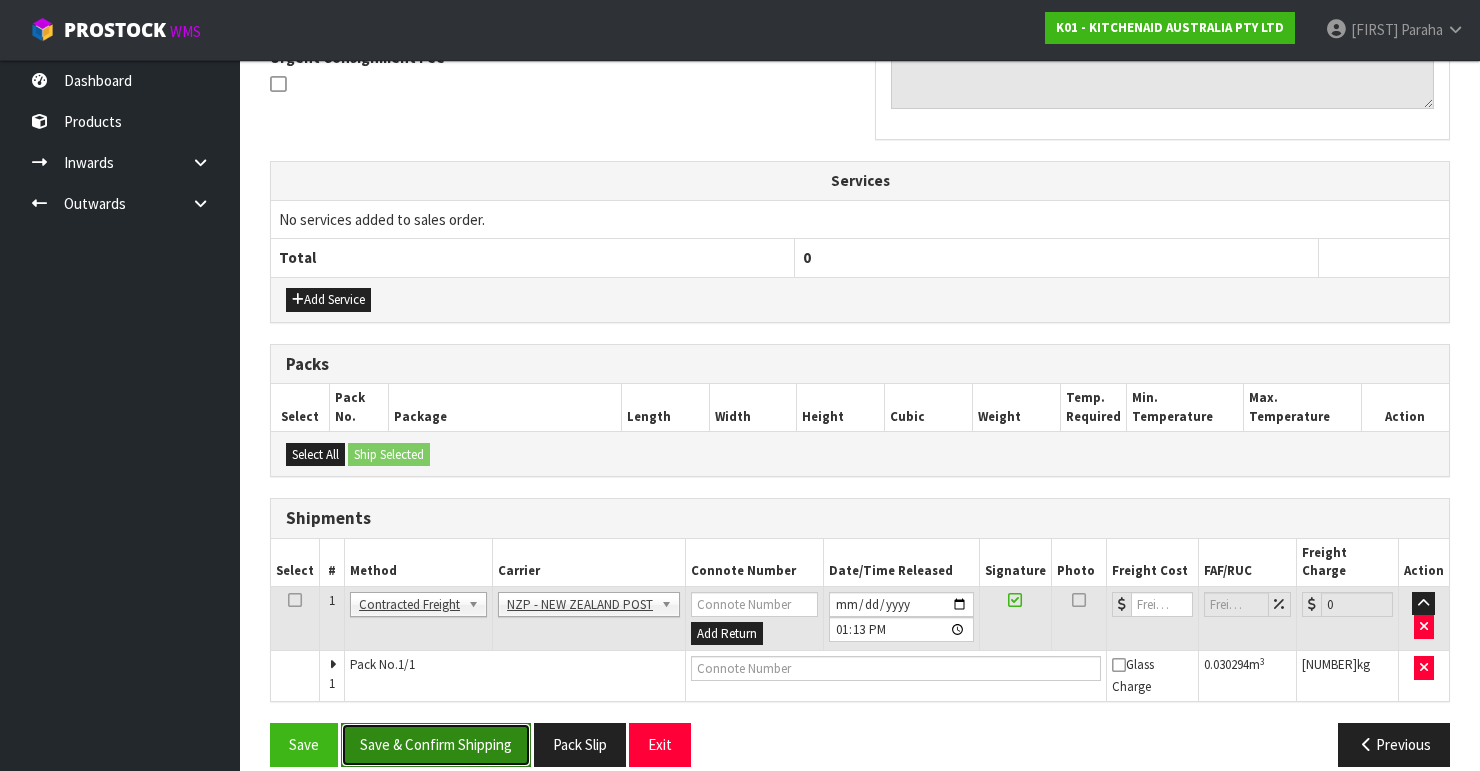 click on "Save & Confirm Shipping" at bounding box center [436, 744] 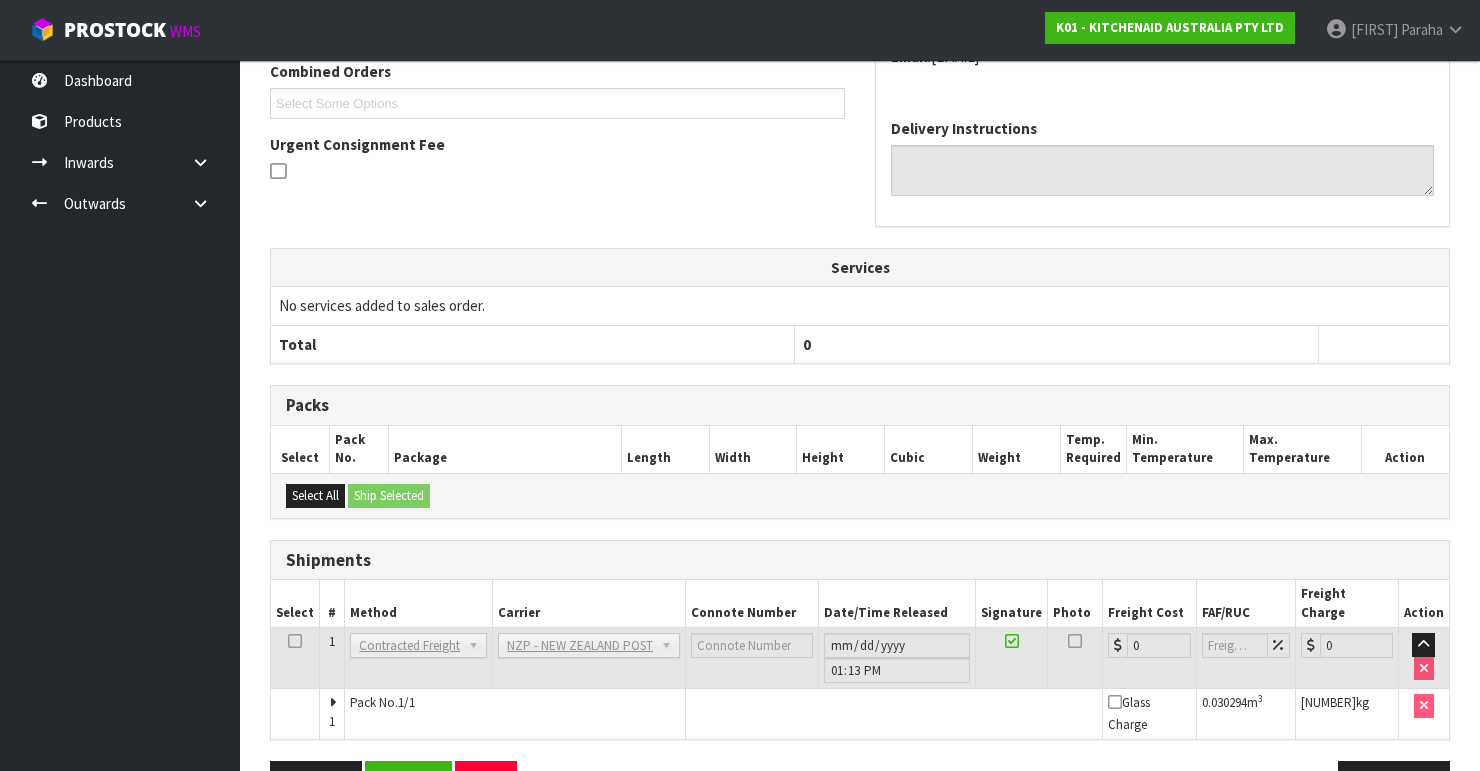 scroll, scrollTop: 584, scrollLeft: 0, axis: vertical 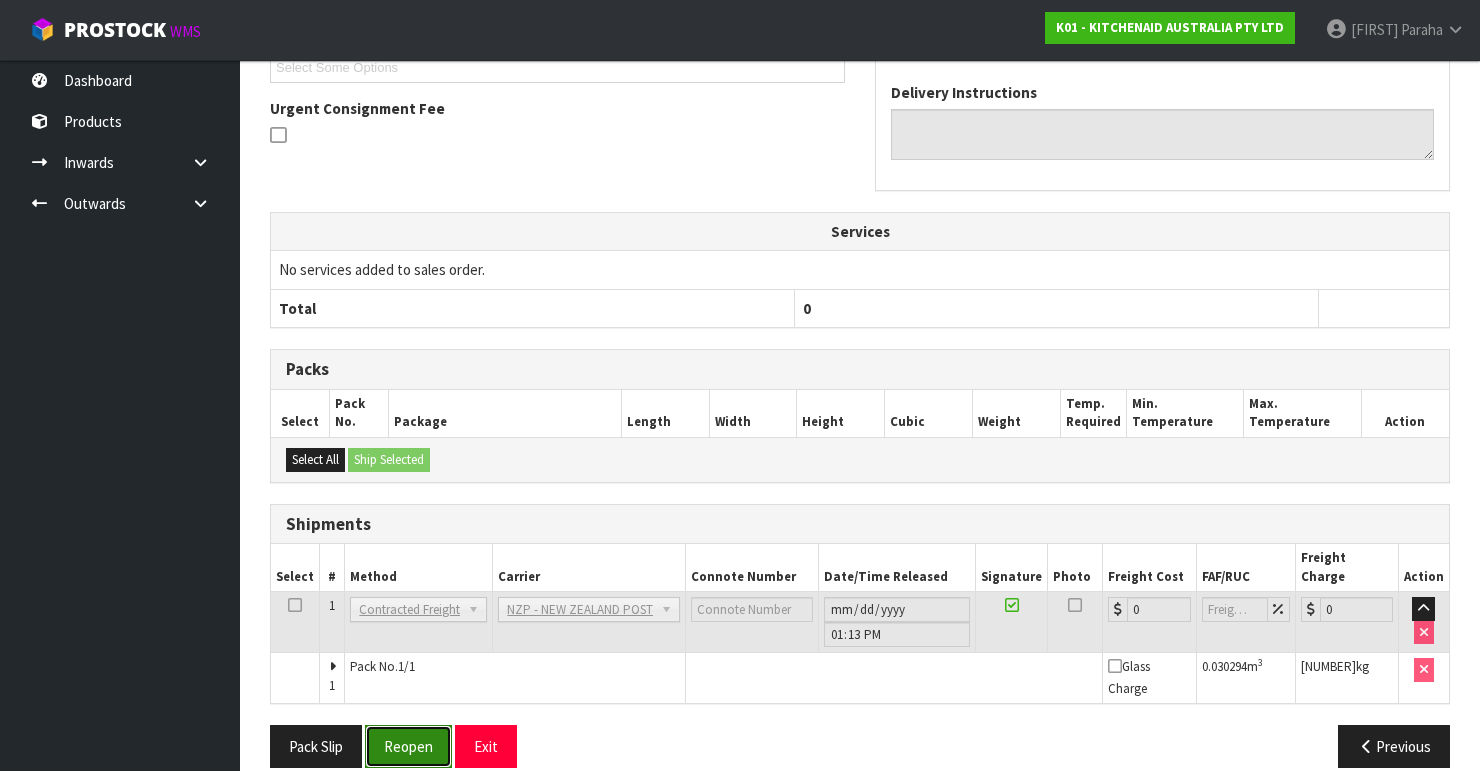 click on "Reopen" at bounding box center (408, 746) 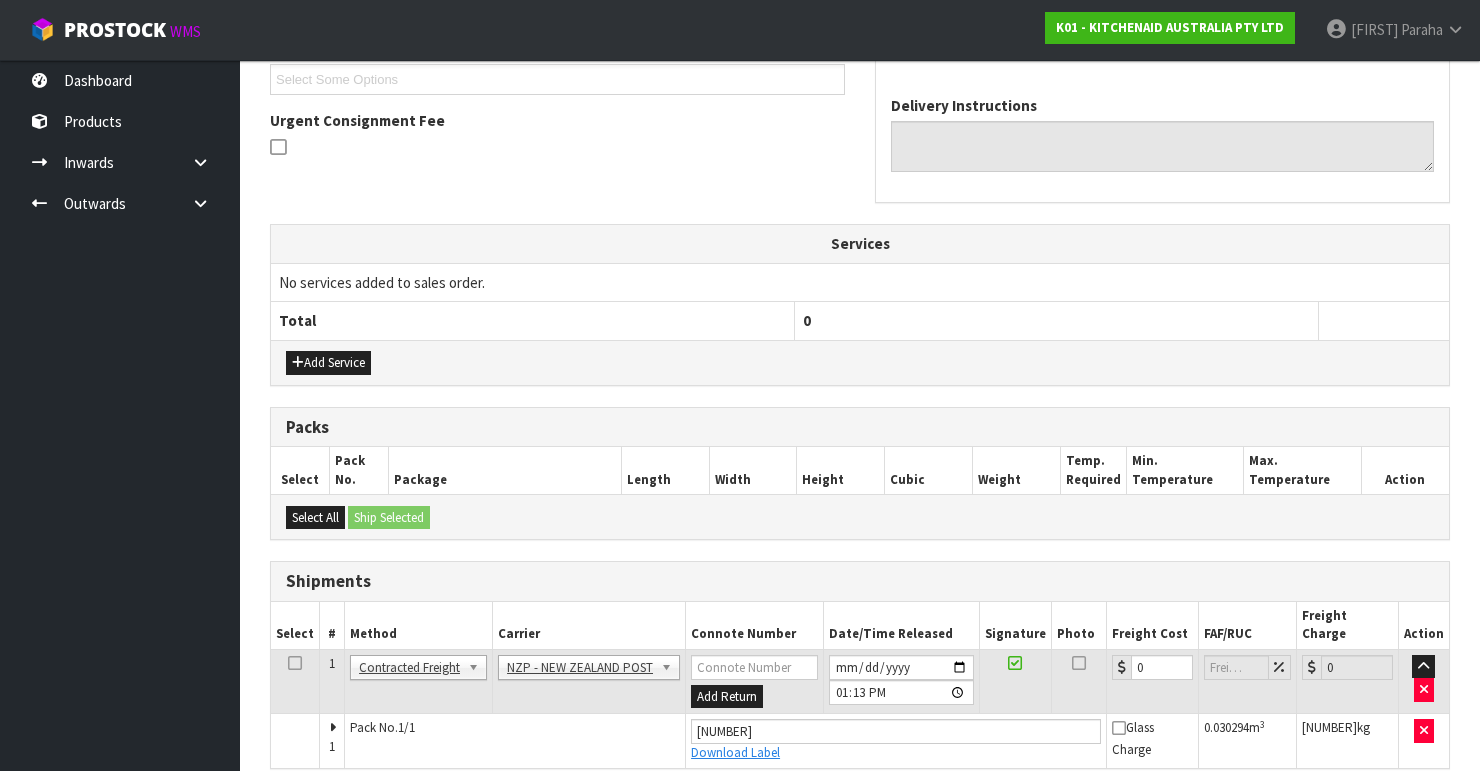 scroll, scrollTop: 616, scrollLeft: 0, axis: vertical 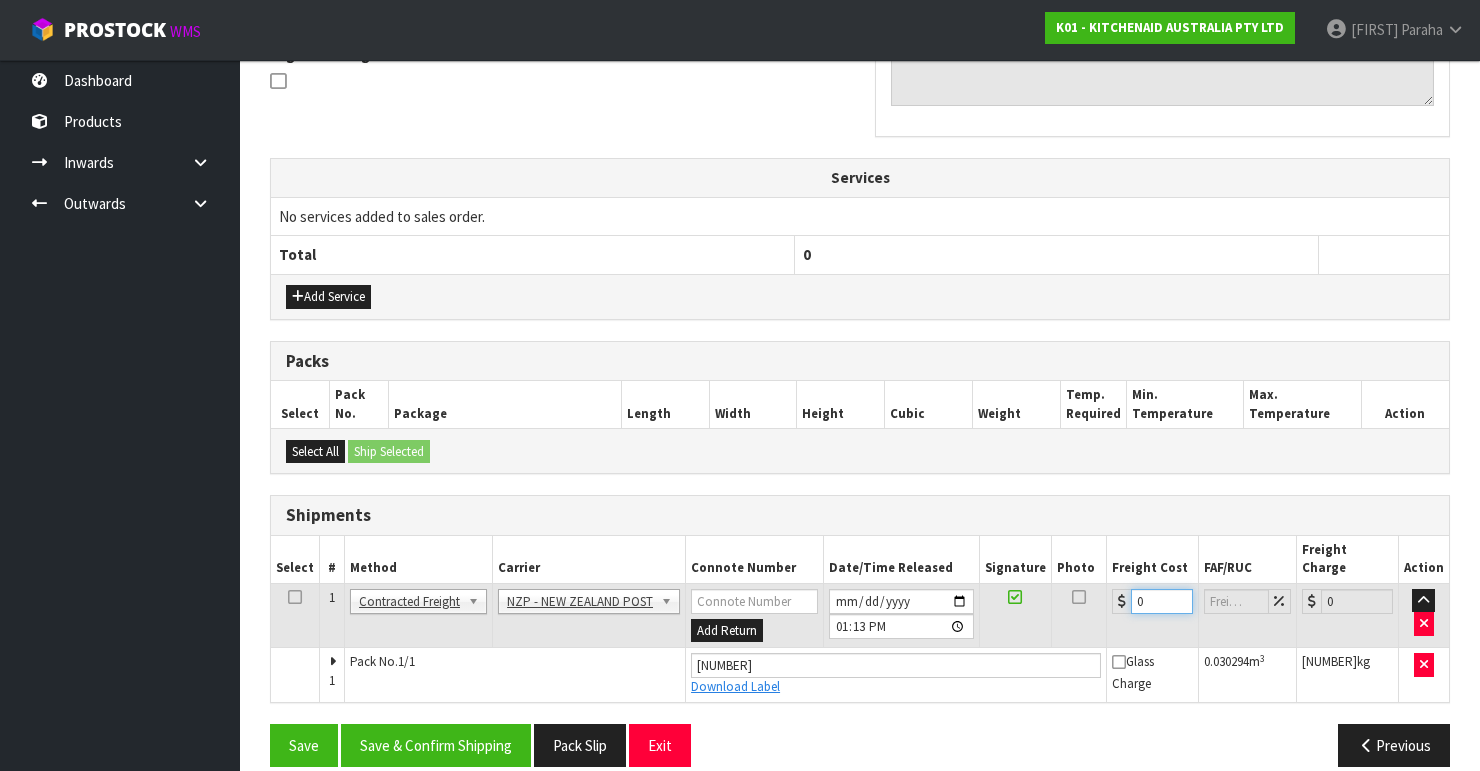 drag, startPoint x: 1124, startPoint y: 582, endPoint x: 1083, endPoint y: 587, distance: 41.303753 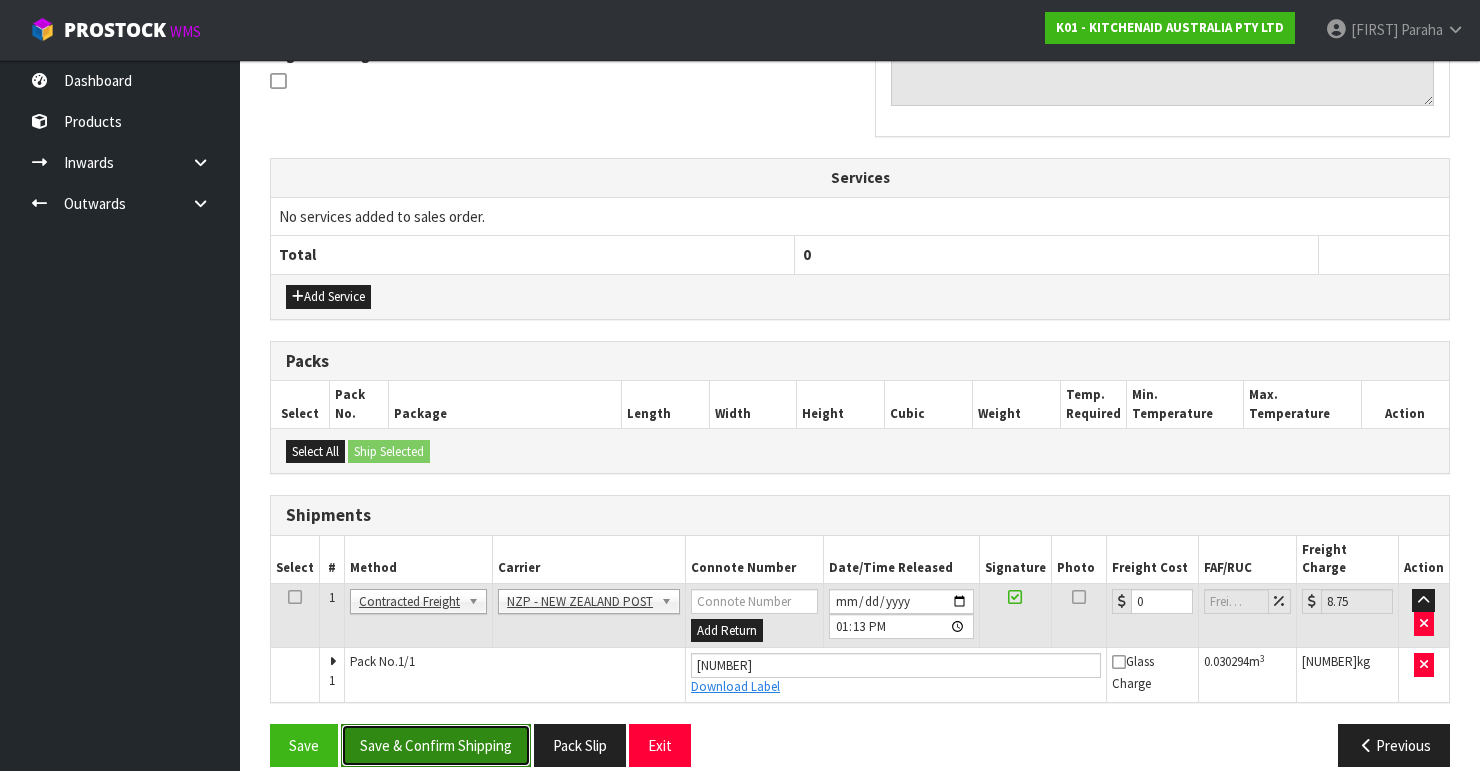 click on "Save & Confirm Shipping" at bounding box center (436, 745) 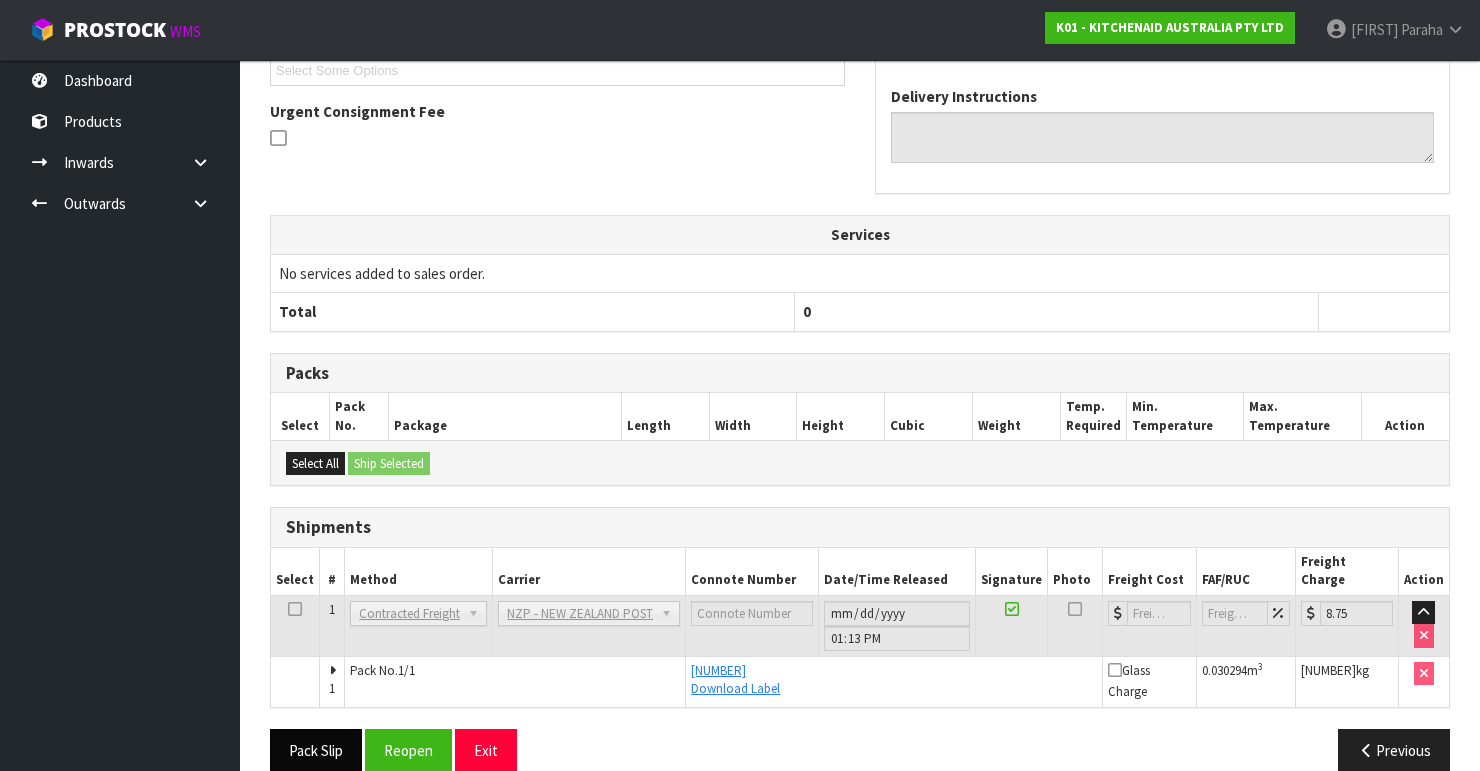 scroll, scrollTop: 563, scrollLeft: 0, axis: vertical 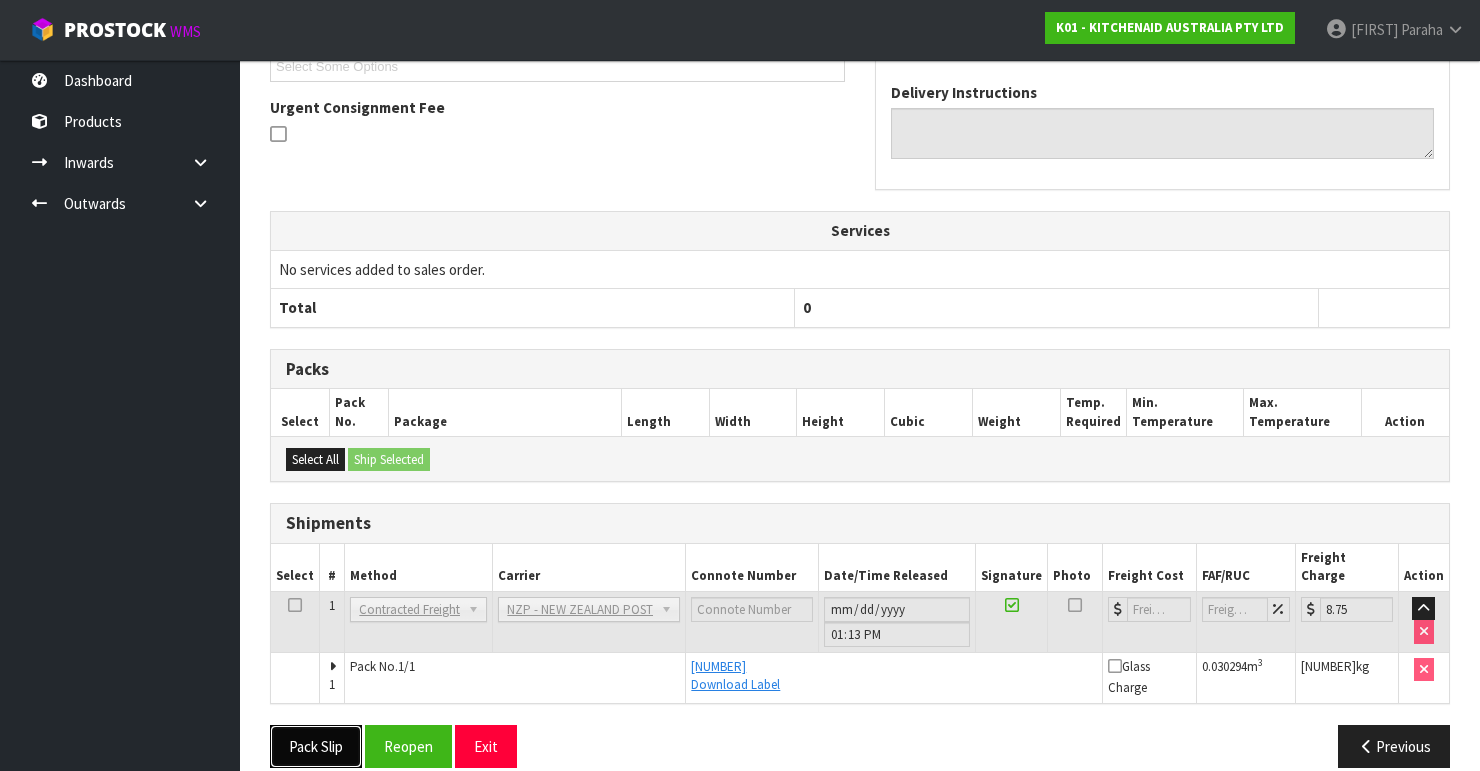 click on "Pack Slip" at bounding box center (316, 746) 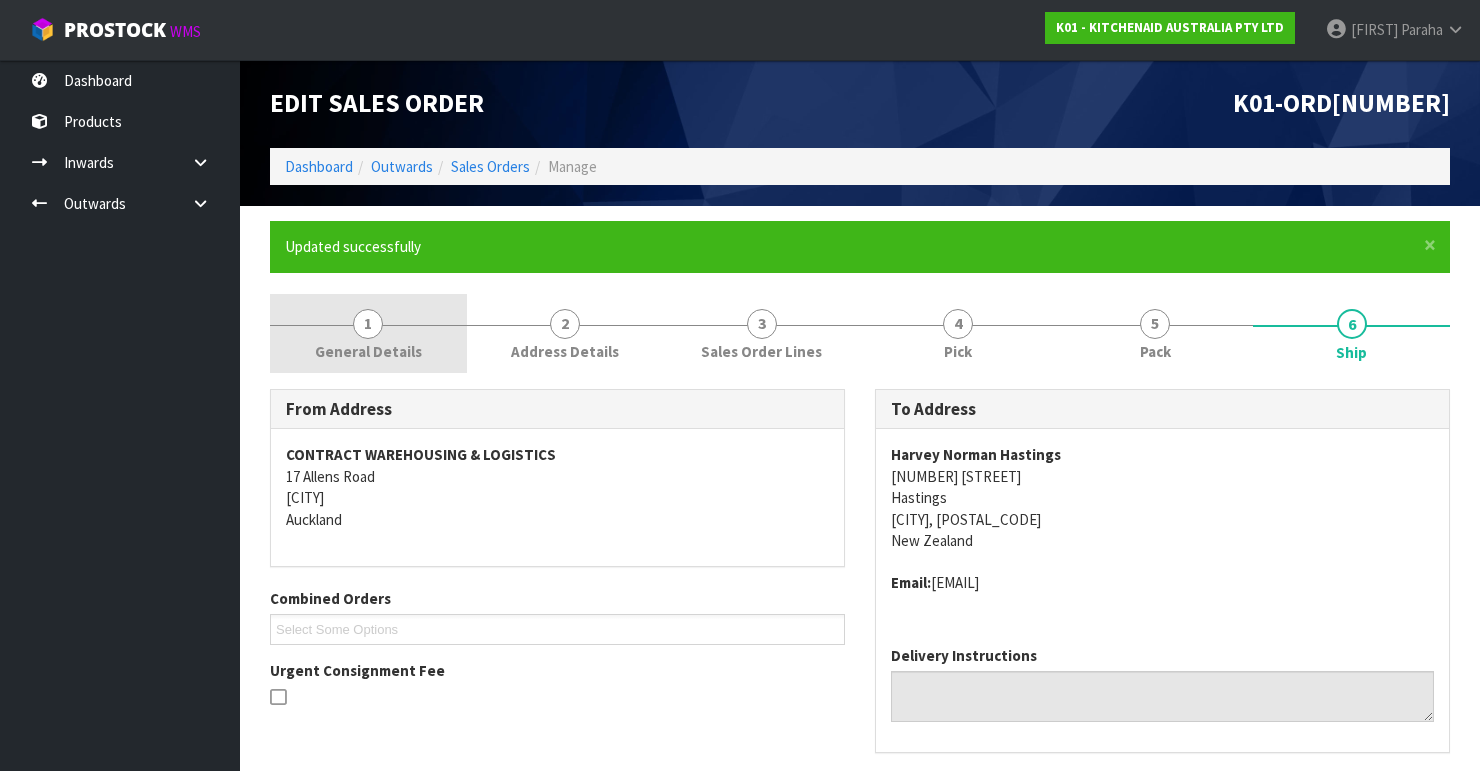 scroll, scrollTop: 0, scrollLeft: 0, axis: both 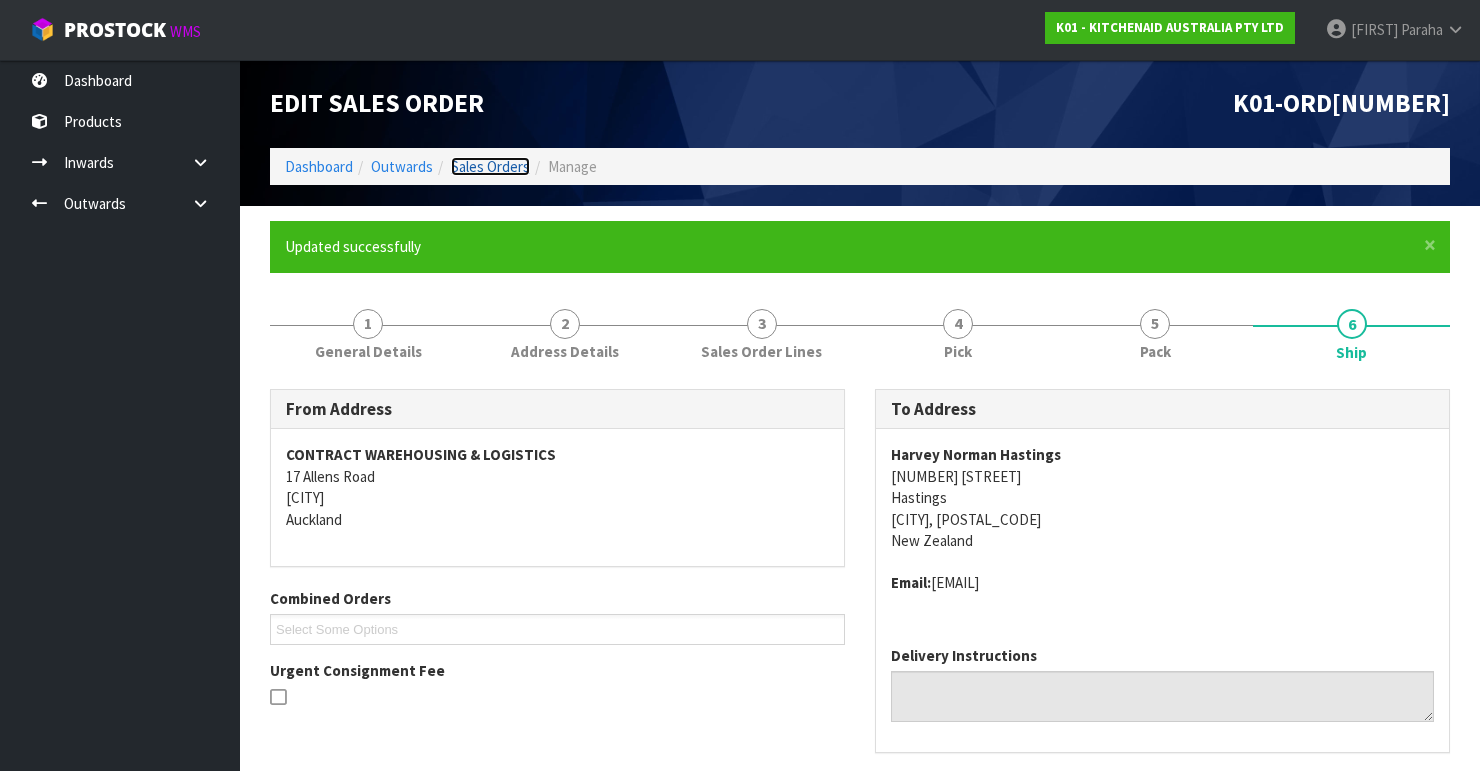 click on "Sales Orders" at bounding box center [490, 166] 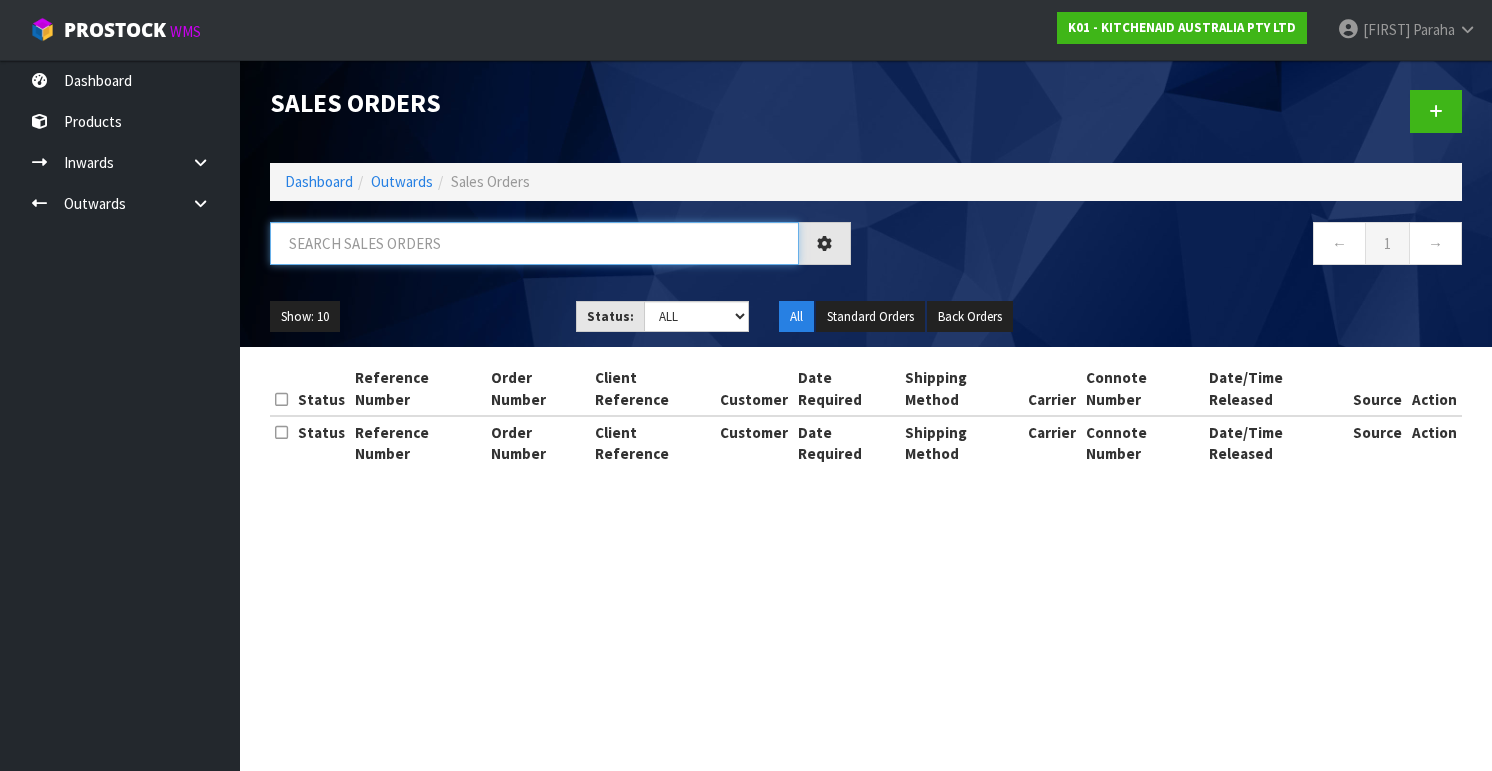 click at bounding box center (534, 243) 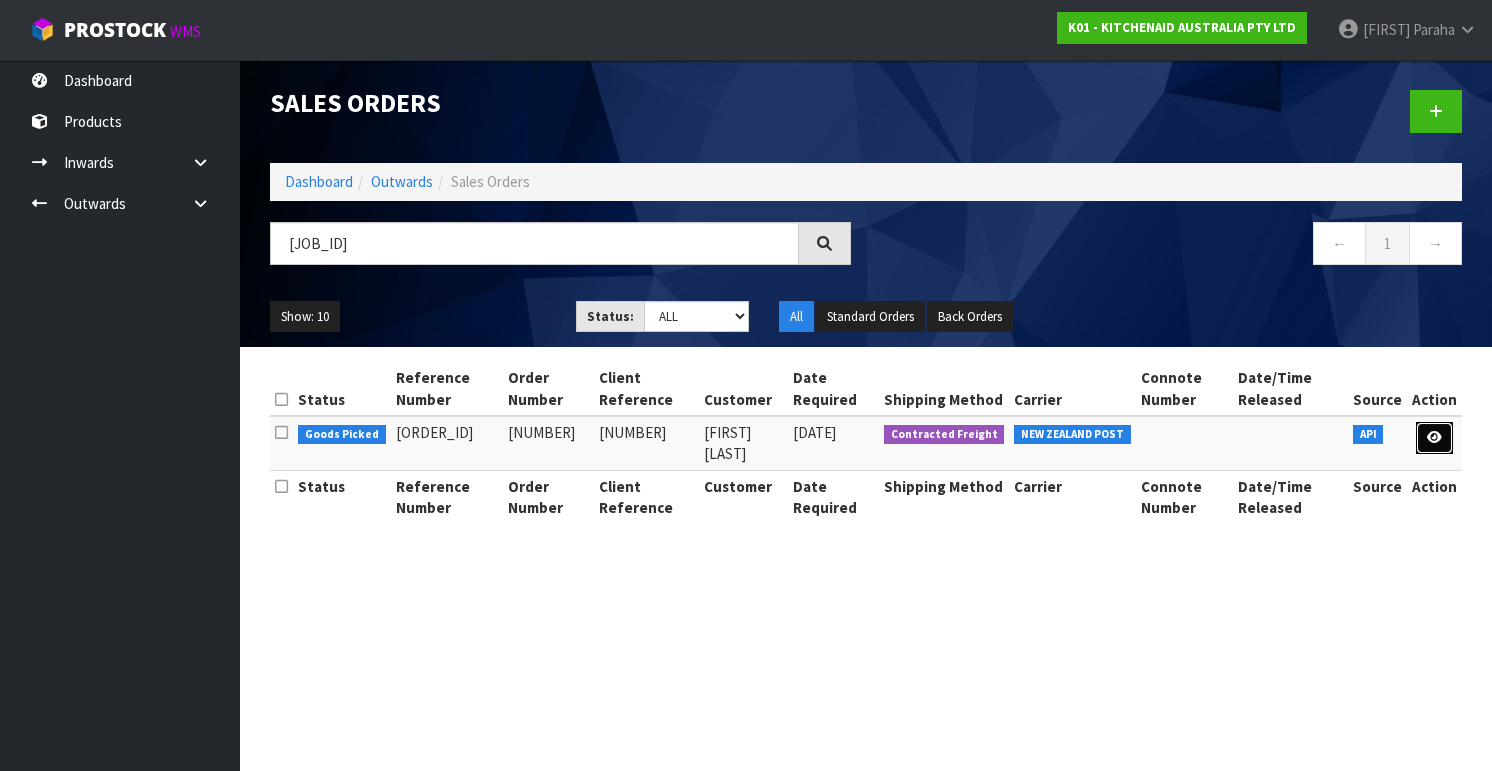 click at bounding box center [1434, 437] 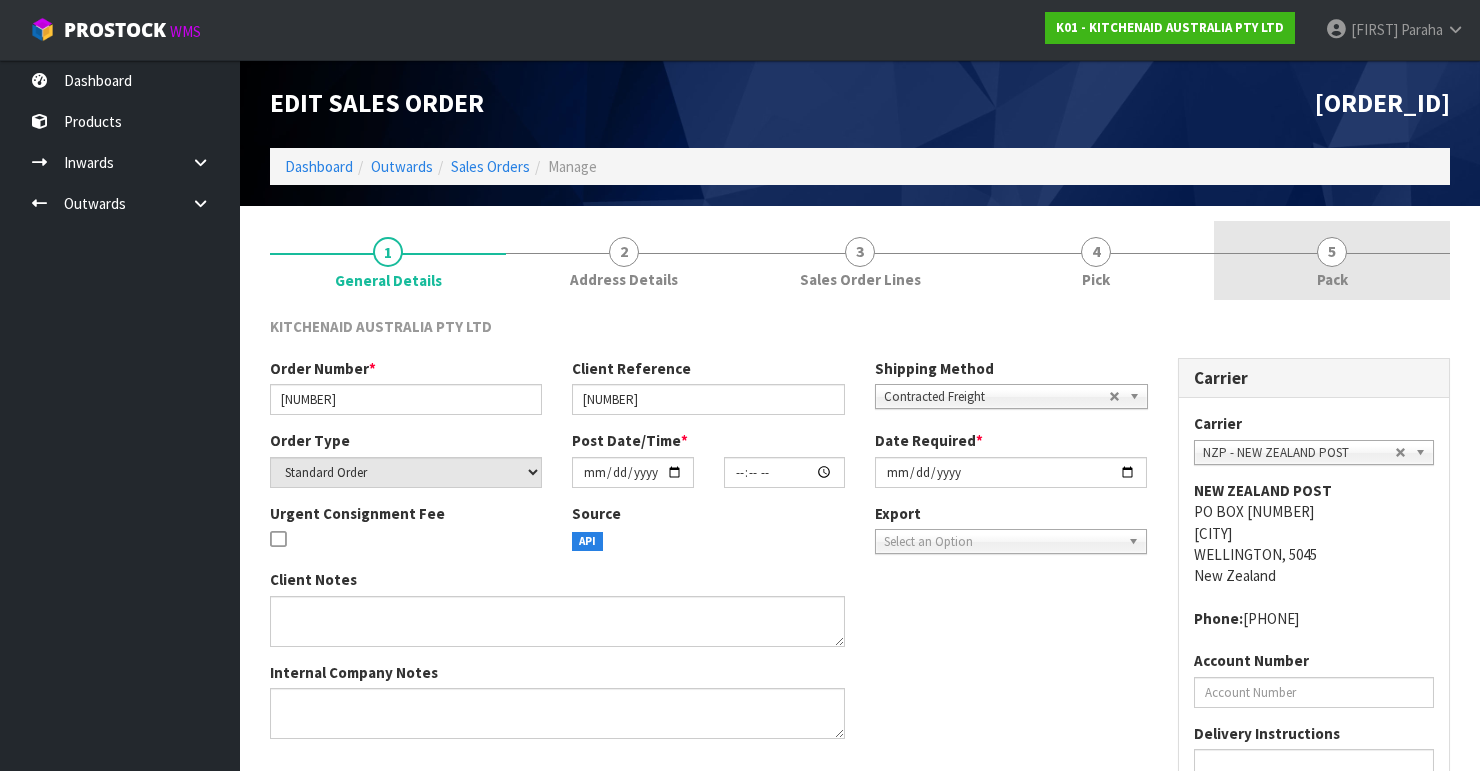 click on "5" at bounding box center (1332, 252) 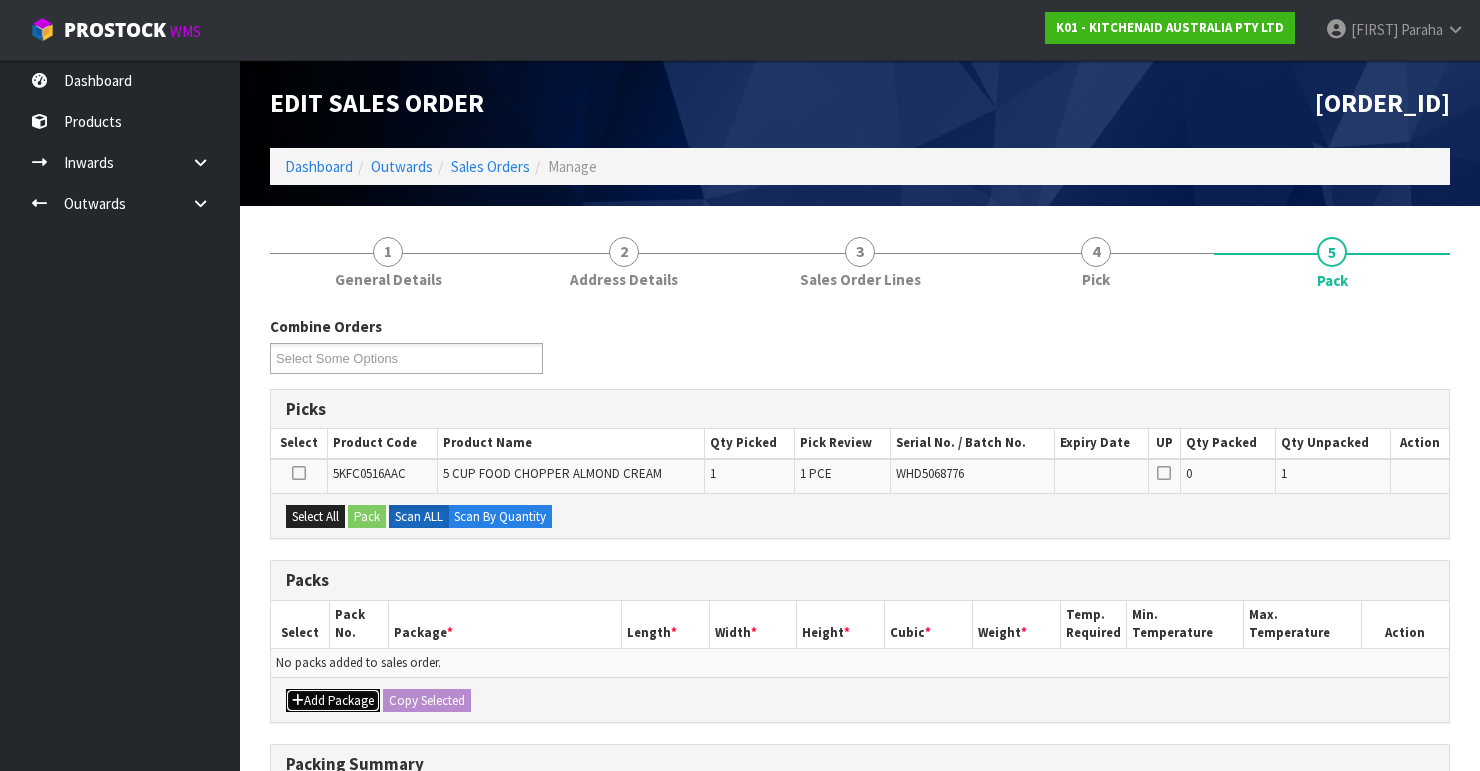 click on "Add Package" at bounding box center [333, 701] 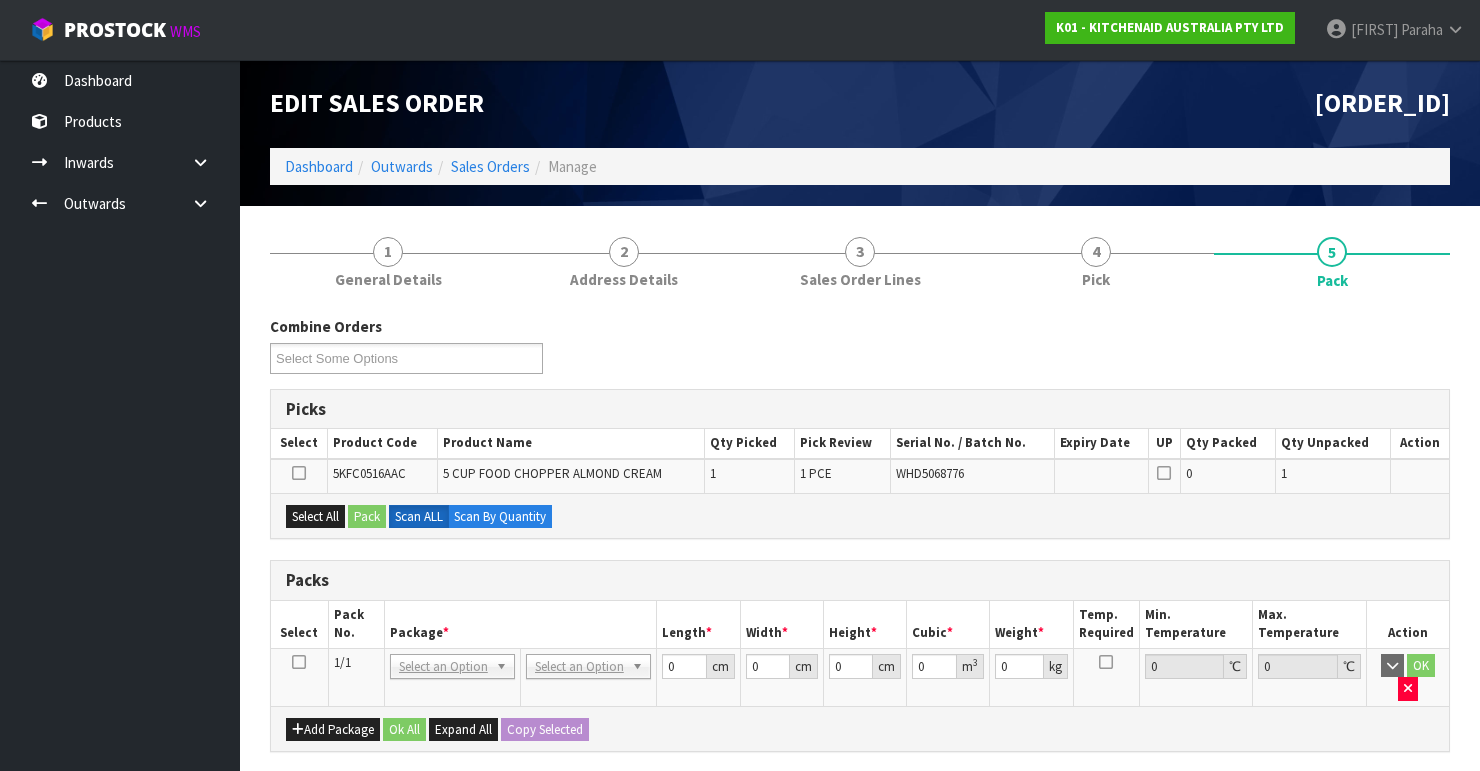 click at bounding box center (299, 662) 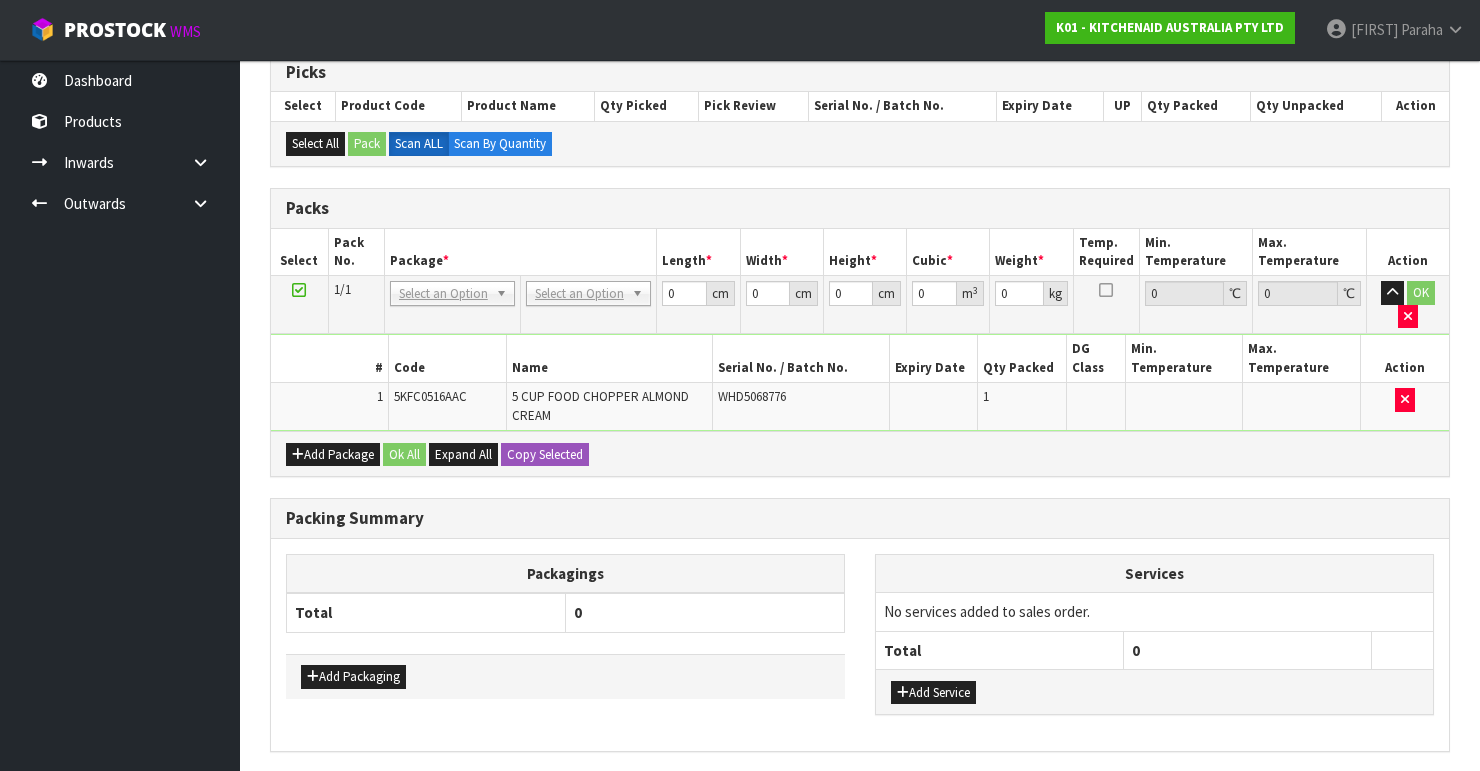 scroll, scrollTop: 243, scrollLeft: 0, axis: vertical 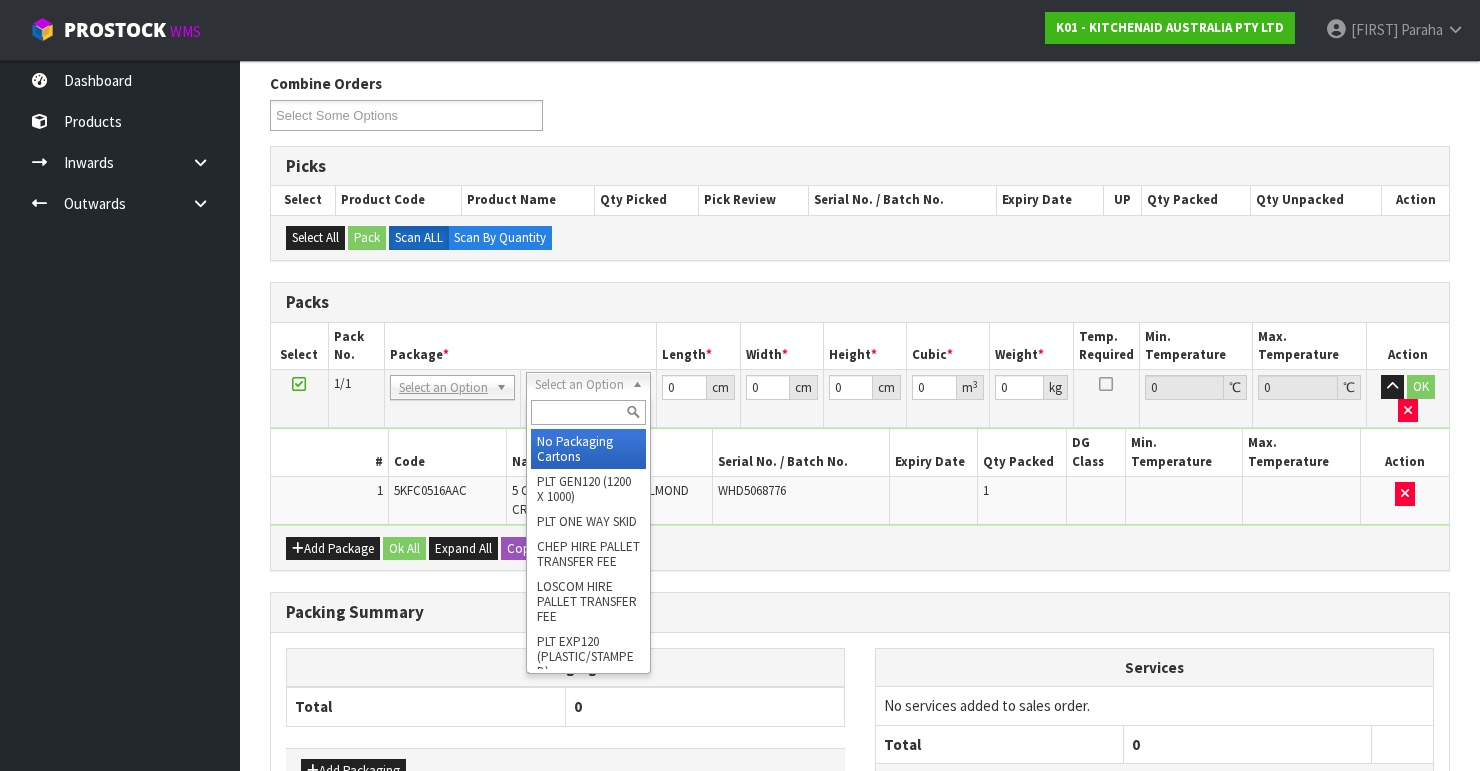 click at bounding box center (588, 412) 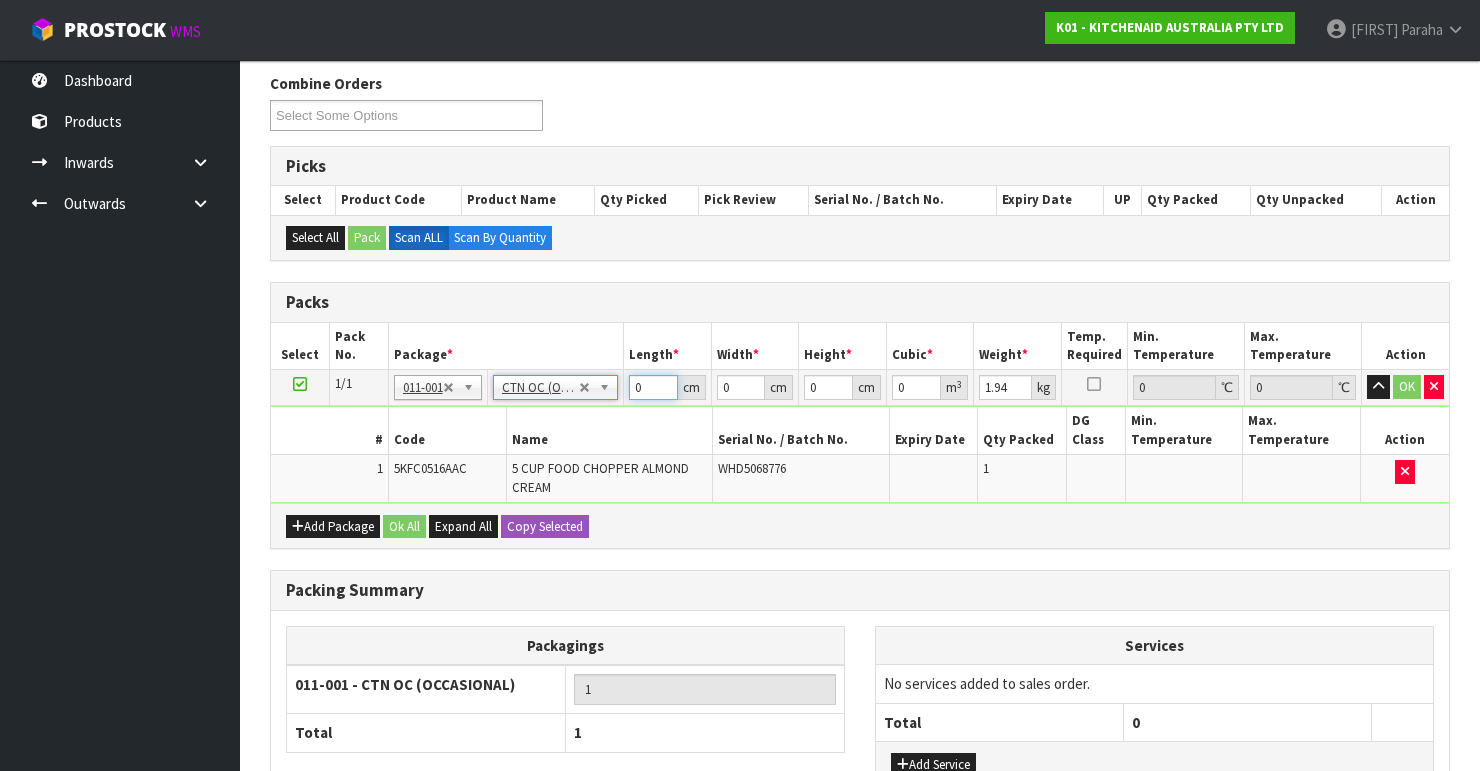 drag, startPoint x: 647, startPoint y: 386, endPoint x: 614, endPoint y: 386, distance: 33 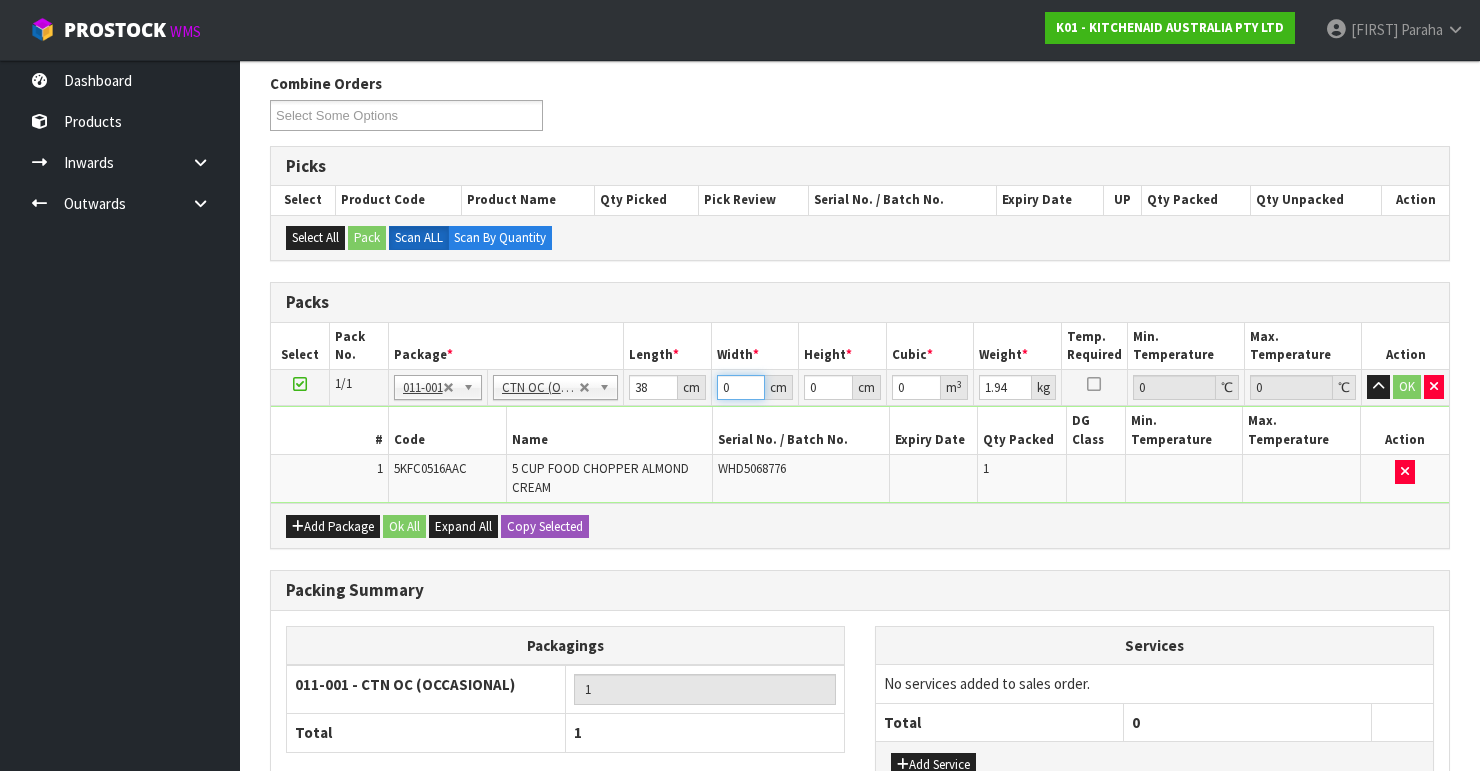 drag, startPoint x: 728, startPoint y: 384, endPoint x: 604, endPoint y: 376, distance: 124.2578 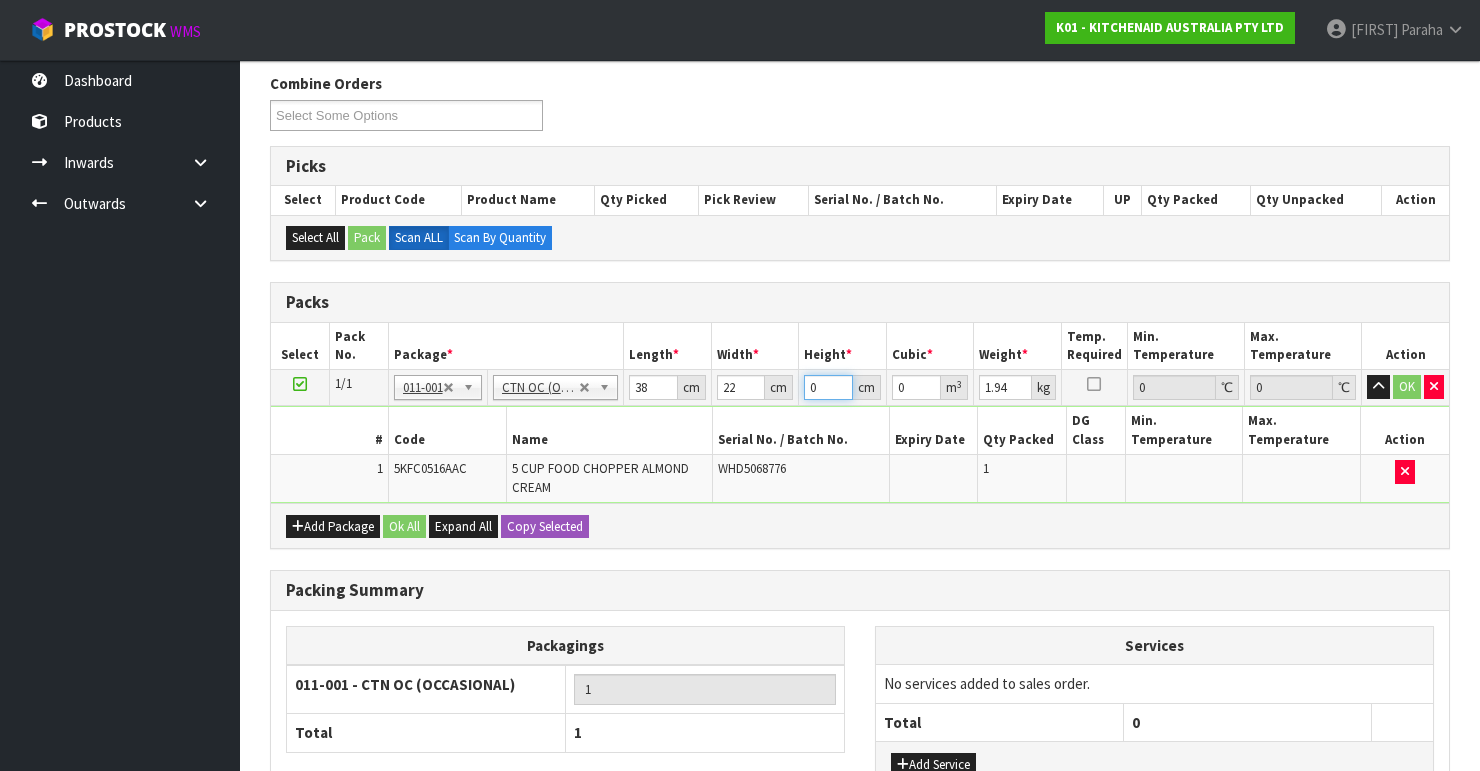drag, startPoint x: 821, startPoint y: 388, endPoint x: 792, endPoint y: 392, distance: 29.274563 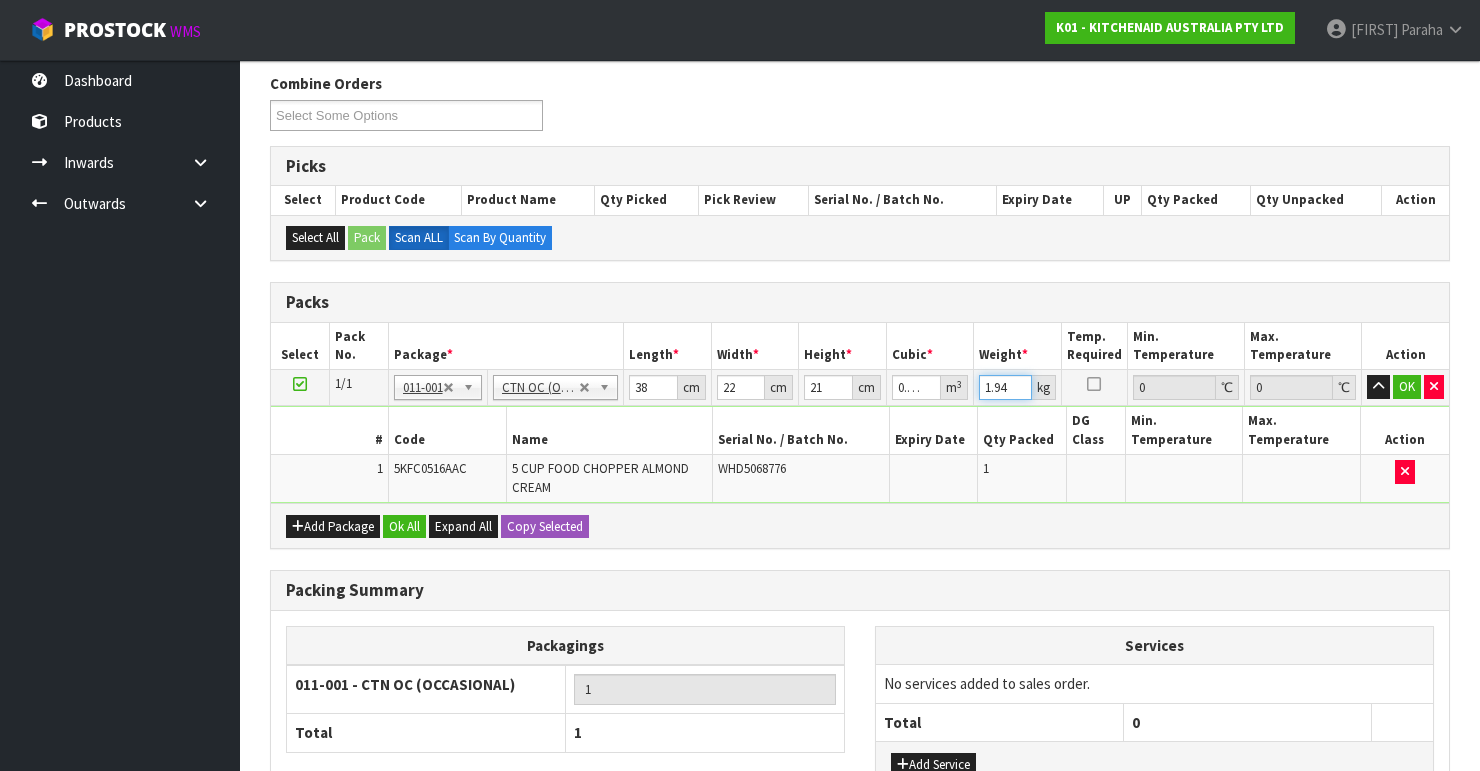 drag, startPoint x: 1012, startPoint y: 385, endPoint x: 976, endPoint y: 392, distance: 36.67424 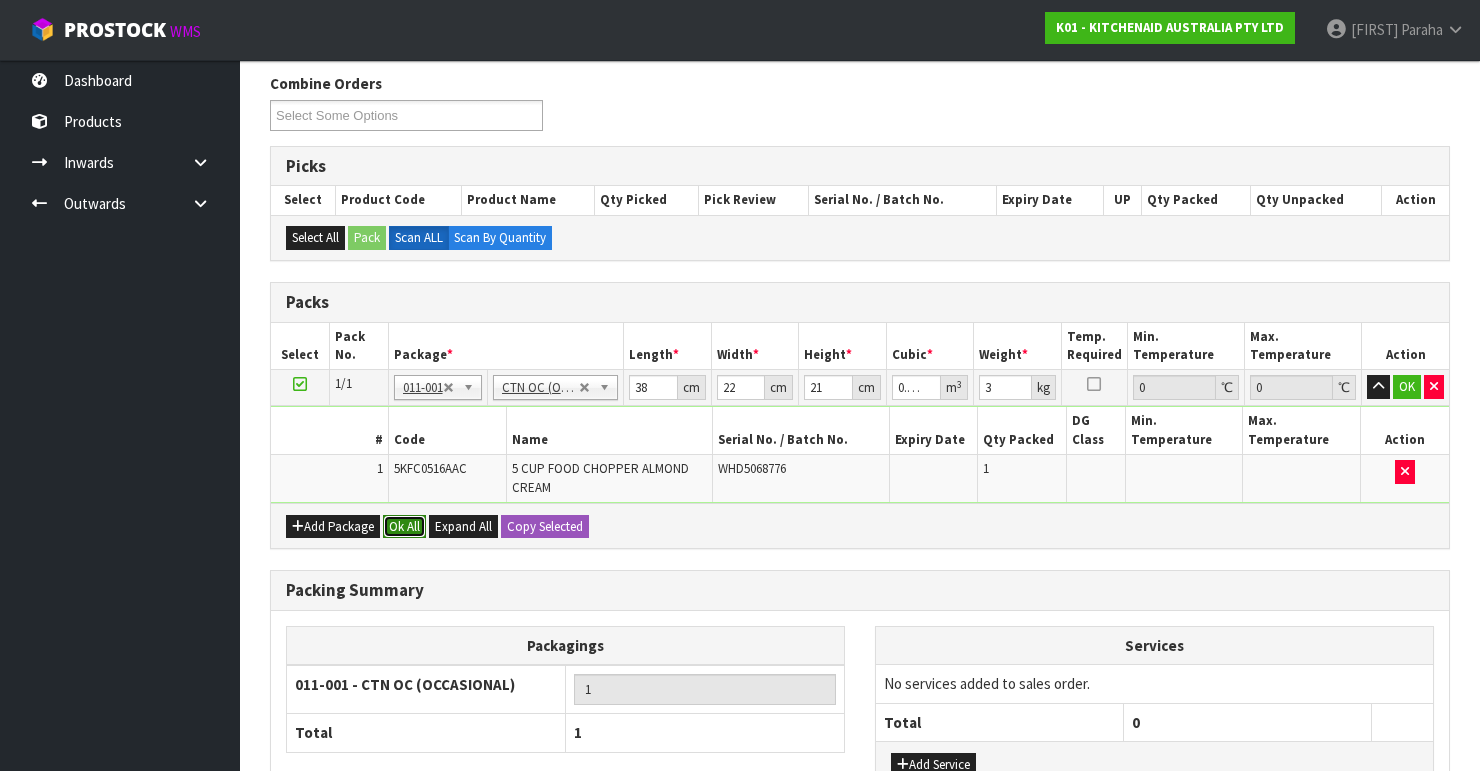 click on "Ok All" at bounding box center [404, 527] 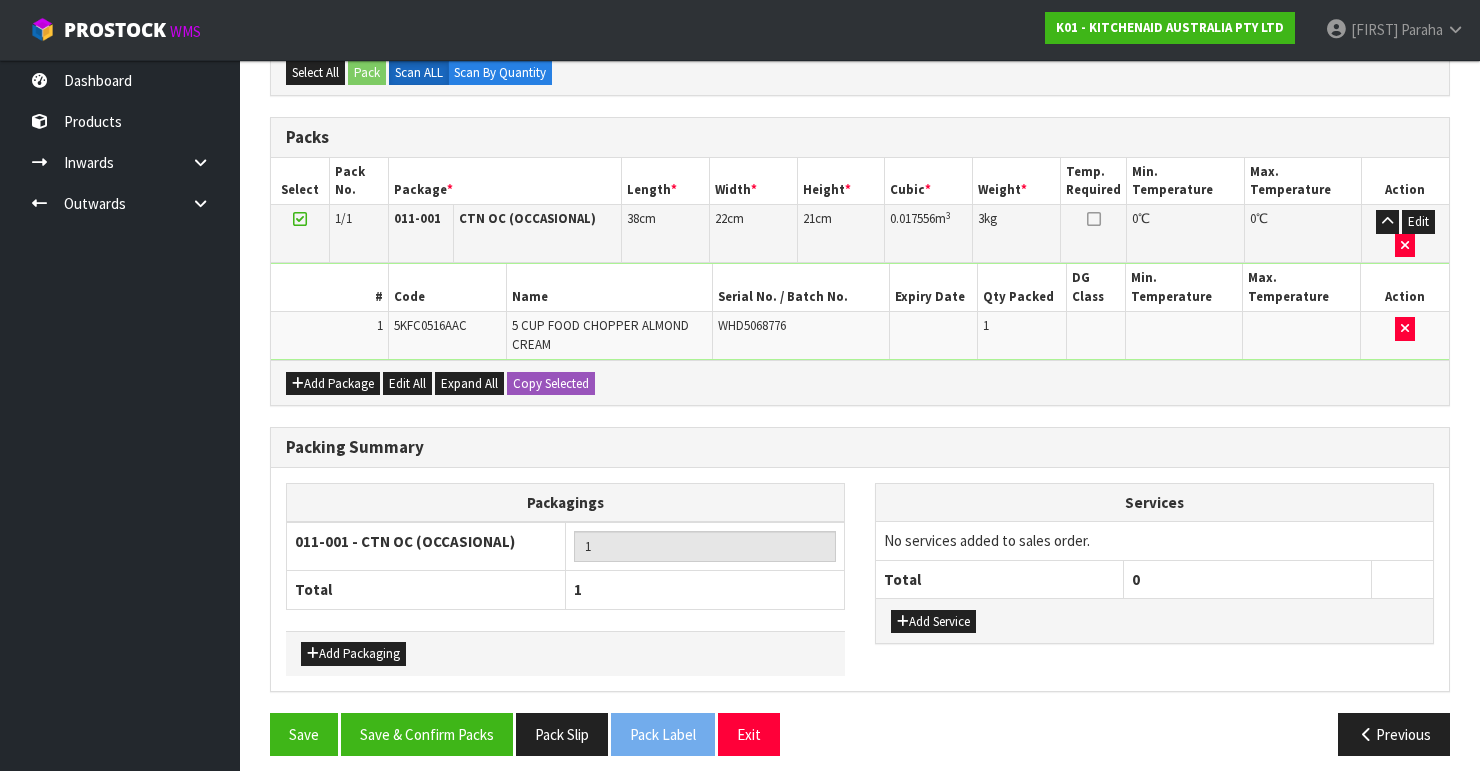 scroll, scrollTop: 413, scrollLeft: 0, axis: vertical 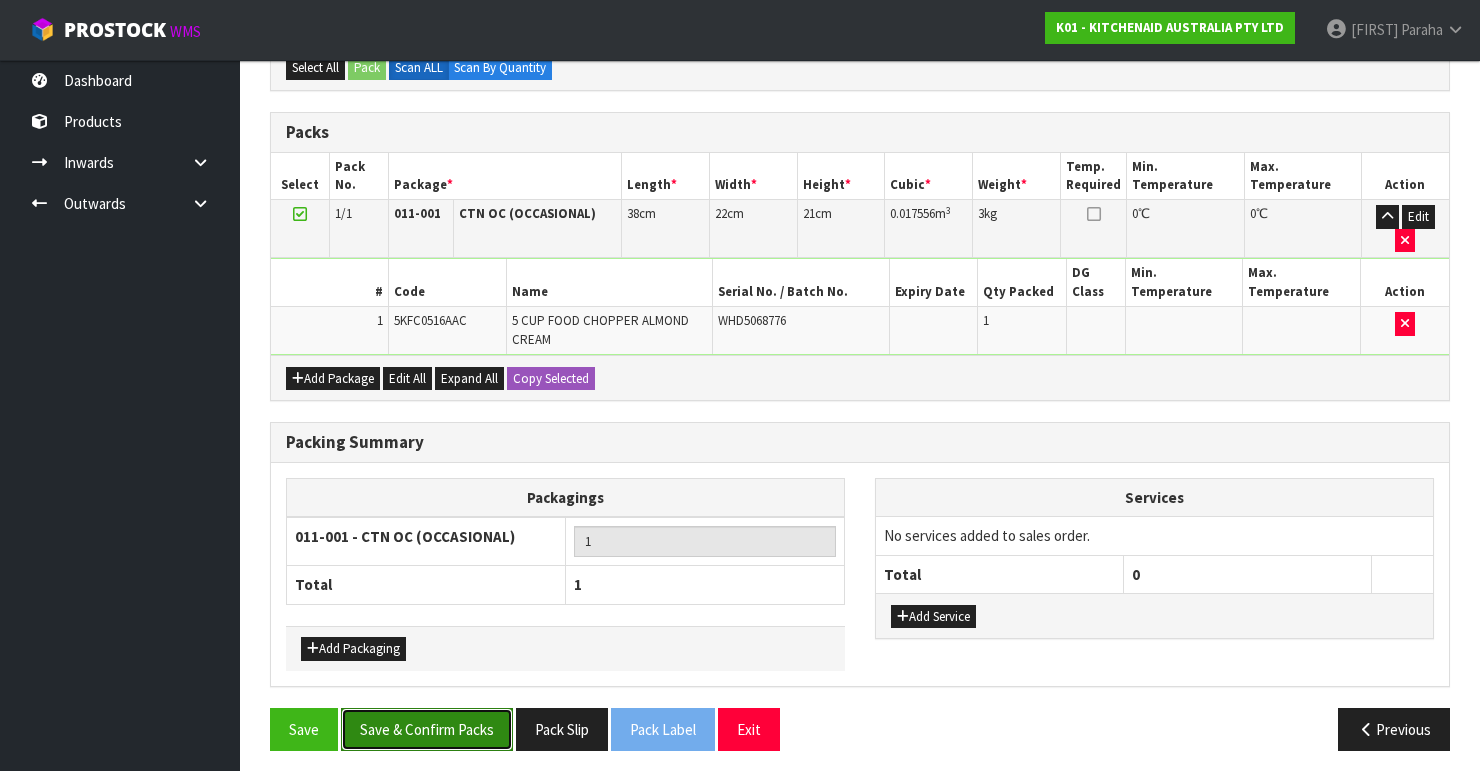 click on "Save & Confirm Packs" at bounding box center [427, 729] 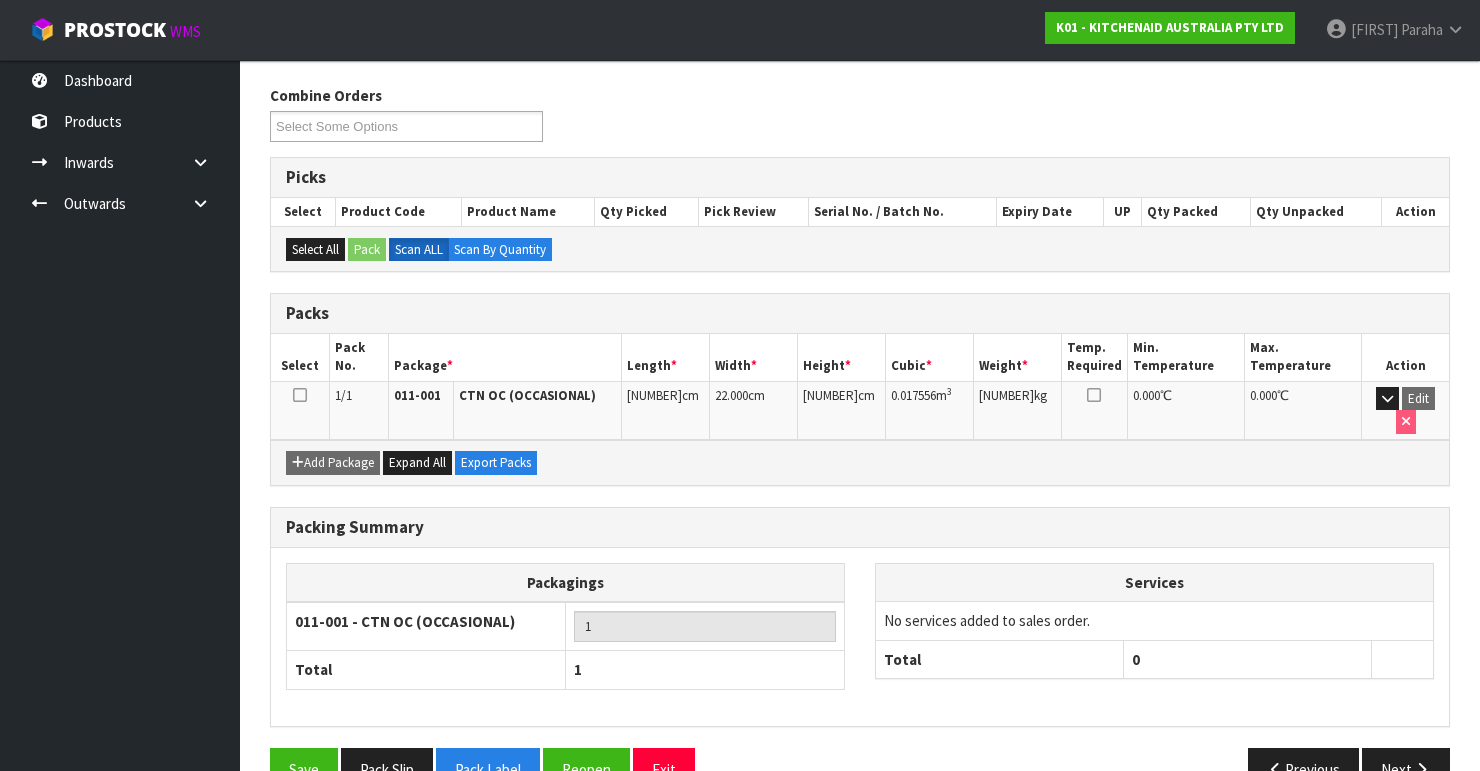 scroll, scrollTop: 346, scrollLeft: 0, axis: vertical 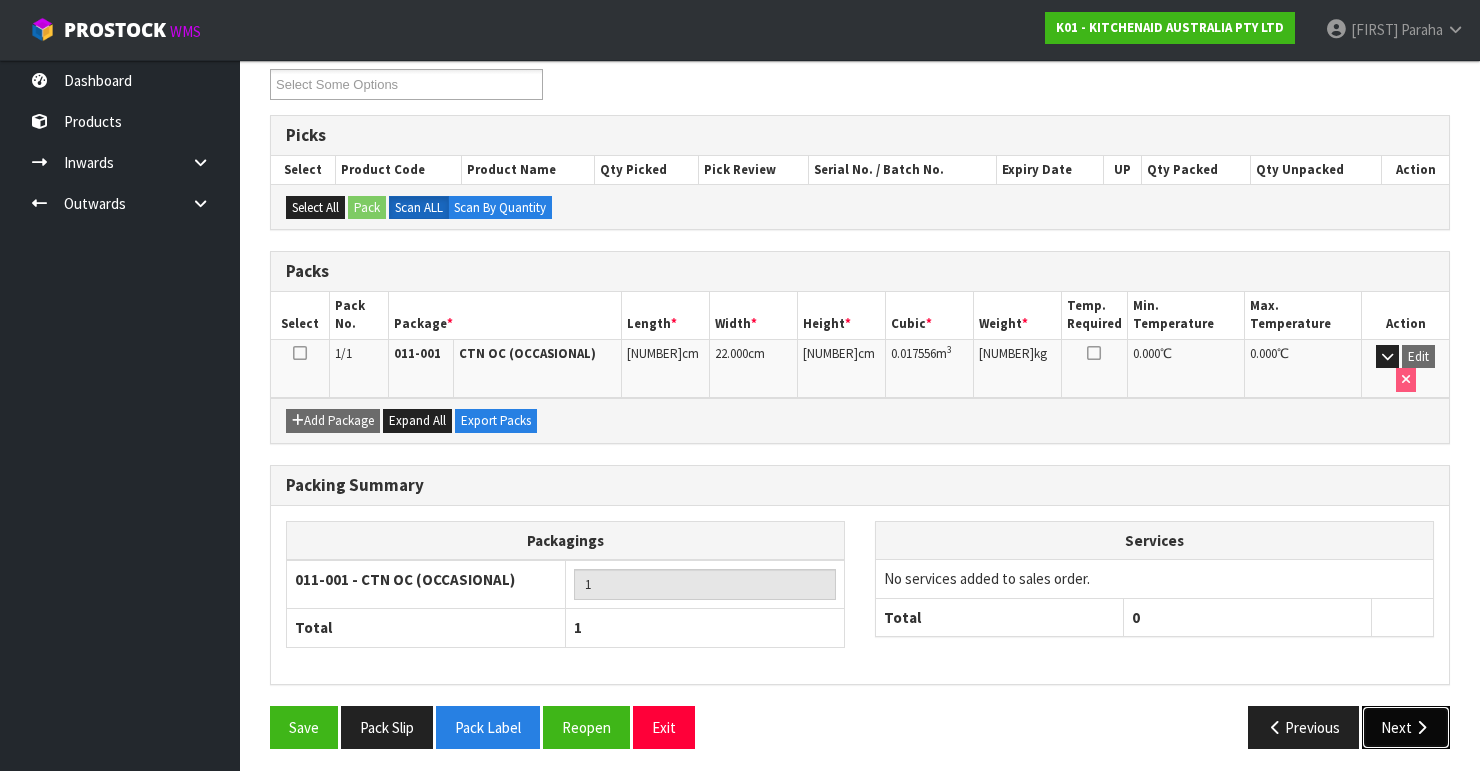 click on "Next" at bounding box center (1406, 727) 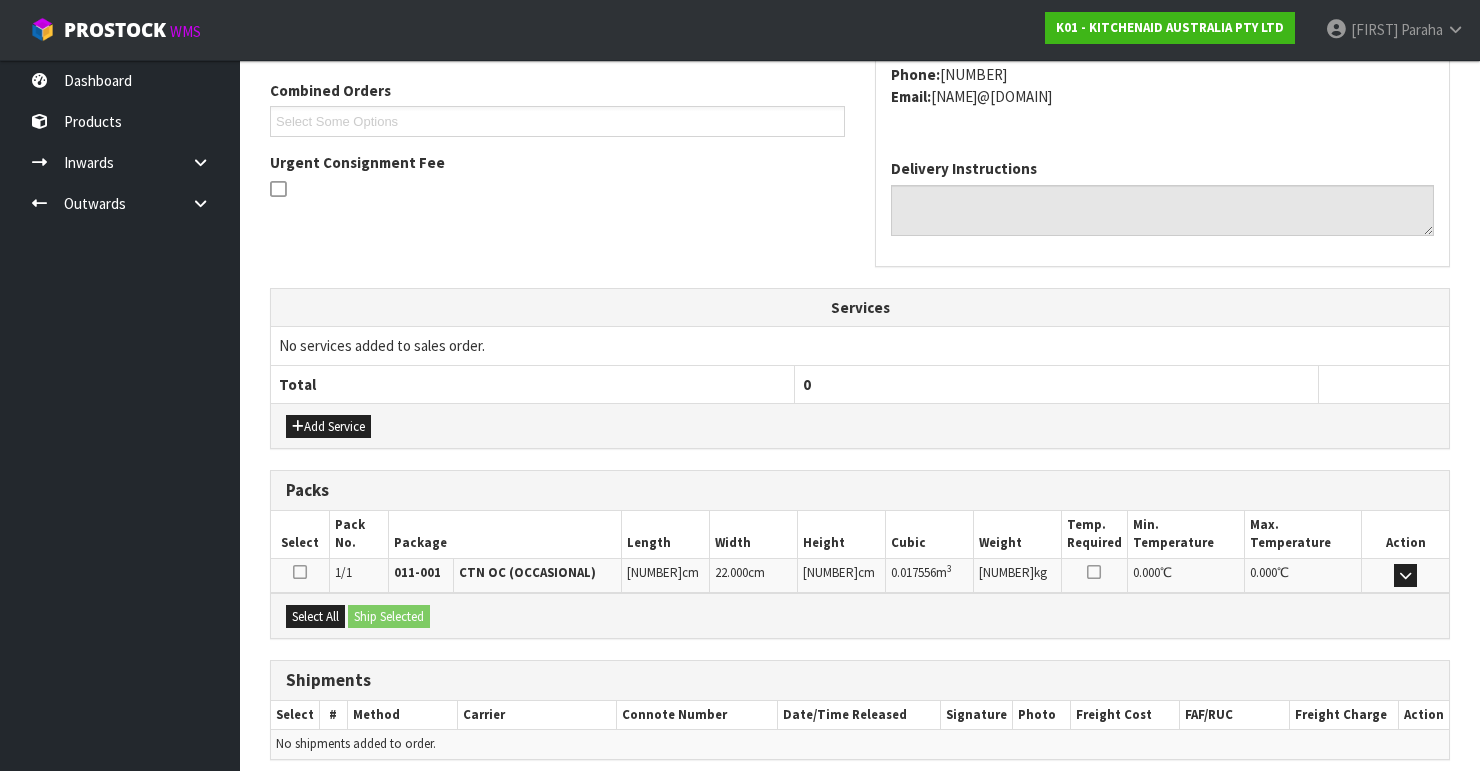 scroll, scrollTop: 584, scrollLeft: 0, axis: vertical 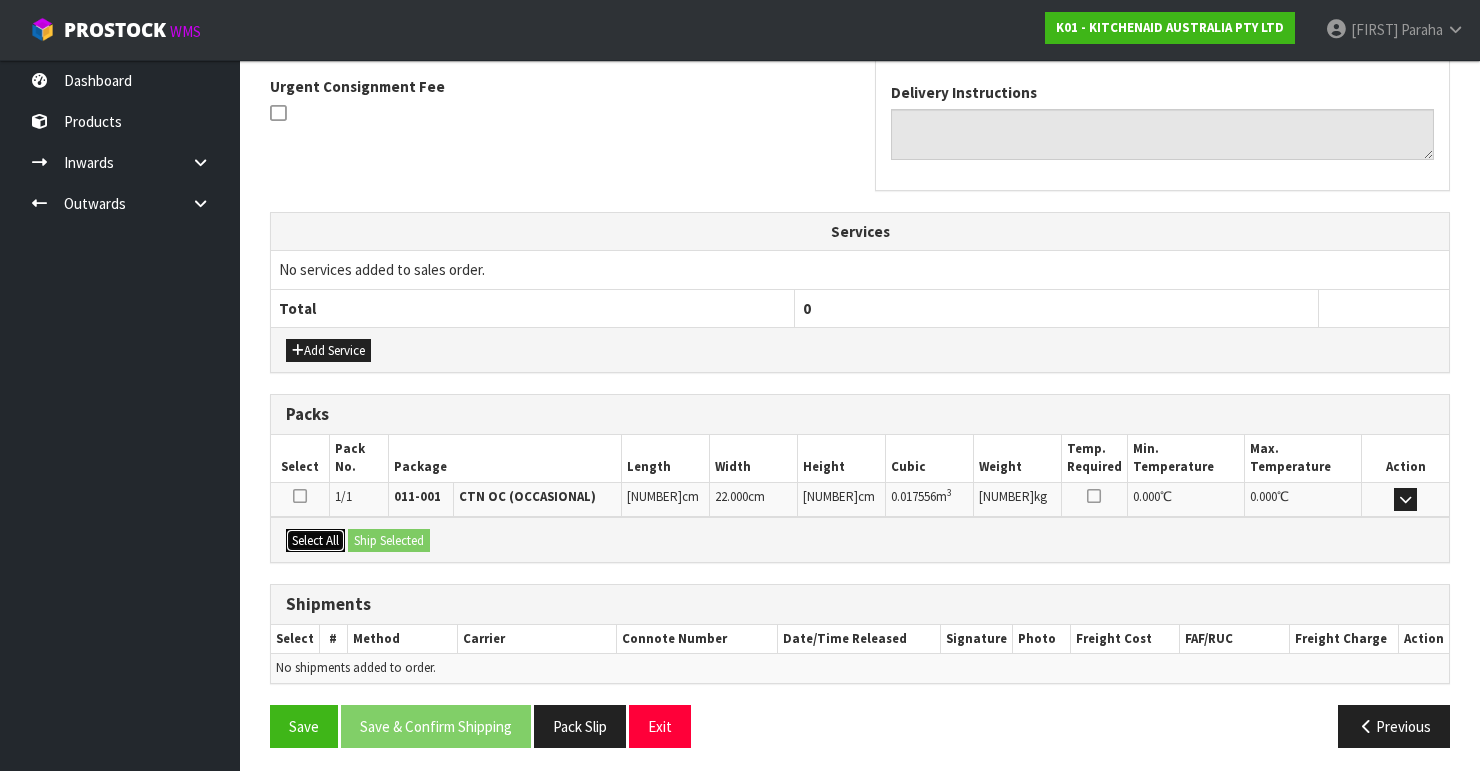 click on "Select All" at bounding box center [315, 541] 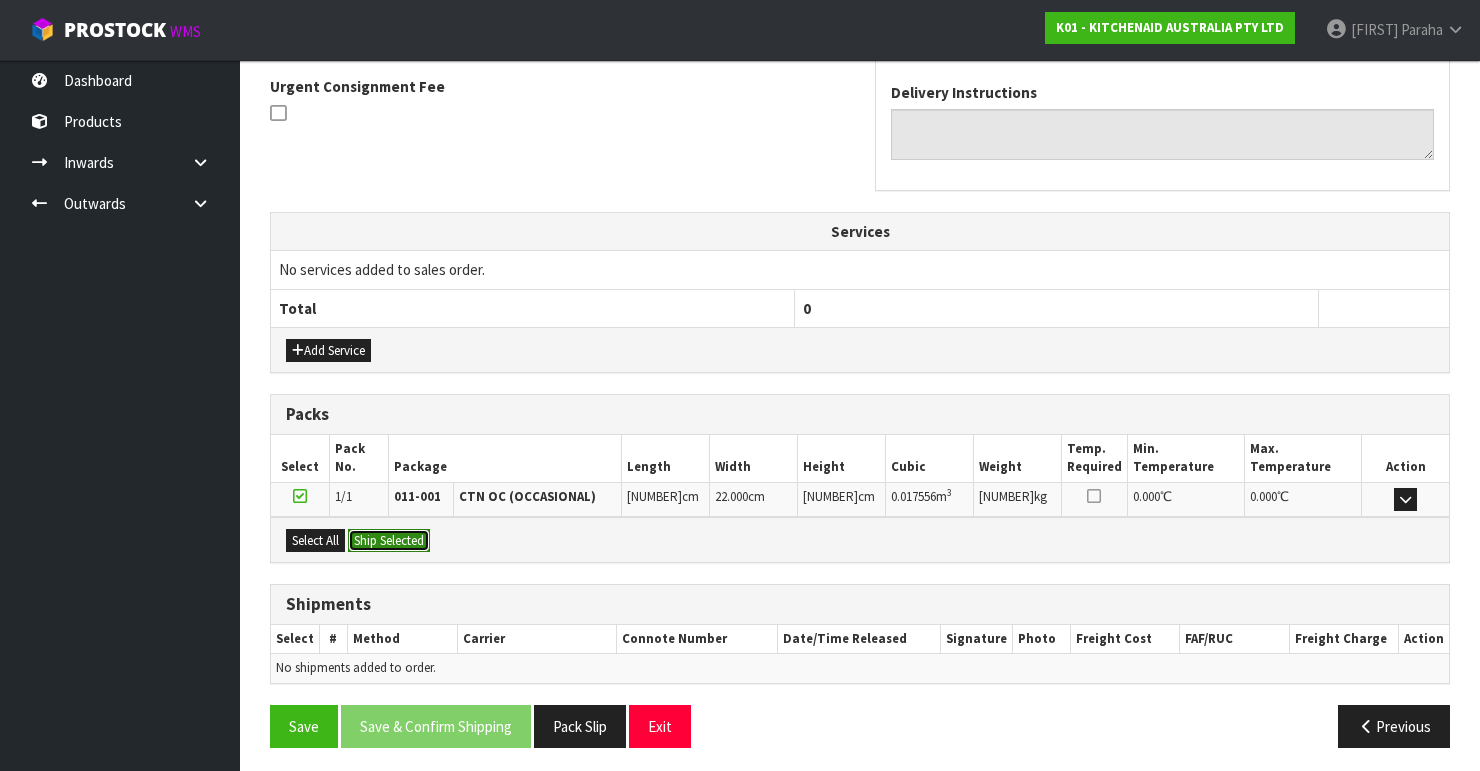 click on "Ship Selected" at bounding box center (389, 541) 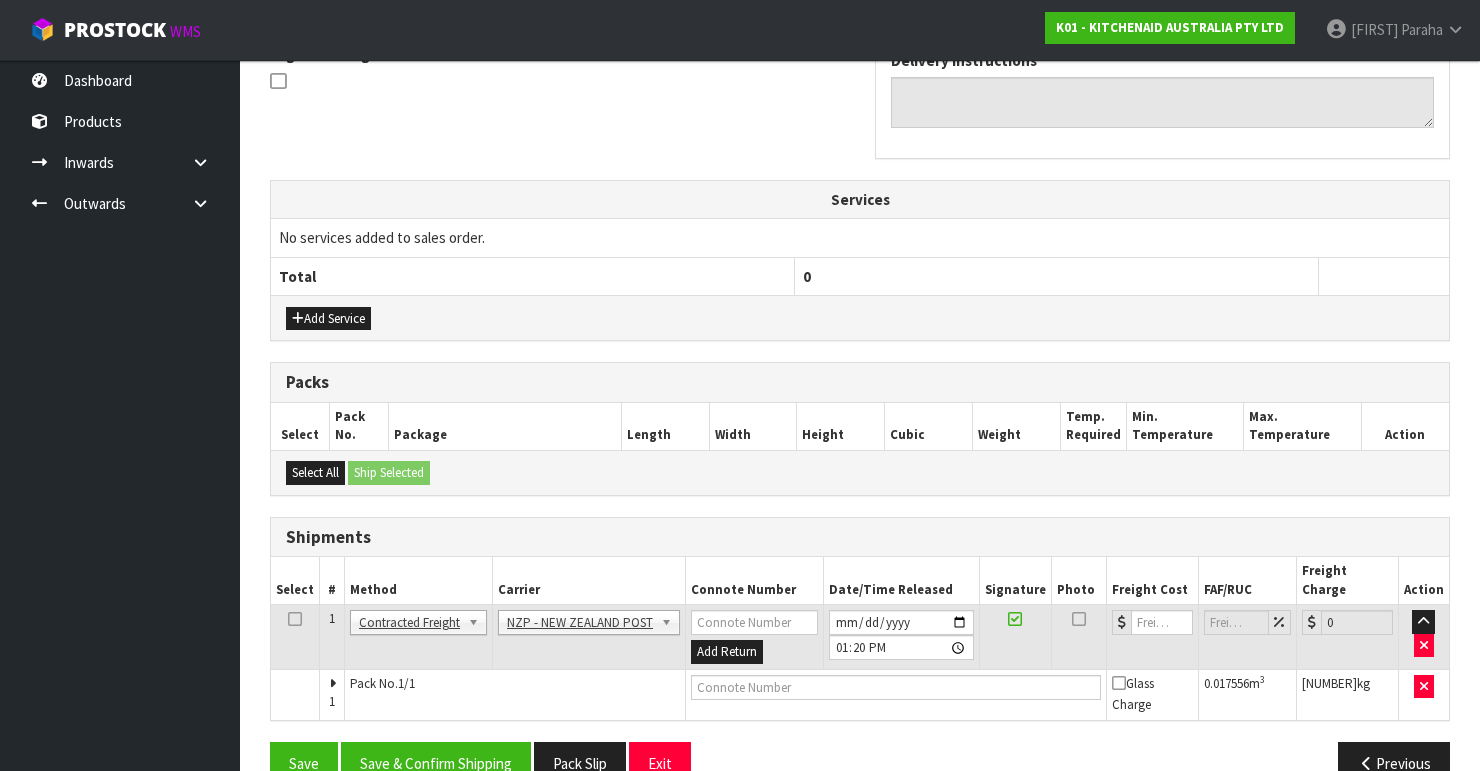 scroll, scrollTop: 635, scrollLeft: 0, axis: vertical 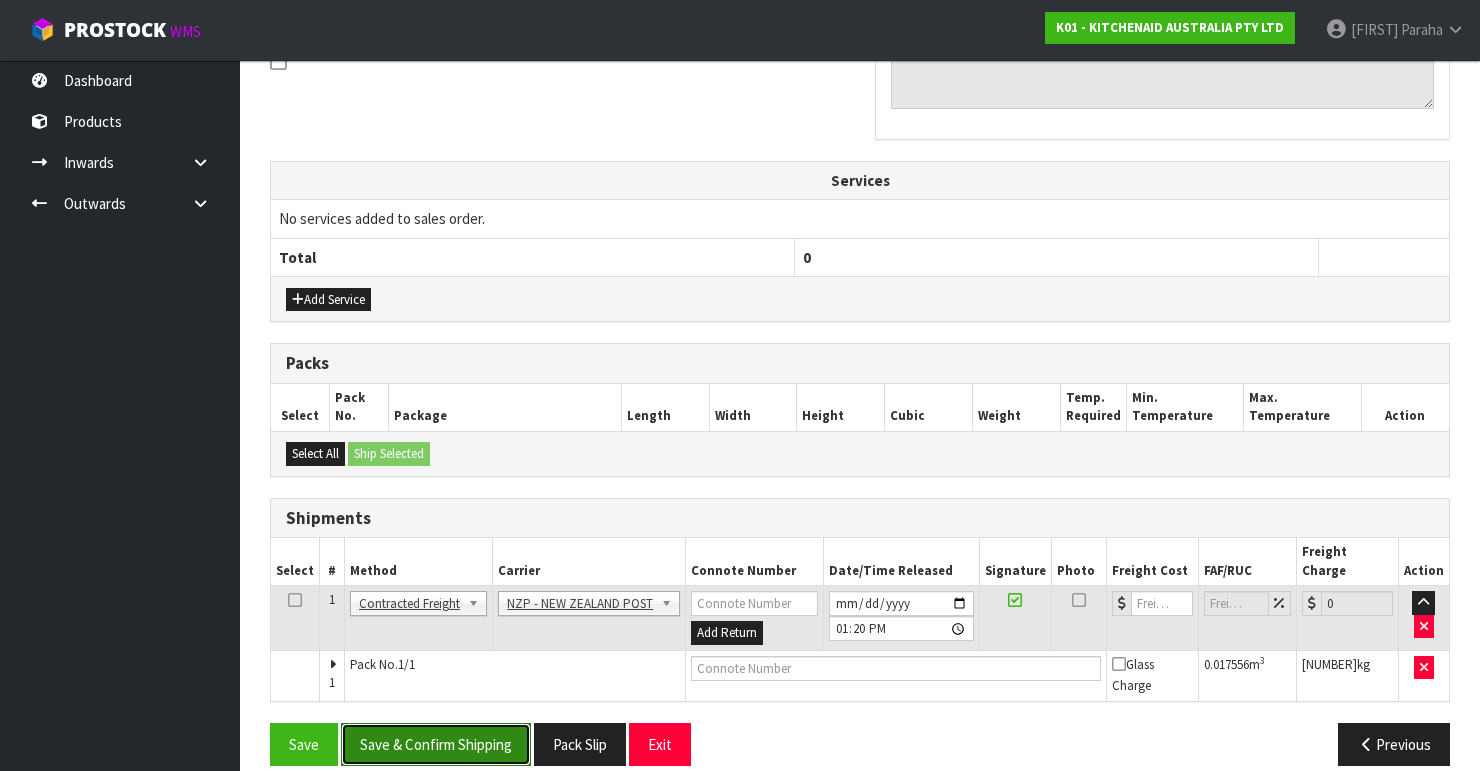 click on "Save & Confirm Shipping" at bounding box center [436, 744] 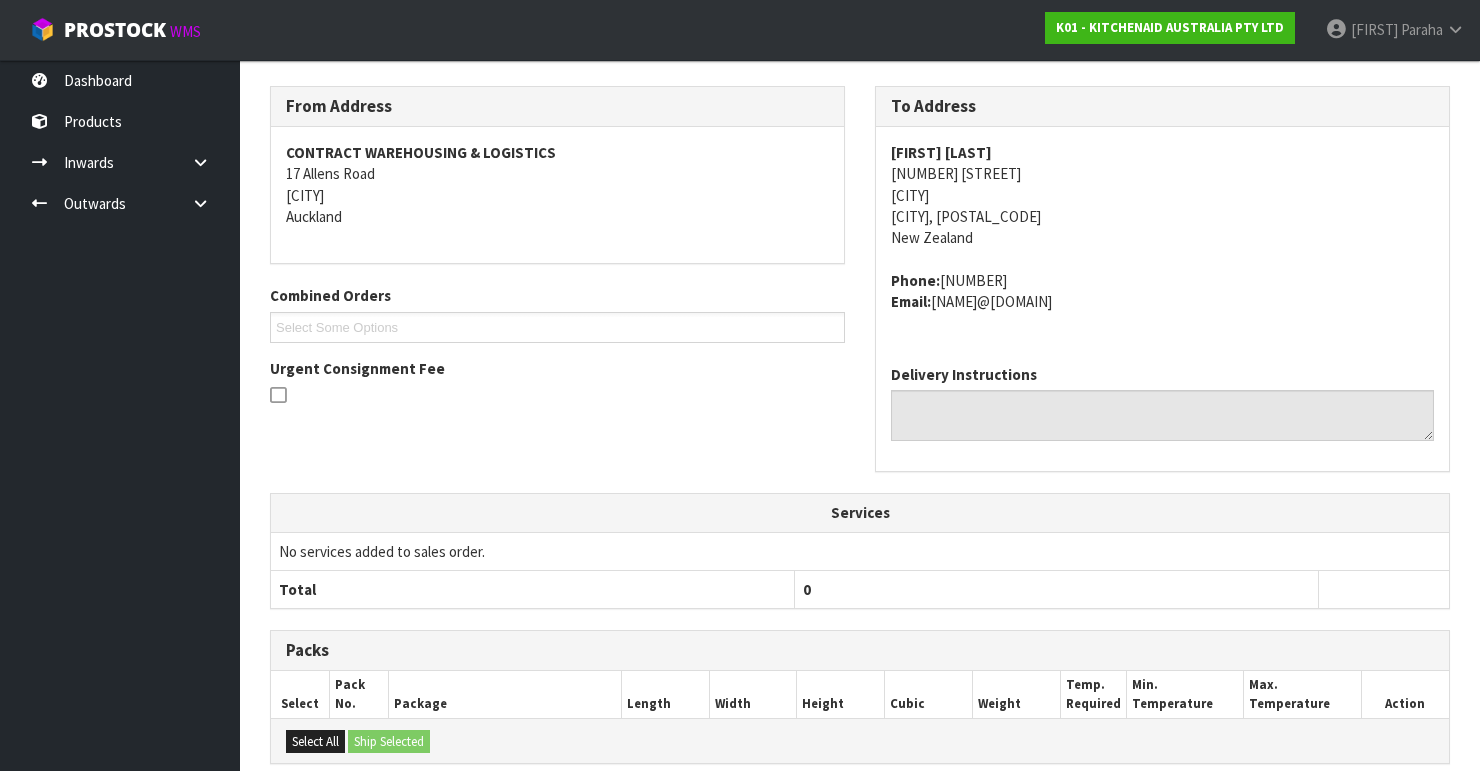 scroll, scrollTop: 605, scrollLeft: 0, axis: vertical 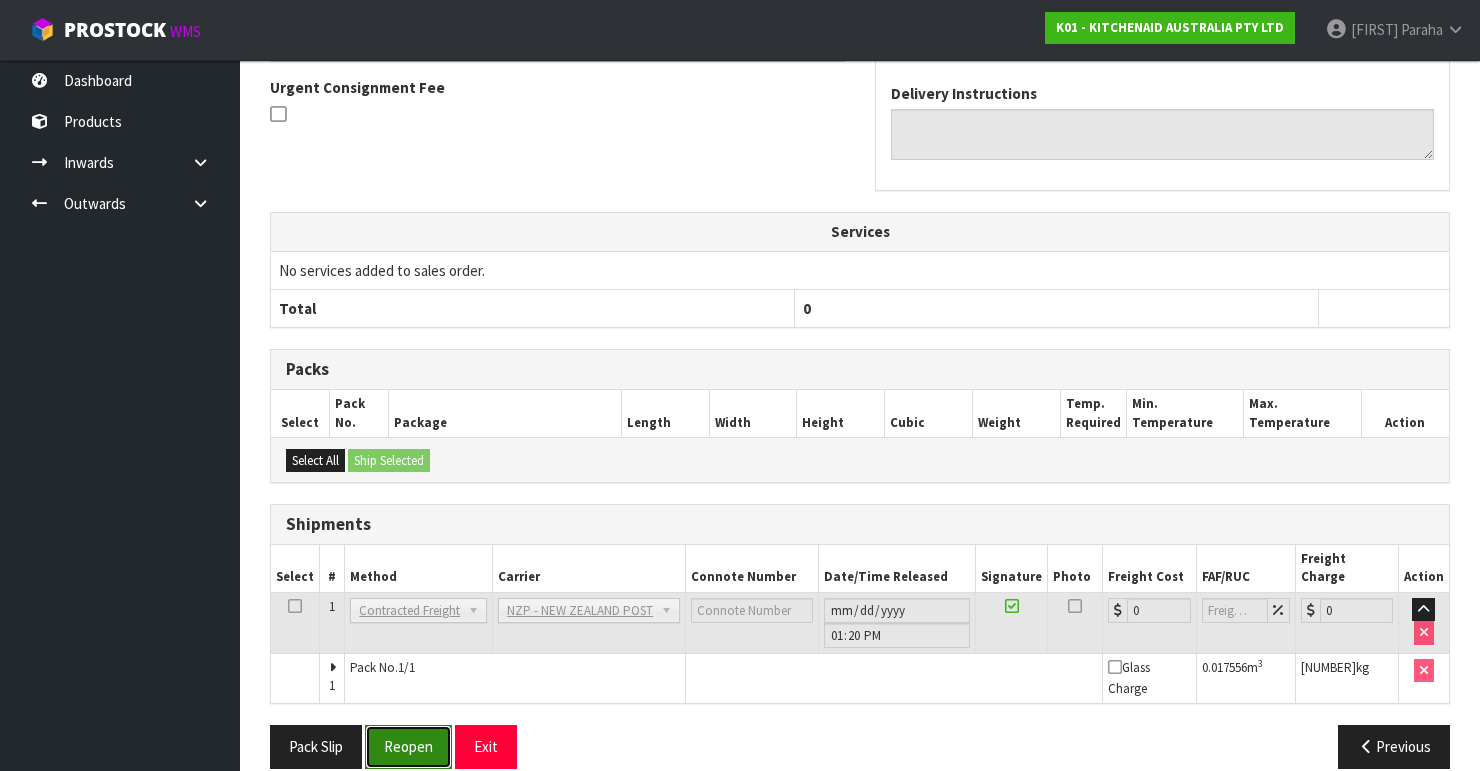 click on "Reopen" at bounding box center (408, 746) 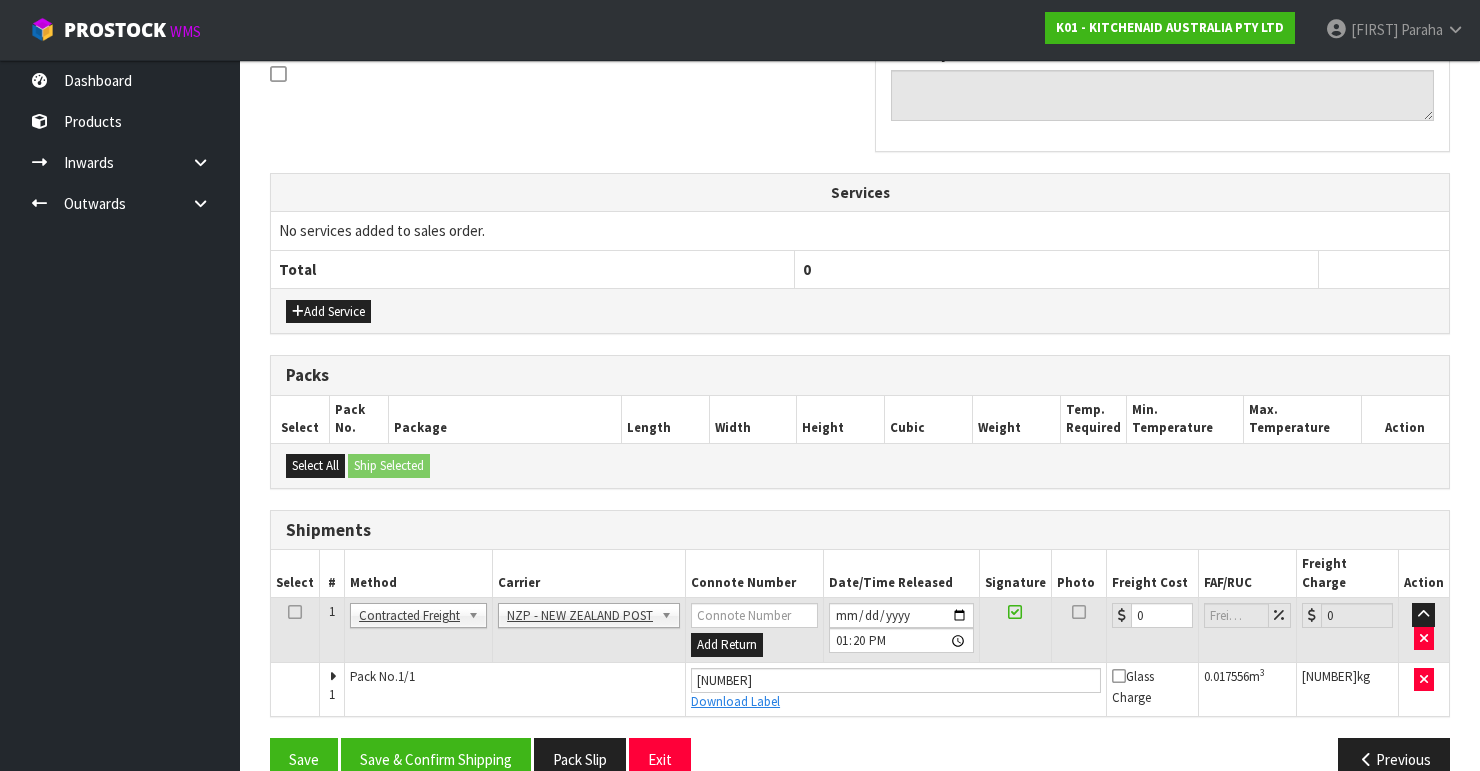 scroll, scrollTop: 638, scrollLeft: 0, axis: vertical 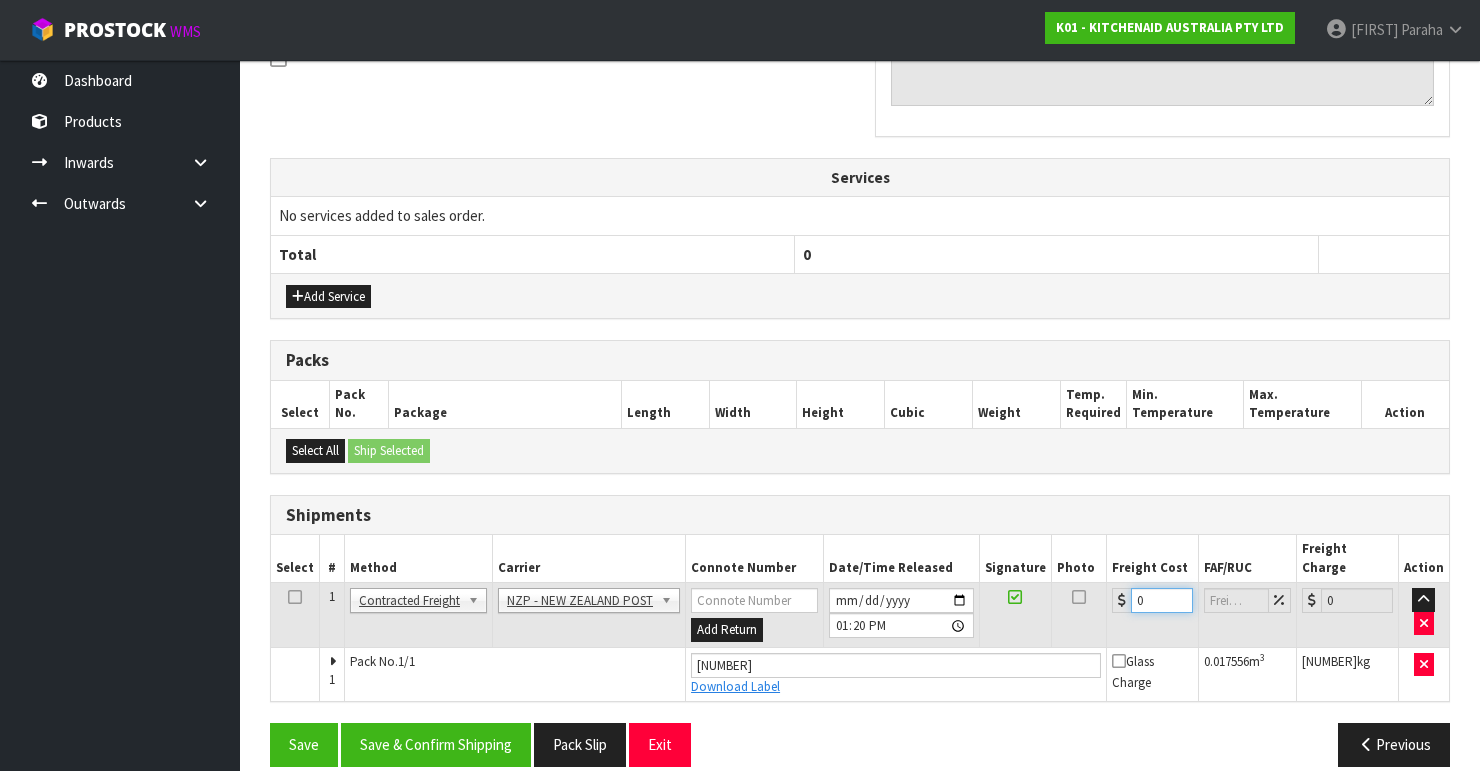 drag, startPoint x: 1157, startPoint y: 578, endPoint x: 1133, endPoint y: 576, distance: 24.083189 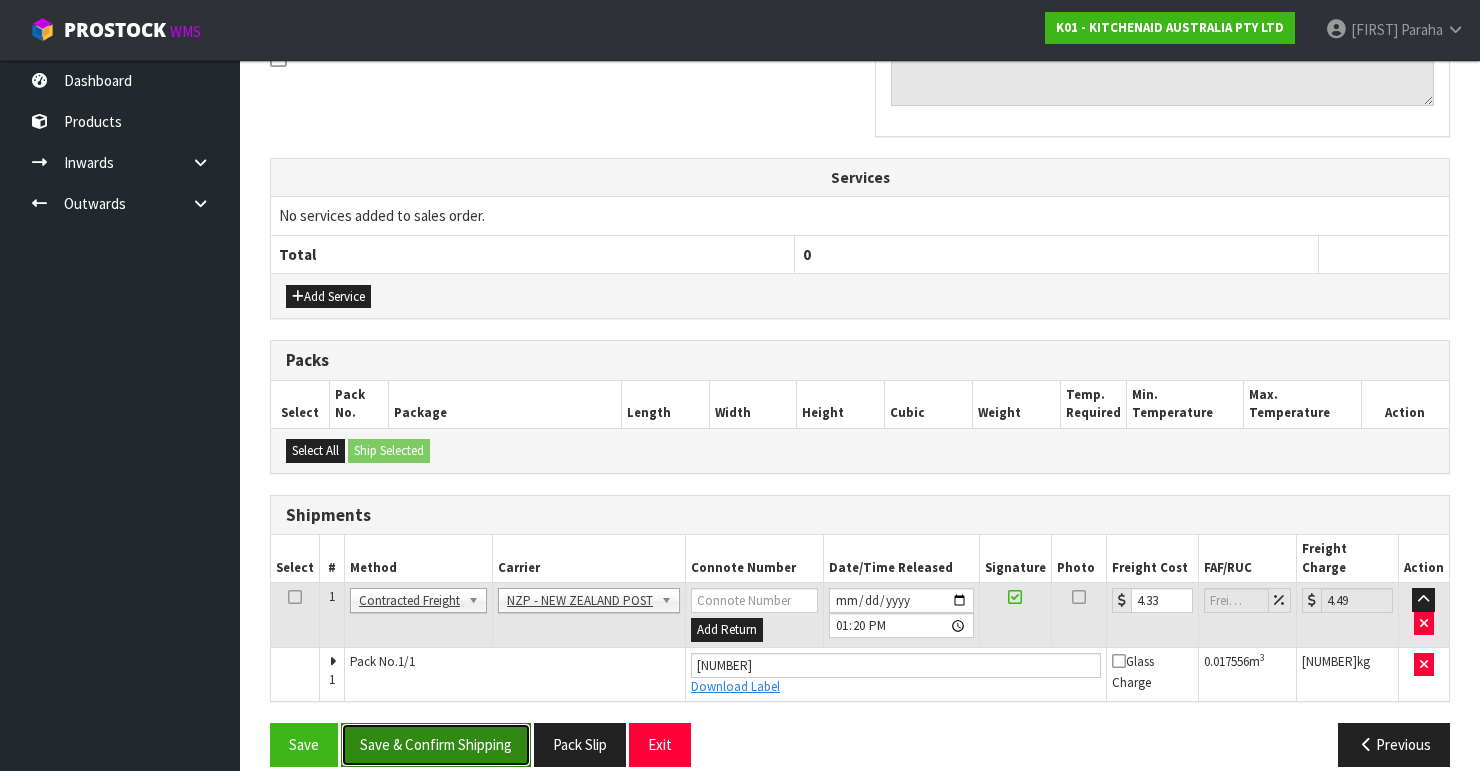 click on "Save & Confirm Shipping" at bounding box center [436, 744] 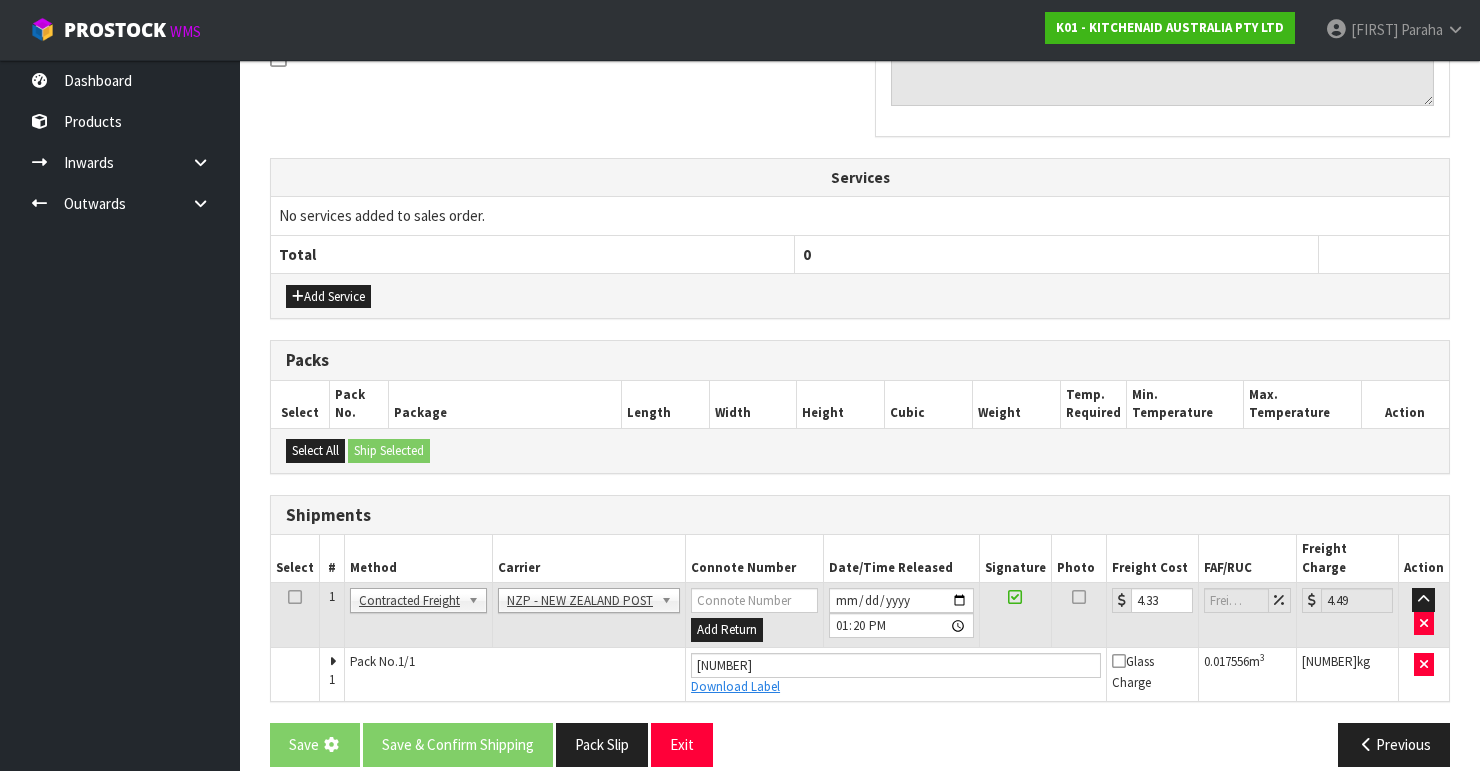 scroll, scrollTop: 0, scrollLeft: 0, axis: both 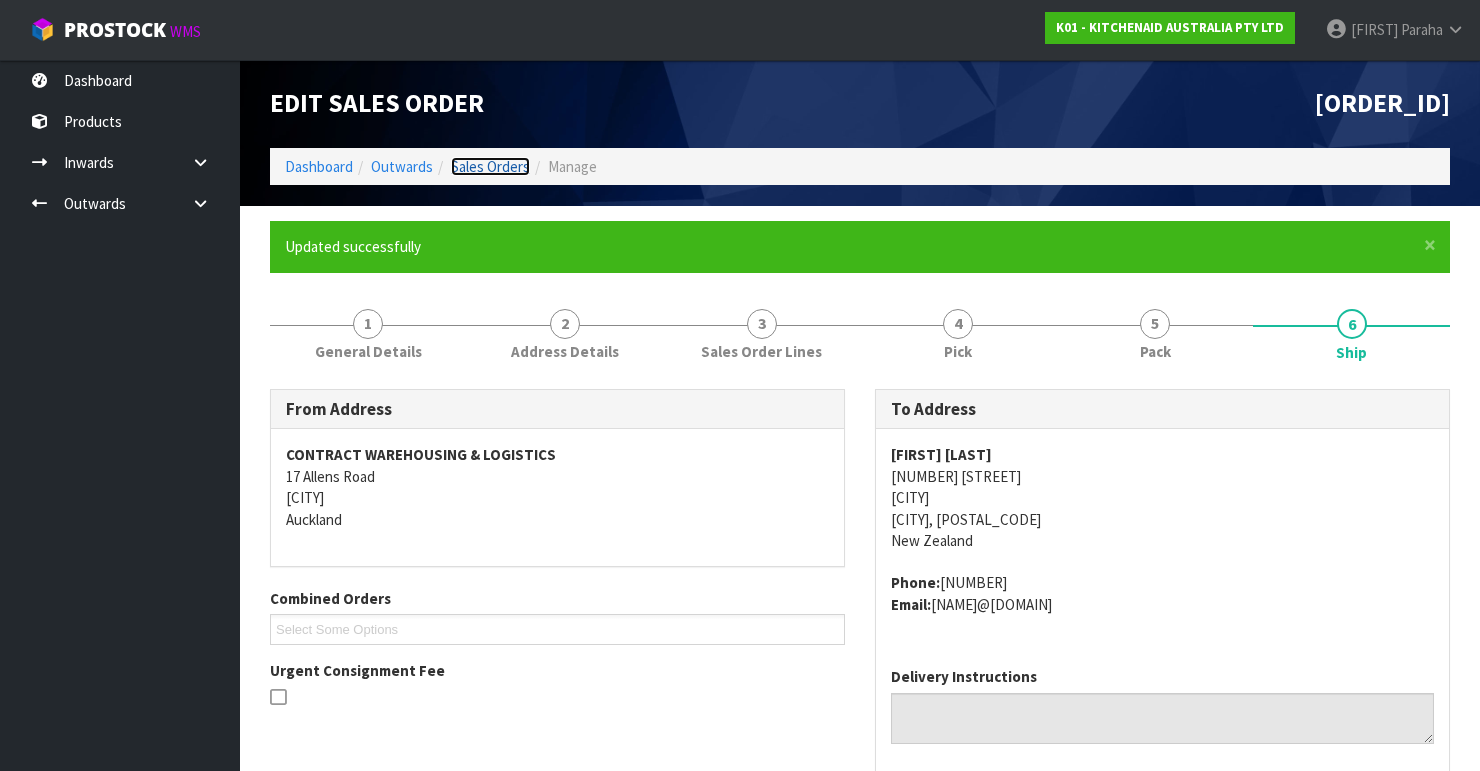 click on "Sales Orders" at bounding box center [481, 166] 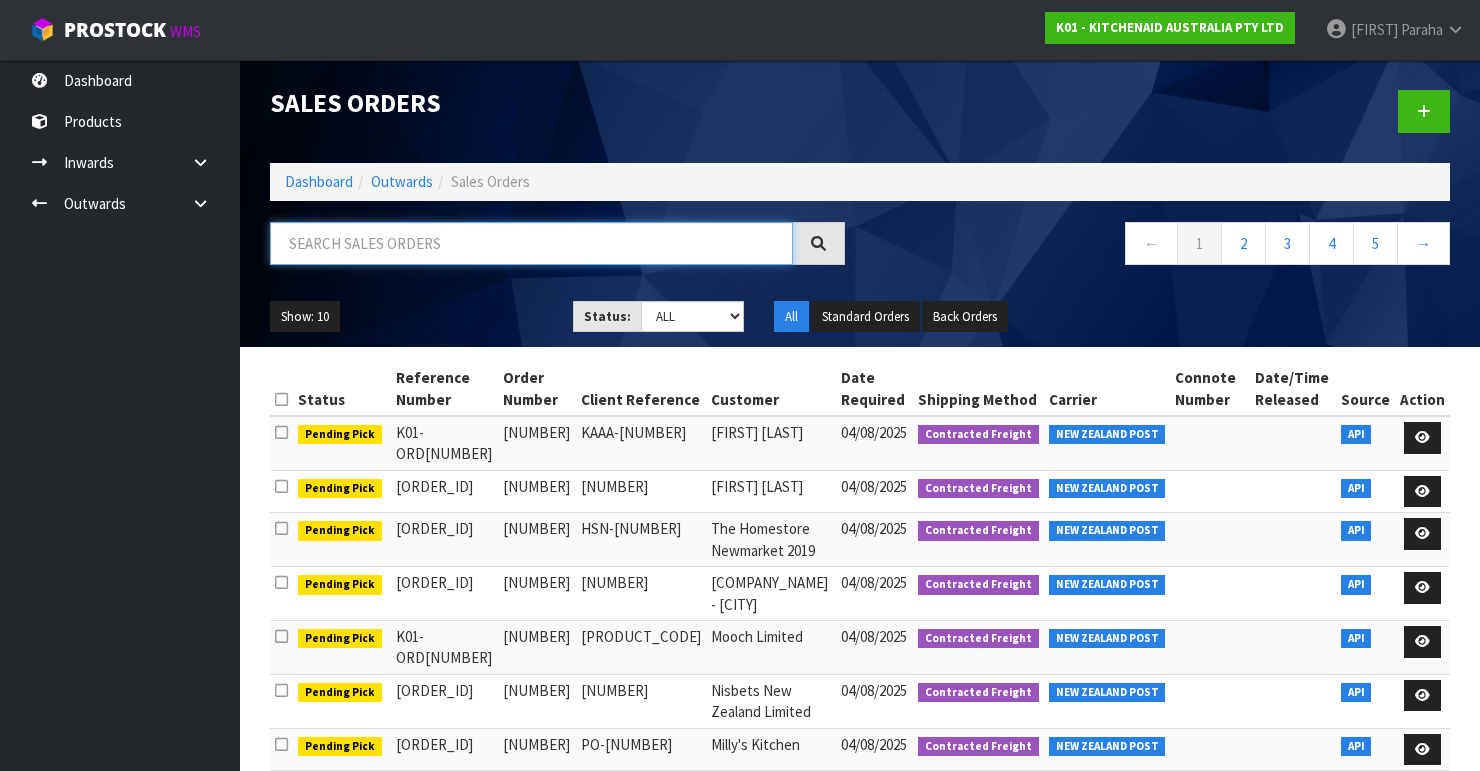 click at bounding box center (531, 243) 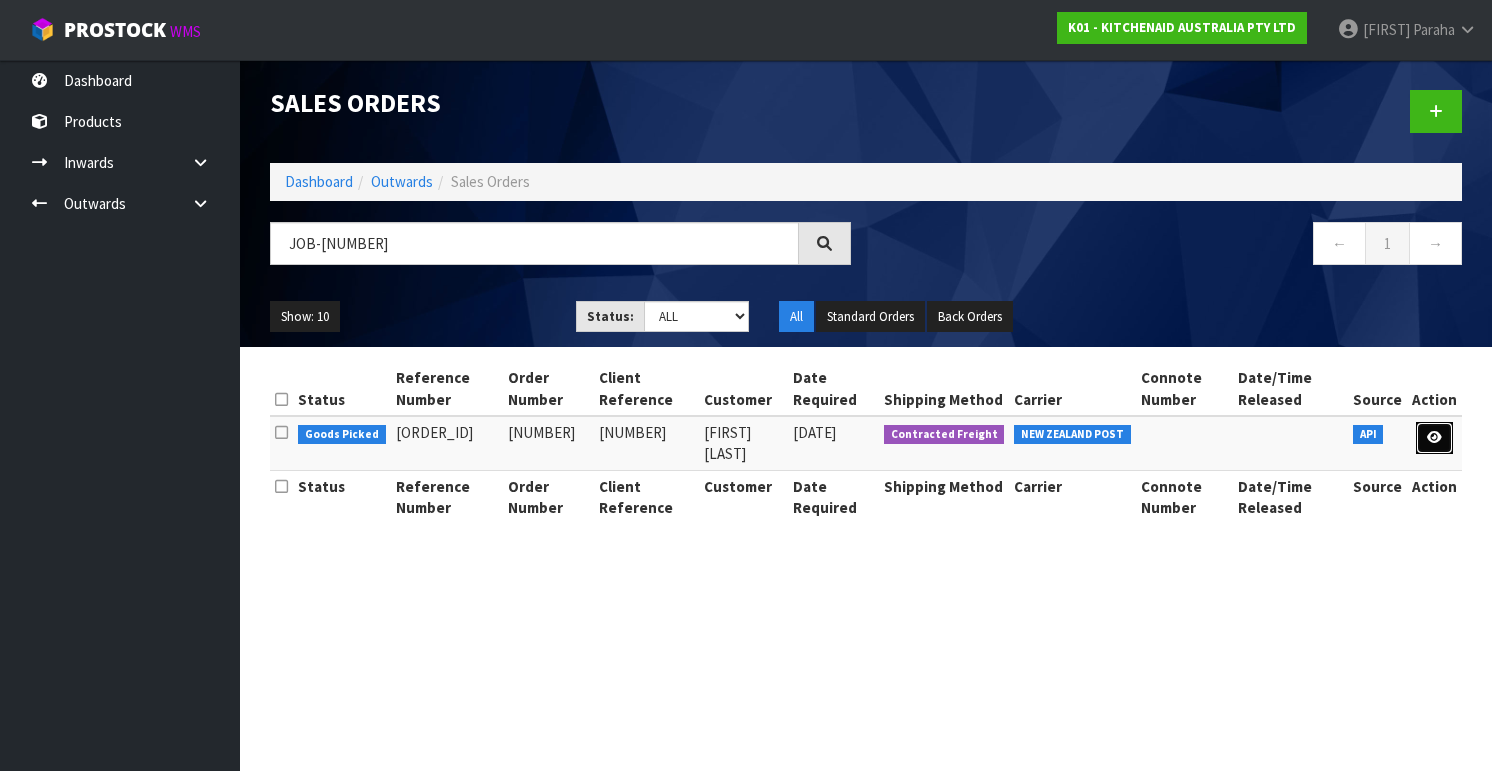 click at bounding box center (1434, 437) 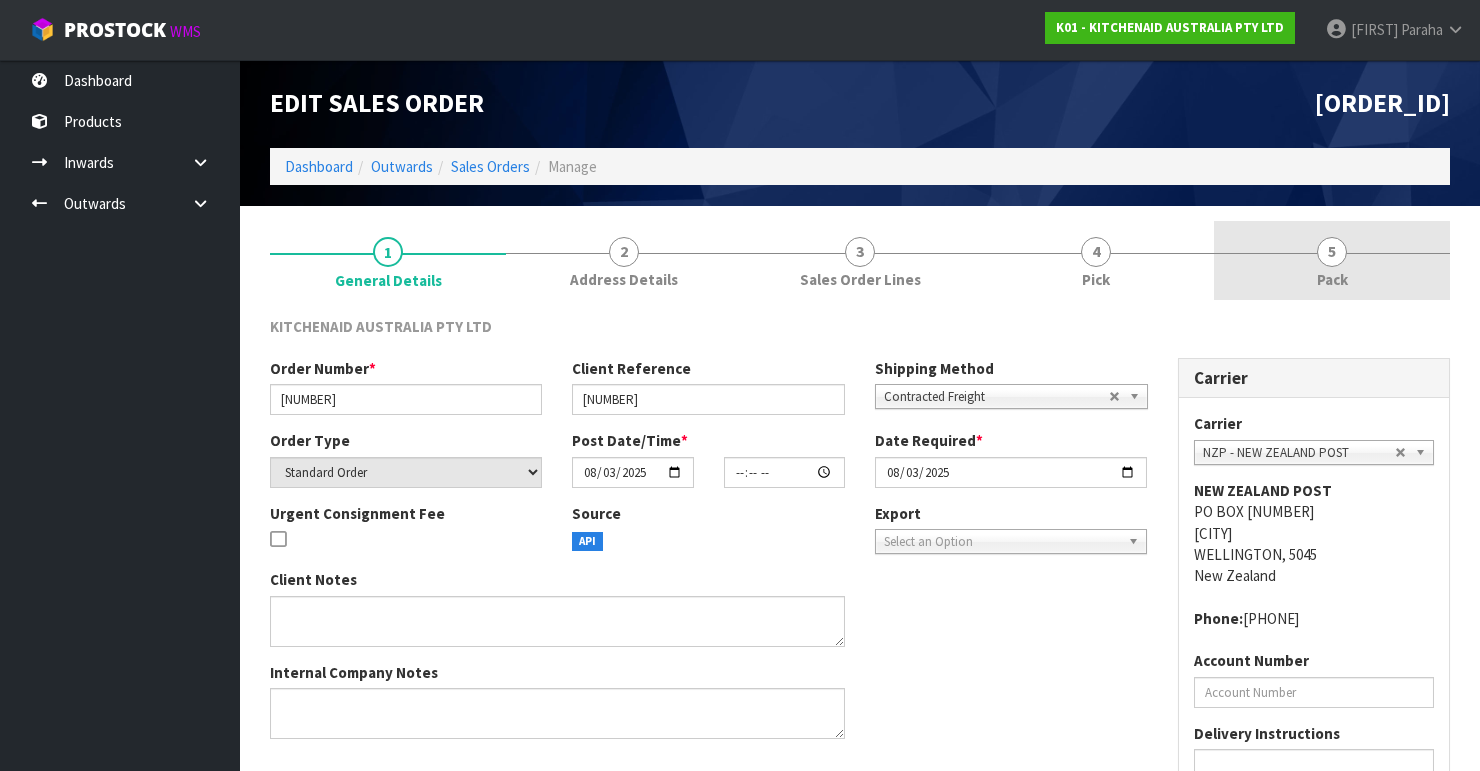 click on "5" at bounding box center [1332, 252] 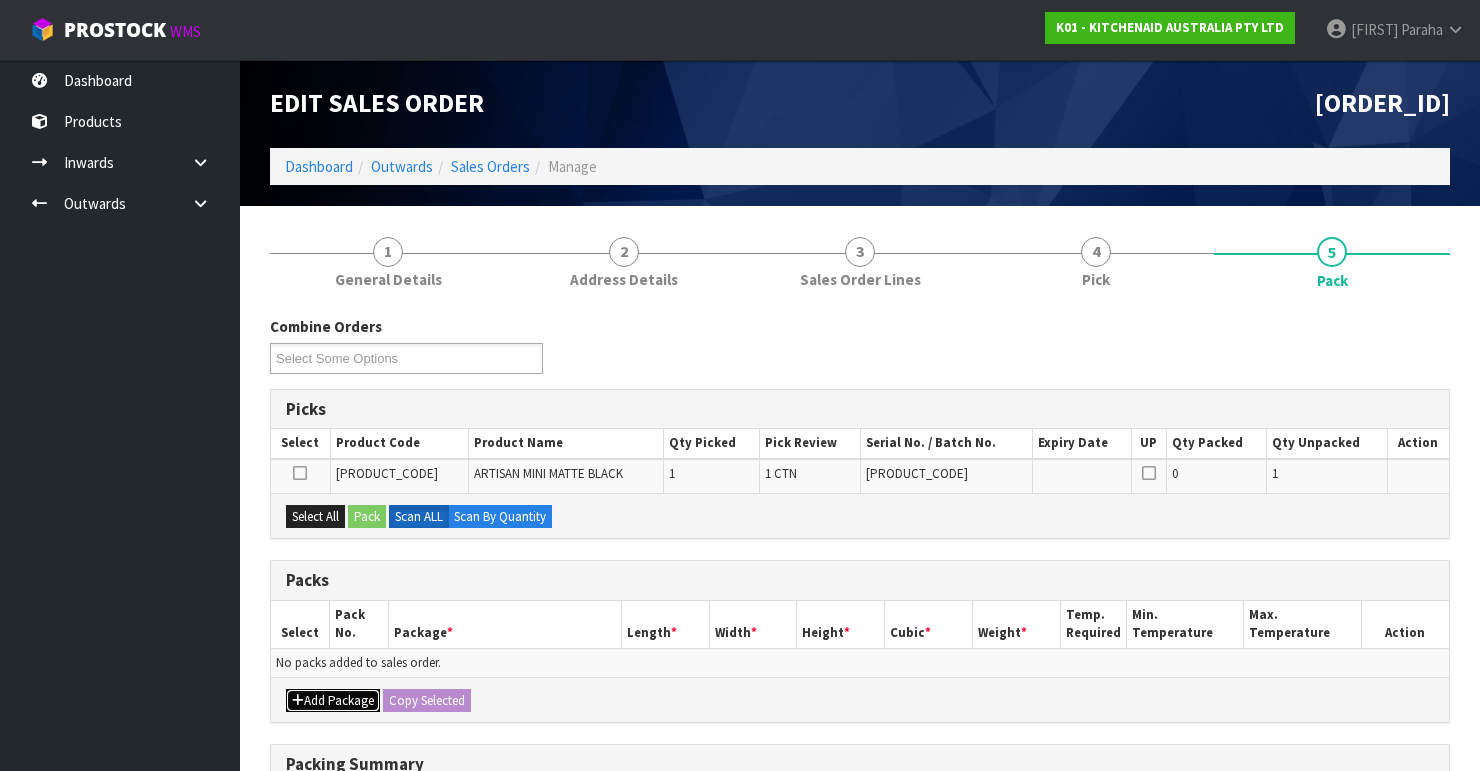 click on "Add Package" at bounding box center (333, 701) 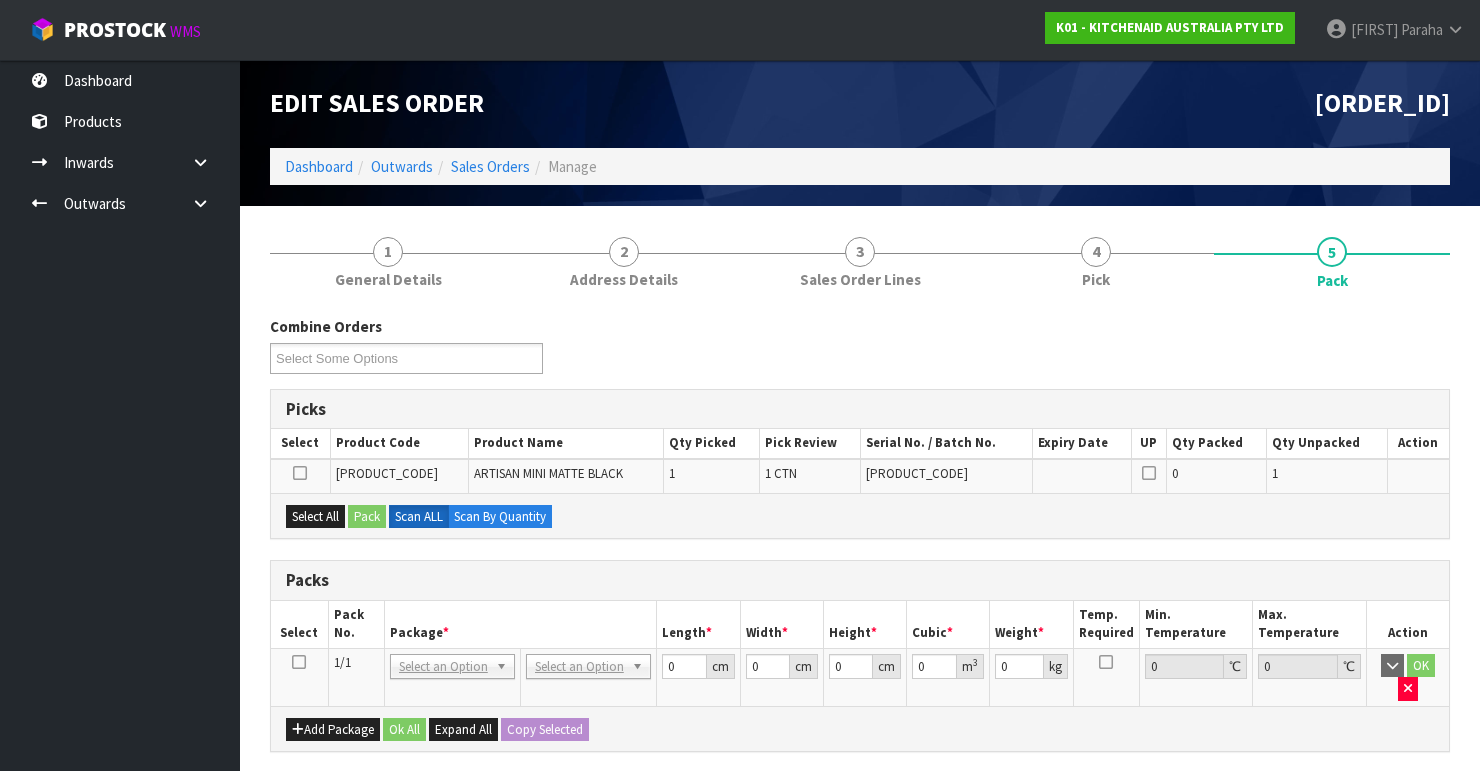 click at bounding box center [299, 662] 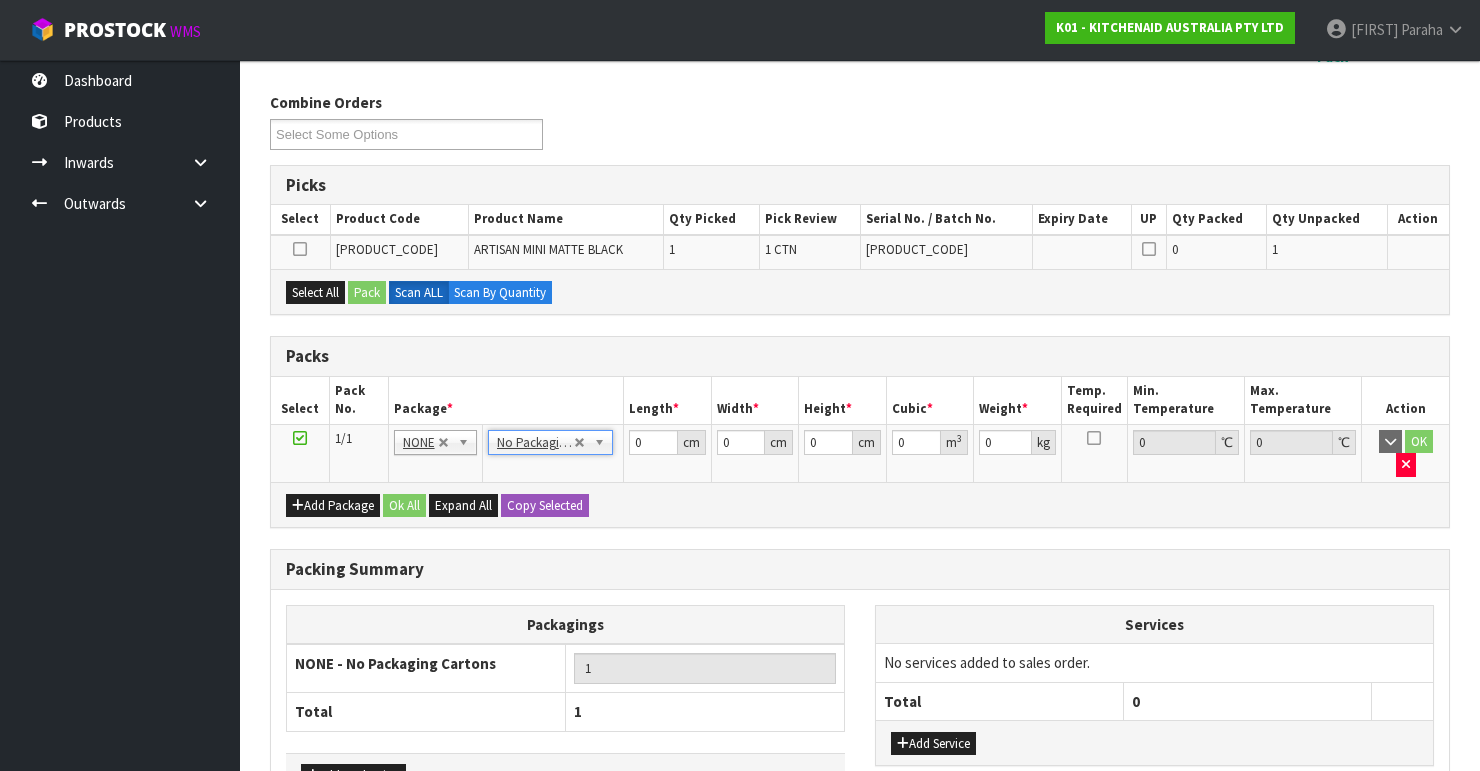 scroll, scrollTop: 240, scrollLeft: 0, axis: vertical 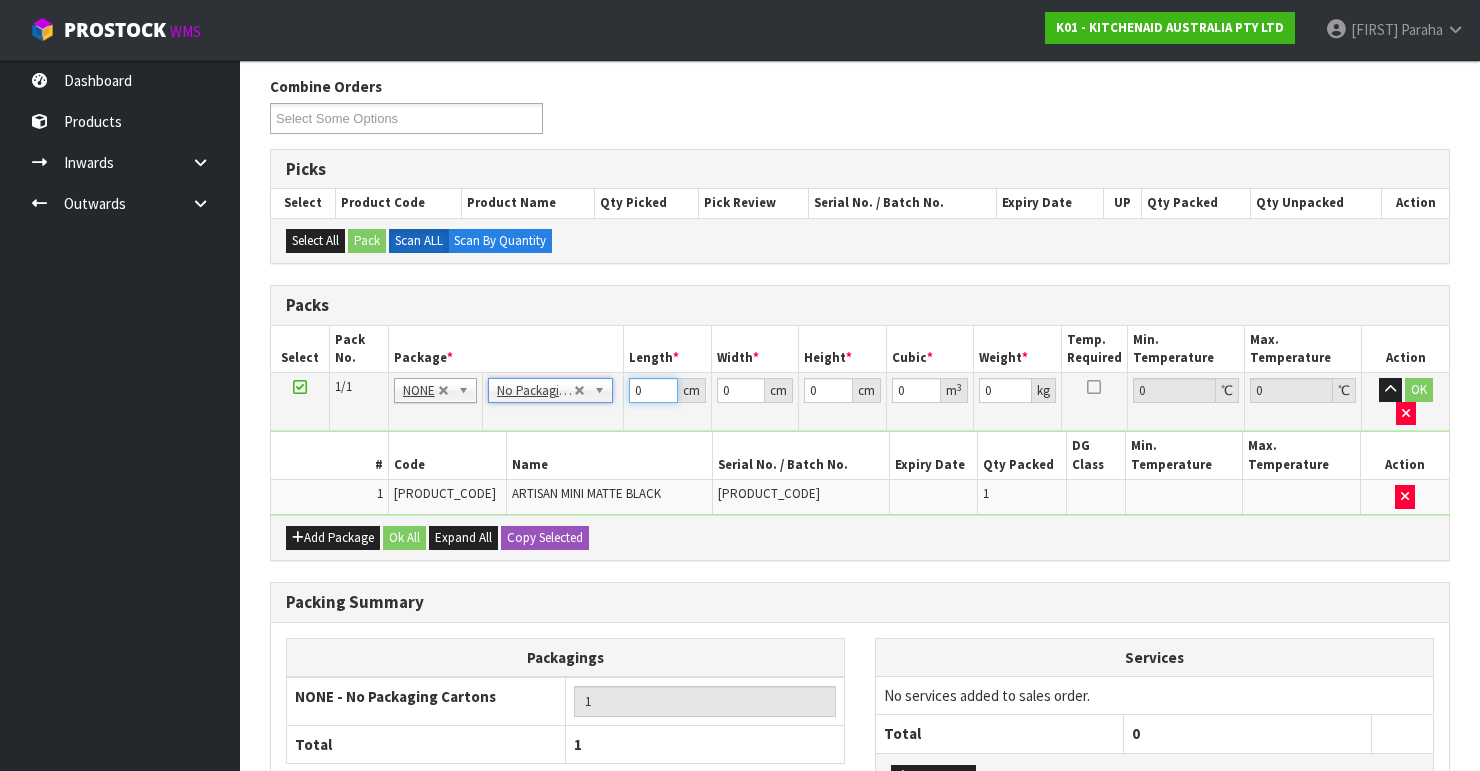 drag, startPoint x: 652, startPoint y: 387, endPoint x: 592, endPoint y: 384, distance: 60.074955 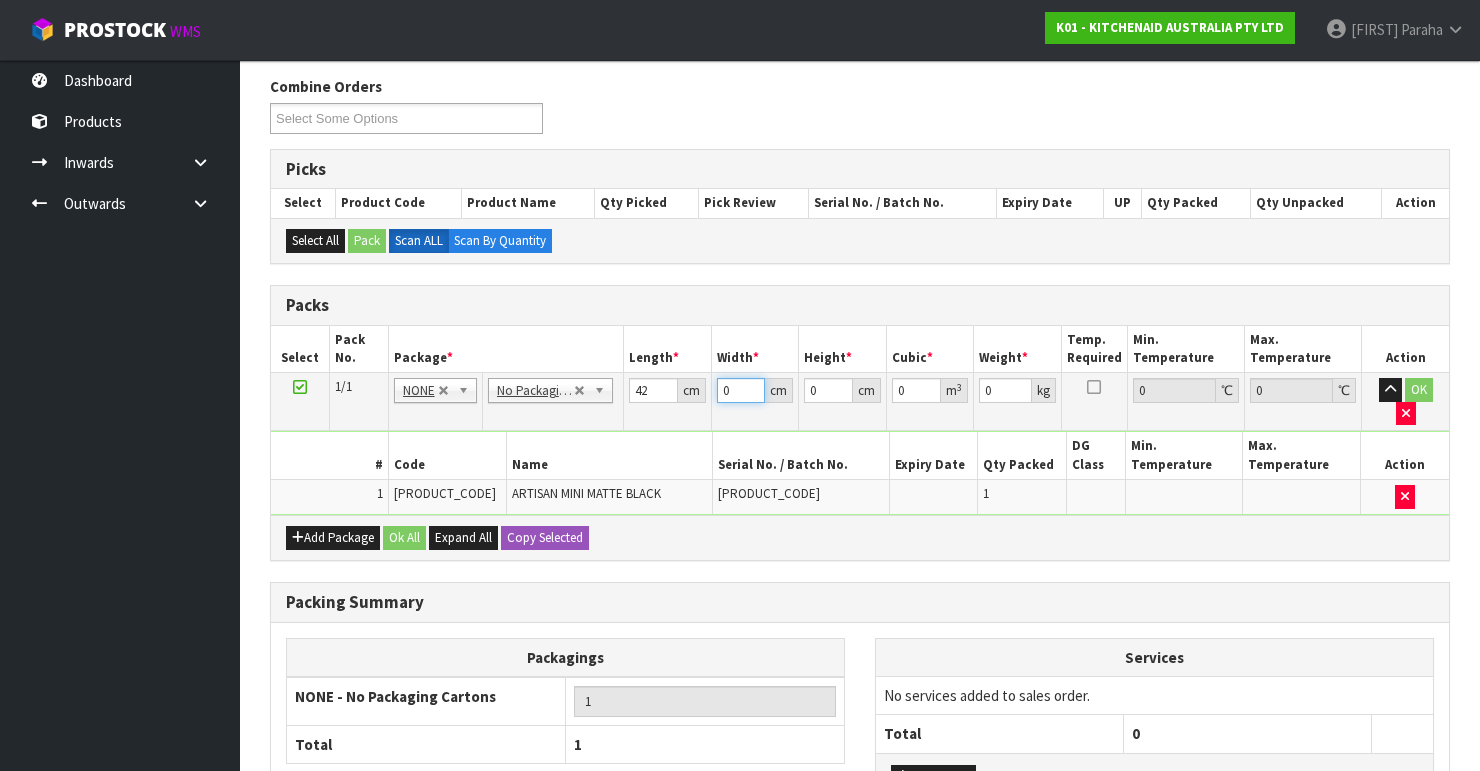 drag, startPoint x: 725, startPoint y: 382, endPoint x: 688, endPoint y: 380, distance: 37.054016 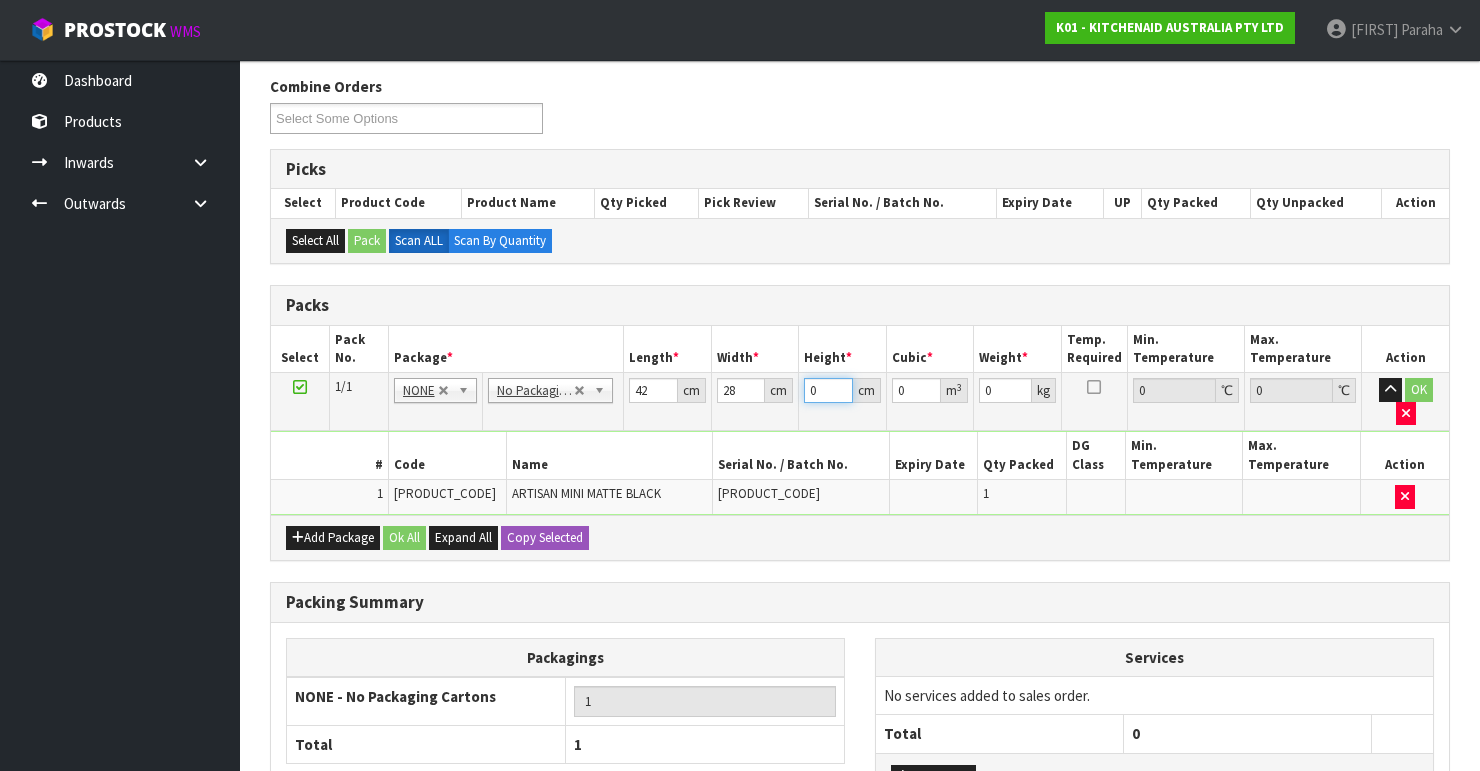 drag, startPoint x: 816, startPoint y: 388, endPoint x: 776, endPoint y: 388, distance: 40 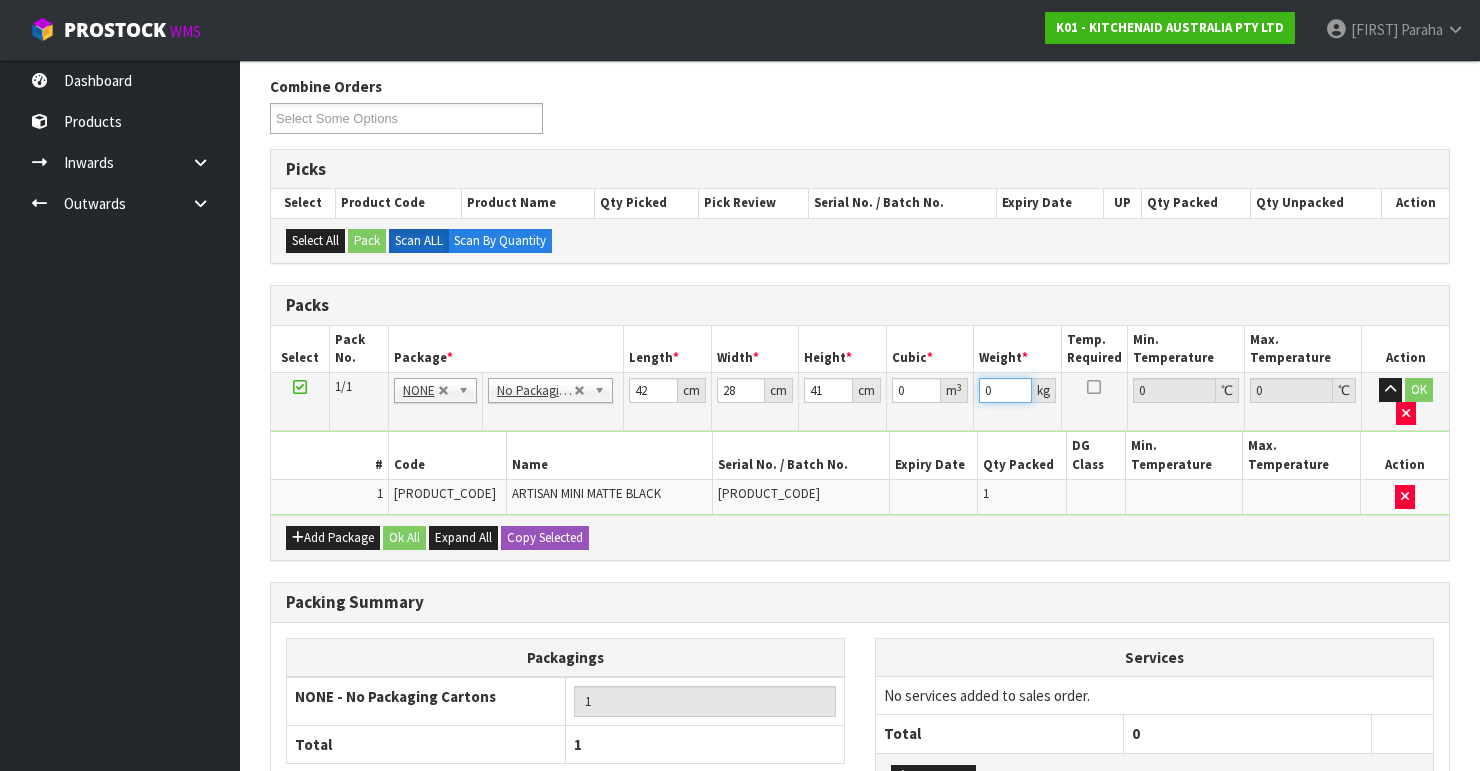 drag, startPoint x: 997, startPoint y: 387, endPoint x: 916, endPoint y: 395, distance: 81.394104 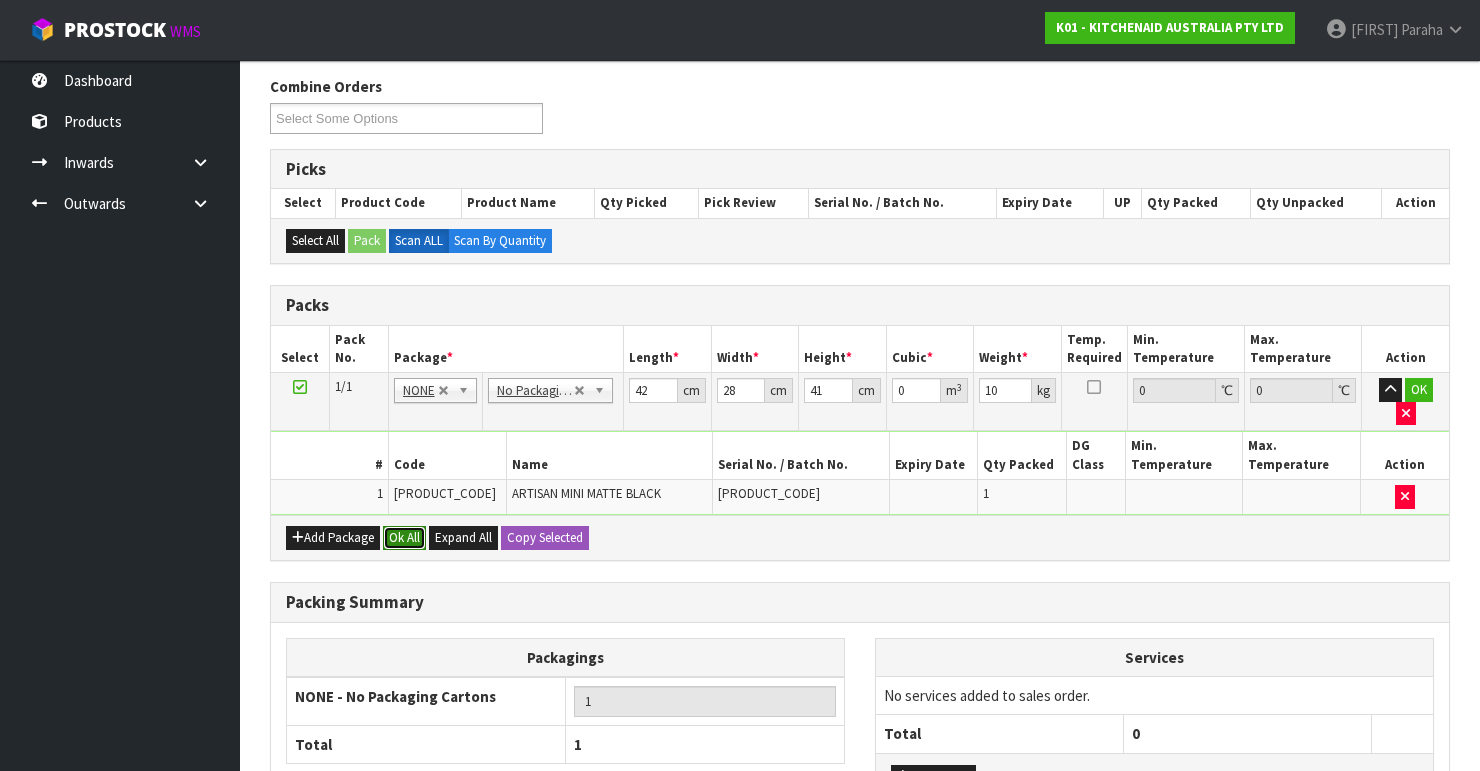 click on "Ok All" at bounding box center (404, 538) 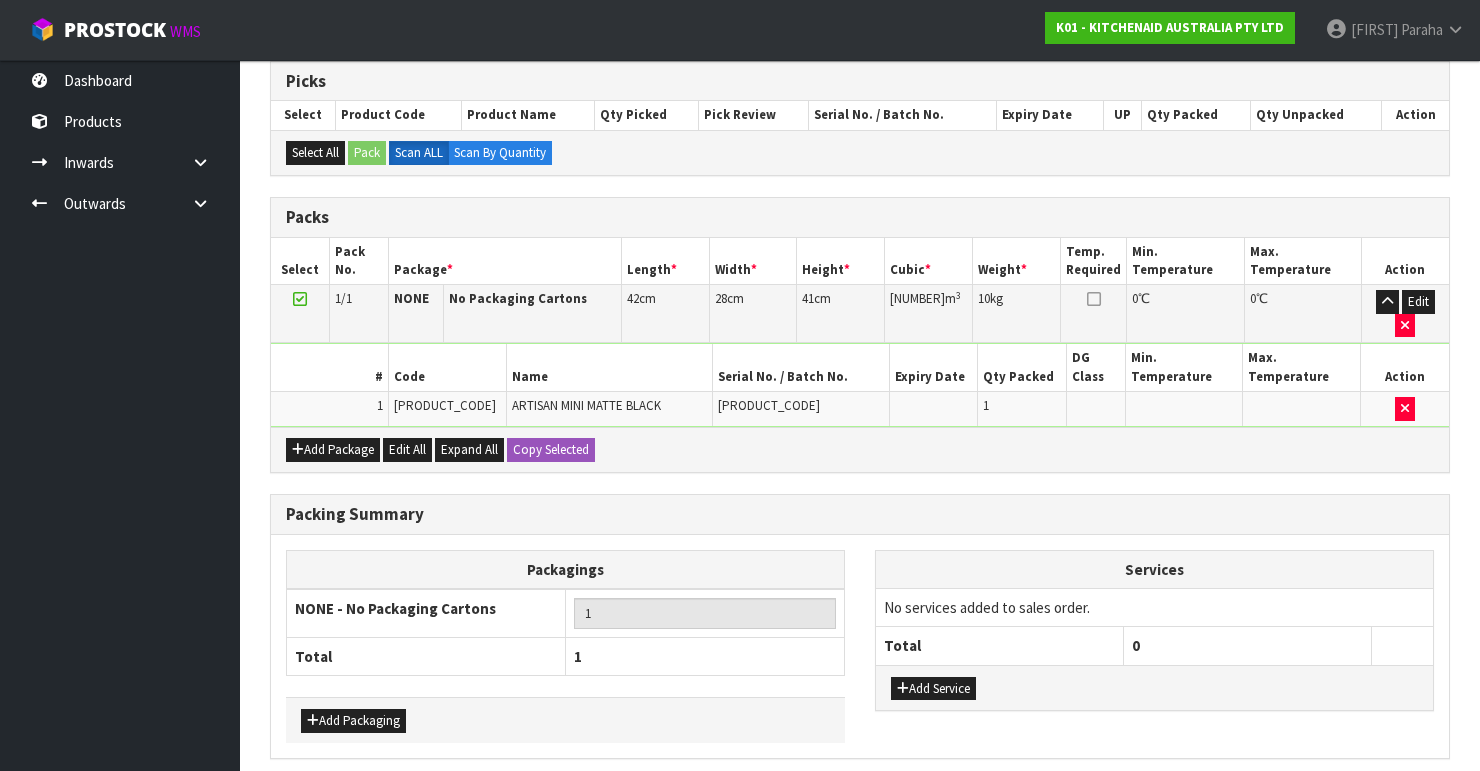 scroll, scrollTop: 400, scrollLeft: 0, axis: vertical 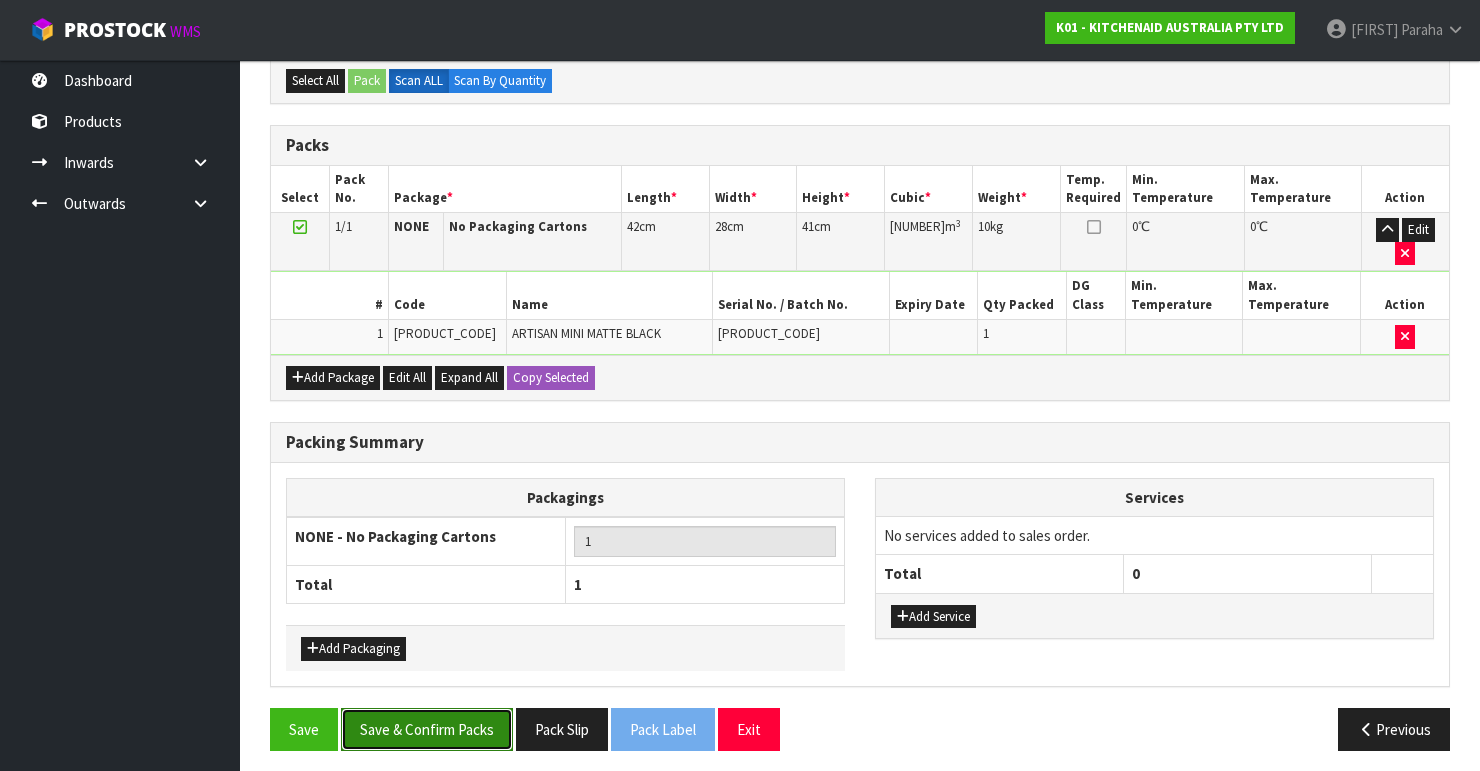 click on "Save & Confirm Packs" at bounding box center (427, 729) 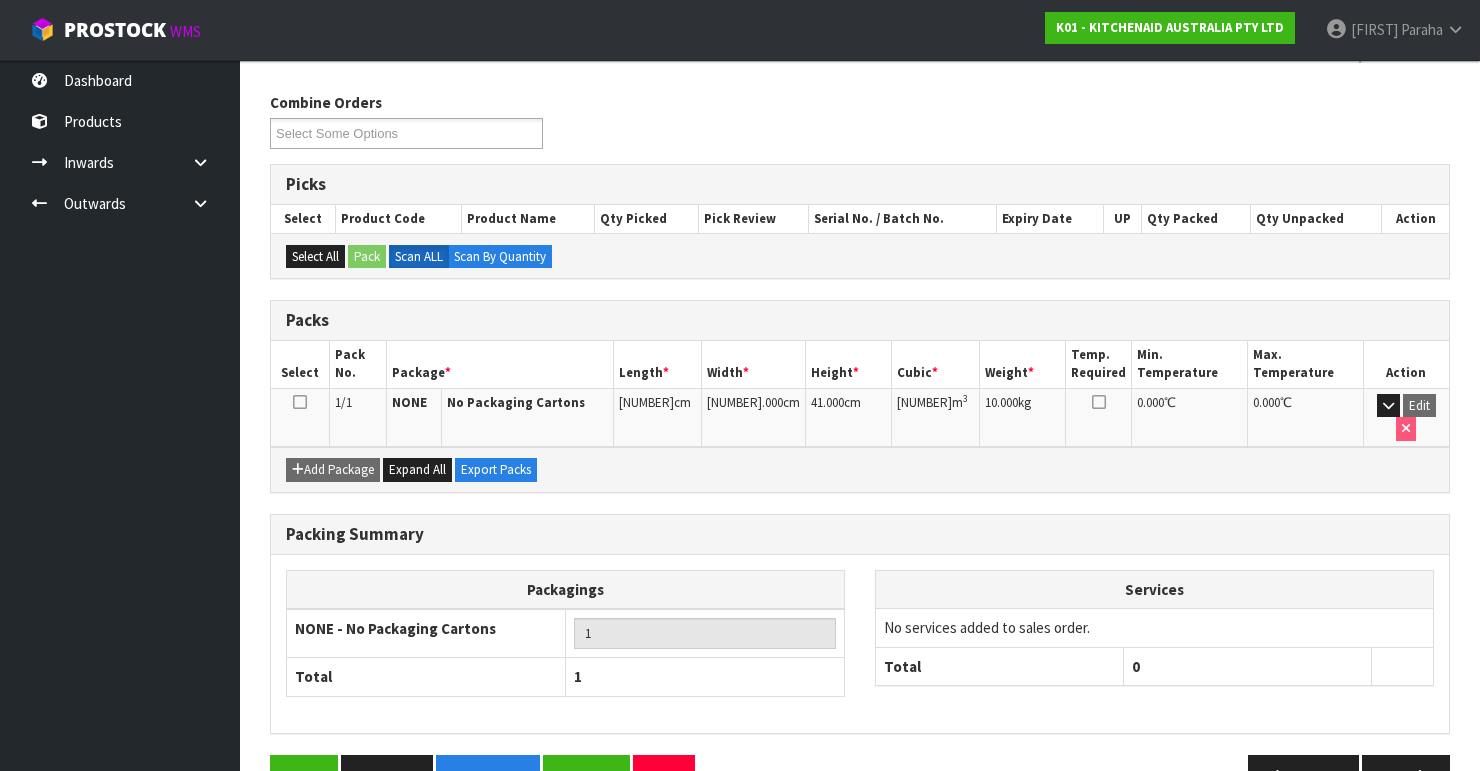 scroll, scrollTop: 346, scrollLeft: 0, axis: vertical 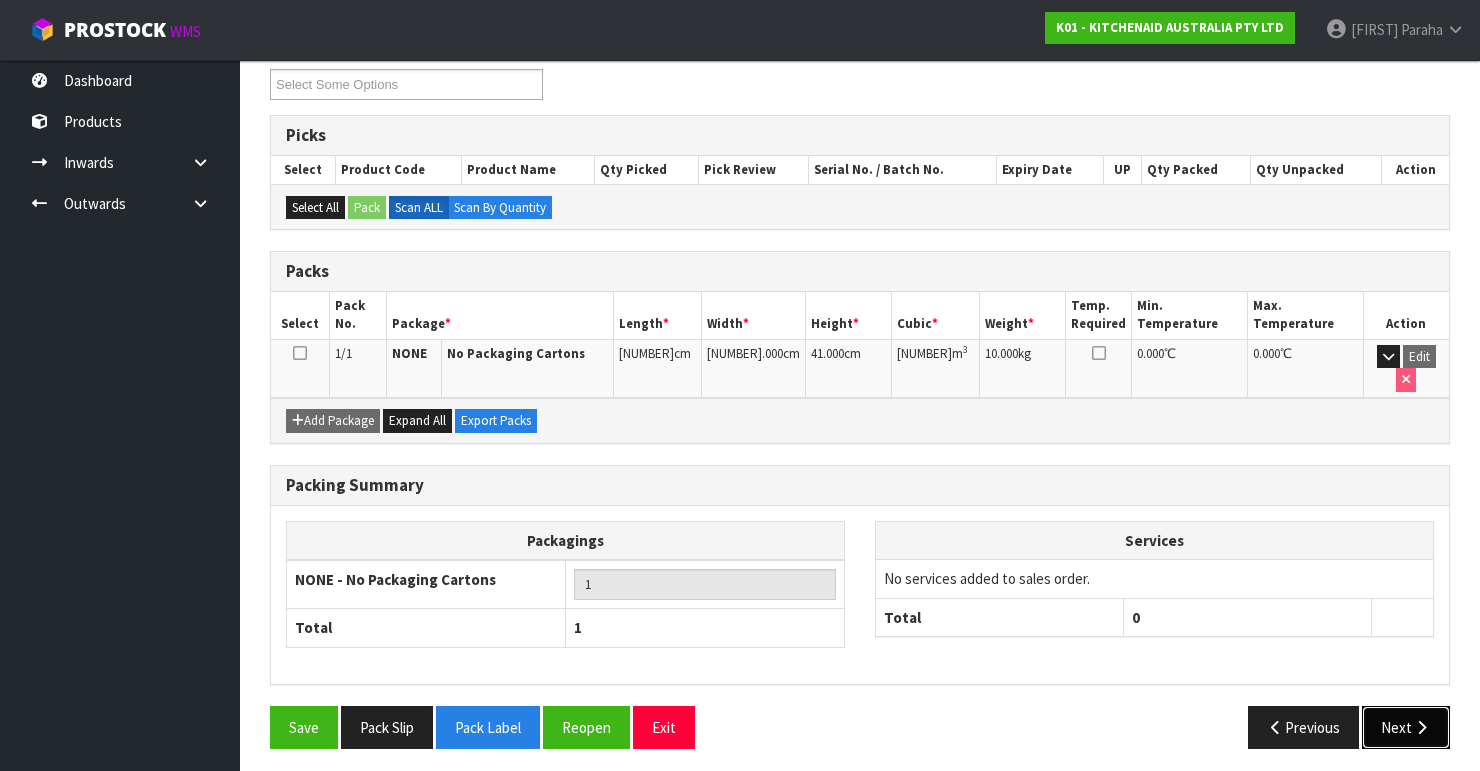 click at bounding box center (1421, 727) 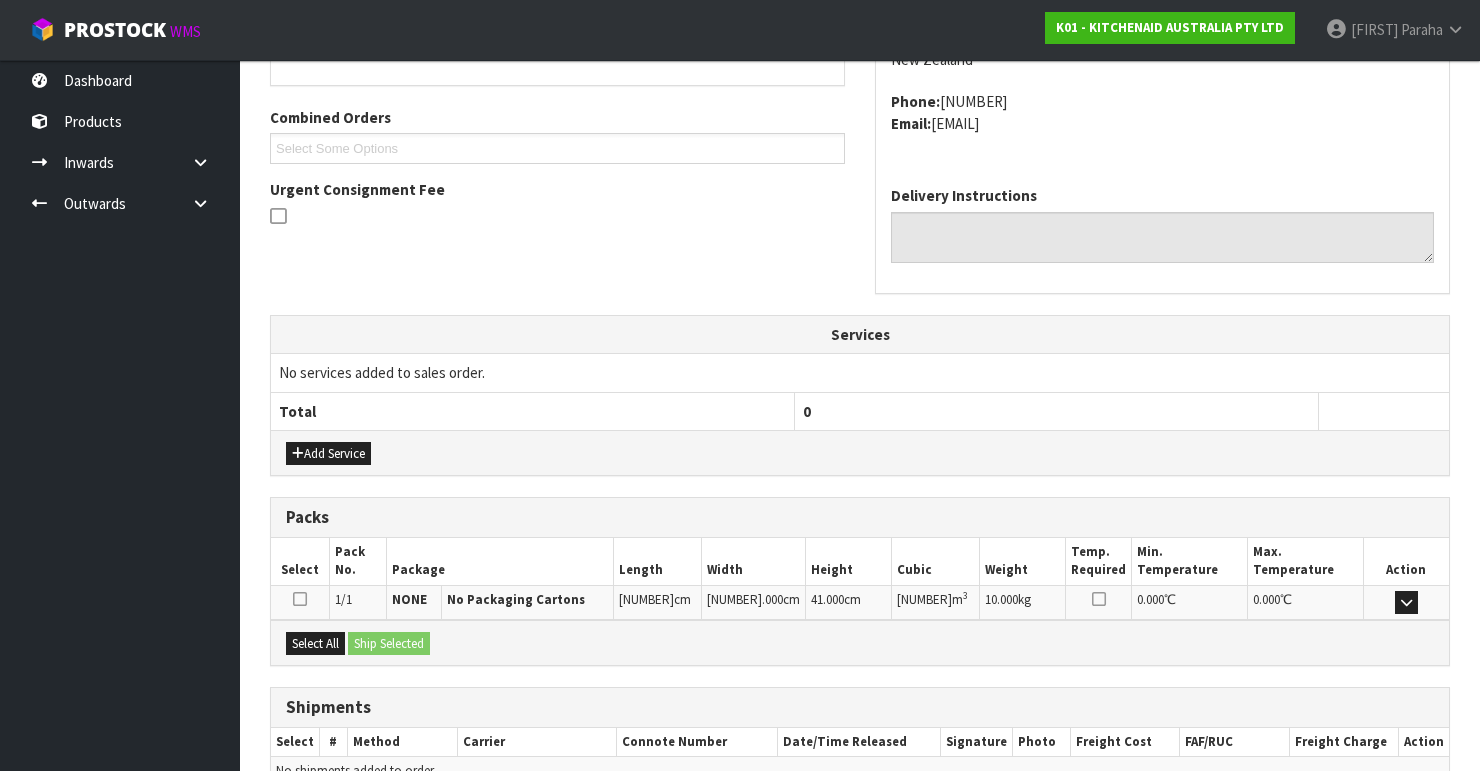 scroll, scrollTop: 584, scrollLeft: 0, axis: vertical 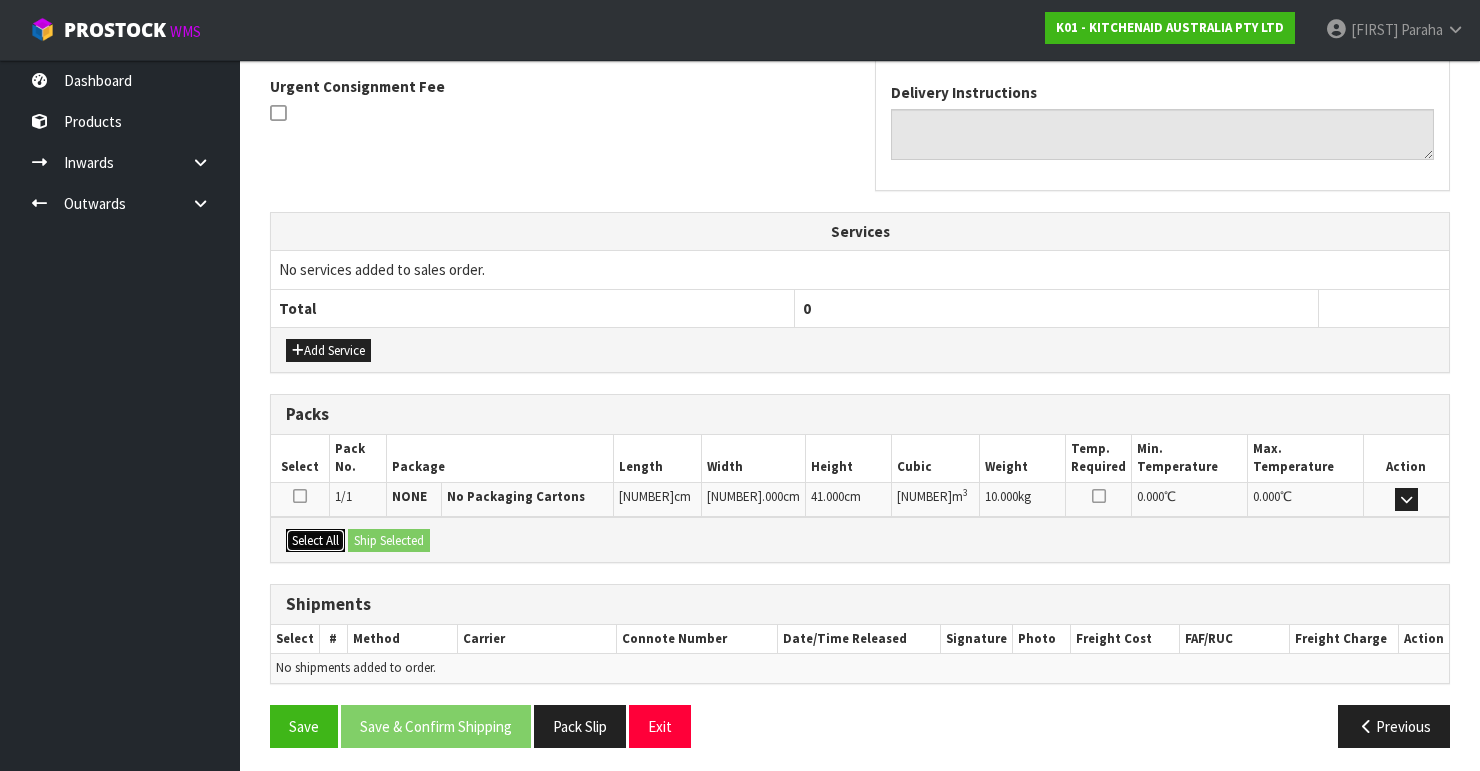 click on "Select All" at bounding box center [315, 541] 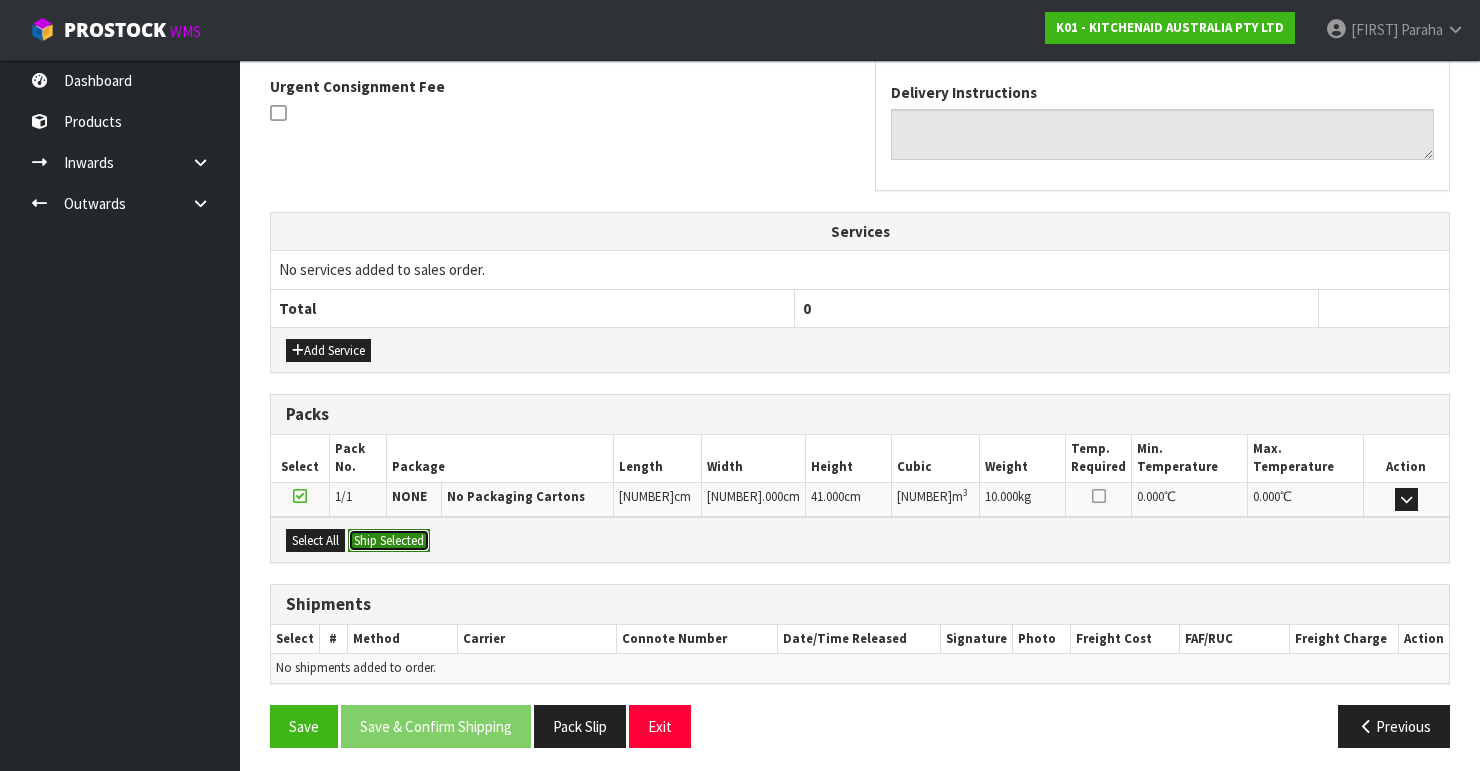 click on "Ship Selected" at bounding box center [389, 541] 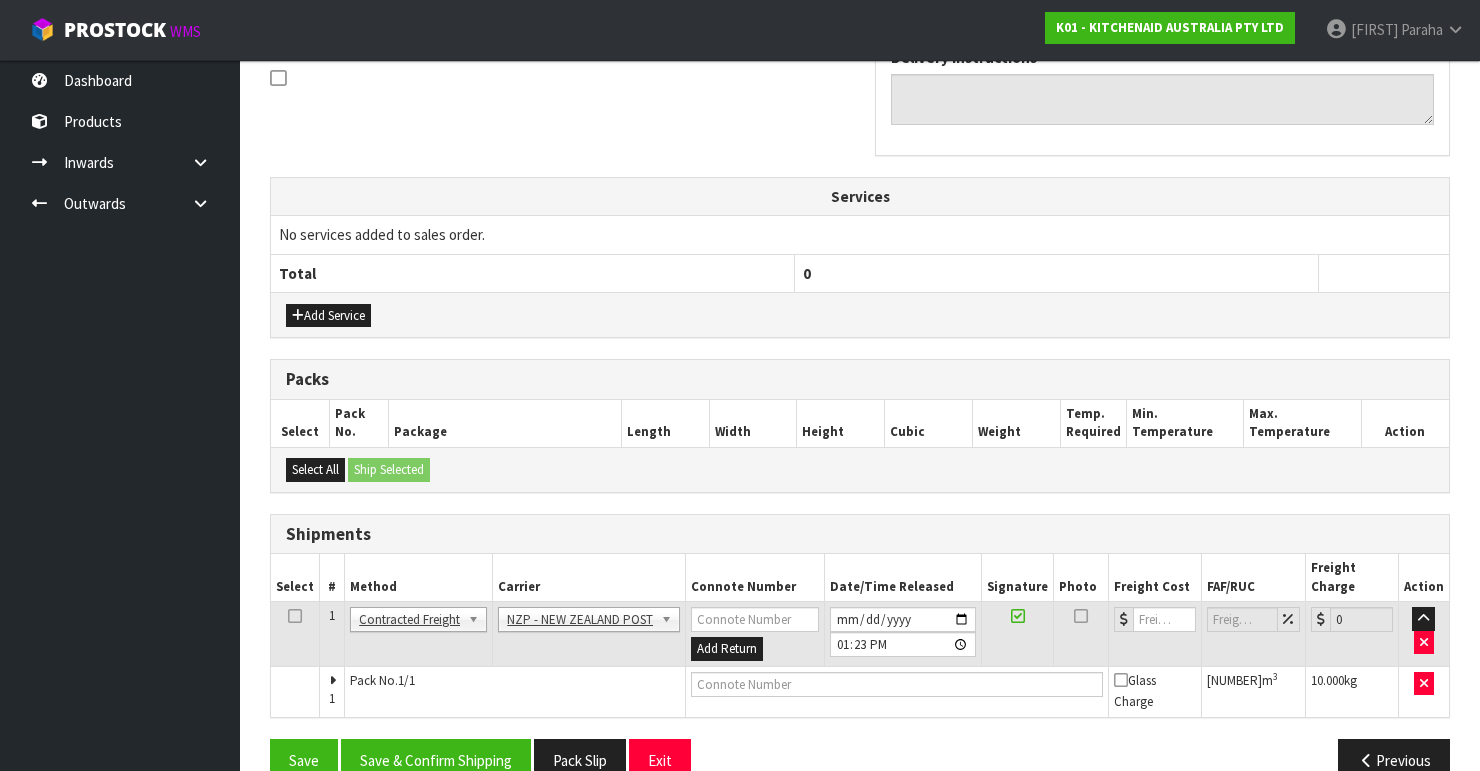 scroll, scrollTop: 635, scrollLeft: 0, axis: vertical 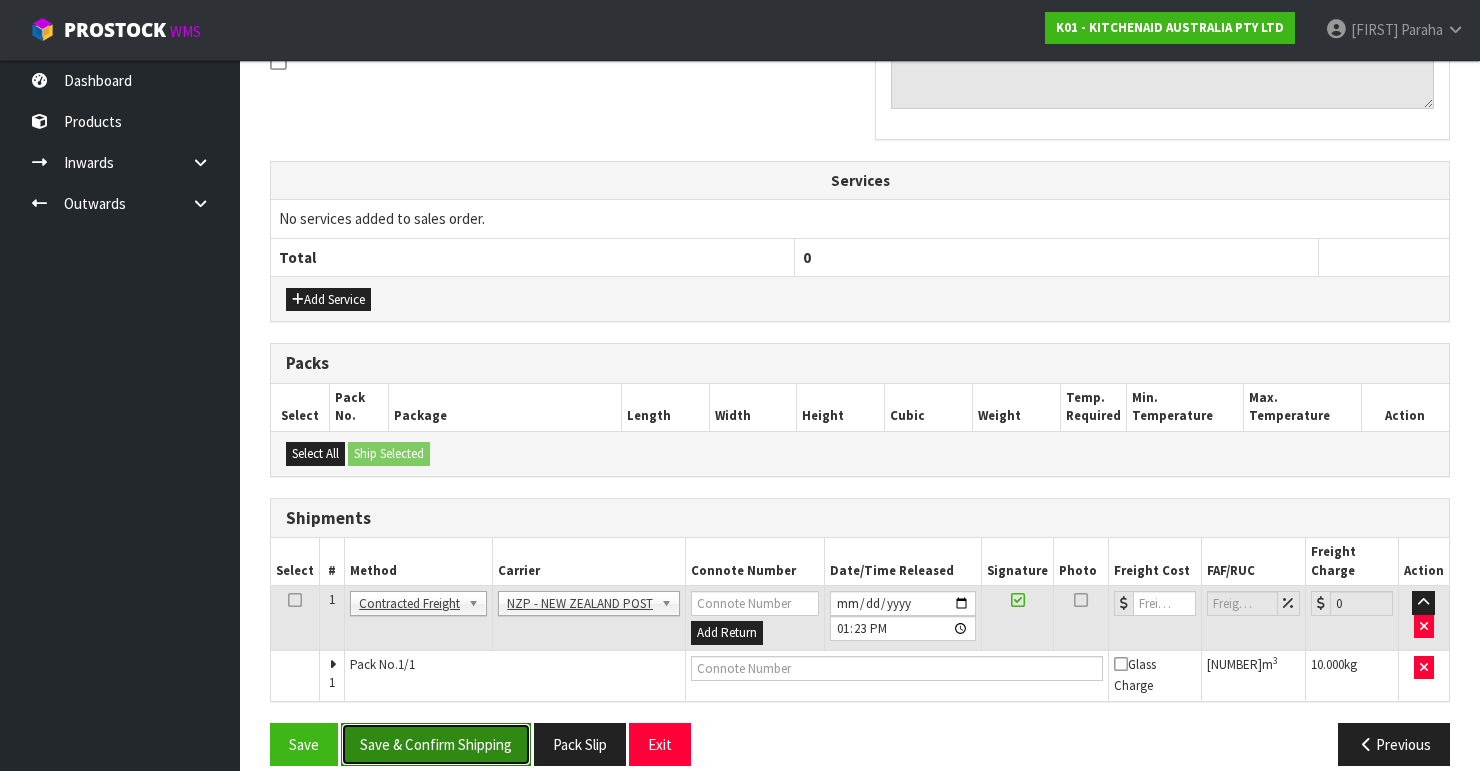 click on "Save & Confirm Shipping" at bounding box center (436, 744) 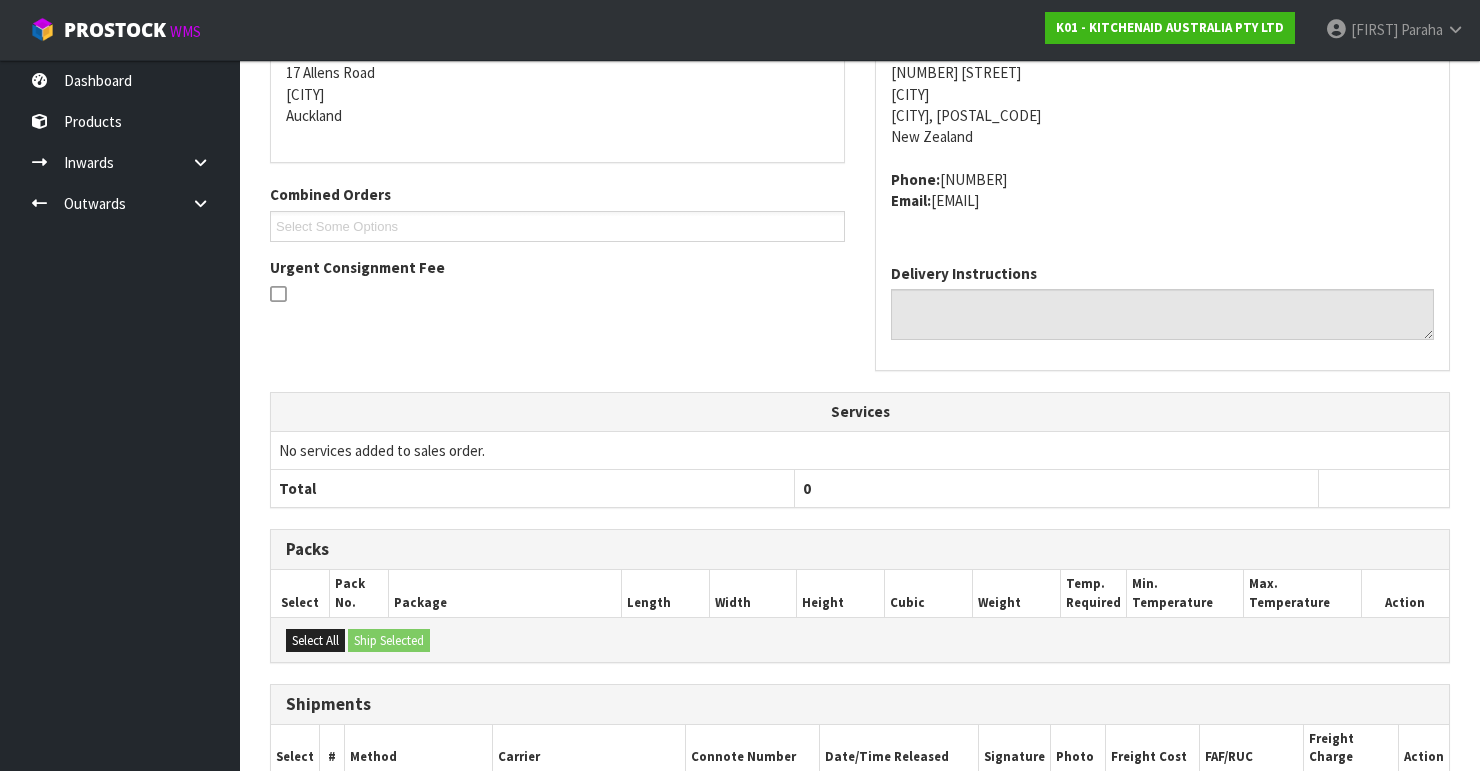 scroll, scrollTop: 605, scrollLeft: 0, axis: vertical 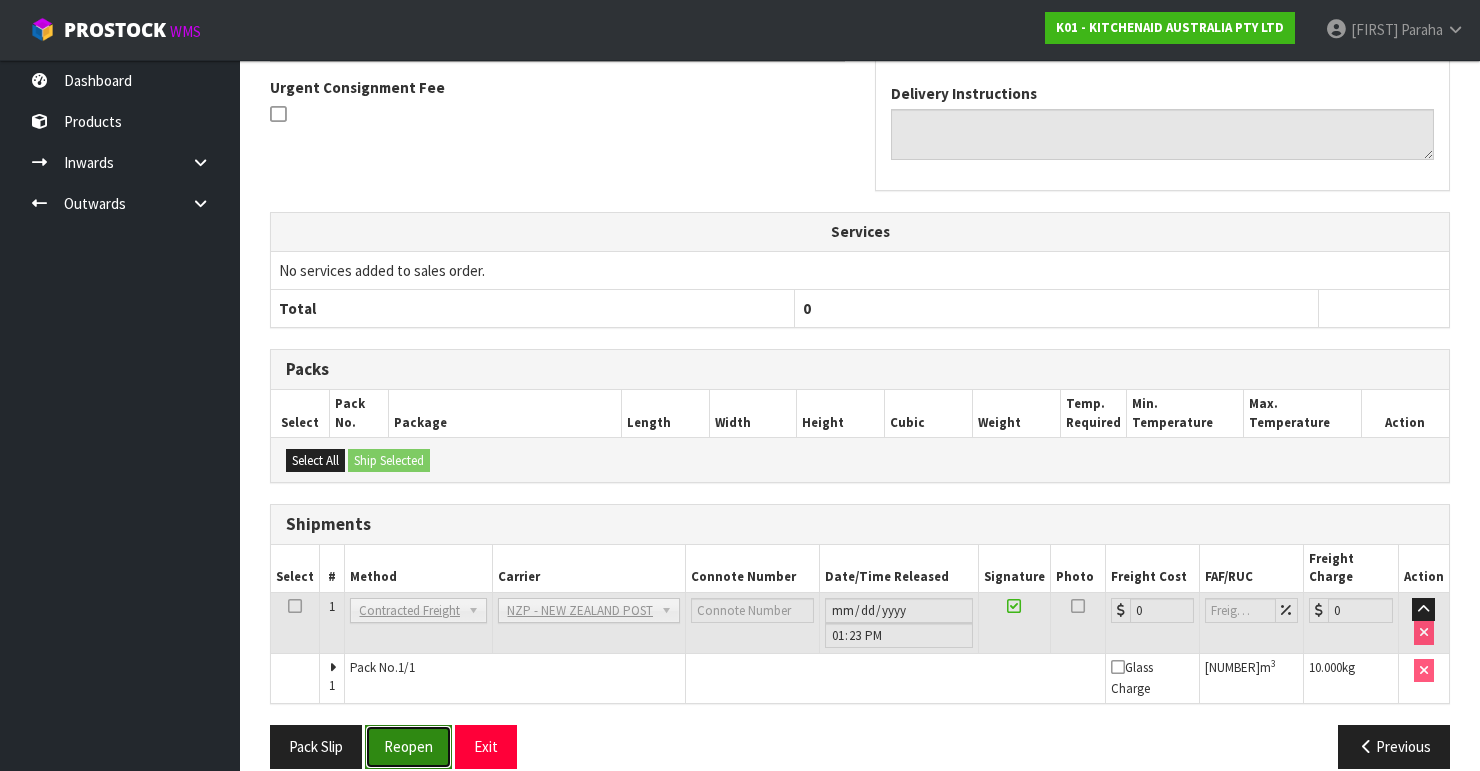 click on "Reopen" at bounding box center [408, 746] 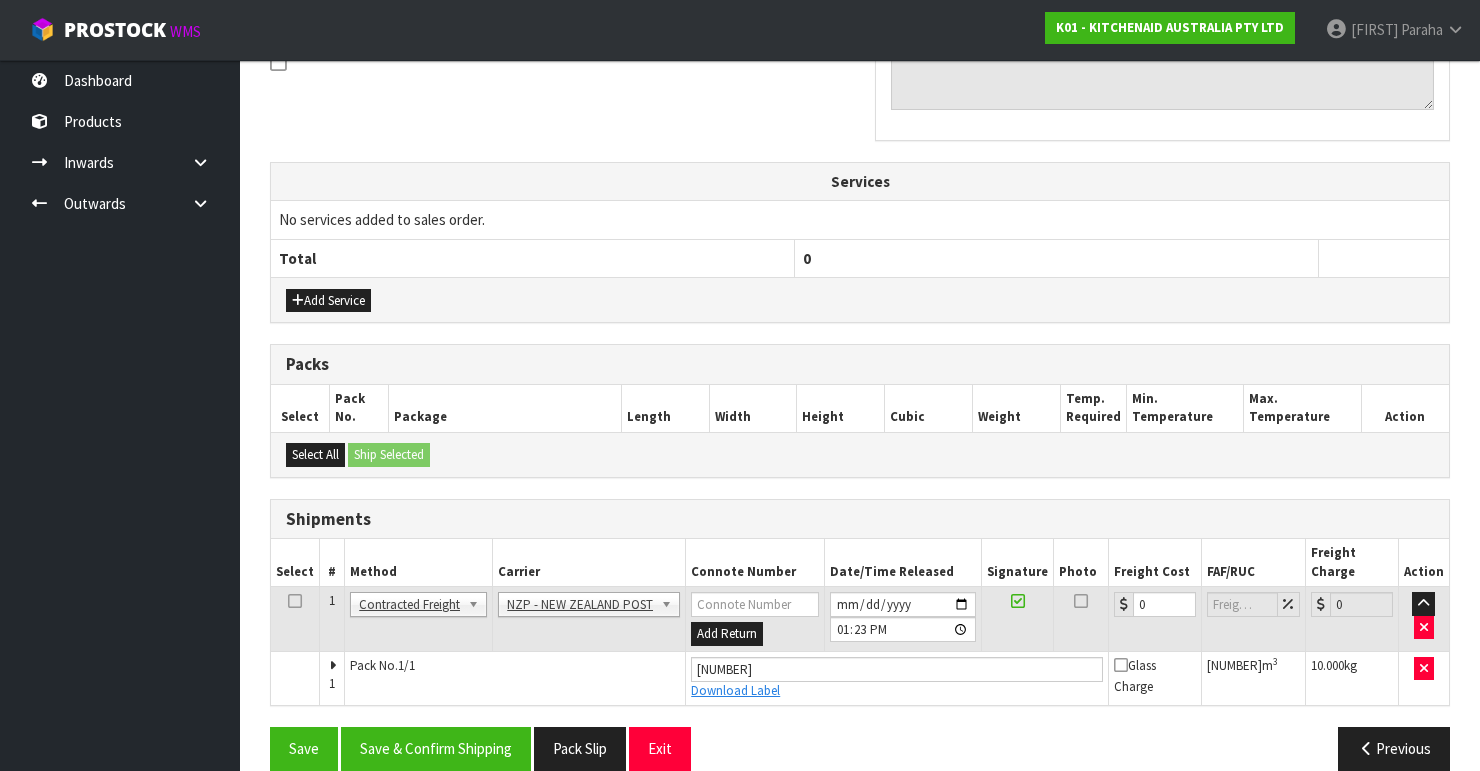 scroll, scrollTop: 638, scrollLeft: 0, axis: vertical 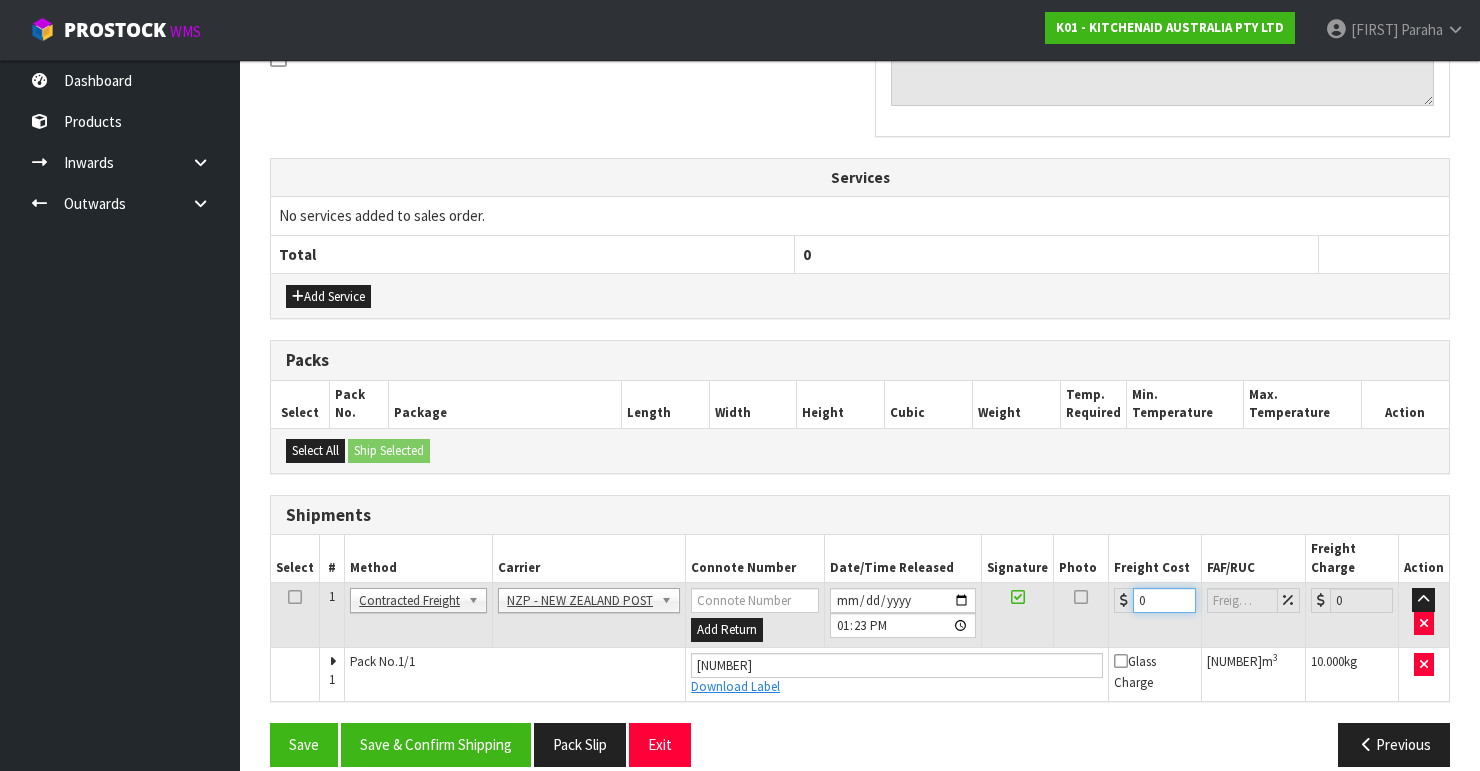 drag, startPoint x: 1148, startPoint y: 576, endPoint x: 1117, endPoint y: 581, distance: 31.400637 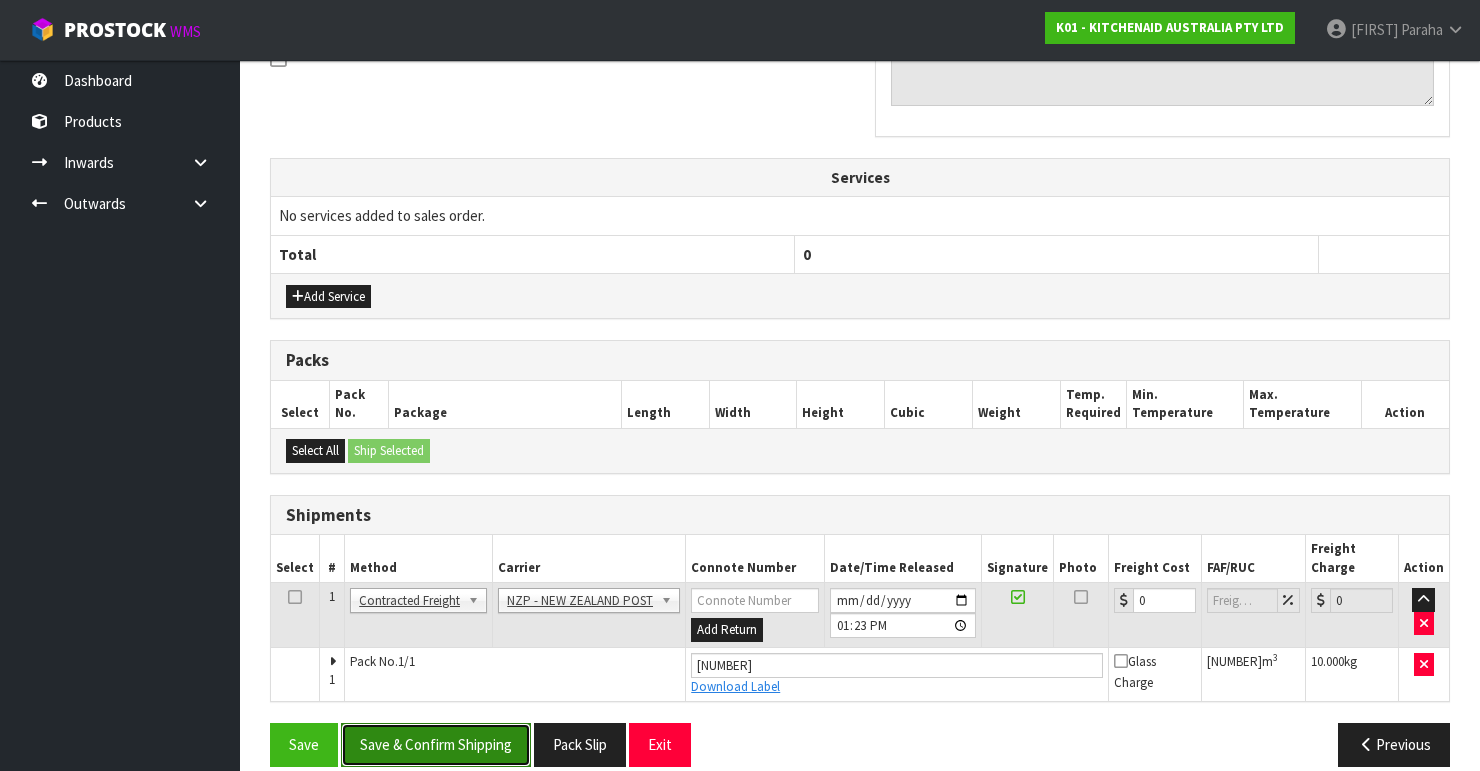 click on "Save & Confirm Shipping" at bounding box center [436, 744] 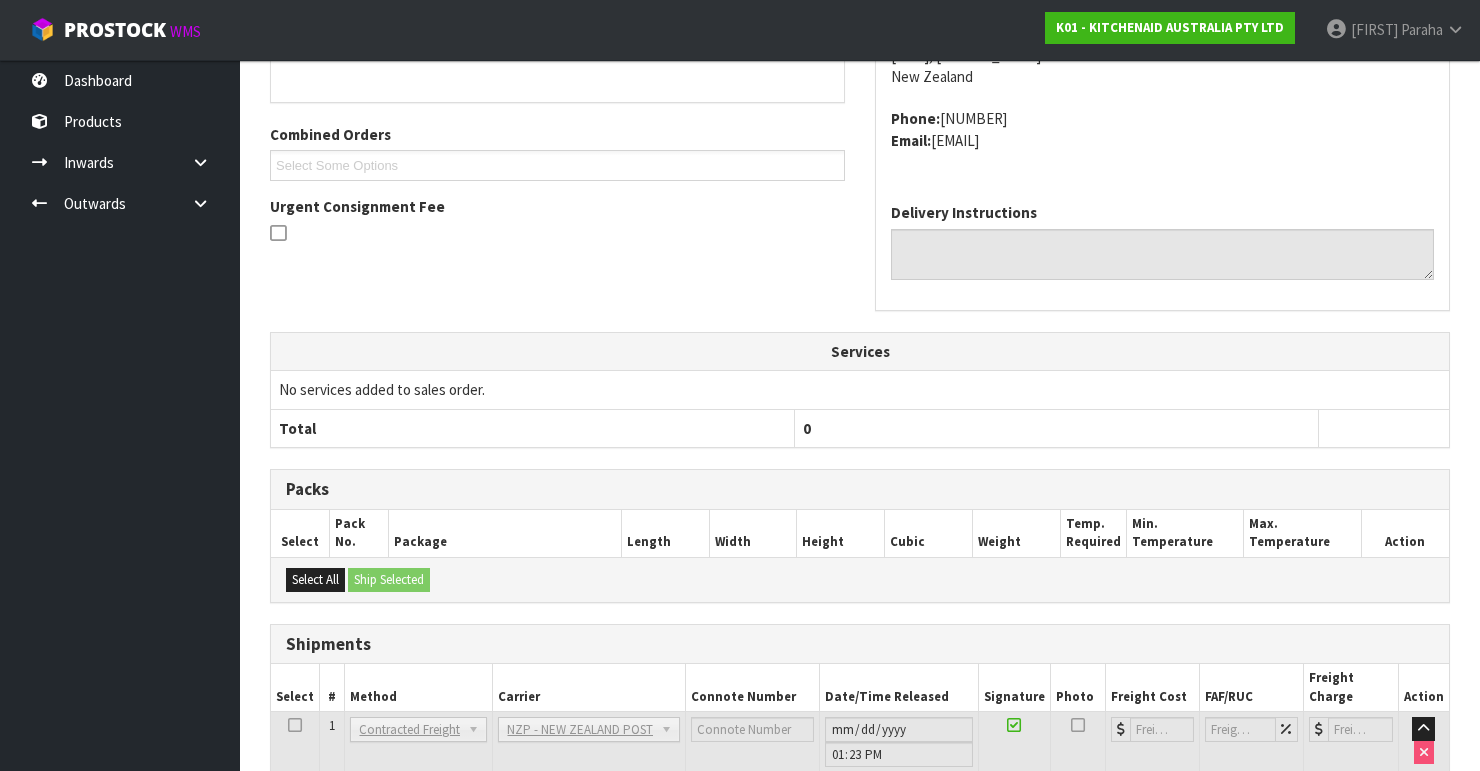 scroll, scrollTop: 0, scrollLeft: 0, axis: both 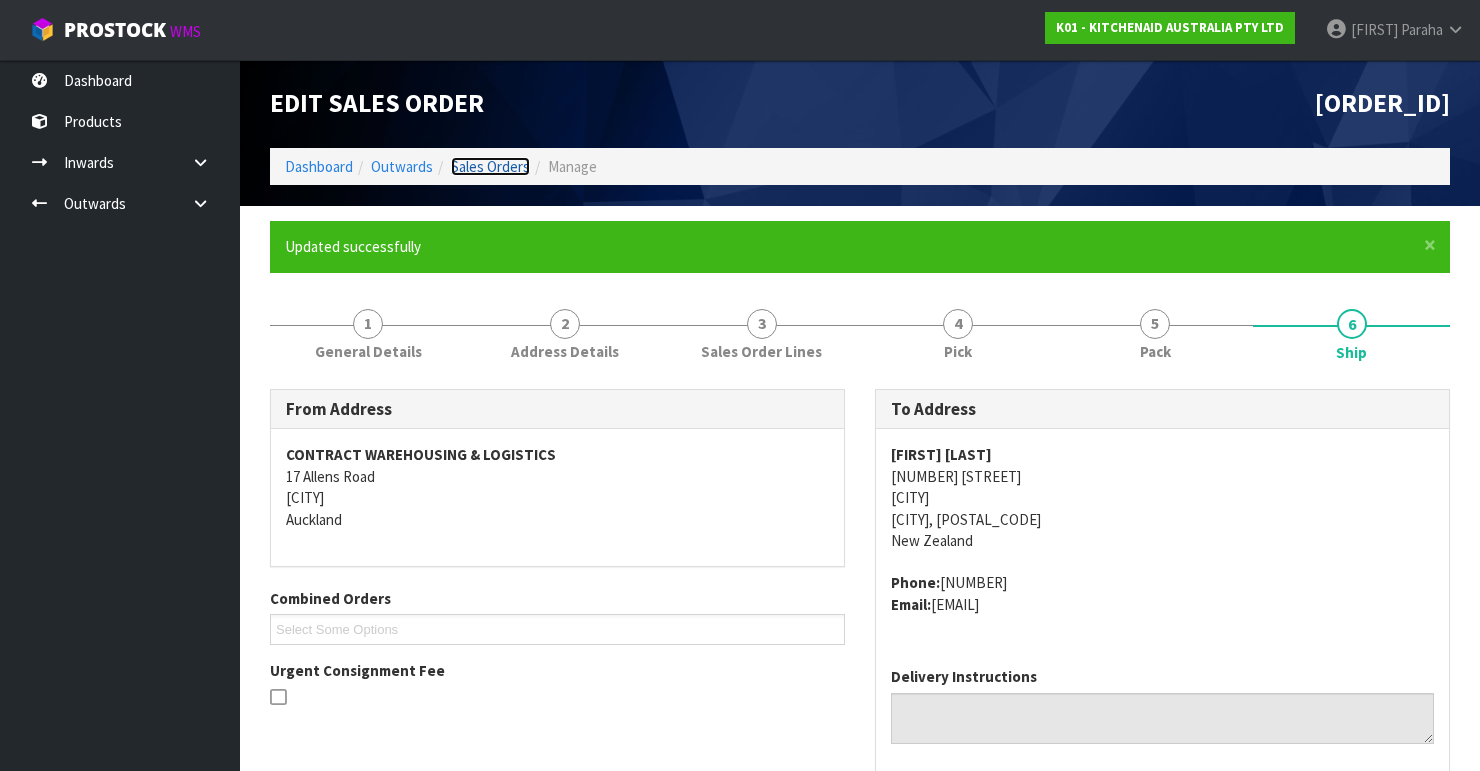 click on "Sales Orders" at bounding box center (490, 166) 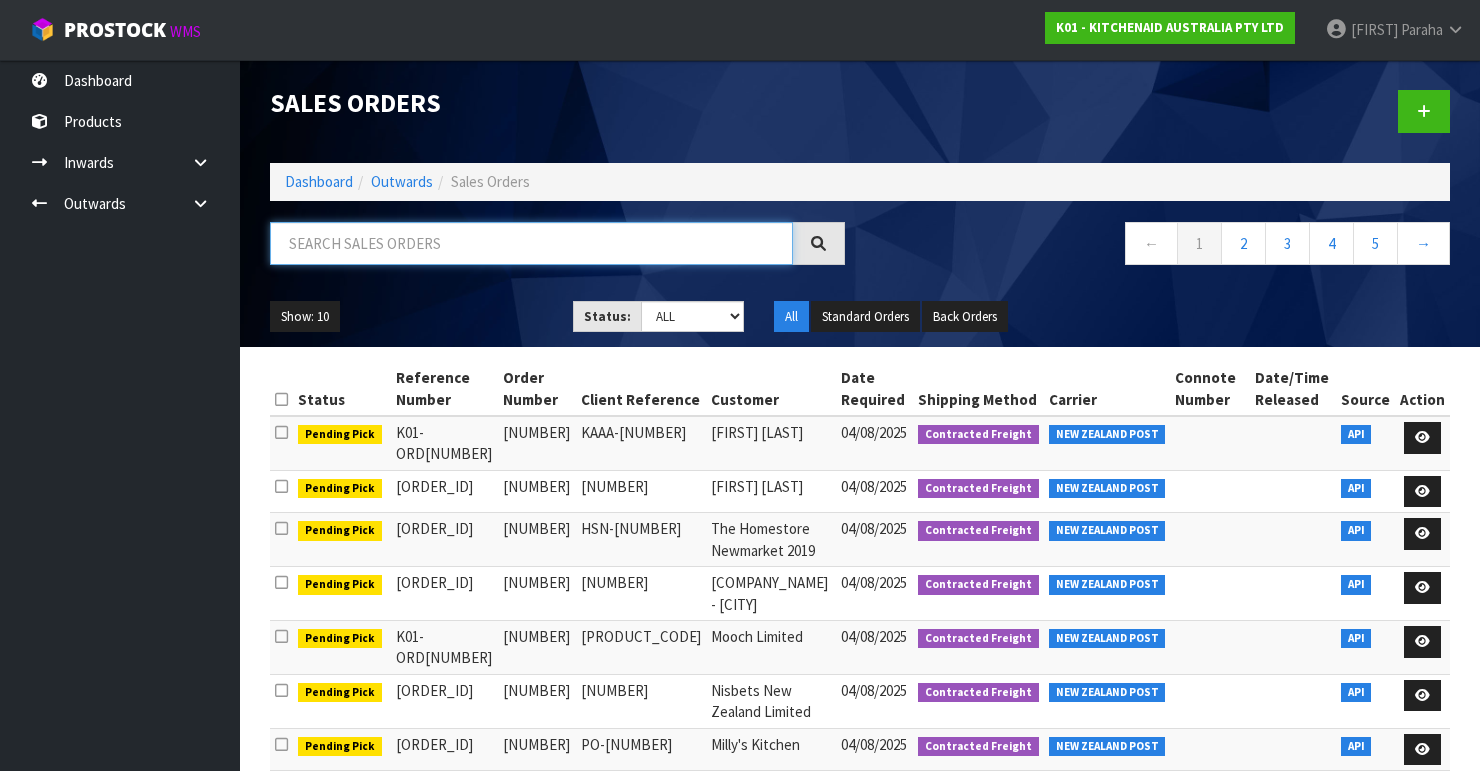 click at bounding box center [531, 243] 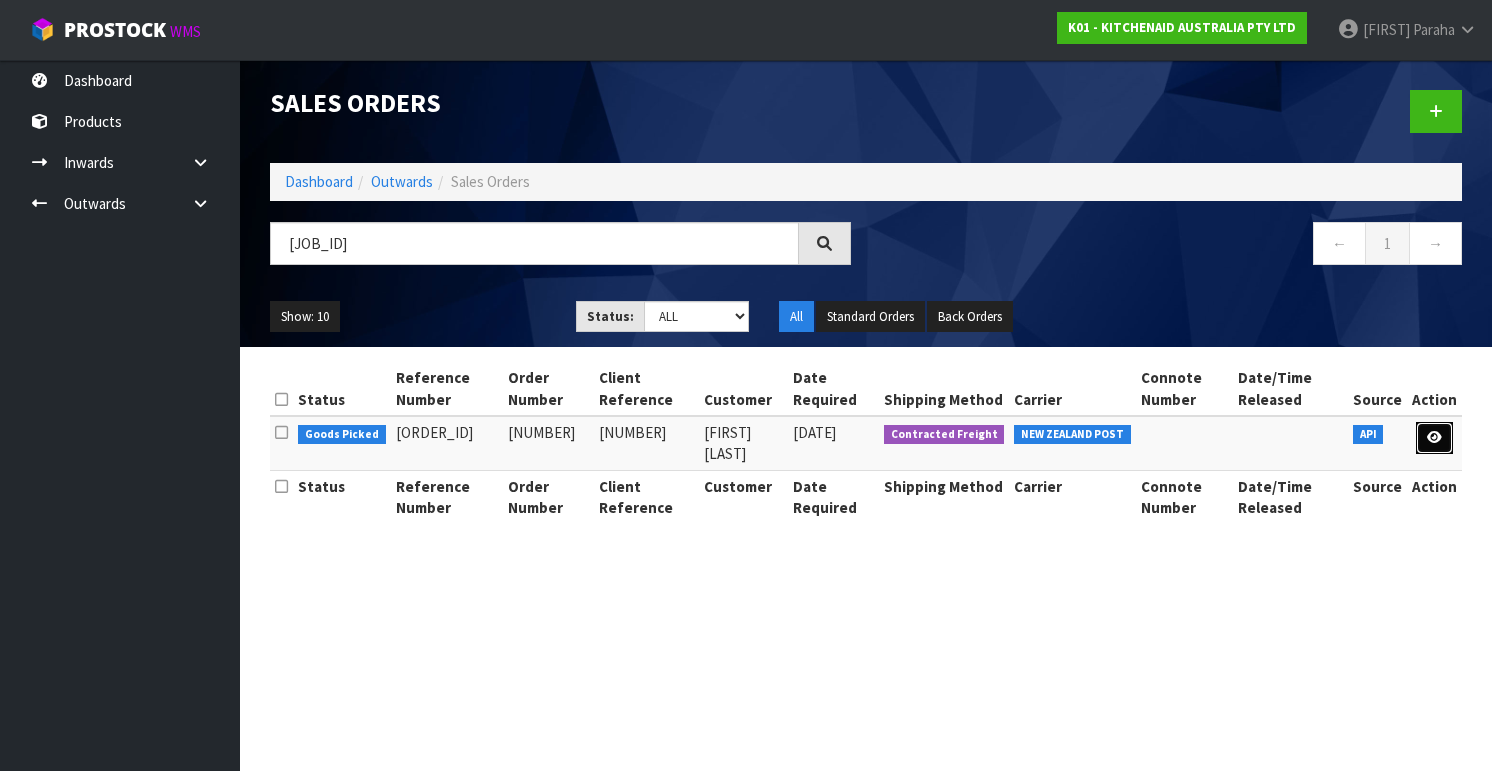 click at bounding box center [1434, 437] 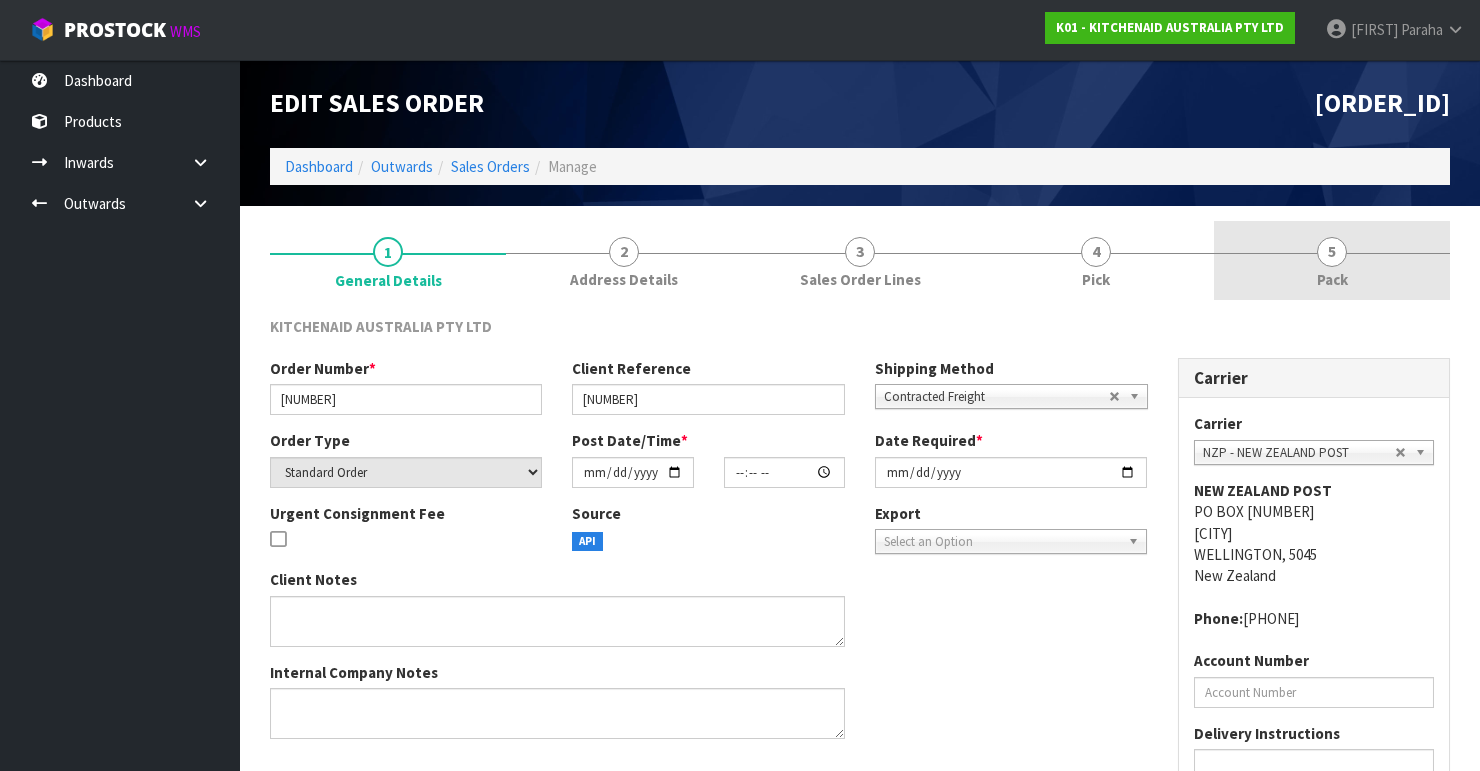 click on "5" at bounding box center [1332, 252] 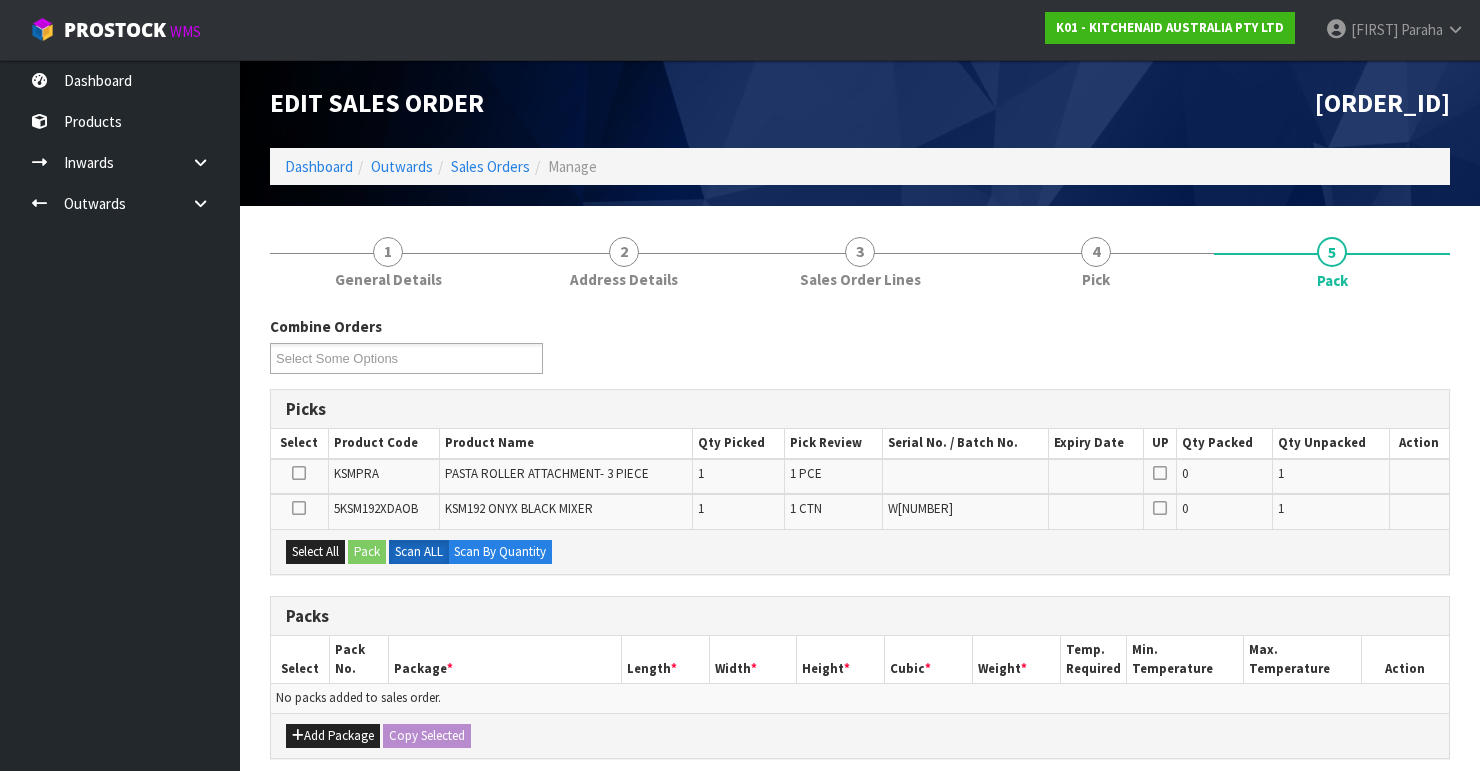 scroll, scrollTop: 80, scrollLeft: 0, axis: vertical 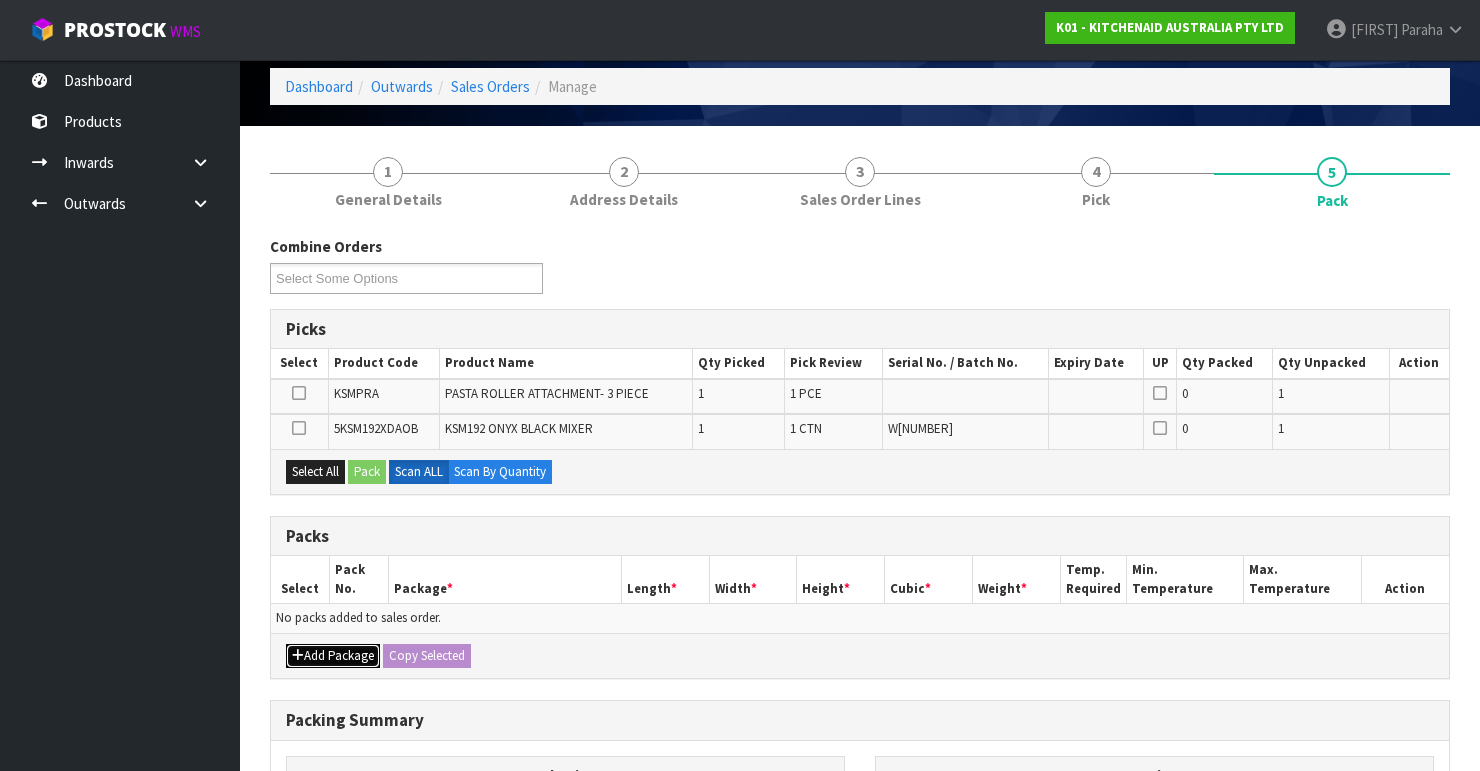 click on "Add Package" at bounding box center (333, 656) 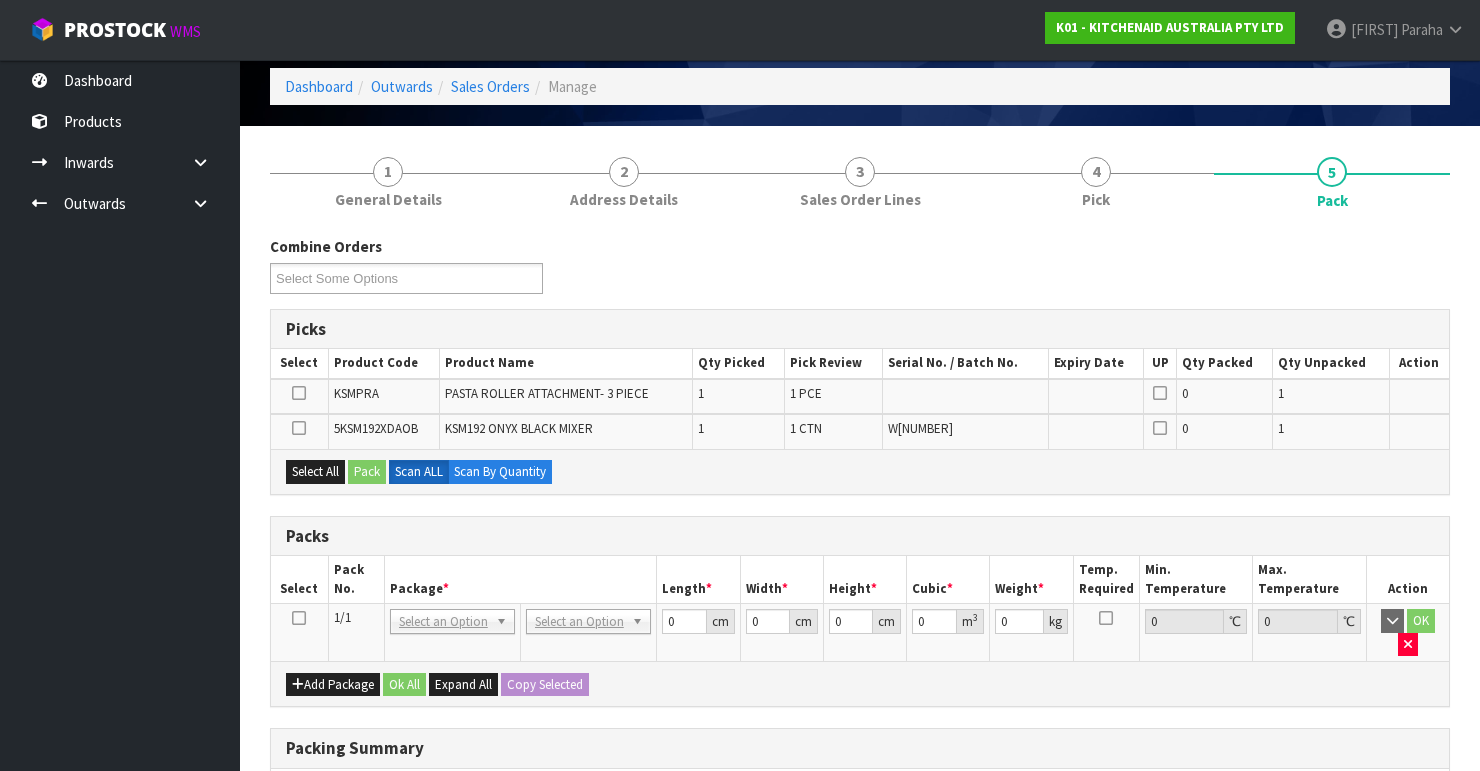 click at bounding box center [299, 618] 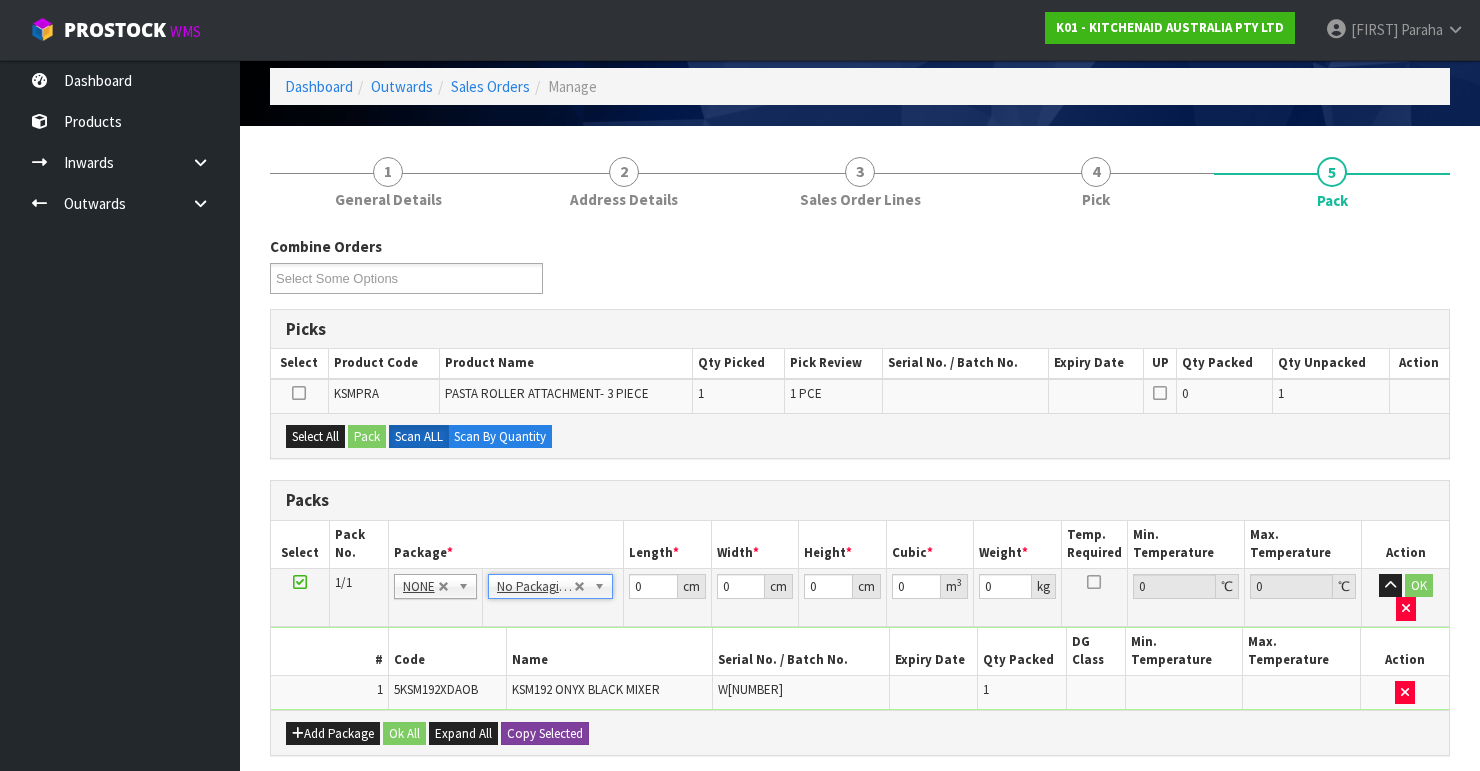 scroll, scrollTop: 320, scrollLeft: 0, axis: vertical 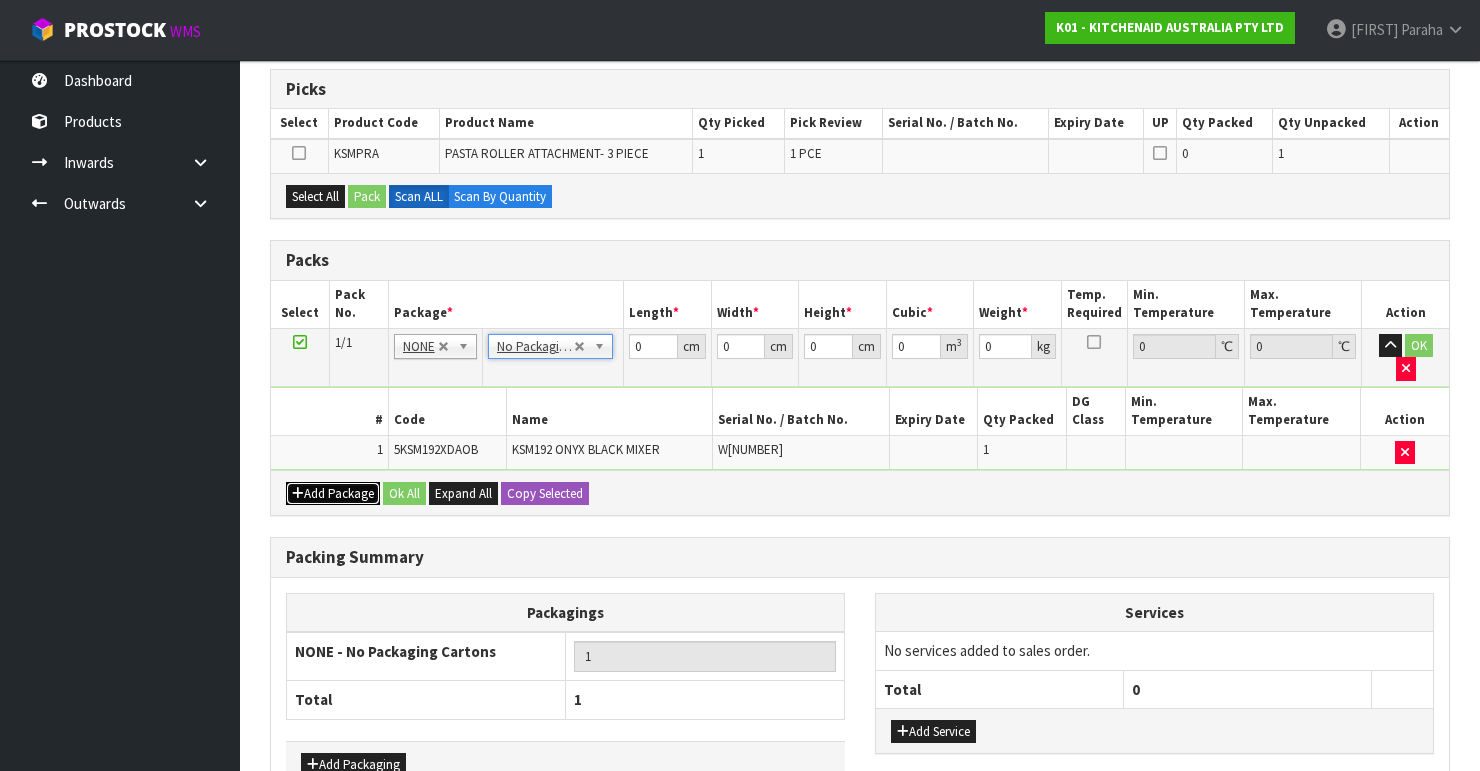 click on "Add Package" at bounding box center [333, 494] 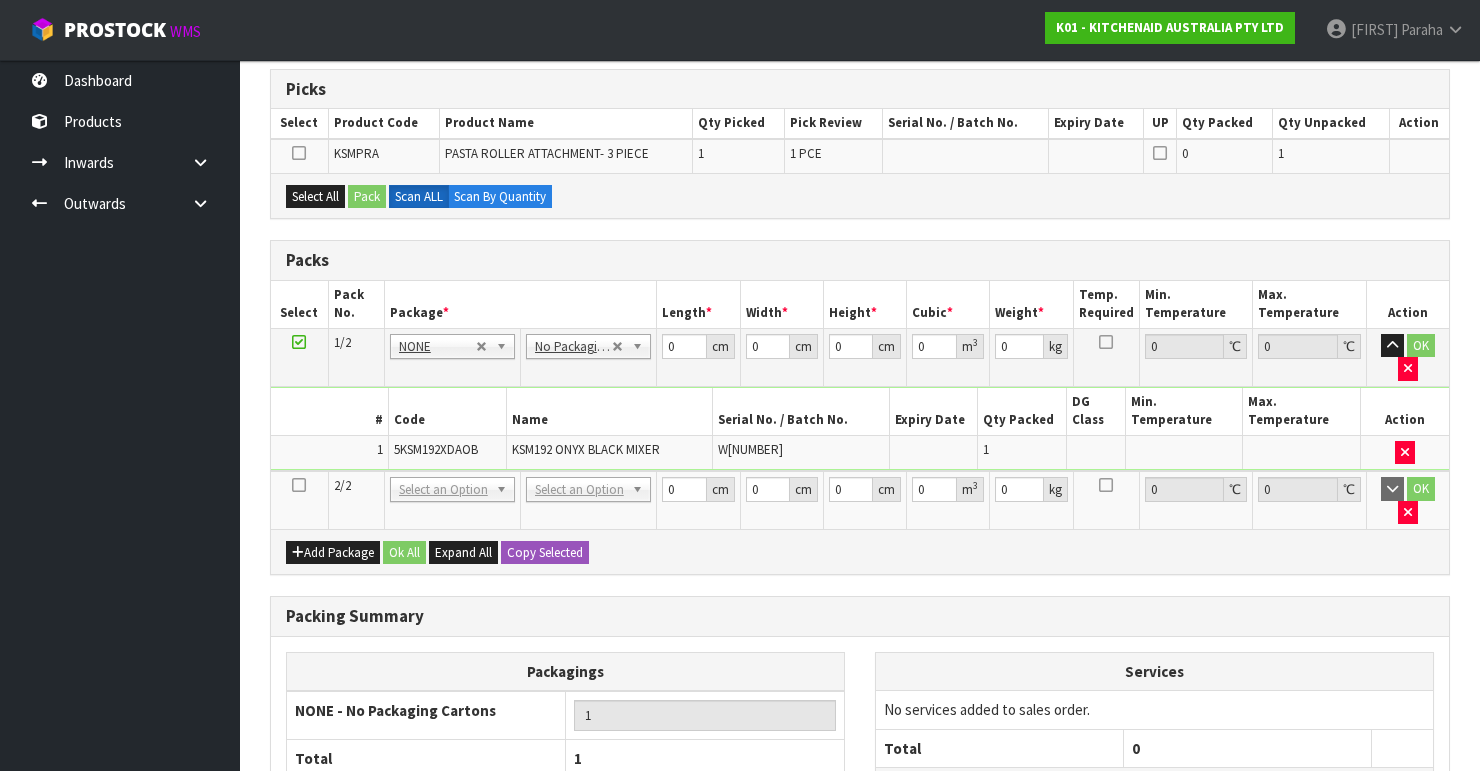 click at bounding box center [299, 485] 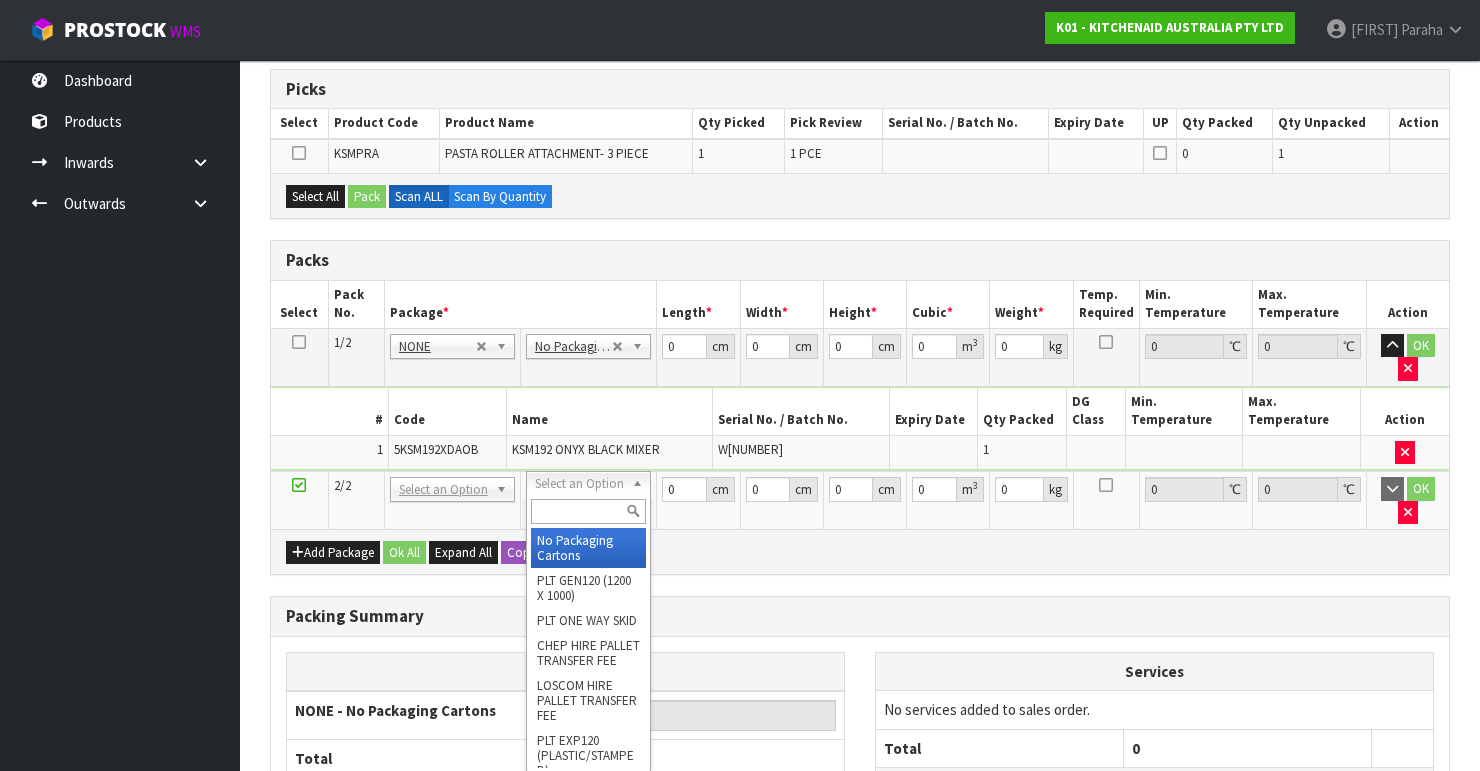 click at bounding box center [588, 511] 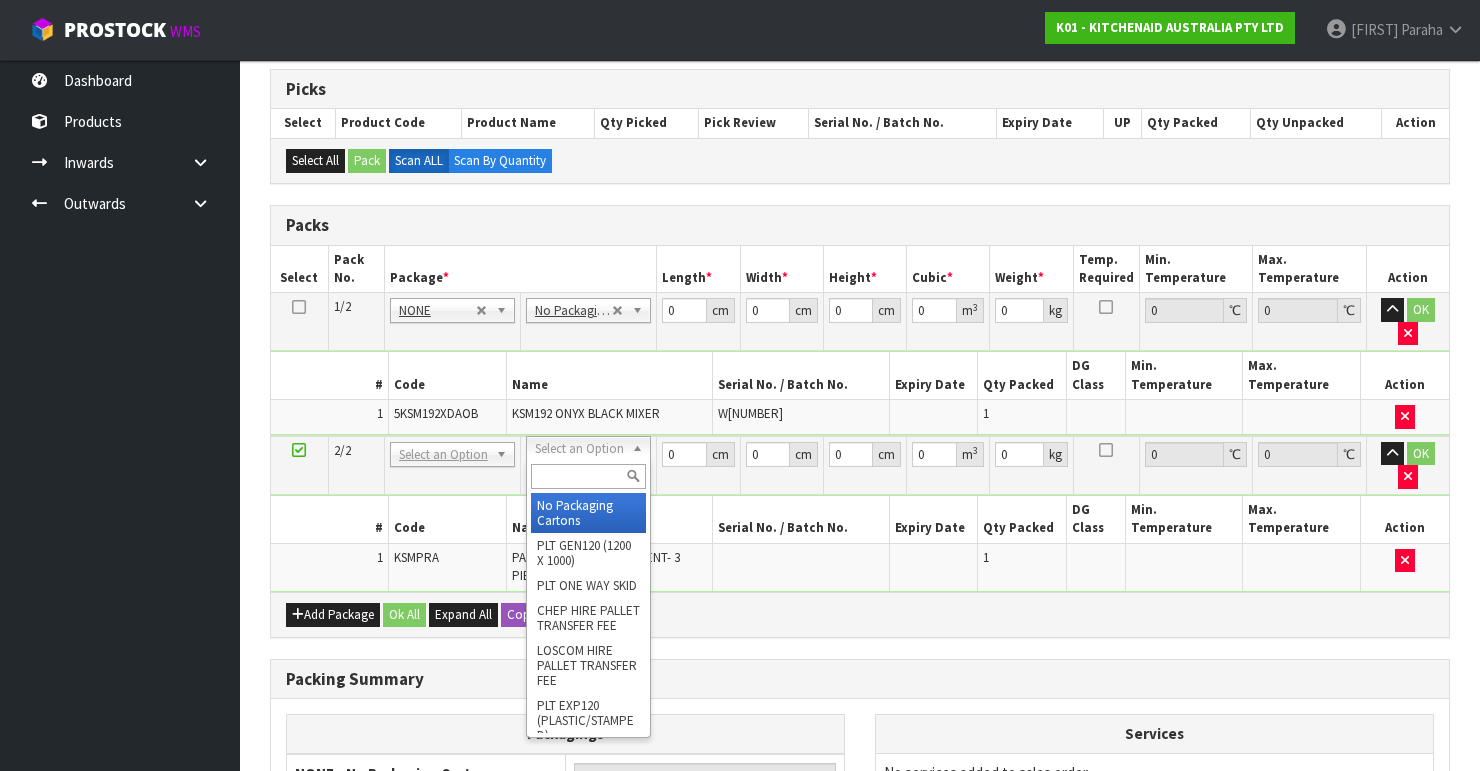click at bounding box center [588, 476] 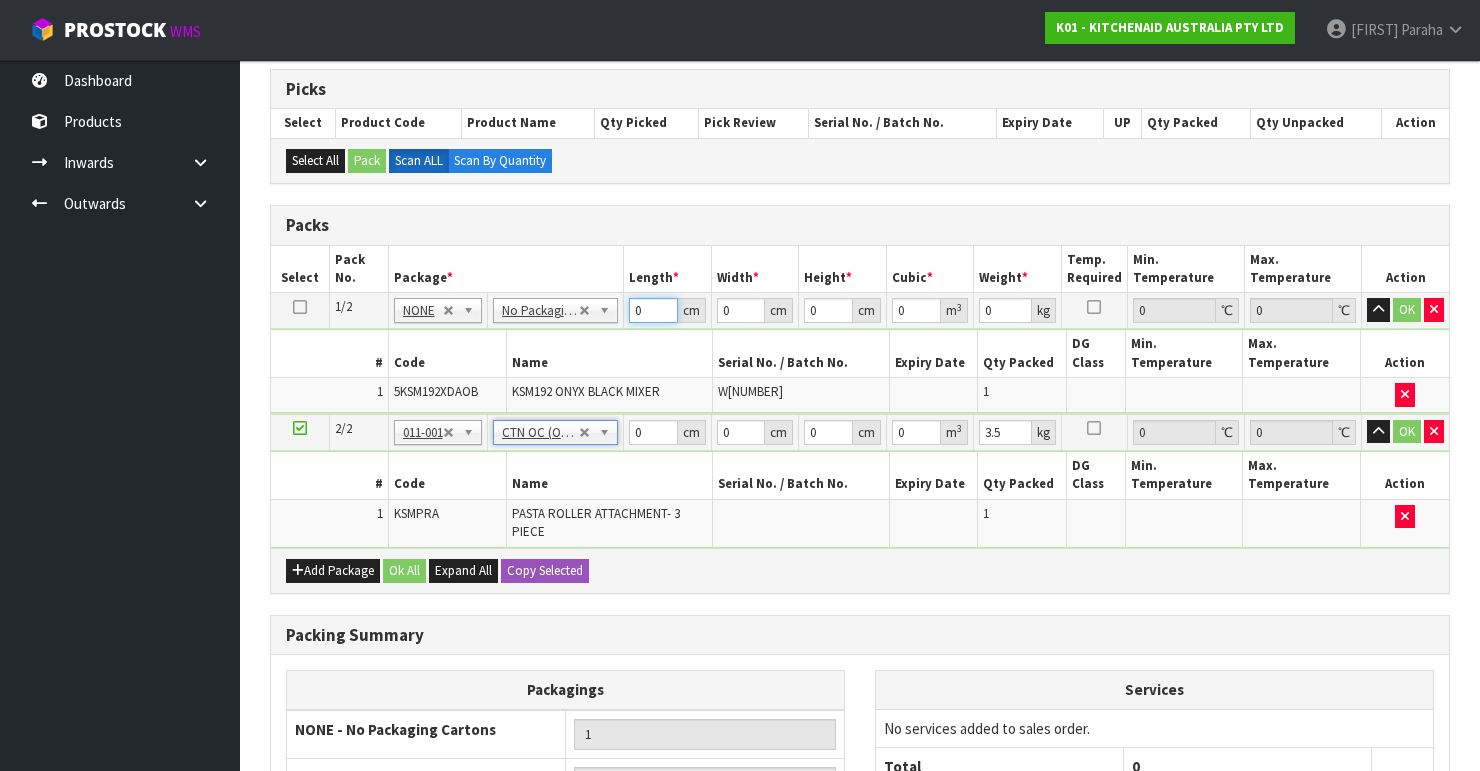 drag, startPoint x: 648, startPoint y: 309, endPoint x: 614, endPoint y: 315, distance: 34.525352 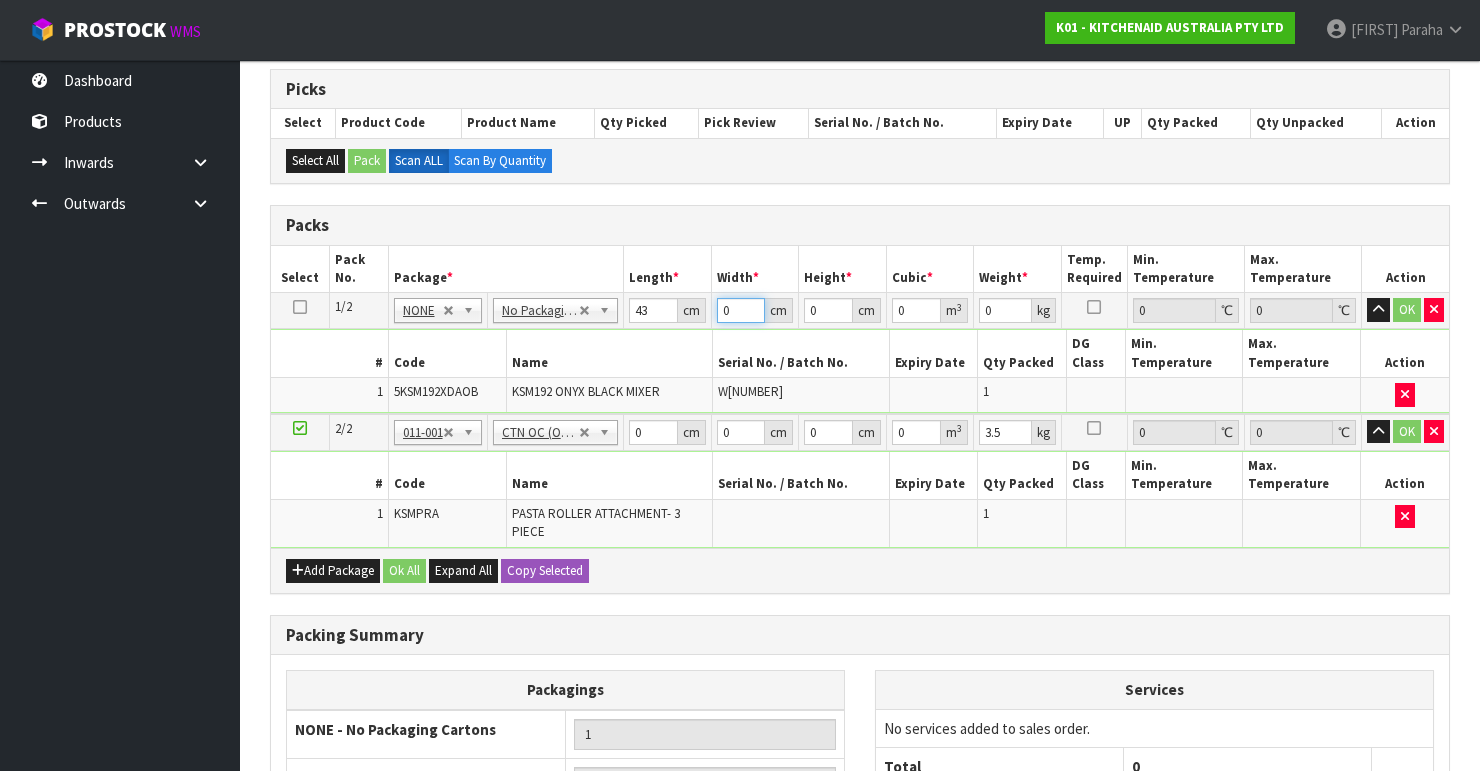 drag, startPoint x: 732, startPoint y: 308, endPoint x: 690, endPoint y: 308, distance: 42 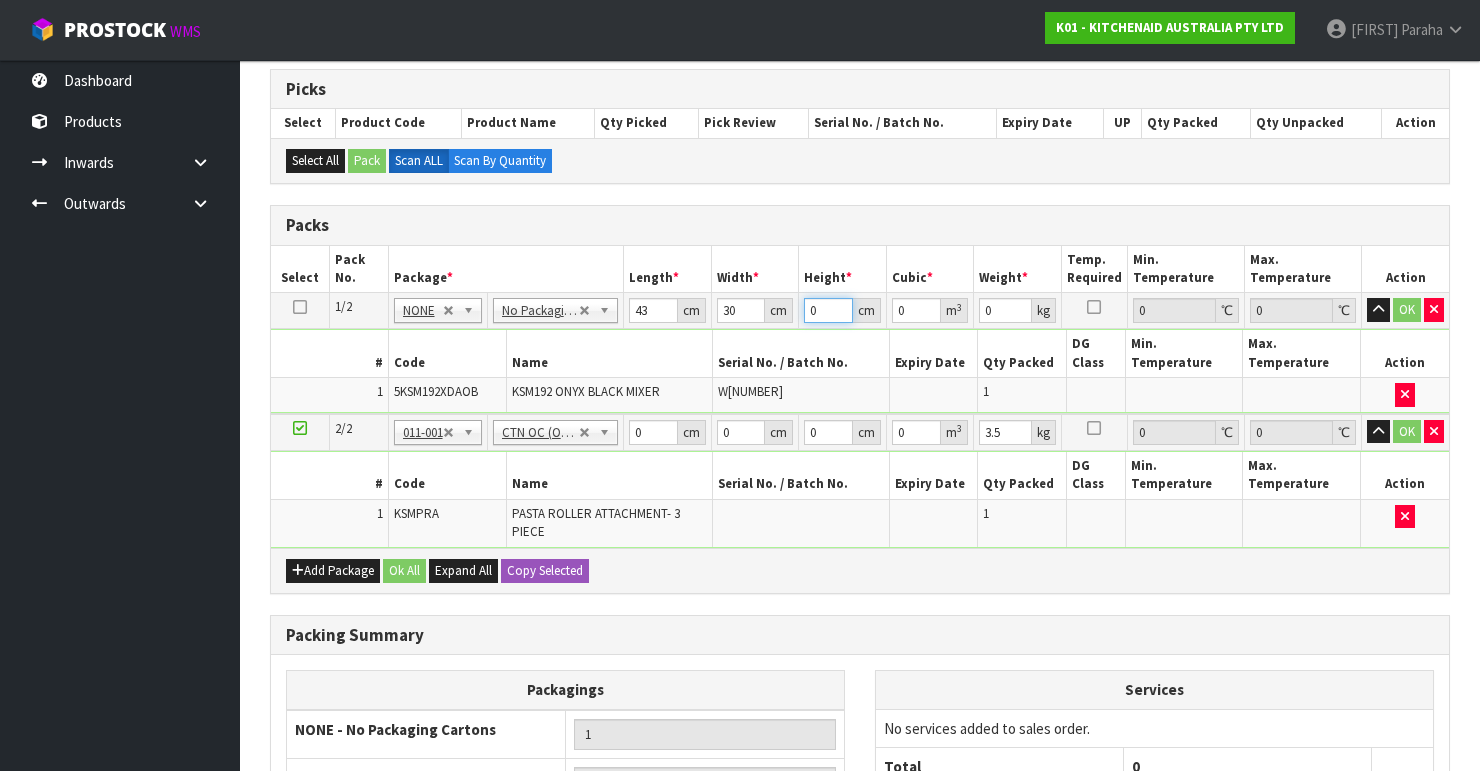 drag, startPoint x: 820, startPoint y: 309, endPoint x: 779, endPoint y: 312, distance: 41.109608 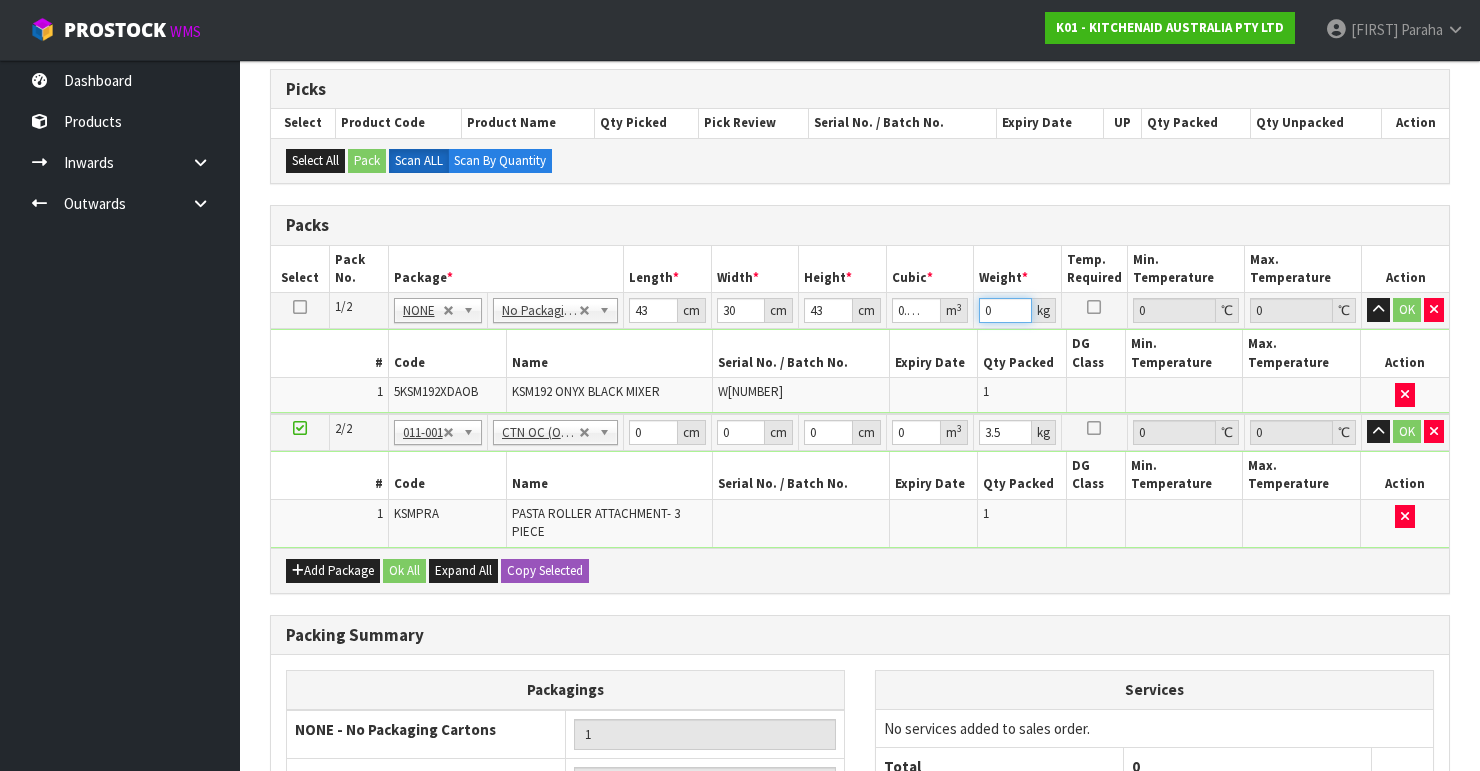 drag, startPoint x: 995, startPoint y: 309, endPoint x: 932, endPoint y: 308, distance: 63.007935 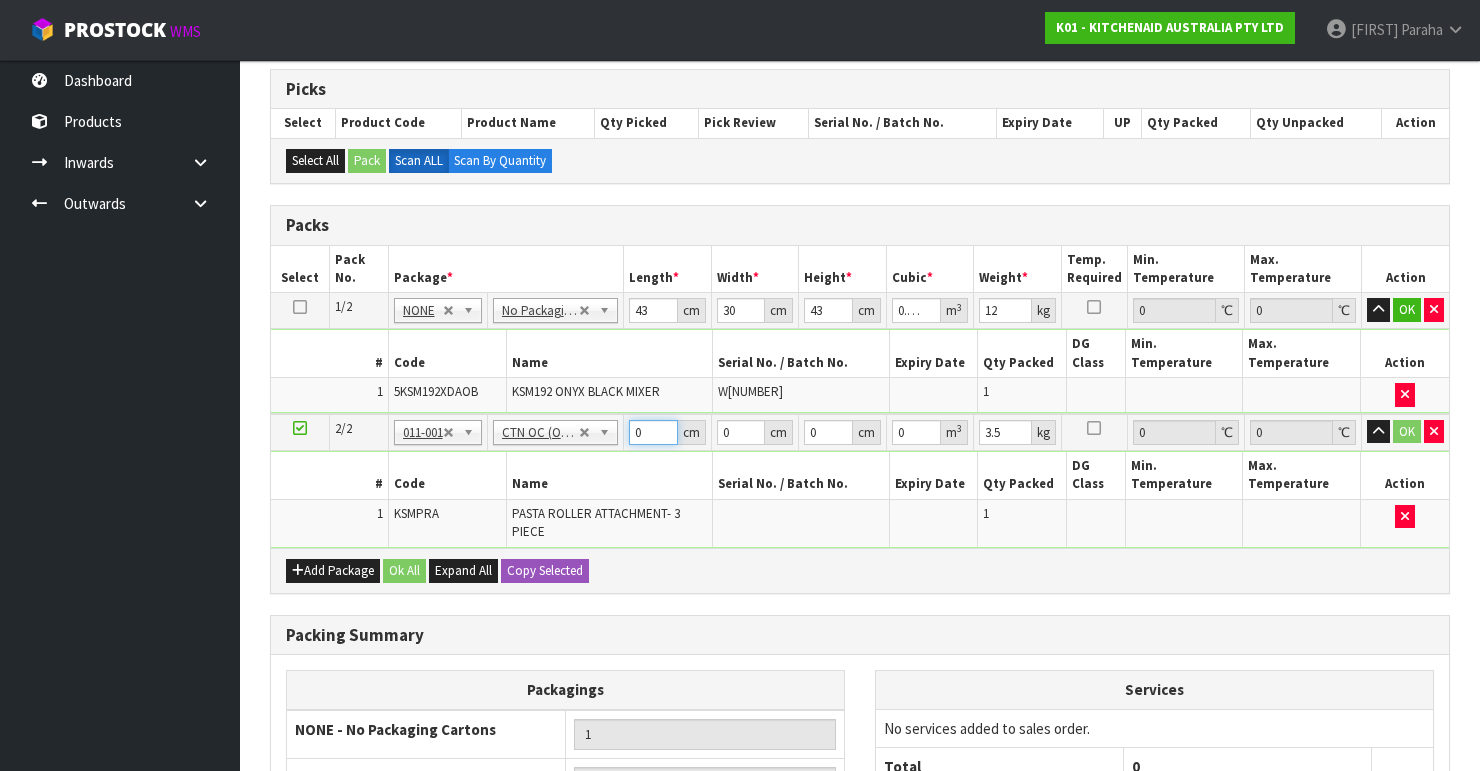 drag, startPoint x: 648, startPoint y: 428, endPoint x: 607, endPoint y: 429, distance: 41.01219 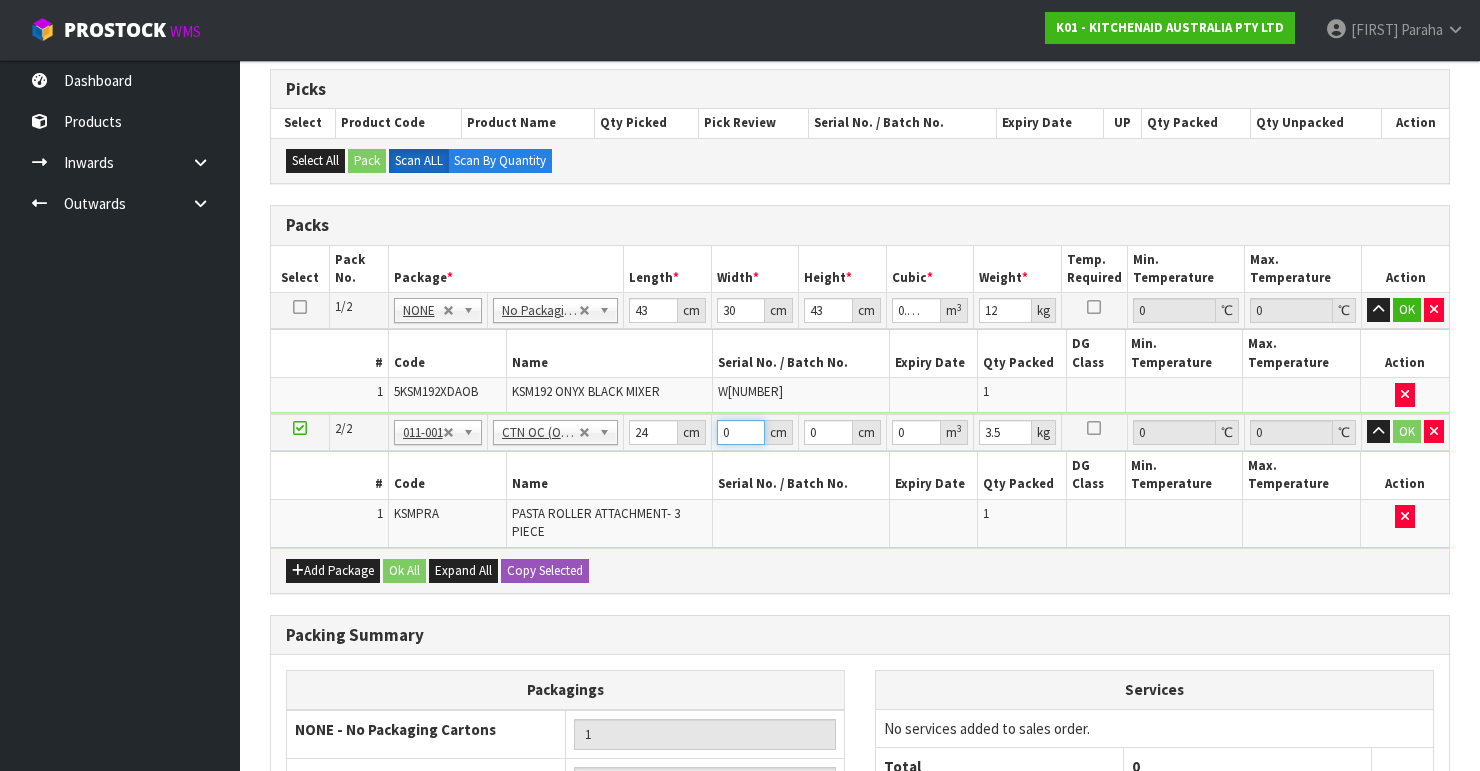 drag, startPoint x: 732, startPoint y: 427, endPoint x: 716, endPoint y: 427, distance: 16 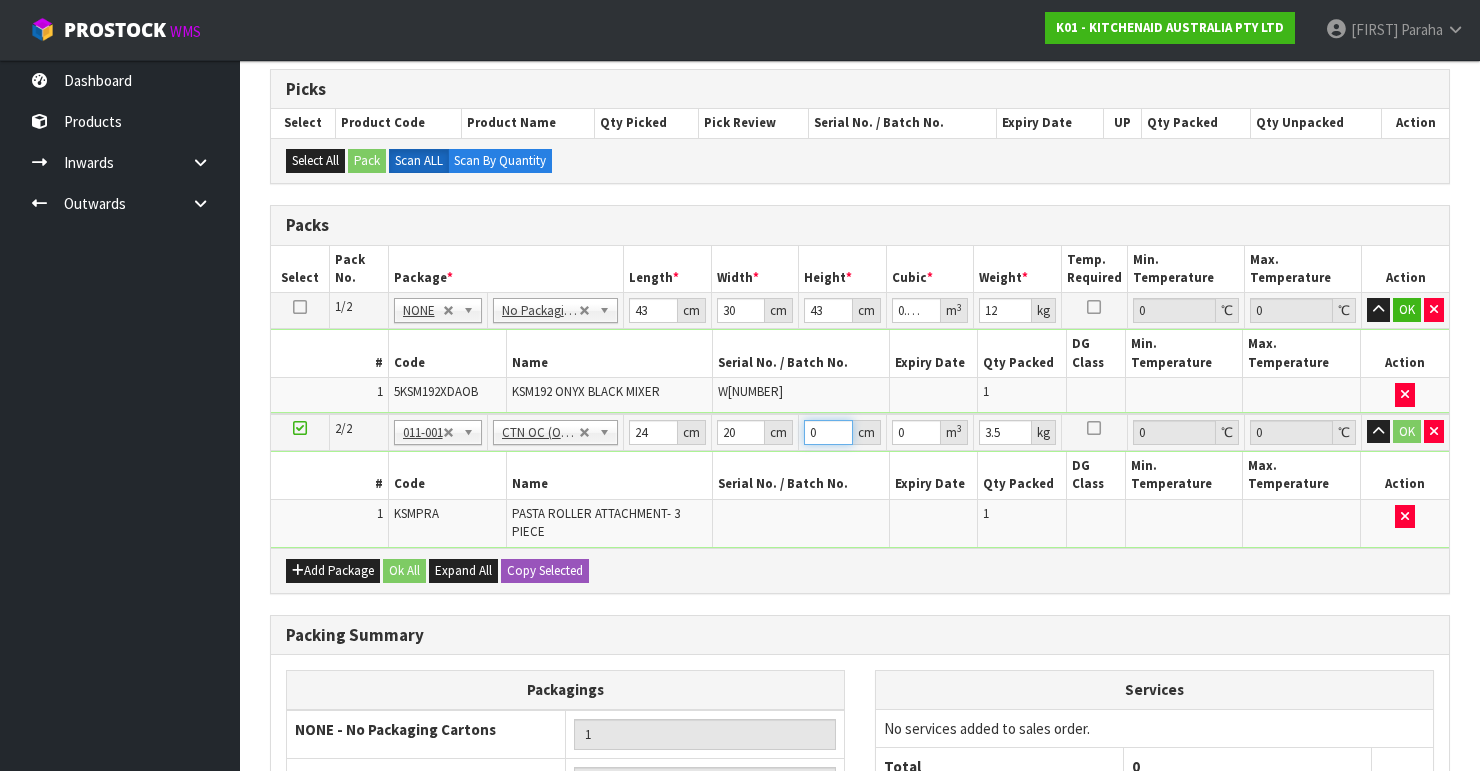 drag, startPoint x: 816, startPoint y: 429, endPoint x: 784, endPoint y: 436, distance: 32.75668 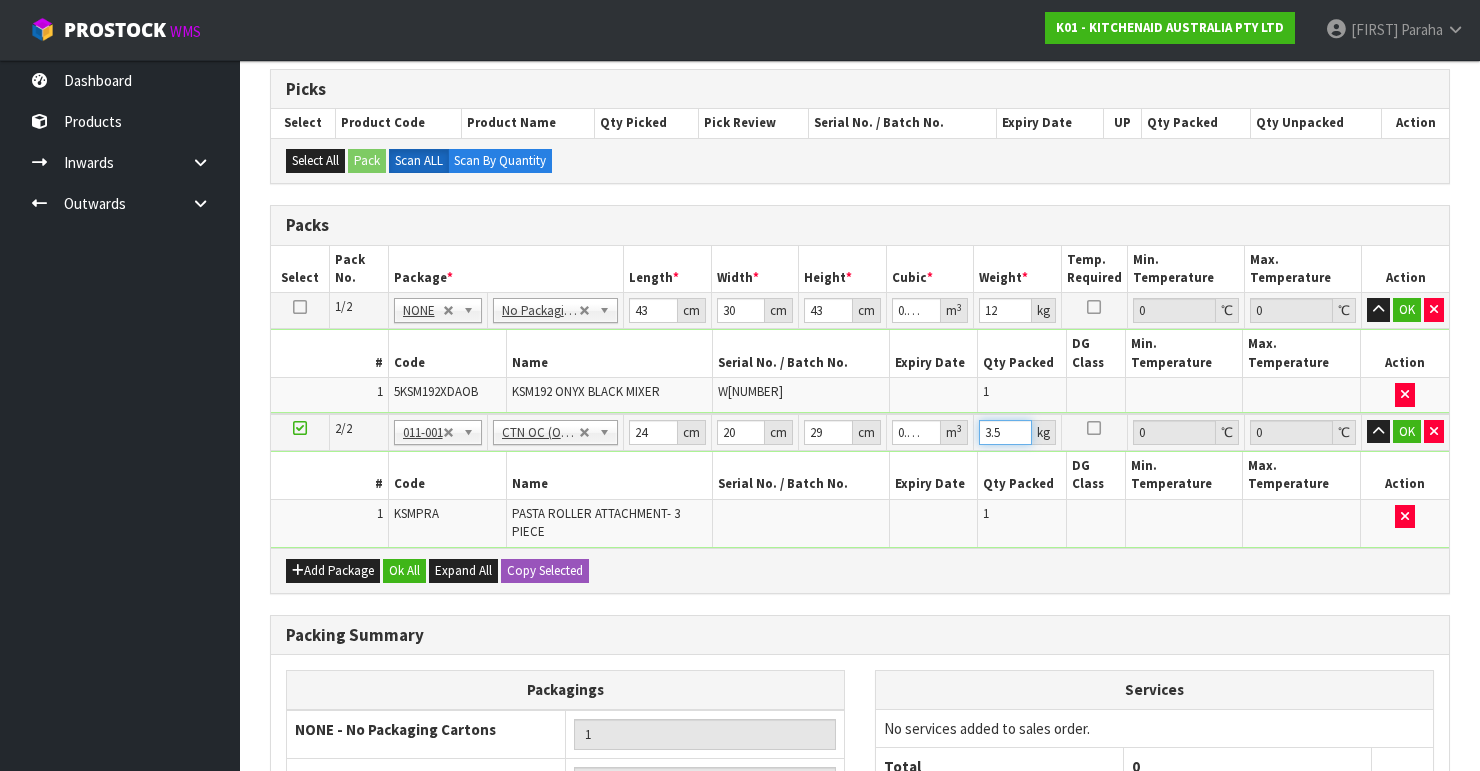drag, startPoint x: 987, startPoint y: 434, endPoint x: 971, endPoint y: 438, distance: 16.492422 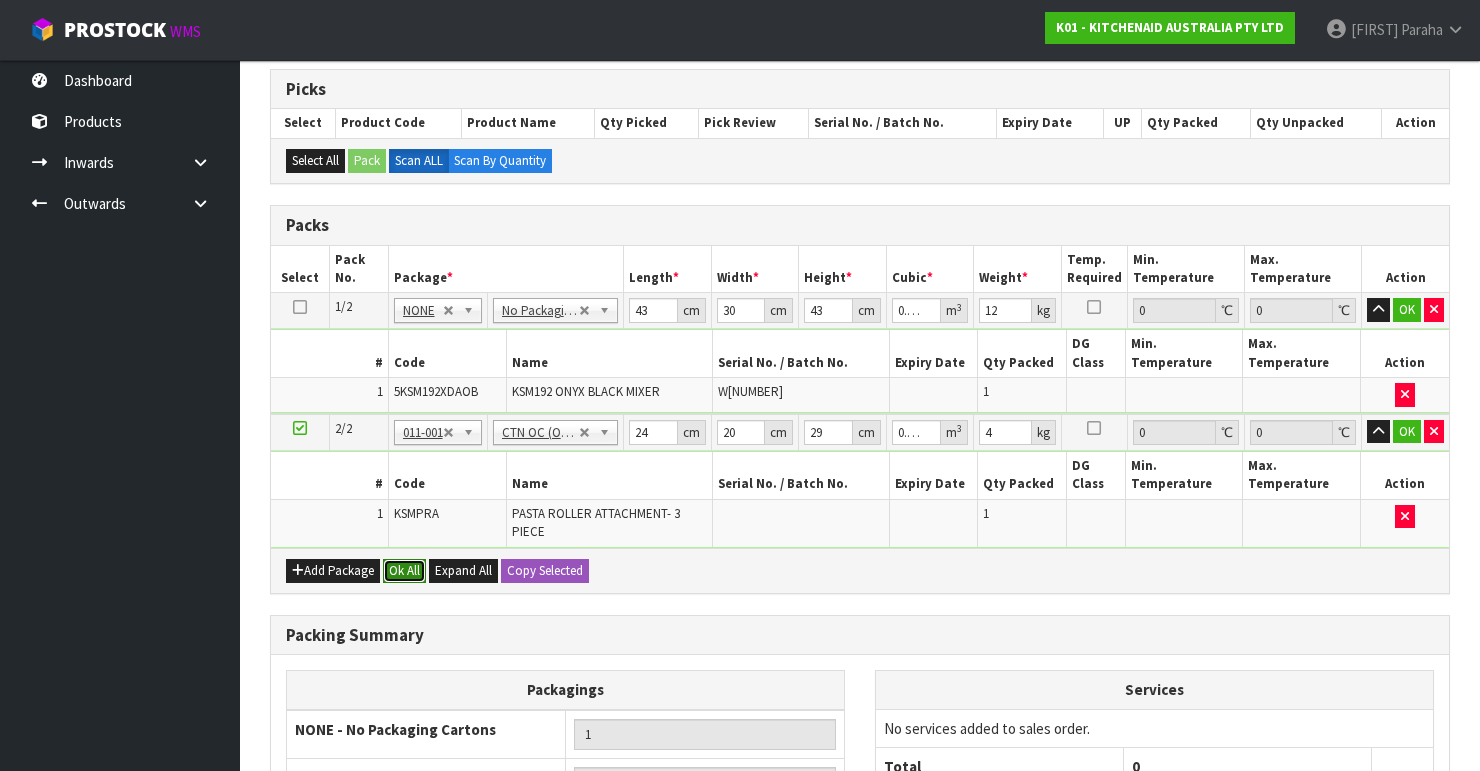click on "Ok All" at bounding box center [404, 571] 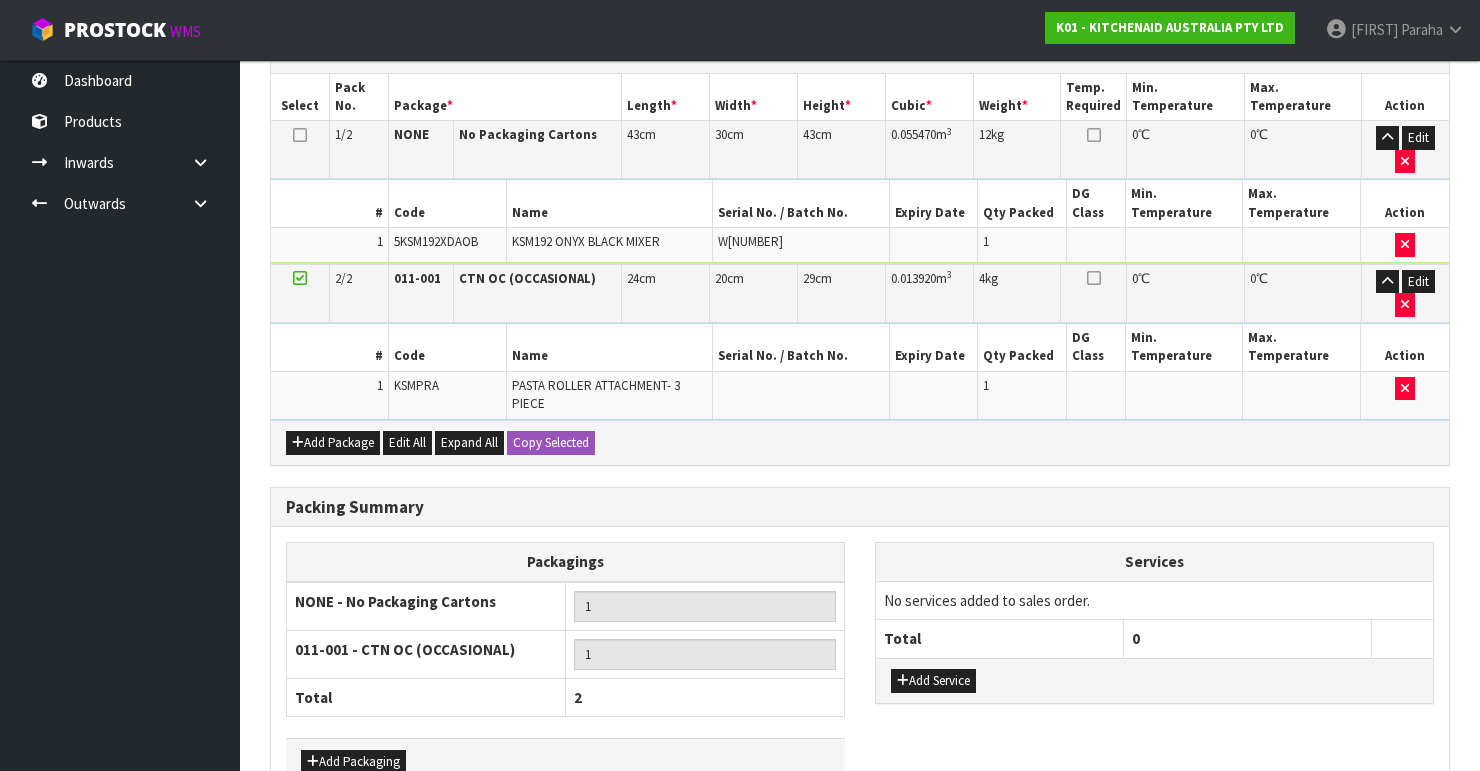 scroll, scrollTop: 560, scrollLeft: 0, axis: vertical 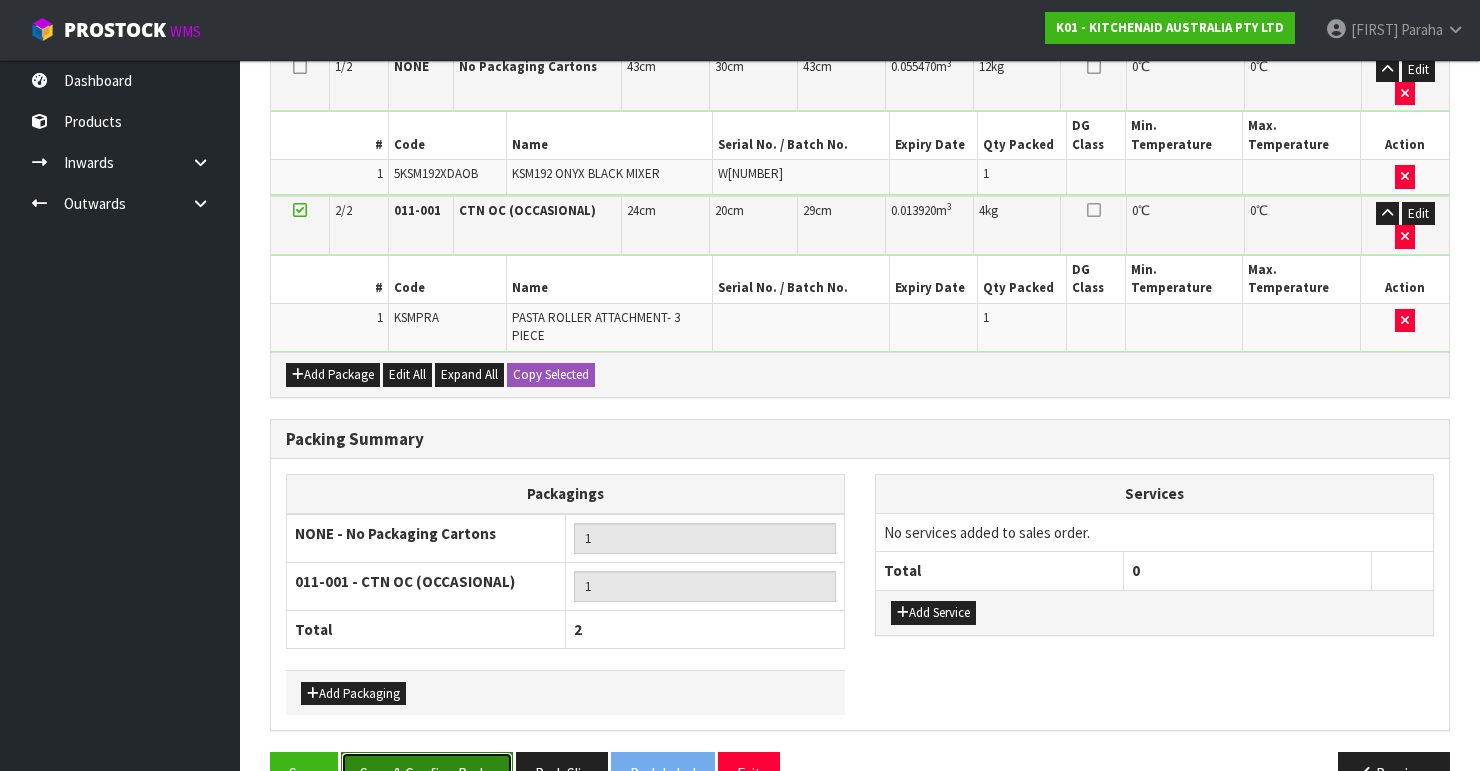 click on "Save & Confirm Packs" at bounding box center (427, 773) 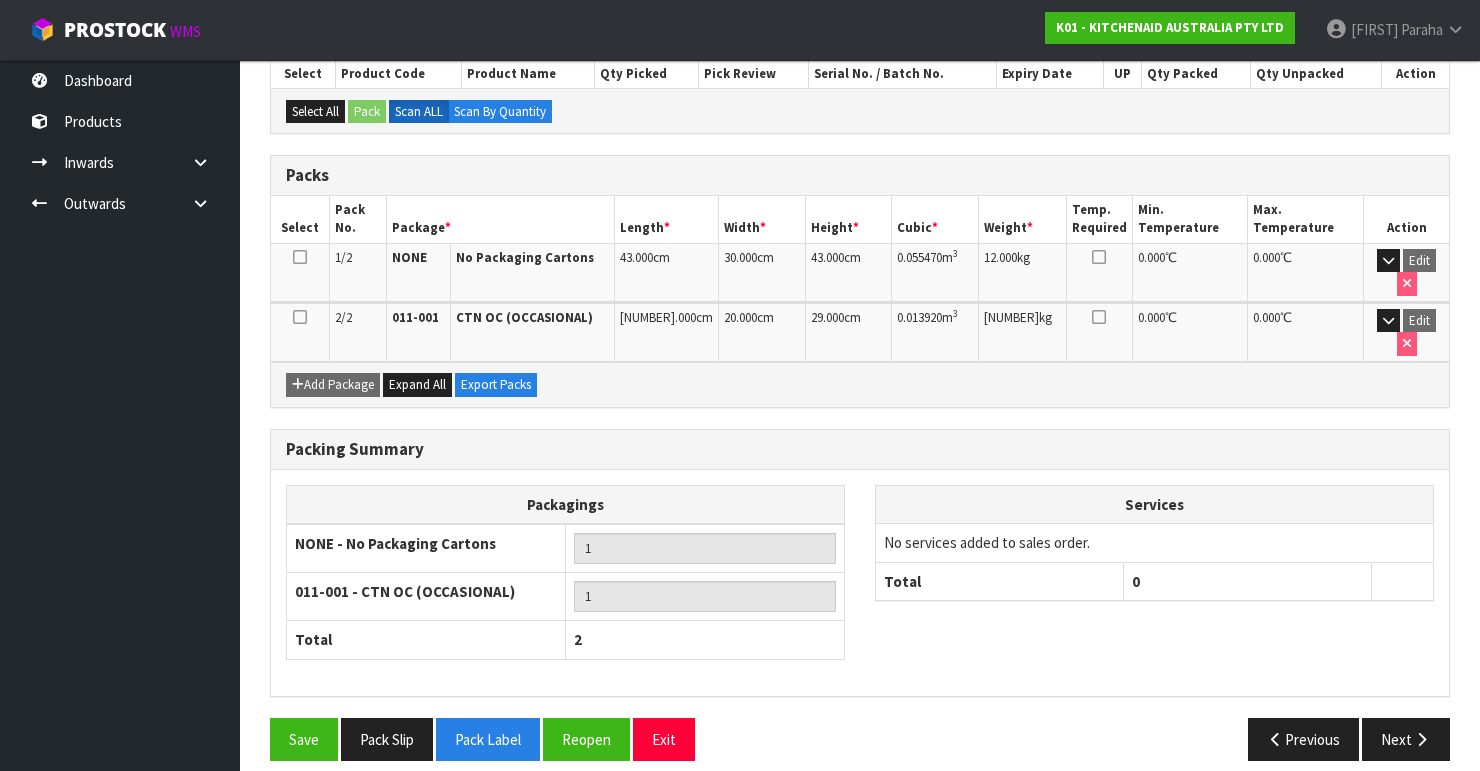 scroll, scrollTop: 452, scrollLeft: 0, axis: vertical 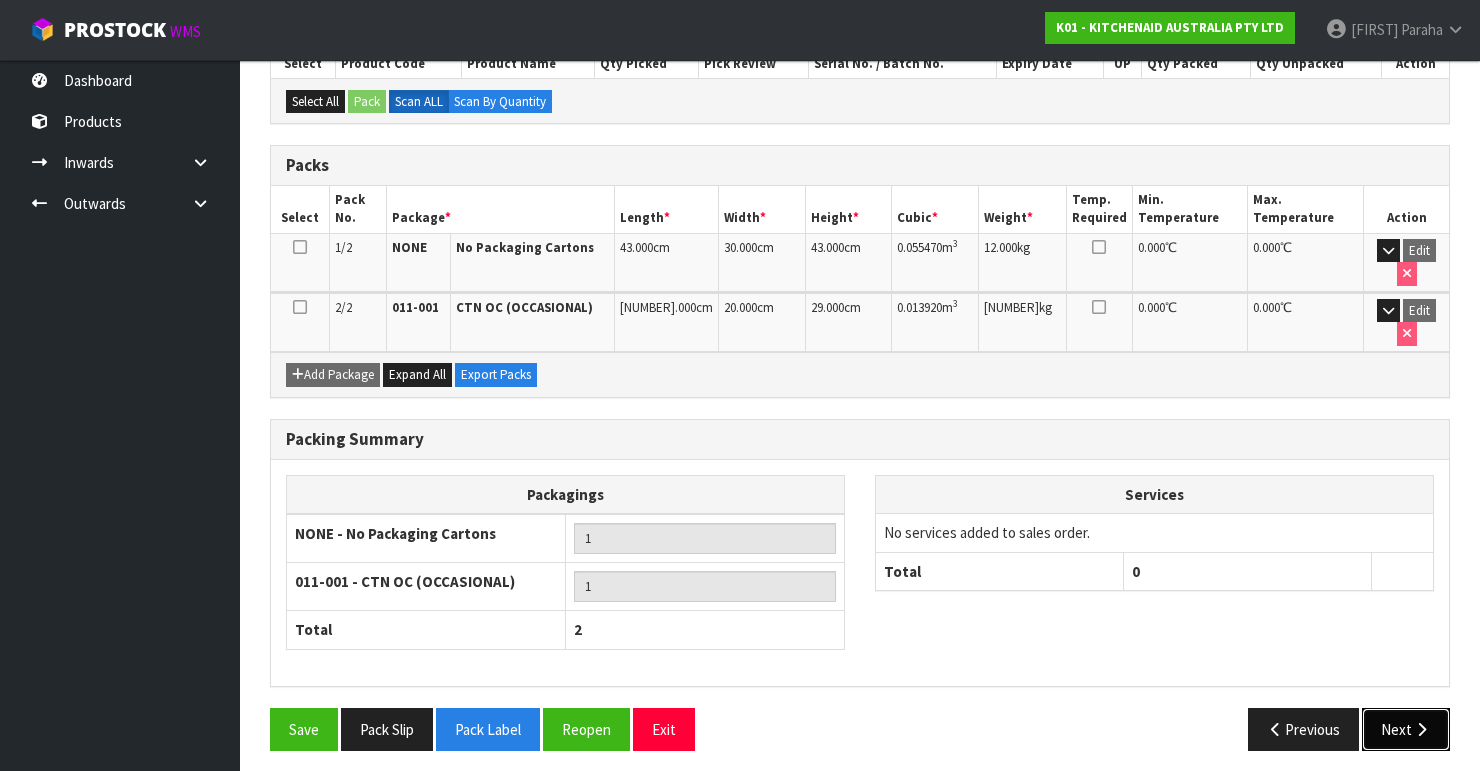 click on "Next" at bounding box center (1406, 729) 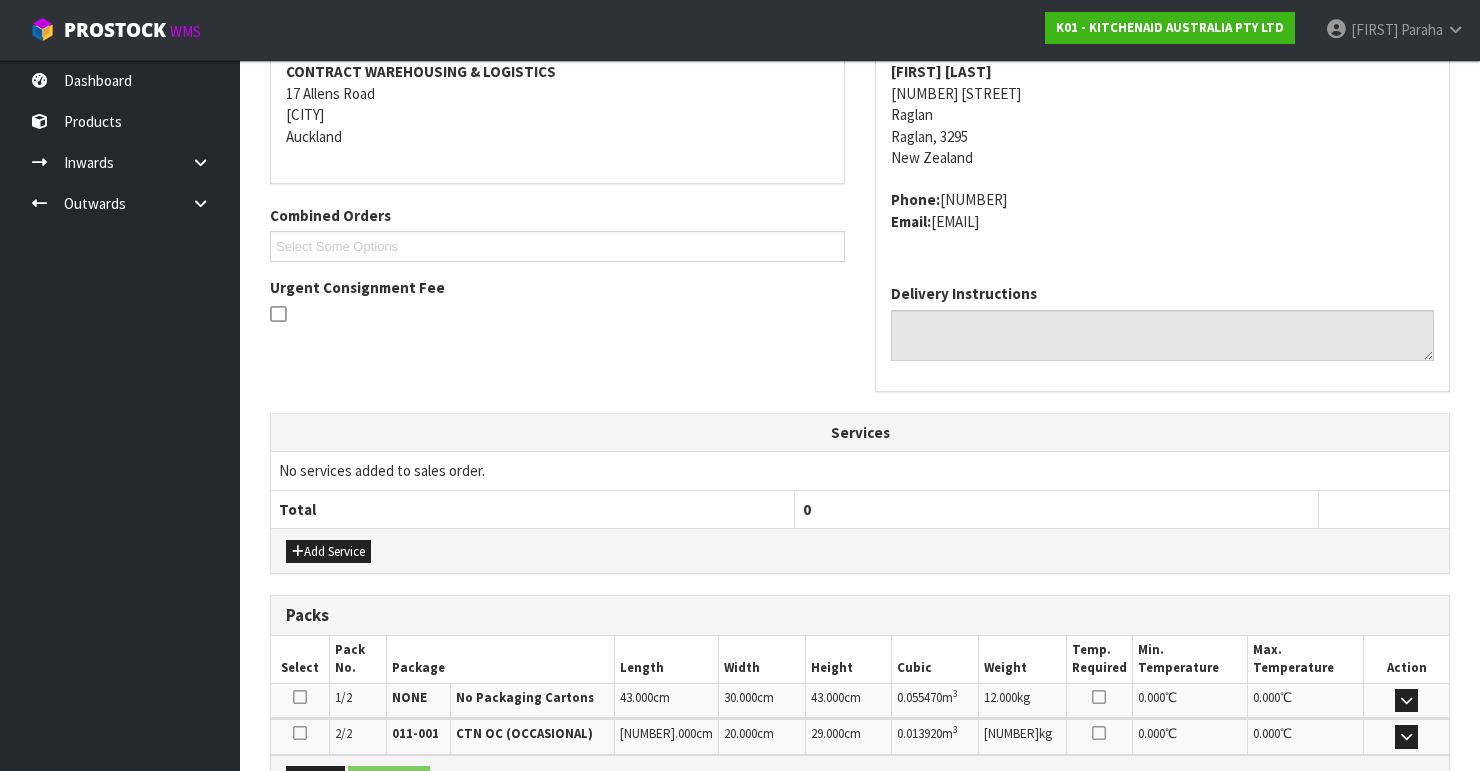 scroll, scrollTop: 620, scrollLeft: 0, axis: vertical 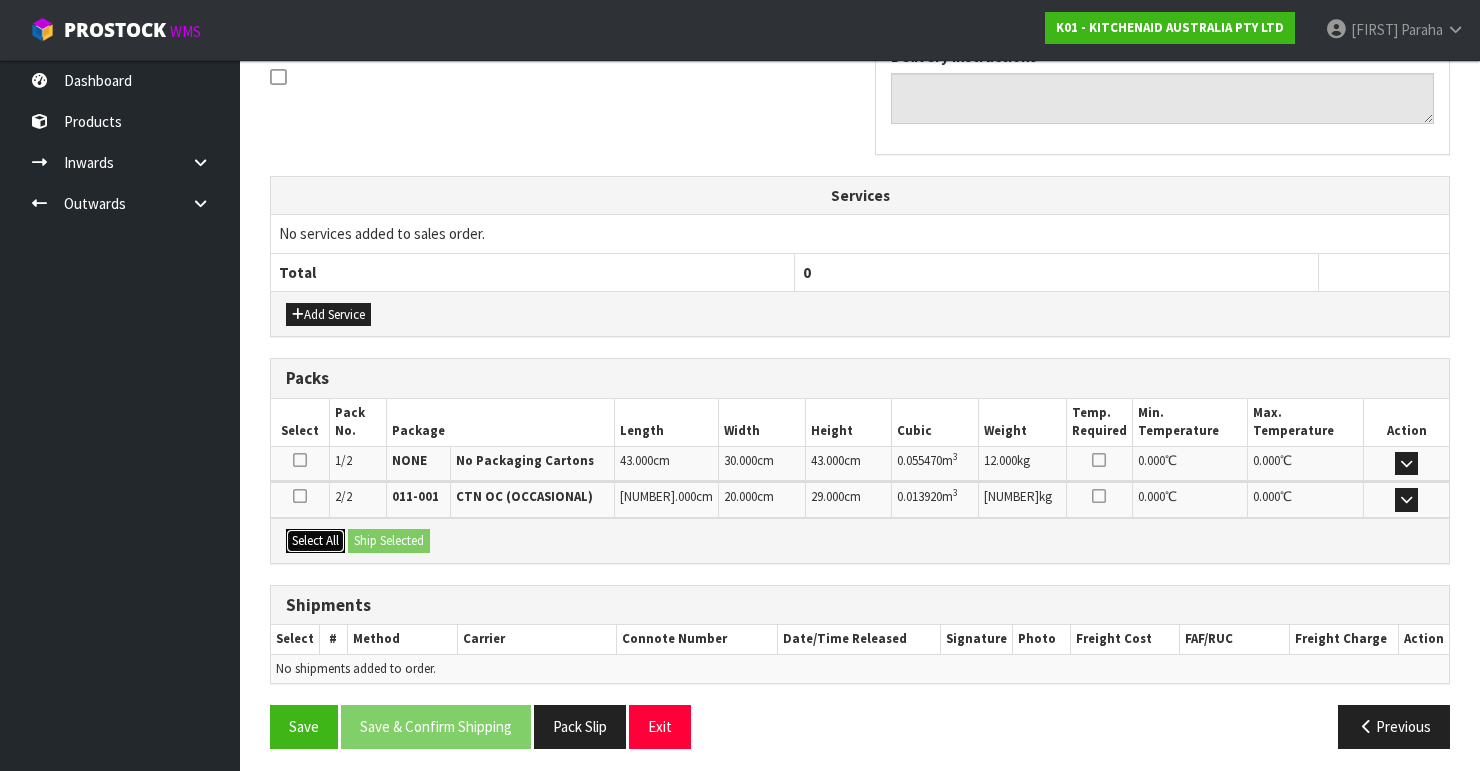 click on "Select All" at bounding box center (315, 541) 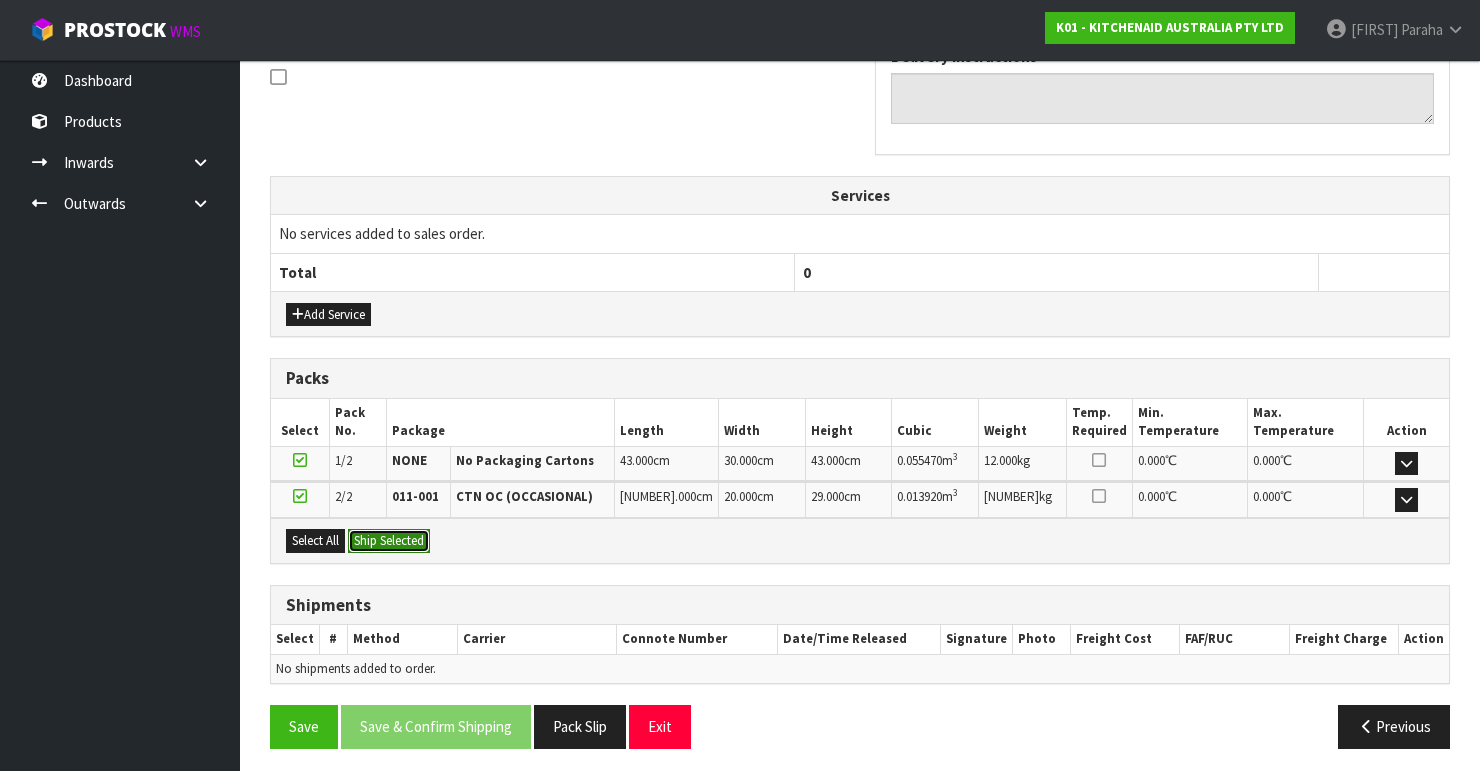 click on "Ship Selected" at bounding box center [389, 541] 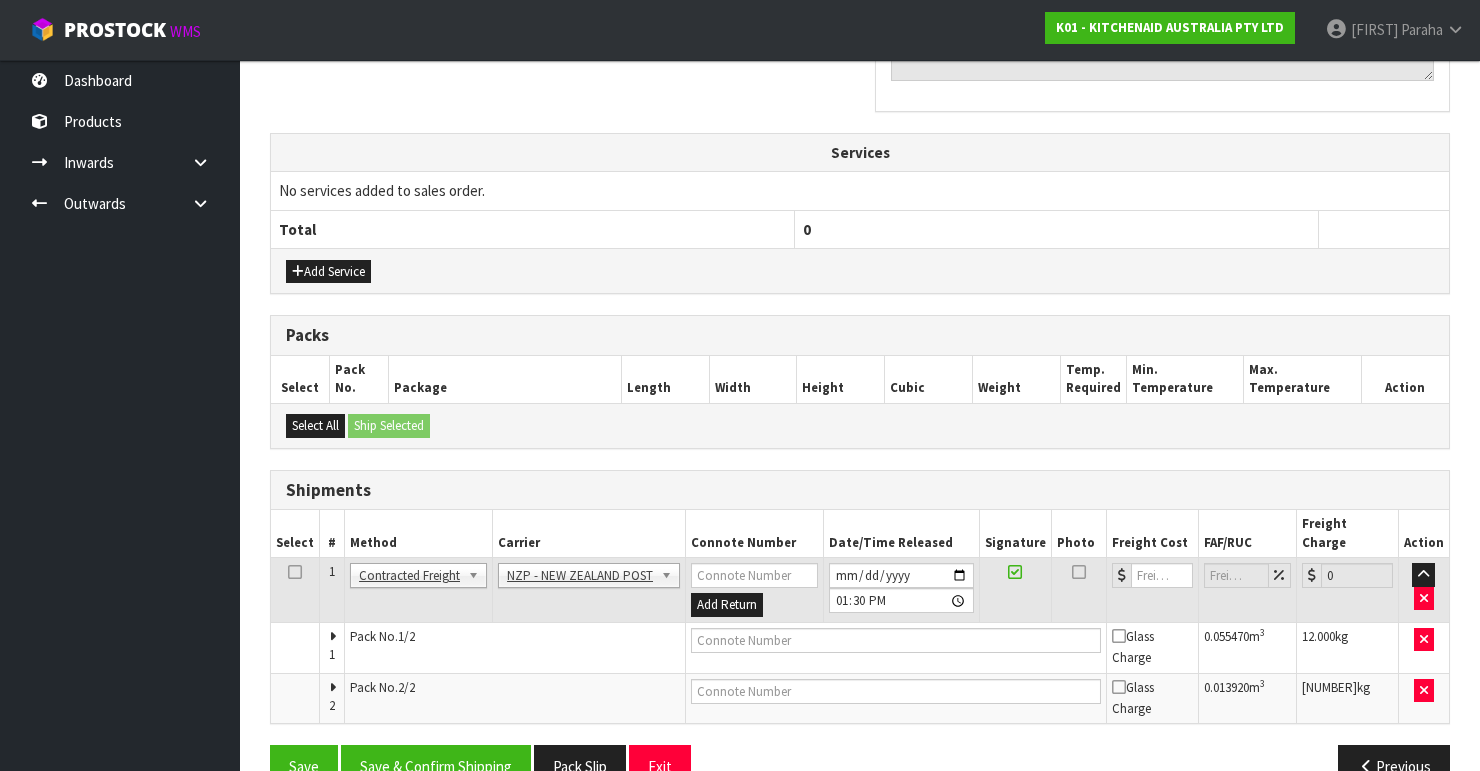 scroll, scrollTop: 687, scrollLeft: 0, axis: vertical 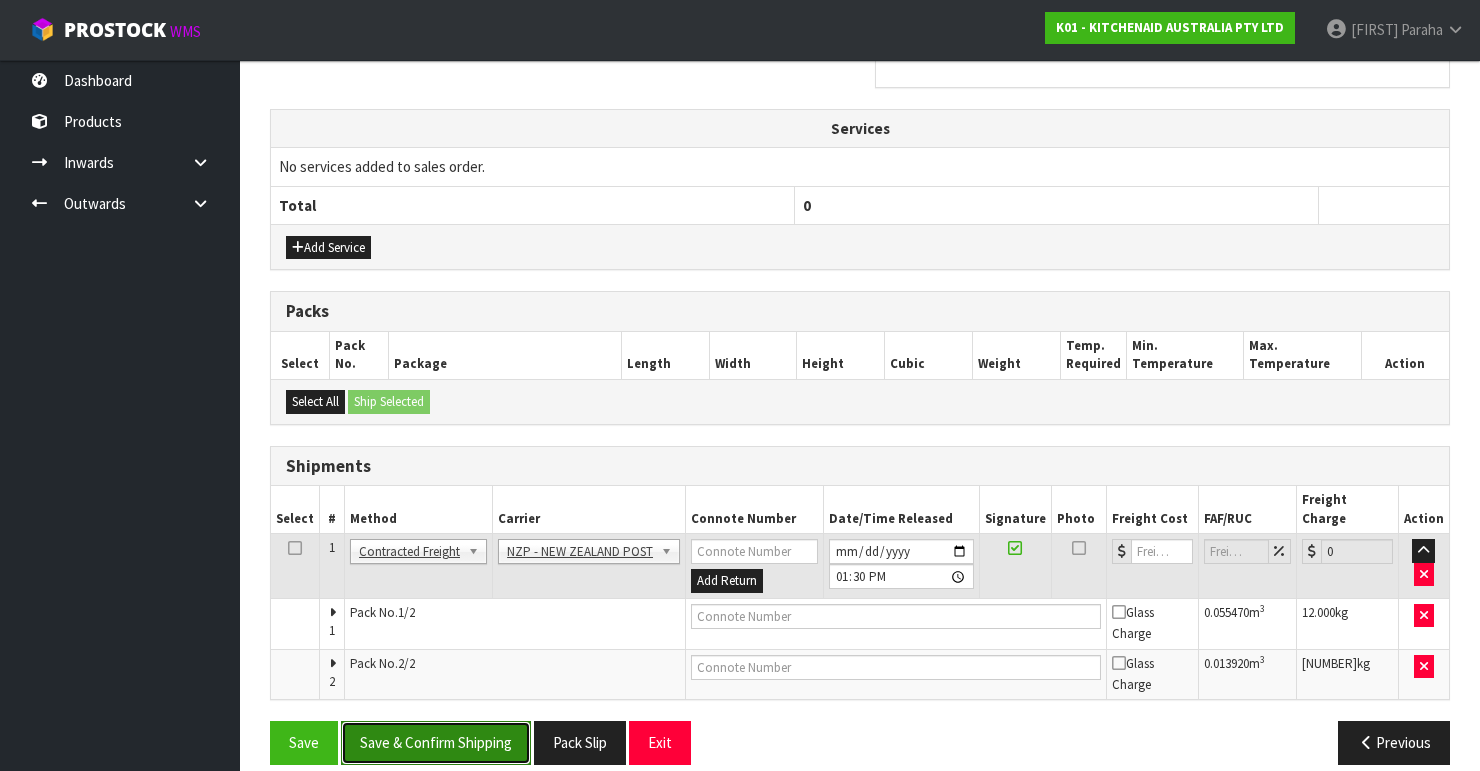 click on "Save & Confirm Shipping" at bounding box center (436, 742) 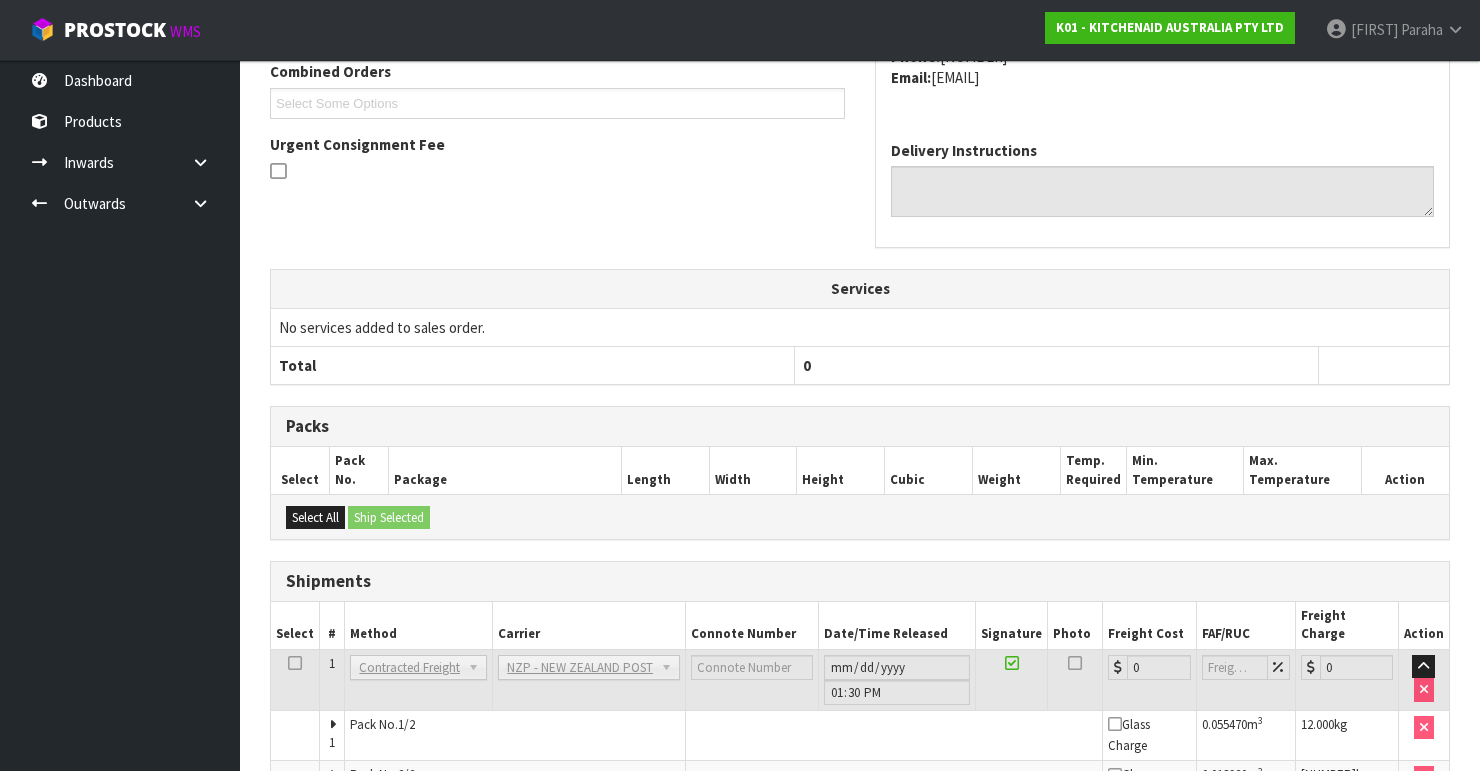 scroll, scrollTop: 653, scrollLeft: 0, axis: vertical 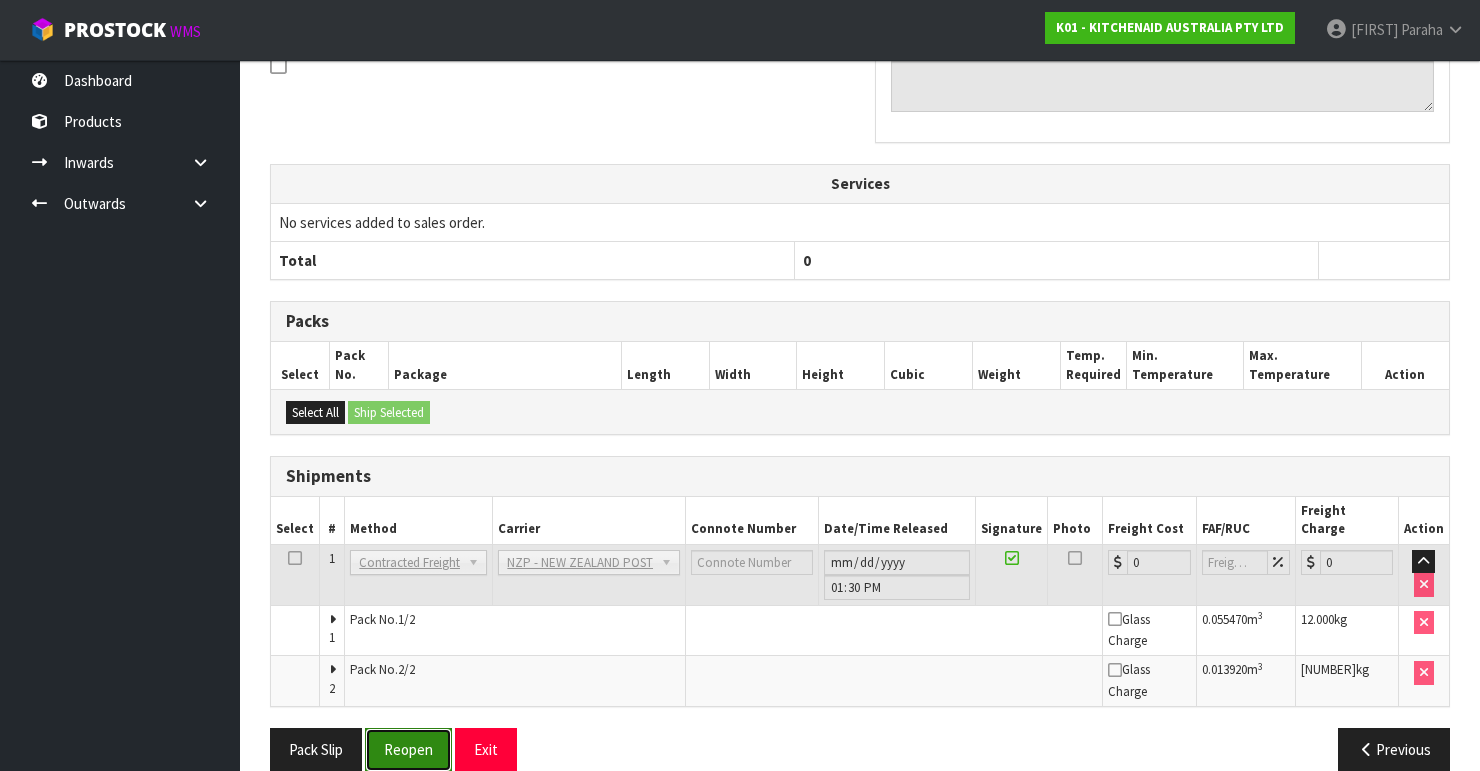 click on "Reopen" at bounding box center [408, 749] 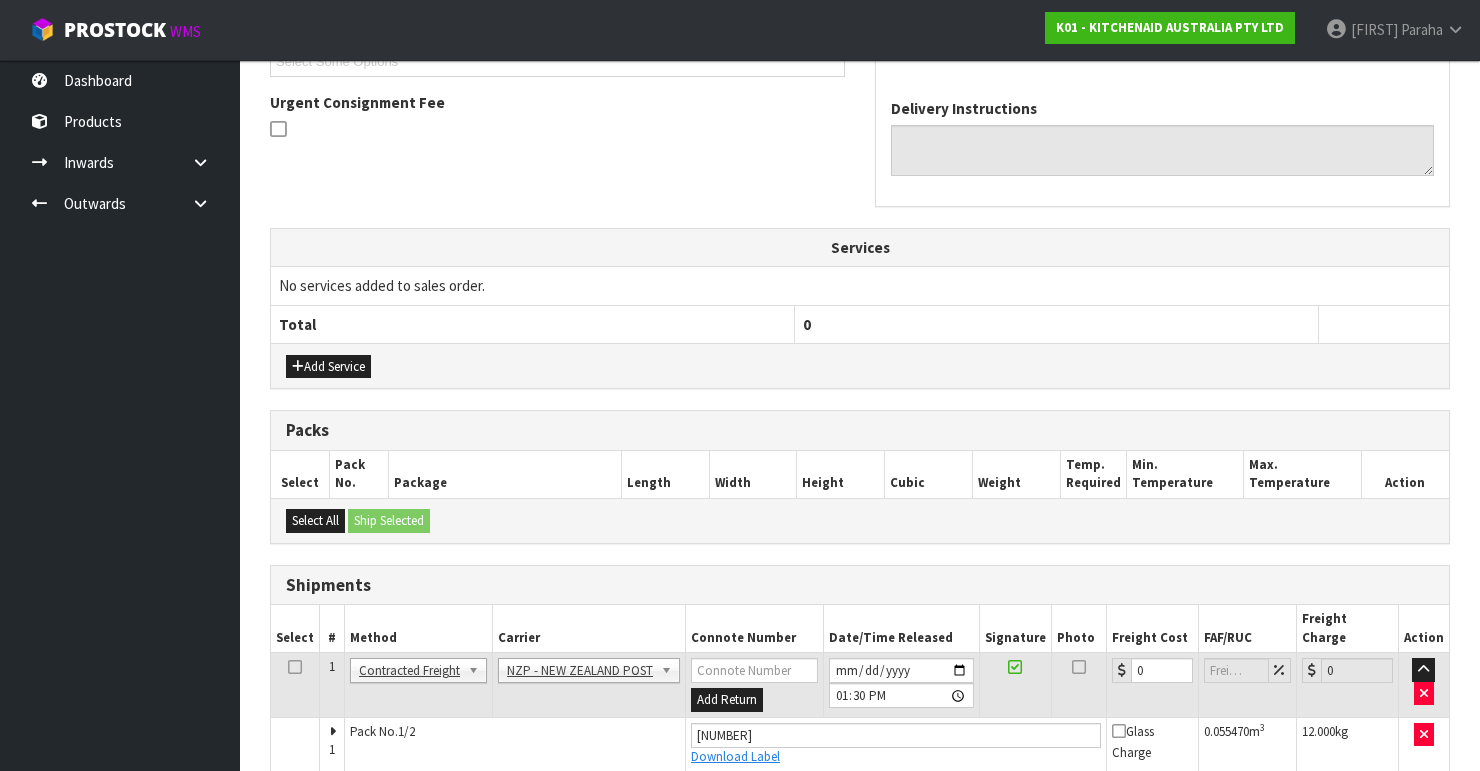 scroll, scrollTop: 689, scrollLeft: 0, axis: vertical 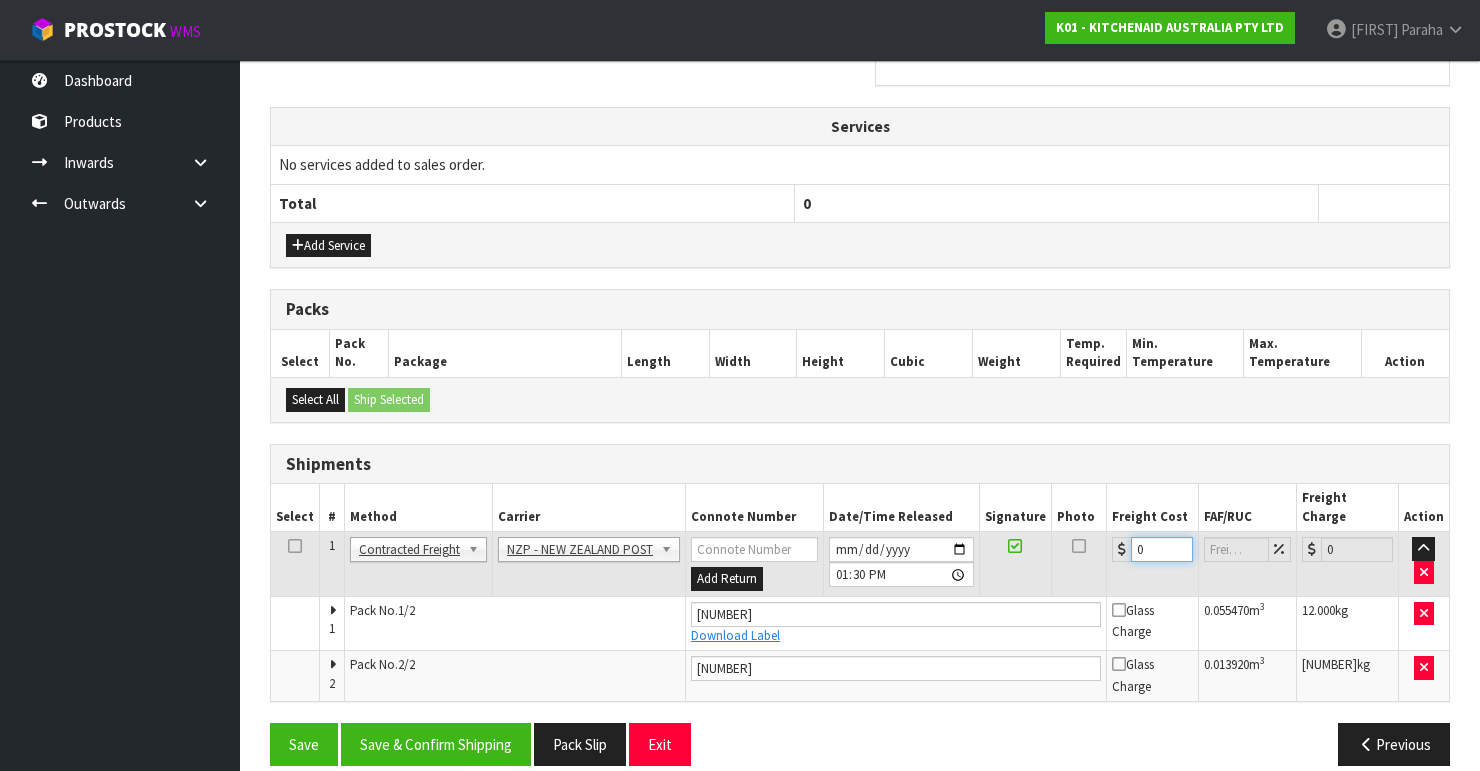 drag, startPoint x: 1146, startPoint y: 529, endPoint x: 1118, endPoint y: 533, distance: 28.284271 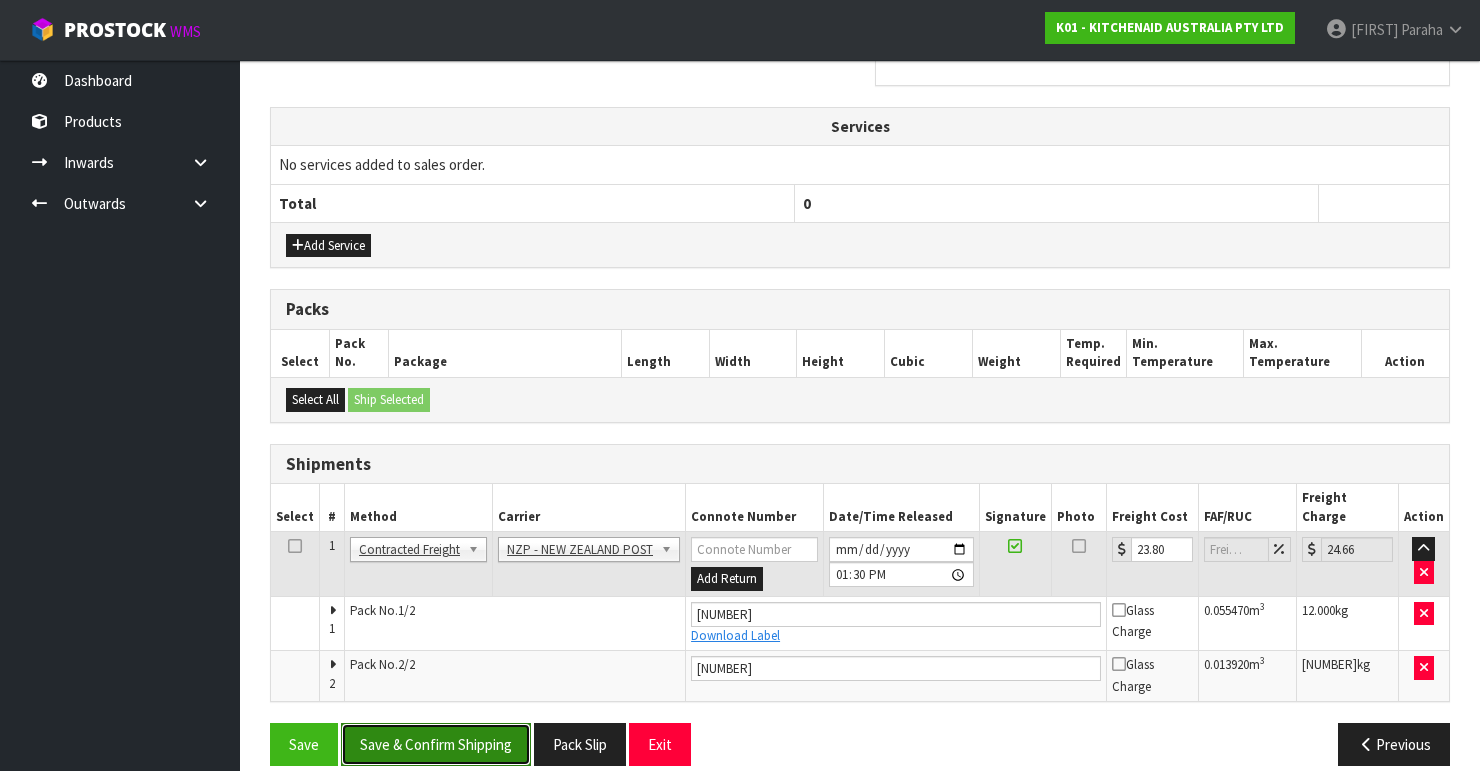 click on "Save & Confirm Shipping" at bounding box center (436, 744) 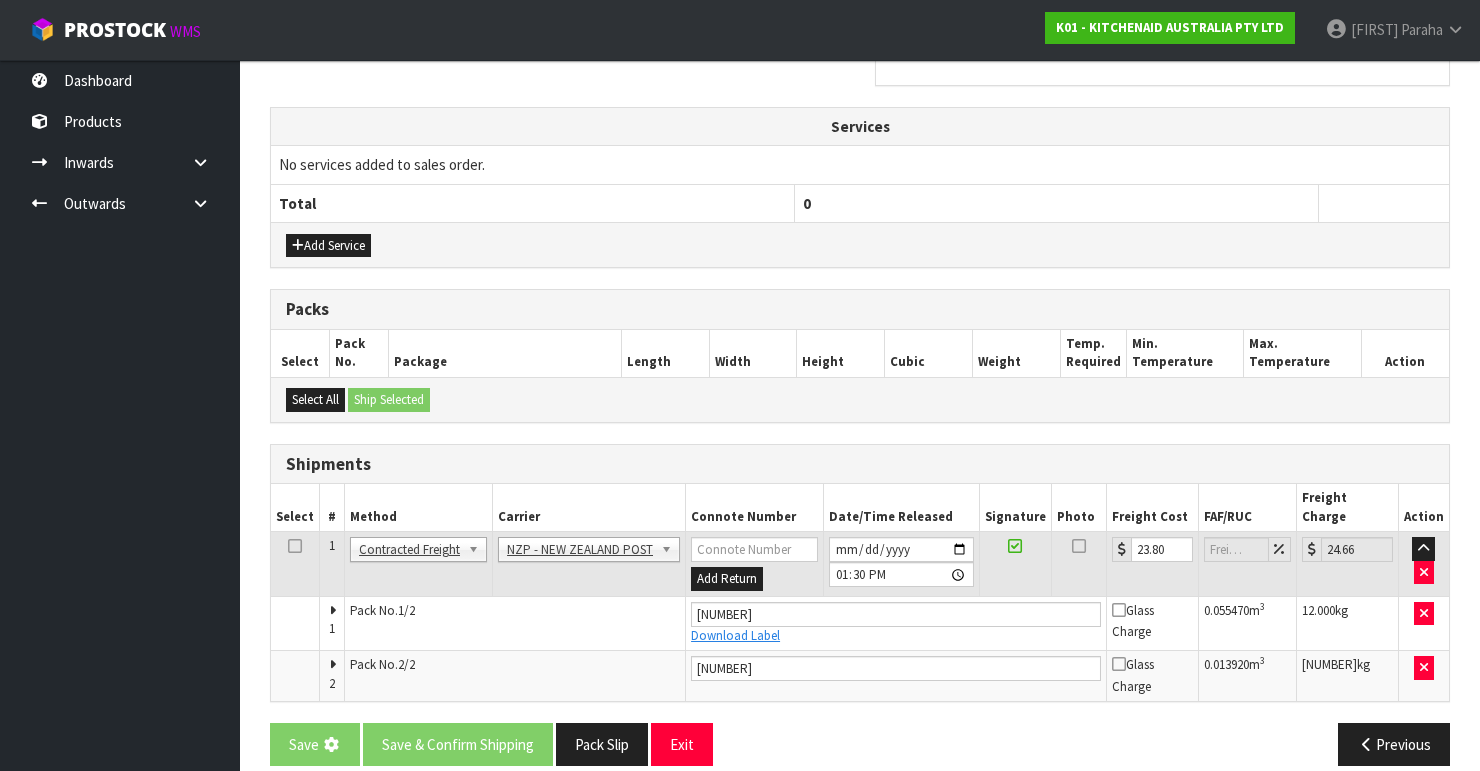 scroll, scrollTop: 0, scrollLeft: 0, axis: both 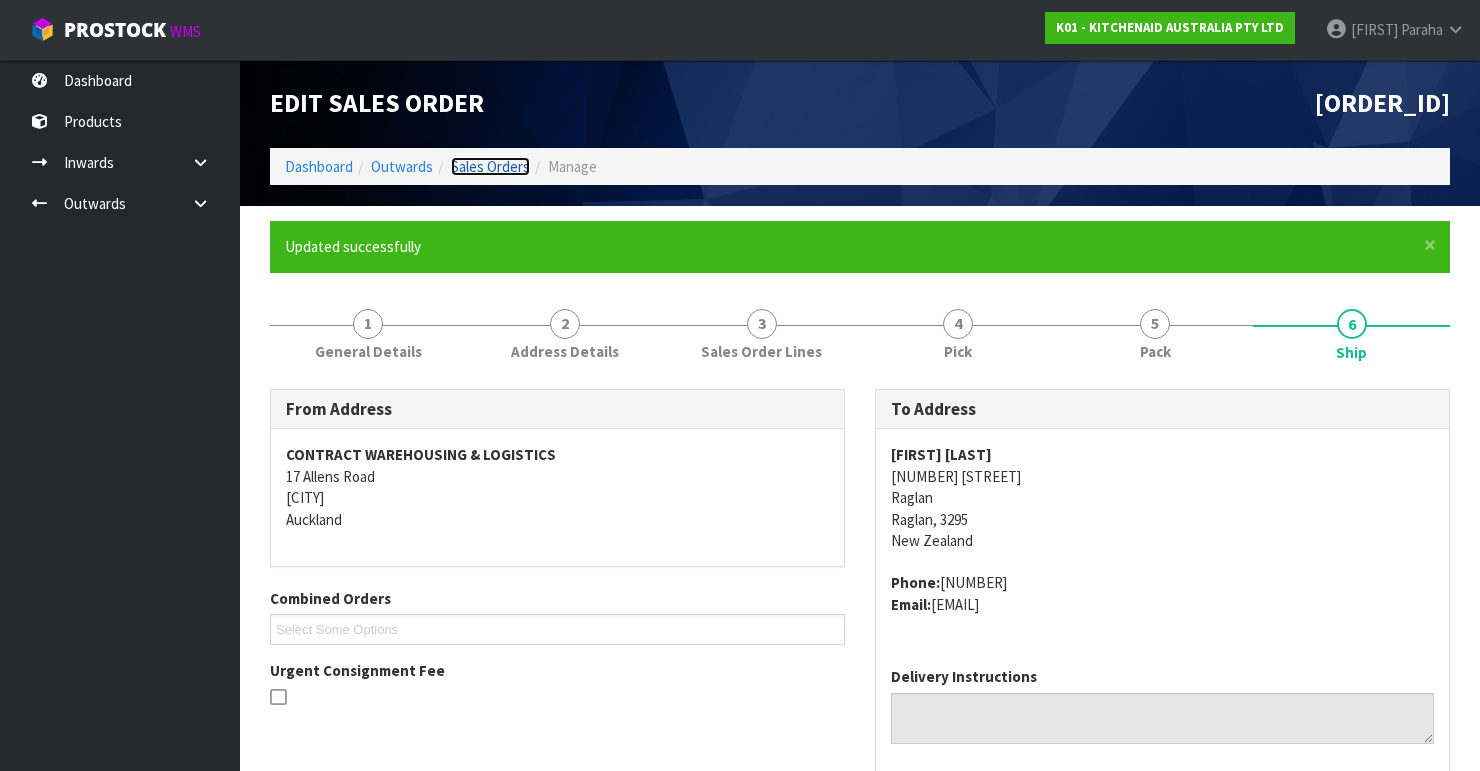 click on "Sales Orders" at bounding box center (490, 166) 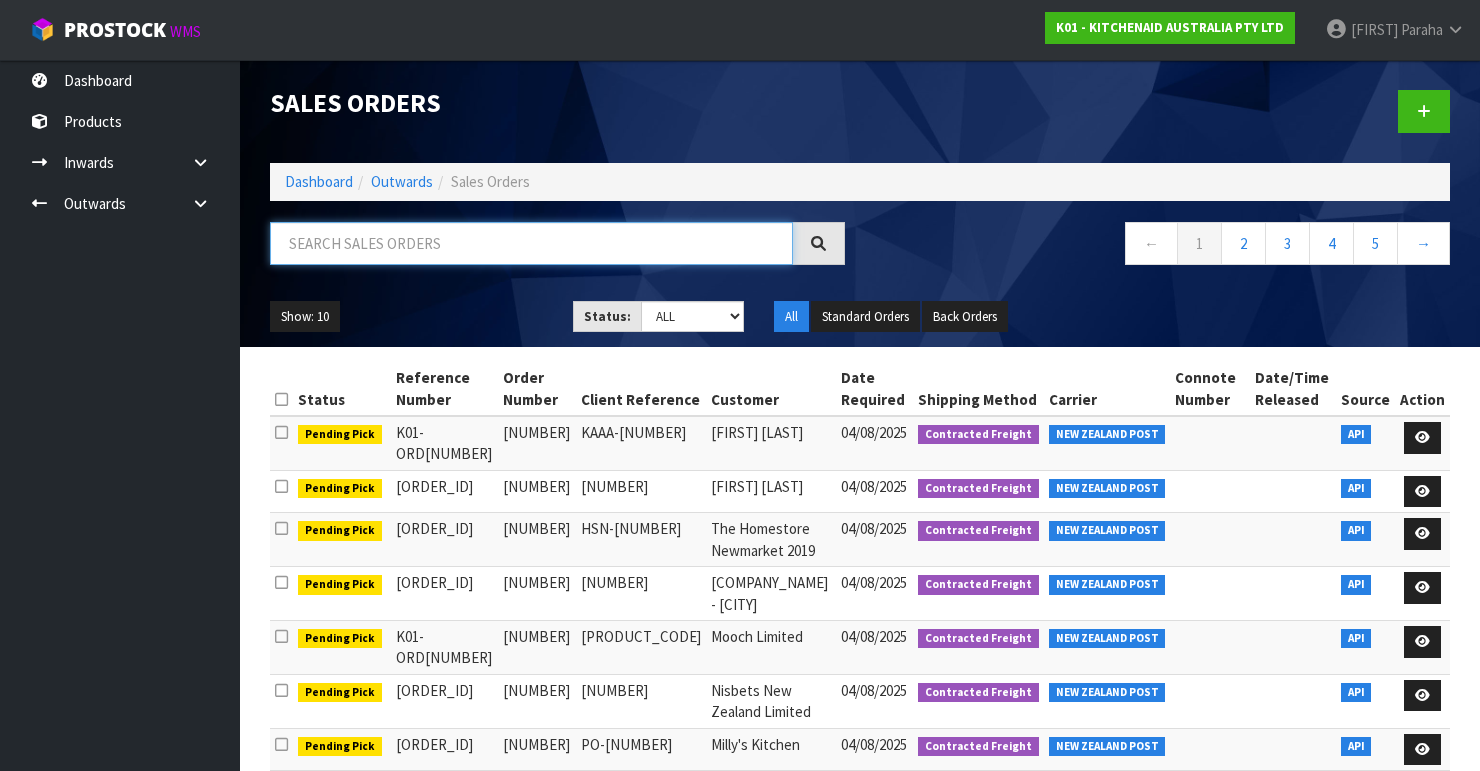 click at bounding box center [531, 243] 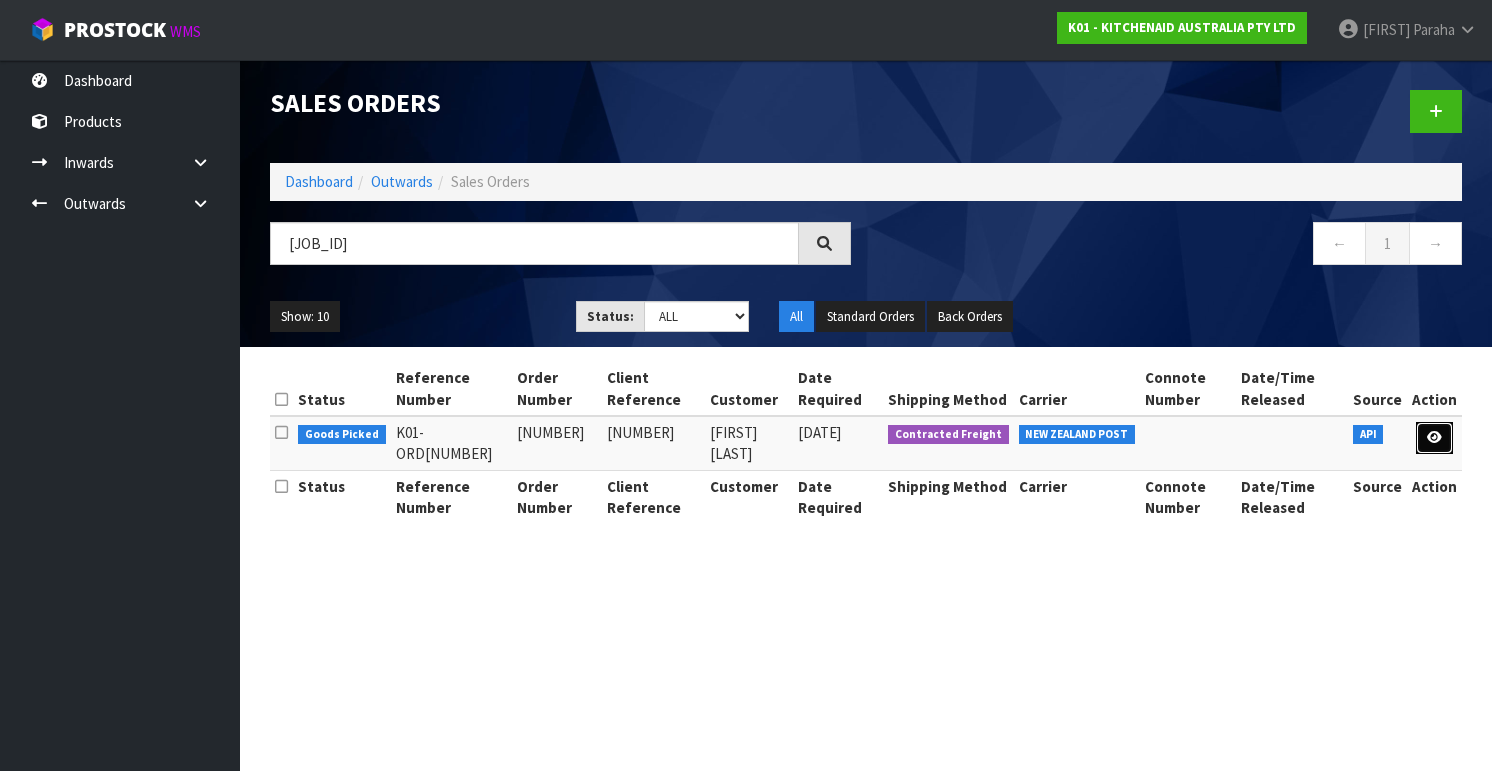 click at bounding box center (1434, 438) 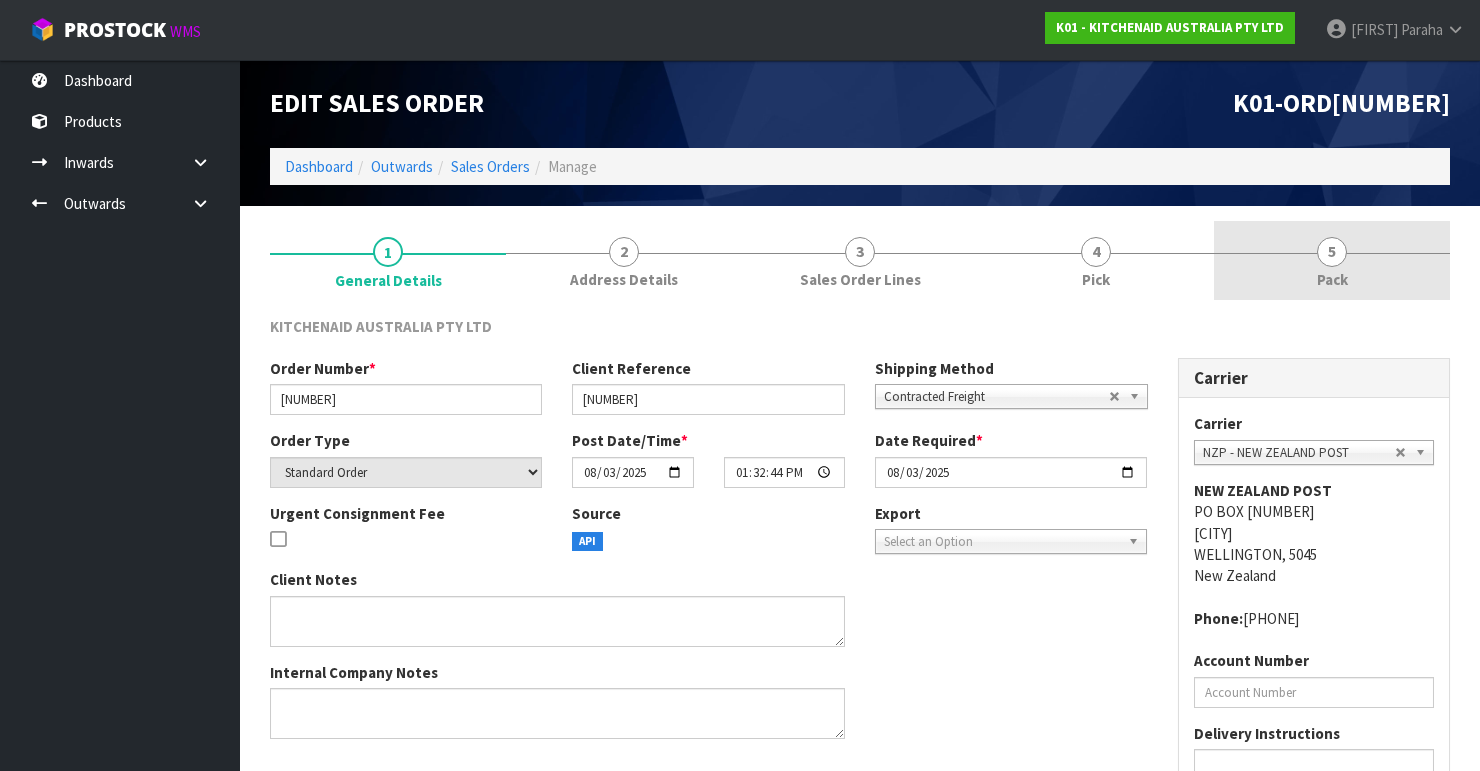 click on "5" at bounding box center (1332, 252) 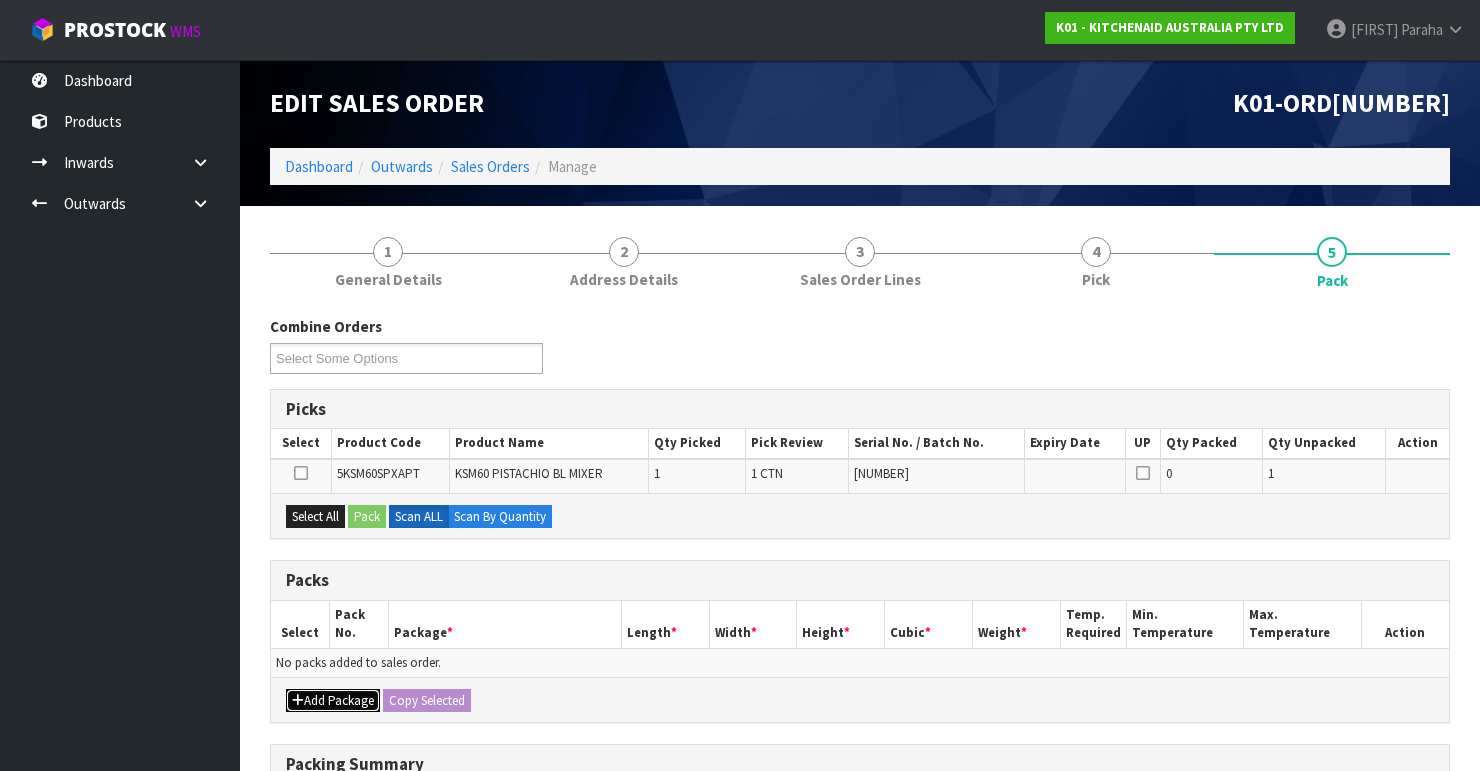 click on "Add Package" at bounding box center (333, 701) 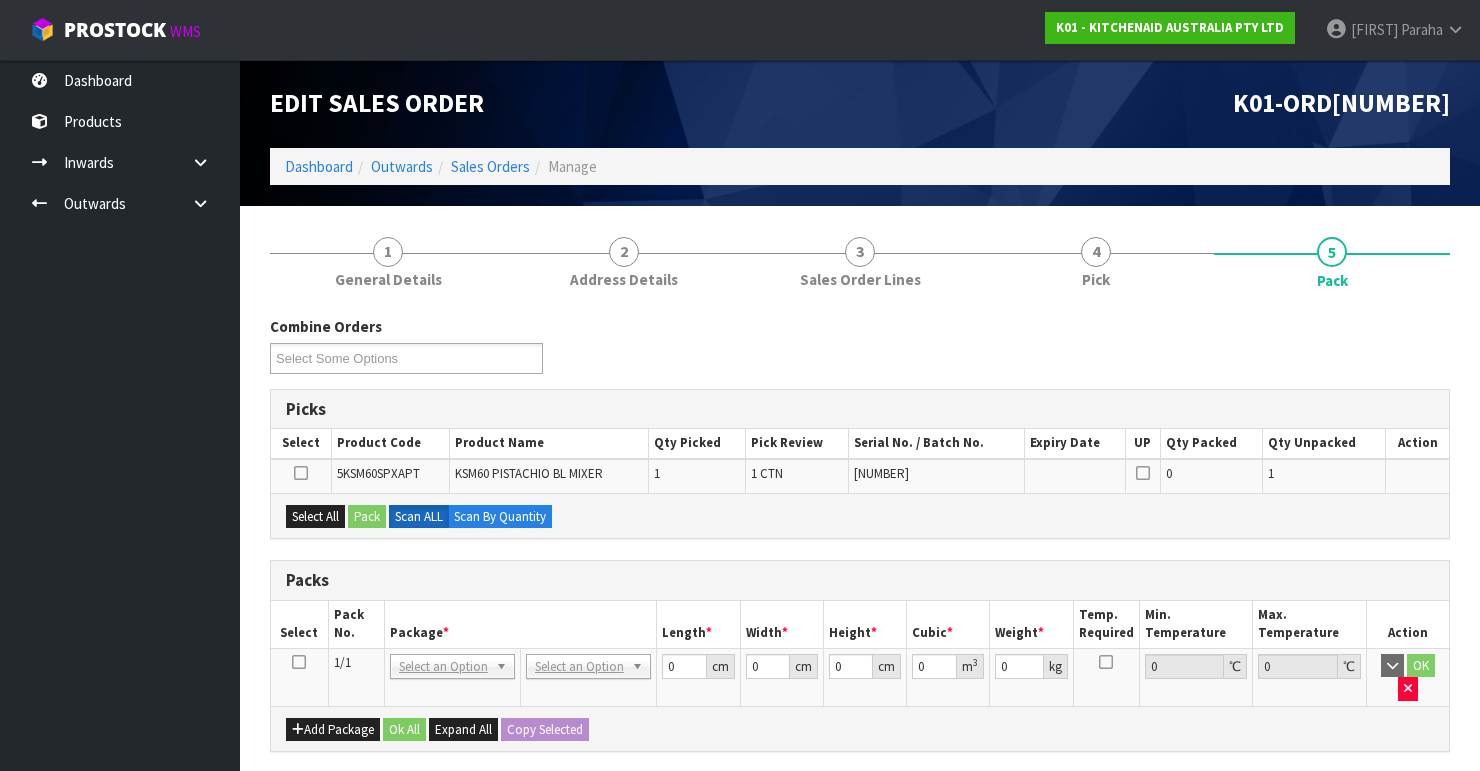 click at bounding box center [299, 662] 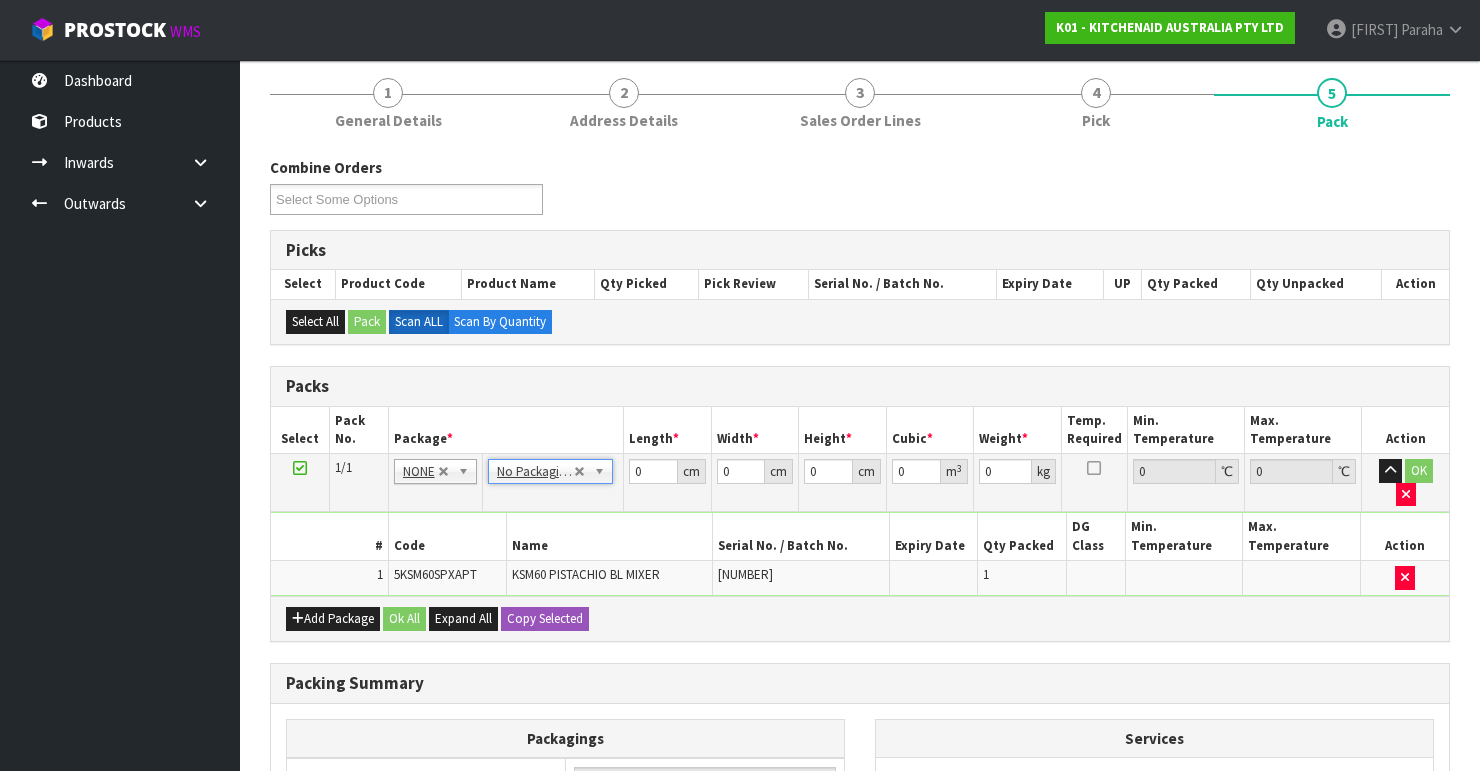 scroll, scrollTop: 160, scrollLeft: 0, axis: vertical 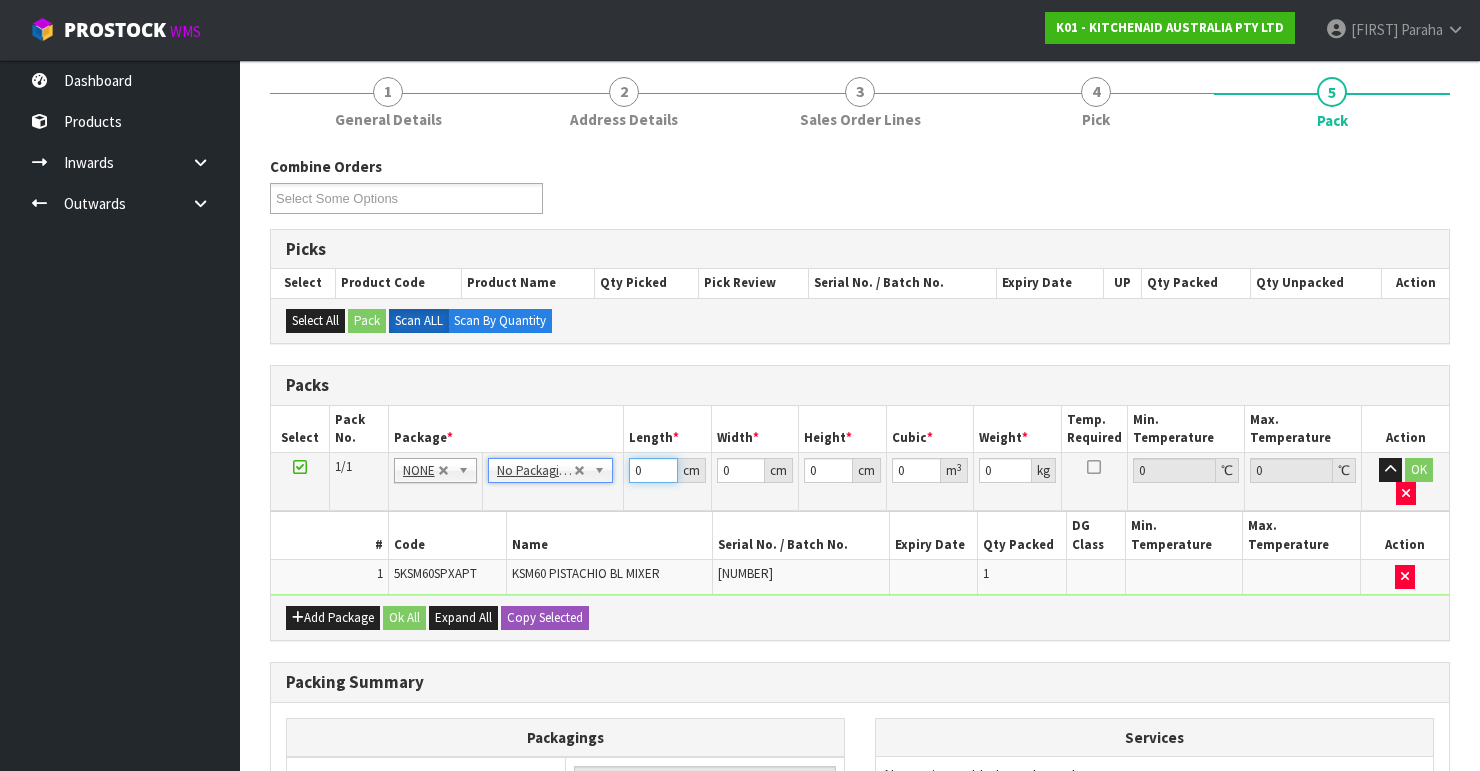 drag, startPoint x: 643, startPoint y: 468, endPoint x: 611, endPoint y: 464, distance: 32.24903 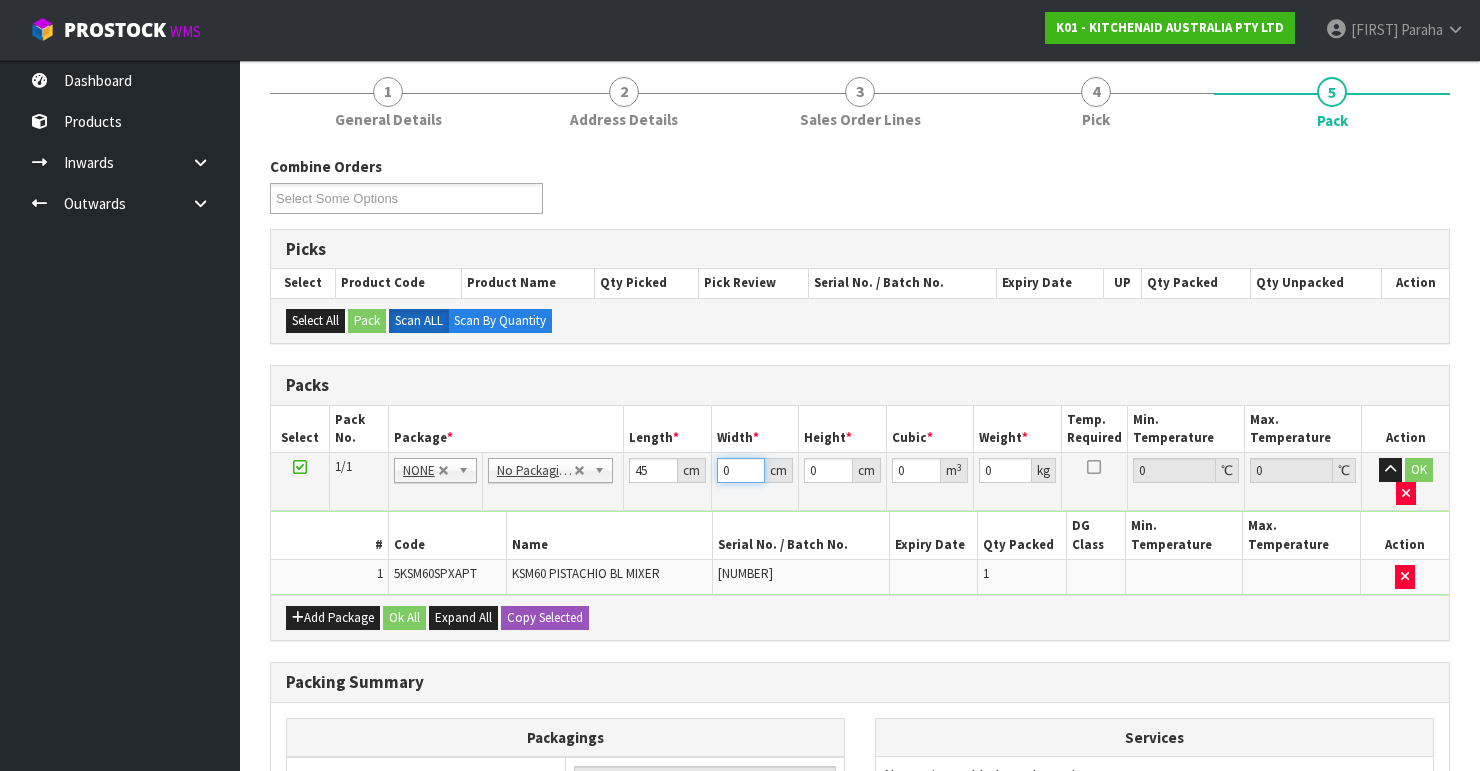 drag, startPoint x: 729, startPoint y: 468, endPoint x: 678, endPoint y: 470, distance: 51.0392 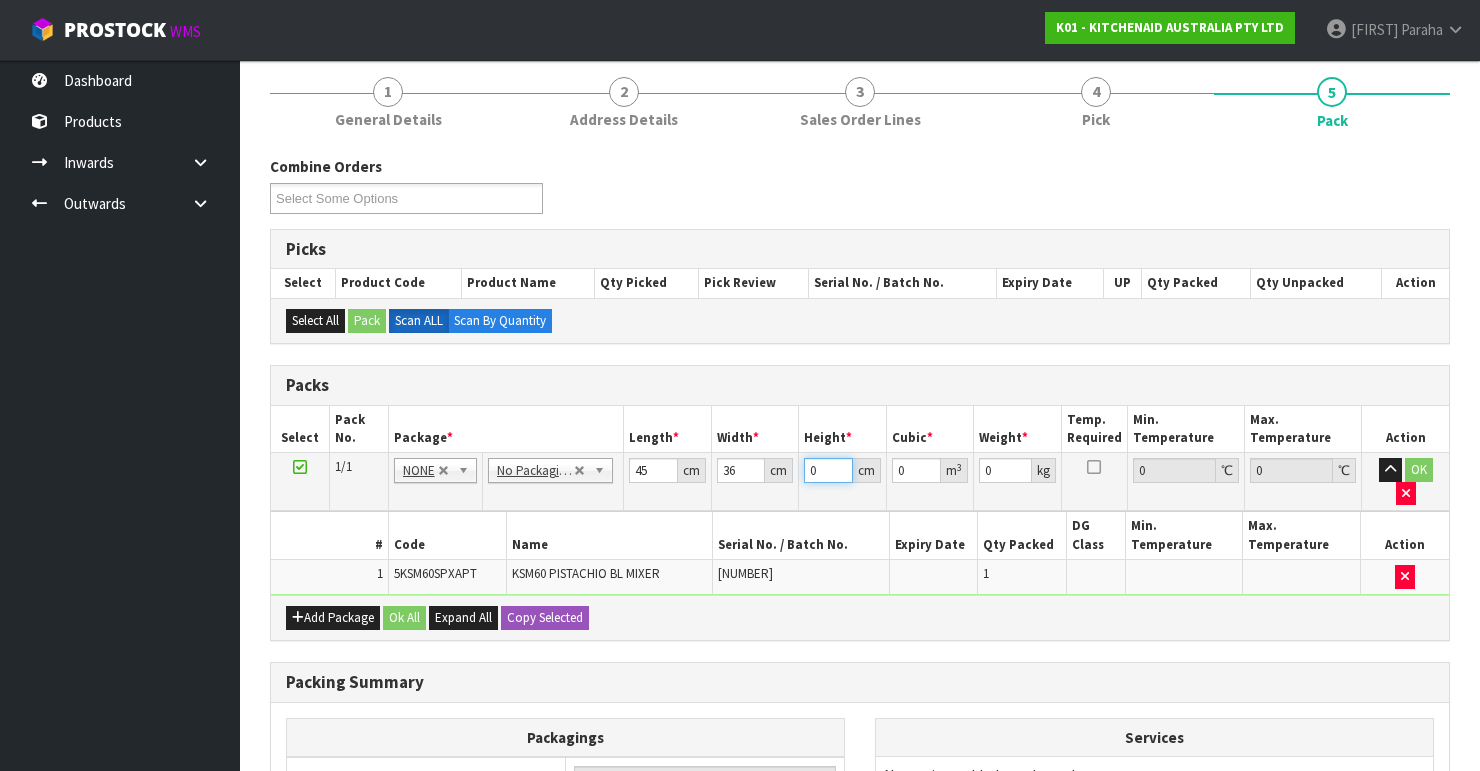 drag, startPoint x: 805, startPoint y: 469, endPoint x: 776, endPoint y: 471, distance: 29.068884 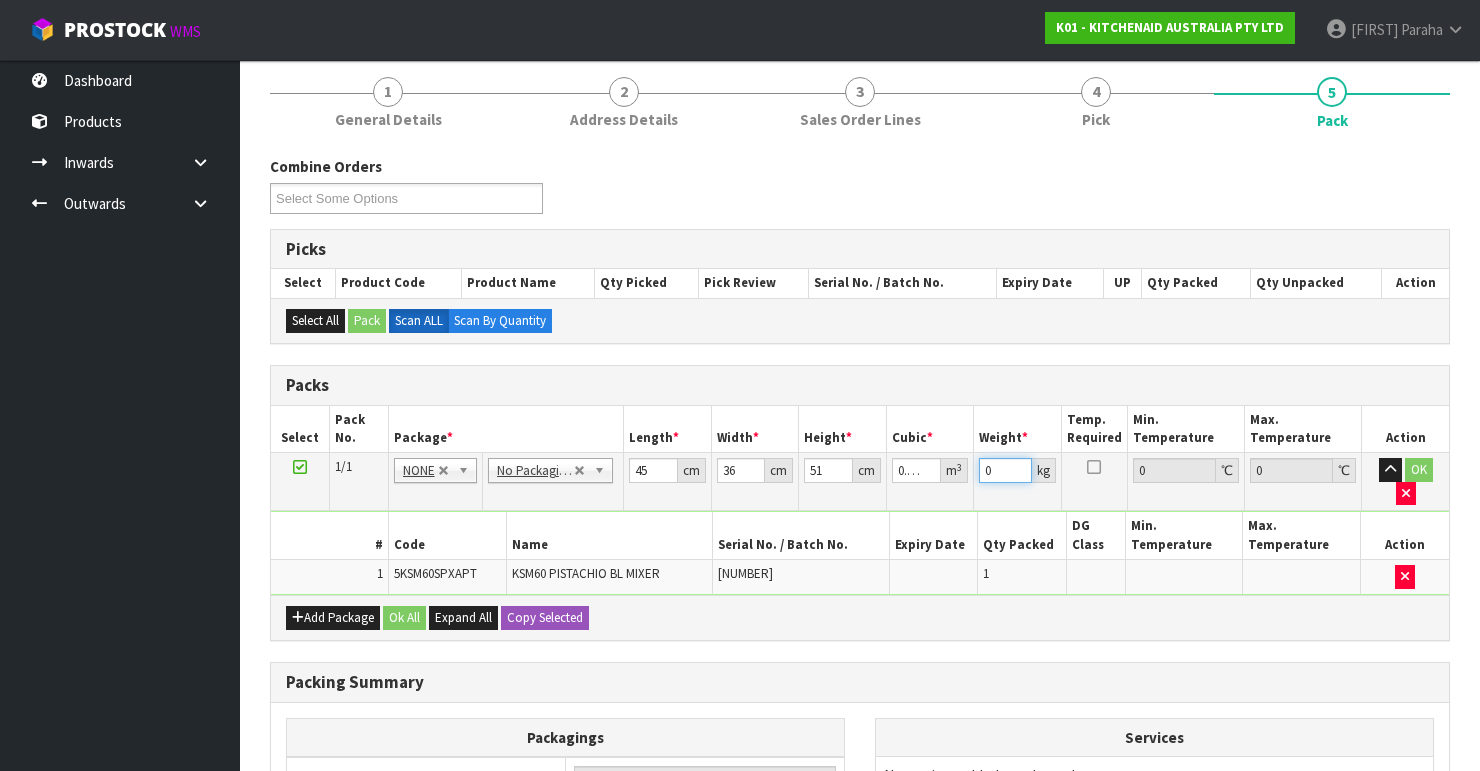 drag, startPoint x: 996, startPoint y: 472, endPoint x: 926, endPoint y: 467, distance: 70.178345 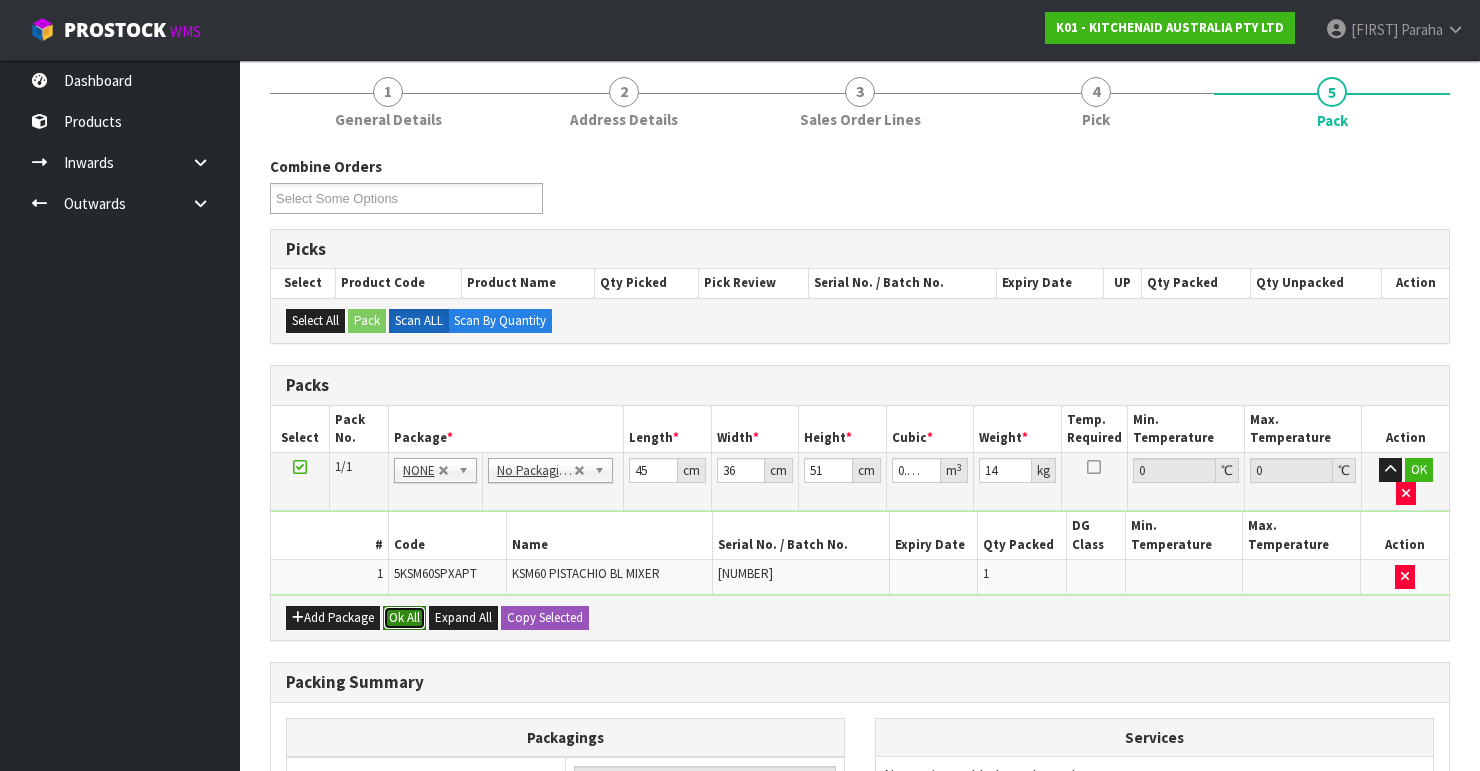 click on "Ok All" at bounding box center (404, 618) 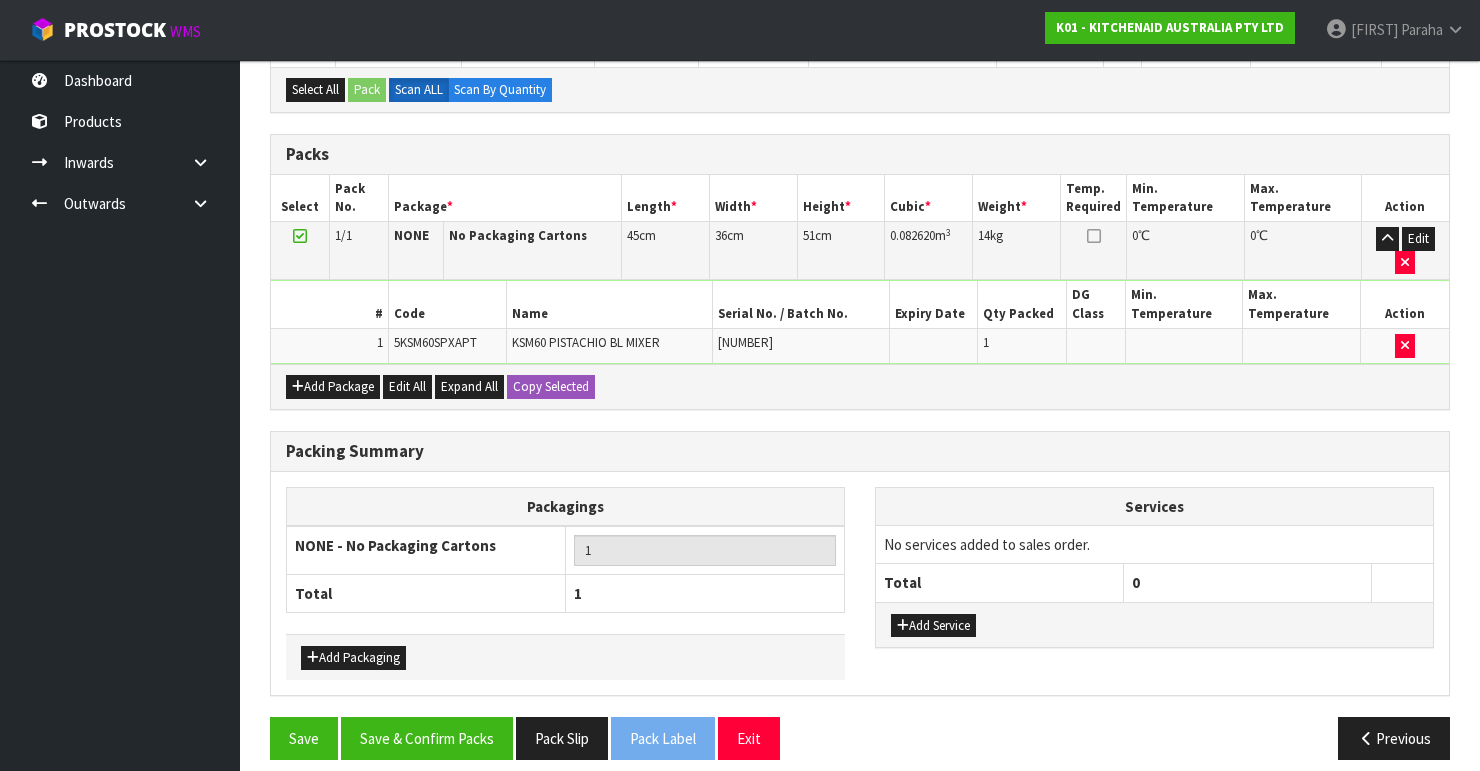 scroll, scrollTop: 400, scrollLeft: 0, axis: vertical 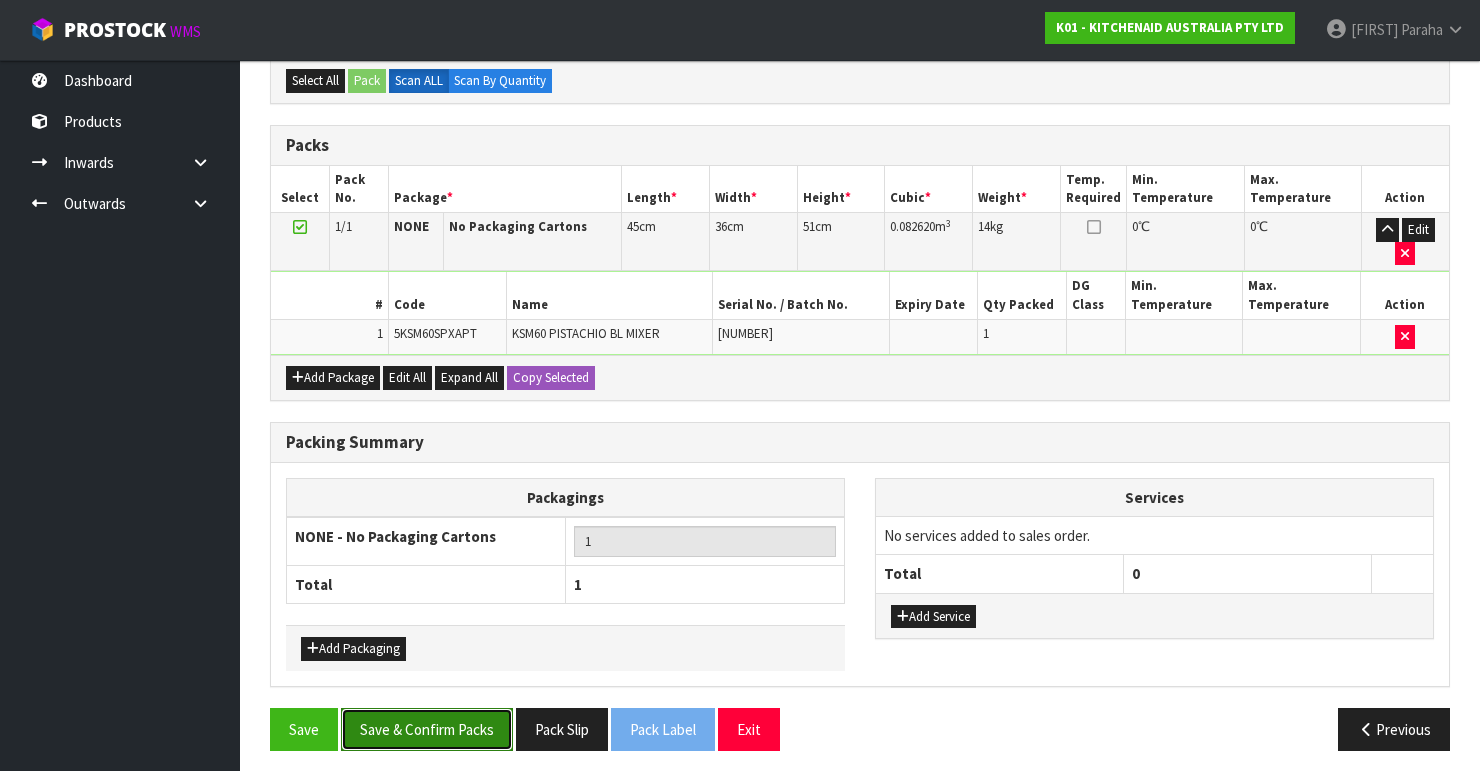 click on "Save & Confirm Packs" at bounding box center [427, 729] 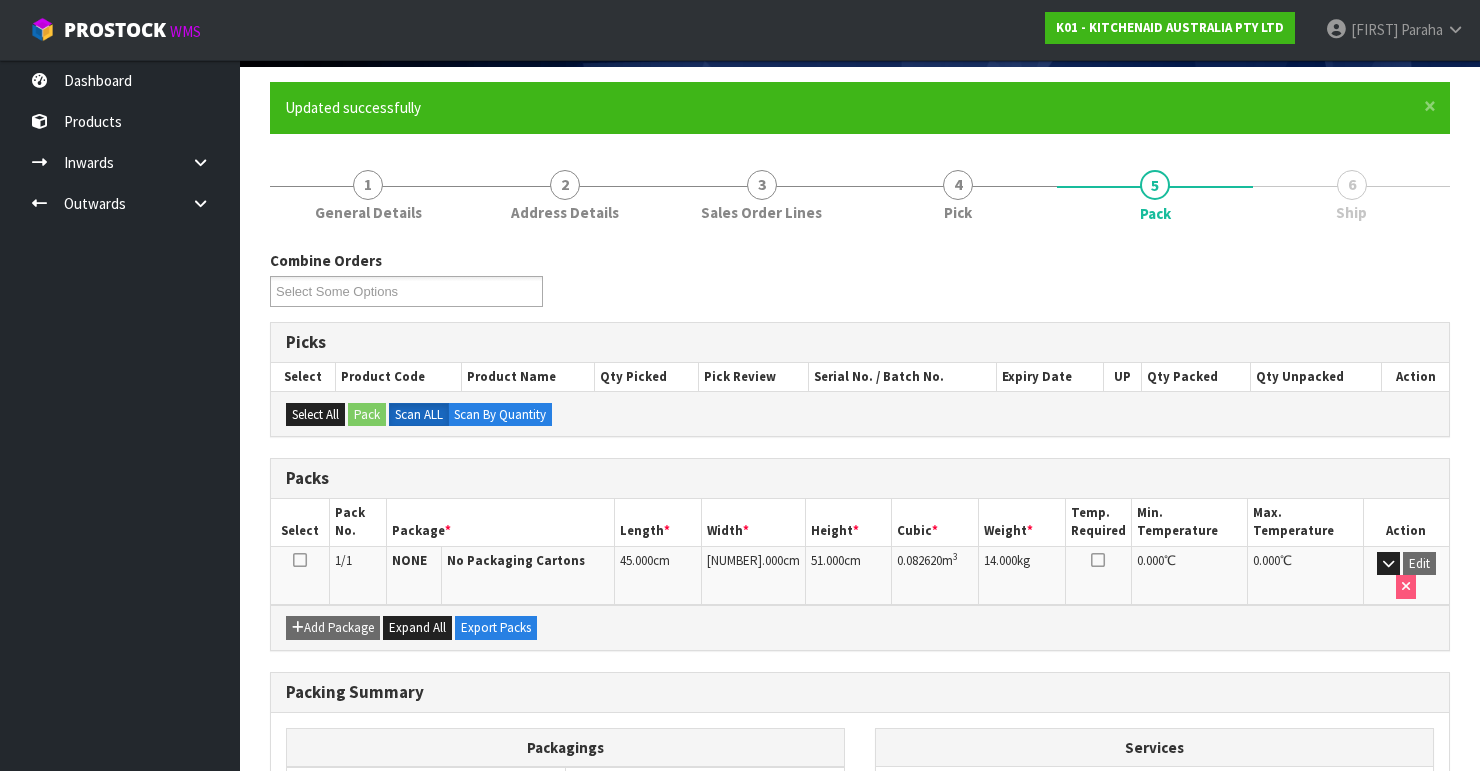 scroll, scrollTop: 346, scrollLeft: 0, axis: vertical 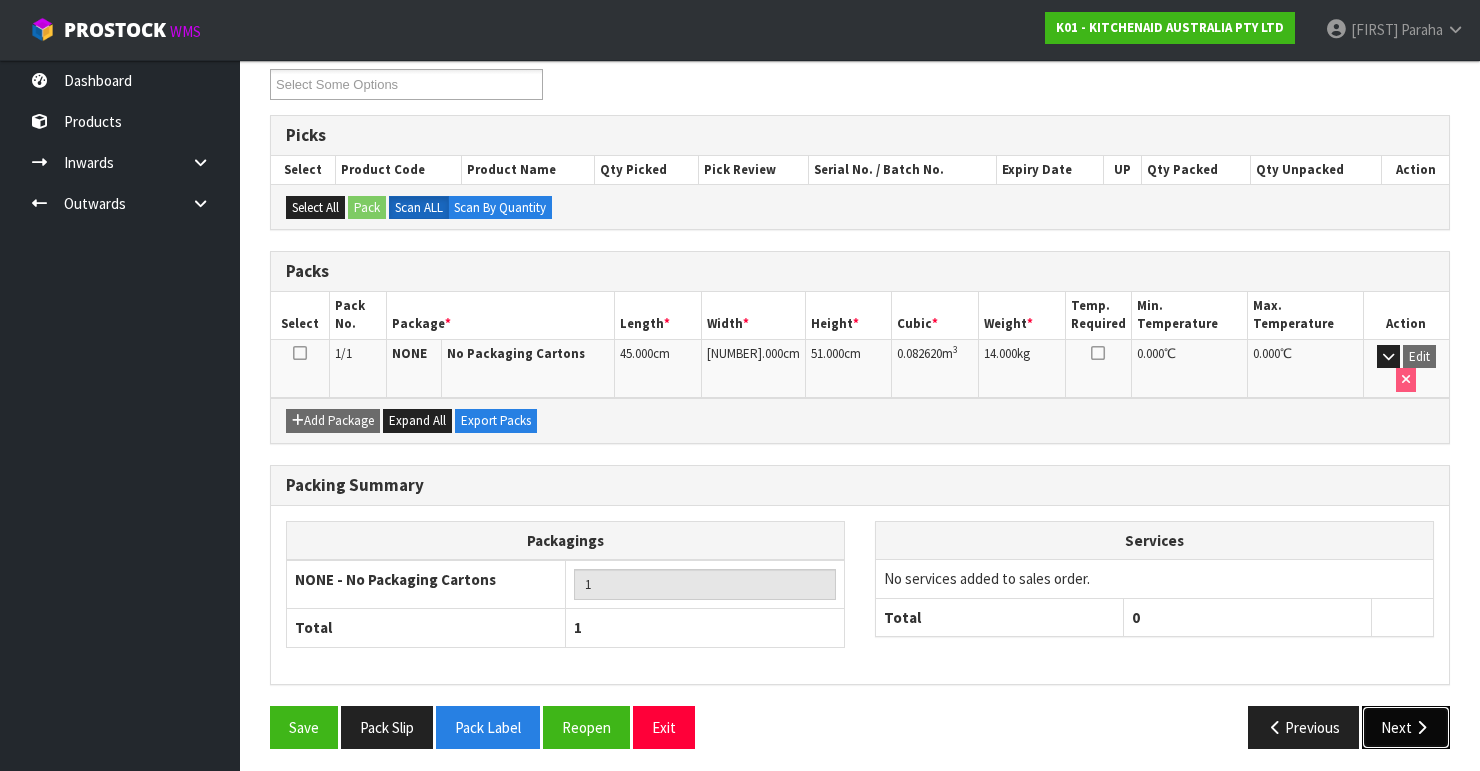 click on "Next" at bounding box center (1406, 727) 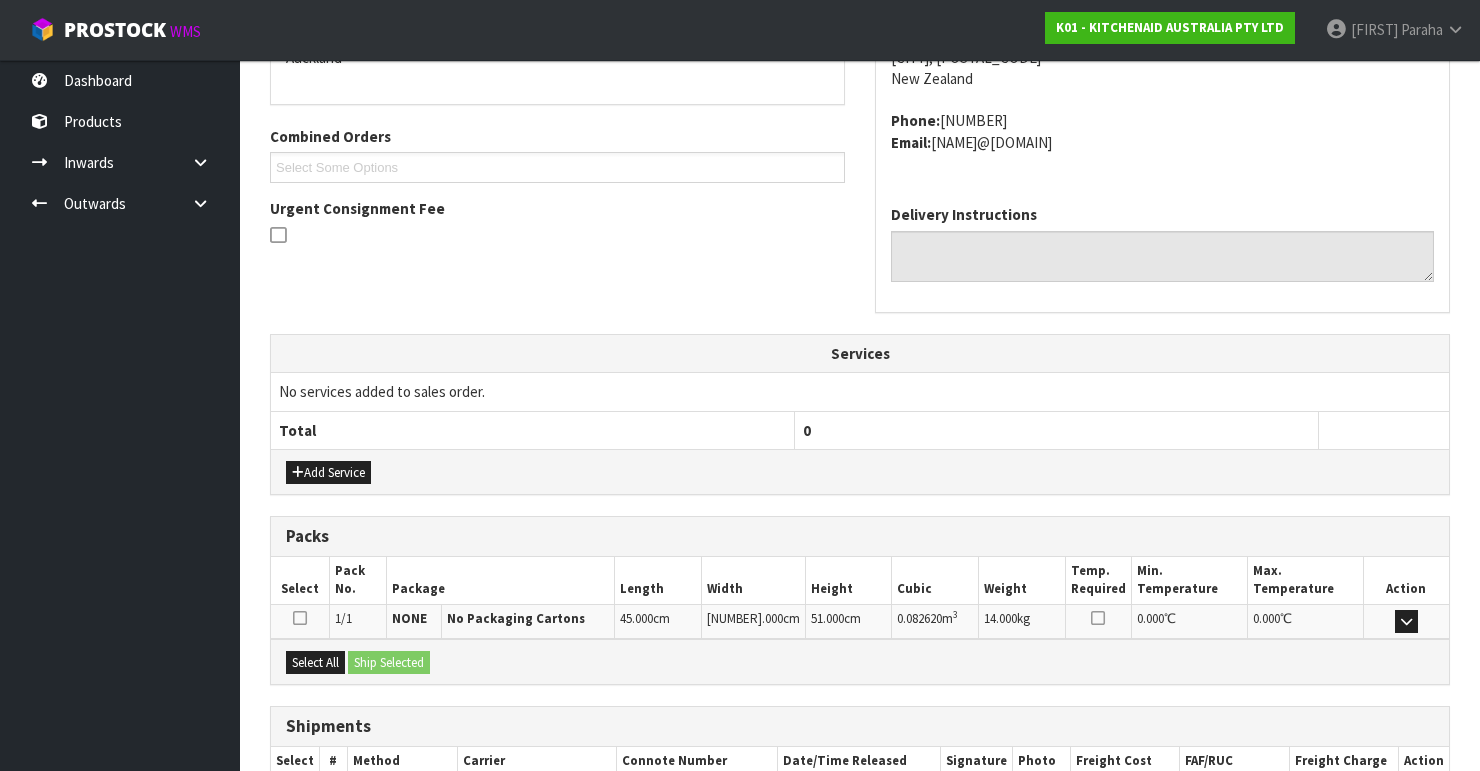 scroll, scrollTop: 584, scrollLeft: 0, axis: vertical 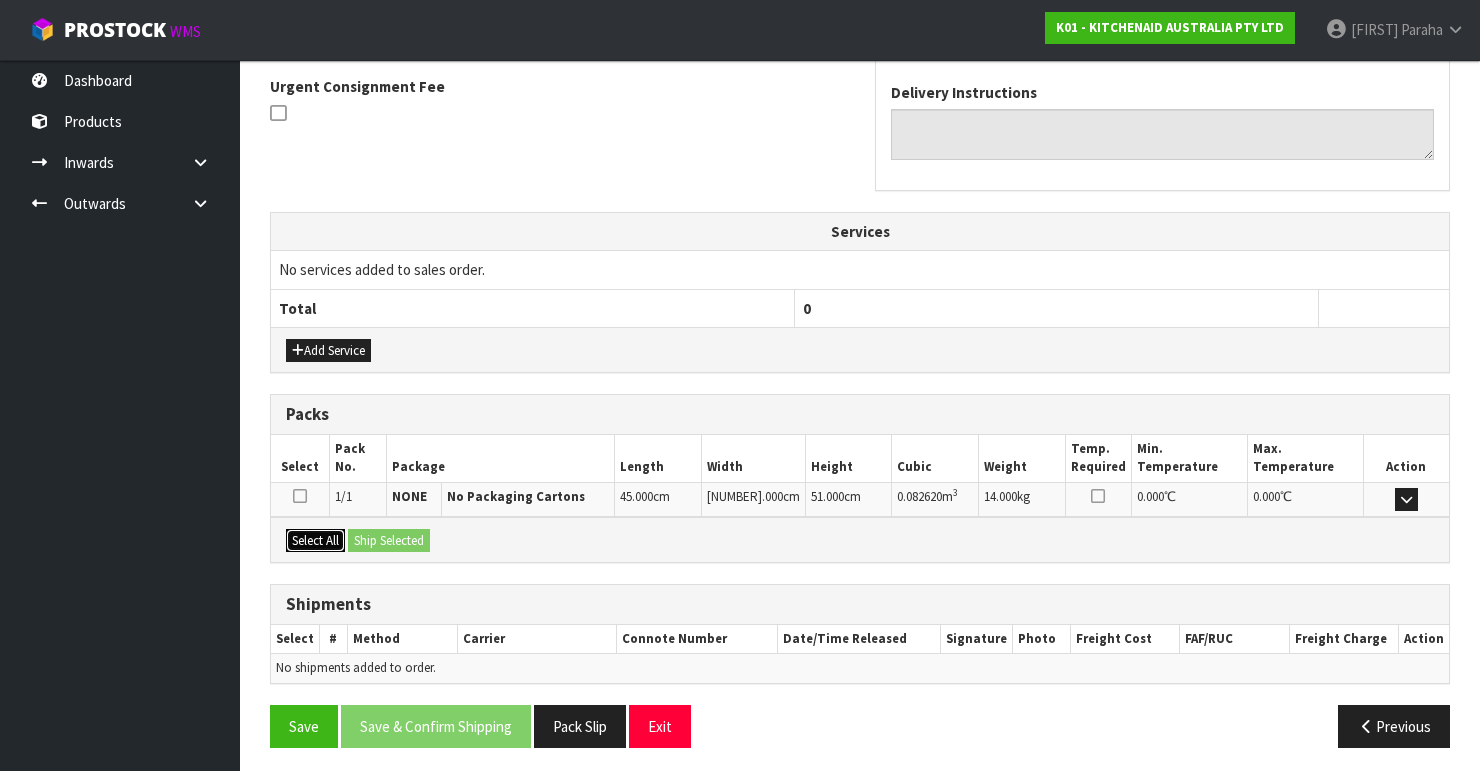 click on "Select All" at bounding box center [315, 541] 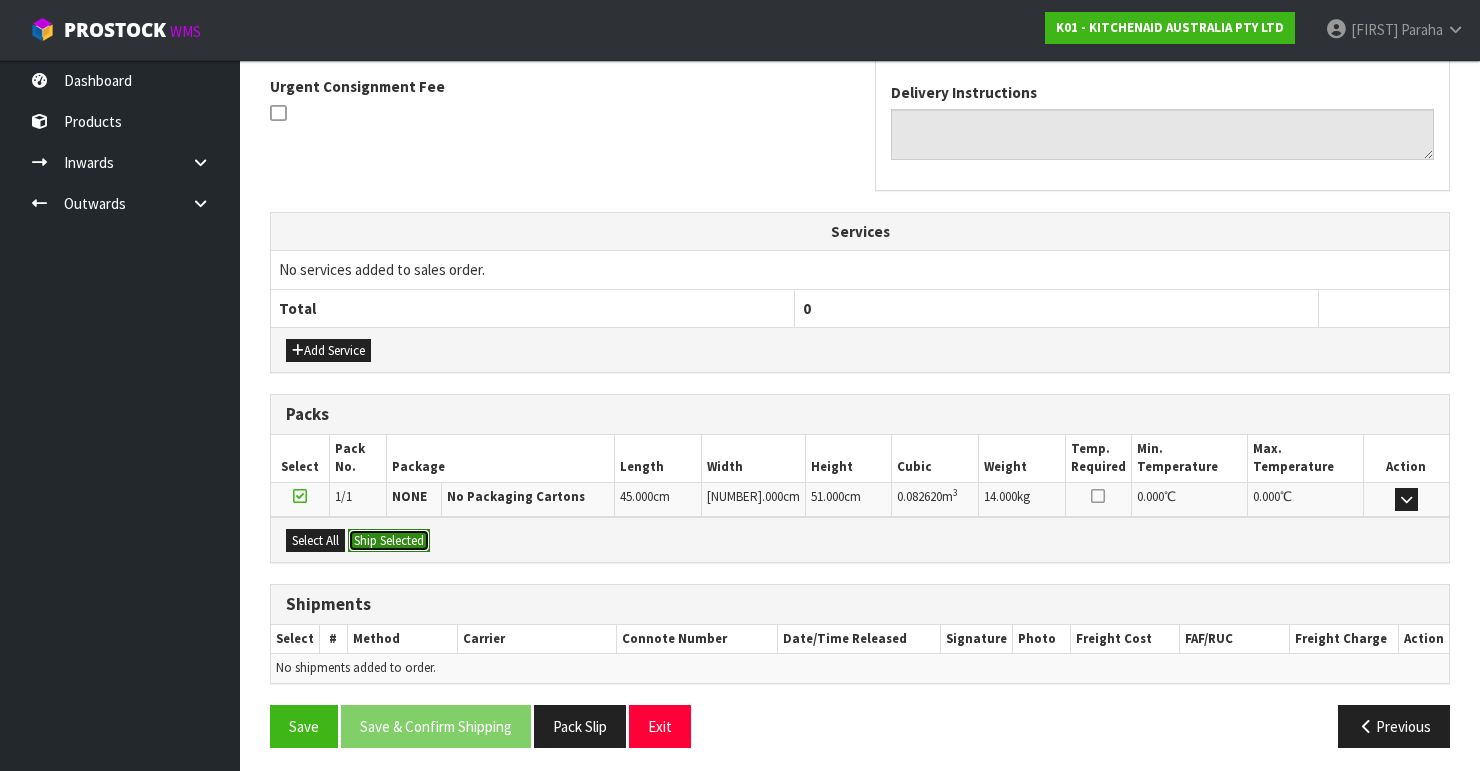 click on "Ship Selected" at bounding box center (389, 541) 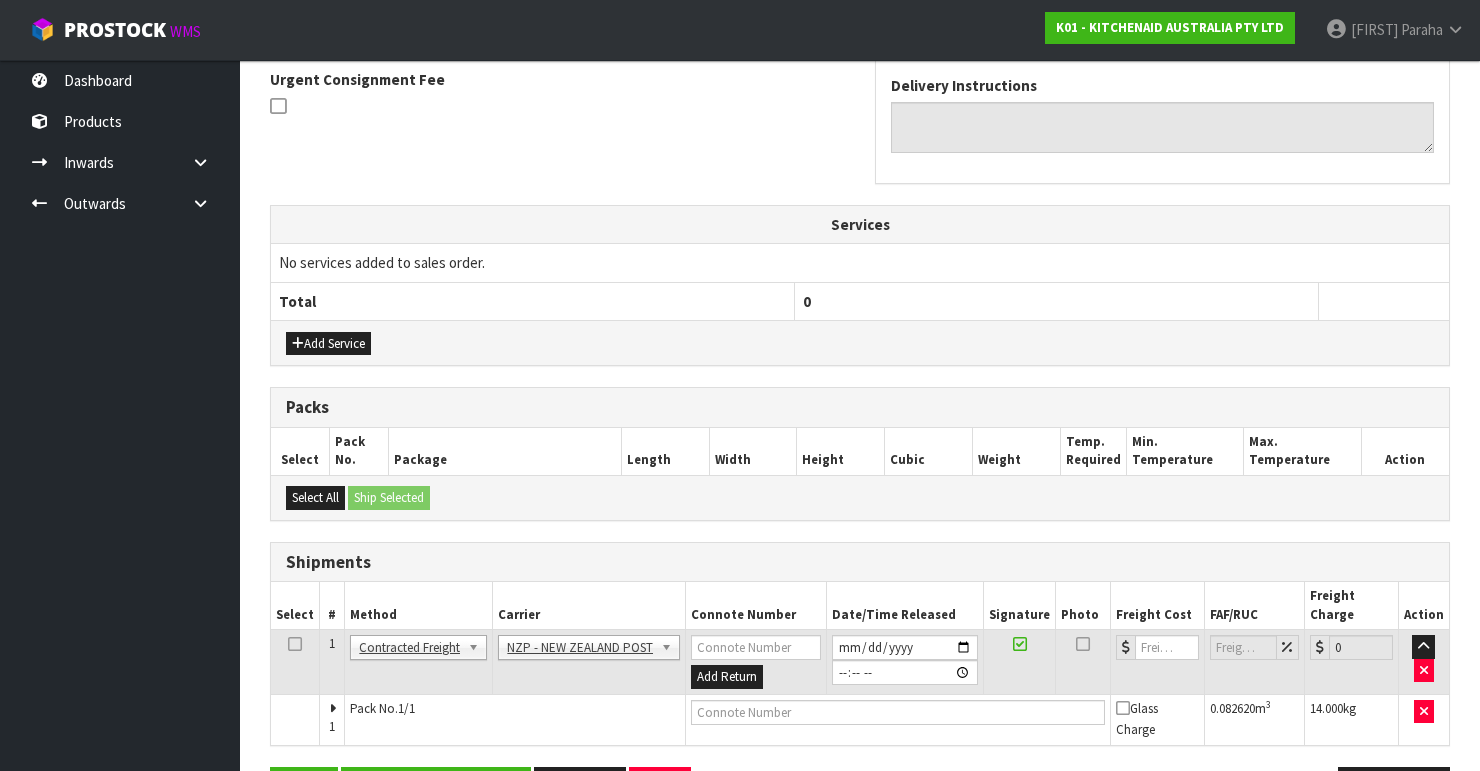 scroll, scrollTop: 635, scrollLeft: 0, axis: vertical 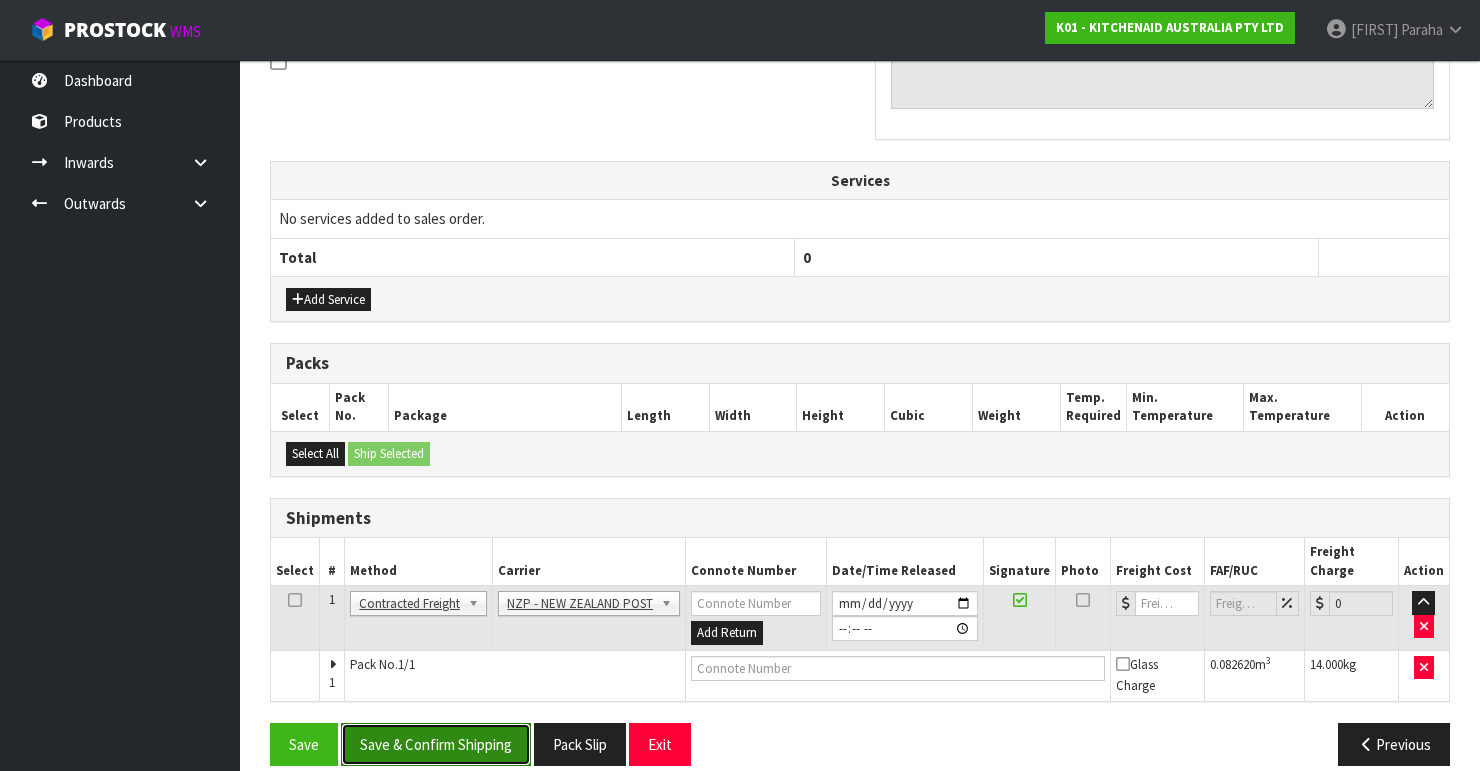 click on "Save & Confirm Shipping" at bounding box center (436, 744) 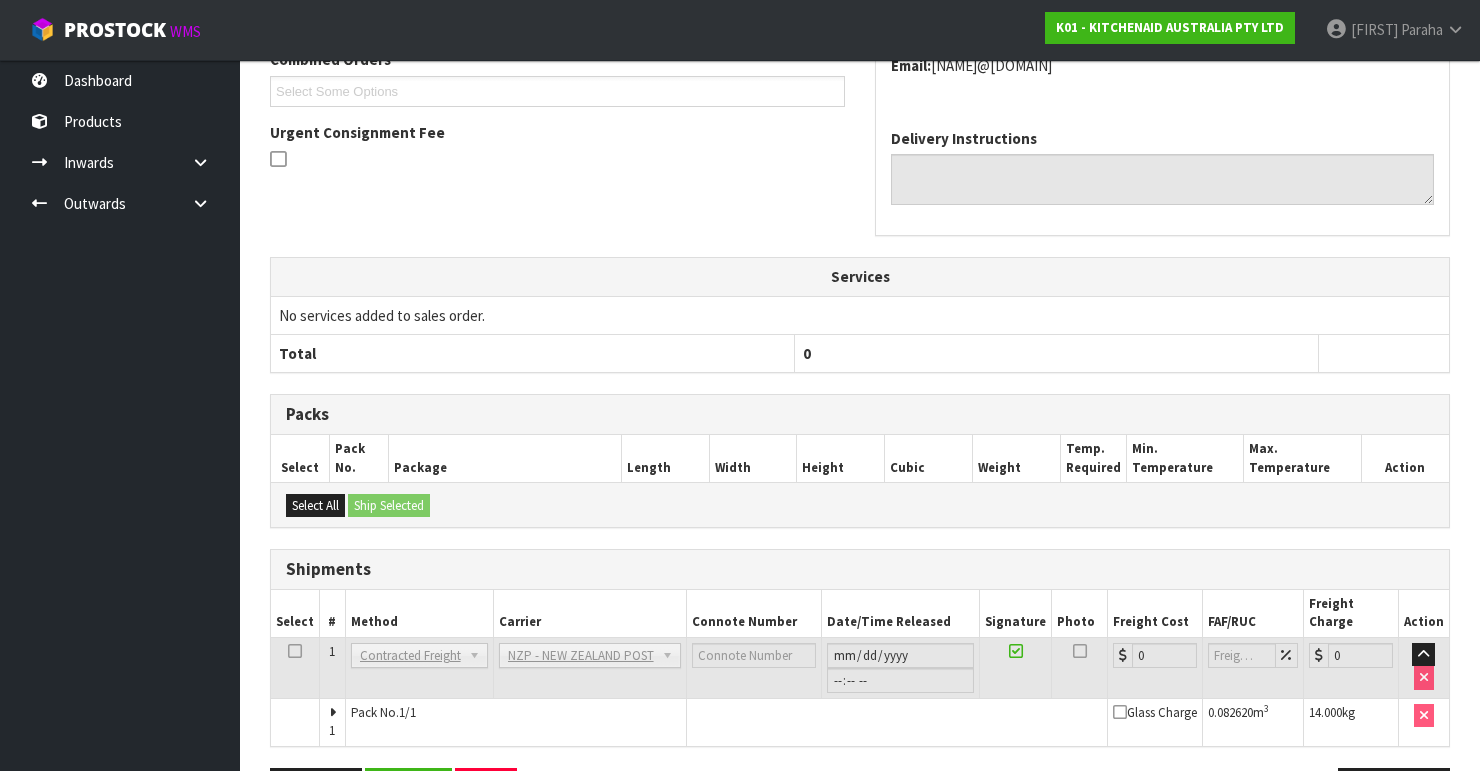 scroll, scrollTop: 605, scrollLeft: 0, axis: vertical 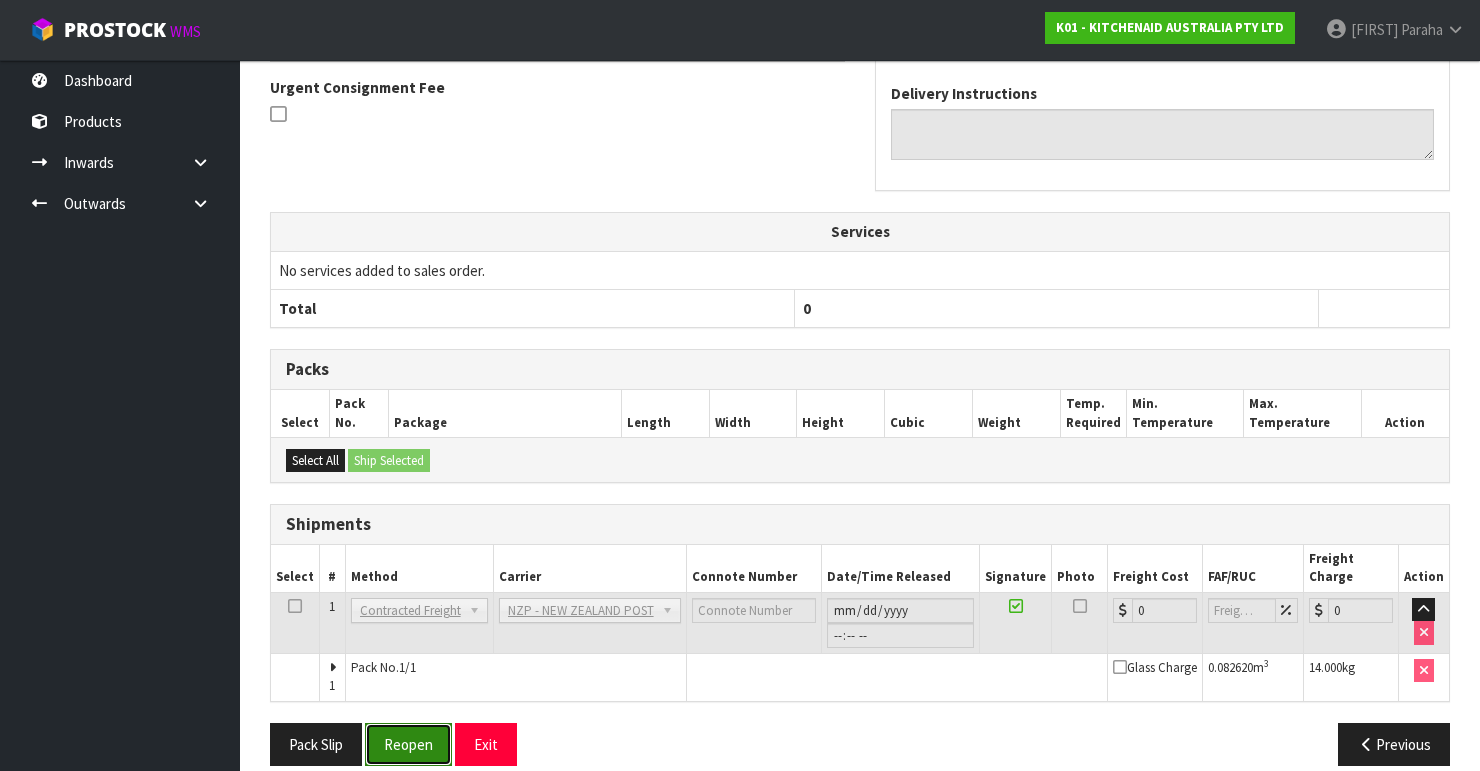 click on "Reopen" at bounding box center [408, 744] 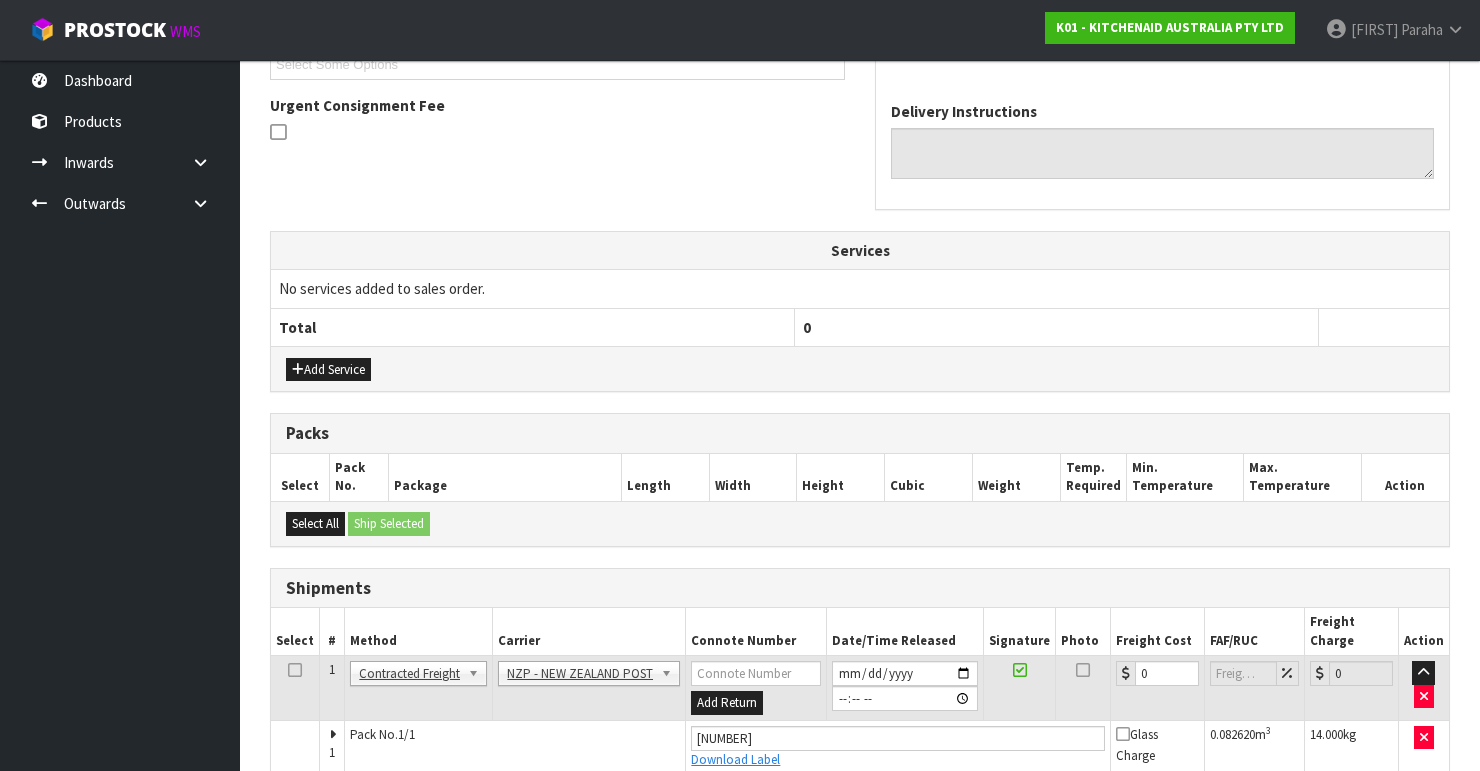 scroll, scrollTop: 638, scrollLeft: 0, axis: vertical 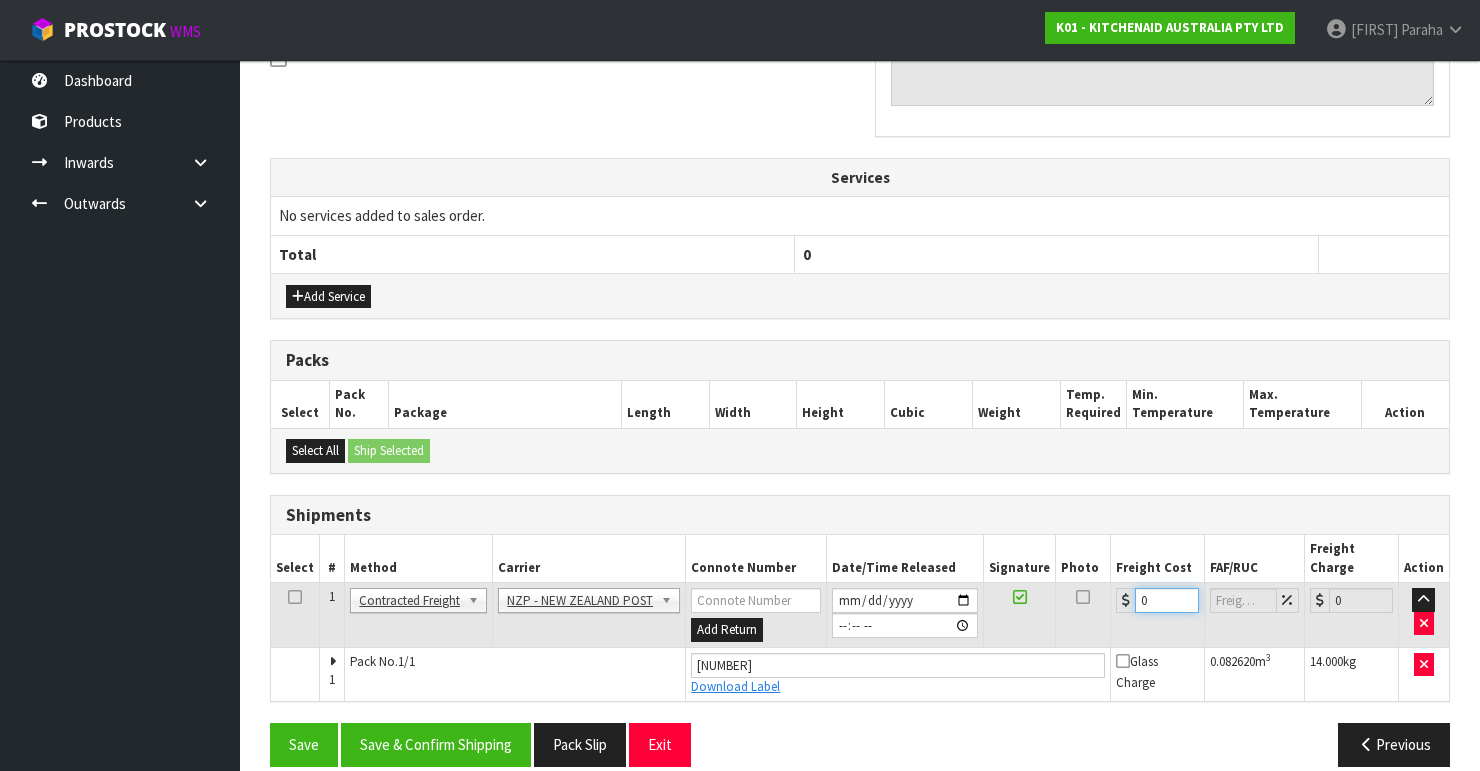 drag, startPoint x: 1146, startPoint y: 582, endPoint x: 1104, endPoint y: 572, distance: 43.174065 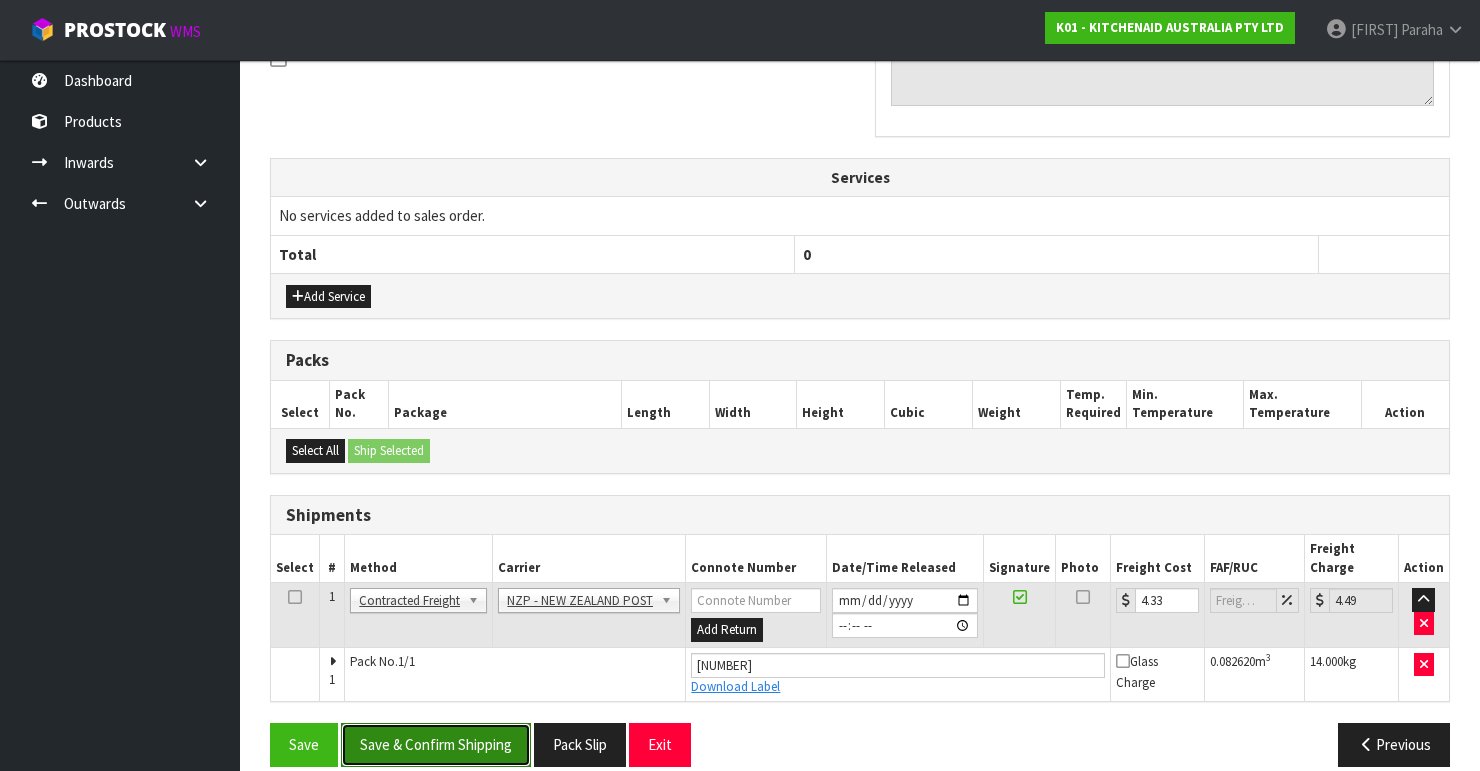 click on "Save & Confirm Shipping" at bounding box center (436, 744) 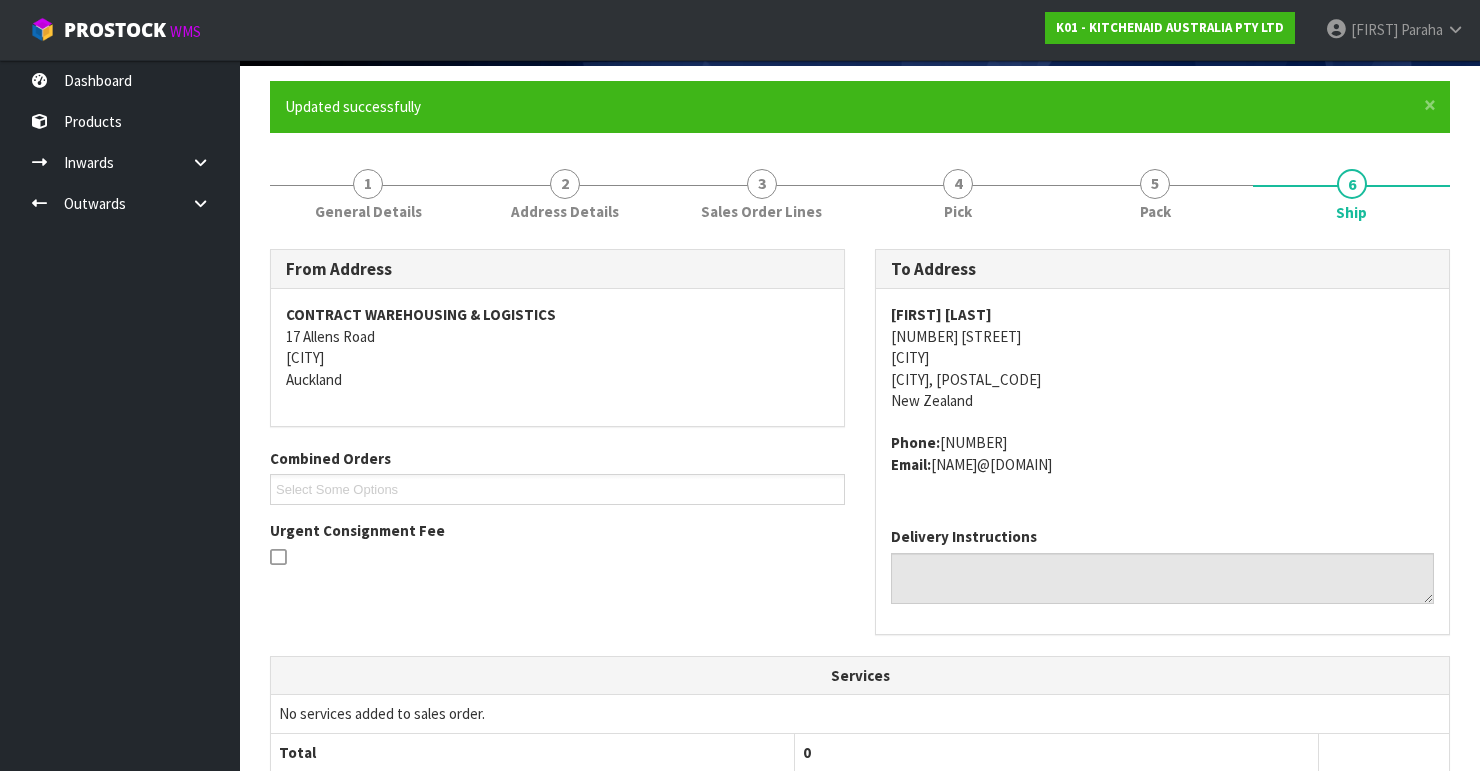 scroll, scrollTop: 0, scrollLeft: 0, axis: both 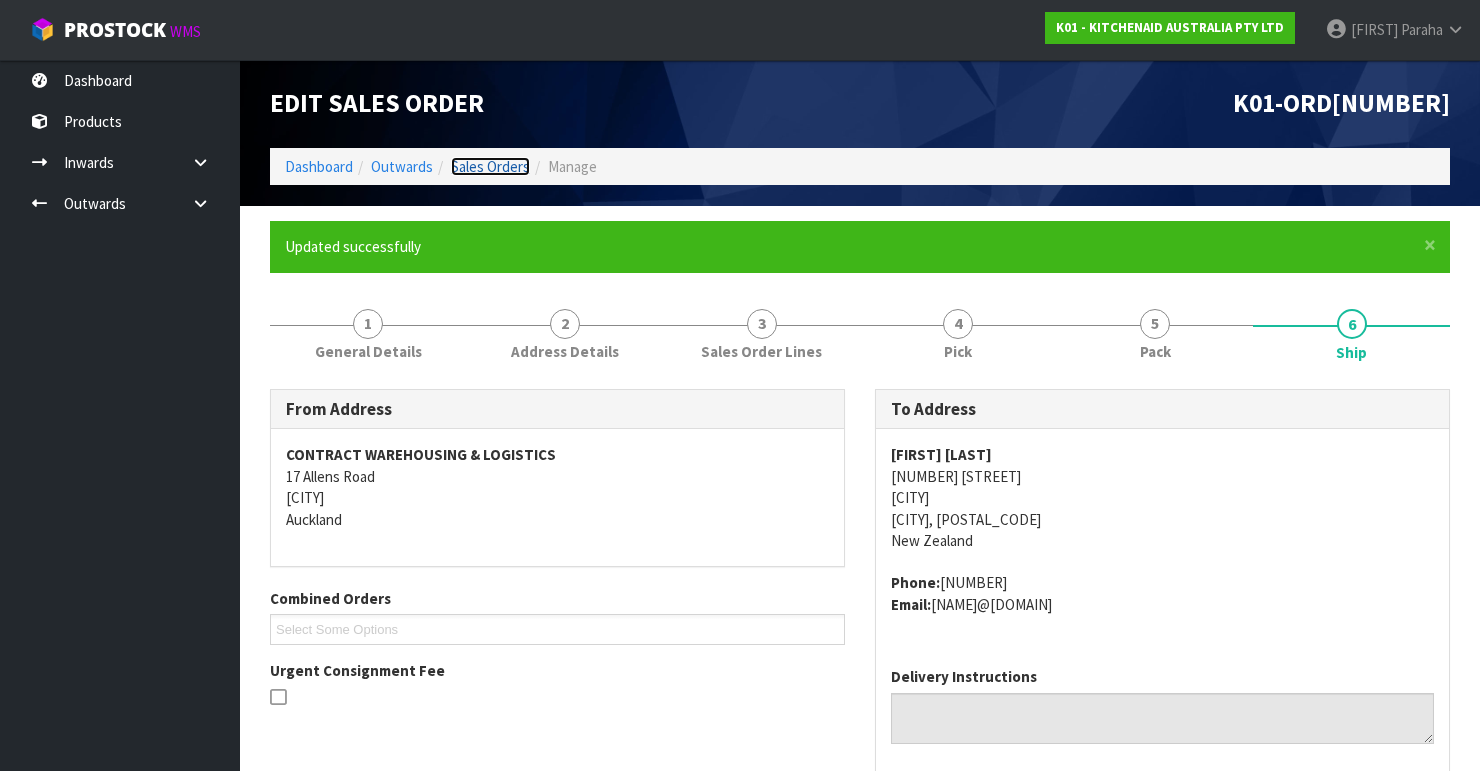 click on "Sales Orders" at bounding box center (490, 166) 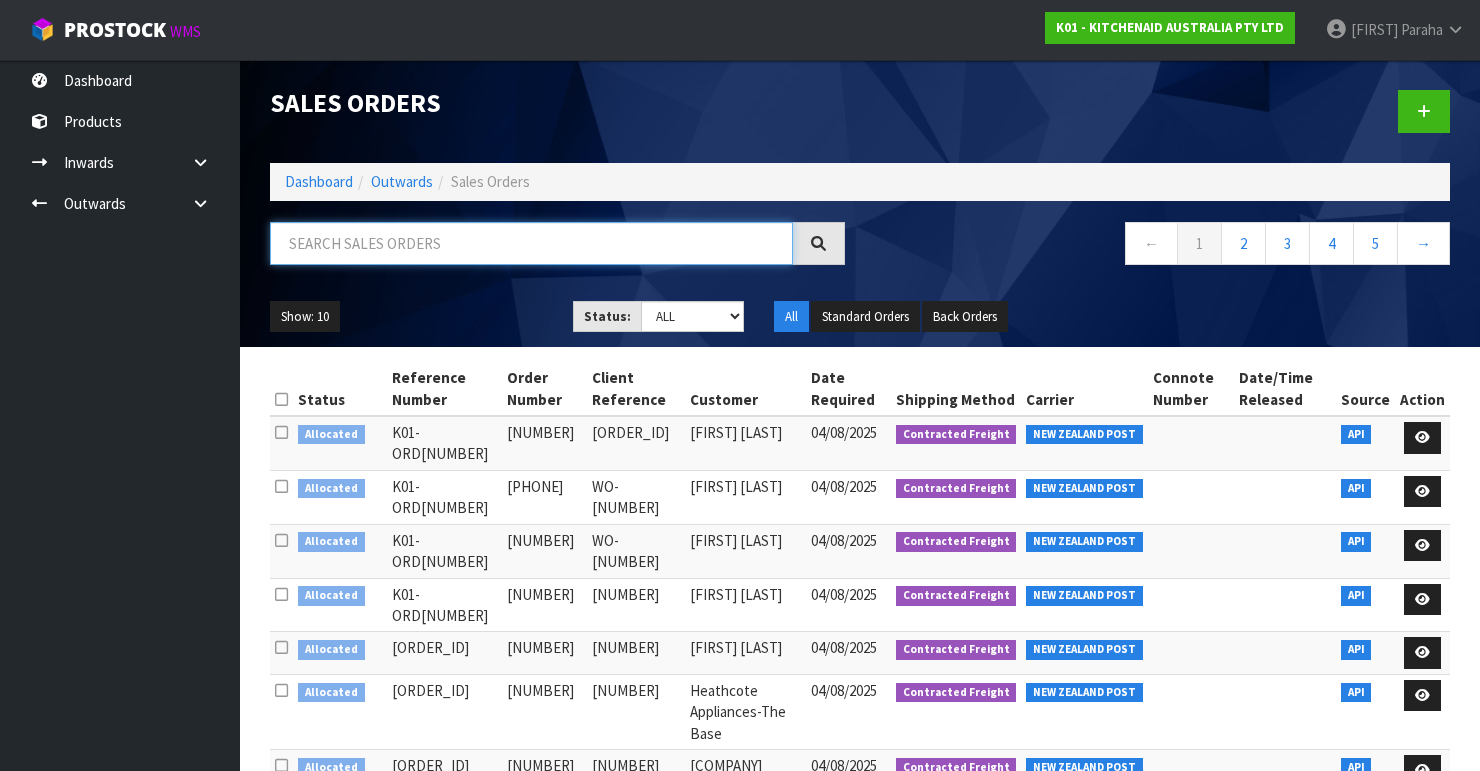 click at bounding box center [531, 243] 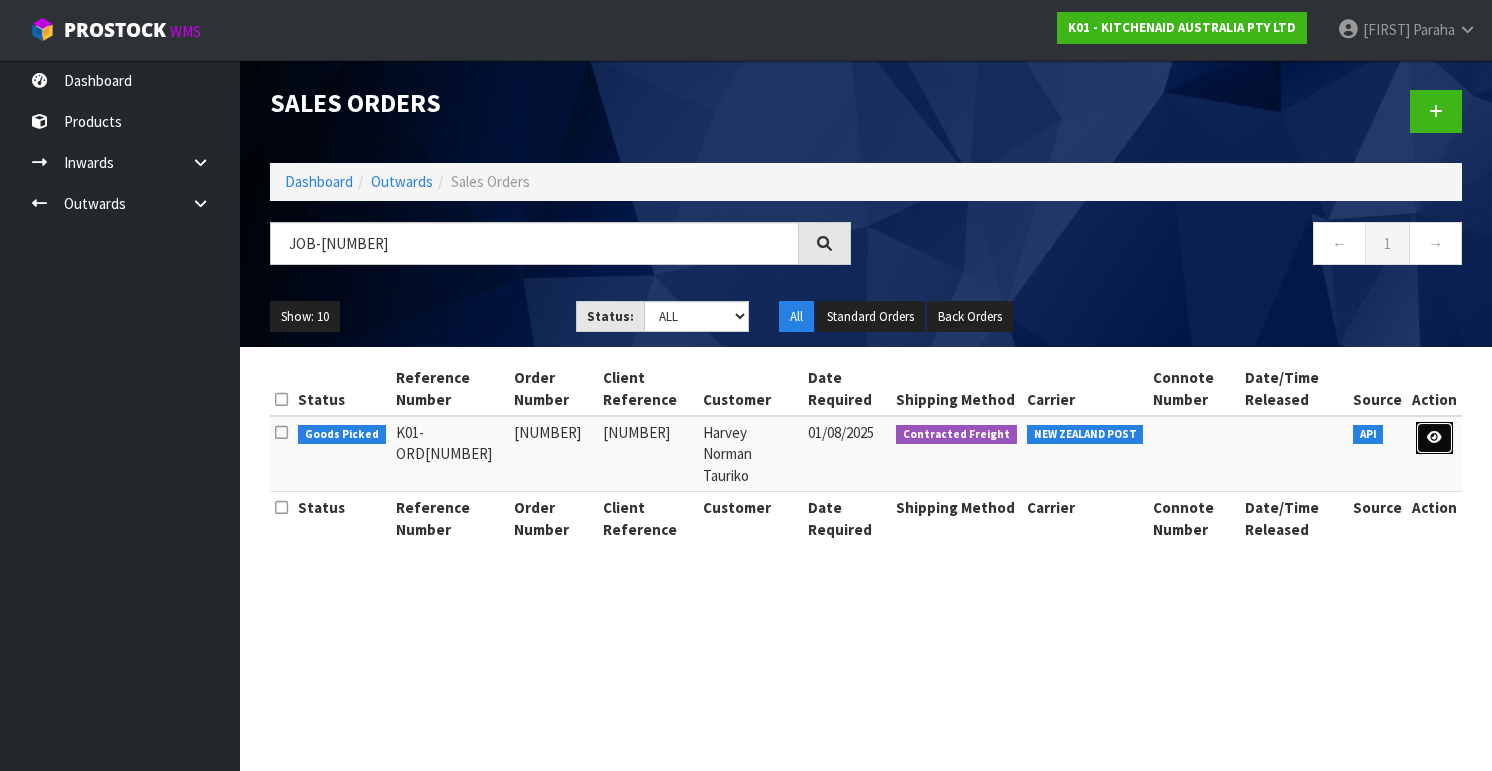 click at bounding box center [1434, 438] 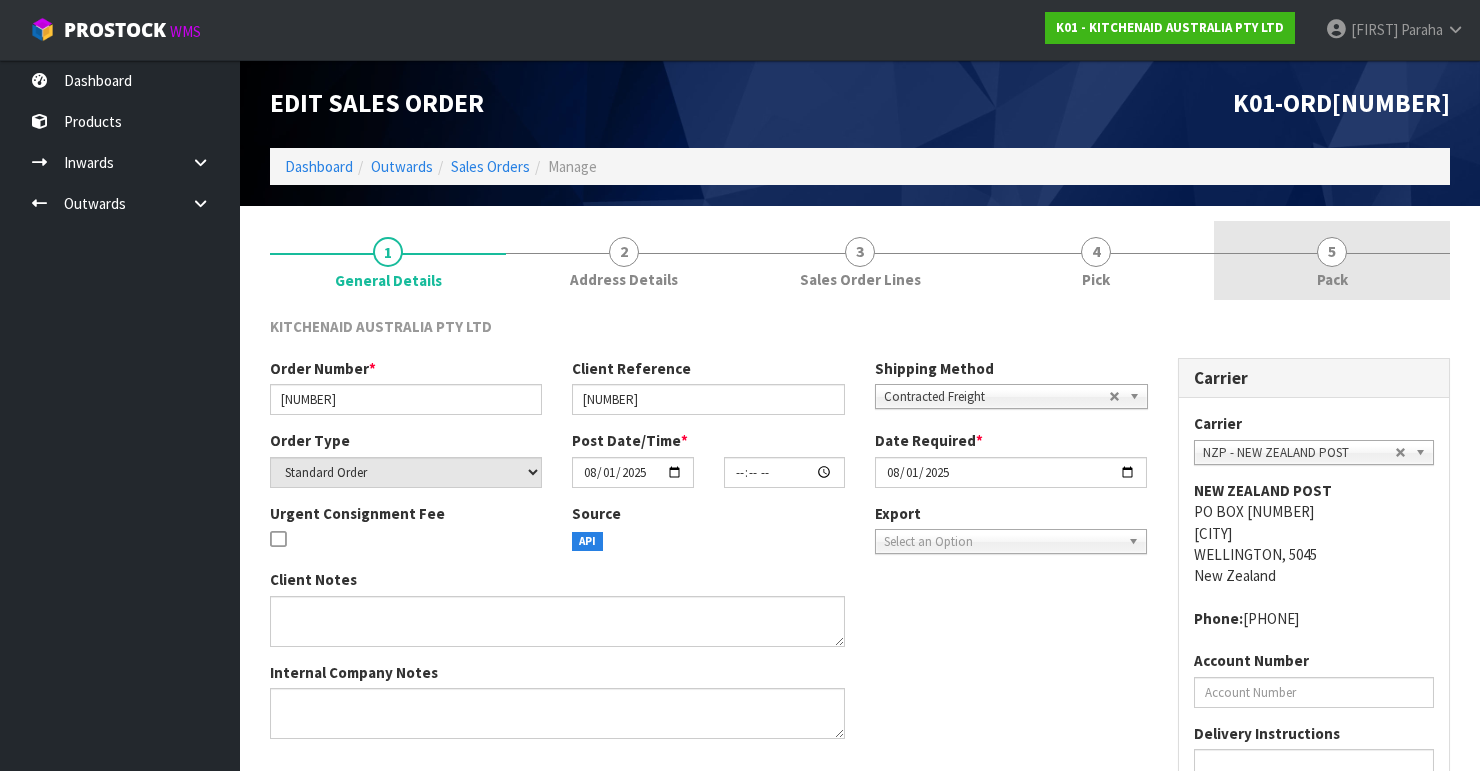 click on "5" at bounding box center [1332, 252] 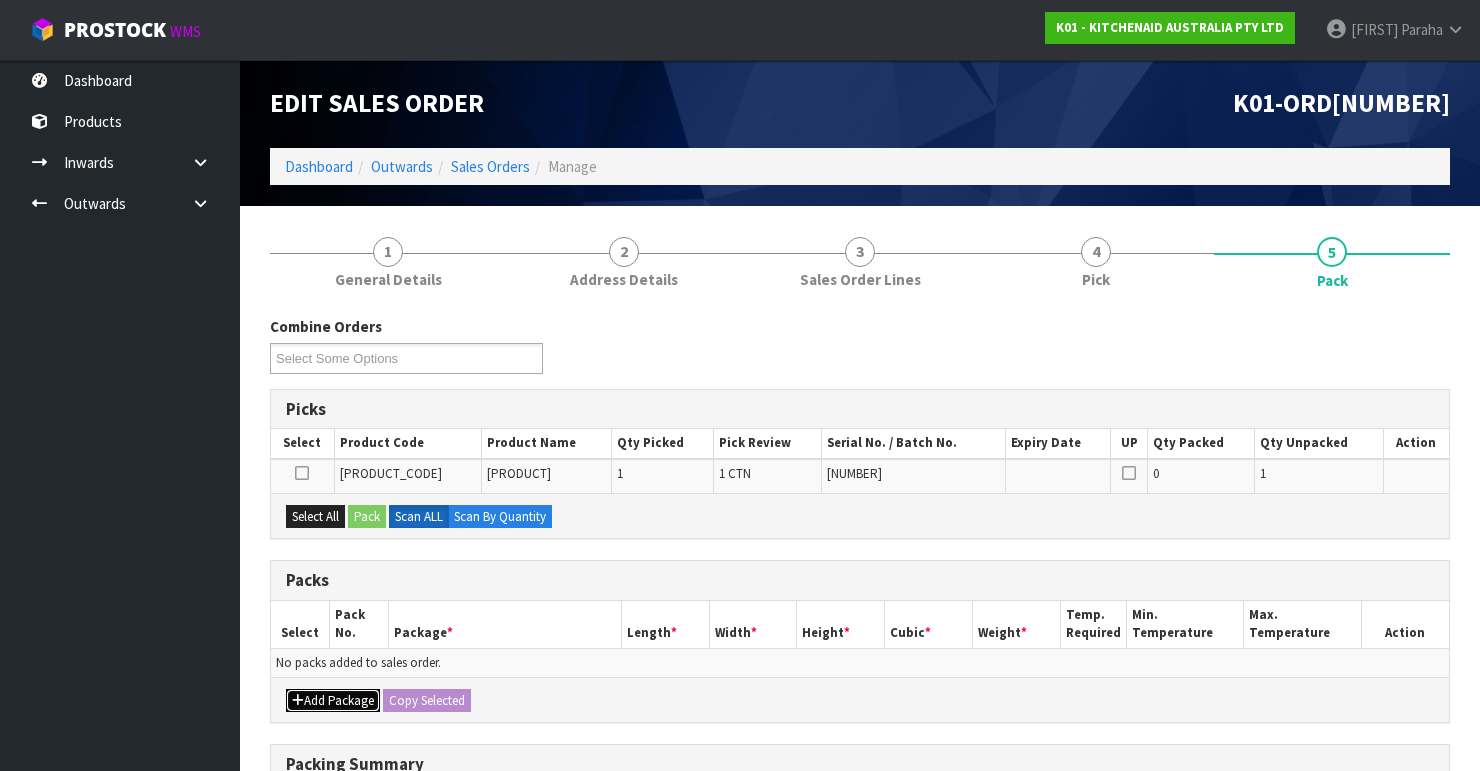 click on "Add Package" at bounding box center [333, 701] 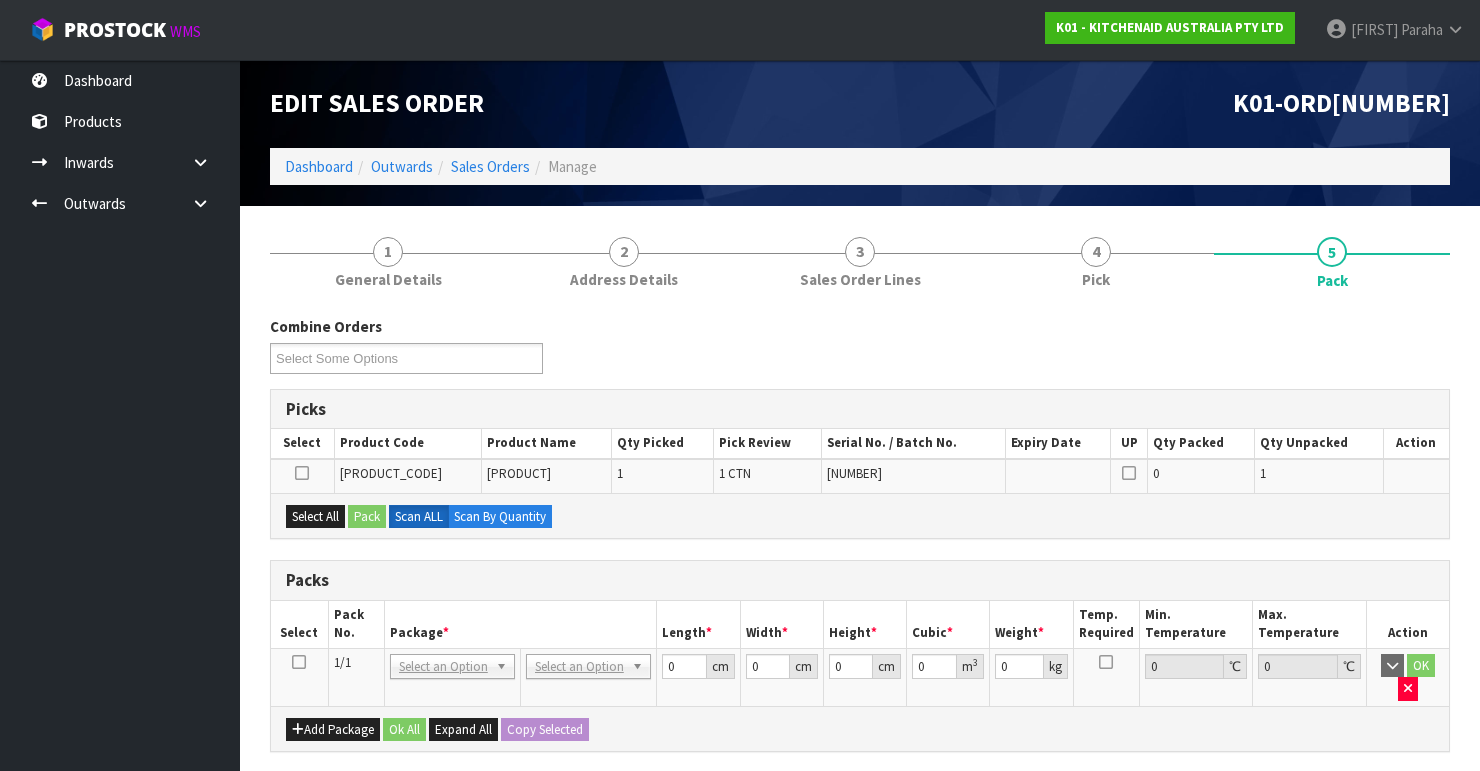 click at bounding box center [299, 662] 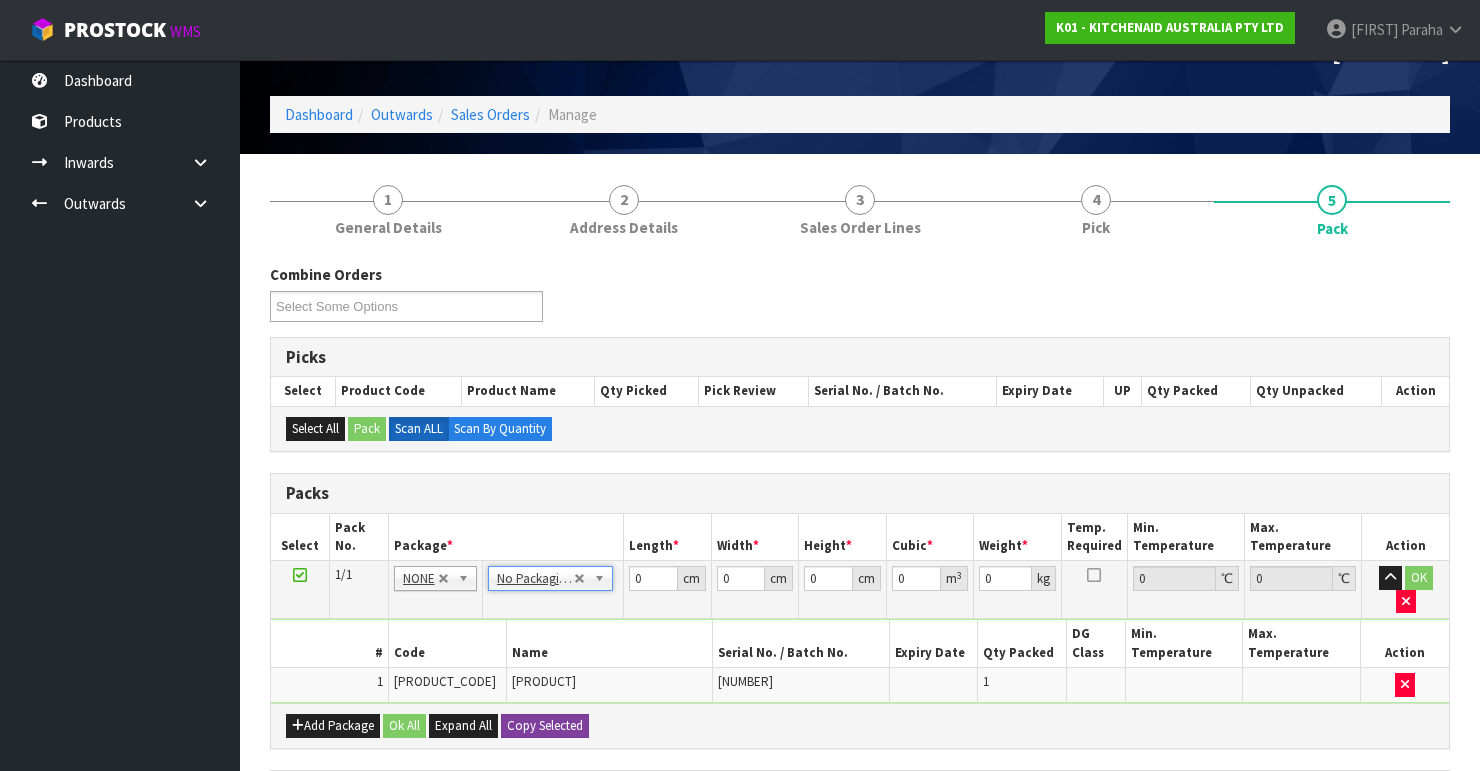 scroll, scrollTop: 80, scrollLeft: 0, axis: vertical 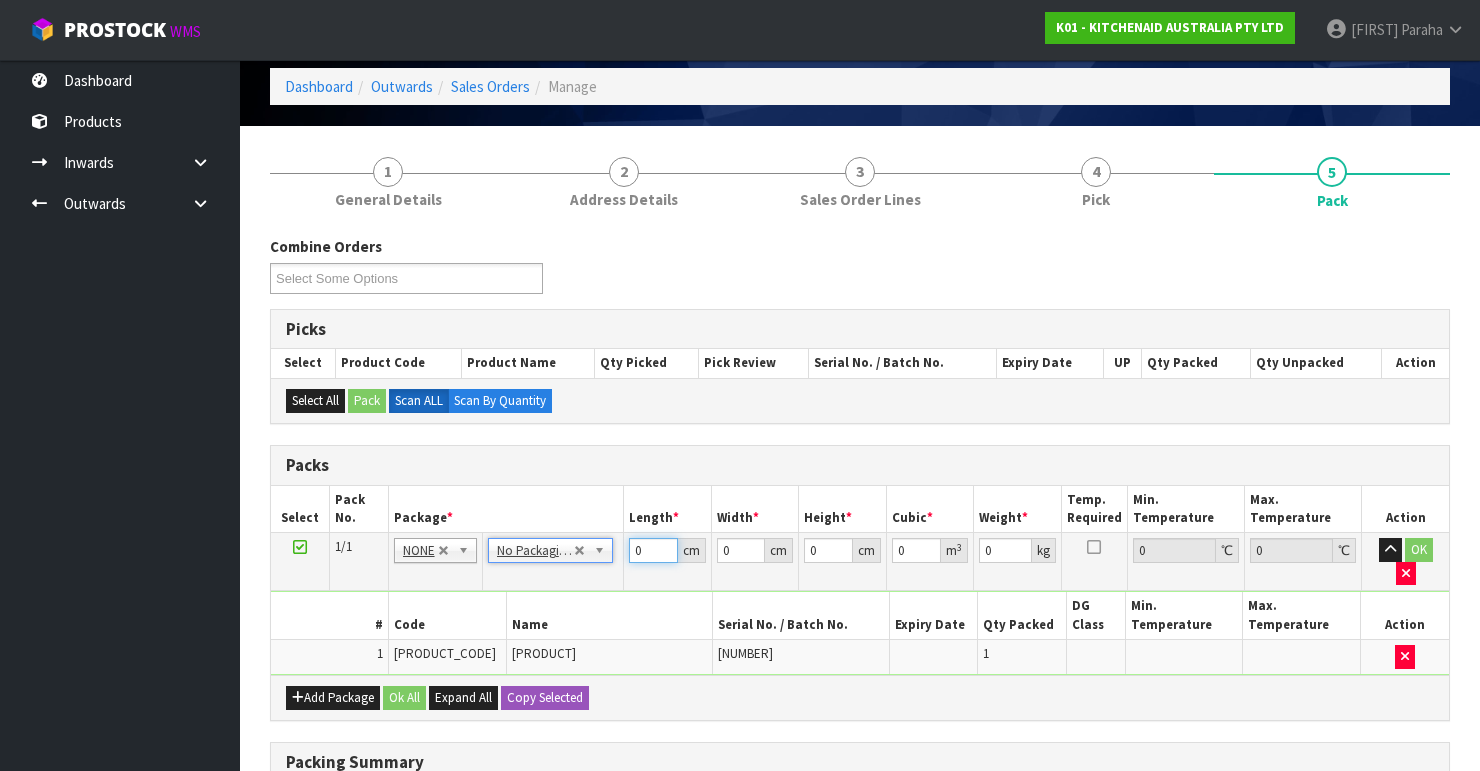 click on "1/1
NONE 007-001 007-002 007-004 007-009 007-013 007-014 007-015 007-017 007-018 007-019 007-021 007-022 007-023 007-024 010-016 010-017 010-018 010-019 011-001 011-002 011-003 011-004 011-005 011-006 011-007 011-008 011-009 011-010 011-011 011-012 011-013 011-014 011-015 011-016 011-017 011-018 011-019 011-020 011-021 011-022 011-023 011-025 011-026 011-027 011-028 011-029 011-030 011-031 011-032 011-033 011-034 011-035 011-036 011-037 011-038 011-039 011-040 011-041 011-042 011-043 011-044 011-045 011-046 011-047 011-048 011-049 011-050 011-051 011-052 011-053 011-054 011-055 011-056 011-057 011-058 011-059 011-060 011-061 011-062 011-063 011-064 011-065 011-066 011-067 011-068 011-070 011-072 011-073 011-074 011-075 011-076 011-077 011-078 011-079 011-080 011-081 011-082 011-083 011-084
NONE
No Packaging Cartons PLT GEN120 (1200 X 1000) PLT ONE WAY SKID CHEP HIRE PALLET TRANSFER FEE LOSCOM HIRE PALLET TRANSFER FEE PLYBOARD" at bounding box center (860, 562) 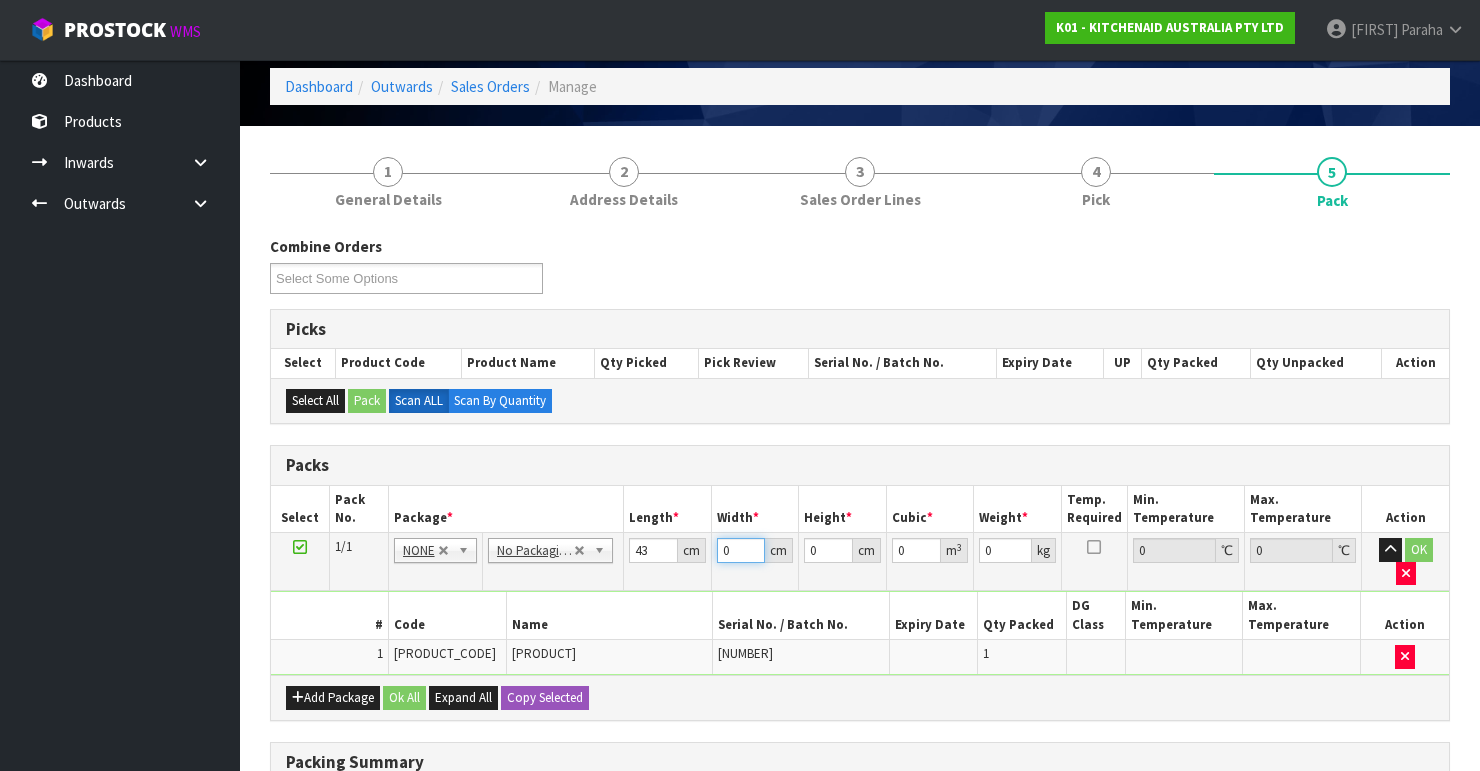 drag, startPoint x: 733, startPoint y: 550, endPoint x: 685, endPoint y: 546, distance: 48.166378 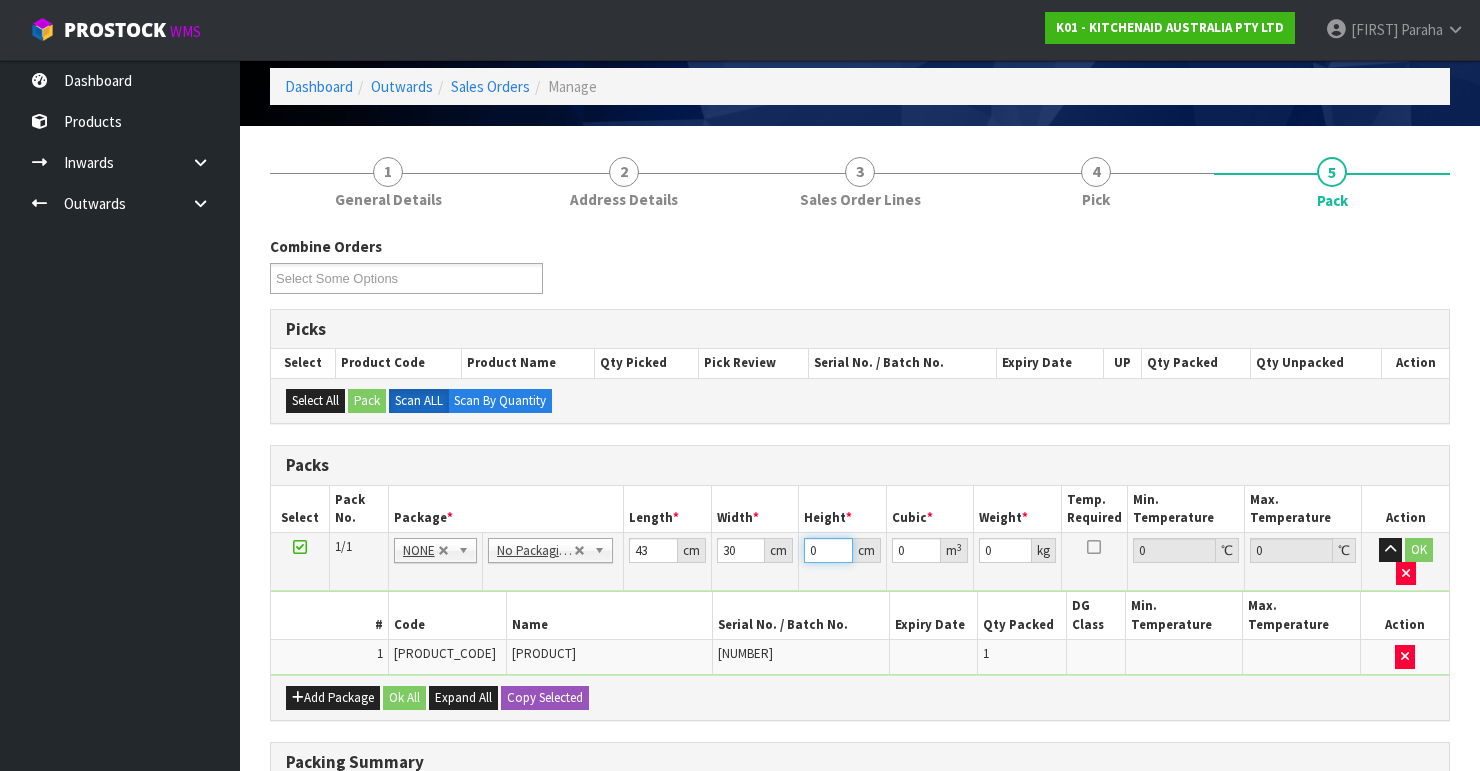 drag, startPoint x: 812, startPoint y: 545, endPoint x: 796, endPoint y: 548, distance: 16.27882 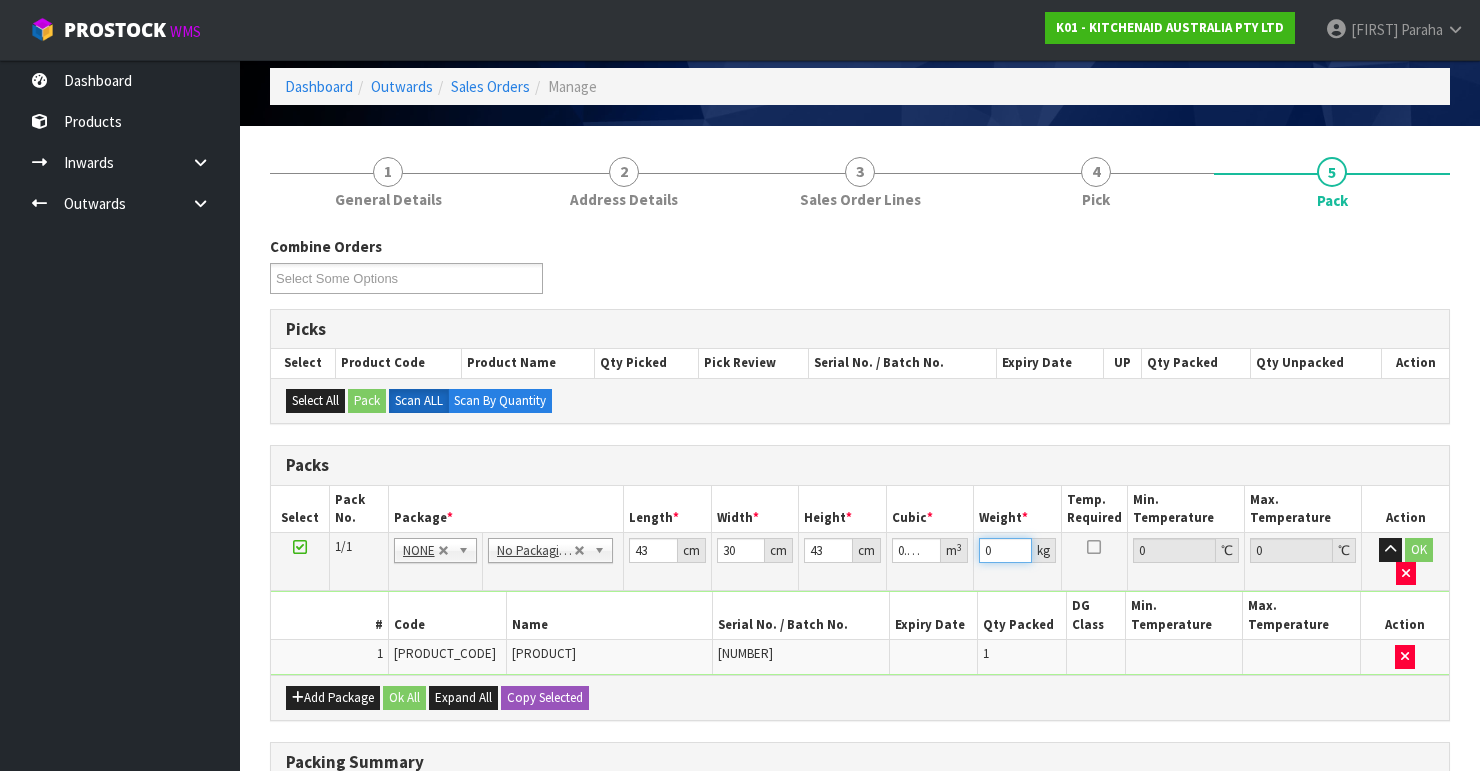 drag, startPoint x: 994, startPoint y: 550, endPoint x: 925, endPoint y: 553, distance: 69.065186 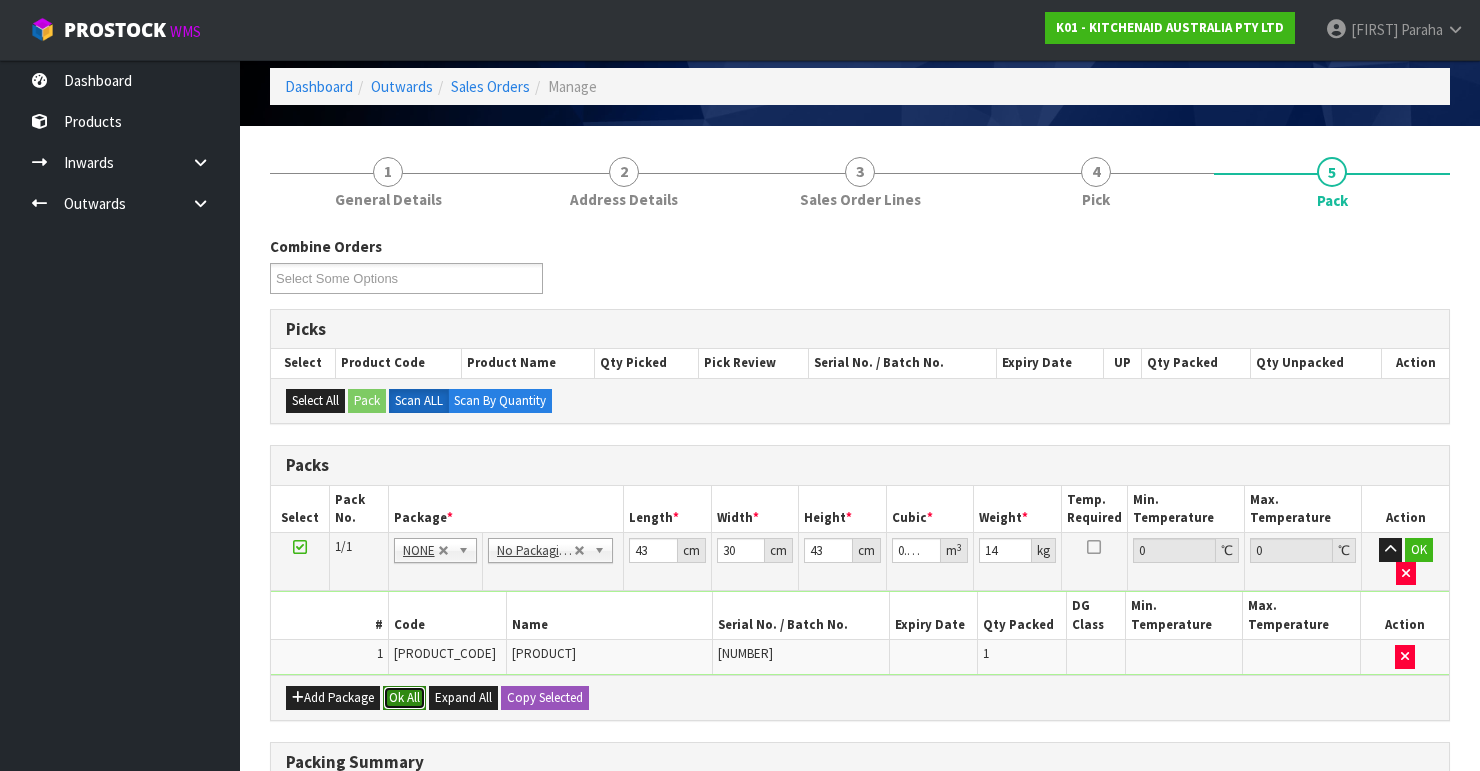 click on "Ok All" at bounding box center (404, 698) 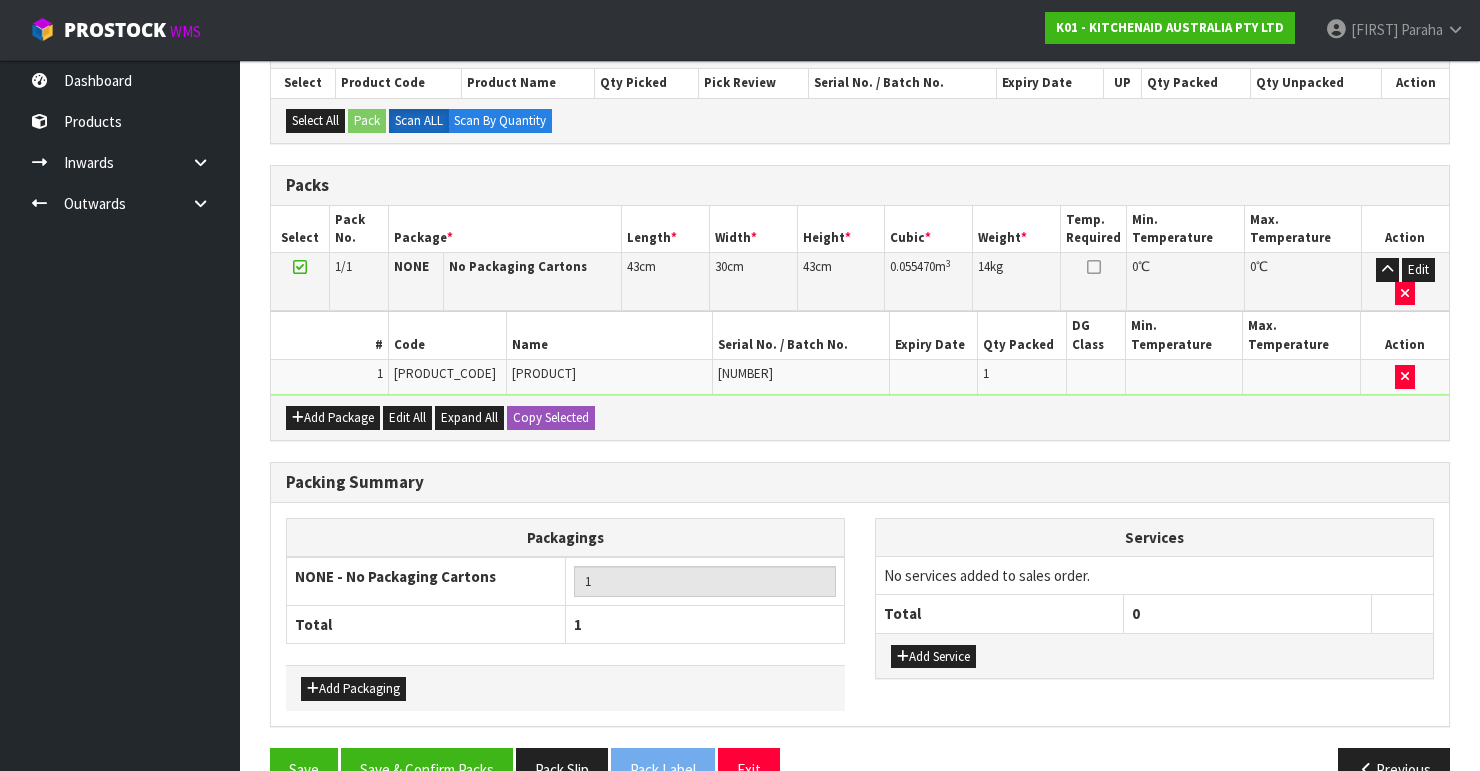 scroll, scrollTop: 400, scrollLeft: 0, axis: vertical 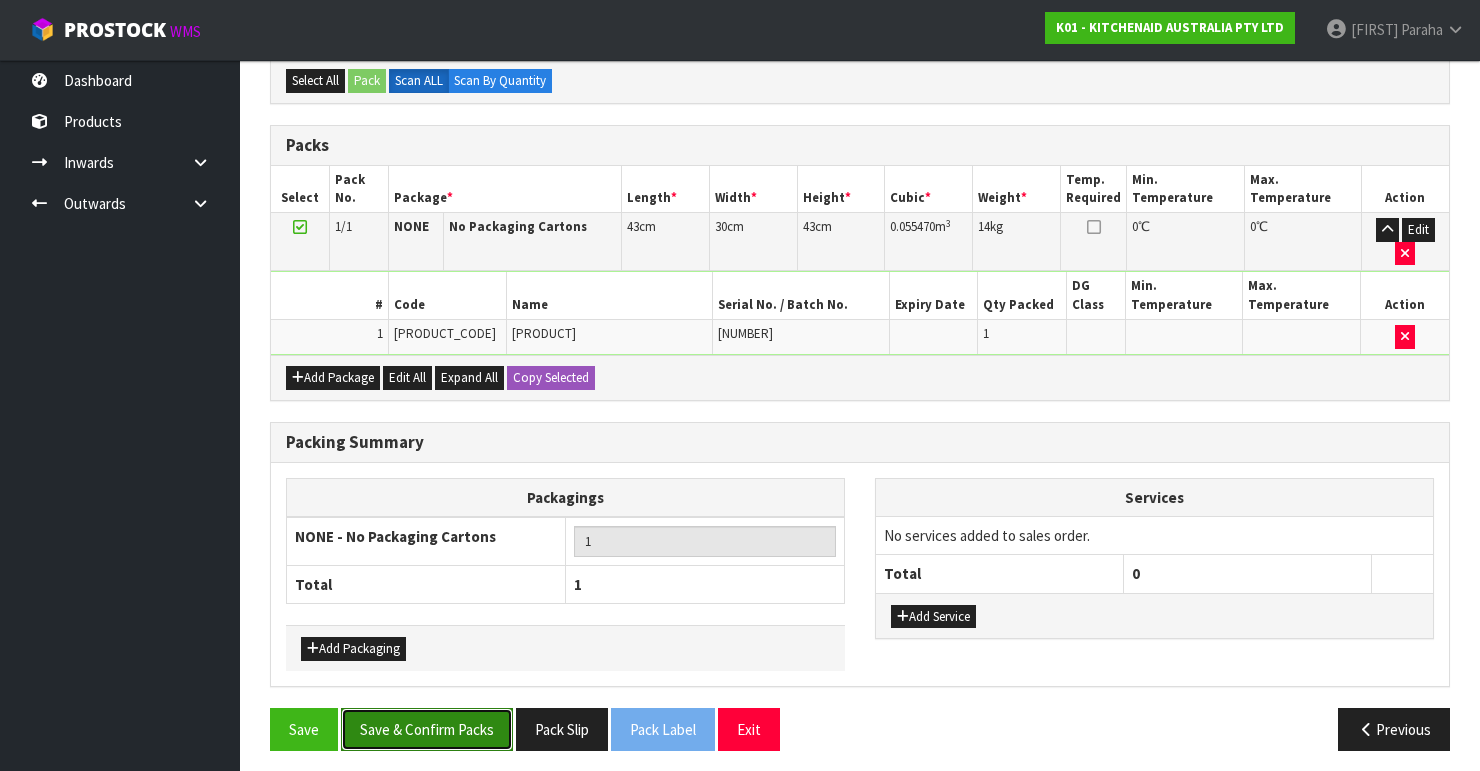 click on "Save & Confirm Packs" at bounding box center (427, 729) 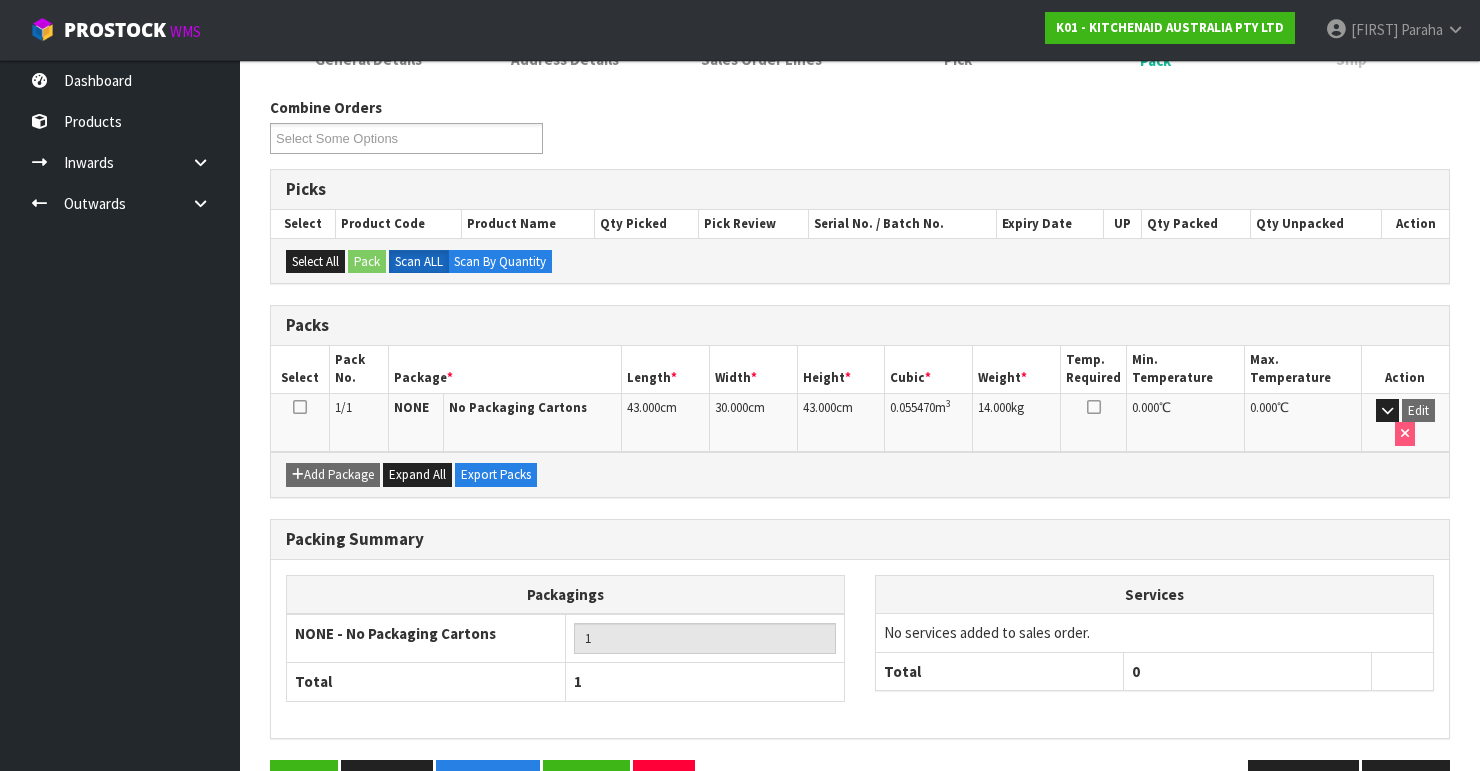 scroll, scrollTop: 346, scrollLeft: 0, axis: vertical 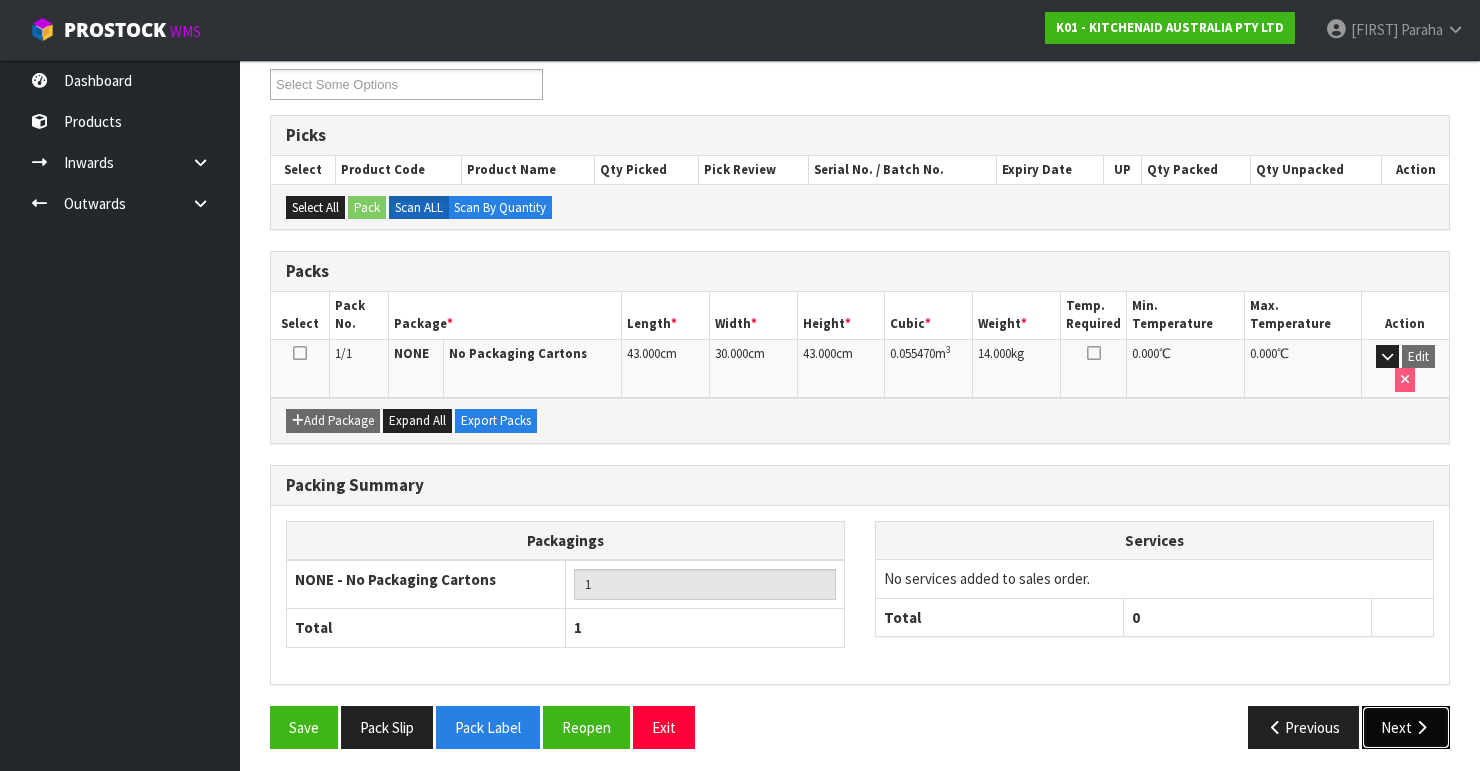 click on "Next" at bounding box center (1406, 727) 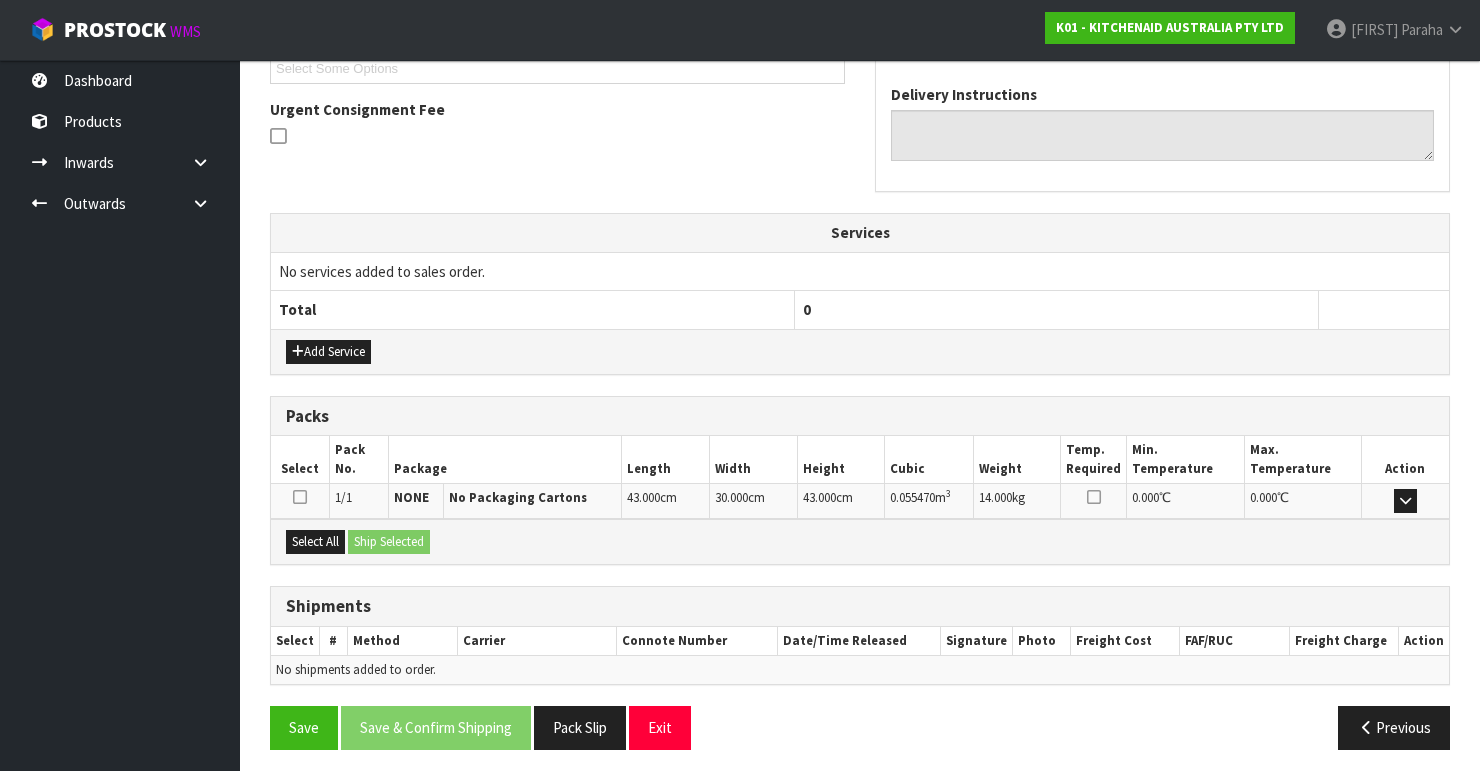 scroll, scrollTop: 562, scrollLeft: 0, axis: vertical 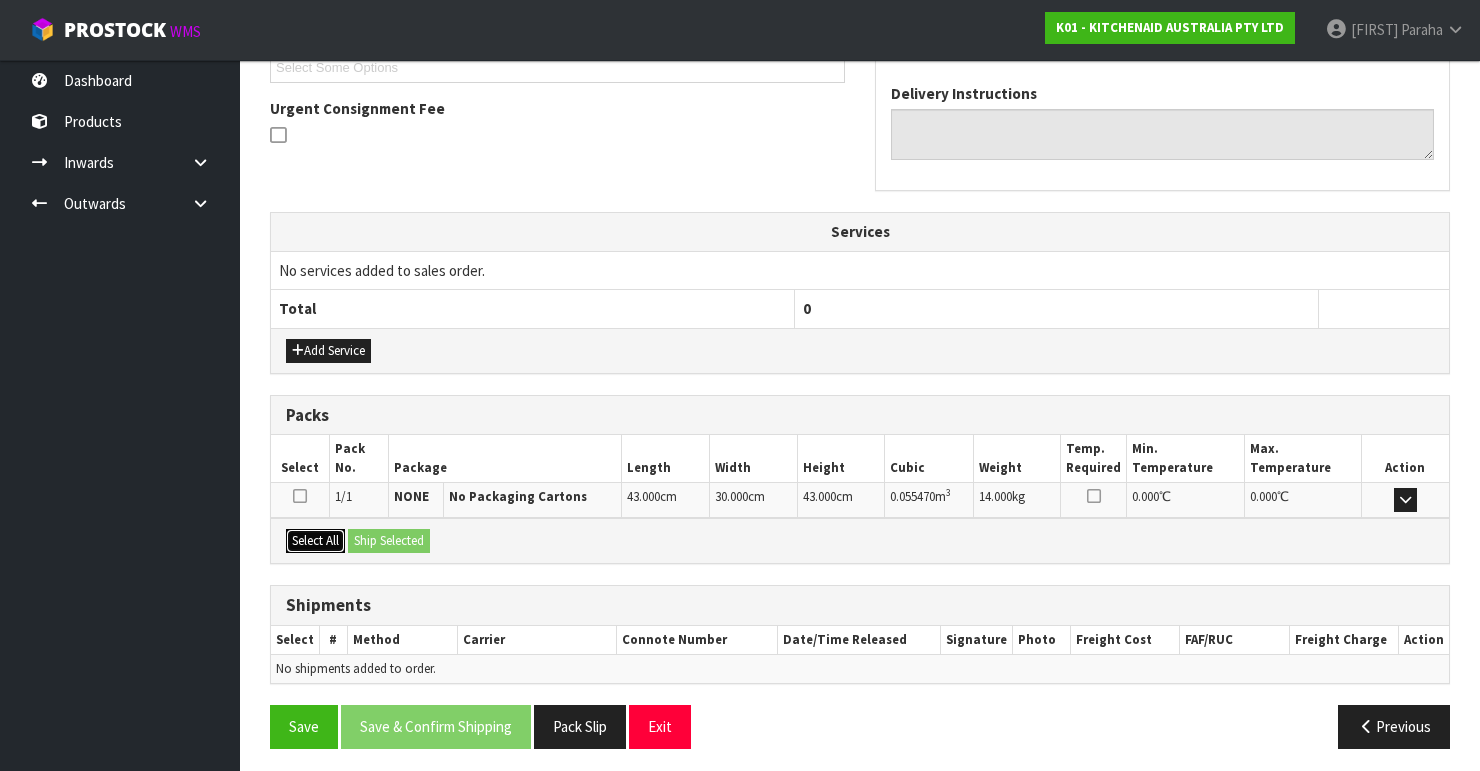 click on "Select All" at bounding box center [315, 541] 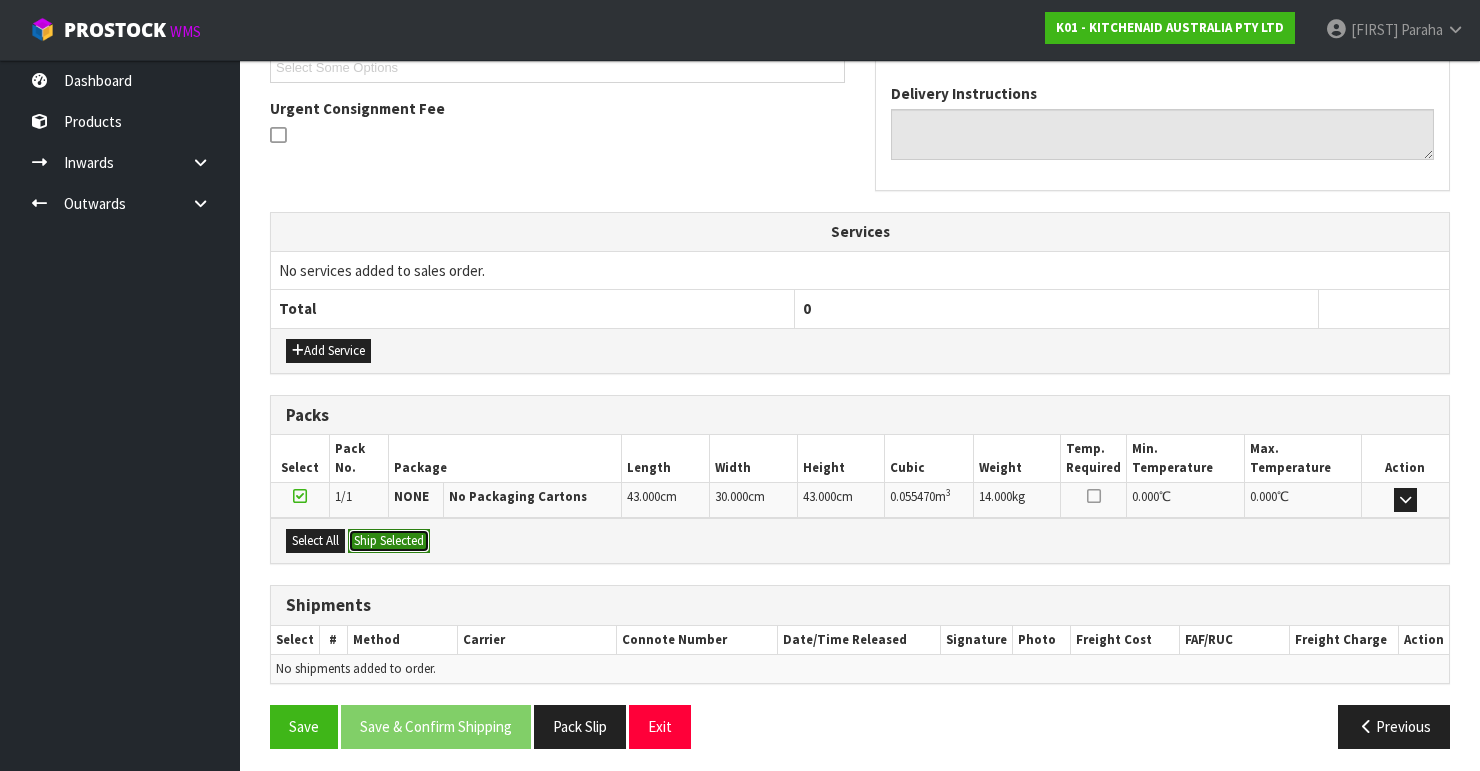 click on "Ship Selected" at bounding box center (389, 541) 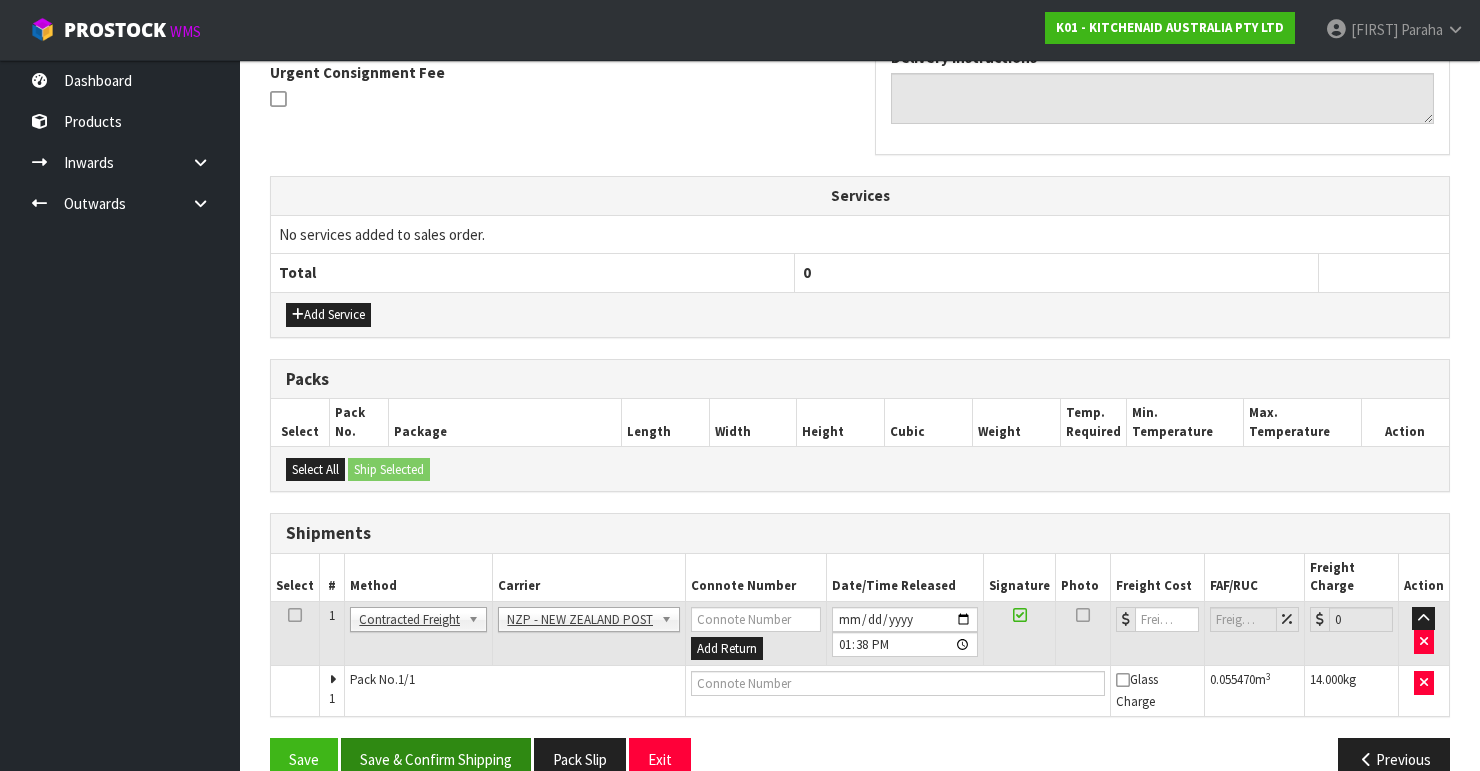 scroll, scrollTop: 613, scrollLeft: 0, axis: vertical 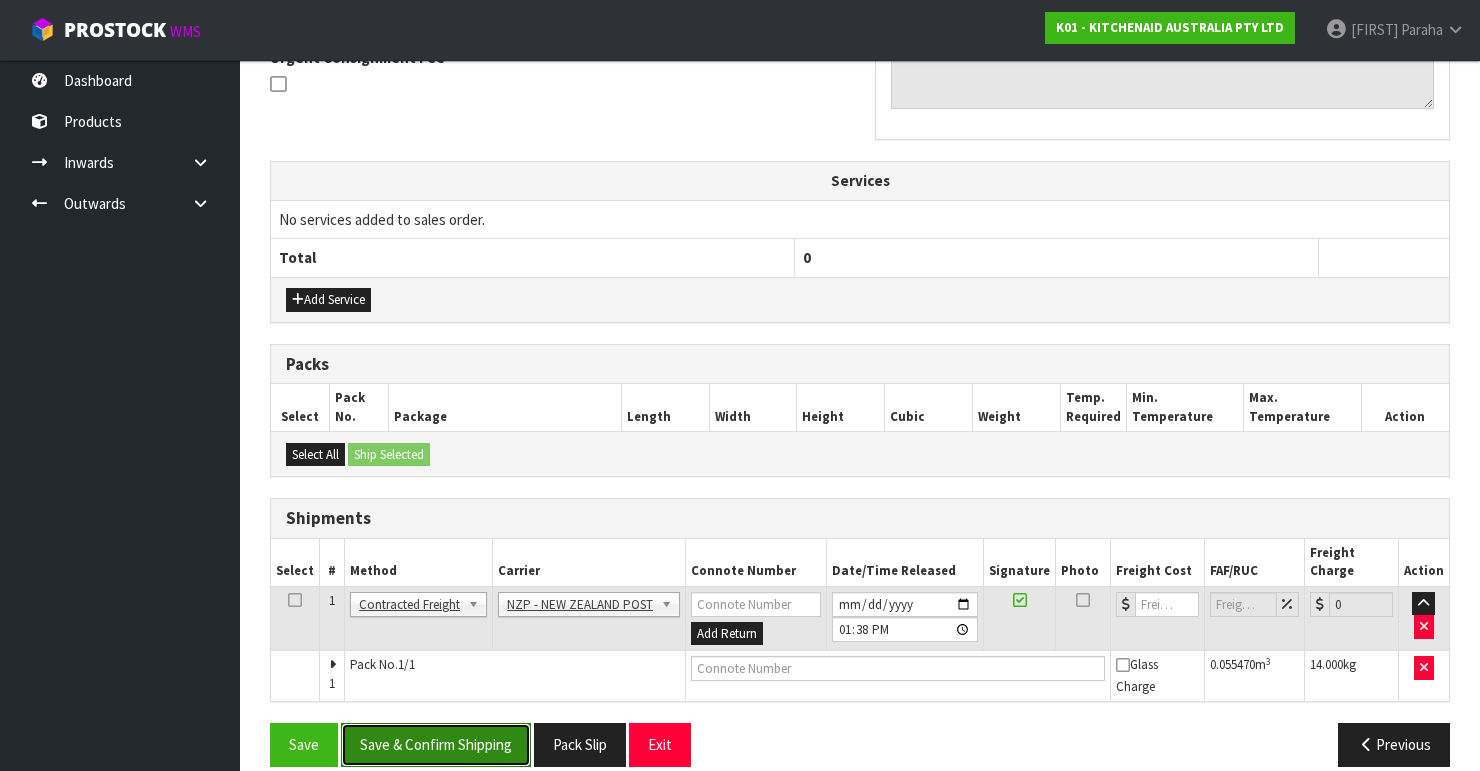 click on "Save & Confirm Shipping" at bounding box center [436, 744] 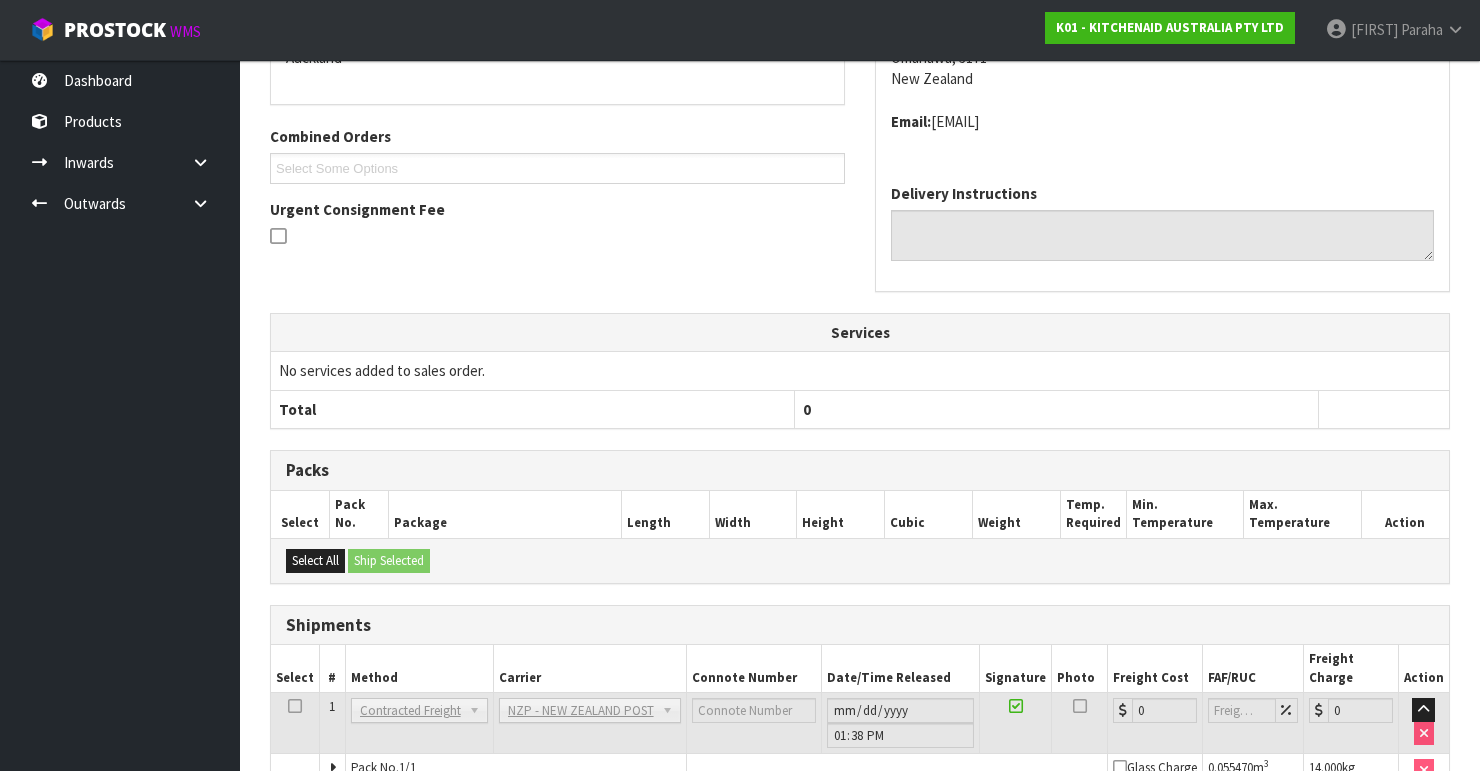 scroll, scrollTop: 584, scrollLeft: 0, axis: vertical 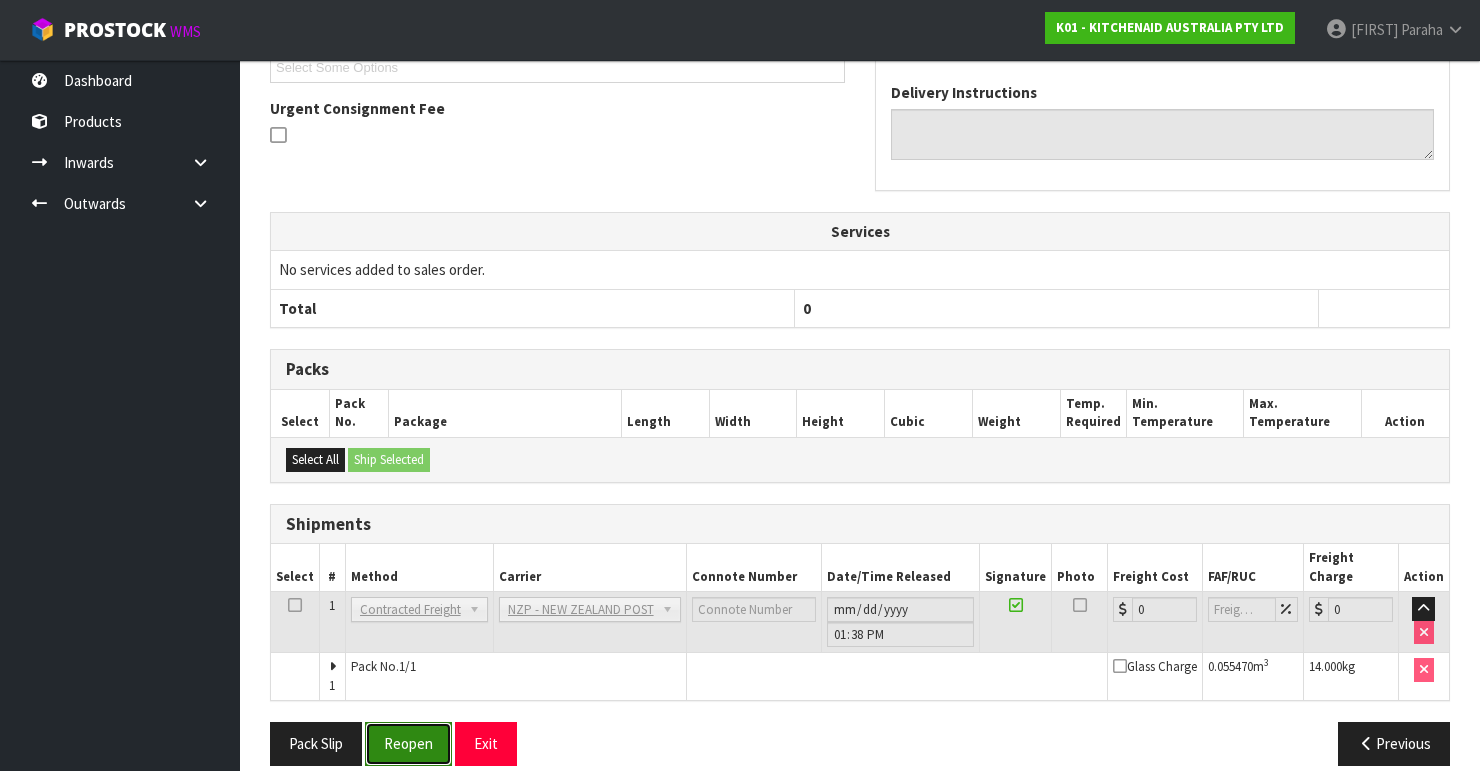 click on "Reopen" at bounding box center [408, 743] 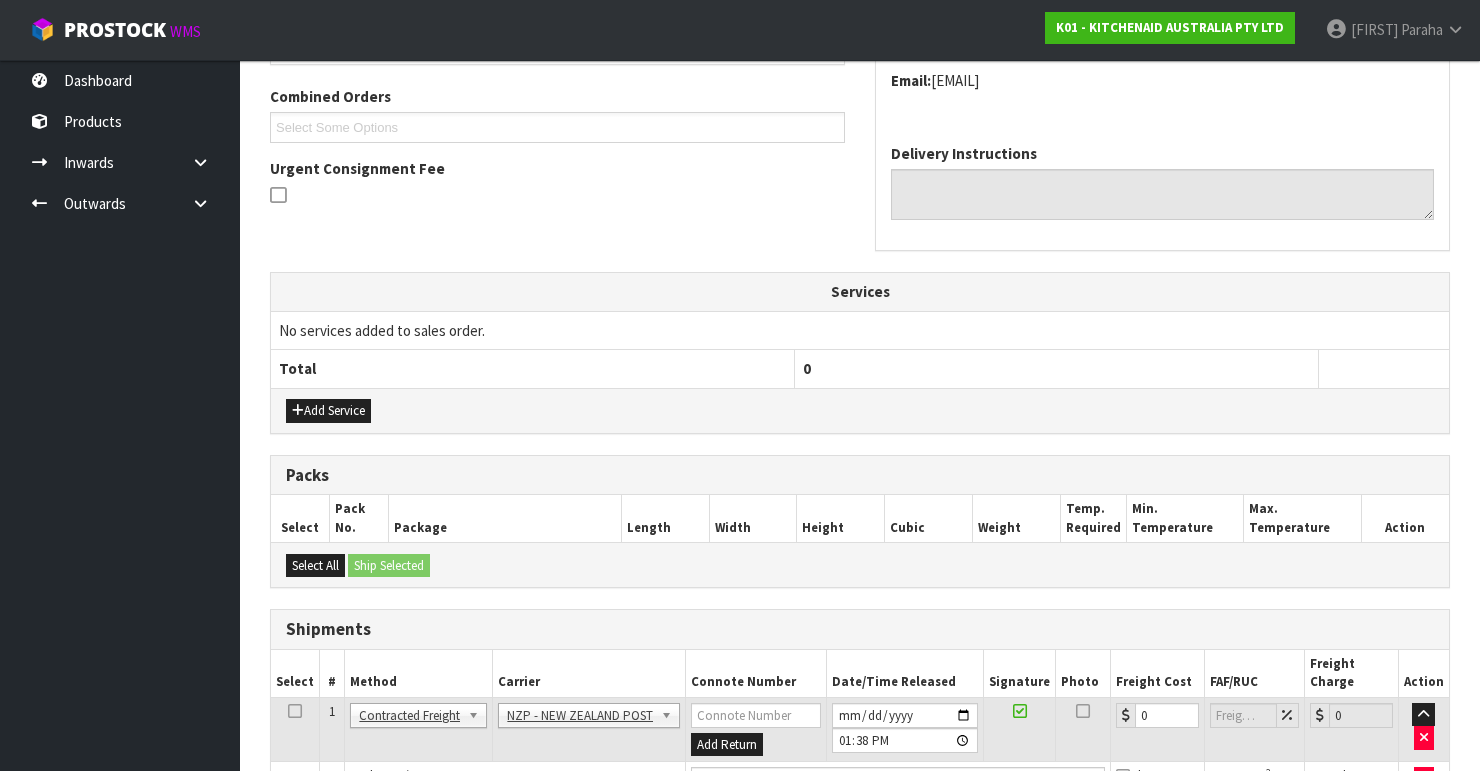 scroll, scrollTop: 616, scrollLeft: 0, axis: vertical 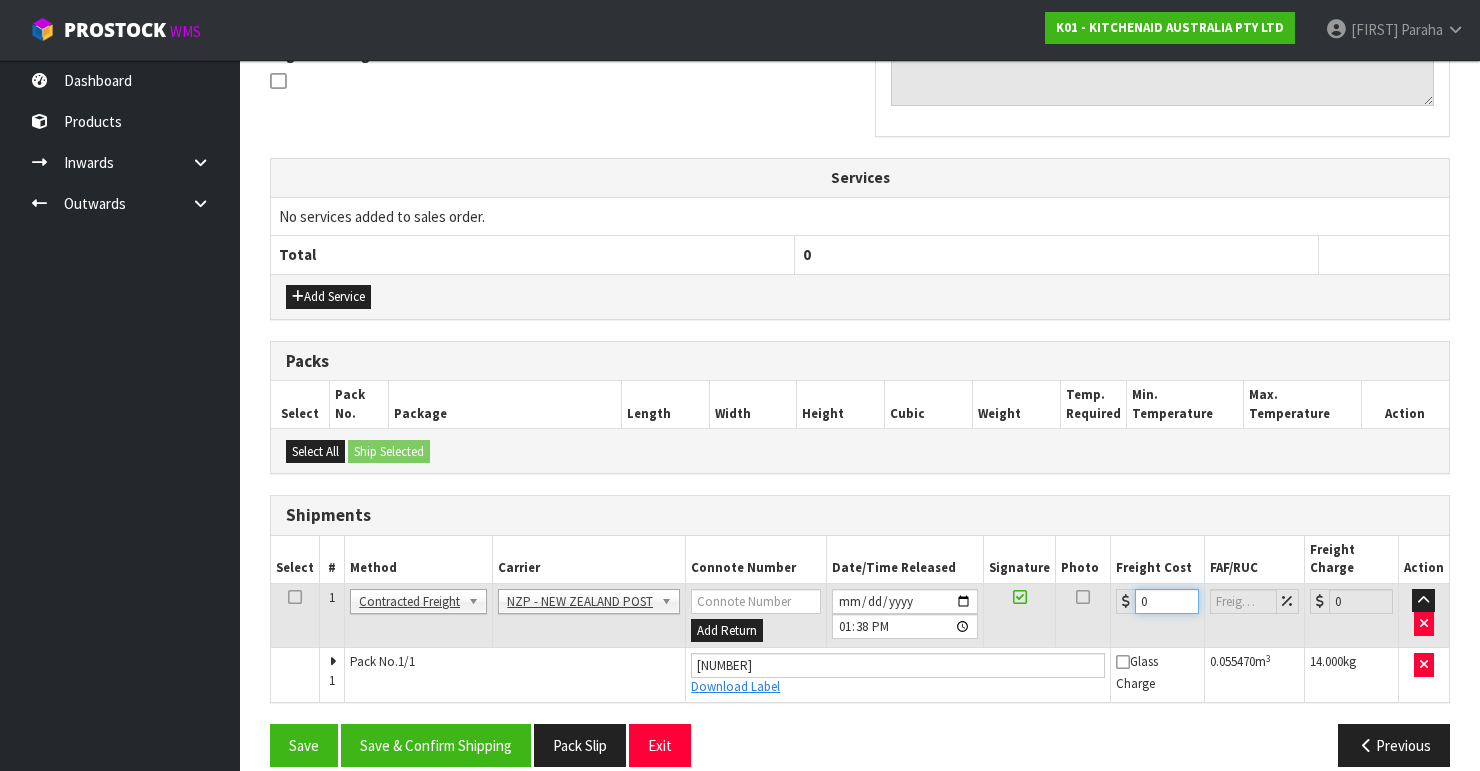 drag, startPoint x: 1144, startPoint y: 578, endPoint x: 1117, endPoint y: 592, distance: 30.413813 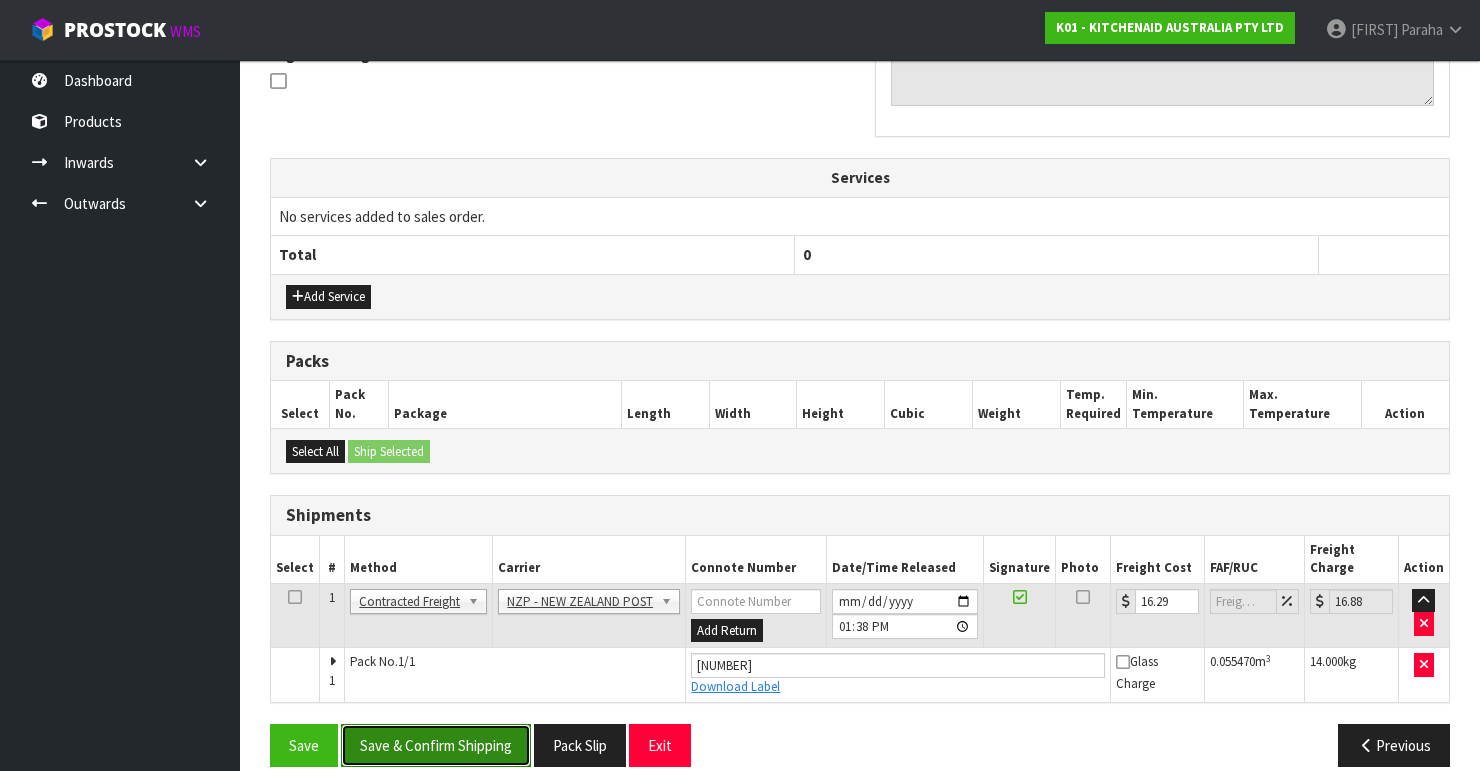 click on "Save & Confirm Shipping" at bounding box center (436, 745) 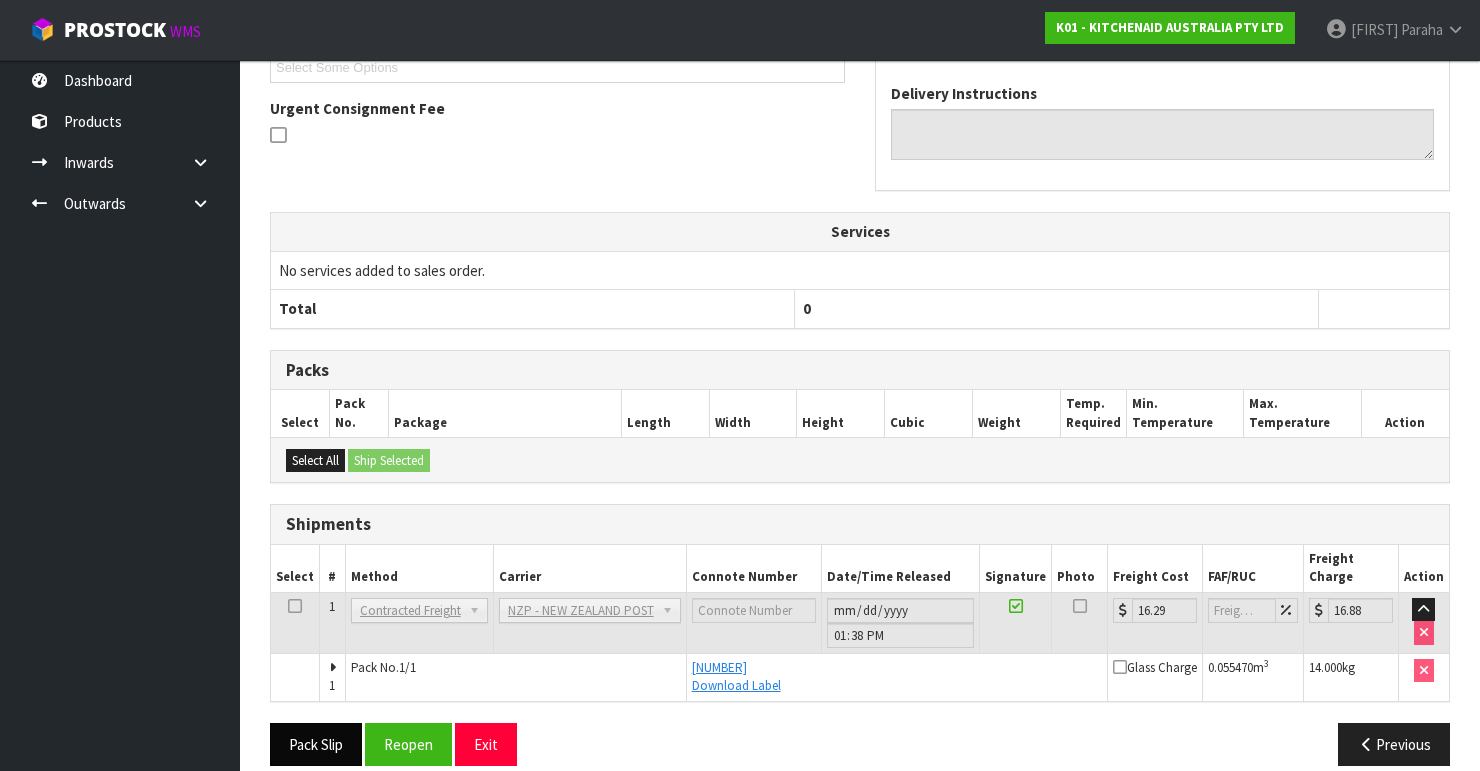scroll, scrollTop: 563, scrollLeft: 0, axis: vertical 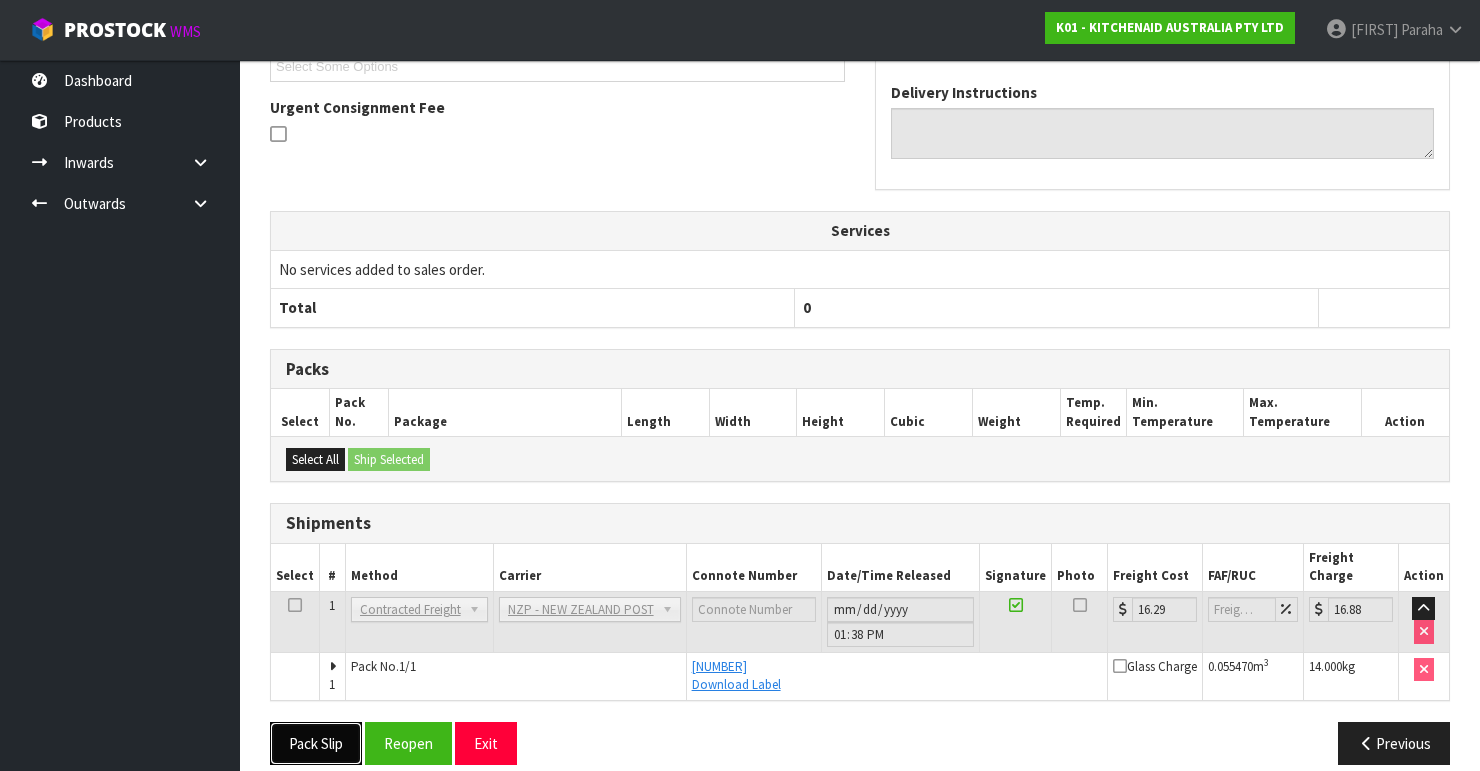 click on "Pack Slip" at bounding box center [316, 743] 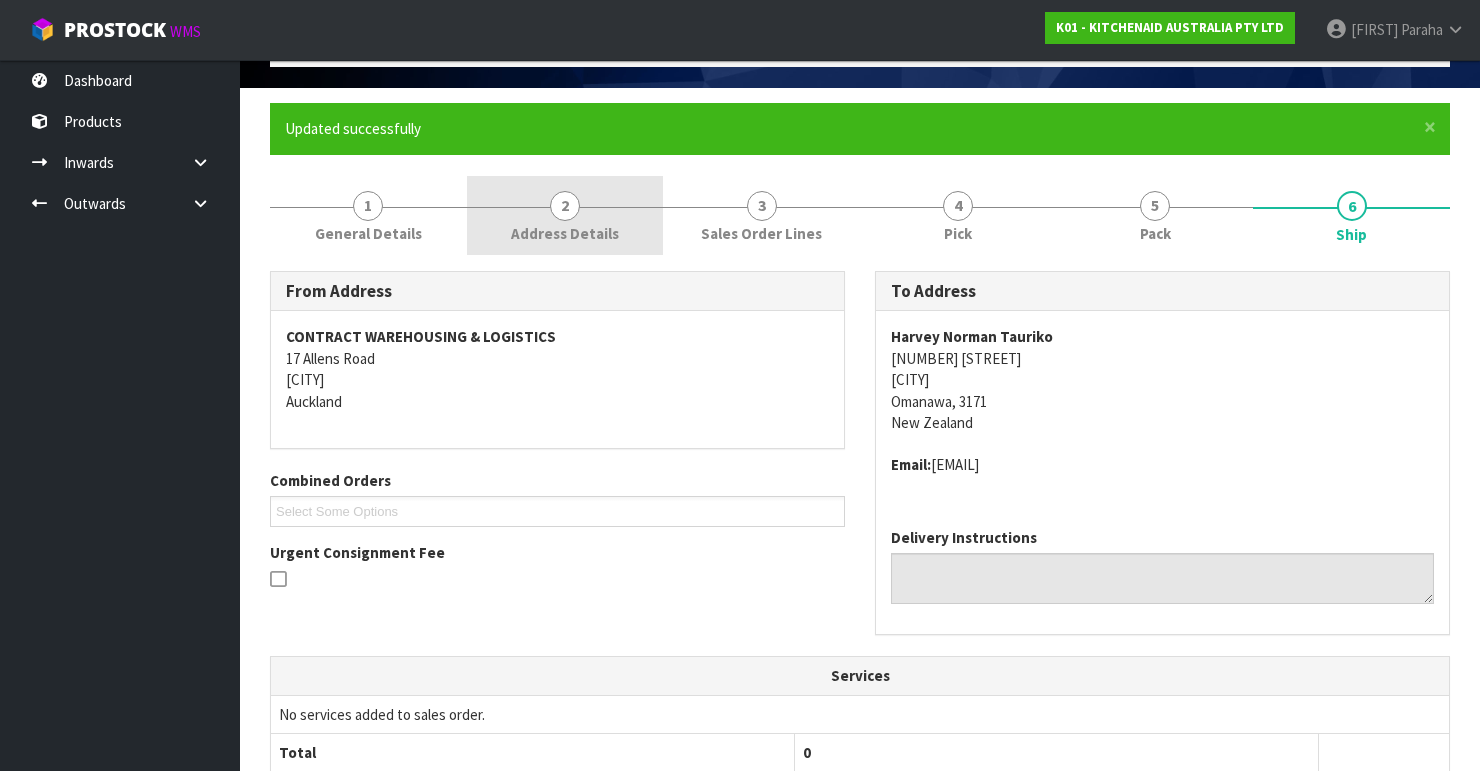 scroll, scrollTop: 0, scrollLeft: 0, axis: both 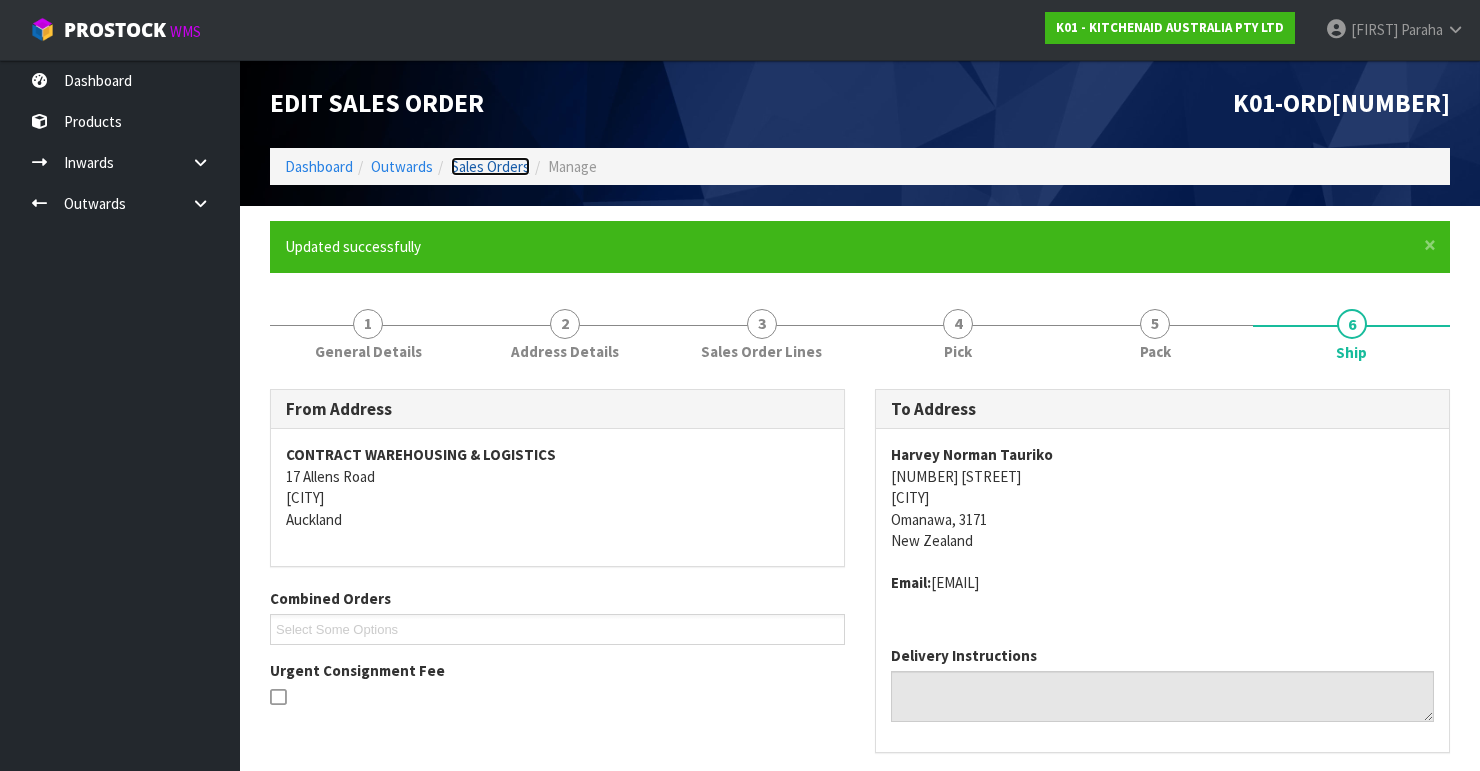 click on "Sales Orders" at bounding box center (490, 166) 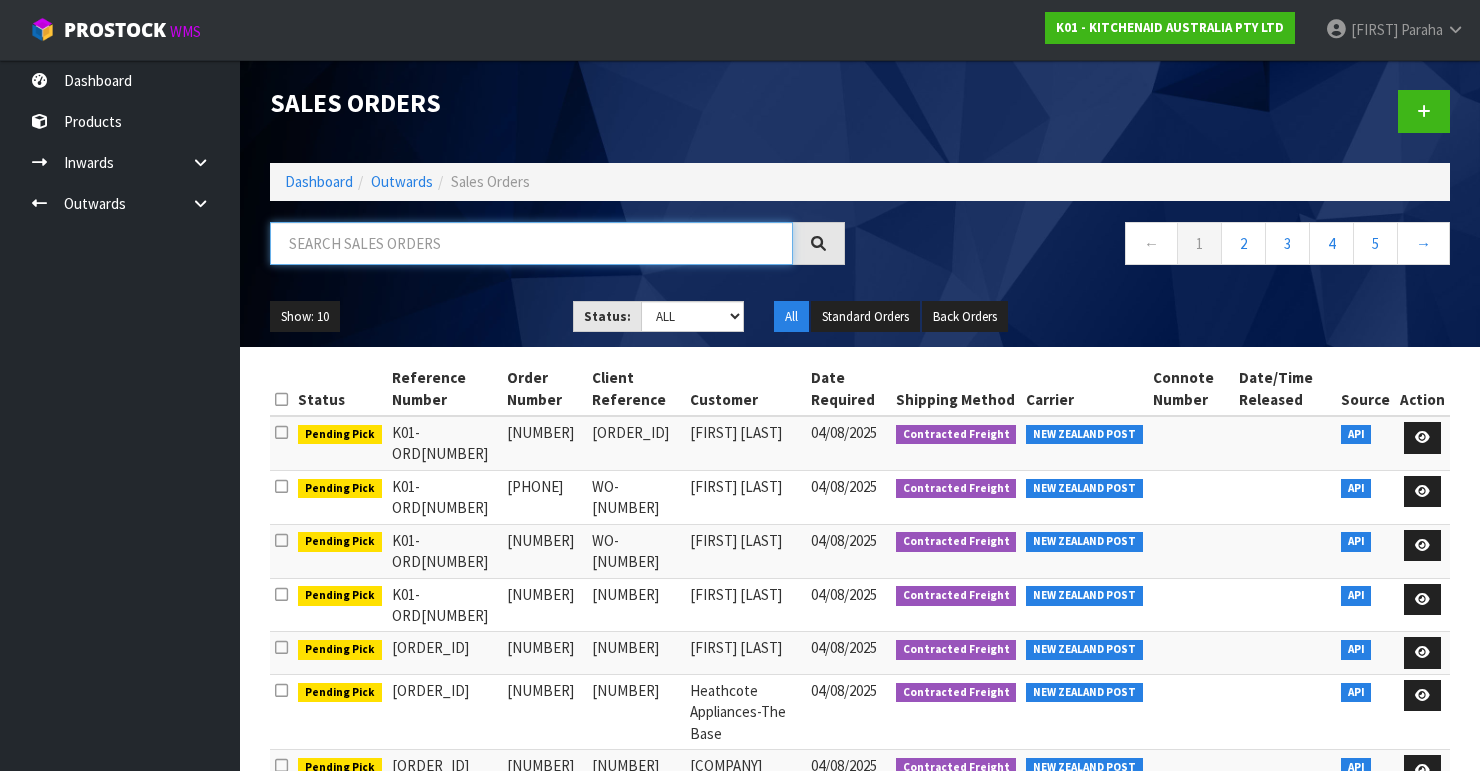 click at bounding box center [531, 243] 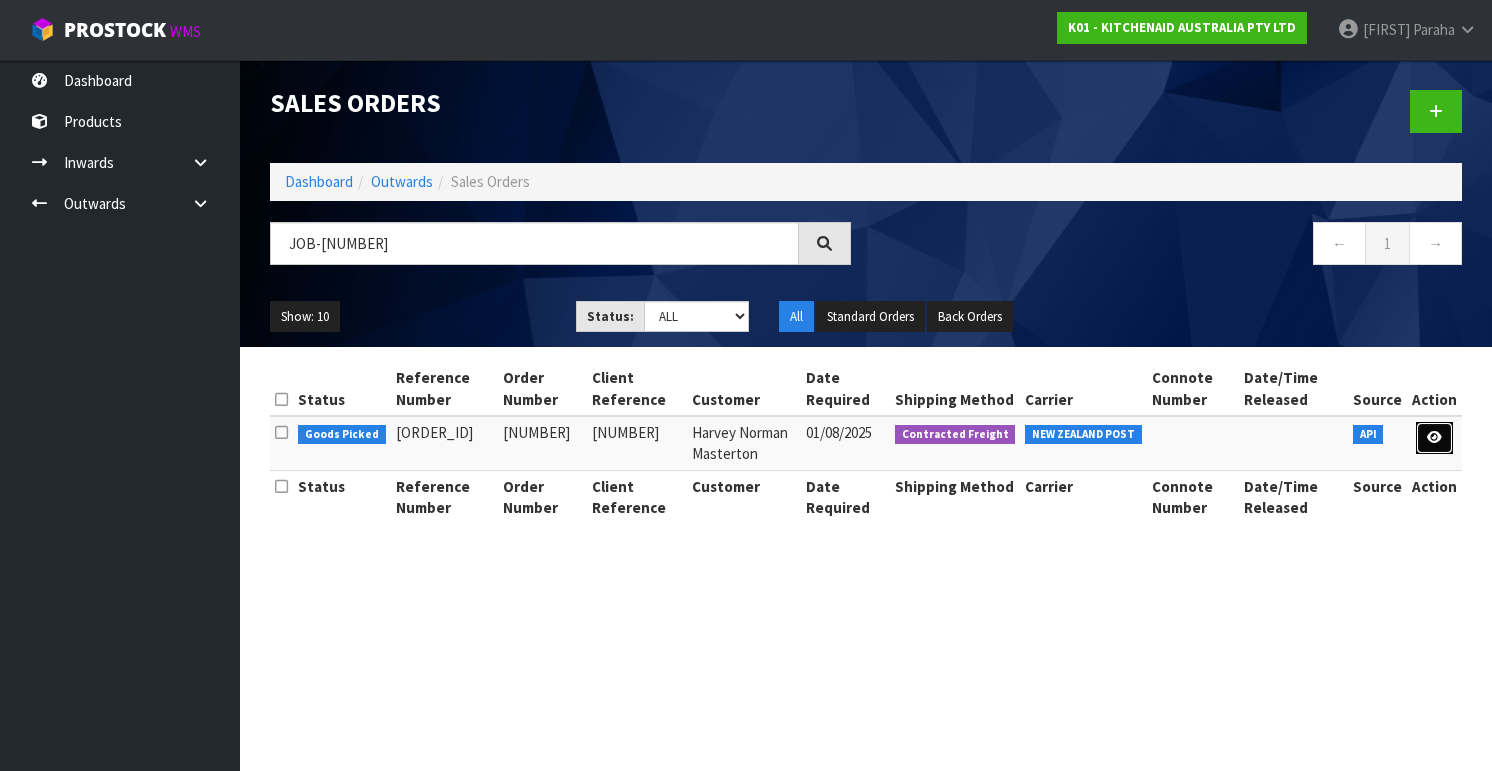 click at bounding box center [1434, 438] 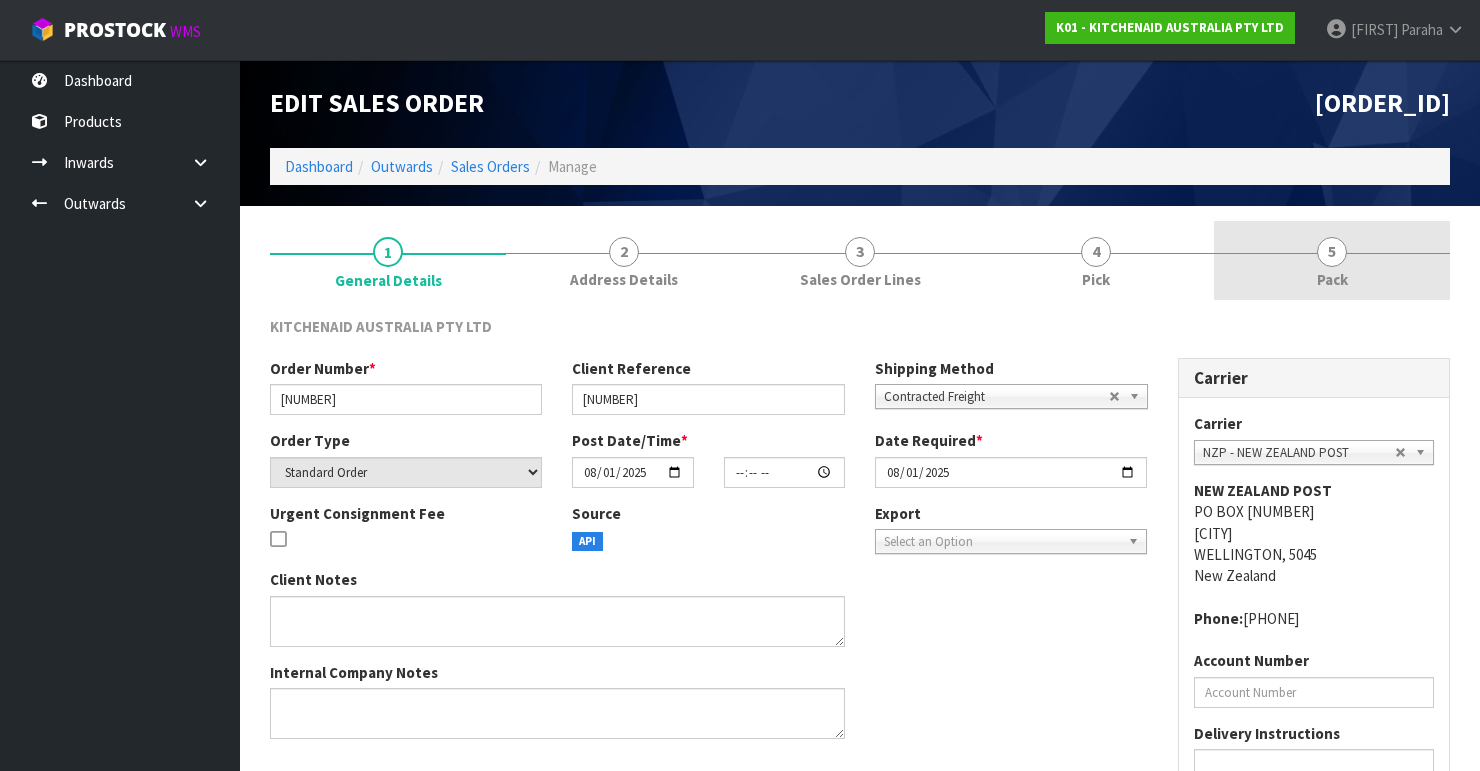 click on "5" at bounding box center (1332, 252) 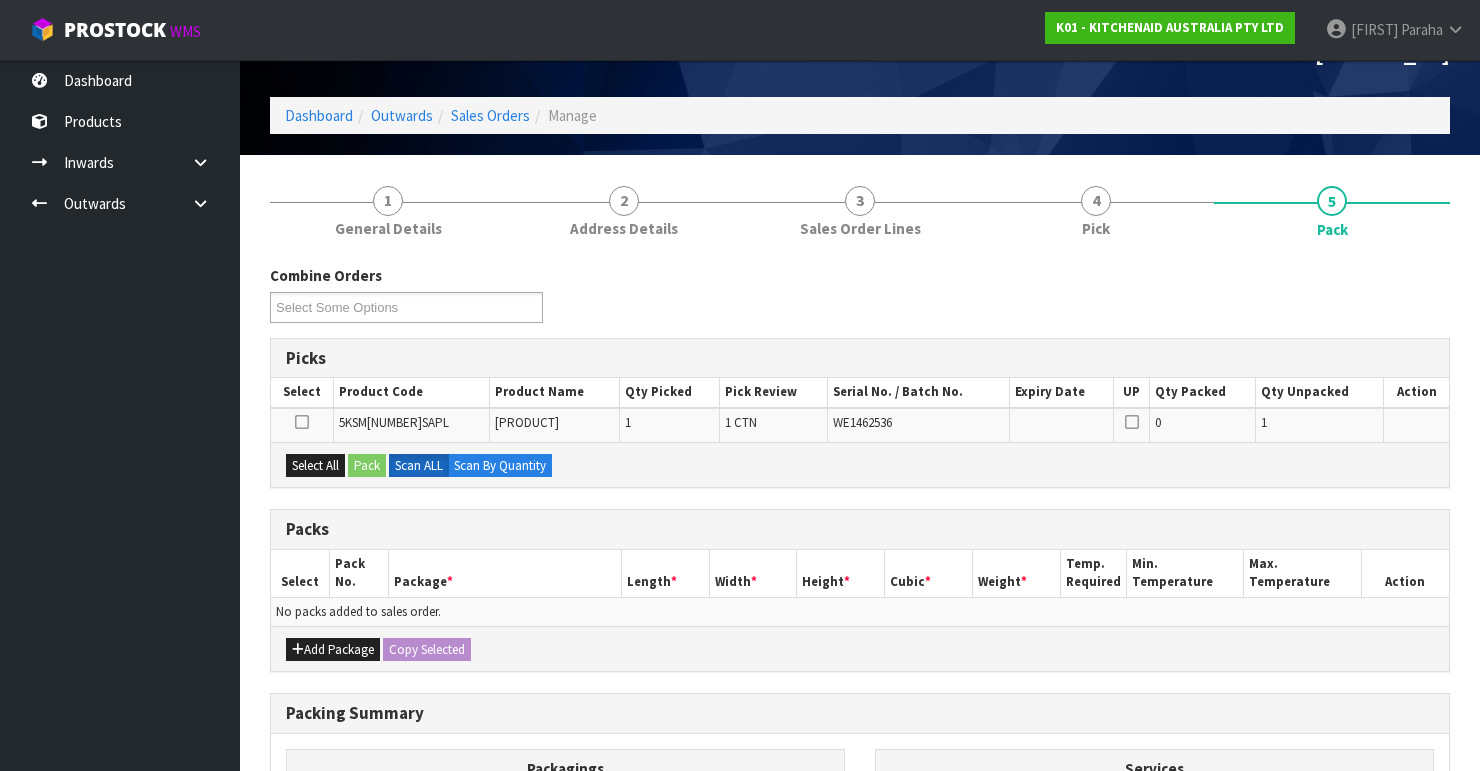 scroll, scrollTop: 80, scrollLeft: 0, axis: vertical 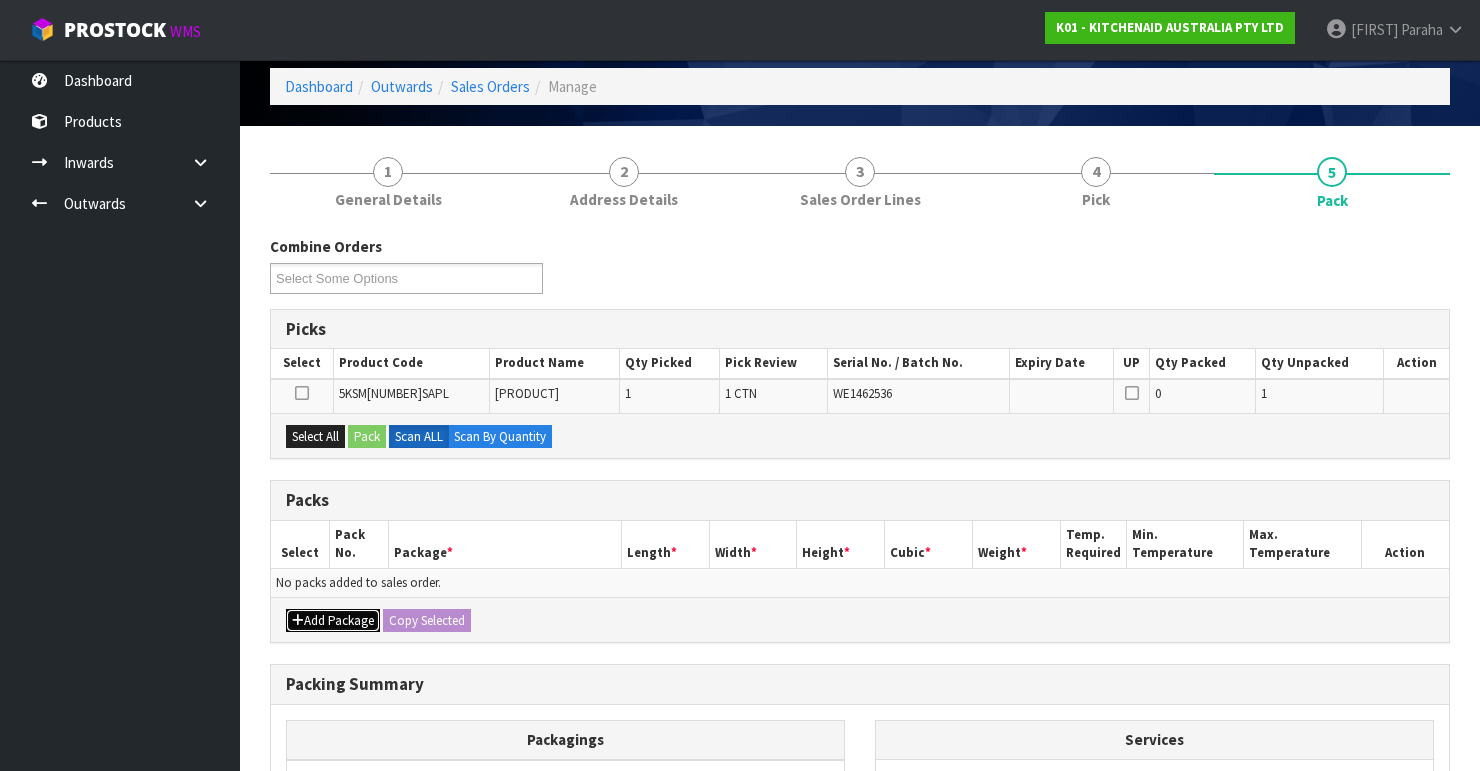click on "Add Package" at bounding box center [333, 621] 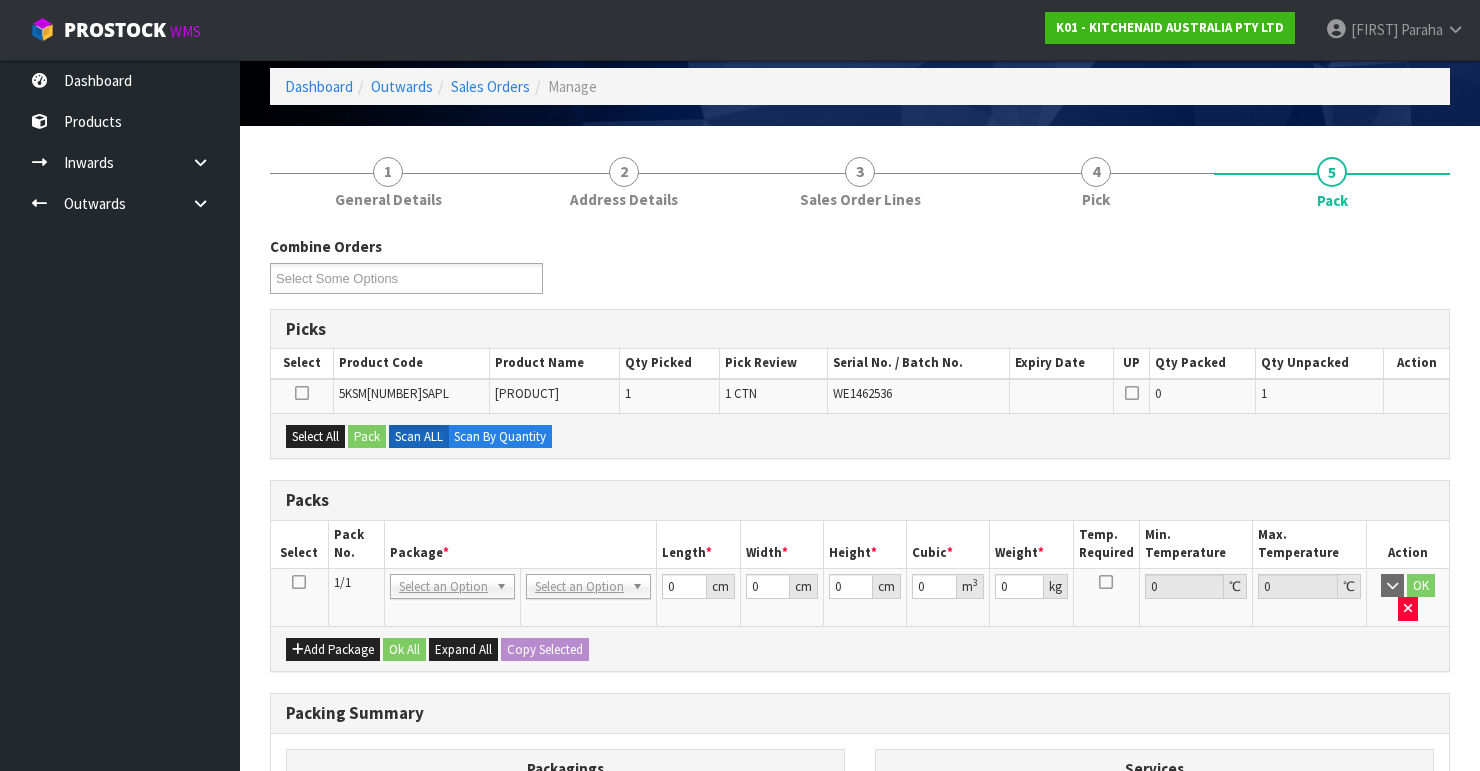 click at bounding box center [299, 582] 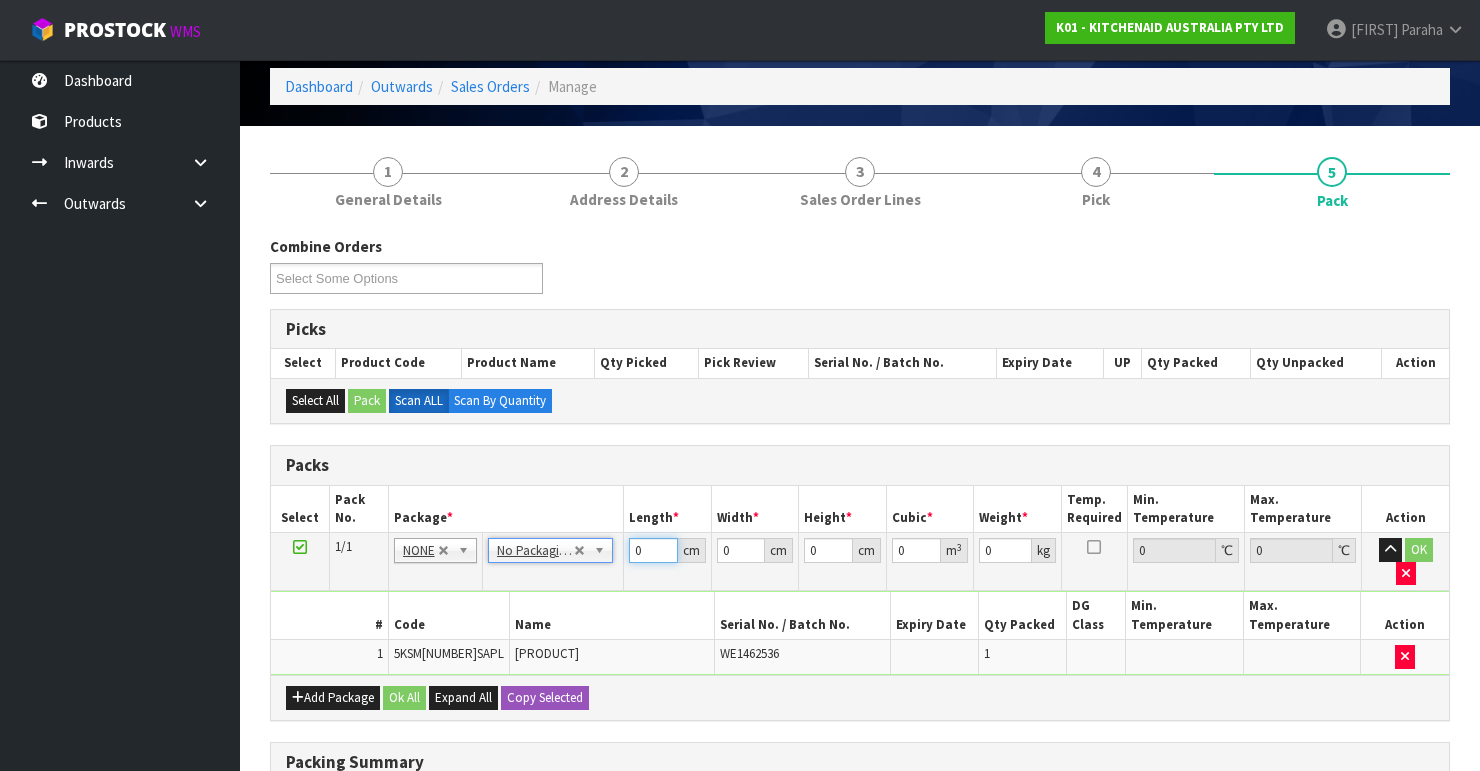drag, startPoint x: 649, startPoint y: 546, endPoint x: 462, endPoint y: 669, distance: 223.82582 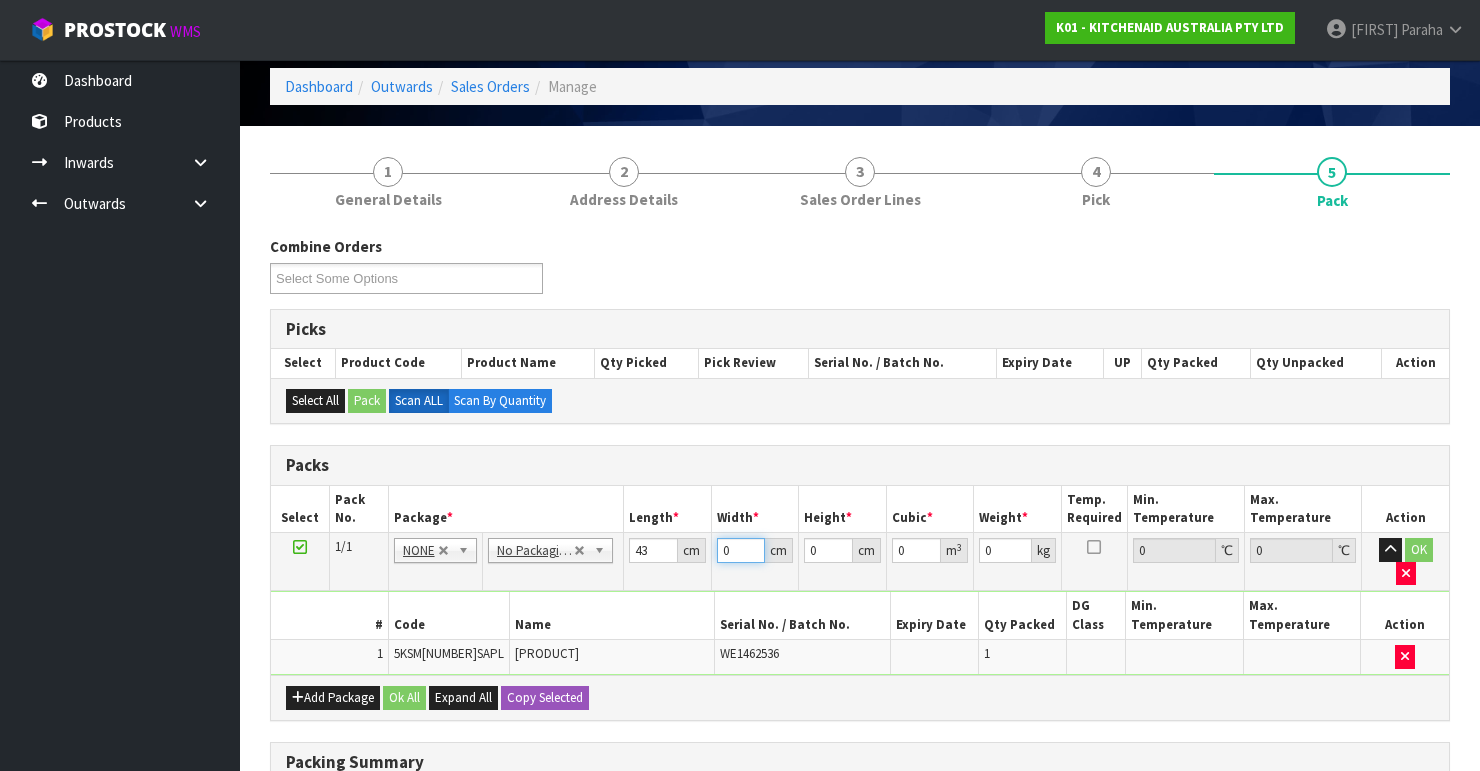 drag, startPoint x: 735, startPoint y: 544, endPoint x: 682, endPoint y: 546, distance: 53.037724 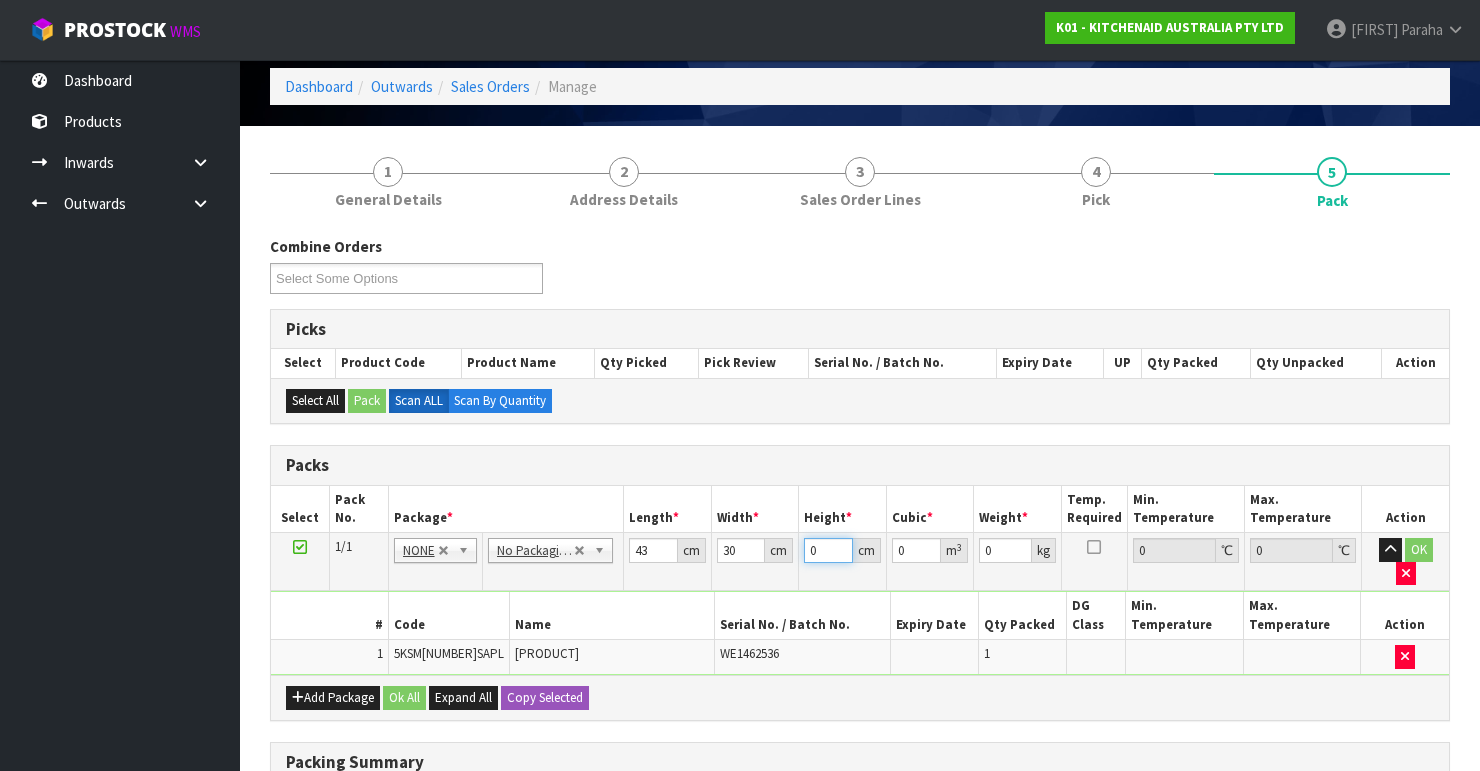 drag, startPoint x: 819, startPoint y: 556, endPoint x: 790, endPoint y: 552, distance: 29.274563 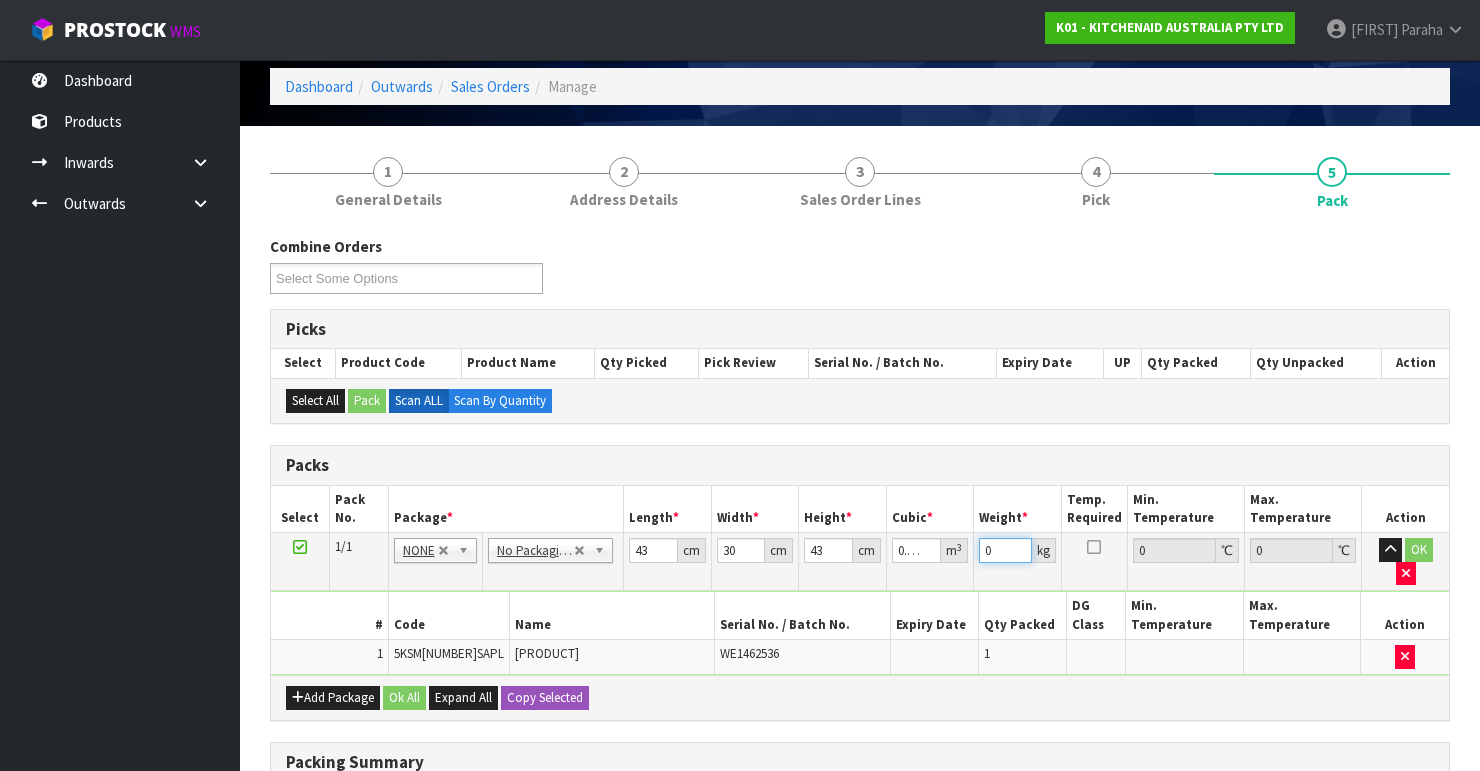 drag, startPoint x: 982, startPoint y: 540, endPoint x: 938, endPoint y: 525, distance: 46.486557 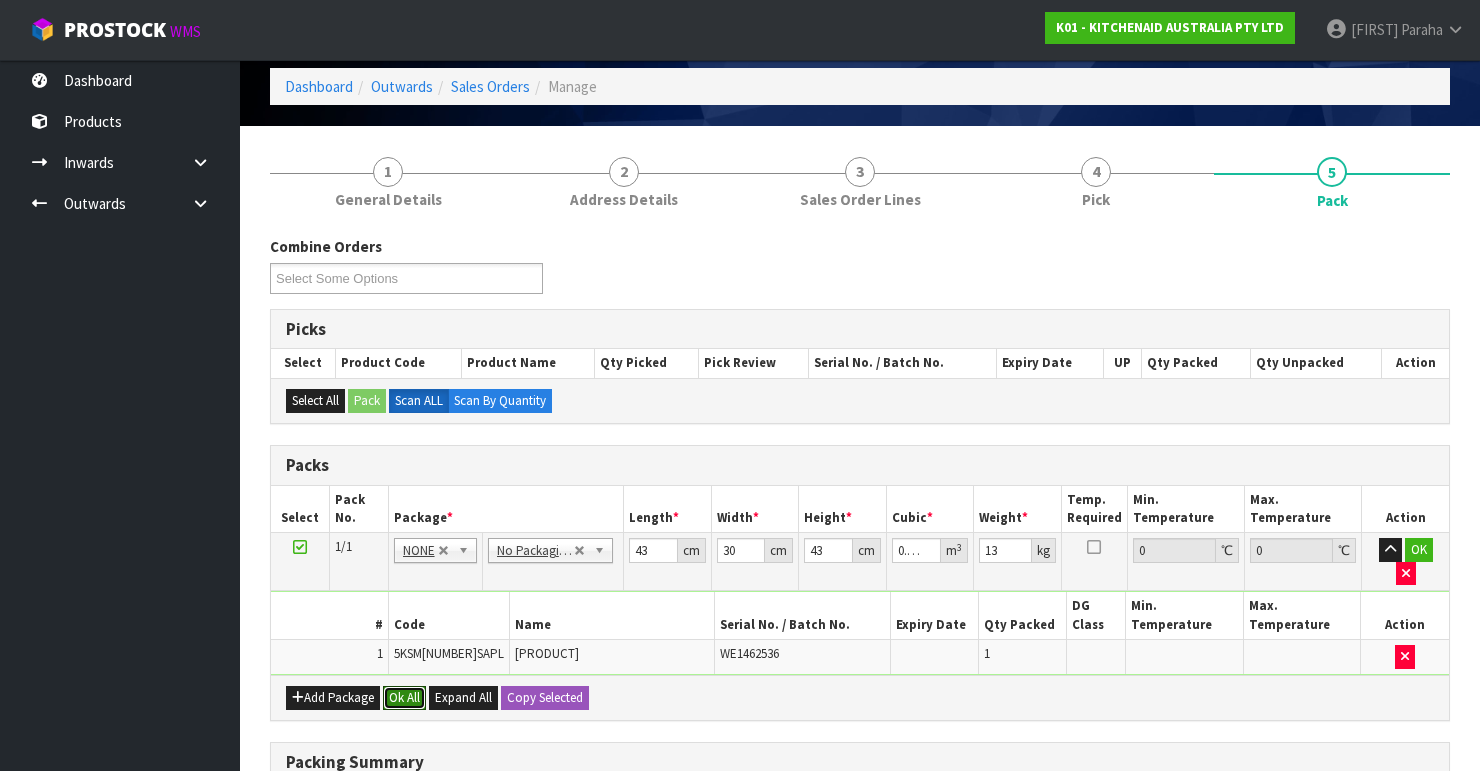 click on "Ok All" at bounding box center (404, 698) 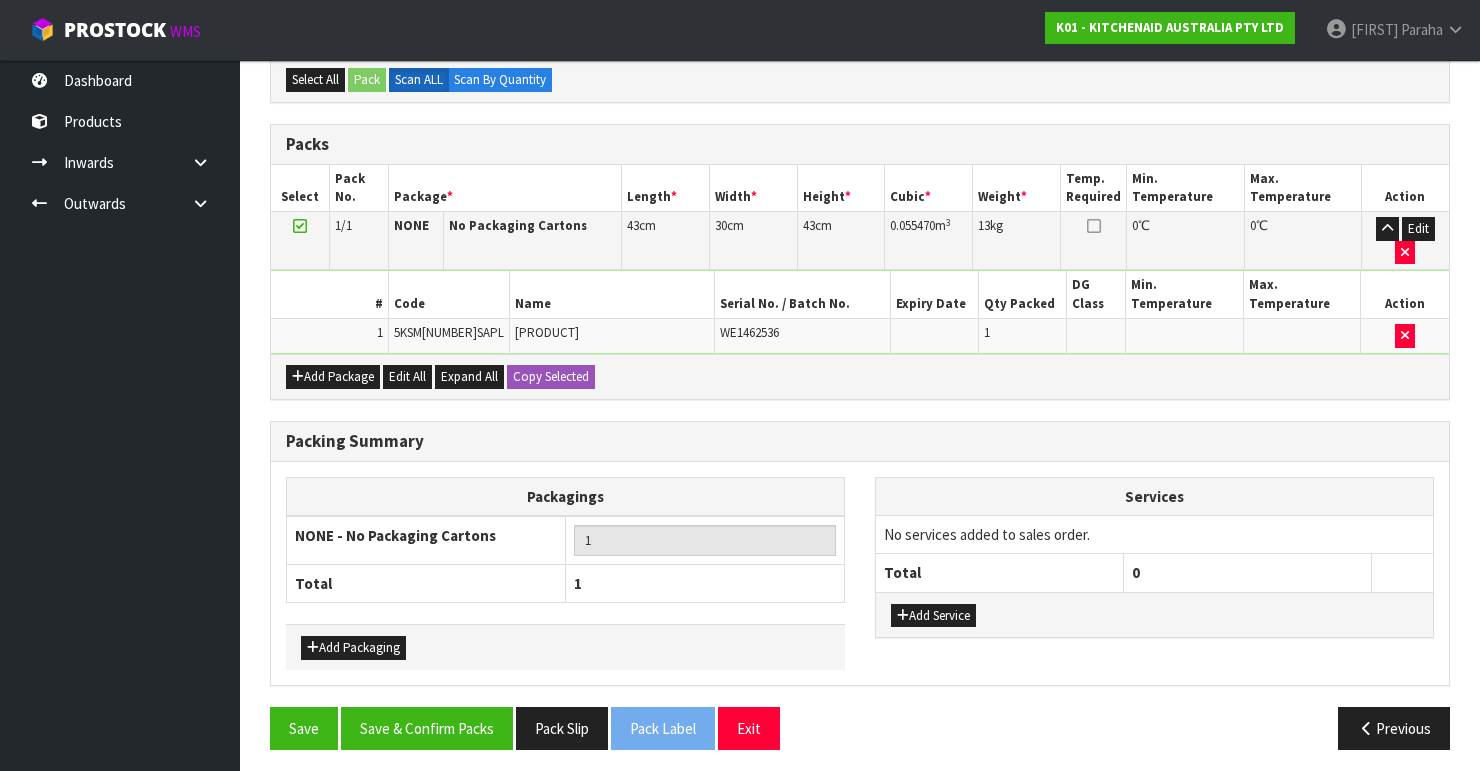 scroll, scrollTop: 413, scrollLeft: 0, axis: vertical 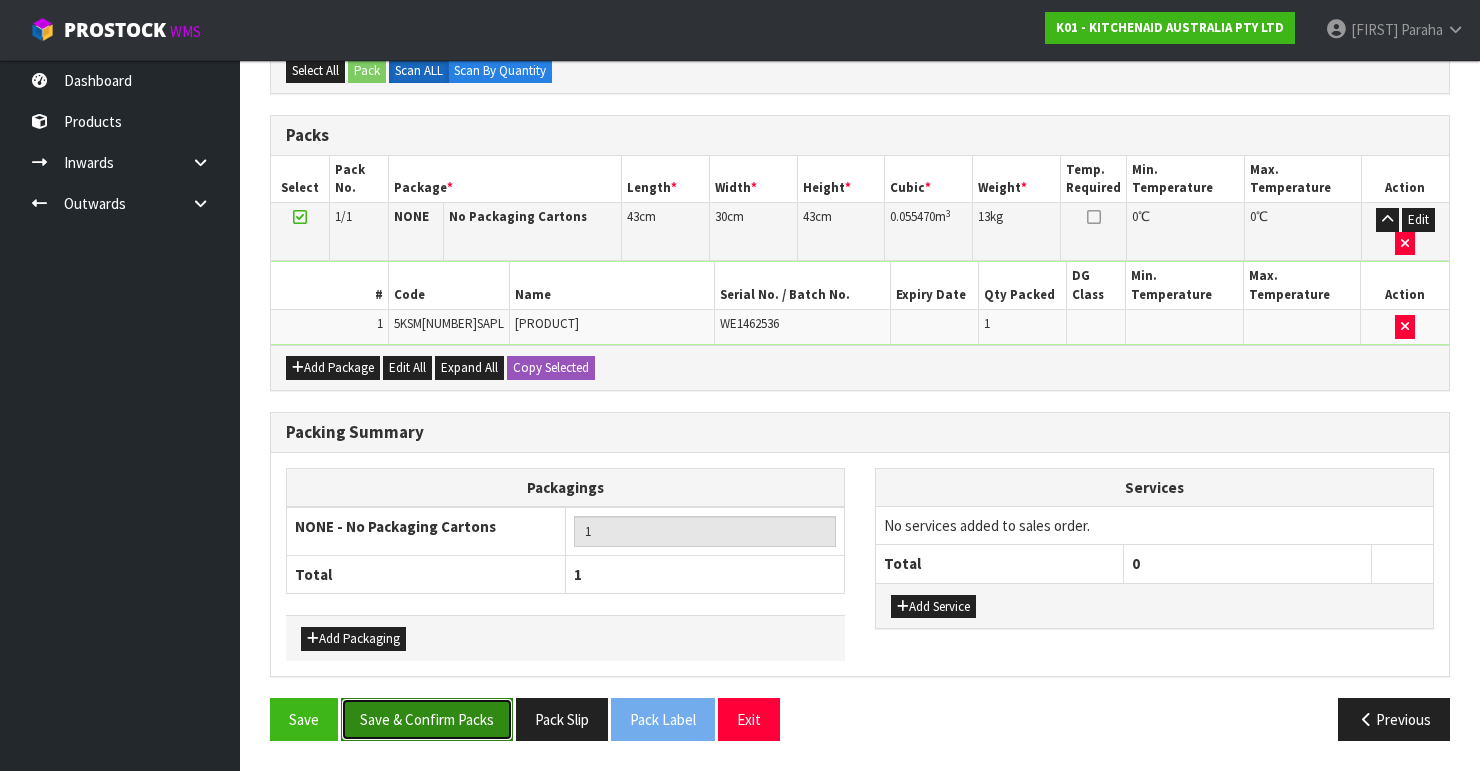 click on "Save & Confirm Packs" at bounding box center (427, 719) 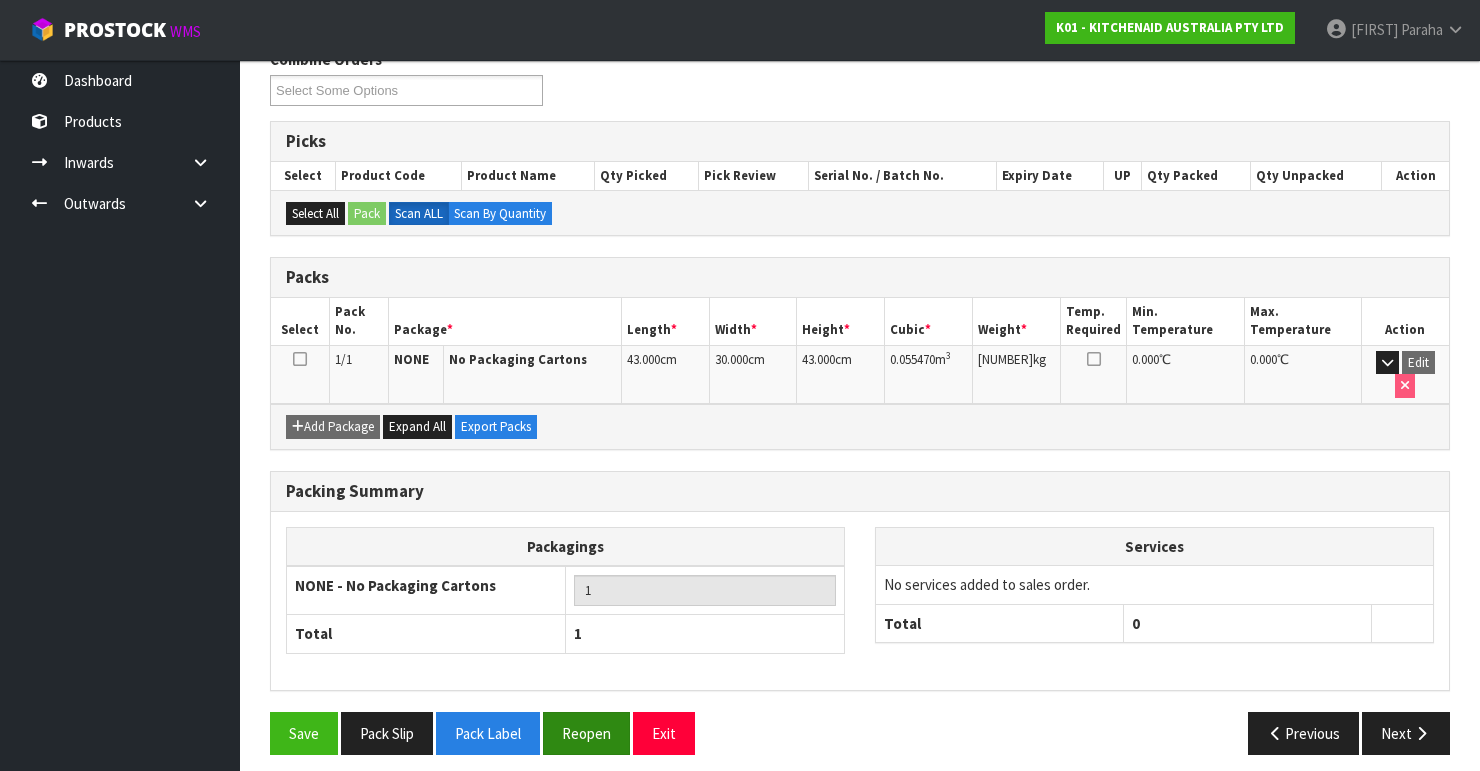 scroll, scrollTop: 346, scrollLeft: 0, axis: vertical 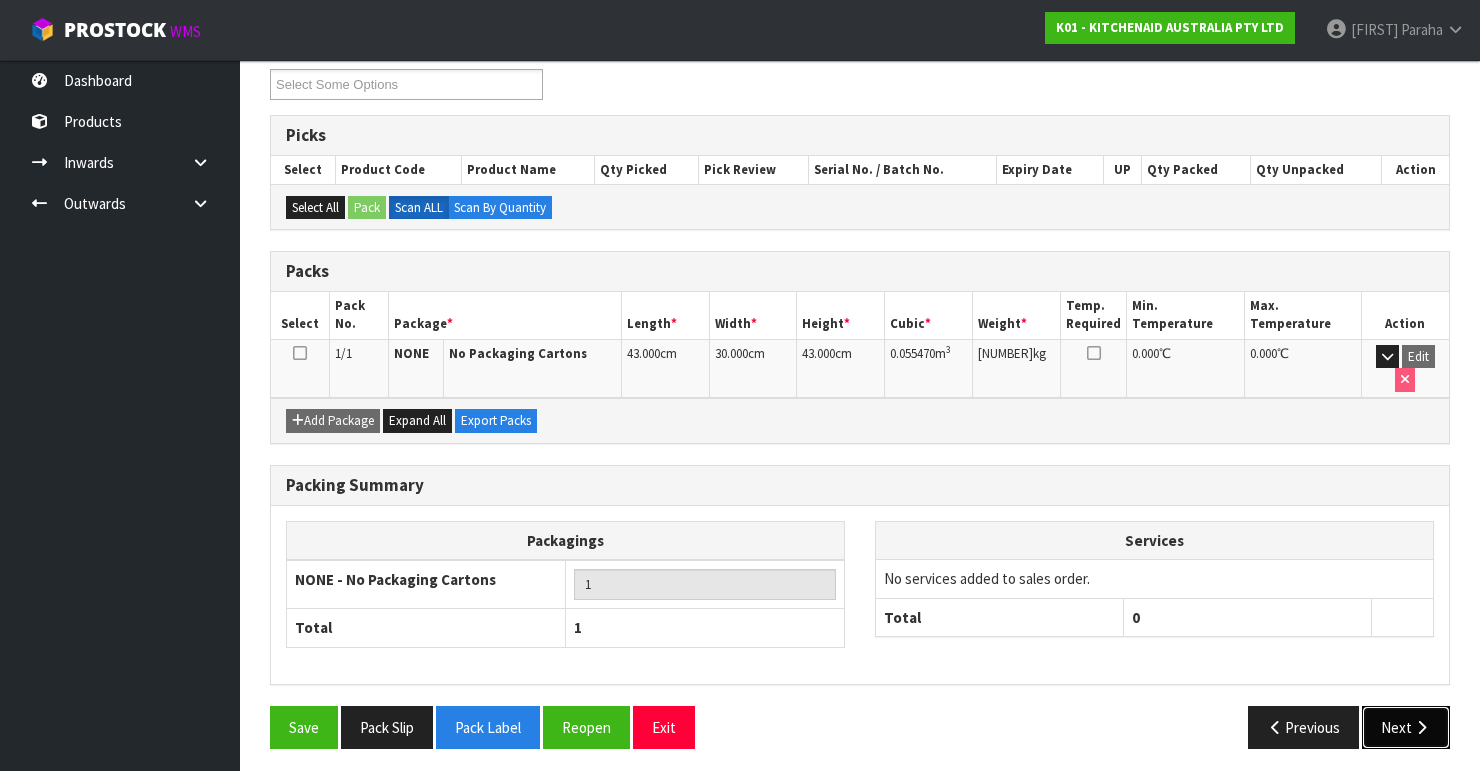 click on "Next" at bounding box center [1406, 727] 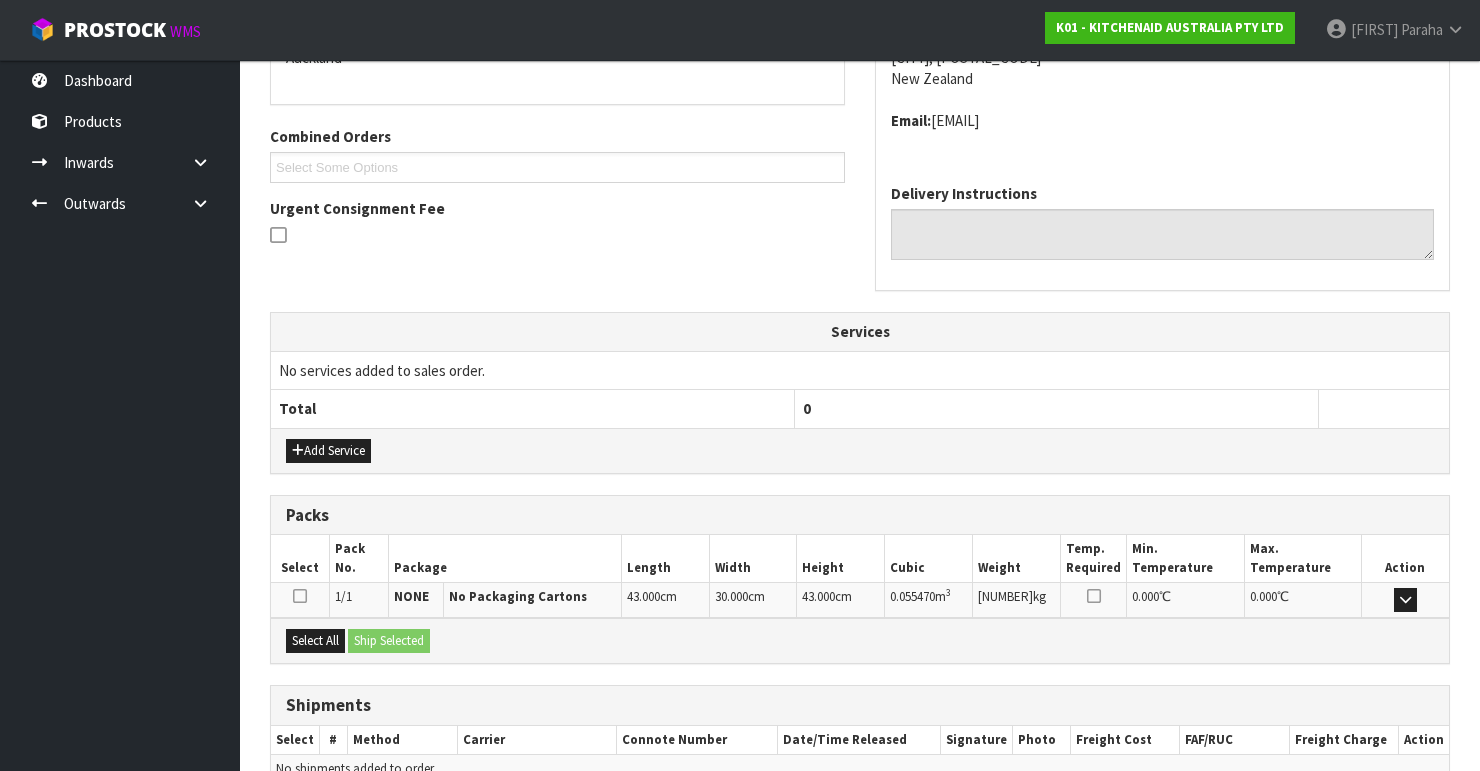 scroll, scrollTop: 562, scrollLeft: 0, axis: vertical 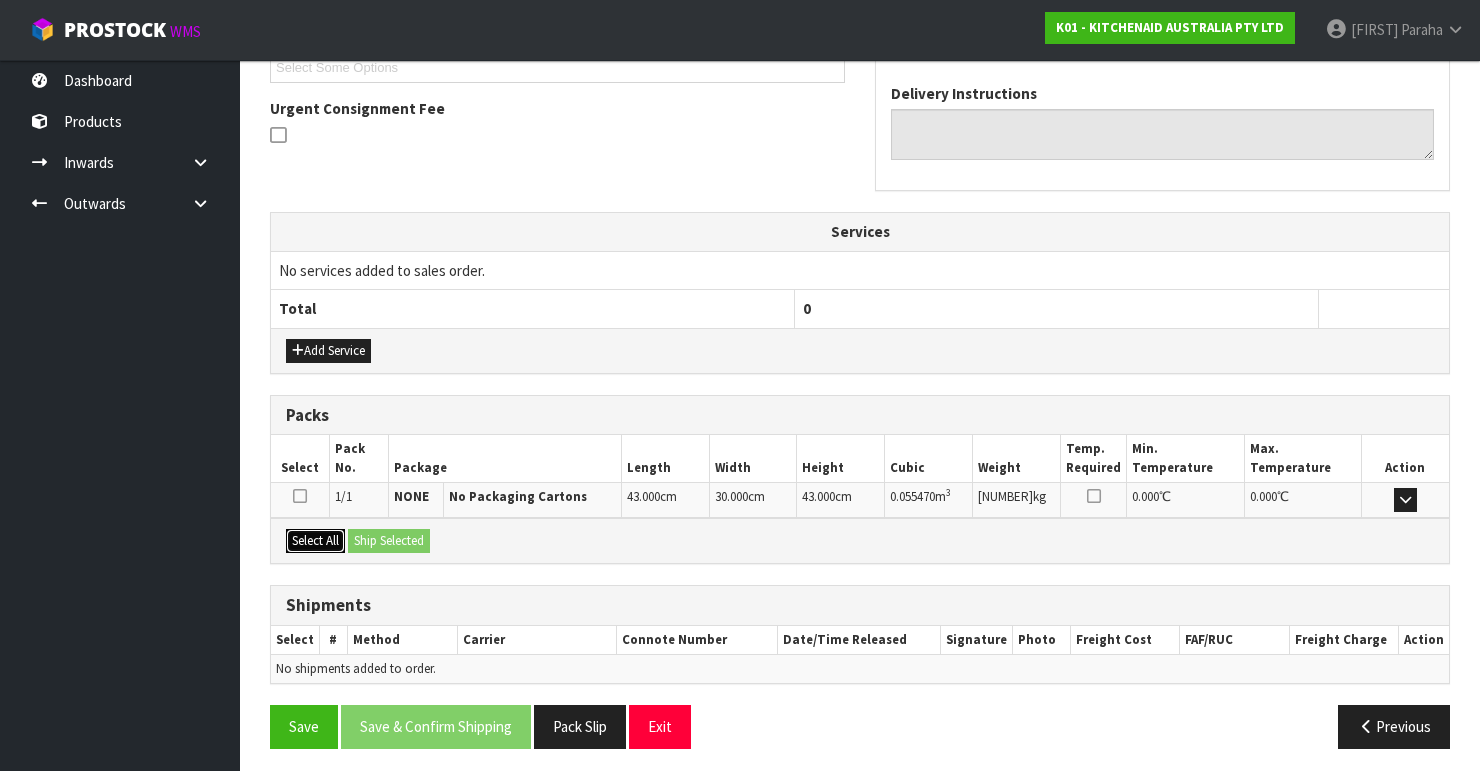 click on "Select All" at bounding box center [315, 541] 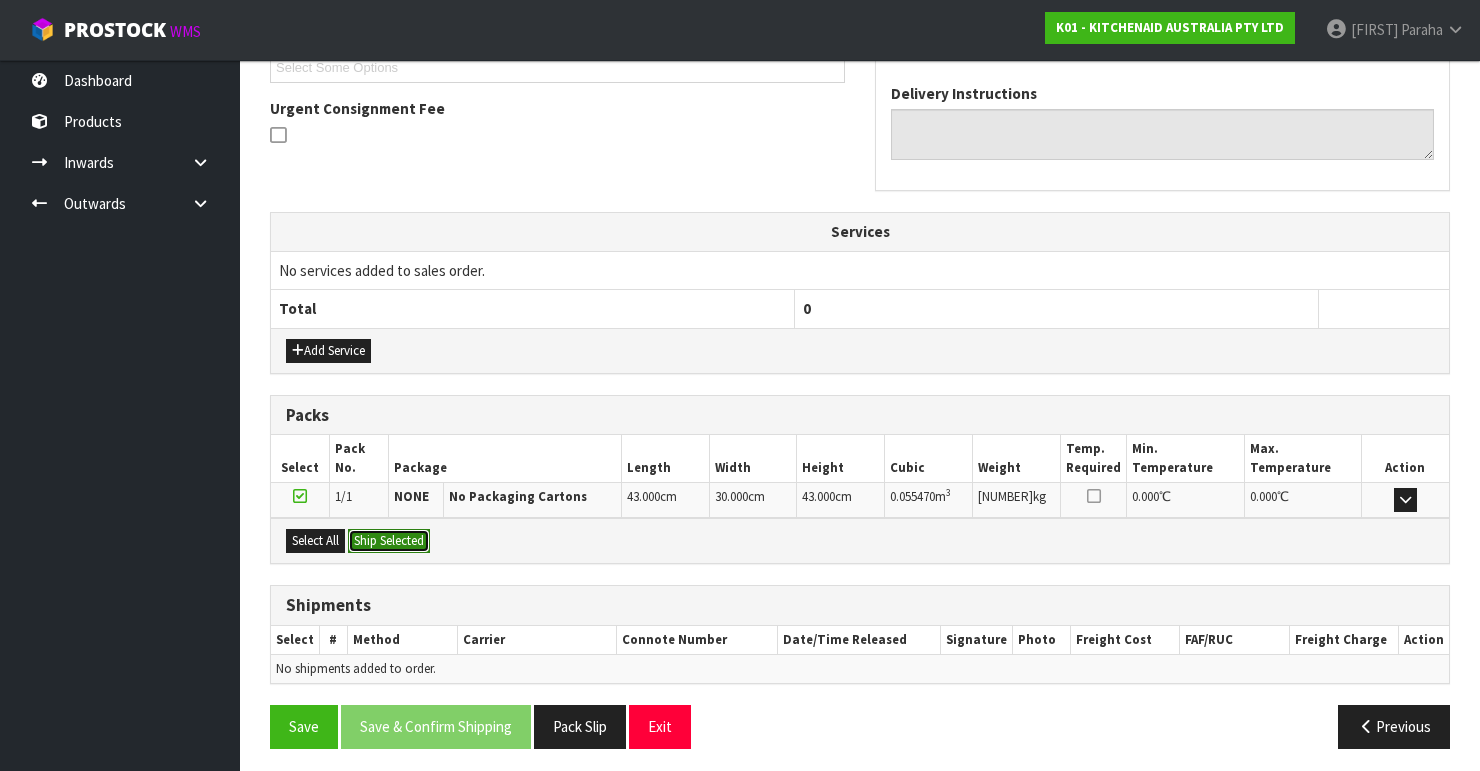 click on "Ship Selected" at bounding box center (389, 541) 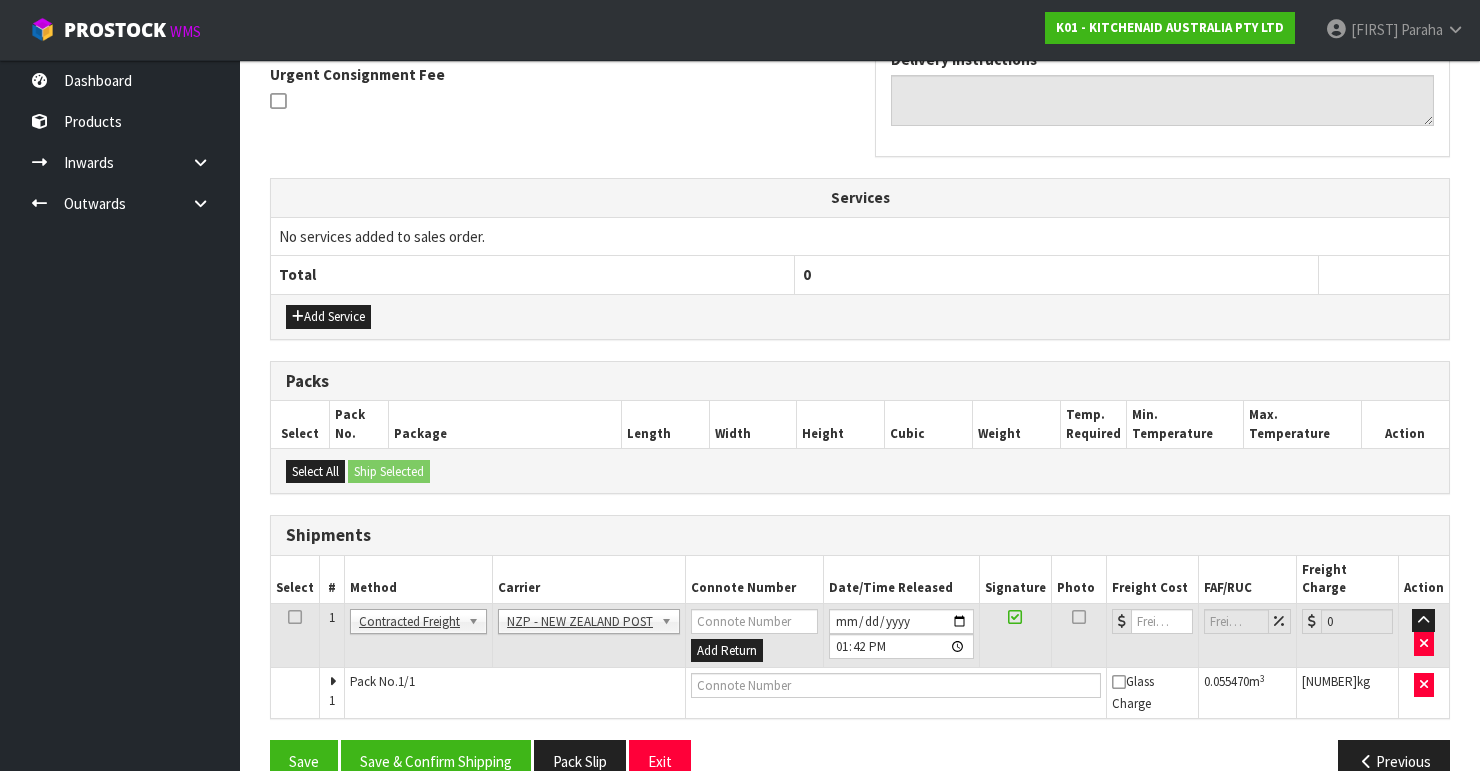 scroll, scrollTop: 613, scrollLeft: 0, axis: vertical 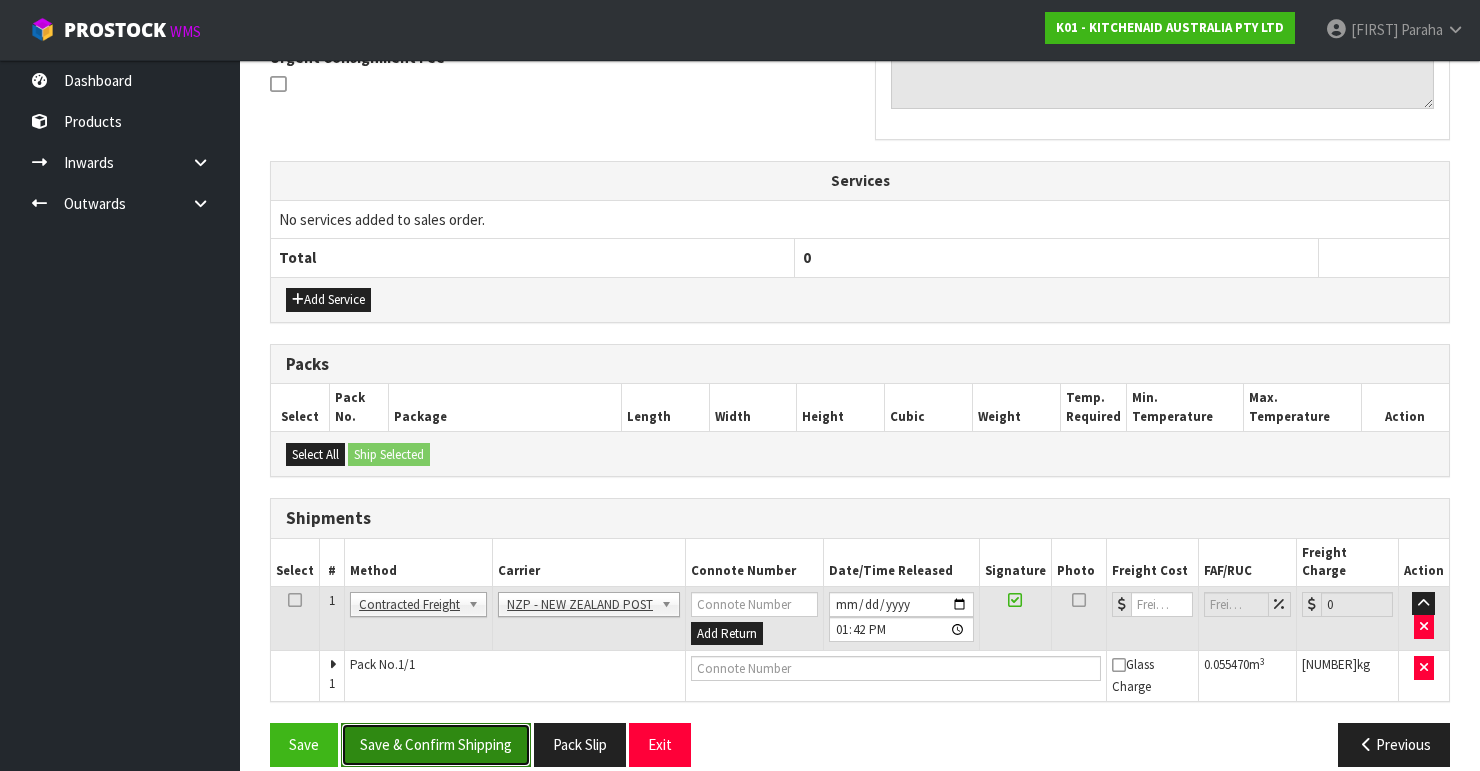click on "Save & Confirm Shipping" at bounding box center [436, 744] 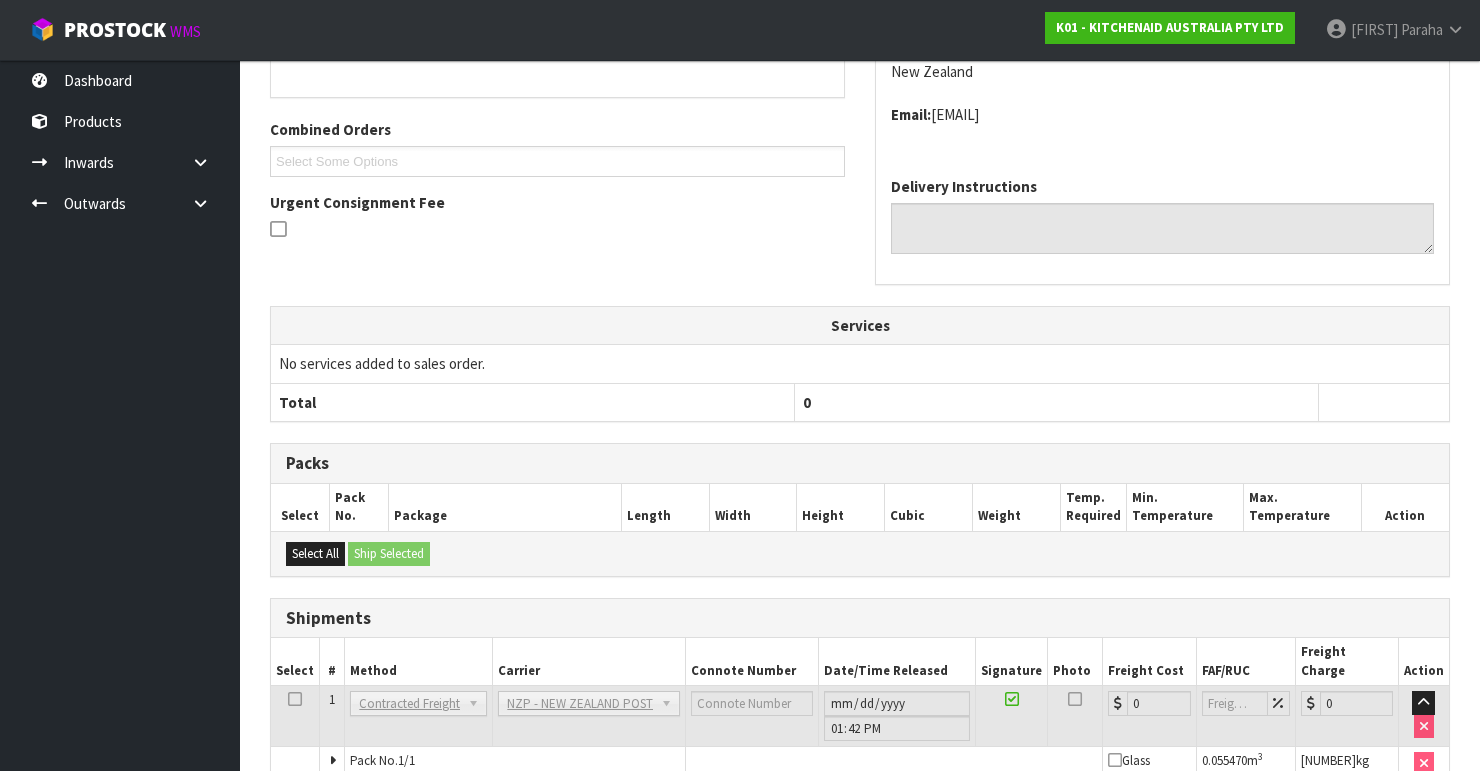 scroll, scrollTop: 584, scrollLeft: 0, axis: vertical 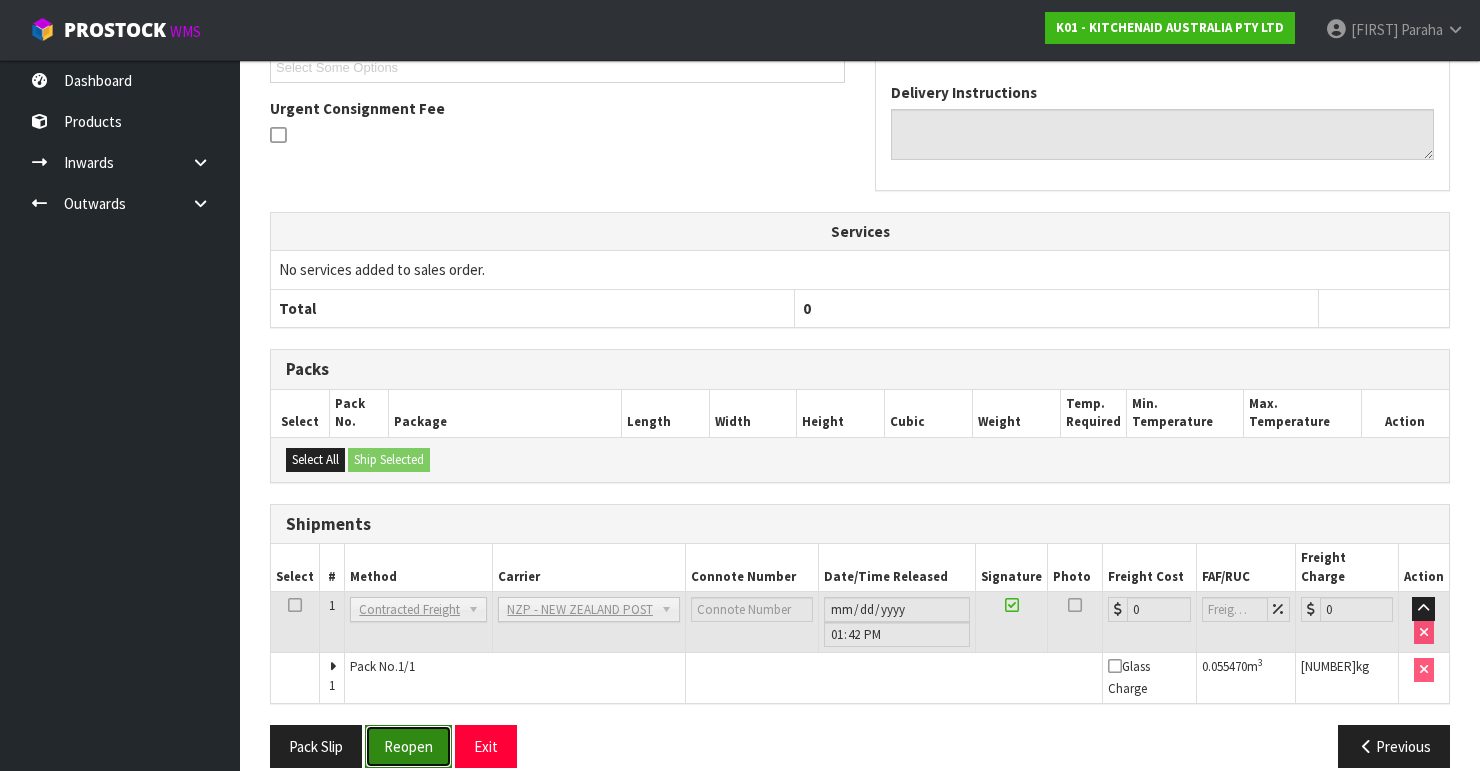 click on "Reopen" at bounding box center [408, 746] 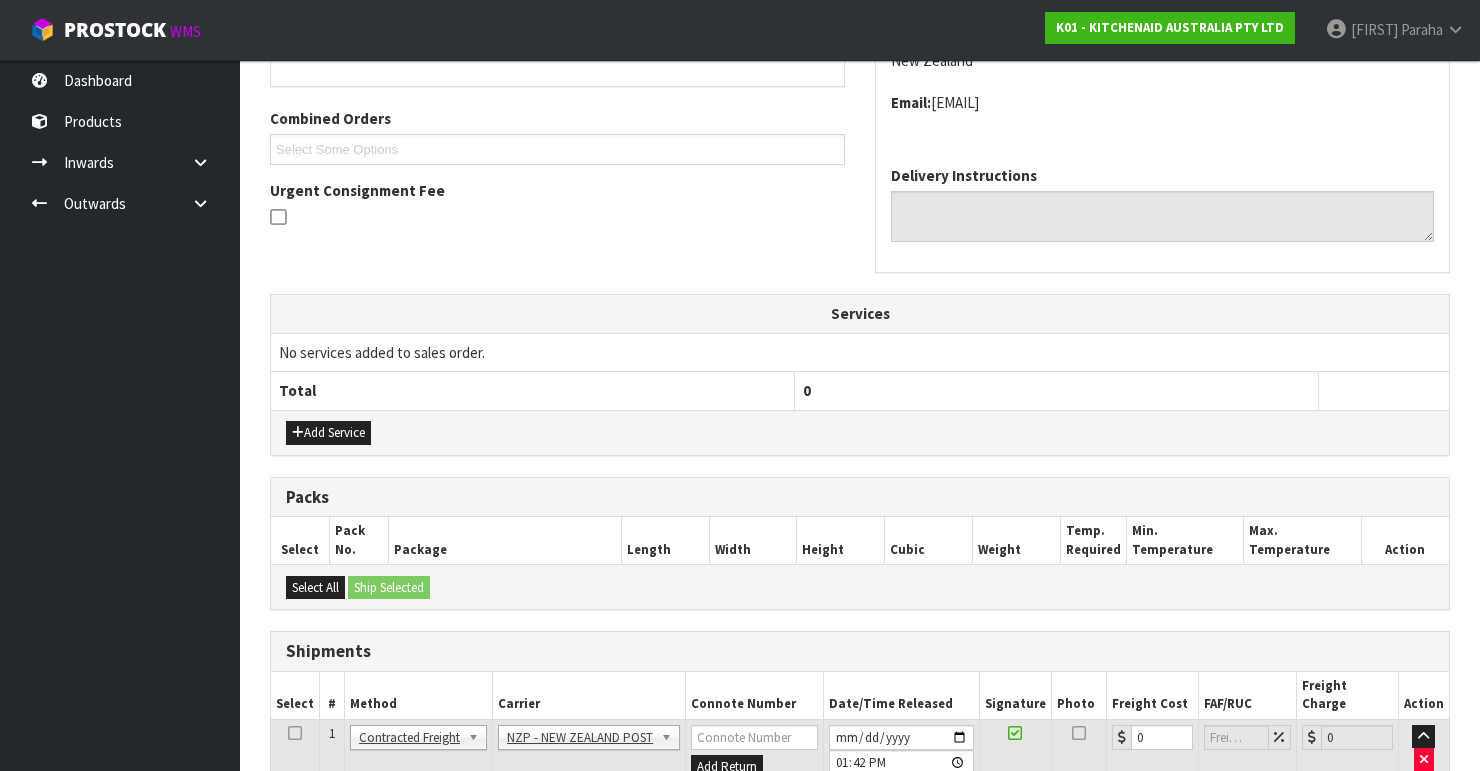 scroll, scrollTop: 616, scrollLeft: 0, axis: vertical 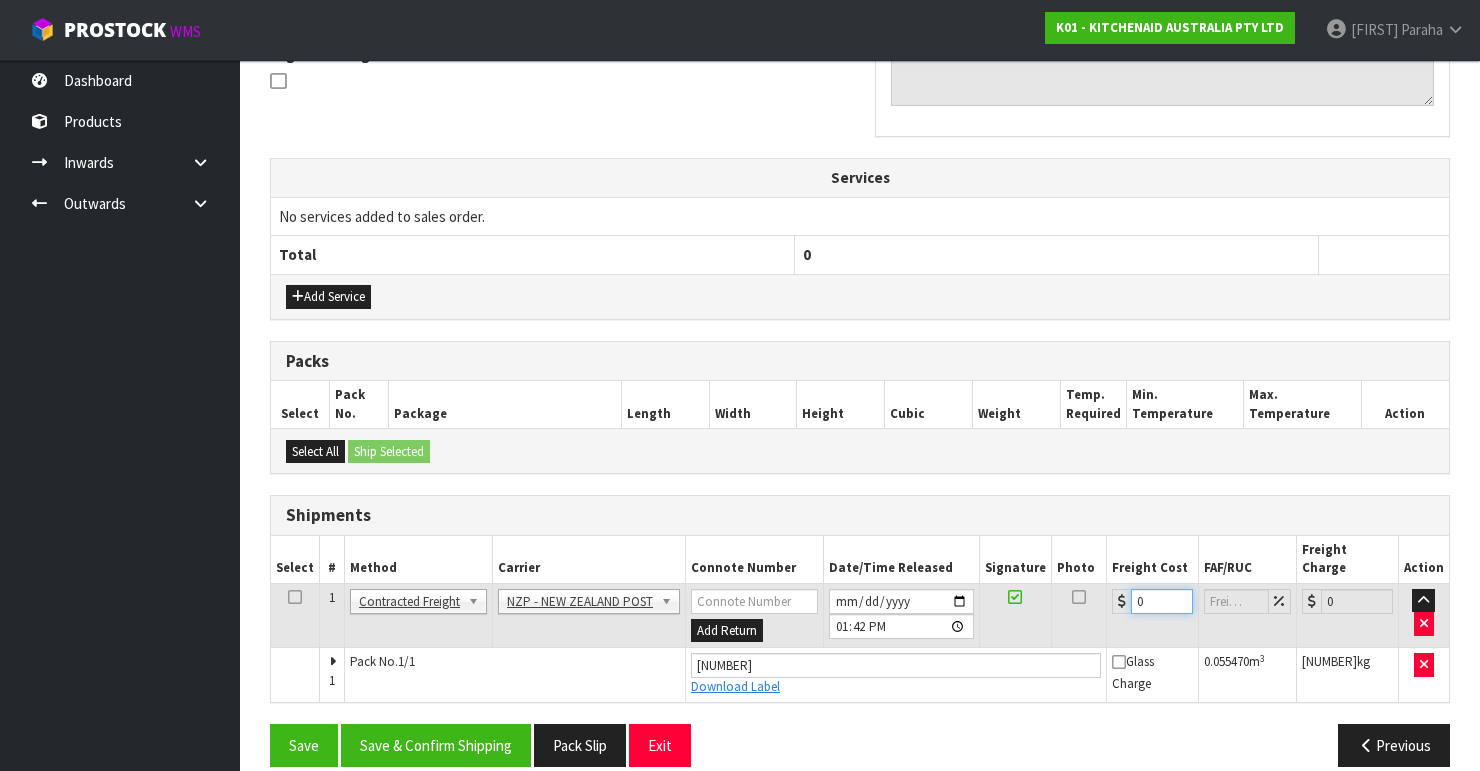 drag, startPoint x: 1164, startPoint y: 578, endPoint x: 1120, endPoint y: 572, distance: 44.407207 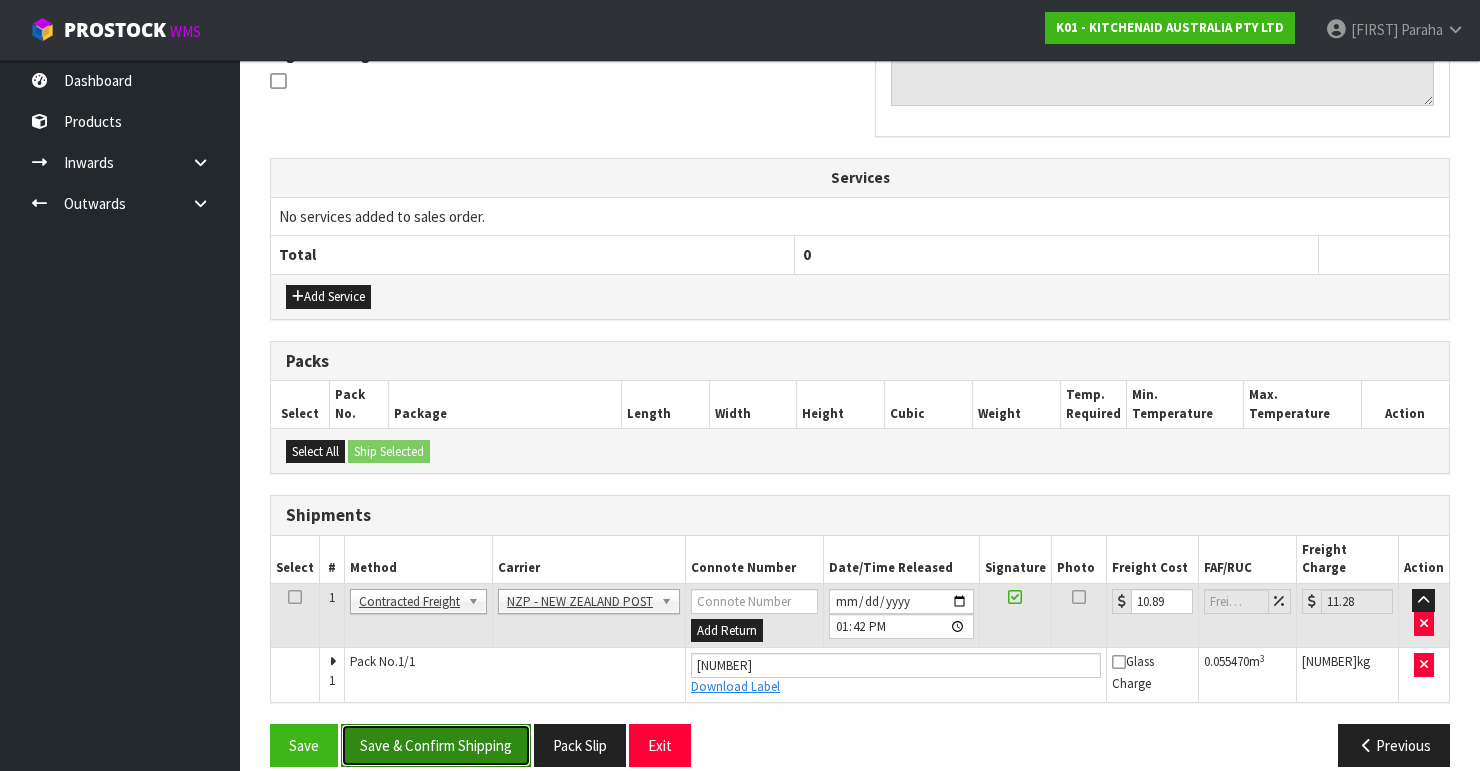 click on "Save & Confirm Shipping" at bounding box center (436, 745) 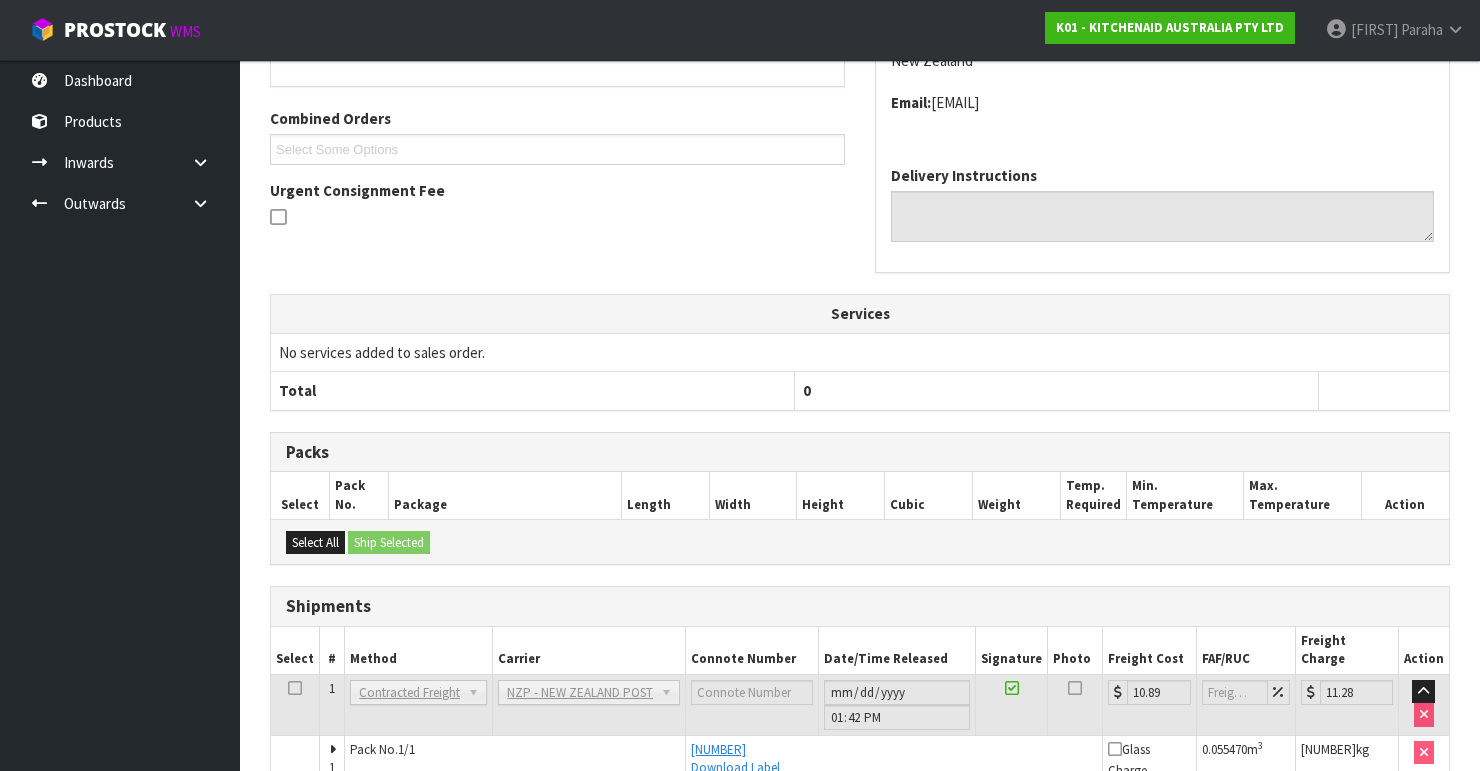 scroll, scrollTop: 563, scrollLeft: 0, axis: vertical 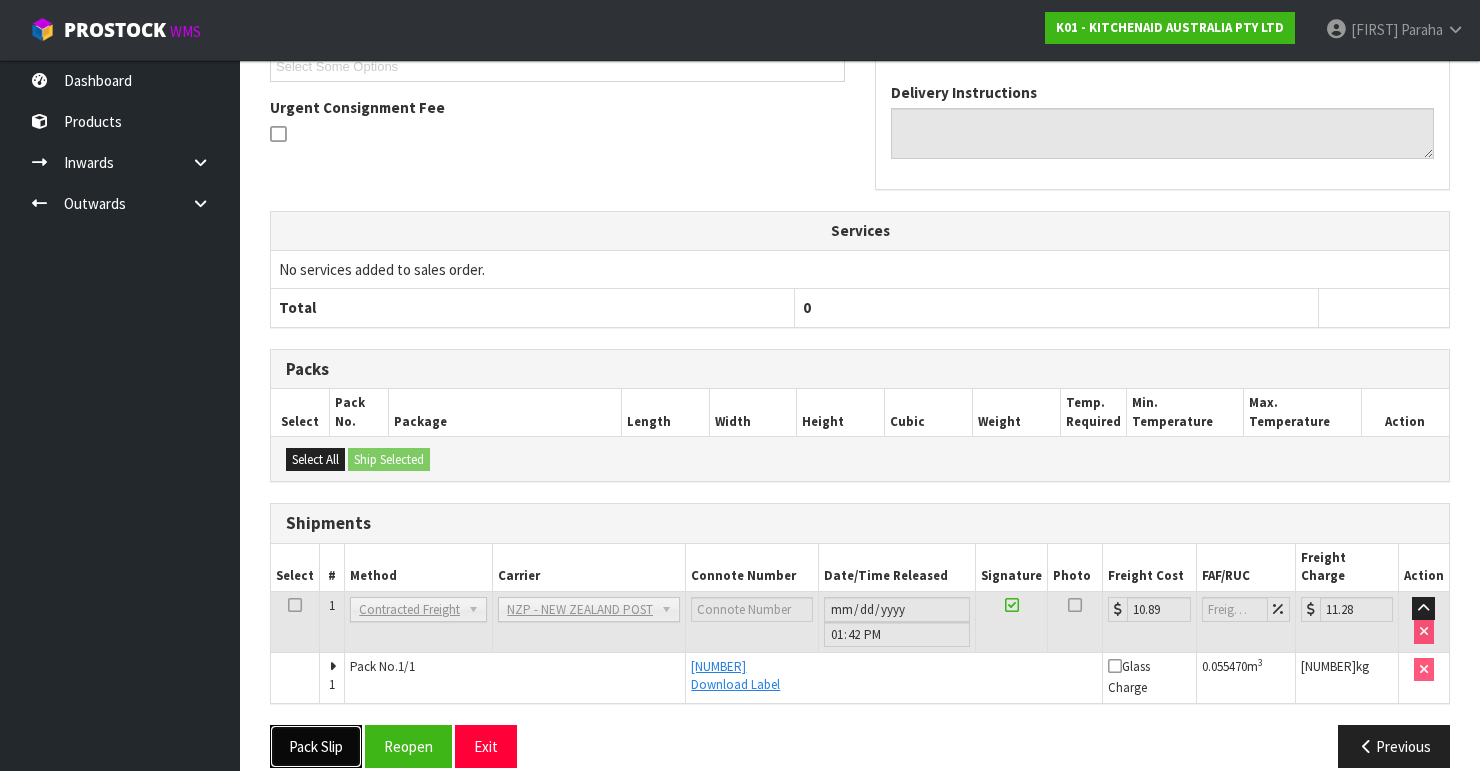 click on "Pack Slip" at bounding box center (316, 746) 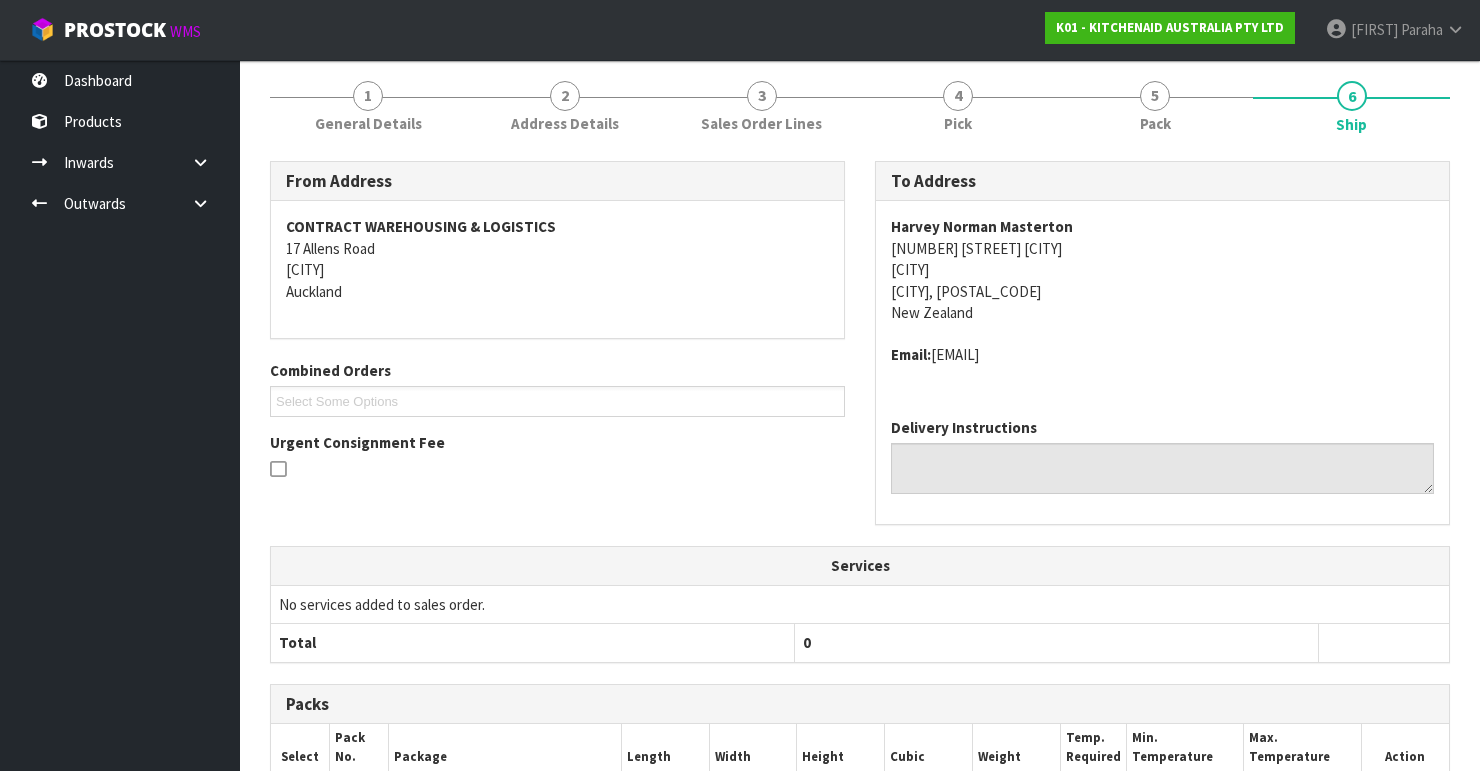 scroll, scrollTop: 0, scrollLeft: 0, axis: both 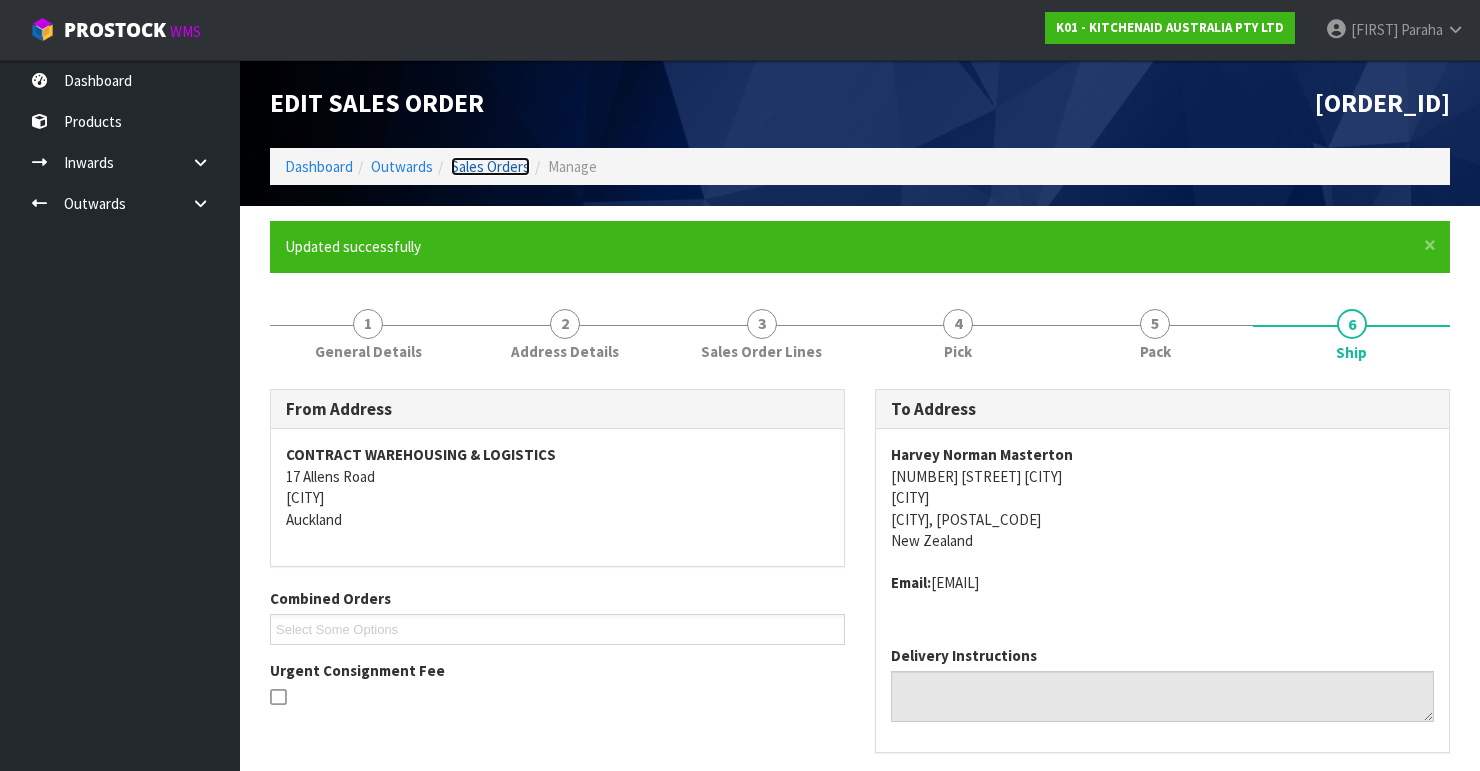 click on "Sales Orders" at bounding box center [490, 166] 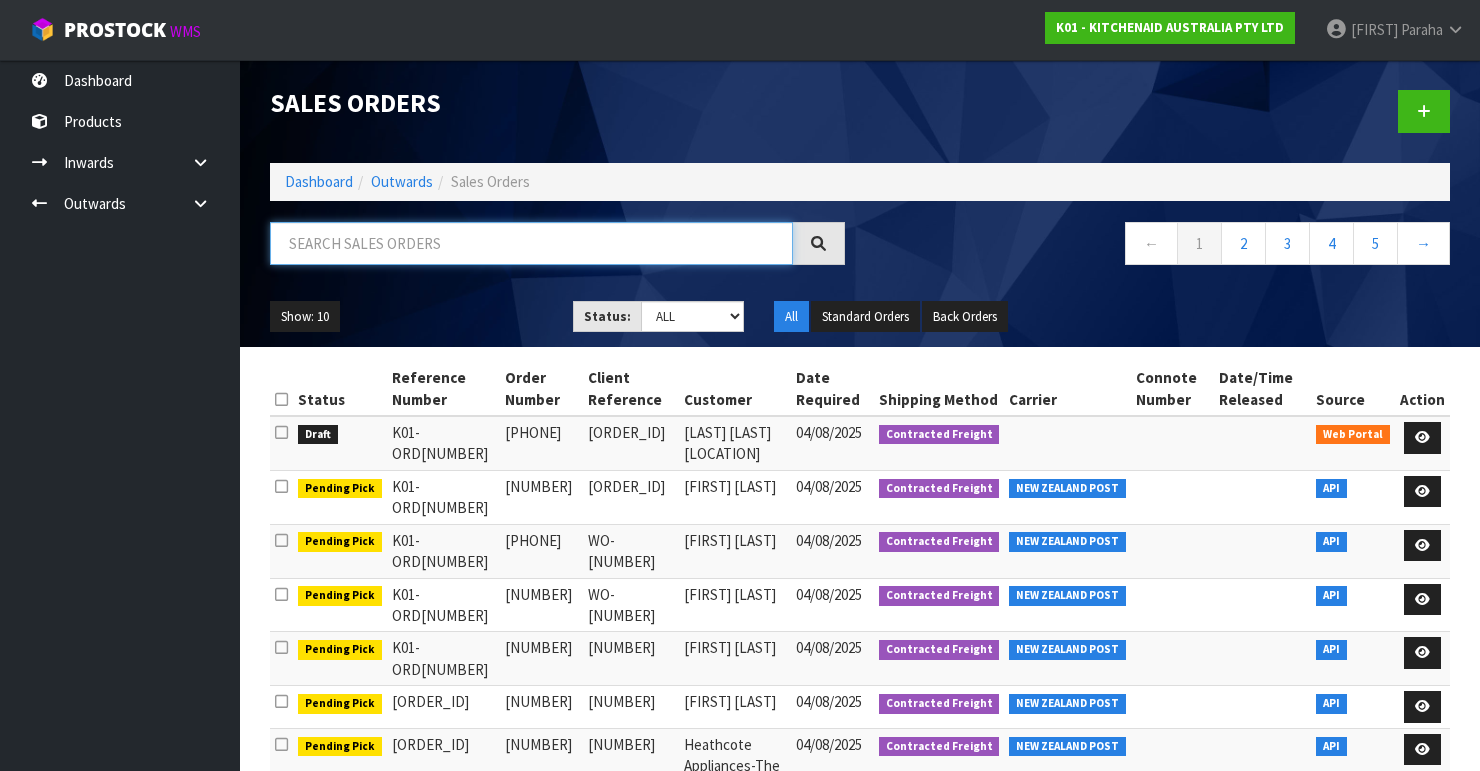 click at bounding box center (531, 243) 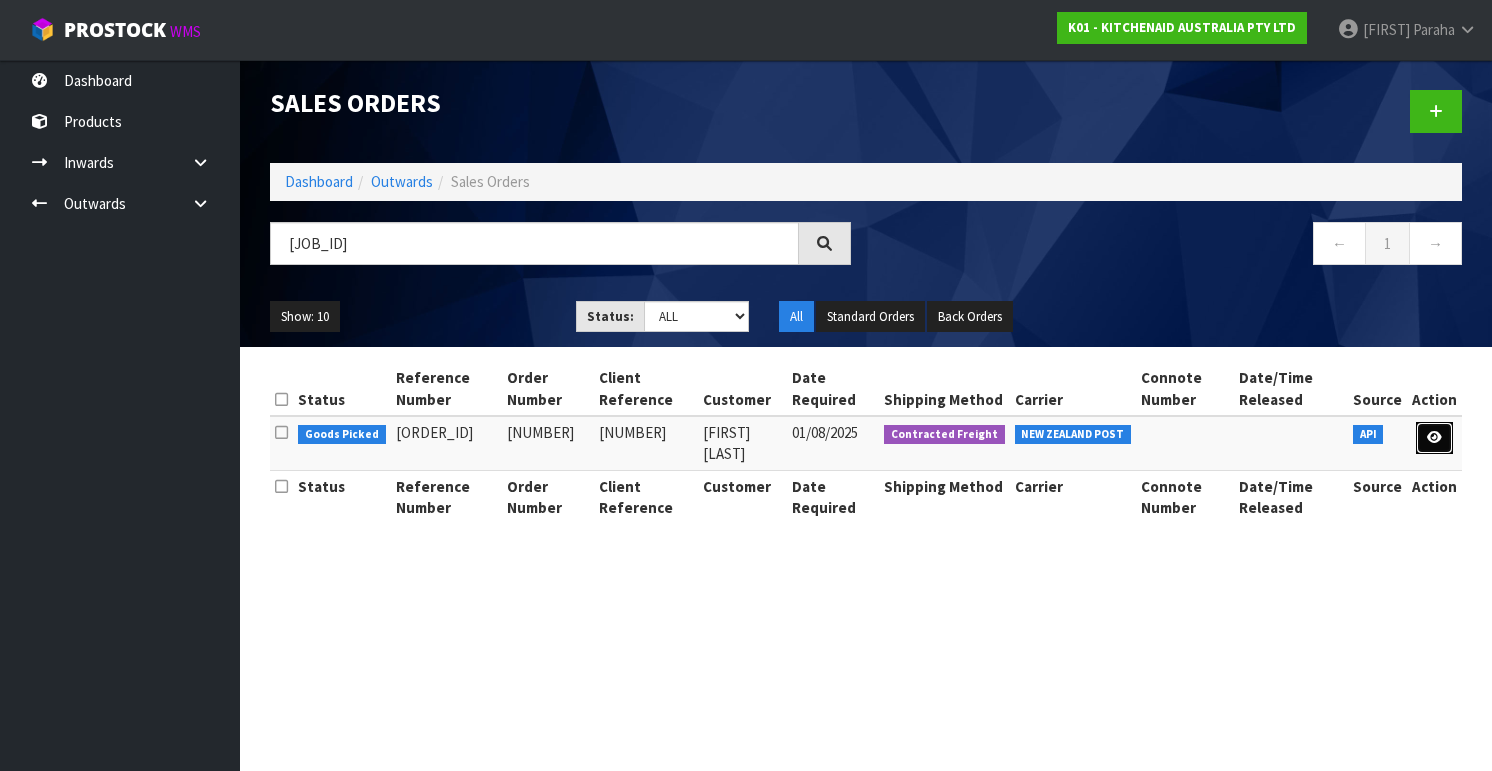 click at bounding box center (1434, 438) 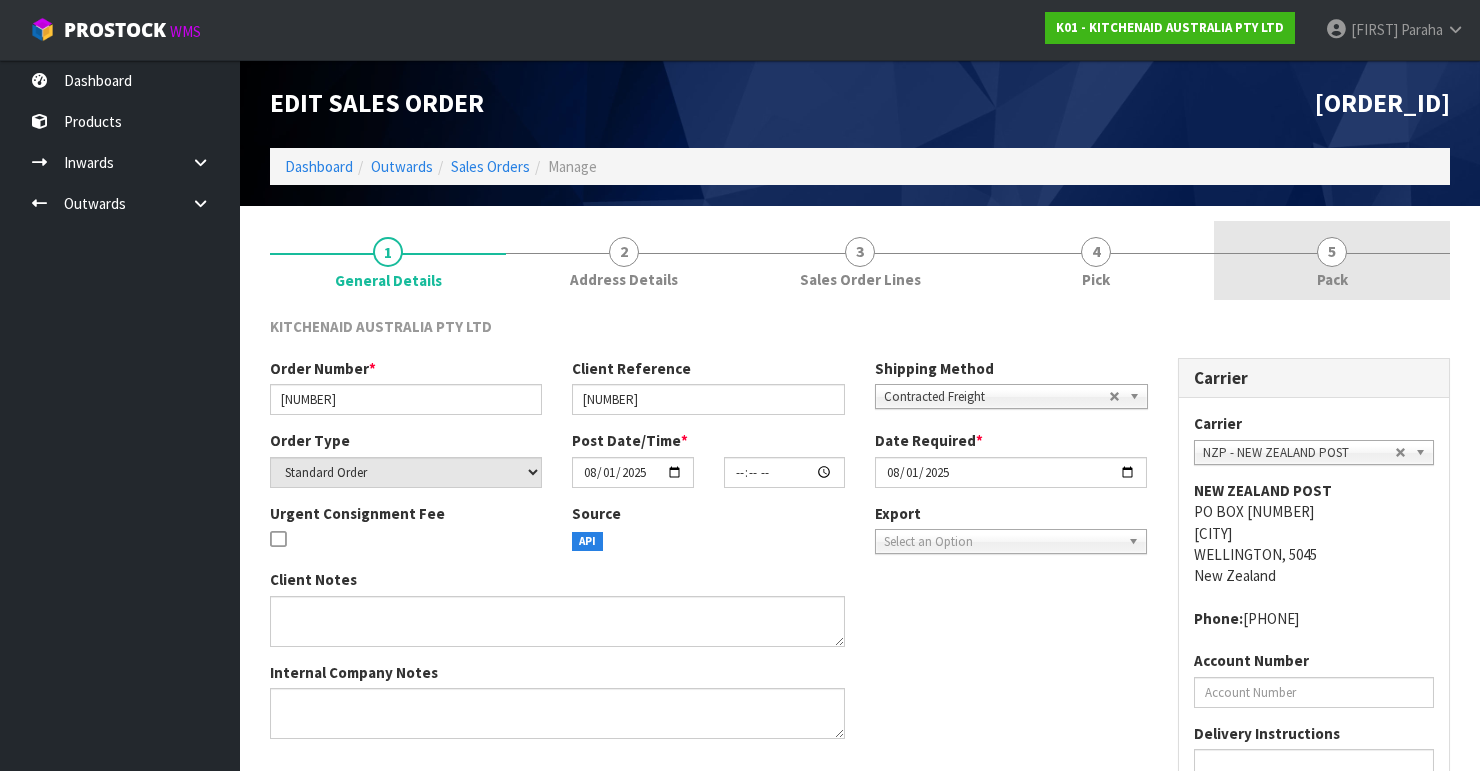 click on "5" at bounding box center [1332, 252] 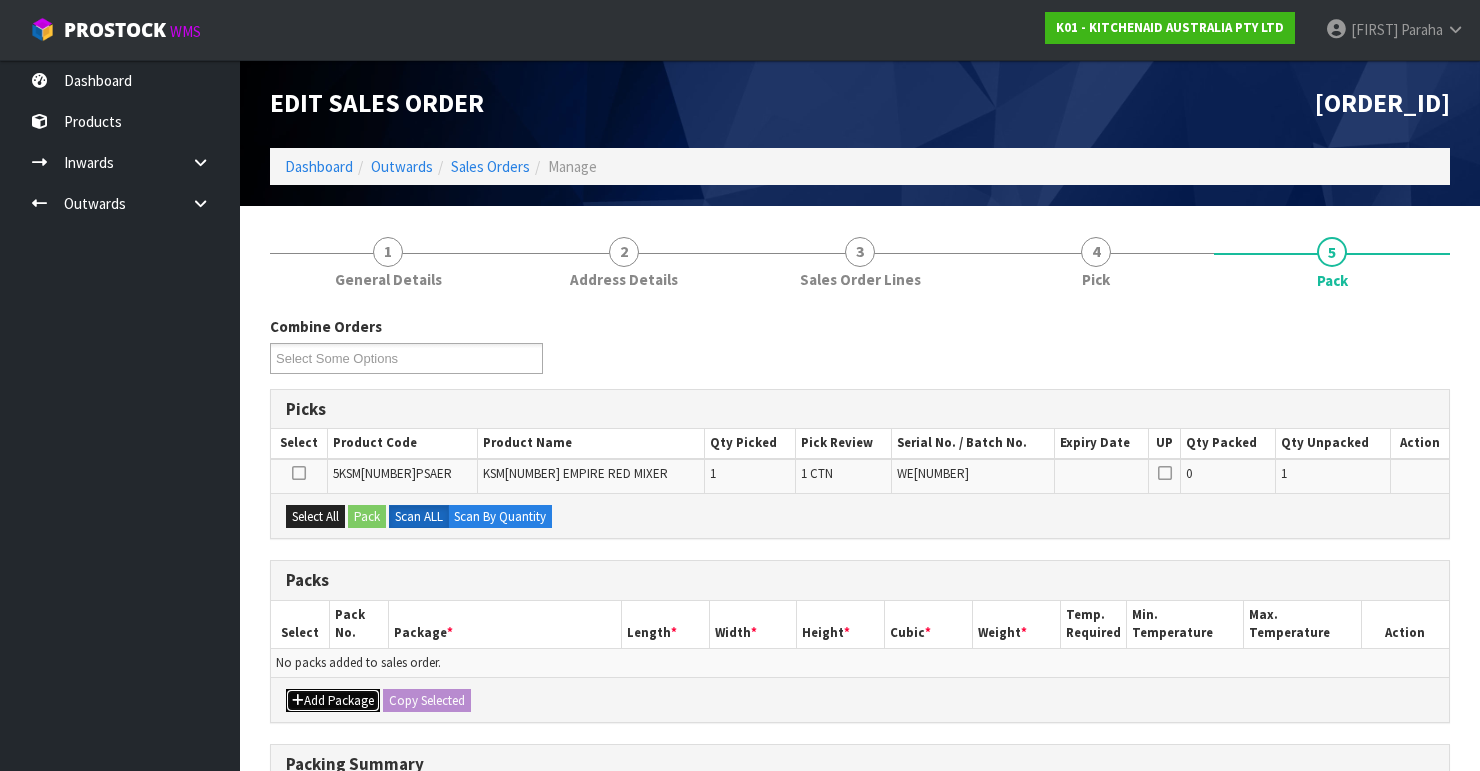 click at bounding box center [298, 700] 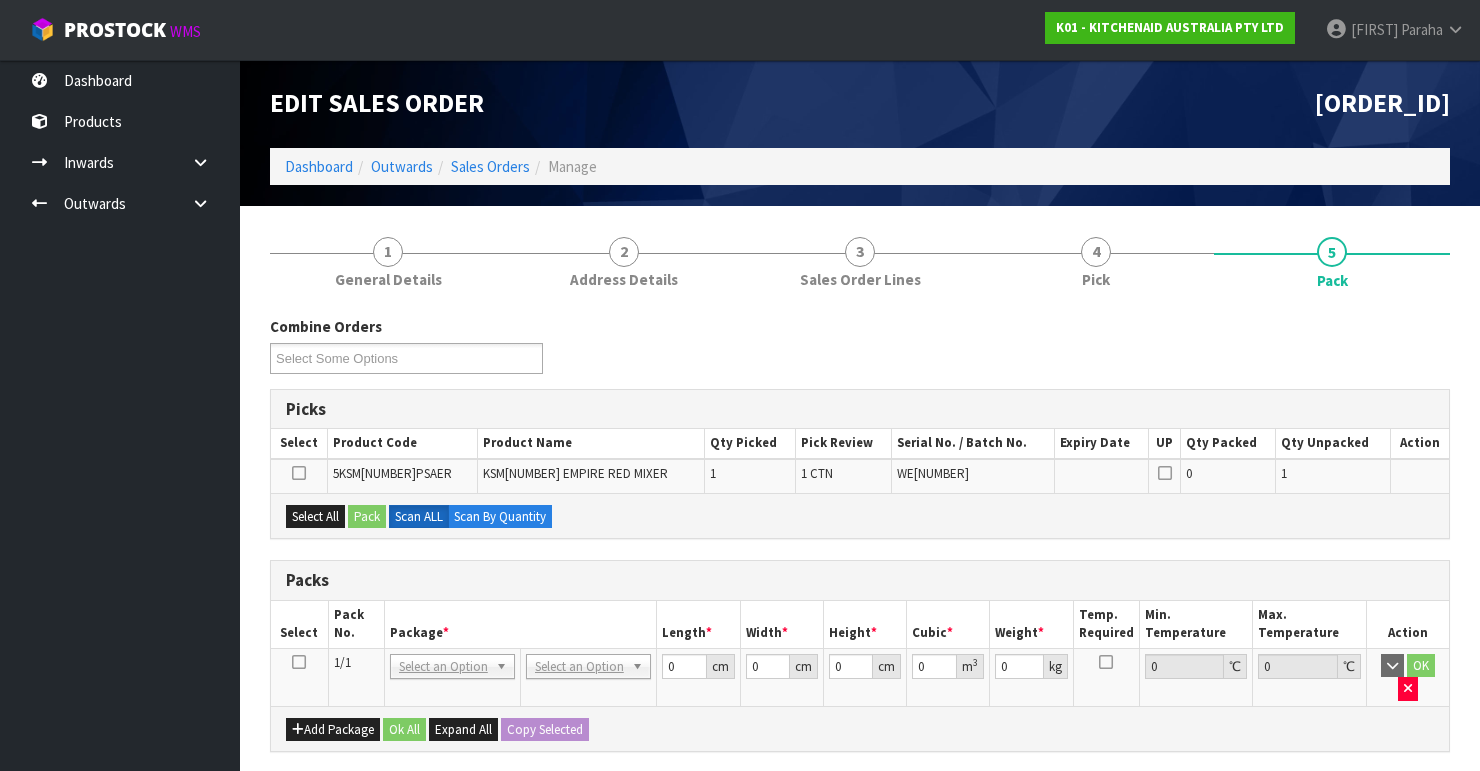 click at bounding box center (299, 662) 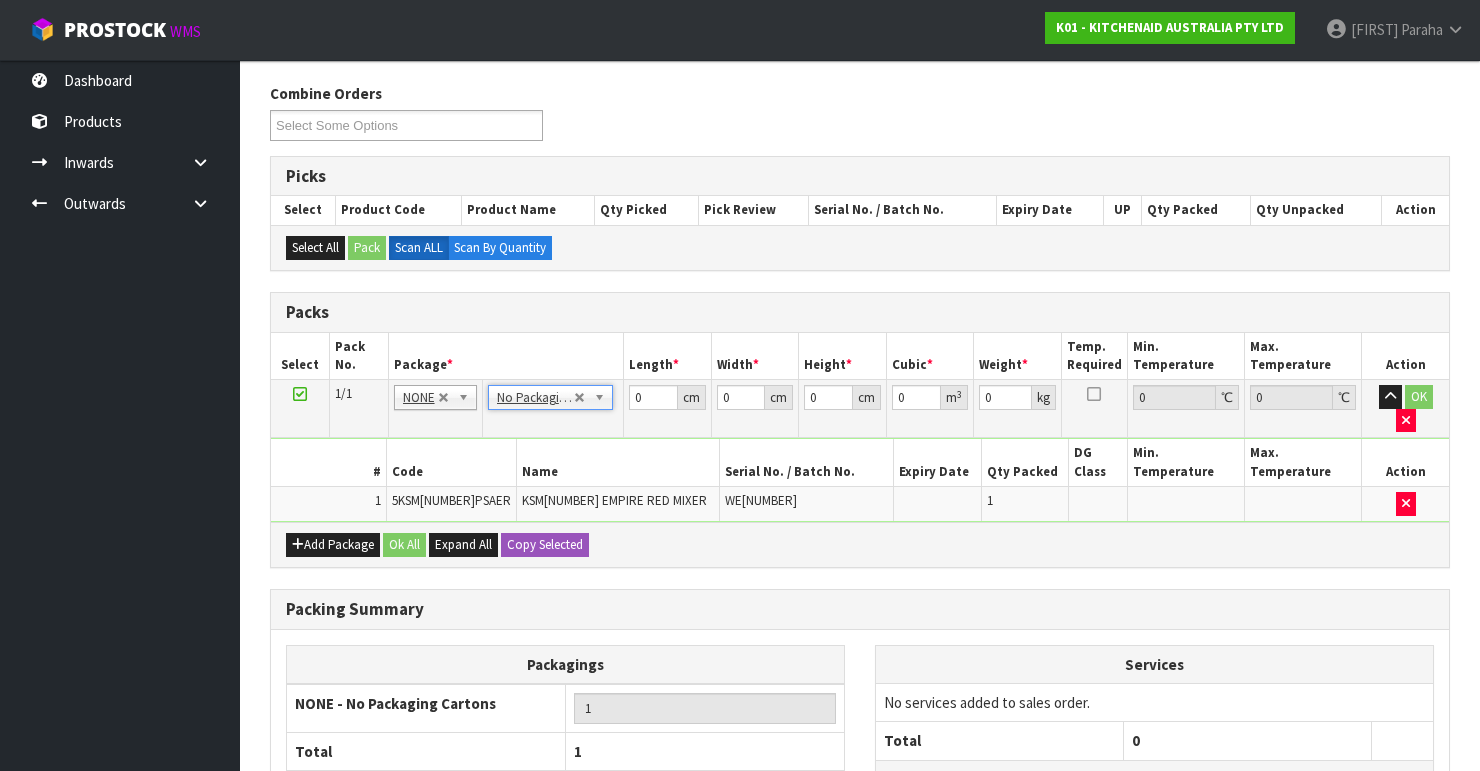 scroll, scrollTop: 240, scrollLeft: 0, axis: vertical 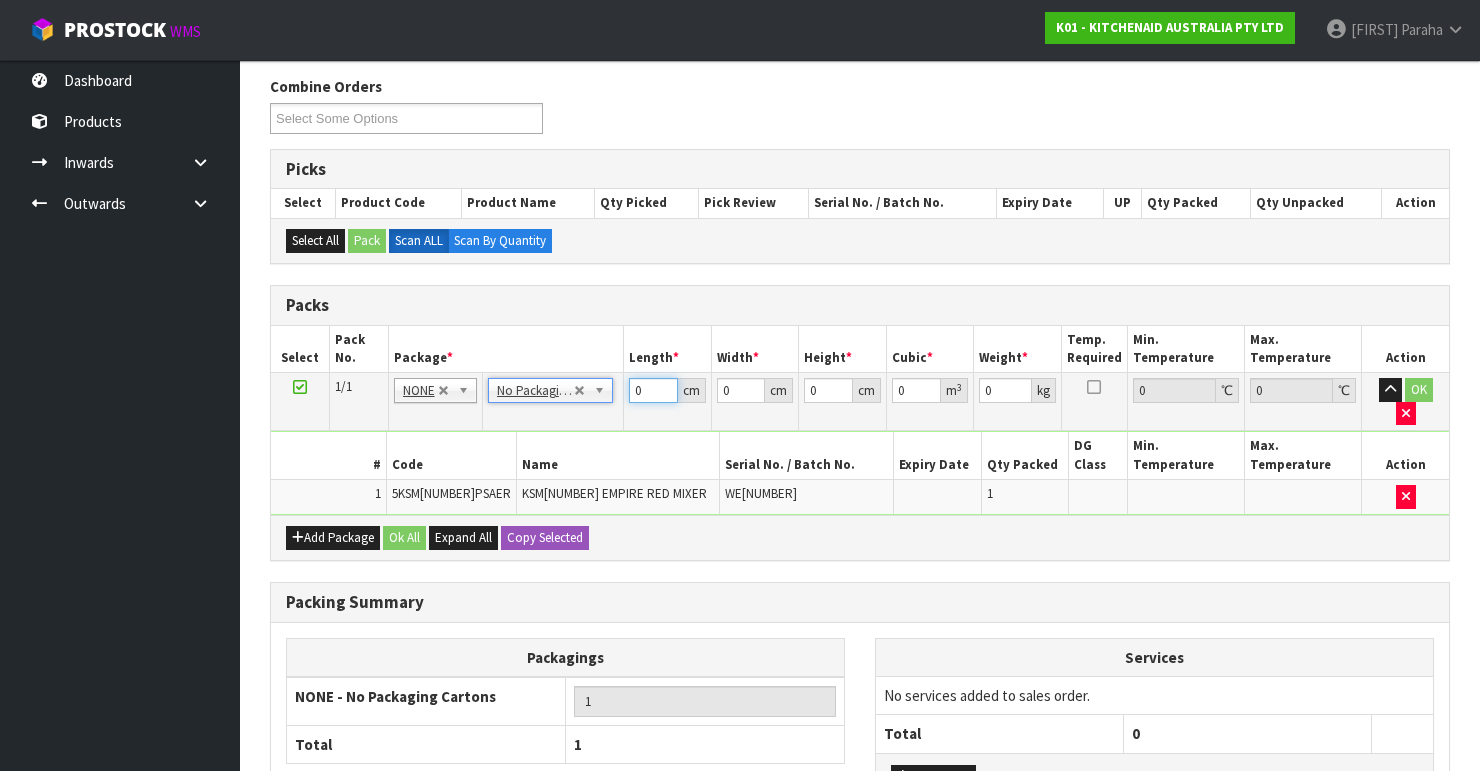 drag, startPoint x: 650, startPoint y: 385, endPoint x: 624, endPoint y: 380, distance: 26.476404 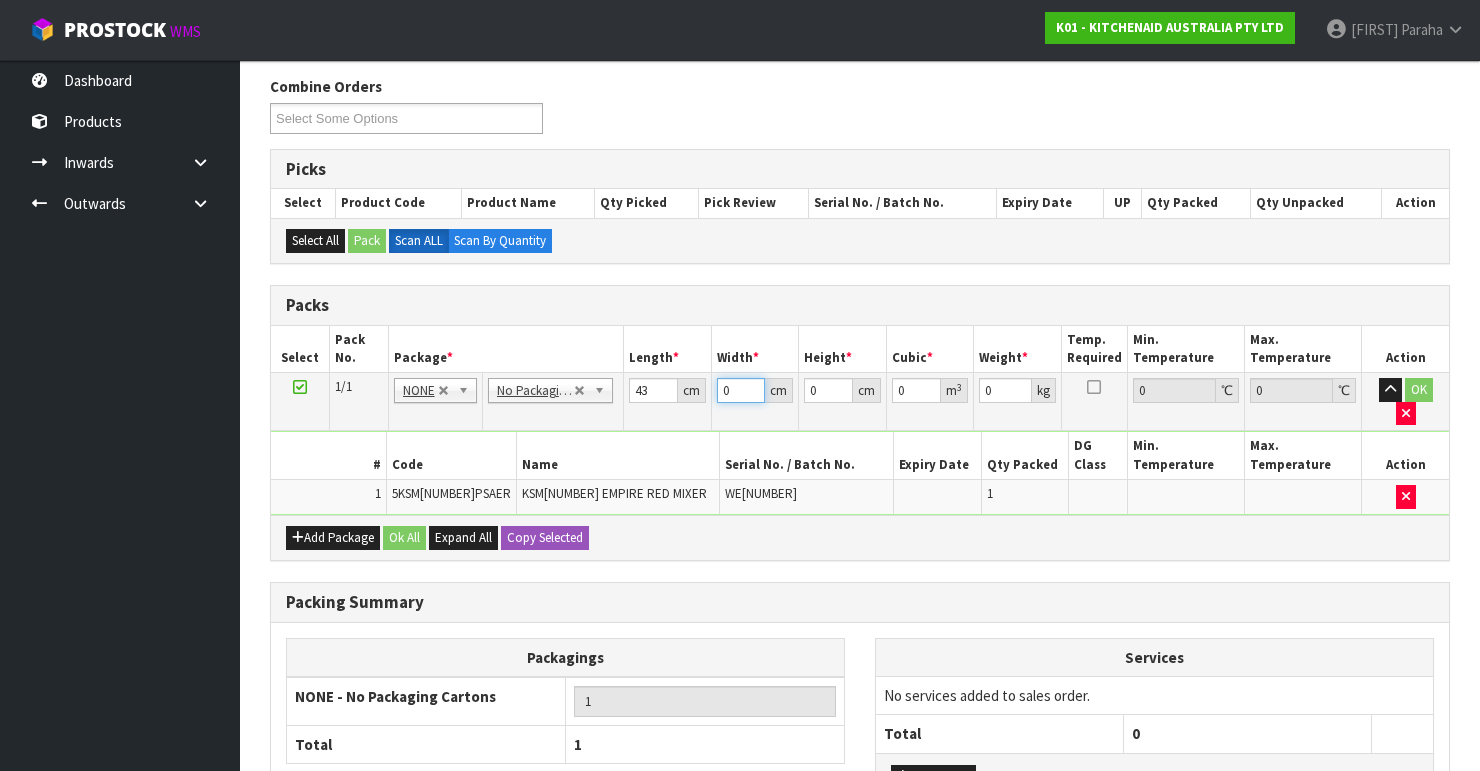 drag, startPoint x: 732, startPoint y: 389, endPoint x: 713, endPoint y: 380, distance: 21.023796 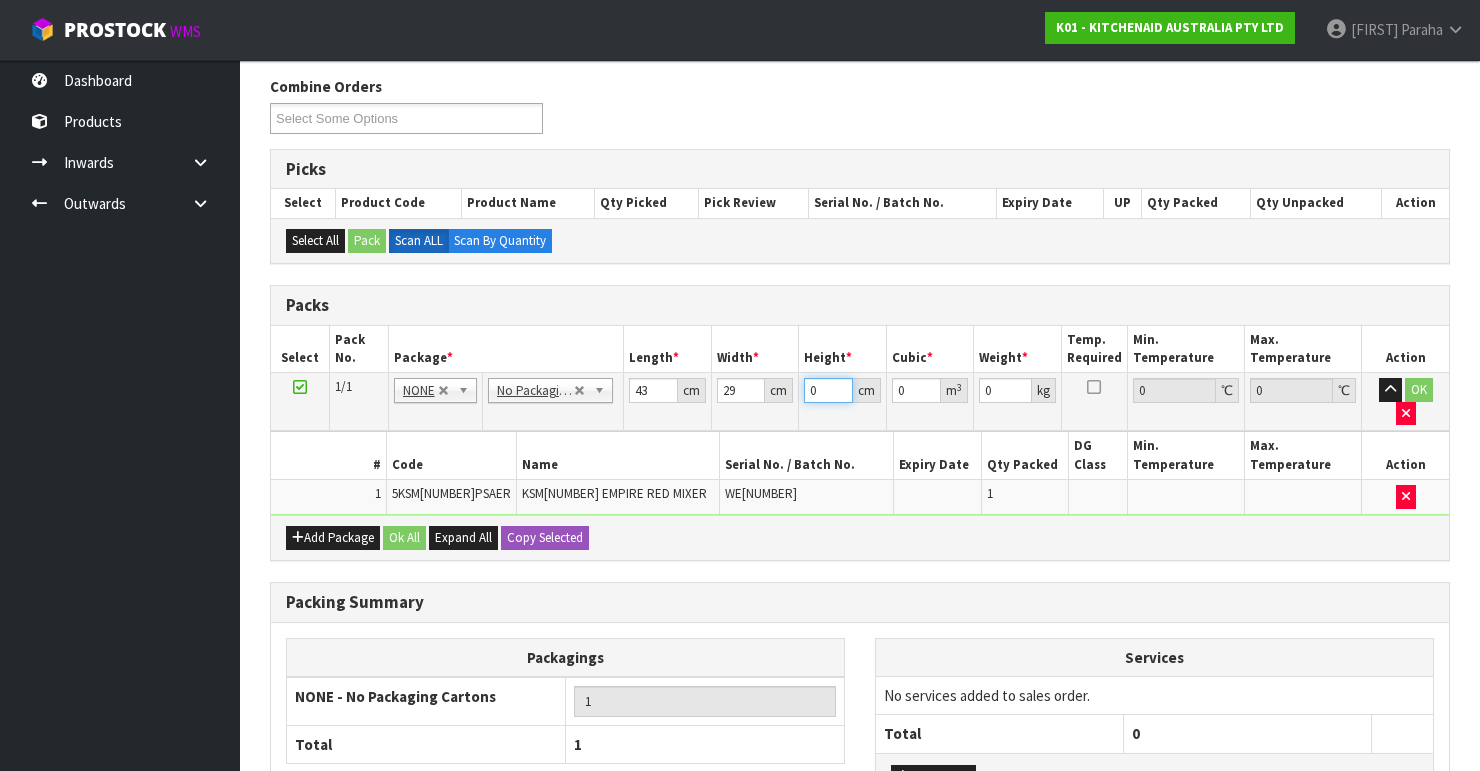 drag, startPoint x: 824, startPoint y: 388, endPoint x: 789, endPoint y: 371, distance: 38.910152 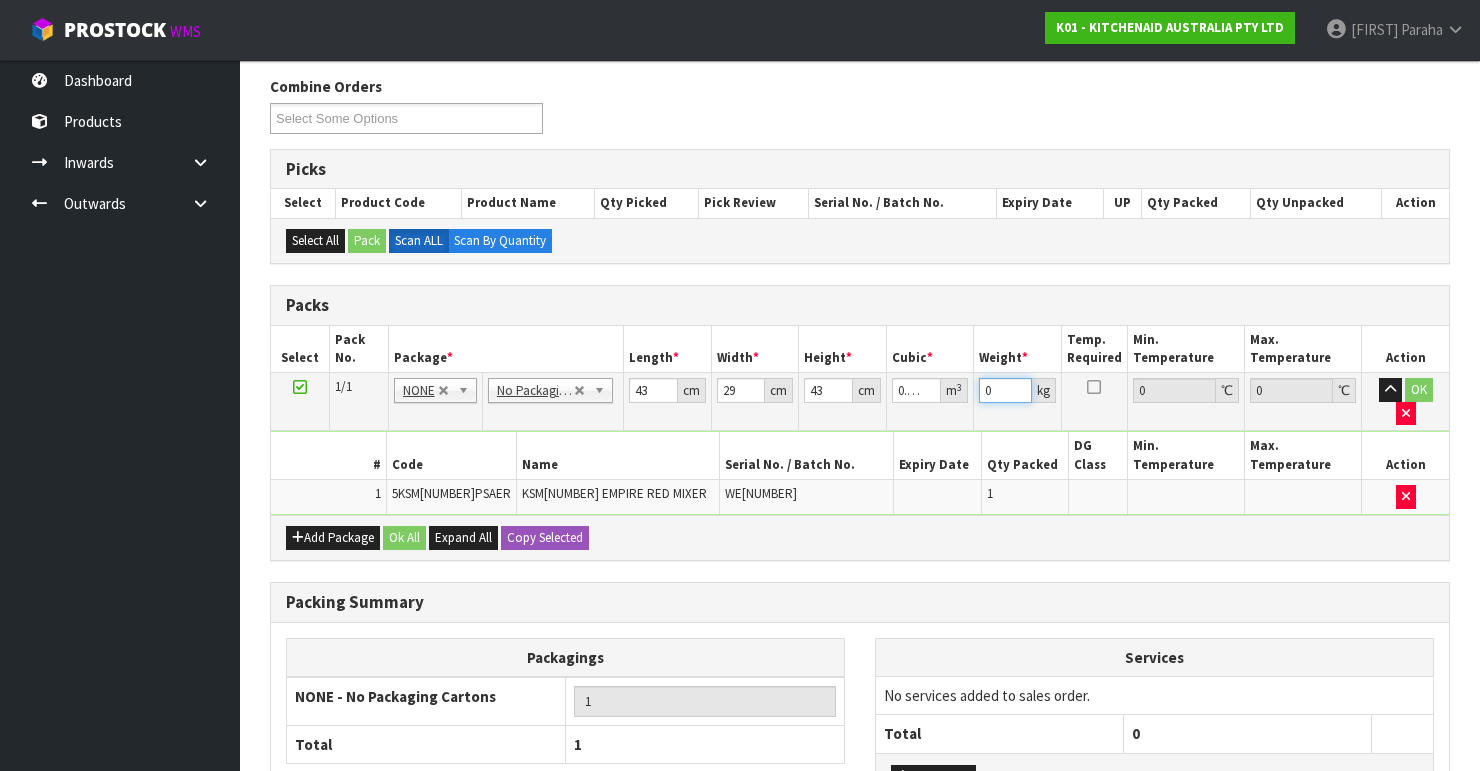 drag, startPoint x: 994, startPoint y: 393, endPoint x: 970, endPoint y: 382, distance: 26.400757 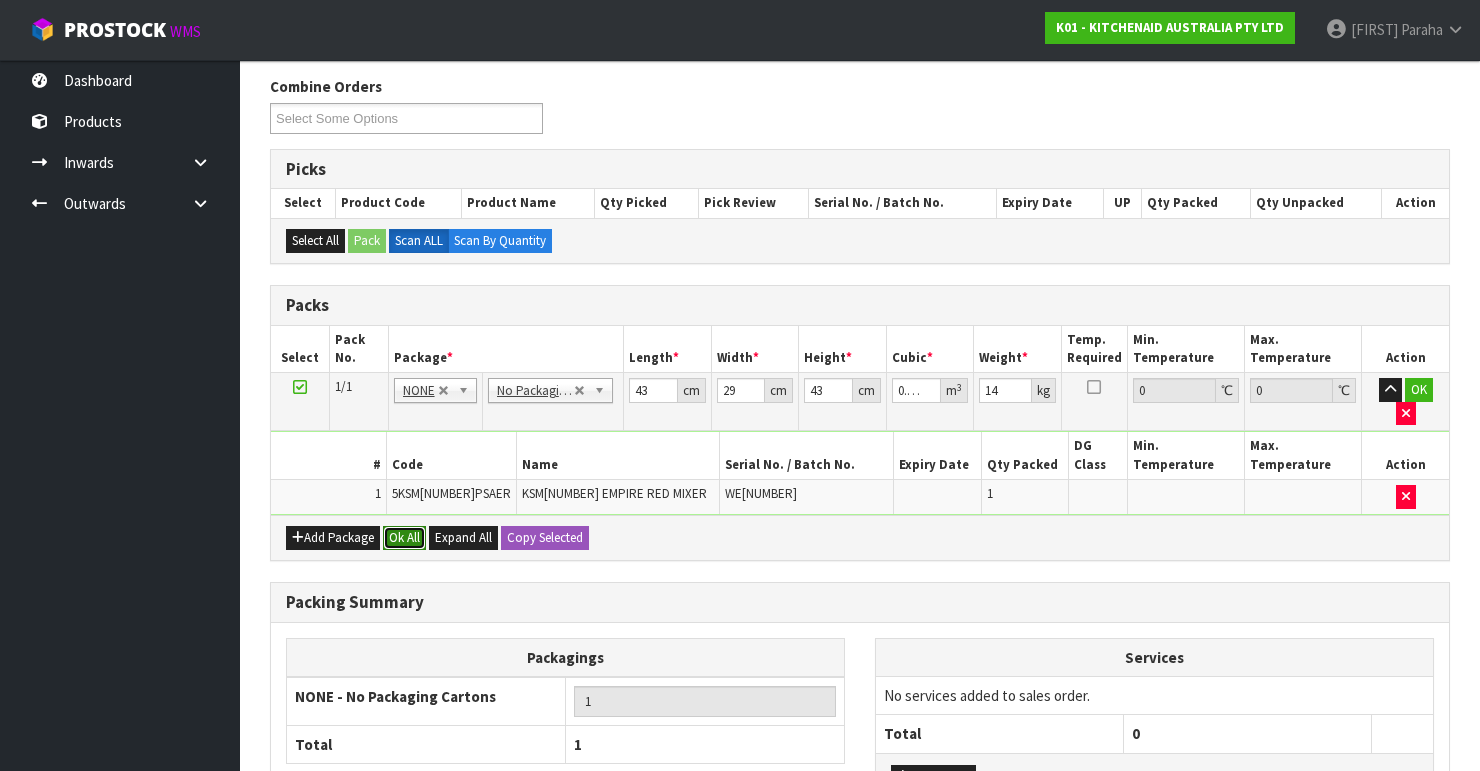 click on "Ok All" at bounding box center [404, 538] 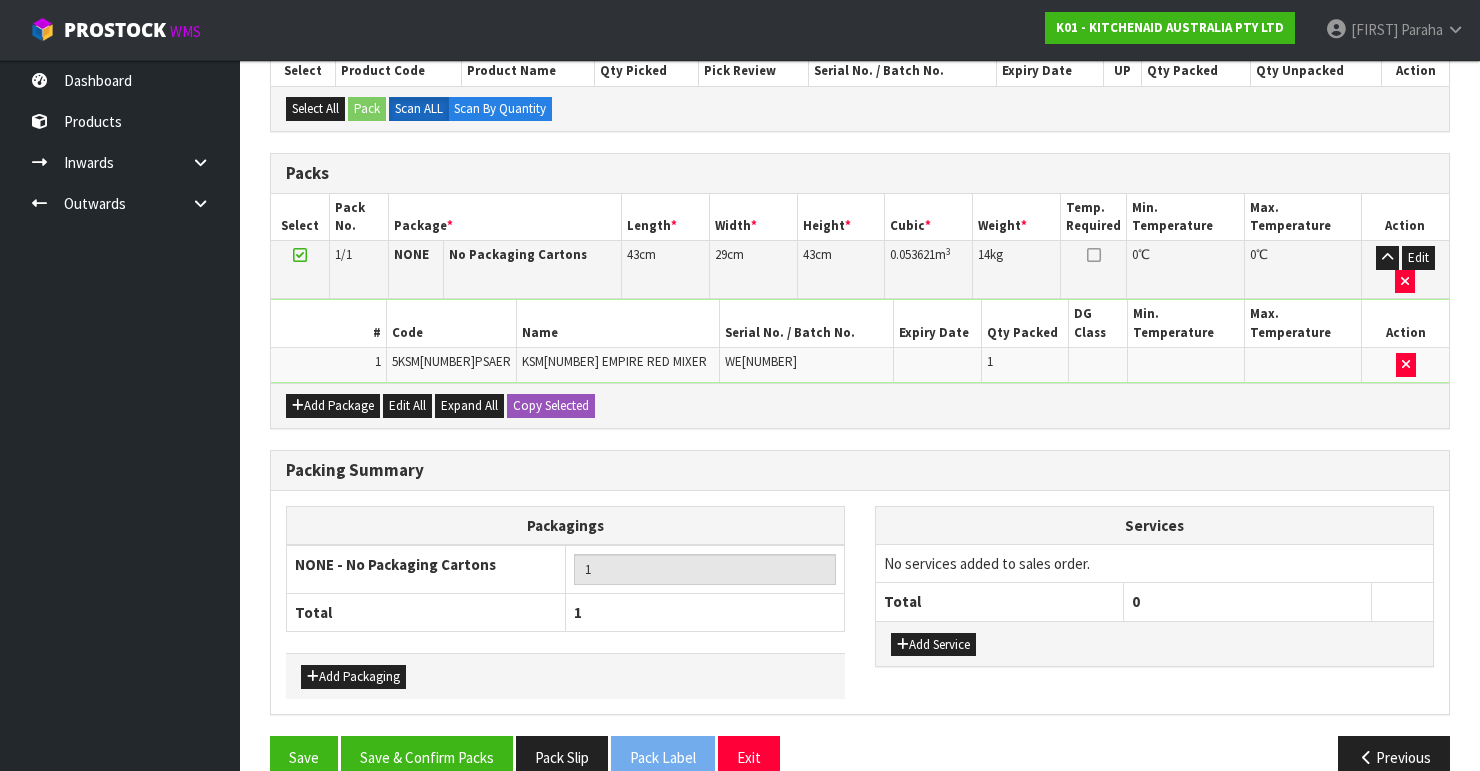 scroll, scrollTop: 400, scrollLeft: 0, axis: vertical 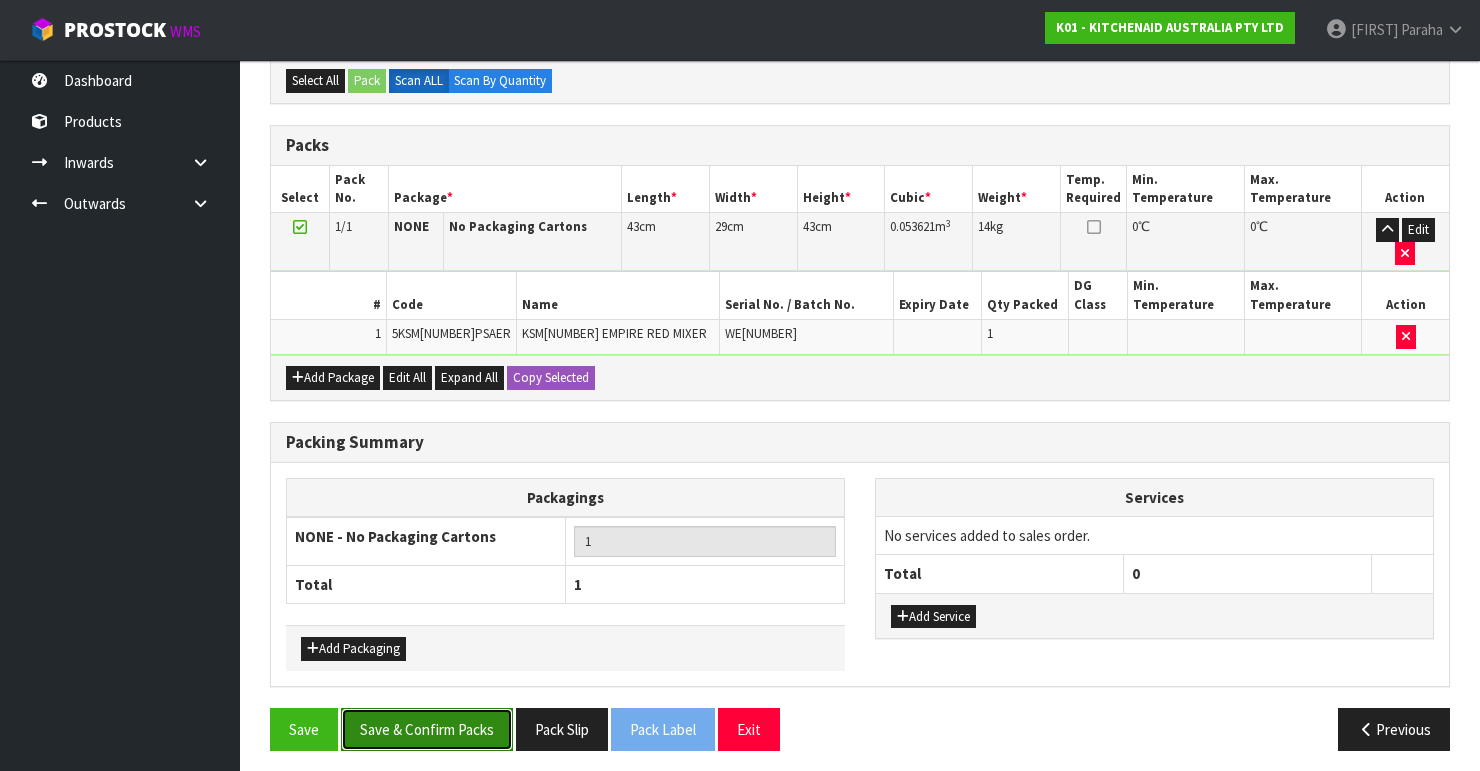 click on "Save & Confirm Packs" at bounding box center (427, 729) 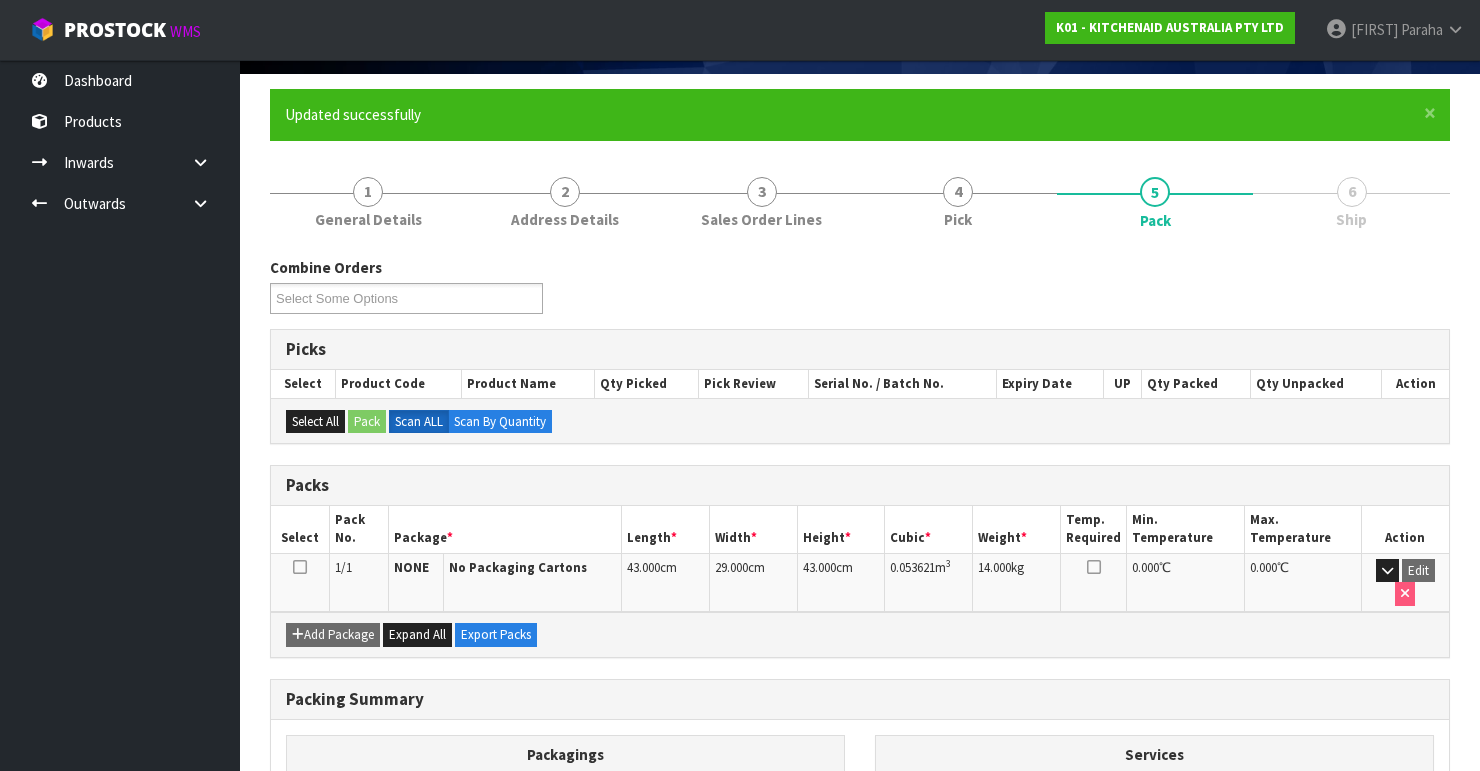 scroll, scrollTop: 346, scrollLeft: 0, axis: vertical 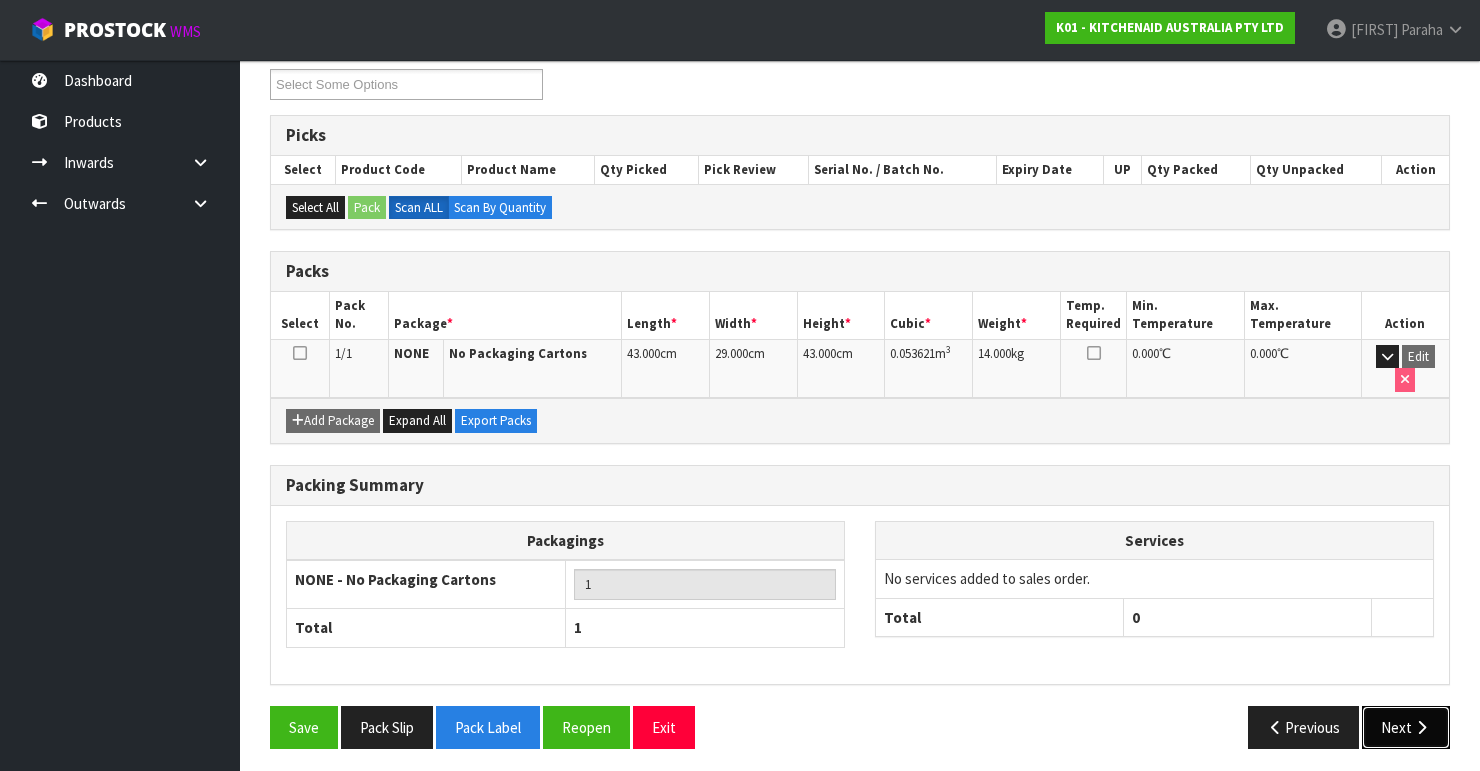 click on "Next" at bounding box center (1406, 727) 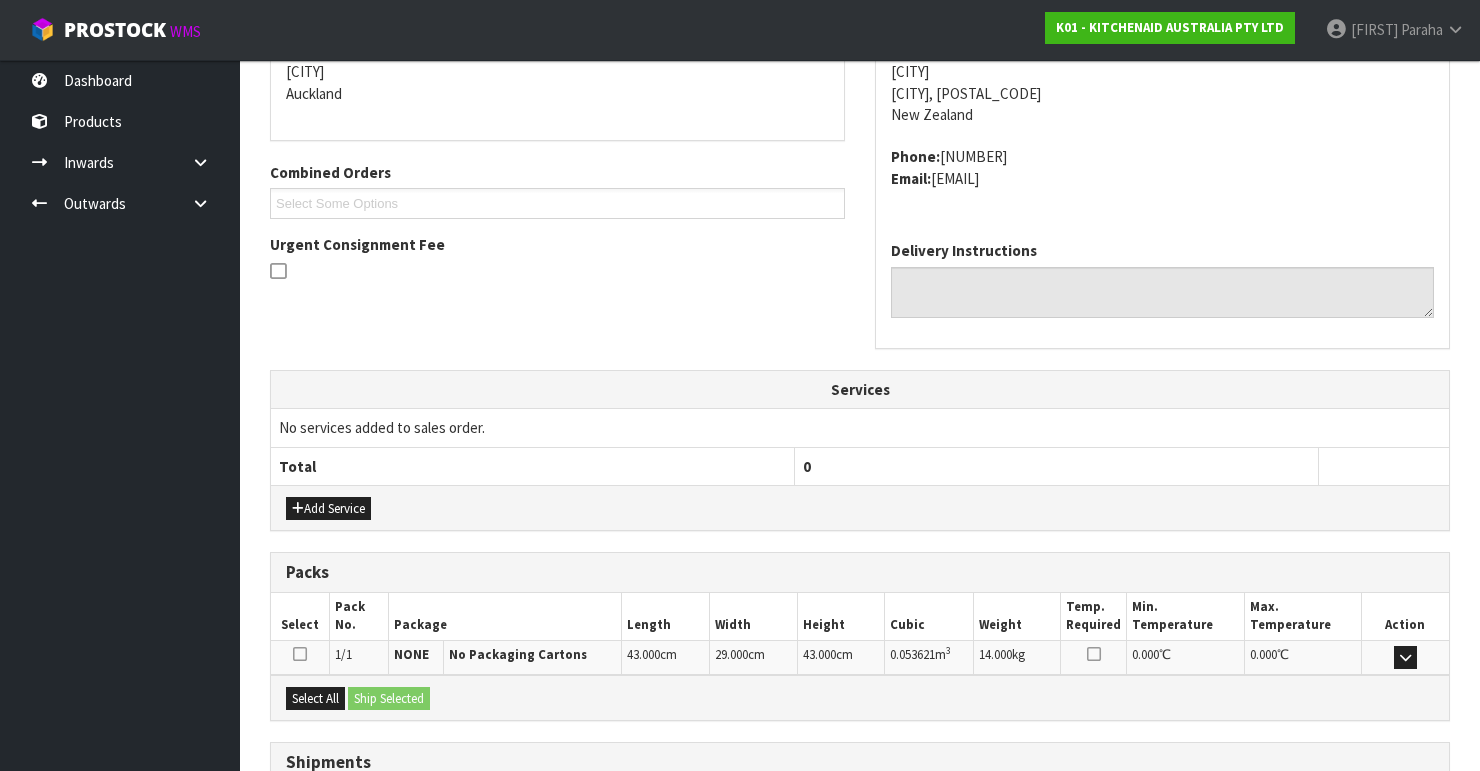 scroll, scrollTop: 584, scrollLeft: 0, axis: vertical 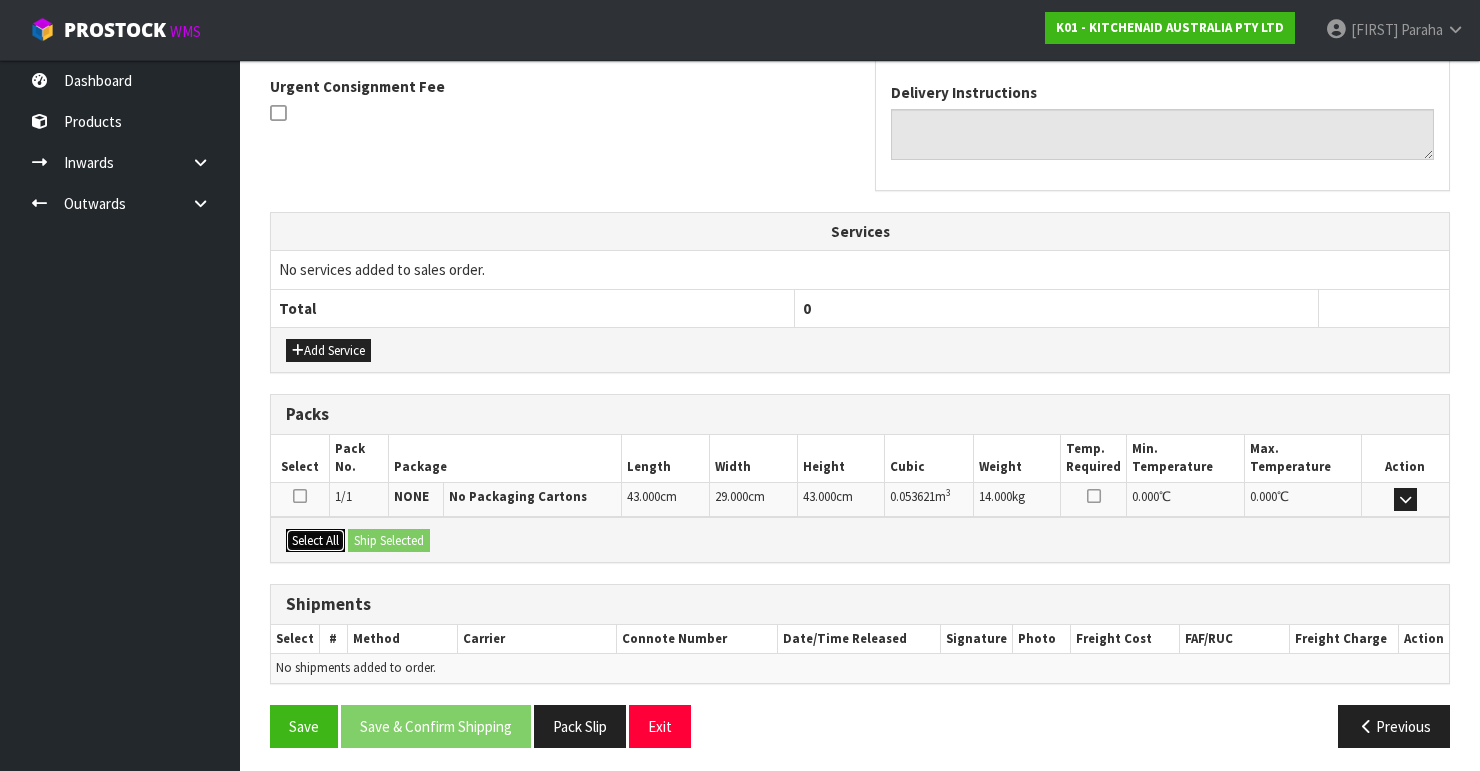 click on "Select All" at bounding box center (315, 541) 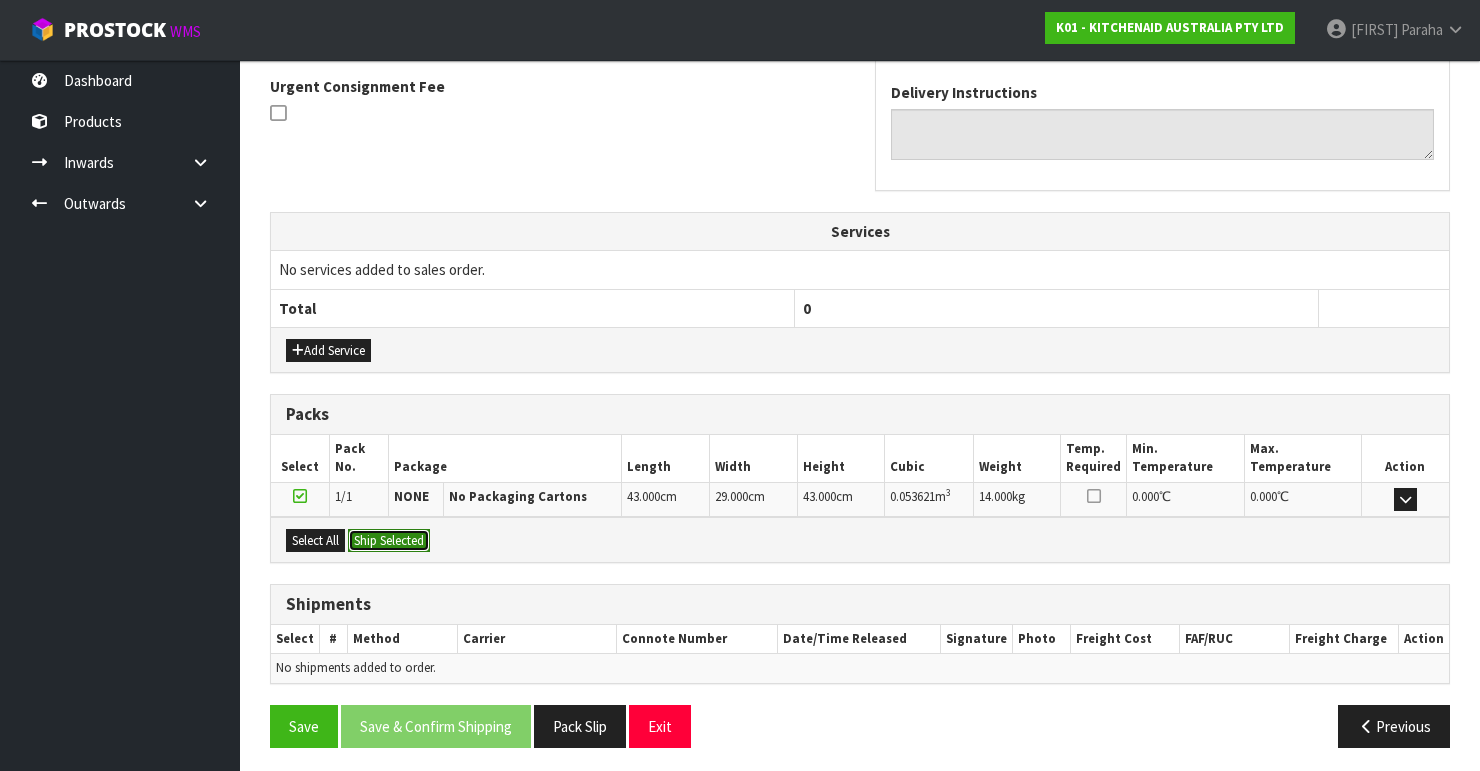 click on "Ship Selected" at bounding box center (389, 541) 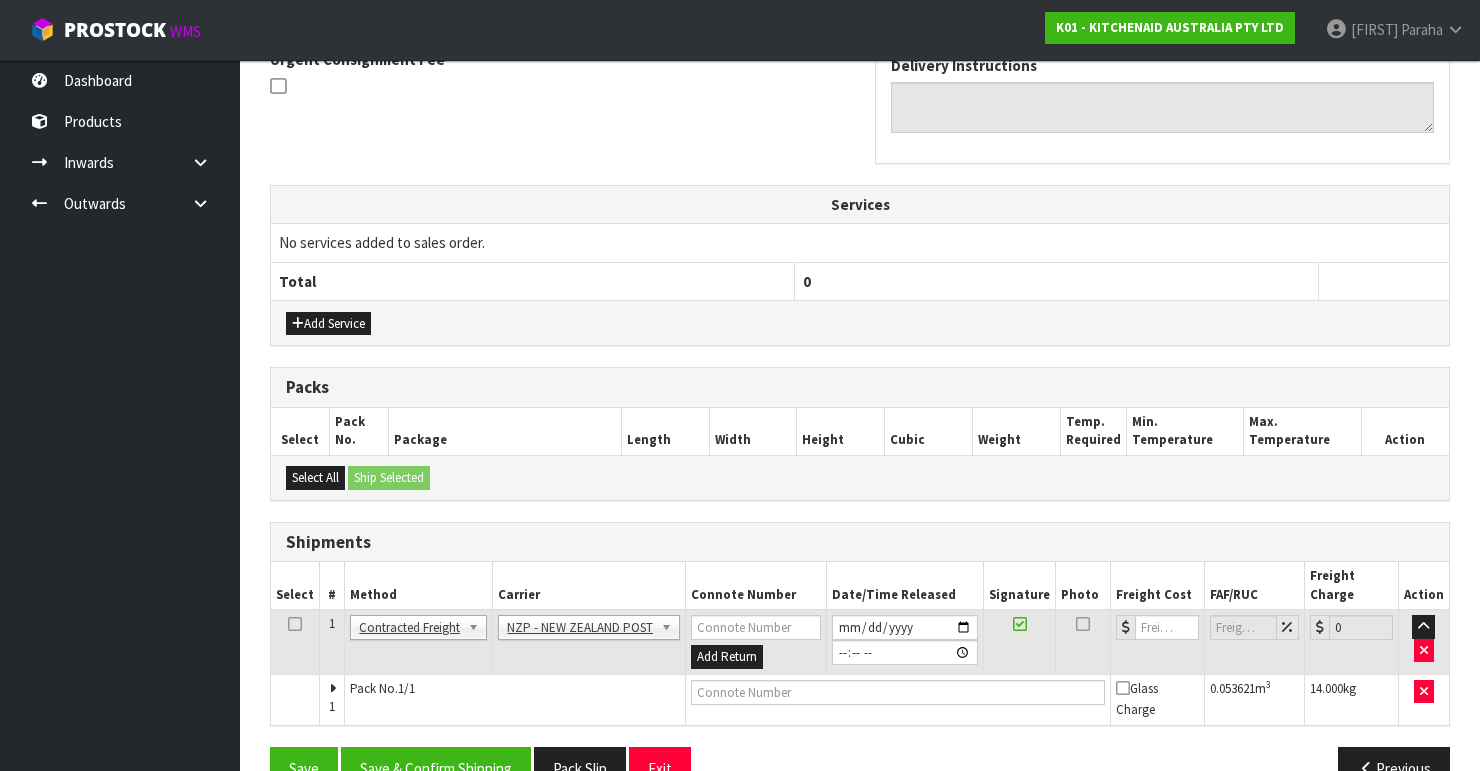 scroll, scrollTop: 635, scrollLeft: 0, axis: vertical 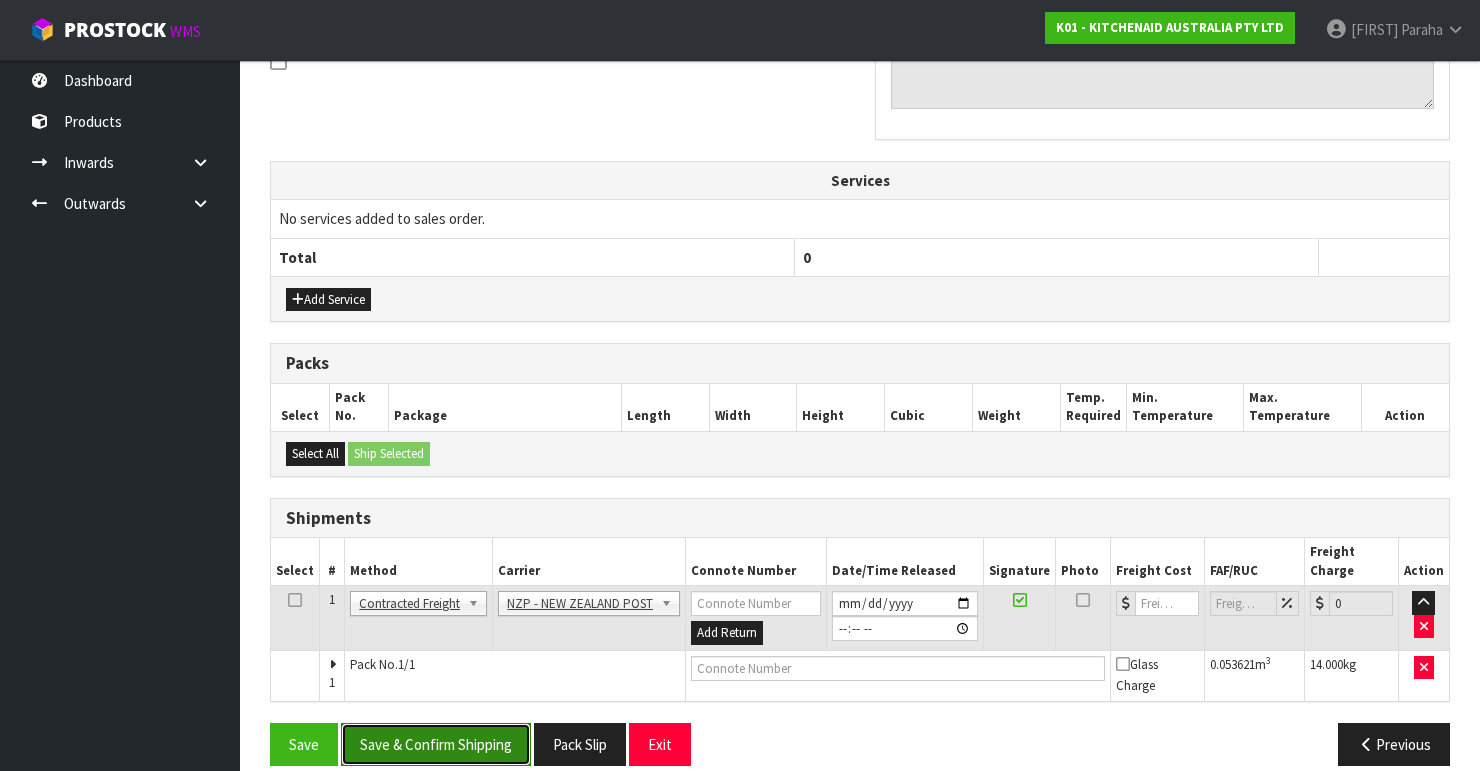 click on "Save & Confirm Shipping" at bounding box center [436, 744] 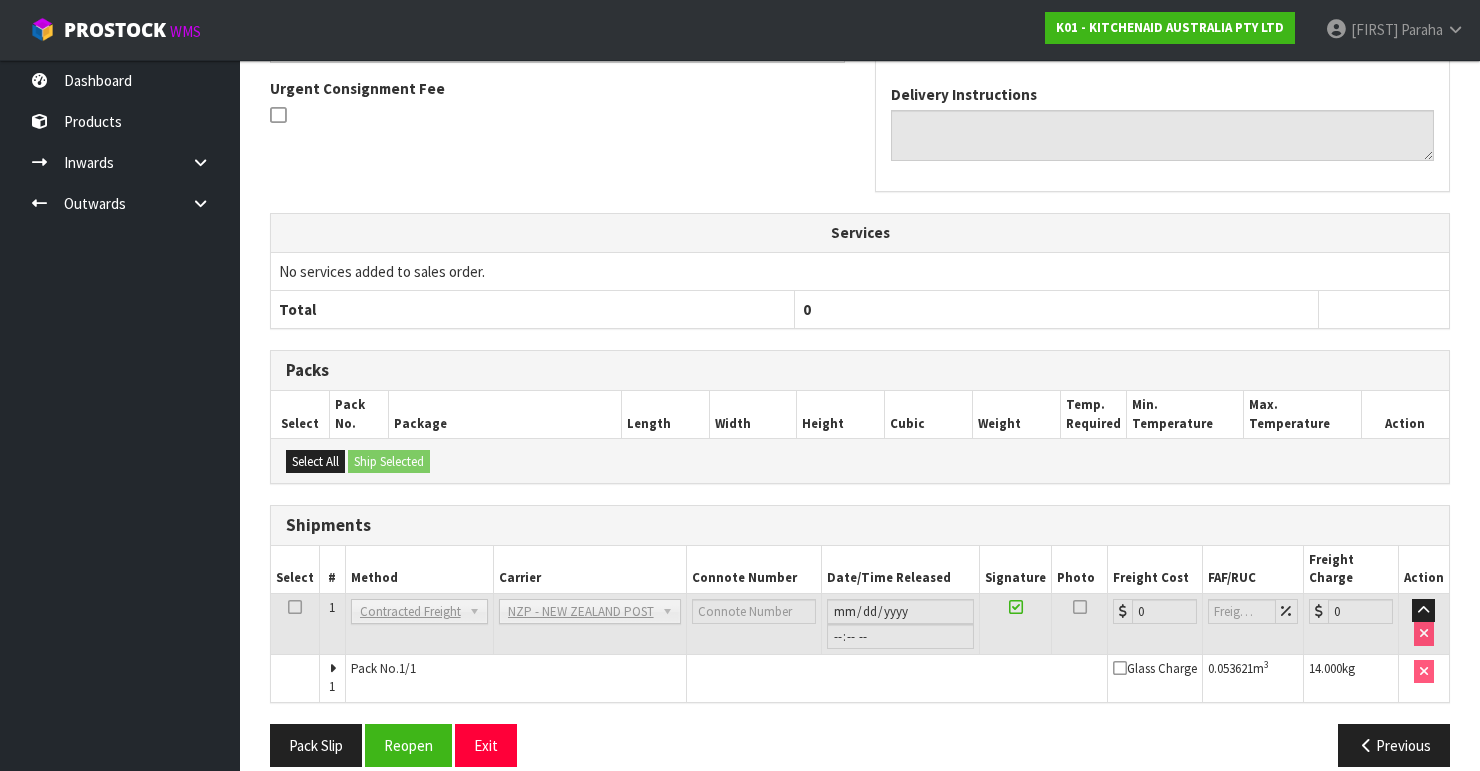 scroll, scrollTop: 605, scrollLeft: 0, axis: vertical 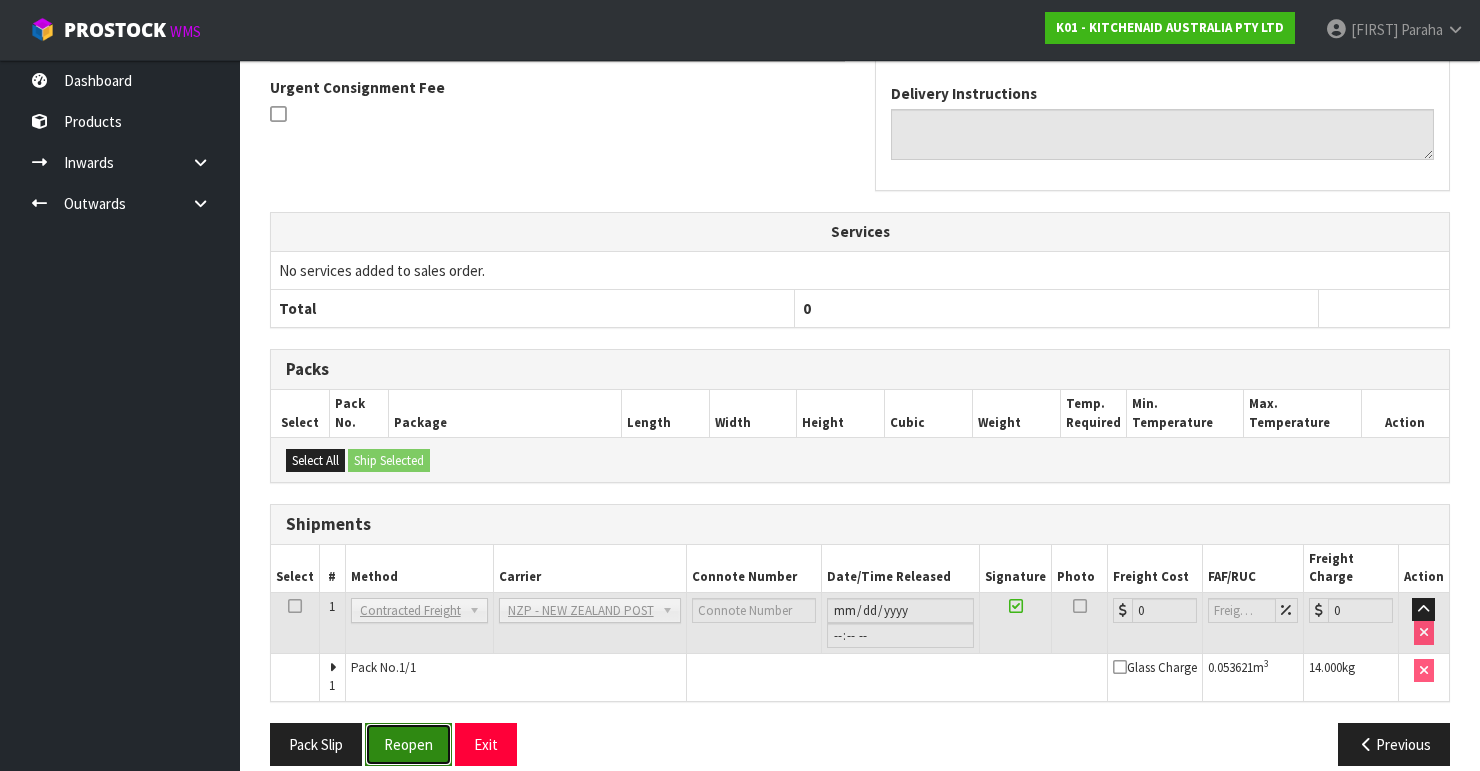 click on "Reopen" at bounding box center (408, 744) 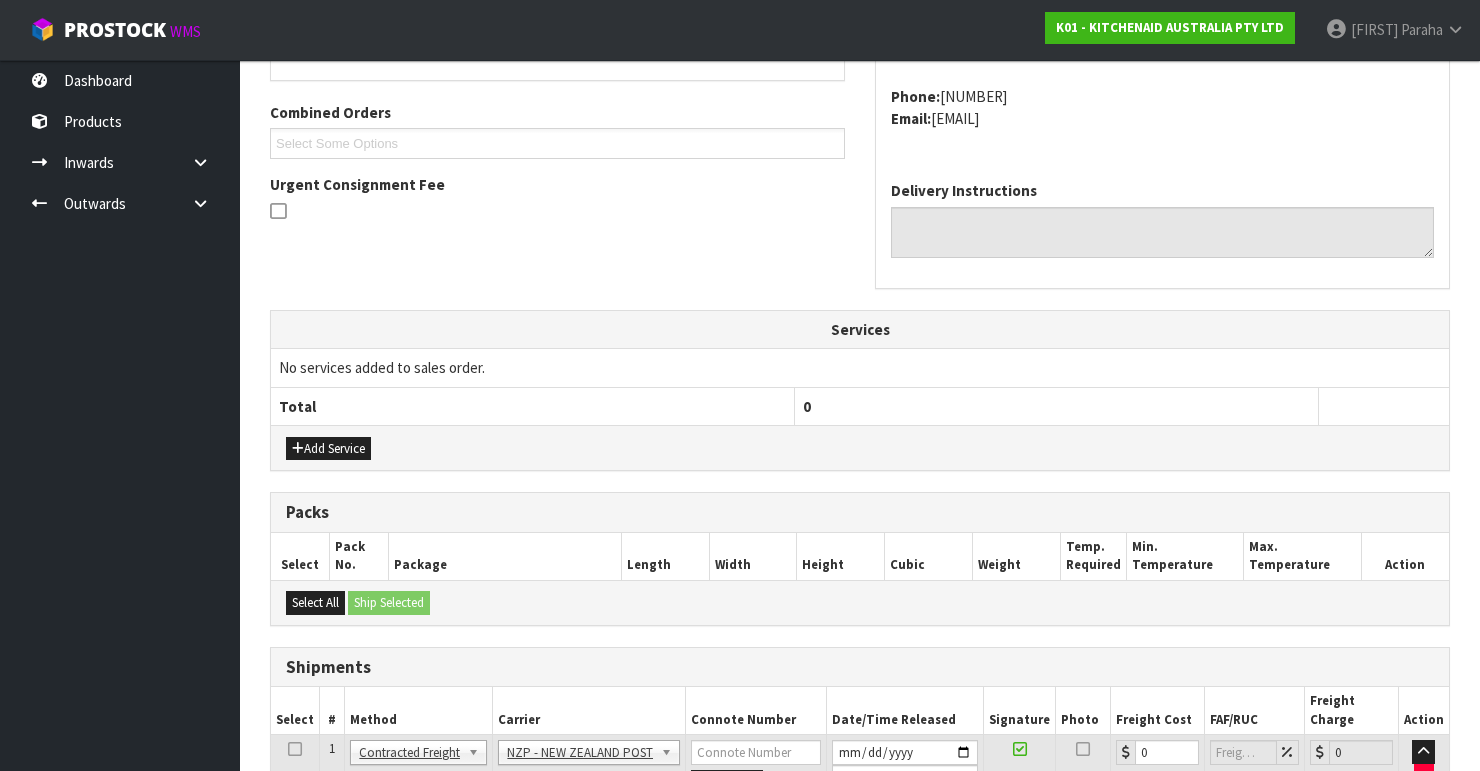 scroll, scrollTop: 638, scrollLeft: 0, axis: vertical 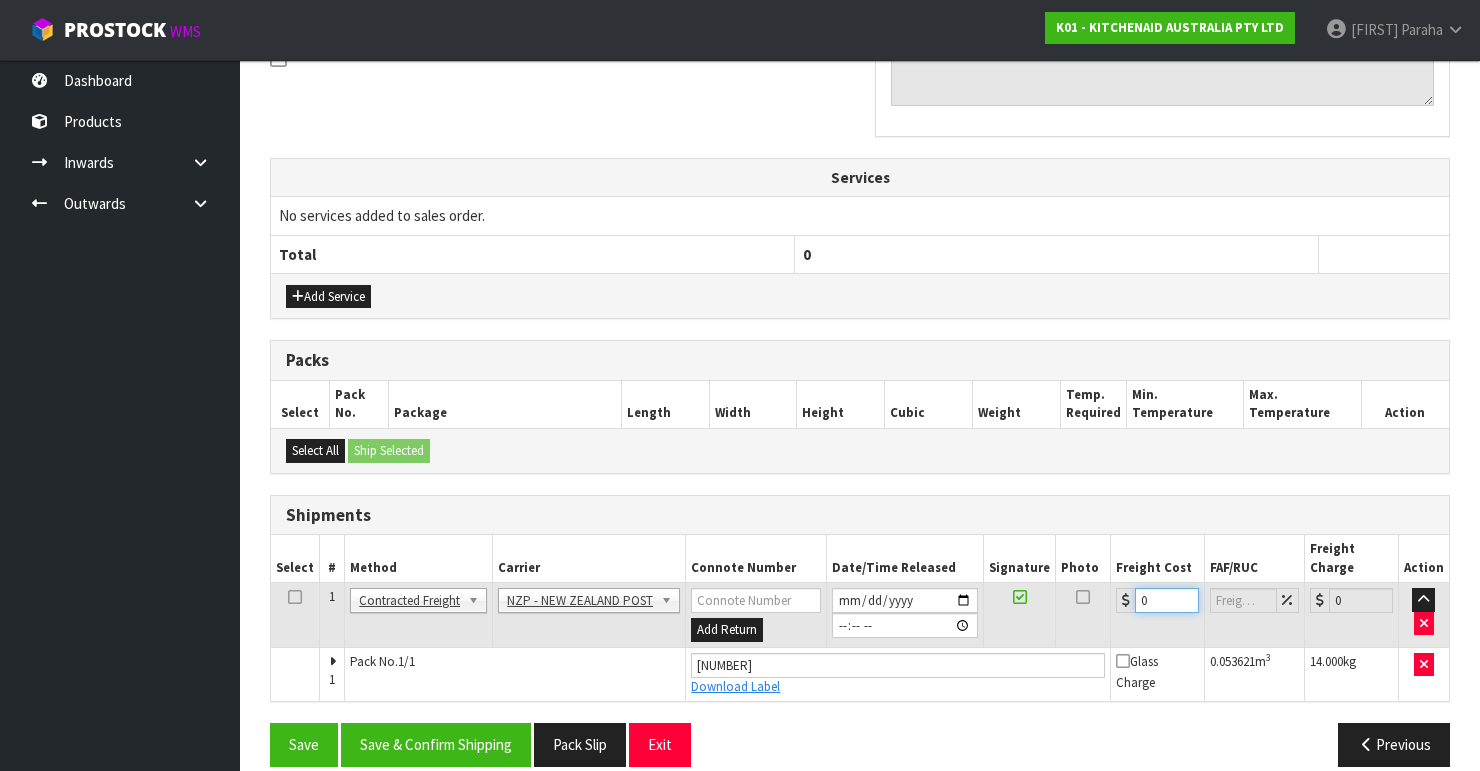 drag, startPoint x: 1152, startPoint y: 575, endPoint x: 1106, endPoint y: 572, distance: 46.09772 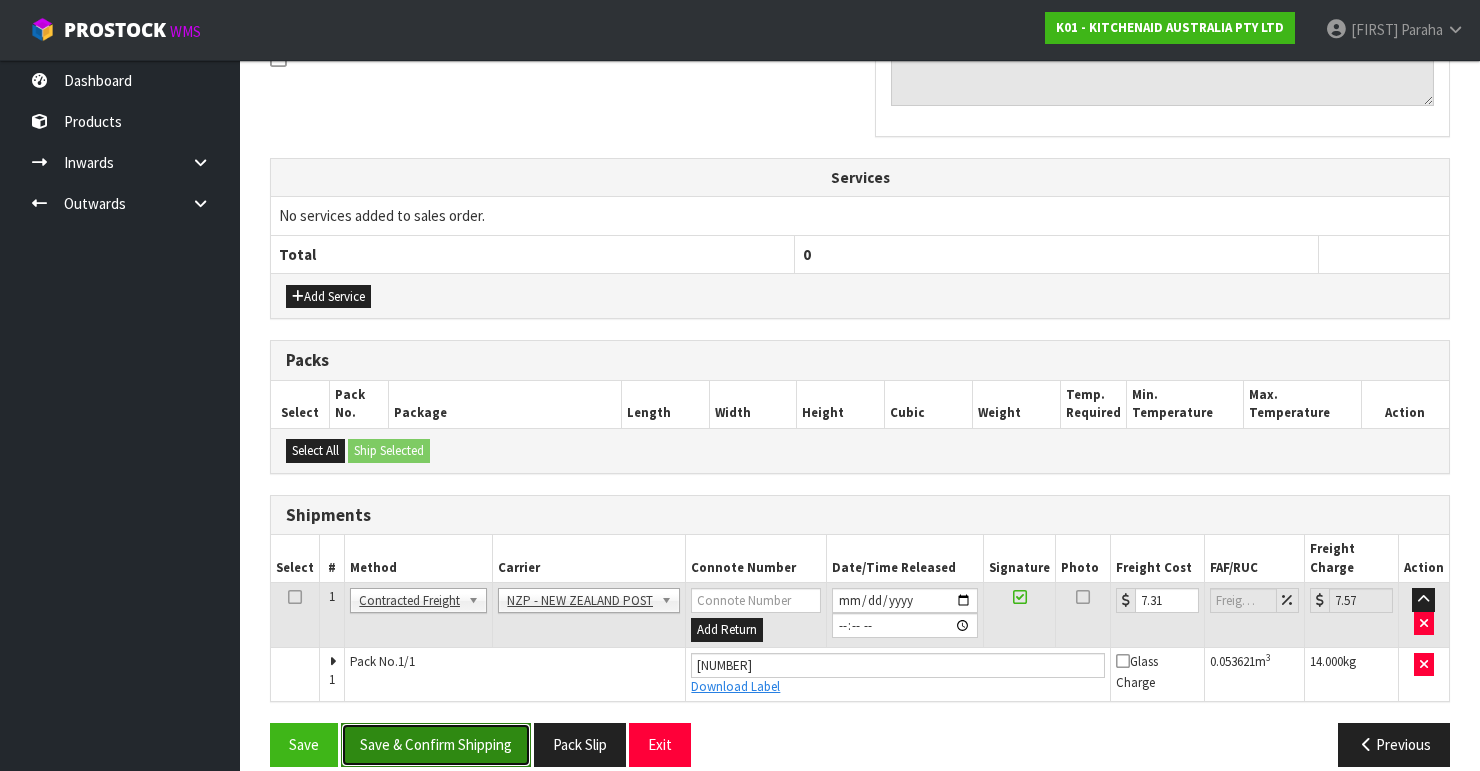 click on "Save & Confirm Shipping" at bounding box center (436, 744) 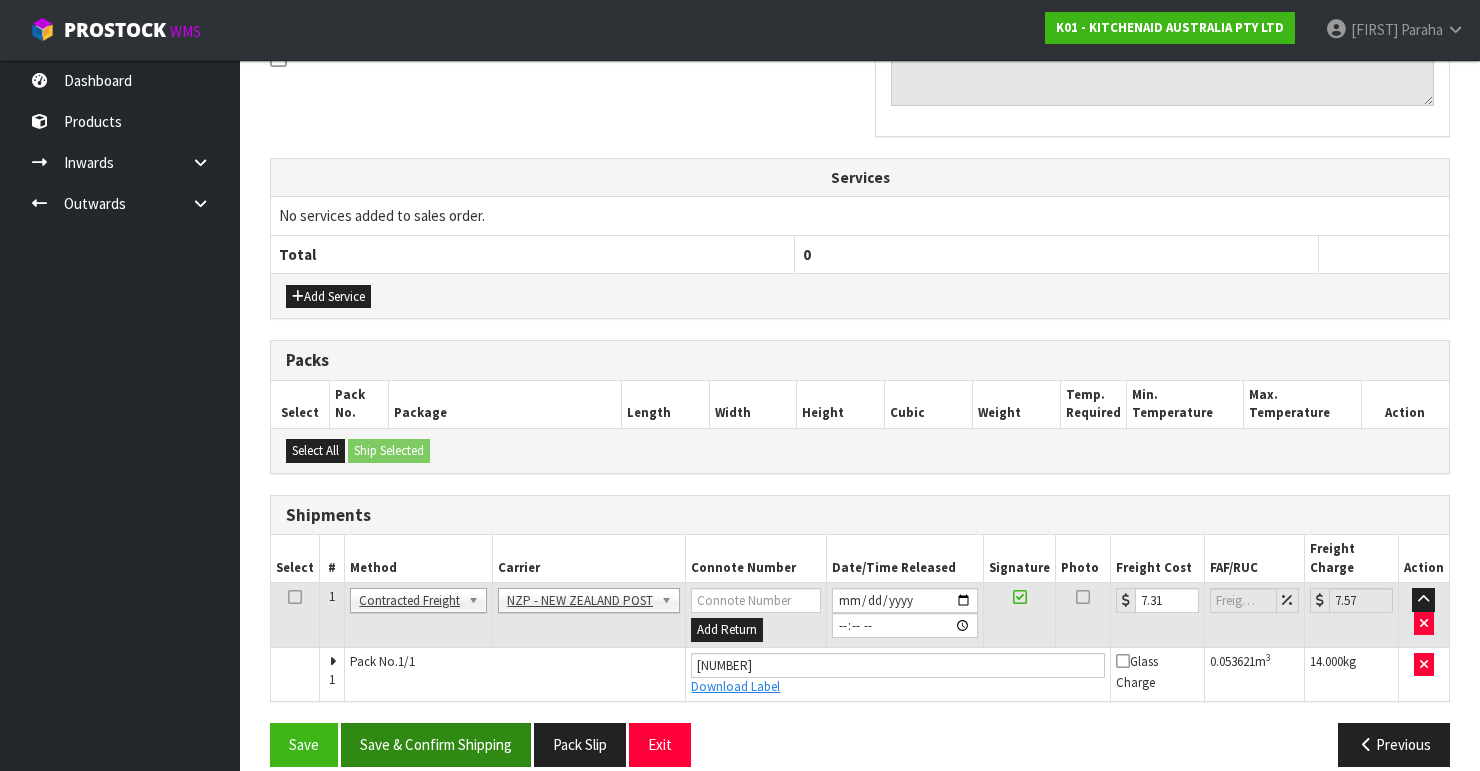 scroll, scrollTop: 0, scrollLeft: 0, axis: both 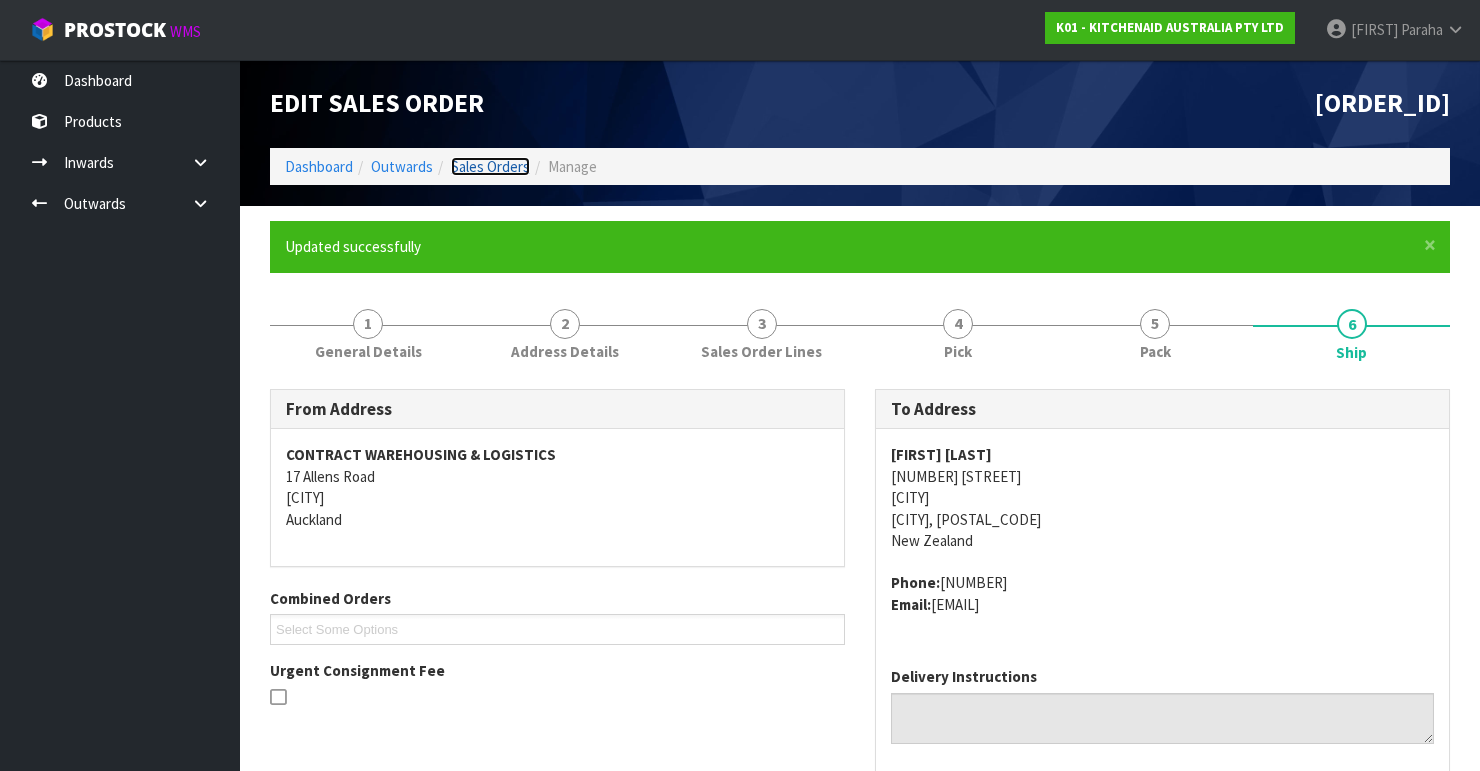 click on "Sales Orders" at bounding box center [490, 166] 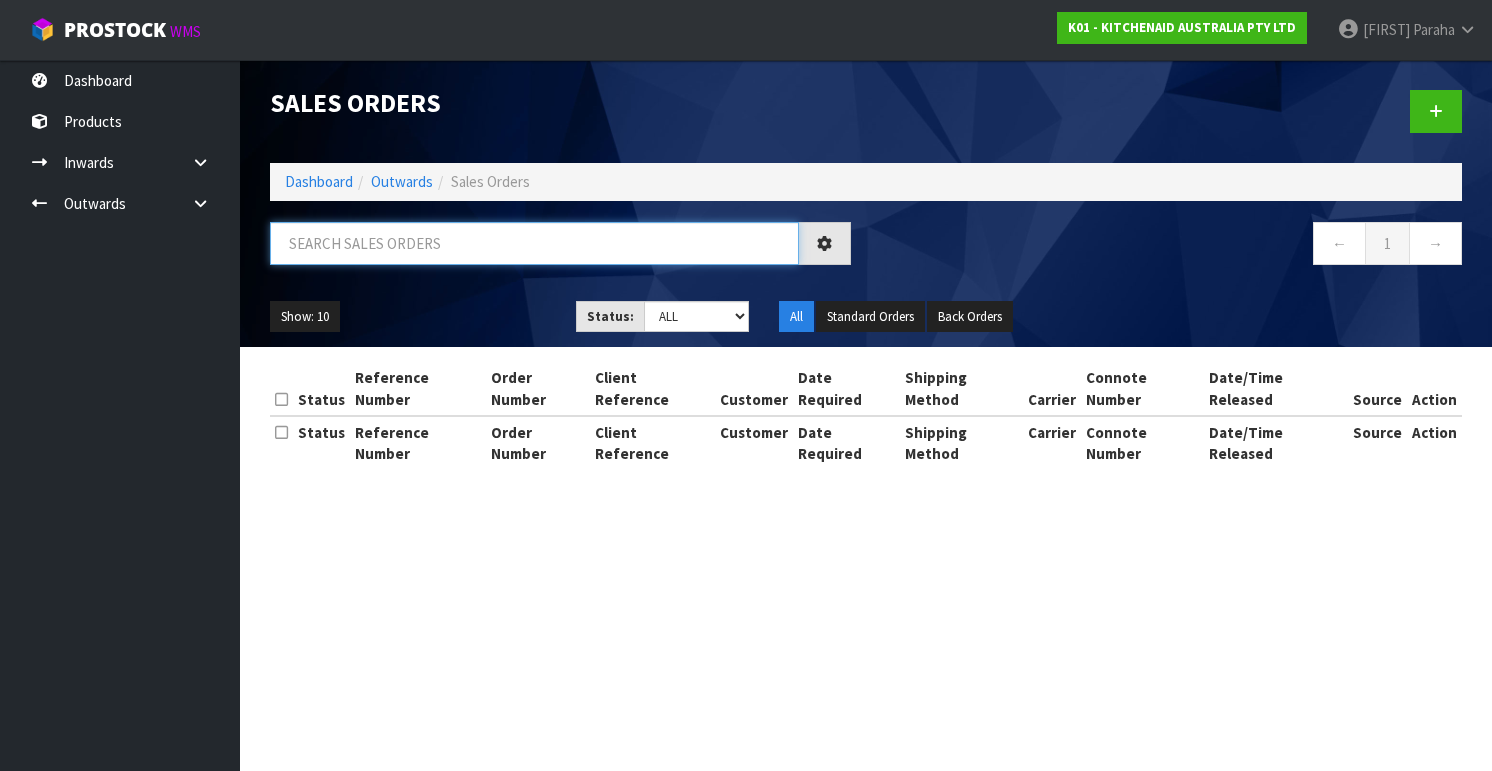 drag, startPoint x: 364, startPoint y: 247, endPoint x: 335, endPoint y: 278, distance: 42.44997 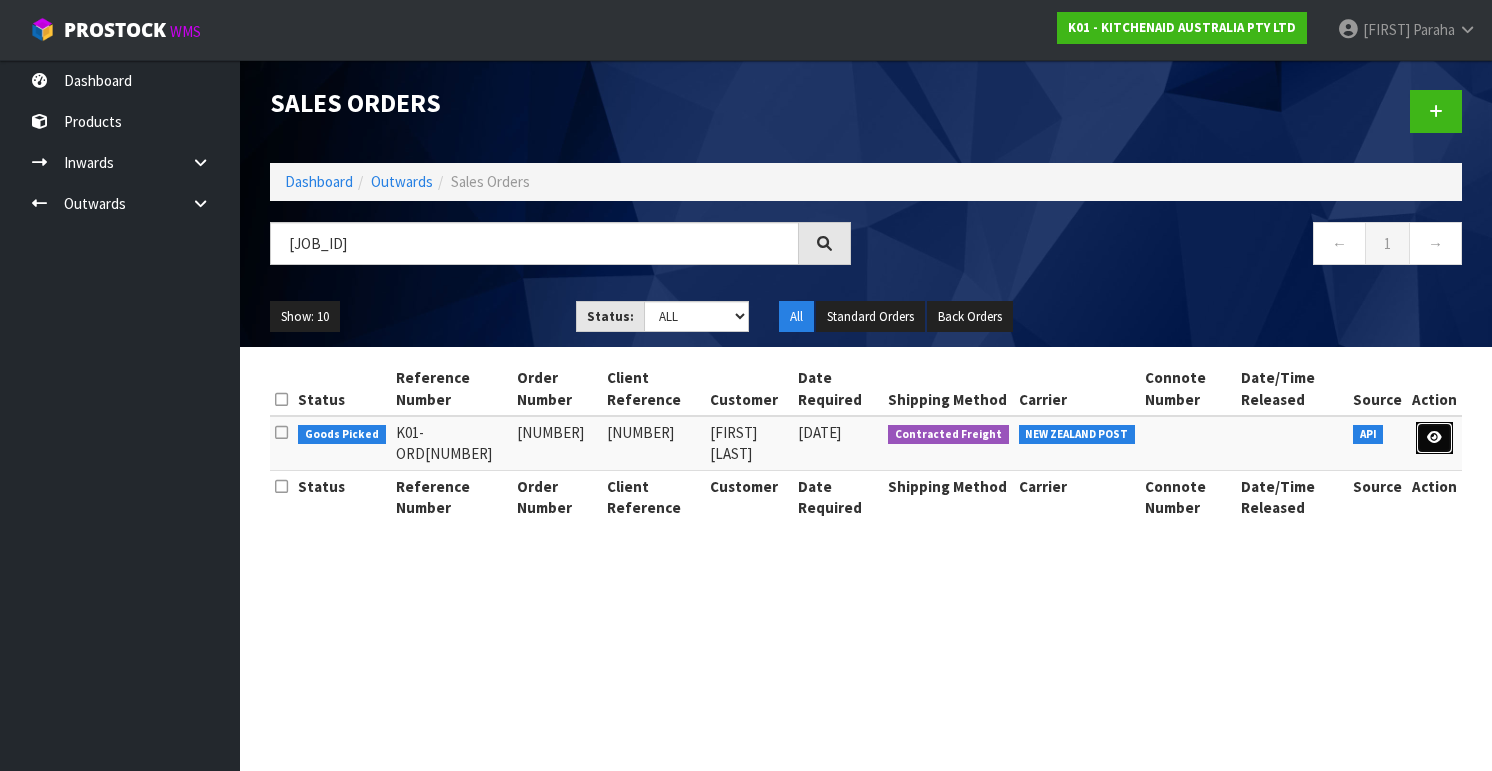click at bounding box center [1434, 437] 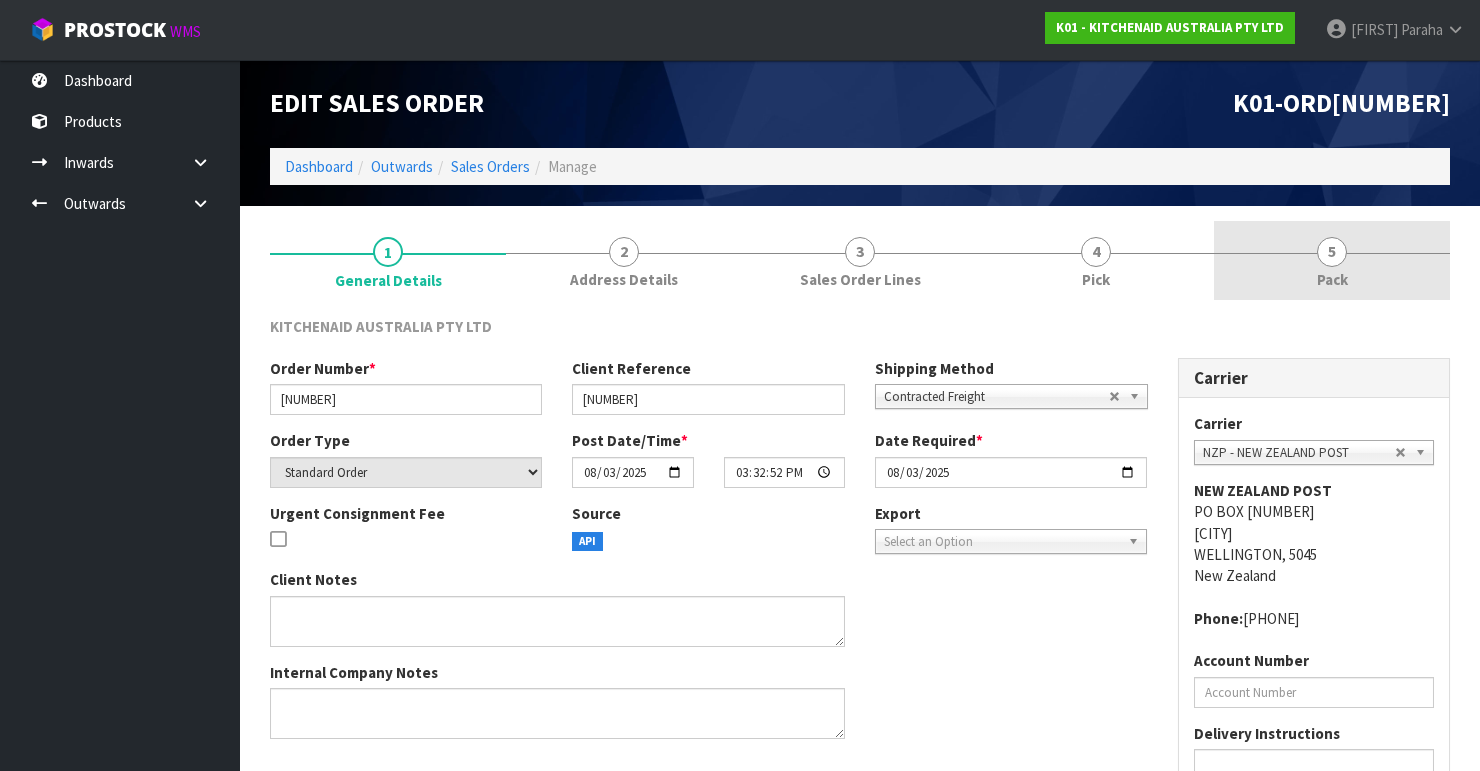 click on "5" at bounding box center (1332, 252) 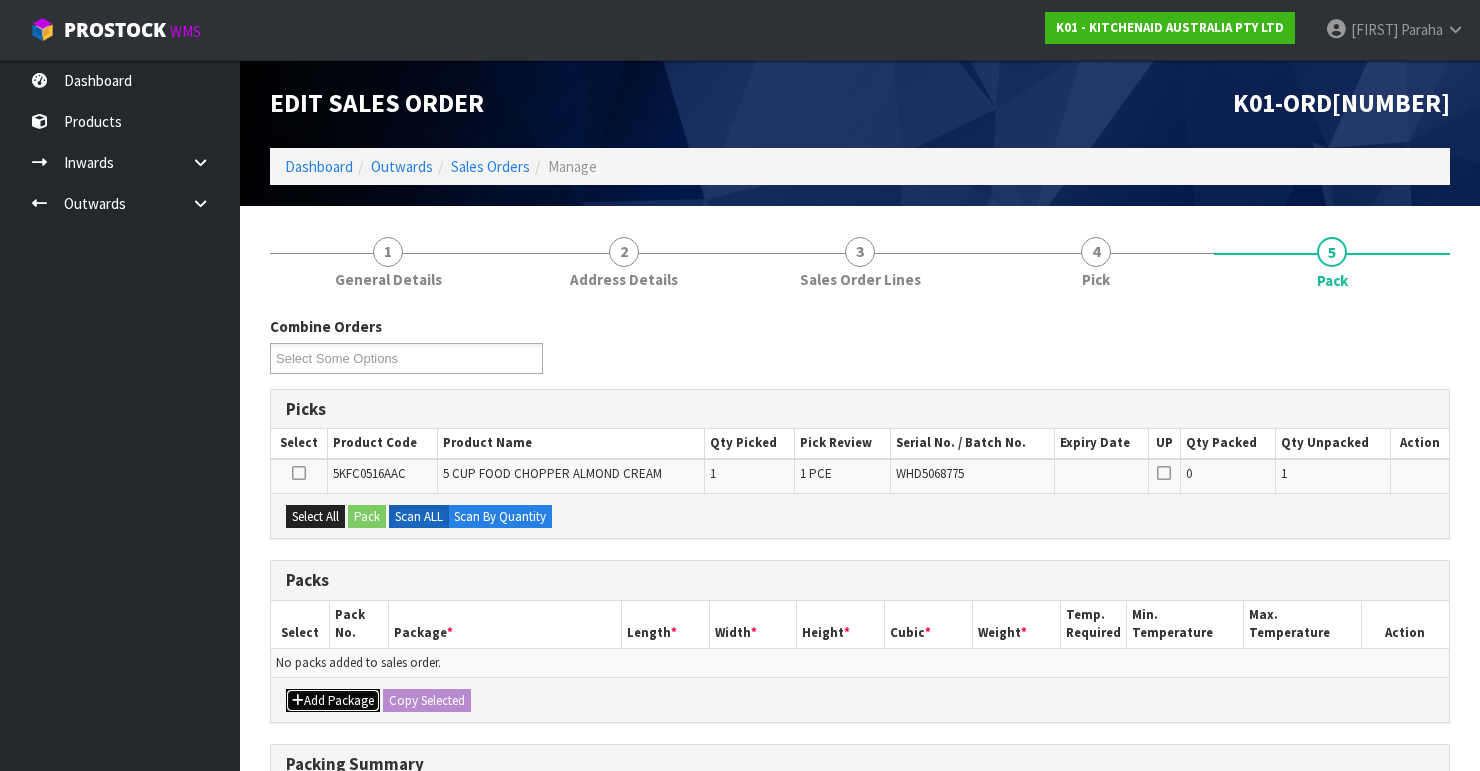 click on "Add Package" at bounding box center [333, 701] 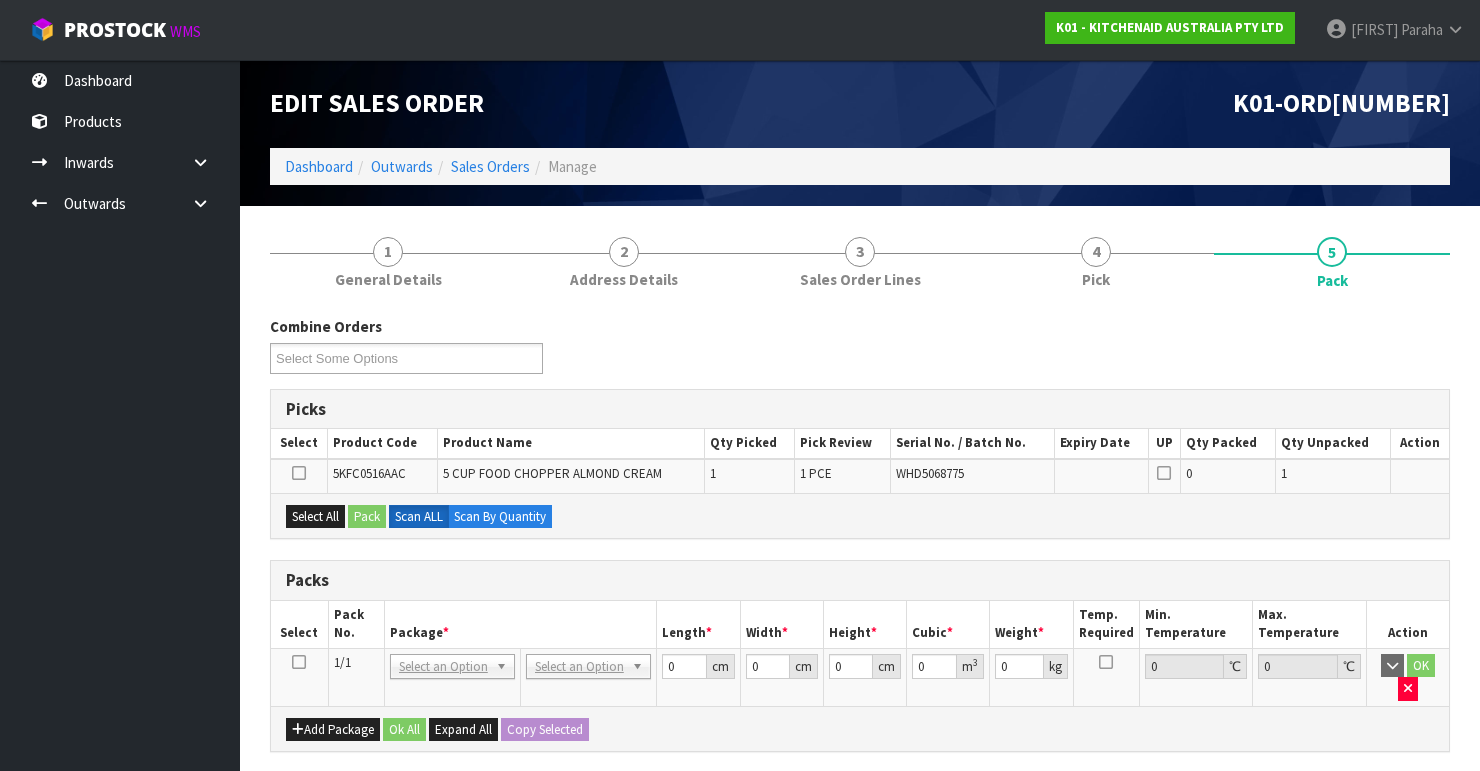 click at bounding box center [299, 662] 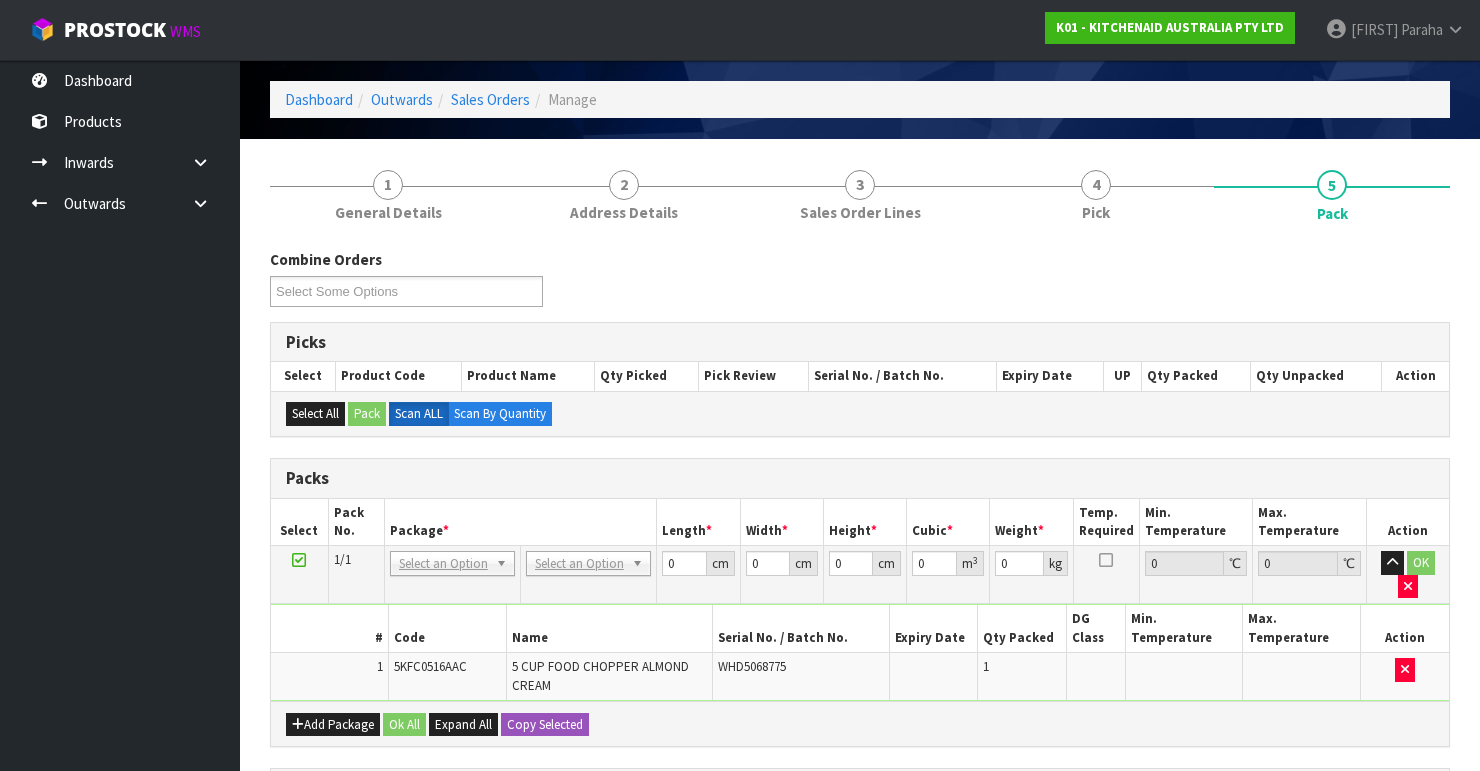 scroll, scrollTop: 160, scrollLeft: 0, axis: vertical 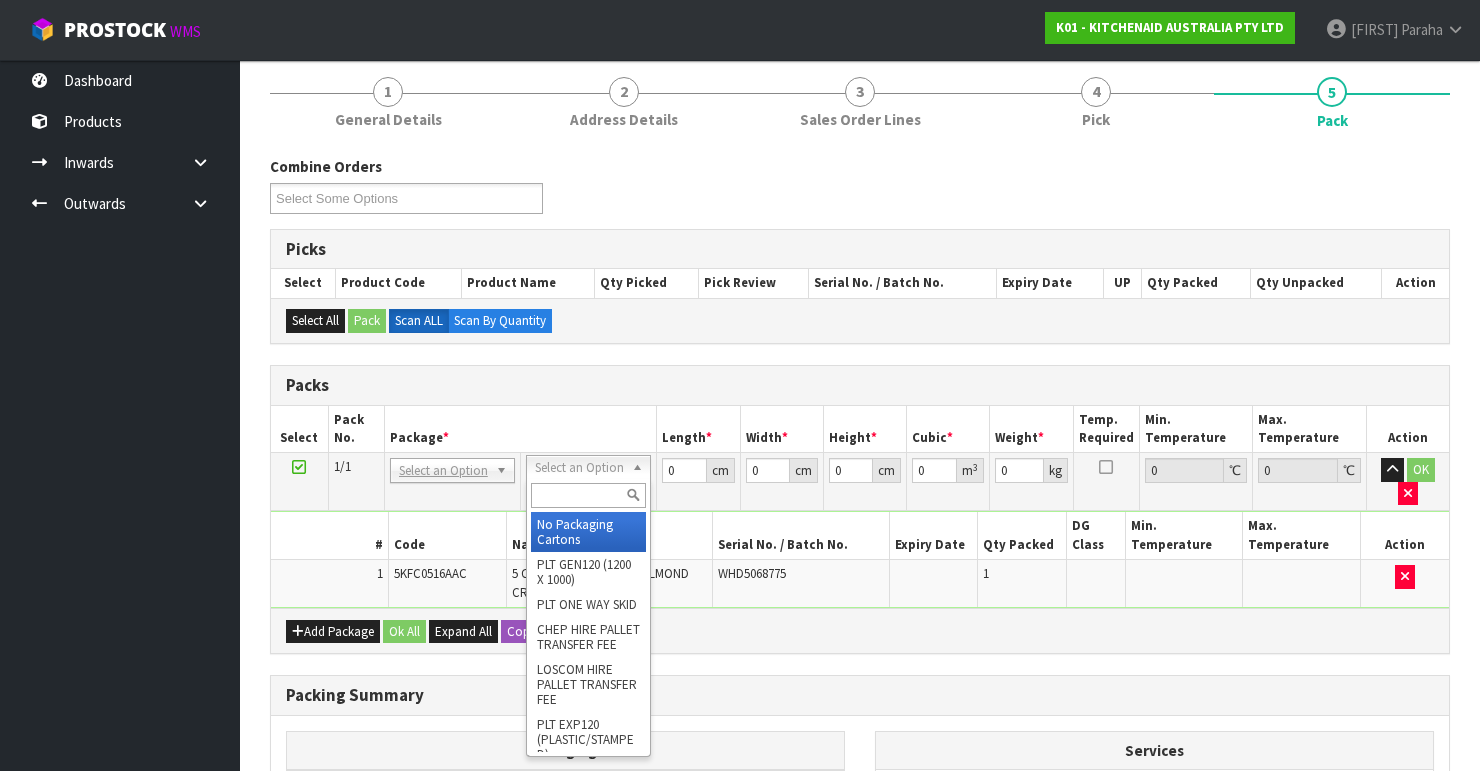 click at bounding box center [588, 495] 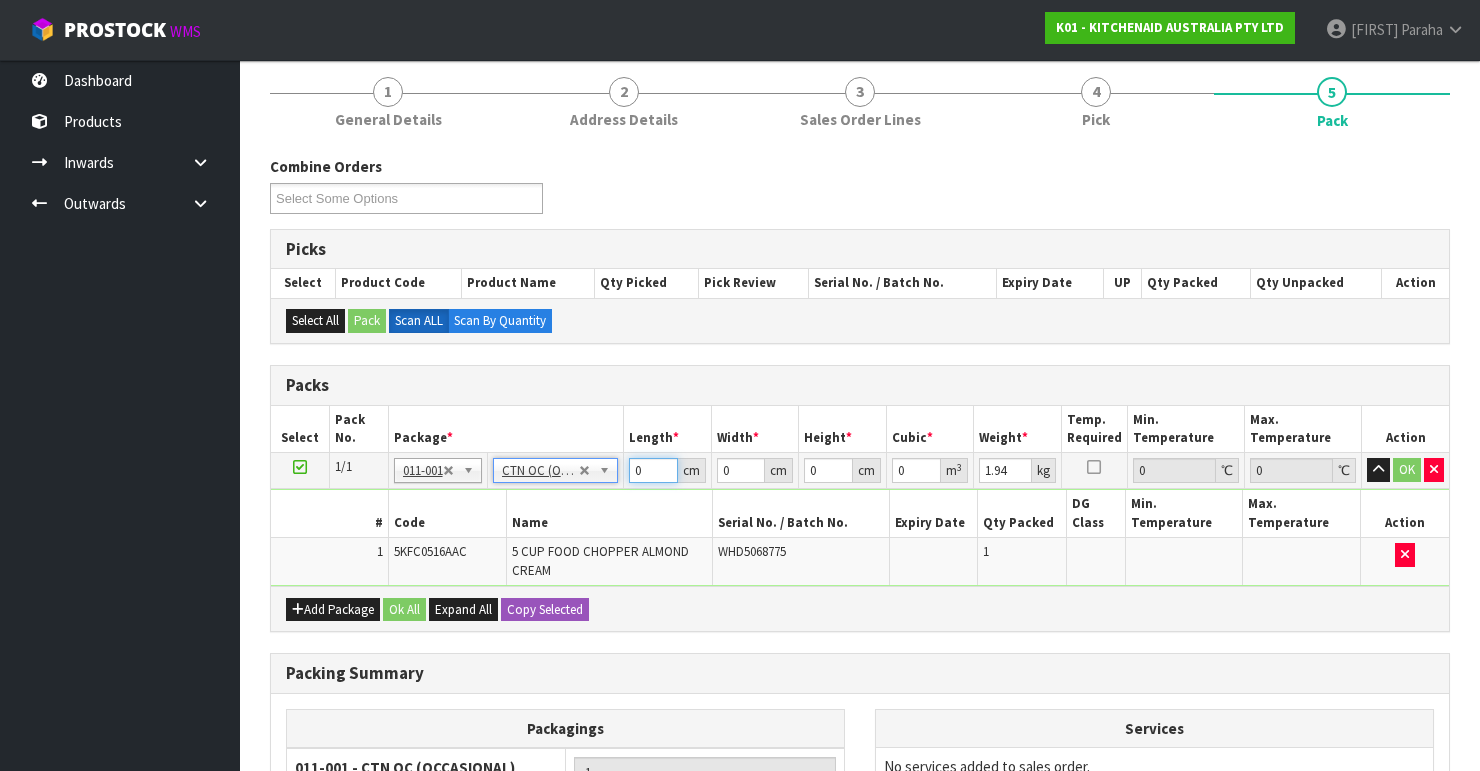 drag, startPoint x: 645, startPoint y: 474, endPoint x: 624, endPoint y: 474, distance: 21 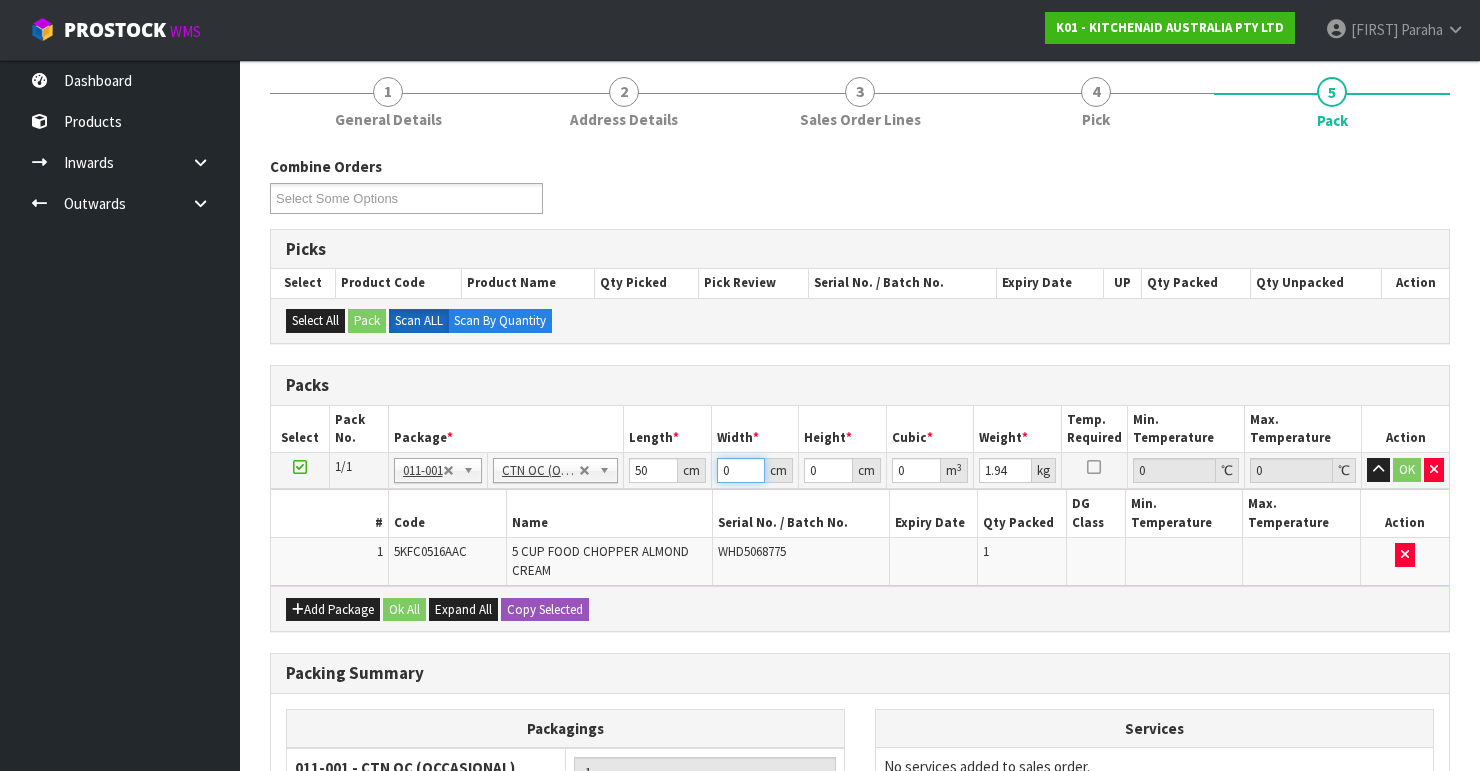 drag, startPoint x: 738, startPoint y: 469, endPoint x: 691, endPoint y: 471, distance: 47.042534 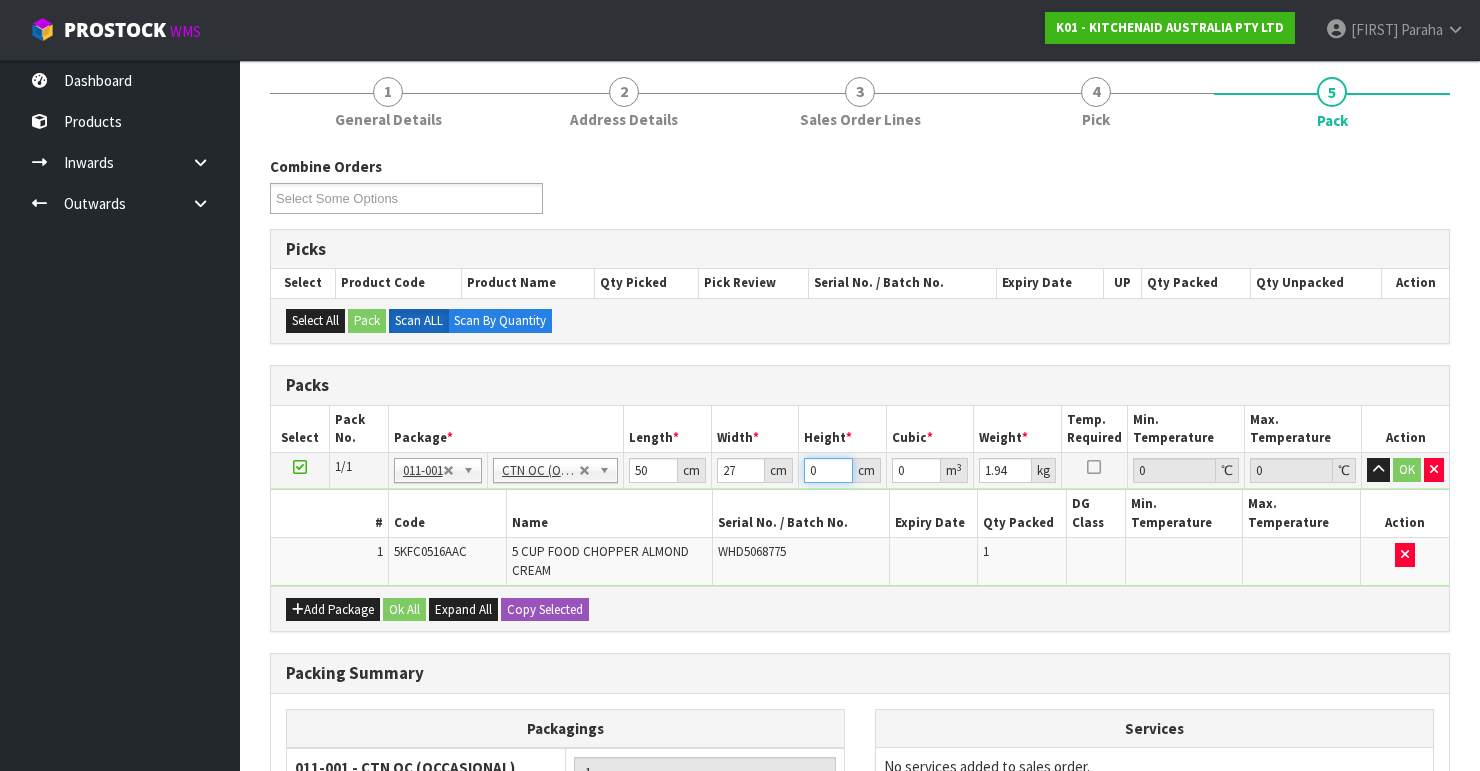 drag, startPoint x: 818, startPoint y: 464, endPoint x: 774, endPoint y: 470, distance: 44.407207 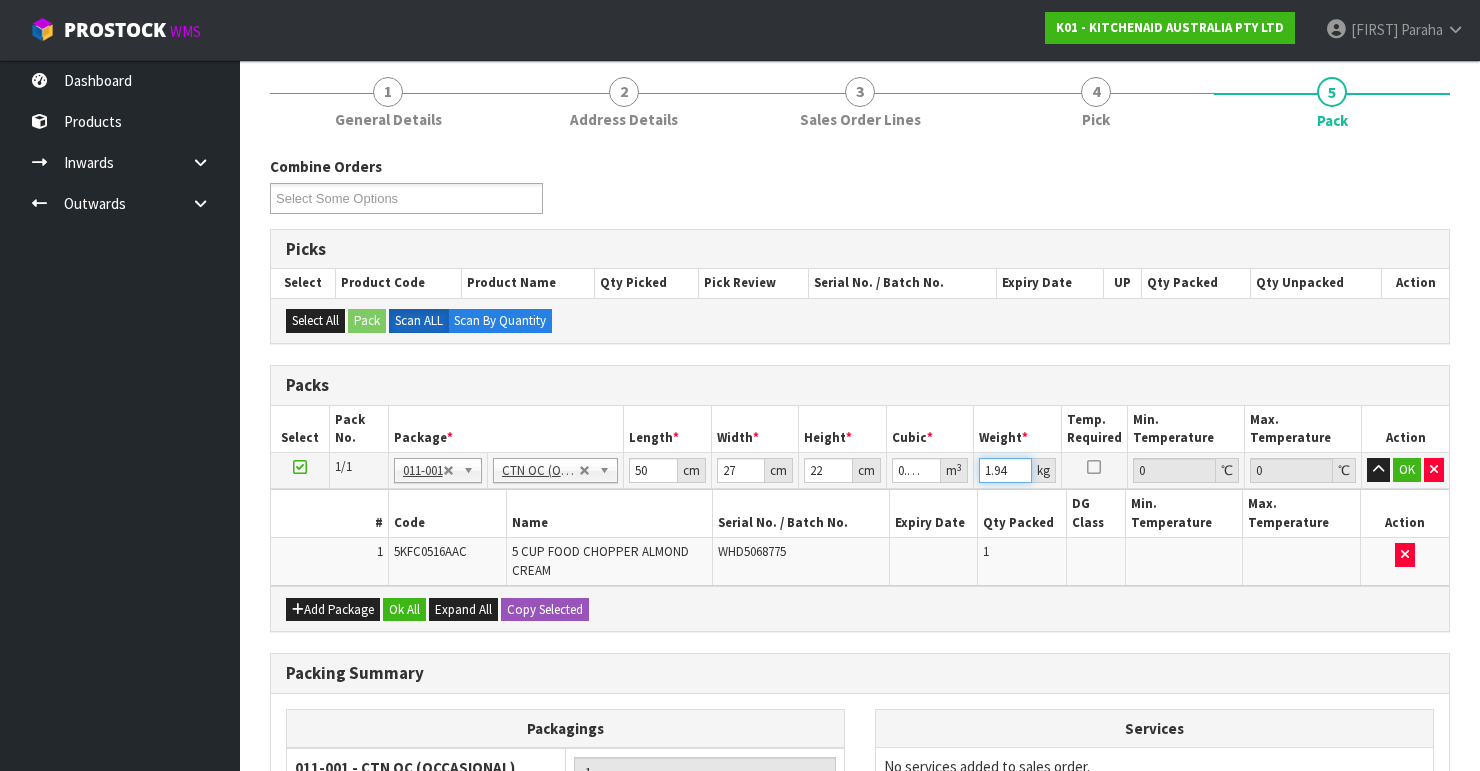 drag, startPoint x: 1010, startPoint y: 466, endPoint x: 967, endPoint y: 482, distance: 45.88028 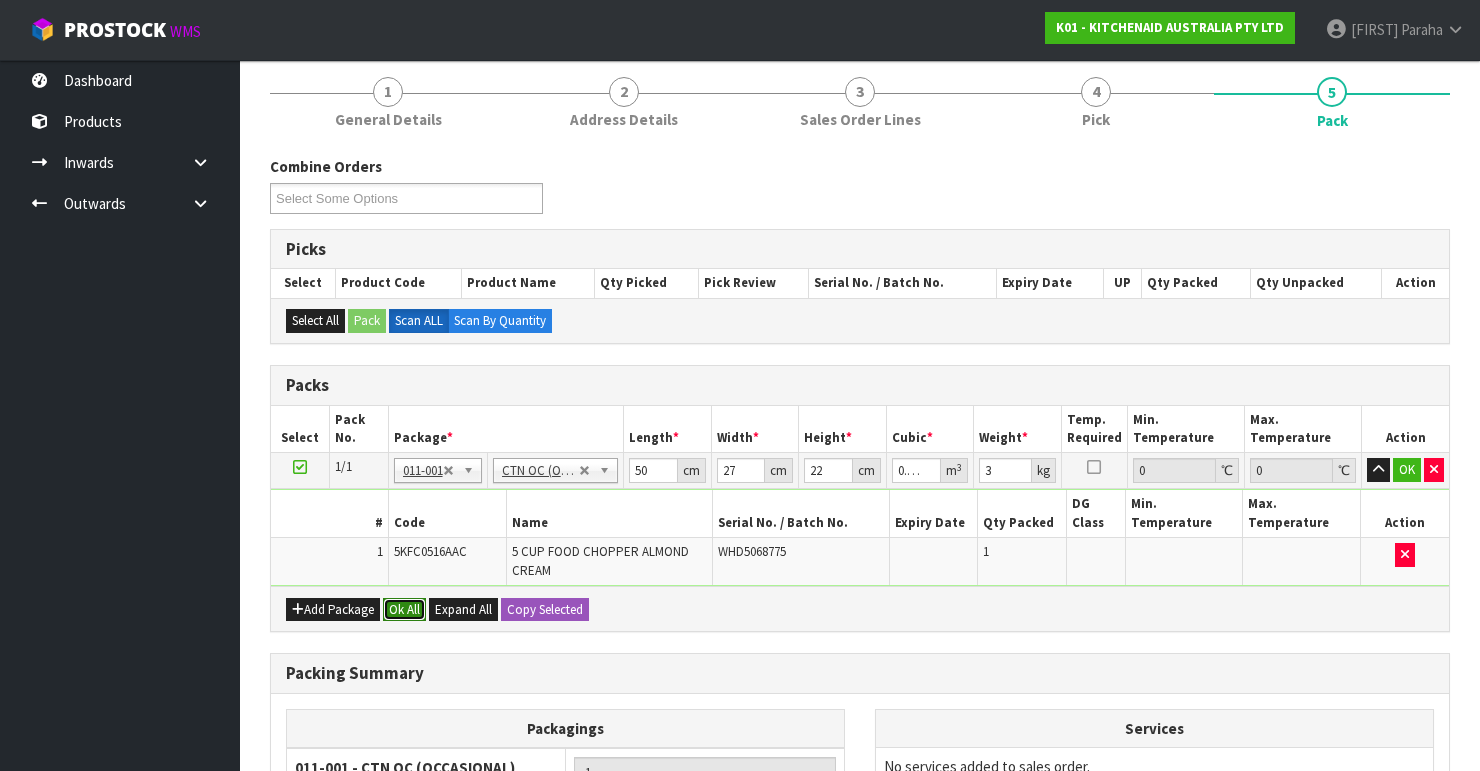 click on "Ok All" at bounding box center [404, 610] 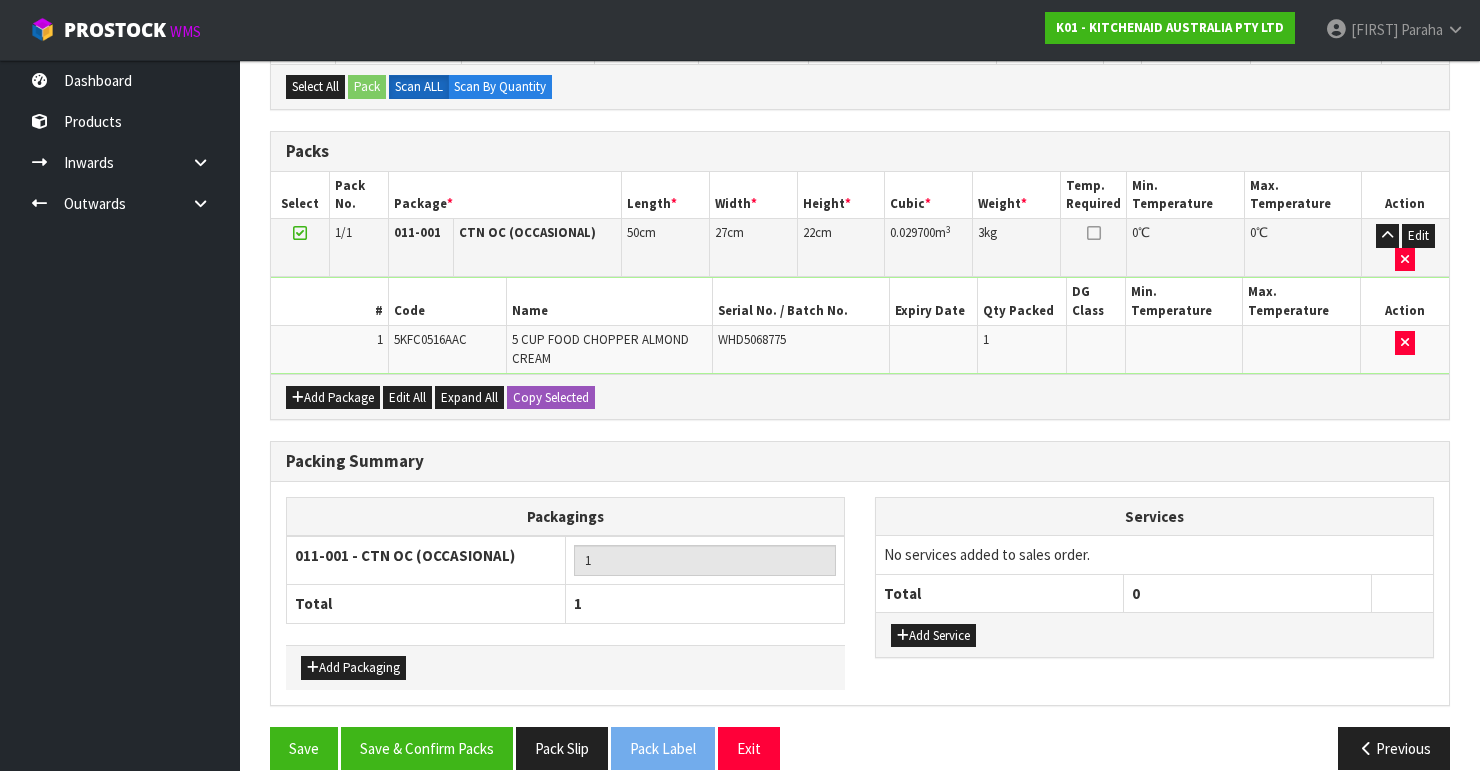 scroll, scrollTop: 413, scrollLeft: 0, axis: vertical 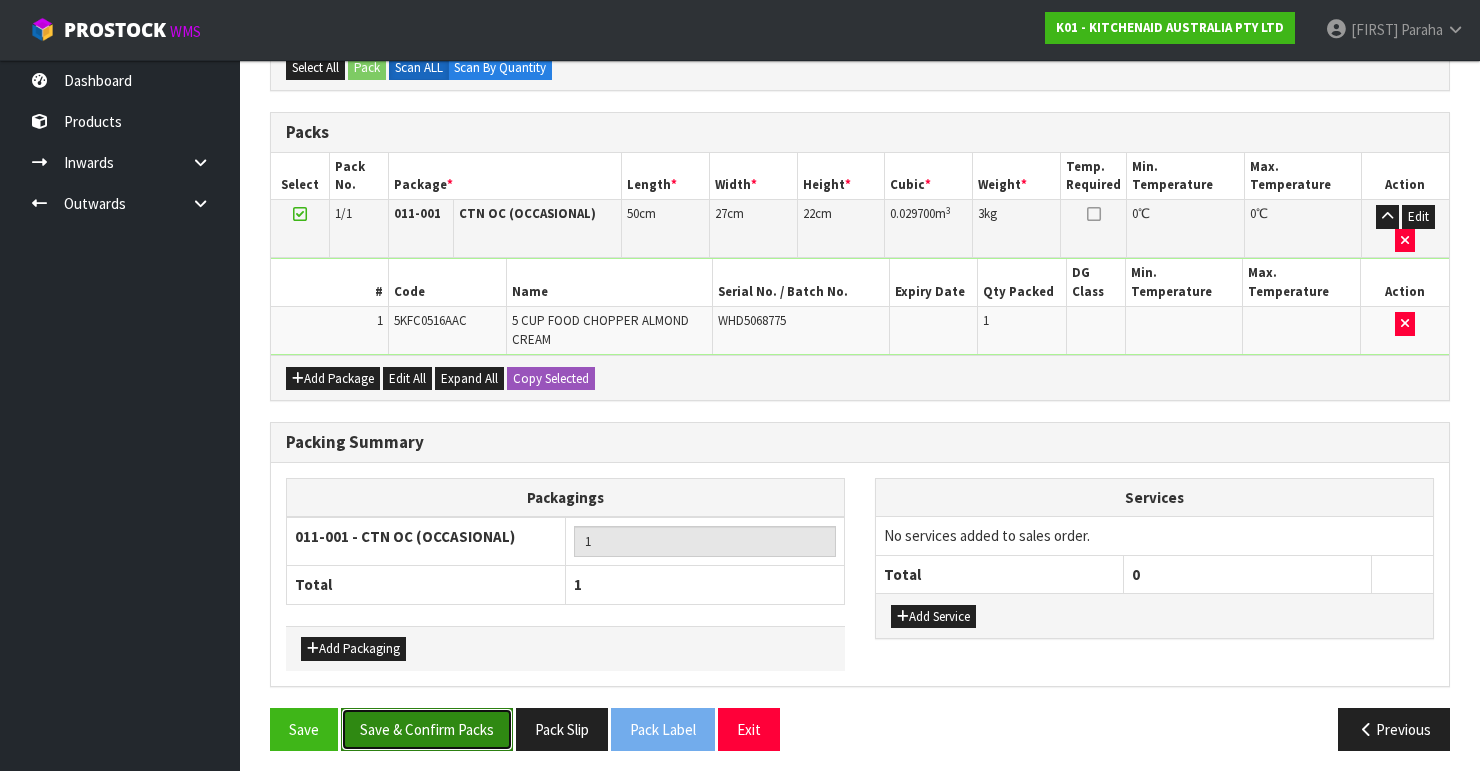 click on "Save & Confirm Packs" at bounding box center [427, 729] 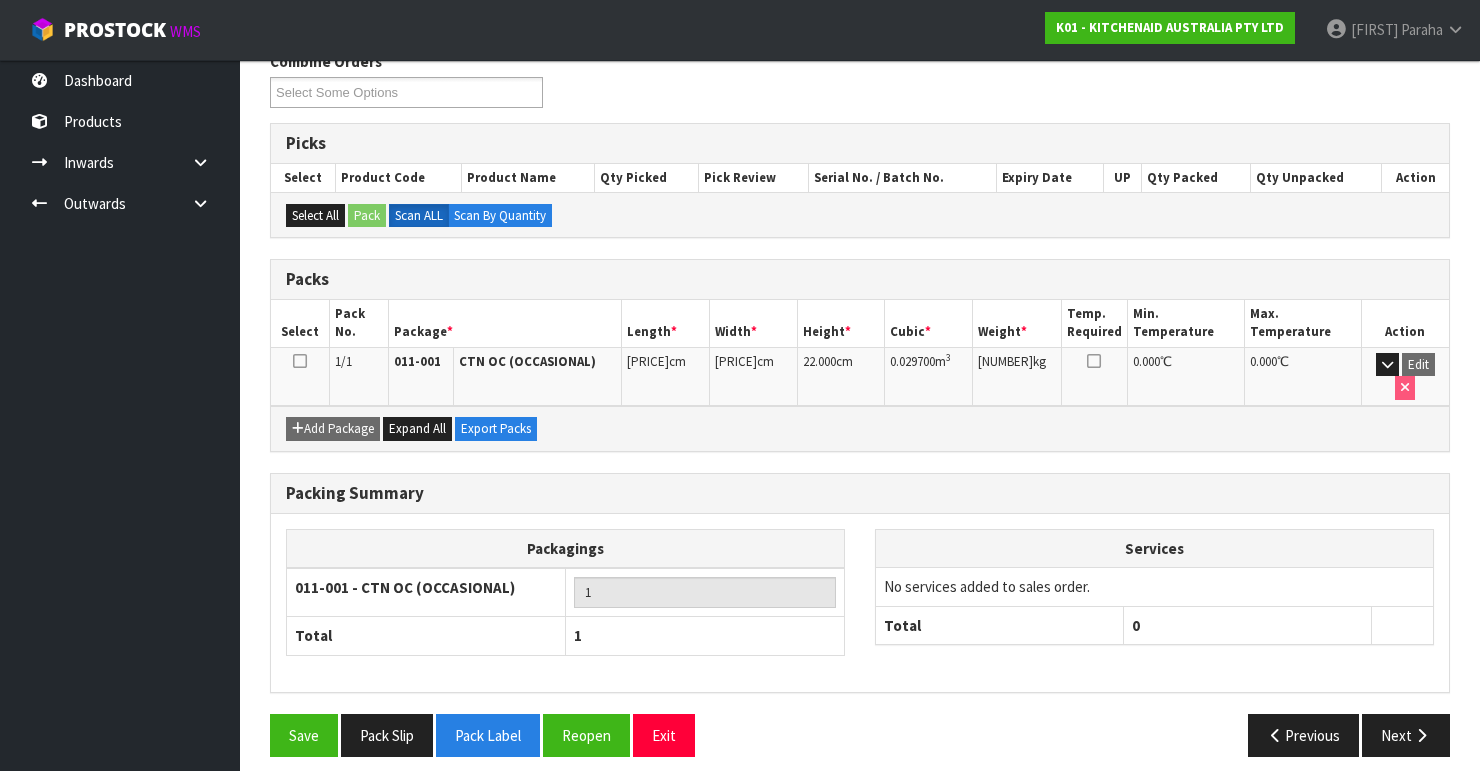 scroll, scrollTop: 346, scrollLeft: 0, axis: vertical 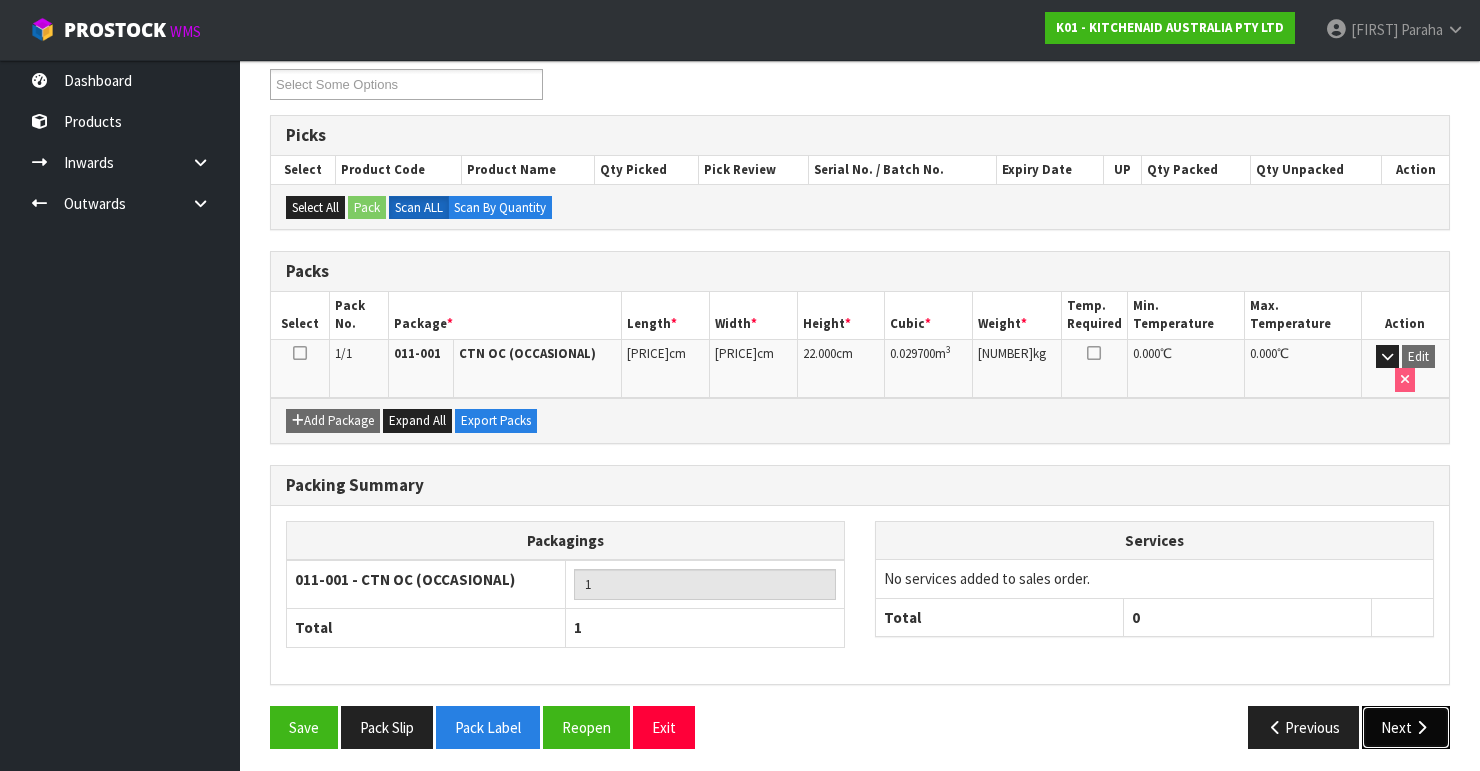 click on "Next" at bounding box center [1406, 727] 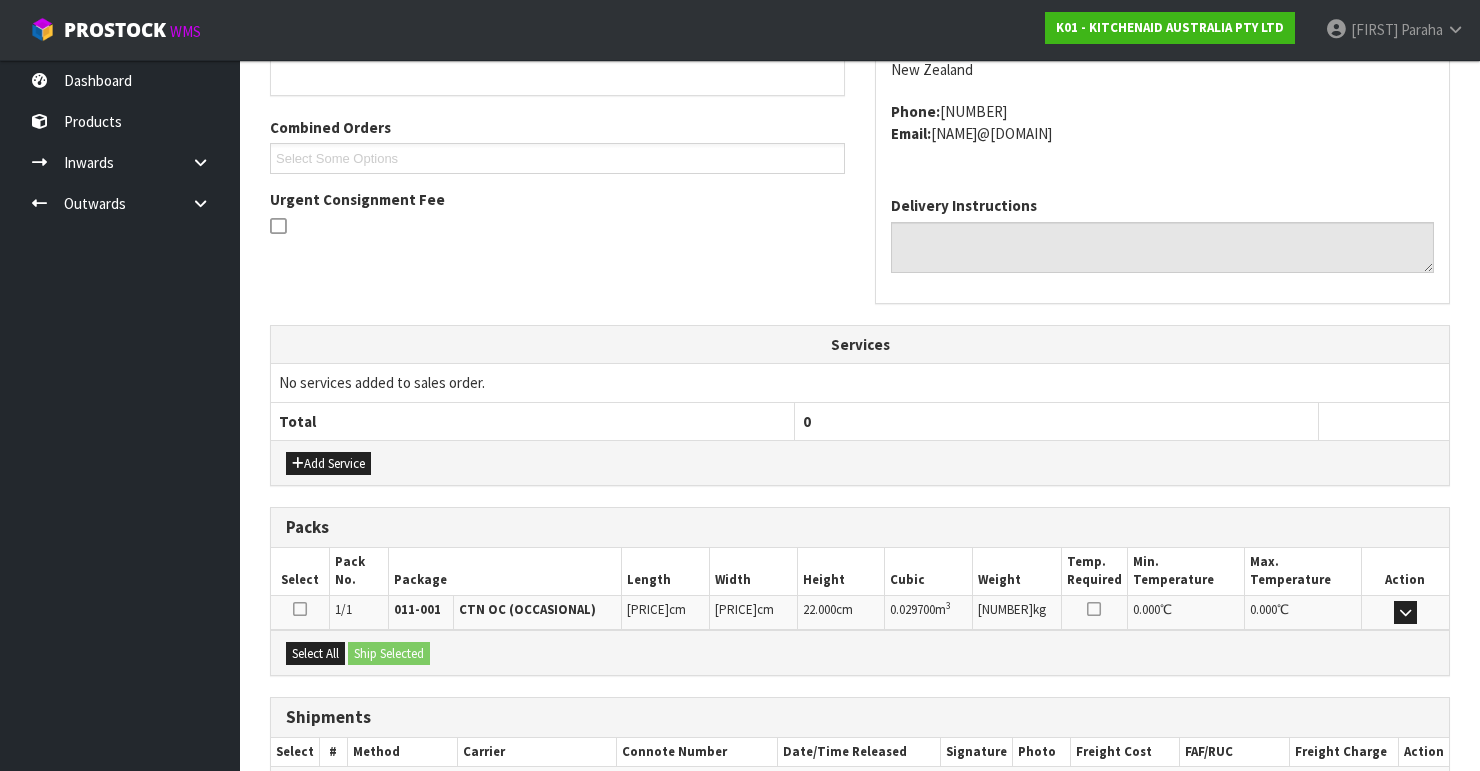 scroll, scrollTop: 584, scrollLeft: 0, axis: vertical 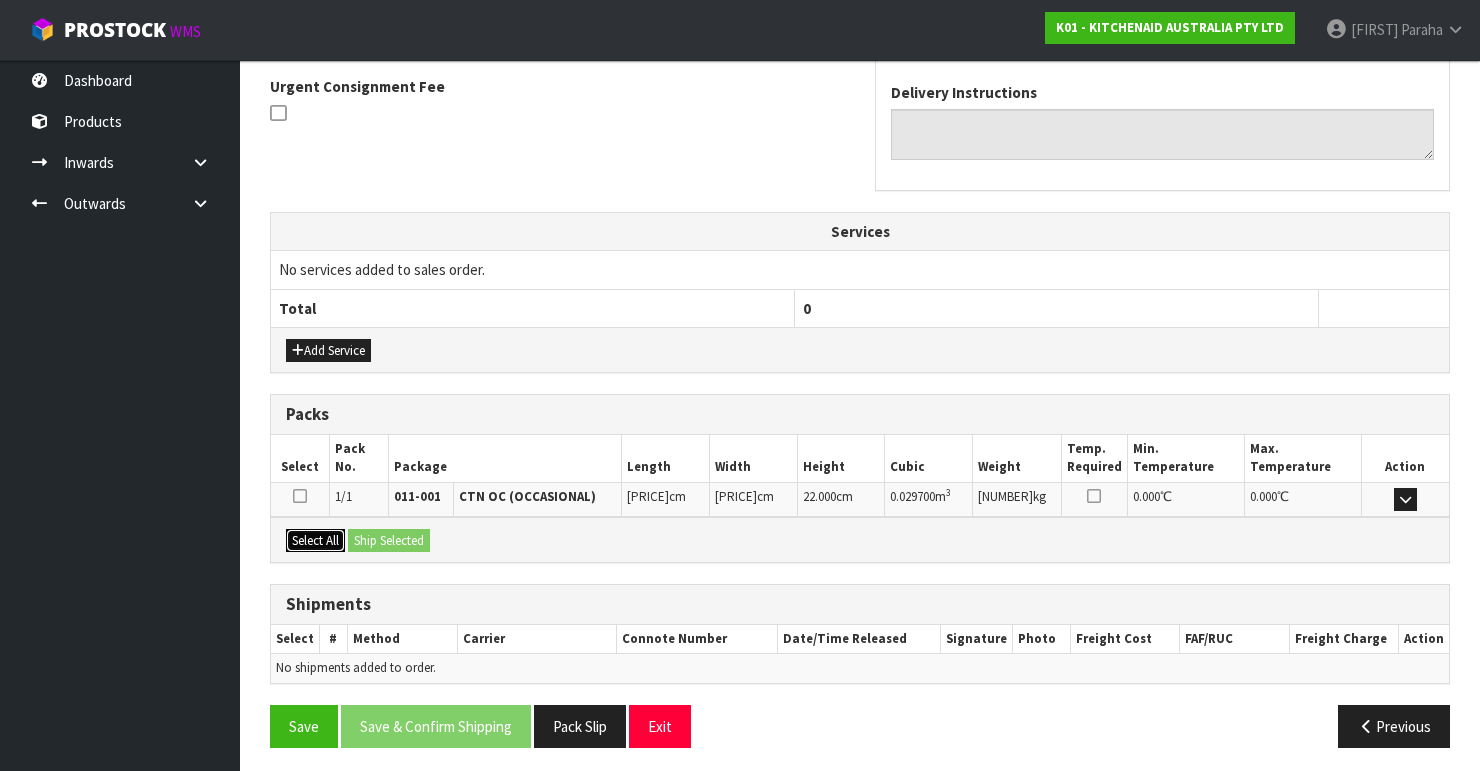 click on "Select All" at bounding box center [315, 541] 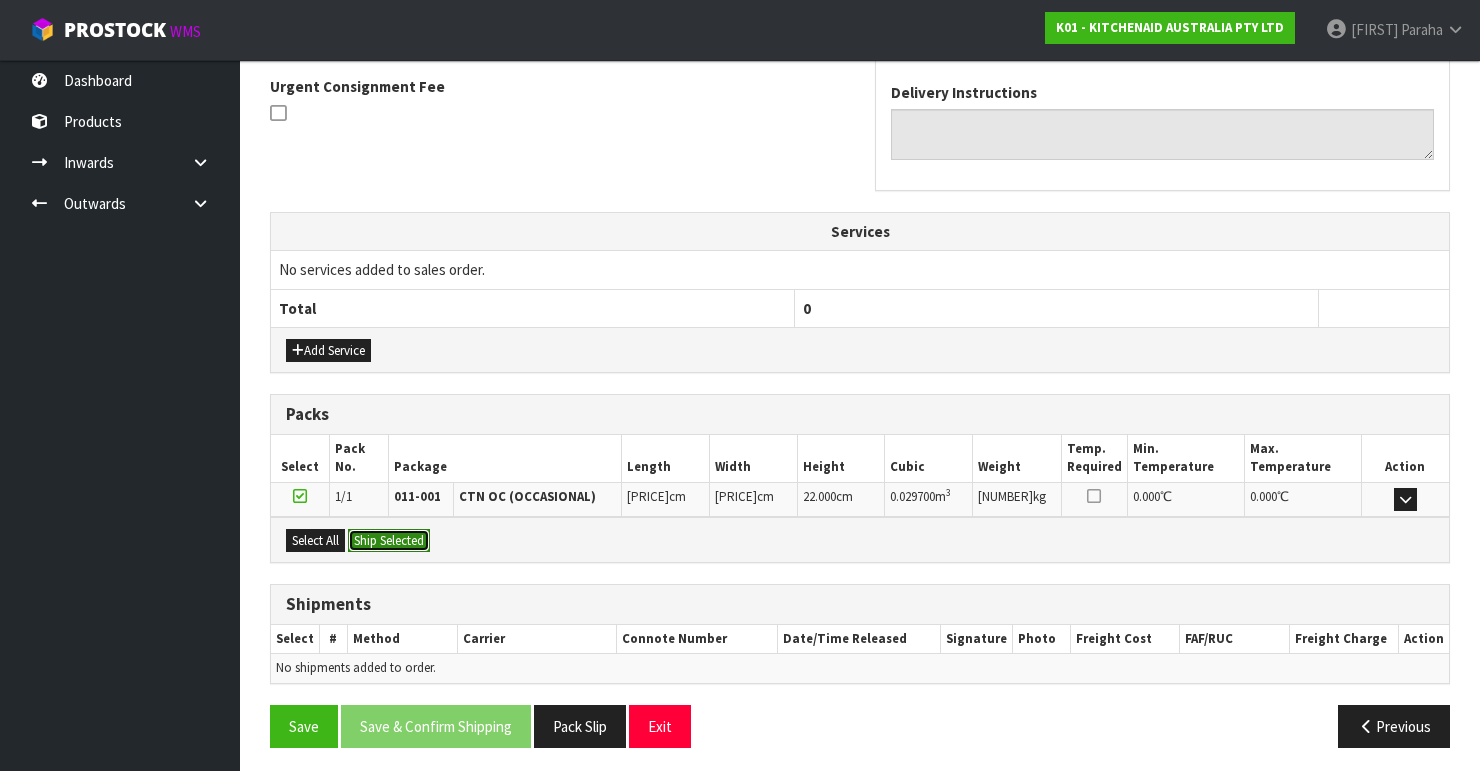 click on "Ship Selected" at bounding box center [389, 541] 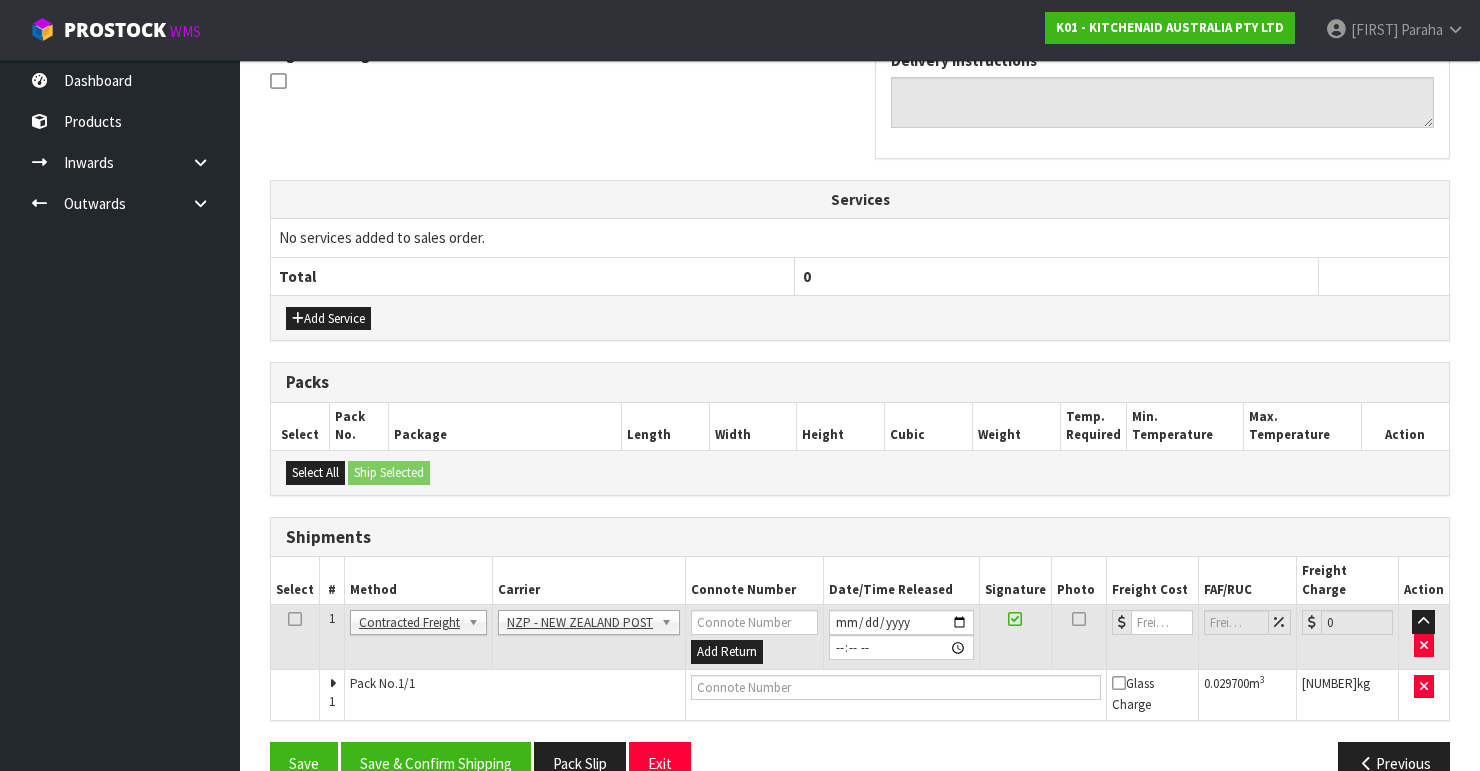 scroll, scrollTop: 635, scrollLeft: 0, axis: vertical 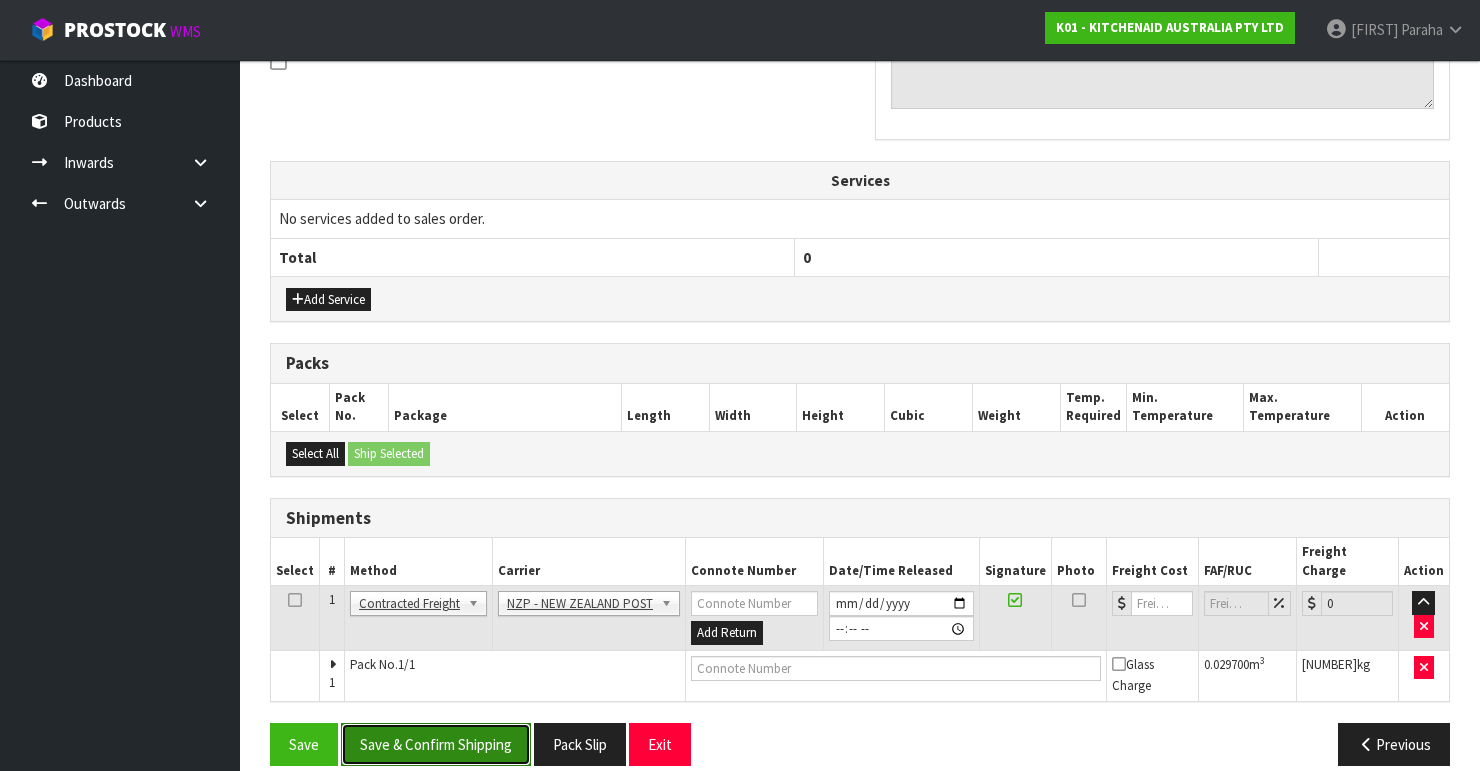 click on "Save & Confirm Shipping" at bounding box center (436, 744) 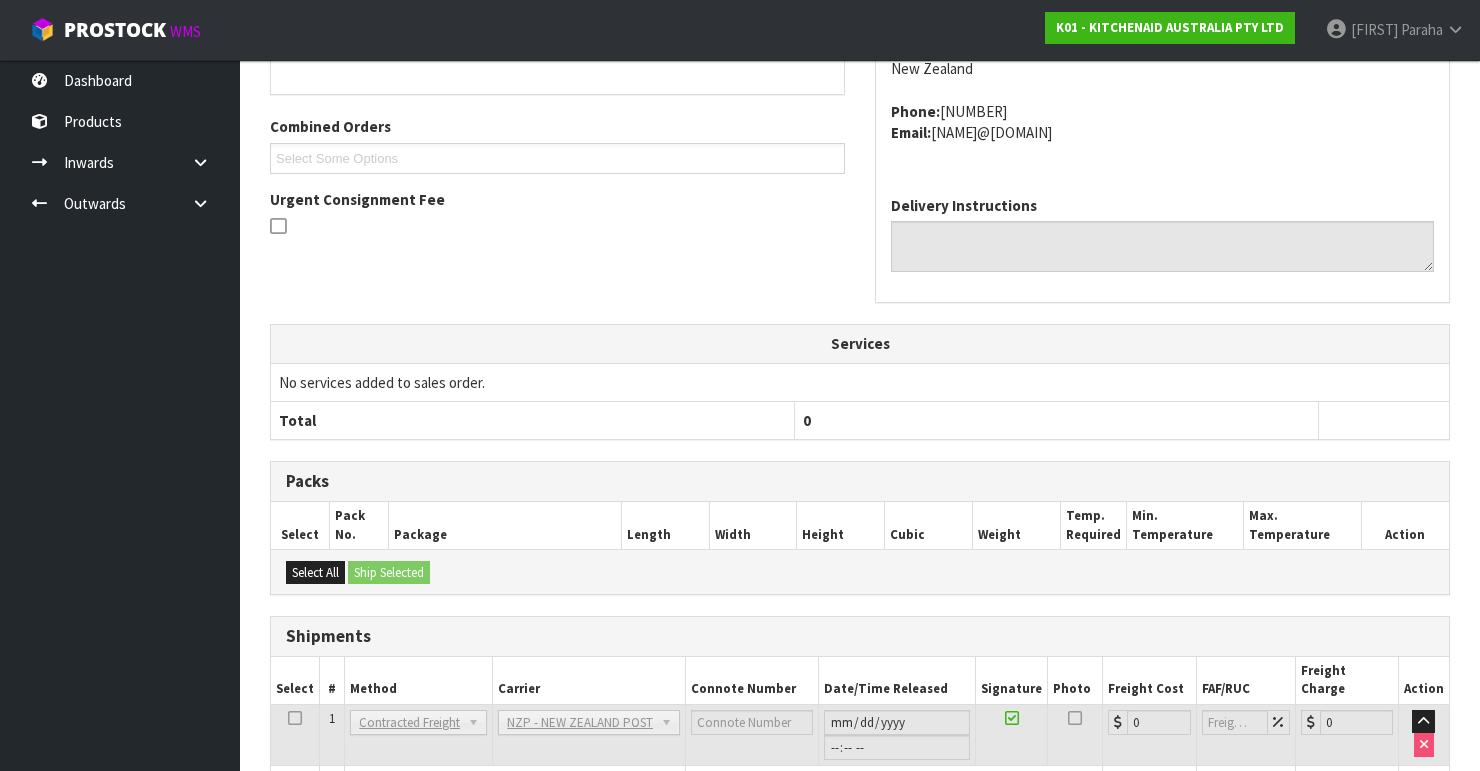 scroll, scrollTop: 605, scrollLeft: 0, axis: vertical 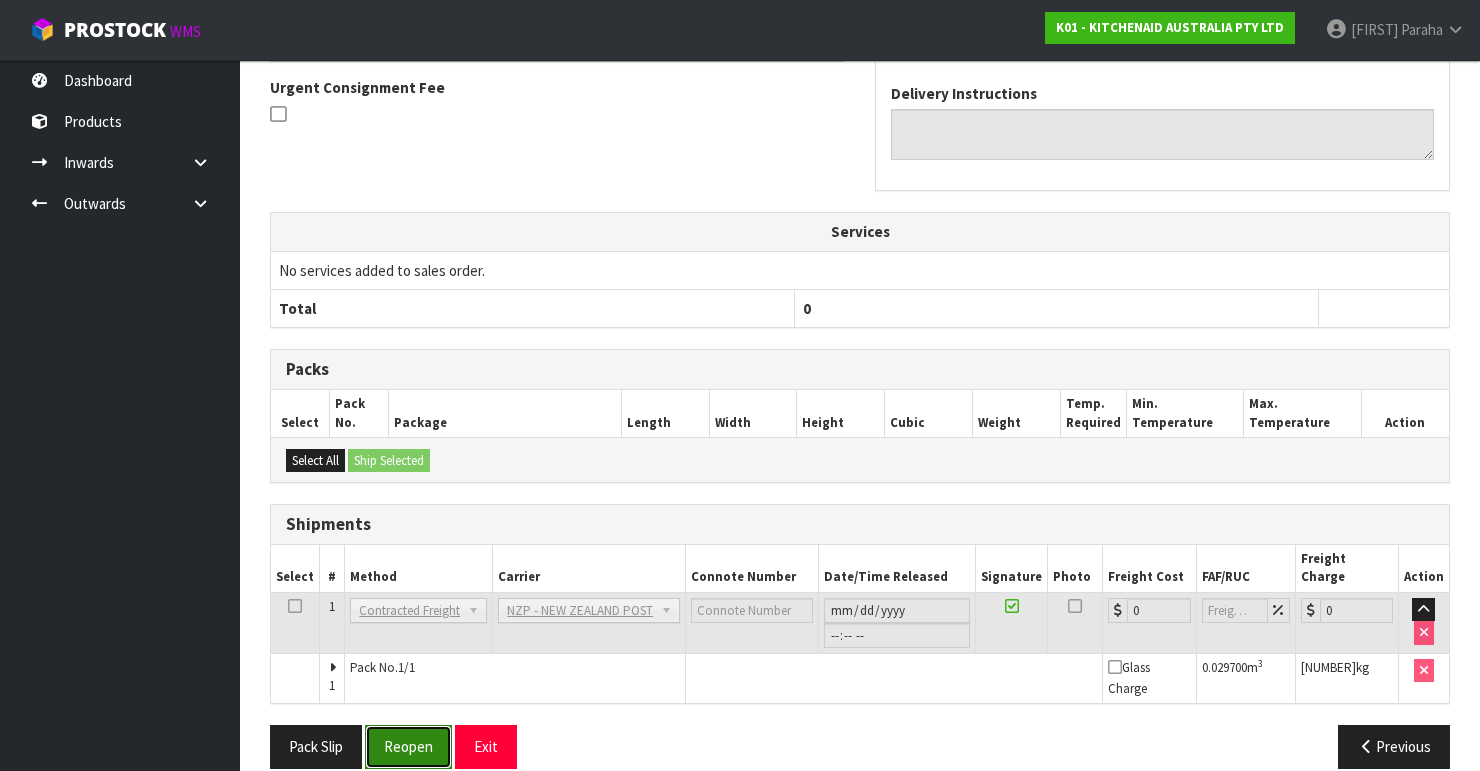 click on "Reopen" at bounding box center (408, 746) 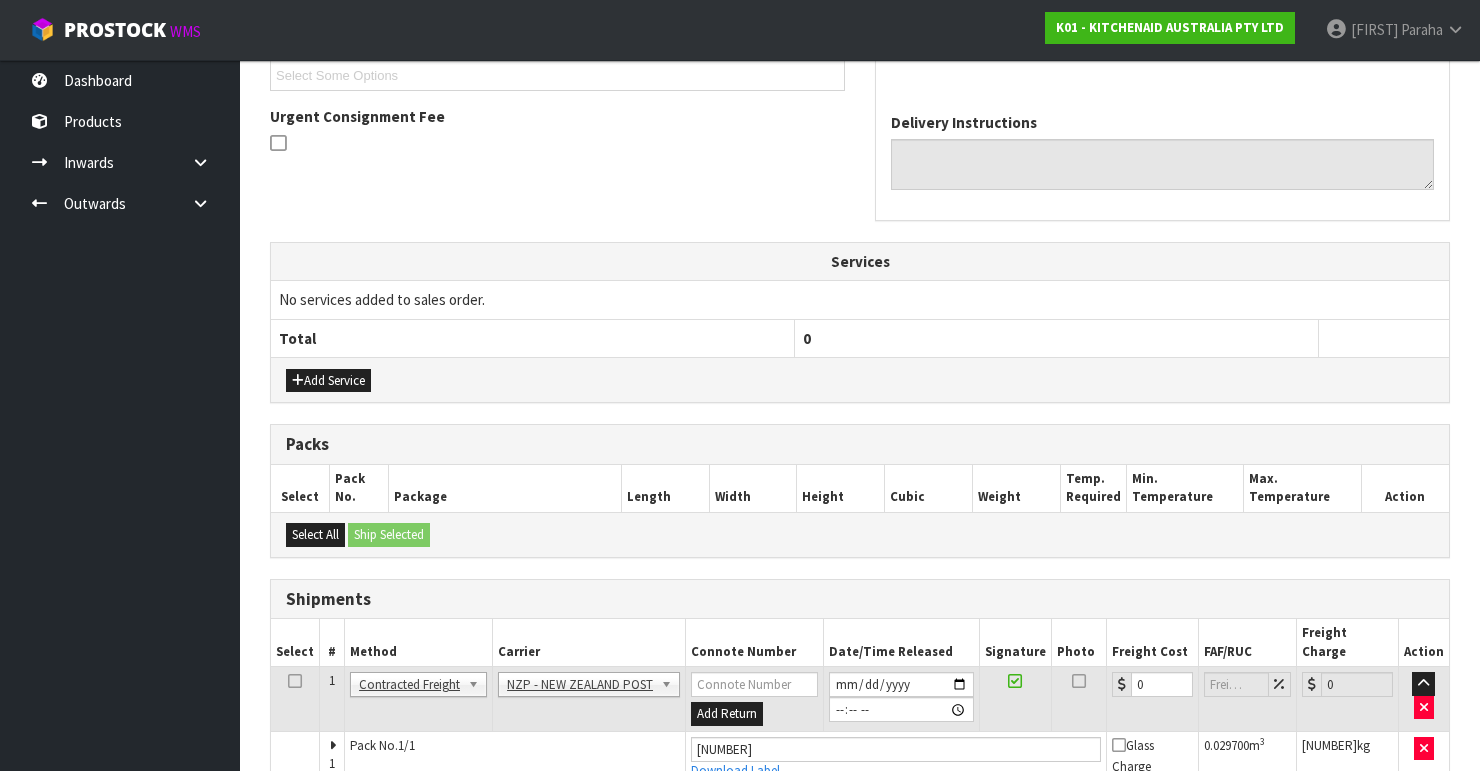 scroll, scrollTop: 638, scrollLeft: 0, axis: vertical 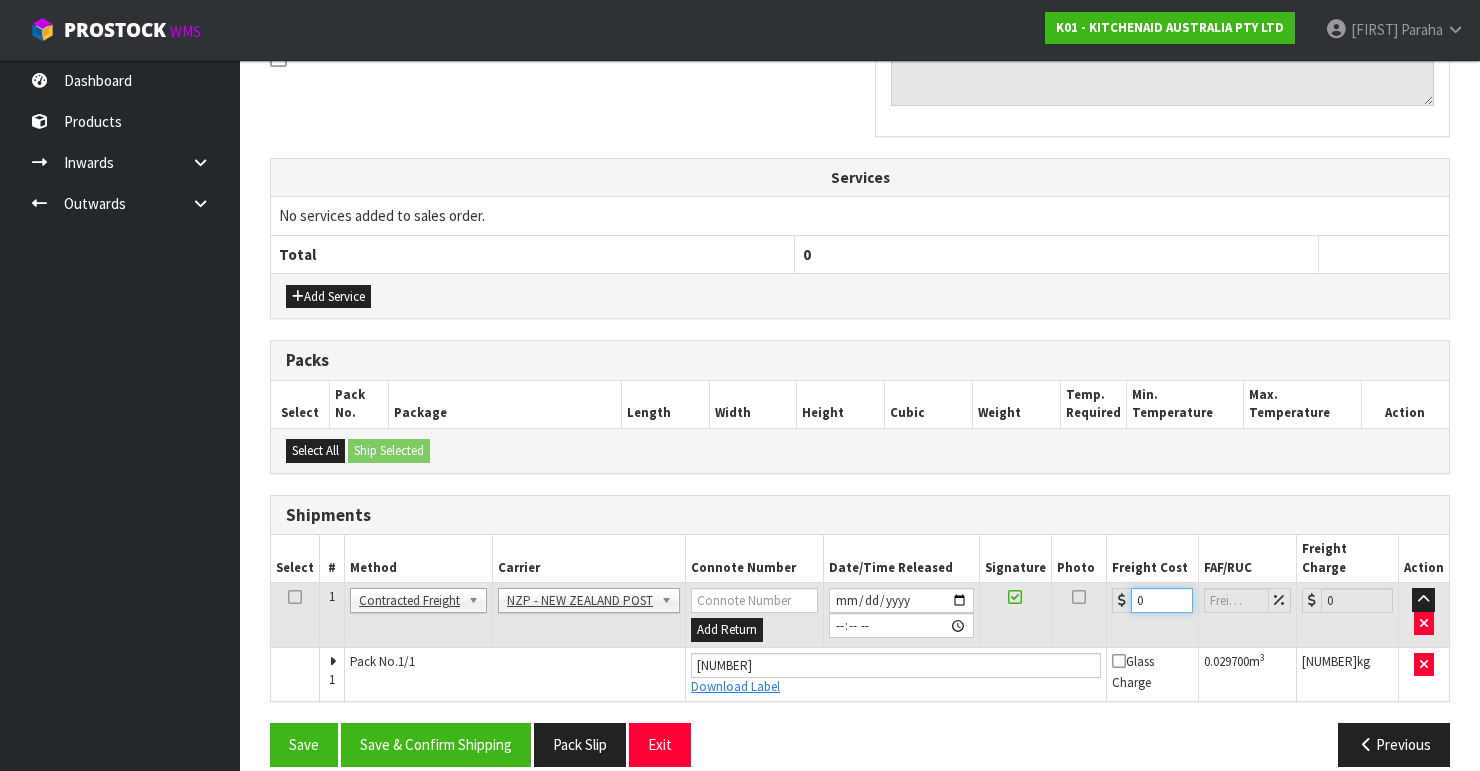 click on "0" at bounding box center (1152, 600) 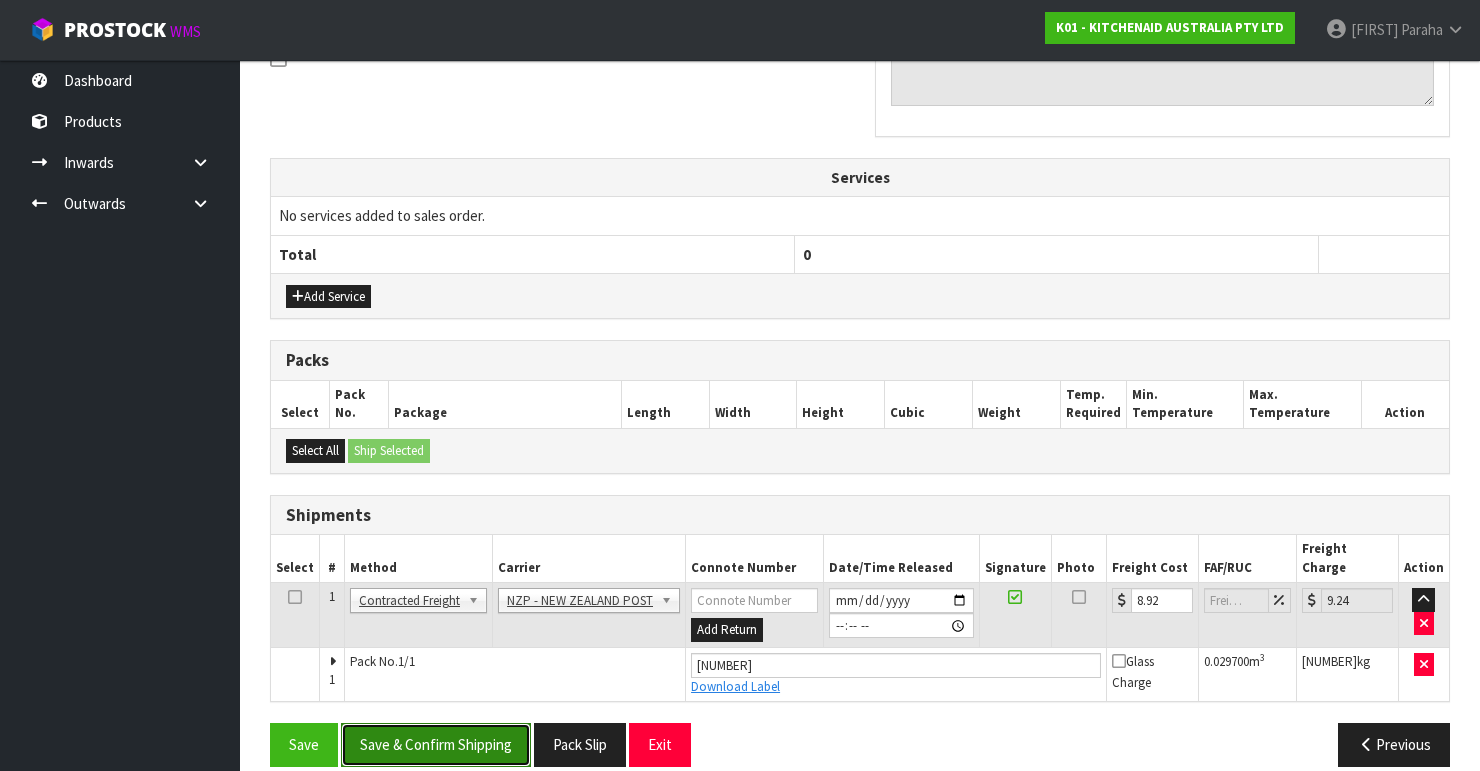 click on "Save & Confirm Shipping" at bounding box center [436, 744] 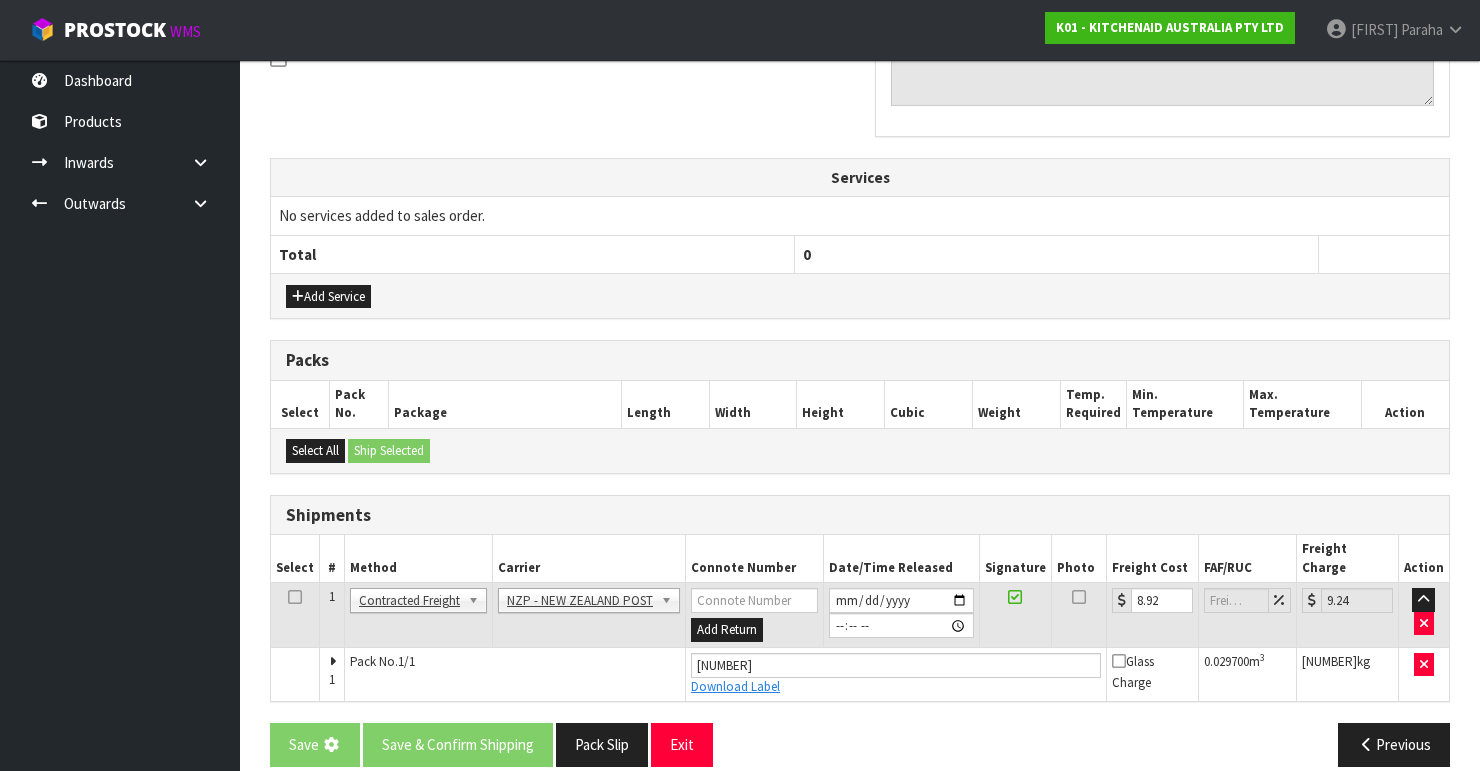 scroll, scrollTop: 0, scrollLeft: 0, axis: both 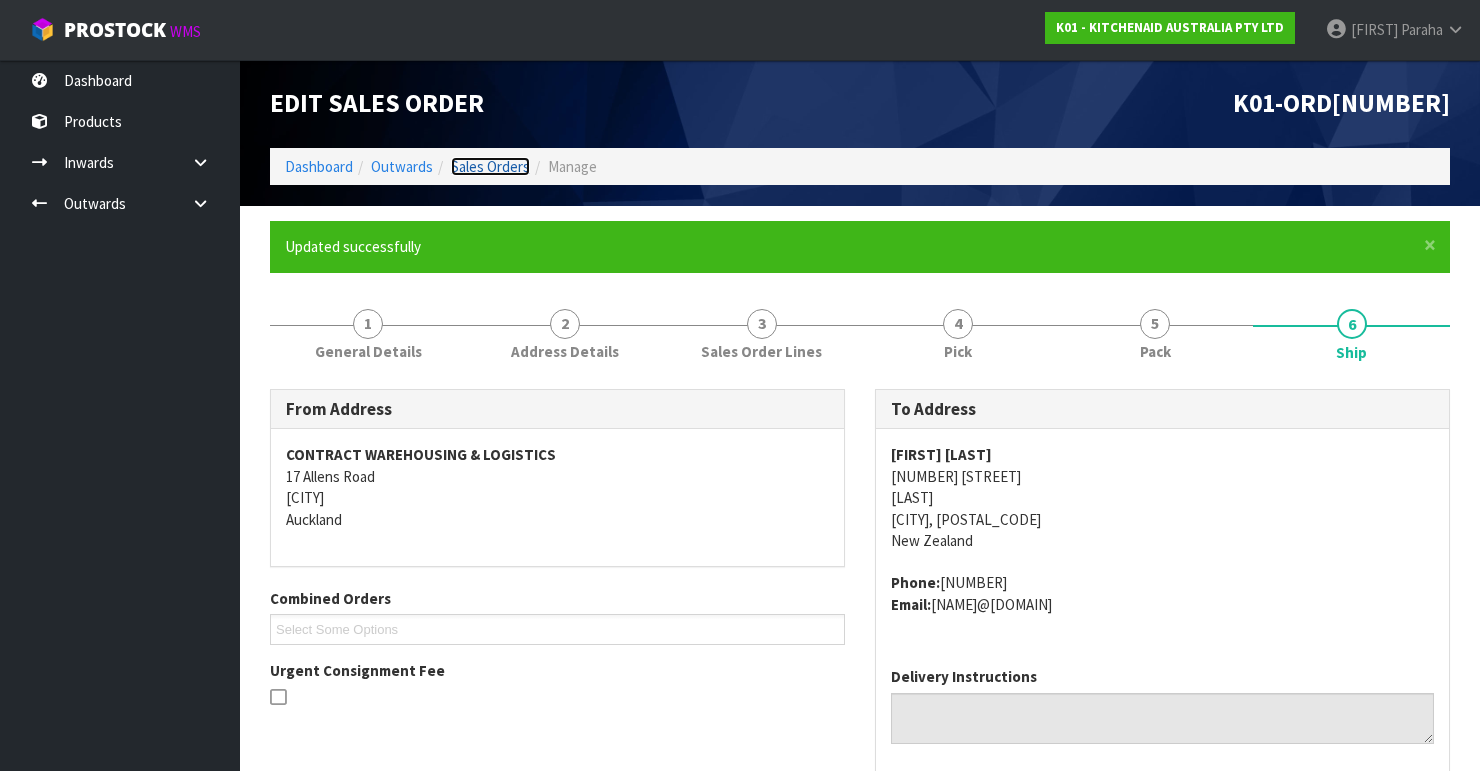 click on "Sales Orders" at bounding box center [490, 166] 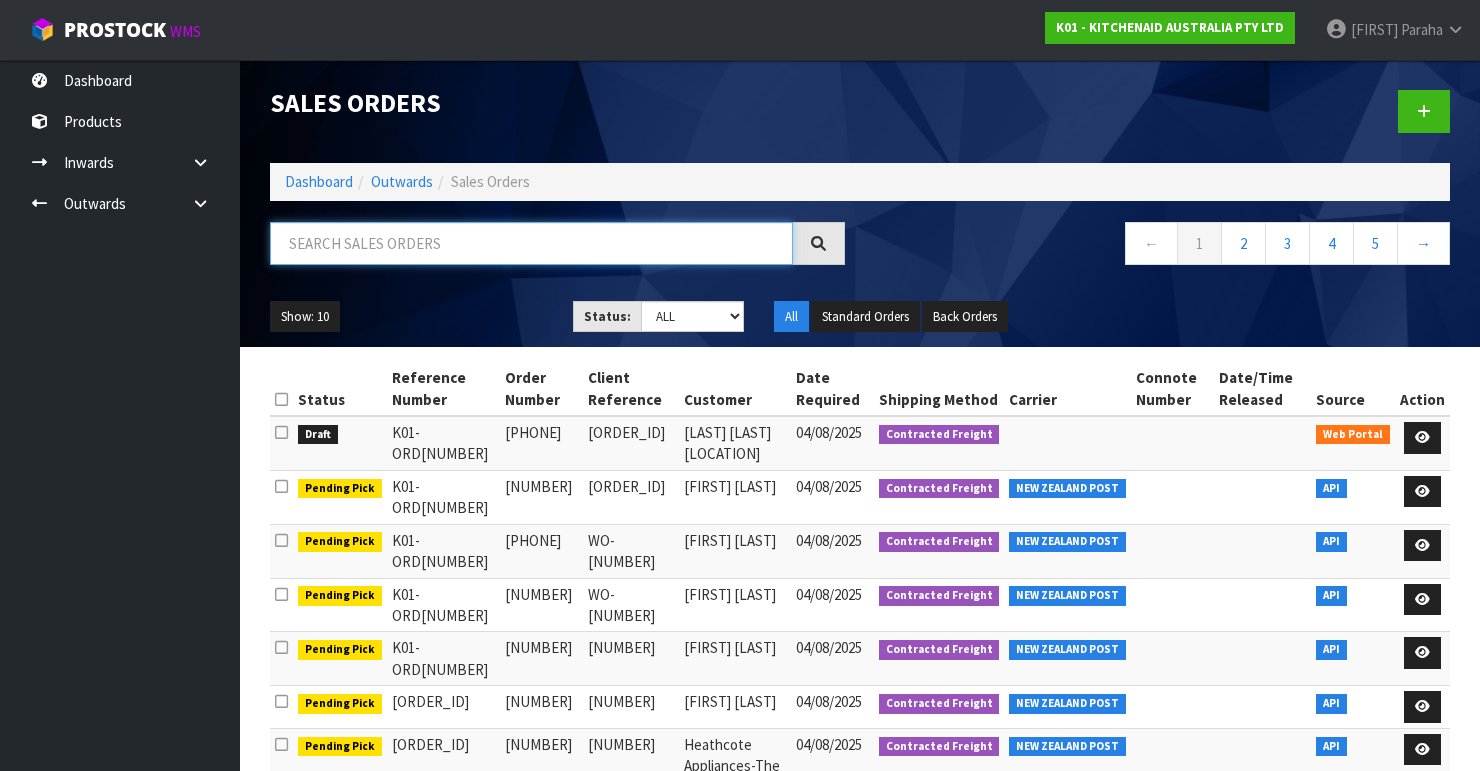 click at bounding box center (531, 243) 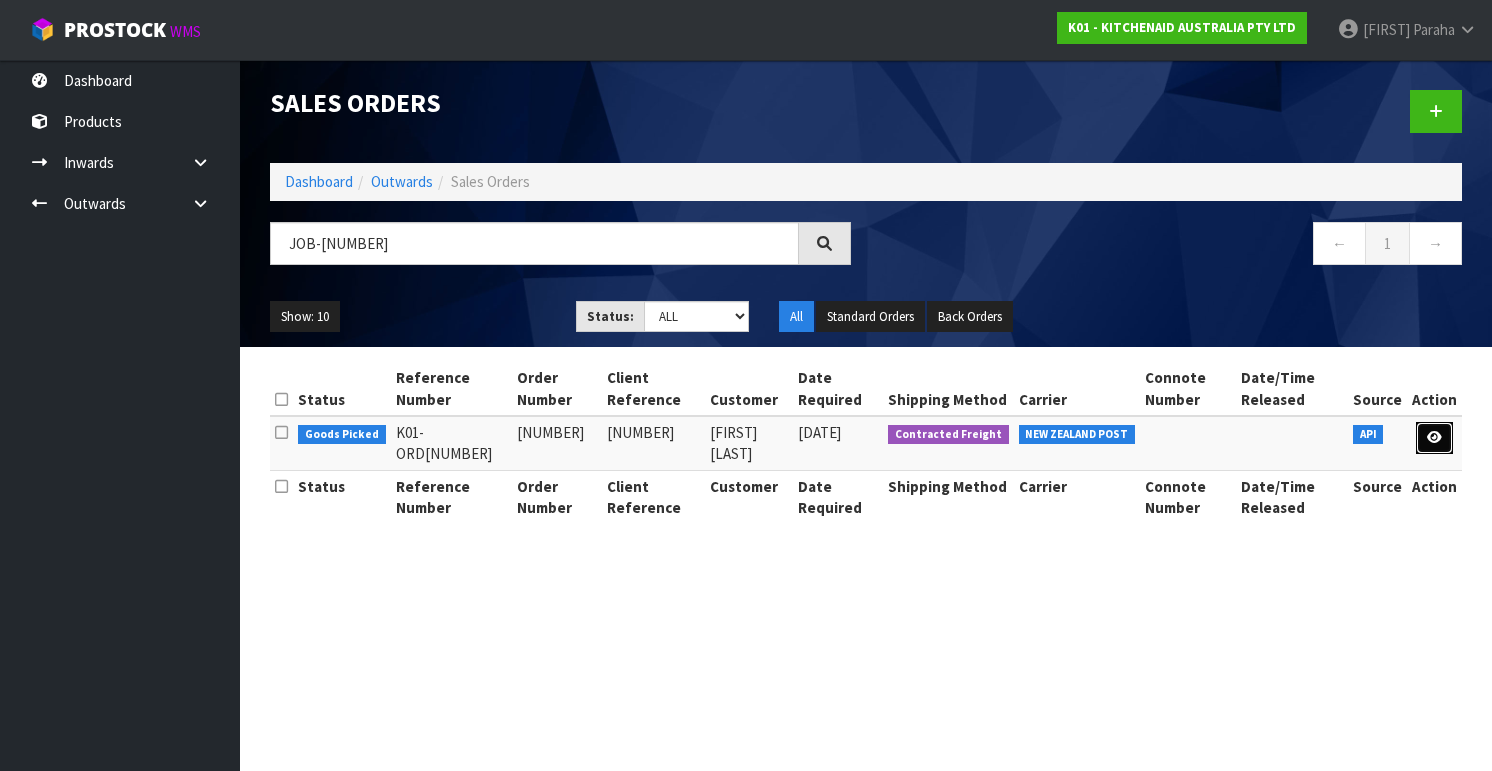 click at bounding box center [1434, 437] 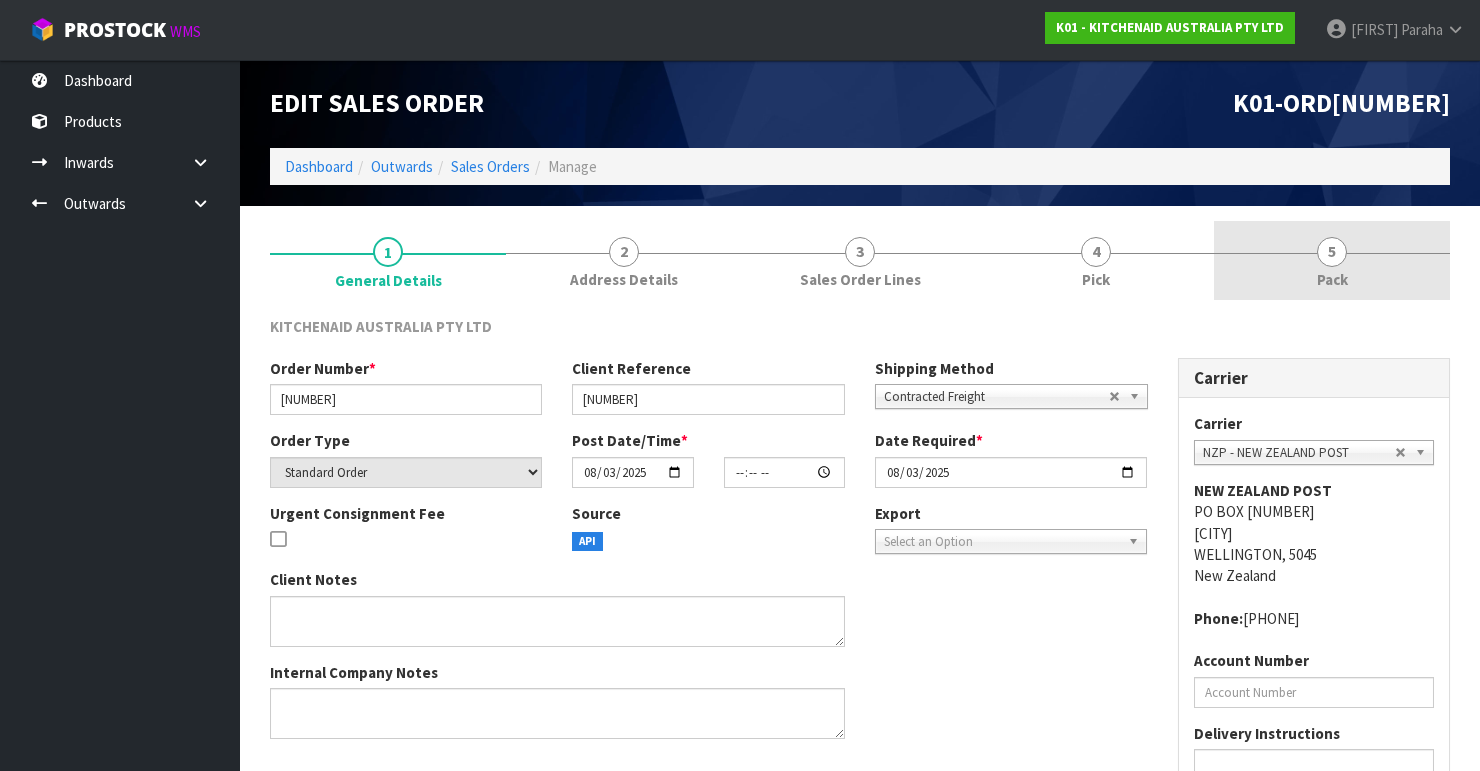 click on "5" at bounding box center [1332, 252] 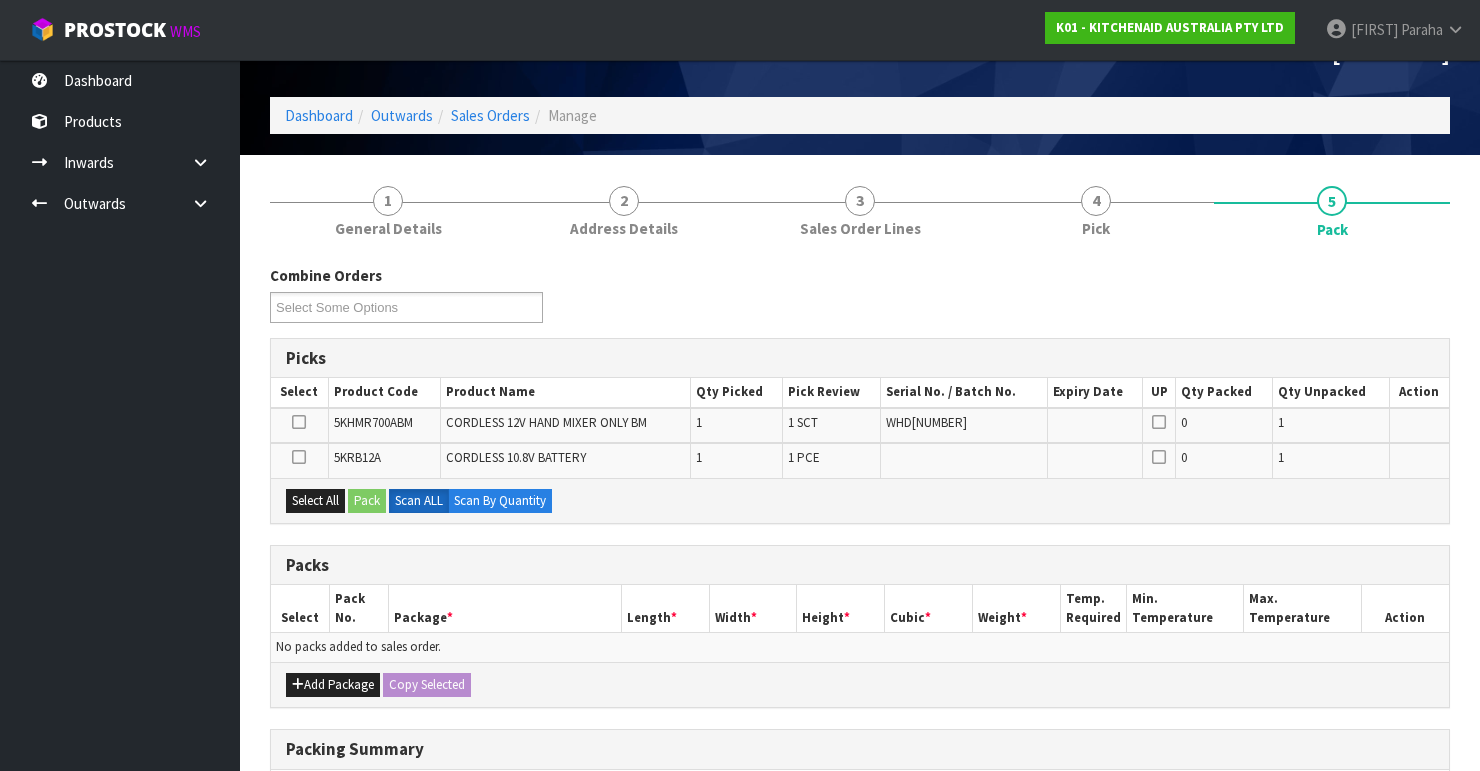 scroll, scrollTop: 80, scrollLeft: 0, axis: vertical 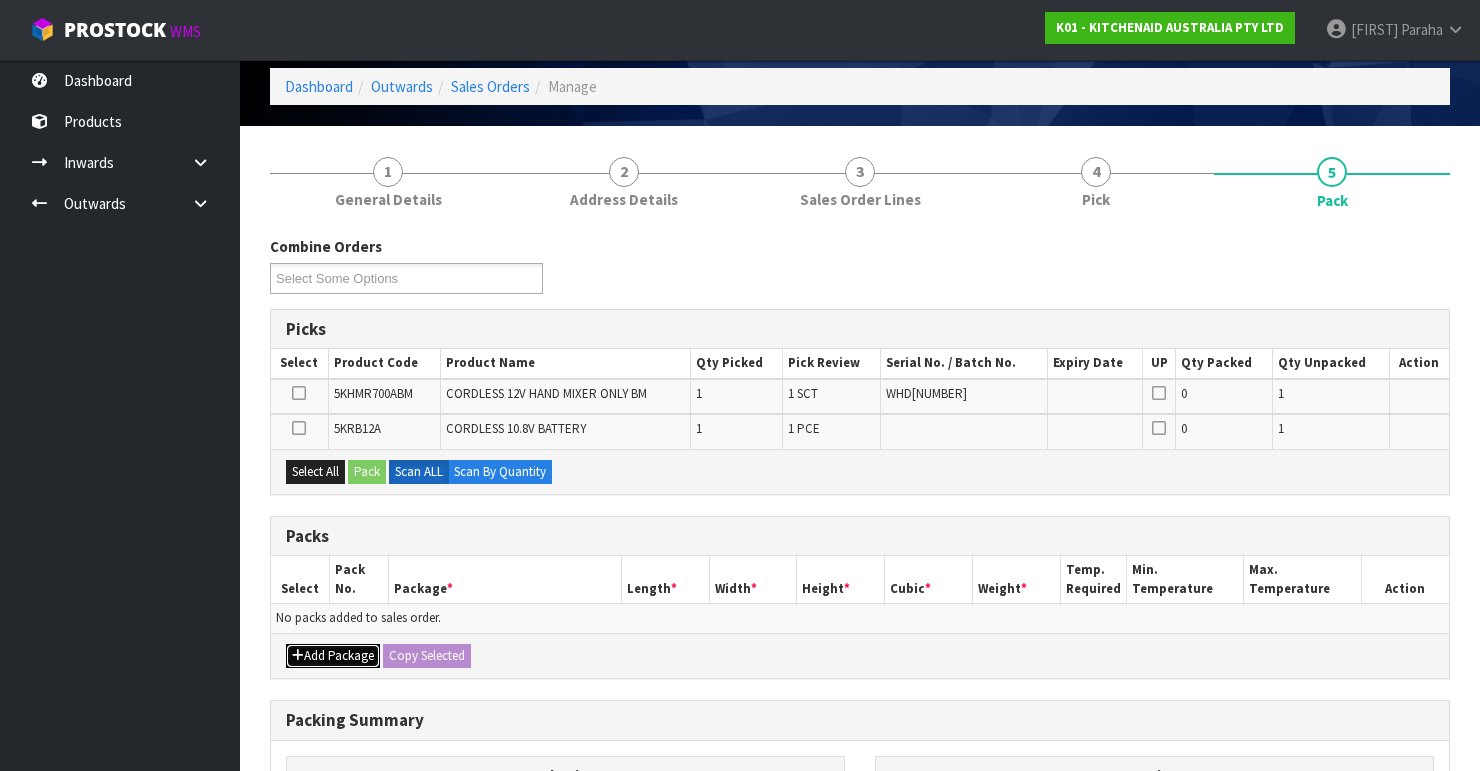 click on "Add Package" at bounding box center [333, 656] 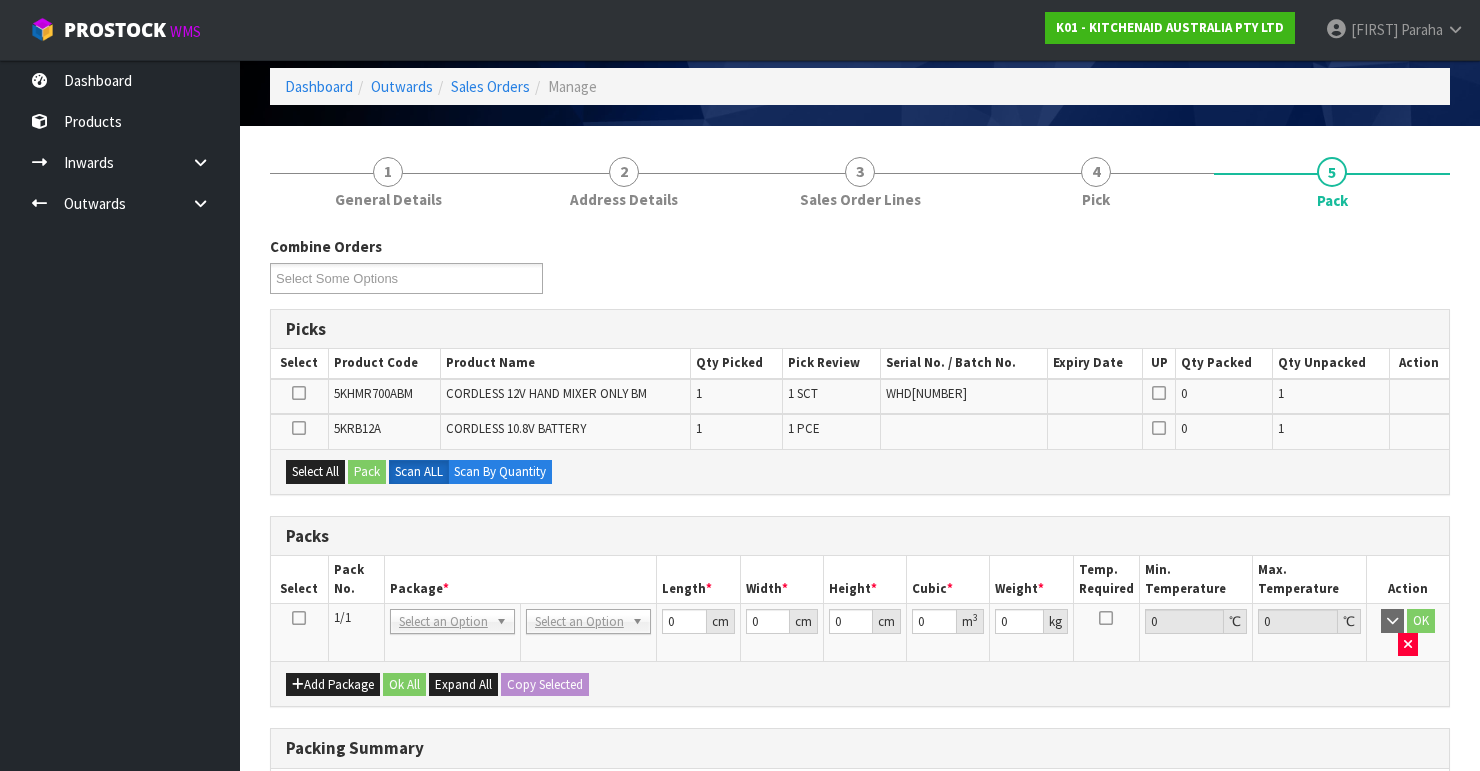 click at bounding box center [299, 618] 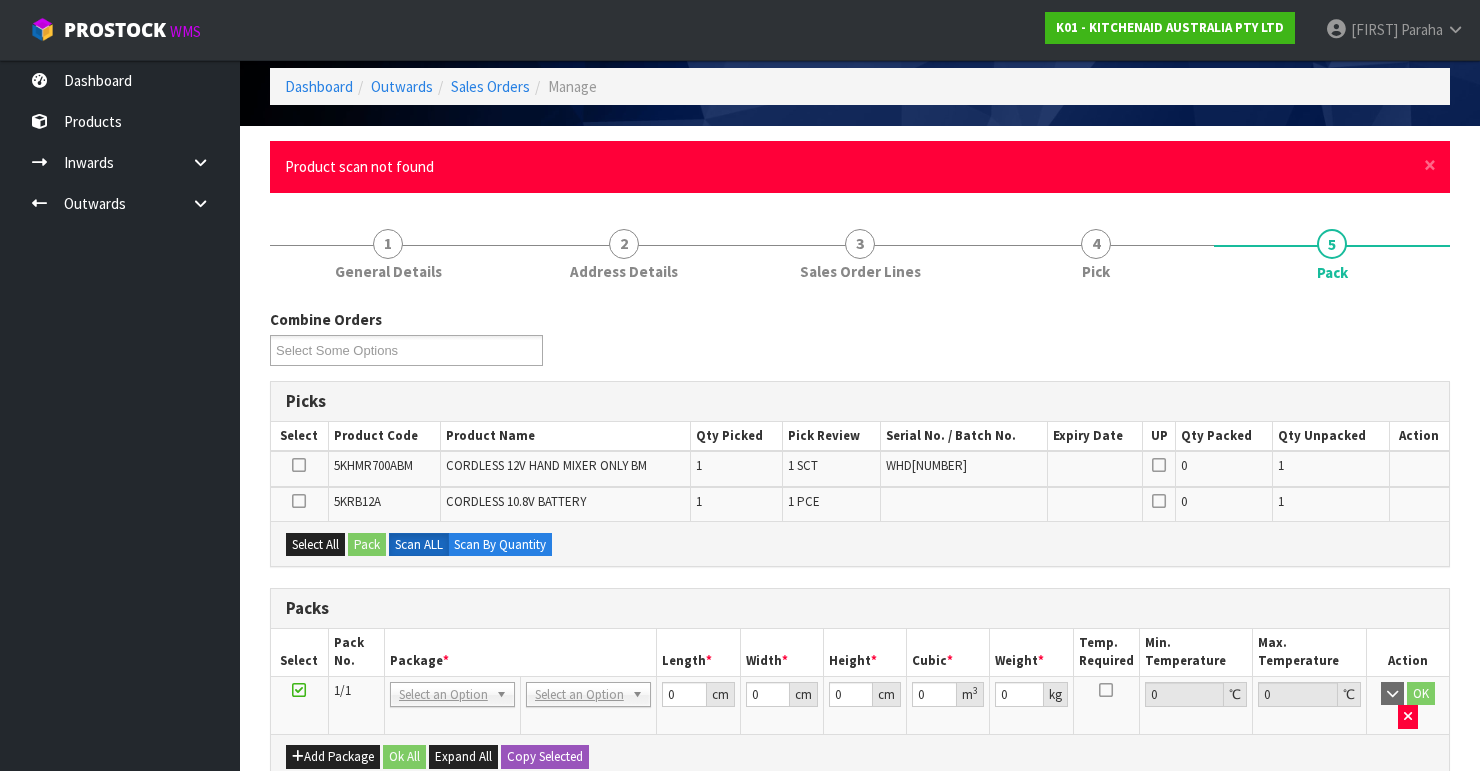 scroll, scrollTop: 0, scrollLeft: 0, axis: both 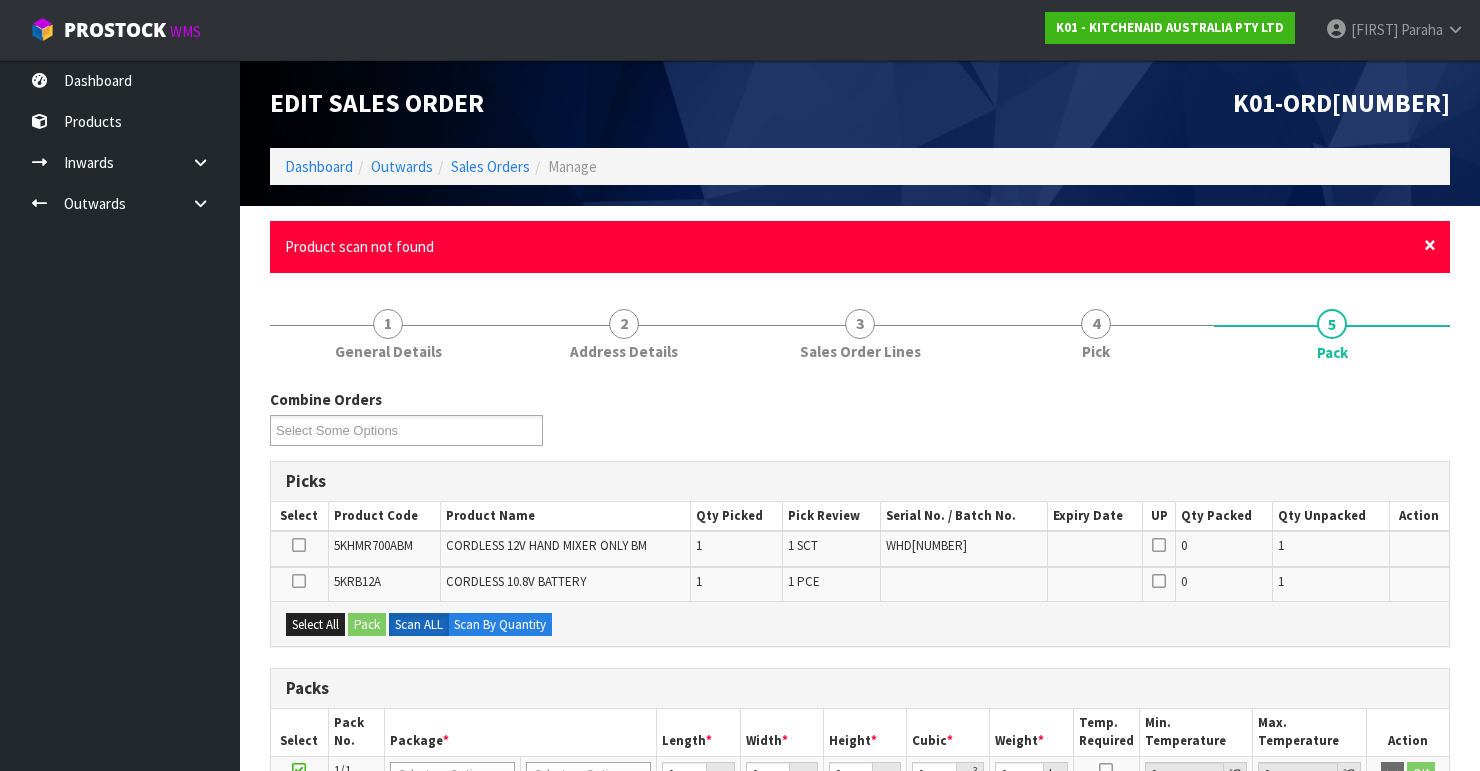 click on "×" at bounding box center [1430, 245] 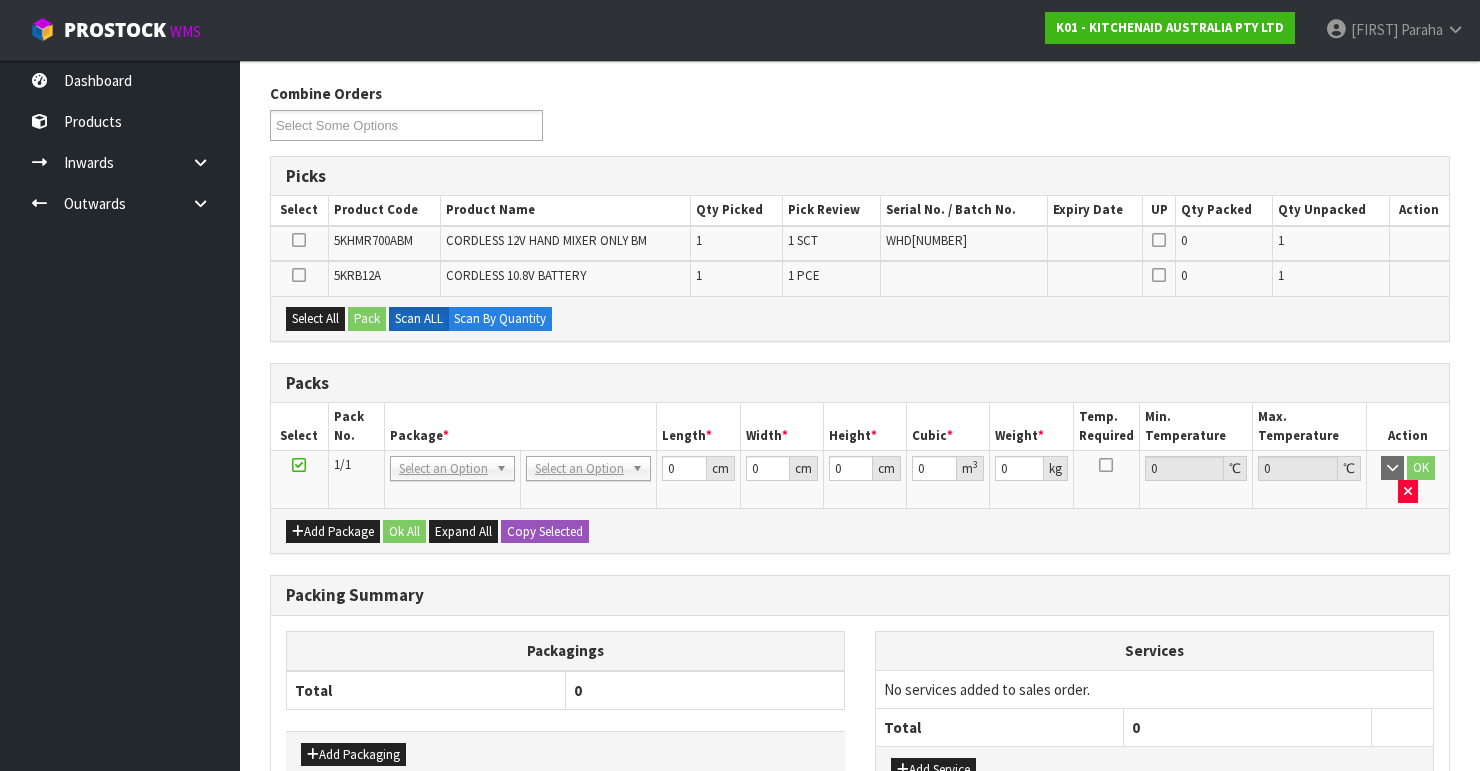 scroll, scrollTop: 240, scrollLeft: 0, axis: vertical 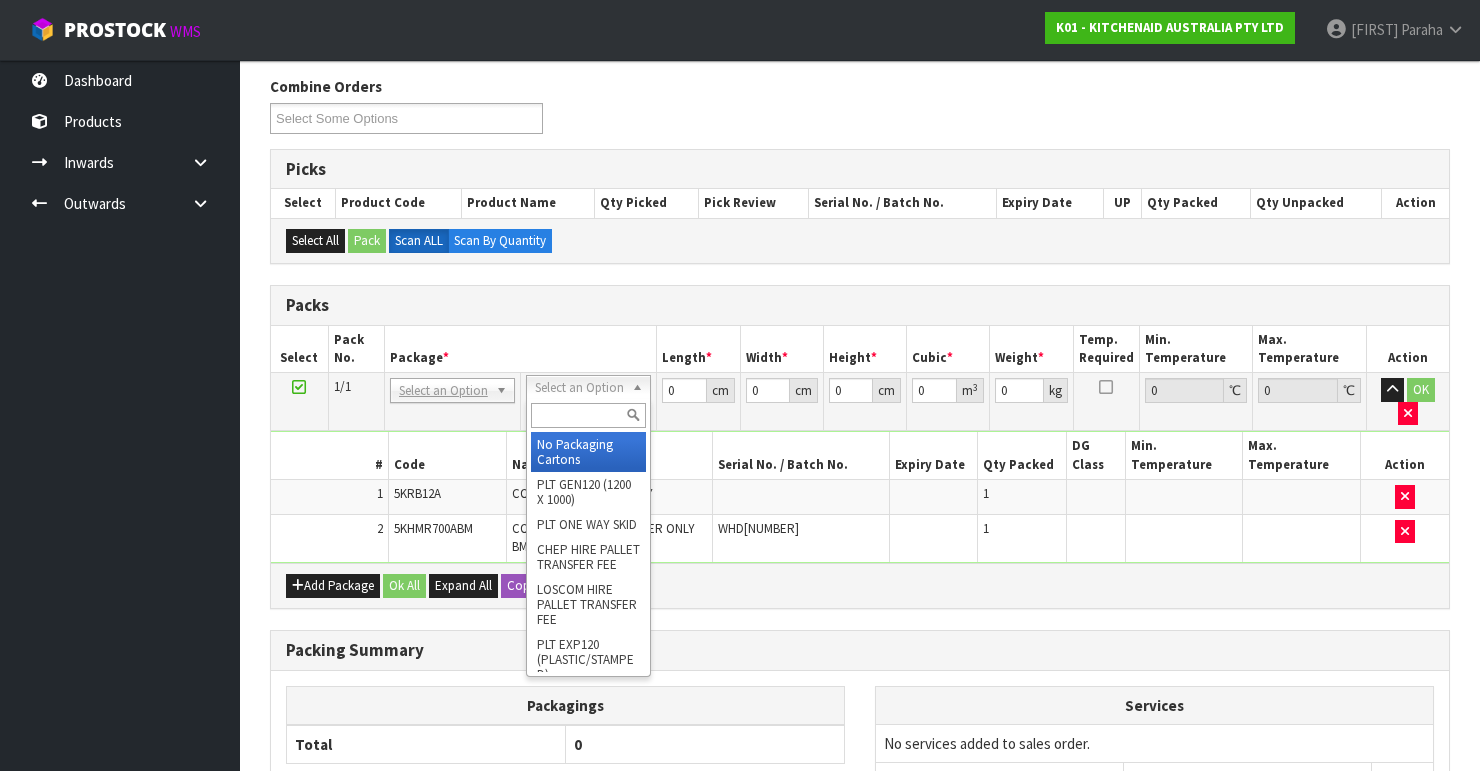 drag, startPoint x: 634, startPoint y: 384, endPoint x: 617, endPoint y: 398, distance: 22.022715 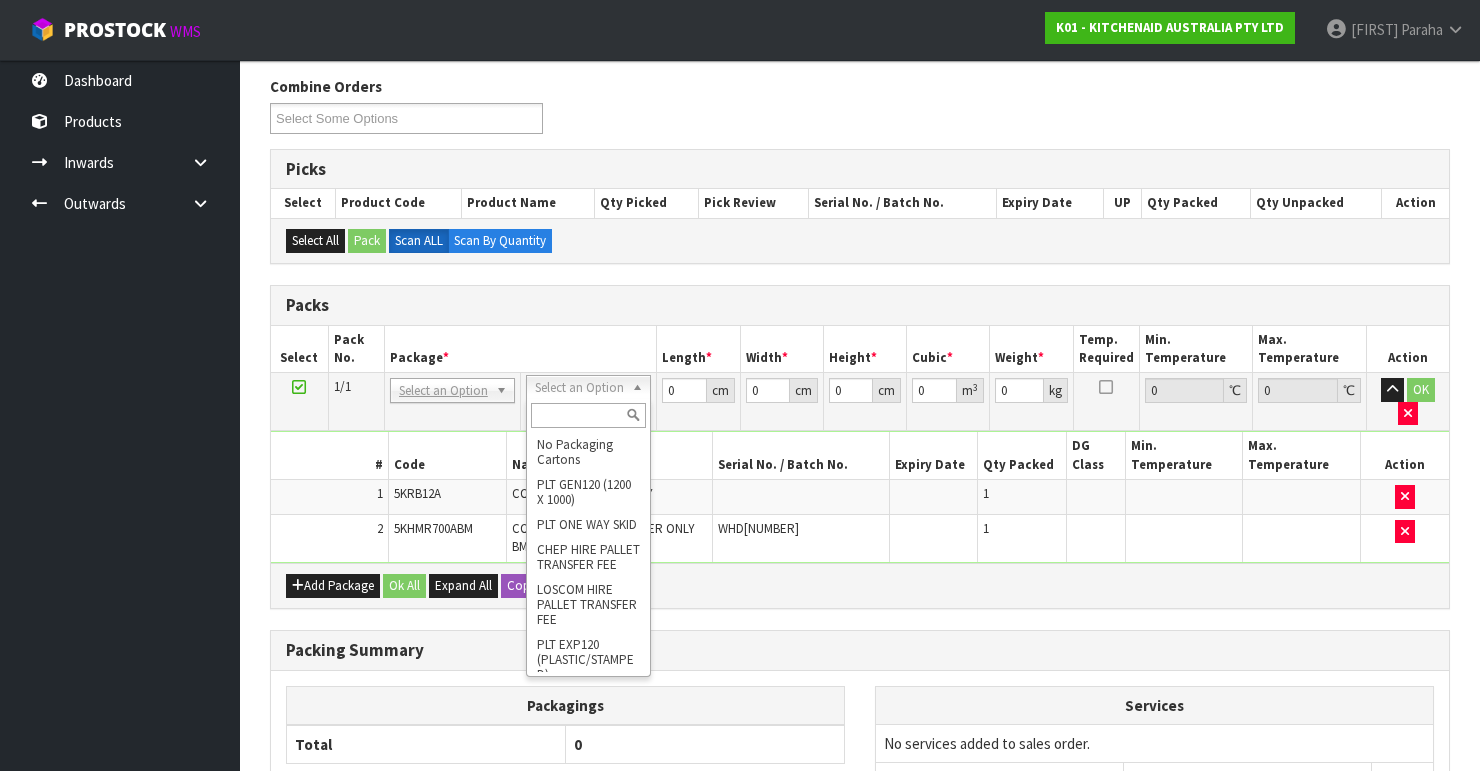 click at bounding box center (588, 415) 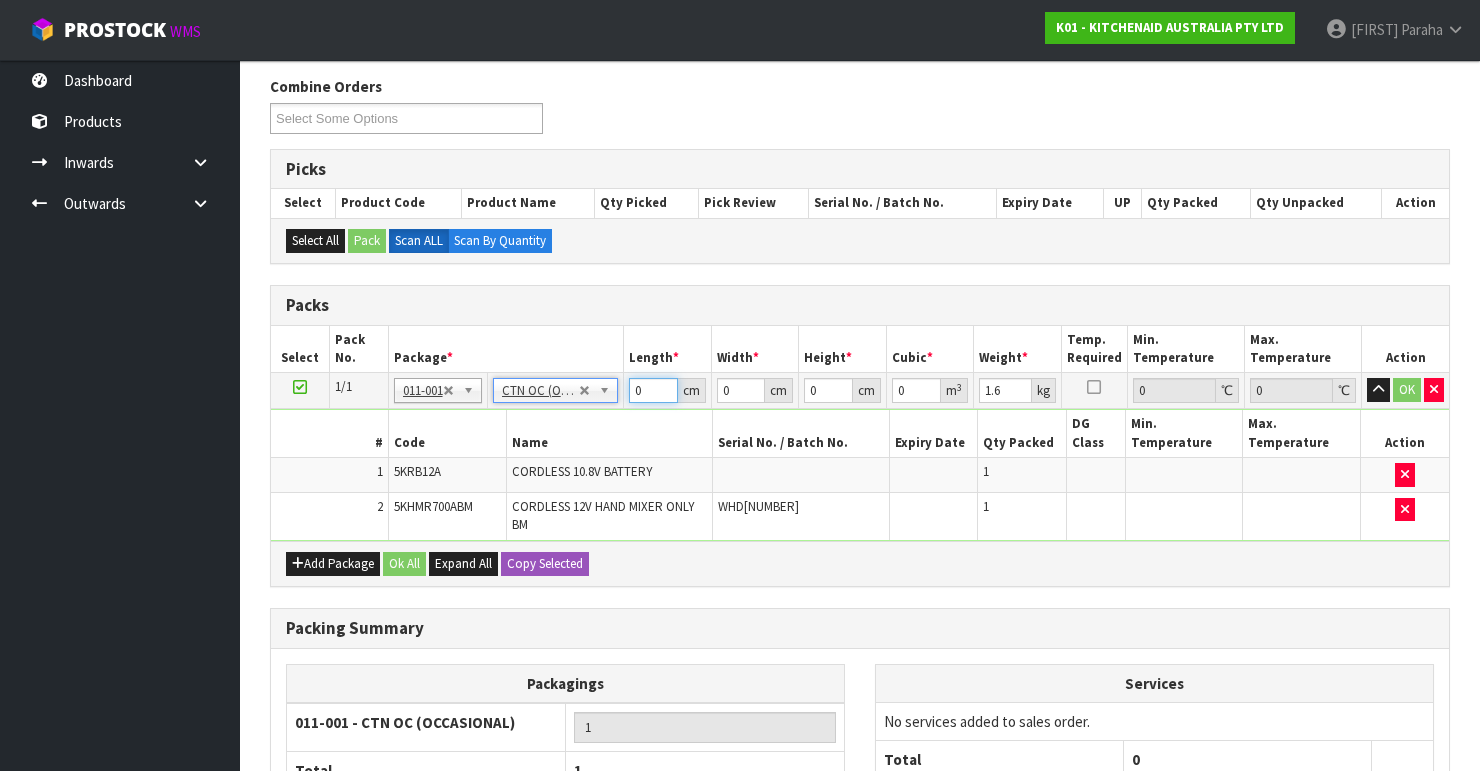 drag, startPoint x: 652, startPoint y: 388, endPoint x: 610, endPoint y: 377, distance: 43.416588 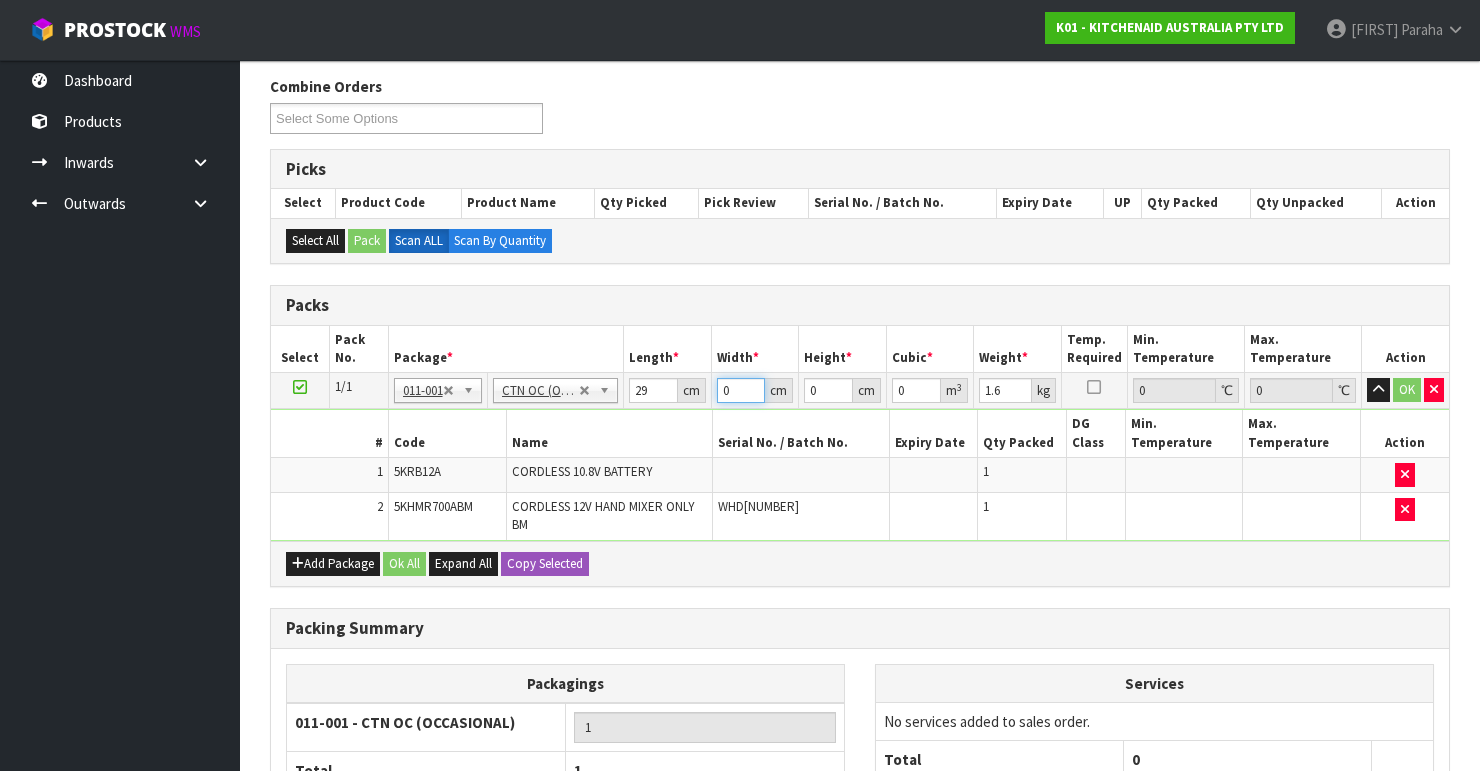 drag, startPoint x: 735, startPoint y: 385, endPoint x: 696, endPoint y: 384, distance: 39.012817 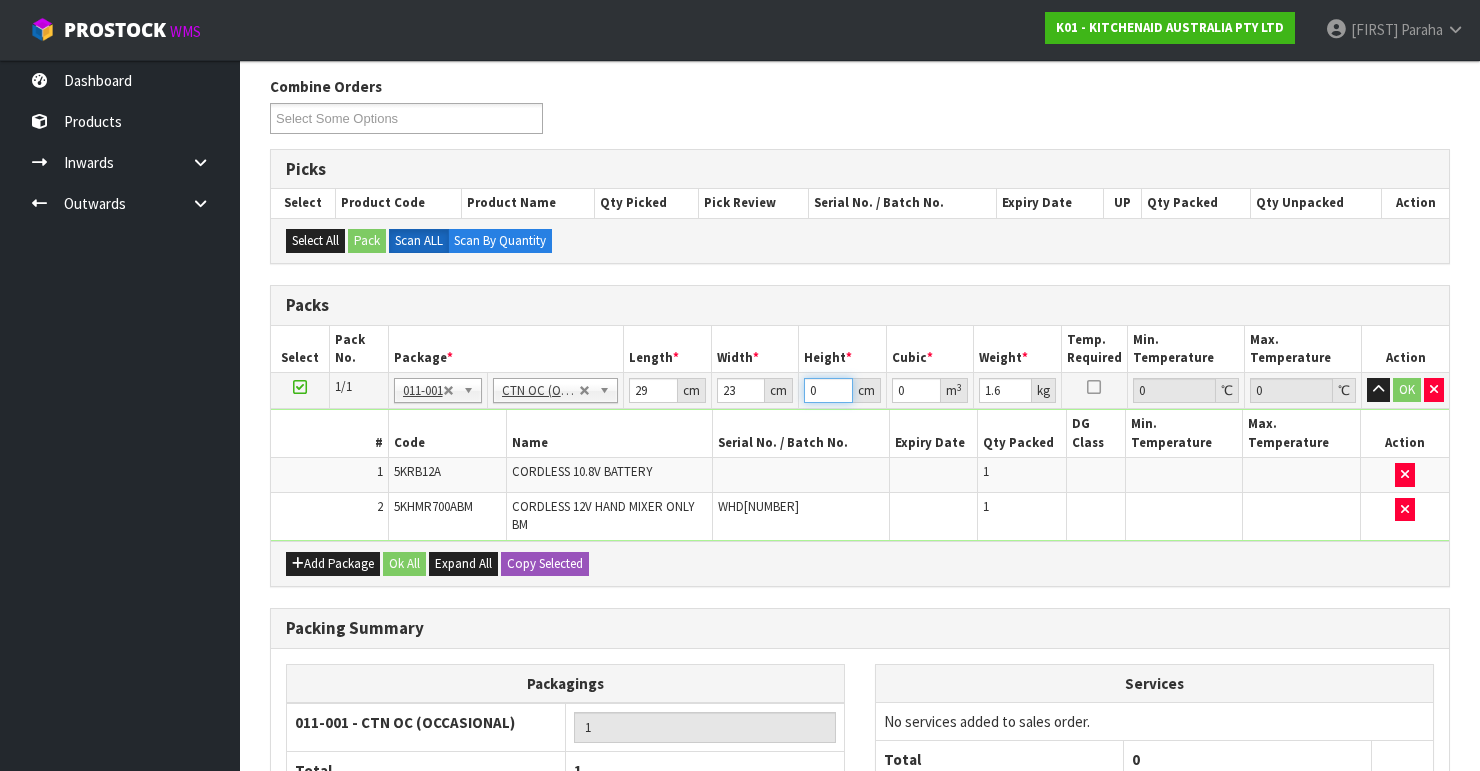 click on "1/1
NONE 007-001 007-002 007-004 007-009 007-013 007-014 007-015 007-017 007-018 007-019 007-021 007-022 007-023 007-024 010-016 010-017 010-018 010-019 011-001 011-002 011-003 011-004 011-005 011-006 011-007 011-008 011-009 011-010 011-011 011-012 011-013 011-014 011-015 011-016 011-017 011-018 011-019 011-020 011-021 011-022 011-023 011-025 011-026 011-027 011-028 011-029 011-030 011-031 011-032 011-033 011-034 011-035 011-036 011-037 011-038 011-039 011-040 011-041 011-042 011-043 011-044 011-045 011-046 011-047 011-048 011-049 011-050 011-051 011-052 011-053 011-054 011-055 011-056 011-057 011-058 011-059 011-060 011-061 011-062 011-063 011-064 011-065 011-066 011-067 011-068 011-070 011-072 011-073 011-074 011-075 011-076 011-077 011-078 011-079 011-080 011-081 011-082 011-083 011-084
011-001
No Packaging Cartons PLT GEN120 (1200 X 1000) PLT ONE WAY SKID CHEP HIRE PALLET TRANSFER FEE LOSCOM HIRE PALLET TRANSFER FEE" at bounding box center (860, 391) 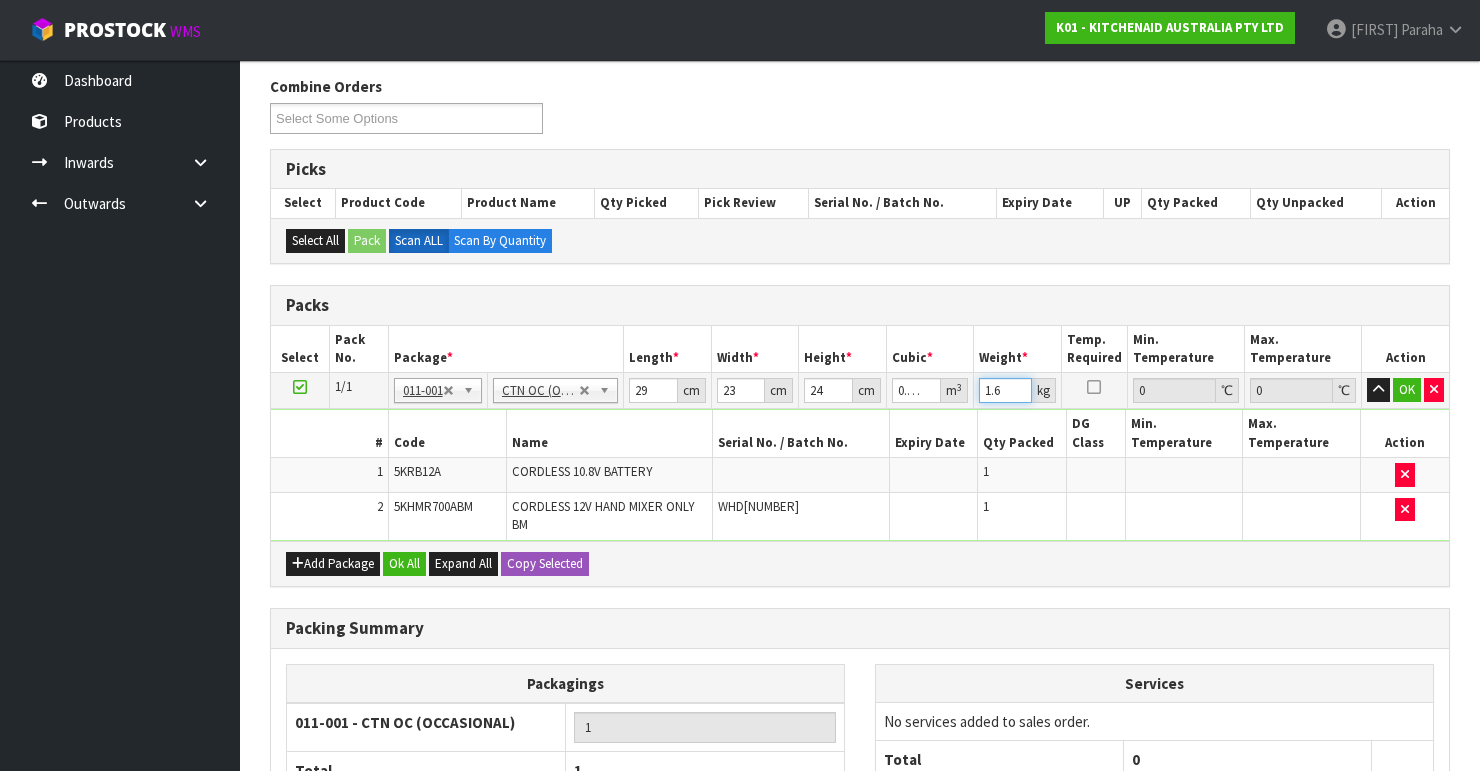 drag, startPoint x: 1007, startPoint y: 388, endPoint x: 967, endPoint y: 385, distance: 40.112343 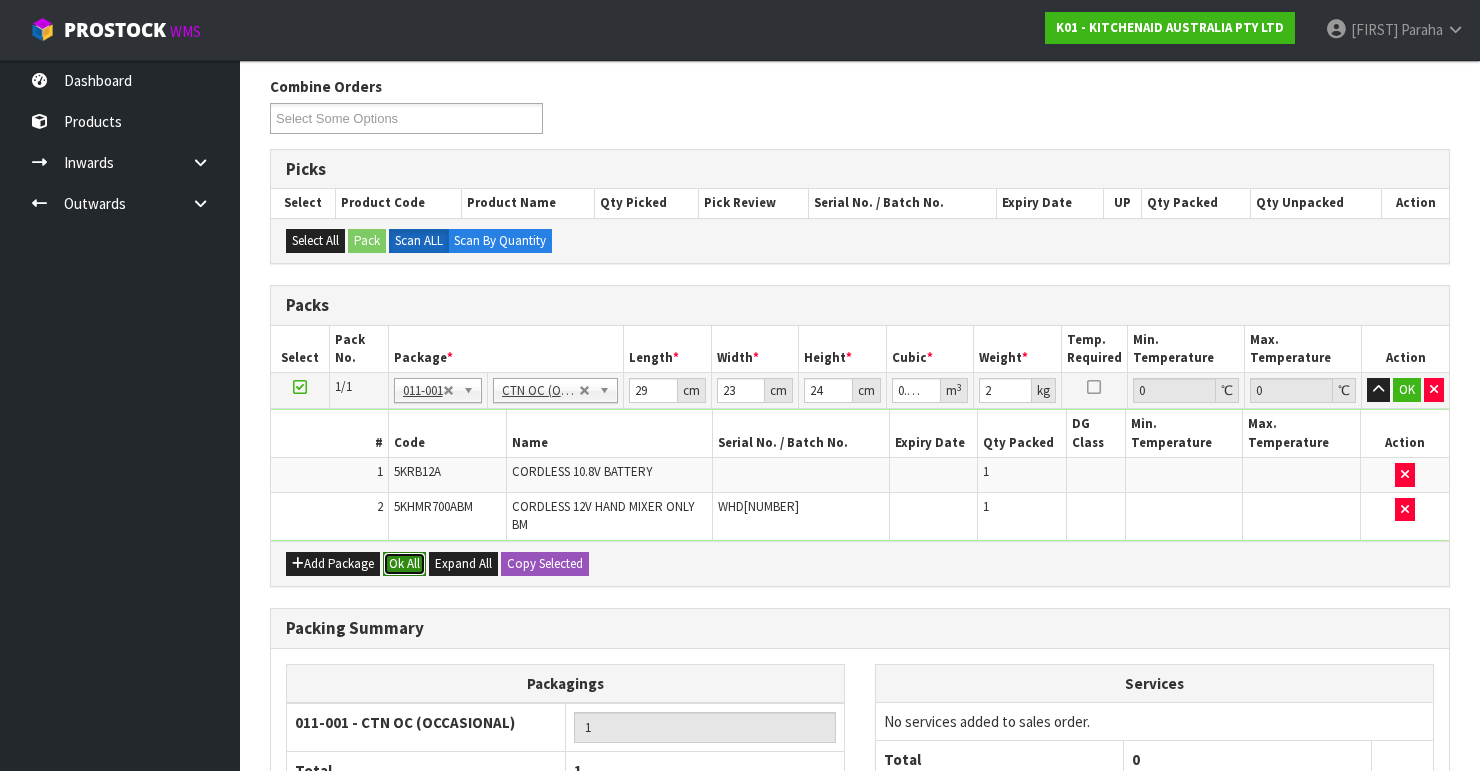 click on "Ok All" at bounding box center [404, 564] 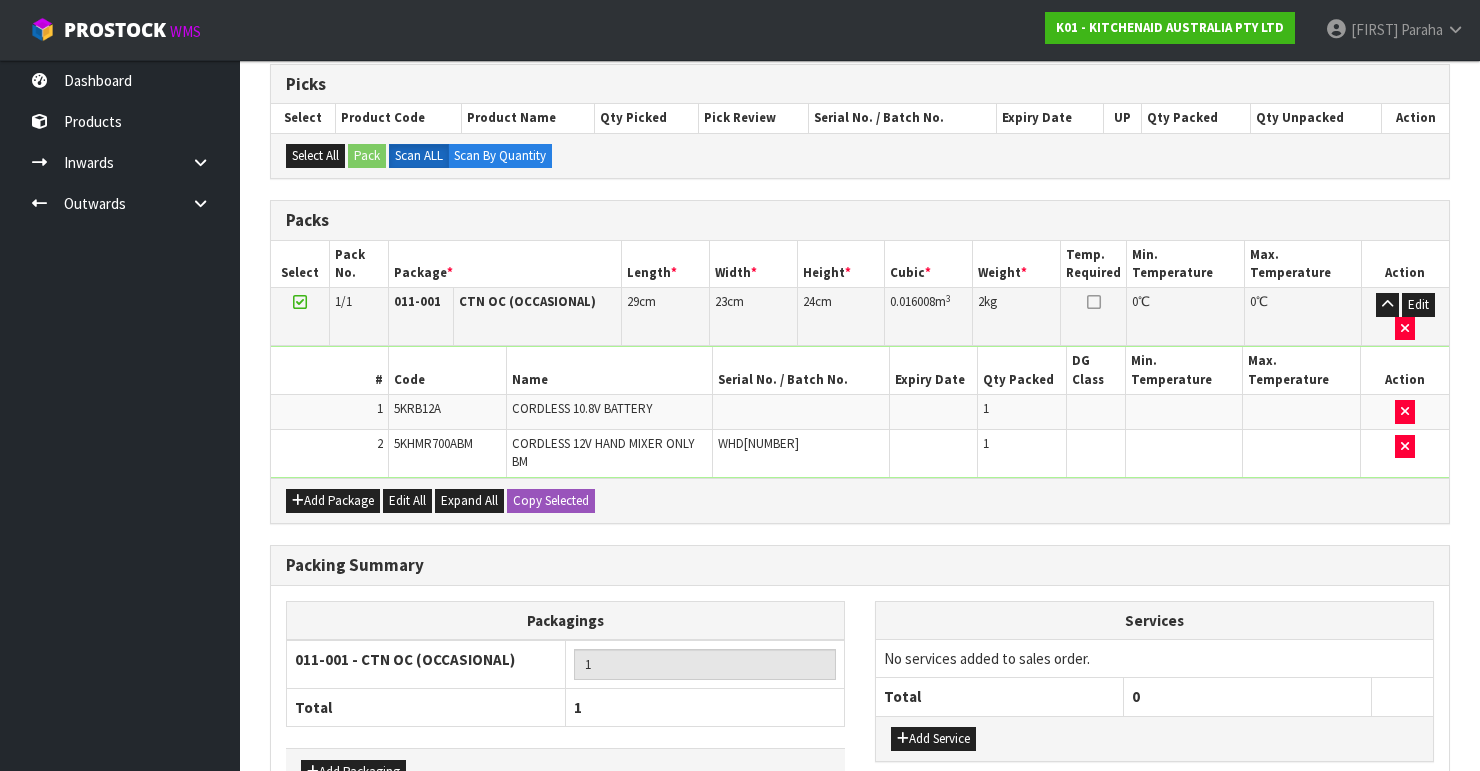 scroll, scrollTop: 448, scrollLeft: 0, axis: vertical 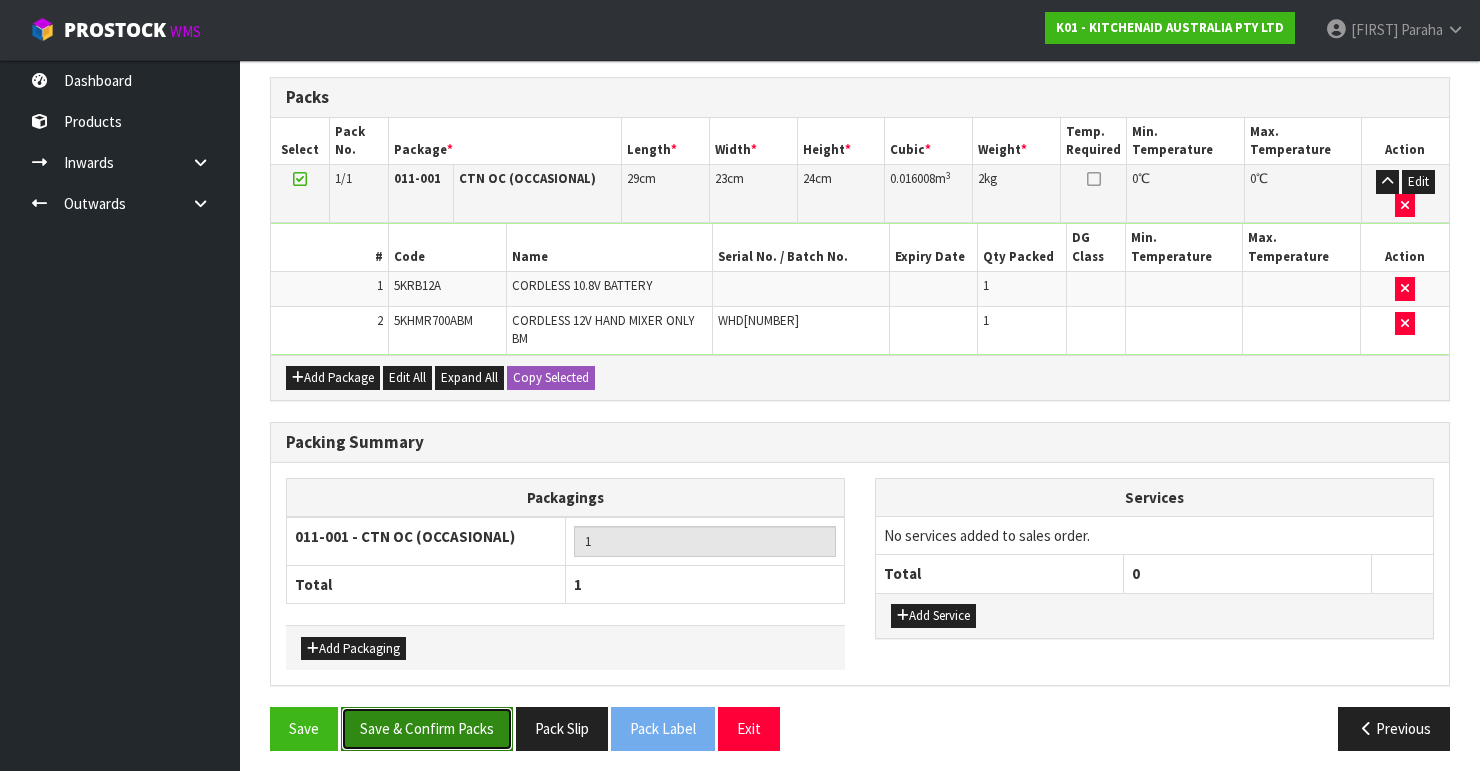 click on "Save & Confirm Packs" at bounding box center [427, 728] 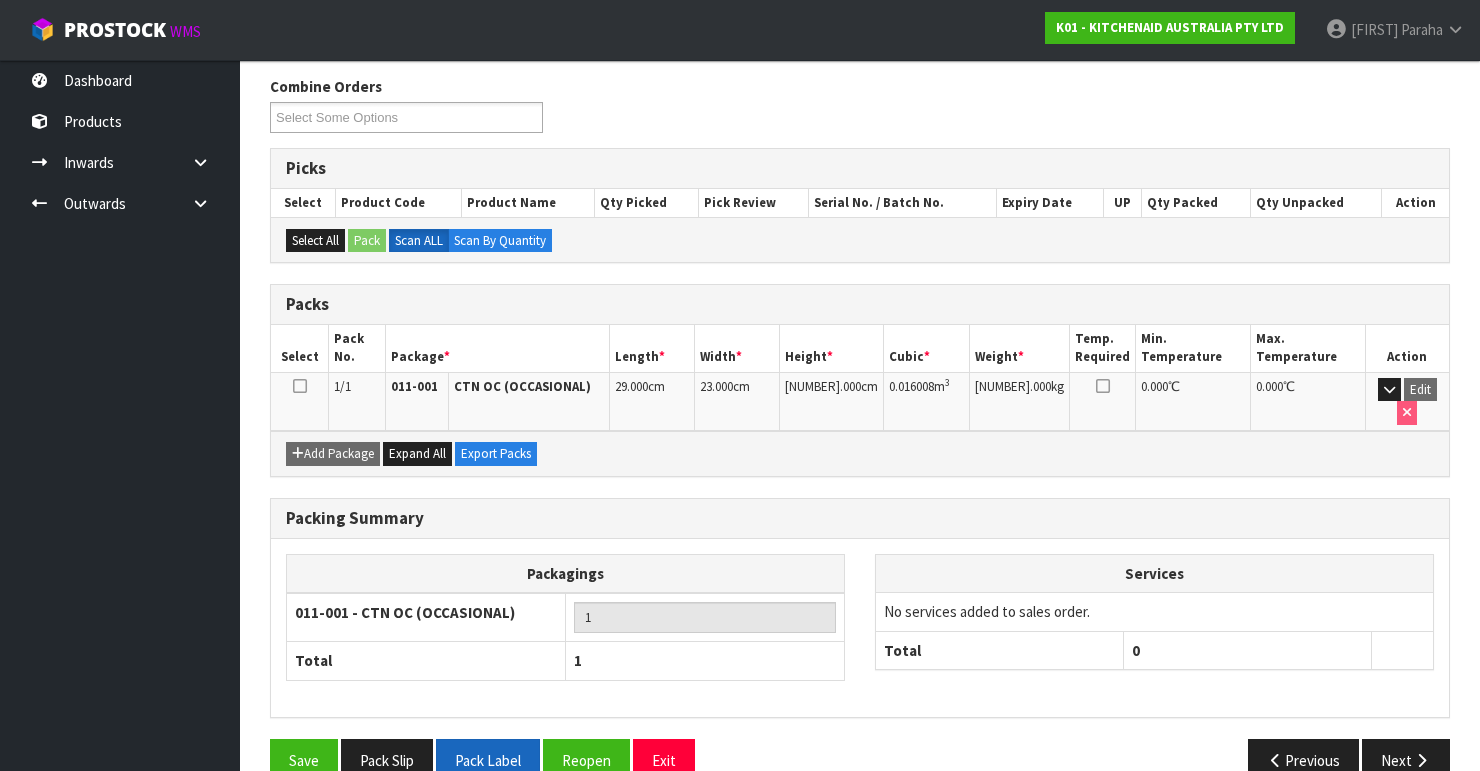 scroll, scrollTop: 346, scrollLeft: 0, axis: vertical 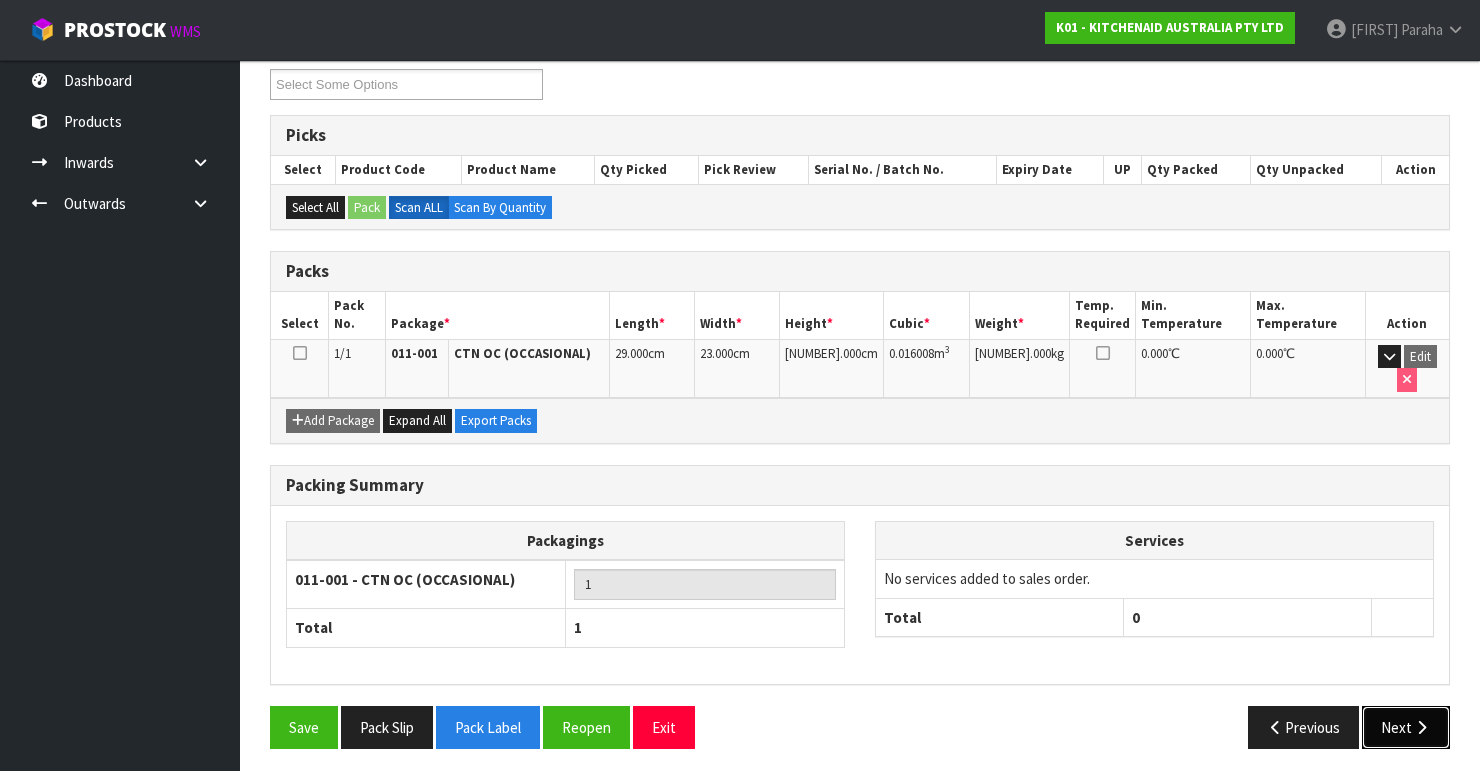 click on "Next" at bounding box center [1406, 727] 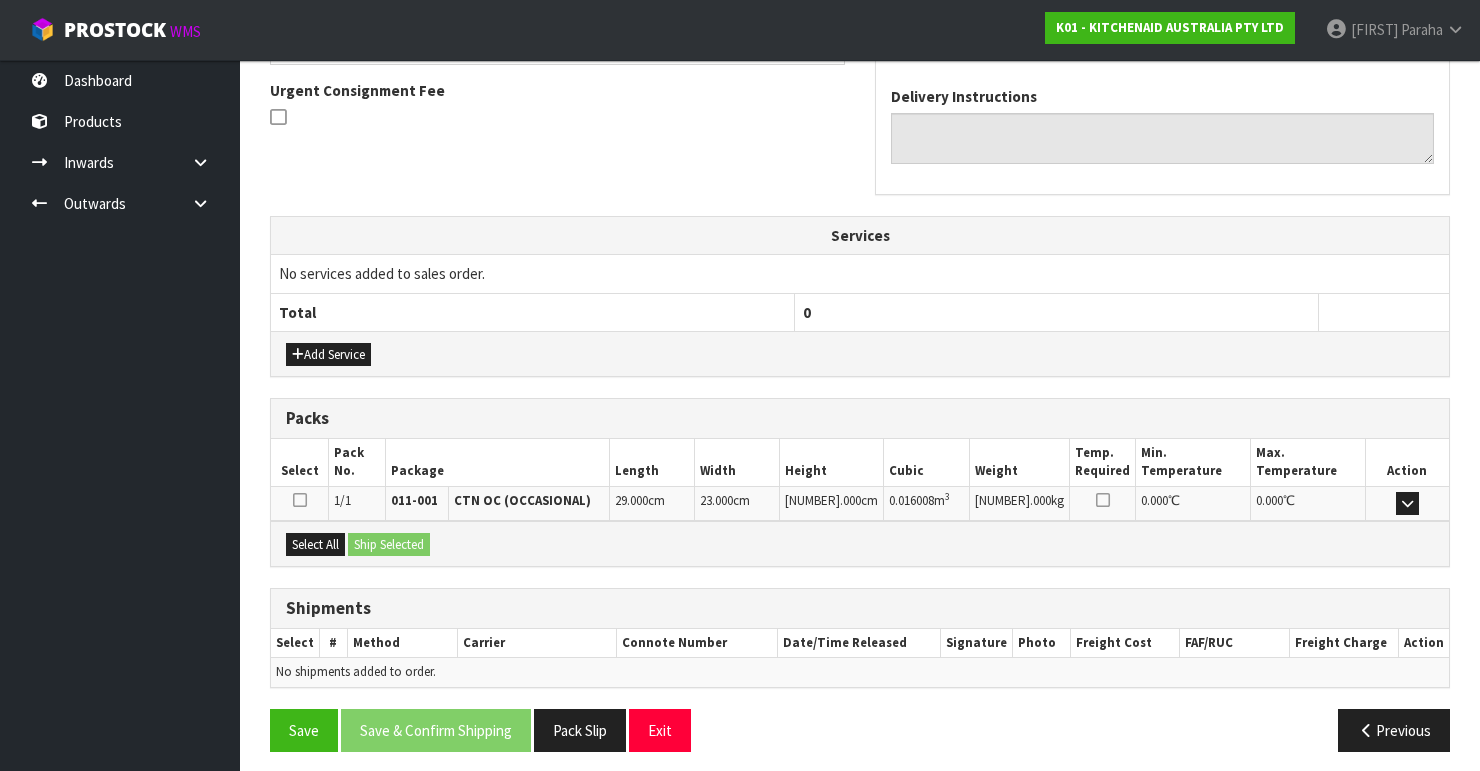 scroll, scrollTop: 584, scrollLeft: 0, axis: vertical 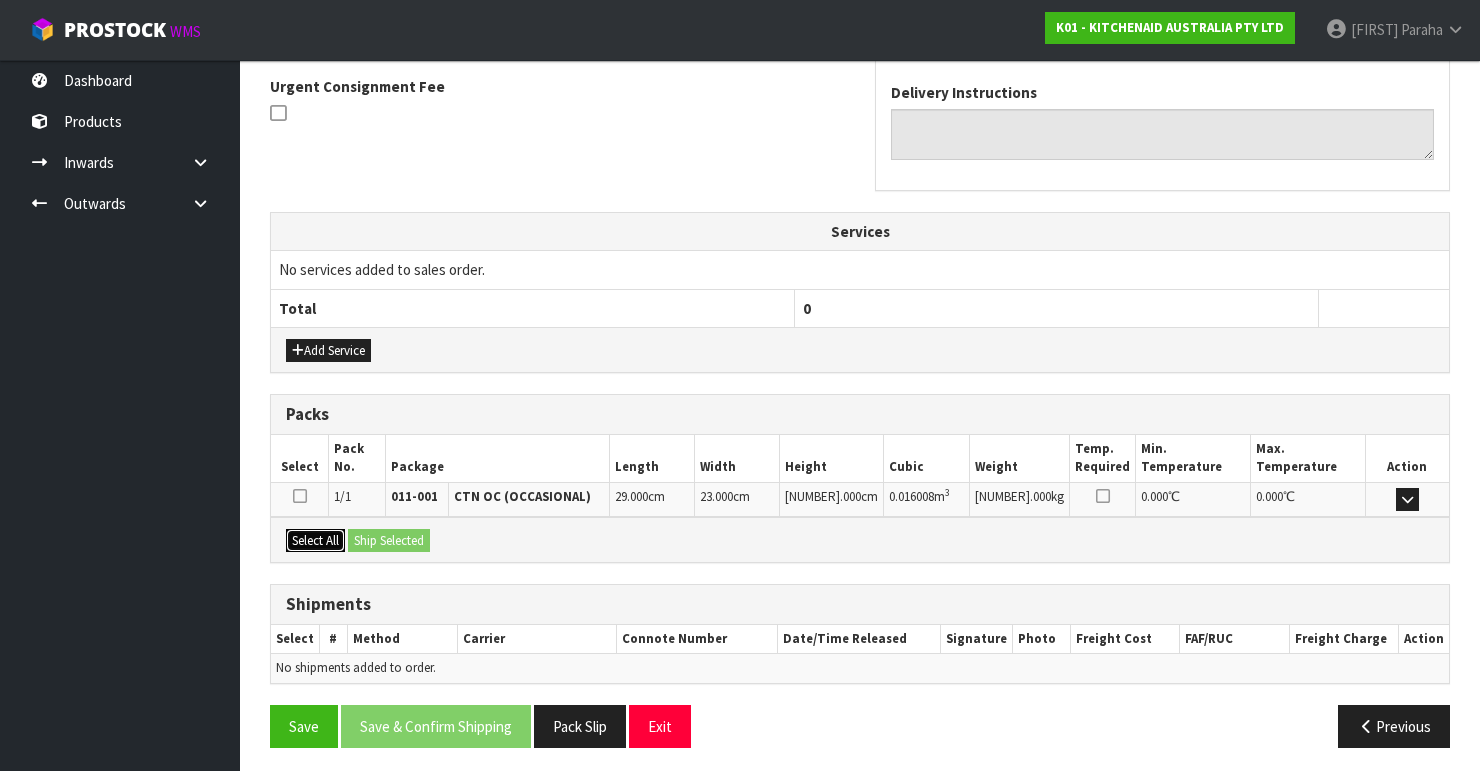 click on "Select All" at bounding box center (315, 541) 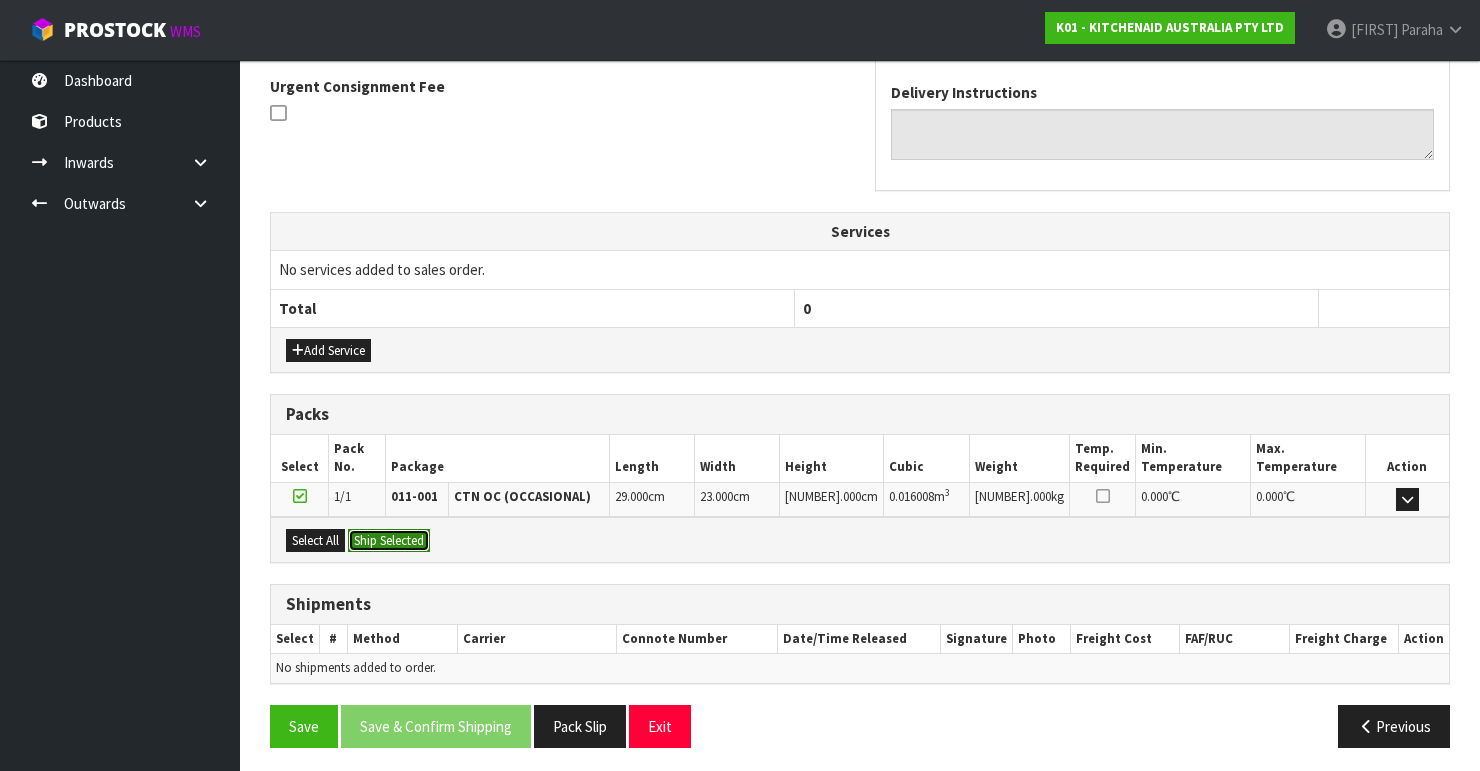 click on "Ship Selected" at bounding box center [389, 541] 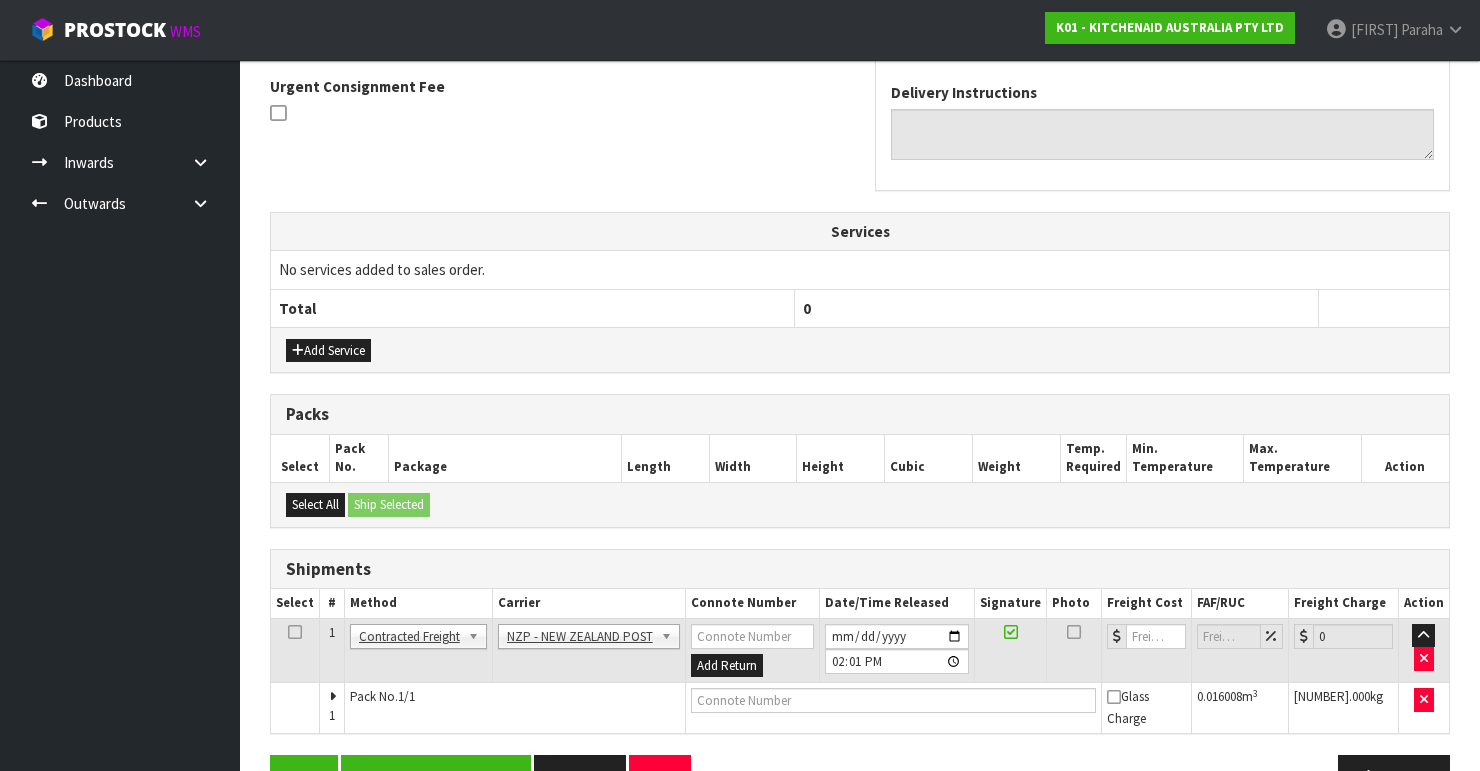 scroll, scrollTop: 635, scrollLeft: 0, axis: vertical 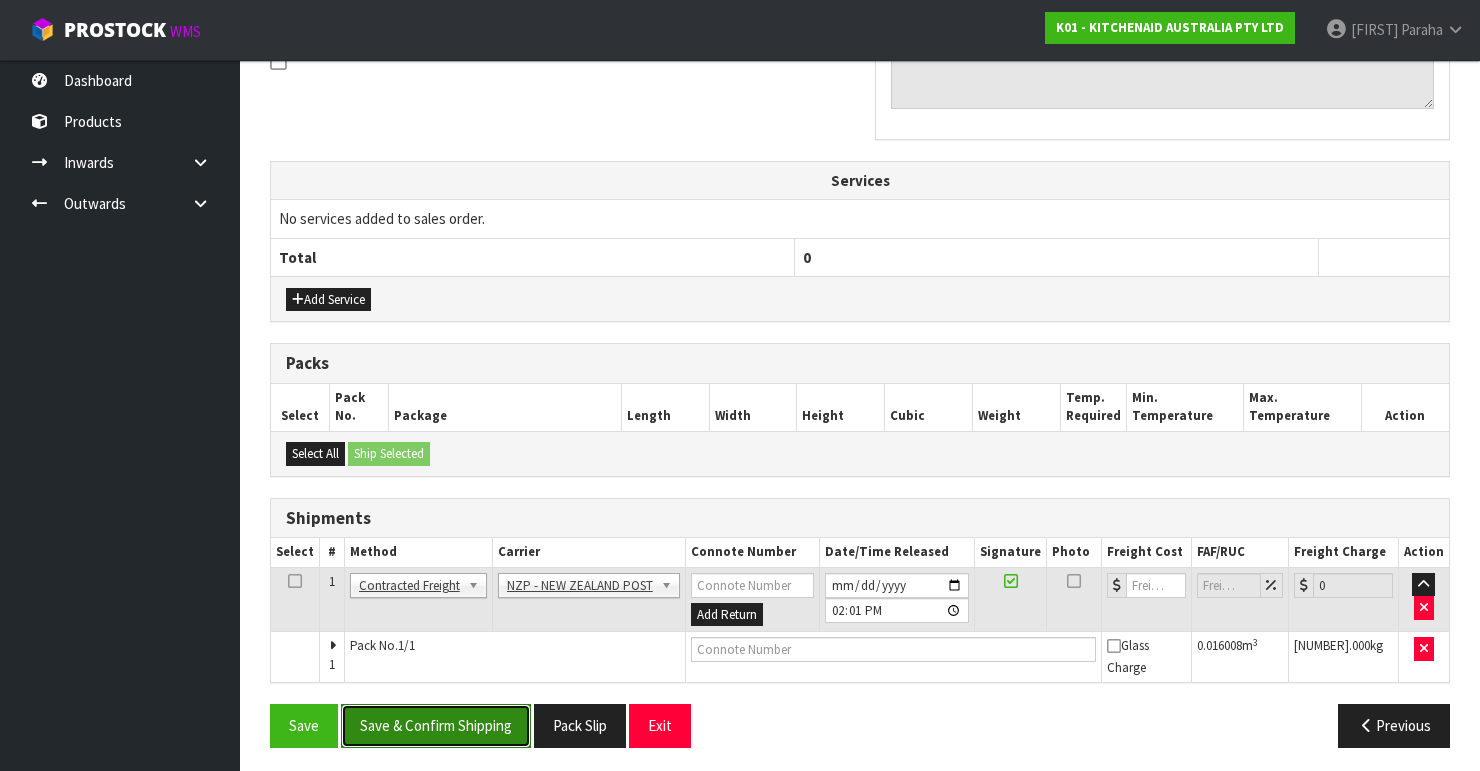 click on "Save & Confirm Shipping" at bounding box center (436, 725) 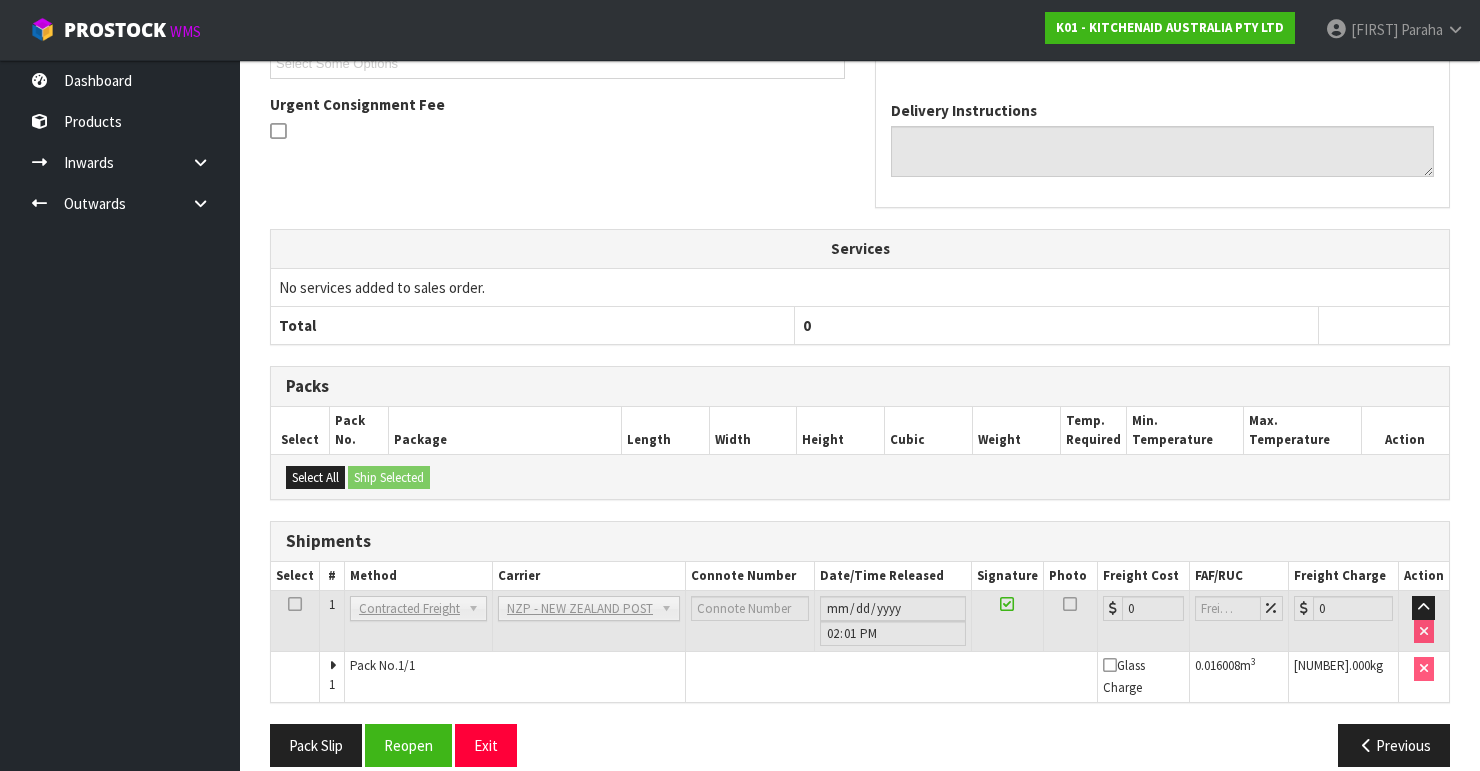 scroll, scrollTop: 605, scrollLeft: 0, axis: vertical 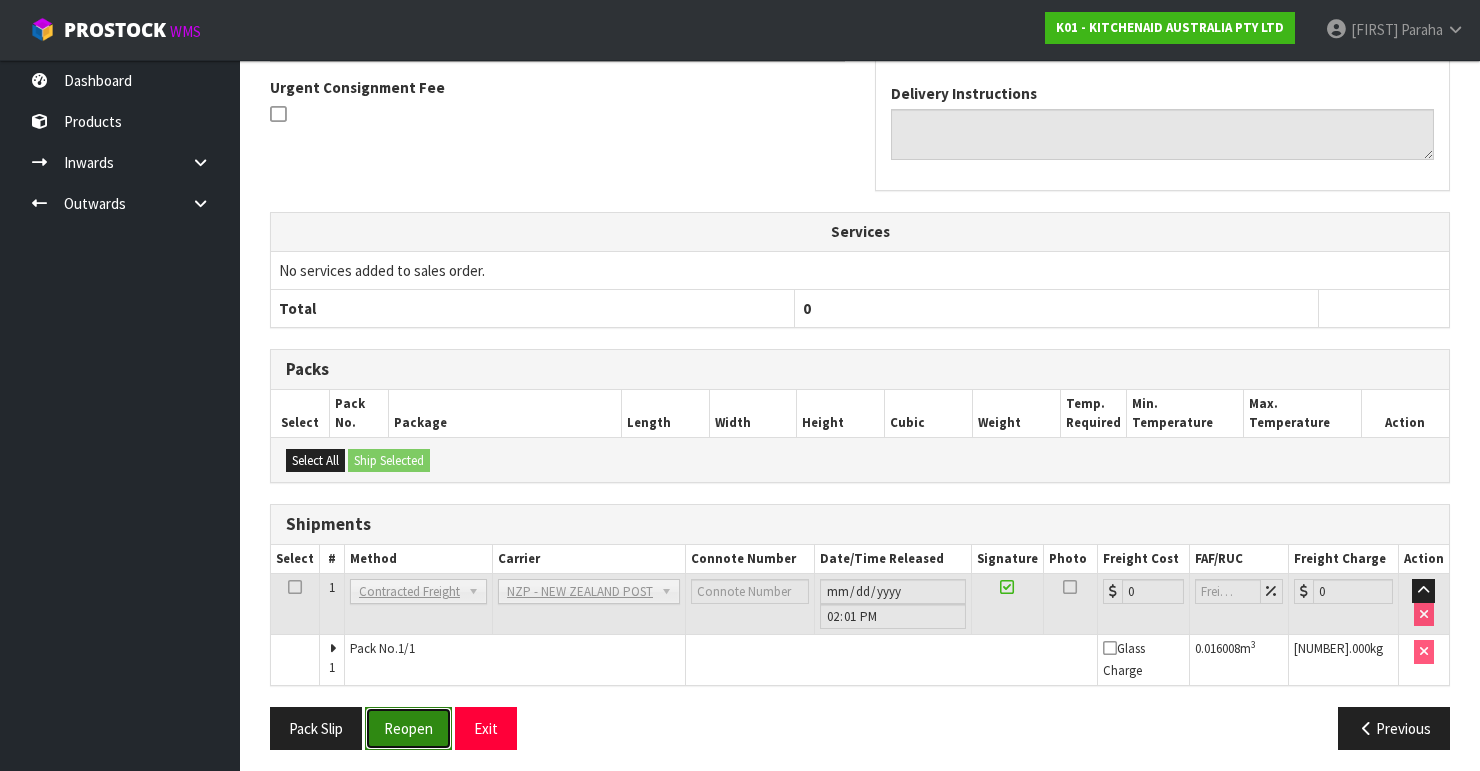 click on "Reopen" at bounding box center [408, 728] 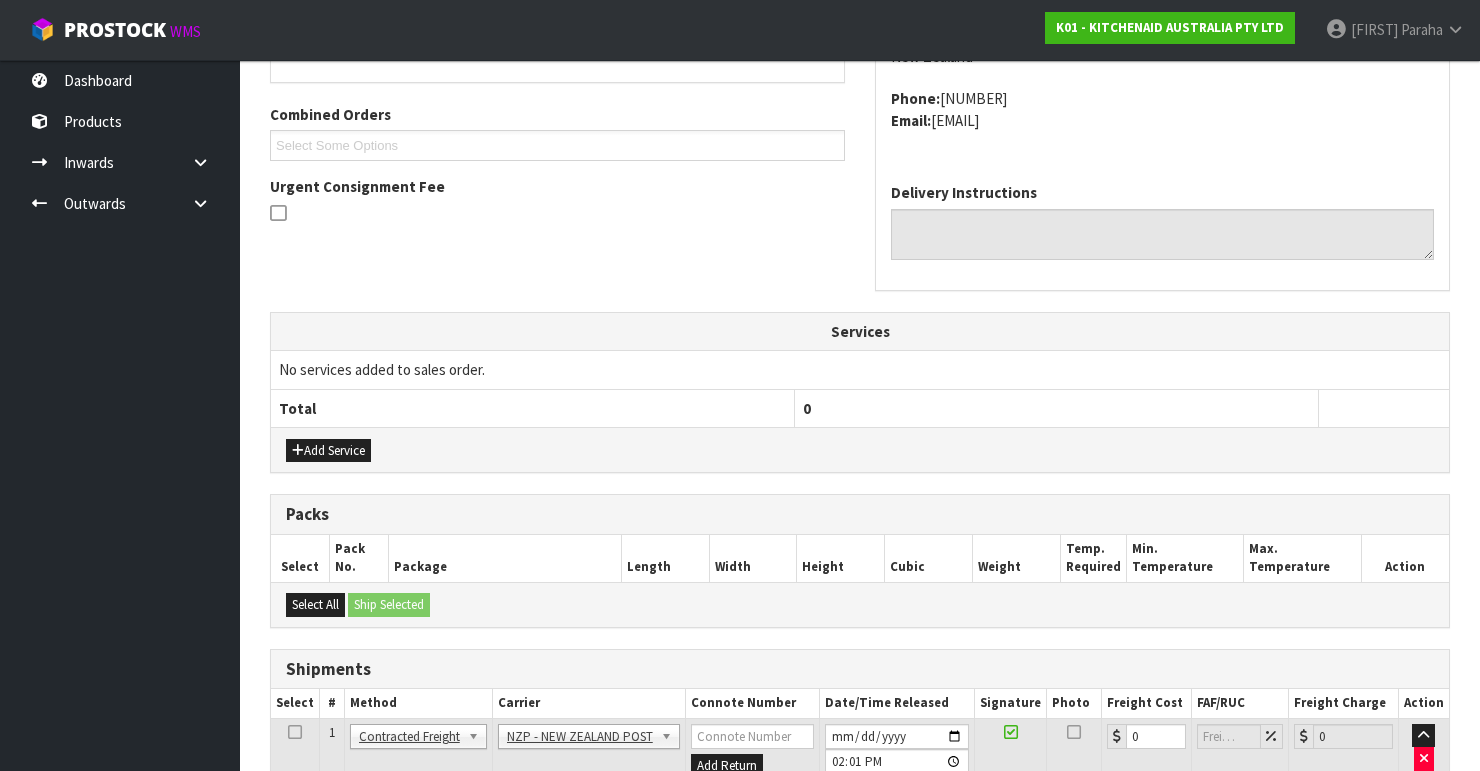 scroll, scrollTop: 638, scrollLeft: 0, axis: vertical 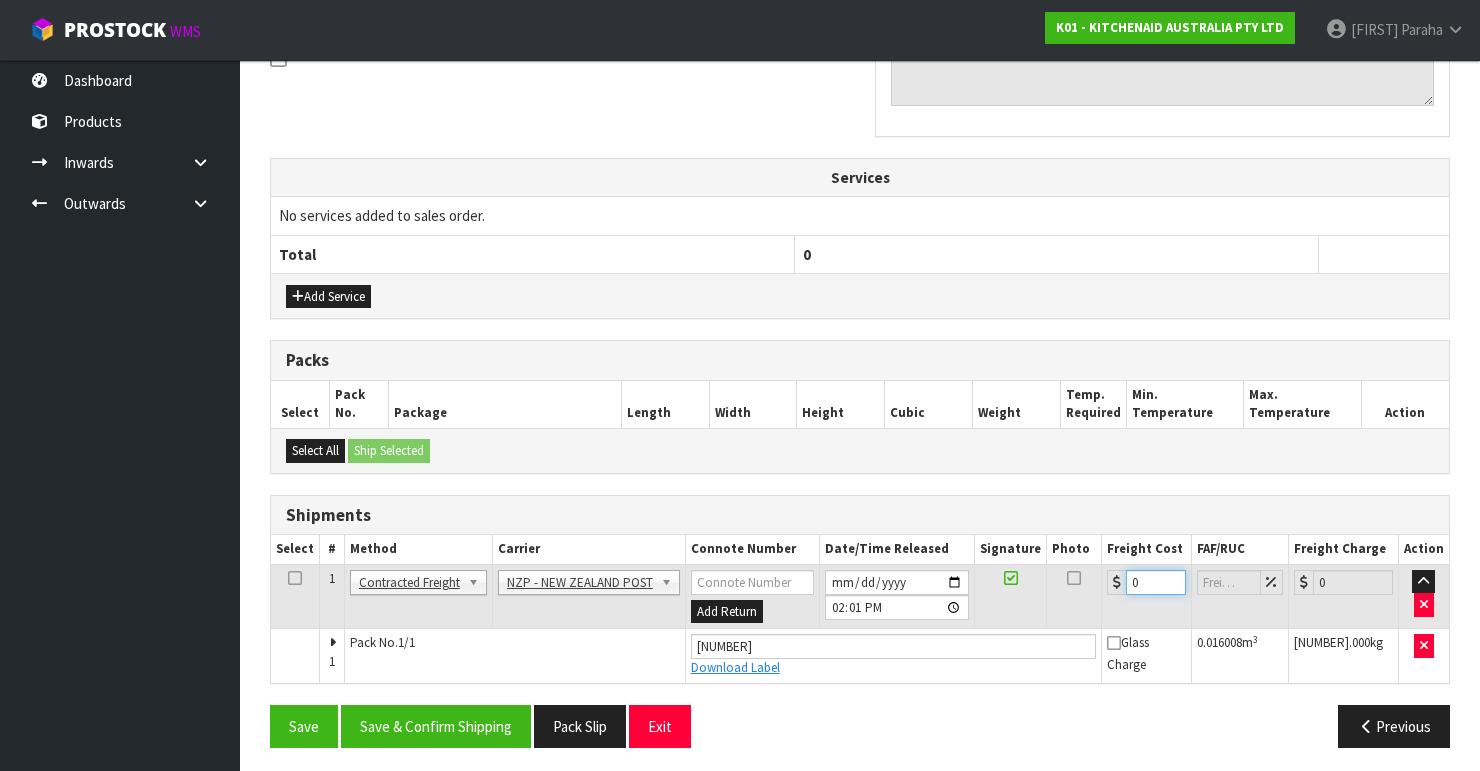 drag, startPoint x: 1146, startPoint y: 580, endPoint x: 1121, endPoint y: 587, distance: 25.96151 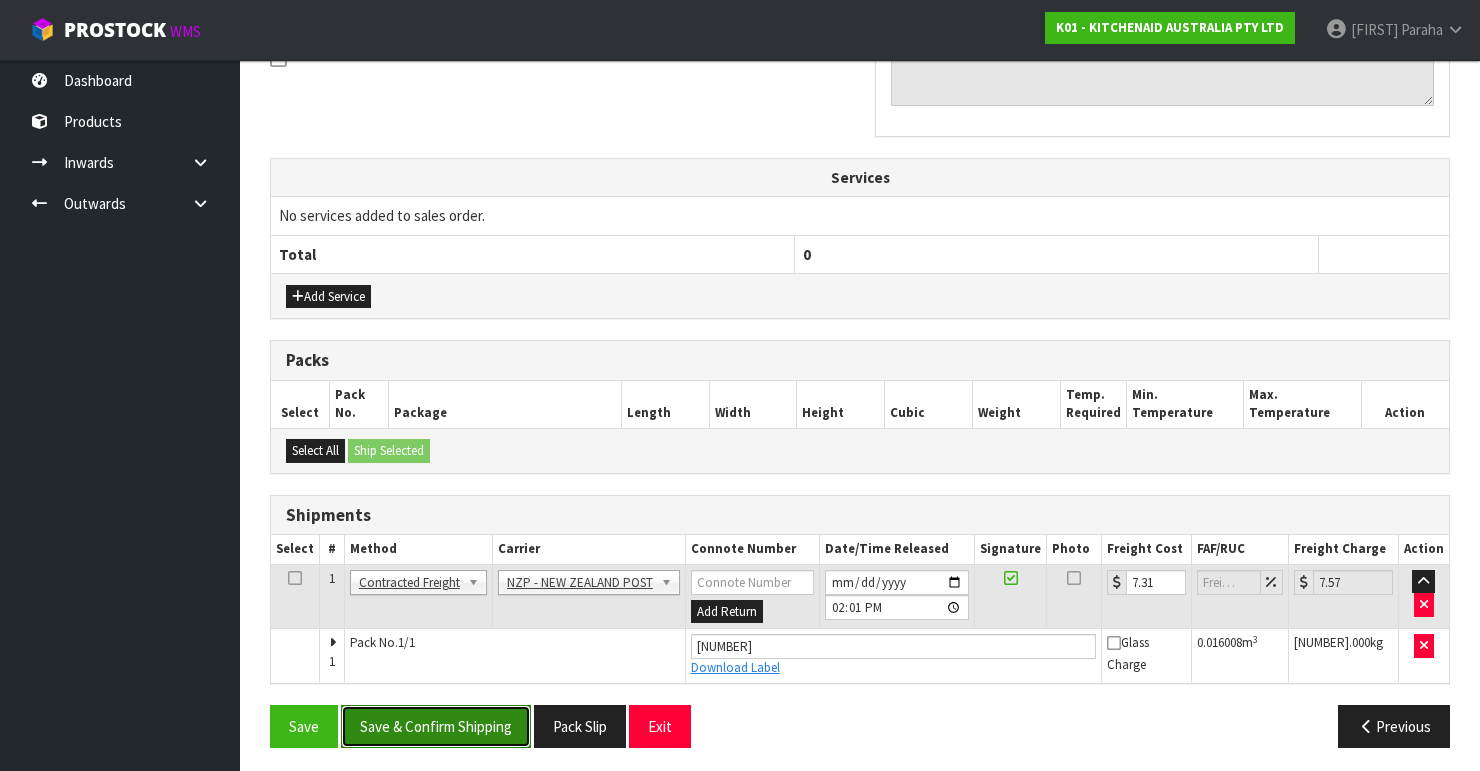 click on "Save & Confirm Shipping" at bounding box center [436, 726] 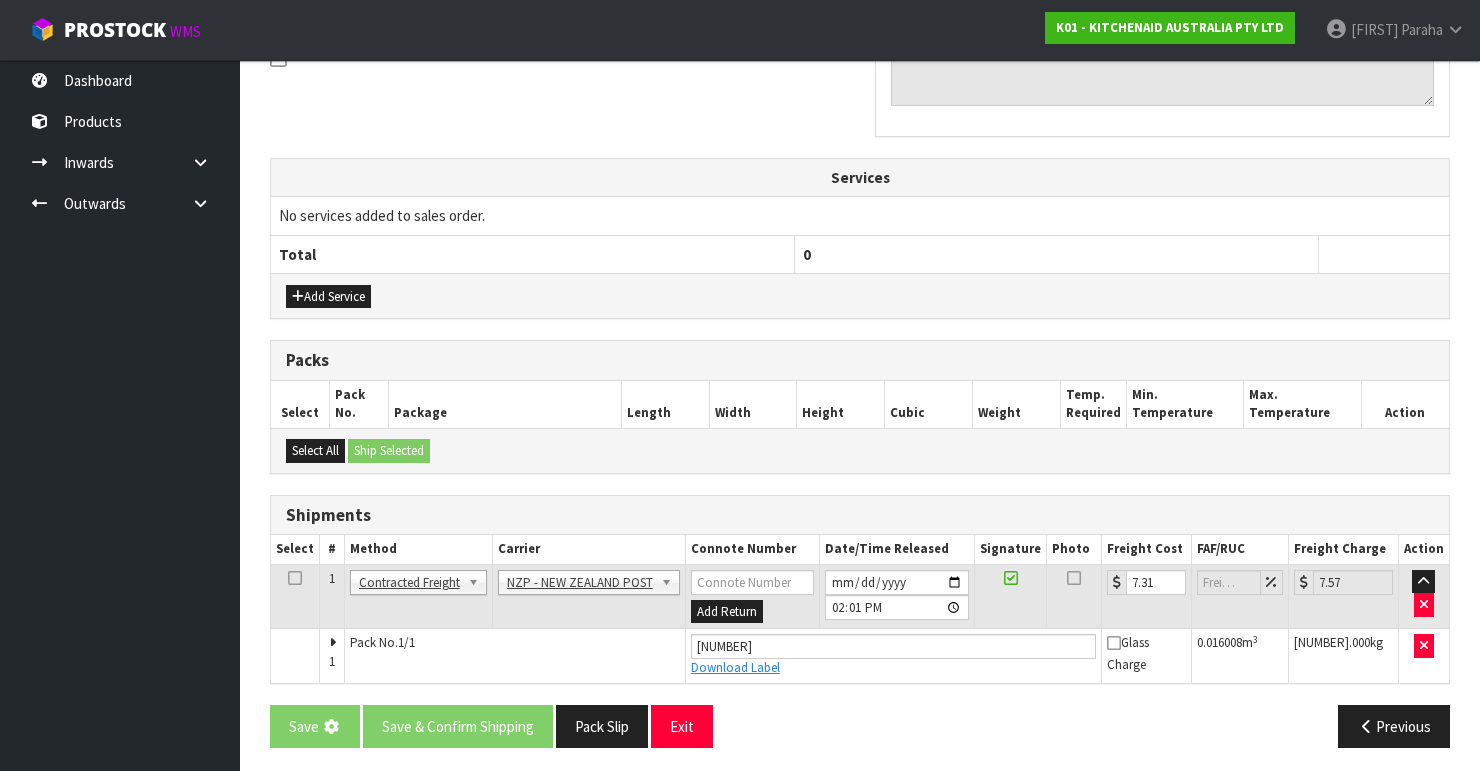 scroll, scrollTop: 0, scrollLeft: 0, axis: both 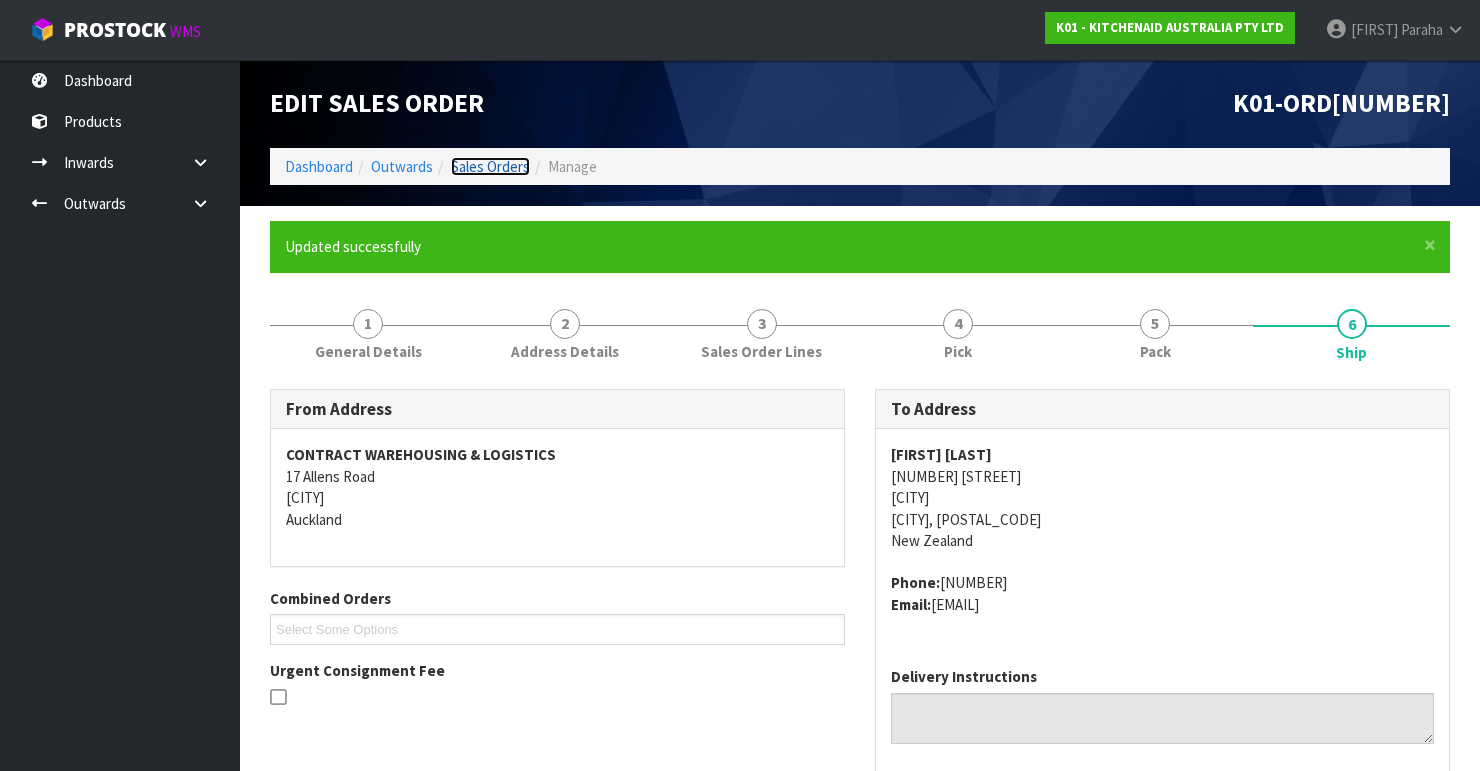 click on "Sales Orders" at bounding box center [490, 166] 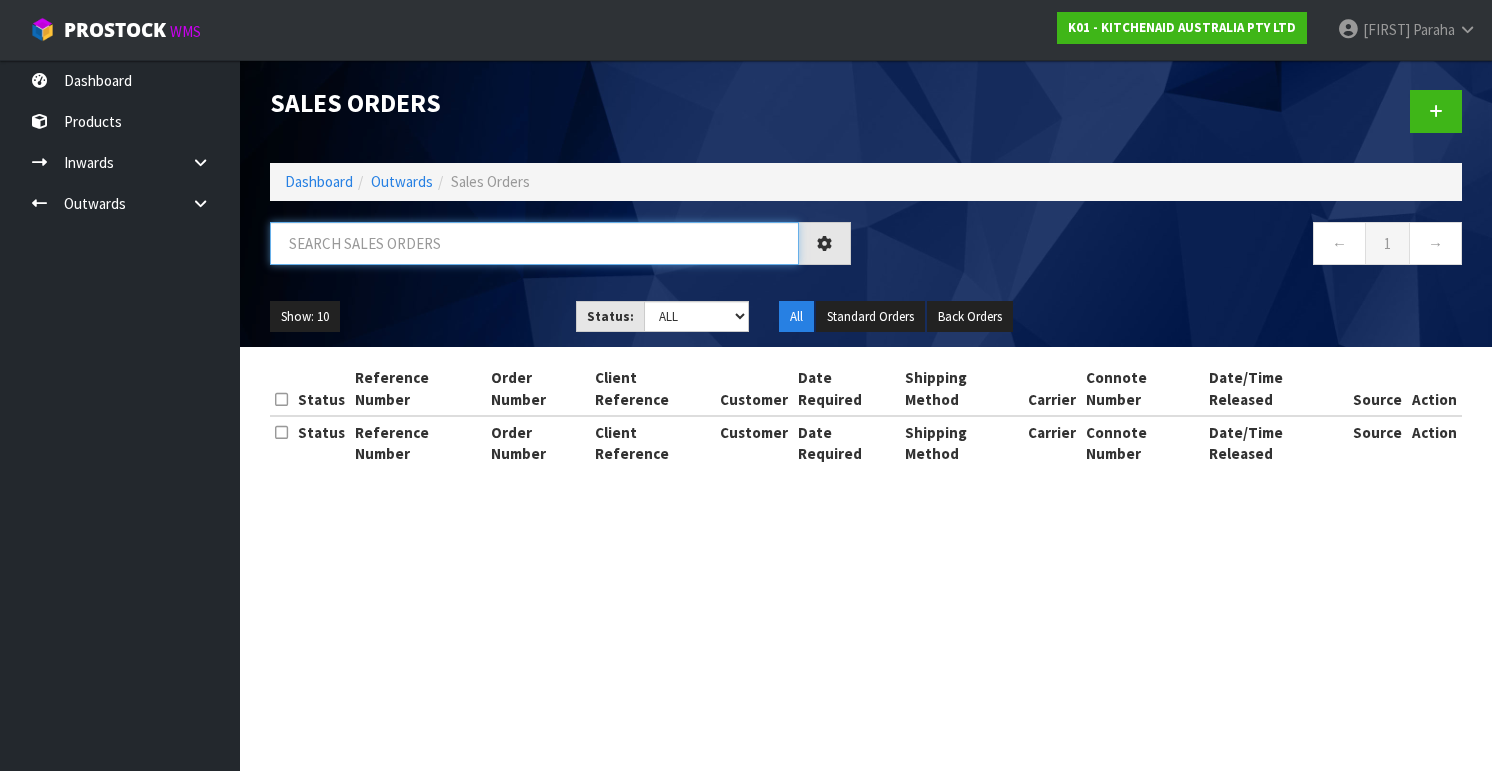 click at bounding box center (534, 243) 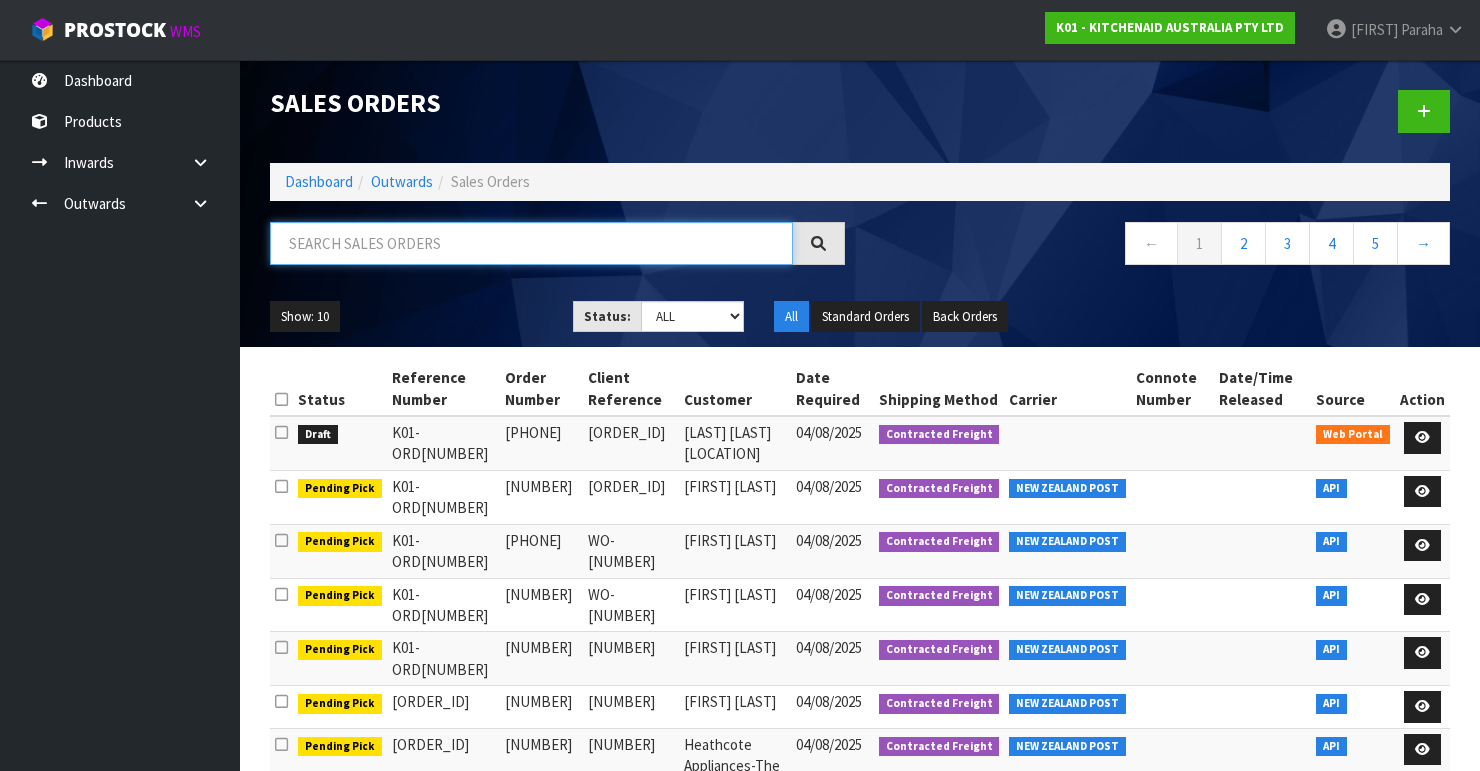 click at bounding box center (531, 243) 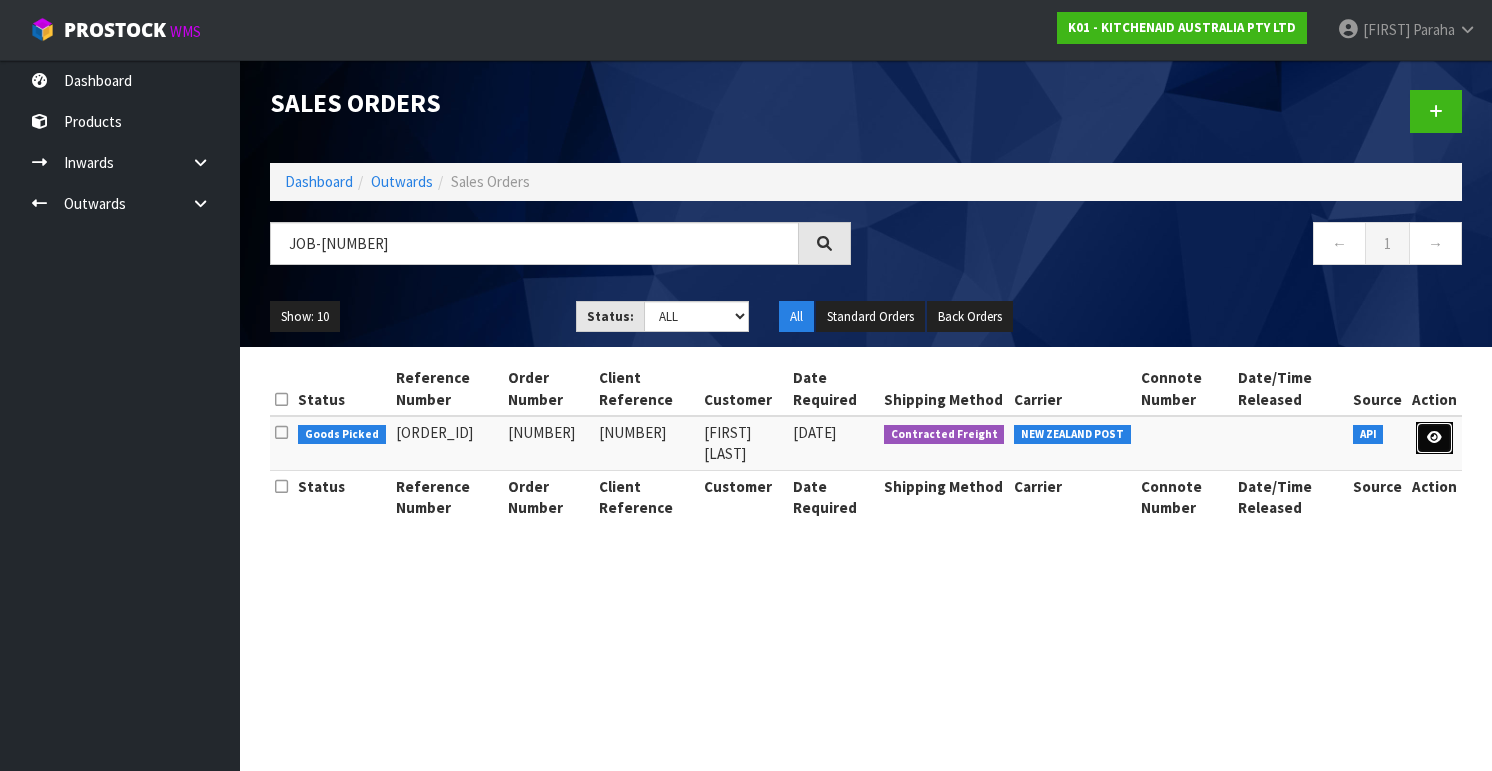 click at bounding box center (1434, 438) 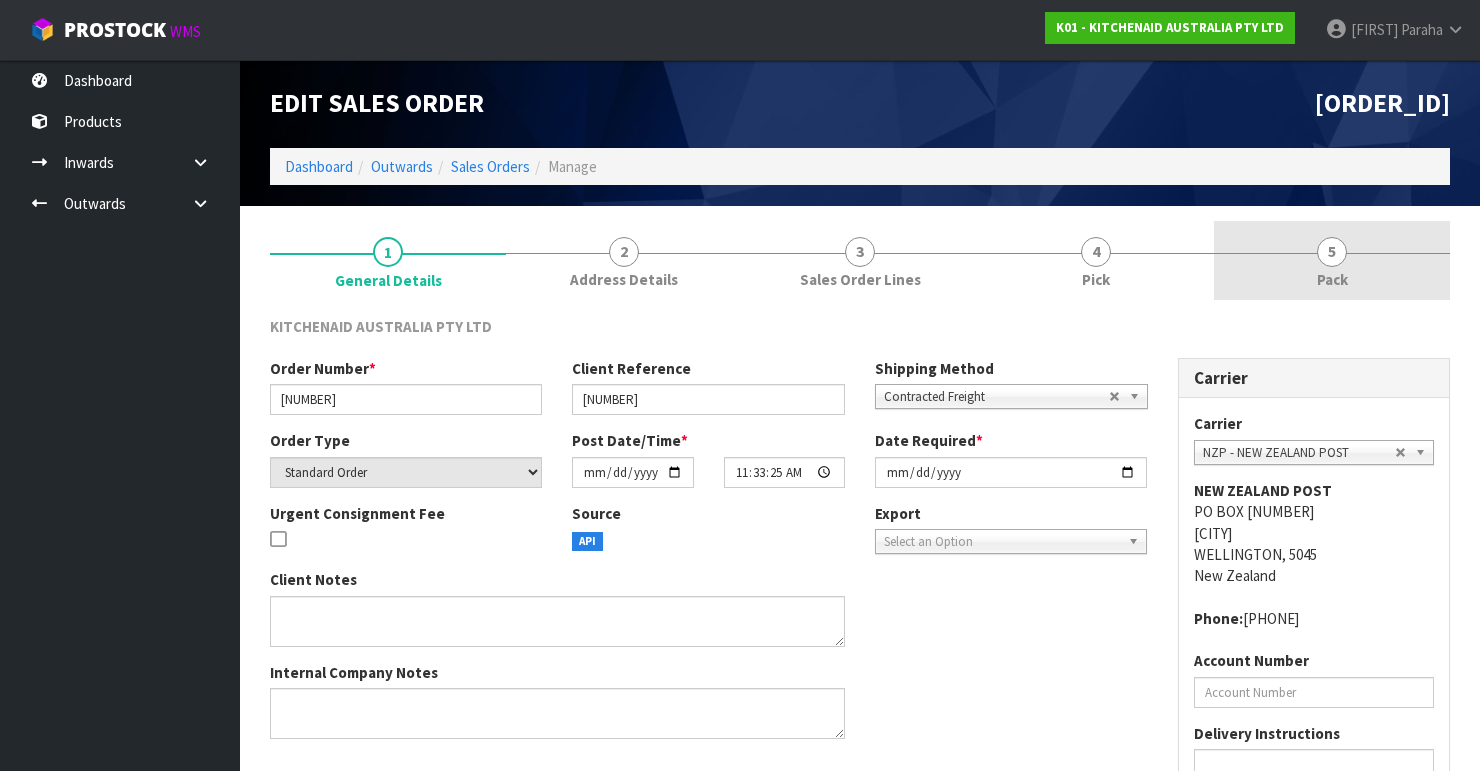 click on "5" at bounding box center (1332, 252) 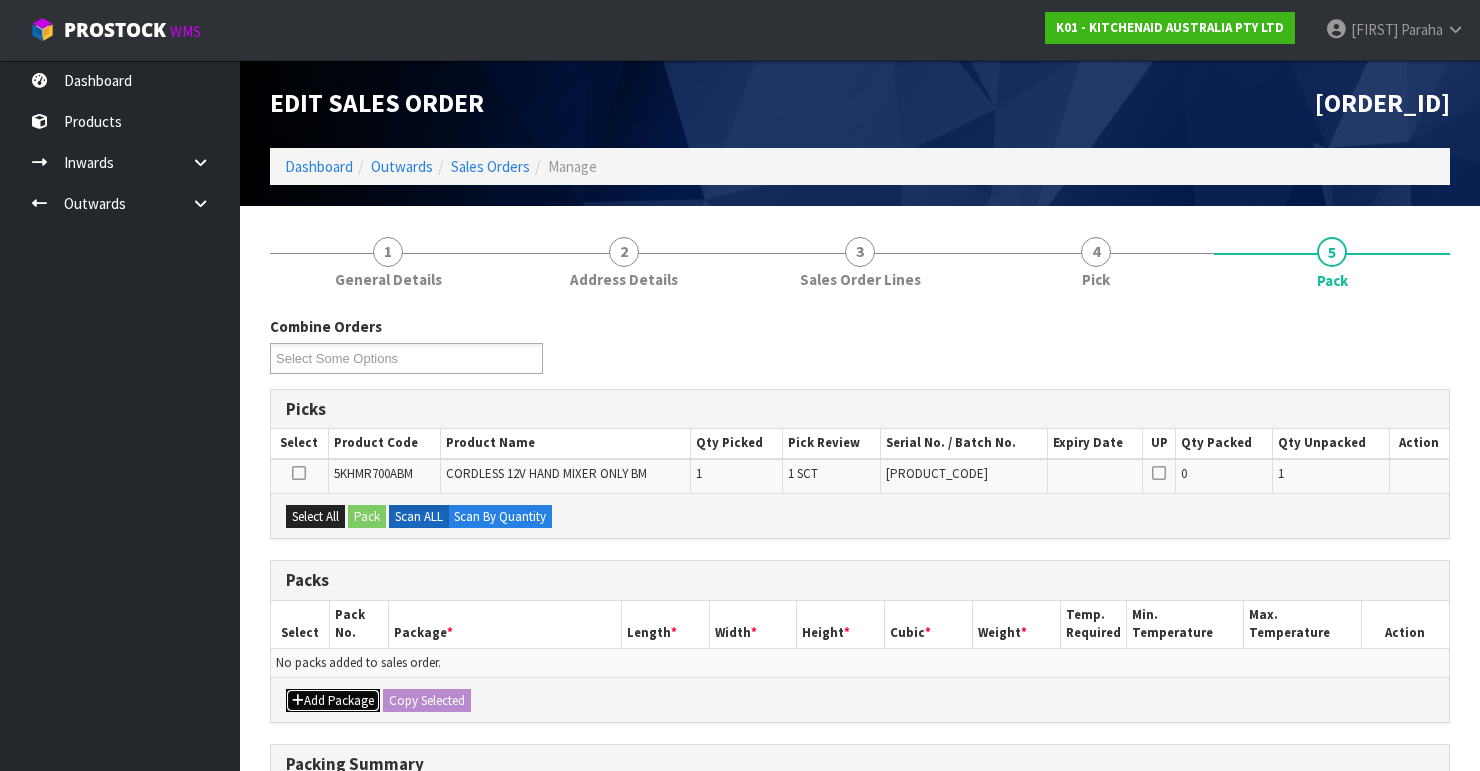 click on "Add Package" at bounding box center (333, 701) 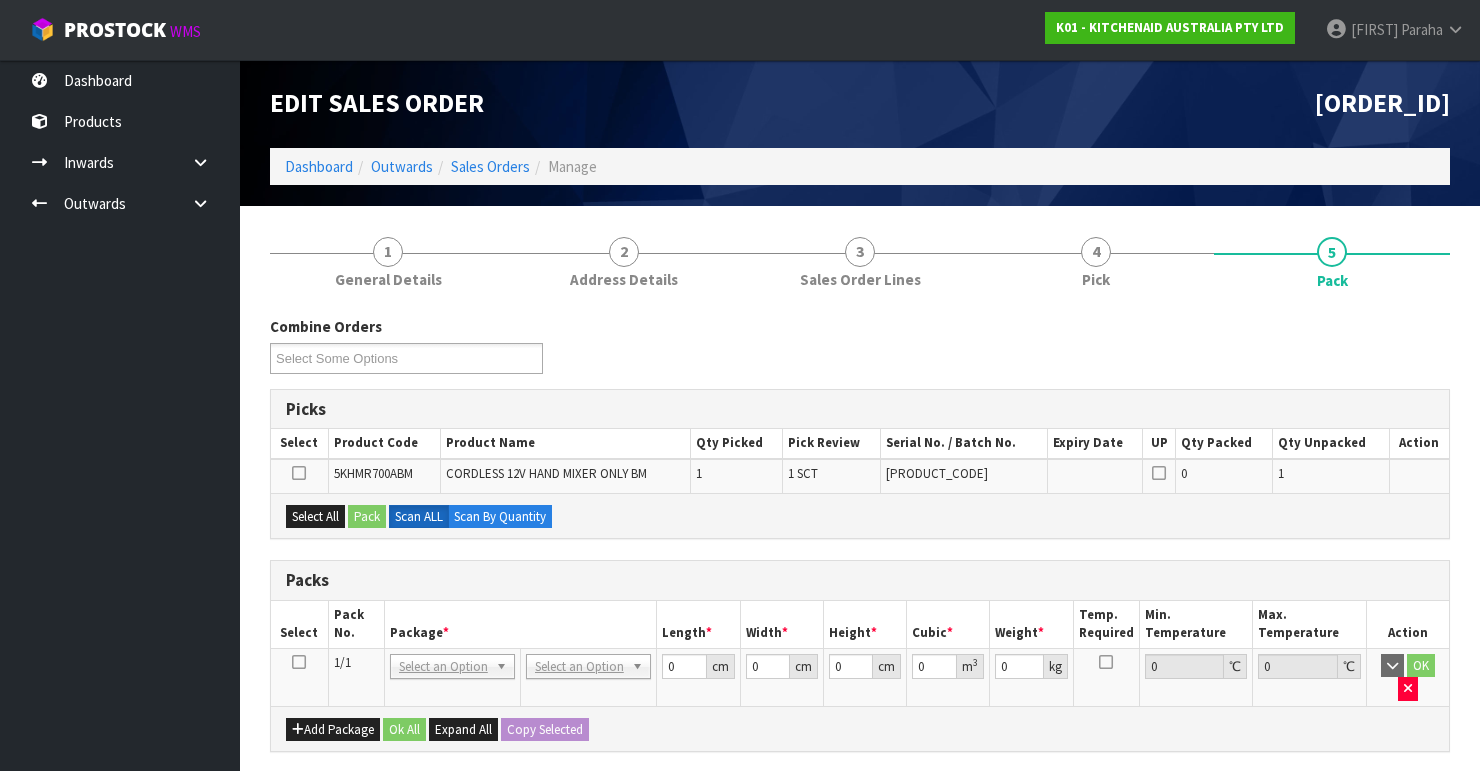 click at bounding box center [299, 662] 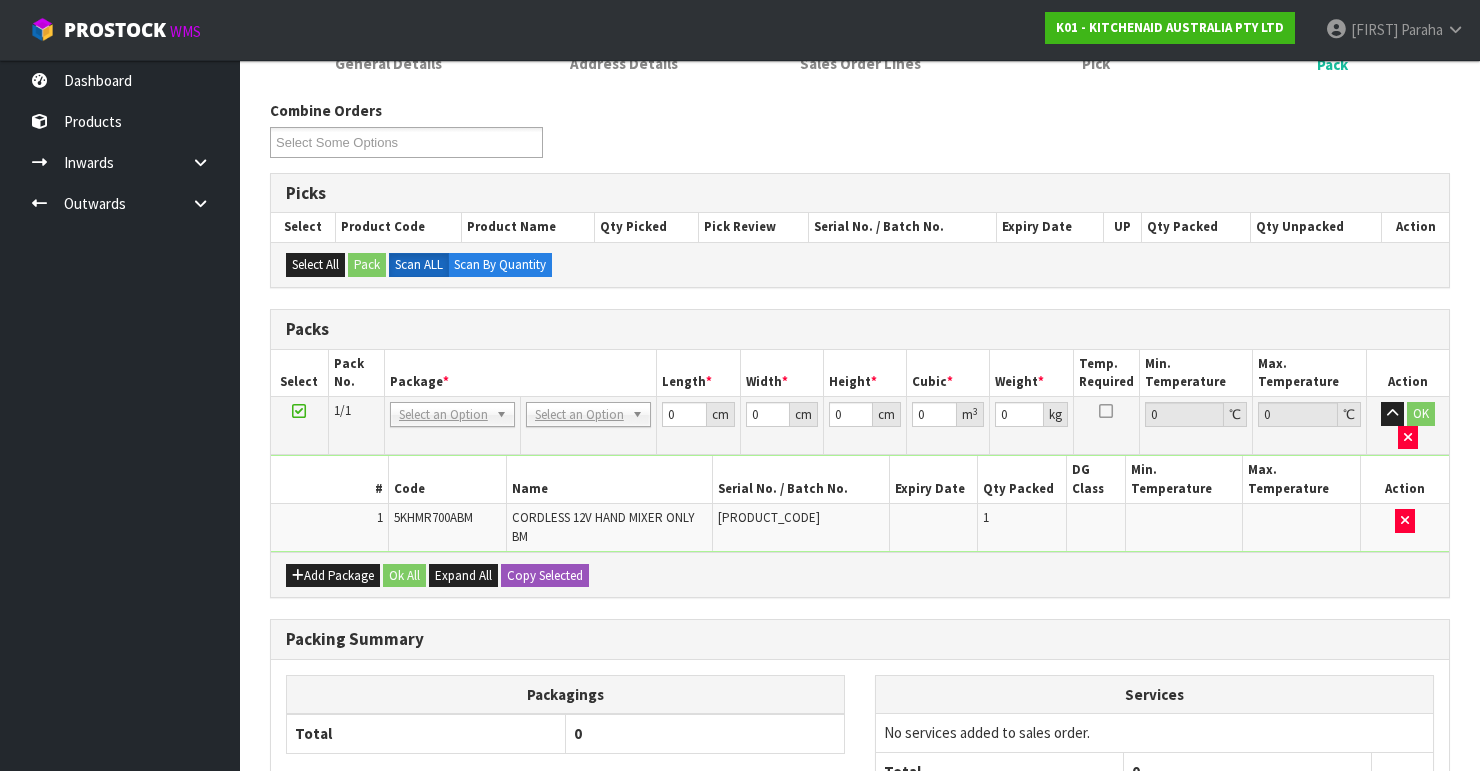 scroll, scrollTop: 160, scrollLeft: 0, axis: vertical 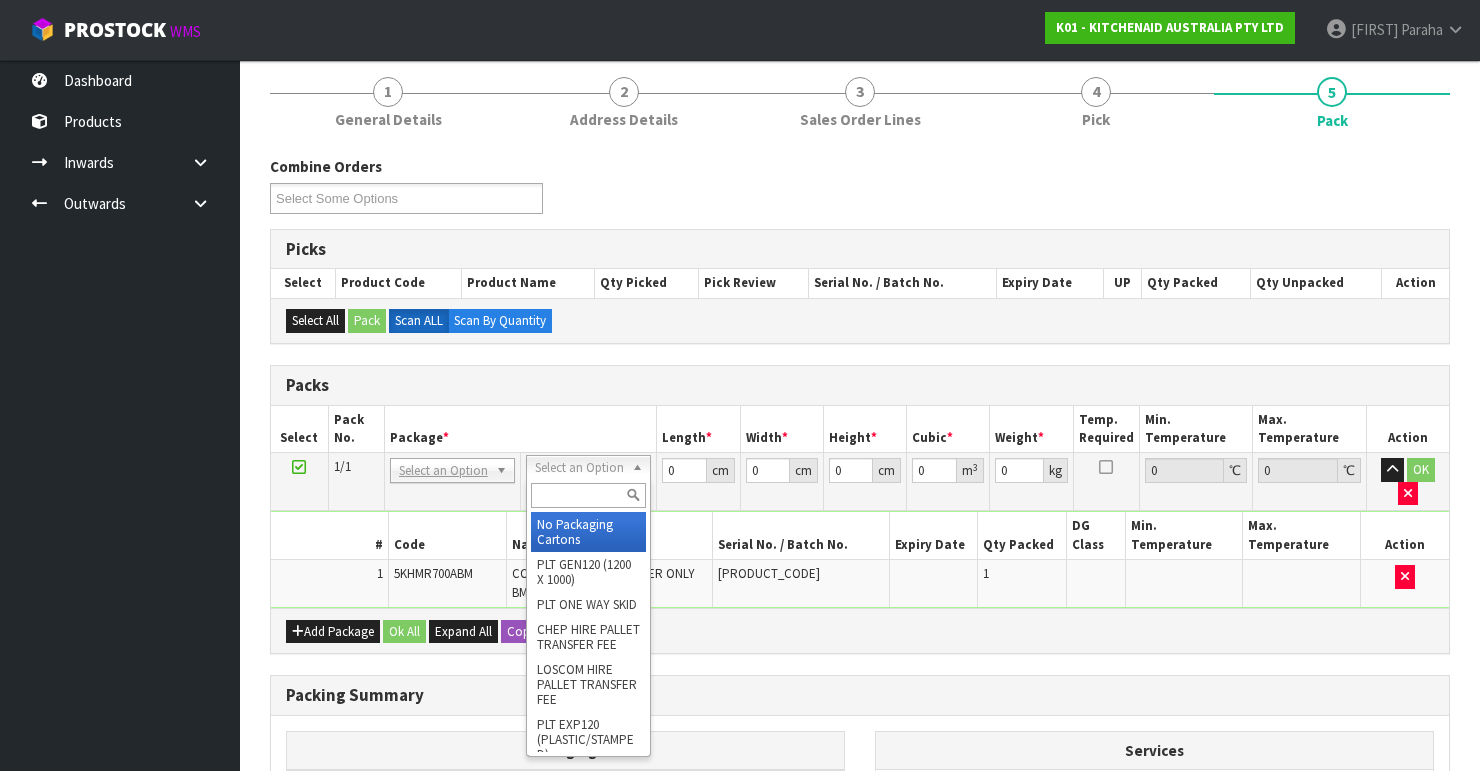 click at bounding box center [588, 495] 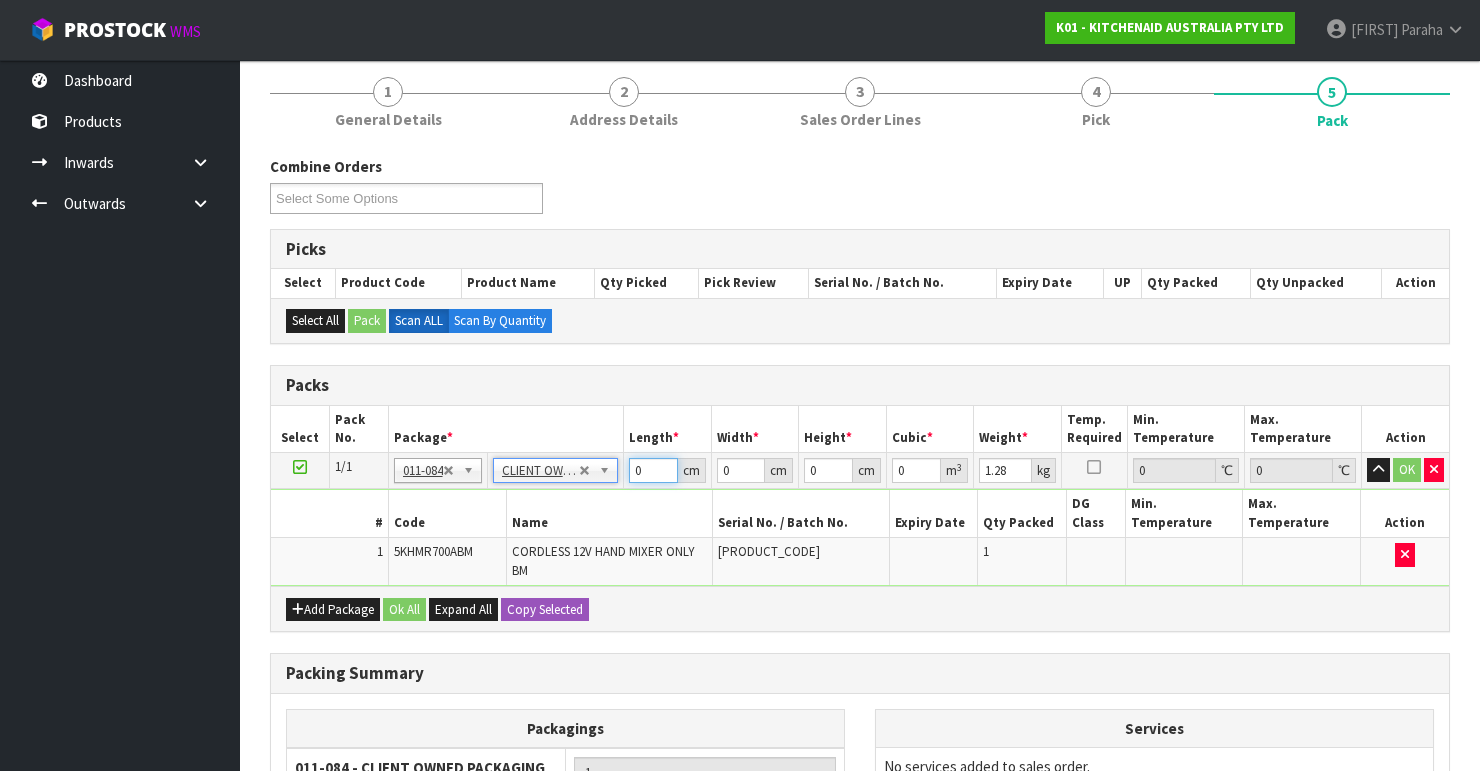 drag, startPoint x: 654, startPoint y: 464, endPoint x: 622, endPoint y: 472, distance: 32.984844 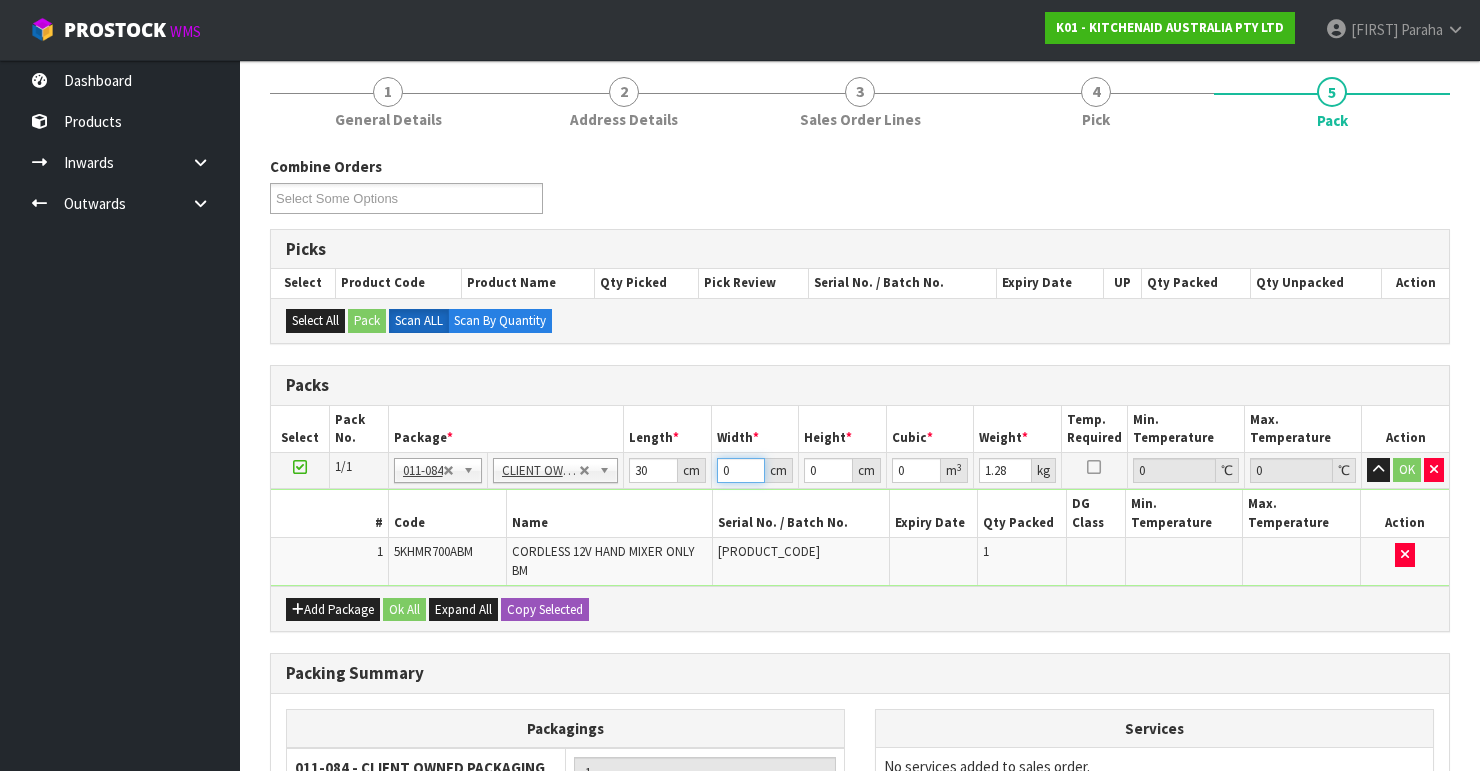 drag, startPoint x: 732, startPoint y: 472, endPoint x: 703, endPoint y: 453, distance: 34.669872 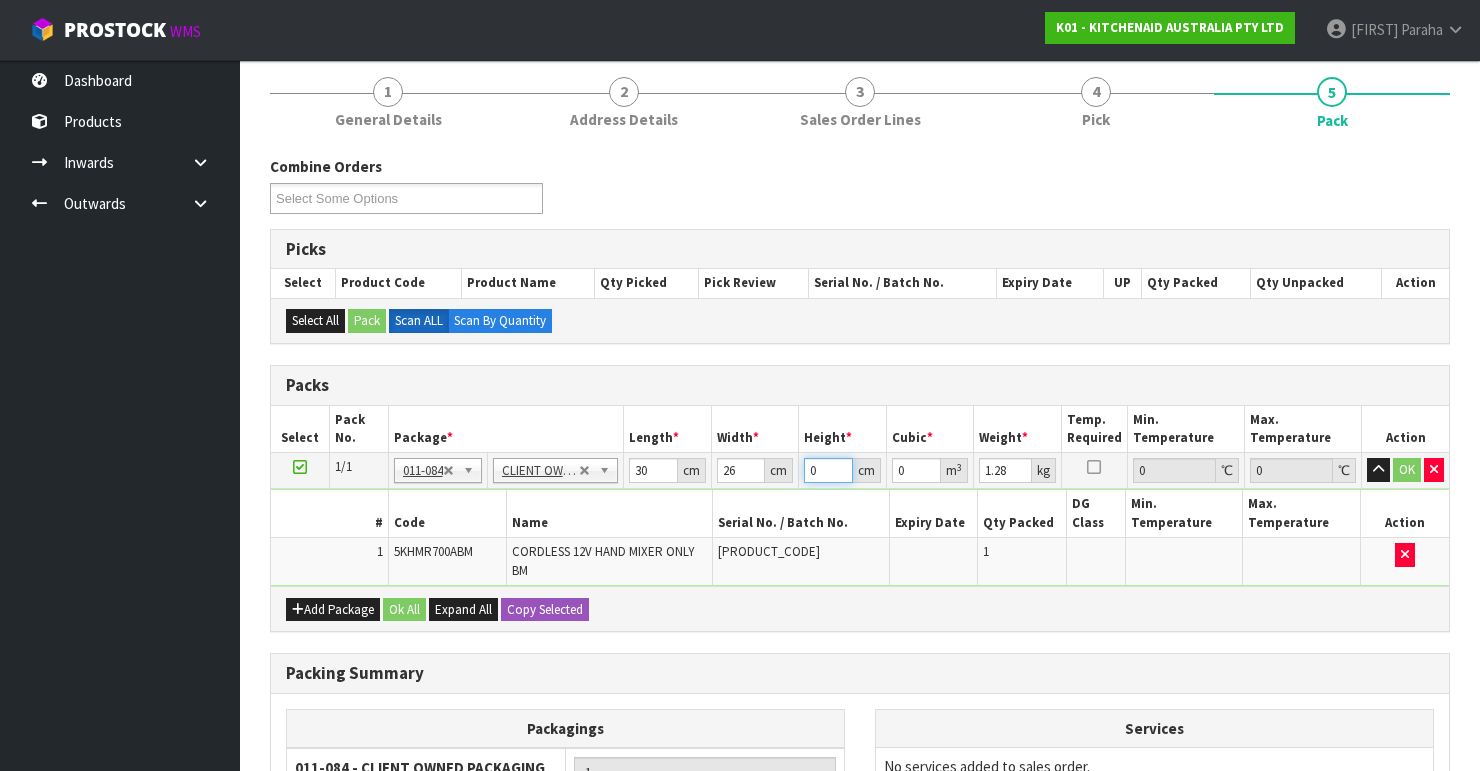 drag, startPoint x: 822, startPoint y: 470, endPoint x: 802, endPoint y: 464, distance: 20.880613 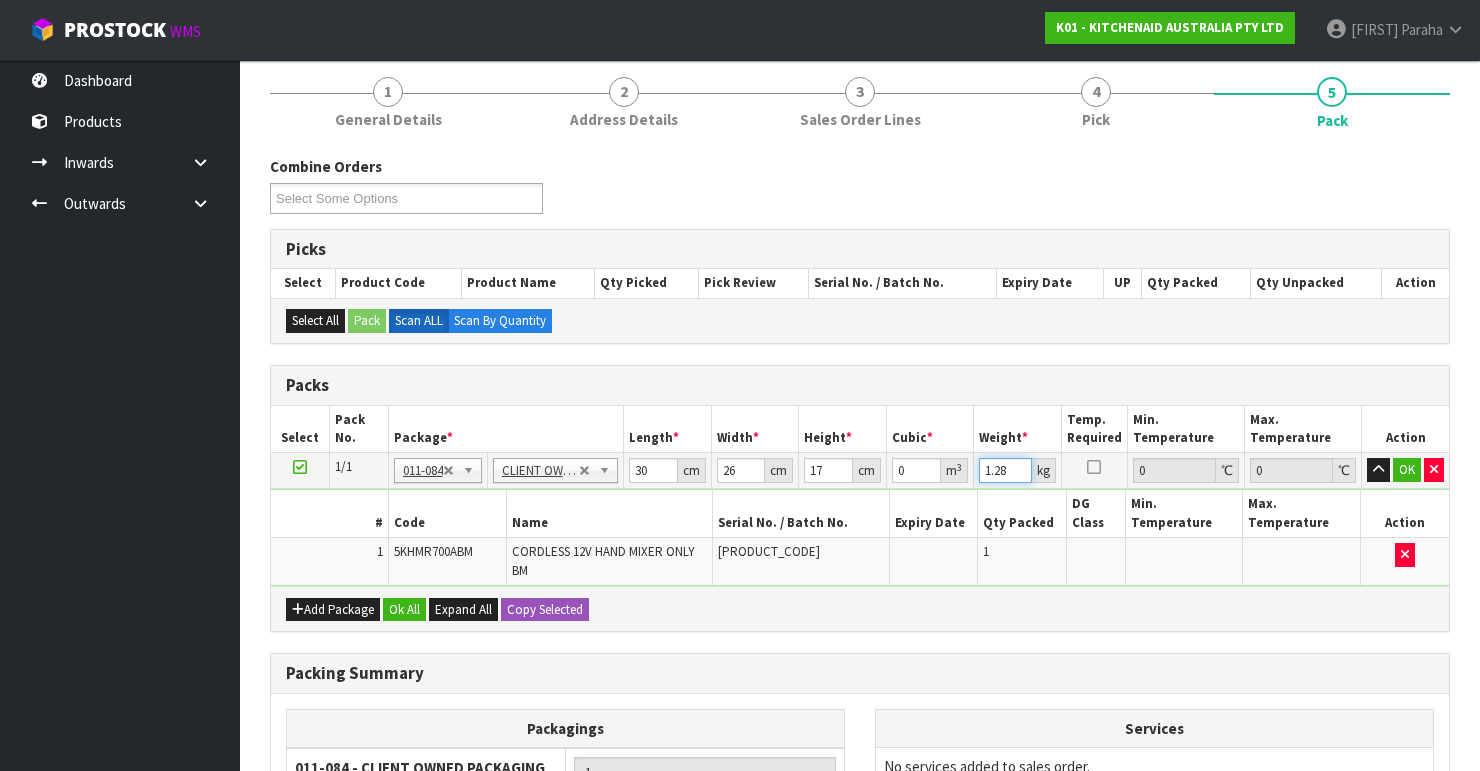 drag, startPoint x: 1012, startPoint y: 467, endPoint x: 973, endPoint y: 487, distance: 43.829212 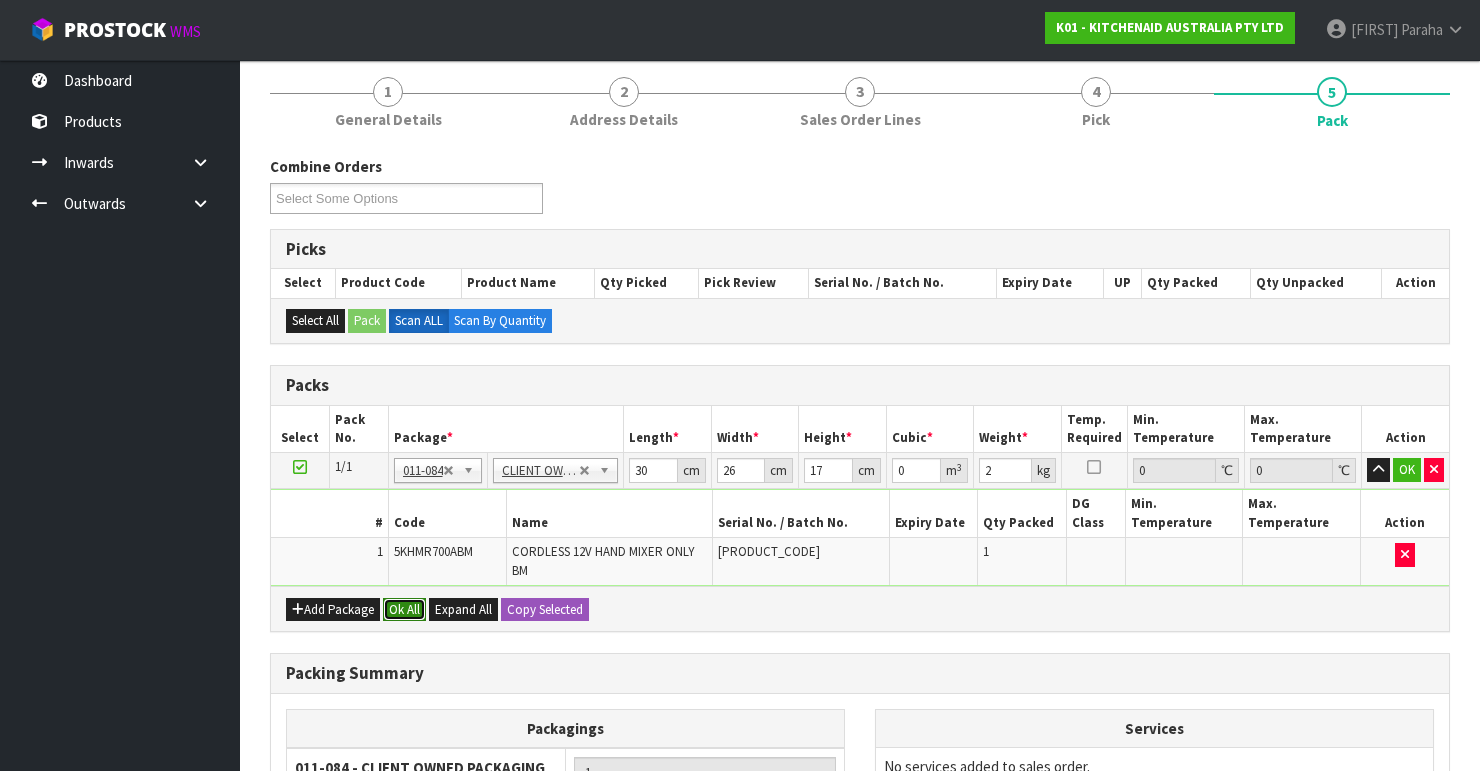 click on "Ok All" at bounding box center (404, 610) 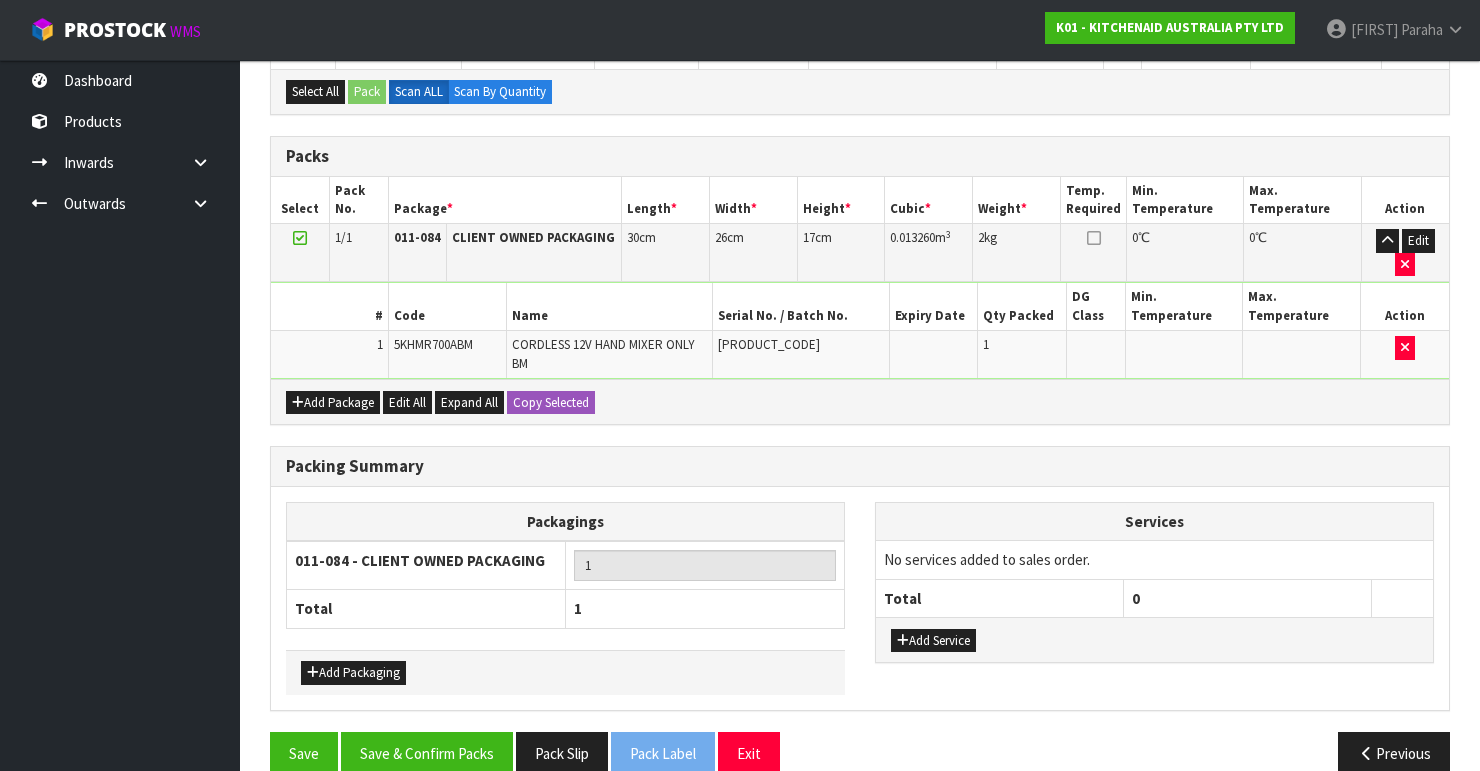 scroll, scrollTop: 413, scrollLeft: 0, axis: vertical 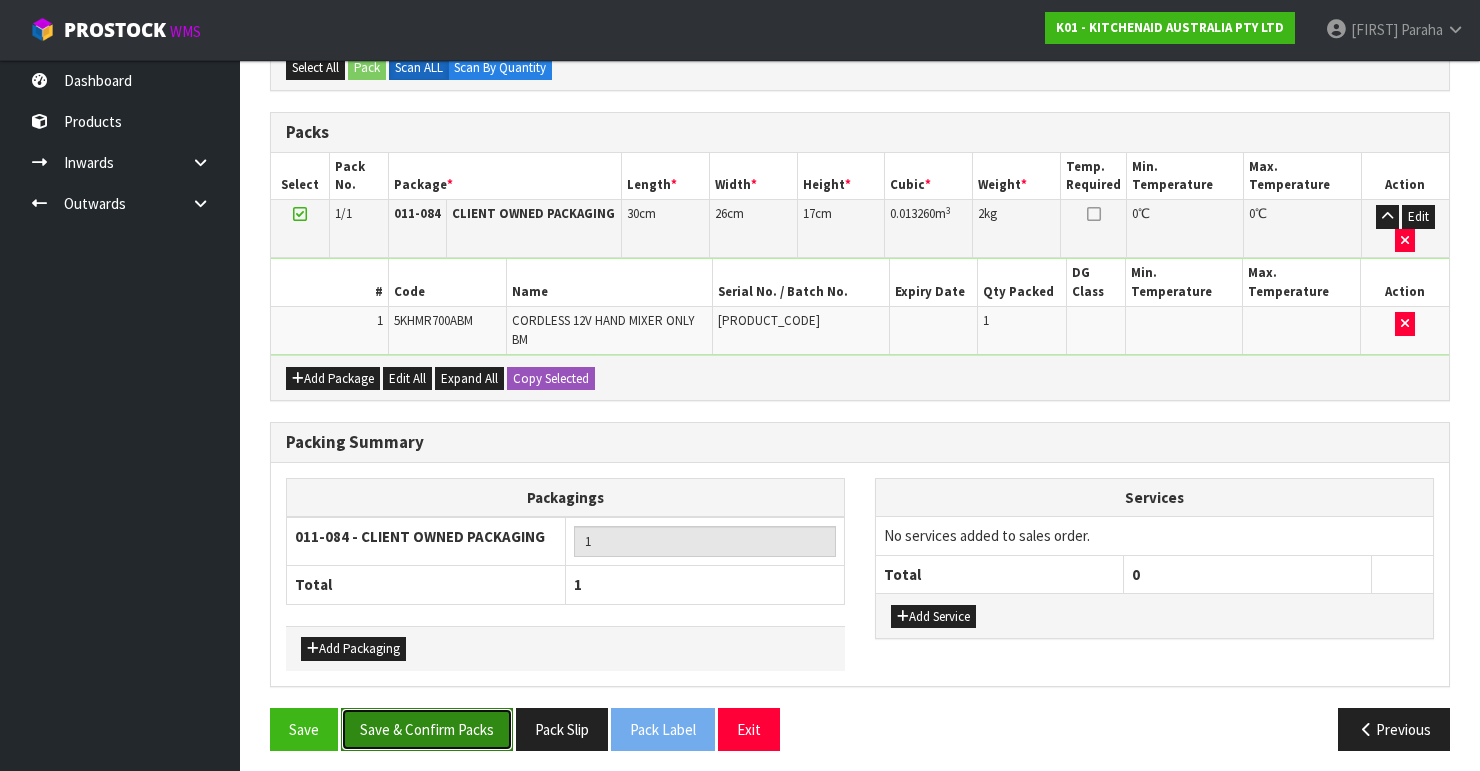 click on "Save & Confirm Packs" at bounding box center (427, 729) 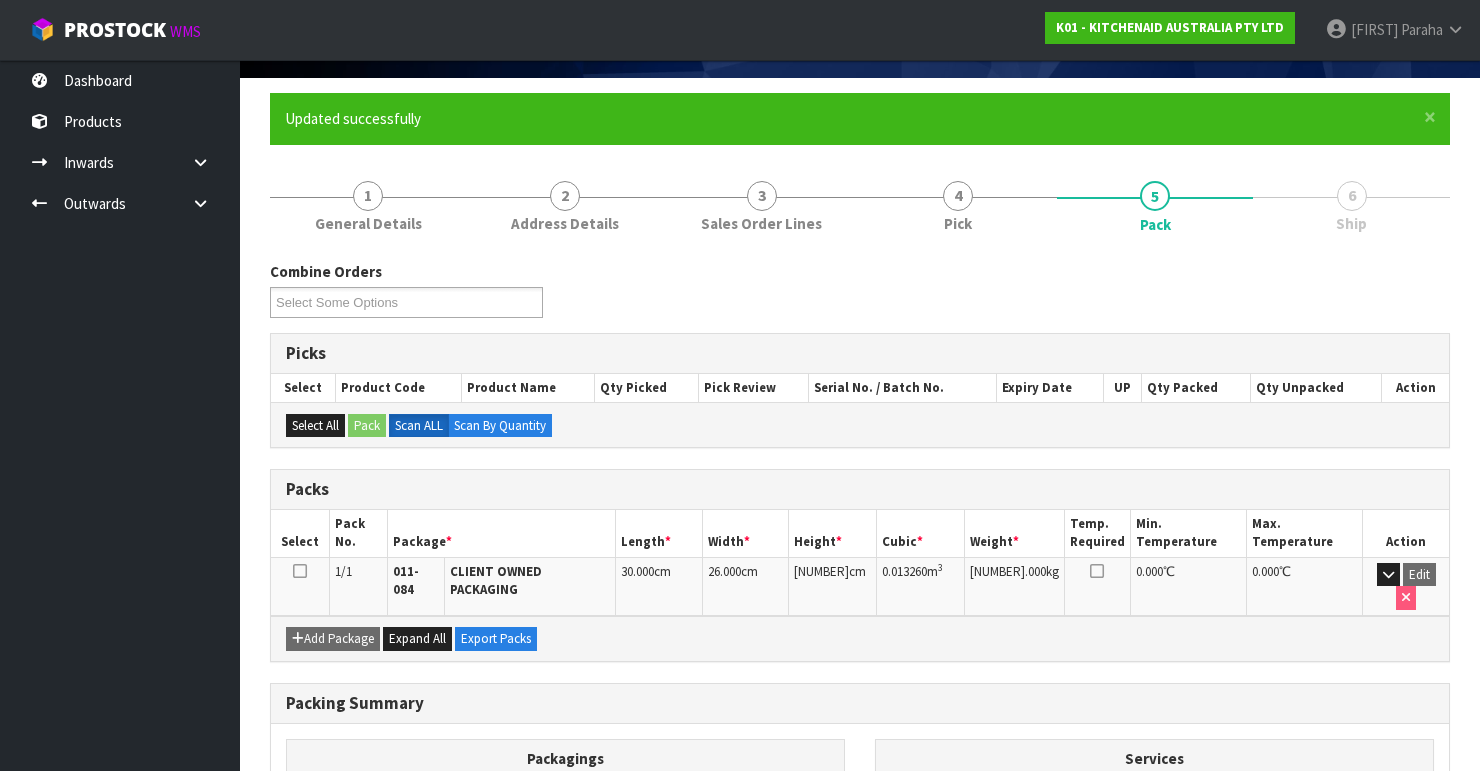 scroll, scrollTop: 346, scrollLeft: 0, axis: vertical 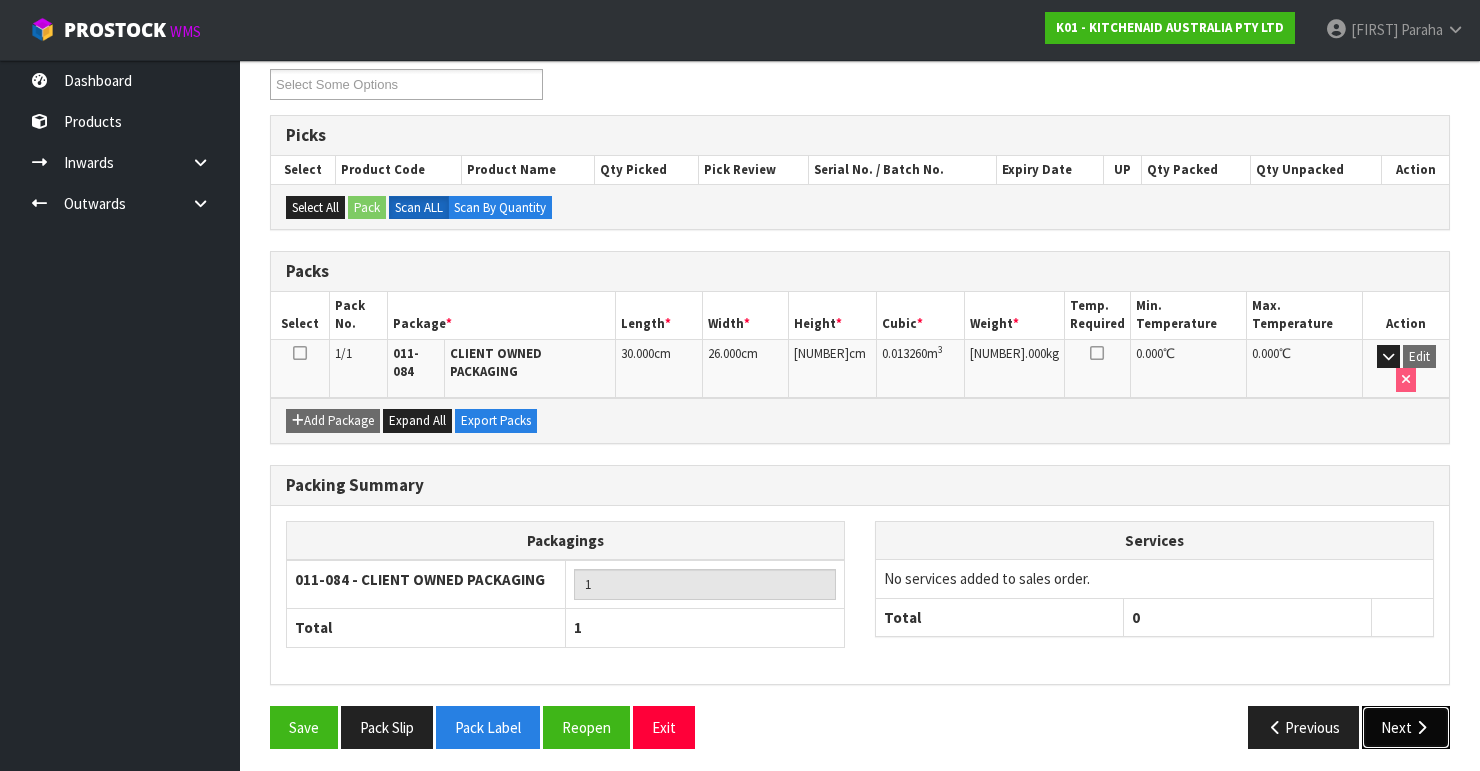 click on "Next" at bounding box center [1406, 727] 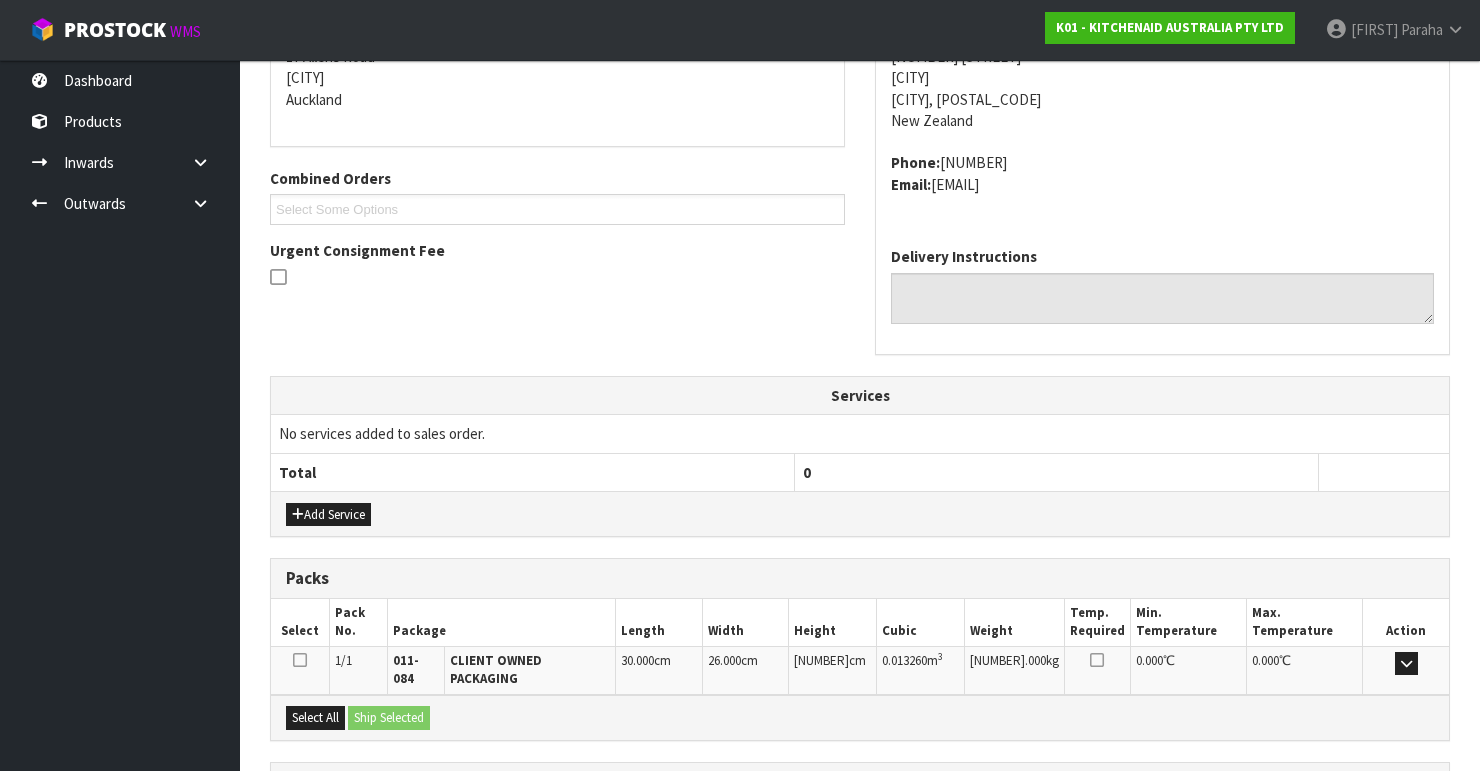 scroll, scrollTop: 584, scrollLeft: 0, axis: vertical 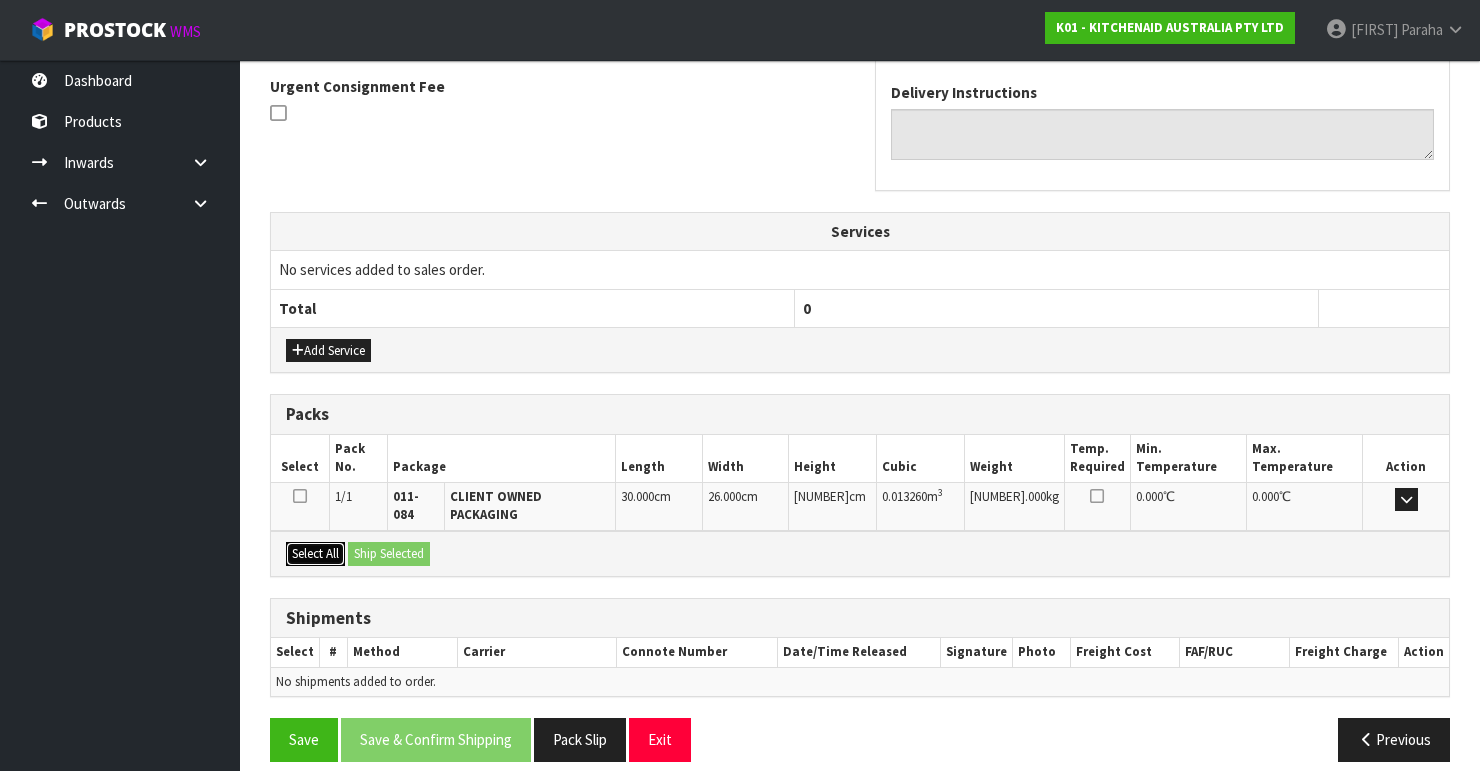 click on "Select All" at bounding box center (315, 554) 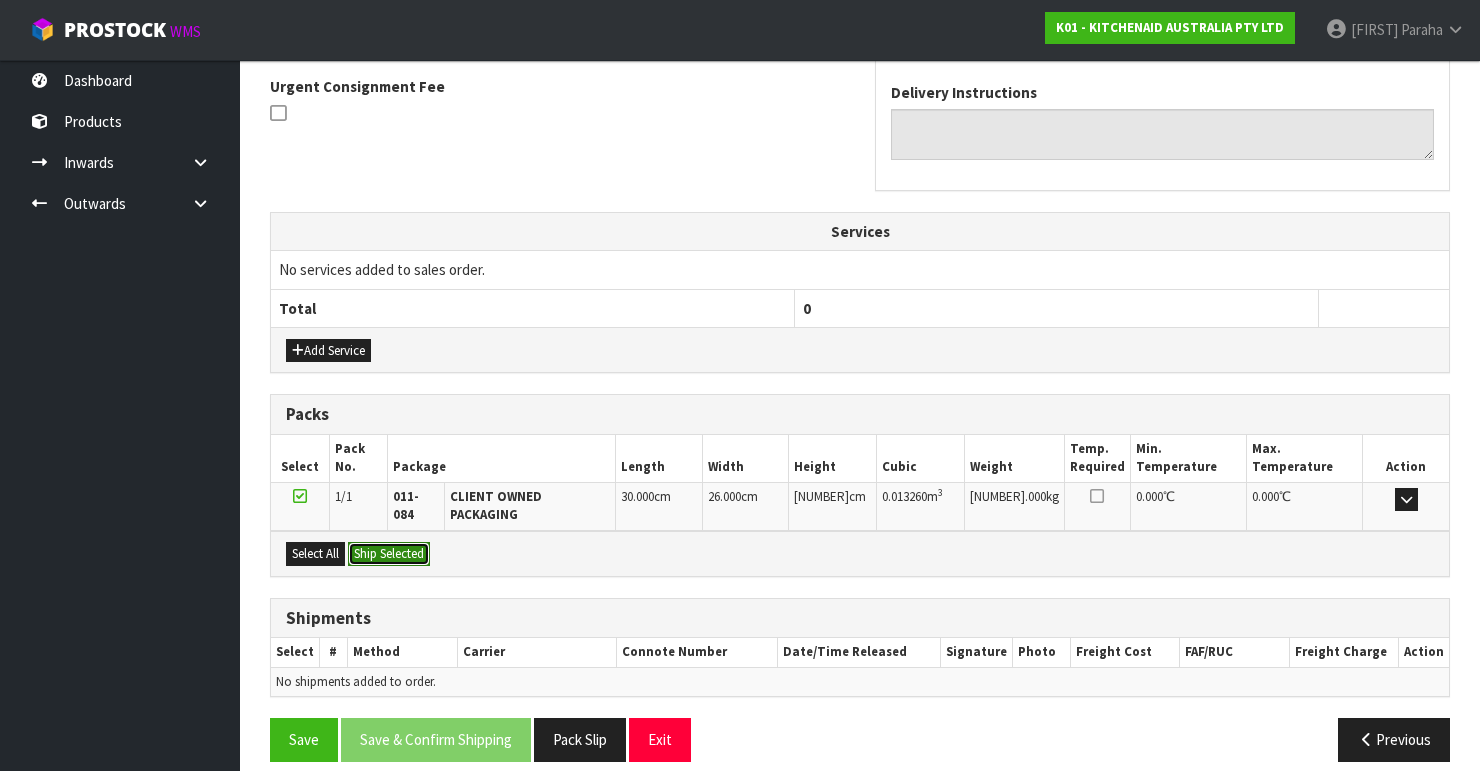 click on "Ship Selected" at bounding box center (389, 554) 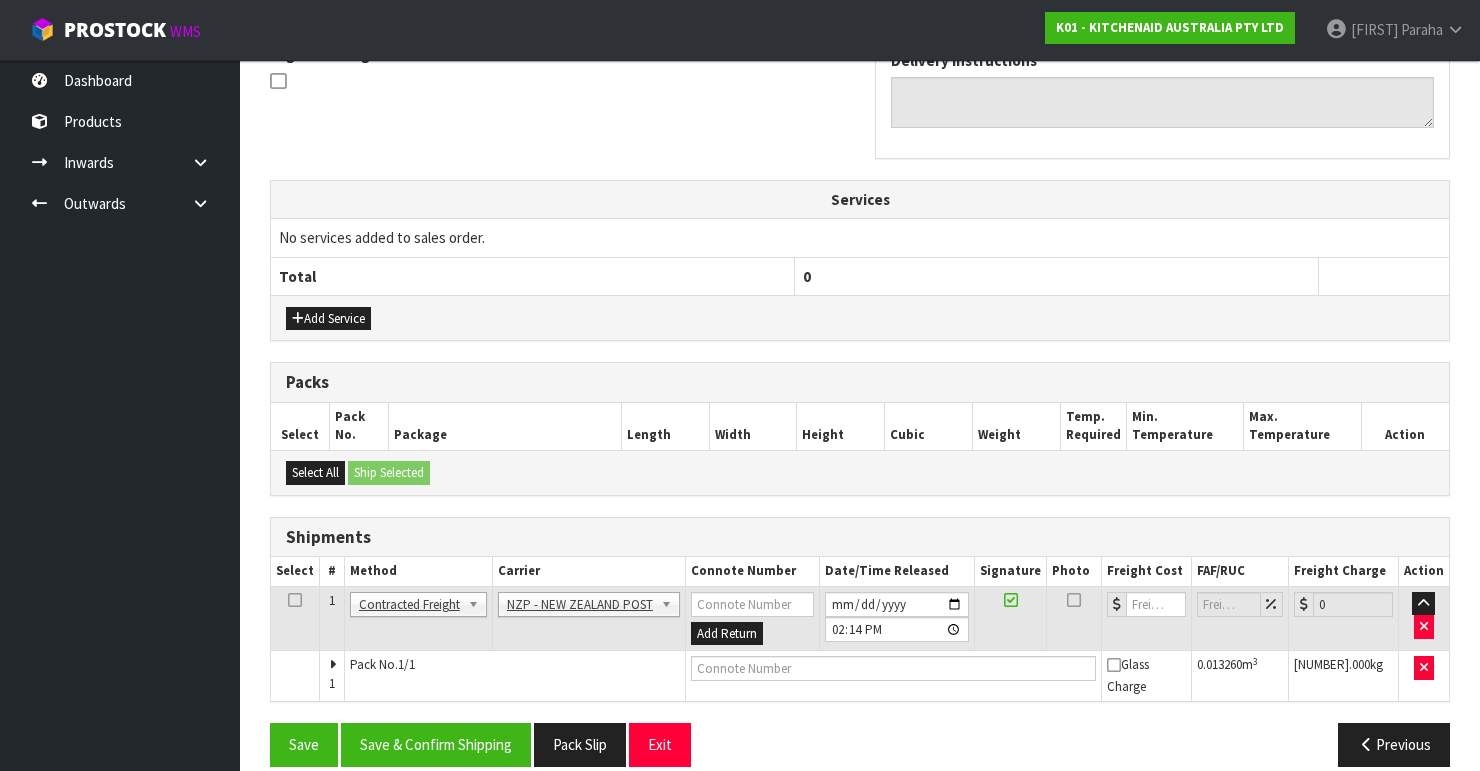 scroll, scrollTop: 635, scrollLeft: 0, axis: vertical 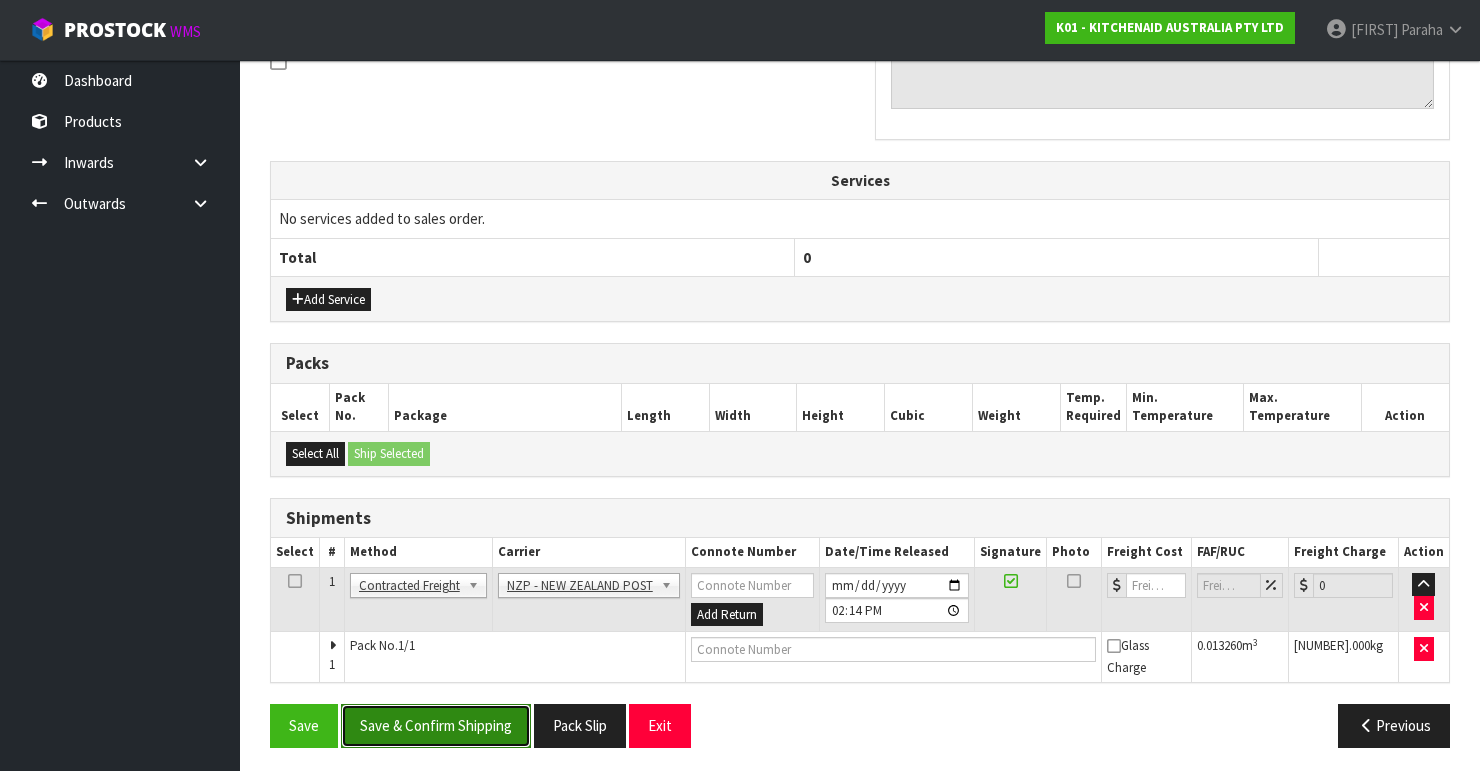 click on "Save & Confirm Shipping" at bounding box center (436, 725) 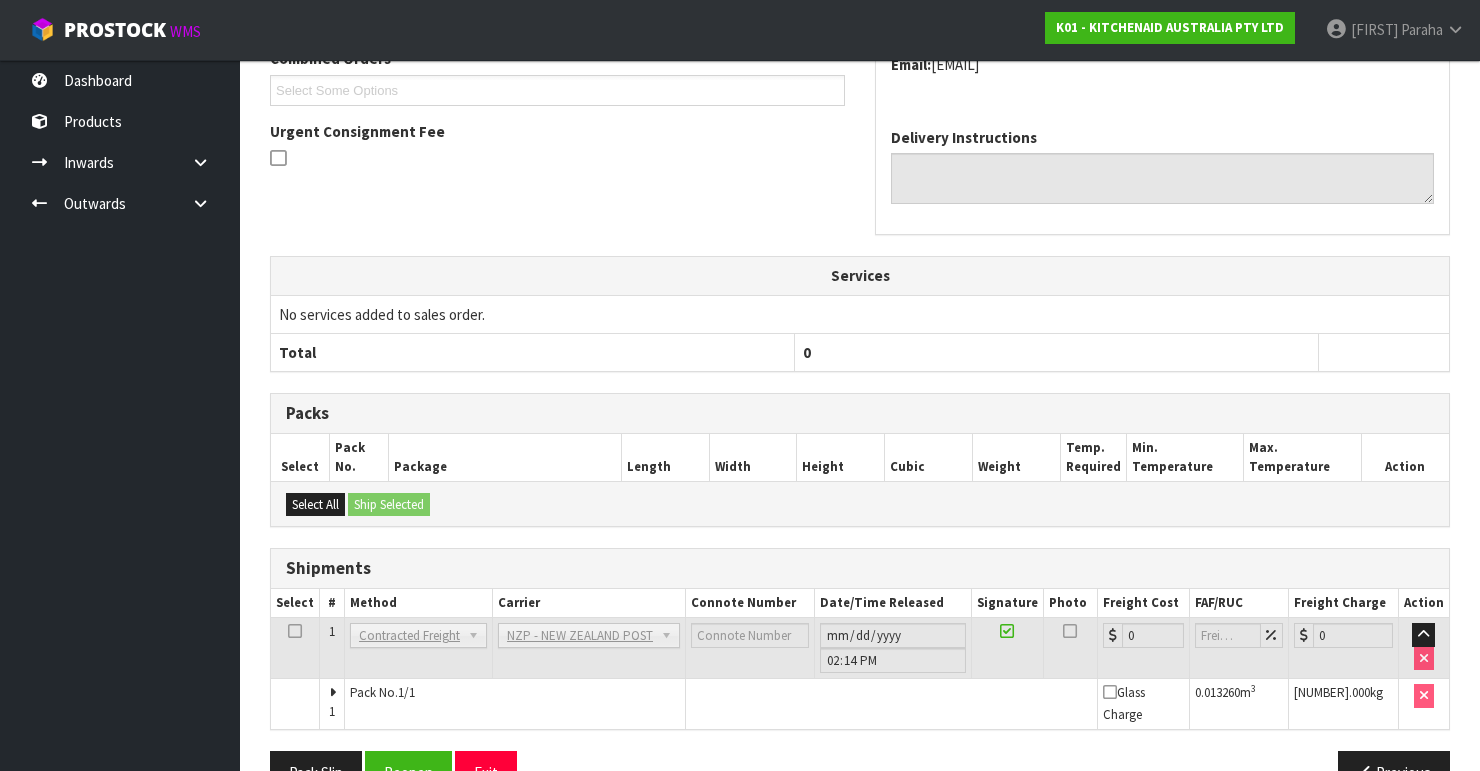 scroll, scrollTop: 605, scrollLeft: 0, axis: vertical 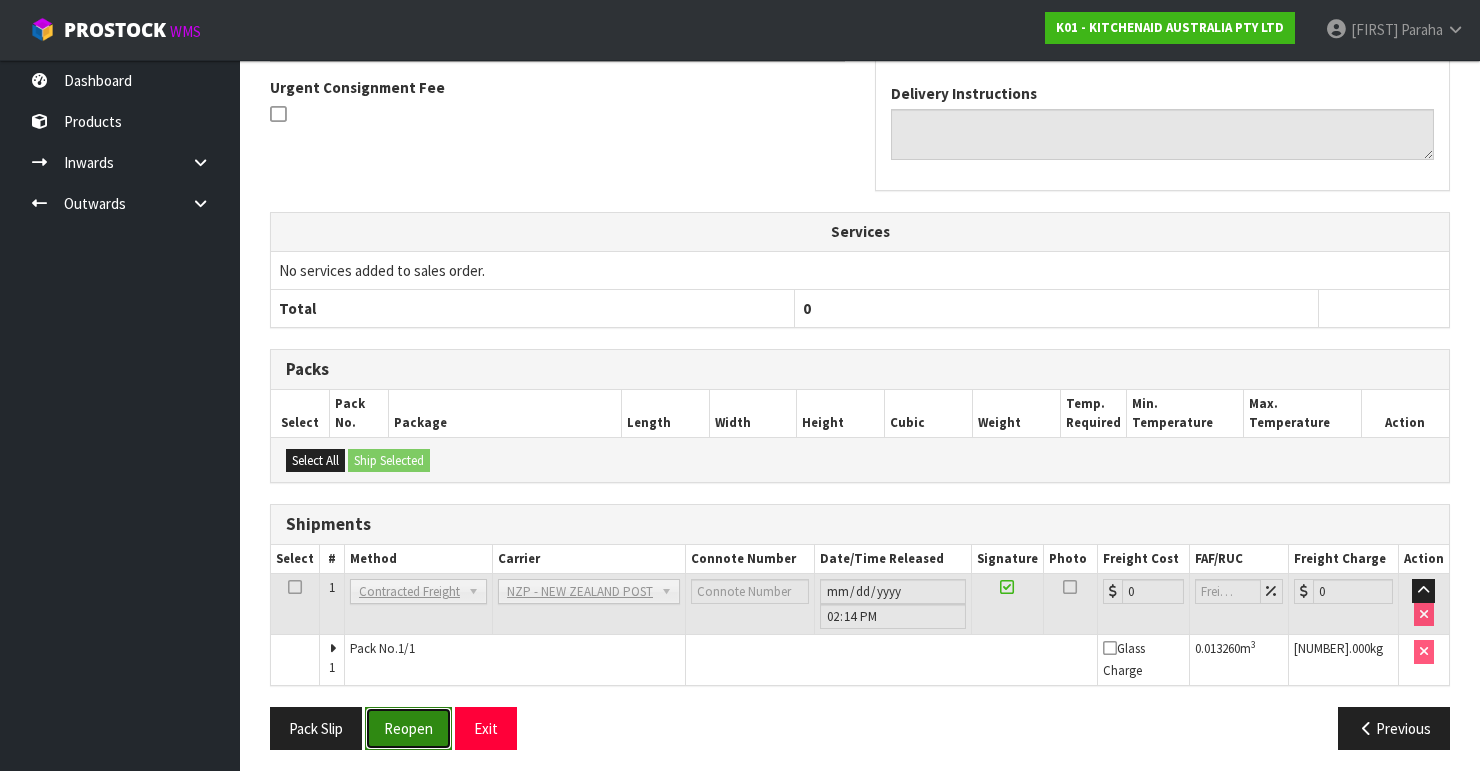 click on "Reopen" at bounding box center [408, 728] 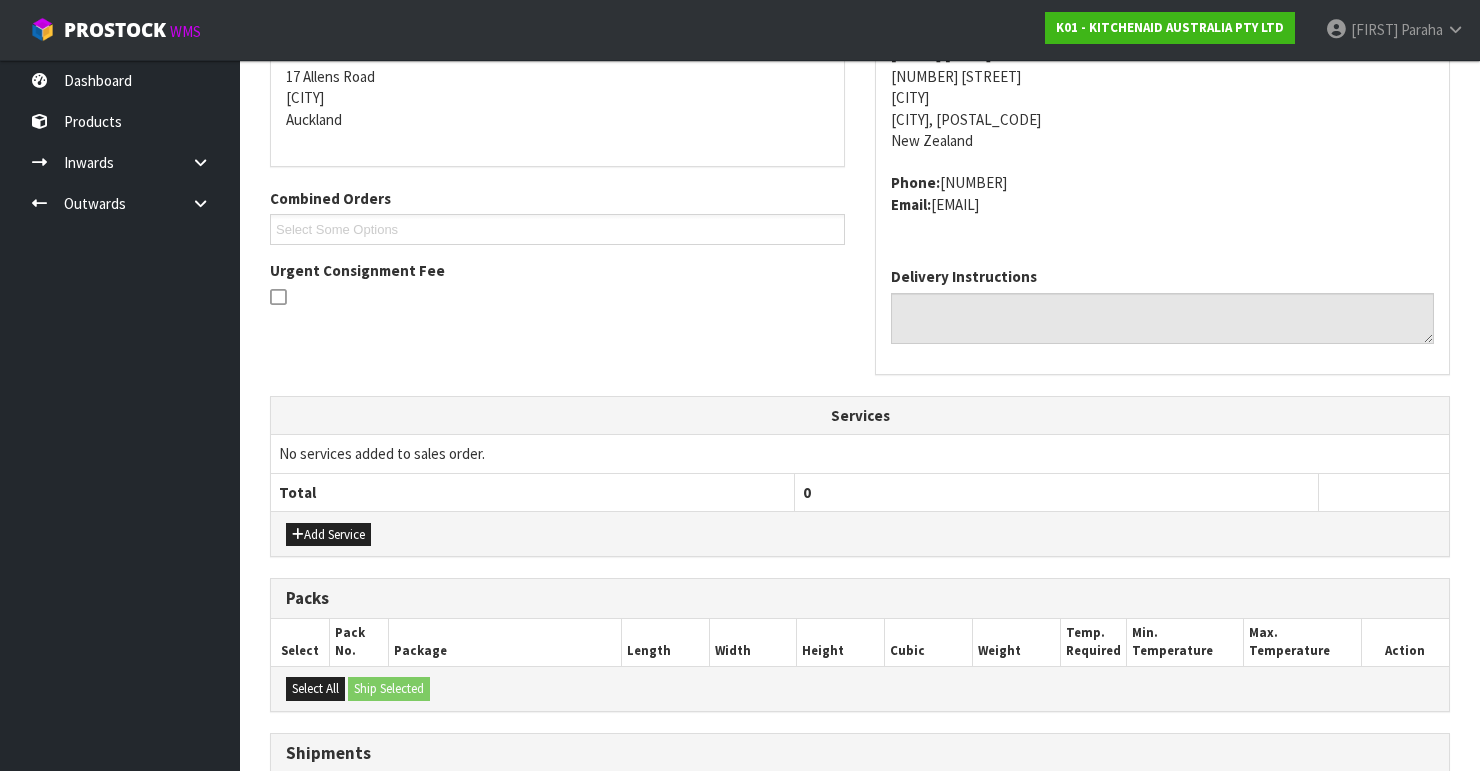 scroll, scrollTop: 638, scrollLeft: 0, axis: vertical 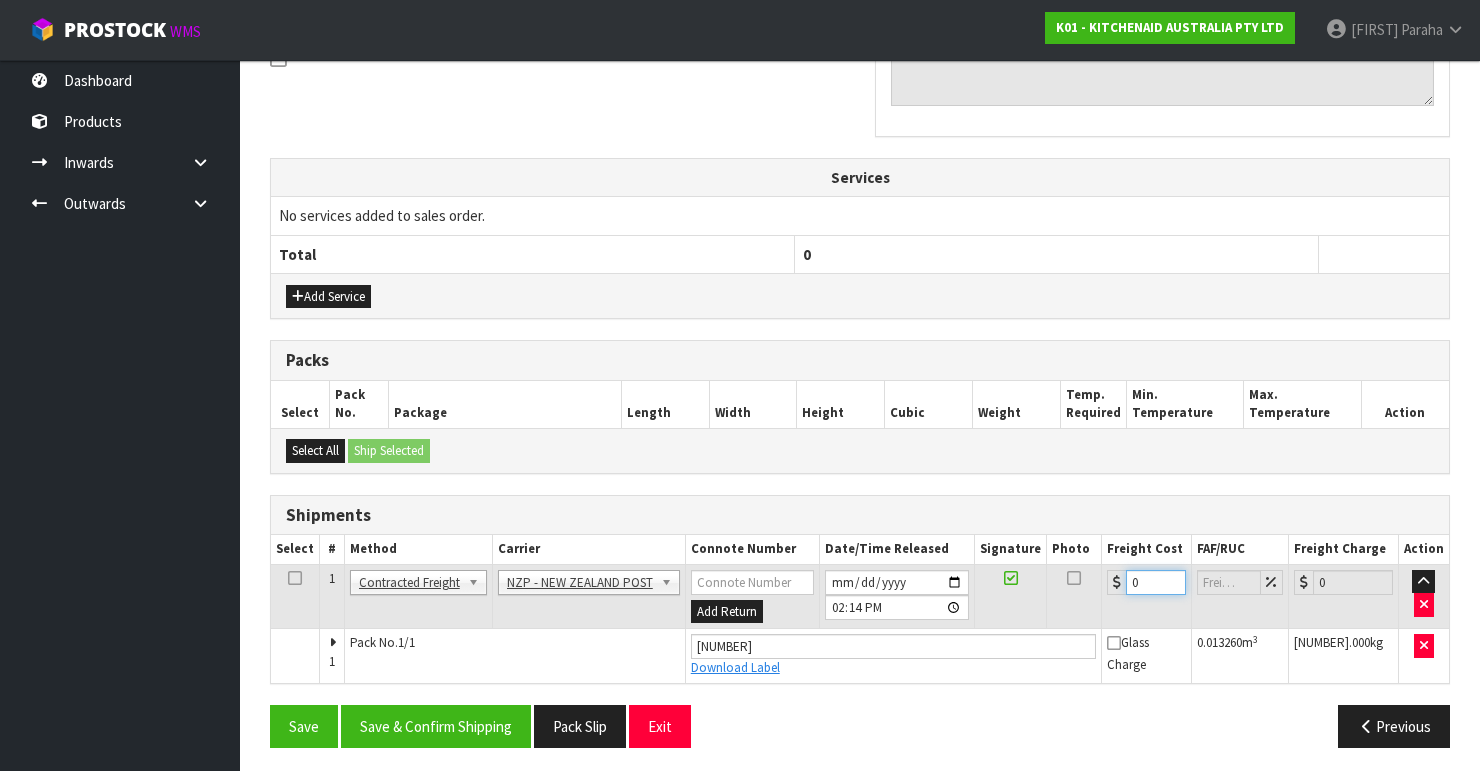 drag, startPoint x: 1104, startPoint y: 575, endPoint x: 1092, endPoint y: 574, distance: 12.0415945 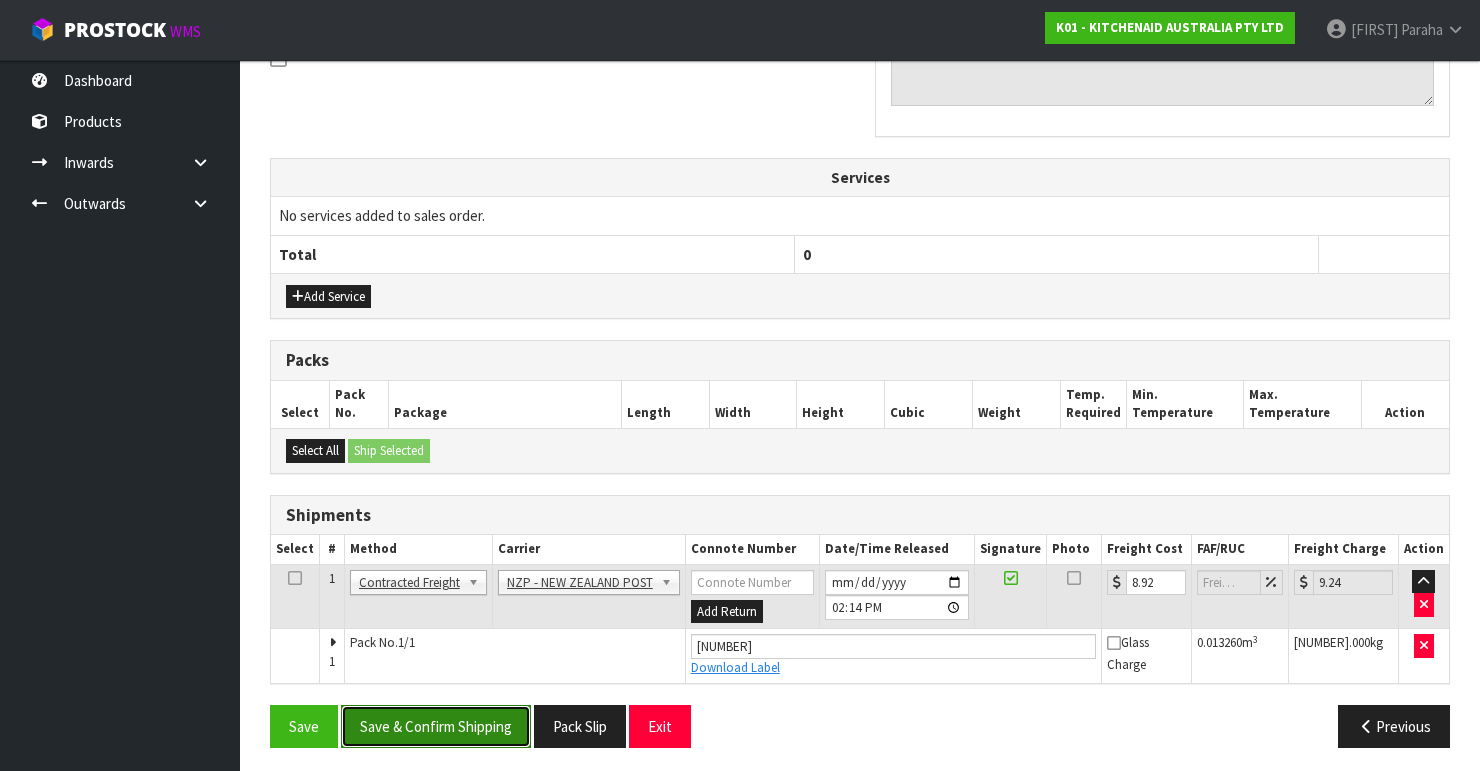 click on "Save & Confirm Shipping" at bounding box center (436, 726) 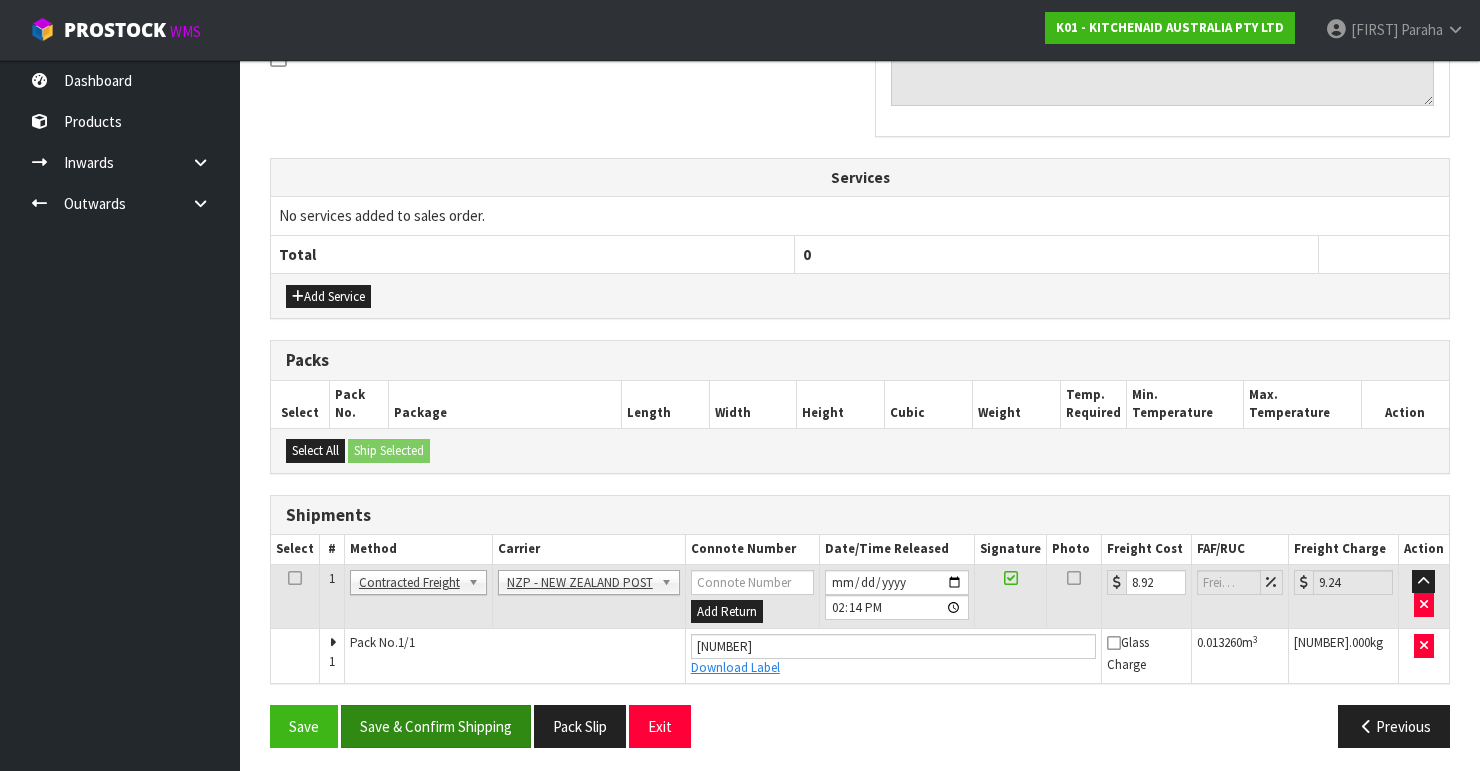 scroll, scrollTop: 0, scrollLeft: 0, axis: both 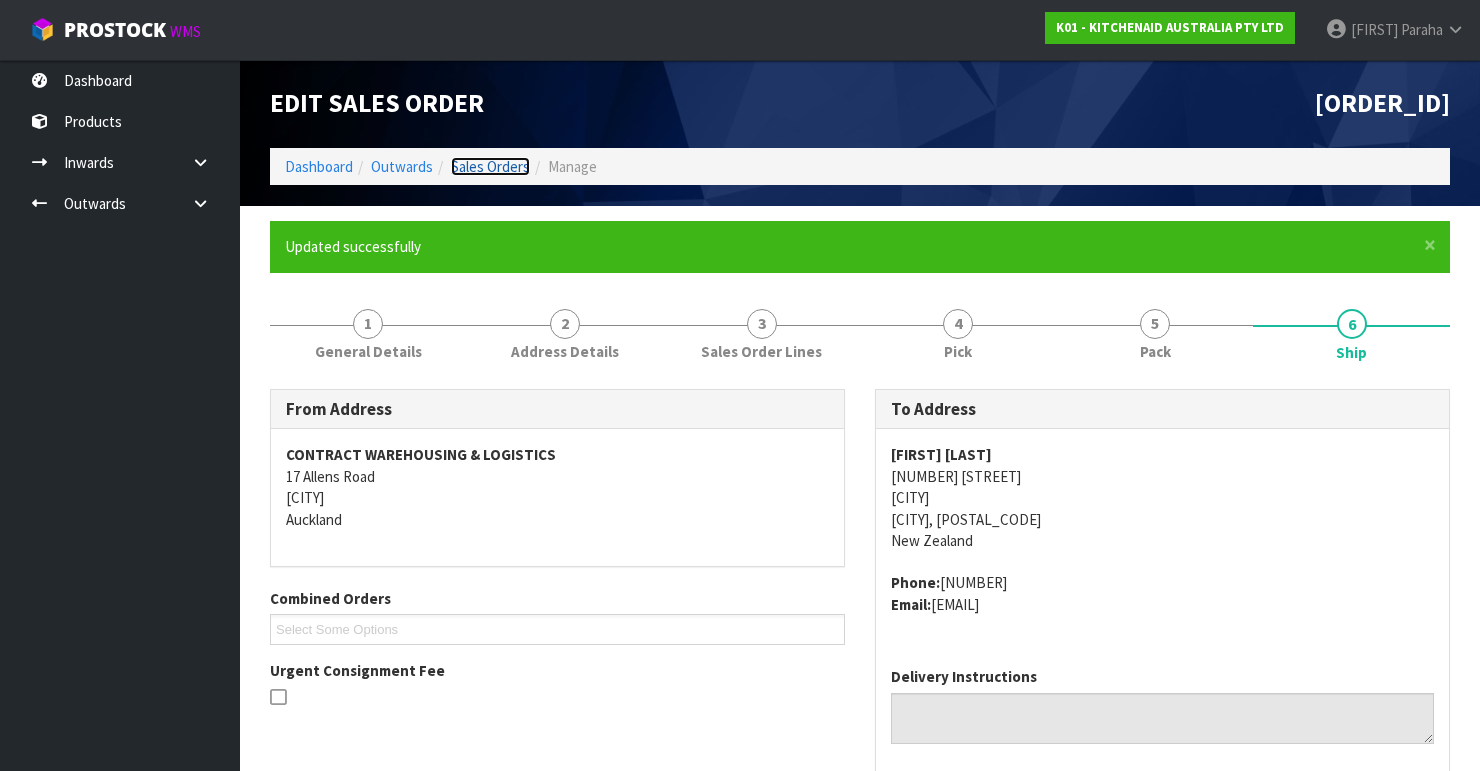 click on "Sales Orders" at bounding box center (490, 166) 